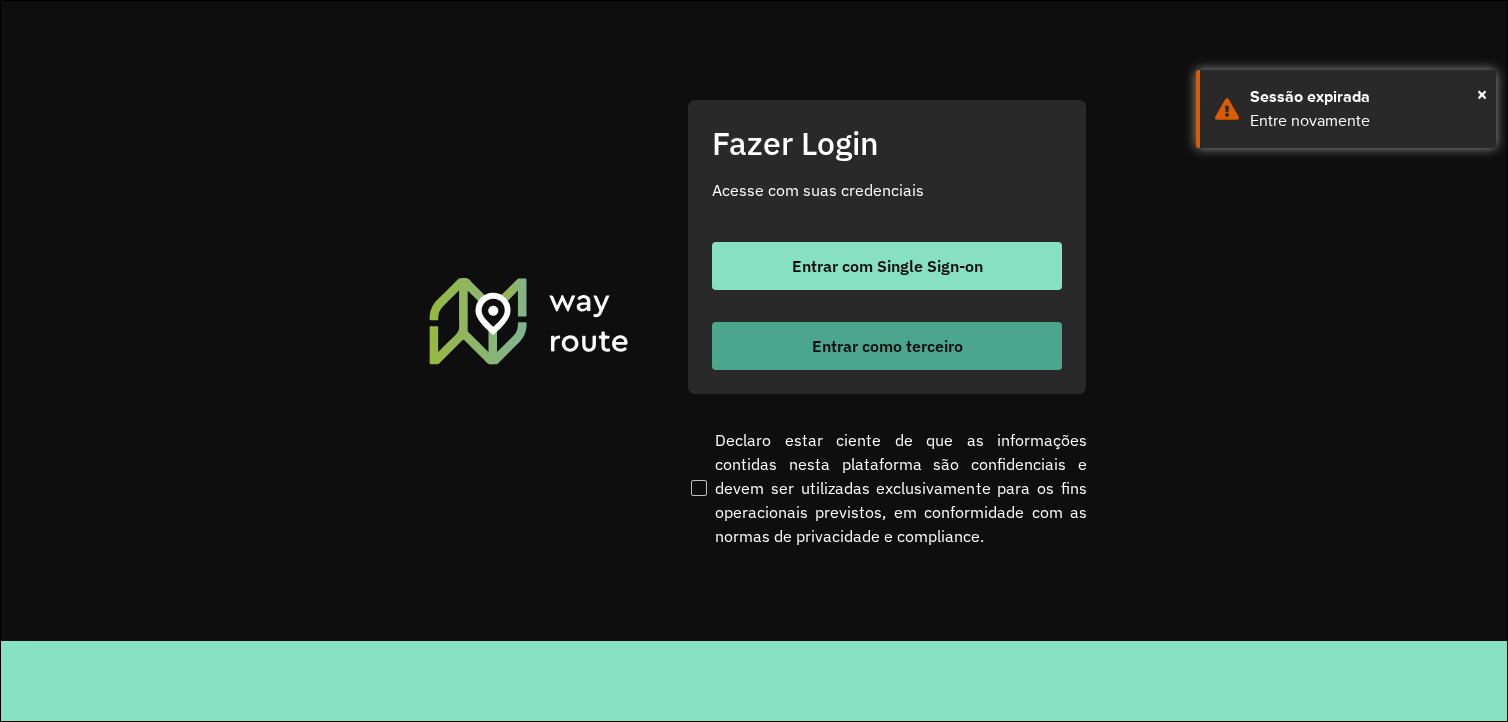 scroll, scrollTop: 0, scrollLeft: 0, axis: both 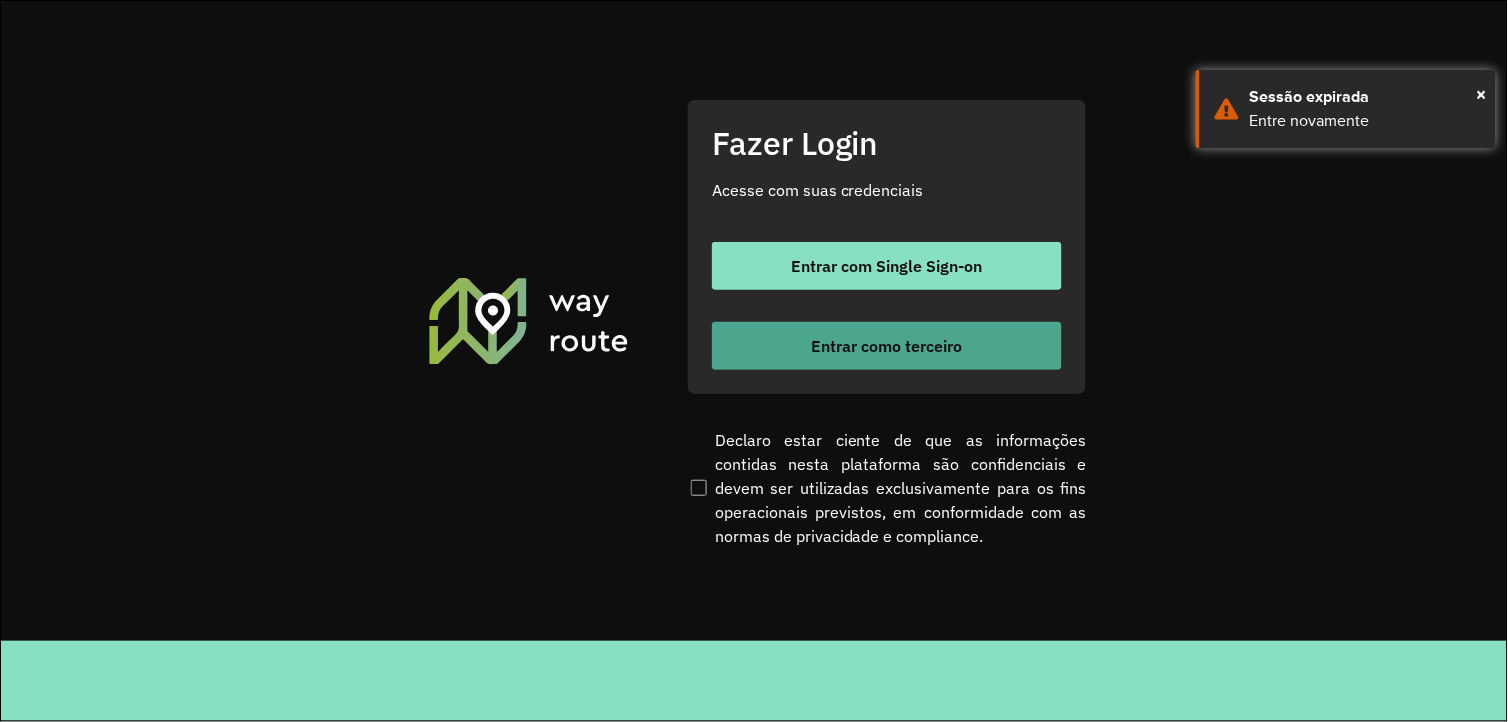 click on "Entrar como terceiro" at bounding box center [887, 346] 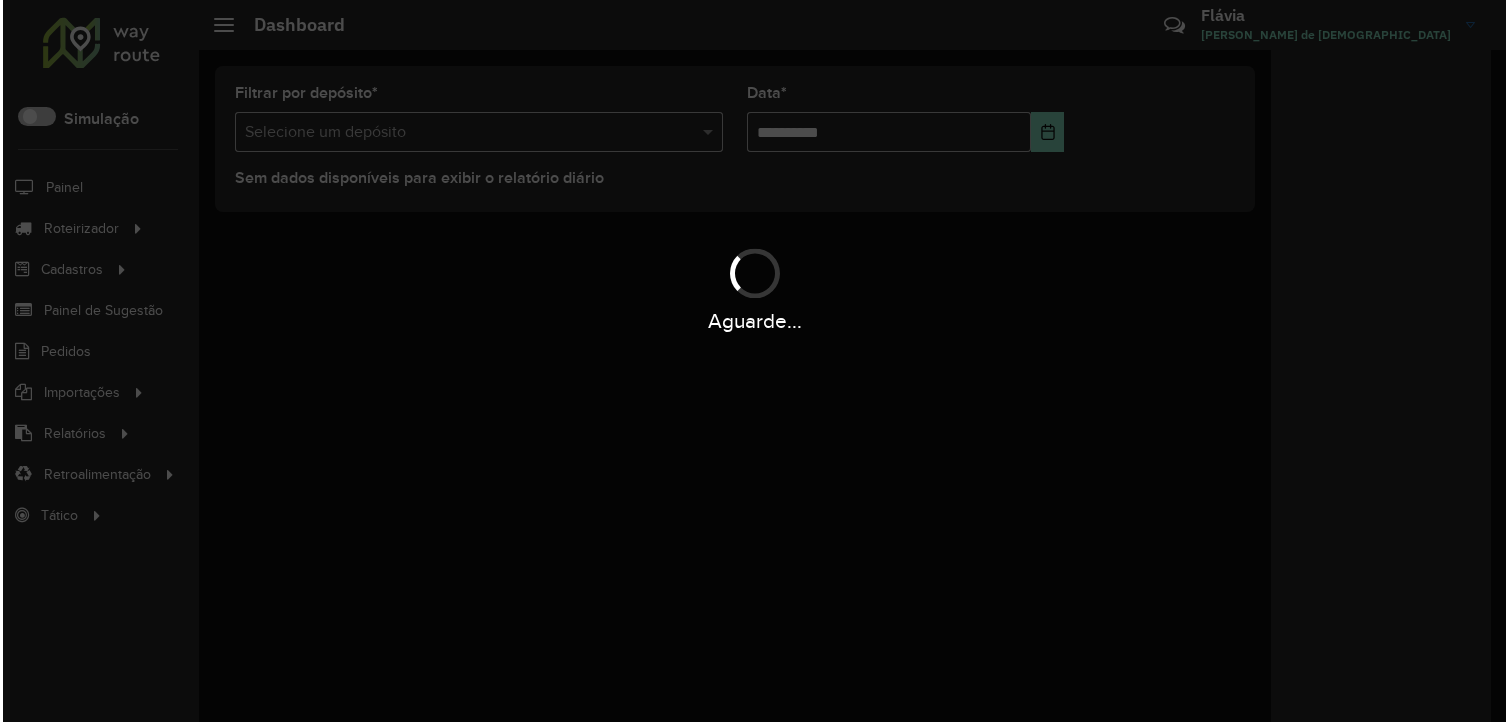 scroll, scrollTop: 0, scrollLeft: 0, axis: both 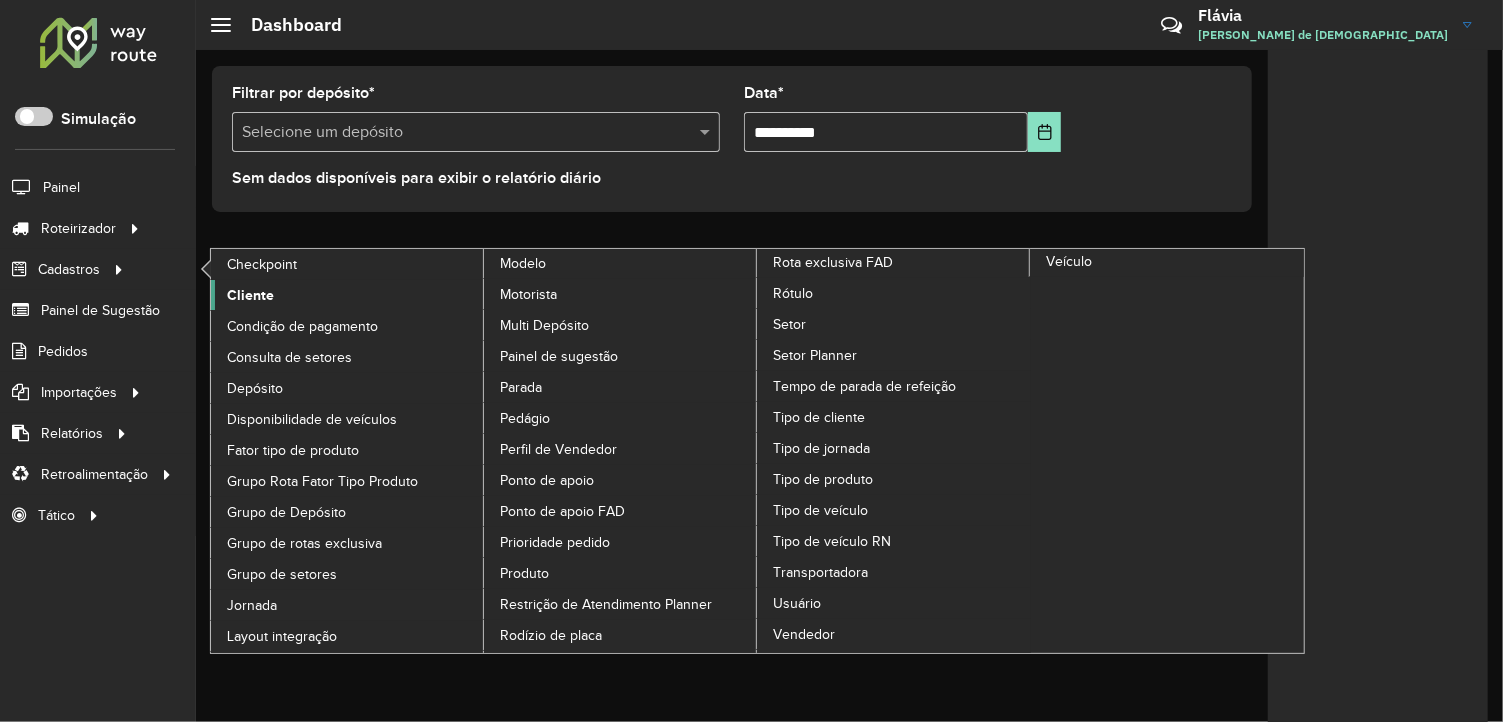 click on "Cliente" 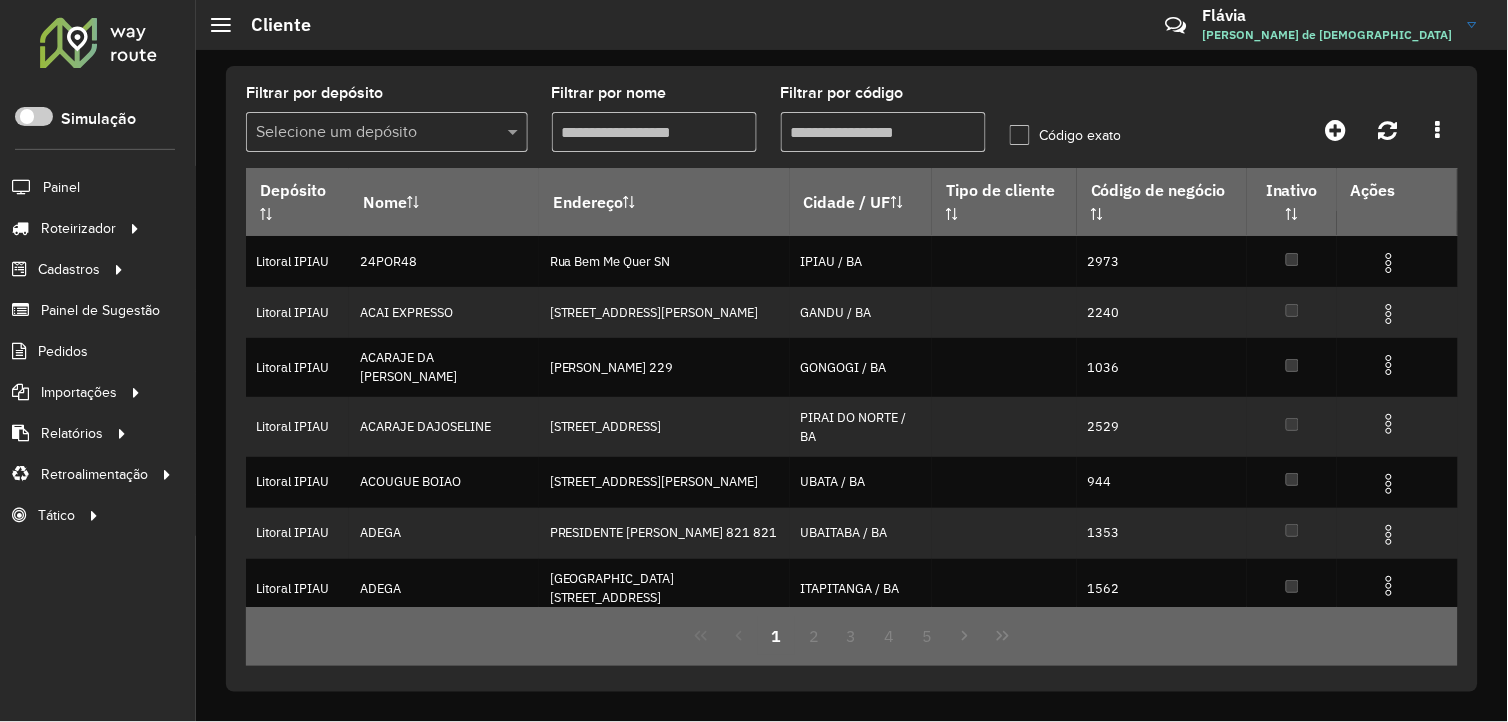click on "Filtrar por código" at bounding box center [883, 132] 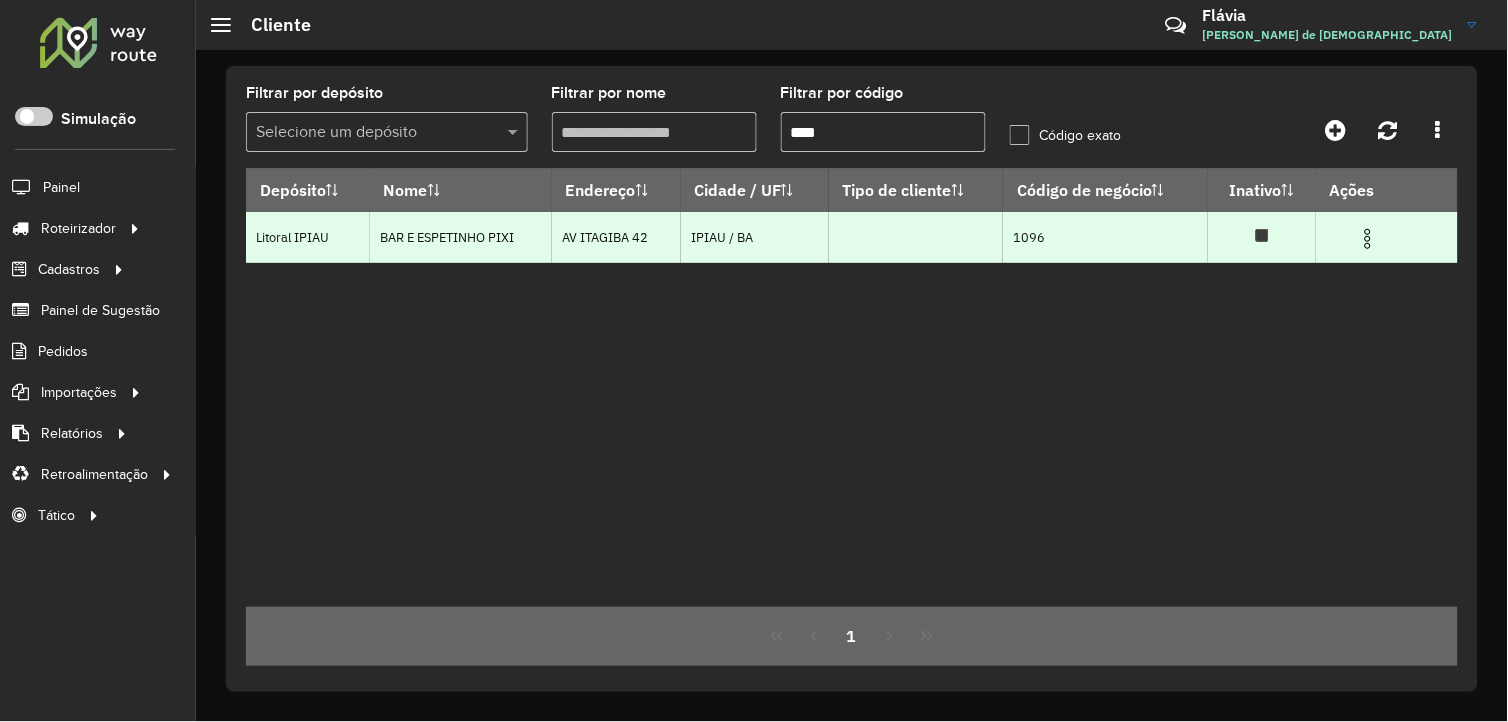 type on "****" 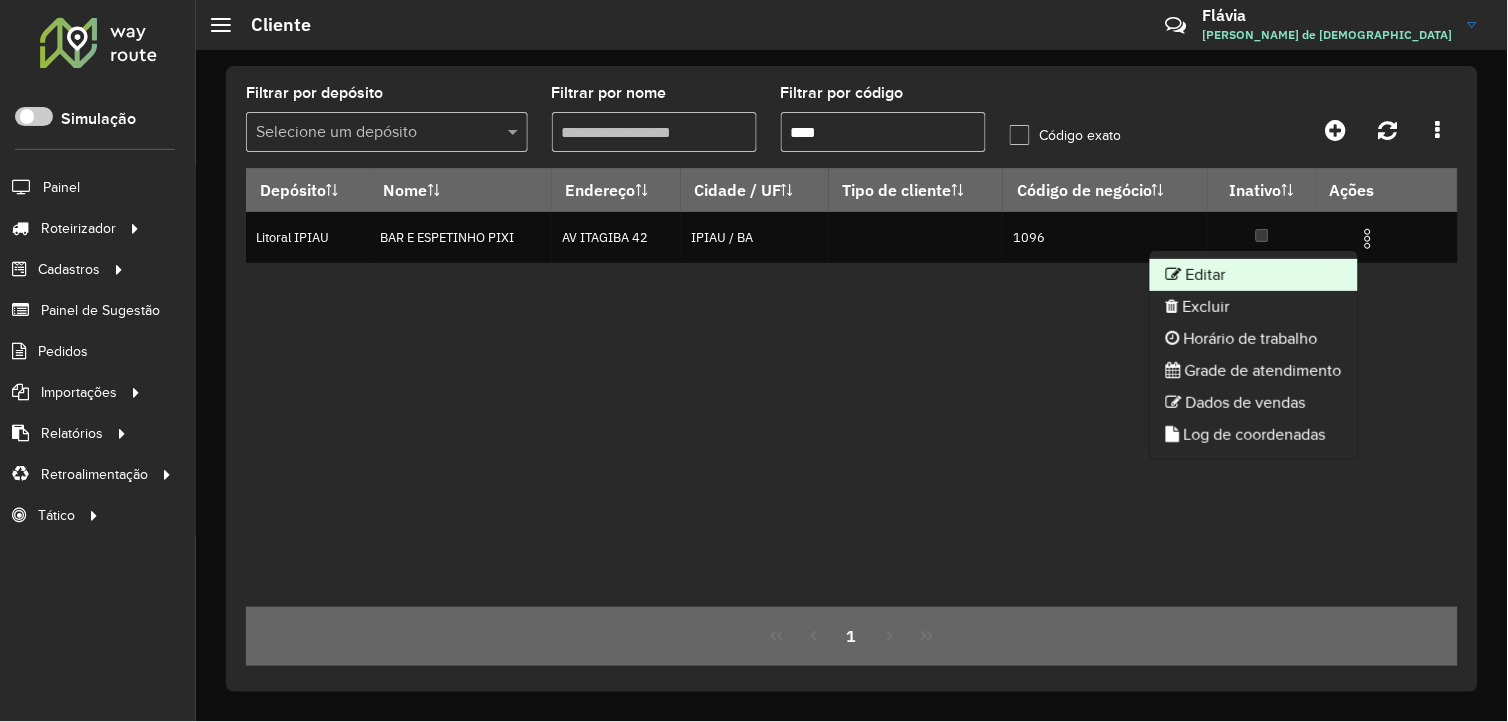 click on "Editar" 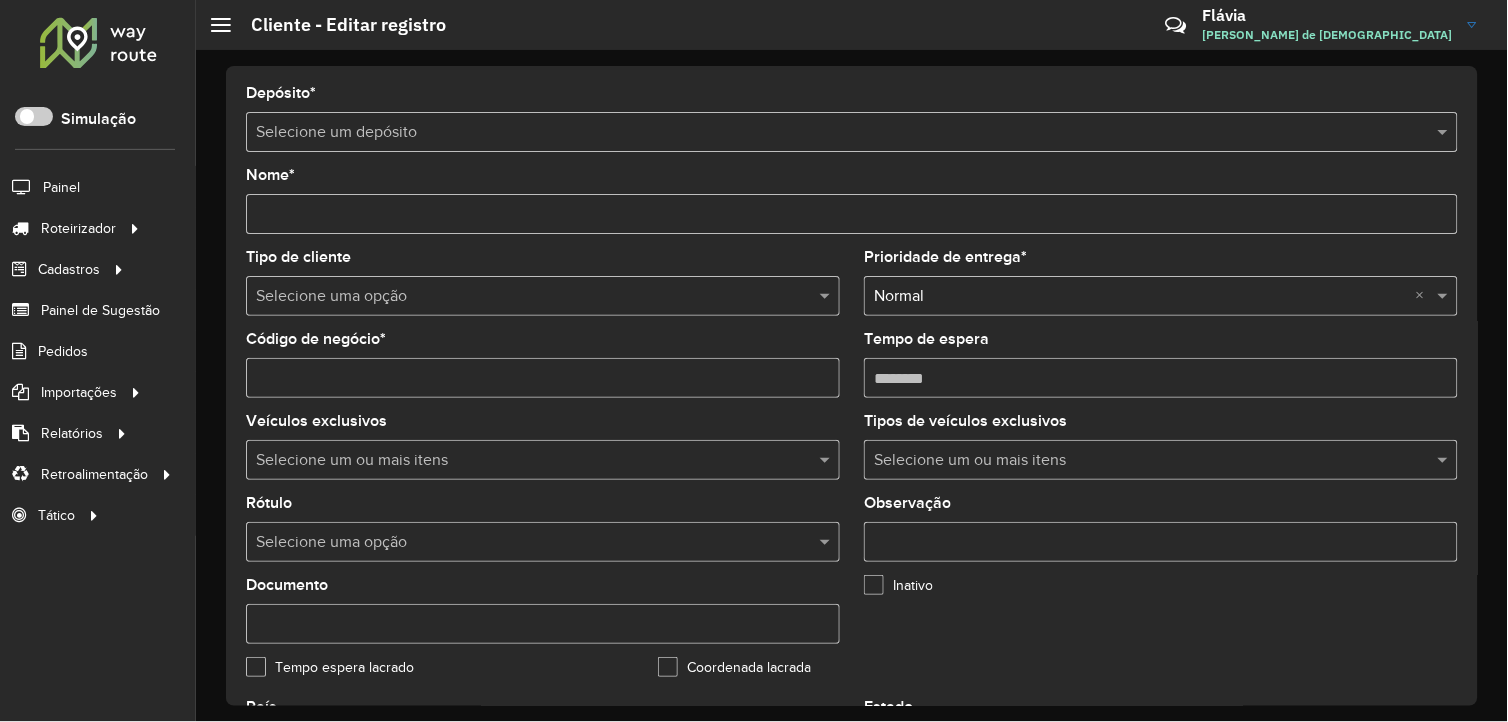 type on "**********" 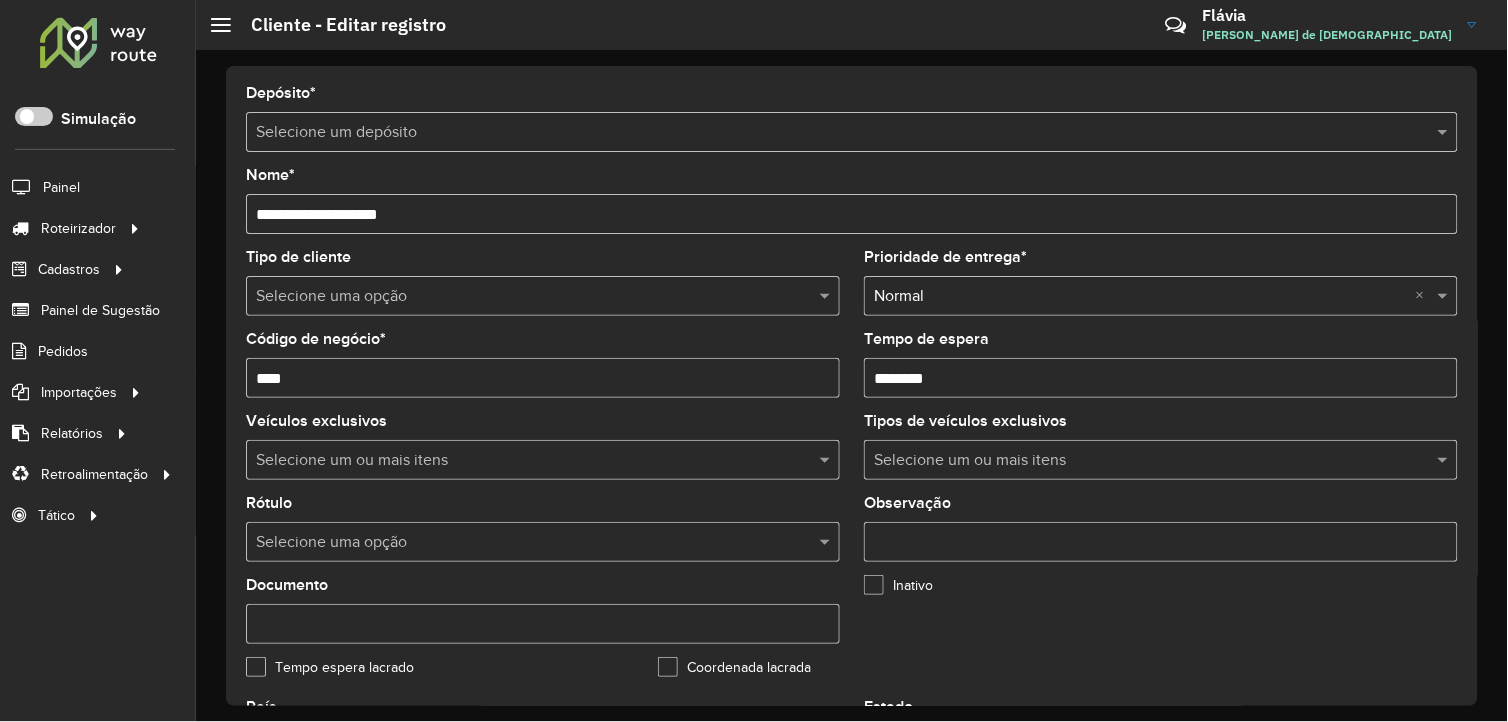 type on "**********" 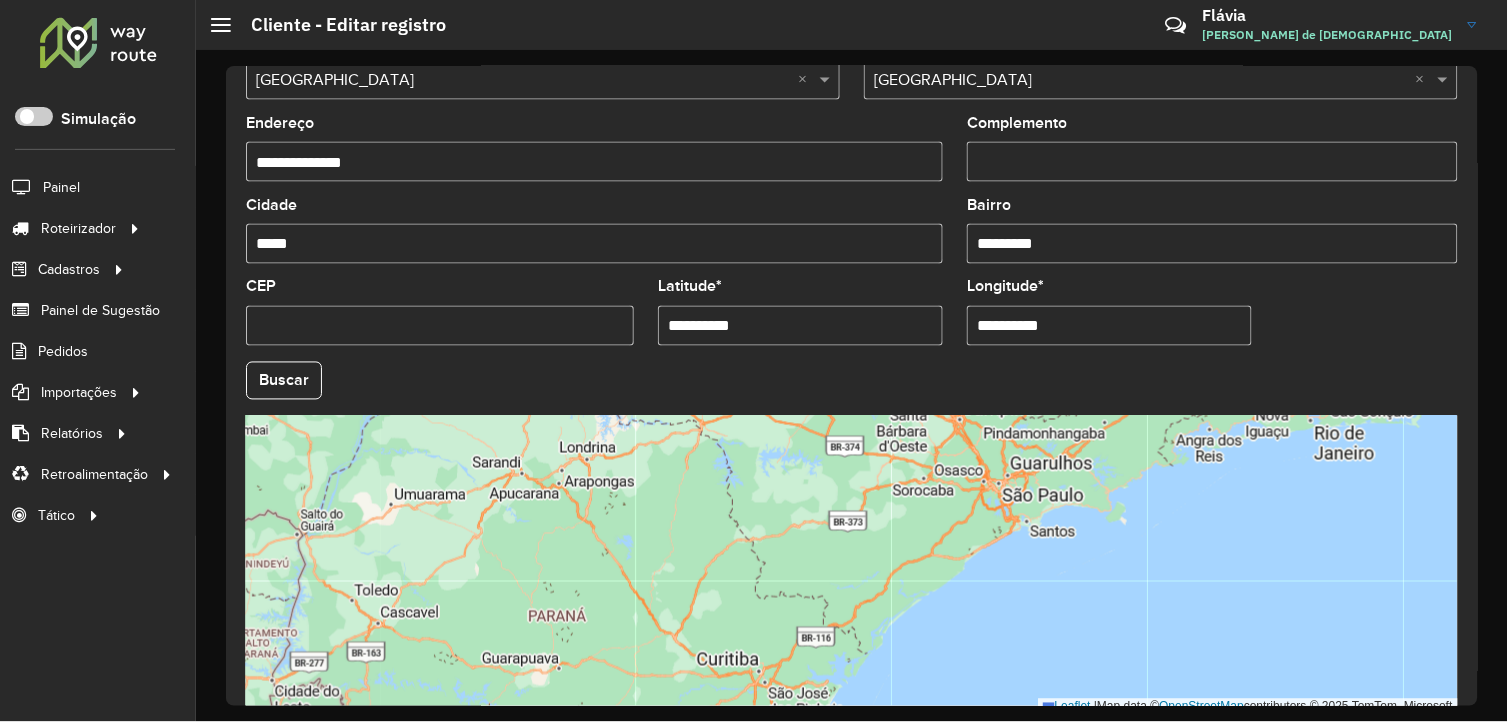 scroll, scrollTop: 770, scrollLeft: 0, axis: vertical 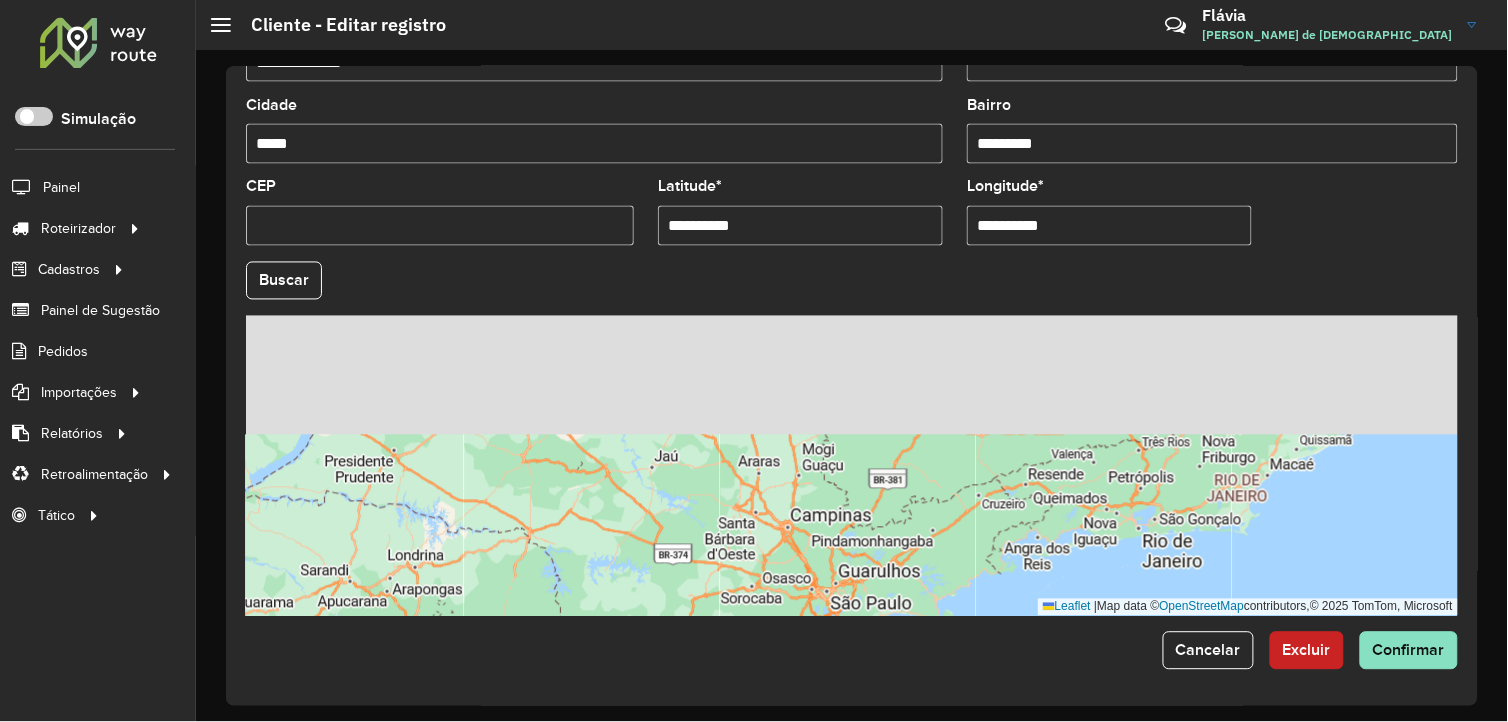 drag, startPoint x: 896, startPoint y: 487, endPoint x: 873, endPoint y: 554, distance: 70.837845 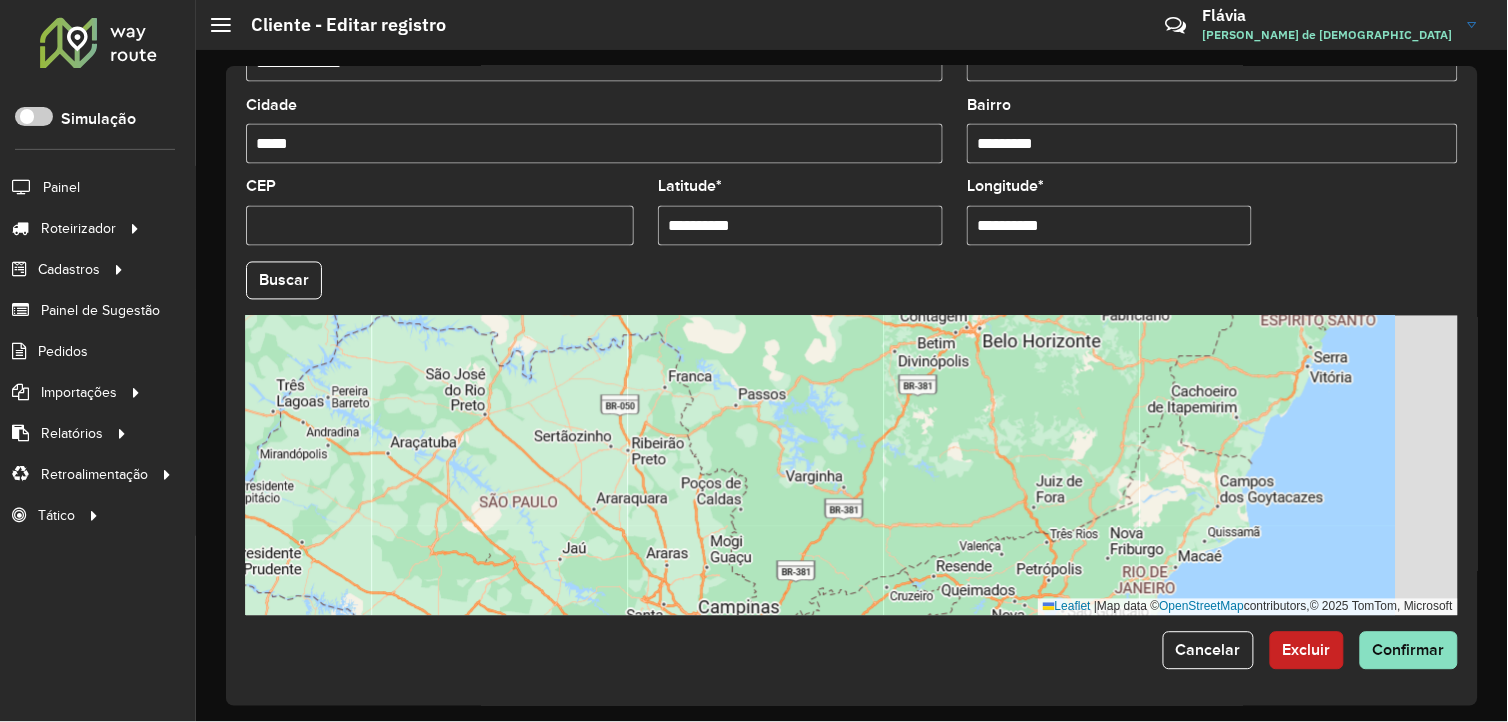 drag, startPoint x: 906, startPoint y: 496, endPoint x: 852, endPoint y: 522, distance: 59.933296 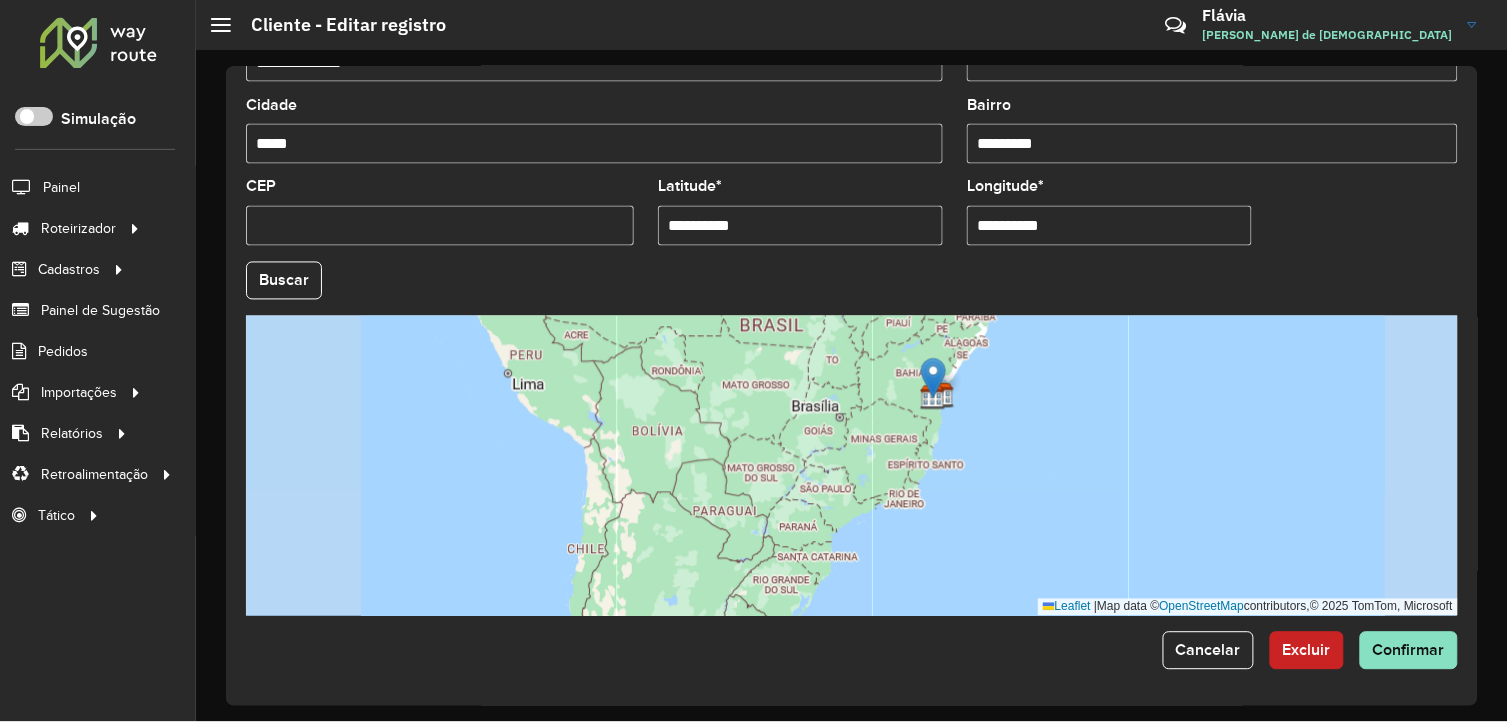 drag, startPoint x: 945, startPoint y: 436, endPoint x: 856, endPoint y: 557, distance: 150.20653 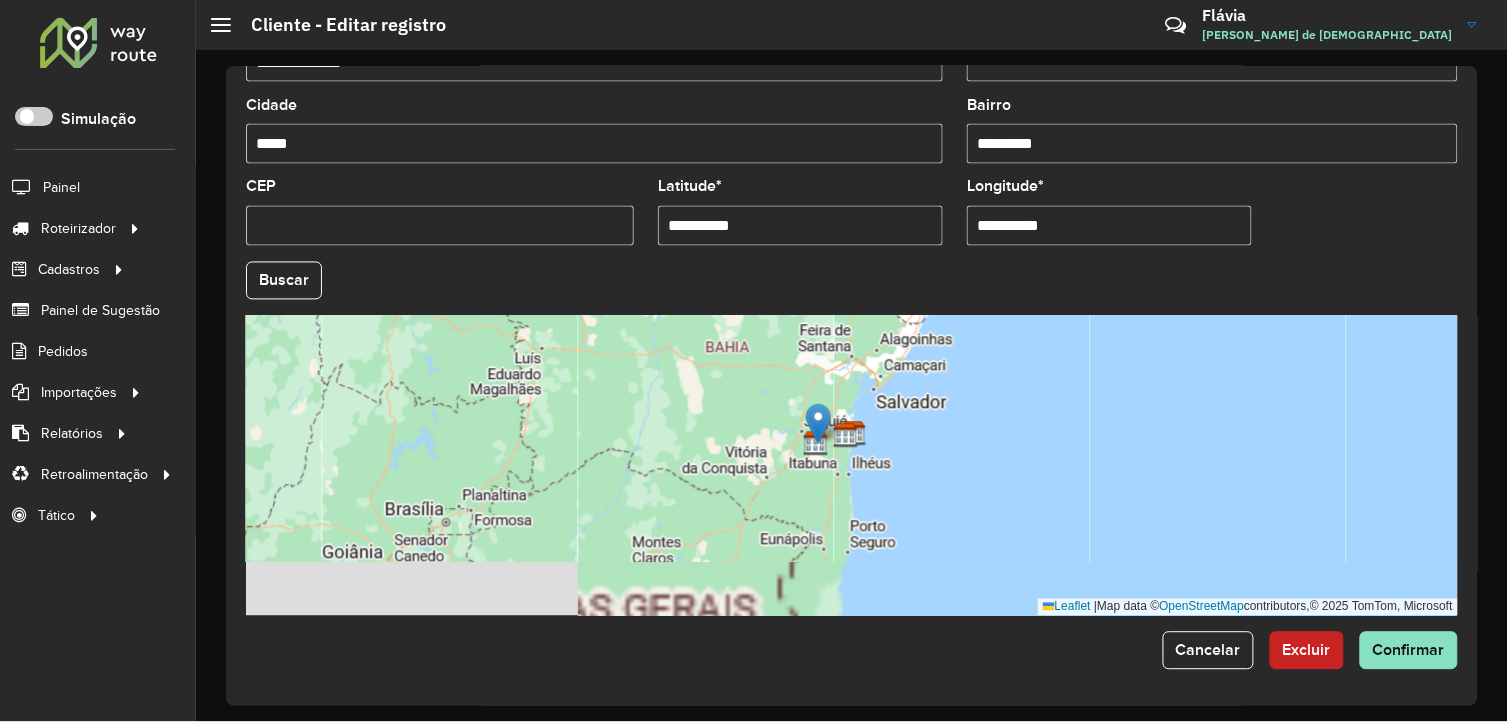drag, startPoint x: 808, startPoint y: 480, endPoint x: 826, endPoint y: 406, distance: 76.15773 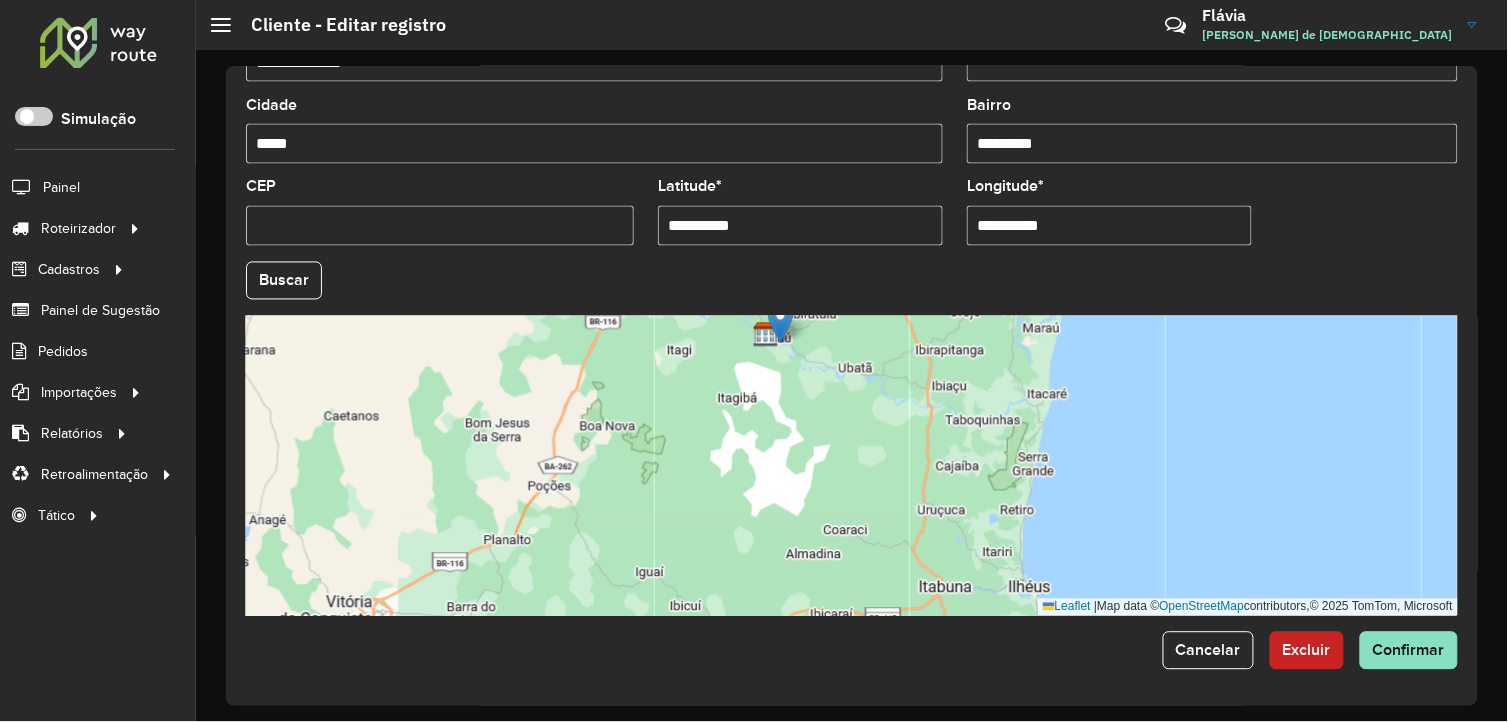 drag, startPoint x: 802, startPoint y: 372, endPoint x: 792, endPoint y: 503, distance: 131.38112 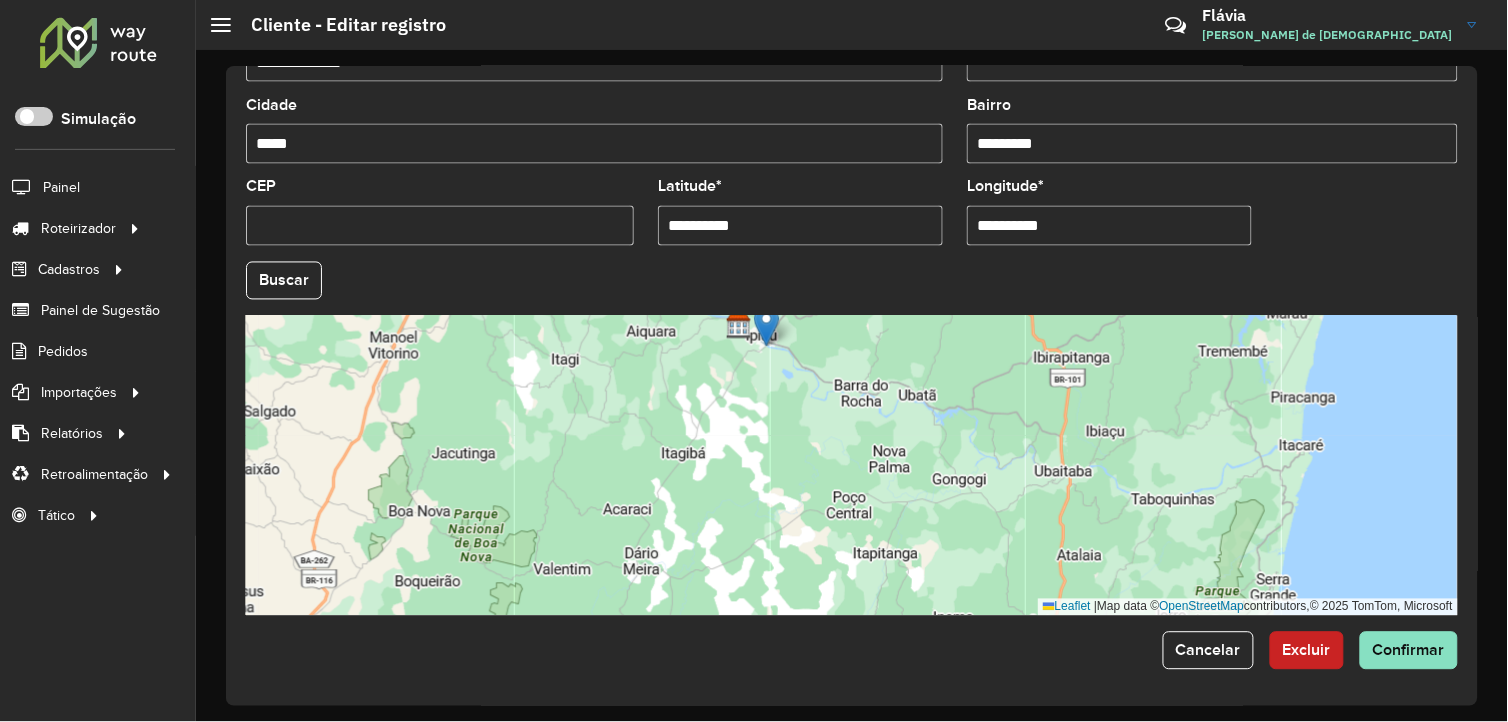 drag, startPoint x: 790, startPoint y: 425, endPoint x: 806, endPoint y: 510, distance: 86.492775 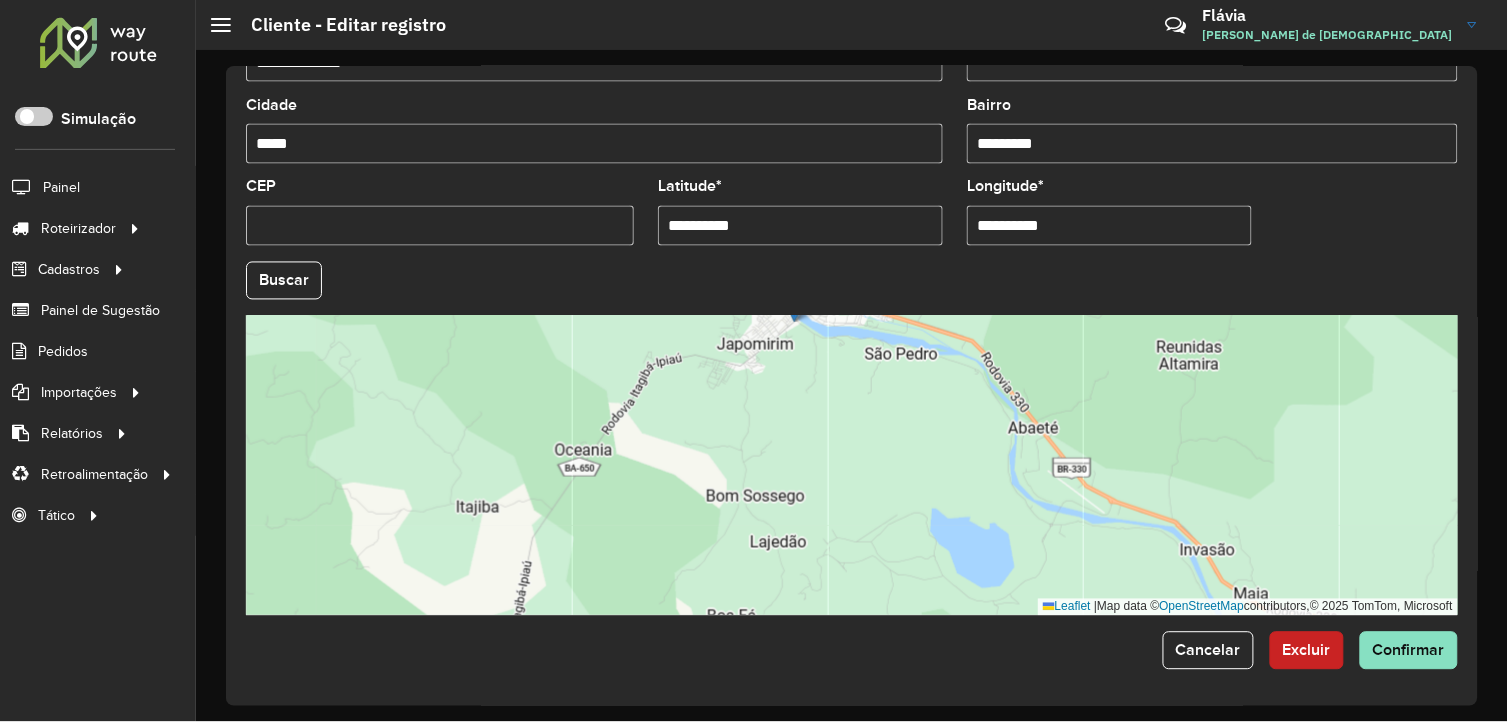 drag, startPoint x: 771, startPoint y: 400, endPoint x: 814, endPoint y: 524, distance: 131.24405 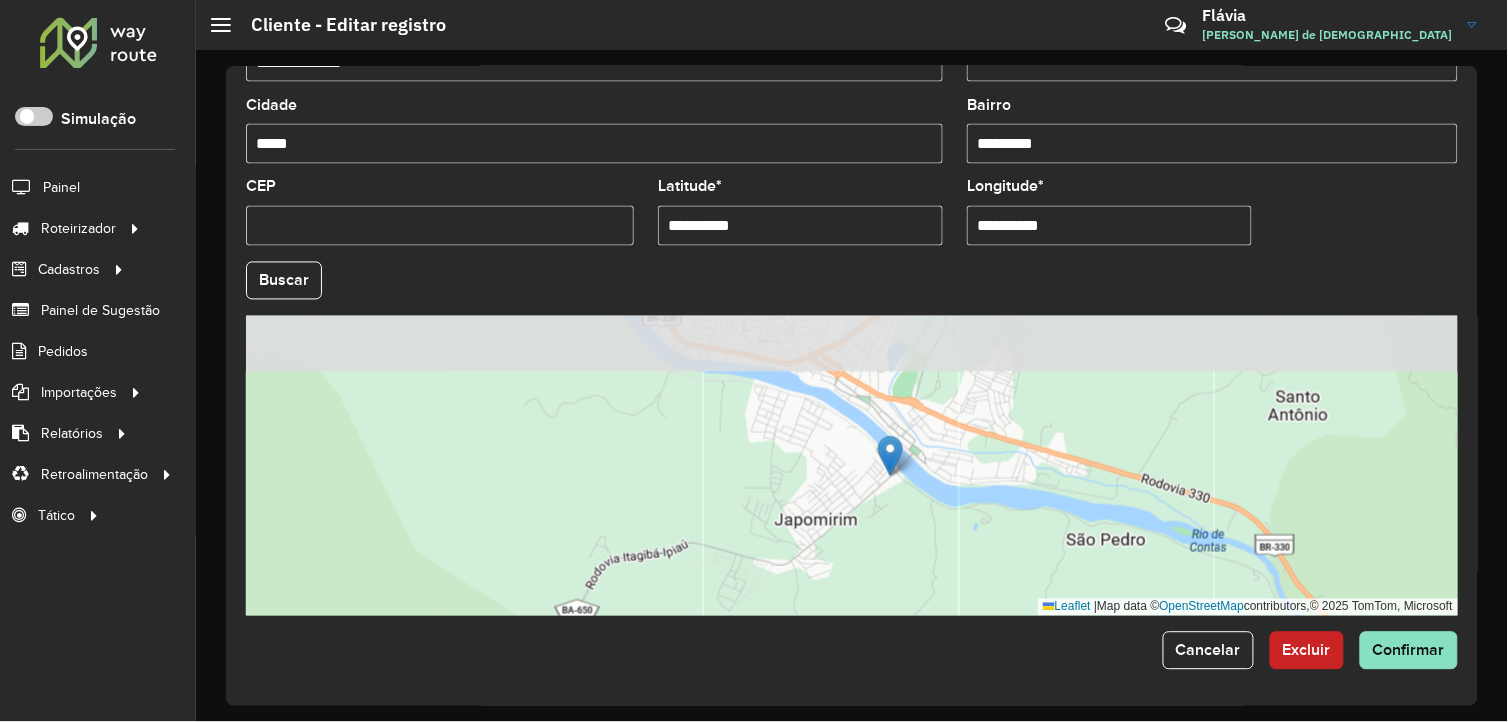 drag, startPoint x: 830, startPoint y: 470, endPoint x: 907, endPoint y: 502, distance: 83.38465 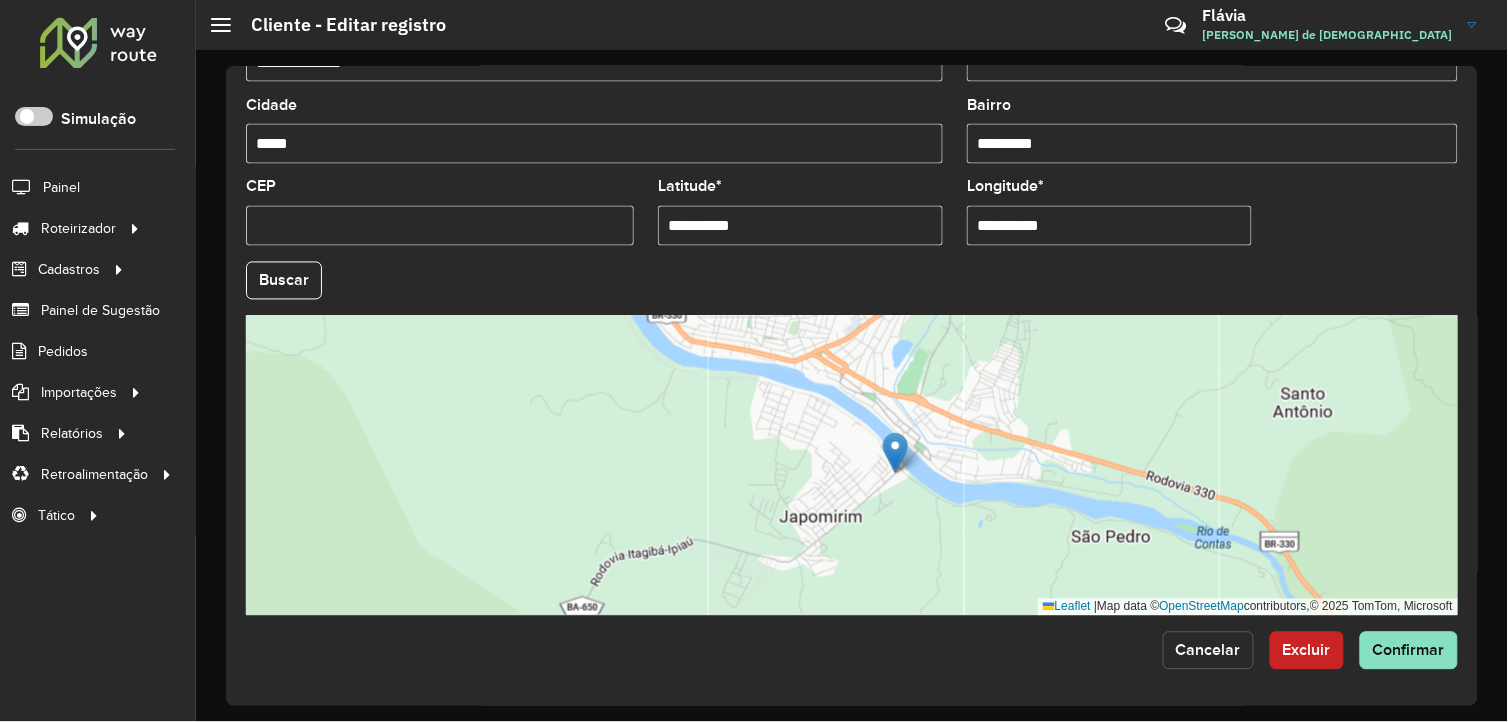 click on "Cancelar" 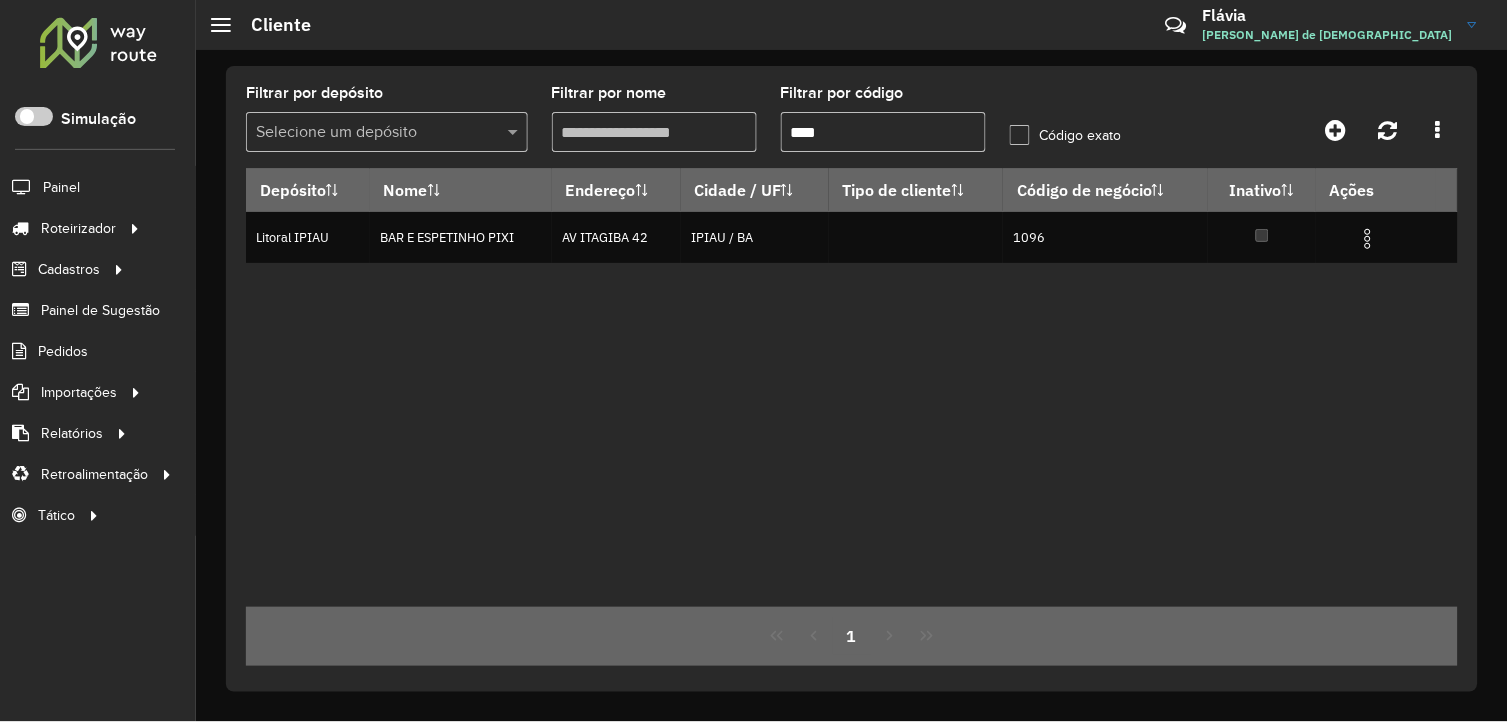 click on "****" at bounding box center [883, 132] 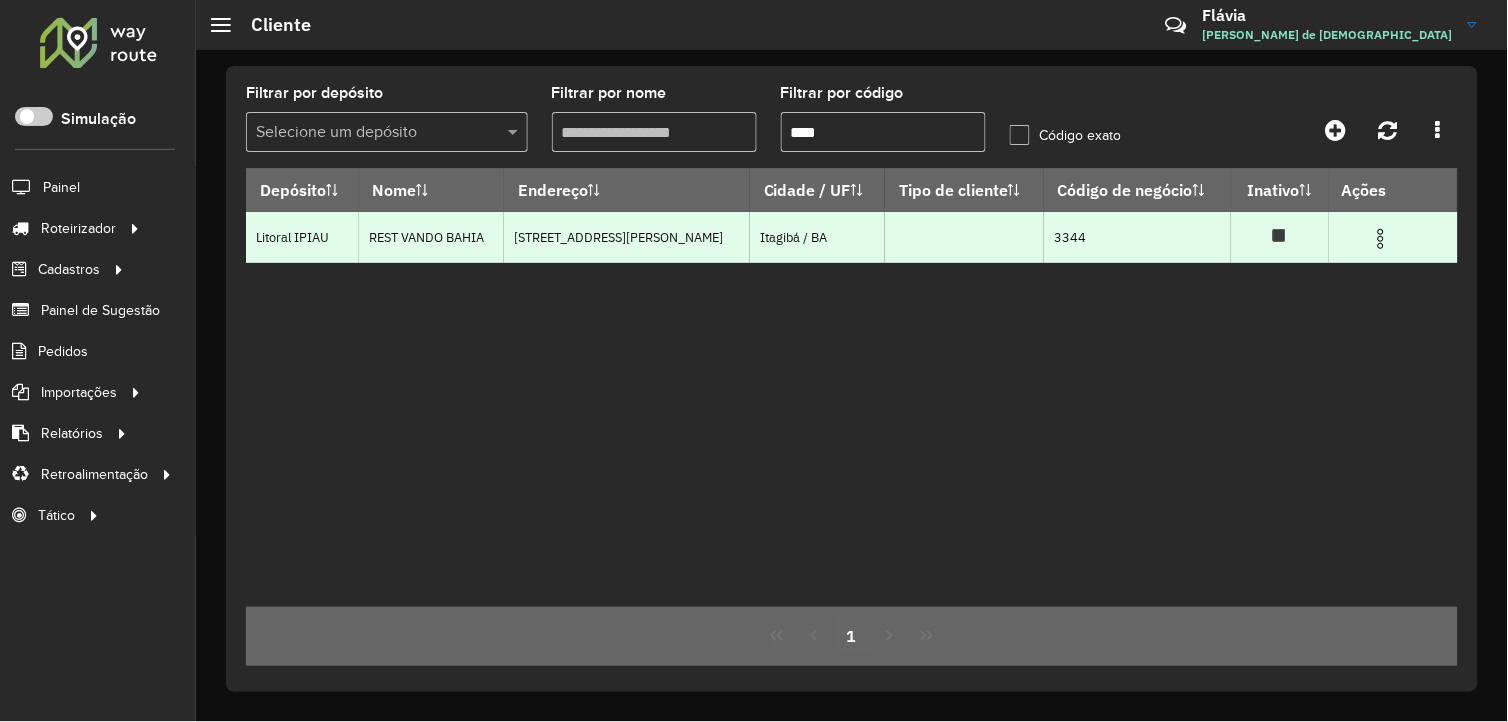 type on "****" 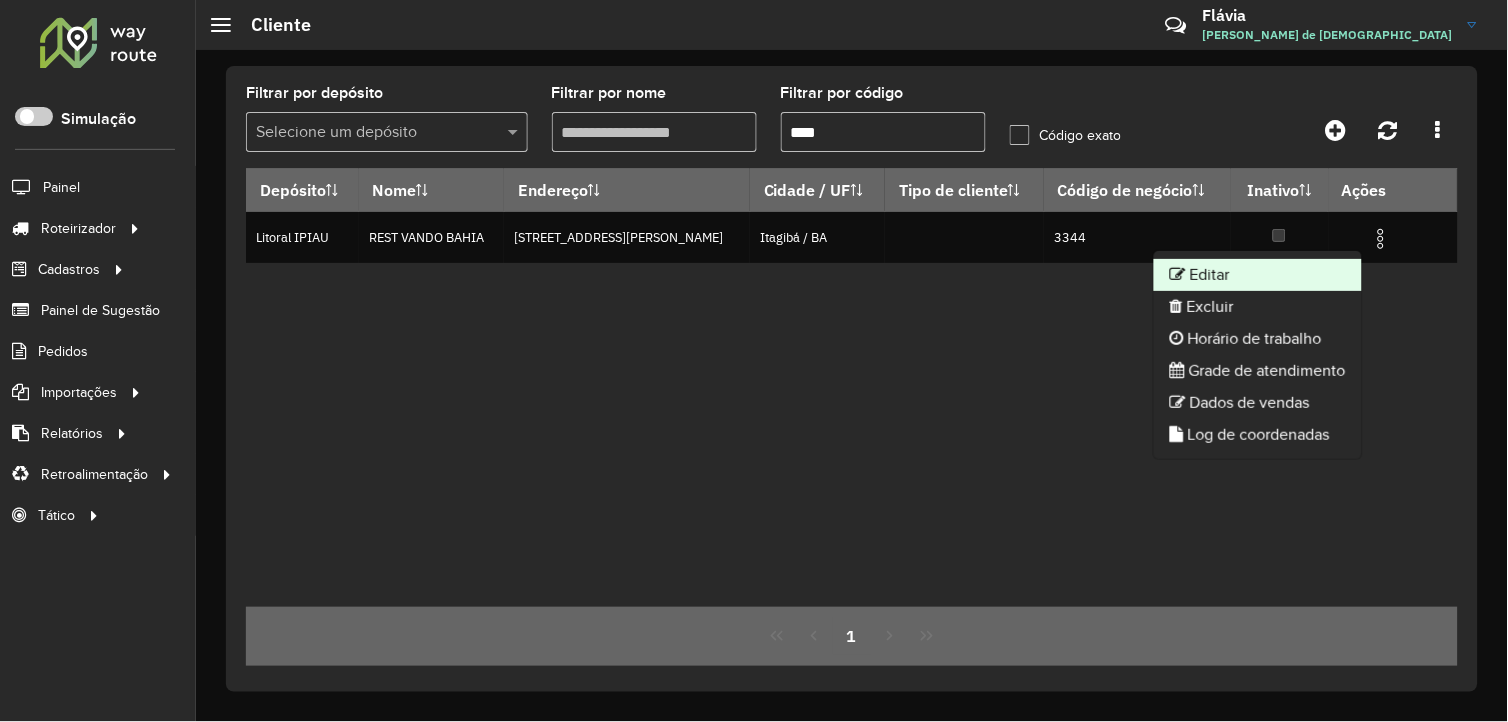 click on "Editar" 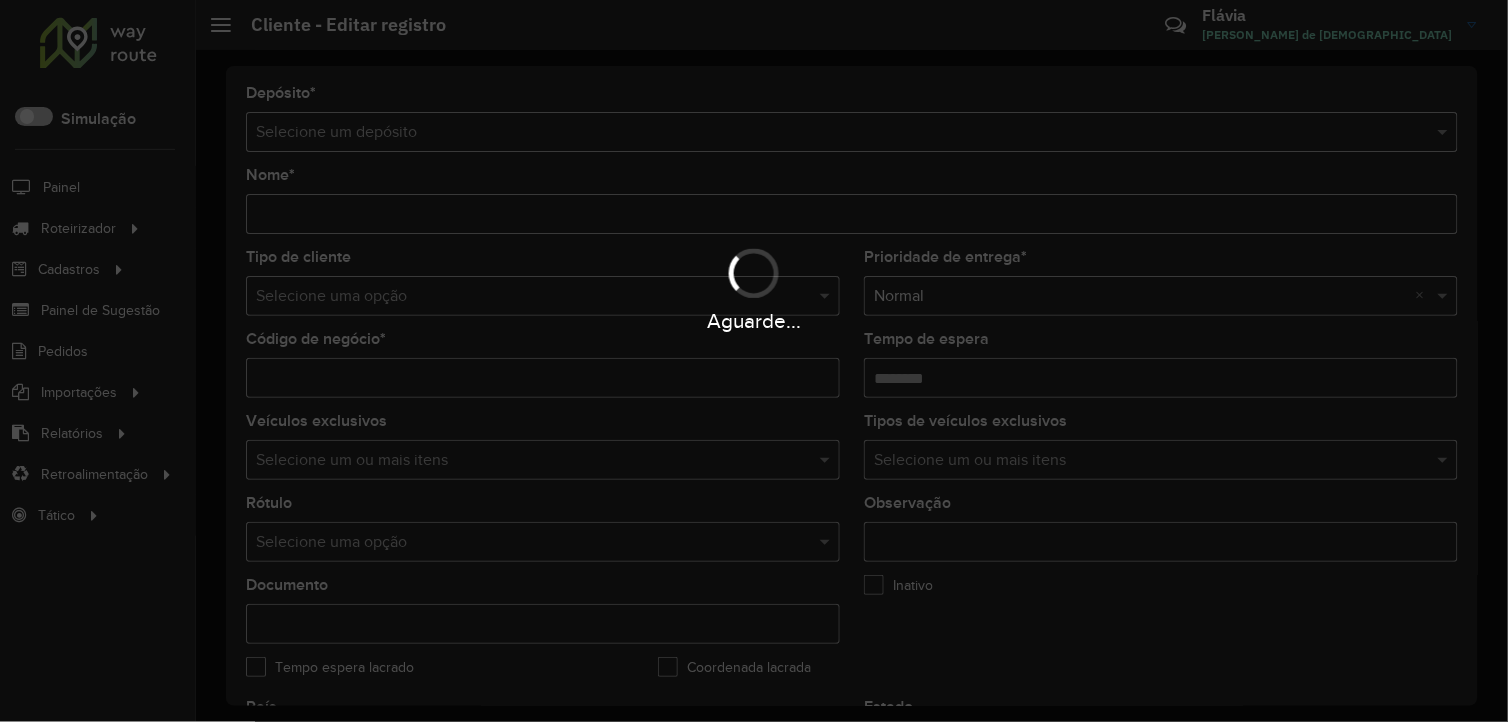 type on "**********" 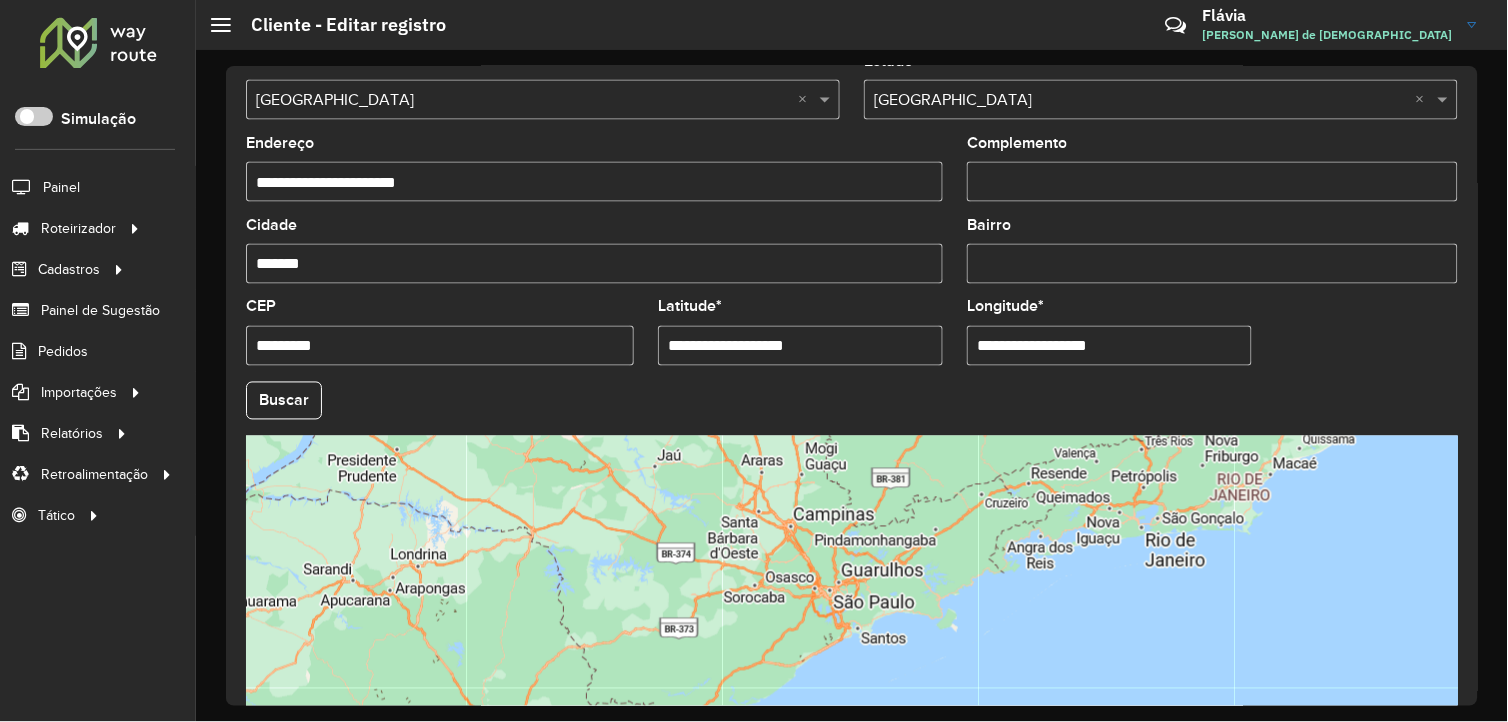 scroll, scrollTop: 770, scrollLeft: 0, axis: vertical 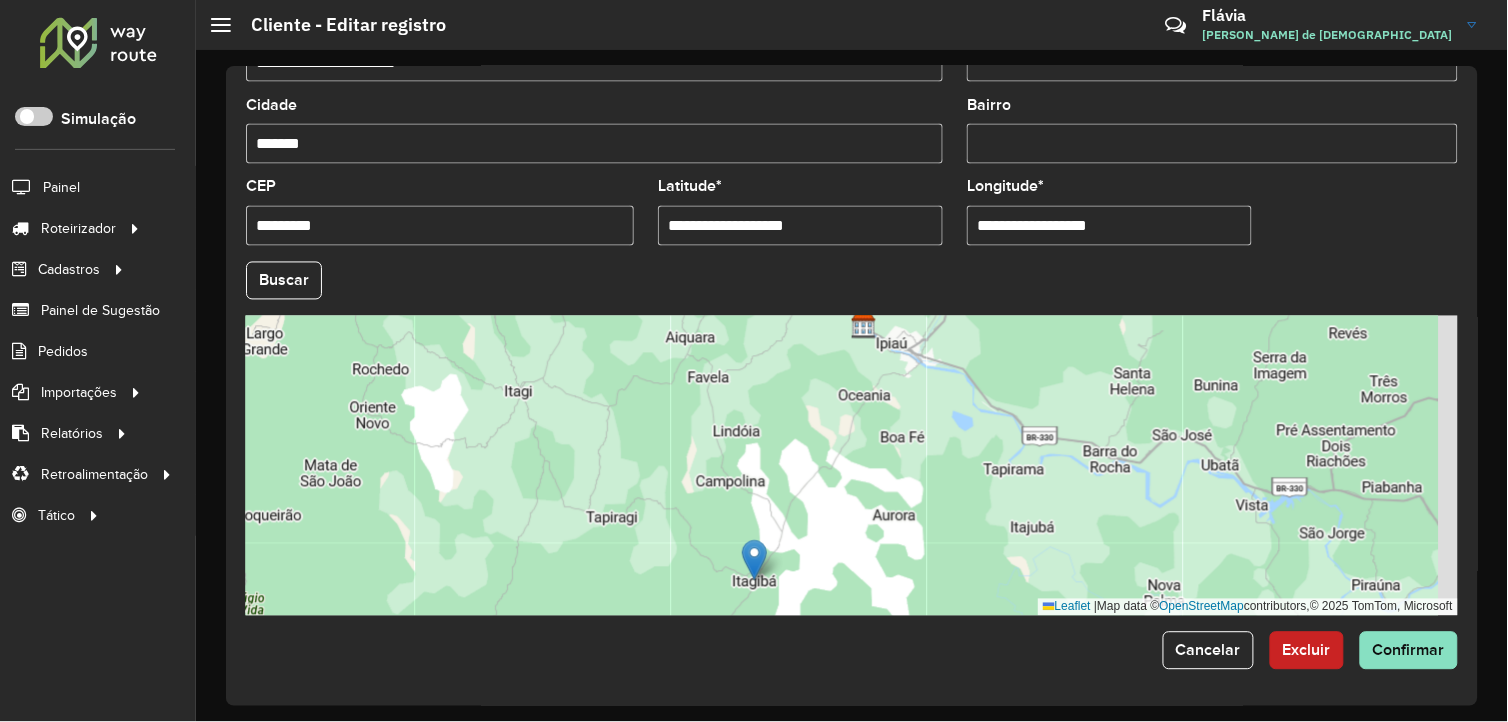 drag, startPoint x: 993, startPoint y: 432, endPoint x: 830, endPoint y: 566, distance: 211.00948 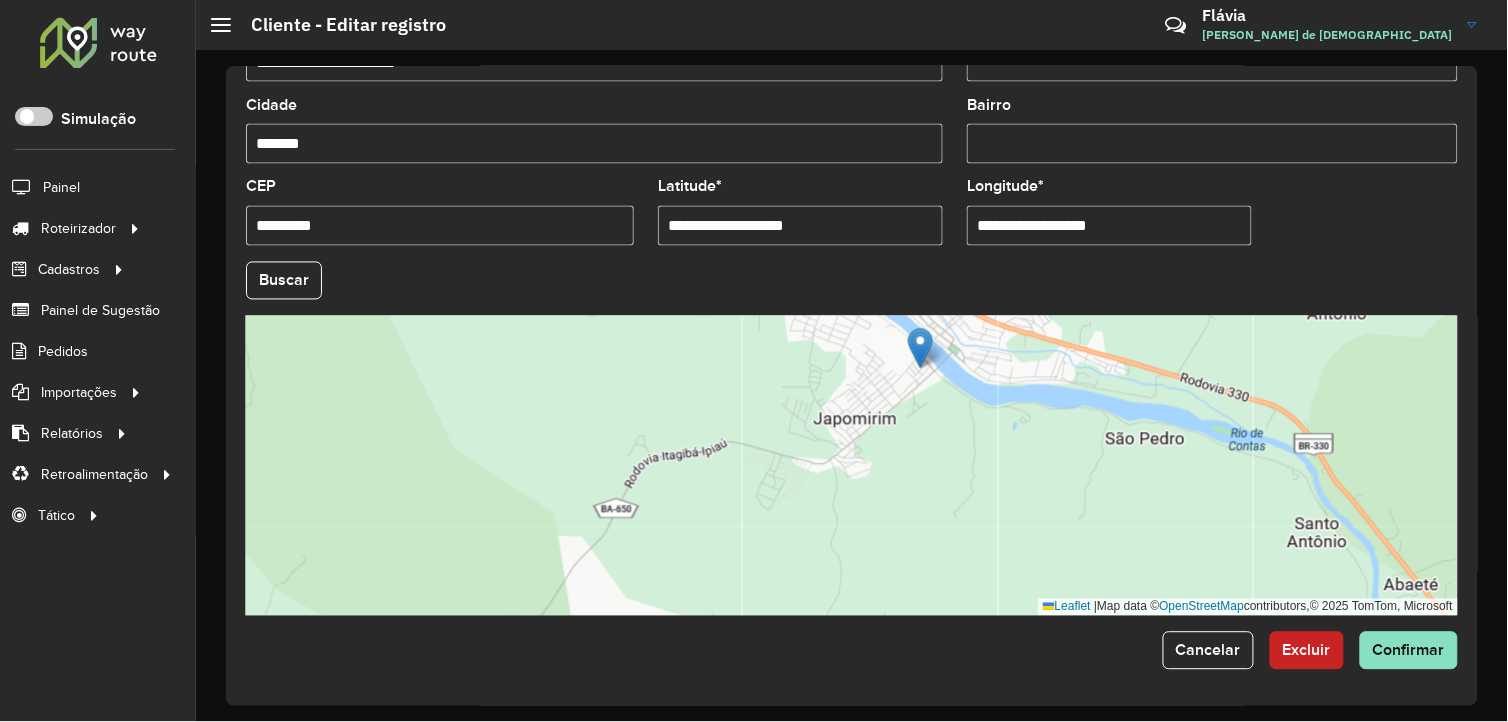 drag, startPoint x: 756, startPoint y: 568, endPoint x: 924, endPoint y: 356, distance: 270.49585 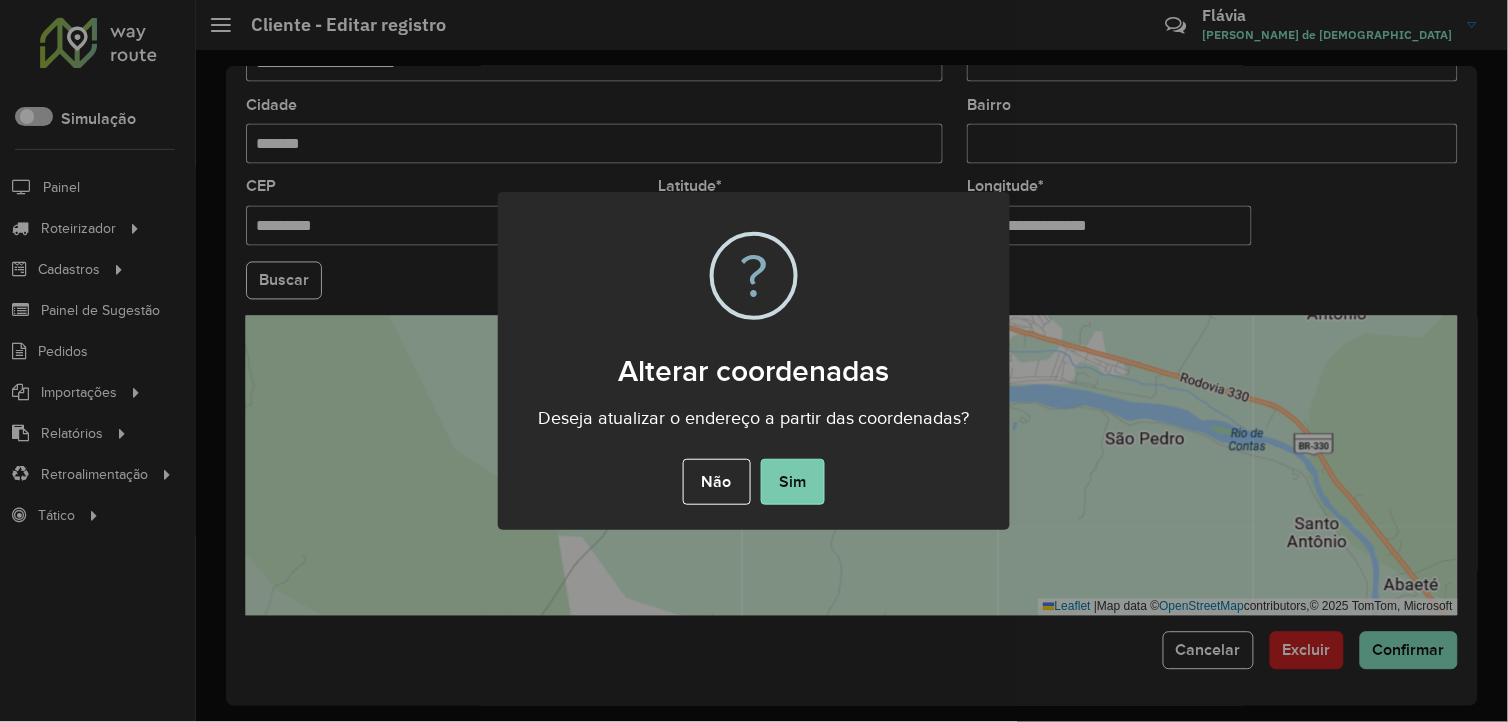 click on "Sim" at bounding box center [793, 482] 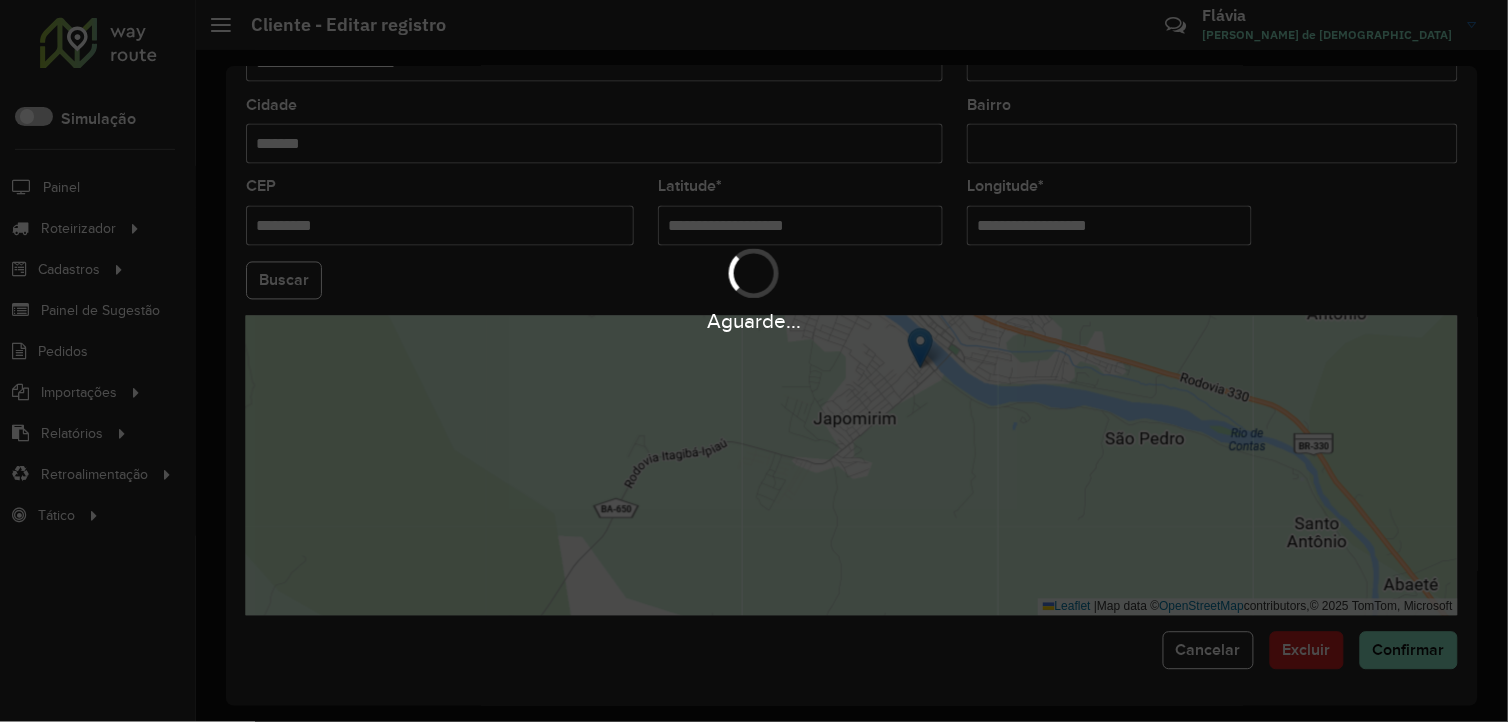 type on "**********" 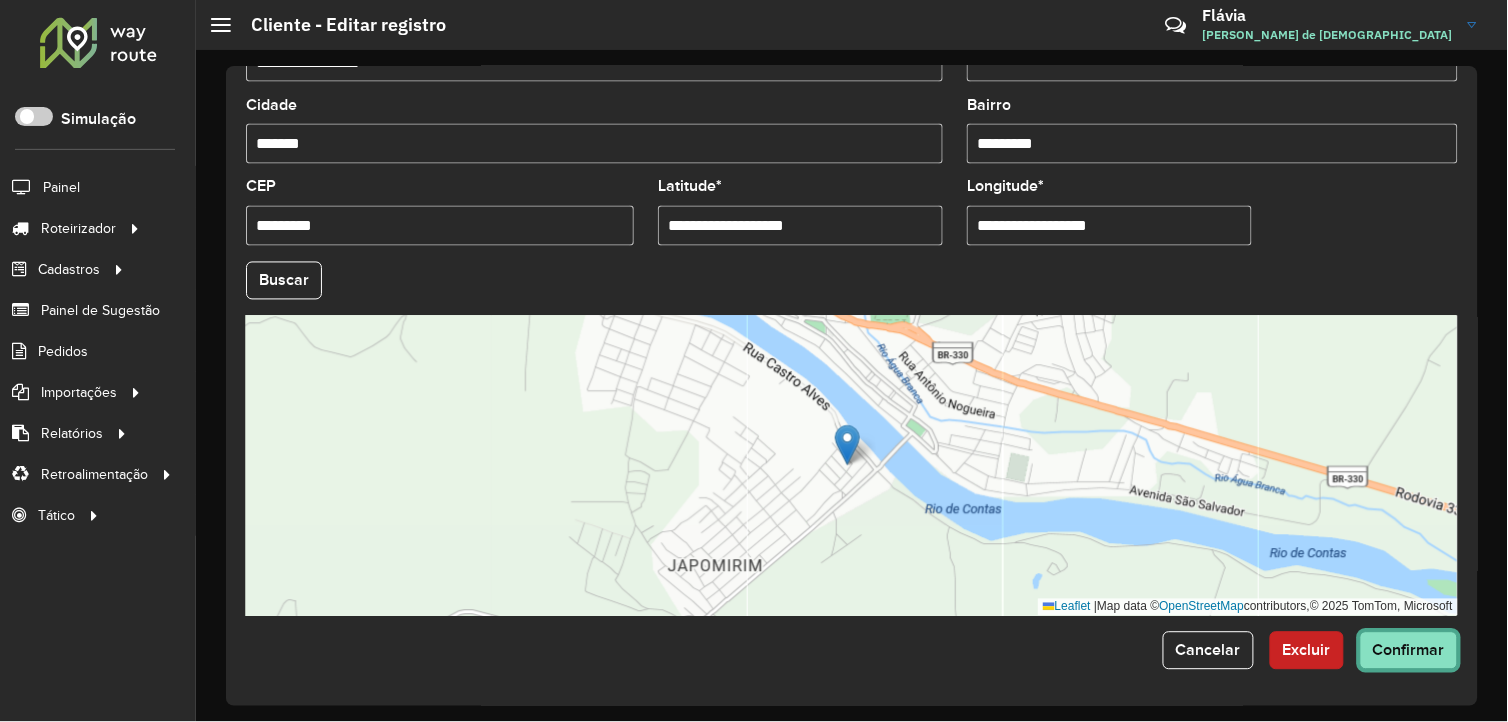 click on "Confirmar" 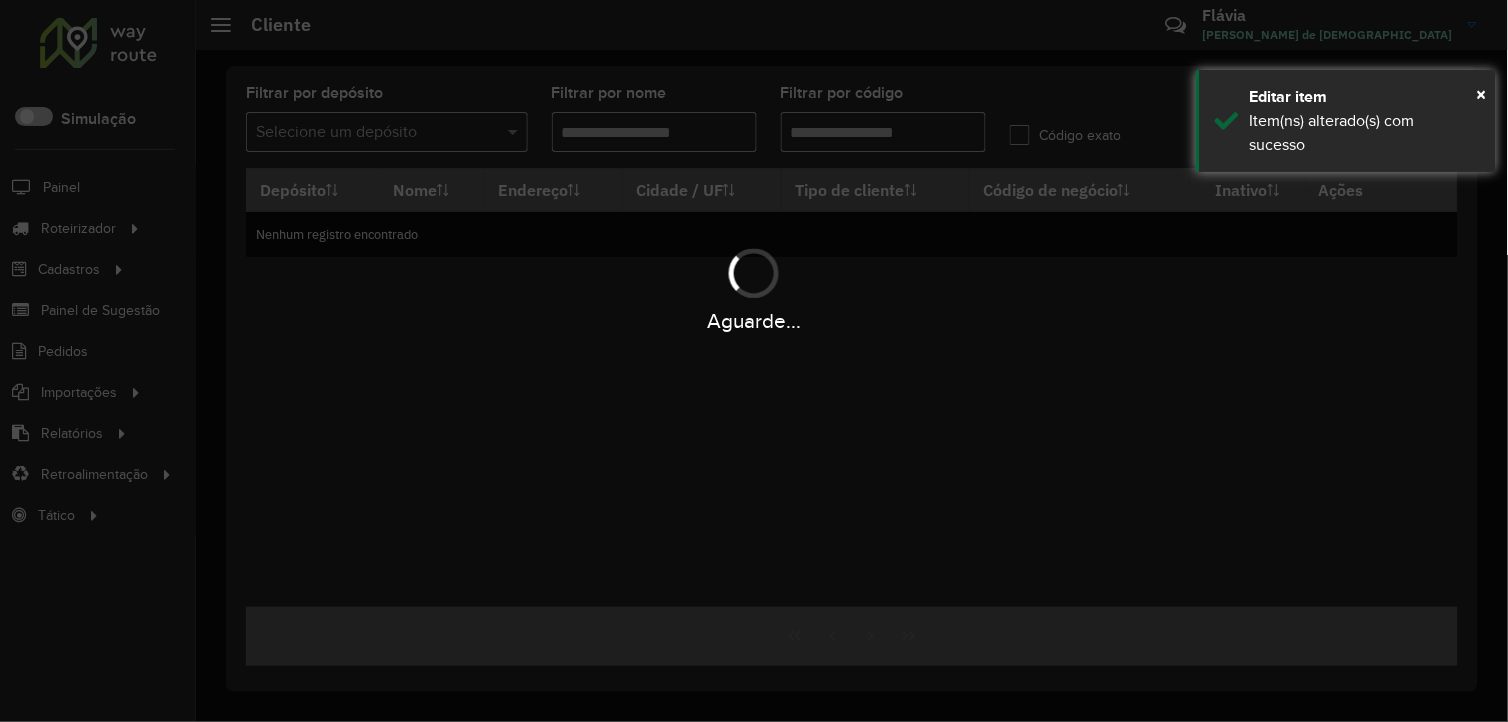 type on "****" 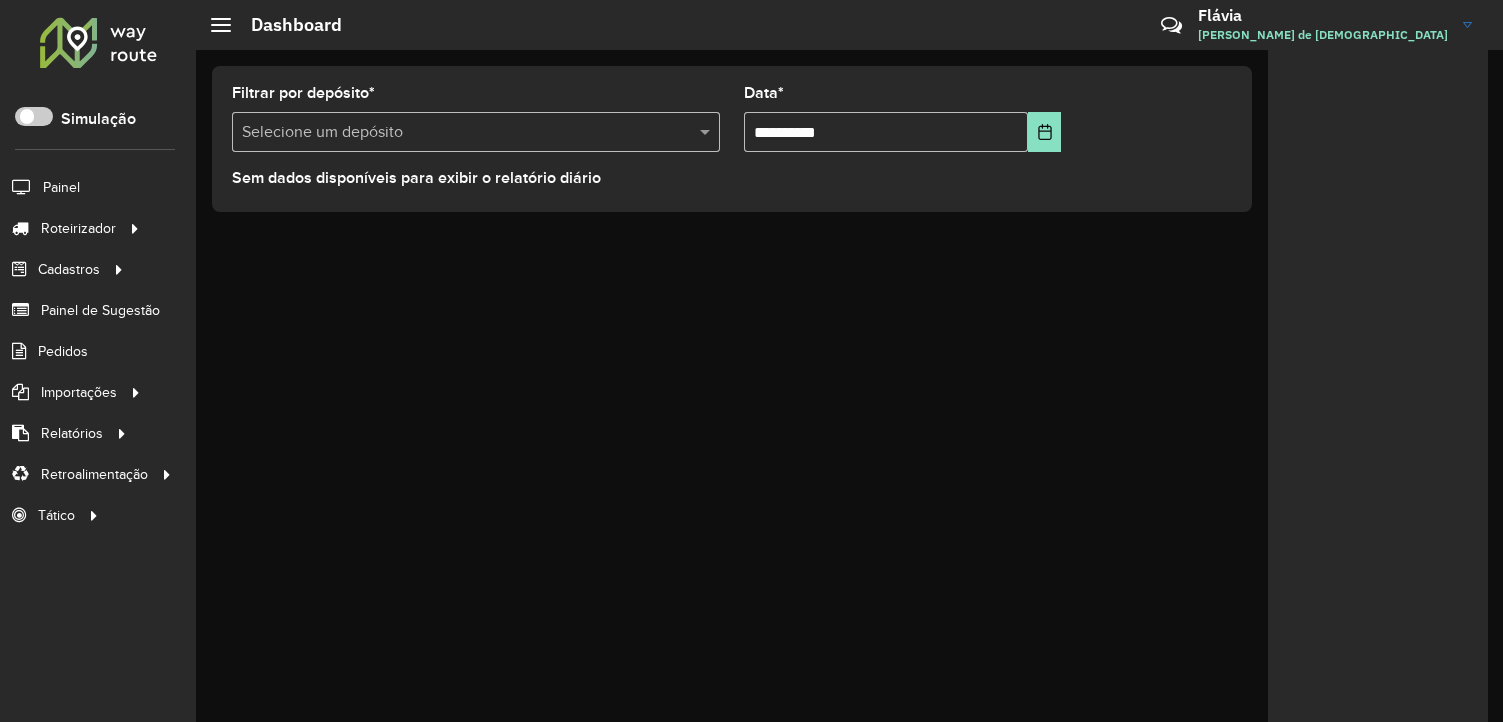 scroll, scrollTop: 0, scrollLeft: 0, axis: both 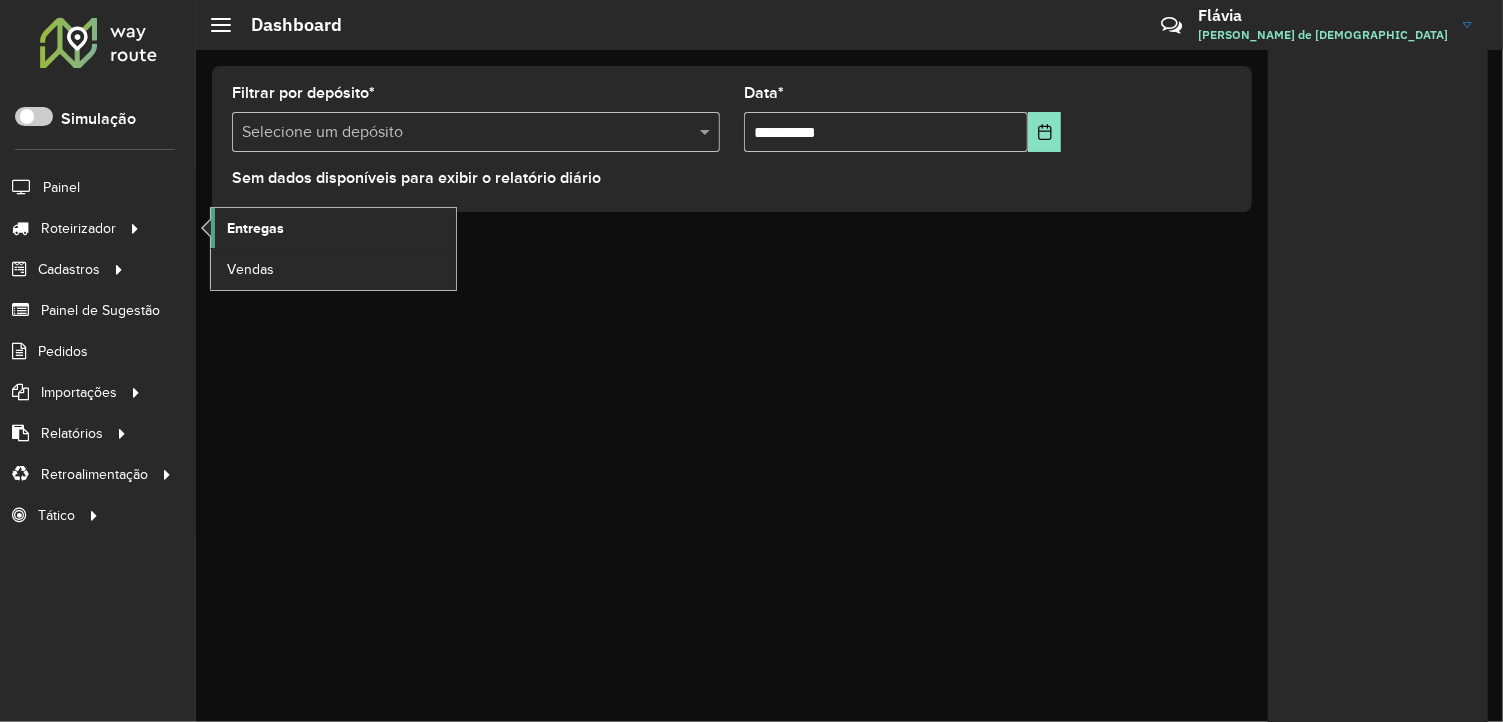 click on "Entregas" 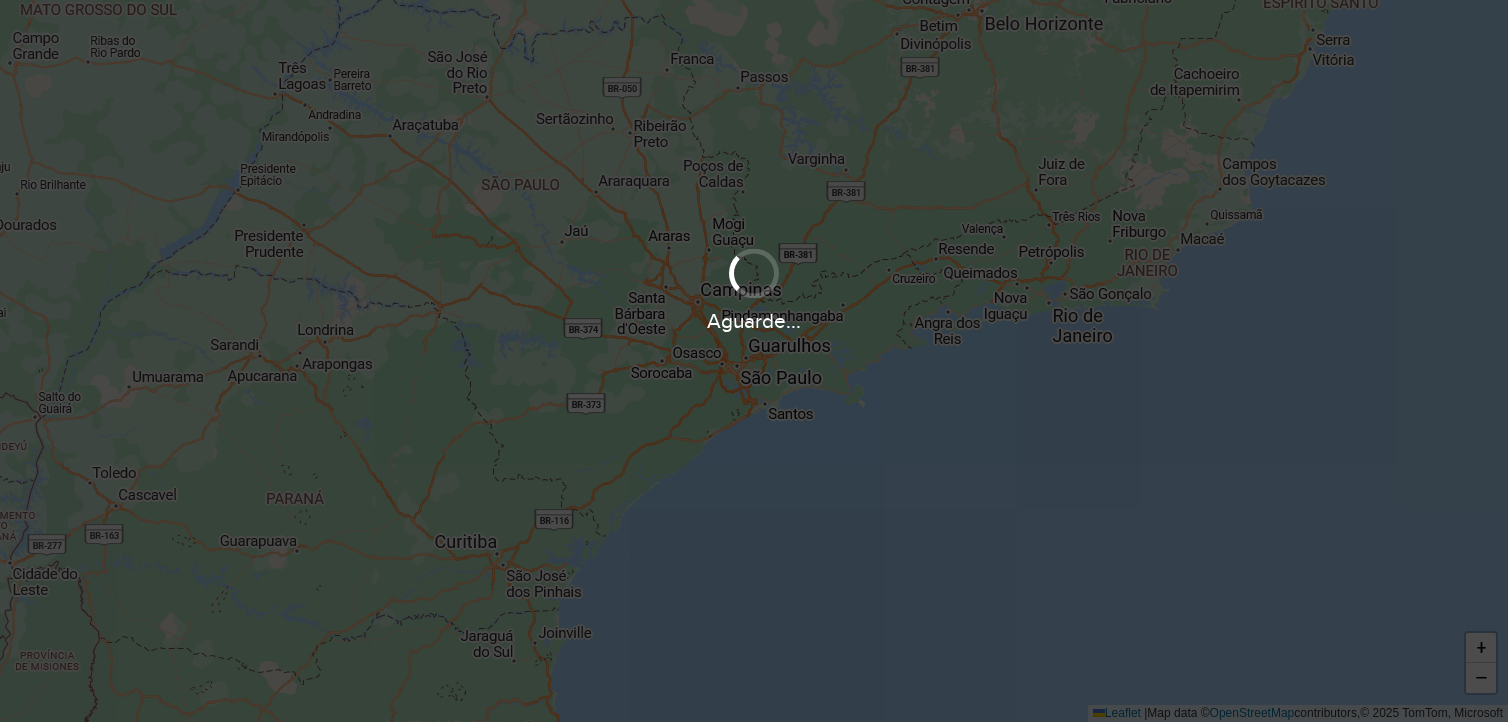 scroll, scrollTop: 0, scrollLeft: 0, axis: both 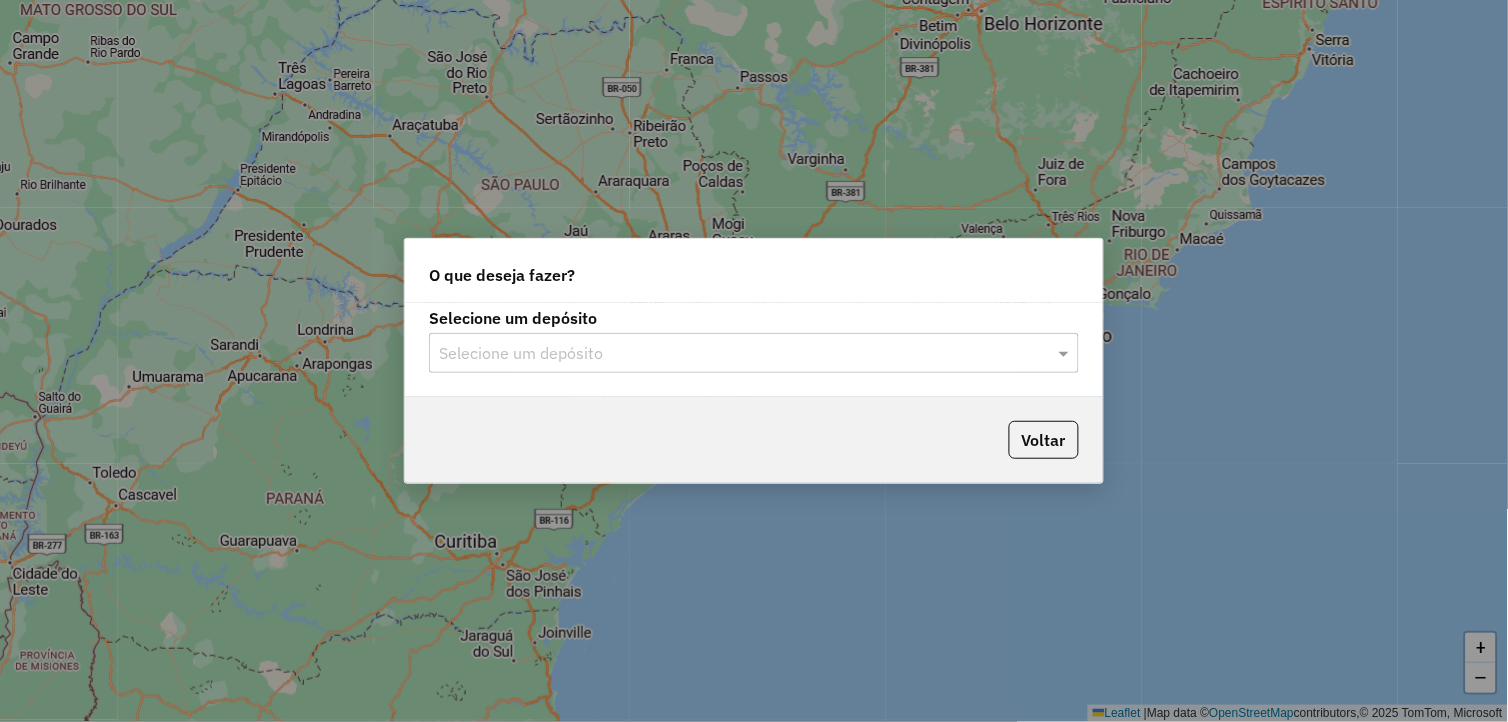 click 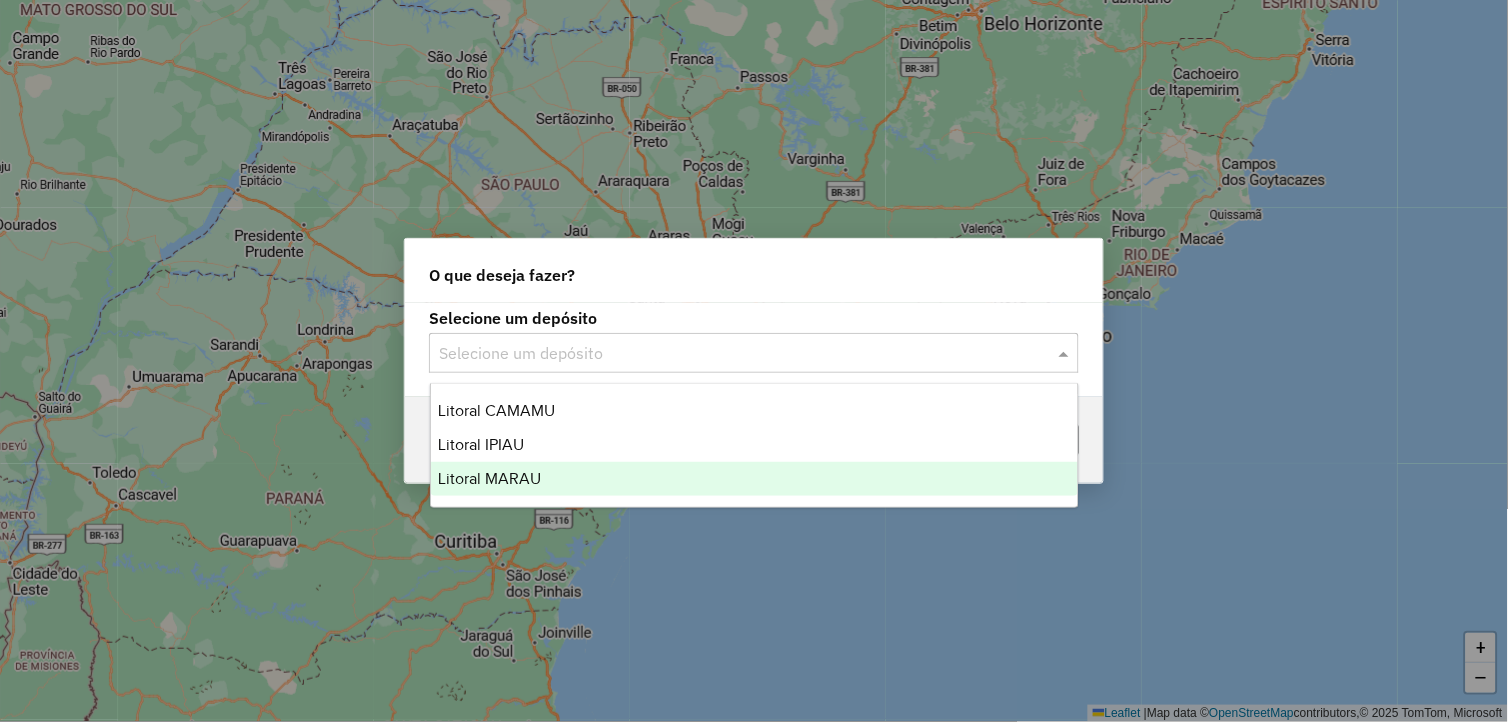 click on "Litoral MARAU" at bounding box center [755, 479] 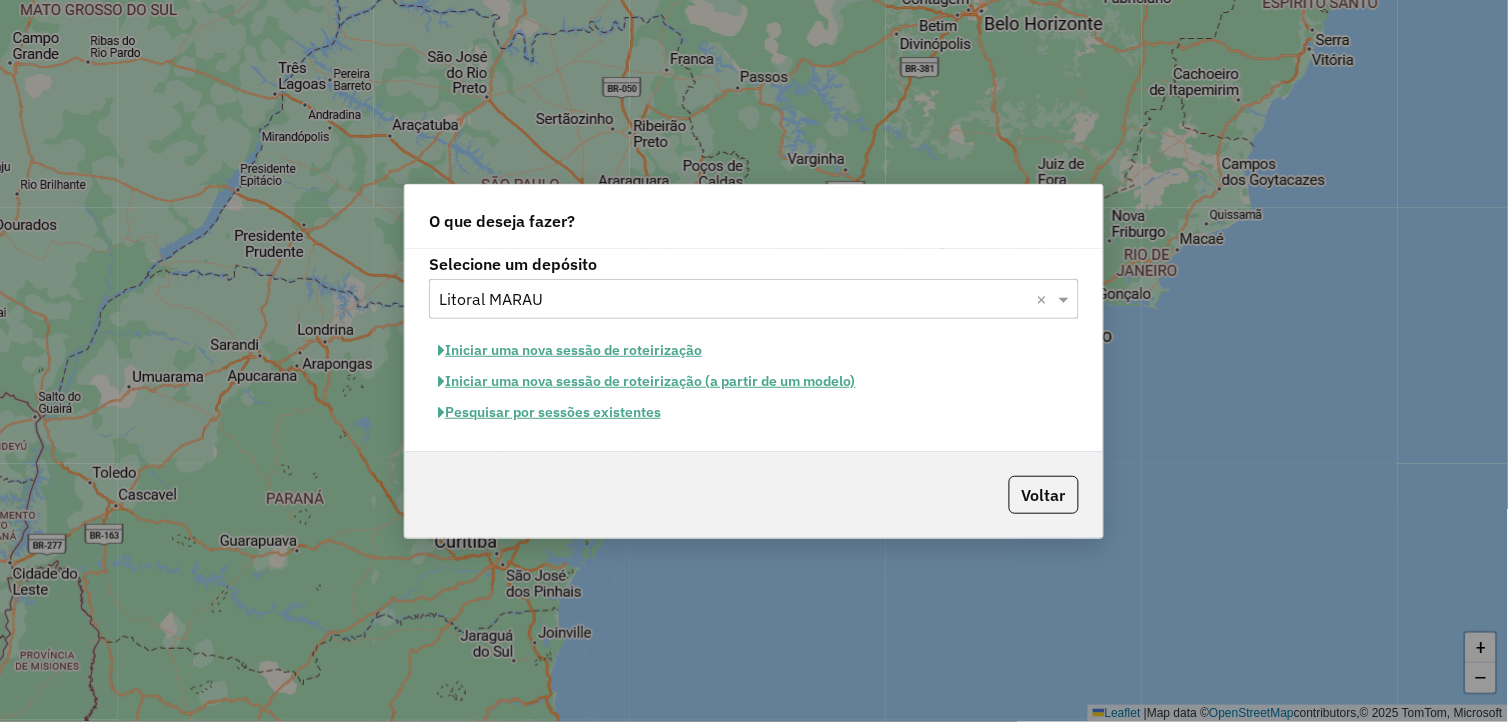 click on "Iniciar uma nova sessão de roteirização" 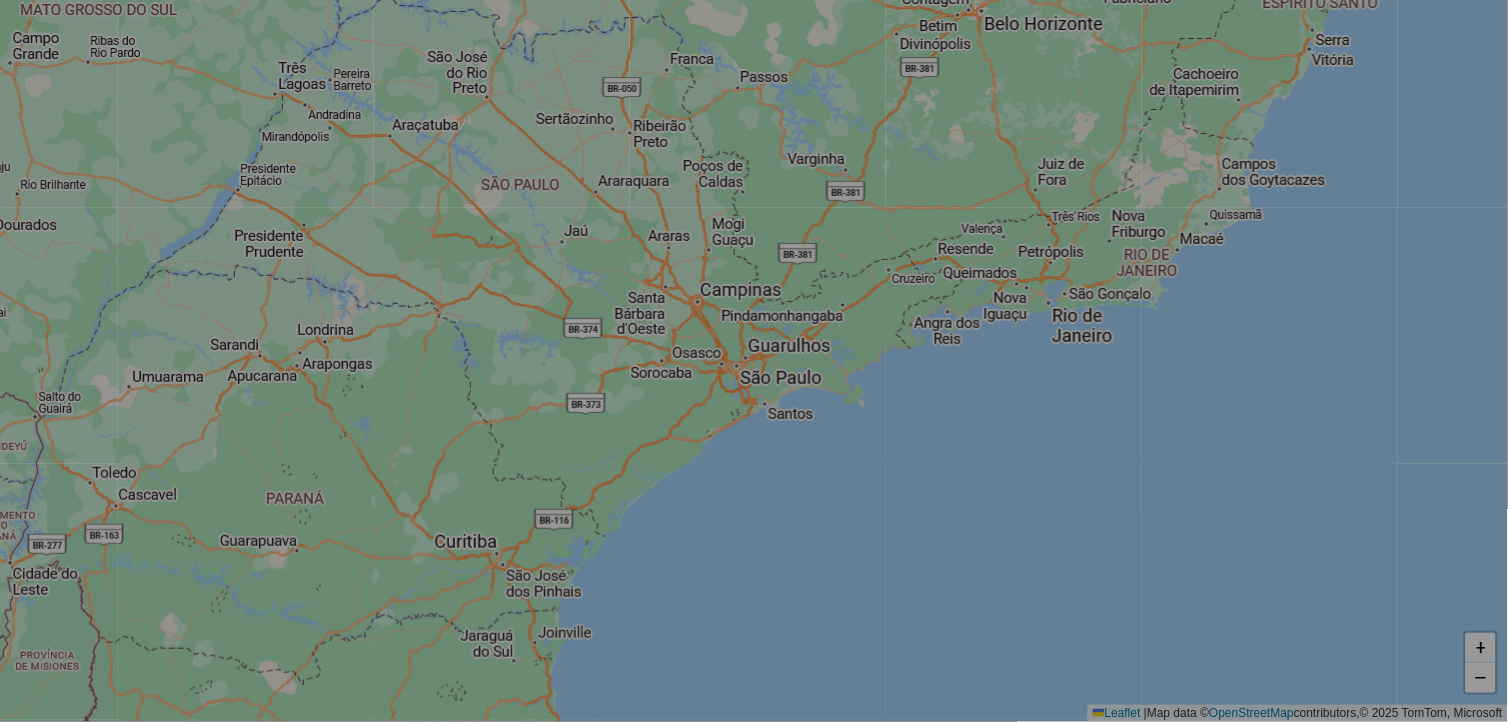 select on "*" 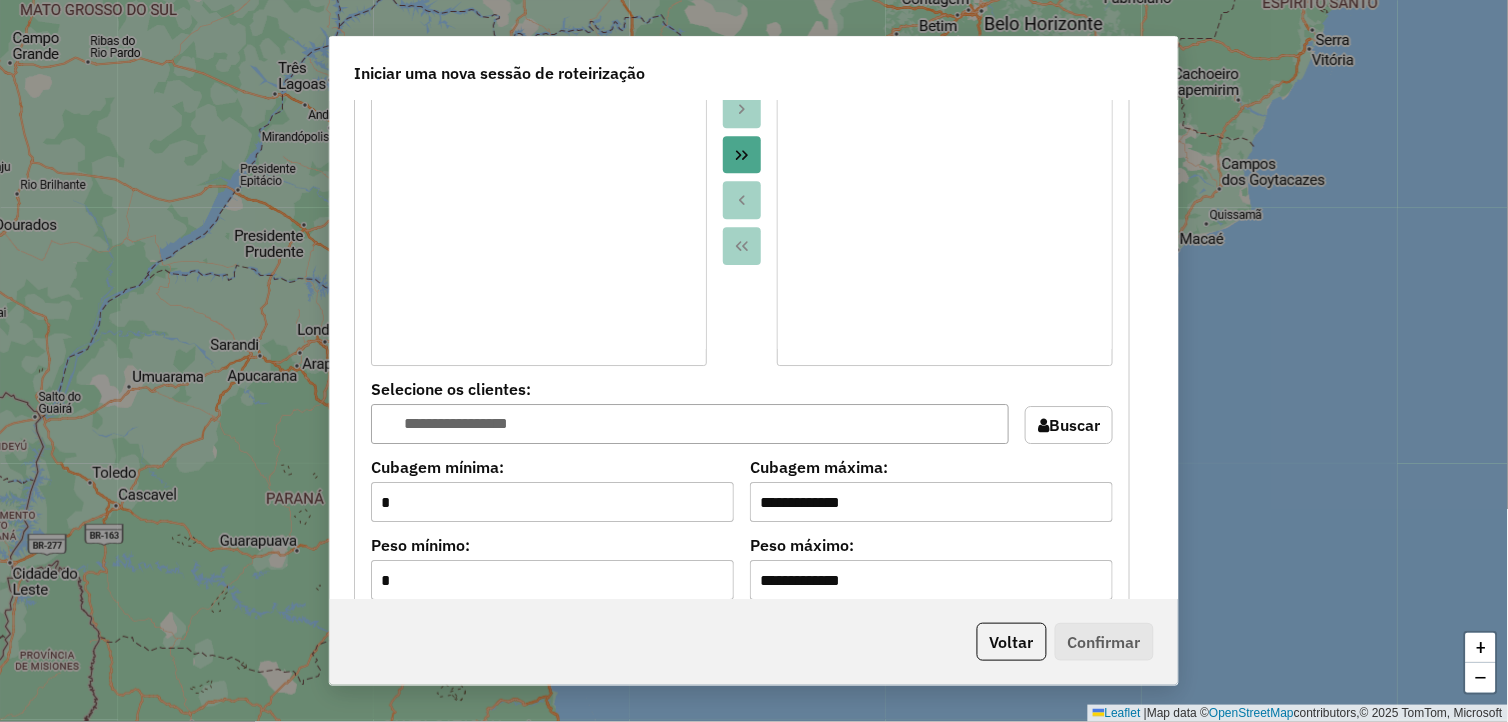 scroll, scrollTop: 1333, scrollLeft: 0, axis: vertical 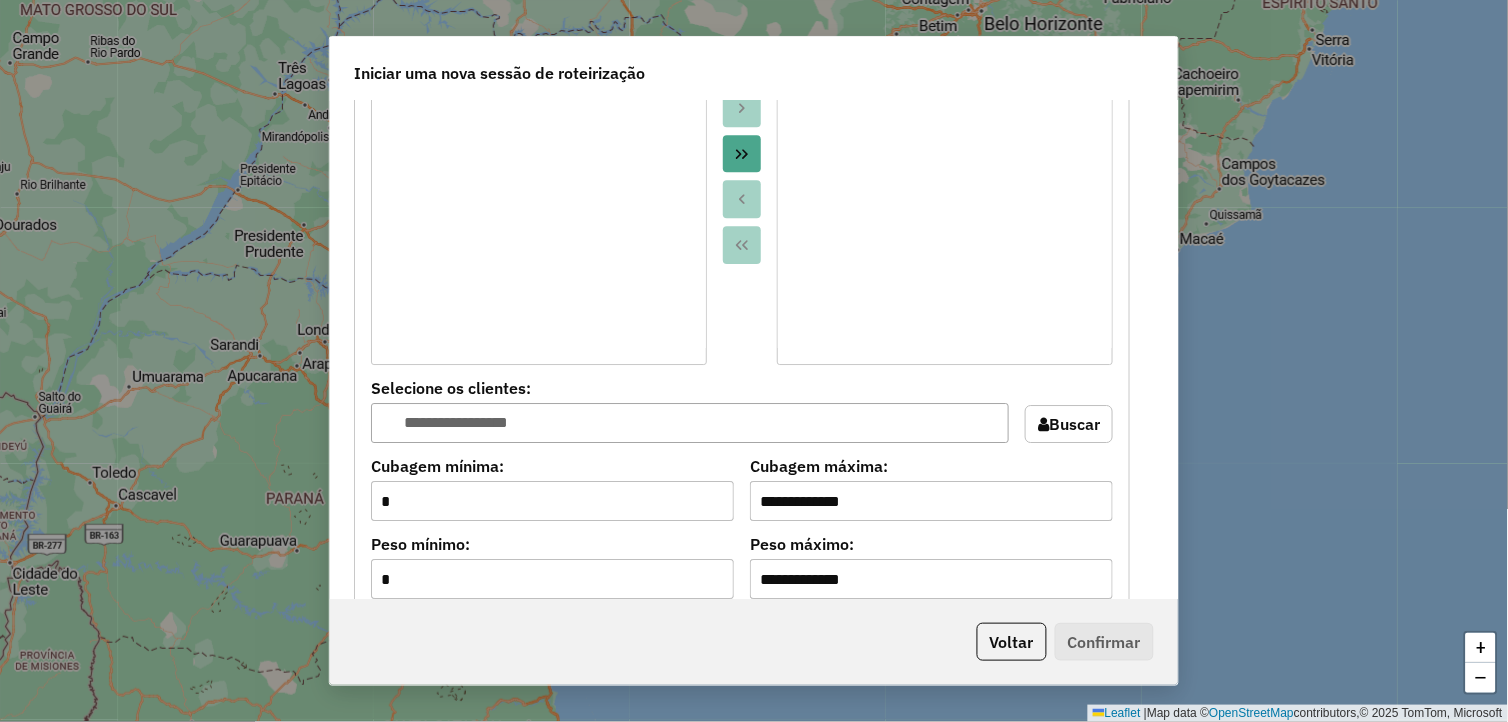 click at bounding box center (742, 154) 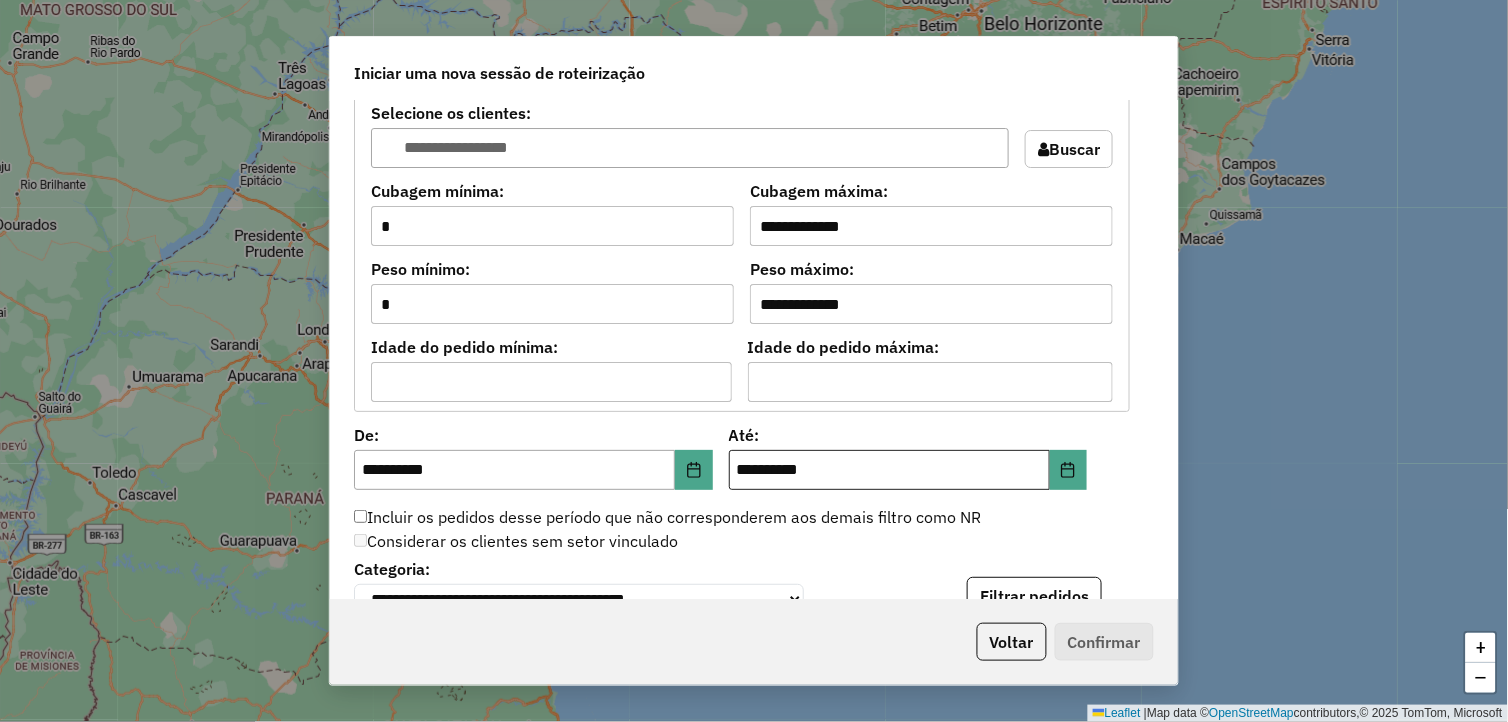 scroll, scrollTop: 1666, scrollLeft: 0, axis: vertical 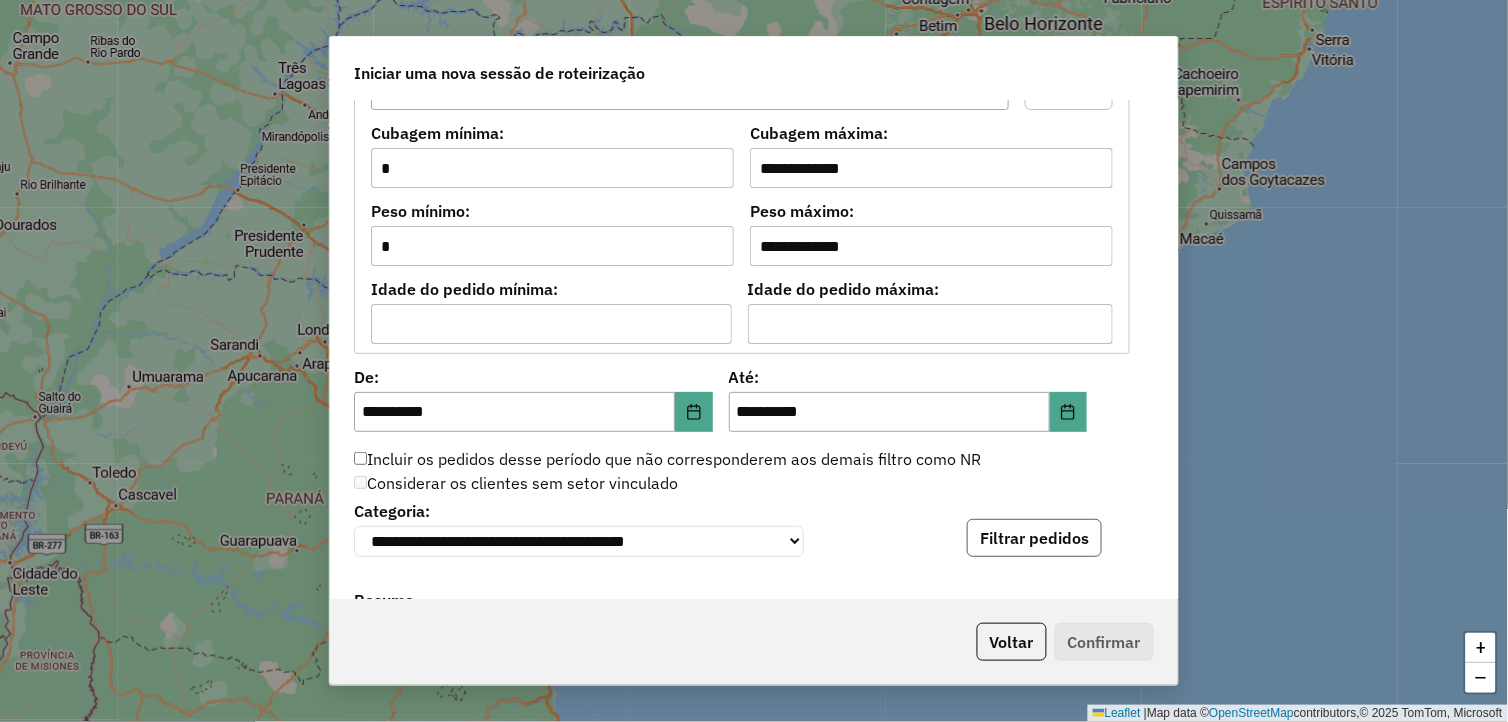 click on "Filtrar pedidos" 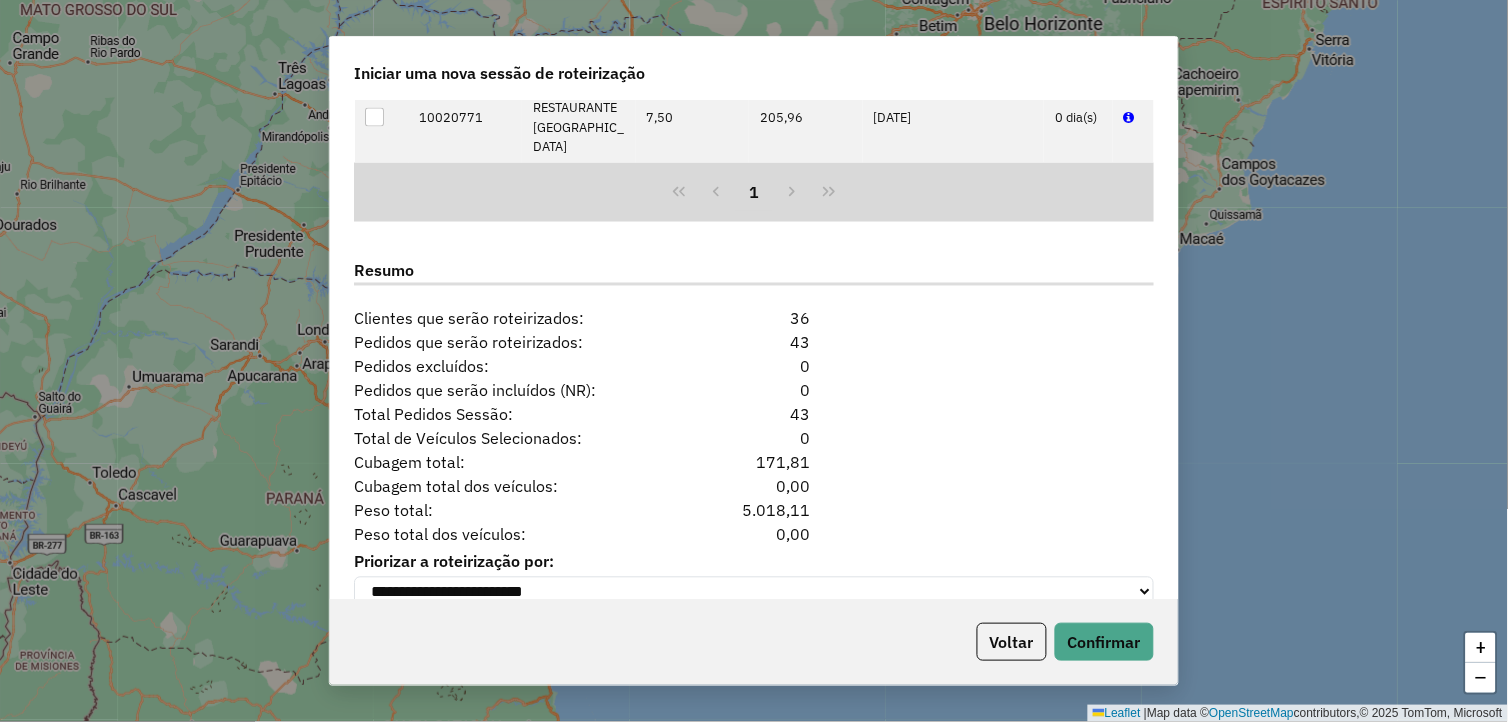 scroll, scrollTop: 2444, scrollLeft: 0, axis: vertical 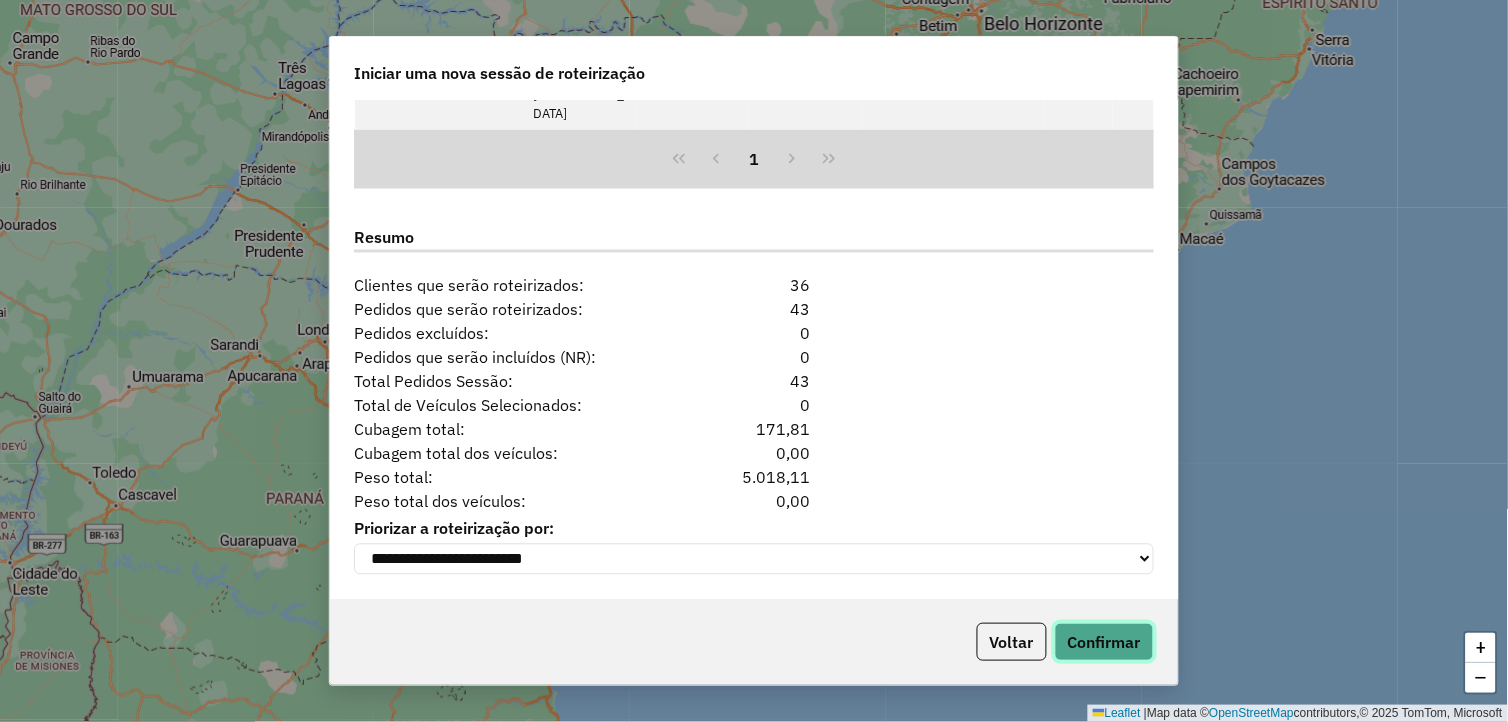 click on "Confirmar" 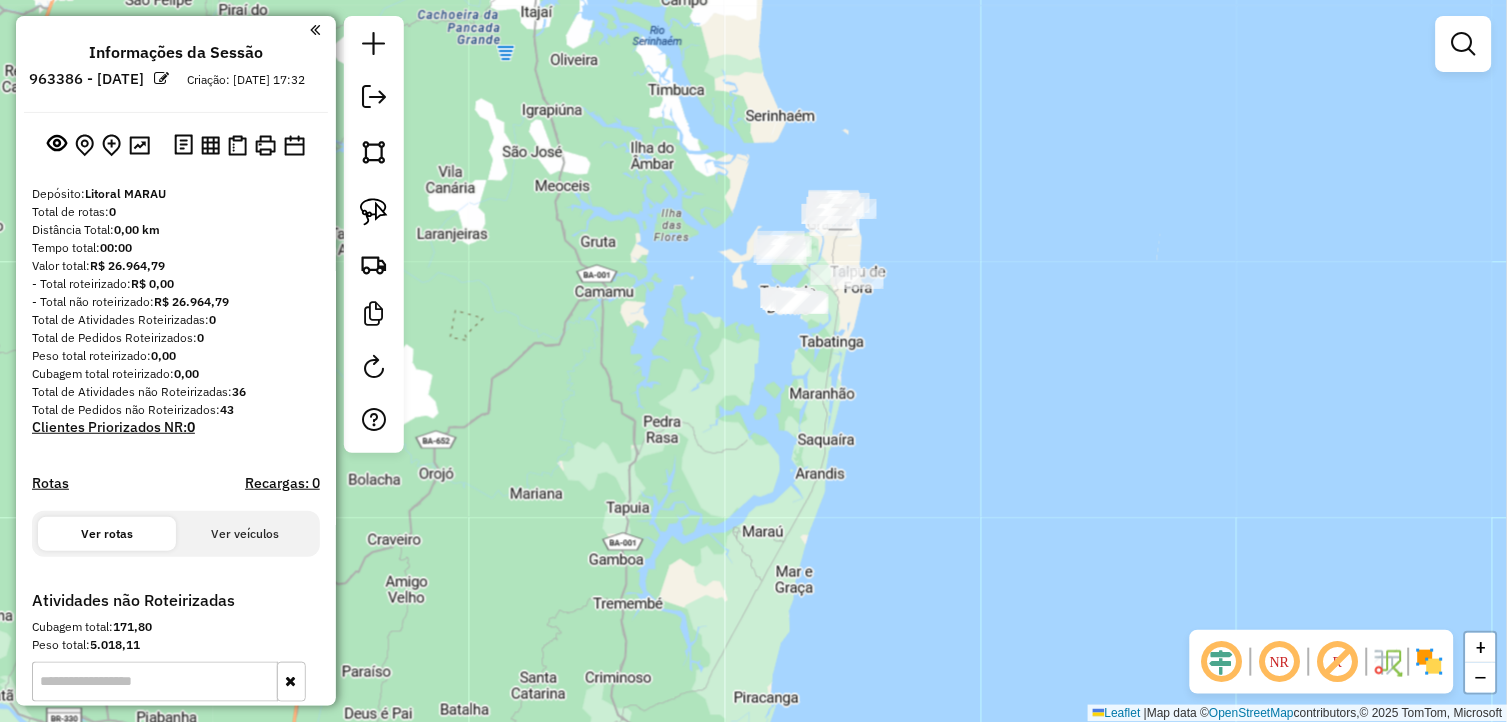 drag, startPoint x: 722, startPoint y: 444, endPoint x: 801, endPoint y: 588, distance: 164.24677 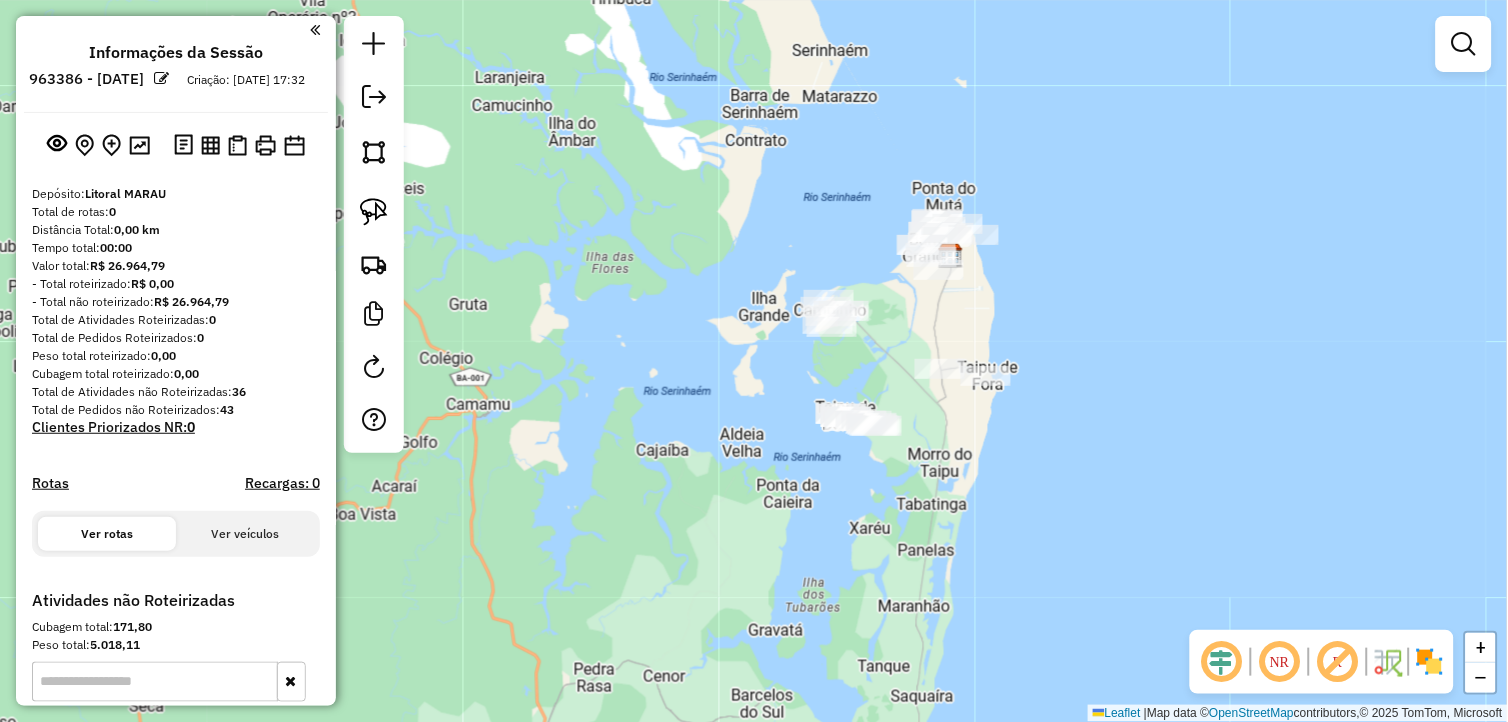drag, startPoint x: 960, startPoint y: 484, endPoint x: 965, endPoint y: 508, distance: 24.5153 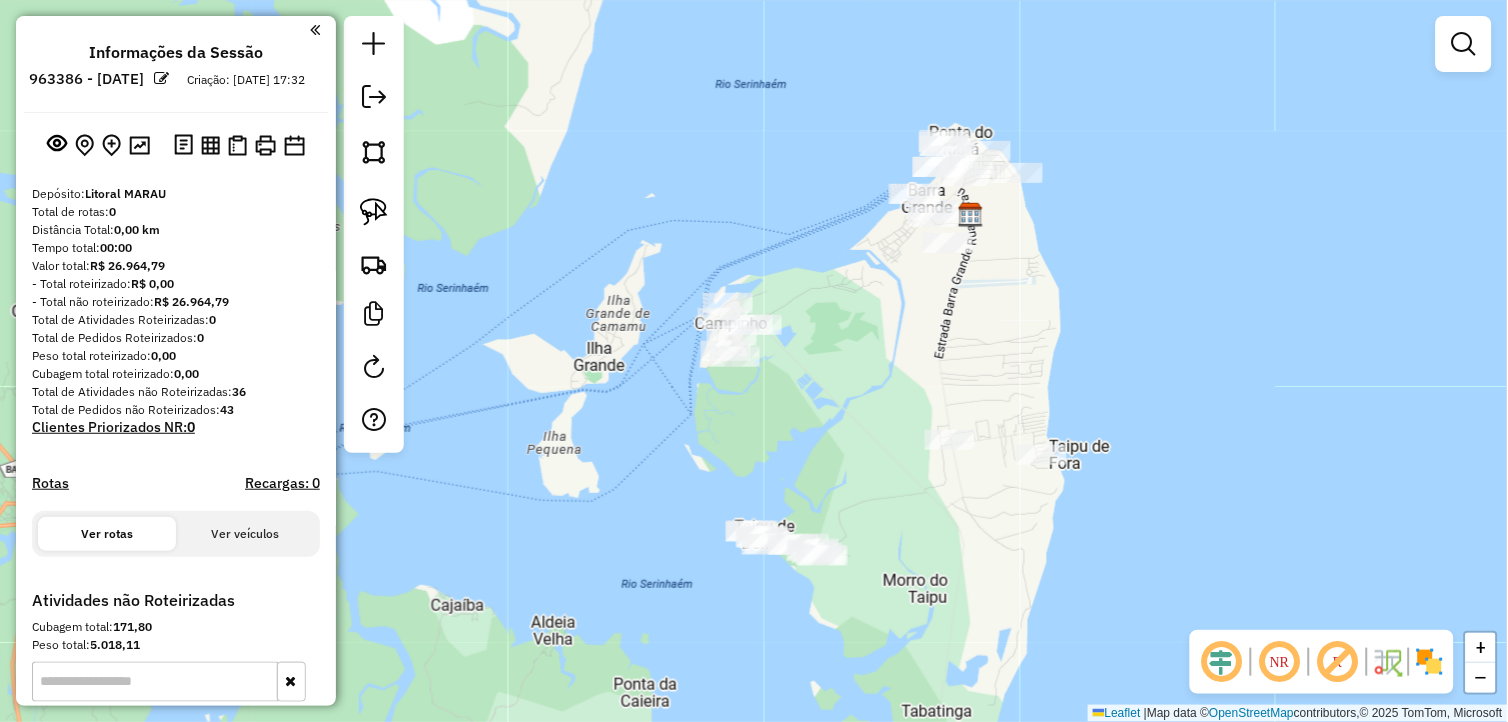 drag, startPoint x: 966, startPoint y: 396, endPoint x: 973, endPoint y: 568, distance: 172.14238 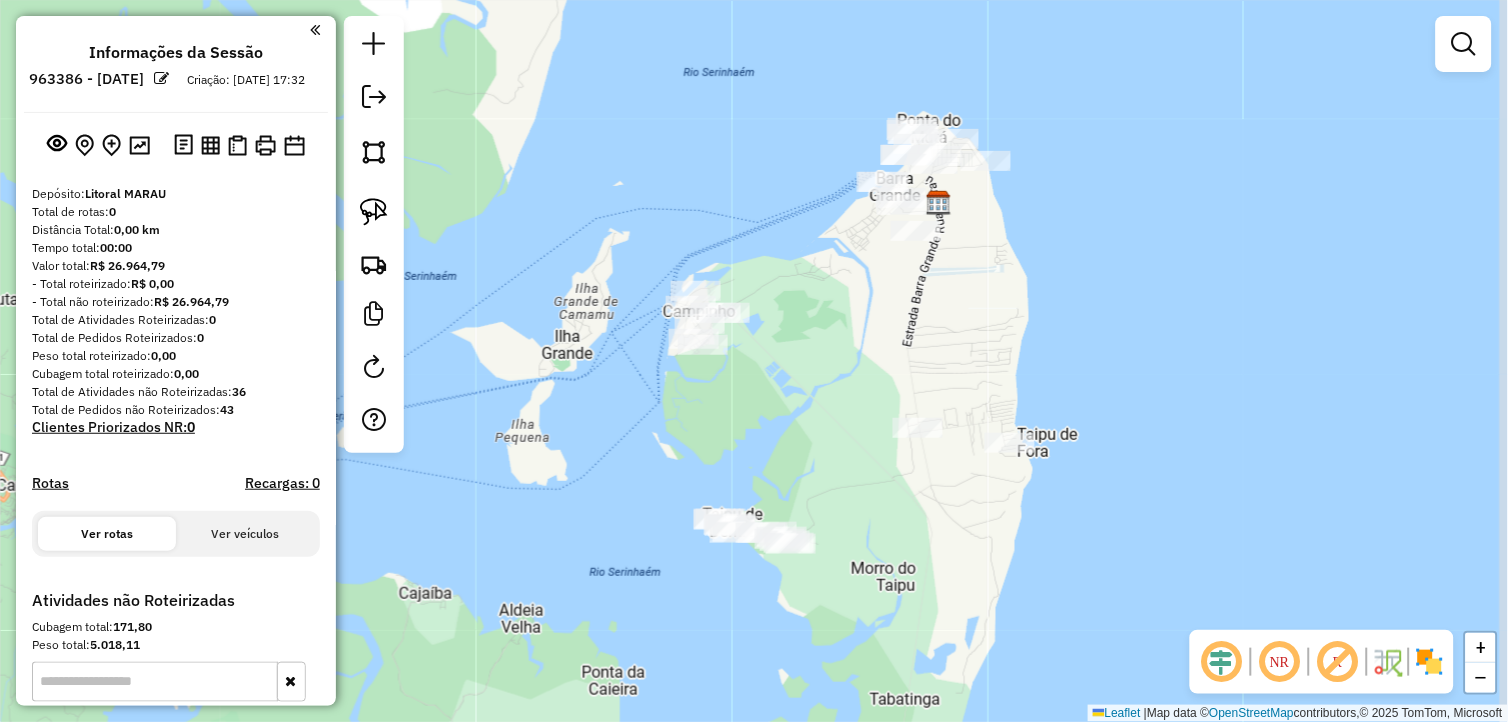 drag, startPoint x: 1045, startPoint y: 348, endPoint x: 1013, endPoint y: 336, distance: 34.176014 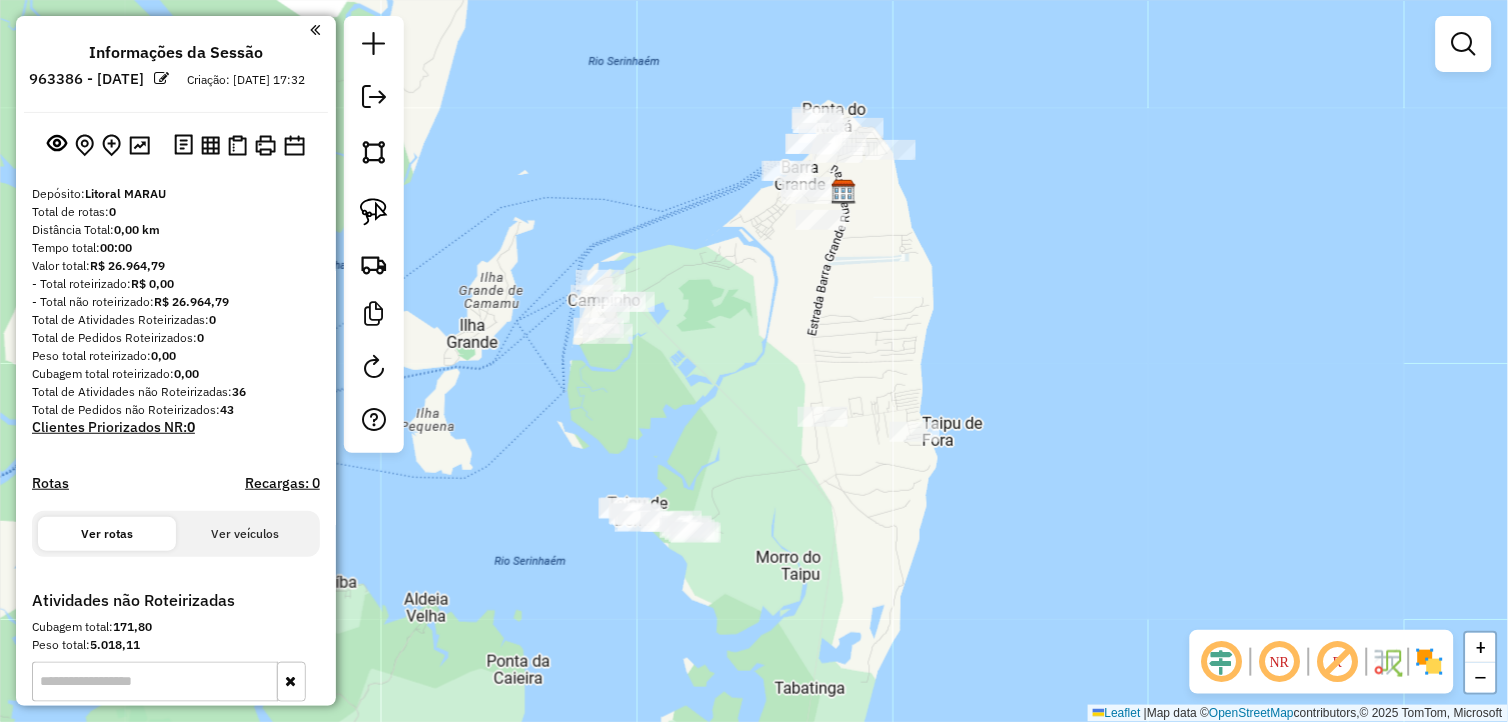 drag, startPoint x: 812, startPoint y: 467, endPoint x: 708, endPoint y: 454, distance: 104.80935 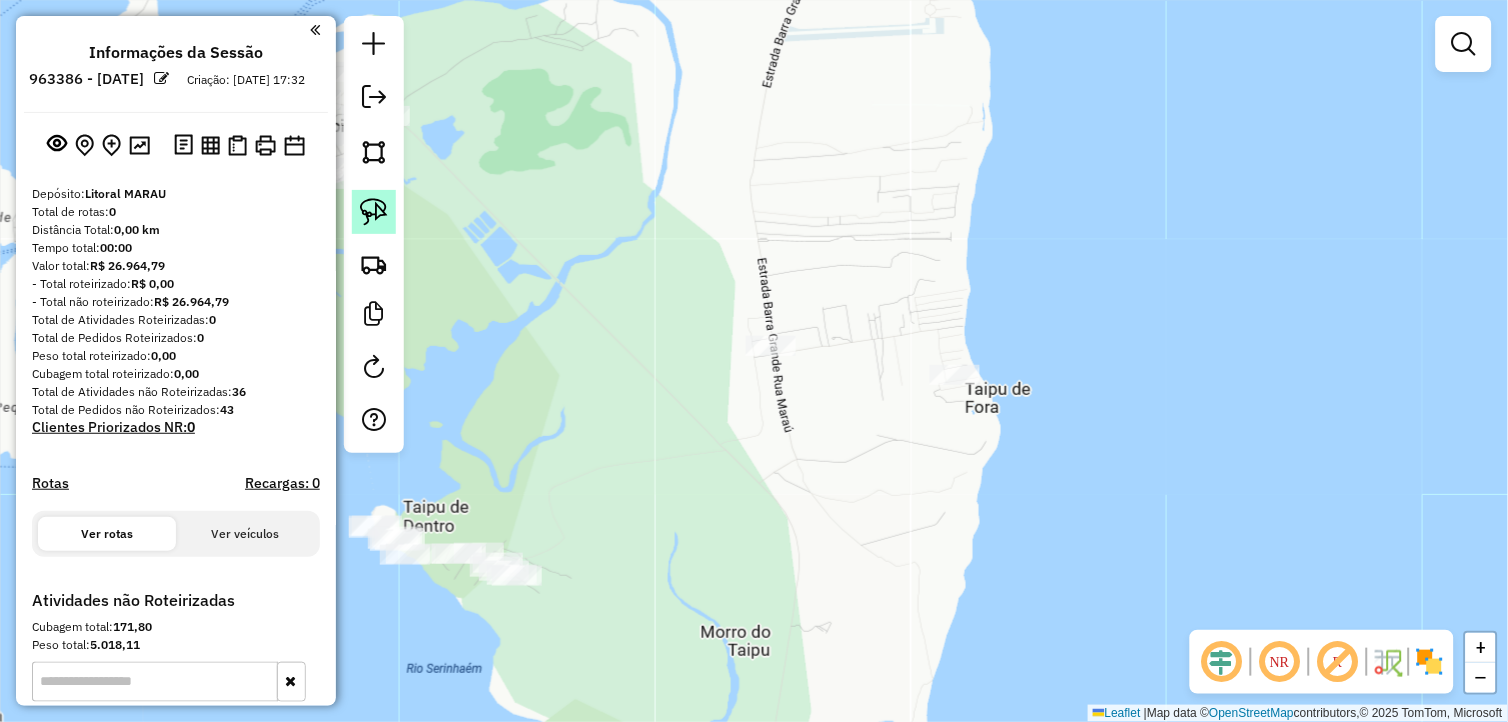 click 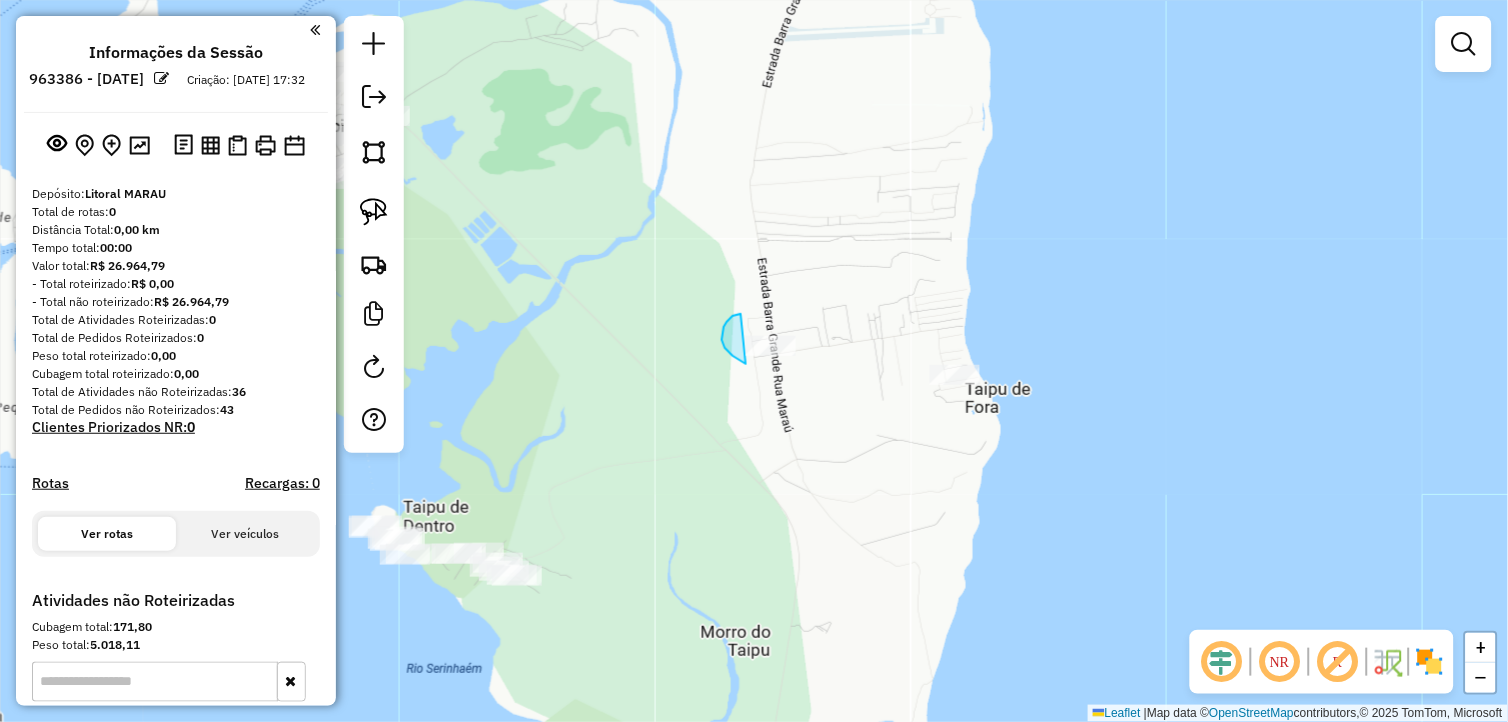 drag, startPoint x: 738, startPoint y: 314, endPoint x: 840, endPoint y: 334, distance: 103.94229 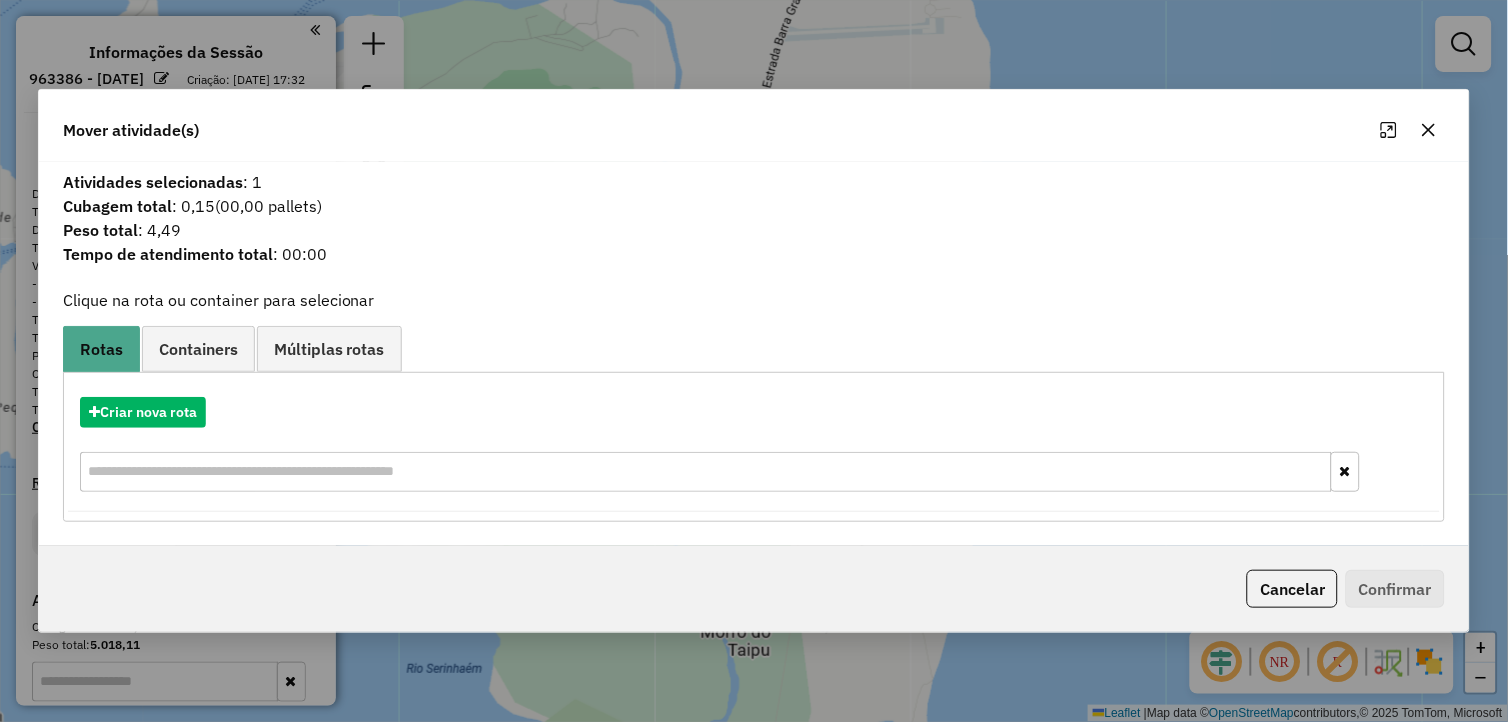 click 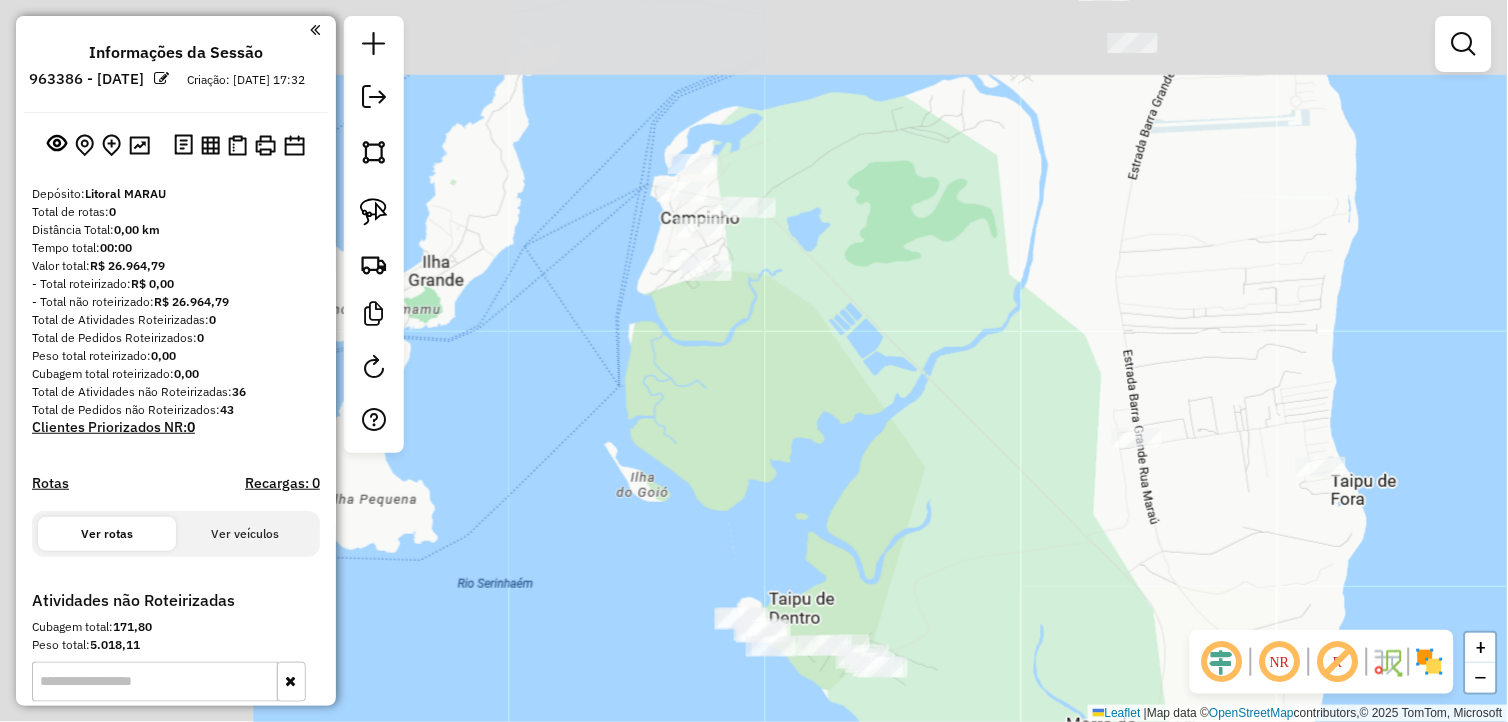 drag, startPoint x: 663, startPoint y: 465, endPoint x: 1015, endPoint y: 543, distance: 360.53848 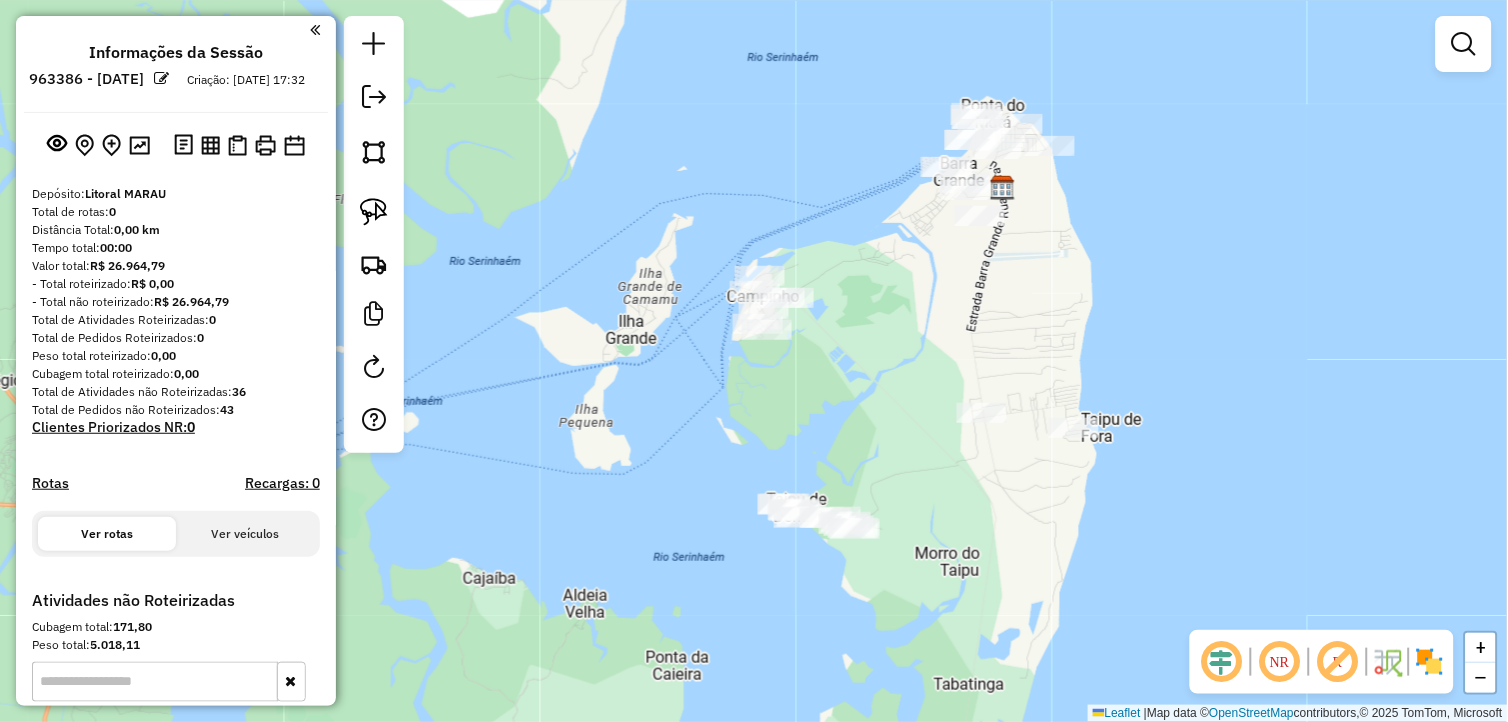 drag, startPoint x: 1044, startPoint y: 537, endPoint x: 945, endPoint y: 466, distance: 121.82774 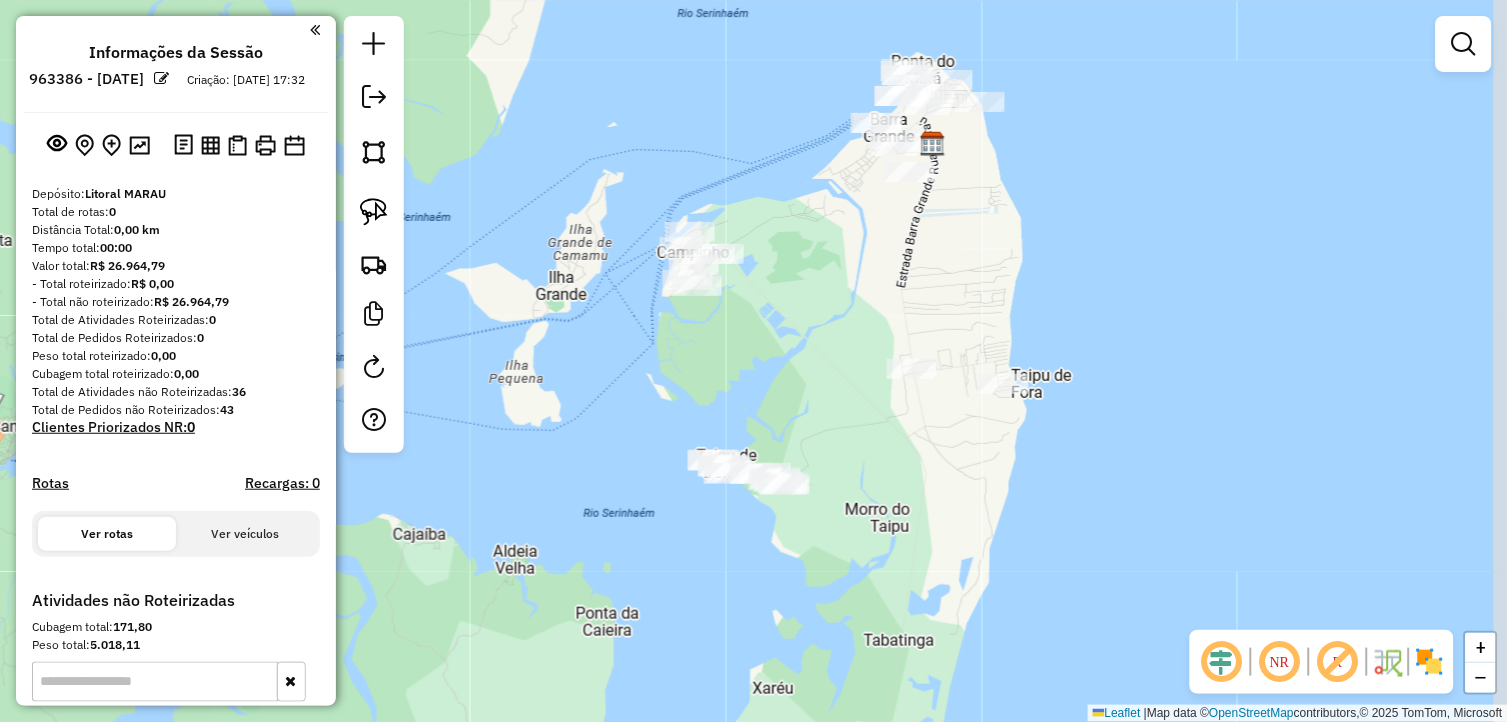 drag, startPoint x: 934, startPoint y: 488, endPoint x: 871, endPoint y: 453, distance: 72.06941 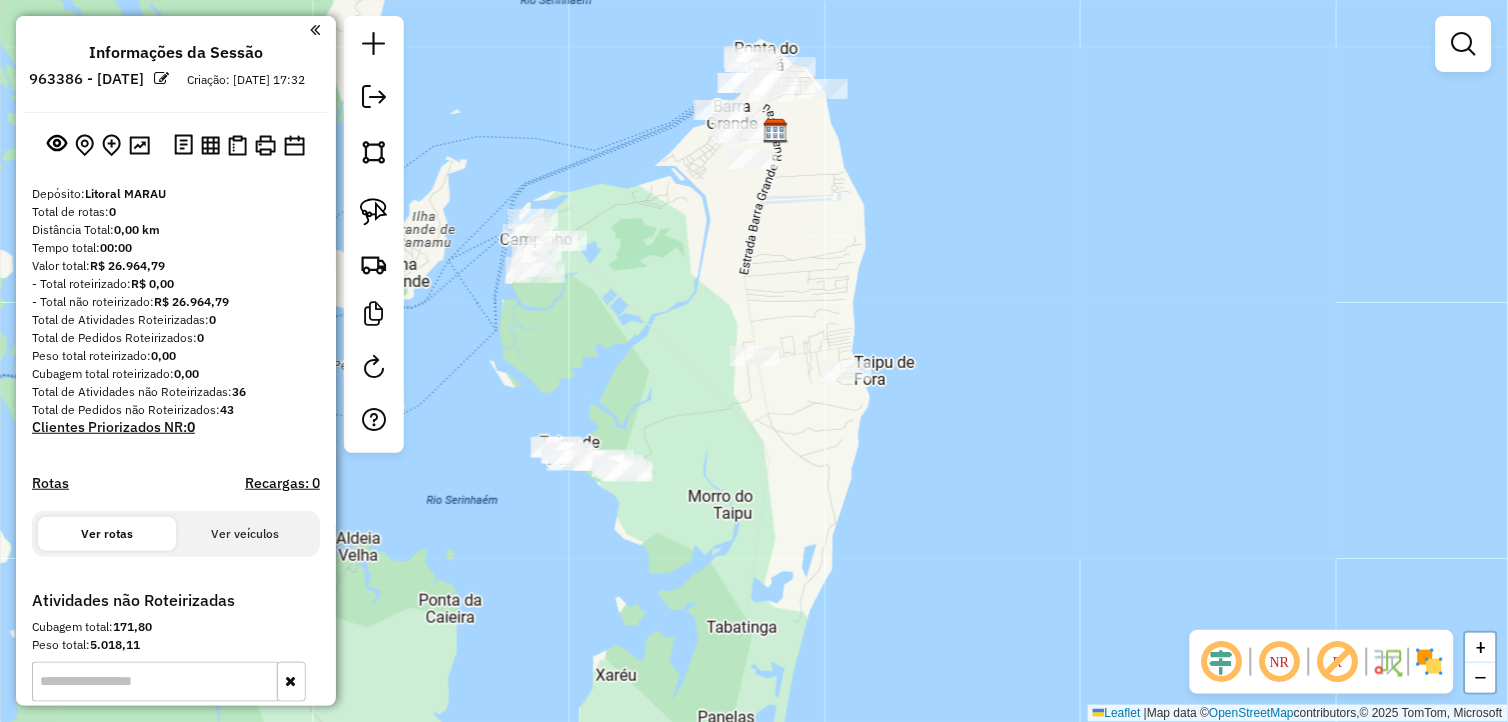 drag, startPoint x: 881, startPoint y: 408, endPoint x: 724, endPoint y: 395, distance: 157.5373 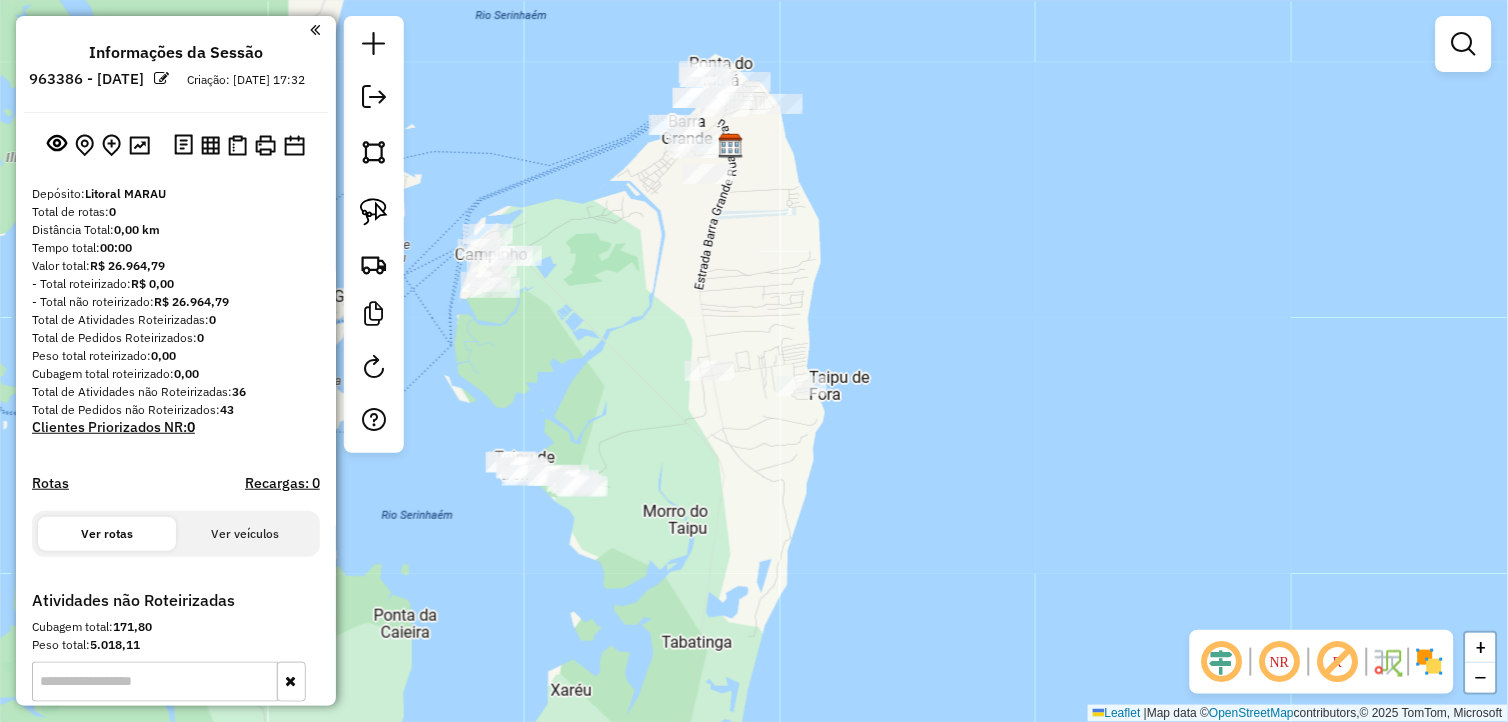 drag, startPoint x: 825, startPoint y: 300, endPoint x: 797, endPoint y: 306, distance: 28.635643 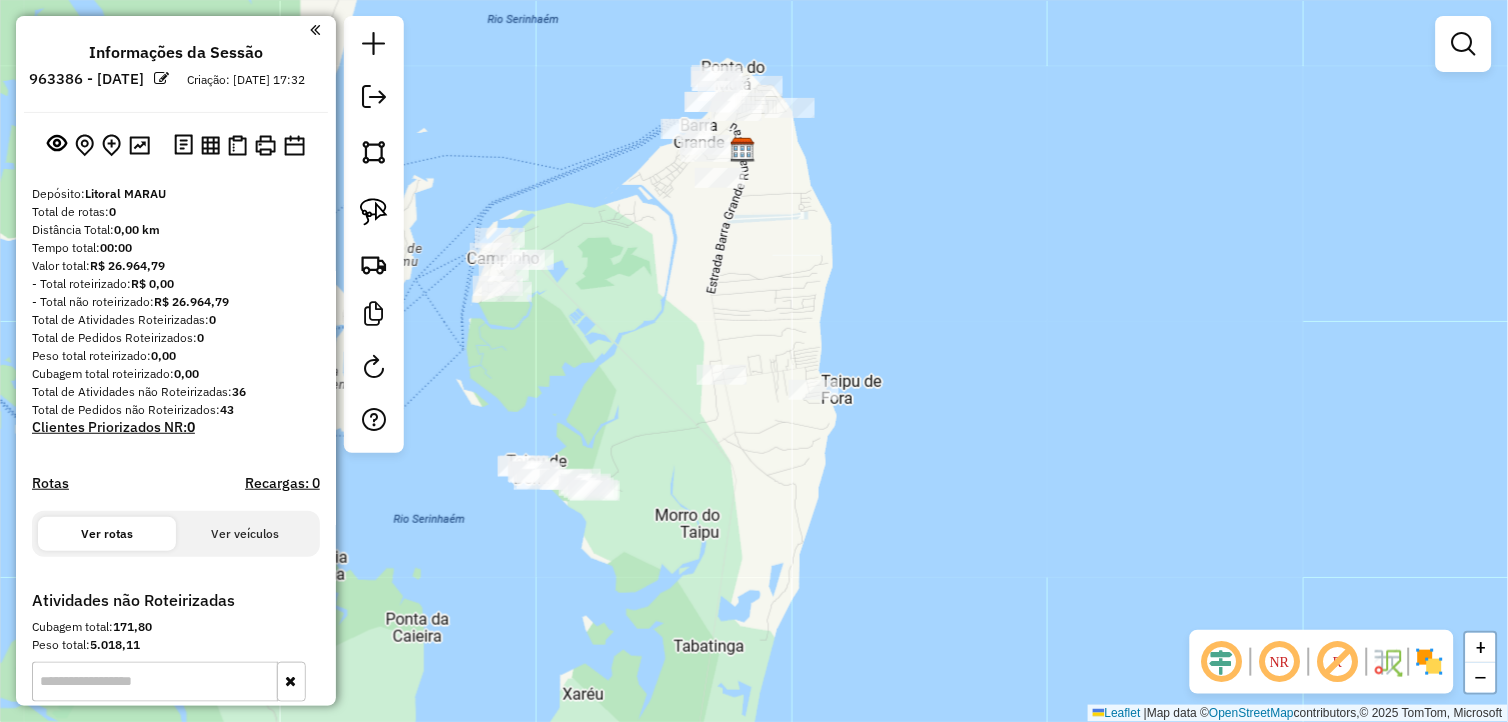 drag, startPoint x: 651, startPoint y: 368, endPoint x: 702, endPoint y: 382, distance: 52.886673 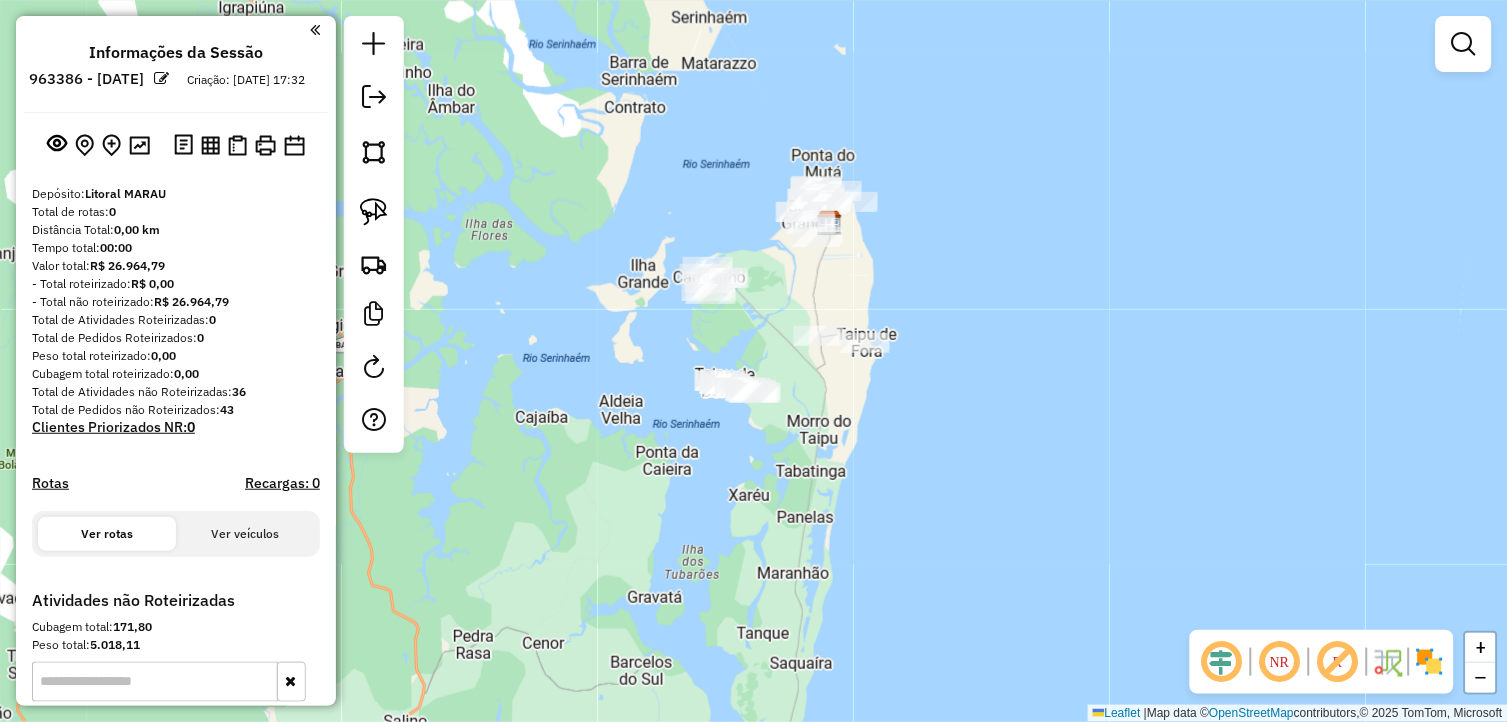 drag, startPoint x: 787, startPoint y: 505, endPoint x: 888, endPoint y: 480, distance: 104.048065 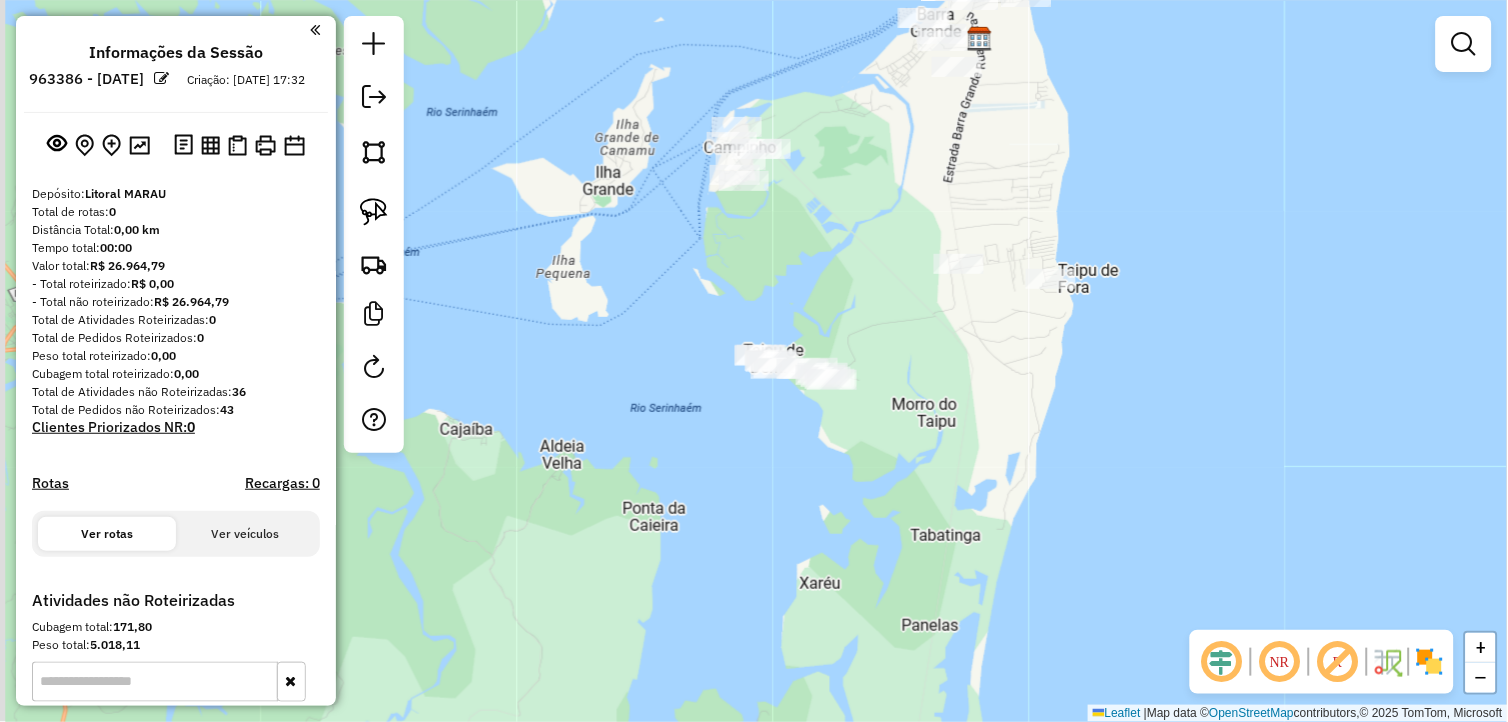 drag, startPoint x: 818, startPoint y: 270, endPoint x: 821, endPoint y: 370, distance: 100.04499 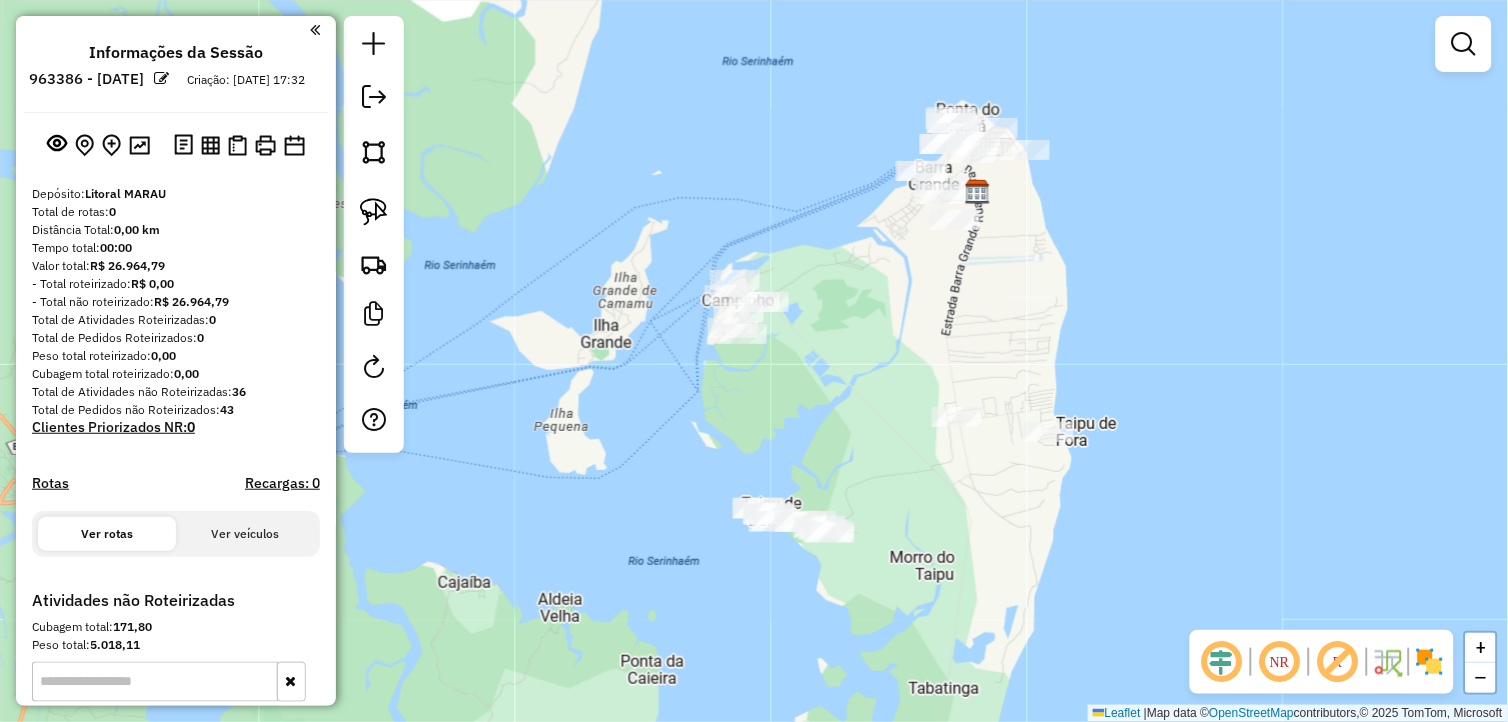 drag, startPoint x: 1036, startPoint y: 271, endPoint x: 992, endPoint y: 321, distance: 66.6033 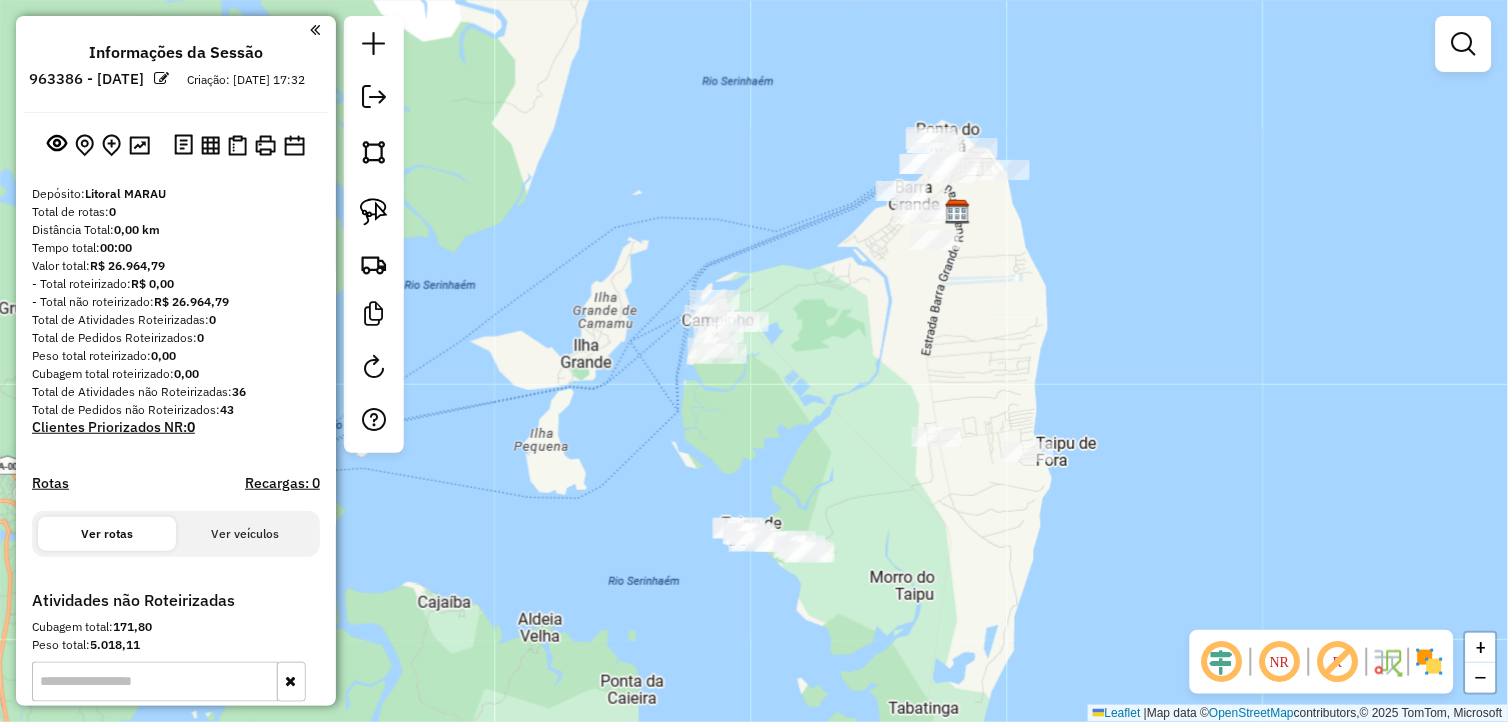 drag, startPoint x: 1064, startPoint y: 571, endPoint x: 993, endPoint y: 548, distance: 74.63243 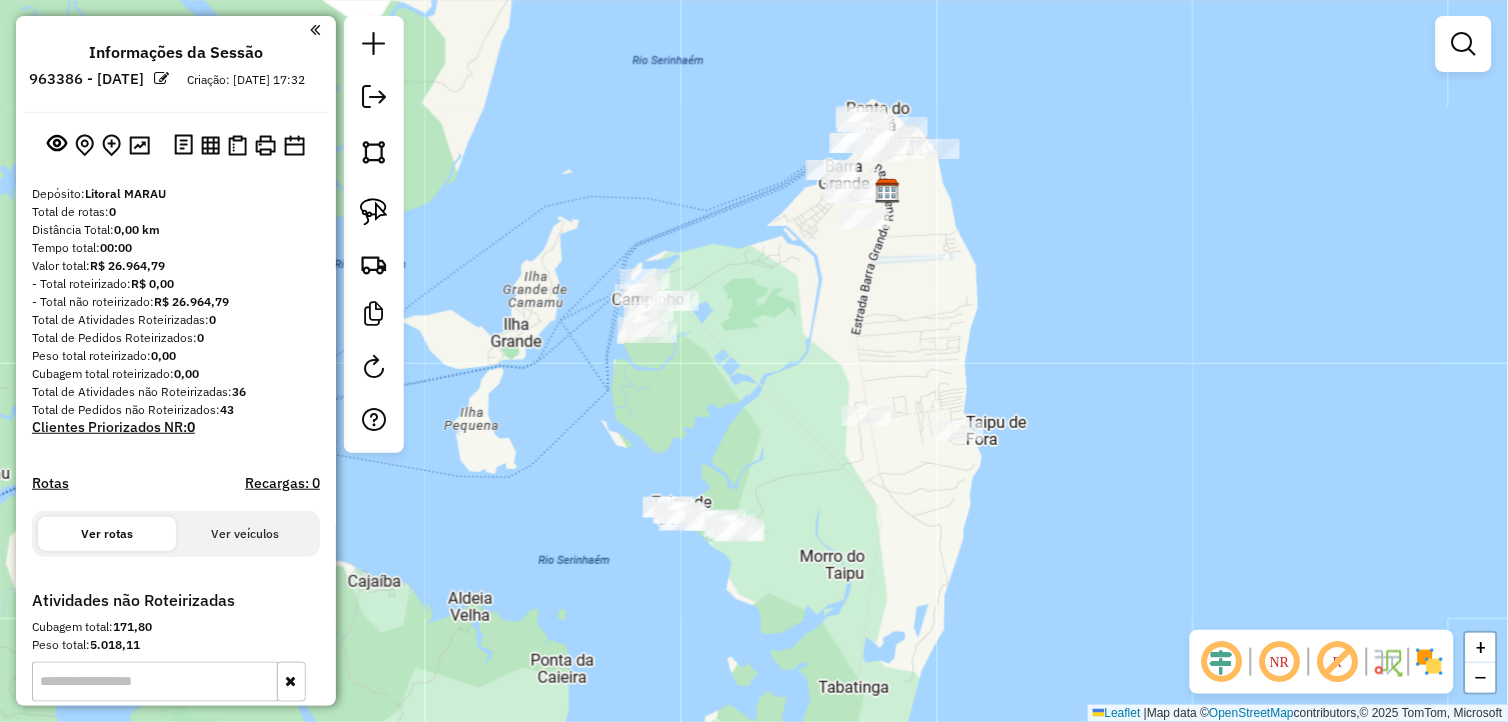 drag, startPoint x: 958, startPoint y: 510, endPoint x: 915, endPoint y: 511, distance: 43.011627 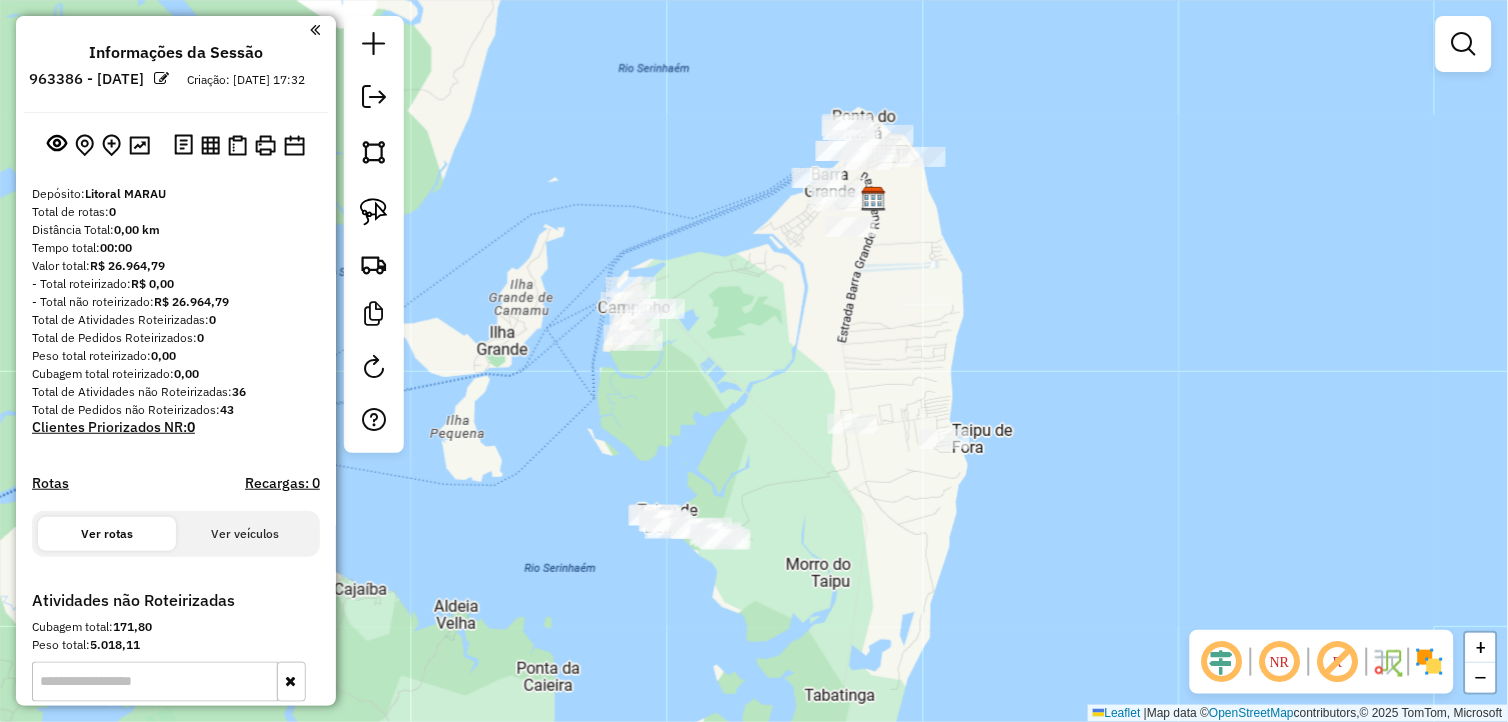 drag, startPoint x: 900, startPoint y: 380, endPoint x: 868, endPoint y: 411, distance: 44.553337 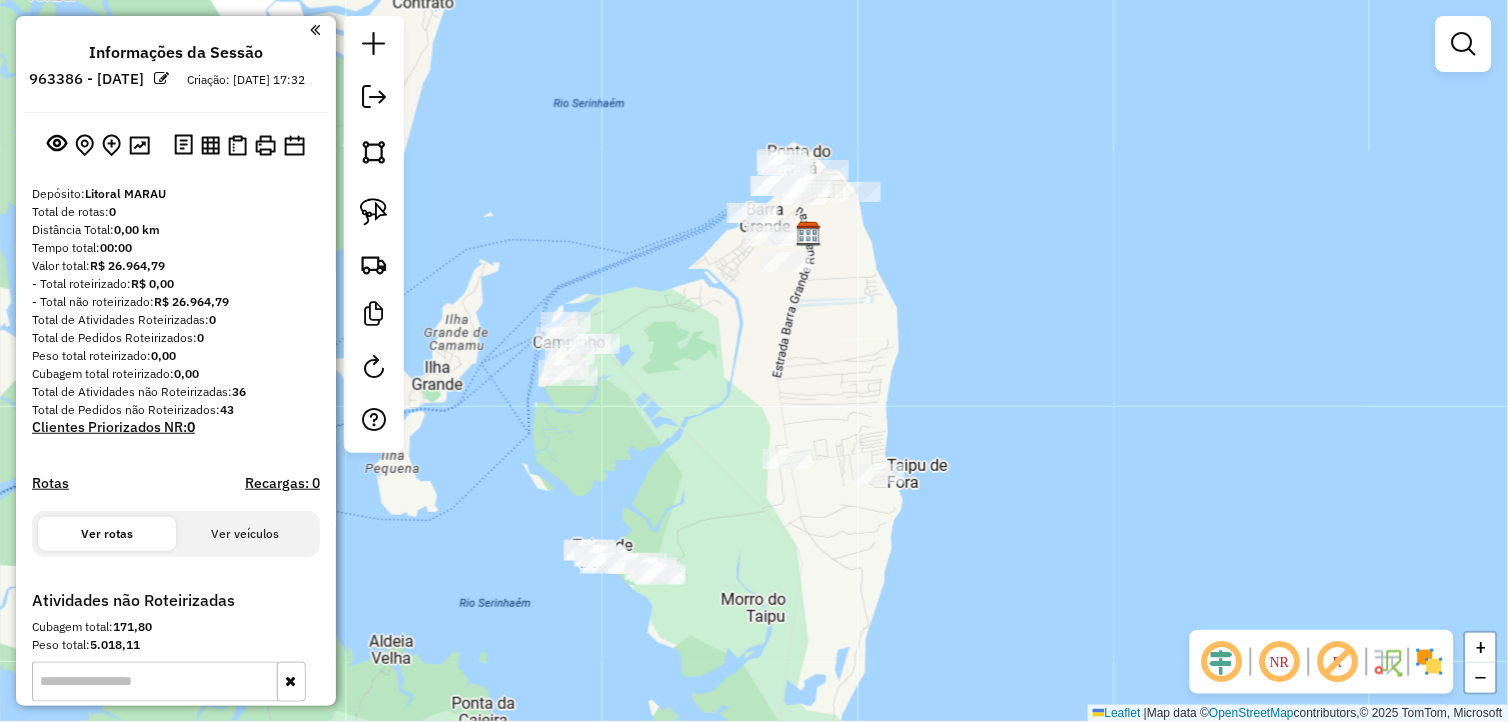 drag, startPoint x: 986, startPoint y: 370, endPoint x: 866, endPoint y: 350, distance: 121.65525 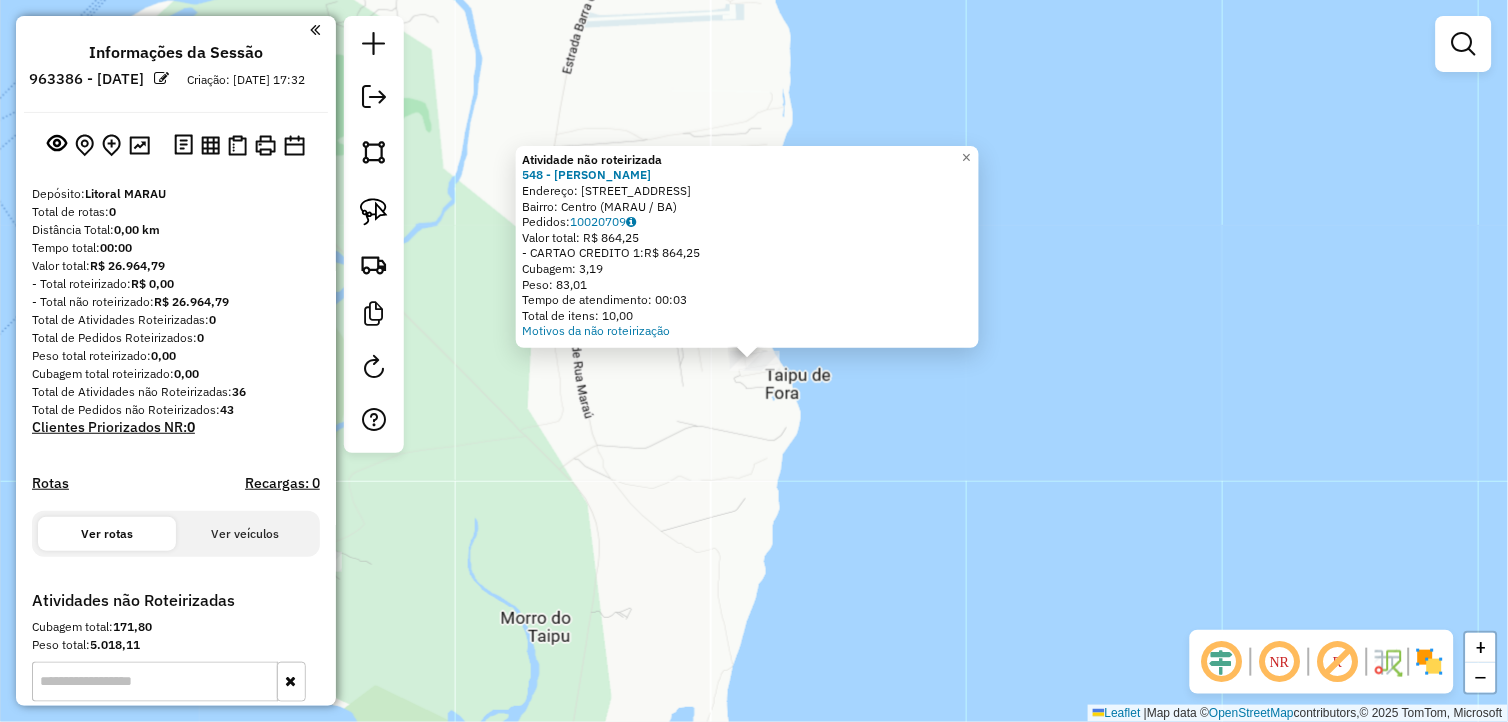 drag, startPoint x: 655, startPoint y: 470, endPoint x: 872, endPoint y: 608, distance: 257.16336 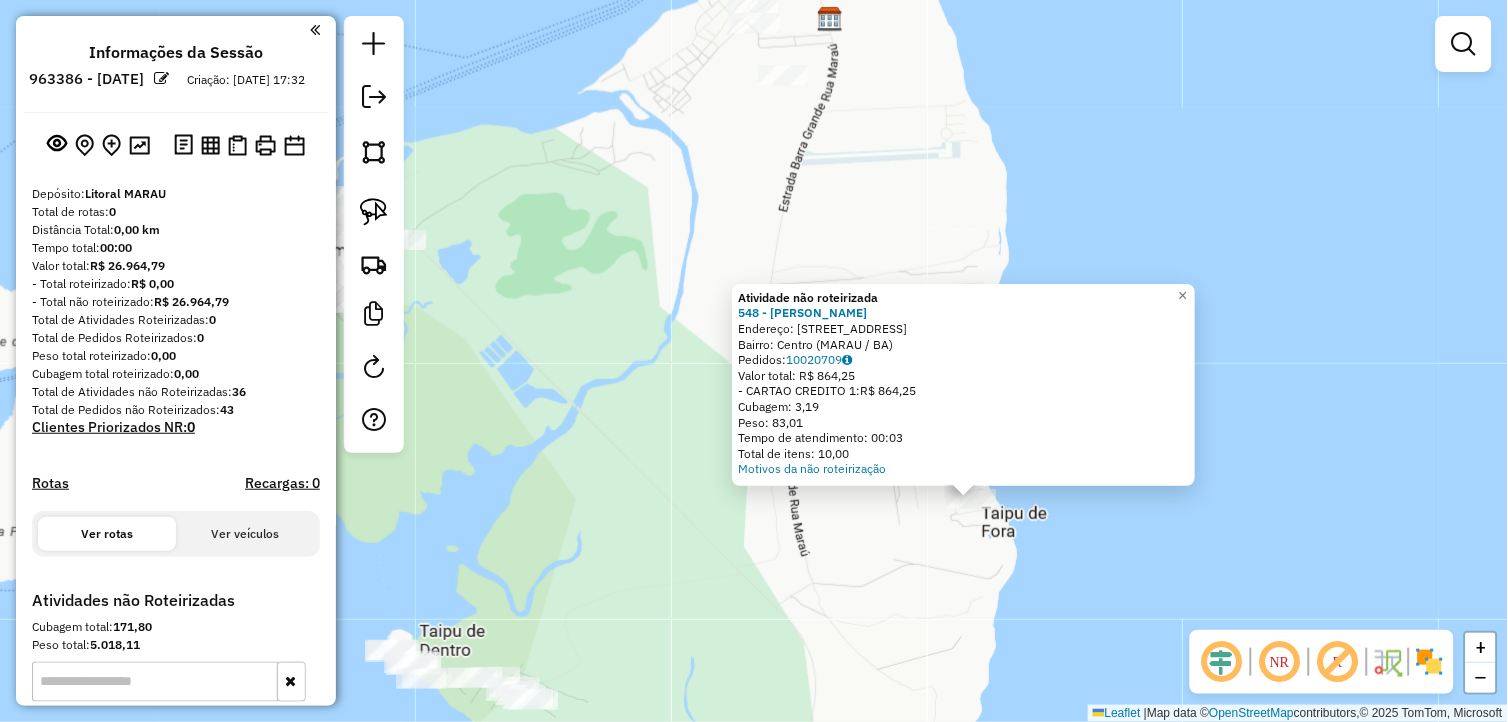 click on "Atividade não roteirizada 548 - SAMUEL SOUSA  Endereço:  Rua Marau 2   Bairro: Centro (MARAU / BA)   Pedidos:  10020709   Valor total: R$ 864,25   - CARTAO CREDITO 1:  R$ 864,25   Cubagem: 3,19   Peso: 83,01   Tempo de atendimento: 00:03   Total de itens: 10,00  Motivos da não roteirização × Janela de atendimento Grade de atendimento Capacidade Transportadoras Veículos Cliente Pedidos  Rotas Selecione os dias de semana para filtrar as janelas de atendimento  Seg   Ter   Qua   Qui   Sex   Sáb   Dom  Informe o período da janela de atendimento: De: Até:  Filtrar exatamente a janela do cliente  Considerar janela de atendimento padrão  Selecione os dias de semana para filtrar as grades de atendimento  Seg   Ter   Qua   Qui   Sex   Sáb   Dom   Considerar clientes sem dia de atendimento cadastrado  Clientes fora do dia de atendimento selecionado Filtrar as atividades entre os valores definidos abaixo:  Peso mínimo:   Peso máximo:   Cubagem mínima:   Cubagem máxima:   De:   Até:   De:   Até:  Nome:" 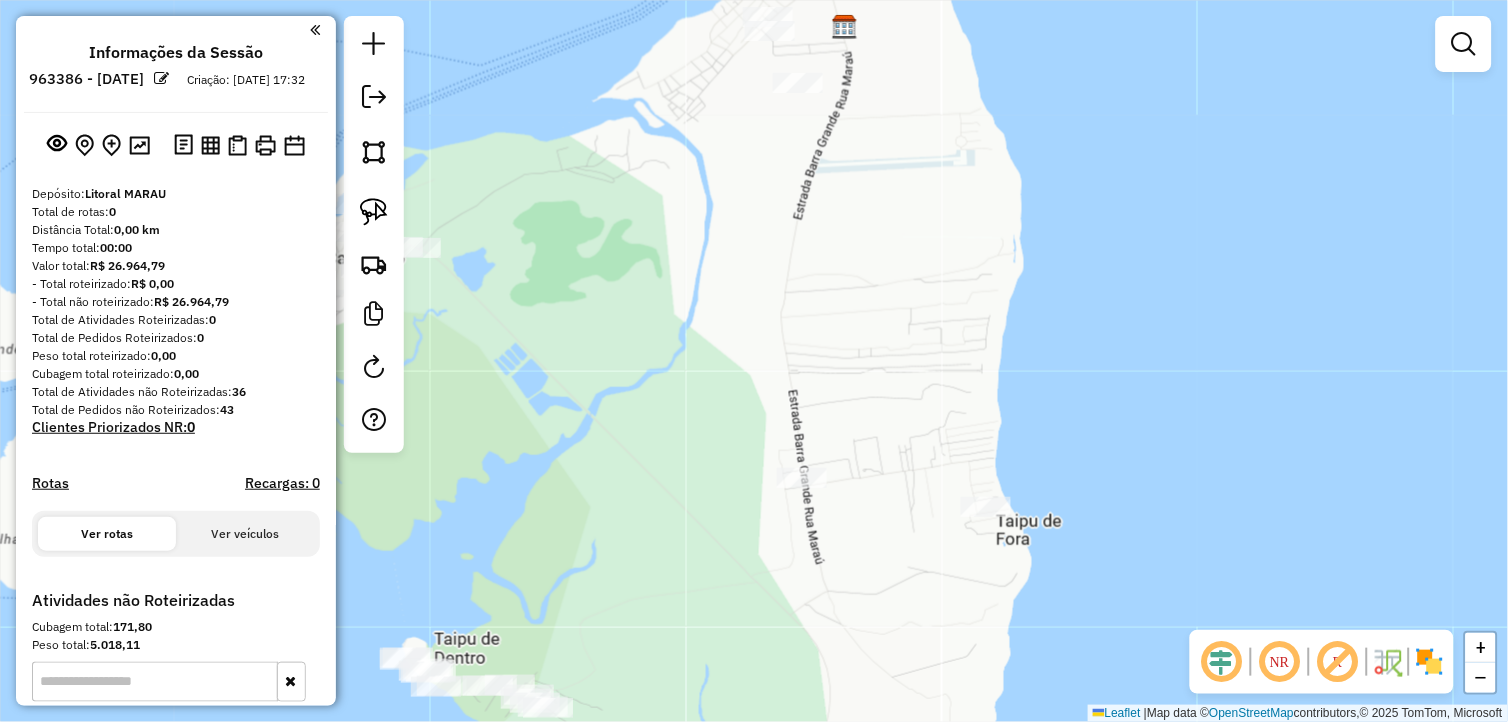 click on "Janela de atendimento Grade de atendimento Capacidade Transportadoras Veículos Cliente Pedidos  Rotas Selecione os dias de semana para filtrar as janelas de atendimento  Seg   Ter   Qua   Qui   Sex   Sáb   Dom  Informe o período da janela de atendimento: De: Até:  Filtrar exatamente a janela do cliente  Considerar janela de atendimento padrão  Selecione os dias de semana para filtrar as grades de atendimento  Seg   Ter   Qua   Qui   Sex   Sáb   Dom   Considerar clientes sem dia de atendimento cadastrado  Clientes fora do dia de atendimento selecionado Filtrar as atividades entre os valores definidos abaixo:  Peso mínimo:   Peso máximo:   Cubagem mínima:   Cubagem máxima:   De:   Até:  Filtrar as atividades entre o tempo de atendimento definido abaixo:  De:   Até:   Considerar capacidade total dos clientes não roteirizados Transportadora: Selecione um ou mais itens Tipo de veículo: Selecione um ou mais itens Veículo: Selecione um ou mais itens Motorista: Selecione um ou mais itens Nome: Rótulo:" 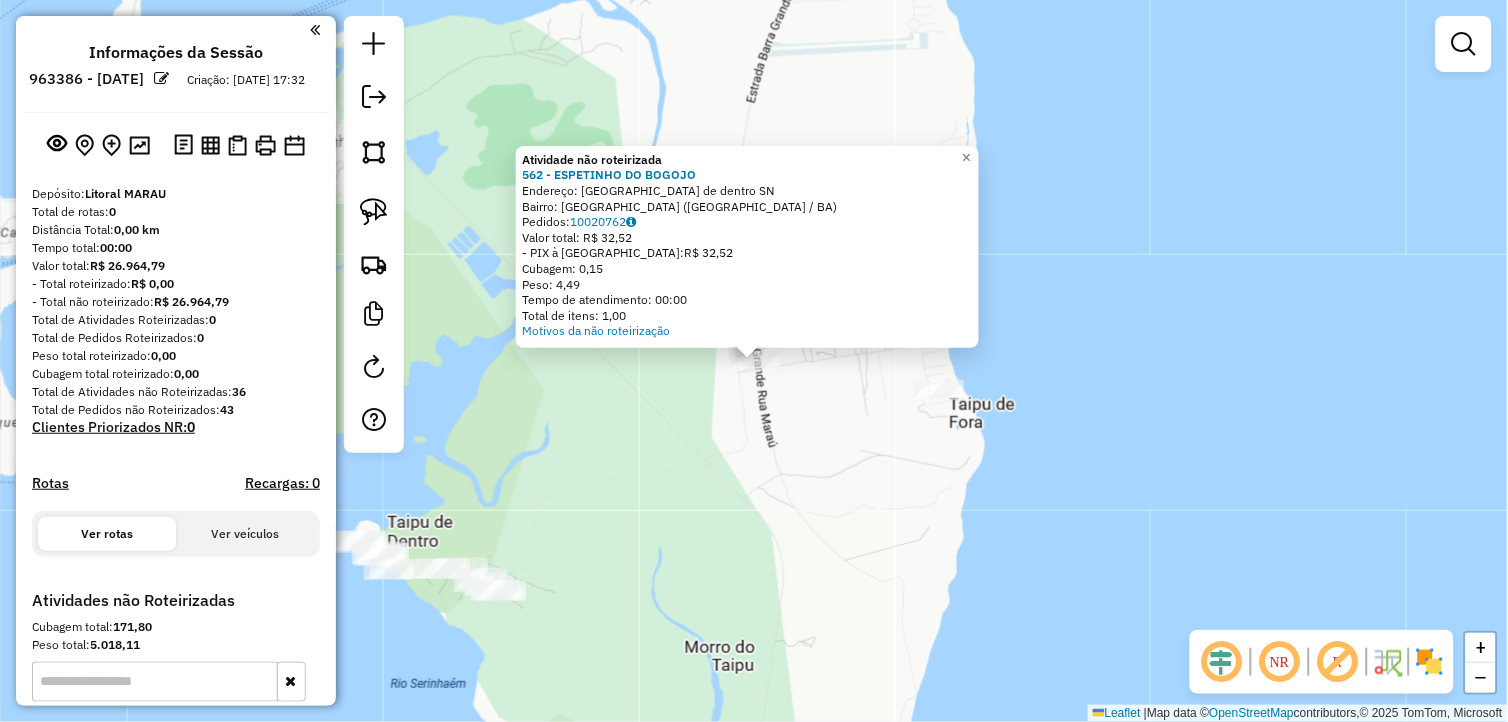 click on "Atividade não roteirizada 562 - ESPETINHO DO BOGOJO  Endereço:  Praia taipu de dentro SN   Bairro: Taipu de Dentro (MARAU / BA)   Pedidos:  10020762   Valor total: R$ 32,52   - PIX à Vista:  R$ 32,52   Cubagem: 0,15   Peso: 4,49   Tempo de atendimento: 00:00   Total de itens: 1,00  Motivos da não roteirização × Janela de atendimento Grade de atendimento Capacidade Transportadoras Veículos Cliente Pedidos  Rotas Selecione os dias de semana para filtrar as janelas de atendimento  Seg   Ter   Qua   Qui   Sex   Sáb   Dom  Informe o período da janela de atendimento: De: Até:  Filtrar exatamente a janela do cliente  Considerar janela de atendimento padrão  Selecione os dias de semana para filtrar as grades de atendimento  Seg   Ter   Qua   Qui   Sex   Sáb   Dom   Considerar clientes sem dia de atendimento cadastrado  Clientes fora do dia de atendimento selecionado Filtrar as atividades entre os valores definidos abaixo:  Peso mínimo:   Peso máximo:   Cubagem mínima:   Cubagem máxima:   De:   Até:" 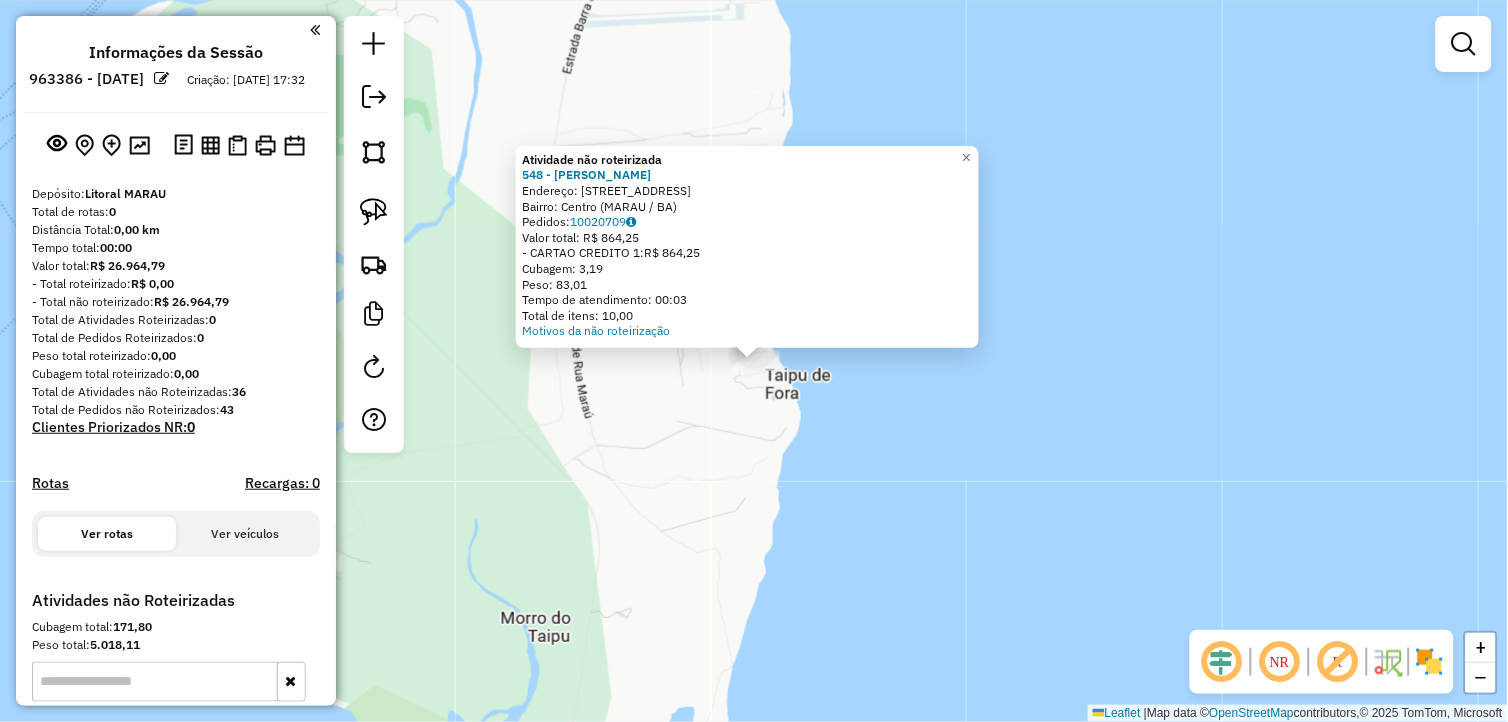 click on "Atividade não roteirizada 548 - SAMUEL SOUSA  Endereço:  Rua Marau 2   Bairro: Centro (MARAU / BA)   Pedidos:  10020709   Valor total: R$ 864,25   - CARTAO CREDITO 1:  R$ 864,25   Cubagem: 3,19   Peso: 83,01   Tempo de atendimento: 00:03   Total de itens: 10,00  Motivos da não roteirização × Janela de atendimento Grade de atendimento Capacidade Transportadoras Veículos Cliente Pedidos  Rotas Selecione os dias de semana para filtrar as janelas de atendimento  Seg   Ter   Qua   Qui   Sex   Sáb   Dom  Informe o período da janela de atendimento: De: Até:  Filtrar exatamente a janela do cliente  Considerar janela de atendimento padrão  Selecione os dias de semana para filtrar as grades de atendimento  Seg   Ter   Qua   Qui   Sex   Sáb   Dom   Considerar clientes sem dia de atendimento cadastrado  Clientes fora do dia de atendimento selecionado Filtrar as atividades entre os valores definidos abaixo:  Peso mínimo:   Peso máximo:   Cubagem mínima:   Cubagem máxima:   De:   Até:   De:   Até:  Nome:" 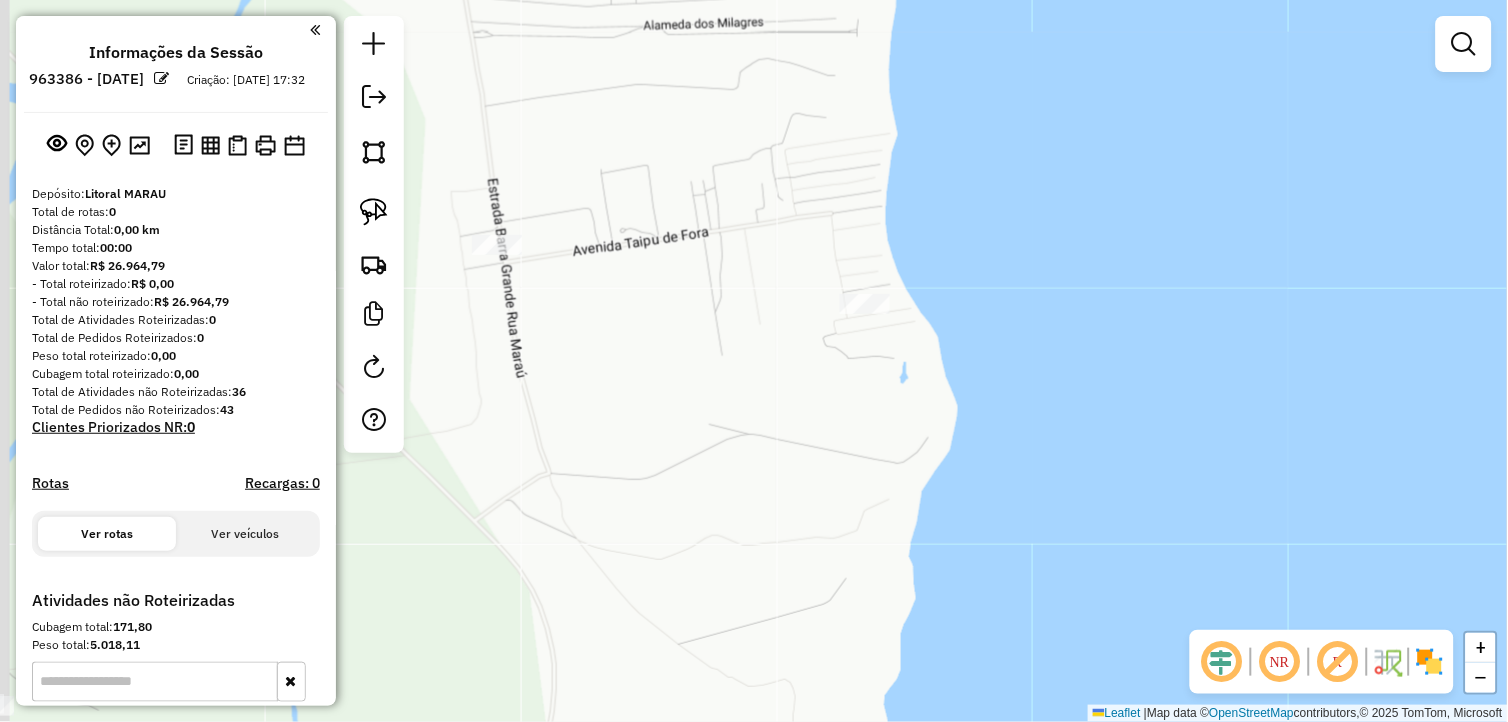 click on "Janela de atendimento Grade de atendimento Capacidade Transportadoras Veículos Cliente Pedidos  Rotas Selecione os dias de semana para filtrar as janelas de atendimento  Seg   Ter   Qua   Qui   Sex   Sáb   Dom  Informe o período da janela de atendimento: De: Até:  Filtrar exatamente a janela do cliente  Considerar janela de atendimento padrão  Selecione os dias de semana para filtrar as grades de atendimento  Seg   Ter   Qua   Qui   Sex   Sáb   Dom   Considerar clientes sem dia de atendimento cadastrado  Clientes fora do dia de atendimento selecionado Filtrar as atividades entre os valores definidos abaixo:  Peso mínimo:   Peso máximo:   Cubagem mínima:   Cubagem máxima:   De:   Até:  Filtrar as atividades entre o tempo de atendimento definido abaixo:  De:   Até:   Considerar capacidade total dos clientes não roteirizados Transportadora: Selecione um ou mais itens Tipo de veículo: Selecione um ou mais itens Veículo: Selecione um ou mais itens Motorista: Selecione um ou mais itens Nome: Rótulo:" 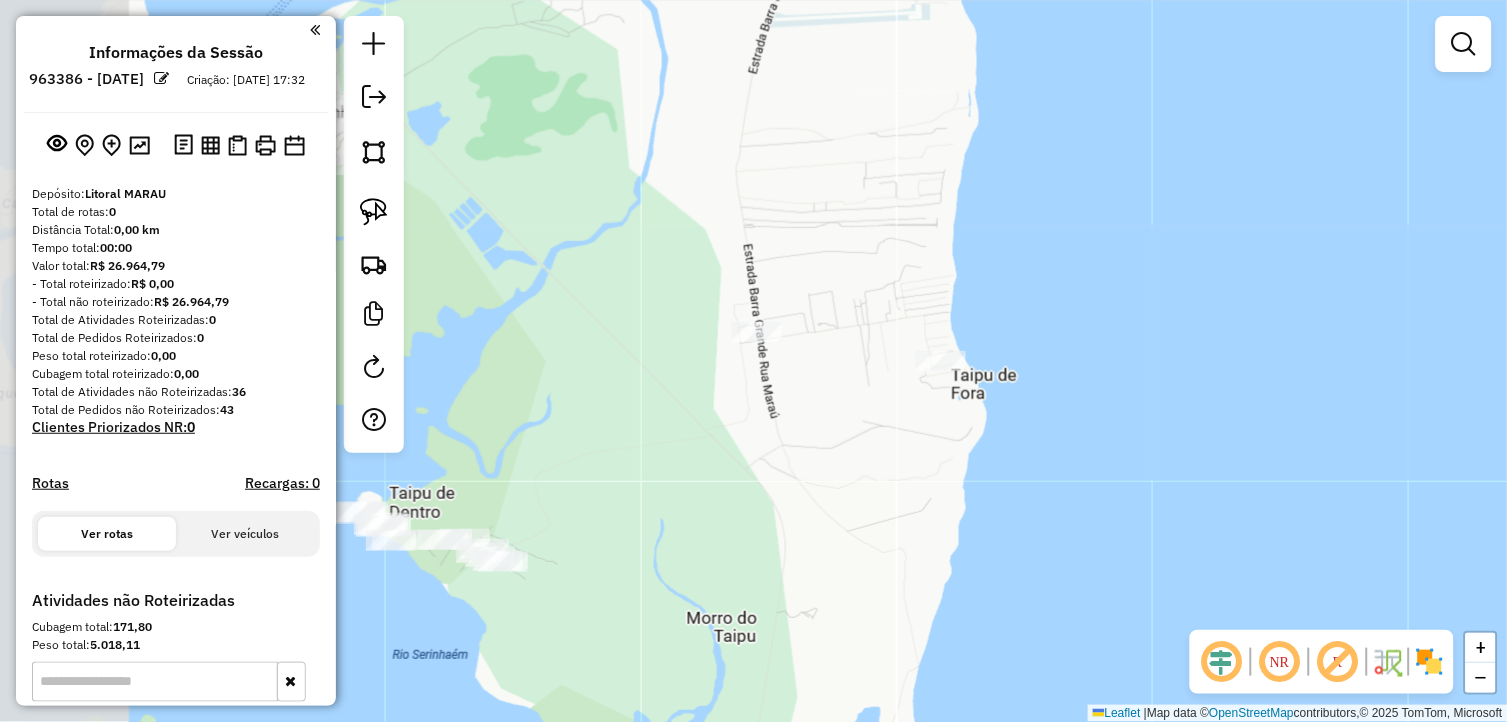 drag, startPoint x: 606, startPoint y: 384, endPoint x: 788, endPoint y: 423, distance: 186.13167 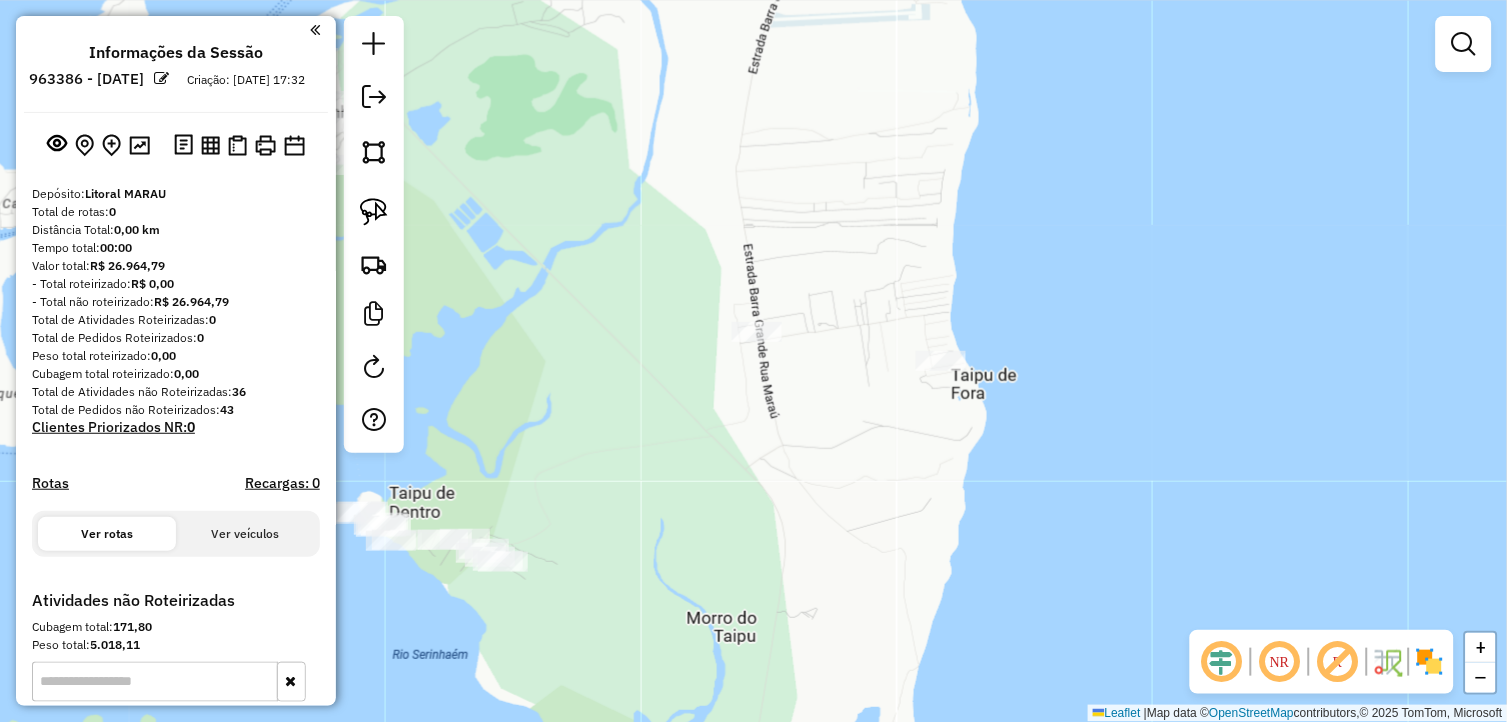drag, startPoint x: 703, startPoint y: 510, endPoint x: 725, endPoint y: 505, distance: 22.561028 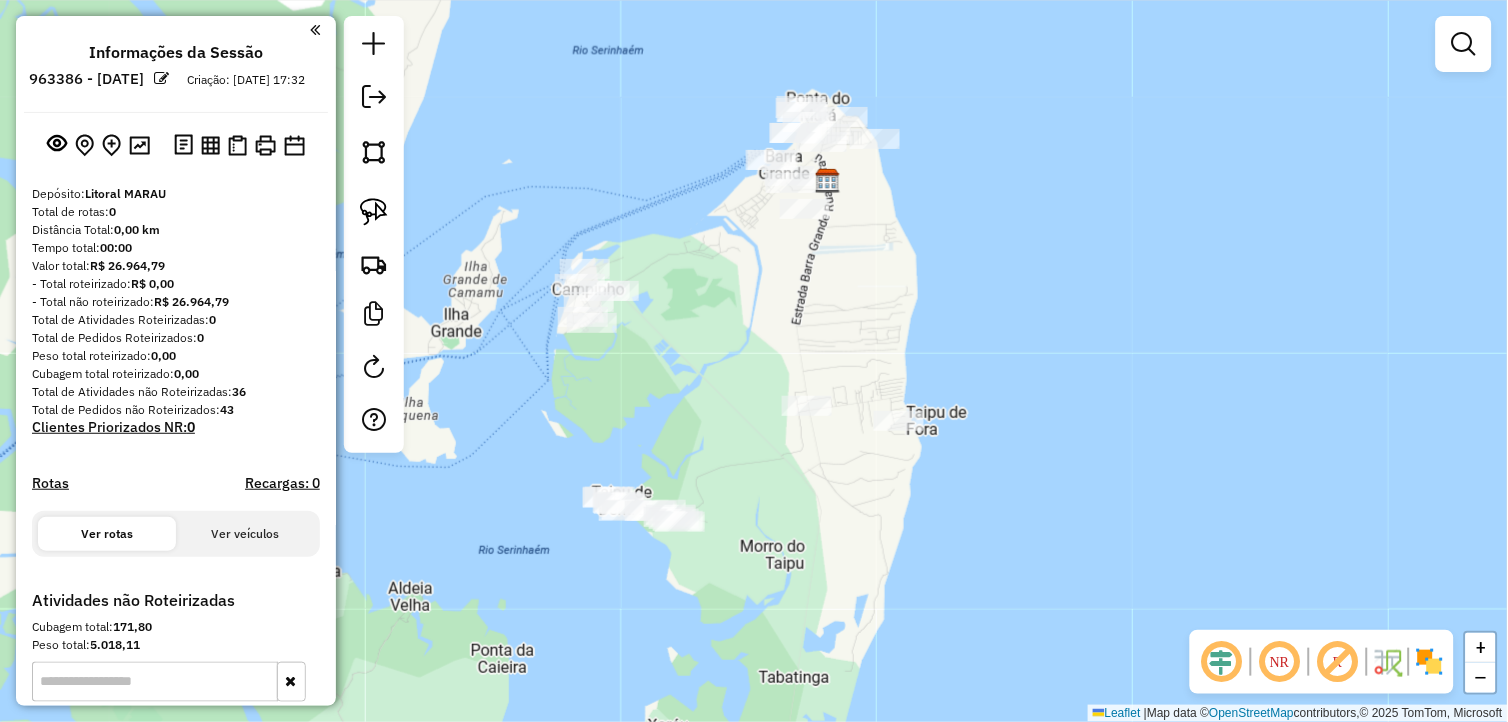 drag, startPoint x: 725, startPoint y: 462, endPoint x: 767, endPoint y: 366, distance: 104.78549 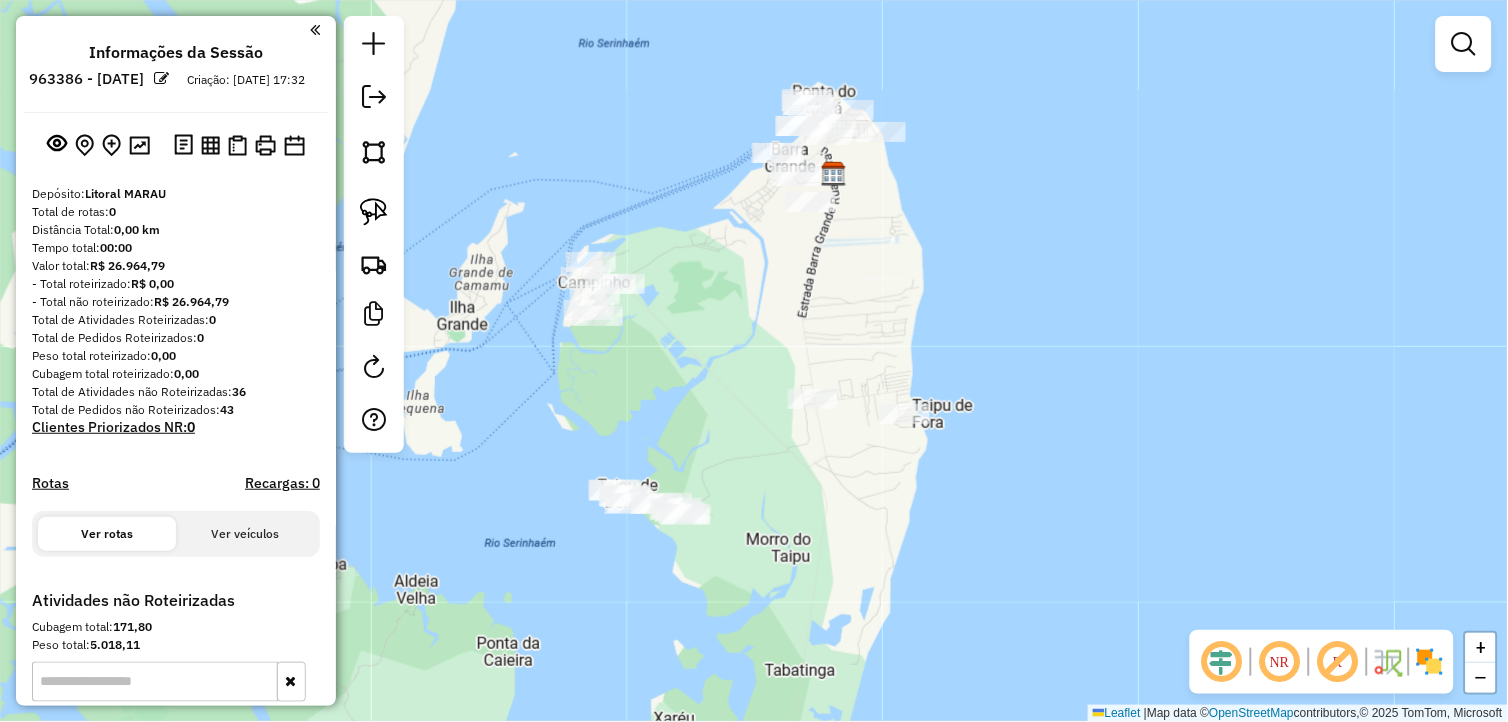 click on "Janela de atendimento Grade de atendimento Capacidade Transportadoras Veículos Cliente Pedidos  Rotas Selecione os dias de semana para filtrar as janelas de atendimento  Seg   Ter   Qua   Qui   Sex   Sáb   Dom  Informe o período da janela de atendimento: De: Até:  Filtrar exatamente a janela do cliente  Considerar janela de atendimento padrão  Selecione os dias de semana para filtrar as grades de atendimento  Seg   Ter   Qua   Qui   Sex   Sáb   Dom   Considerar clientes sem dia de atendimento cadastrado  Clientes fora do dia de atendimento selecionado Filtrar as atividades entre os valores definidos abaixo:  Peso mínimo:   Peso máximo:   Cubagem mínima:   Cubagem máxima:   De:   Até:  Filtrar as atividades entre o tempo de atendimento definido abaixo:  De:   Até:   Considerar capacidade total dos clientes não roteirizados Transportadora: Selecione um ou mais itens Tipo de veículo: Selecione um ou mais itens Veículo: Selecione um ou mais itens Motorista: Selecione um ou mais itens Nome: Rótulo:" 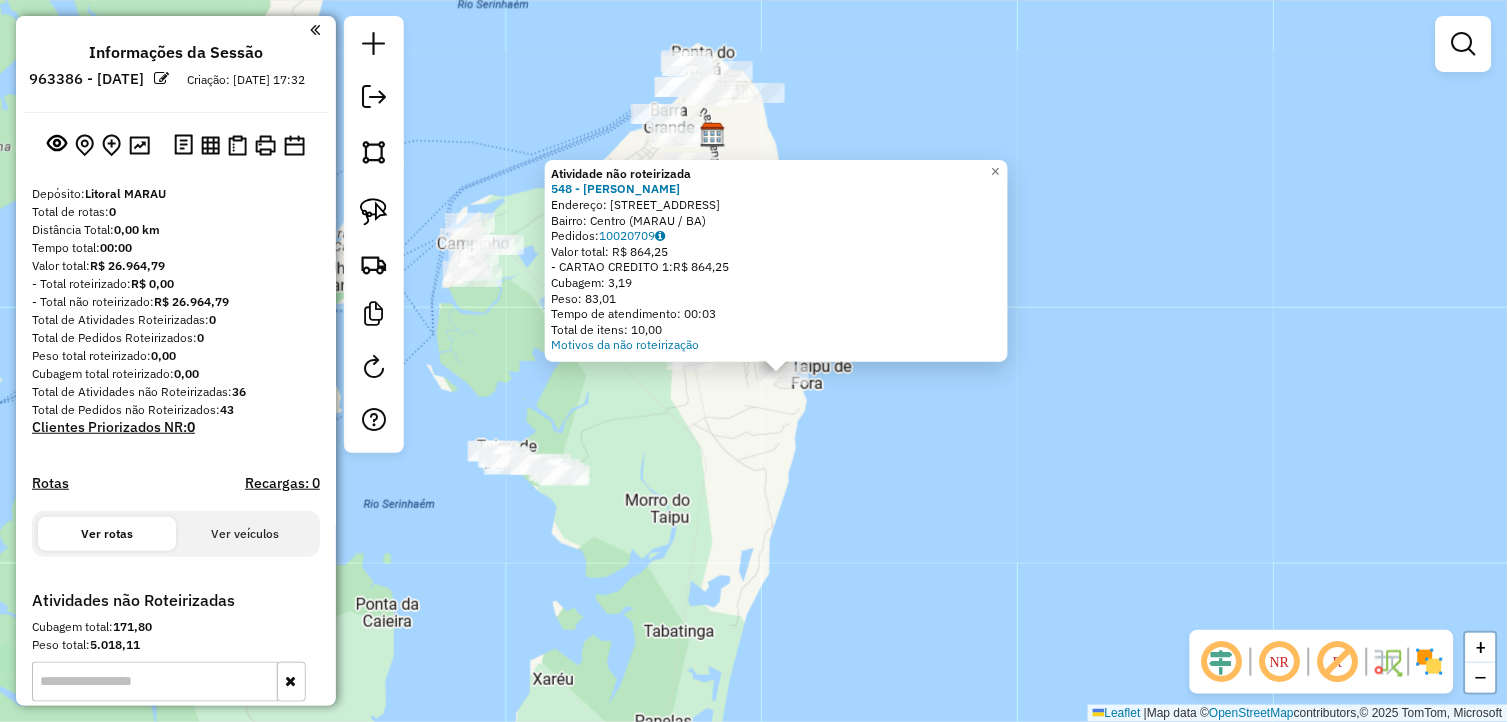 drag, startPoint x: 721, startPoint y: 430, endPoint x: 750, endPoint y: 444, distance: 32.202484 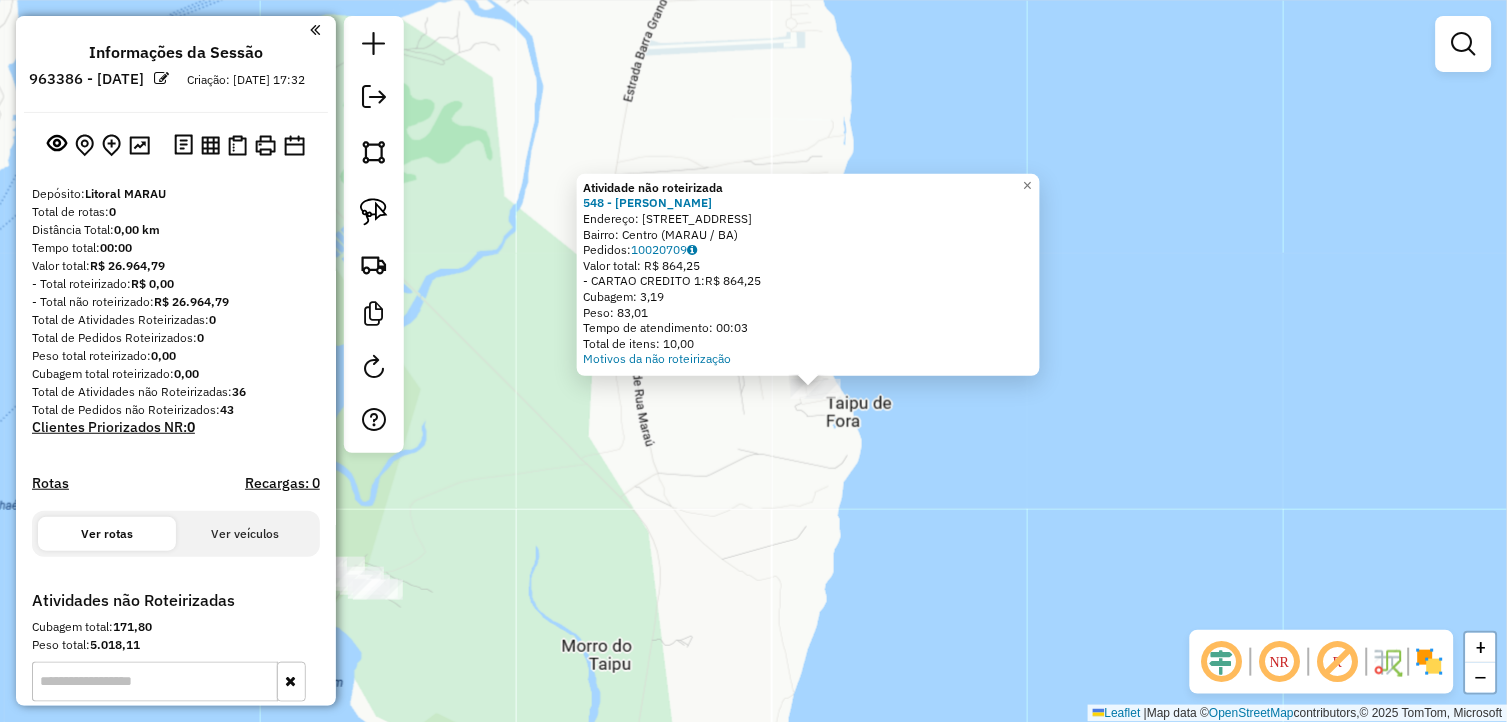 drag, startPoint x: 743, startPoint y: 411, endPoint x: 728, endPoint y: 474, distance: 64.7611 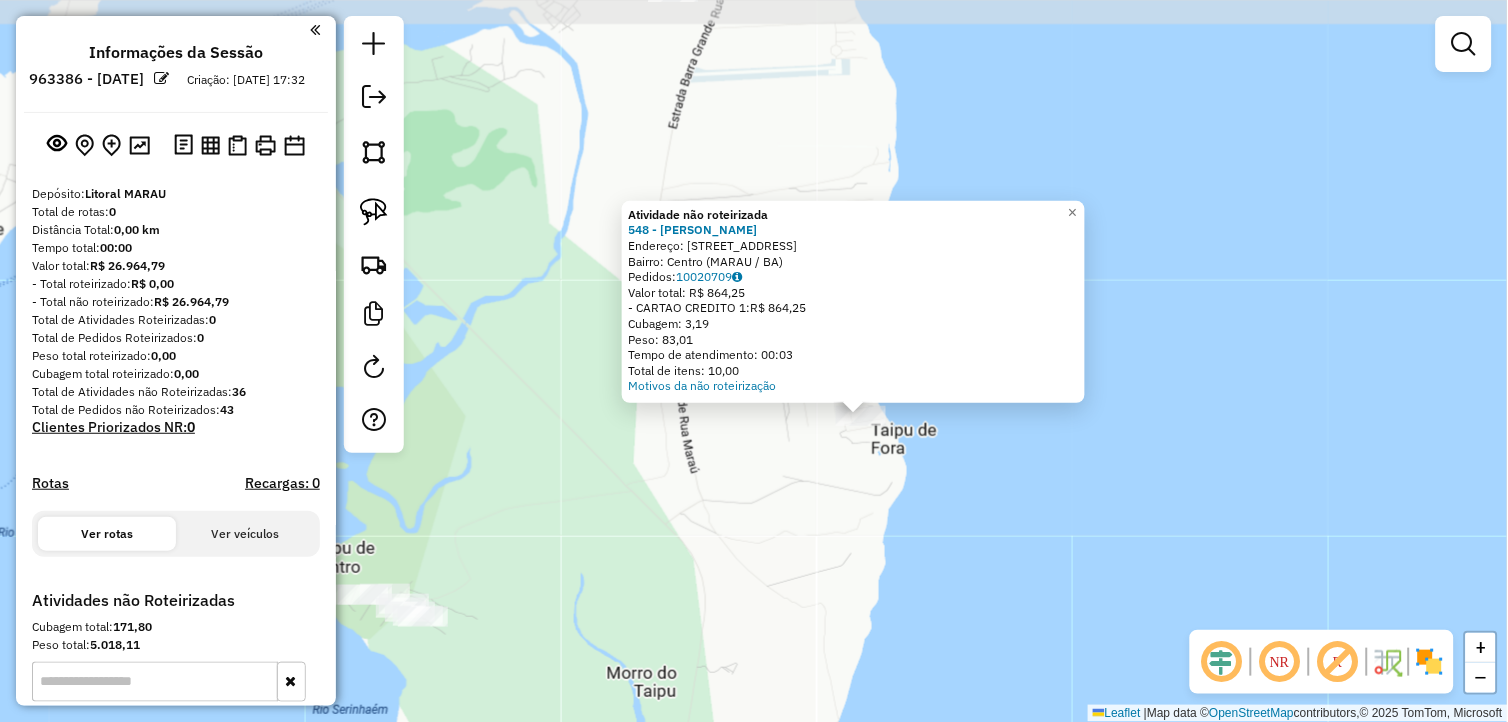 drag, startPoint x: 773, startPoint y: 456, endPoint x: 818, endPoint y: 483, distance: 52.478565 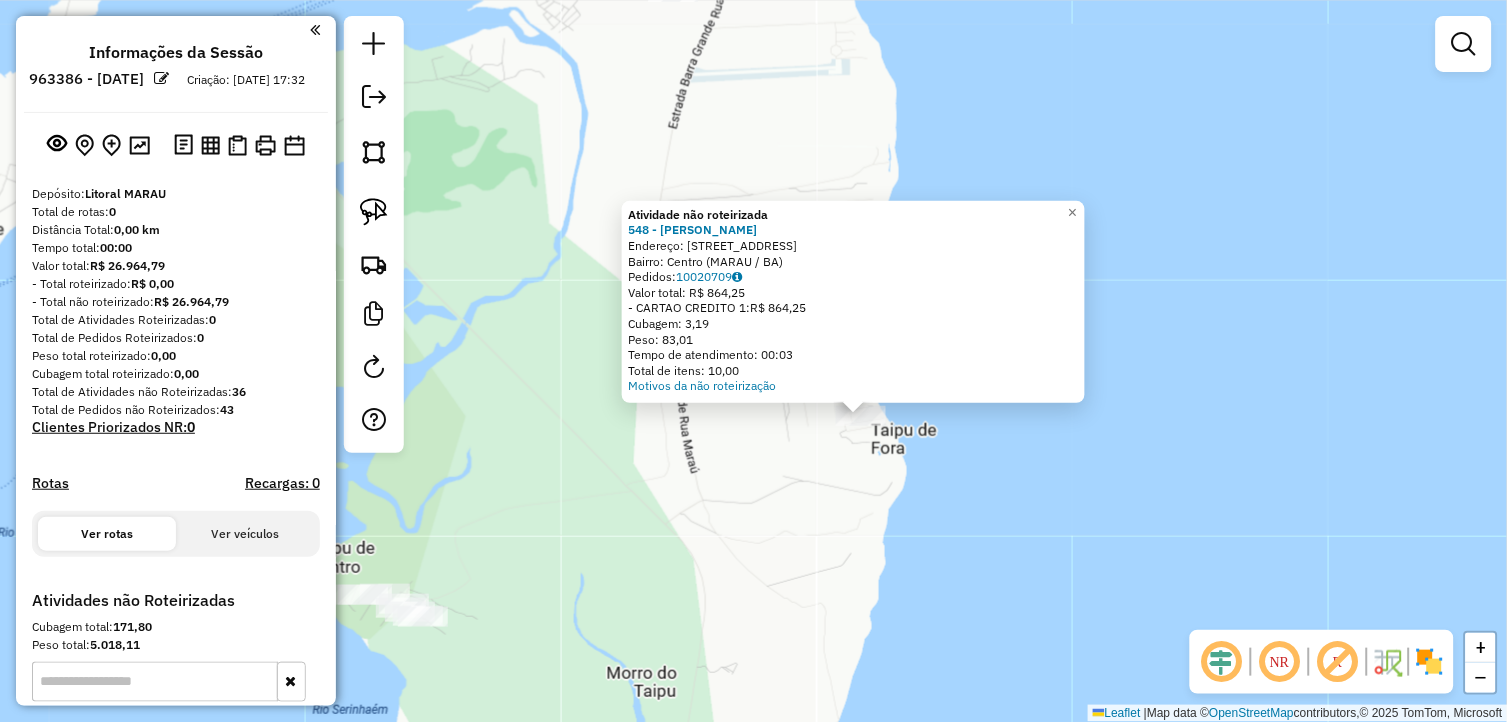 click on "Atividade não roteirizada 548 - SAMUEL SOUSA  Endereço:  Rua Marau 2   Bairro: Centro (MARAU / BA)   Pedidos:  10020709   Valor total: R$ 864,25   - CARTAO CREDITO 1:  R$ 864,25   Cubagem: 3,19   Peso: 83,01   Tempo de atendimento: 00:03   Total de itens: 10,00  Motivos da não roteirização × Janela de atendimento Grade de atendimento Capacidade Transportadoras Veículos Cliente Pedidos  Rotas Selecione os dias de semana para filtrar as janelas de atendimento  Seg   Ter   Qua   Qui   Sex   Sáb   Dom  Informe o período da janela de atendimento: De: Até:  Filtrar exatamente a janela do cliente  Considerar janela de atendimento padrão  Selecione os dias de semana para filtrar as grades de atendimento  Seg   Ter   Qua   Qui   Sex   Sáb   Dom   Considerar clientes sem dia de atendimento cadastrado  Clientes fora do dia de atendimento selecionado Filtrar as atividades entre os valores definidos abaixo:  Peso mínimo:   Peso máximo:   Cubagem mínima:   Cubagem máxima:   De:   Até:   De:   Até:  Nome:" 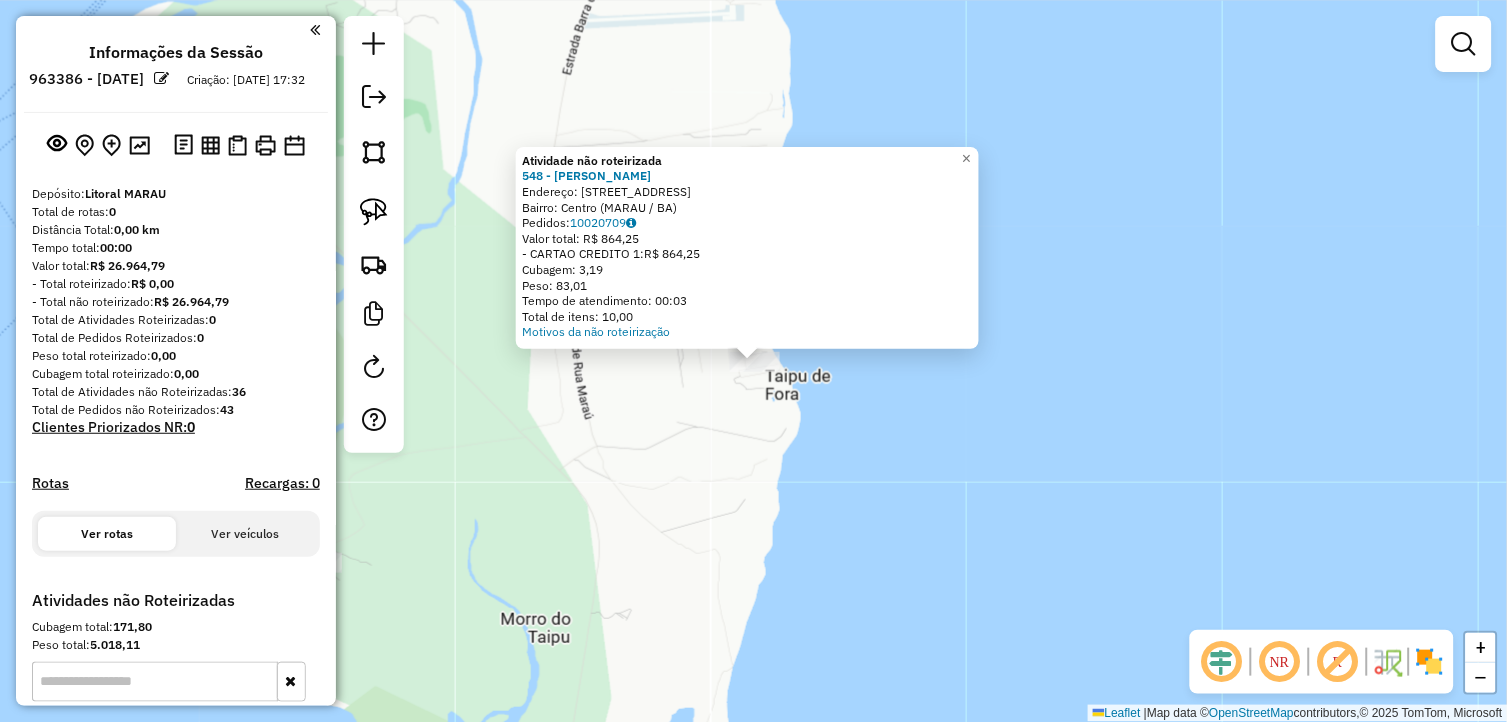 click on "Atividade não roteirizada 548 - SAMUEL SOUSA  Endereço:  Rua Marau 2   Bairro: Centro (MARAU / BA)   Pedidos:  10020709   Valor total: R$ 864,25   - CARTAO CREDITO 1:  R$ 864,25   Cubagem: 3,19   Peso: 83,01   Tempo de atendimento: 00:03   Total de itens: 10,00  Motivos da não roteirização × Janela de atendimento Grade de atendimento Capacidade Transportadoras Veículos Cliente Pedidos  Rotas Selecione os dias de semana para filtrar as janelas de atendimento  Seg   Ter   Qua   Qui   Sex   Sáb   Dom  Informe o período da janela de atendimento: De: Até:  Filtrar exatamente a janela do cliente  Considerar janela de atendimento padrão  Selecione os dias de semana para filtrar as grades de atendimento  Seg   Ter   Qua   Qui   Sex   Sáb   Dom   Considerar clientes sem dia de atendimento cadastrado  Clientes fora do dia de atendimento selecionado Filtrar as atividades entre os valores definidos abaixo:  Peso mínimo:   Peso máximo:   Cubagem mínima:   Cubagem máxima:   De:   Até:   De:   Até:  Nome:" 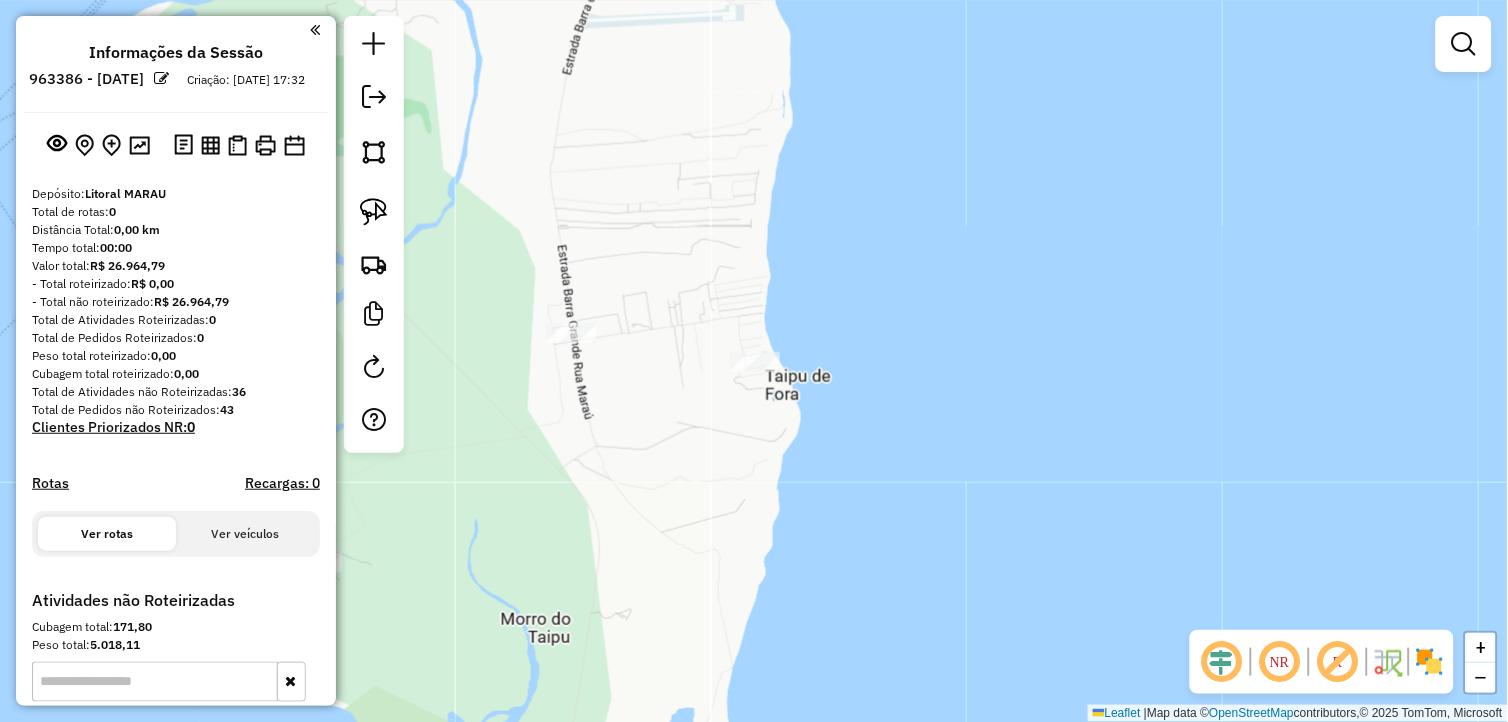 drag, startPoint x: 644, startPoint y: 468, endPoint x: 925, endPoint y: 515, distance: 284.9035 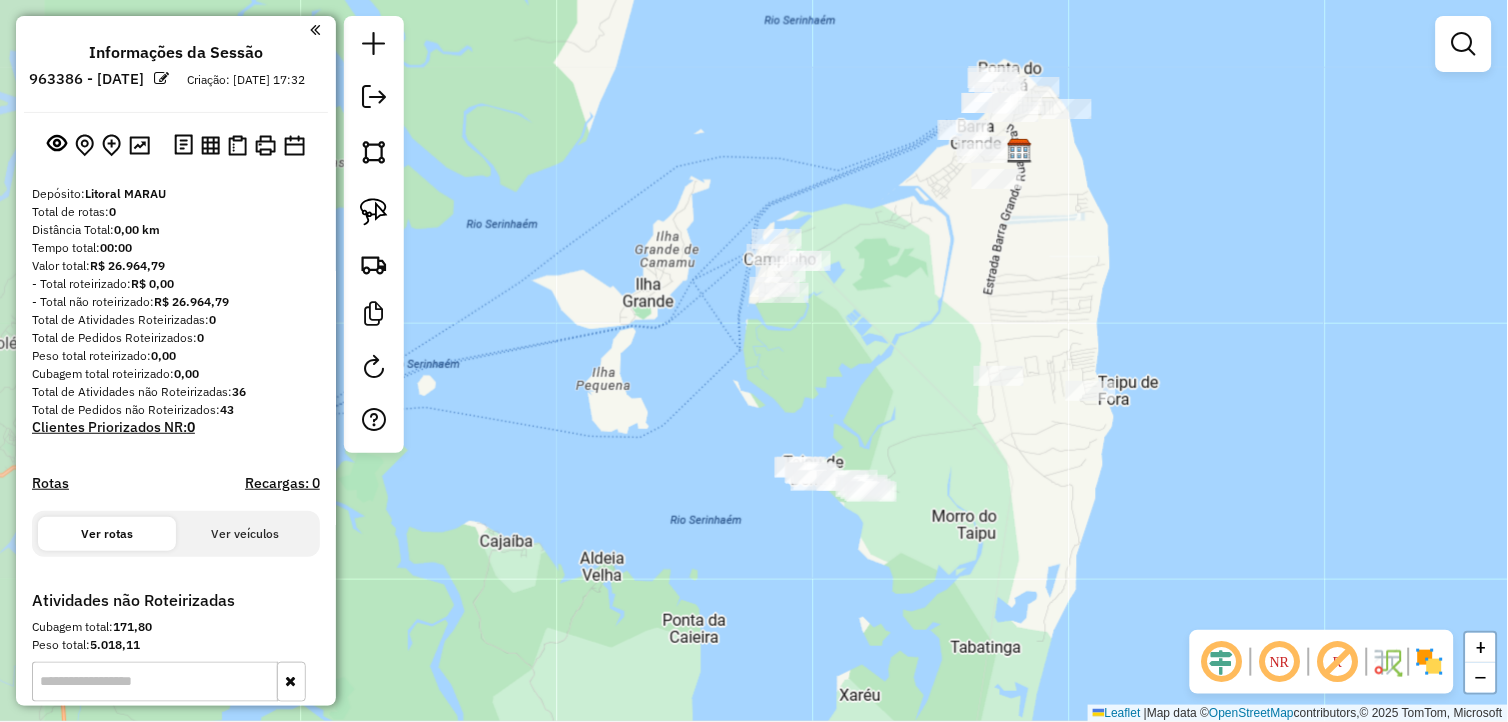 drag, startPoint x: 855, startPoint y: 576, endPoint x: 852, endPoint y: 507, distance: 69.065186 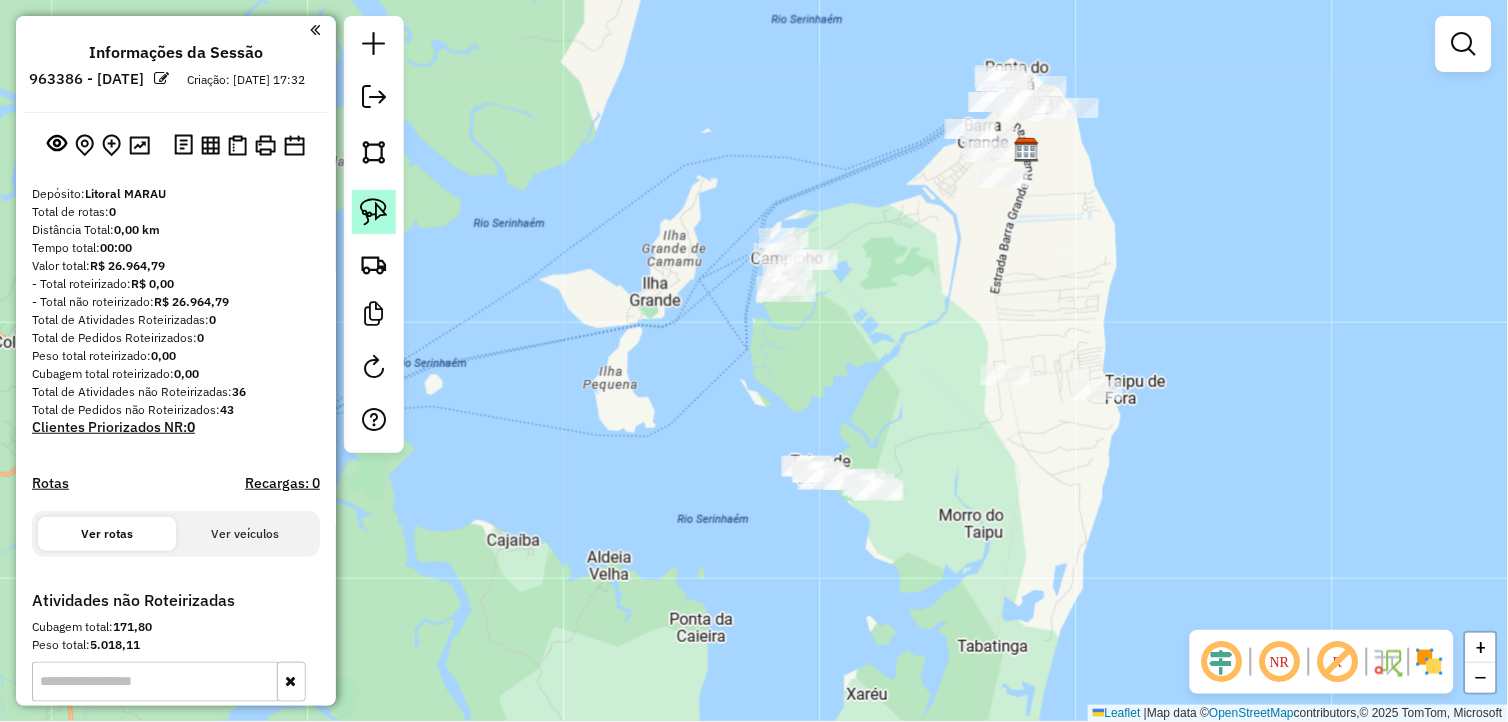 click 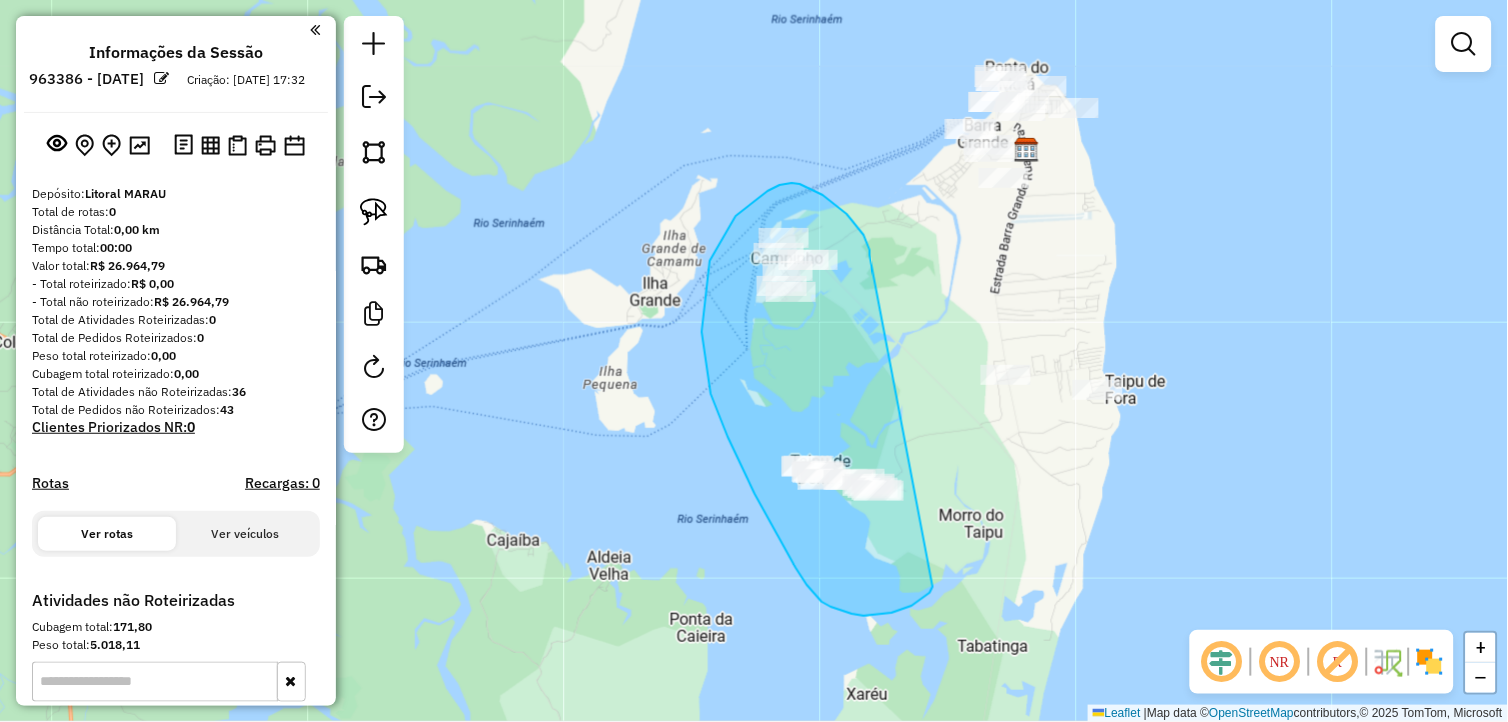 drag, startPoint x: 870, startPoint y: 250, endPoint x: 954, endPoint y: 542, distance: 303.84207 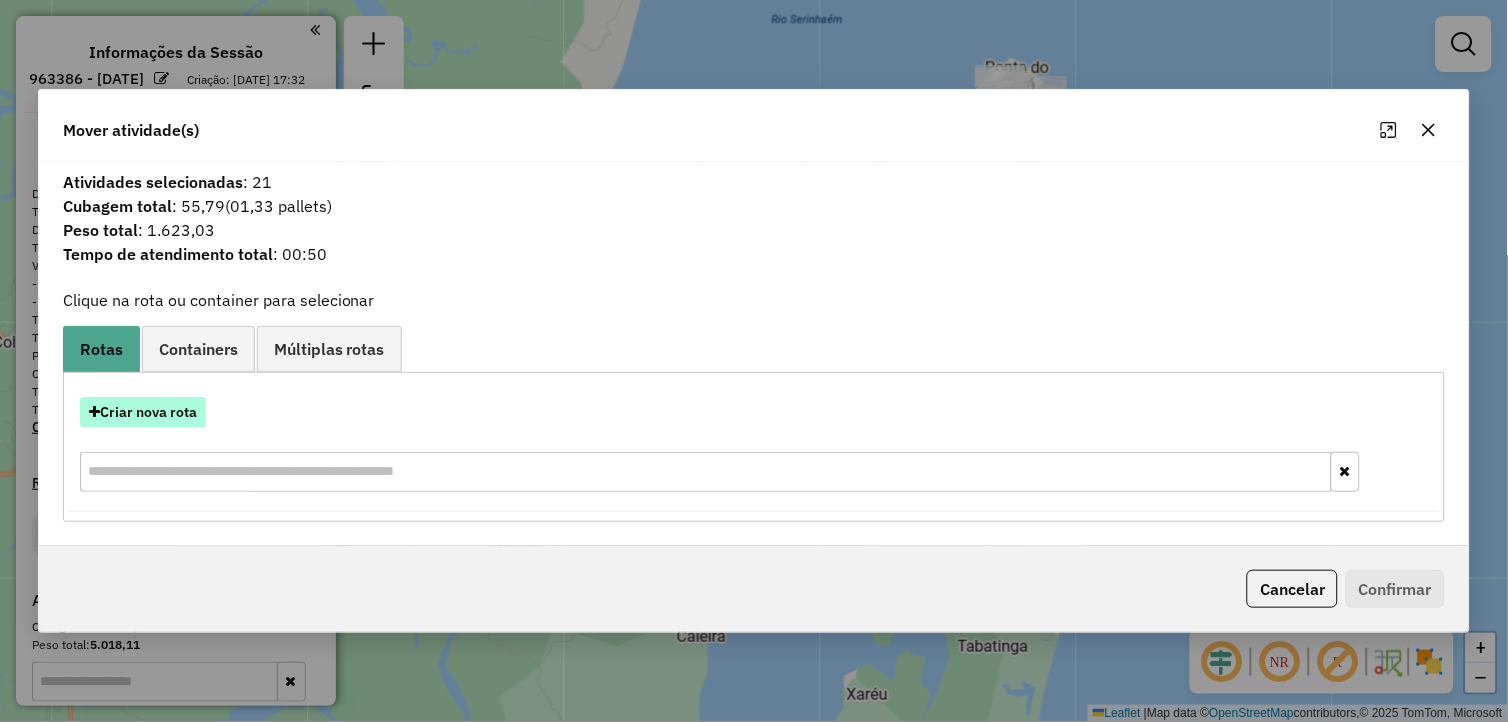 click on "Criar nova rota" at bounding box center (143, 412) 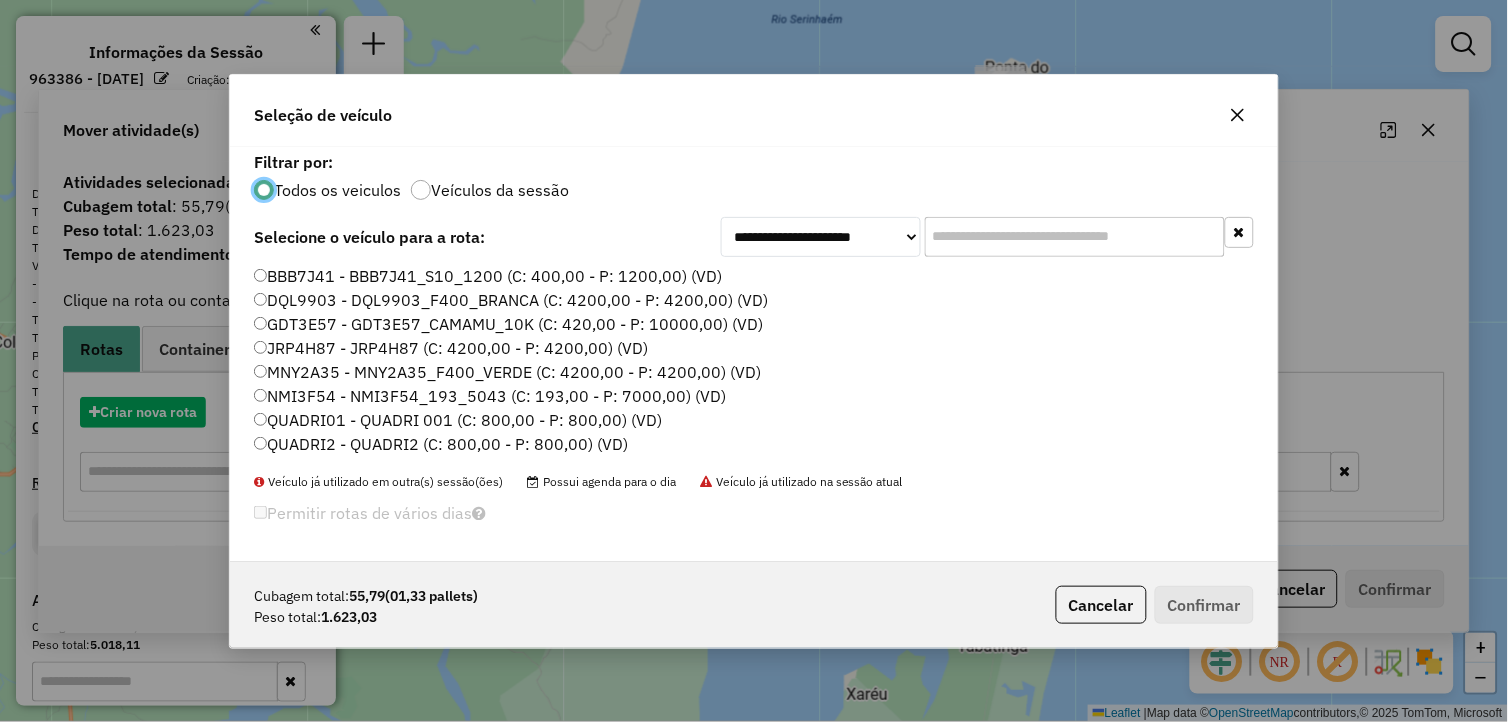 scroll, scrollTop: 11, scrollLeft: 5, axis: both 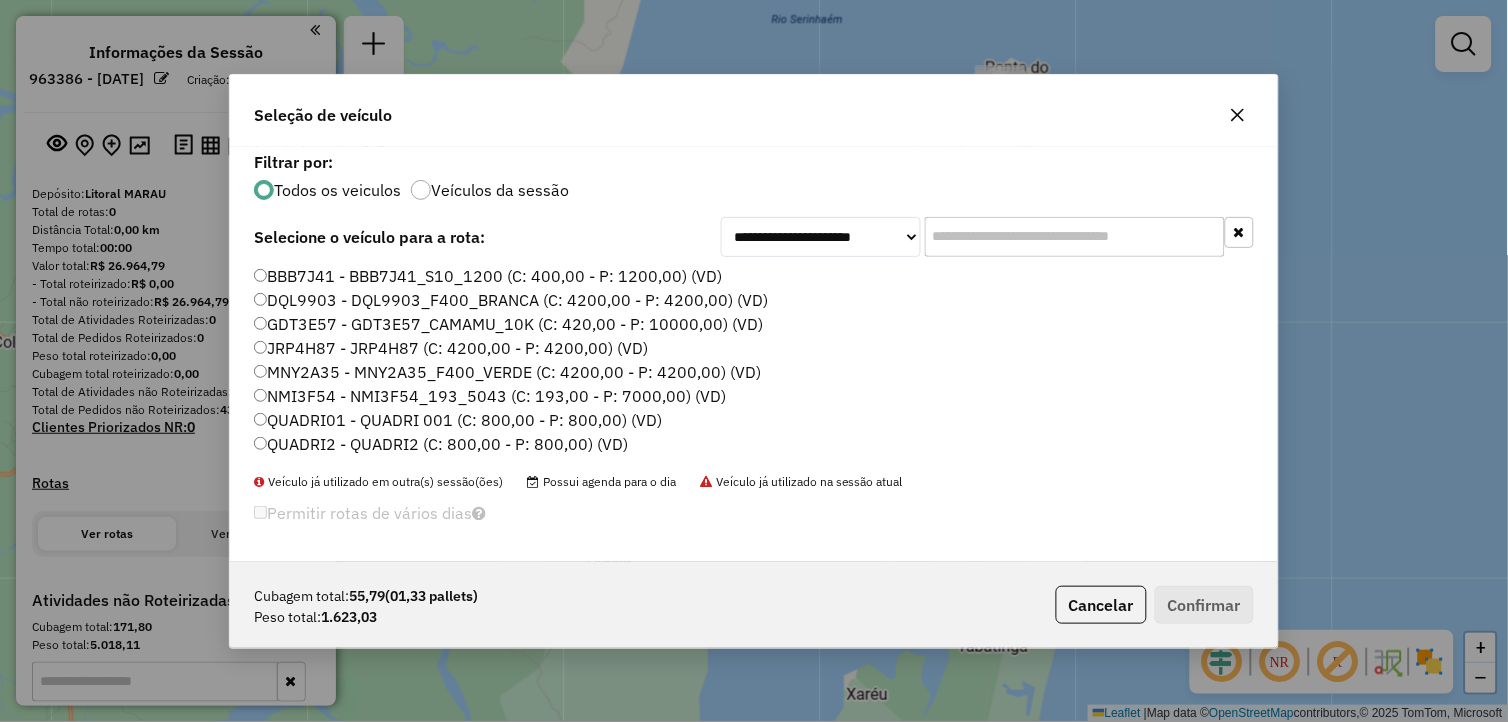 click on "MNY2A35 - MNY2A35_F400_VERDE (C: 4200,00 - P: 4200,00) (VD)" 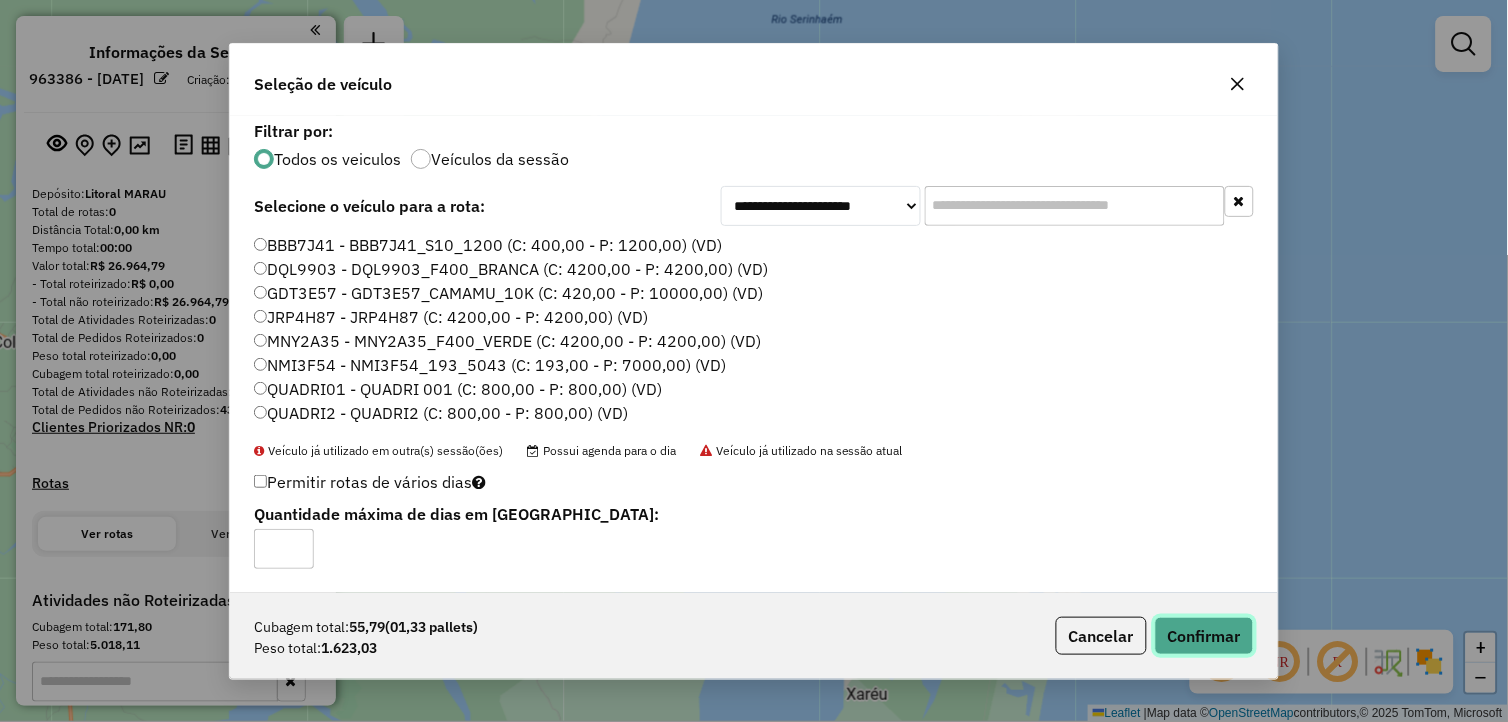 click on "Confirmar" 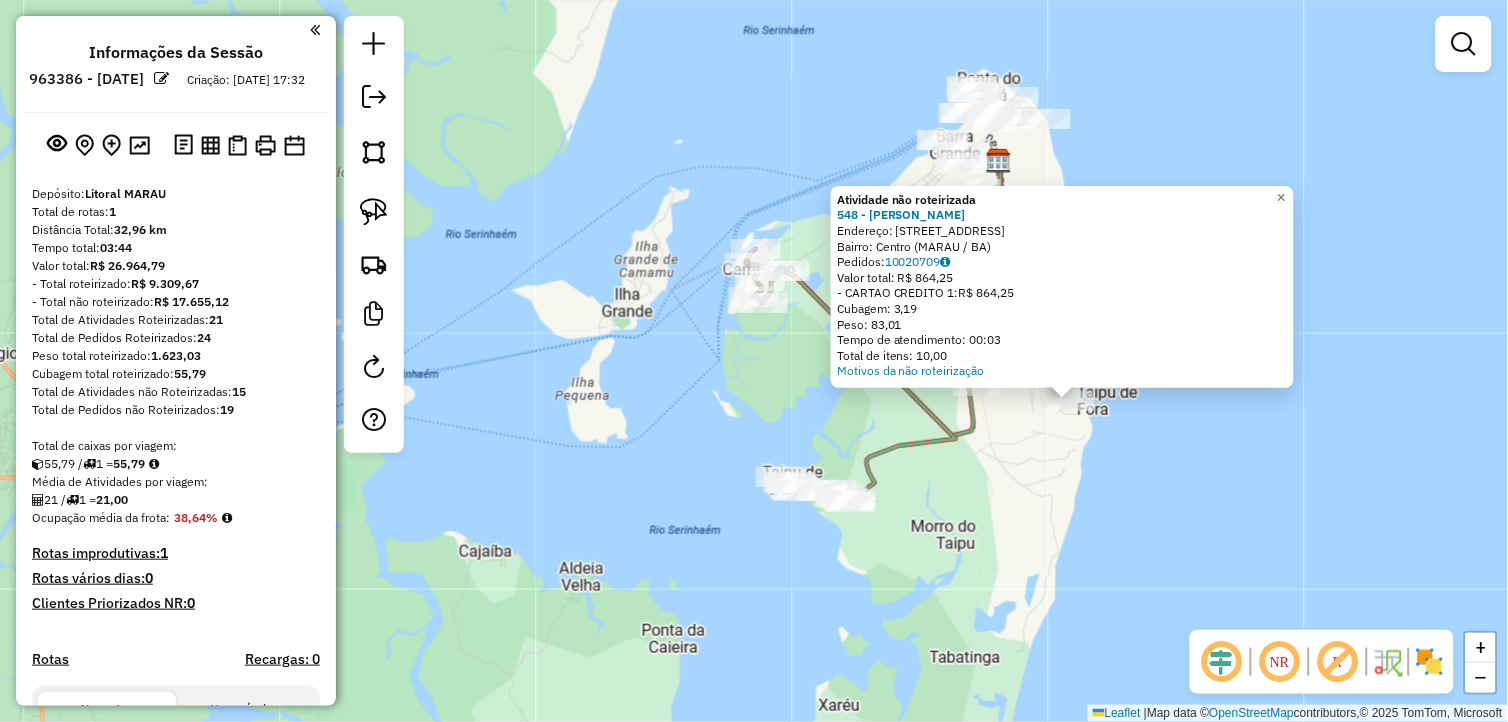 drag, startPoint x: 817, startPoint y: 484, endPoint x: 1132, endPoint y: 524, distance: 317.52954 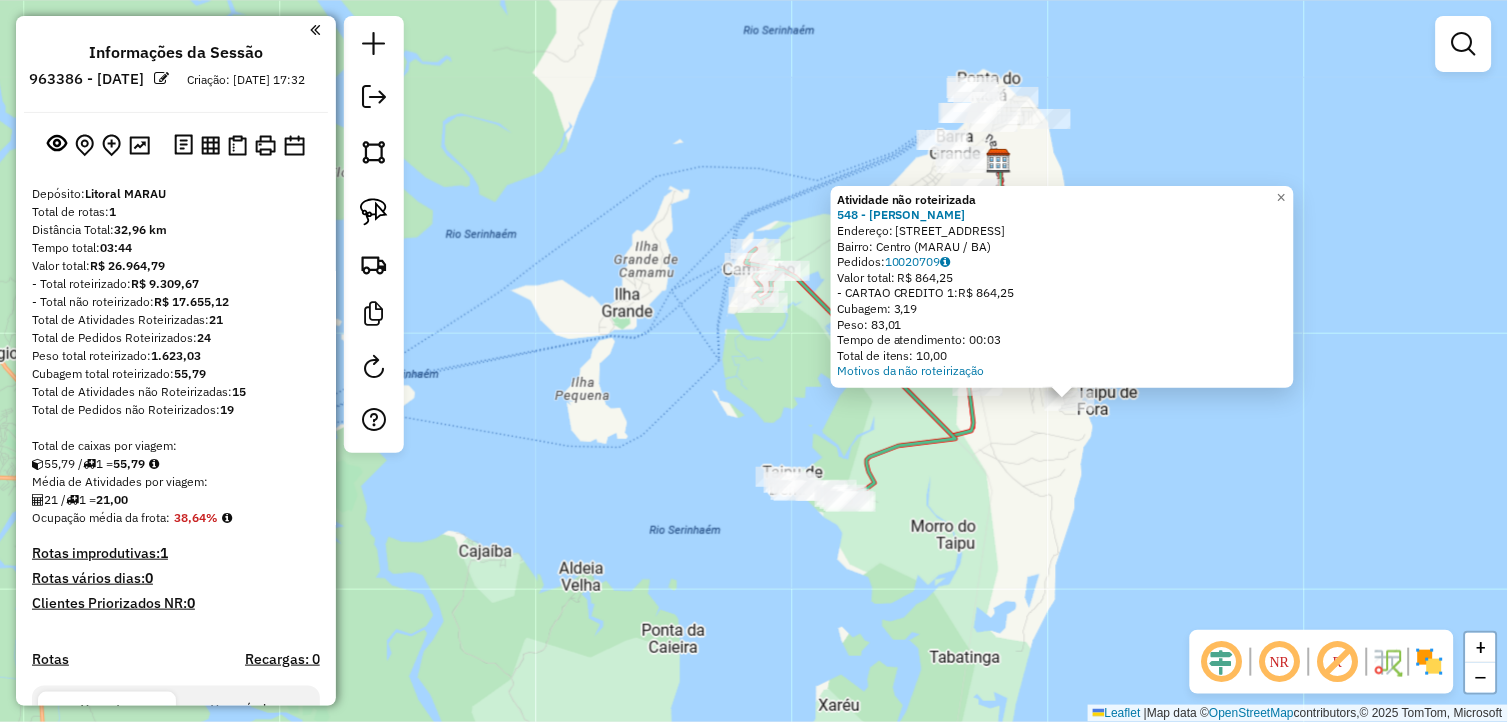 click on "Atividade não roteirizada 548 - SAMUEL SOUSA  Endereço:  Rua Marau 2   Bairro: Centro (MARAU / BA)   Pedidos:  10020709   Valor total: R$ 864,25   - CARTAO CREDITO 1:  R$ 864,25   Cubagem: 3,19   Peso: 83,01   Tempo de atendimento: 00:03   Total de itens: 10,00  Motivos da não roteirização × Janela de atendimento Grade de atendimento Capacidade Transportadoras Veículos Cliente Pedidos  Rotas Selecione os dias de semana para filtrar as janelas de atendimento  Seg   Ter   Qua   Qui   Sex   Sáb   Dom  Informe o período da janela de atendimento: De: Até:  Filtrar exatamente a janela do cliente  Considerar janela de atendimento padrão  Selecione os dias de semana para filtrar as grades de atendimento  Seg   Ter   Qua   Qui   Sex   Sáb   Dom   Considerar clientes sem dia de atendimento cadastrado  Clientes fora do dia de atendimento selecionado Filtrar as atividades entre os valores definidos abaixo:  Peso mínimo:   Peso máximo:   Cubagem mínima:   Cubagem máxima:   De:   Até:   De:   Até:  Nome:" 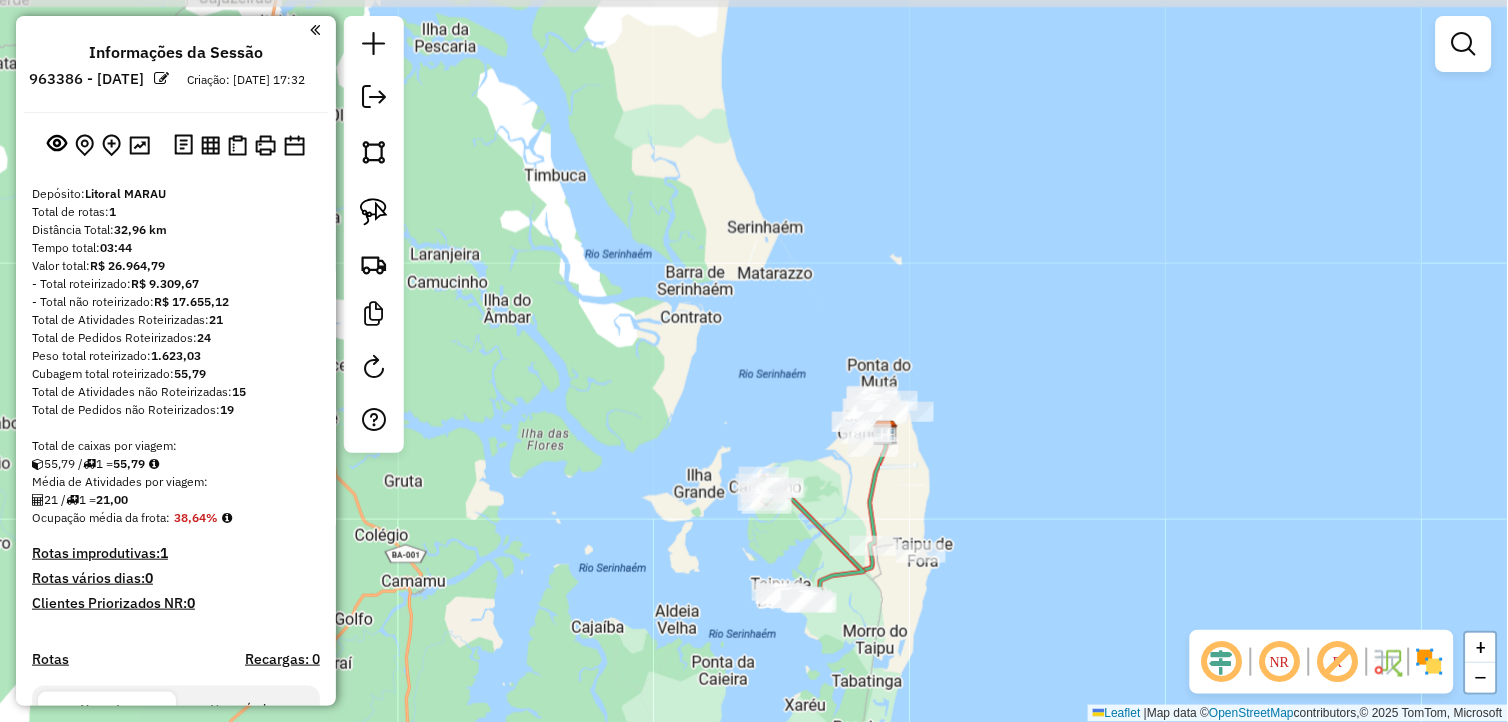 drag, startPoint x: 987, startPoint y: 556, endPoint x: 870, endPoint y: 661, distance: 157.20686 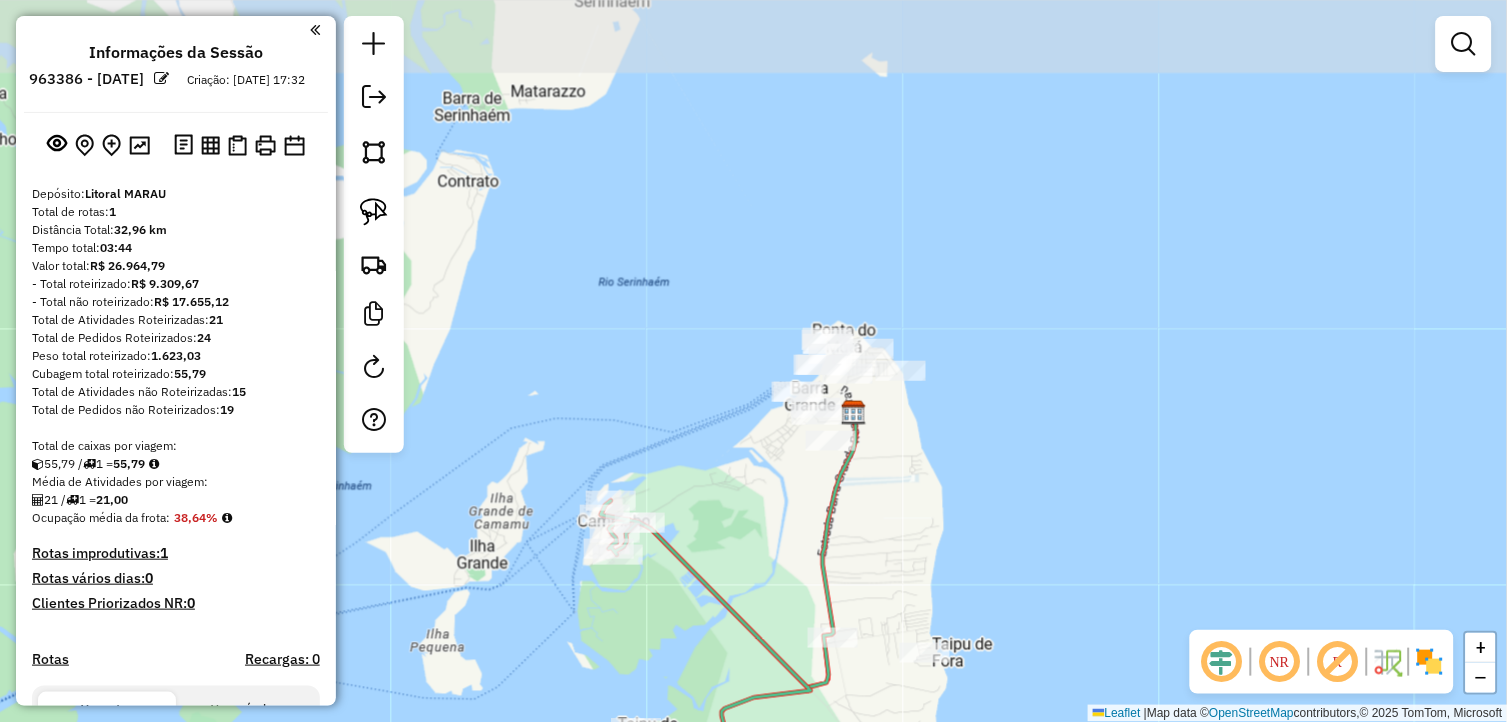 drag, startPoint x: 811, startPoint y: 374, endPoint x: 752, endPoint y: 575, distance: 209.48032 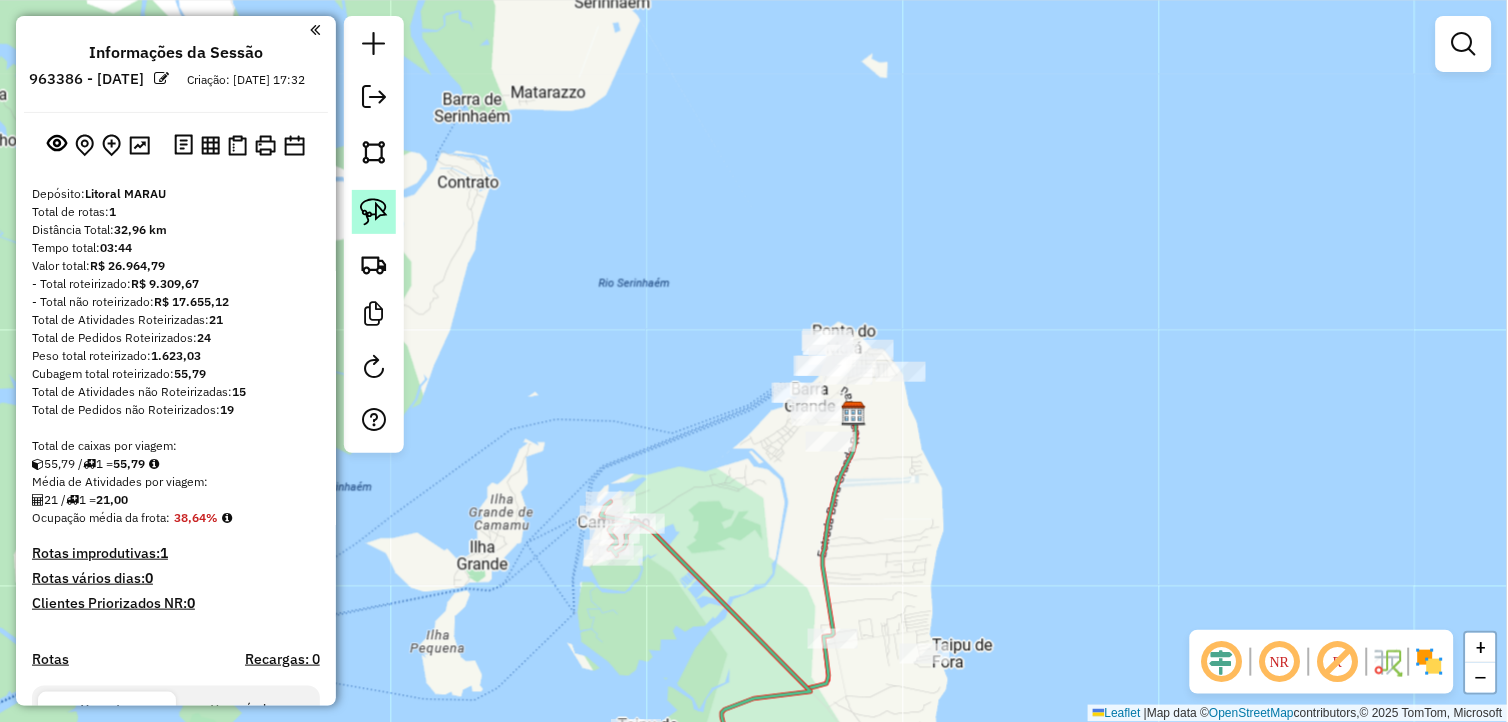 click 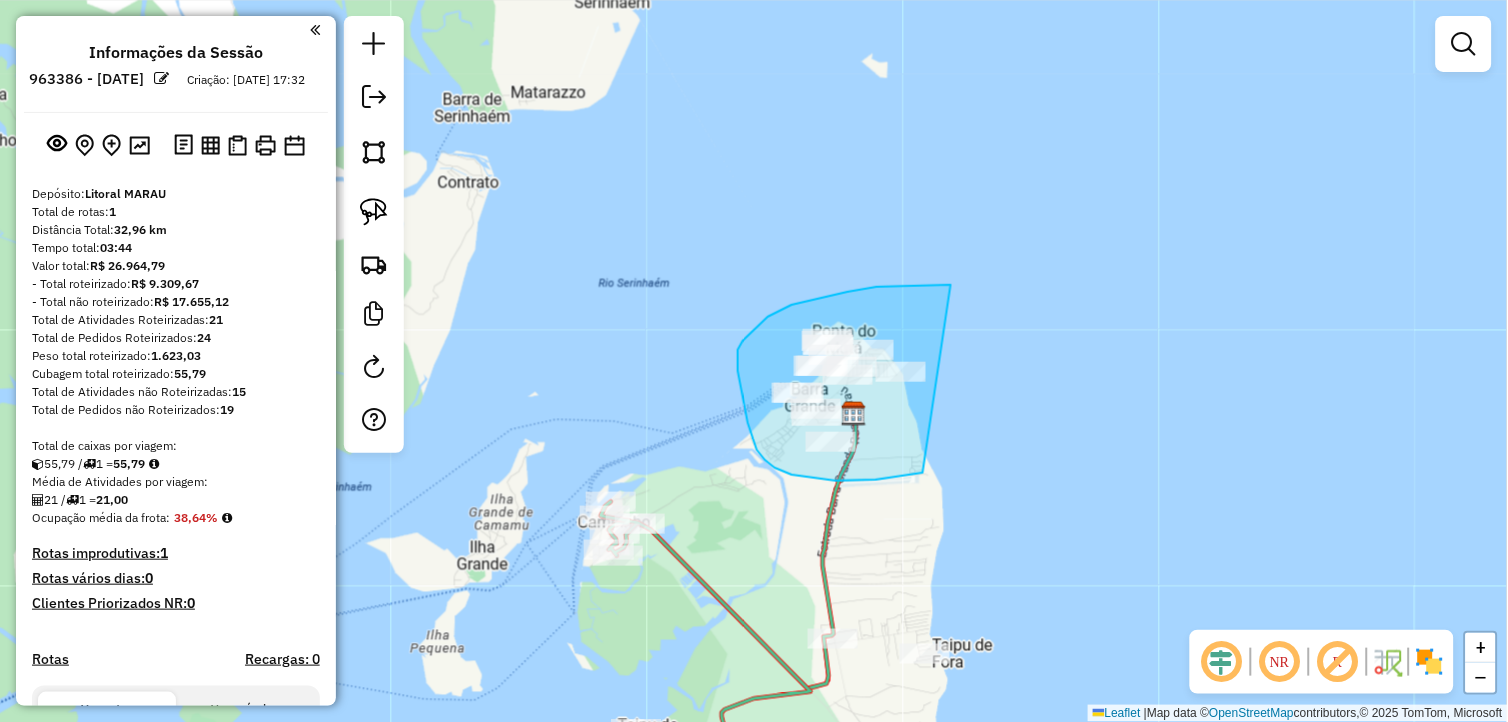 drag, startPoint x: 896, startPoint y: 477, endPoint x: 957, endPoint y: 286, distance: 200.50436 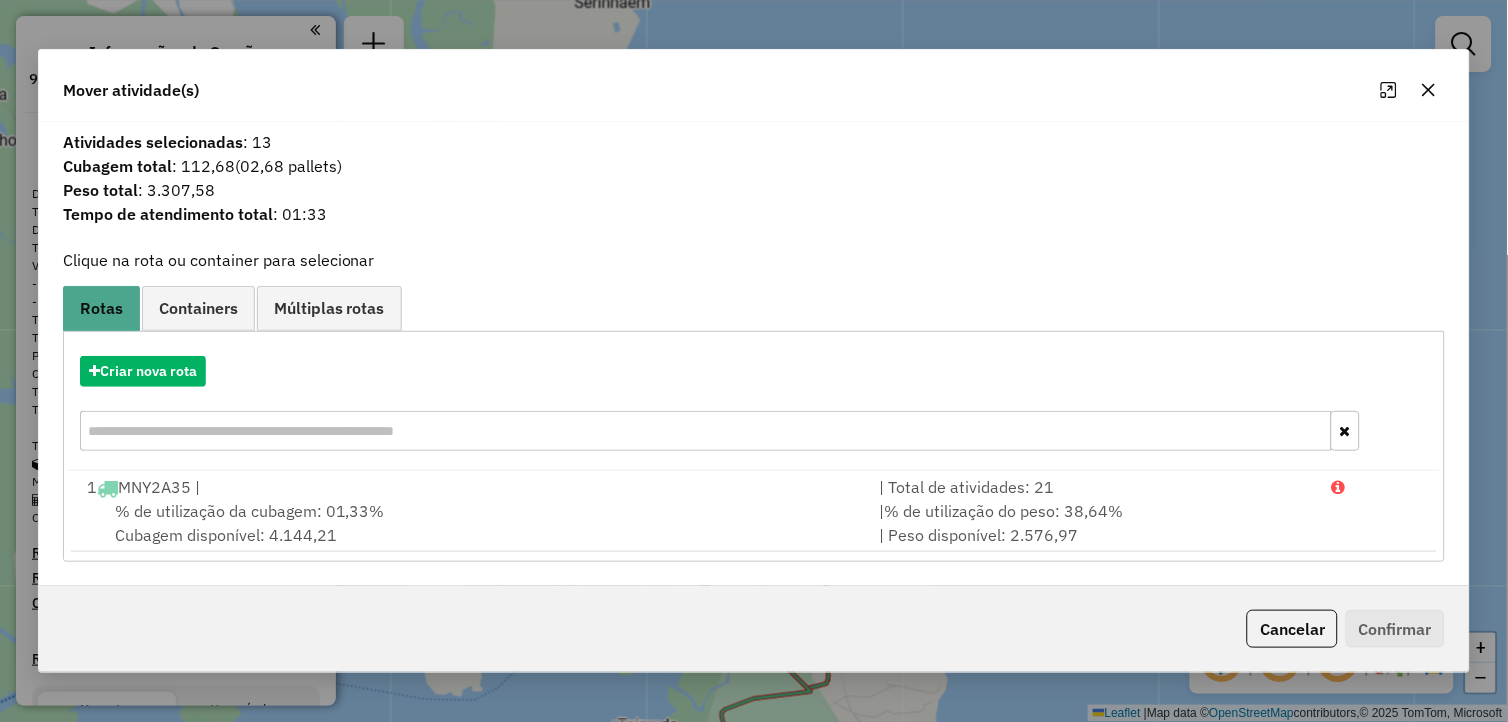 click 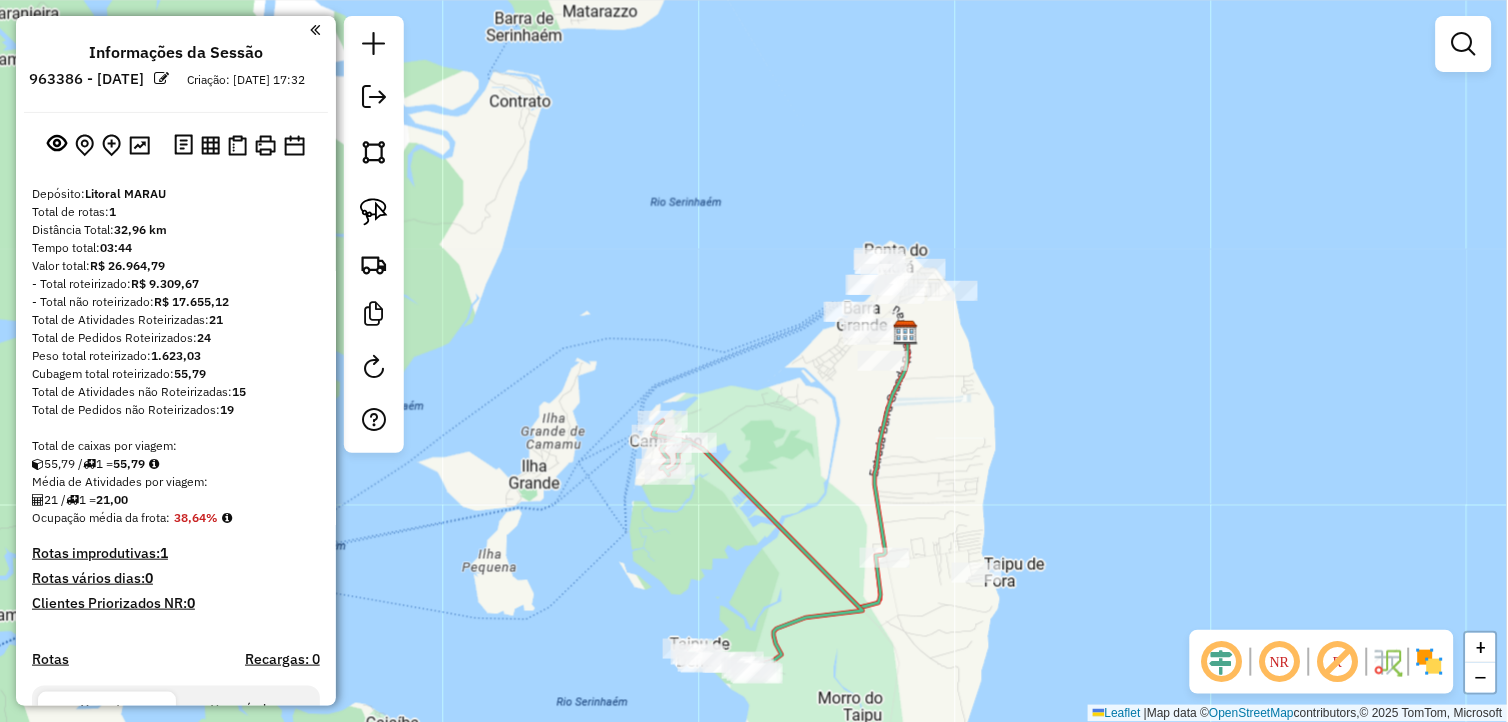 drag, startPoint x: 935, startPoint y: 473, endPoint x: 987, endPoint y: 392, distance: 96.25487 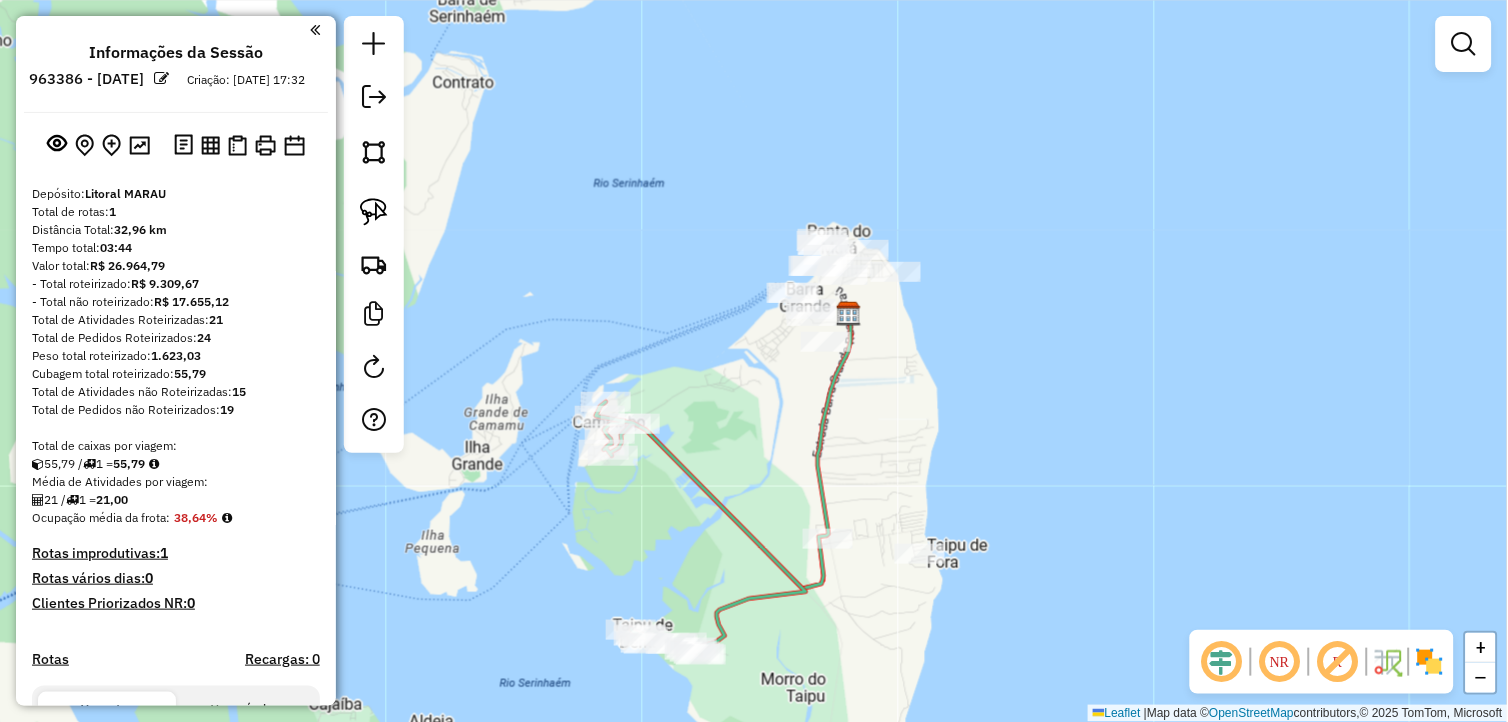 drag, startPoint x: 927, startPoint y: 413, endPoint x: 883, endPoint y: 395, distance: 47.539455 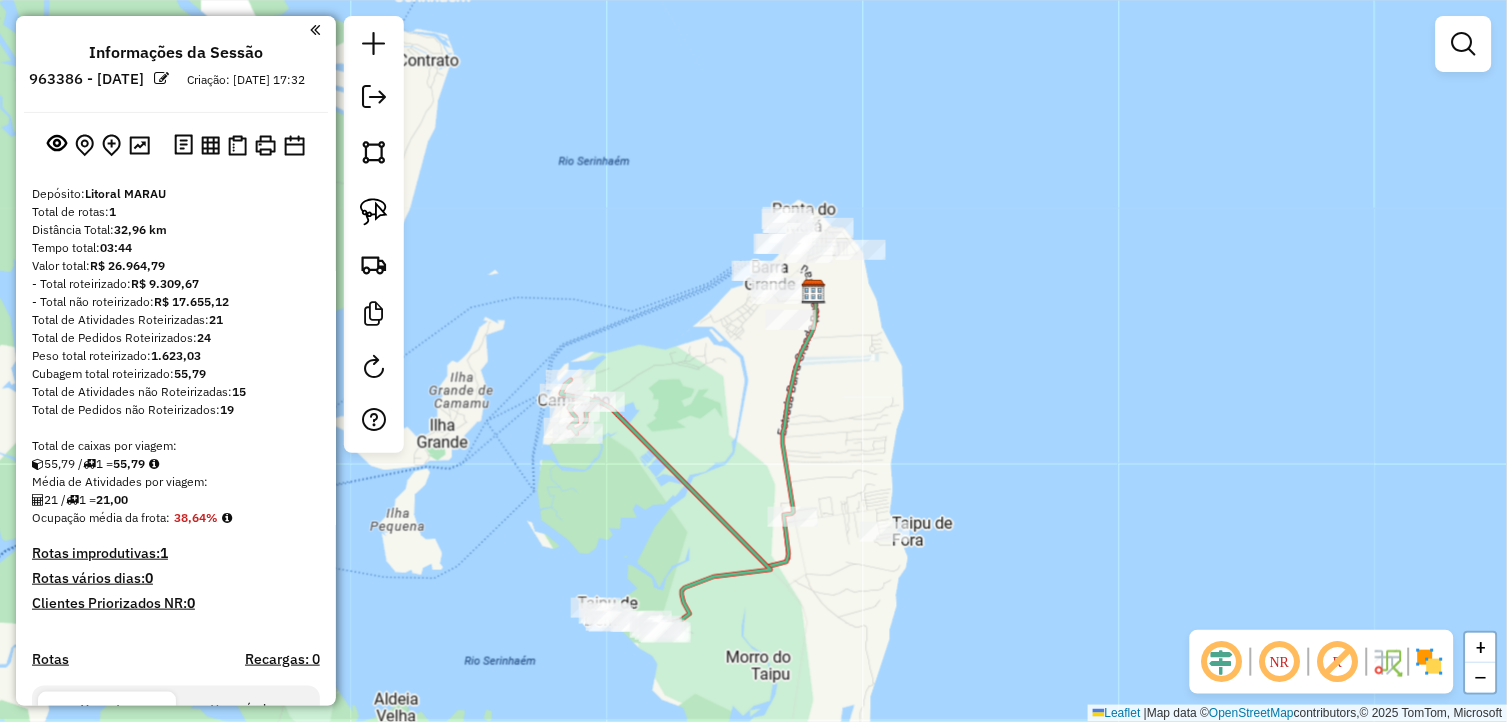 drag, startPoint x: 850, startPoint y: 394, endPoint x: 811, endPoint y: 368, distance: 46.872166 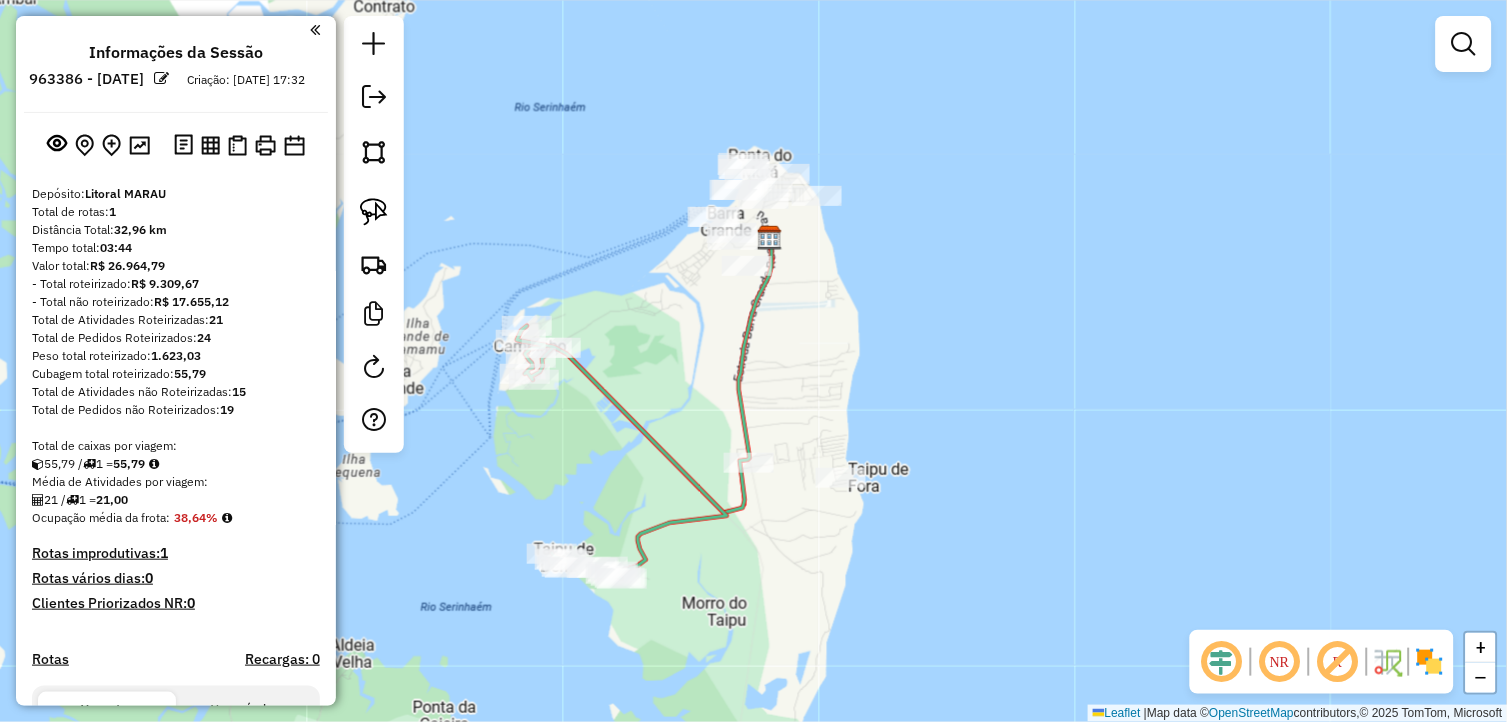 drag, startPoint x: 848, startPoint y: 437, endPoint x: 747, endPoint y: 363, distance: 125.207825 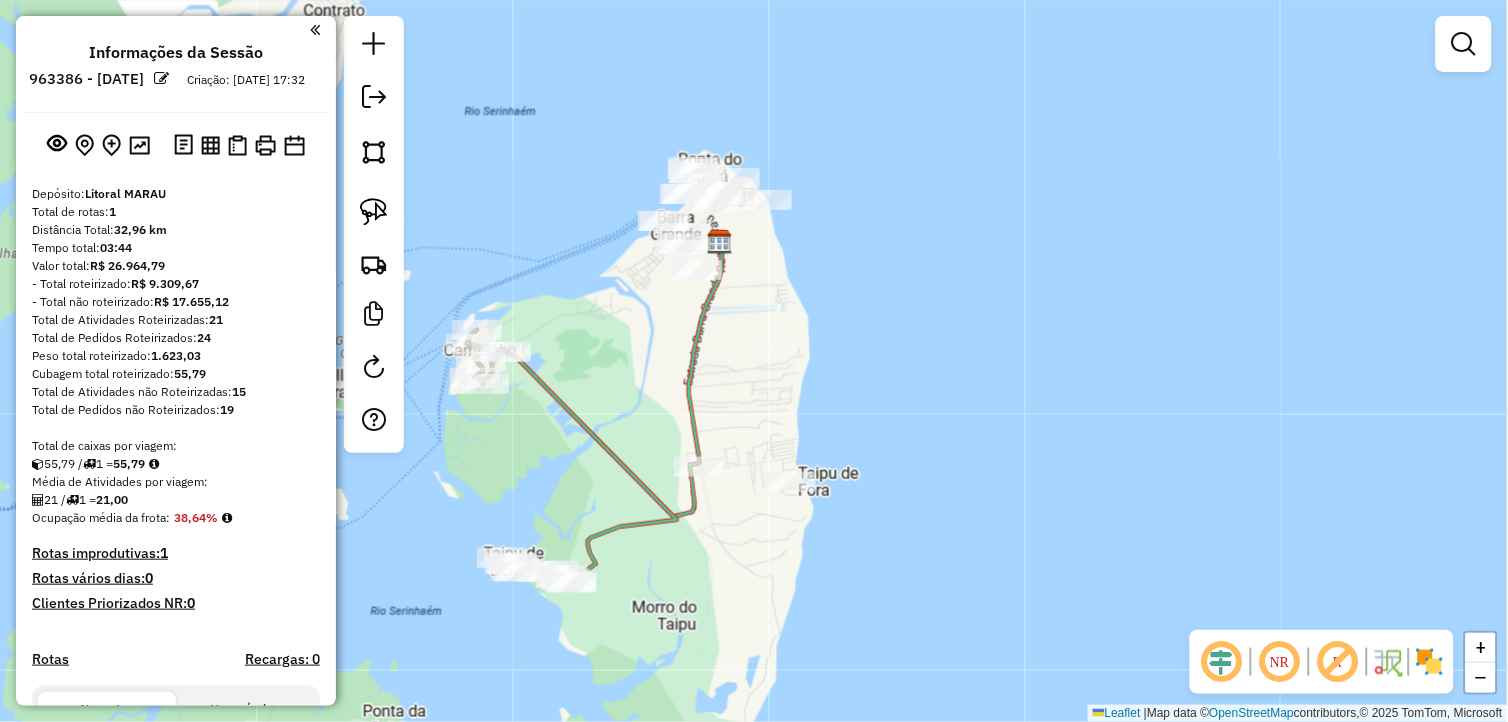 drag, startPoint x: 701, startPoint y: 306, endPoint x: 651, endPoint y: 311, distance: 50.24938 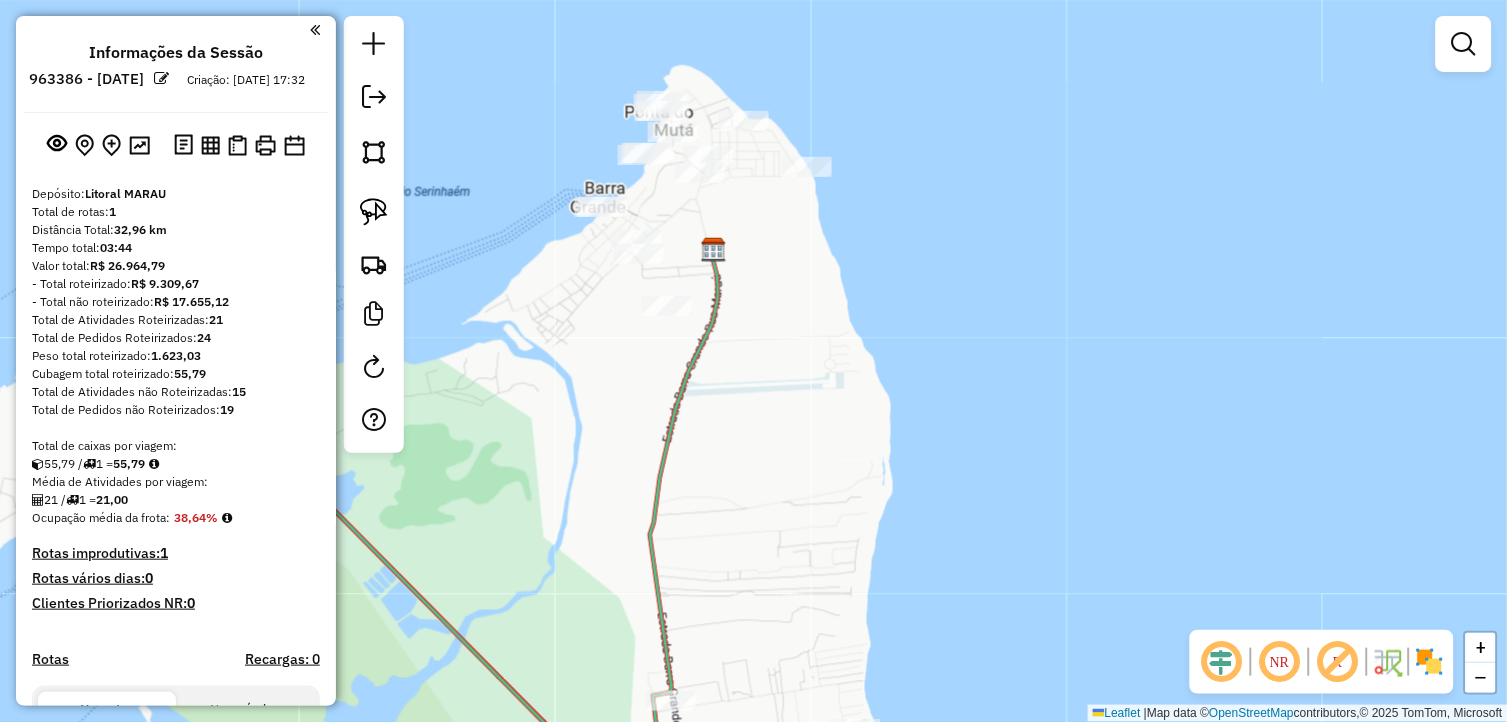 drag, startPoint x: 711, startPoint y: 277, endPoint x: 771, endPoint y: 391, distance: 128.82547 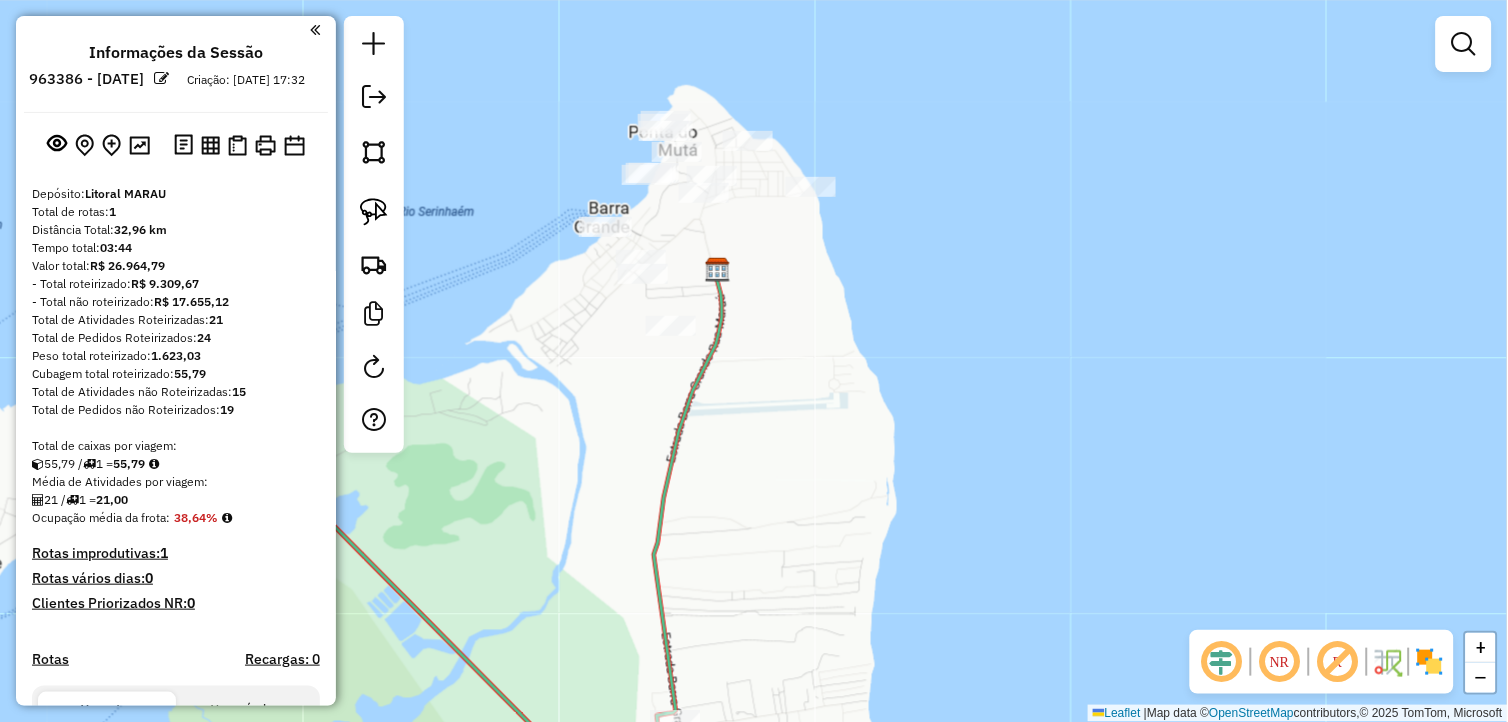 drag, startPoint x: 795, startPoint y: 305, endPoint x: 800, endPoint y: 314, distance: 10.29563 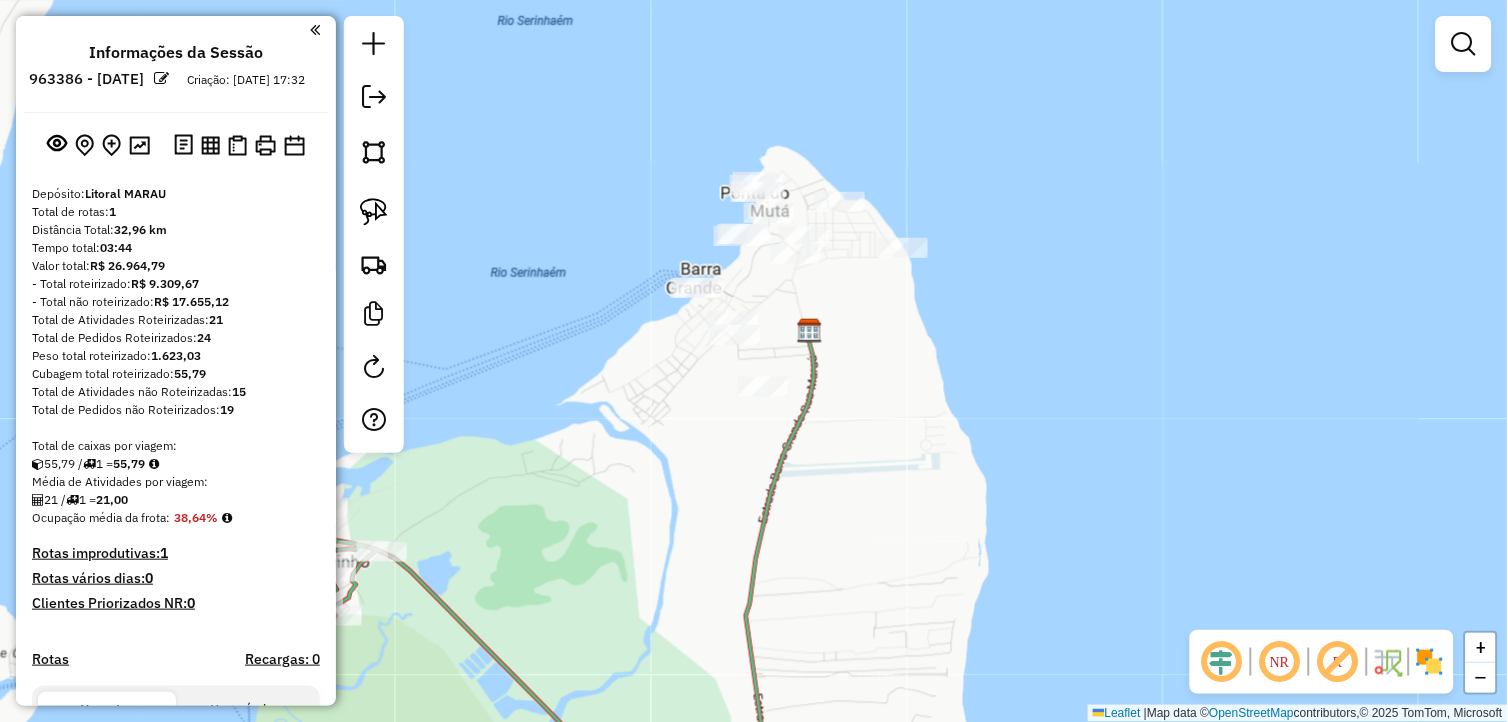 drag, startPoint x: 816, startPoint y: 308, endPoint x: 870, endPoint y: 342, distance: 63.812225 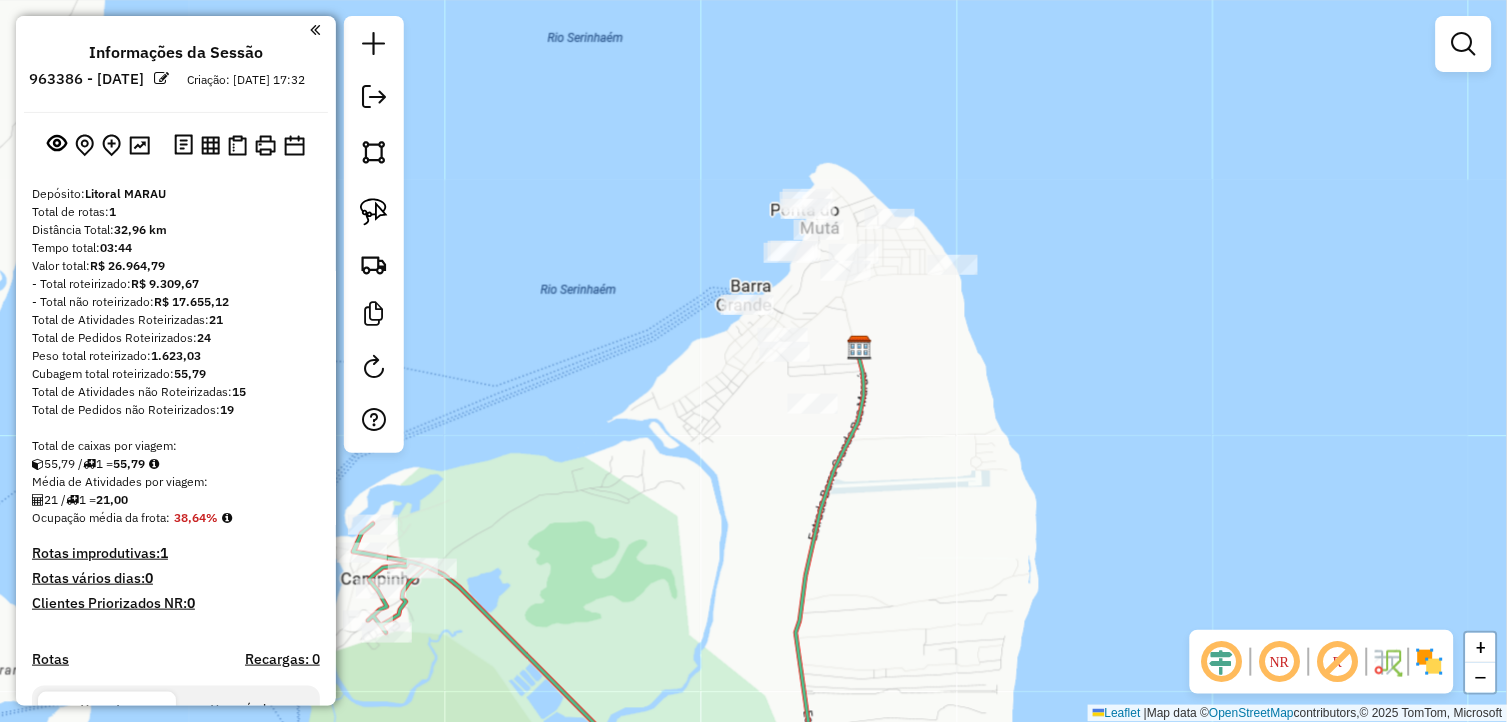 drag, startPoint x: 867, startPoint y: 342, endPoint x: 915, endPoint y: 353, distance: 49.24429 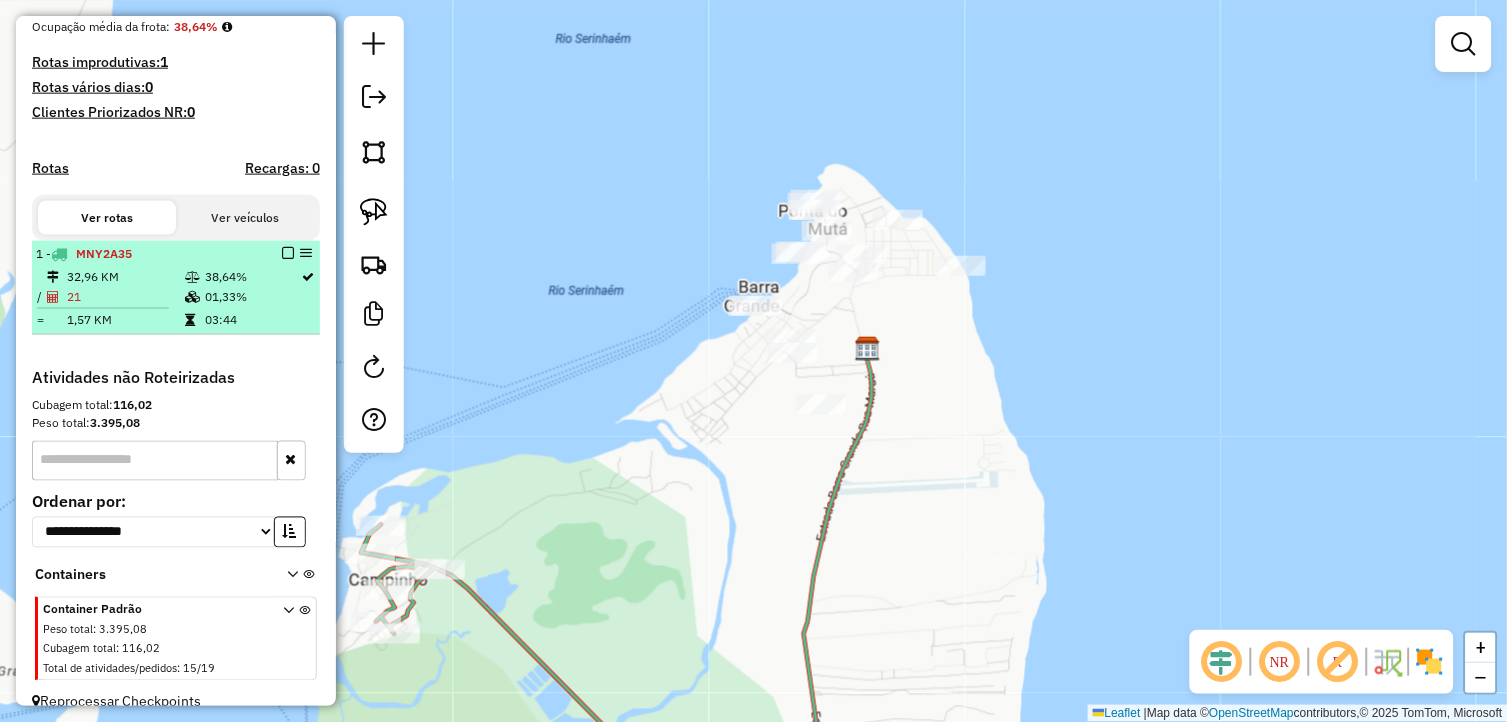 scroll, scrollTop: 530, scrollLeft: 0, axis: vertical 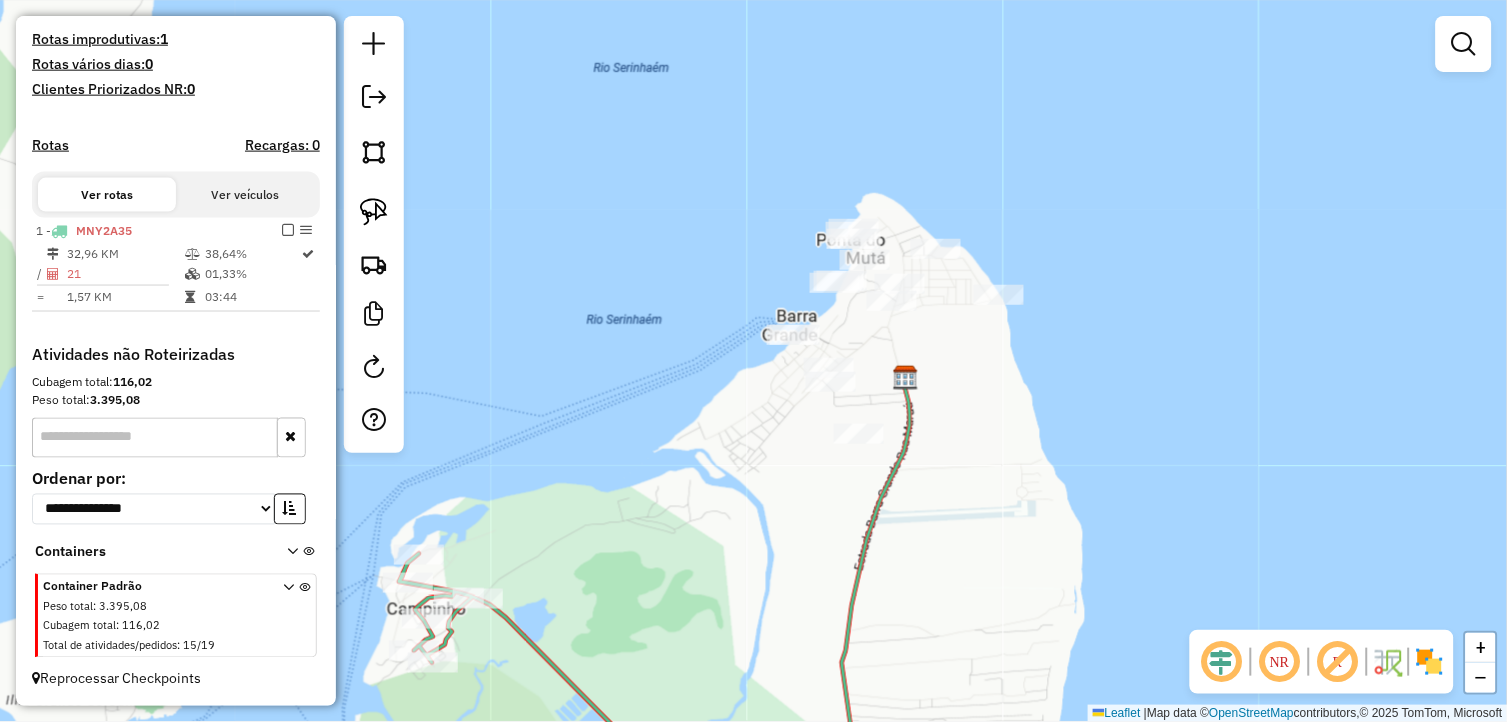drag, startPoint x: 692, startPoint y: 373, endPoint x: 716, endPoint y: 393, distance: 31.241 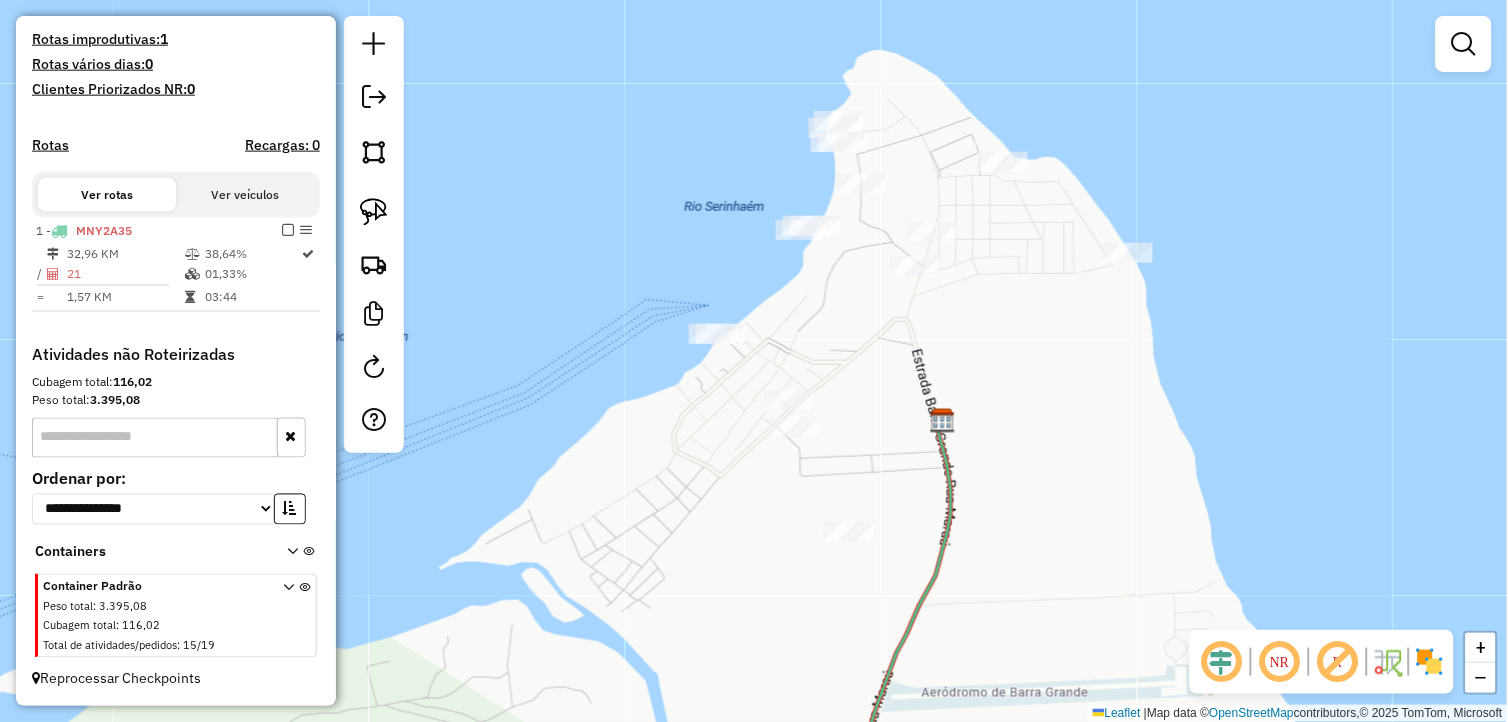 drag, startPoint x: 883, startPoint y: 344, endPoint x: 897, endPoint y: 395, distance: 52.886673 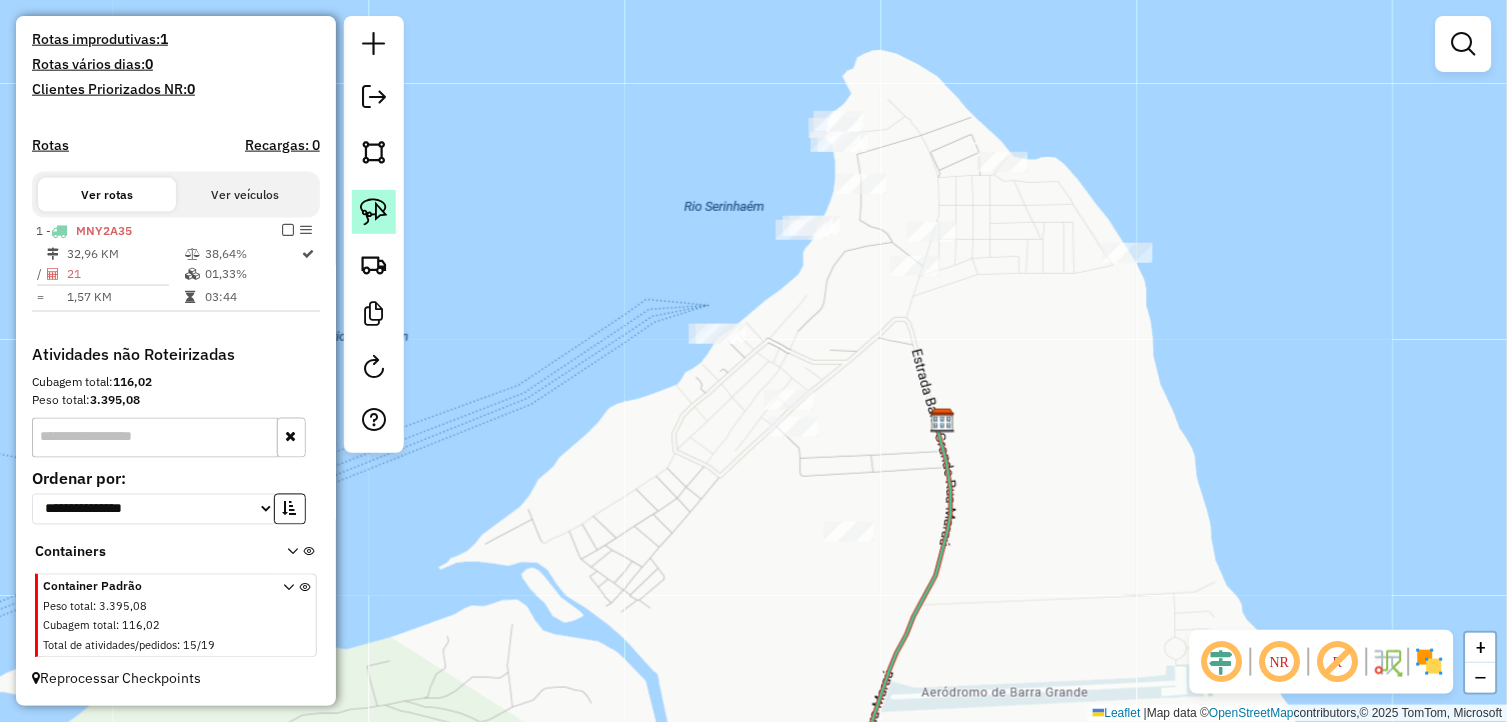 click 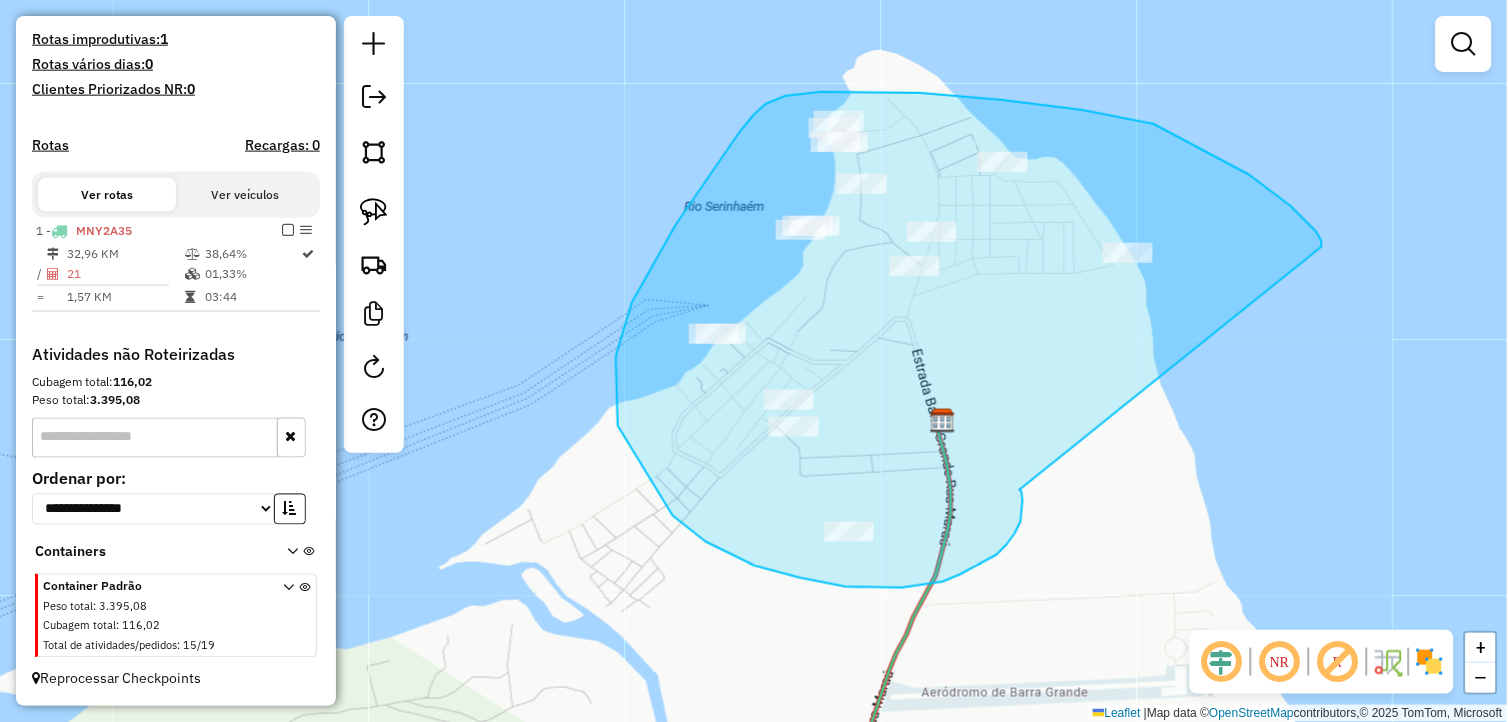 drag, startPoint x: 1014, startPoint y: 535, endPoint x: 1322, endPoint y: 250, distance: 419.6296 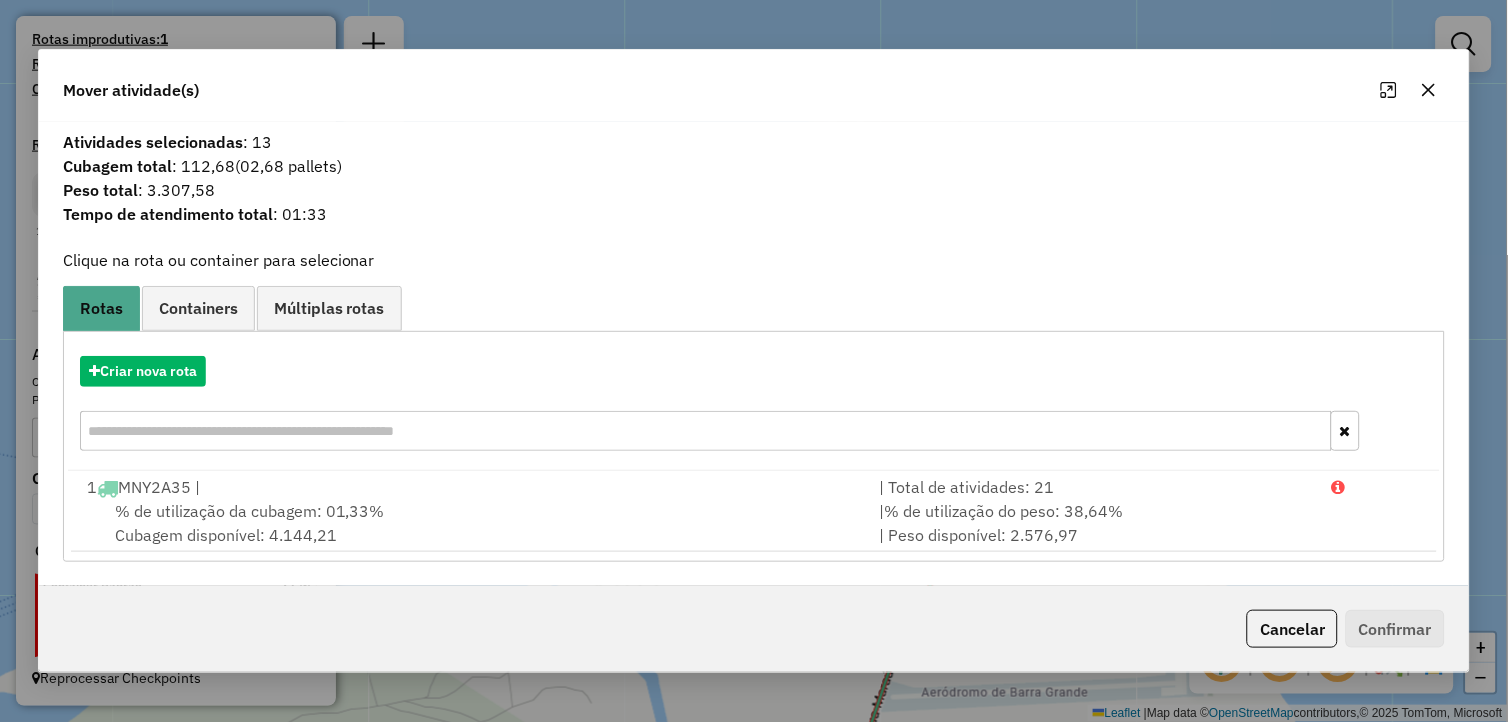 click 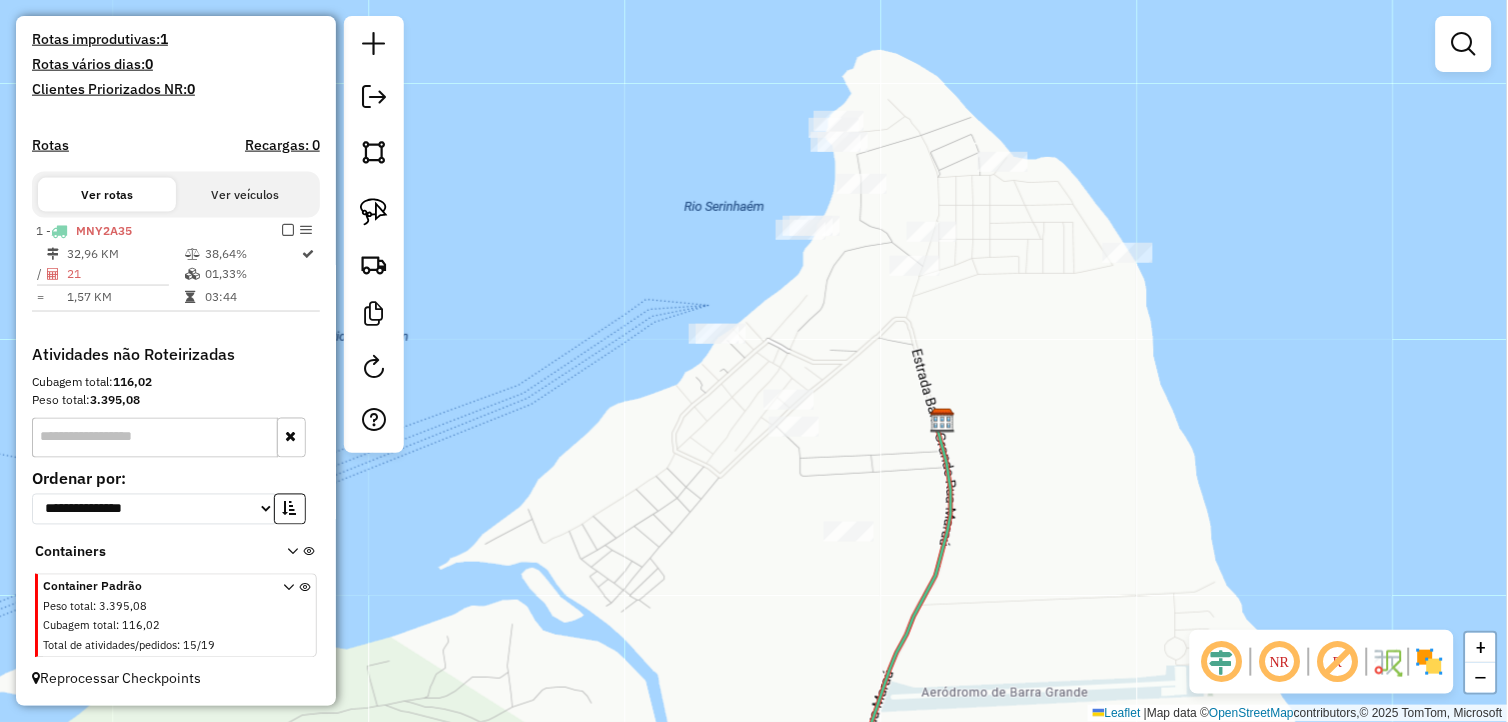 click at bounding box center (288, 620) 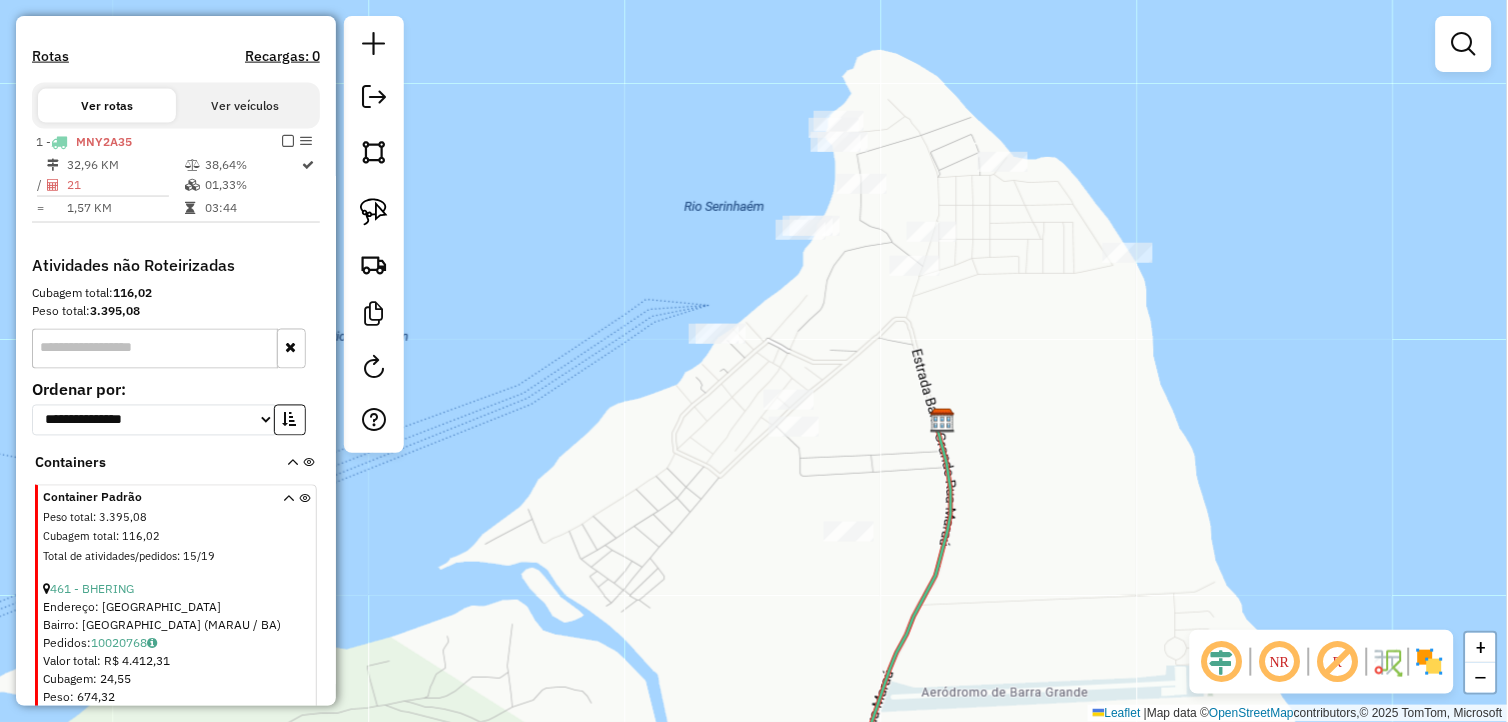 scroll, scrollTop: 641, scrollLeft: 0, axis: vertical 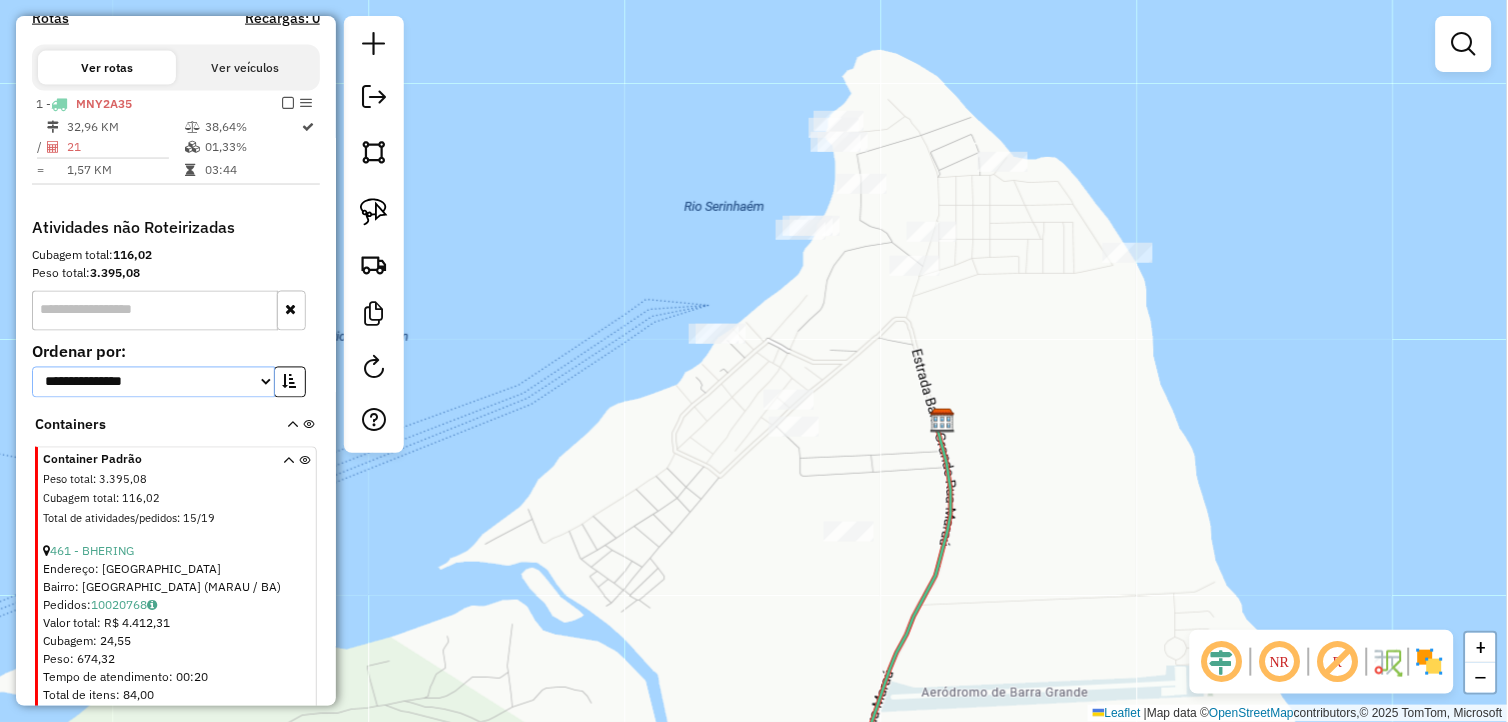 click on "**********" at bounding box center (153, 382) 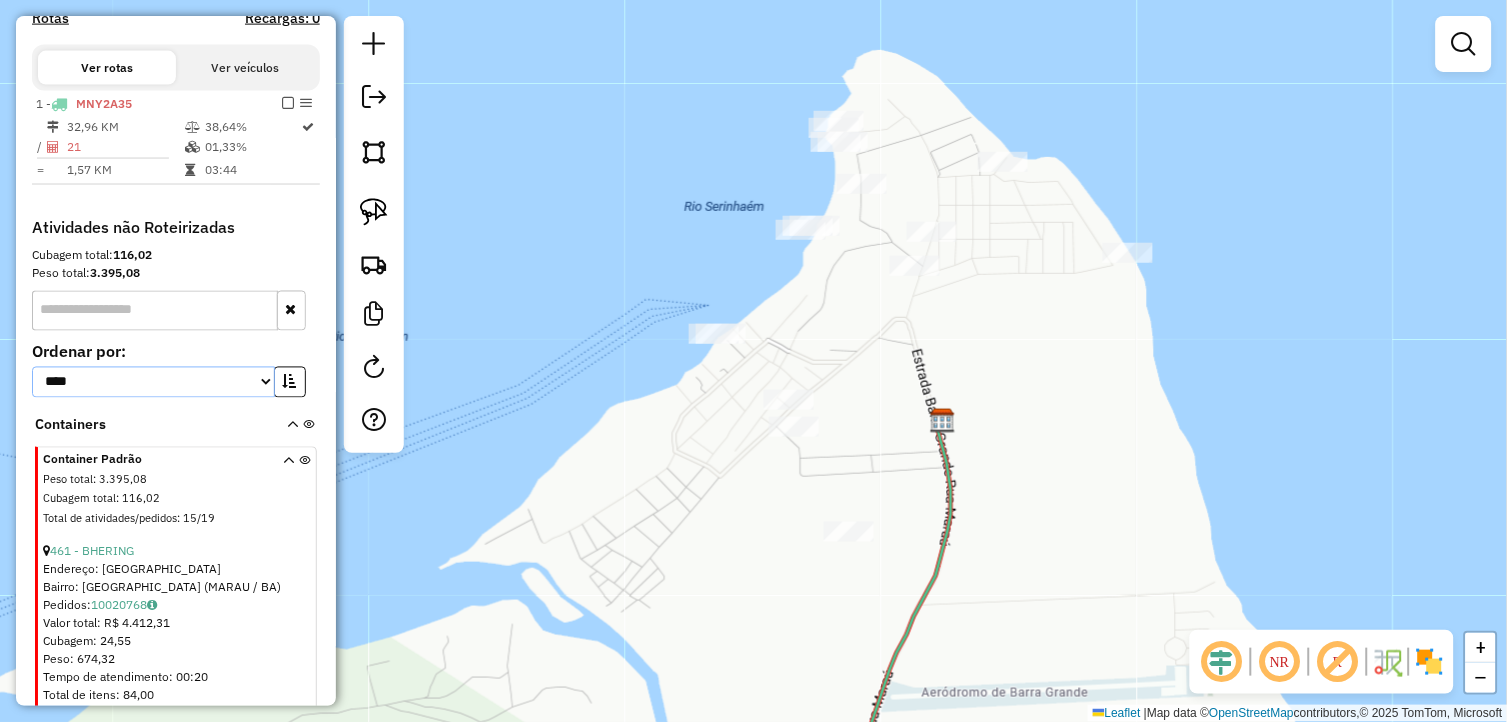click on "**********" at bounding box center [153, 382] 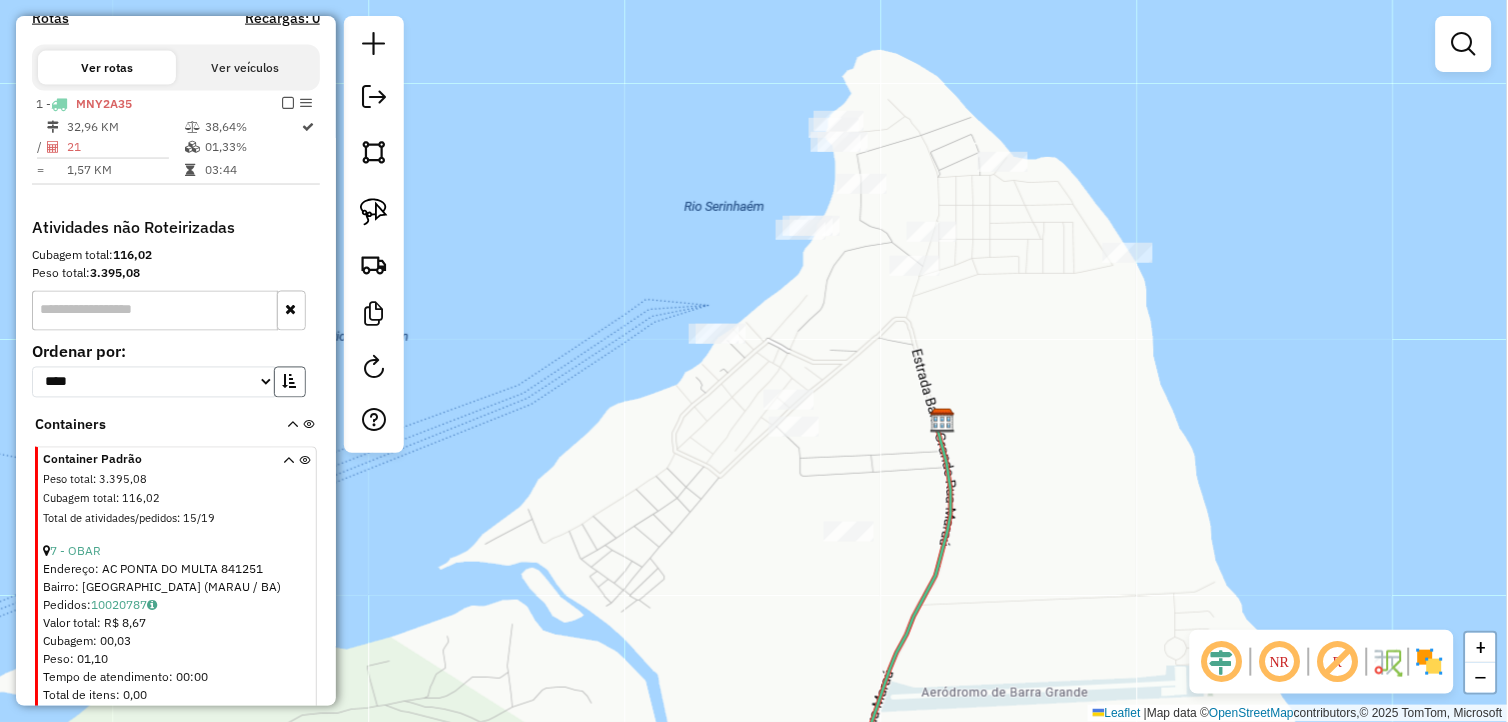 click at bounding box center (290, 382) 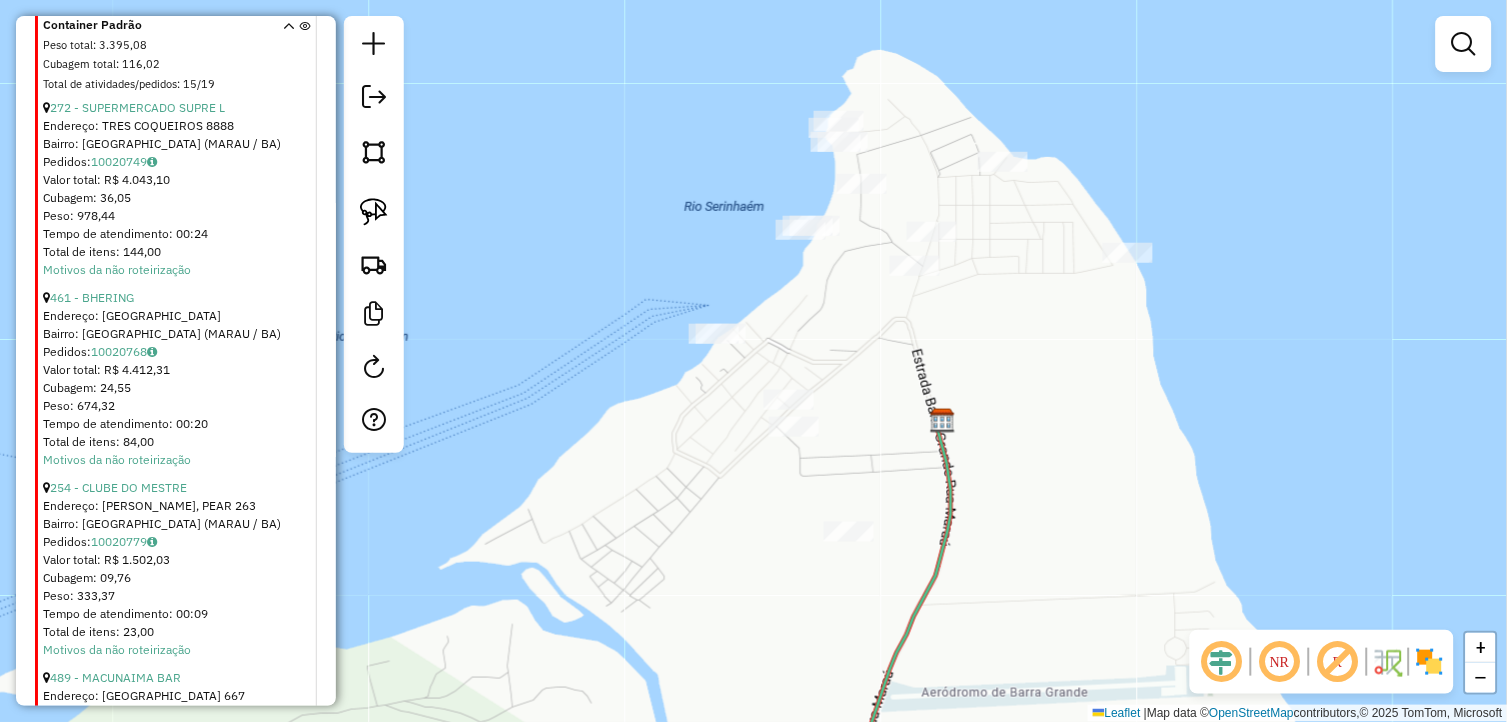 scroll, scrollTop: 1196, scrollLeft: 0, axis: vertical 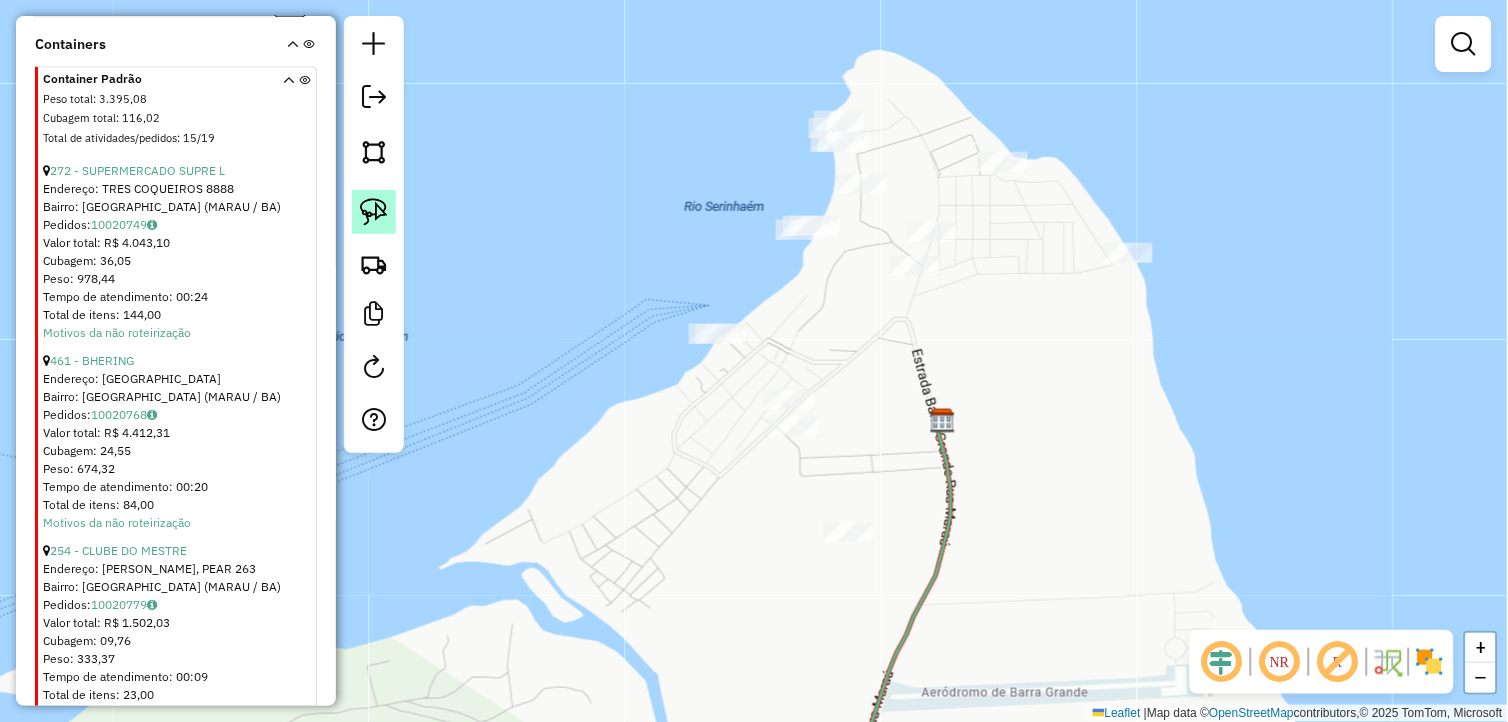 drag, startPoint x: 372, startPoint y: 208, endPoint x: 568, endPoint y: 265, distance: 204.12006 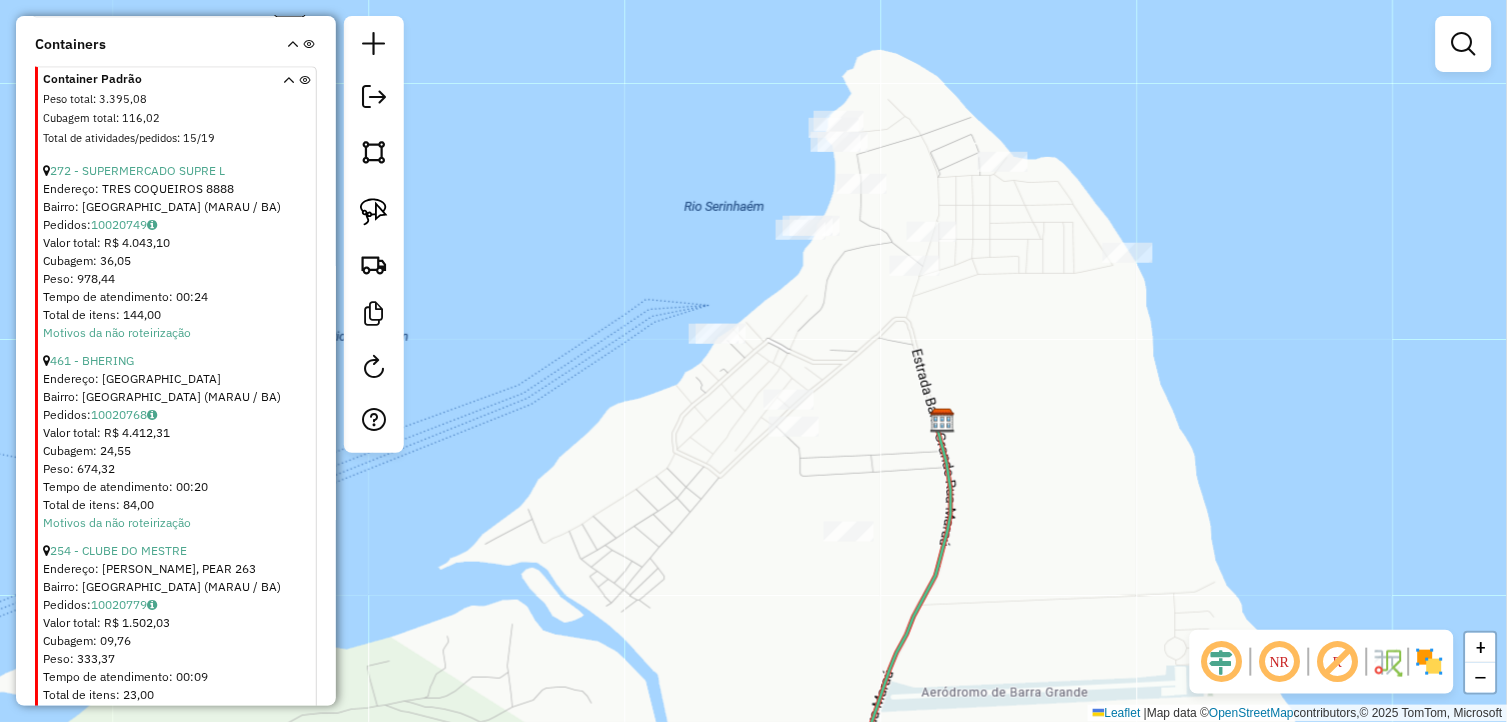 click 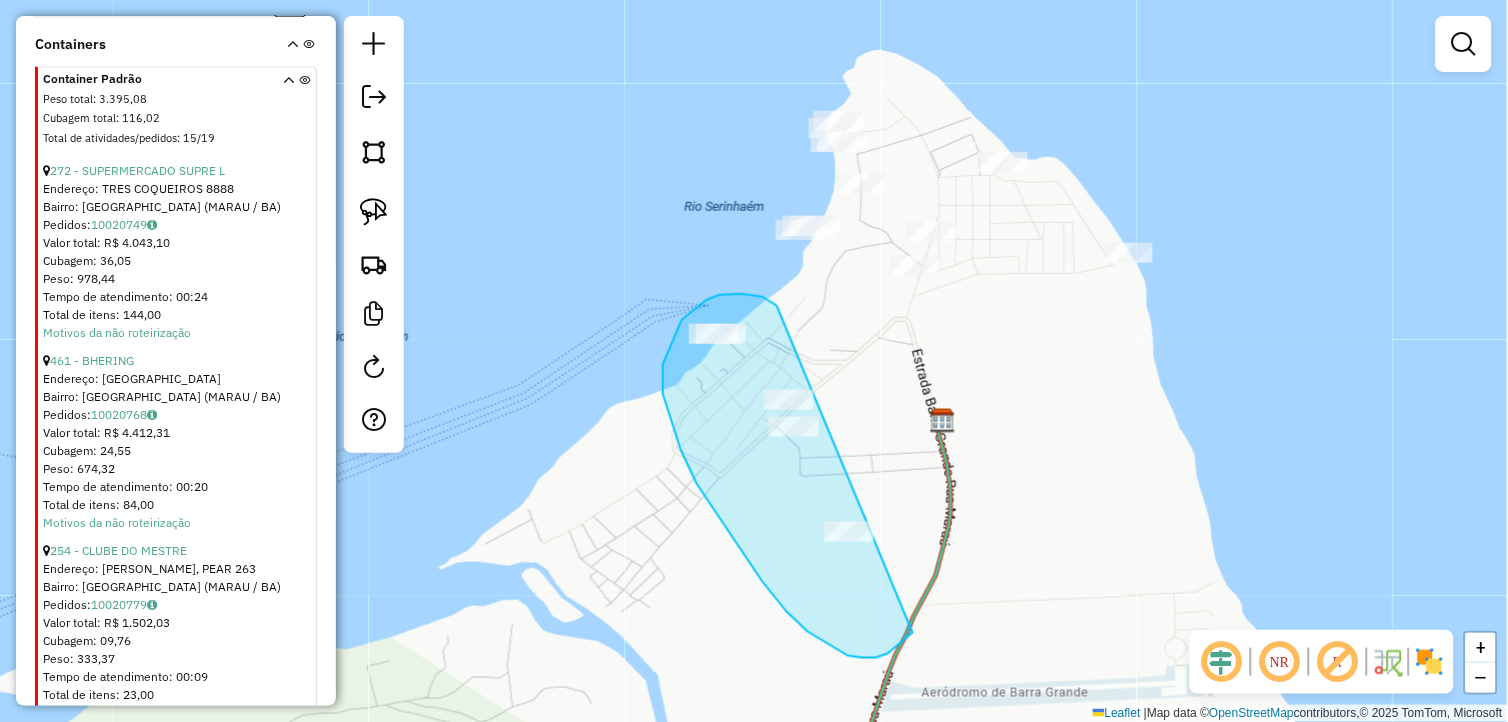 drag, startPoint x: 754, startPoint y: 296, endPoint x: 942, endPoint y: 546, distance: 312.80026 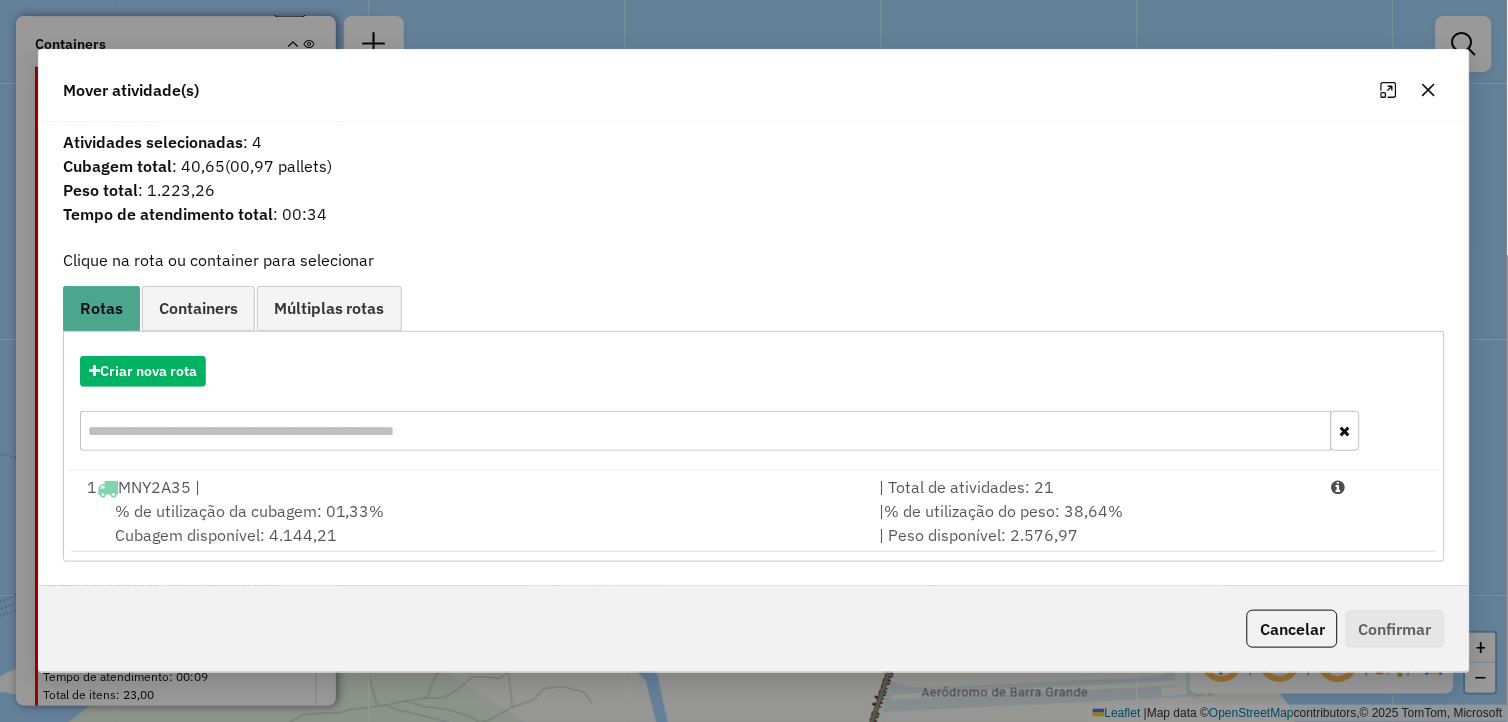 click 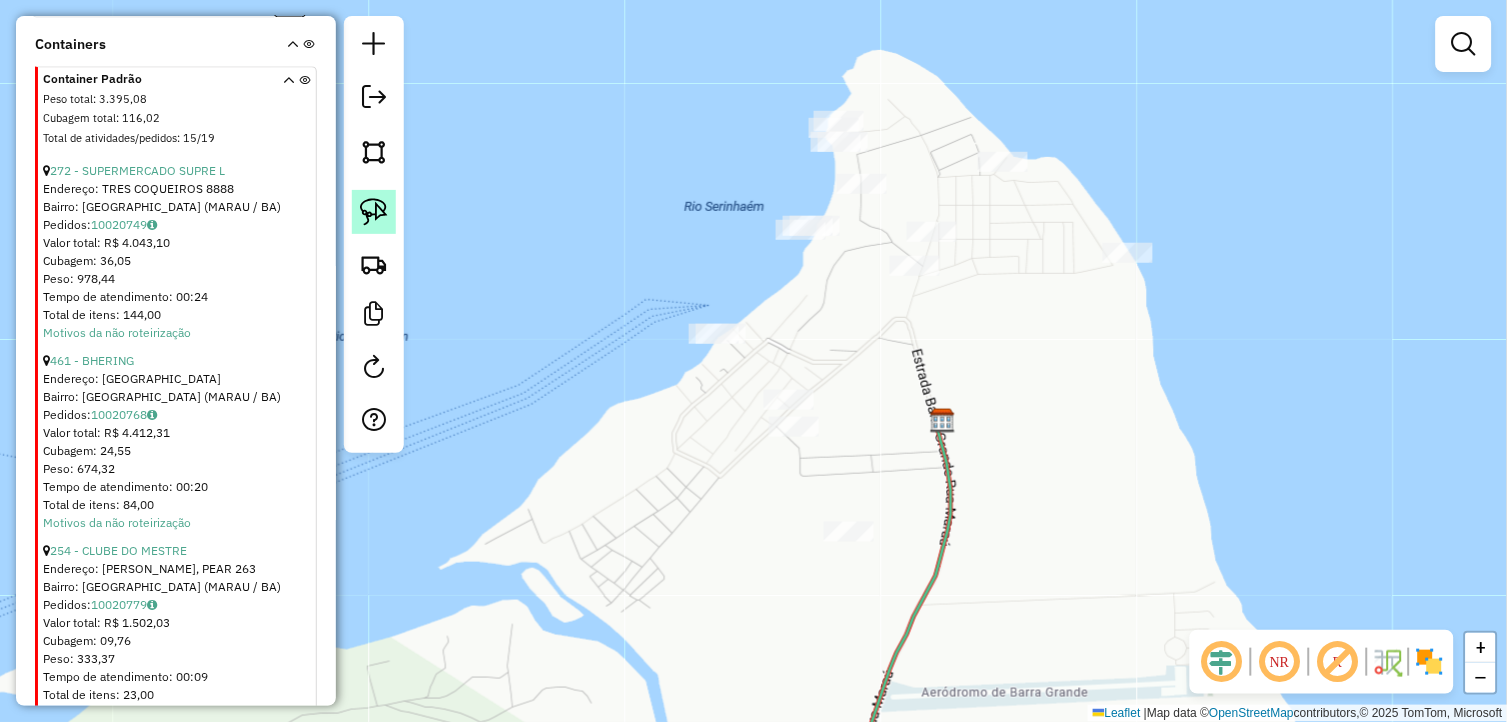 click 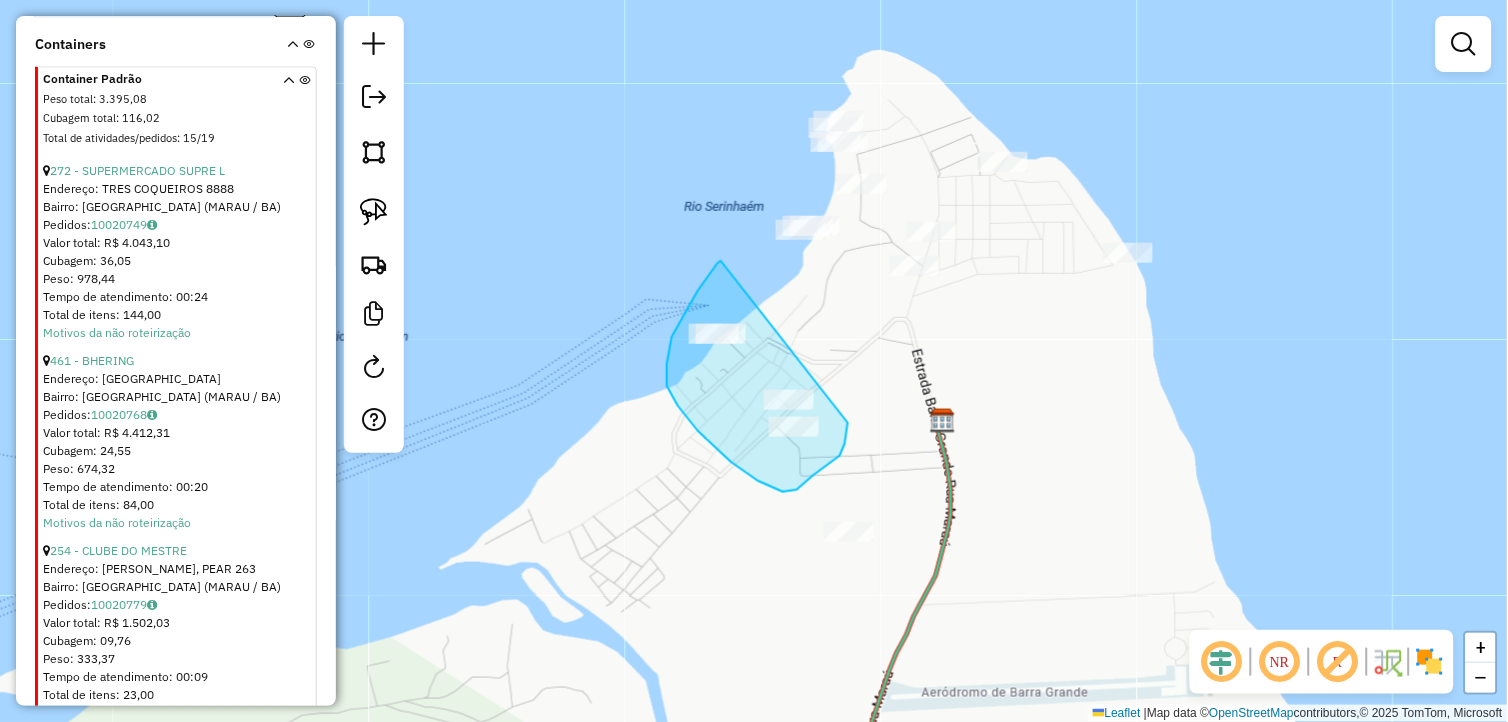 drag, startPoint x: 721, startPoint y: 261, endPoint x: 851, endPoint y: 387, distance: 181.04143 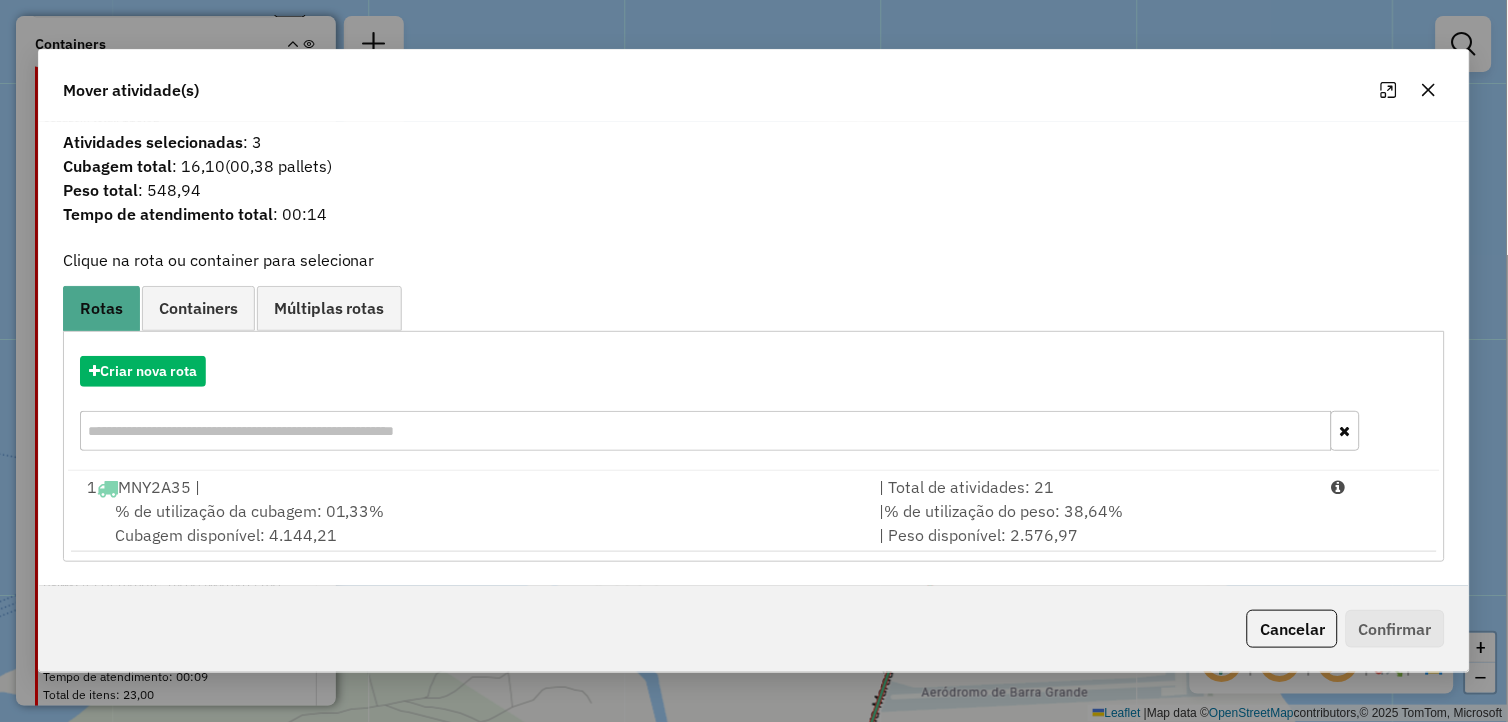 click 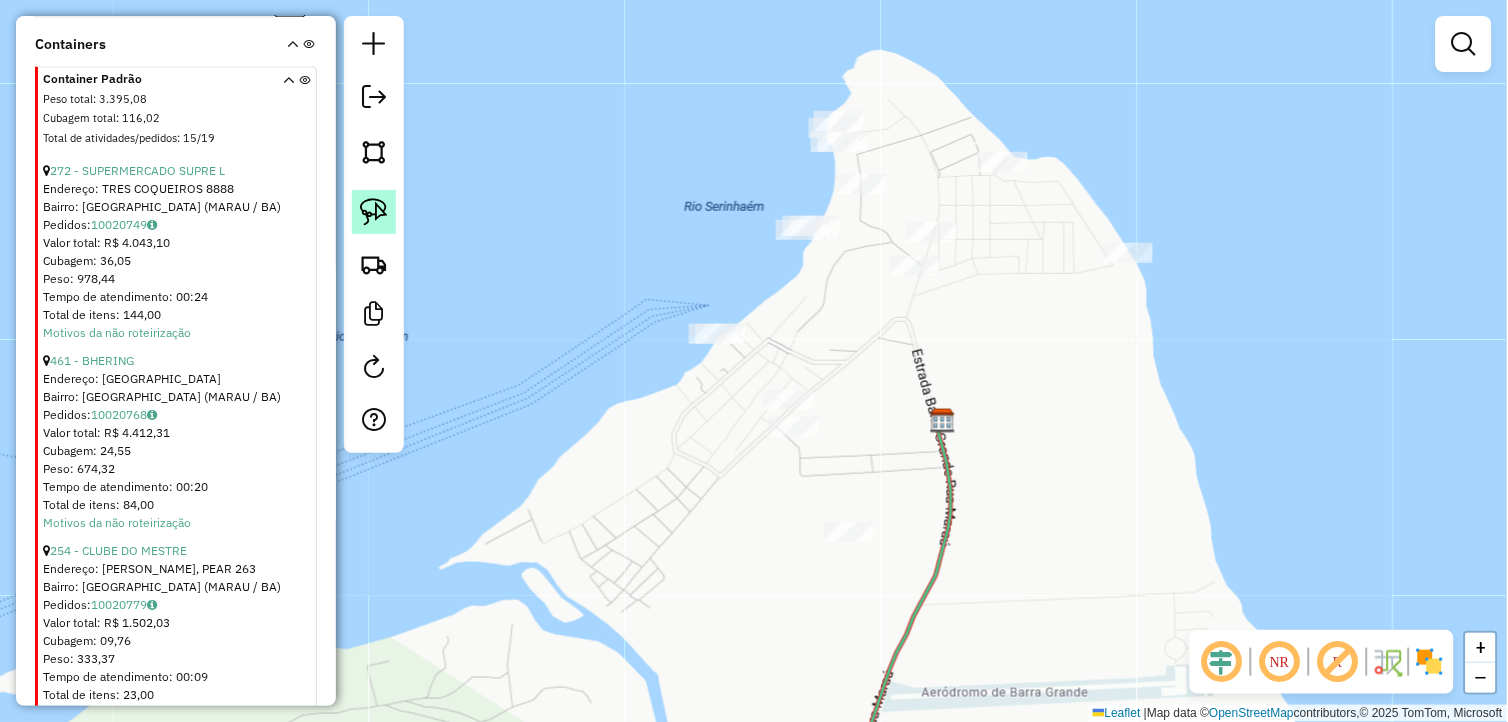 click 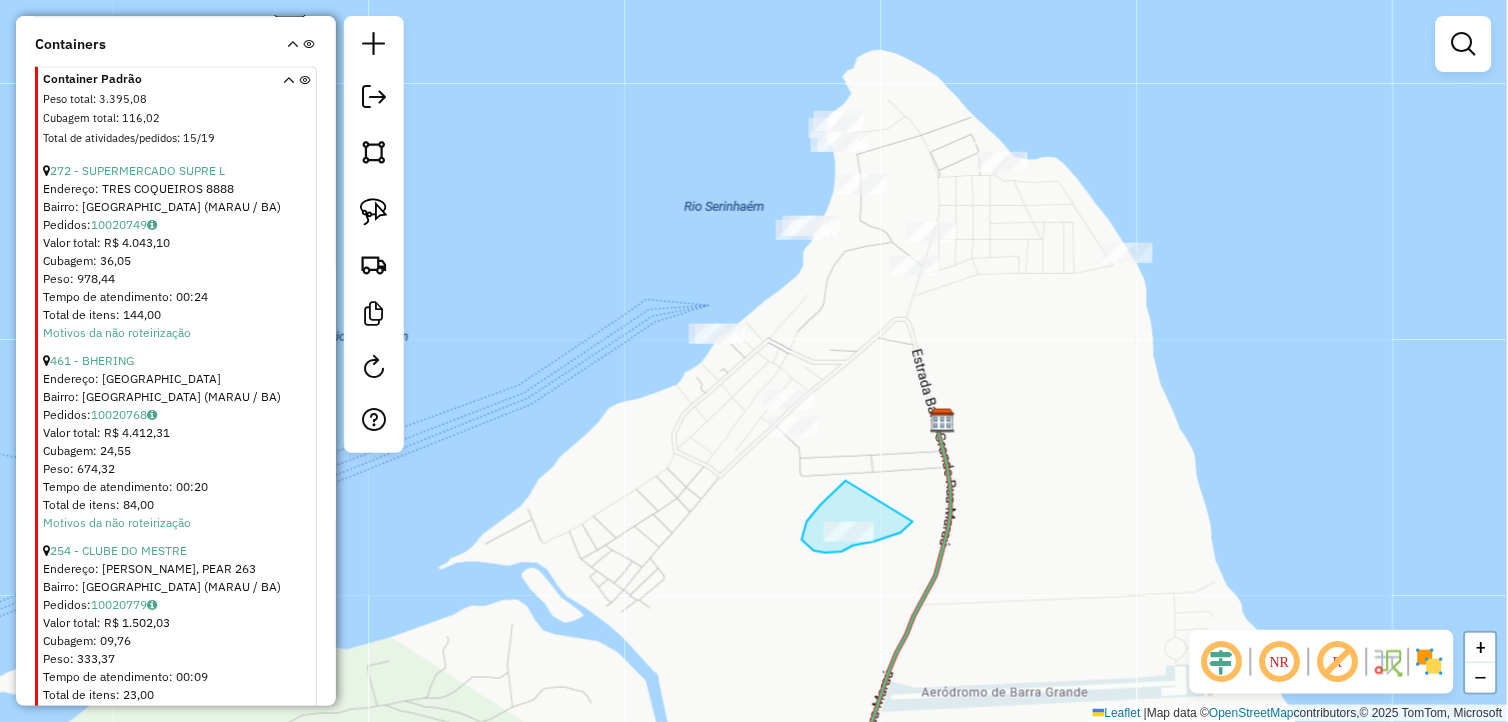 drag, startPoint x: 846, startPoint y: 481, endPoint x: 913, endPoint y: 522, distance: 78.54935 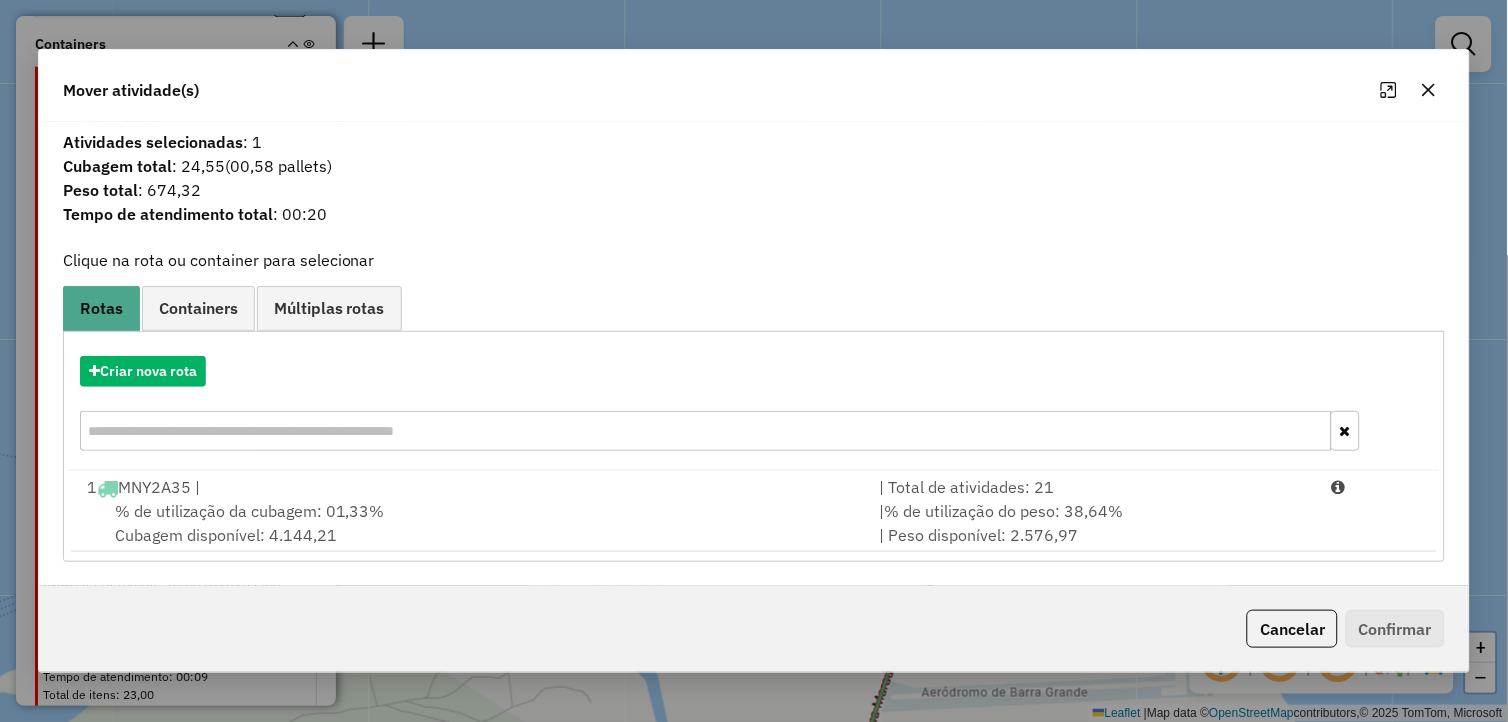 click 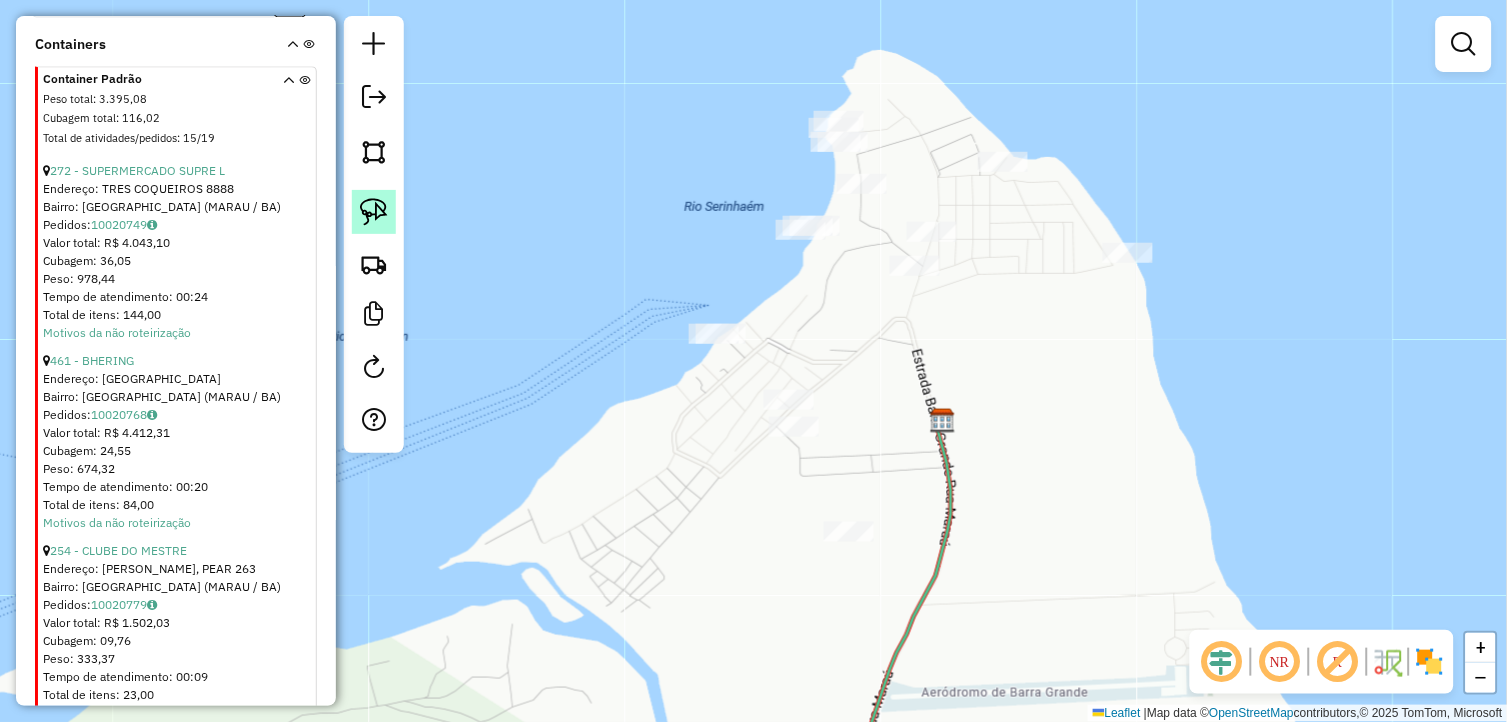 click 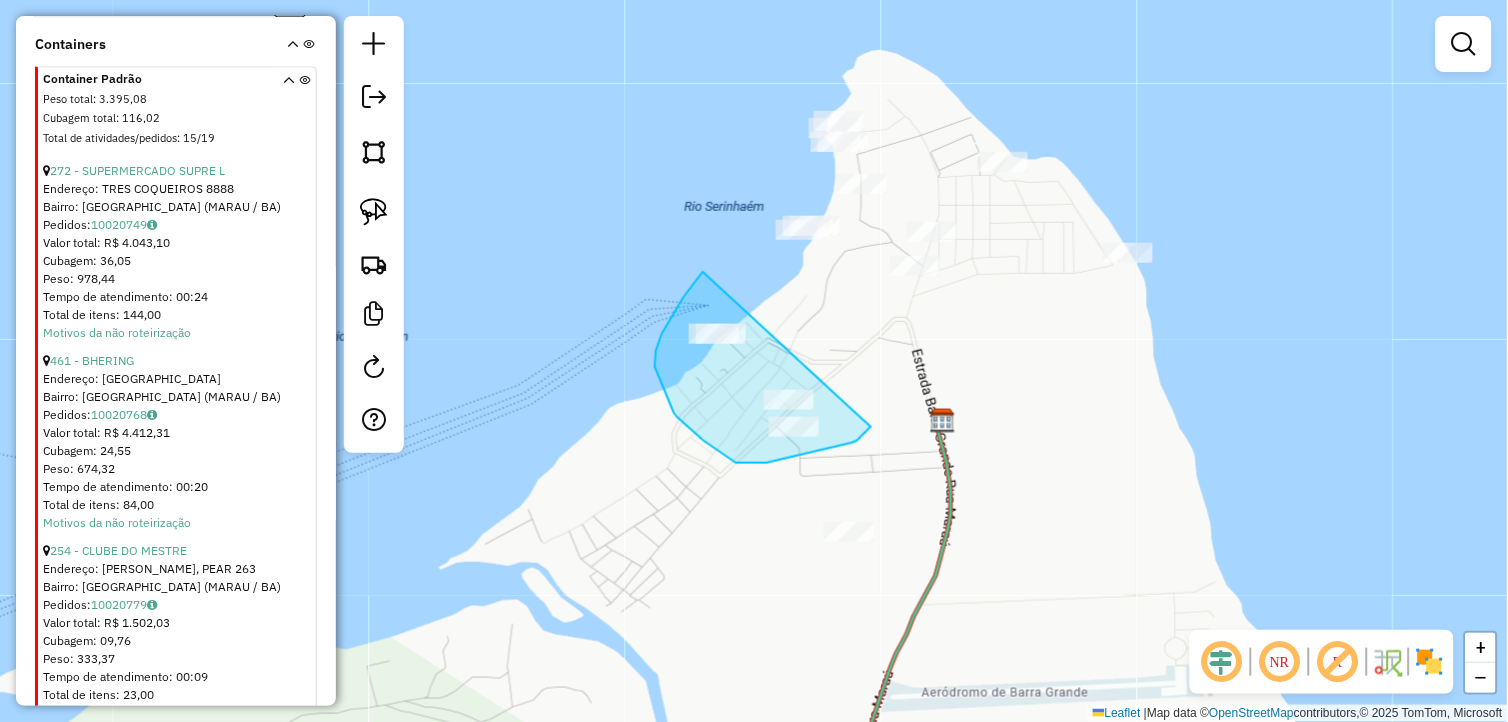drag, startPoint x: 703, startPoint y: 272, endPoint x: 871, endPoint y: 426, distance: 227.90349 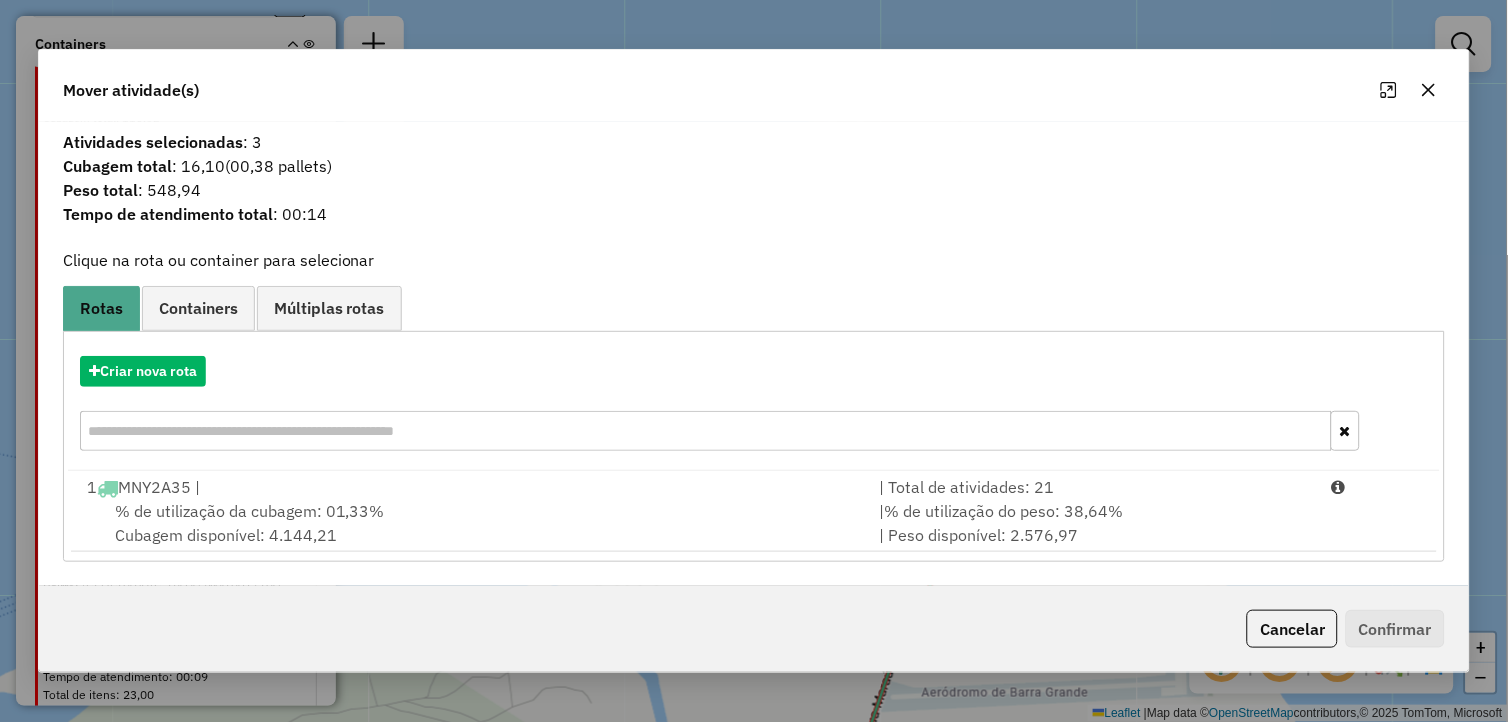 click 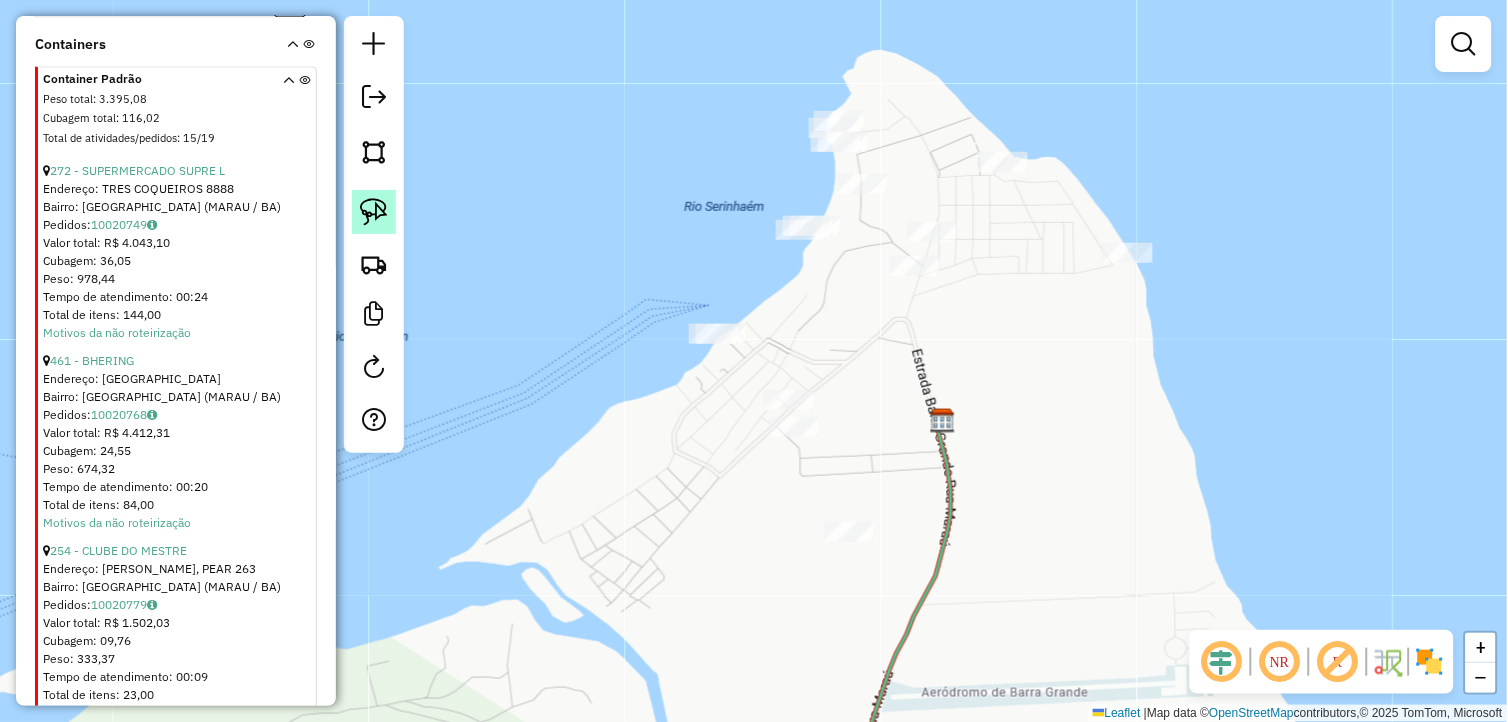click 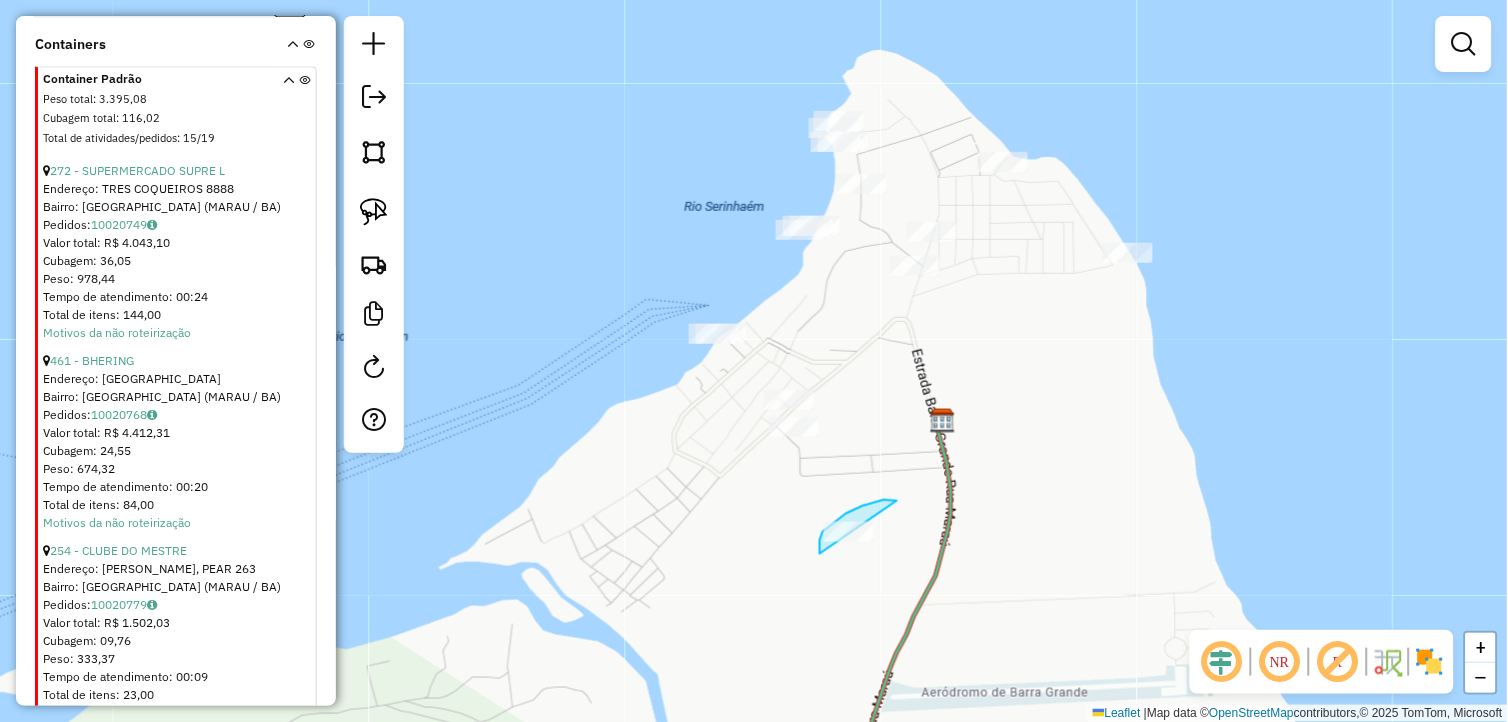 drag, startPoint x: 861, startPoint y: 507, endPoint x: 891, endPoint y: 583, distance: 81.706795 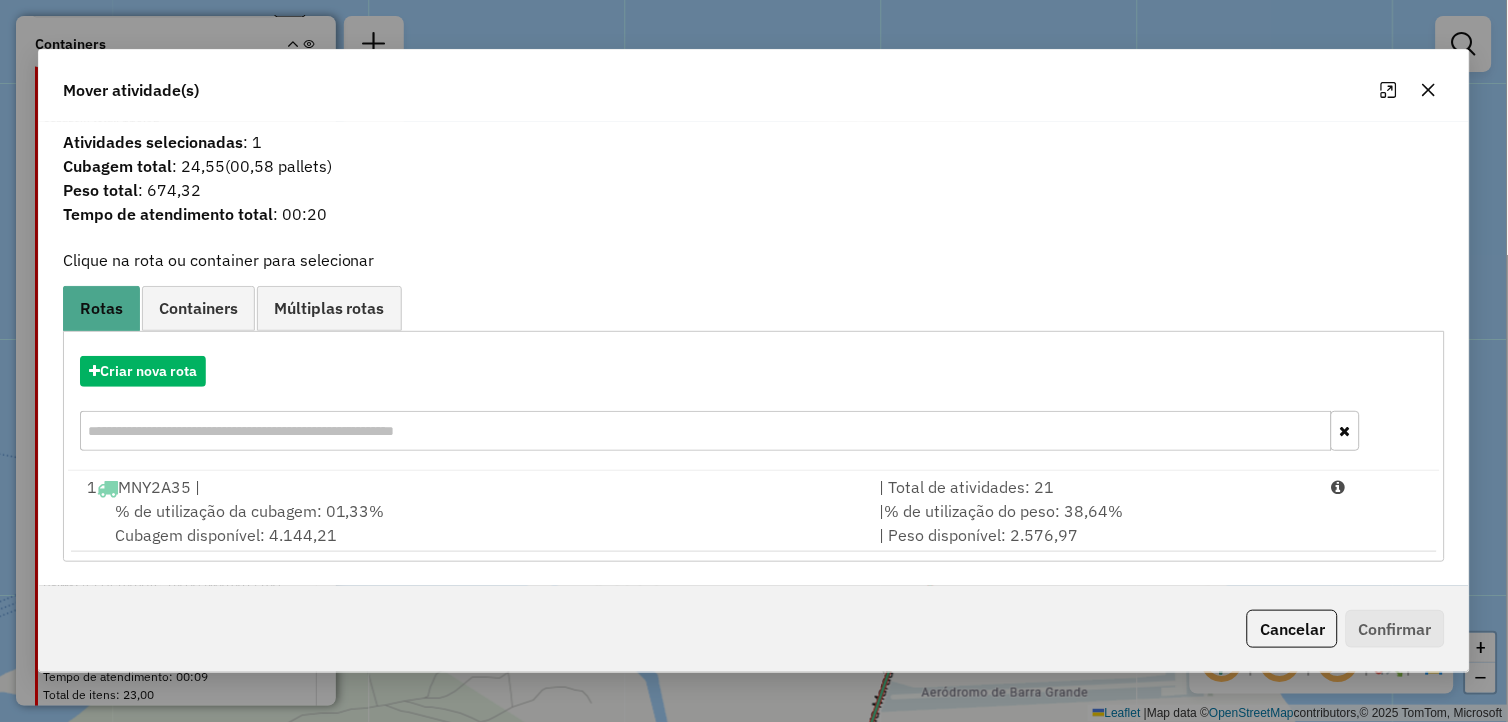click 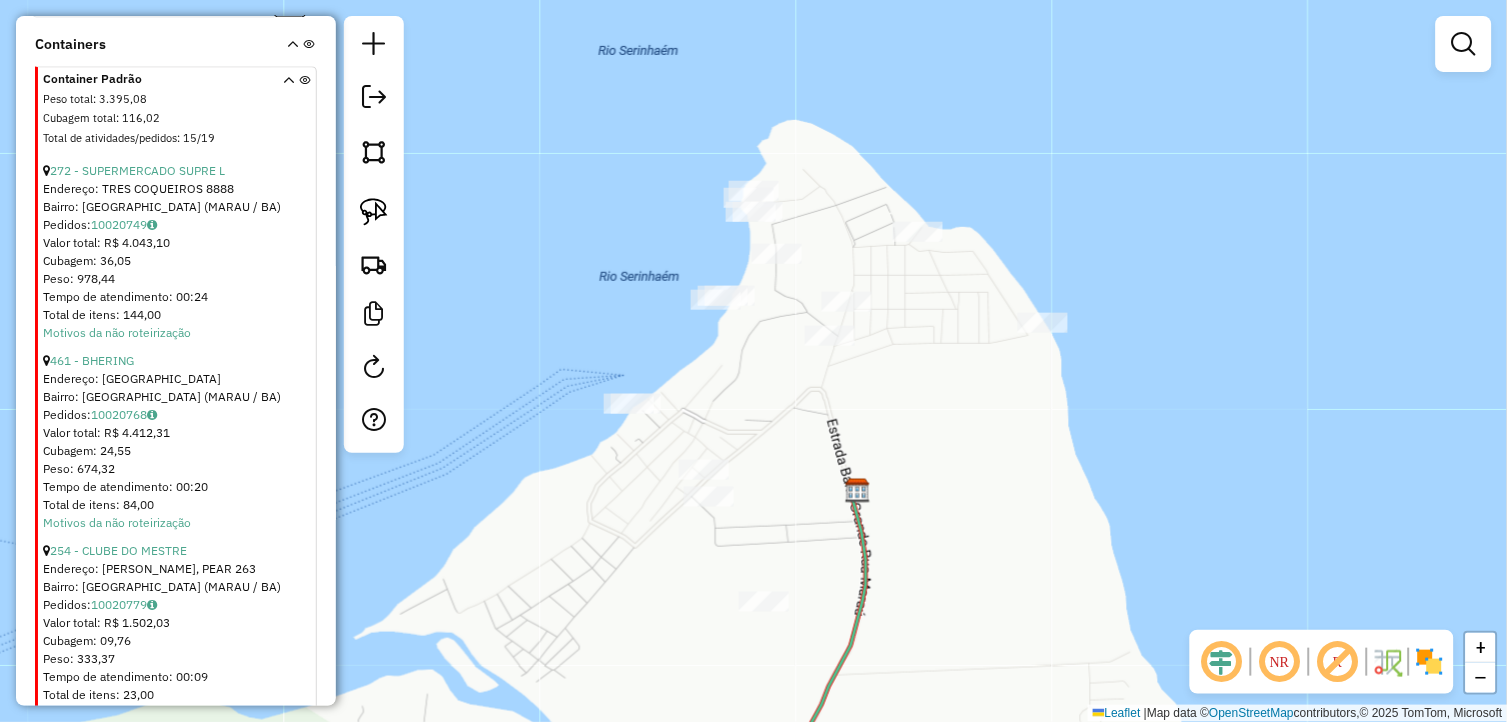 drag, startPoint x: 936, startPoint y: 351, endPoint x: 717, endPoint y: 371, distance: 219.91135 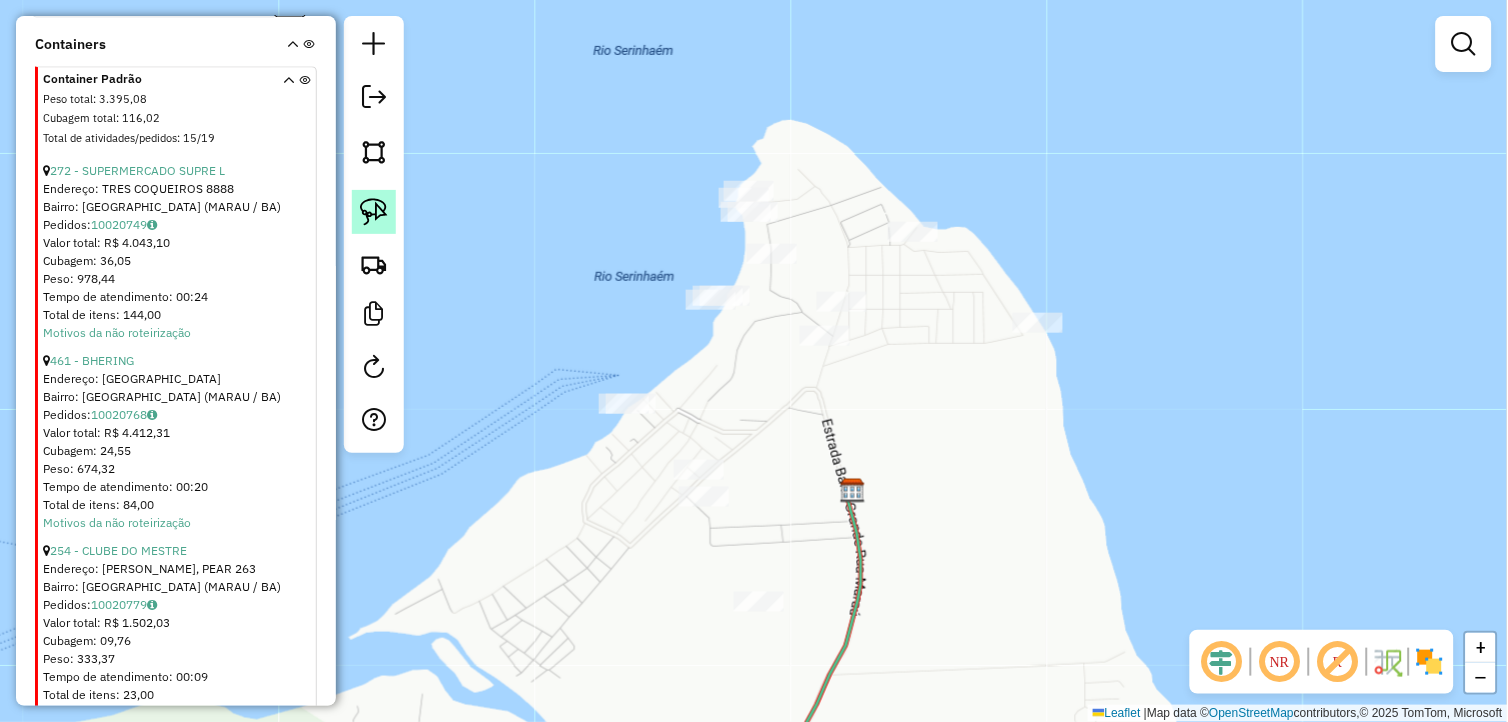click 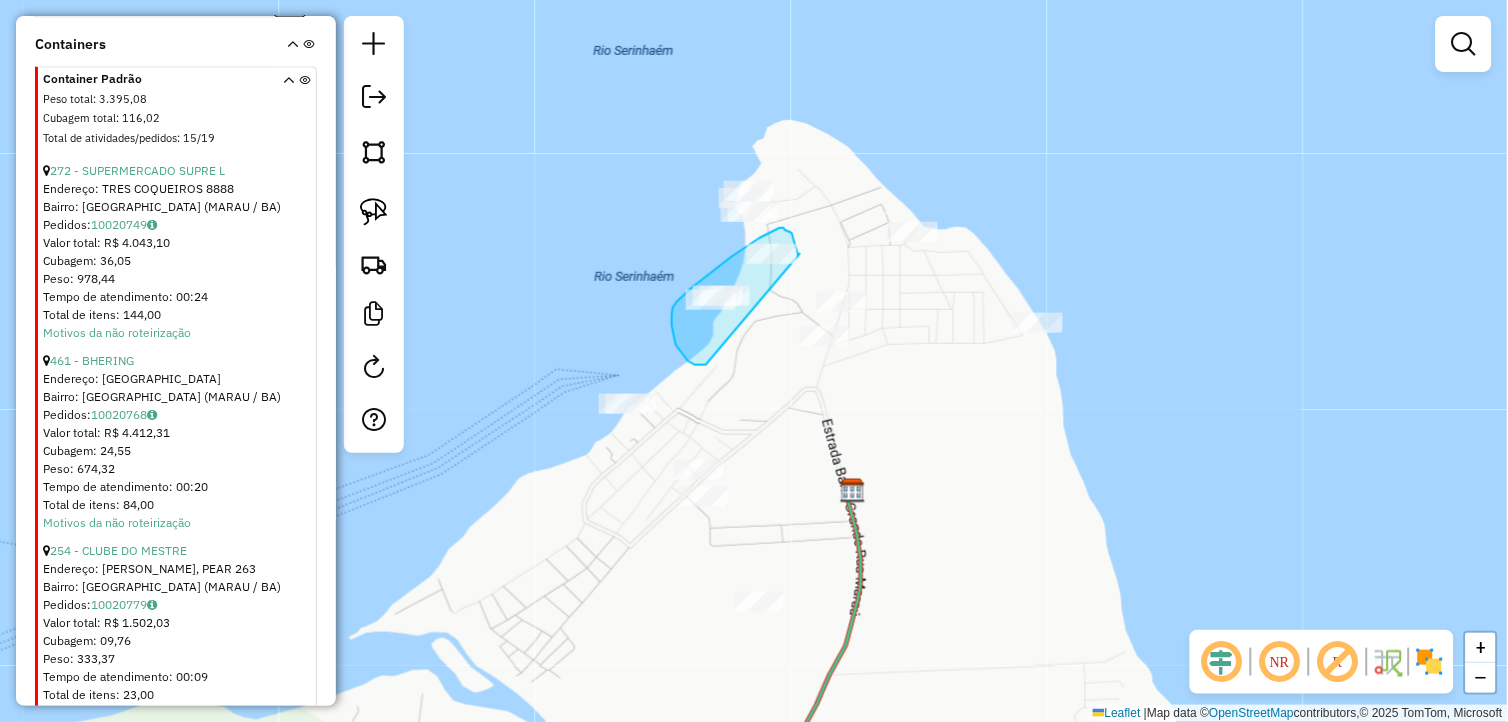 drag, startPoint x: 706, startPoint y: 365, endPoint x: 800, endPoint y: 254, distance: 145.45447 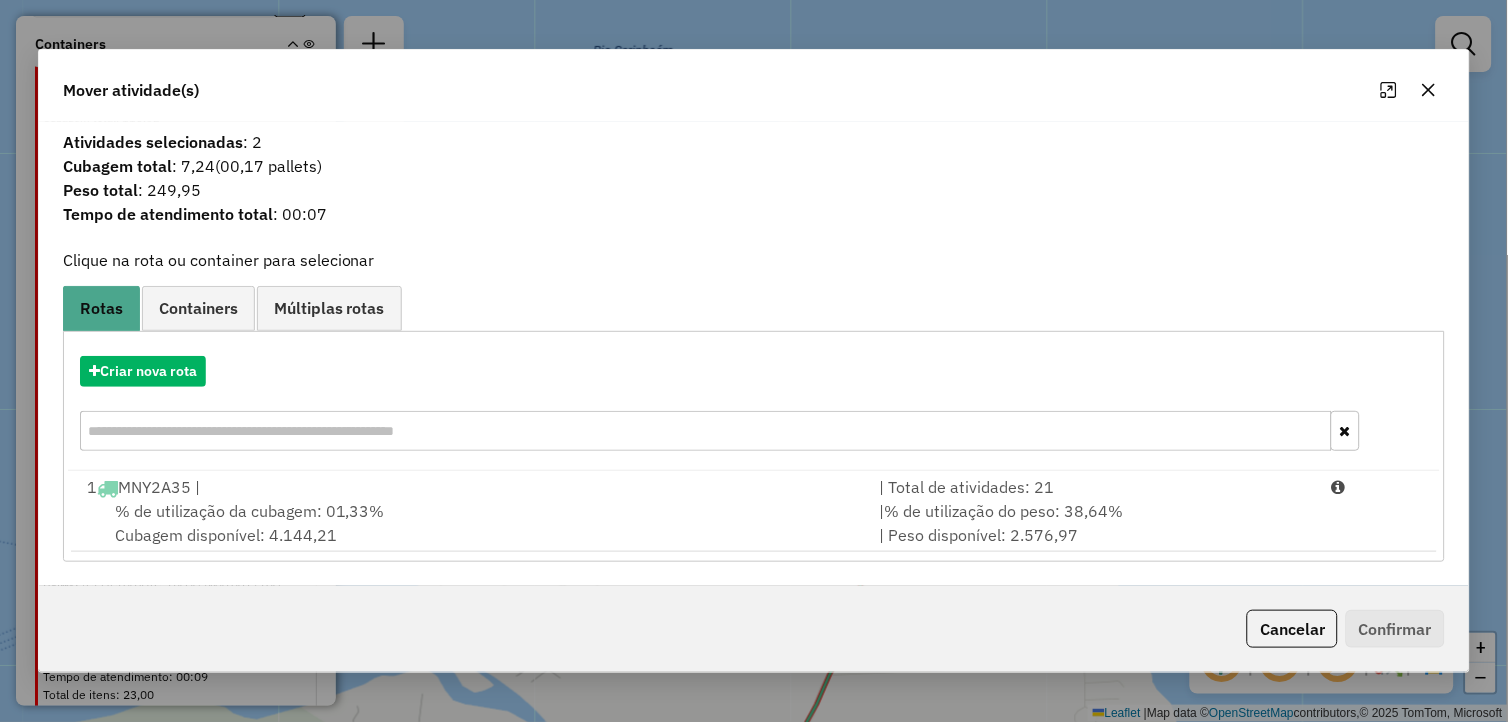 click 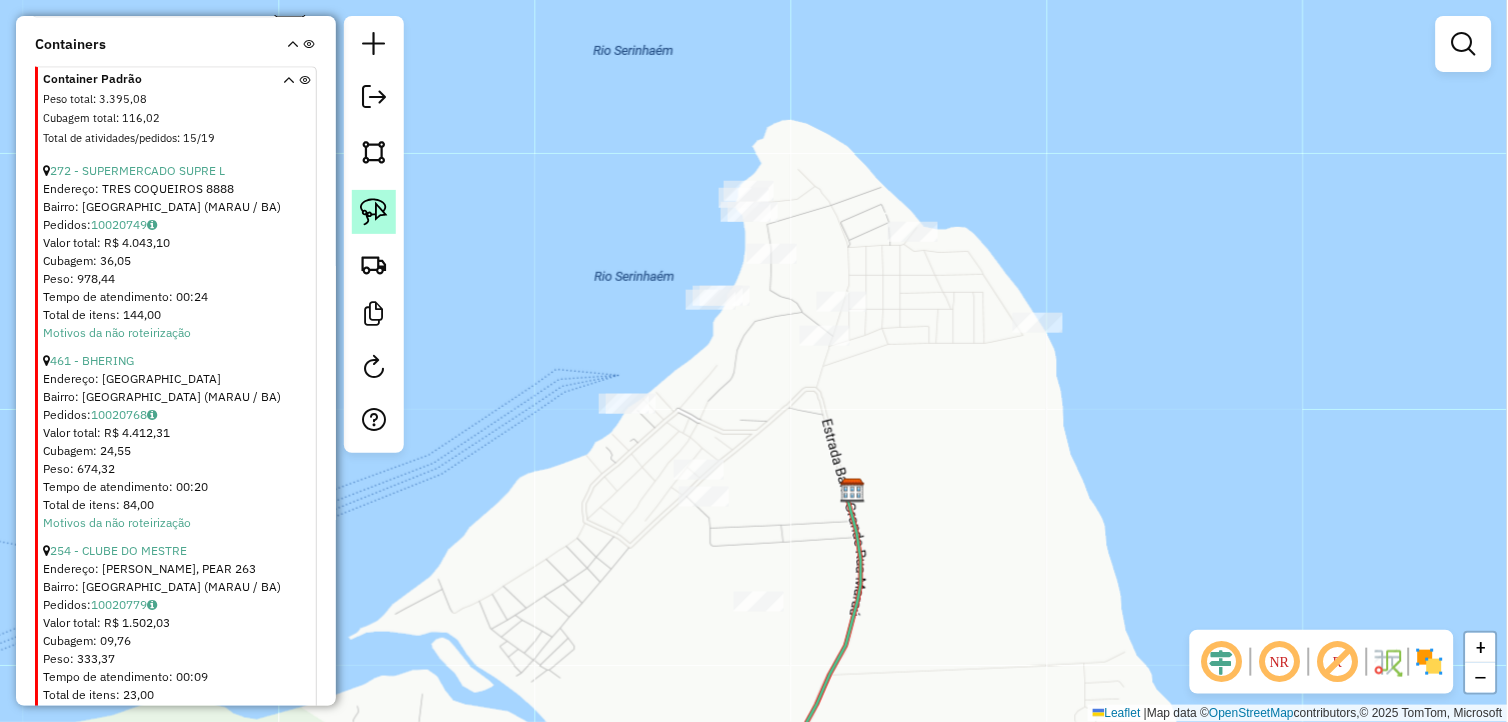 click 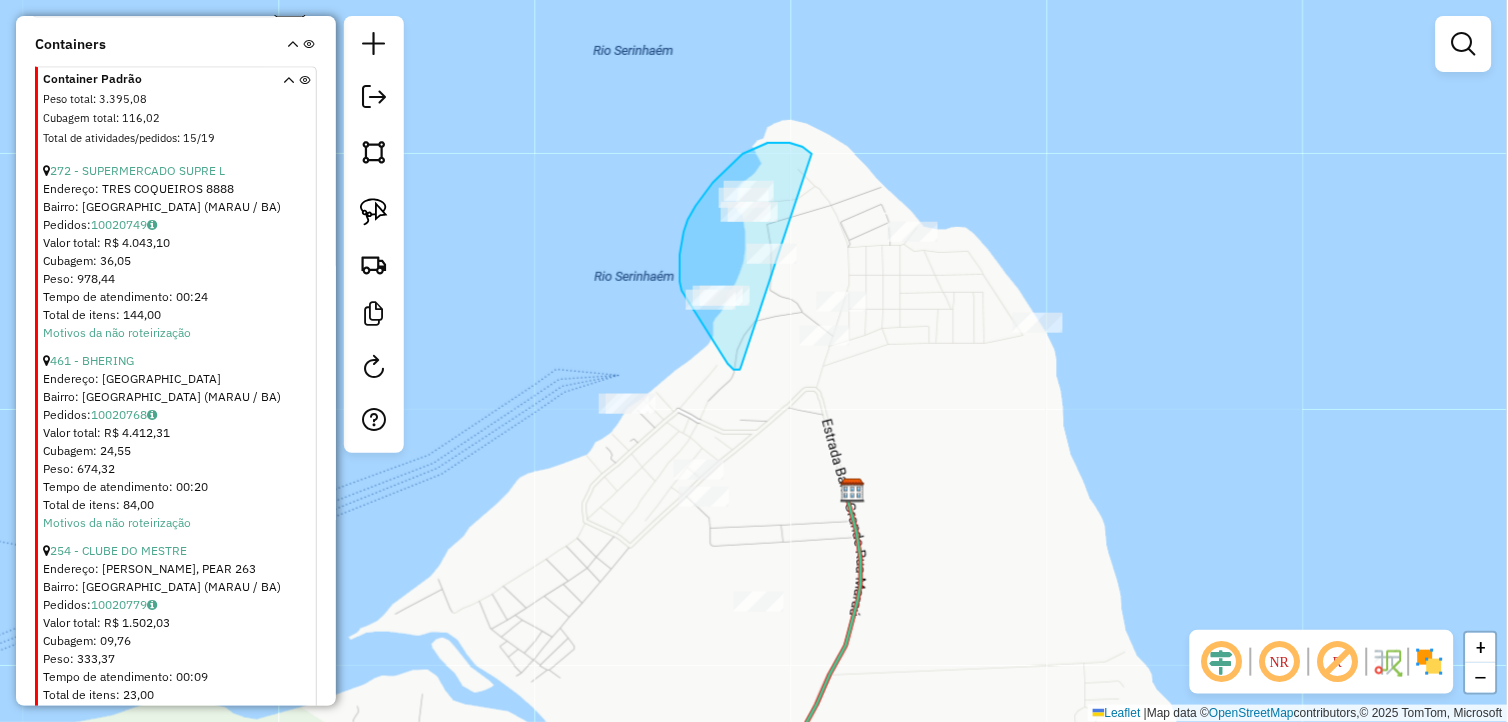 drag, startPoint x: 740, startPoint y: 370, endPoint x: 813, endPoint y: 155, distance: 227.05505 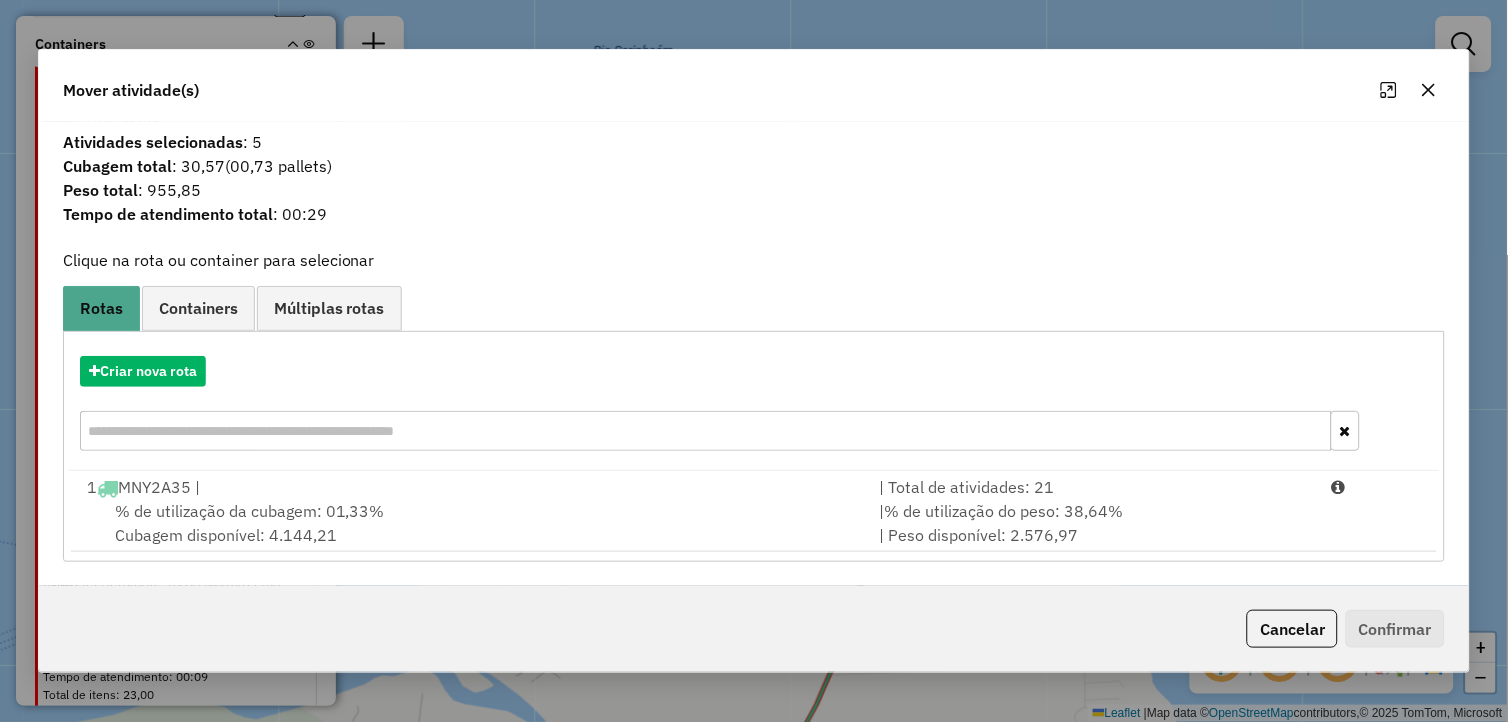 click 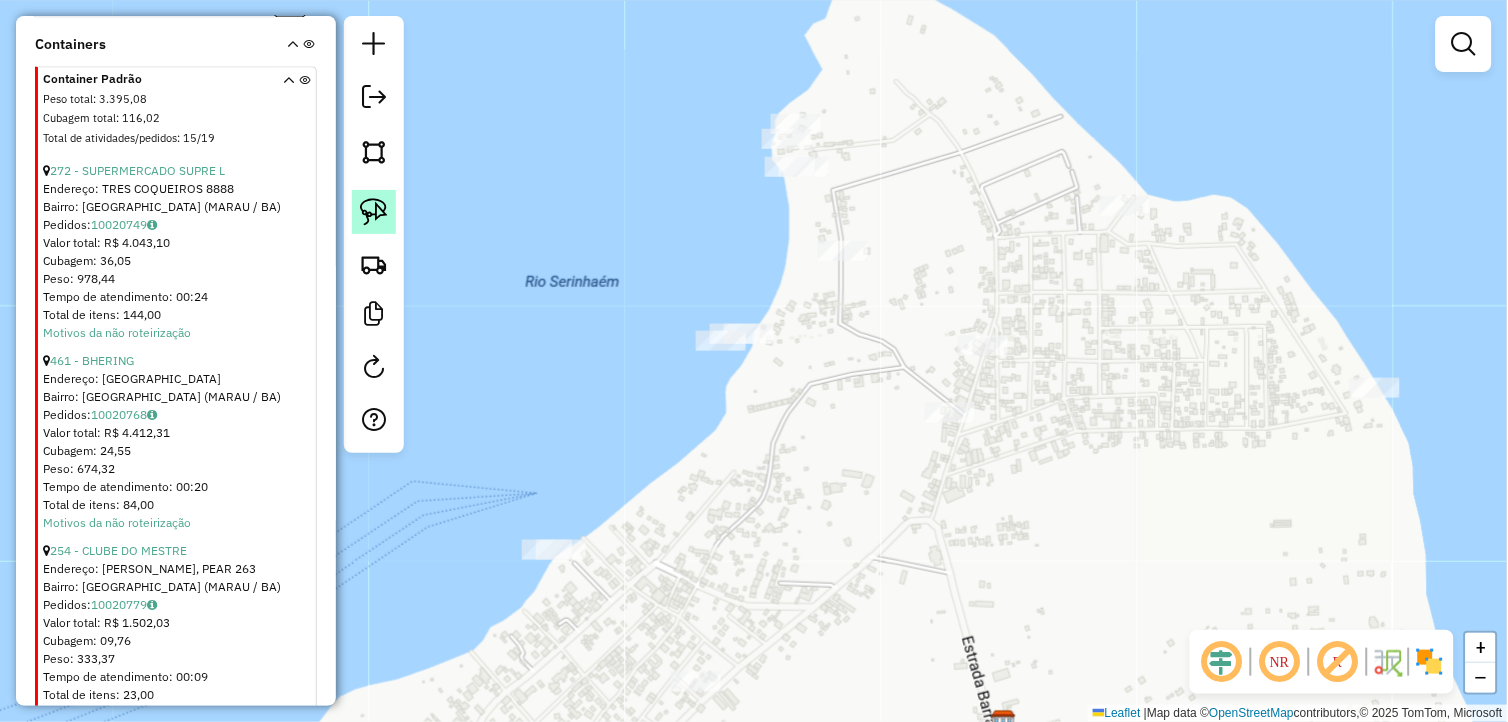 click 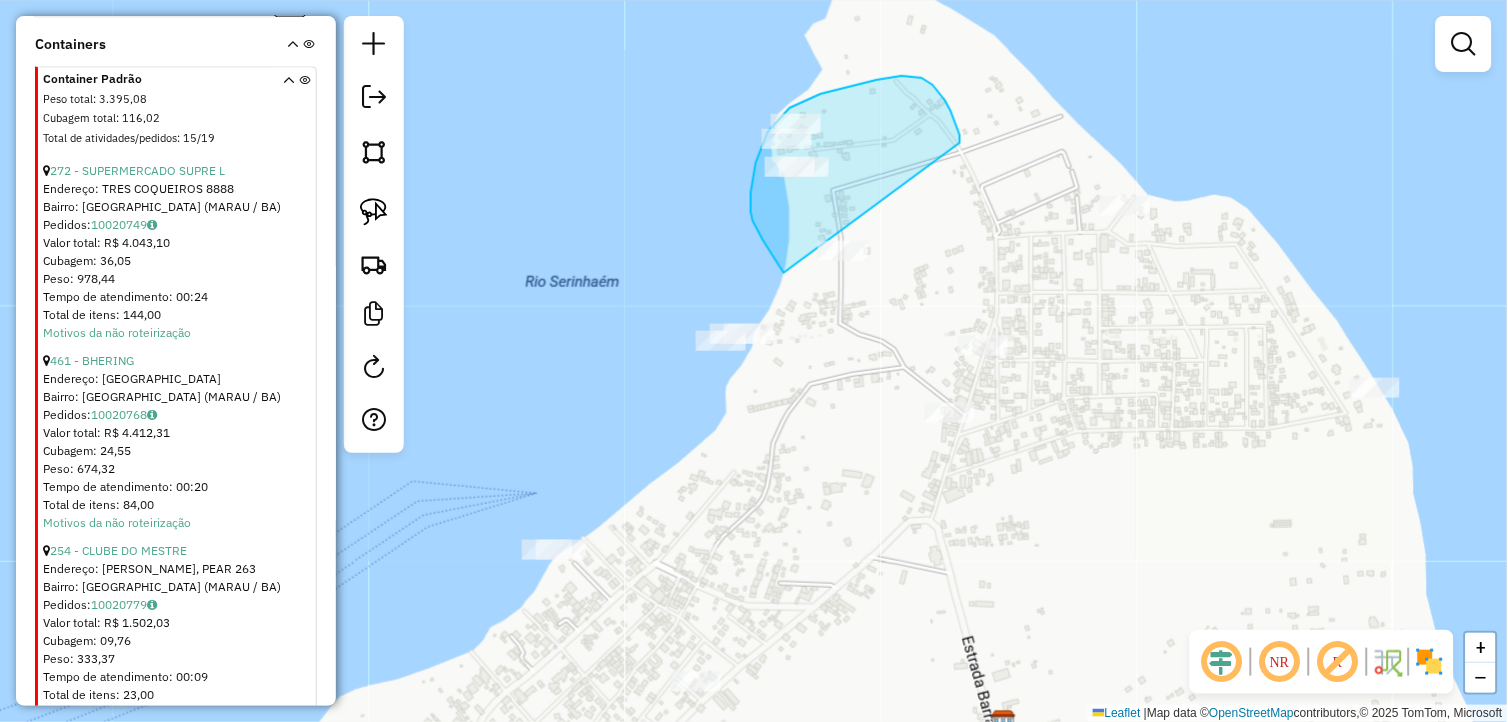 drag, startPoint x: 945, startPoint y: 100, endPoint x: 862, endPoint y: 321, distance: 236.07202 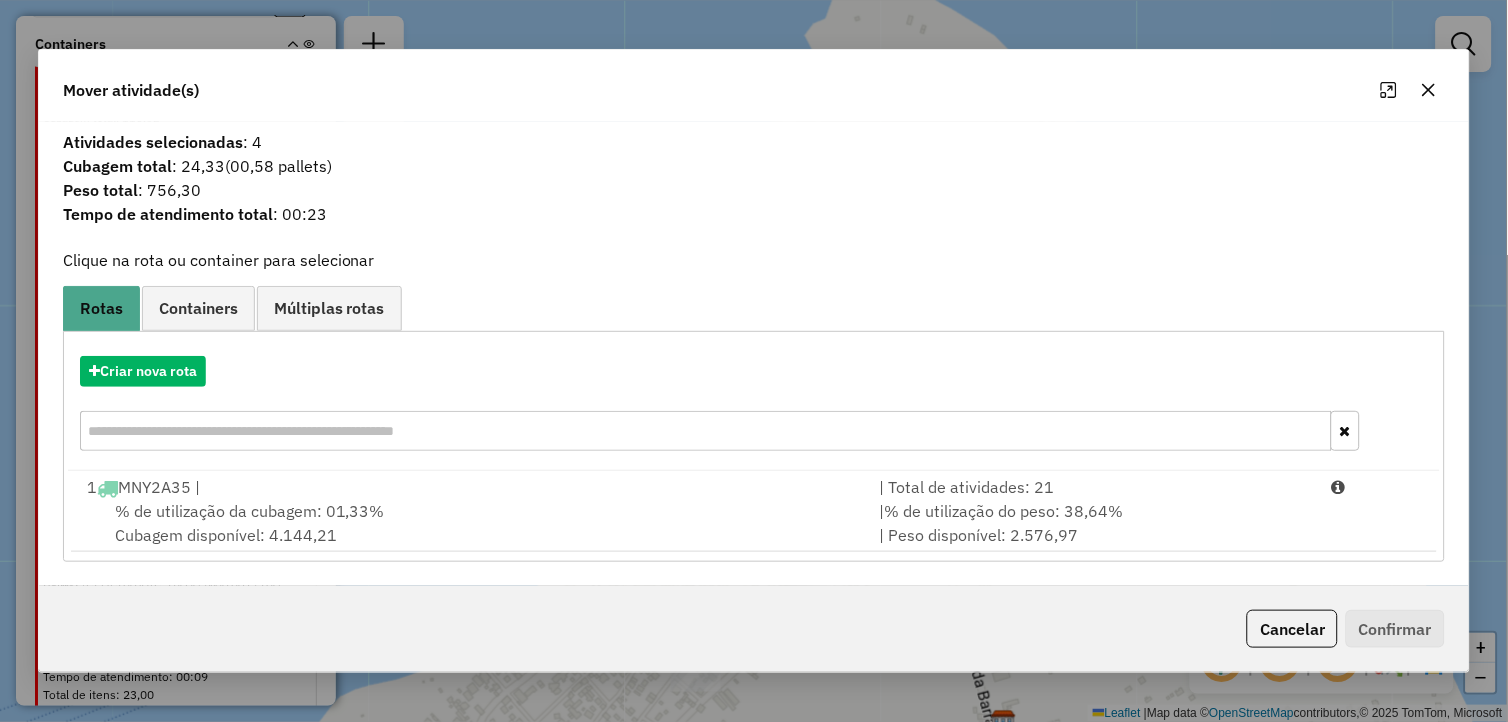 click 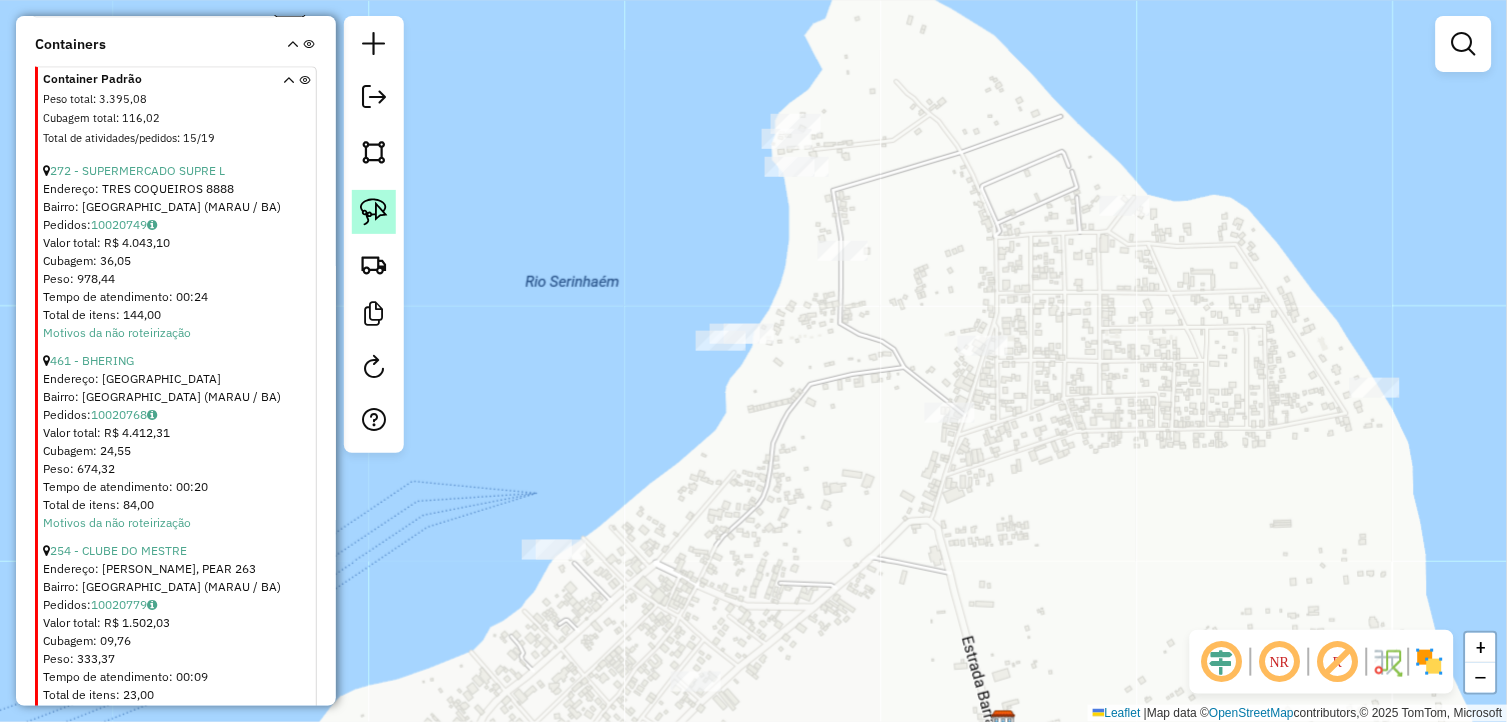 click 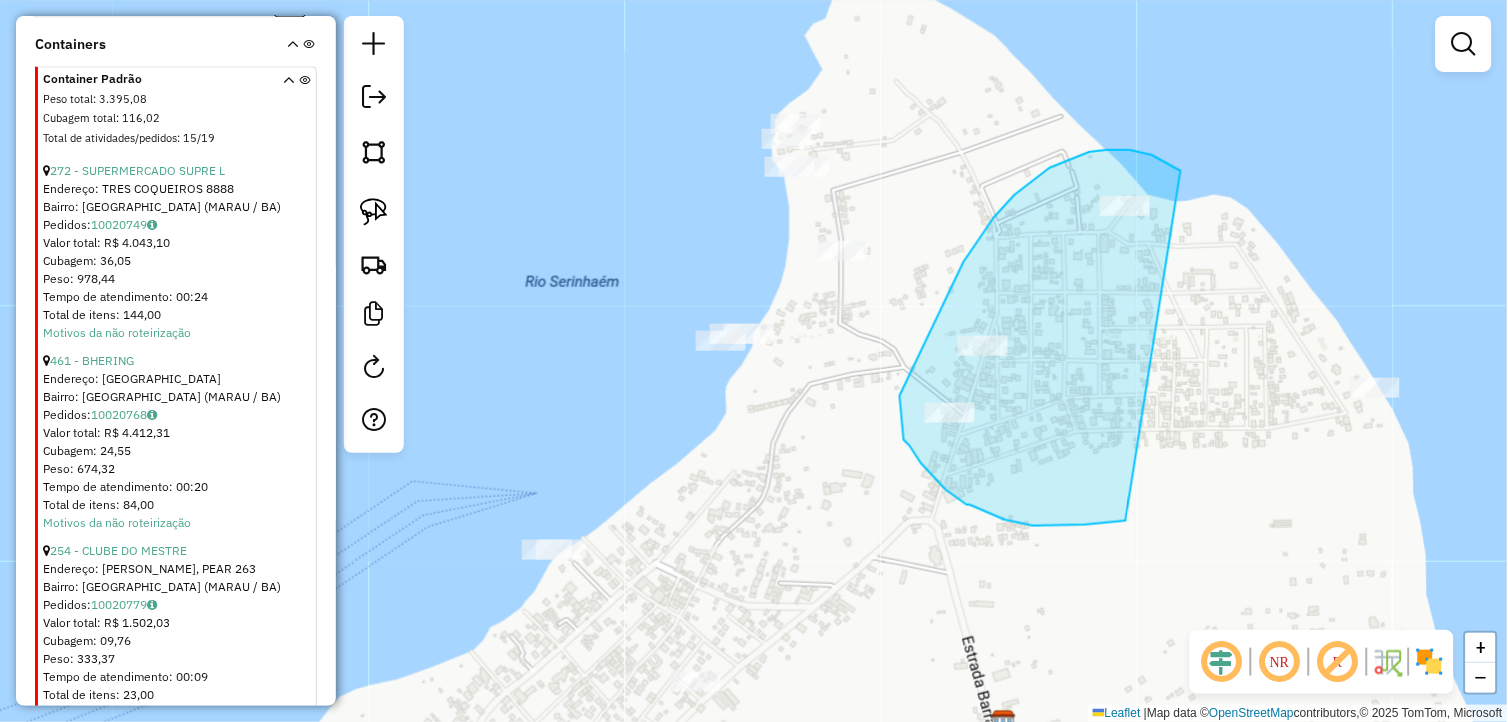 drag, startPoint x: 1126, startPoint y: 521, endPoint x: 1194, endPoint y: 180, distance: 347.71396 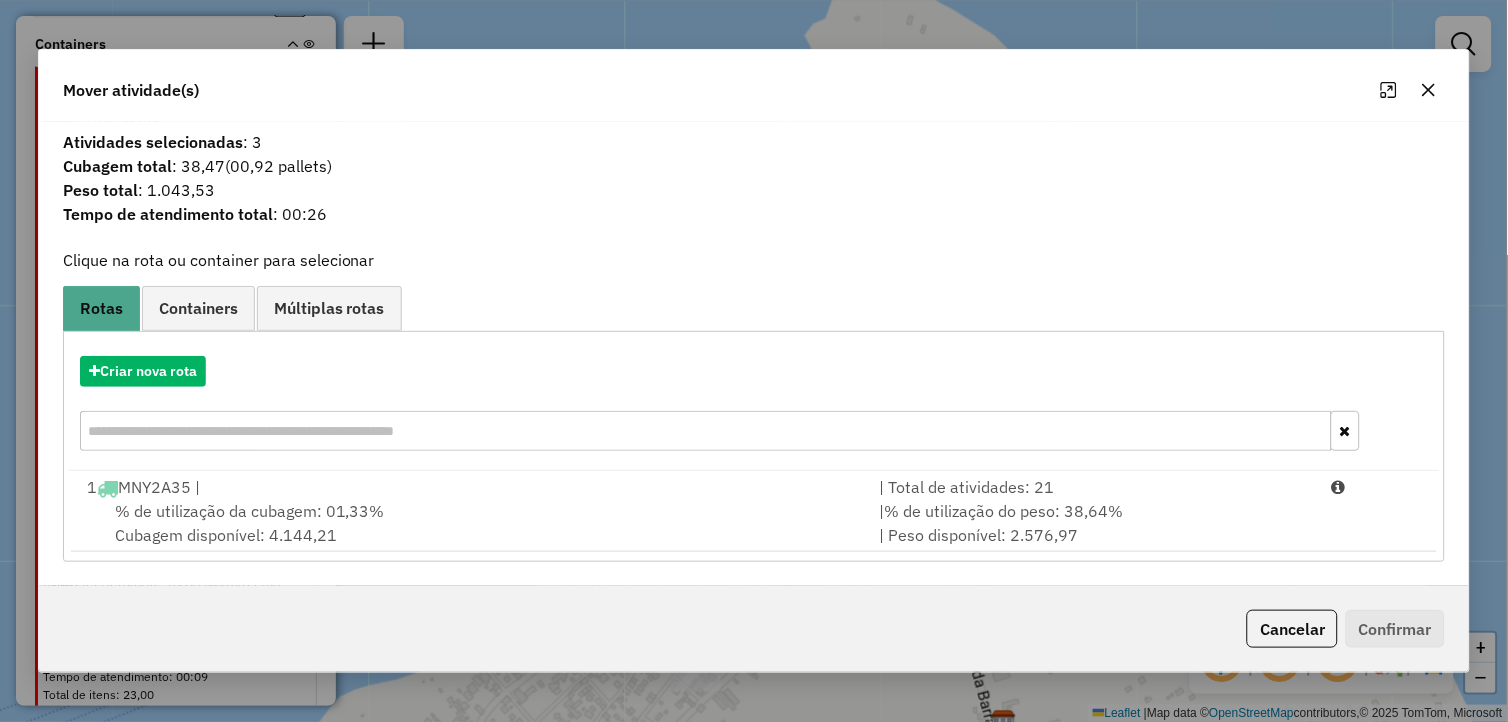 click 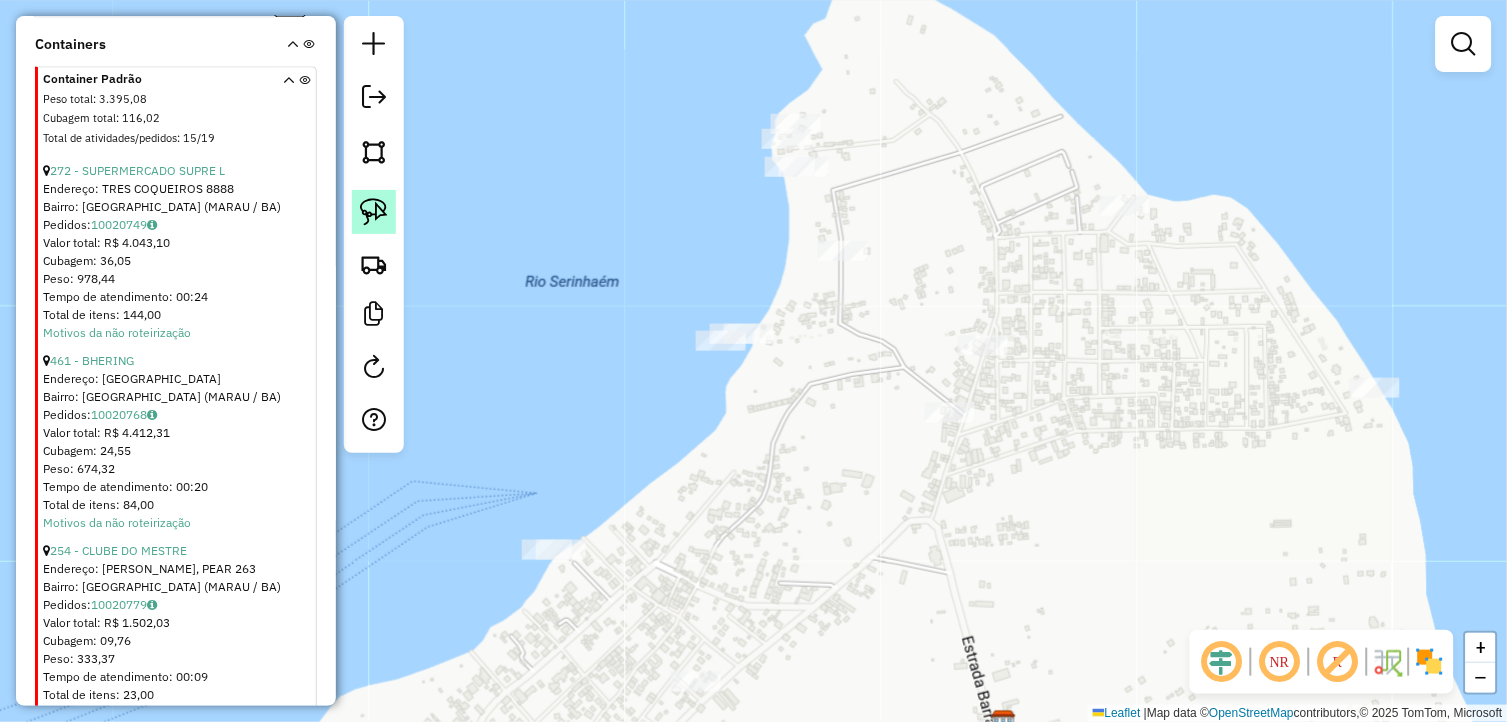 click 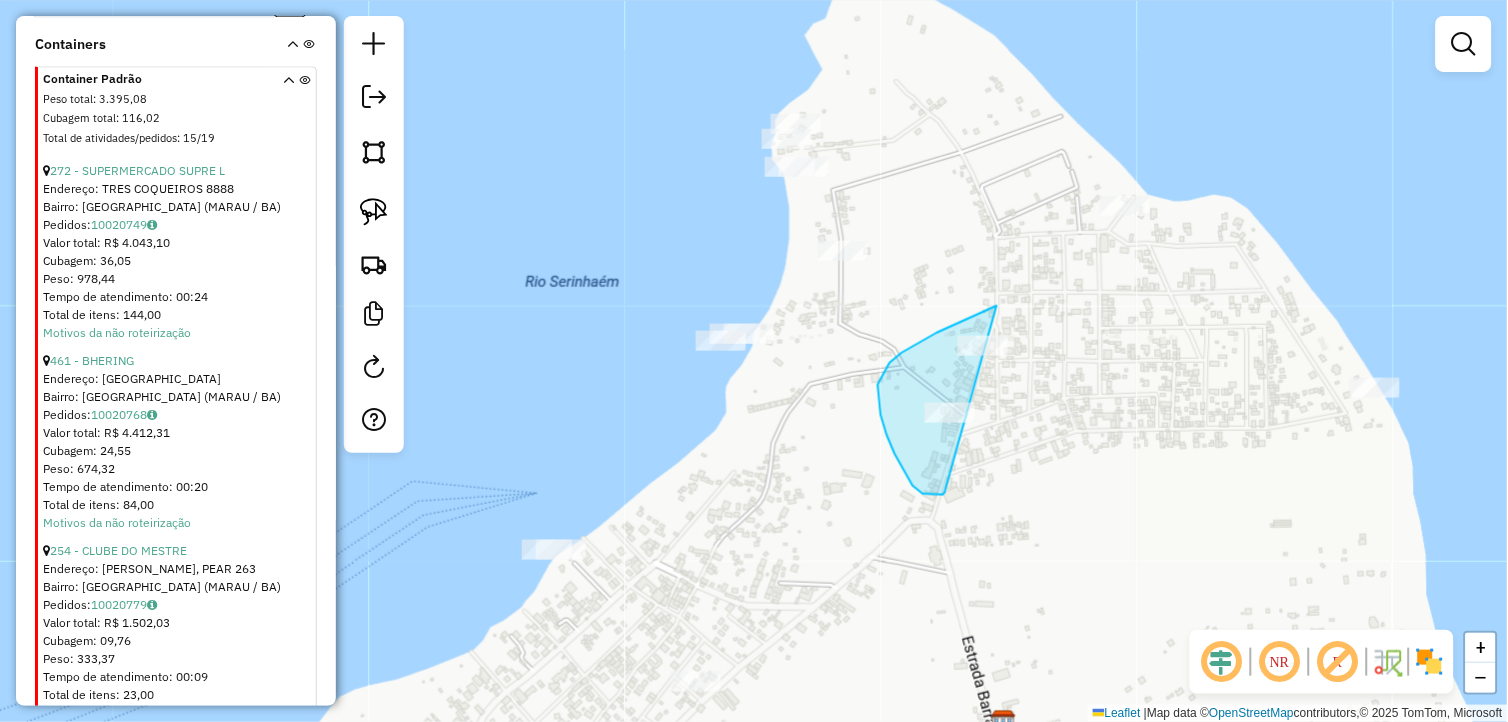 drag, startPoint x: 938, startPoint y: 495, endPoint x: 1084, endPoint y: 316, distance: 230.99135 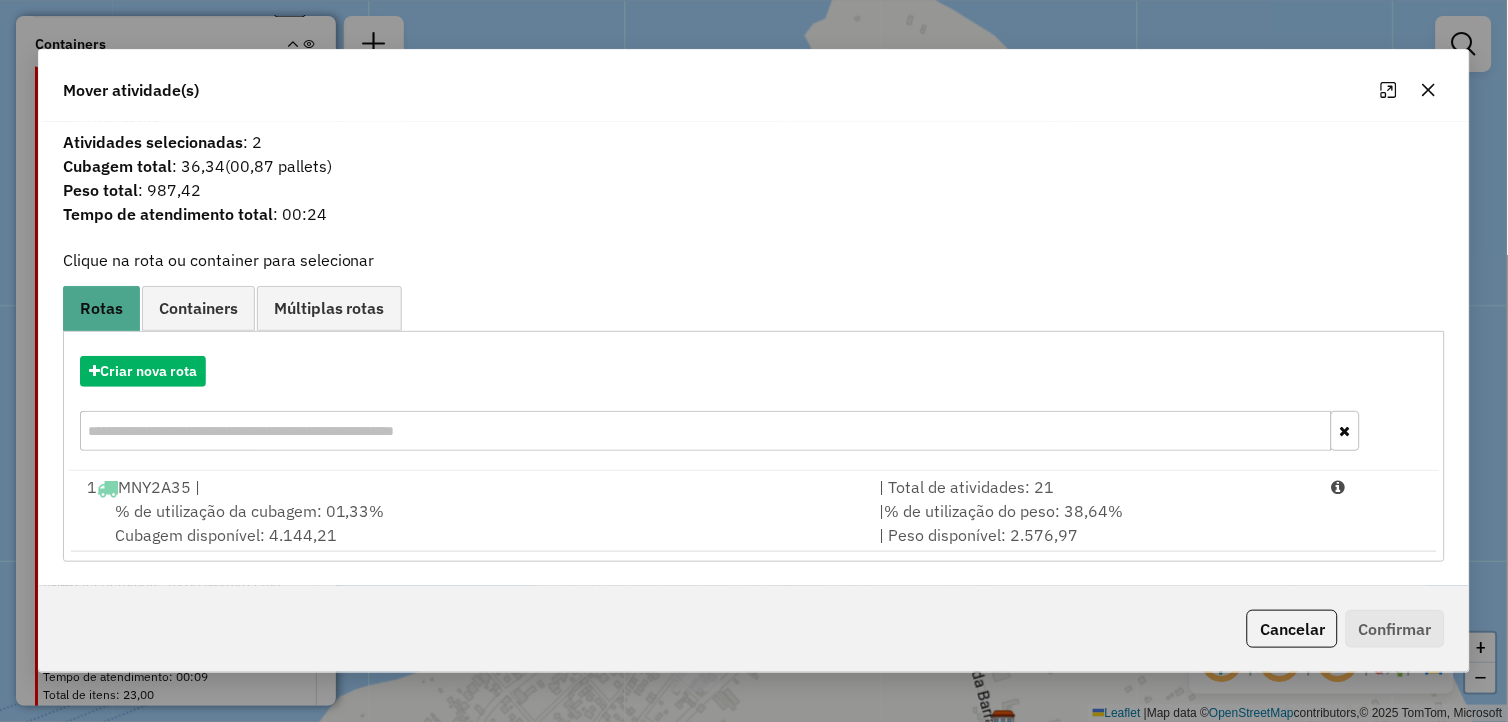 click on "Mover atividade(s)" 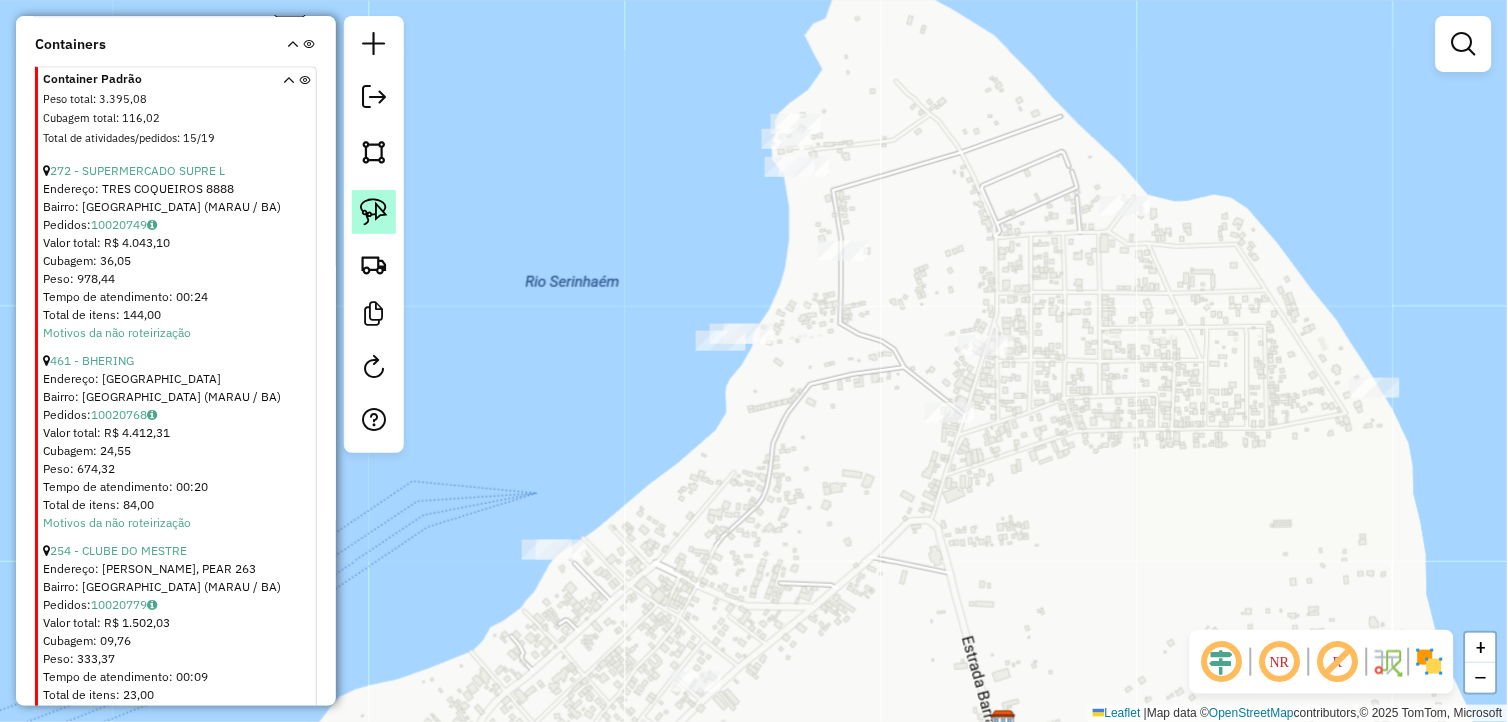 click 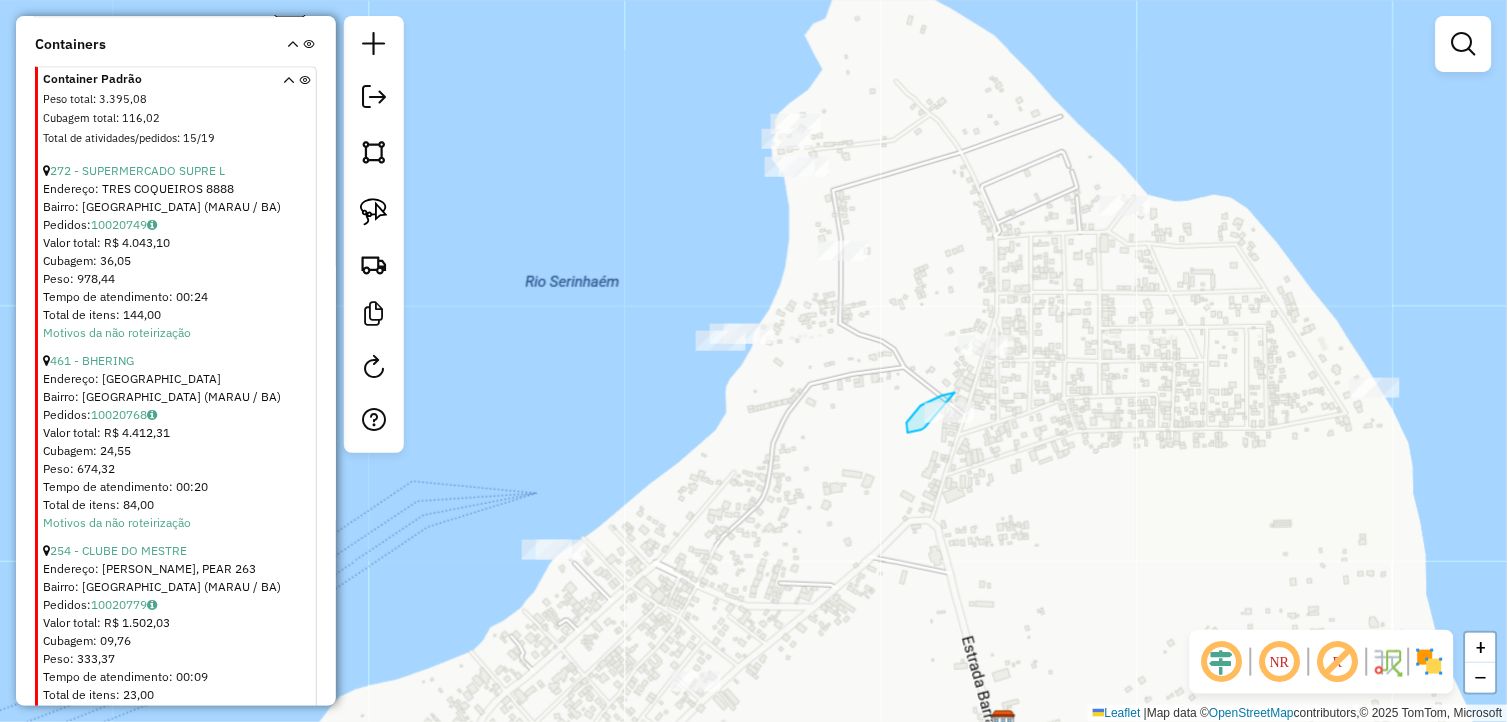 drag, startPoint x: 914, startPoint y: 432, endPoint x: 1002, endPoint y: 445, distance: 88.95505 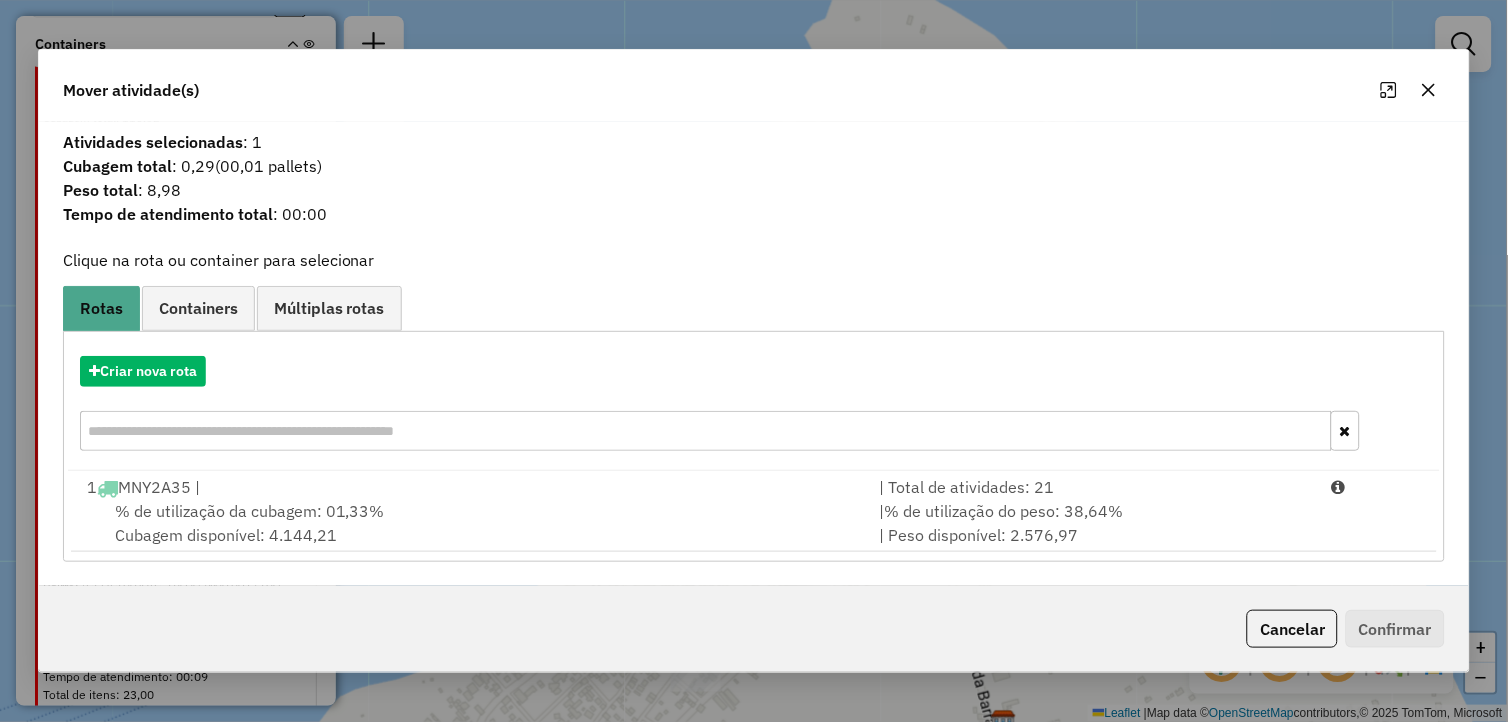 click 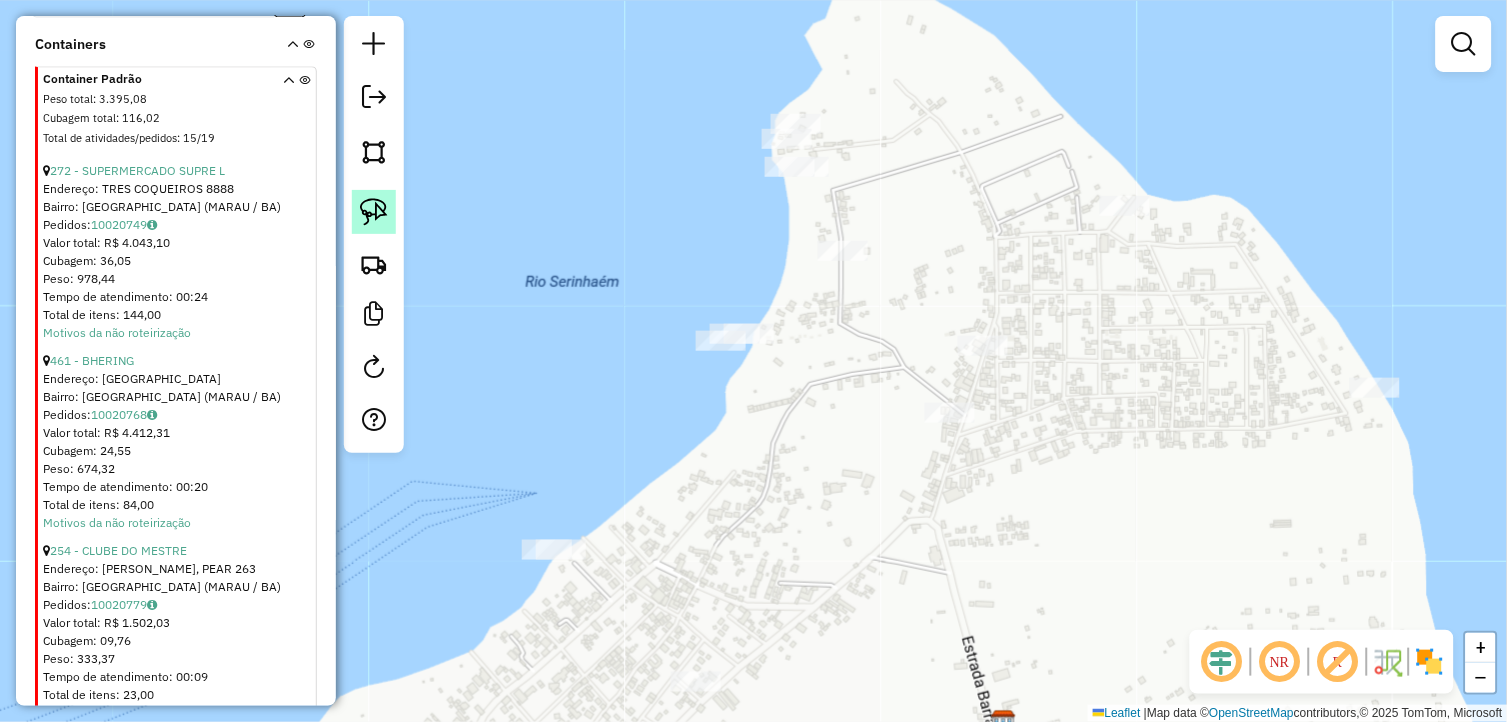 click 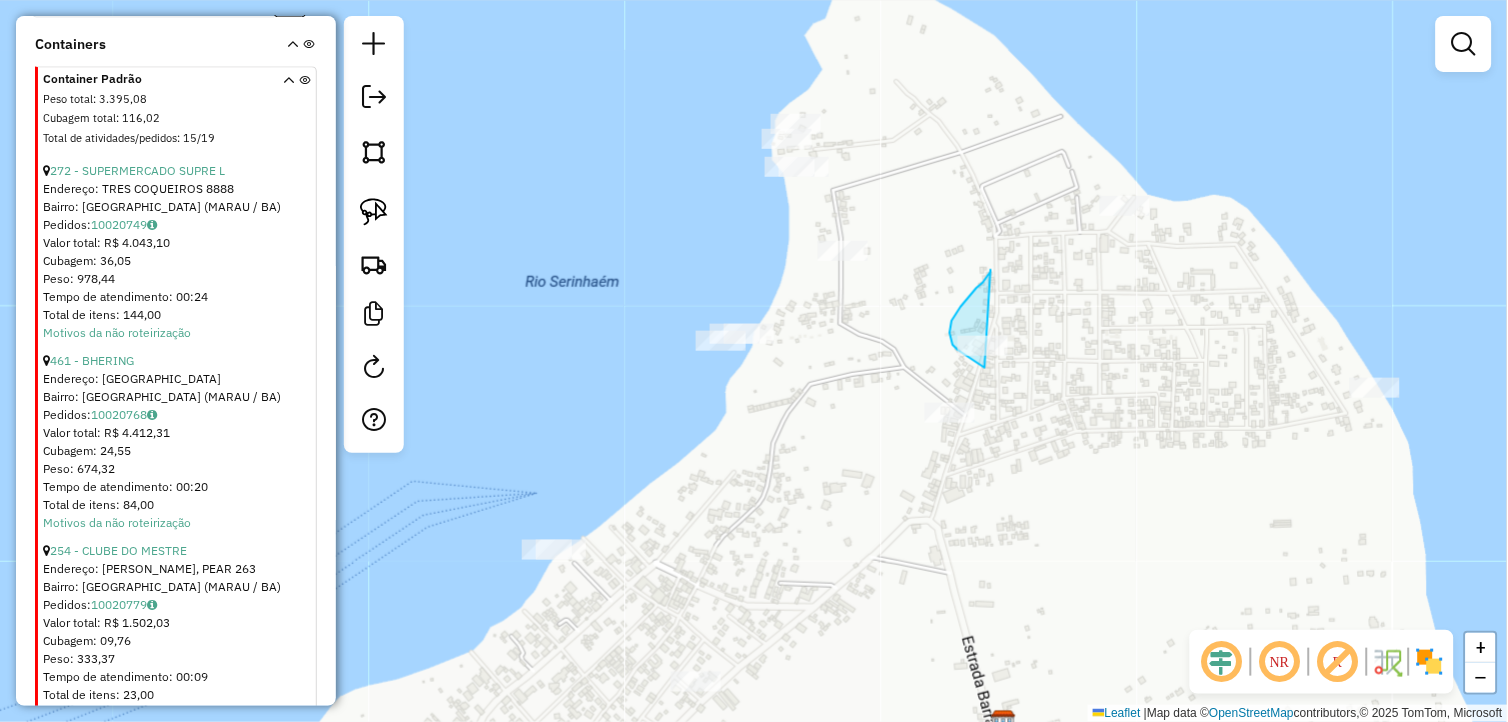 drag, startPoint x: 991, startPoint y: 272, endPoint x: 1032, endPoint y: 385, distance: 120.20815 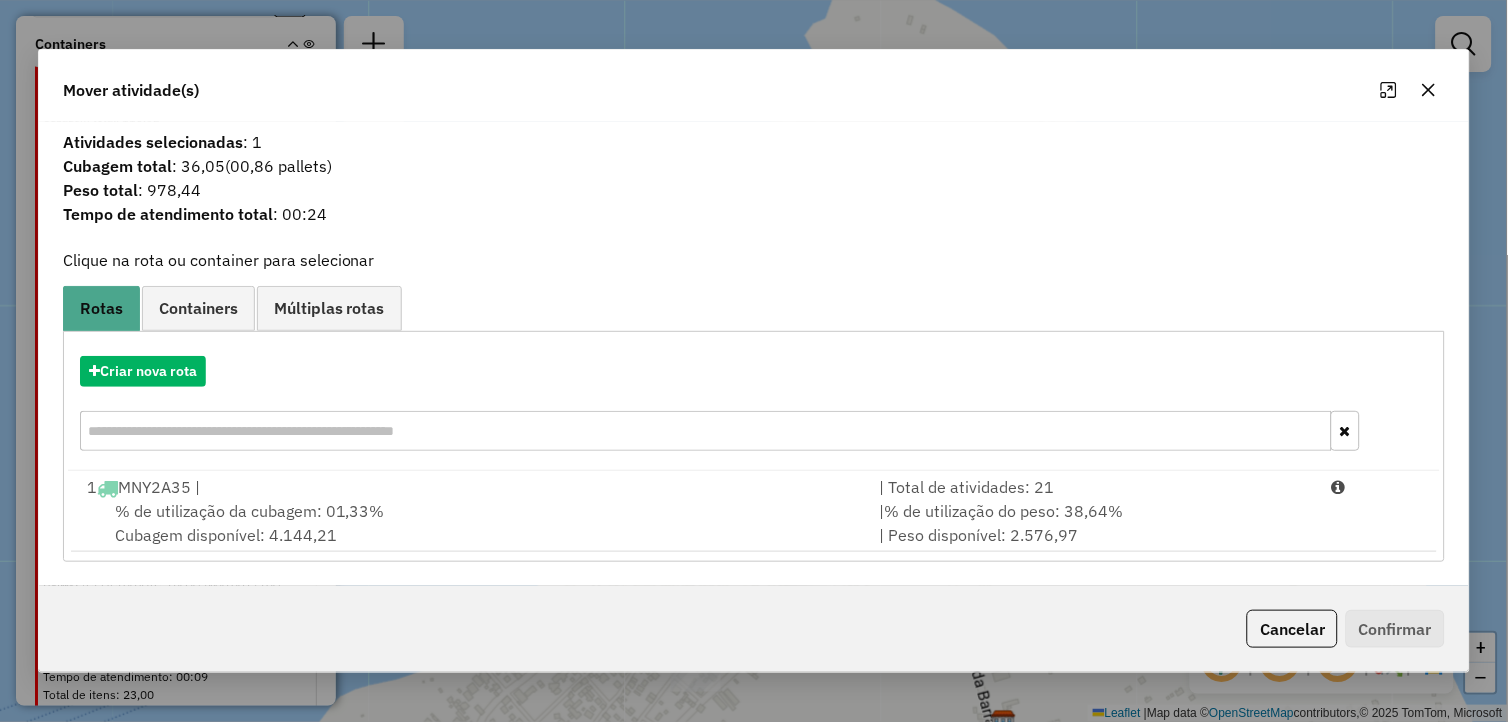 click 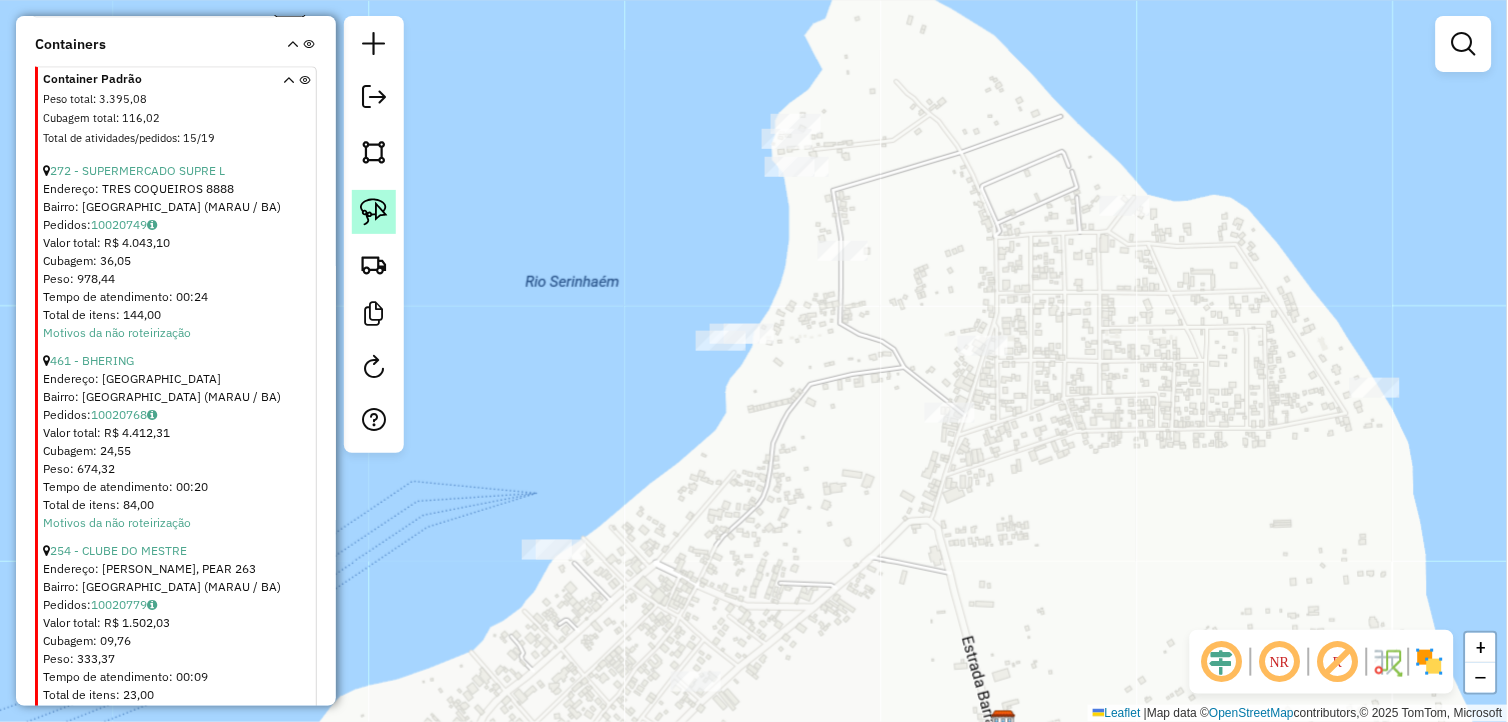 click 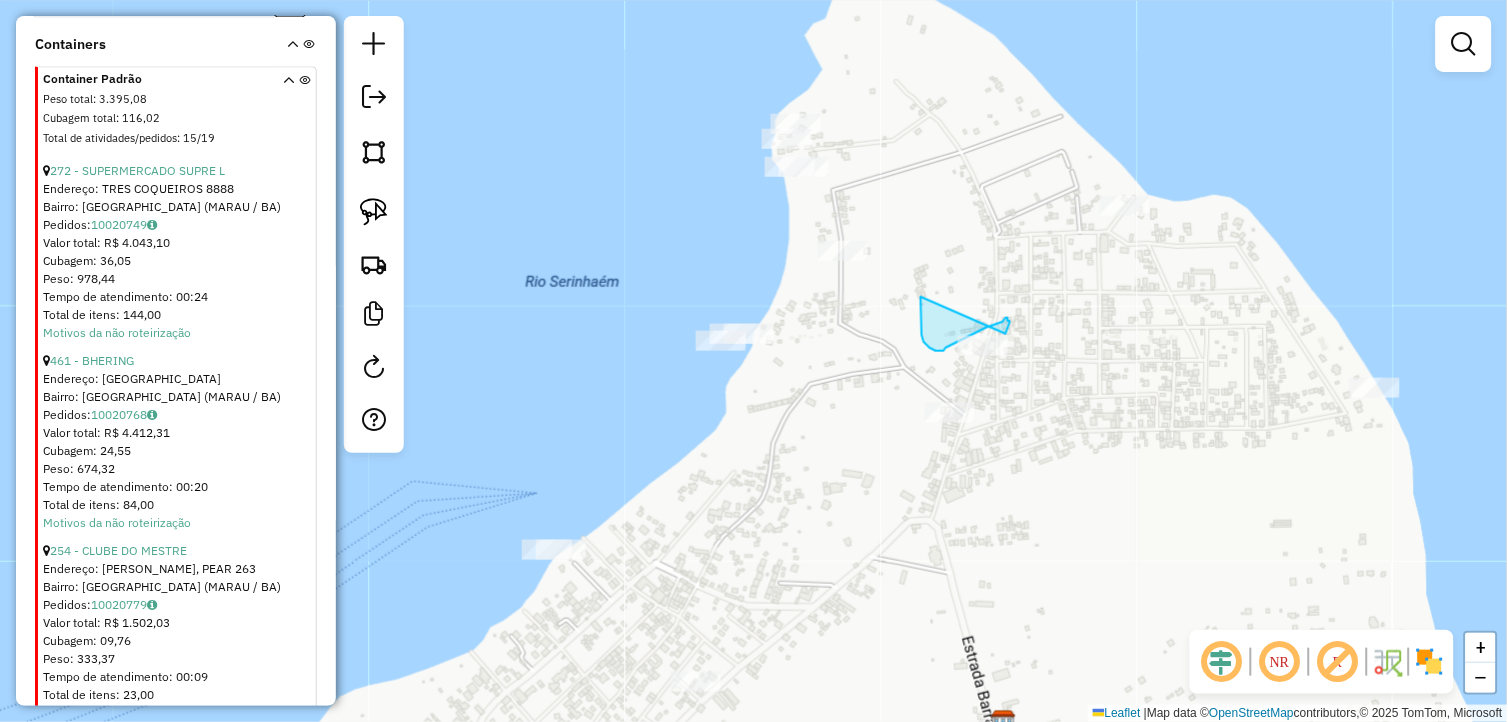 drag, startPoint x: 925, startPoint y: 343, endPoint x: 1023, endPoint y: 307, distance: 104.40307 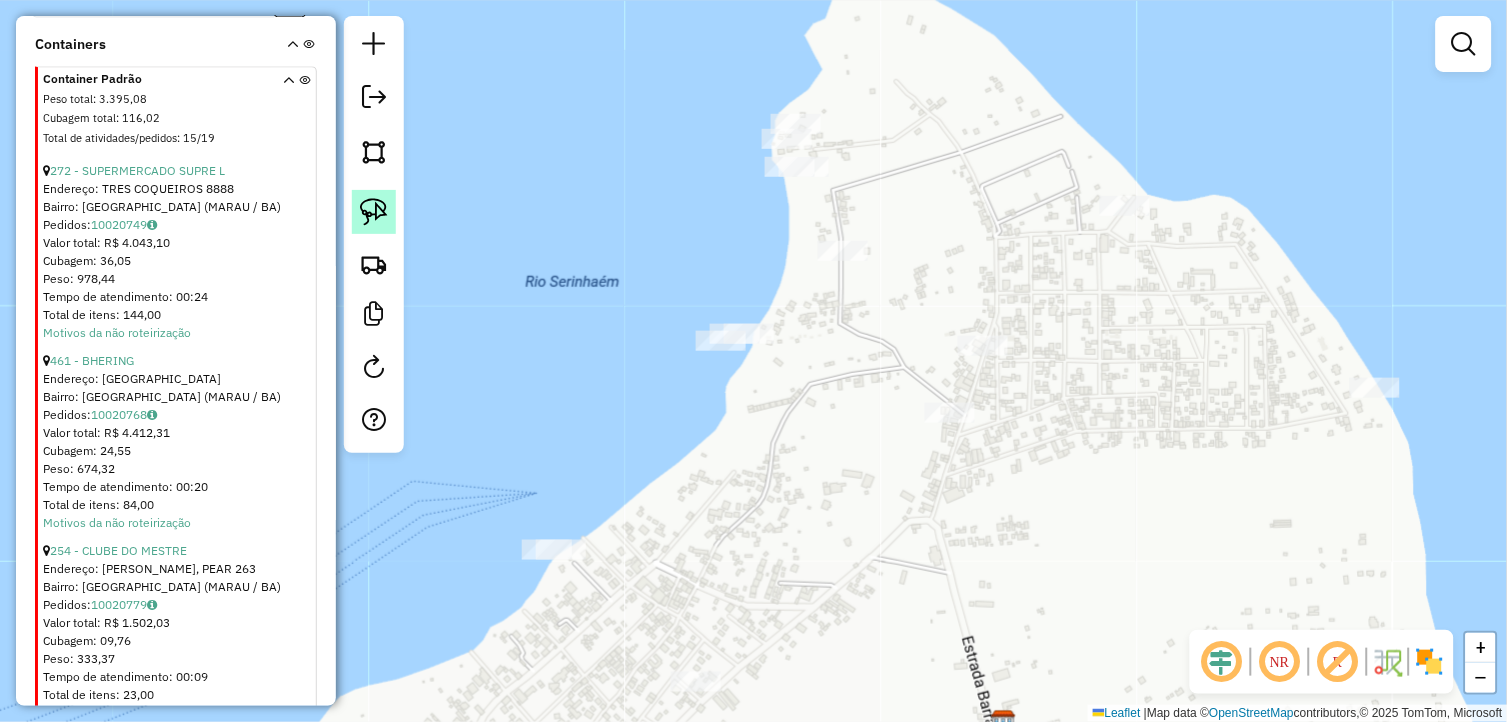 click 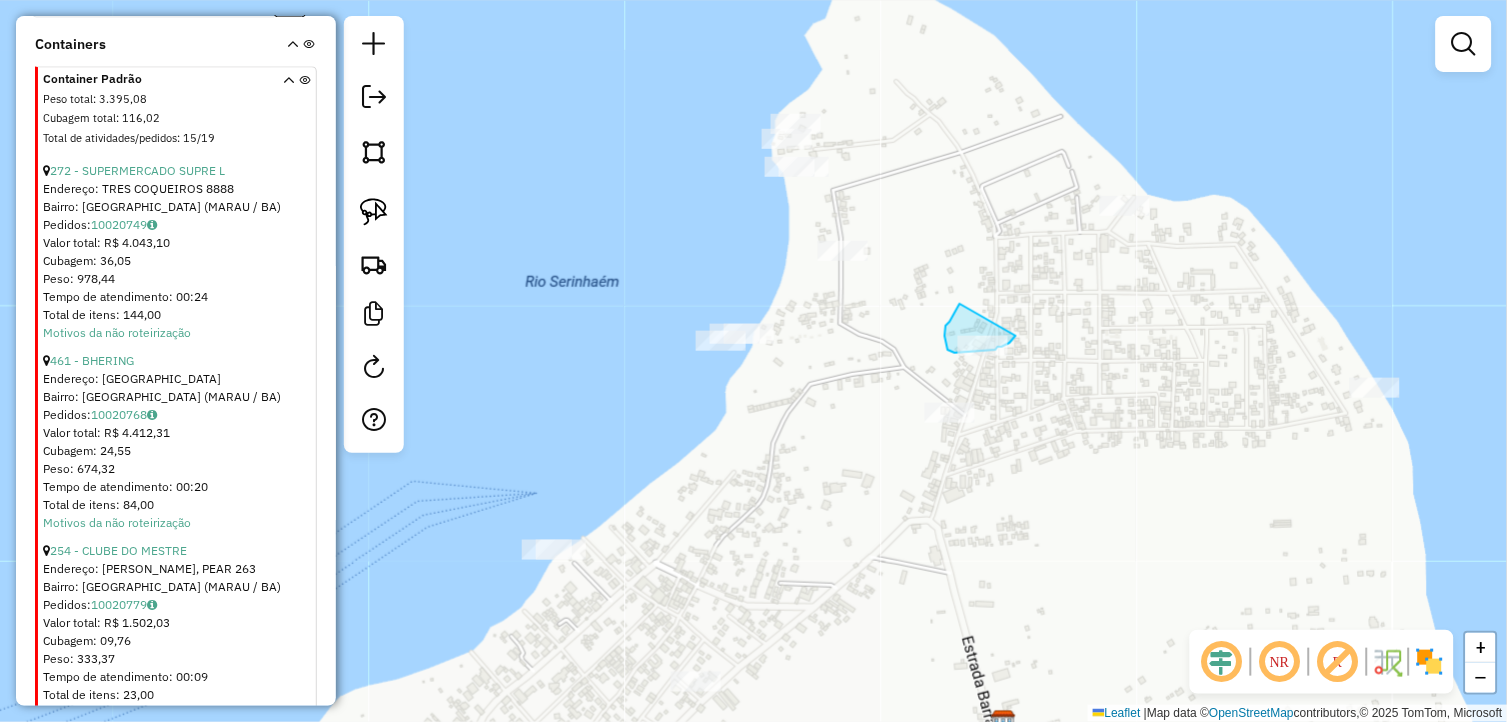 drag, startPoint x: 946, startPoint y: 326, endPoint x: 1016, endPoint y: 336, distance: 70.71068 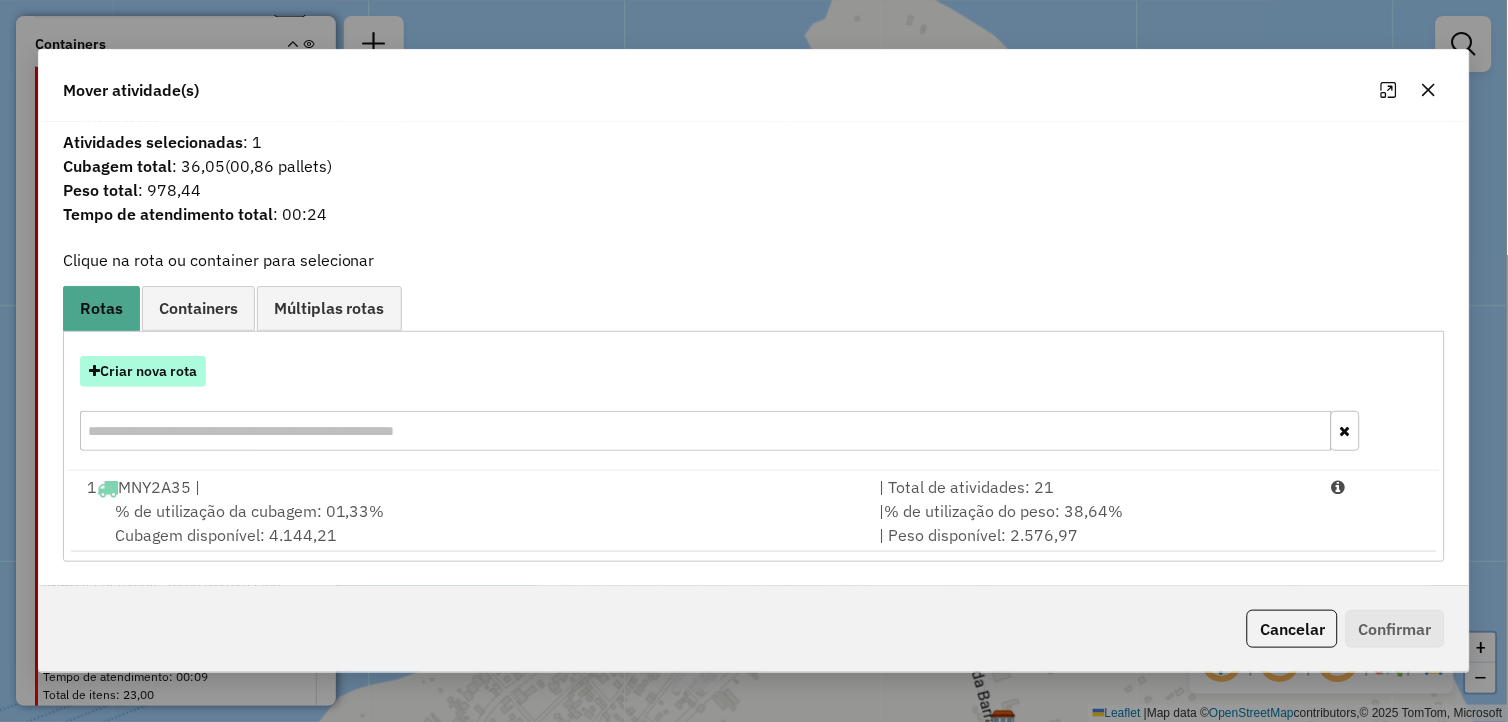 click on "Criar nova rota" at bounding box center [143, 371] 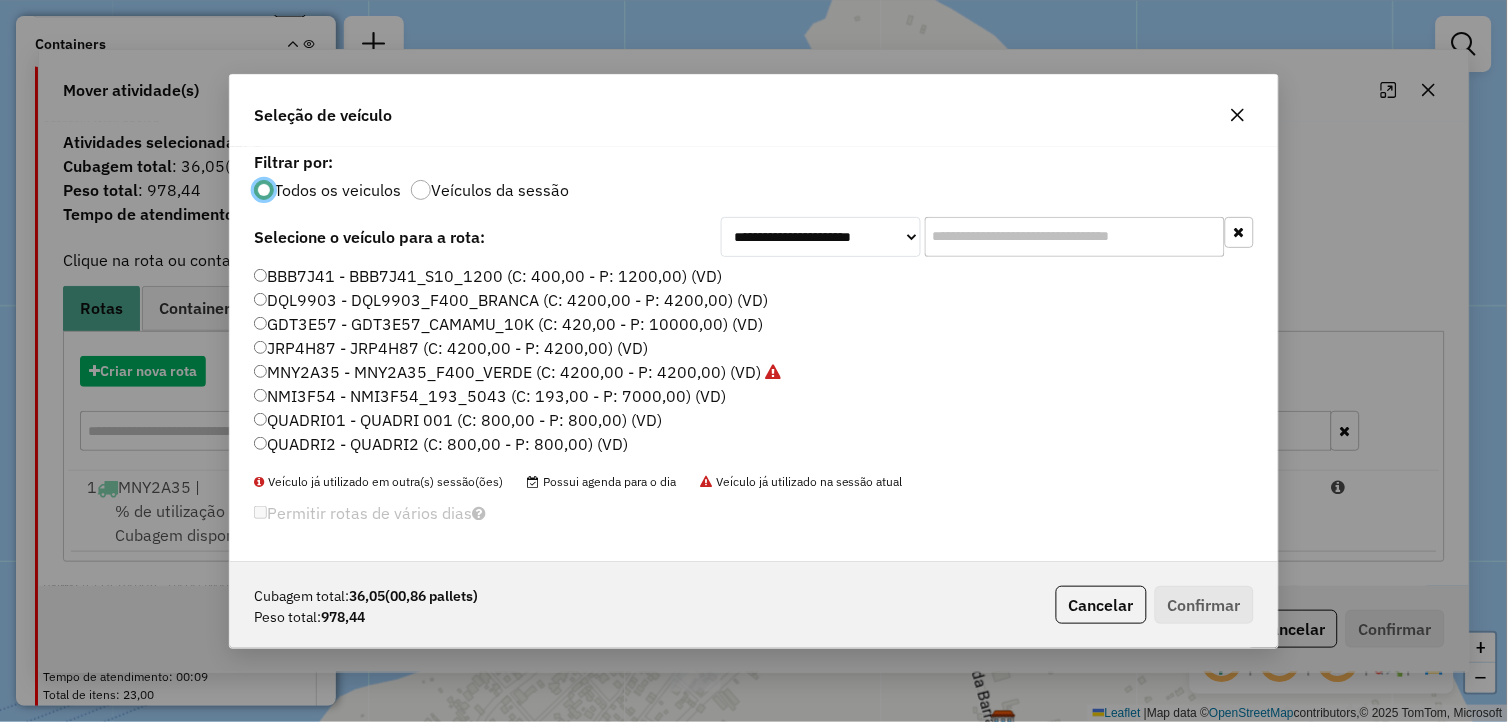 scroll, scrollTop: 11, scrollLeft: 5, axis: both 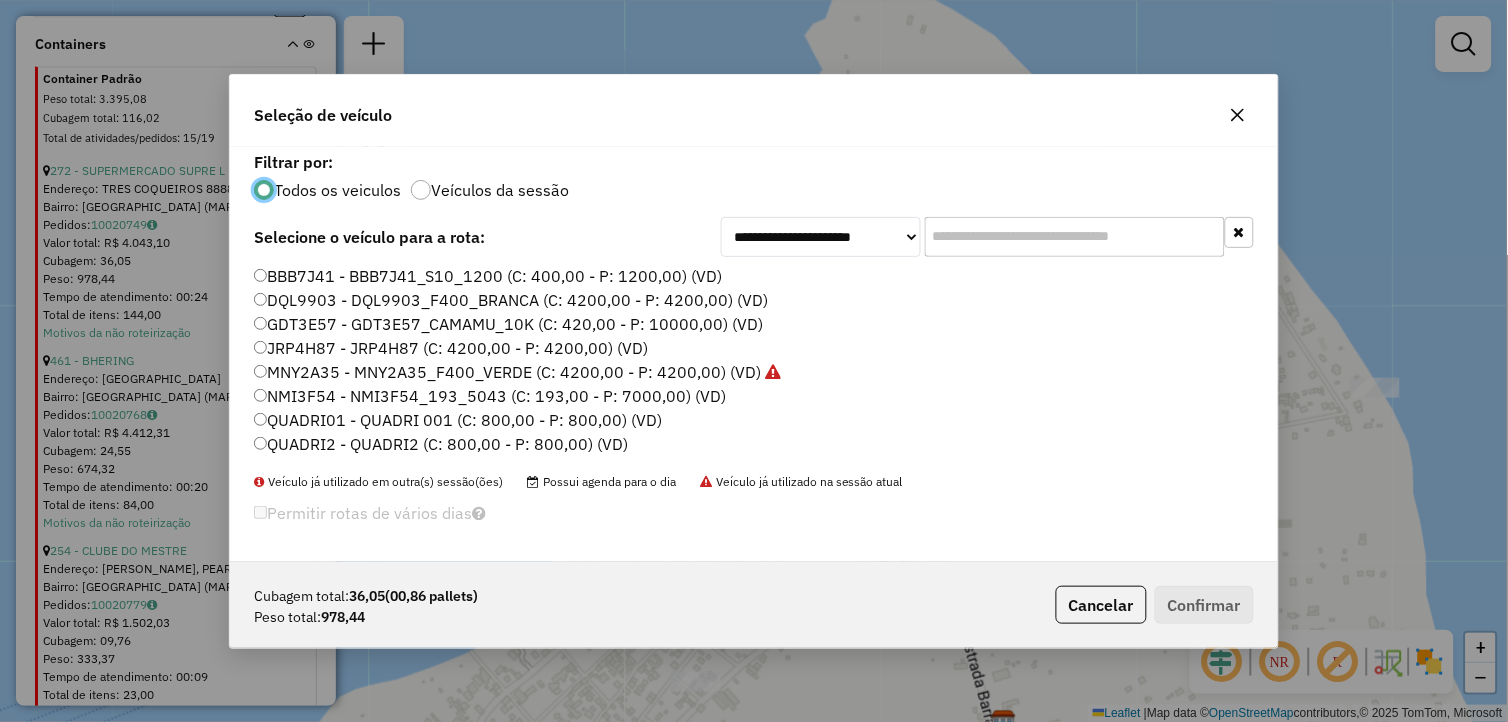 click on "QUADRI2 - QUADRI2 (C: 800,00 - P: 800,00) (VD)" 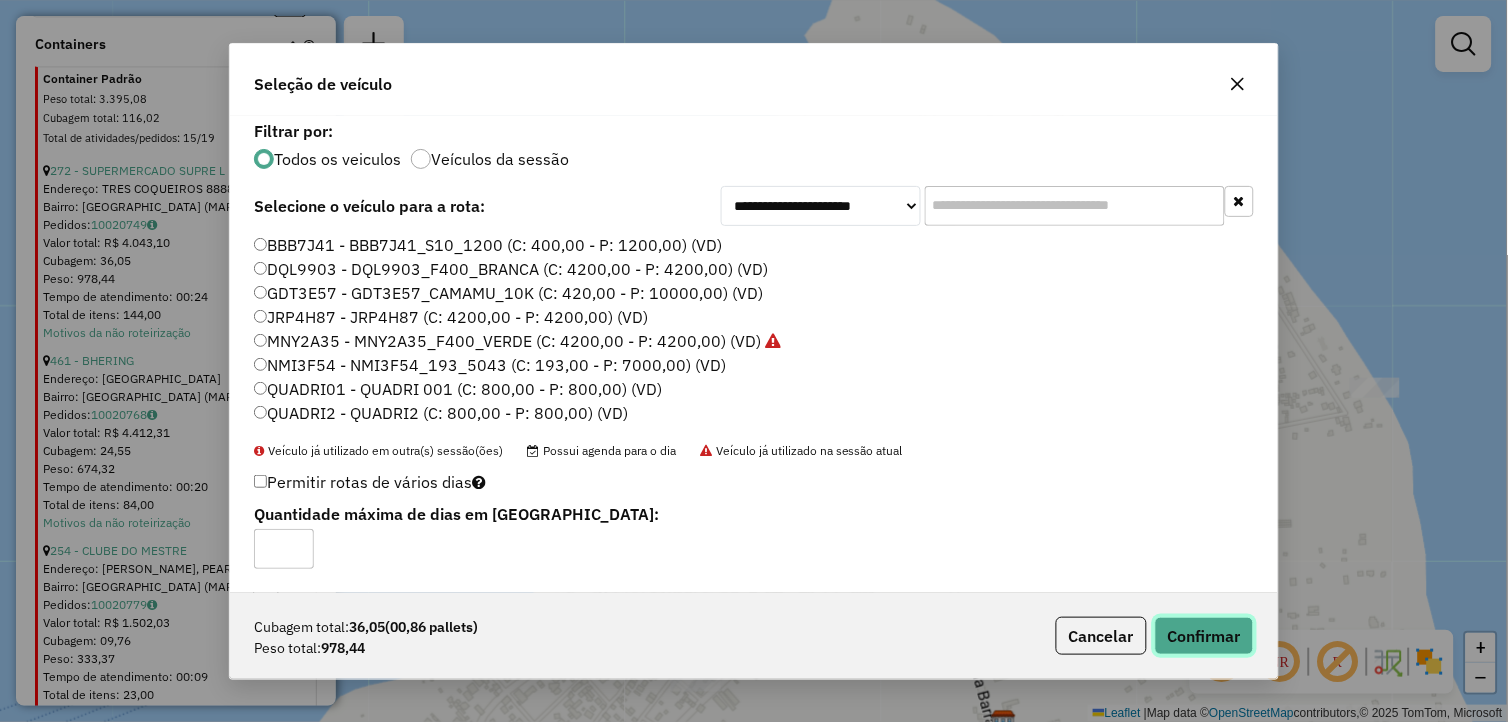 click on "Confirmar" 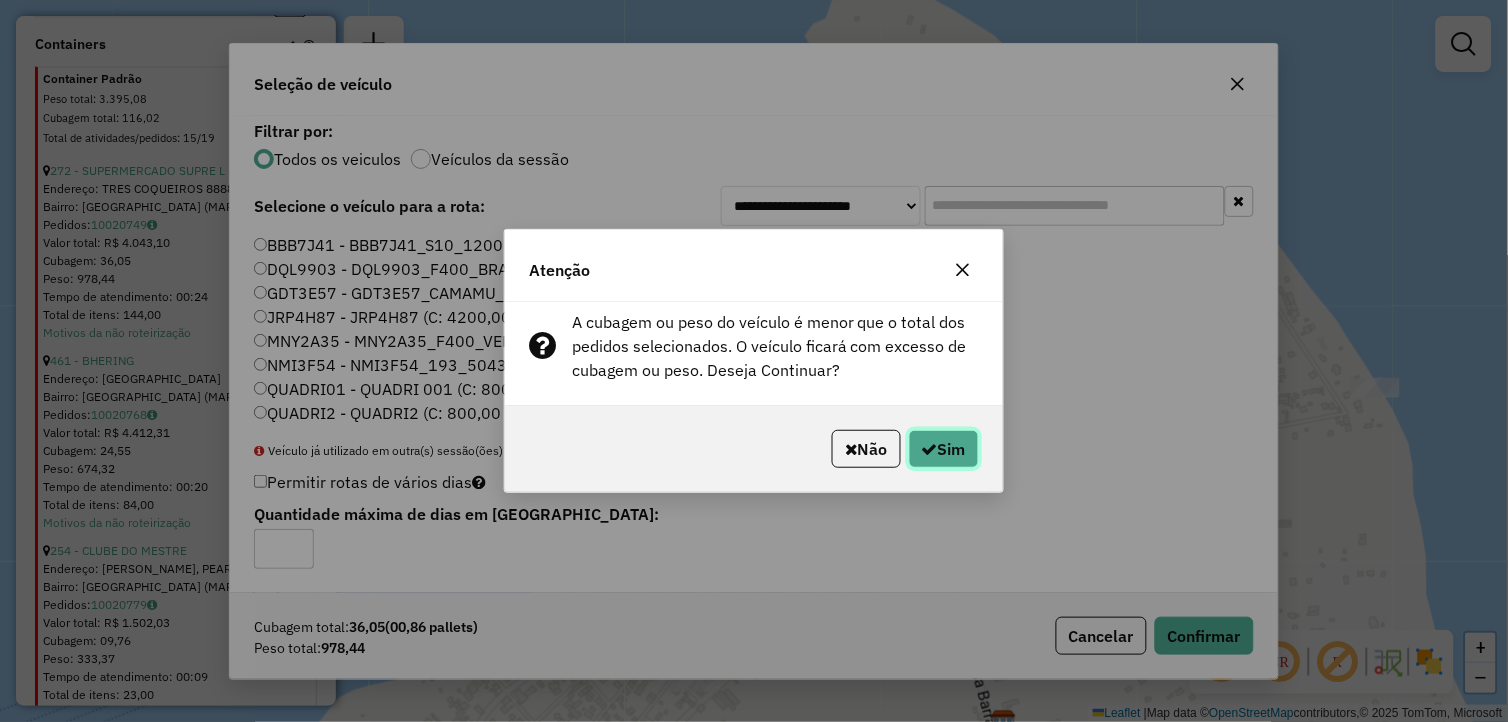click on "Sim" 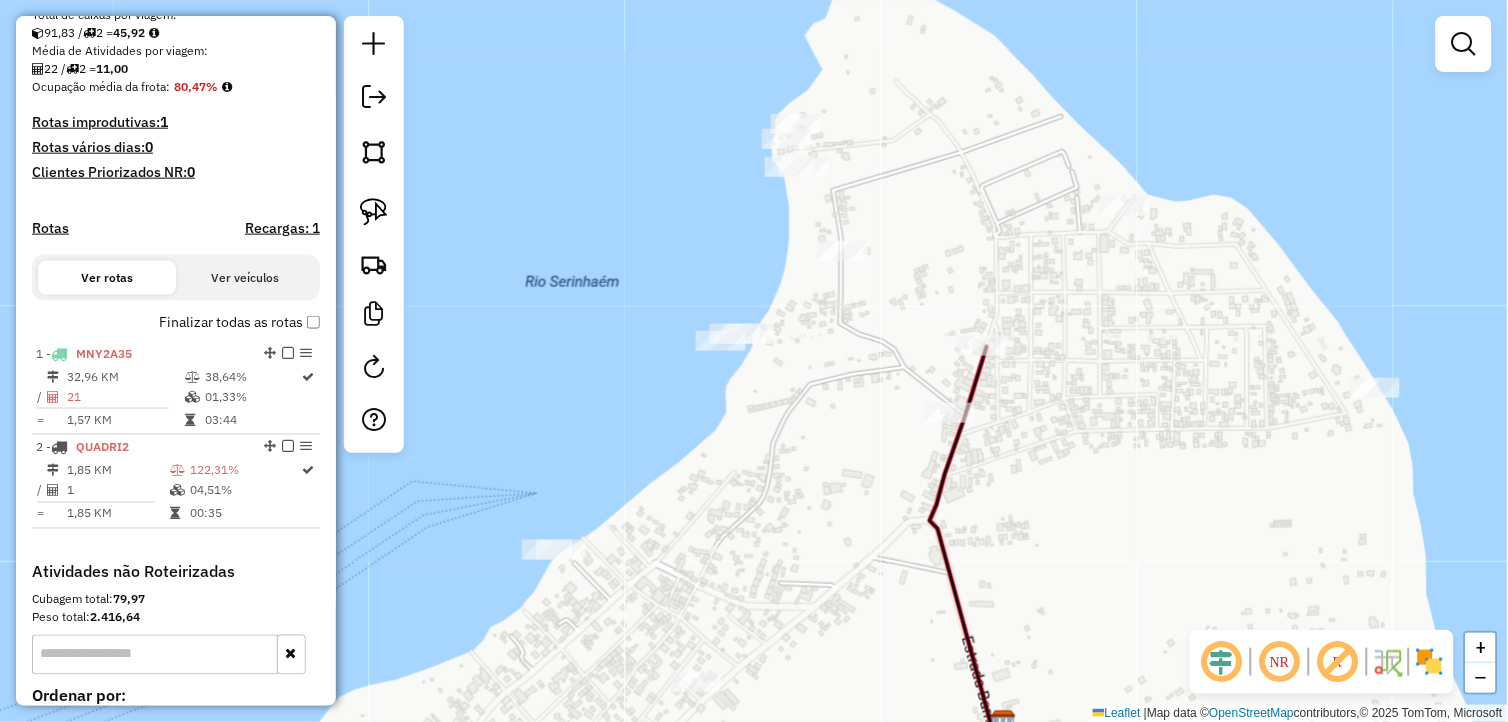 scroll, scrollTop: 377, scrollLeft: 0, axis: vertical 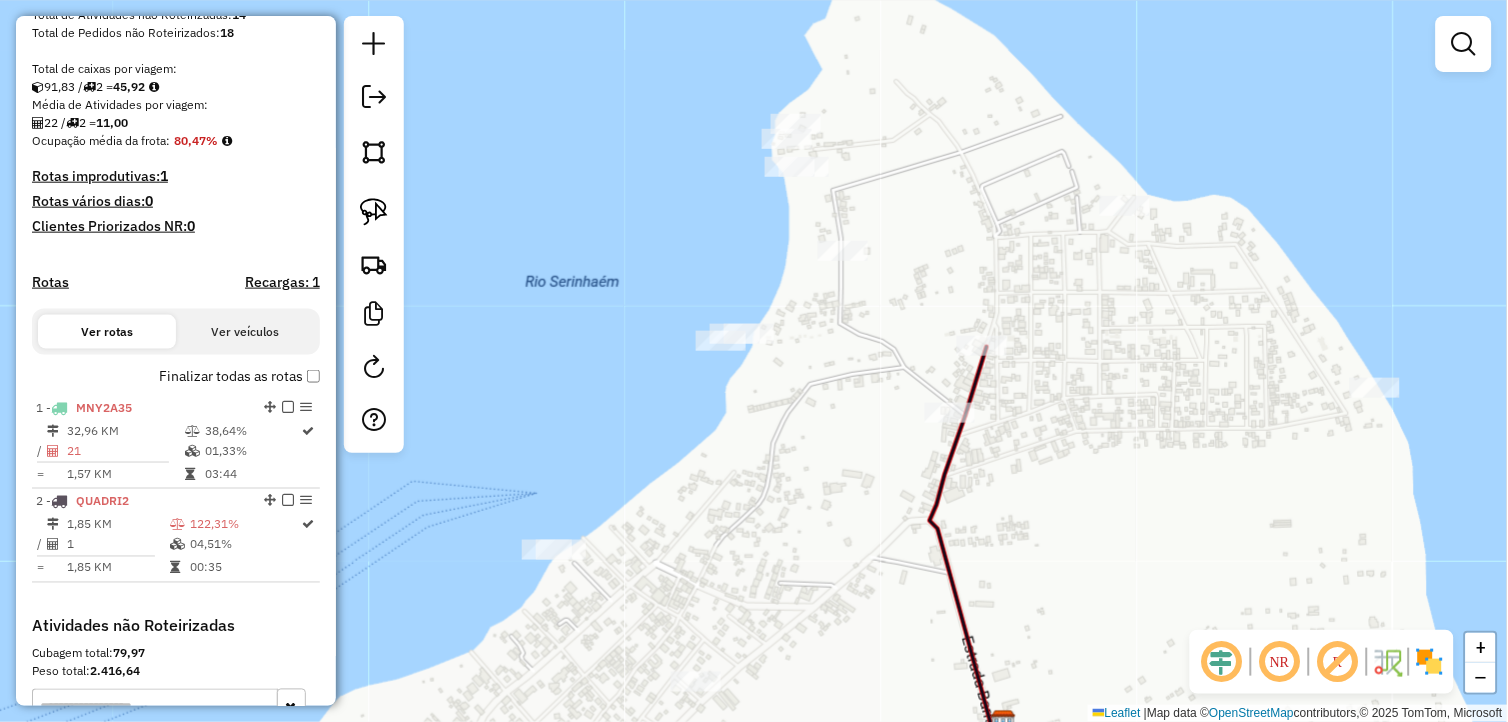 drag, startPoint x: 284, startPoint y: 517, endPoint x: 316, endPoint y: 515, distance: 32.06244 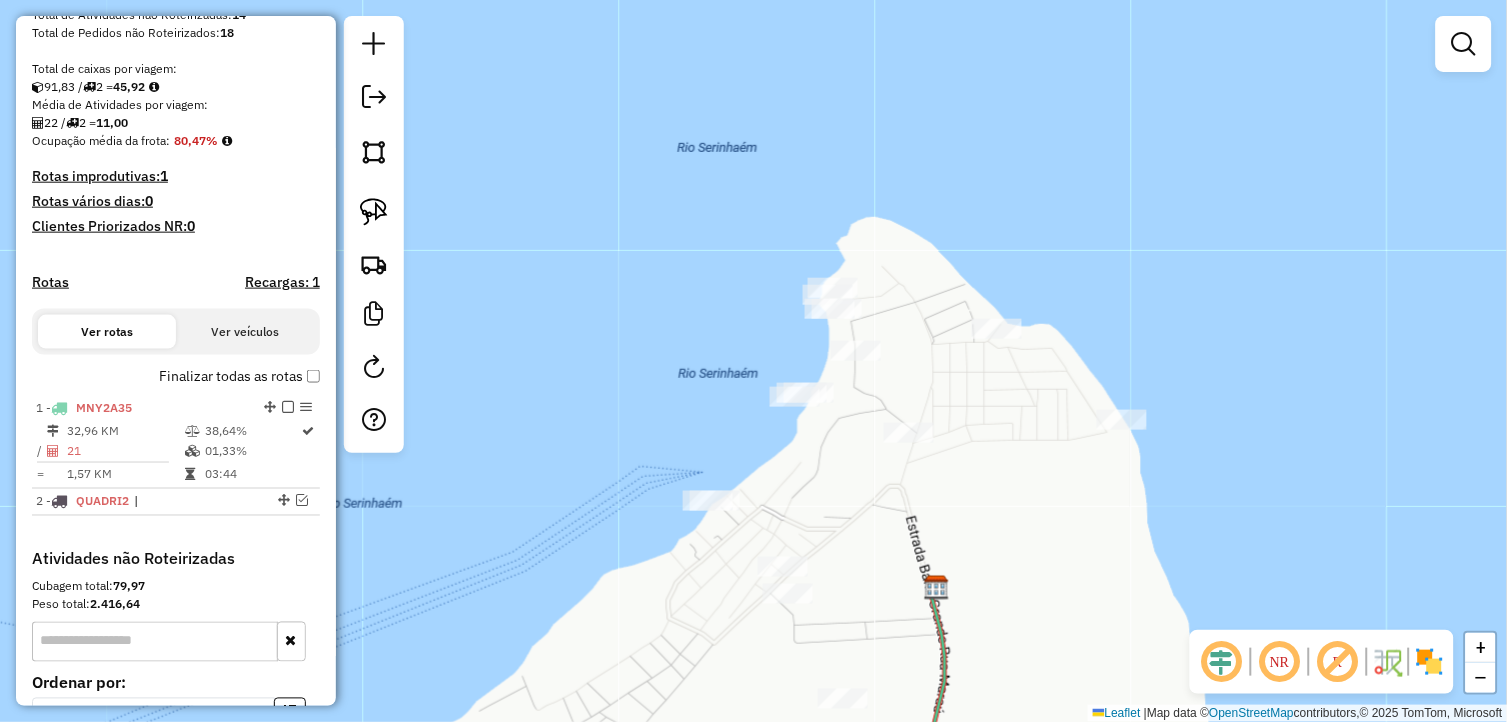 drag, startPoint x: 1021, startPoint y: 518, endPoint x: 955, endPoint y: 508, distance: 66.75328 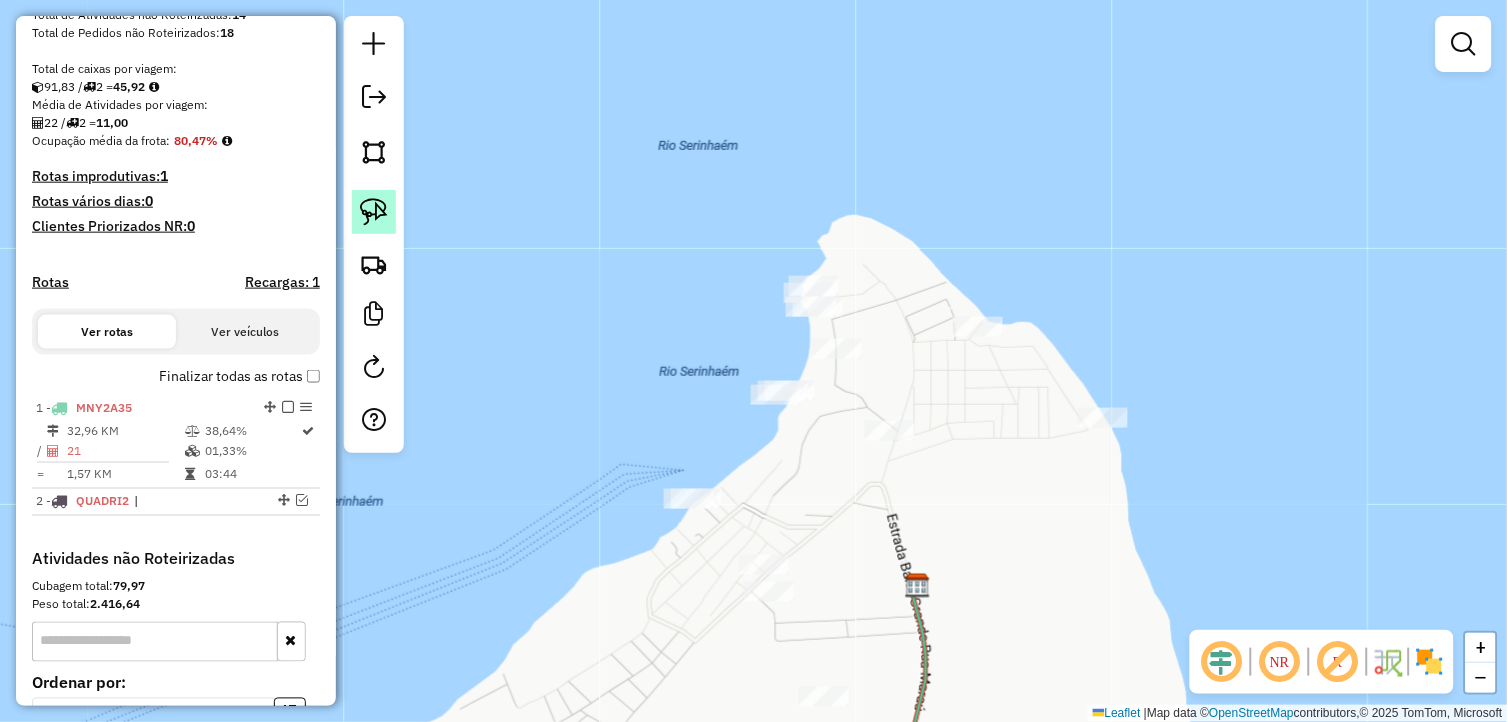 click 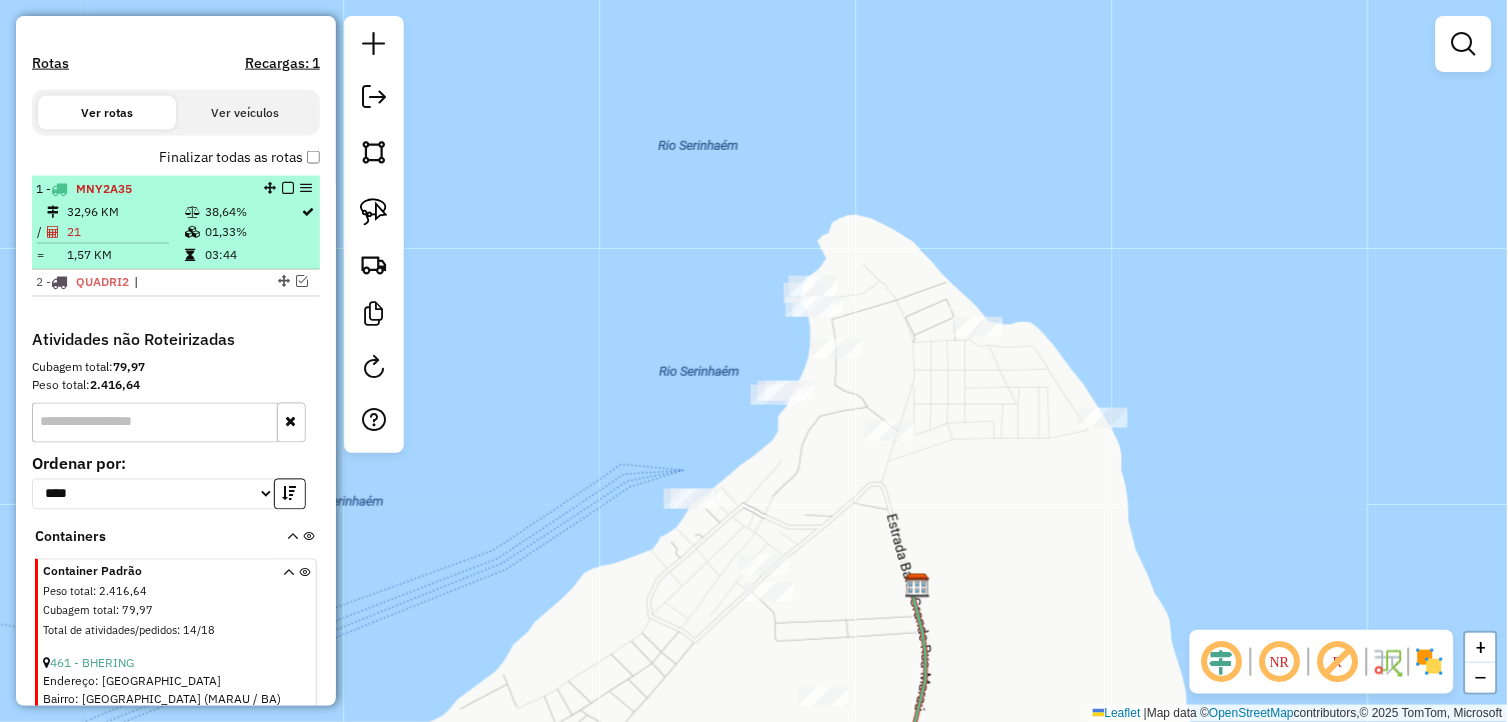 scroll, scrollTop: 711, scrollLeft: 0, axis: vertical 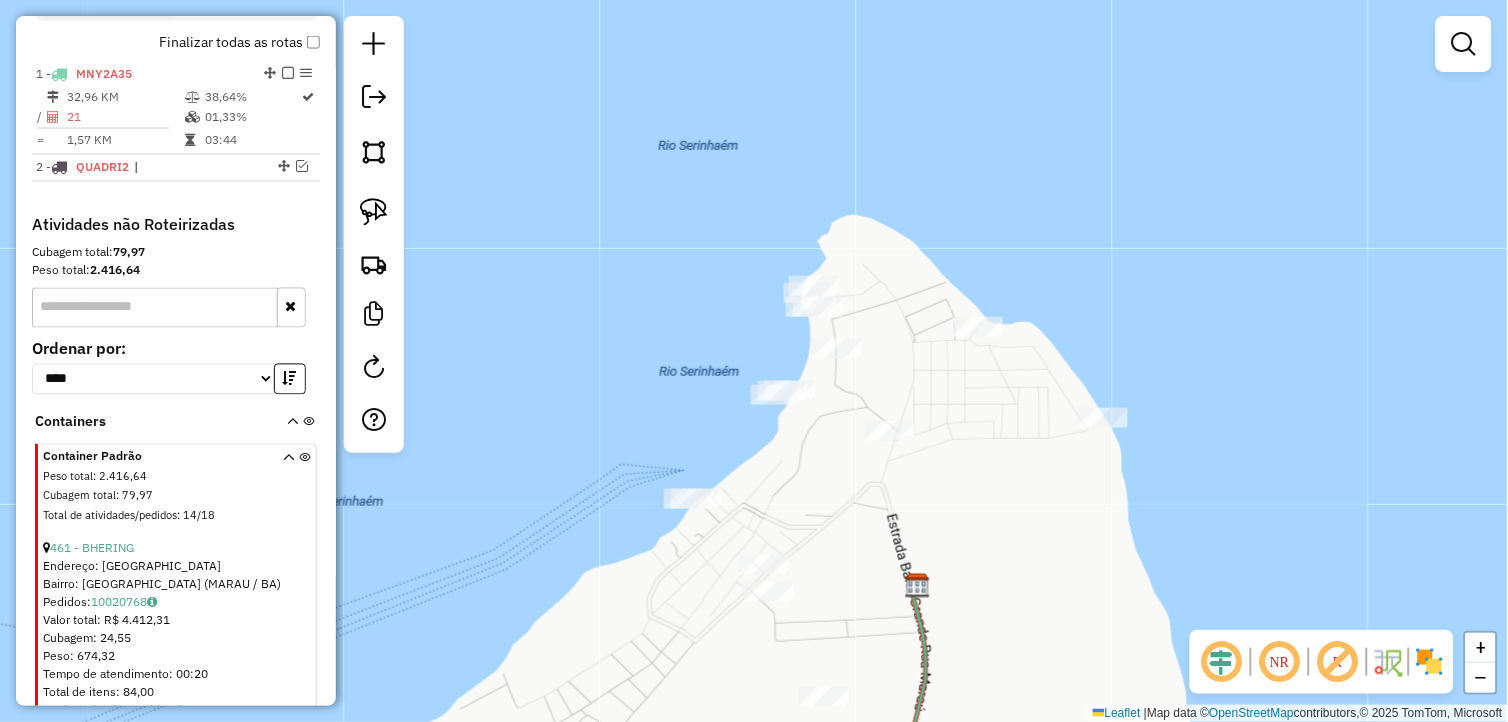 click at bounding box center (292, 426) 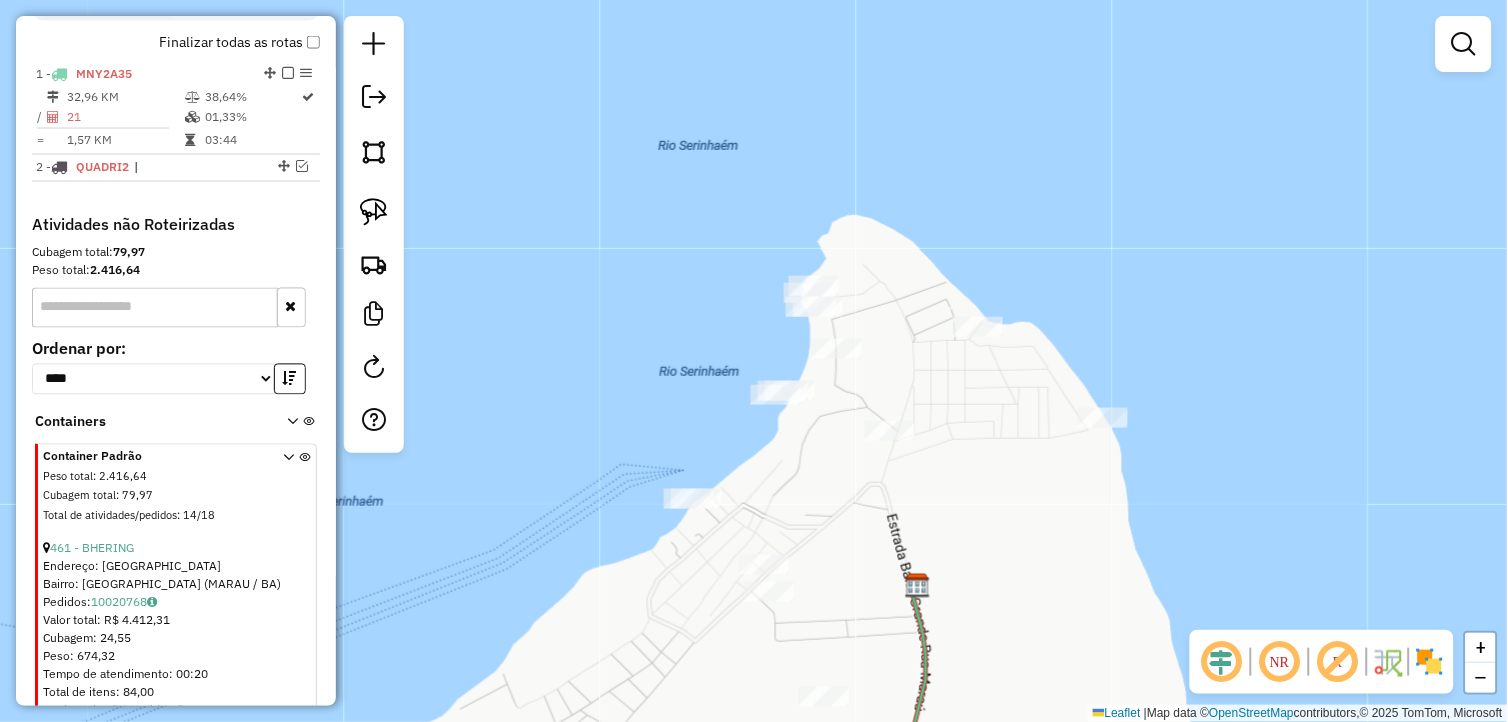 scroll, scrollTop: 597, scrollLeft: 0, axis: vertical 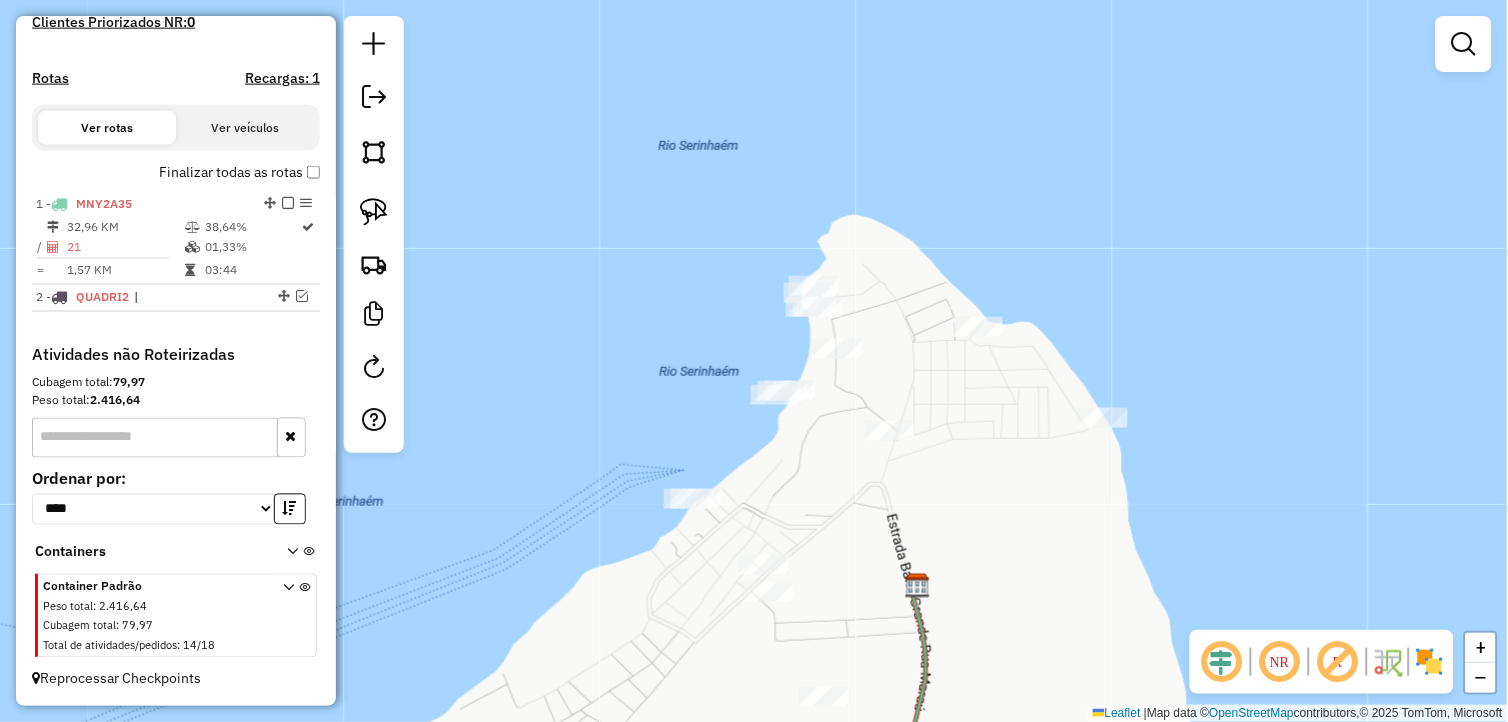 click at bounding box center [292, 556] 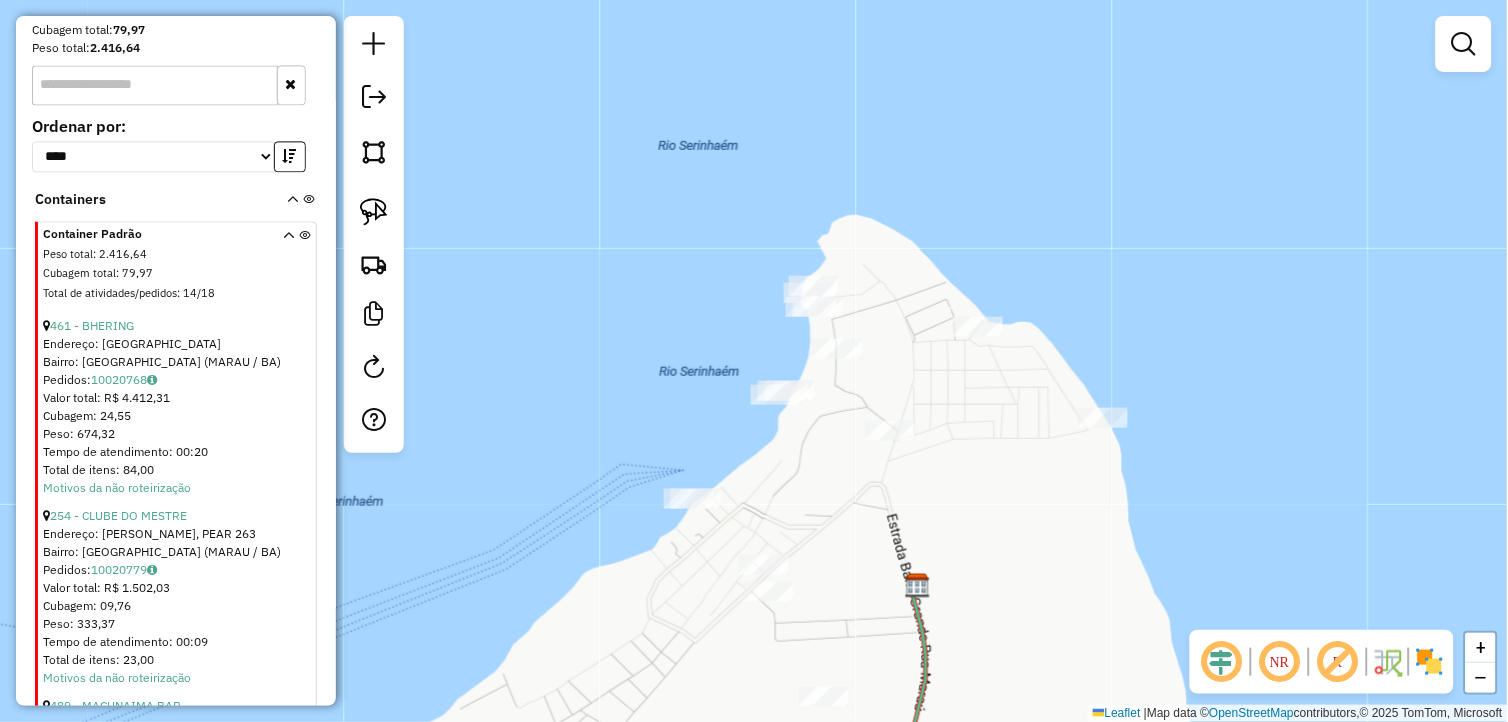 scroll, scrollTop: 933, scrollLeft: 0, axis: vertical 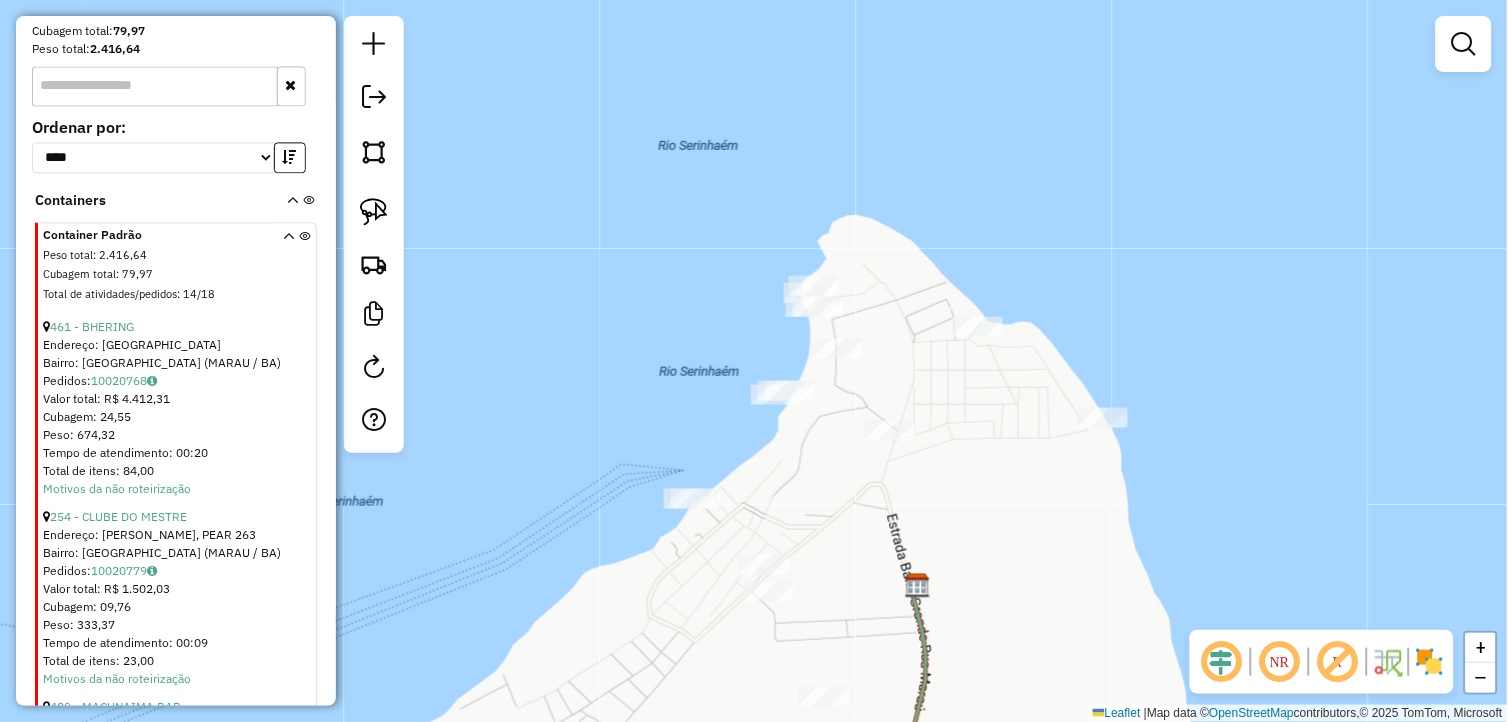click at bounding box center [288, 268] 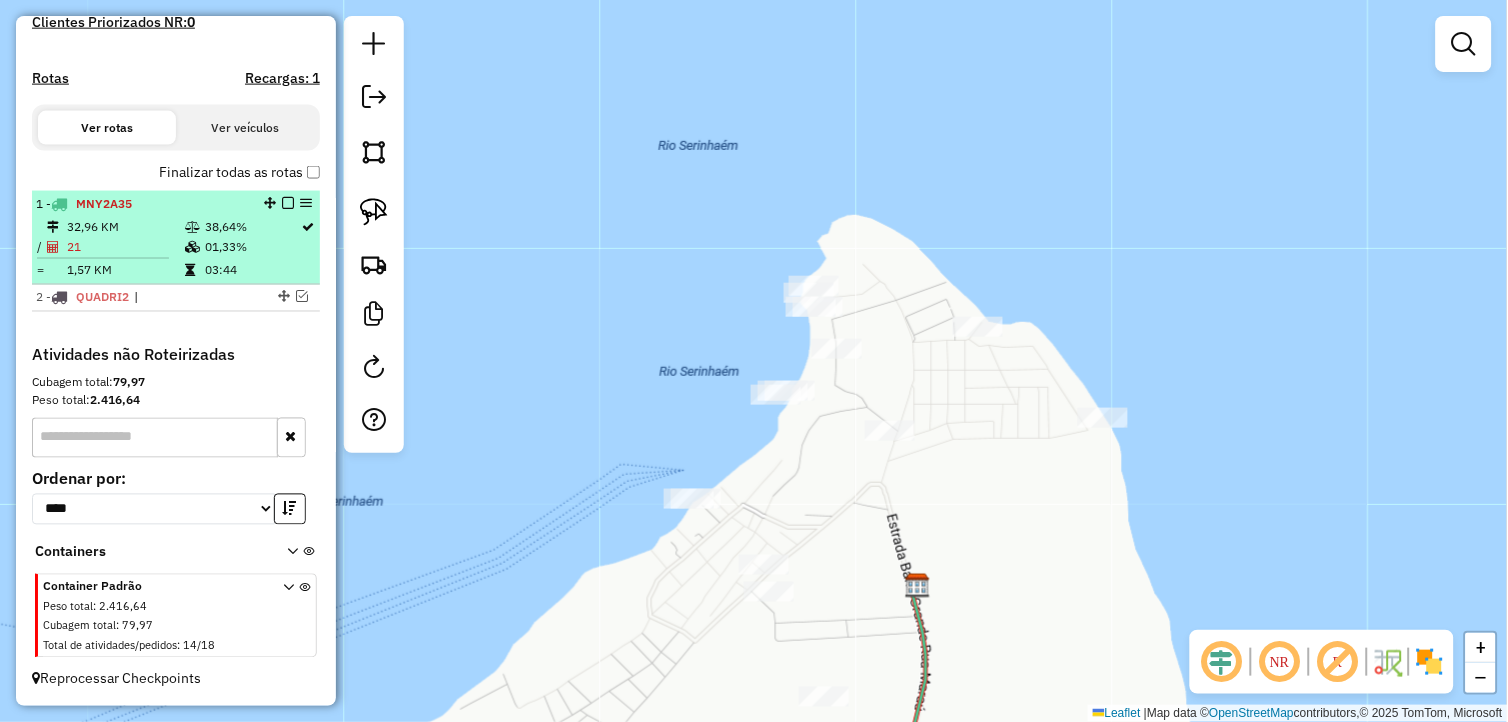 scroll, scrollTop: 597, scrollLeft: 0, axis: vertical 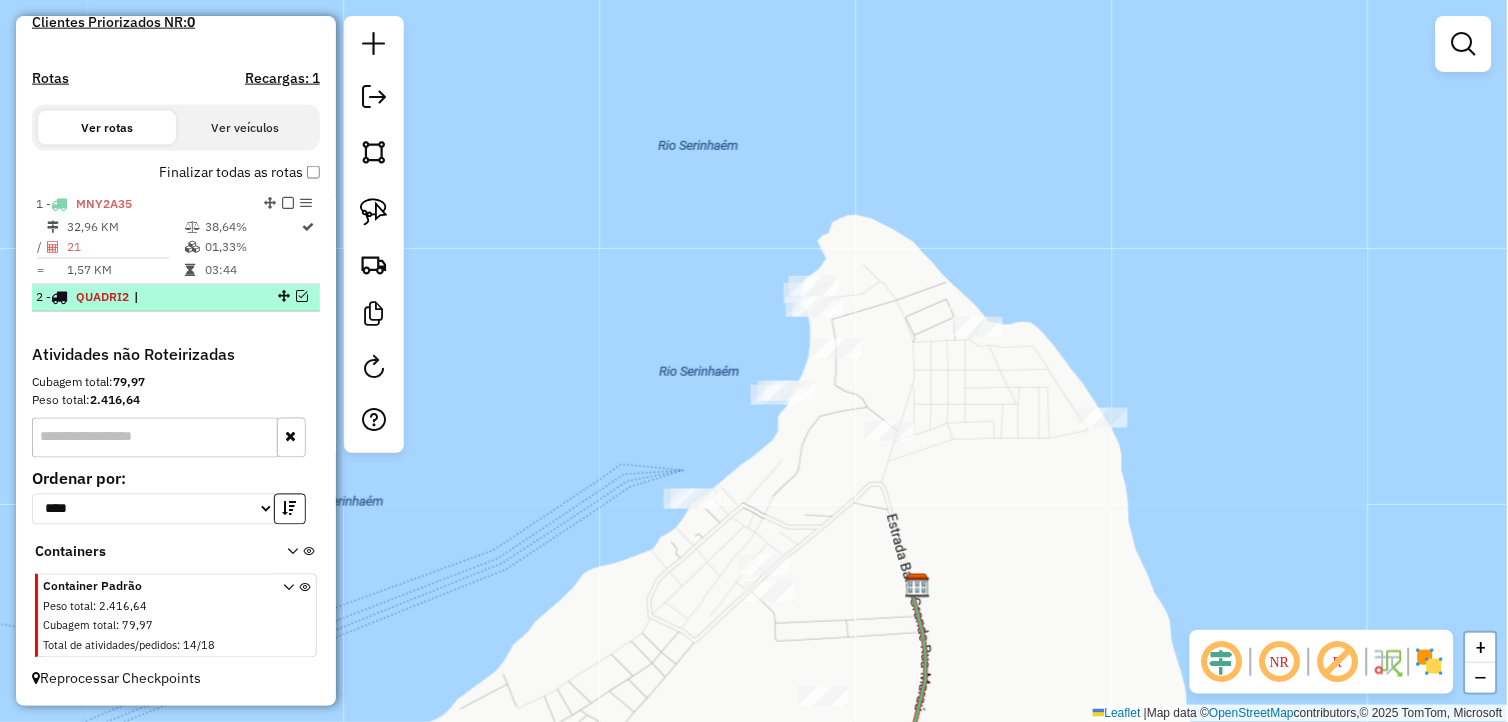 click at bounding box center (302, 297) 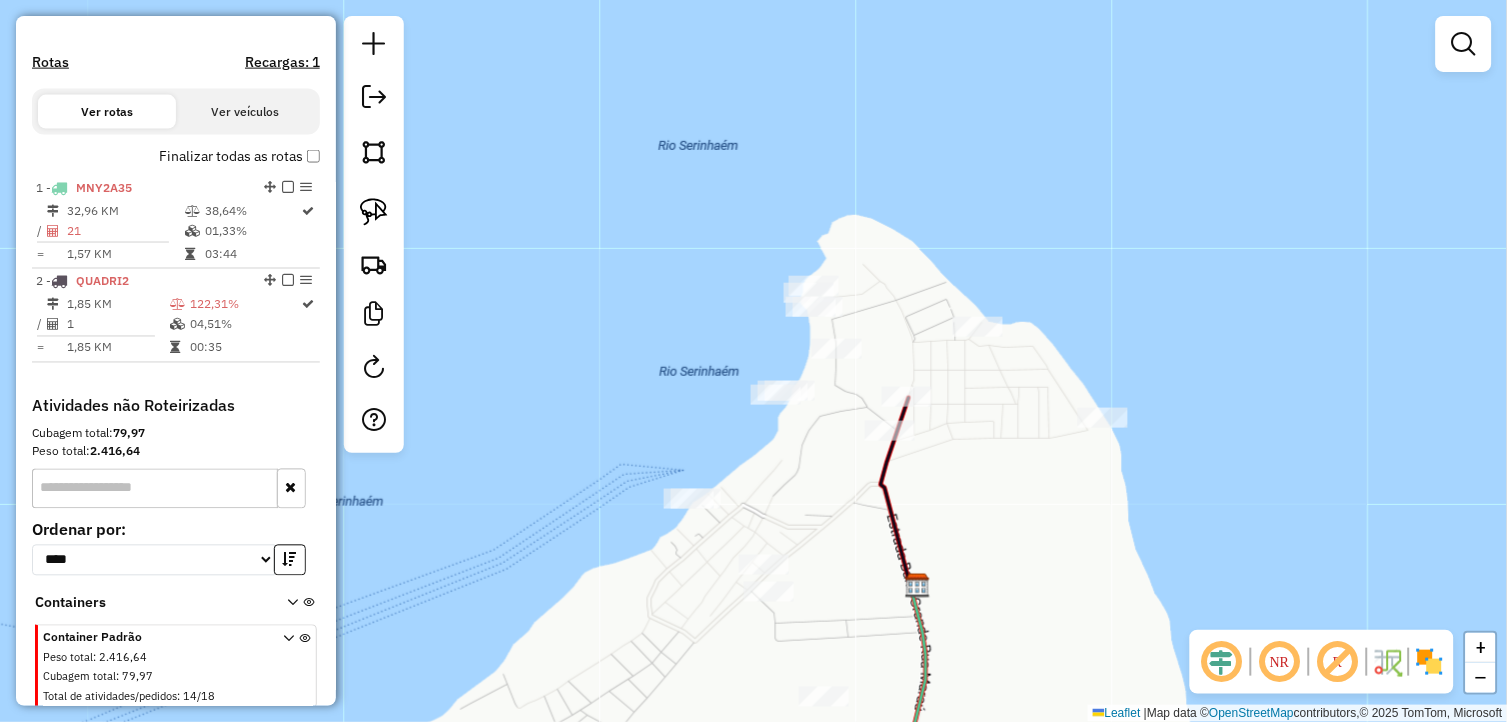 scroll, scrollTop: 665, scrollLeft: 0, axis: vertical 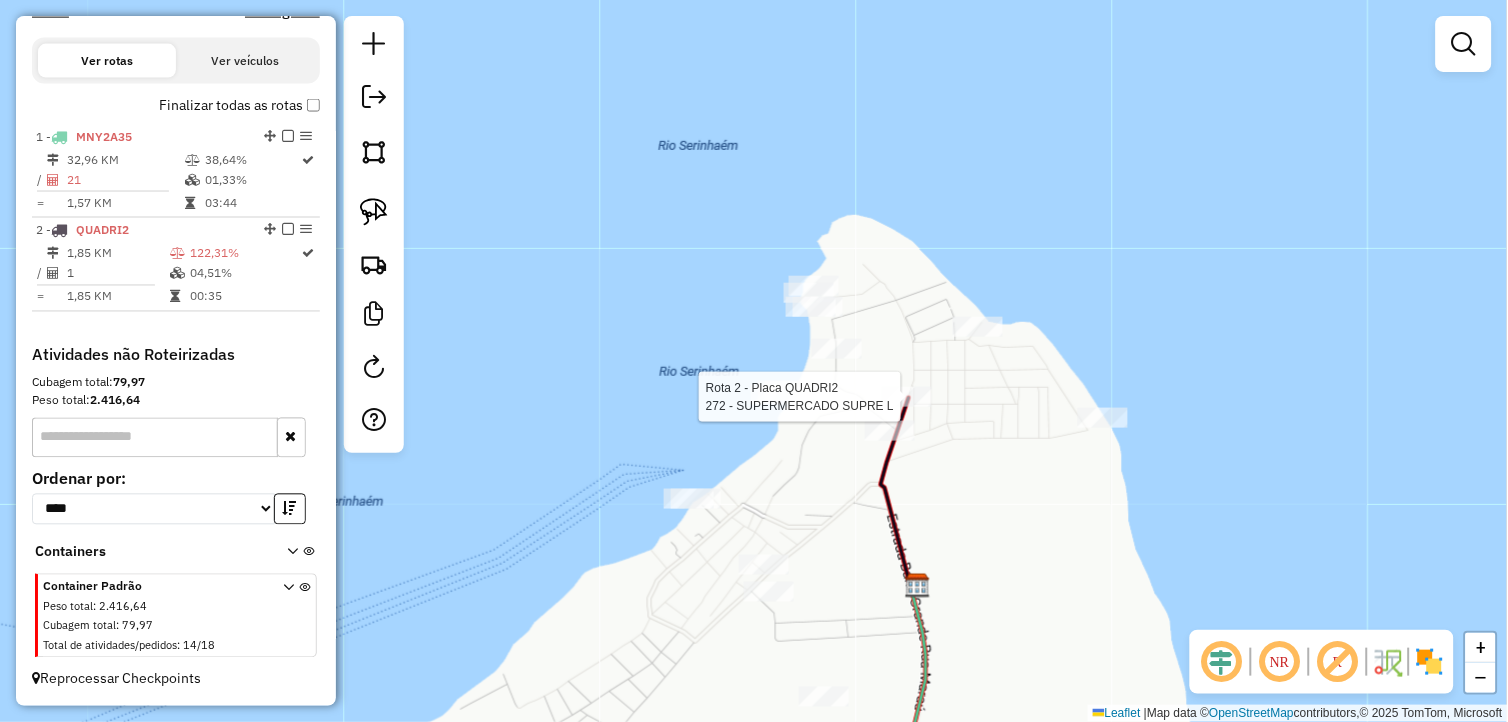 select on "**********" 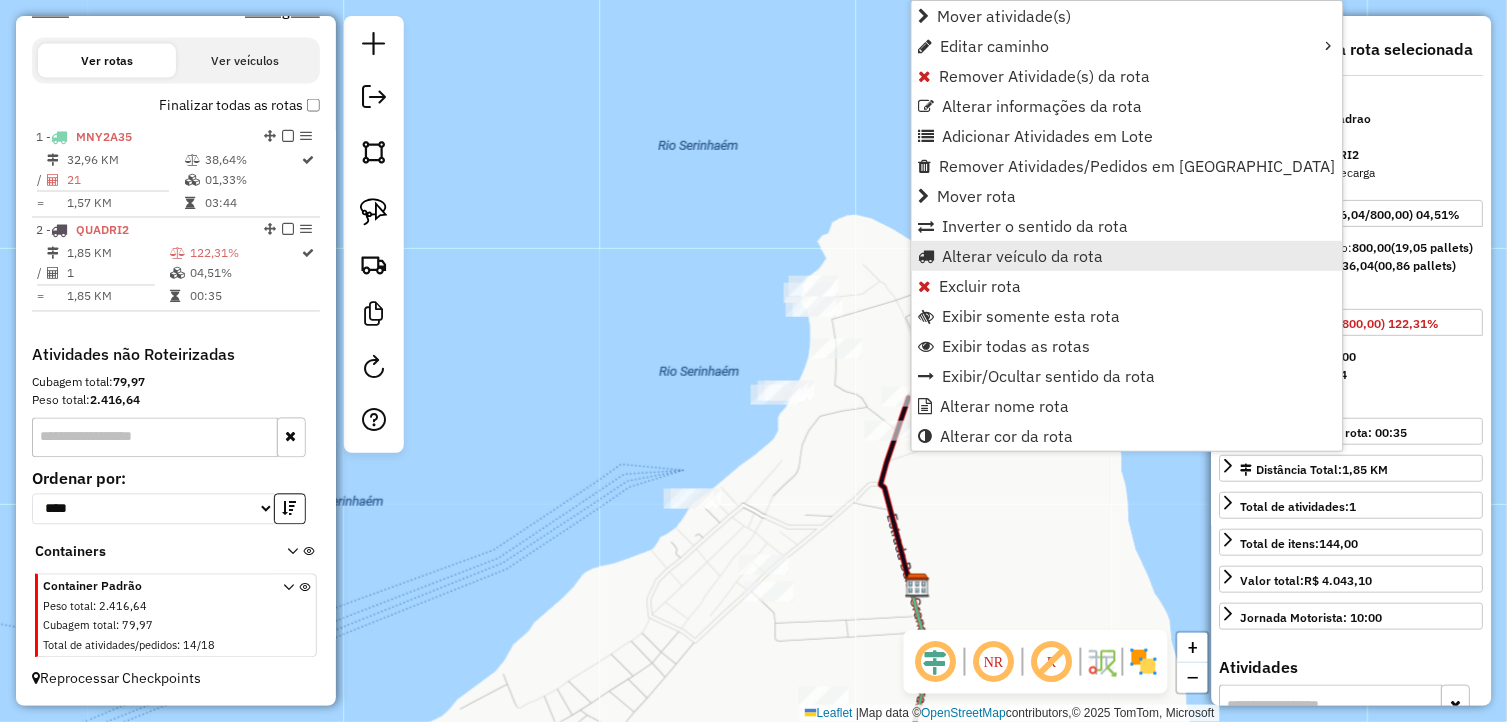click on "Alterar veículo da rota" at bounding box center [1023, 256] 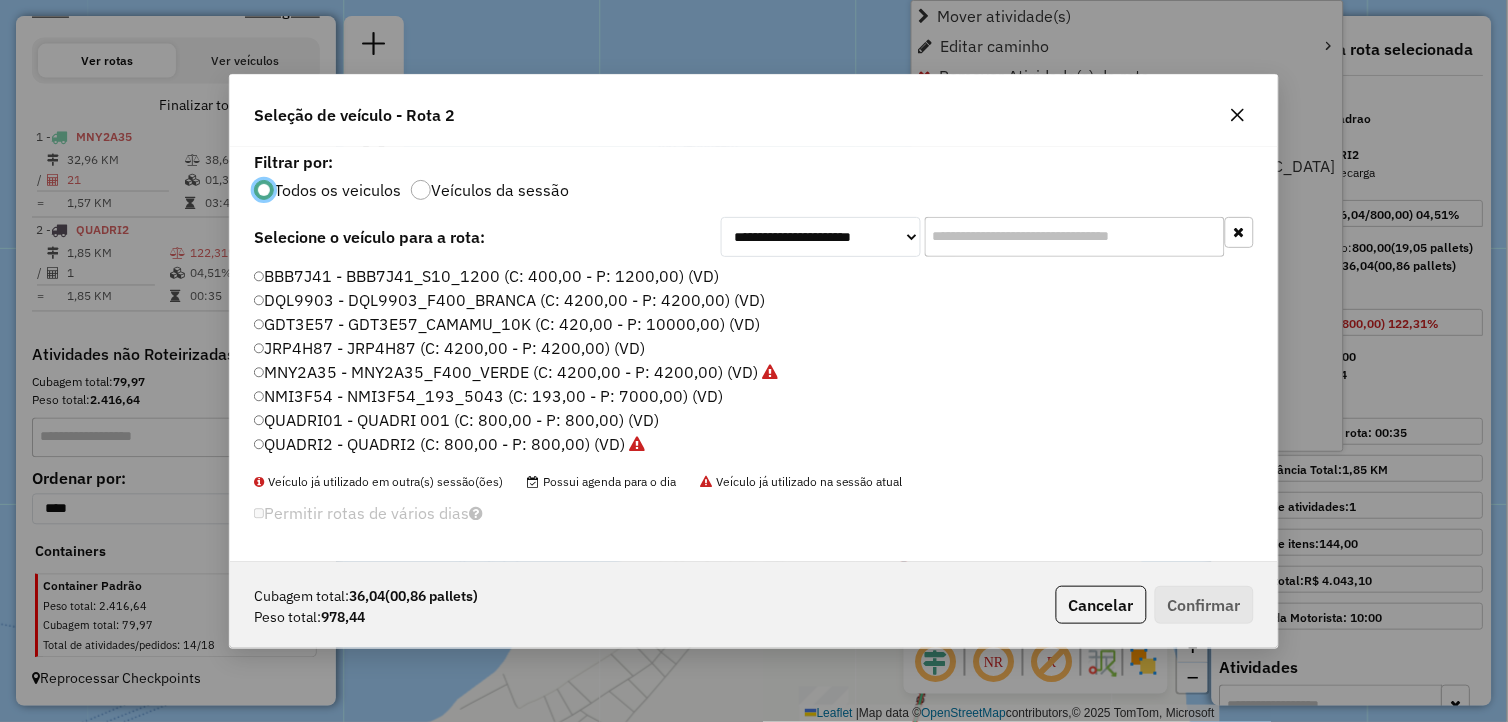 scroll, scrollTop: 11, scrollLeft: 5, axis: both 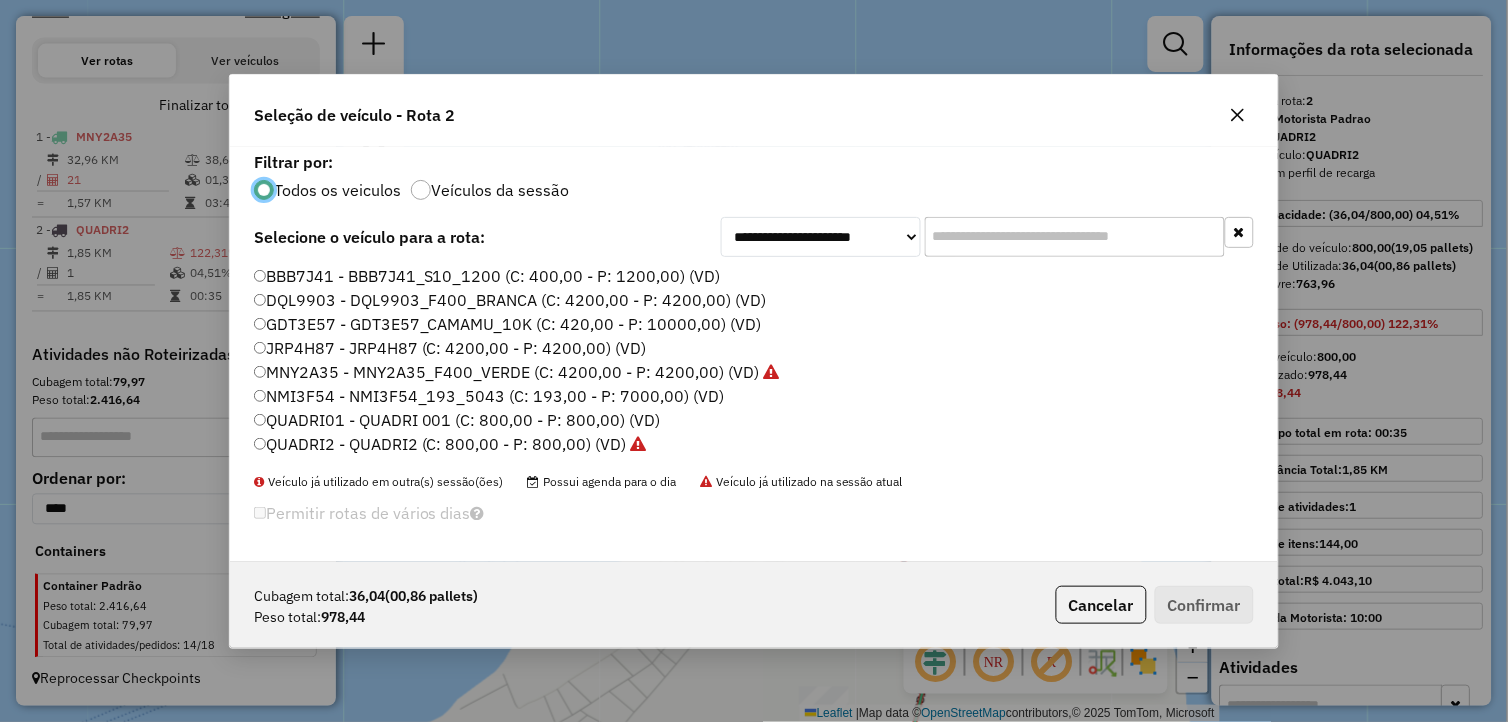 click on "DQL9903 - DQL9903_F400_BRANCA (C: 4200,00 - P: 4200,00) (VD)" 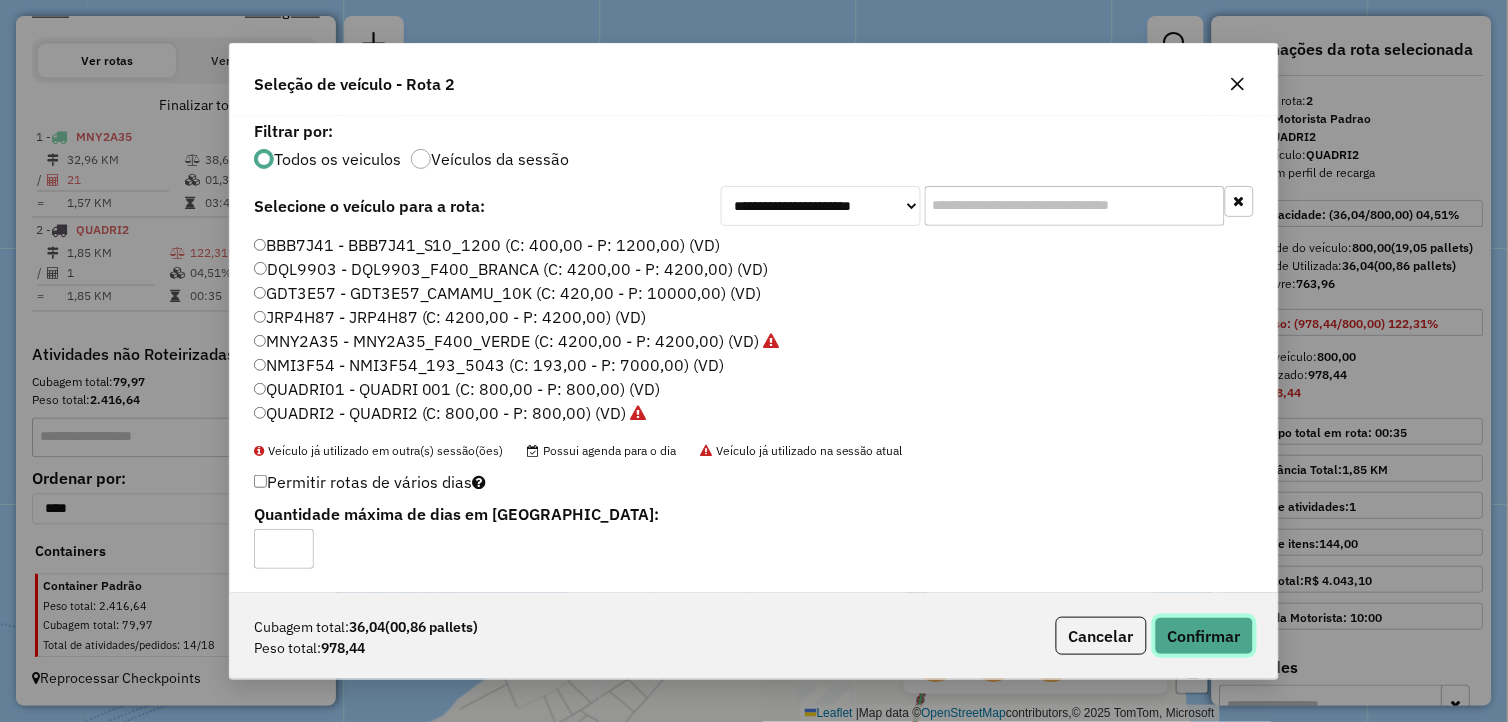 click on "Confirmar" 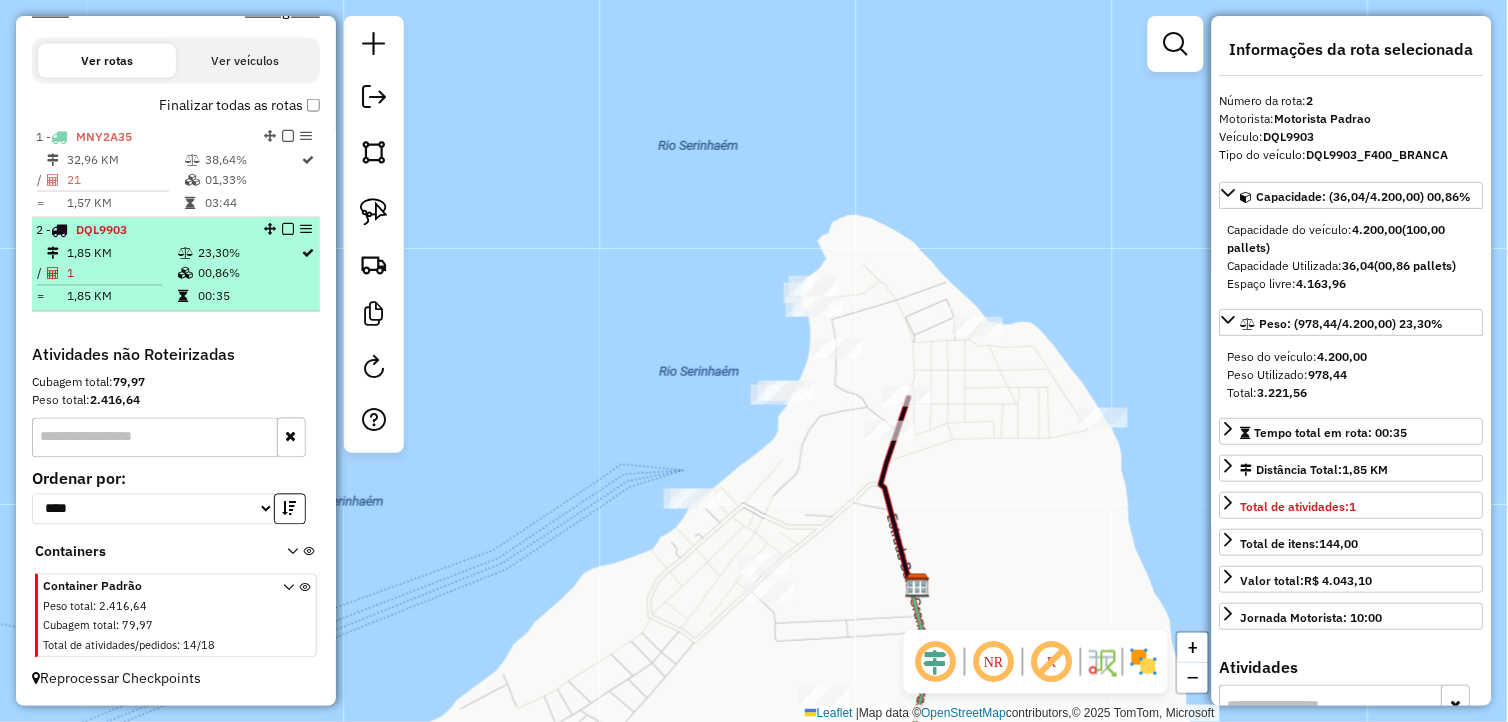 click at bounding box center (288, 230) 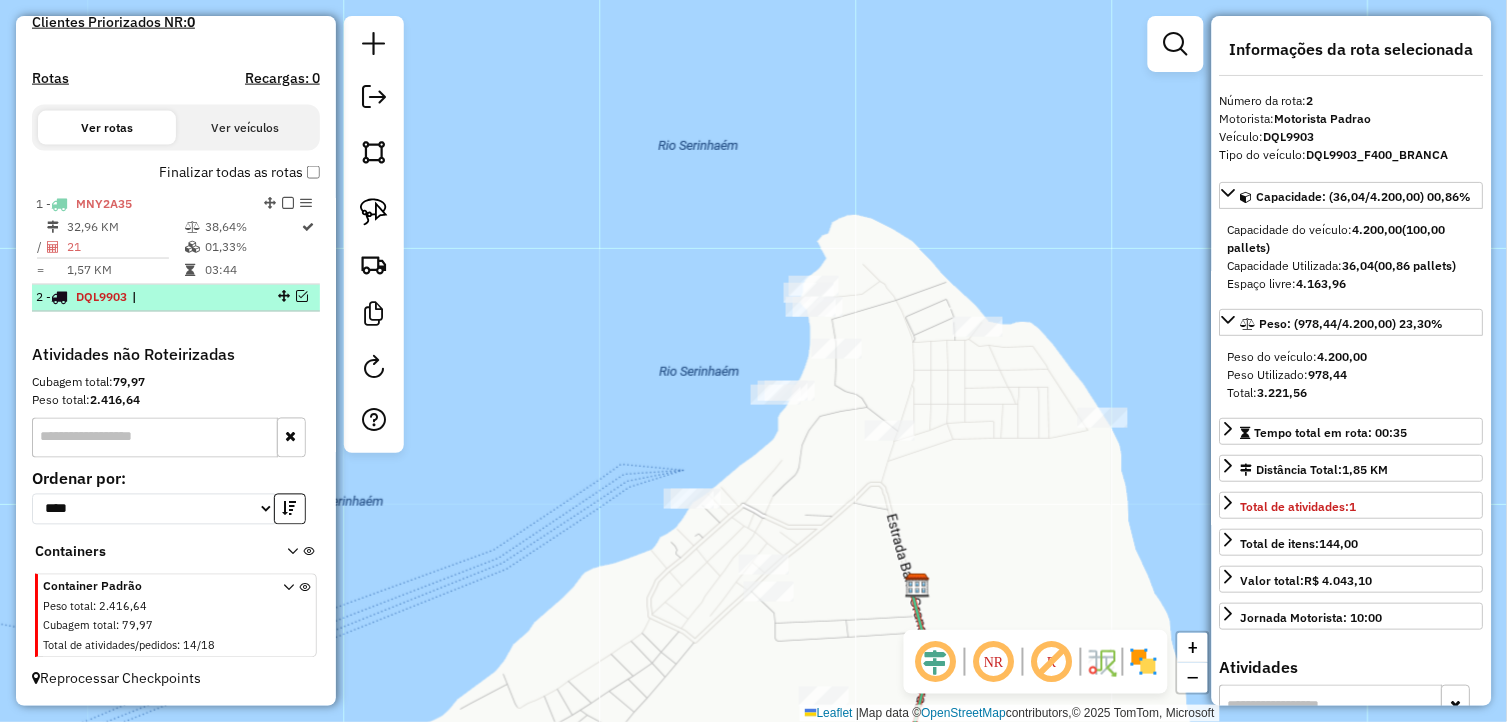 scroll, scrollTop: 597, scrollLeft: 0, axis: vertical 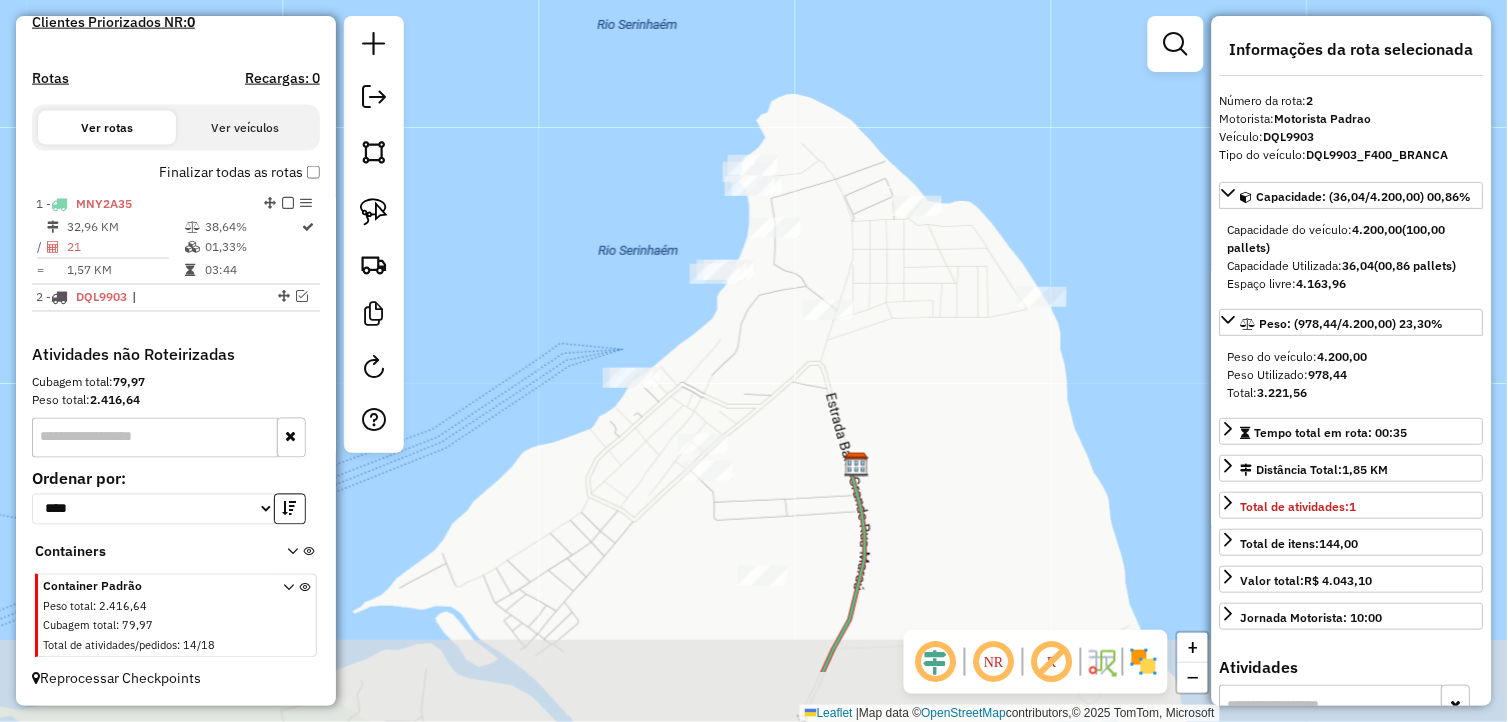 drag, startPoint x: 927, startPoint y: 535, endPoint x: 865, endPoint y: 412, distance: 137.74251 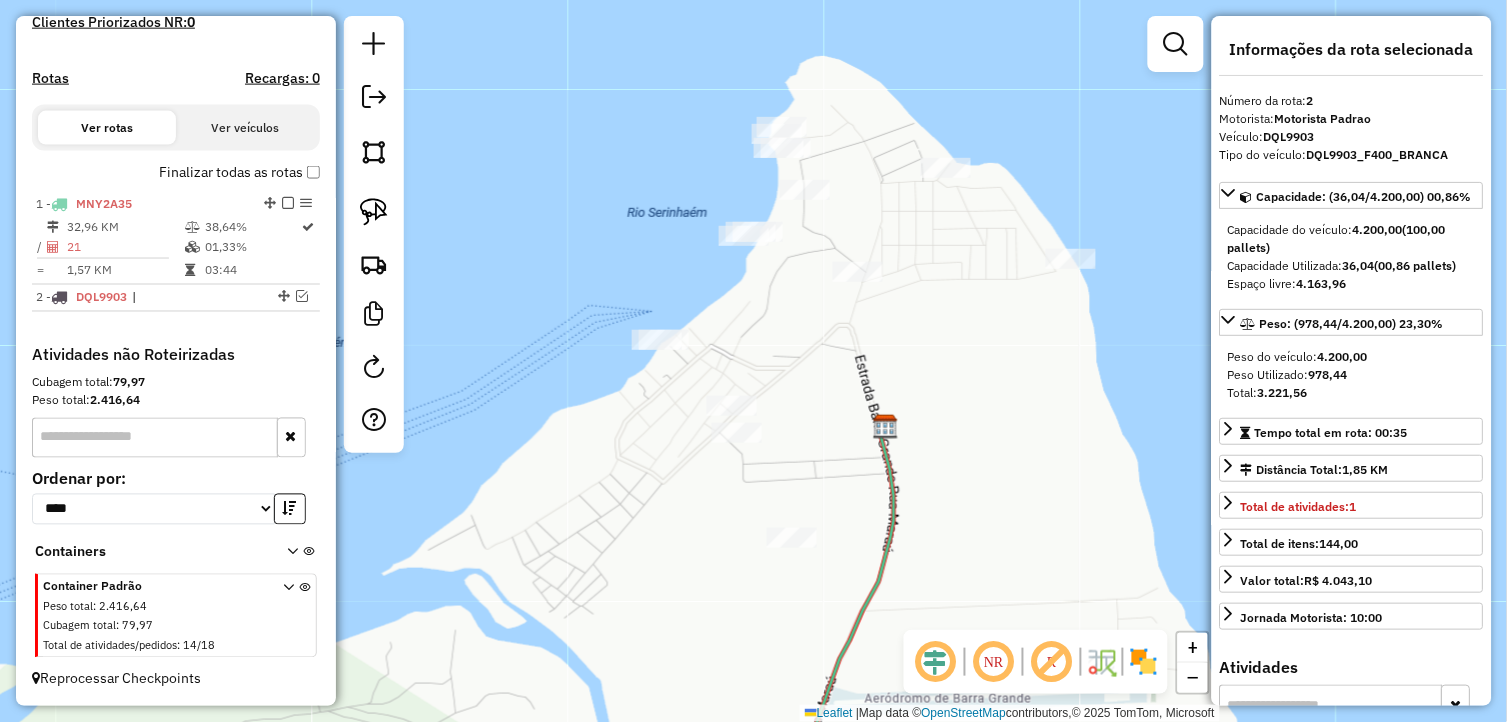 drag, startPoint x: 842, startPoint y: 471, endPoint x: 867, endPoint y: 435, distance: 43.829212 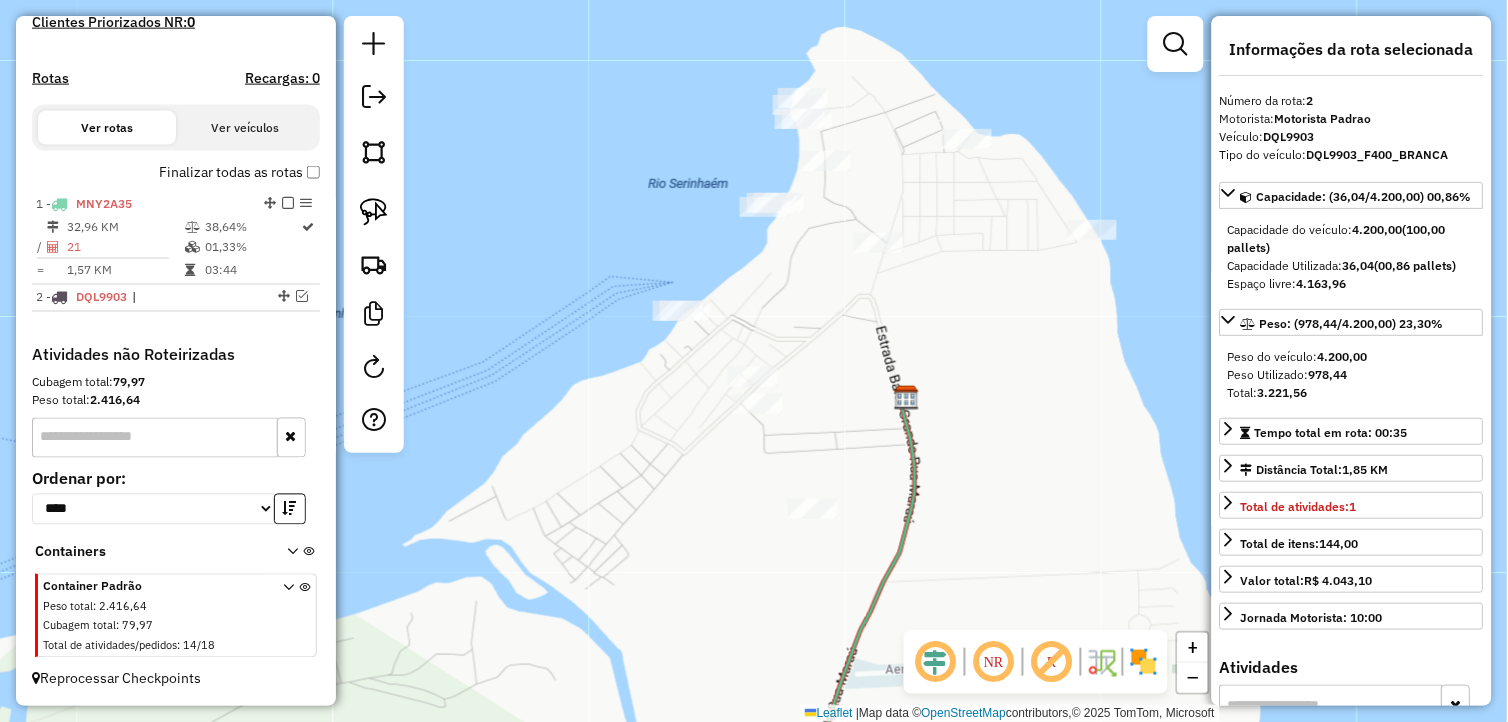 drag, startPoint x: 618, startPoint y: 555, endPoint x: 741, endPoint y: 468, distance: 150.65855 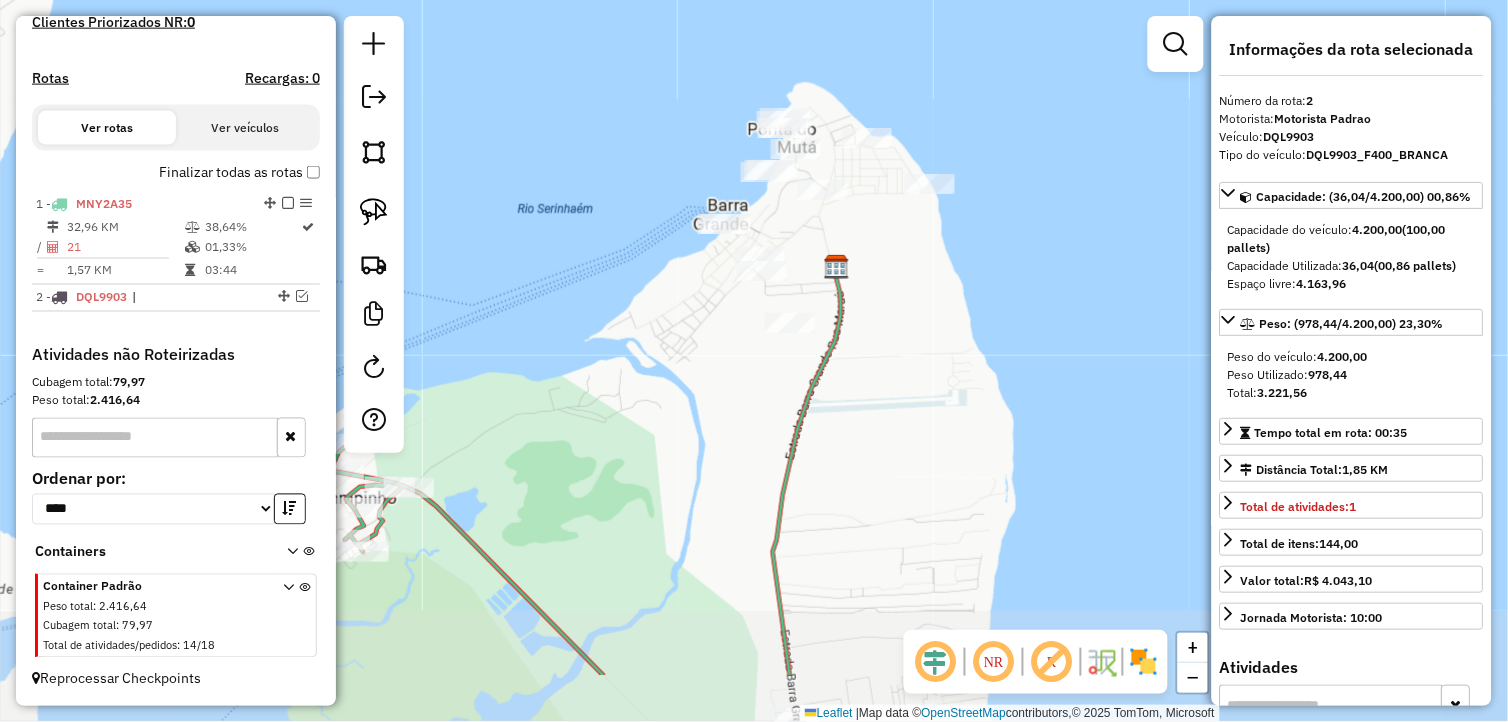 drag, startPoint x: 801, startPoint y: 544, endPoint x: 747, endPoint y: 425, distance: 130.679 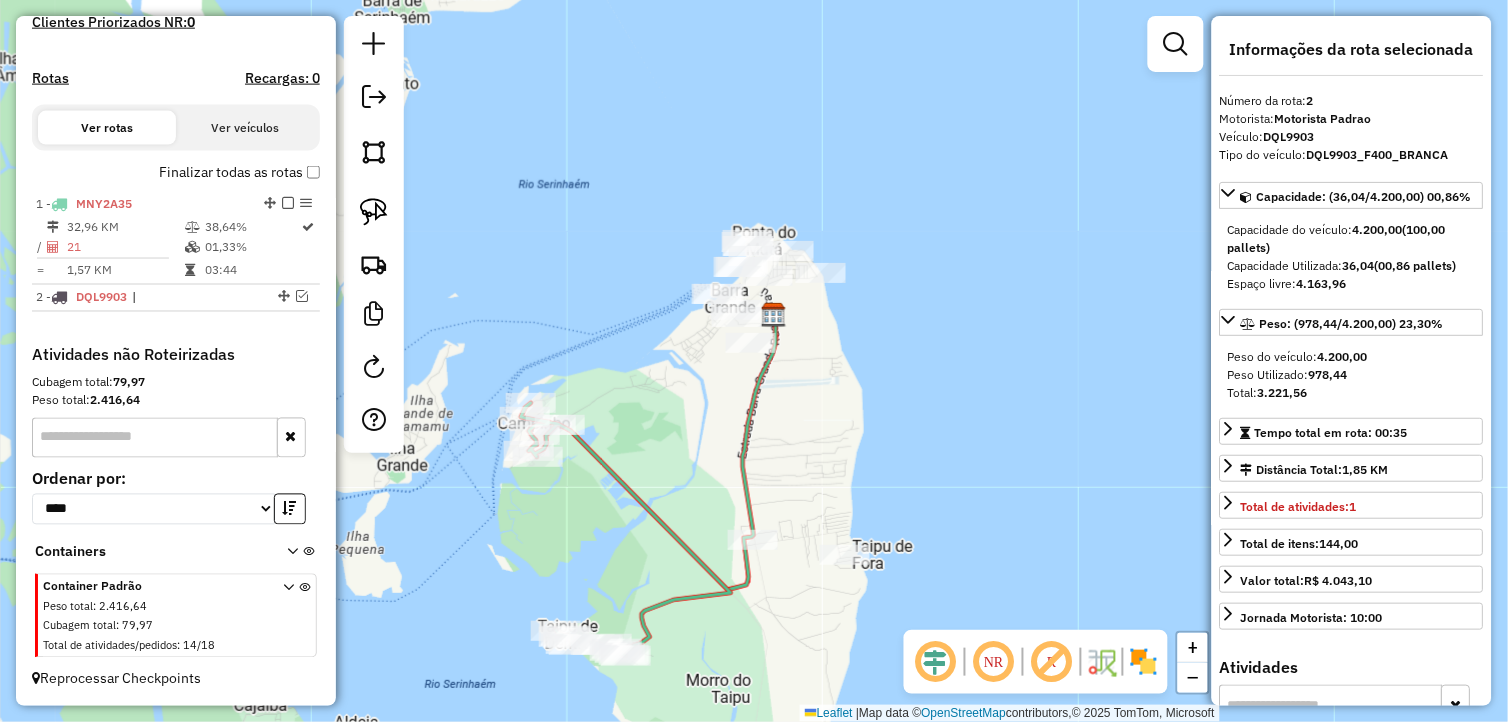 drag, startPoint x: 846, startPoint y: 550, endPoint x: 825, endPoint y: 470, distance: 82.710335 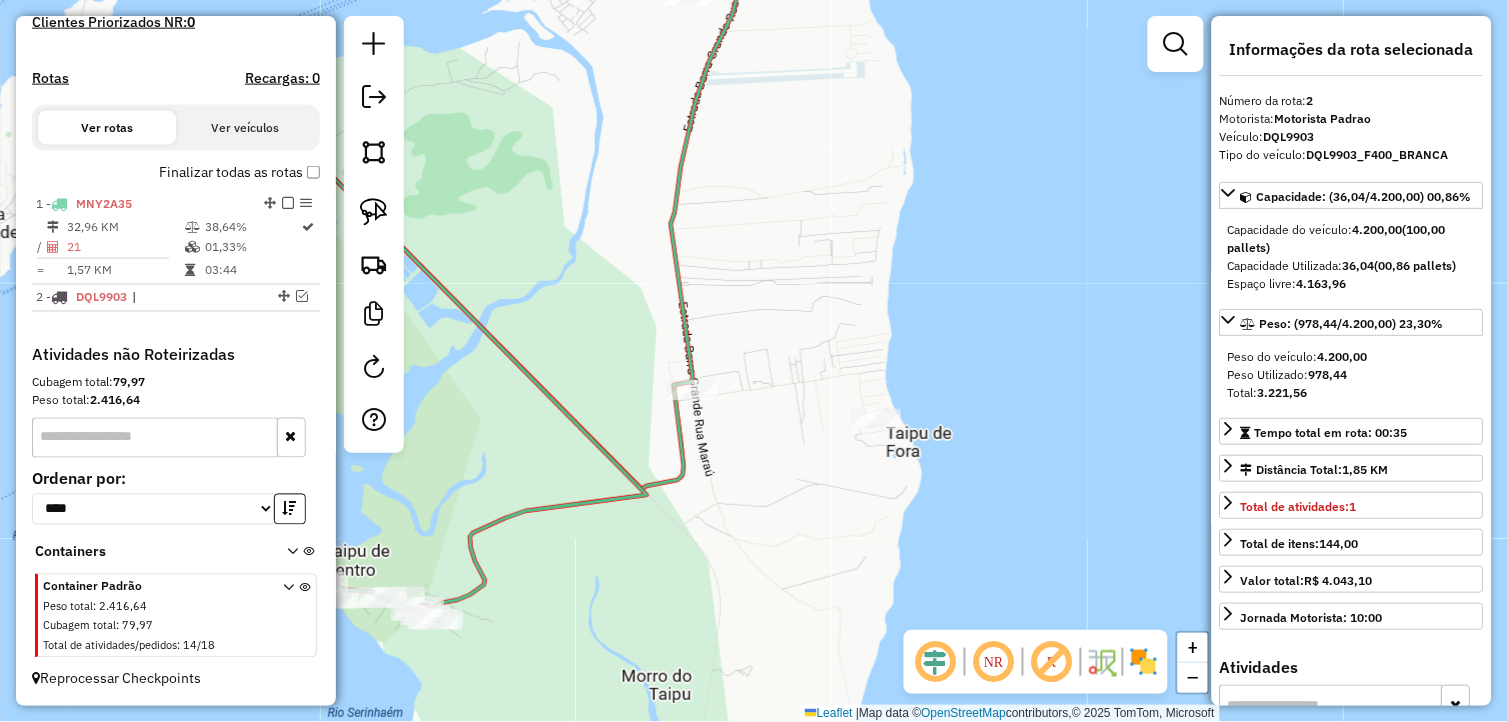 drag, startPoint x: 792, startPoint y: 551, endPoint x: 755, endPoint y: 520, distance: 48.270073 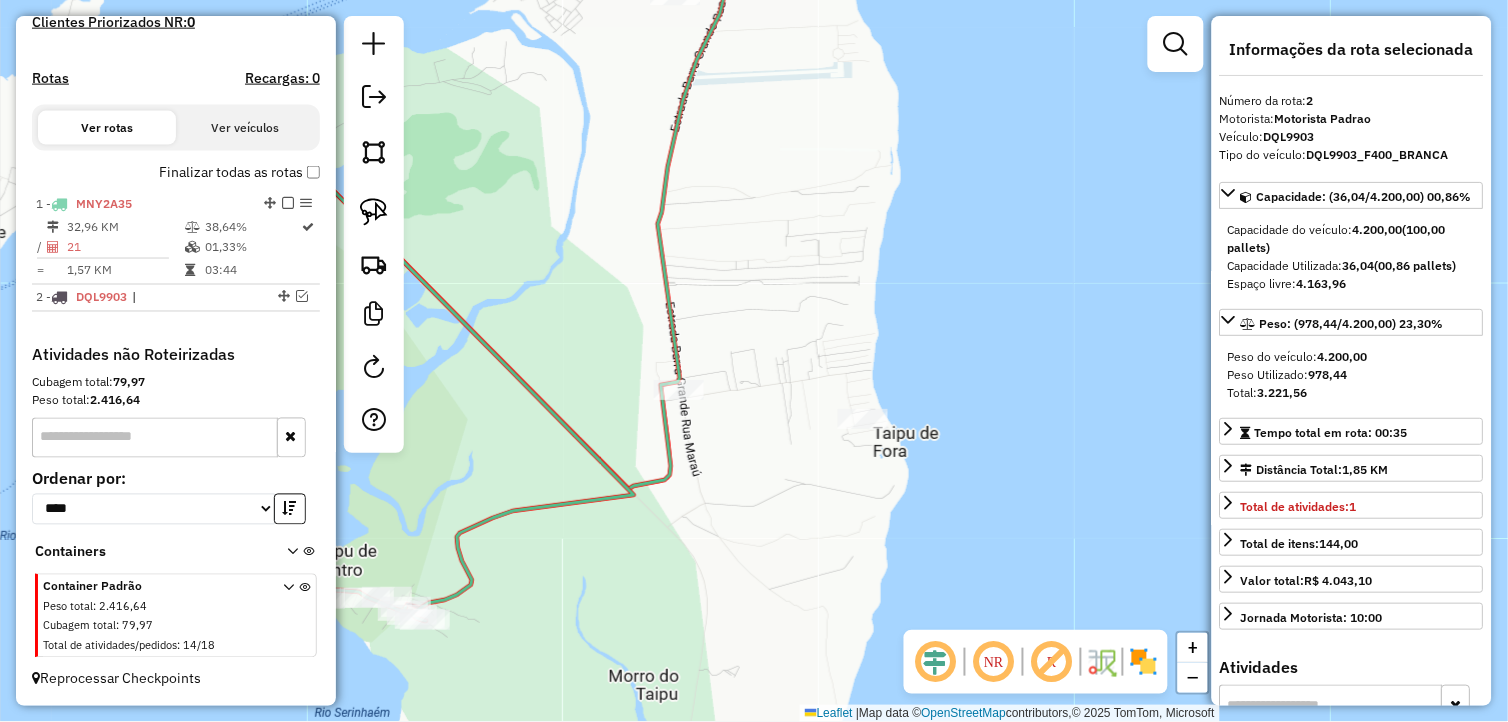 drag, startPoint x: 828, startPoint y: 485, endPoint x: 746, endPoint y: 471, distance: 83.18654 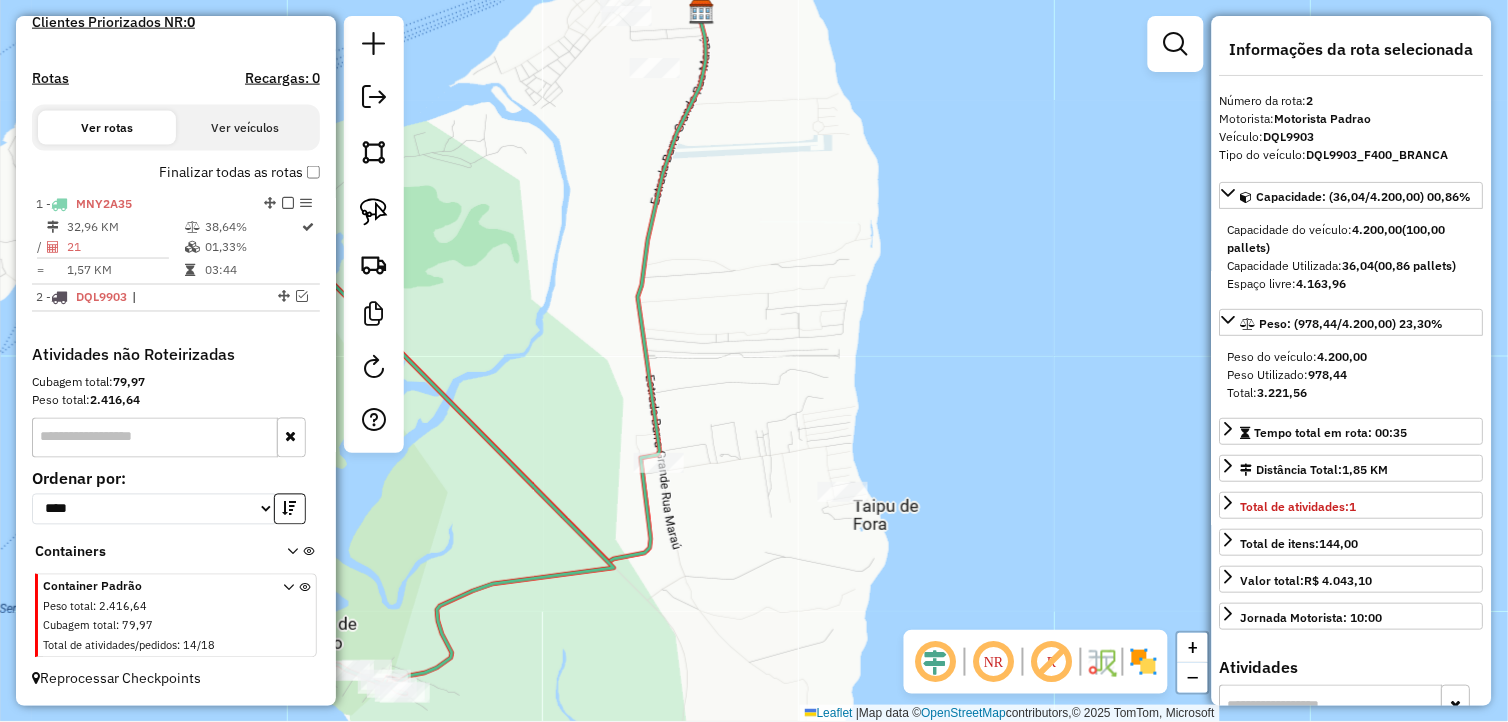 drag, startPoint x: 667, startPoint y: 460, endPoint x: 695, endPoint y: 514, distance: 60.827625 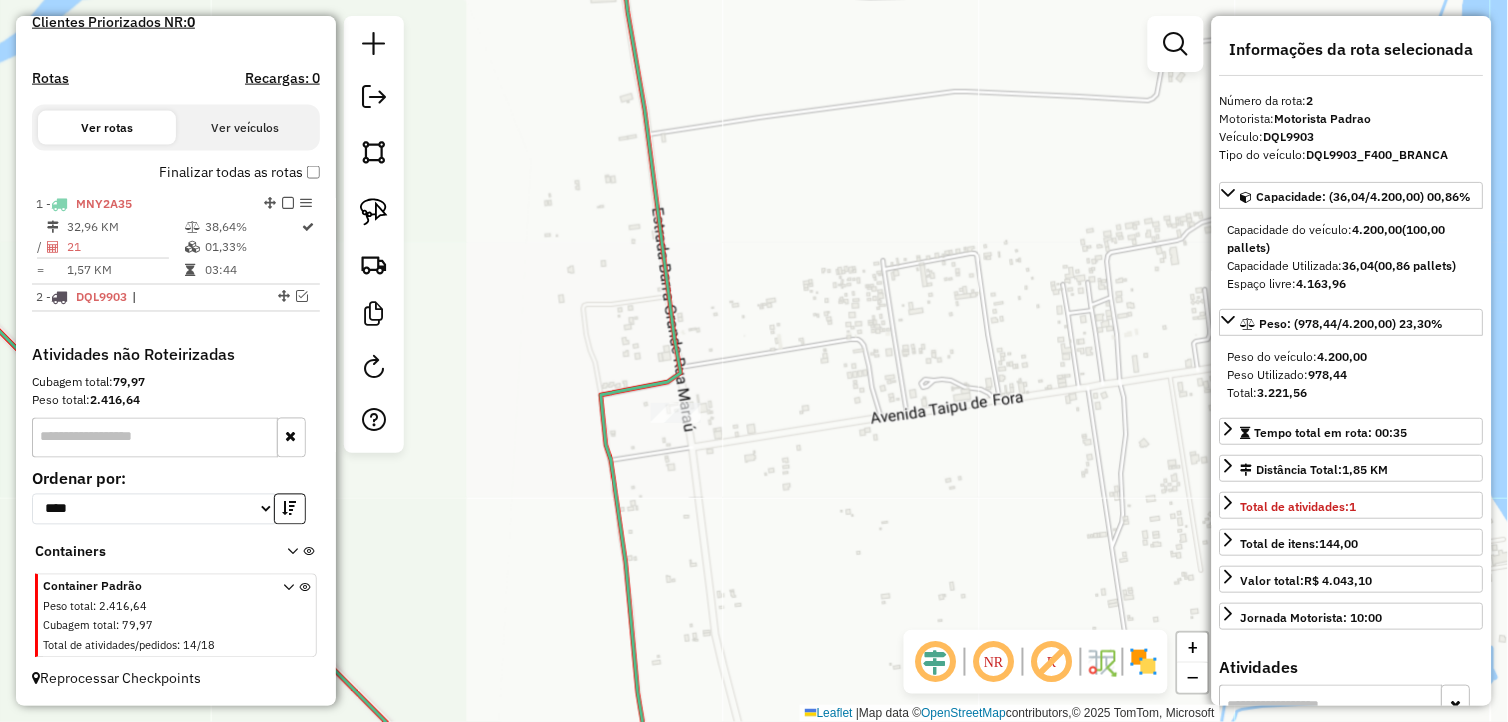 click on "Janela de atendimento Grade de atendimento Capacidade Transportadoras Veículos Cliente Pedidos  Rotas Selecione os dias de semana para filtrar as janelas de atendimento  Seg   Ter   Qua   Qui   Sex   Sáb   Dom  Informe o período da janela de atendimento: De: Até:  Filtrar exatamente a janela do cliente  Considerar janela de atendimento padrão  Selecione os dias de semana para filtrar as grades de atendimento  Seg   Ter   Qua   Qui   Sex   Sáb   Dom   Considerar clientes sem dia de atendimento cadastrado  Clientes fora do dia de atendimento selecionado Filtrar as atividades entre os valores definidos abaixo:  Peso mínimo:   Peso máximo:   Cubagem mínima:   Cubagem máxima:   De:   Até:  Filtrar as atividades entre o tempo de atendimento definido abaixo:  De:   Até:   Considerar capacidade total dos clientes não roteirizados Transportadora: Selecione um ou mais itens Tipo de veículo: Selecione um ou mais itens Veículo: Selecione um ou mais itens Motorista: Selecione um ou mais itens Nome: Rótulo:" 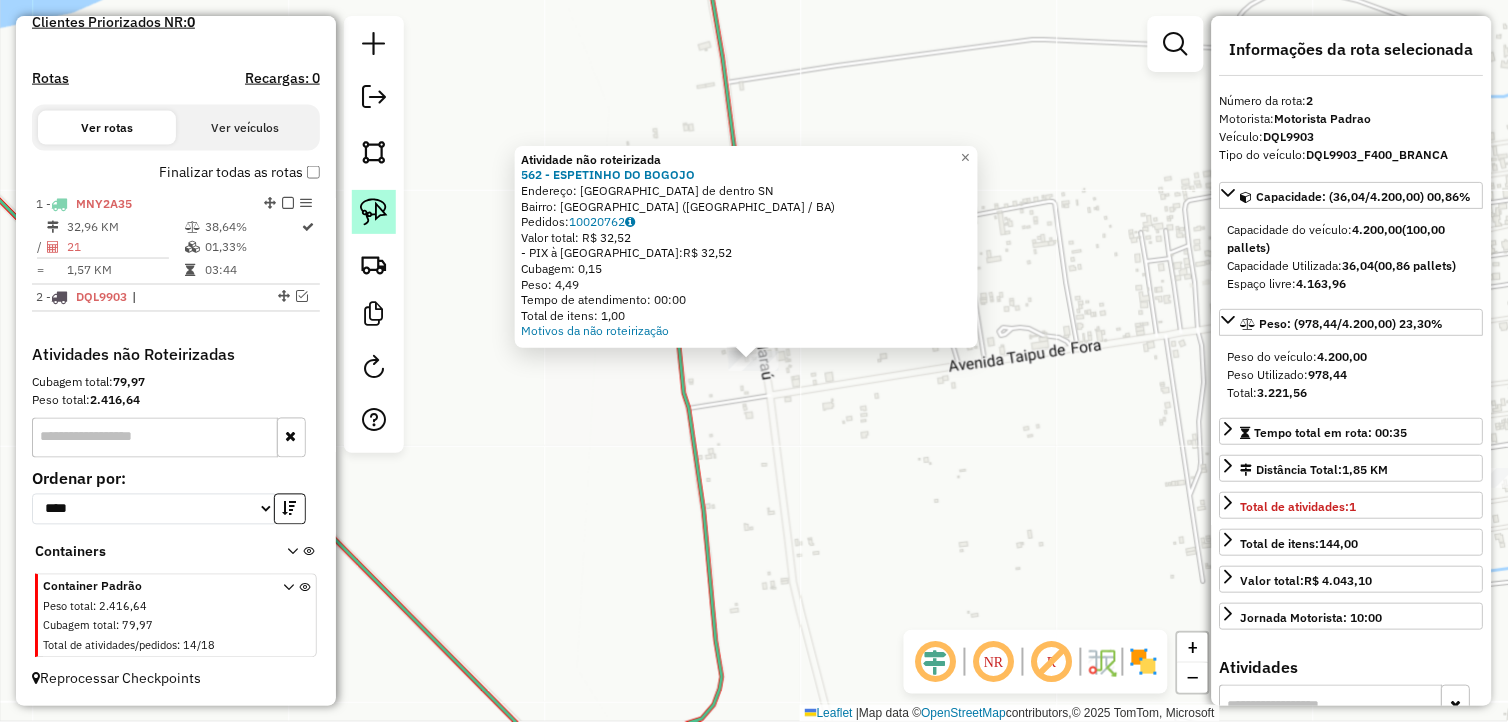 click 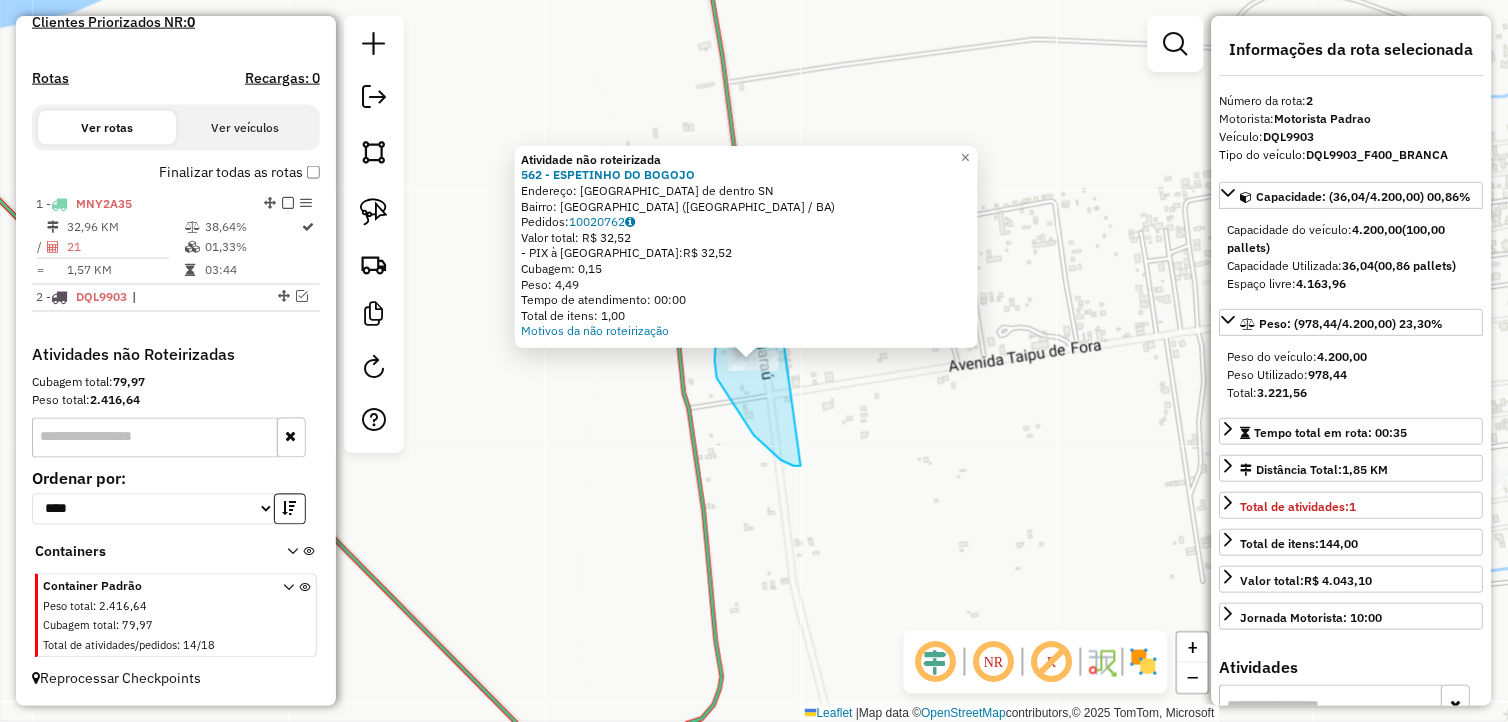 drag, startPoint x: 754, startPoint y: 435, endPoint x: 786, endPoint y: 331, distance: 108.81177 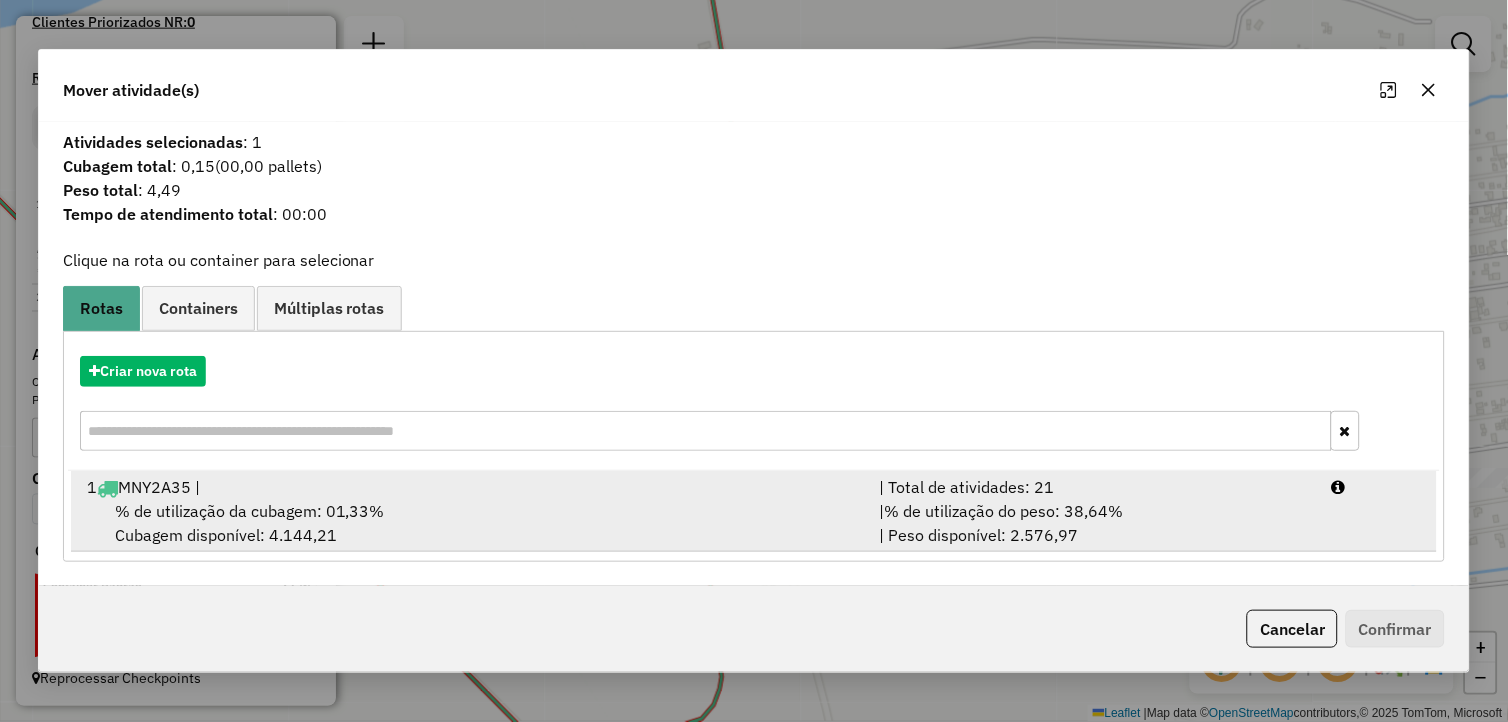 click on "% de utilização da cubagem: 01,33%" at bounding box center [250, 511] 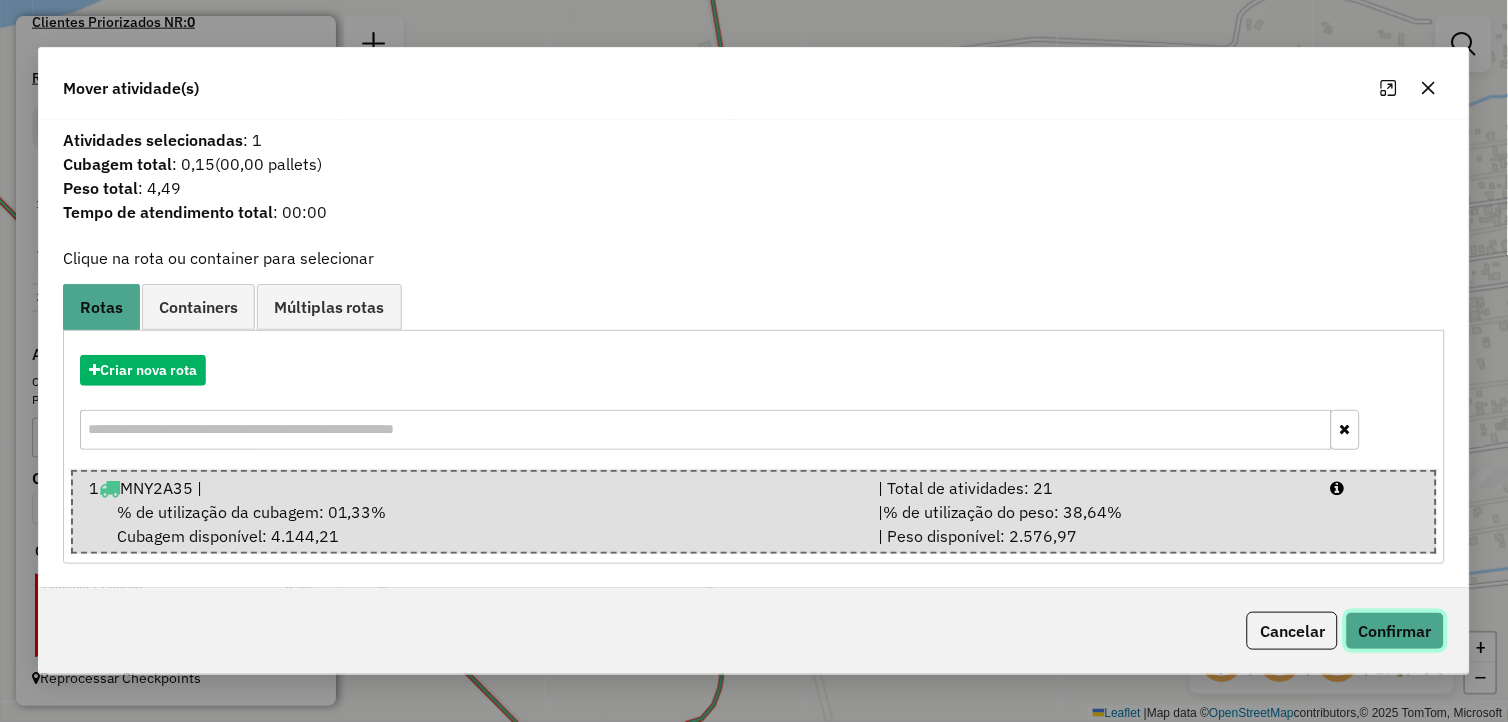 click on "Confirmar" 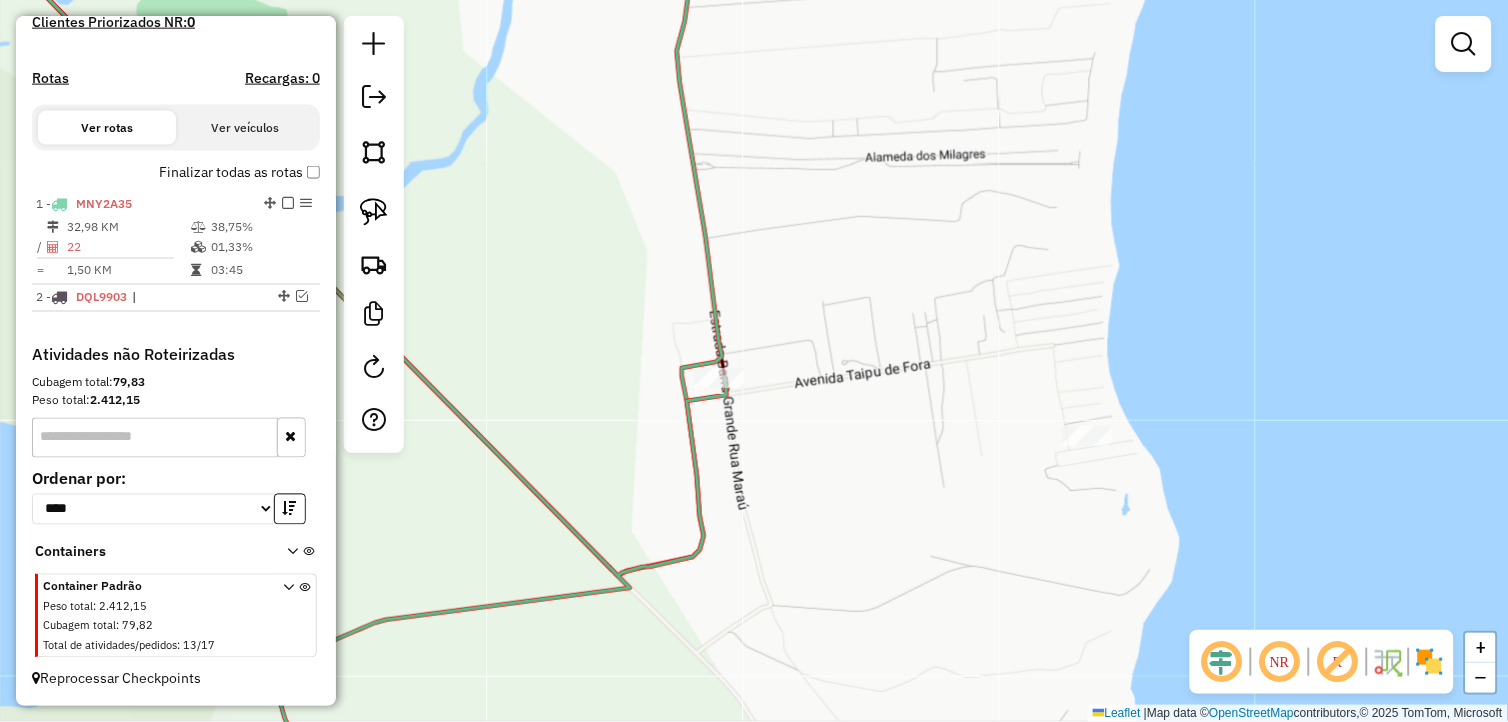 drag, startPoint x: 835, startPoint y: 257, endPoint x: 862, endPoint y: 523, distance: 267.3668 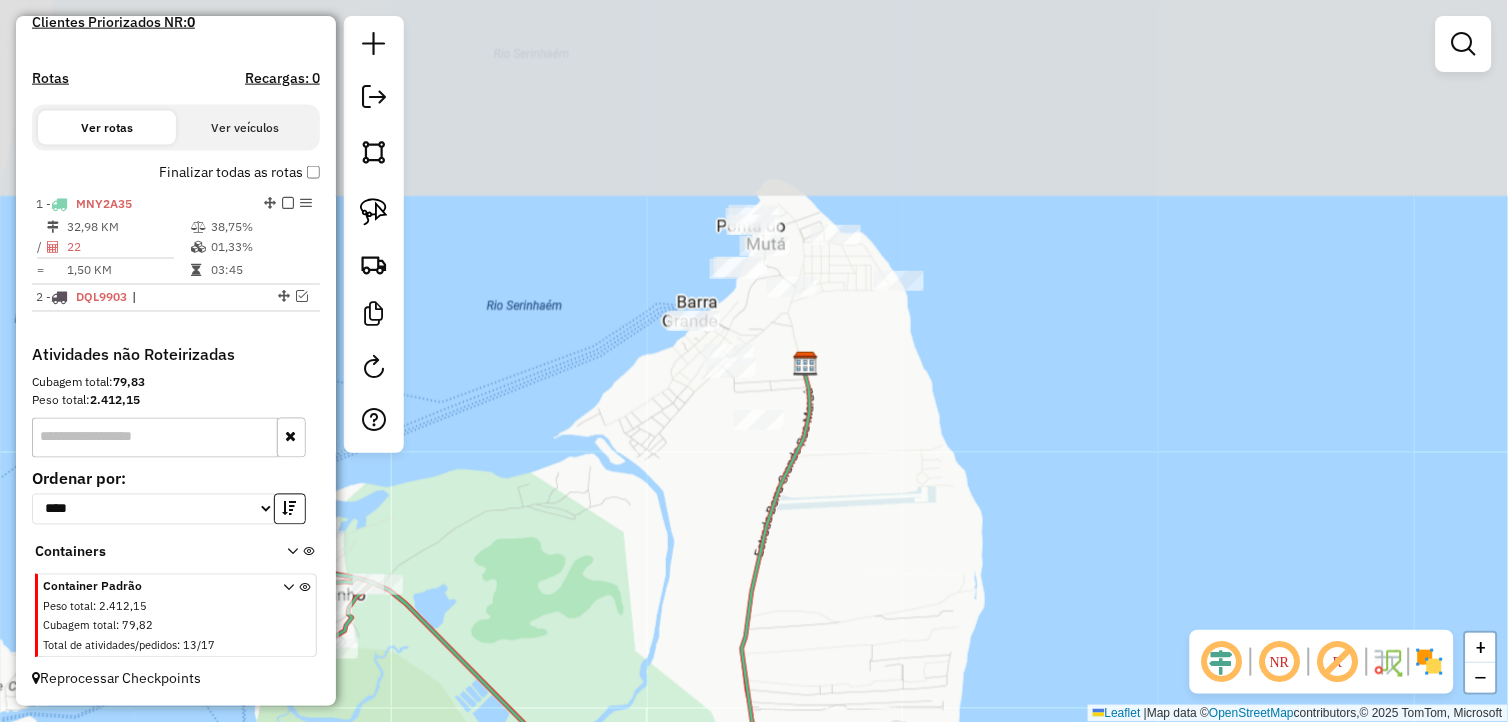 drag, startPoint x: 887, startPoint y: 282, endPoint x: 843, endPoint y: 526, distance: 247.93547 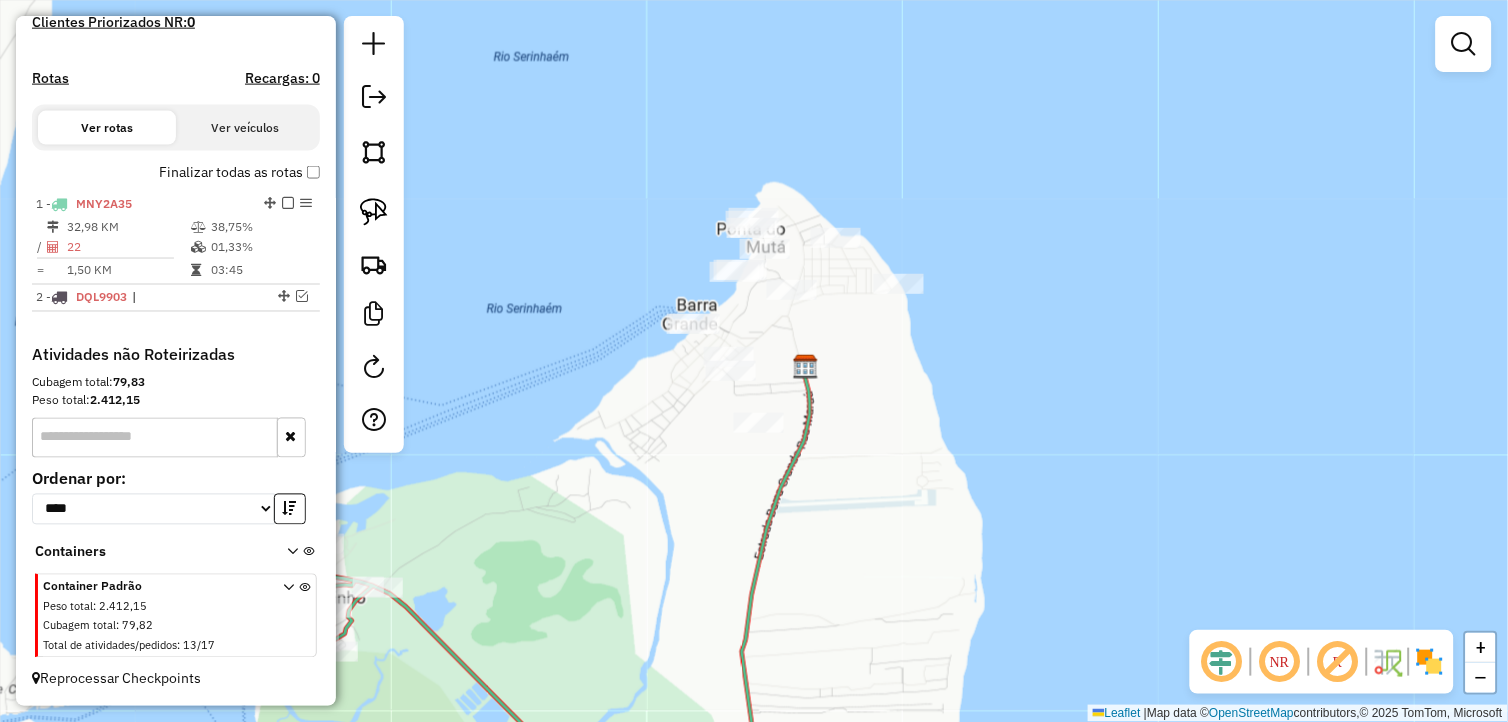 click at bounding box center [288, 203] 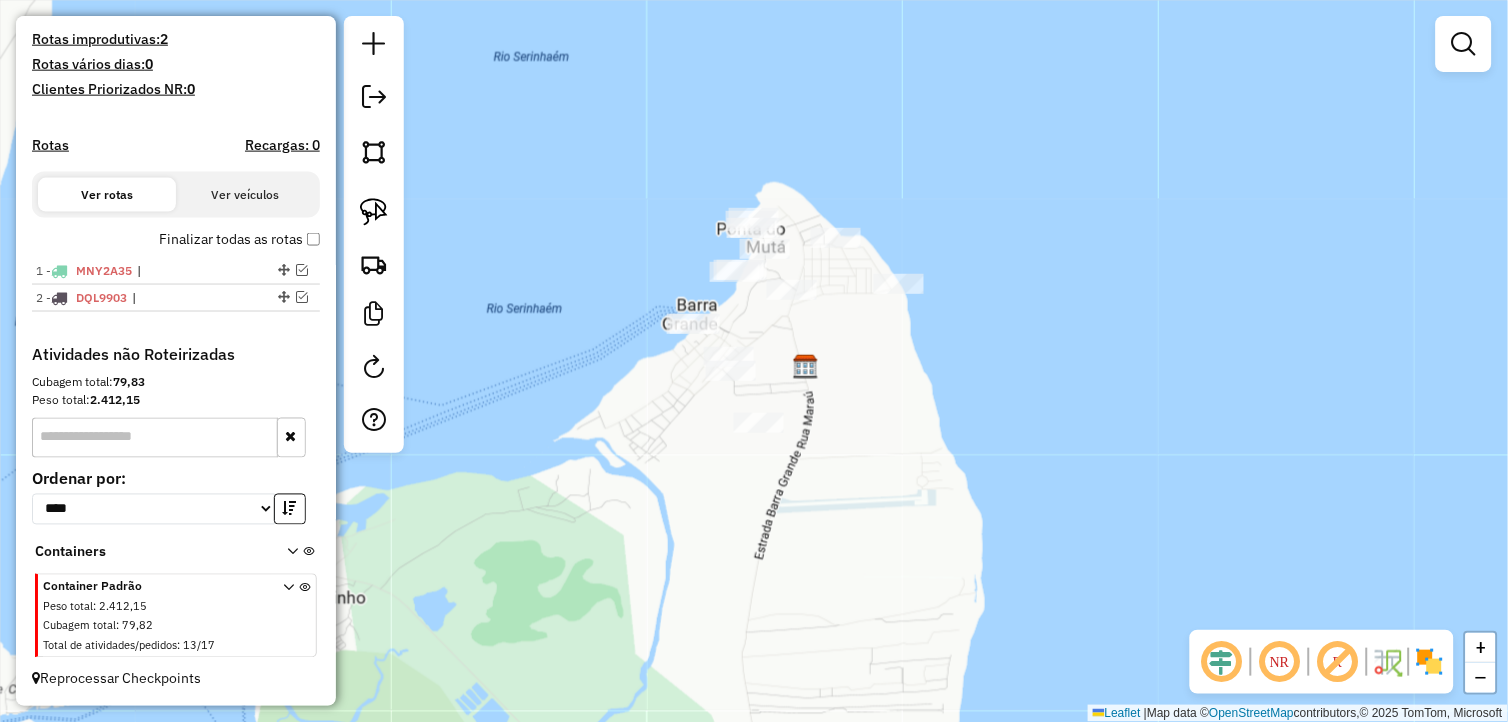 drag, startPoint x: 793, startPoint y: 540, endPoint x: 830, endPoint y: 580, distance: 54.48853 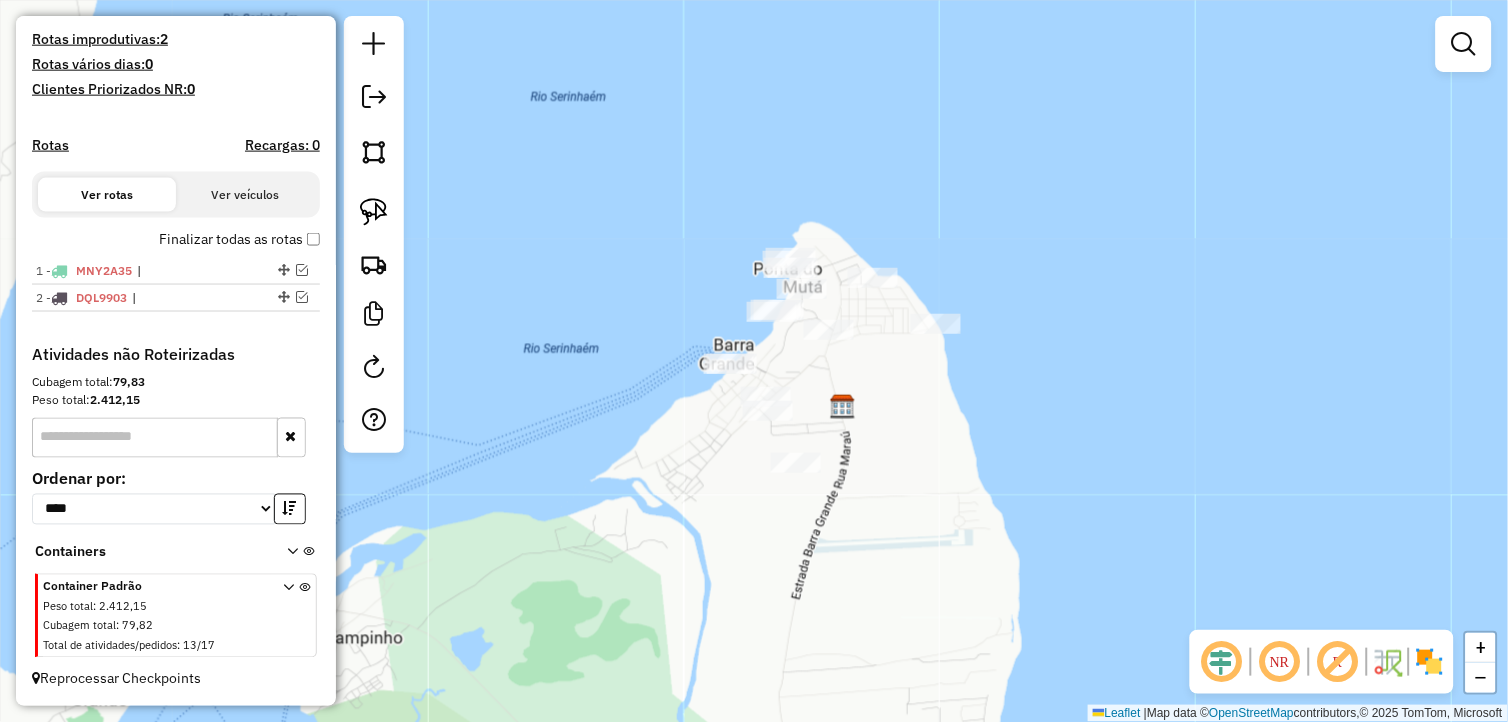 click at bounding box center (288, 620) 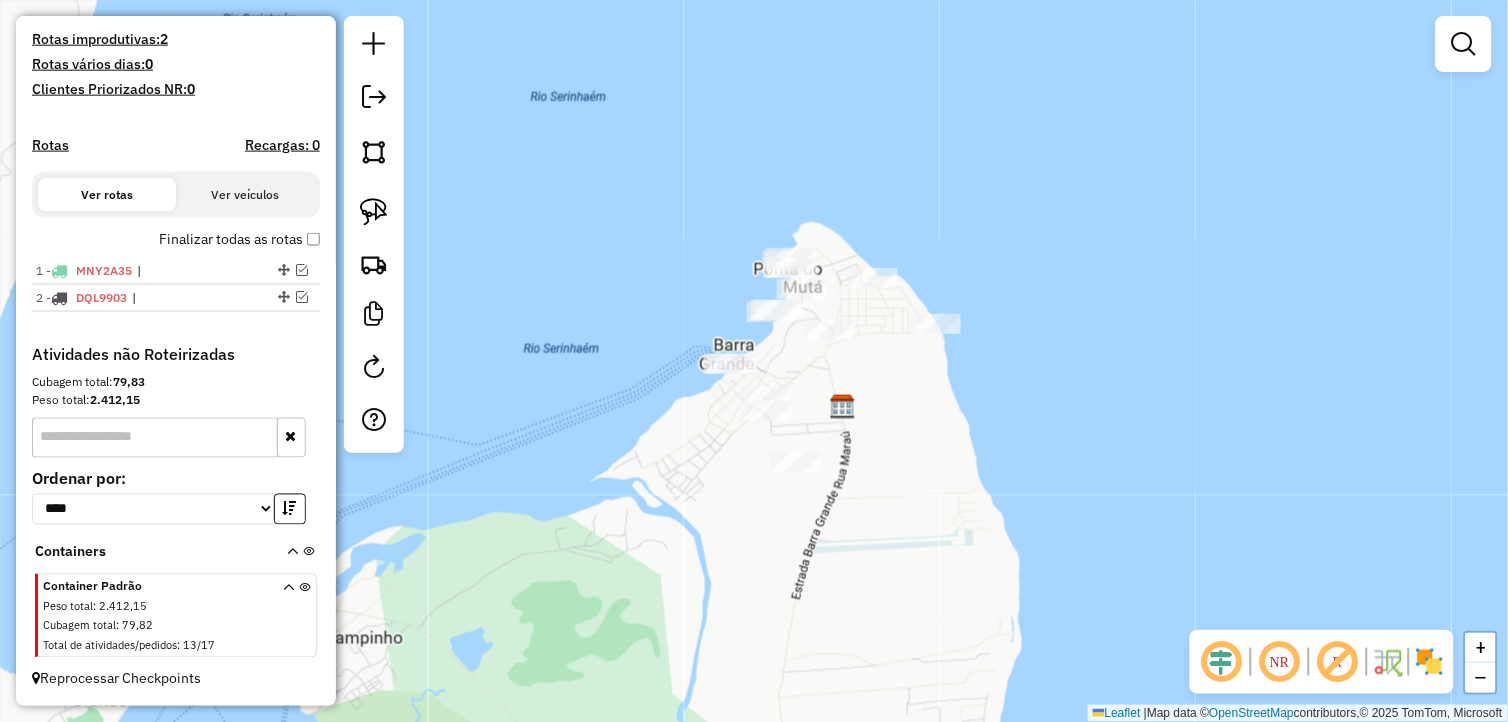 scroll, scrollTop: 866, scrollLeft: 0, axis: vertical 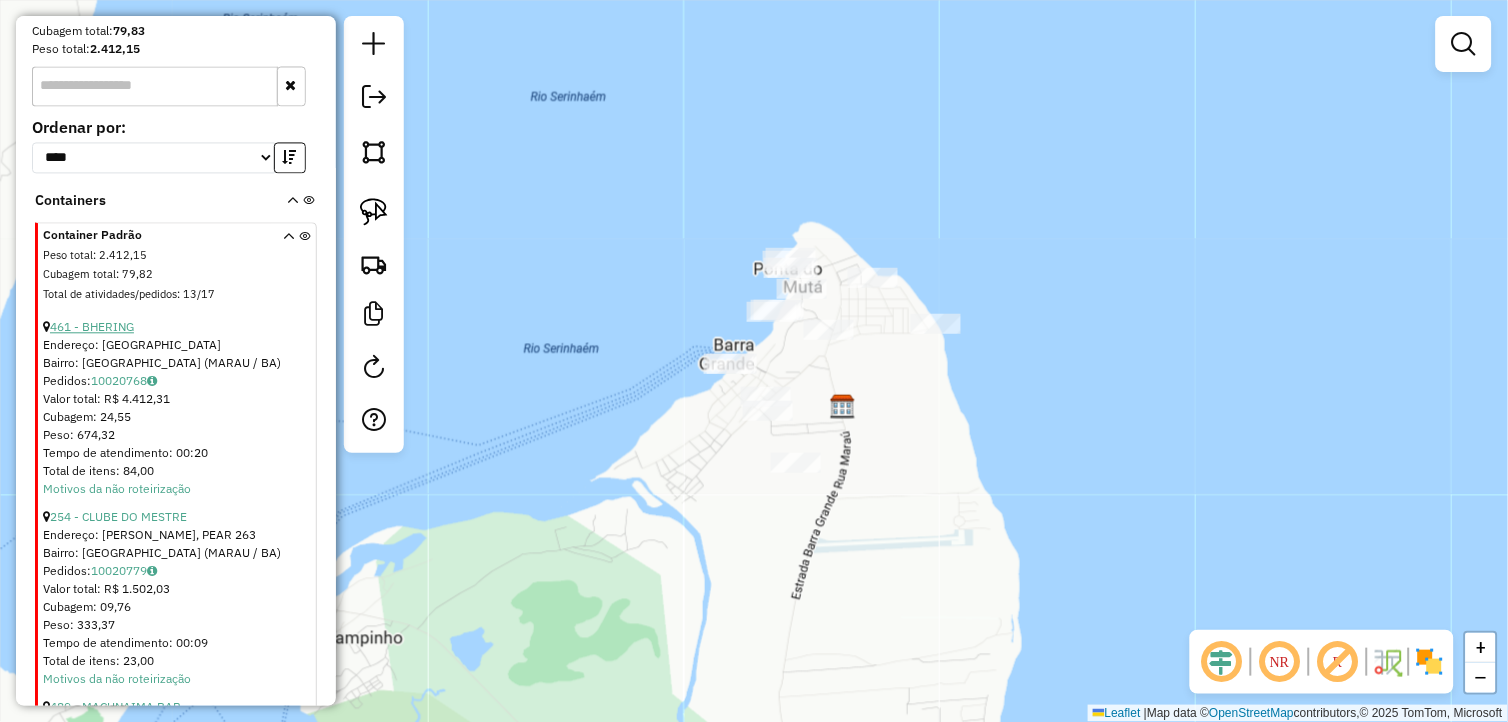 click on "461 - BHERING" at bounding box center (92, 326) 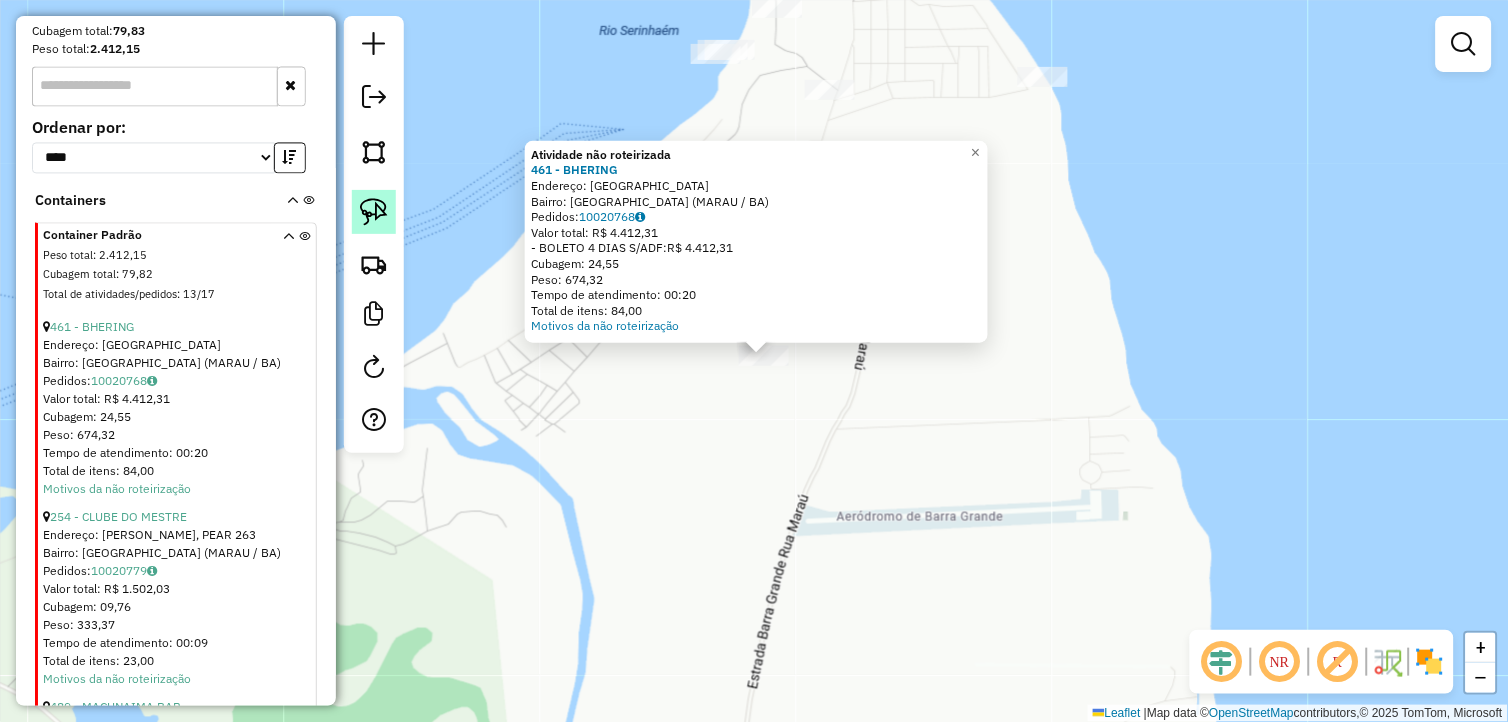 click 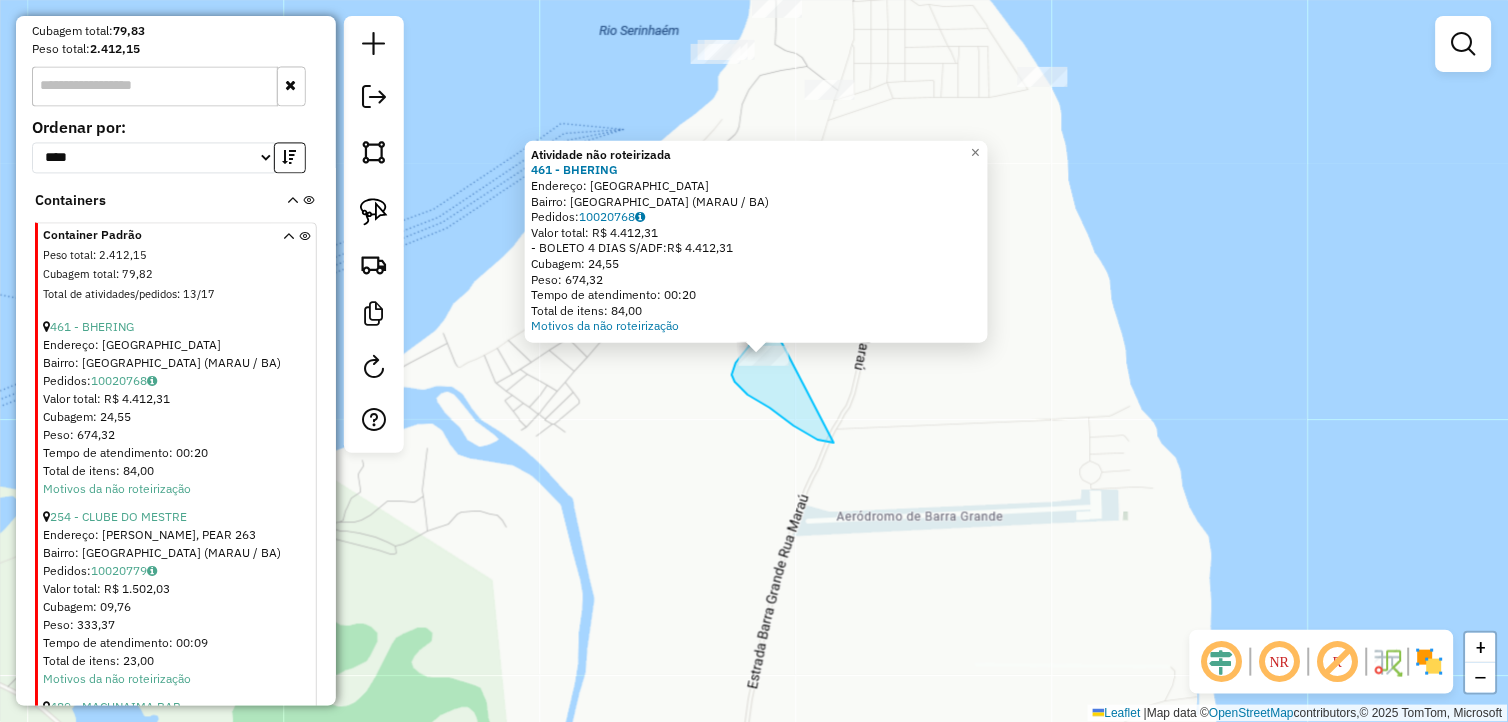 drag, startPoint x: 830, startPoint y: 442, endPoint x: 796, endPoint y: 336, distance: 111.31936 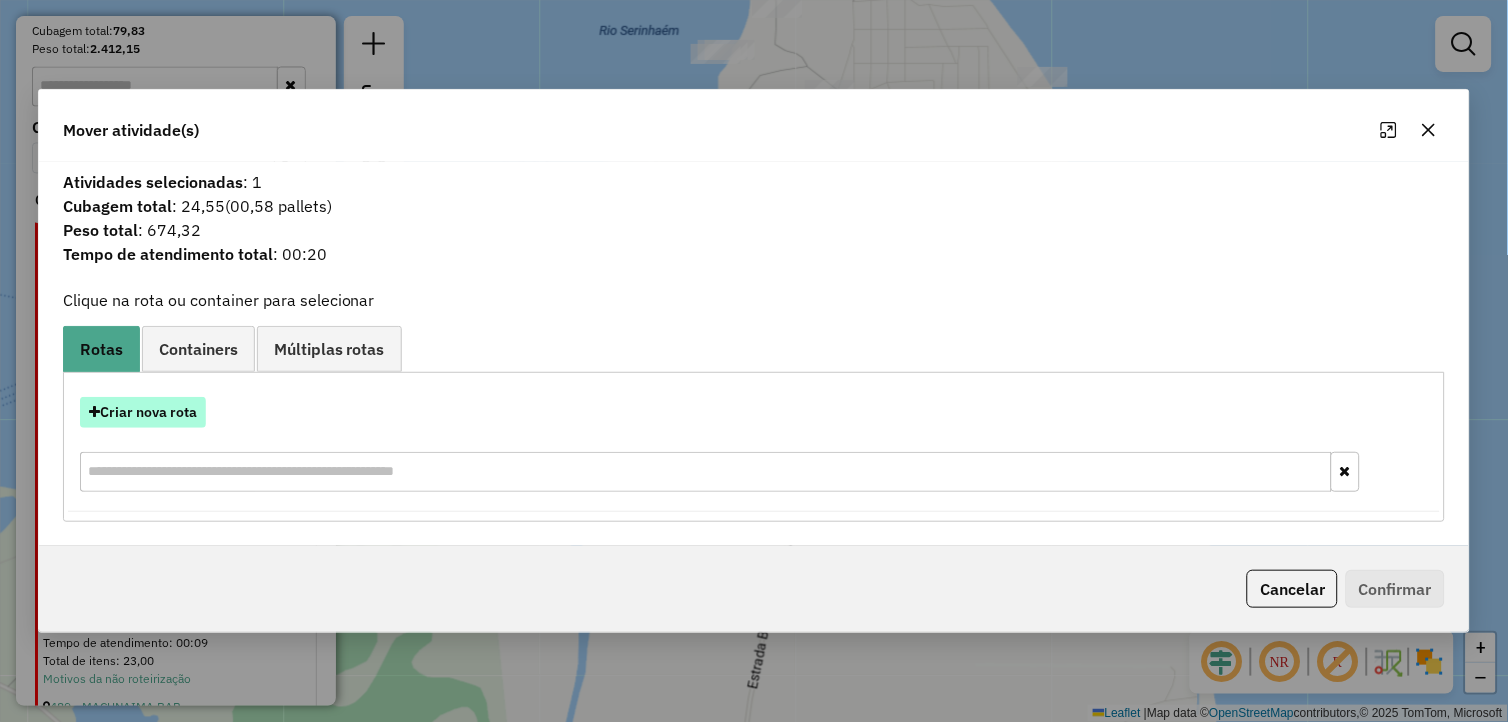 click on "Criar nova rota" at bounding box center (143, 412) 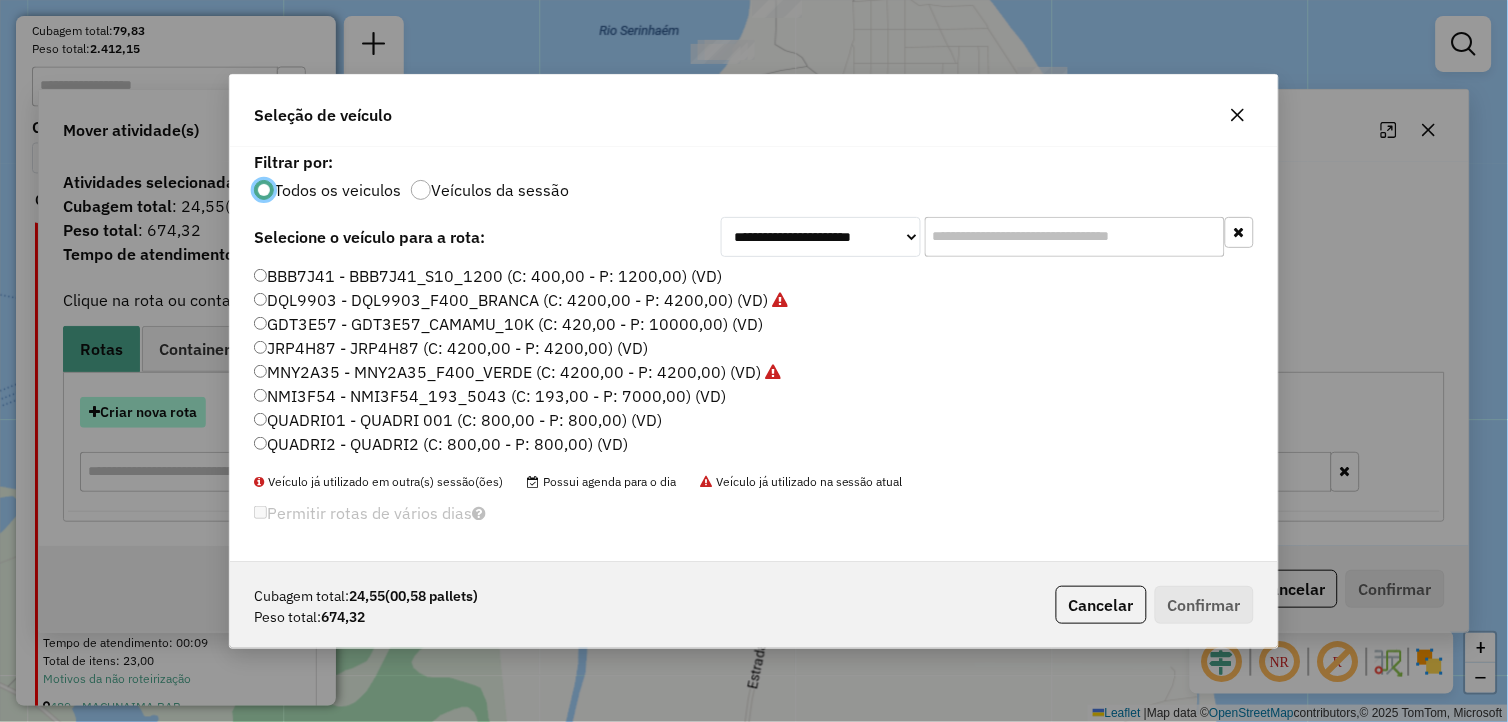 scroll, scrollTop: 11, scrollLeft: 5, axis: both 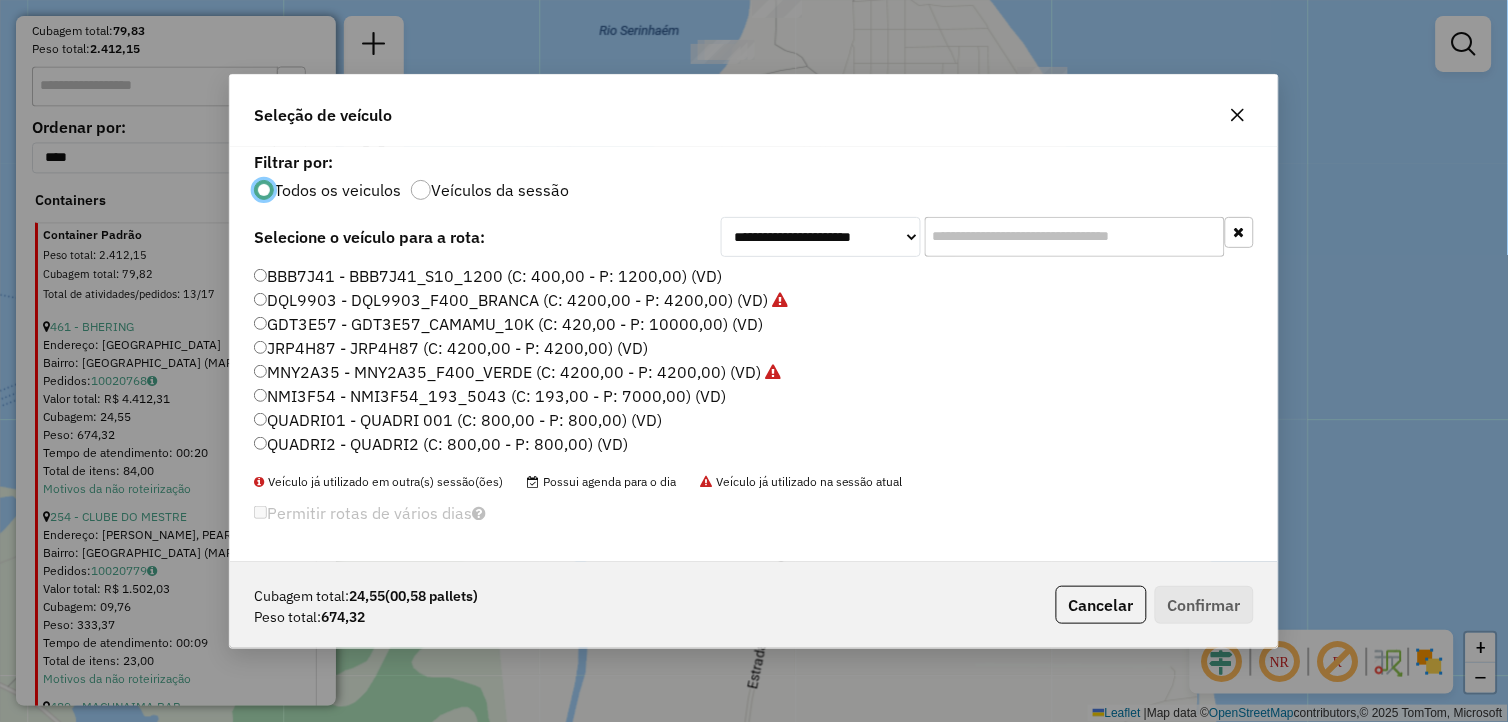 click on "QUADRI01 - QUADRI 001 (C: 800,00 - P: 800,00) (VD)" 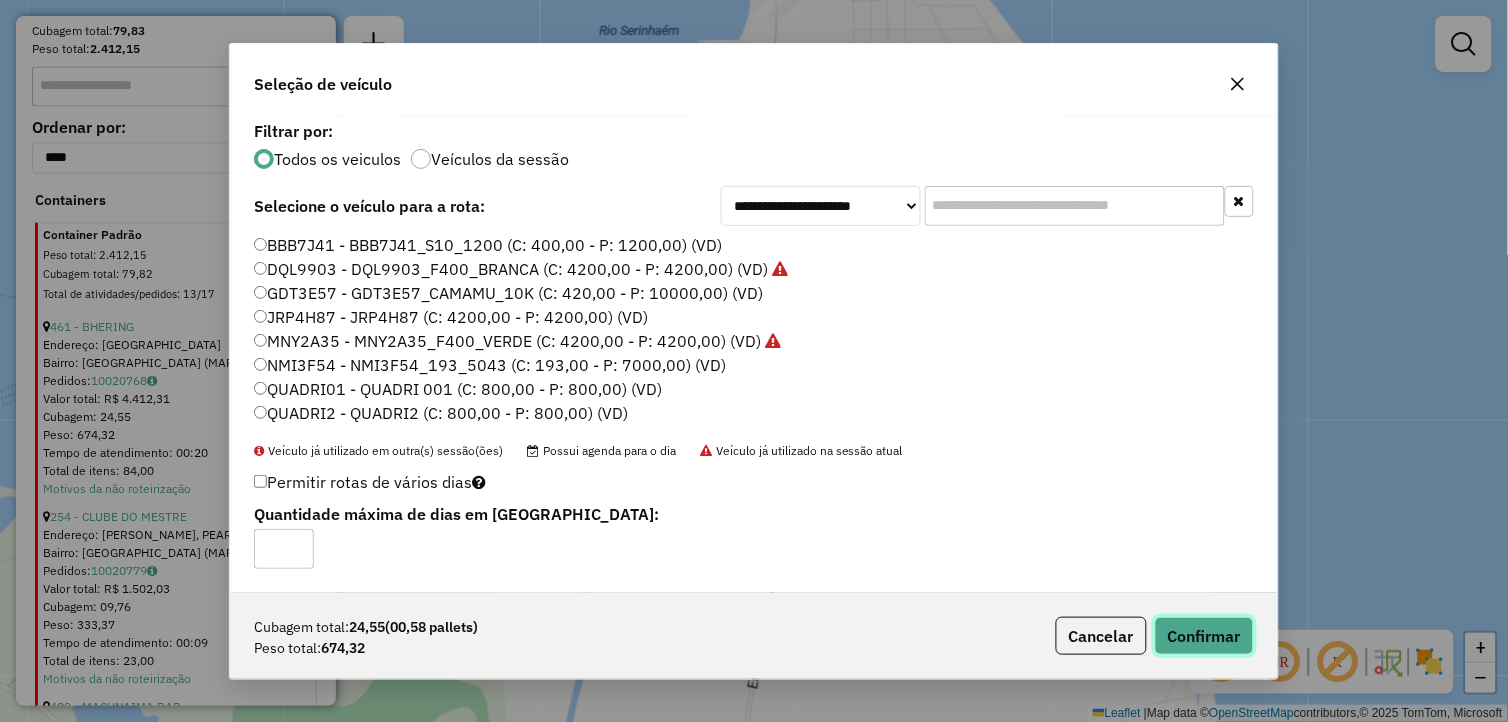 click on "Confirmar" 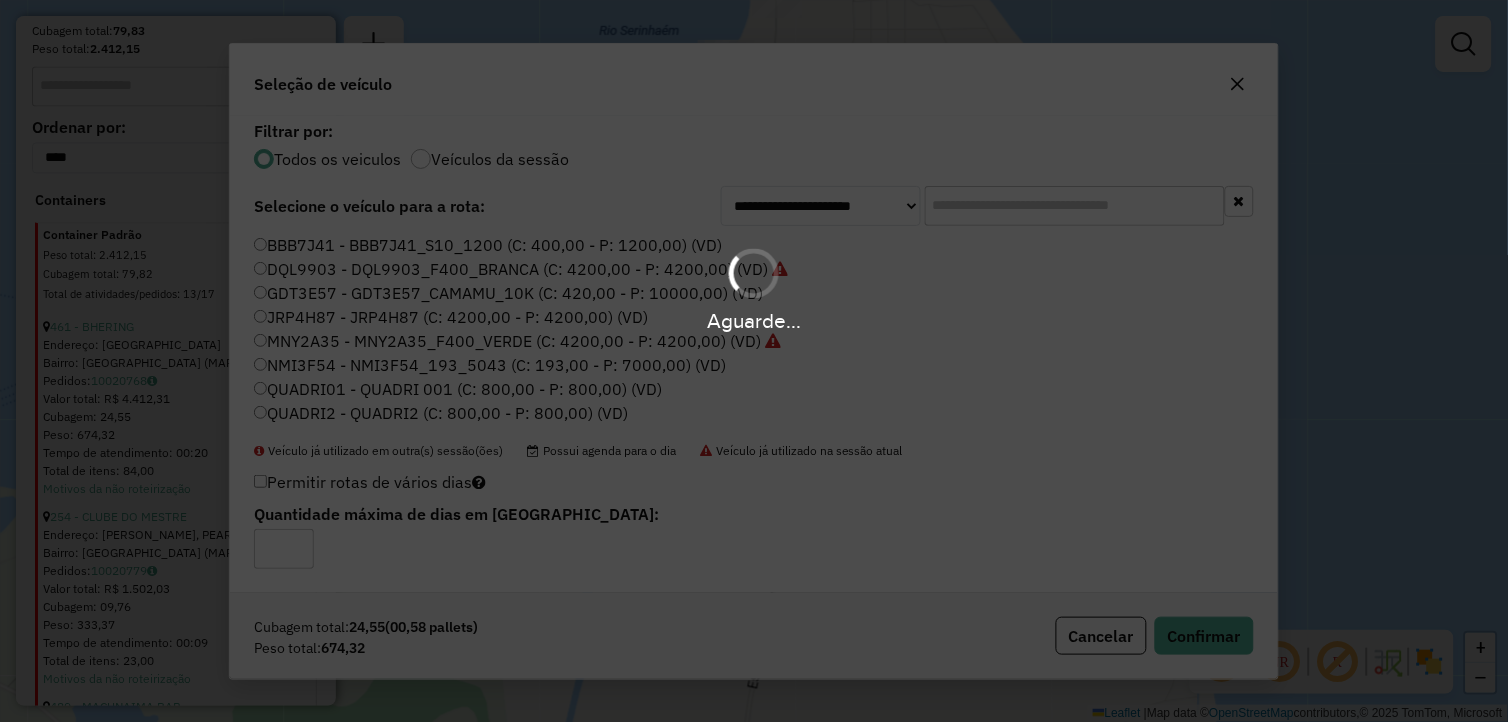 scroll, scrollTop: 961, scrollLeft: 0, axis: vertical 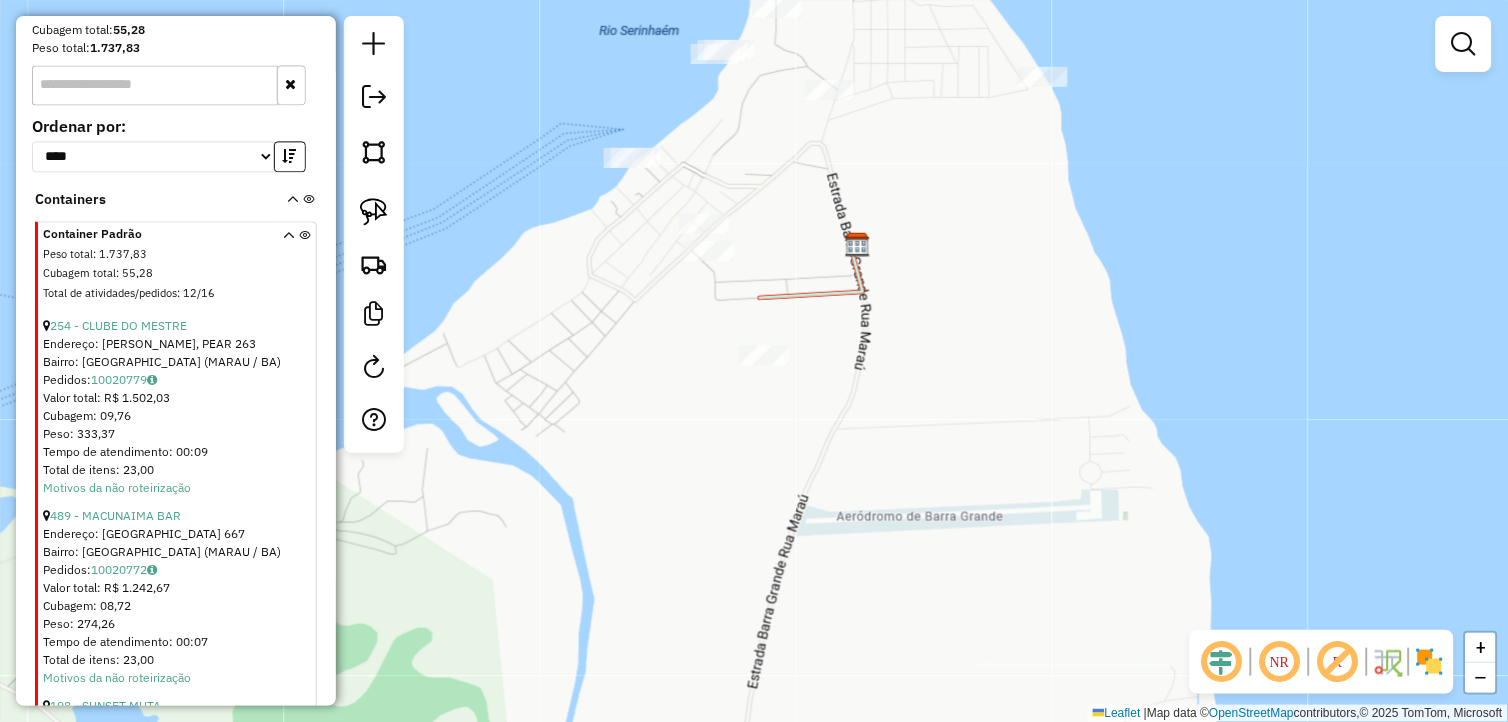 drag, startPoint x: 617, startPoint y: 453, endPoint x: 571, endPoint y: 424, distance: 54.378304 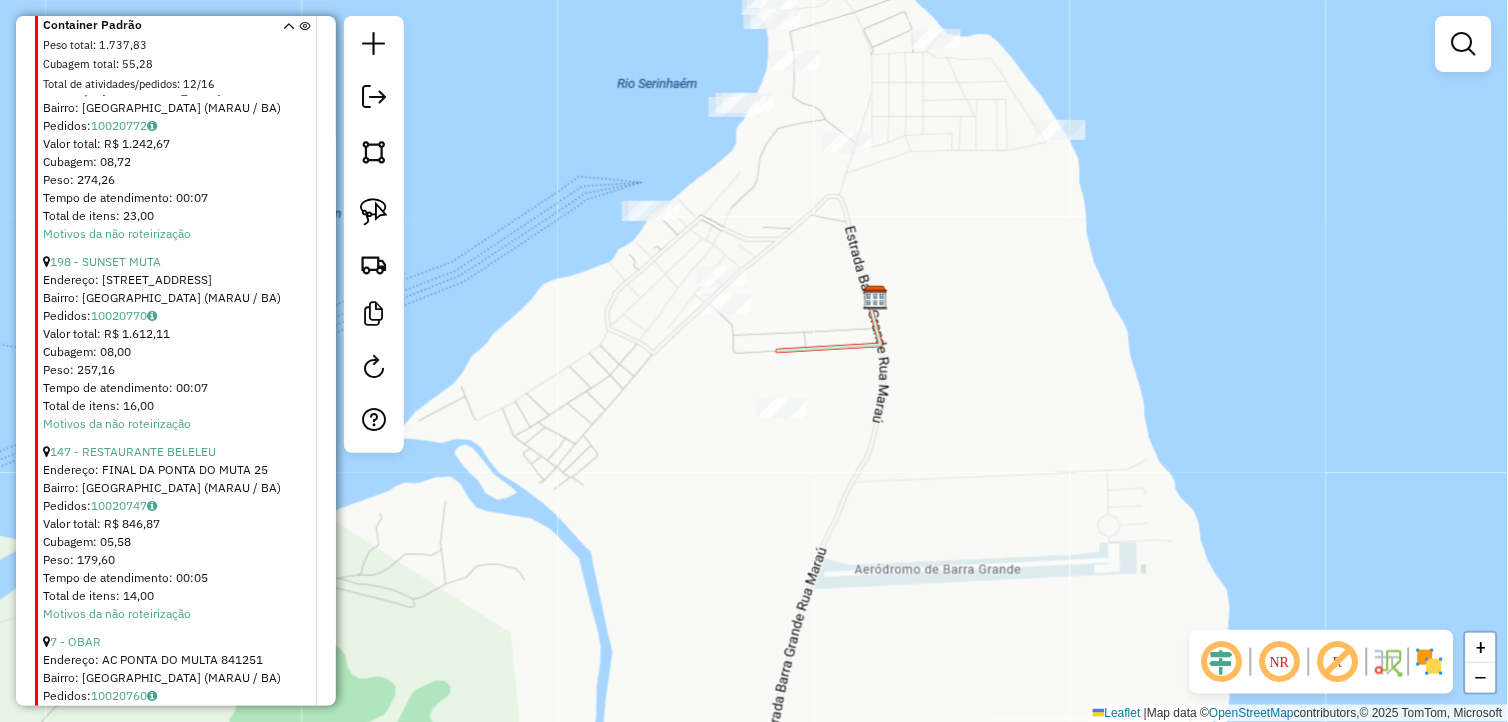 scroll, scrollTop: 1516, scrollLeft: 0, axis: vertical 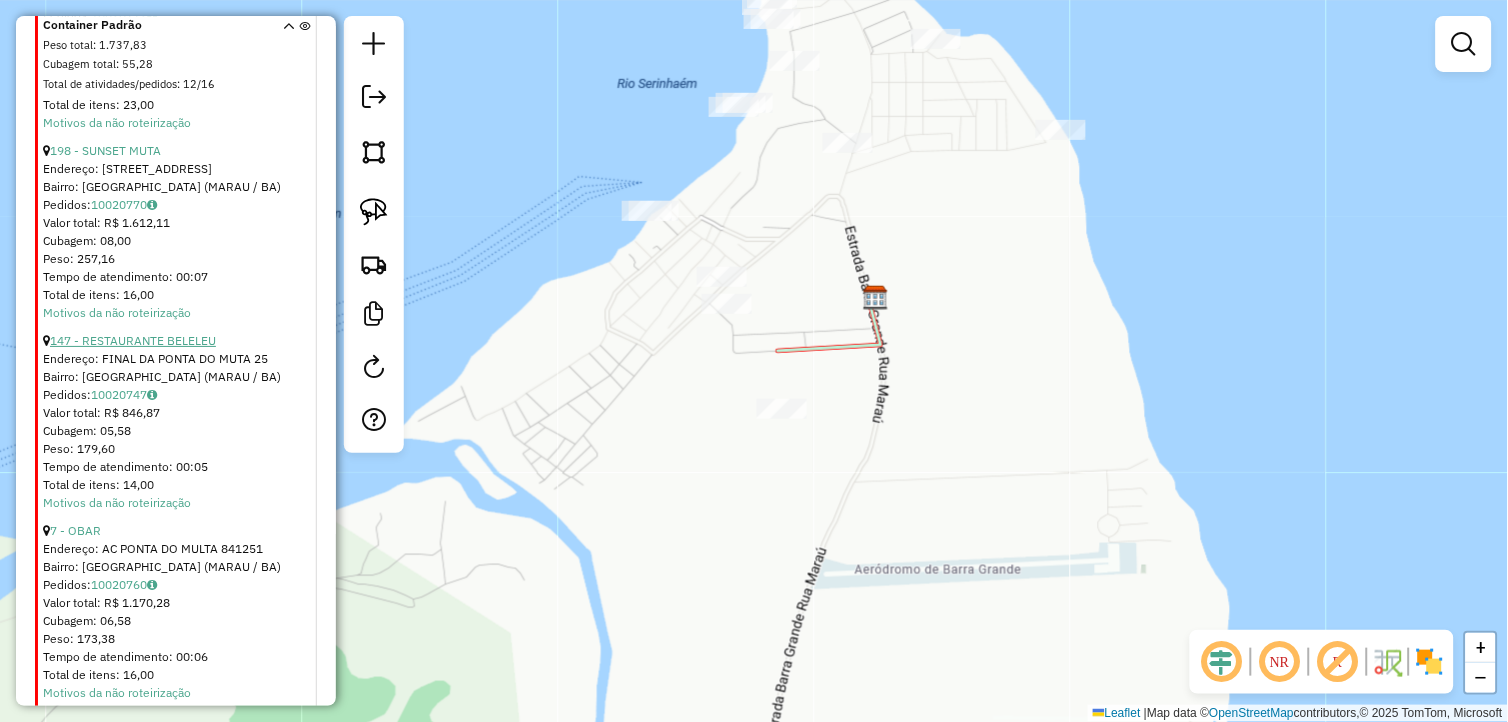 click on "147 - RESTAURANTE BELELEU" at bounding box center [133, 340] 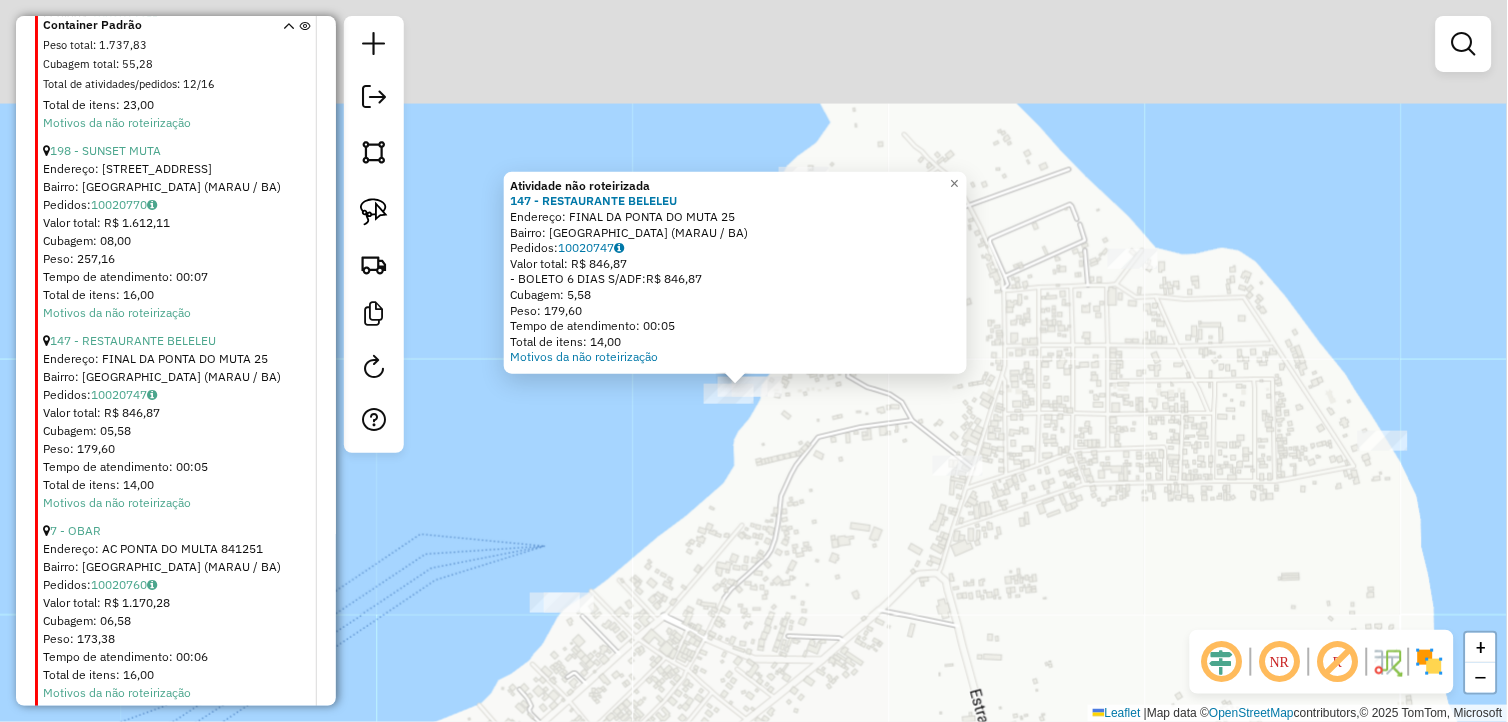 drag, startPoint x: 781, startPoint y: 407, endPoint x: 782, endPoint y: 467, distance: 60.00833 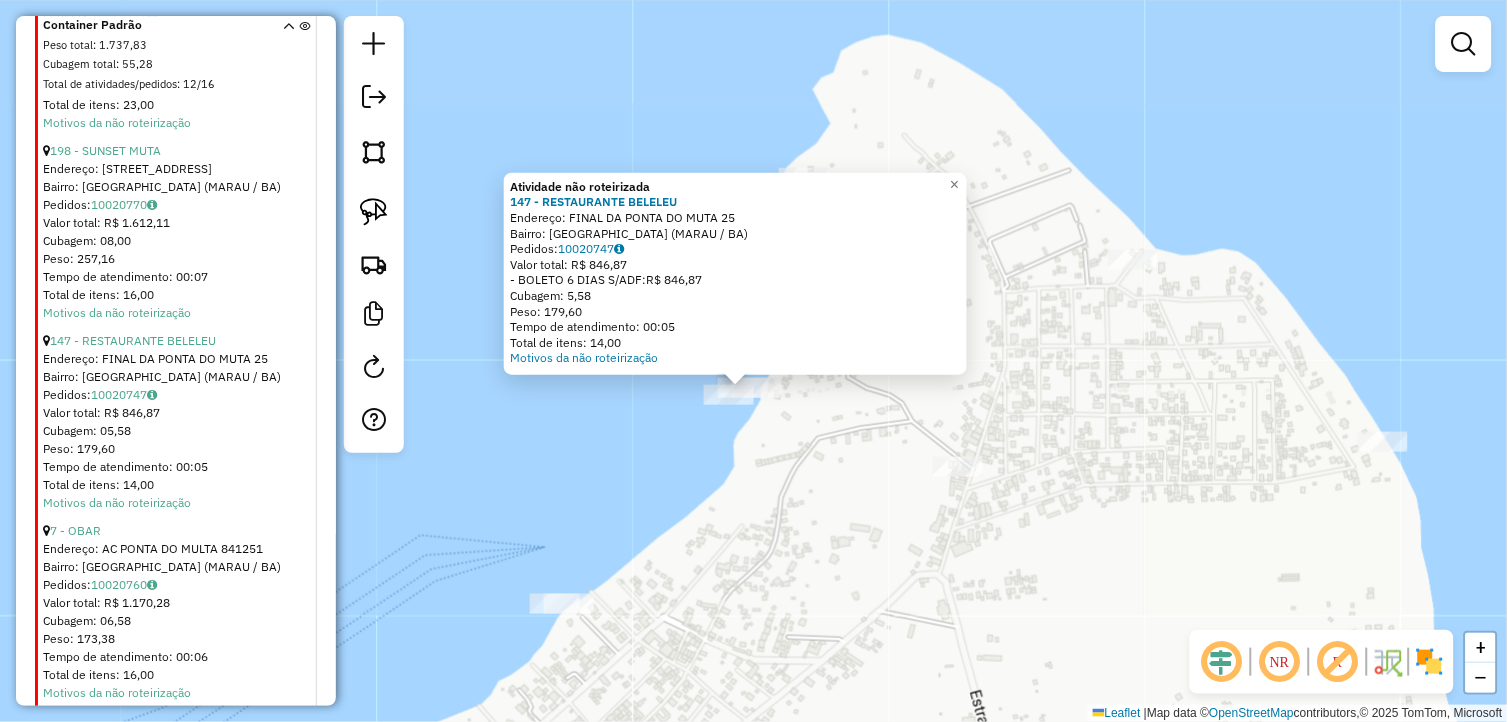 click on "Atividade não roteirizada 147 - RESTAURANTE BELELEU  Endereço:  FINAL DA PONTA DO MUTA 25   Bairro: Barra Grande (MARAU / BA)   Pedidos:  10020747   Valor total: R$ 846,87   - BOLETO 6 DIAS S/ADF:  R$ 846,87   Cubagem: 5,58   Peso: 179,60   Tempo de atendimento: 00:05   Total de itens: 14,00  Motivos da não roteirização × Janela de atendimento Grade de atendimento Capacidade Transportadoras Veículos Cliente Pedidos  Rotas Selecione os dias de semana para filtrar as janelas de atendimento  Seg   Ter   Qua   Qui   Sex   Sáb   Dom  Informe o período da janela de atendimento: De: Até:  Filtrar exatamente a janela do cliente  Considerar janela de atendimento padrão  Selecione os dias de semana para filtrar as grades de atendimento  Seg   Ter   Qua   Qui   Sex   Sáb   Dom   Considerar clientes sem dia de atendimento cadastrado  Clientes fora do dia de atendimento selecionado Filtrar as atividades entre os valores definidos abaixo:  Peso mínimo:   Peso máximo:   Cubagem mínima:   Cubagem máxima:  De:" 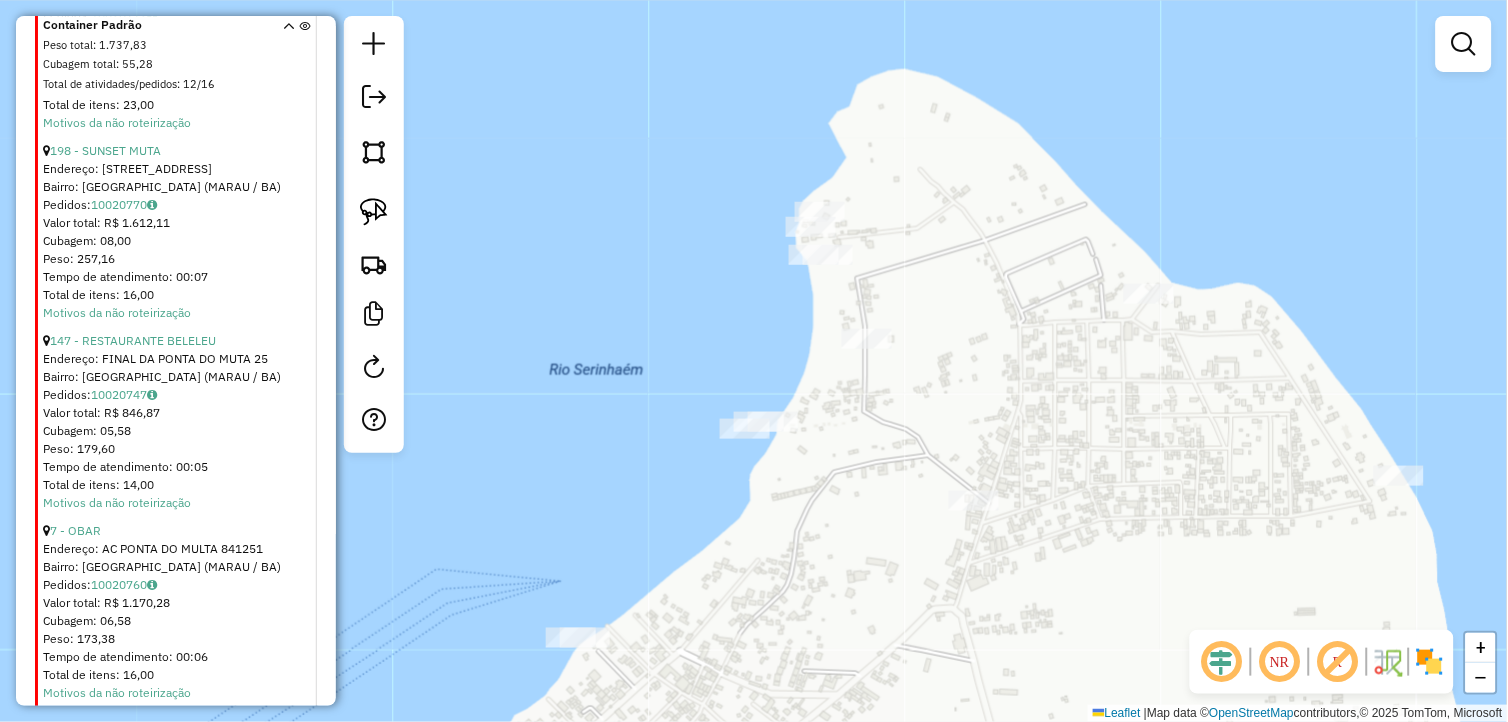 drag, startPoint x: 792, startPoint y: 472, endPoint x: 795, endPoint y: 487, distance: 15.297058 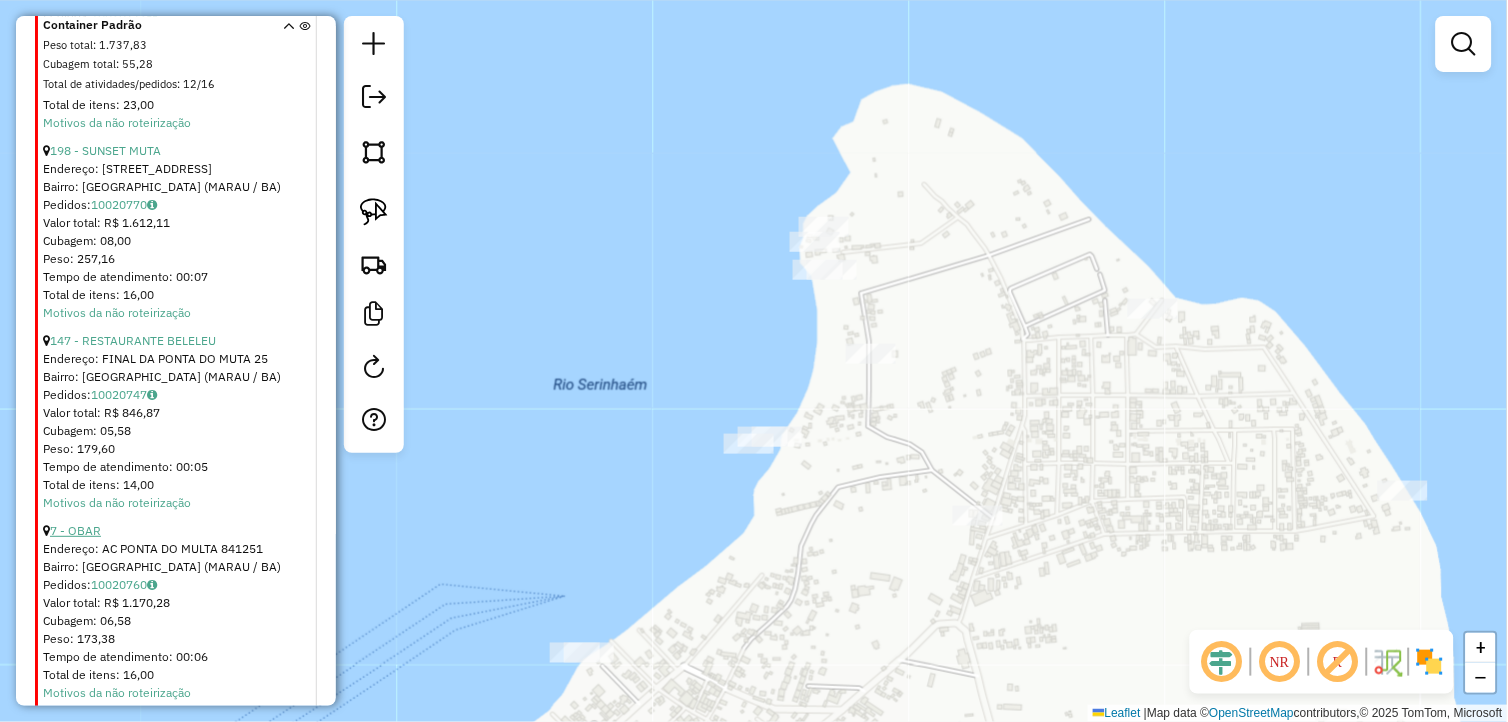 click on "7 - OBAR" at bounding box center [75, 530] 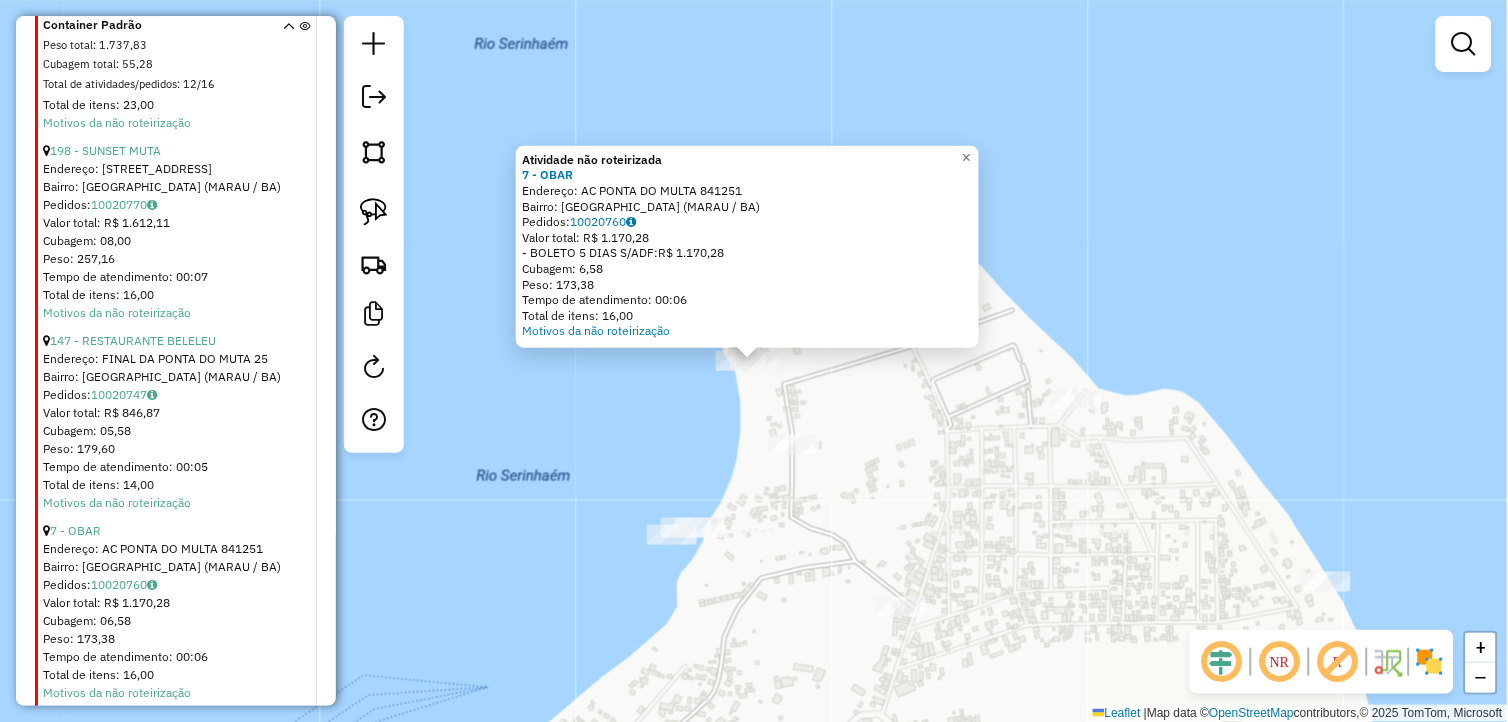 click on "Atividade não roteirizada 7 - OBAR  Endereço:  AC PONTA DO MULTA 841251   Bairro: Barra Grande (MARAU / BA)   Pedidos:  10020760   Valor total: R$ 1.170,28   - BOLETO 5 DIAS S/ADF:  R$ 1.170,28   Cubagem: 6,58   Peso: 173,38   Tempo de atendimento: 00:06   Total de itens: 16,00  Motivos da não roteirização × Janela de atendimento Grade de atendimento Capacidade Transportadoras Veículos Cliente Pedidos  Rotas Selecione os dias de semana para filtrar as janelas de atendimento  Seg   Ter   Qua   Qui   Sex   Sáb   Dom  Informe o período da janela de atendimento: De: Até:  Filtrar exatamente a janela do cliente  Considerar janela de atendimento padrão  Selecione os dias de semana para filtrar as grades de atendimento  Seg   Ter   Qua   Qui   Sex   Sáb   Dom   Considerar clientes sem dia de atendimento cadastrado  Clientes fora do dia de atendimento selecionado Filtrar as atividades entre os valores definidos abaixo:  Peso mínimo:   Peso máximo:   Cubagem mínima:   Cubagem máxima:   De:   Até:  De:" 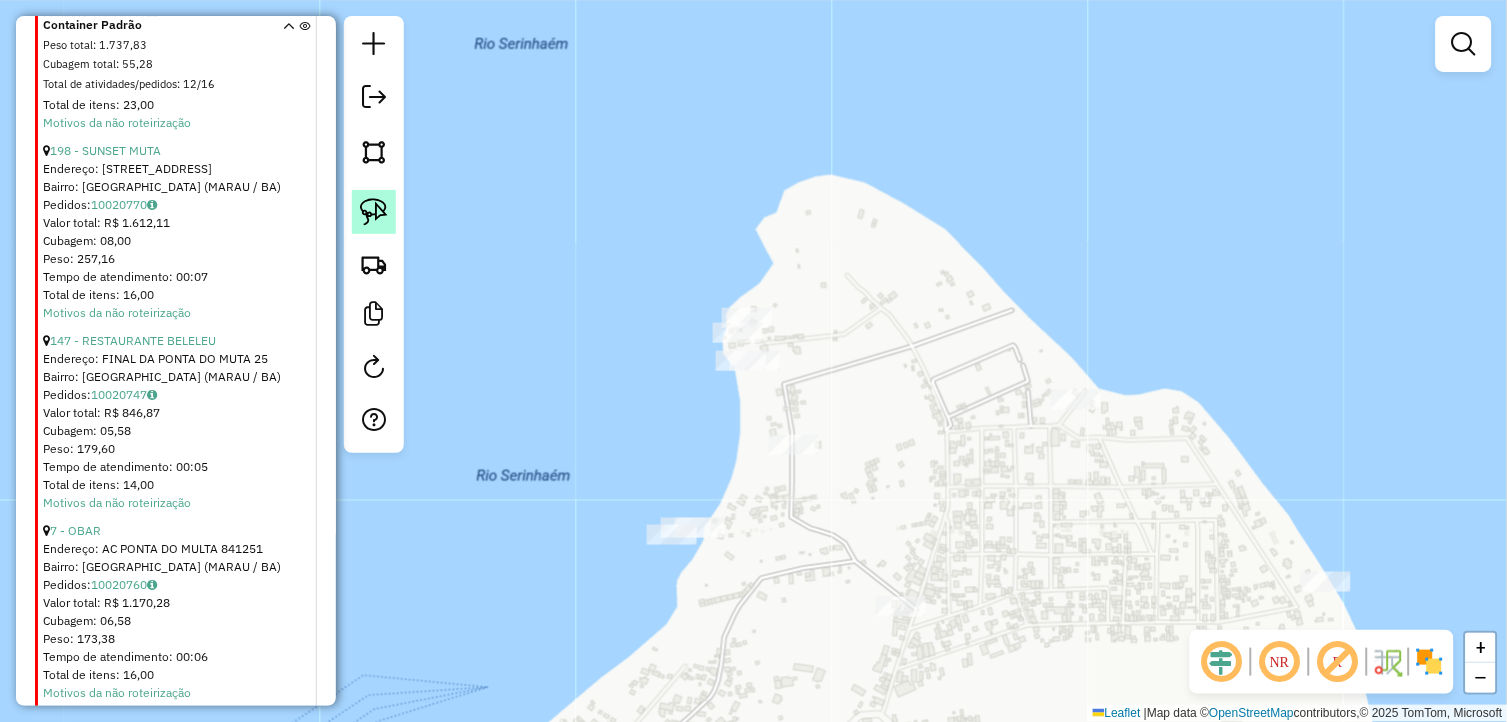 click 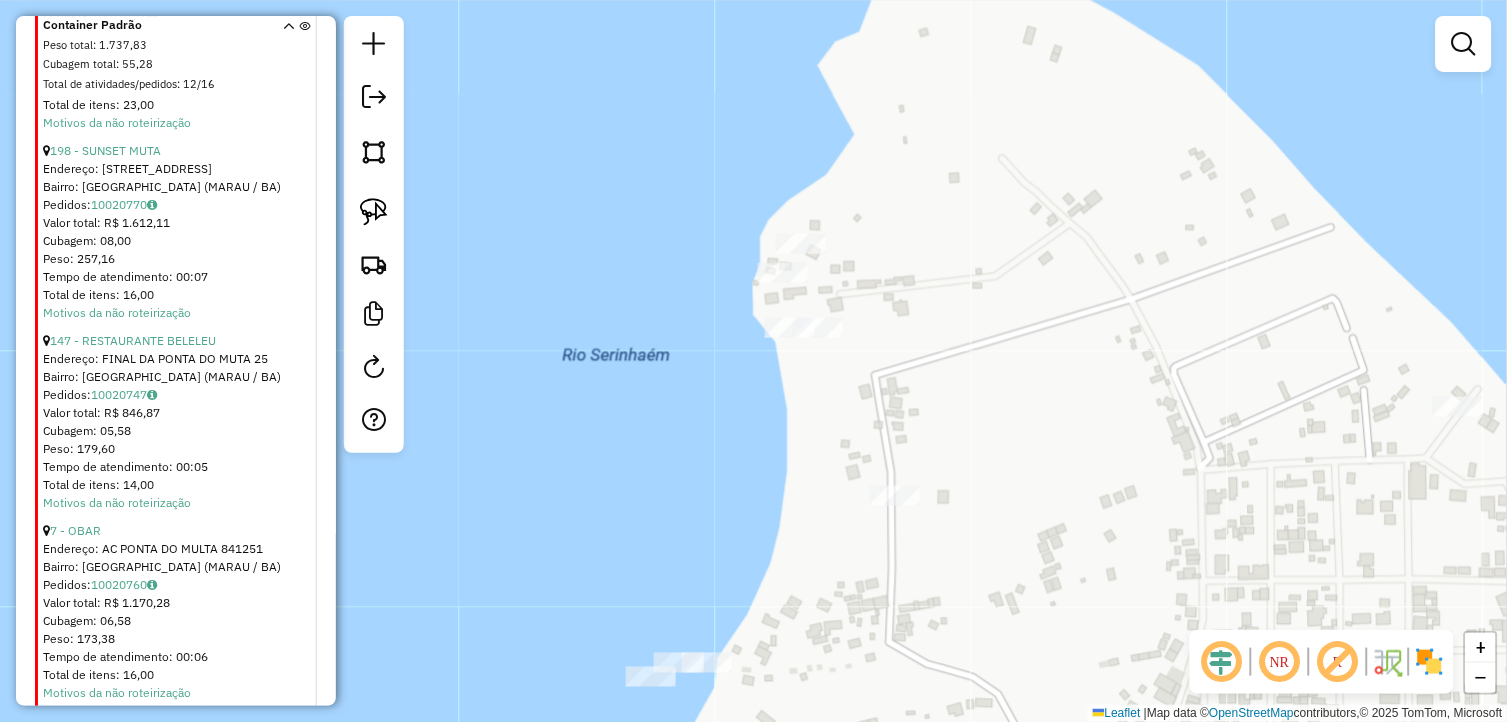 click on "Janela de atendimento Grade de atendimento Capacidade Transportadoras Veículos Cliente Pedidos  Rotas Selecione os dias de semana para filtrar as janelas de atendimento  Seg   Ter   Qua   Qui   Sex   Sáb   Dom  Informe o período da janela de atendimento: De: Até:  Filtrar exatamente a janela do cliente  Considerar janela de atendimento padrão  Selecione os dias de semana para filtrar as grades de atendimento  Seg   Ter   Qua   Qui   Sex   Sáb   Dom   Considerar clientes sem dia de atendimento cadastrado  Clientes fora do dia de atendimento selecionado Filtrar as atividades entre os valores definidos abaixo:  Peso mínimo:   Peso máximo:   Cubagem mínima:   Cubagem máxima:   De:   Até:  Filtrar as atividades entre o tempo de atendimento definido abaixo:  De:   Até:   Considerar capacidade total dos clientes não roteirizados Transportadora: Selecione um ou mais itens Tipo de veículo: Selecione um ou mais itens Veículo: Selecione um ou mais itens Motorista: Selecione um ou mais itens Nome: Rótulo:" 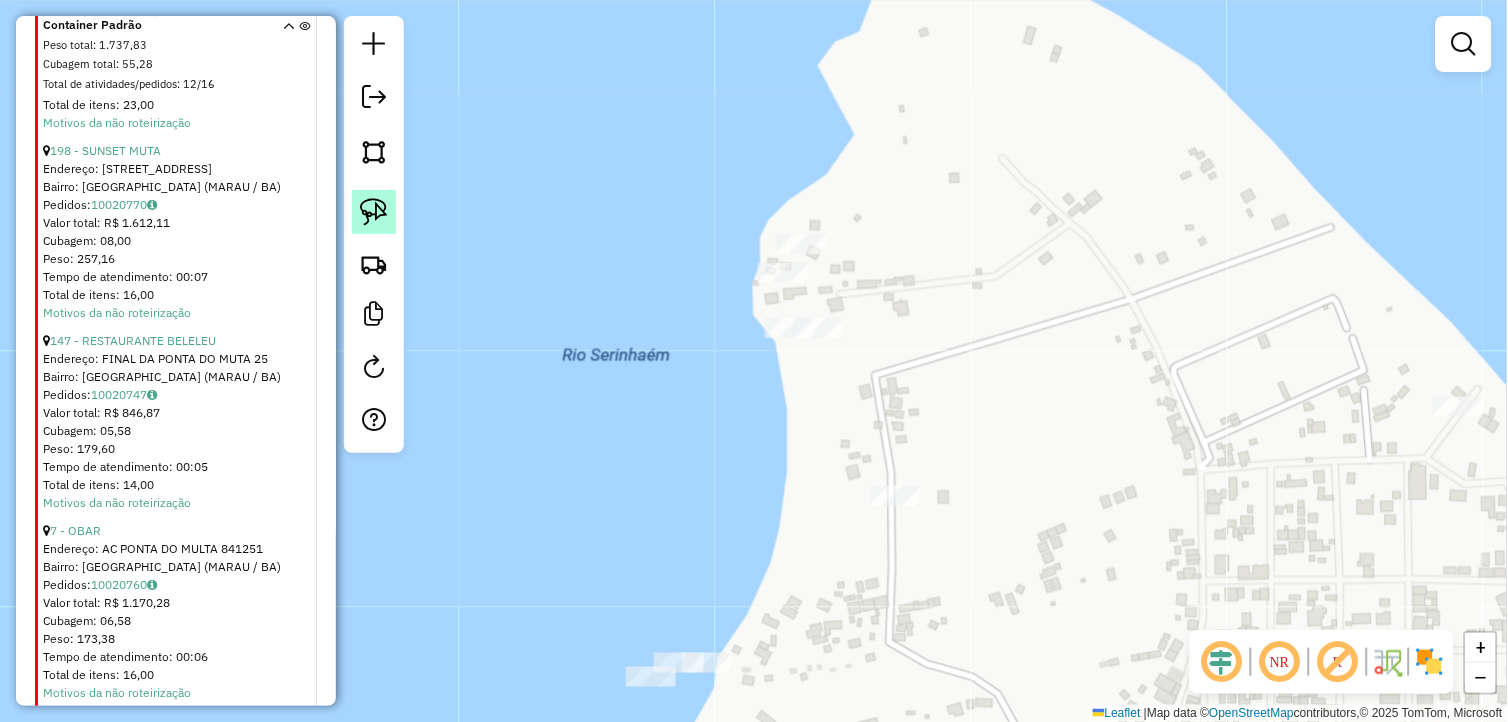 click 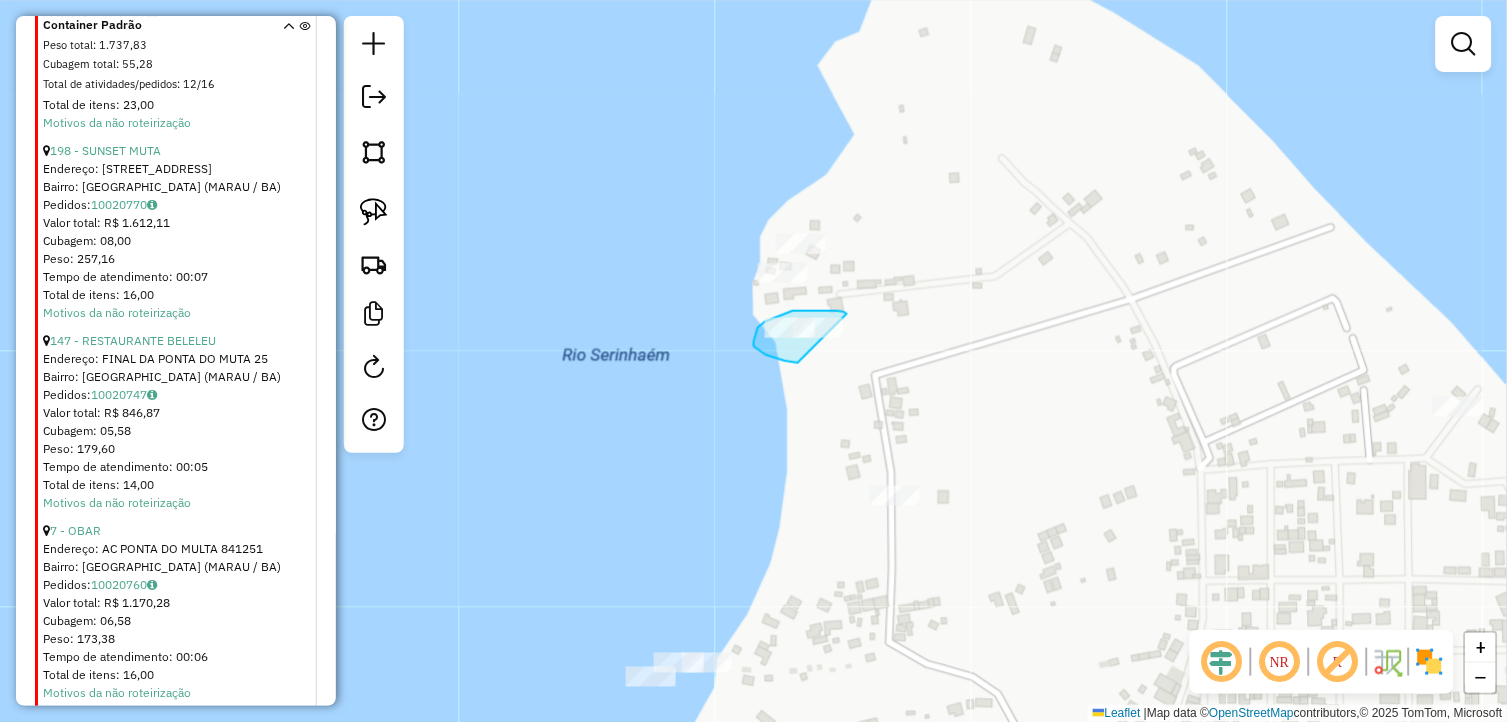 drag, startPoint x: 841, startPoint y: 312, endPoint x: 884, endPoint y: 361, distance: 65.192024 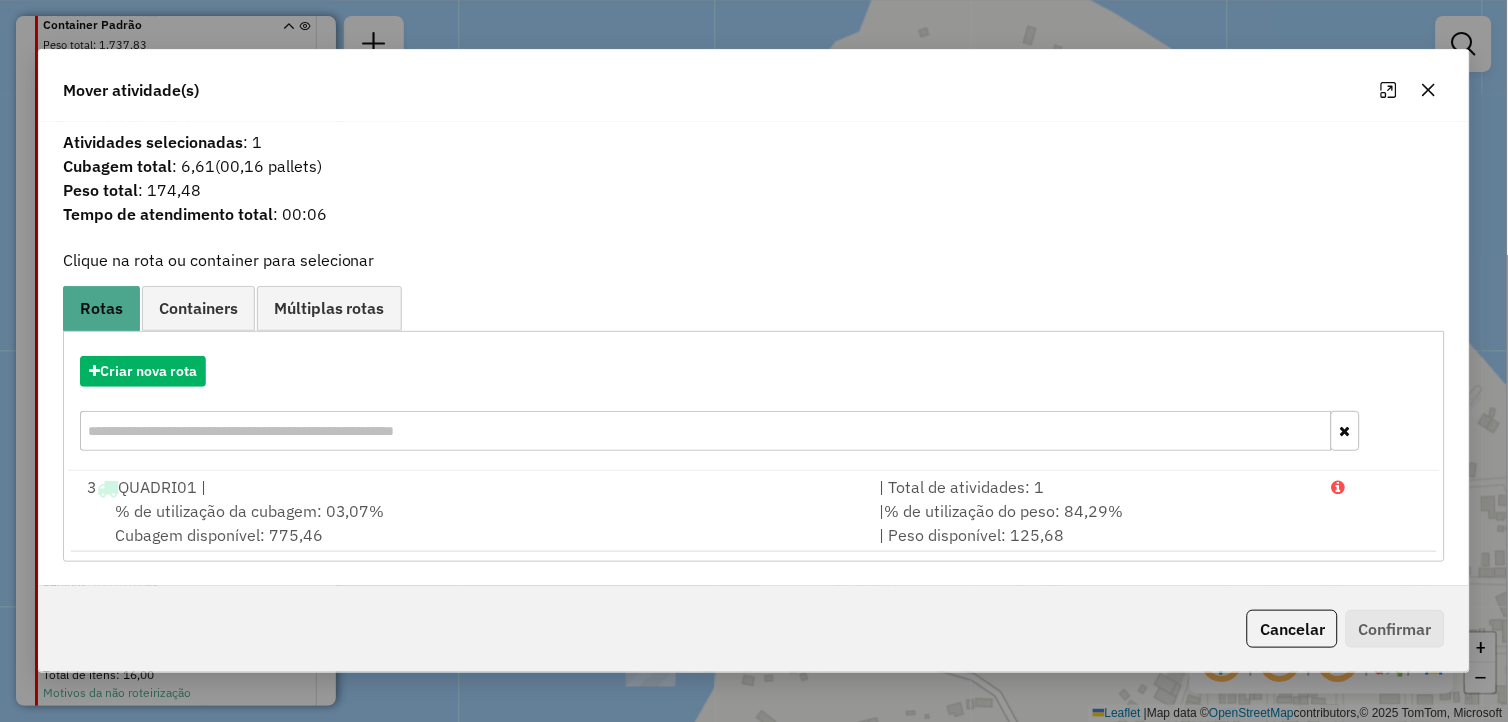 click 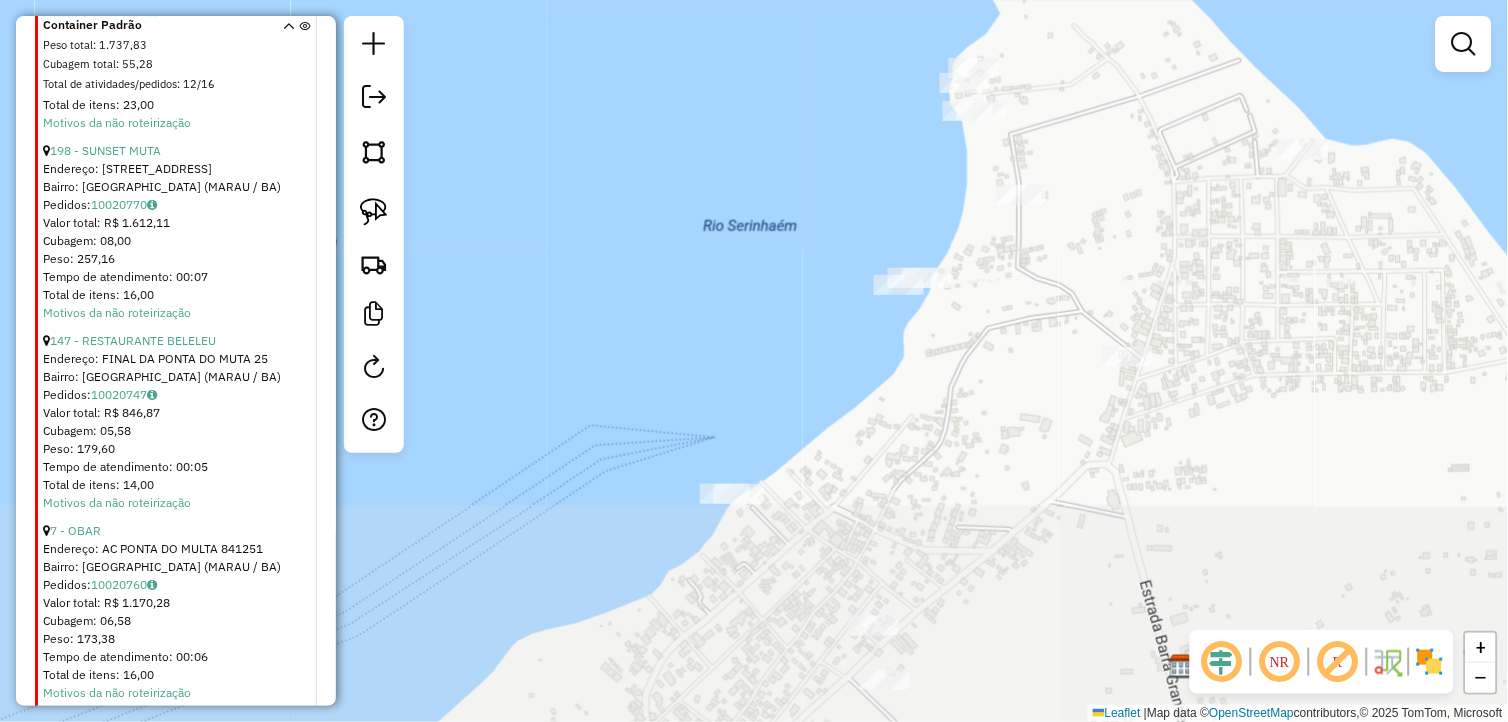 drag, startPoint x: 1132, startPoint y: 442, endPoint x: 1106, endPoint y: 243, distance: 200.6913 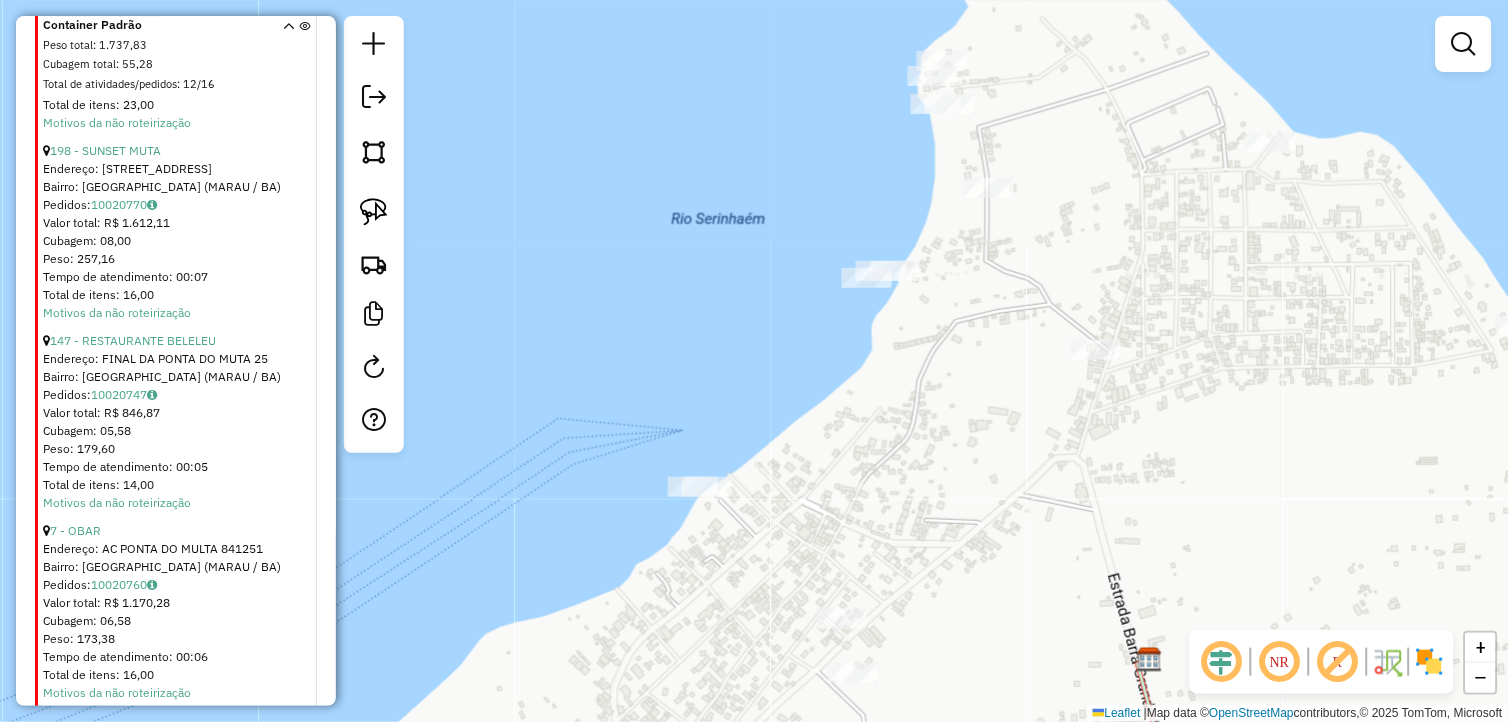 drag, startPoint x: 1083, startPoint y: 518, endPoint x: 984, endPoint y: 498, distance: 101 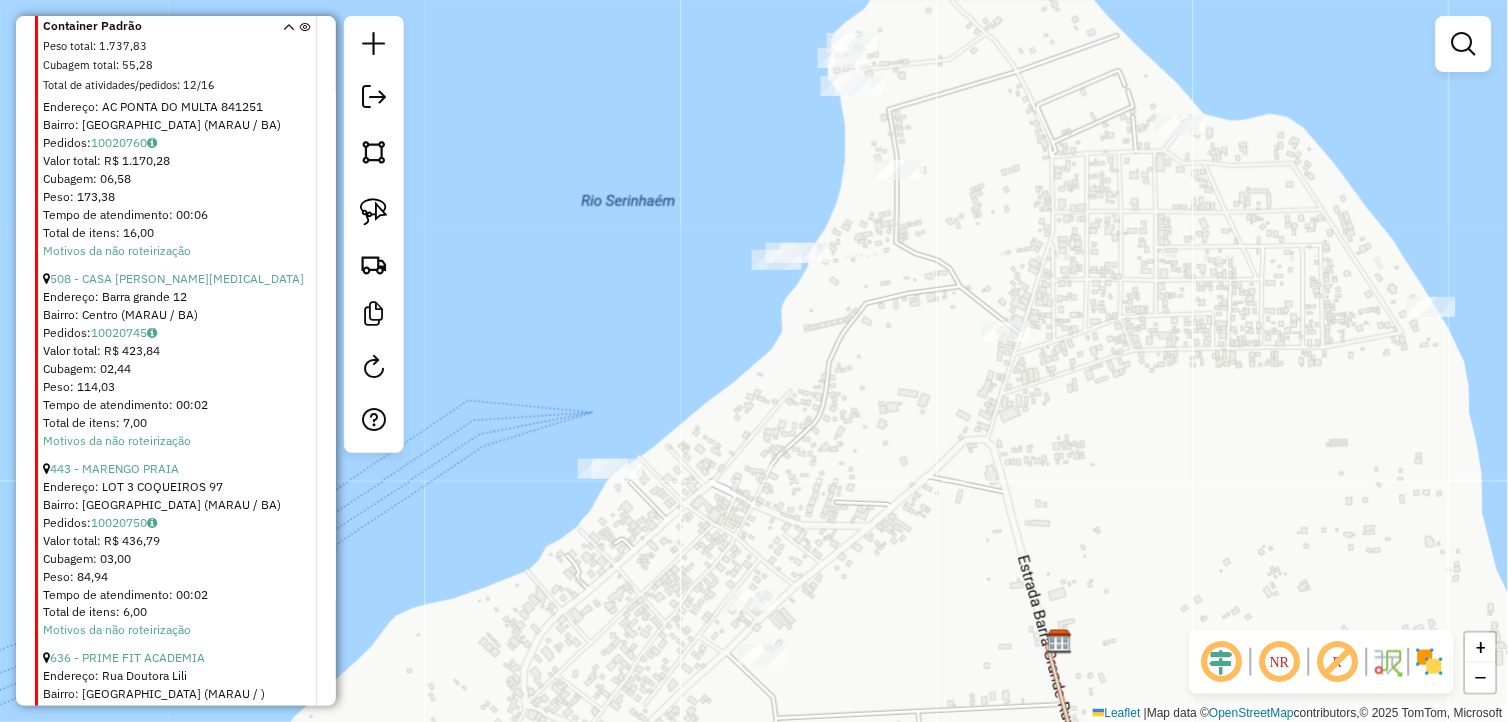 scroll, scrollTop: 1961, scrollLeft: 0, axis: vertical 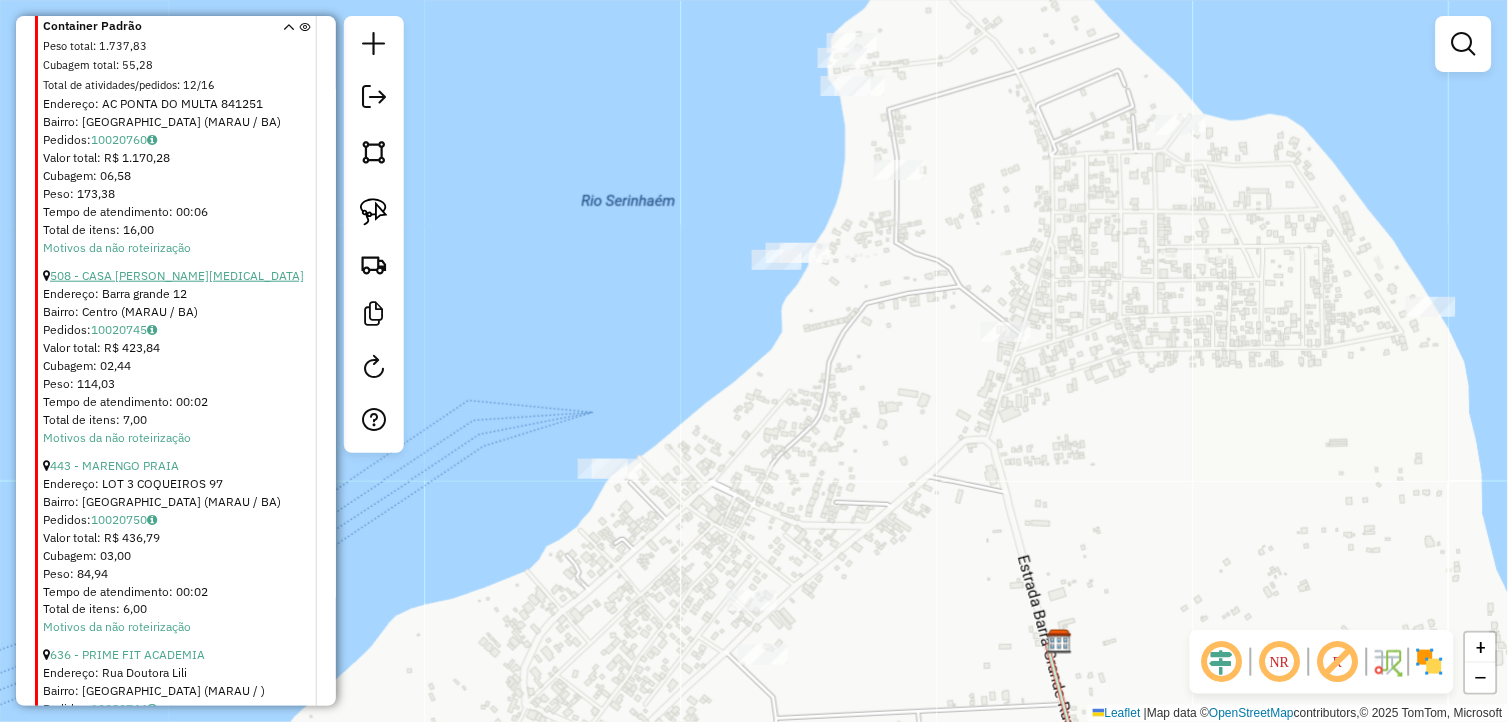 click on "508 - CASA AMARELA GASTRO" at bounding box center (177, 275) 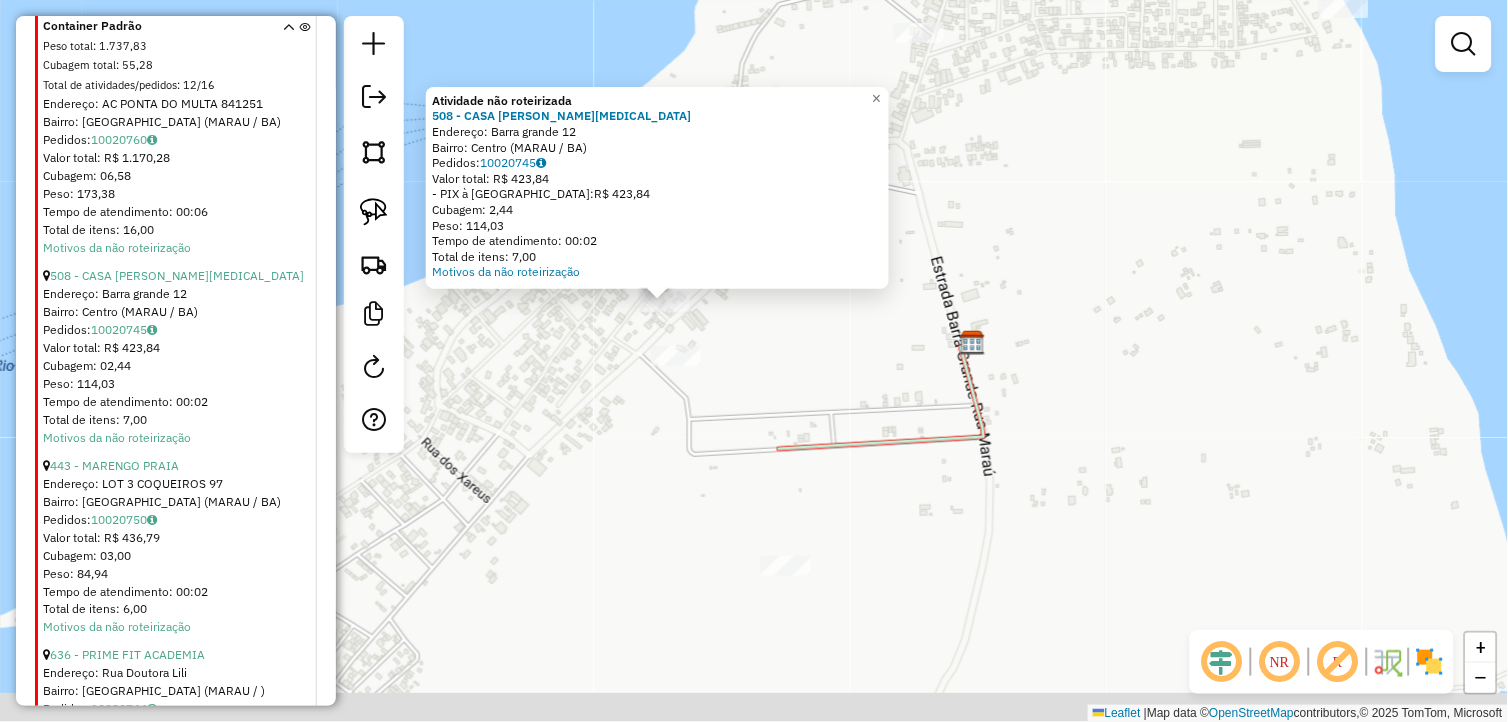 drag, startPoint x: 754, startPoint y: 514, endPoint x: 653, endPoint y: 448, distance: 120.65239 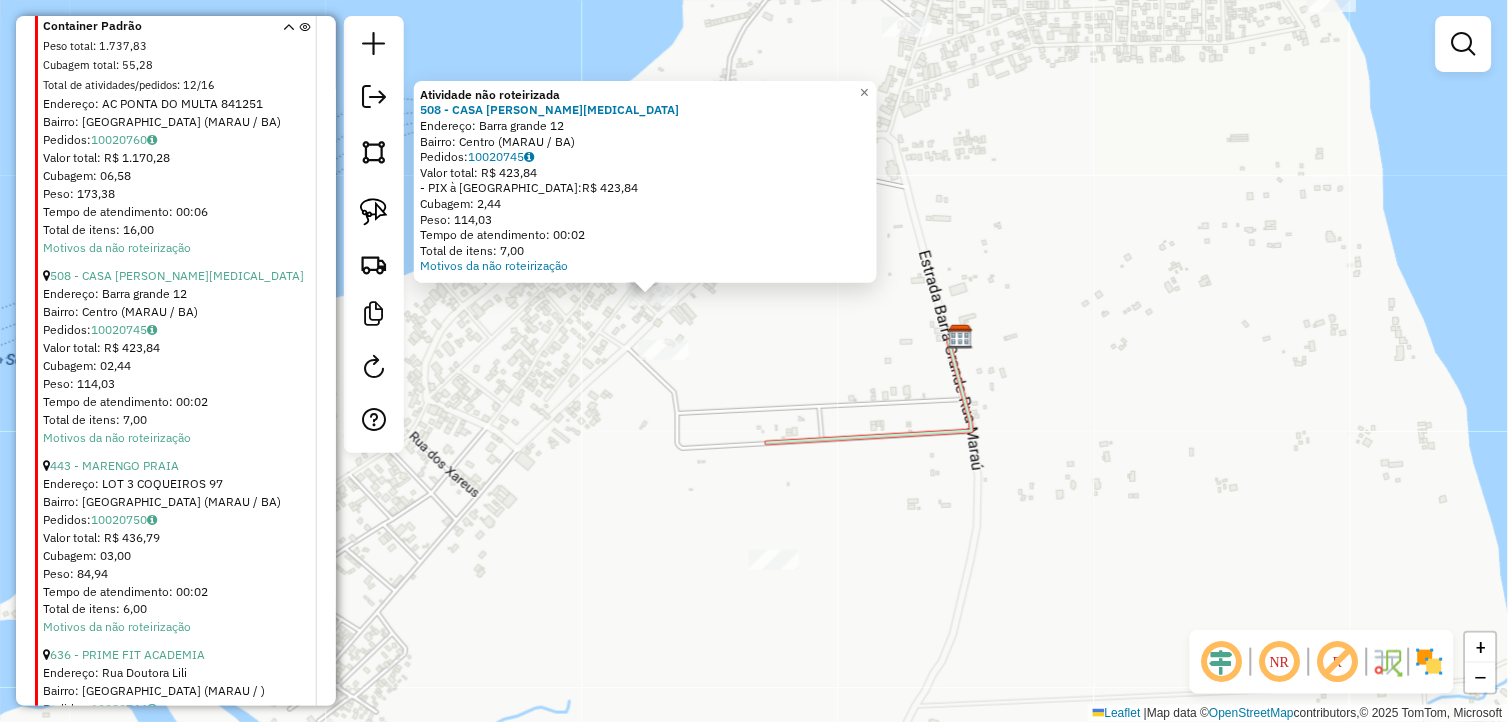 click 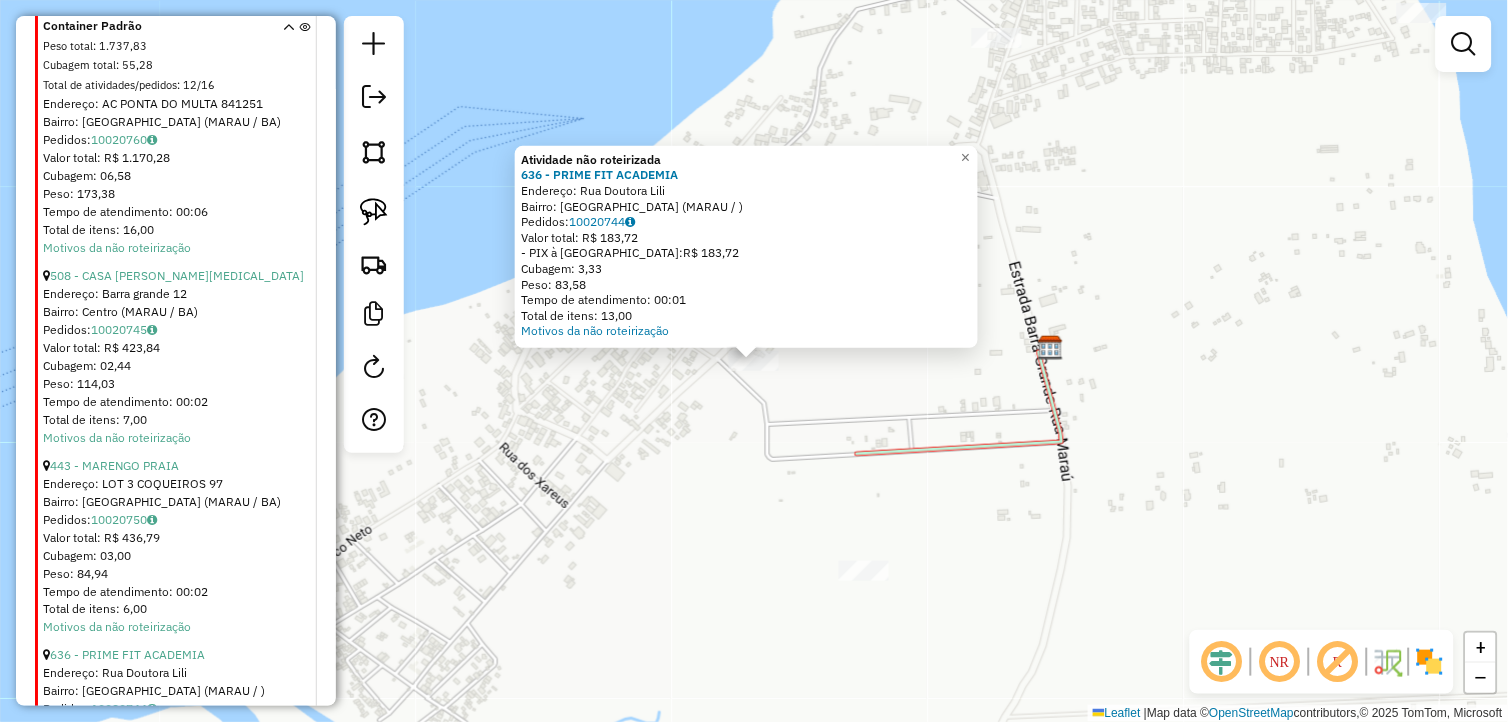 click on "Atividade não roteirizada 636 - PRIME FIT ACADEMIA  Endereço: Rua Doutora Lili   Bairro: Barra Grande (MARAU / )   Pedidos:  10020744   Valor total: R$ 183,72   - PIX à Vista:  R$ 183,72   Cubagem: 3,33   Peso: 83,58   Tempo de atendimento: 00:01   Total de itens: 13,00  Motivos da não roteirização × Janela de atendimento Grade de atendimento Capacidade Transportadoras Veículos Cliente Pedidos  Rotas Selecione os dias de semana para filtrar as janelas de atendimento  Seg   Ter   Qua   Qui   Sex   Sáb   Dom  Informe o período da janela de atendimento: De: Até:  Filtrar exatamente a janela do cliente  Considerar janela de atendimento padrão  Selecione os dias de semana para filtrar as grades de atendimento  Seg   Ter   Qua   Qui   Sex   Sáb   Dom   Considerar clientes sem dia de atendimento cadastrado  Clientes fora do dia de atendimento selecionado Filtrar as atividades entre os valores definidos abaixo:  Peso mínimo:   Peso máximo:   Cubagem mínima:   Cubagem máxima:   De:   Até:   De:  De:" 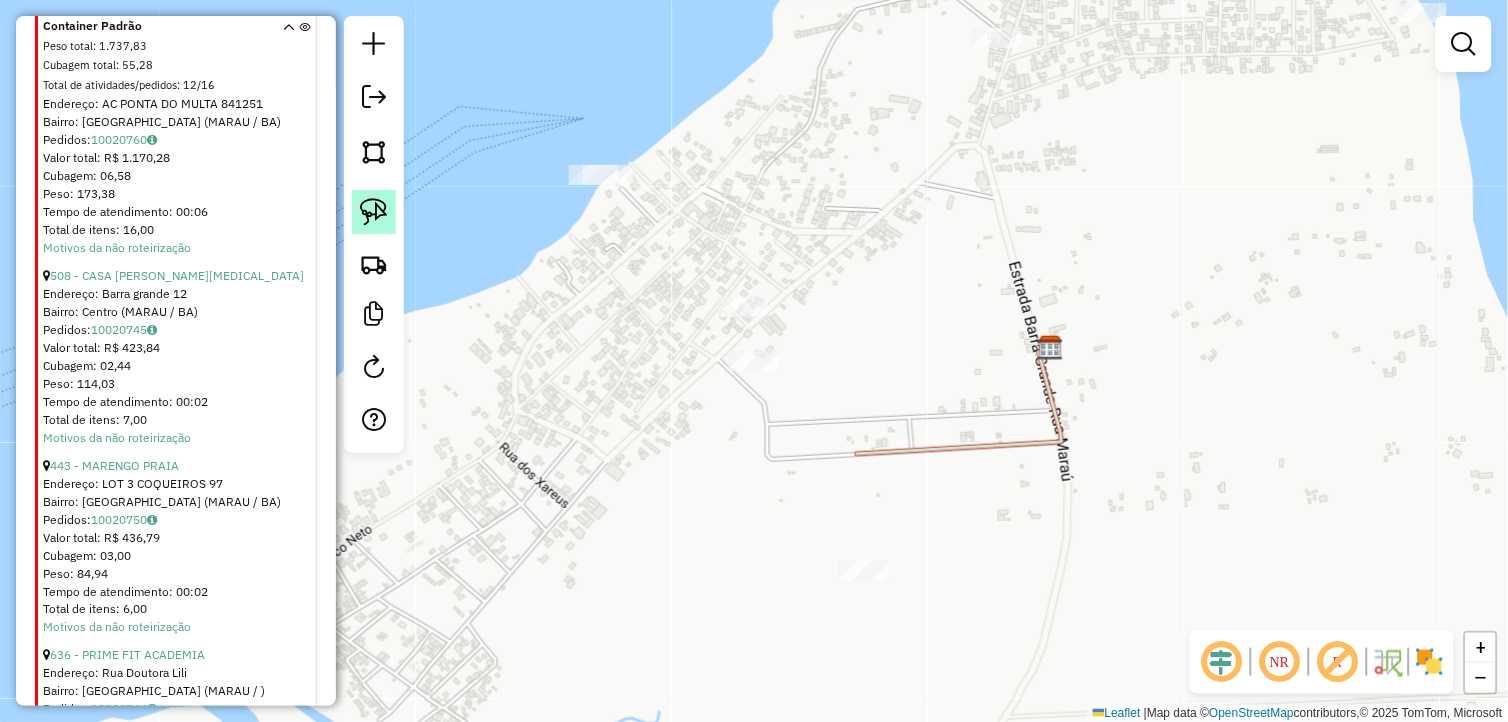 click 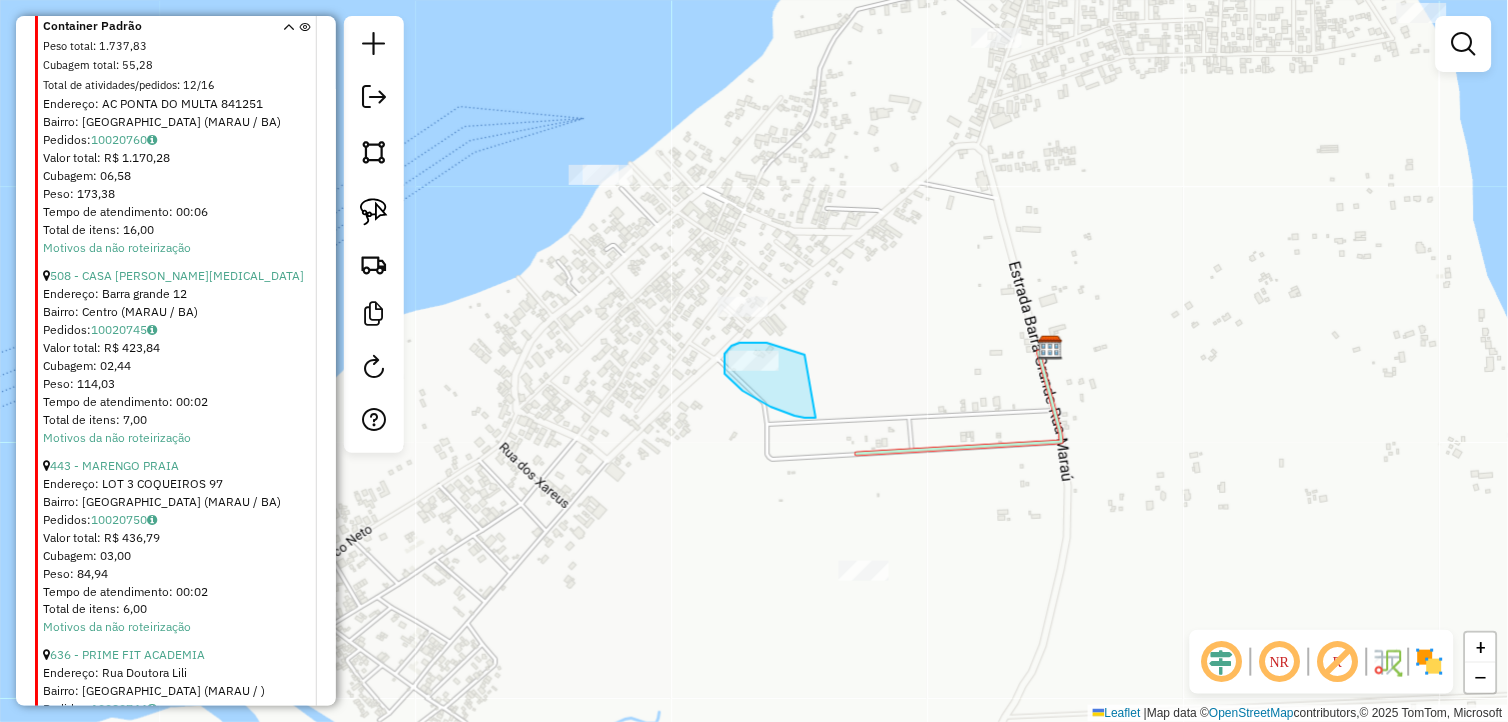 drag, startPoint x: 771, startPoint y: 407, endPoint x: 805, endPoint y: 355, distance: 62.1289 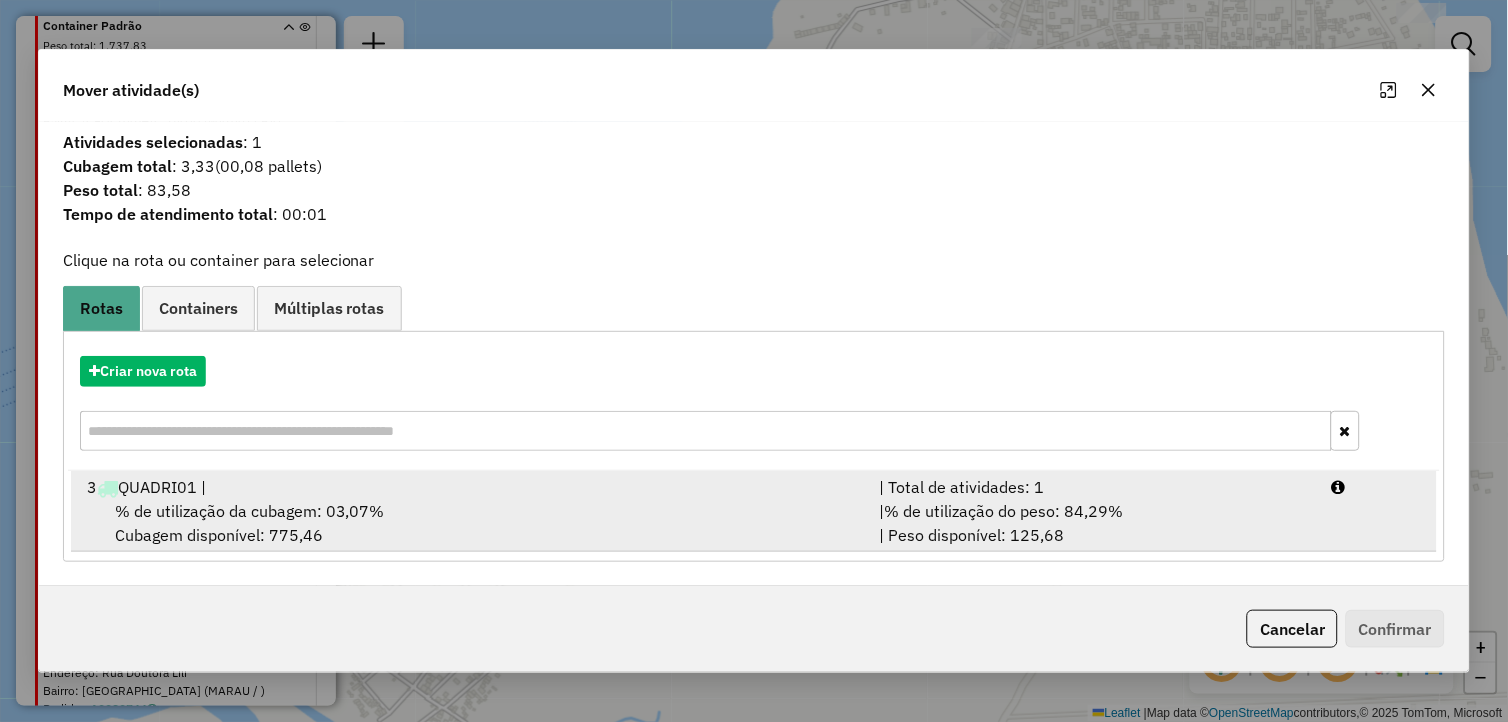 click on "% de utilização da cubagem: 03,07%  Cubagem disponível: 775,46" at bounding box center (471, 523) 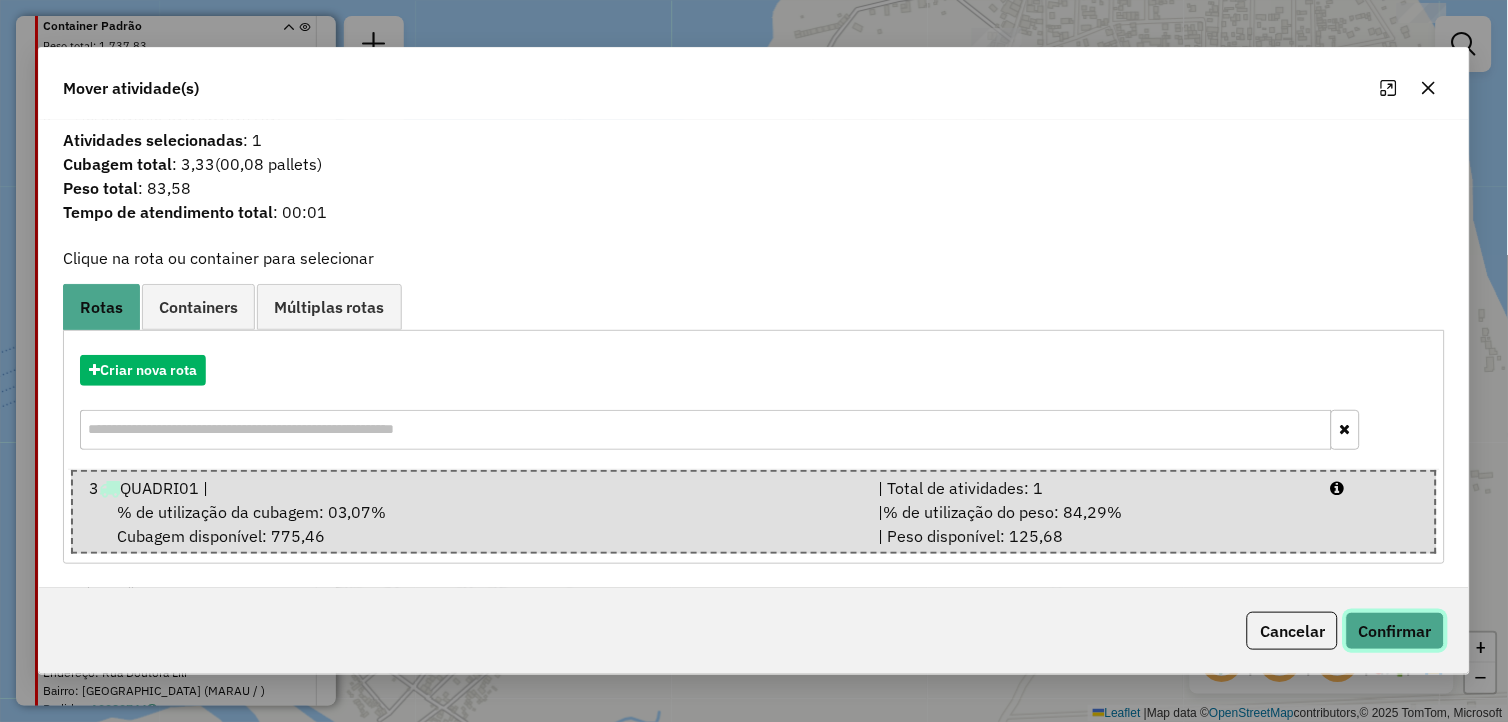 click on "Confirmar" 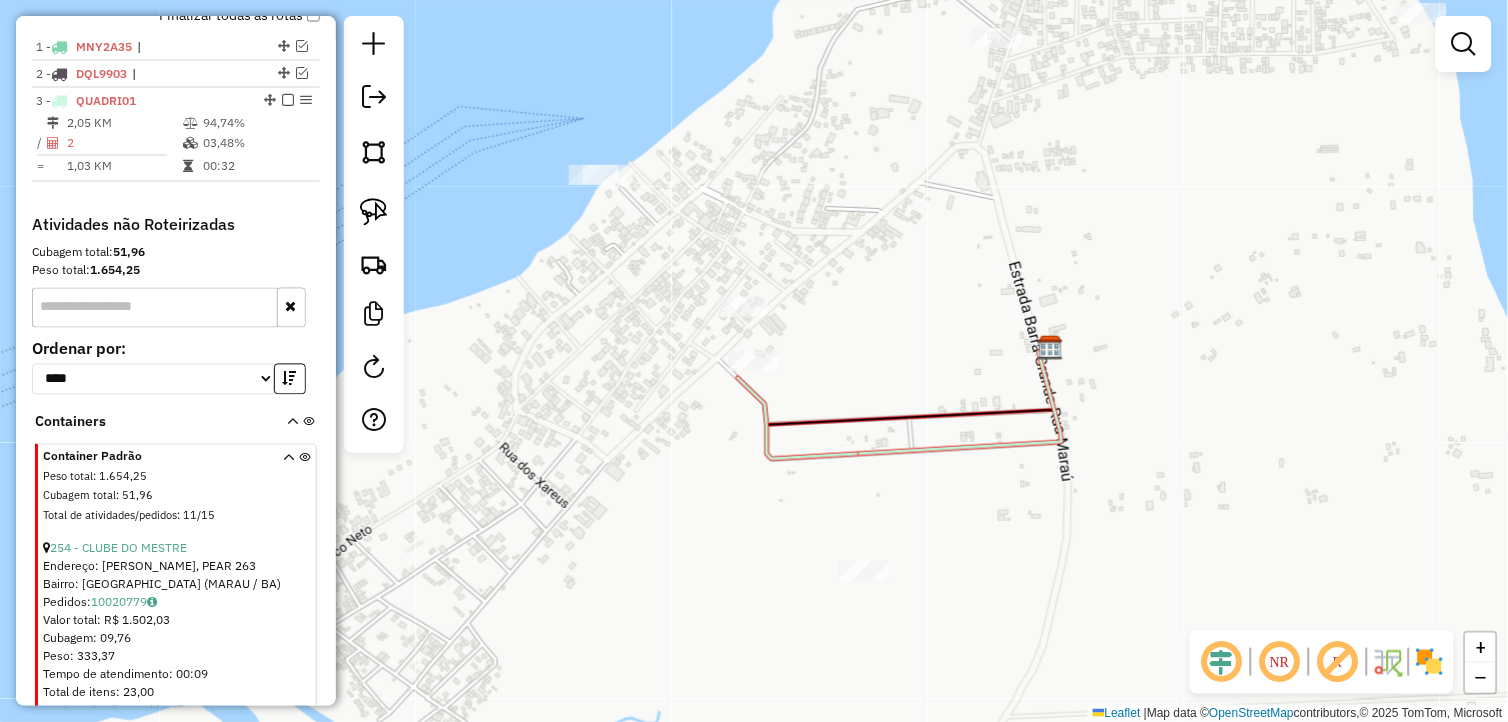 scroll, scrollTop: 294, scrollLeft: 0, axis: vertical 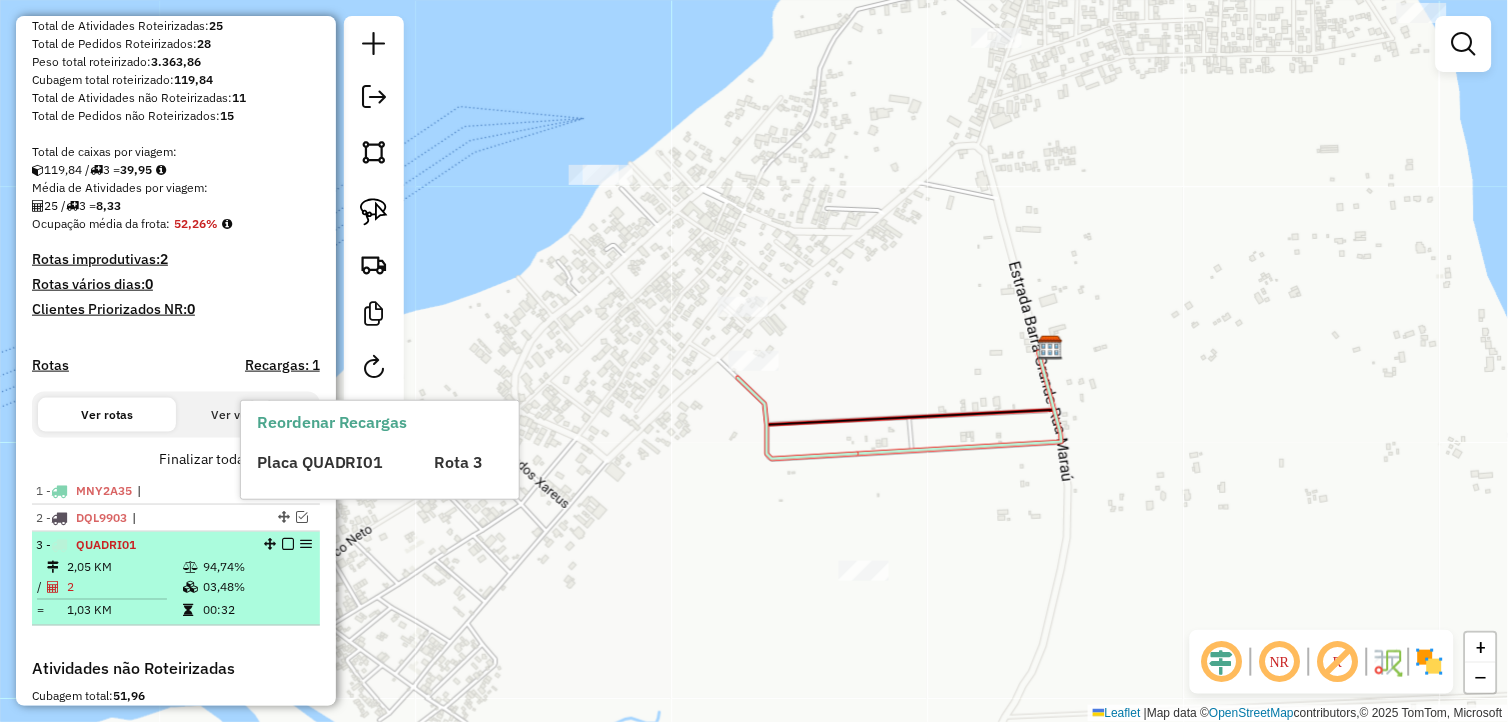 click at bounding box center (288, 544) 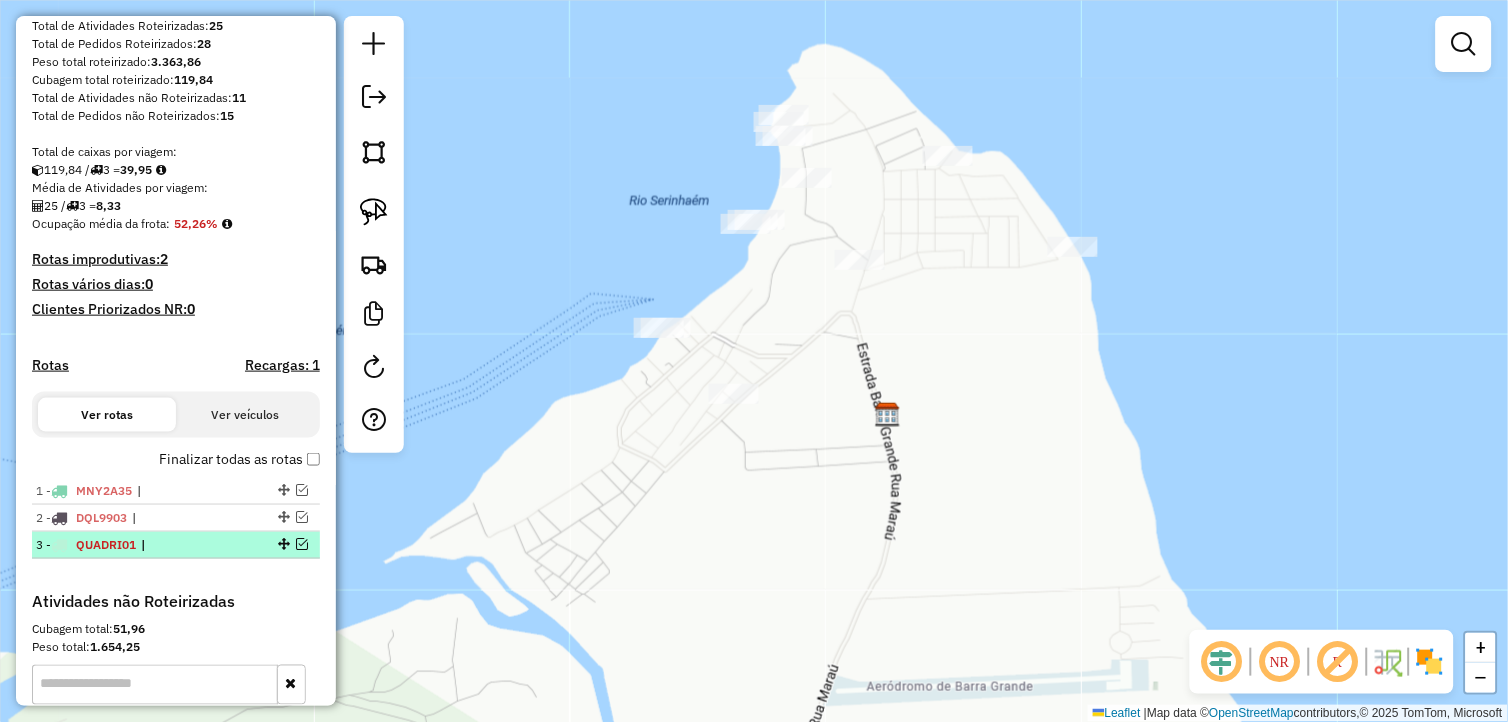 click at bounding box center (302, 544) 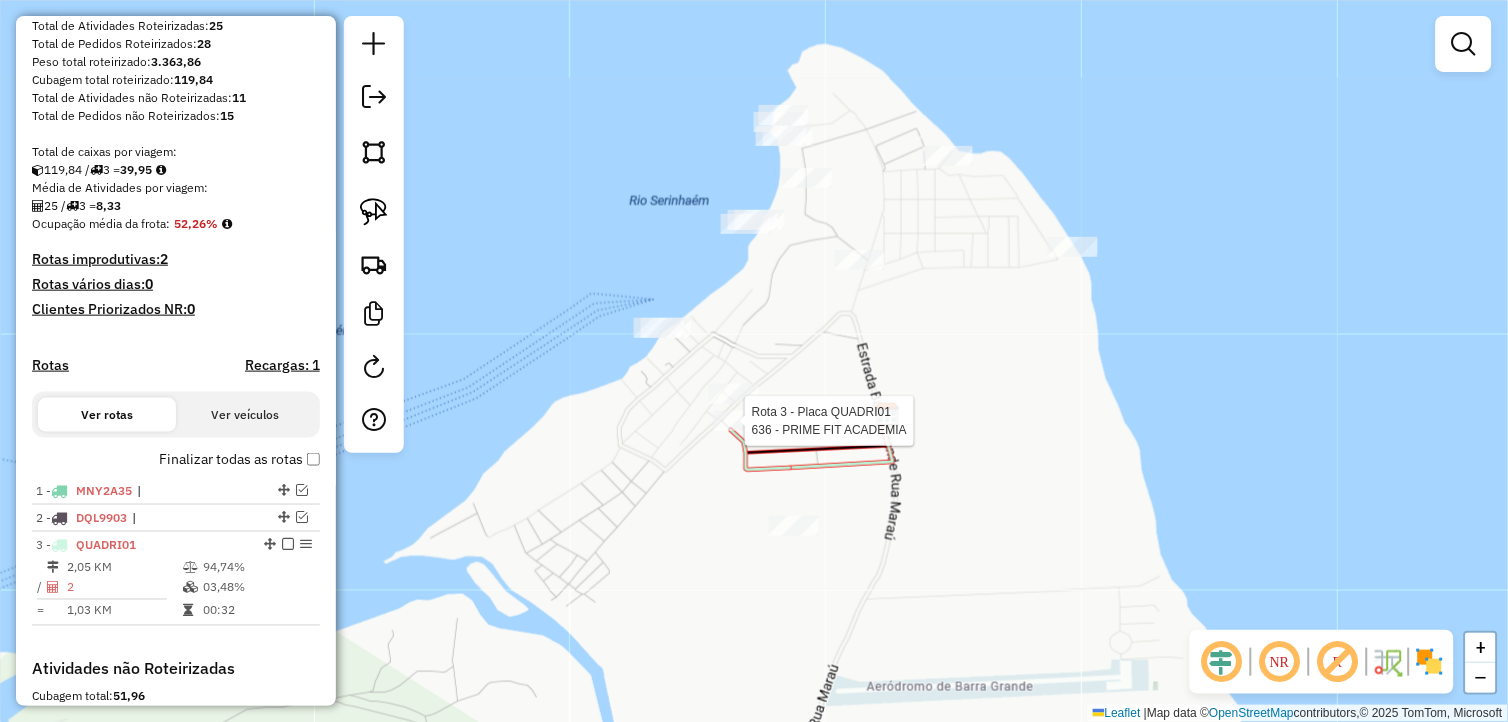 click 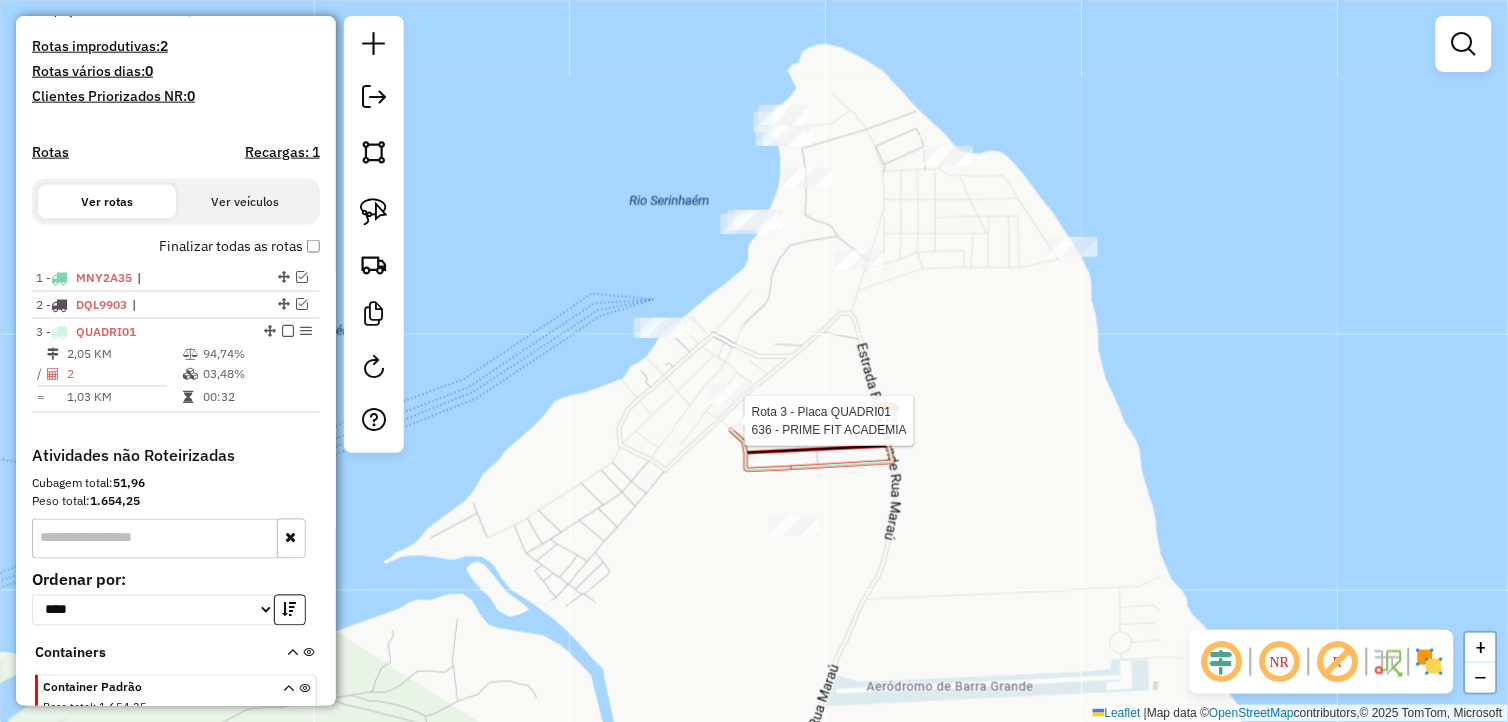select on "**********" 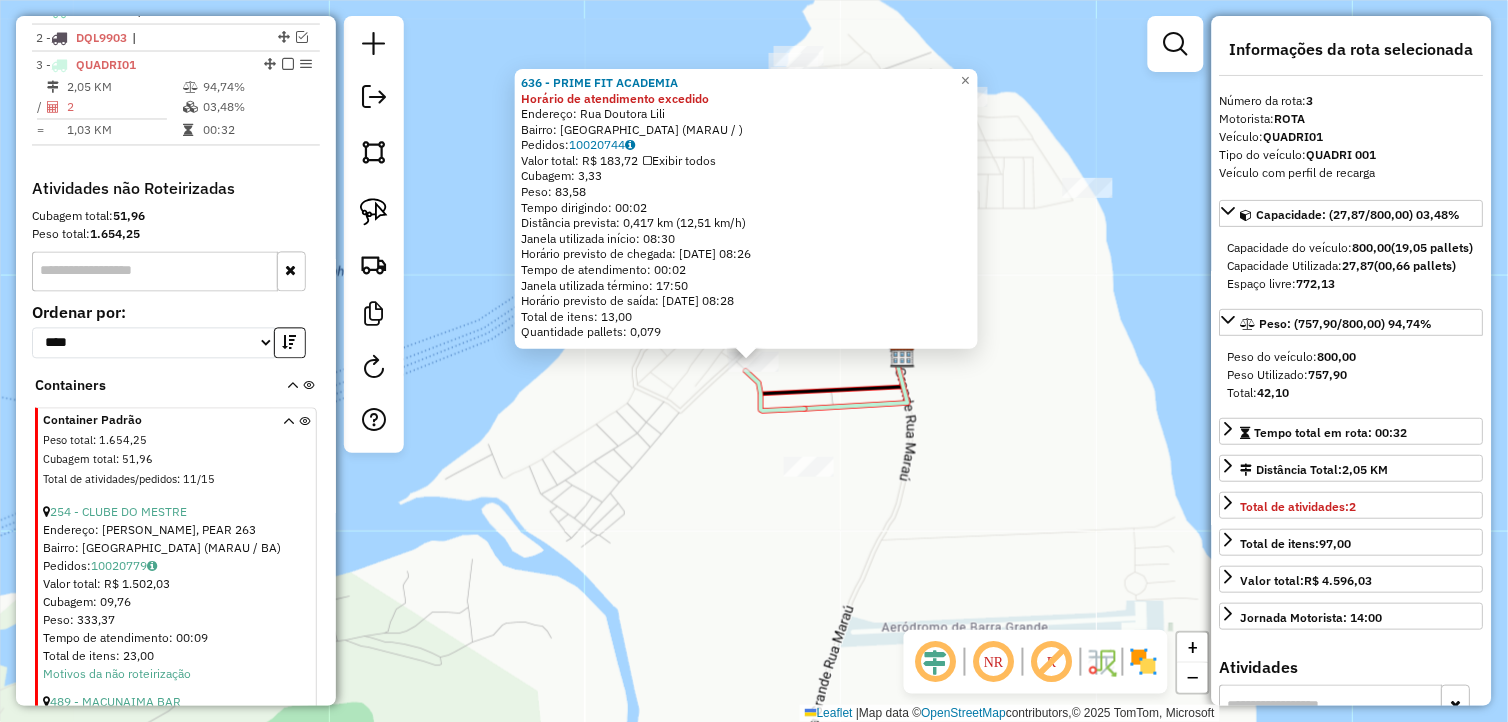 scroll, scrollTop: 826, scrollLeft: 0, axis: vertical 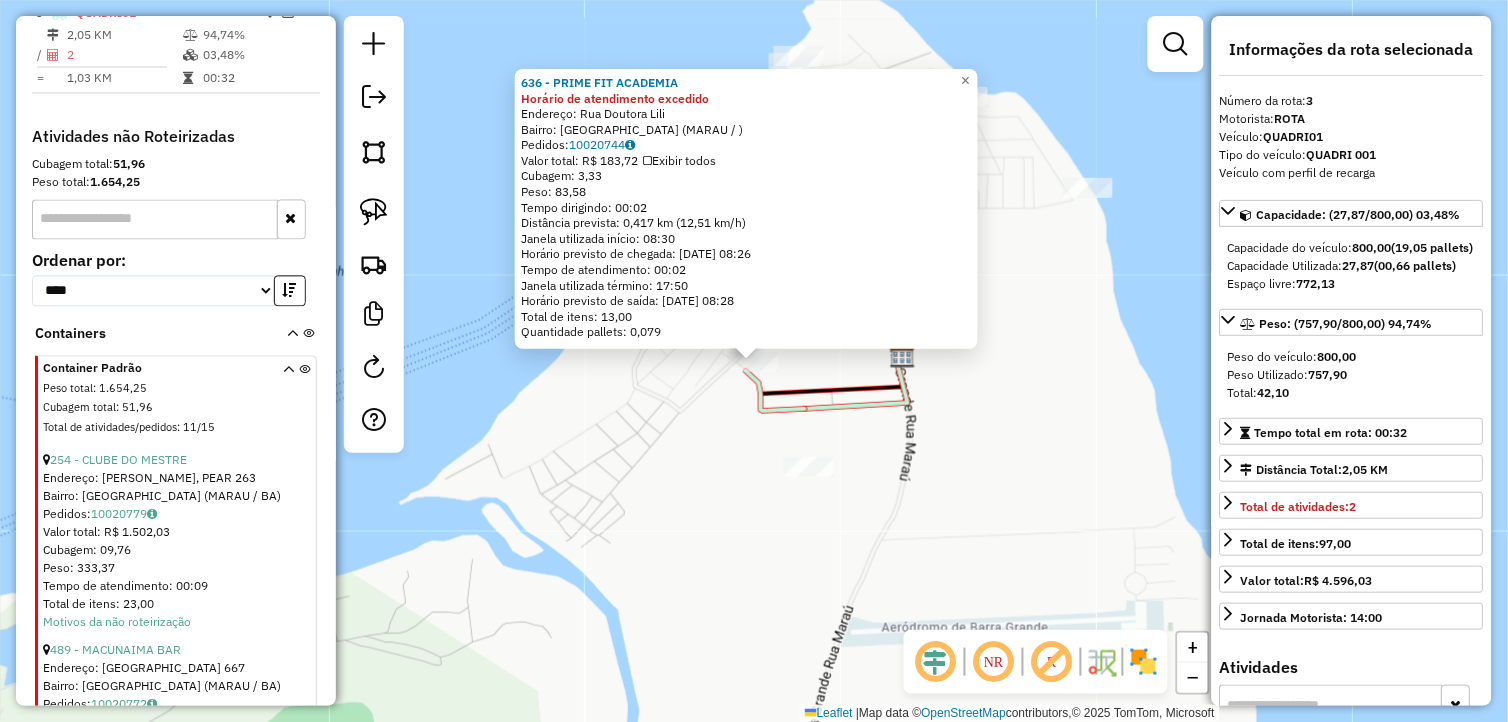 click on "636 - PRIME FIT ACADEMIA Horário de atendimento excedido  Endereço: Rua Doutora Lili   Bairro: Barra Grande (MARAU / )   Pedidos:  10020744   Valor total: R$ 183,72   Exibir todos   Cubagem: 3,33  Peso: 83,58  Tempo dirigindo: 00:02   Distância prevista: 0,417 km (12,51 km/h)   Janela utilizada início: 08:30   Horário previsto de chegada: 11/07/2025 08:26   Tempo de atendimento: 00:02   Janela utilizada término: 17:50   Horário previsto de saída: 11/07/2025 08:28   Total de itens: 13,00   Quantidade pallets: 0,079  × Janela de atendimento Grade de atendimento Capacidade Transportadoras Veículos Cliente Pedidos  Rotas Selecione os dias de semana para filtrar as janelas de atendimento  Seg   Ter   Qua   Qui   Sex   Sáb   Dom  Informe o período da janela de atendimento: De: Até:  Filtrar exatamente a janela do cliente  Considerar janela de atendimento padrão  Selecione os dias de semana para filtrar as grades de atendimento  Seg   Ter   Qua   Qui   Sex   Sáb   Dom   Peso mínimo:   Peso máximo:" 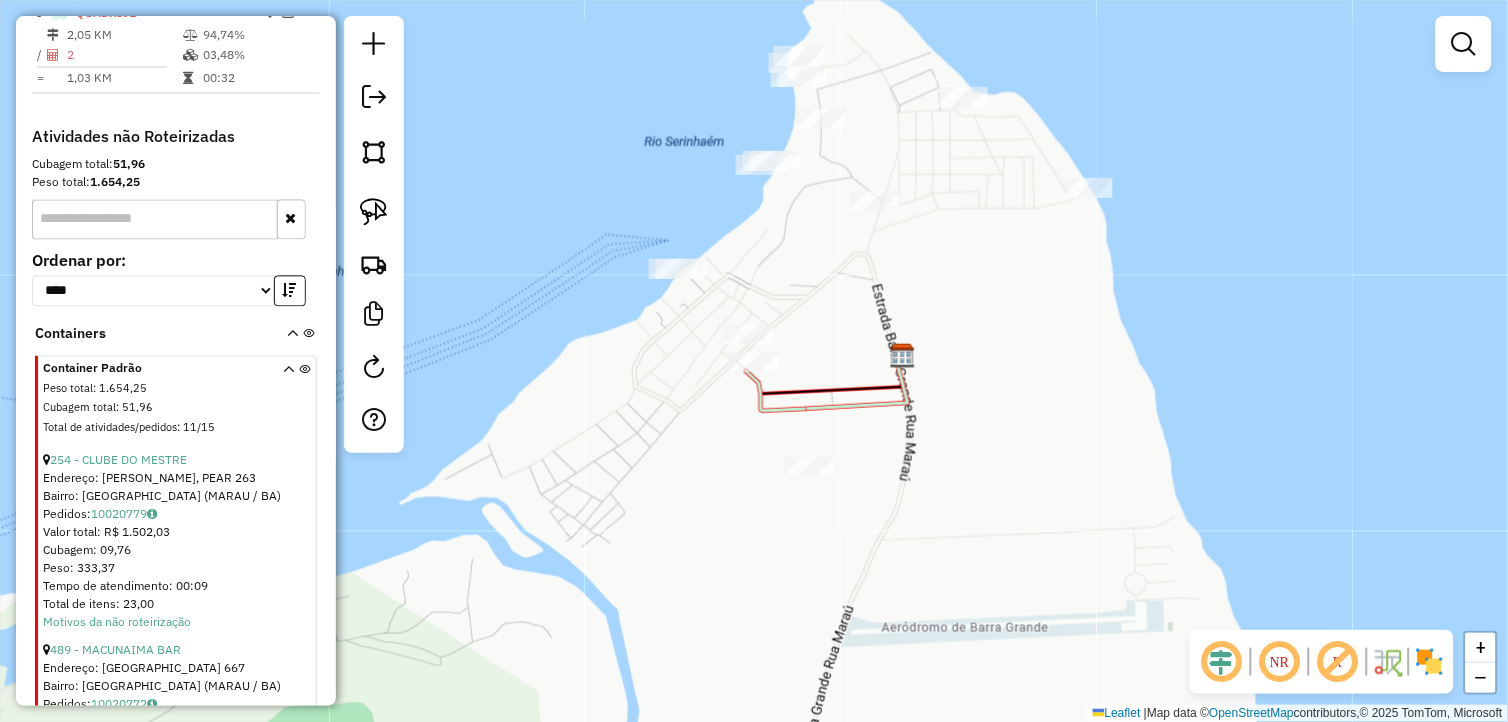 scroll, scrollTop: 715, scrollLeft: 0, axis: vertical 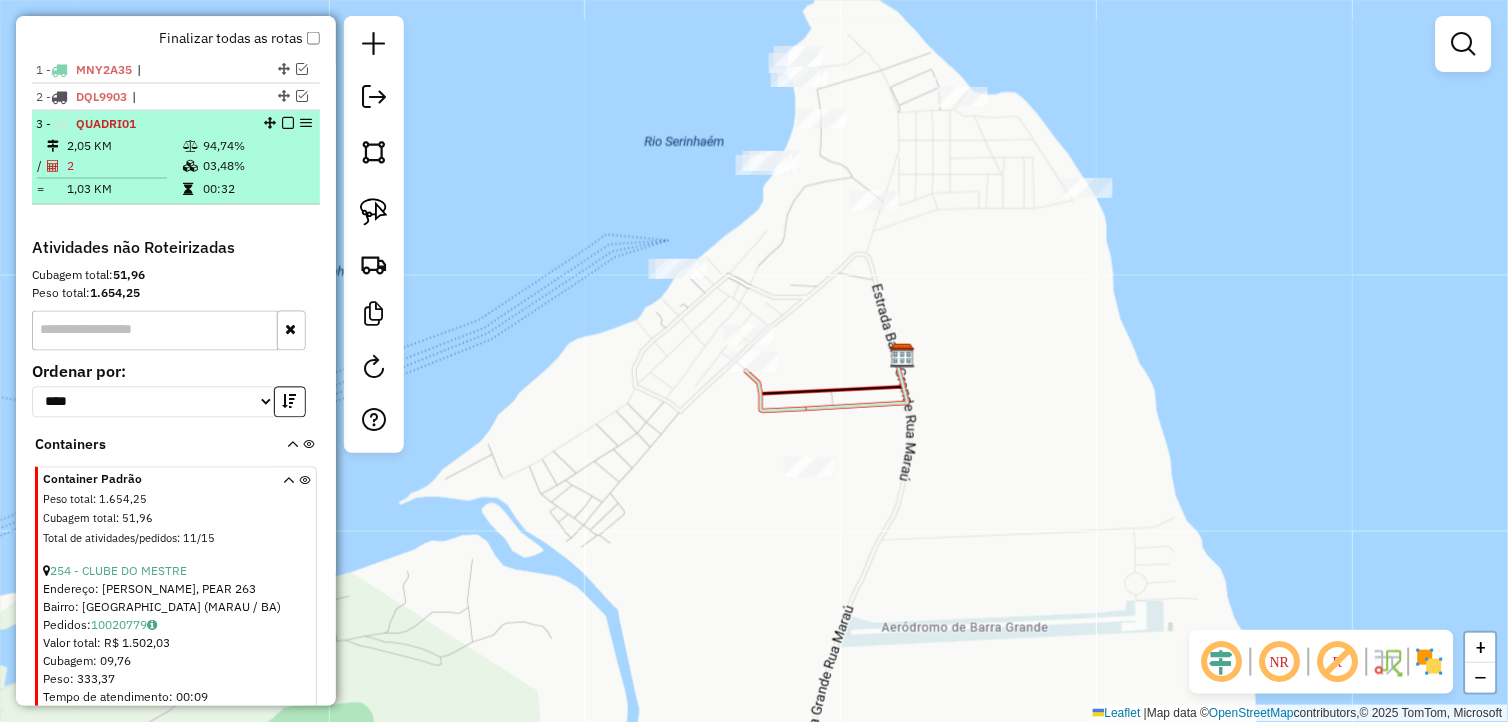 click at bounding box center [288, 123] 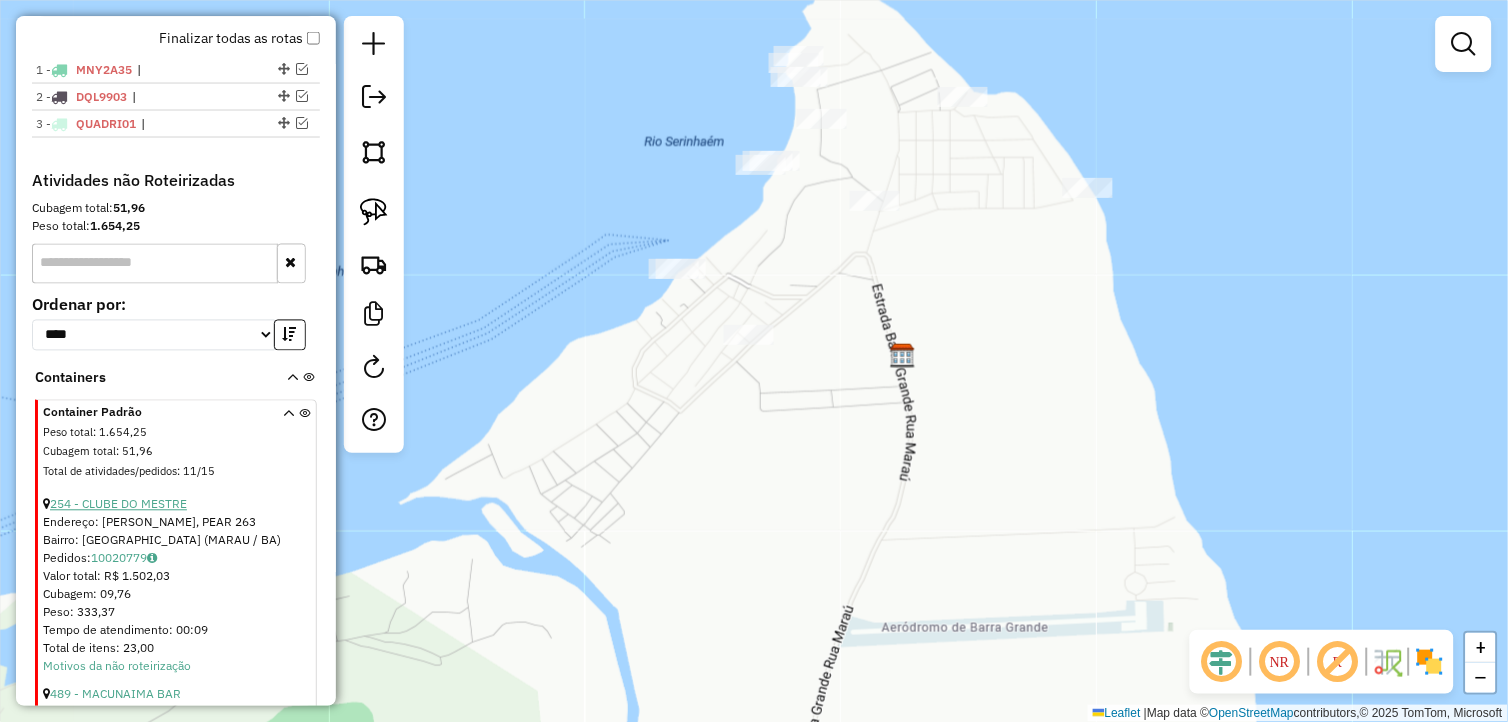 click on "254 - CLUBE DO MESTRE" at bounding box center [118, 504] 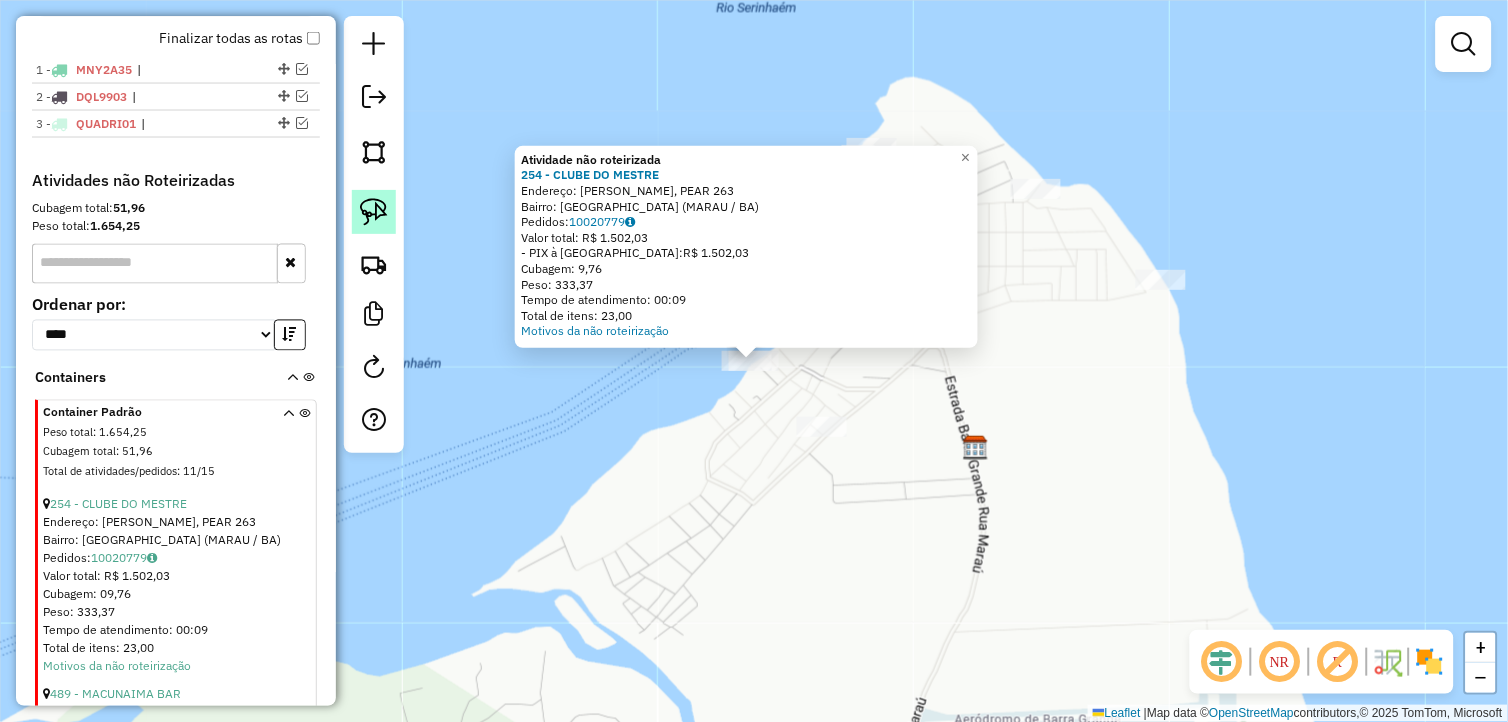 click 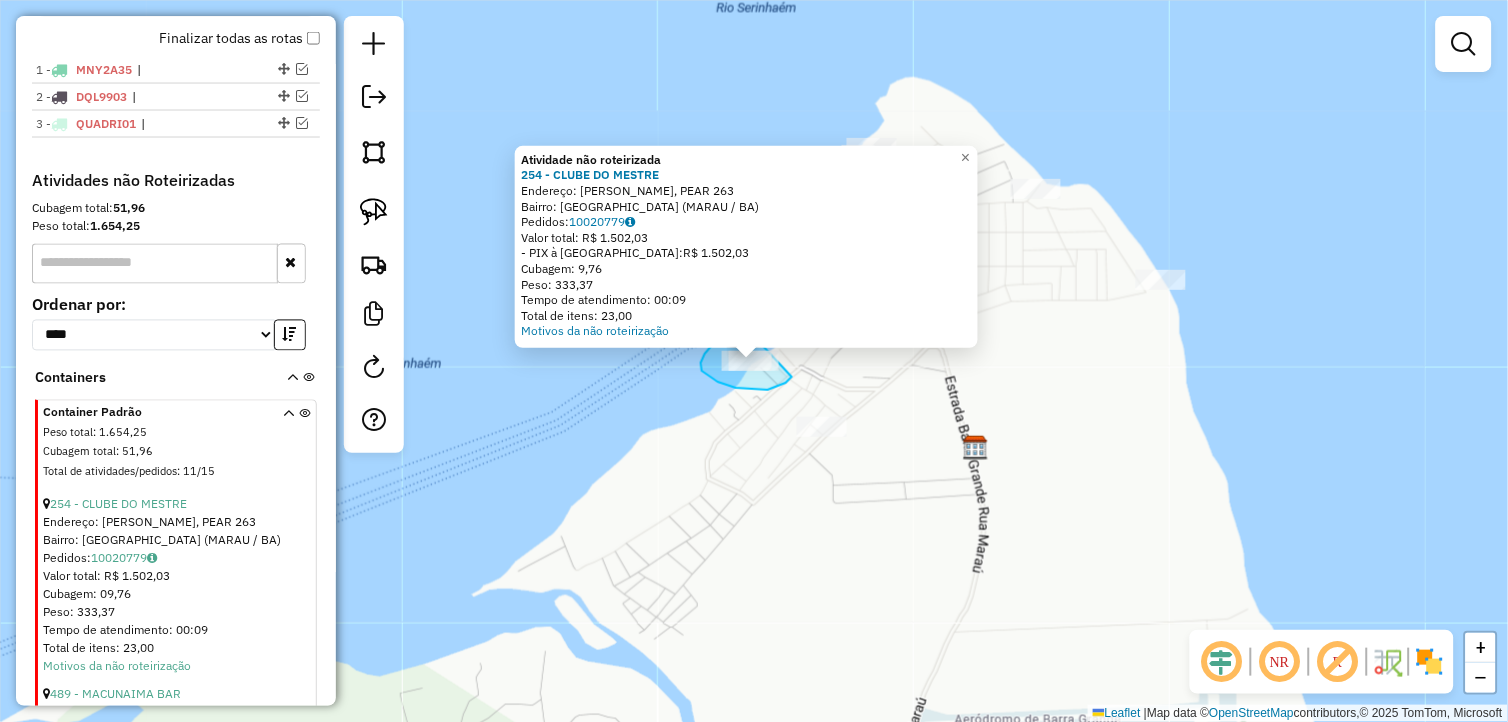 drag, startPoint x: 792, startPoint y: 377, endPoint x: 757, endPoint y: 334, distance: 55.443665 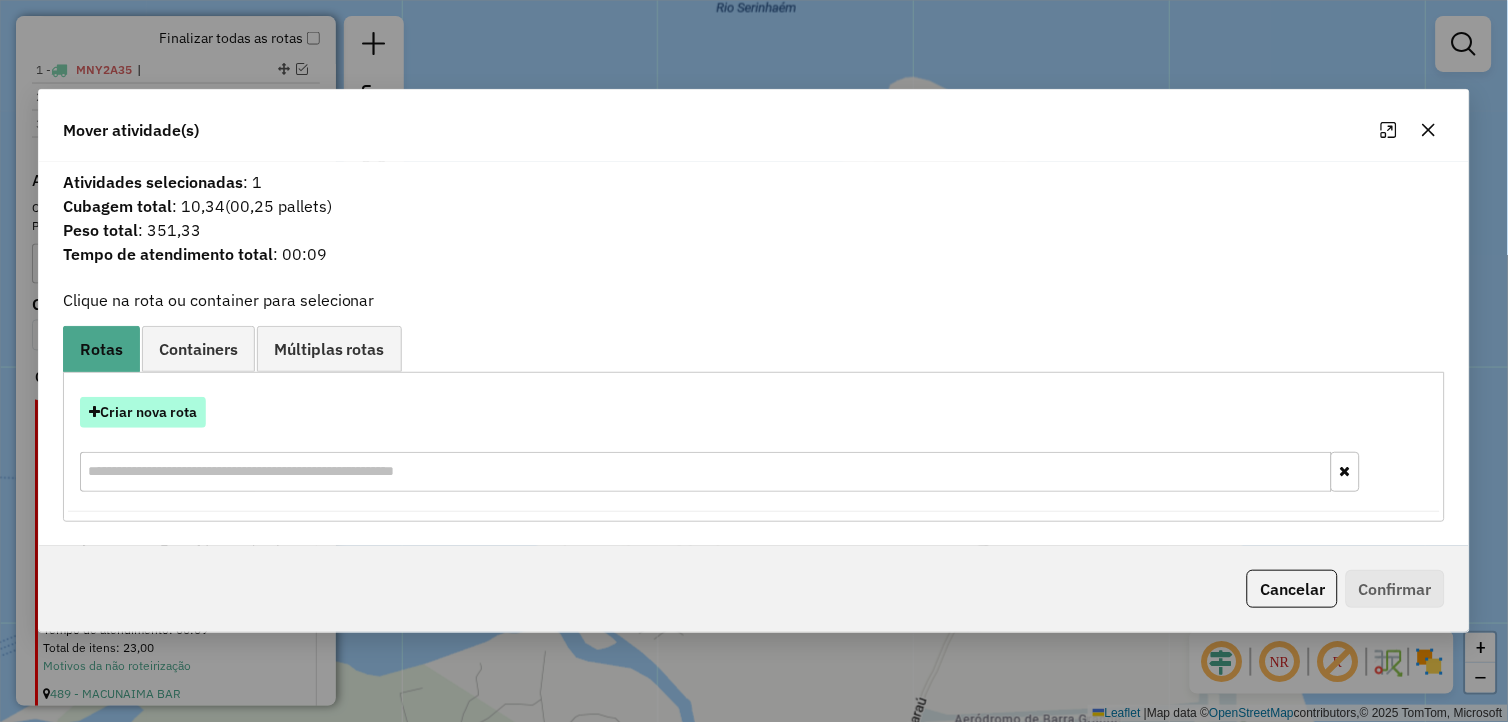 click on "Criar nova rota" at bounding box center (143, 412) 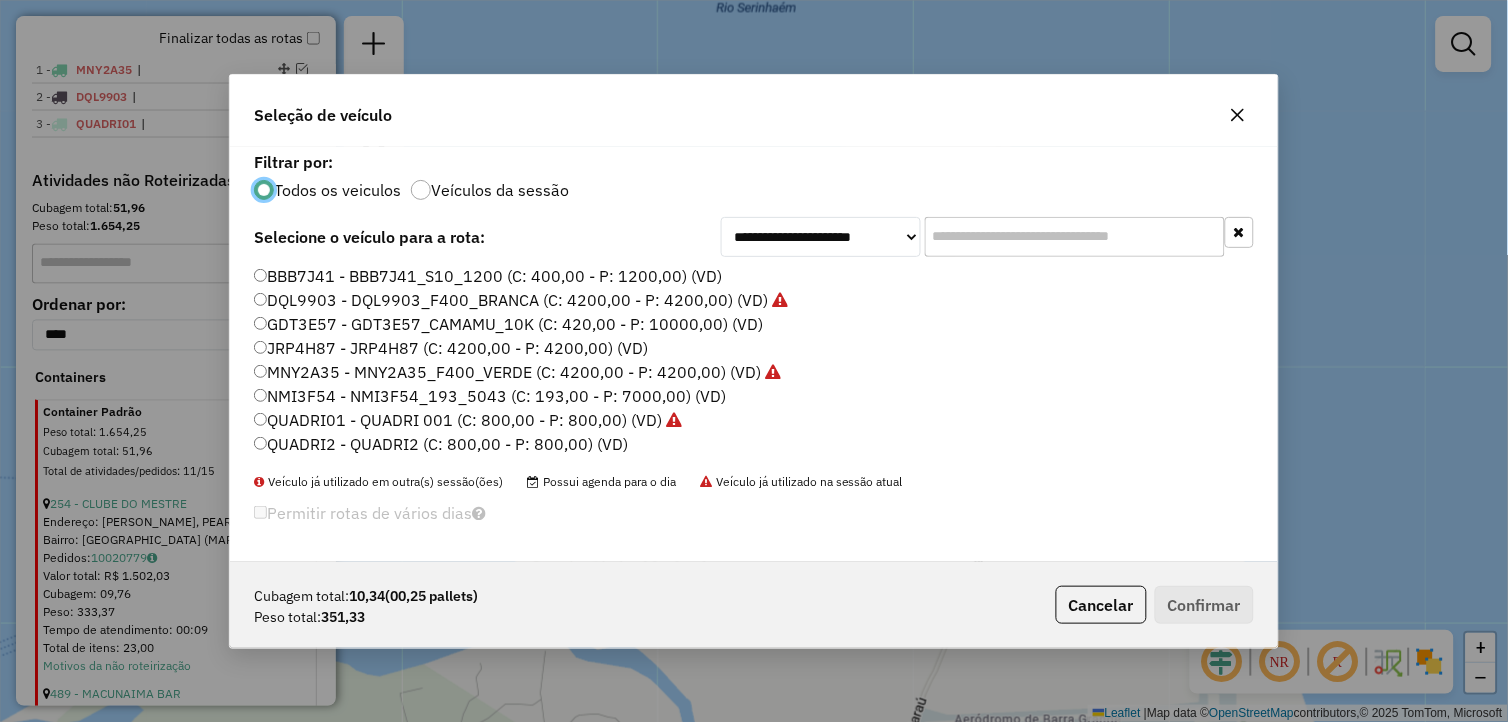 scroll, scrollTop: 11, scrollLeft: 5, axis: both 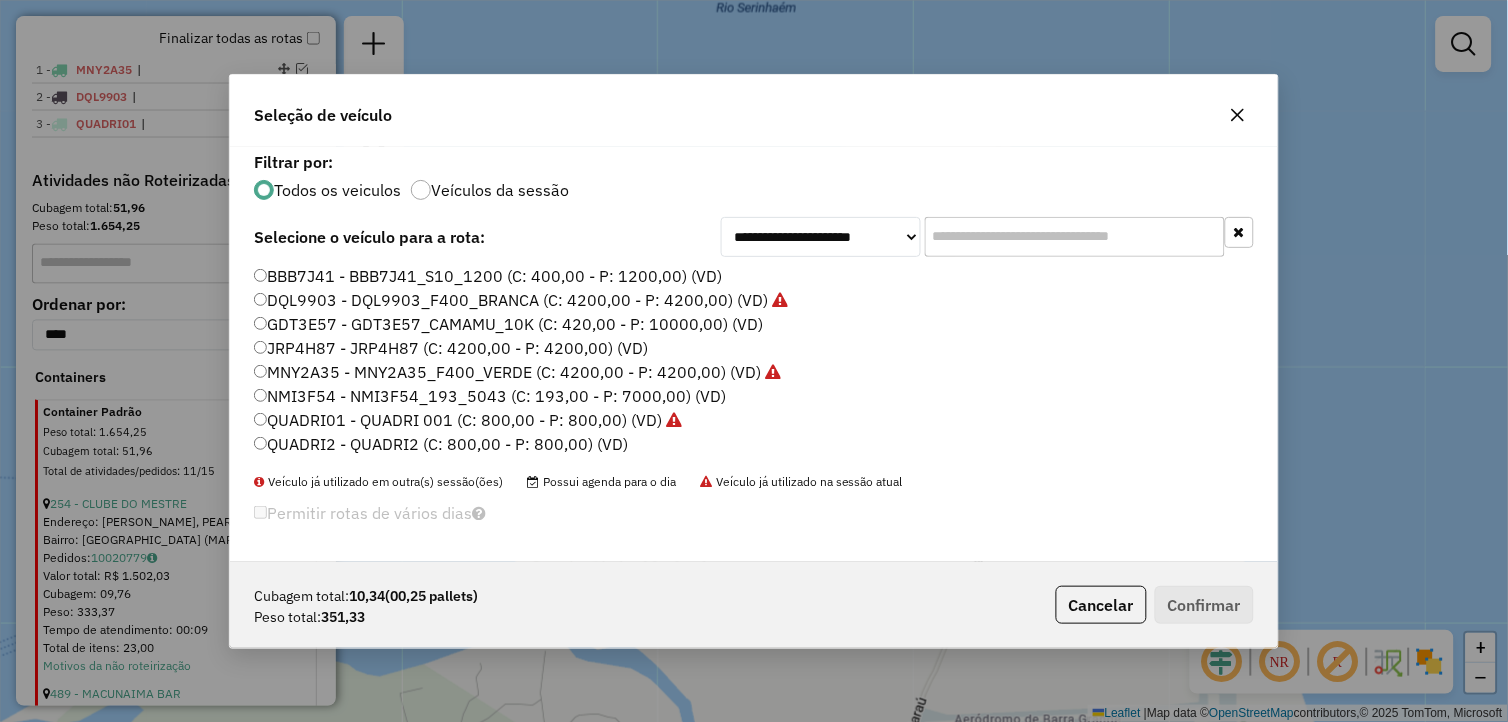 click on "QUADRI01 - QUADRI 001 (C: 800,00 - P: 800,00) (VD)" 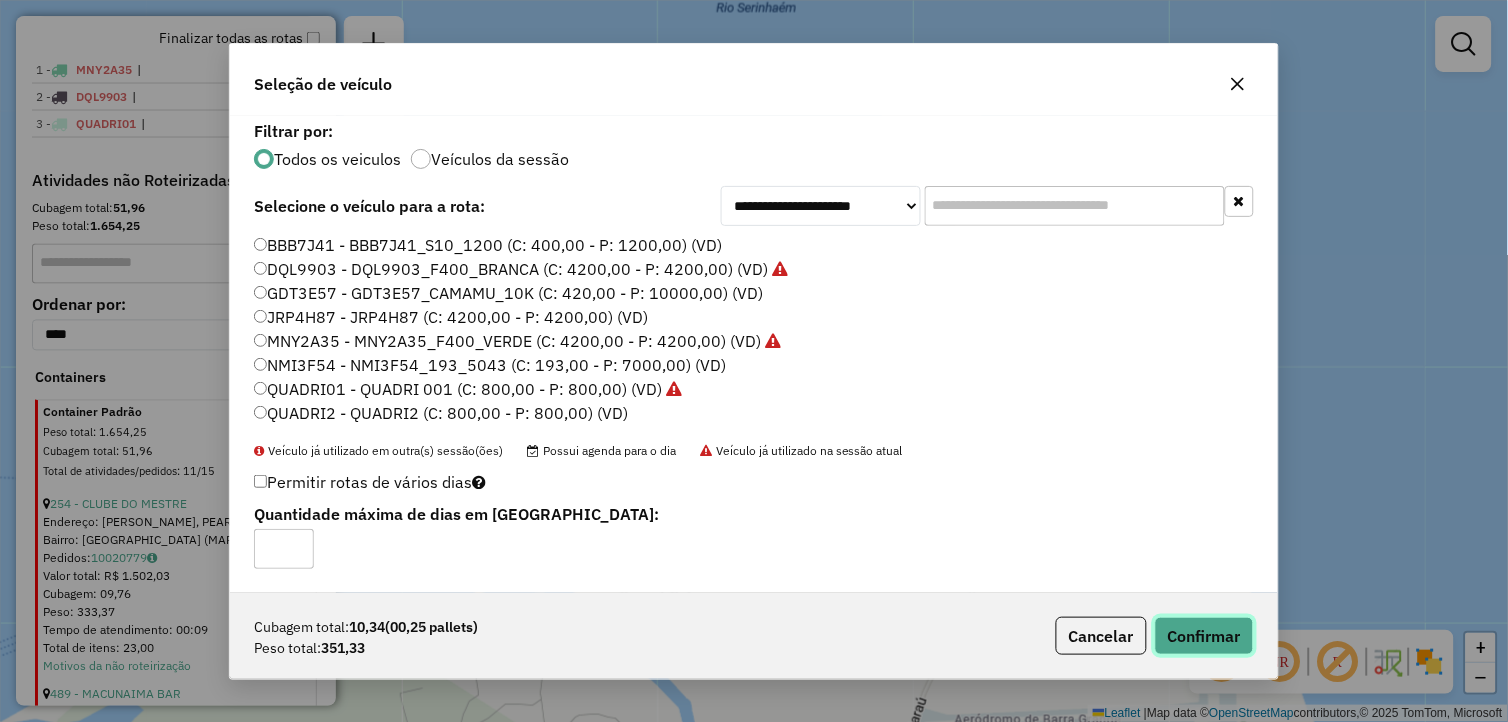 click on "Confirmar" 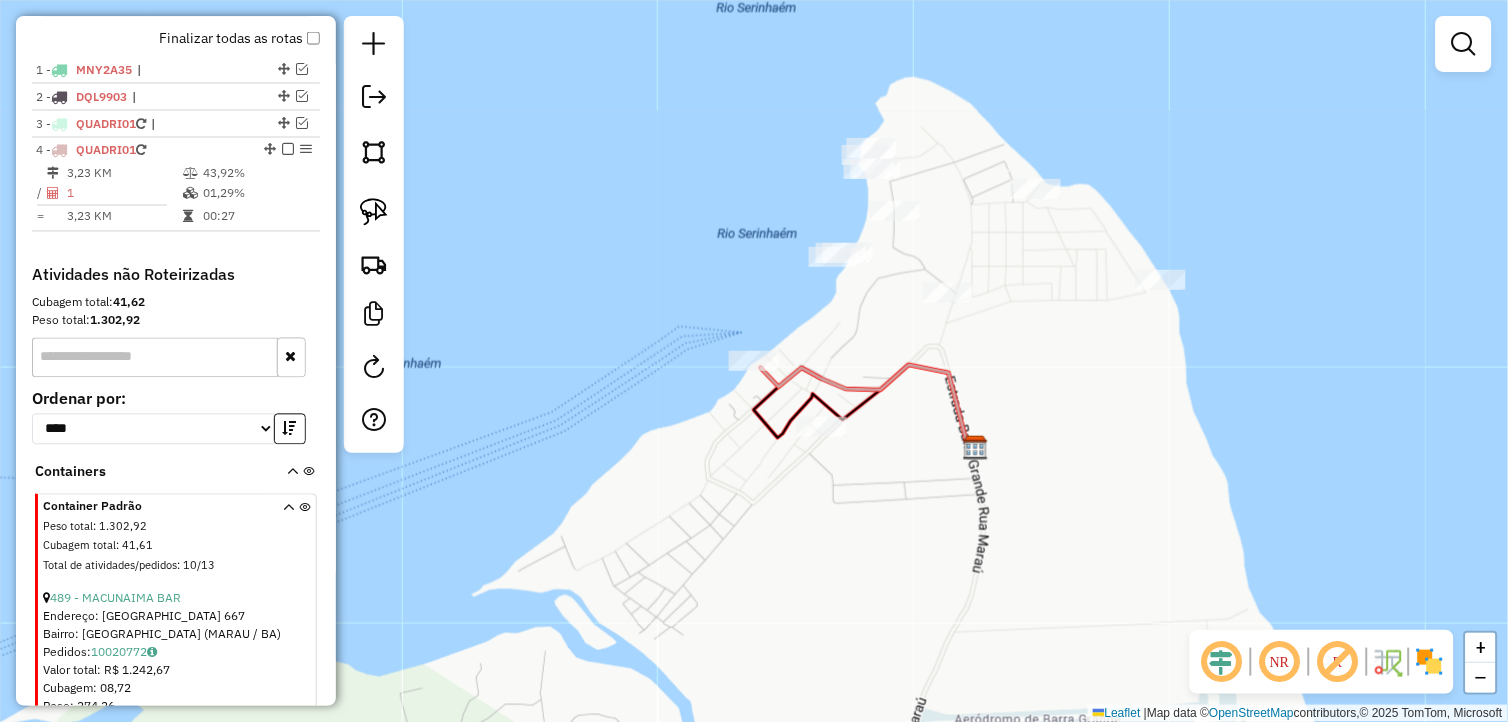 drag, startPoint x: 846, startPoint y: 487, endPoint x: 843, endPoint y: 497, distance: 10.440307 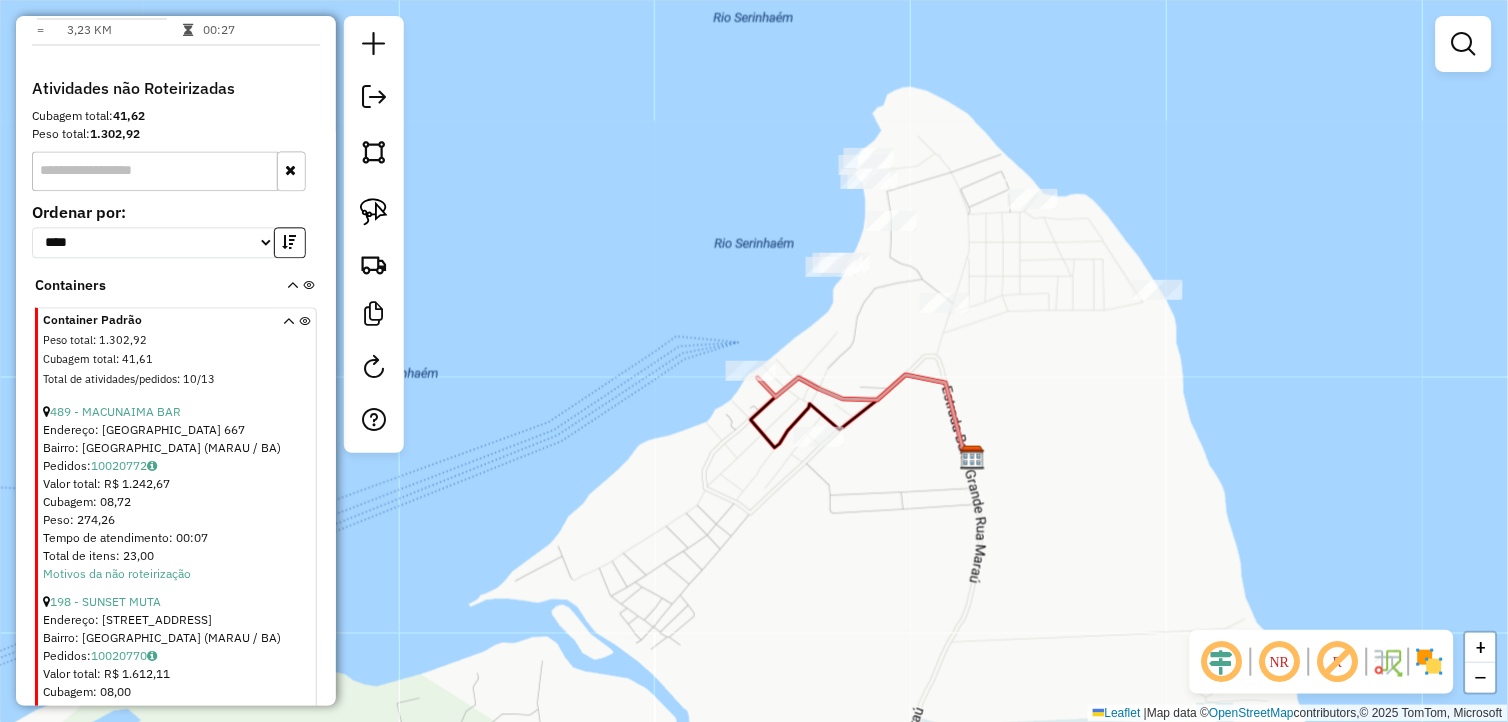 scroll, scrollTop: 937, scrollLeft: 0, axis: vertical 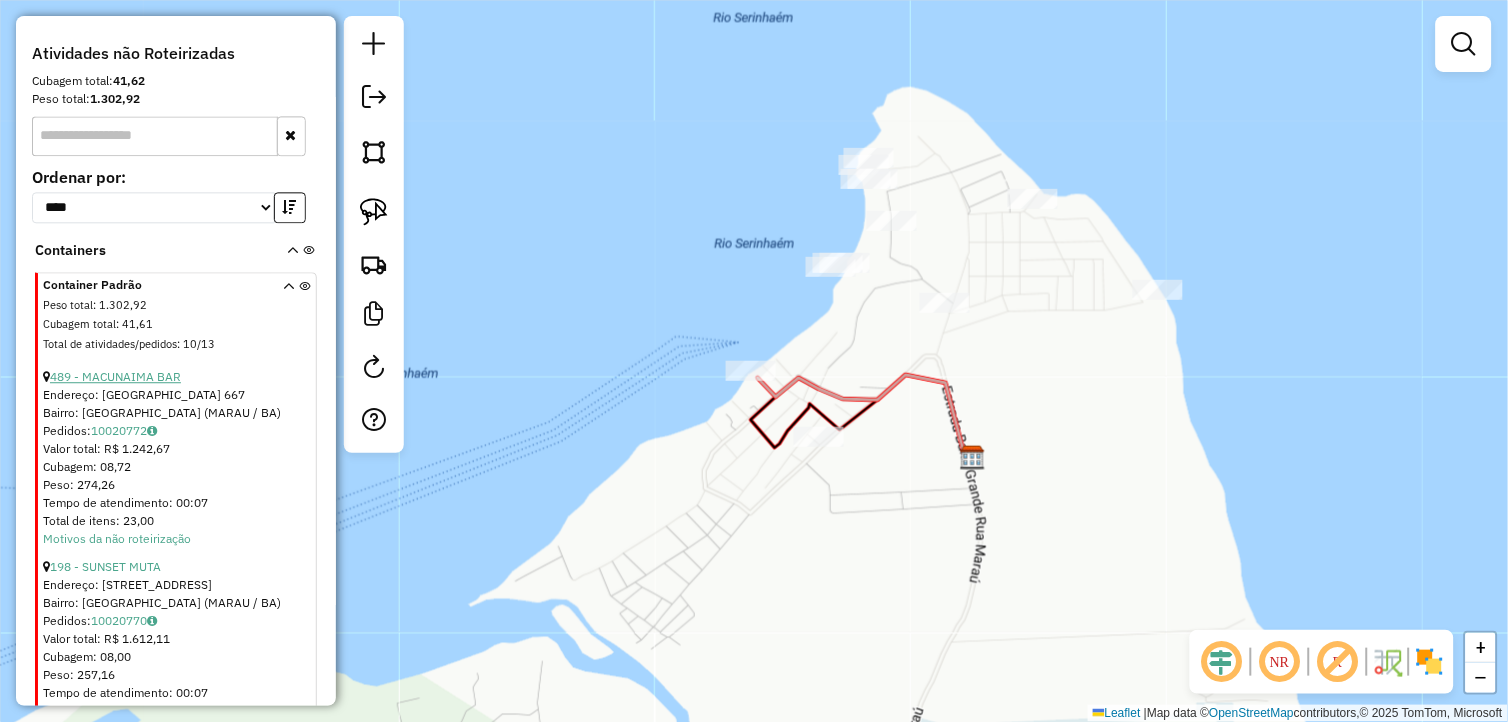 click on "489 - MACUNAIMA BAR" at bounding box center [115, 376] 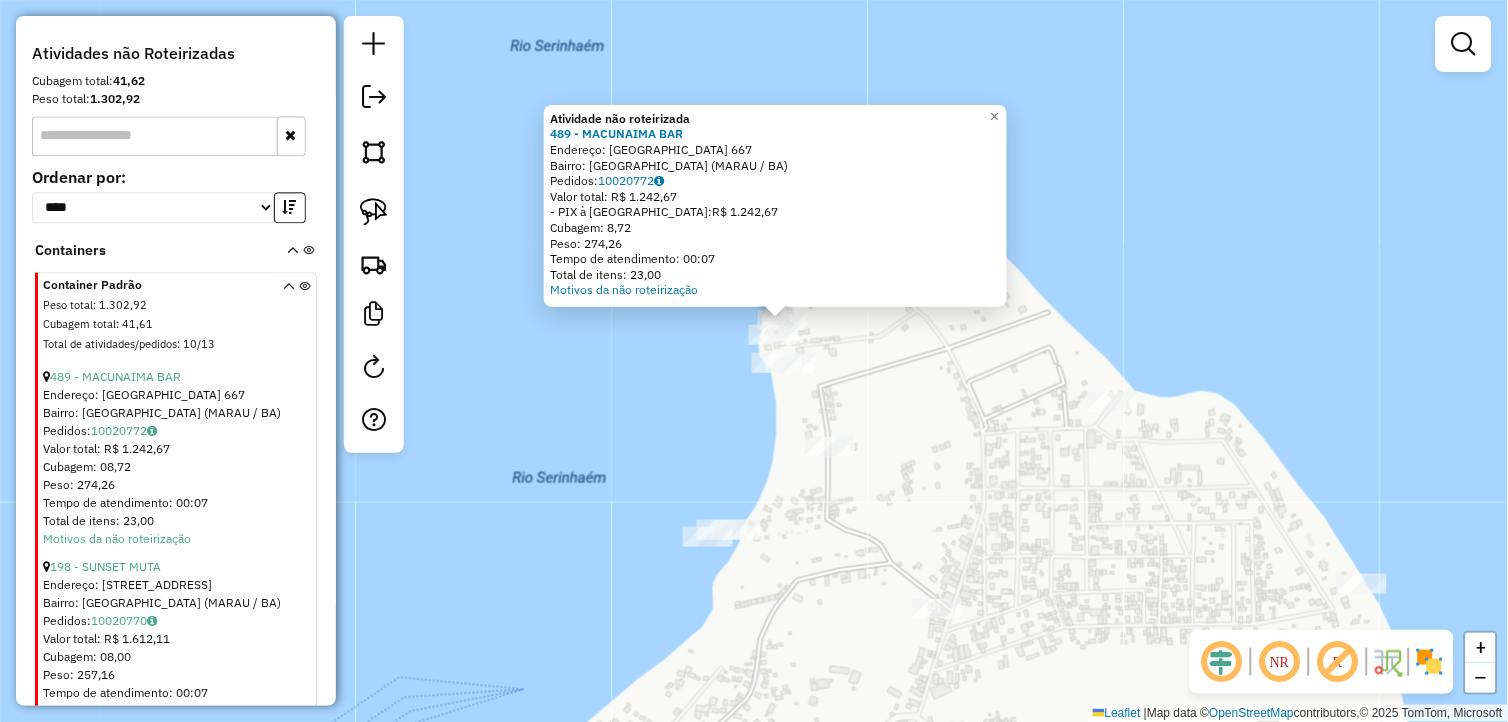 click on "Atividade não roteirizada 489 - MACUNAIMA BAR  Endereço:  PONTA DO MUTA 667   Bairro: Barra Grande (MARAU / BA)   Pedidos:  10020772   Valor total: R$ 1.242,67   - PIX à Vista:  R$ 1.242,67   Cubagem: 8,72   Peso: 274,26   Tempo de atendimento: 00:07   Total de itens: 23,00  Motivos da não roteirização × Janela de atendimento Grade de atendimento Capacidade Transportadoras Veículos Cliente Pedidos  Rotas Selecione os dias de semana para filtrar as janelas de atendimento  Seg   Ter   Qua   Qui   Sex   Sáb   Dom  Informe o período da janela de atendimento: De: Até:  Filtrar exatamente a janela do cliente  Considerar janela de atendimento padrão  Selecione os dias de semana para filtrar as grades de atendimento  Seg   Ter   Qua   Qui   Sex   Sáb   Dom   Considerar clientes sem dia de atendimento cadastrado  Clientes fora do dia de atendimento selecionado Filtrar as atividades entre os valores definidos abaixo:  Peso mínimo:   Peso máximo:   Cubagem mínima:   Cubagem máxima:   De:   Até:   De:" 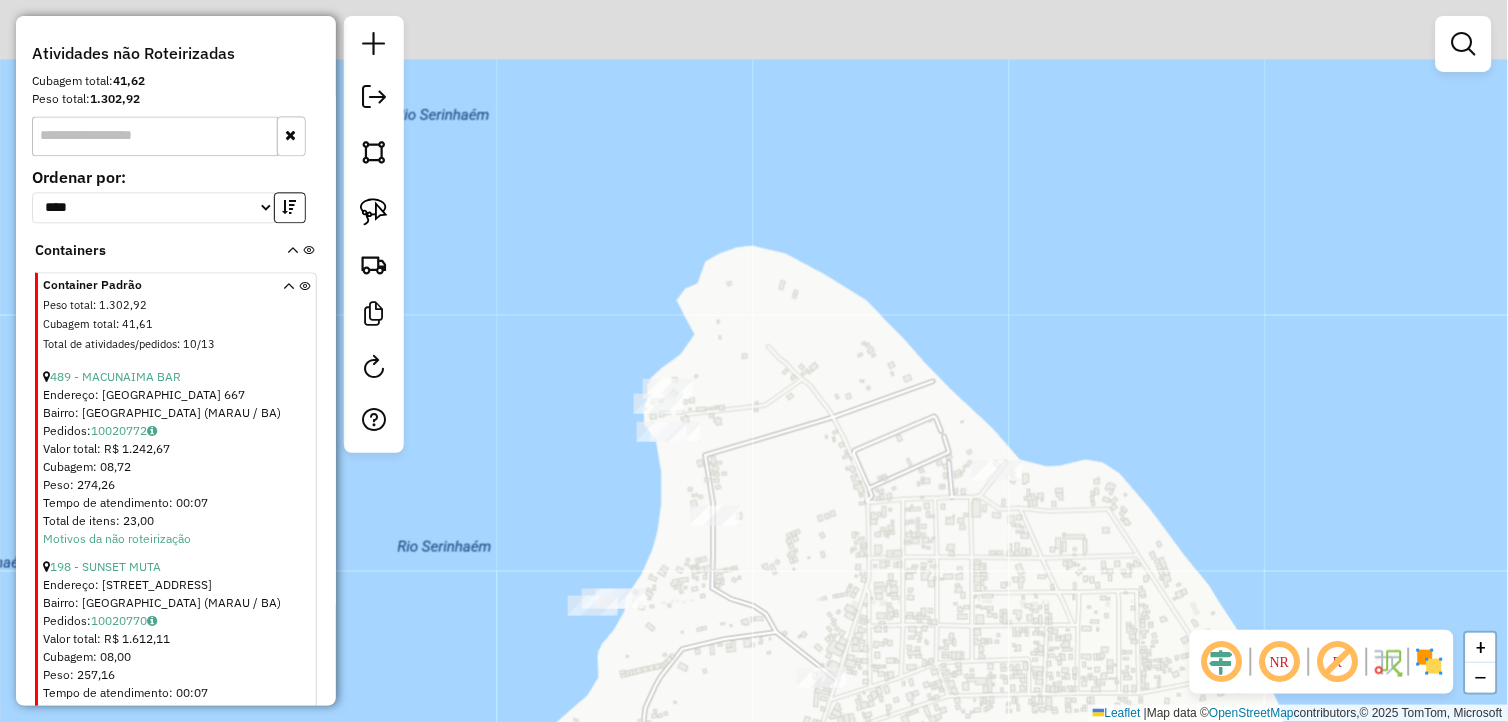 drag, startPoint x: 835, startPoint y: 258, endPoint x: 772, endPoint y: 295, distance: 73.061615 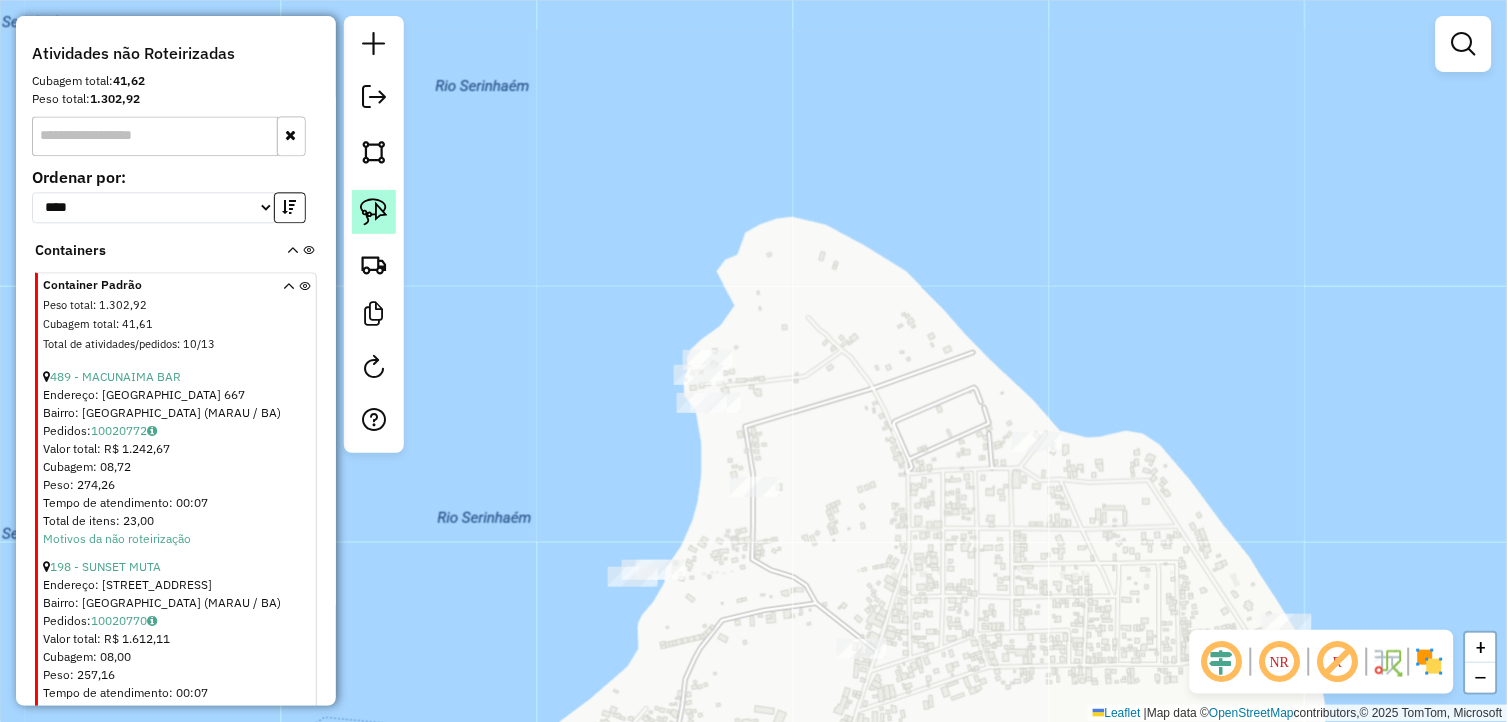 click 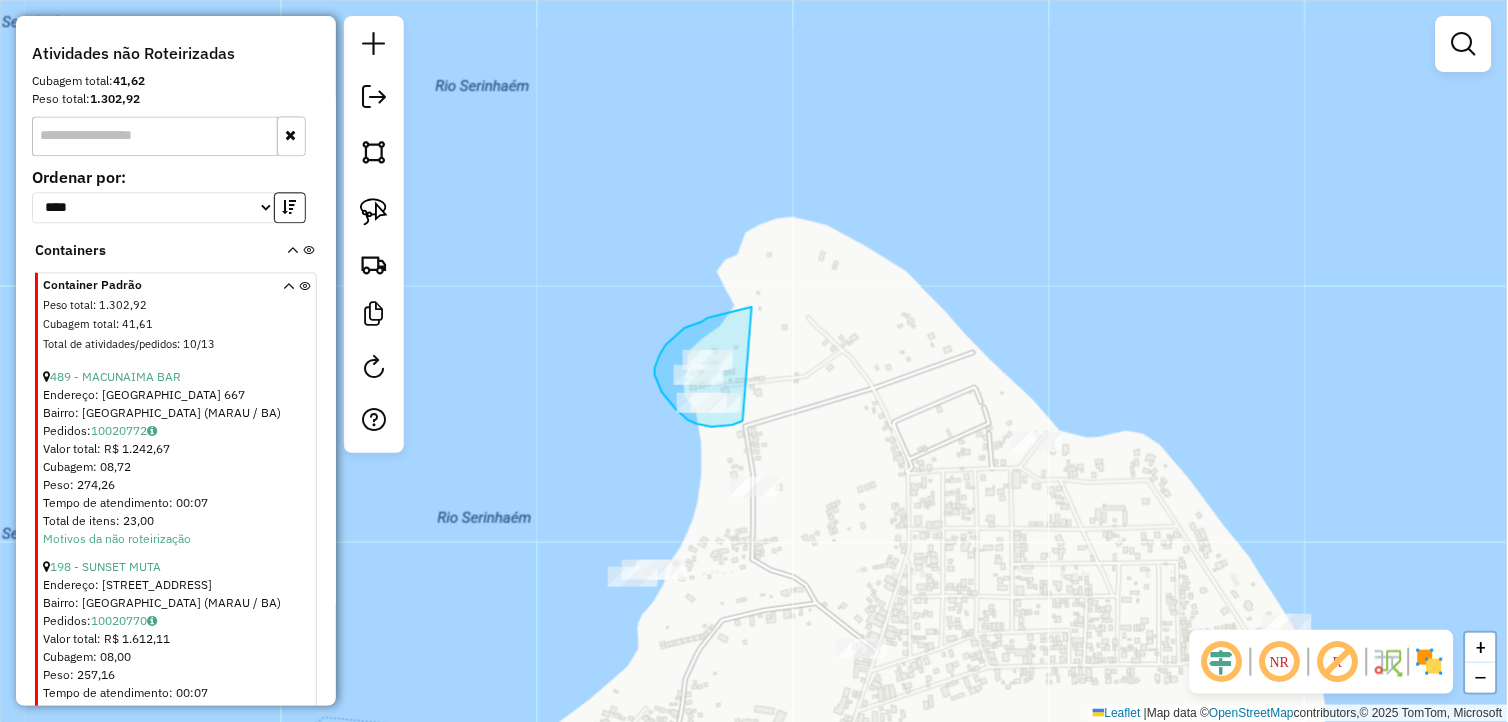 drag, startPoint x: 750, startPoint y: 307, endPoint x: 766, endPoint y: 407, distance: 101.27191 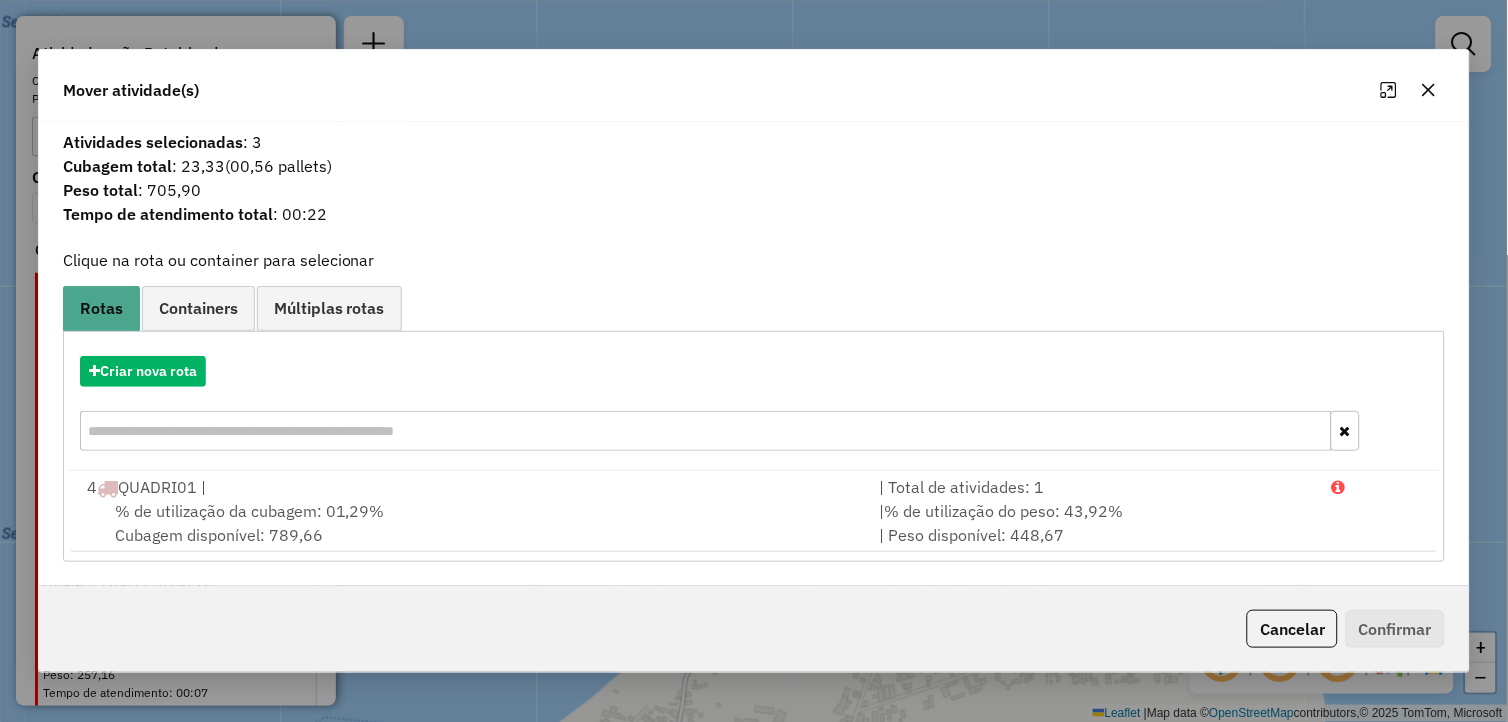 click 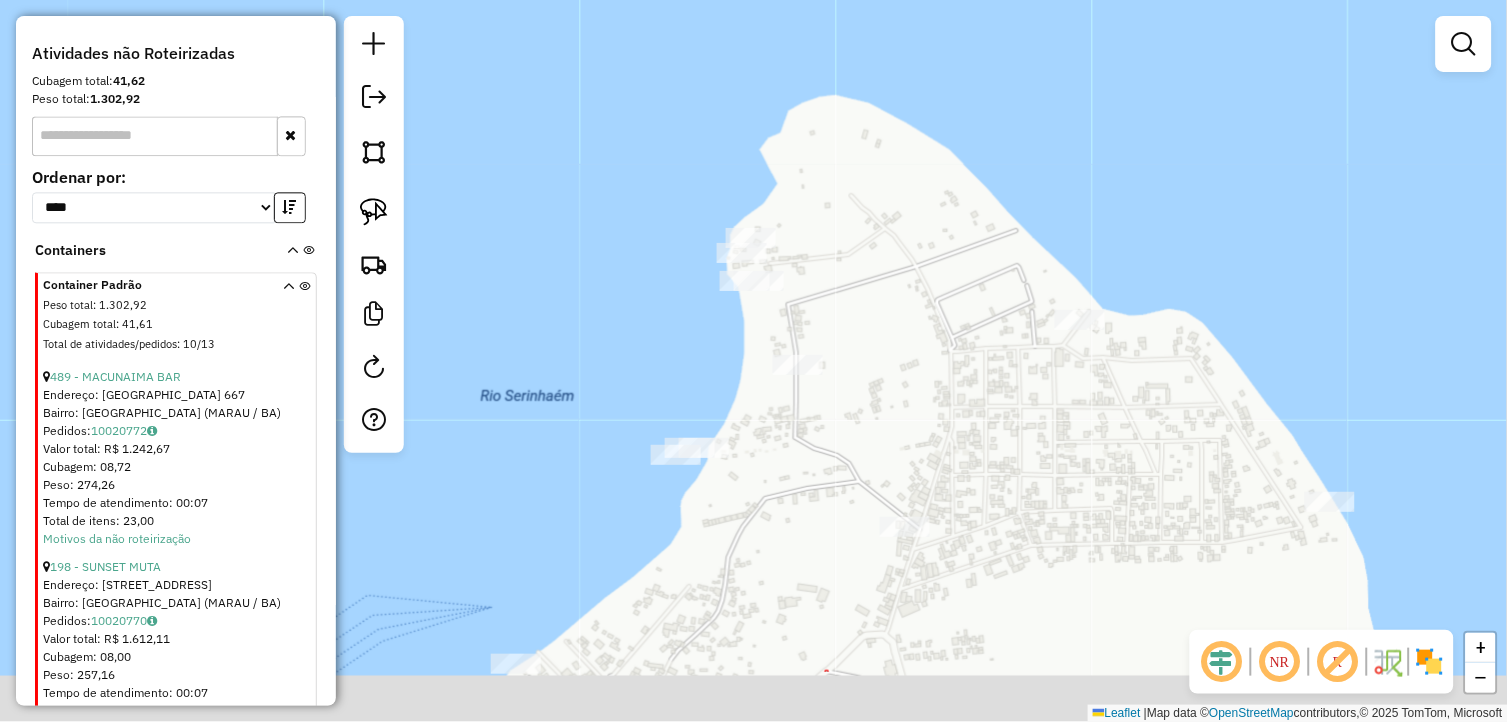 drag, startPoint x: 844, startPoint y: 524, endPoint x: 616, endPoint y: 466, distance: 235.26155 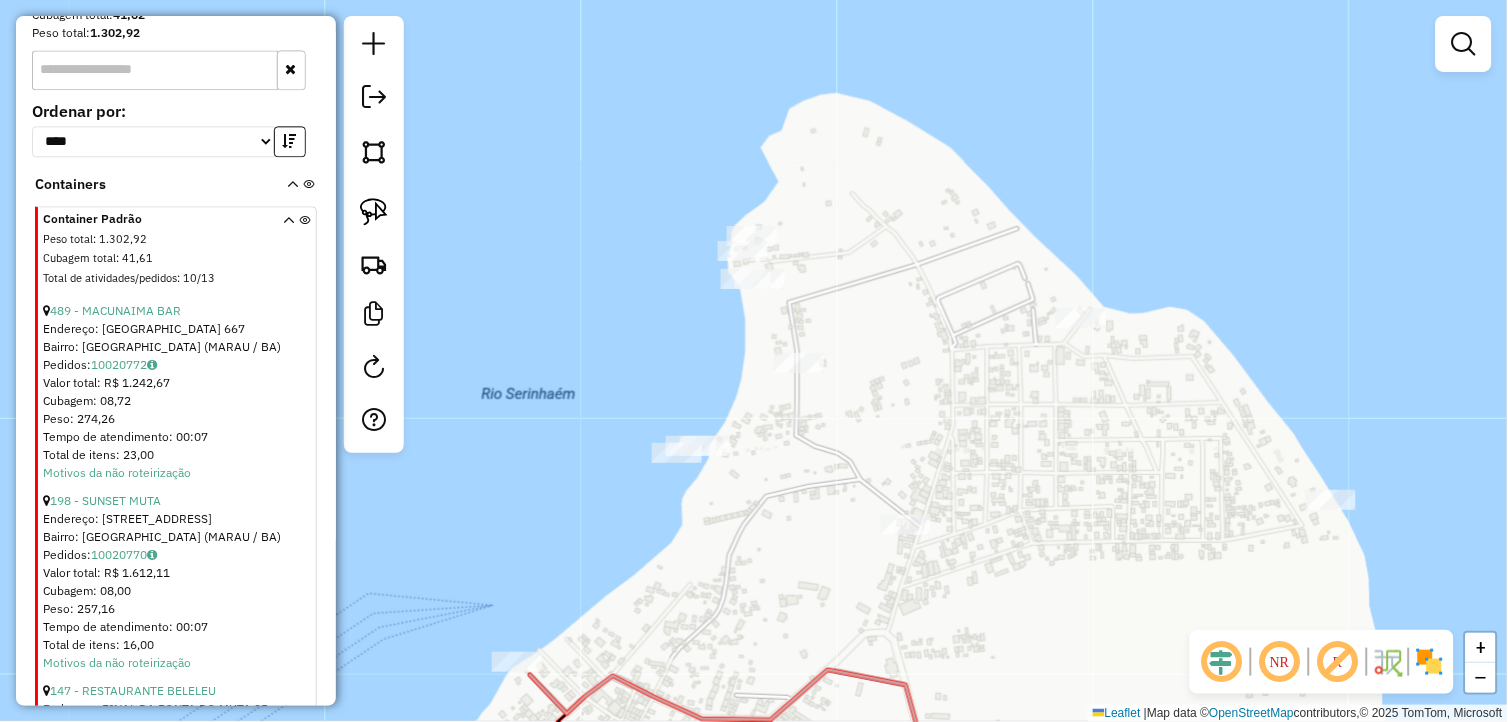 scroll, scrollTop: 1048, scrollLeft: 0, axis: vertical 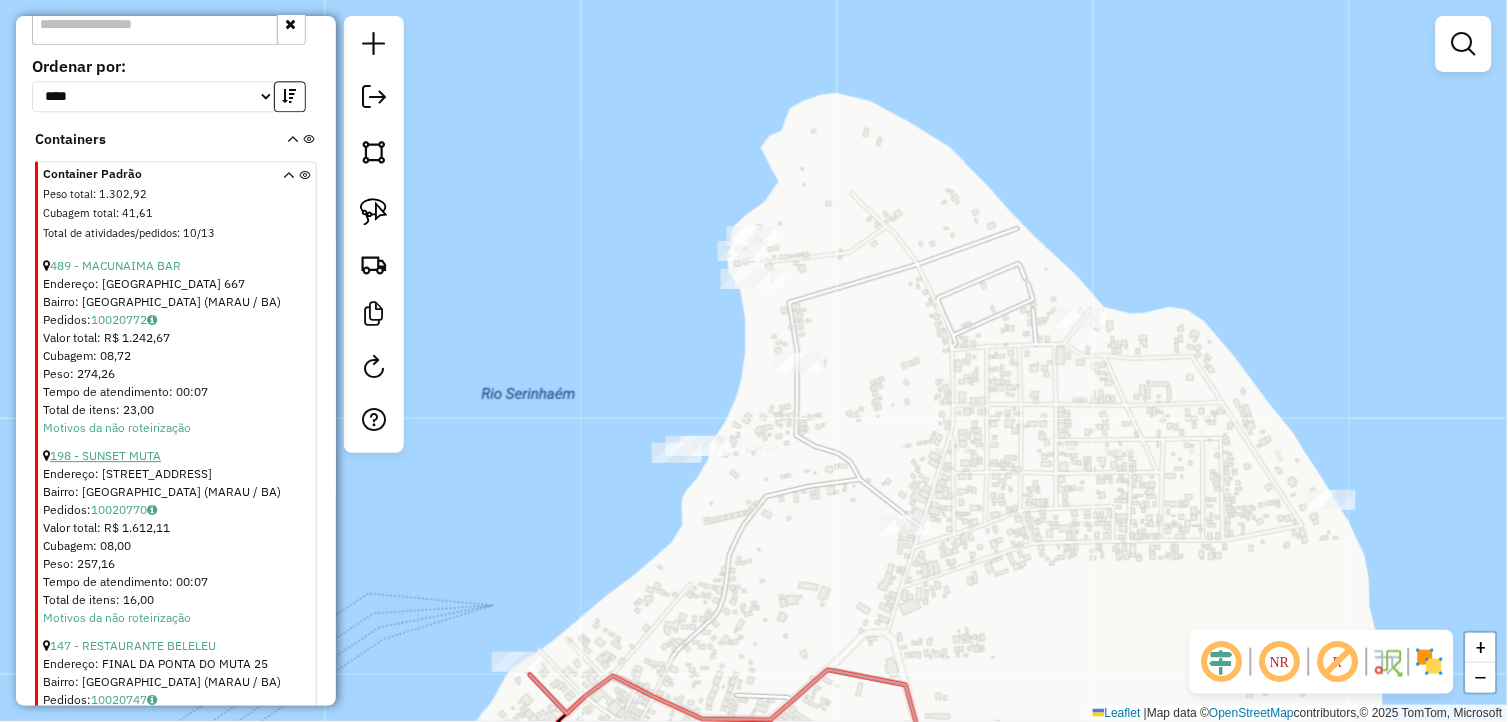 click on "198 - SUNSET MUTA" at bounding box center (105, 455) 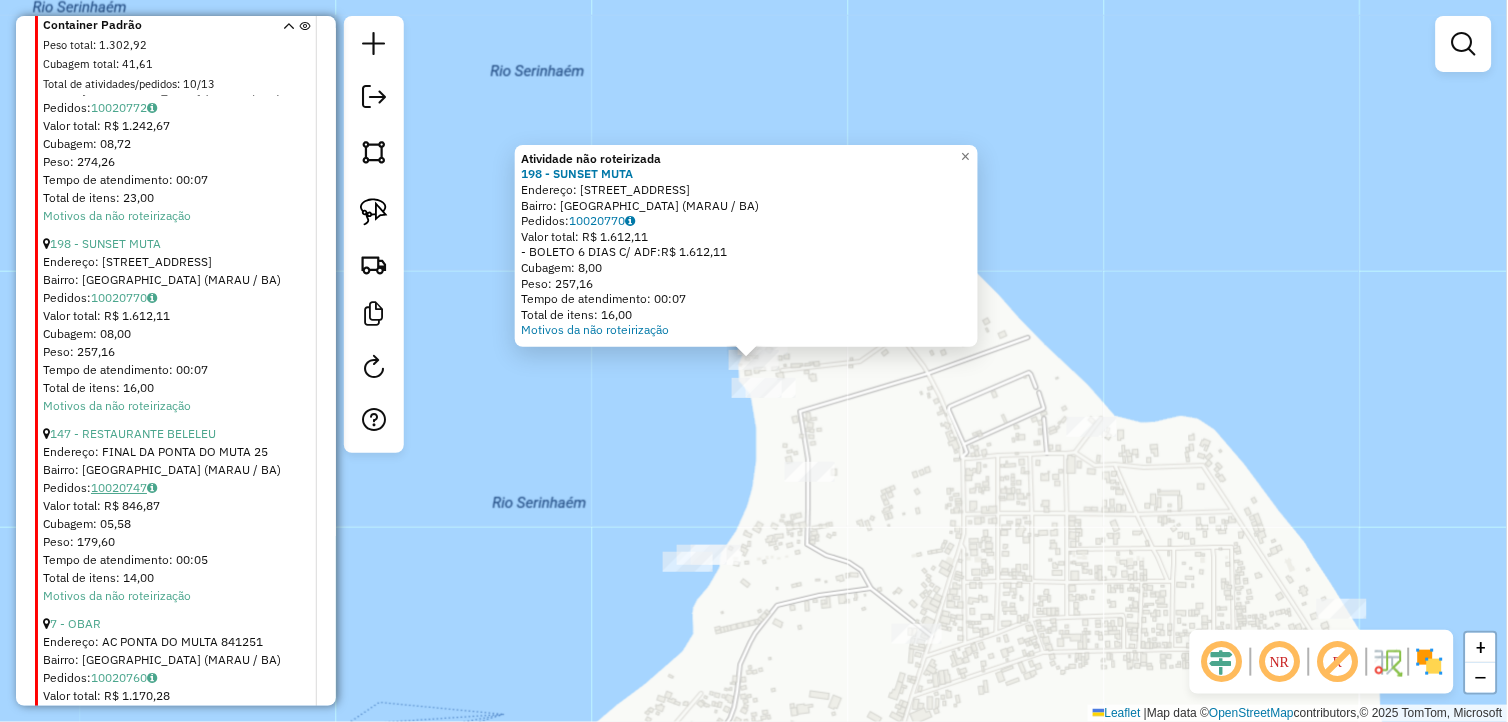 scroll, scrollTop: 1271, scrollLeft: 0, axis: vertical 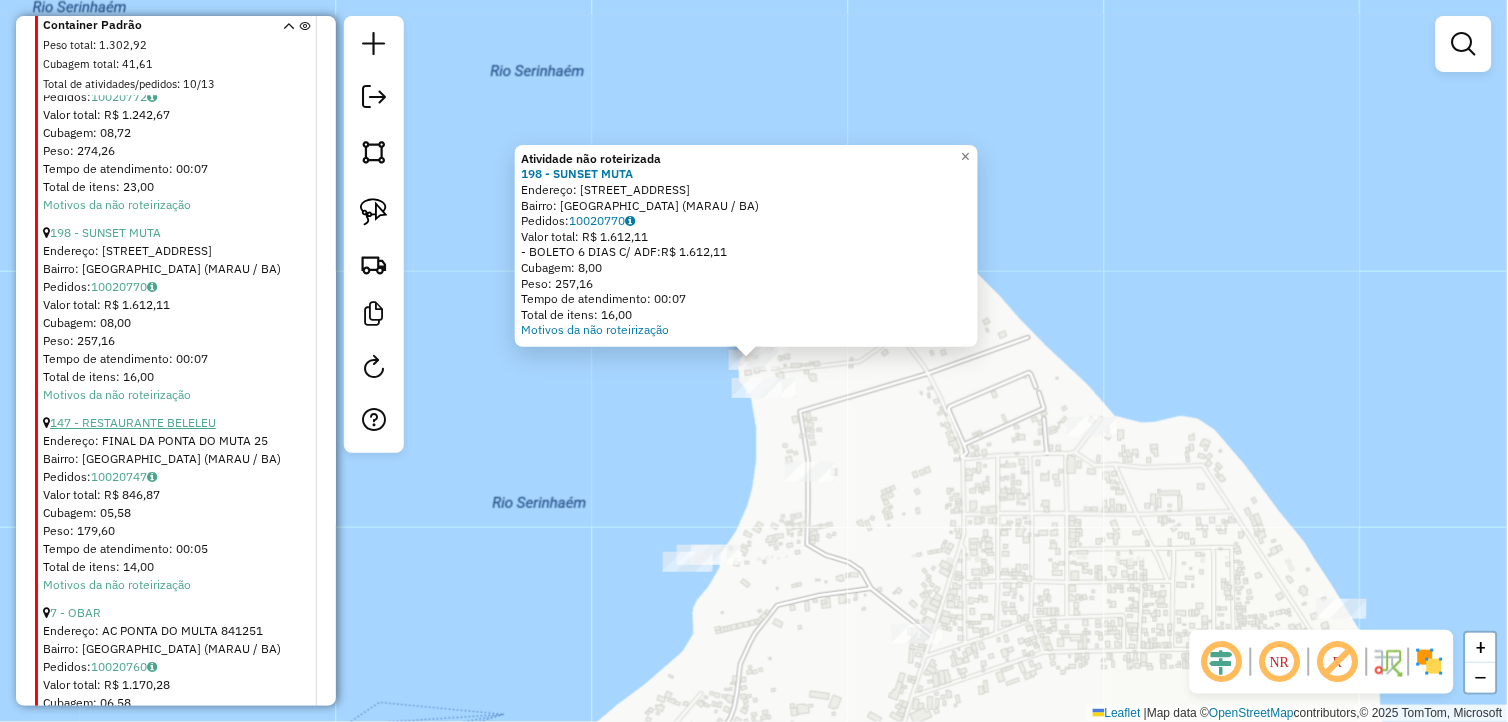 click on "147 - RESTAURANTE BELELEU" at bounding box center [133, 422] 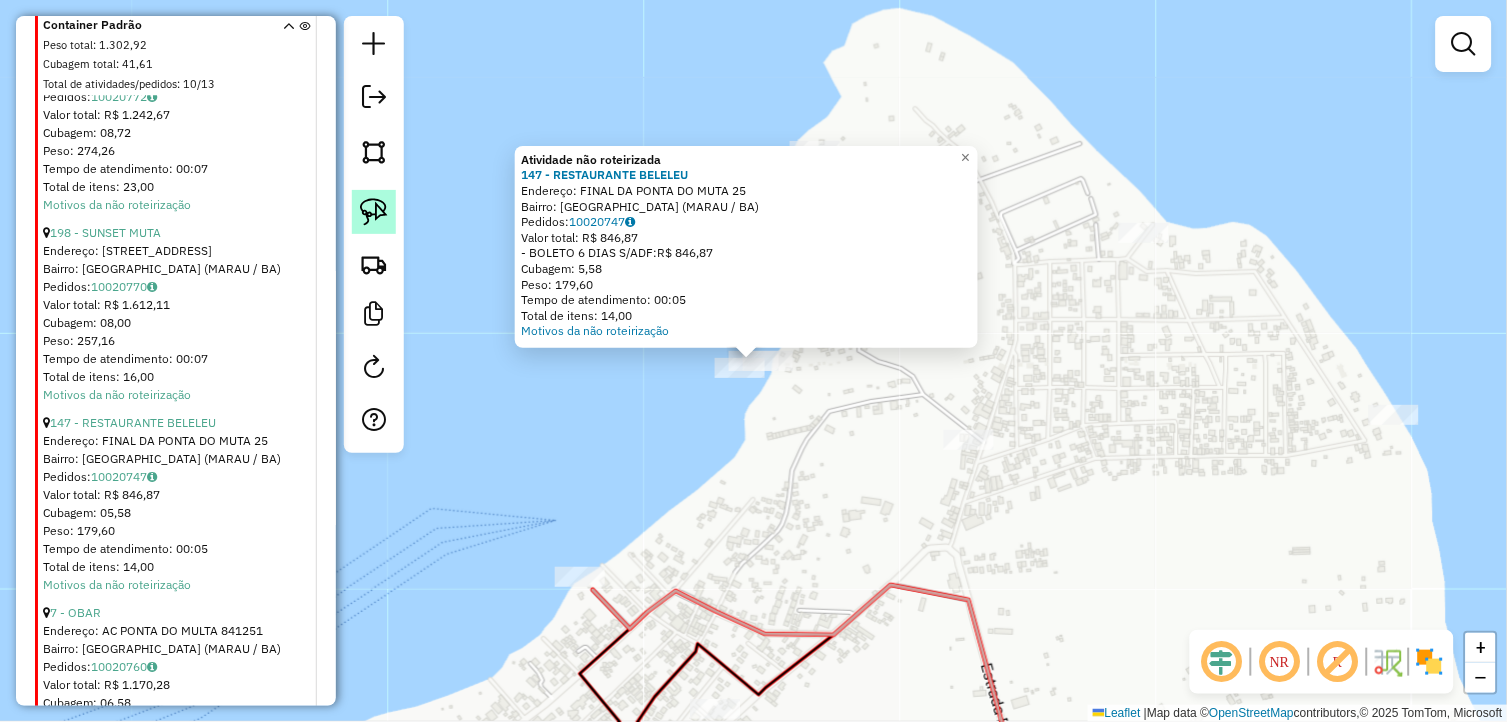 click 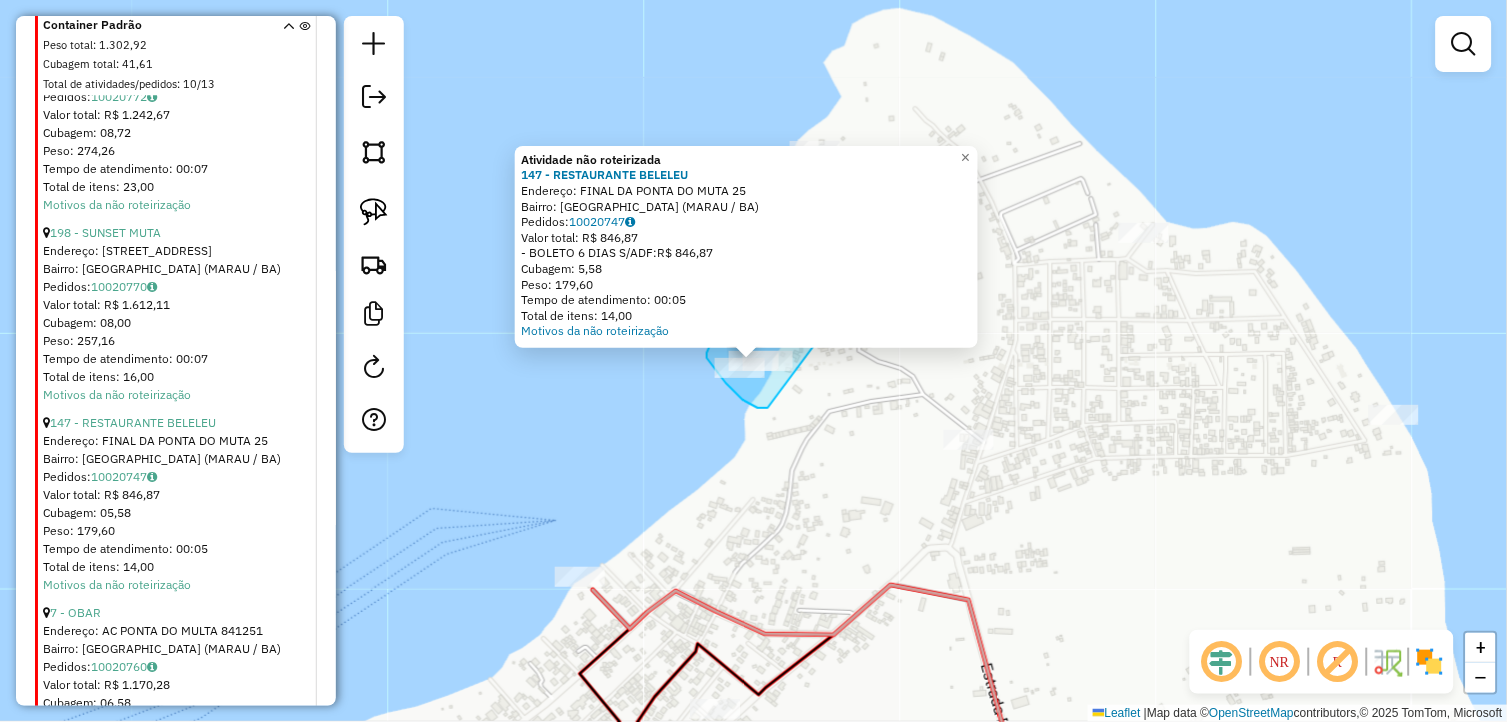 drag, startPoint x: 768, startPoint y: 408, endPoint x: 822, endPoint y: 343, distance: 84.50444 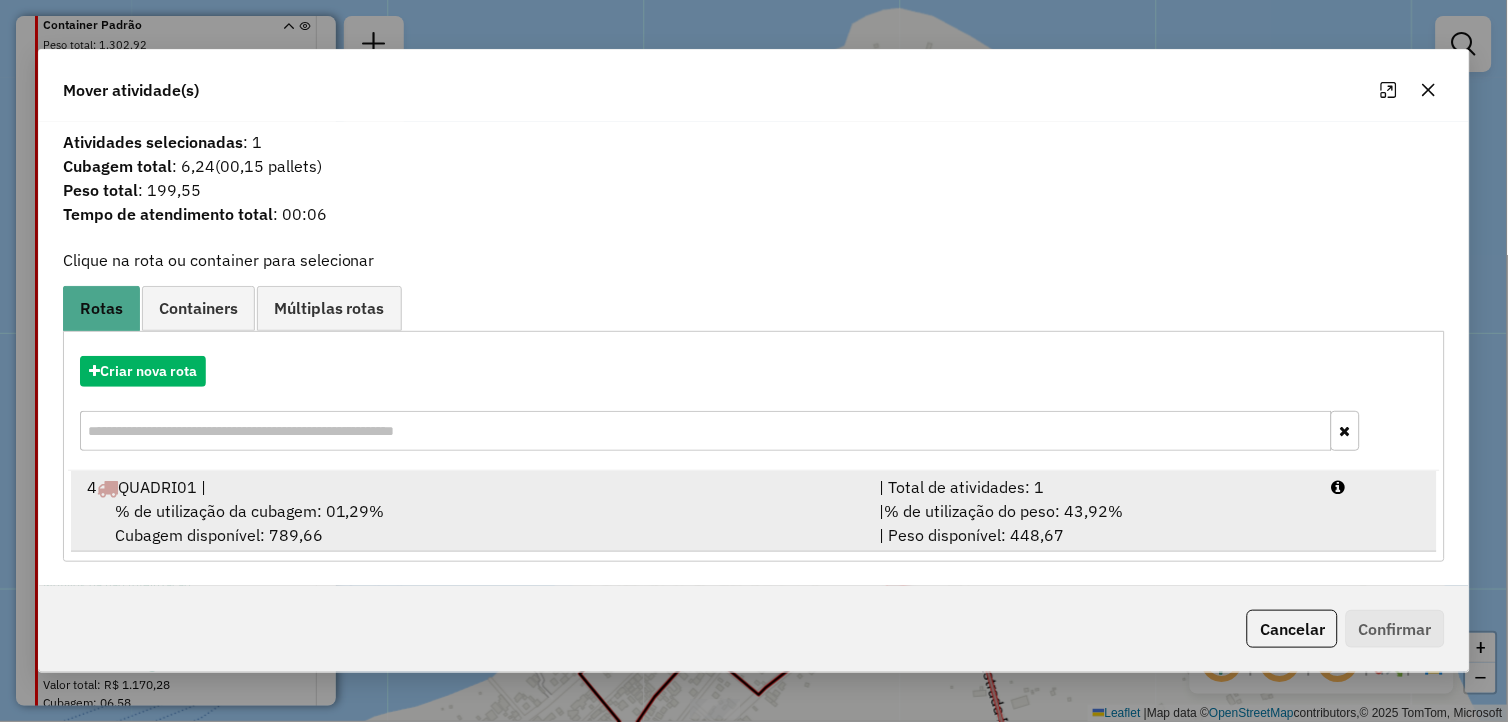 click on "% de utilização da cubagem: 01,29%  Cubagem disponível: 789,66" at bounding box center (471, 523) 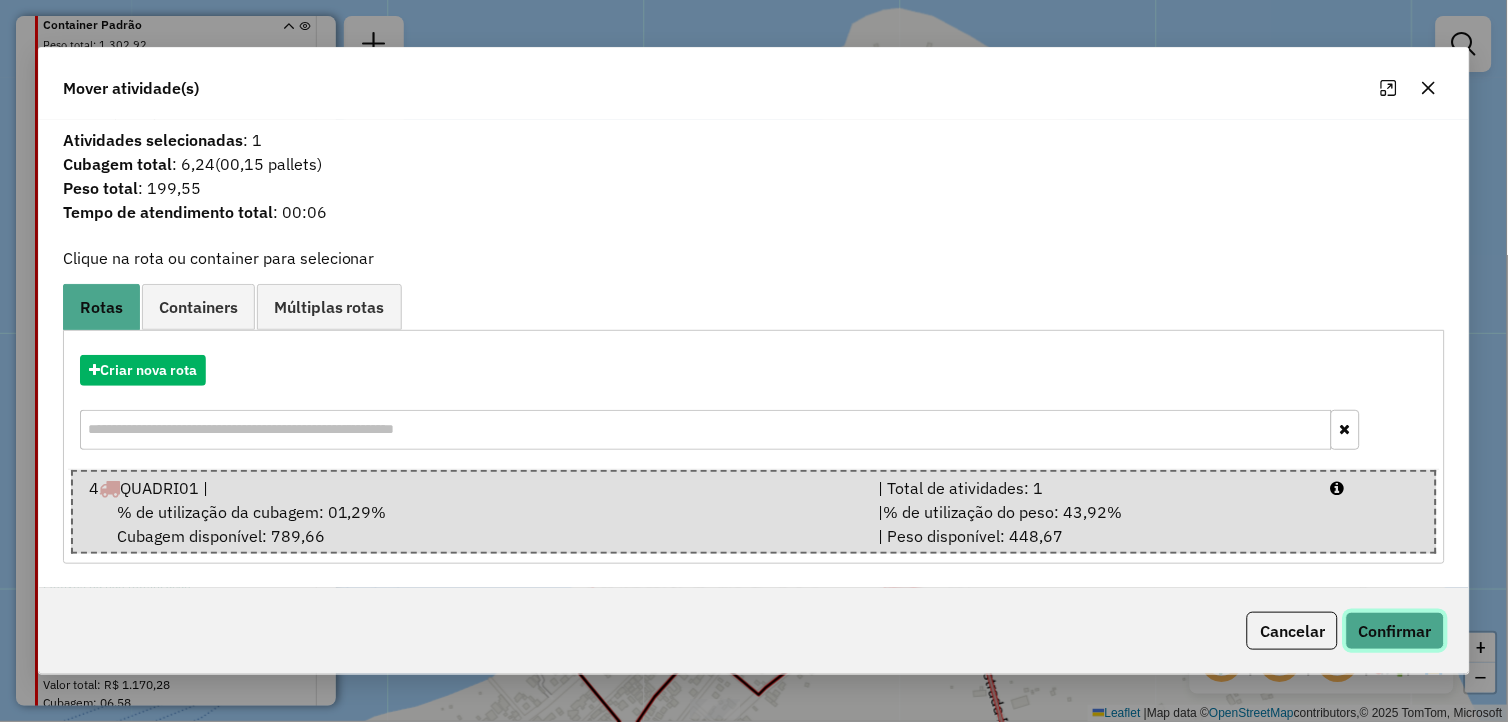 click on "Confirmar" 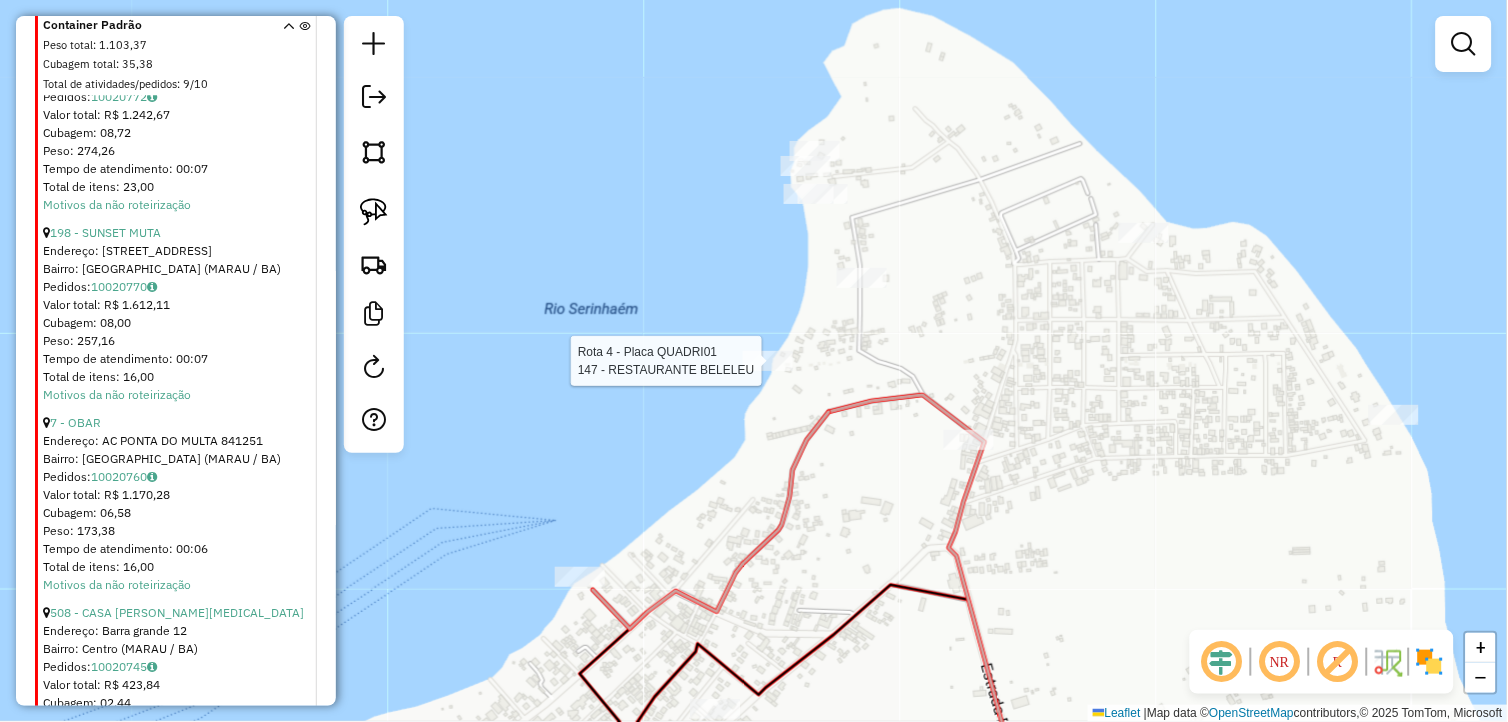 click 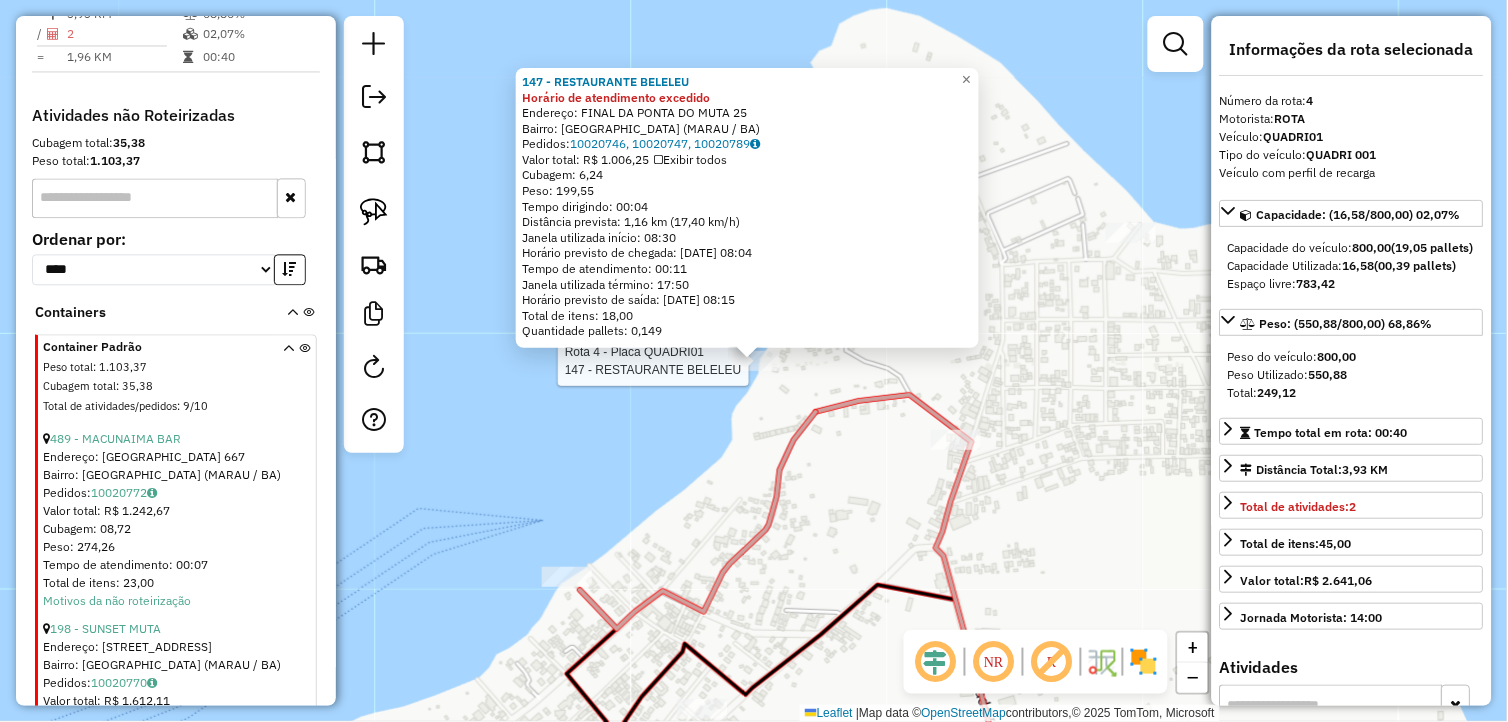 scroll, scrollTop: 855, scrollLeft: 0, axis: vertical 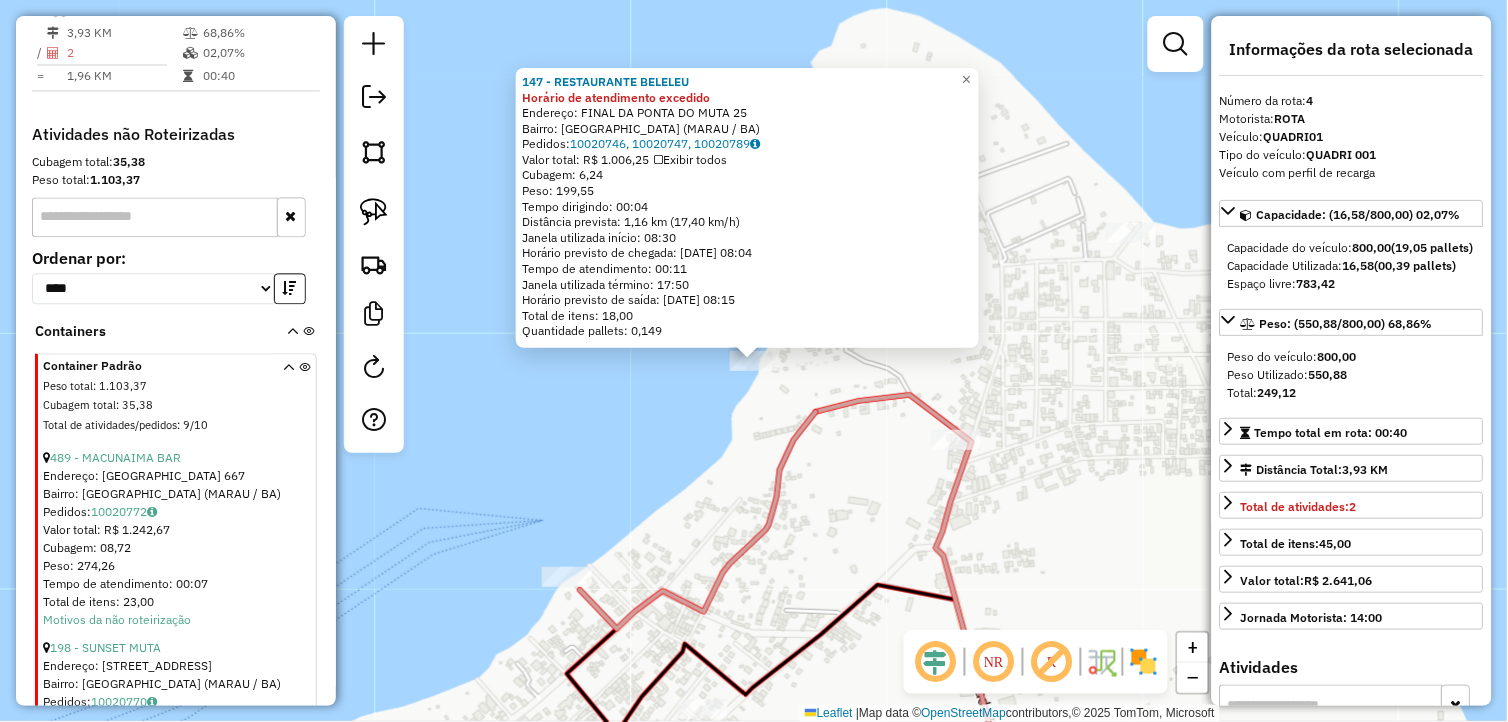 click on "147 - RESTAURANTE BELELEU Horário de atendimento excedido  Endereço:  FINAL DA PONTA DO MUTA 25   Bairro: Barra Grande (MARAU / BA)   Pedidos:  10020746, 10020747, 10020789   Valor total: R$ 1.006,25   Exibir todos   Cubagem: 6,24  Peso: 199,55  Tempo dirigindo: 00:04   Distância prevista: 1,16 km (17,40 km/h)   Janela utilizada início: 08:30   Horário previsto de chegada: 11/07/2025 08:04   Tempo de atendimento: 00:11   Janela utilizada término: 17:50   Horário previsto de saída: 11/07/2025 08:15   Total de itens: 18,00   Quantidade pallets: 0,149  × Janela de atendimento Grade de atendimento Capacidade Transportadoras Veículos Cliente Pedidos  Rotas Selecione os dias de semana para filtrar as janelas de atendimento  Seg   Ter   Qua   Qui   Sex   Sáb   Dom  Informe o período da janela de atendimento: De: Até:  Filtrar exatamente a janela do cliente  Considerar janela de atendimento padrão  Selecione os dias de semana para filtrar as grades de atendimento  Seg   Ter   Qua   Qui   Sex   Sáb  De:" 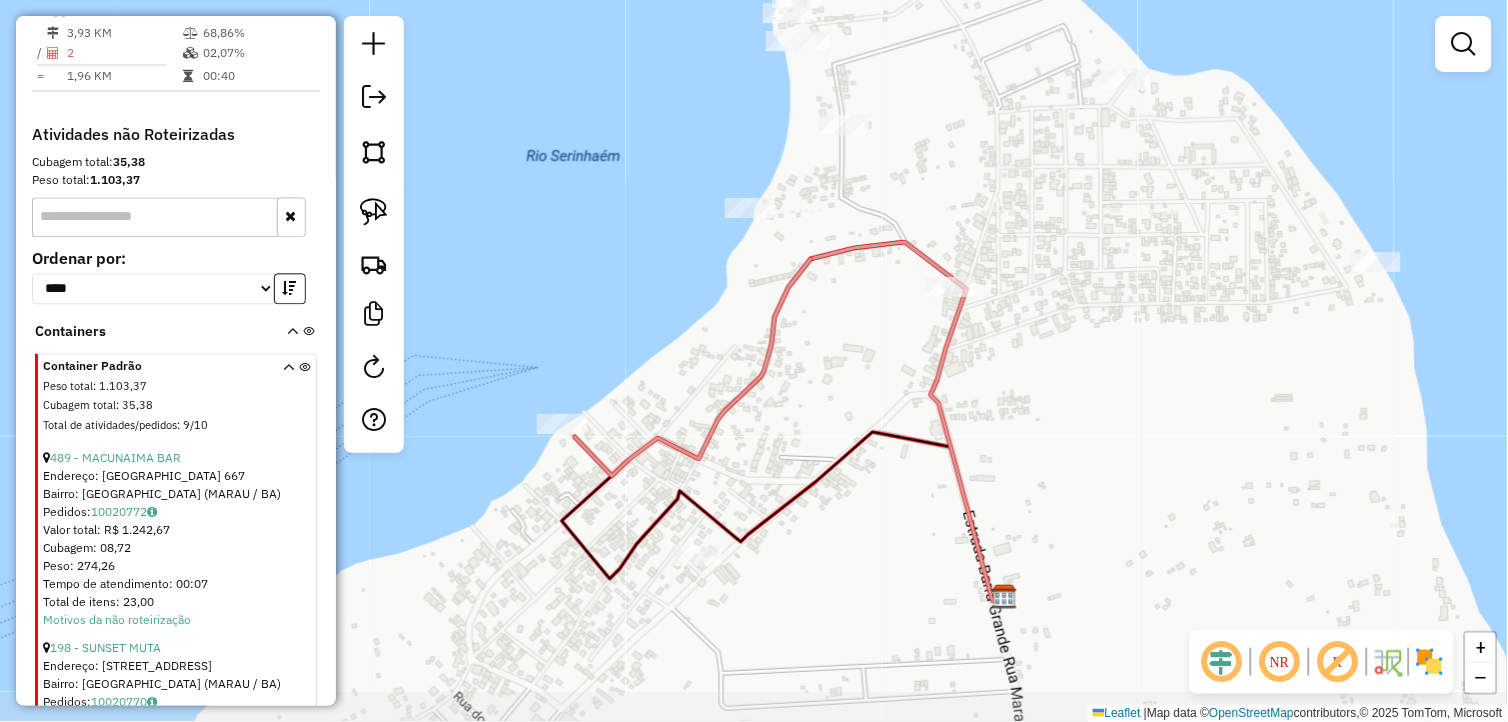 drag, startPoint x: 1036, startPoint y: 590, endPoint x: 1031, endPoint y: 437, distance: 153.08168 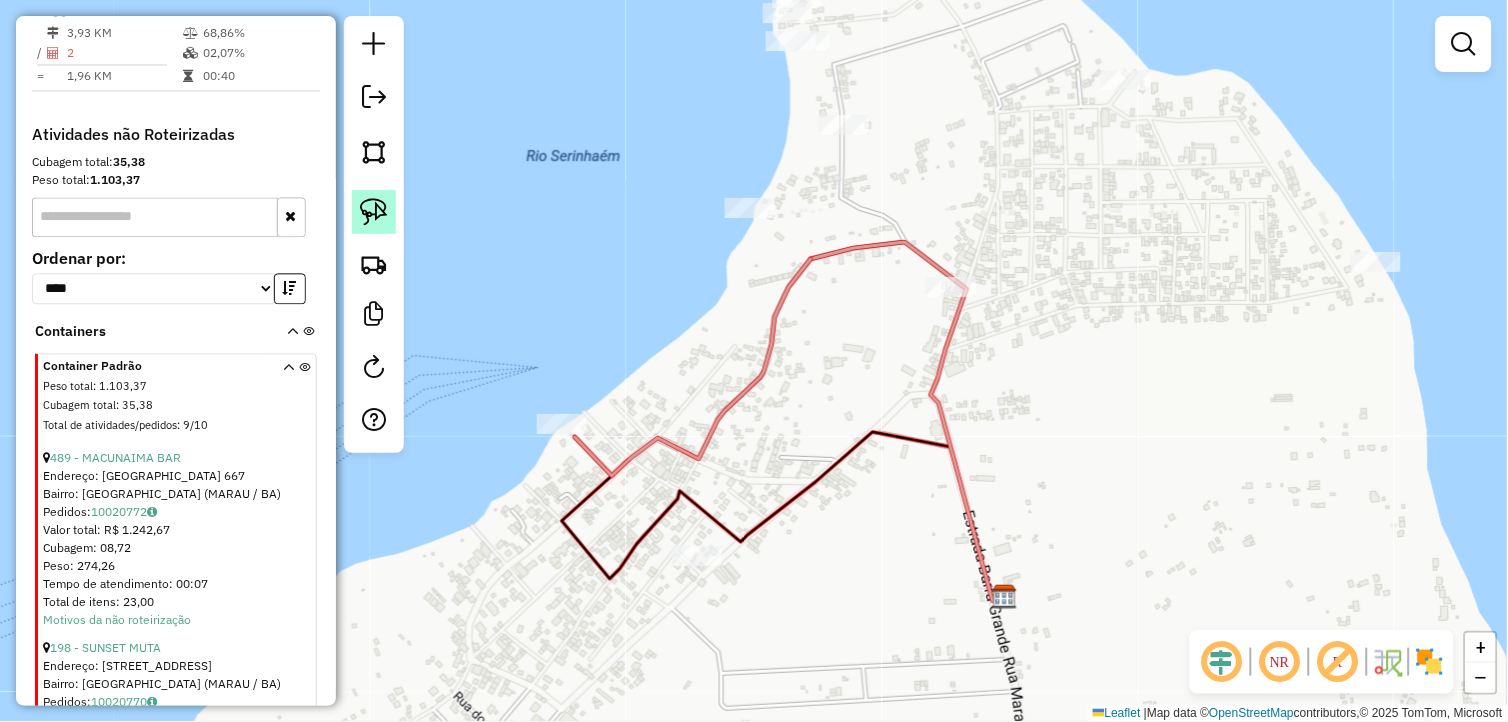 click 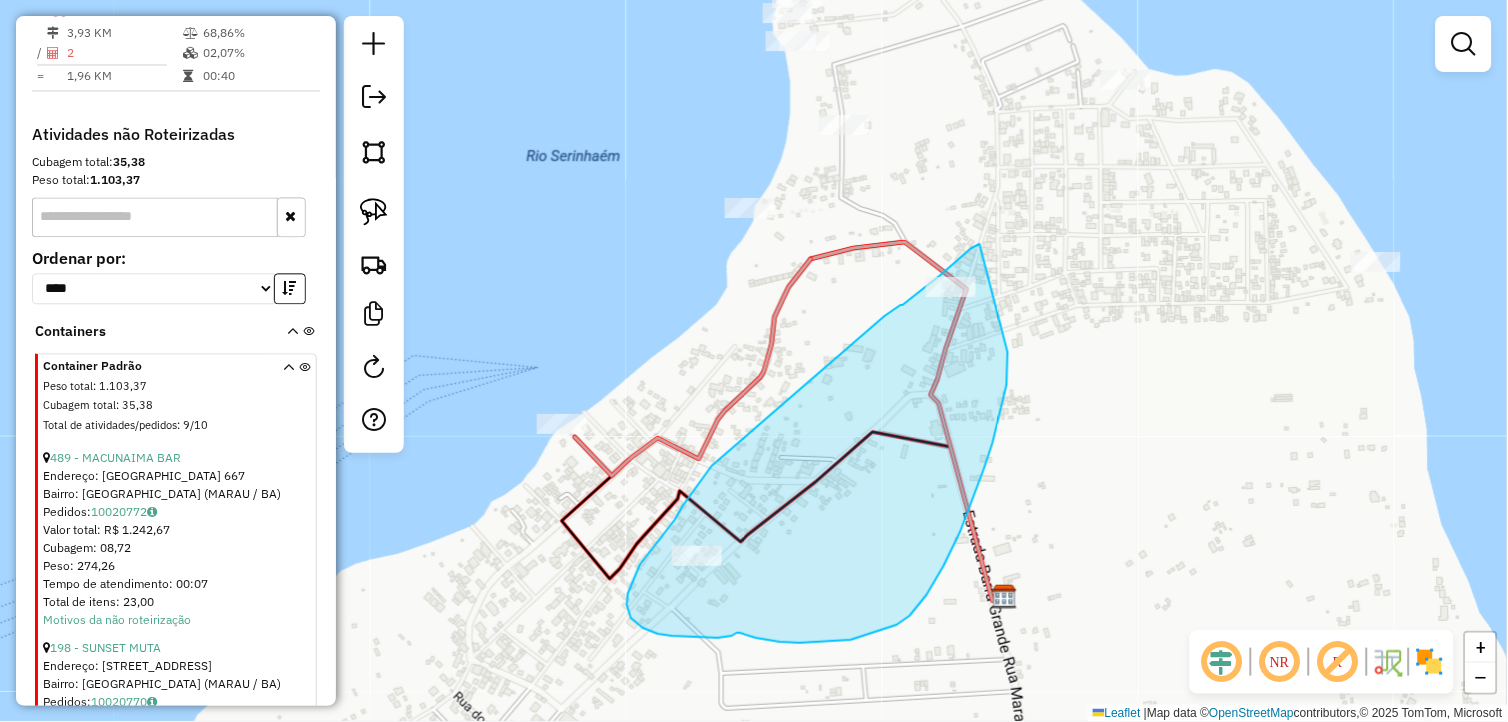 drag, startPoint x: 976, startPoint y: 246, endPoint x: 1011, endPoint y: 315, distance: 77.36925 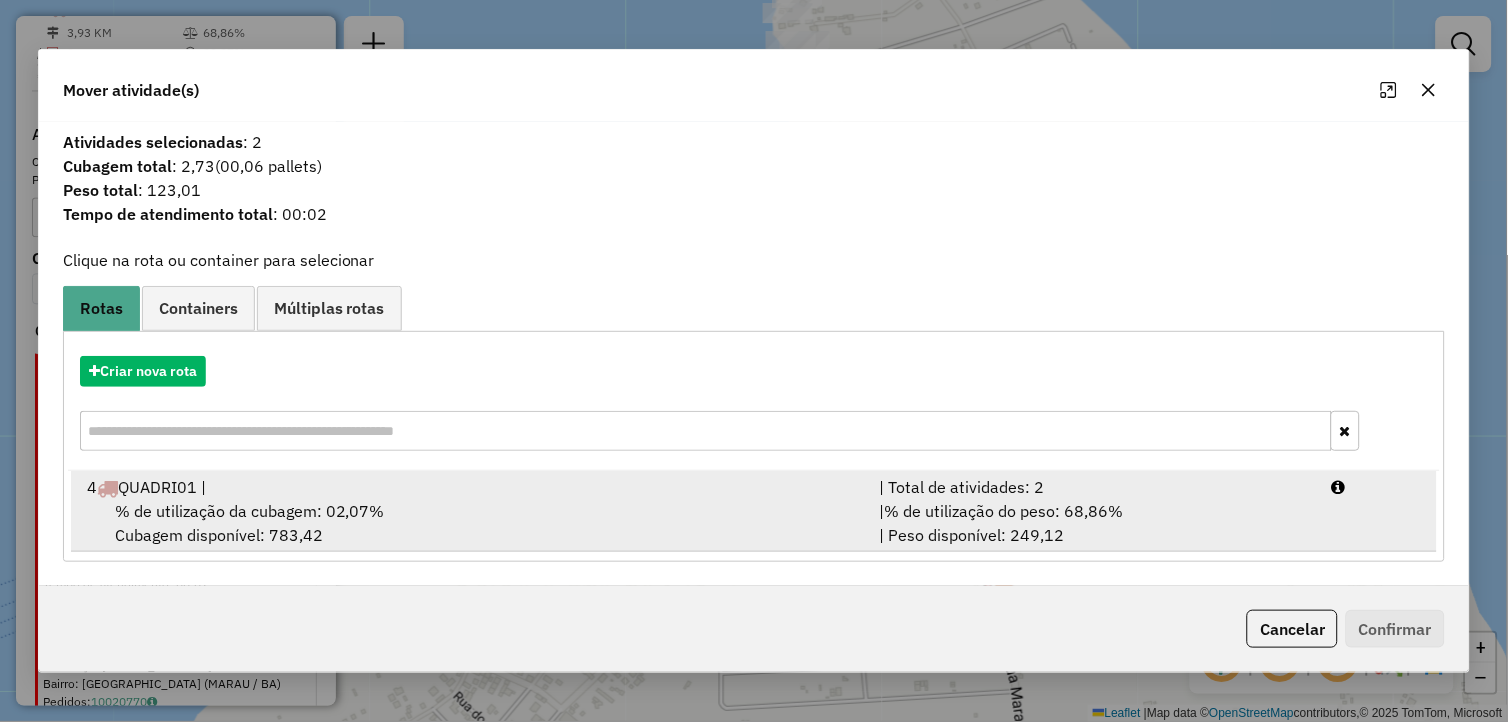 click on "% de utilização da cubagem: 02,07%  Cubagem disponível: 783,42" at bounding box center [471, 523] 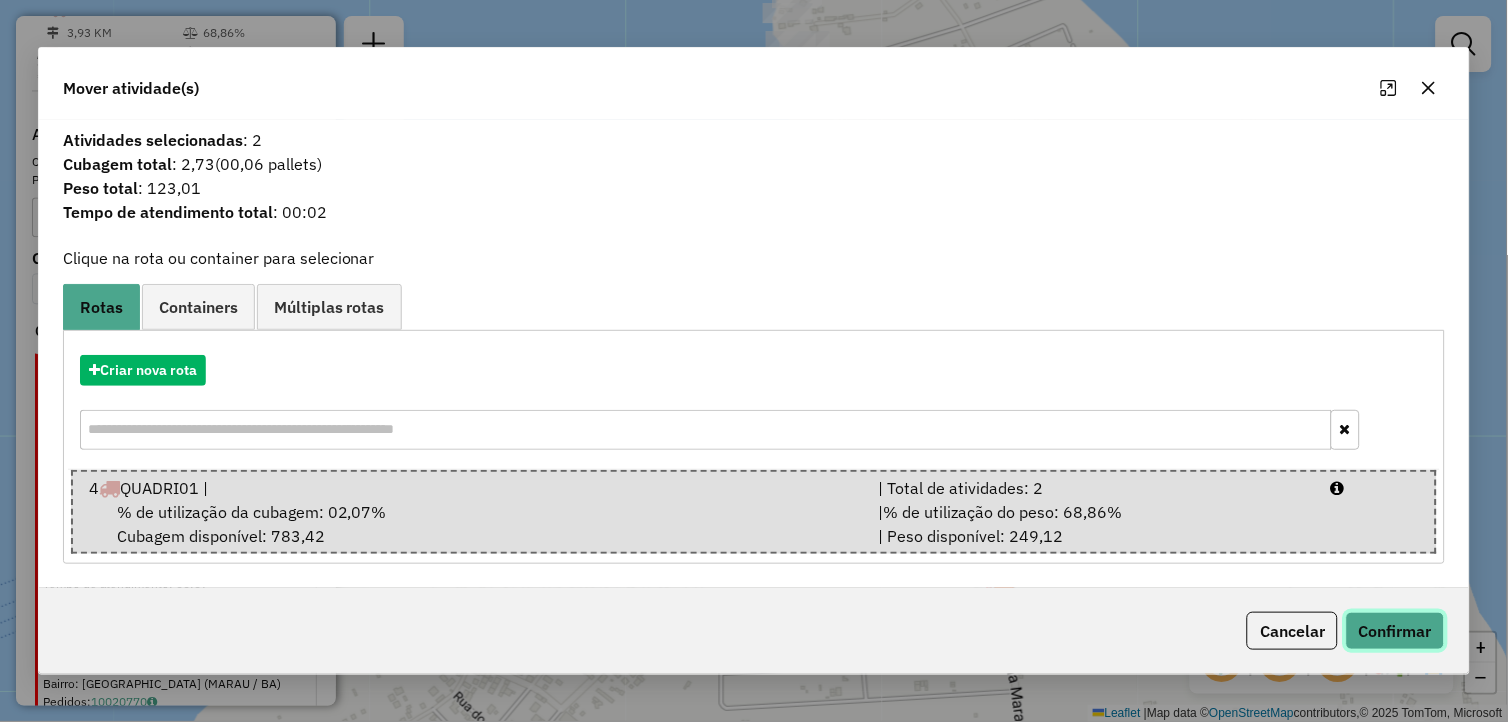 click on "Confirmar" 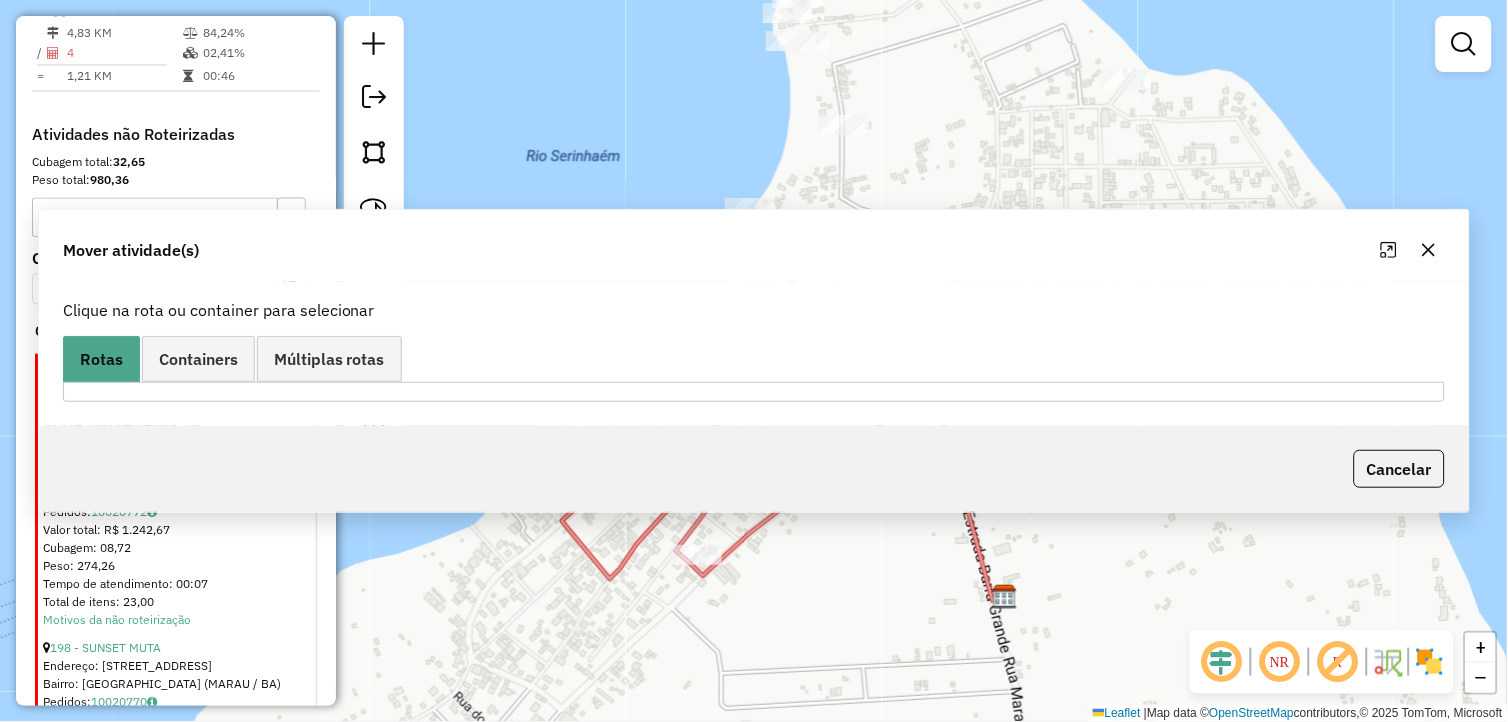 scroll, scrollTop: 761, scrollLeft: 0, axis: vertical 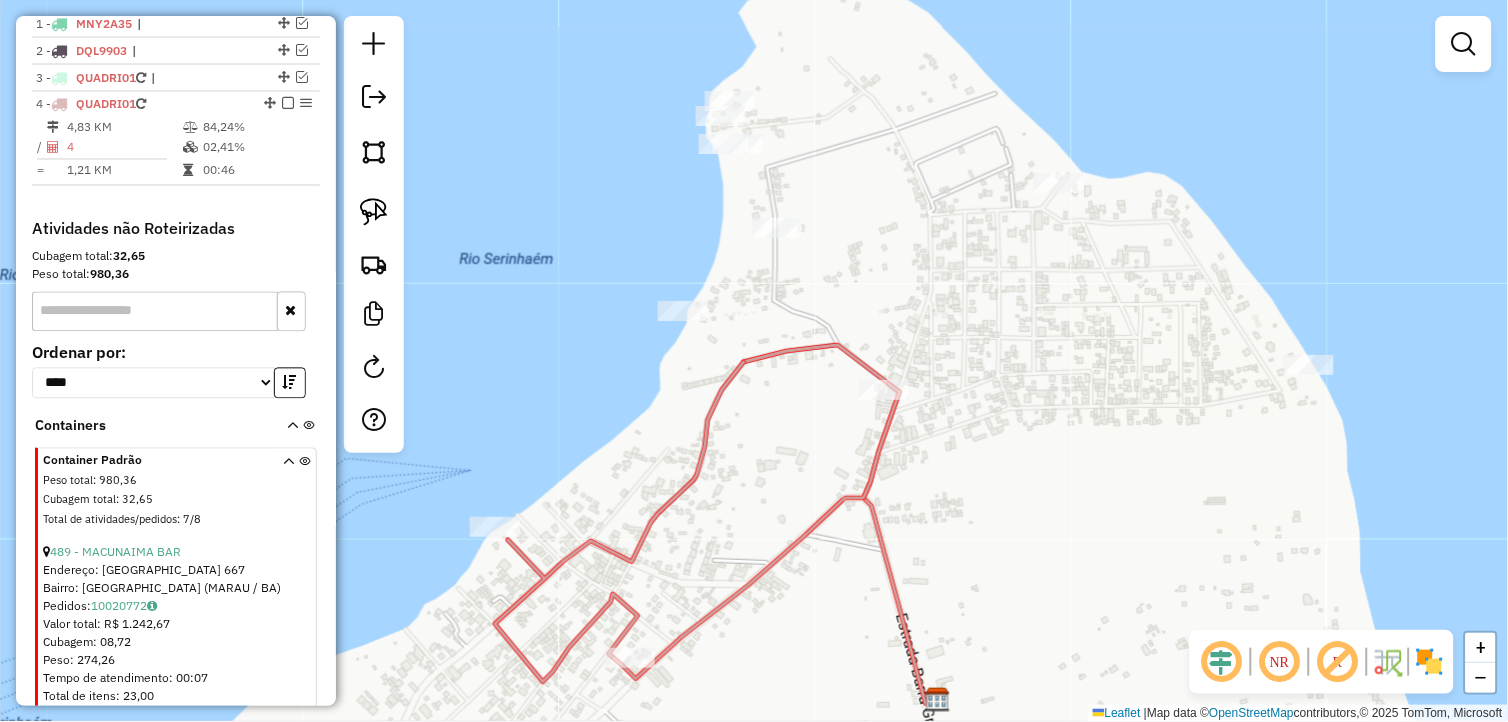 drag, startPoint x: 1144, startPoint y: 368, endPoint x: 1077, endPoint y: 471, distance: 122.87392 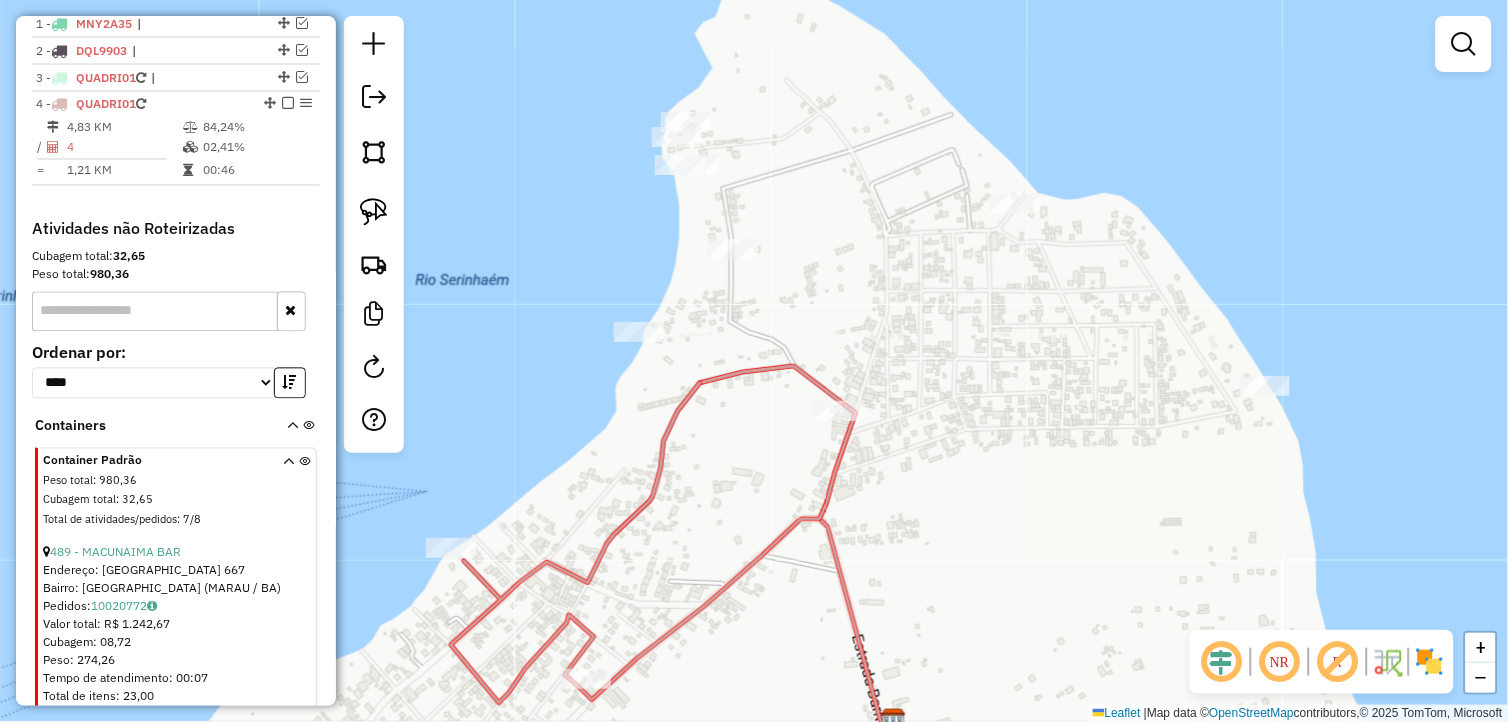 drag, startPoint x: 1013, startPoint y: 370, endPoint x: 888, endPoint y: 376, distance: 125.14392 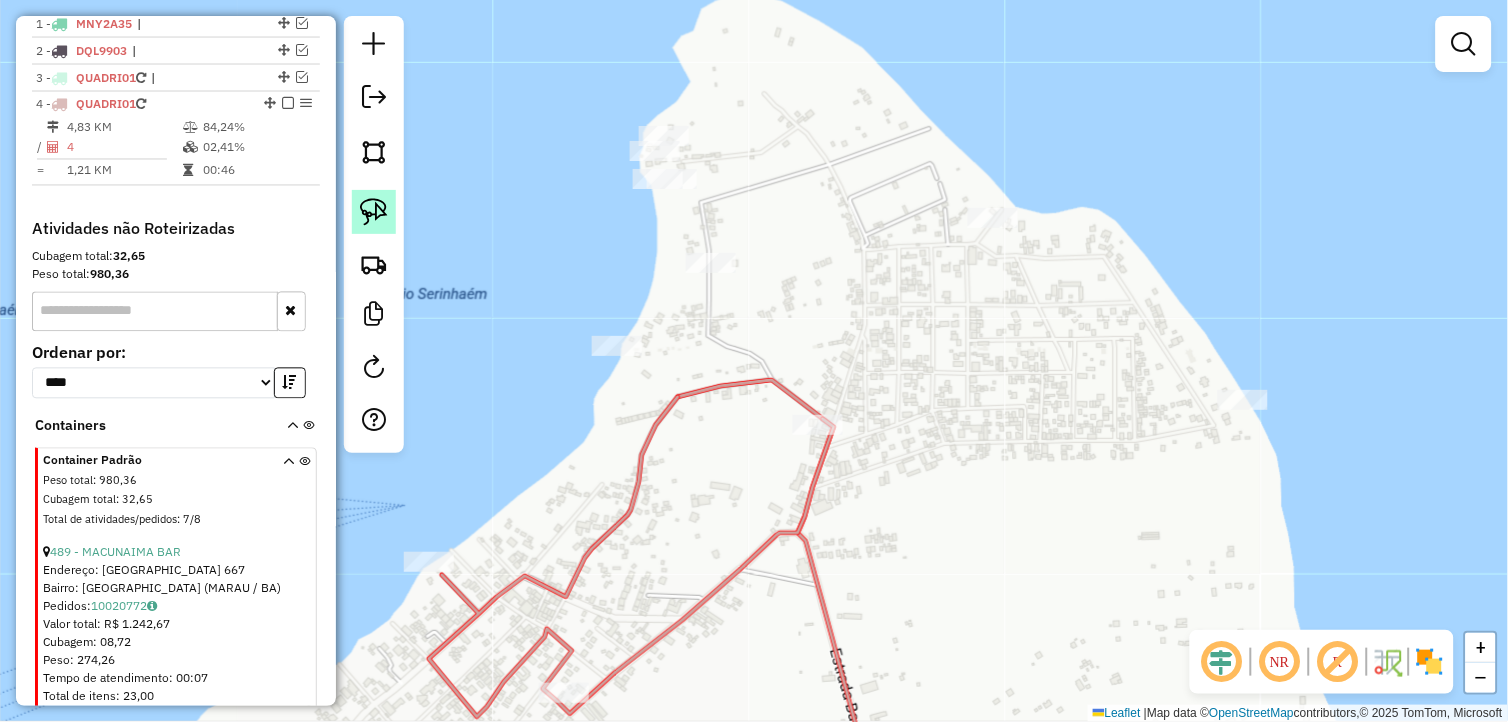 click 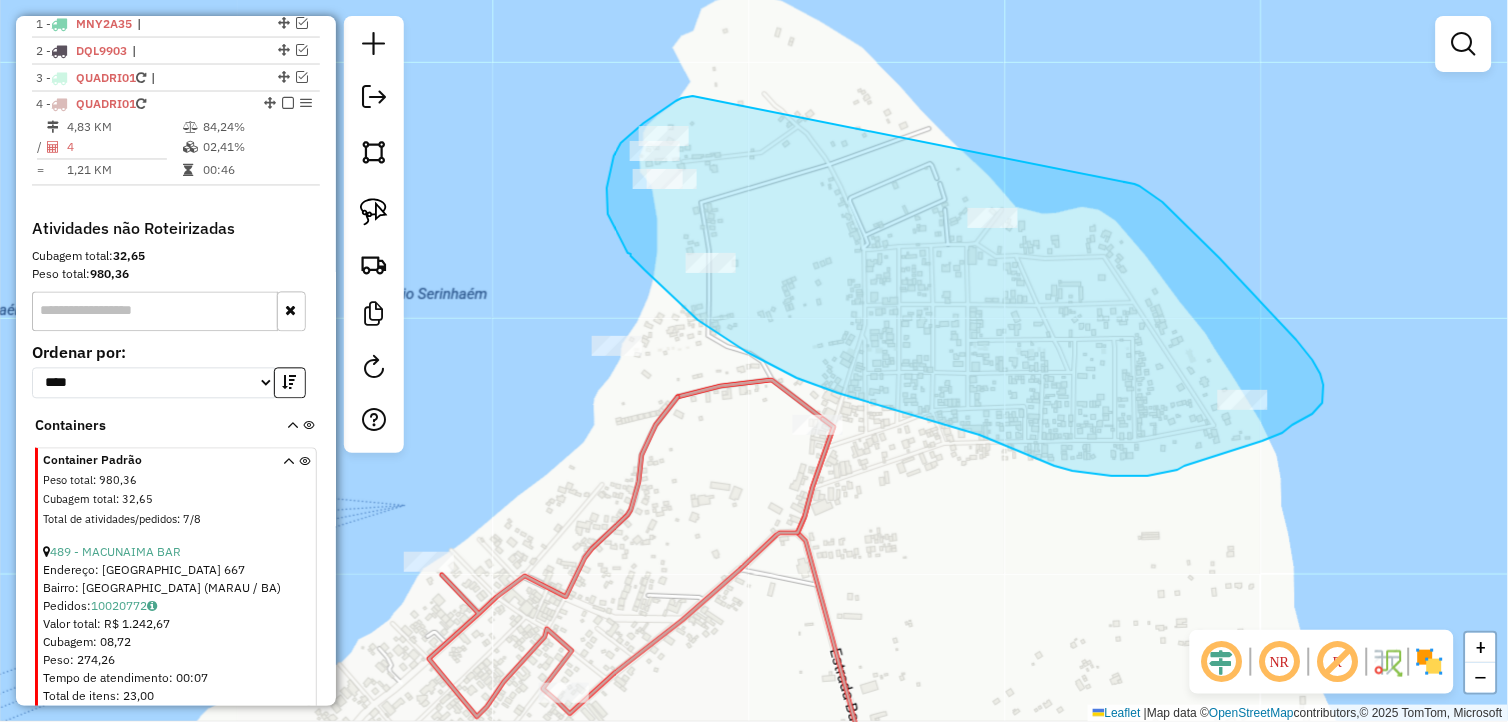 drag, startPoint x: 693, startPoint y: 96, endPoint x: 1130, endPoint y: 181, distance: 445.18985 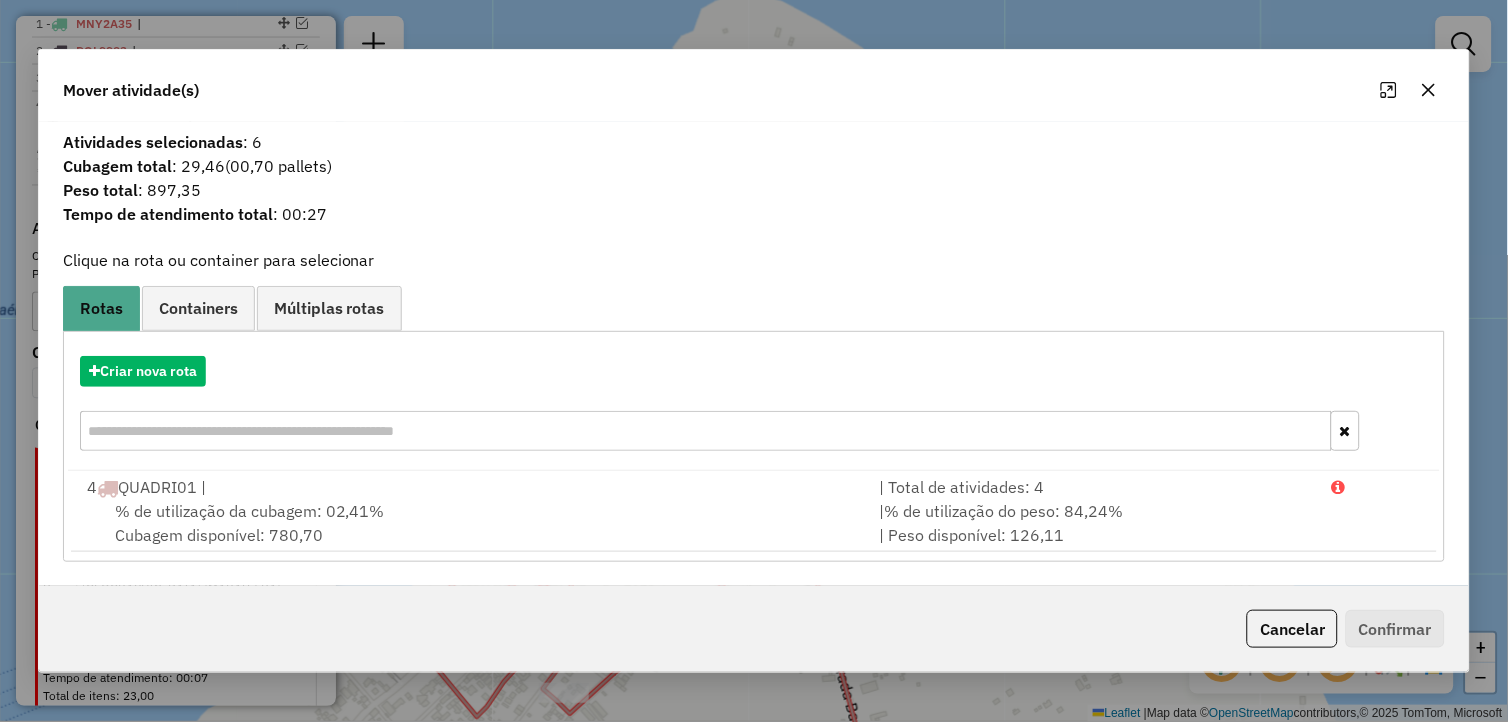 click 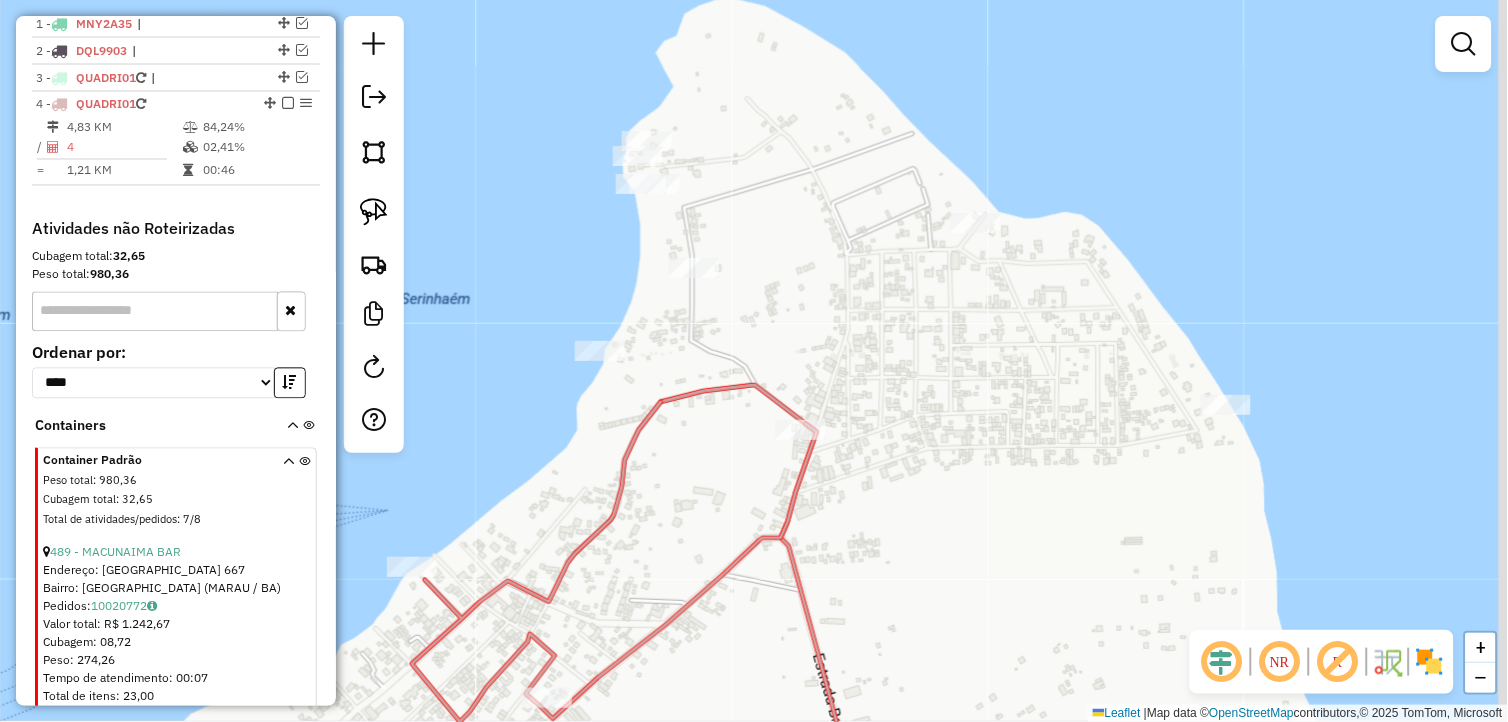 drag, startPoint x: 735, startPoint y: 235, endPoint x: 717, endPoint y: 240, distance: 18.681541 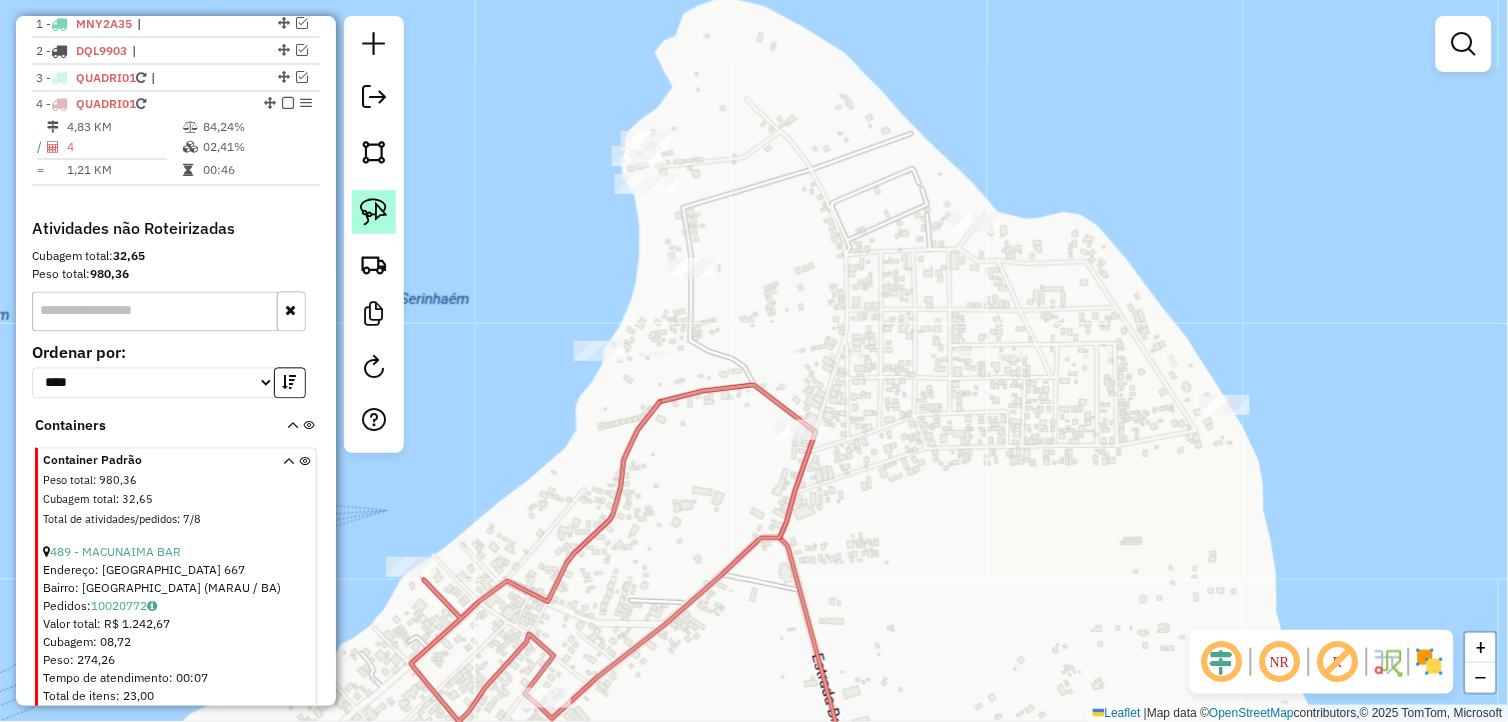 click 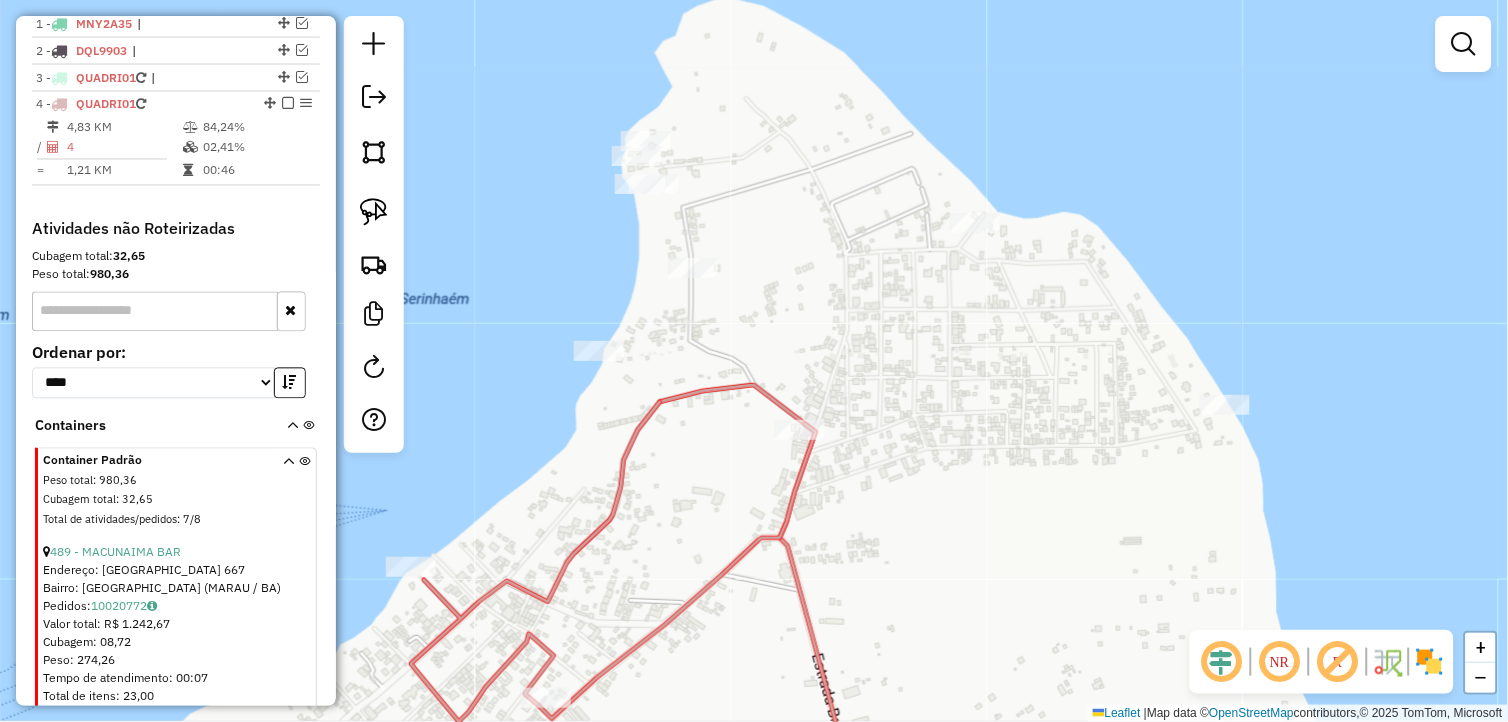 click 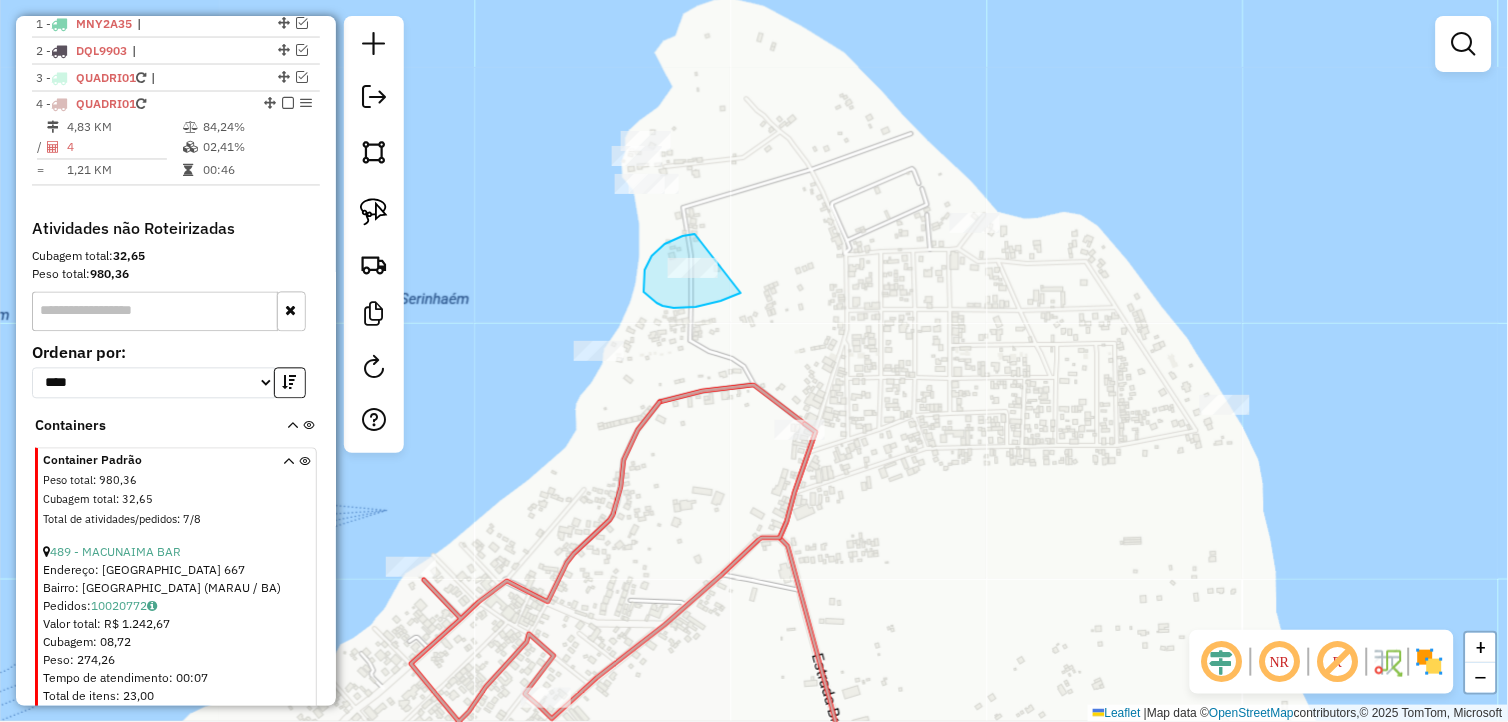 drag, startPoint x: 665, startPoint y: 244, endPoint x: 742, endPoint y: 292, distance: 90.73588 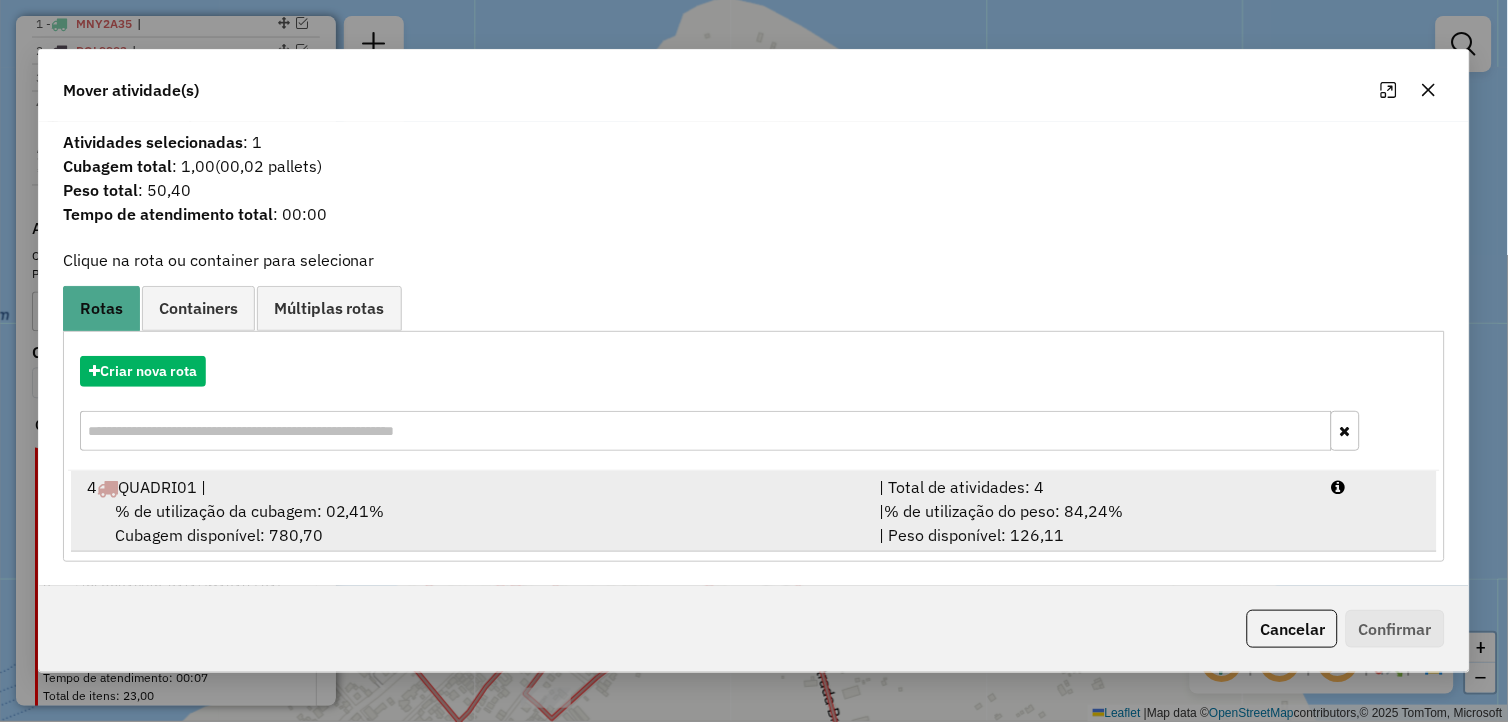 click on "% de utilização da cubagem: 02,41%  Cubagem disponível: 780,70" at bounding box center [471, 523] 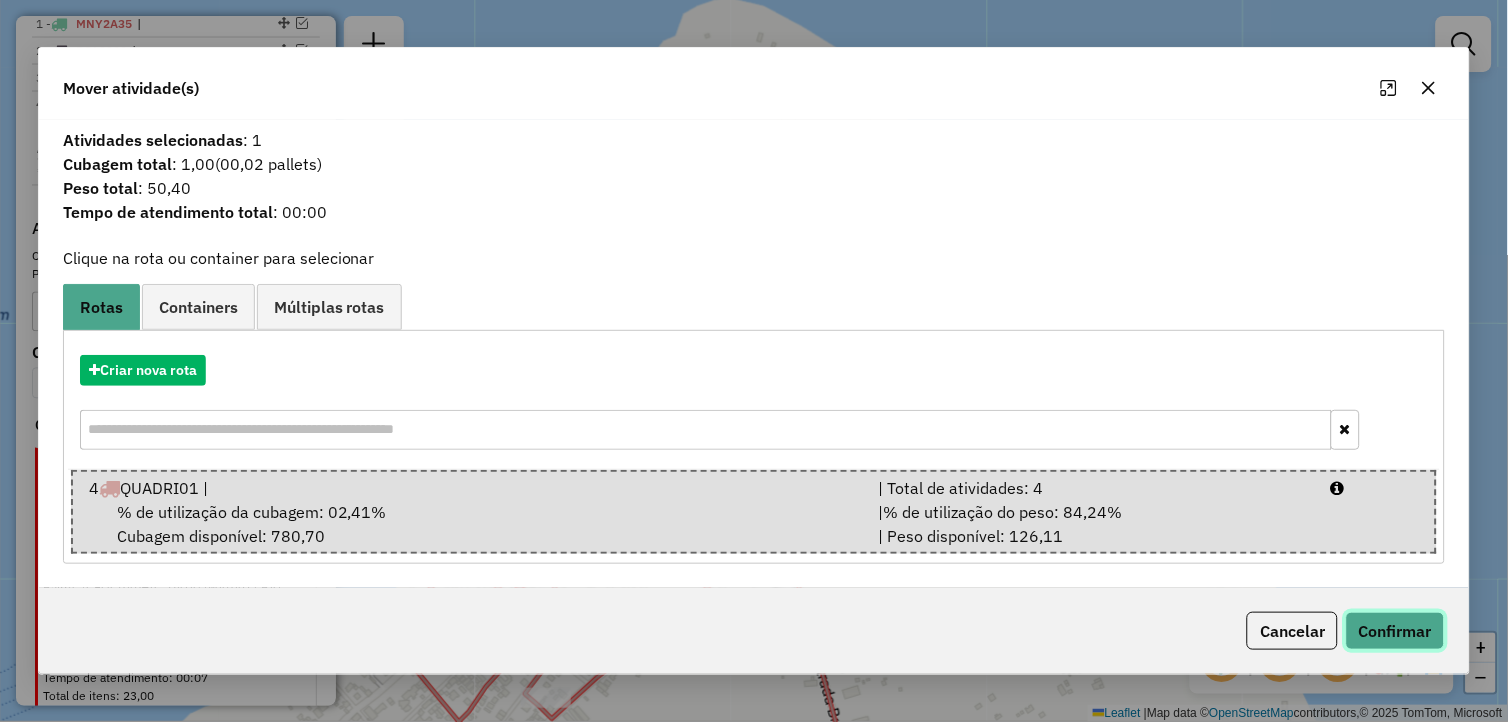click on "Confirmar" 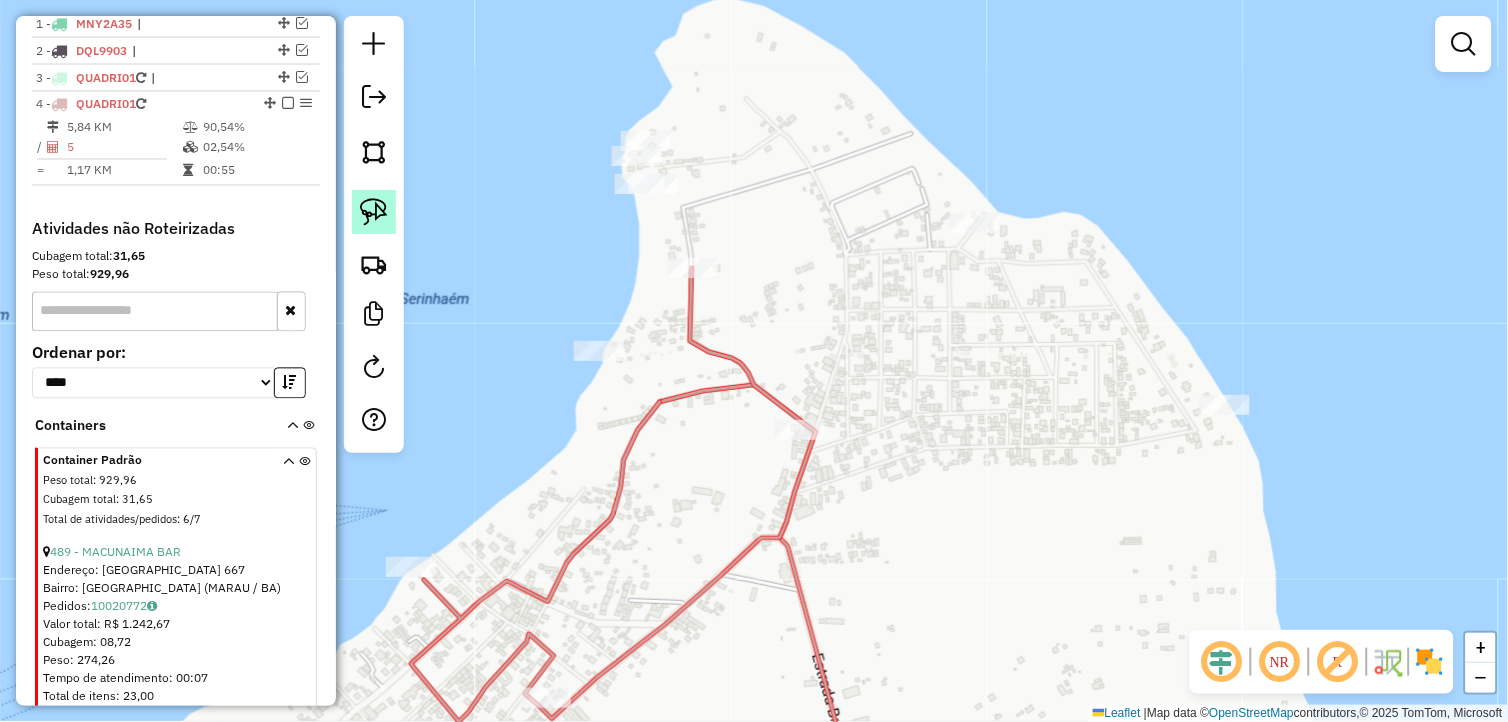 click 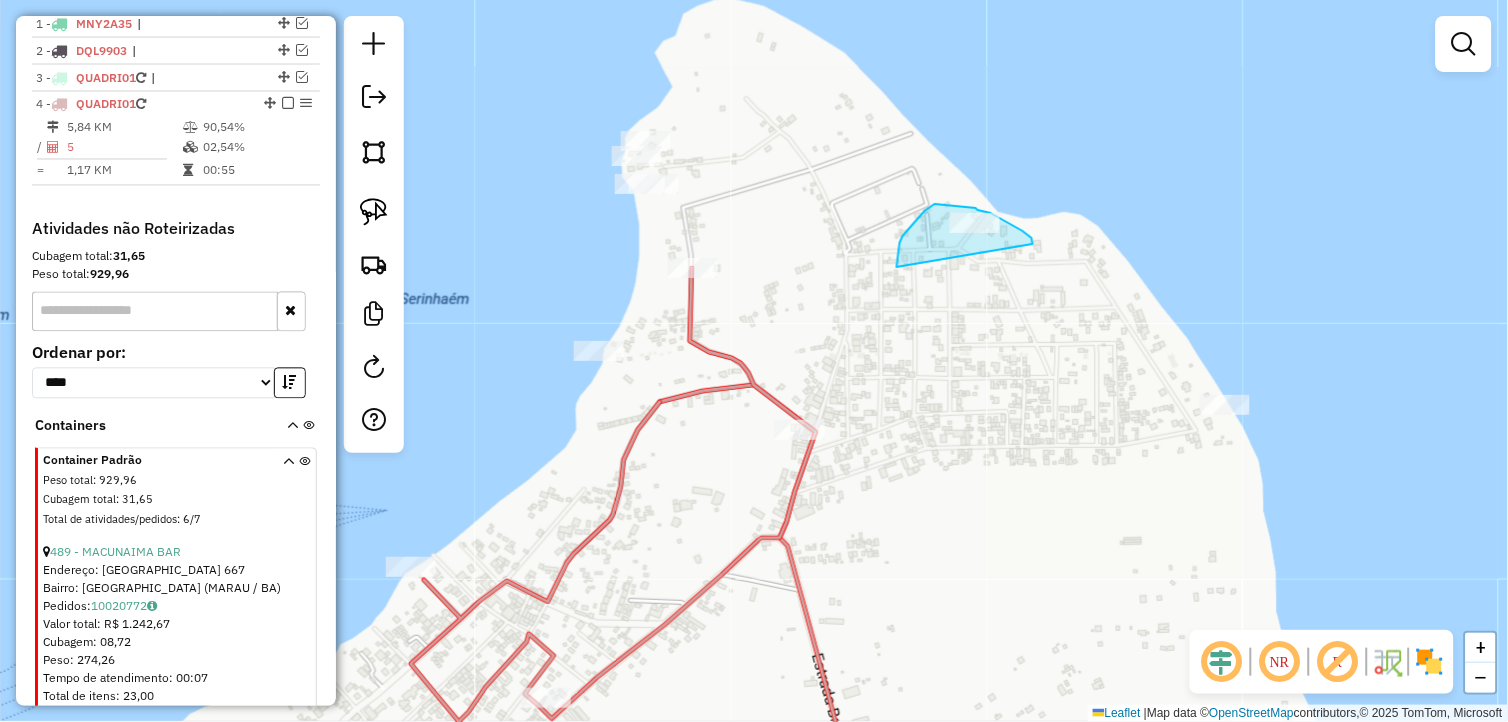 drag, startPoint x: 1032, startPoint y: 238, endPoint x: 911, endPoint y: 282, distance: 128.7517 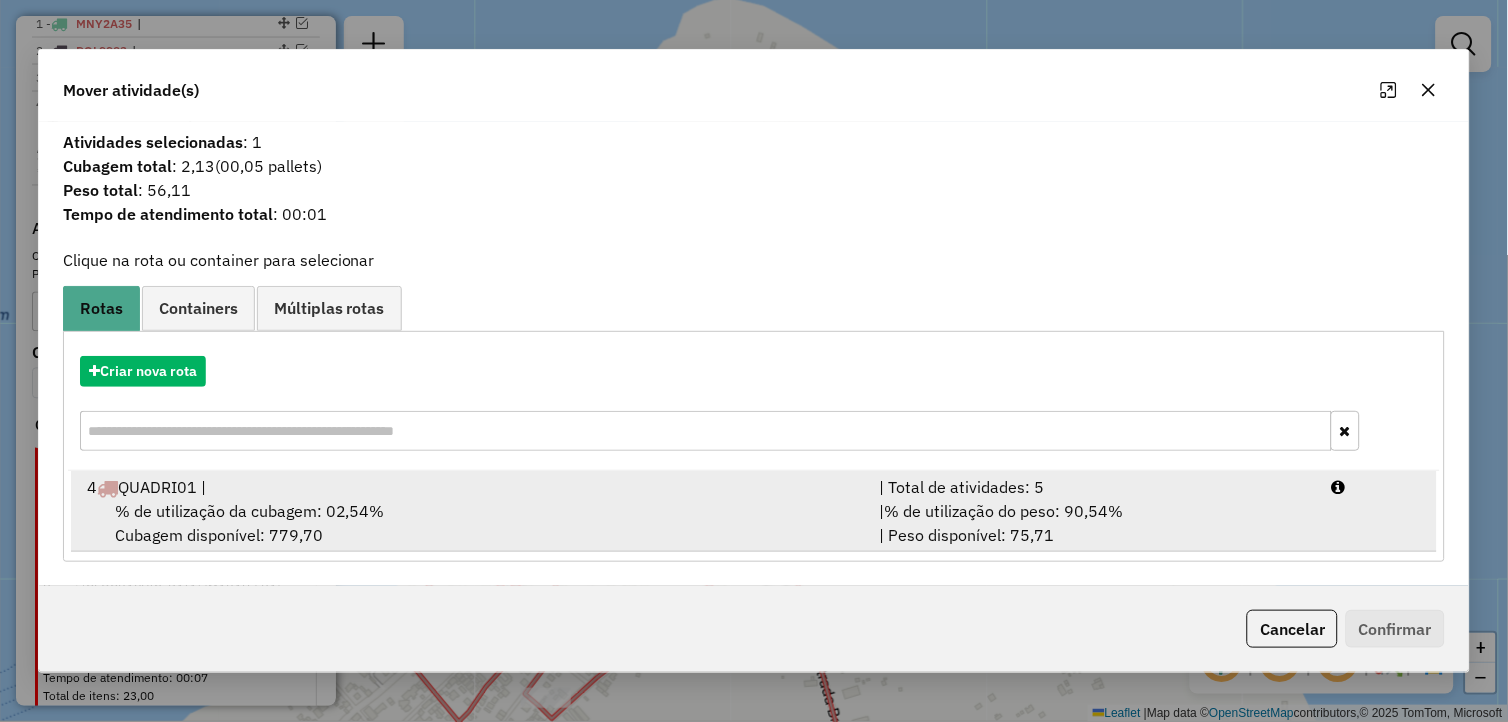 click on "| Total de atividades: 5" at bounding box center [1093, 487] 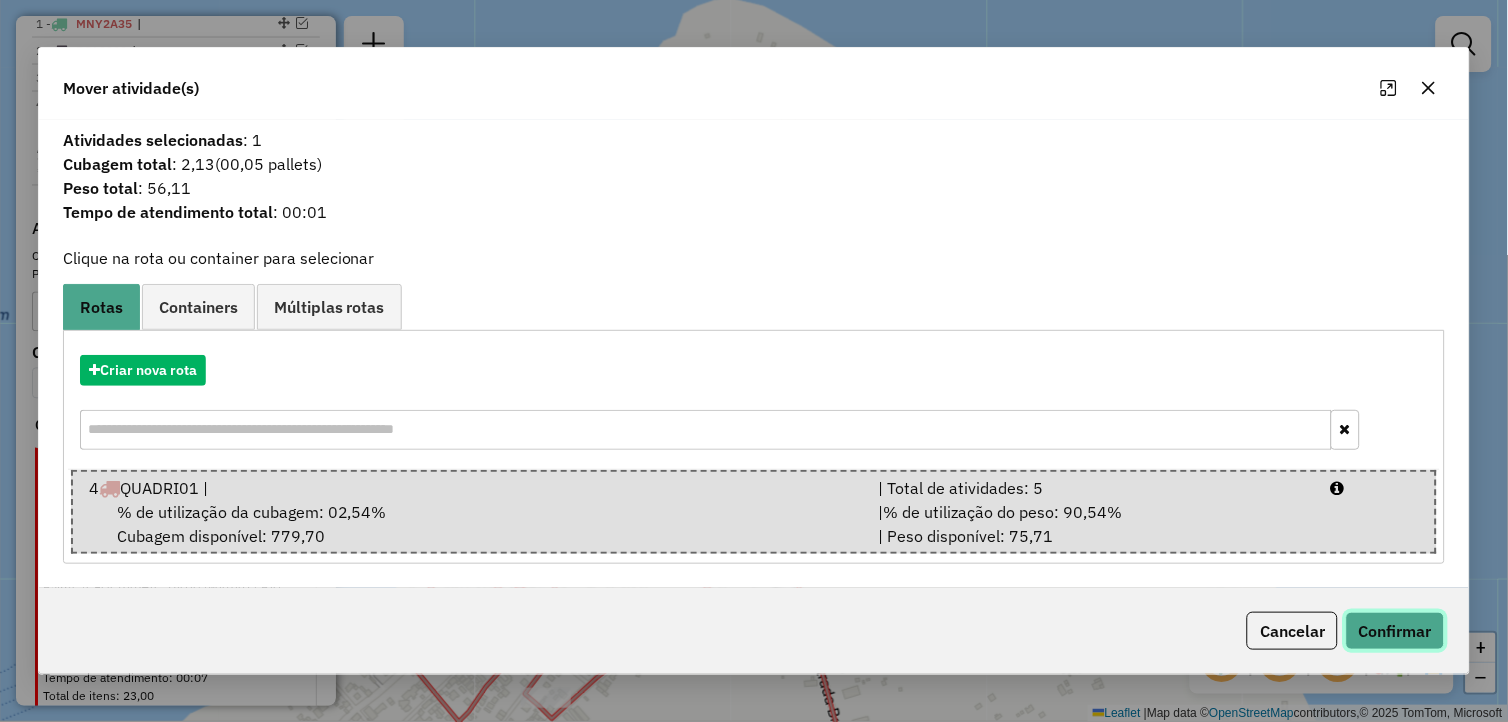 click on "Confirmar" 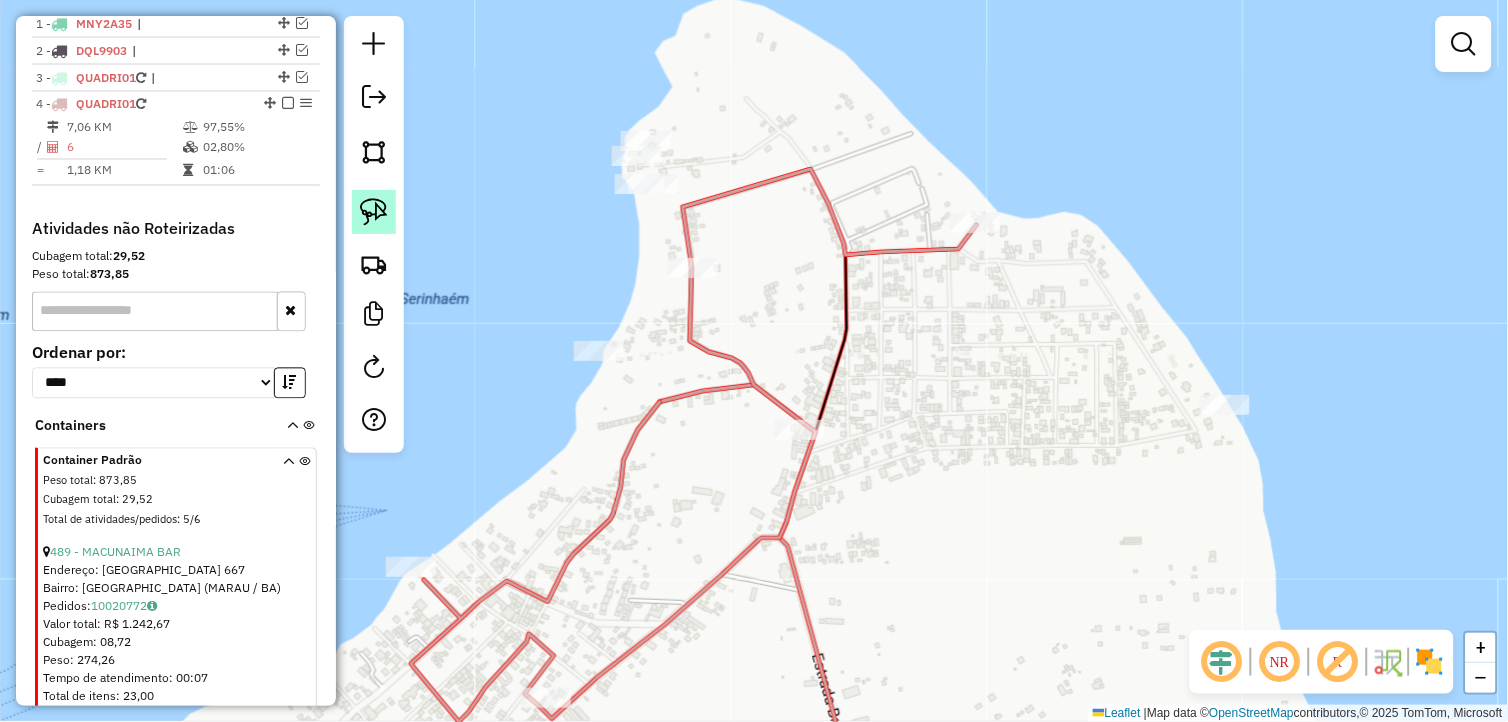 click 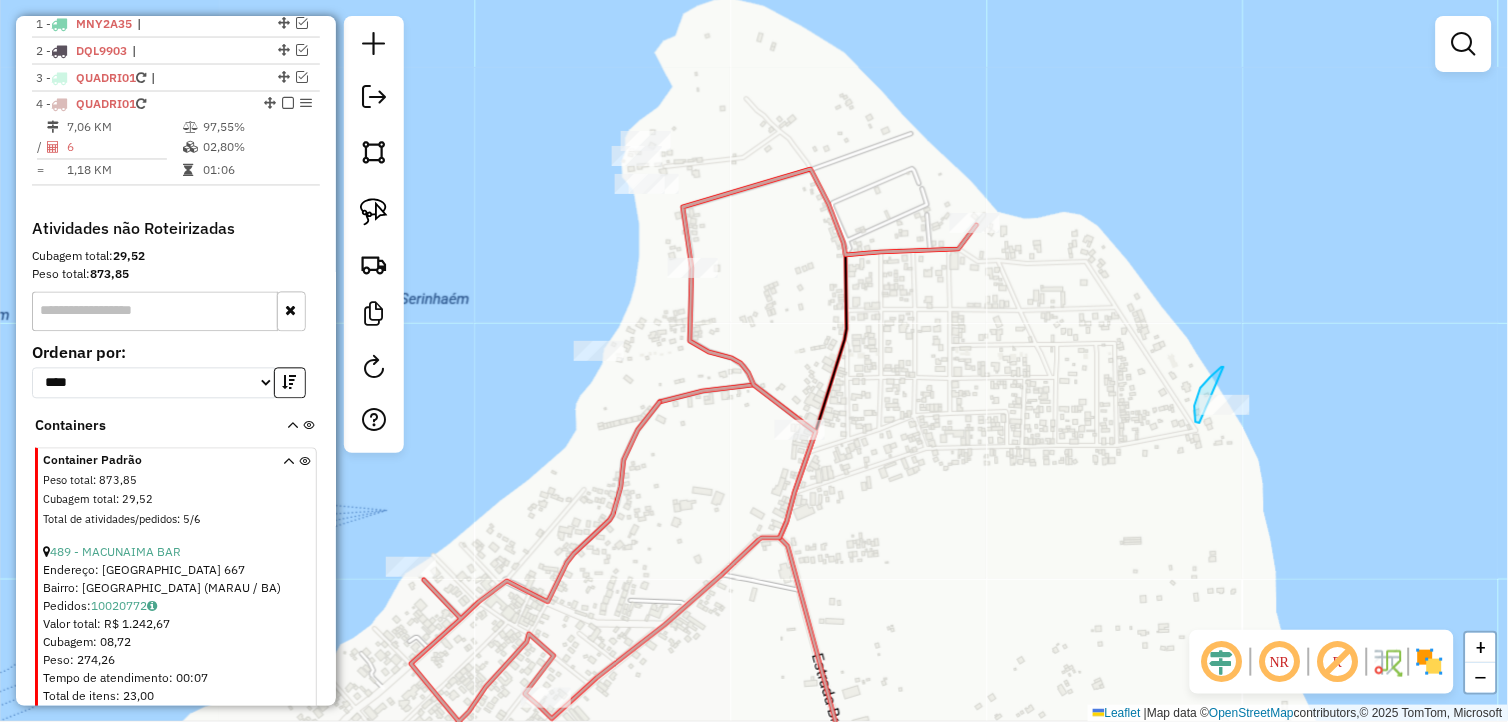 drag, startPoint x: 1224, startPoint y: 367, endPoint x: 1254, endPoint y: 408, distance: 50.803543 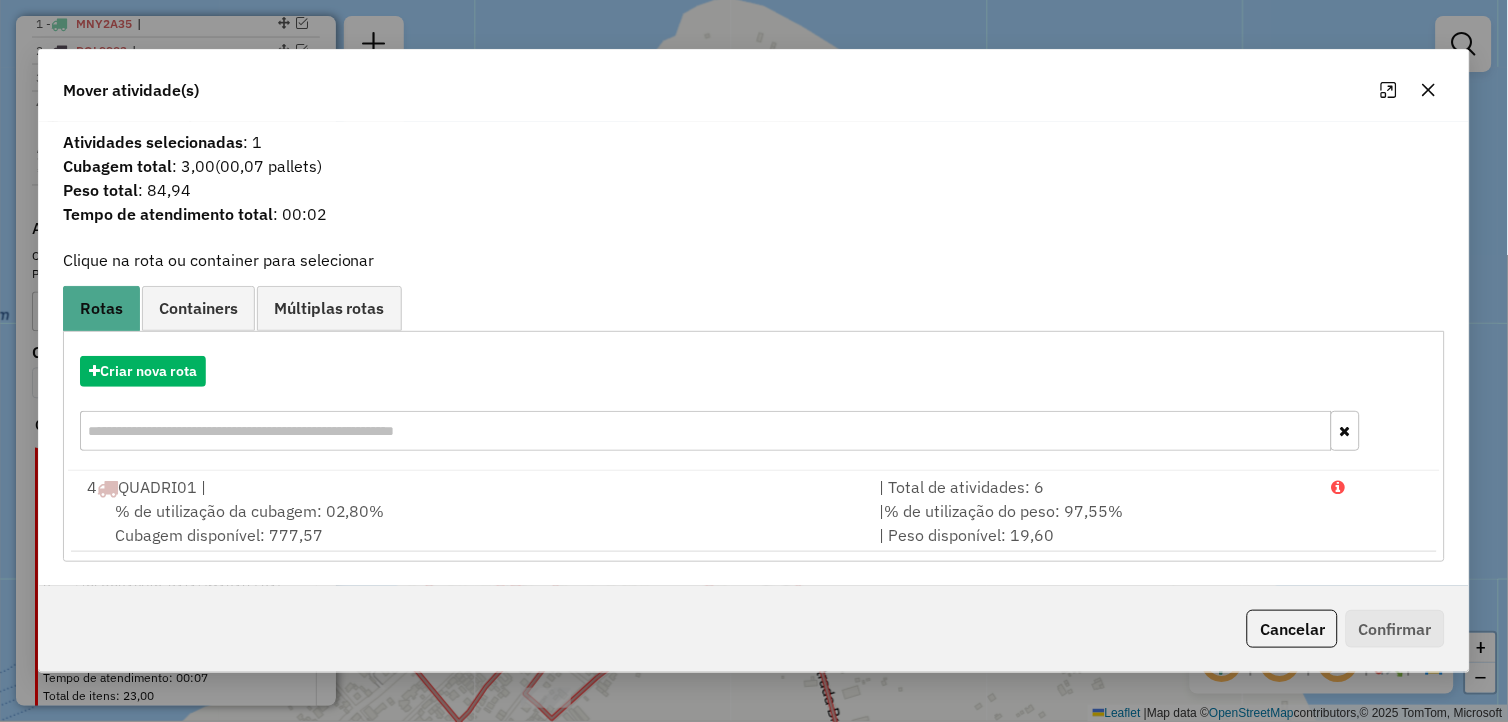 click 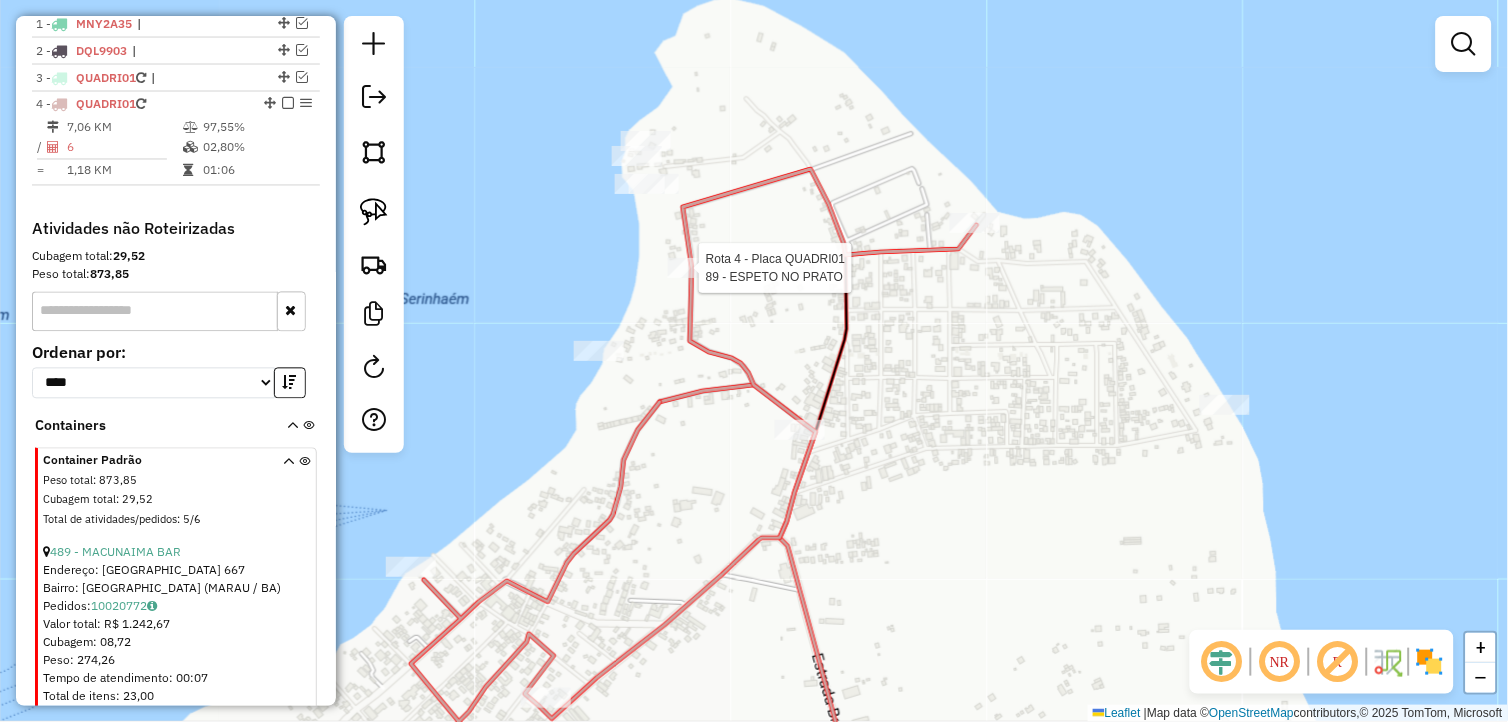 select on "**********" 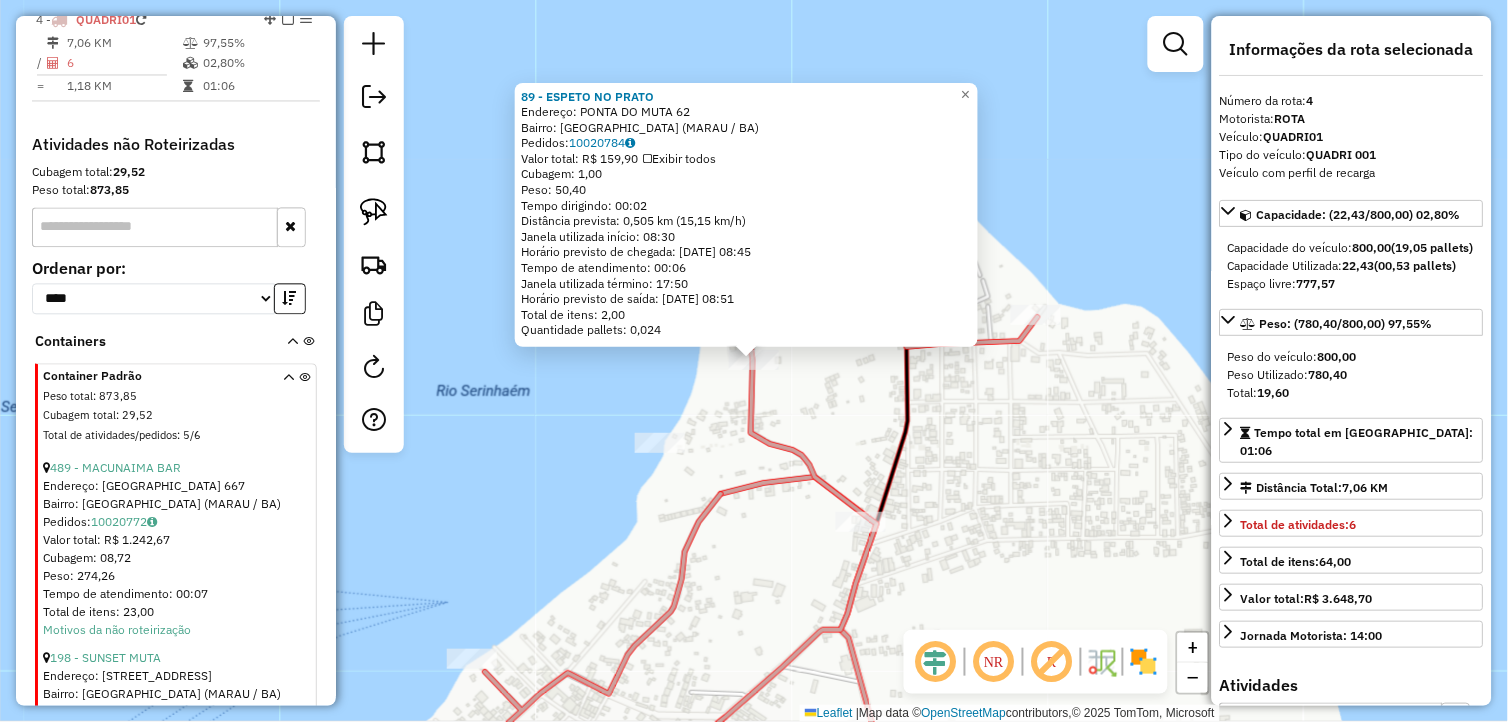 scroll, scrollTop: 855, scrollLeft: 0, axis: vertical 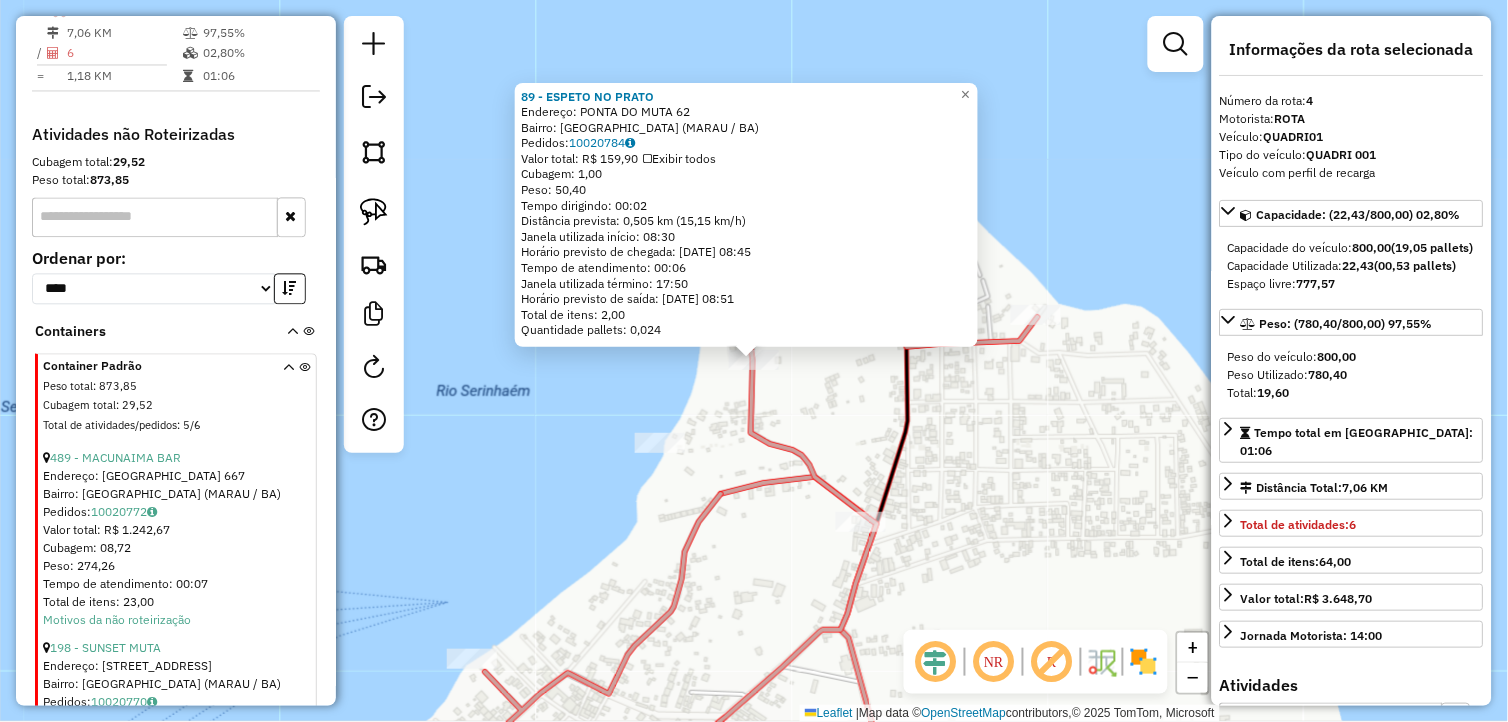 click on "89 - ESPETO NO PRATO  Endereço:  PONTA DO MUTA 62   Bairro: Barra Grande (MARAU / BA)   Pedidos:  10020784   Valor total: R$ 159,90   Exibir todos   Cubagem: 1,00  Peso: 50,40  Tempo dirigindo: 00:02   Distância prevista: 0,505 km (15,15 km/h)   Janela utilizada início: 08:30   Horário previsto de chegada: 11/07/2025 08:45   Tempo de atendimento: 00:06   Janela utilizada término: 17:50   Horário previsto de saída: 11/07/2025 08:51   Total de itens: 2,00   Quantidade pallets: 0,024  × Janela de atendimento Grade de atendimento Capacidade Transportadoras Veículos Cliente Pedidos  Rotas Selecione os dias de semana para filtrar as janelas de atendimento  Seg   Ter   Qua   Qui   Sex   Sáb   Dom  Informe o período da janela de atendimento: De: Até:  Filtrar exatamente a janela do cliente  Considerar janela de atendimento padrão  Selecione os dias de semana para filtrar as grades de atendimento  Seg   Ter   Qua   Qui   Sex   Sáb   Dom   Considerar clientes sem dia de atendimento cadastrado  De:   De:" 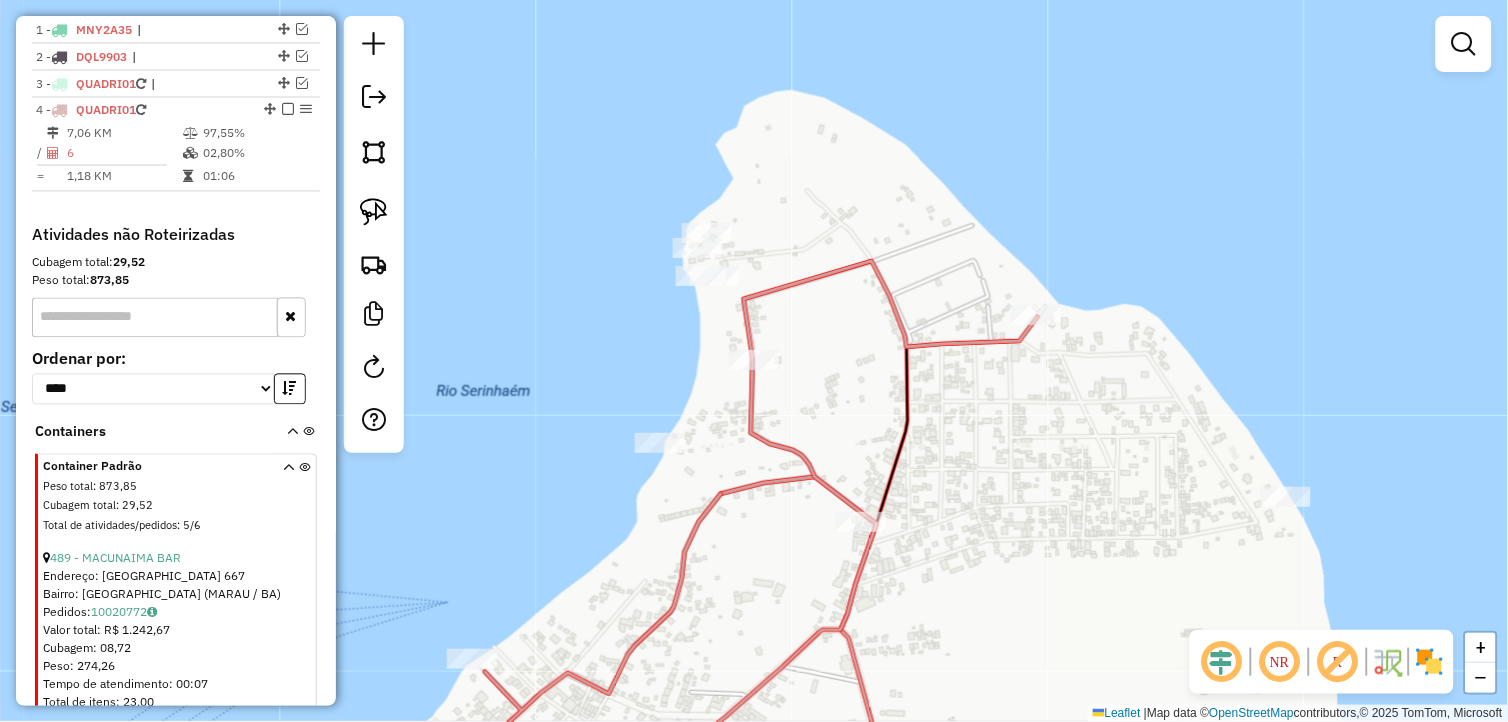 scroll, scrollTop: 633, scrollLeft: 0, axis: vertical 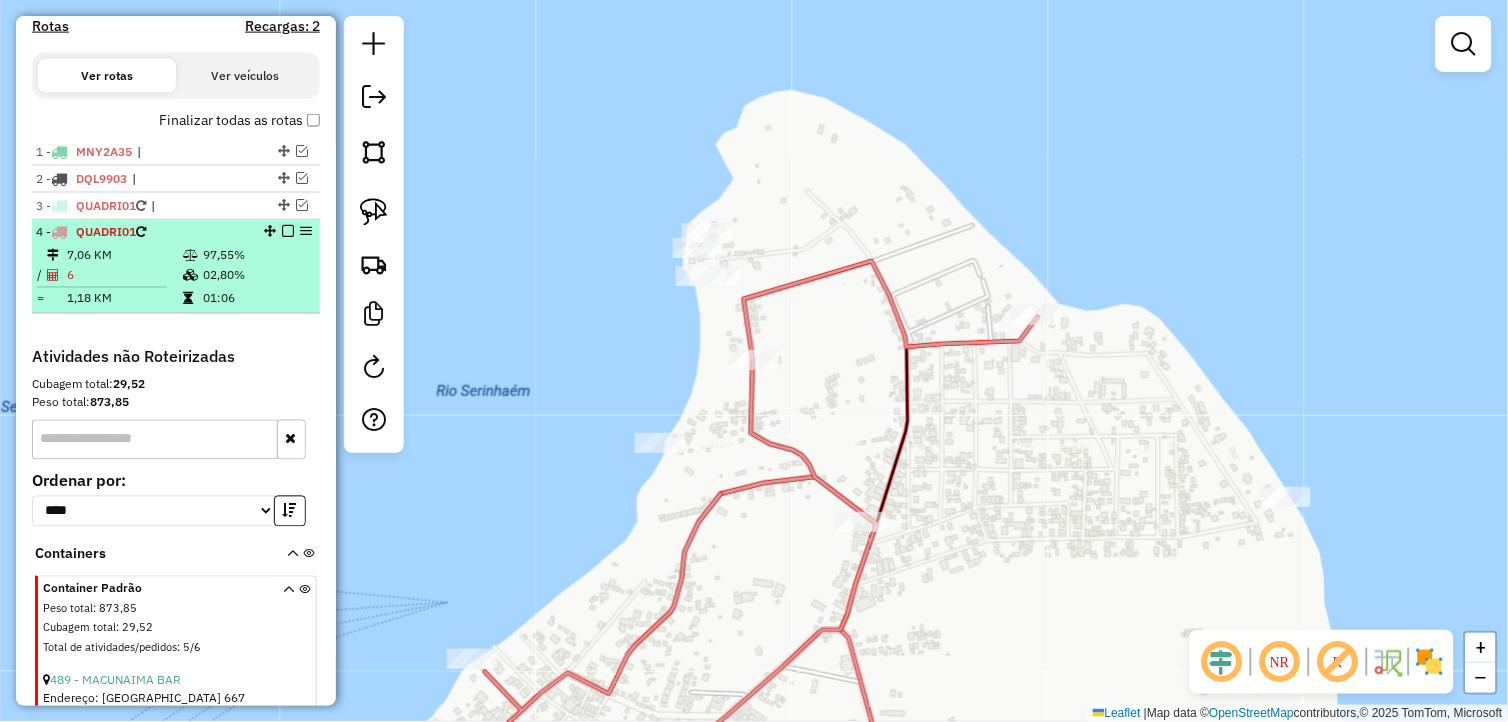 click at bounding box center (288, 232) 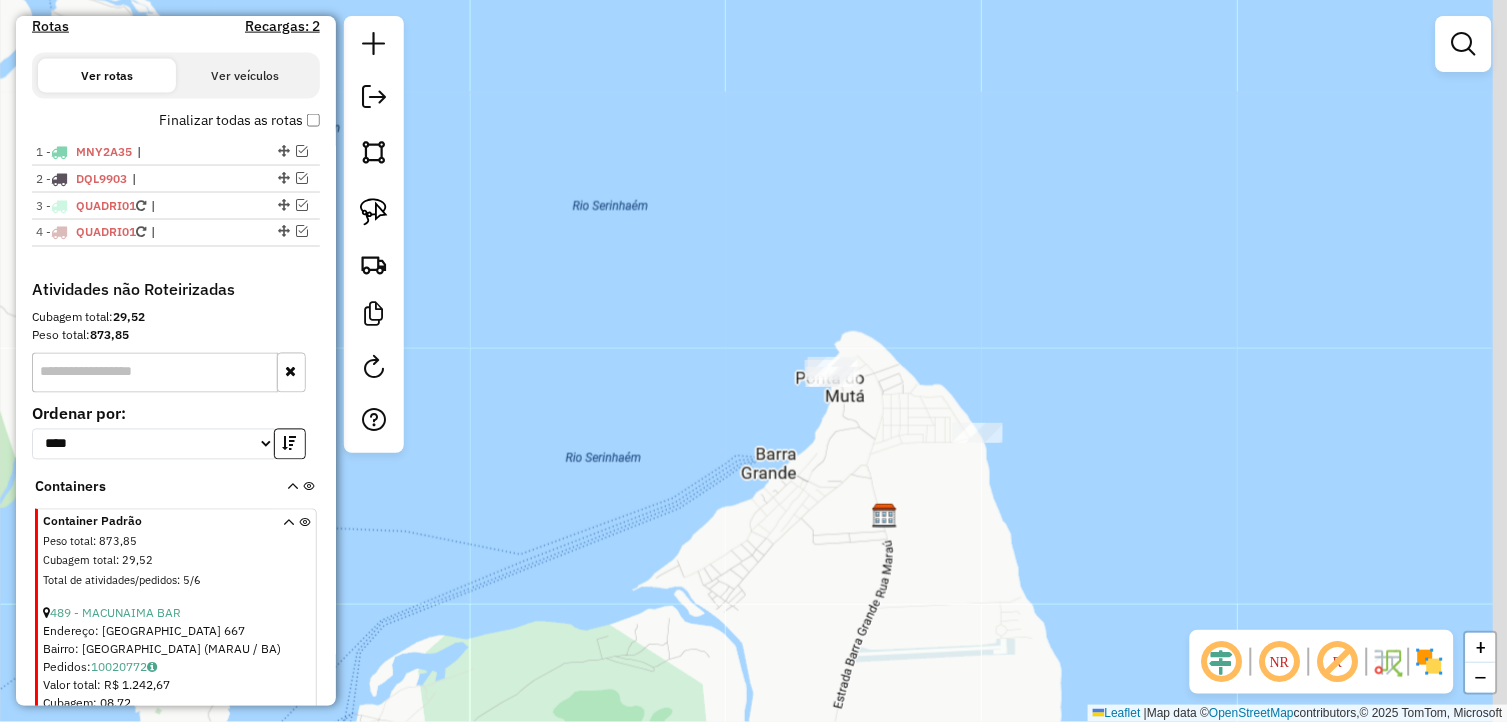 drag, startPoint x: 912, startPoint y: 446, endPoint x: 841, endPoint y: 428, distance: 73.24616 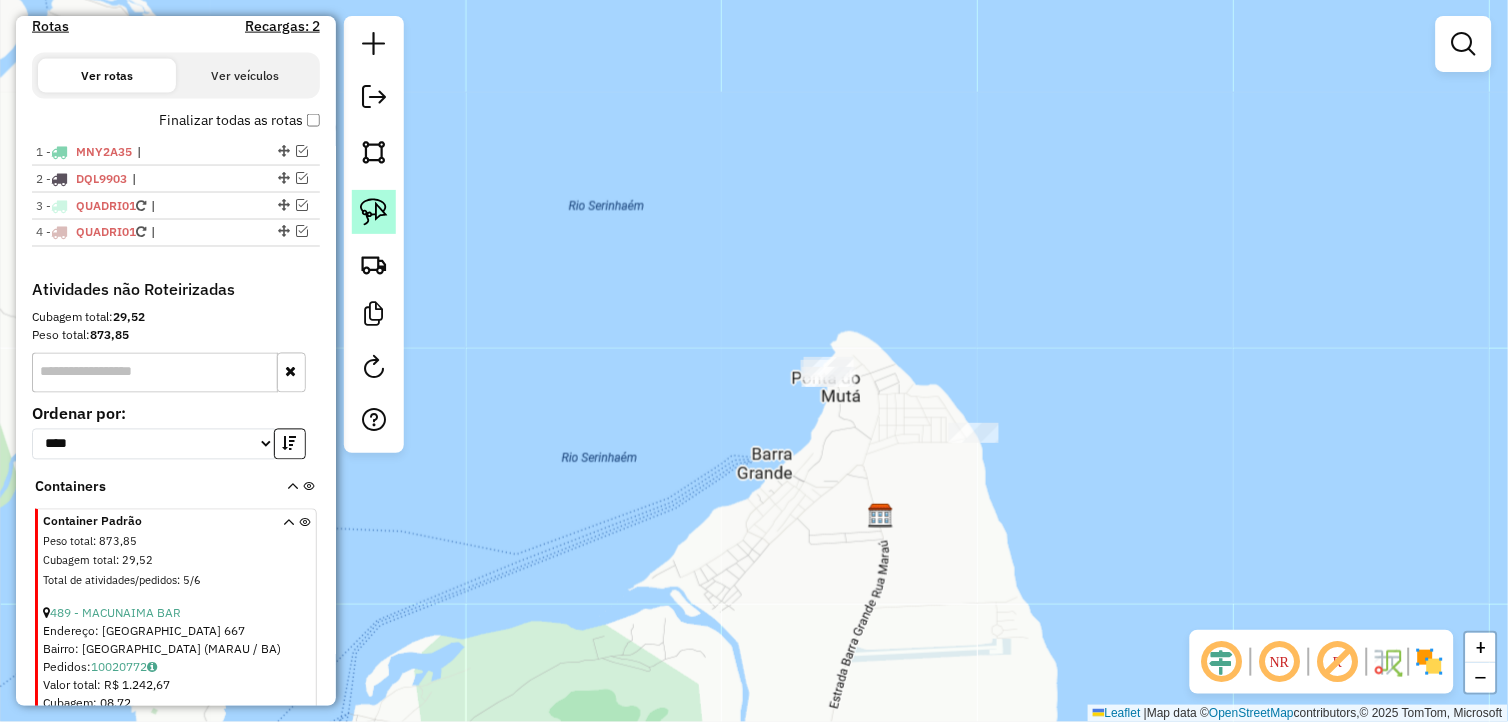 click 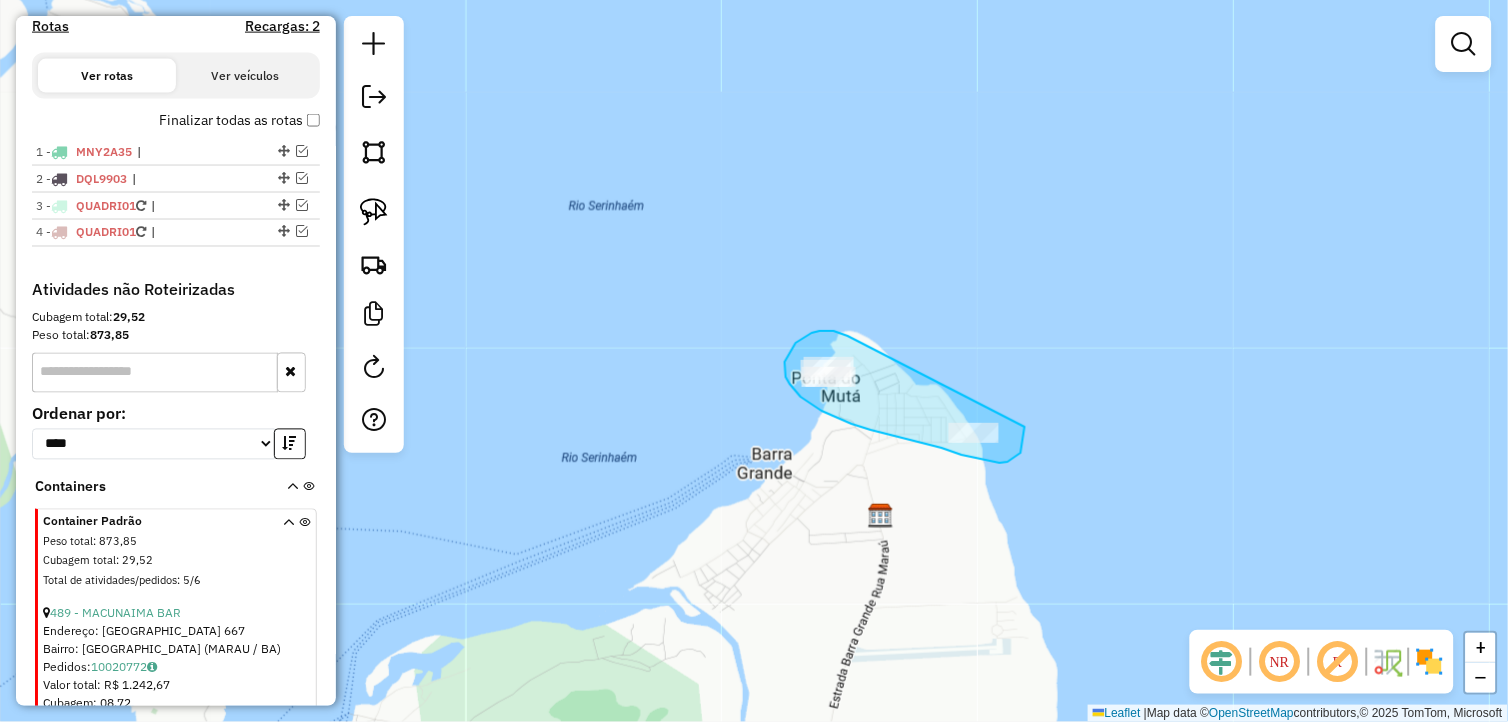 drag, startPoint x: 826, startPoint y: 331, endPoint x: 1025, endPoint y: 426, distance: 220.51303 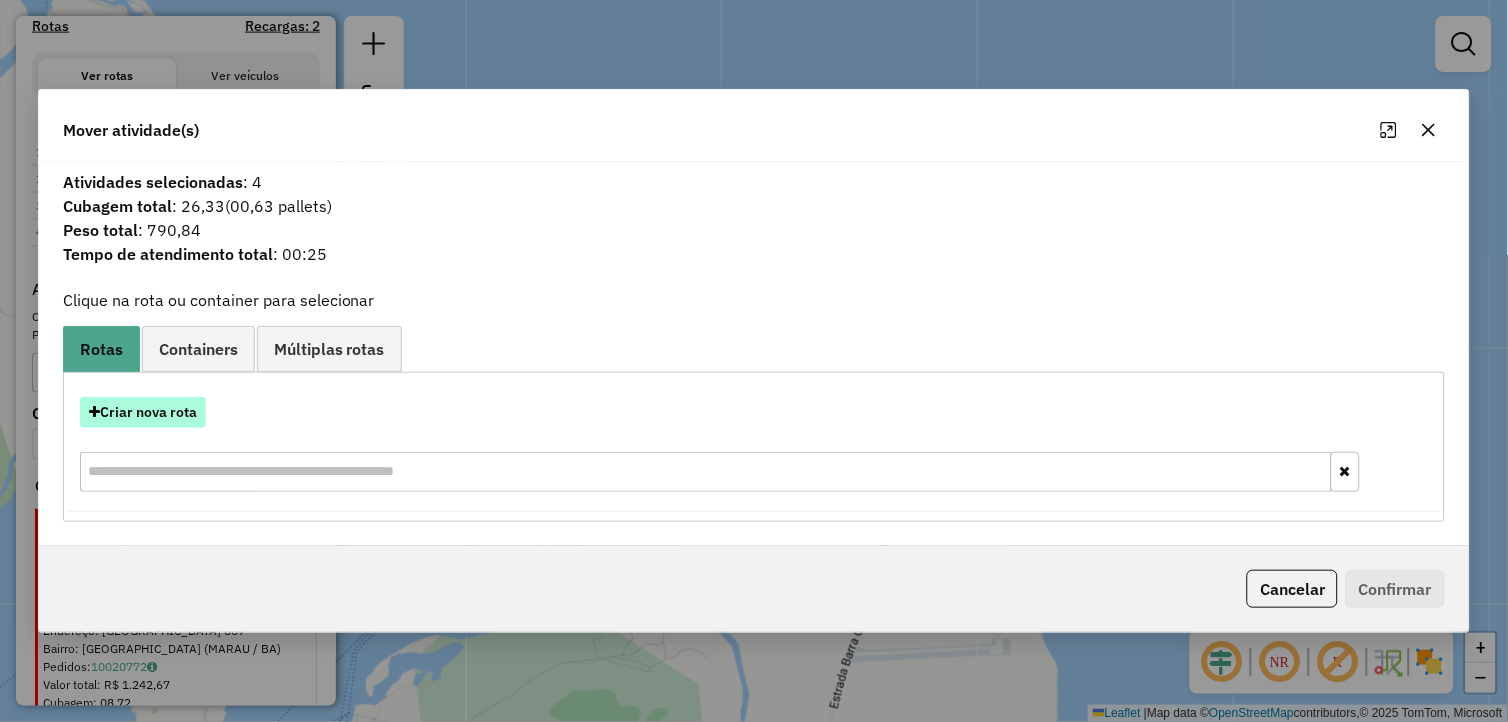 click on "Criar nova rota" at bounding box center (143, 412) 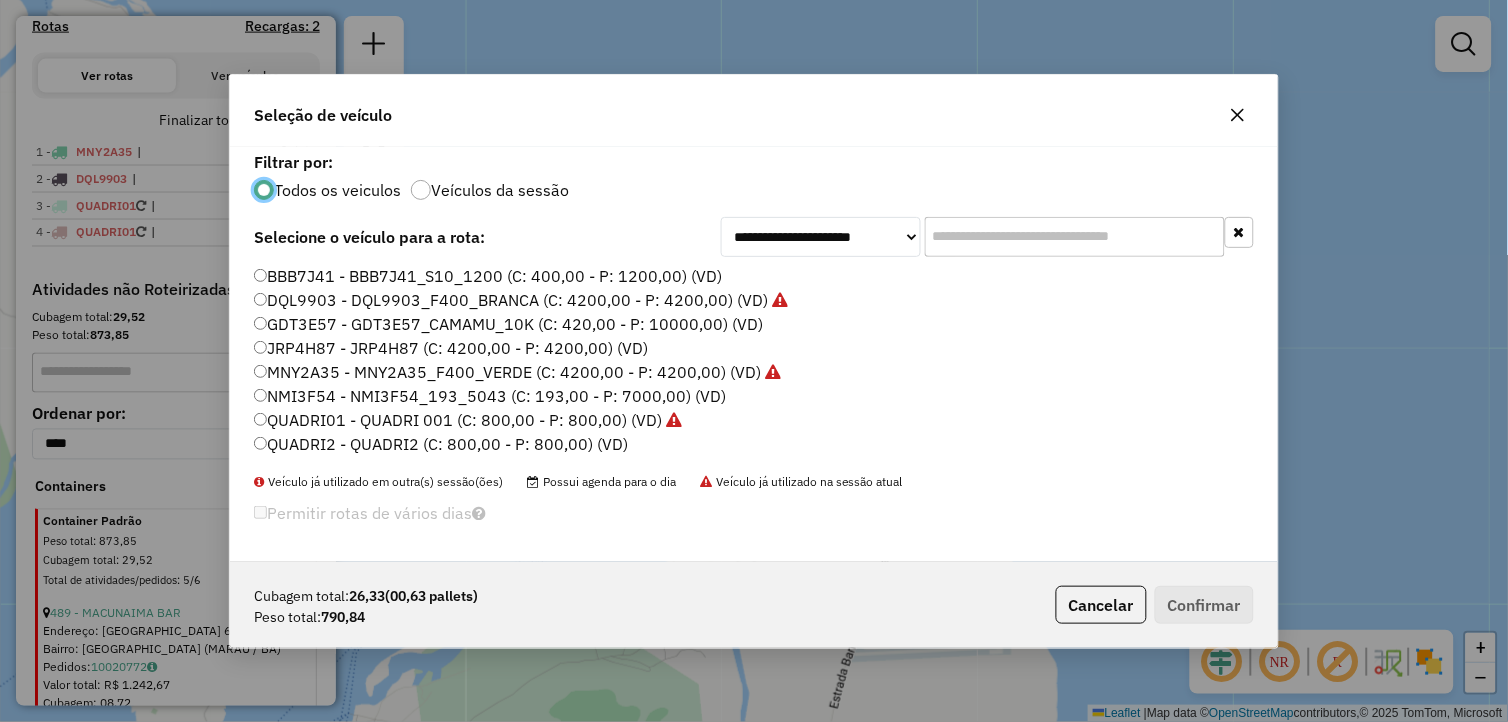 scroll, scrollTop: 11, scrollLeft: 5, axis: both 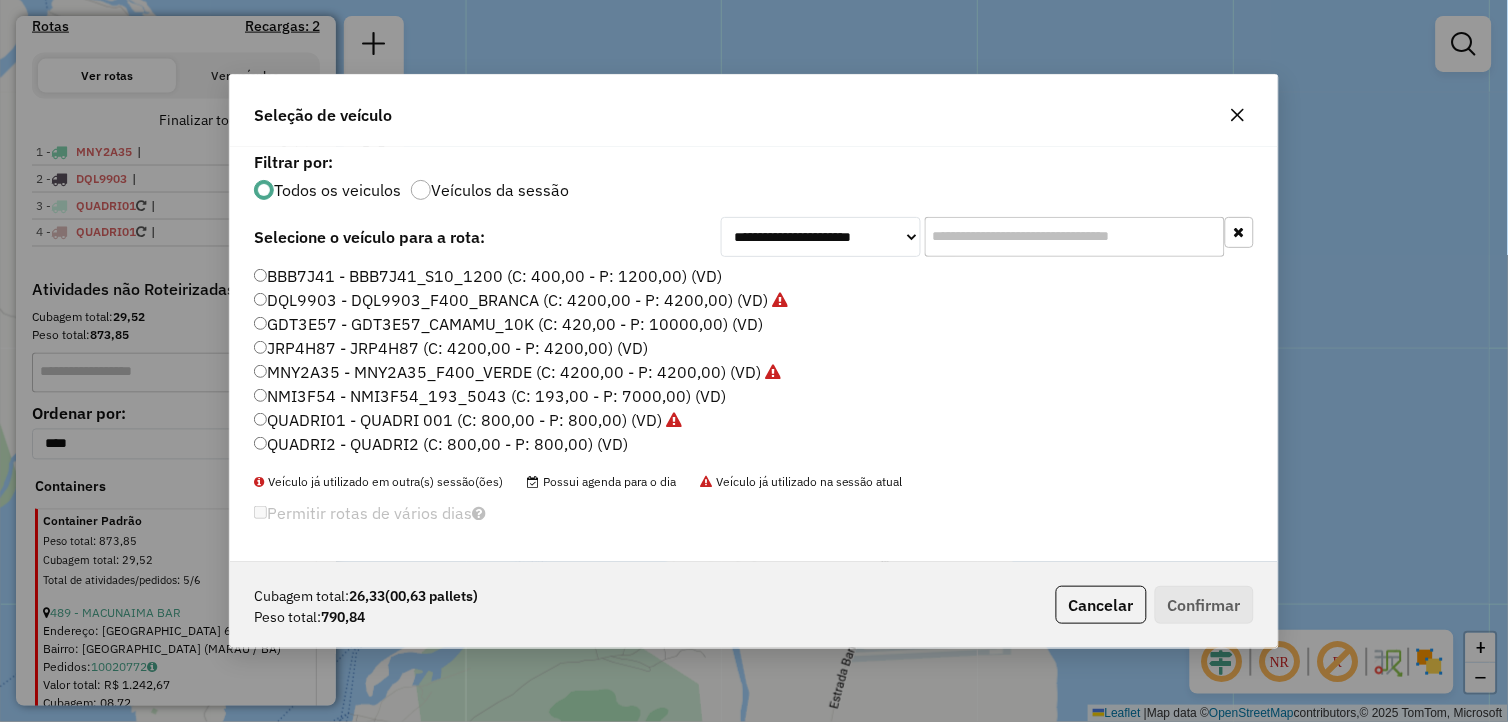click on "QUADRI01 - QUADRI 001 (C: 800,00 - P: 800,00) (VD)" 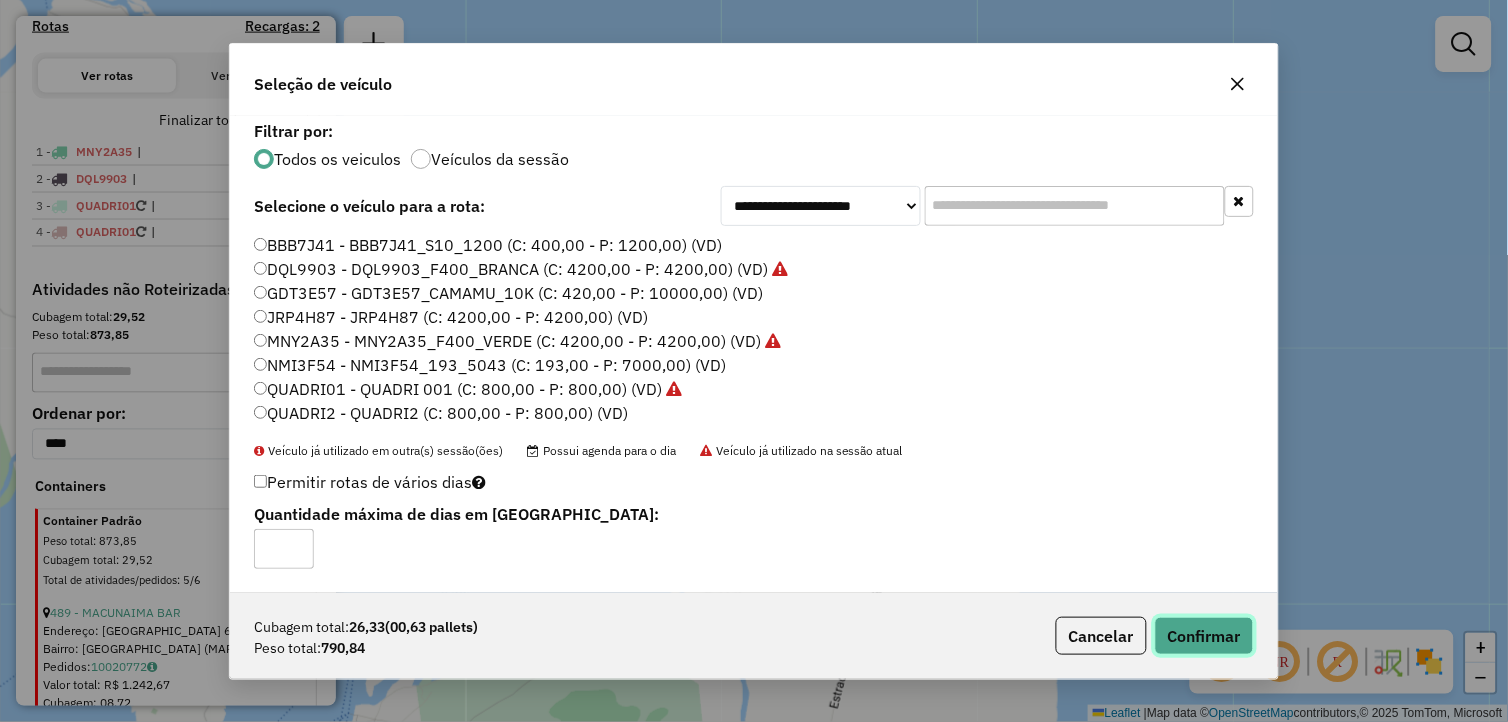 click on "Confirmar" 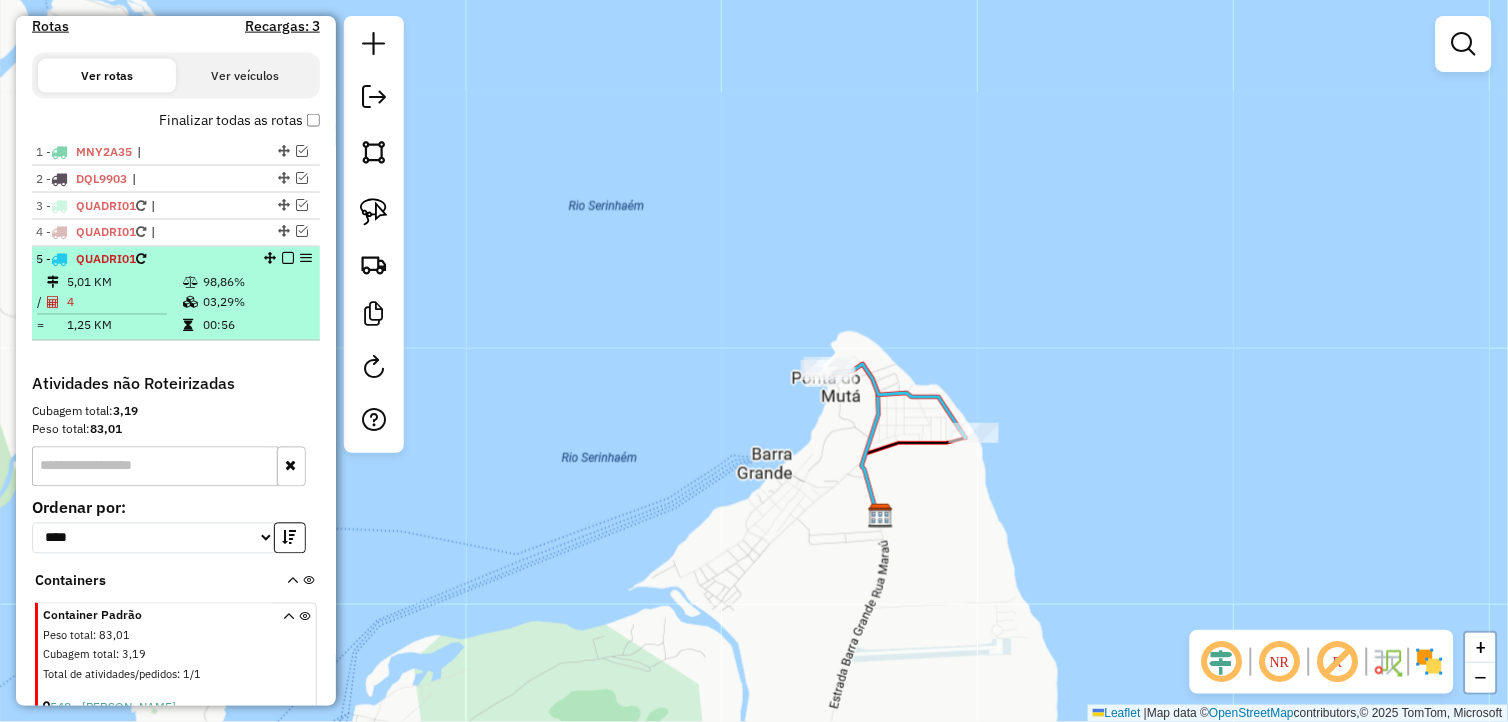 click at bounding box center (288, 259) 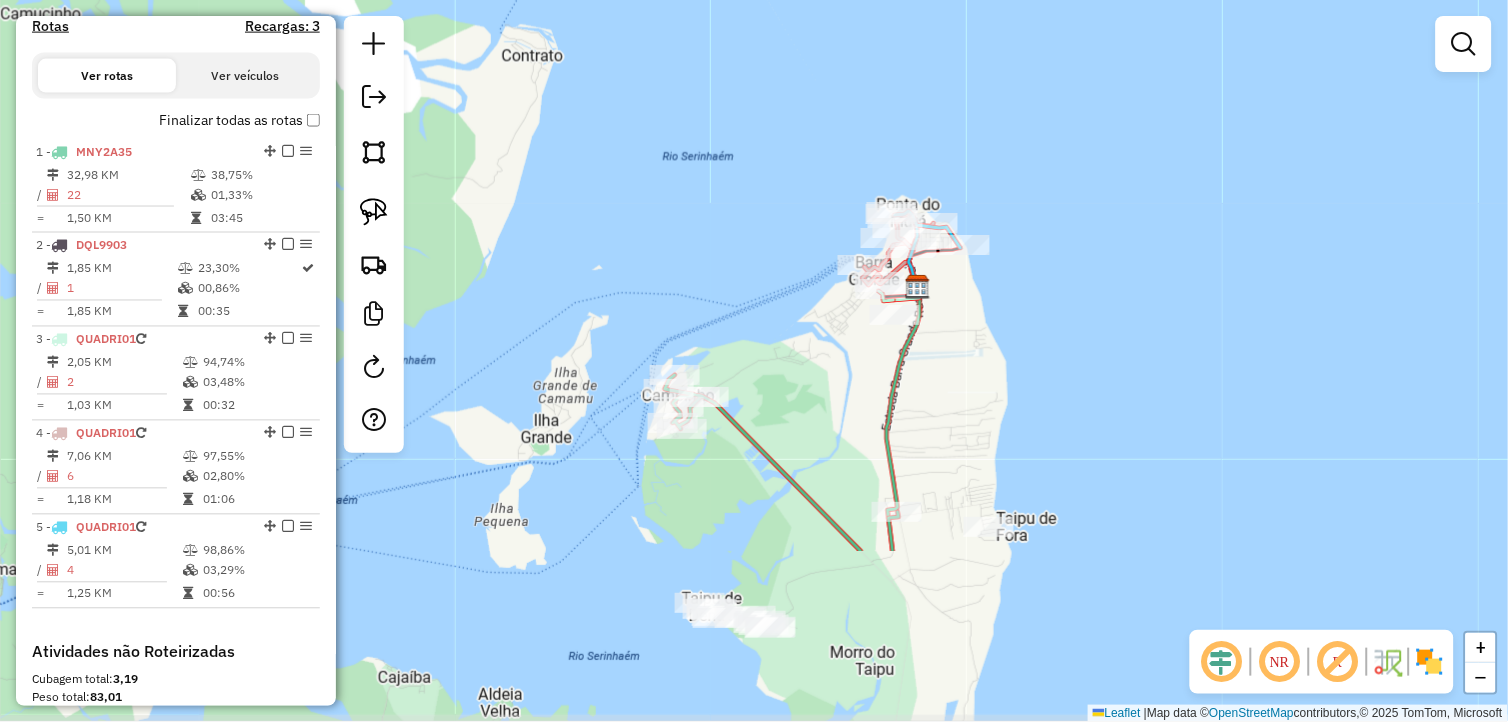 drag, startPoint x: 983, startPoint y: 600, endPoint x: 984, endPoint y: 357, distance: 243.00206 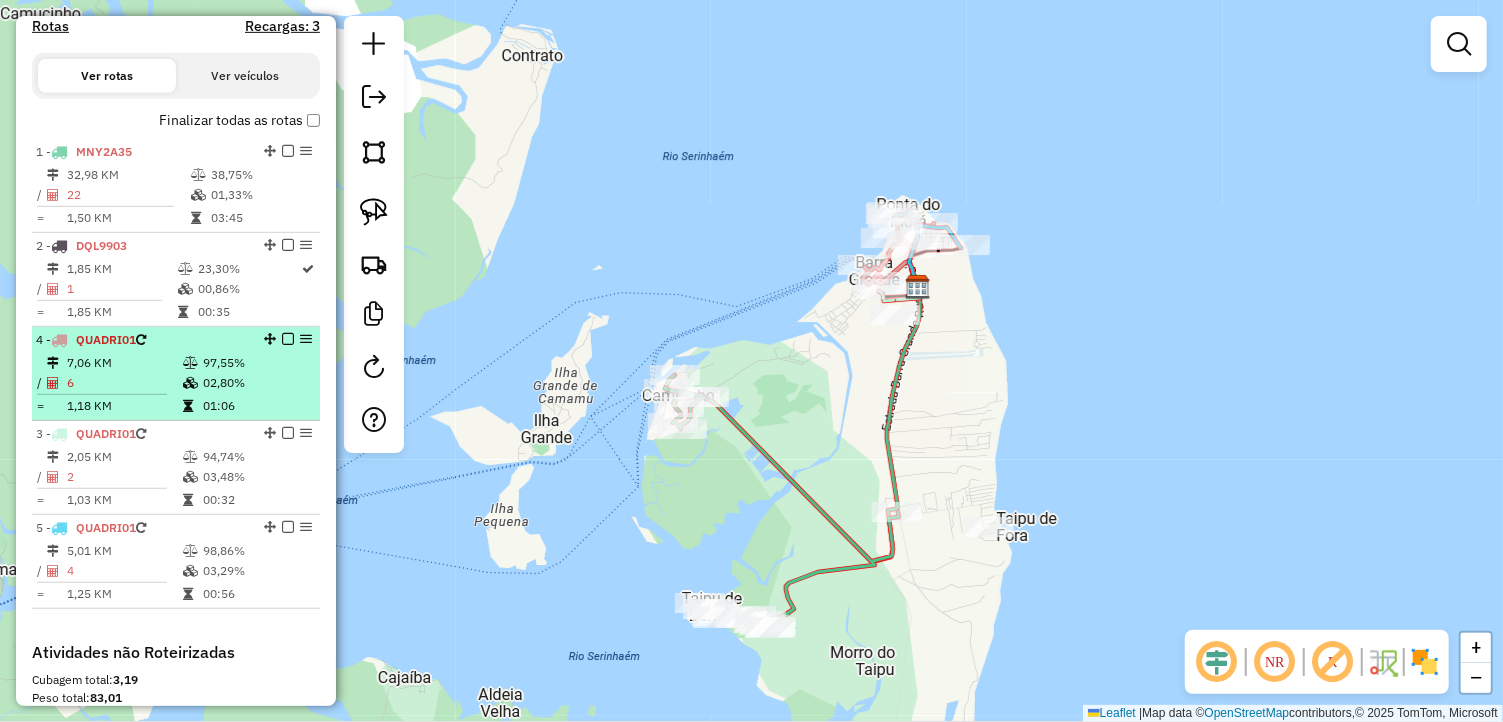 drag, startPoint x: 266, startPoint y: 444, endPoint x: 245, endPoint y: 360, distance: 86.58522 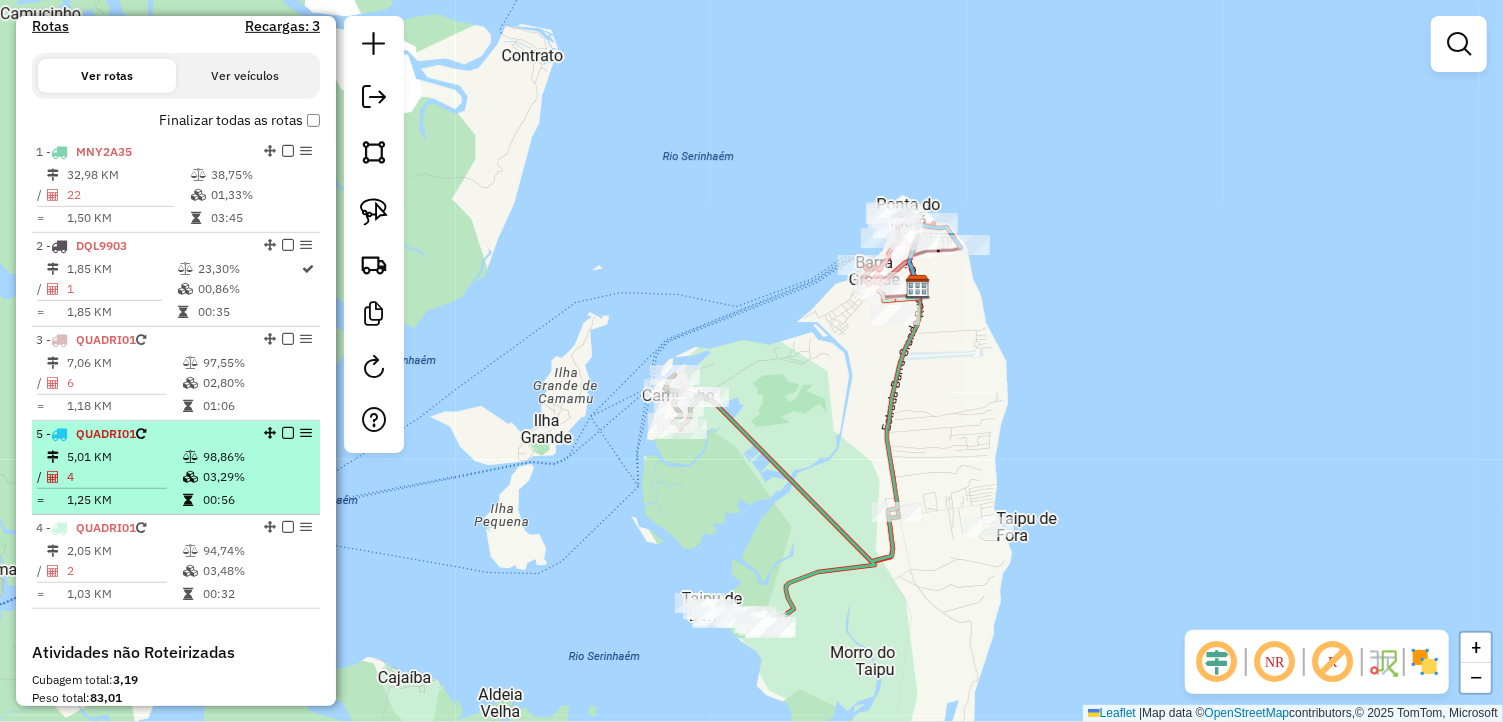 drag, startPoint x: 262, startPoint y: 545, endPoint x: 214, endPoint y: 451, distance: 105.546196 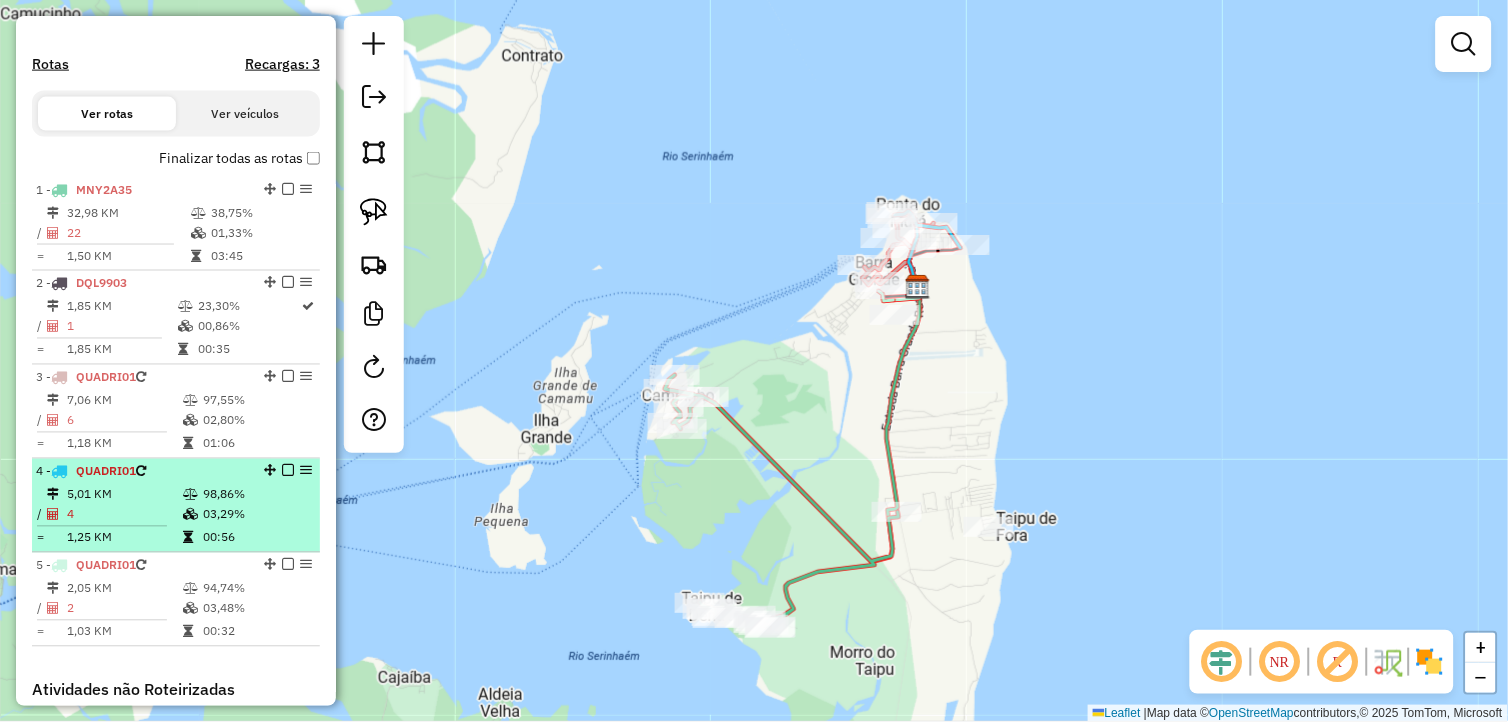 scroll, scrollTop: 633, scrollLeft: 0, axis: vertical 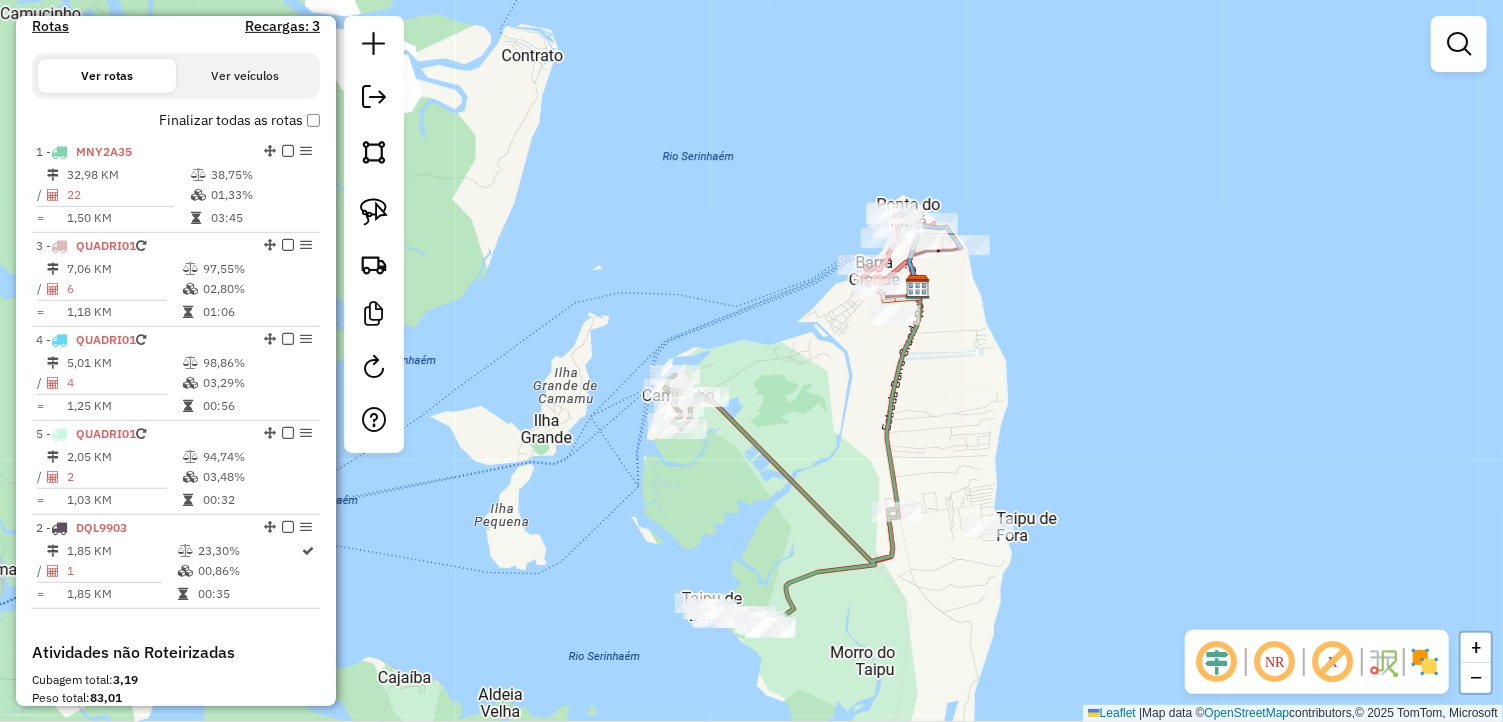 drag, startPoint x: 262, startPoint y: 261, endPoint x: 157, endPoint y: 585, distance: 340.5892 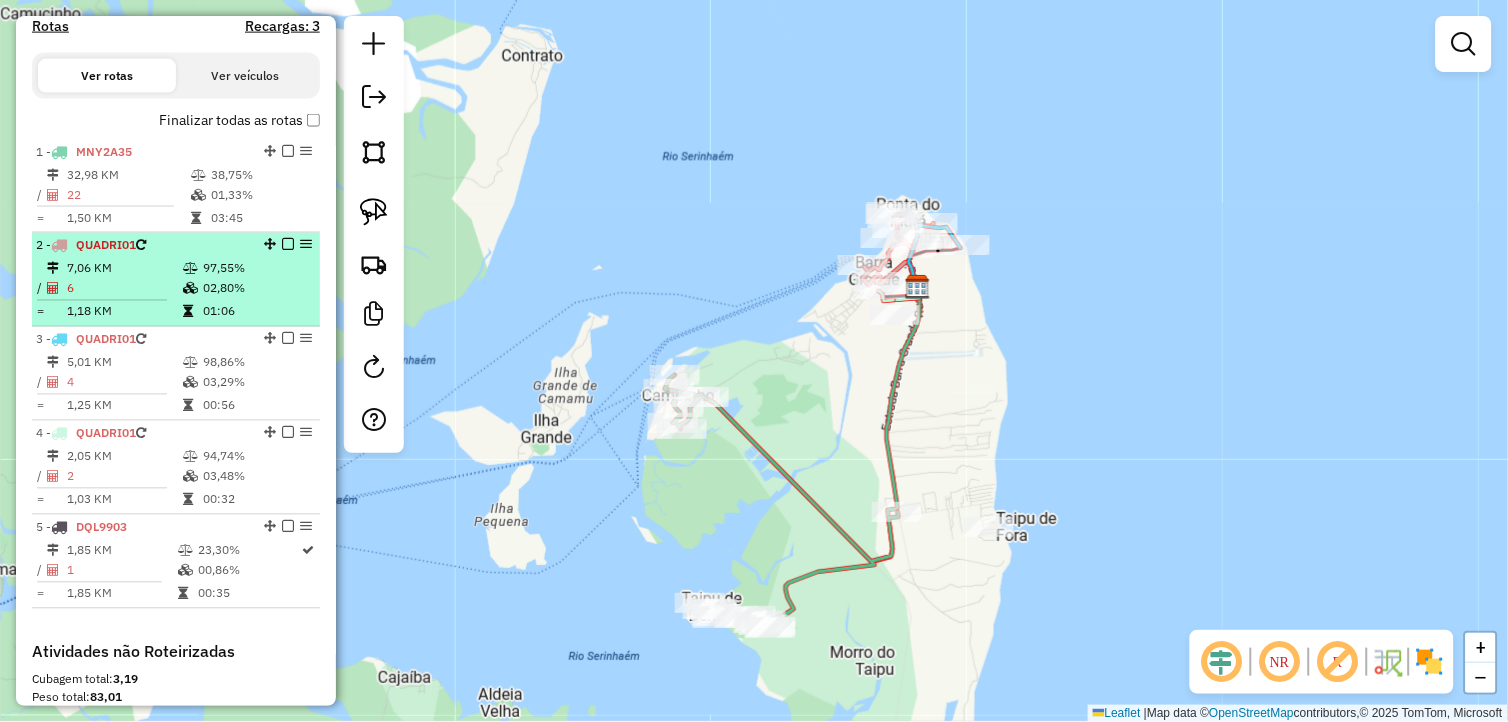 click on "02,80%" at bounding box center [256, 289] 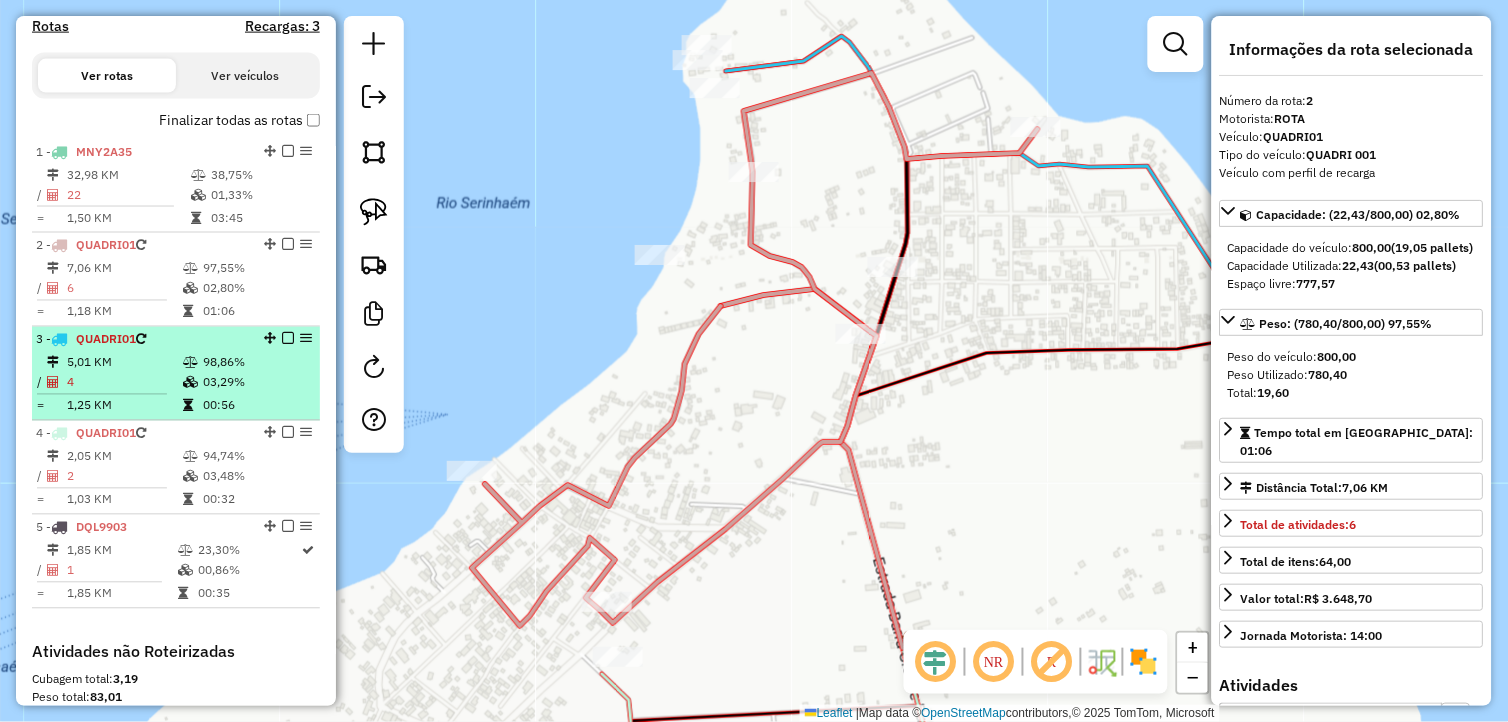 click on "98,86%" at bounding box center [256, 363] 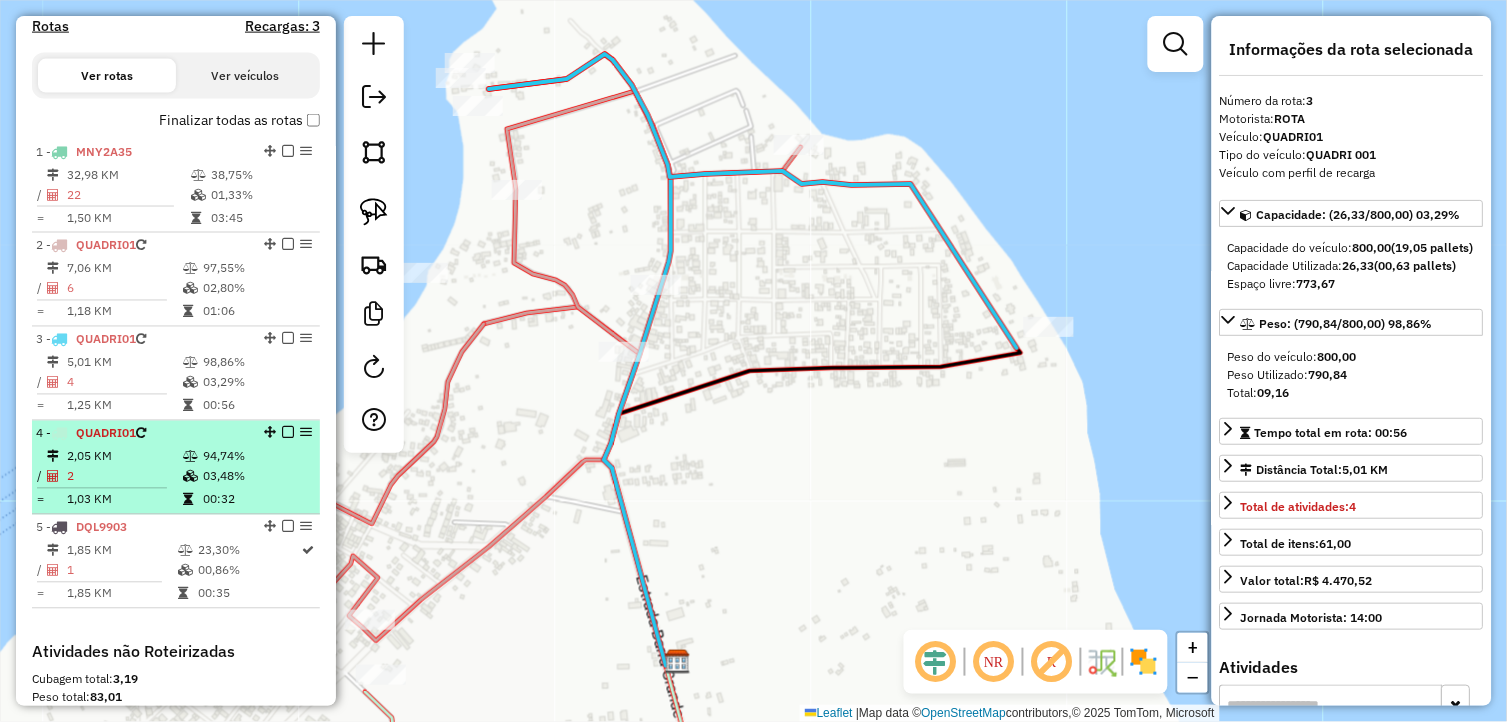 click on "2,05 KM" at bounding box center [124, 457] 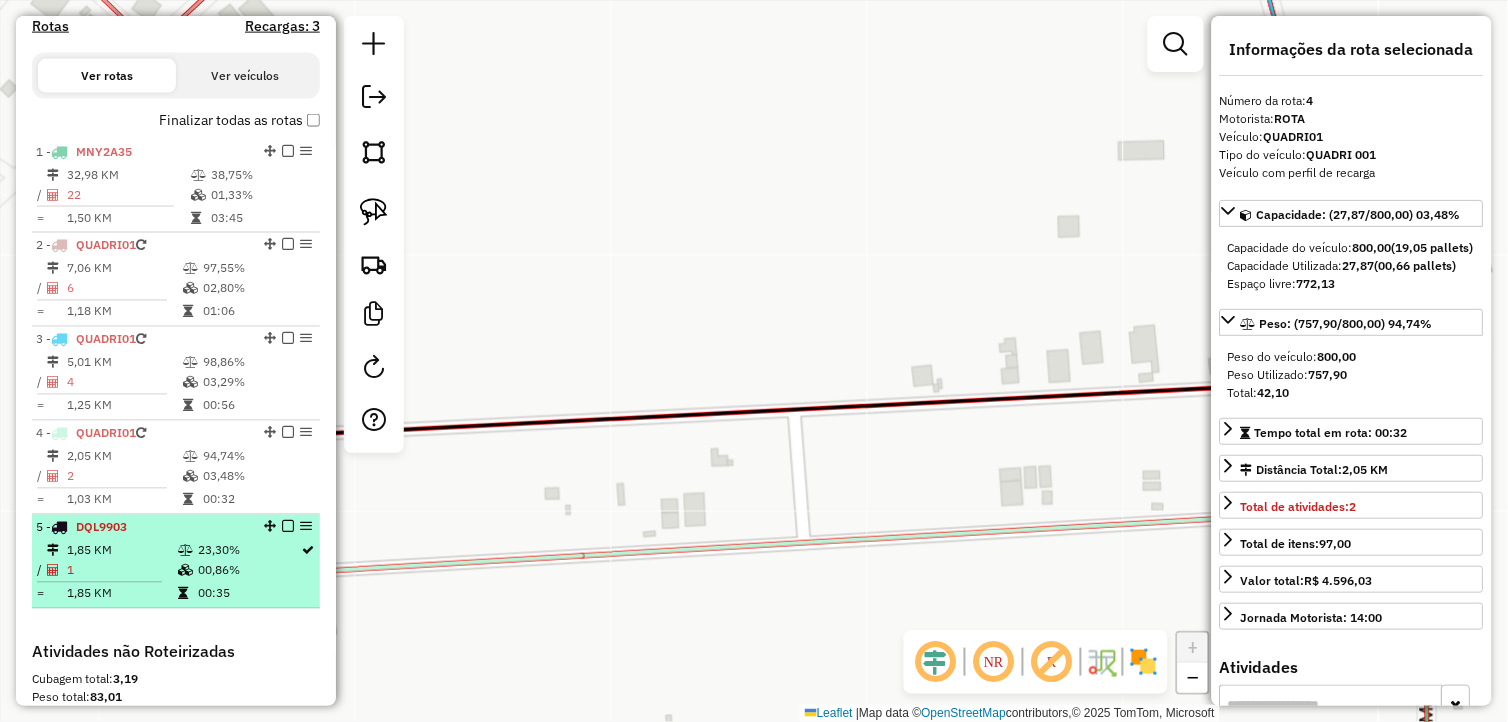 click on "5 -       DQL9903" at bounding box center (142, 528) 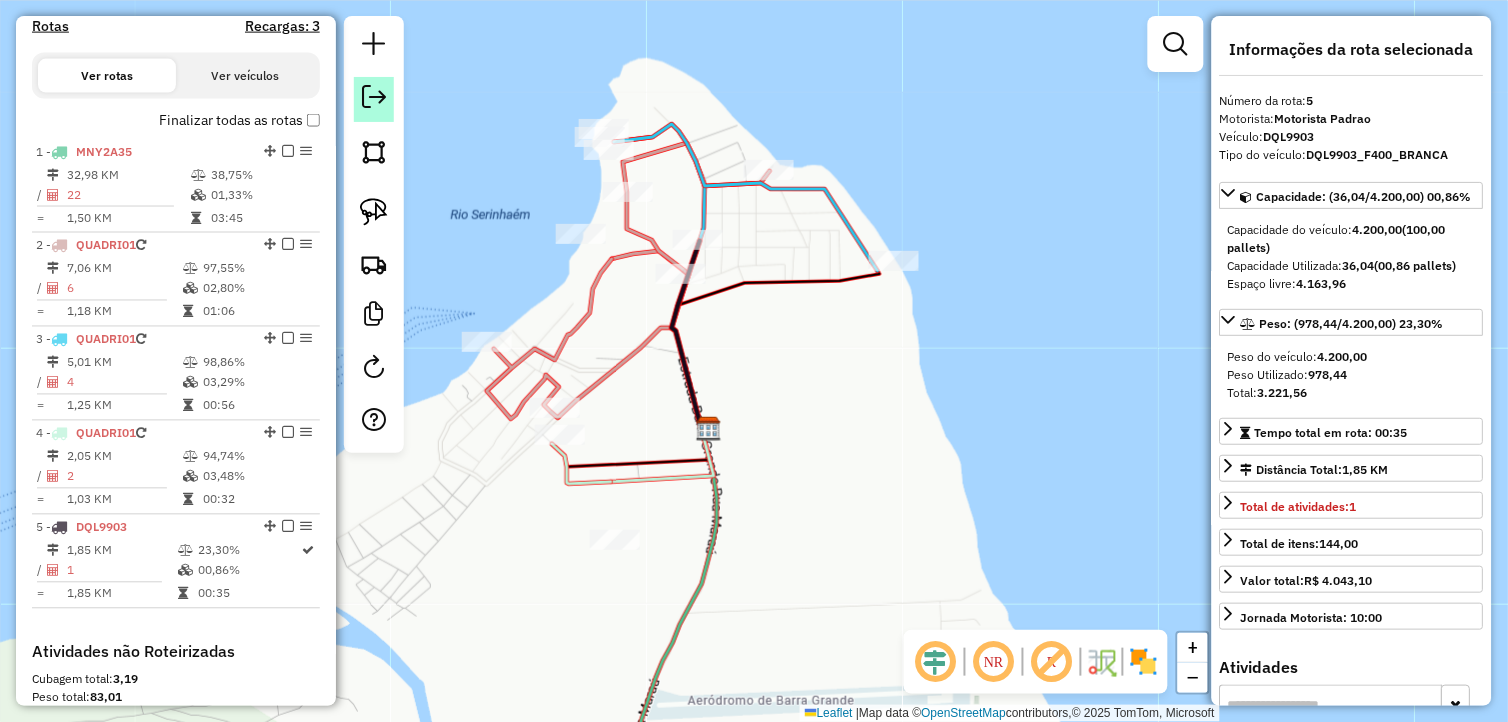 click 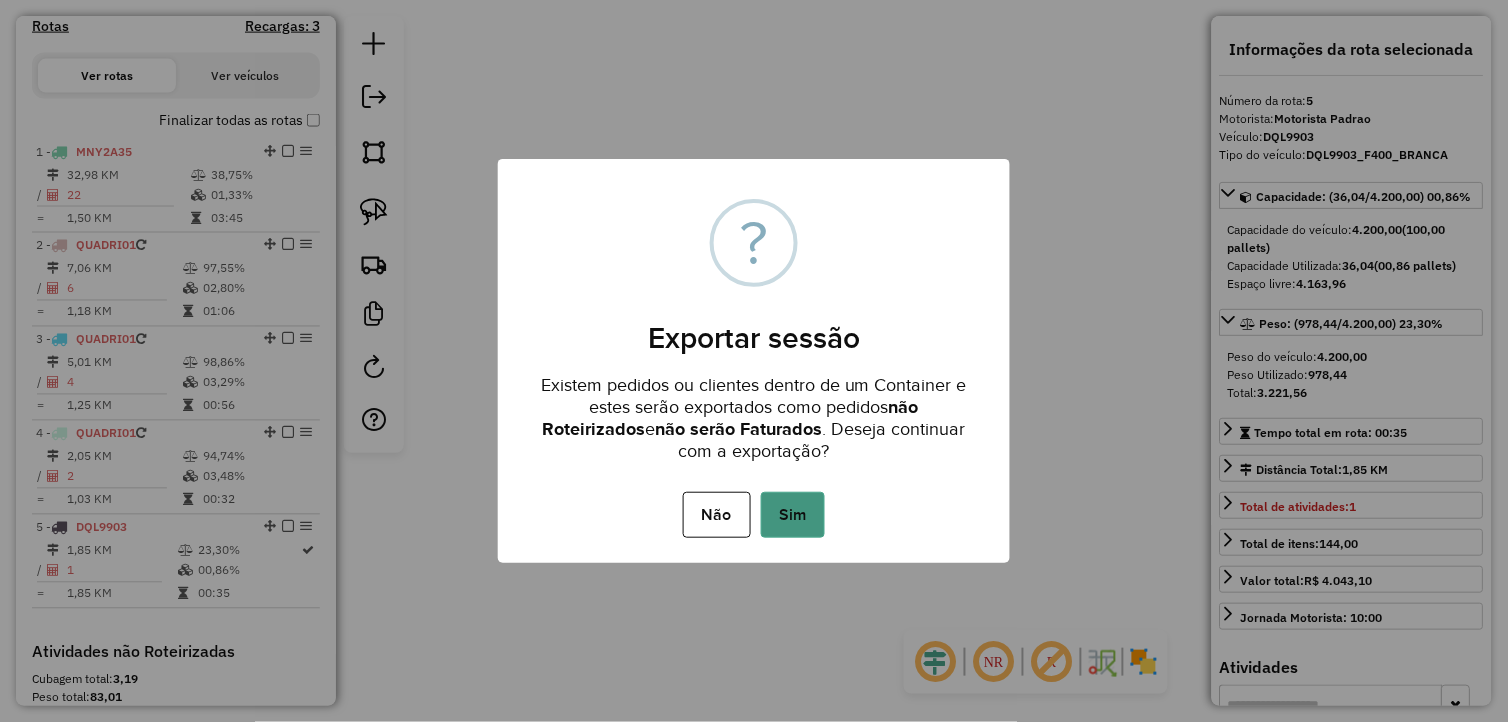 click on "Sim" at bounding box center (793, 515) 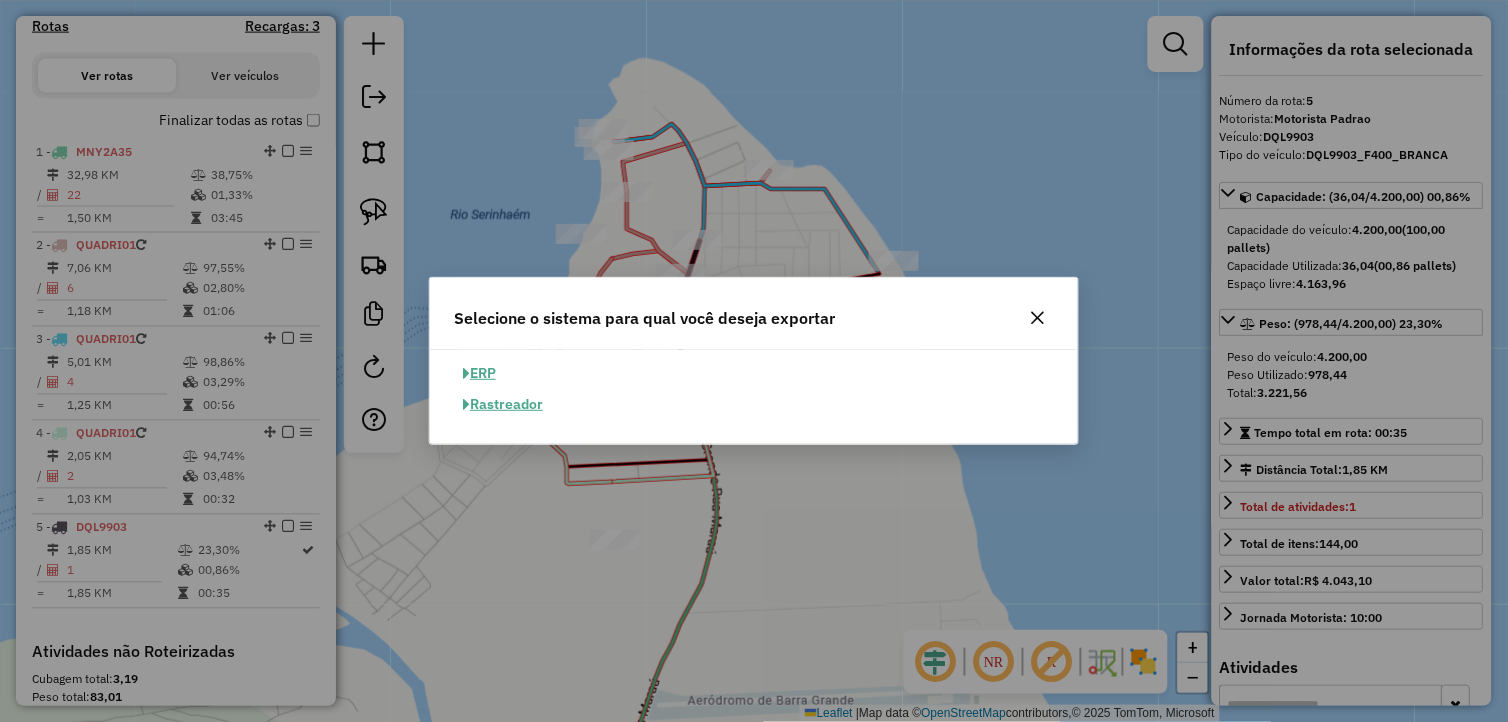 click on "ERP" 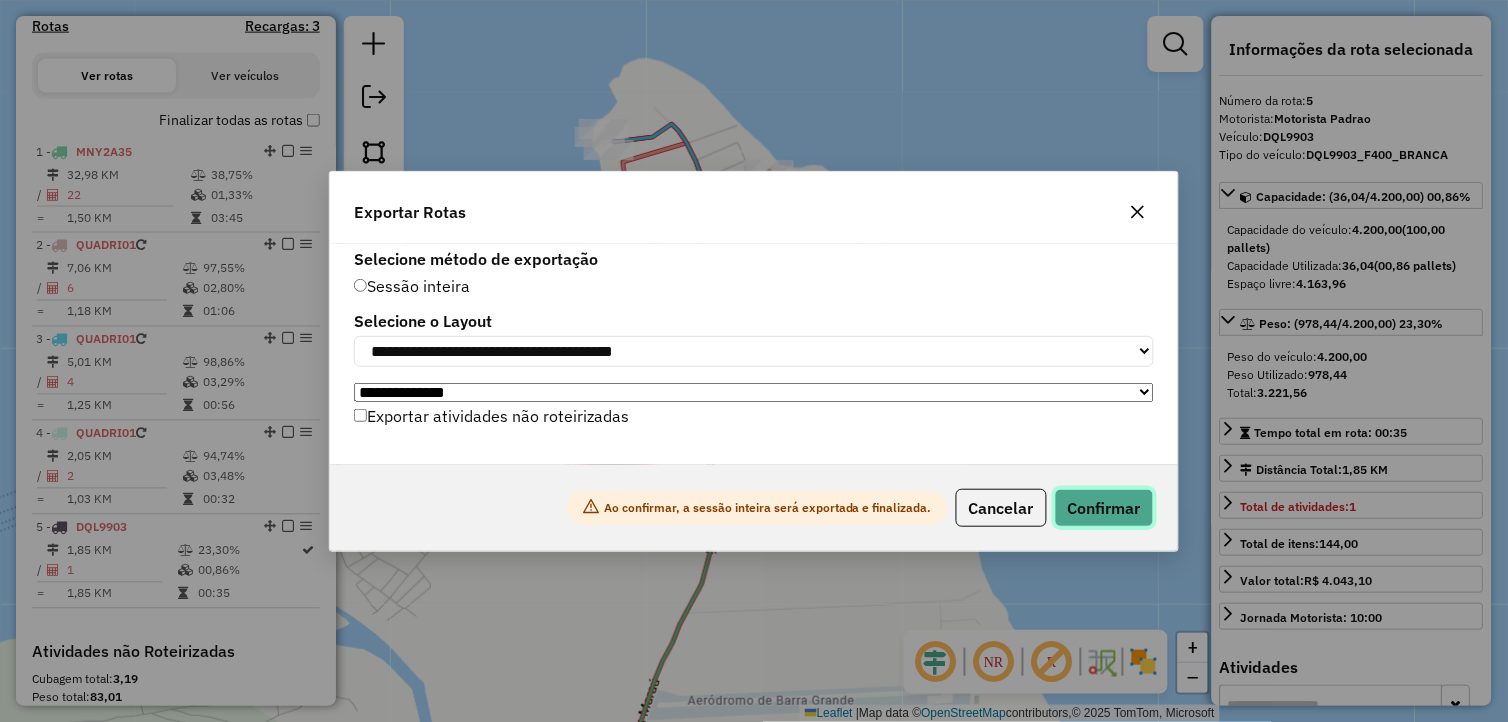 click on "Confirmar" 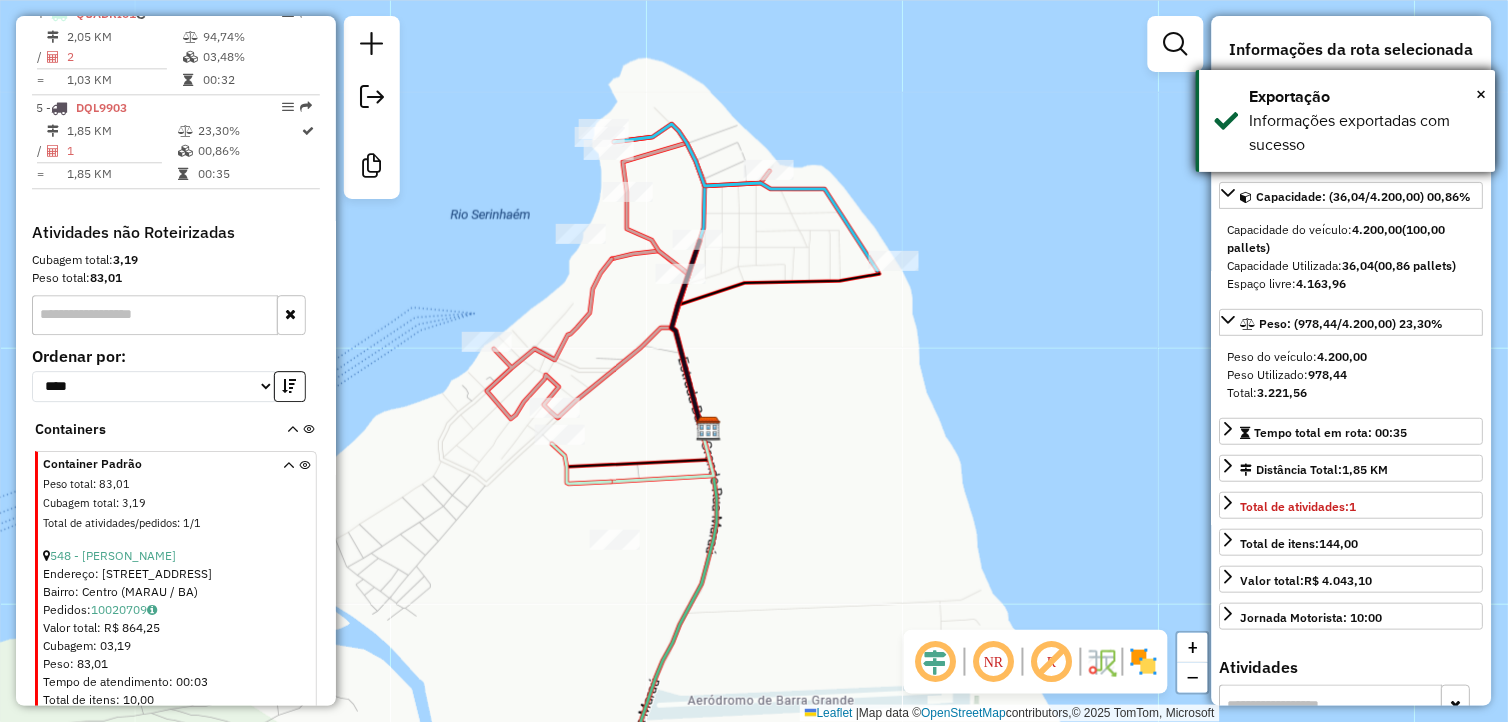 scroll, scrollTop: 1112, scrollLeft: 0, axis: vertical 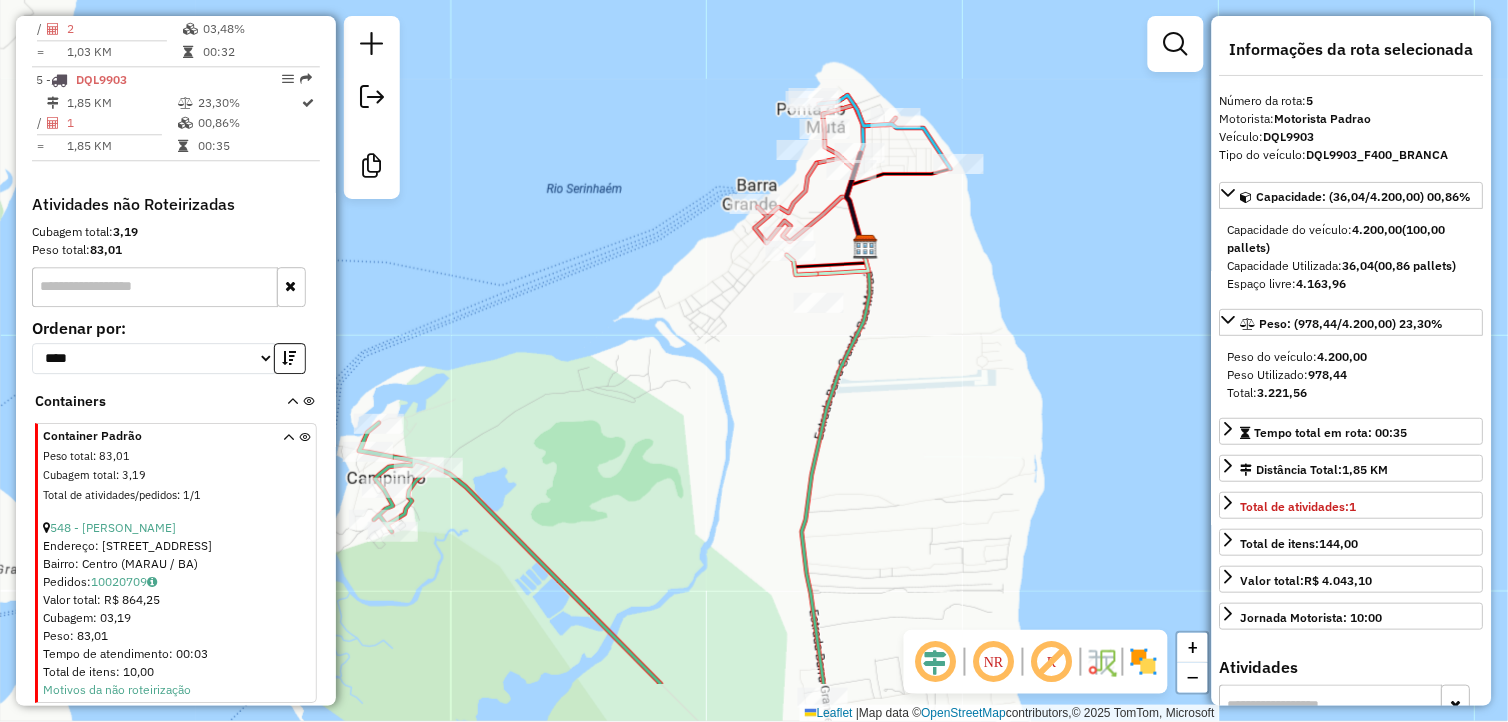 drag, startPoint x: 1018, startPoint y: 413, endPoint x: 994, endPoint y: 303, distance: 112.587746 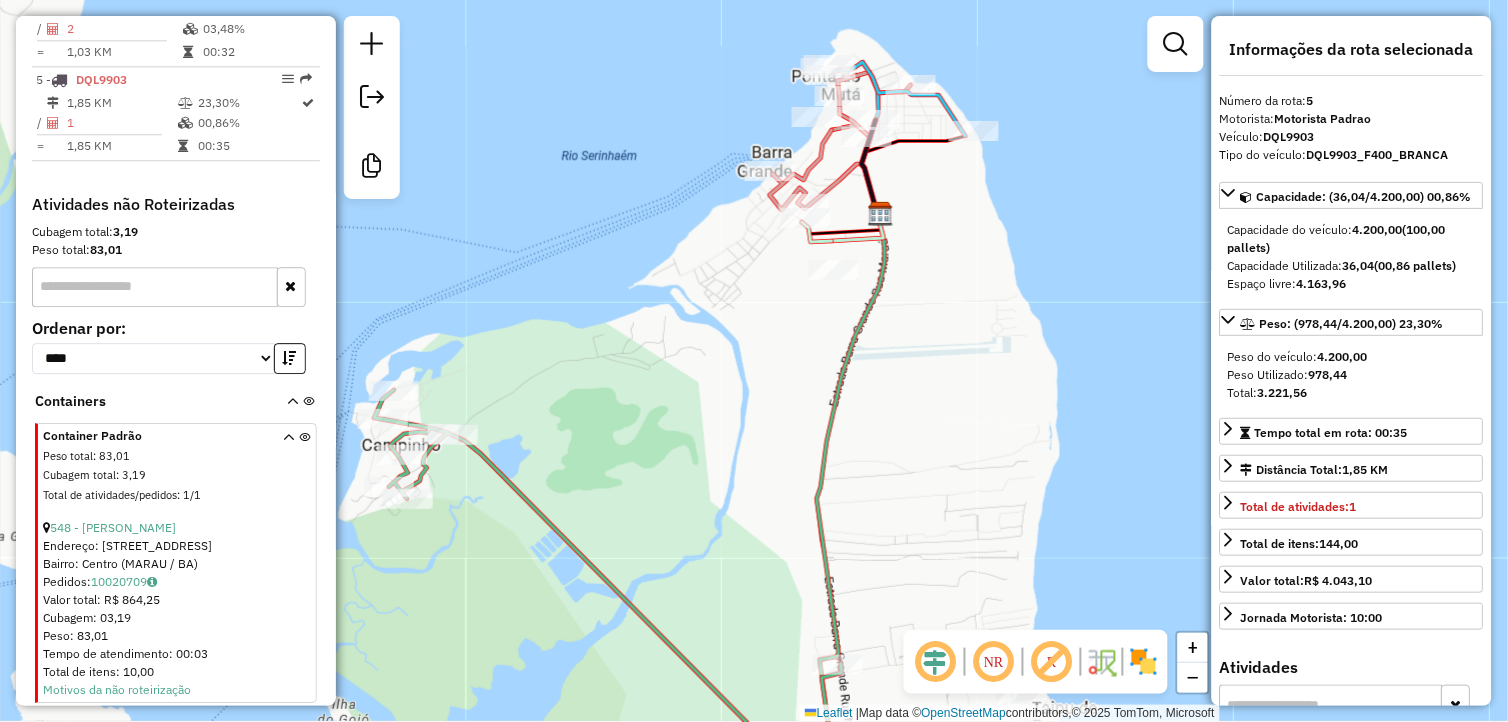 drag, startPoint x: 581, startPoint y: 467, endPoint x: 663, endPoint y: 335, distance: 155.39627 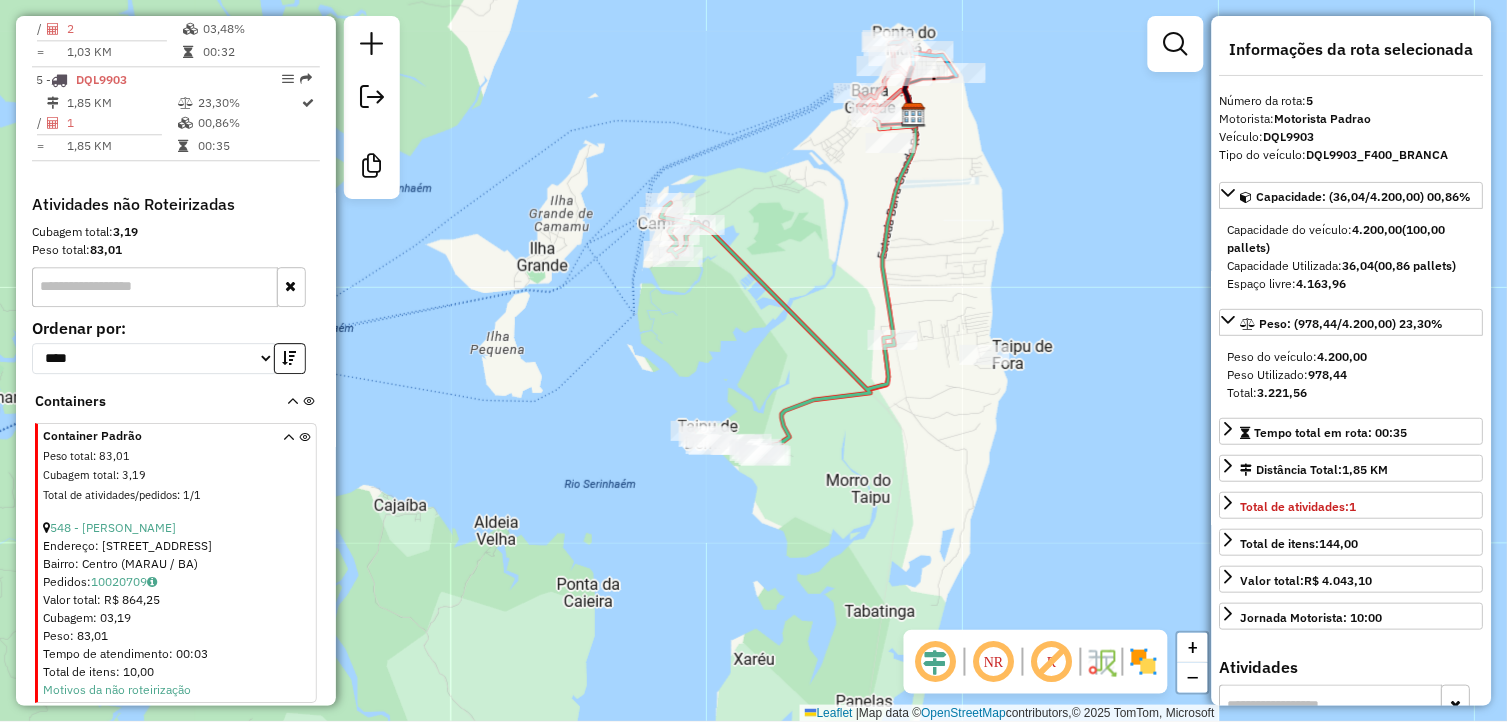 drag, startPoint x: 1033, startPoint y: 390, endPoint x: 1033, endPoint y: 340, distance: 50 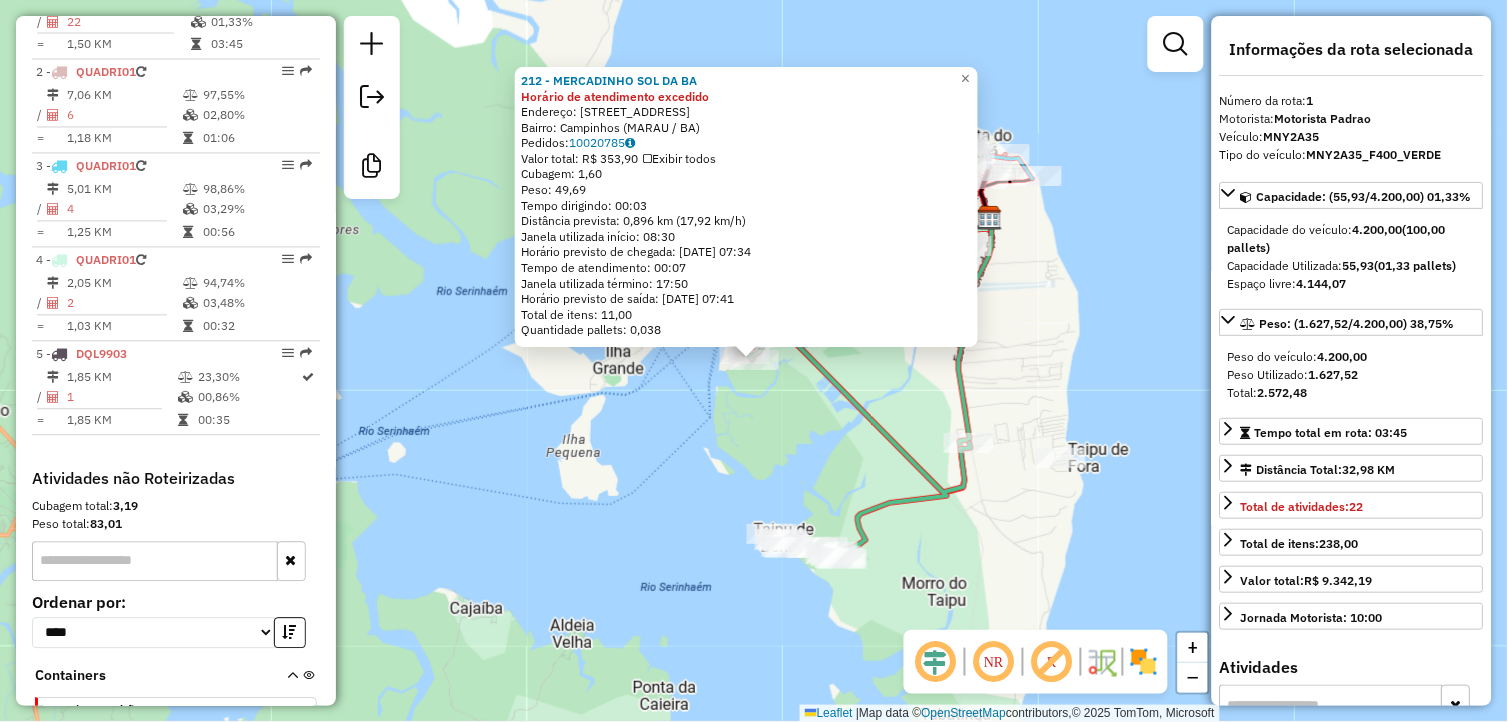 scroll, scrollTop: 787, scrollLeft: 0, axis: vertical 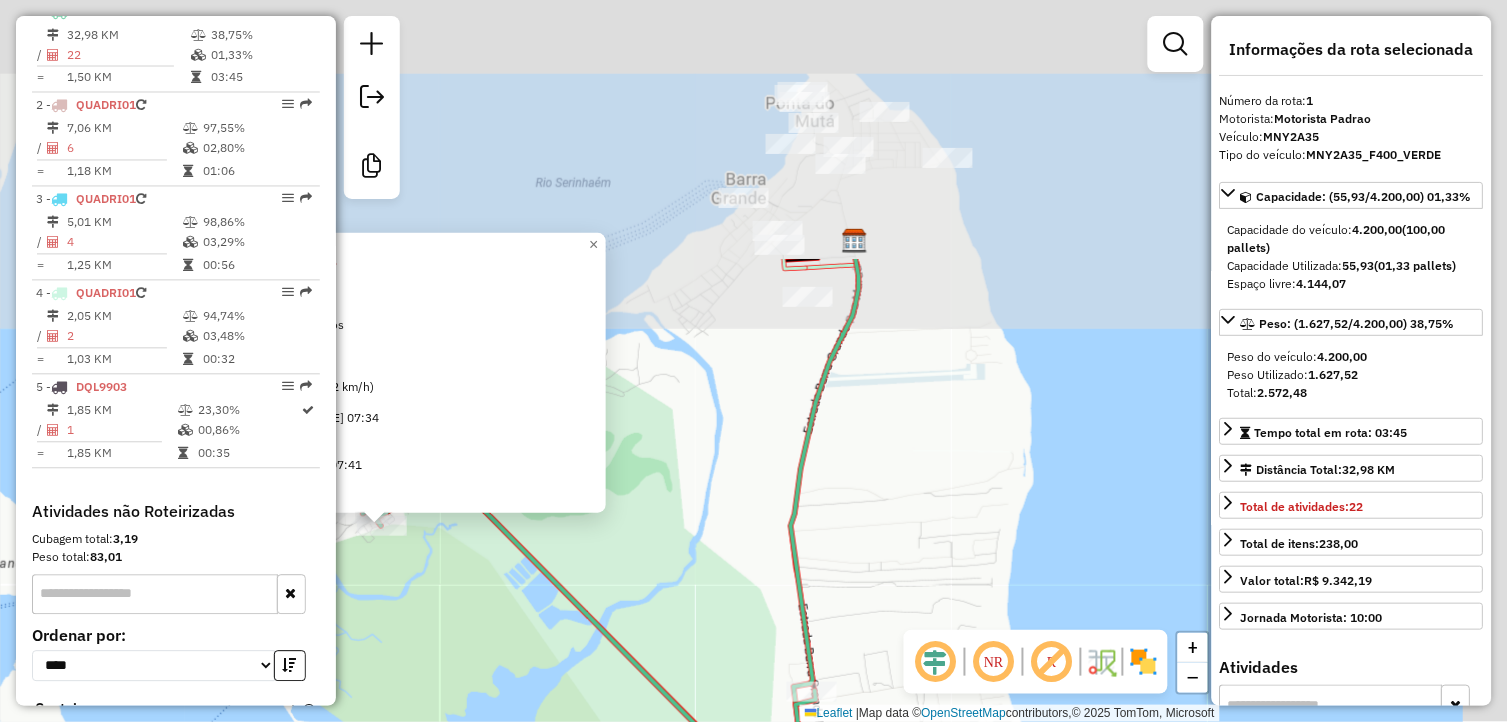 drag, startPoint x: 1016, startPoint y: 220, endPoint x: 770, endPoint y: 485, distance: 361.58124 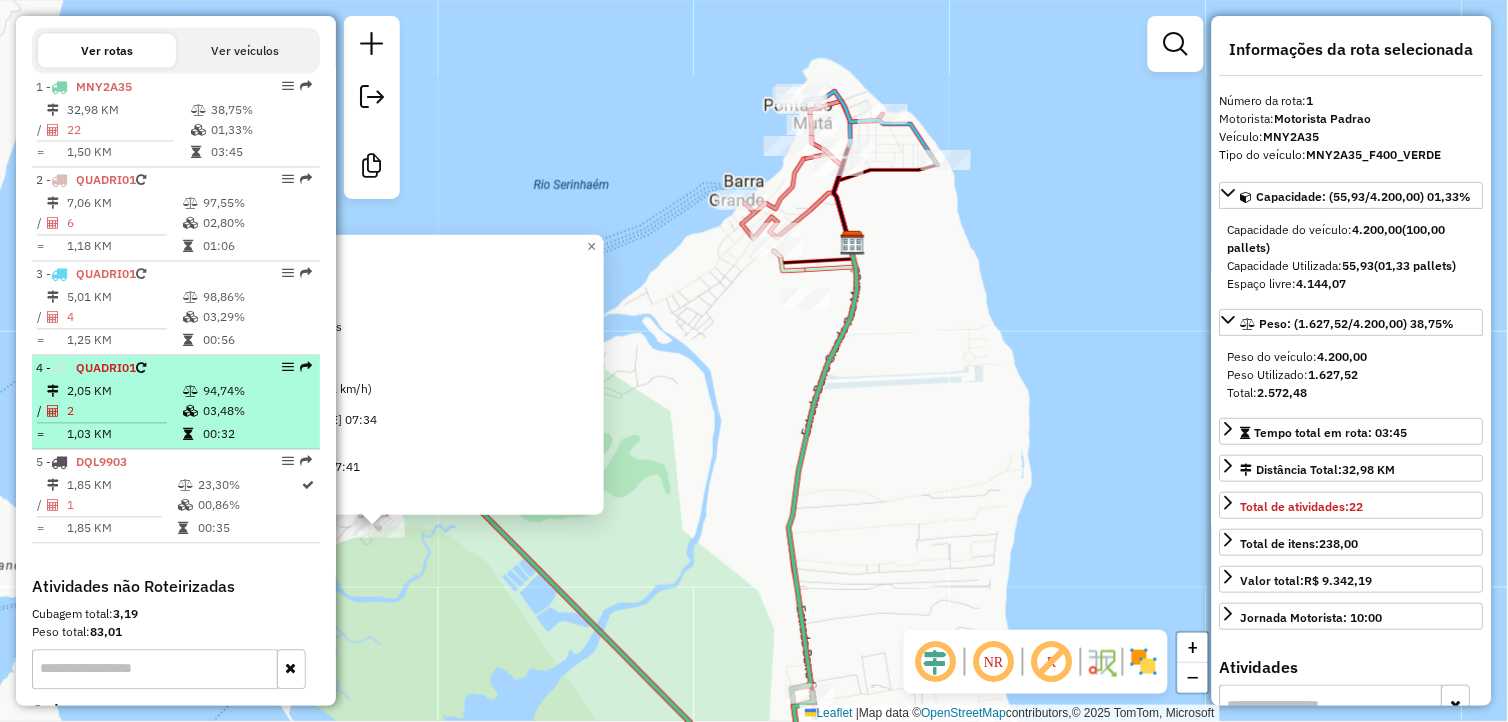 scroll, scrollTop: 676, scrollLeft: 0, axis: vertical 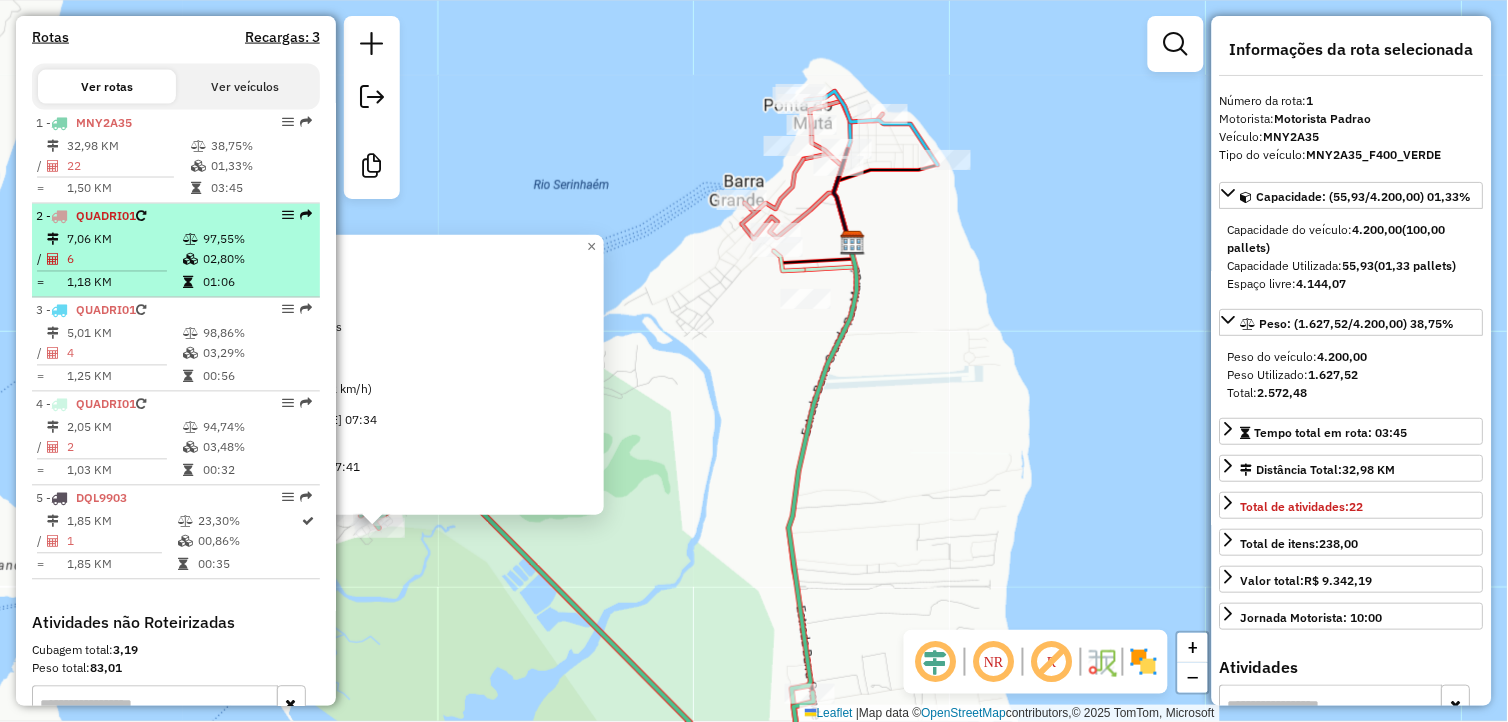 click on "6" at bounding box center [124, 260] 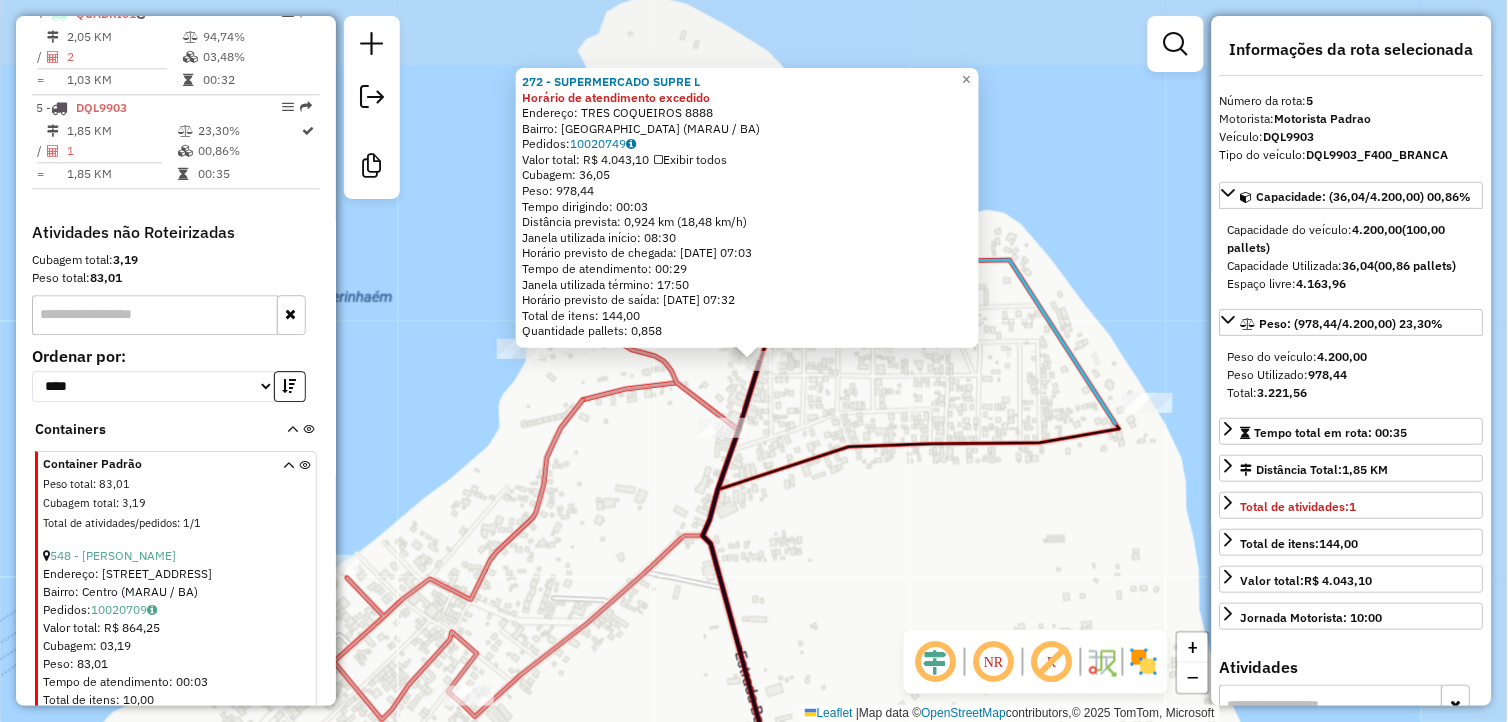 scroll, scrollTop: 1112, scrollLeft: 0, axis: vertical 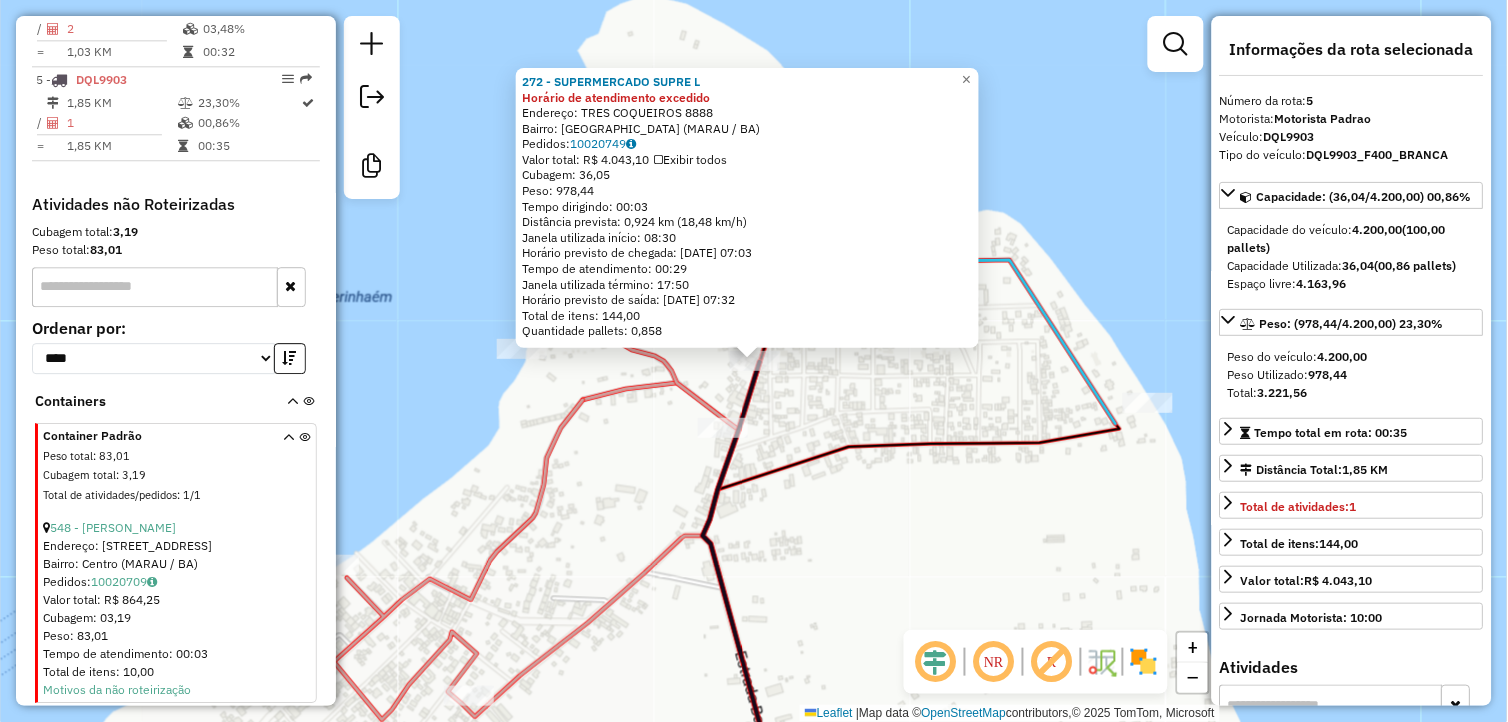 drag, startPoint x: 1325, startPoint y: 136, endPoint x: 1265, endPoint y: 136, distance: 60 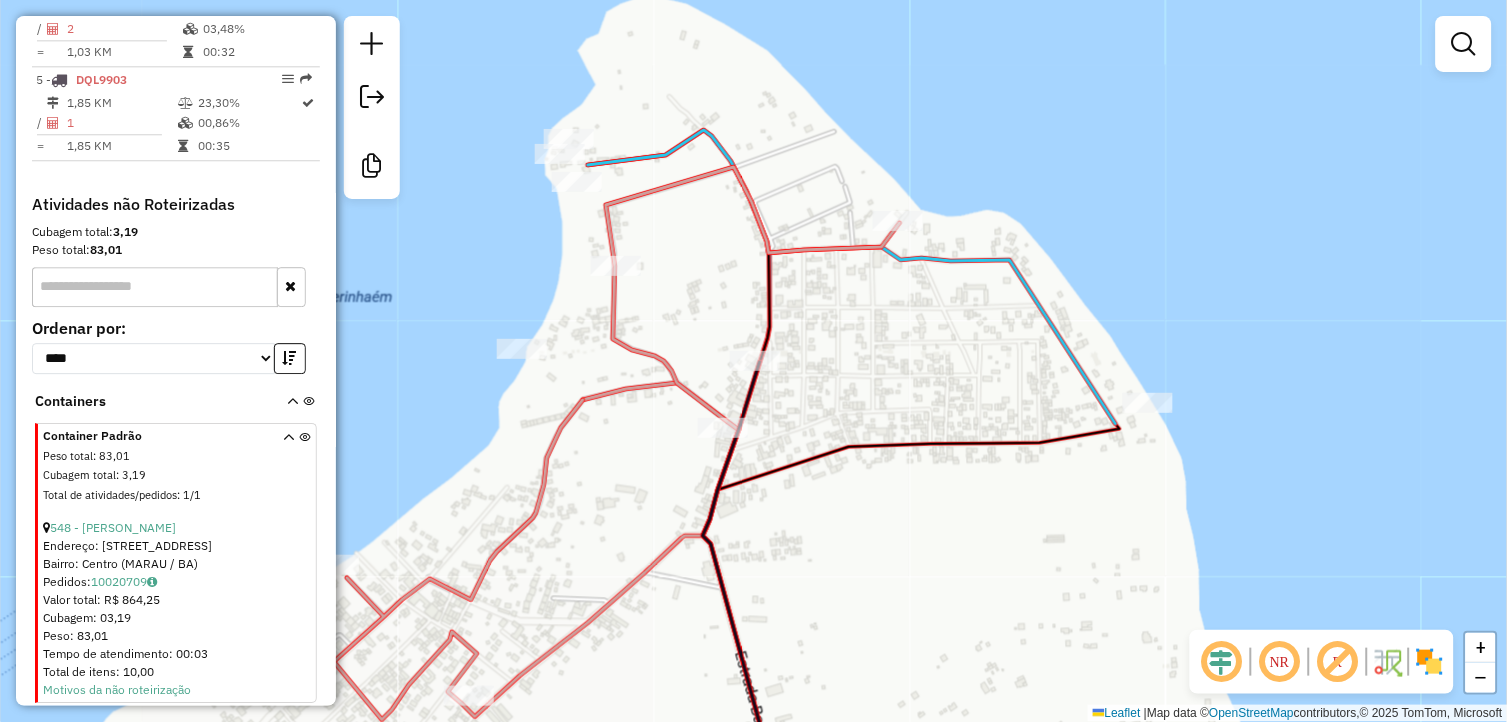scroll, scrollTop: 667, scrollLeft: 0, axis: vertical 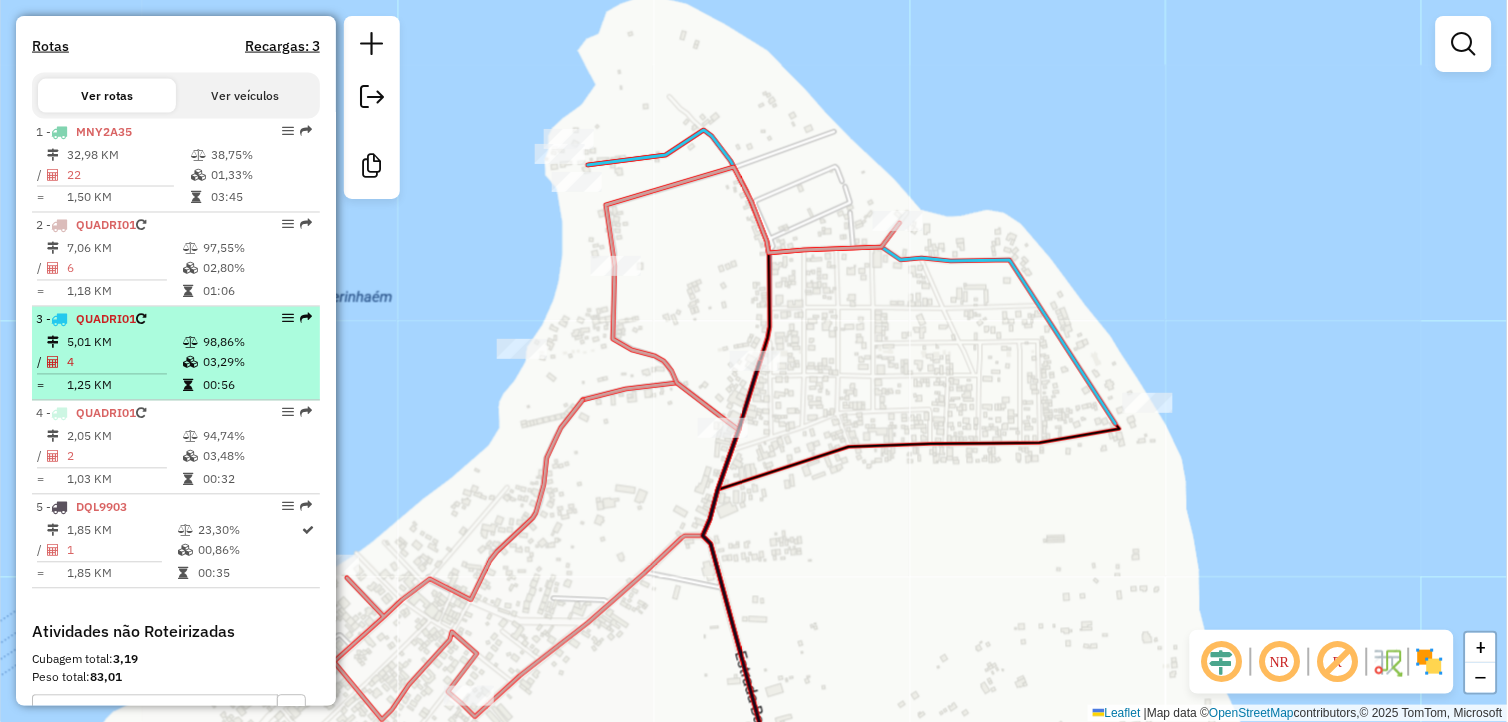 click on "5,01 KM" at bounding box center (124, 343) 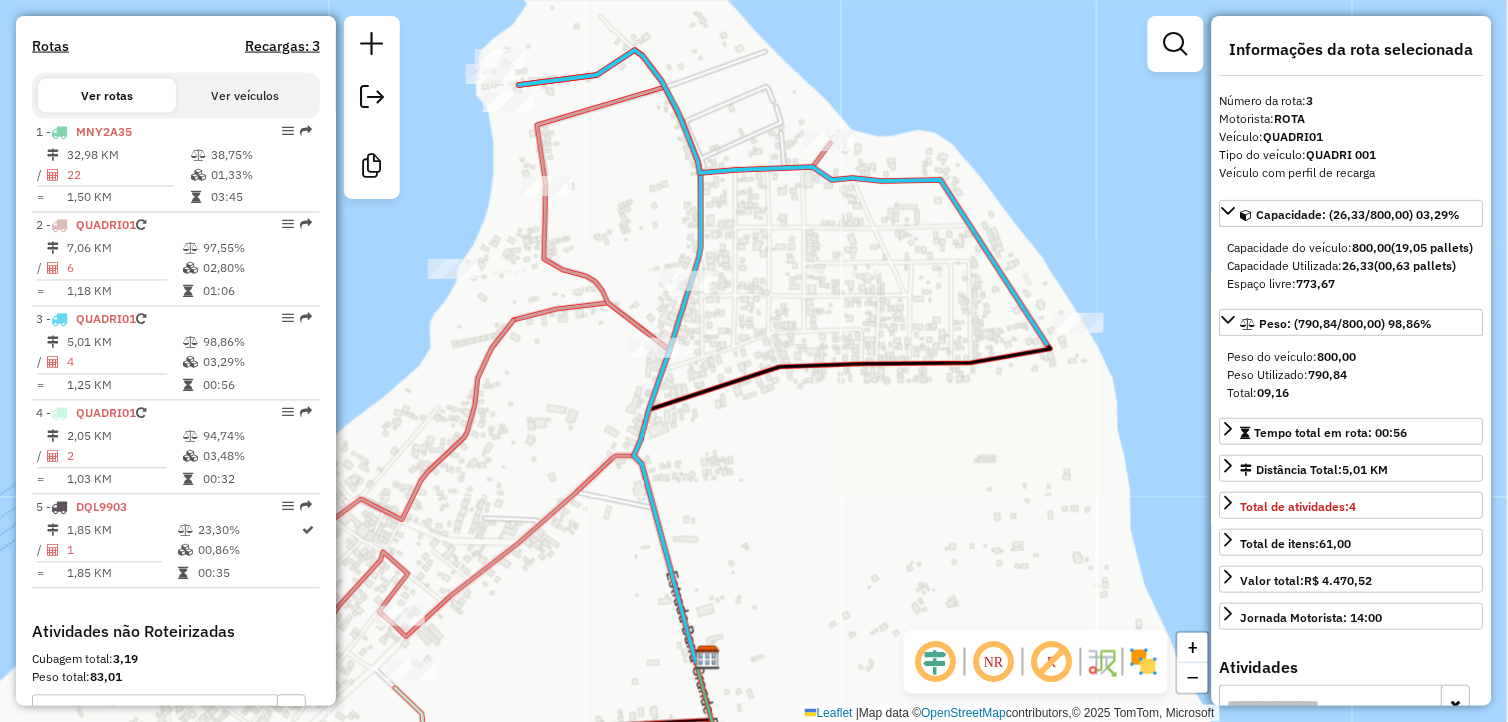 drag, startPoint x: 717, startPoint y: 523, endPoint x: 668, endPoint y: 467, distance: 74.41102 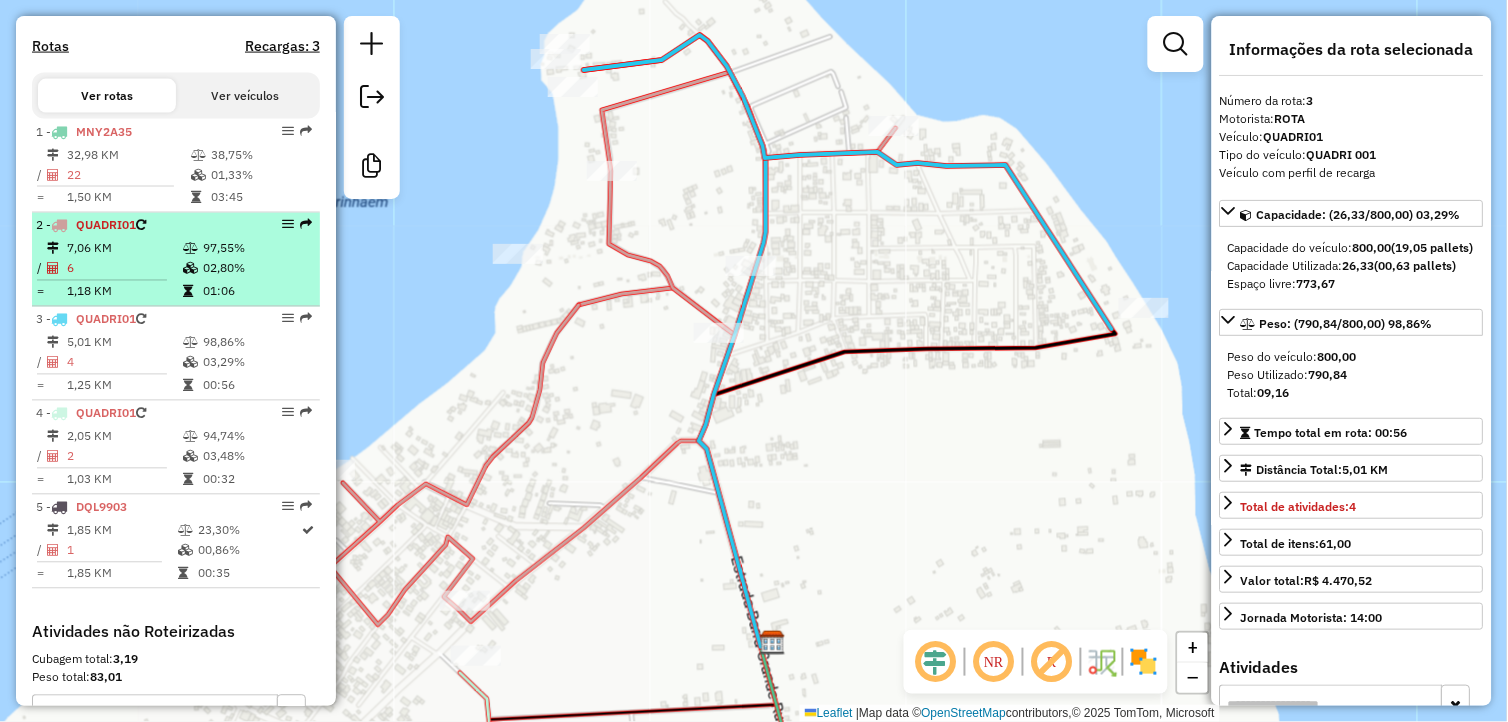 click on "02,80%" at bounding box center (256, 269) 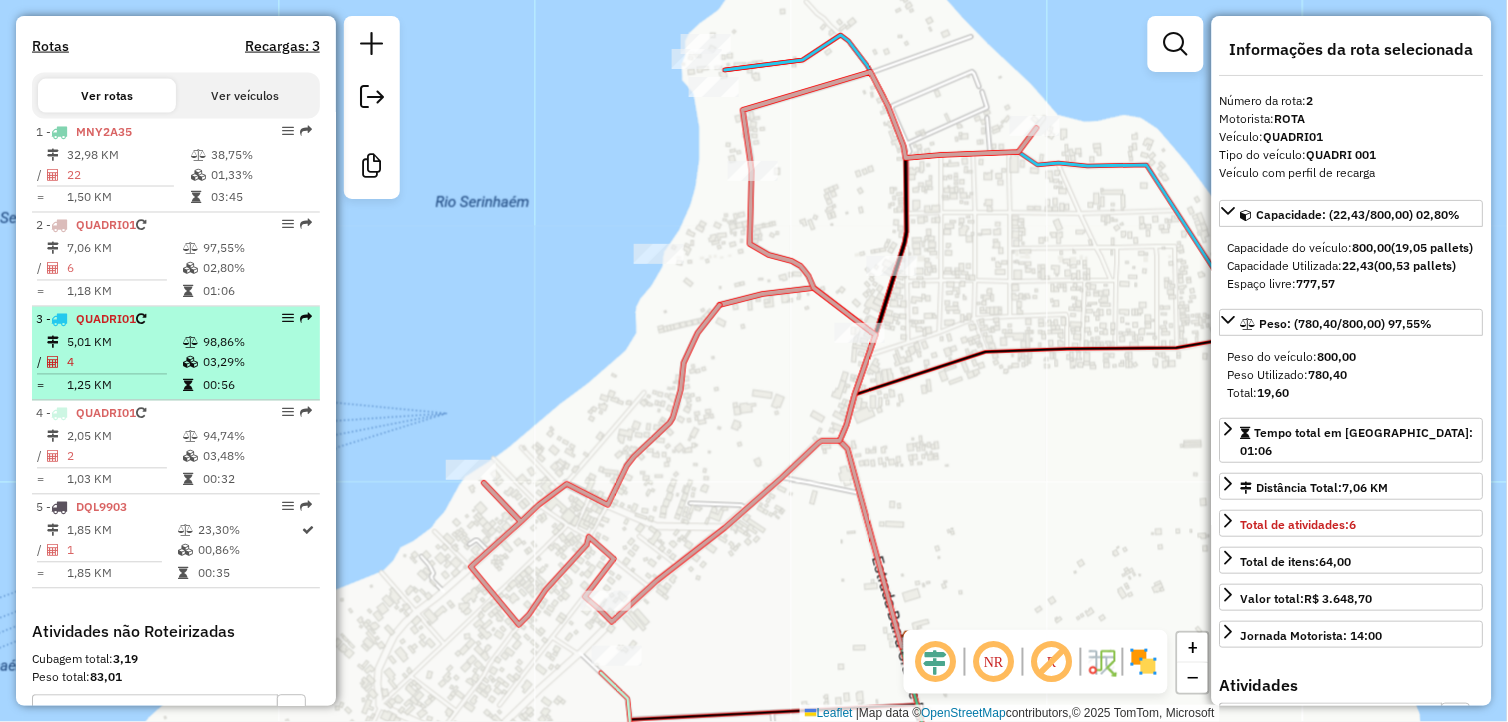 click on "98,86%" at bounding box center [256, 343] 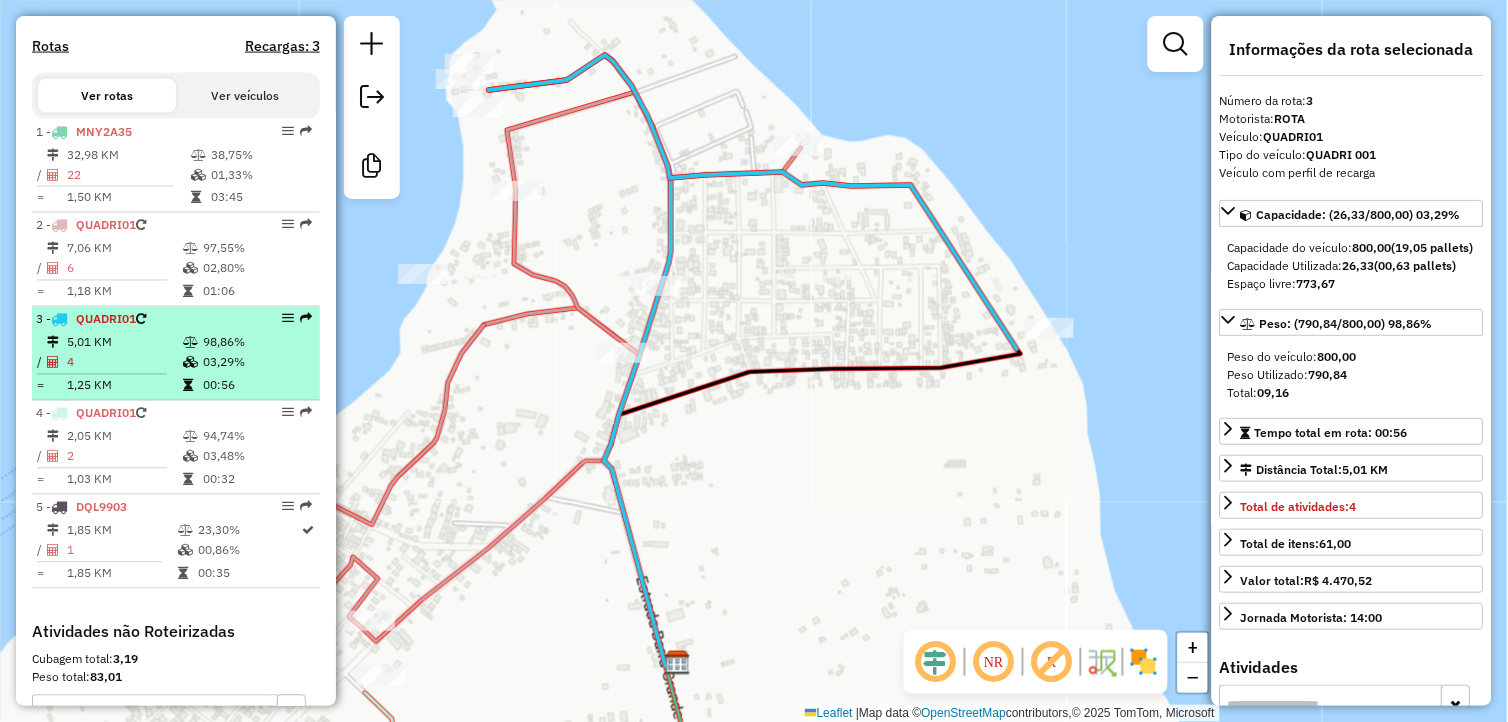 click on "98,86%" at bounding box center (256, 343) 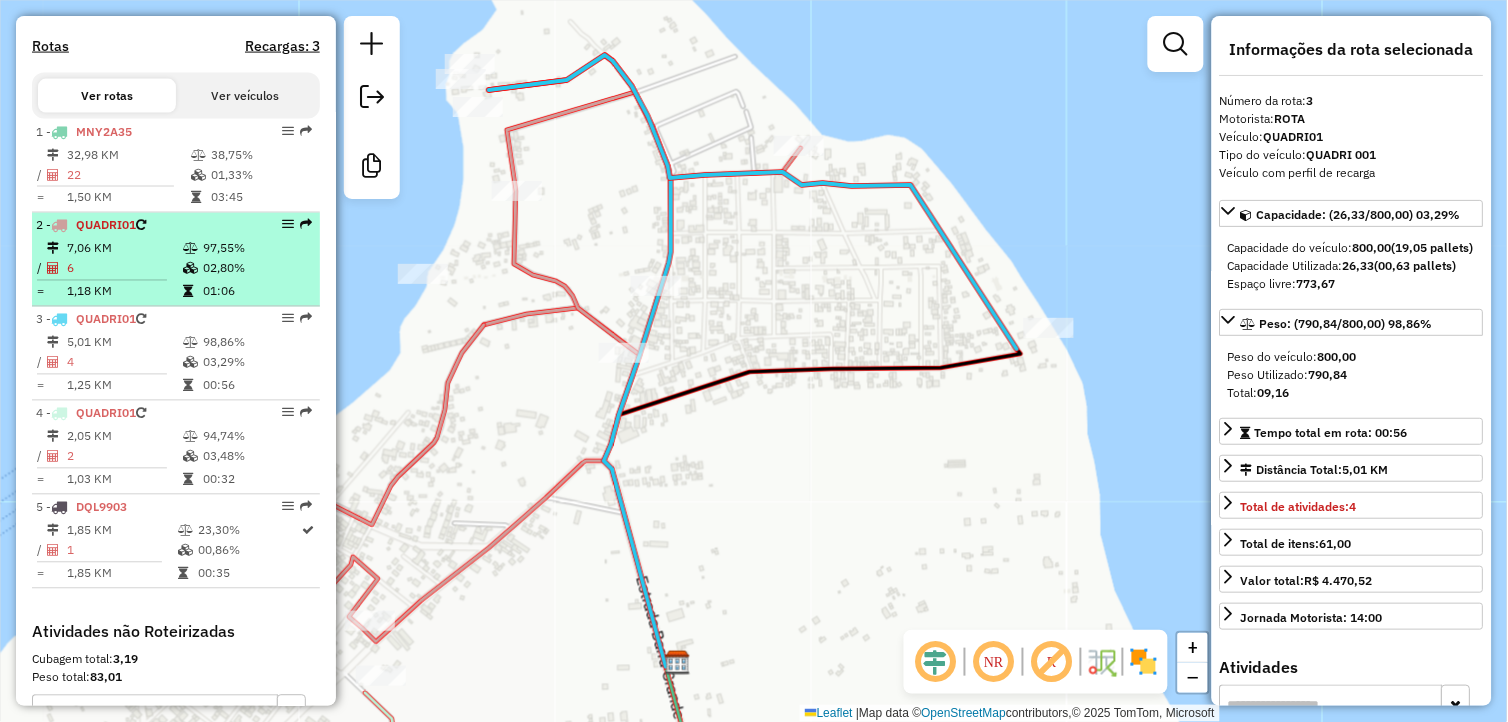 click on "02,80%" at bounding box center (256, 269) 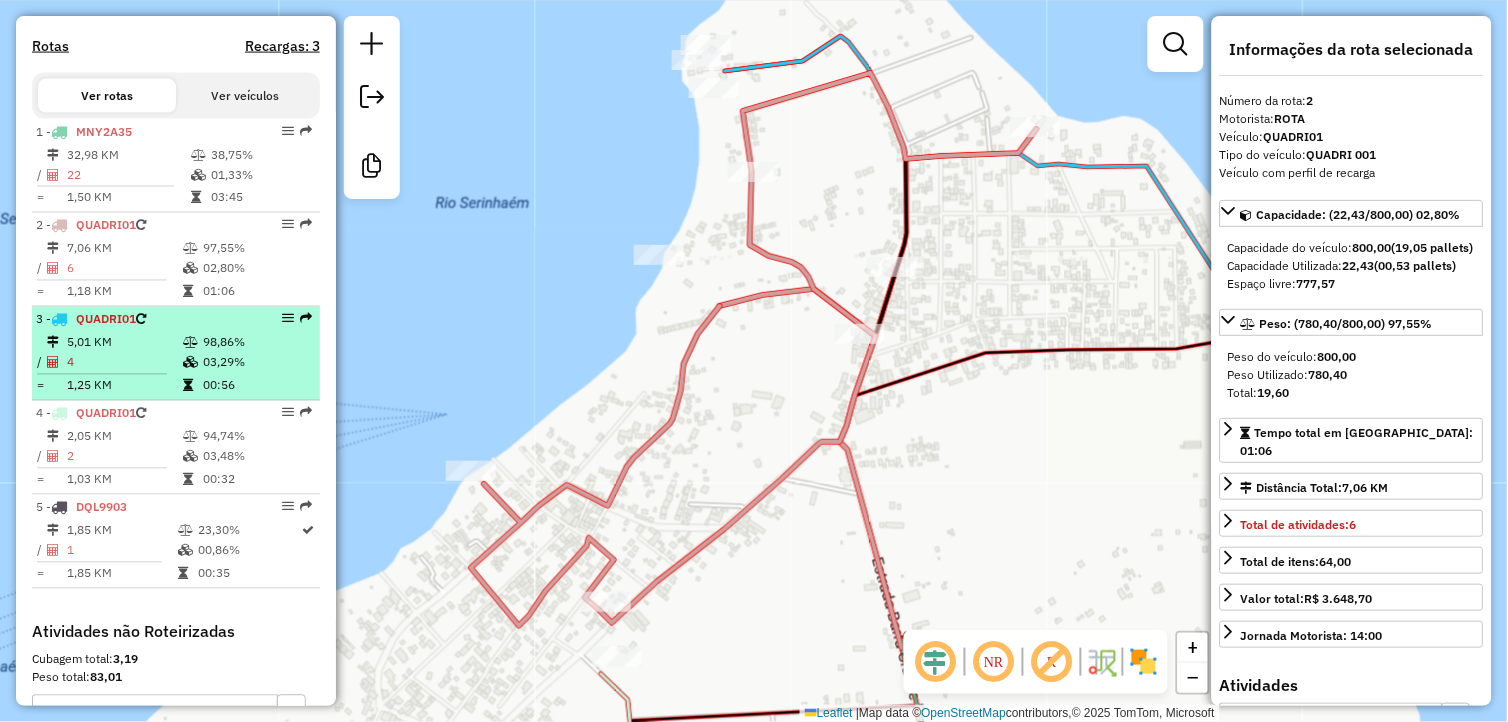 click on "3 -       QUADRI01   5,01 KM   98,86%  /  4   03,29%     =  1,25 KM   00:56" at bounding box center (176, 354) 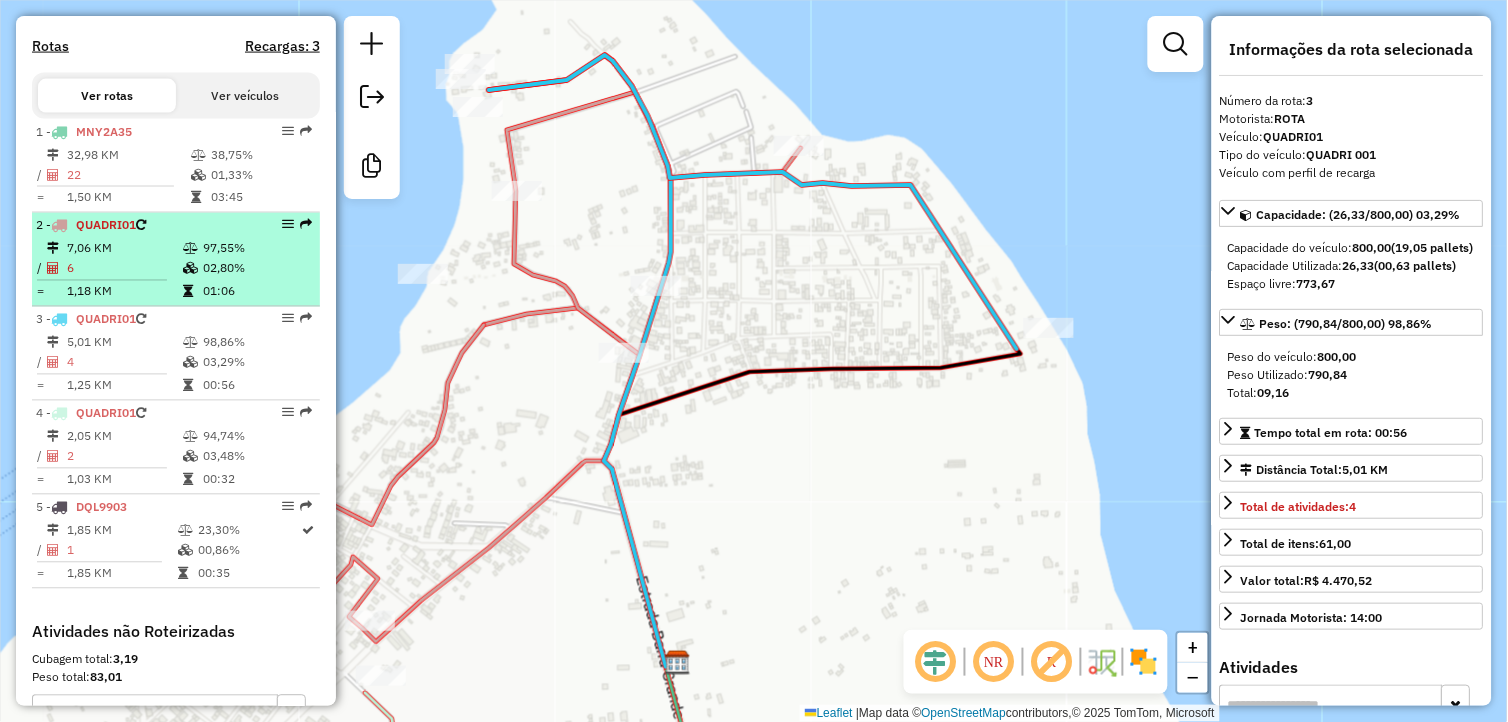 click on "02,80%" at bounding box center [256, 269] 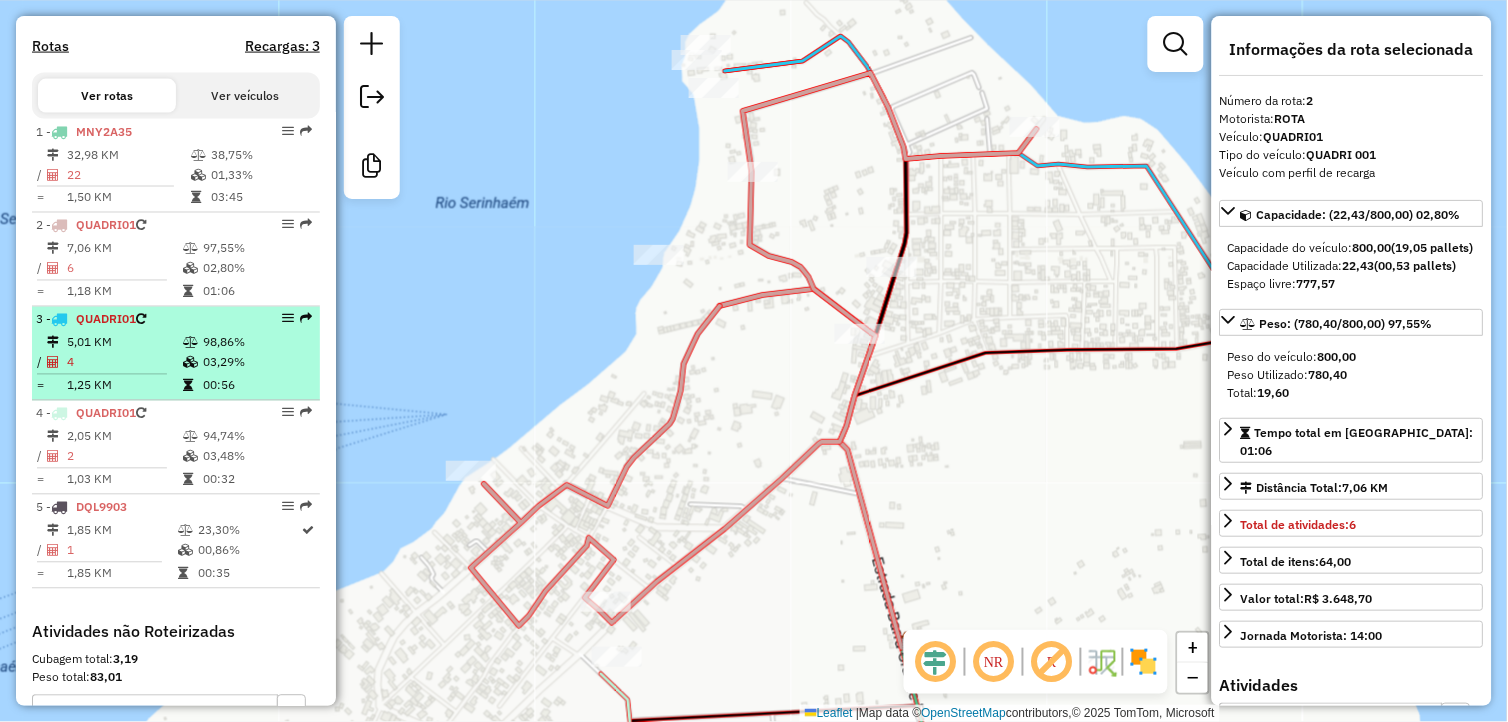 click on "5,01 KM" at bounding box center (124, 343) 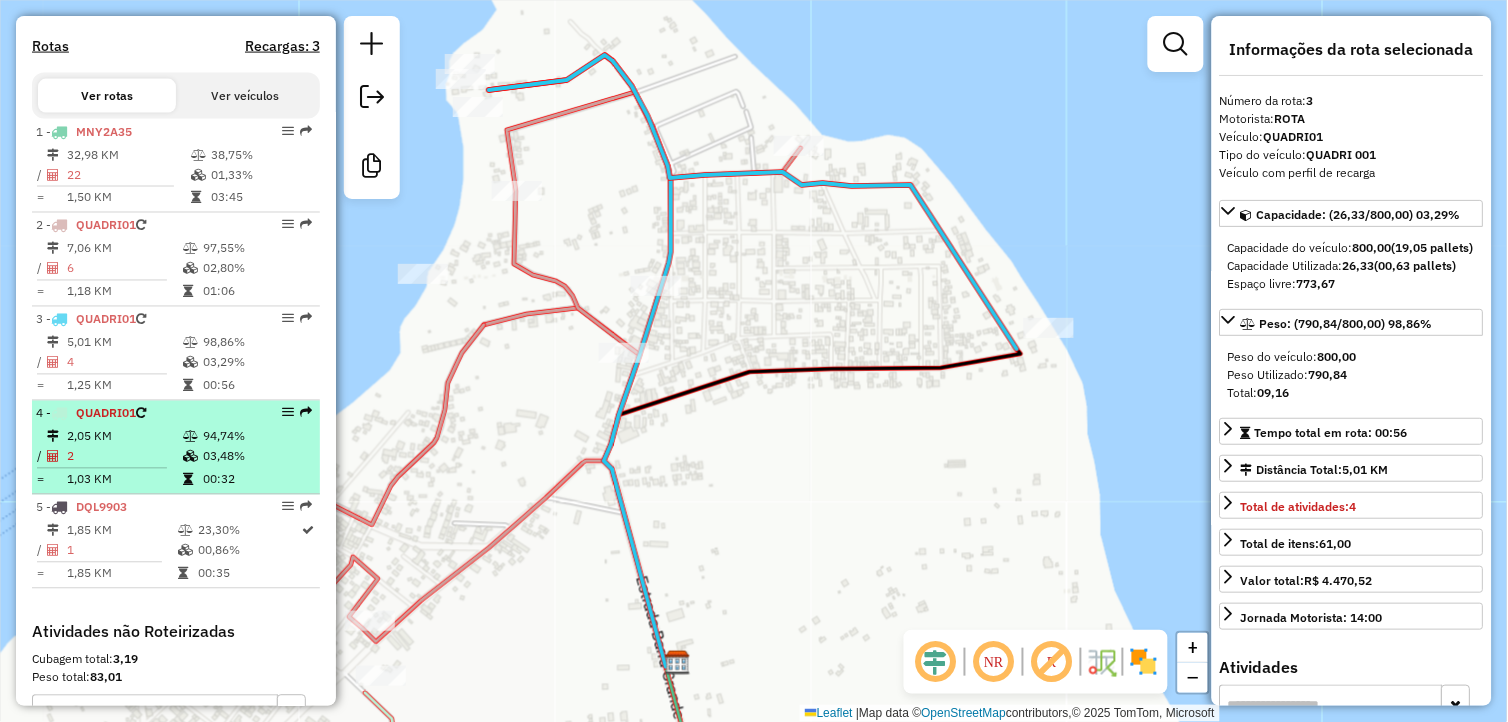 click on "4 -       QUADRI01" at bounding box center [142, 414] 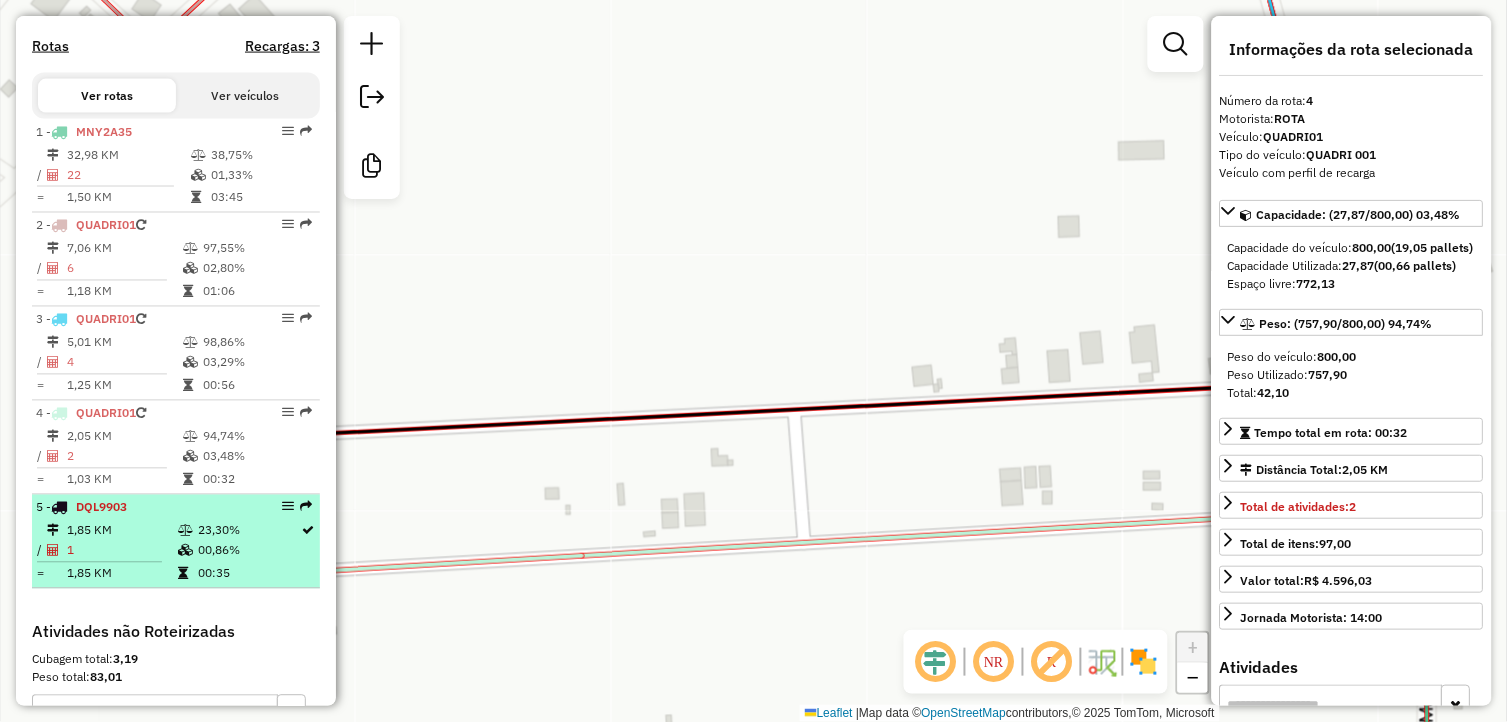 click on "1,85 KM" at bounding box center [121, 531] 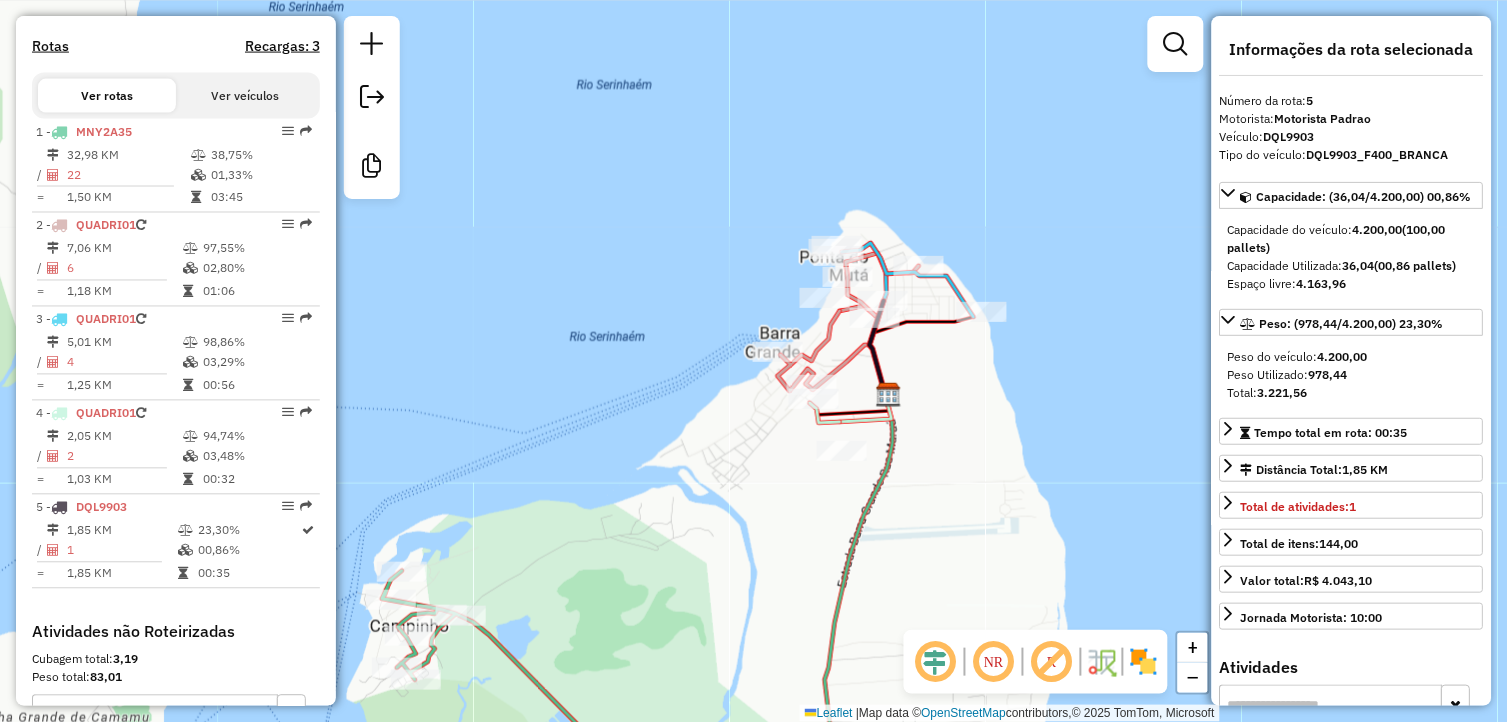 drag, startPoint x: 924, startPoint y: 430, endPoint x: 956, endPoint y: 431, distance: 32.01562 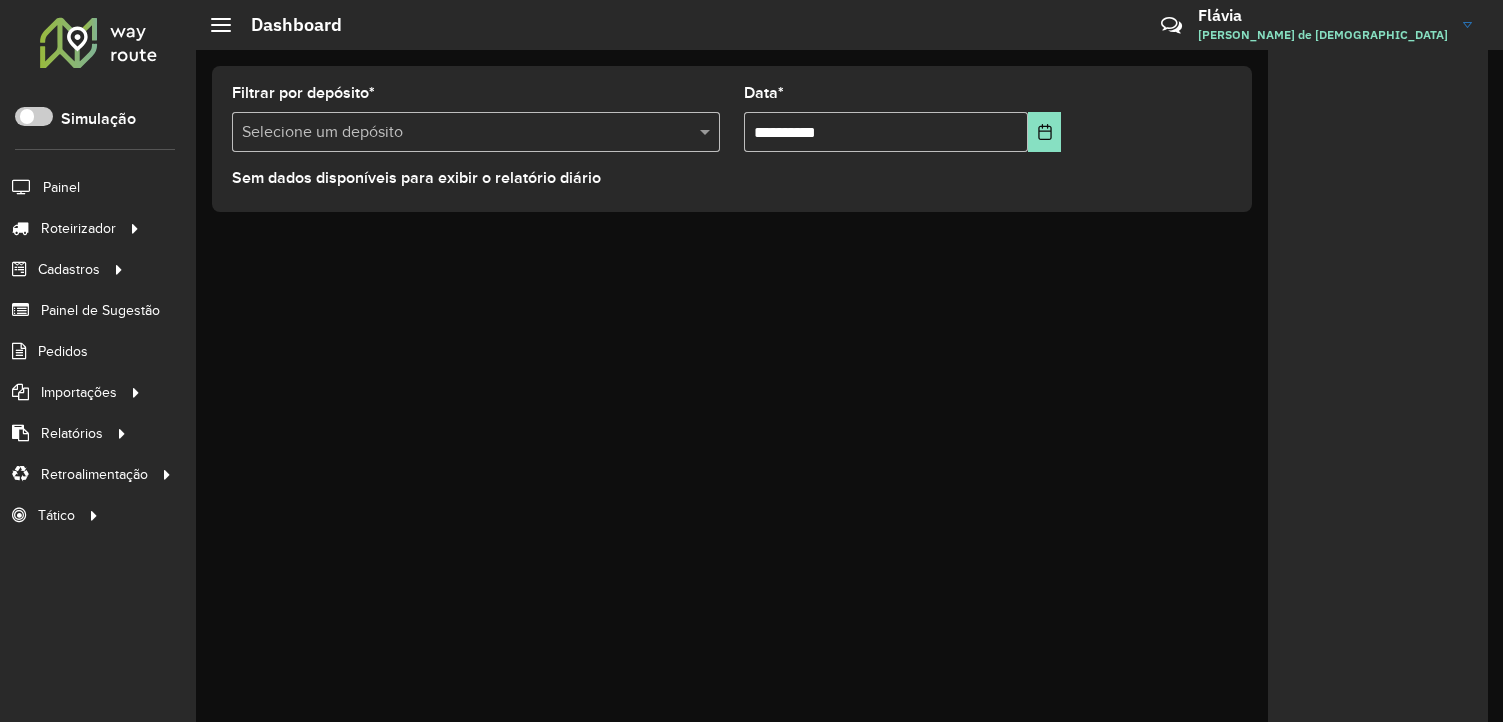 scroll, scrollTop: 0, scrollLeft: 0, axis: both 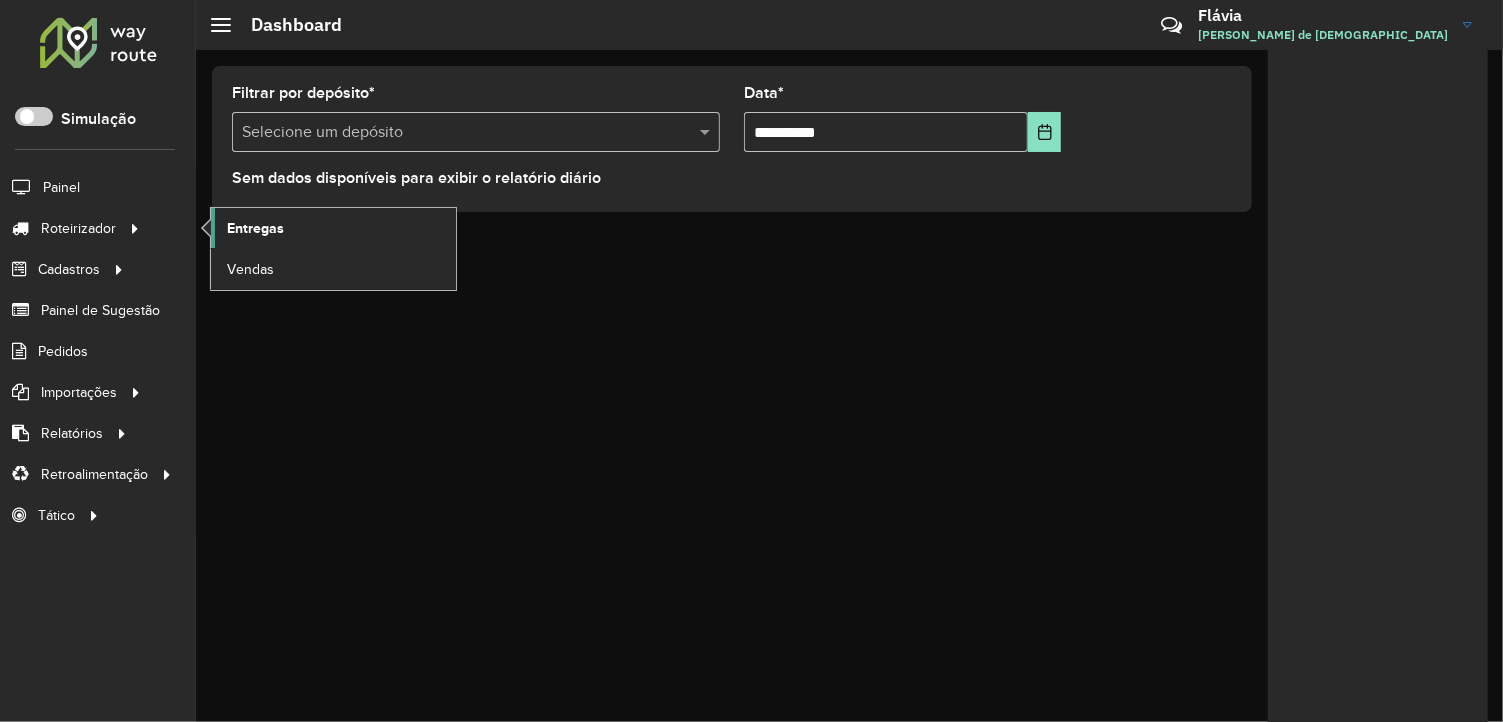 click on "Entregas" 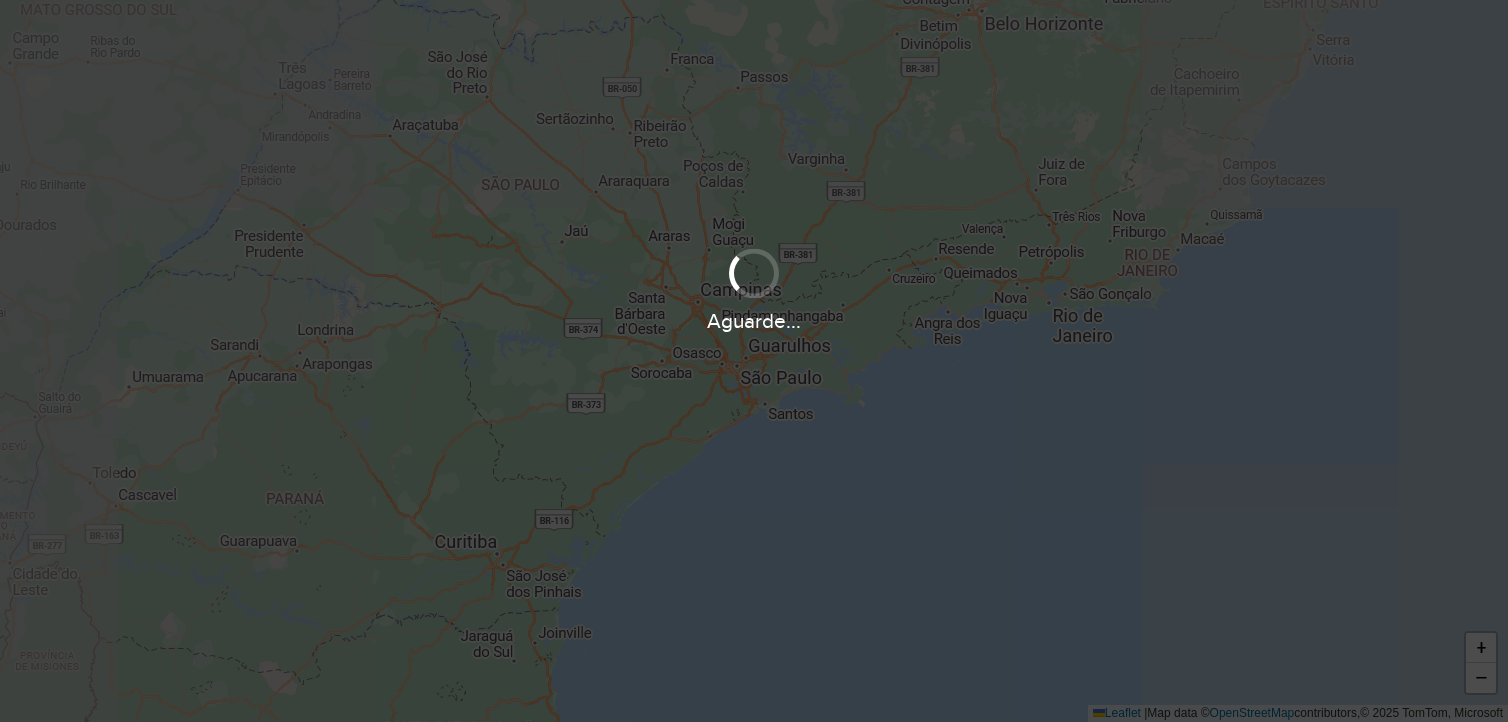 scroll, scrollTop: 0, scrollLeft: 0, axis: both 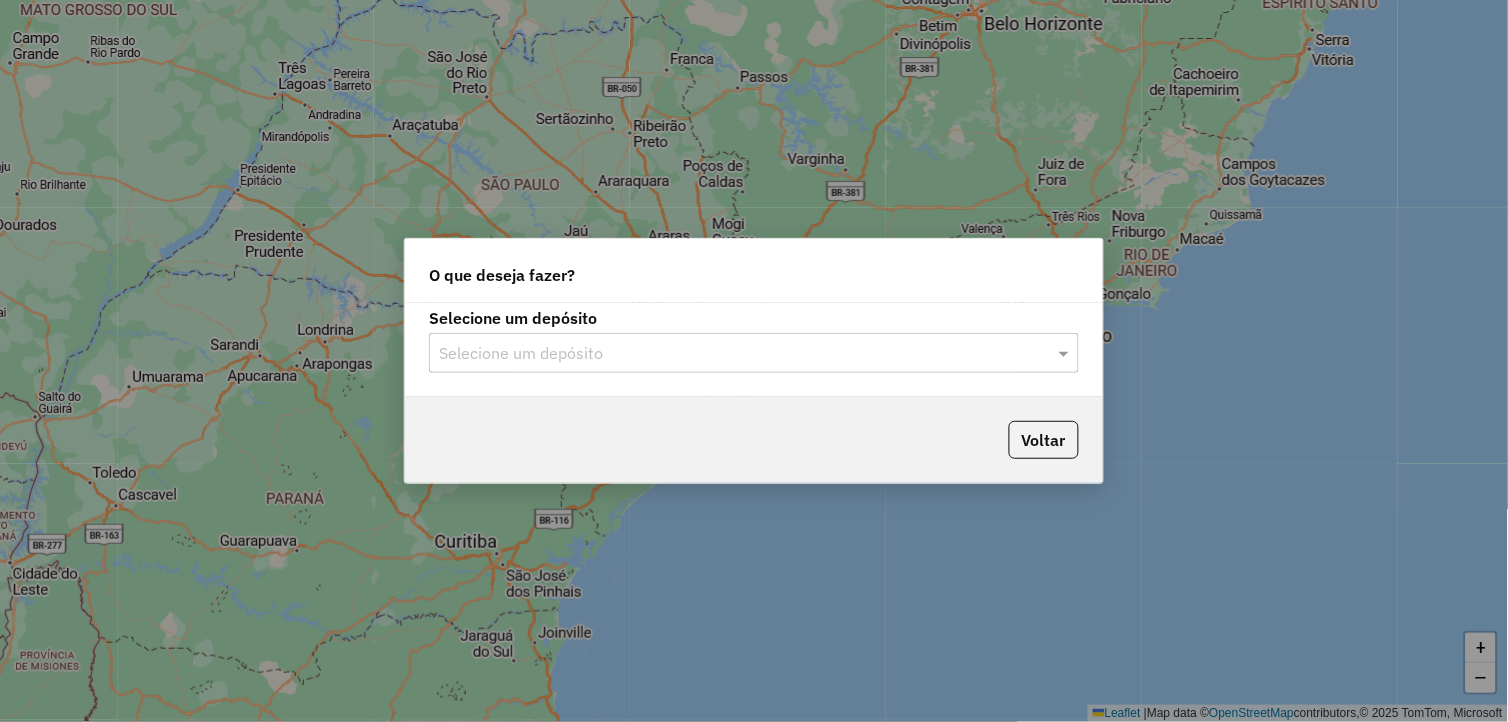 click 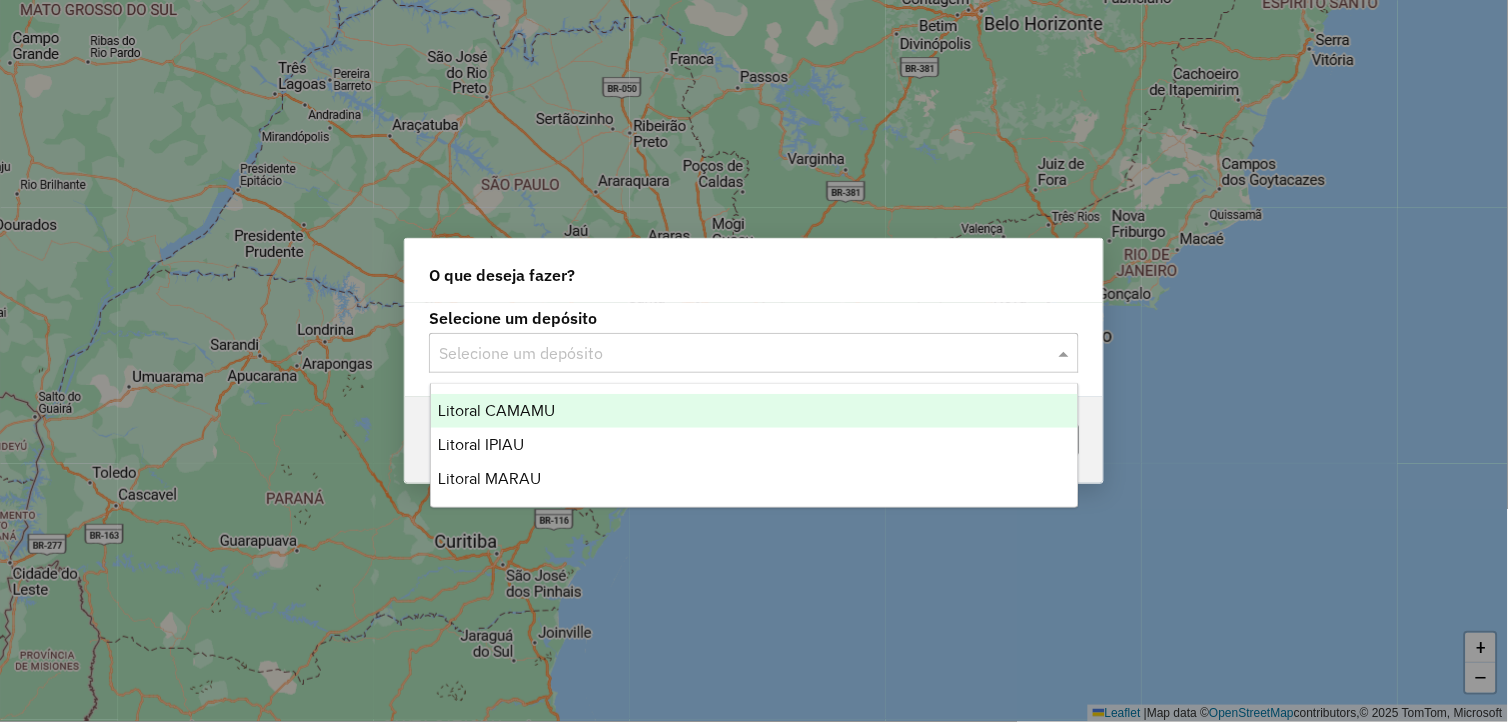 click on "Litoral CAMAMU" at bounding box center (755, 411) 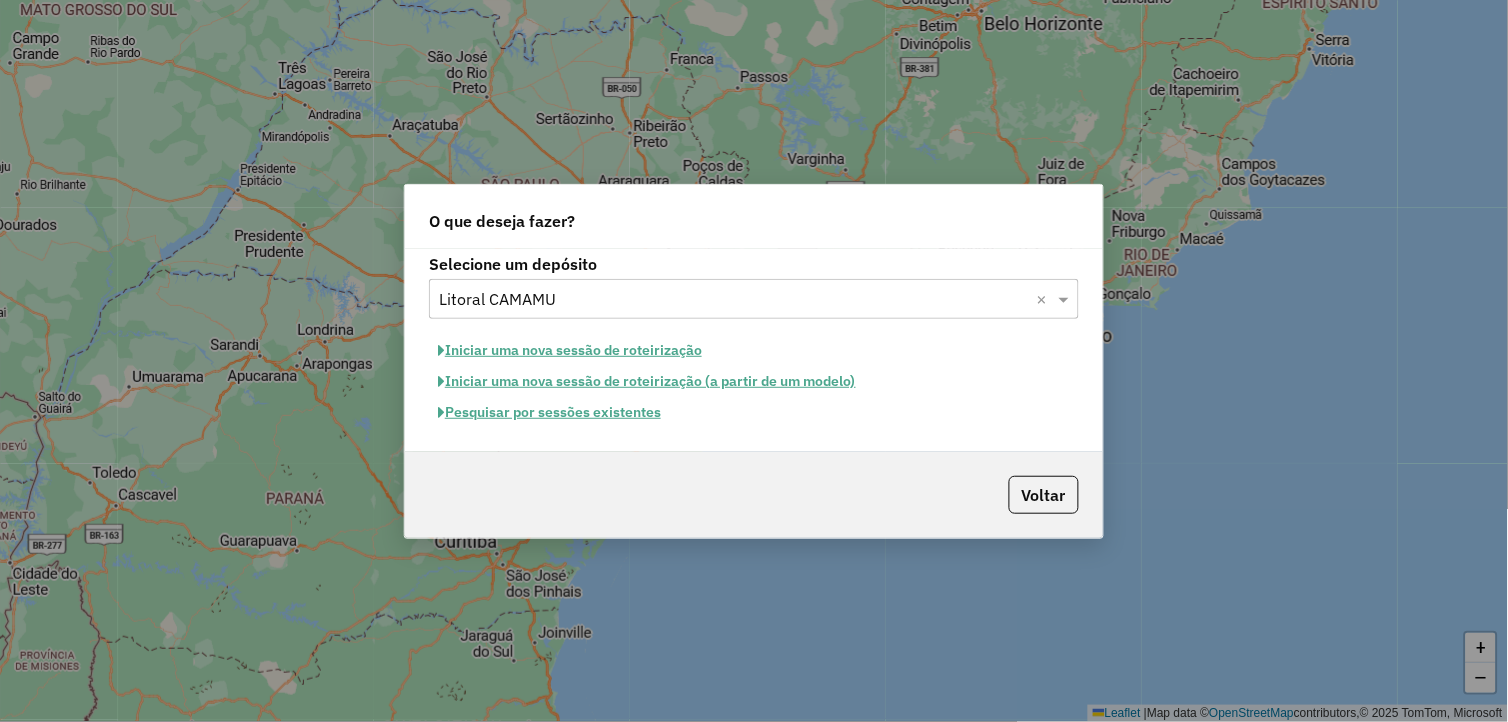 click on "Iniciar uma nova sessão de roteirização" 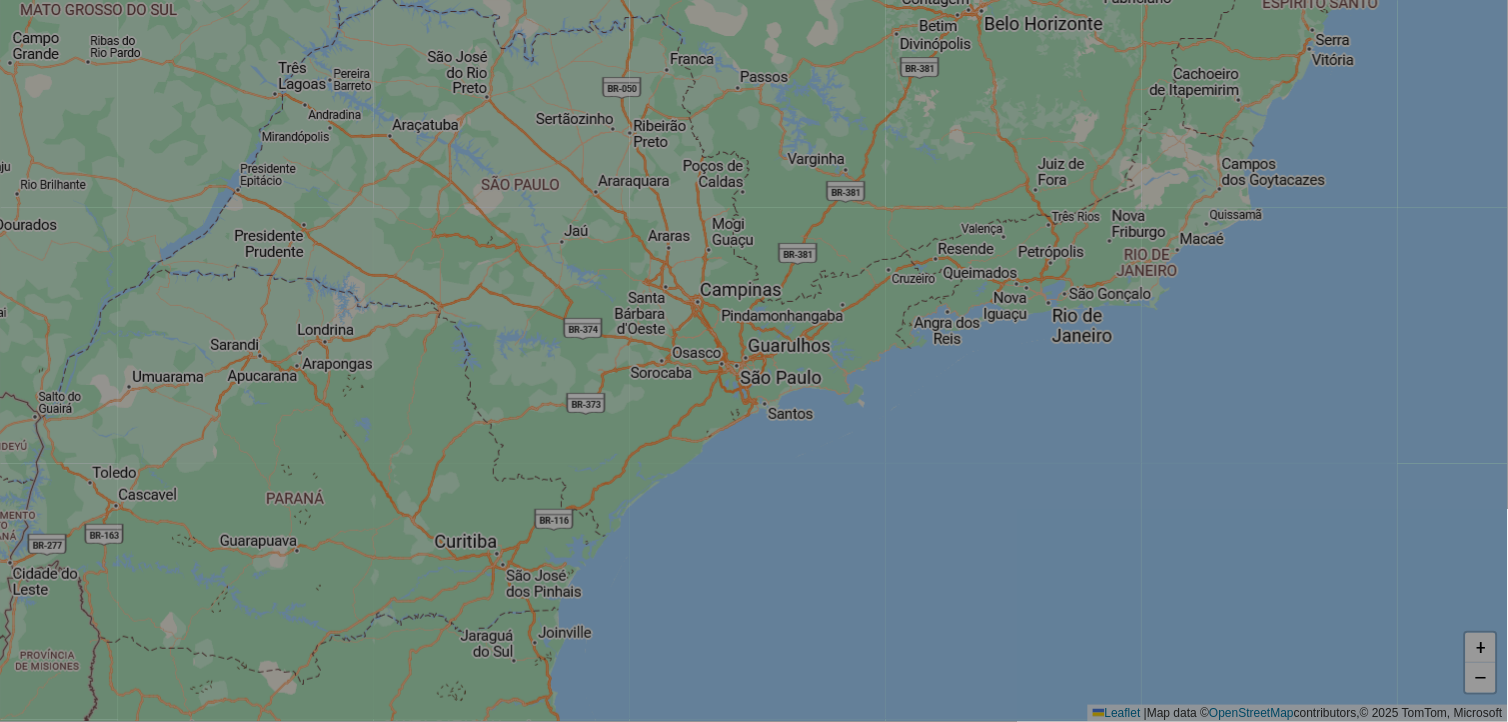 select on "*" 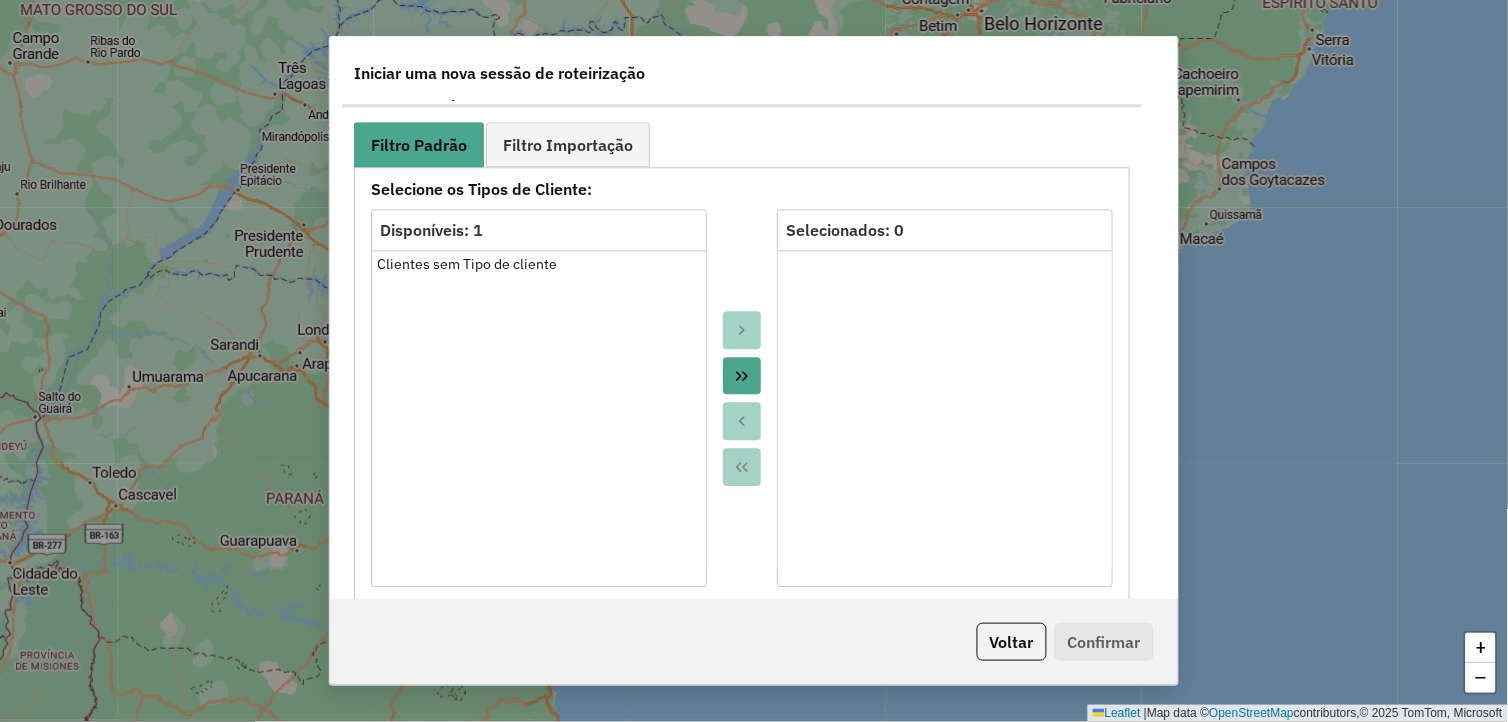 click at bounding box center [742, 376] 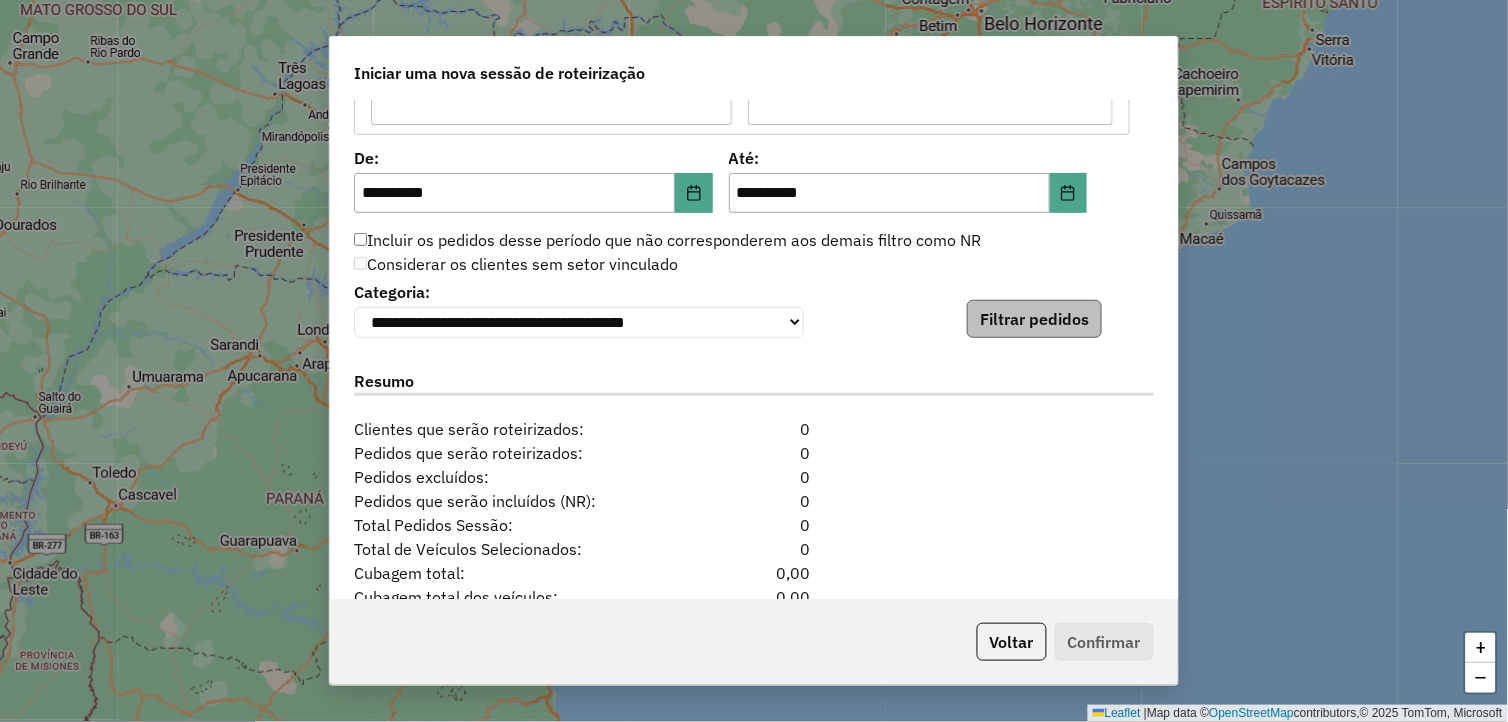 scroll, scrollTop: 1888, scrollLeft: 0, axis: vertical 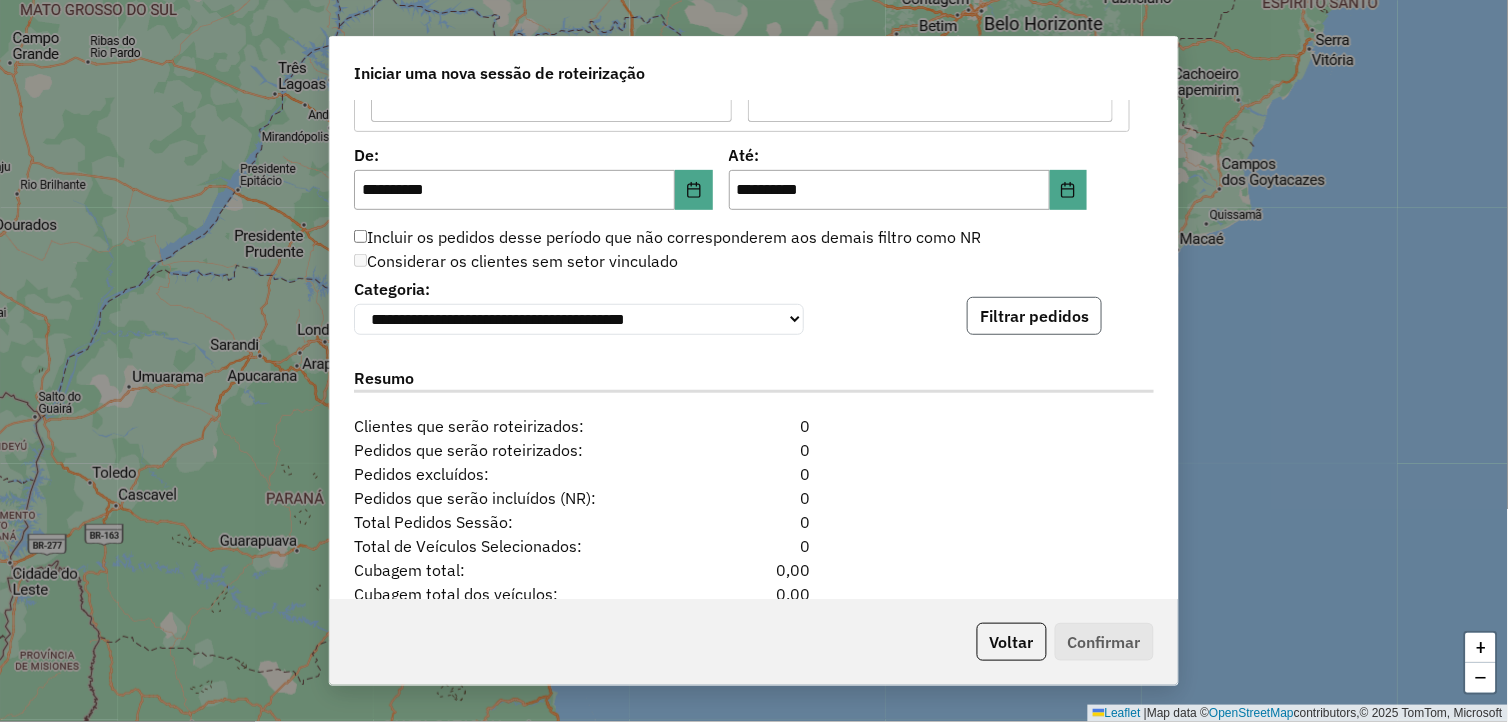 click on "Filtrar pedidos" 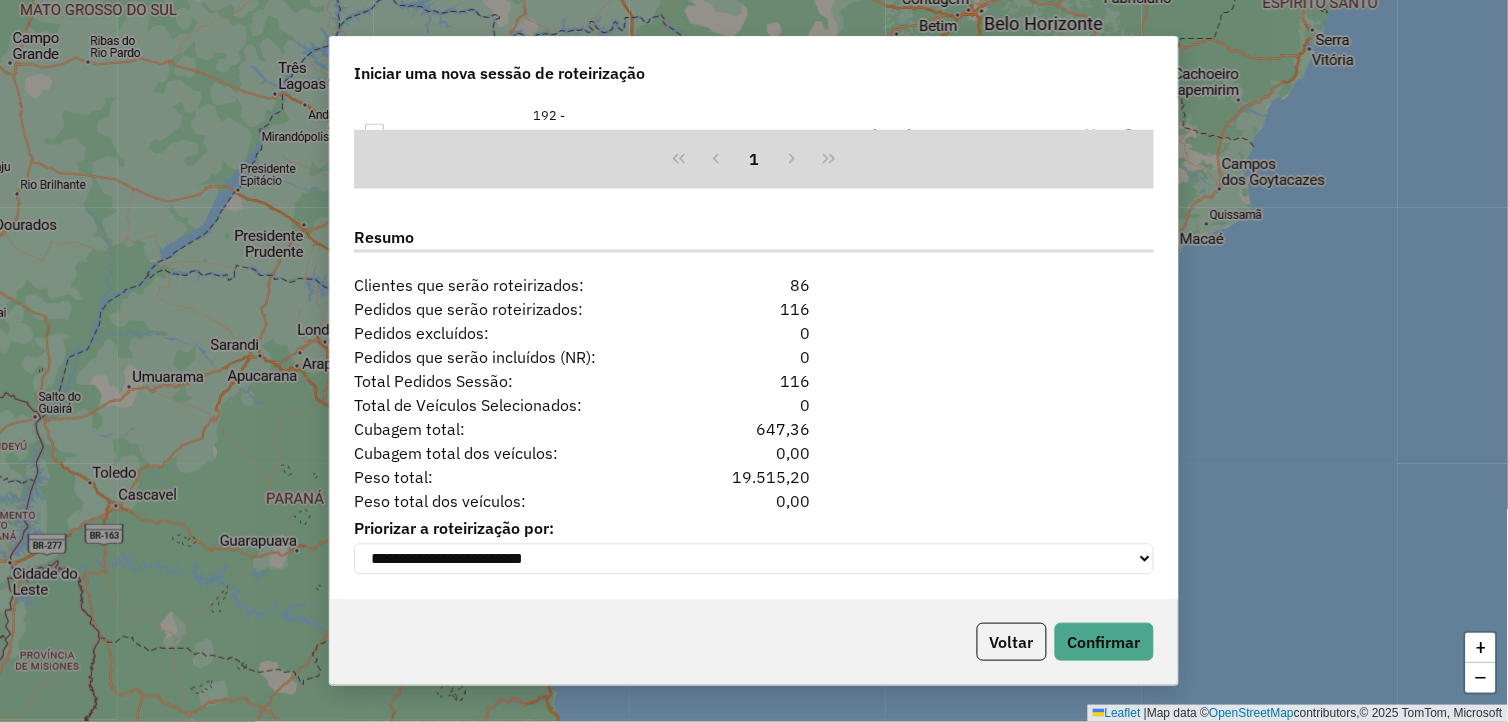 scroll, scrollTop: 2447, scrollLeft: 0, axis: vertical 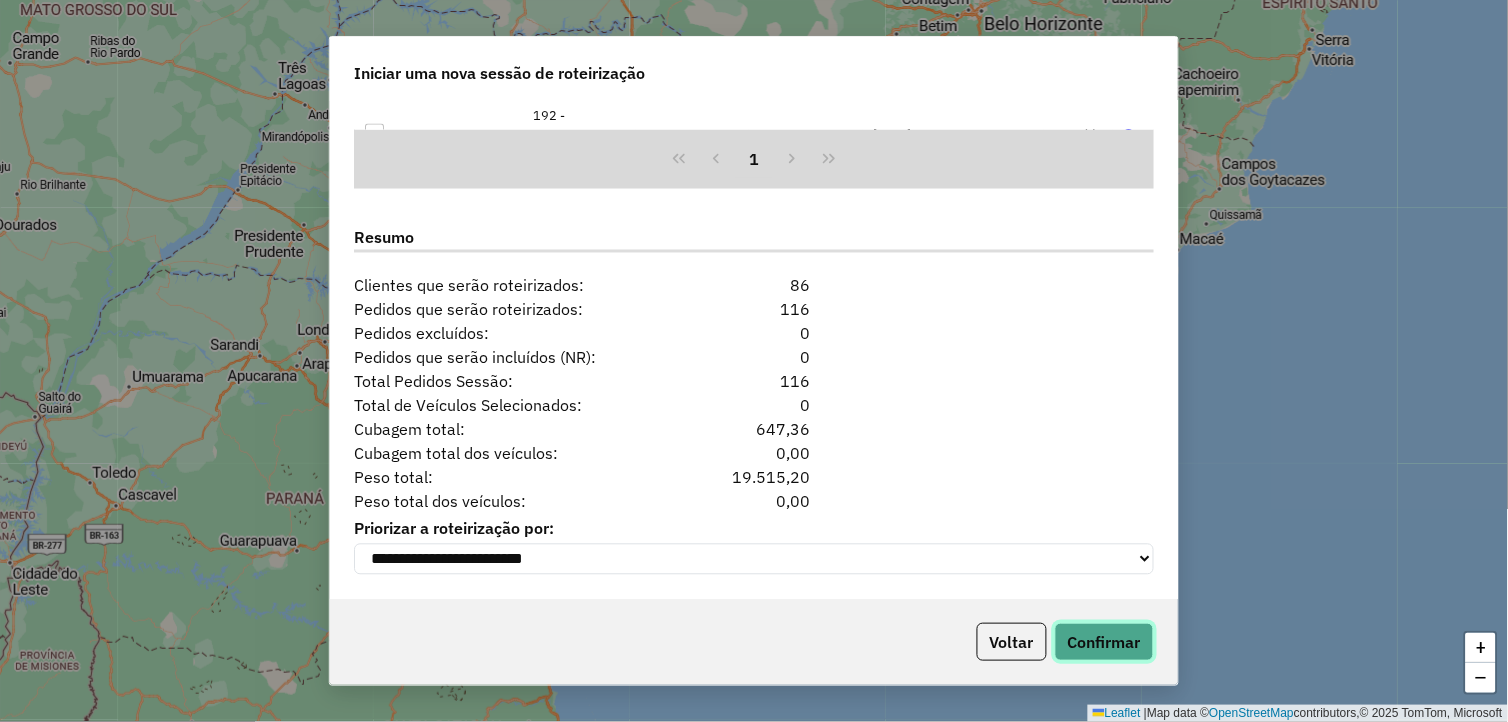 click on "Confirmar" 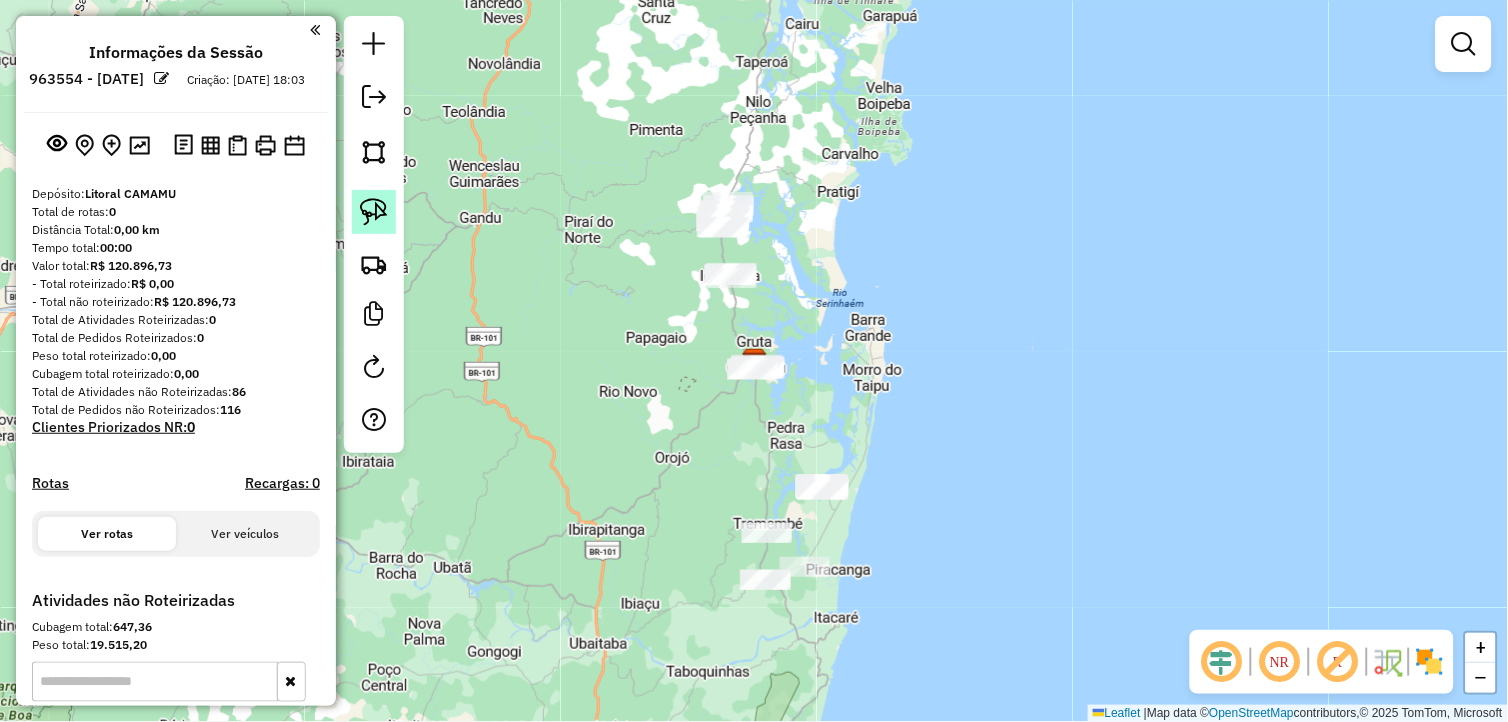 click 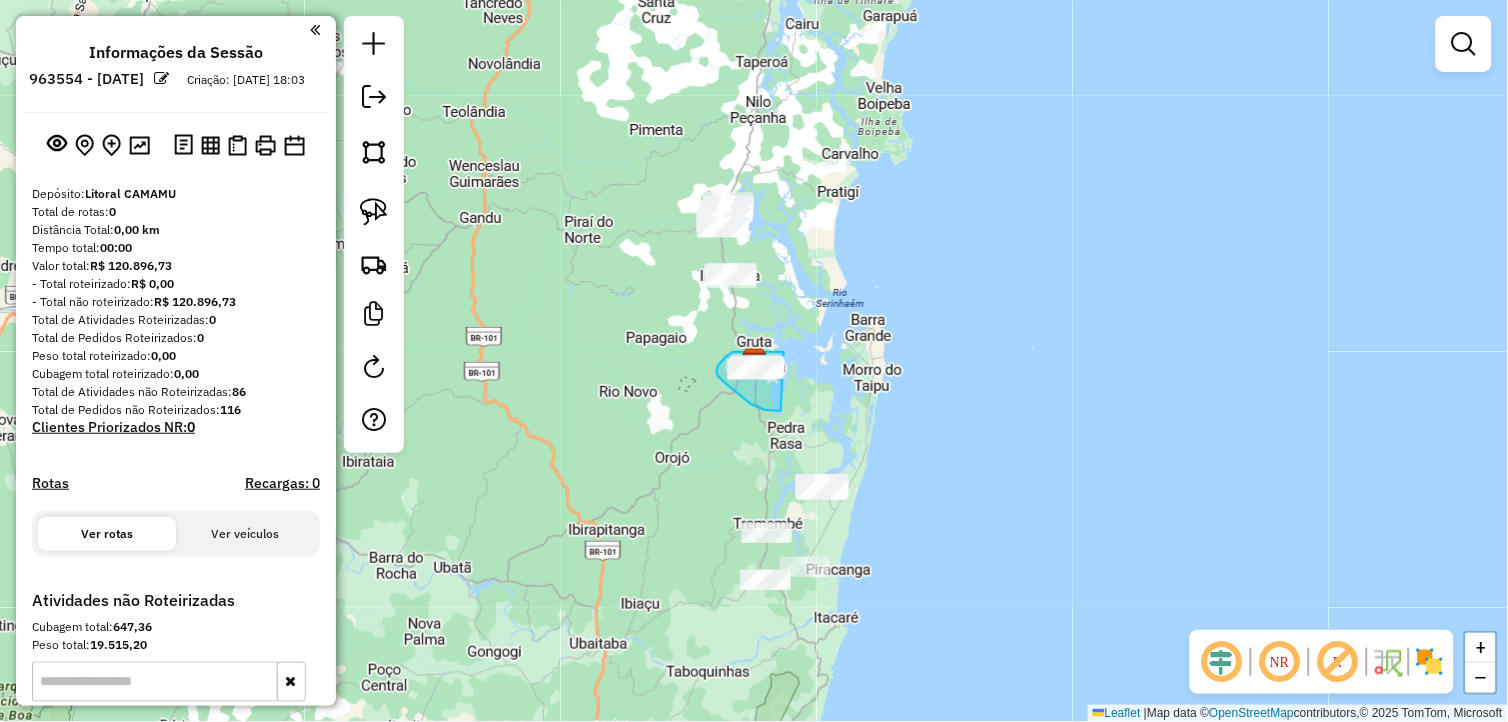drag, startPoint x: 781, startPoint y: 411, endPoint x: 790, endPoint y: 356, distance: 55.7315 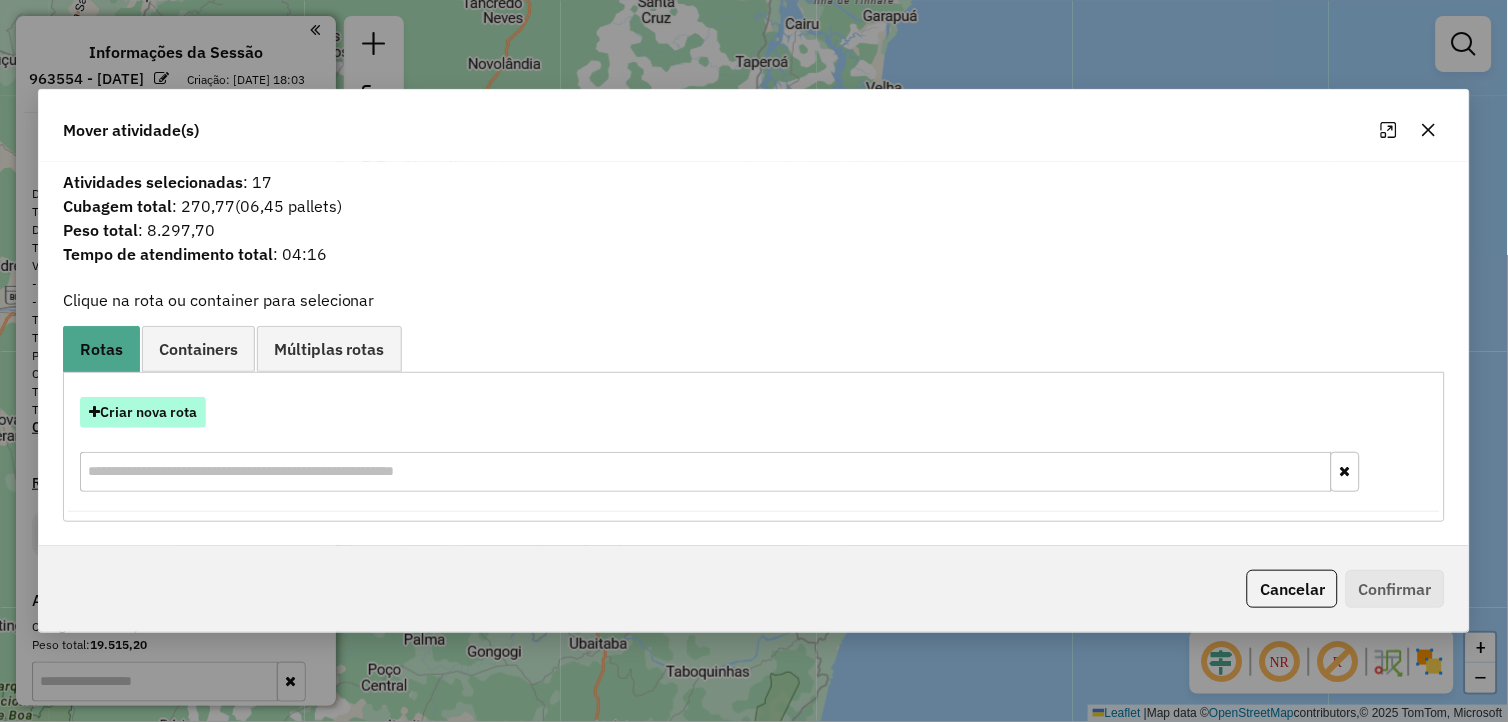 click on "Criar nova rota" at bounding box center (143, 412) 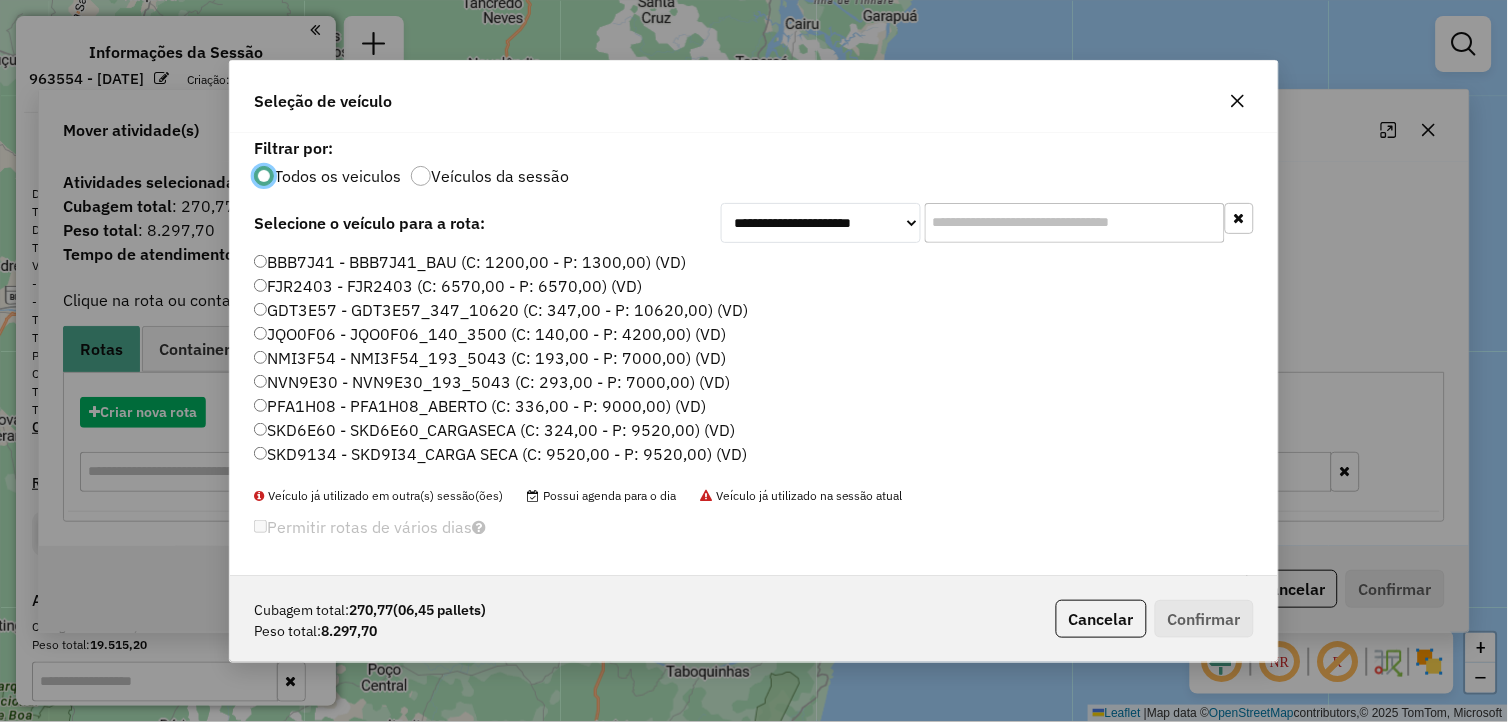 scroll, scrollTop: 11, scrollLeft: 5, axis: both 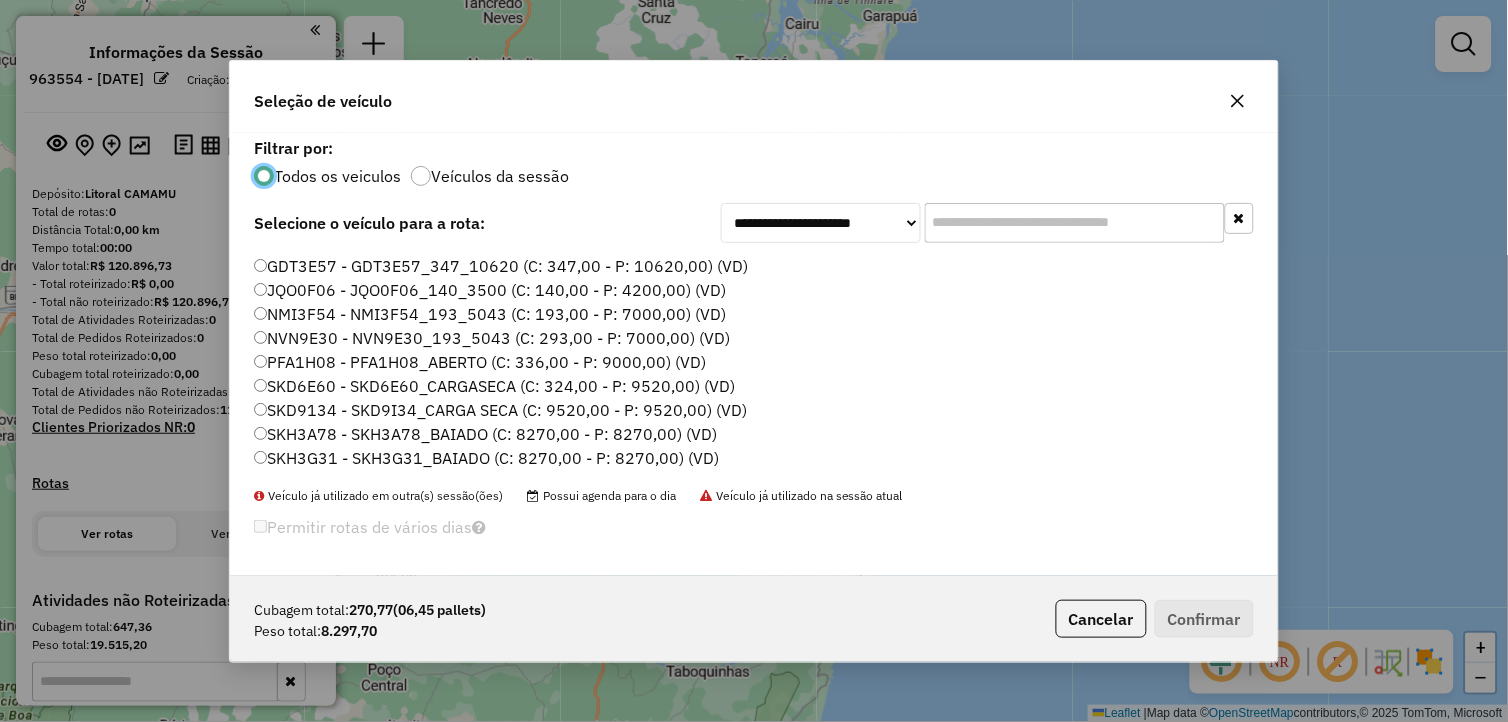 click on "SKH3G31 - SKH3G31_BAIADO (C: 8270,00 - P: 8270,00) (VD)" 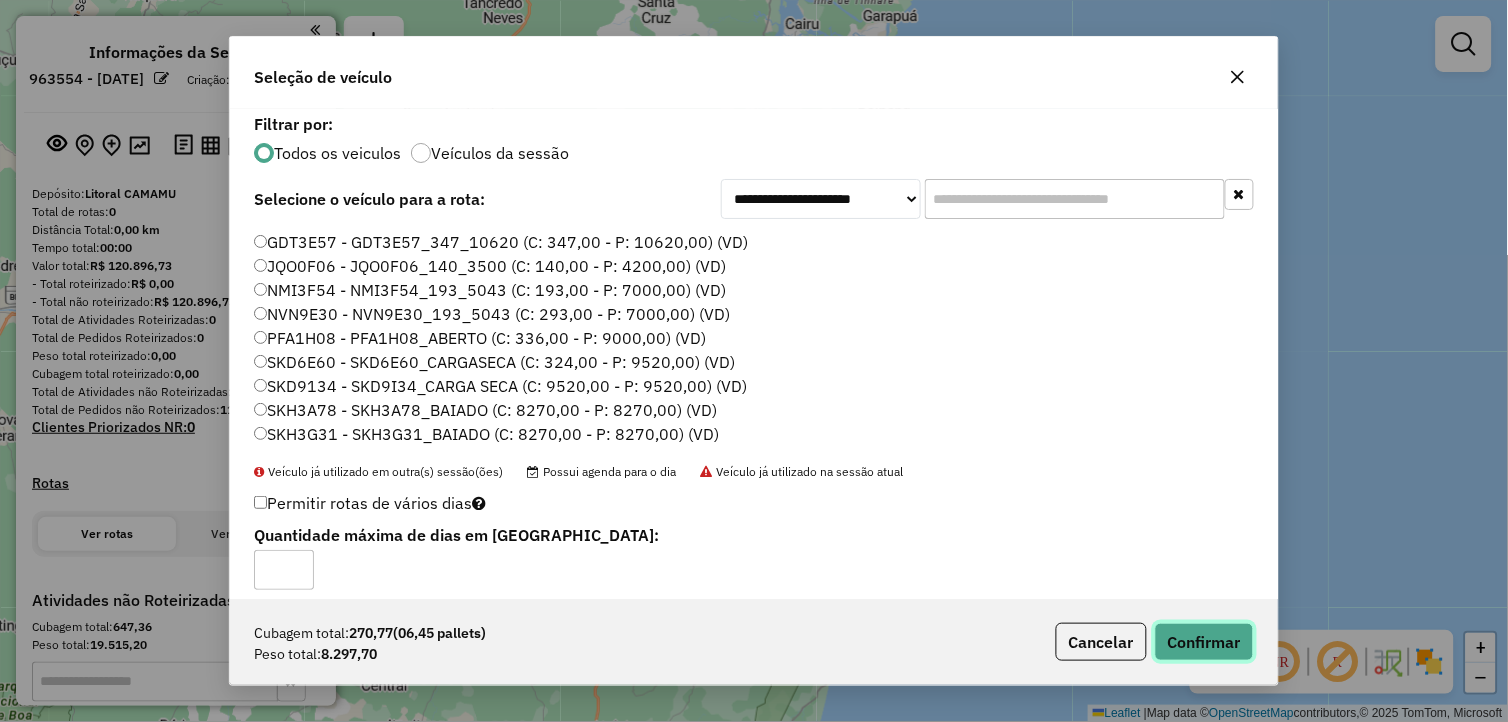 click on "Confirmar" 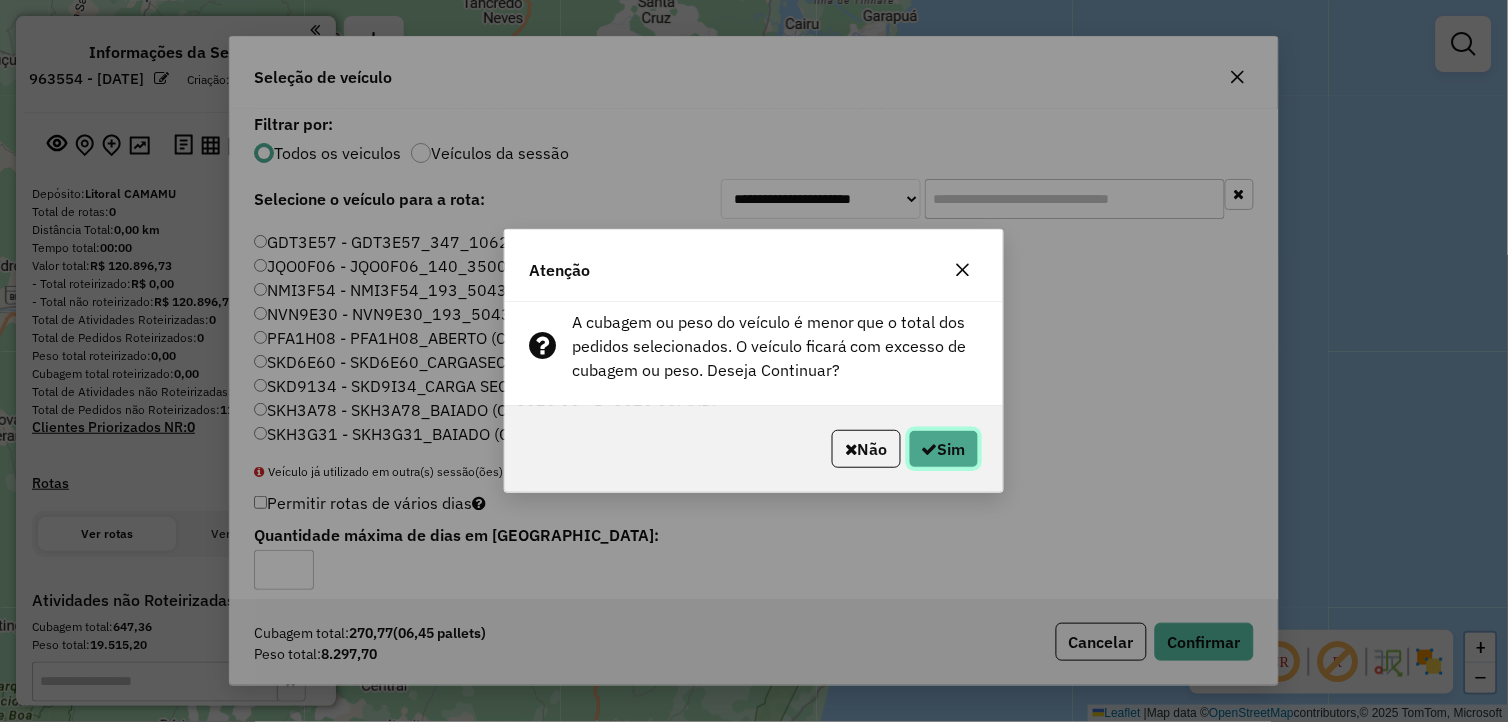click on "Sim" 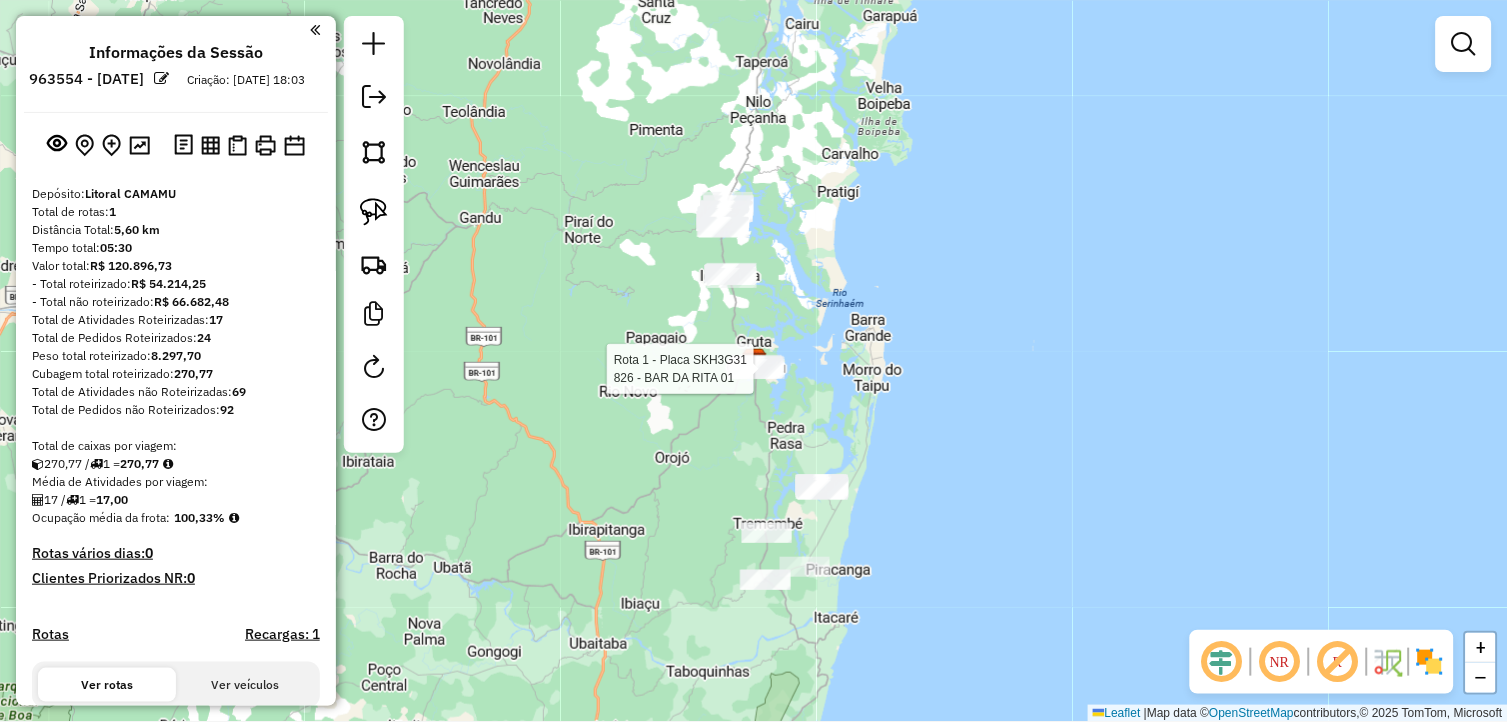 select on "**********" 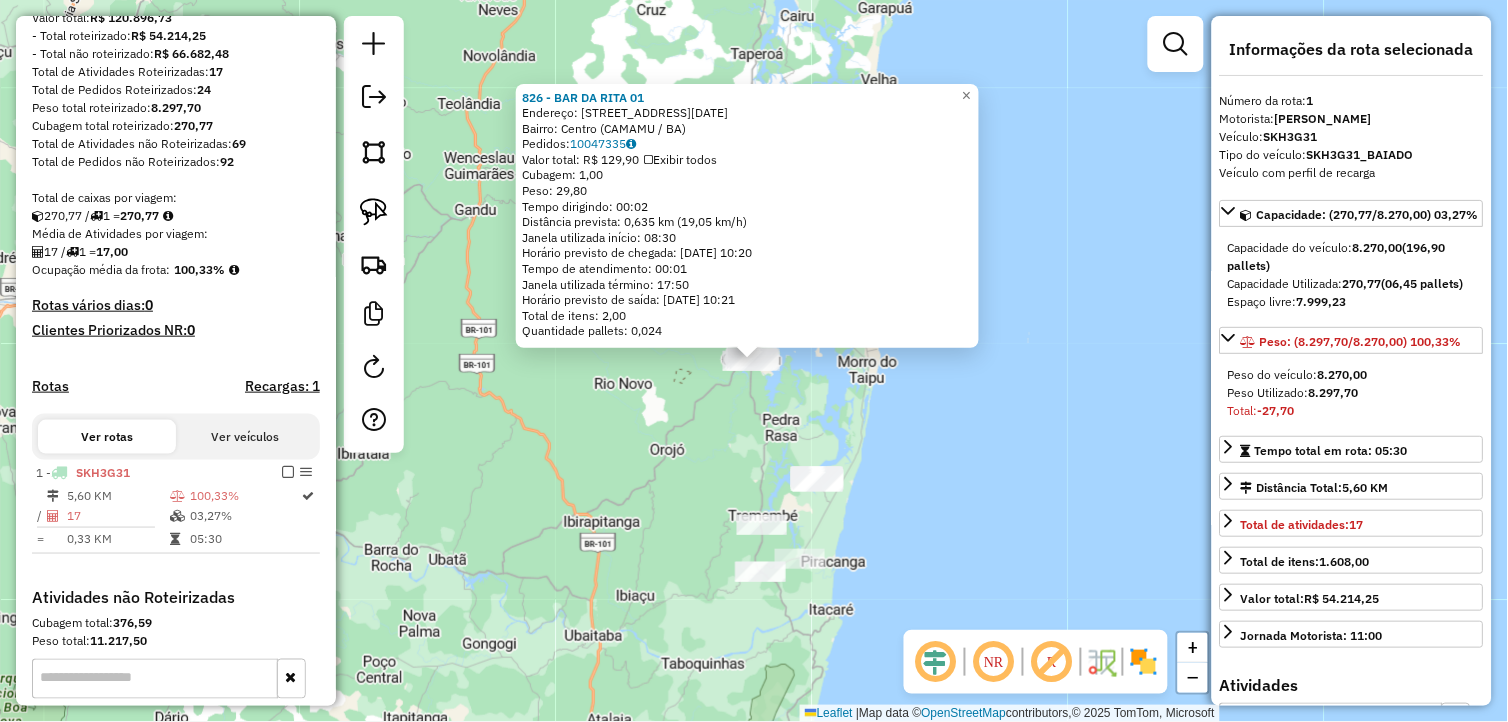 scroll, scrollTop: 506, scrollLeft: 0, axis: vertical 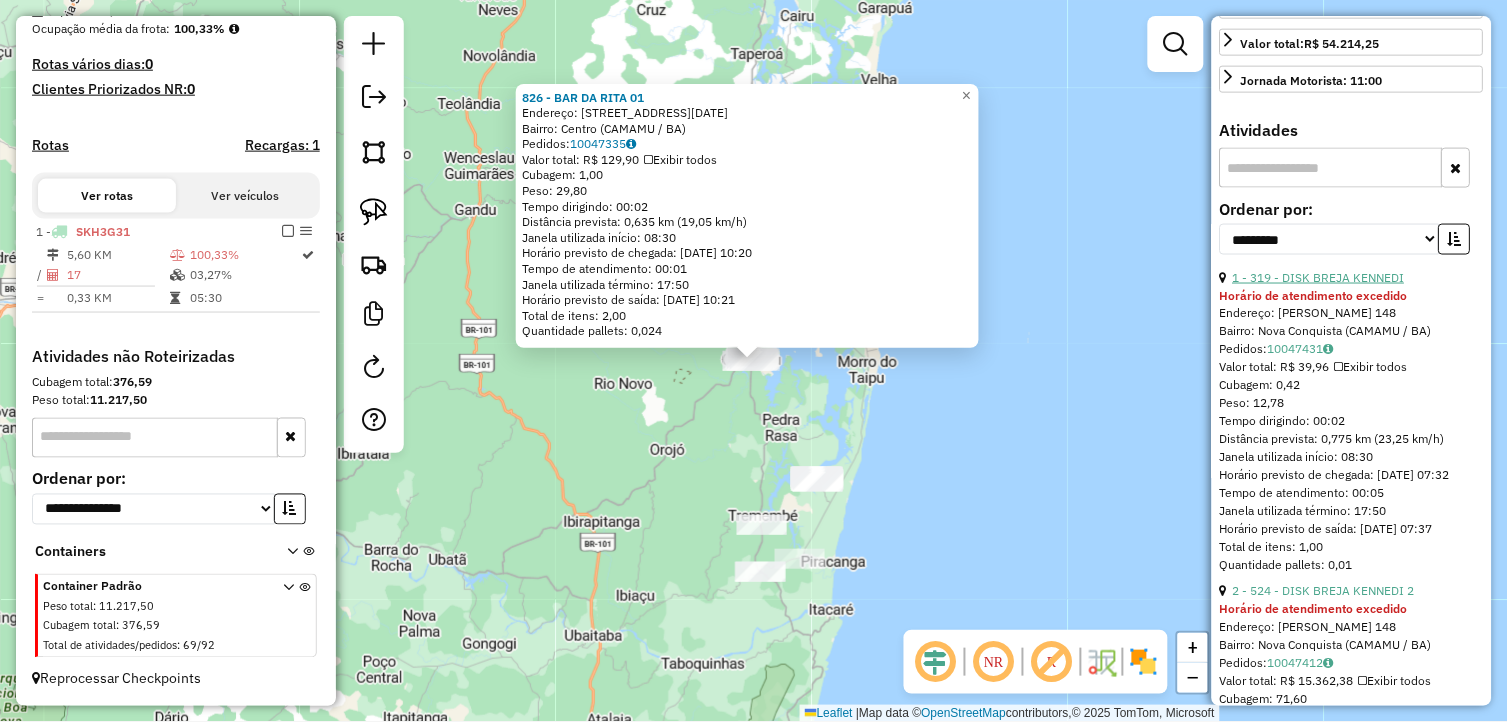 drag, startPoint x: 1312, startPoint y: 303, endPoint x: 1311, endPoint y: 314, distance: 11.045361 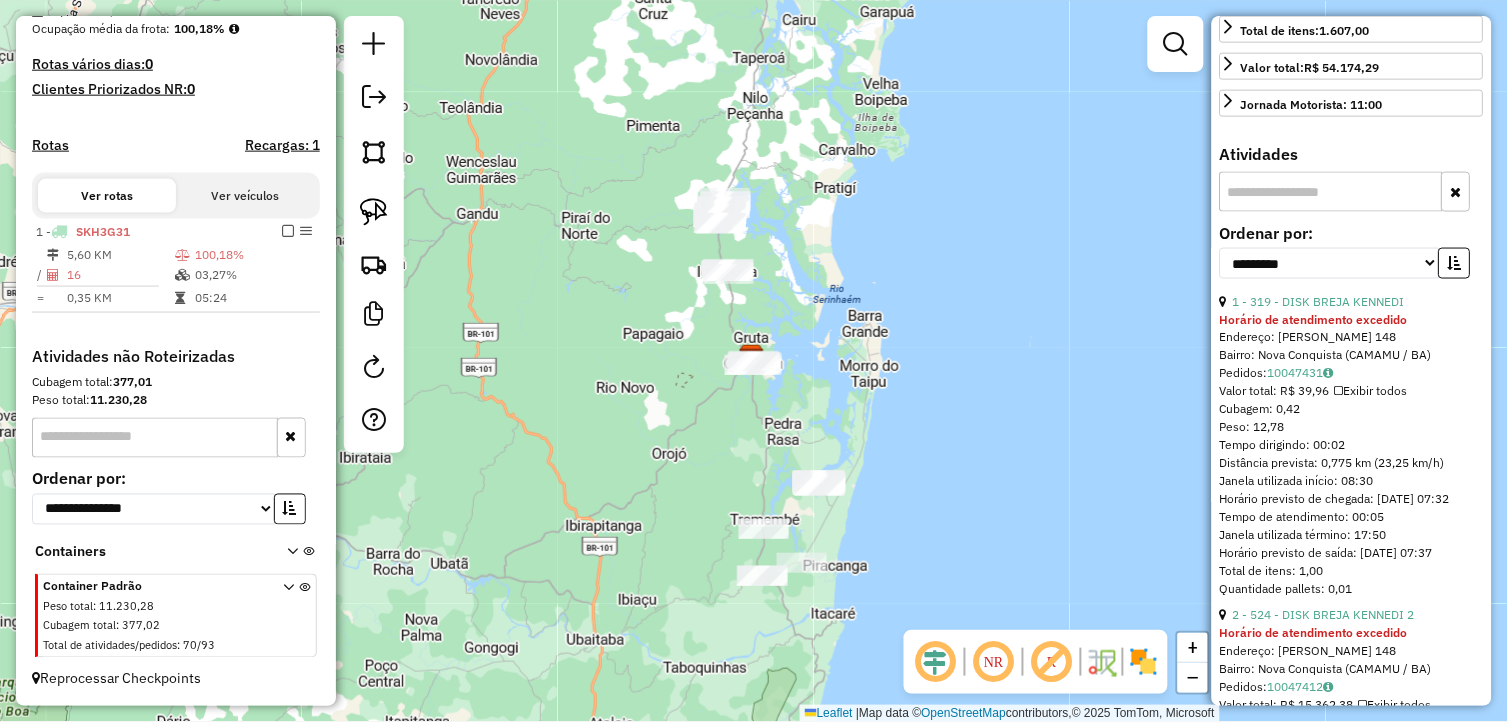 scroll, scrollTop: 555, scrollLeft: 0, axis: vertical 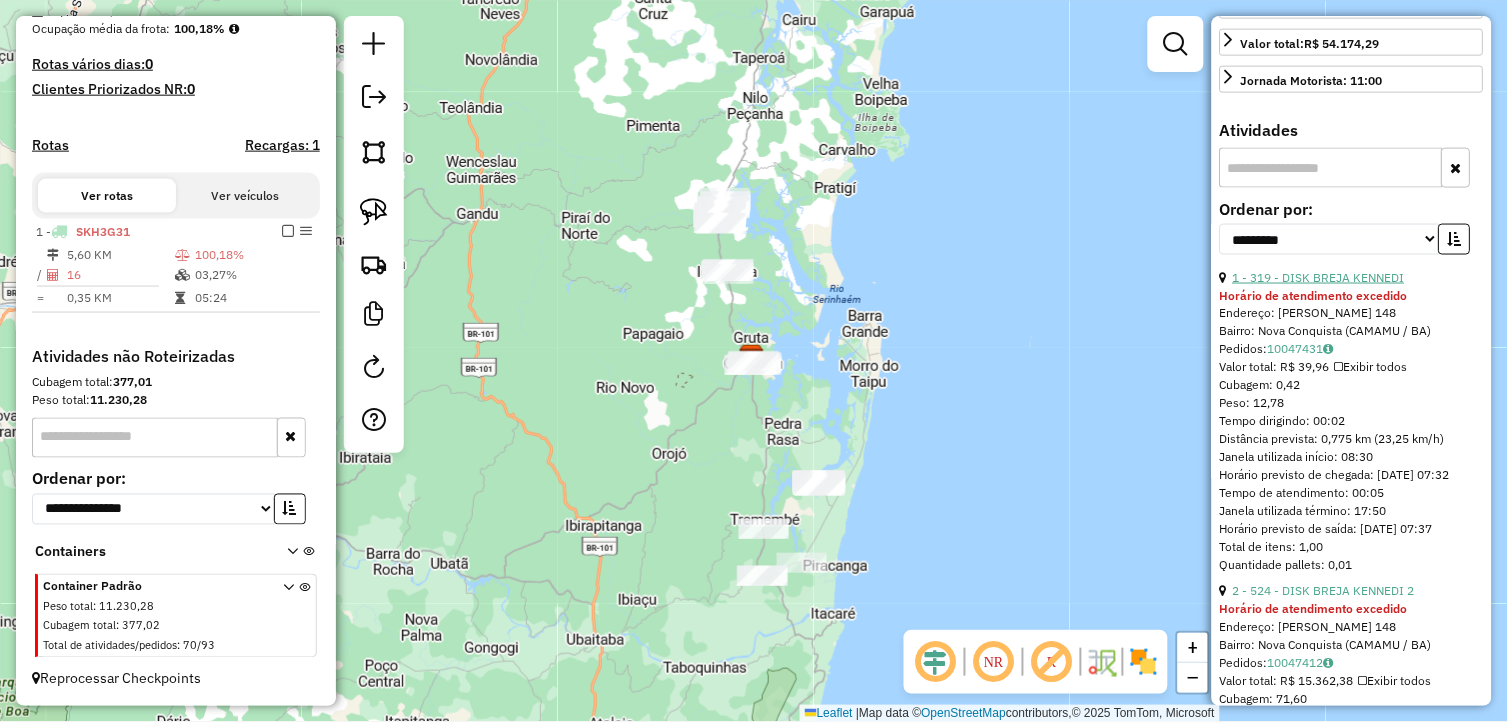 click on "1 - 319 - DISK BREJA KENNEDI" at bounding box center (1319, 277) 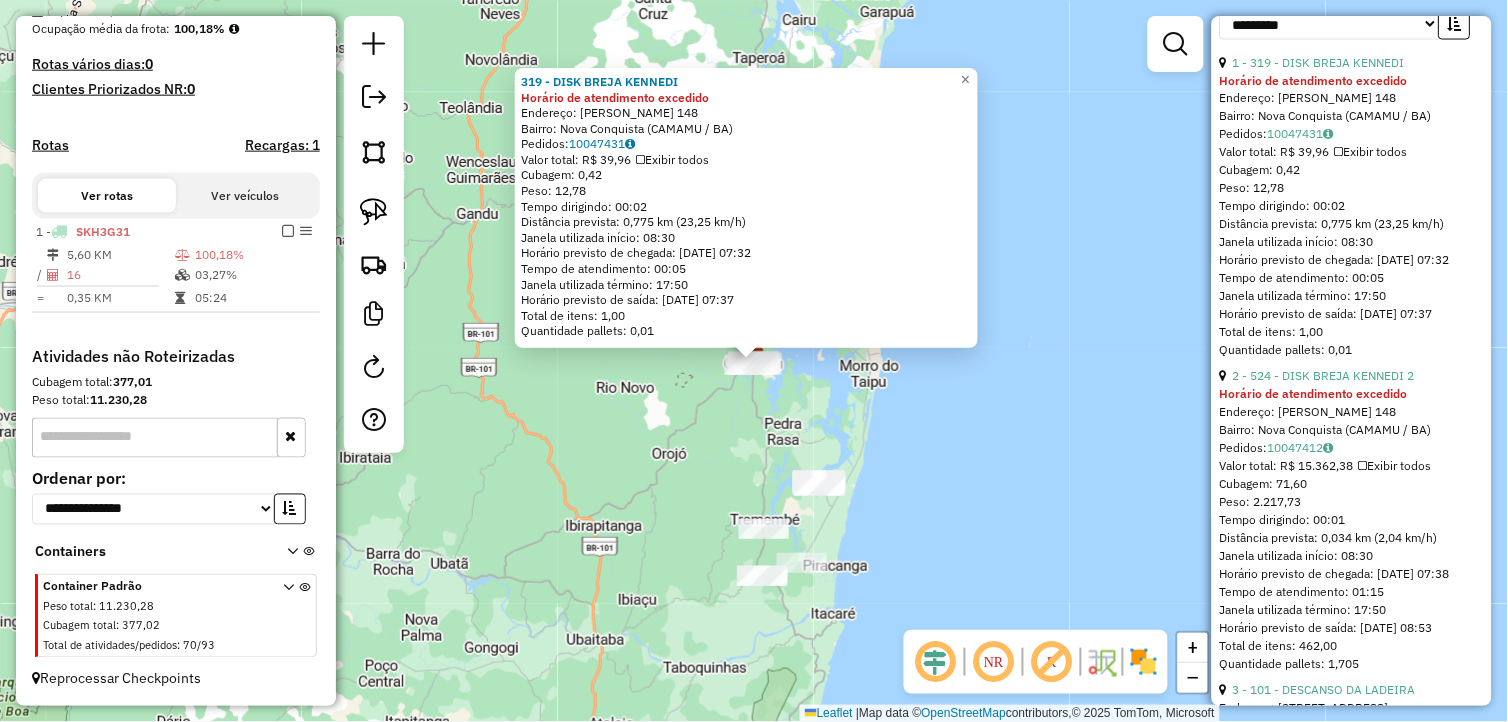 scroll, scrollTop: 777, scrollLeft: 0, axis: vertical 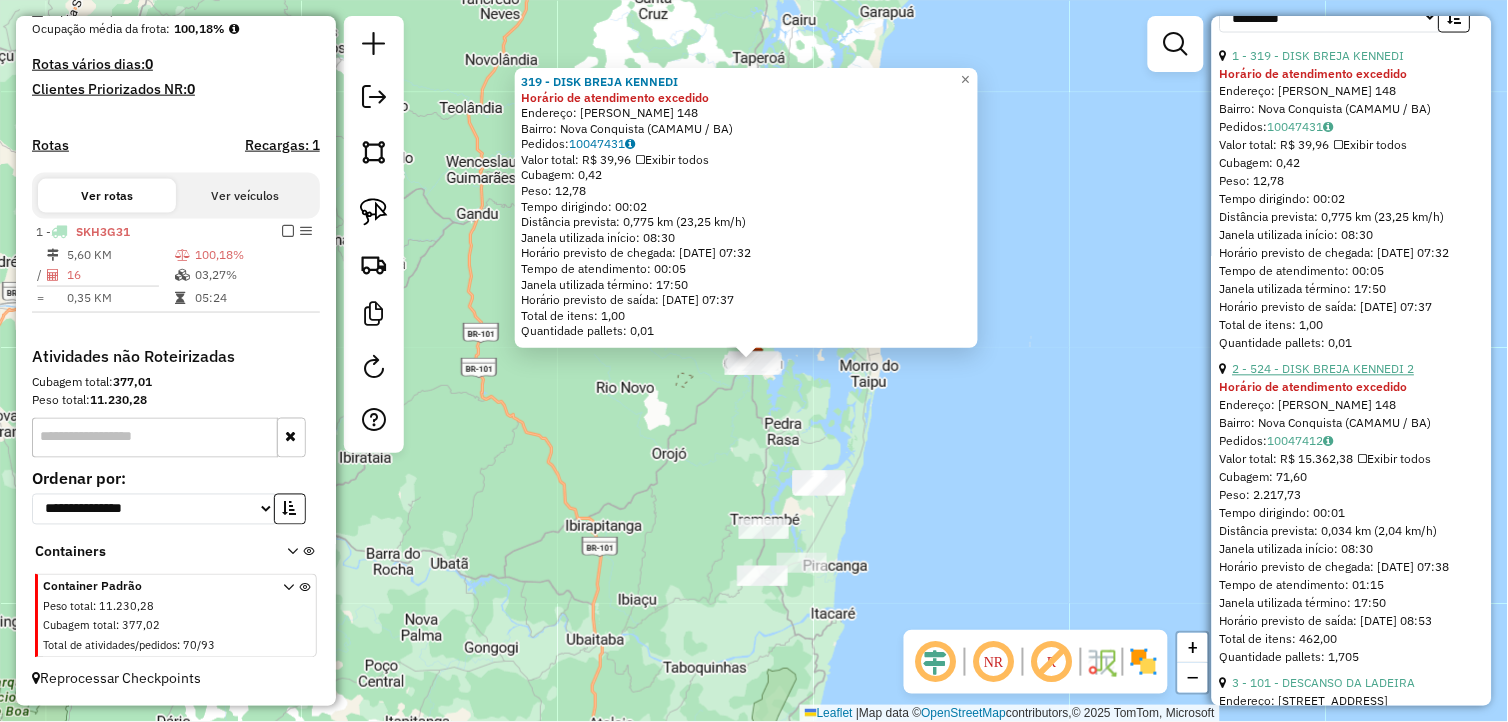 click on "2 - 524 - DISK BREJA KENNEDI 2" at bounding box center [1324, 369] 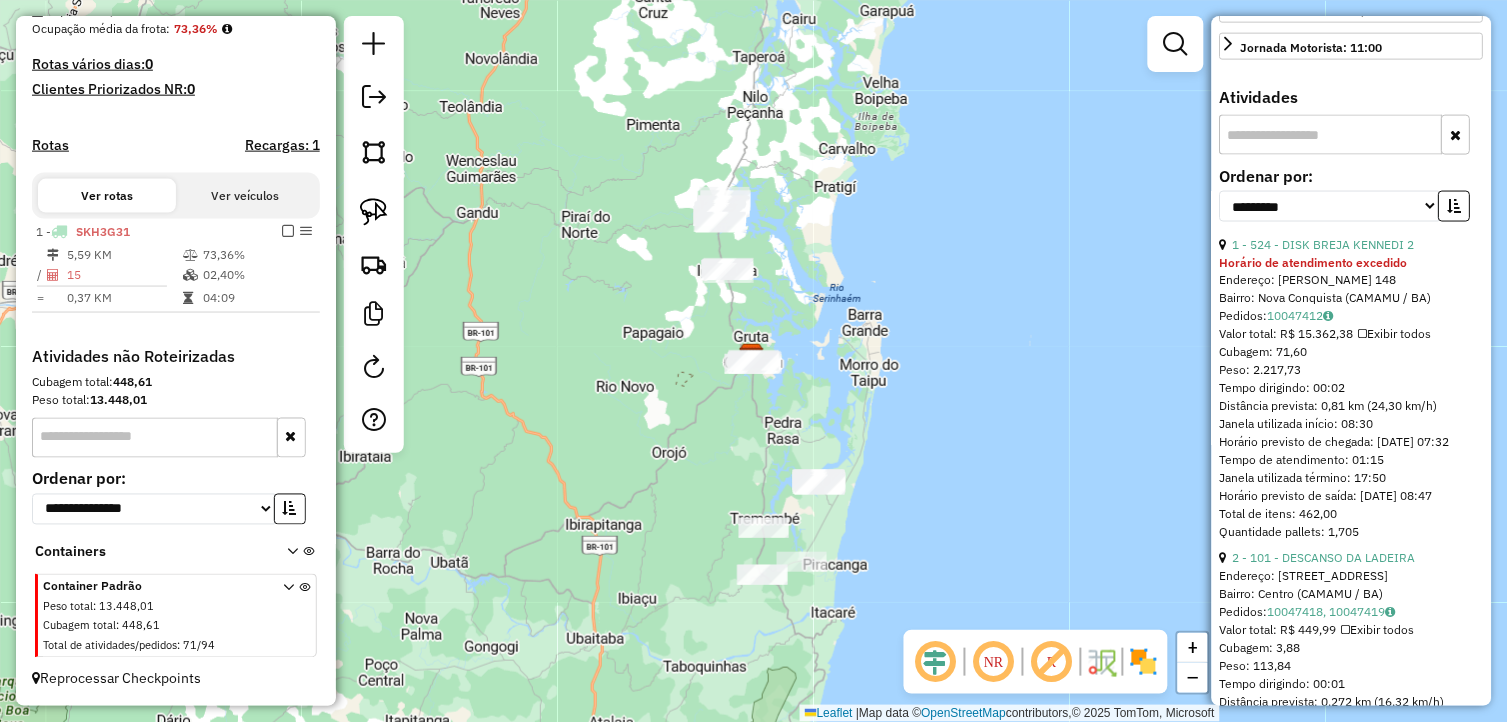 scroll, scrollTop: 555, scrollLeft: 0, axis: vertical 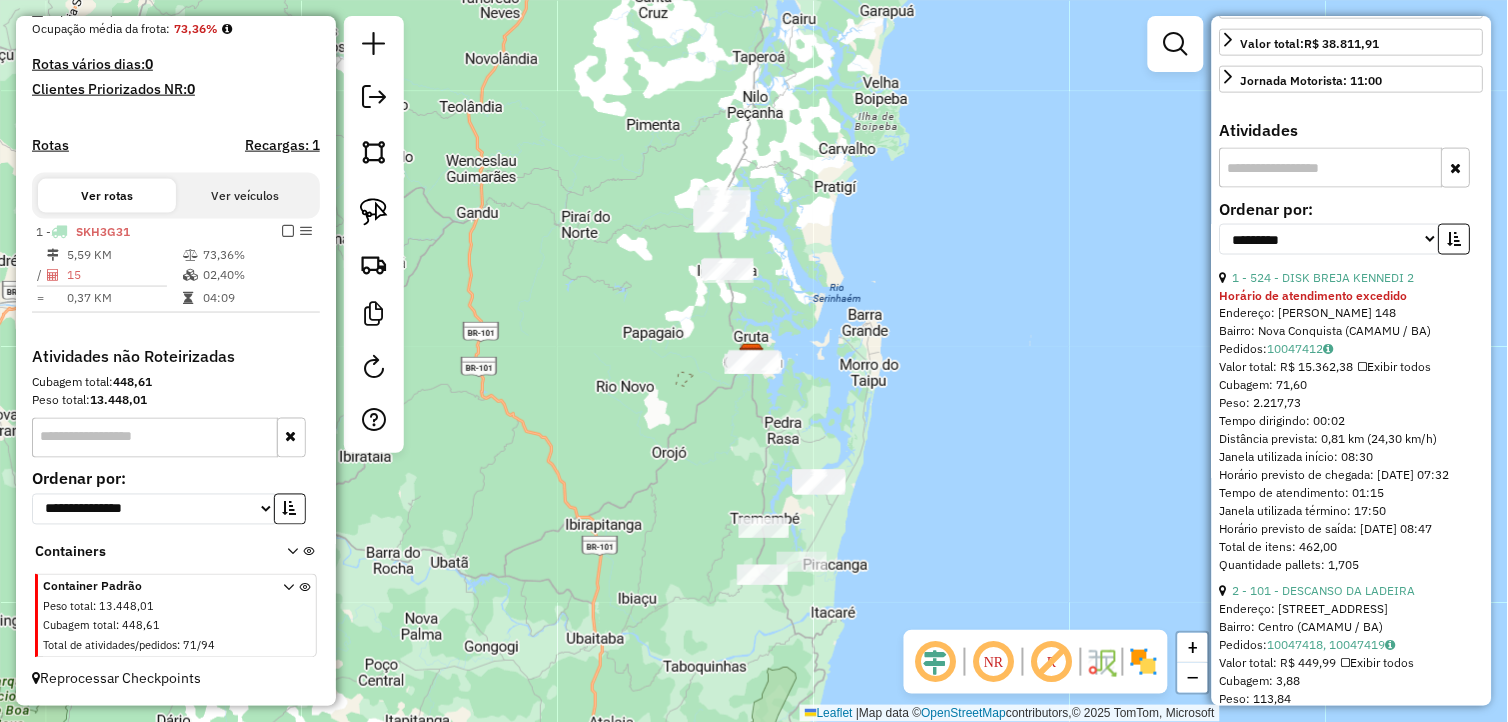 click at bounding box center [1331, 168] 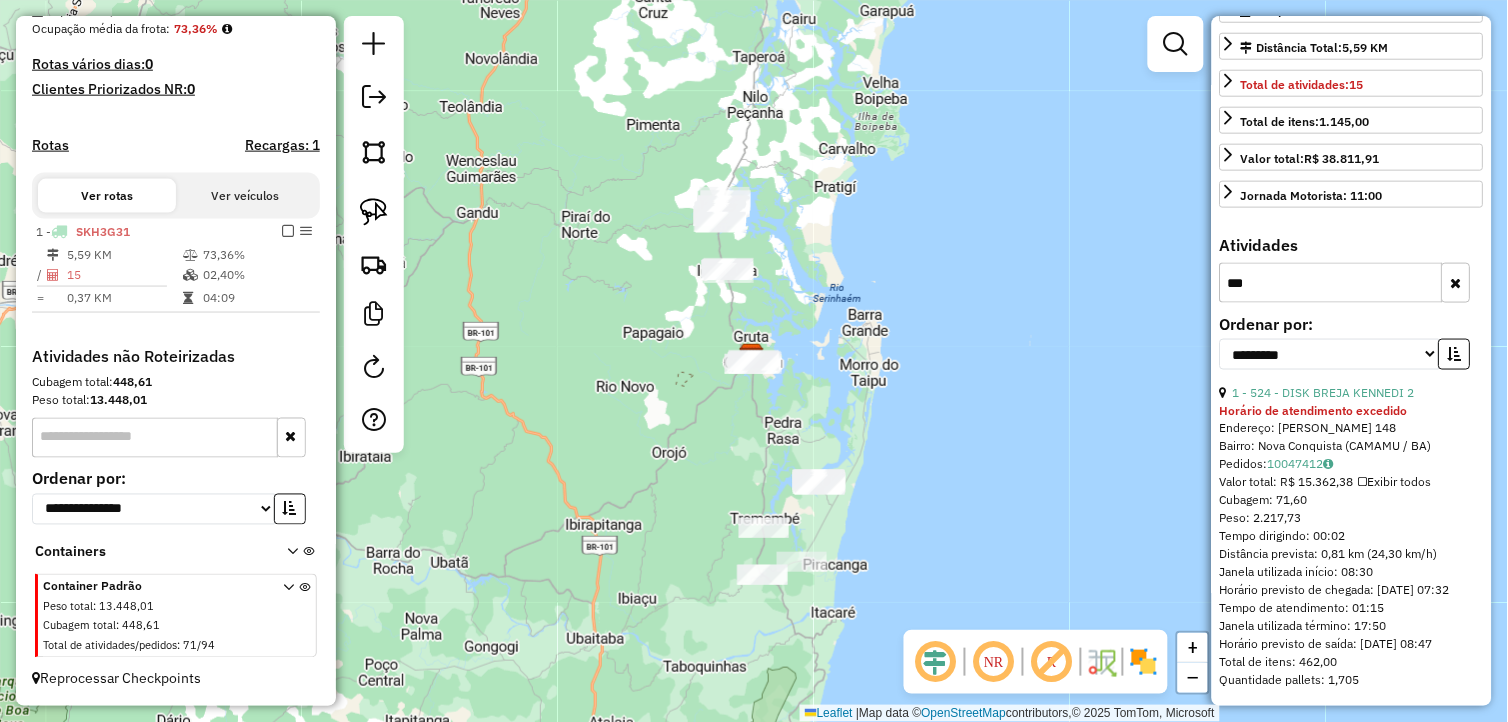scroll, scrollTop: 493, scrollLeft: 0, axis: vertical 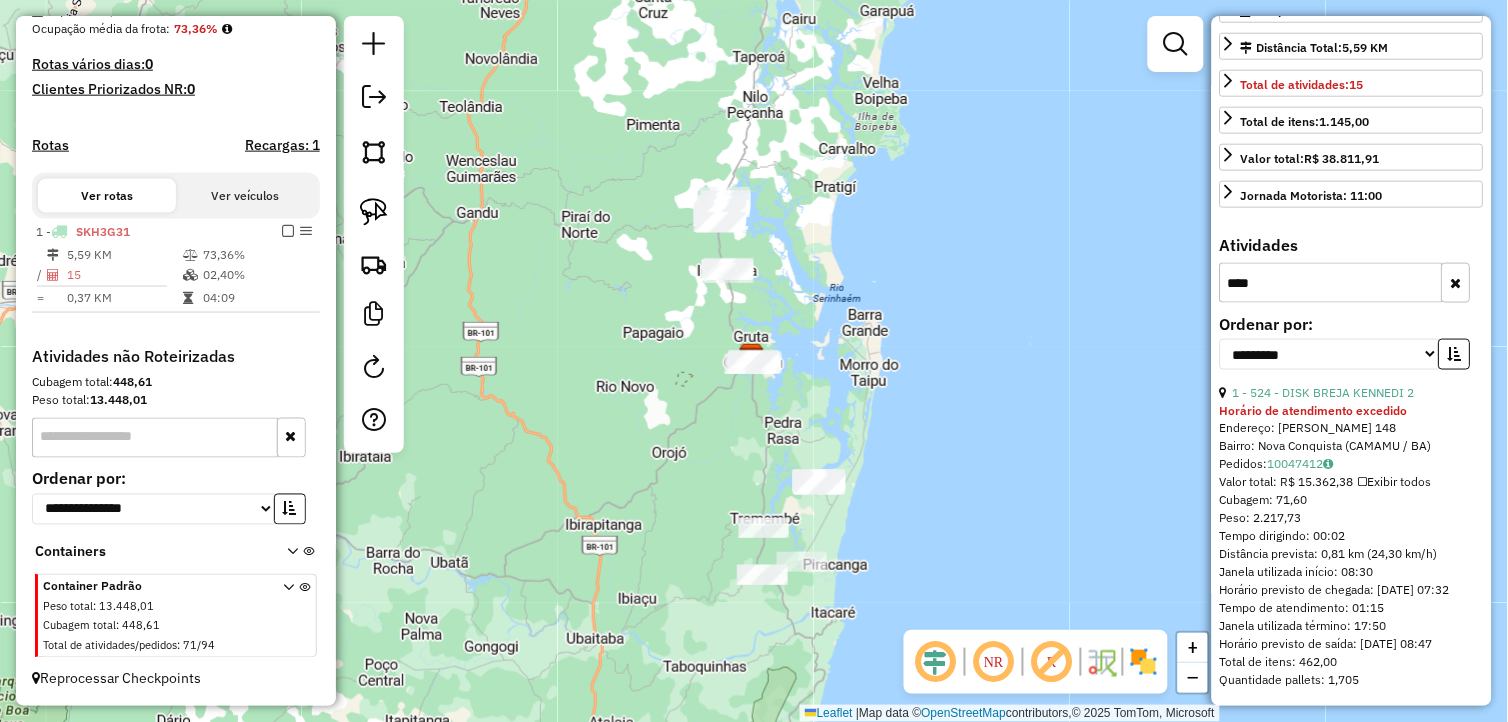 type on "****" 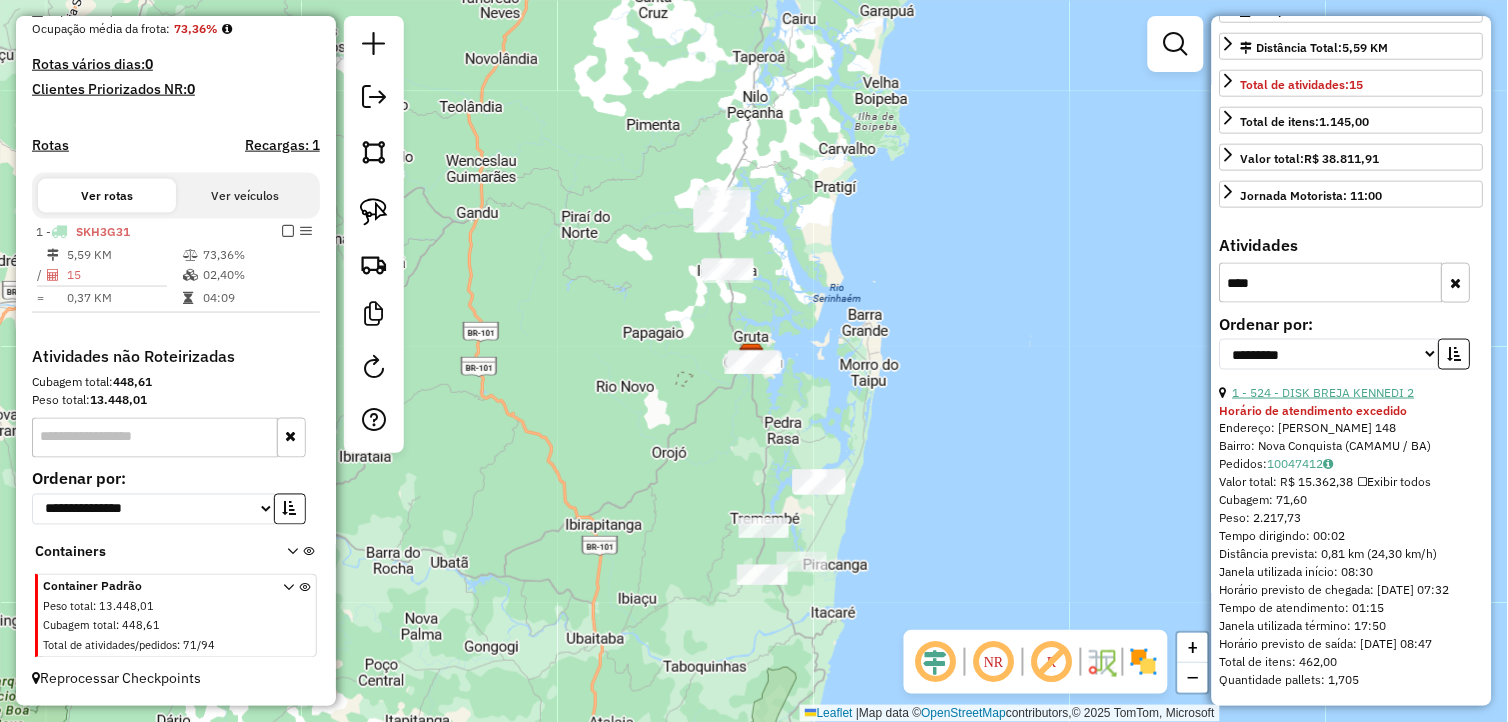 click on "1 - 524 - DISK BREJA KENNEDI 2" at bounding box center [1324, 392] 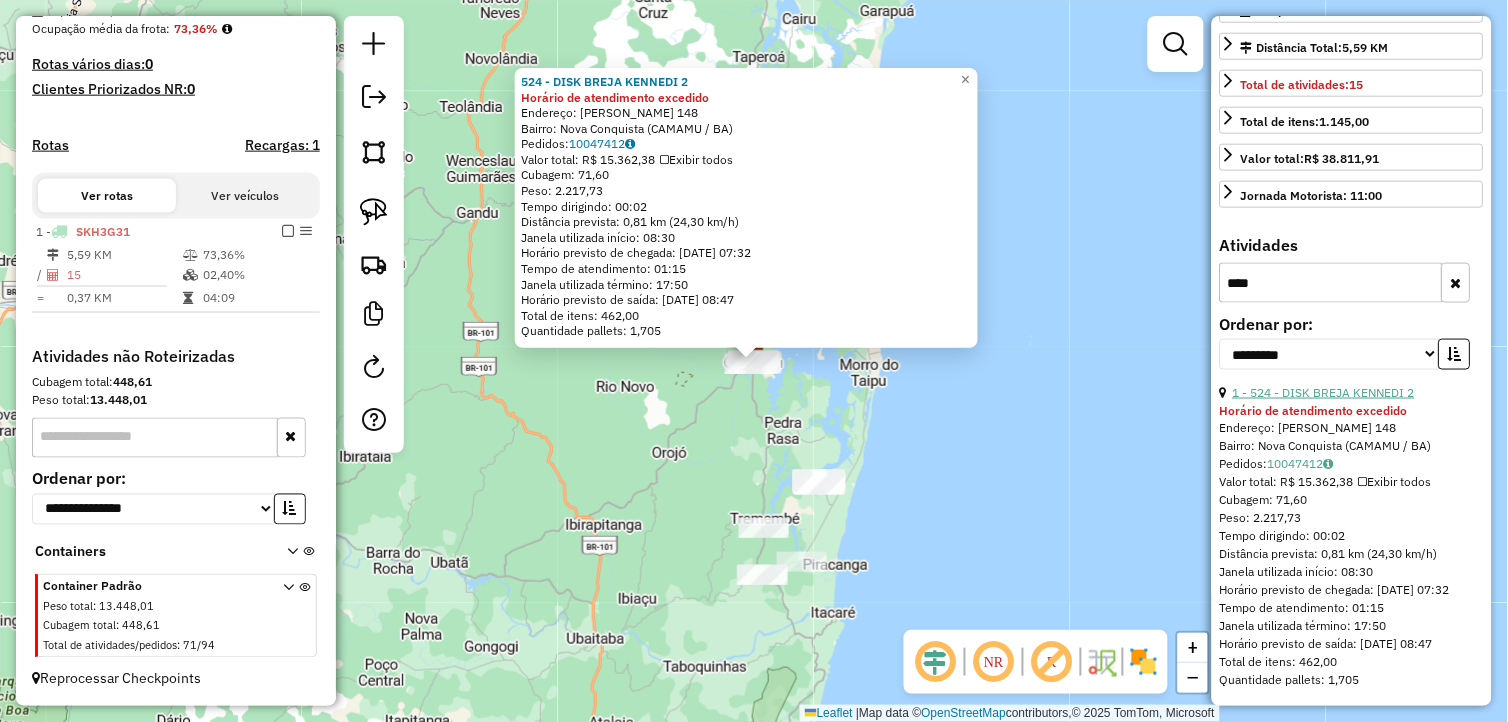 scroll, scrollTop: 492, scrollLeft: 0, axis: vertical 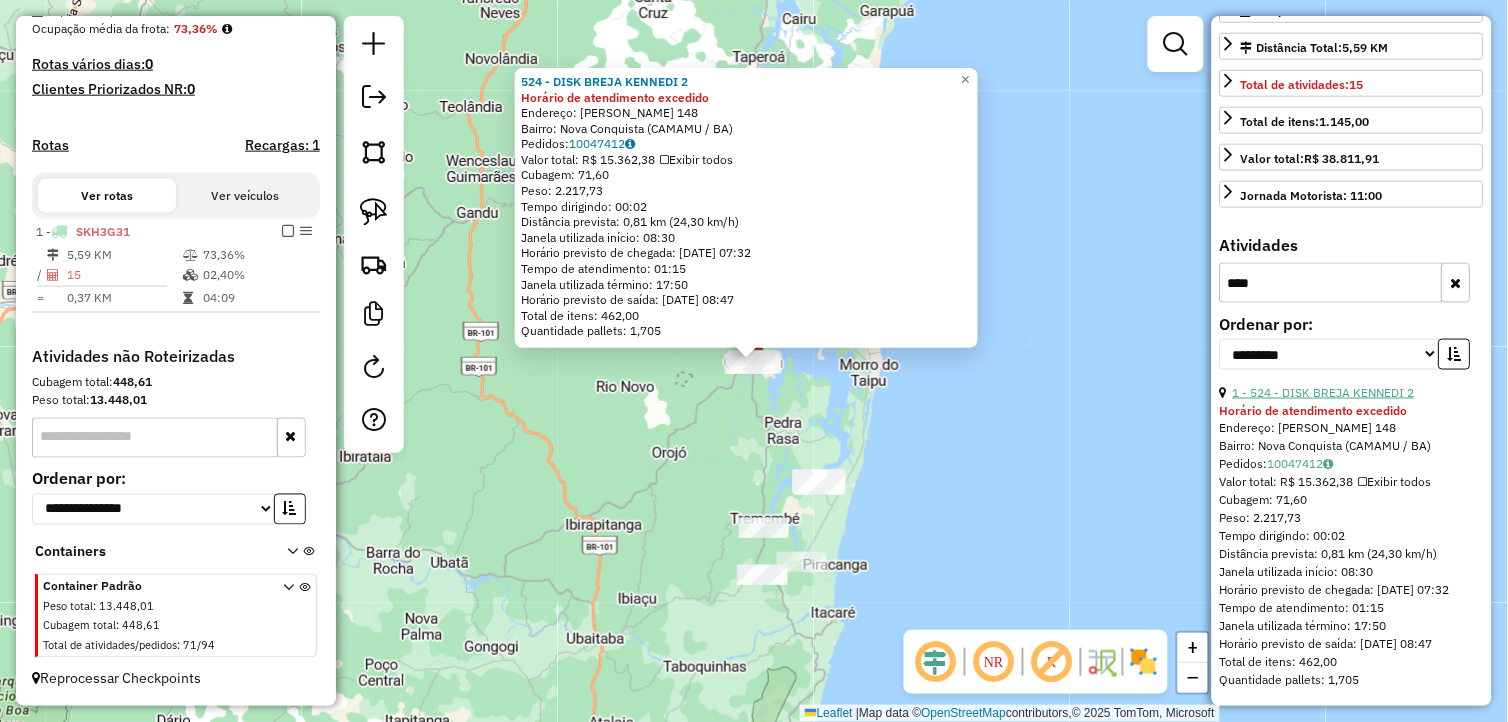 click on "1 - 524 - DISK BREJA KENNEDI 2" at bounding box center [1324, 392] 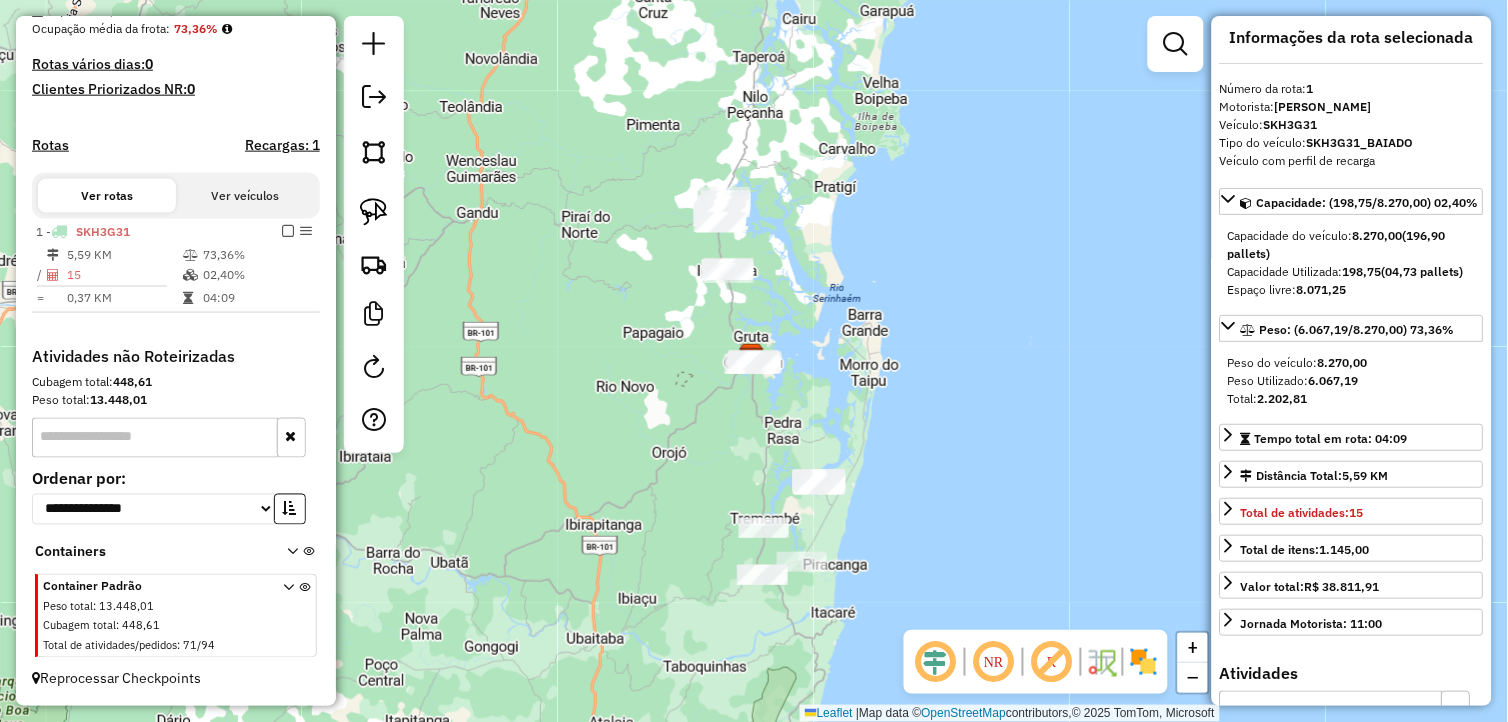 scroll, scrollTop: 0, scrollLeft: 0, axis: both 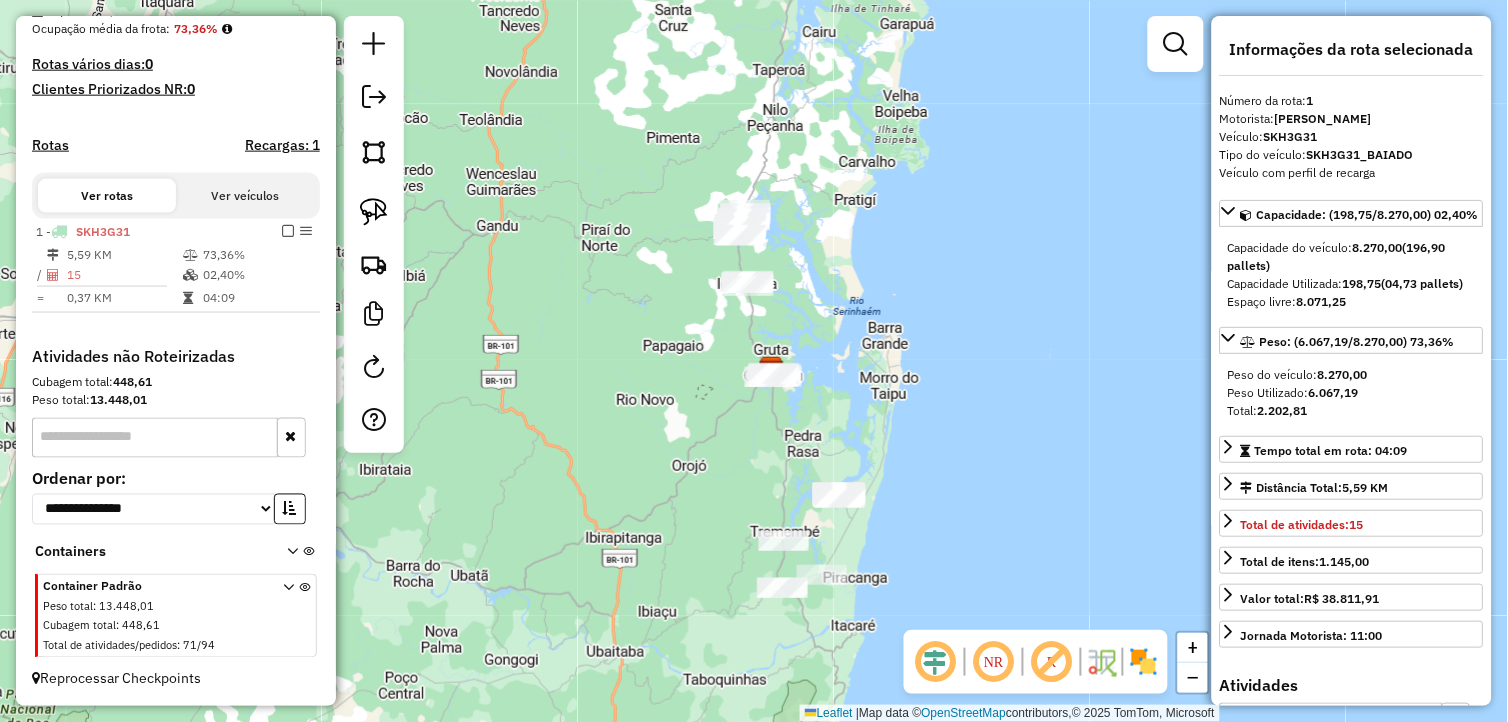 drag, startPoint x: 814, startPoint y: 383, endPoint x: 834, endPoint y: 396, distance: 23.853722 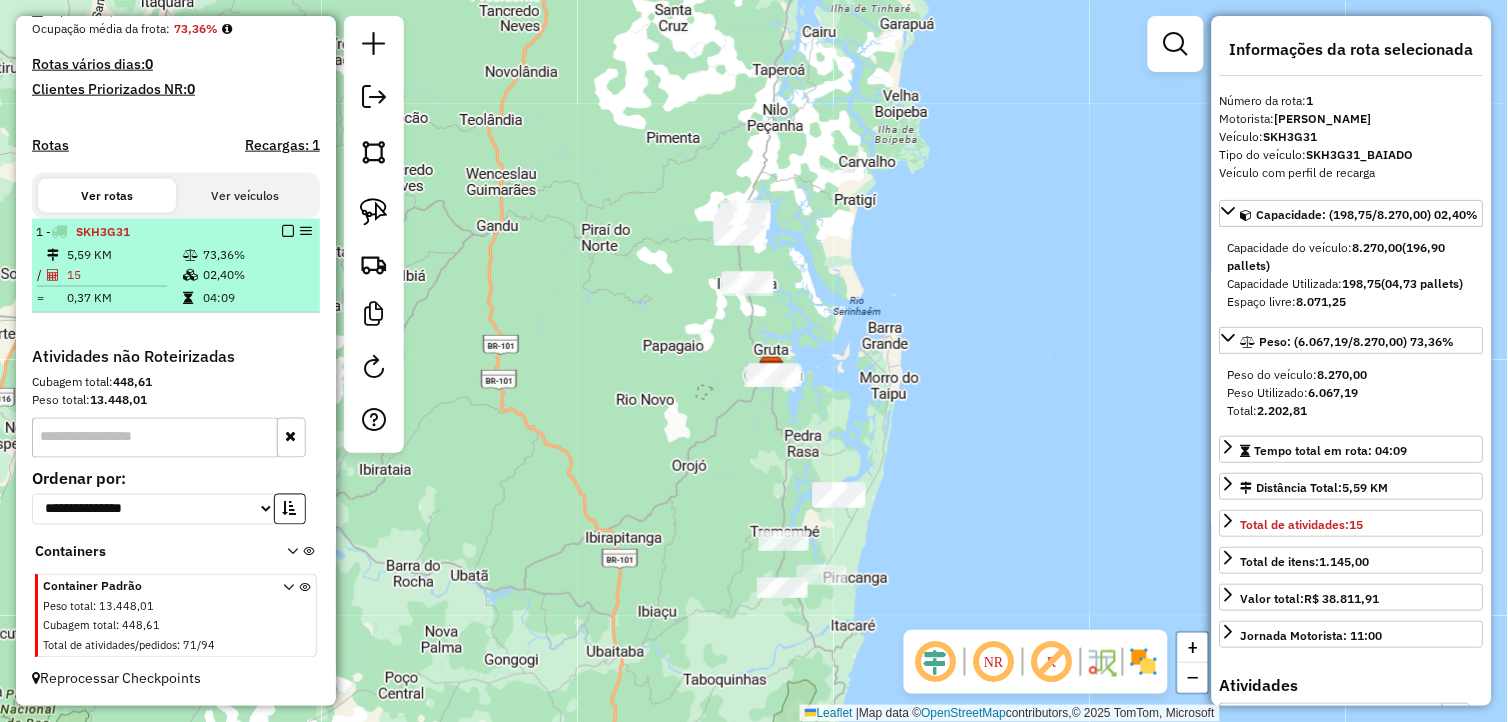 click at bounding box center (288, 231) 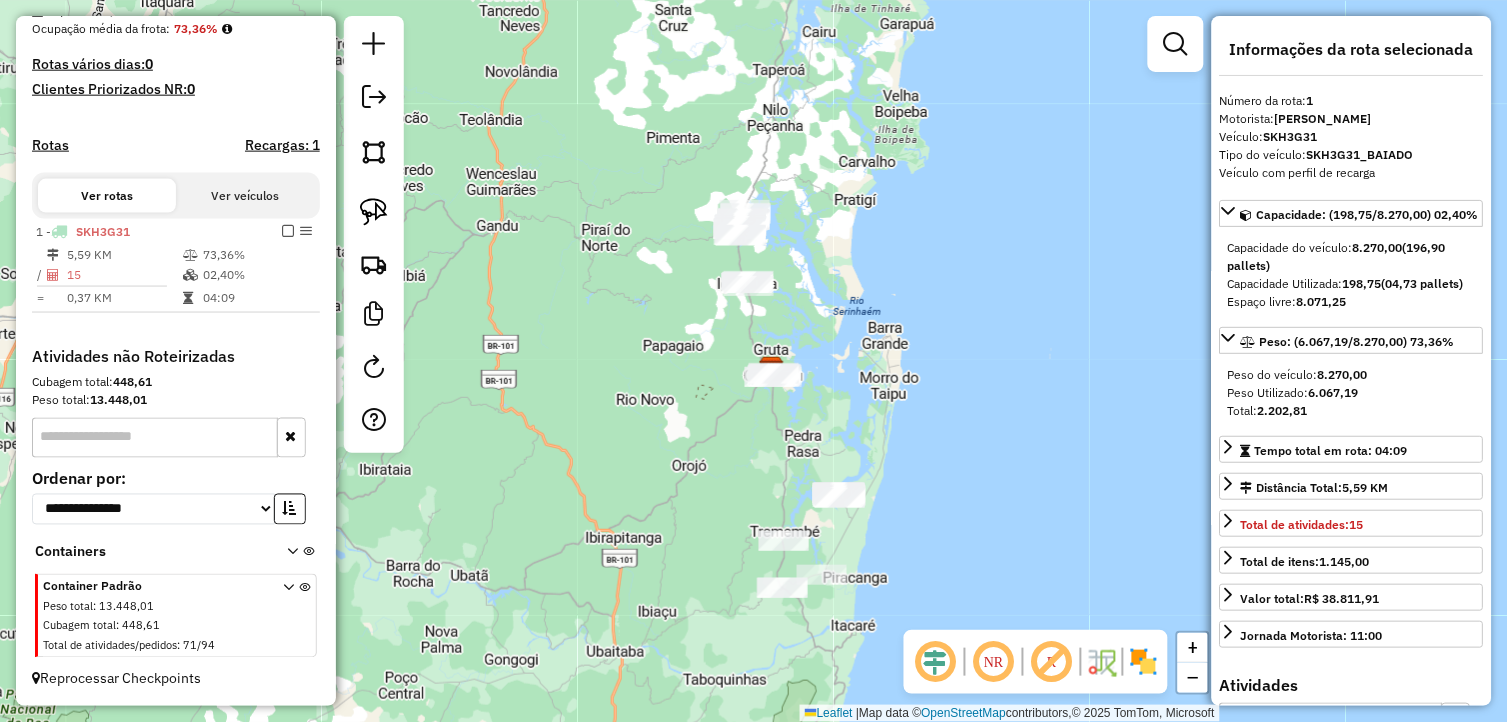 scroll, scrollTop: 440, scrollLeft: 0, axis: vertical 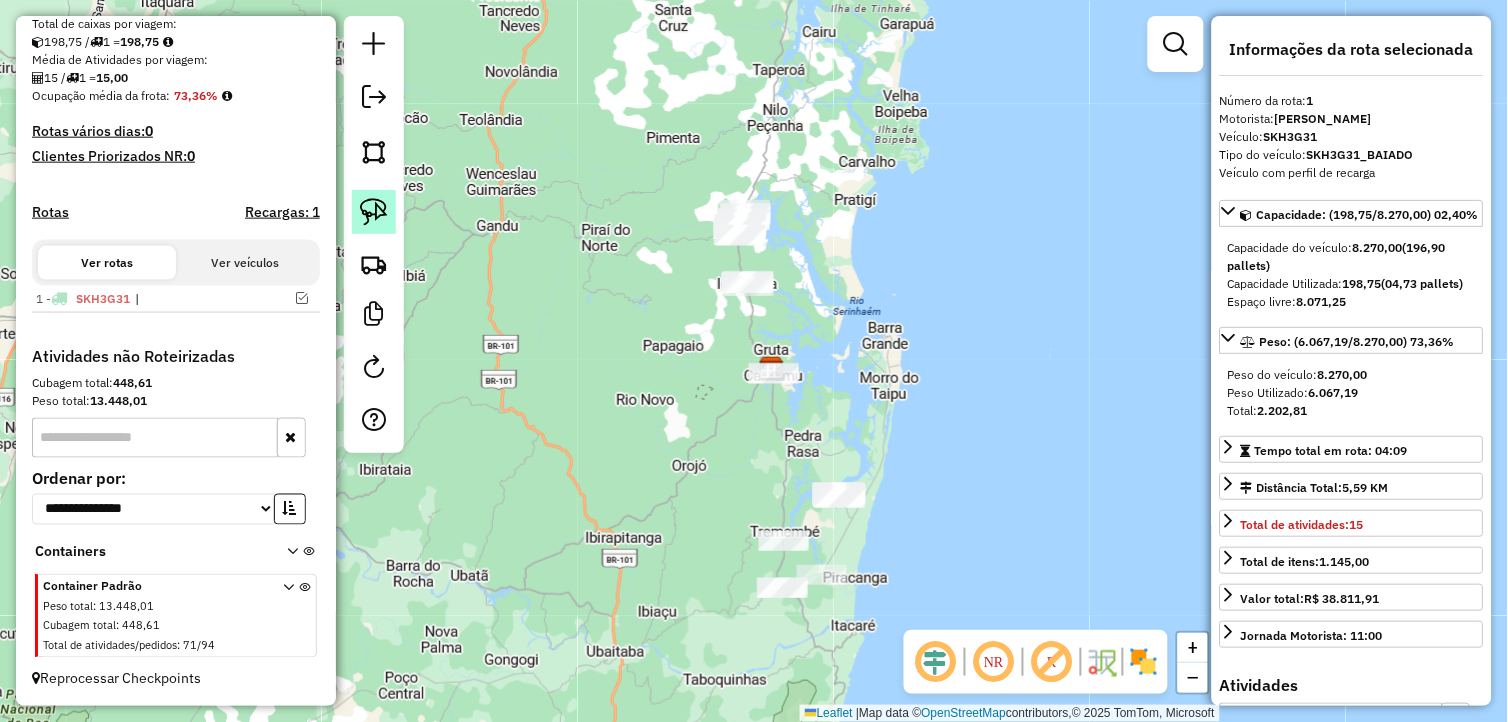 click 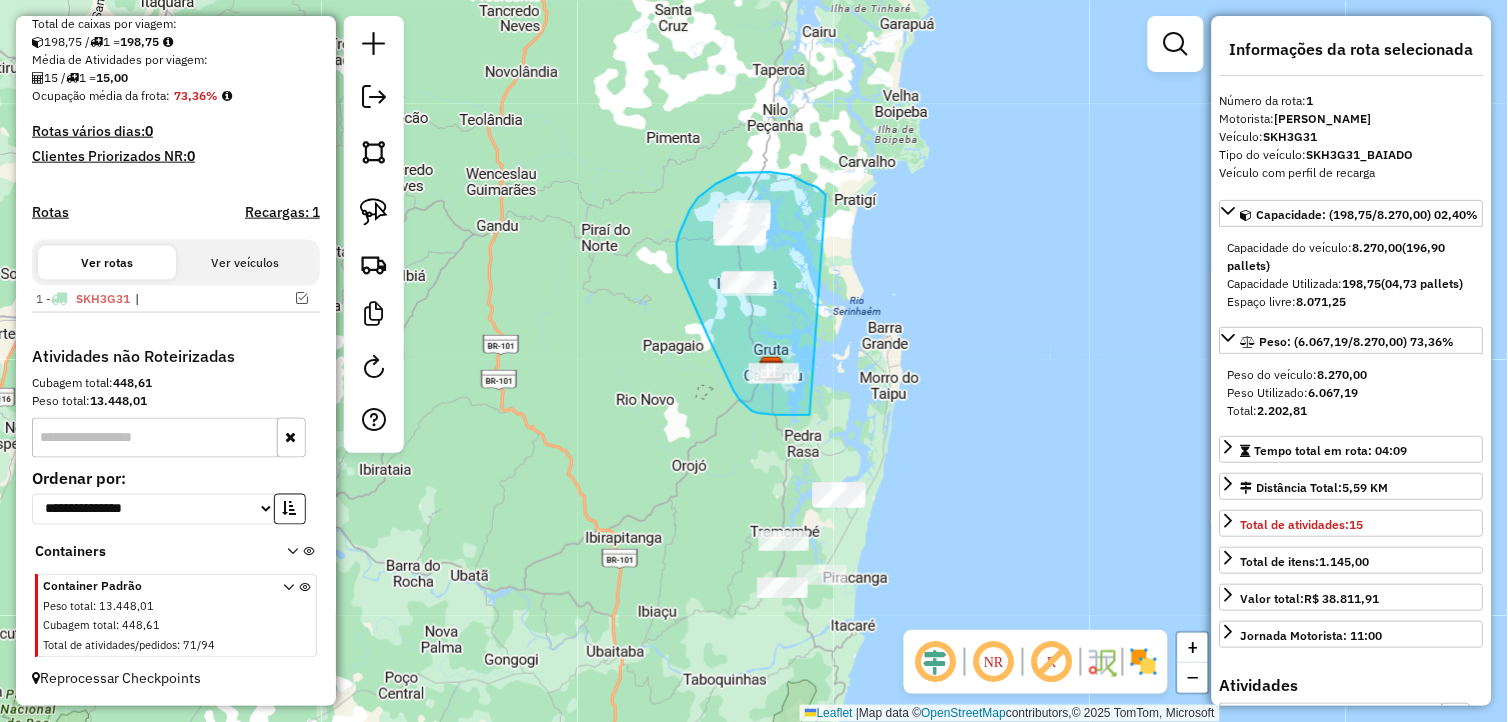 drag, startPoint x: 826, startPoint y: 197, endPoint x: 820, endPoint y: 406, distance: 209.0861 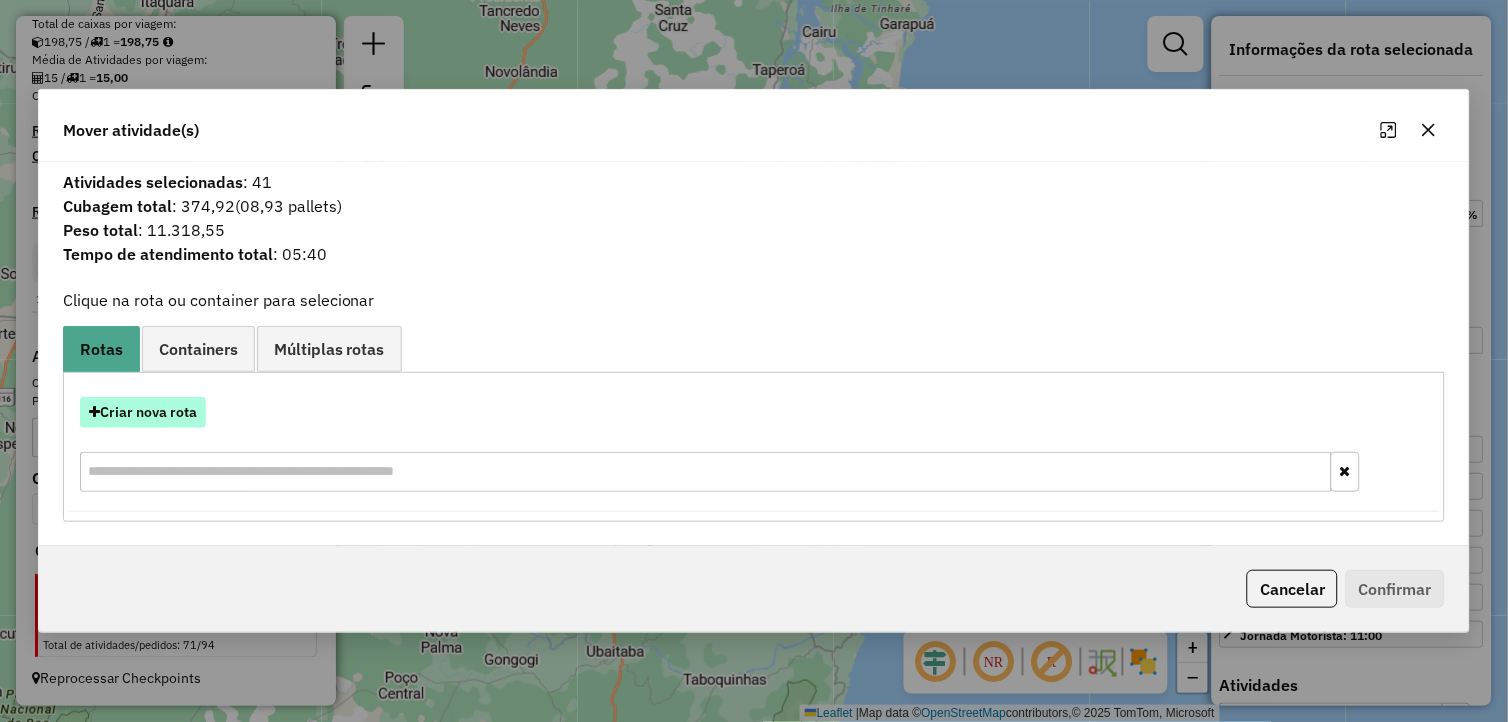 click on "Criar nova rota" at bounding box center [143, 412] 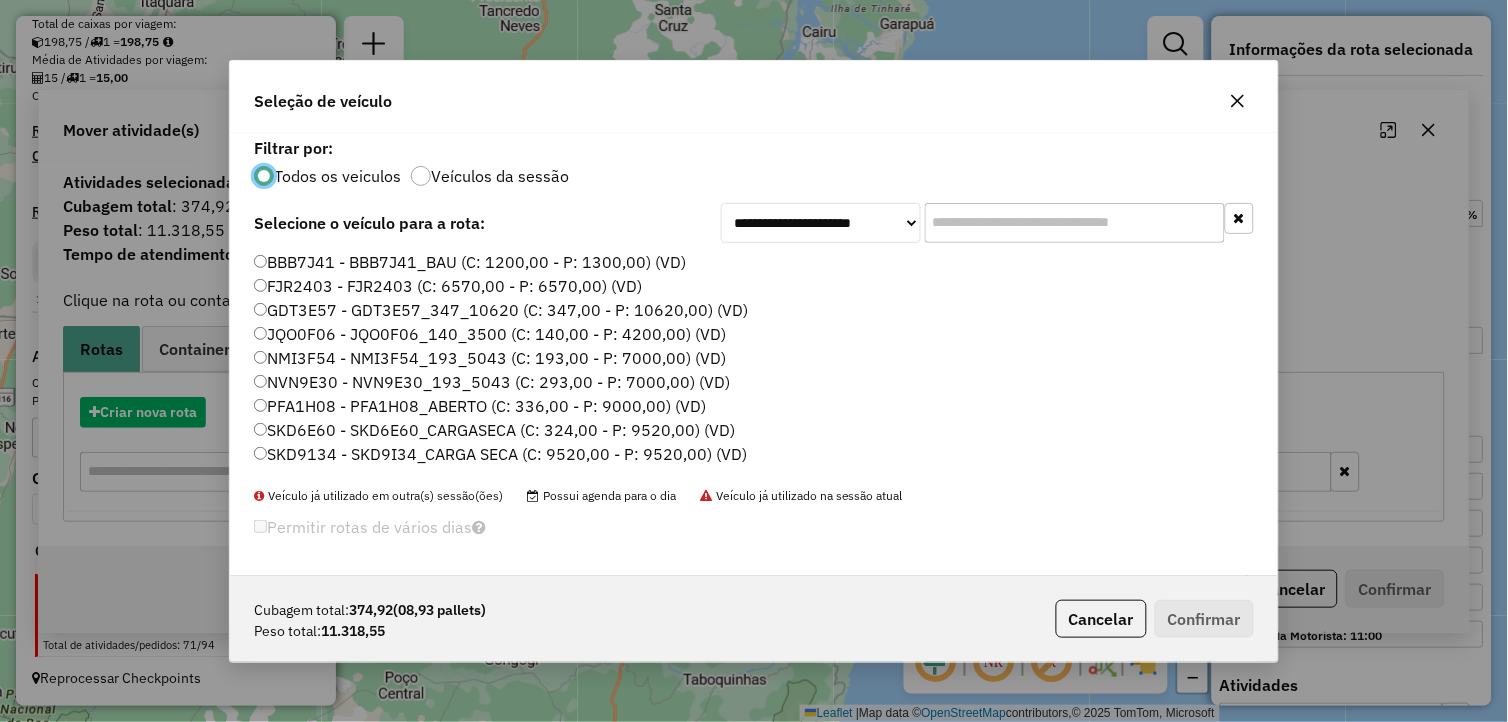 scroll, scrollTop: 11, scrollLeft: 5, axis: both 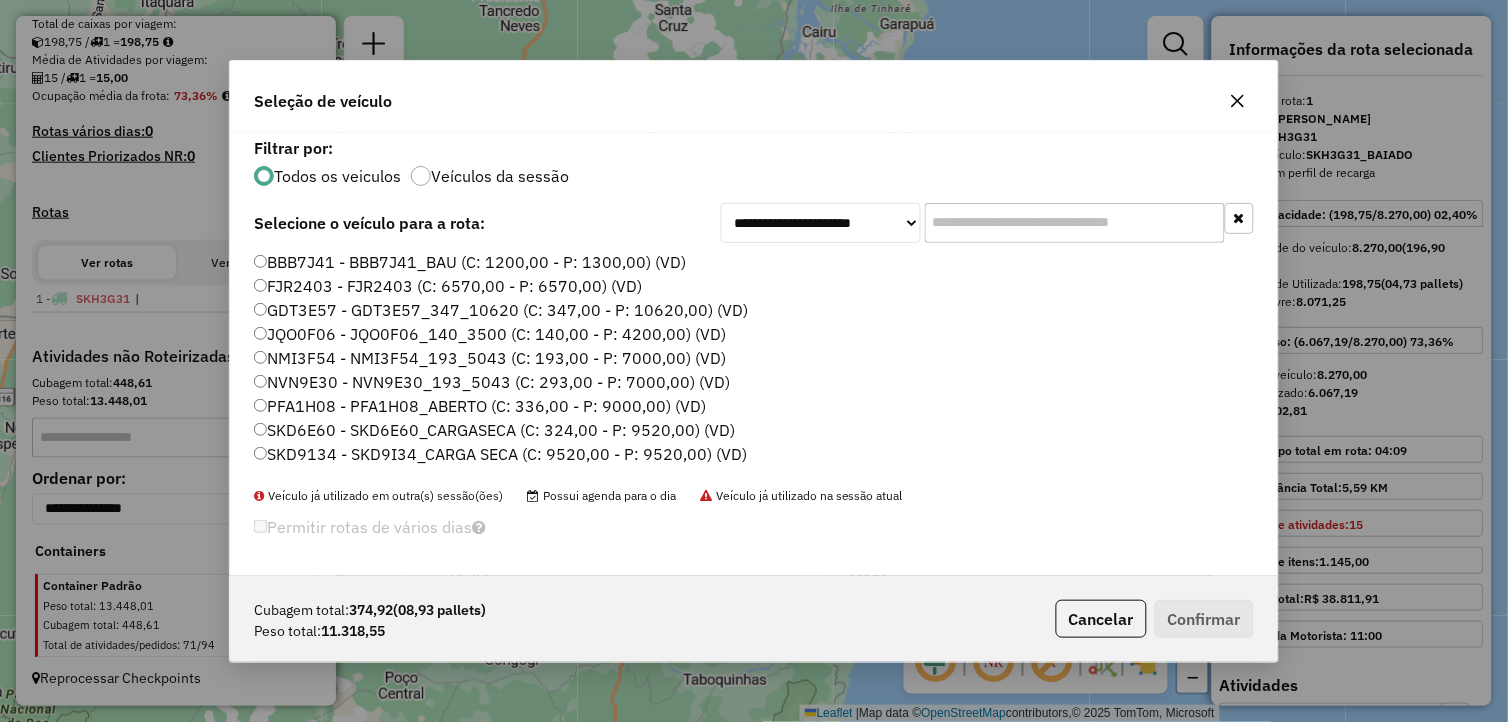 click 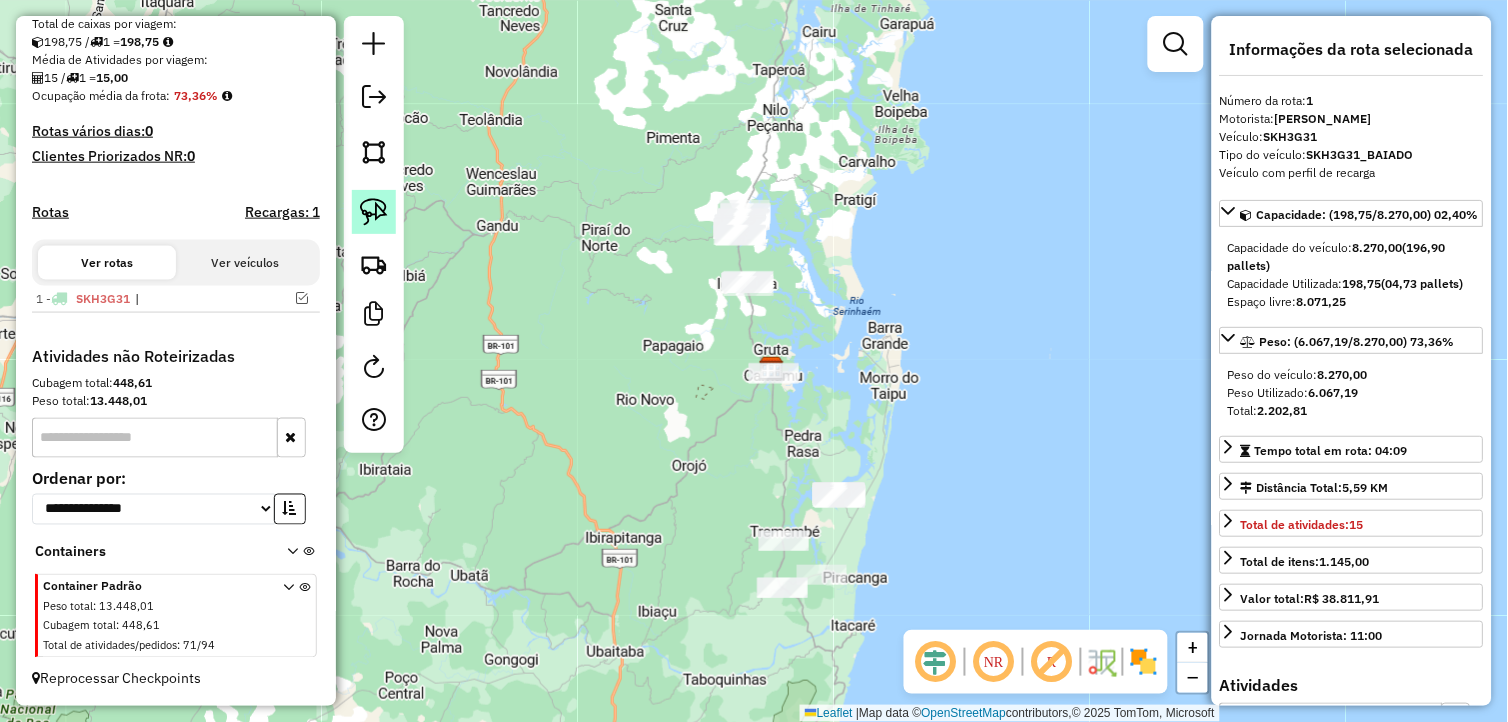 click 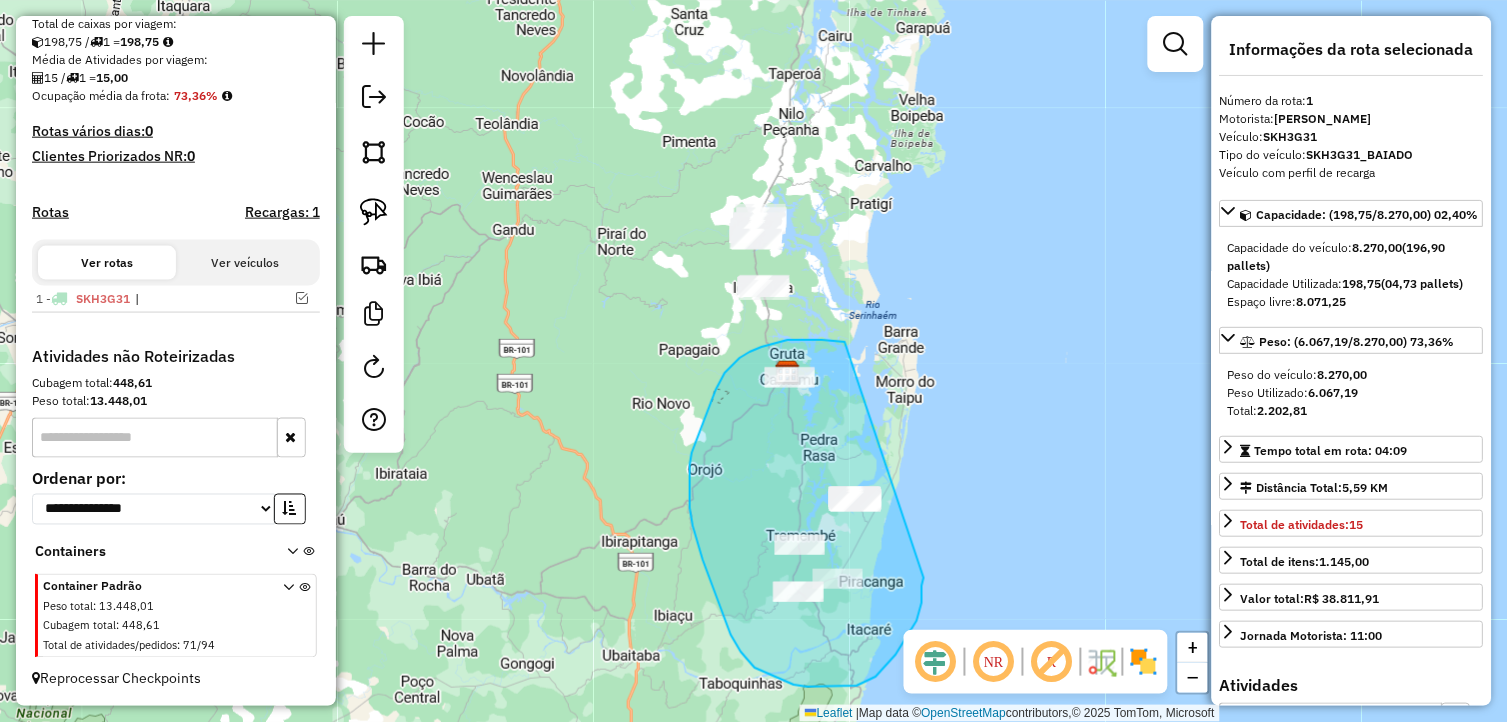 drag, startPoint x: 762, startPoint y: 347, endPoint x: 924, endPoint y: 578, distance: 282.1436 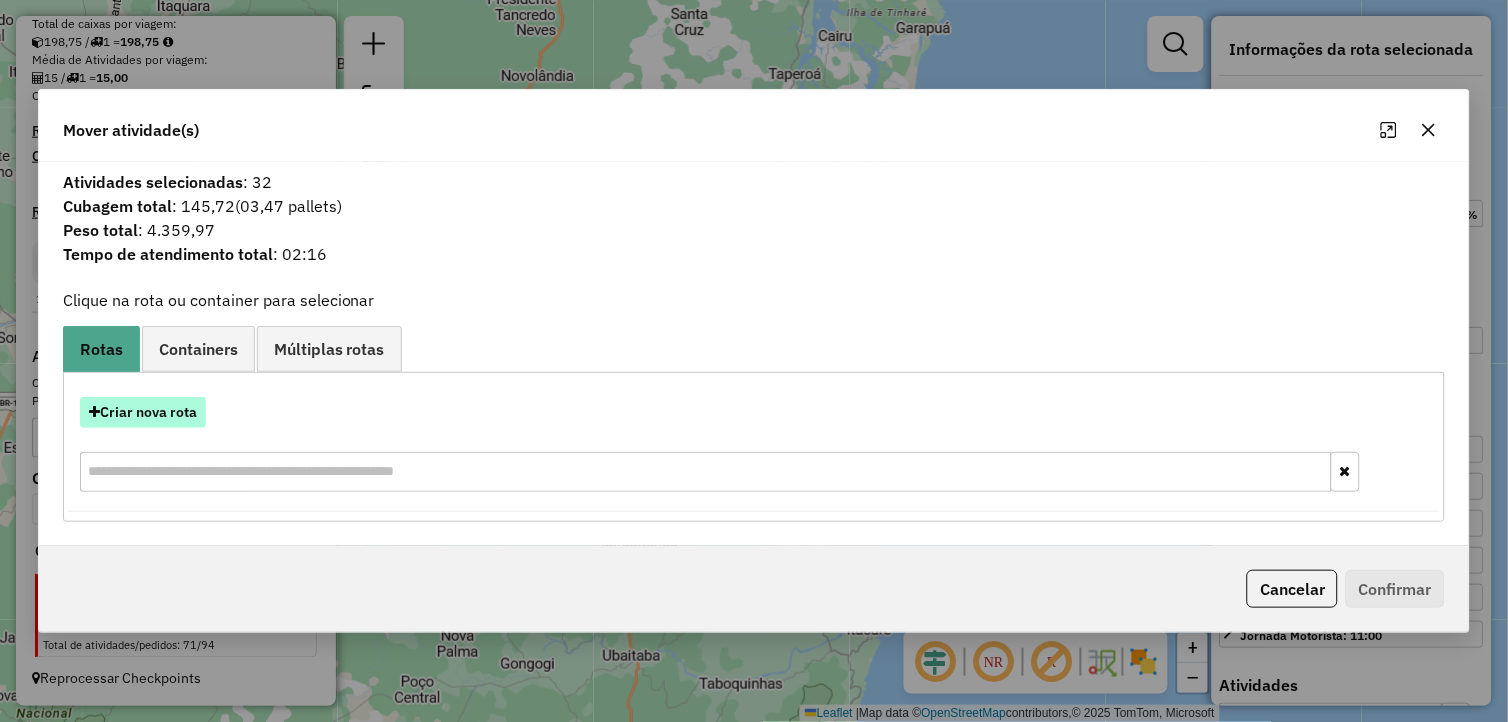 click on "Criar nova rota" at bounding box center (143, 412) 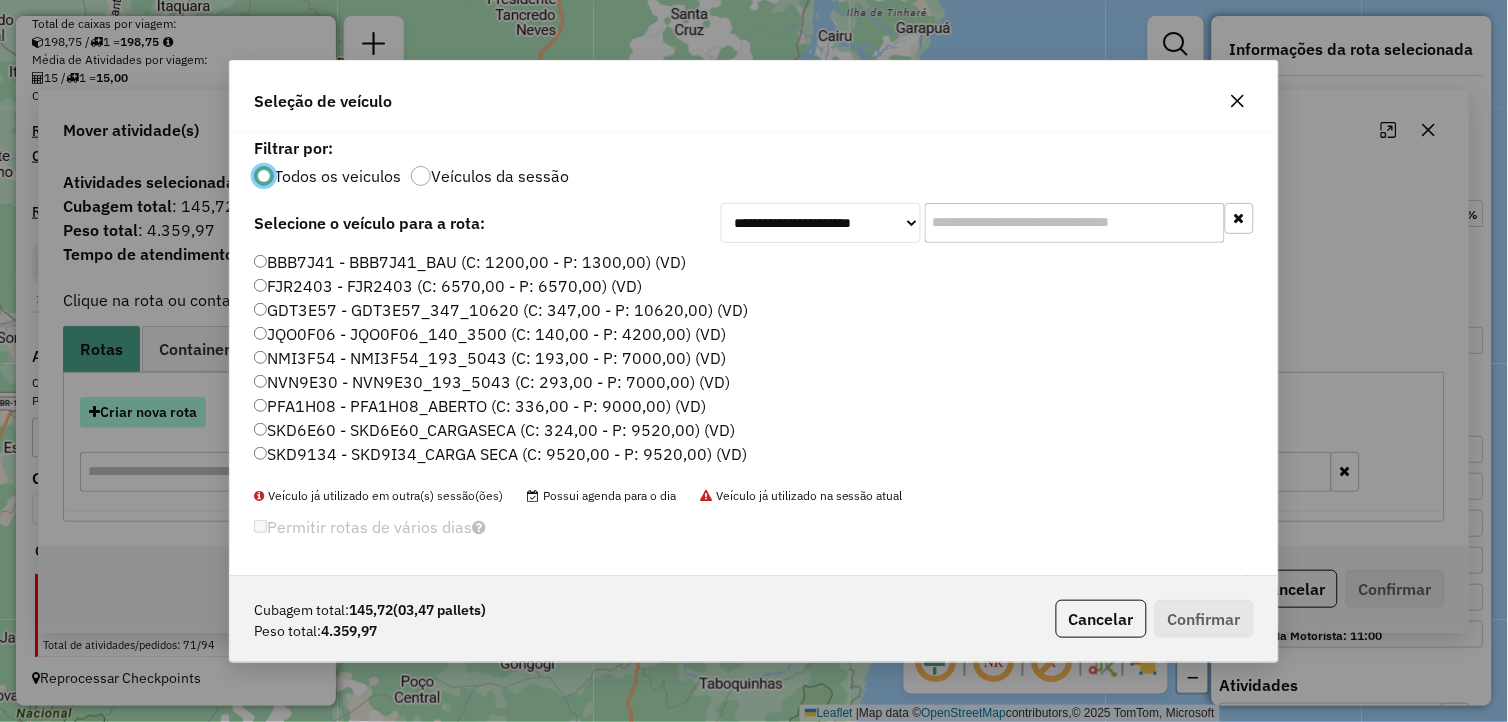 scroll, scrollTop: 11, scrollLeft: 5, axis: both 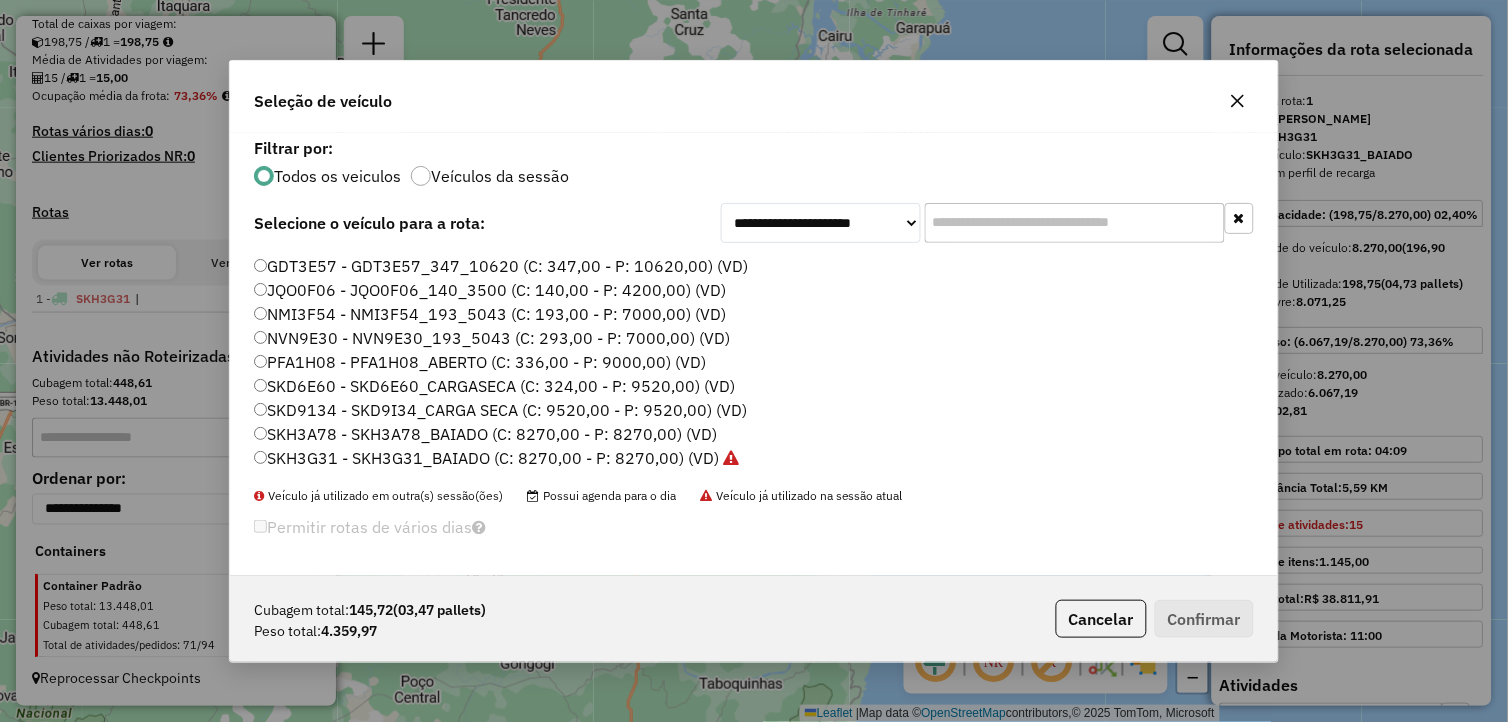click on "SKD9134 - SKD9I34_CARGA SECA (C: 9520,00 - P: 9520,00) (VD)" 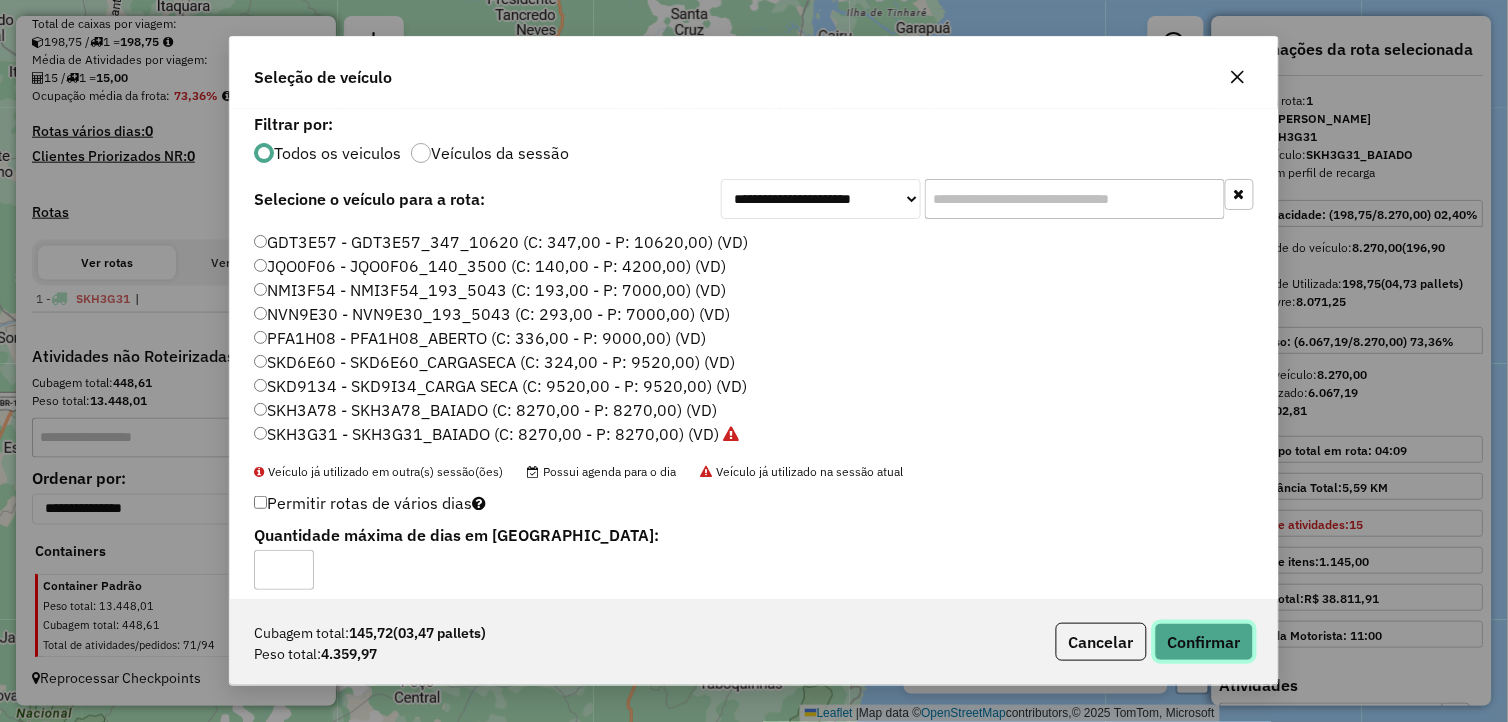 click on "Confirmar" 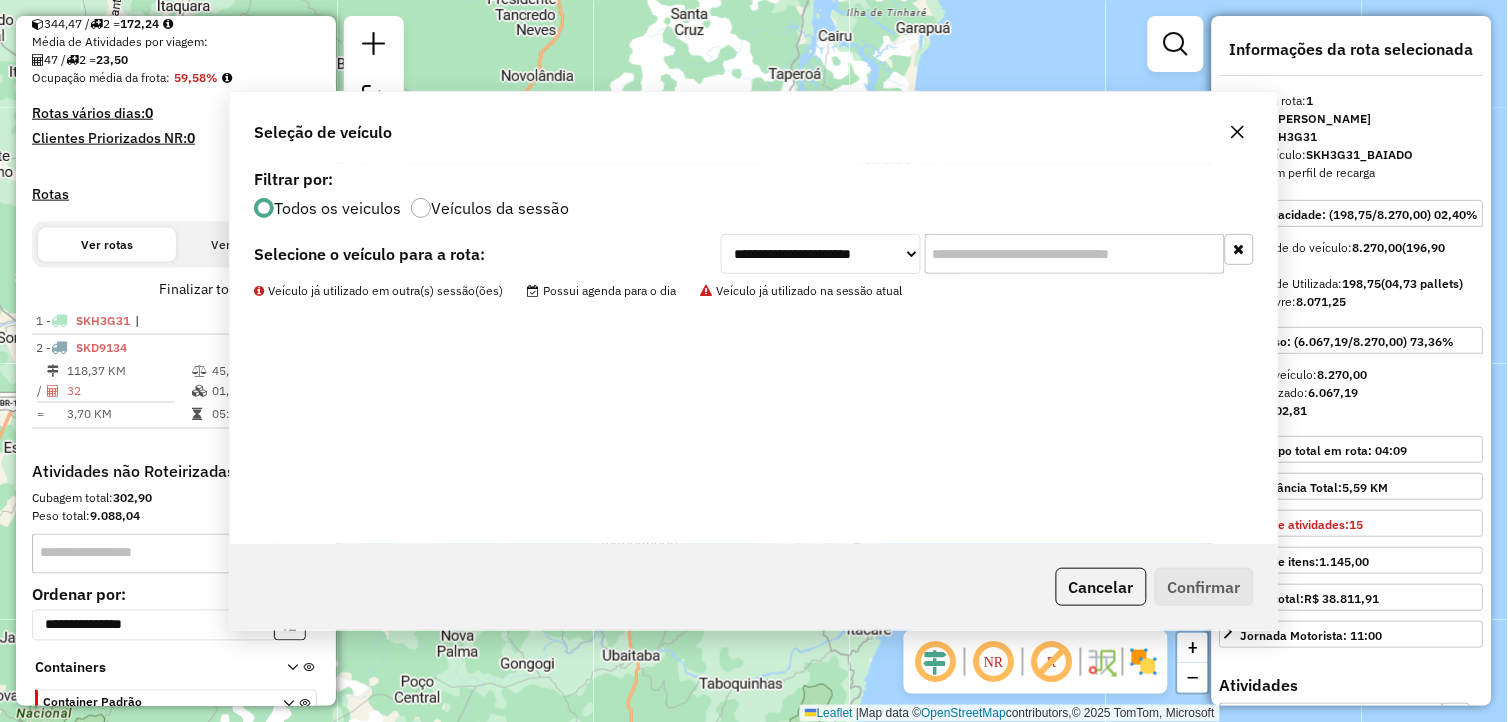 scroll, scrollTop: 573, scrollLeft: 0, axis: vertical 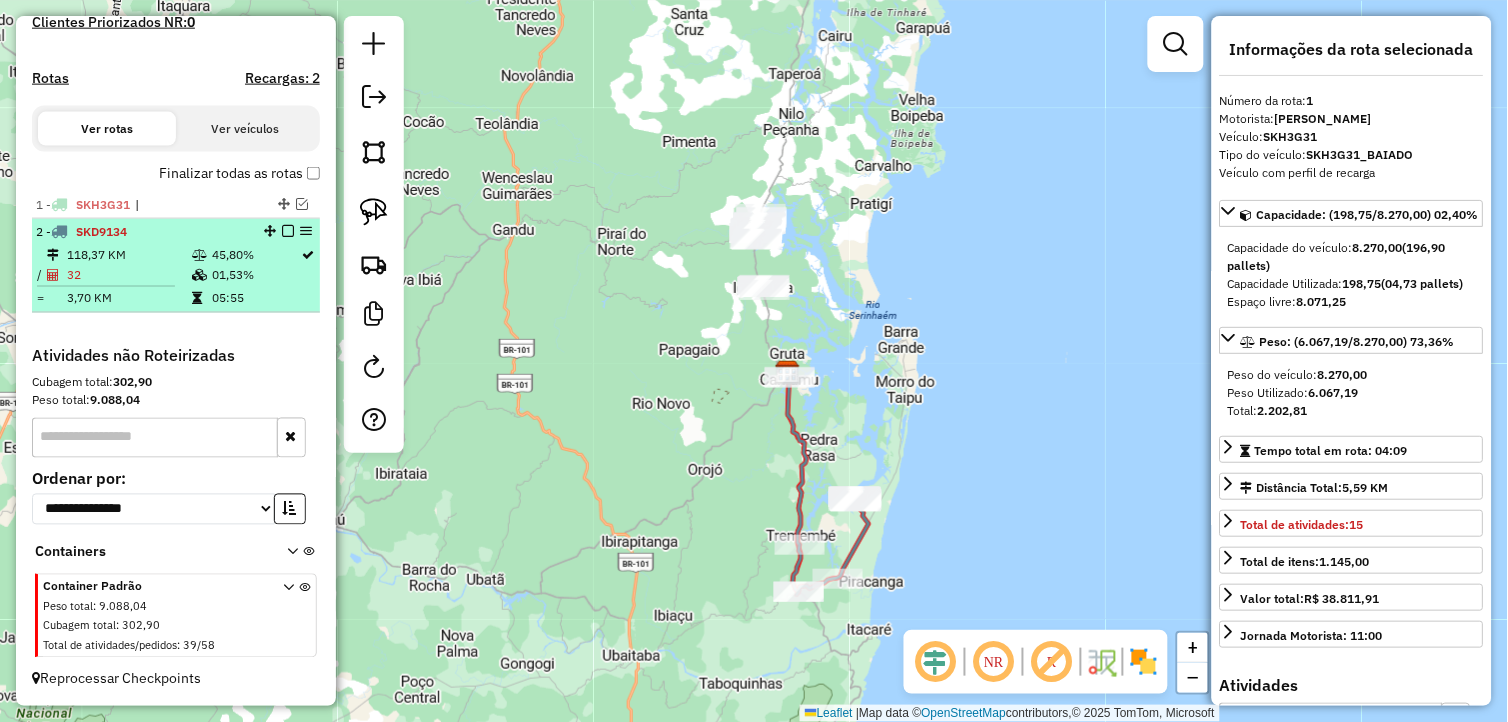 click at bounding box center [288, 231] 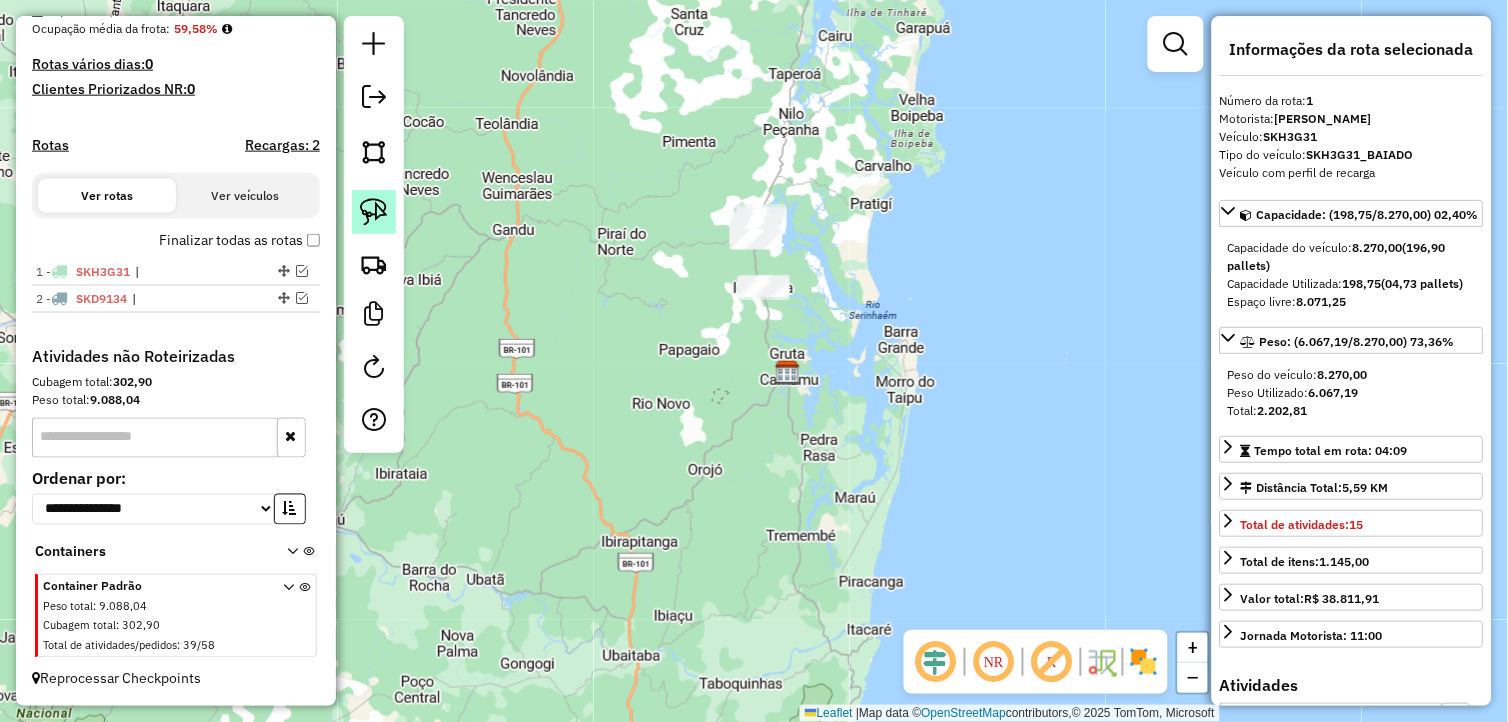 drag, startPoint x: 367, startPoint y: 206, endPoint x: 394, endPoint y: 203, distance: 27.166155 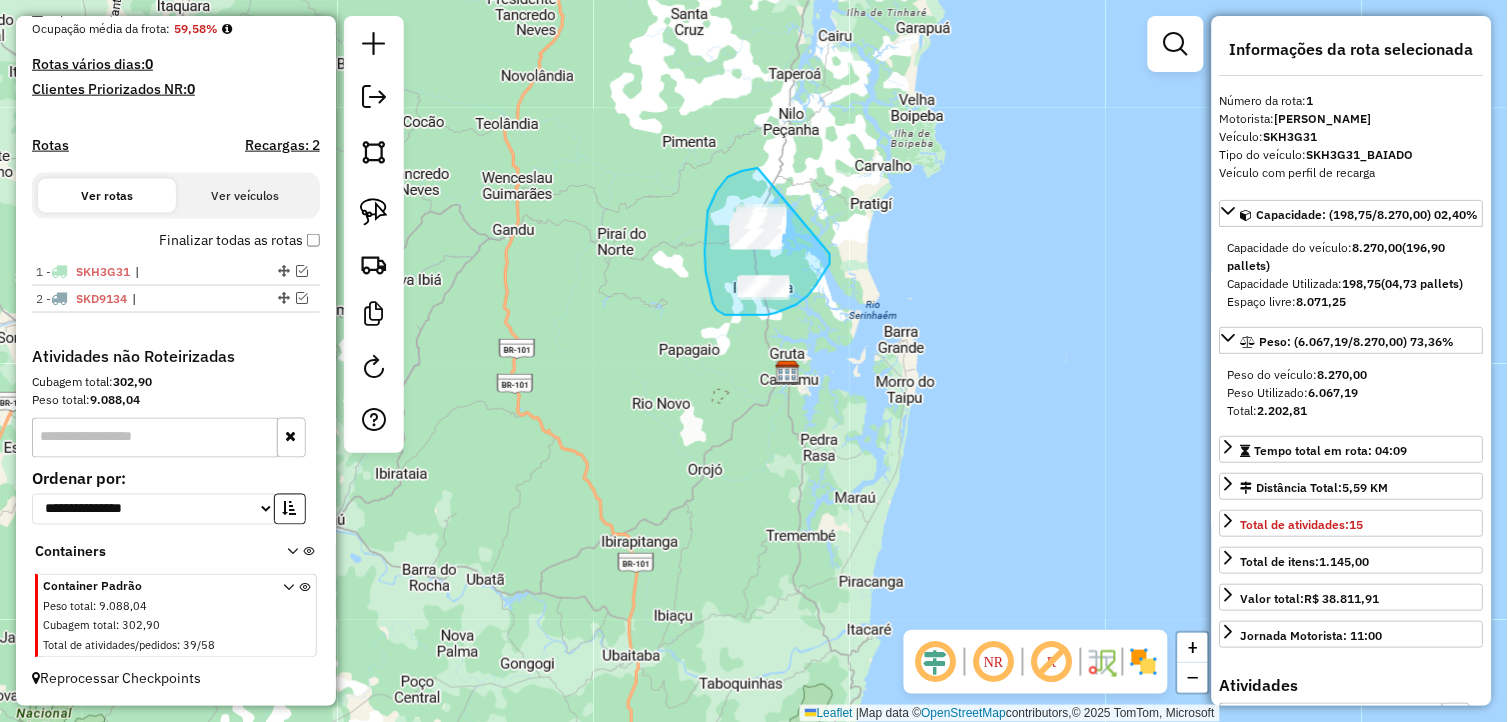 drag, startPoint x: 830, startPoint y: 256, endPoint x: 762, endPoint y: 166, distance: 112.80071 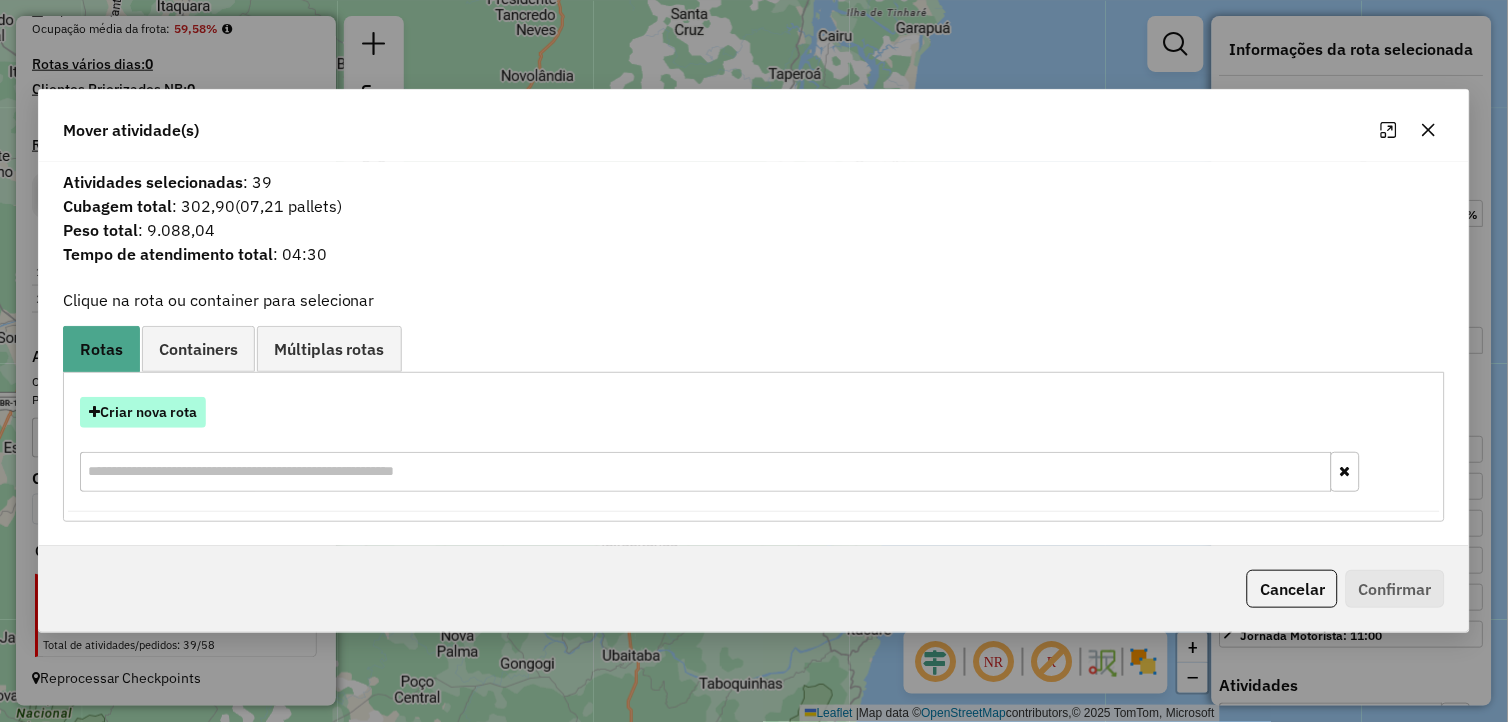 click on "Criar nova rota" at bounding box center [143, 412] 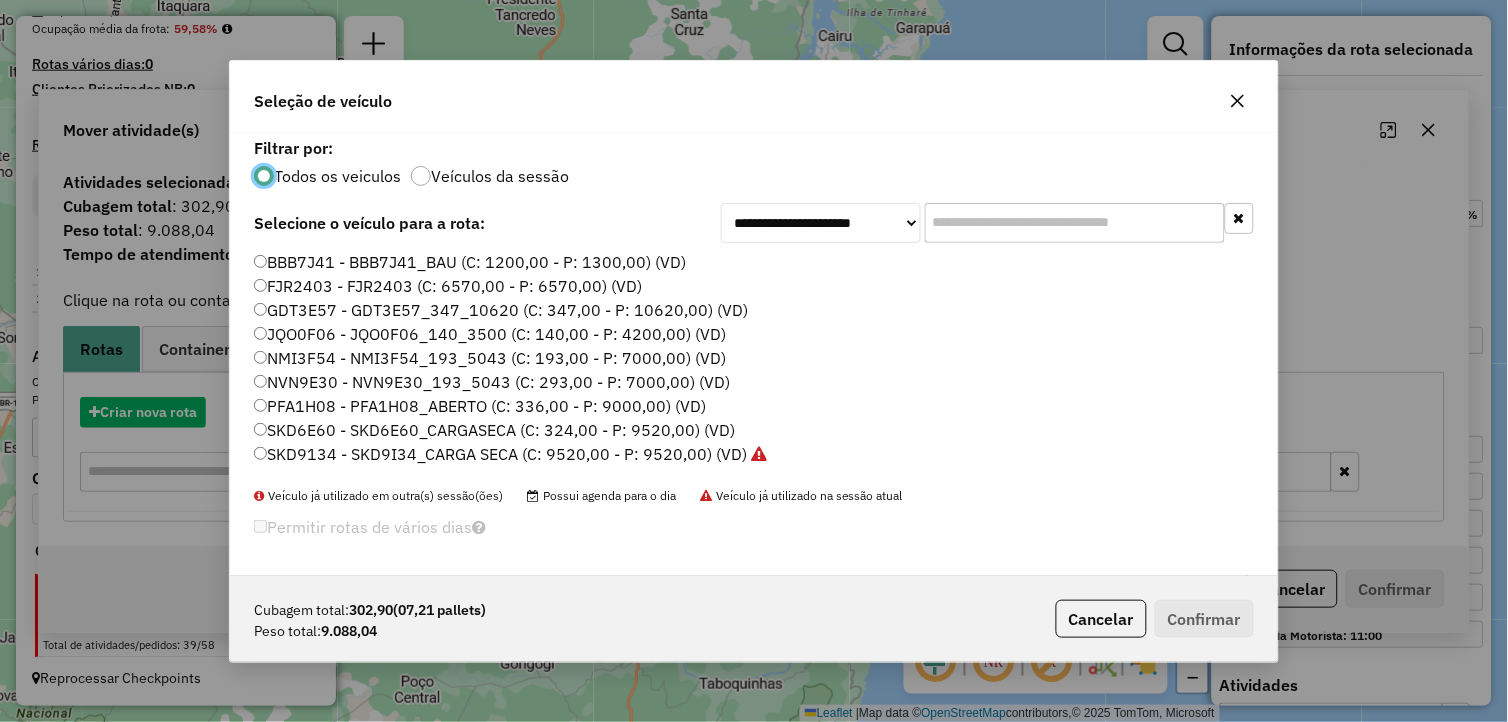 scroll, scrollTop: 11, scrollLeft: 5, axis: both 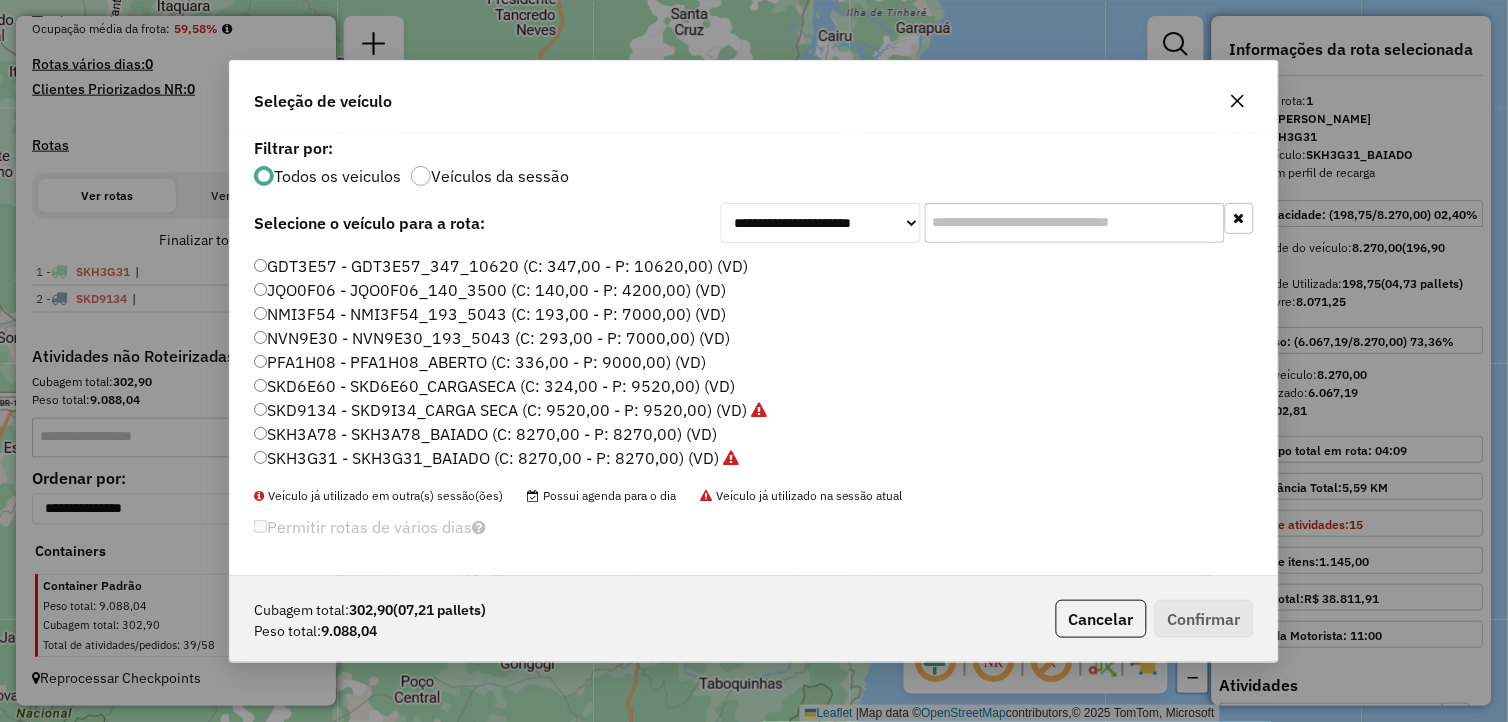 click on "SKH3A78 - SKH3A78_BAIADO (C: 8270,00 - P: 8270,00) (VD)" 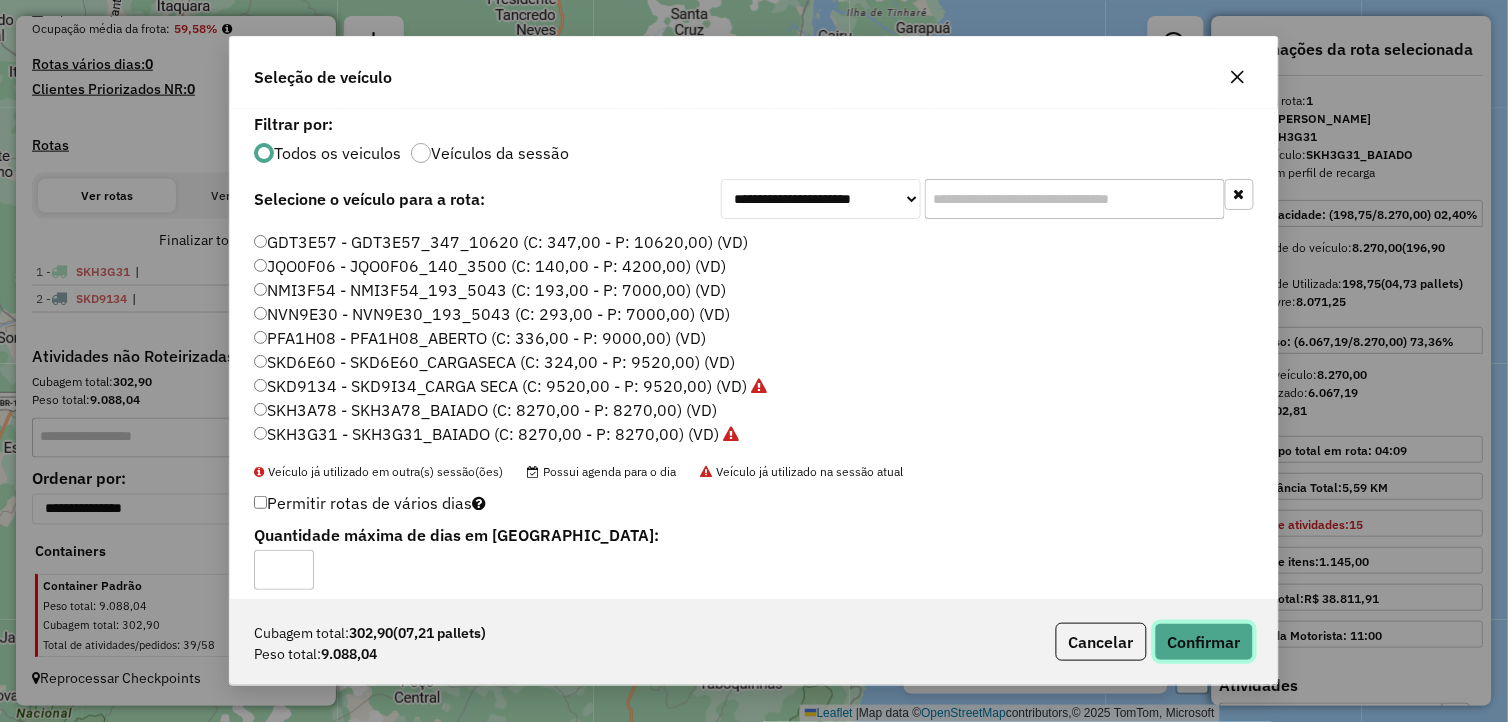 click on "Confirmar" 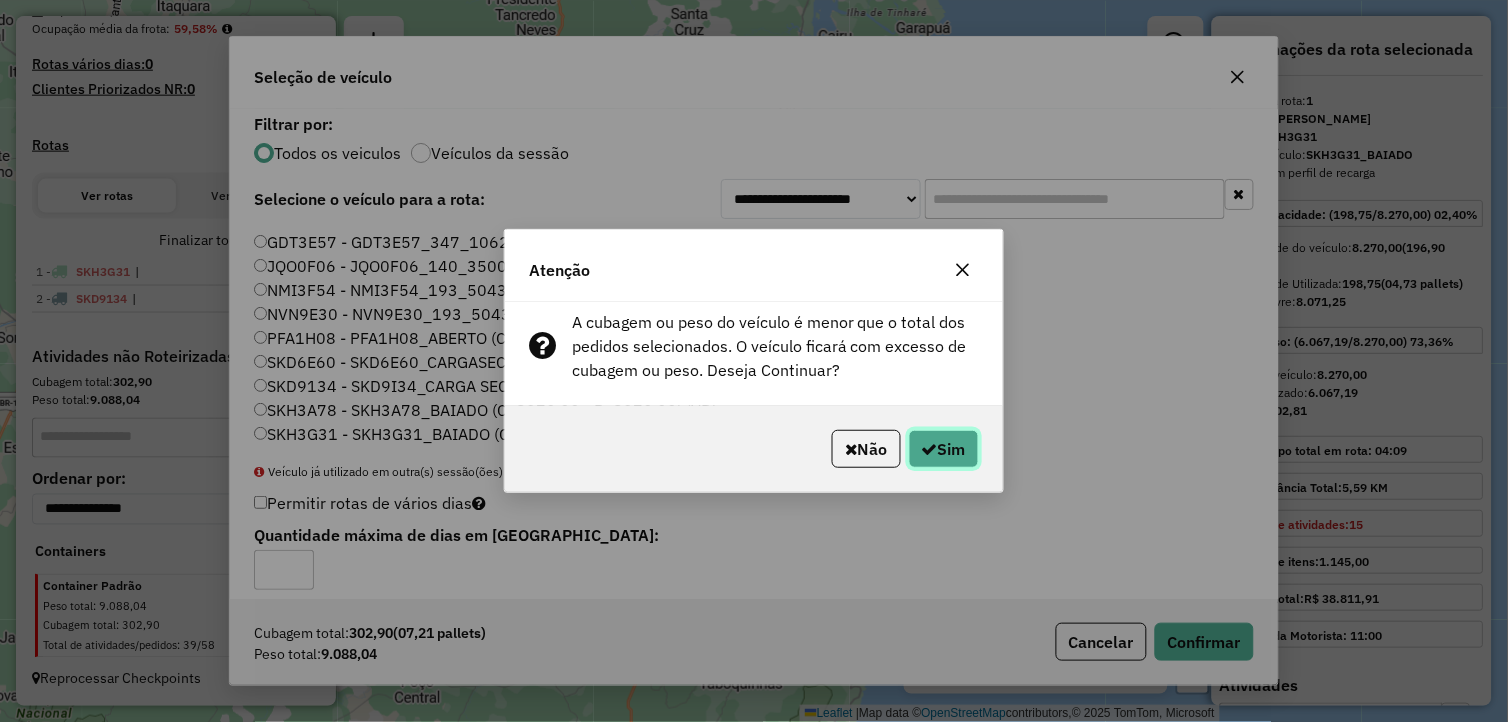 click on "Sim" 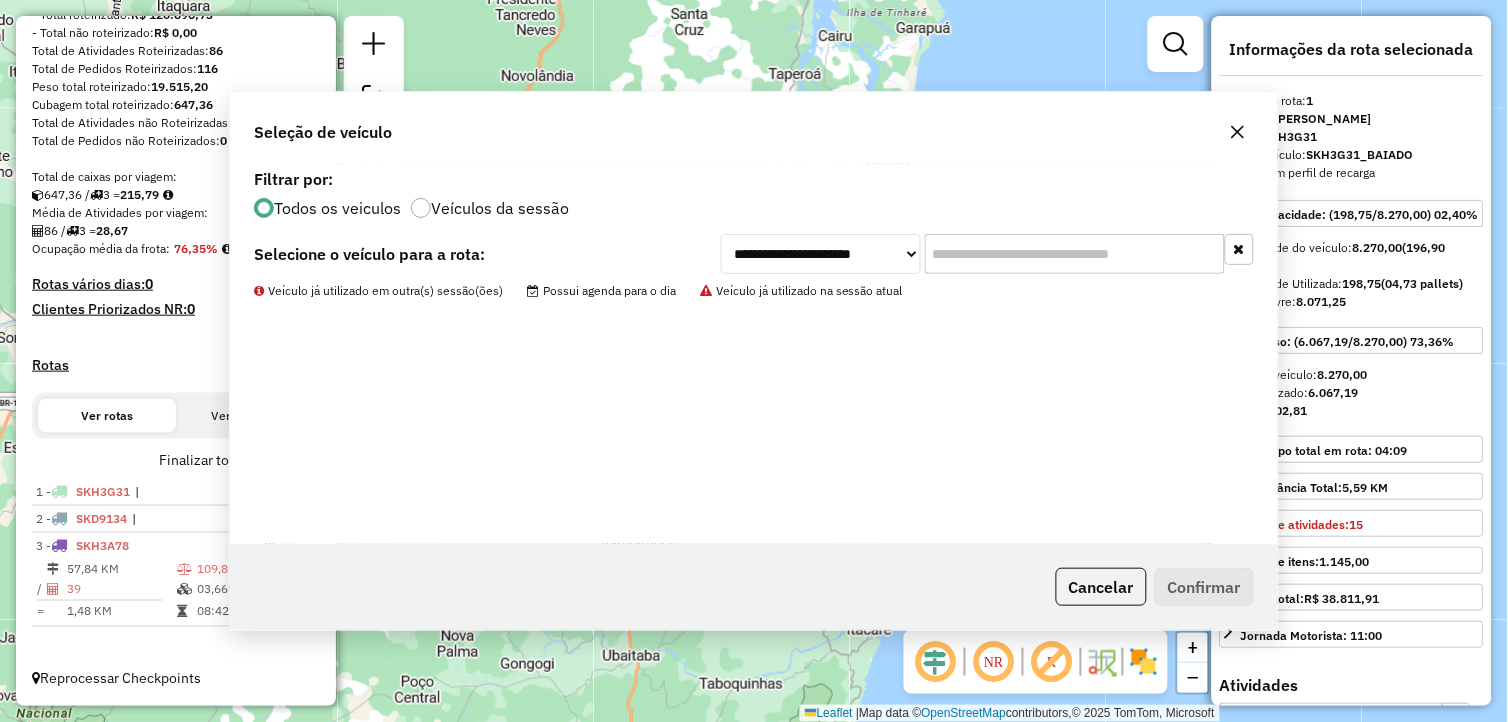 scroll, scrollTop: 285, scrollLeft: 0, axis: vertical 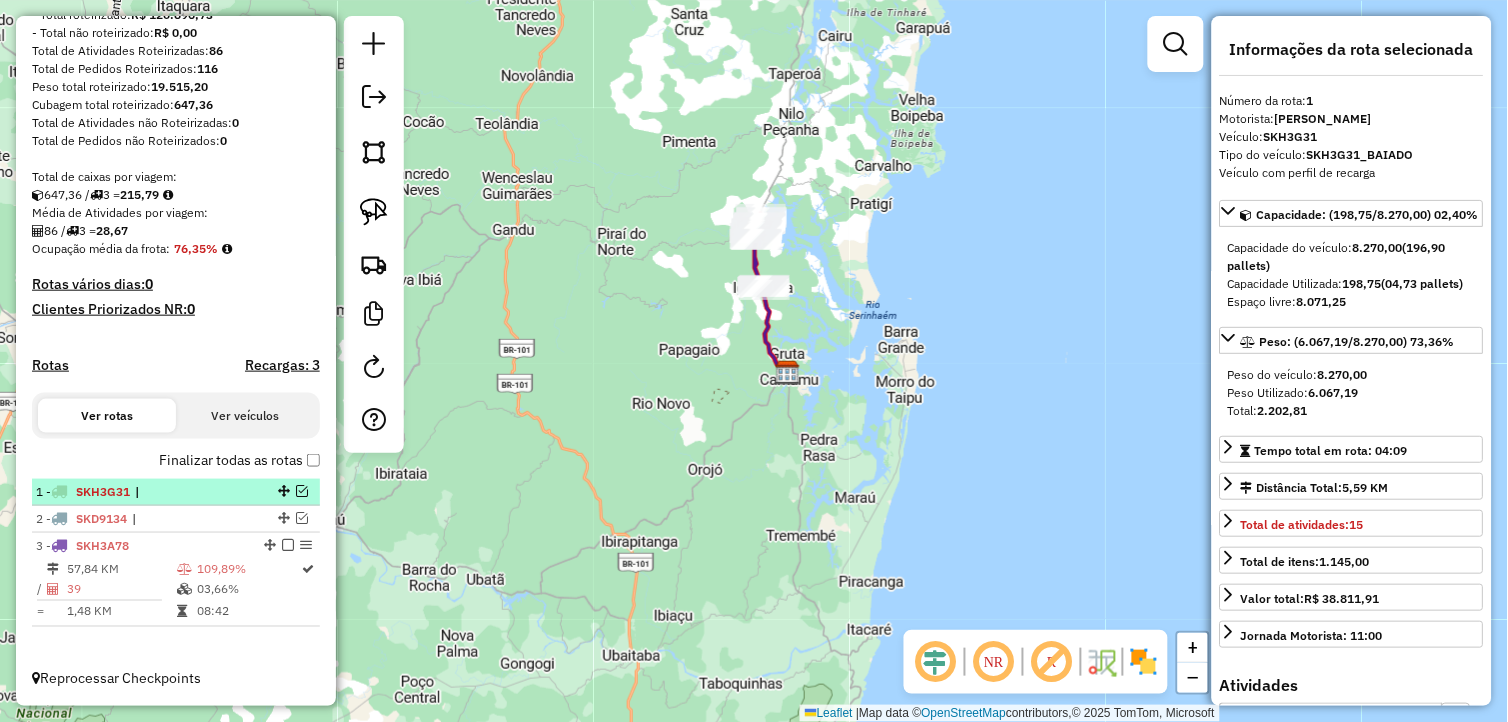 click at bounding box center [302, 491] 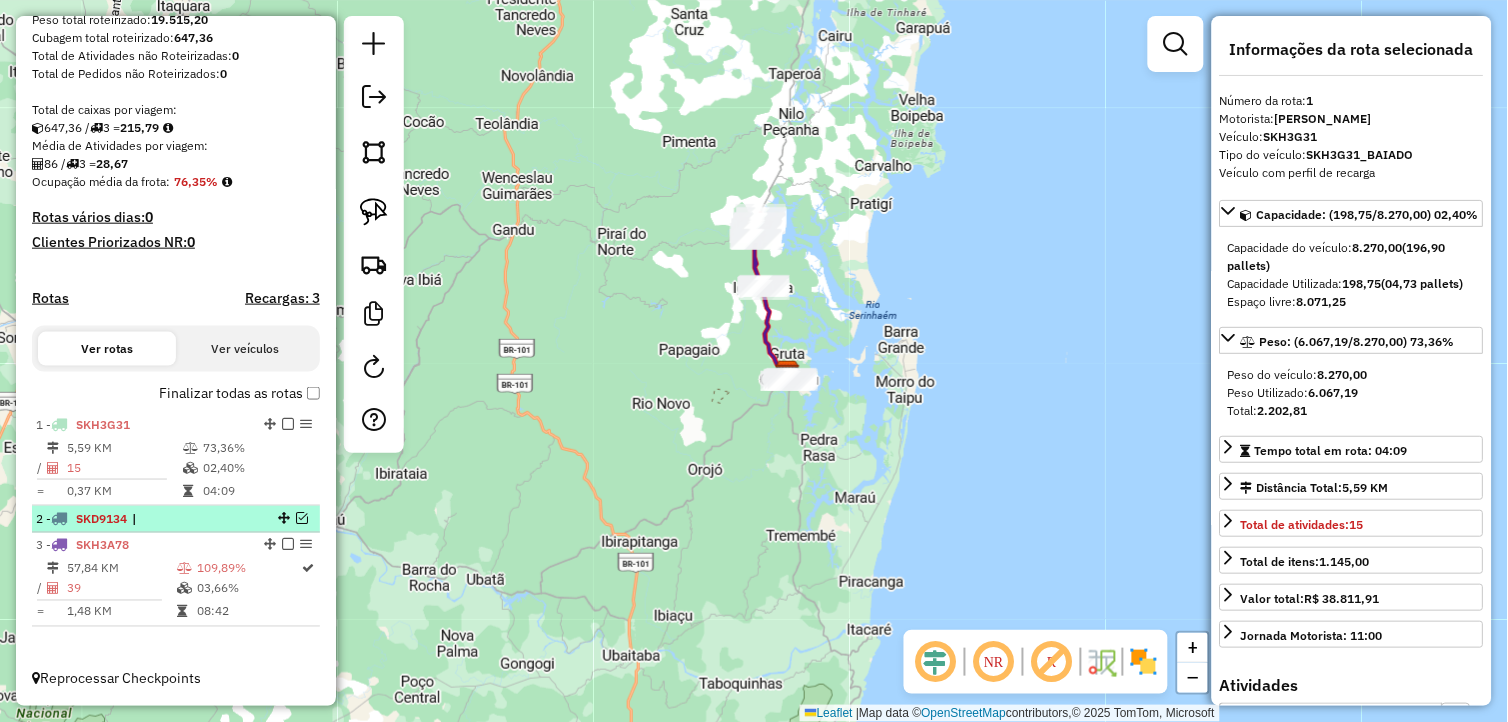 click at bounding box center (302, 518) 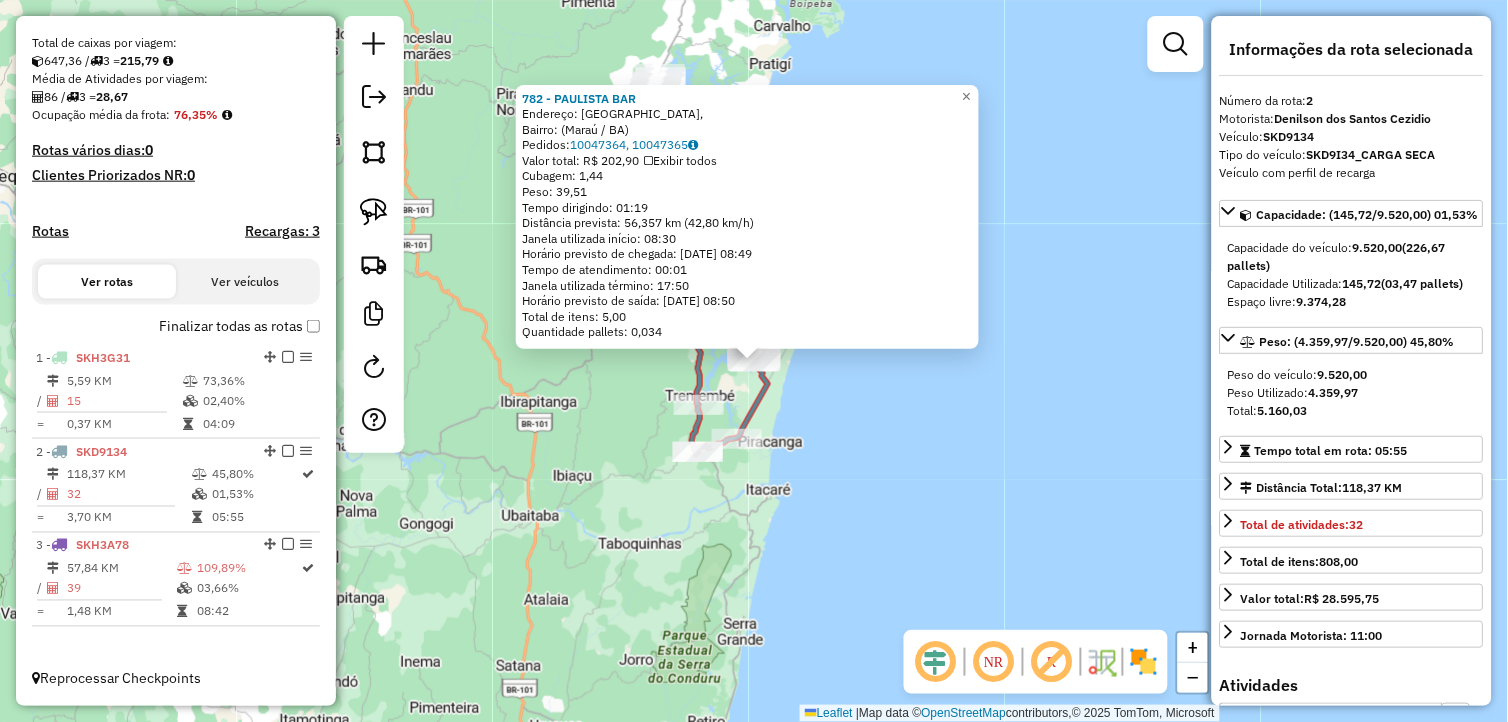 click on "782 - PAULISTA BAR  Endereço: Avenida Ubaitaba,    Bairro:  (Maraú / BA)   Pedidos:  10047364, 10047365   Valor total: R$ 202,90   Exibir todos   Cubagem: 1,44  Peso: 39,51  Tempo dirigindo: 01:19   Distância prevista: 56,357 km (42,80 km/h)   Janela utilizada início: 08:30   Horário previsto de chegada: 11/07/2025 08:49   Tempo de atendimento: 00:01   Janela utilizada término: 17:50   Horário previsto de saída: 11/07/2025 08:50   Total de itens: 5,00   Quantidade pallets: 0,034  × Janela de atendimento Grade de atendimento Capacidade Transportadoras Veículos Cliente Pedidos  Rotas Selecione os dias de semana para filtrar as janelas de atendimento  Seg   Ter   Qua   Qui   Sex   Sáb   Dom  Informe o período da janela de atendimento: De: Até:  Filtrar exatamente a janela do cliente  Considerar janela de atendimento padrão  Selecione os dias de semana para filtrar as grades de atendimento  Seg   Ter   Qua   Qui   Sex   Sáb   Dom   Considerar clientes sem dia de atendimento cadastrado  De:   Até:" 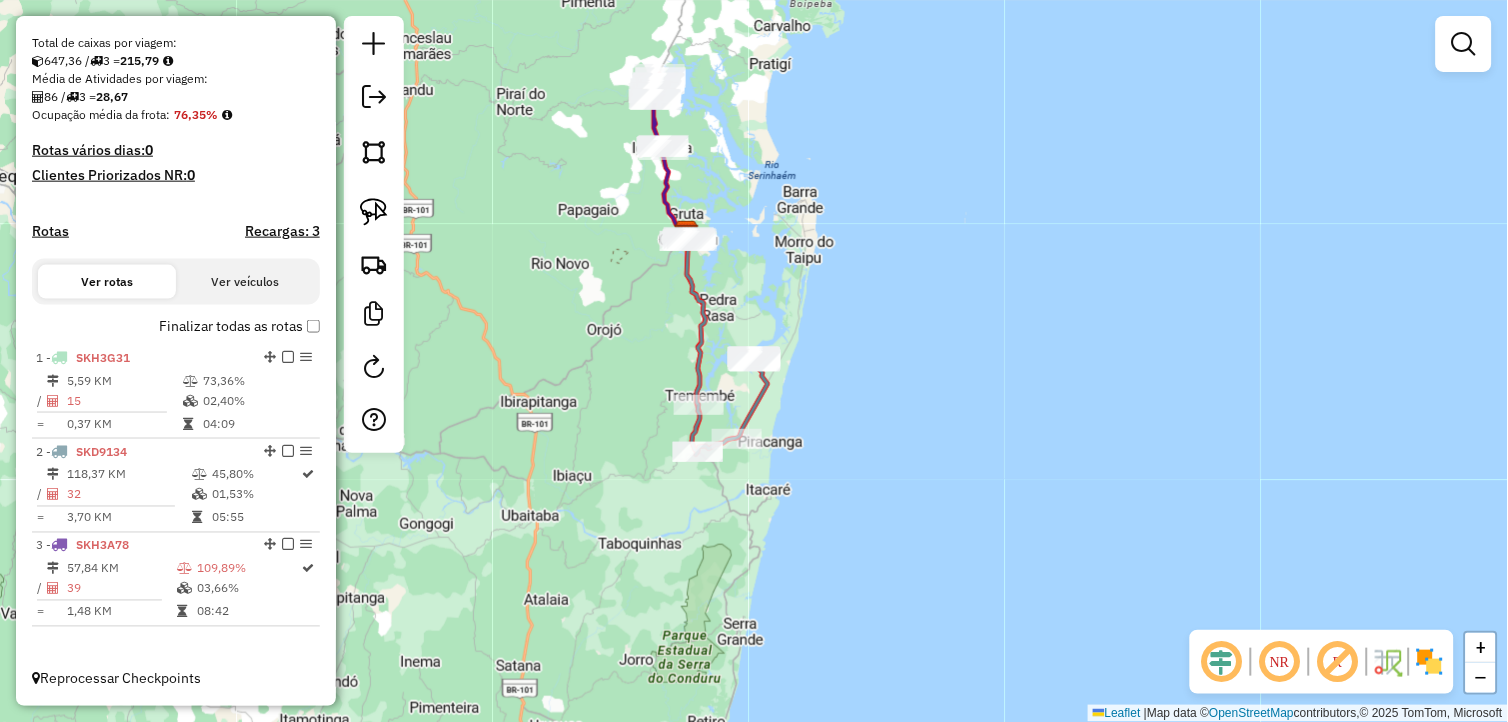 drag, startPoint x: 891, startPoint y: 427, endPoint x: 950, endPoint y: 501, distance: 94.641426 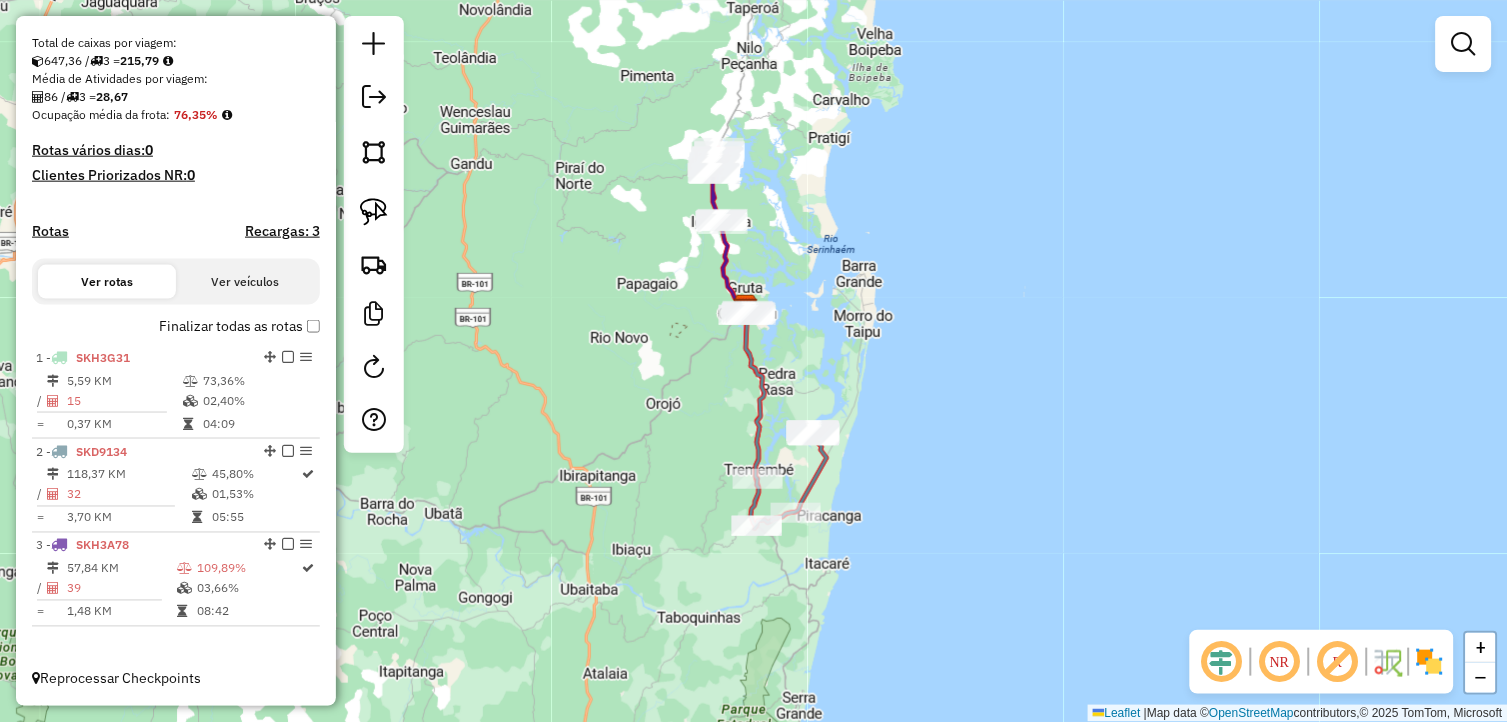 click on "Janela de atendimento Grade de atendimento Capacidade Transportadoras Veículos Cliente Pedidos  Rotas Selecione os dias de semana para filtrar as janelas de atendimento  Seg   Ter   Qua   Qui   Sex   Sáb   Dom  Informe o período da janela de atendimento: De: Até:  Filtrar exatamente a janela do cliente  Considerar janela de atendimento padrão  Selecione os dias de semana para filtrar as grades de atendimento  Seg   Ter   Qua   Qui   Sex   Sáb   Dom   Considerar clientes sem dia de atendimento cadastrado  Clientes fora do dia de atendimento selecionado Filtrar as atividades entre os valores definidos abaixo:  Peso mínimo:   Peso máximo:   Cubagem mínima:   Cubagem máxima:   De:   Até:  Filtrar as atividades entre o tempo de atendimento definido abaixo:  De:   Até:   Considerar capacidade total dos clientes não roteirizados Transportadora: Selecione um ou mais itens Tipo de veículo: Selecione um ou mais itens Veículo: Selecione um ou mais itens Motorista: Selecione um ou mais itens Nome: Rótulo:" 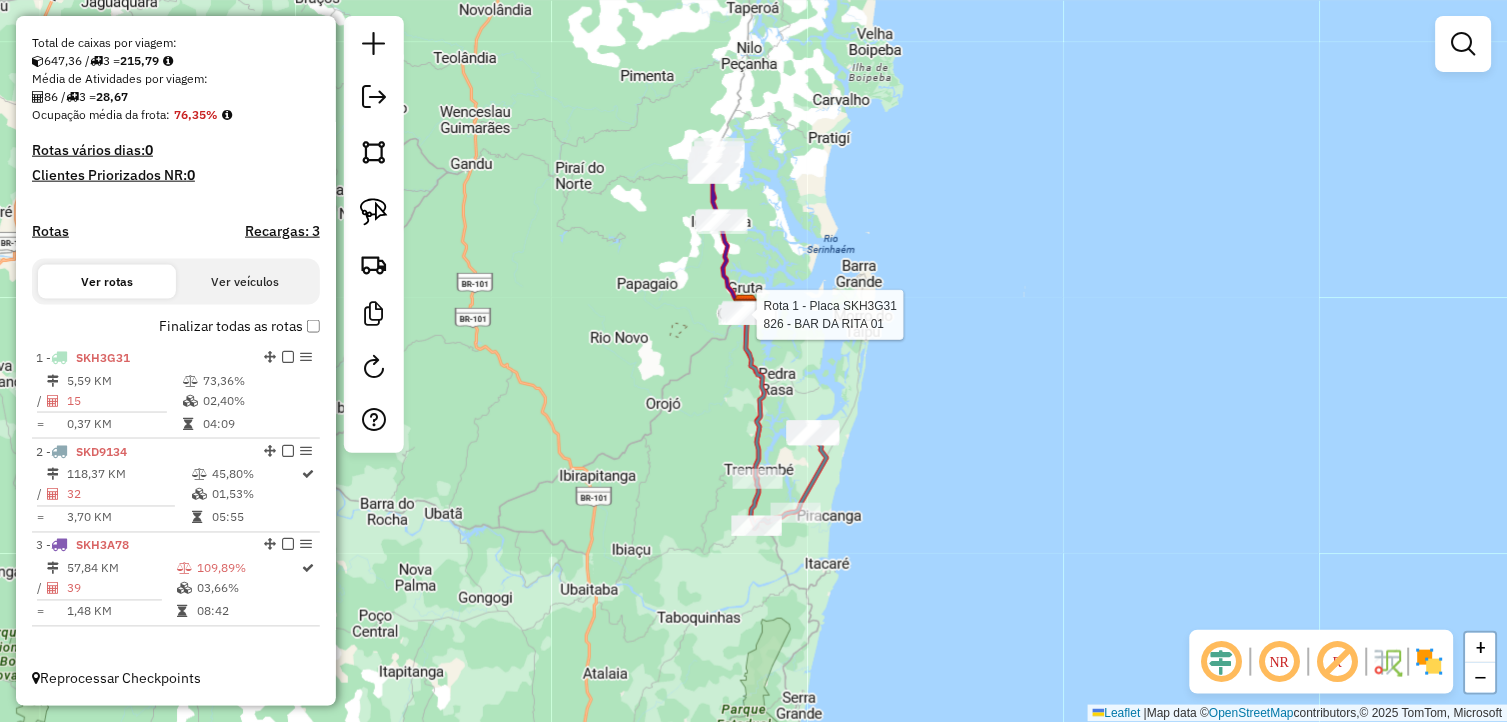 select on "**********" 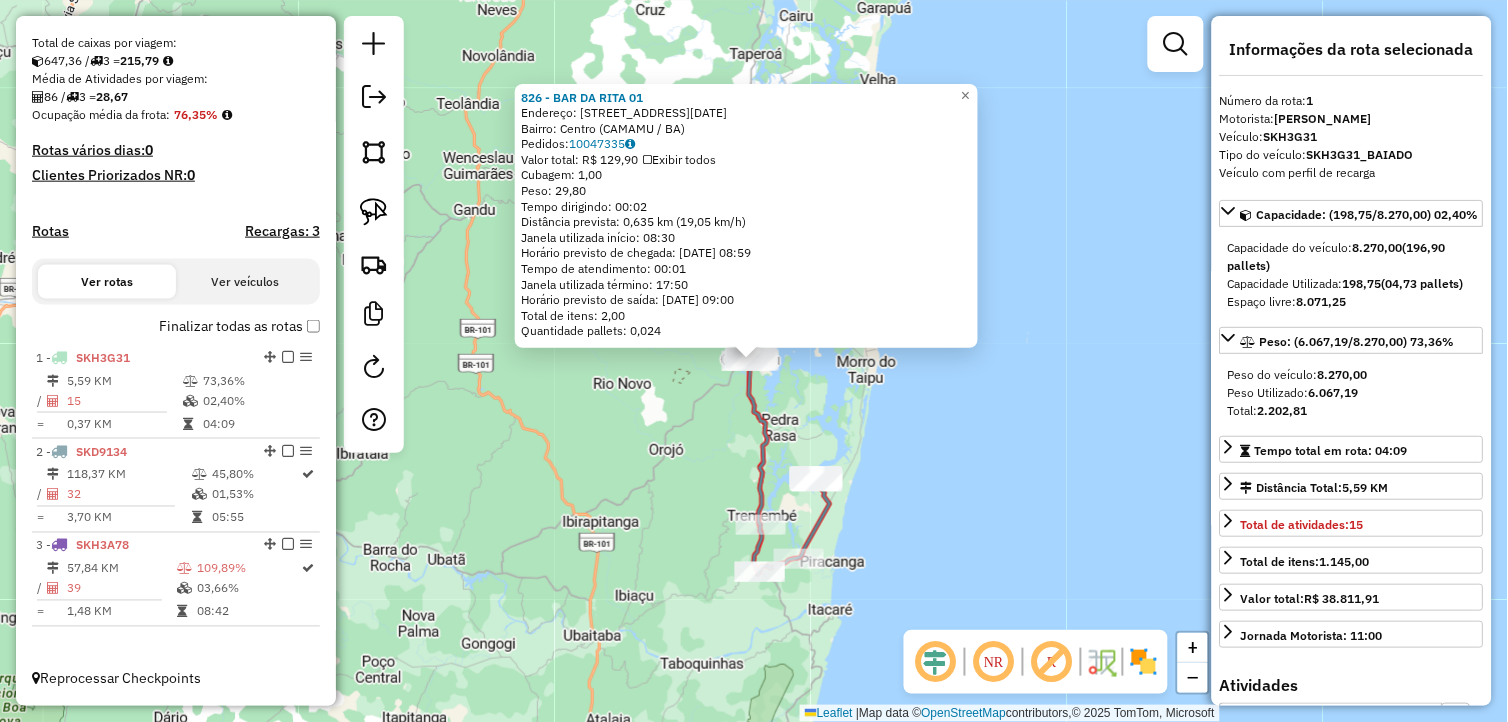 click on "826 - BAR DA RITA 01  Endereço:  Avenida Beira Mar 7   Bairro: Centro (CAMAMU / BA)   Pedidos:  10047335   Valor total: R$ 129,90   Exibir todos   Cubagem: 1,00  Peso: 29,80  Tempo dirigindo: 00:02   Distância prevista: 0,635 km (19,05 km/h)   Janela utilizada início: 08:30   Horário previsto de chegada: 11/07/2025 08:59   Tempo de atendimento: 00:01   Janela utilizada término: 17:50   Horário previsto de saída: 11/07/2025 09:00   Total de itens: 2,00   Quantidade pallets: 0,024  × Janela de atendimento Grade de atendimento Capacidade Transportadoras Veículos Cliente Pedidos  Rotas Selecione os dias de semana para filtrar as janelas de atendimento  Seg   Ter   Qua   Qui   Sex   Sáb   Dom  Informe o período da janela de atendimento: De: Até:  Filtrar exatamente a janela do cliente  Considerar janela de atendimento padrão  Selecione os dias de semana para filtrar as grades de atendimento  Seg   Ter   Qua   Qui   Sex   Sáb   Dom   Considerar clientes sem dia de atendimento cadastrado  De:   Até:" 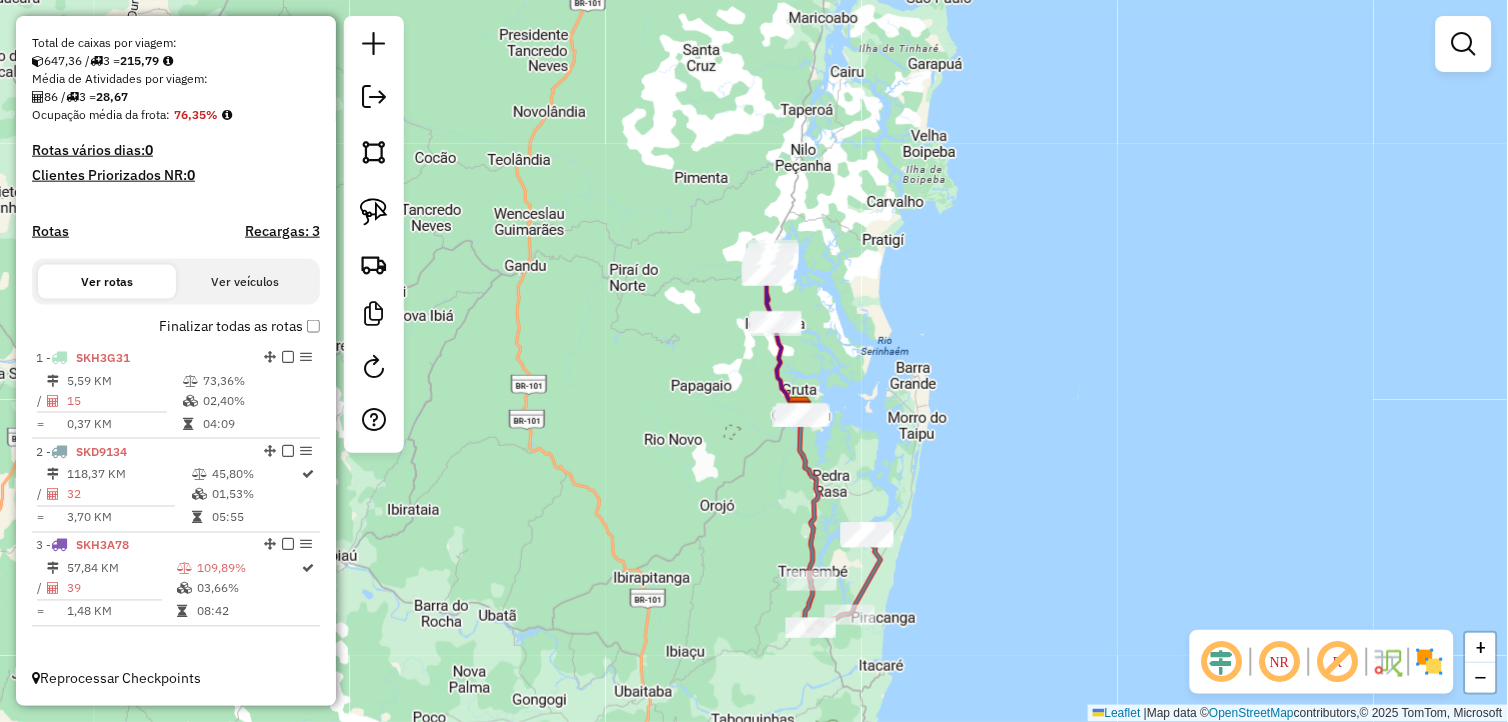drag, startPoint x: 924, startPoint y: 442, endPoint x: 905, endPoint y: 430, distance: 22.472204 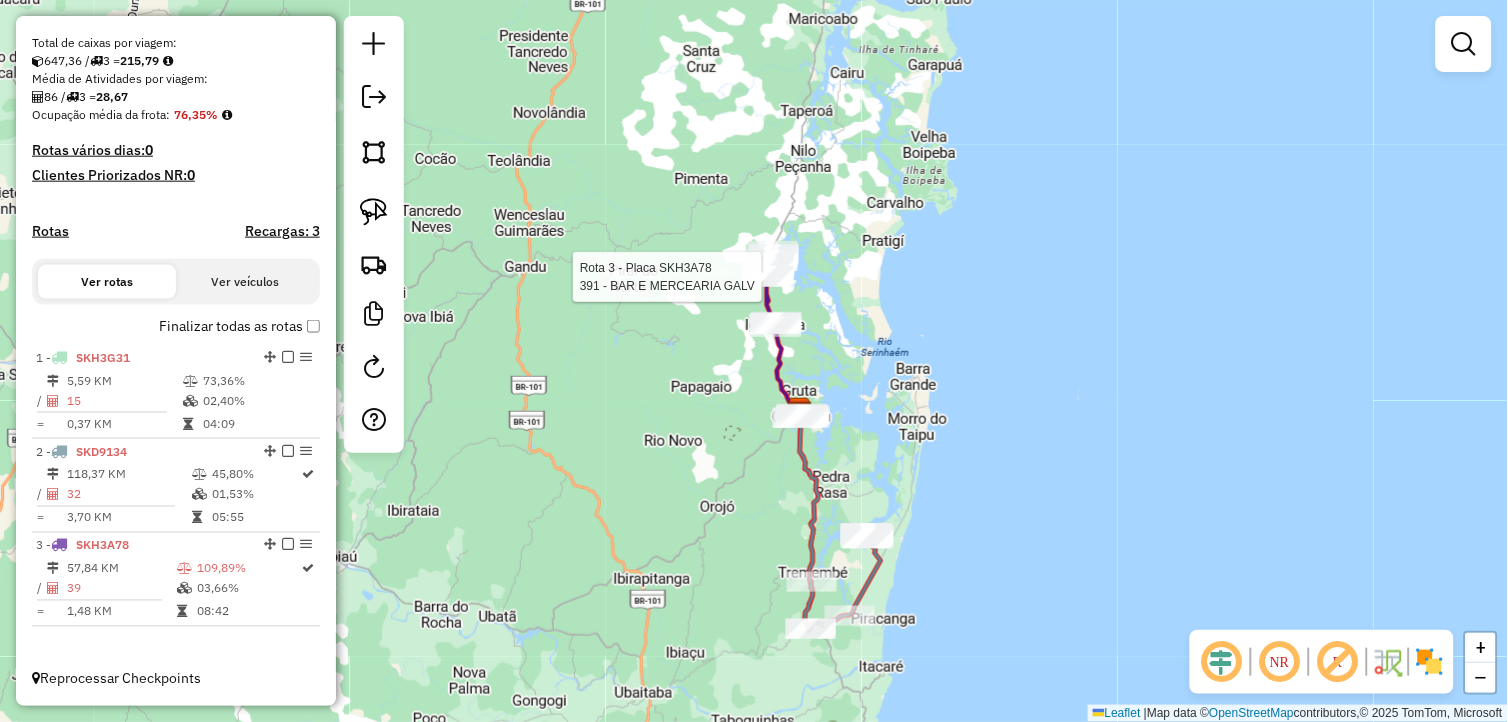 select on "**********" 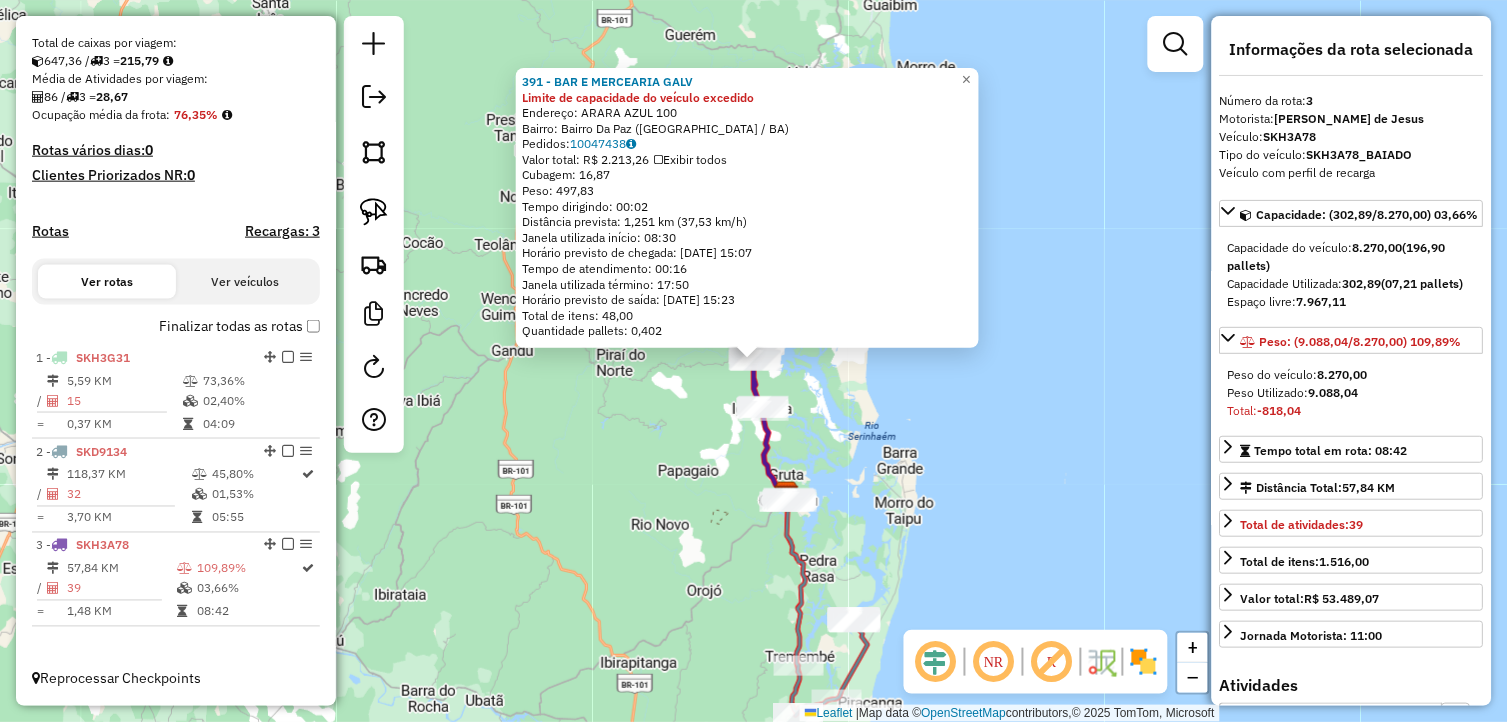 click on "391 - BAR E MERCEARIA GALV Limite de capacidade do veículo excedido  Endereço:  ARARA AZUL 100   Bairro: Bairro Da Paz (ITUBERA / BA)   Pedidos:  10047438   Valor total: R$ 2.213,26   Exibir todos   Cubagem: 16,87  Peso: 497,83  Tempo dirigindo: 00:02   Distância prevista: 1,251 km (37,53 km/h)   Janela utilizada início: 08:30   Horário previsto de chegada: 11/07/2025 15:07   Tempo de atendimento: 00:16   Janela utilizada término: 17:50   Horário previsto de saída: 11/07/2025 15:23   Total de itens: 48,00   Quantidade pallets: 0,402  × Janela de atendimento Grade de atendimento Capacidade Transportadoras Veículos Cliente Pedidos  Rotas Selecione os dias de semana para filtrar as janelas de atendimento  Seg   Ter   Qua   Qui   Sex   Sáb   Dom  Informe o período da janela de atendimento: De: Até:  Filtrar exatamente a janela do cliente  Considerar janela de atendimento padrão  Selecione os dias de semana para filtrar as grades de atendimento  Seg   Ter   Qua   Qui   Sex   Sáb   Dom   De:   Até:" 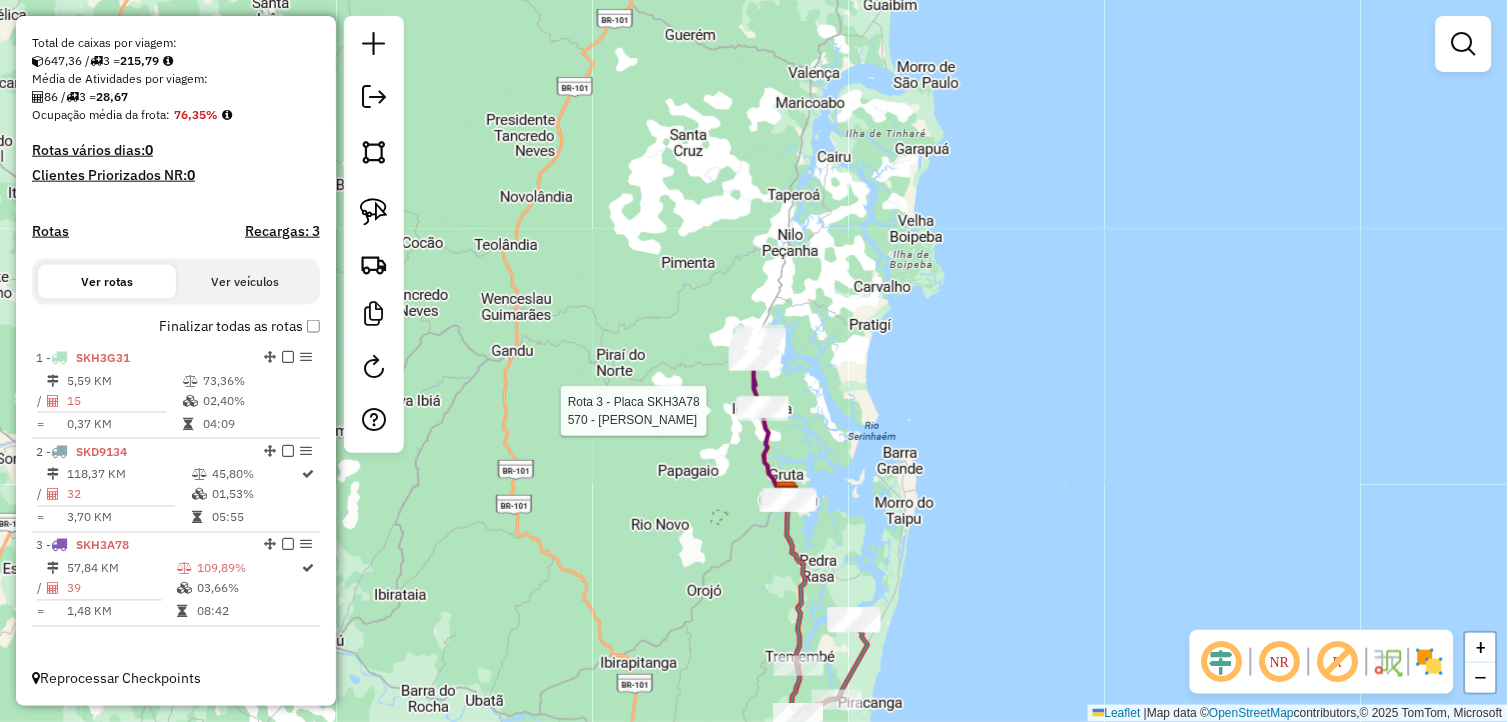 select on "**********" 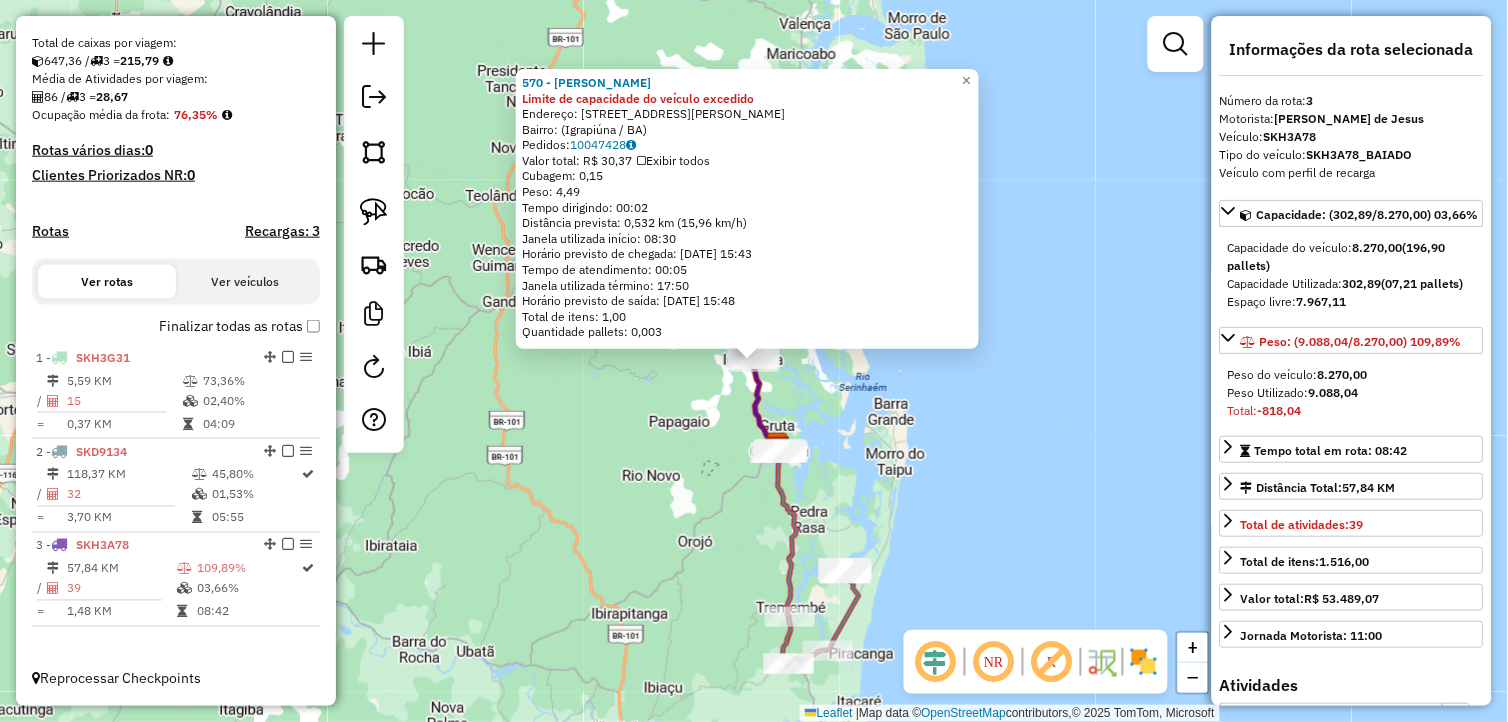 click on "570 - ANDRE CARLOS DA CONC Limite de capacidade do veículo excedido  Endereço: Rua Sebastião Mendes, 138   Bairro:  (Igrapiúna / BA)   Pedidos:  10047428   Valor total: R$ 30,37   Exibir todos   Cubagem: 0,15  Peso: 4,49  Tempo dirigindo: 00:02   Distância prevista: 0,532 km (15,96 km/h)   Janela utilizada início: 08:30   Horário previsto de chegada: 11/07/2025 15:43   Tempo de atendimento: 00:05   Janela utilizada término: 17:50   Horário previsto de saída: 11/07/2025 15:48   Total de itens: 1,00   Quantidade pallets: 0,003  × Janela de atendimento Grade de atendimento Capacidade Transportadoras Veículos Cliente Pedidos  Rotas Selecione os dias de semana para filtrar as janelas de atendimento  Seg   Ter   Qua   Qui   Sex   Sáb   Dom  Informe o período da janela de atendimento: De: Até:  Filtrar exatamente a janela do cliente  Considerar janela de atendimento padrão  Selecione os dias de semana para filtrar as grades de atendimento  Seg   Ter   Qua   Qui   Sex   Sáb   Dom   Peso mínimo:  De:" 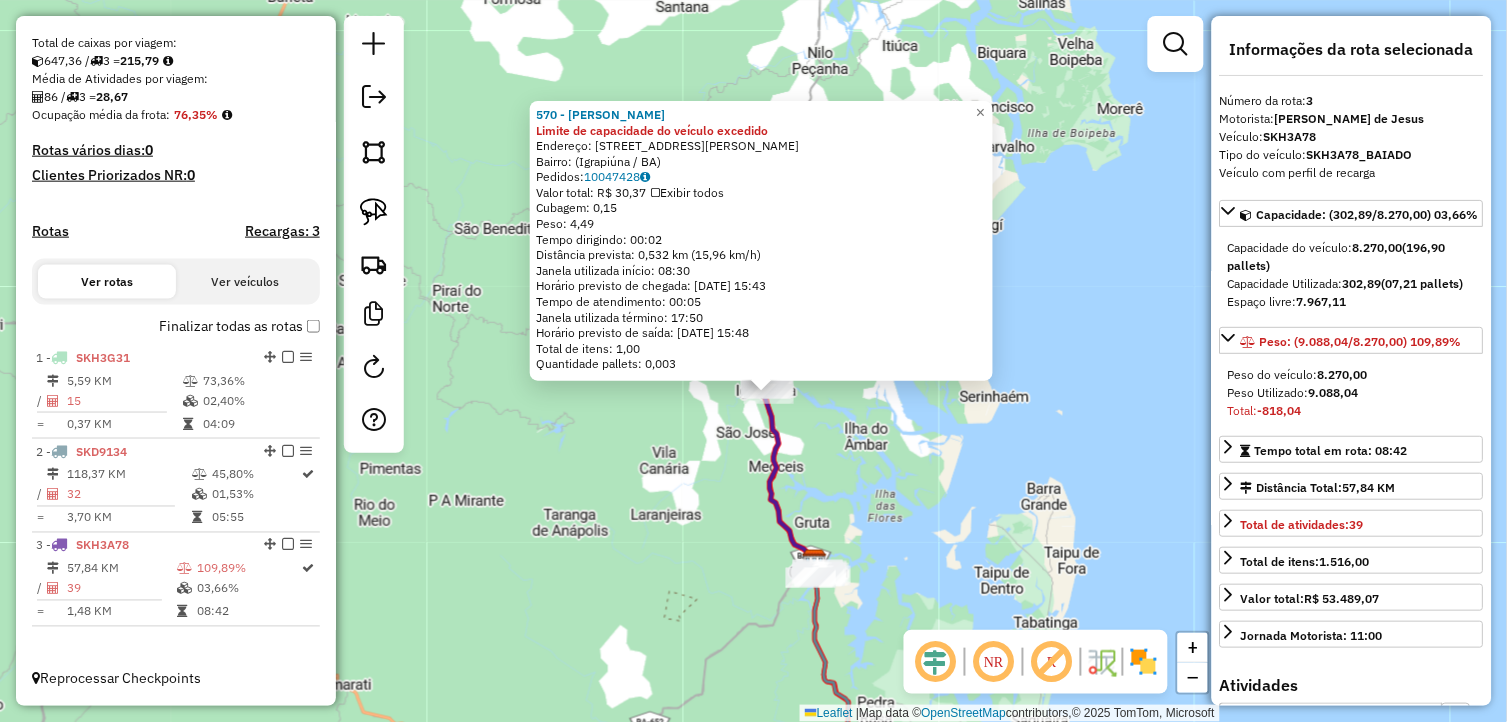 click on "570 - ANDRE CARLOS DA CONC Limite de capacidade do veículo excedido  Endereço: Rua Sebastião Mendes, 138   Bairro:  (Igrapiúna / BA)   Pedidos:  10047428   Valor total: R$ 30,37   Exibir todos   Cubagem: 0,15  Peso: 4,49  Tempo dirigindo: 00:02   Distância prevista: 0,532 km (15,96 km/h)   Janela utilizada início: 08:30   Horário previsto de chegada: 11/07/2025 15:43   Tempo de atendimento: 00:05   Janela utilizada término: 17:50   Horário previsto de saída: 11/07/2025 15:48   Total de itens: 1,00   Quantidade pallets: 0,003  × Janela de atendimento Grade de atendimento Capacidade Transportadoras Veículos Cliente Pedidos  Rotas Selecione os dias de semana para filtrar as janelas de atendimento  Seg   Ter   Qua   Qui   Sex   Sáb   Dom  Informe o período da janela de atendimento: De: Até:  Filtrar exatamente a janela do cliente  Considerar janela de atendimento padrão  Selecione os dias de semana para filtrar as grades de atendimento  Seg   Ter   Qua   Qui   Sex   Sáb   Dom   Peso mínimo:  De:" 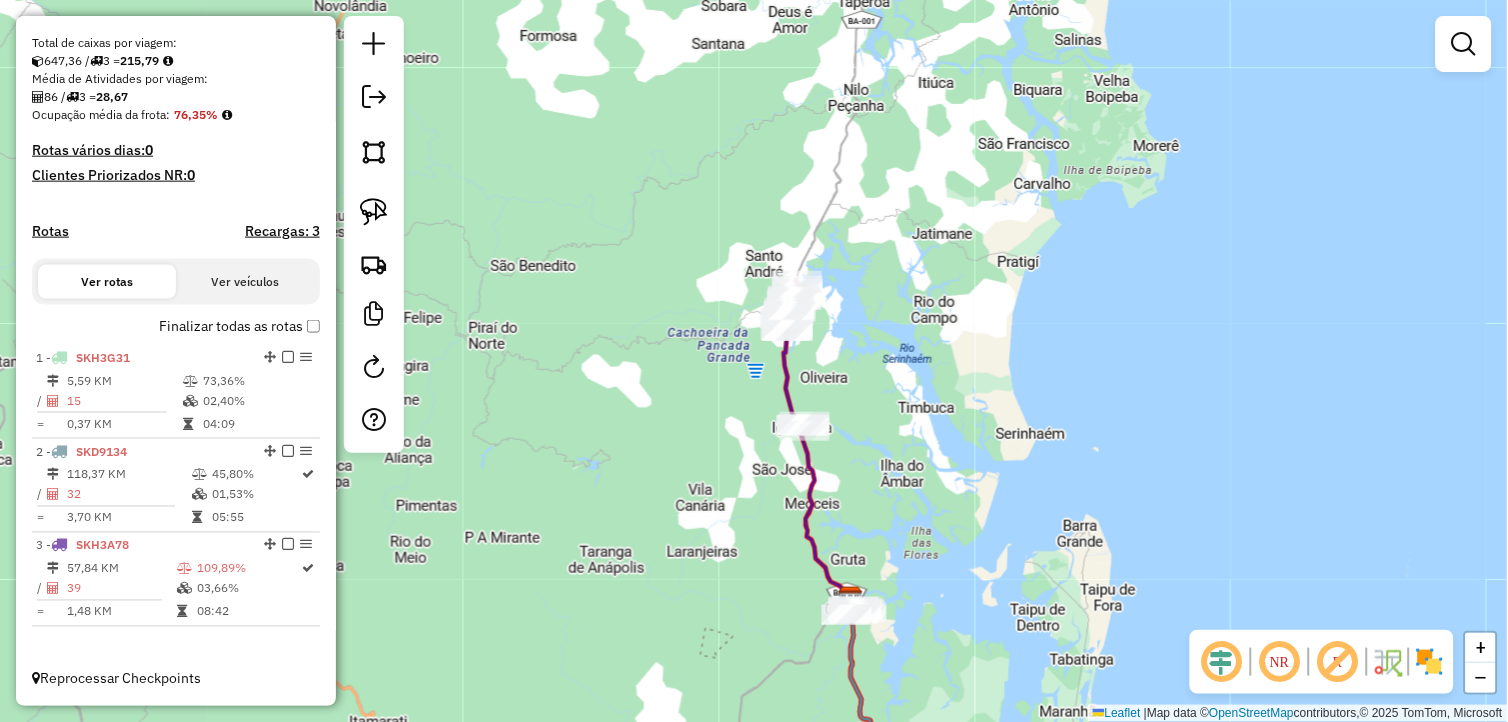 drag, startPoint x: 827, startPoint y: 447, endPoint x: 876, endPoint y: 497, distance: 70.00714 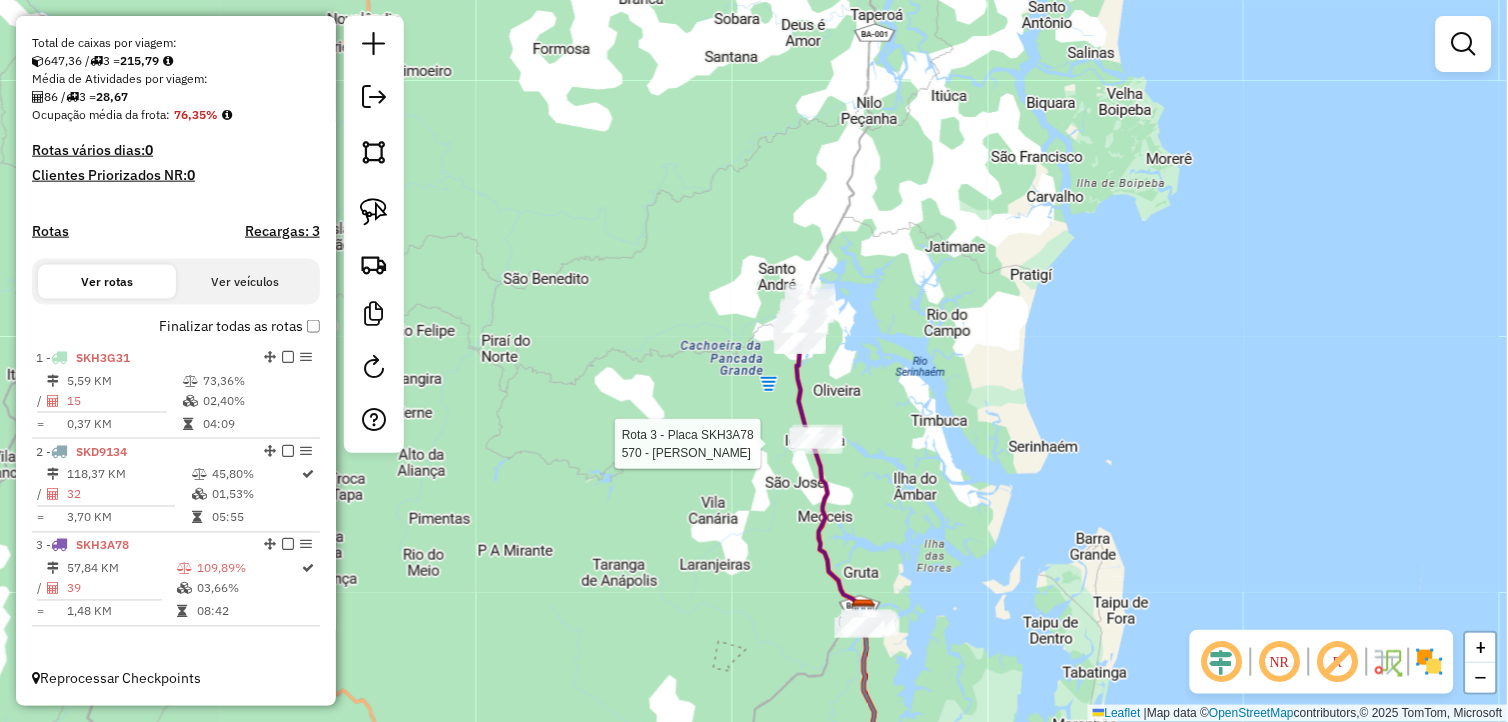 select on "**********" 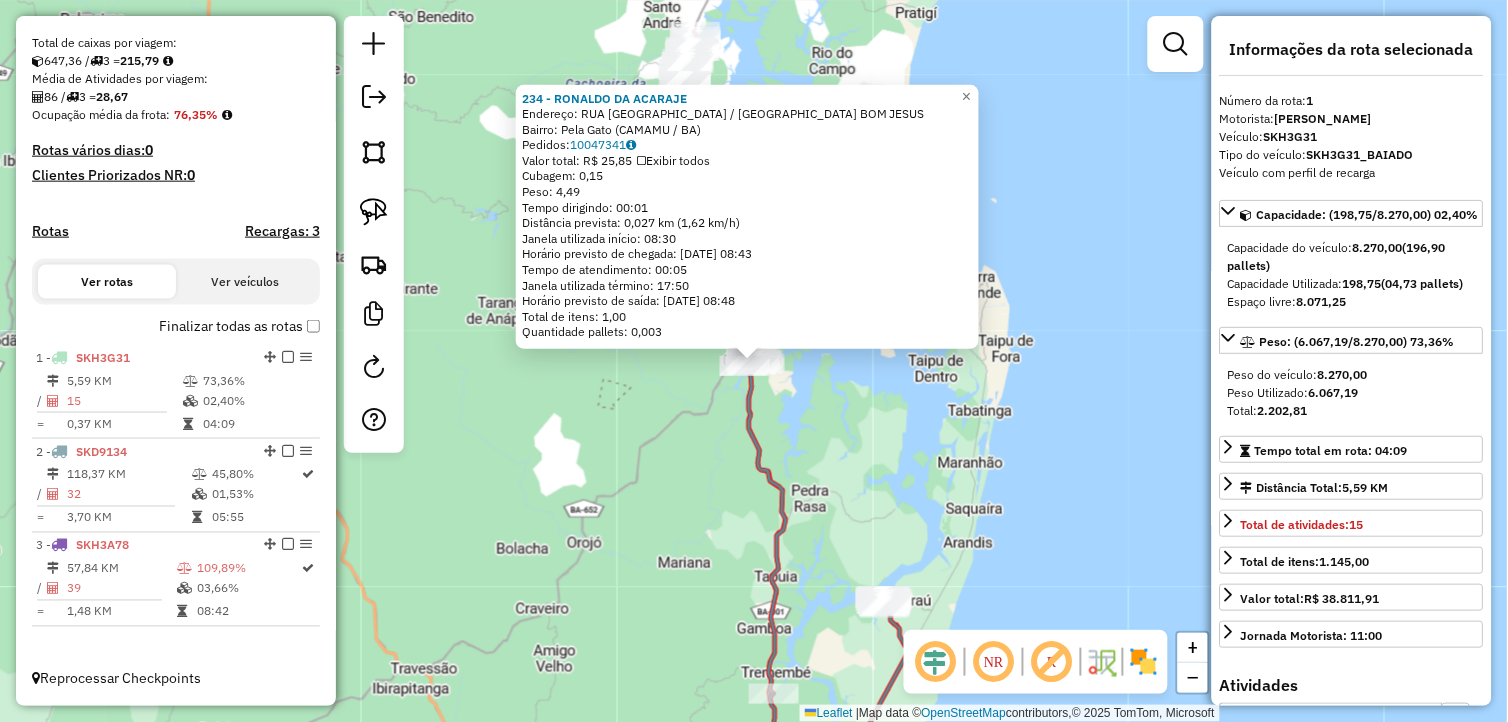click on "234 - RONALDO DA ACARAJE  Endereço:  RUA BOM JARDIM / TRAVESSSA BOM JESUS   Bairro: Pela Gato (CAMAMU / BA)   Pedidos:  10047341   Valor total: R$ 25,85   Exibir todos   Cubagem: 0,15  Peso: 4,49  Tempo dirigindo: 00:01   Distância prevista: 0,027 km (1,62 km/h)   Janela utilizada início: 08:30   Horário previsto de chegada: 11/07/2025 08:43   Tempo de atendimento: 00:05   Janela utilizada término: 17:50   Horário previsto de saída: 11/07/2025 08:48   Total de itens: 1,00   Quantidade pallets: 0,003  × Janela de atendimento Grade de atendimento Capacidade Transportadoras Veículos Cliente Pedidos  Rotas Selecione os dias de semana para filtrar as janelas de atendimento  Seg   Ter   Qua   Qui   Sex   Sáb   Dom  Informe o período da janela de atendimento: De: Até:  Filtrar exatamente a janela do cliente  Considerar janela de atendimento padrão  Selecione os dias de semana para filtrar as grades de atendimento  Seg   Ter   Qua   Qui   Sex   Sáb   Dom   Clientes fora do dia de atendimento selecionado" 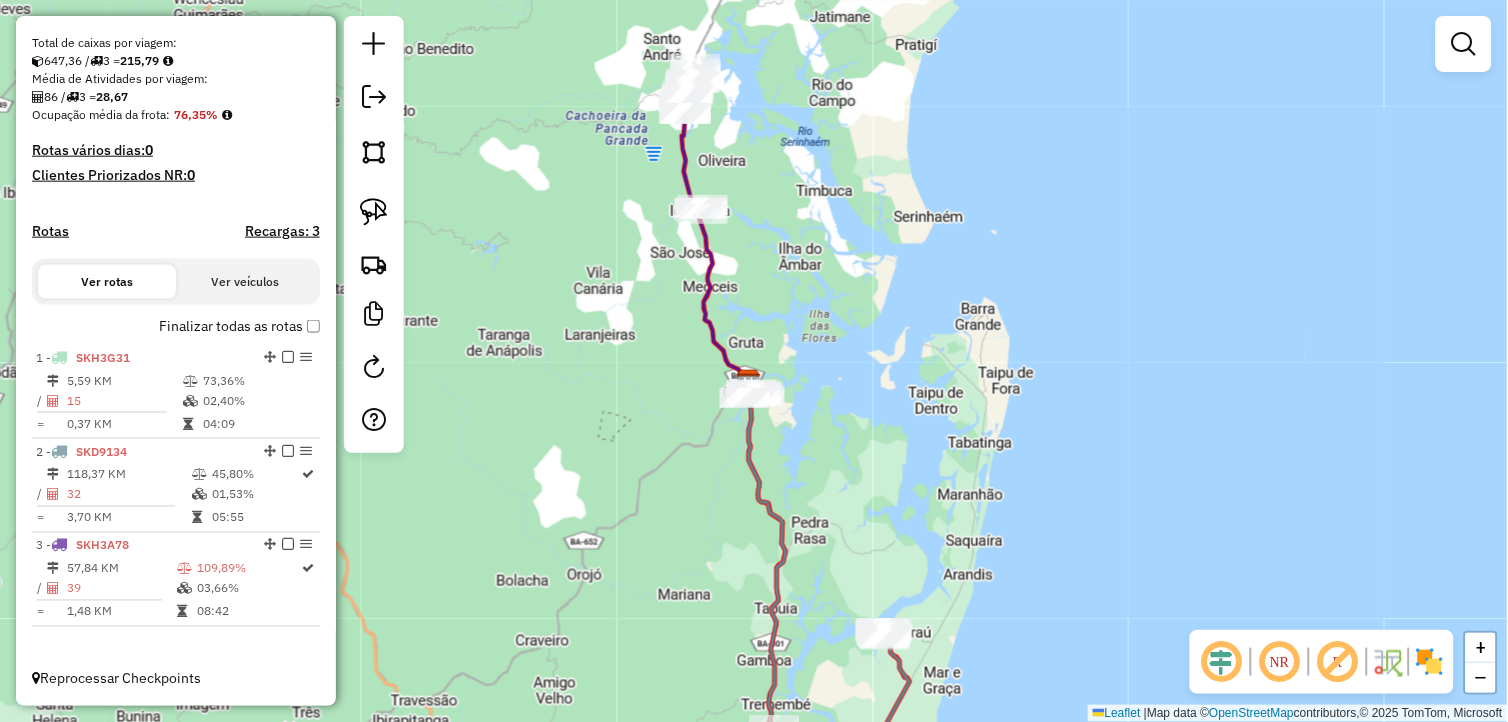 drag, startPoint x: 882, startPoint y: 451, endPoint x: 848, endPoint y: 490, distance: 51.739735 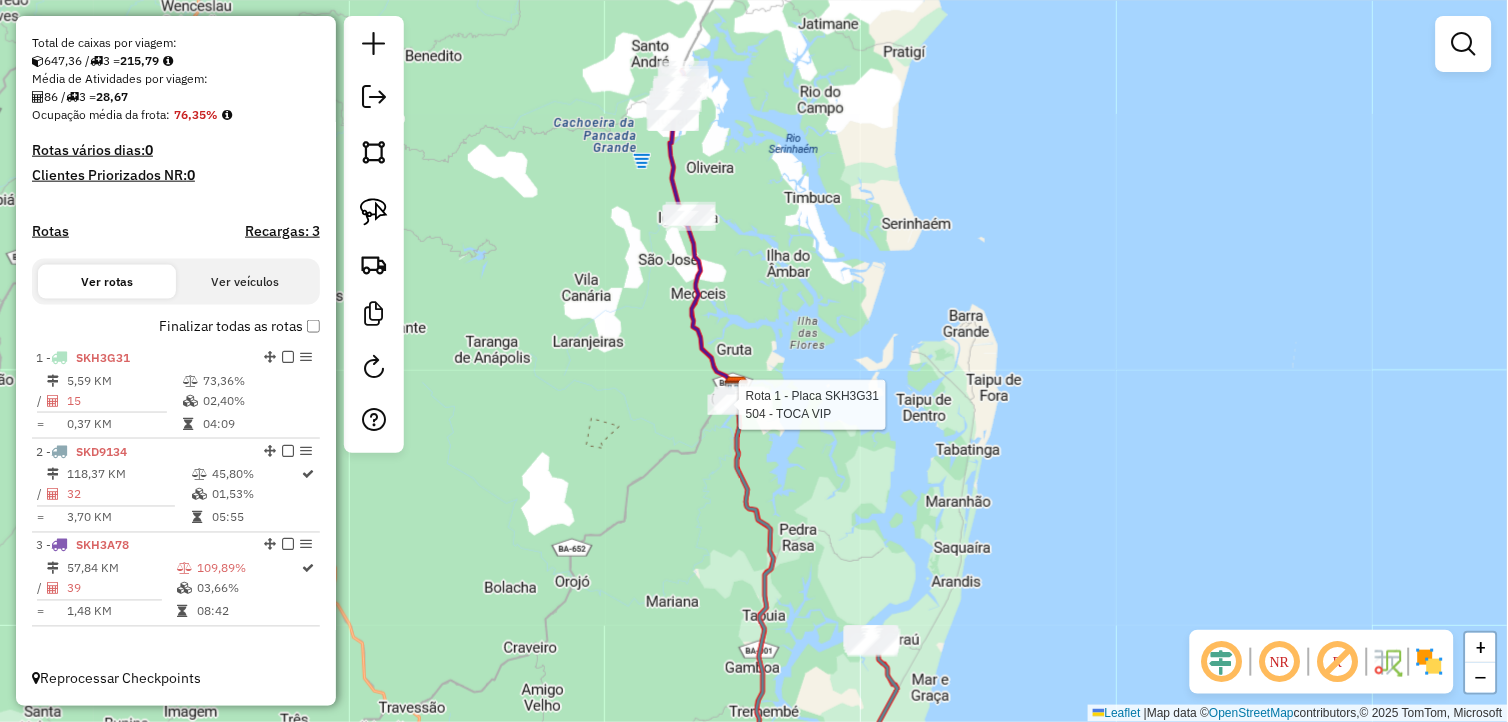 select on "**********" 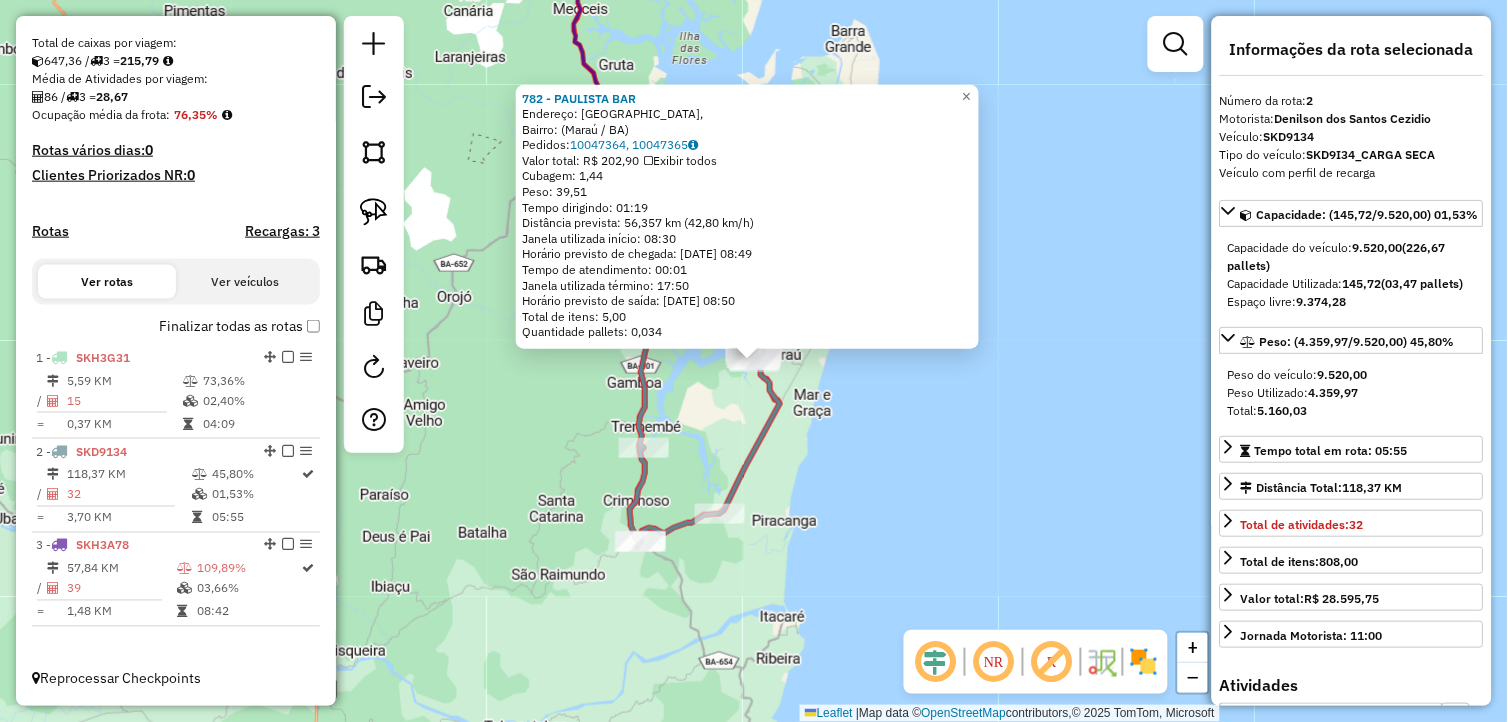 click on "782 - PAULISTA BAR  Endereço: Avenida Ubaitaba,    Bairro:  (Maraú / BA)   Pedidos:  10047364, 10047365   Valor total: R$ 202,90   Exibir todos   Cubagem: 1,44  Peso: 39,51  Tempo dirigindo: 01:19   Distância prevista: 56,357 km (42,80 km/h)   Janela utilizada início: 08:30   Horário previsto de chegada: 11/07/2025 08:49   Tempo de atendimento: 00:01   Janela utilizada término: 17:50   Horário previsto de saída: 11/07/2025 08:50   Total de itens: 5,00   Quantidade pallets: 0,034  × Janela de atendimento Grade de atendimento Capacidade Transportadoras Veículos Cliente Pedidos  Rotas Selecione os dias de semana para filtrar as janelas de atendimento  Seg   Ter   Qua   Qui   Sex   Sáb   Dom  Informe o período da janela de atendimento: De: Até:  Filtrar exatamente a janela do cliente  Considerar janela de atendimento padrão  Selecione os dias de semana para filtrar as grades de atendimento  Seg   Ter   Qua   Qui   Sex   Sáb   Dom   Considerar clientes sem dia de atendimento cadastrado  De:   Até:" 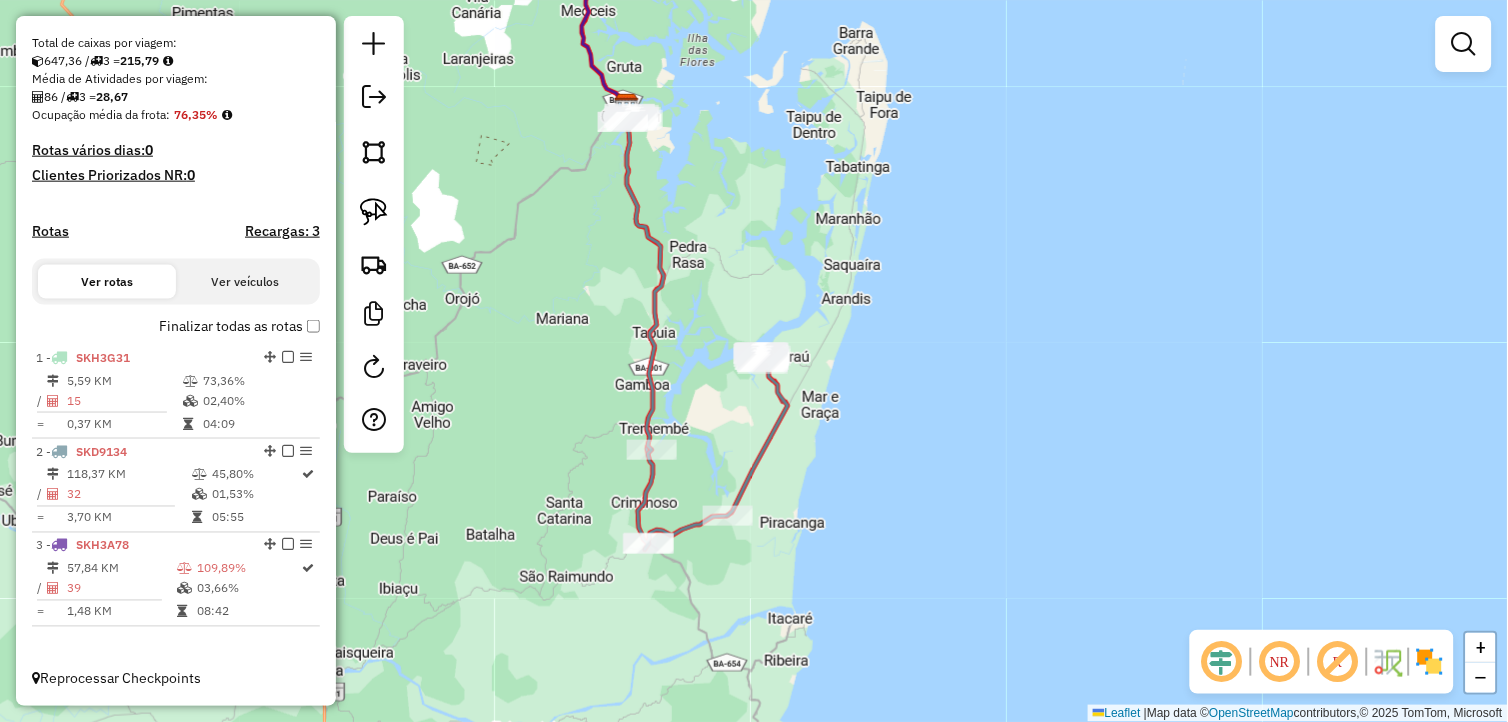 drag, startPoint x: 816, startPoint y: 487, endPoint x: 867, endPoint y: 487, distance: 51 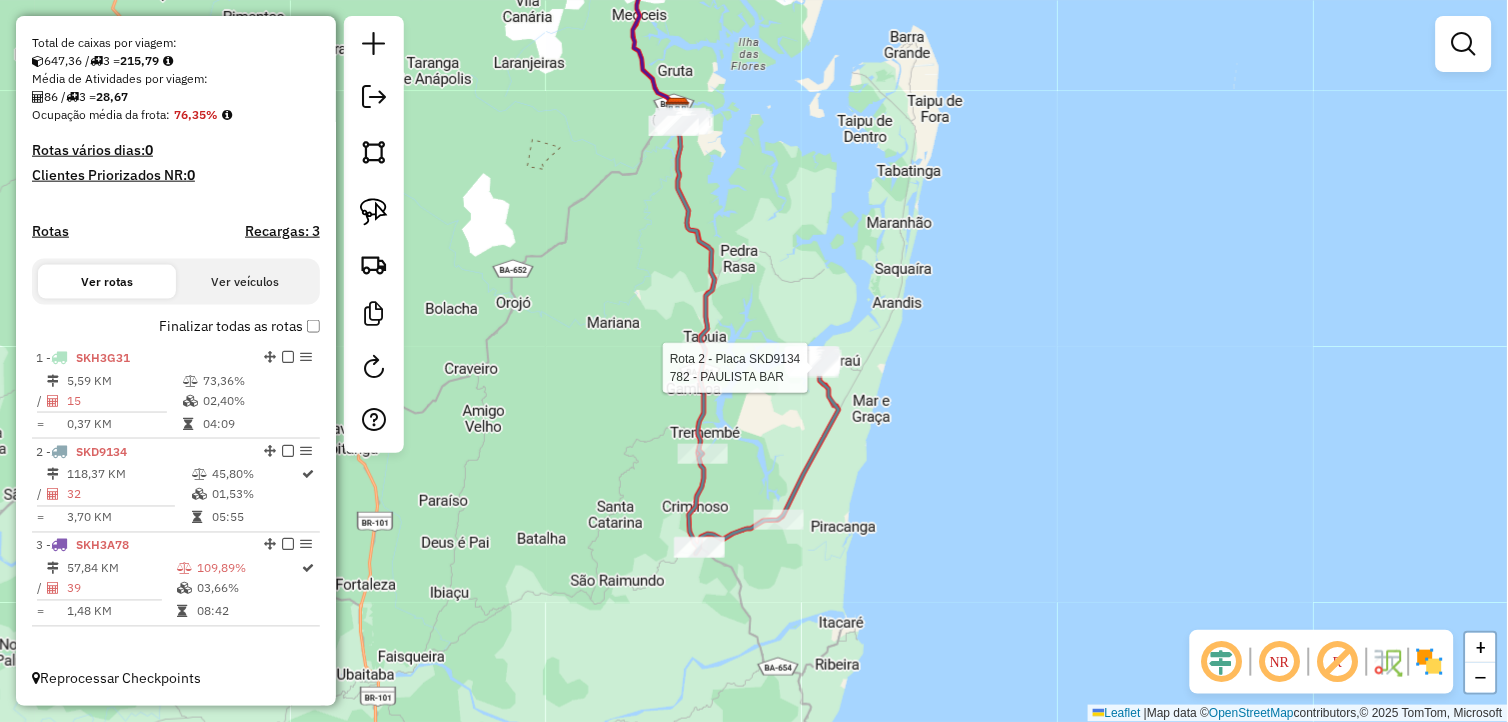 select on "**********" 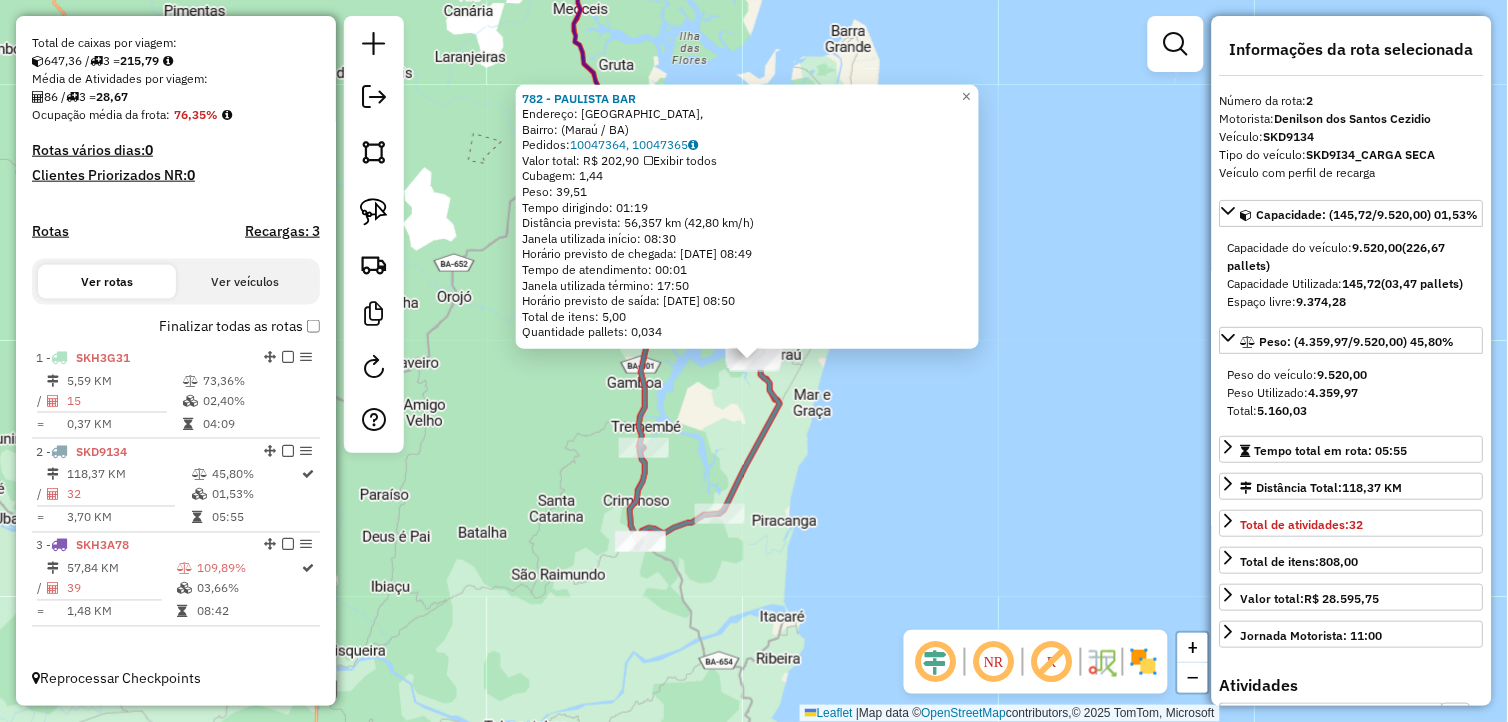 click on "782 - PAULISTA BAR  Endereço: Avenida Ubaitaba,    Bairro:  (Maraú / BA)   Pedidos:  10047364, 10047365   Valor total: R$ 202,90   Exibir todos   Cubagem: 1,44  Peso: 39,51  Tempo dirigindo: 01:19   Distância prevista: 56,357 km (42,80 km/h)   Janela utilizada início: 08:30   Horário previsto de chegada: 11/07/2025 08:49   Tempo de atendimento: 00:01   Janela utilizada término: 17:50   Horário previsto de saída: 11/07/2025 08:50   Total de itens: 5,00   Quantidade pallets: 0,034  × Janela de atendimento Grade de atendimento Capacidade Transportadoras Veículos Cliente Pedidos  Rotas Selecione os dias de semana para filtrar as janelas de atendimento  Seg   Ter   Qua   Qui   Sex   Sáb   Dom  Informe o período da janela de atendimento: De: Até:  Filtrar exatamente a janela do cliente  Considerar janela de atendimento padrão  Selecione os dias de semana para filtrar as grades de atendimento  Seg   Ter   Qua   Qui   Sex   Sáb   Dom   Considerar clientes sem dia de atendimento cadastrado  De:   Até:" 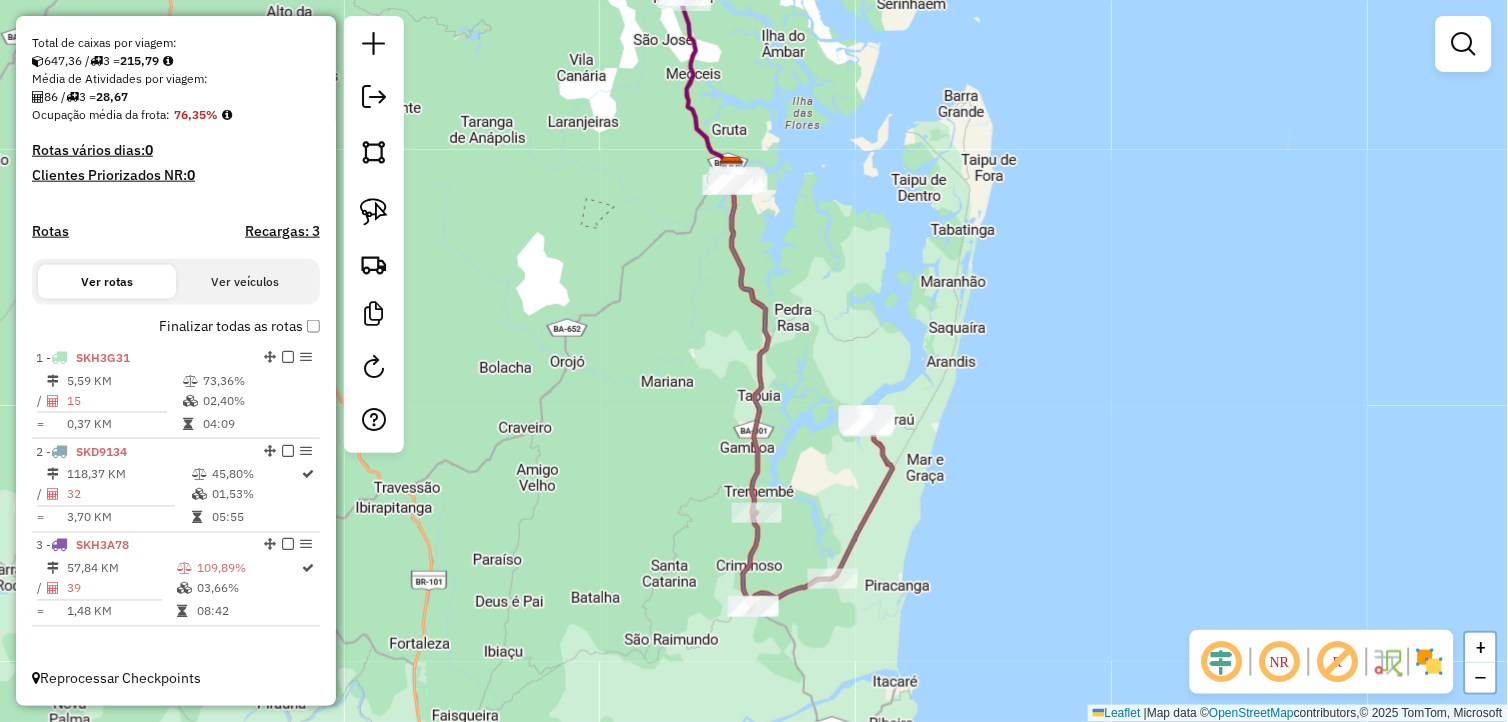 drag, startPoint x: 822, startPoint y: 478, endPoint x: 977, endPoint y: 568, distance: 179.23448 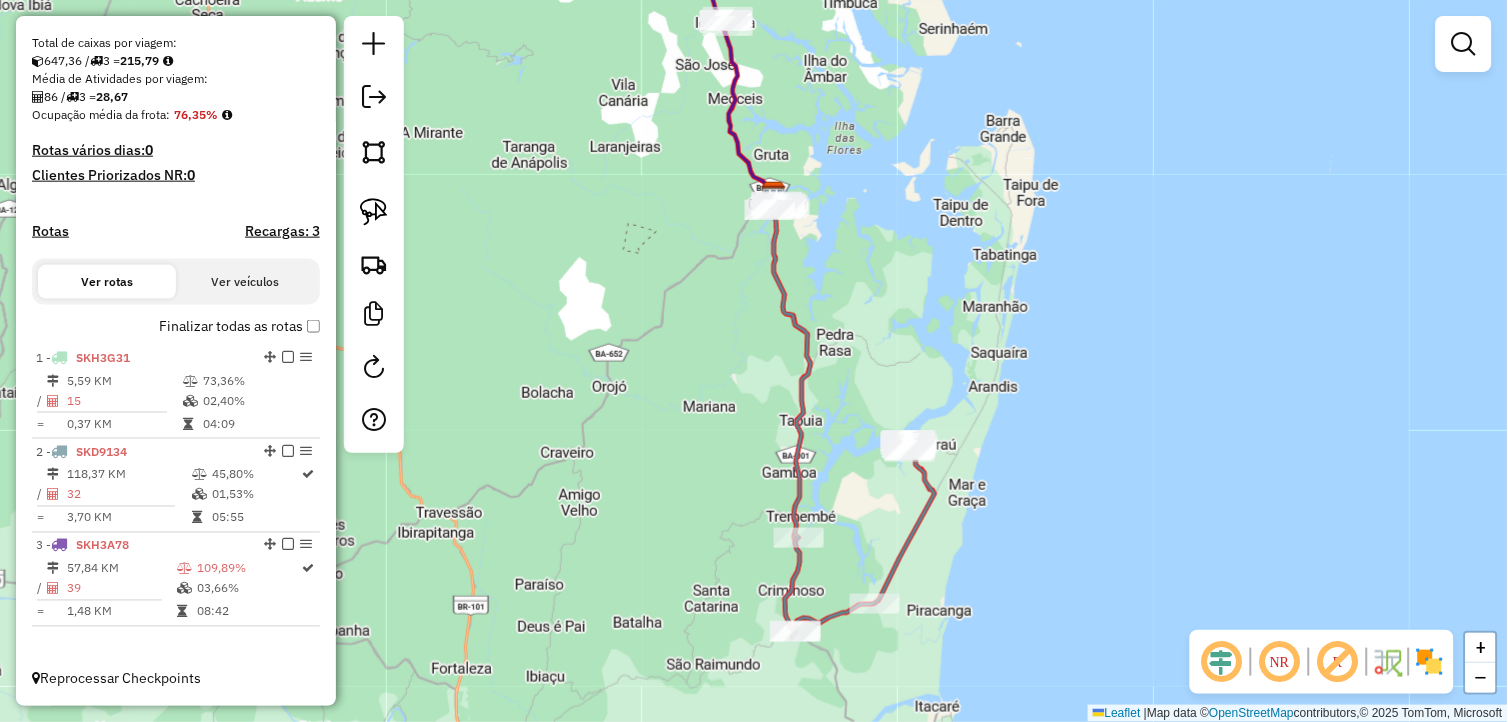 click 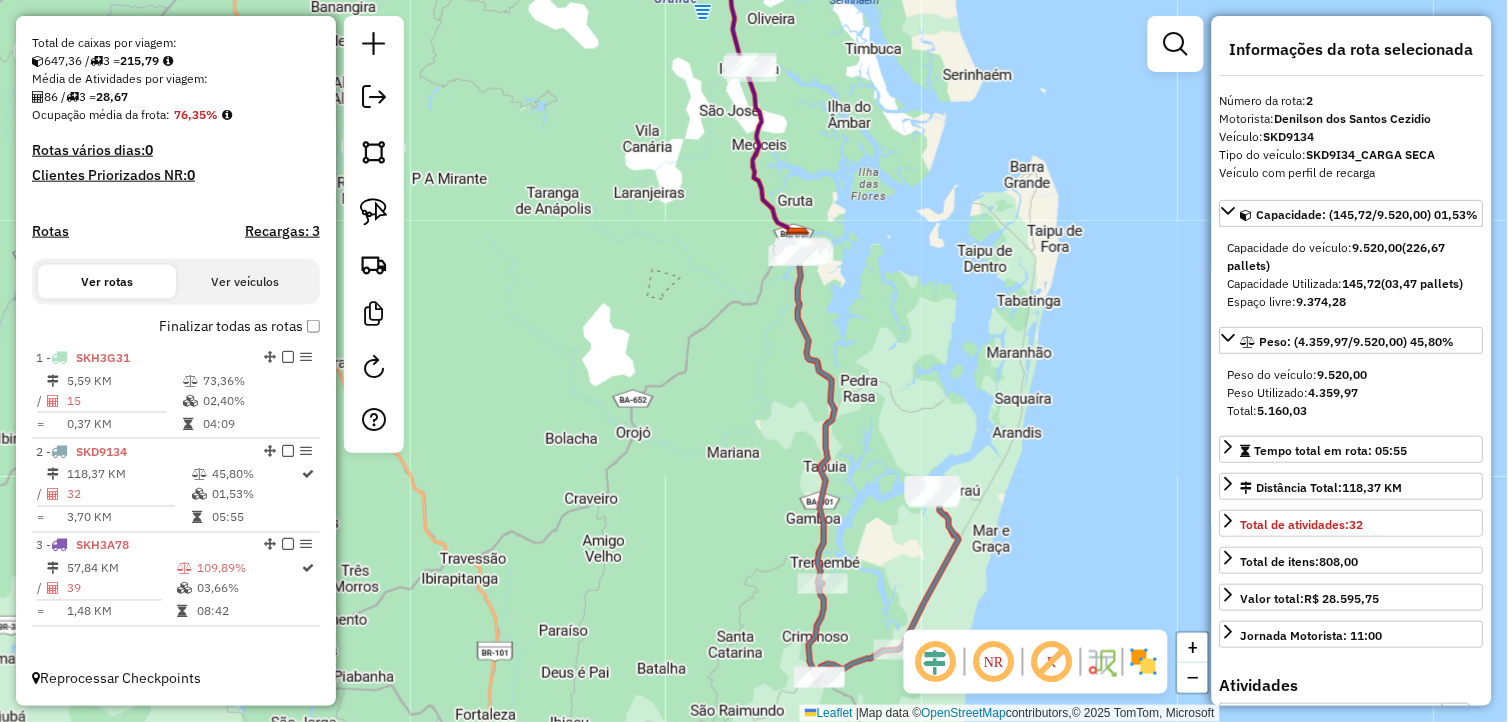drag, startPoint x: 923, startPoint y: 352, endPoint x: 956, endPoint y: 410, distance: 66.730804 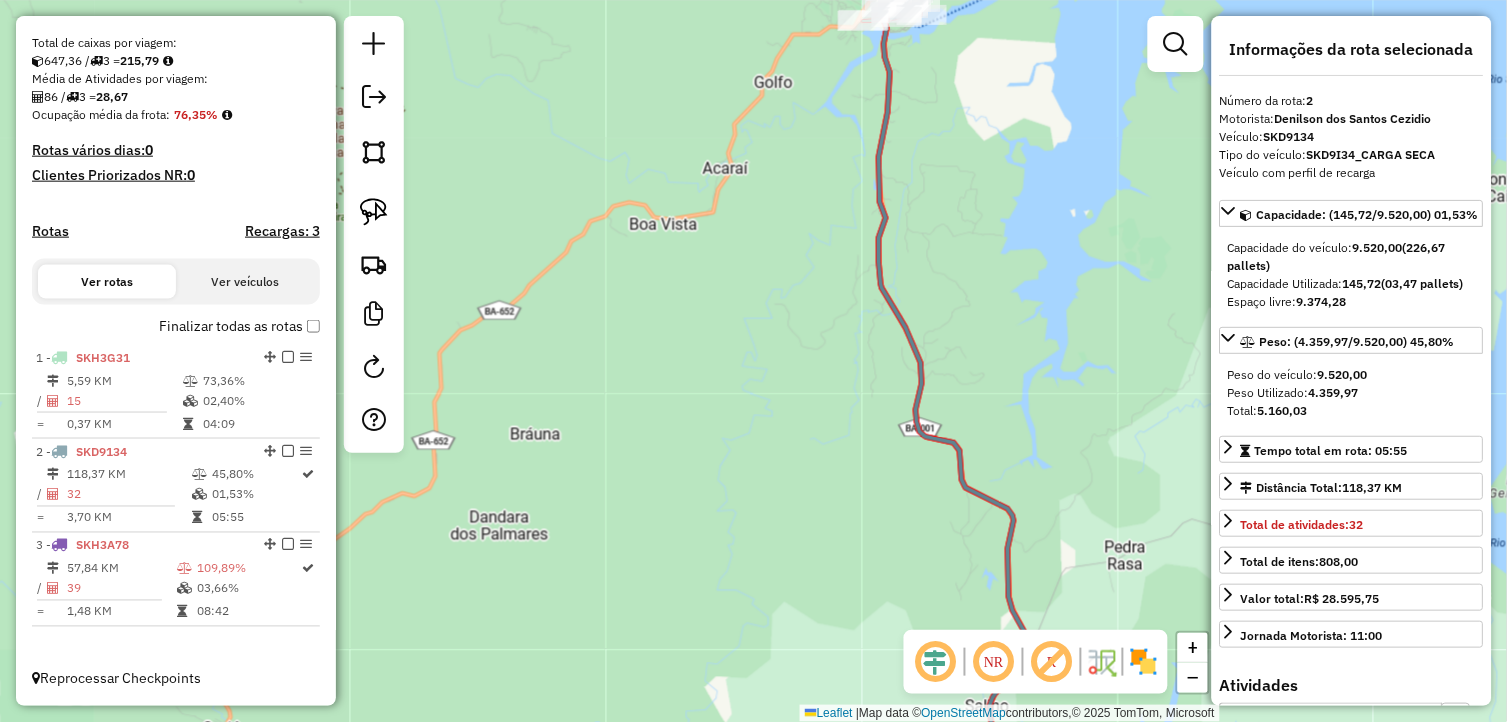 drag, startPoint x: 767, startPoint y: 285, endPoint x: 707, endPoint y: 485, distance: 208.80614 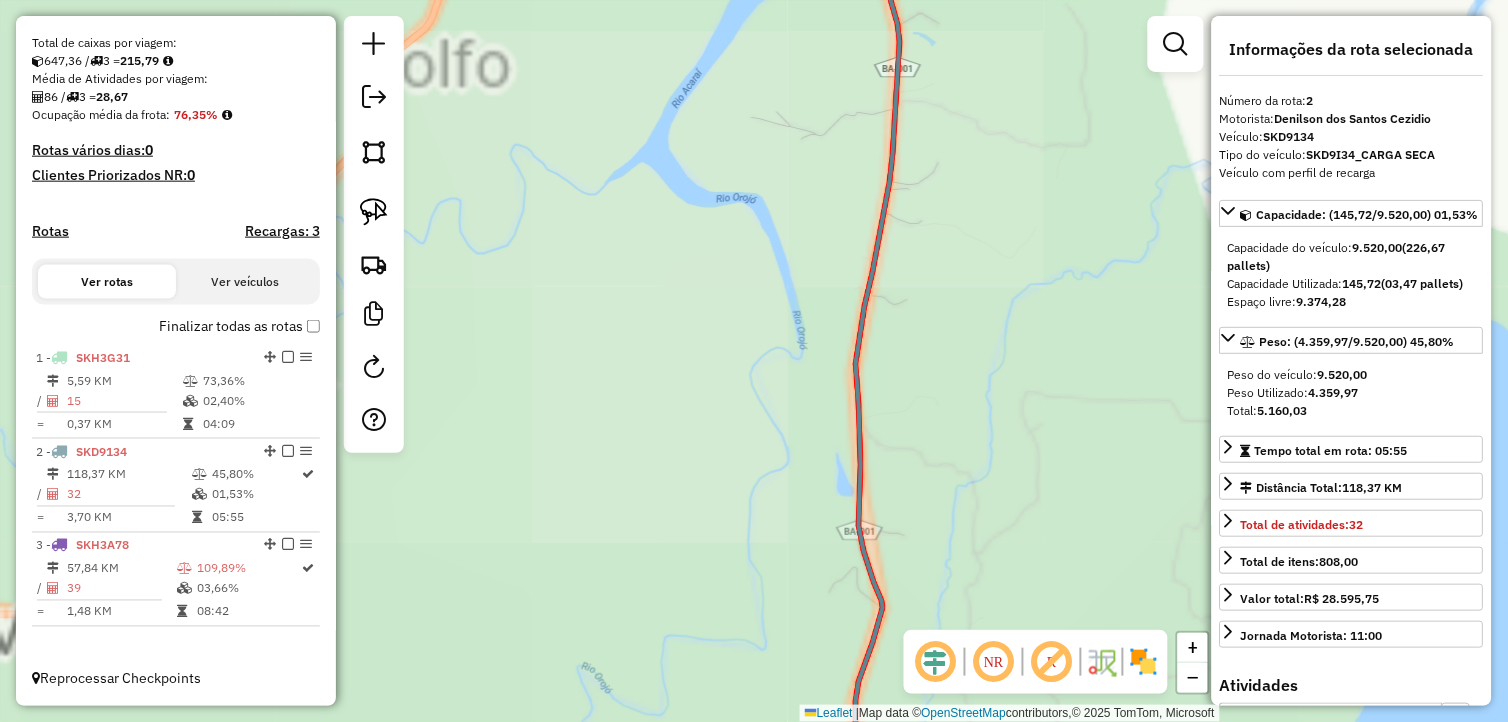 drag, startPoint x: 937, startPoint y: 242, endPoint x: 895, endPoint y: 618, distance: 378.33847 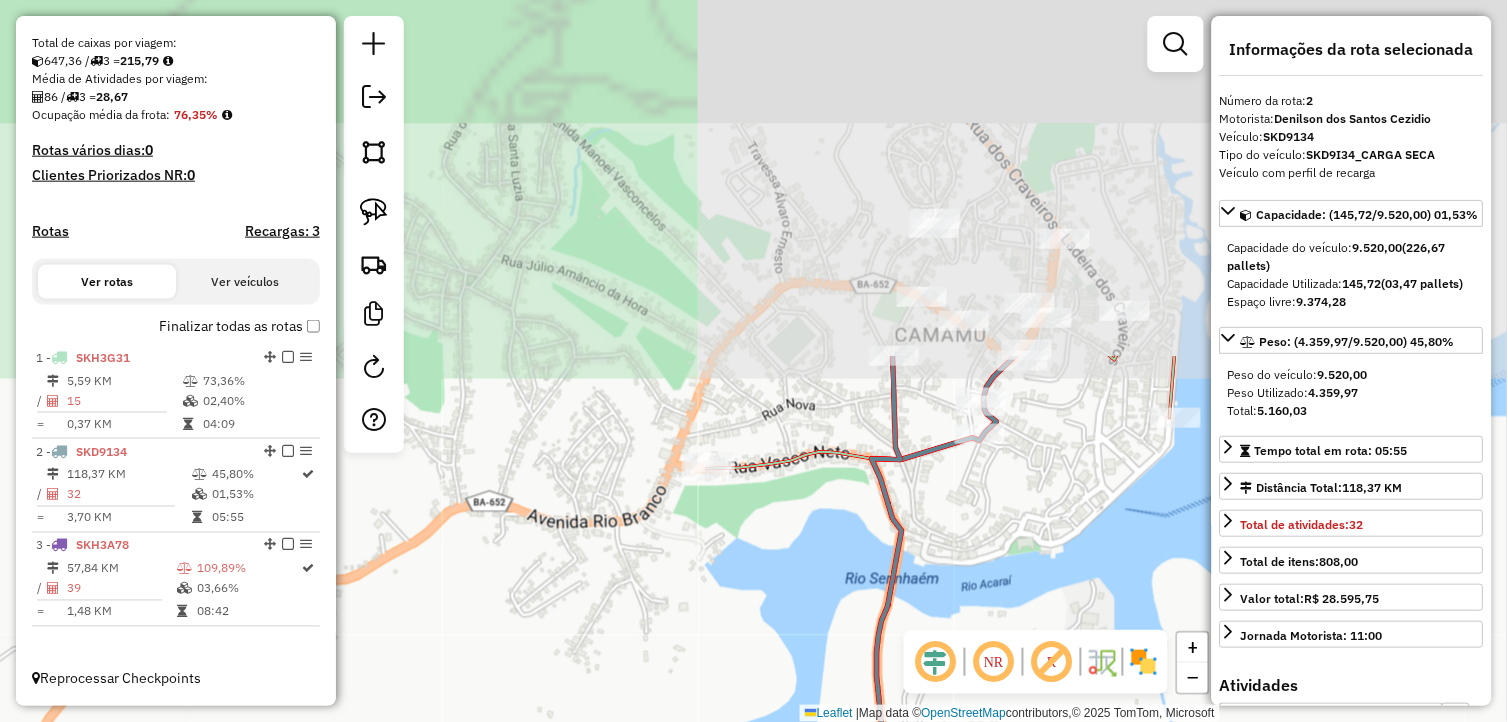 drag, startPoint x: 933, startPoint y: 232, endPoint x: 964, endPoint y: 564, distance: 333.44415 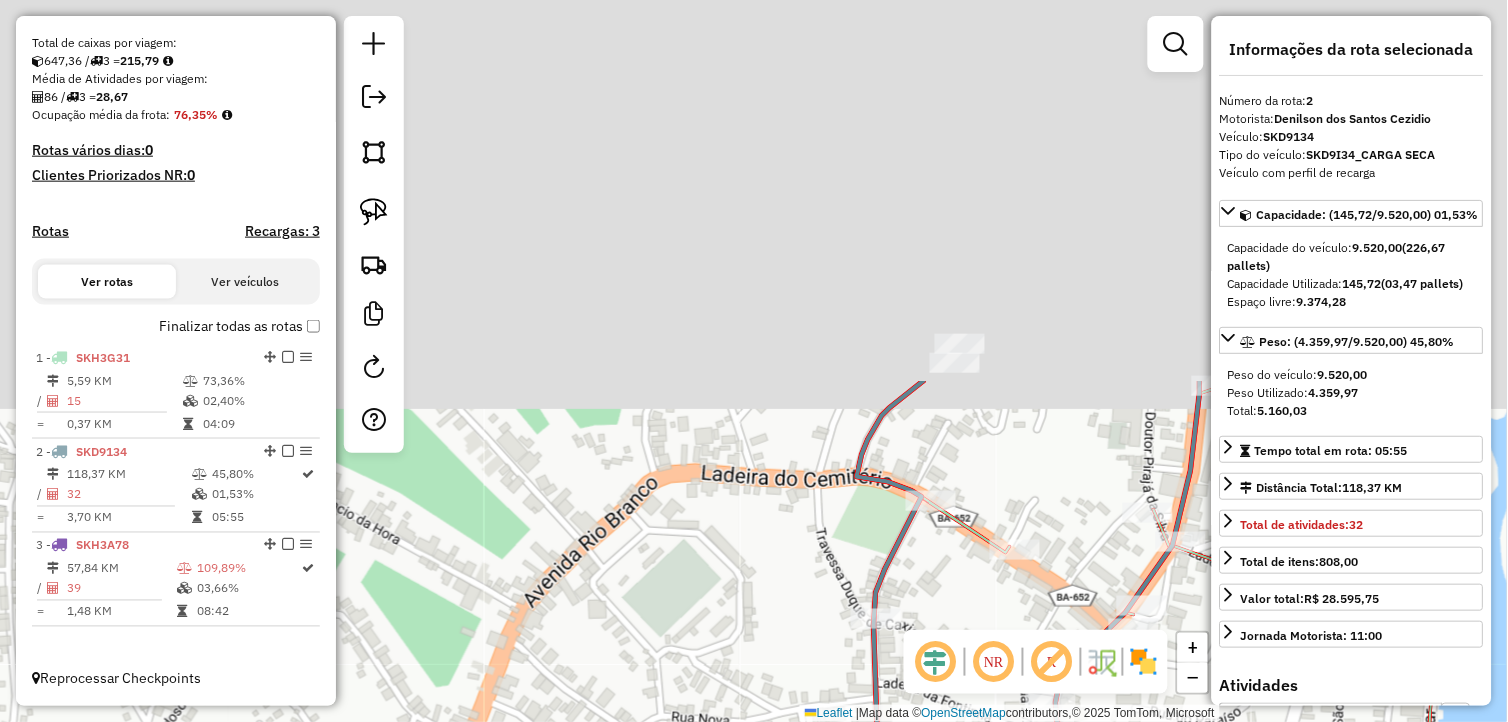 drag, startPoint x: 927, startPoint y: 292, endPoint x: 976, endPoint y: 765, distance: 475.53128 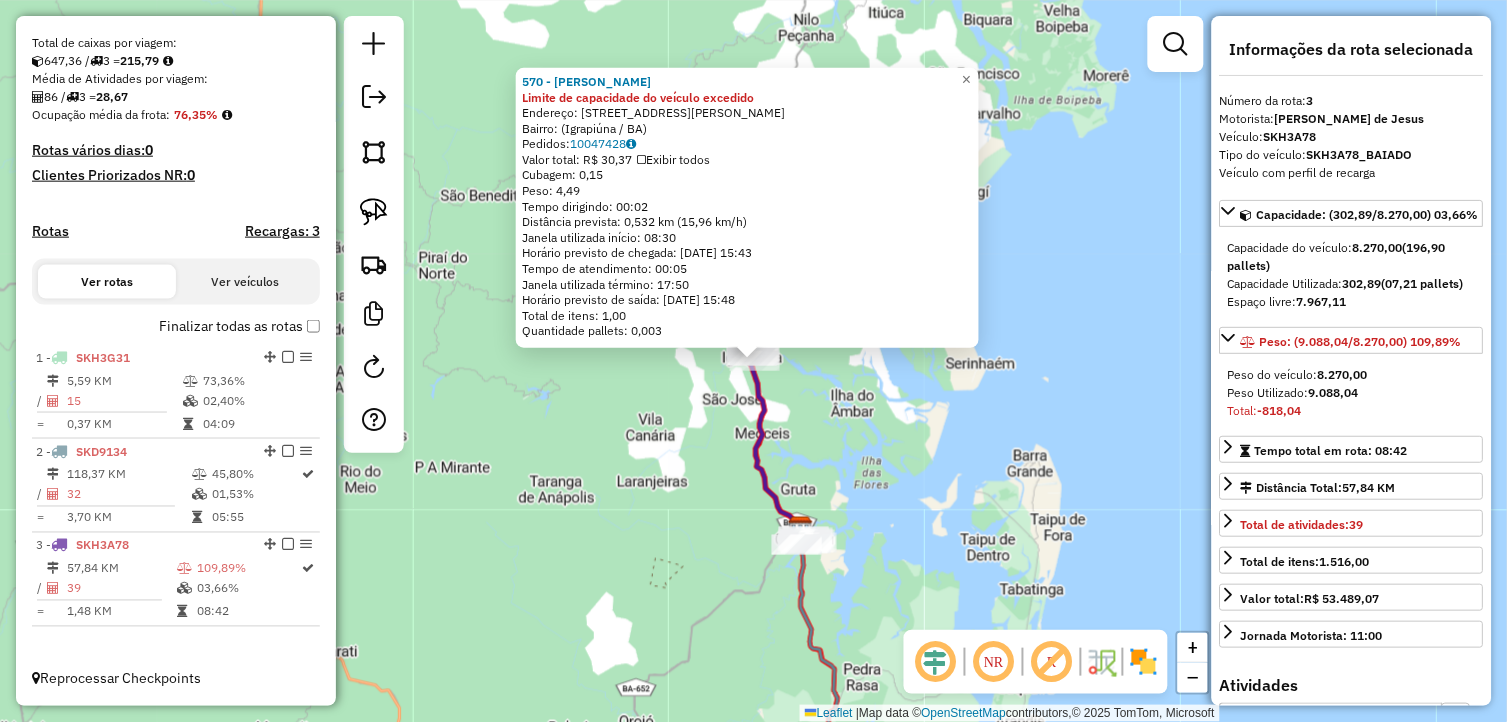 click on "570 - ANDRE CARLOS DA CONC Limite de capacidade do veículo excedido  Endereço: Rua Sebastião Mendes, 138   Bairro:  (Igrapiúna / BA)   Pedidos:  10047428   Valor total: R$ 30,37   Exibir todos   Cubagem: 0,15  Peso: 4,49  Tempo dirigindo: 00:02   Distância prevista: 0,532 km (15,96 km/h)   Janela utilizada início: 08:30   Horário previsto de chegada: 11/07/2025 15:43   Tempo de atendimento: 00:05   Janela utilizada término: 17:50   Horário previsto de saída: 11/07/2025 15:48   Total de itens: 1,00   Quantidade pallets: 0,003  × Janela de atendimento Grade de atendimento Capacidade Transportadoras Veículos Cliente Pedidos  Rotas Selecione os dias de semana para filtrar as janelas de atendimento  Seg   Ter   Qua   Qui   Sex   Sáb   Dom  Informe o período da janela de atendimento: De: Até:  Filtrar exatamente a janela do cliente  Considerar janela de atendimento padrão  Selecione os dias de semana para filtrar as grades de atendimento  Seg   Ter   Qua   Qui   Sex   Sáb   Dom   Peso mínimo:  De:" 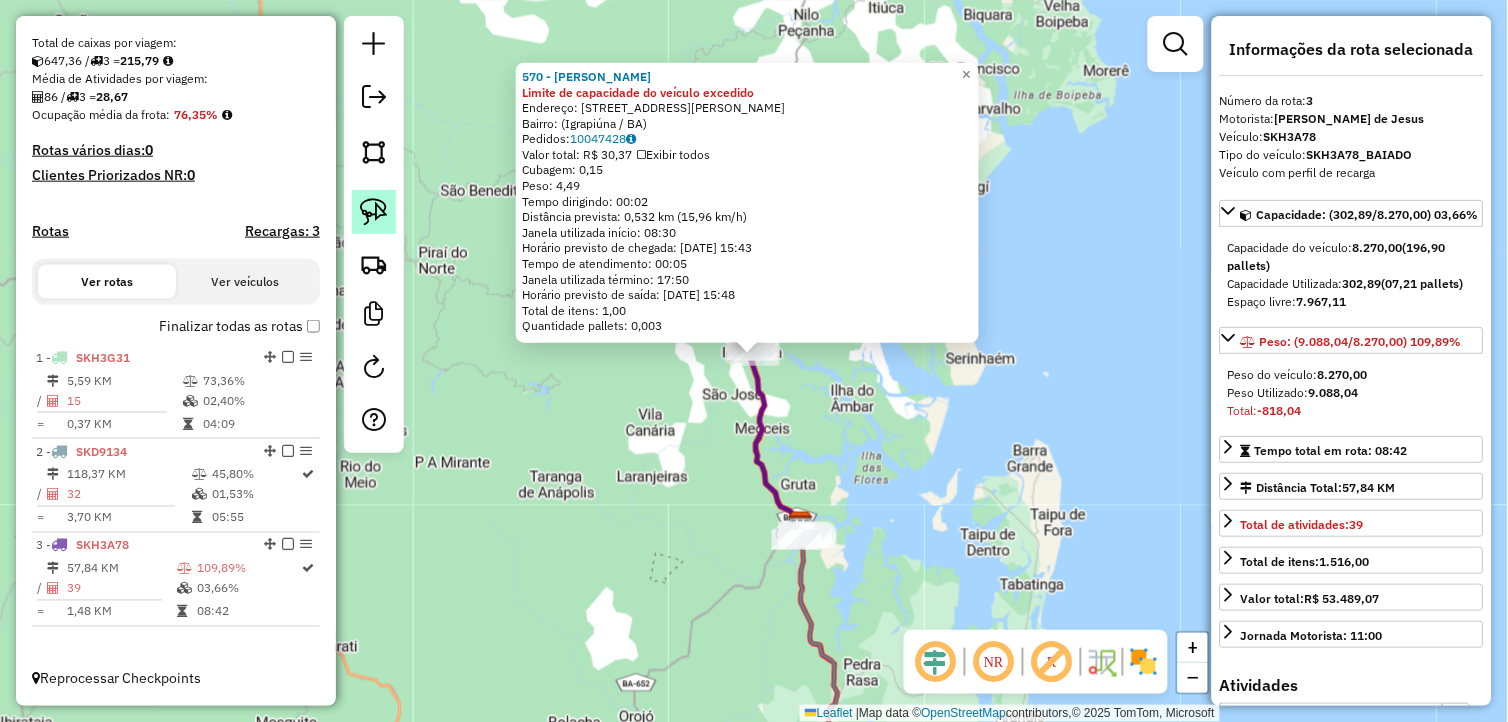 click 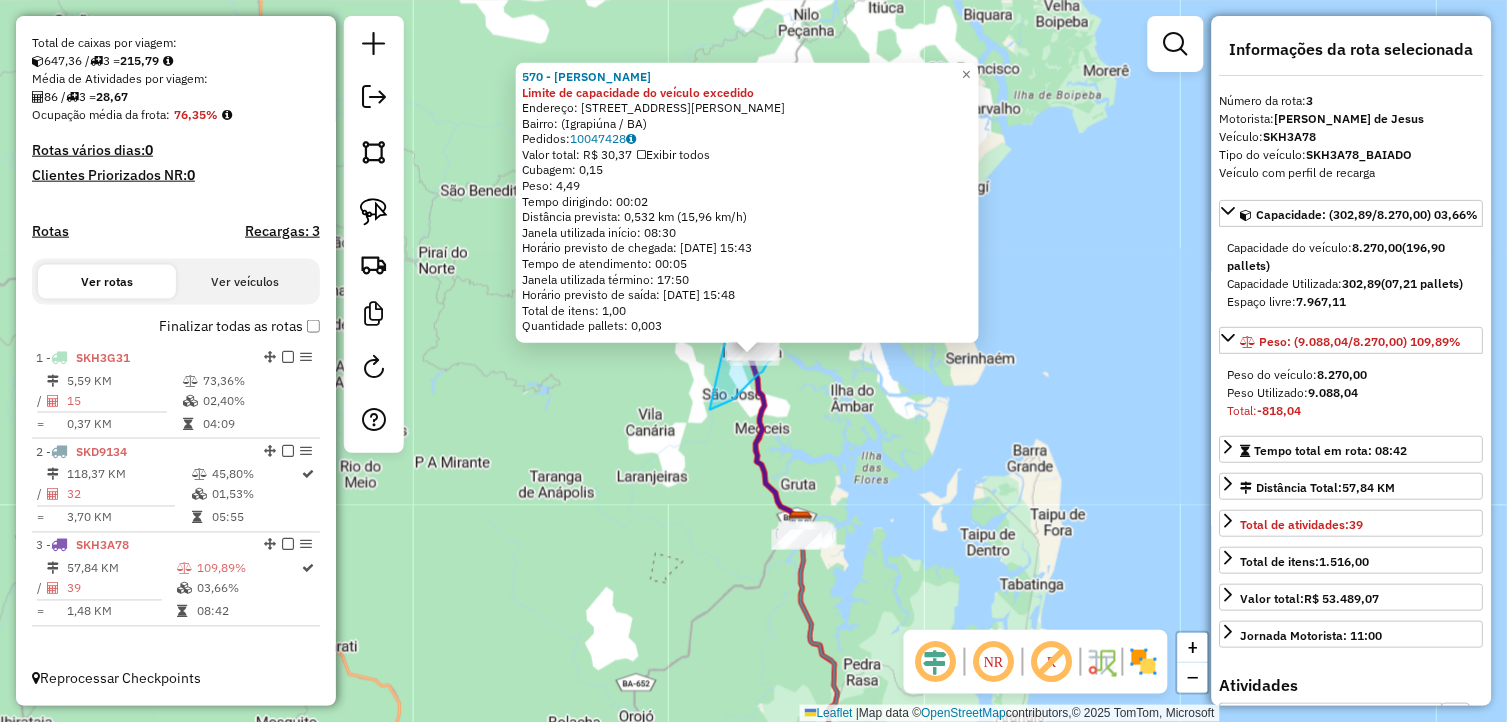 drag, startPoint x: 743, startPoint y: 391, endPoint x: 722, endPoint y: 316, distance: 77.88453 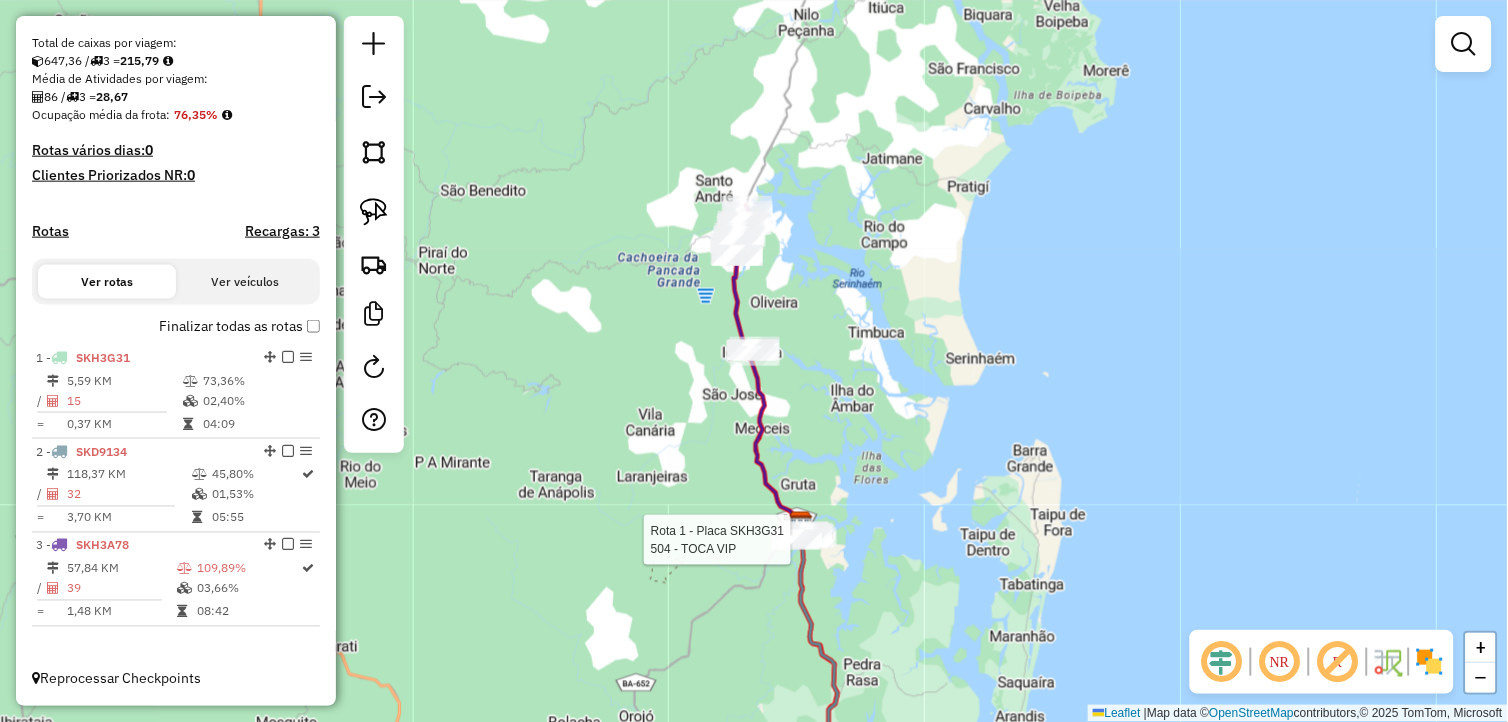 select on "**********" 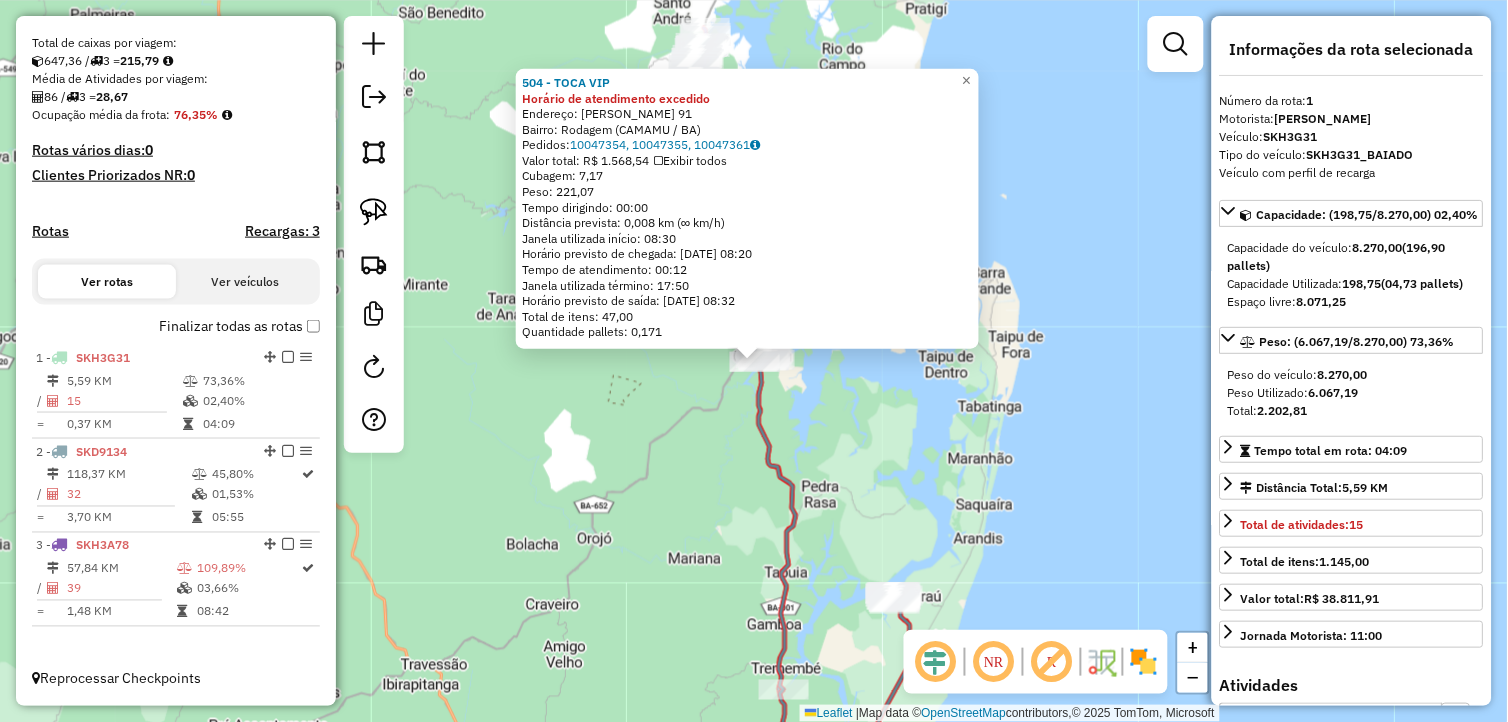 click on "504 - TOCA VIP Horário de atendimento excedido  Endereço:  VASCO NETO 91   Bairro: Rodagem (CAMAMU / BA)   Pedidos:  10047354, 10047355, 10047361   Valor total: R$ 1.568,54   Exibir todos   Cubagem: 7,17  Peso: 221,07  Tempo dirigindo: 00:00   Distância prevista: 0,008 km (∞ km/h)   Janela utilizada início: 08:30   Horário previsto de chegada: 11/07/2025 08:20   Tempo de atendimento: 00:12   Janela utilizada término: 17:50   Horário previsto de saída: 11/07/2025 08:32   Total de itens: 47,00   Quantidade pallets: 0,171  × Janela de atendimento Grade de atendimento Capacidade Transportadoras Veículos Cliente Pedidos  Rotas Selecione os dias de semana para filtrar as janelas de atendimento  Seg   Ter   Qua   Qui   Sex   Sáb   Dom  Informe o período da janela de atendimento: De: Até:  Filtrar exatamente a janela do cliente  Considerar janela de atendimento padrão  Selecione os dias de semana para filtrar as grades de atendimento  Seg   Ter   Qua   Qui   Sex   Sáb   Dom   Peso mínimo:   De:  De:" 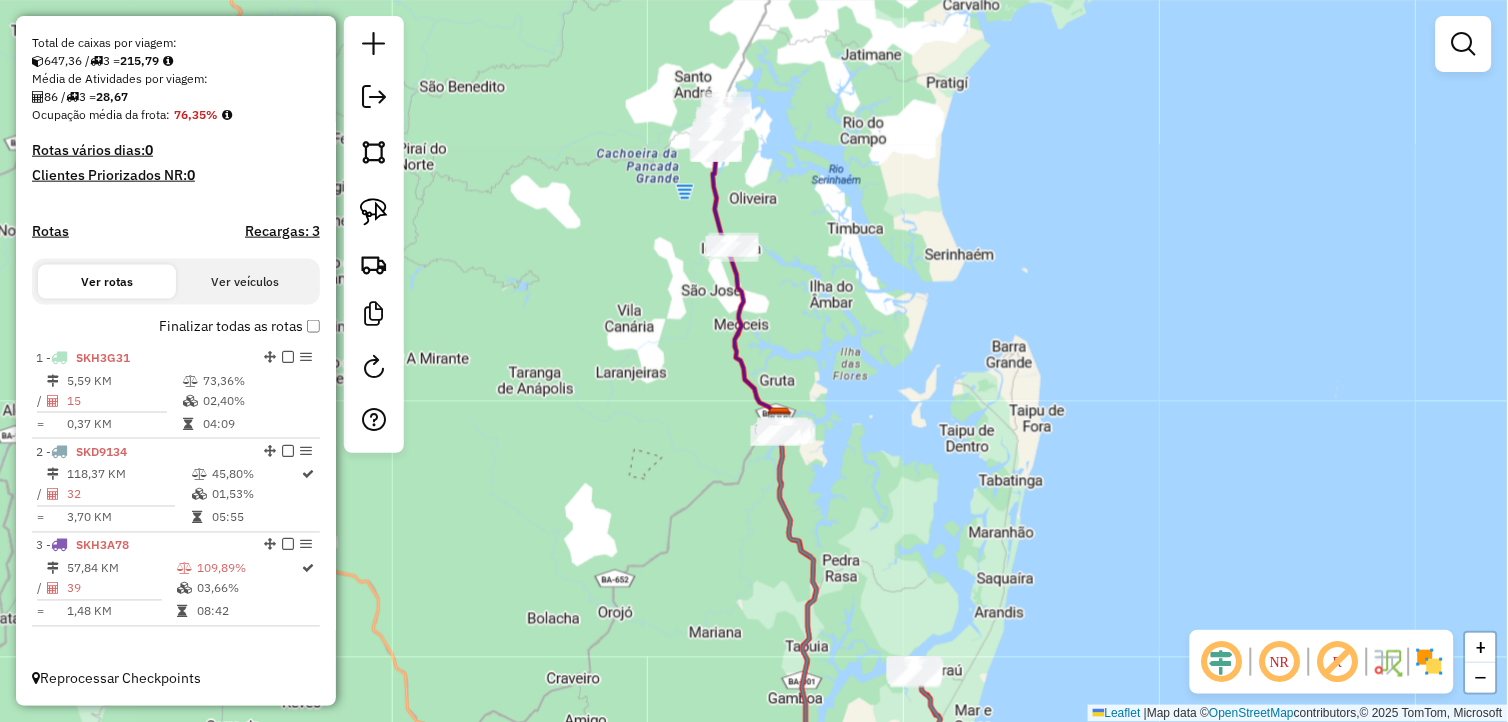 drag, startPoint x: 934, startPoint y: 414, endPoint x: 931, endPoint y: 441, distance: 27.166155 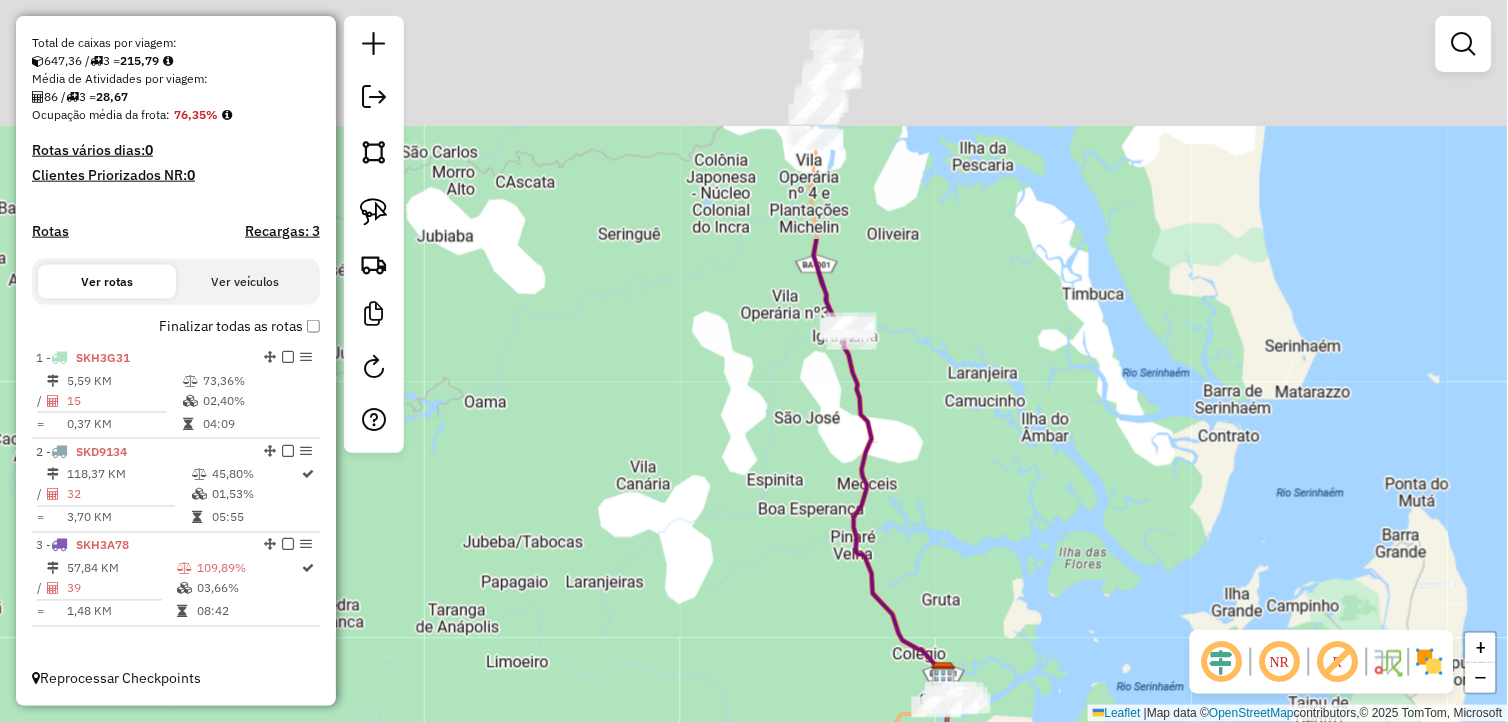 drag, startPoint x: 665, startPoint y: 251, endPoint x: 808, endPoint y: 552, distance: 333.24167 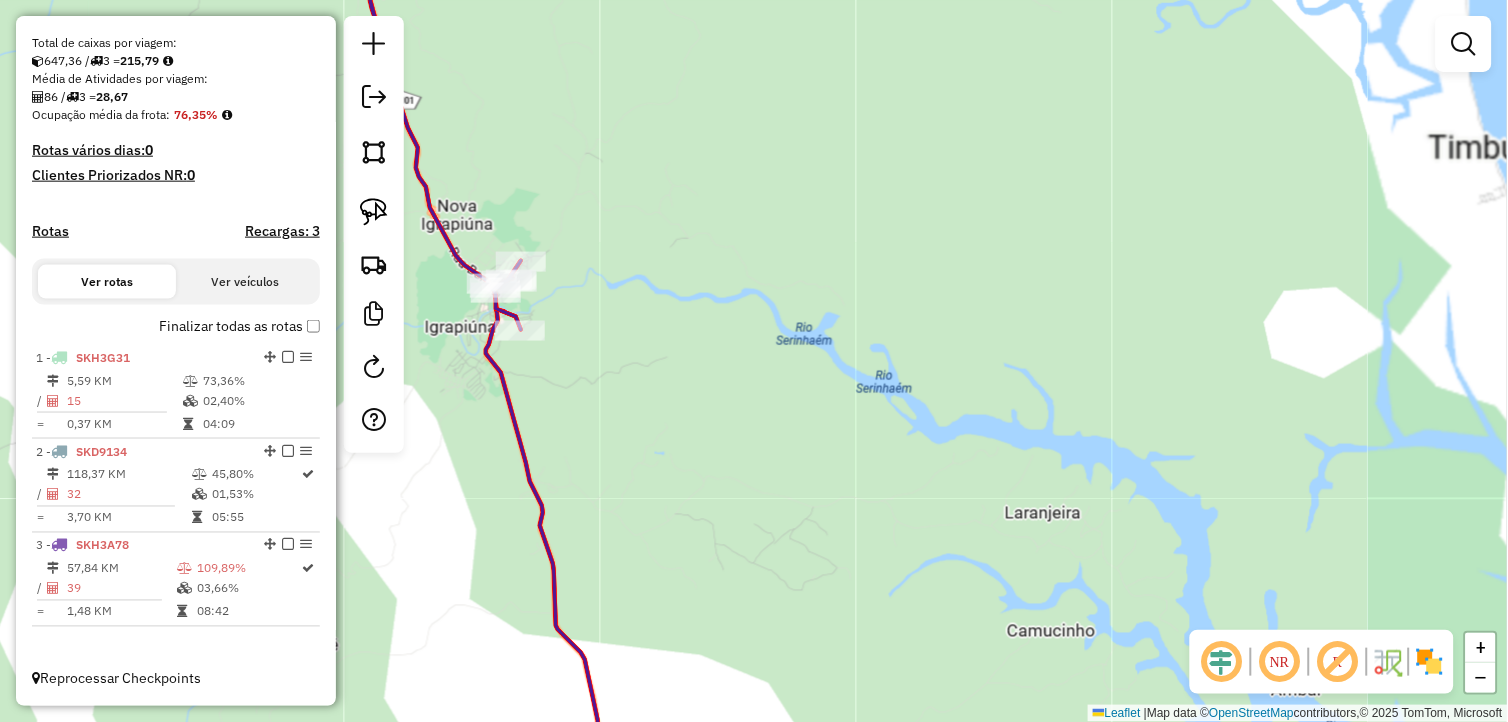 drag, startPoint x: 660, startPoint y: 362, endPoint x: 852, endPoint y: 395, distance: 194.81529 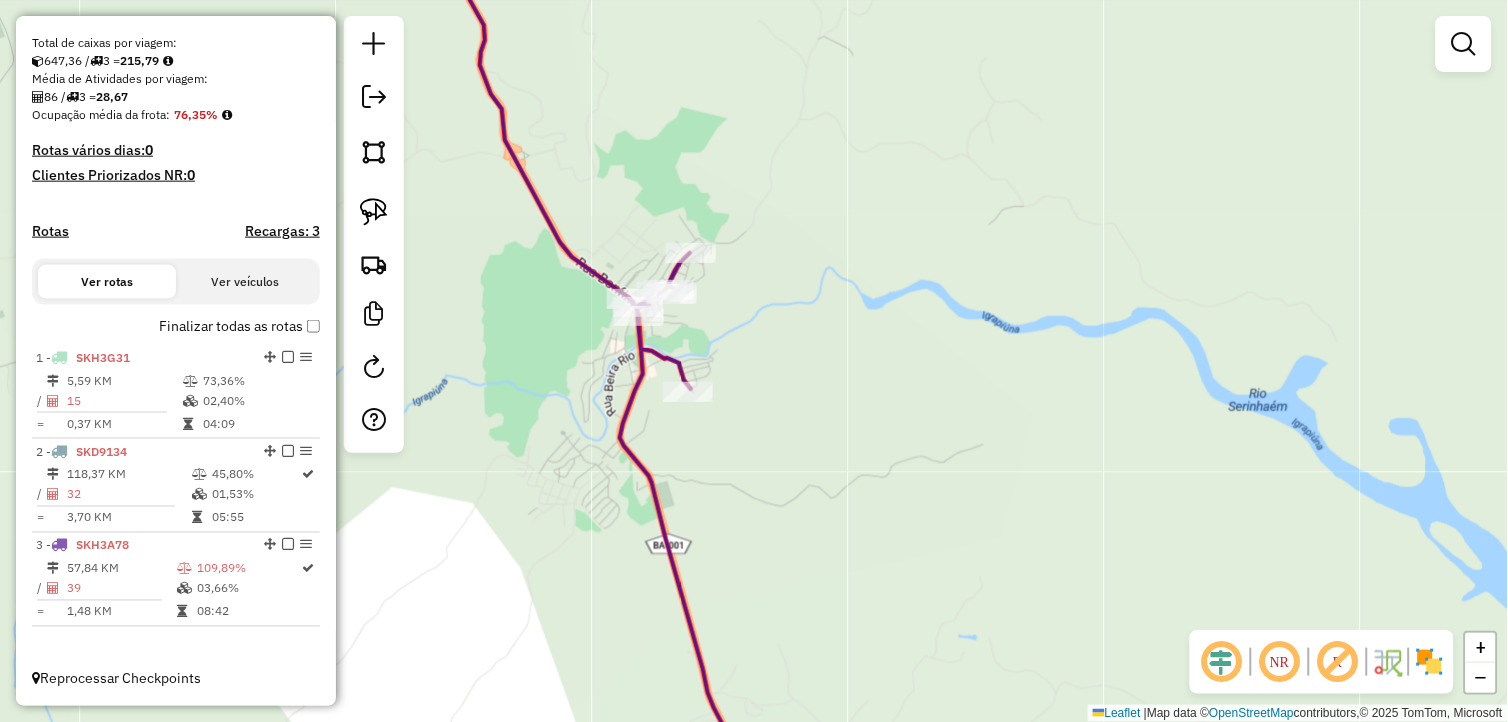 drag, startPoint x: 715, startPoint y: 373, endPoint x: 786, endPoint y: 444, distance: 100.409164 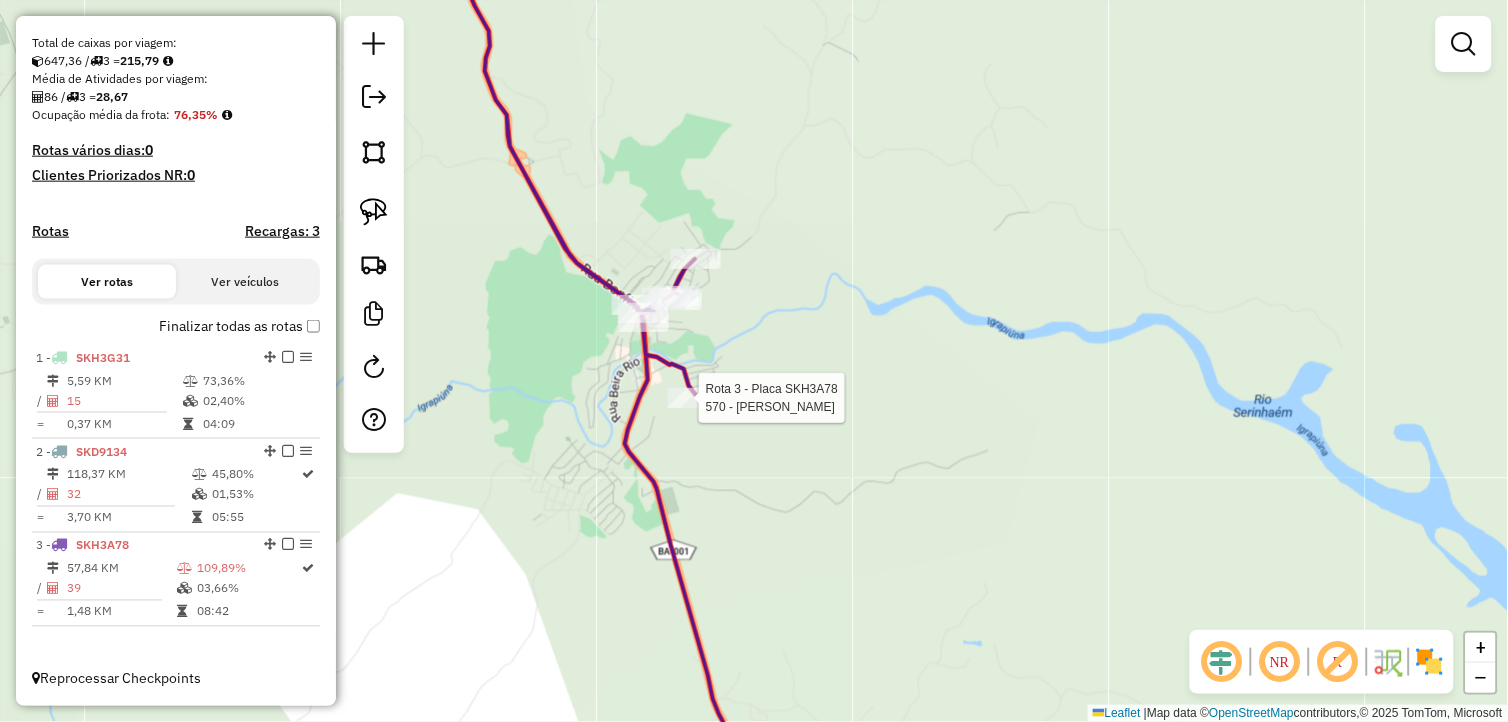 select on "**********" 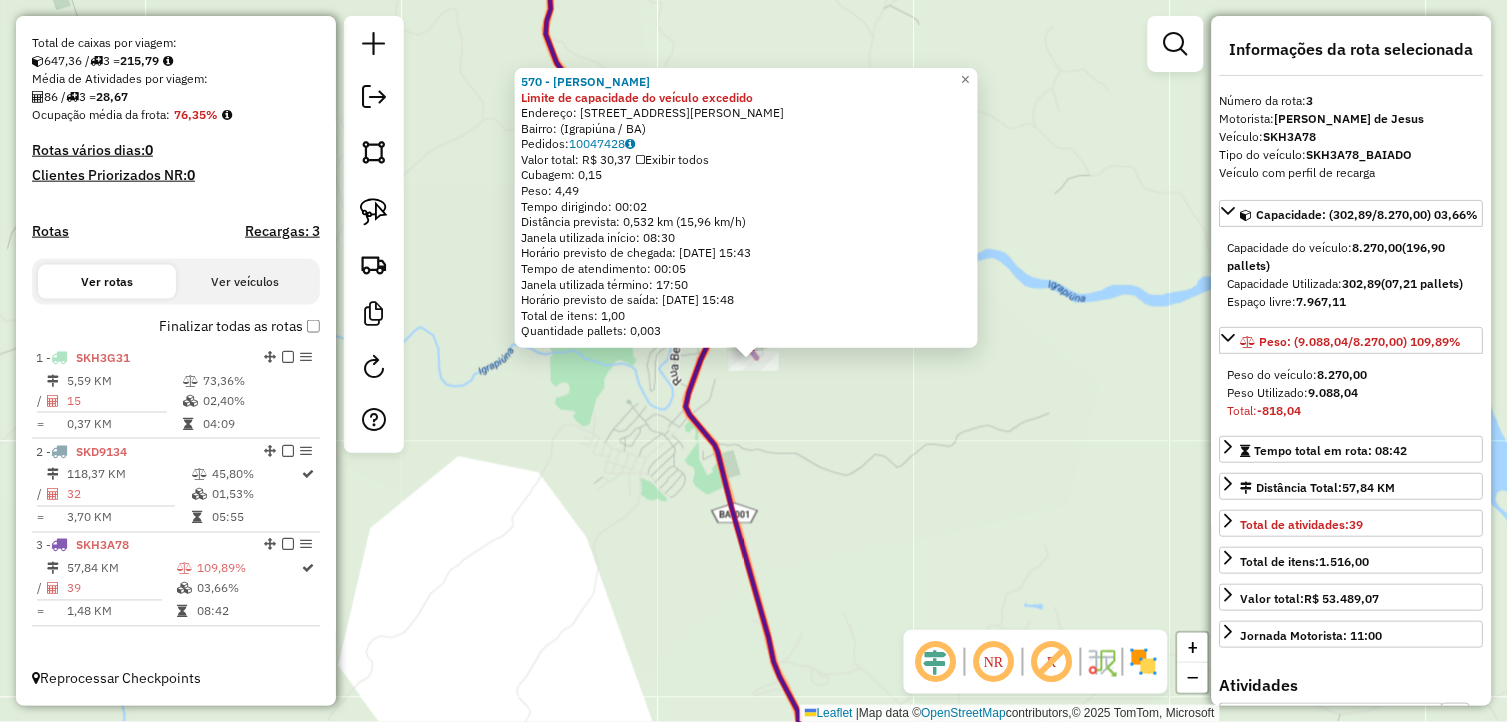 click on "570 - ANDRE CARLOS DA CONC Limite de capacidade do veículo excedido  Endereço: Rua Sebastião Mendes, 138   Bairro:  (Igrapiúna / BA)   Pedidos:  10047428   Valor total: R$ 30,37   Exibir todos   Cubagem: 0,15  Peso: 4,49  Tempo dirigindo: 00:02   Distância prevista: 0,532 km (15,96 km/h)   Janela utilizada início: 08:30   Horário previsto de chegada: 11/07/2025 15:43   Tempo de atendimento: 00:05   Janela utilizada término: 17:50   Horário previsto de saída: 11/07/2025 15:48   Total de itens: 1,00   Quantidade pallets: 0,003  × Janela de atendimento Grade de atendimento Capacidade Transportadoras Veículos Cliente Pedidos  Rotas Selecione os dias de semana para filtrar as janelas de atendimento  Seg   Ter   Qua   Qui   Sex   Sáb   Dom  Informe o período da janela de atendimento: De: Até:  Filtrar exatamente a janela do cliente  Considerar janela de atendimento padrão  Selecione os dias de semana para filtrar as grades de atendimento  Seg   Ter   Qua   Qui   Sex   Sáb   Dom   Peso mínimo:  De:" 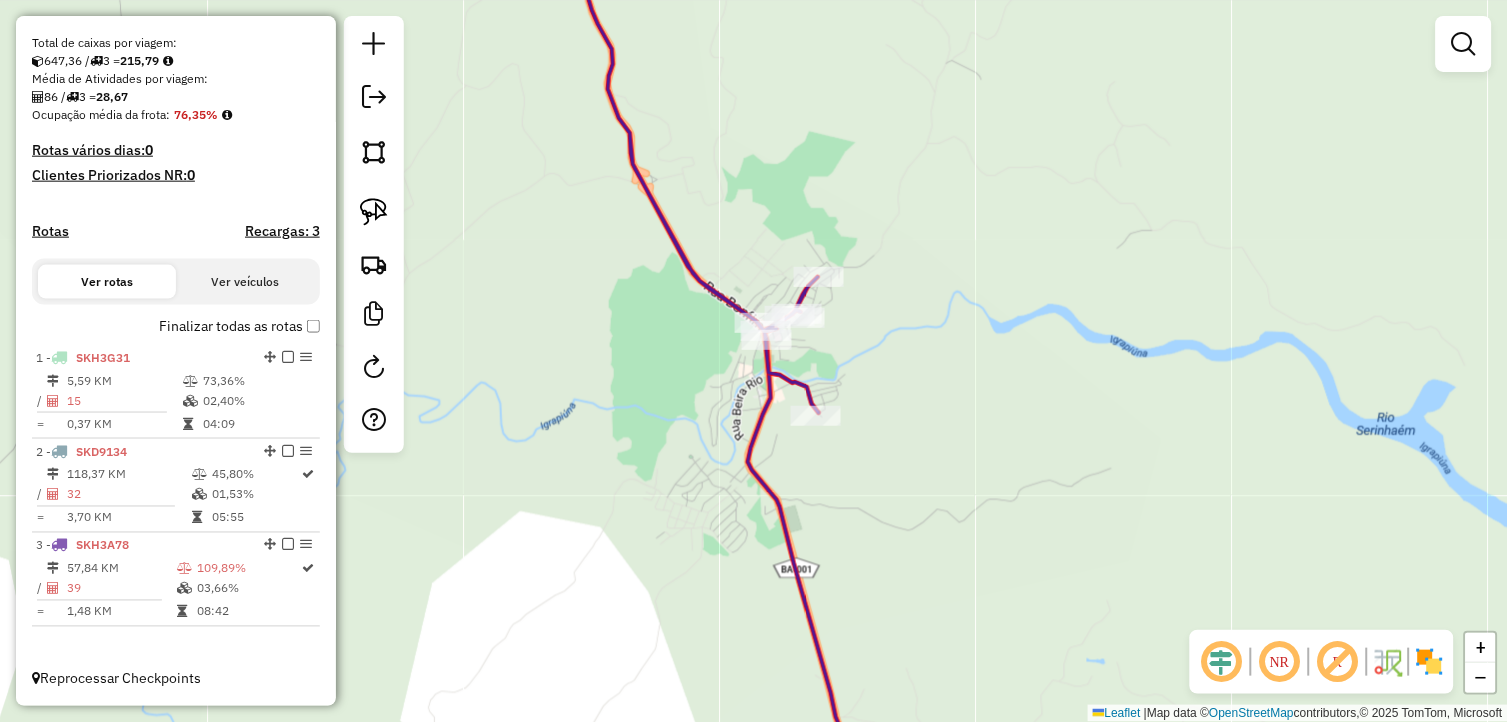 drag, startPoint x: 873, startPoint y: 458, endPoint x: 924, endPoint y: 495, distance: 63.007935 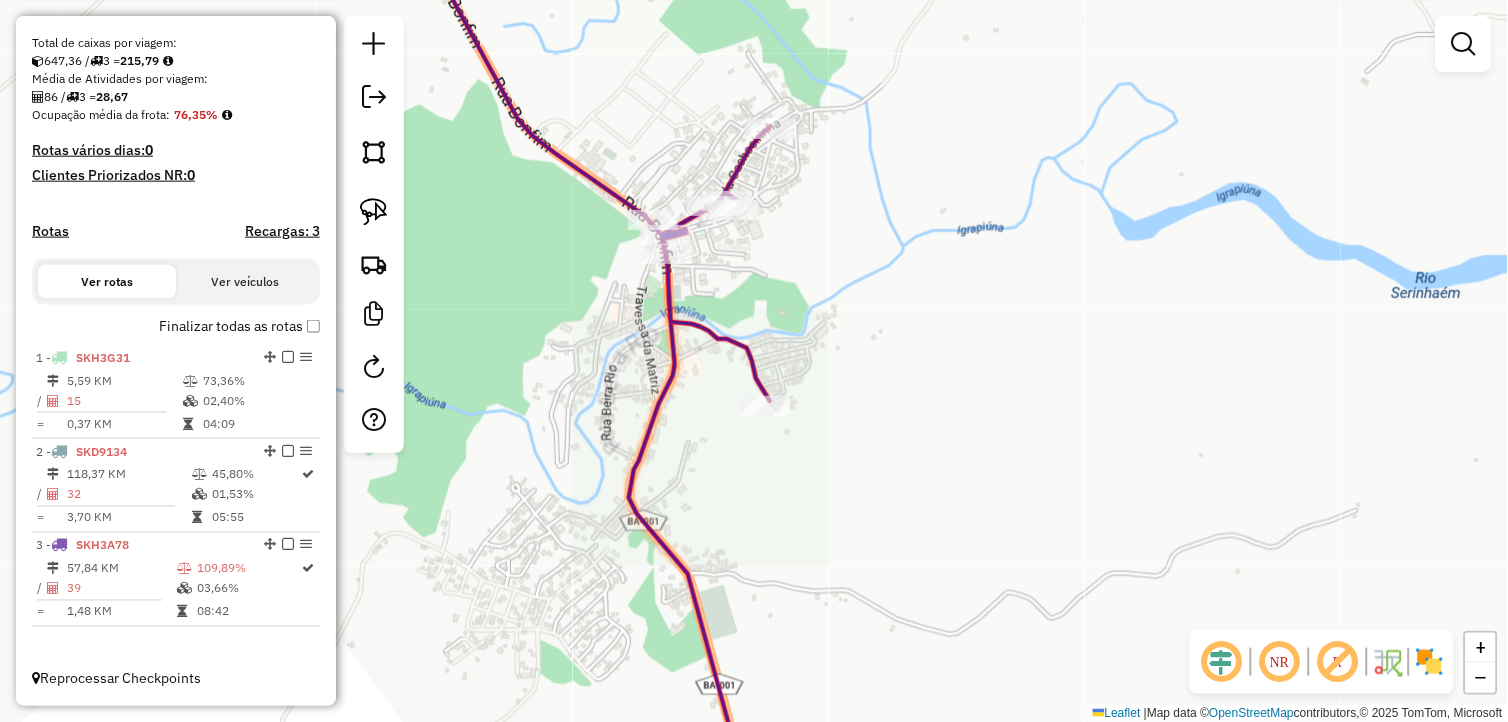 click on "Janela de atendimento Grade de atendimento Capacidade Transportadoras Veículos Cliente Pedidos  Rotas Selecione os dias de semana para filtrar as janelas de atendimento  Seg   Ter   Qua   Qui   Sex   Sáb   Dom  Informe o período da janela de atendimento: De: Até:  Filtrar exatamente a janela do cliente  Considerar janela de atendimento padrão  Selecione os dias de semana para filtrar as grades de atendimento  Seg   Ter   Qua   Qui   Sex   Sáb   Dom   Considerar clientes sem dia de atendimento cadastrado  Clientes fora do dia de atendimento selecionado Filtrar as atividades entre os valores definidos abaixo:  Peso mínimo:   Peso máximo:   Cubagem mínima:   Cubagem máxima:   De:   Até:  Filtrar as atividades entre o tempo de atendimento definido abaixo:  De:   Até:   Considerar capacidade total dos clientes não roteirizados Transportadora: Selecione um ou mais itens Tipo de veículo: Selecione um ou mais itens Veículo: Selecione um ou mais itens Motorista: Selecione um ou mais itens Nome: Rótulo:" 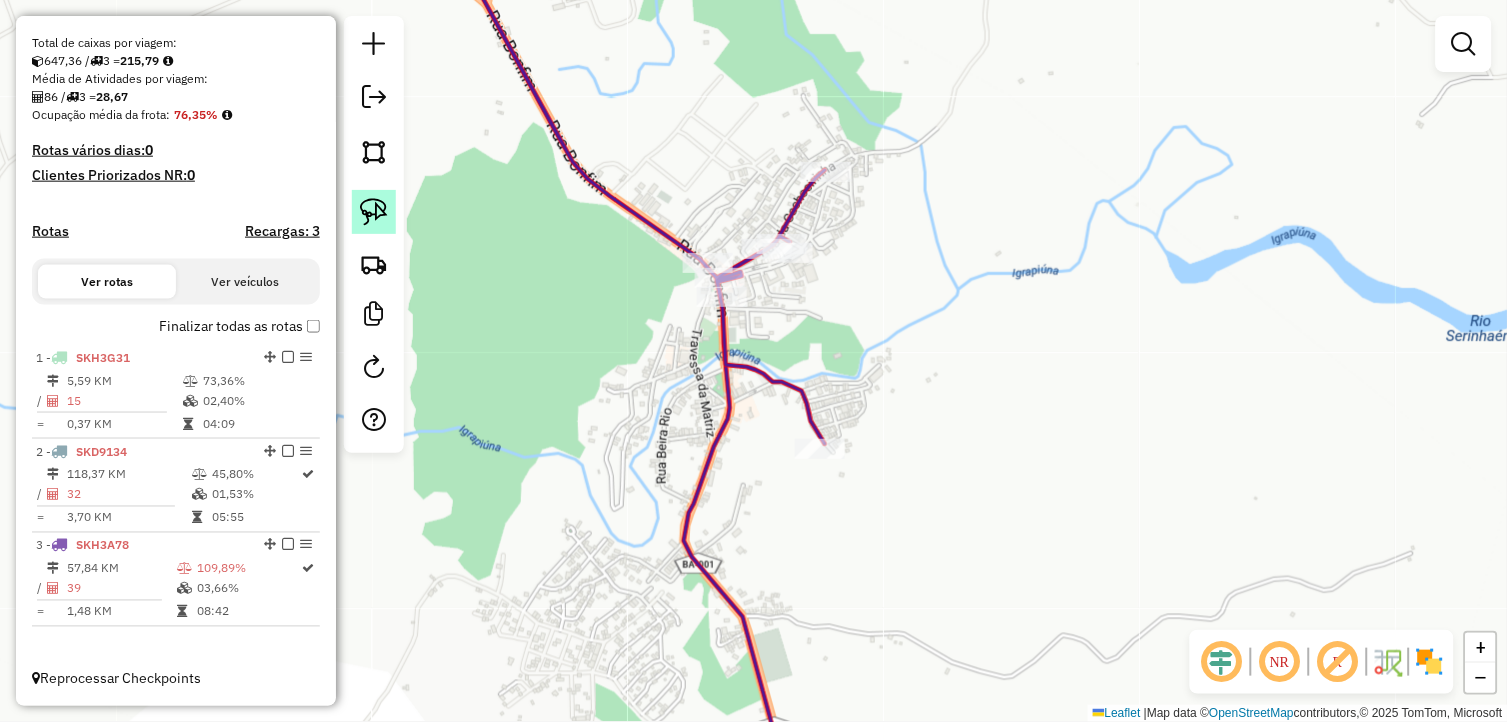 click 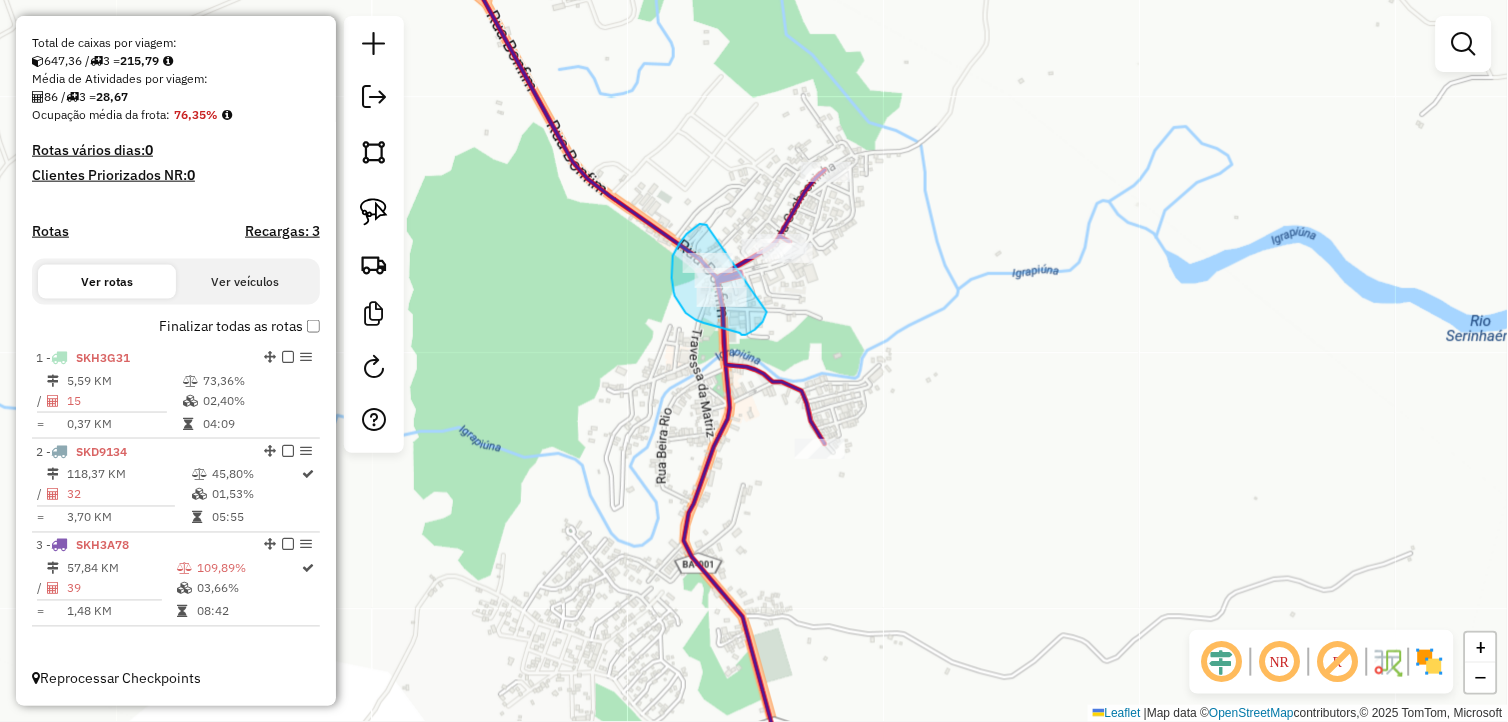 drag, startPoint x: 708, startPoint y: 227, endPoint x: 767, endPoint y: 312, distance: 103.4698 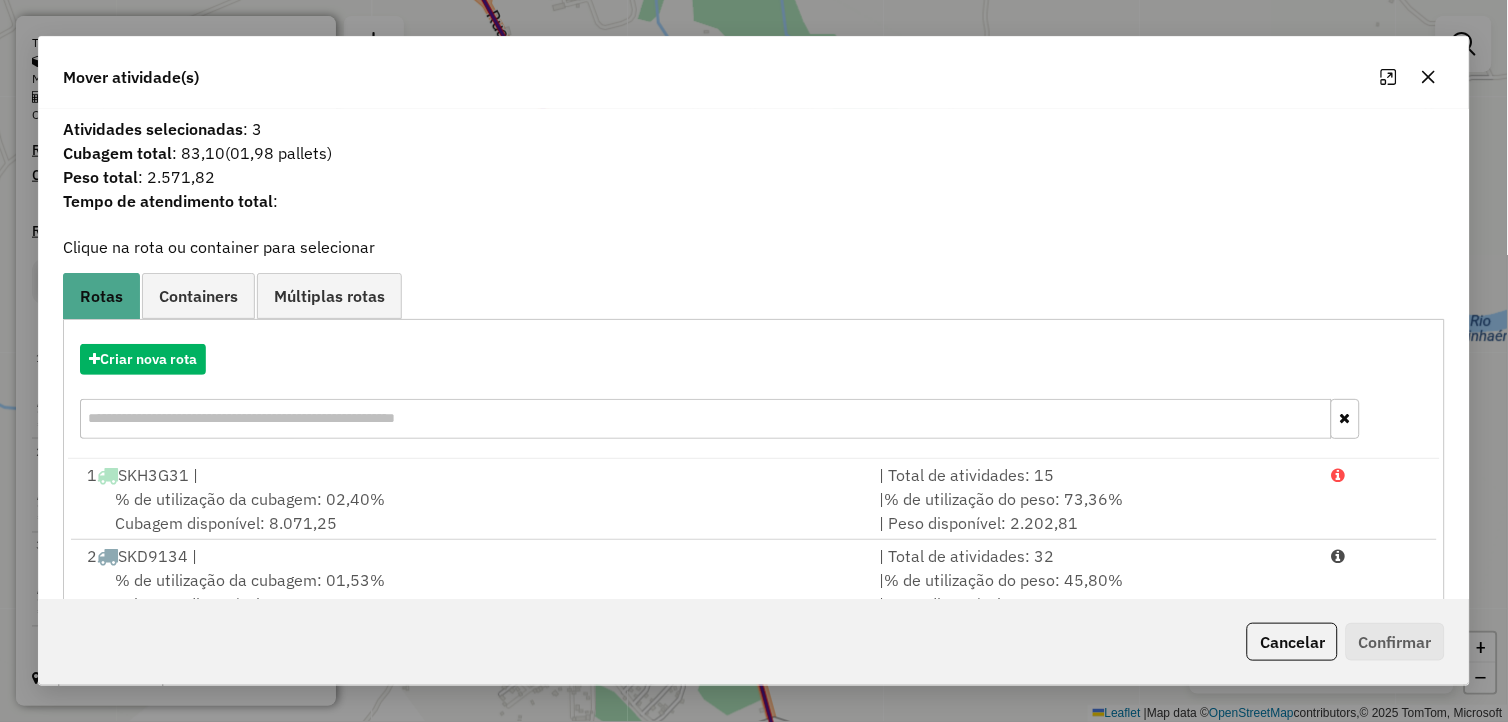 click 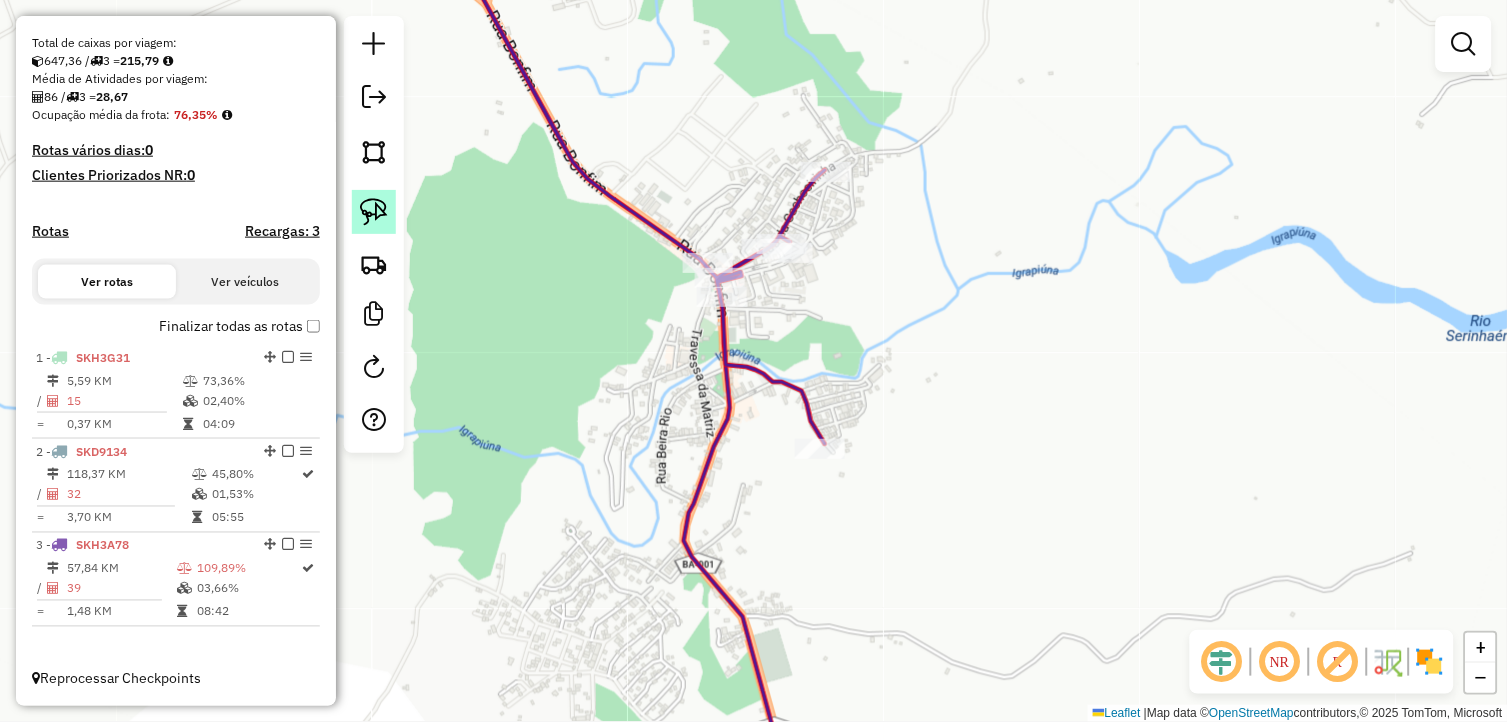 click 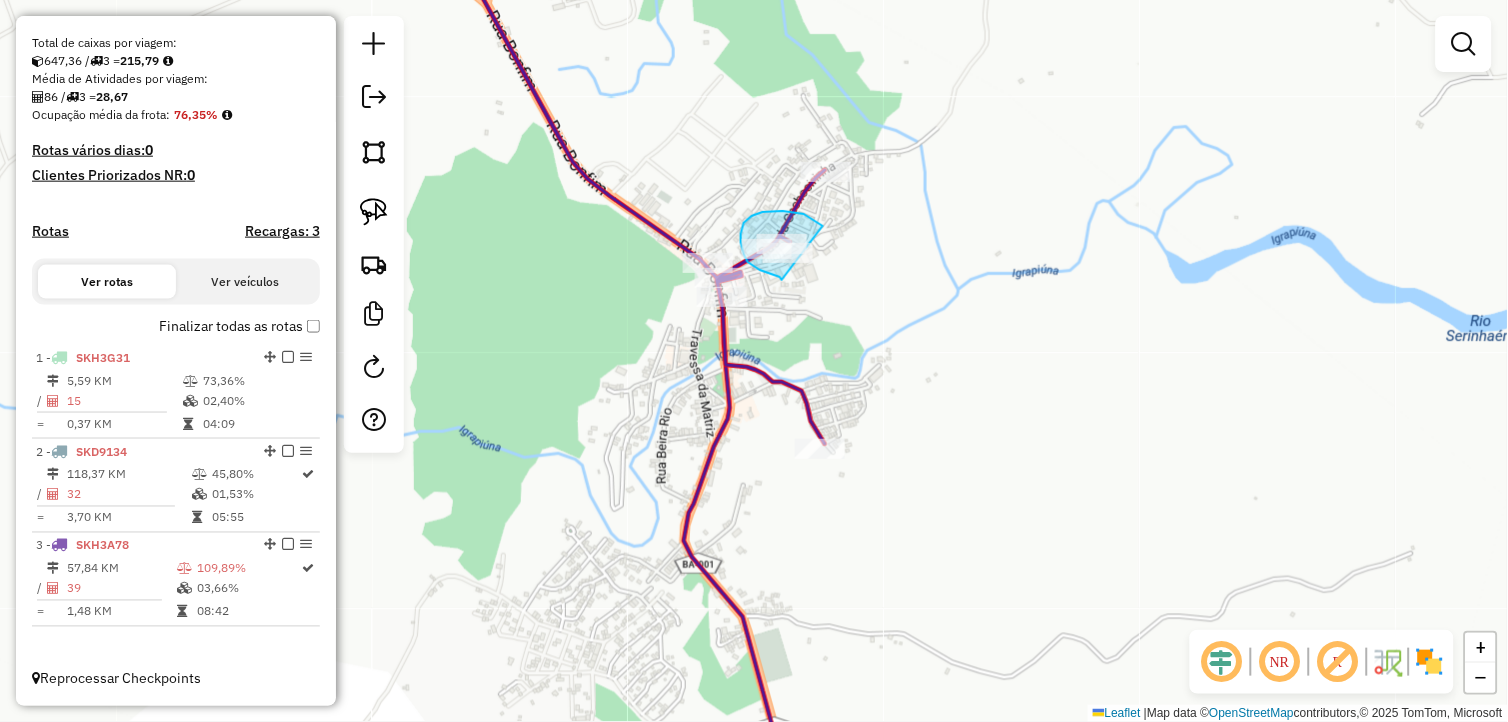 drag, startPoint x: 815, startPoint y: 222, endPoint x: 821, endPoint y: 285, distance: 63.28507 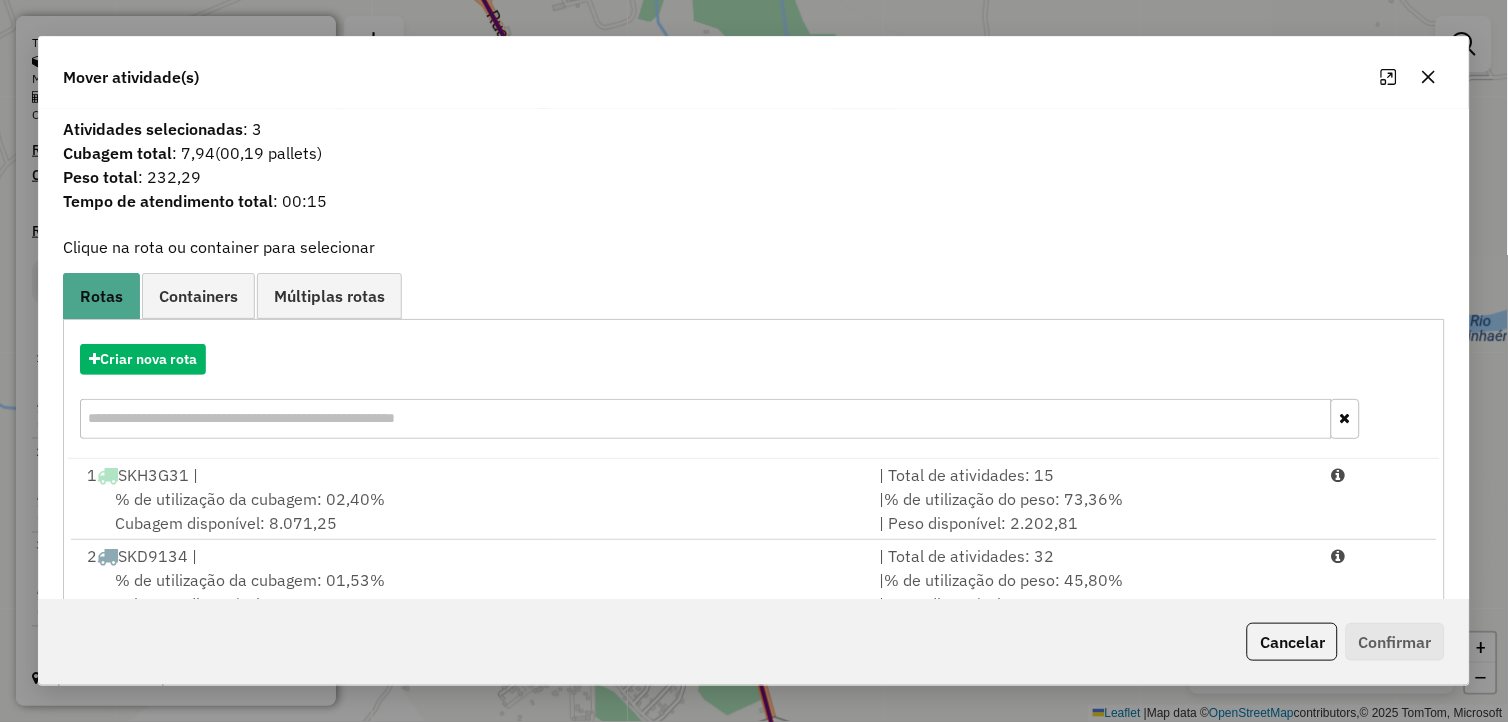 click 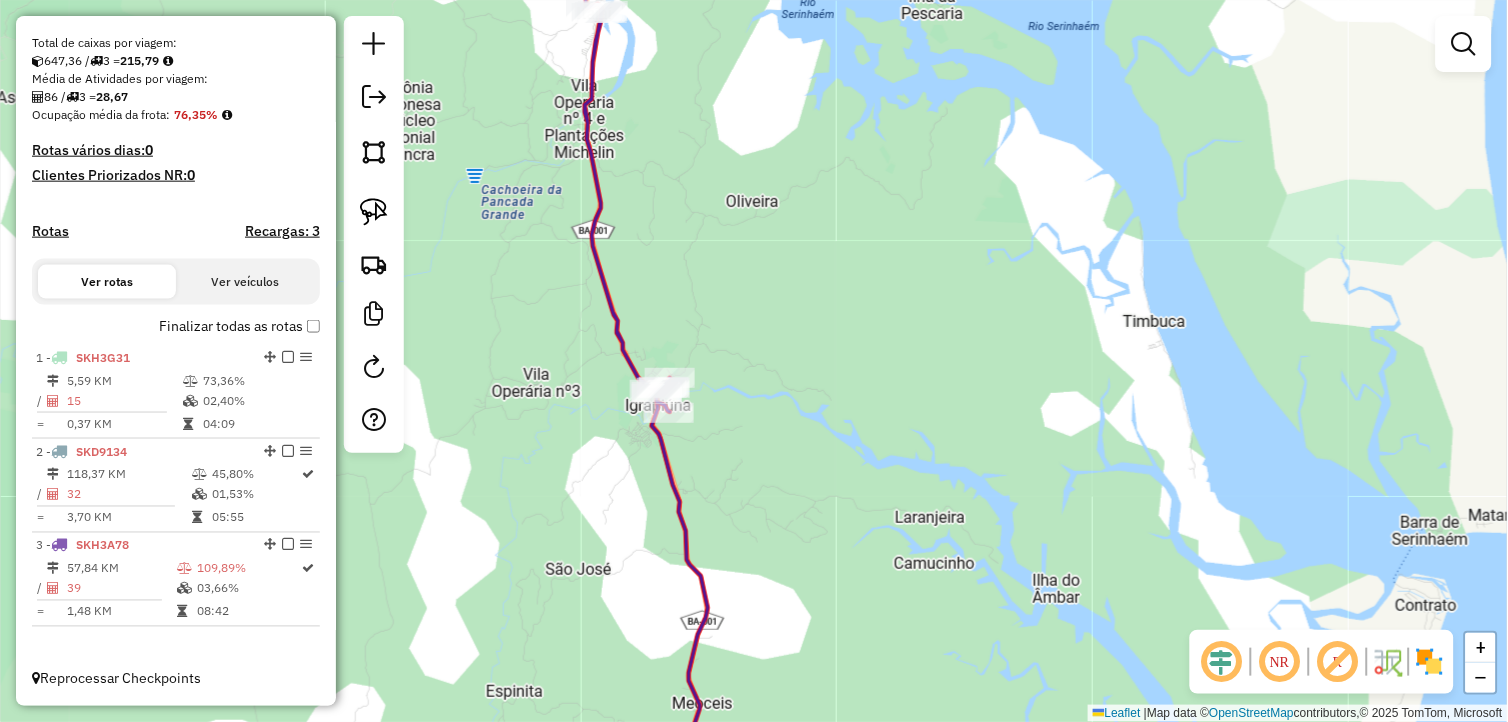 click on "Janela de atendimento Grade de atendimento Capacidade Transportadoras Veículos Cliente Pedidos  Rotas Selecione os dias de semana para filtrar as janelas de atendimento  Seg   Ter   Qua   Qui   Sex   Sáb   Dom  Informe o período da janela de atendimento: De: Até:  Filtrar exatamente a janela do cliente  Considerar janela de atendimento padrão  Selecione os dias de semana para filtrar as grades de atendimento  Seg   Ter   Qua   Qui   Sex   Sáb   Dom   Considerar clientes sem dia de atendimento cadastrado  Clientes fora do dia de atendimento selecionado Filtrar as atividades entre os valores definidos abaixo:  Peso mínimo:   Peso máximo:   Cubagem mínima:   Cubagem máxima:   De:   Até:  Filtrar as atividades entre o tempo de atendimento definido abaixo:  De:   Até:   Considerar capacidade total dos clientes não roteirizados Transportadora: Selecione um ou mais itens Tipo de veículo: Selecione um ou mais itens Veículo: Selecione um ou mais itens Motorista: Selecione um ou mais itens Nome: Rótulo:" 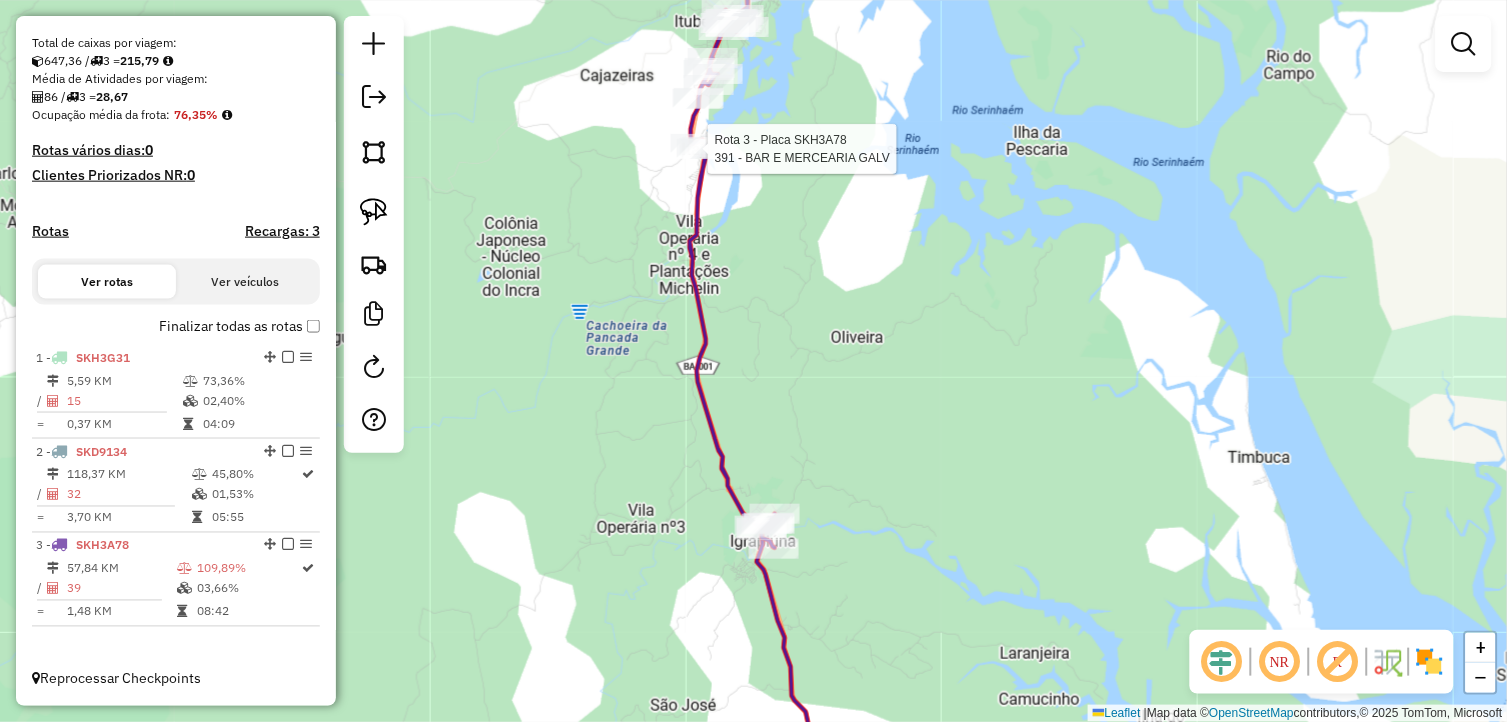 select on "**********" 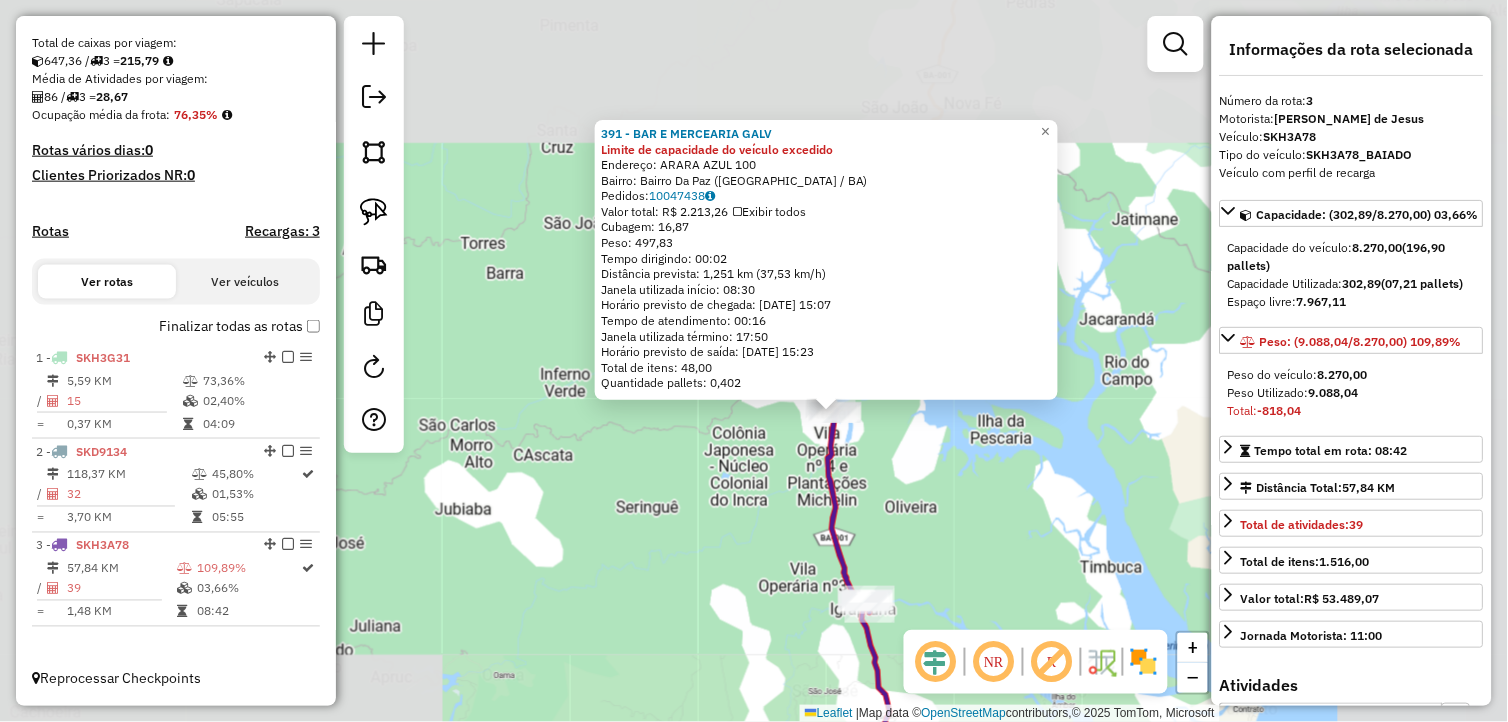 click on "391 - BAR E MERCEARIA GALV Limite de capacidade do veículo excedido  Endereço:  ARARA AZUL 100   Bairro: Bairro Da Paz (ITUBERA / BA)   Pedidos:  10047438   Valor total: R$ 2.213,26   Exibir todos   Cubagem: 16,87  Peso: 497,83  Tempo dirigindo: 00:02   Distância prevista: 1,251 km (37,53 km/h)   Janela utilizada início: 08:30   Horário previsto de chegada: 11/07/2025 15:07   Tempo de atendimento: 00:16   Janela utilizada término: 17:50   Horário previsto de saída: 11/07/2025 15:23   Total de itens: 48,00   Quantidade pallets: 0,402  × Janela de atendimento Grade de atendimento Capacidade Transportadoras Veículos Cliente Pedidos  Rotas Selecione os dias de semana para filtrar as janelas de atendimento  Seg   Ter   Qua   Qui   Sex   Sáb   Dom  Informe o período da janela de atendimento: De: Até:  Filtrar exatamente a janela do cliente  Considerar janela de atendimento padrão  Selecione os dias de semana para filtrar as grades de atendimento  Seg   Ter   Qua   Qui   Sex   Sáb   Dom   De:   Até:" 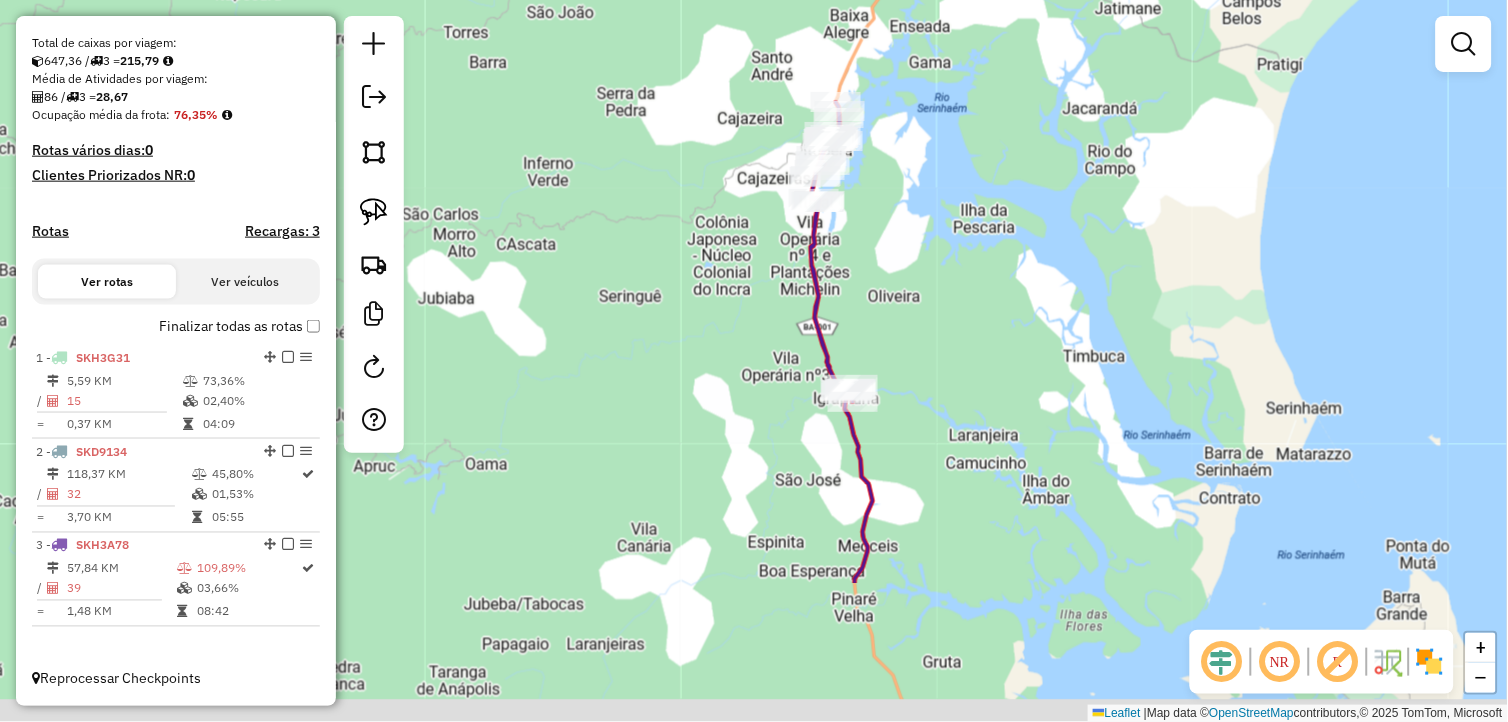 drag, startPoint x: 940, startPoint y: 575, endPoint x: 923, endPoint y: 317, distance: 258.55948 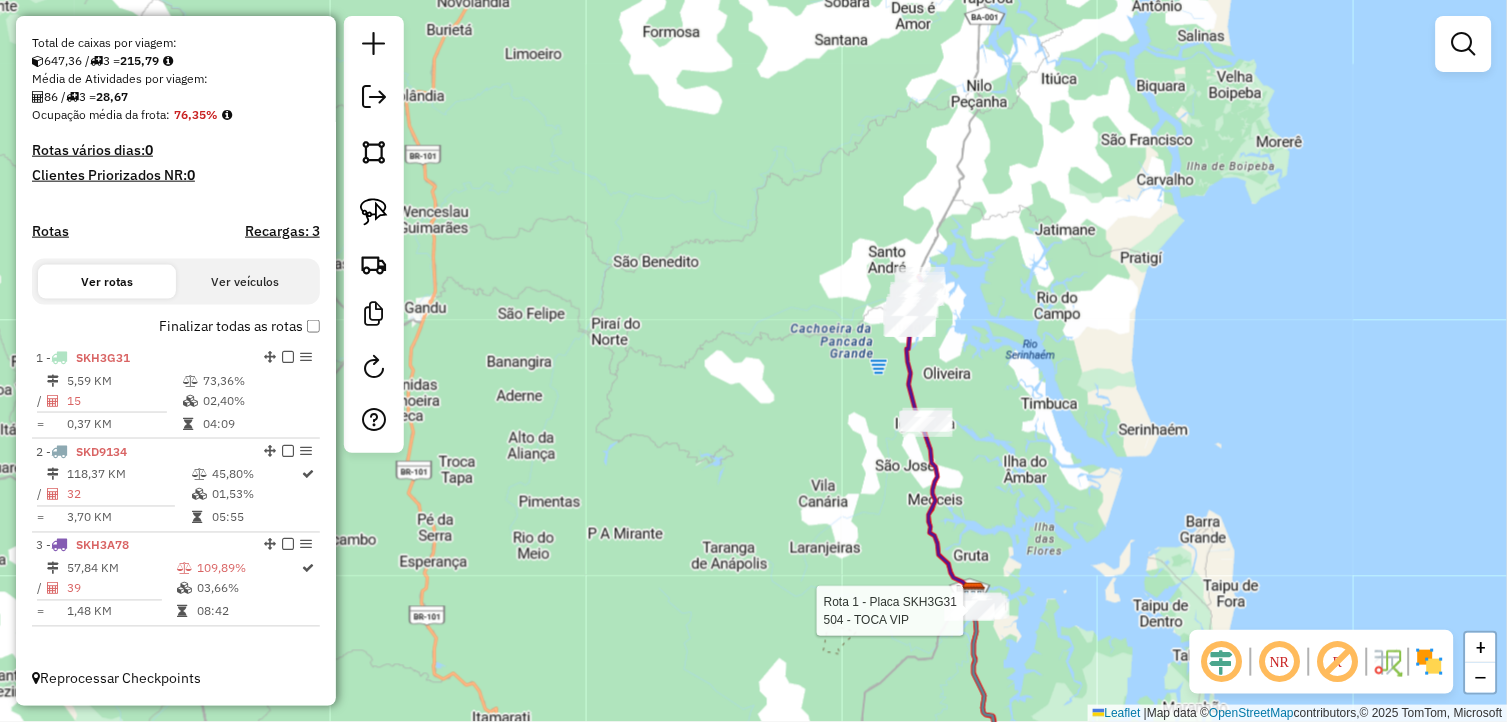 select on "**********" 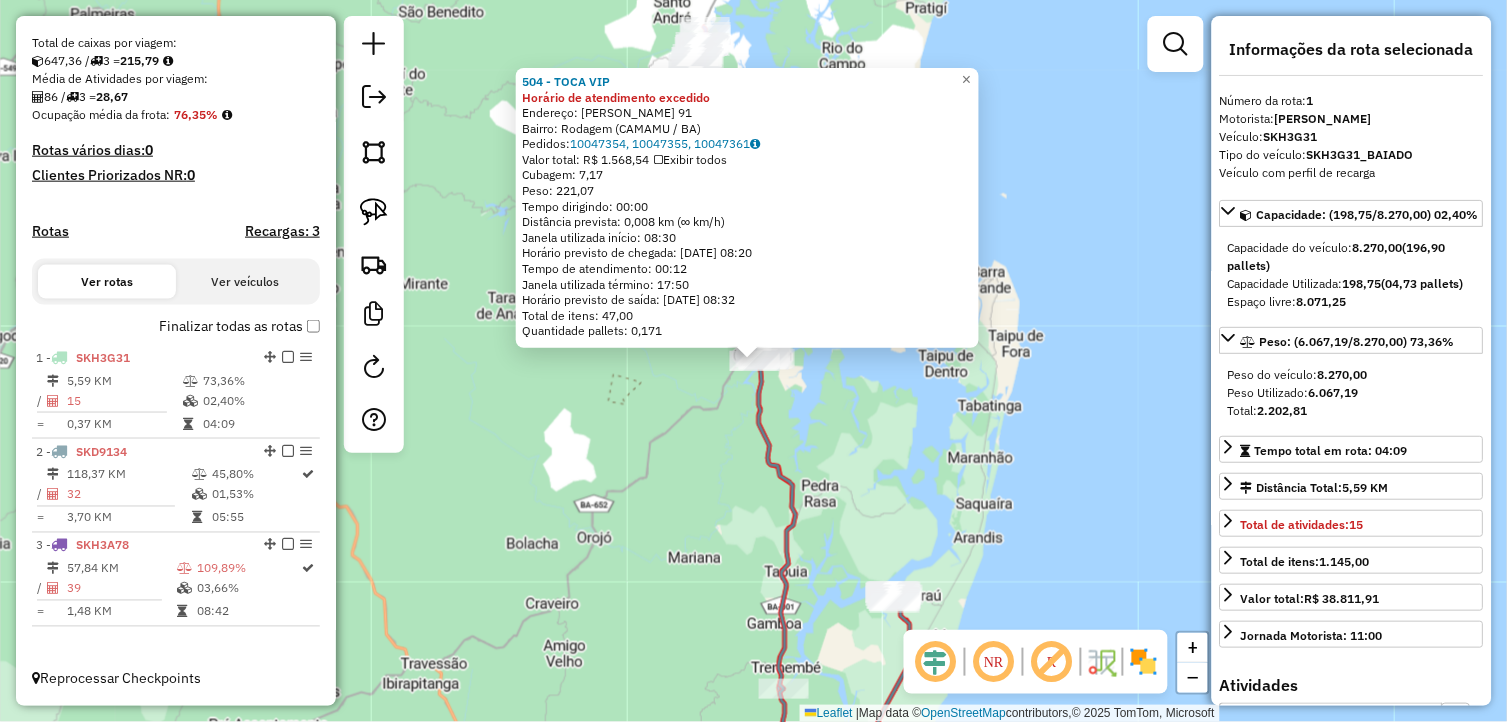 click on "504 - TOCA VIP Horário de atendimento excedido  Endereço:  VASCO NETO 91   Bairro: Rodagem (CAMAMU / BA)   Pedidos:  10047354, 10047355, 10047361   Valor total: R$ 1.568,54   Exibir todos   Cubagem: 7,17  Peso: 221,07  Tempo dirigindo: 00:00   Distância prevista: 0,008 km (∞ km/h)   Janela utilizada início: 08:30   Horário previsto de chegada: 11/07/2025 08:20   Tempo de atendimento: 00:12   Janela utilizada término: 17:50   Horário previsto de saída: 11/07/2025 08:32   Total de itens: 47,00   Quantidade pallets: 0,171  × Janela de atendimento Grade de atendimento Capacidade Transportadoras Veículos Cliente Pedidos  Rotas Selecione os dias de semana para filtrar as janelas de atendimento  Seg   Ter   Qua   Qui   Sex   Sáb   Dom  Informe o período da janela de atendimento: De: Até:  Filtrar exatamente a janela do cliente  Considerar janela de atendimento padrão  Selecione os dias de semana para filtrar as grades de atendimento  Seg   Ter   Qua   Qui   Sex   Sáb   Dom   Peso mínimo:   De:  De:" 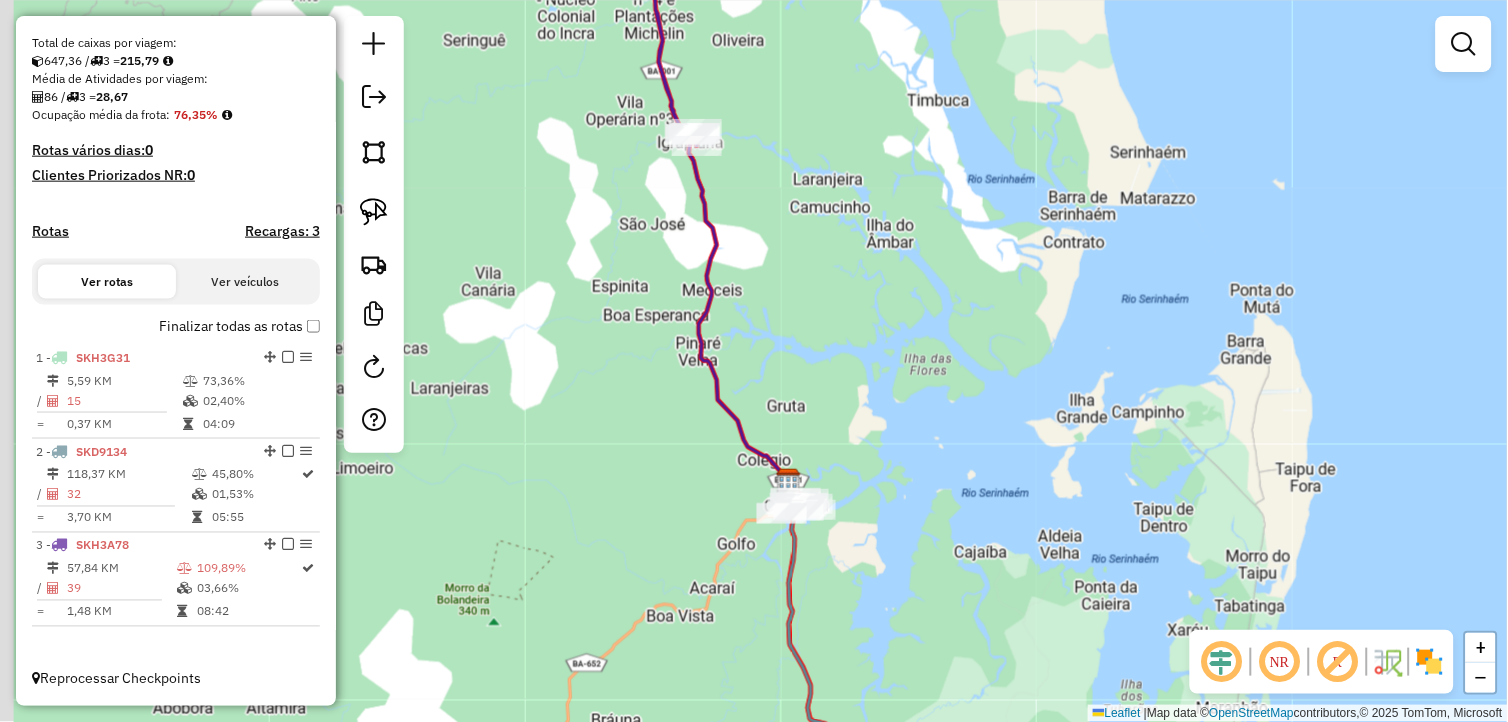 drag, startPoint x: 687, startPoint y: 171, endPoint x: 764, endPoint y: 225, distance: 94.04786 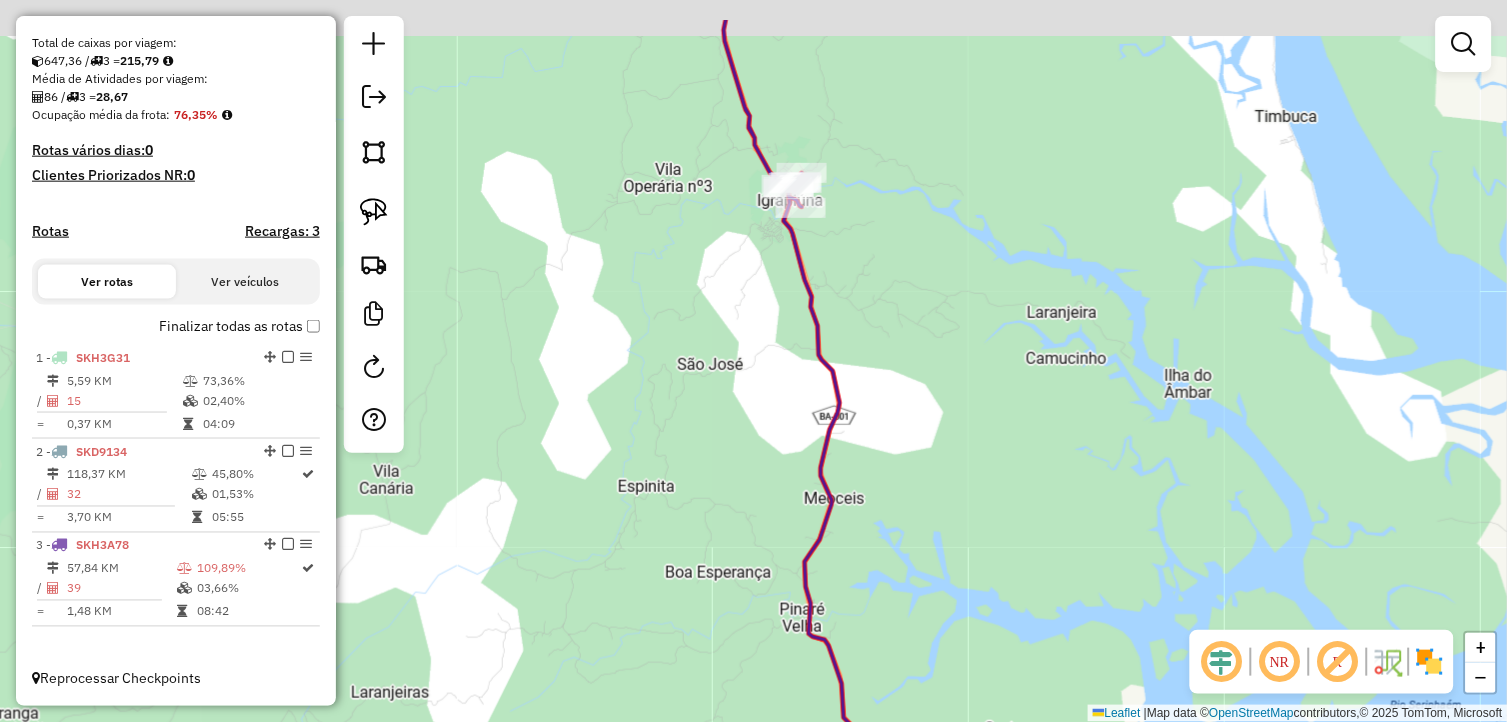 drag, startPoint x: 785, startPoint y: 227, endPoint x: 925, endPoint y: 351, distance: 187.01872 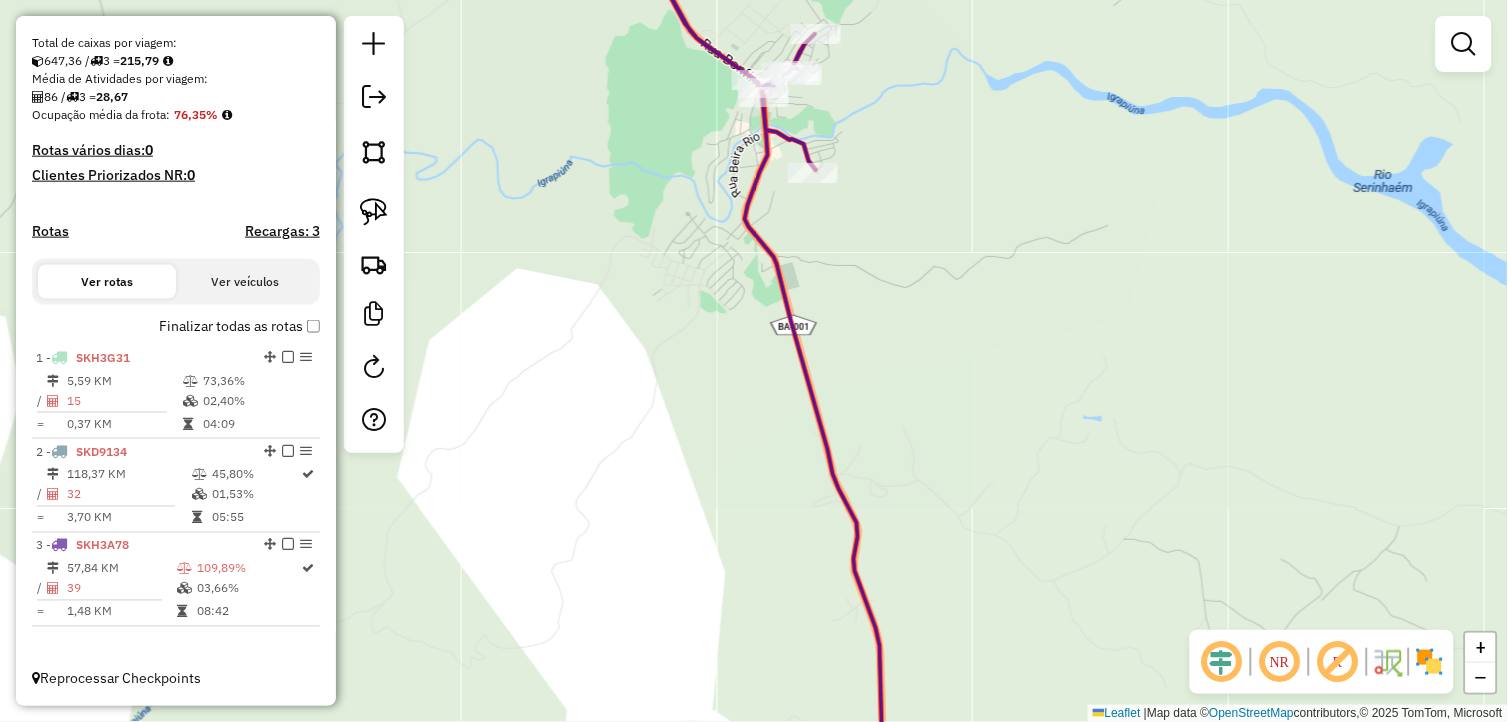 drag, startPoint x: 773, startPoint y: 252, endPoint x: 918, endPoint y: 410, distance: 214.45045 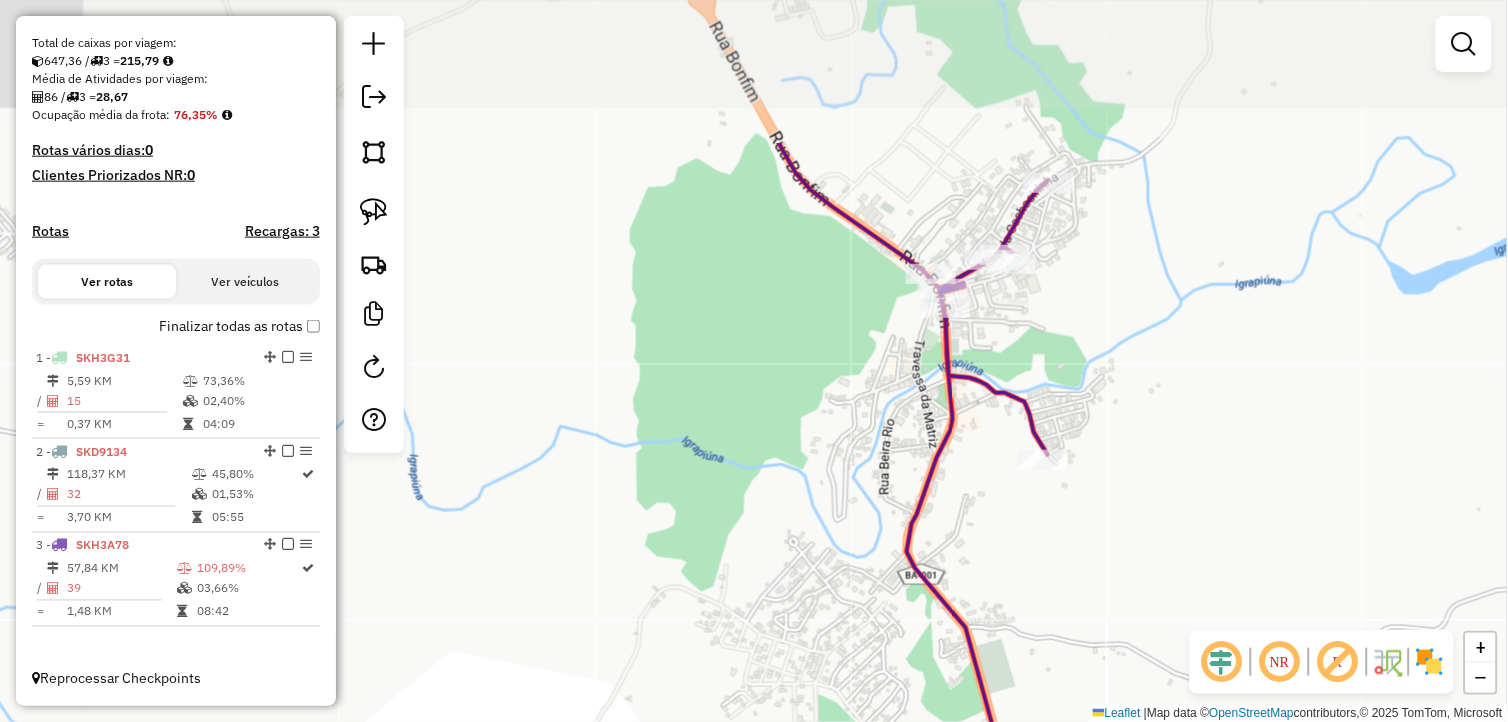 drag, startPoint x: 895, startPoint y: 352, endPoint x: 744, endPoint y: 397, distance: 157.56268 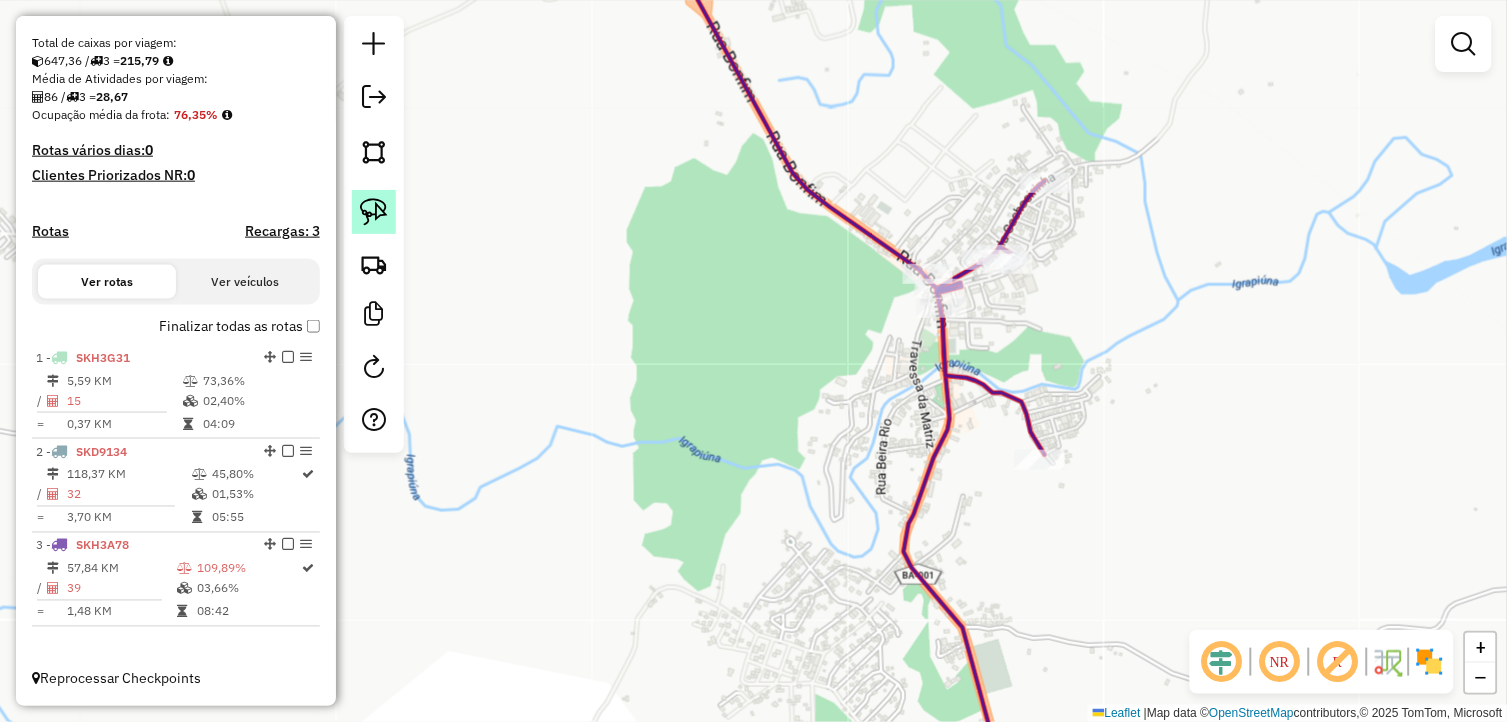 click 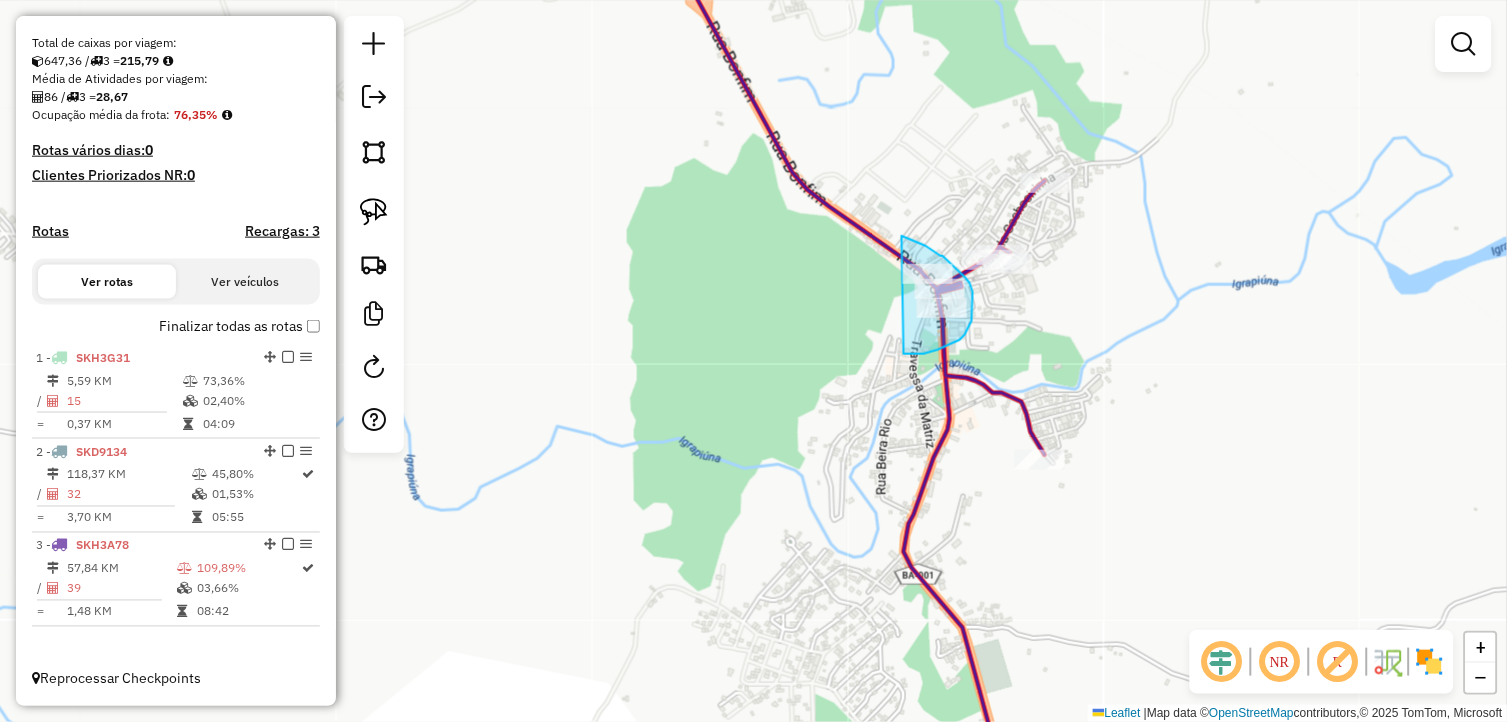 drag, startPoint x: 943, startPoint y: 347, endPoint x: 900, endPoint y: 236, distance: 119.03781 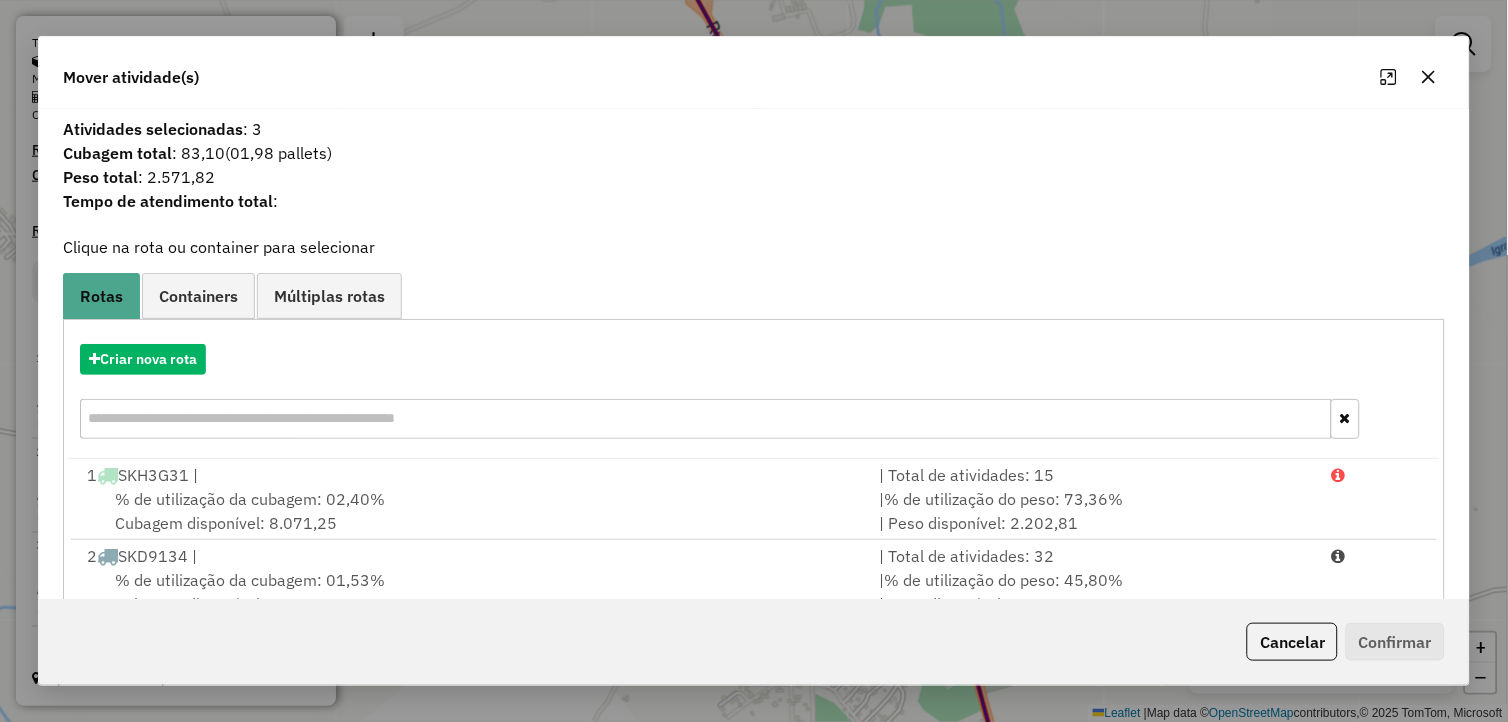 click 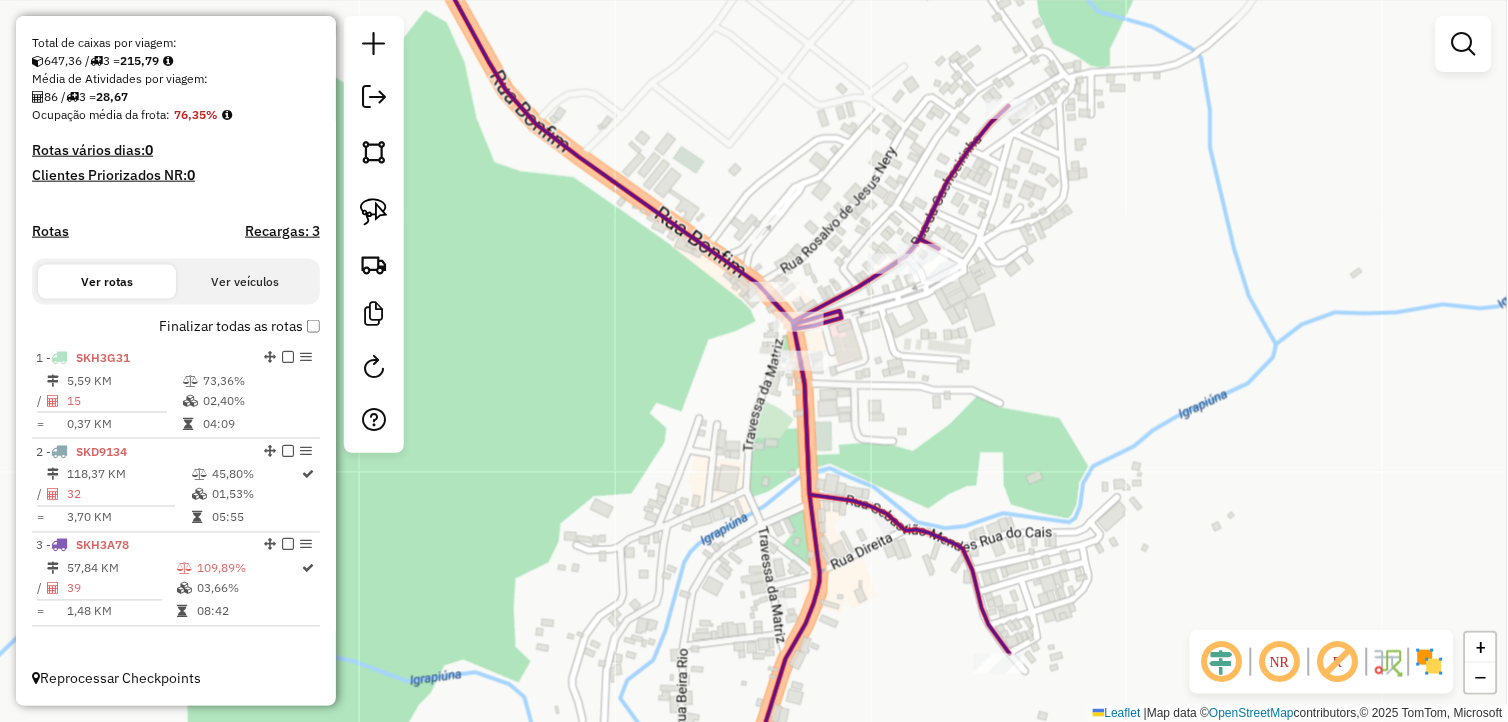 drag, startPoint x: 370, startPoint y: 206, endPoint x: 695, endPoint y: 301, distance: 338.60007 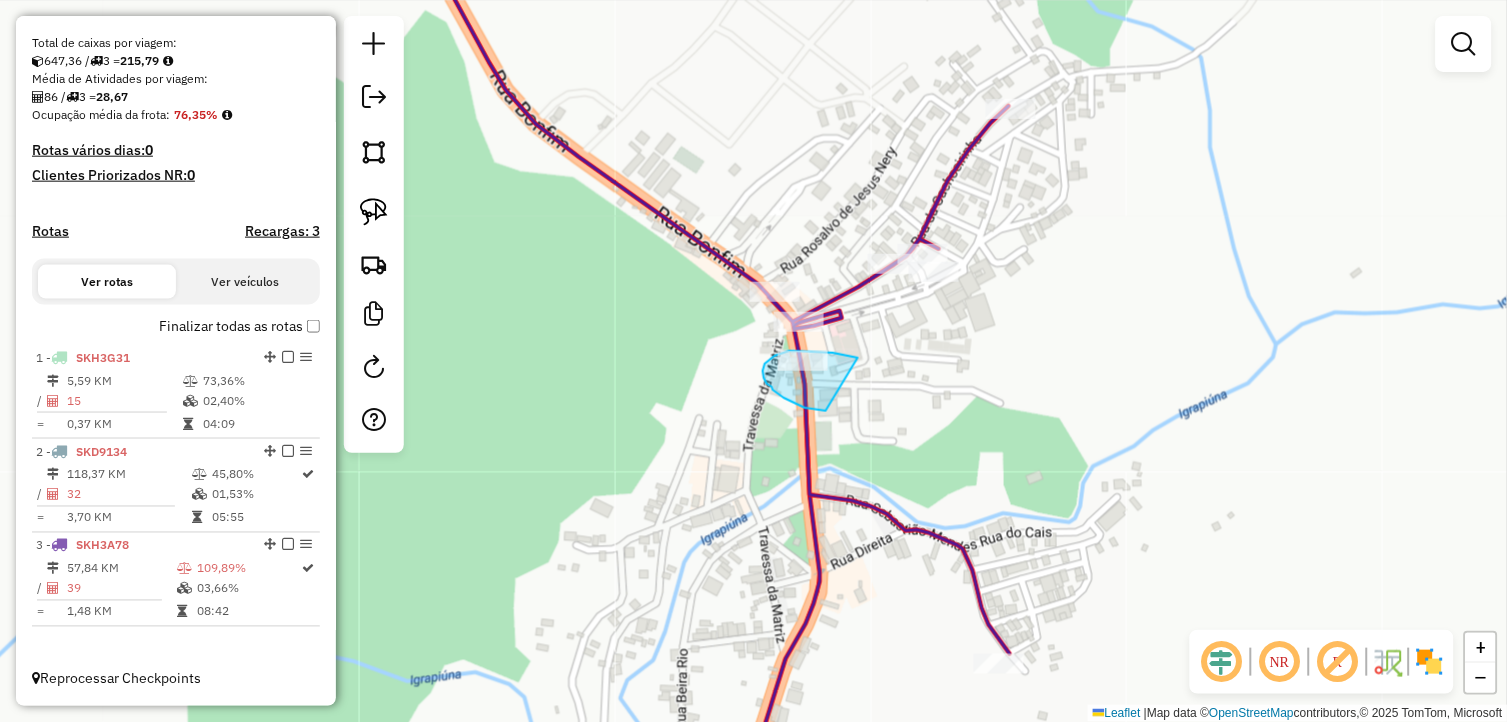drag, startPoint x: 858, startPoint y: 358, endPoint x: 834, endPoint y: 406, distance: 53.66563 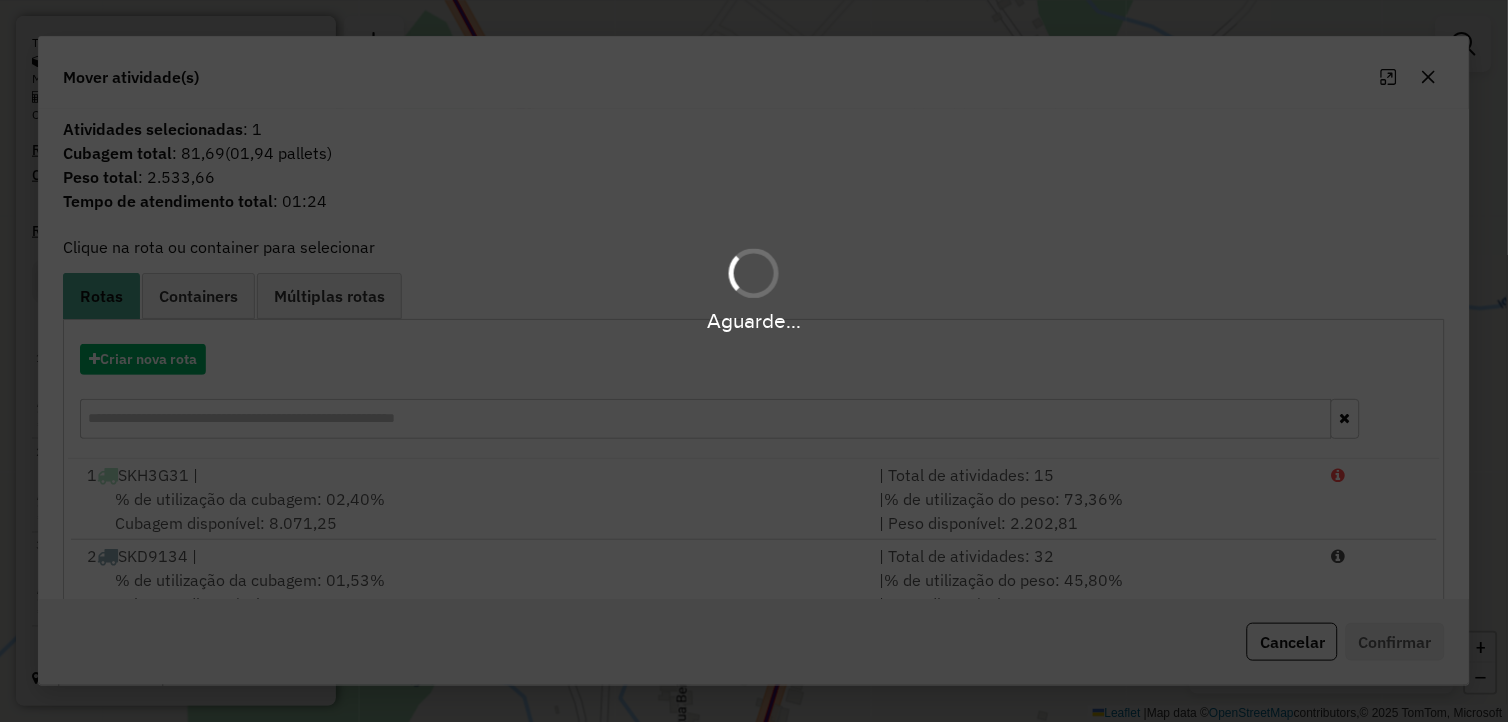 click on "Aguarde..." at bounding box center [754, 361] 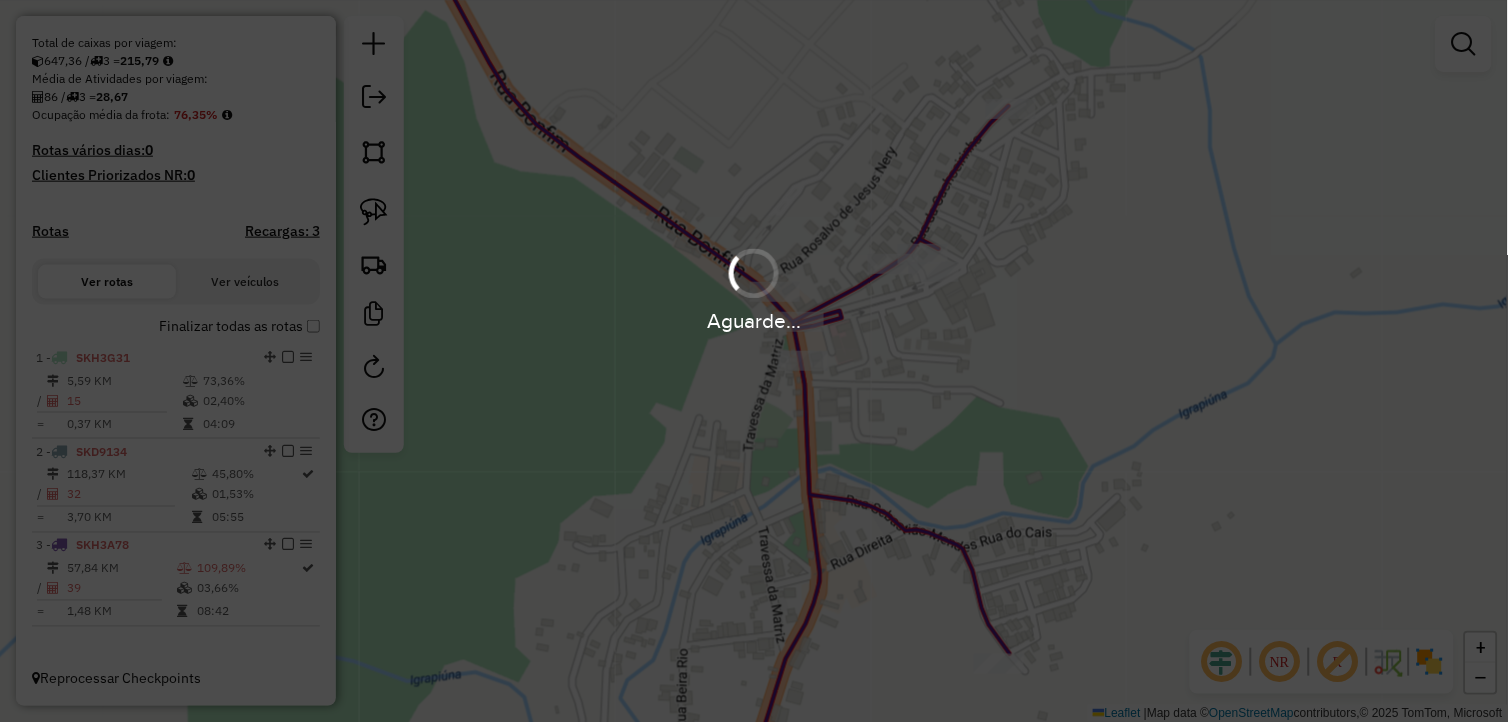 click on "Aguarde..." at bounding box center [754, 361] 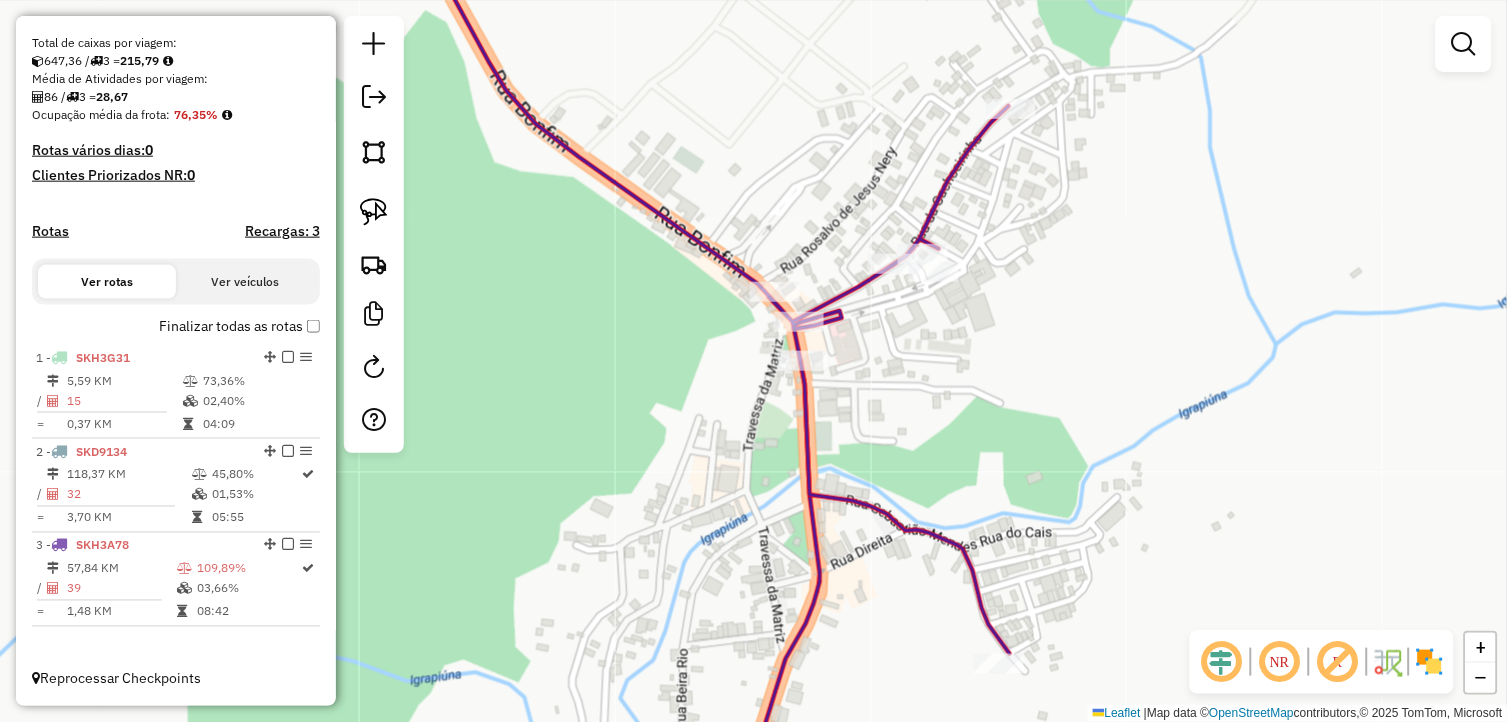 drag, startPoint x: 385, startPoint y: 217, endPoint x: 551, endPoint y: 211, distance: 166.1084 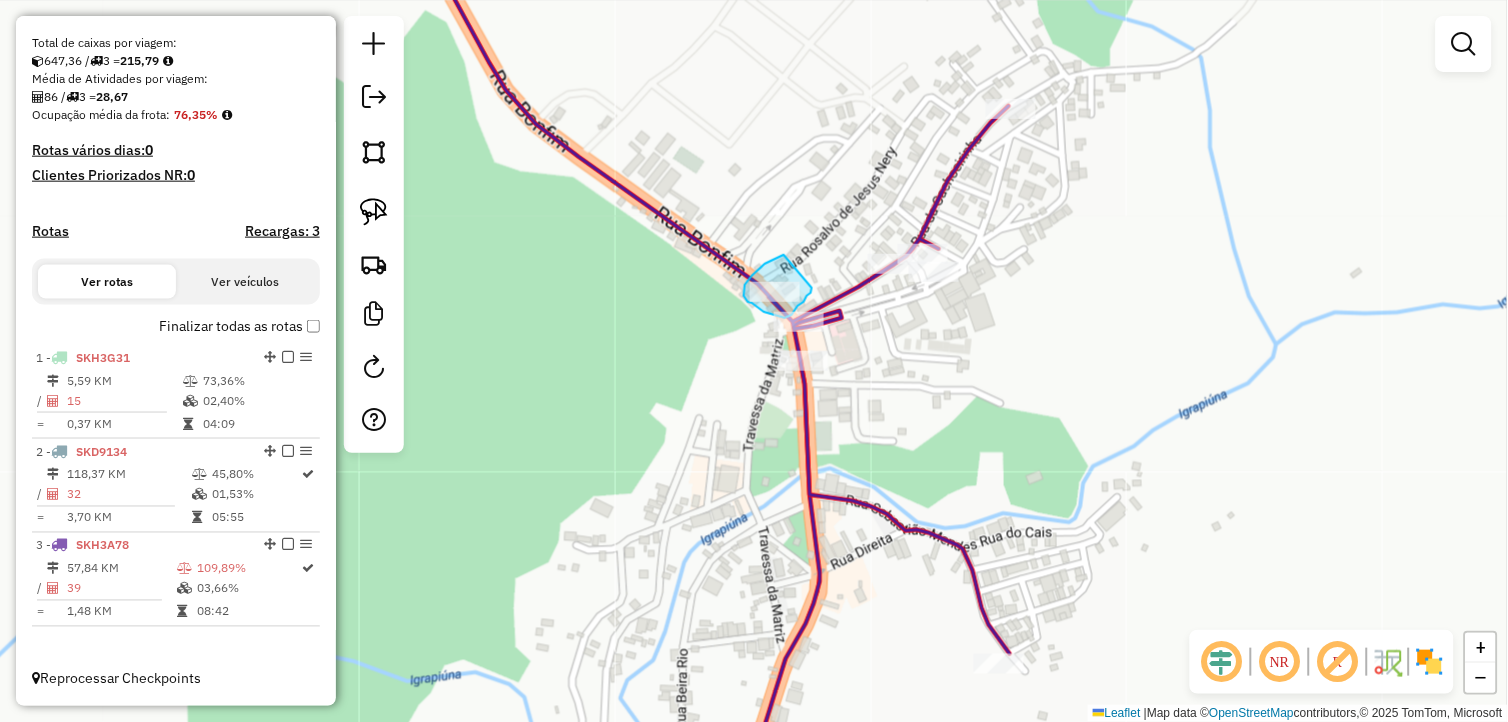 drag, startPoint x: 784, startPoint y: 255, endPoint x: 812, endPoint y: 288, distance: 43.27817 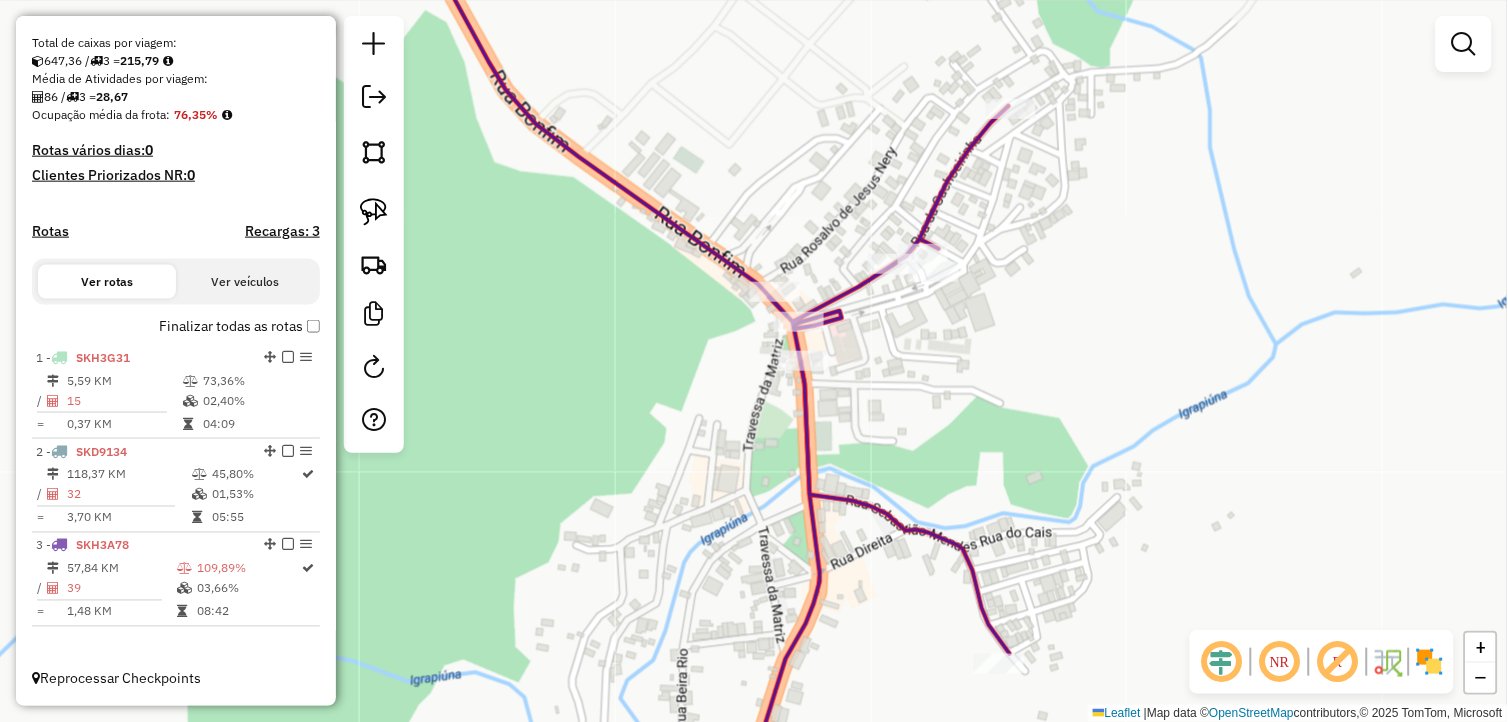 drag, startPoint x: 387, startPoint y: 212, endPoint x: 602, endPoint y: 207, distance: 215.05814 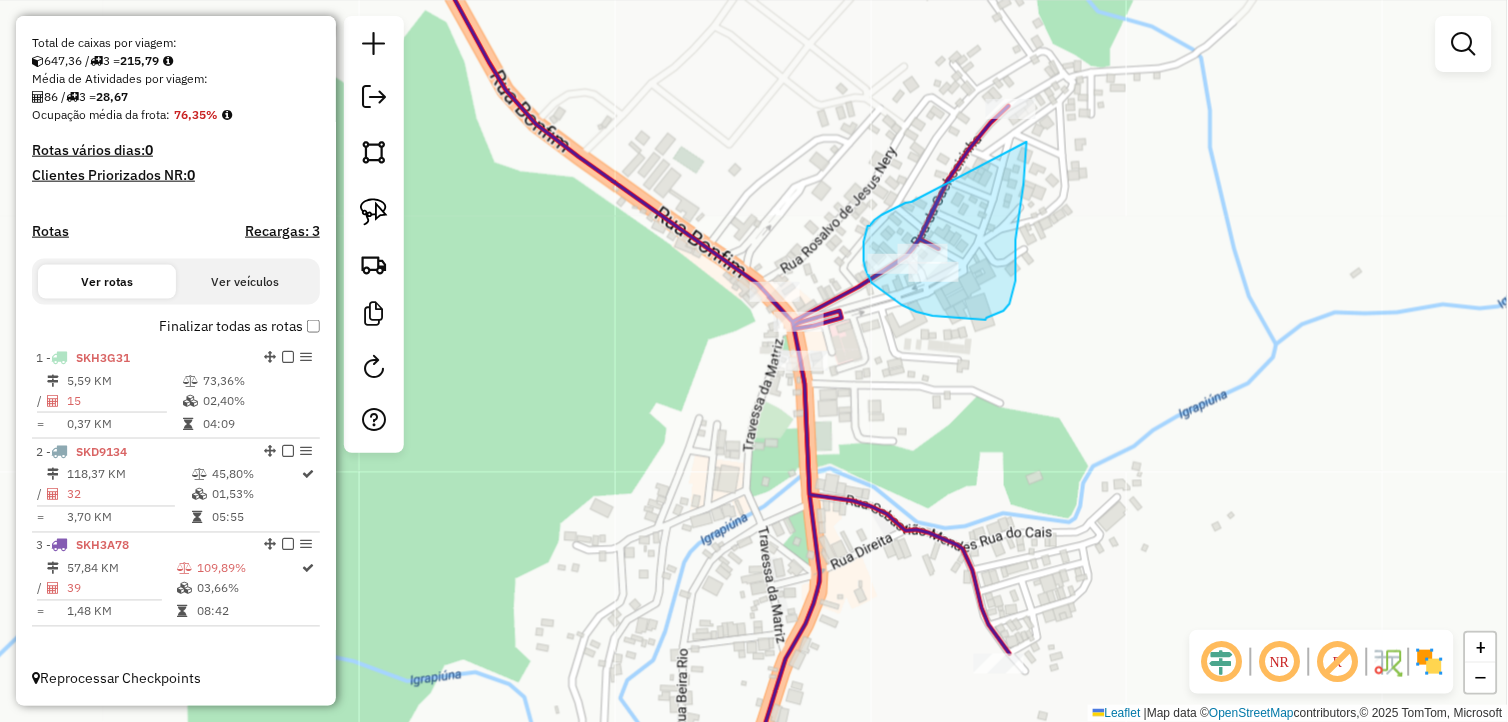 drag, startPoint x: 912, startPoint y: 202, endPoint x: 1027, endPoint y: 142, distance: 129.71121 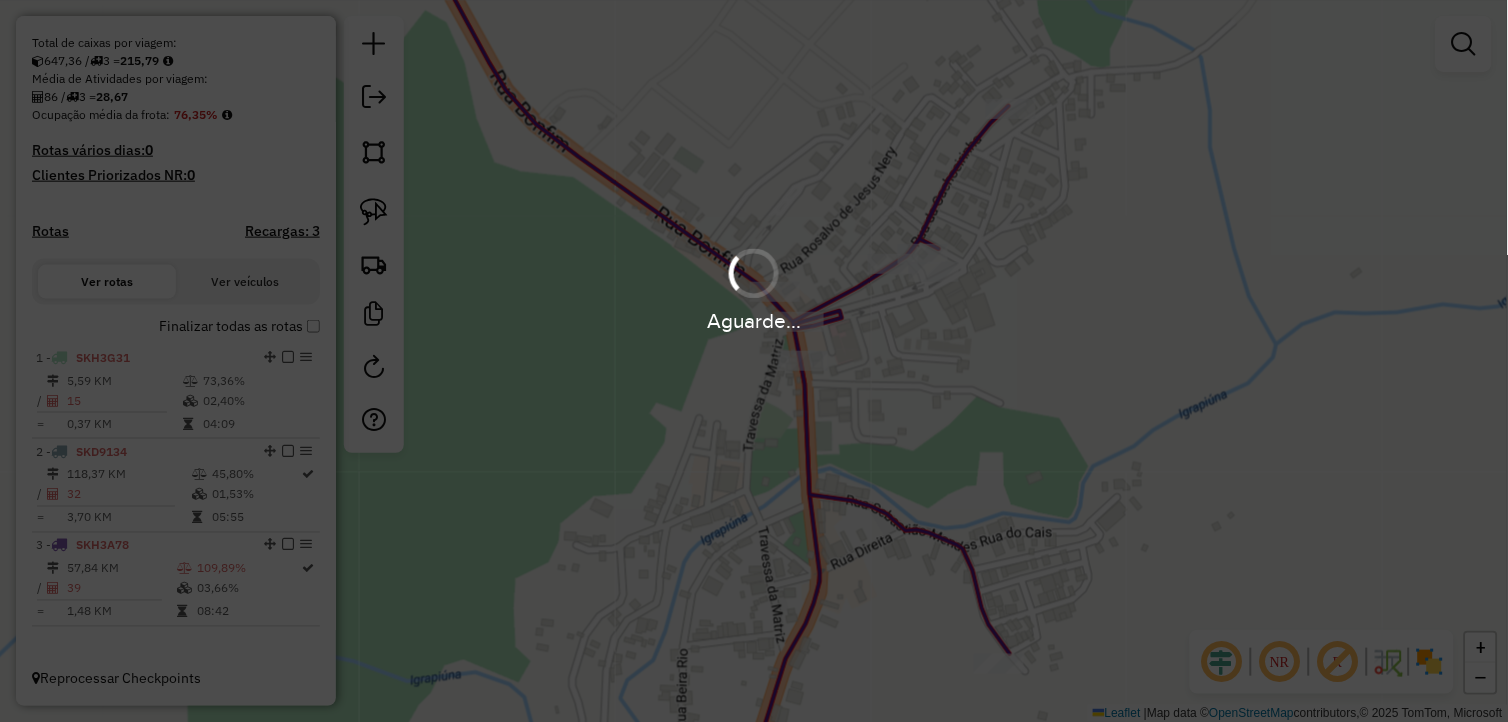 click on "Aguarde..." at bounding box center (754, 320) 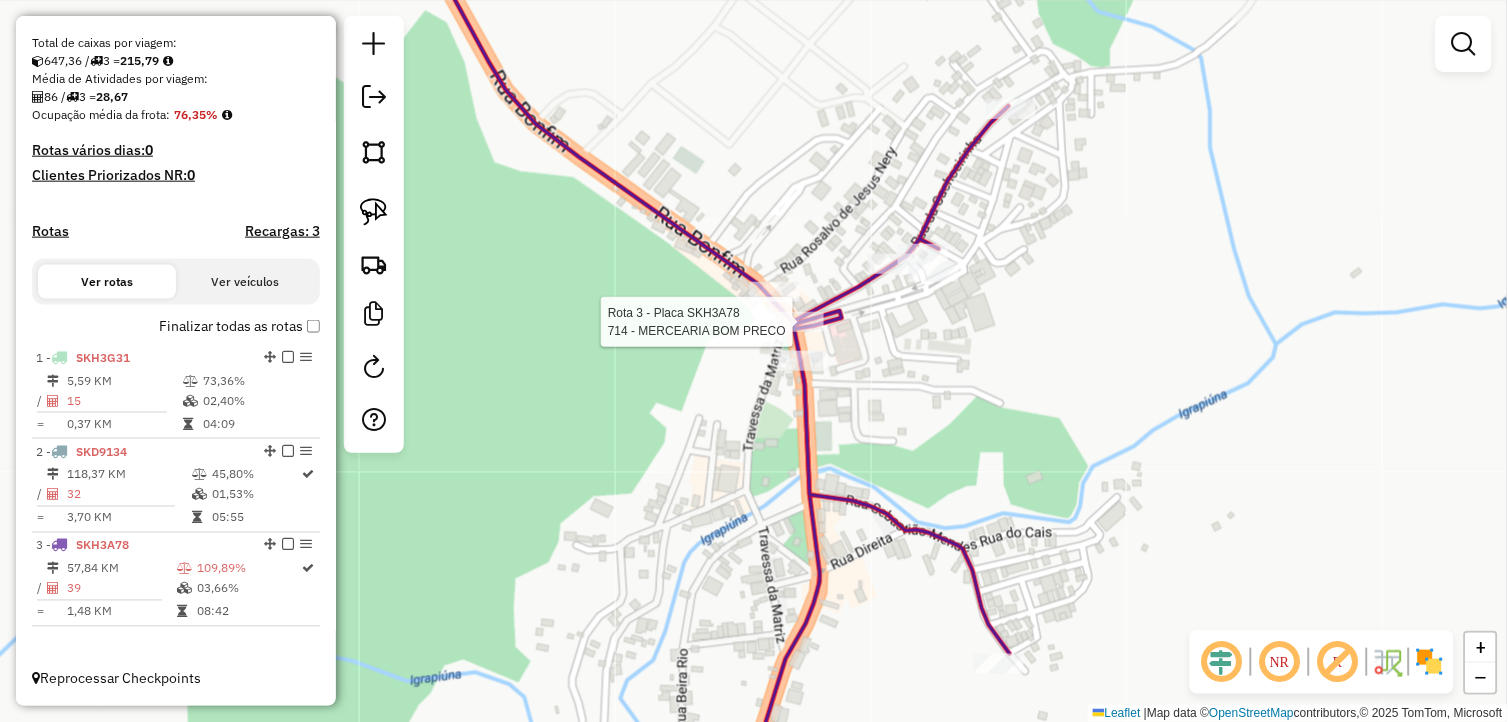 select on "**********" 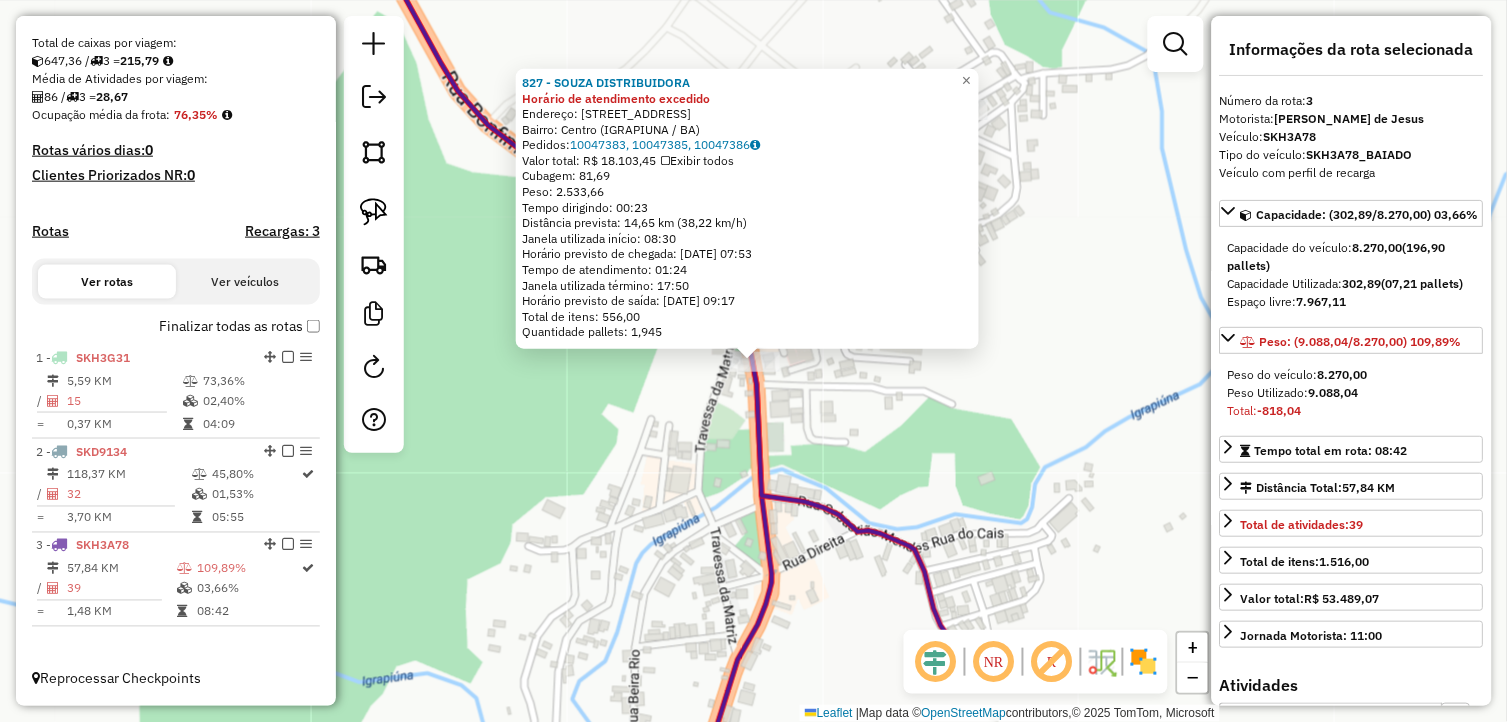 click on "827 - SOUZA DISTRIBUIDORA Horário de atendimento excedido  Endereço:  Rua Senhor do Bomfim 238   Bairro: Centro (IGRAPIUNA / BA)   Pedidos:  10047383, 10047385, 10047386   Valor total: R$ 18.103,45   Exibir todos   Cubagem: 81,69  Peso: 2.533,66  Tempo dirigindo: 00:23   Distância prevista: 14,65 km (38,22 km/h)   Janela utilizada início: 08:30   Horário previsto de chegada: 11/07/2025 07:53   Tempo de atendimento: 01:24   Janela utilizada término: 17:50   Horário previsto de saída: 11/07/2025 09:17   Total de itens: 556,00   Quantidade pallets: 1,945  × Janela de atendimento Grade de atendimento Capacidade Transportadoras Veículos Cliente Pedidos  Rotas Selecione os dias de semana para filtrar as janelas de atendimento  Seg   Ter   Qua   Qui   Sex   Sáb   Dom  Informe o período da janela de atendimento: De: Até:  Filtrar exatamente a janela do cliente  Considerar janela de atendimento padrão  Selecione os dias de semana para filtrar as grades de atendimento  Seg   Ter   Qua   Qui   Sex   Sáb" 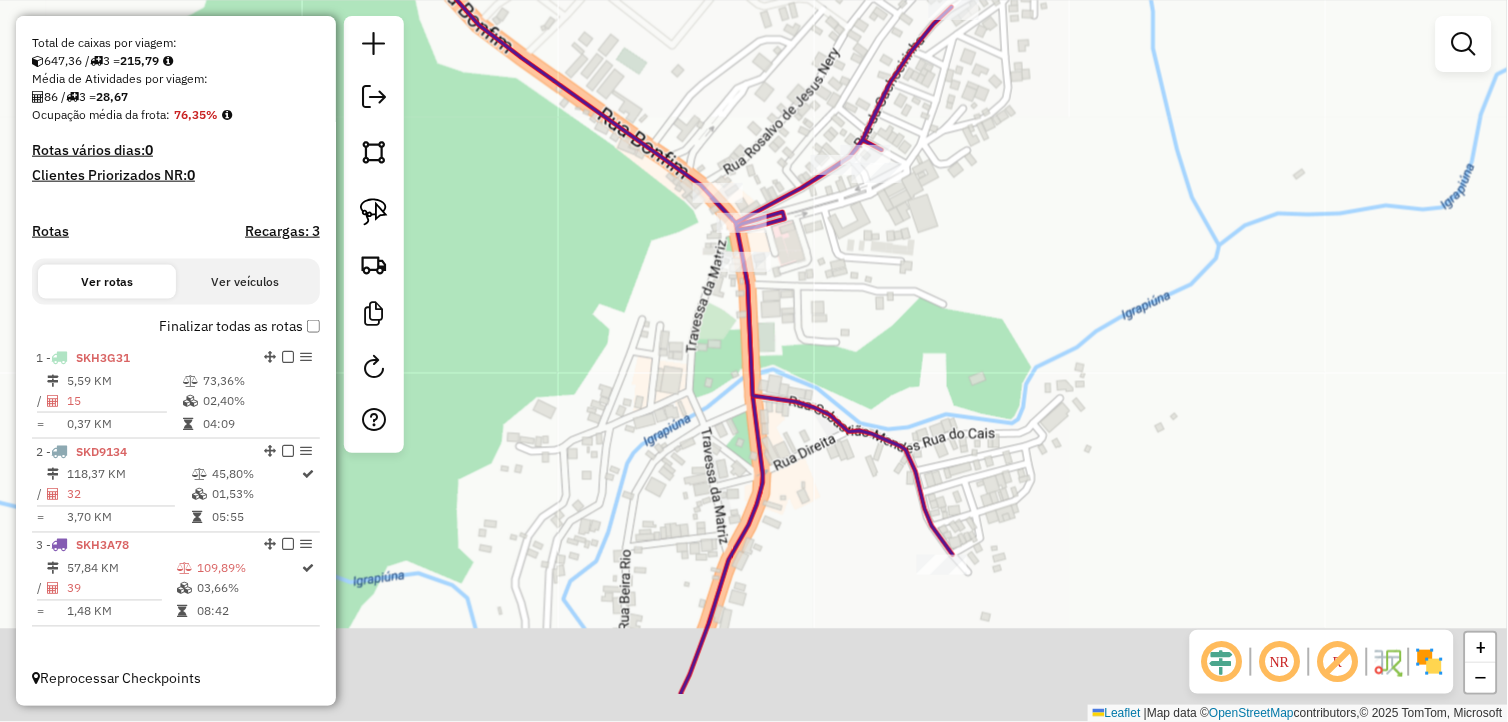drag, startPoint x: 986, startPoint y: 543, endPoint x: 973, endPoint y: 335, distance: 208.40585 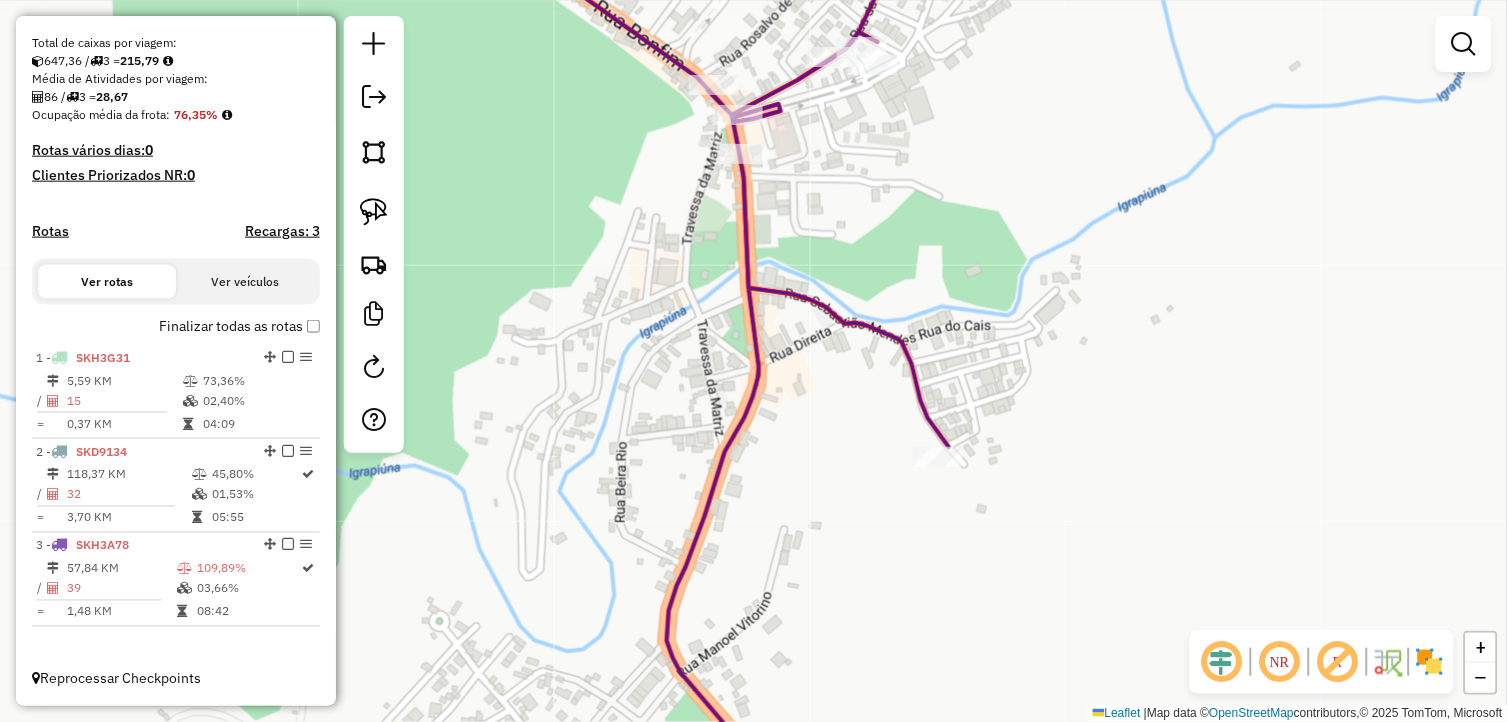 click 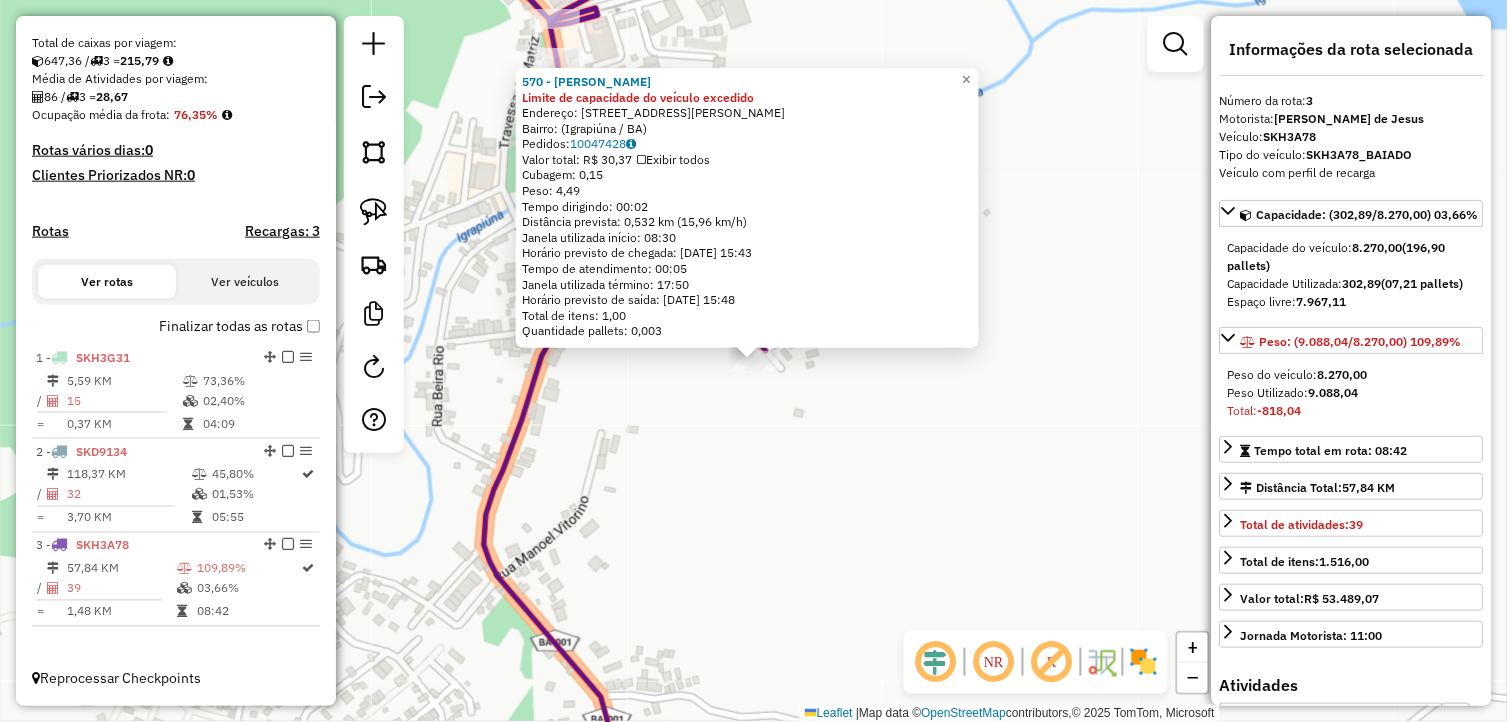 click on "570 - ANDRE CARLOS DA CONC Limite de capacidade do veículo excedido  Endereço: Rua Sebastião Mendes, 138   Bairro:  (Igrapiúna / BA)   Pedidos:  10047428   Valor total: R$ 30,37   Exibir todos   Cubagem: 0,15  Peso: 4,49  Tempo dirigindo: 00:02   Distância prevista: 0,532 km (15,96 km/h)   Janela utilizada início: 08:30   Horário previsto de chegada: 11/07/2025 15:43   Tempo de atendimento: 00:05   Janela utilizada término: 17:50   Horário previsto de saída: 11/07/2025 15:48   Total de itens: 1,00   Quantidade pallets: 0,003  × Janela de atendimento Grade de atendimento Capacidade Transportadoras Veículos Cliente Pedidos  Rotas Selecione os dias de semana para filtrar as janelas de atendimento  Seg   Ter   Qua   Qui   Sex   Sáb   Dom  Informe o período da janela de atendimento: De: Até:  Filtrar exatamente a janela do cliente  Considerar janela de atendimento padrão  Selecione os dias de semana para filtrar as grades de atendimento  Seg   Ter   Qua   Qui   Sex   Sáb   Dom   Peso mínimo:  De:" 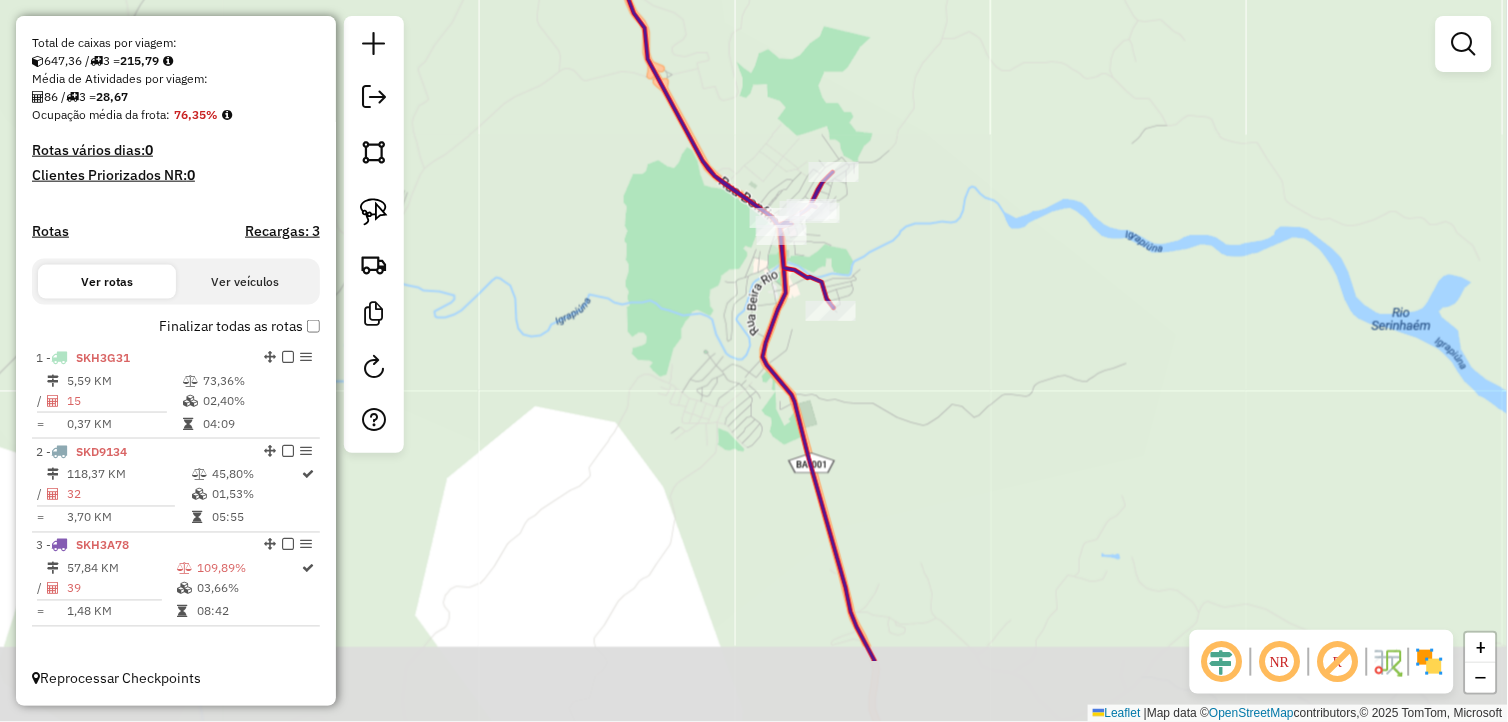 drag, startPoint x: 870, startPoint y: 547, endPoint x: 874, endPoint y: 405, distance: 142.05632 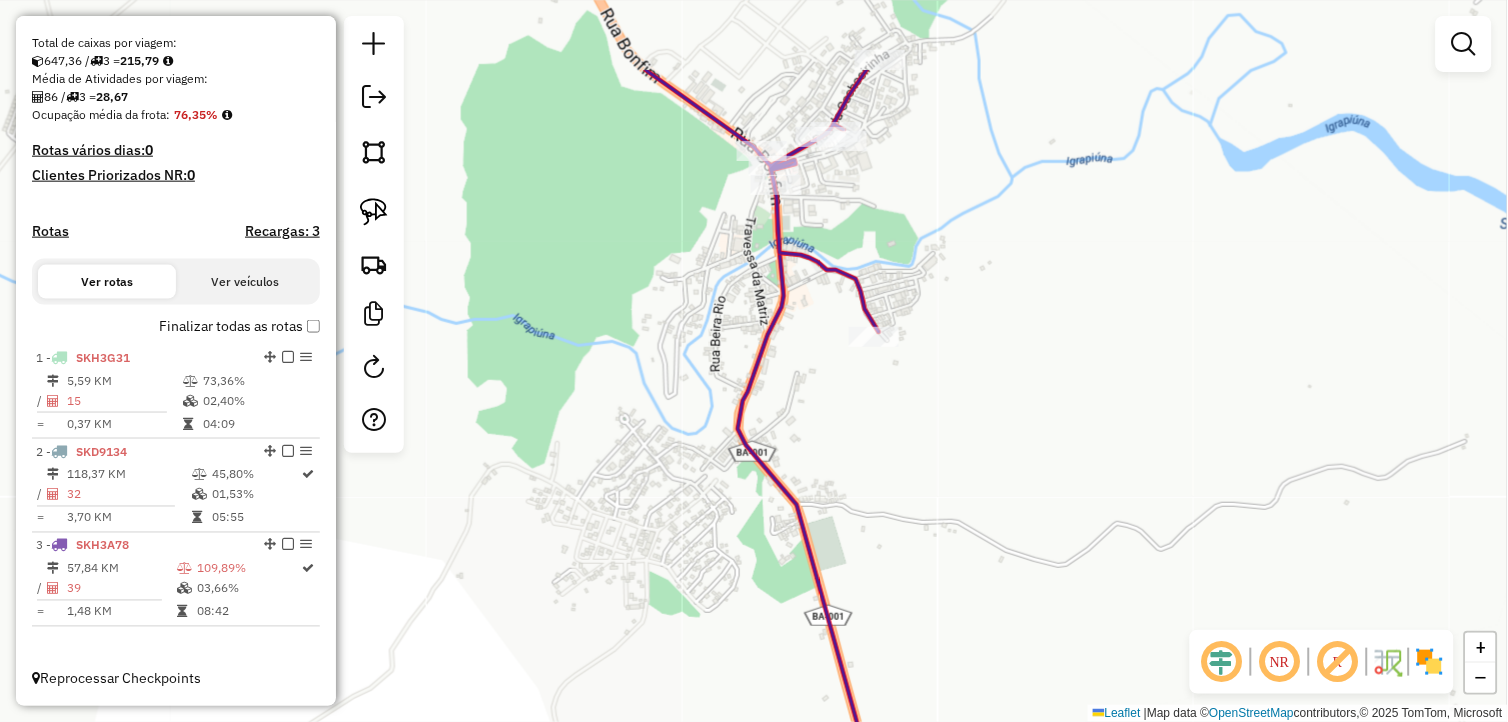 drag, startPoint x: 775, startPoint y: 306, endPoint x: 864, endPoint y: 486, distance: 200.8009 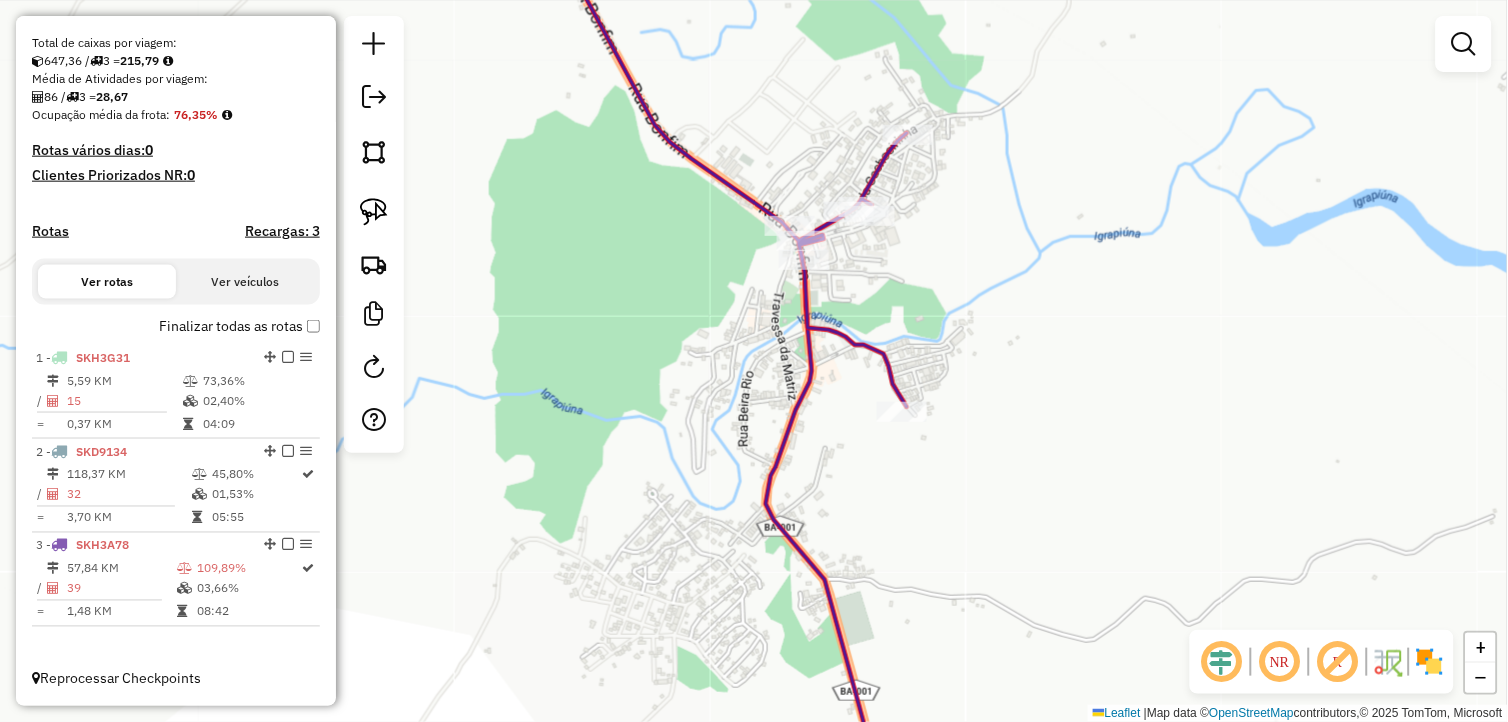 click on "Janela de atendimento Grade de atendimento Capacidade Transportadoras Veículos Cliente Pedidos  Rotas Selecione os dias de semana para filtrar as janelas de atendimento  Seg   Ter   Qua   Qui   Sex   Sáb   Dom  Informe o período da janela de atendimento: De: Até:  Filtrar exatamente a janela do cliente  Considerar janela de atendimento padrão  Selecione os dias de semana para filtrar as grades de atendimento  Seg   Ter   Qua   Qui   Sex   Sáb   Dom   Considerar clientes sem dia de atendimento cadastrado  Clientes fora do dia de atendimento selecionado Filtrar as atividades entre os valores definidos abaixo:  Peso mínimo:   Peso máximo:   Cubagem mínima:   Cubagem máxima:   De:   Até:  Filtrar as atividades entre o tempo de atendimento definido abaixo:  De:   Até:   Considerar capacidade total dos clientes não roteirizados Transportadora: Selecione um ou mais itens Tipo de veículo: Selecione um ou mais itens Veículo: Selecione um ou mais itens Motorista: Selecione um ou mais itens Nome: Rótulo:" 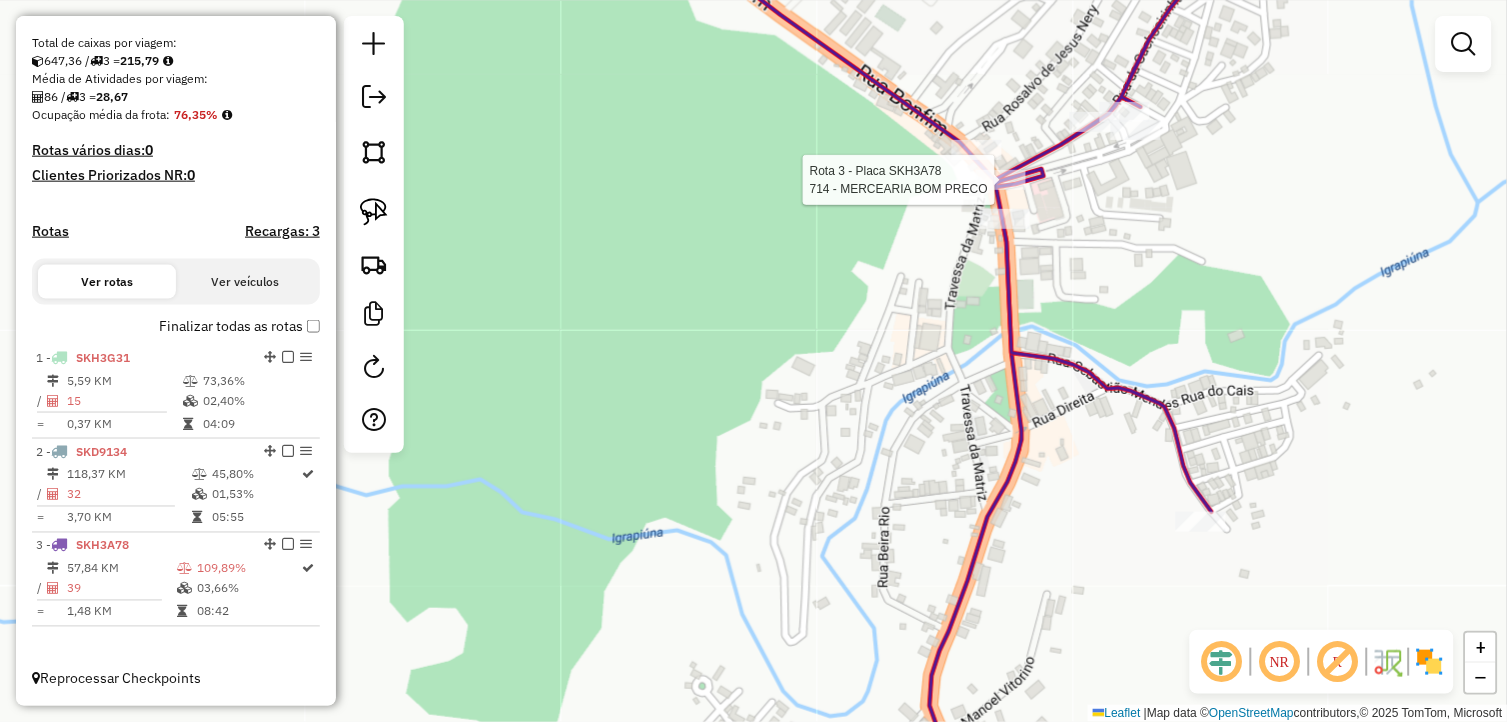 select on "**********" 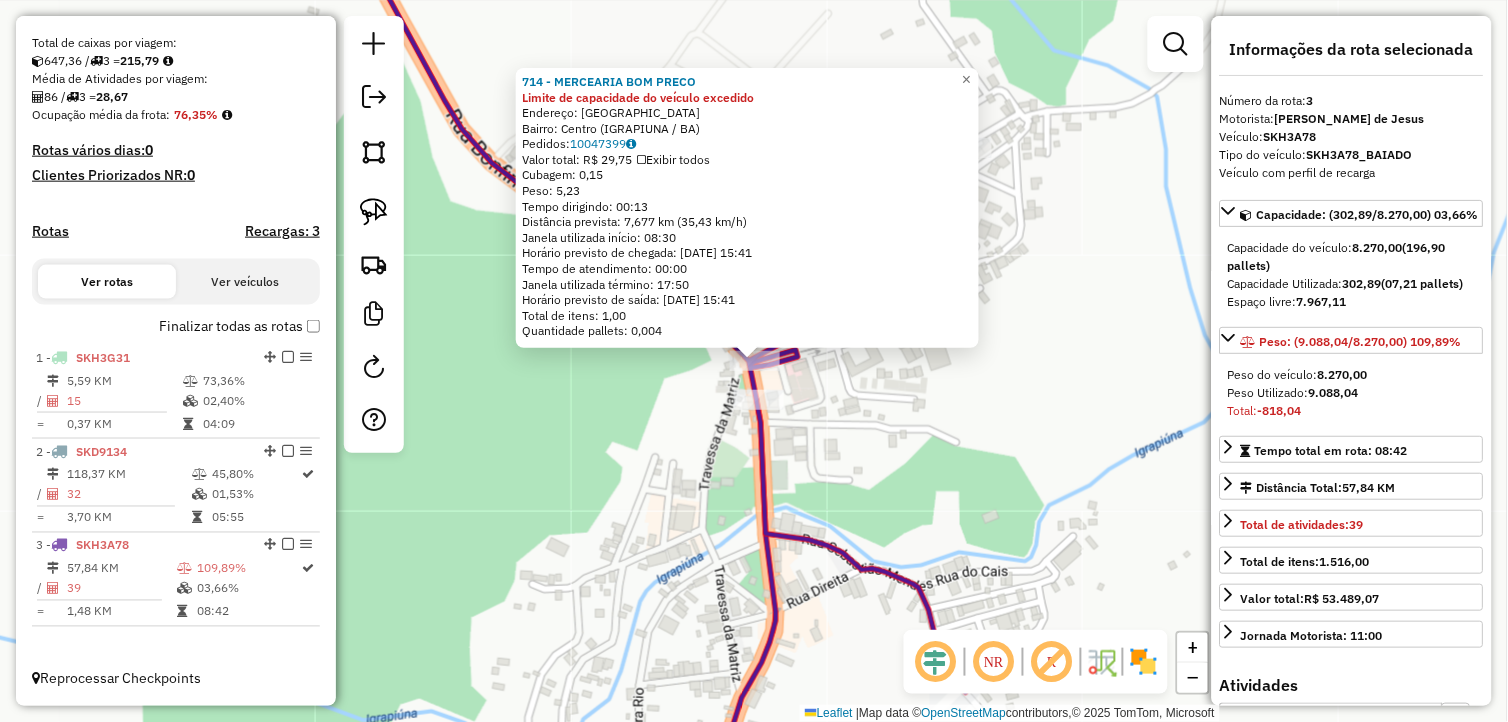 click on "714 - MERCEARIA BOM PRECO Limite de capacidade do veículo excedido  Endereço:  Rua Bomfim SN   Bairro: Centro (IGRAPIUNA / BA)   Pedidos:  10047399   Valor total: R$ 29,75   Exibir todos   Cubagem: 0,15  Peso: 5,23  Tempo dirigindo: 00:13   Distância prevista: 7,677 km (35,43 km/h)   Janela utilizada início: 08:30   Horário previsto de chegada: 11/07/2025 15:41   Tempo de atendimento: 00:00   Janela utilizada término: 17:50   Horário previsto de saída: 11/07/2025 15:41   Total de itens: 1,00   Quantidade pallets: 0,004  × Janela de atendimento Grade de atendimento Capacidade Transportadoras Veículos Cliente Pedidos  Rotas Selecione os dias de semana para filtrar as janelas de atendimento  Seg   Ter   Qua   Qui   Sex   Sáb   Dom  Informe o período da janela de atendimento: De: Até:  Filtrar exatamente a janela do cliente  Considerar janela de atendimento padrão  Selecione os dias de semana para filtrar as grades de atendimento  Seg   Ter   Qua   Qui   Sex   Sáb   Dom   Peso mínimo:   De:   De:" 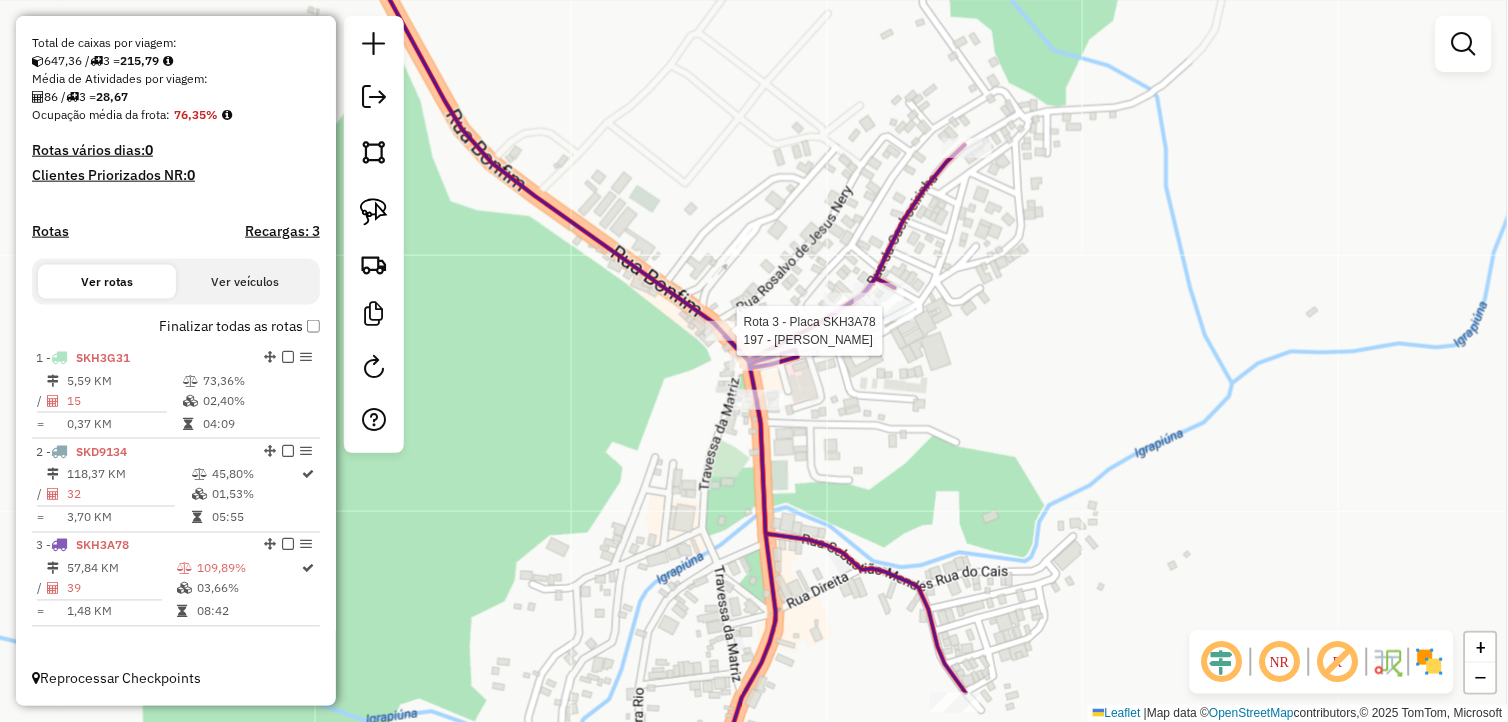 select on "**********" 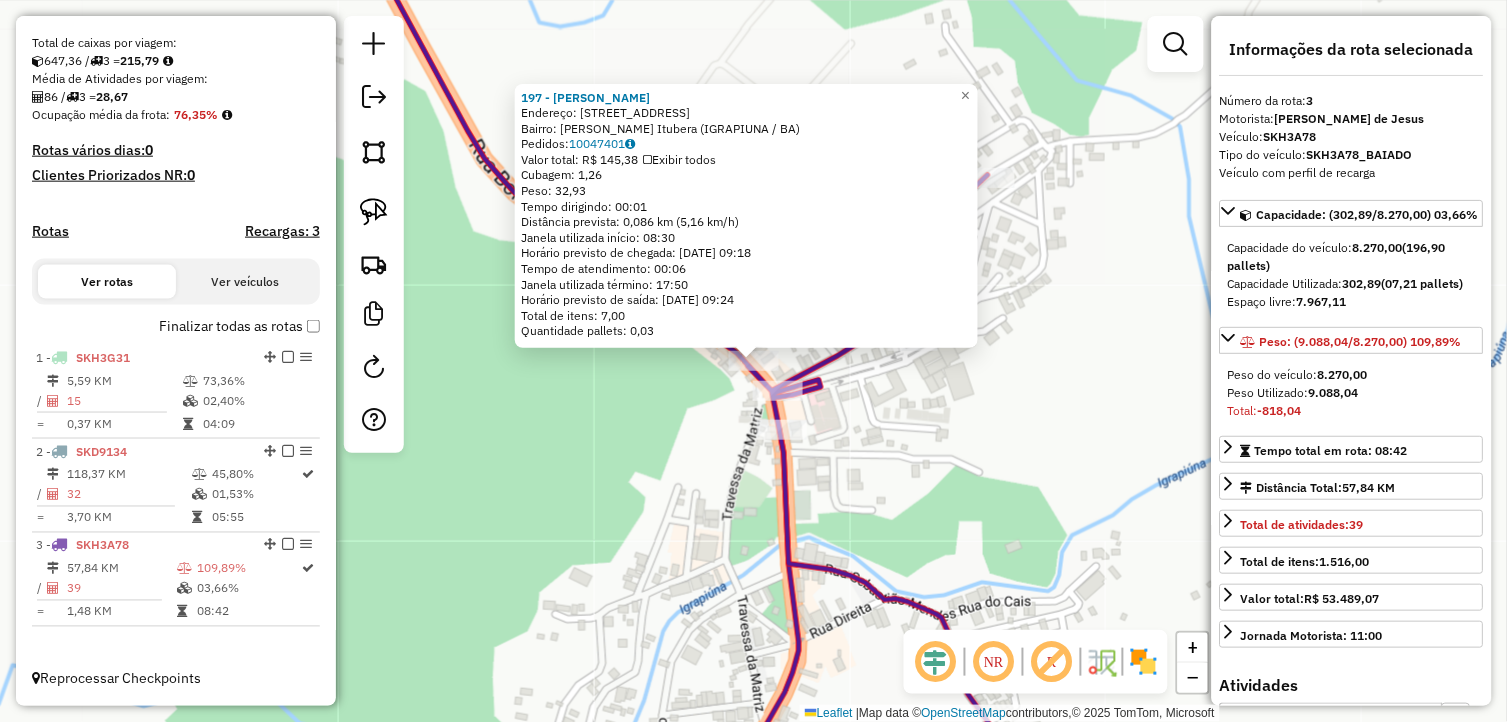 click on "197 - Janaina lanches  Endereço:  rua bomfim 20   Bairro: Saida Pra Itubera (IGRAPIUNA / BA)   Pedidos:  10047401   Valor total: R$ 145,38   Exibir todos   Cubagem: 1,26  Peso: 32,93  Tempo dirigindo: 00:01   Distância prevista: 0,086 km (5,16 km/h)   Janela utilizada início: 08:30   Horário previsto de chegada: 11/07/2025 09:18   Tempo de atendimento: 00:06   Janela utilizada término: 17:50   Horário previsto de saída: 11/07/2025 09:24   Total de itens: 7,00   Quantidade pallets: 0,03  × Janela de atendimento Grade de atendimento Capacidade Transportadoras Veículos Cliente Pedidos  Rotas Selecione os dias de semana para filtrar as janelas de atendimento  Seg   Ter   Qua   Qui   Sex   Sáb   Dom  Informe o período da janela de atendimento: De: Até:  Filtrar exatamente a janela do cliente  Considerar janela de atendimento padrão  Selecione os dias de semana para filtrar as grades de atendimento  Seg   Ter   Qua   Qui   Sex   Sáb   Dom   Considerar clientes sem dia de atendimento cadastrado  De:  +" 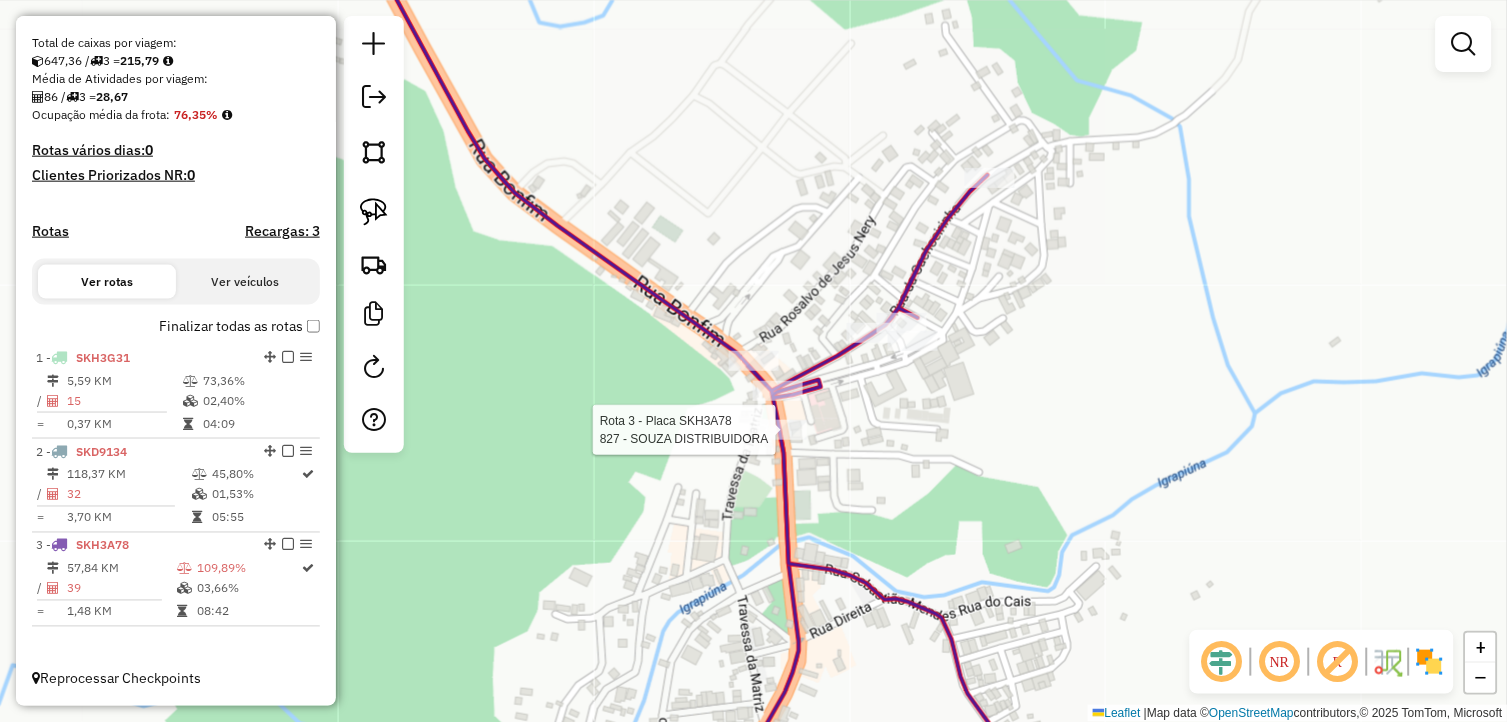 select on "**********" 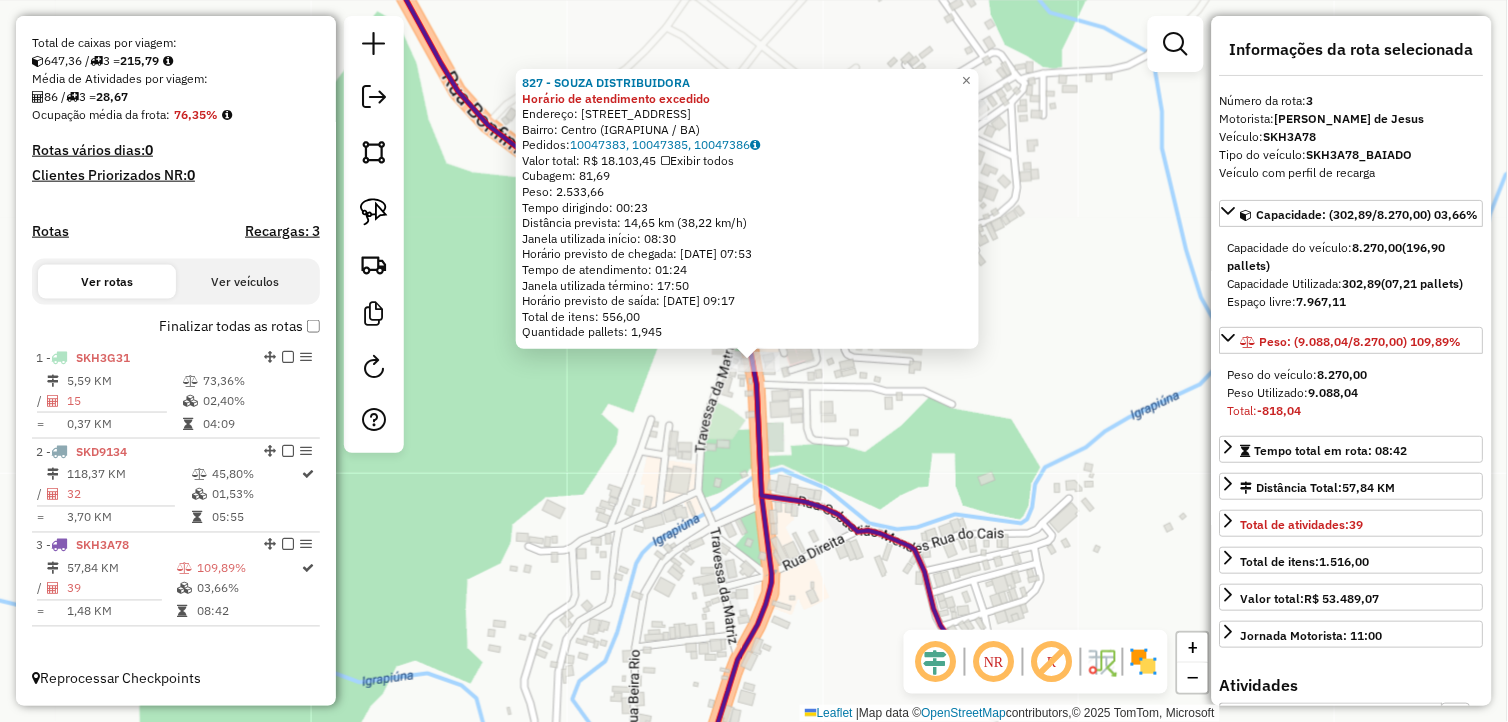 click on "827 - SOUZA DISTRIBUIDORA Horário de atendimento excedido  Endereço:  Rua Senhor do Bomfim 238   Bairro: Centro (IGRAPIUNA / BA)   Pedidos:  10047383, 10047385, 10047386   Valor total: R$ 18.103,45   Exibir todos   Cubagem: 81,69  Peso: 2.533,66  Tempo dirigindo: 00:23   Distância prevista: 14,65 km (38,22 km/h)   Janela utilizada início: 08:30   Horário previsto de chegada: 11/07/2025 07:53   Tempo de atendimento: 01:24   Janela utilizada término: 17:50   Horário previsto de saída: 11/07/2025 09:17   Total de itens: 556,00   Quantidade pallets: 1,945  × Janela de atendimento Grade de atendimento Capacidade Transportadoras Veículos Cliente Pedidos  Rotas Selecione os dias de semana para filtrar as janelas de atendimento  Seg   Ter   Qua   Qui   Sex   Sáb   Dom  Informe o período da janela de atendimento: De: Até:  Filtrar exatamente a janela do cliente  Considerar janela de atendimento padrão  Selecione os dias de semana para filtrar as grades de atendimento  Seg   Ter   Qua   Qui   Sex   Sáb" 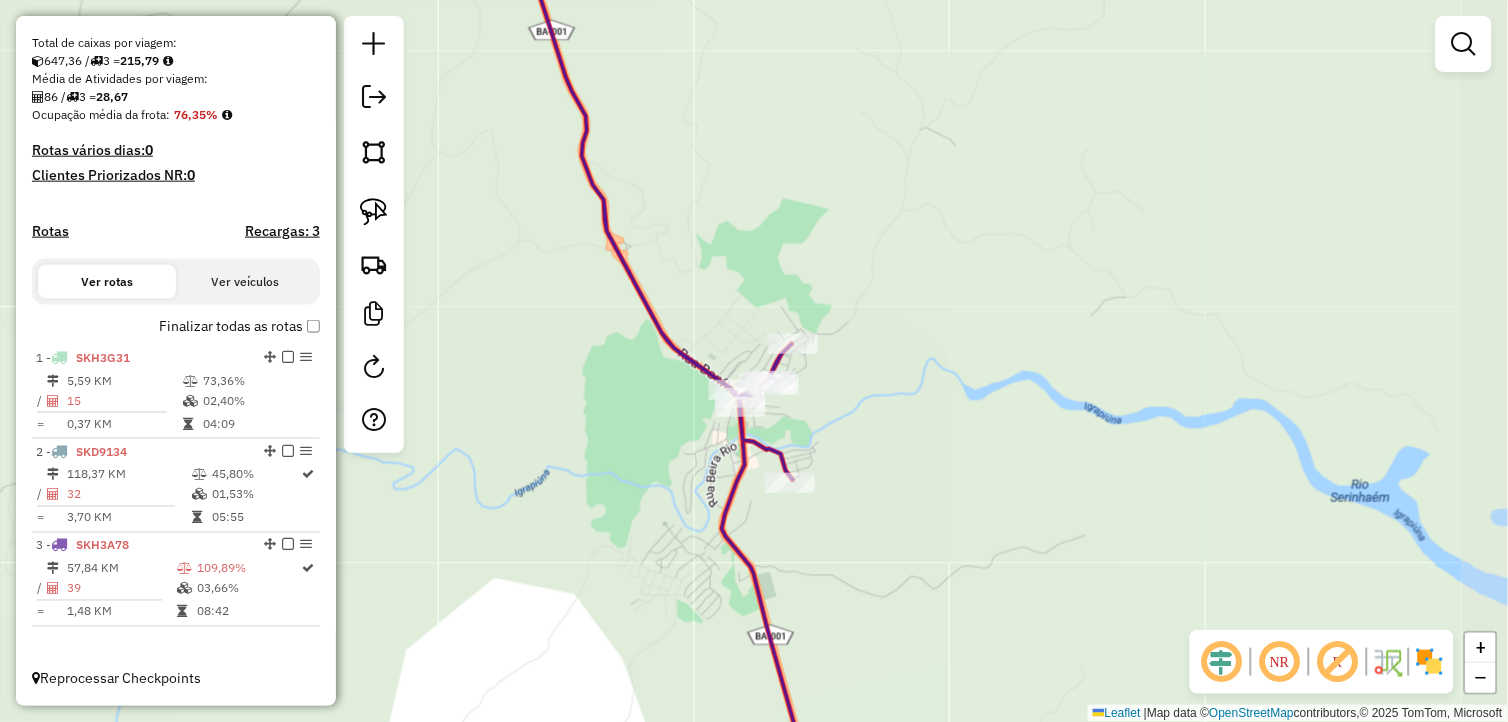 drag, startPoint x: 912, startPoint y: 567, endPoint x: 872, endPoint y: 515, distance: 65.60488 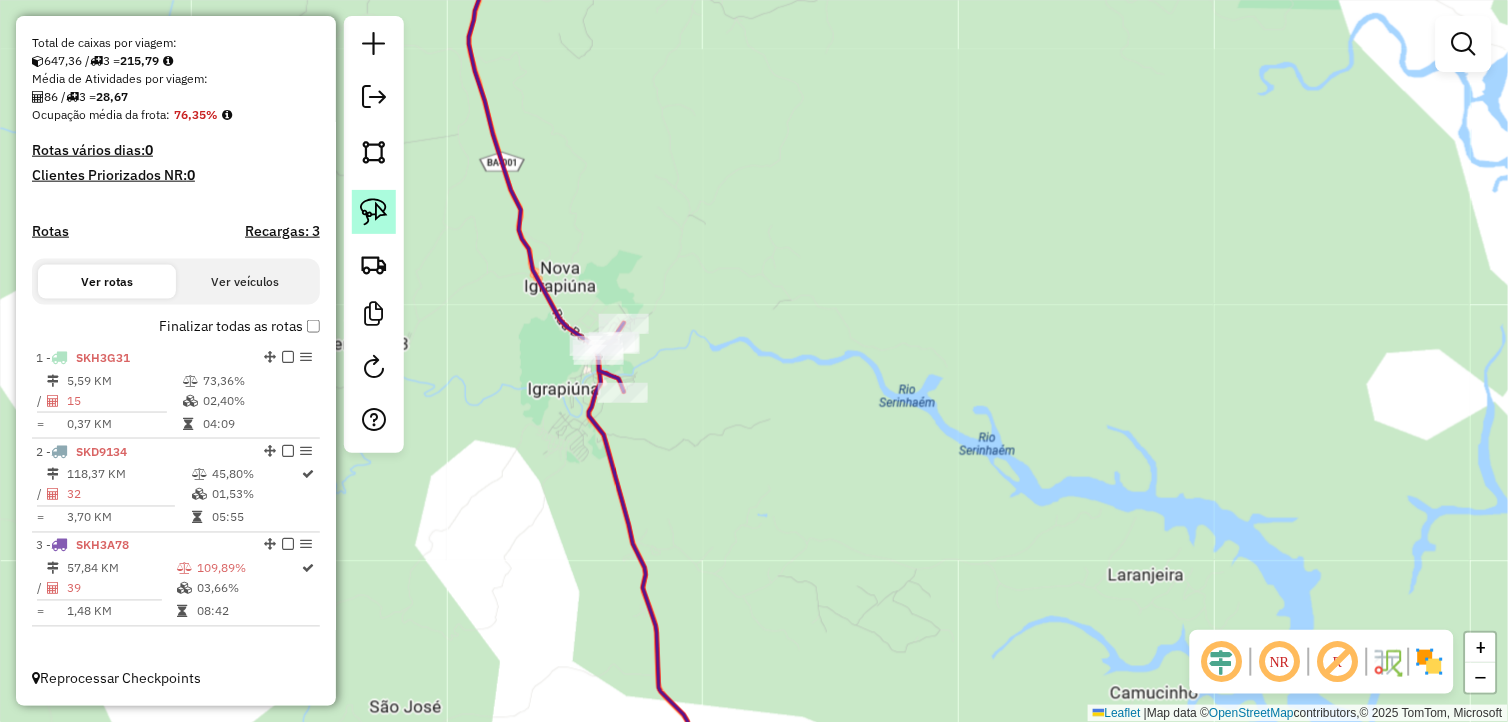 click 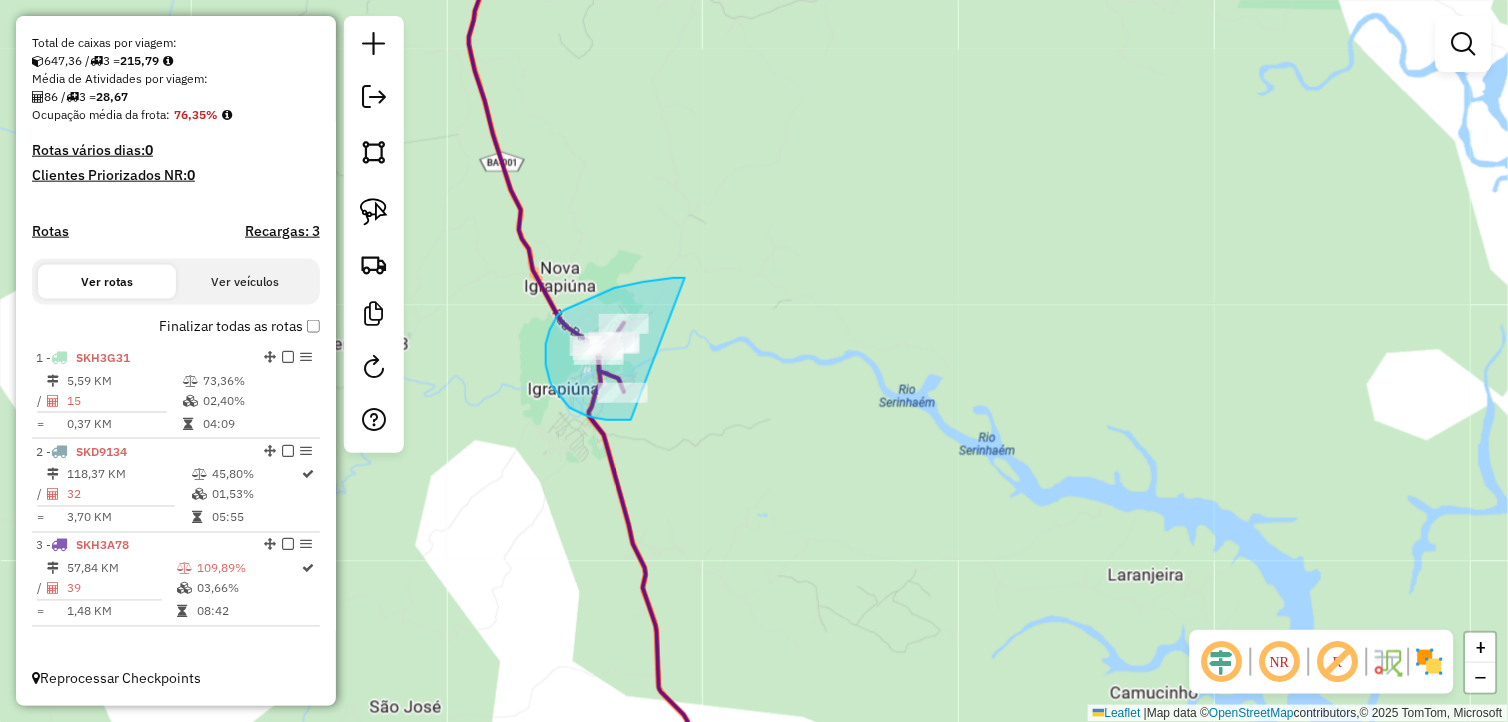 drag, startPoint x: 600, startPoint y: 294, endPoint x: 651, endPoint y: 413, distance: 129.46814 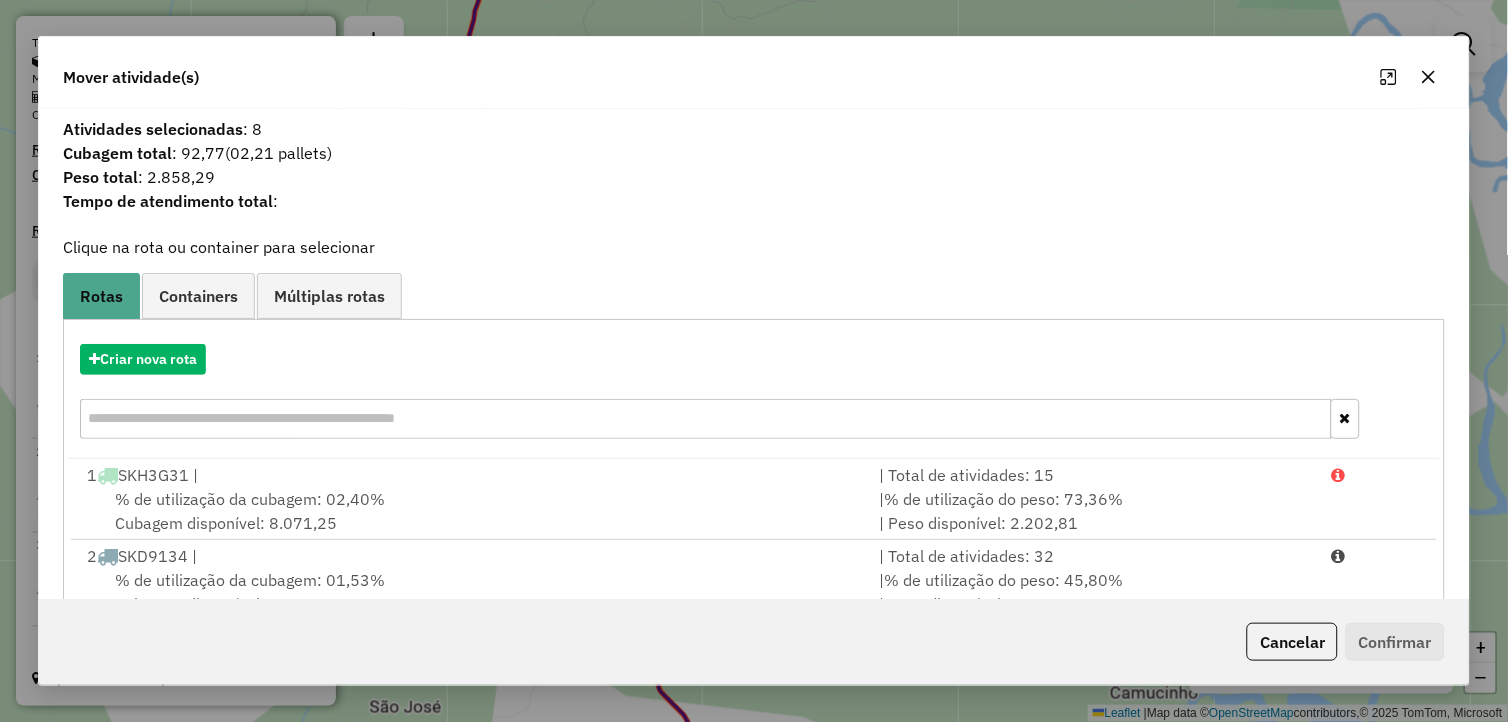 click 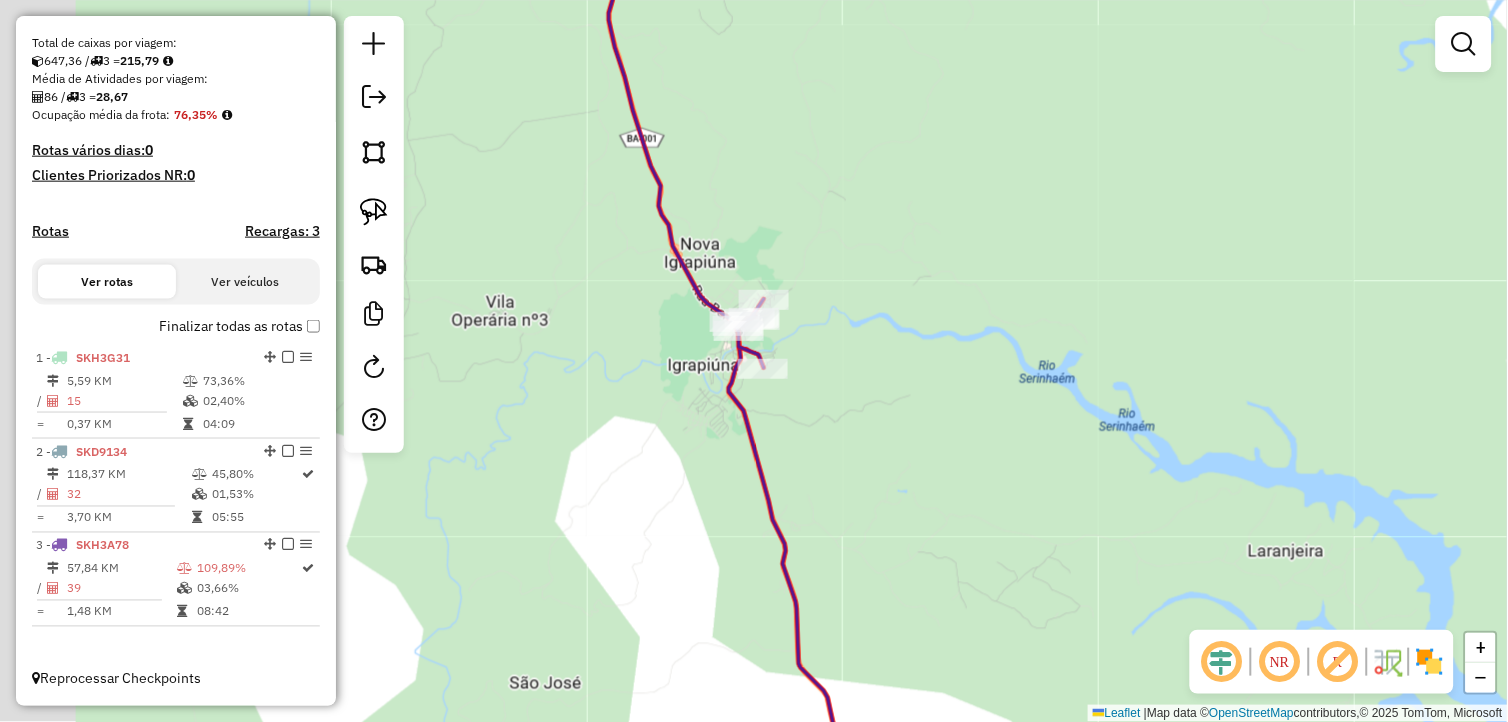 drag, startPoint x: 724, startPoint y: 411, endPoint x: 881, endPoint y: 386, distance: 158.97798 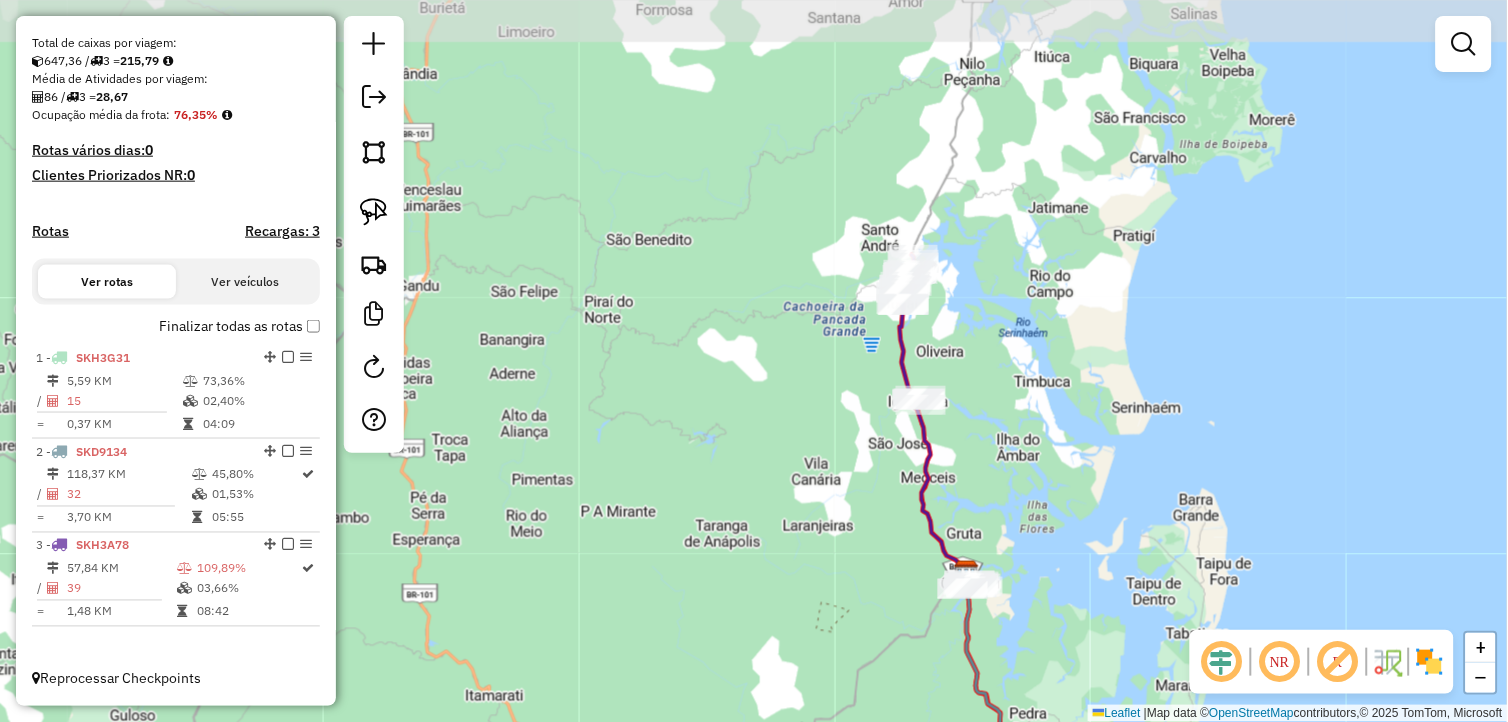 drag, startPoint x: 927, startPoint y: 325, endPoint x: 944, endPoint y: 356, distance: 35.35534 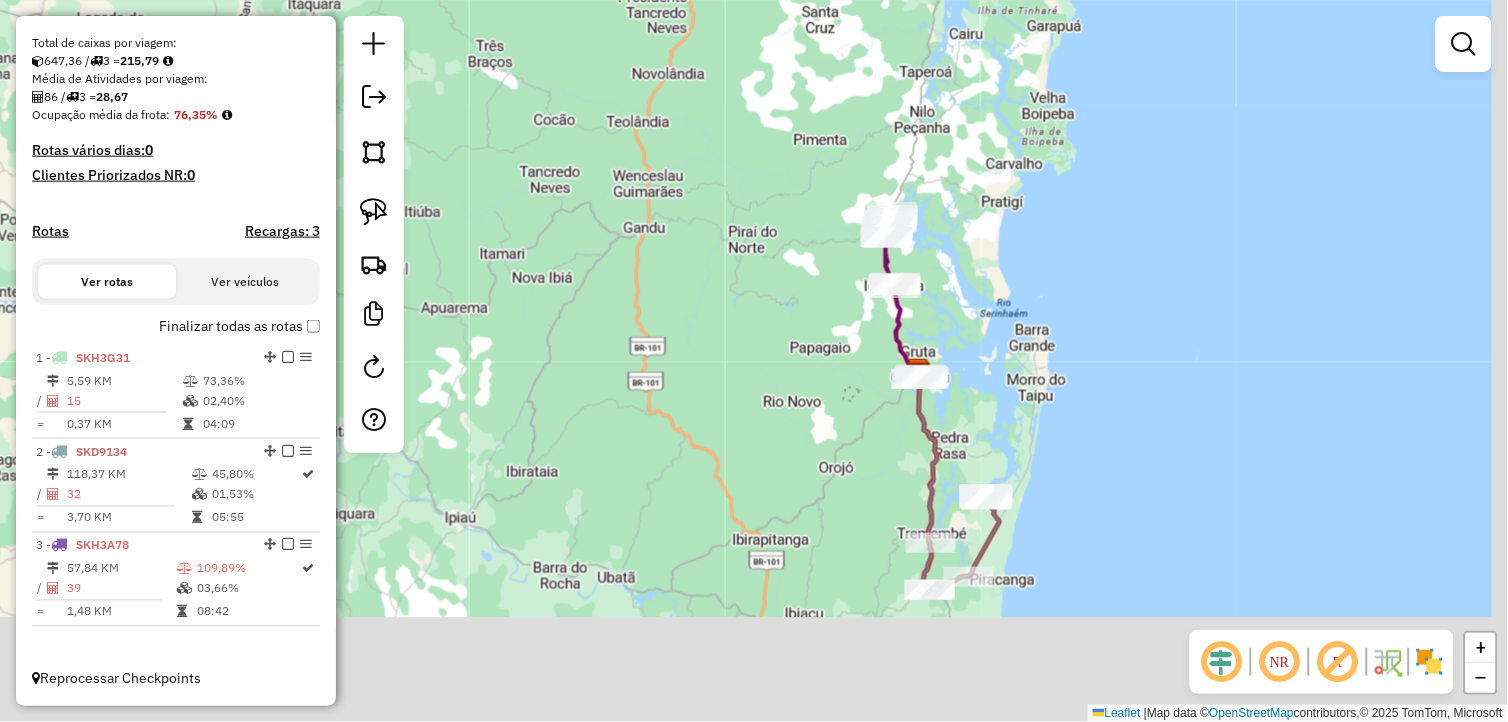drag, startPoint x: 1146, startPoint y: 610, endPoint x: 1067, endPoint y: 430, distance: 196.57314 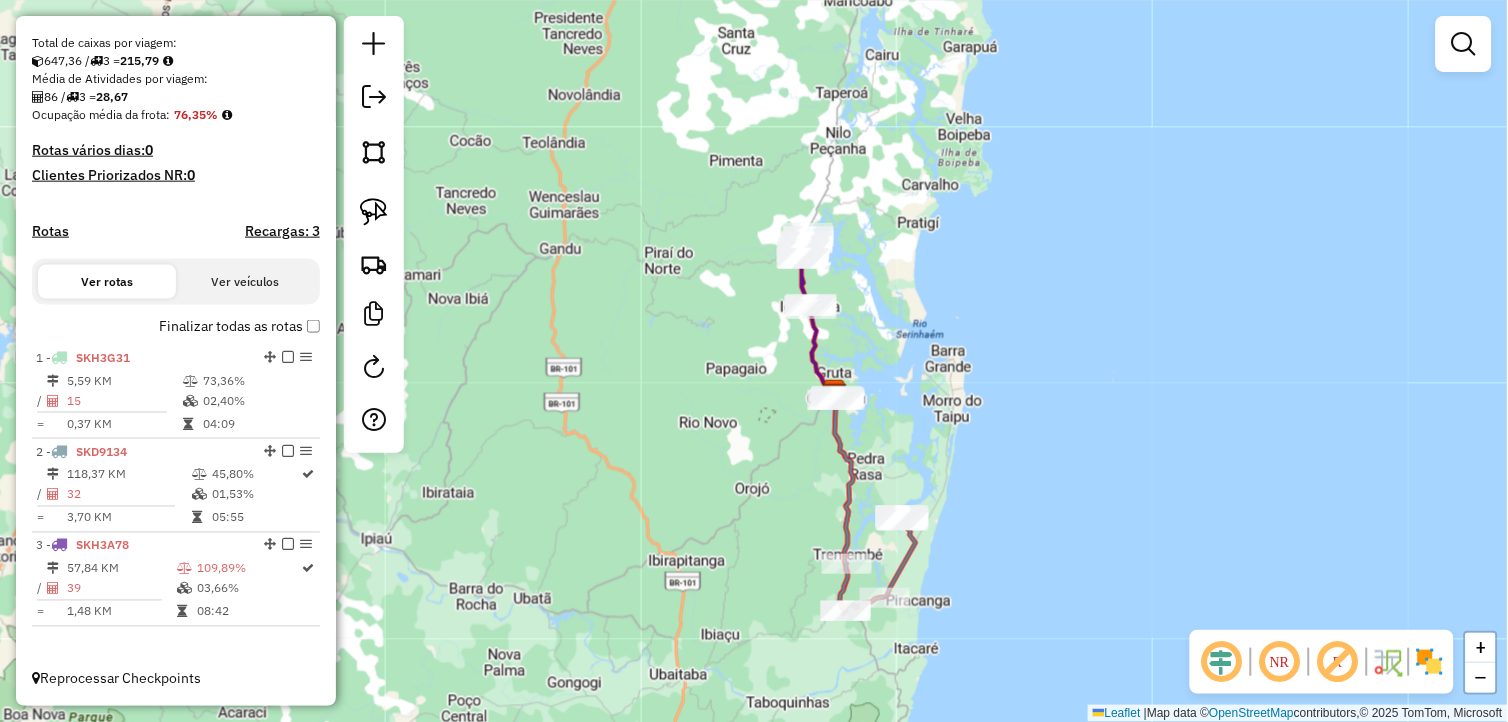 drag, startPoint x: 764, startPoint y: 411, endPoint x: 753, endPoint y: 411, distance: 11 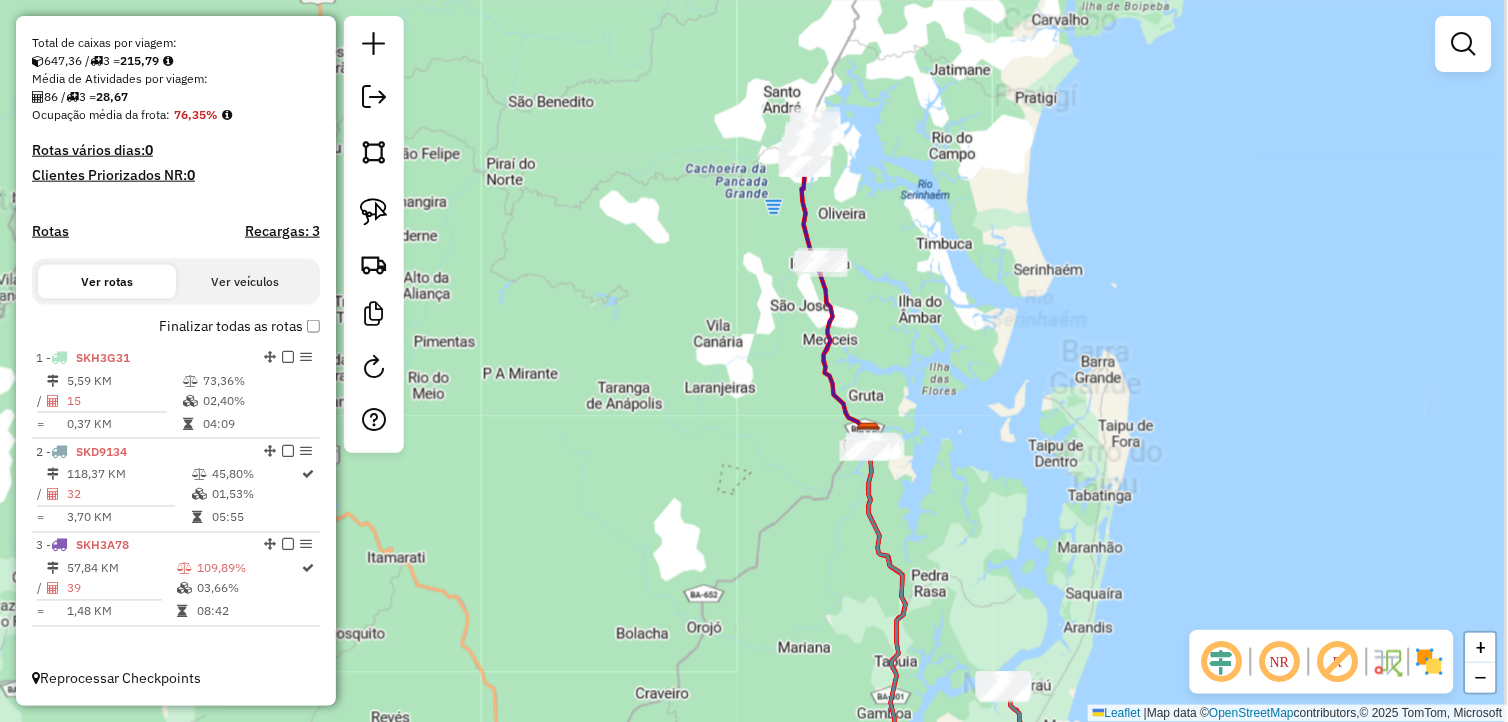 drag, startPoint x: 724, startPoint y: 340, endPoint x: 622, endPoint y: 422, distance: 130.87398 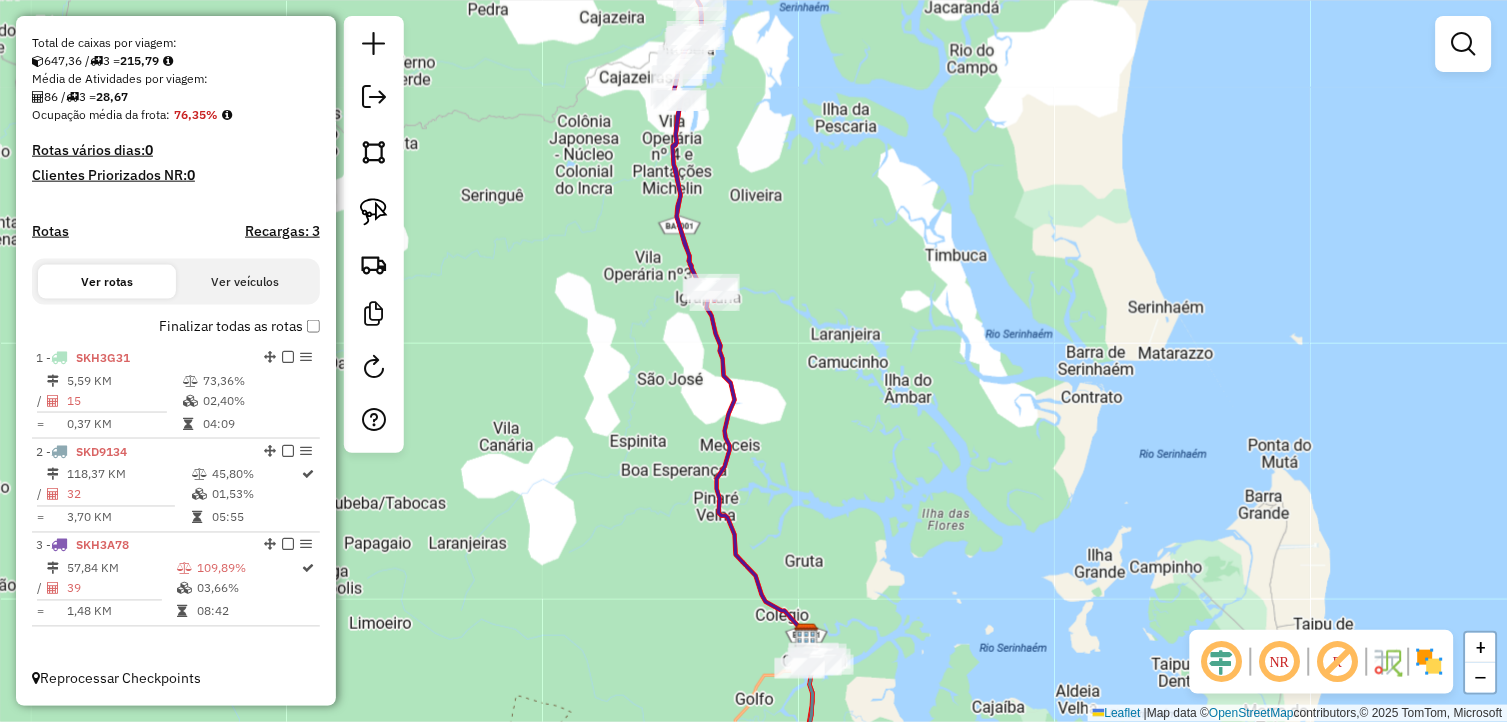 drag, startPoint x: 812, startPoint y: 335, endPoint x: 812, endPoint y: 363, distance: 28 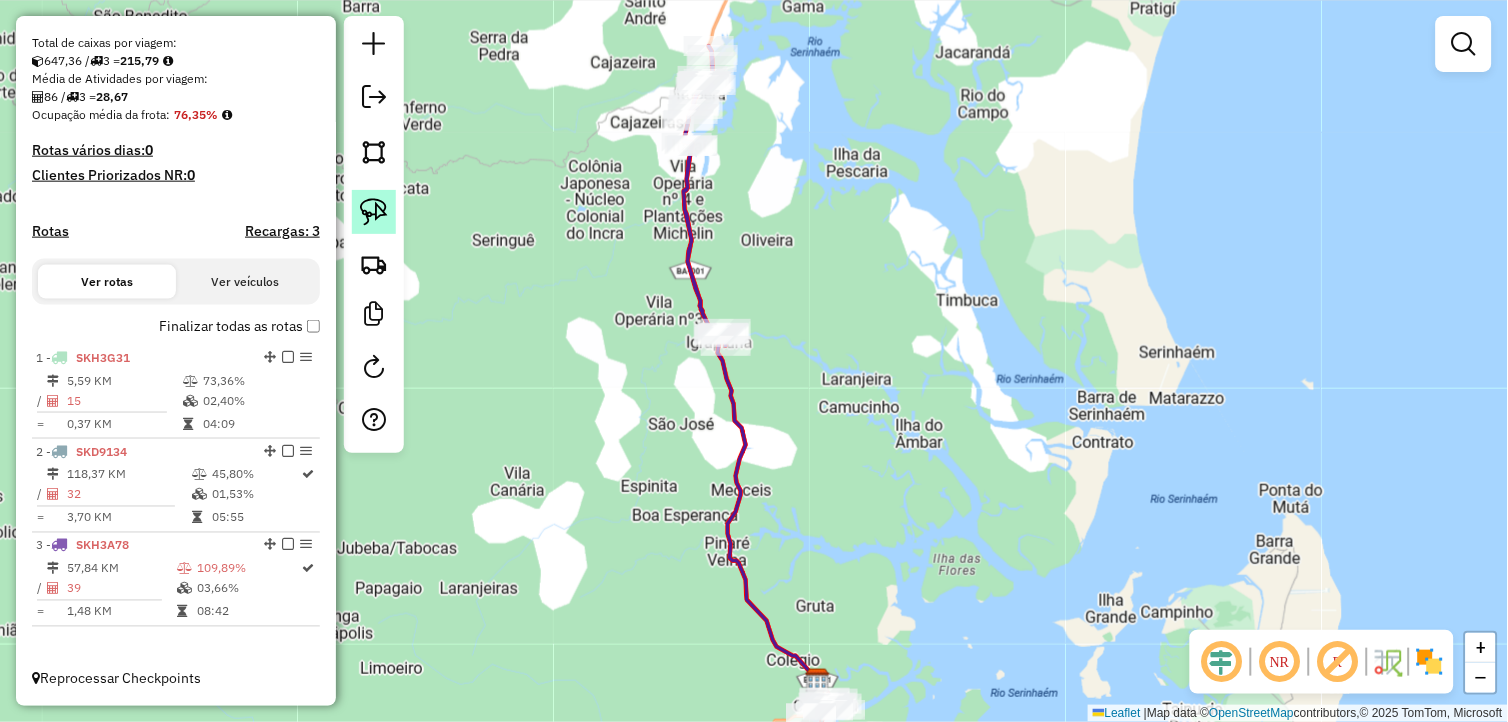 click 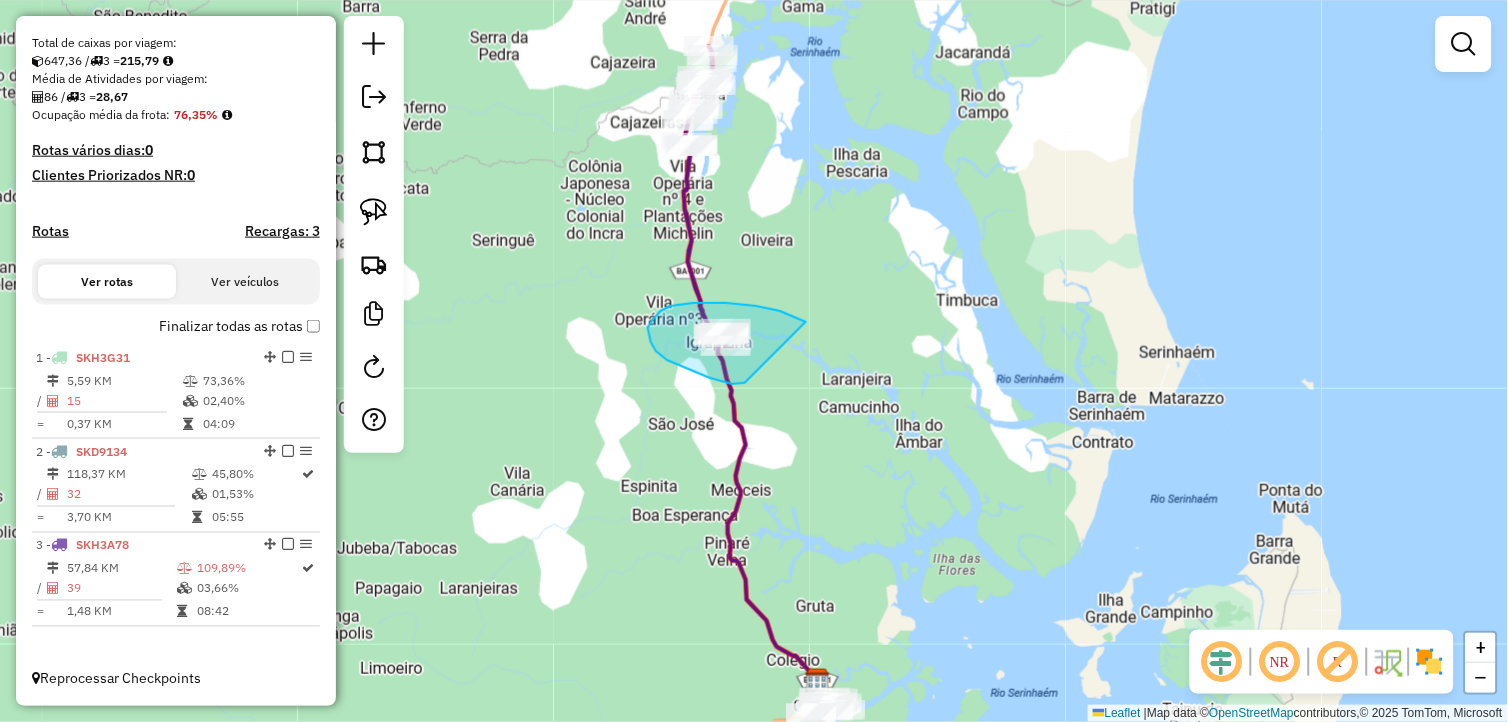 drag, startPoint x: 780, startPoint y: 311, endPoint x: 751, endPoint y: 380, distance: 74.84651 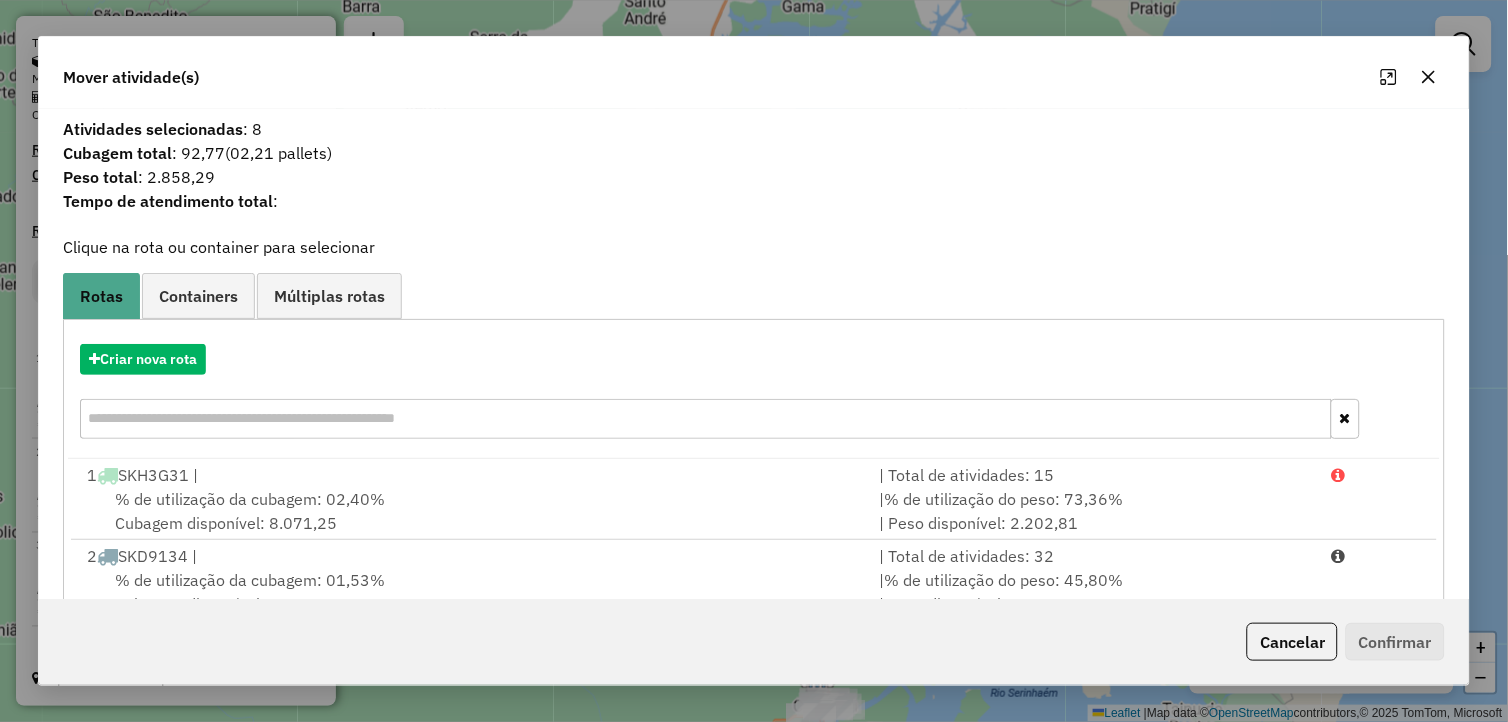 click on "Containers" at bounding box center (198, 295) 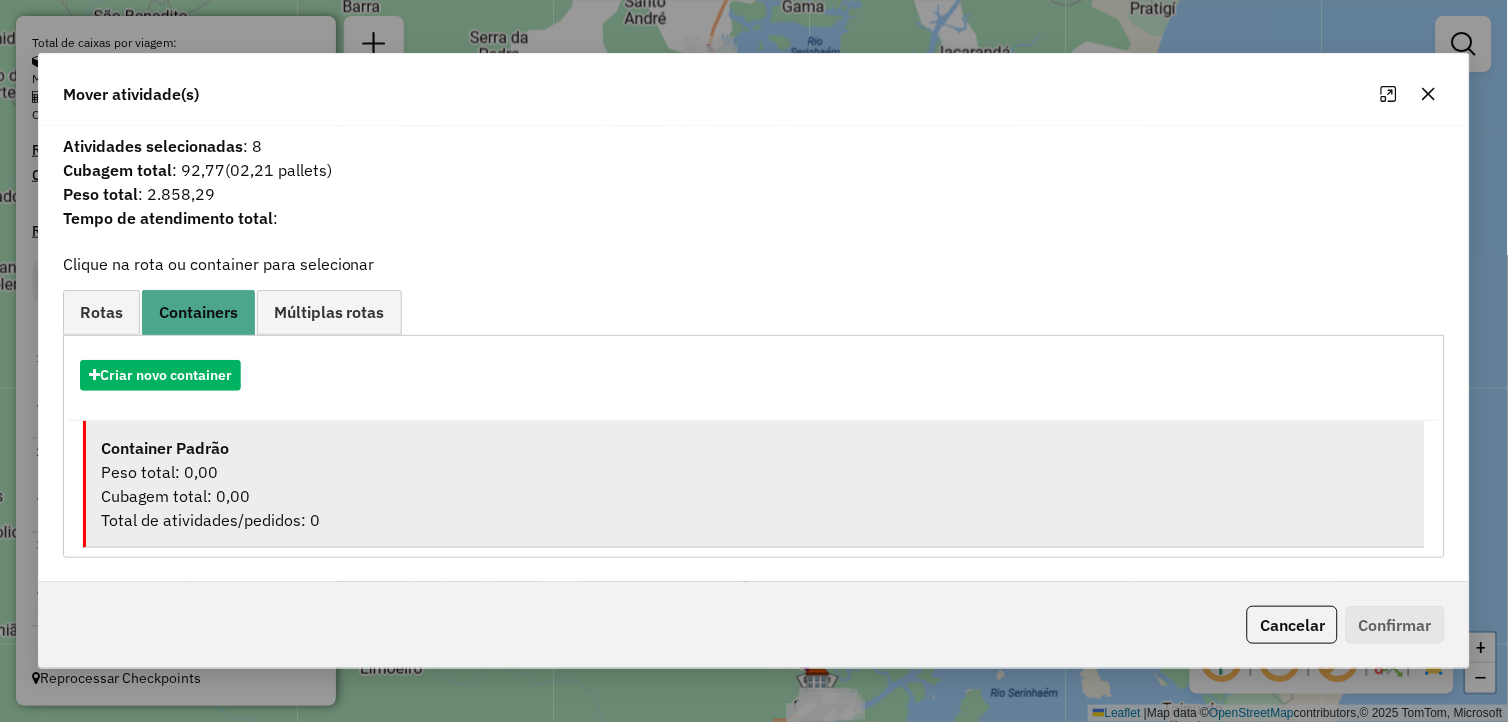 click on "Container Padrão" at bounding box center [165, 448] 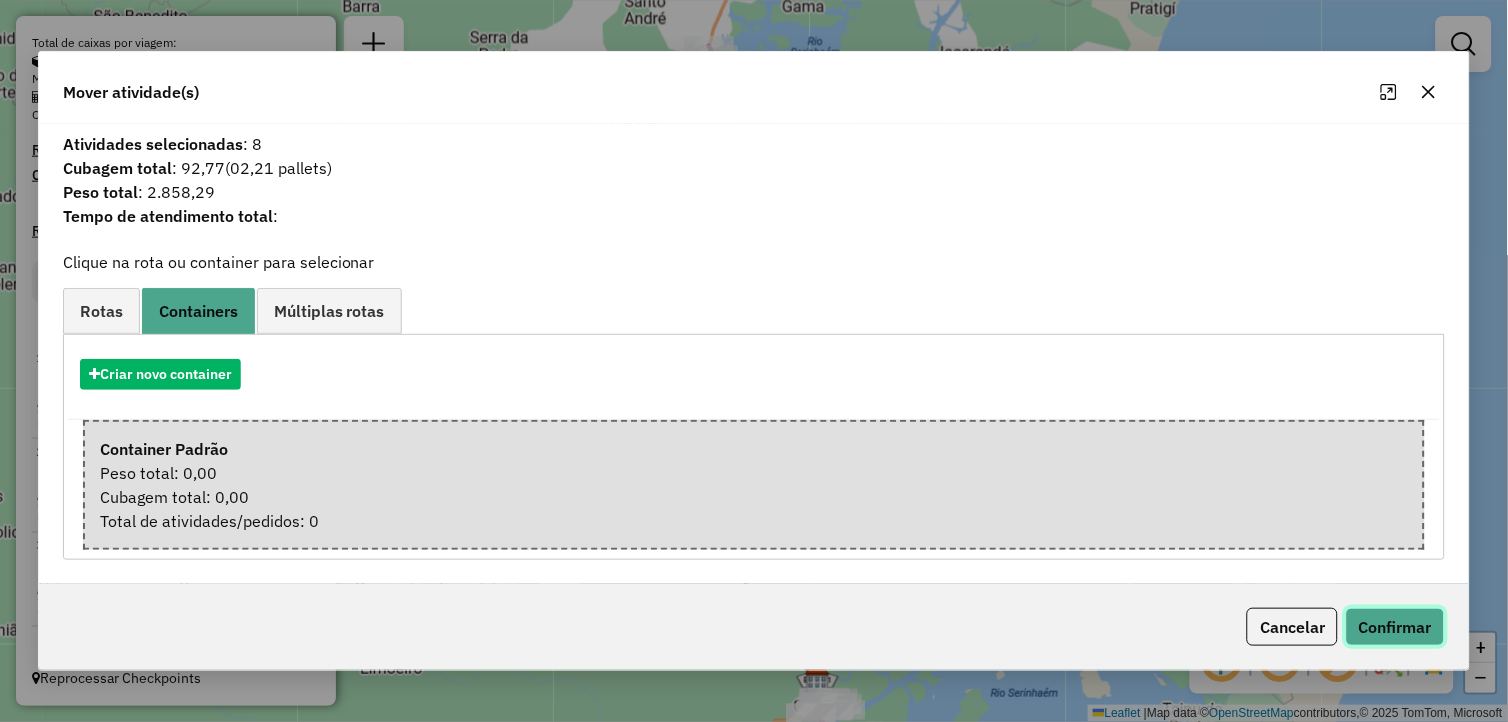click on "Confirmar" 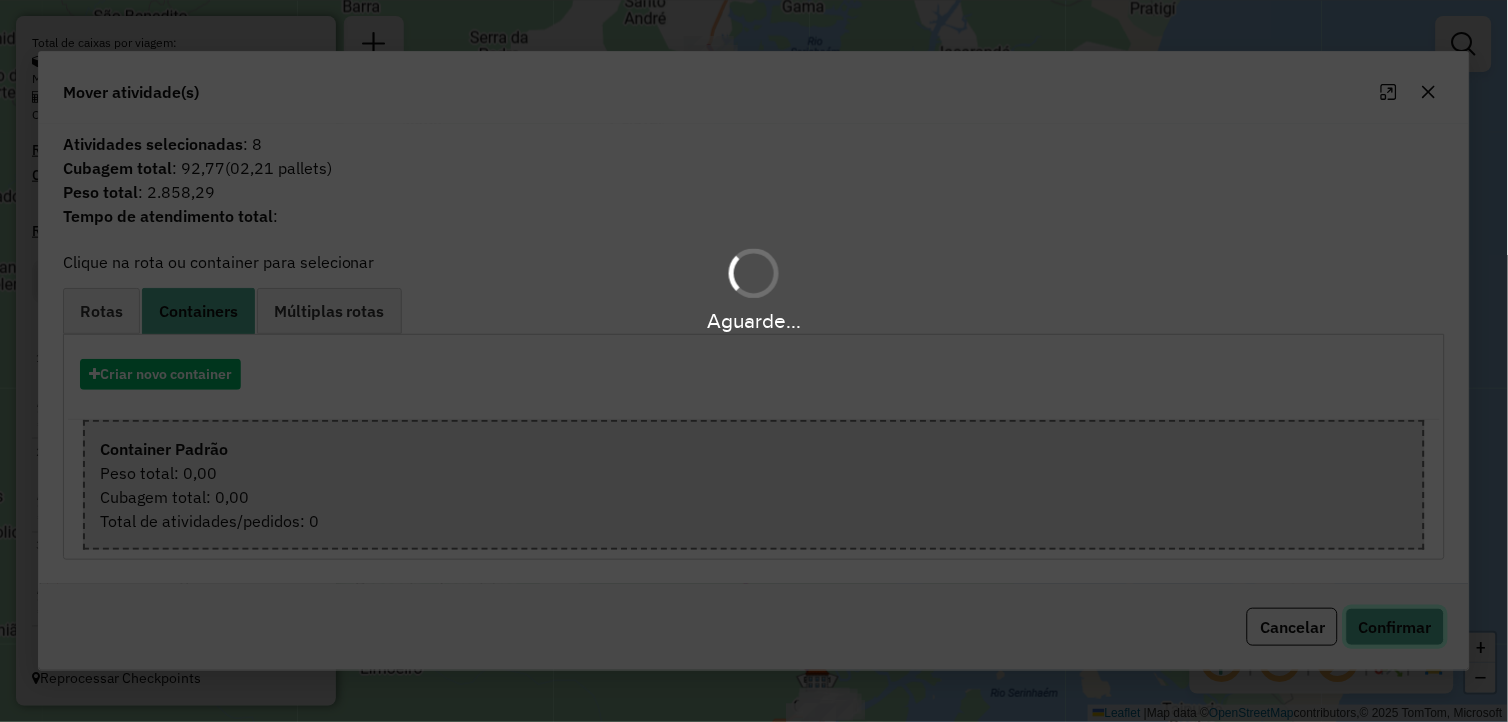 type 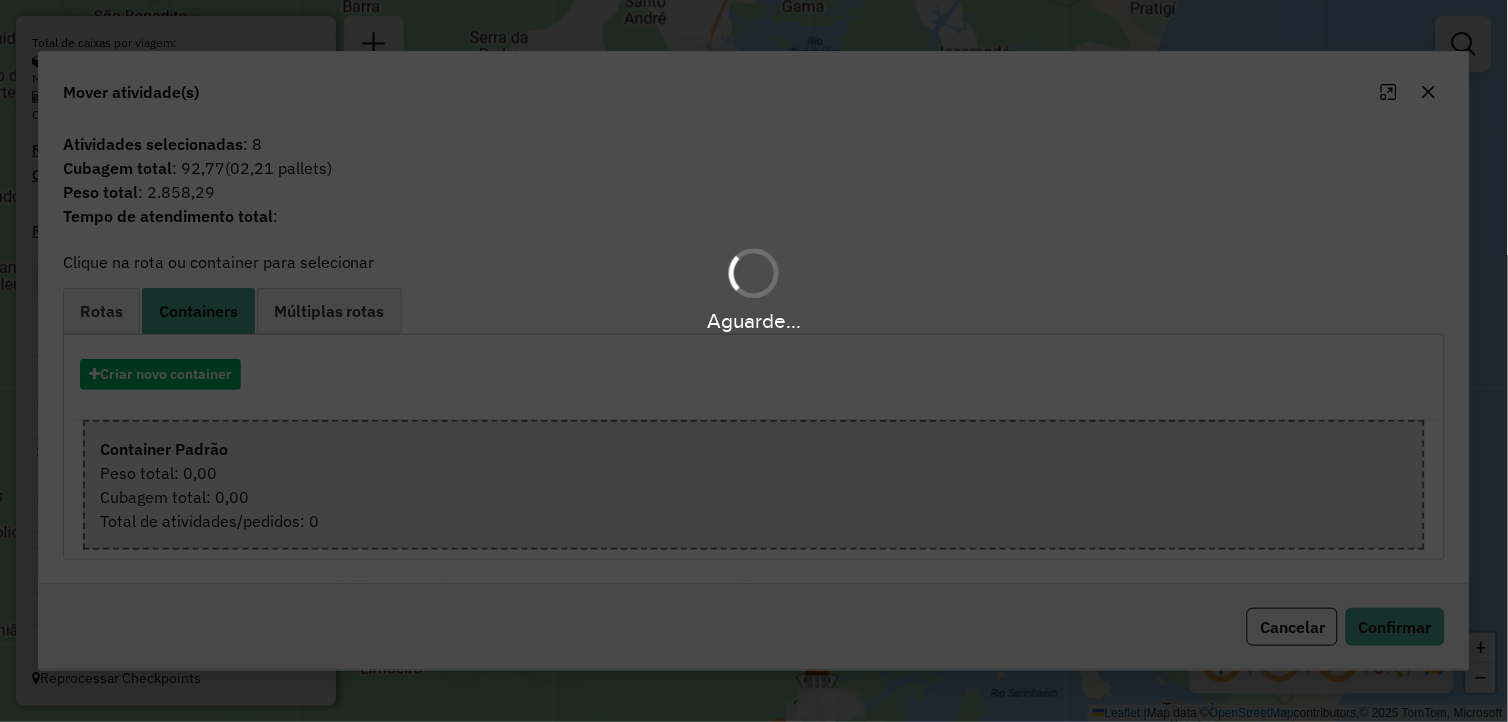 click on "Aguarde..." at bounding box center (754, 288) 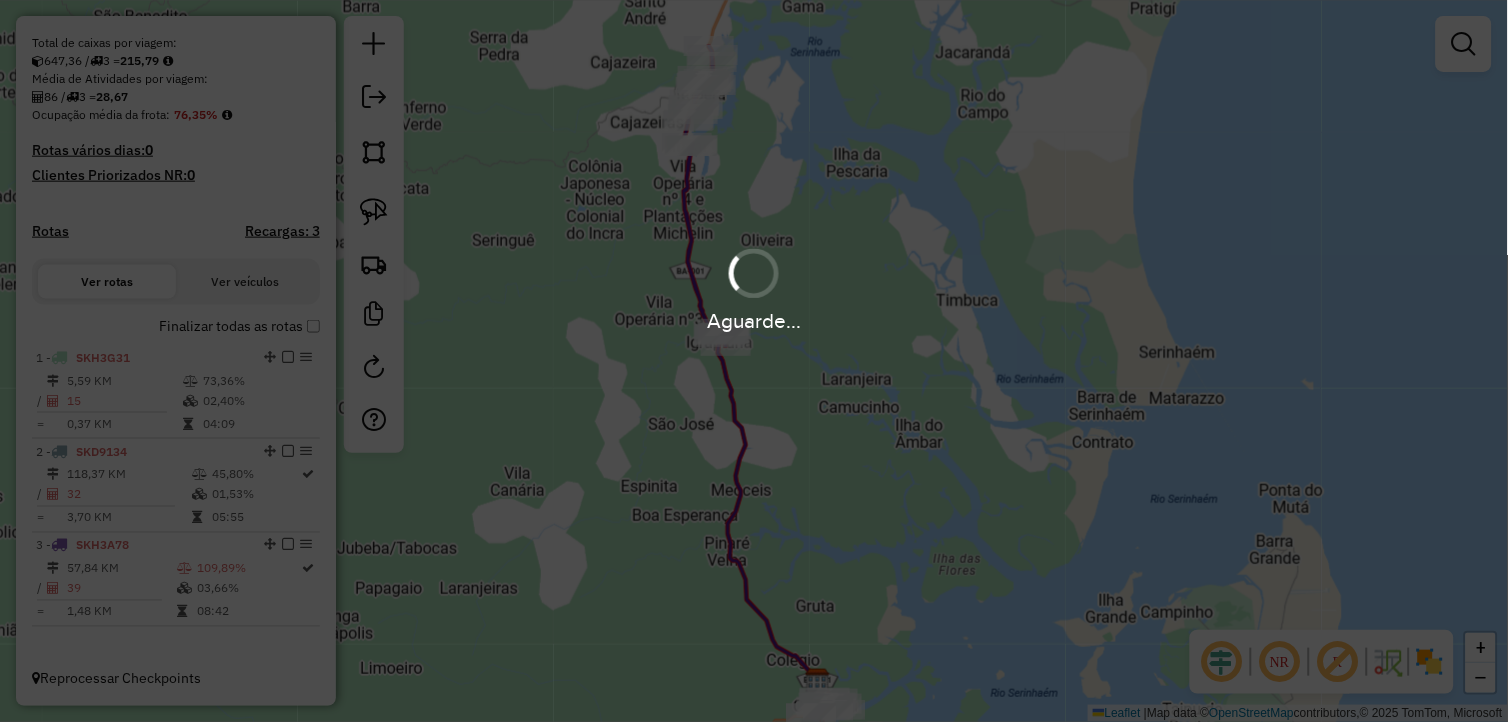 click on "Aguarde..." at bounding box center [754, 288] 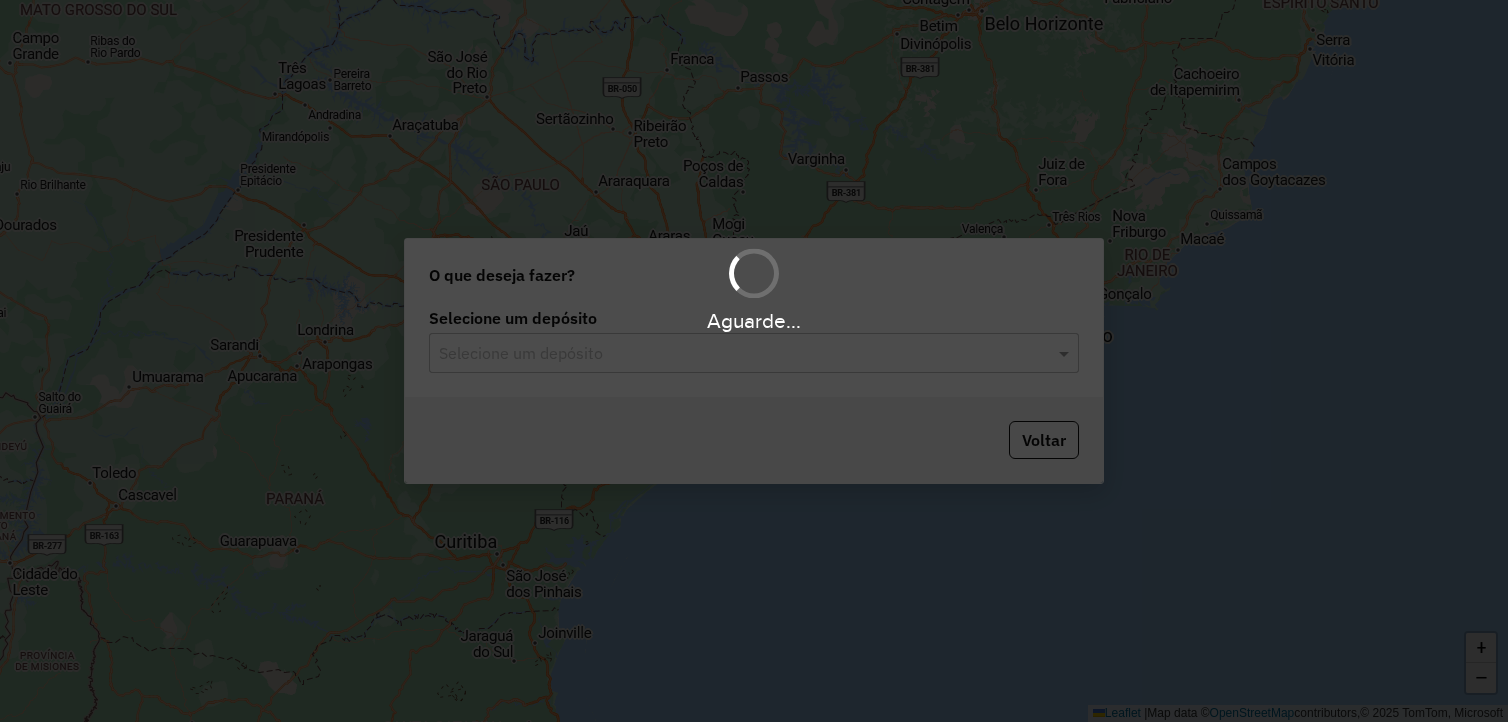 scroll, scrollTop: 0, scrollLeft: 0, axis: both 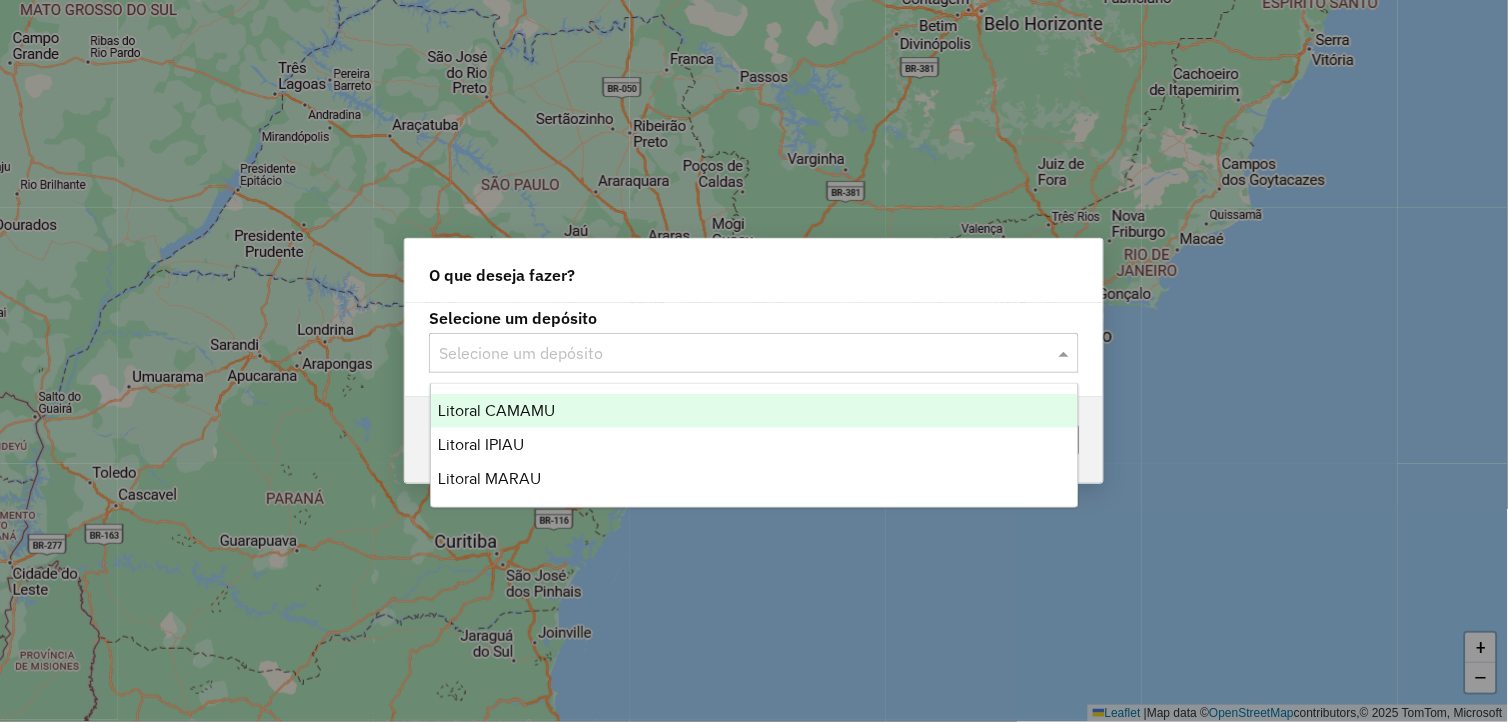 click 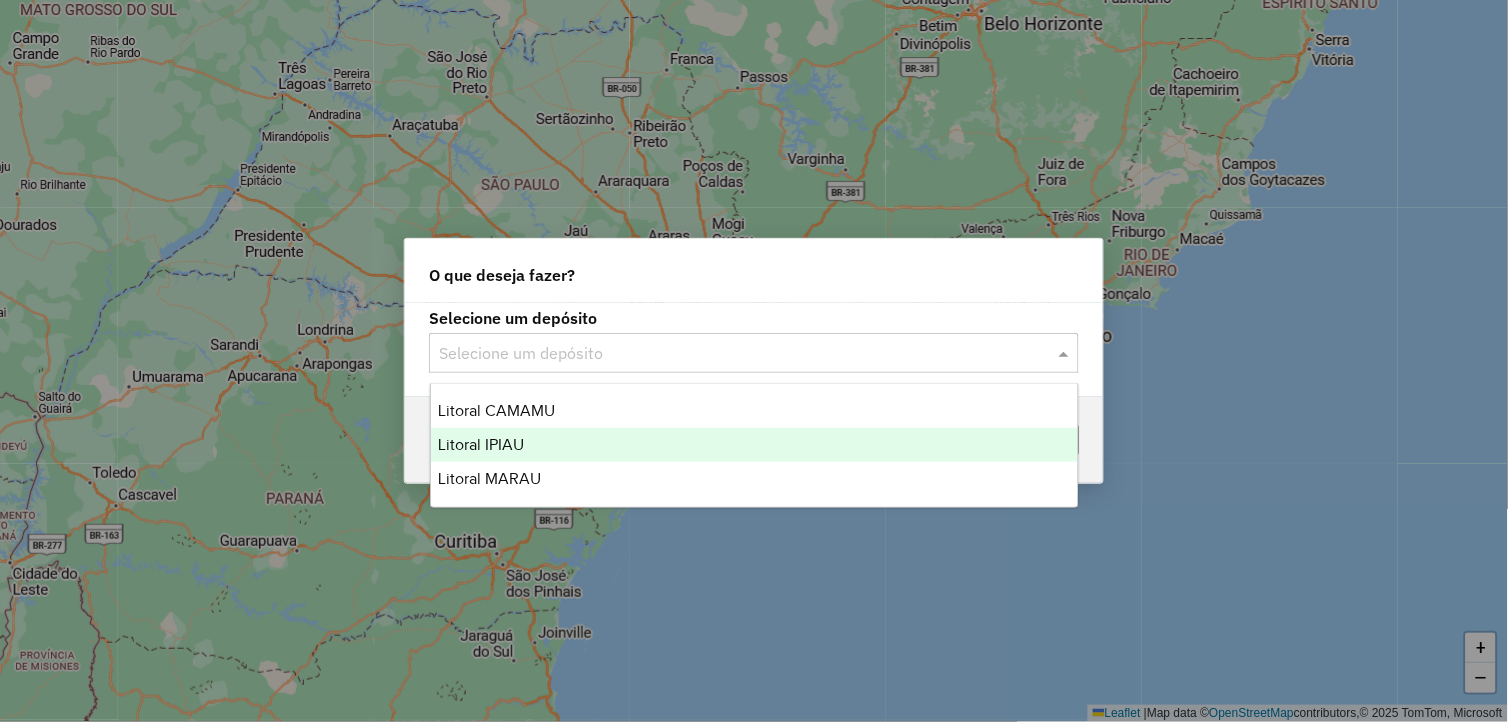 click on "Litoral IPIAU" at bounding box center [755, 445] 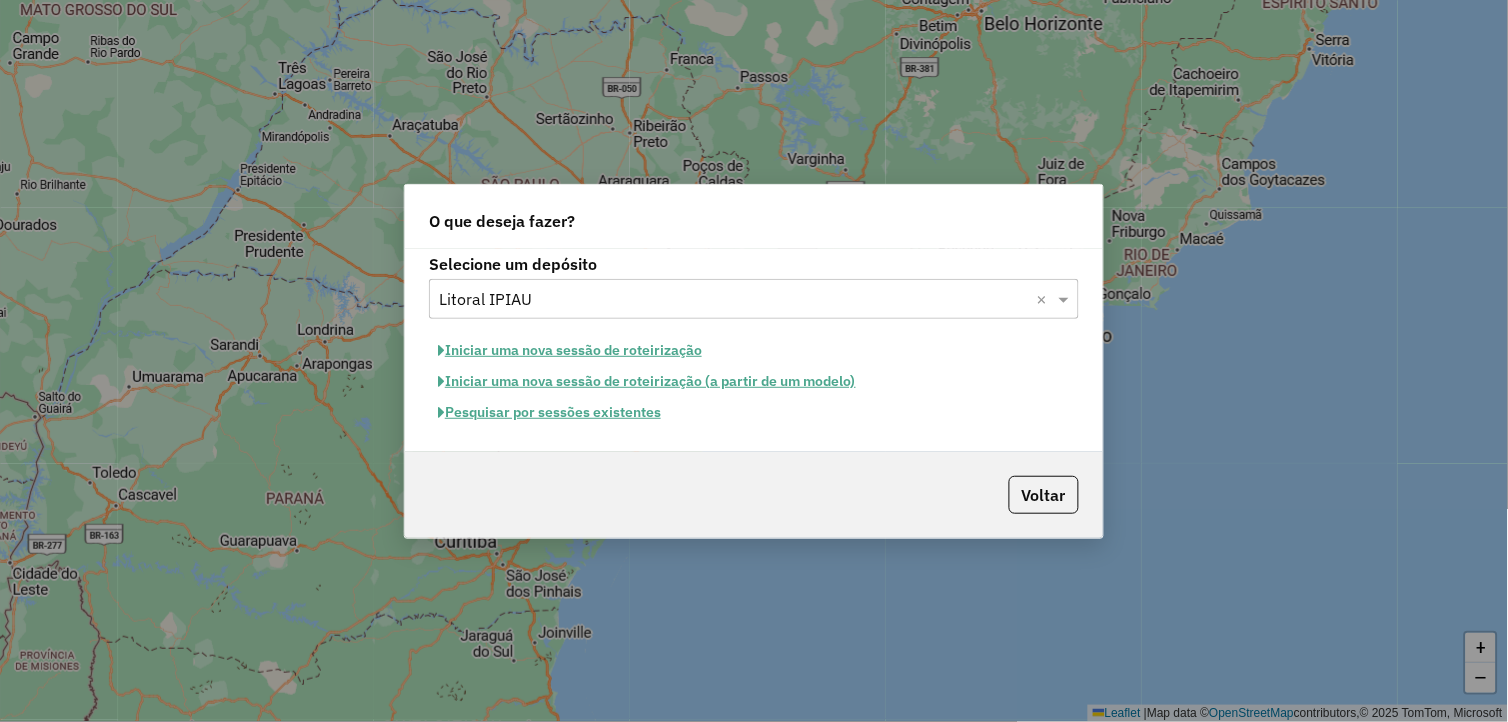 click on "Iniciar uma nova sessão de roteirização" 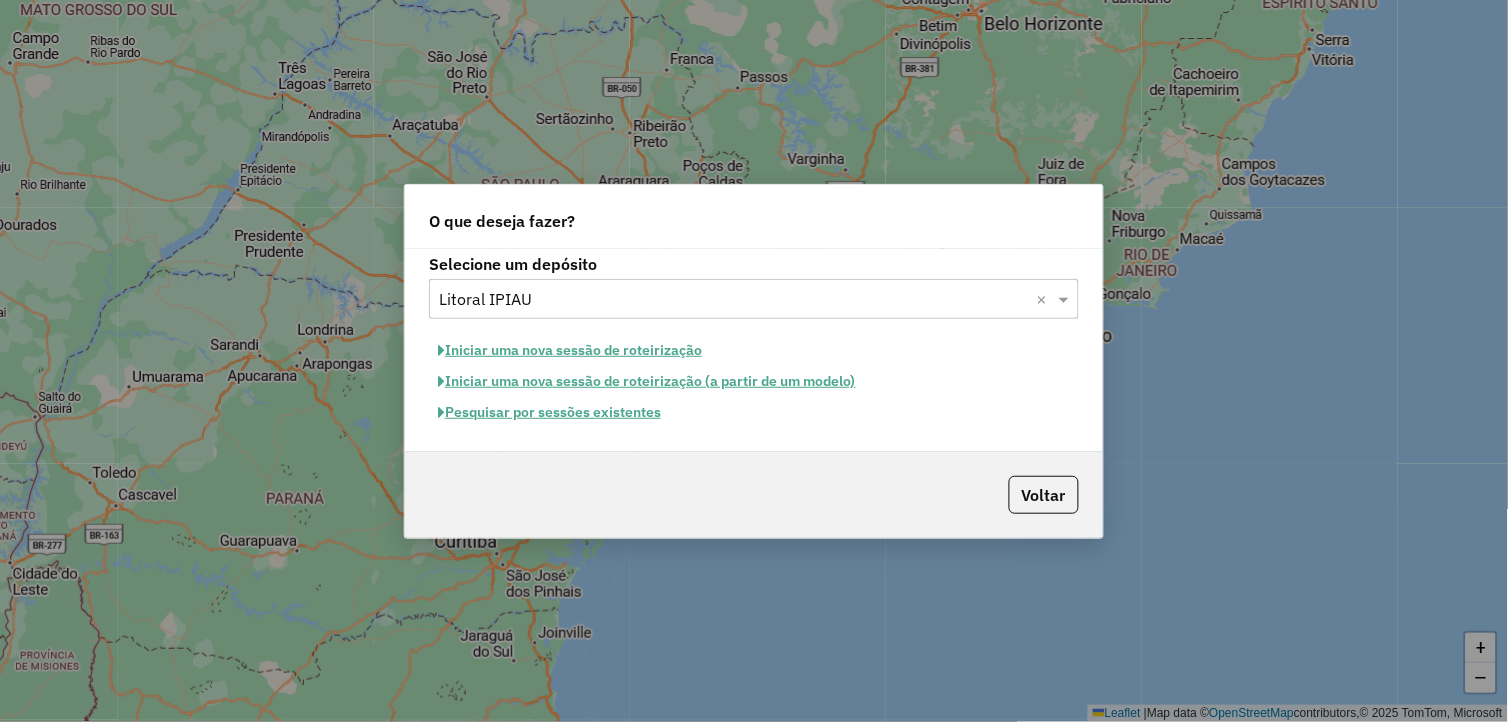 click on "Iniciar uma nova sessão de roteirização" 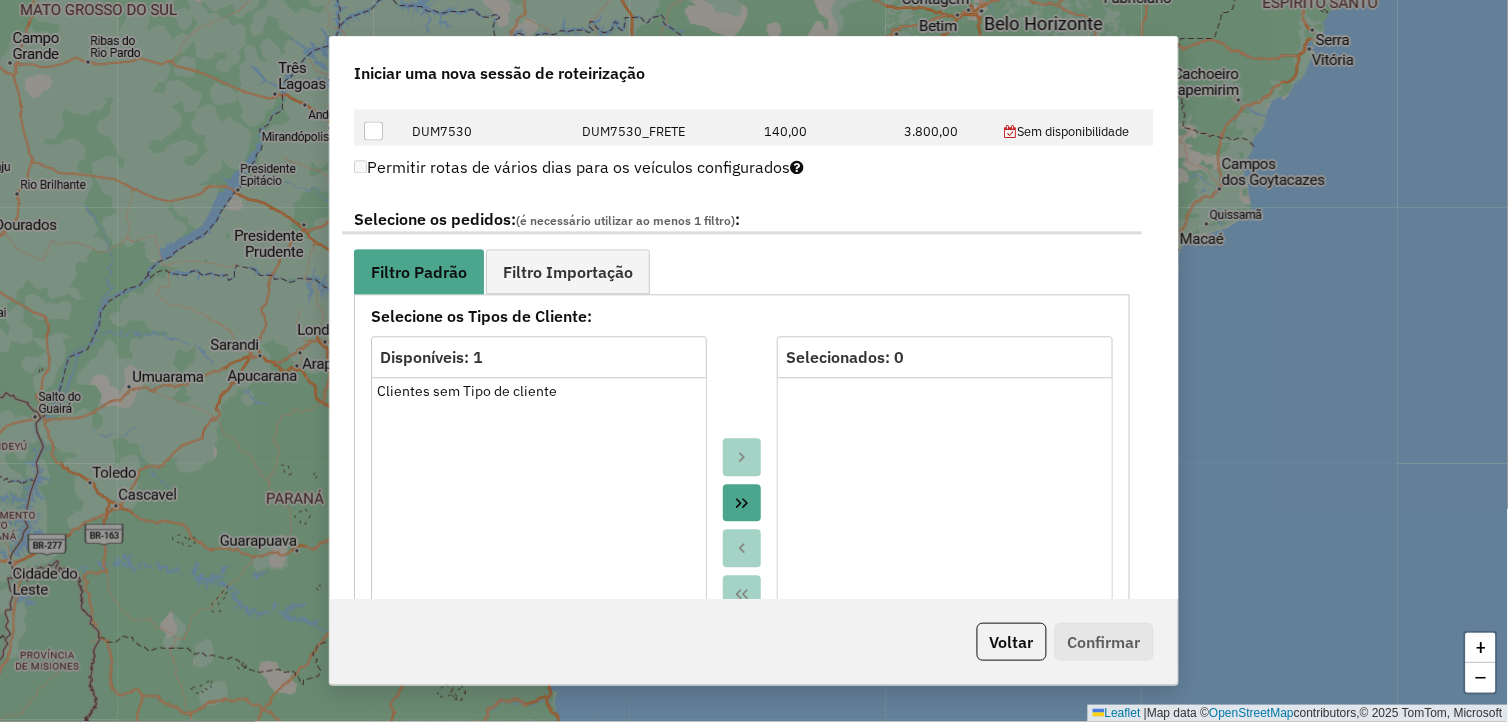 scroll, scrollTop: 1000, scrollLeft: 0, axis: vertical 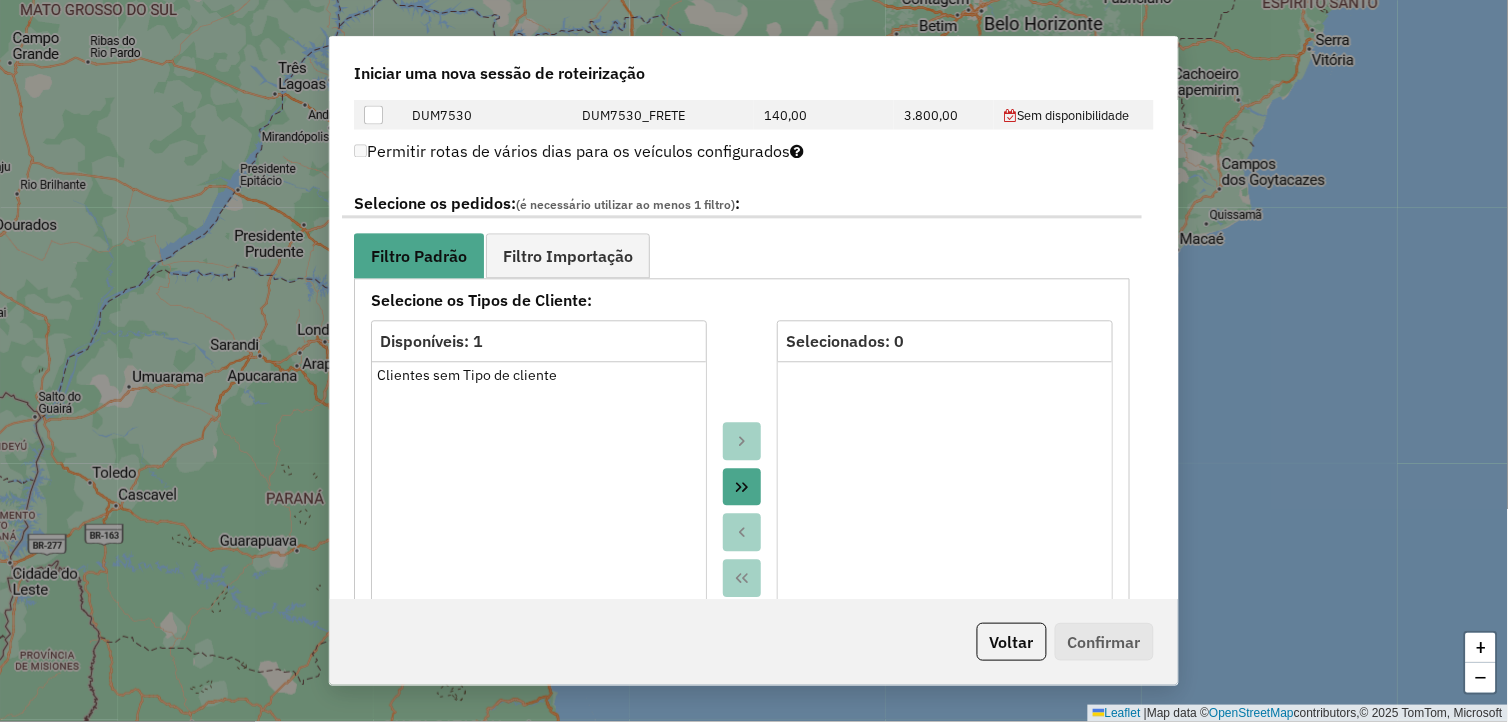 click 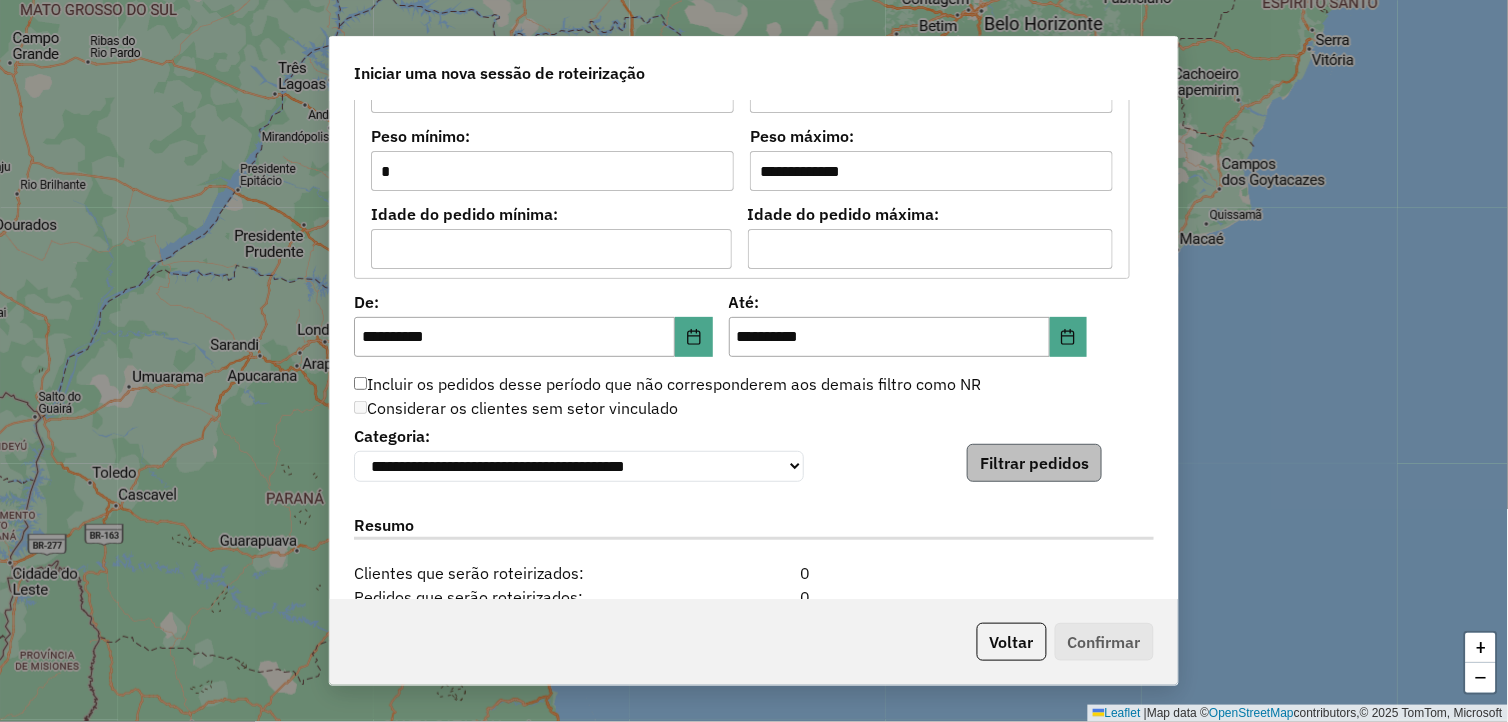 scroll, scrollTop: 1777, scrollLeft: 0, axis: vertical 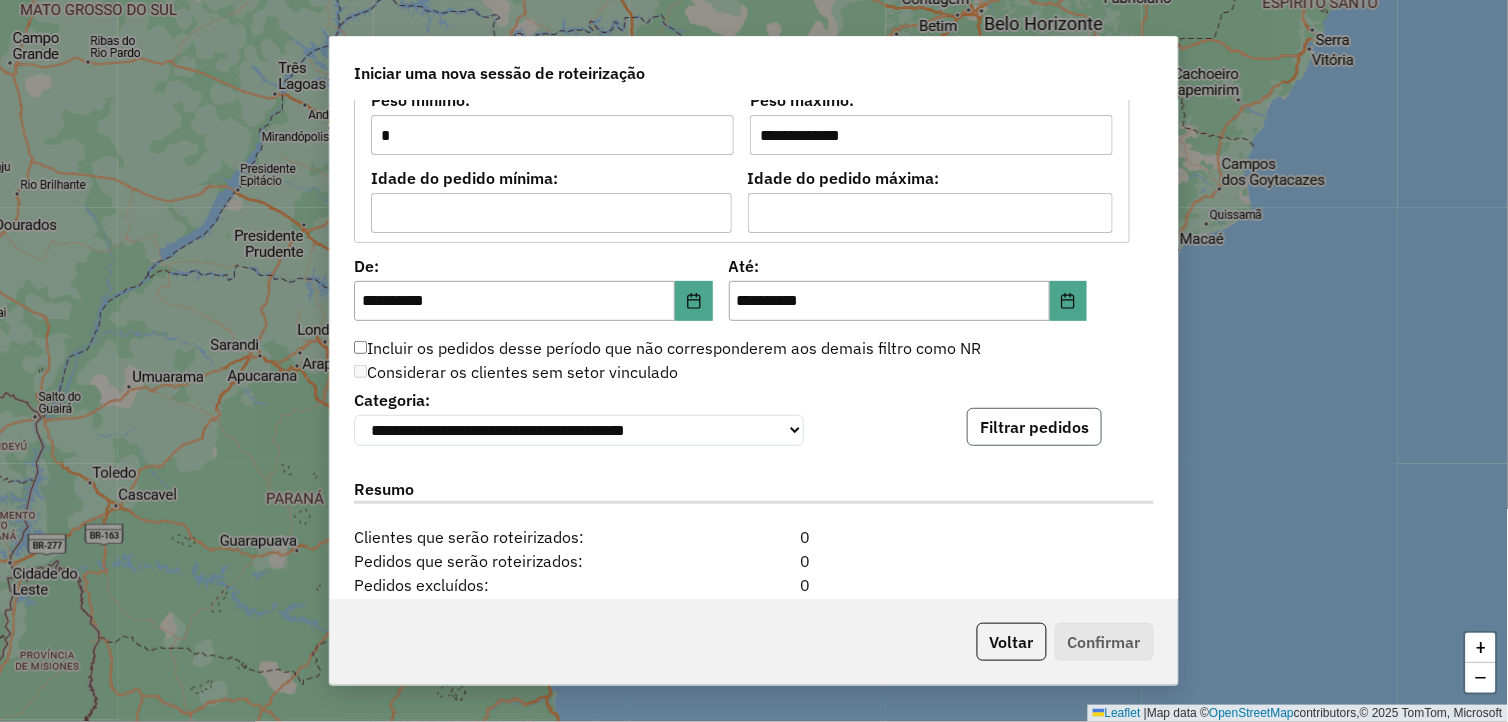 click on "Filtrar pedidos" 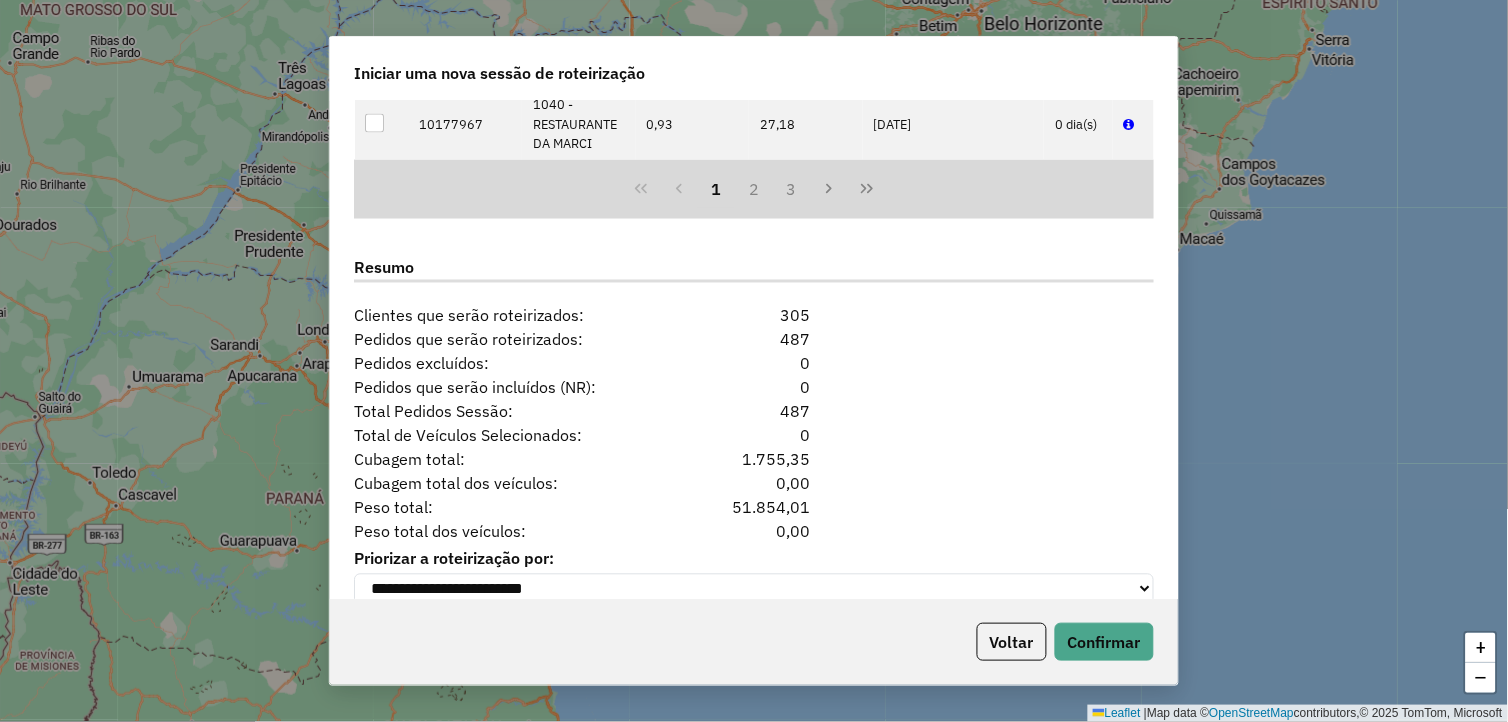 scroll, scrollTop: 2447, scrollLeft: 0, axis: vertical 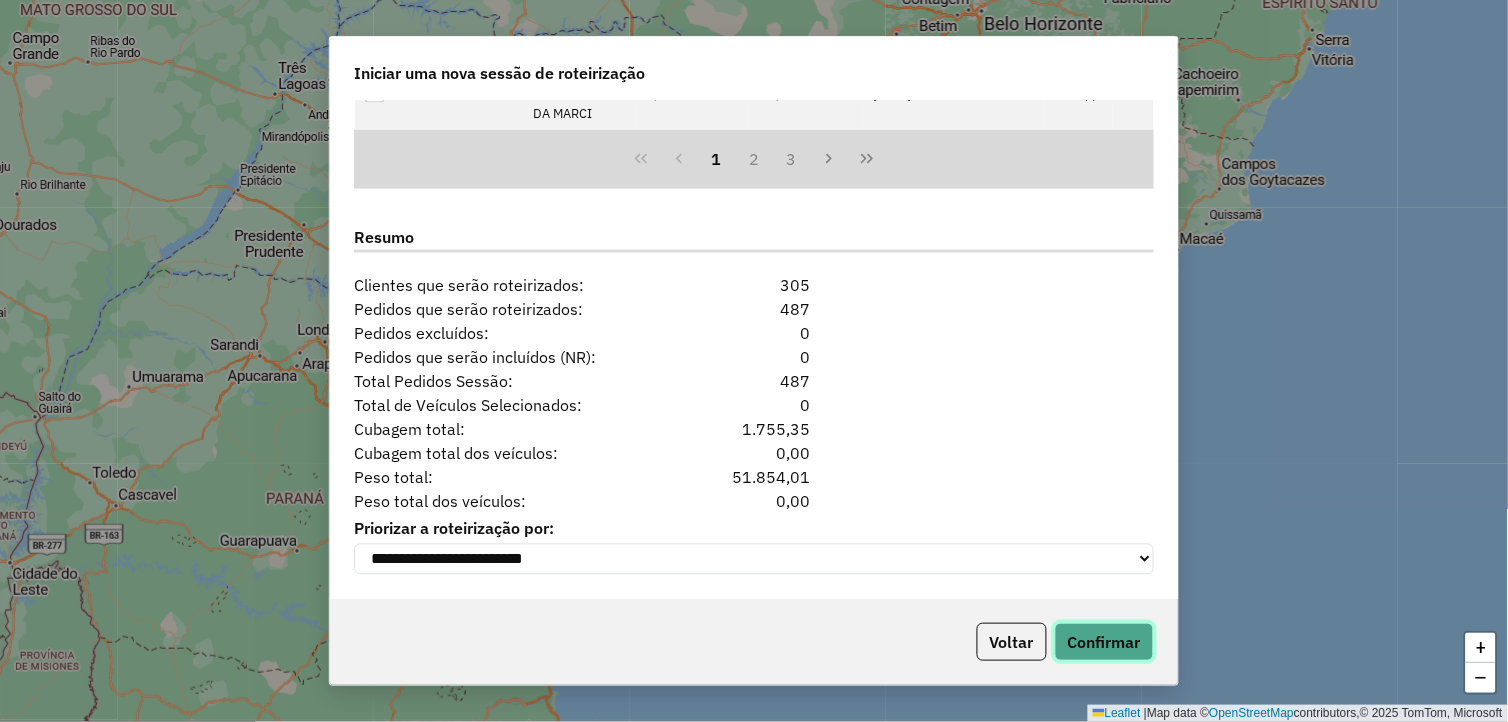 click on "Confirmar" 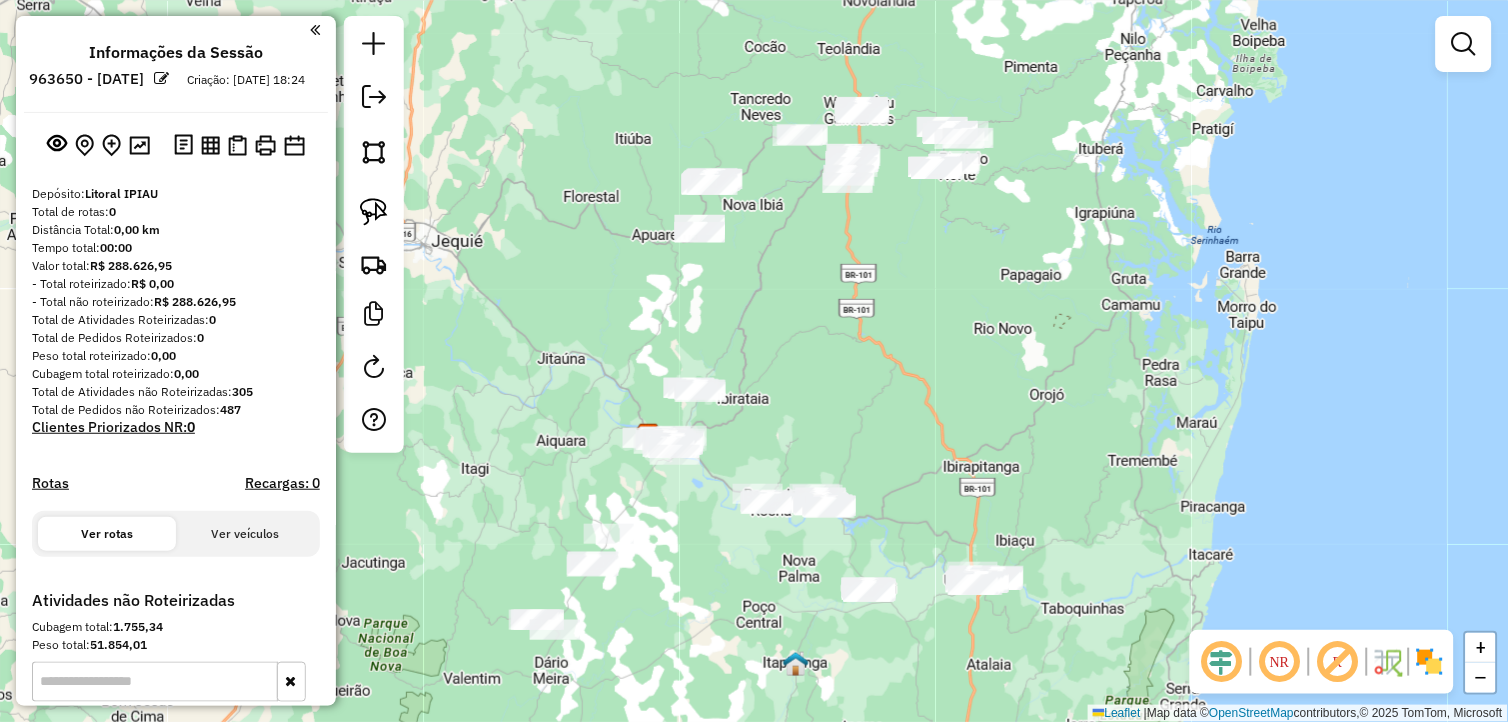 drag, startPoint x: 874, startPoint y: 241, endPoint x: 768, endPoint y: 316, distance: 129.84991 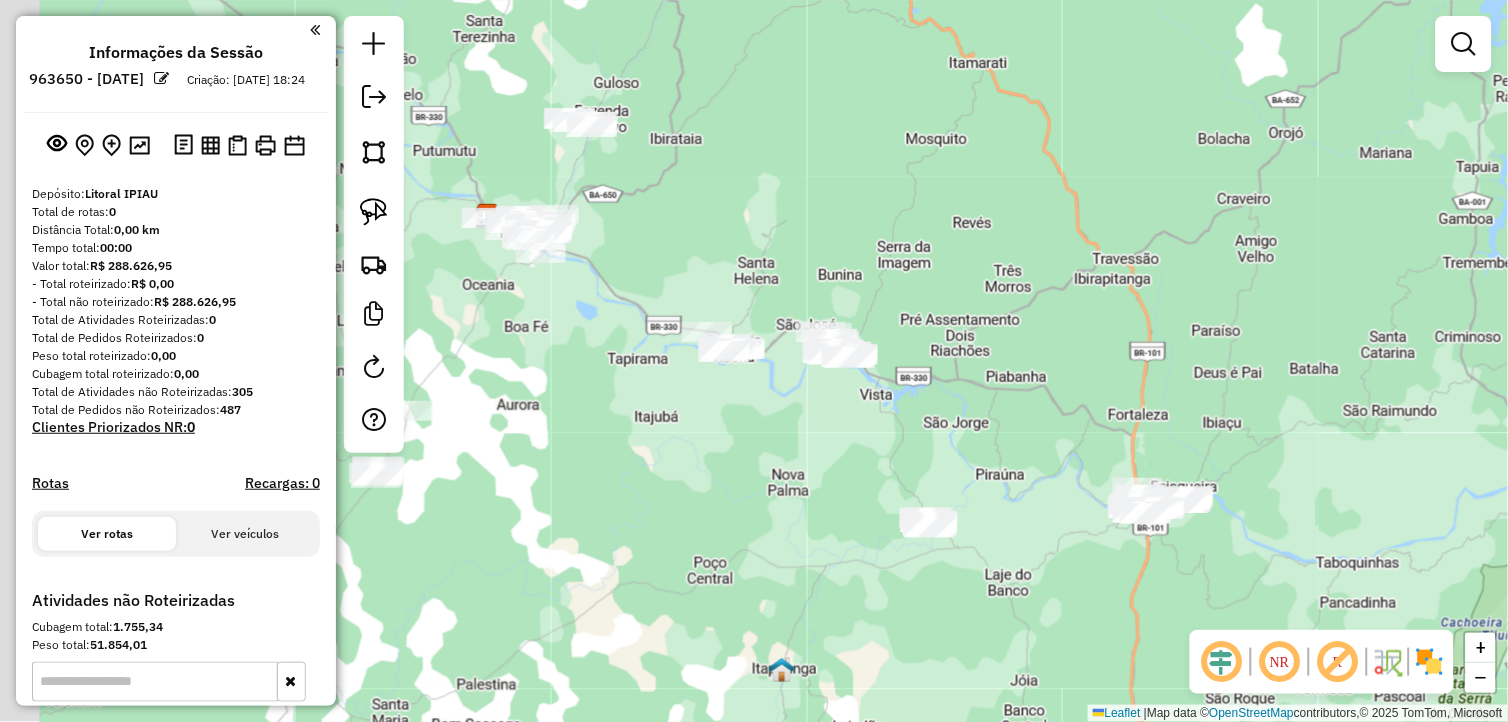 drag, startPoint x: 725, startPoint y: 406, endPoint x: 766, endPoint y: 430, distance: 47.507893 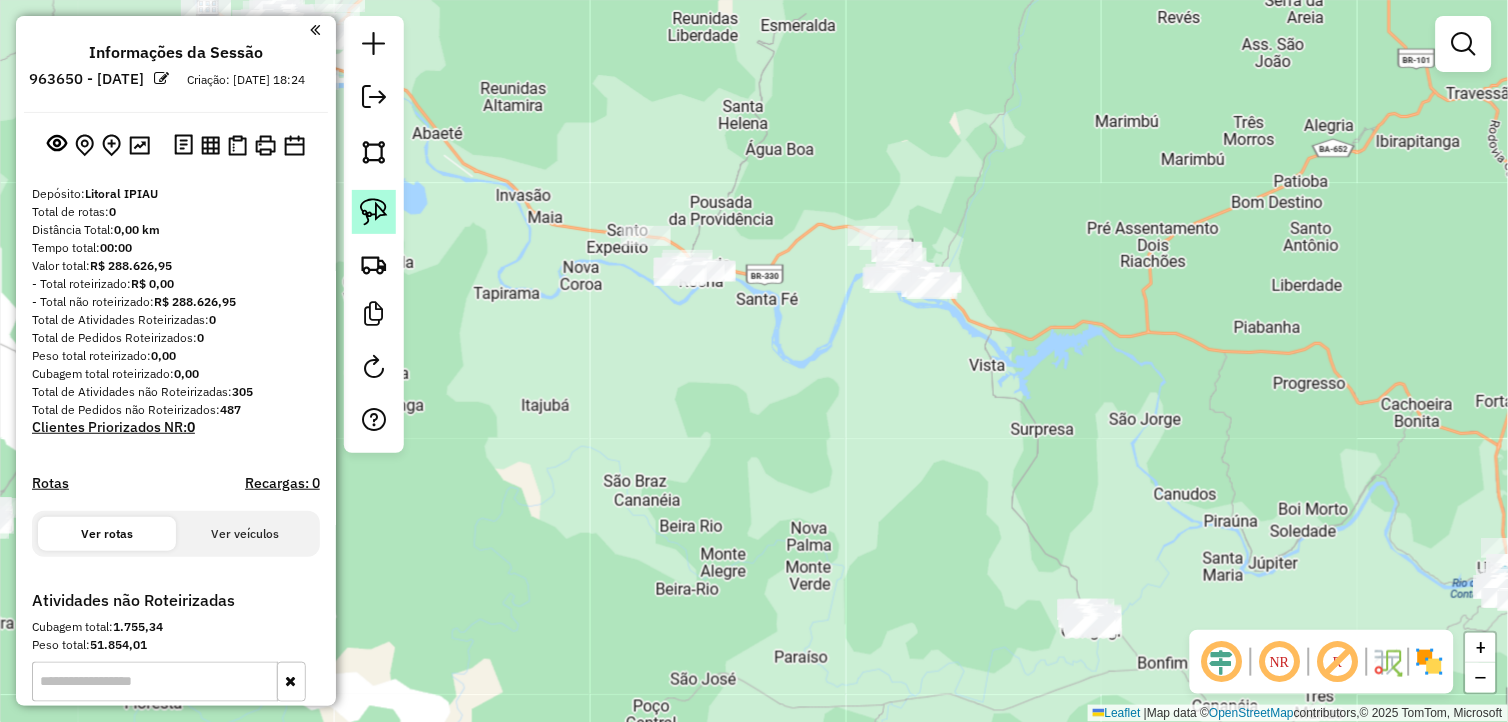 click 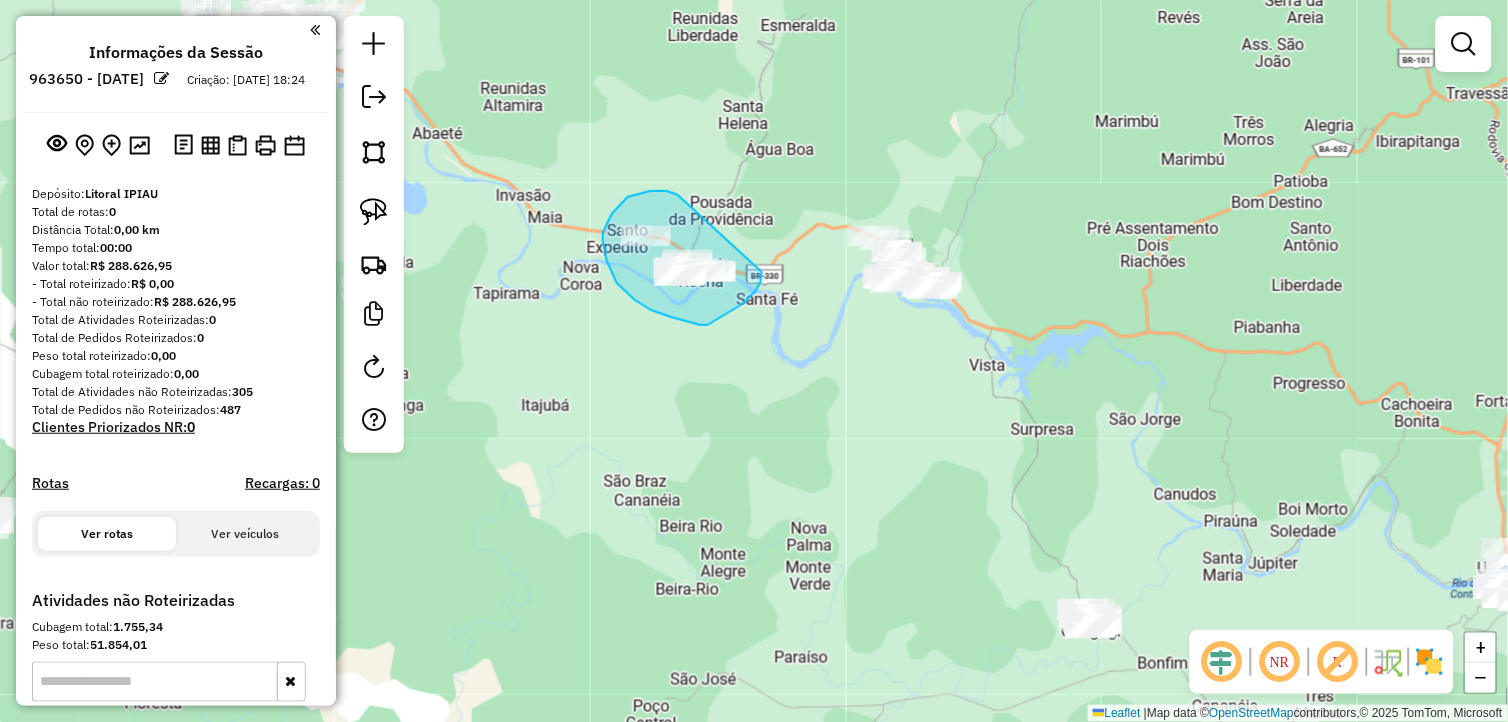 drag, startPoint x: 672, startPoint y: 192, endPoint x: 762, endPoint y: 267, distance: 117.15375 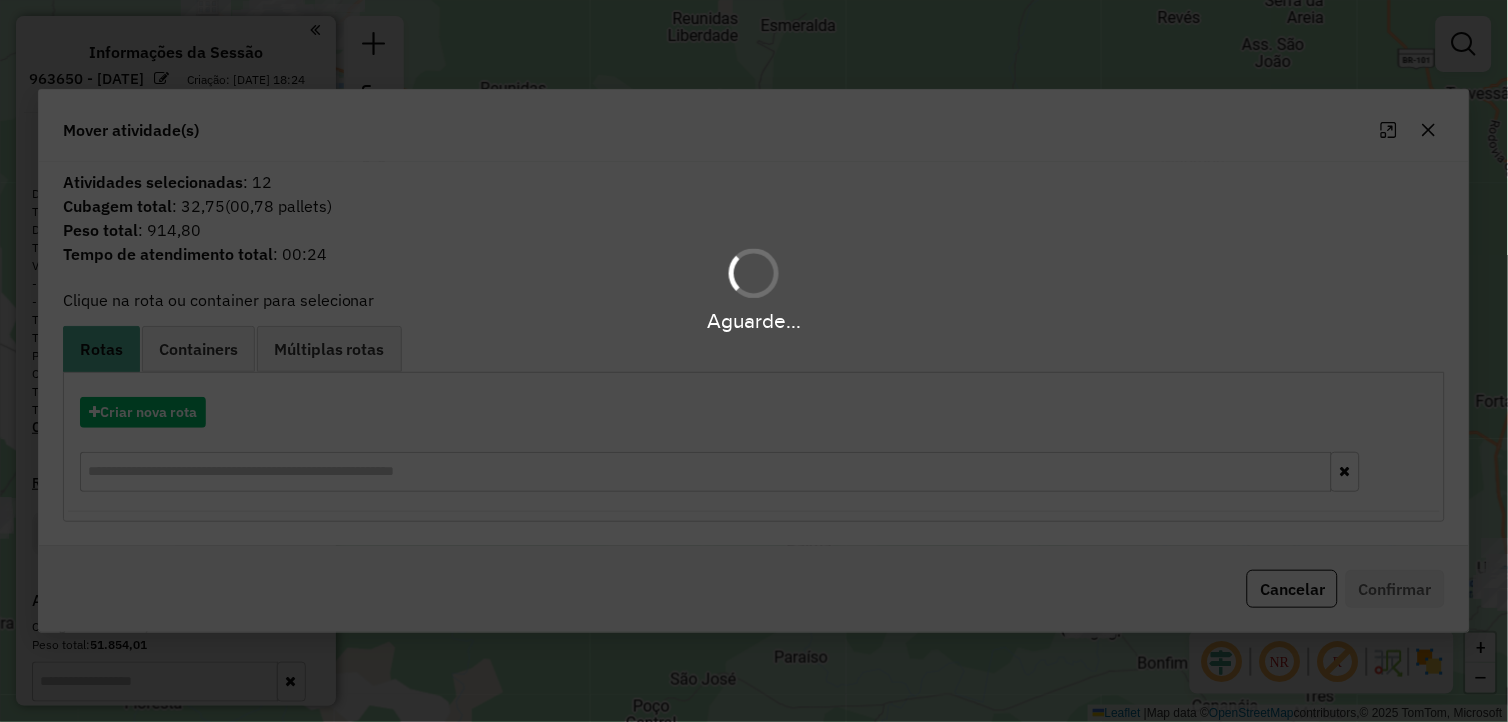click on "Aguarde..." at bounding box center [754, 361] 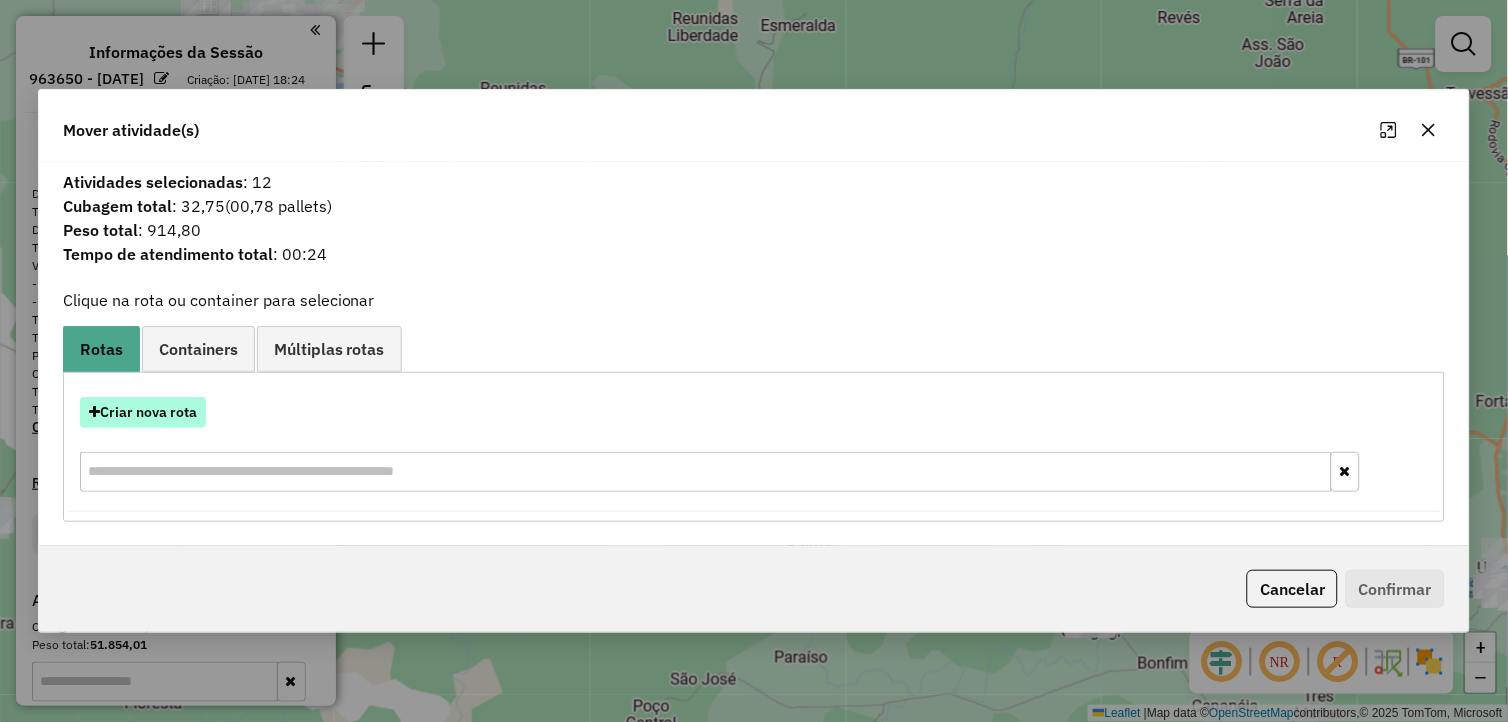 click on "Criar nova rota" at bounding box center [143, 412] 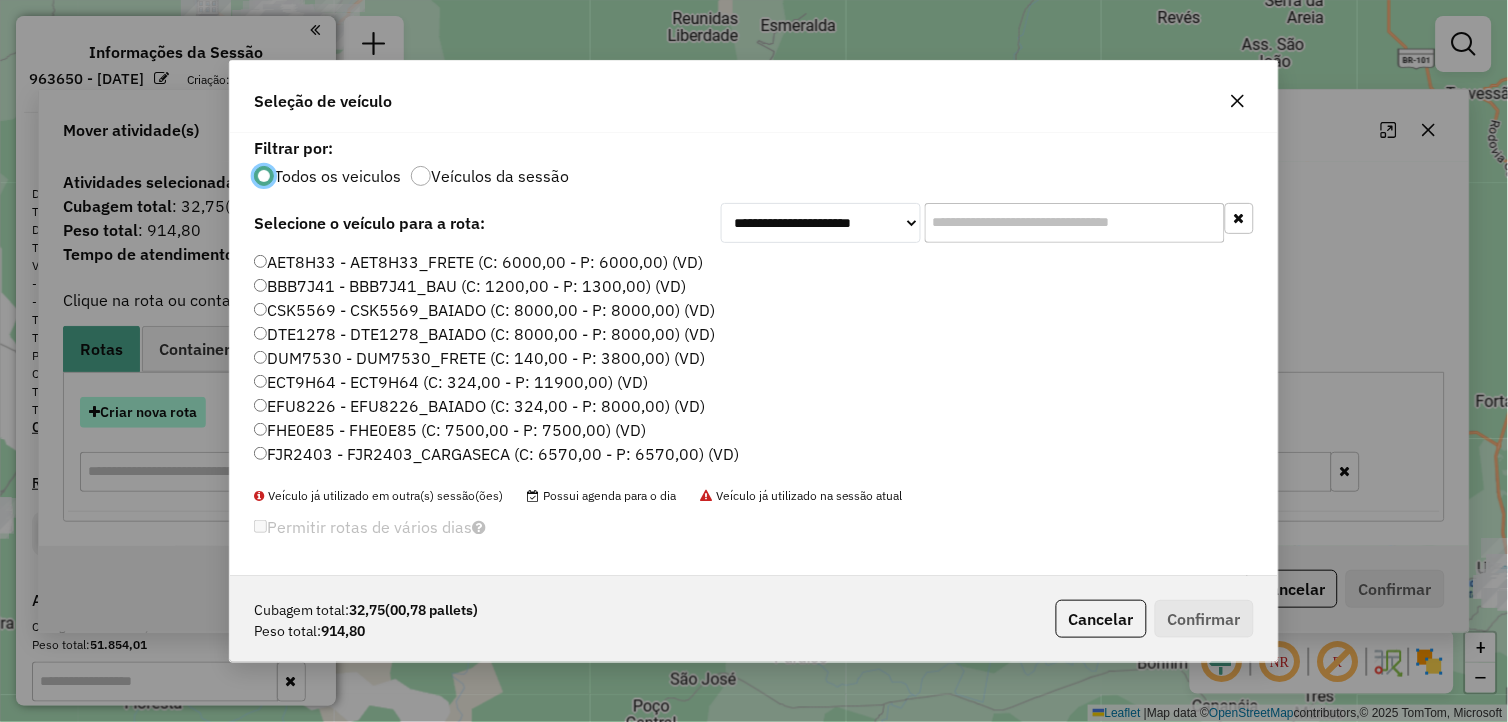 scroll, scrollTop: 11, scrollLeft: 5, axis: both 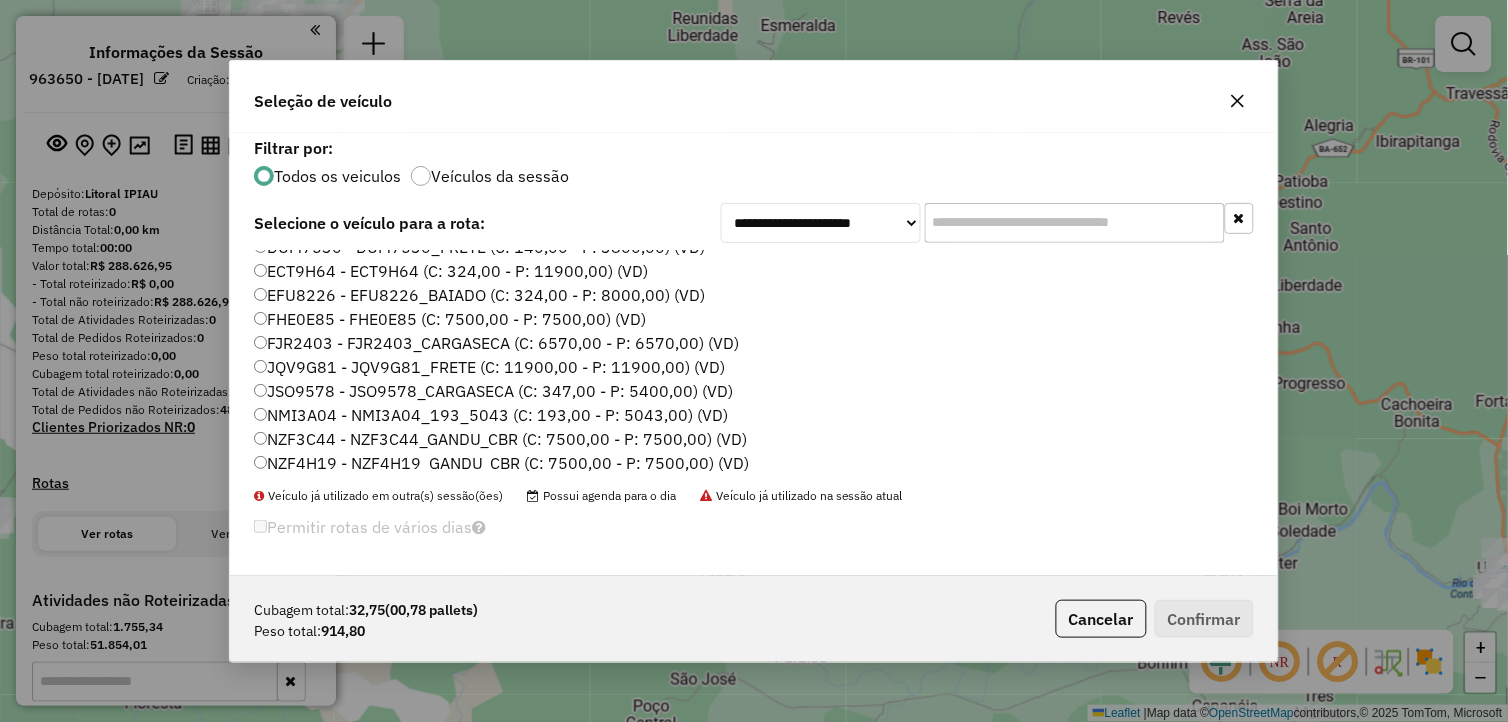 click on "FJR2403 - FJR2403_CARGASECA (C: 6570,00 - P: 6570,00) (VD)" 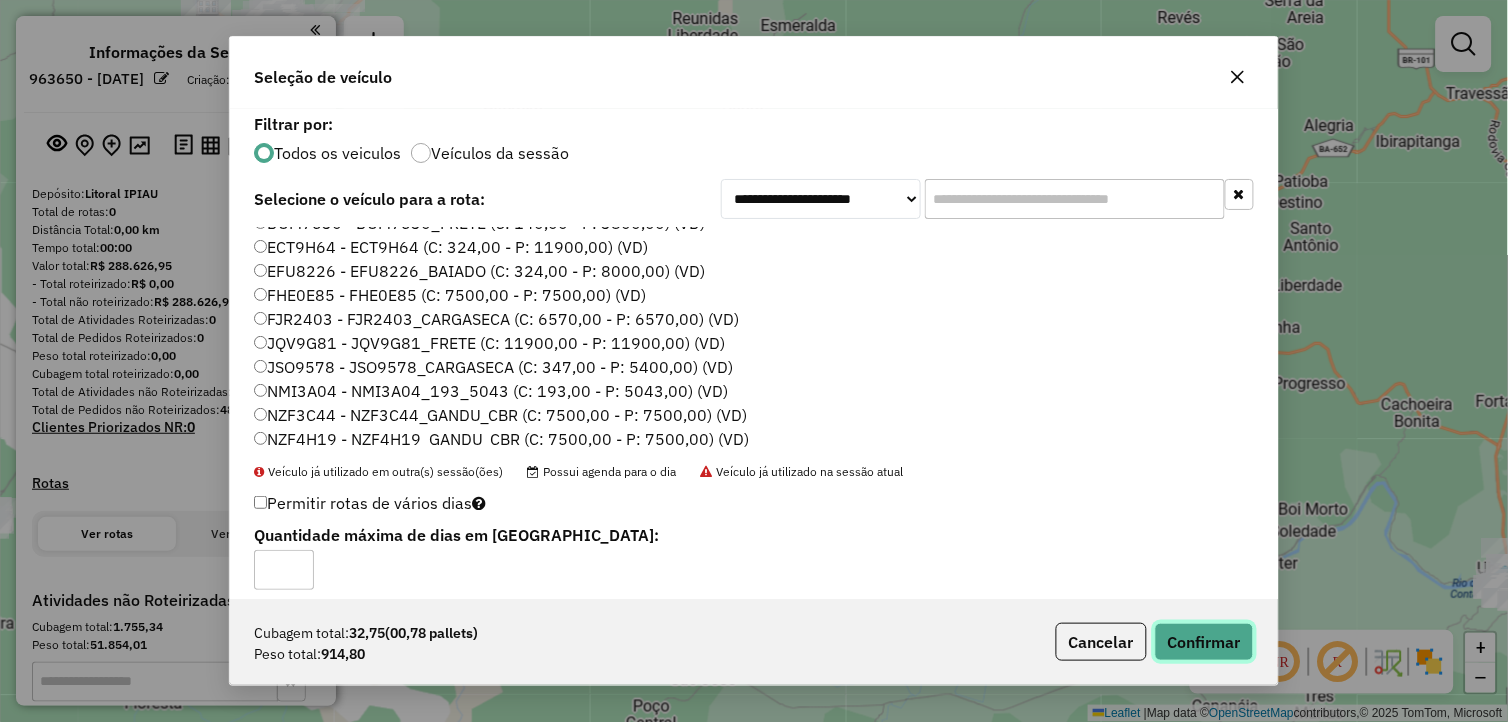 click on "Confirmar" 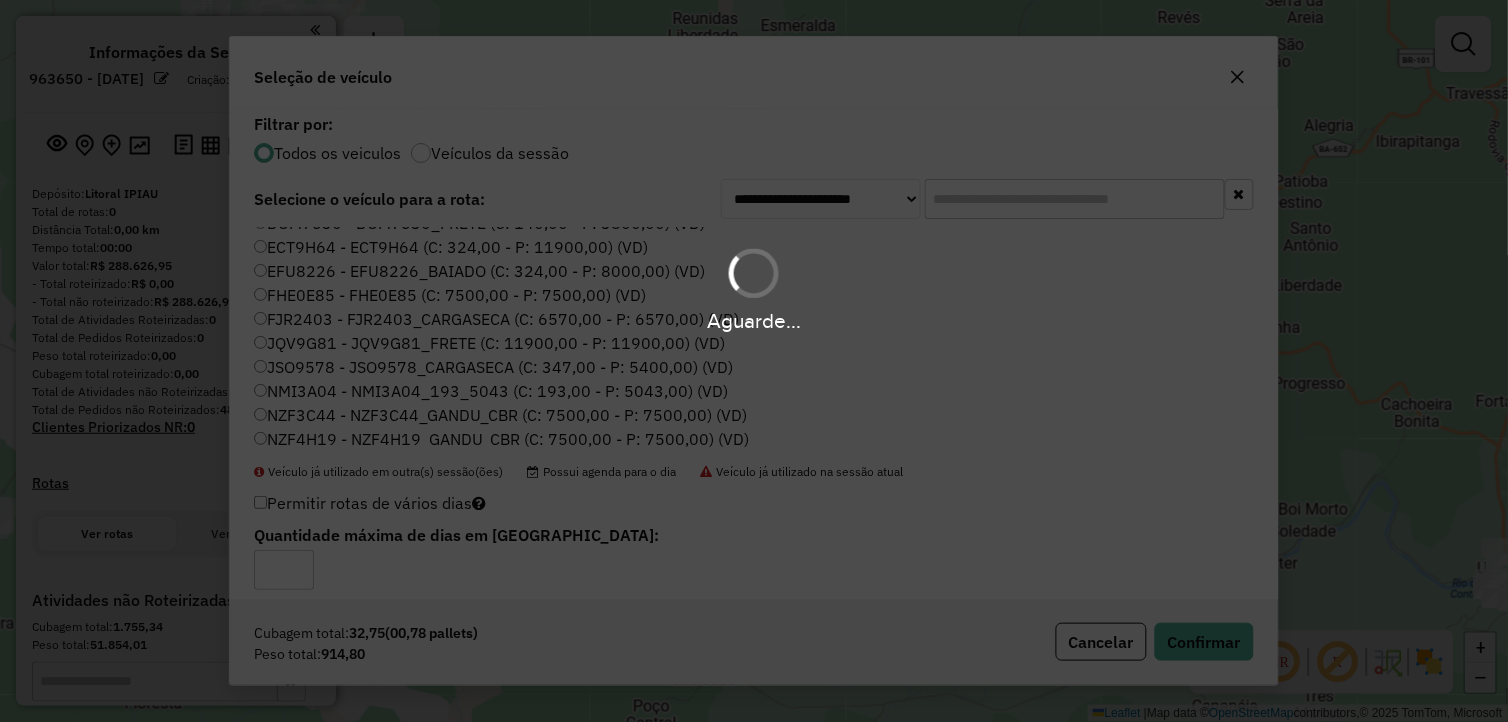 click on "Aguarde..." at bounding box center [754, 288] 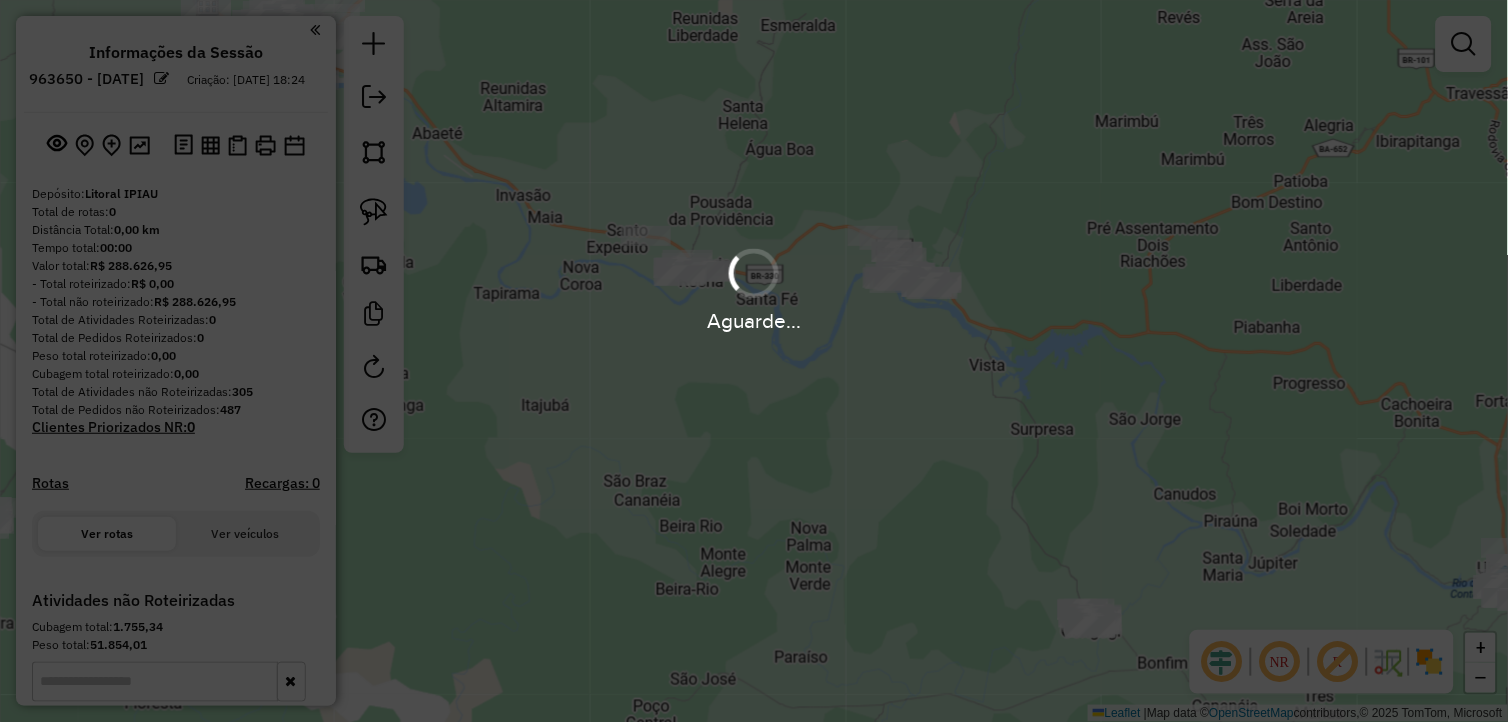 click on "Aguarde..." at bounding box center (754, 361) 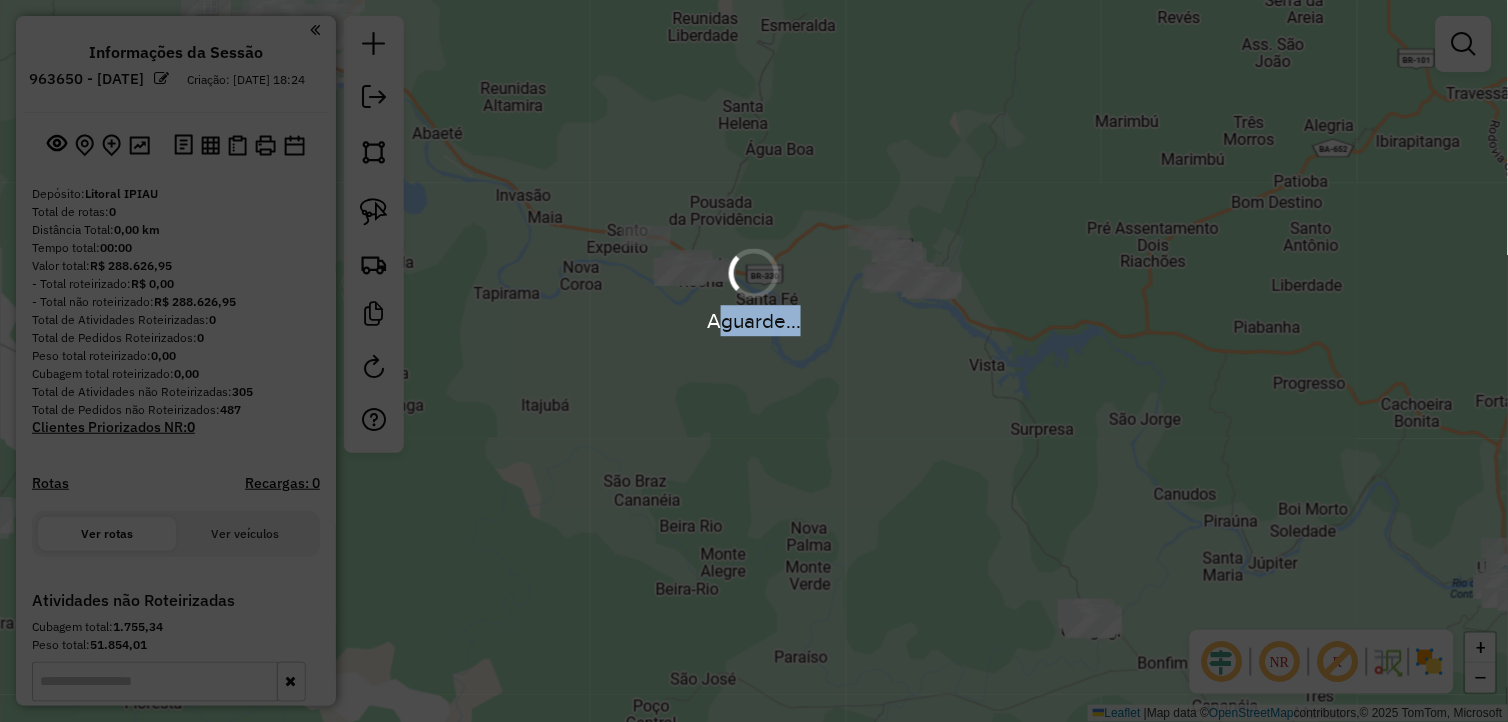 click on "Aguarde..." at bounding box center [754, 320] 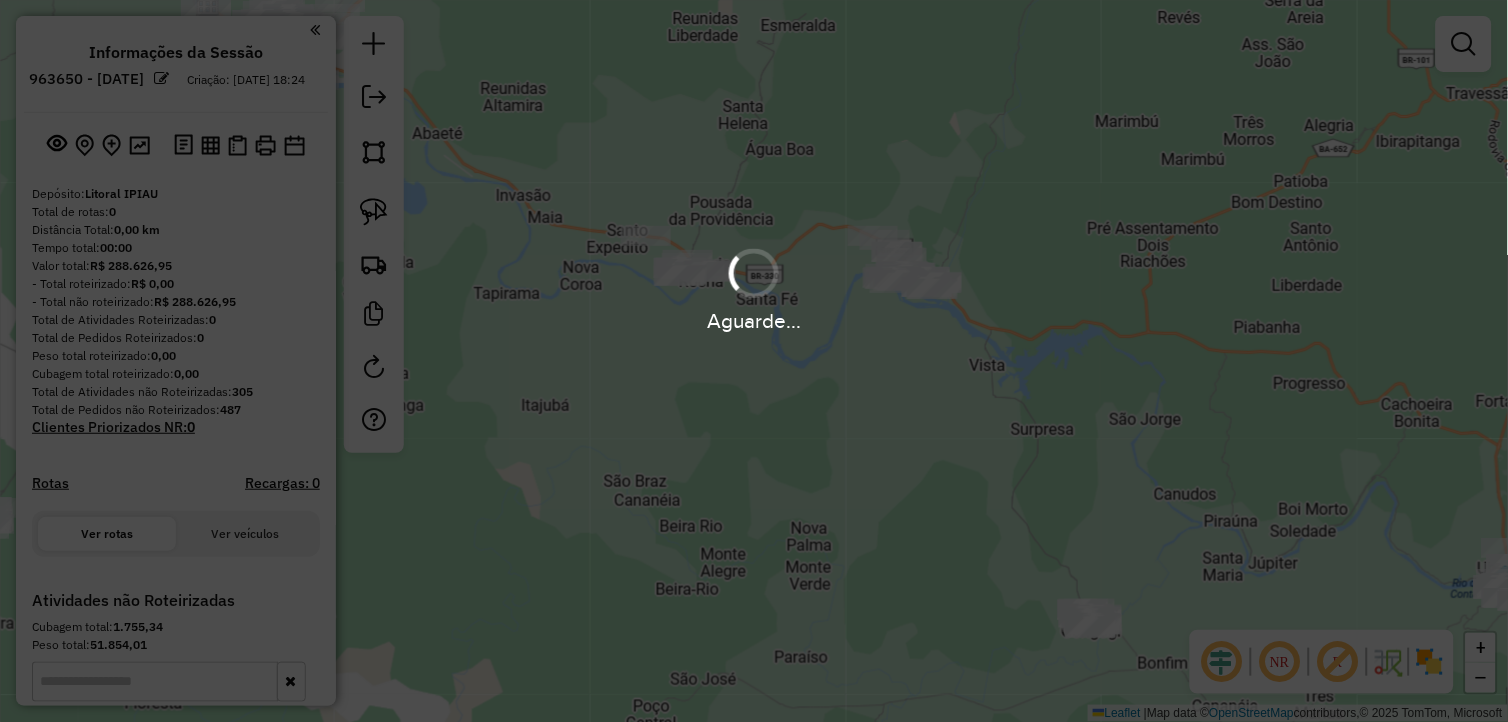 drag, startPoint x: 836, startPoint y: 320, endPoint x: 957, endPoint y: 432, distance: 164.87874 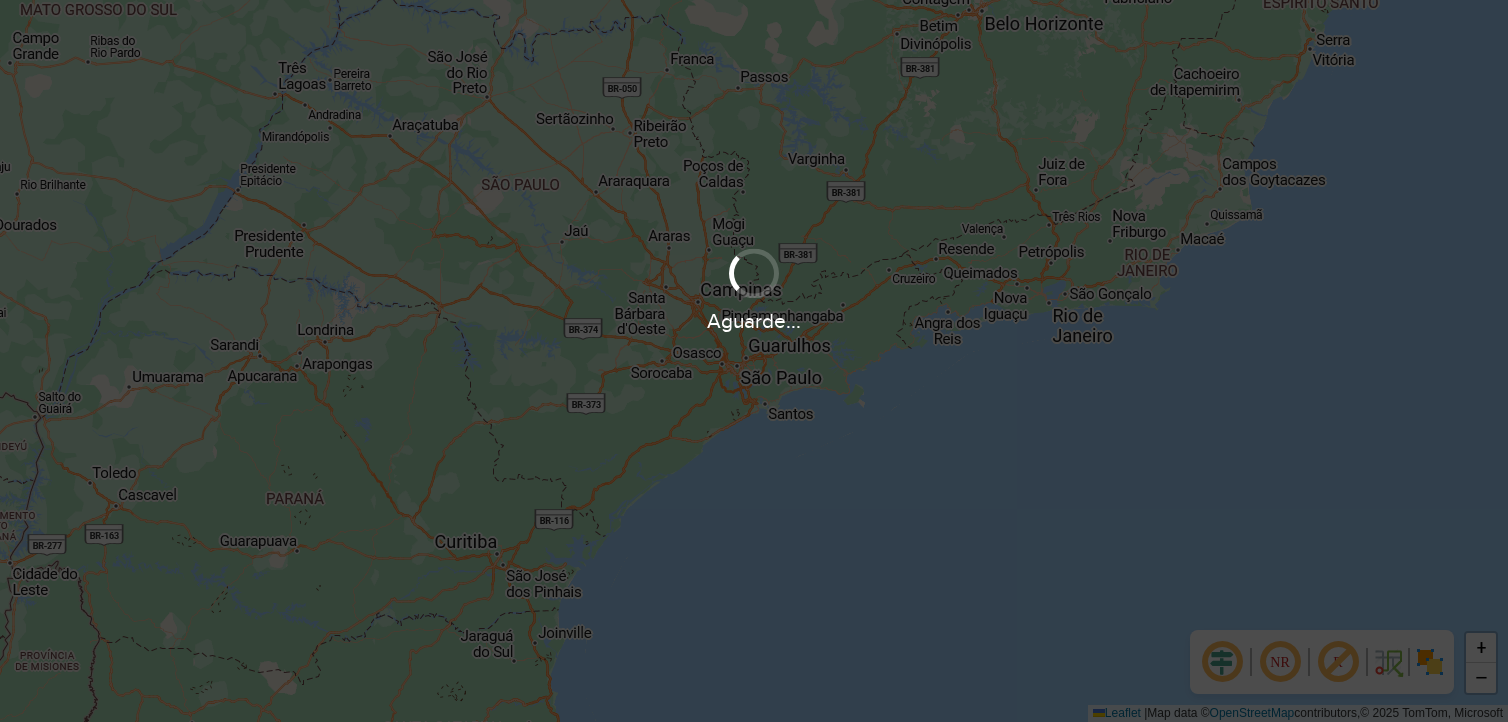 scroll, scrollTop: 0, scrollLeft: 0, axis: both 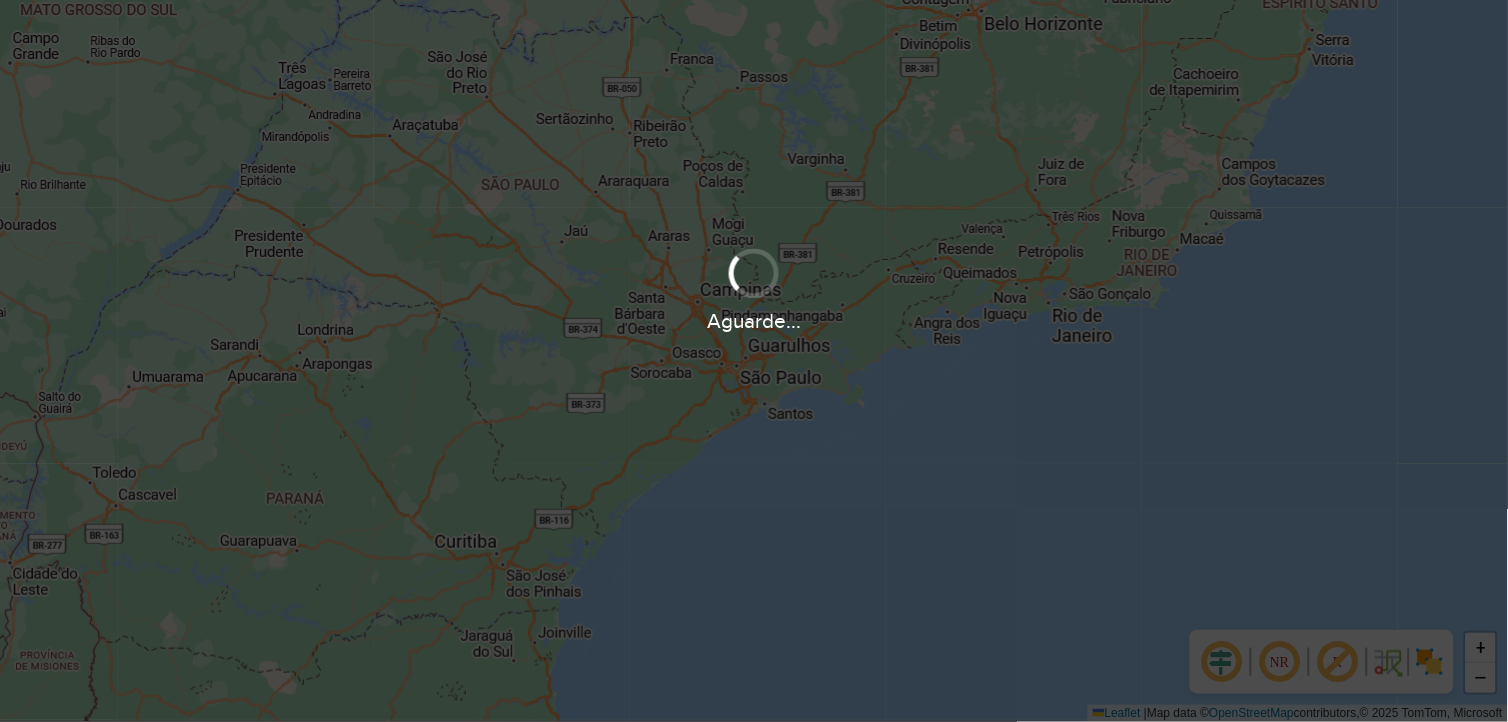 click on "Aguarde..." at bounding box center (754, 361) 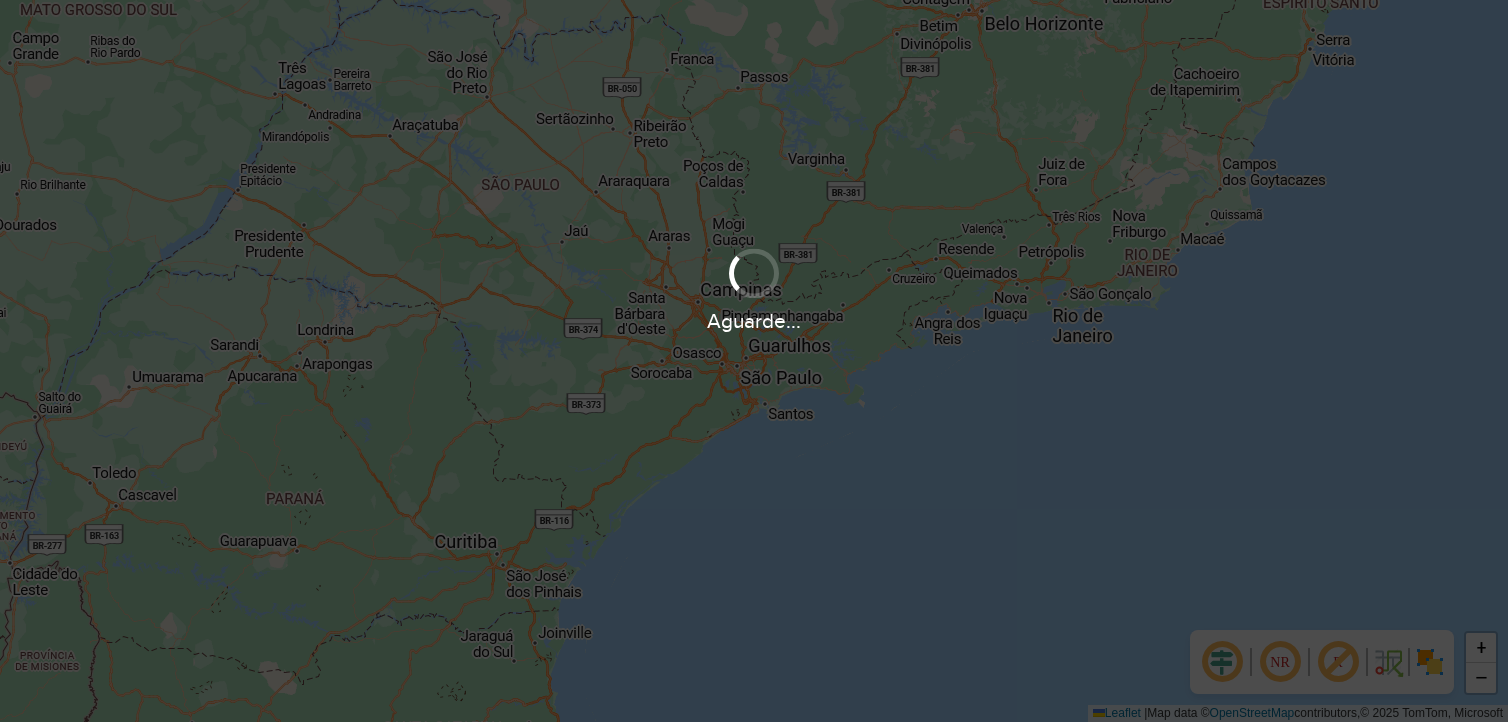 scroll, scrollTop: 0, scrollLeft: 0, axis: both 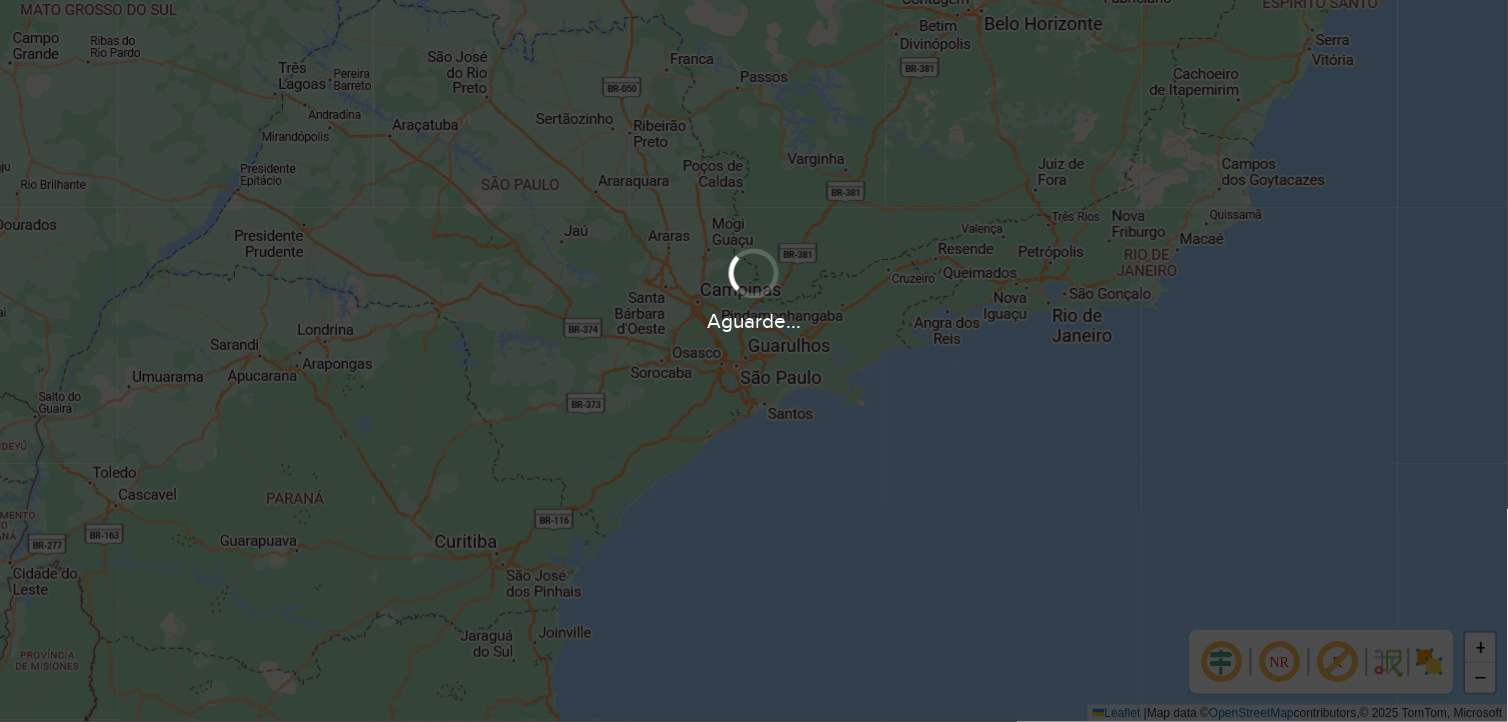 click on "Aguarde..." at bounding box center (754, 288) 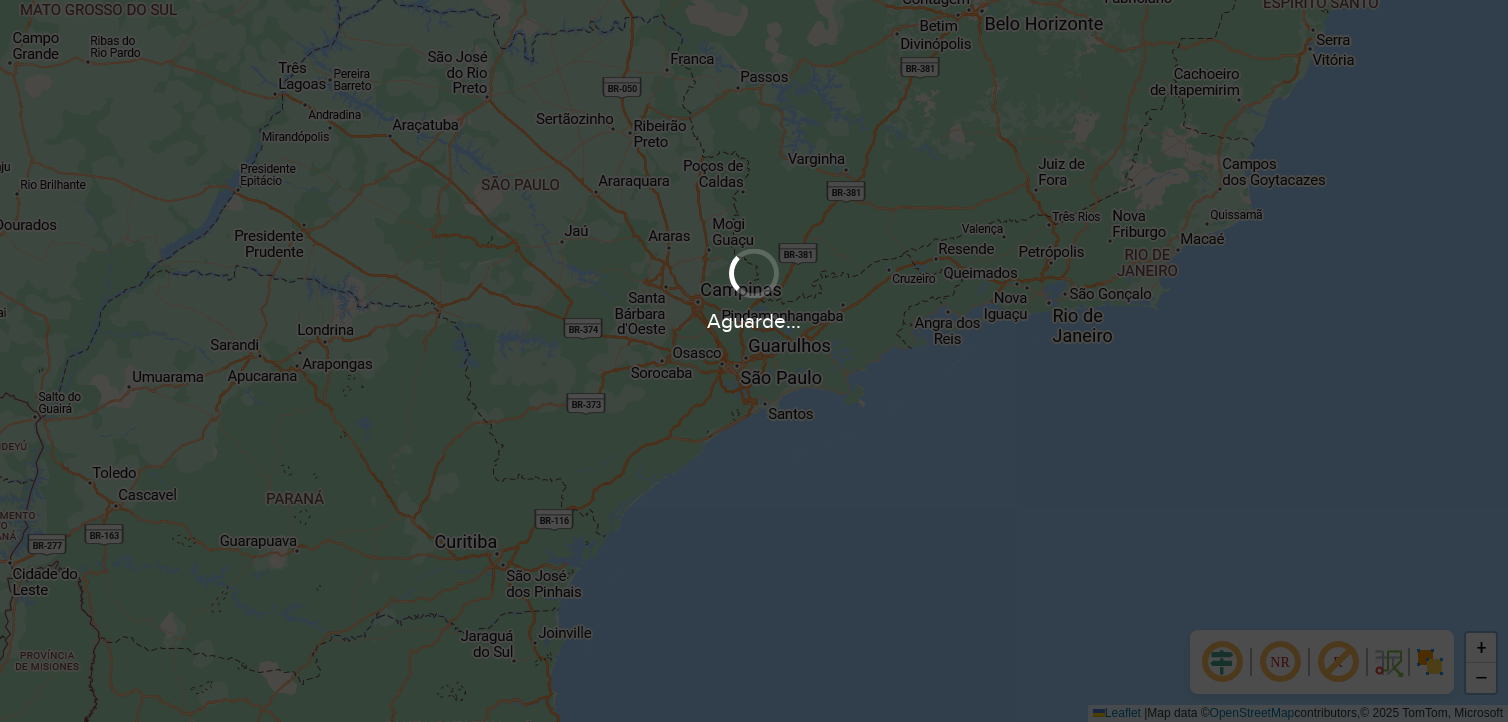 scroll, scrollTop: 0, scrollLeft: 0, axis: both 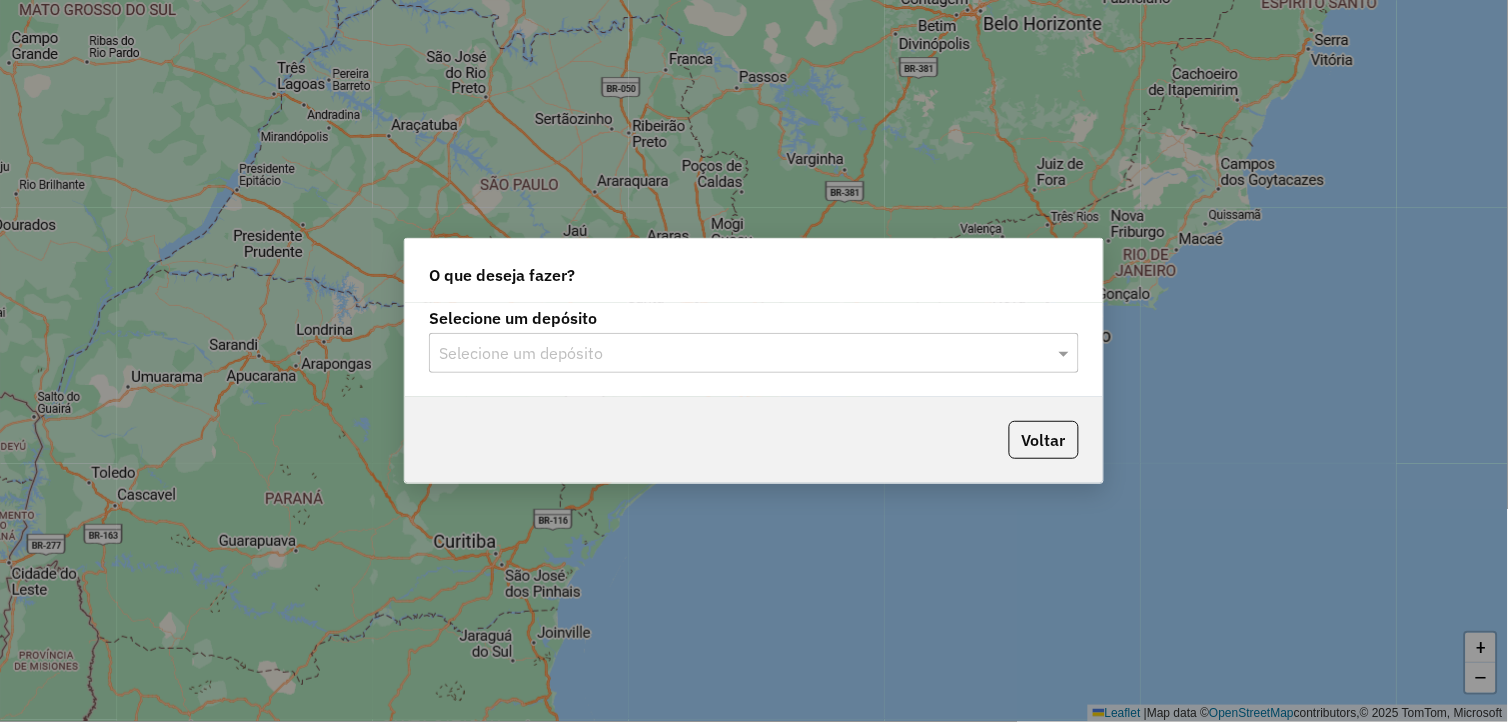 click 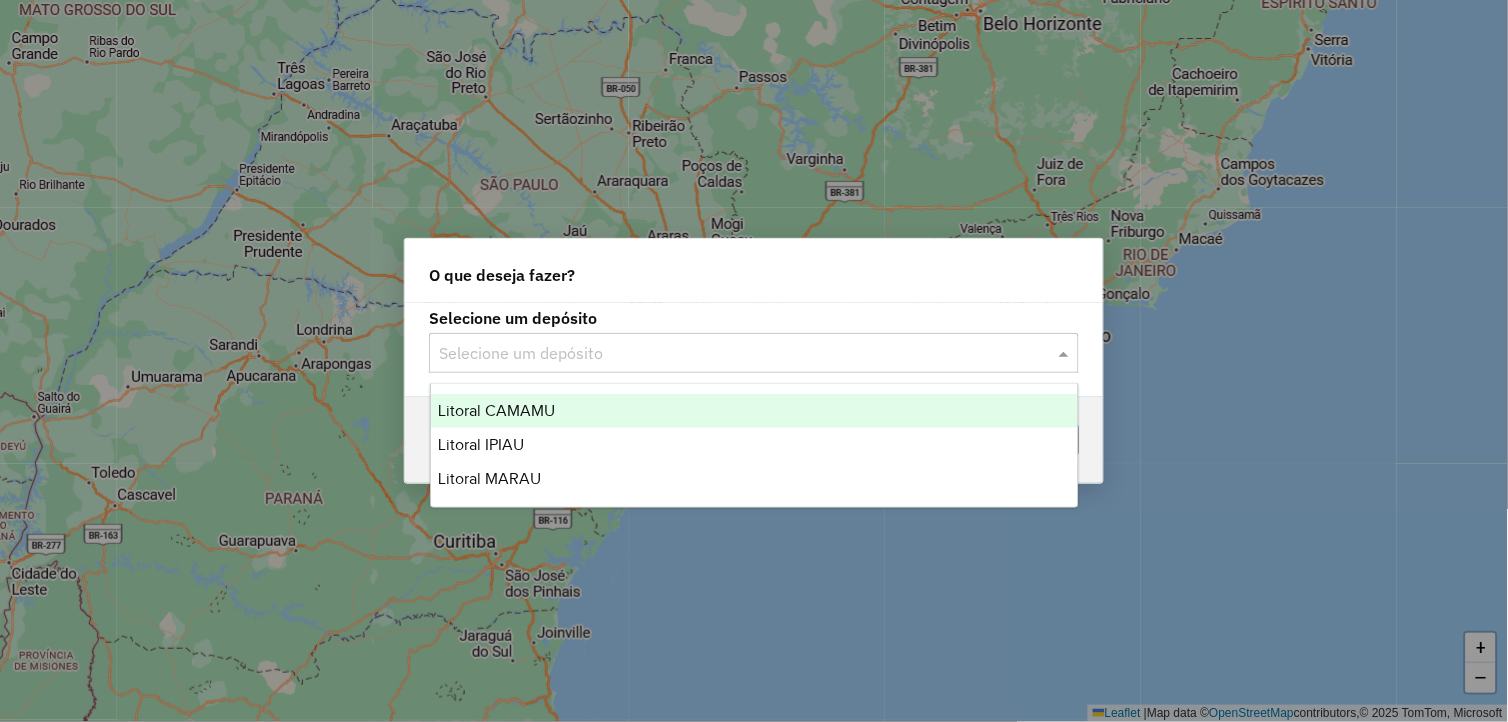 click on "Litoral CAMAMU" at bounding box center (755, 411) 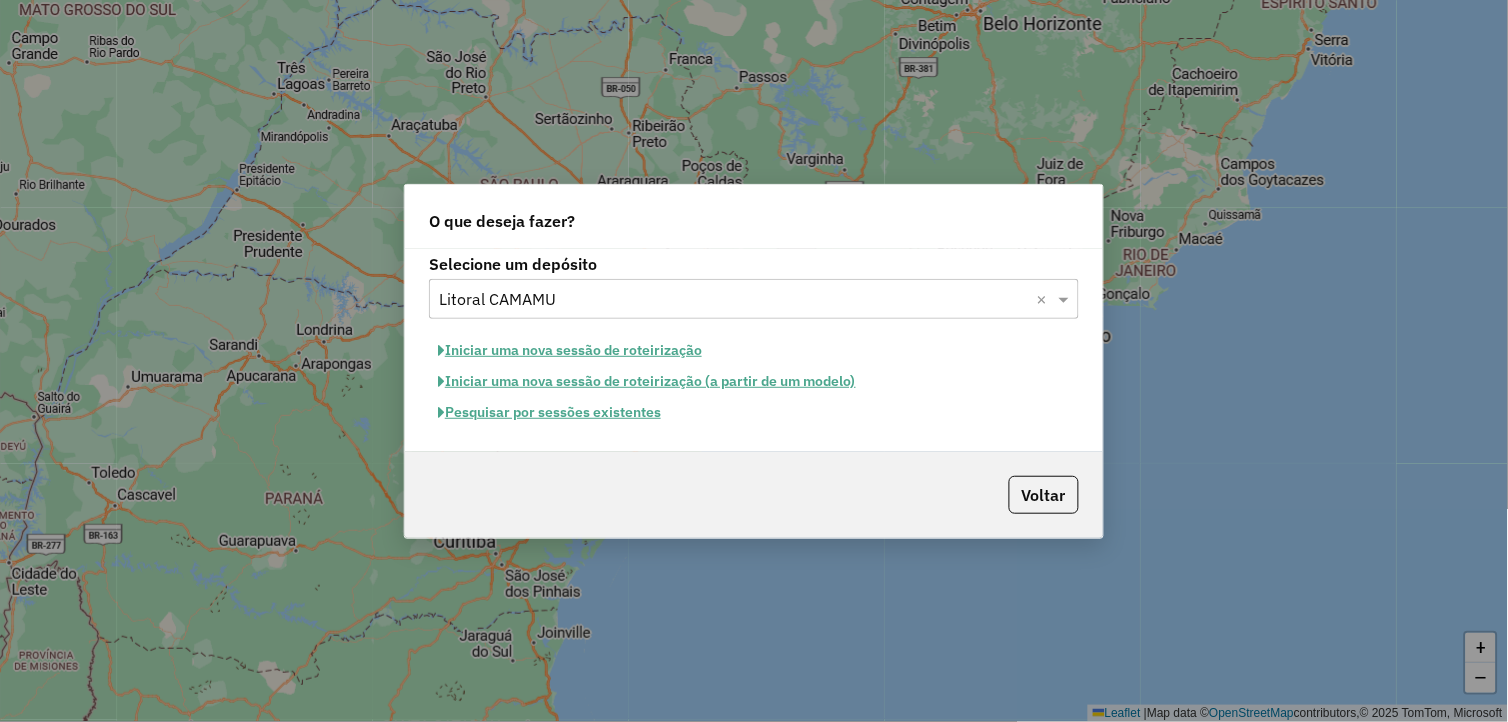 click on "Pesquisar por sessões existentes" 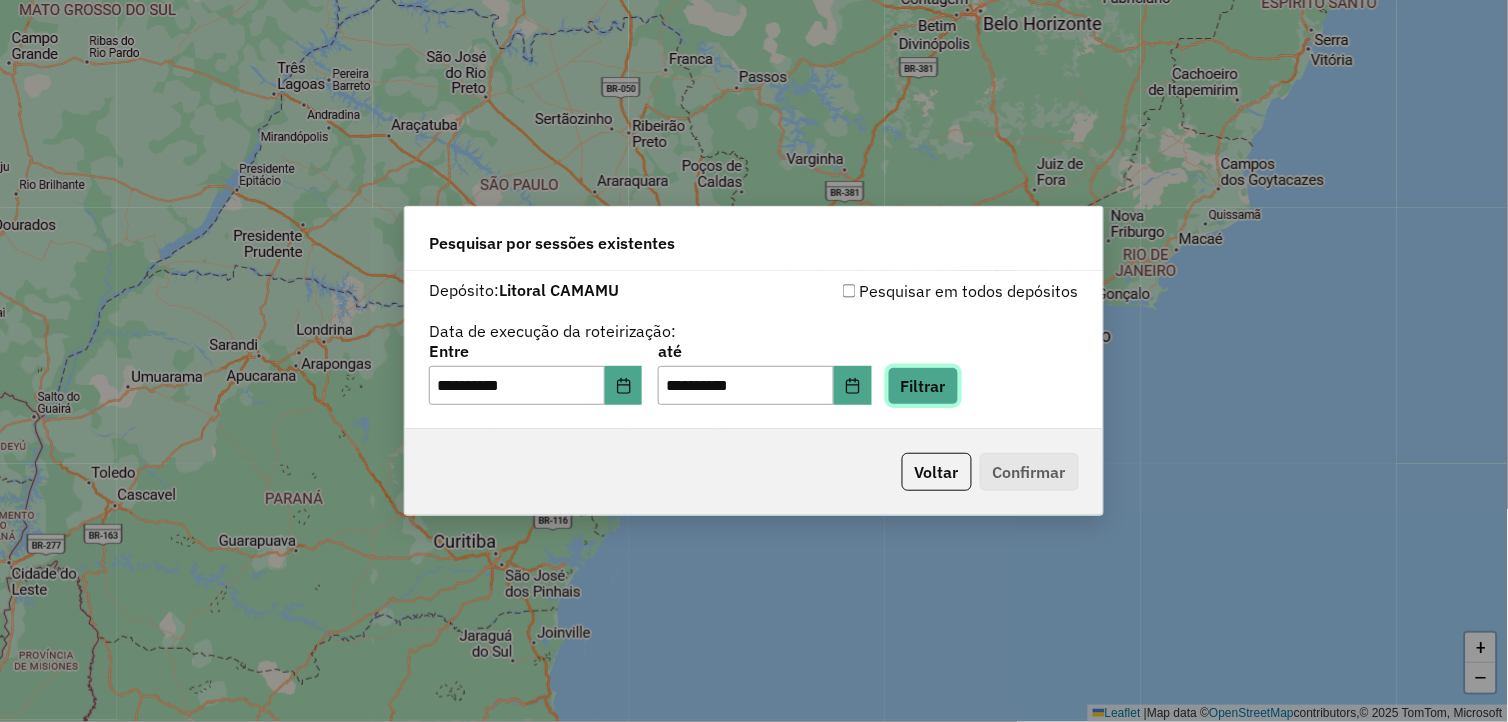 click on "Filtrar" 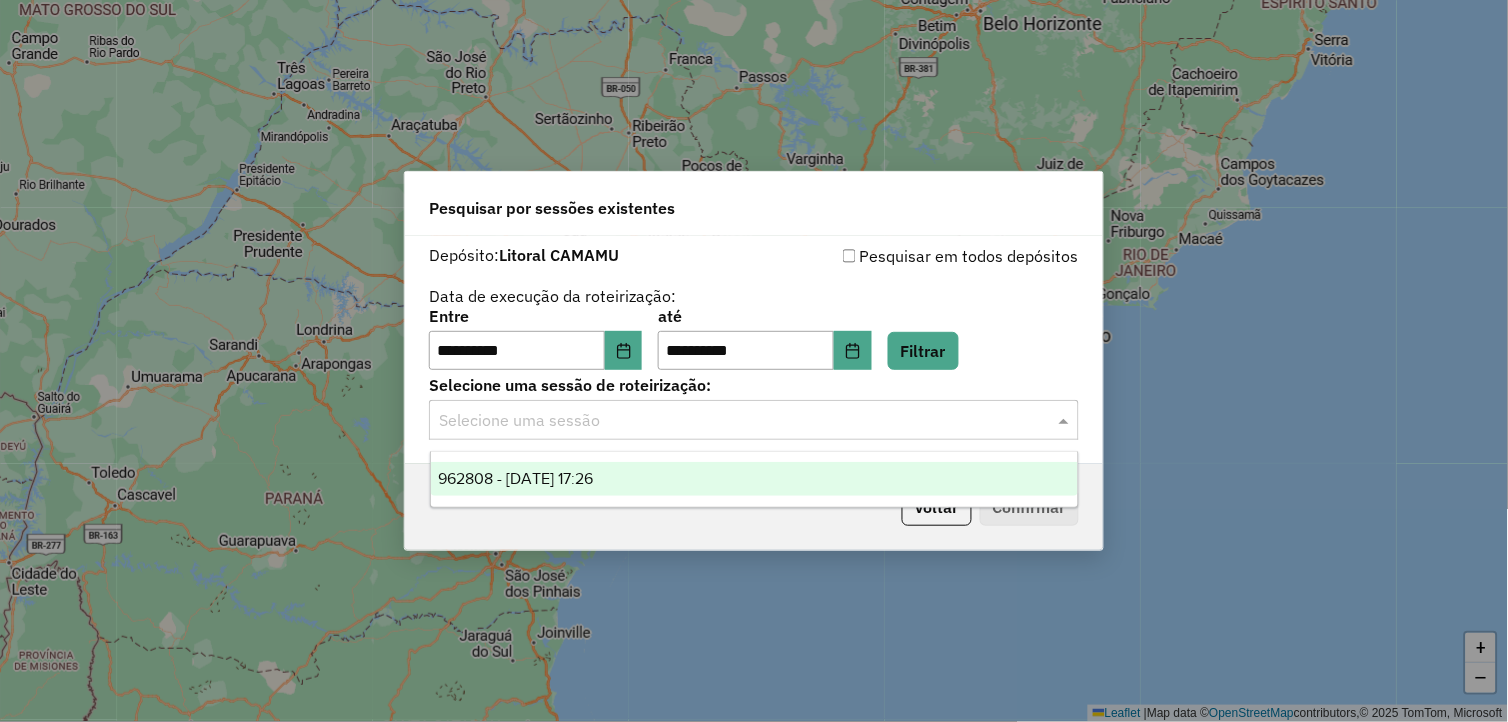 click 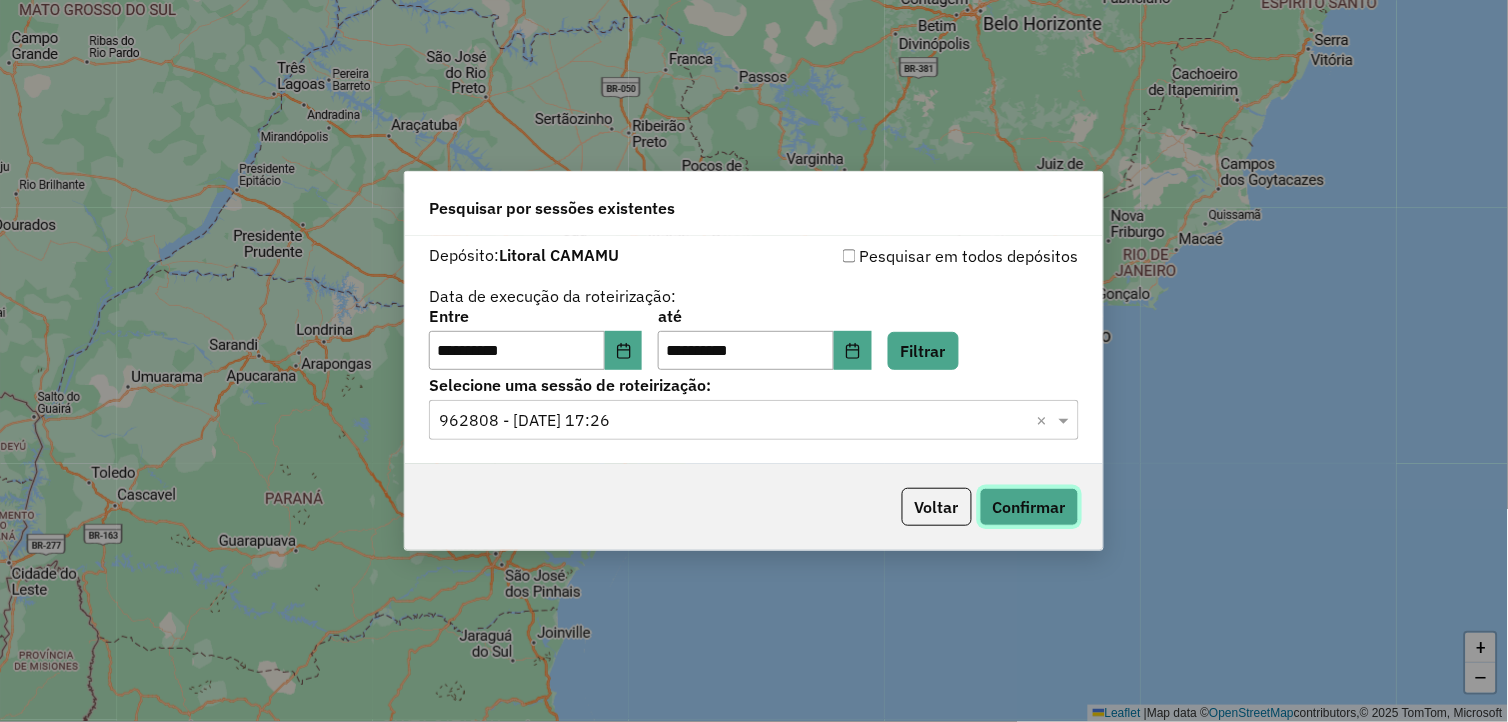 click on "Confirmar" 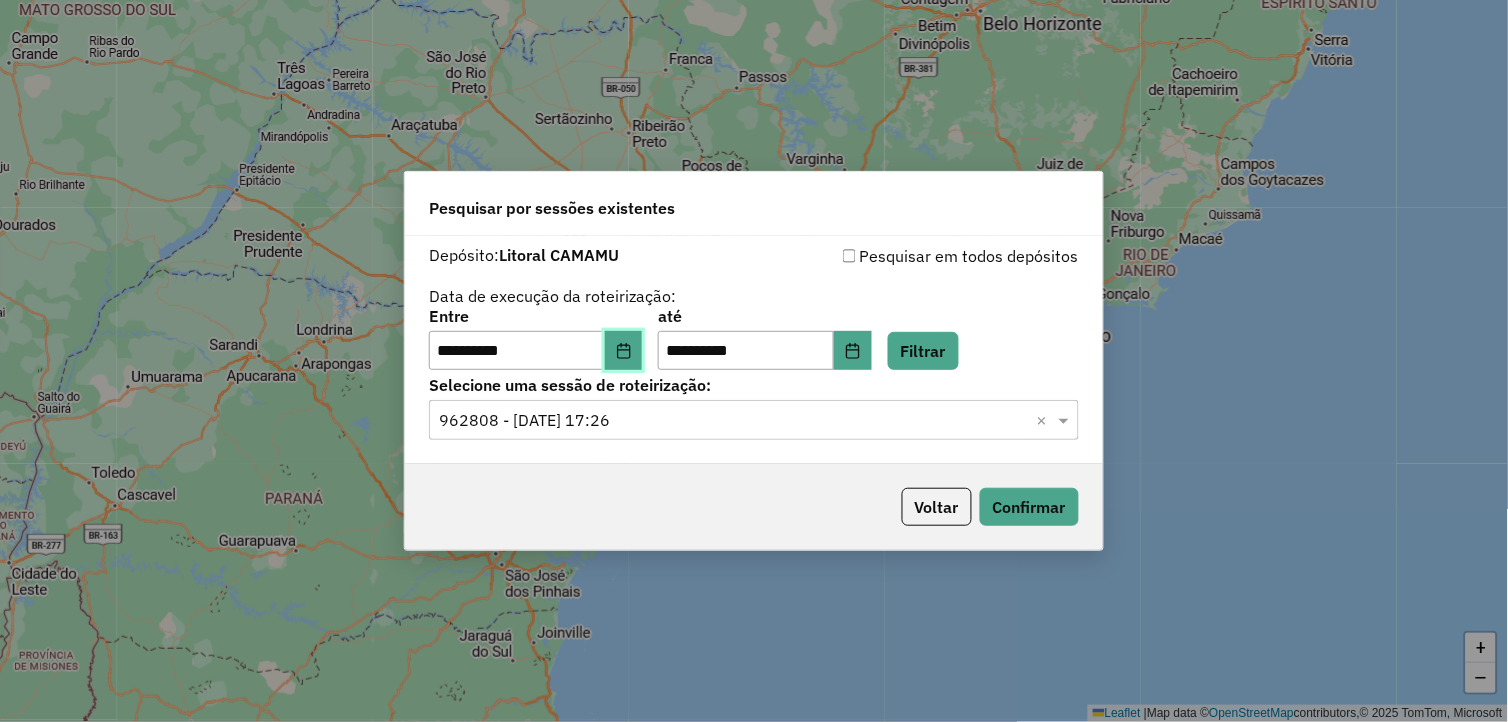click at bounding box center (624, 351) 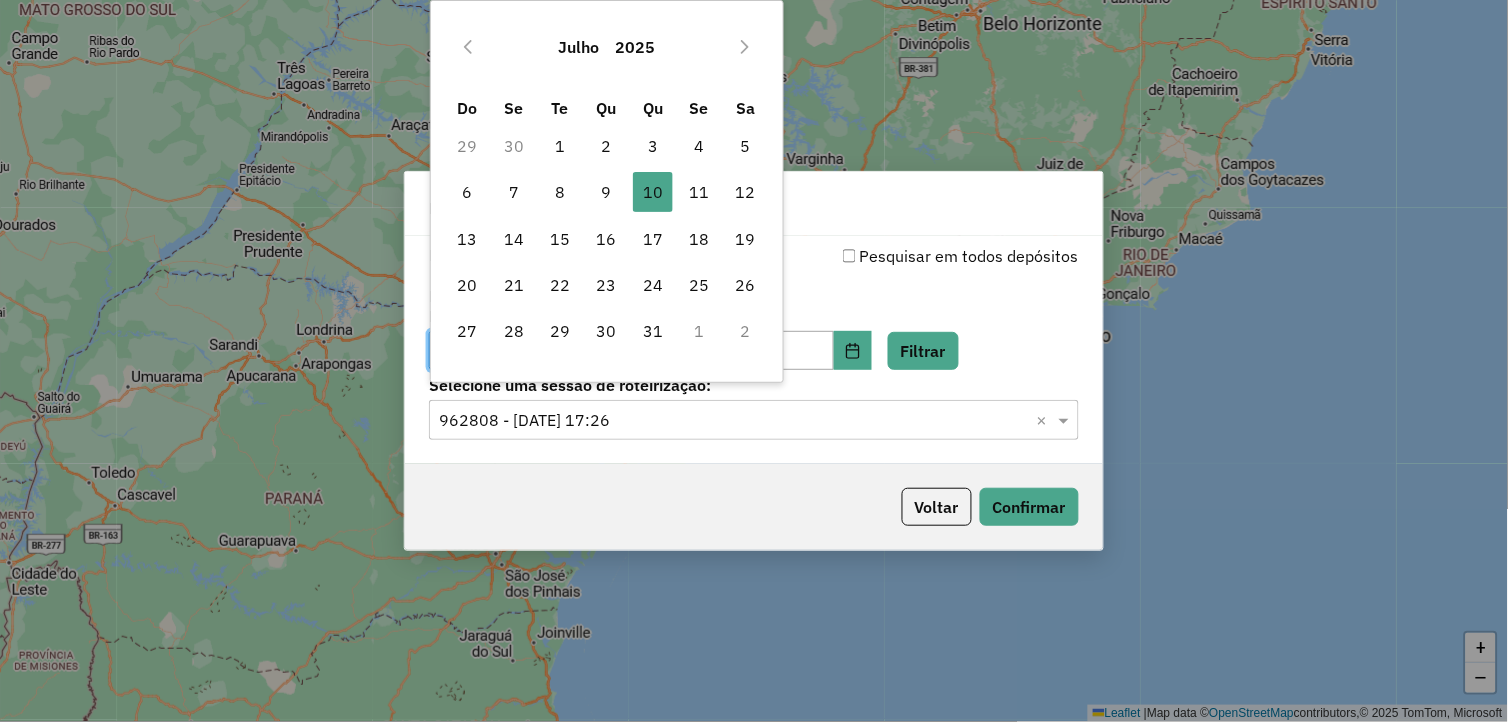 click on "11" at bounding box center (699, 192) 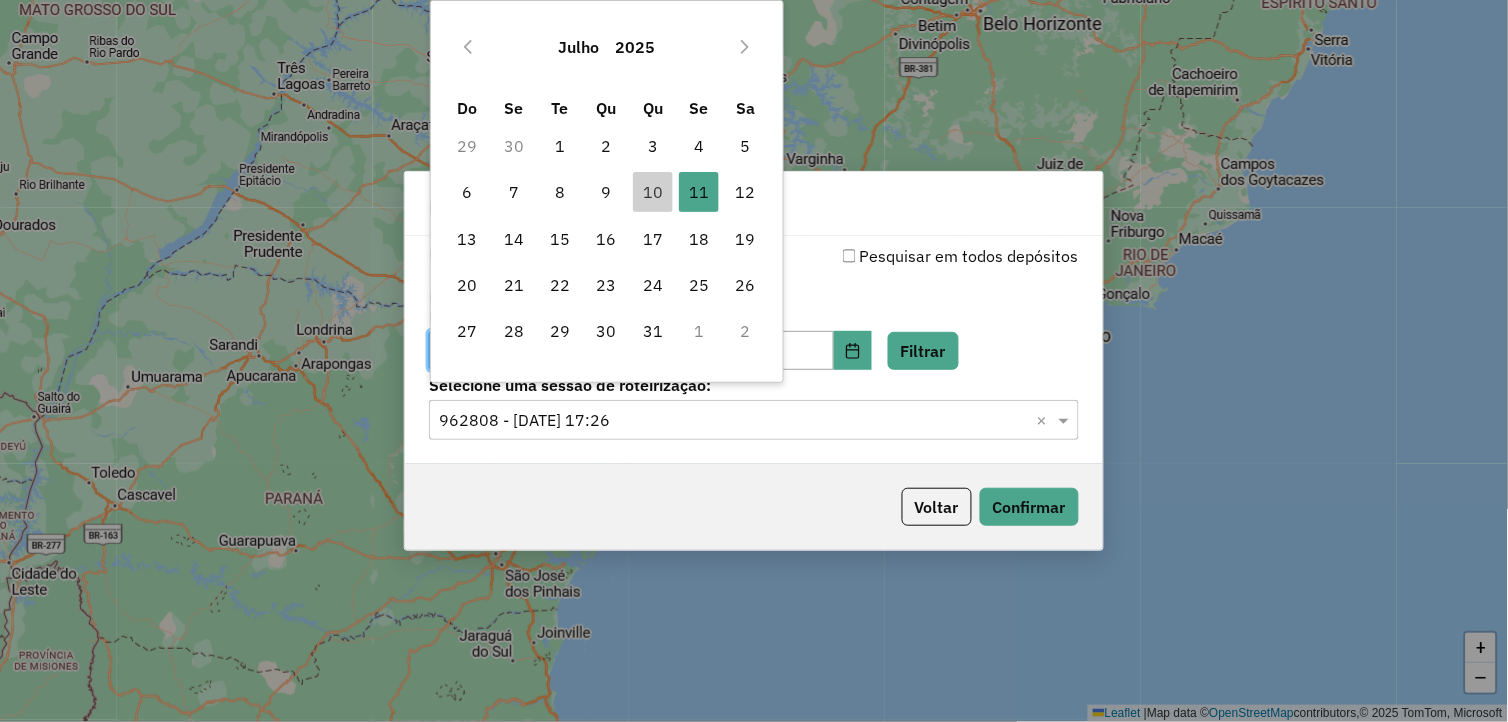 type on "**********" 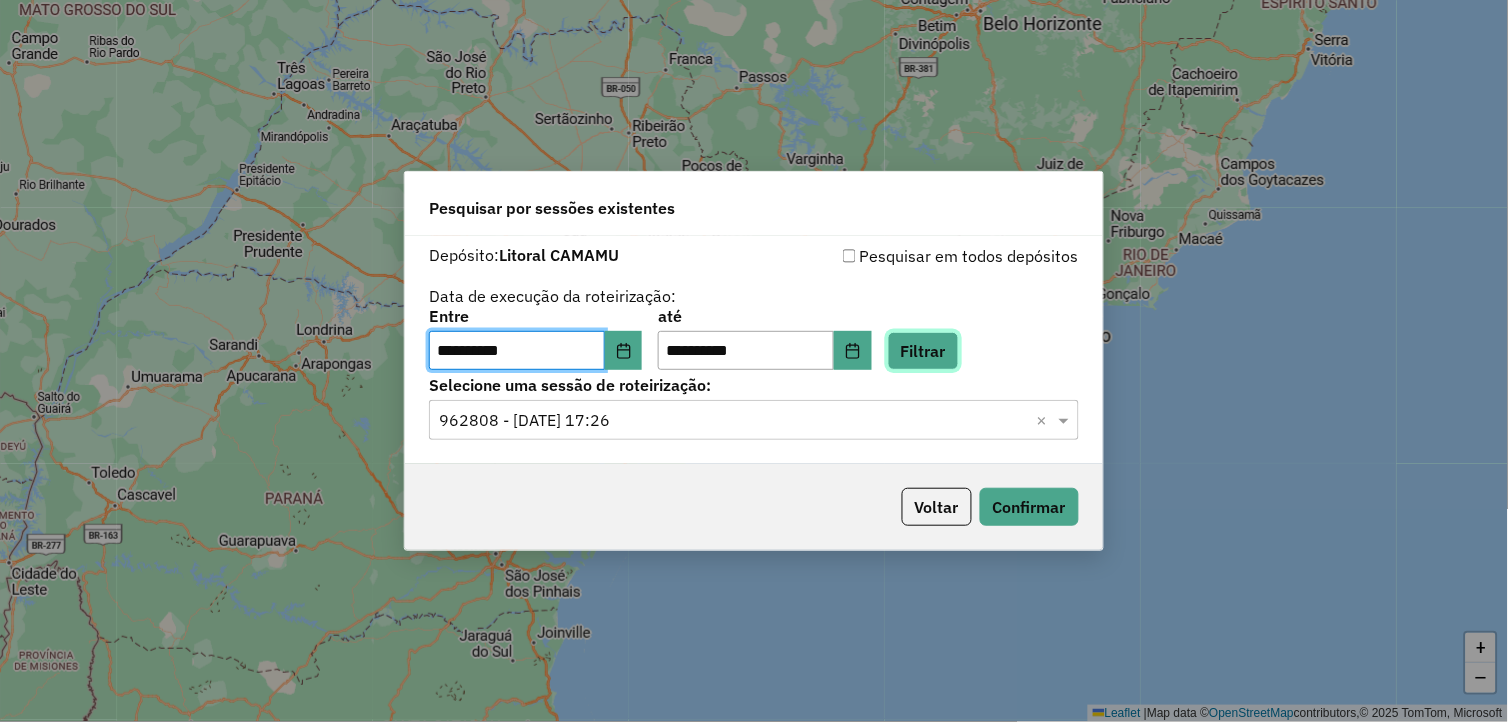 click on "Filtrar" 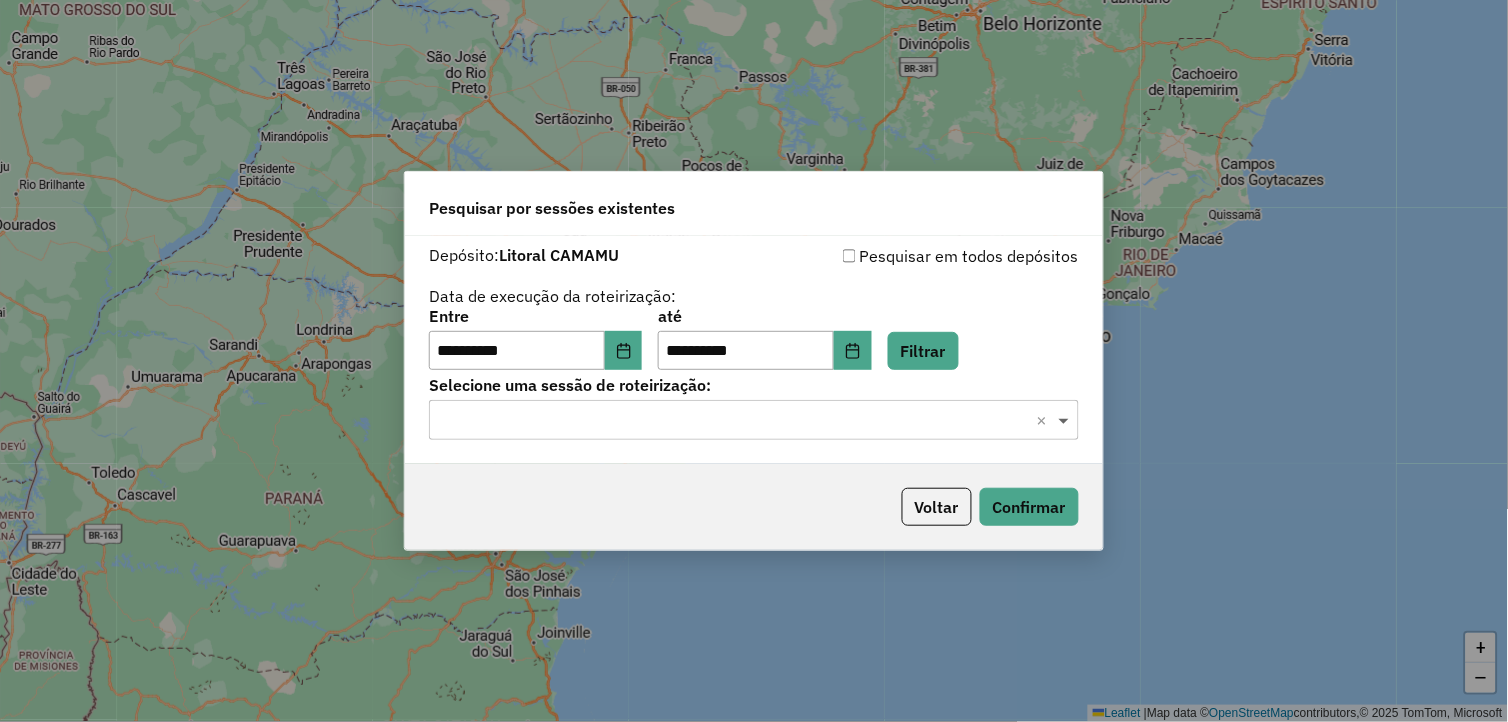 click 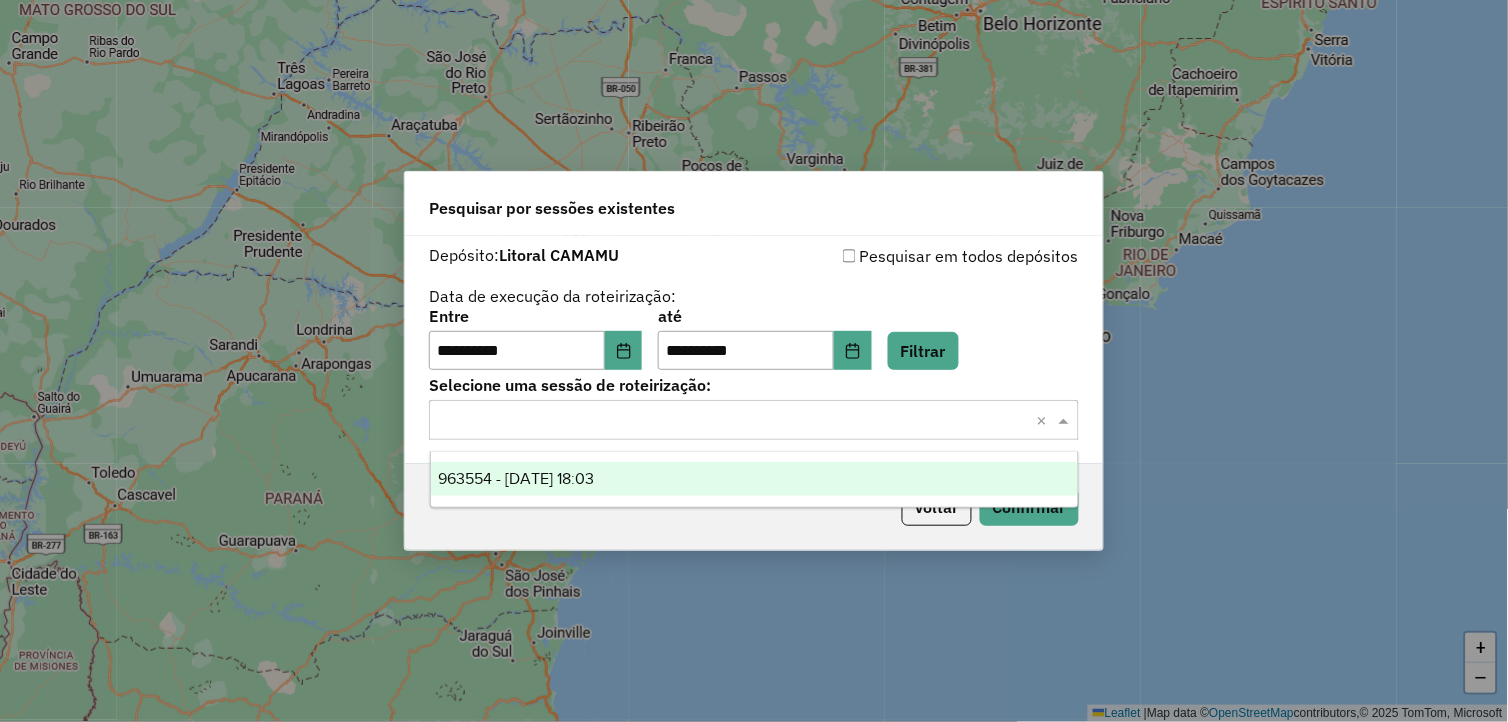 click on "963554 - [DATE] 18:03" at bounding box center (755, 479) 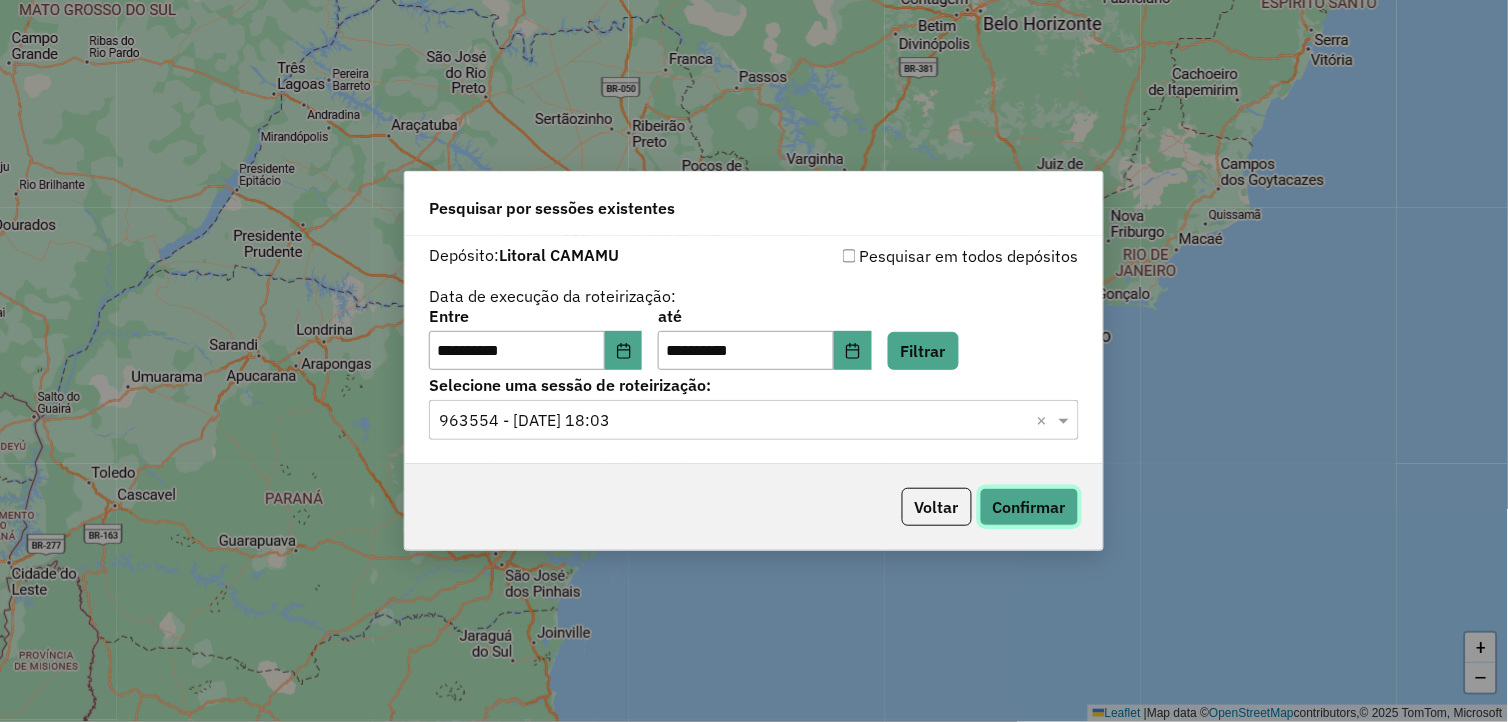 click on "Confirmar" 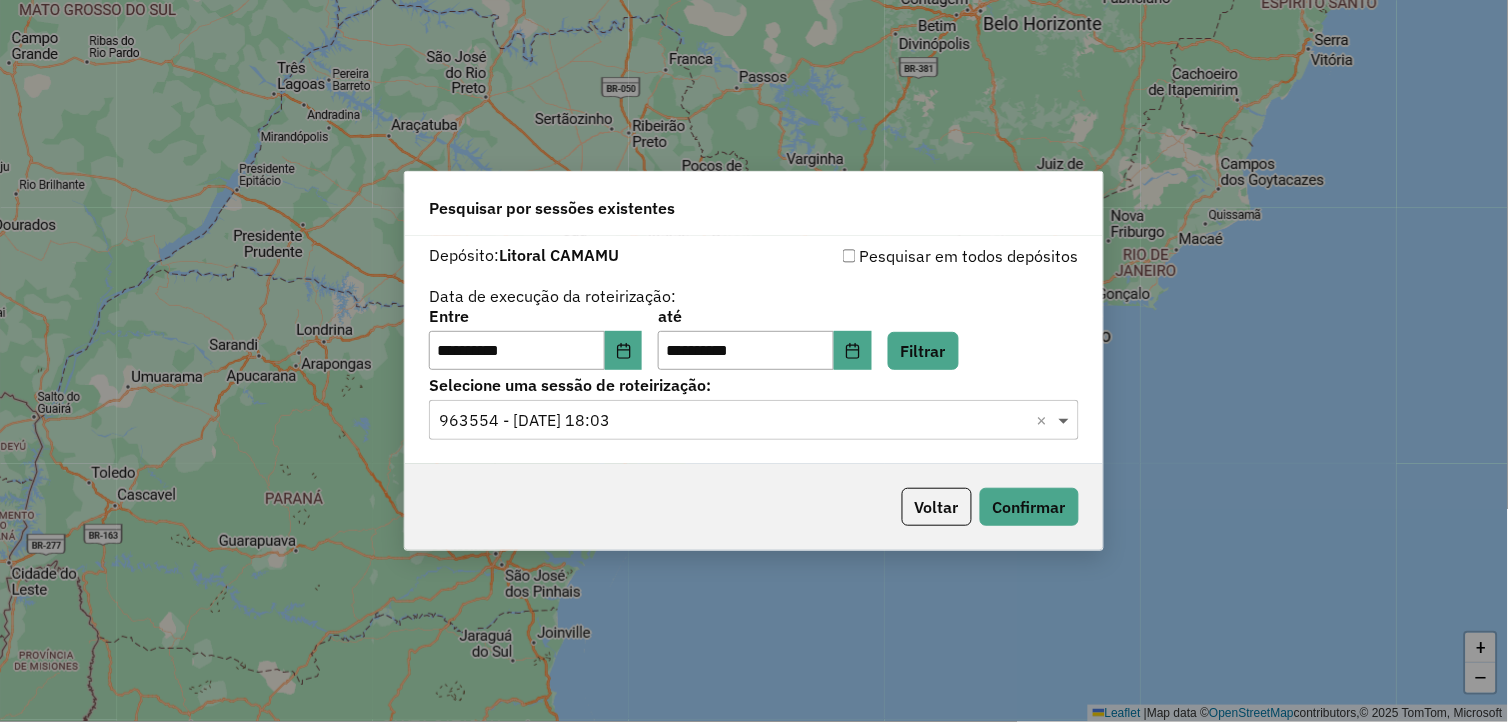 click 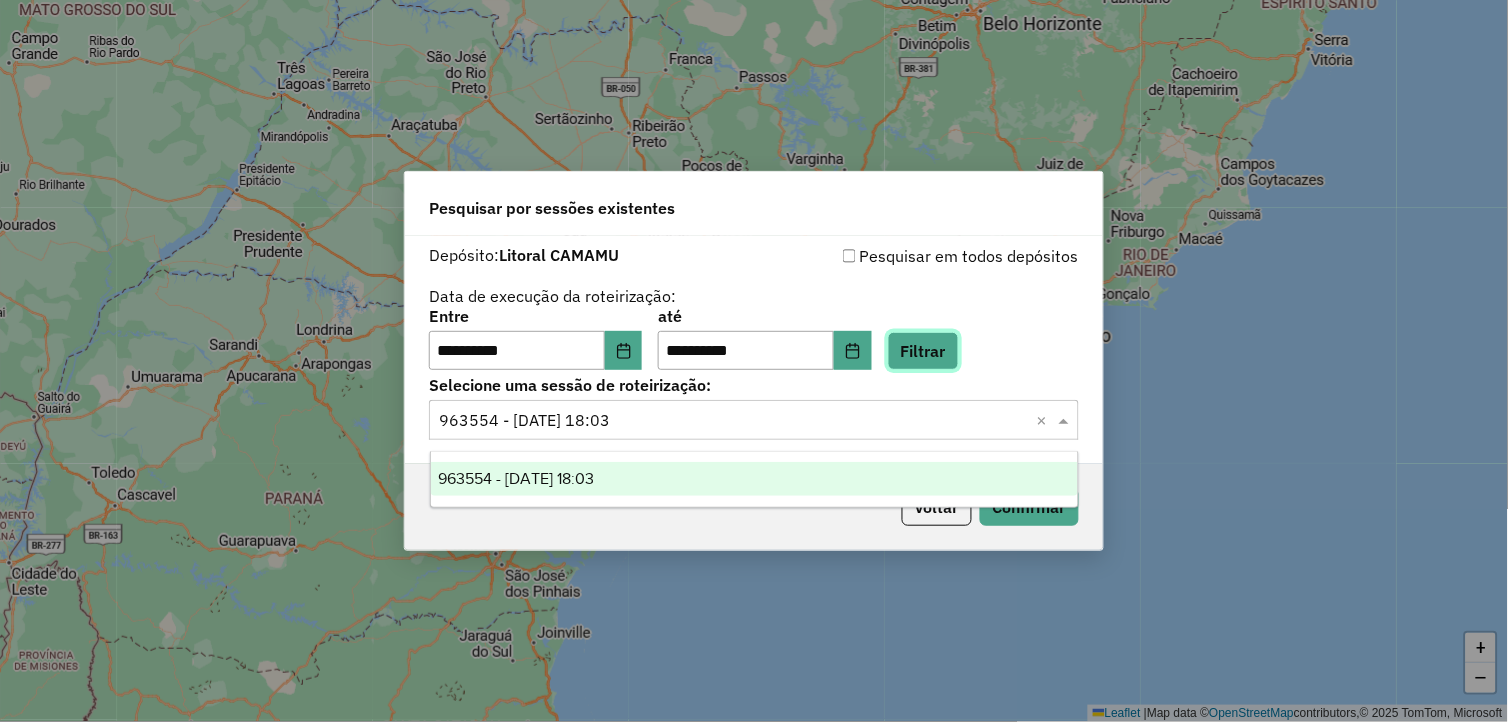 click on "Filtrar" 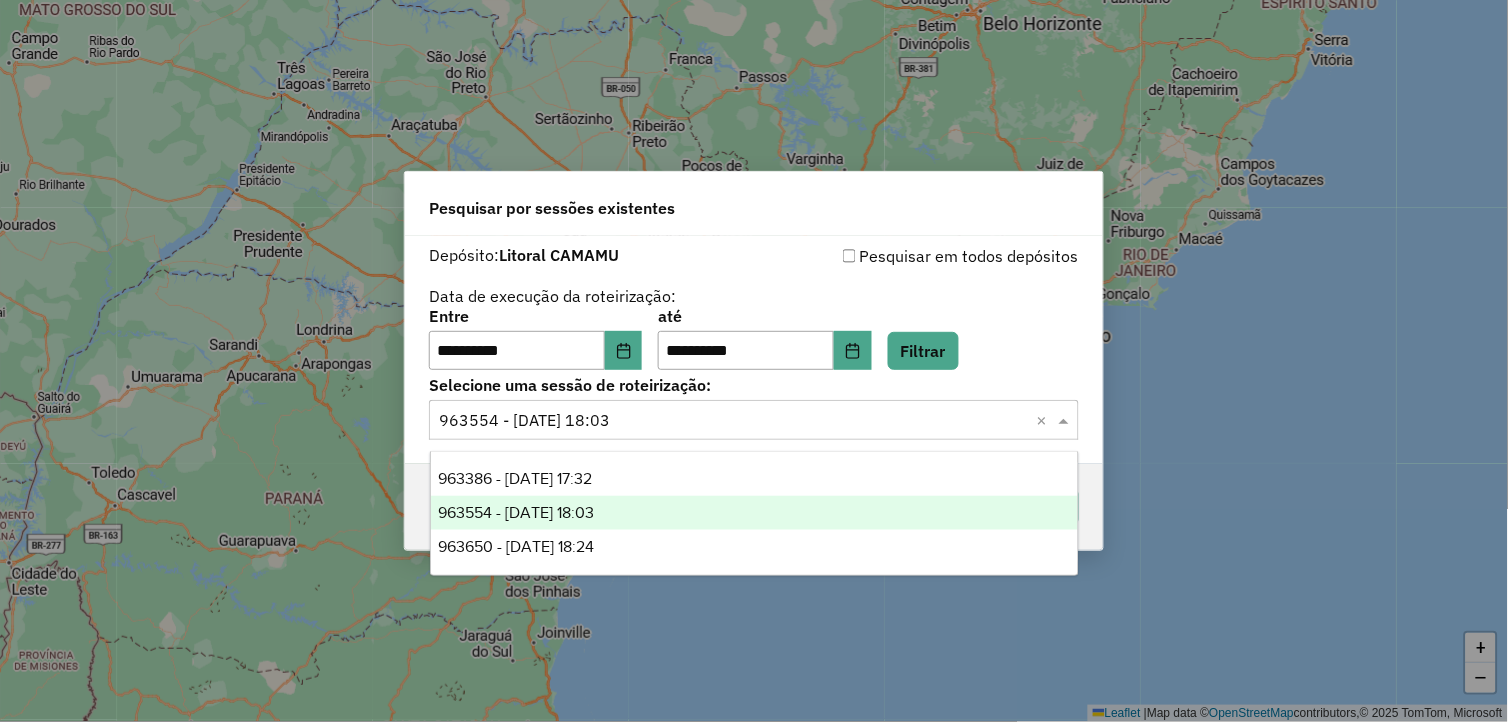click 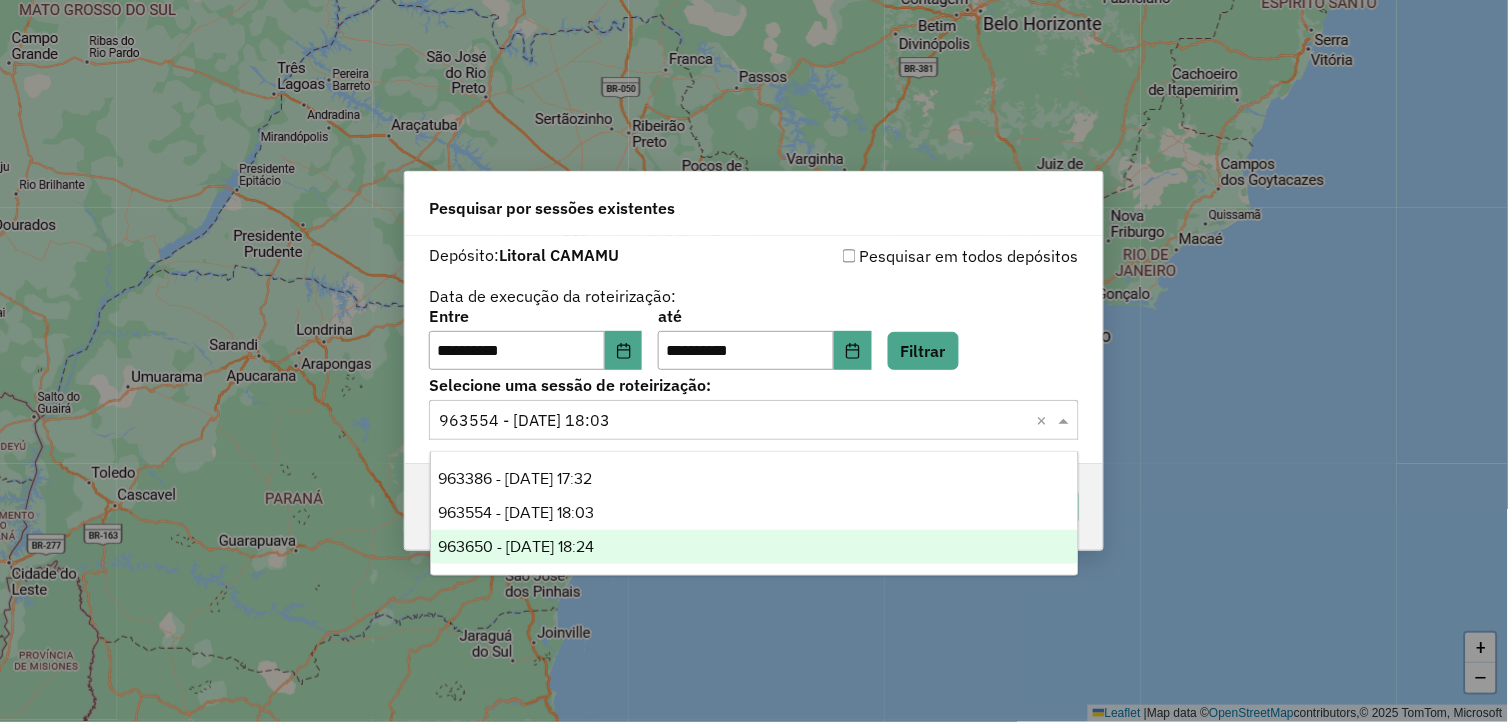 click on "963650 - [DATE] 18:24" at bounding box center [755, 547] 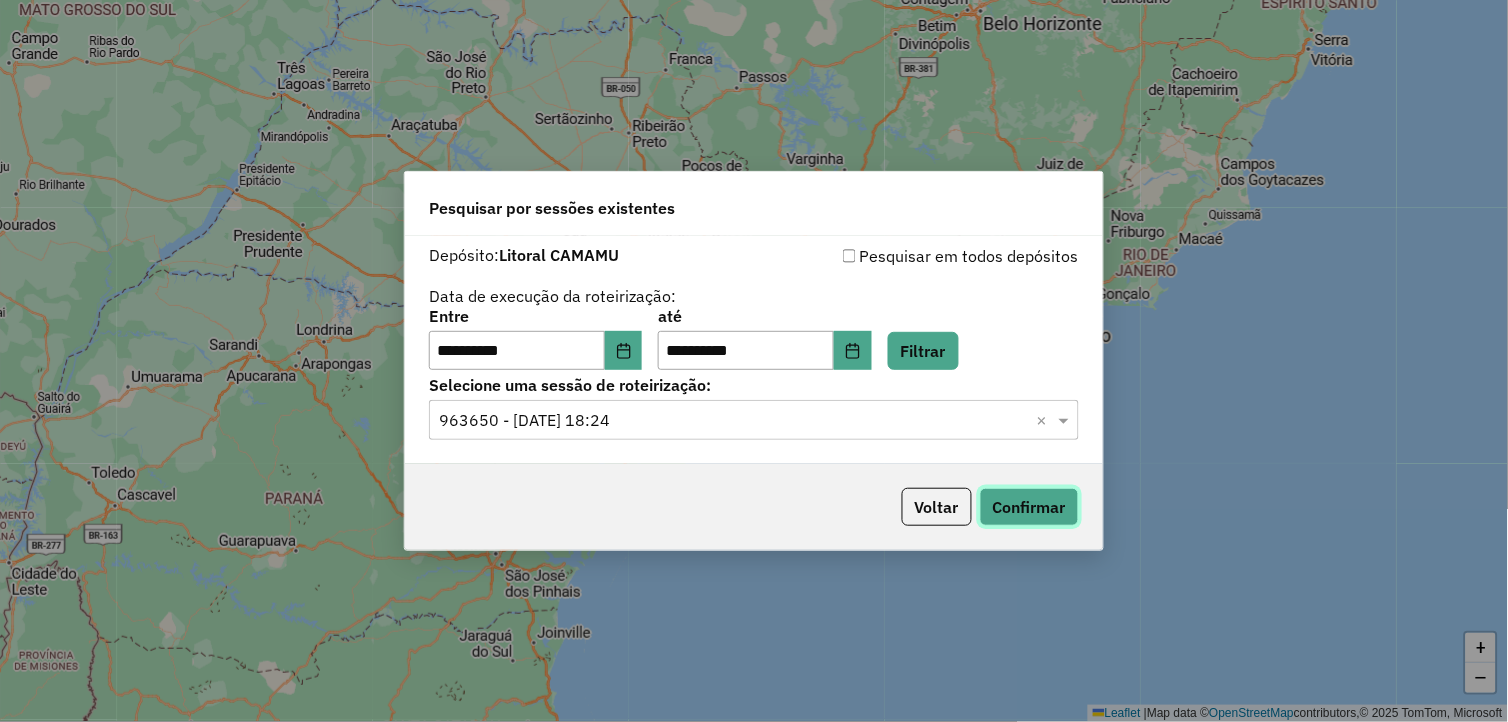 click on "Confirmar" 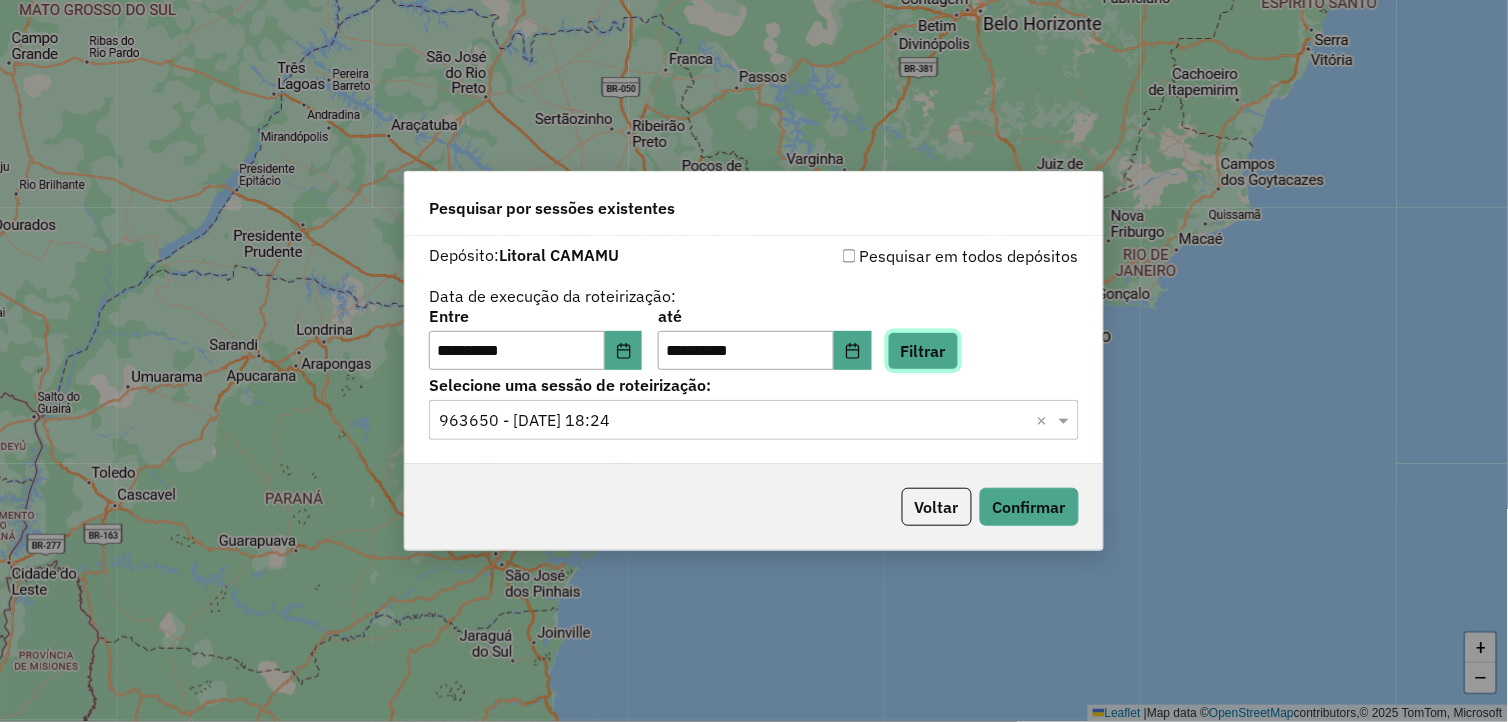 click on "Filtrar" 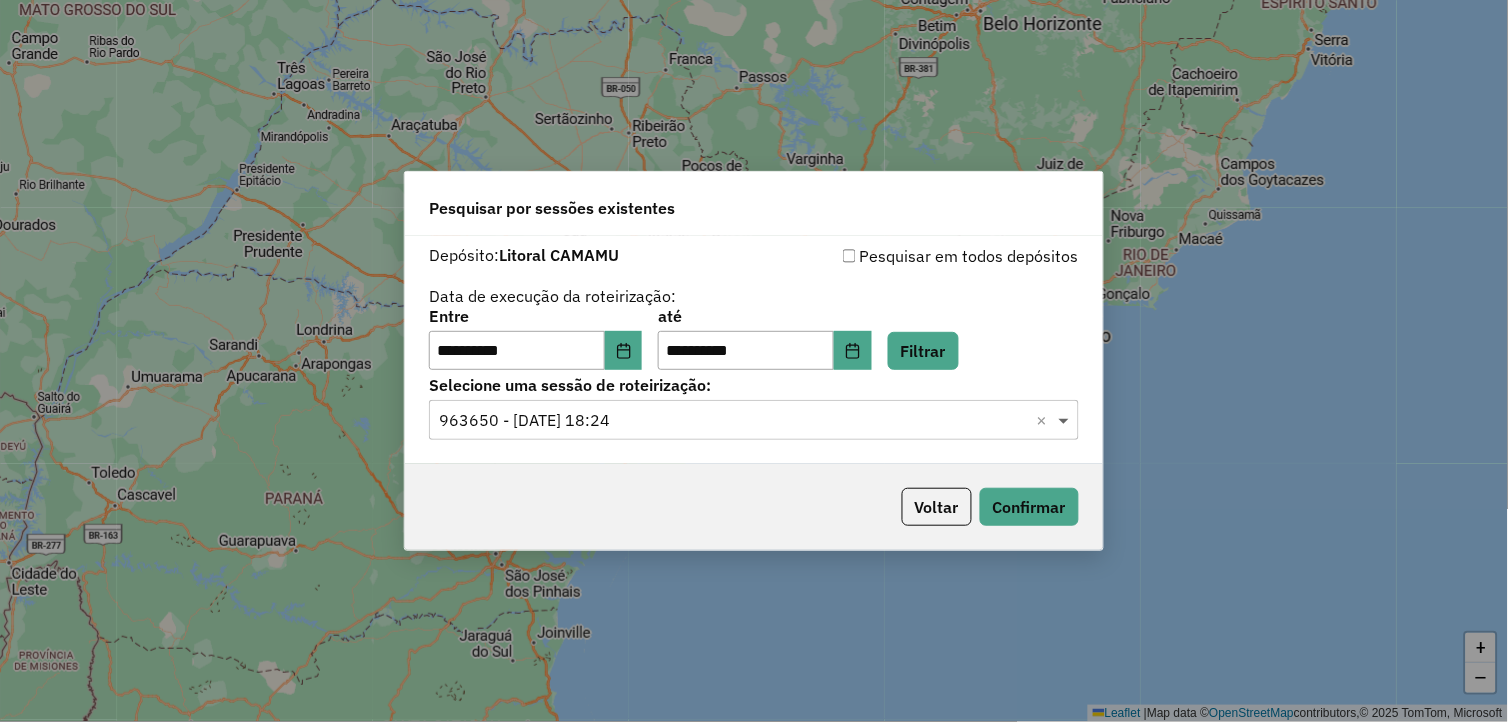 click 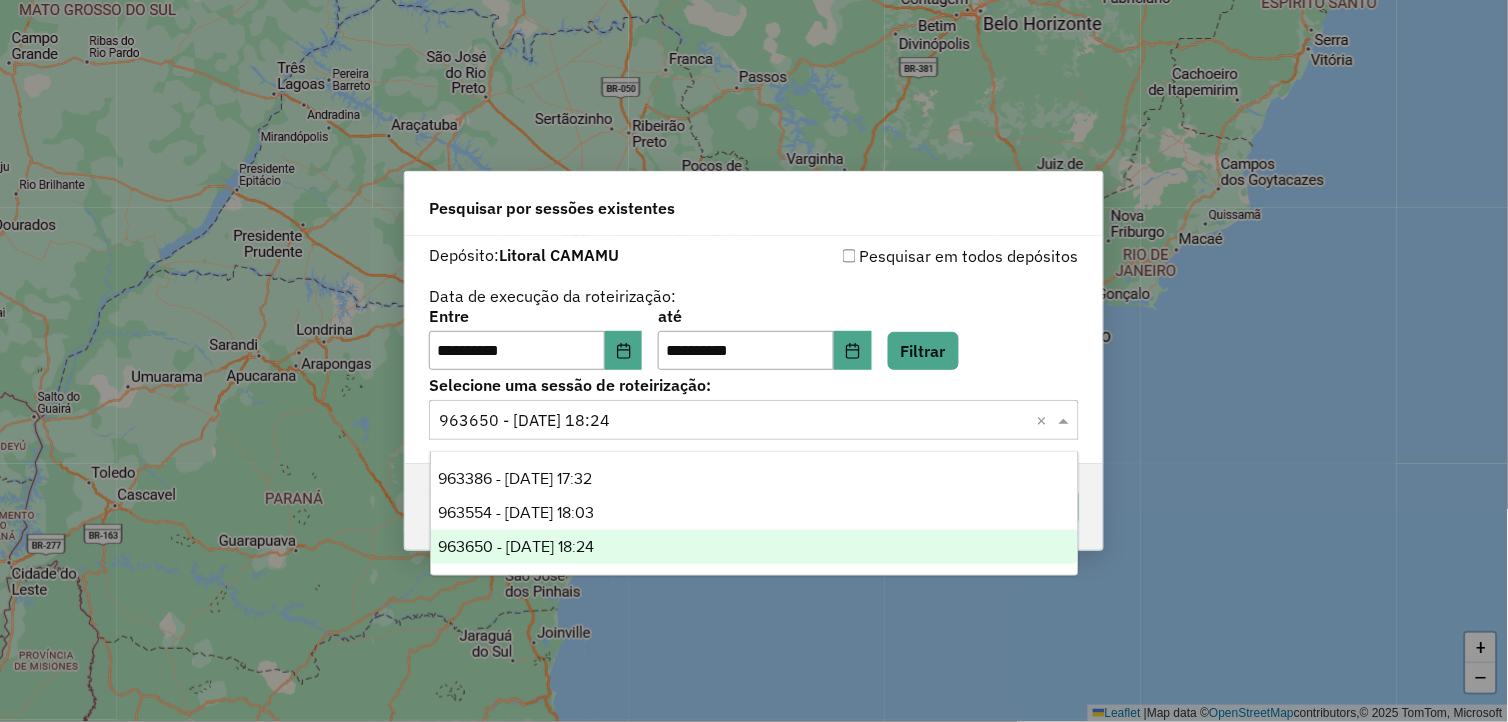 click on "963650 - [DATE] 18:24" at bounding box center (517, 546) 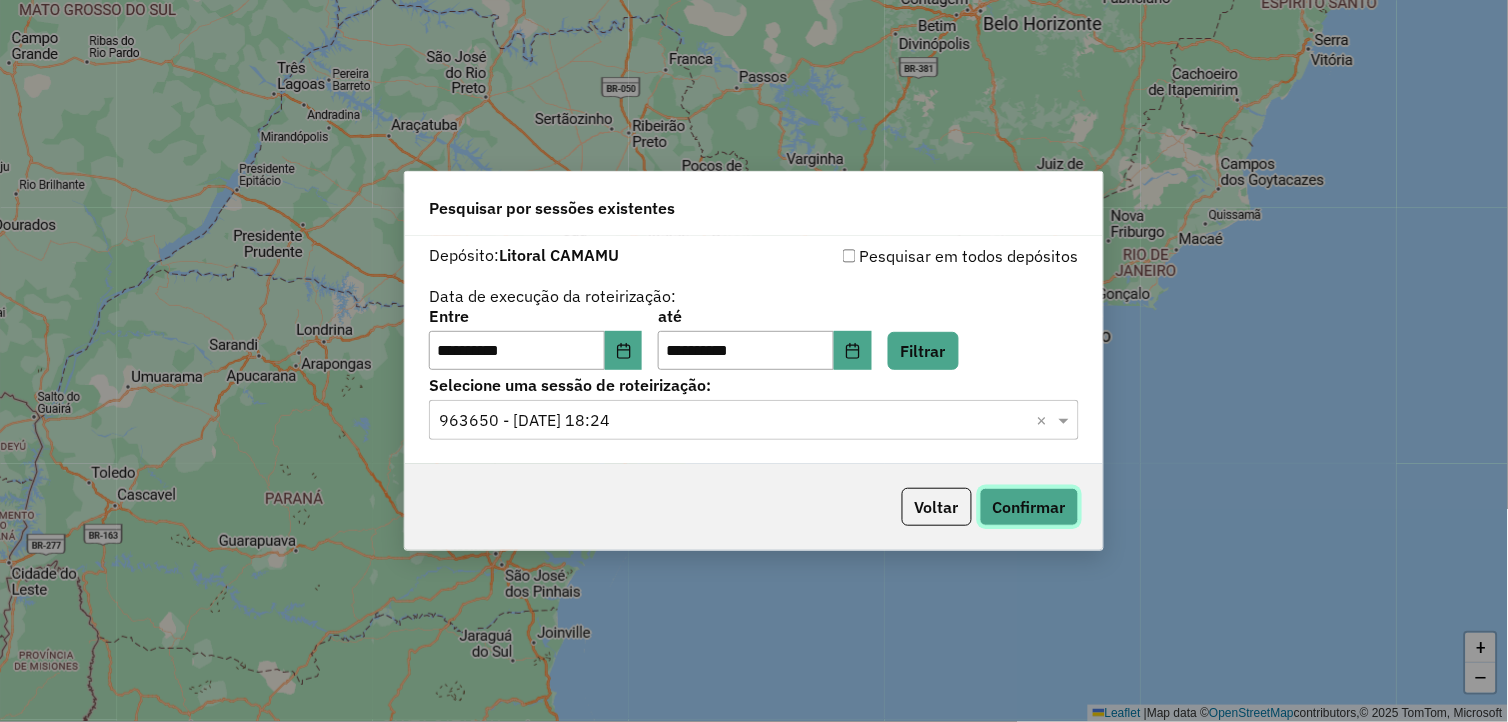 click on "Confirmar" 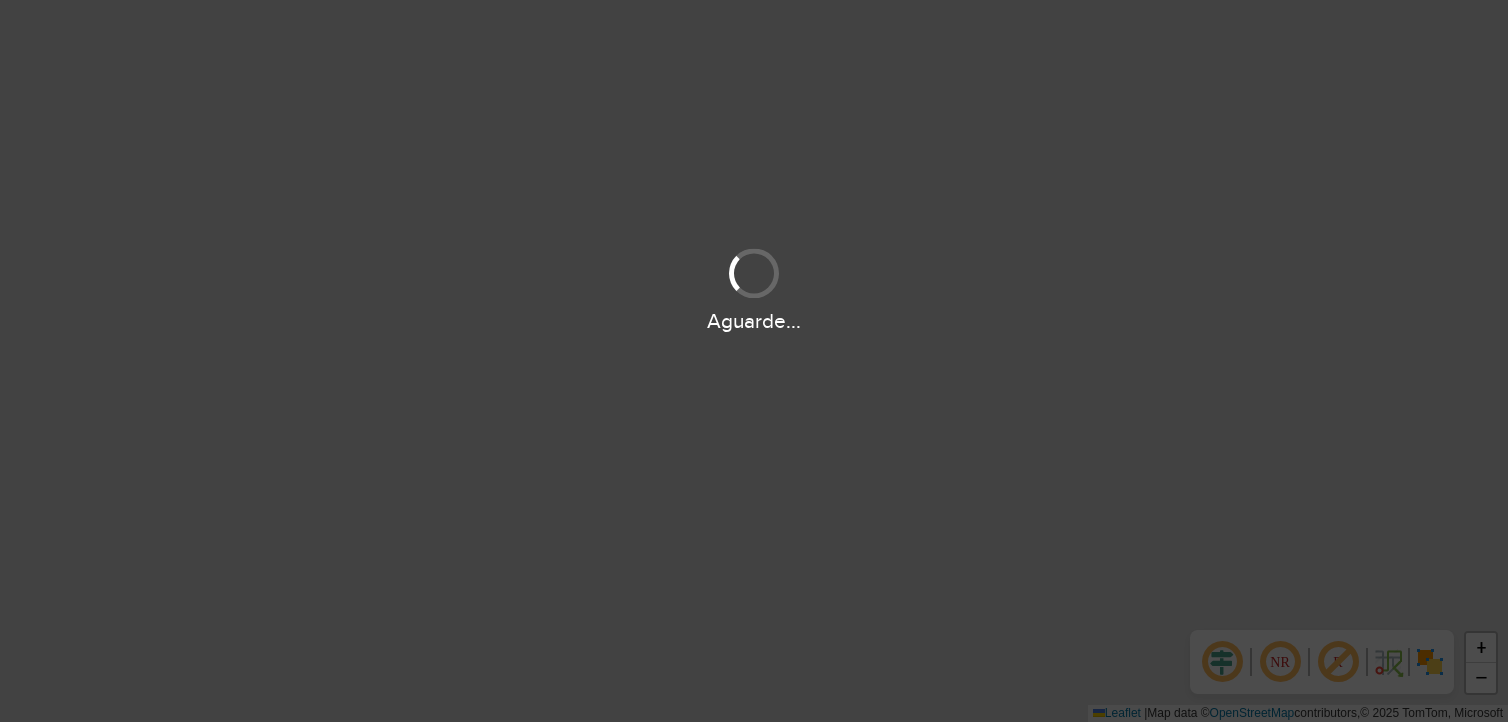 scroll, scrollTop: 0, scrollLeft: 0, axis: both 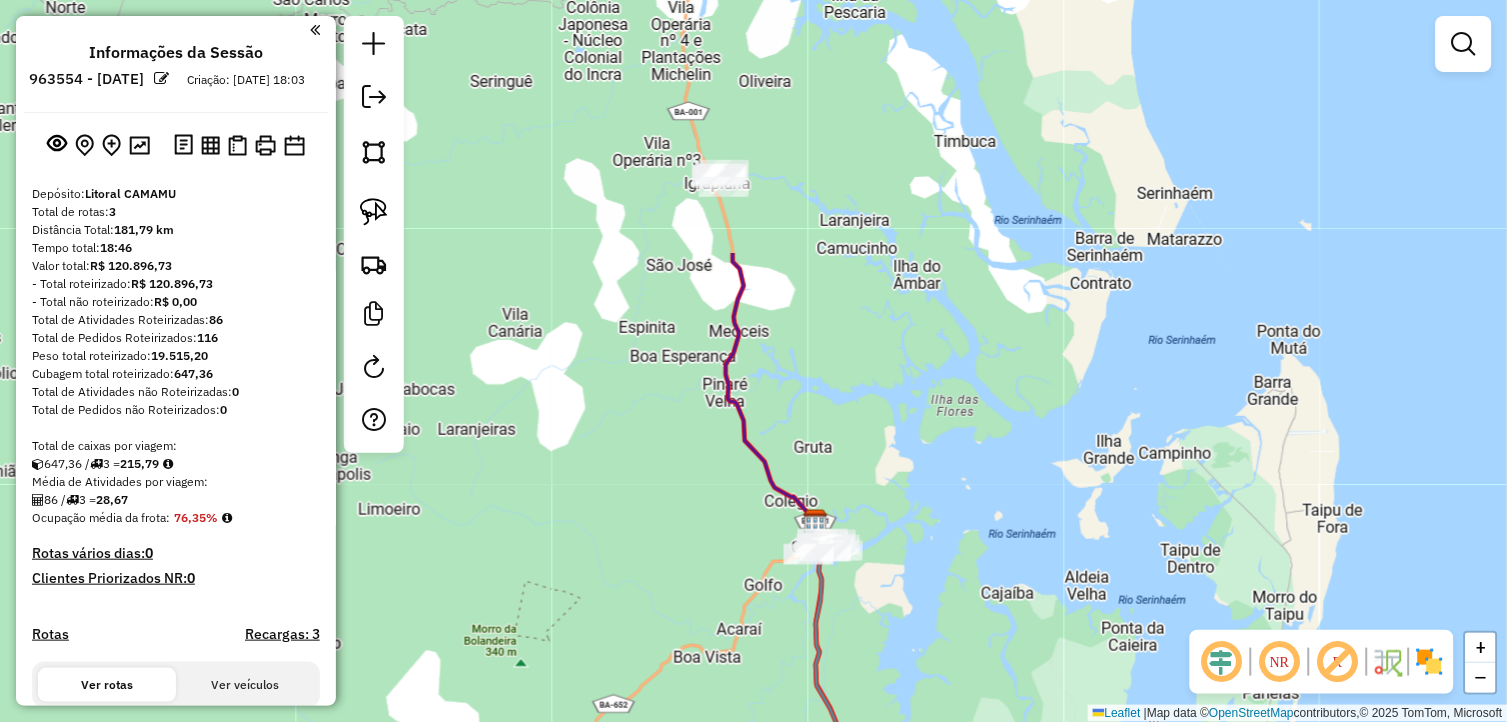drag, startPoint x: 755, startPoint y: 325, endPoint x: 923, endPoint y: 645, distance: 361.41943 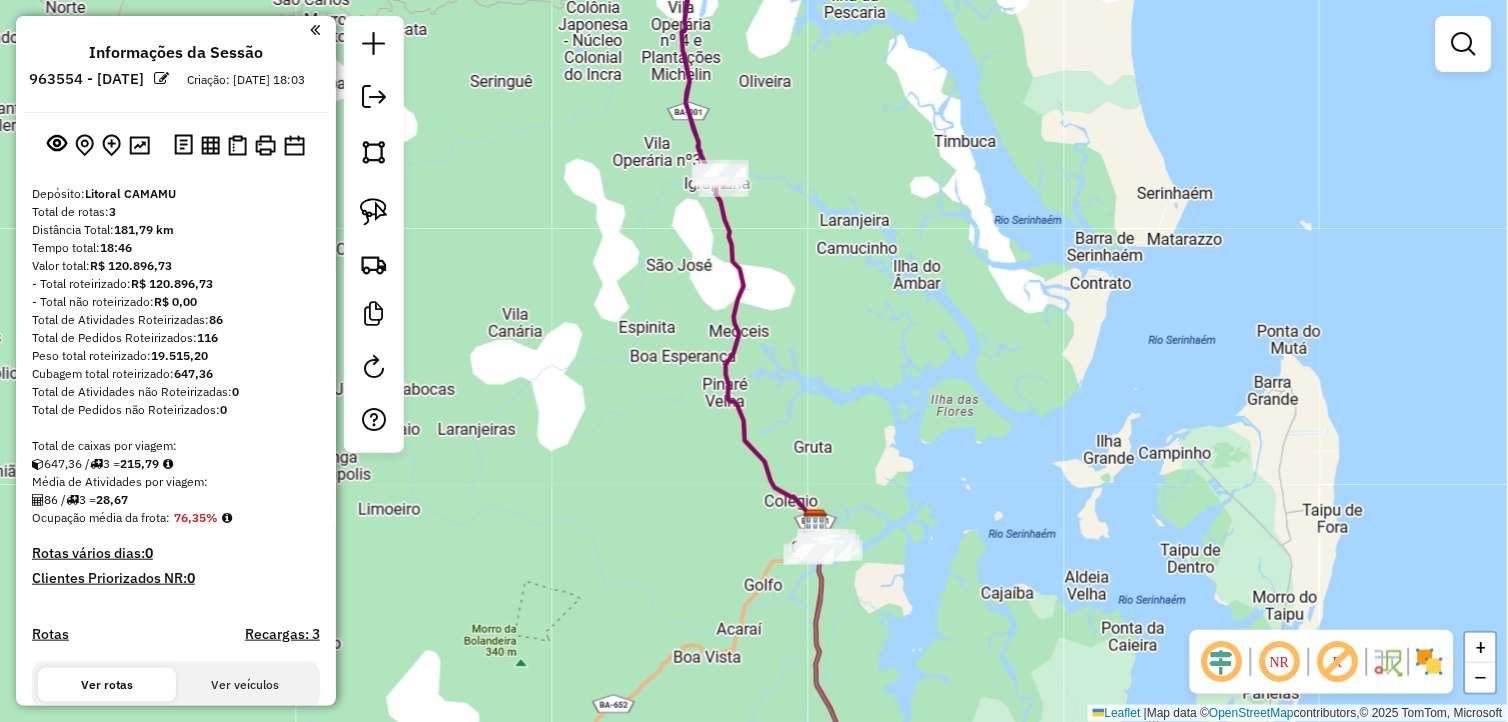 drag, startPoint x: 777, startPoint y: 237, endPoint x: 801, endPoint y: 307, distance: 74 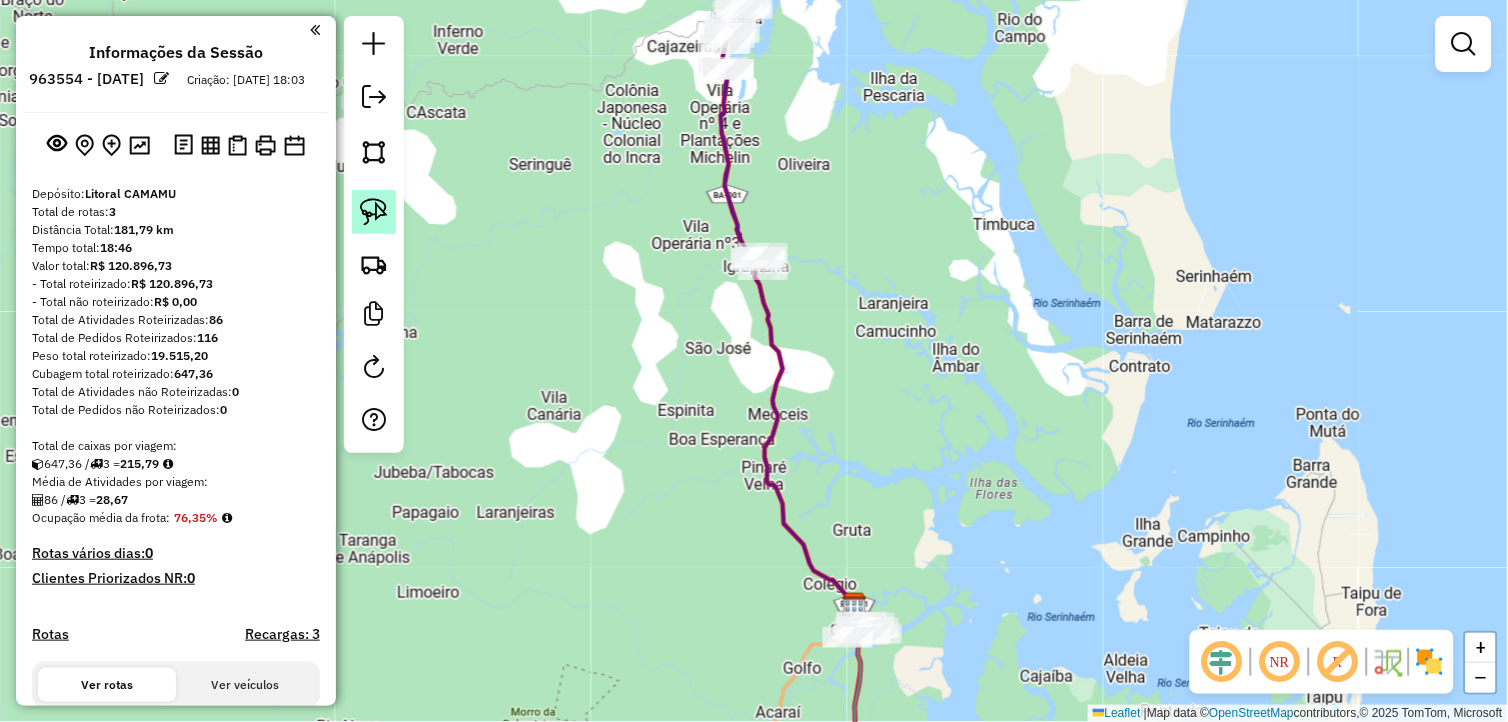 click 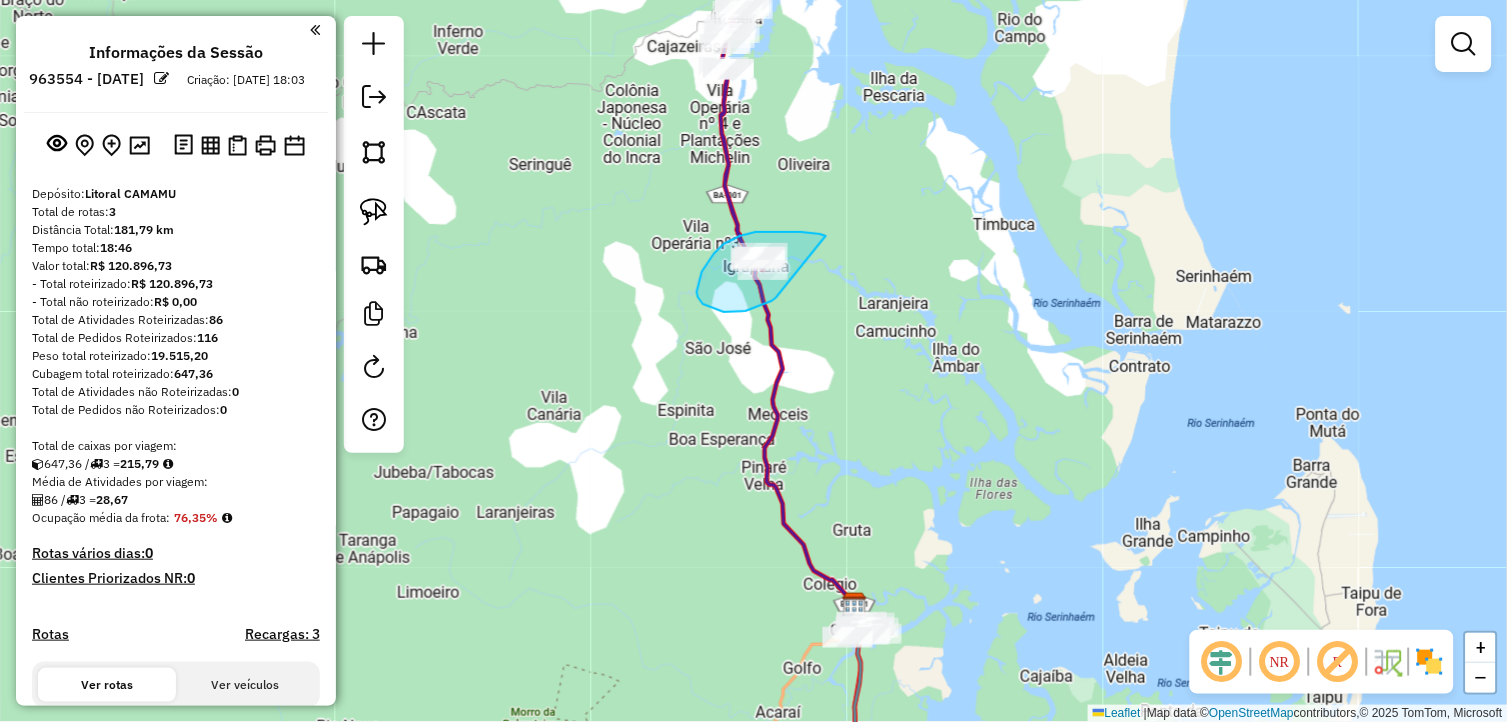 drag, startPoint x: 756, startPoint y: 232, endPoint x: 785, endPoint y: 294, distance: 68.44706 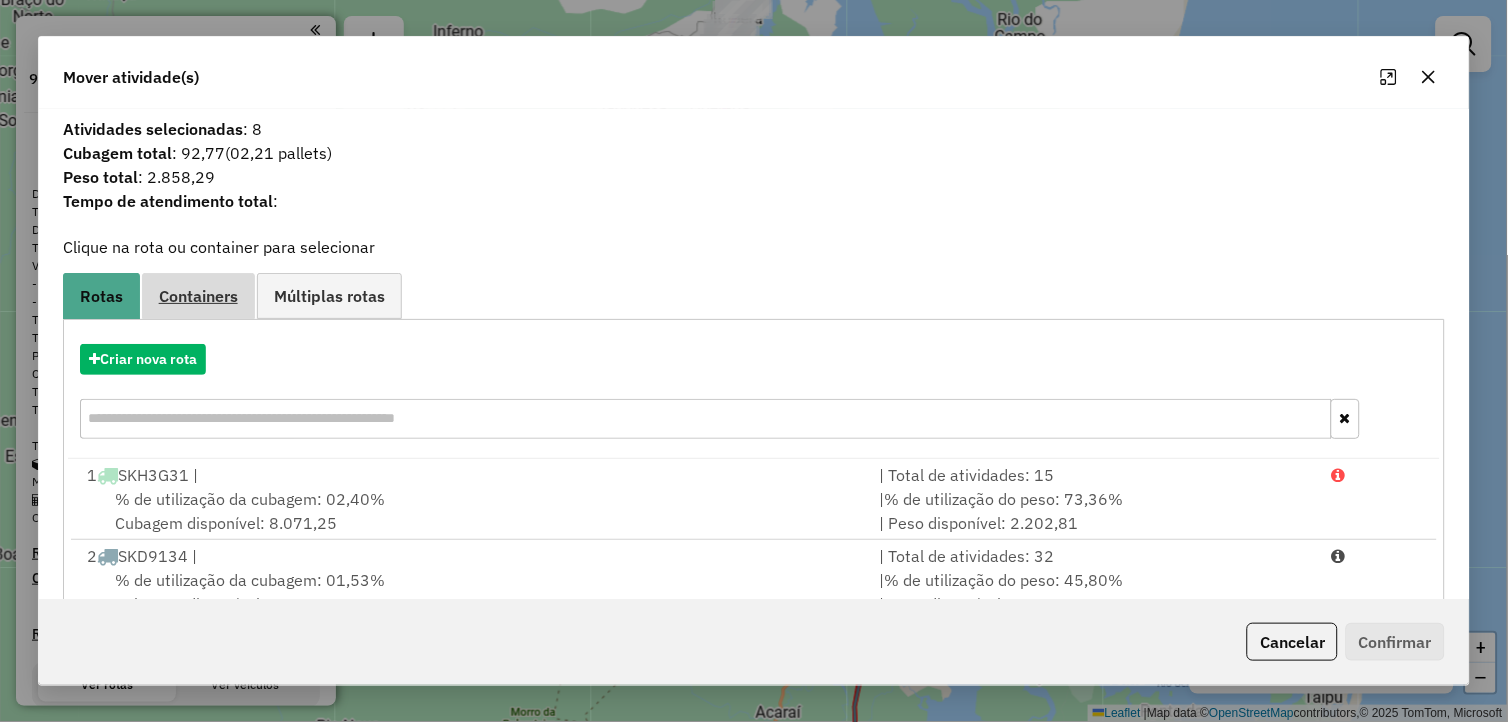 click on "Containers" at bounding box center [198, 296] 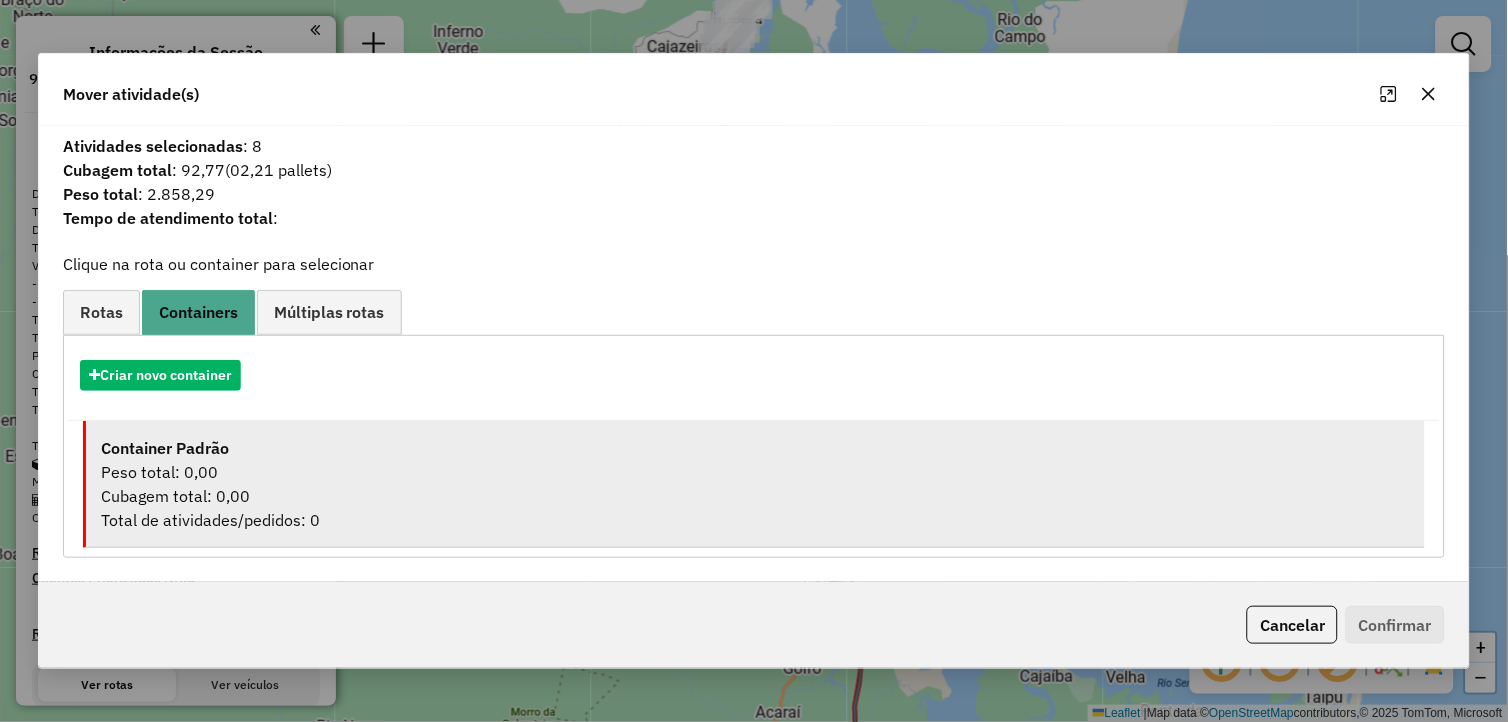 click on "Container Padrão" at bounding box center [165, 448] 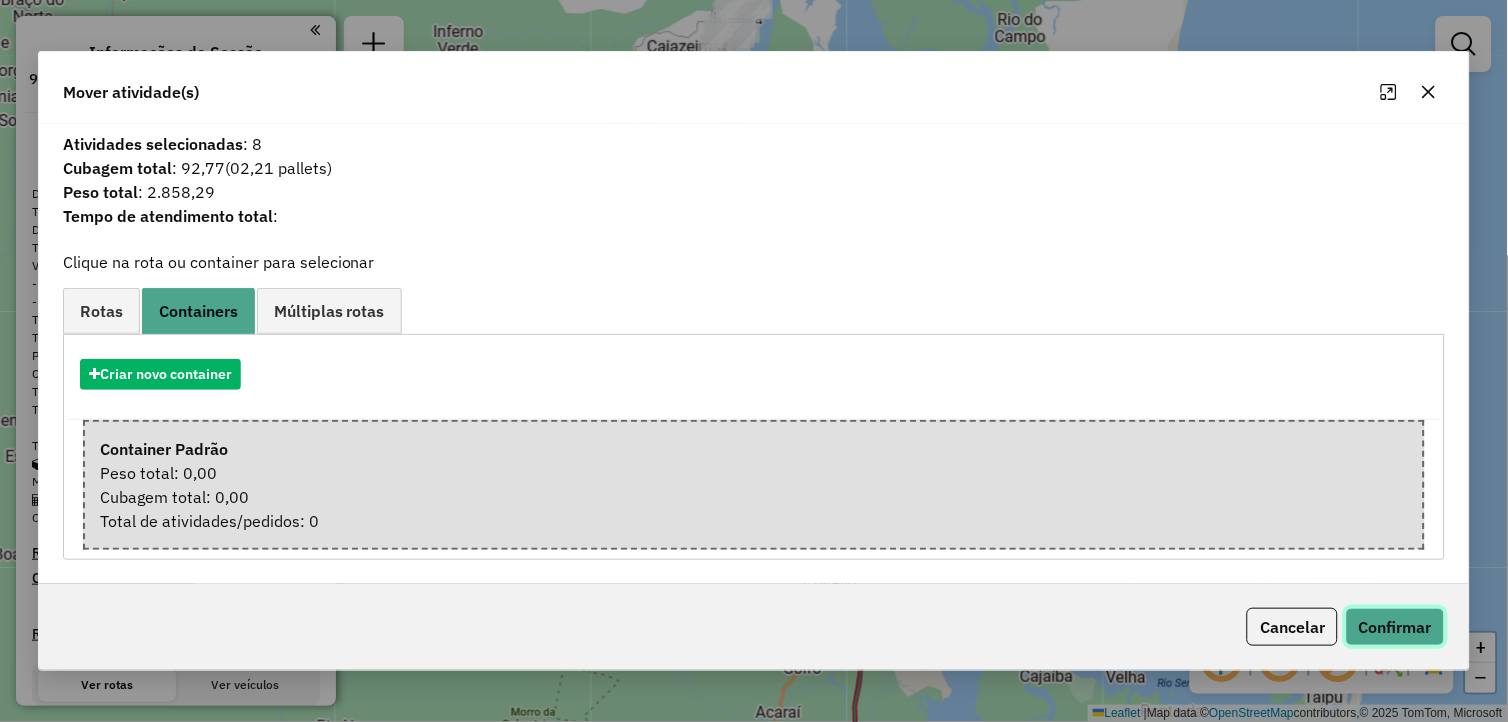 click on "Confirmar" 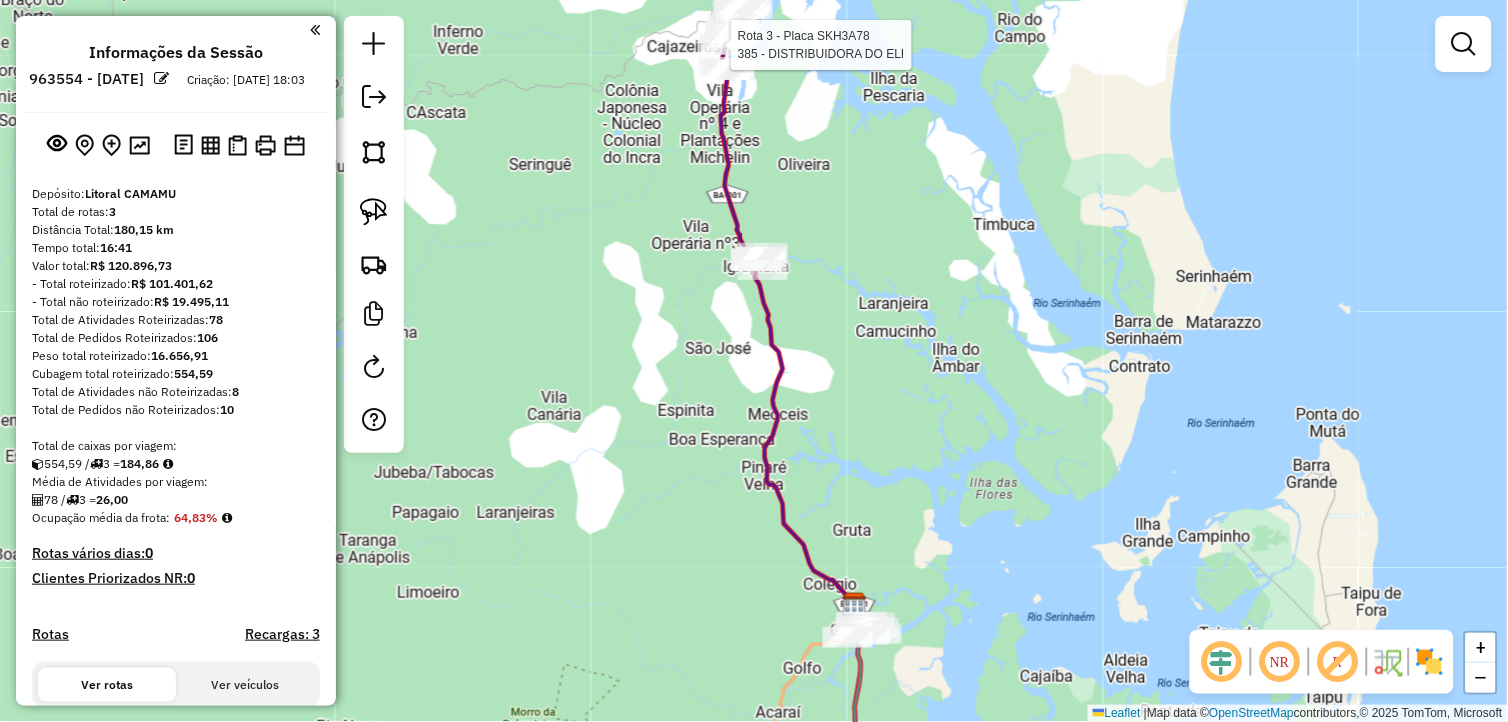select on "**********" 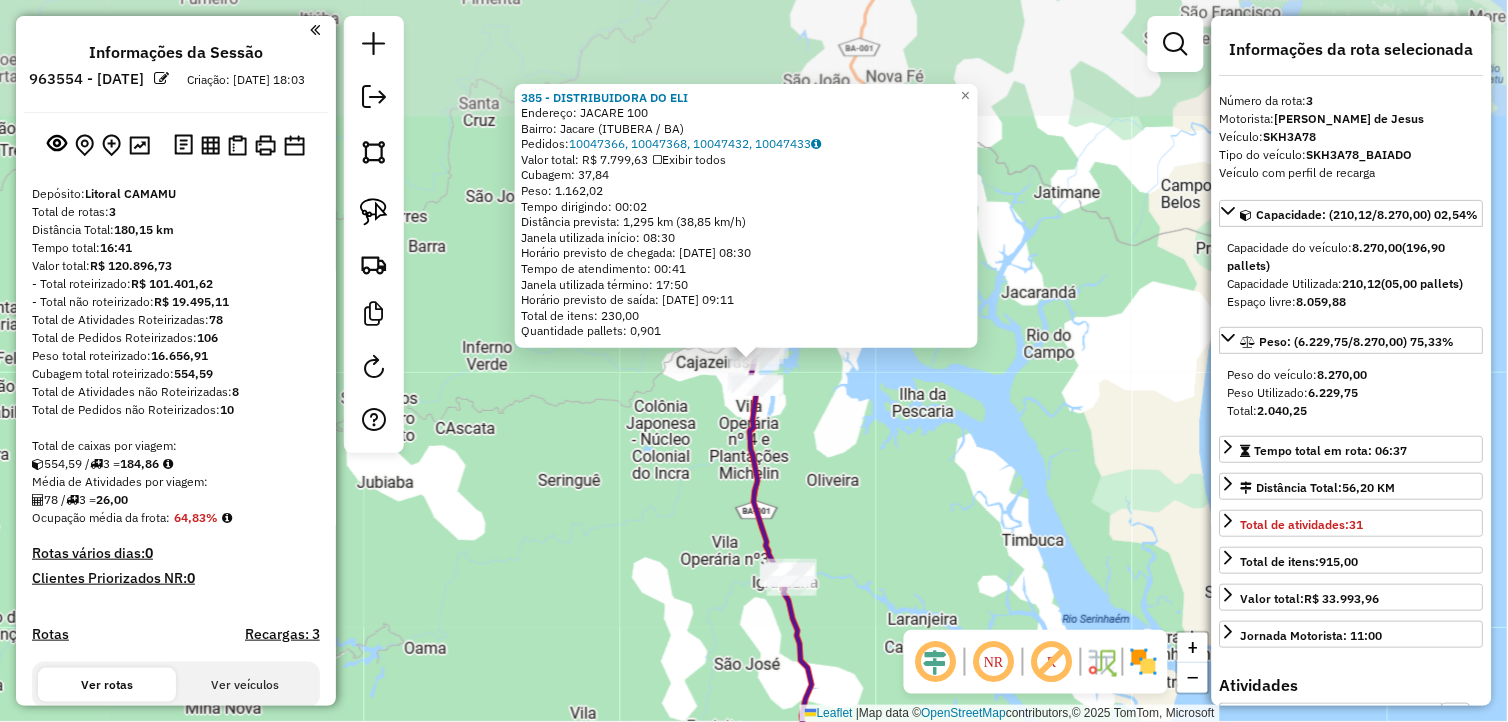 scroll, scrollTop: 734, scrollLeft: 0, axis: vertical 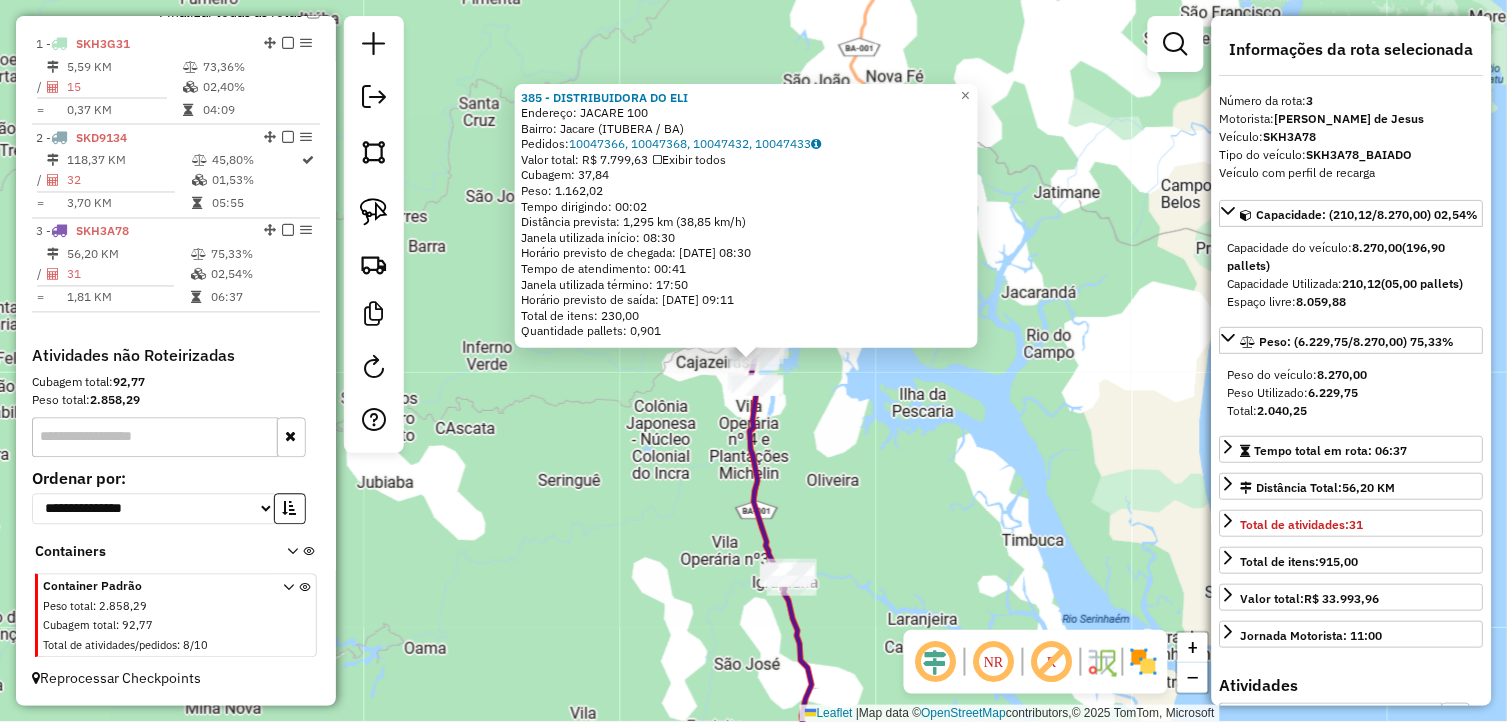 drag, startPoint x: 943, startPoint y: 383, endPoint x: 914, endPoint y: 444, distance: 67.54258 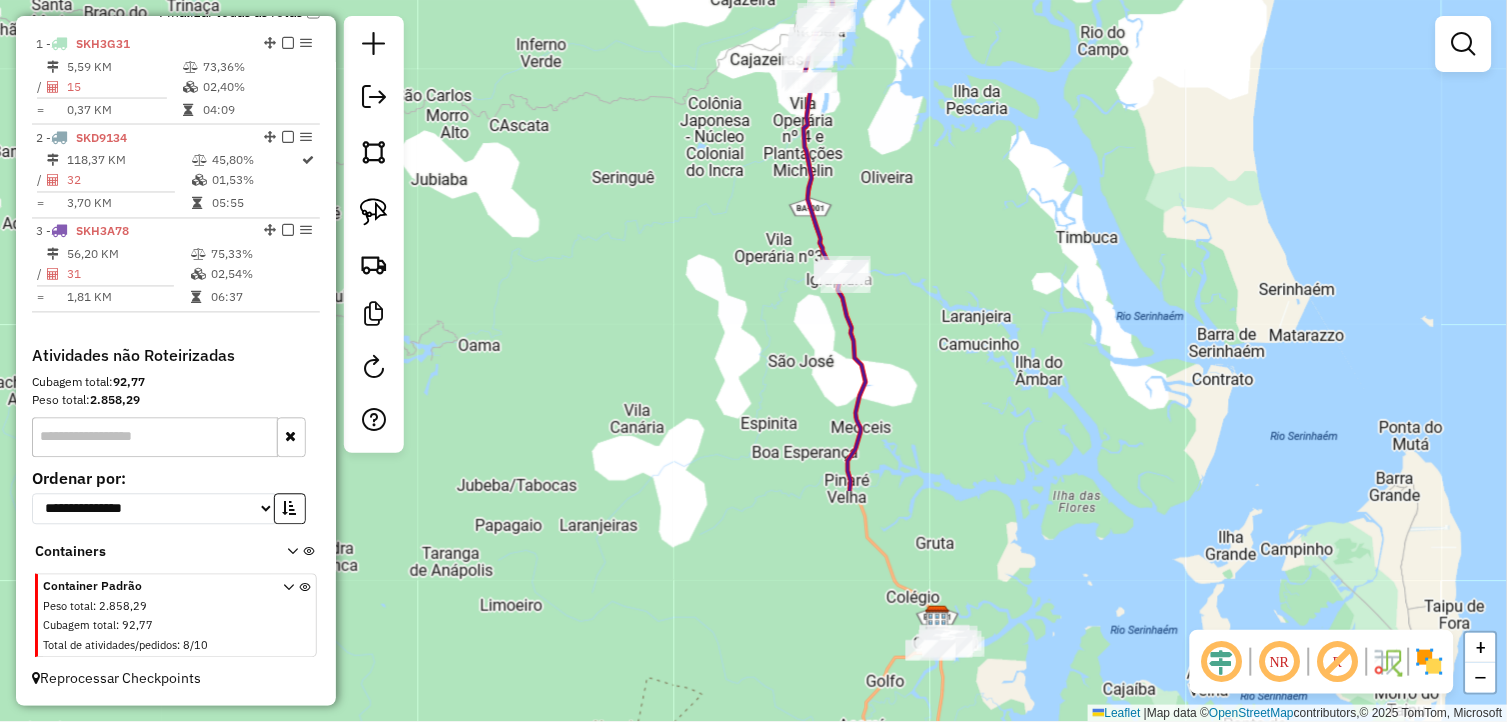 drag, startPoint x: 903, startPoint y: 475, endPoint x: 962, endPoint y: 265, distance: 218.13069 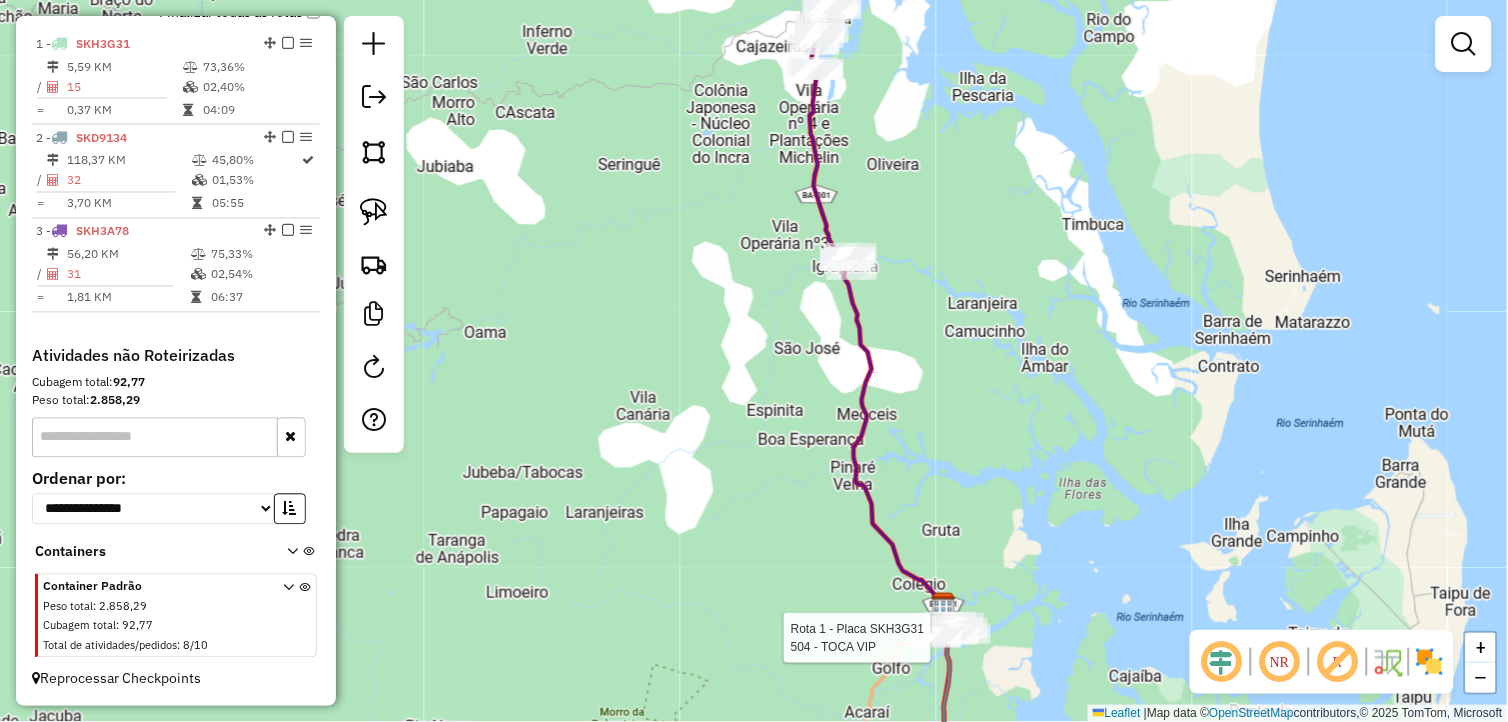 select on "**********" 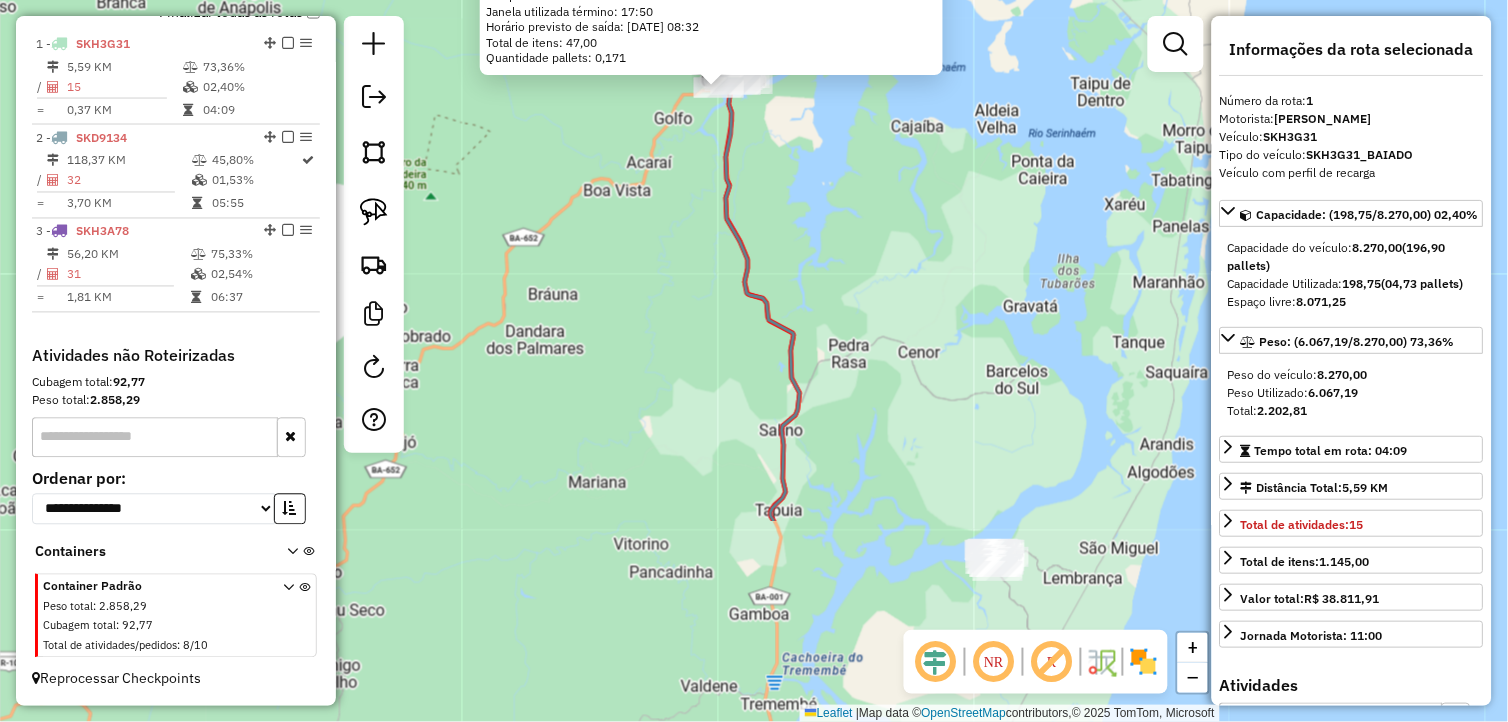 drag, startPoint x: 1018, startPoint y: 565, endPoint x: 964, endPoint y: 300, distance: 270.44592 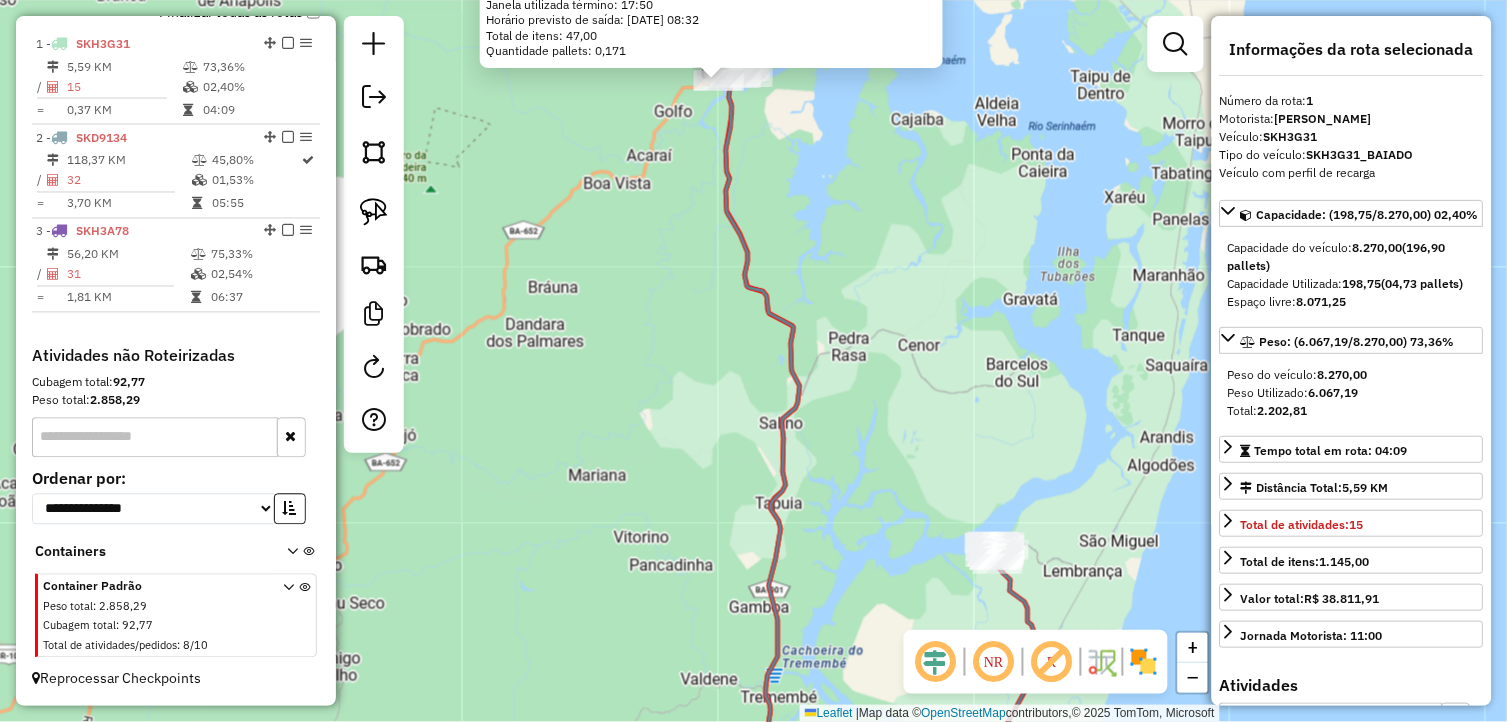 click on "504 - TOCA VIP Horário de atendimento excedido  Endereço:  [PERSON_NAME] 91   Bairro: Rodagem (CAMAMU / BA)   Pedidos:  10047354, 10047355, 10047361   Valor total: R$ 1.568,54   Exibir todos   Cubagem: 7,17  Peso: 221,07  Tempo dirigindo: 00:00   Distância prevista: 0,008 km (∞ km/h)   [GEOGRAPHIC_DATA] utilizada início: 08:30   Horário previsto de chegada: [DATE] 08:20   Tempo de atendimento: 00:12   Janela utilizada término: 17:50   Horário previsto de saída: [DATE] 08:32   Total de itens: 47,00   Quantidade pallets: 0,171  × Janela de atendimento Grade de atendimento Capacidade Transportadoras Veículos Cliente Pedidos  Rotas Selecione os dias de semana para filtrar as janelas de atendimento  Seg   Ter   Qua   Qui   Sex   Sáb   Dom  Informe o período da janela de atendimento: De: Até:  Filtrar exatamente a janela do cliente  Considerar janela de atendimento padrão  Selecione os dias de semana para filtrar as grades de atendimento  Seg   Ter   Qua   Qui   Sex   Sáb   Dom   Peso mínimo:   De:  De:" 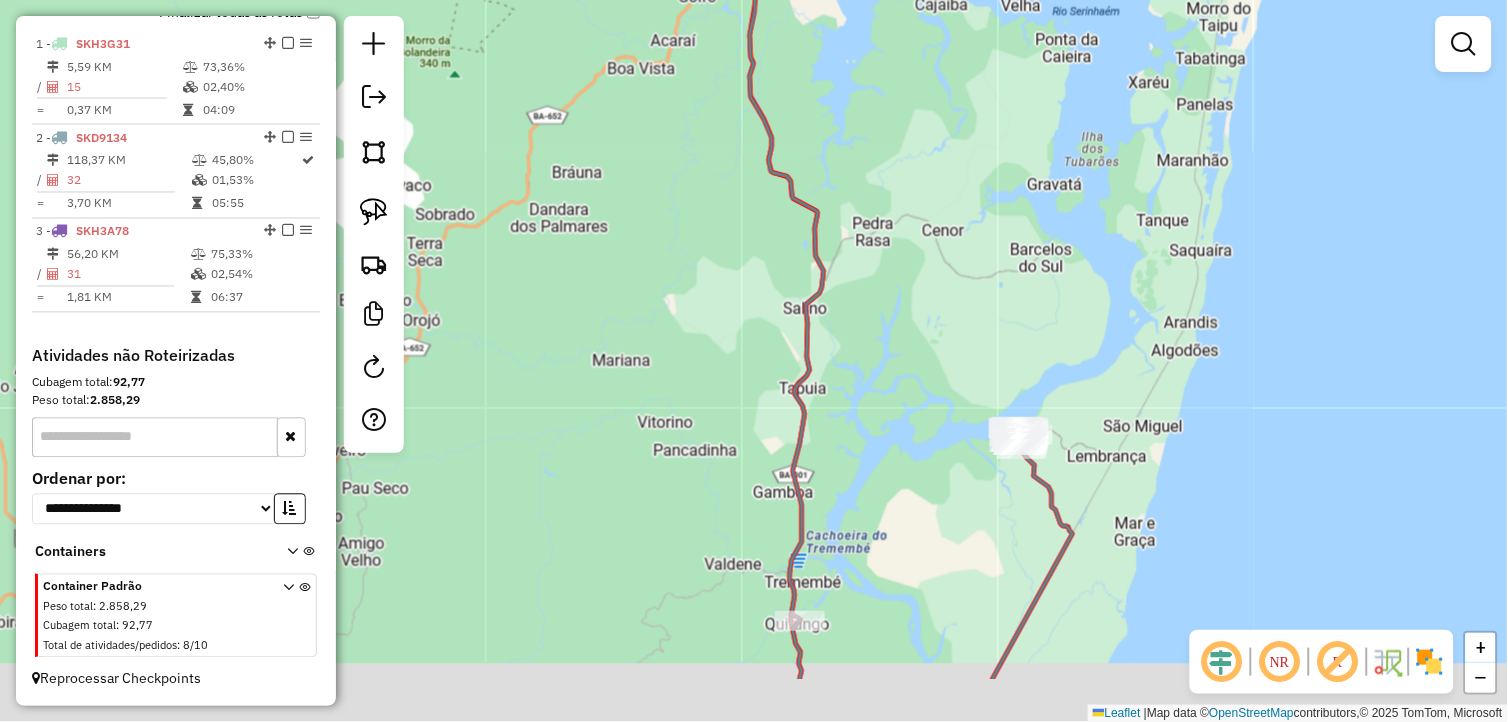 drag, startPoint x: 885, startPoint y: 490, endPoint x: 974, endPoint y: 377, distance: 143.8402 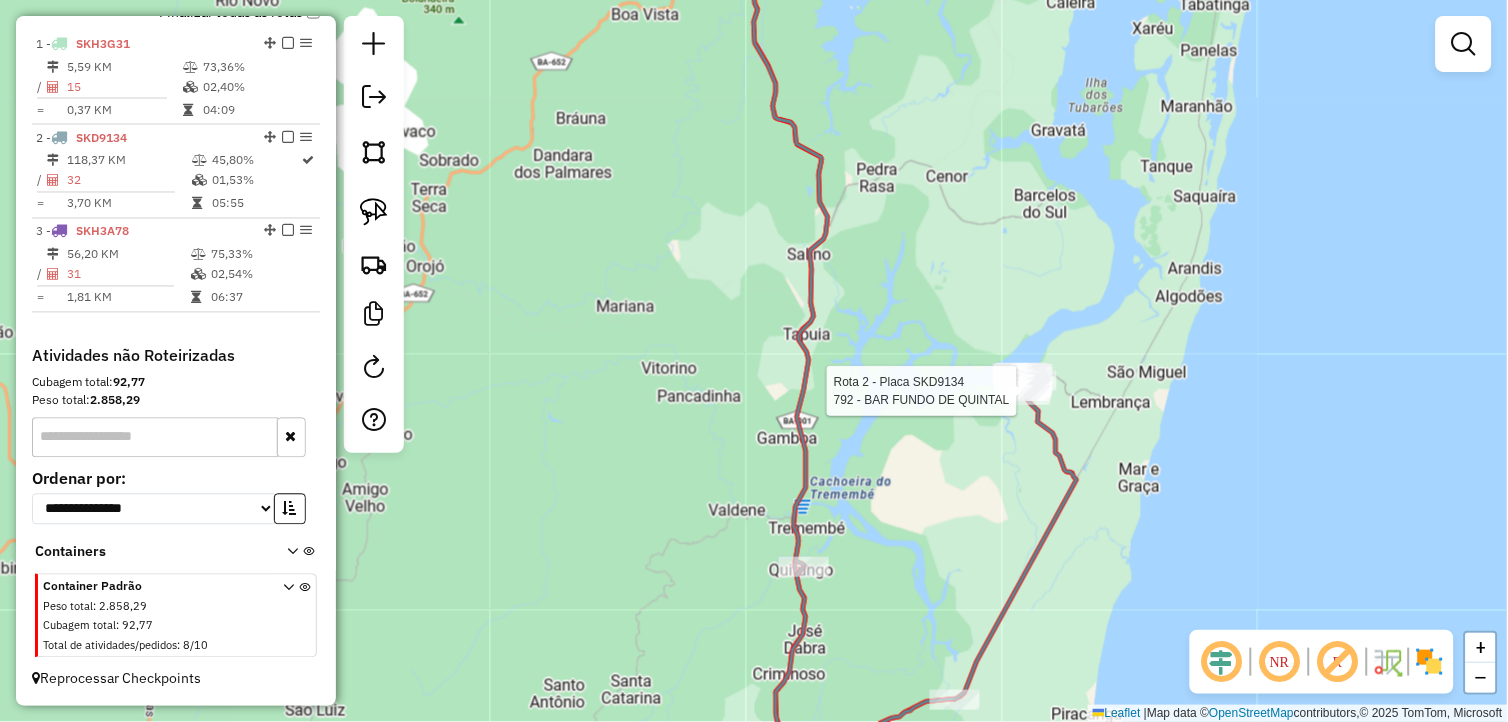 select on "**********" 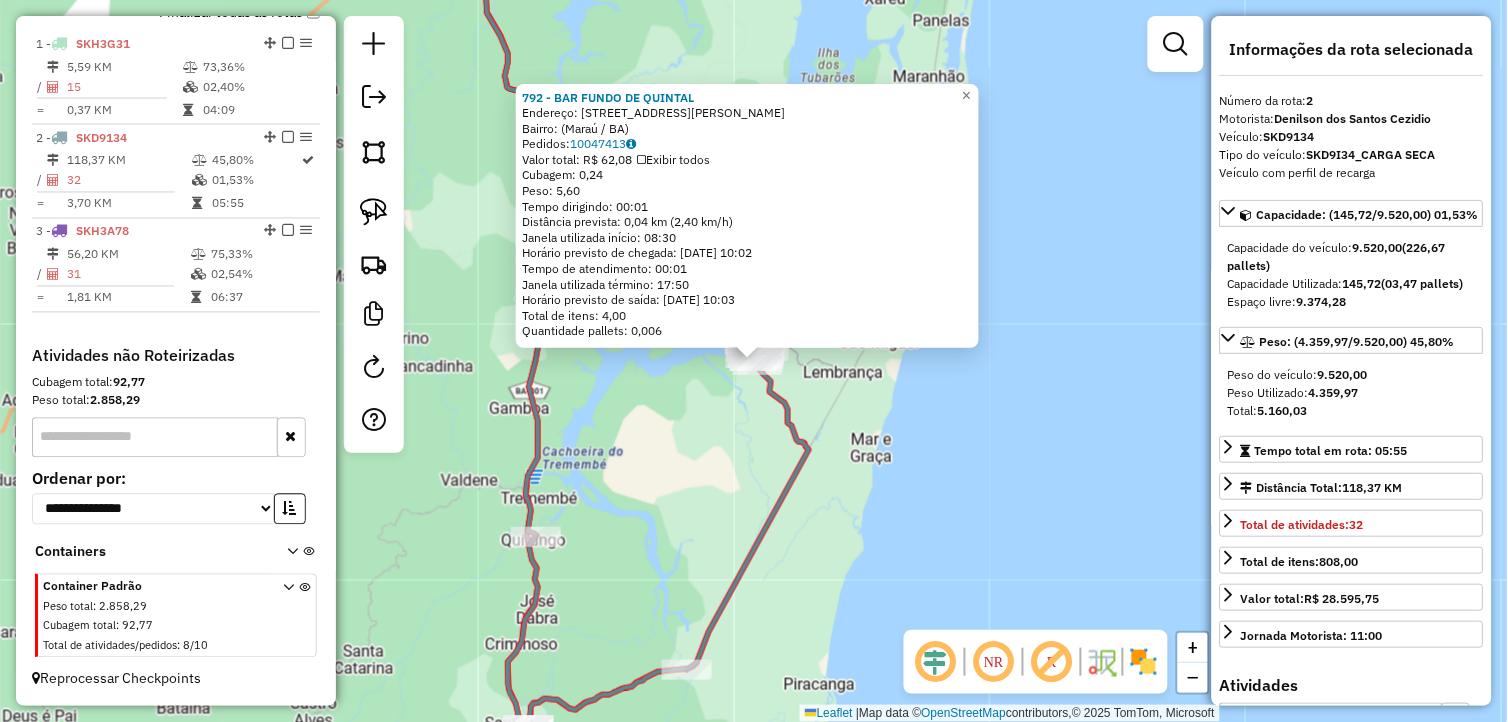 click on "792 - BAR FUNDO DE QUINTAL  Endereço: [STREET_ADDRESS][PERSON_NAME]   Pedidos:  10047413   Valor total: R$ 62,08   Exibir todos   Cubagem: 0,24  Peso: 5,60  Tempo dirigindo: 00:01   Distância prevista: 0,04 km (2,40 km/h)   [GEOGRAPHIC_DATA] utilizada início: 08:30   Horário previsto de chegada: [DATE] 10:02   Tempo de atendimento: 00:01   Janela utilizada término: 17:50   Horário previsto de saída: [DATE] 10:03   Total de itens: 4,00   Quantidade pallets: 0,006  × Janela de atendimento Grade de atendimento Capacidade Transportadoras Veículos Cliente Pedidos  Rotas Selecione os dias de semana para filtrar as janelas de atendimento  Seg   Ter   Qua   Qui   Sex   Sáb   Dom  Informe o período da janela de atendimento: De: Até:  Filtrar exatamente a janela do cliente  Considerar janela de atendimento padrão  Selecione os dias de semana para filtrar as grades de atendimento  Seg   Ter   Qua   Qui   Sex   Sáb   Dom   Considerar clientes sem dia de atendimento cadastrado  De:" 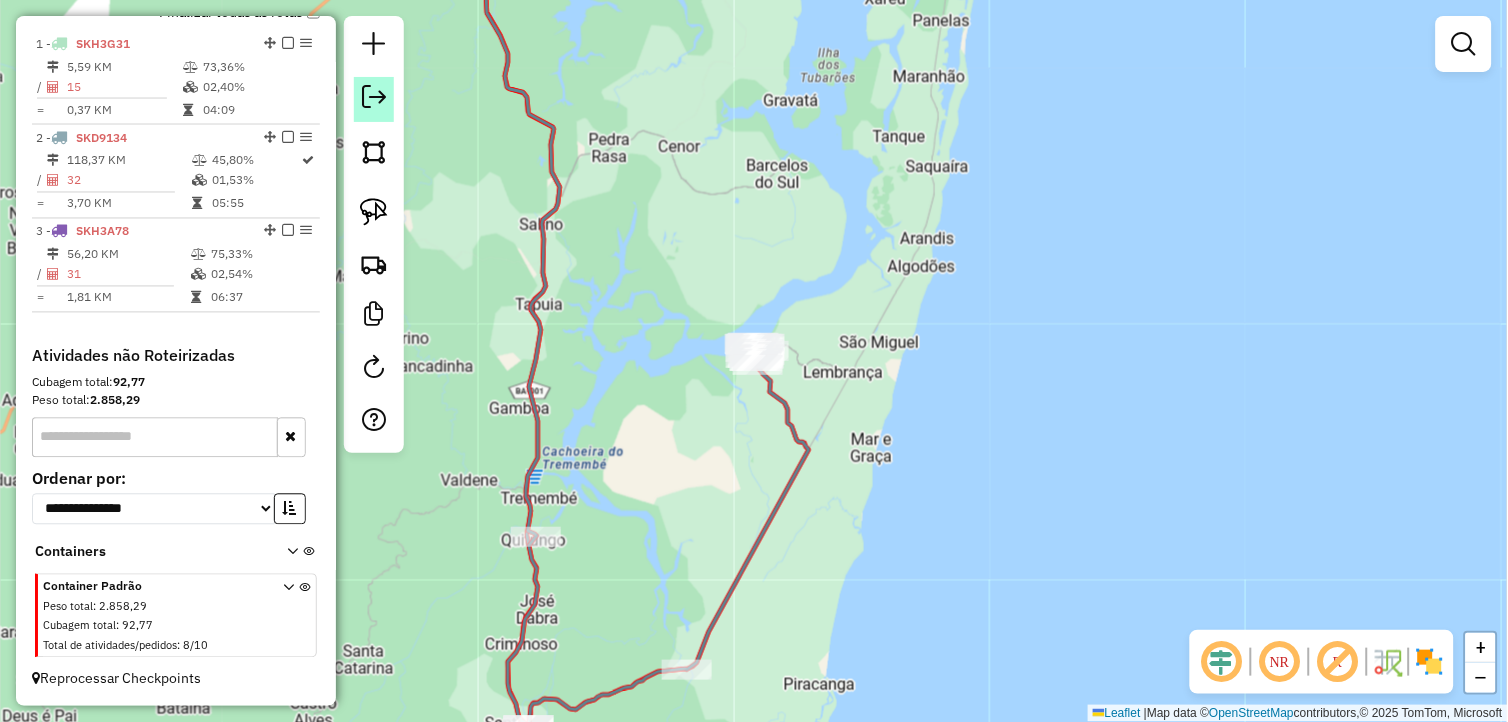 click 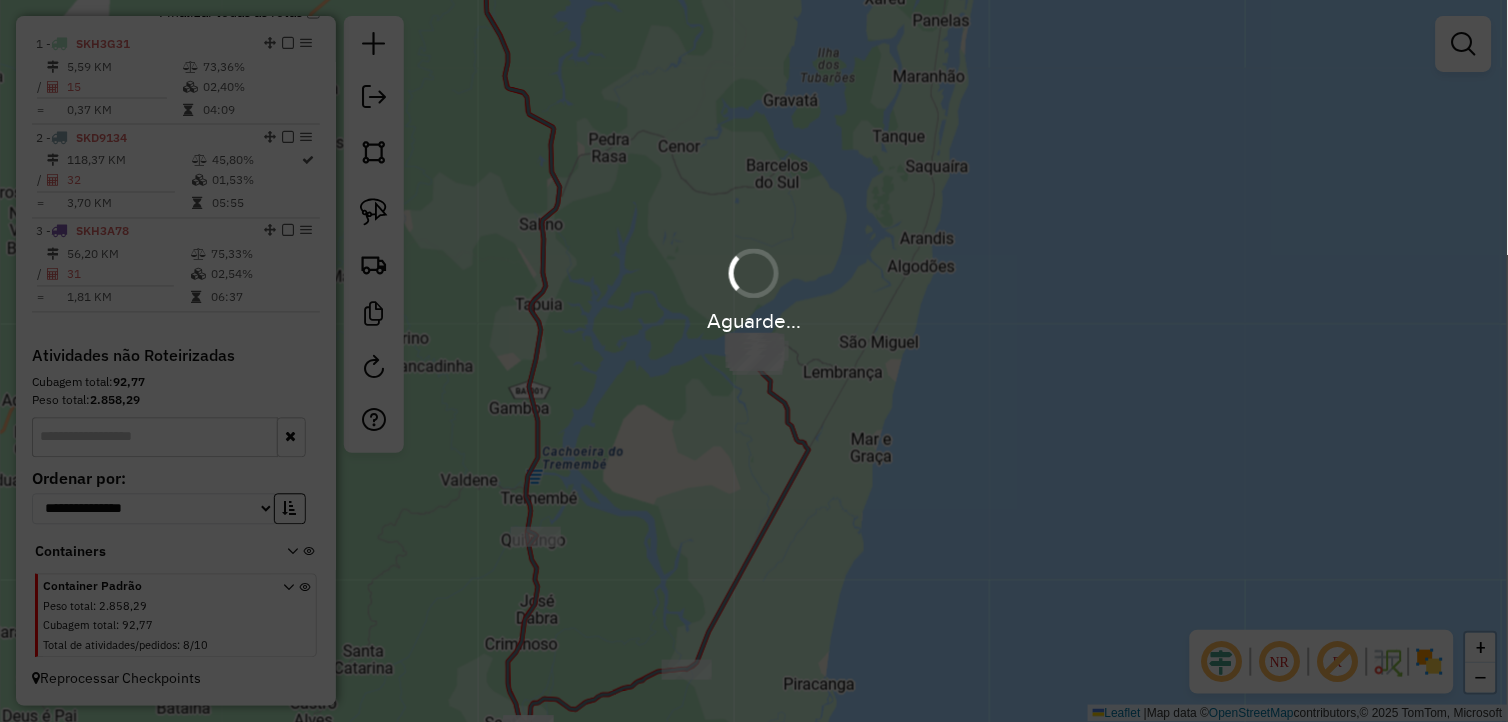 click on "Aguarde..." at bounding box center (754, 361) 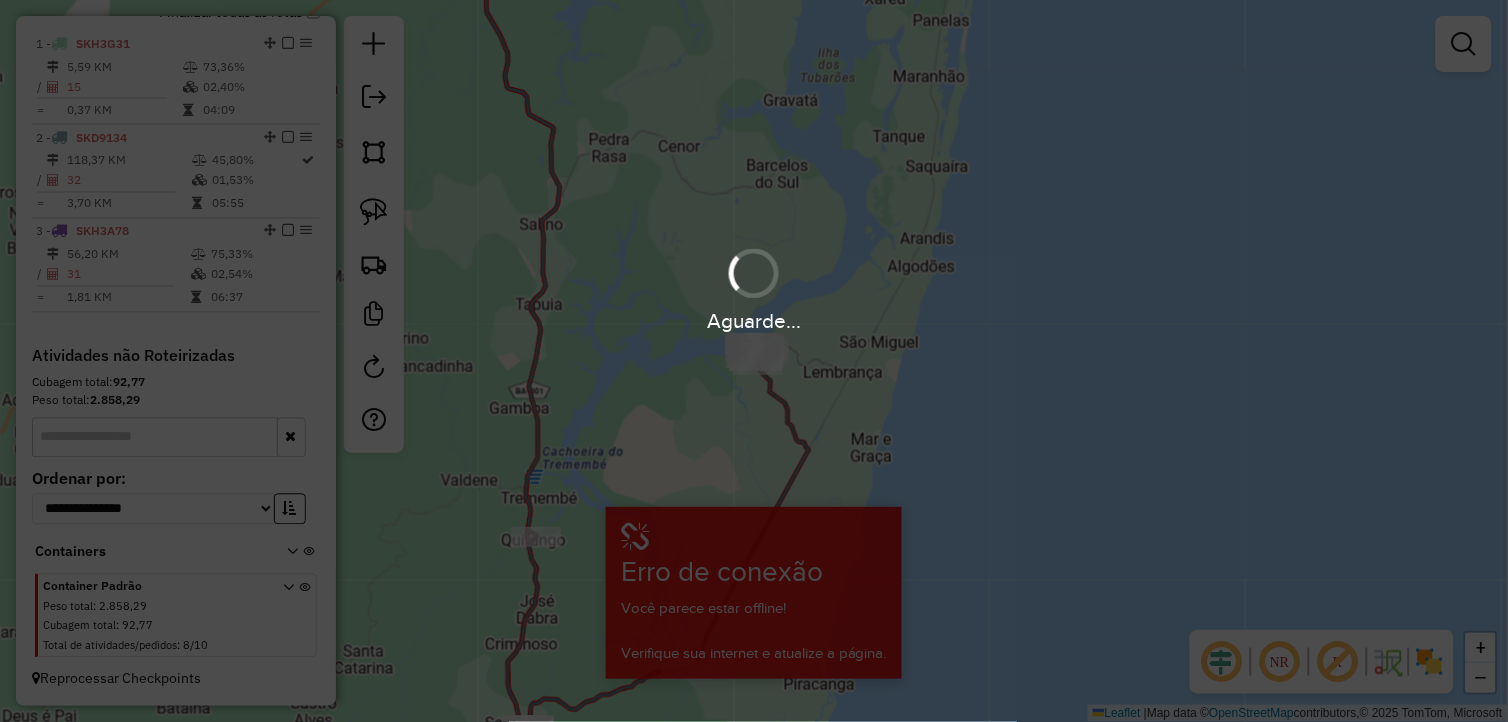 click on "Aguarde..." at bounding box center (754, 361) 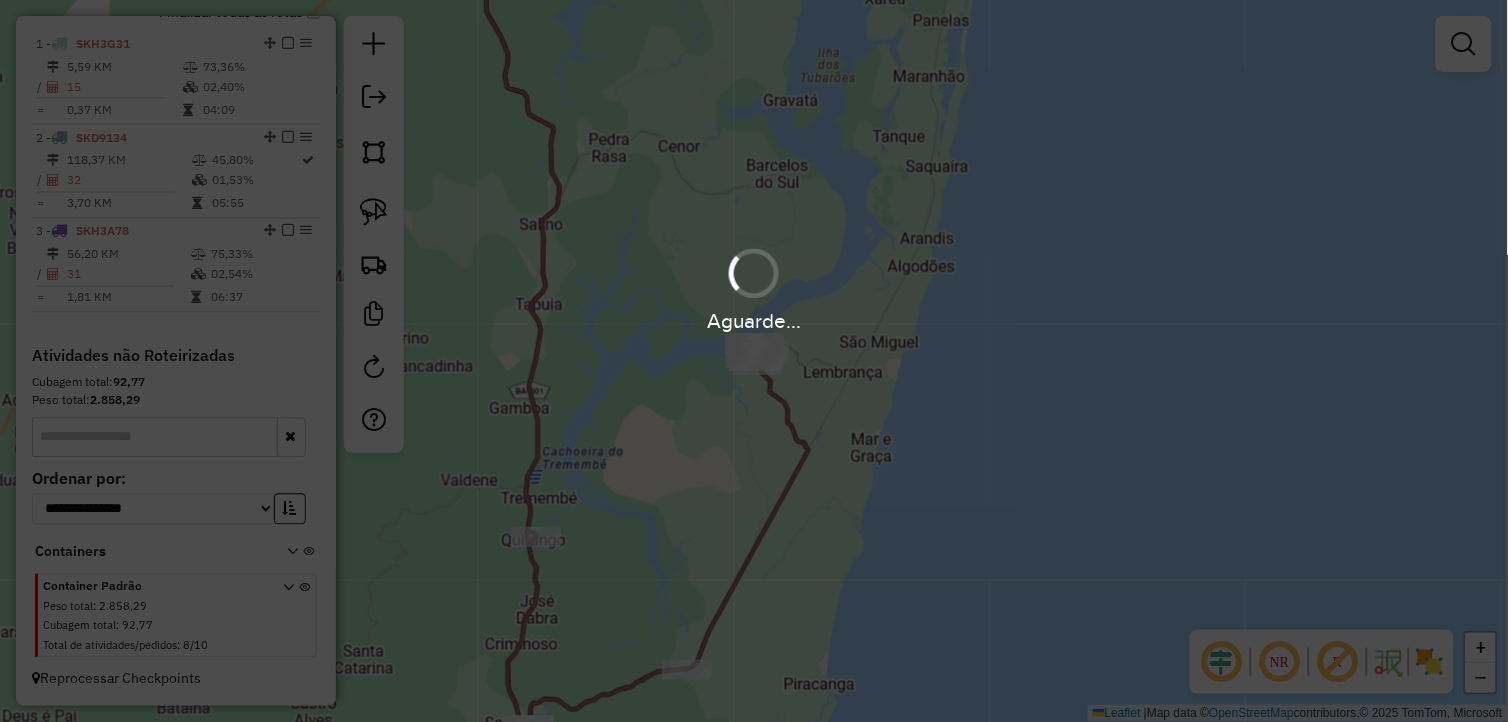 click on "Aguarde..." at bounding box center (754, 361) 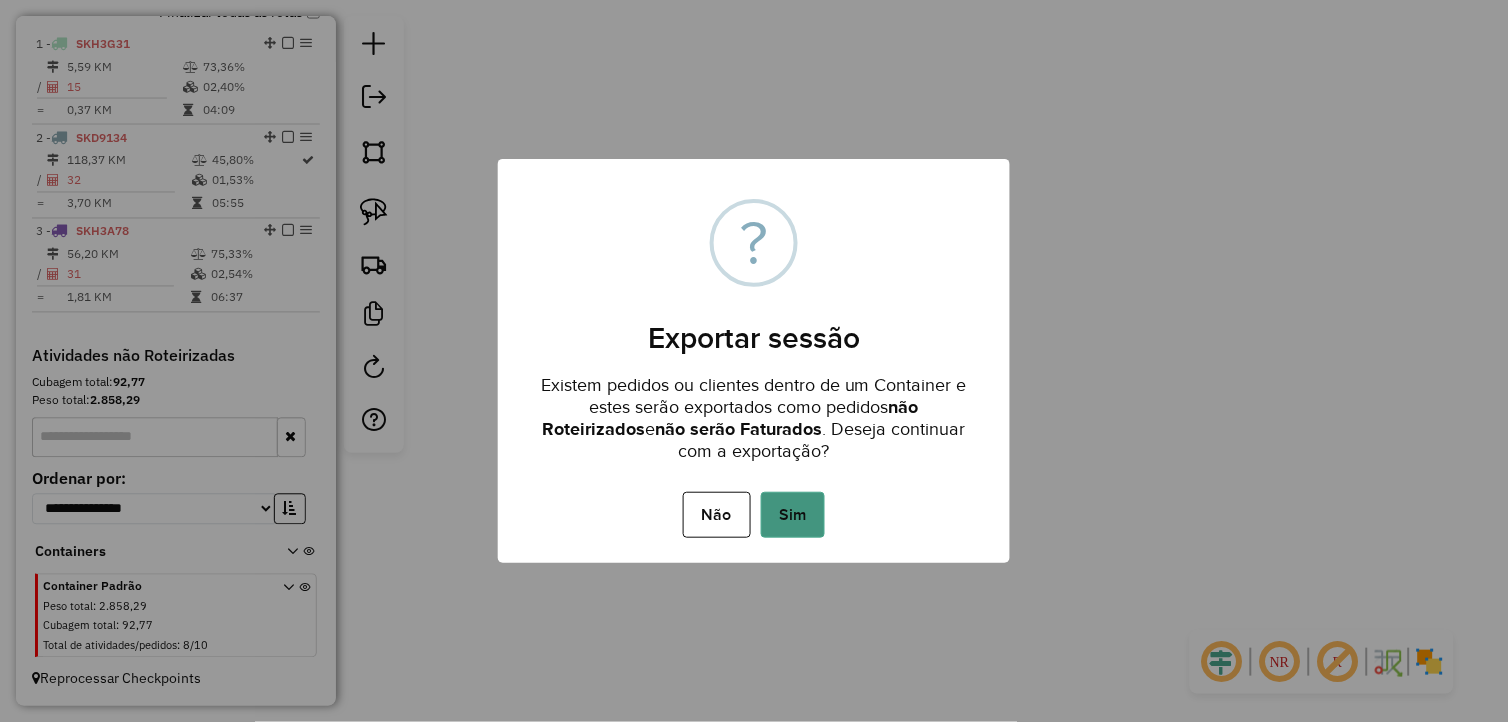 click on "Sim" at bounding box center [793, 515] 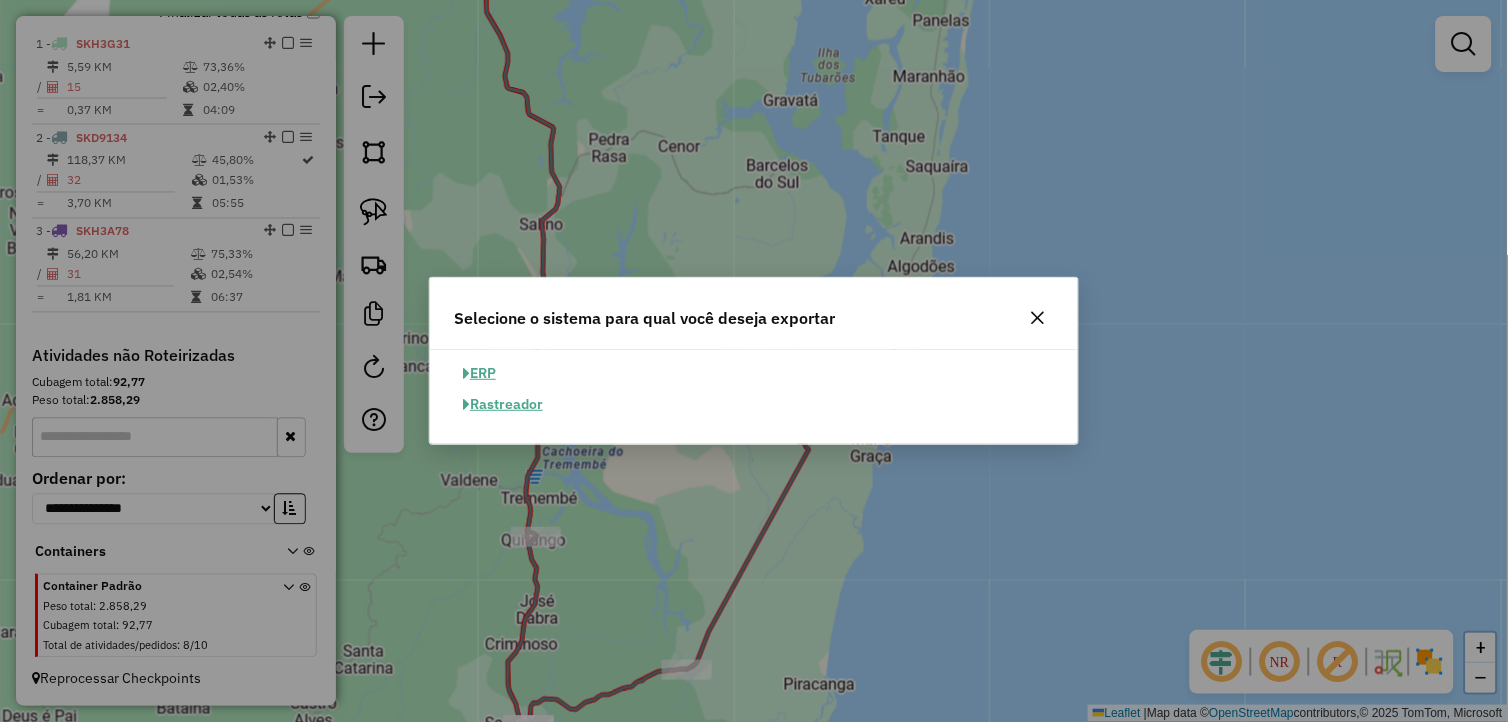 click on "ERP" 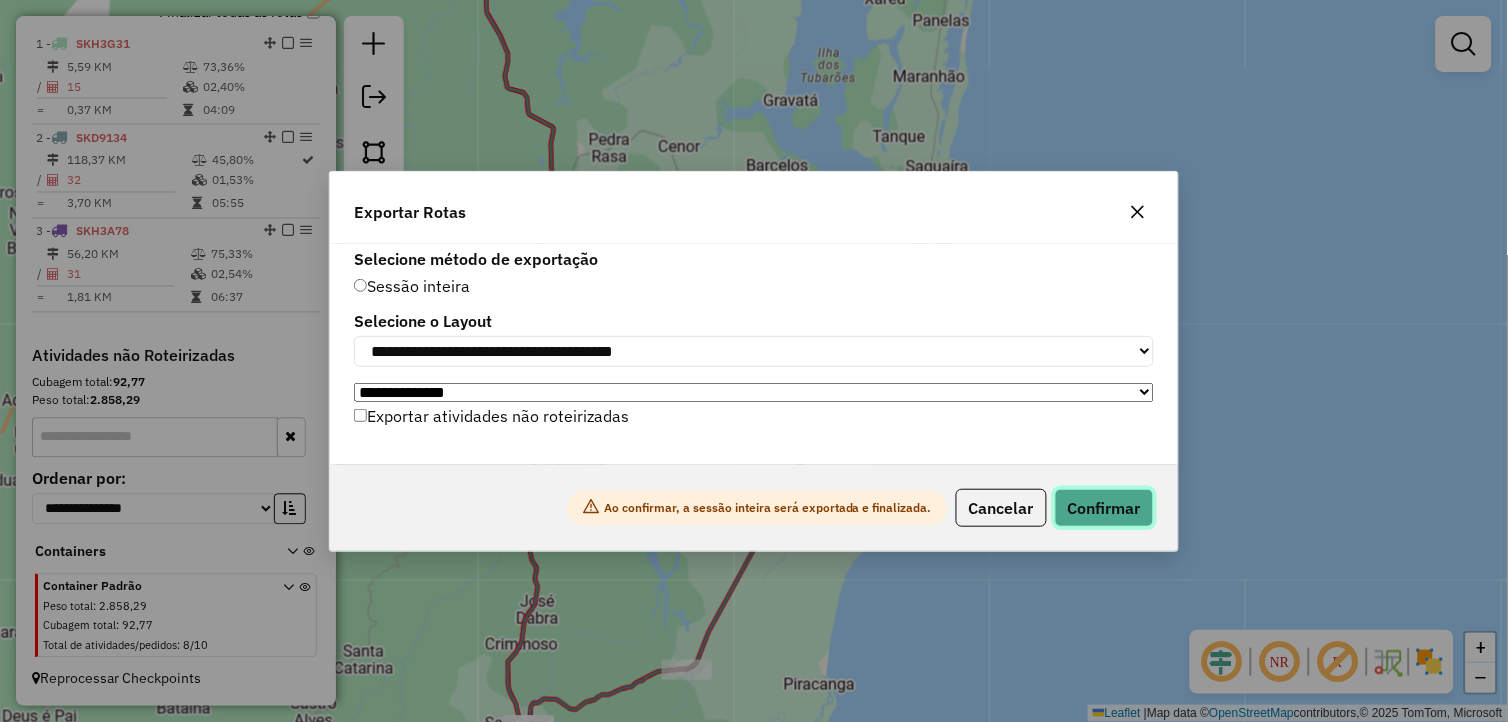 click on "Confirmar" 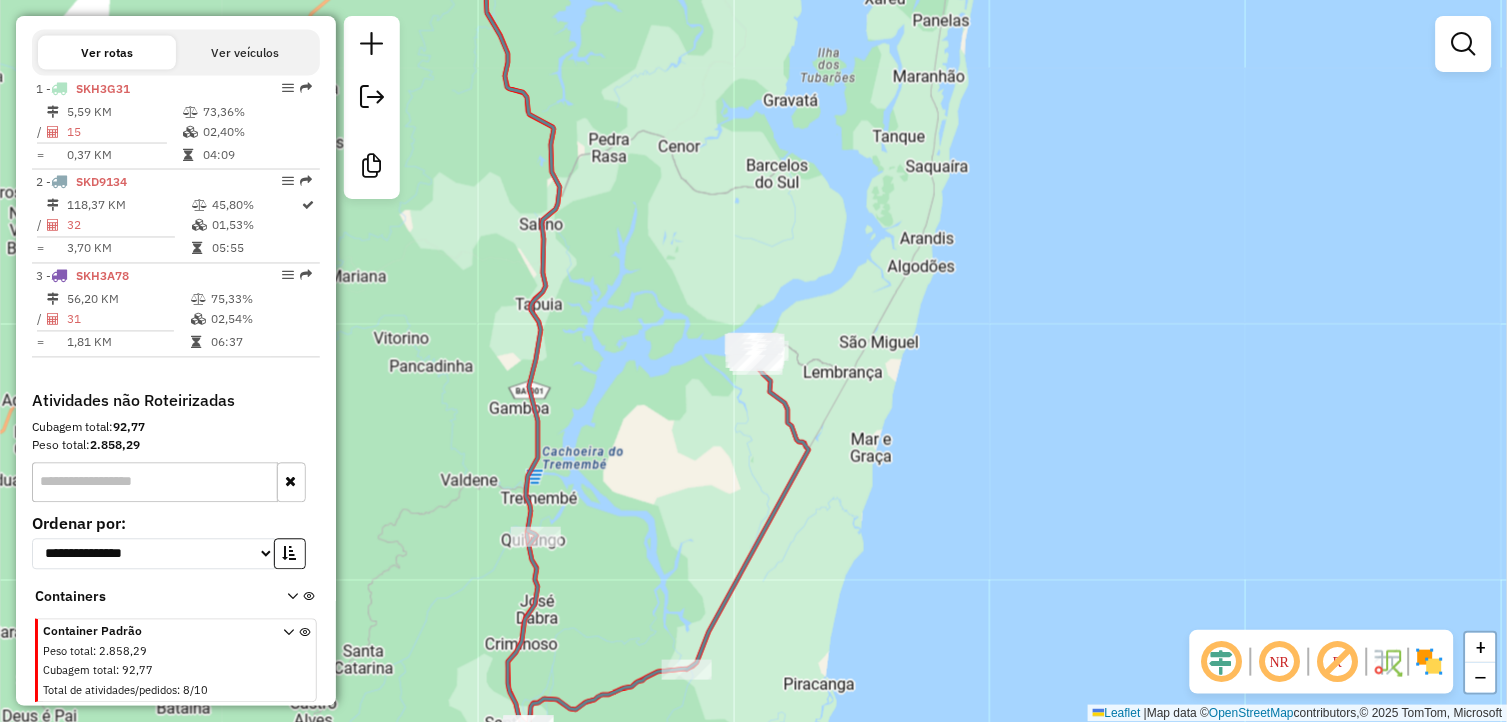 scroll, scrollTop: 703, scrollLeft: 0, axis: vertical 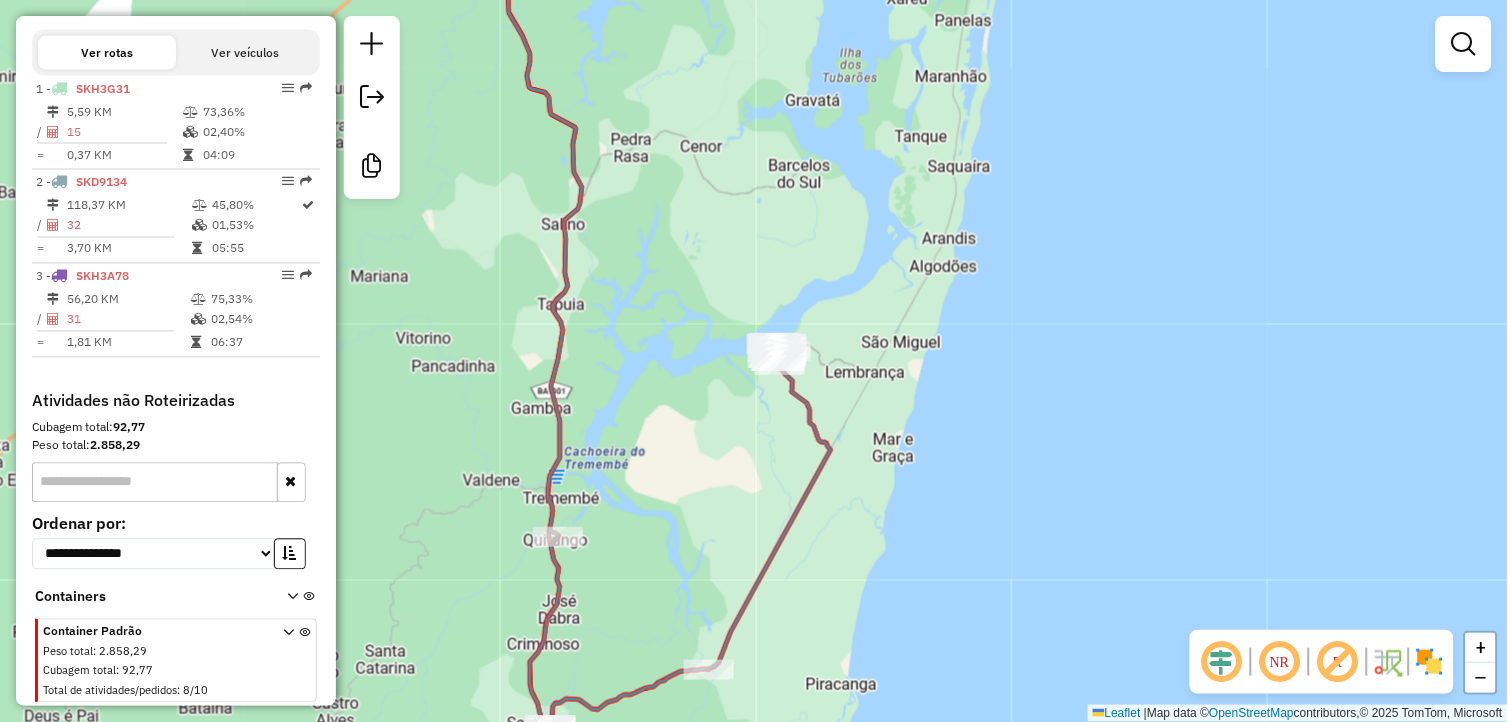 drag, startPoint x: 892, startPoint y: 473, endPoint x: 1030, endPoint y: 478, distance: 138.09055 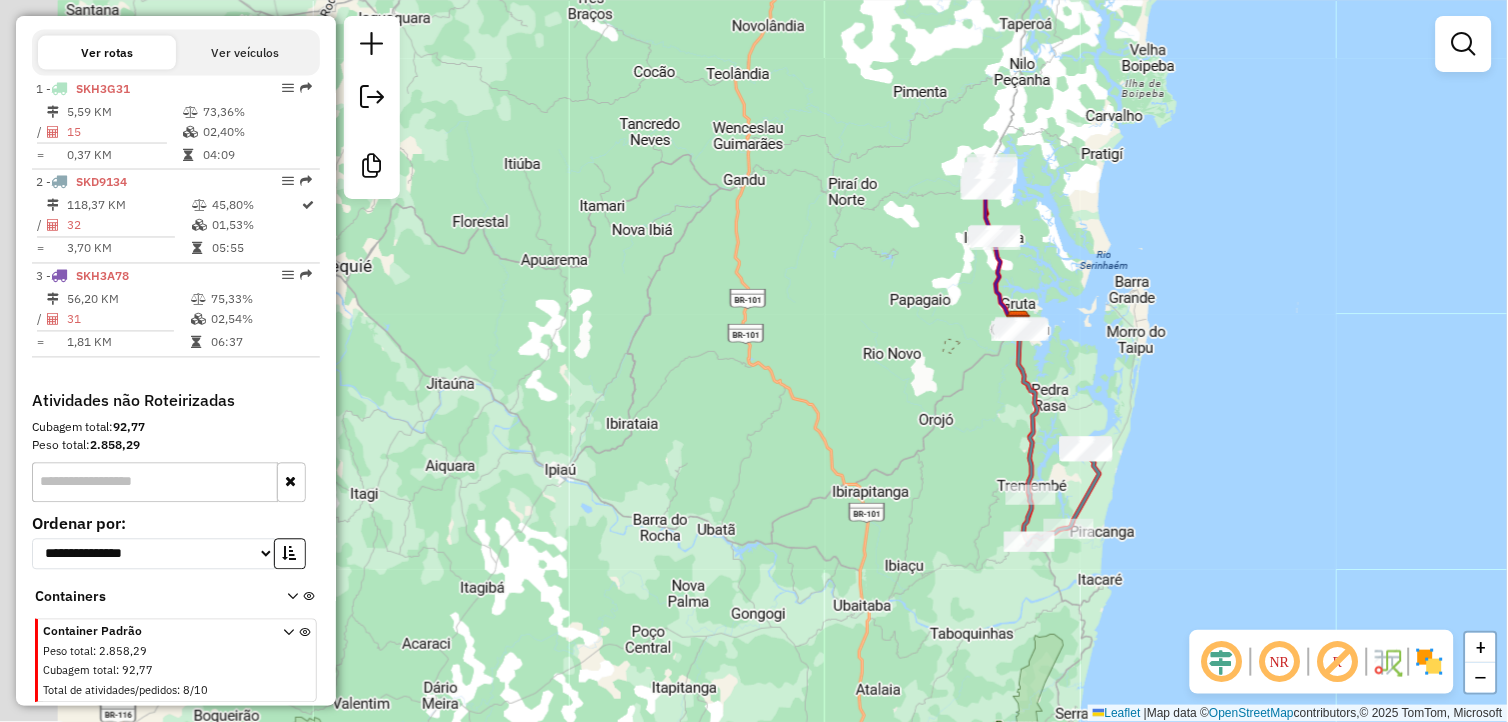 drag, startPoint x: 1140, startPoint y: 503, endPoint x: 1153, endPoint y: 506, distance: 13.341664 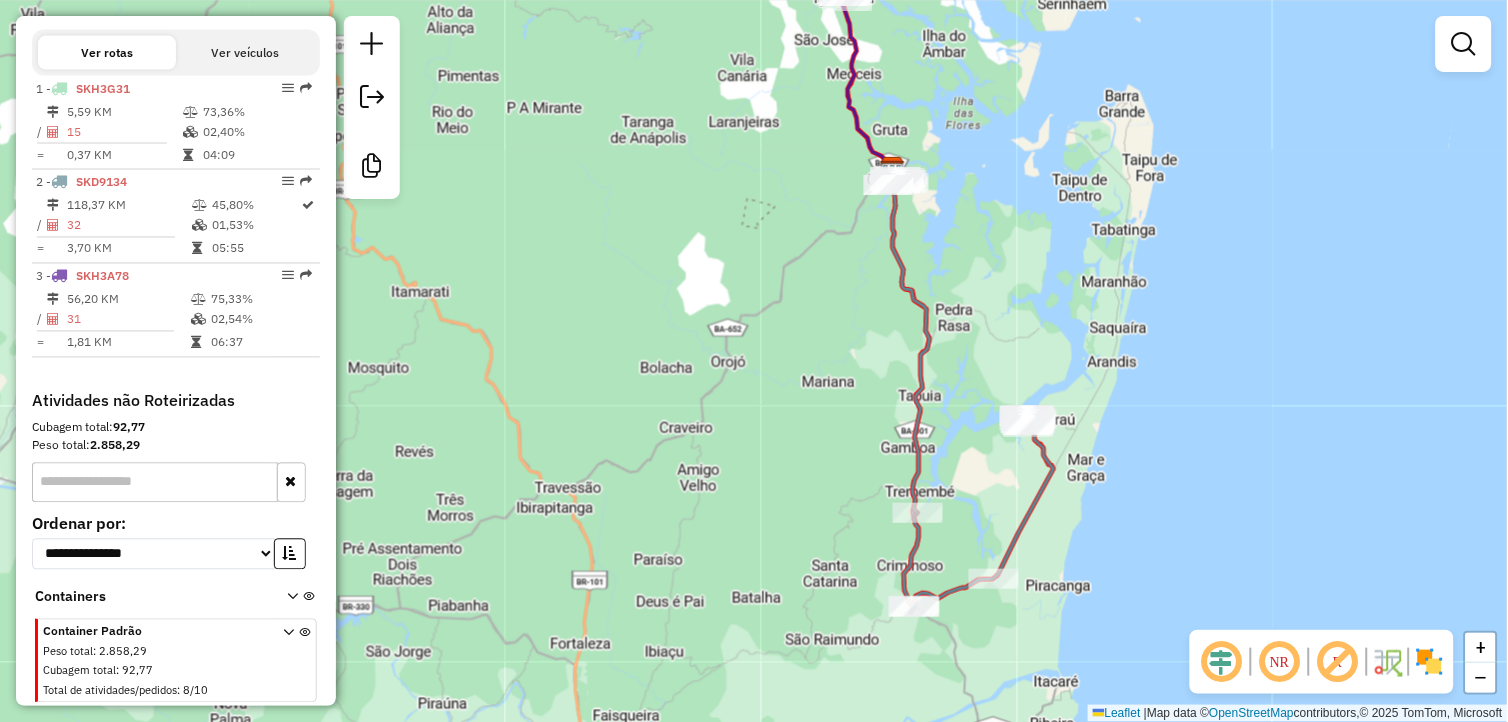 drag, startPoint x: 996, startPoint y: 281, endPoint x: 992, endPoint y: 307, distance: 26.305893 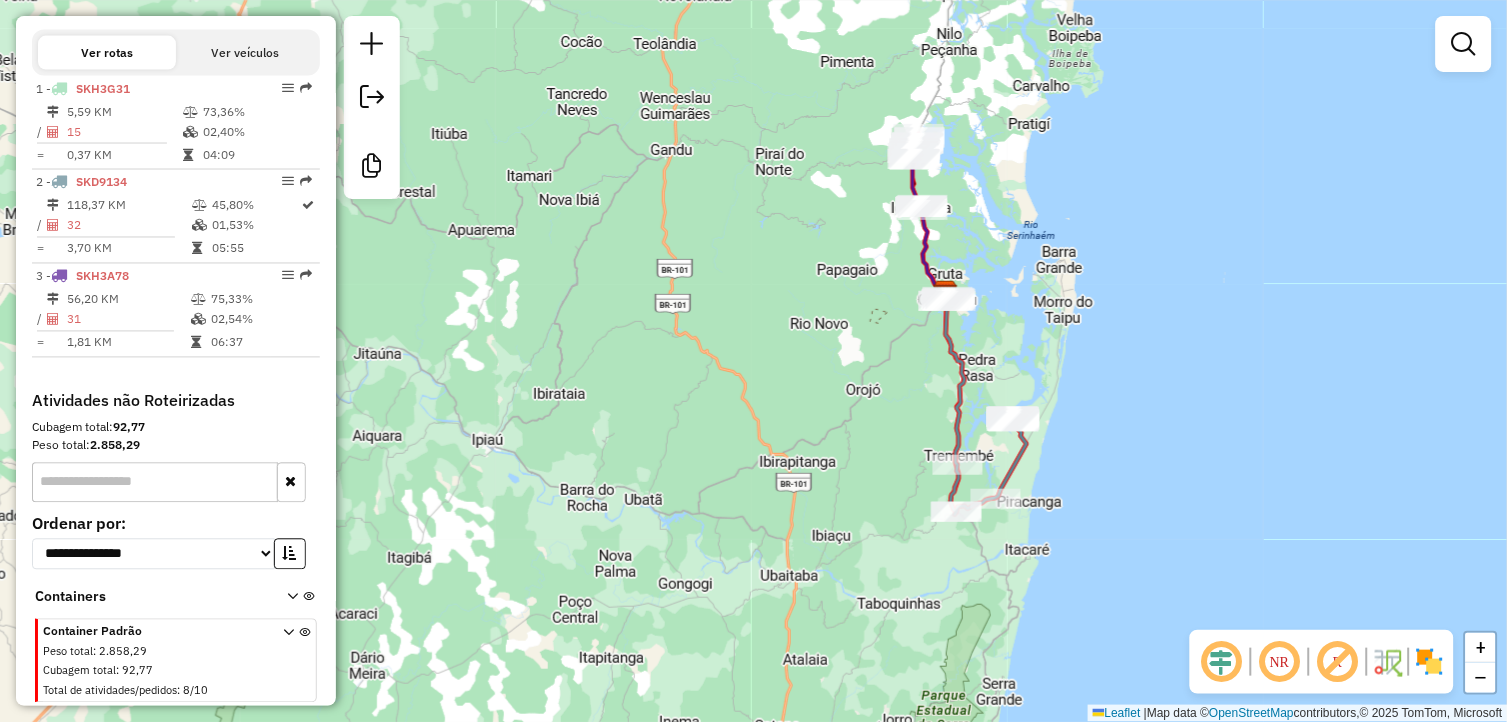 drag, startPoint x: 1067, startPoint y: 242, endPoint x: 1021, endPoint y: 306, distance: 78.81624 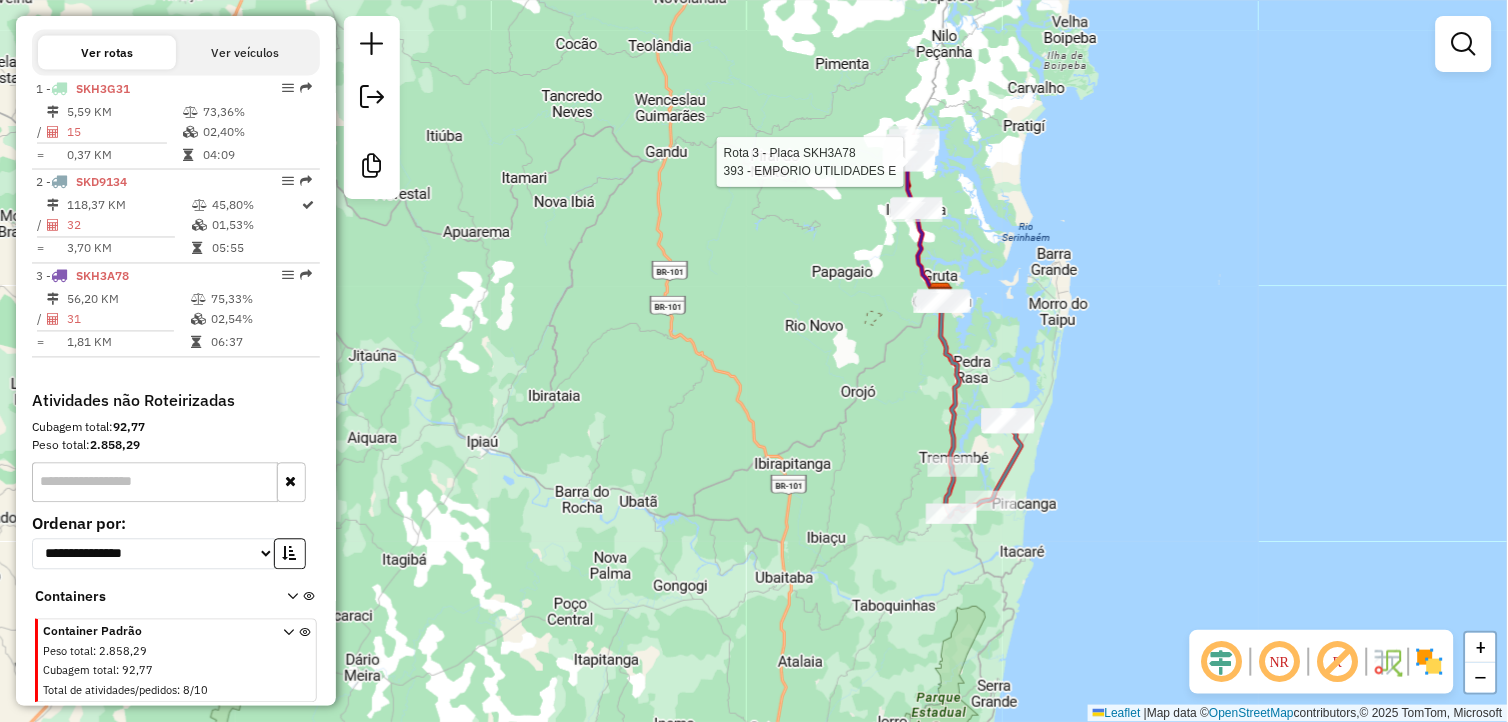 select on "**********" 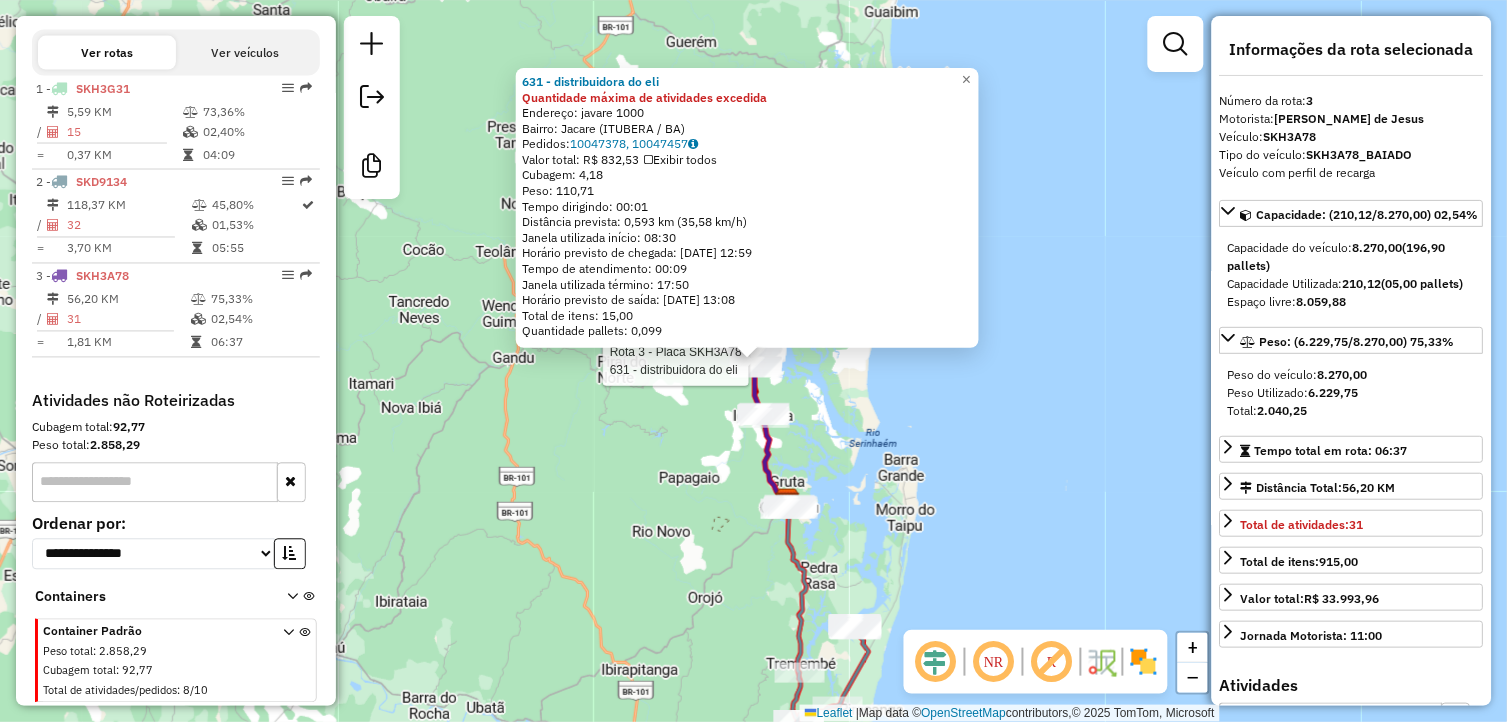 click on "Rota 3 - Placa SKH3A78  631 - distribuidora do eli Rota 3 - Placa SKH3A78  393 - EMPORIO UTILIDADES E 631 - distribuidora do eli Quantidade máxima de atividades excedida  Endereço:  javare 1000   Bairro: Jacare (ITUBERA / BA)   Pedidos:  10047378, 10047457   Valor total: R$ 832,53   Exibir todos   Cubagem: 4,18  Peso: 110,71  Tempo dirigindo: 00:01   Distância prevista: 0,593 km (35,58 km/h)   Janela utilizada início: 08:30   Horário previsto de chegada: [DATE] 12:59   Tempo de atendimento: 00:09   Janela utilizada término: 17:50   Horário previsto de saída: [DATE] 13:08   Total de itens: 15,00   Quantidade pallets: 0,099  × Janela de atendimento Grade de atendimento Capacidade Transportadoras Veículos Cliente Pedidos  Rotas Selecione os dias de semana para filtrar as janelas de atendimento  Seg   Ter   Qua   Qui   Sex   Sáb   Dom  Informe o período da janela de atendimento: De: Até:  Filtrar exatamente a janela do cliente  Considerar janela de atendimento padrão   Seg   Ter   Qua   Qui" 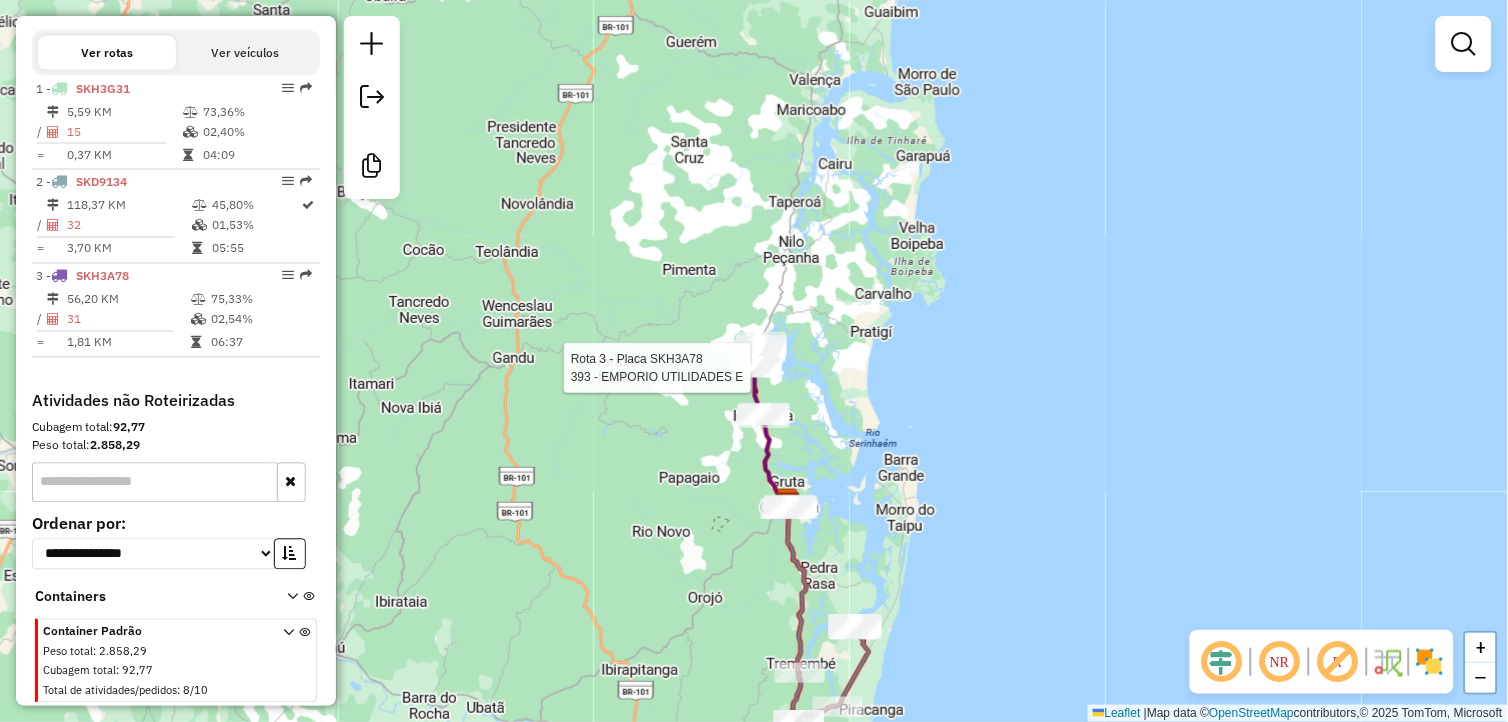 select on "**********" 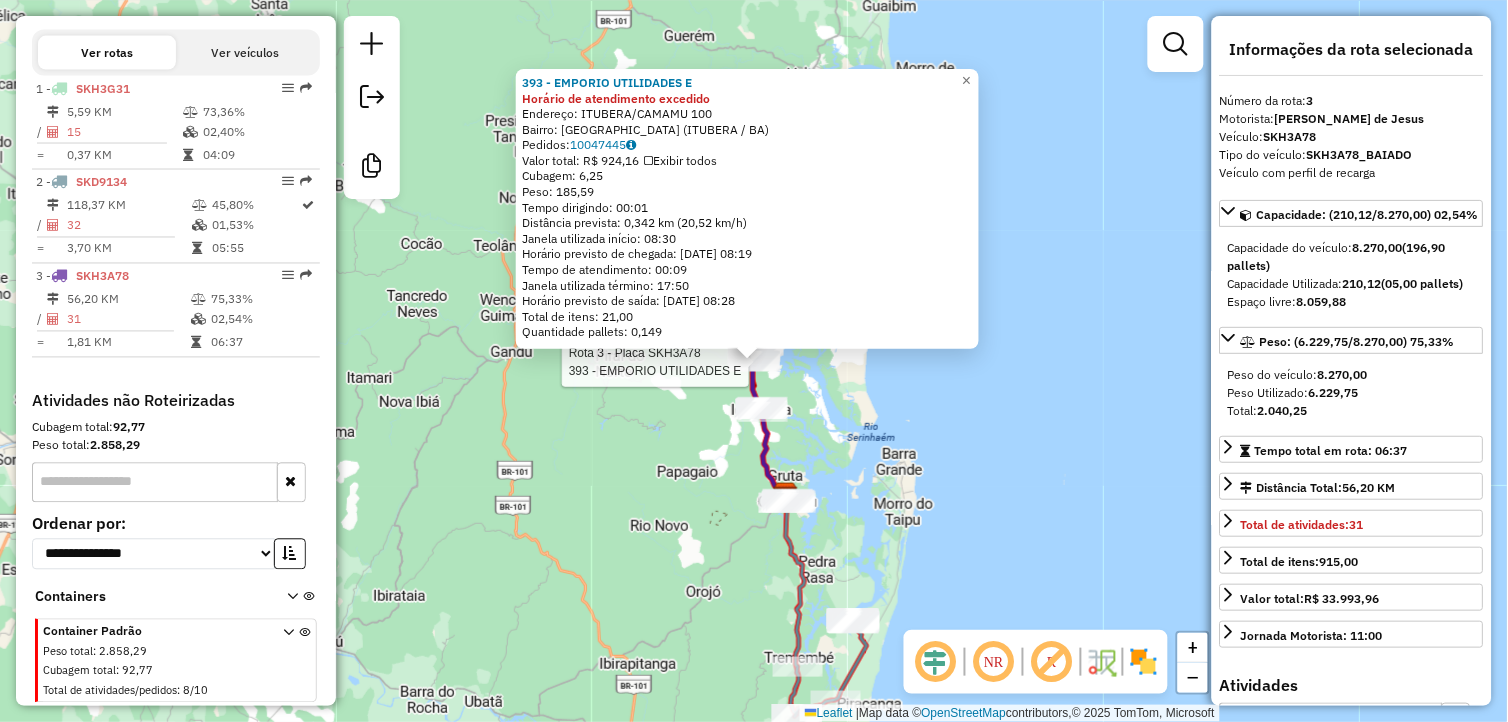 click on "Rota 3 - Placa SKH3A78  393 - EMPORIO UTILIDADES E 393 - EMPORIO UTILIDADES E Horário de atendimento excedido  Endereço:  [GEOGRAPHIC_DATA]/CAMAMU 100   Bairro: [GEOGRAPHIC_DATA] (ITUBERA / BA)   Pedidos:  10047445   Valor total: R$ 924,16   Exibir todos   Cubagem: 6,25  Peso: 185,59  Tempo dirigindo: 00:01   Distância prevista: 0,342 km (20,52 km/h)   Janela utilizada início: 08:30   Horário previsto de chegada: [DATE] 08:19   Tempo de atendimento: 00:09   Janela utilizada término: 17:50   Horário previsto de saída: [DATE] 08:28   Total de itens: 21,00   Quantidade pallets: 0,149  × Janela de atendimento Grade de atendimento Capacidade Transportadoras Veículos Cliente Pedidos  Rotas Selecione os dias de semana para filtrar as janelas de atendimento  Seg   Ter   Qua   Qui   Sex   Sáb   Dom  Informe o período da janela de atendimento: De: Até:  Filtrar exatamente a janela do cliente  Considerar janela de atendimento padrão  Selecione os dias de semana para filtrar as grades de atendimento  Seg   Ter" 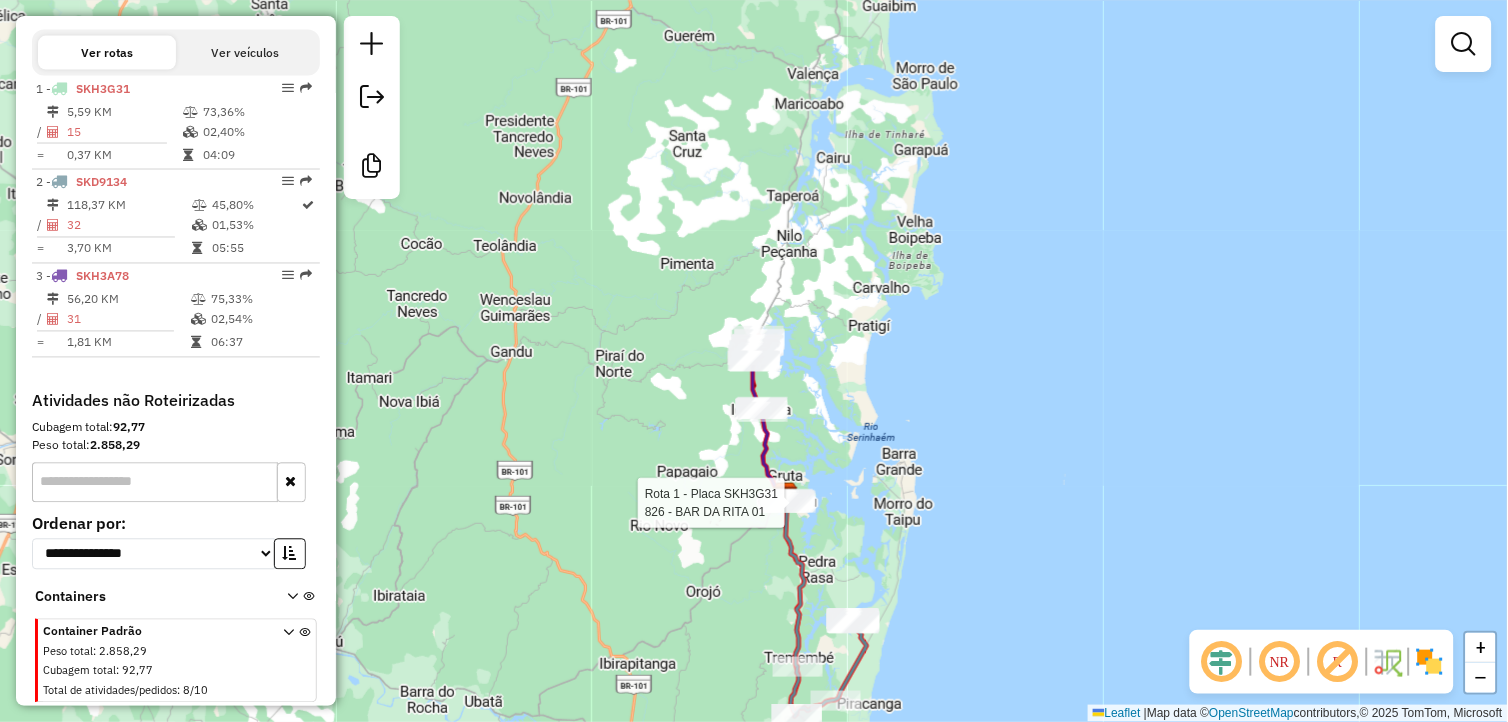 select on "**********" 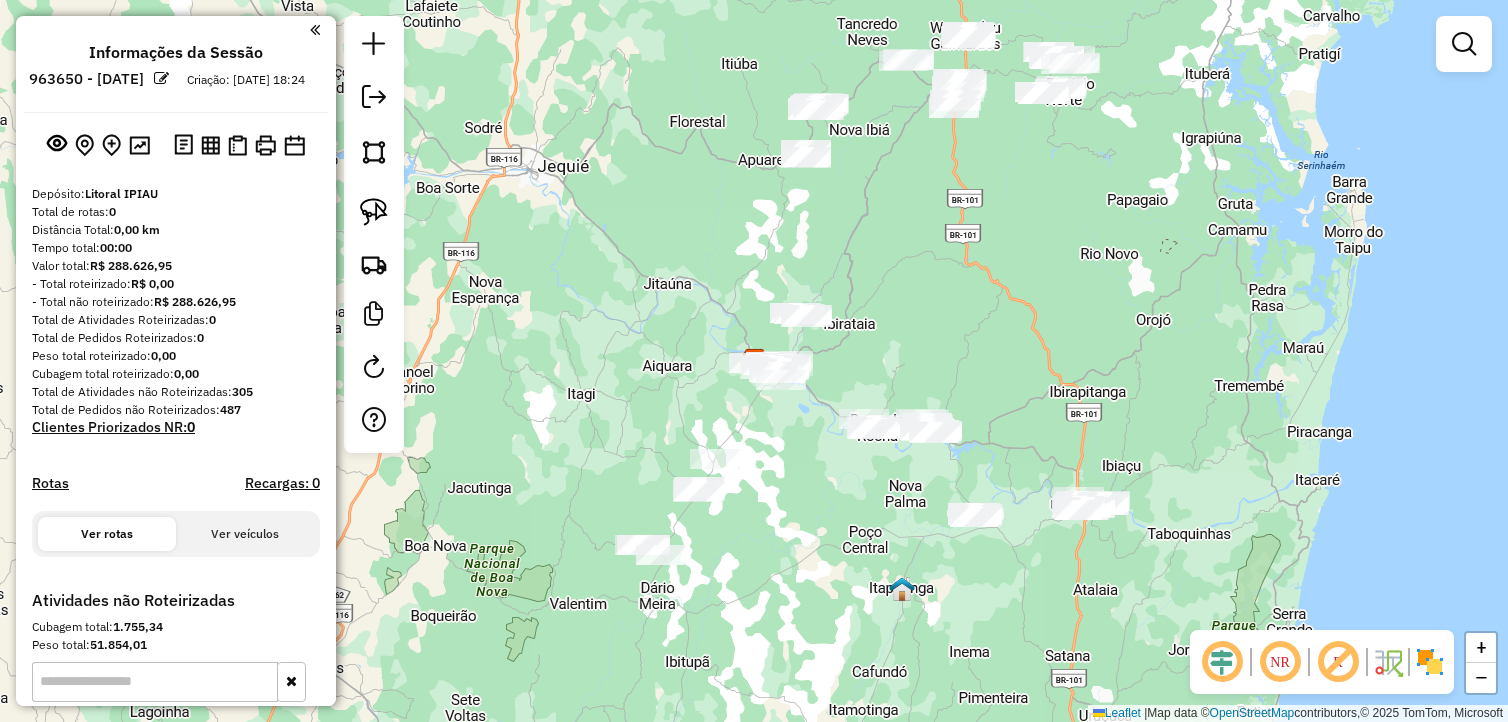 scroll, scrollTop: 0, scrollLeft: 0, axis: both 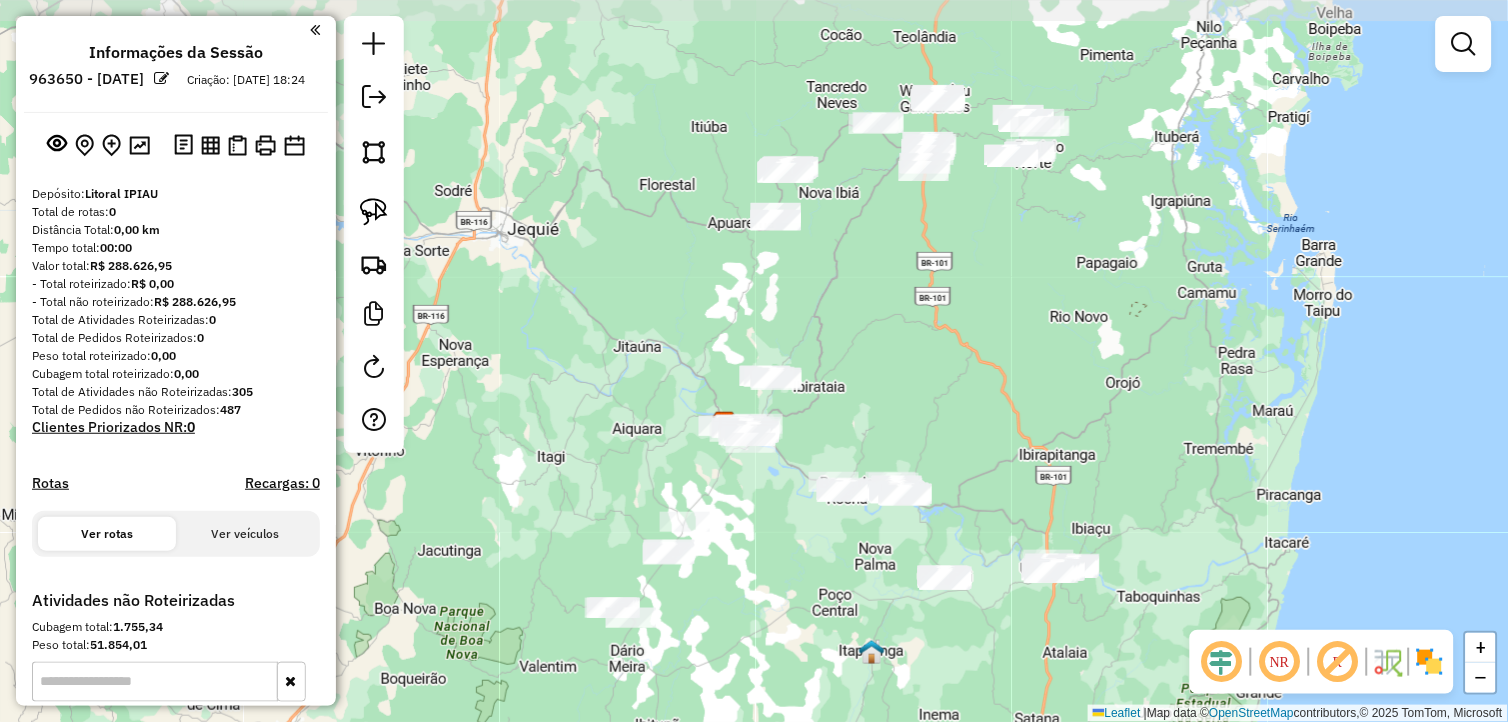 drag, startPoint x: 1118, startPoint y: 264, endPoint x: 1088, endPoint y: 327, distance: 69.77822 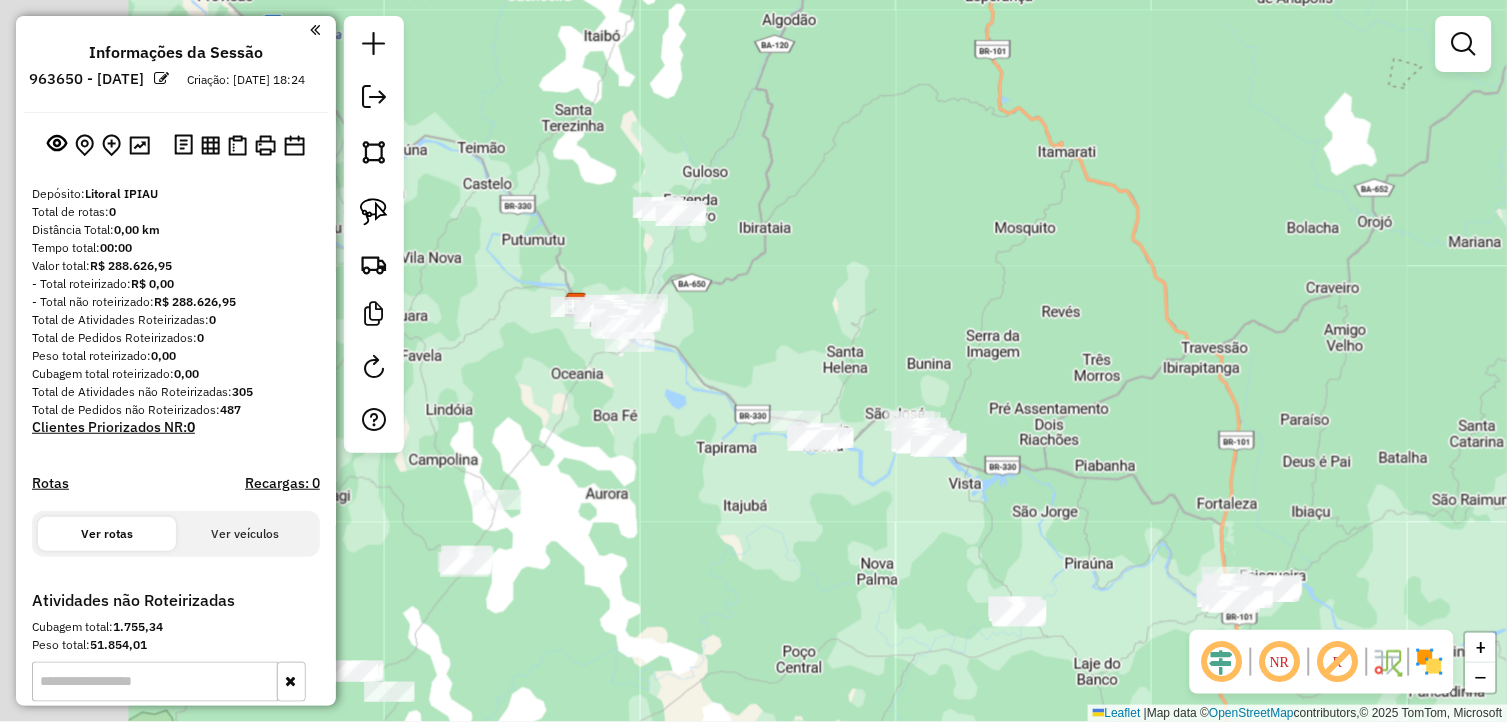 drag, startPoint x: 862, startPoint y: 441, endPoint x: 796, endPoint y: 283, distance: 171.23083 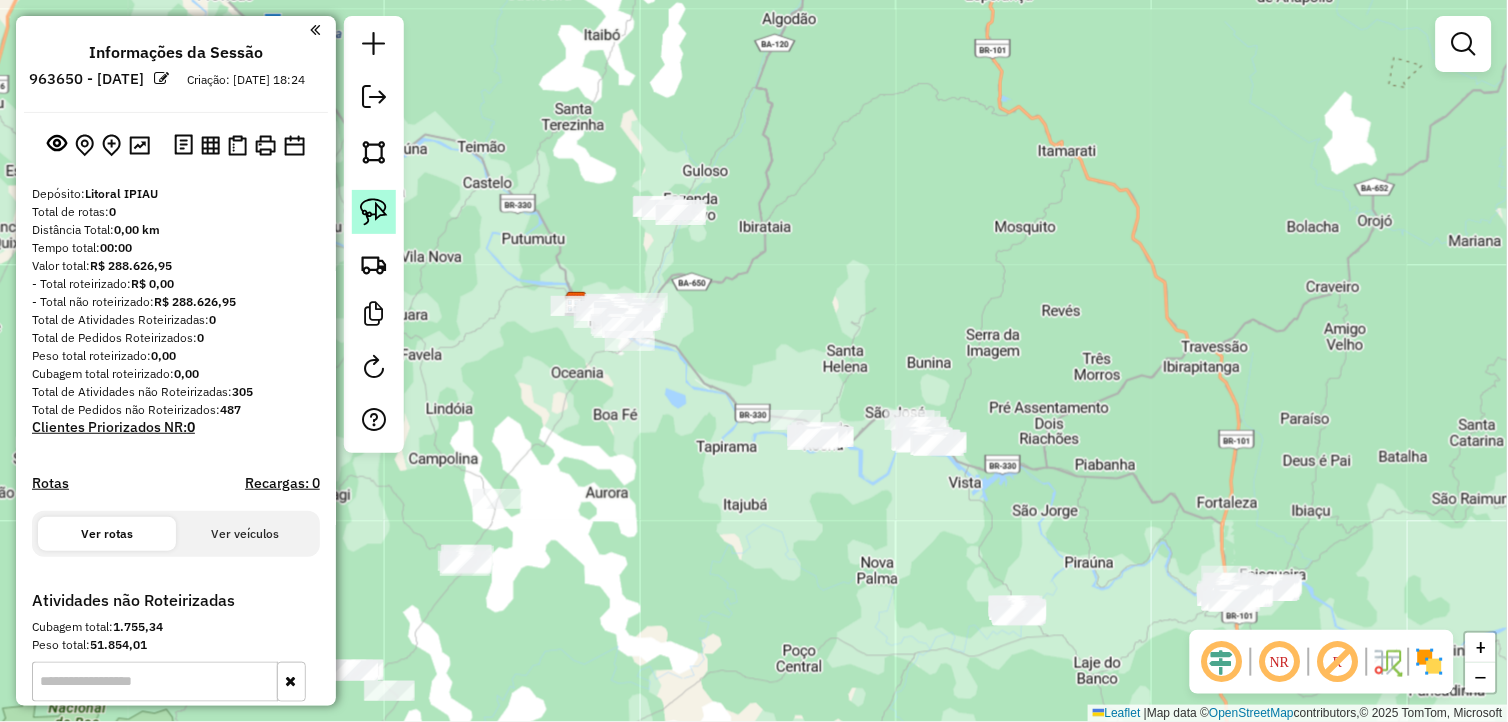 drag, startPoint x: 376, startPoint y: 217, endPoint x: 392, endPoint y: 217, distance: 16 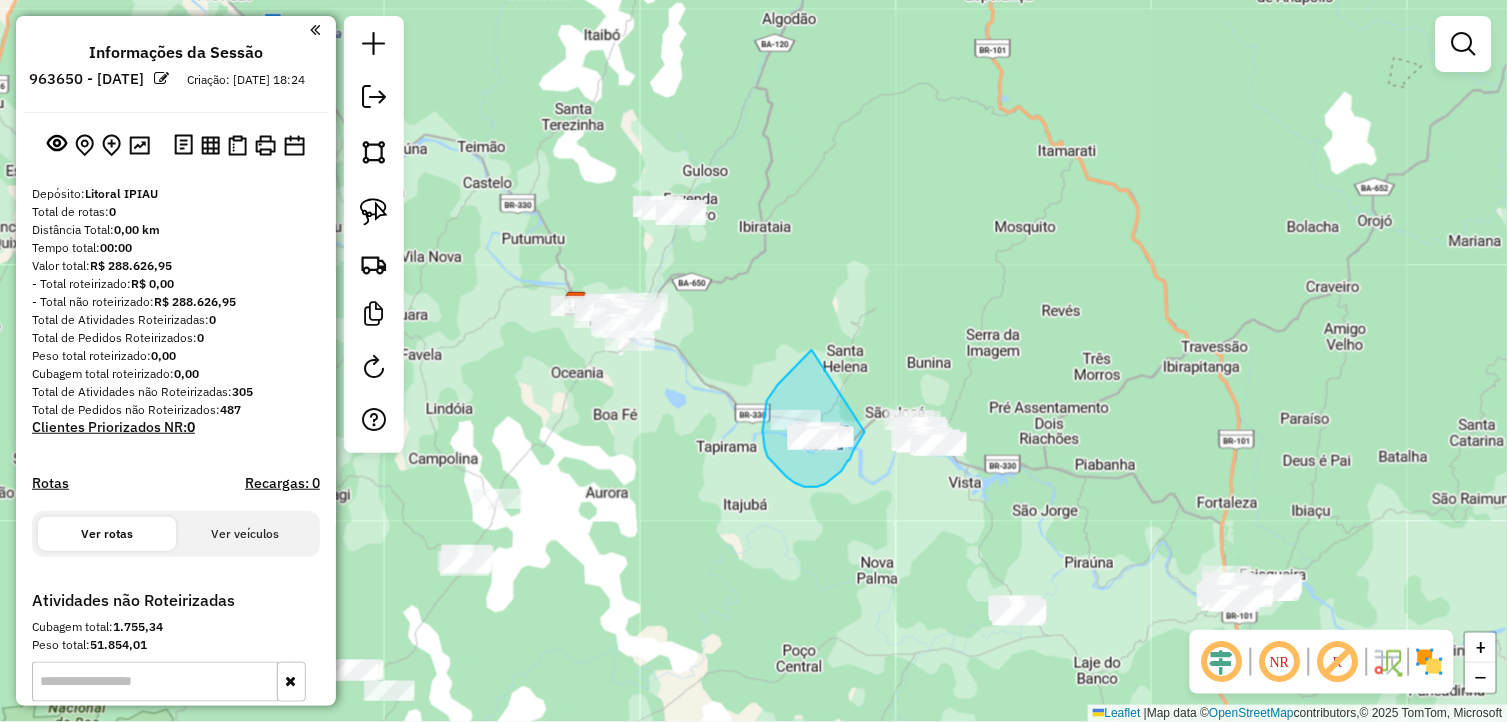 drag, startPoint x: 812, startPoint y: 350, endPoint x: 865, endPoint y: 432, distance: 97.637085 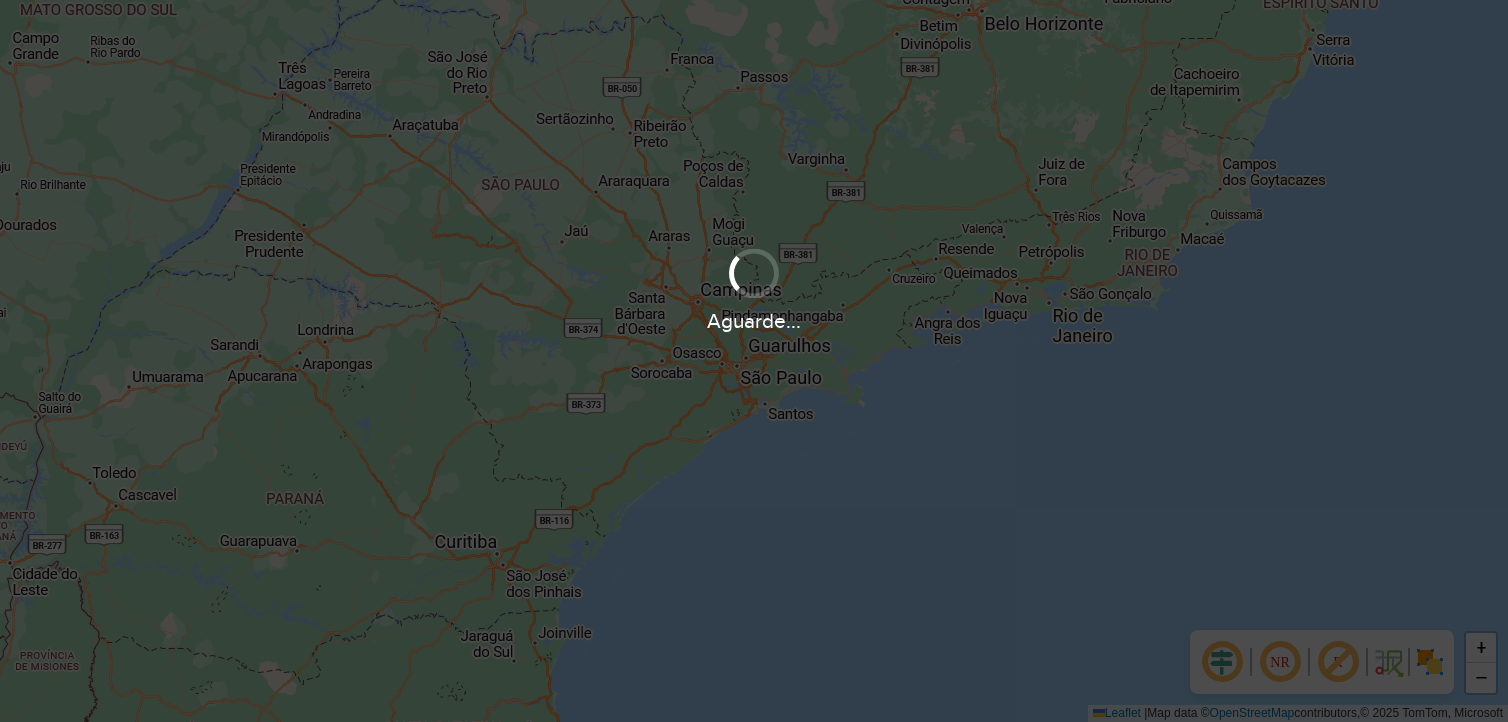 scroll, scrollTop: 0, scrollLeft: 0, axis: both 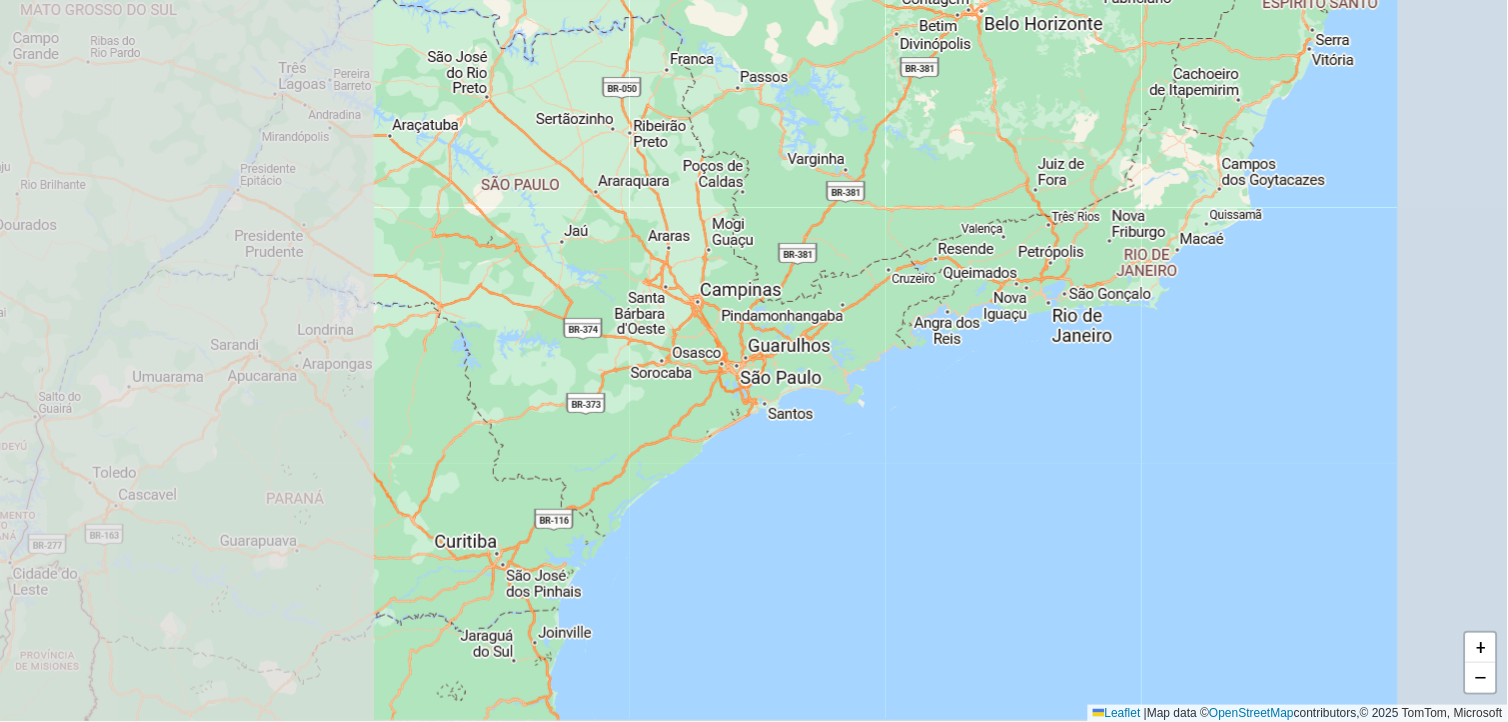 click on "+ −  Leaflet   |  Map data ©  OpenStreetMap  contributors,© 2025 TomTom, Microsoft" 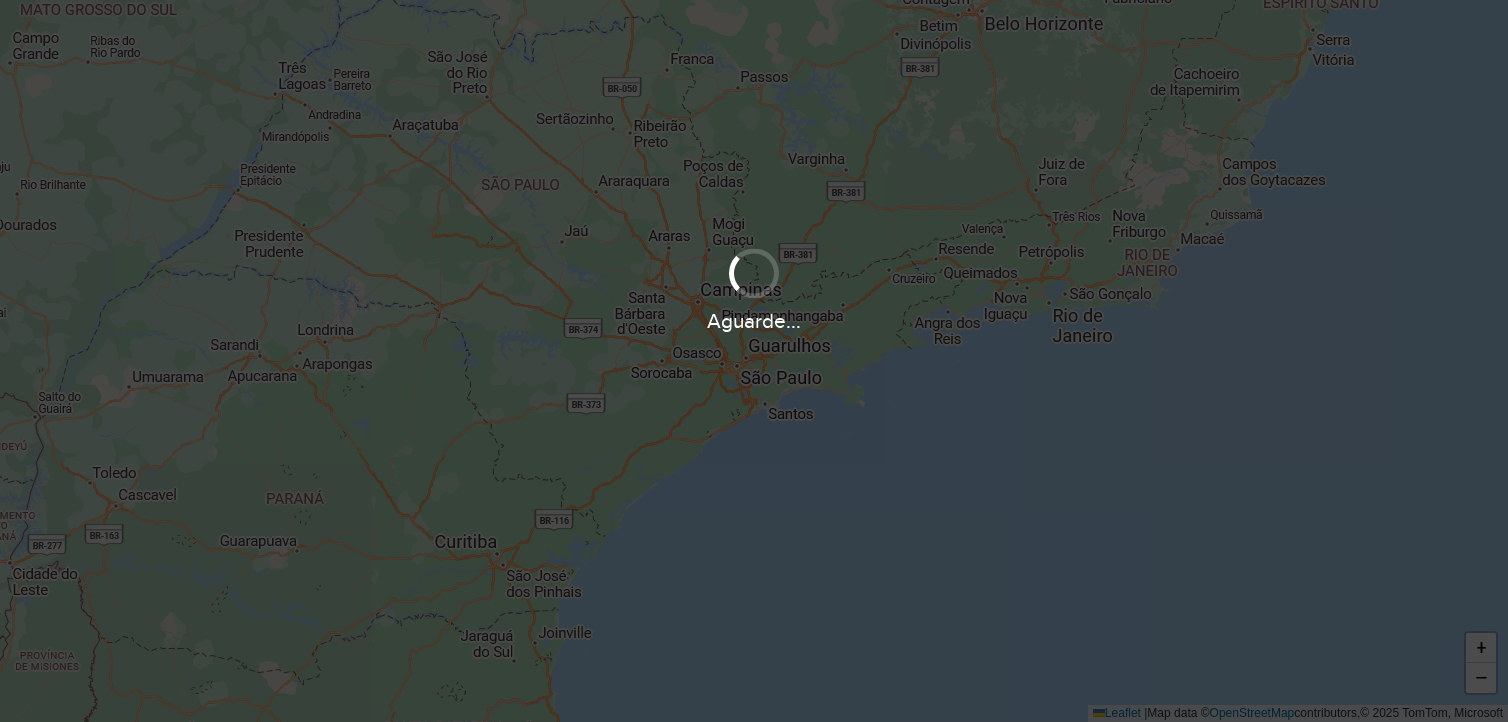scroll, scrollTop: 0, scrollLeft: 0, axis: both 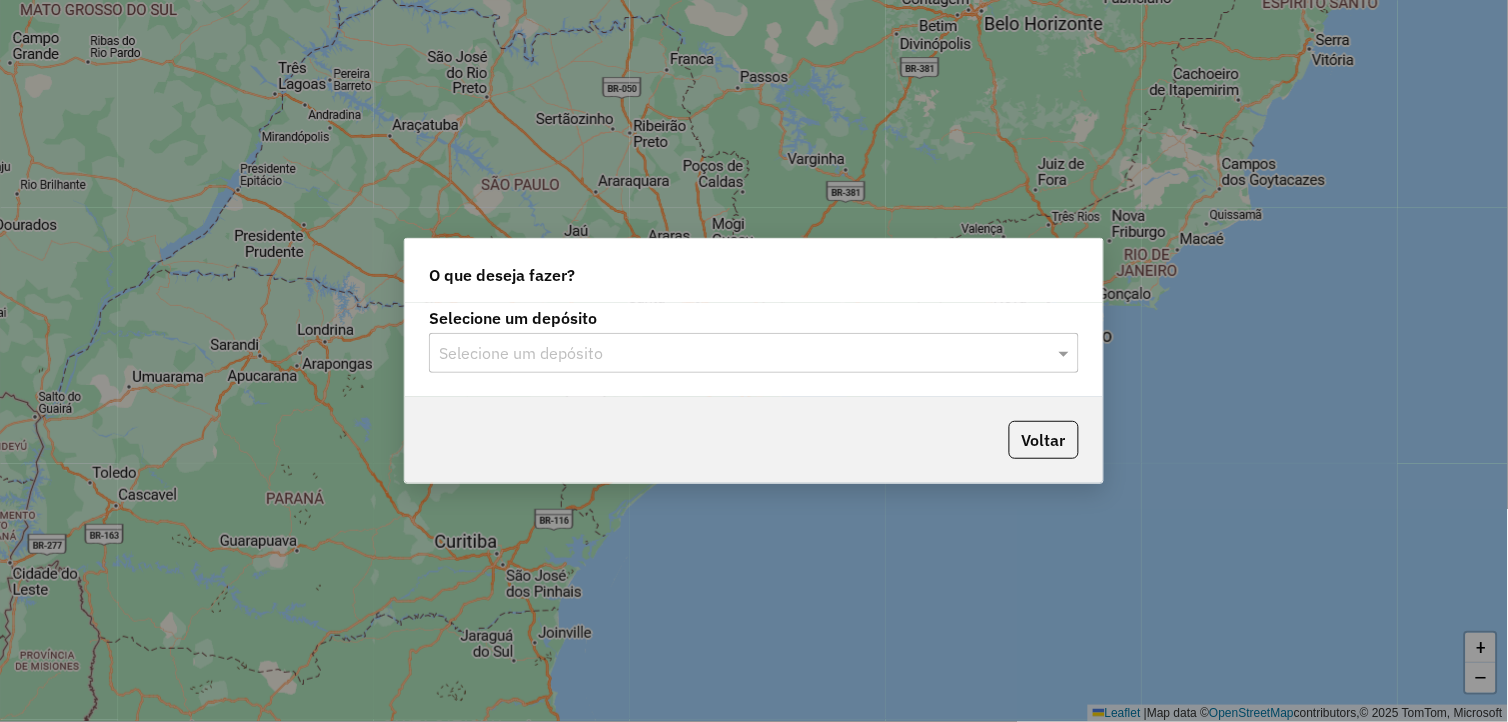 click on "Selecione um depósito" 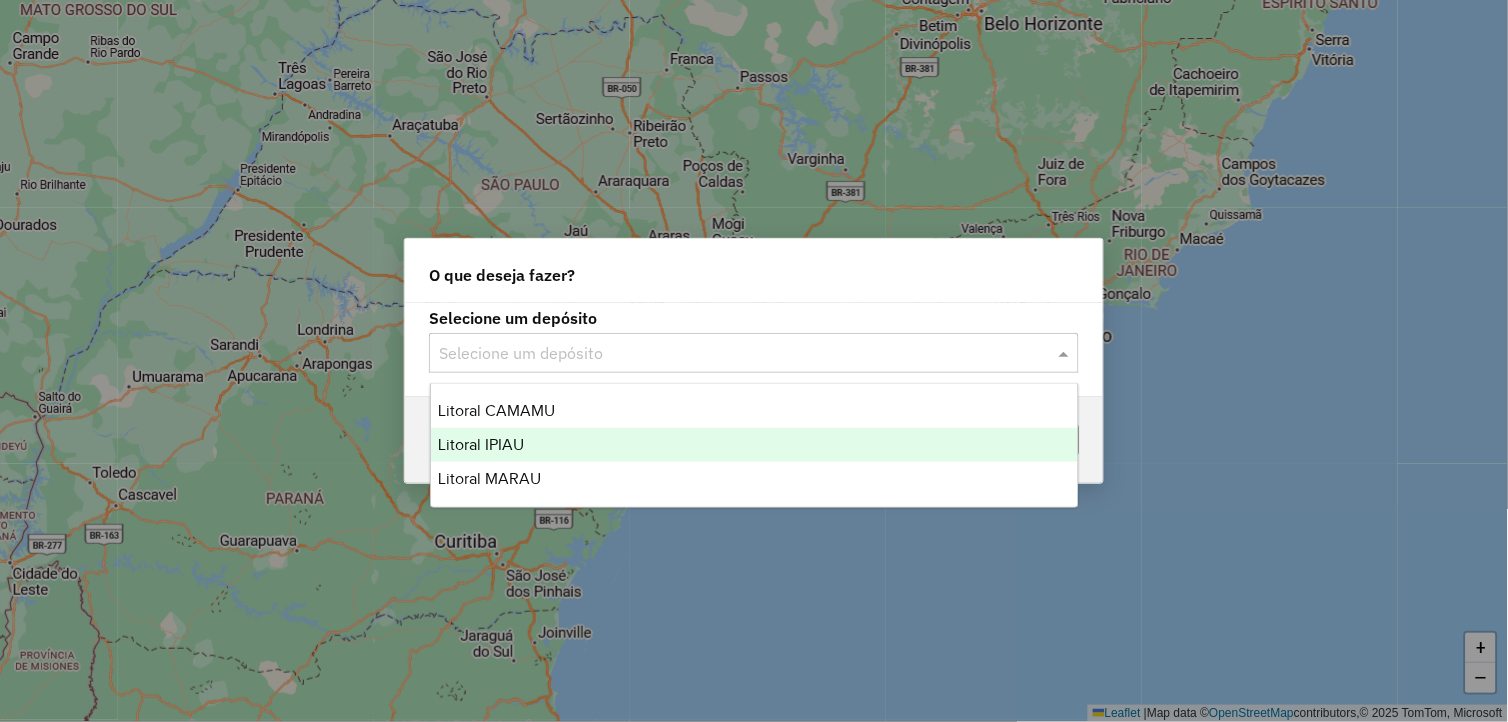 click on "Litoral IPIAU" at bounding box center (755, 445) 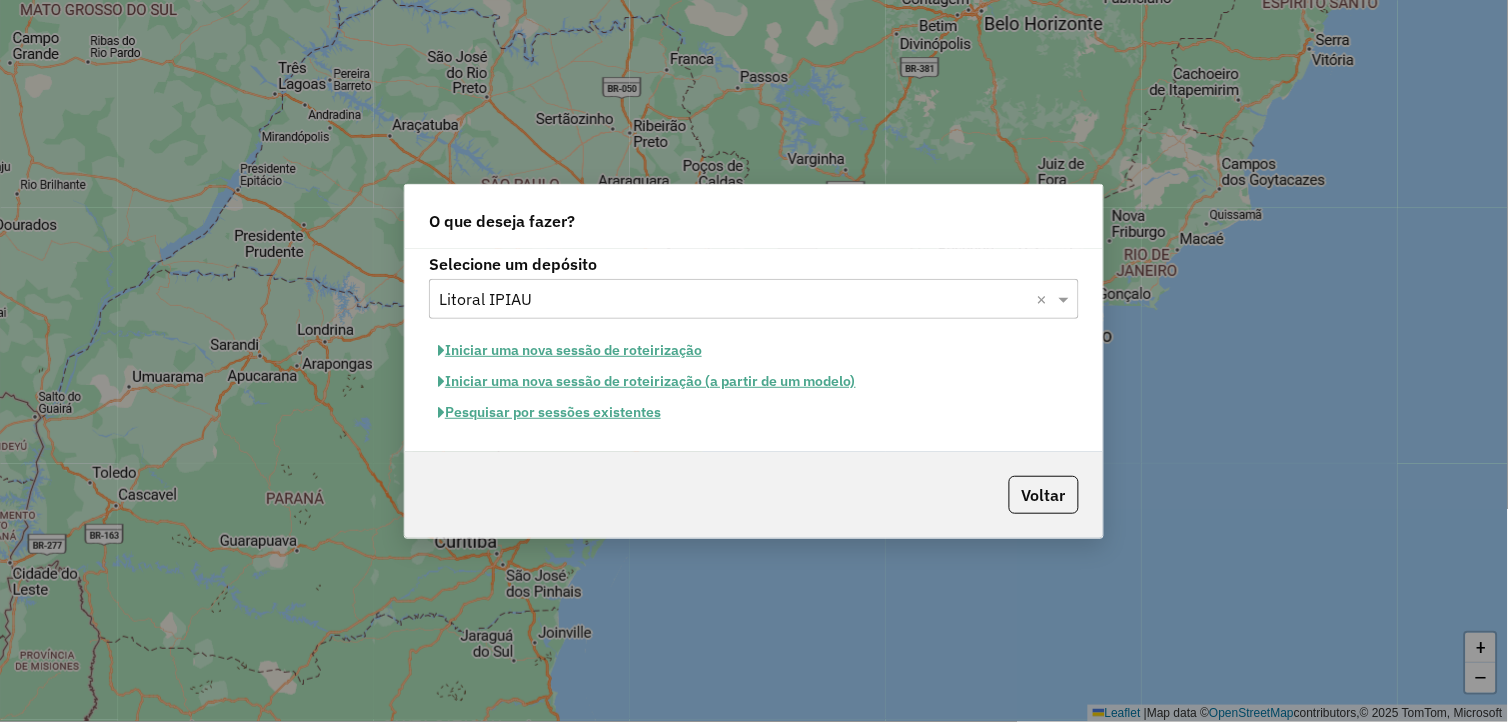 click on "Pesquisar por sessões existentes" 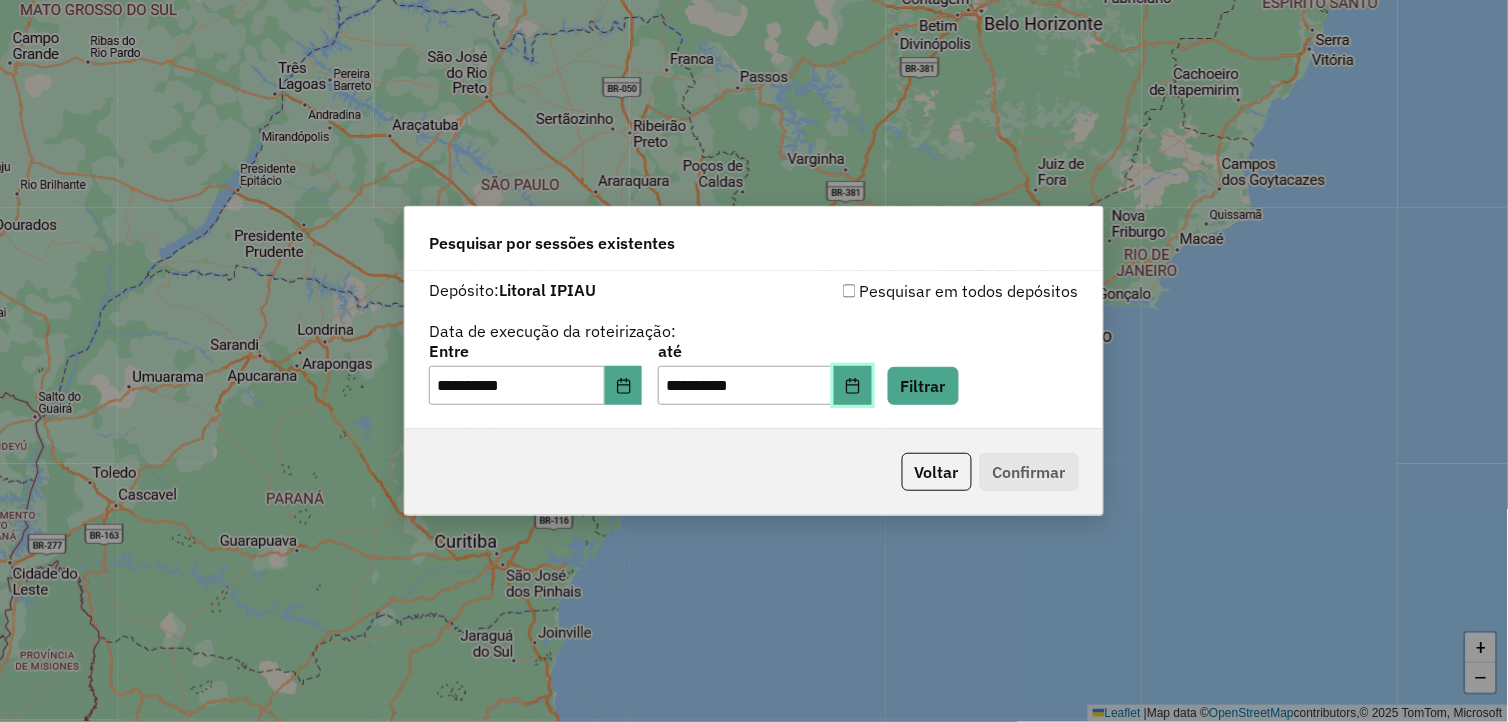 click 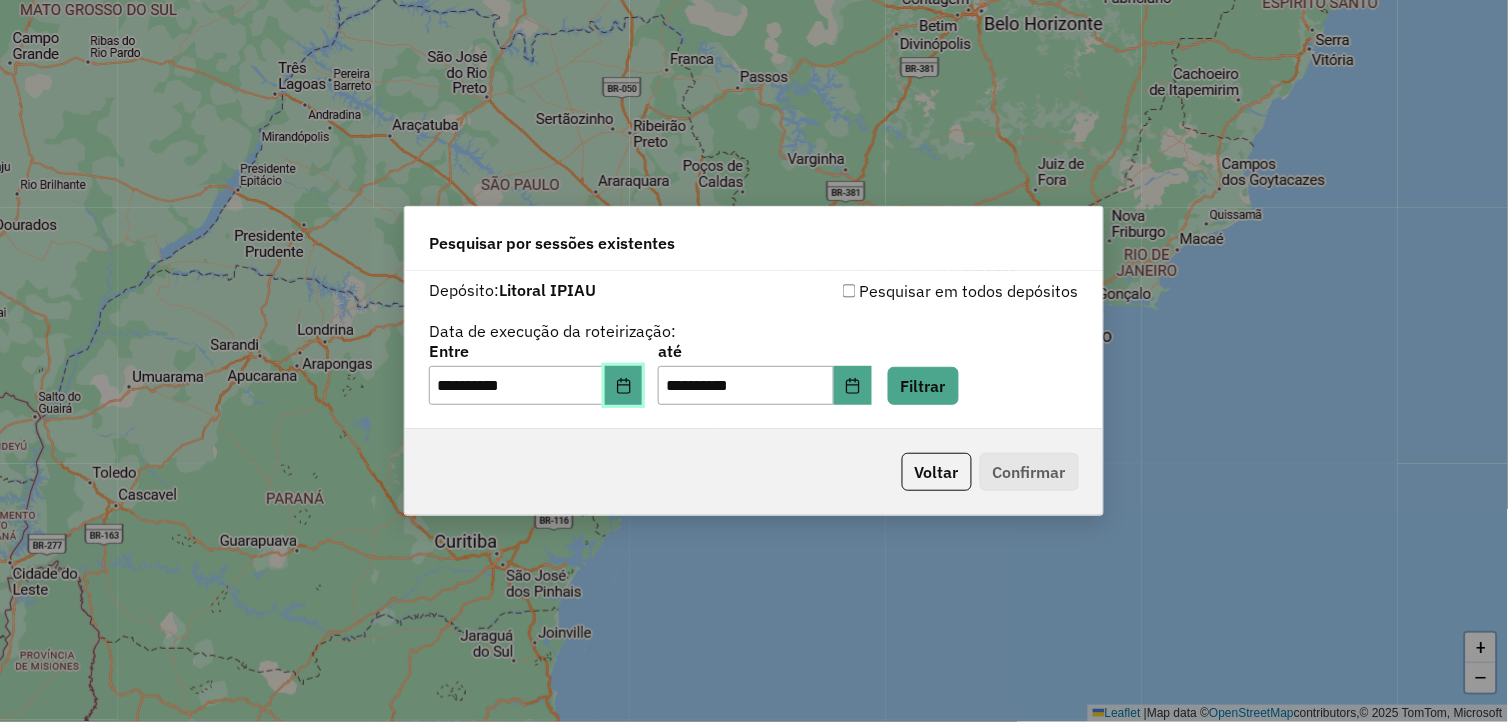 click 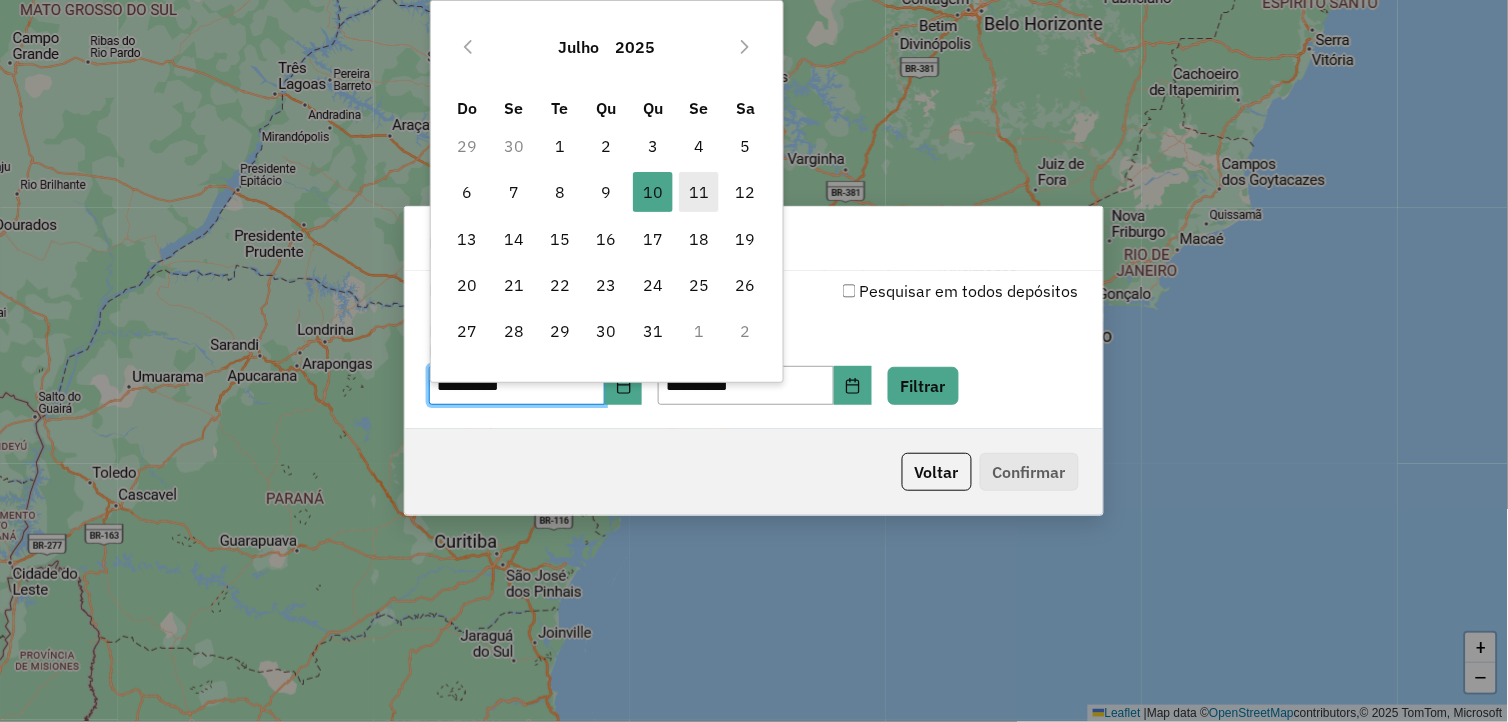 click on "11" at bounding box center [699, 192] 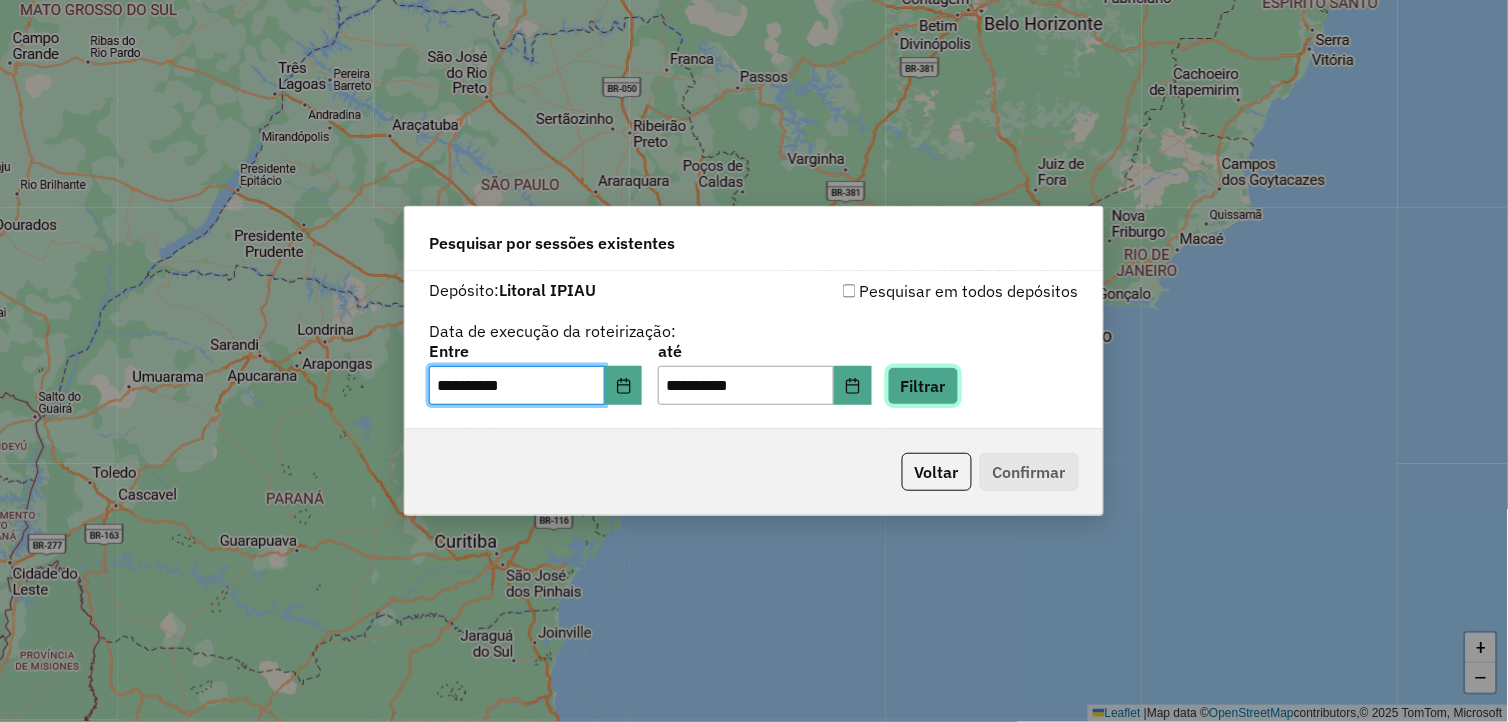 click on "Filtrar" 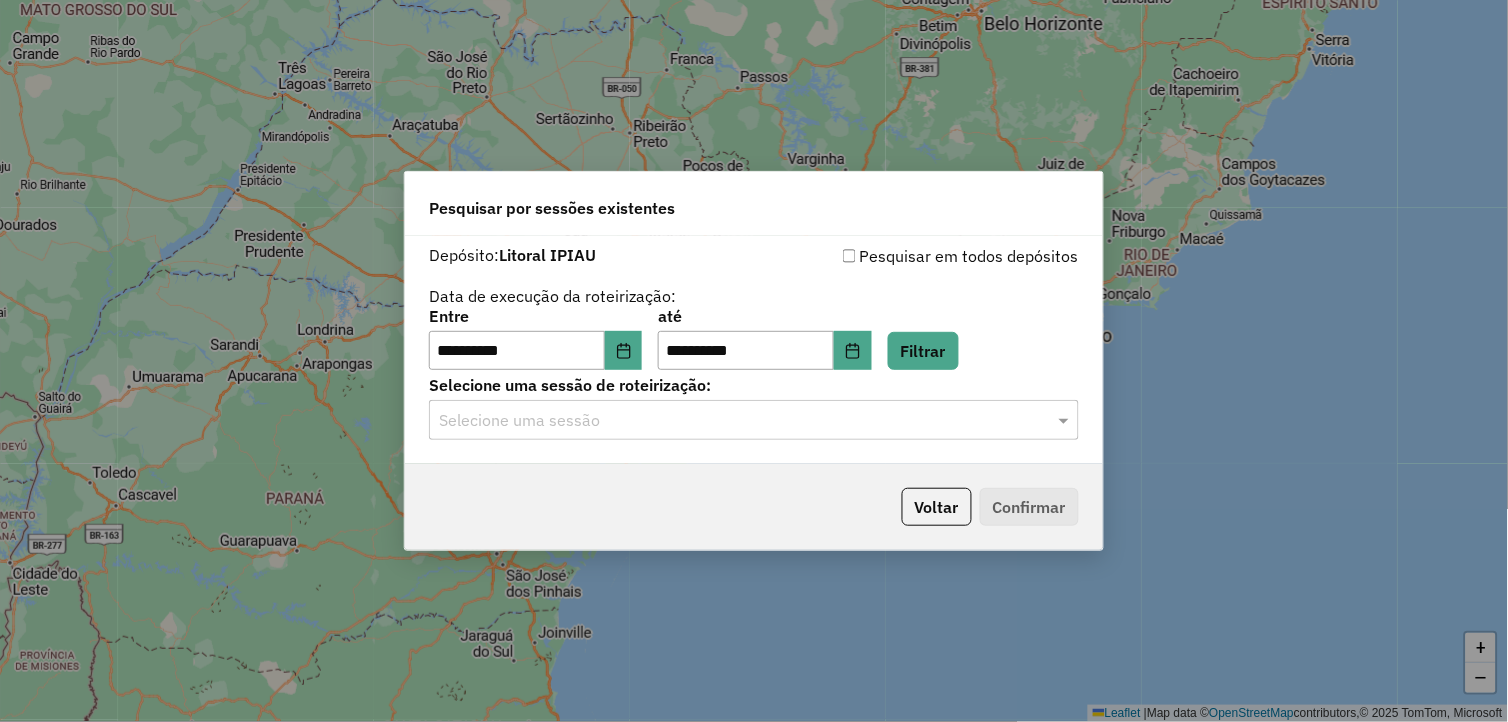 click 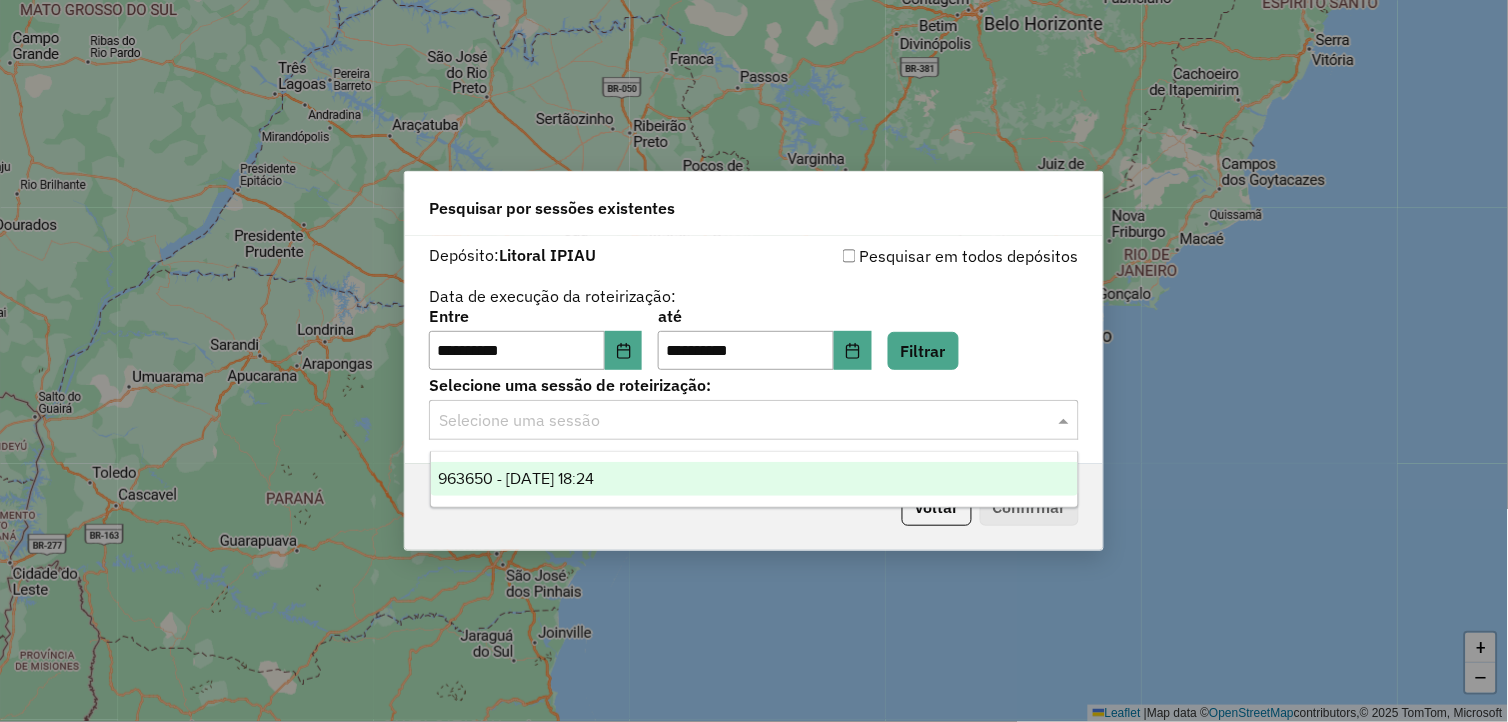 click on "963650 - [DATE] 18:24" at bounding box center [755, 479] 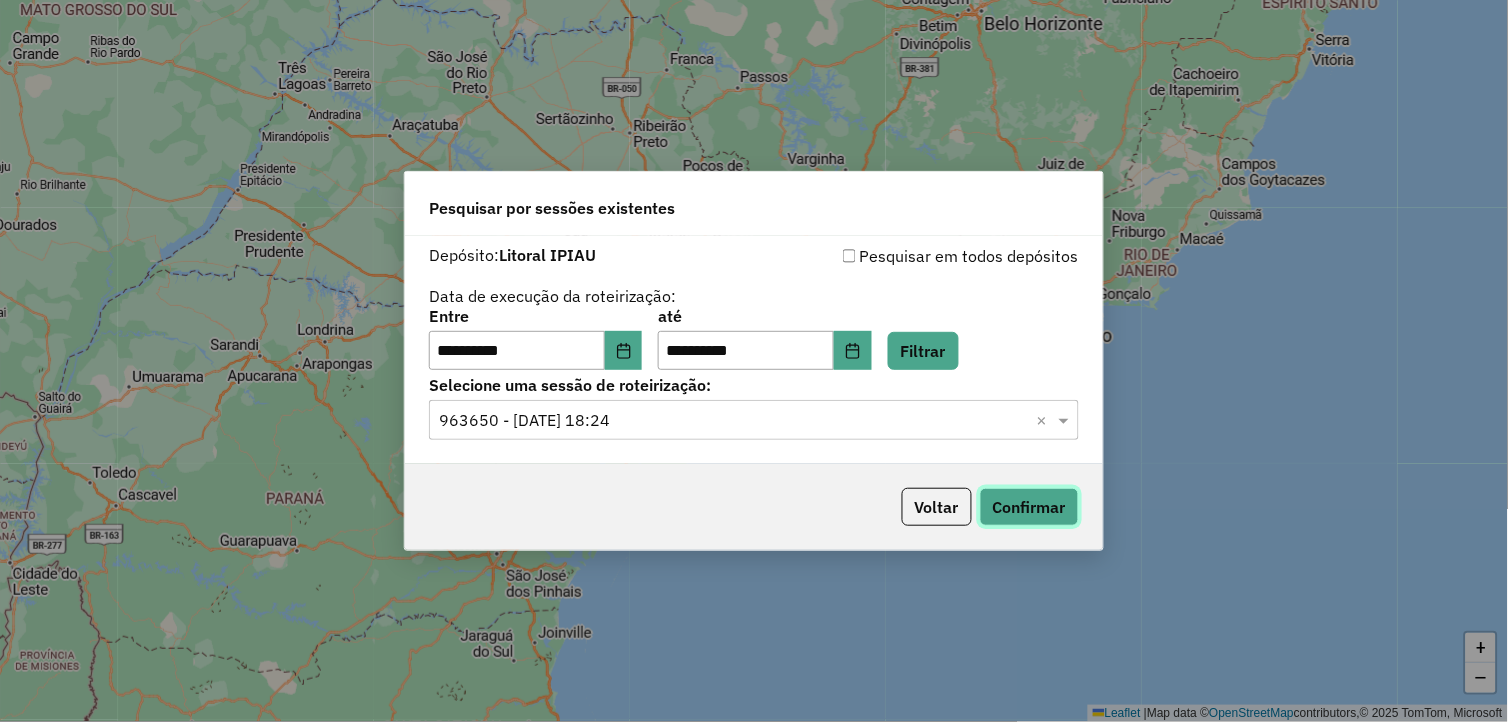 click on "Confirmar" 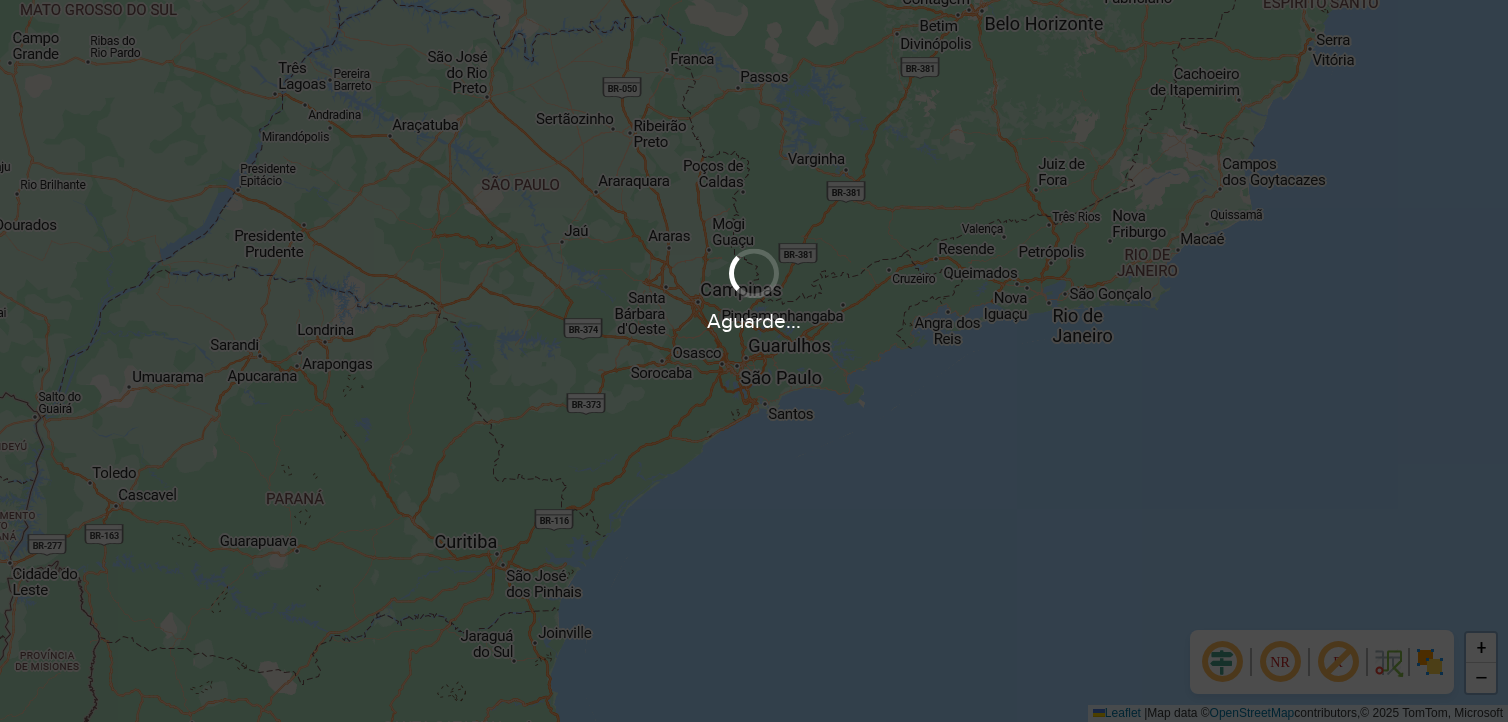 scroll, scrollTop: 0, scrollLeft: 0, axis: both 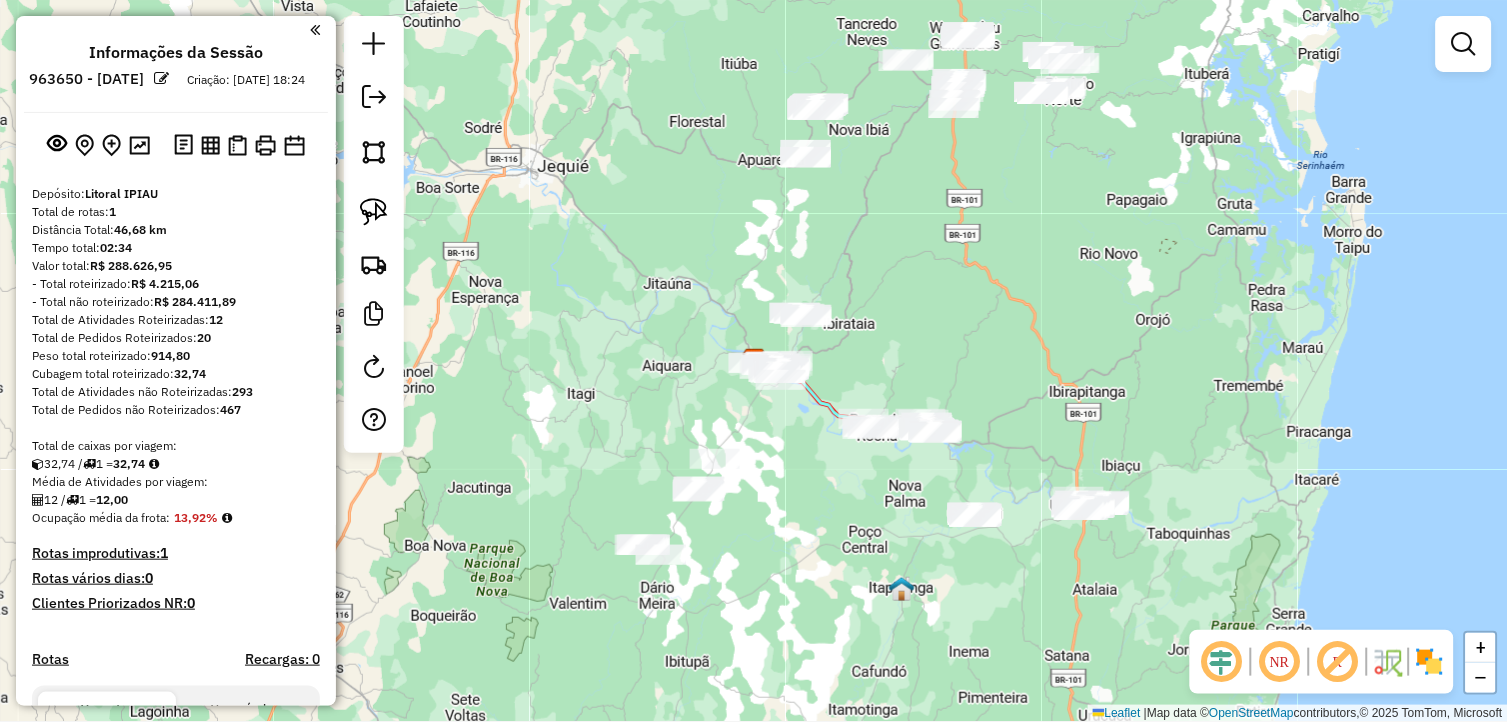 drag, startPoint x: 983, startPoint y: 347, endPoint x: 952, endPoint y: 383, distance: 47.507893 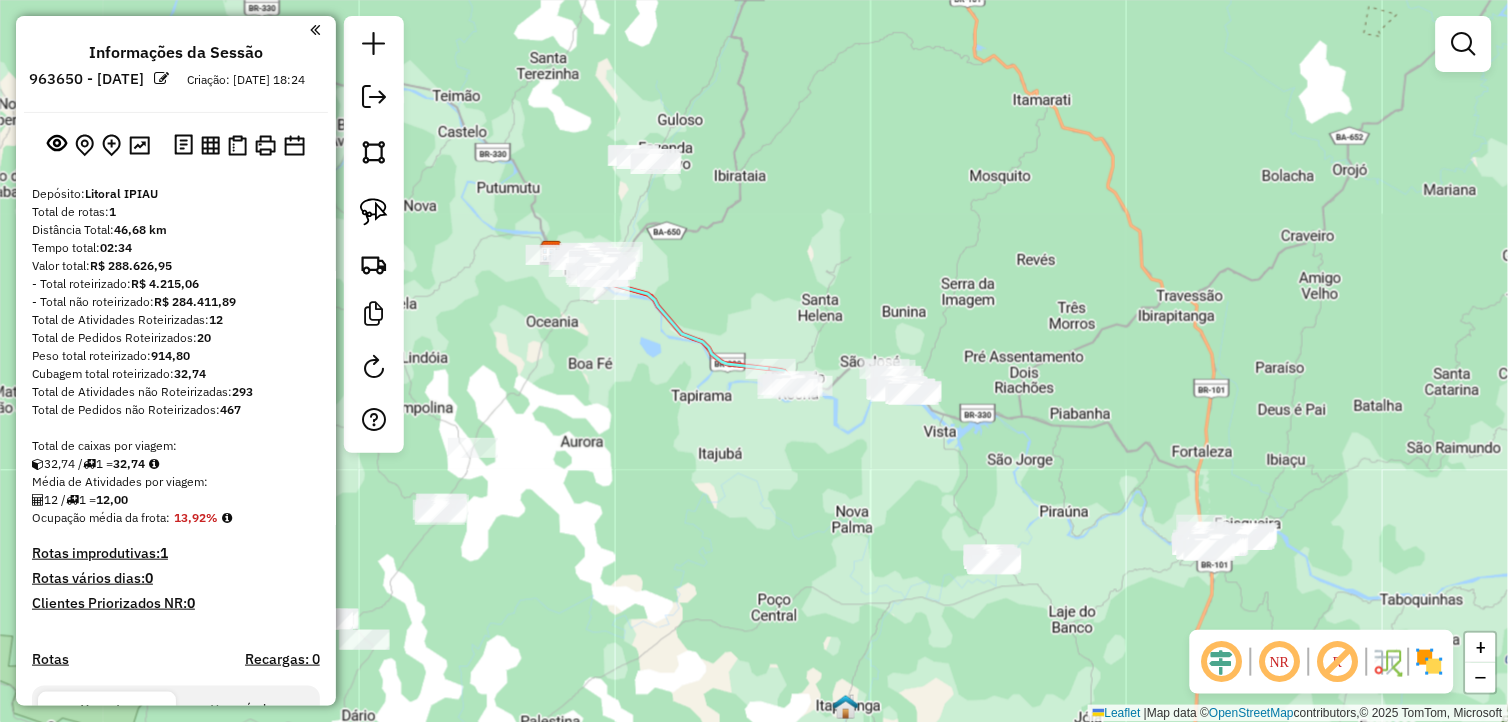 drag, startPoint x: 927, startPoint y: 563, endPoint x: 782, endPoint y: 501, distance: 157.69908 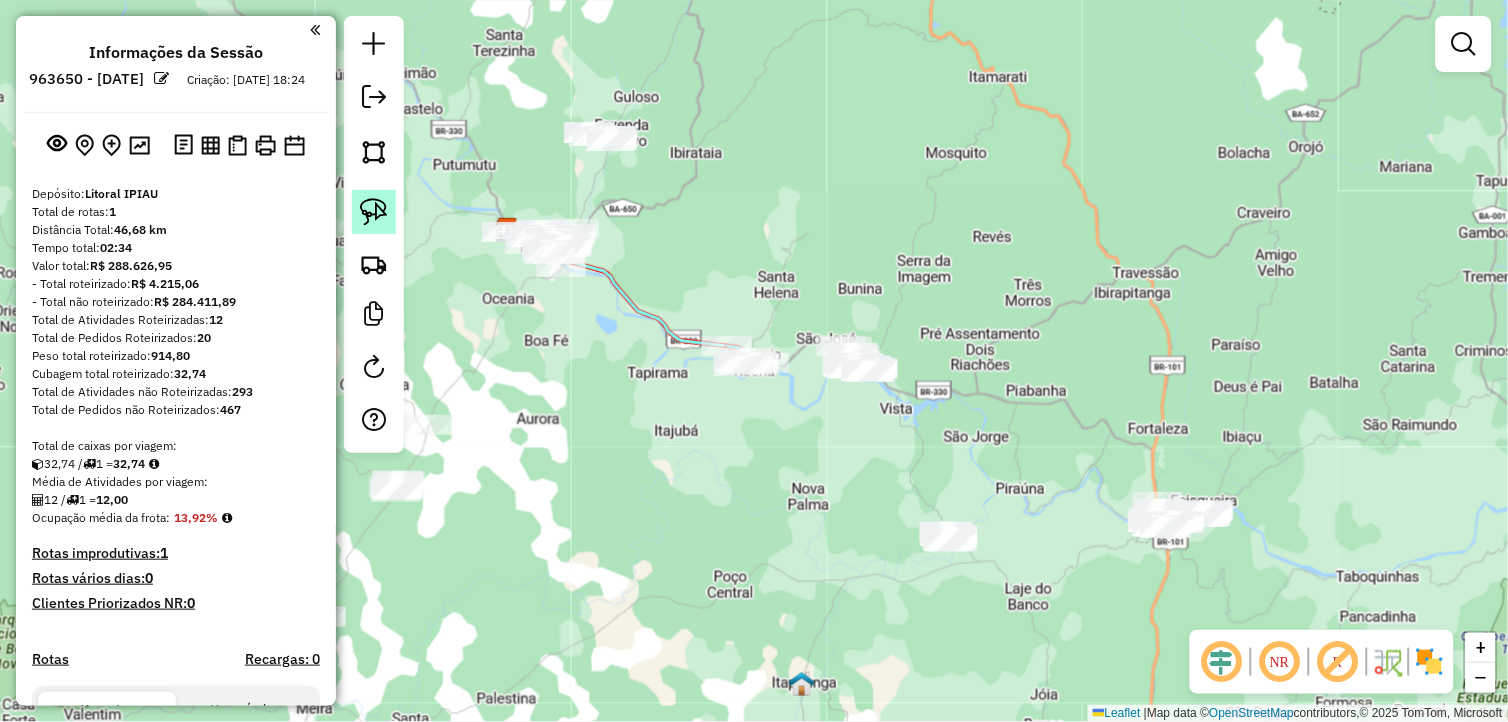 click 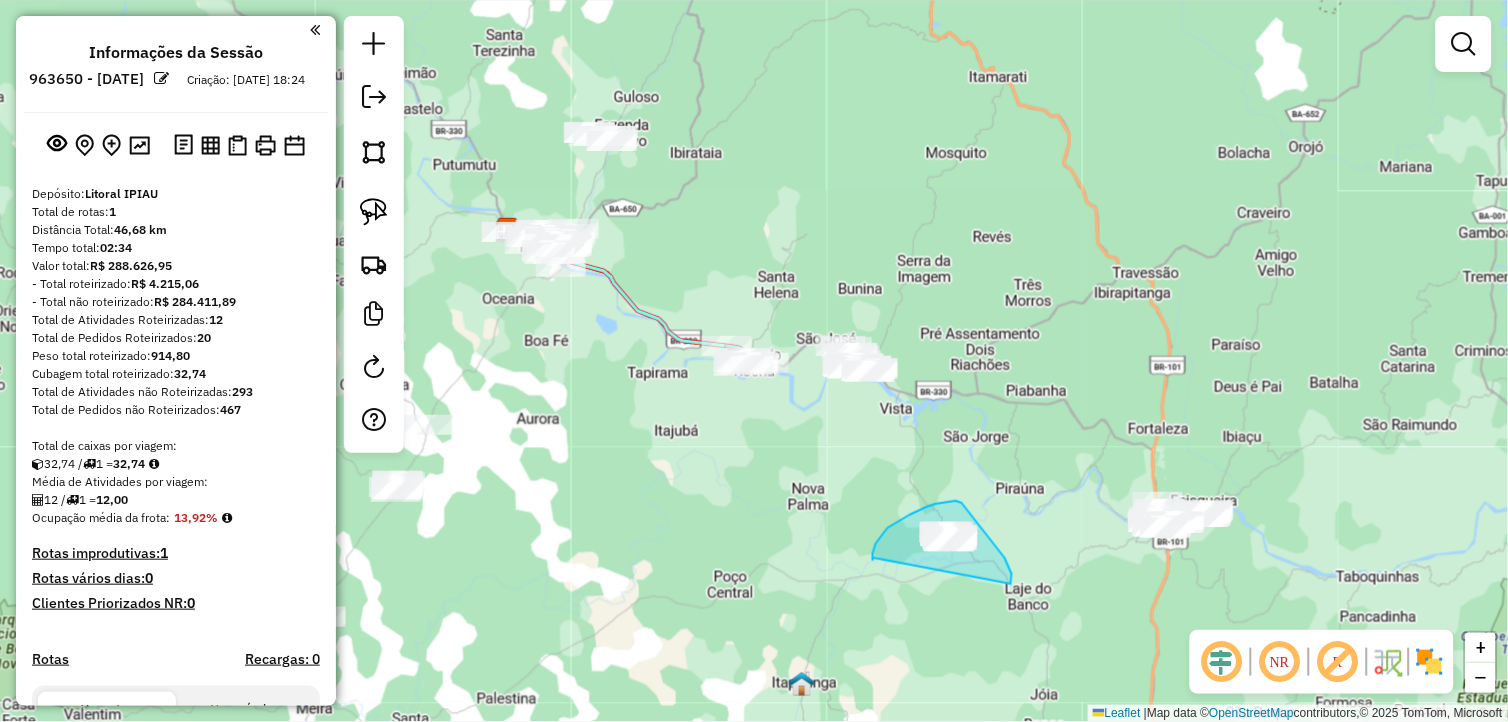 drag, startPoint x: 874, startPoint y: 558, endPoint x: 993, endPoint y: 594, distance: 124.32619 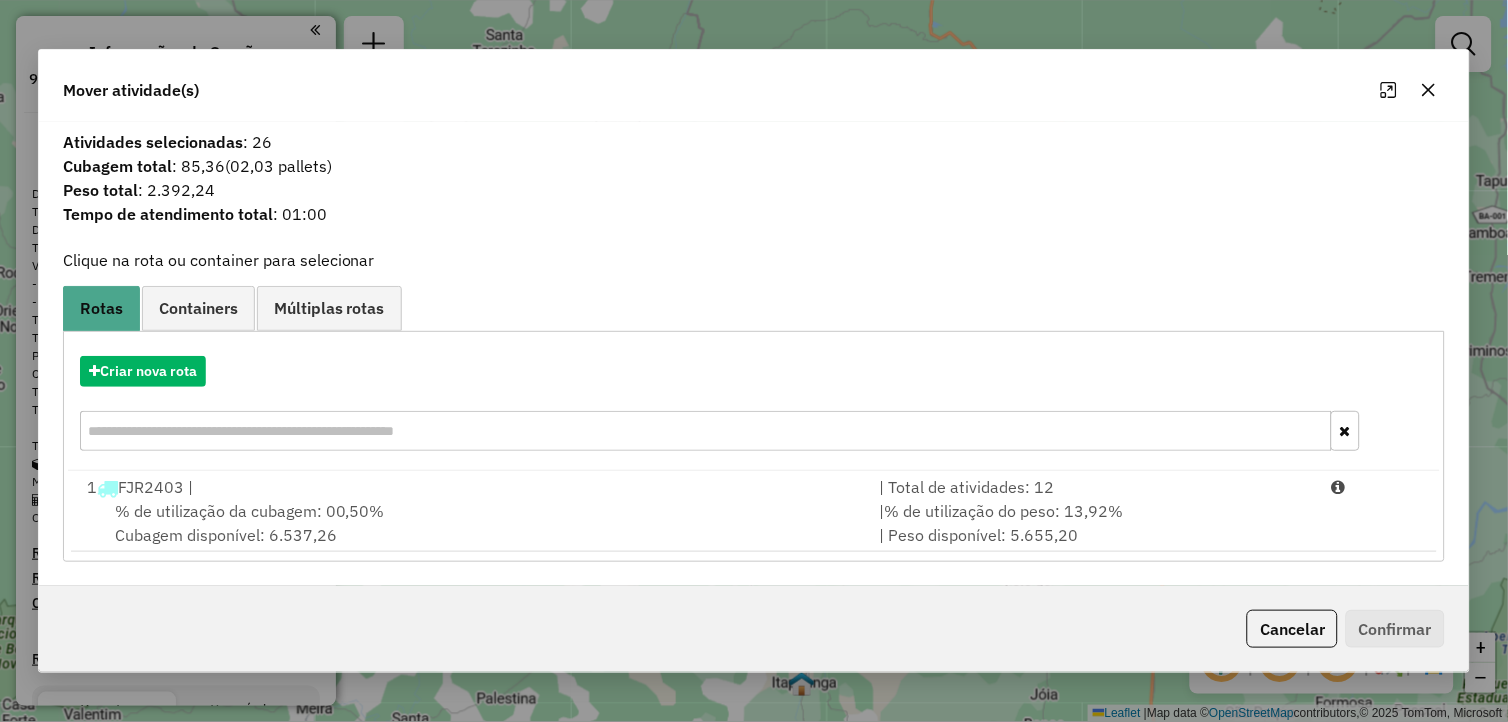 click on "1  FJR2403 |" at bounding box center [471, 487] 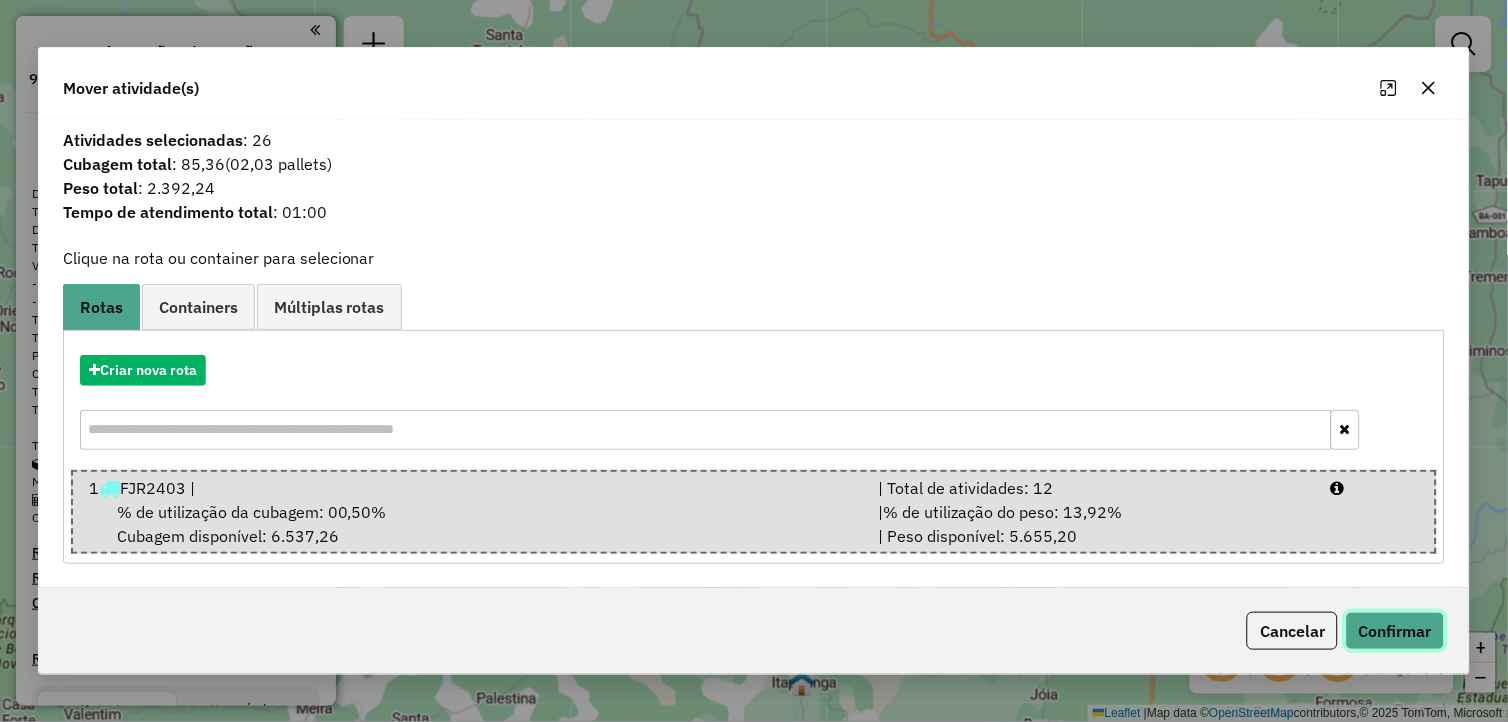 click on "Confirmar" 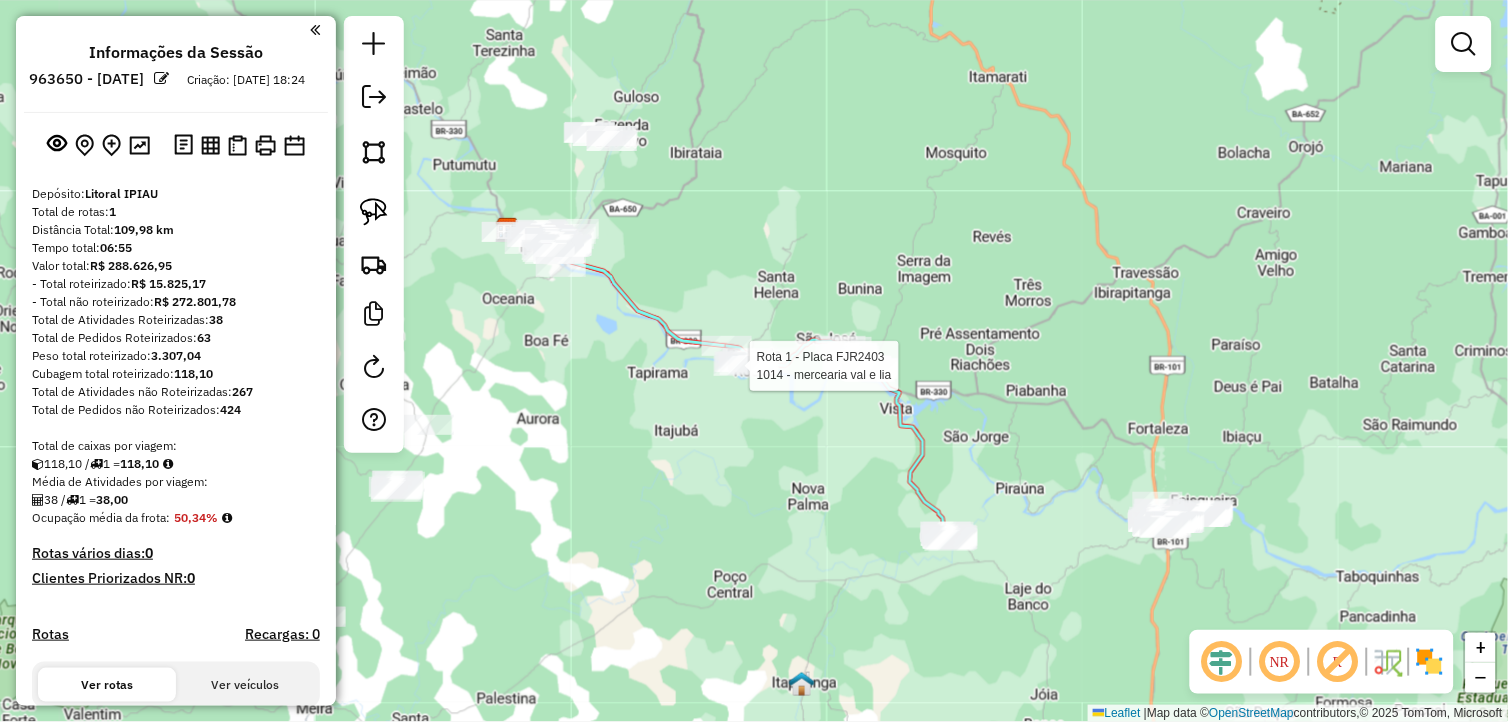 click 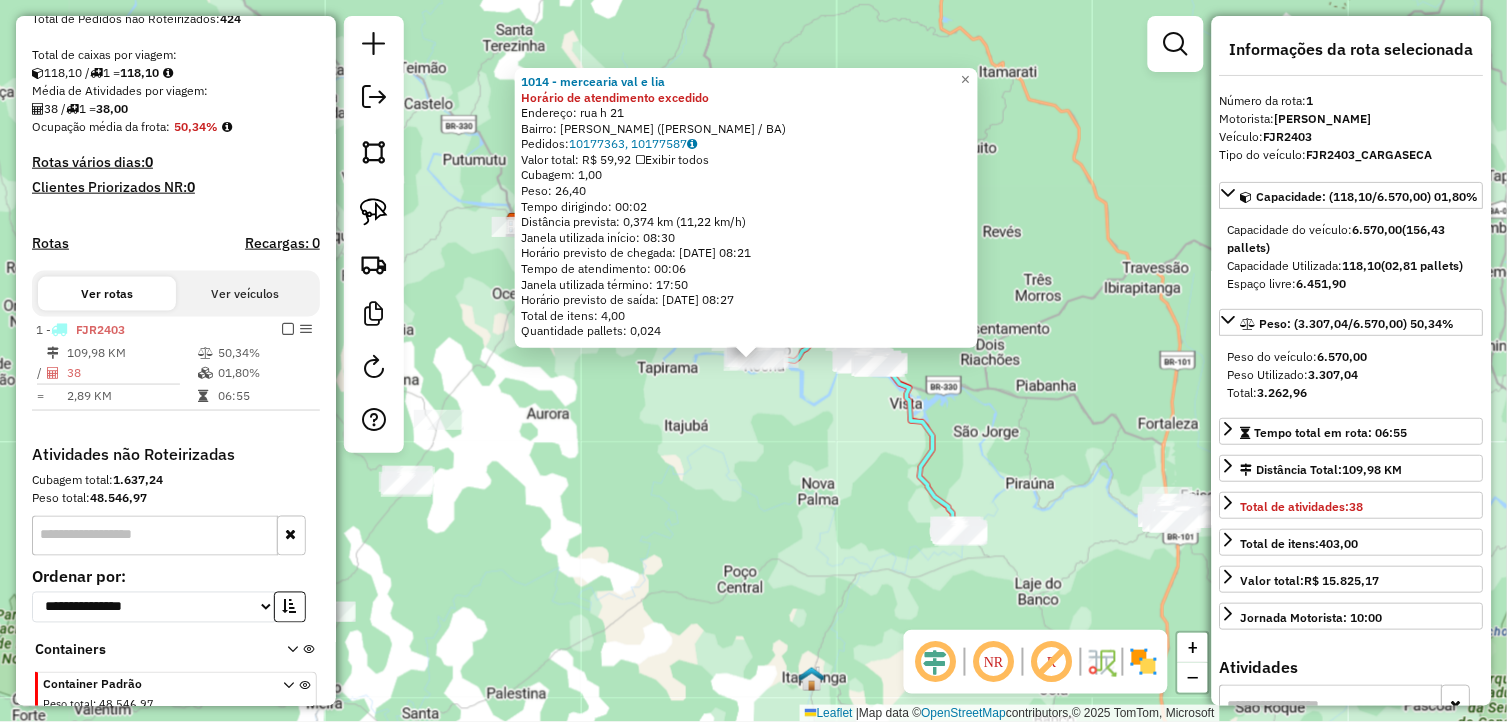 scroll, scrollTop: 506, scrollLeft: 0, axis: vertical 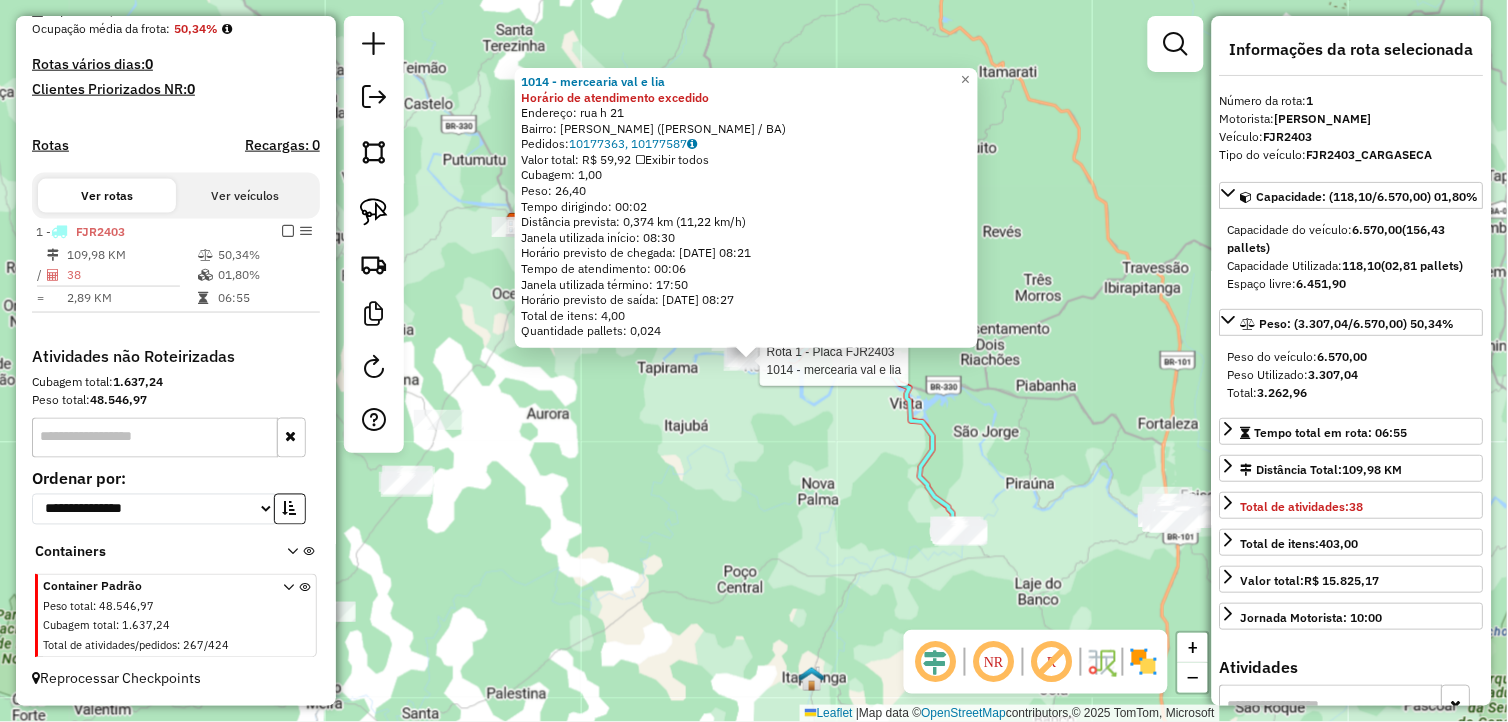 click on "Rota 1 - Placa FJR2403  1014 - mercearia val e lia 1014 - mercearia val e lia Horário de atendimento excedido  Endereço:  rua h 21   Bairro: ALOISIO GALVAO (BARRA DO ROCHA / BA)   Pedidos:  10177363, 10177587   Valor total: R$ 59,92   Exibir todos   Cubagem: 1,00  Peso: 26,40  Tempo dirigindo: 00:02   Distância prevista: 0,374 km (11,22 km/h)   Janela utilizada início: 08:30   Horário previsto de chegada: 11/07/2025 08:21   Tempo de atendimento: 00:06   Janela utilizada término: 17:50   Horário previsto de saída: 11/07/2025 08:27   Total de itens: 4,00   Quantidade pallets: 0,024  × Janela de atendimento Grade de atendimento Capacidade Transportadoras Veículos Cliente Pedidos  Rotas Selecione os dias de semana para filtrar as janelas de atendimento  Seg   Ter   Qua   Qui   Sex   Sáb   Dom  Informe o período da janela de atendimento: De: Até:  Filtrar exatamente a janela do cliente  Considerar janela de atendimento padrão  Selecione os dias de semana para filtrar as grades de atendimento  Seg  +" 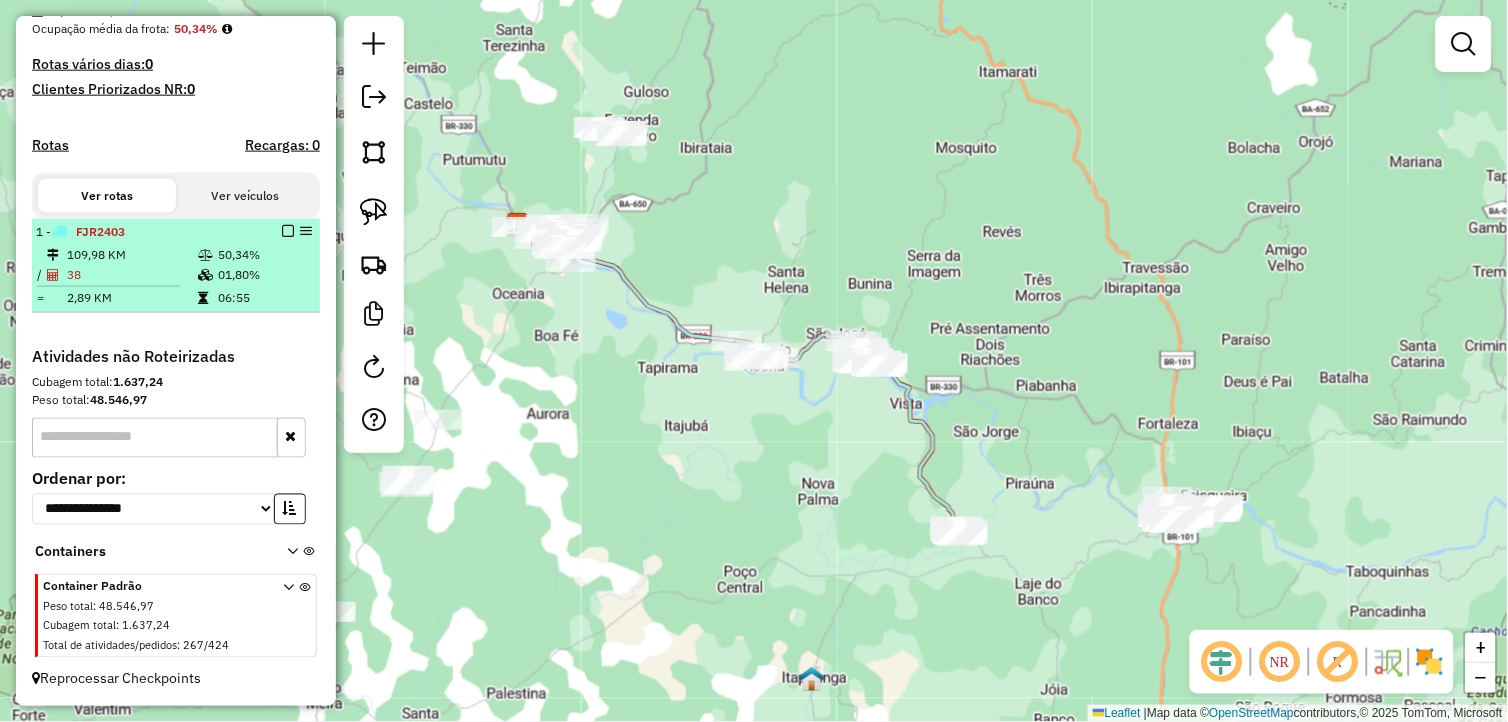 click at bounding box center [288, 231] 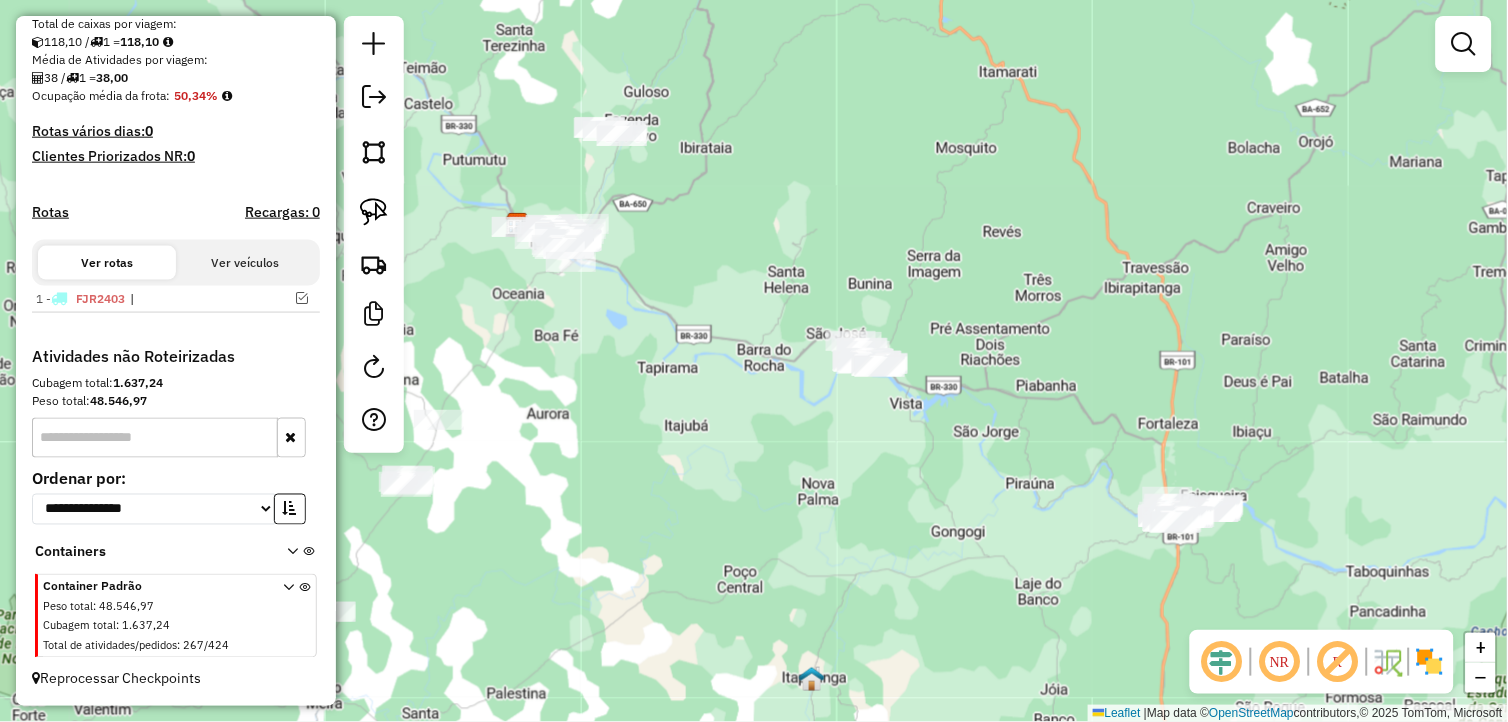 scroll, scrollTop: 440, scrollLeft: 0, axis: vertical 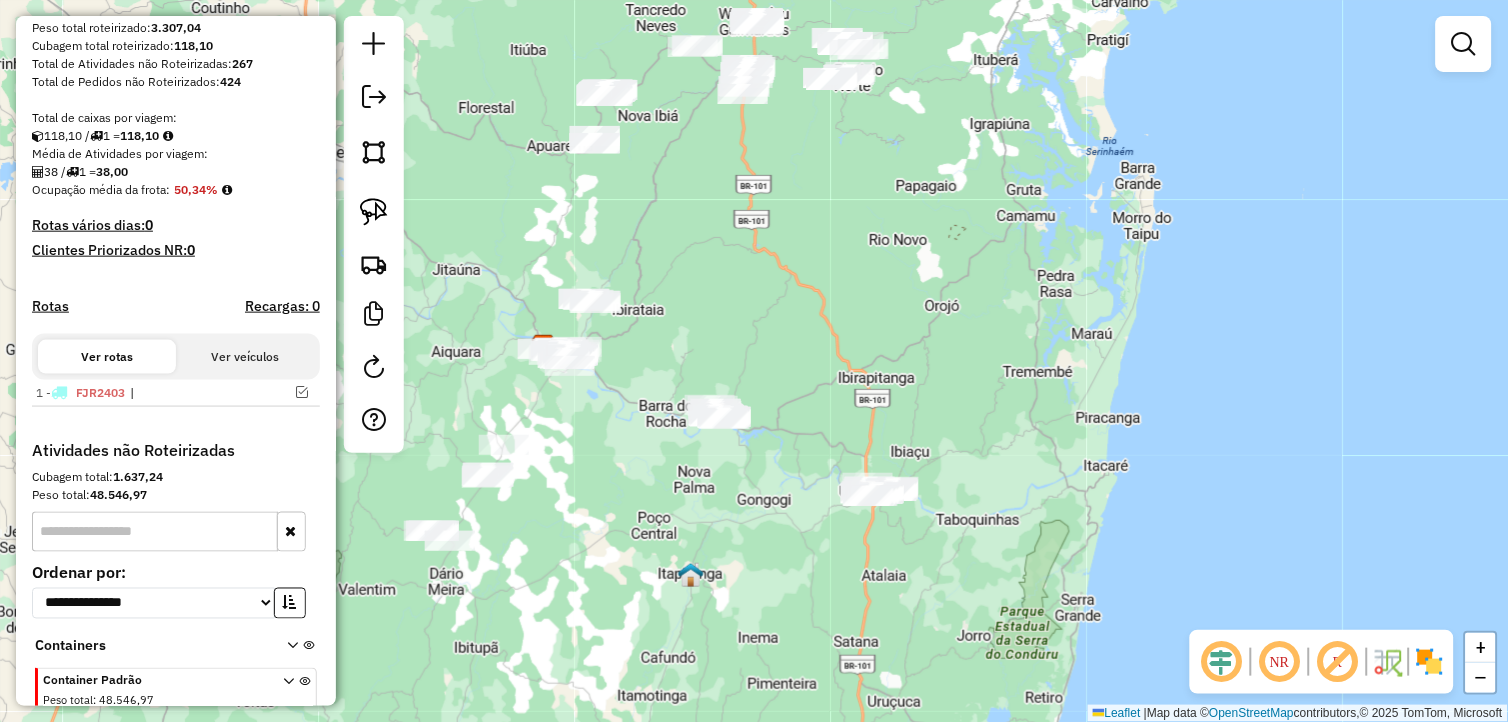 drag, startPoint x: 666, startPoint y: 545, endPoint x: 810, endPoint y: 561, distance: 144.88617 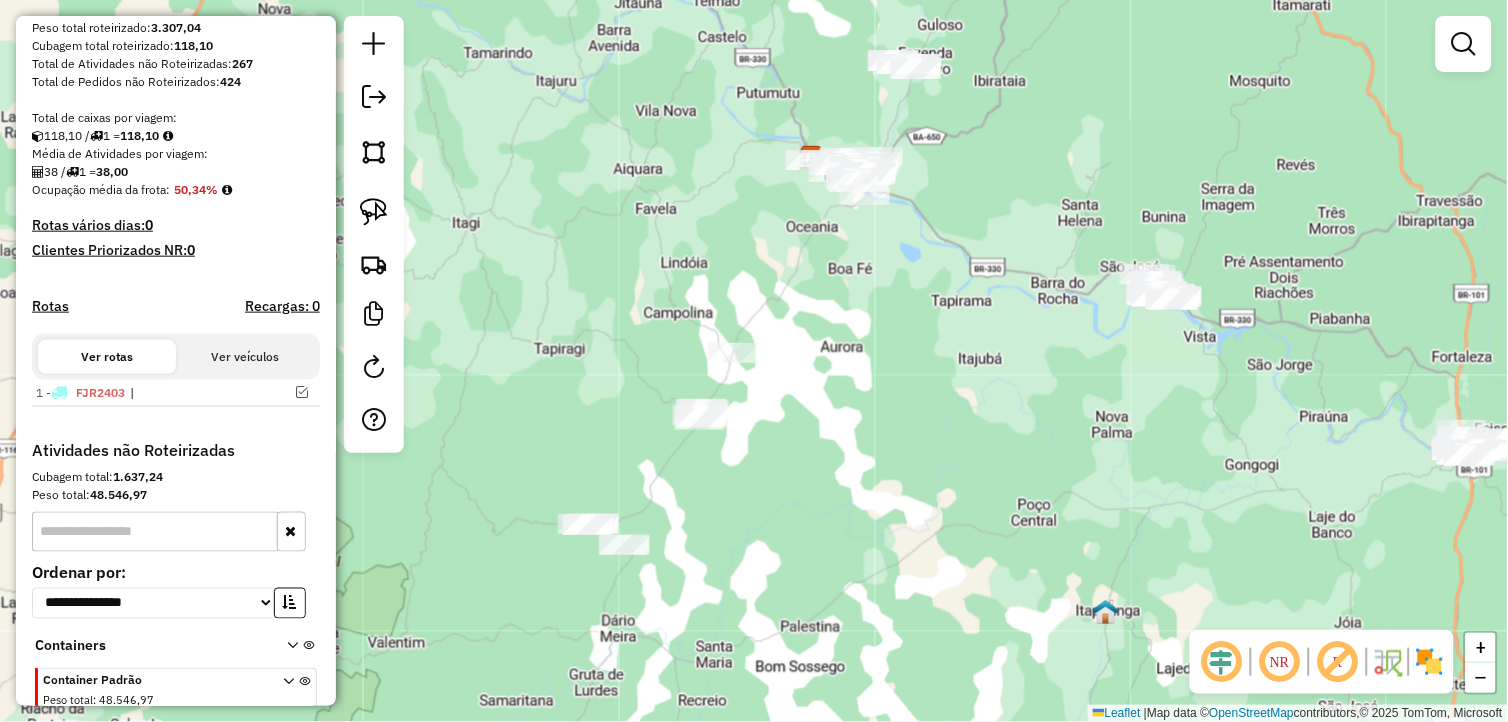 drag, startPoint x: 706, startPoint y: 507, endPoint x: 805, endPoint y: 497, distance: 99.50377 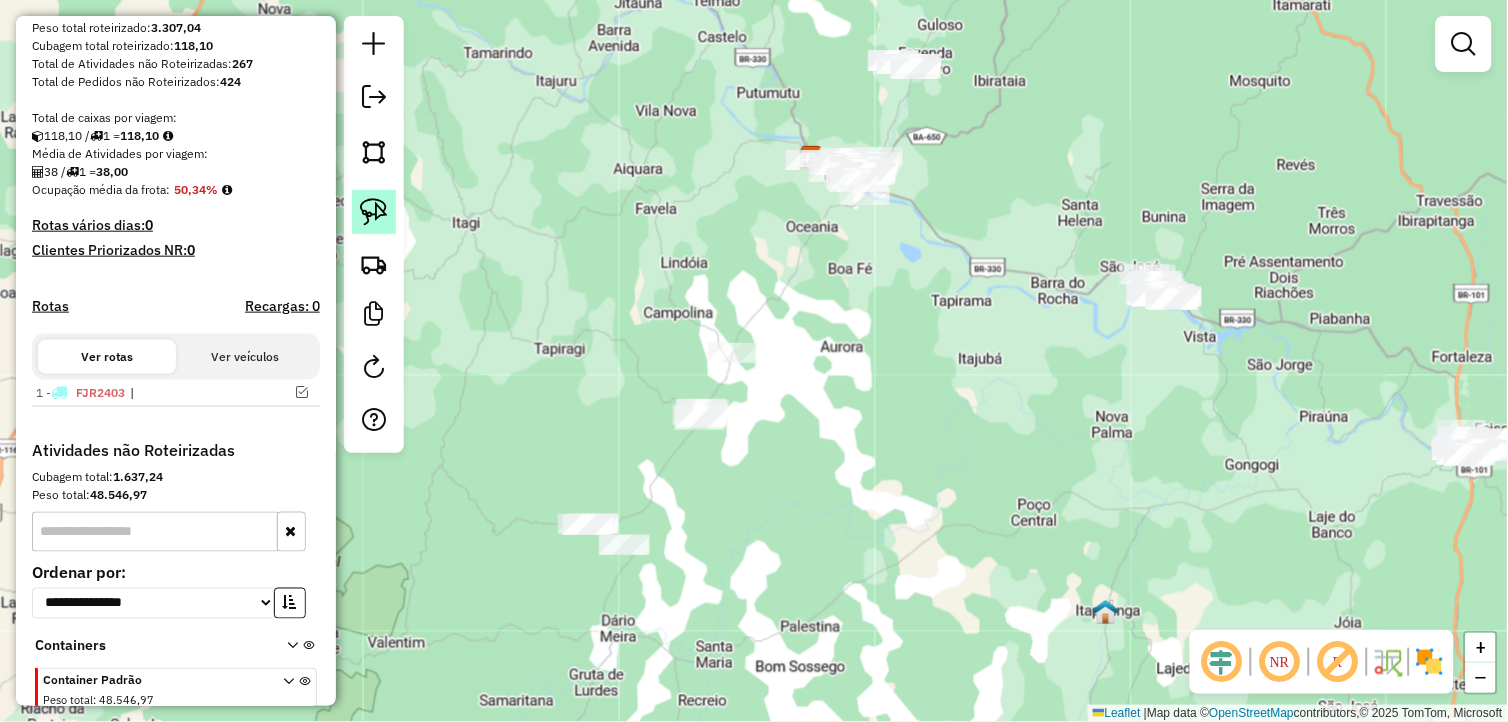 click 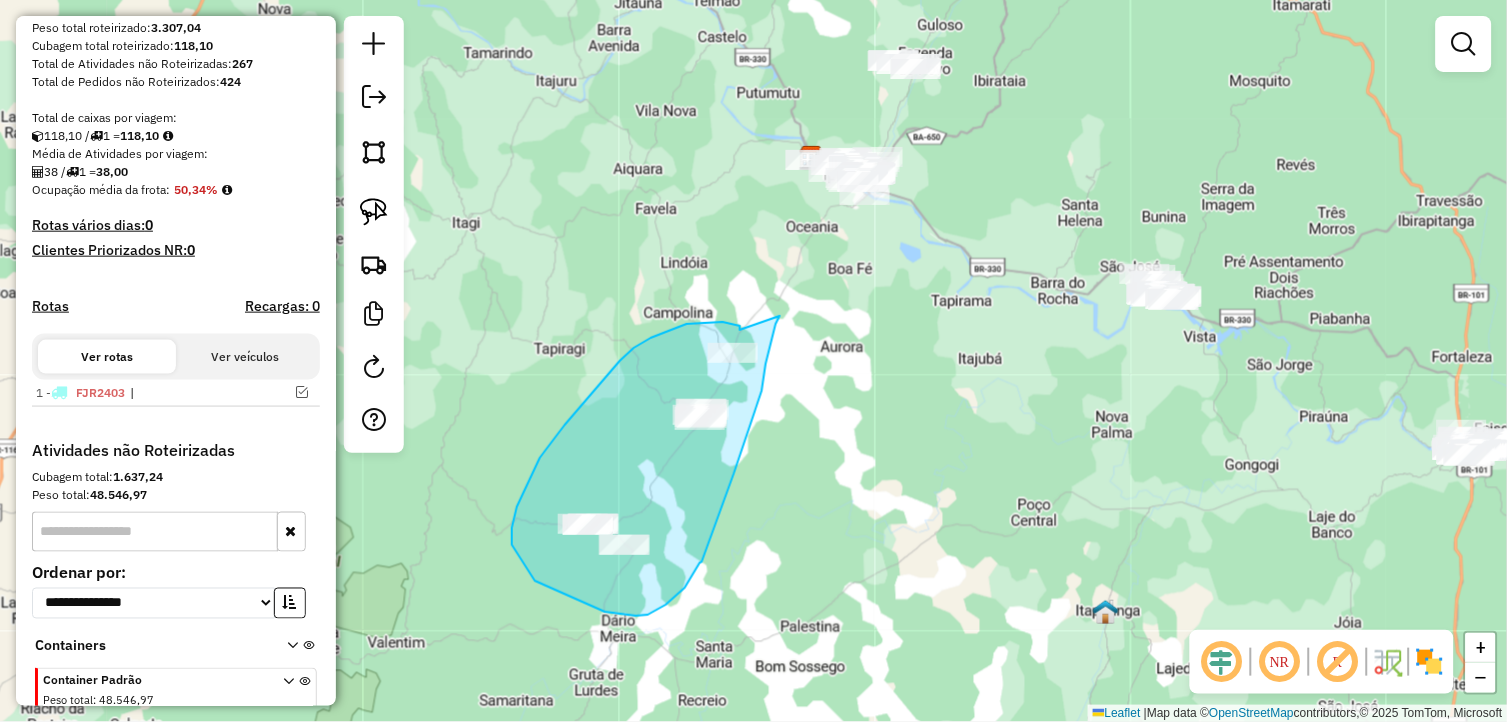 drag, startPoint x: 740, startPoint y: 328, endPoint x: 780, endPoint y: 315, distance: 42.059483 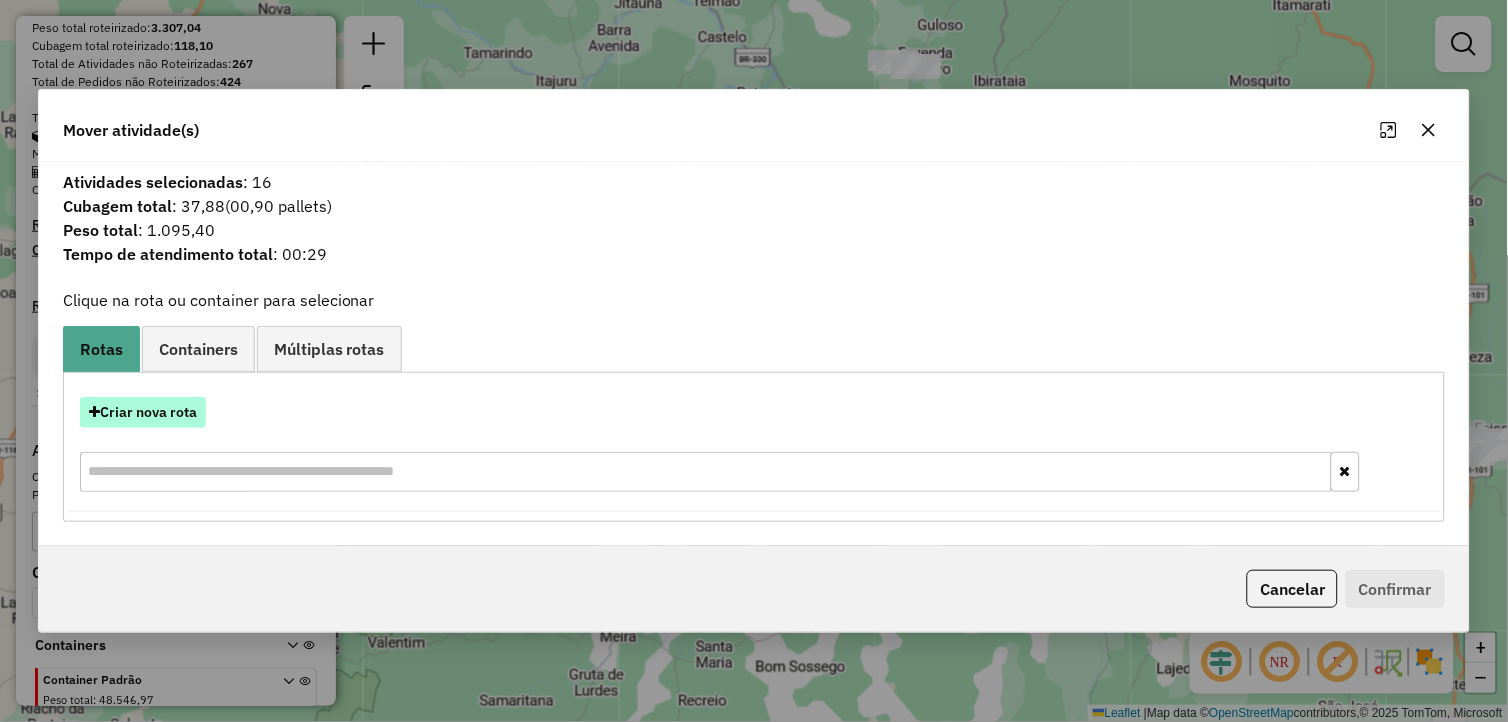 click on "Criar nova rota" at bounding box center (143, 412) 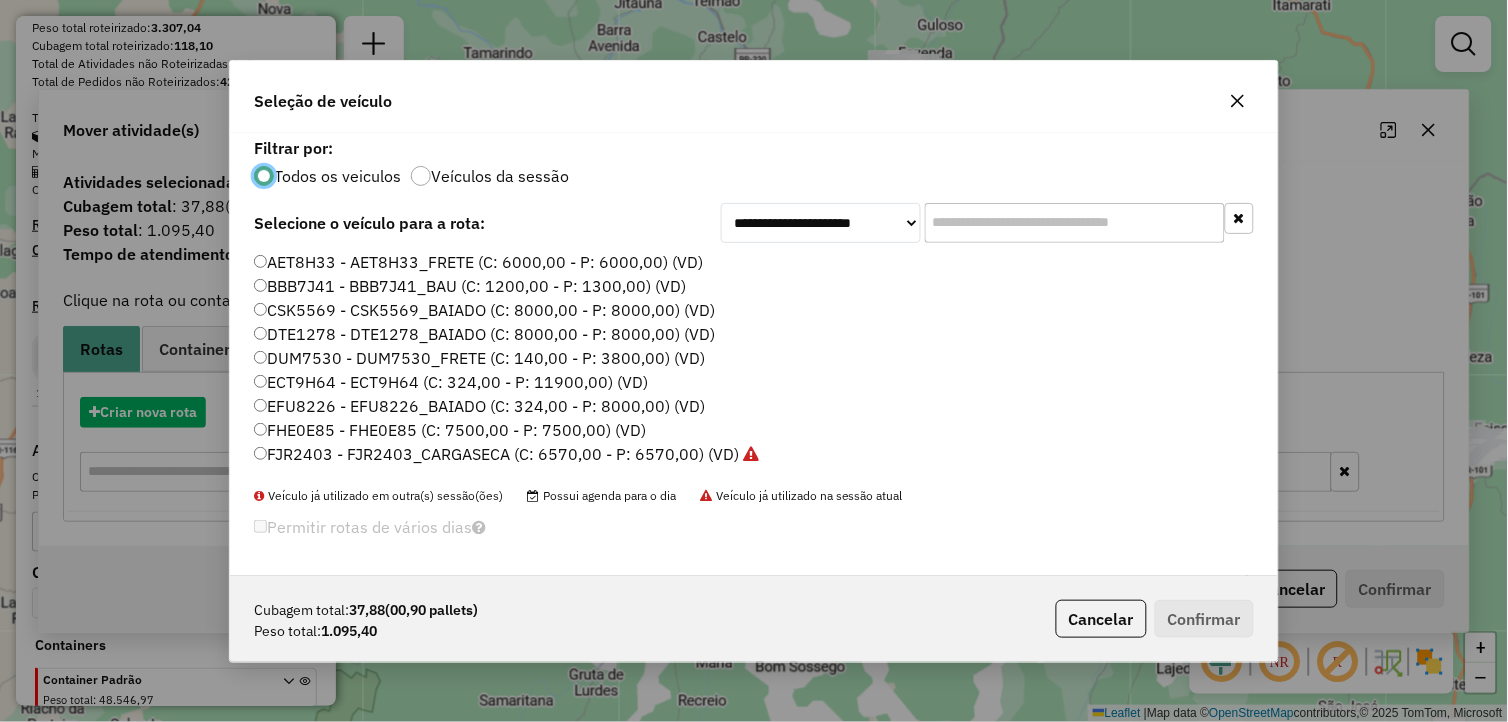 scroll, scrollTop: 11, scrollLeft: 5, axis: both 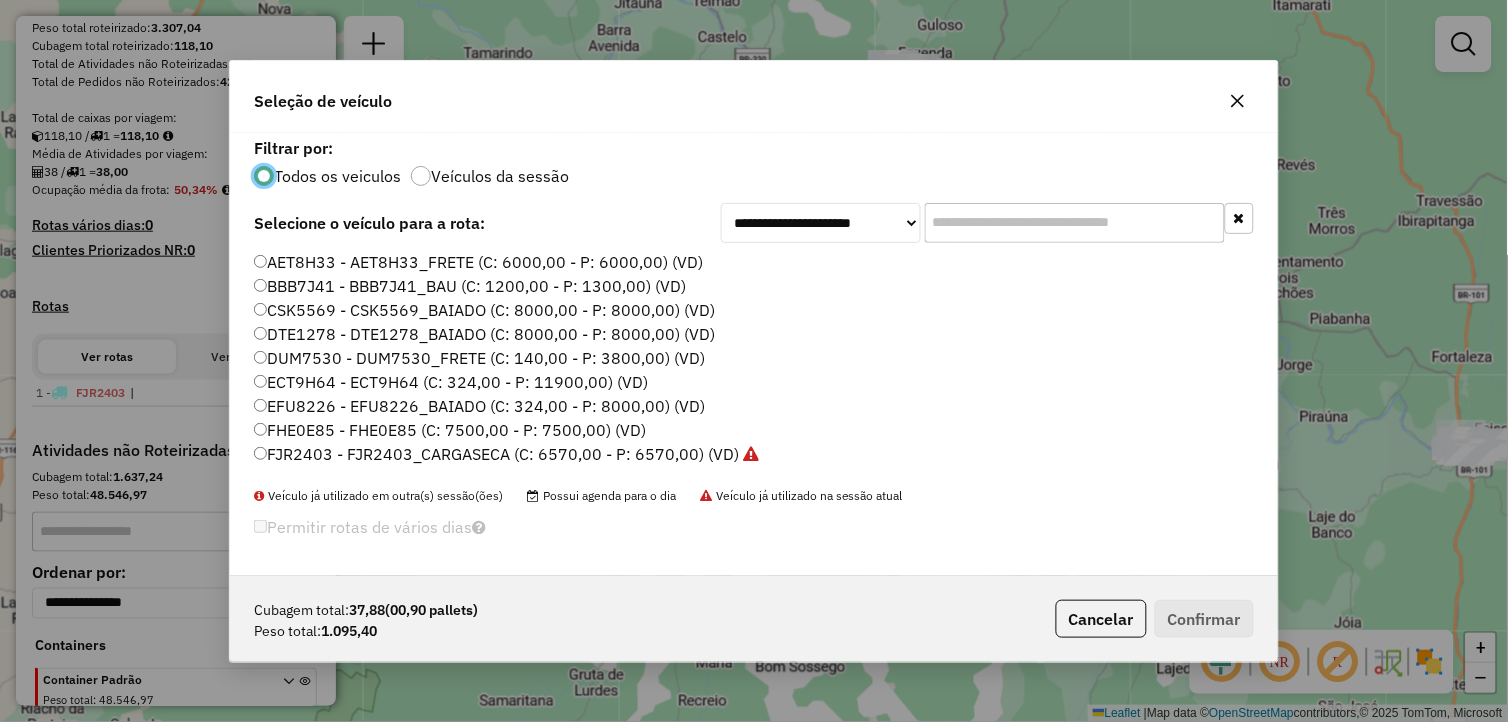 click on "BBB7J41 - BBB7J41_BAU (C: 1200,00 - P: 1300,00) (VD)" 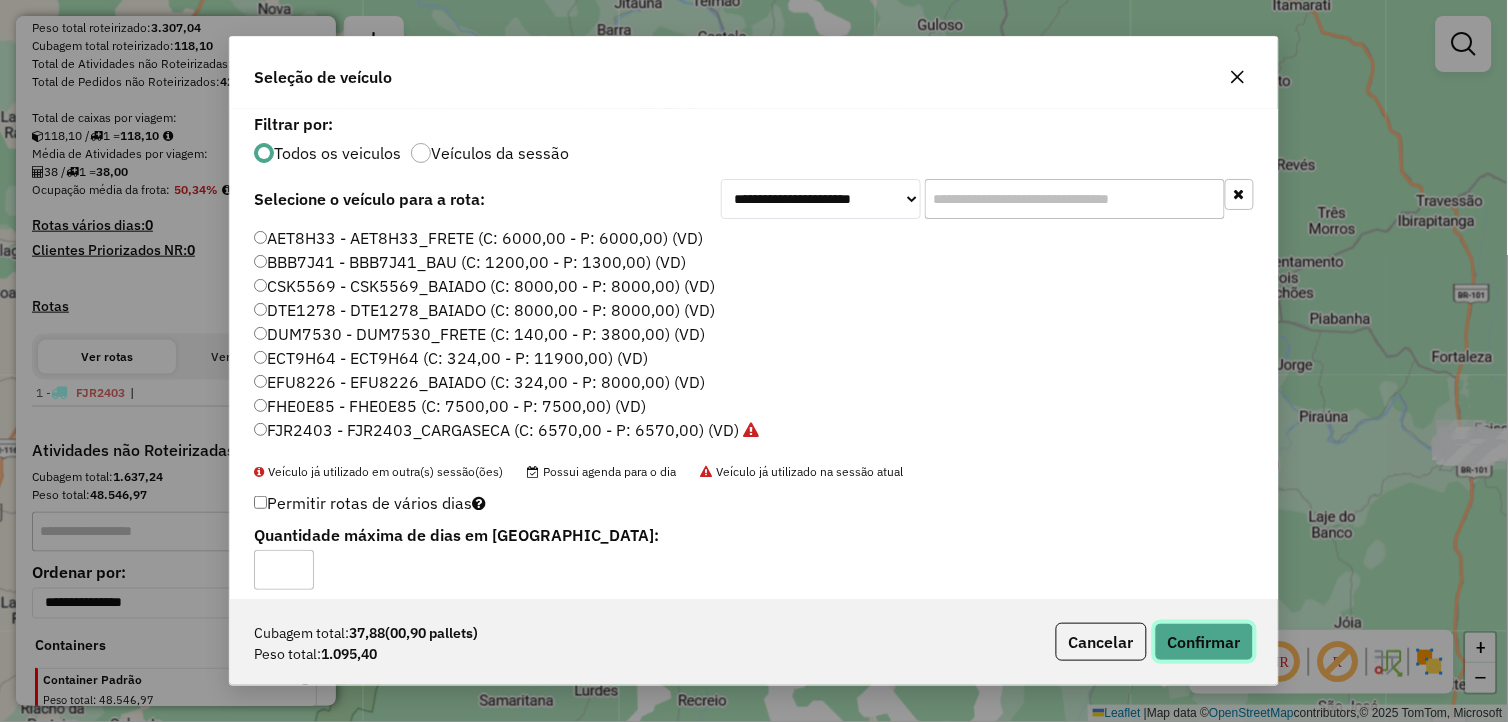click on "Confirmar" 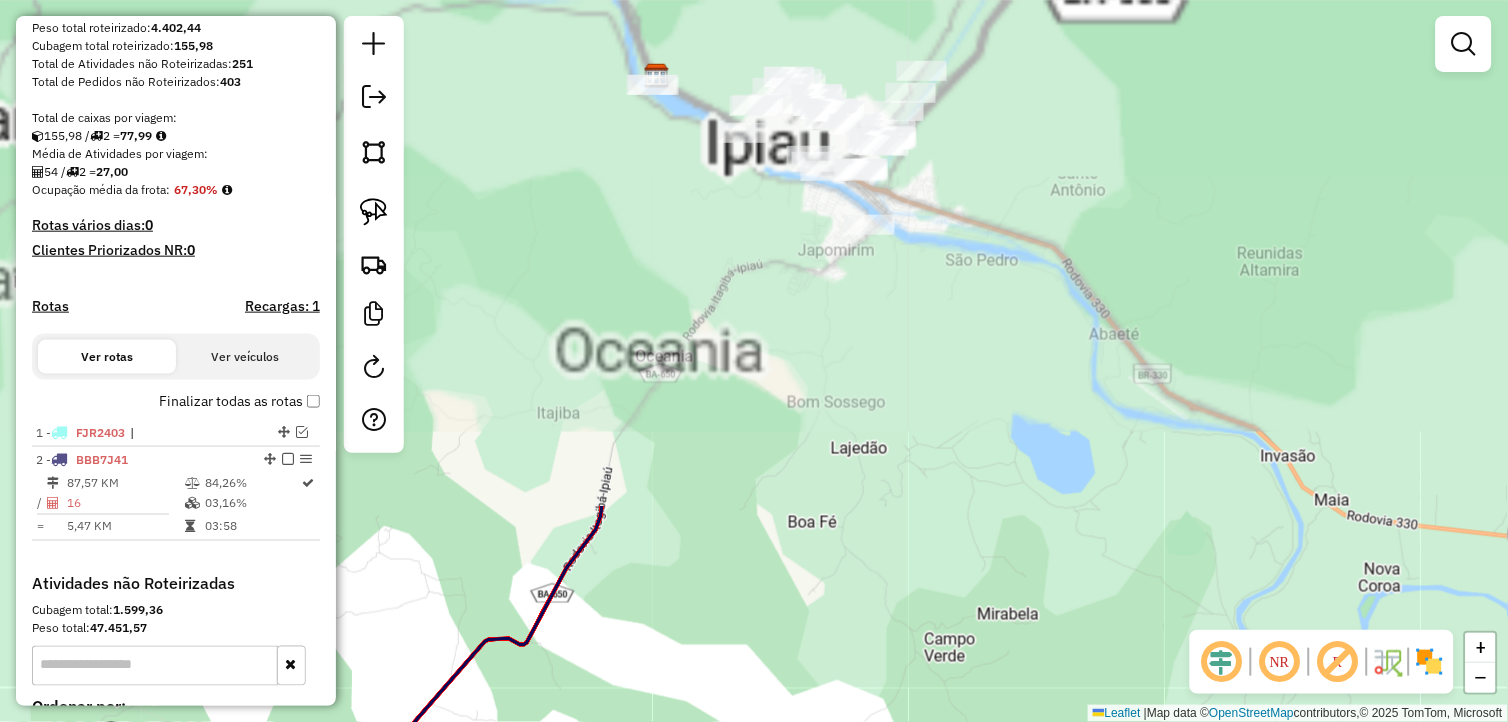 drag, startPoint x: 907, startPoint y: 634, endPoint x: 920, endPoint y: 770, distance: 136.6199 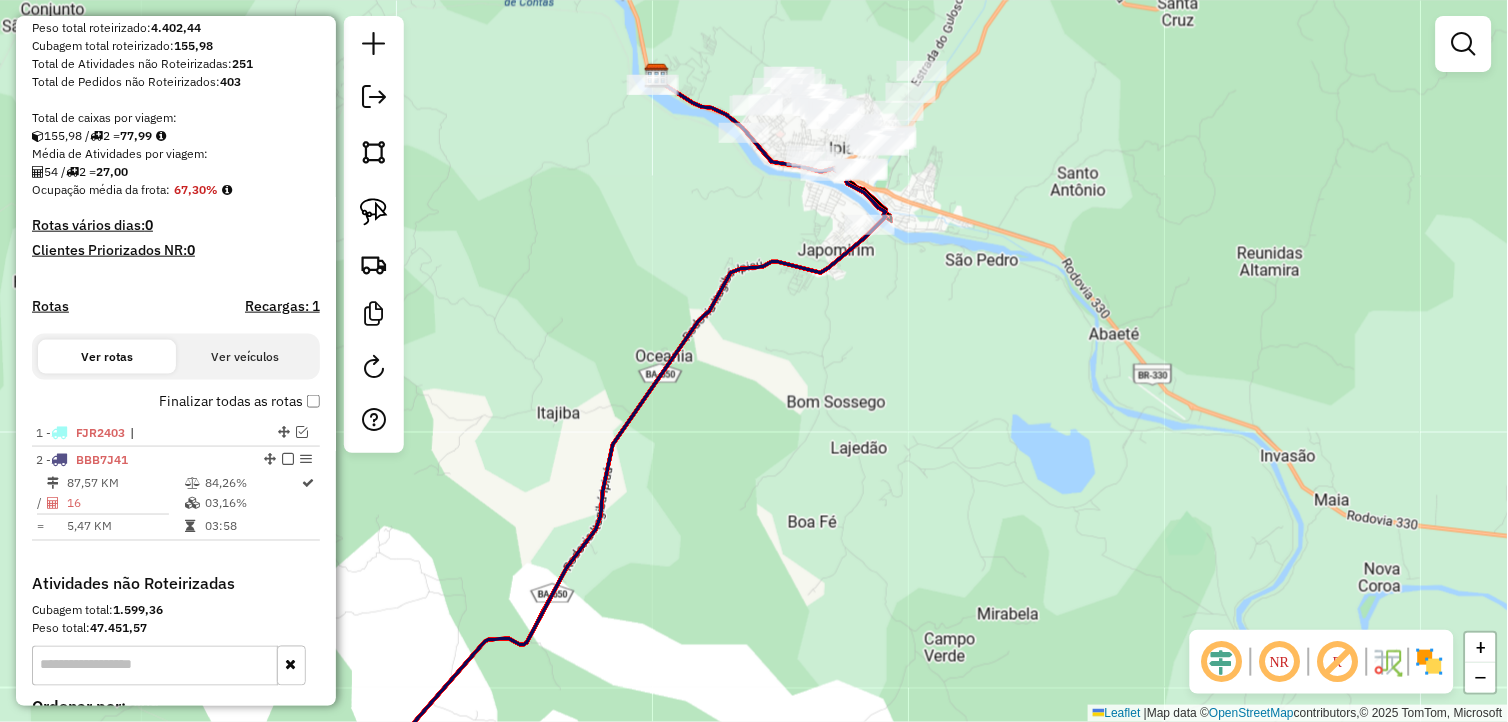 drag, startPoint x: 838, startPoint y: 518, endPoint x: 826, endPoint y: 663, distance: 145.4957 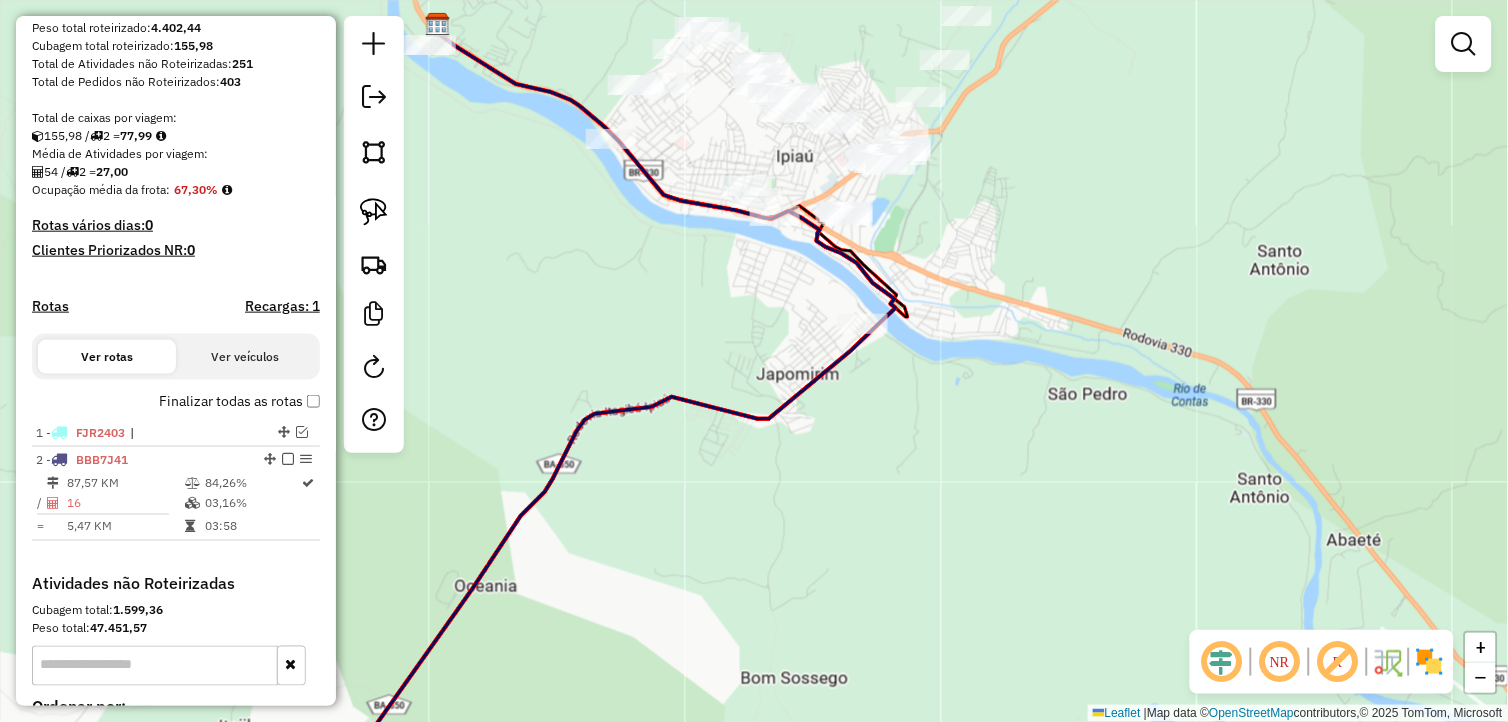drag, startPoint x: 885, startPoint y: 458, endPoint x: 682, endPoint y: 476, distance: 203.79646 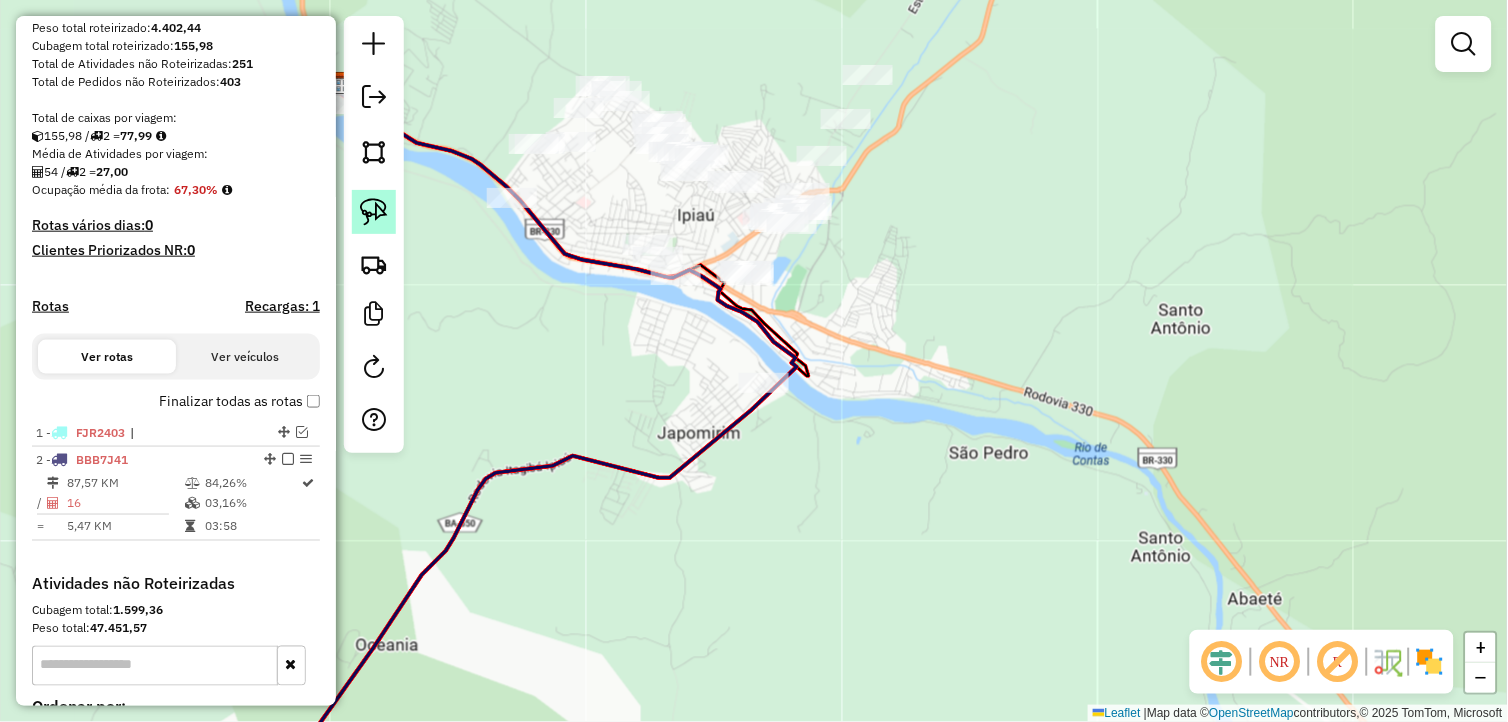 click 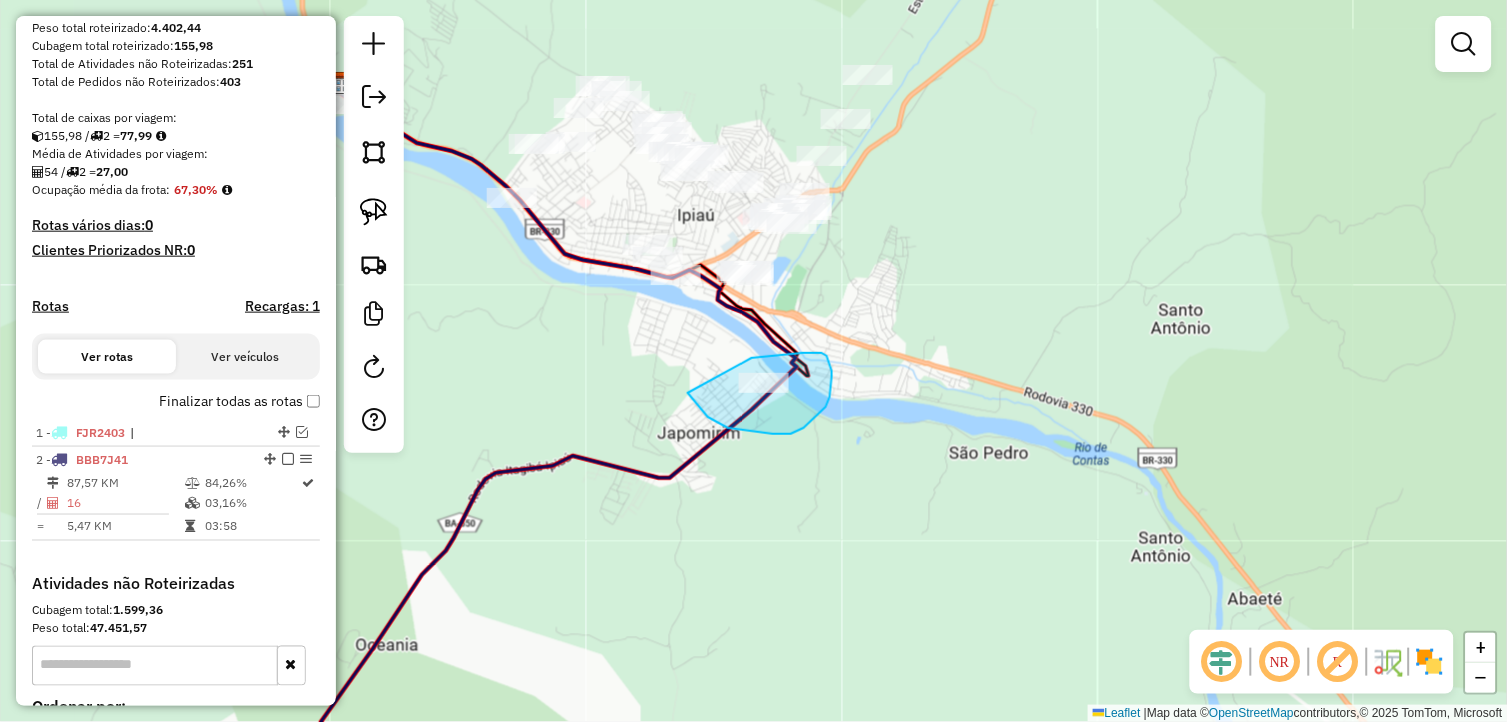 drag, startPoint x: 708, startPoint y: 417, endPoint x: 750, endPoint y: 360, distance: 70.80254 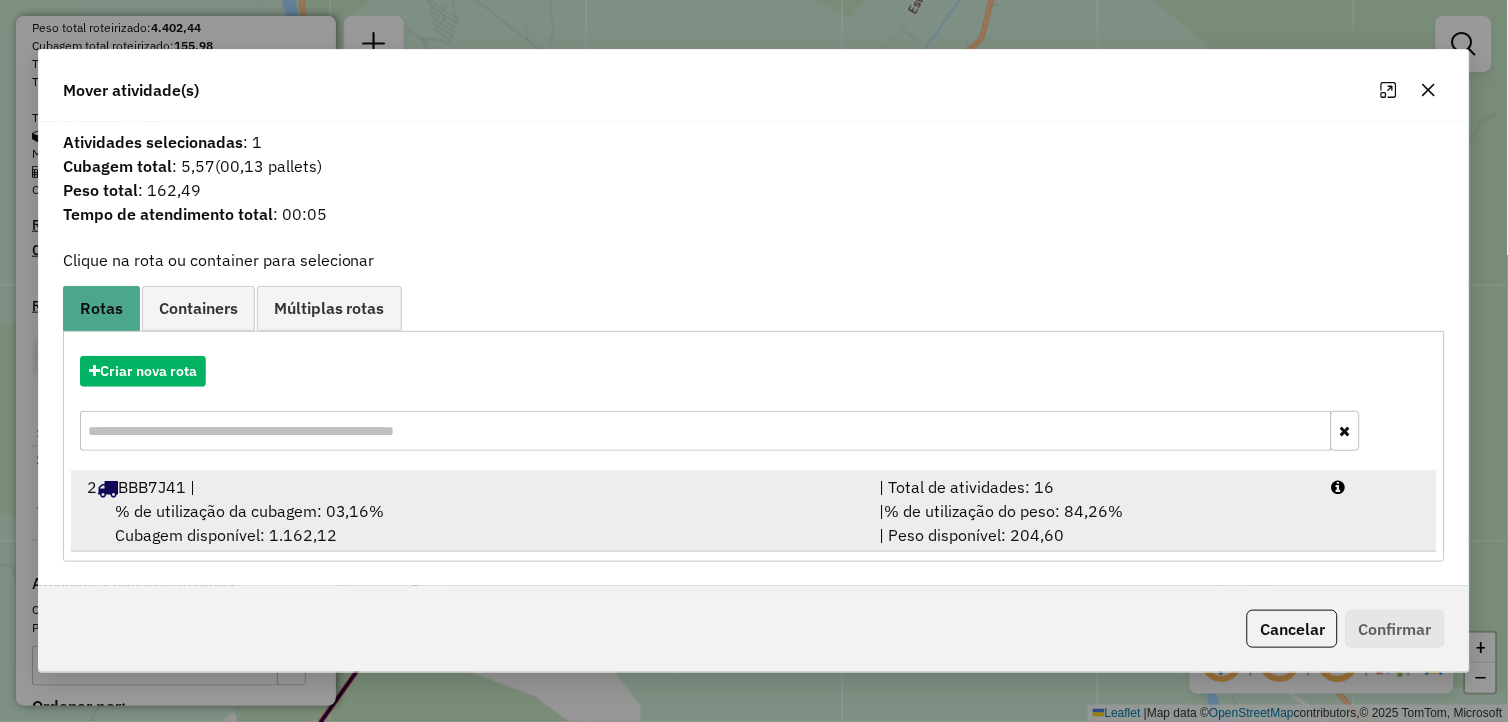 click on "2  BBB7J41 |" at bounding box center [471, 487] 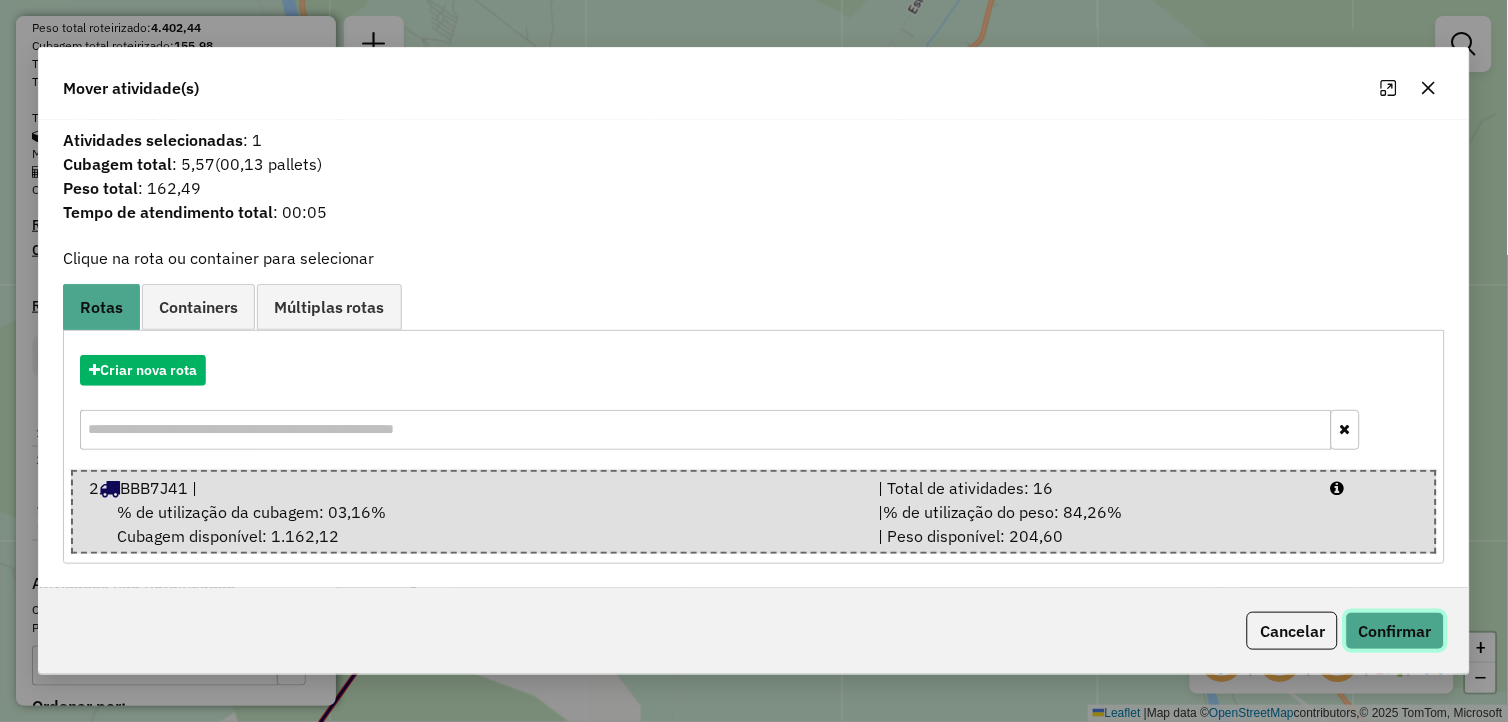 click on "Confirmar" 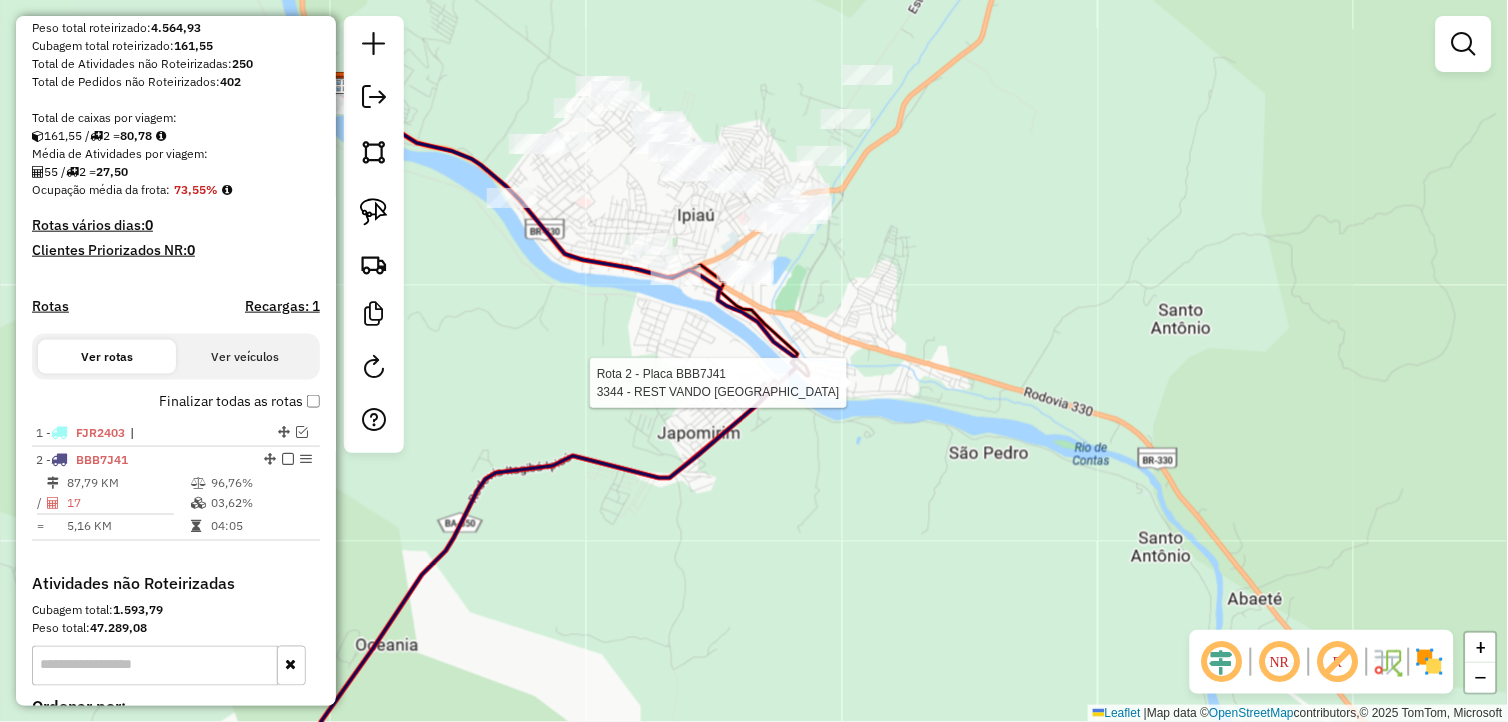 select on "**********" 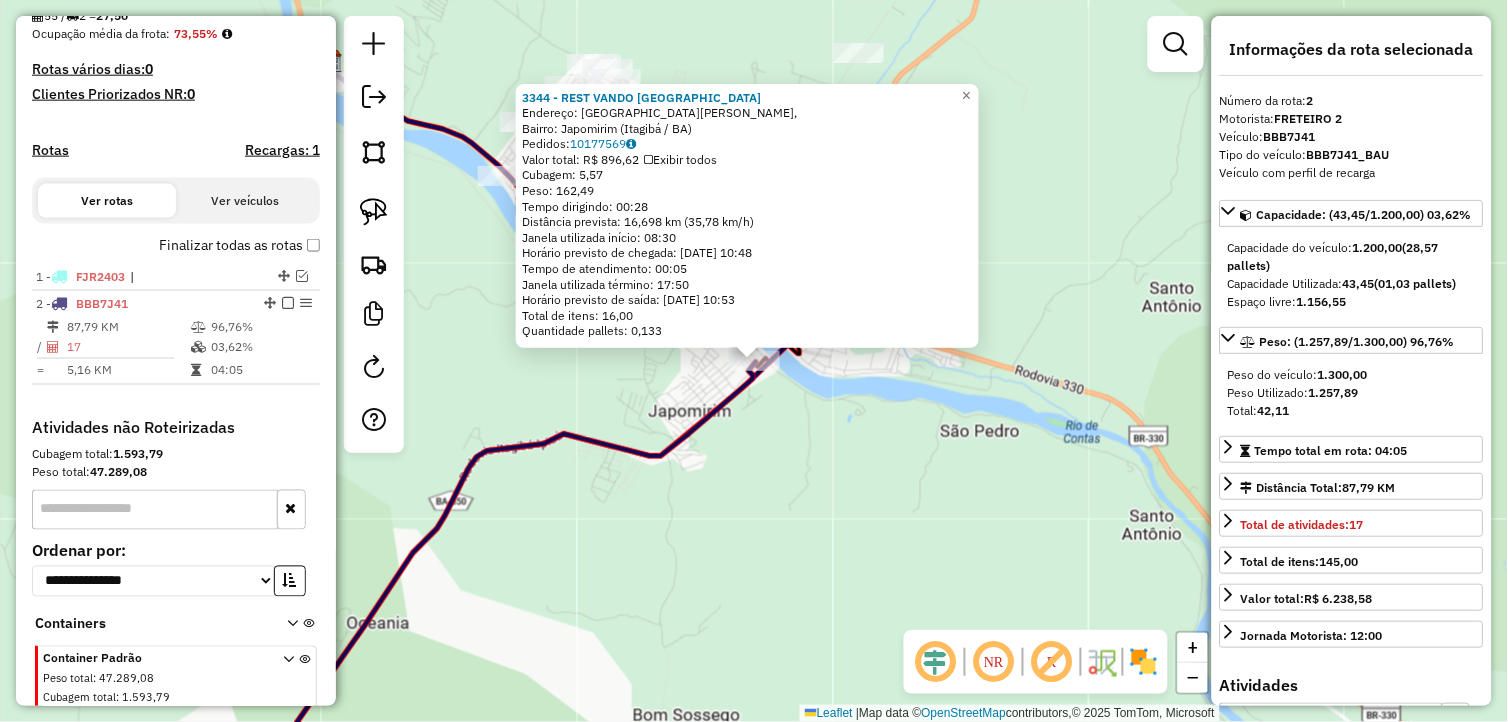 scroll, scrollTop: 573, scrollLeft: 0, axis: vertical 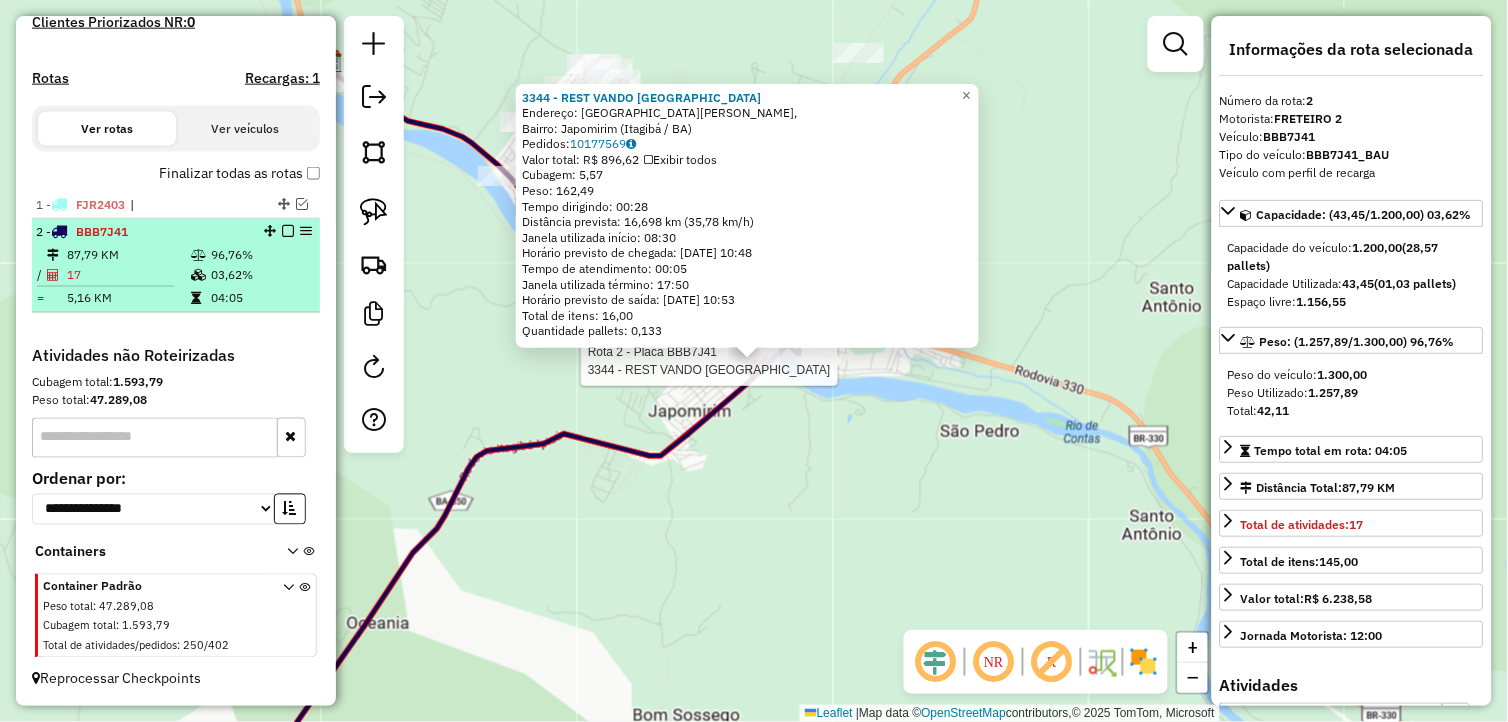 drag, startPoint x: 280, startPoint y: 228, endPoint x: 296, endPoint y: 237, distance: 18.35756 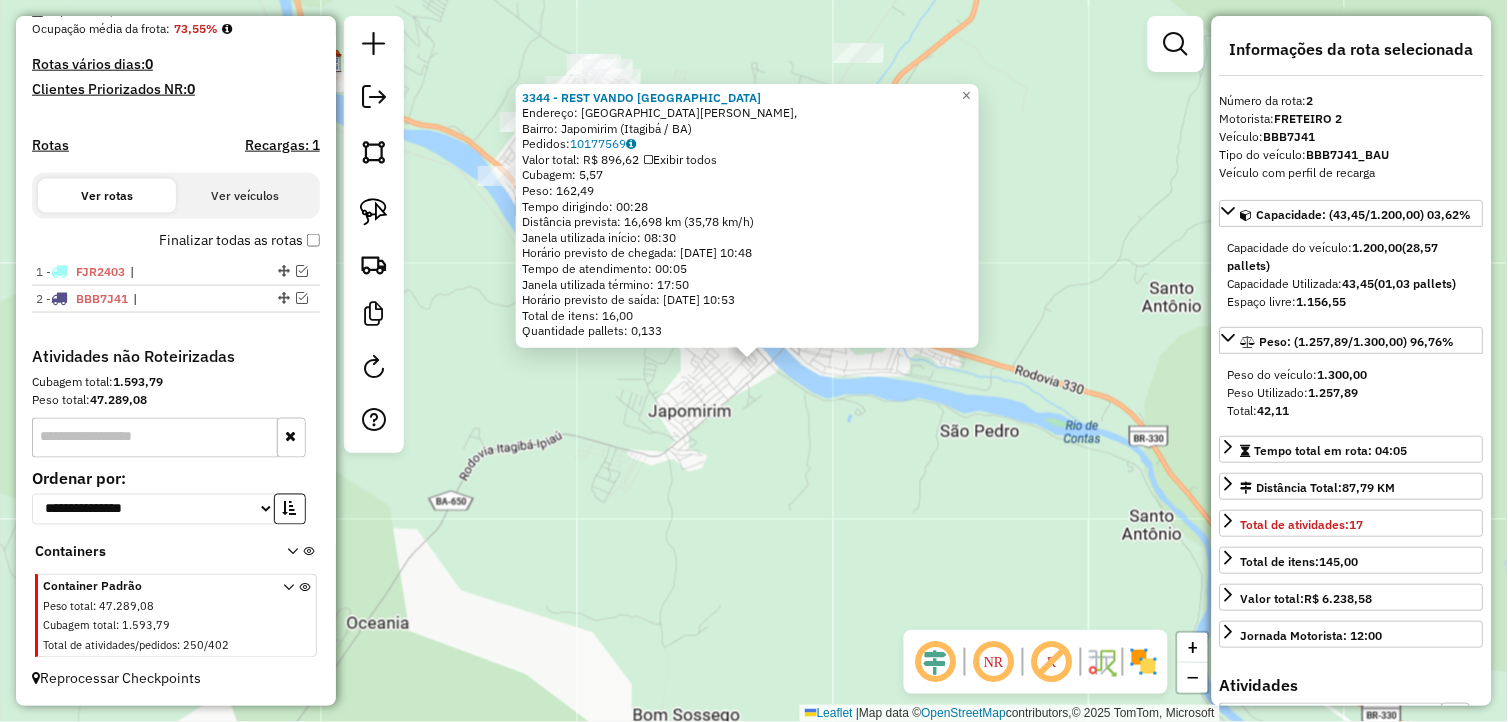 scroll, scrollTop: 506, scrollLeft: 0, axis: vertical 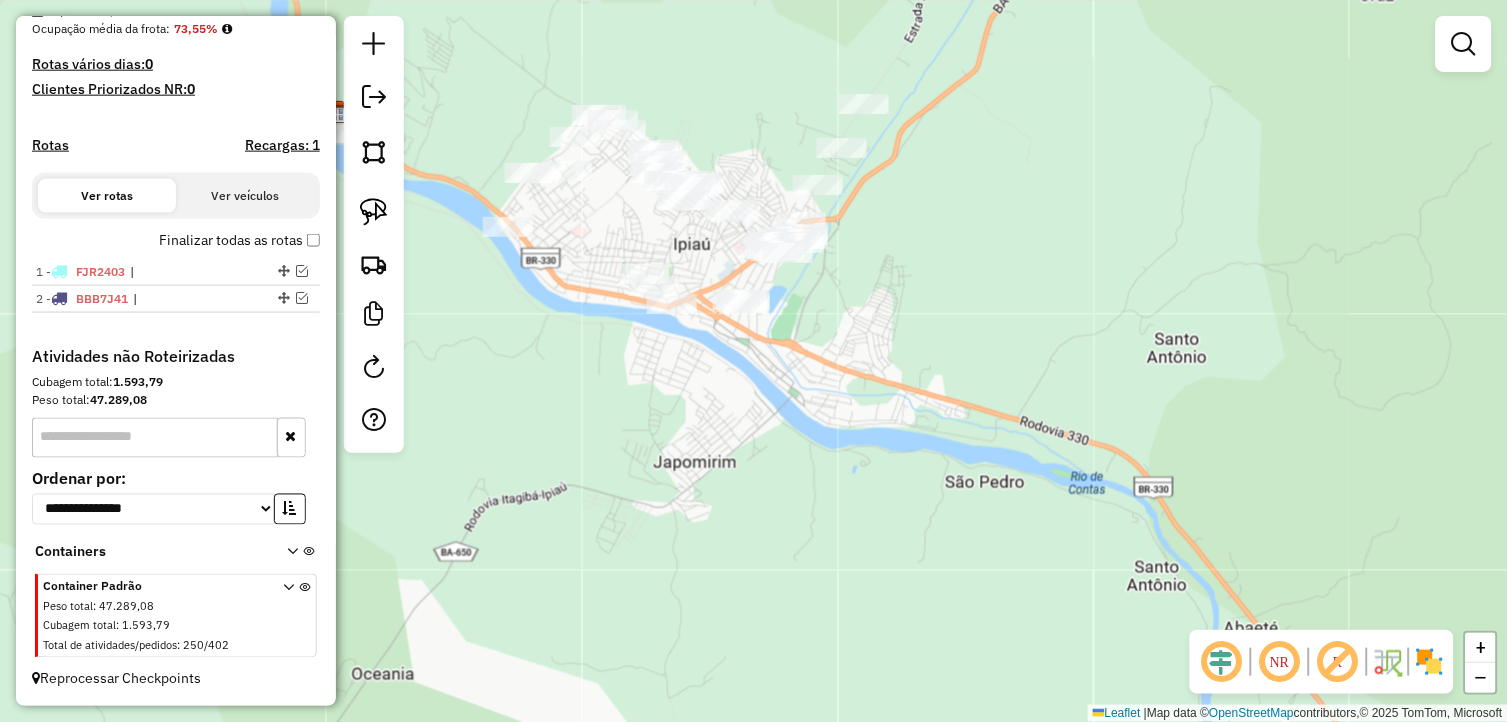 drag, startPoint x: 657, startPoint y: 481, endPoint x: 723, endPoint y: 606, distance: 141.35417 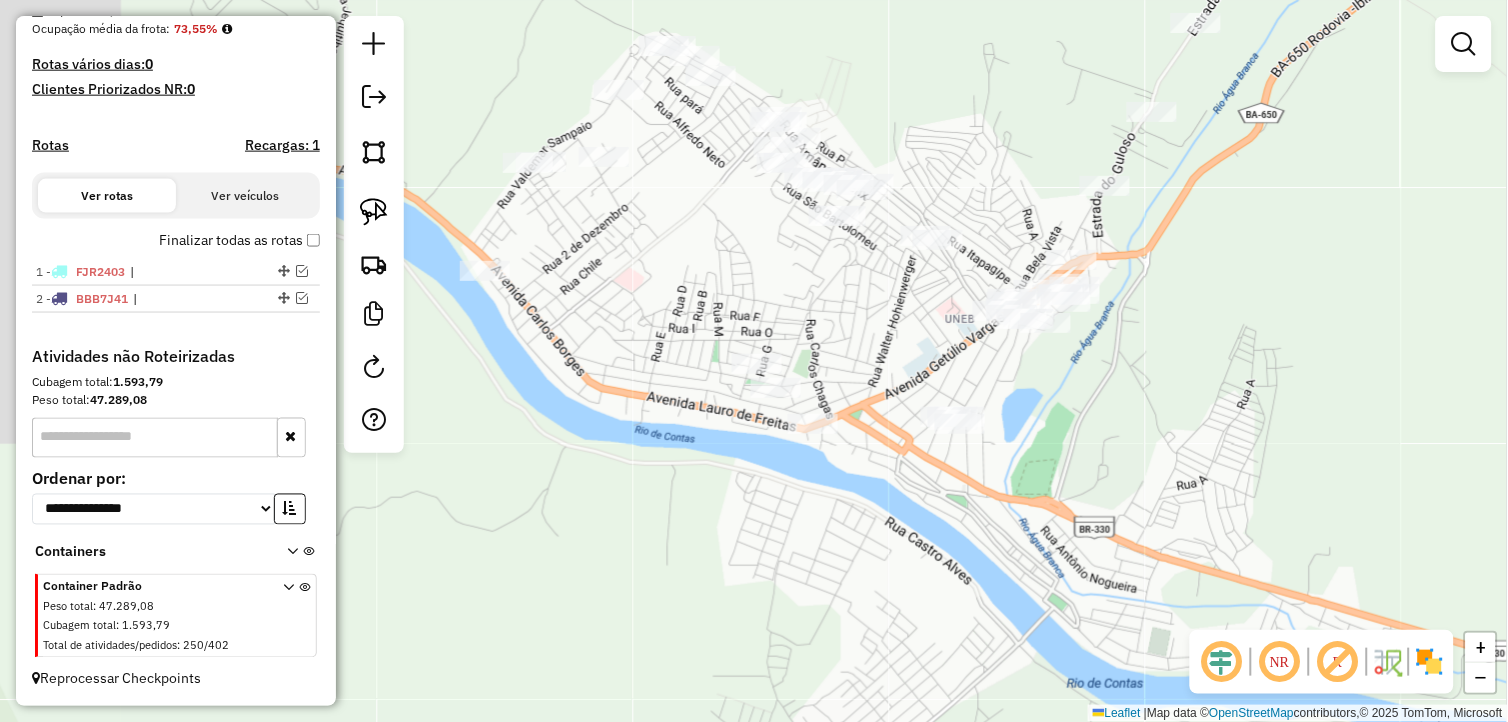 drag, startPoint x: 693, startPoint y: 484, endPoint x: 918, endPoint y: 615, distance: 260.35745 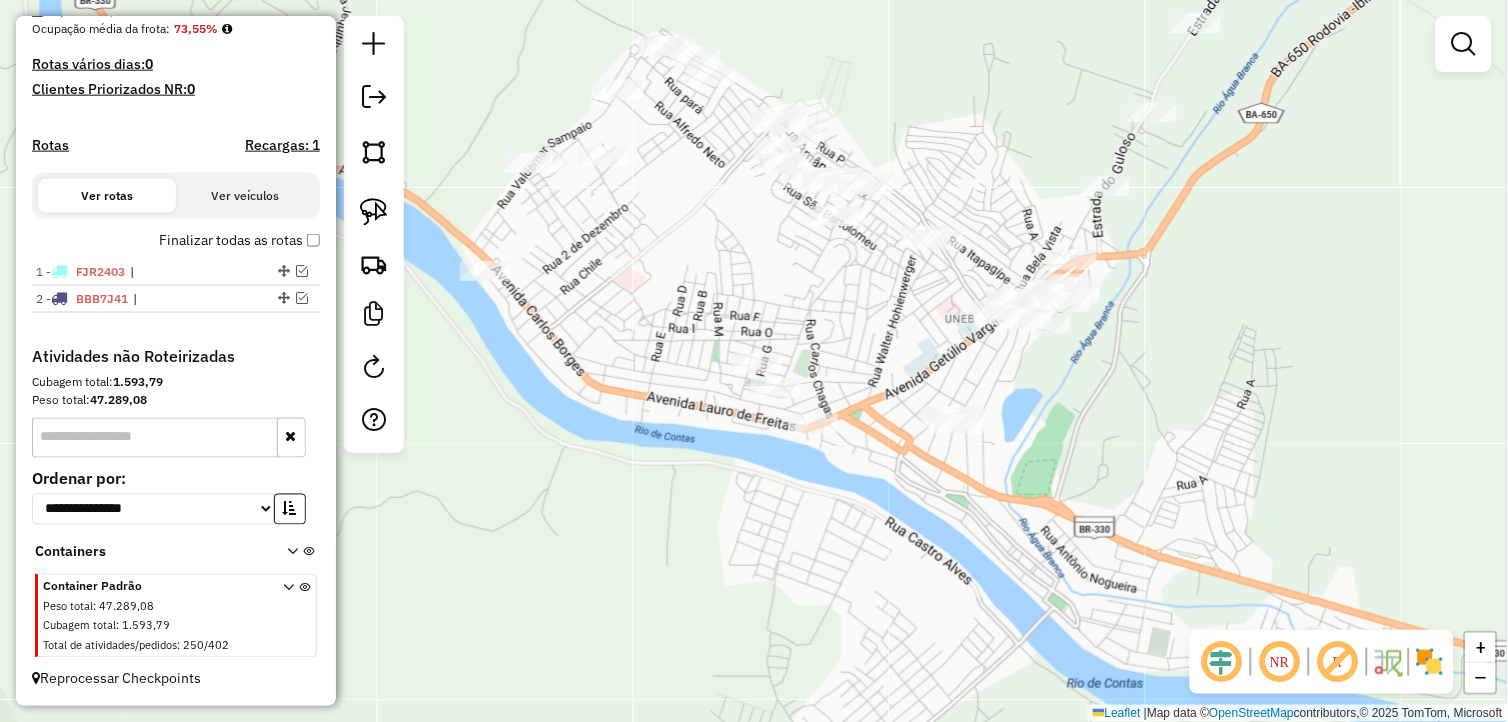 click on "Janela de atendimento Grade de atendimento Capacidade Transportadoras Veículos Cliente Pedidos  Rotas Selecione os dias de semana para filtrar as janelas de atendimento  Seg   Ter   Qua   Qui   Sex   Sáb   Dom  Informe o período da janela de atendimento: De: Até:  Filtrar exatamente a janela do cliente  Considerar janela de atendimento padrão  Selecione os dias de semana para filtrar as grades de atendimento  Seg   Ter   Qua   Qui   Sex   Sáb   Dom   Considerar clientes sem dia de atendimento cadastrado  Clientes fora do dia de atendimento selecionado Filtrar as atividades entre os valores definidos abaixo:  Peso mínimo:   Peso máximo:   Cubagem mínima:   Cubagem máxima:   De:   Até:  Filtrar as atividades entre o tempo de atendimento definido abaixo:  De:   Até:   Considerar capacidade total dos clientes não roteirizados Transportadora: Selecione um ou mais itens Tipo de veículo: Selecione um ou mais itens Veículo: Selecione um ou mais itens Motorista: Selecione um ou mais itens Nome: Rótulo:" 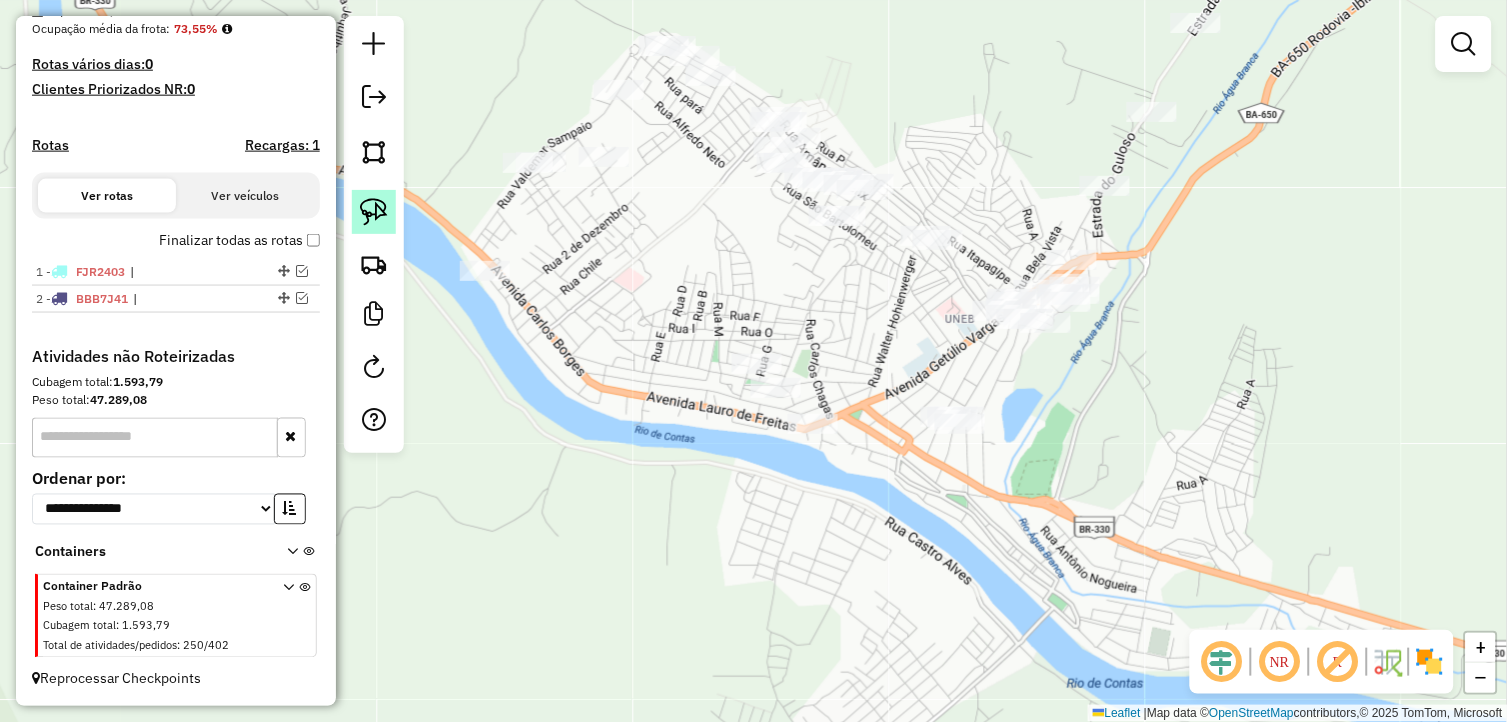 click 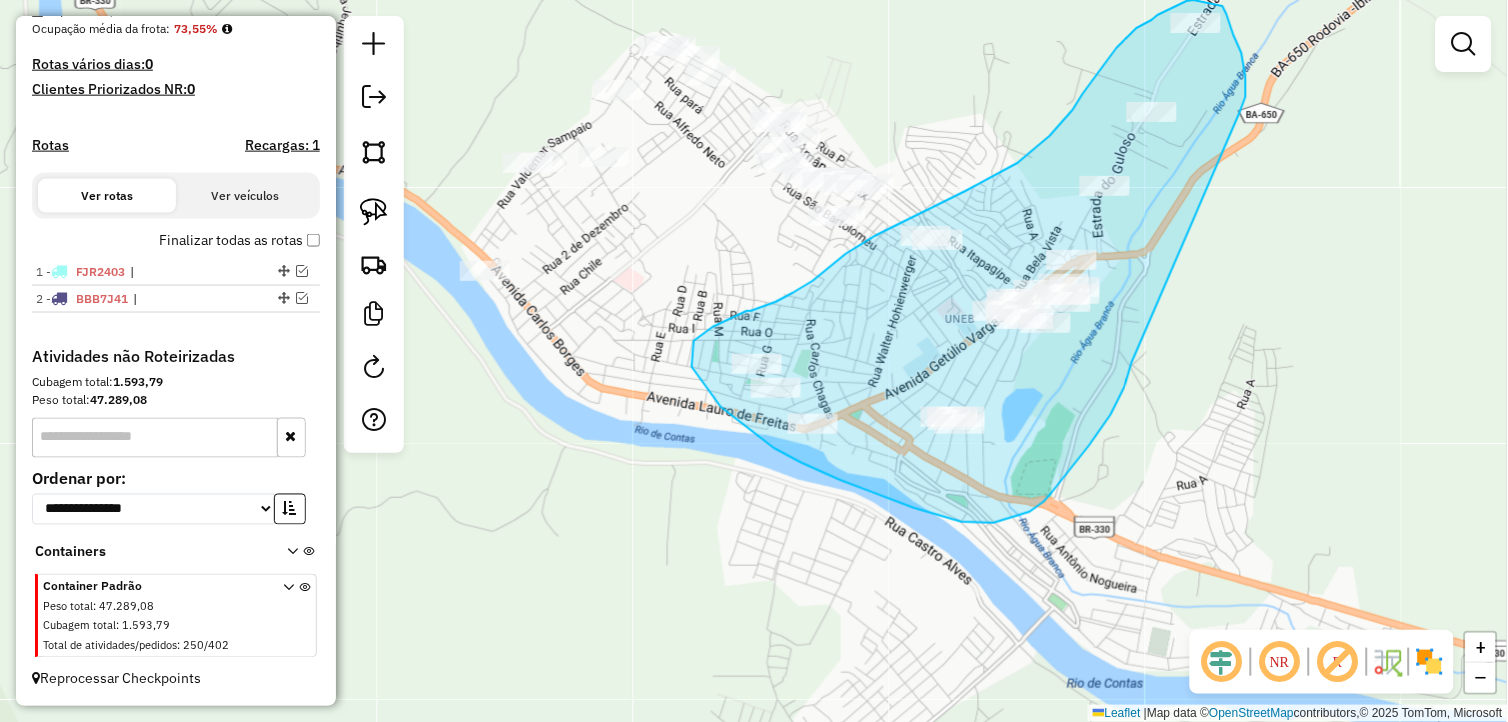 drag, startPoint x: 1242, startPoint y: 110, endPoint x: 1132, endPoint y: 361, distance: 274.04562 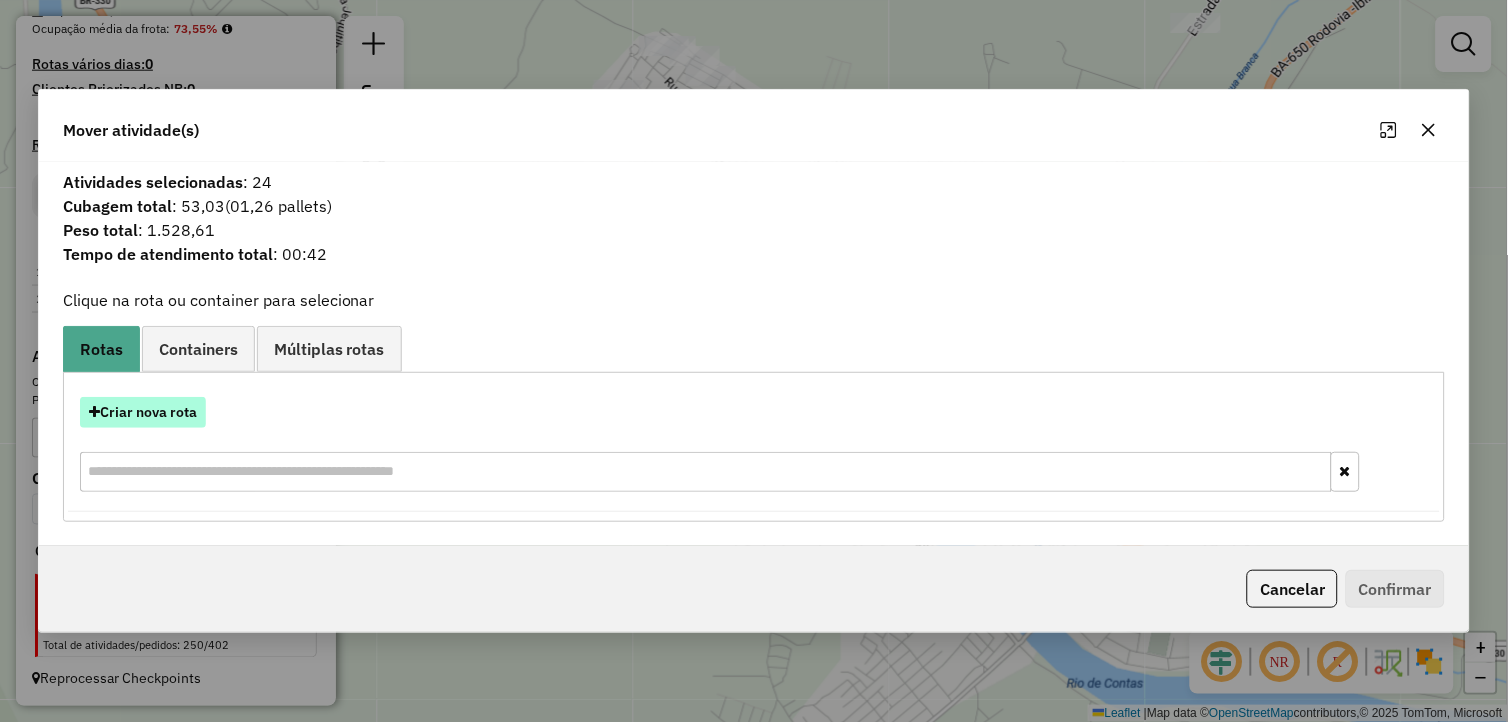 click on "Criar nova rota" at bounding box center [143, 412] 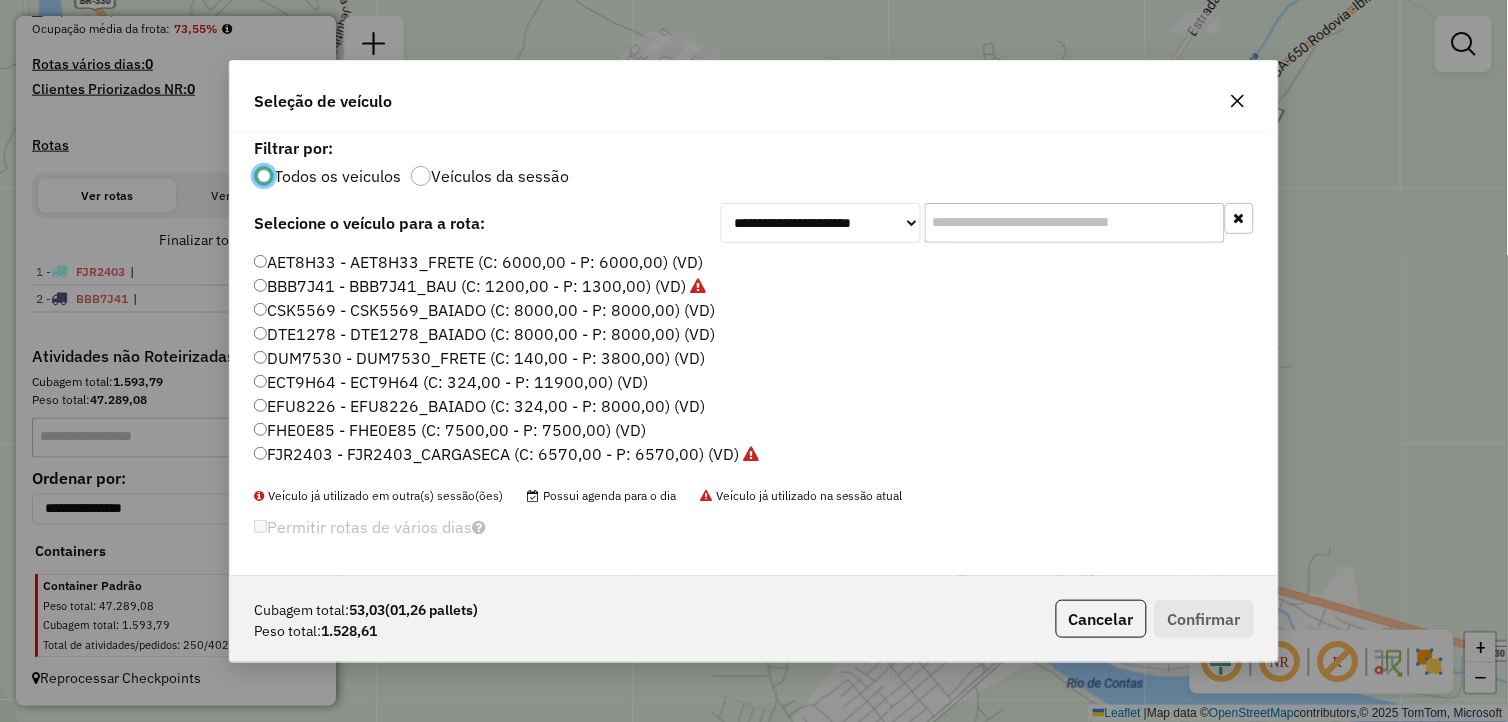 scroll, scrollTop: 11, scrollLeft: 5, axis: both 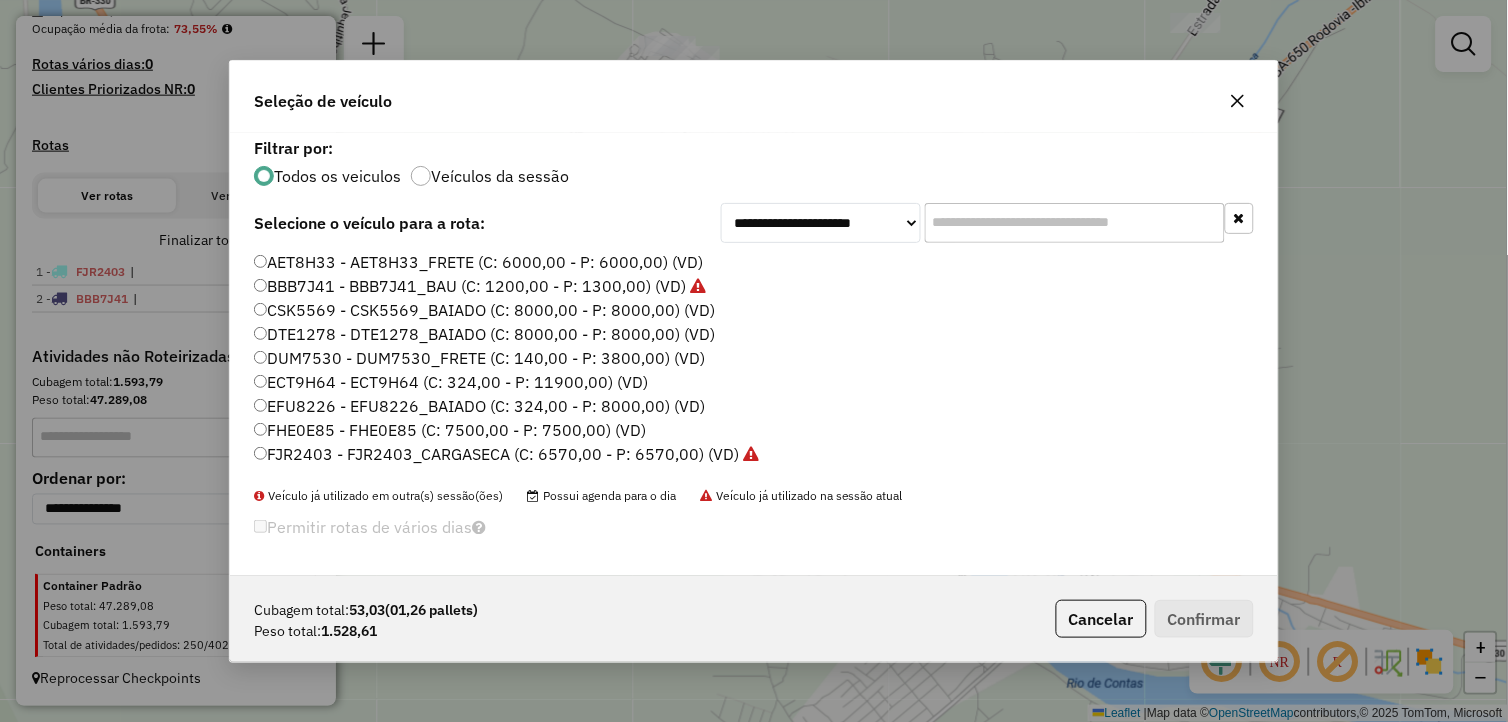 click 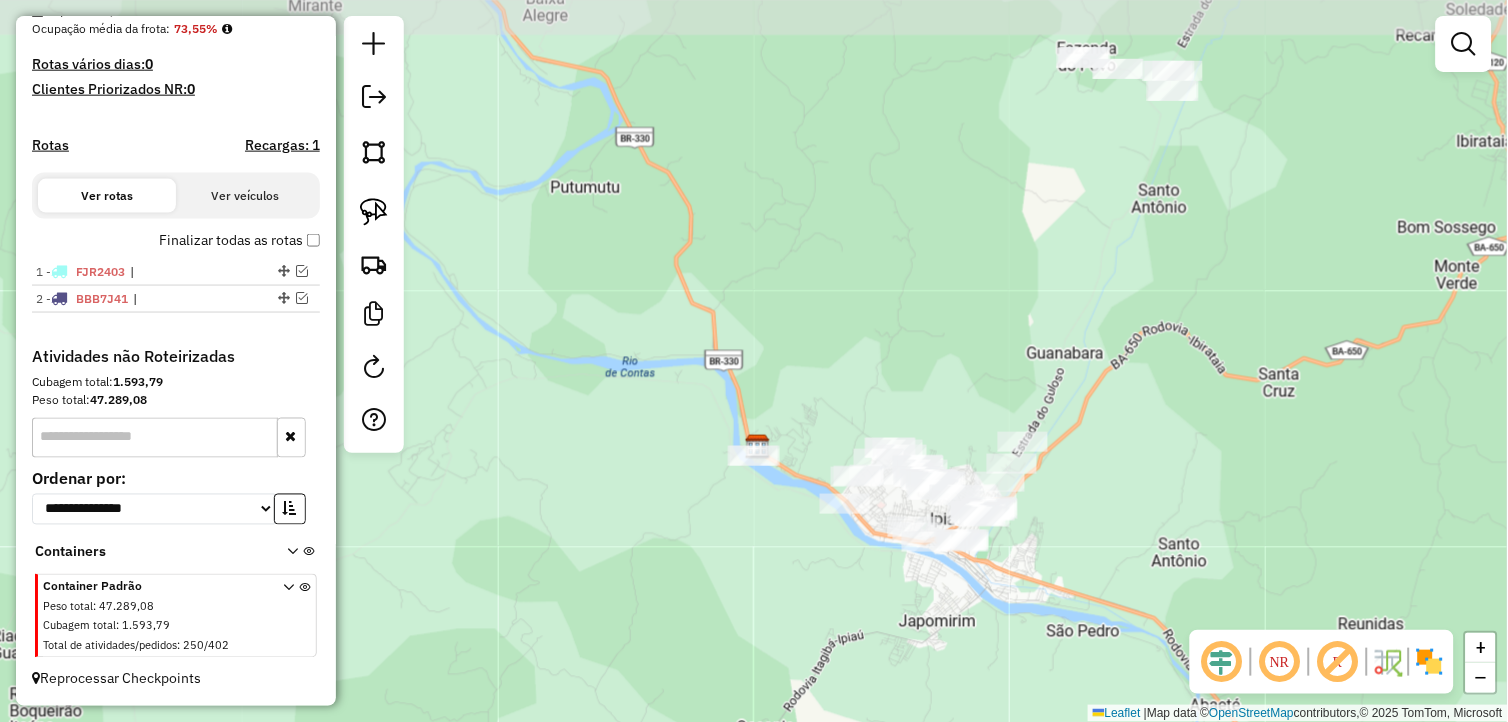 drag, startPoint x: 1242, startPoint y: 275, endPoint x: 1073, endPoint y: 520, distance: 297.634 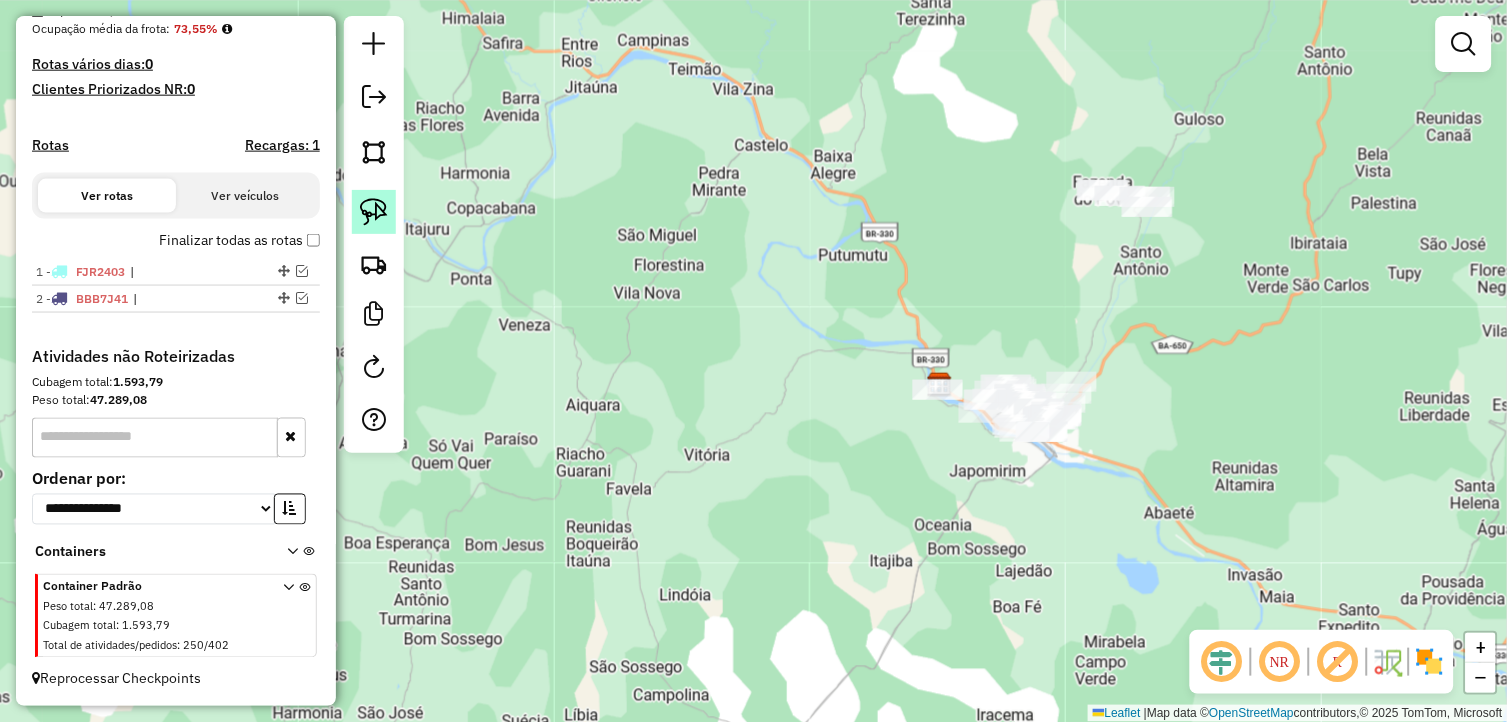 drag, startPoint x: 353, startPoint y: 224, endPoint x: 400, endPoint y: 223, distance: 47.010635 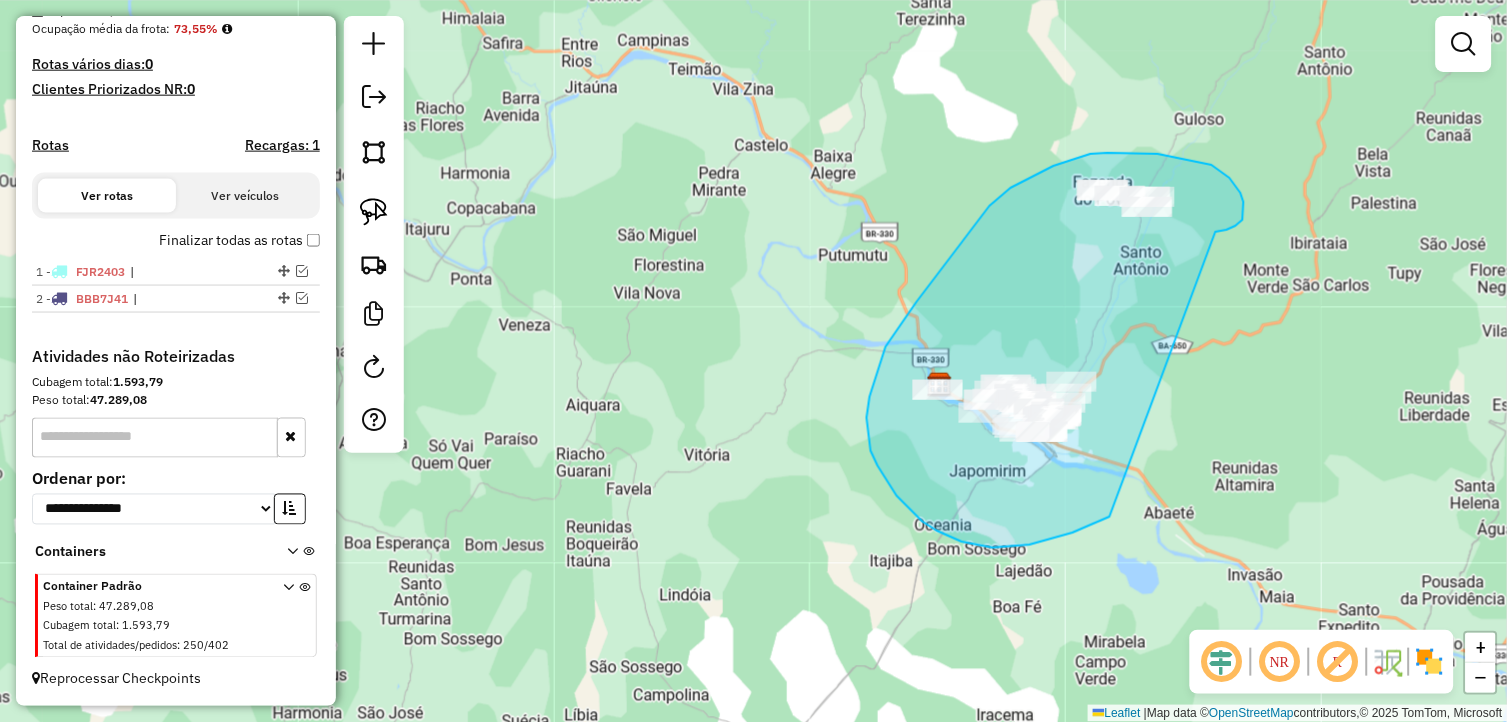 drag, startPoint x: 1221, startPoint y: 231, endPoint x: 1157, endPoint y: 487, distance: 263.87875 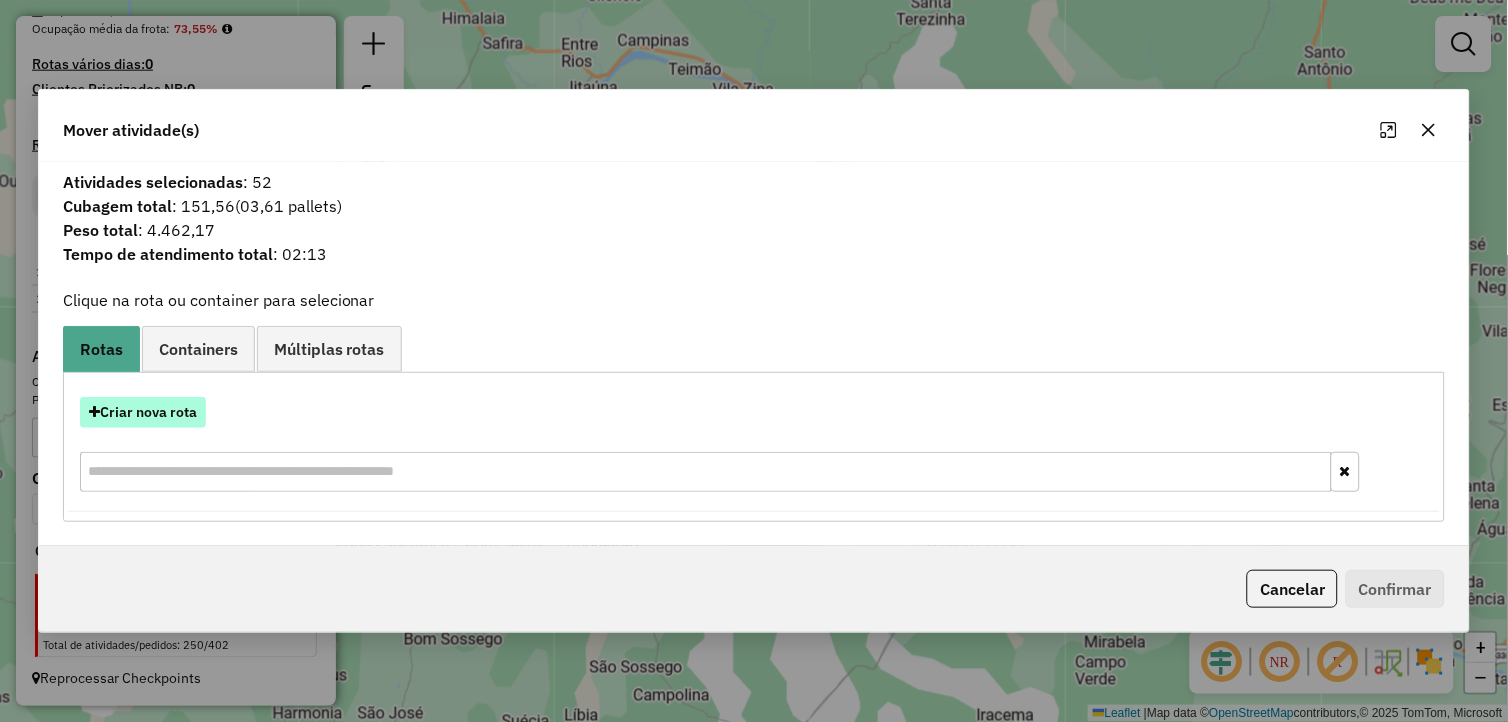 click on "Criar nova rota" at bounding box center (143, 412) 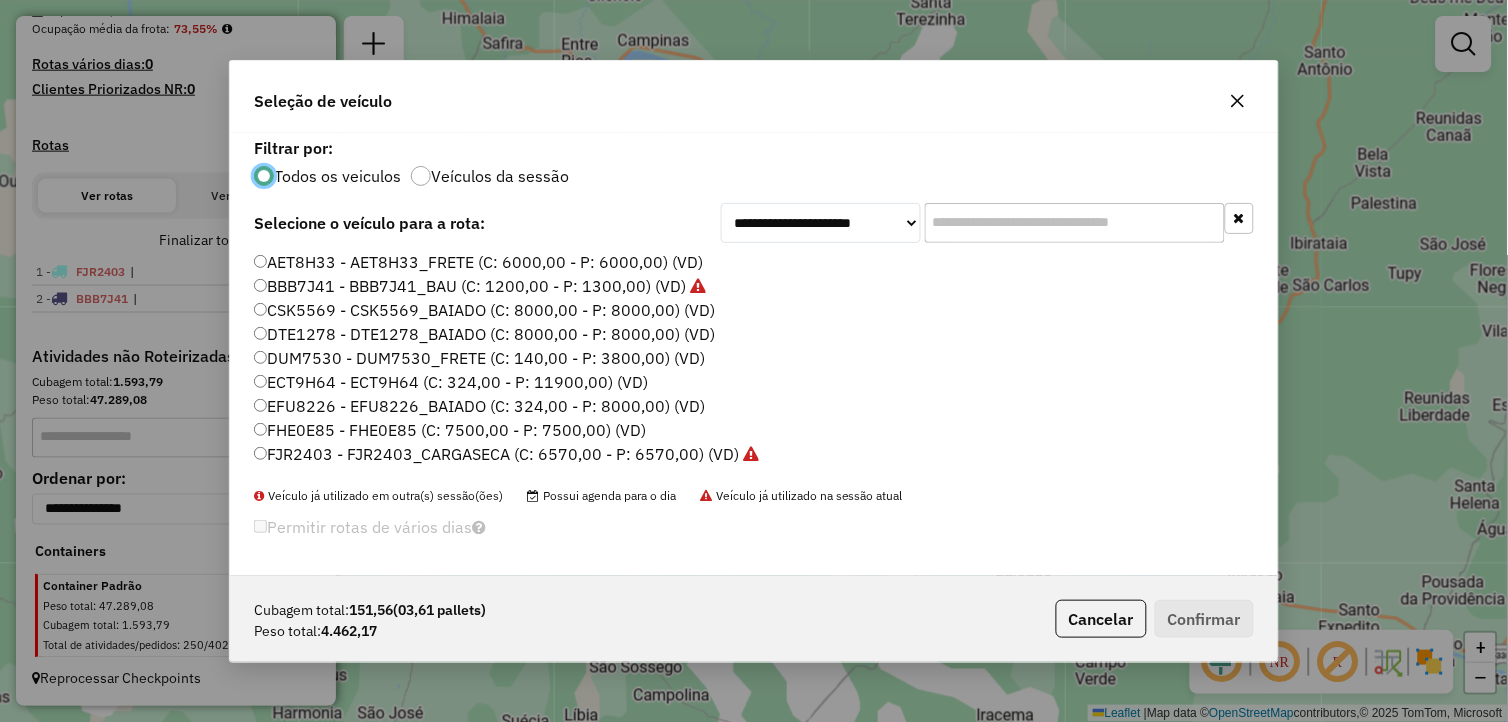scroll, scrollTop: 11, scrollLeft: 5, axis: both 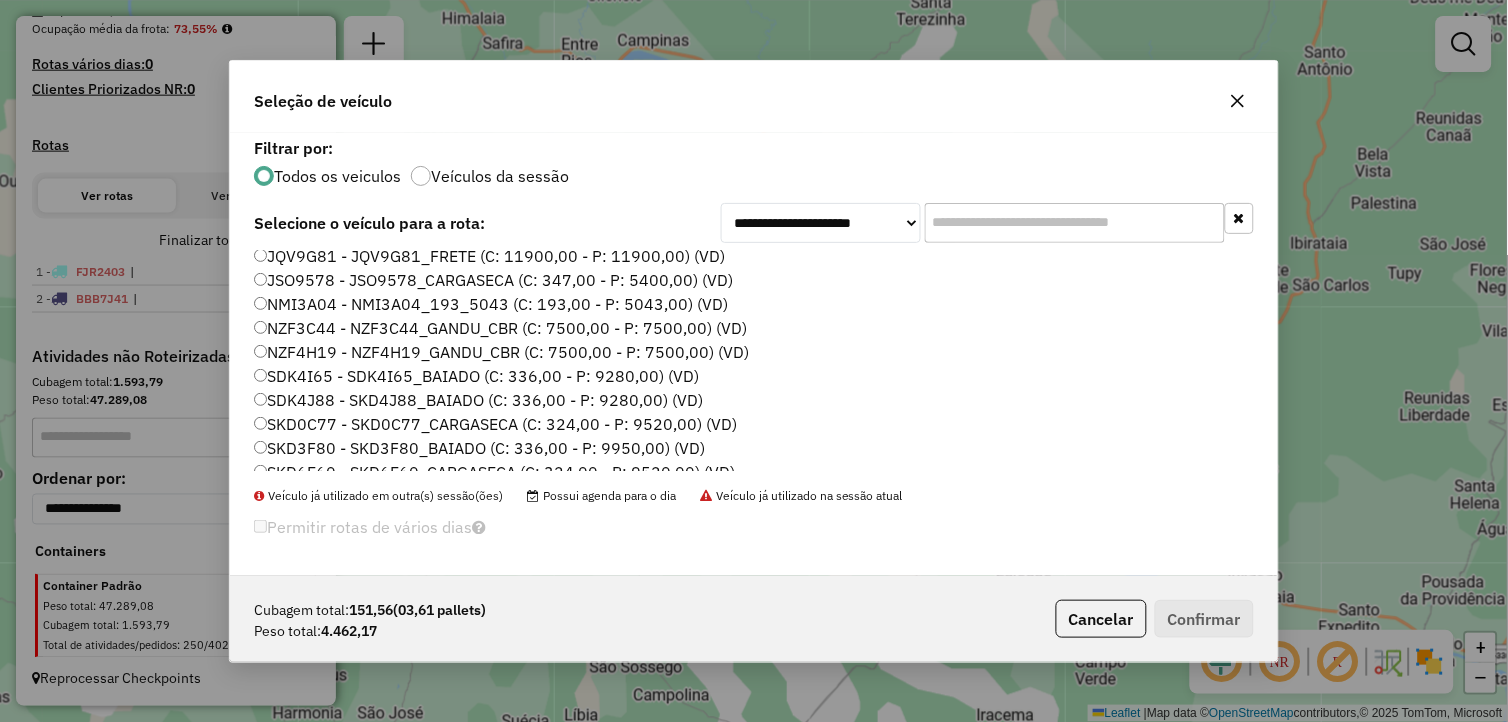 click on "SKD0C77 - SKD0C77_CARGASECA (C: 324,00 - P: 9520,00) (VD)" 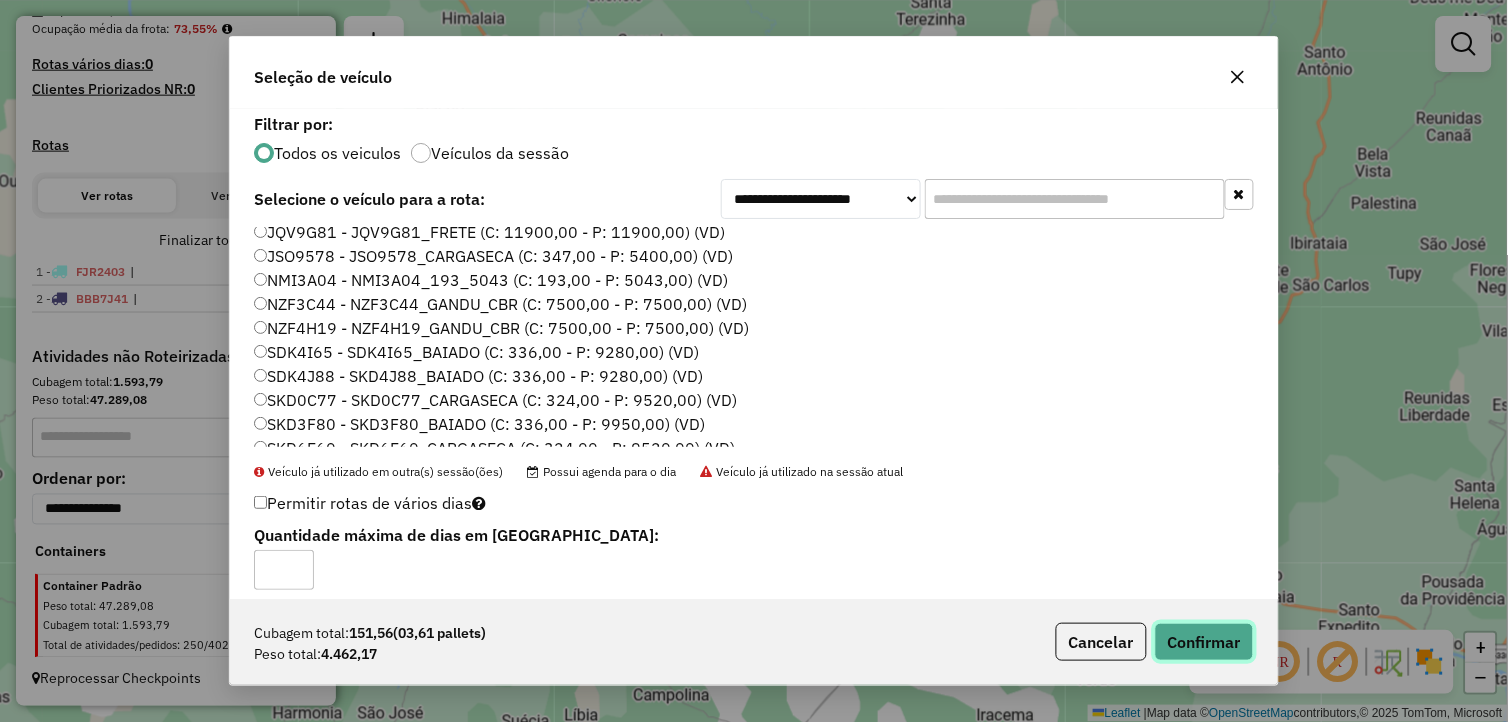 click on "Confirmar" 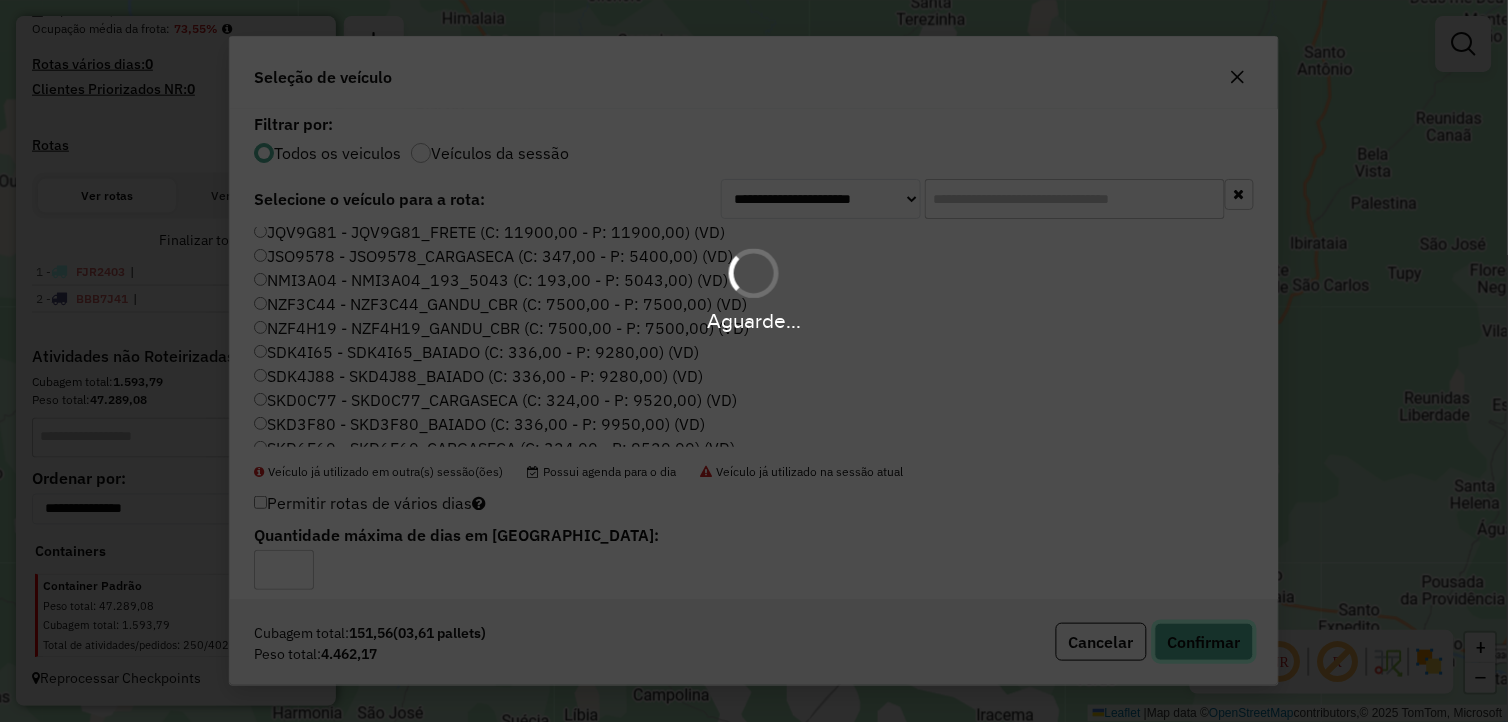 type 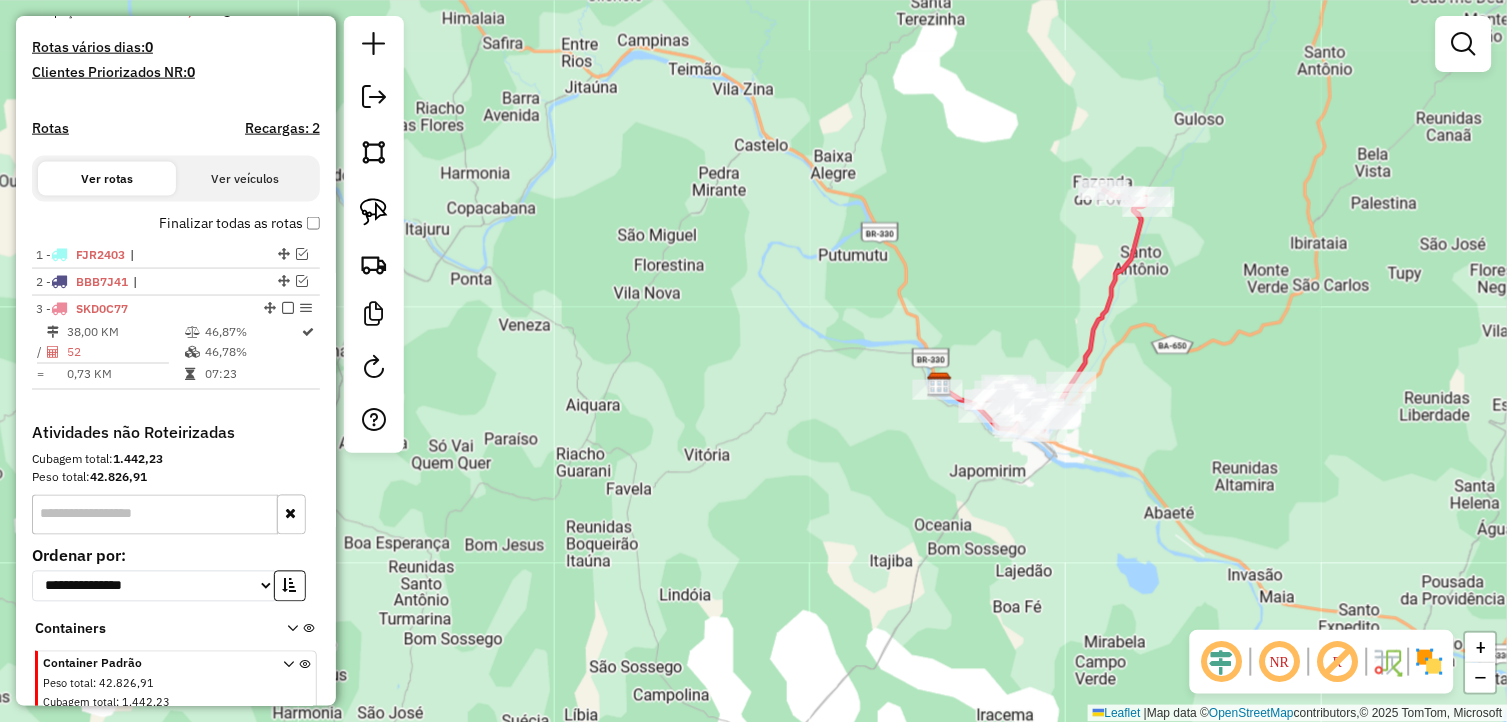 scroll, scrollTop: 573, scrollLeft: 0, axis: vertical 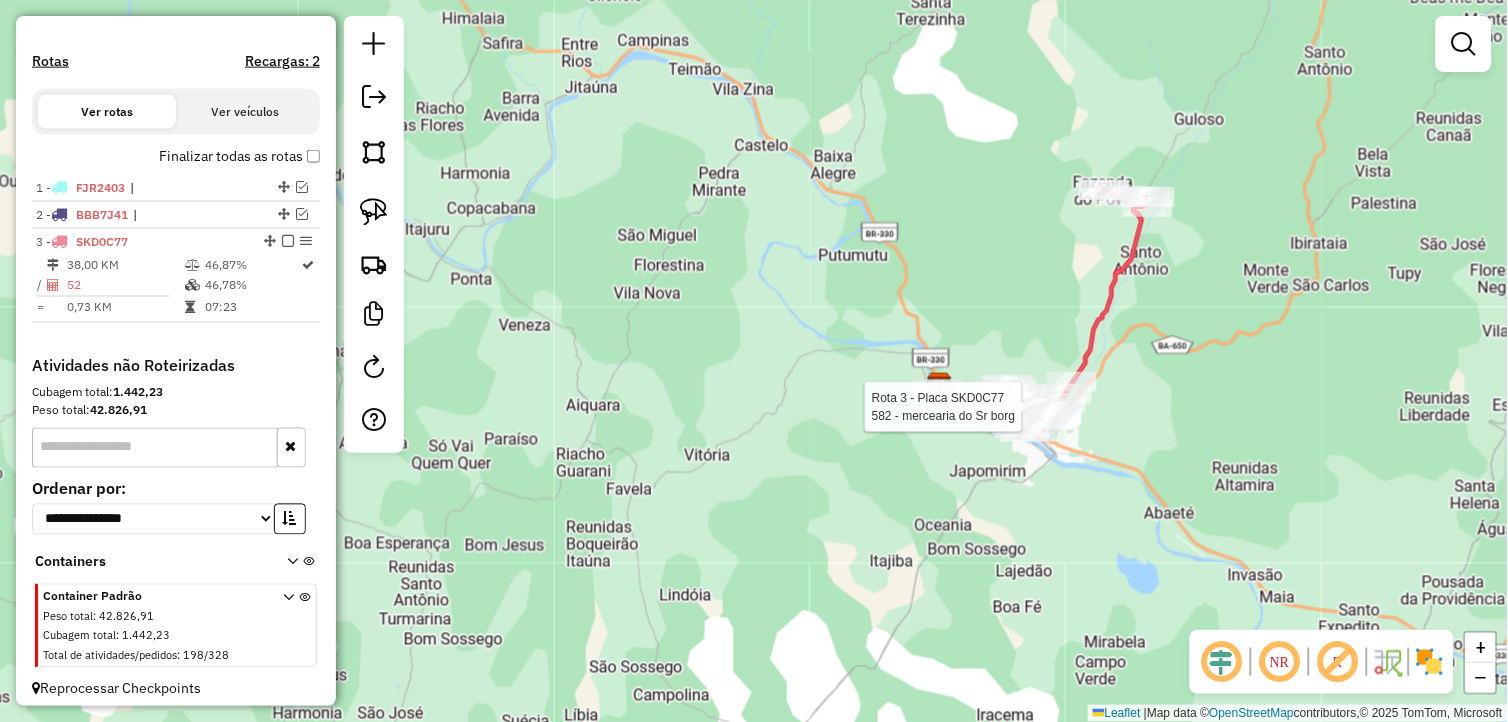 select on "**********" 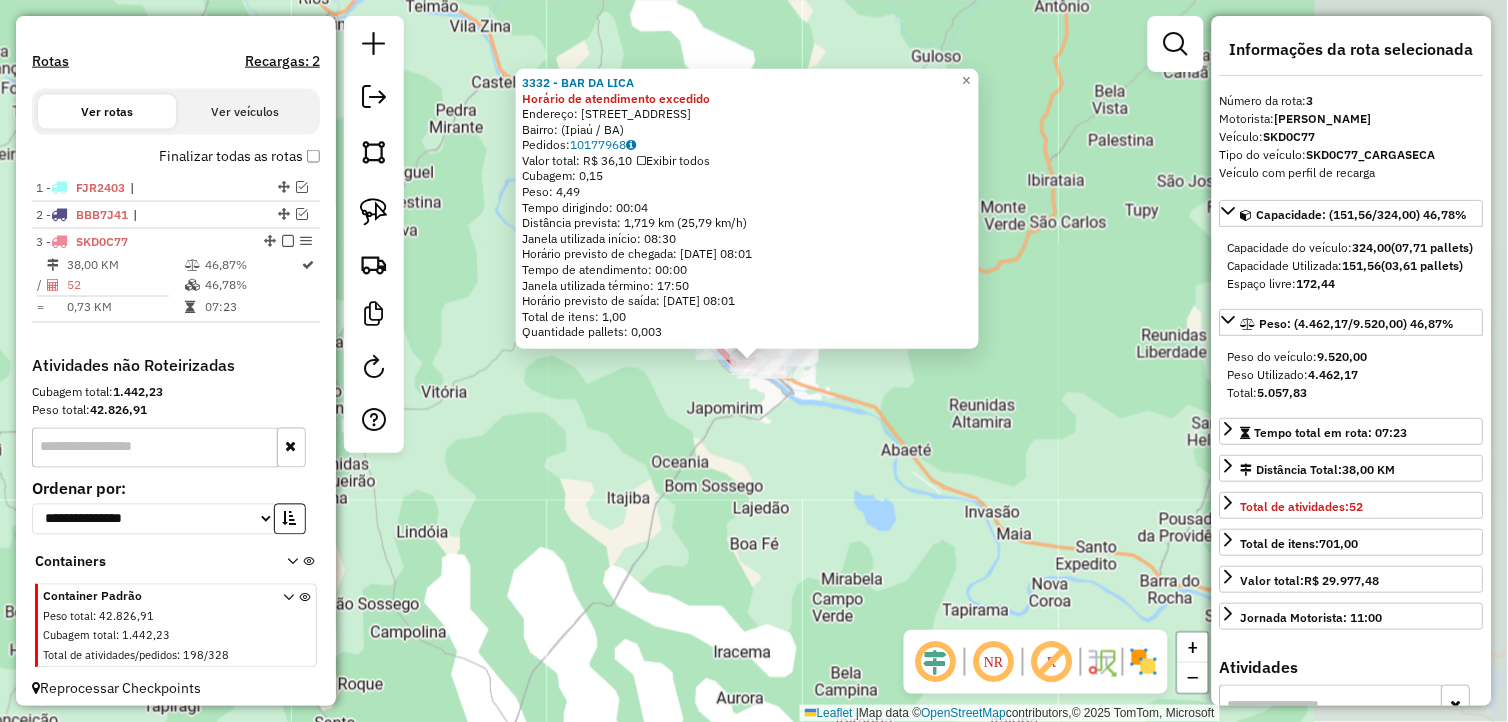 scroll, scrollTop: 600, scrollLeft: 0, axis: vertical 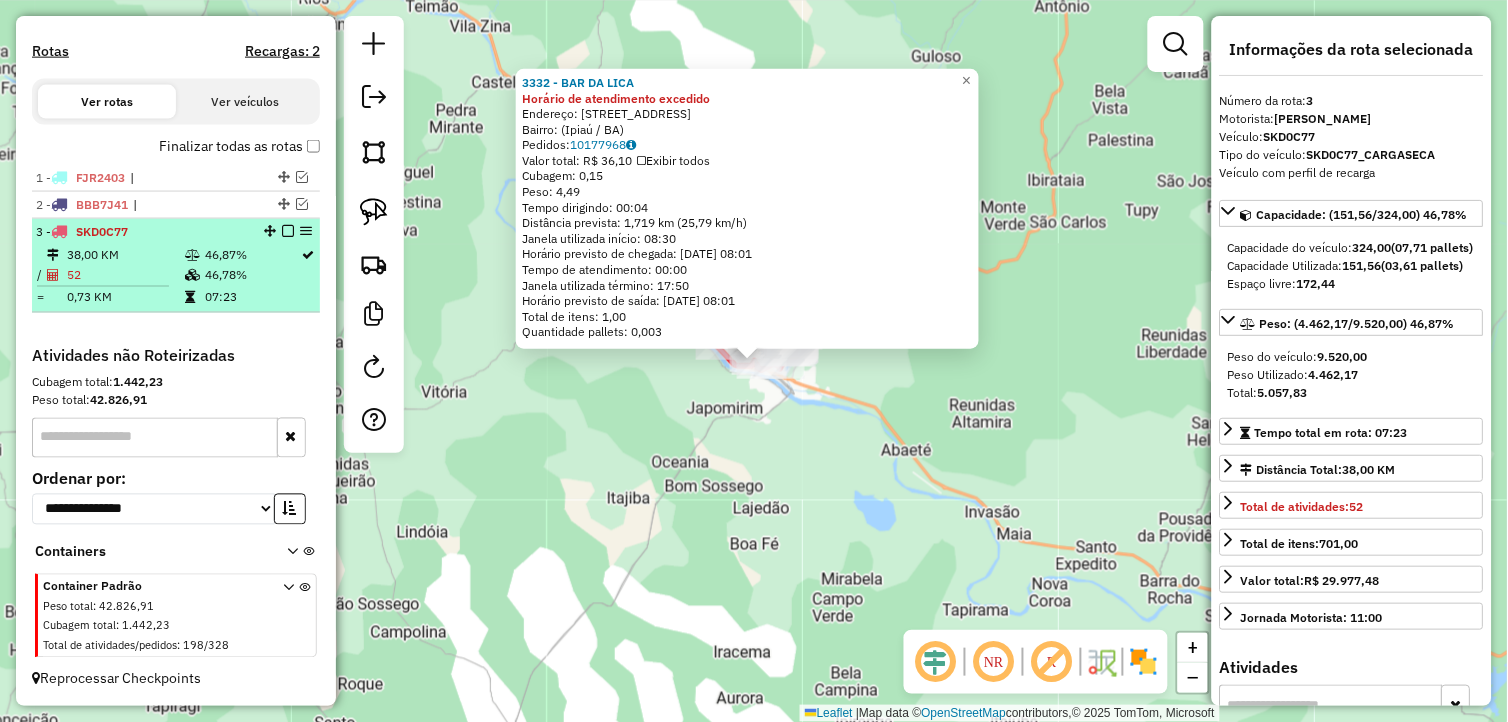 click at bounding box center (288, 231) 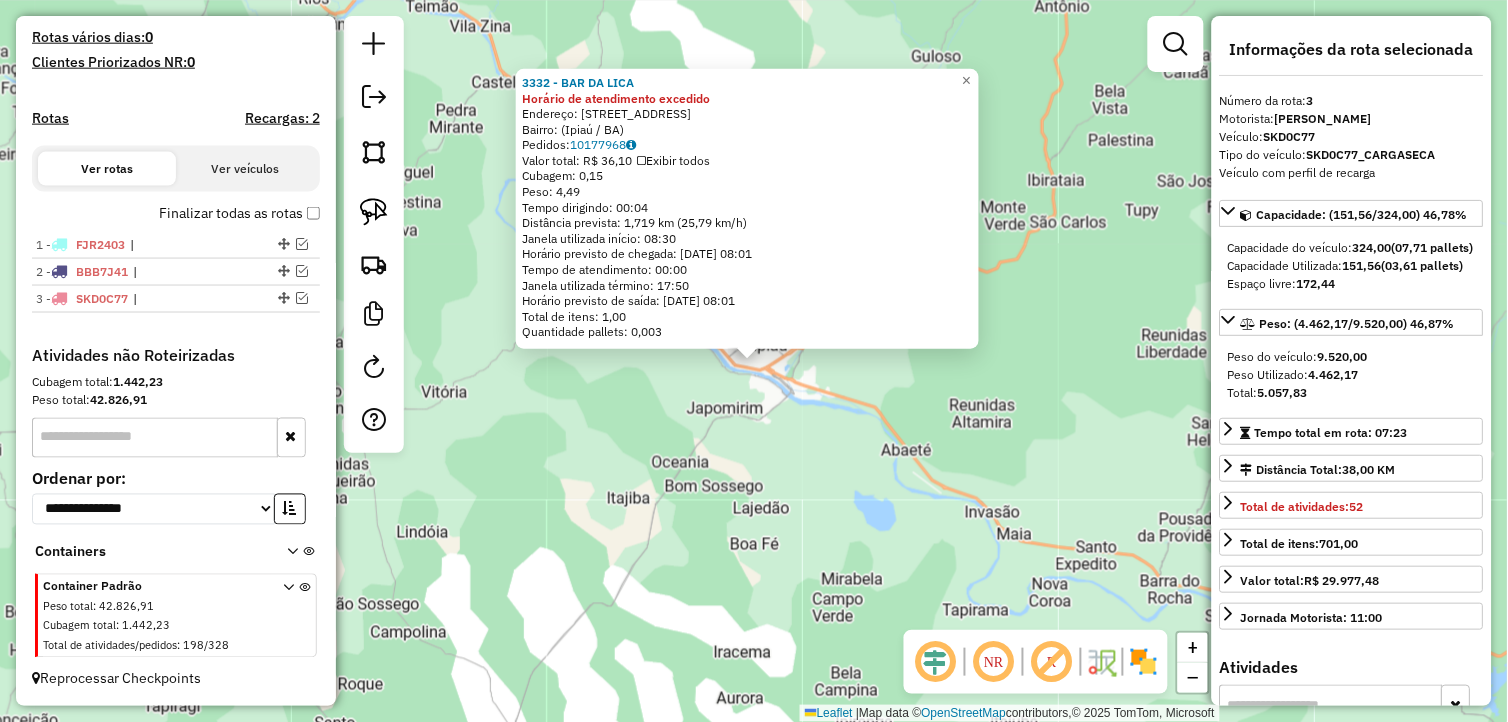 click on "3332 - BAR DA LICA Horário de atendimento excedido  Endereço: Rua I Loteamento Constância, 70   Bairro:  (Ipiaú / BA)   Pedidos:  10177968   Valor total: R$ 36,10   Exibir todos   Cubagem: 0,15  Peso: 4,49  Tempo dirigindo: 00:04   Distância prevista: 1,719 km (25,79 km/h)   Janela utilizada início: 08:30   Horário previsto de chegada: 11/07/2025 08:01   Tempo de atendimento: 00:00   Janela utilizada término: 17:50   Horário previsto de saída: 11/07/2025 08:01   Total de itens: 1,00   Quantidade pallets: 0,003  × Janela de atendimento Grade de atendimento Capacidade Transportadoras Veículos Cliente Pedidos  Rotas Selecione os dias de semana para filtrar as janelas de atendimento  Seg   Ter   Qua   Qui   Sex   Sáb   Dom  Informe o período da janela de atendimento: De: Até:  Filtrar exatamente a janela do cliente  Considerar janela de atendimento padrão  Selecione os dias de semana para filtrar as grades de atendimento  Seg   Ter   Qua   Qui   Sex   Sáb   Dom   Peso mínimo:   Peso máximo:  +" 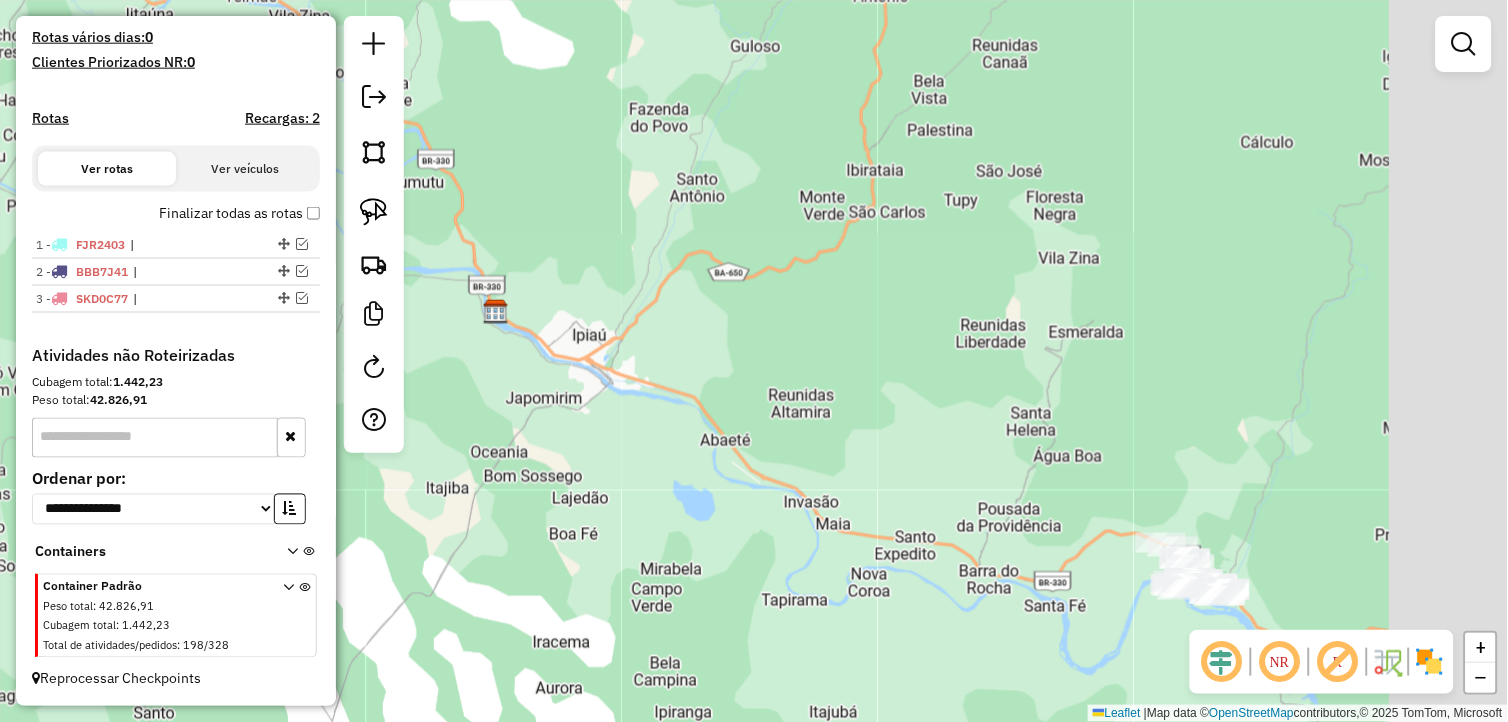 drag, startPoint x: 813, startPoint y: 422, endPoint x: 640, endPoint y: 410, distance: 173.41568 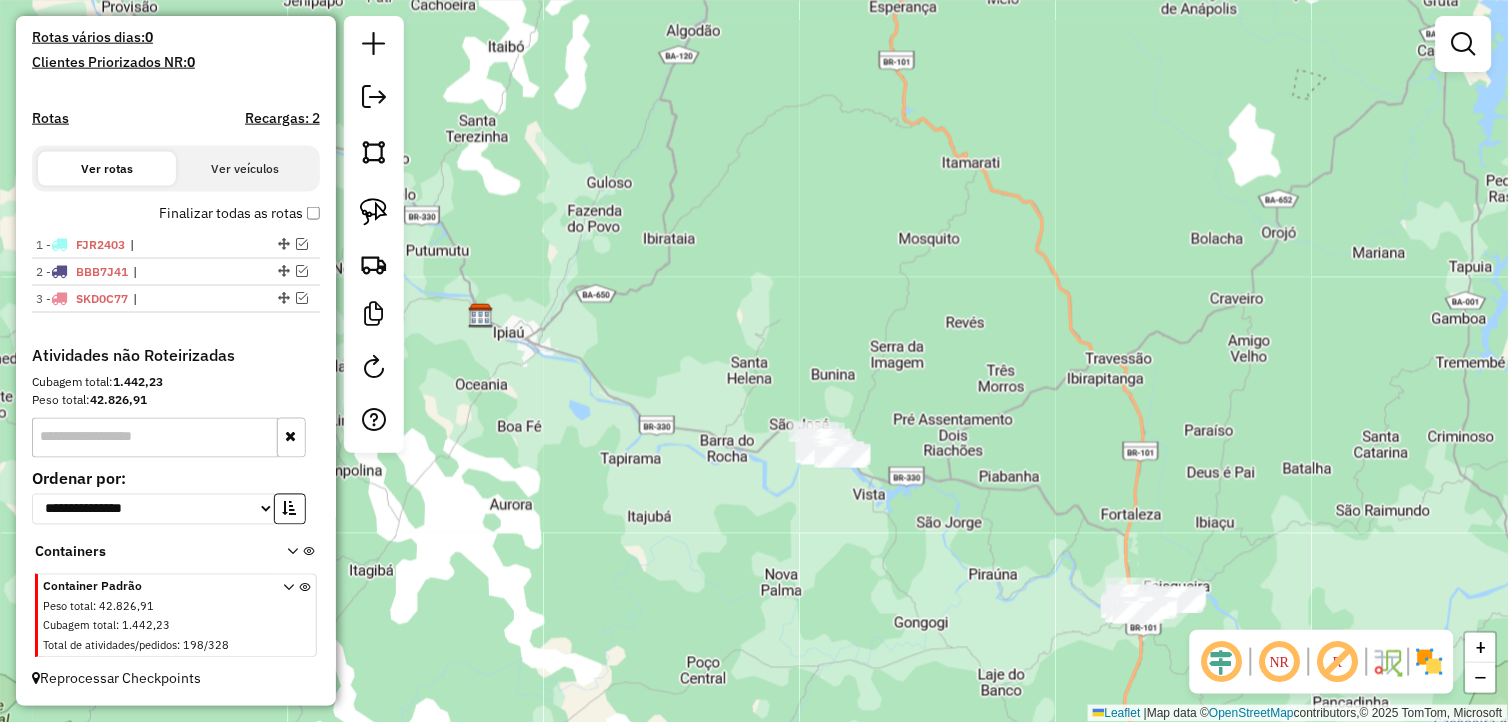 drag, startPoint x: 737, startPoint y: 450, endPoint x: 693, endPoint y: 432, distance: 47.539455 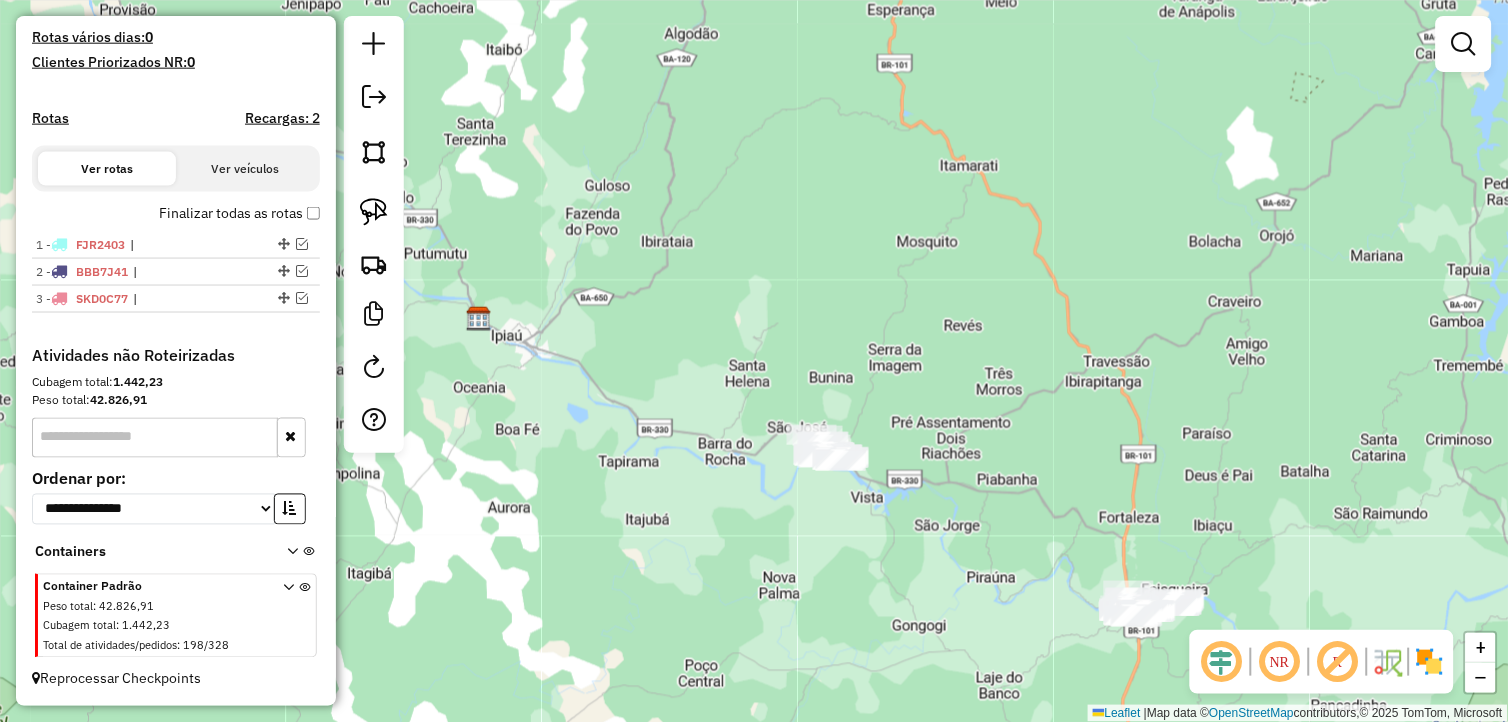 drag, startPoint x: 728, startPoint y: 313, endPoint x: 695, endPoint y: 363, distance: 59.908264 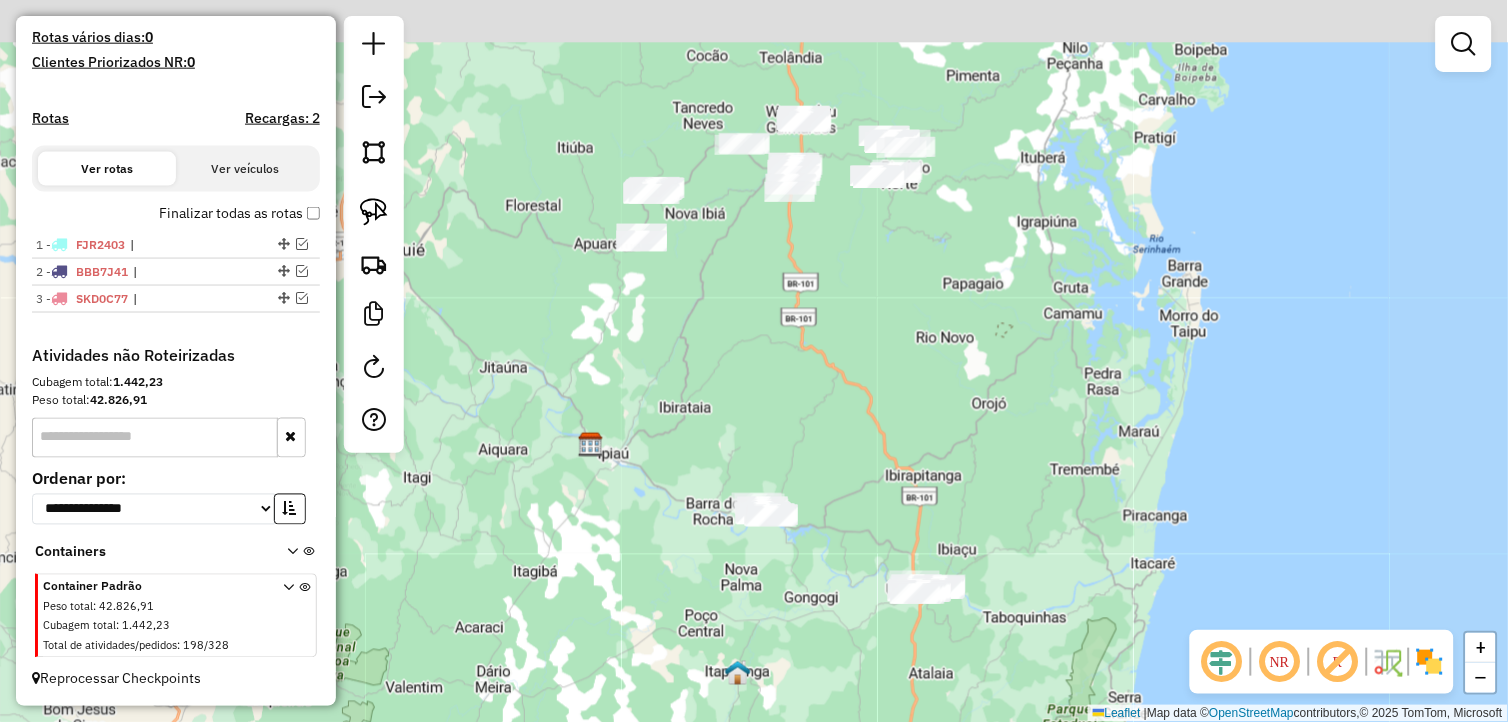 drag, startPoint x: 778, startPoint y: 357, endPoint x: 771, endPoint y: 425, distance: 68.359344 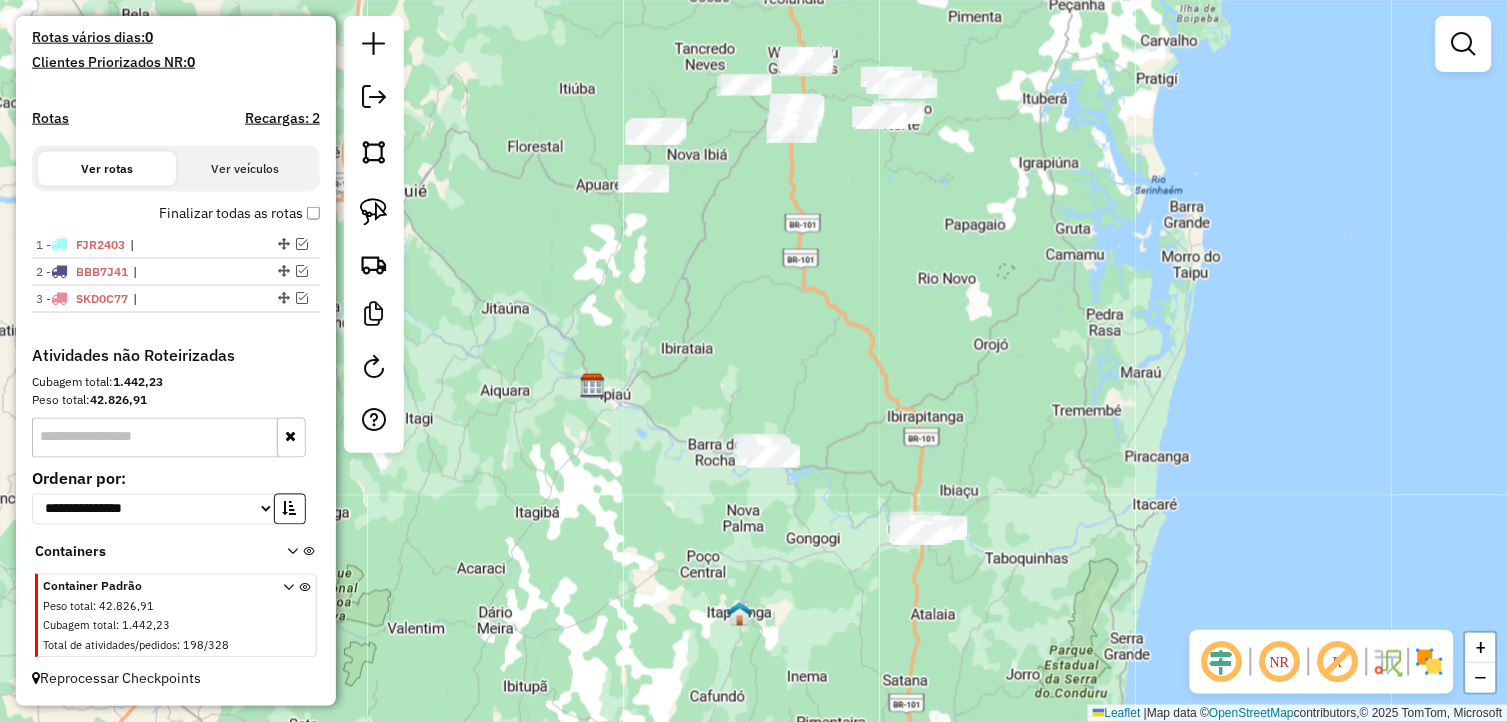 drag, startPoint x: 848, startPoint y: 452, endPoint x: 855, endPoint y: 325, distance: 127.192764 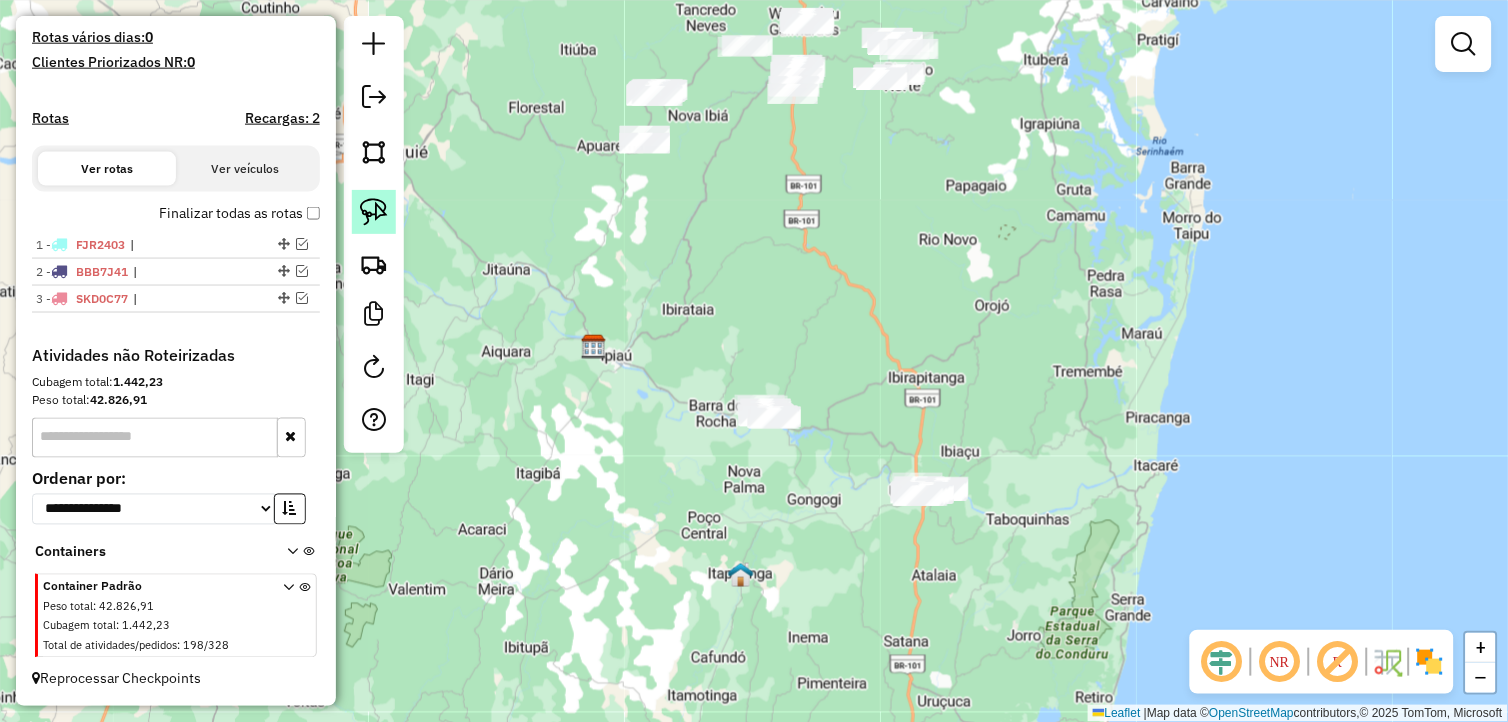 click 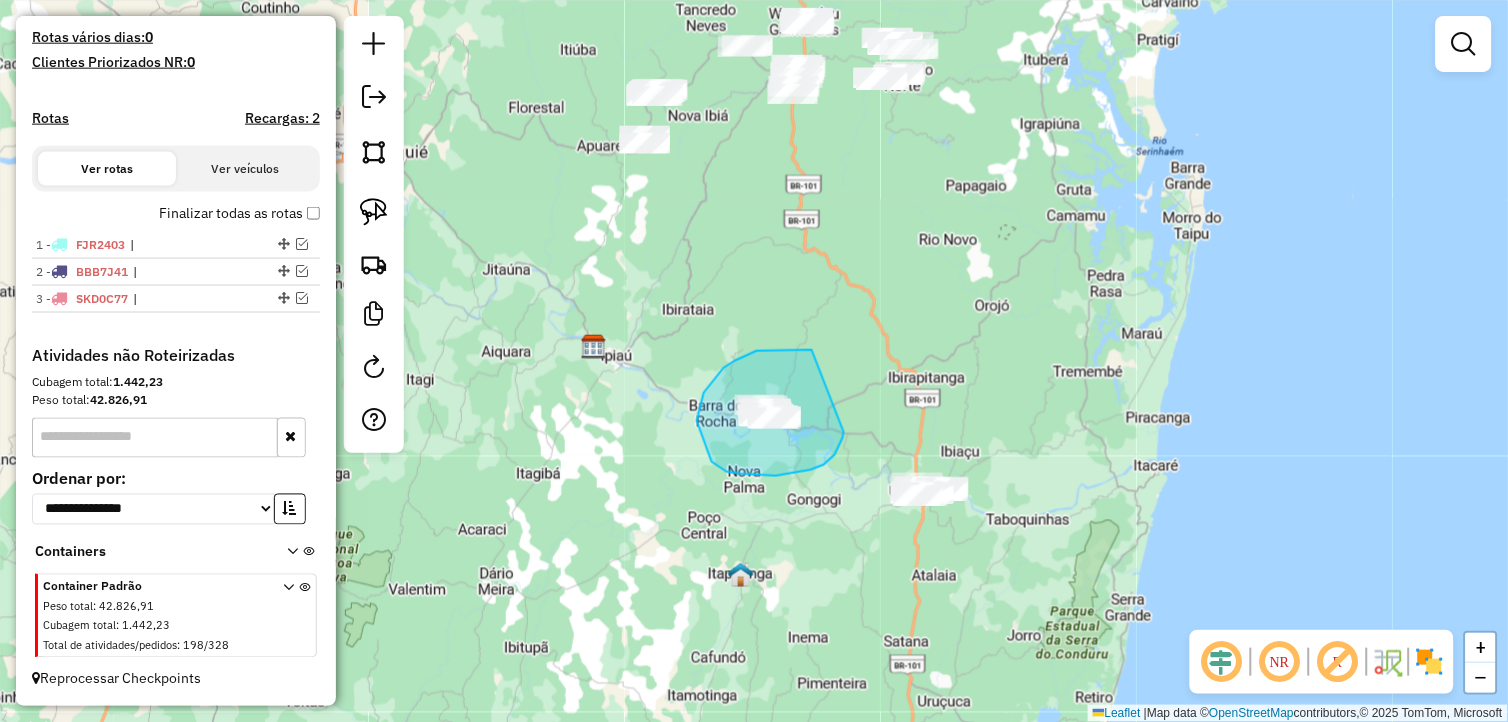 drag, startPoint x: 805, startPoint y: 350, endPoint x: 845, endPoint y: 427, distance: 86.76981 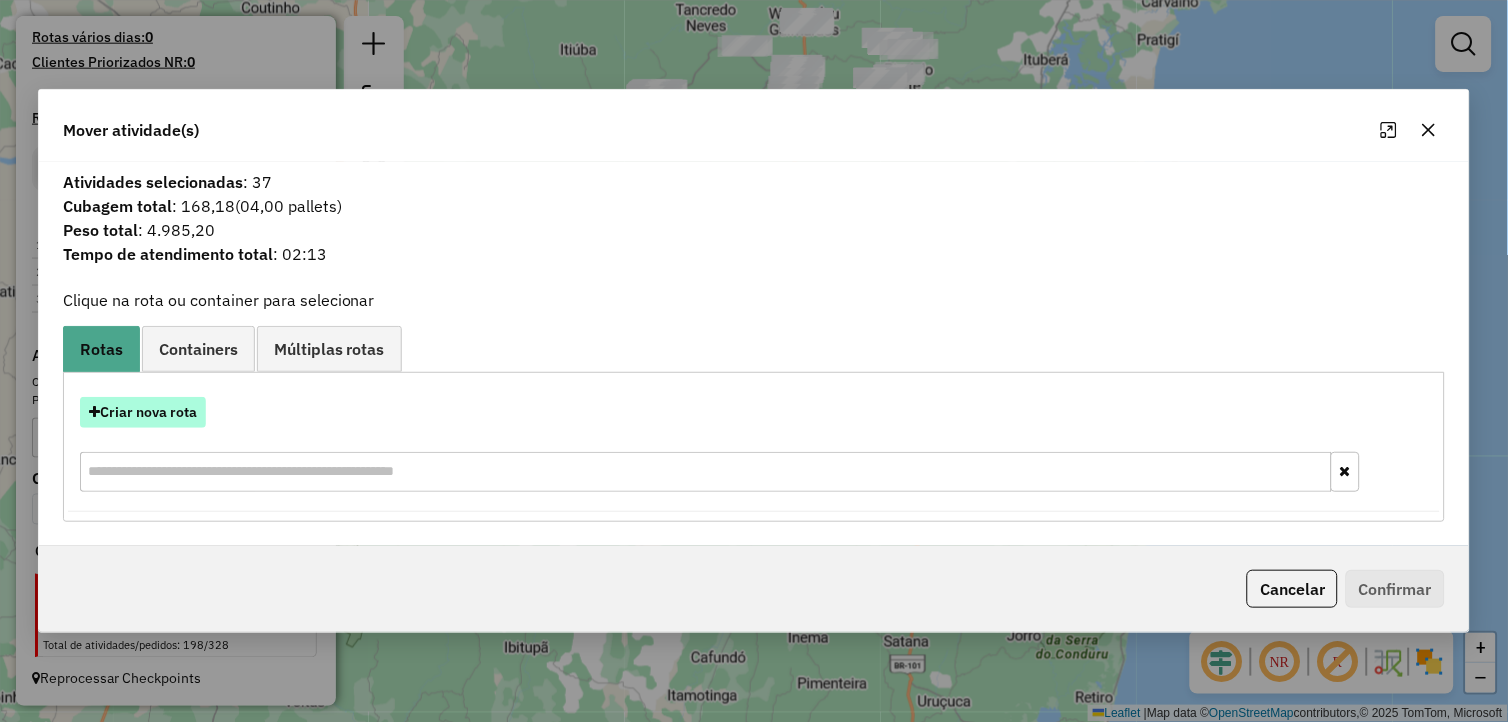 click on "Criar nova rota" at bounding box center [143, 412] 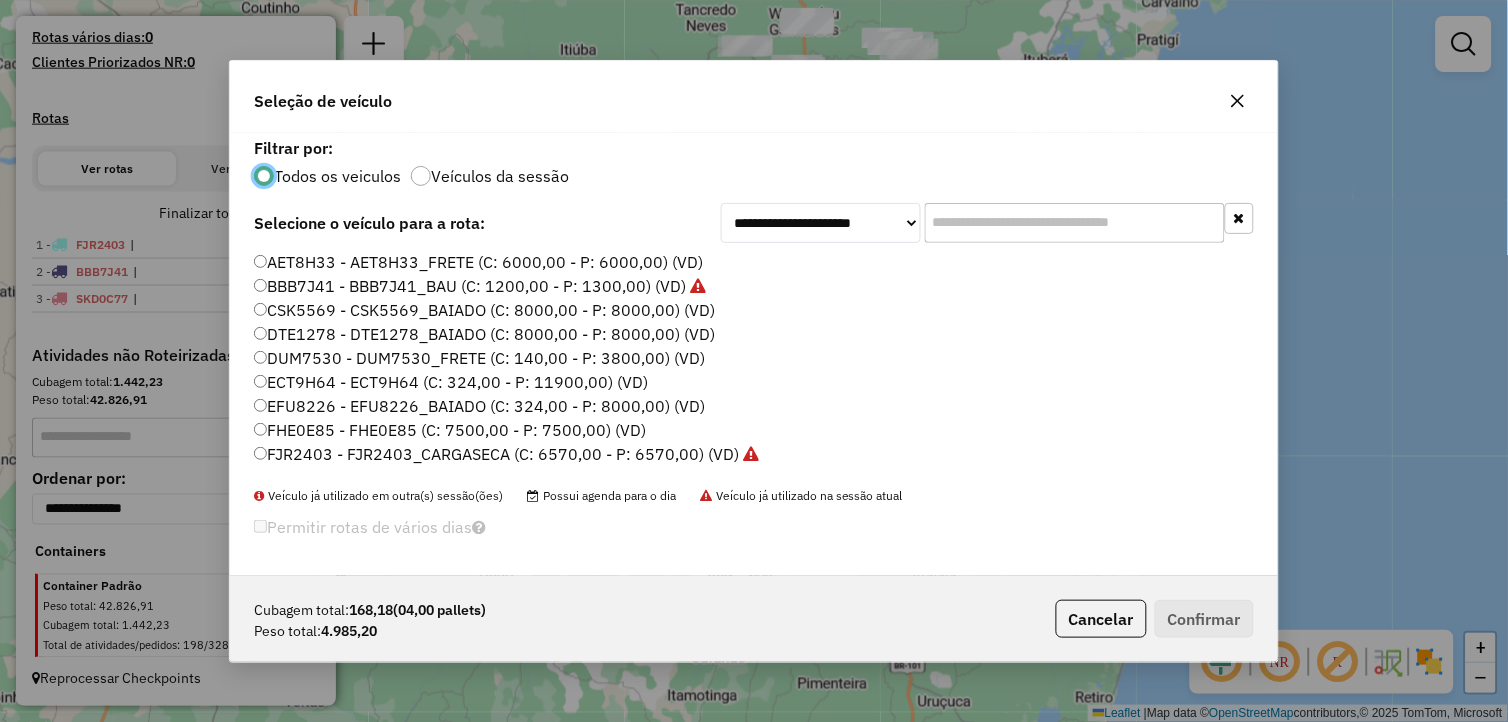 scroll, scrollTop: 11, scrollLeft: 5, axis: both 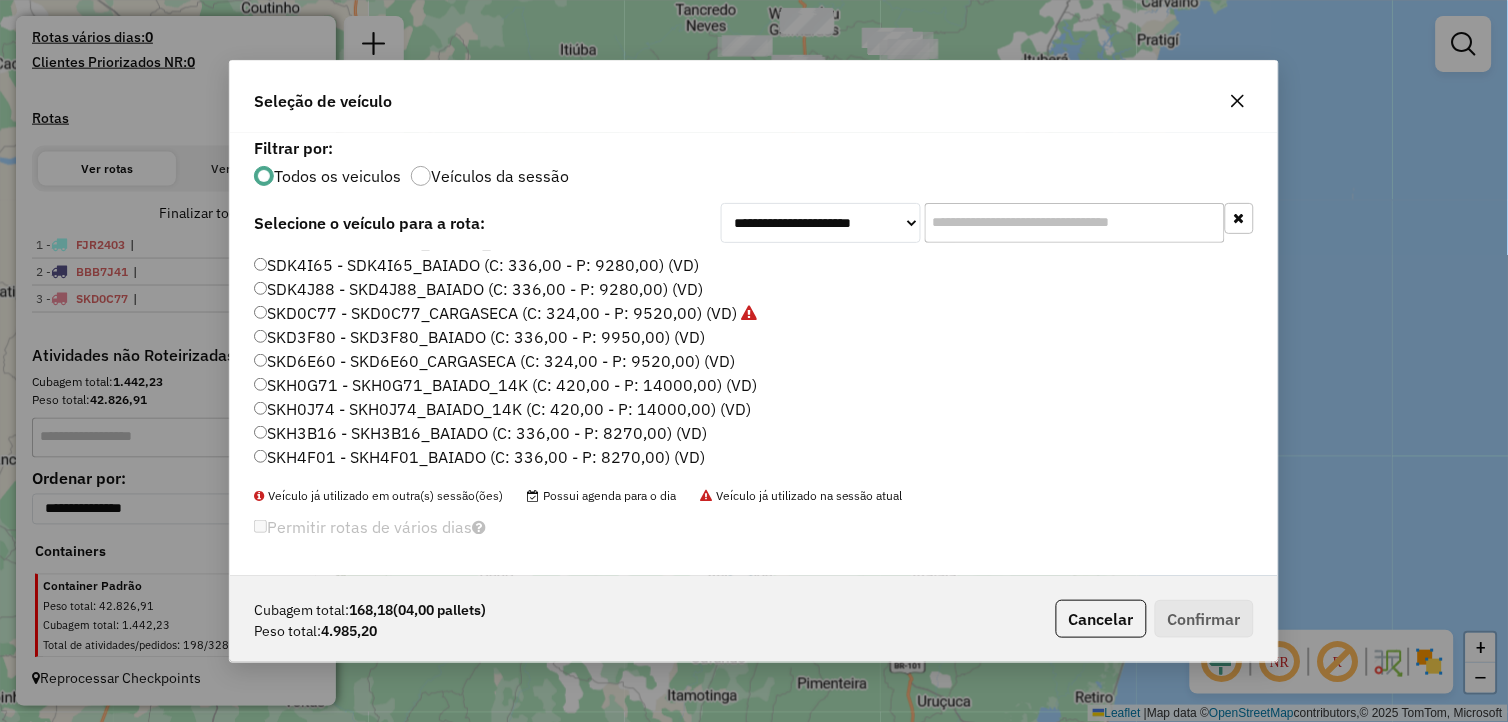 click on "SKH0J74 - SKH0J74_BAIADO_14K (C: 420,00 - P: 14000,00) (VD)" 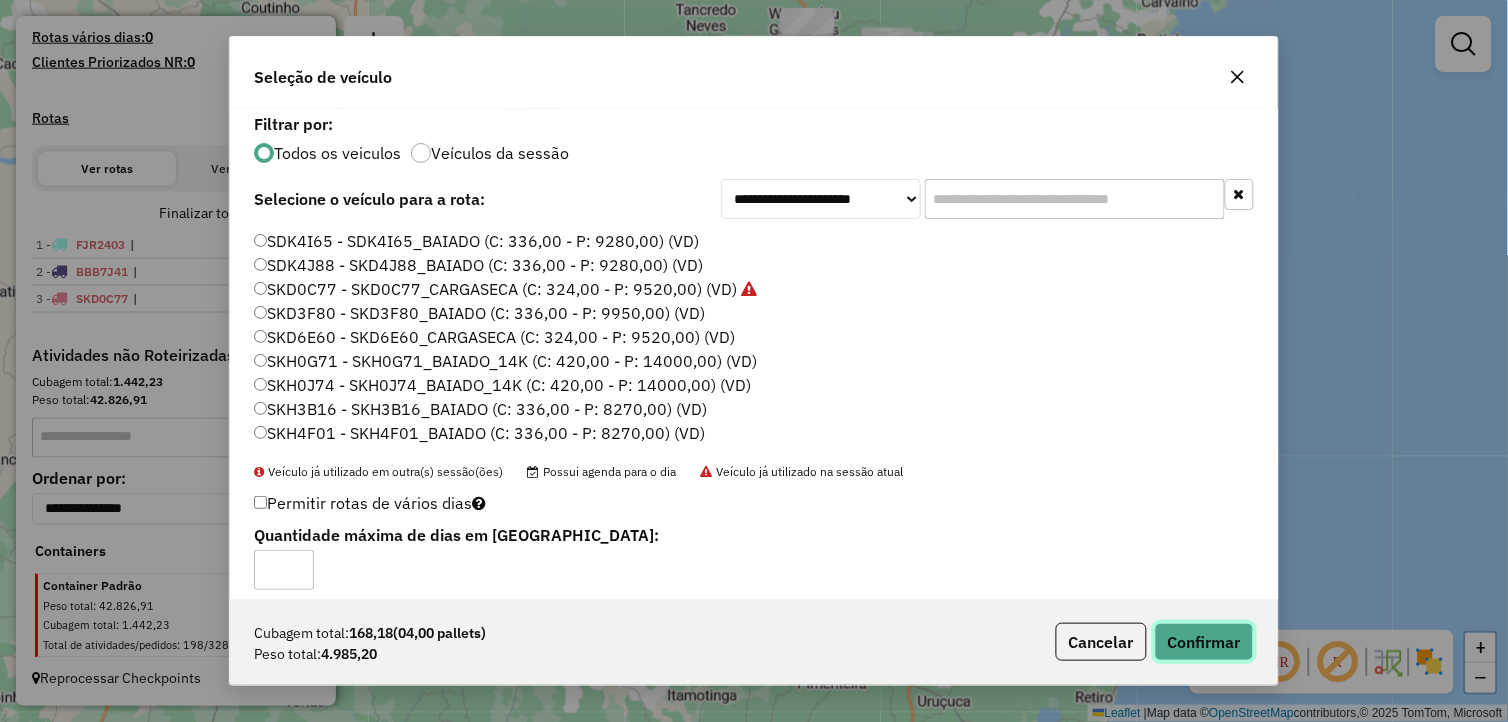 click on "Confirmar" 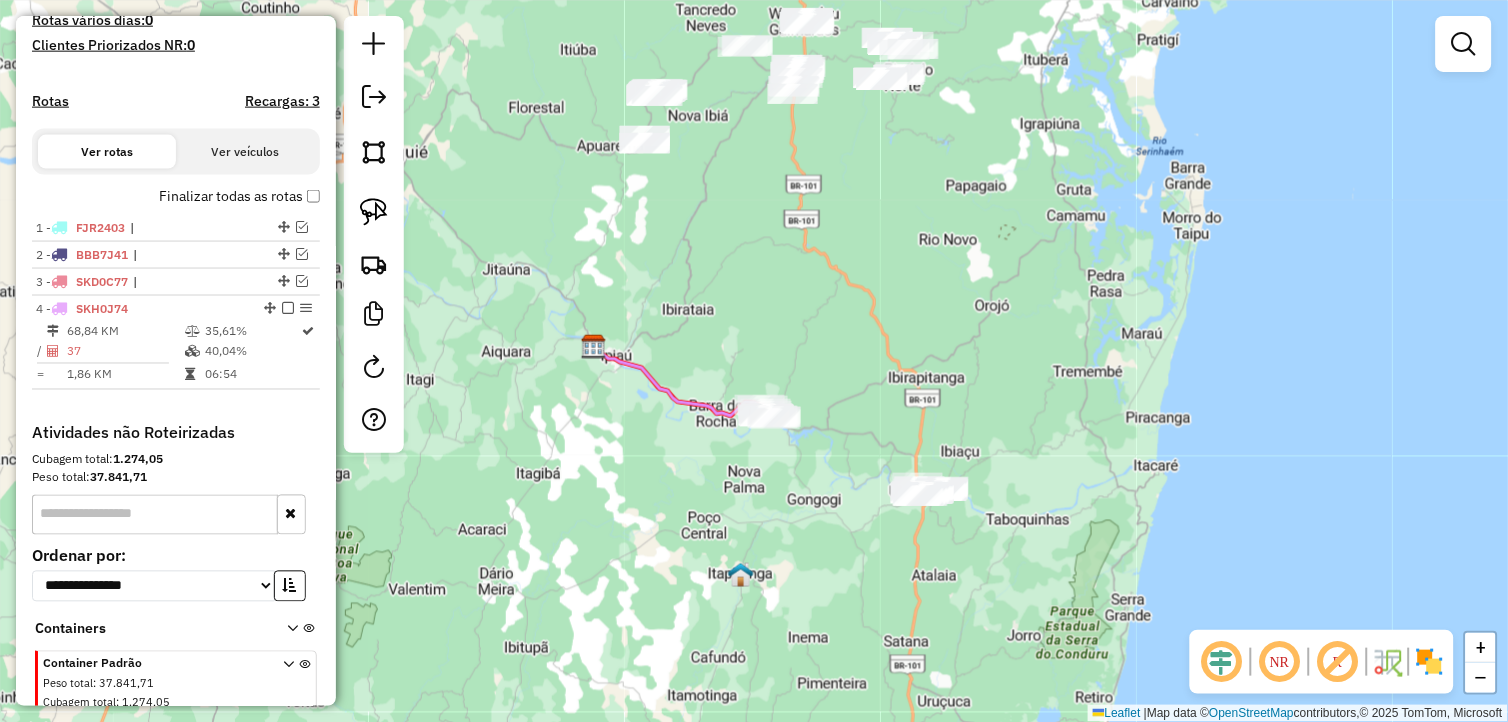 scroll, scrollTop: 600, scrollLeft: 0, axis: vertical 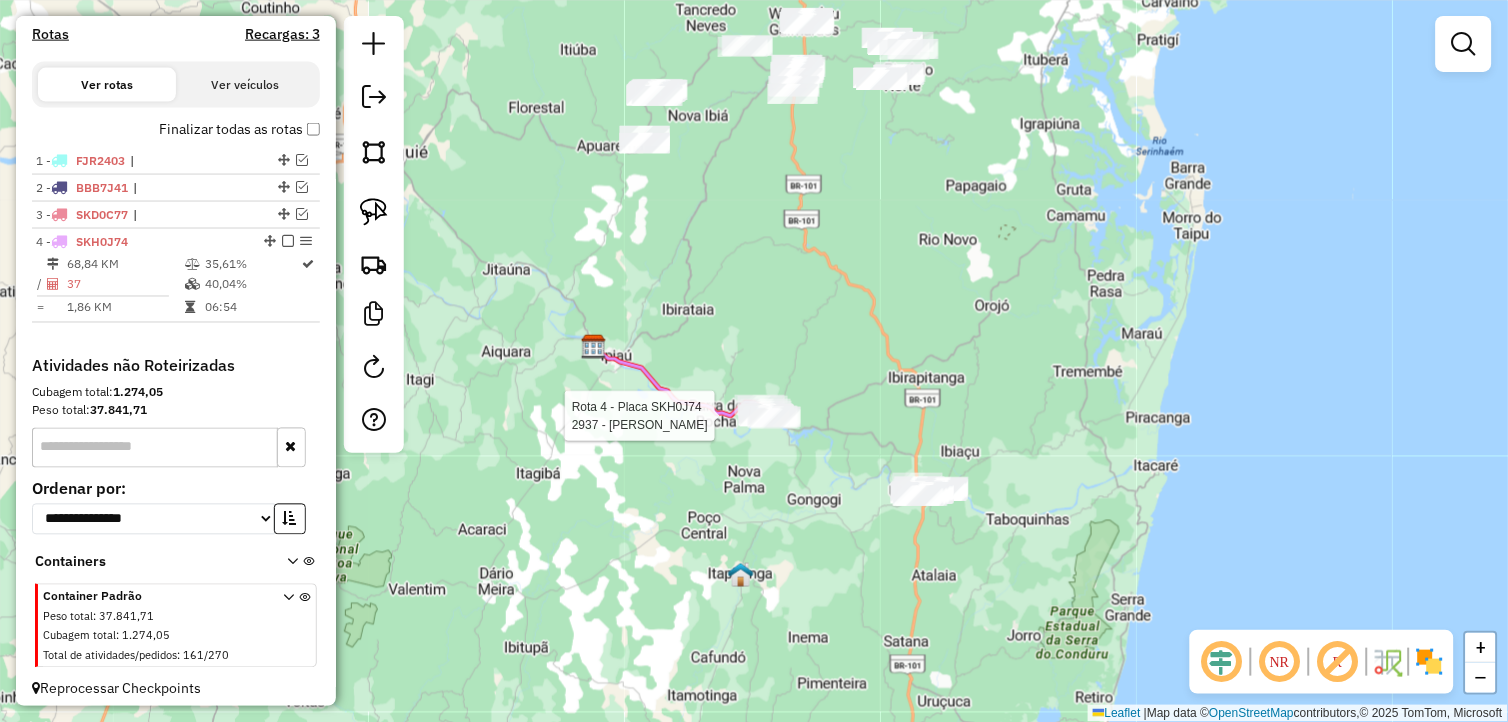 select on "**********" 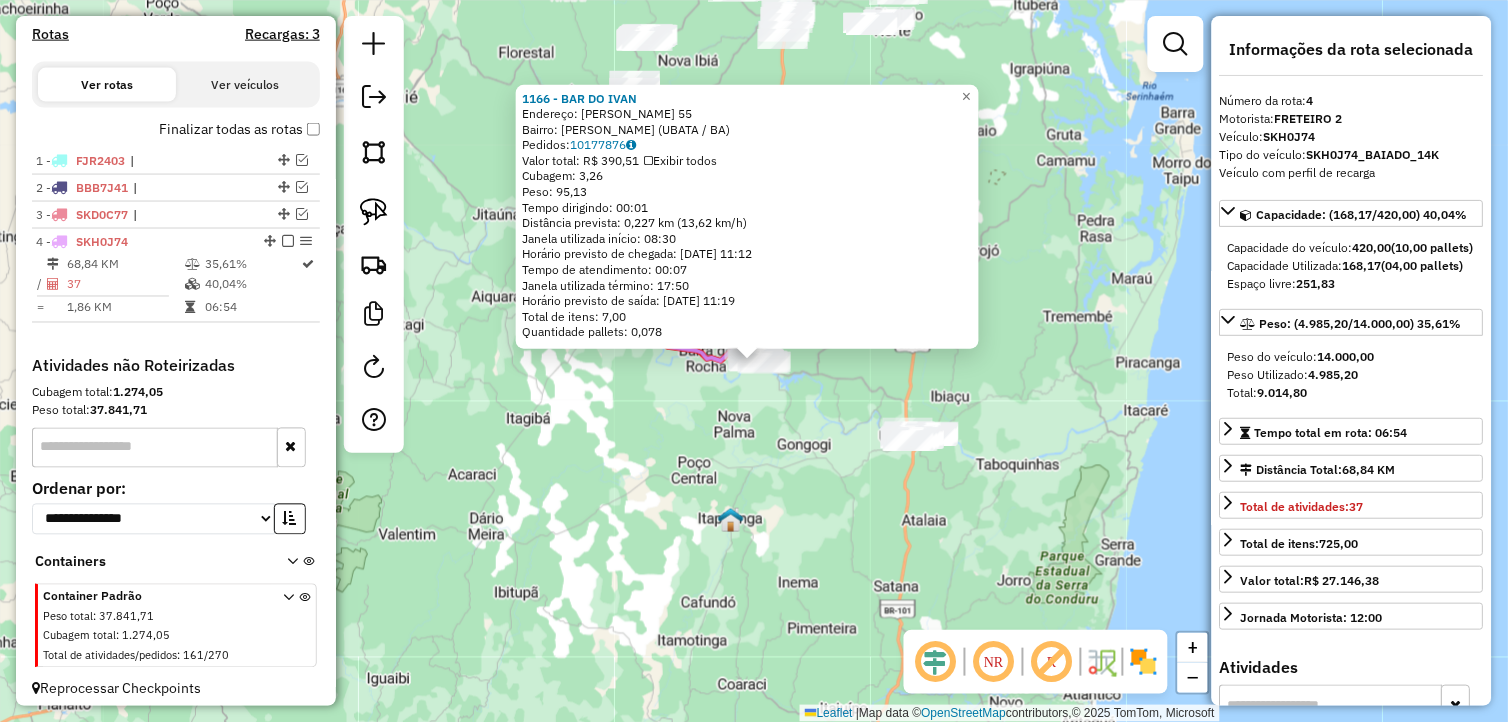scroll, scrollTop: 627, scrollLeft: 0, axis: vertical 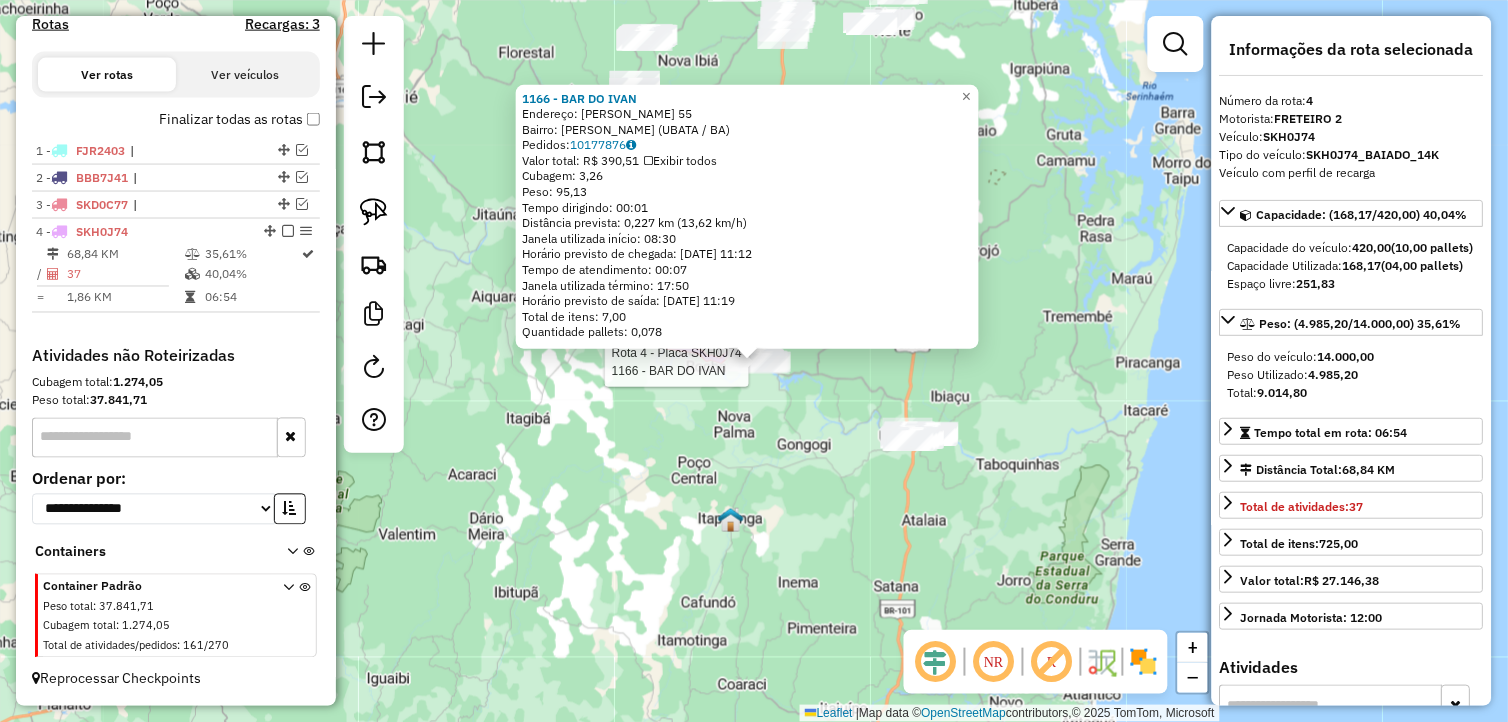 click on "Rota 4 - Placa SKH0J74  1166 - BAR DO IVAN 1166 - BAR DO IVAN  Endereço:  FRANCISCO XAVIER 55   Bairro: JULIO ADERNO (UBATA / BA)   Pedidos:  10177876   Valor total: R$ 390,51   Exibir todos   Cubagem: 3,26  Peso: 95,13  Tempo dirigindo: 00:01   Distância prevista: 0,227 km (13,62 km/h)   Janela utilizada início: 08:30   Horário previsto de chegada: 11/07/2025 11:12   Tempo de atendimento: 00:07   Janela utilizada término: 17:50   Horário previsto de saída: 11/07/2025 11:19   Total de itens: 7,00   Quantidade pallets: 0,078  × Janela de atendimento Grade de atendimento Capacidade Transportadoras Veículos Cliente Pedidos  Rotas Selecione os dias de semana para filtrar as janelas de atendimento  Seg   Ter   Qua   Qui   Sex   Sáb   Dom  Informe o período da janela de atendimento: De: Até:  Filtrar exatamente a janela do cliente  Considerar janela de atendimento padrão  Selecione os dias de semana para filtrar as grades de atendimento  Seg   Ter   Qua   Qui   Sex   Sáb   Dom   Peso mínimo:   De:  +" 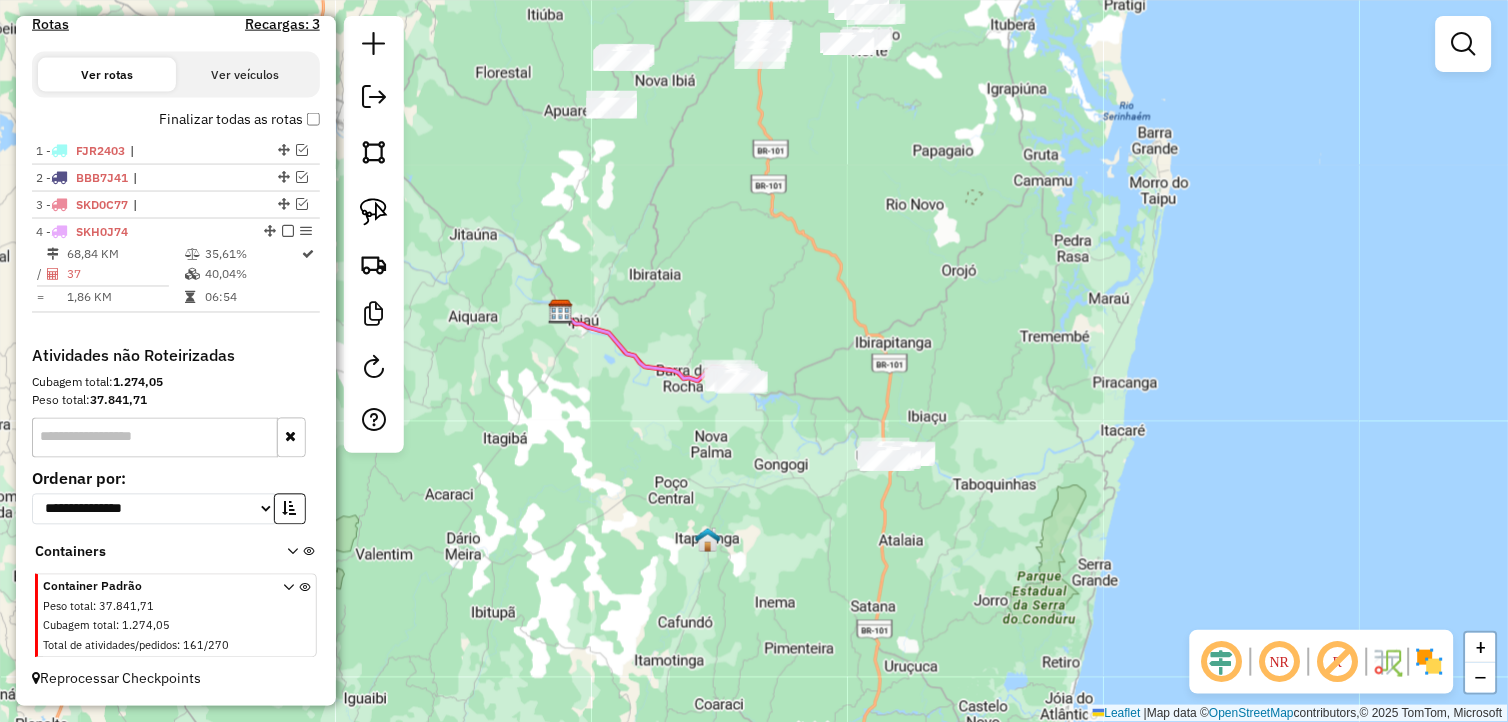 drag, startPoint x: 757, startPoint y: 508, endPoint x: 706, endPoint y: 463, distance: 68.0147 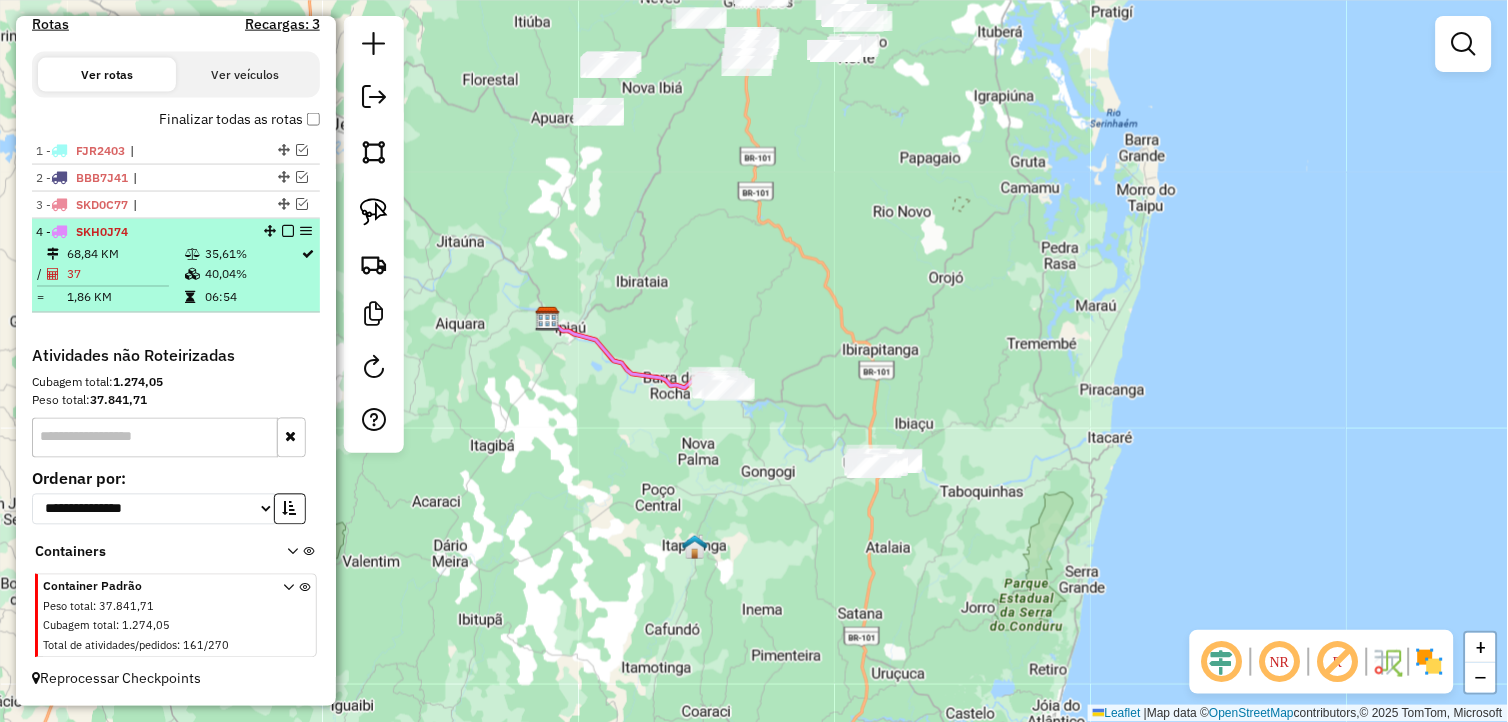 click at bounding box center (288, 231) 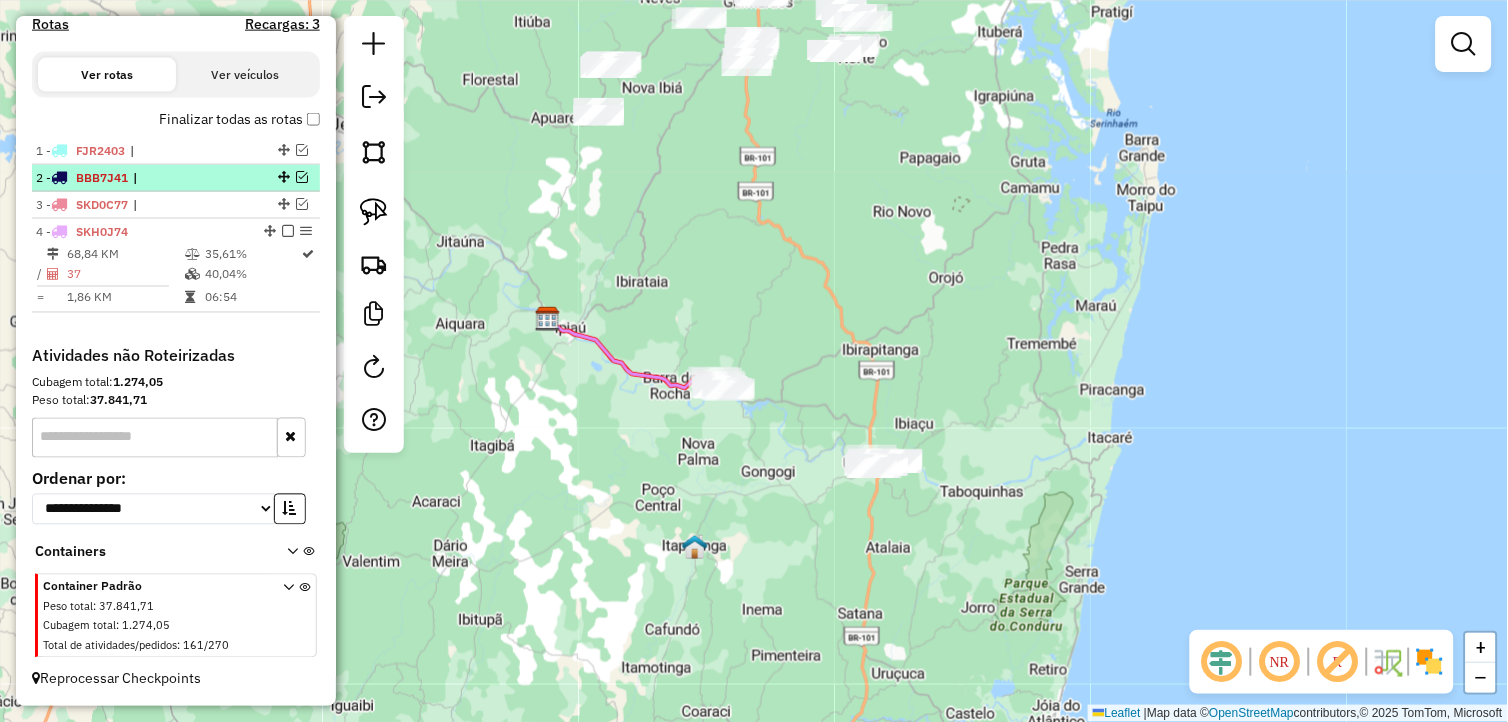scroll, scrollTop: 561, scrollLeft: 0, axis: vertical 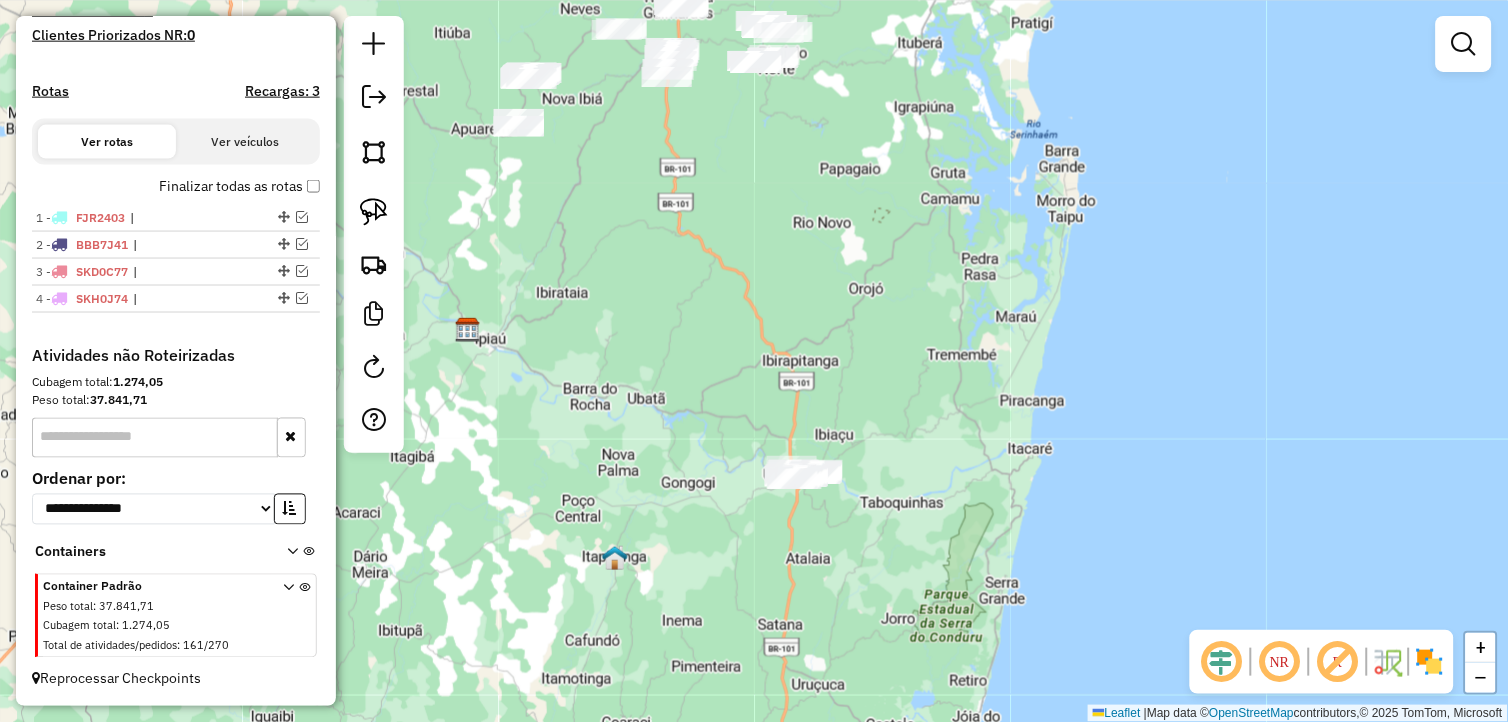drag, startPoint x: 775, startPoint y: 503, endPoint x: 660, endPoint y: 524, distance: 116.901665 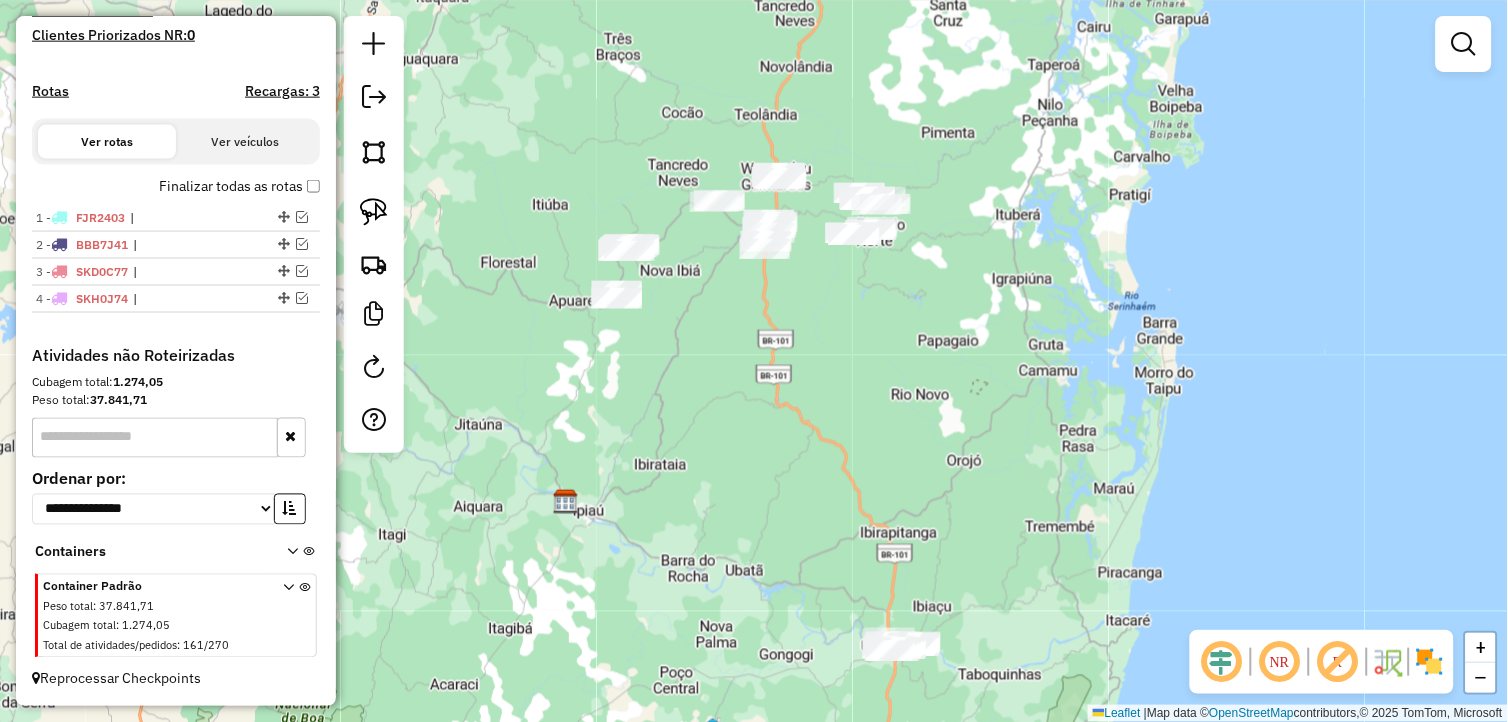drag, startPoint x: 640, startPoint y: 306, endPoint x: 768, endPoint y: 465, distance: 204.12006 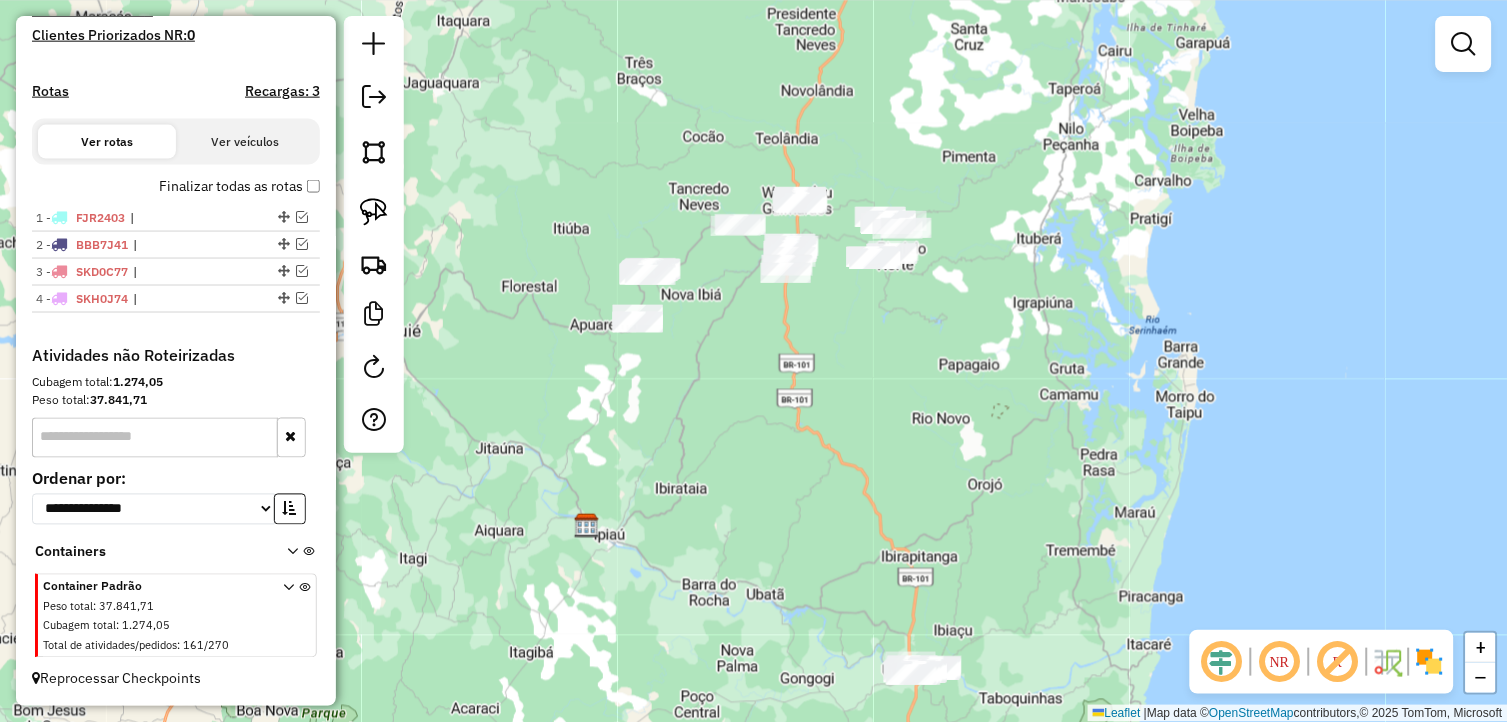 click on "Janela de atendimento Grade de atendimento Capacidade Transportadoras Veículos Cliente Pedidos  Rotas Selecione os dias de semana para filtrar as janelas de atendimento  Seg   Ter   Qua   Qui   Sex   Sáb   Dom  Informe o período da janela de atendimento: De: Até:  Filtrar exatamente a janela do cliente  Considerar janela de atendimento padrão  Selecione os dias de semana para filtrar as grades de atendimento  Seg   Ter   Qua   Qui   Sex   Sáb   Dom   Considerar clientes sem dia de atendimento cadastrado  Clientes fora do dia de atendimento selecionado Filtrar as atividades entre os valores definidos abaixo:  Peso mínimo:   Peso máximo:   Cubagem mínima:   Cubagem máxima:   De:   Até:  Filtrar as atividades entre o tempo de atendimento definido abaixo:  De:   Até:   Considerar capacidade total dos clientes não roteirizados Transportadora: Selecione um ou mais itens Tipo de veículo: Selecione um ou mais itens Veículo: Selecione um ou mais itens Motorista: Selecione um ou mais itens Nome: Rótulo:" 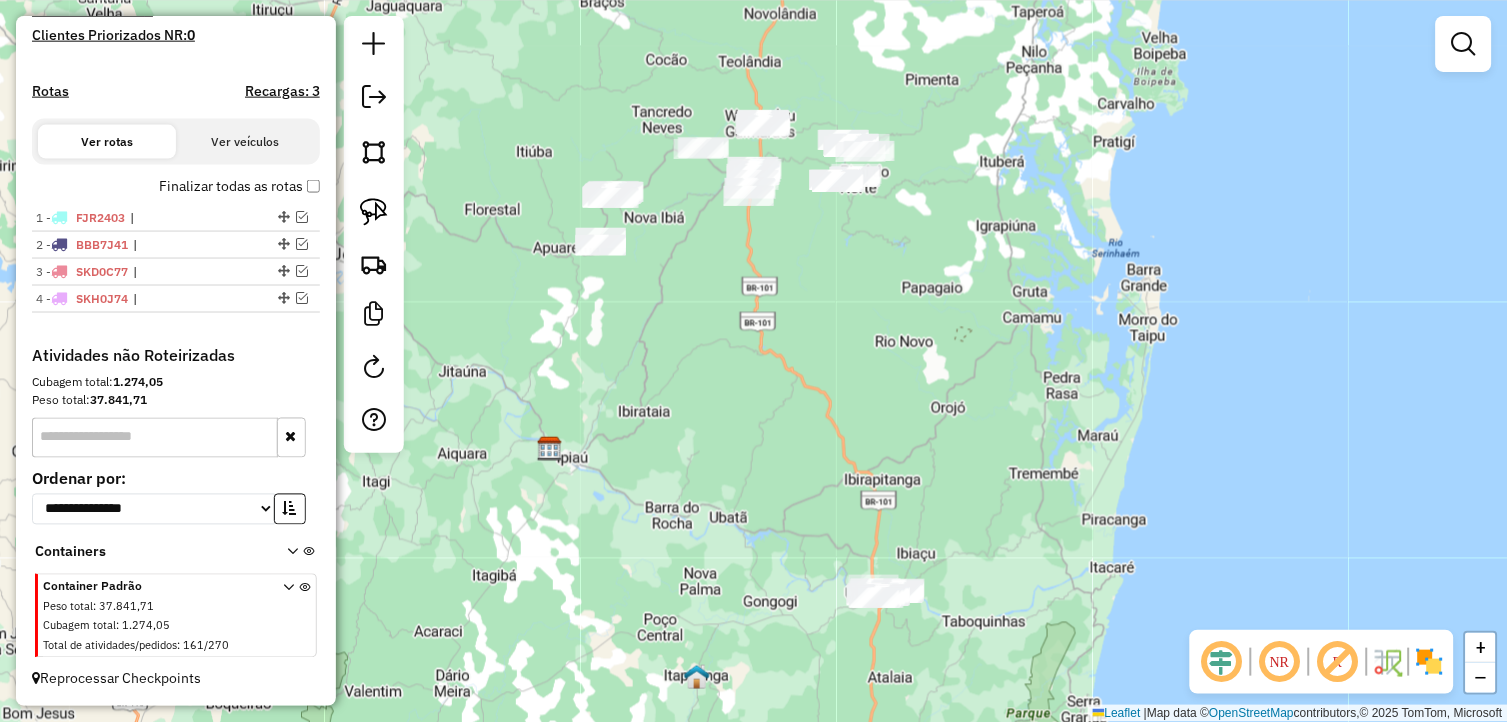 drag, startPoint x: 781, startPoint y: 535, endPoint x: 718, endPoint y: 415, distance: 135.53229 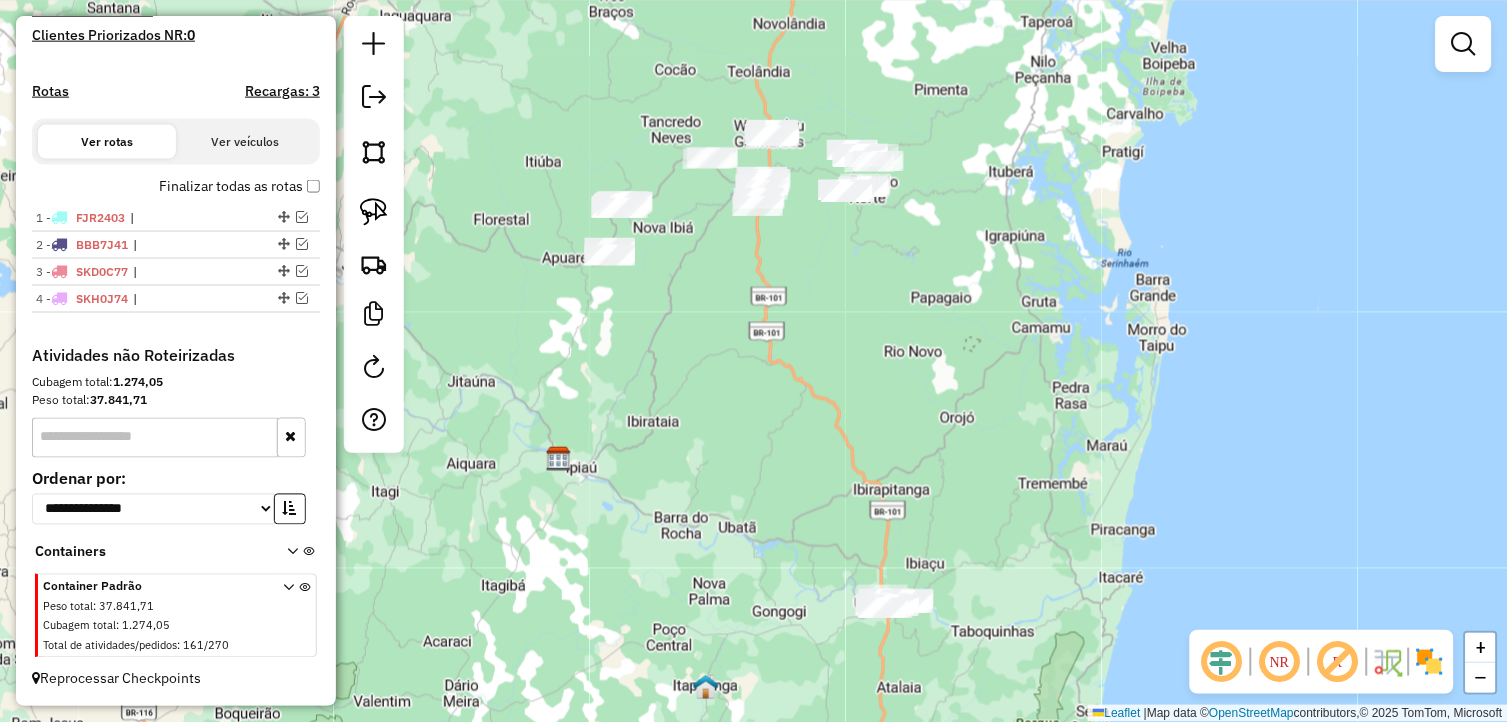 drag, startPoint x: 673, startPoint y: 407, endPoint x: 740, endPoint y: 532, distance: 141.82384 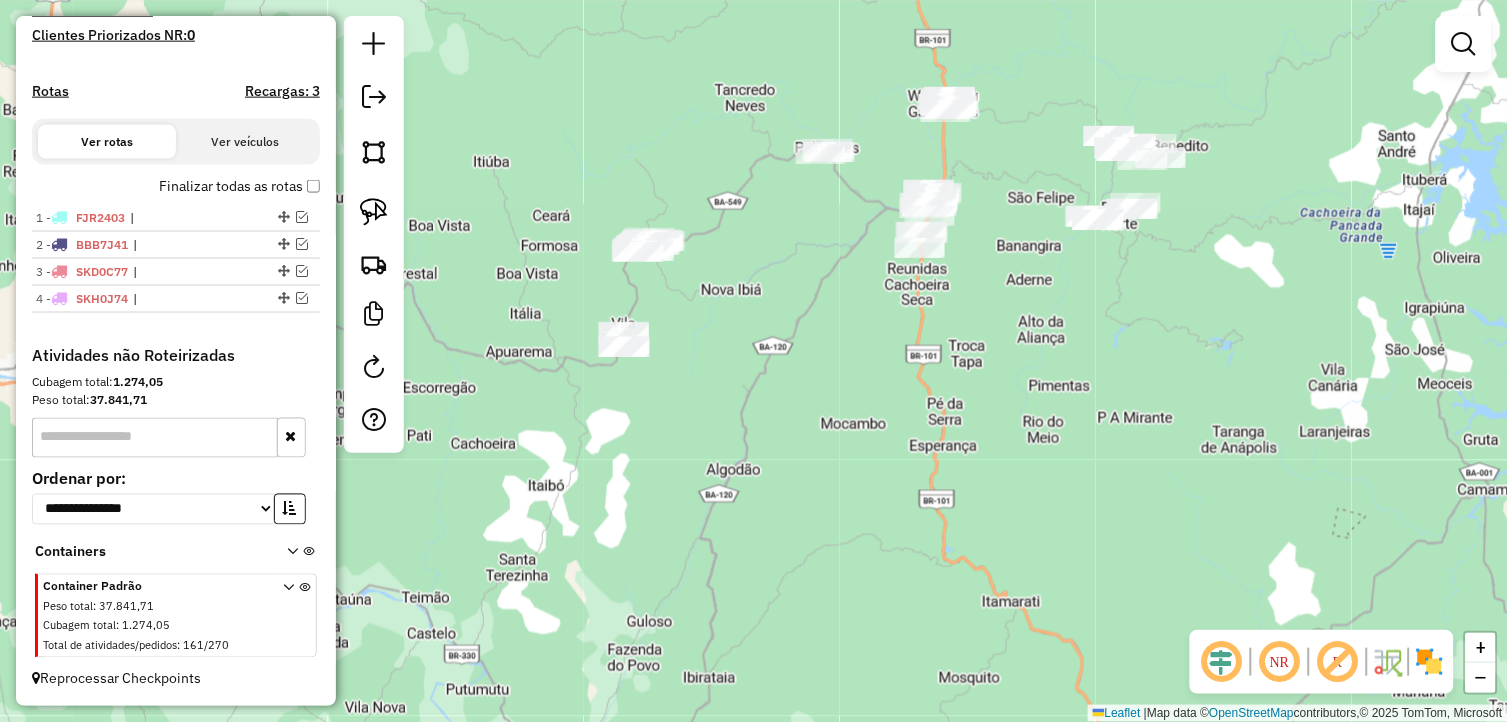 drag, startPoint x: 681, startPoint y: 390, endPoint x: 697, endPoint y: 493, distance: 104.23531 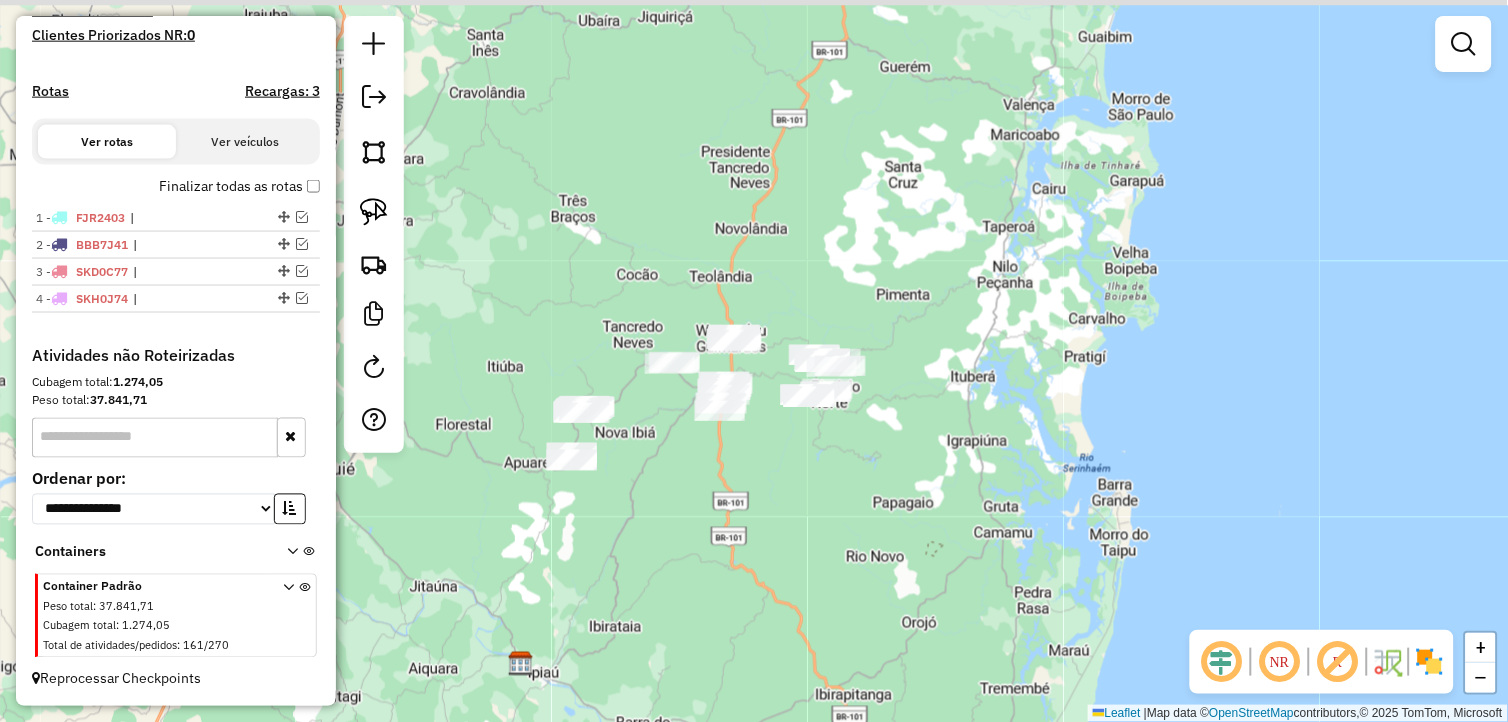 drag, startPoint x: 771, startPoint y: 433, endPoint x: 674, endPoint y: 495, distance: 115.12167 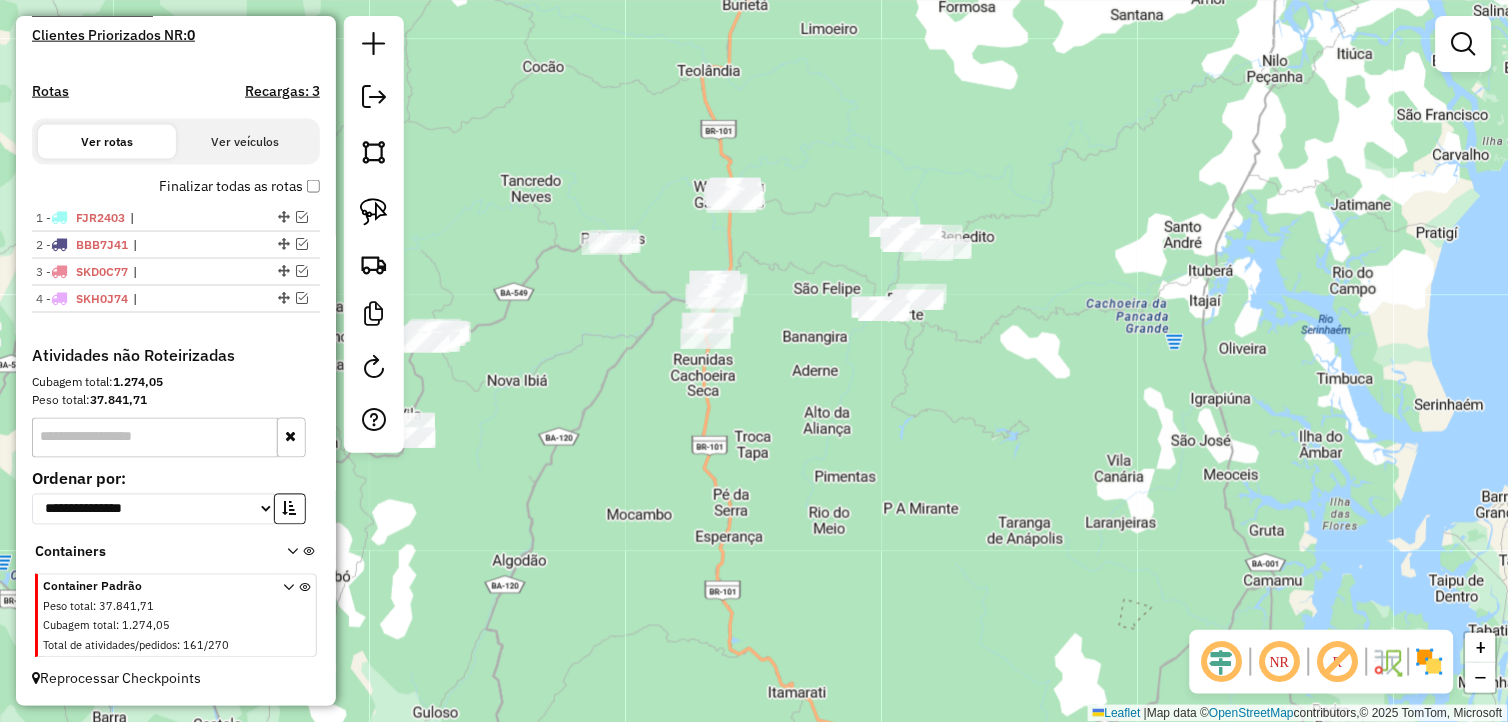 drag, startPoint x: 770, startPoint y: 466, endPoint x: 762, endPoint y: 477, distance: 13.601471 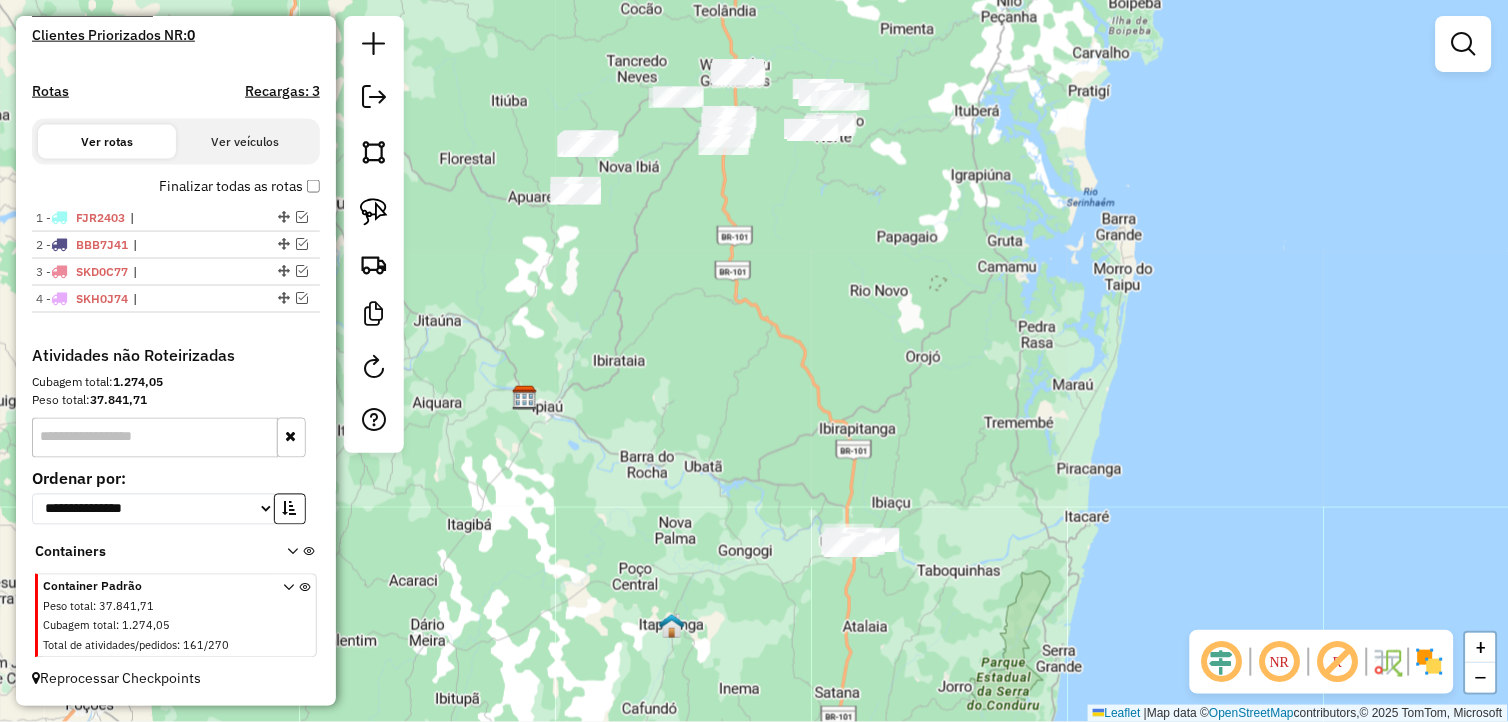 drag, startPoint x: 763, startPoint y: 526, endPoint x: 690, endPoint y: 230, distance: 304.86884 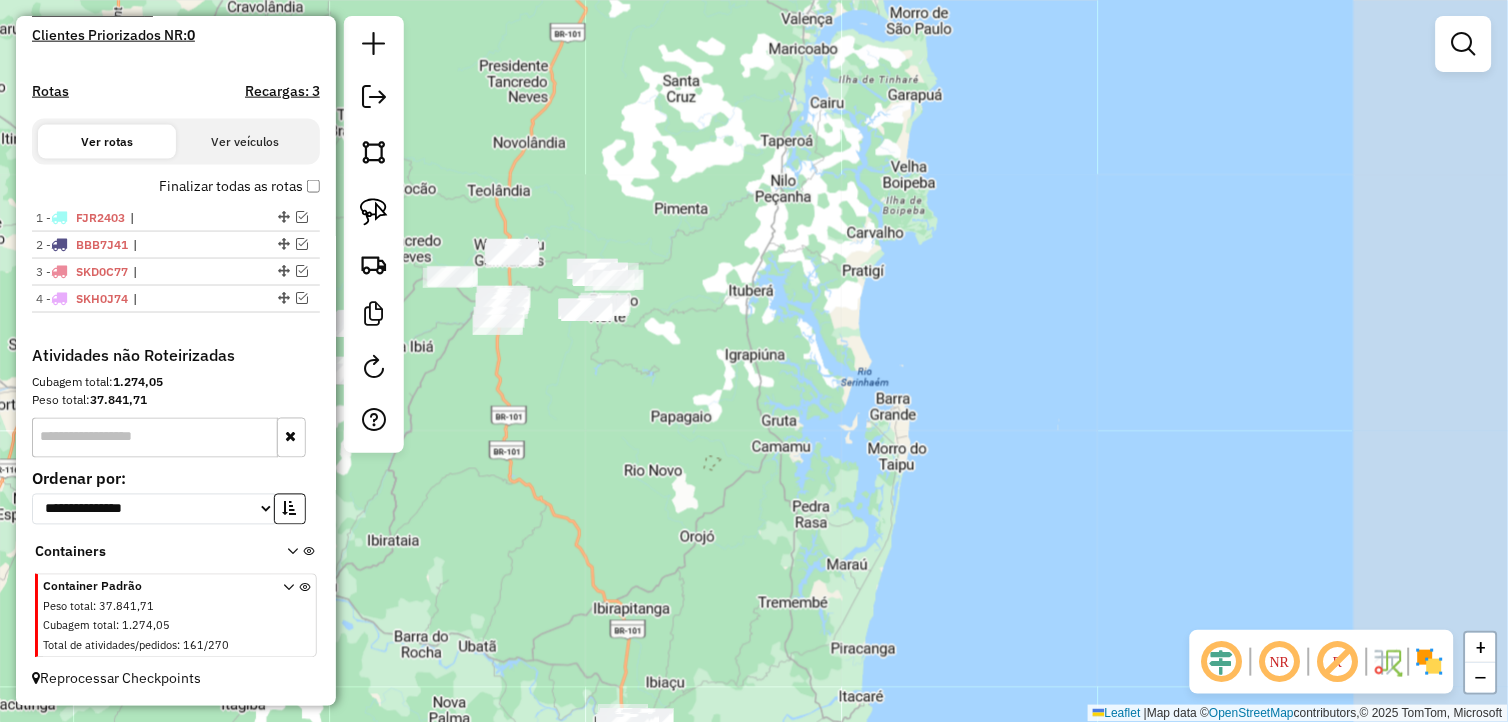 drag, startPoint x: 704, startPoint y: 365, endPoint x: 600, endPoint y: 534, distance: 198.43639 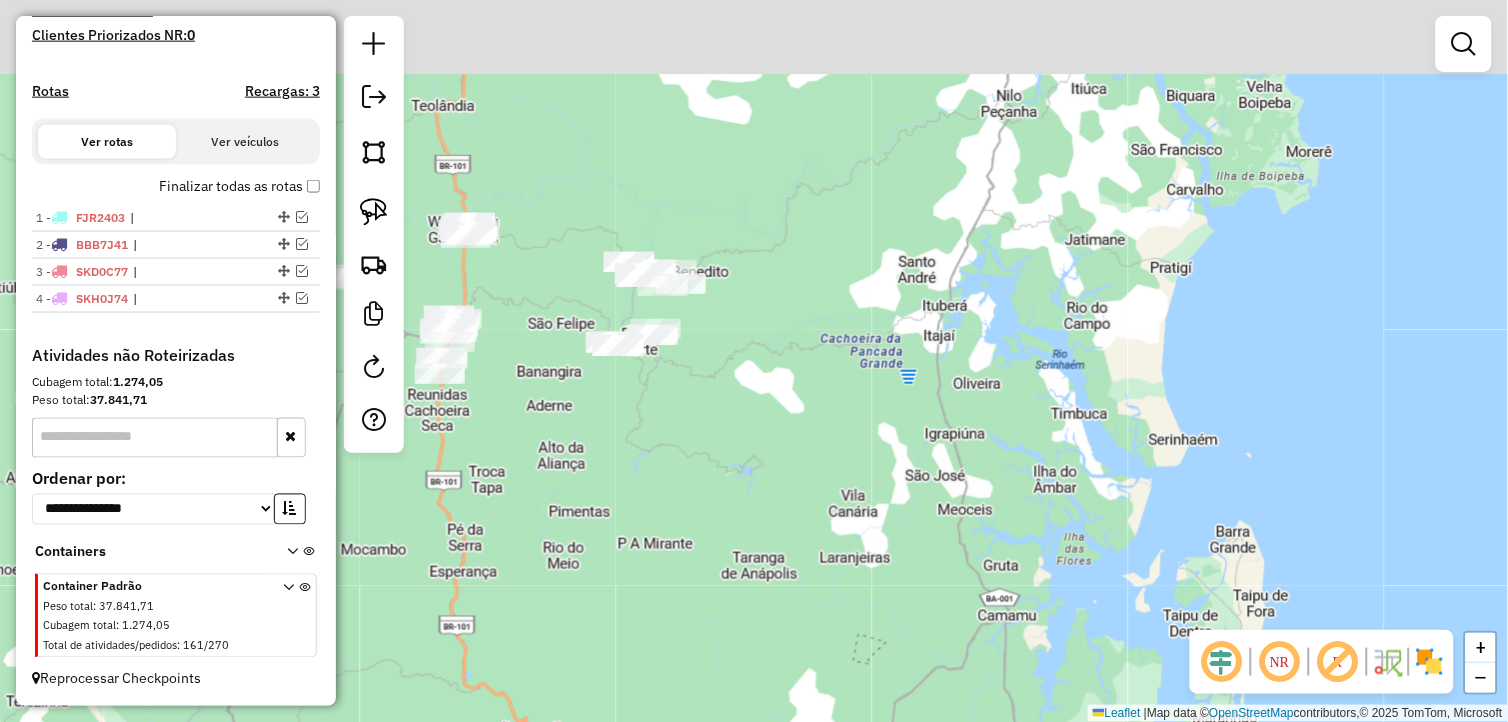 drag, startPoint x: 604, startPoint y: 368, endPoint x: 608, endPoint y: 550, distance: 182.04395 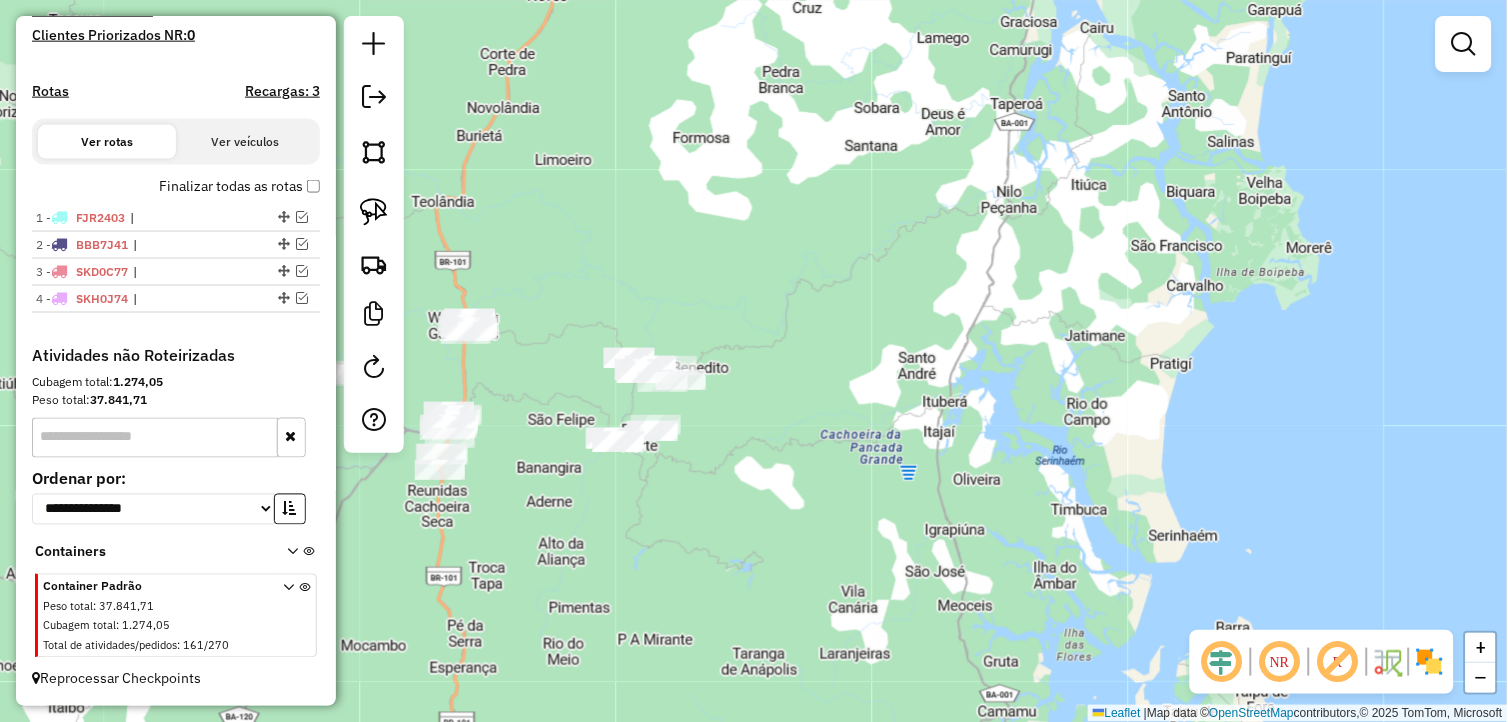 drag, startPoint x: 381, startPoint y: 210, endPoint x: 524, endPoint y: 352, distance: 201.52667 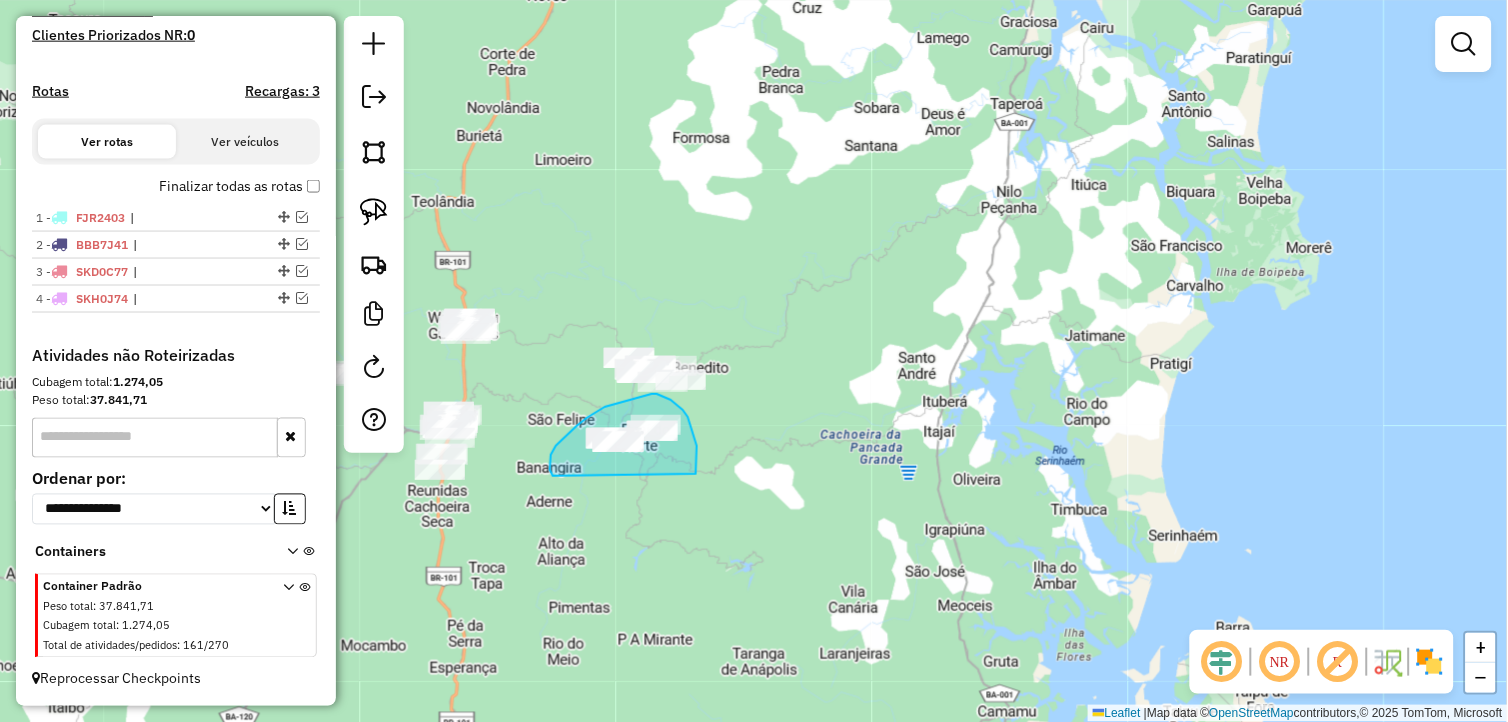 drag, startPoint x: 697, startPoint y: 461, endPoint x: 553, endPoint y: 476, distance: 144.77914 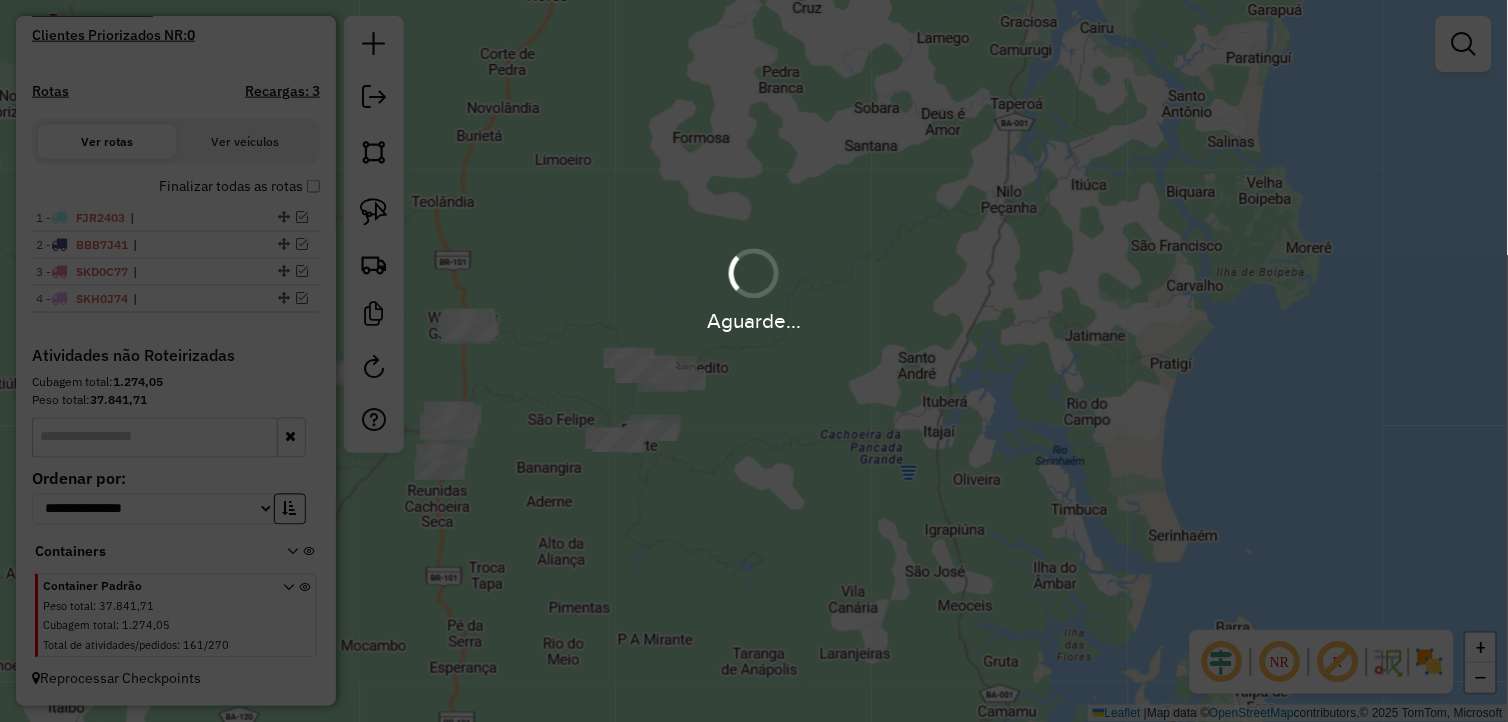 click on "Aguarde..." at bounding box center (754, 361) 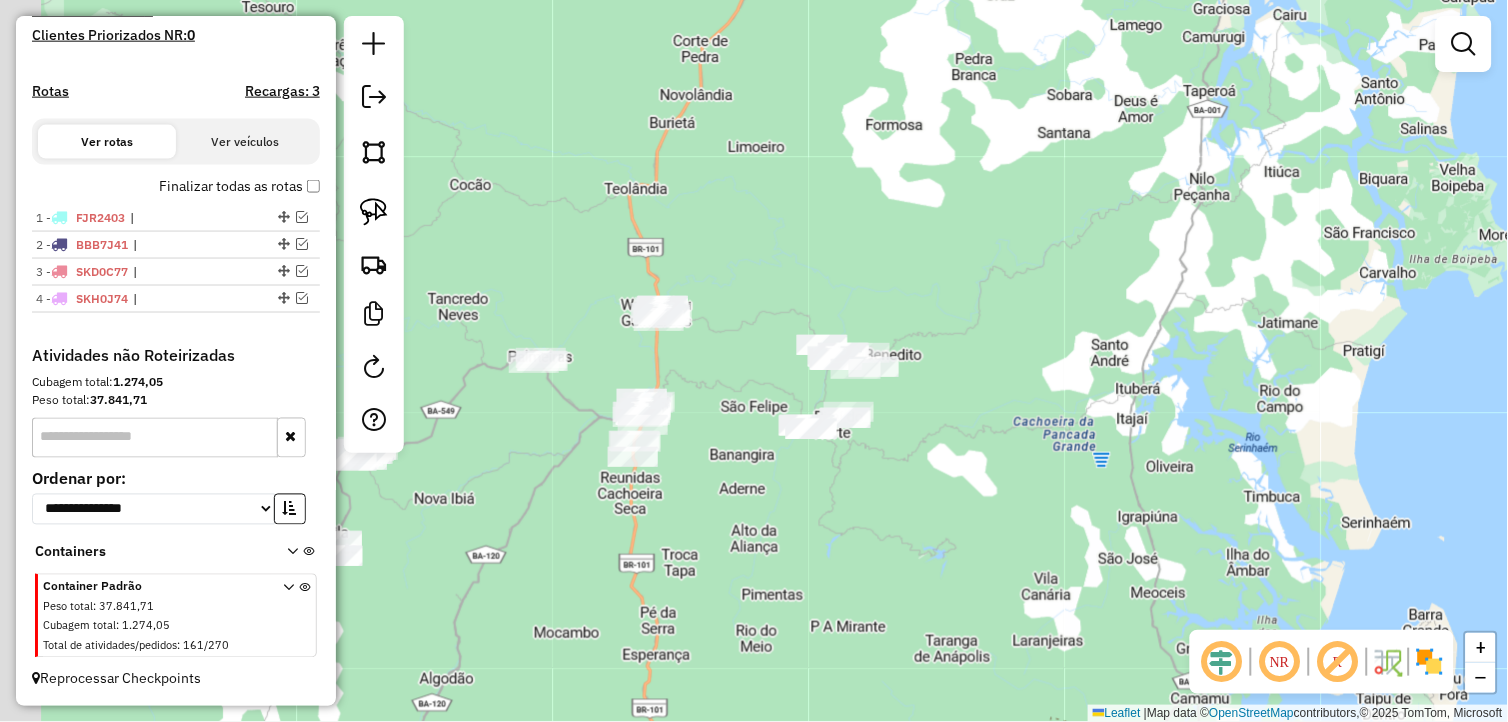 drag, startPoint x: 683, startPoint y: 544, endPoint x: 694, endPoint y: 433, distance: 111.54372 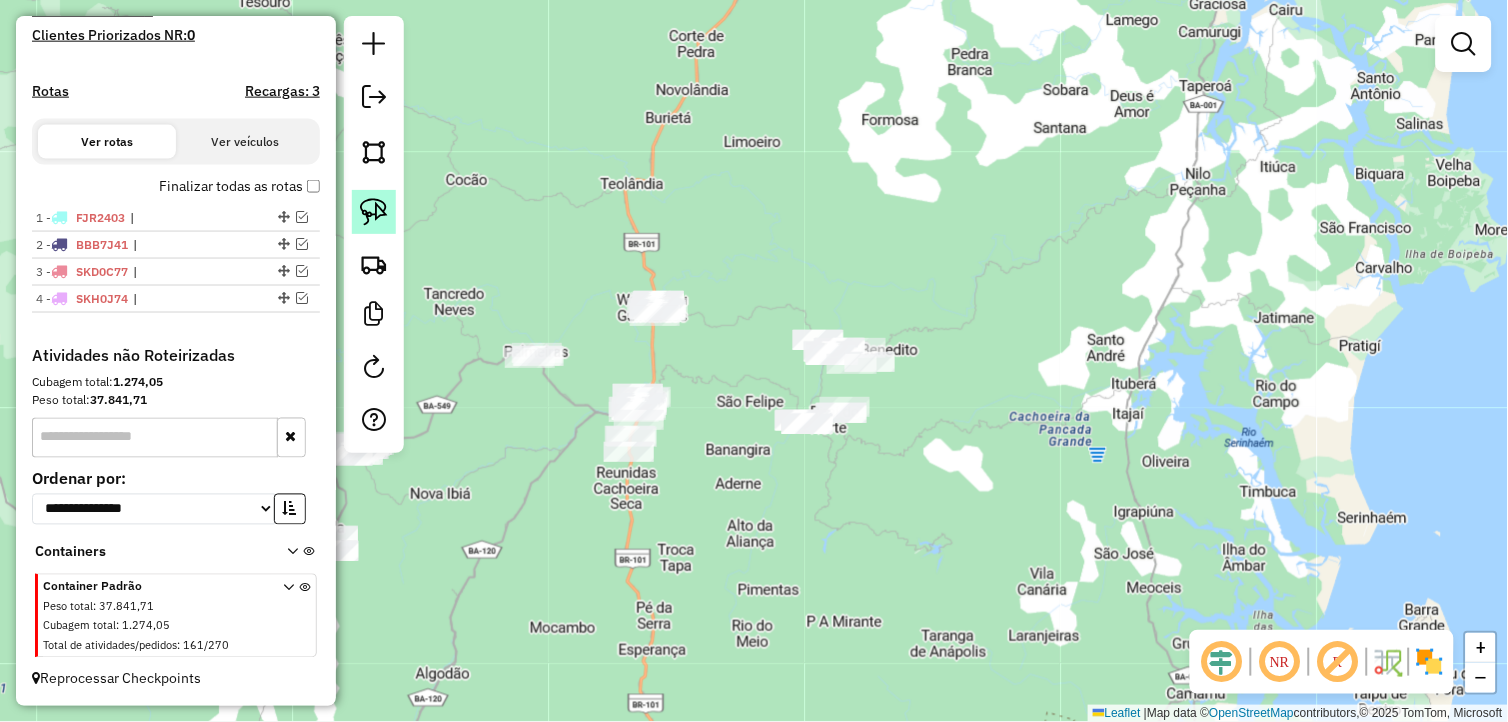 click 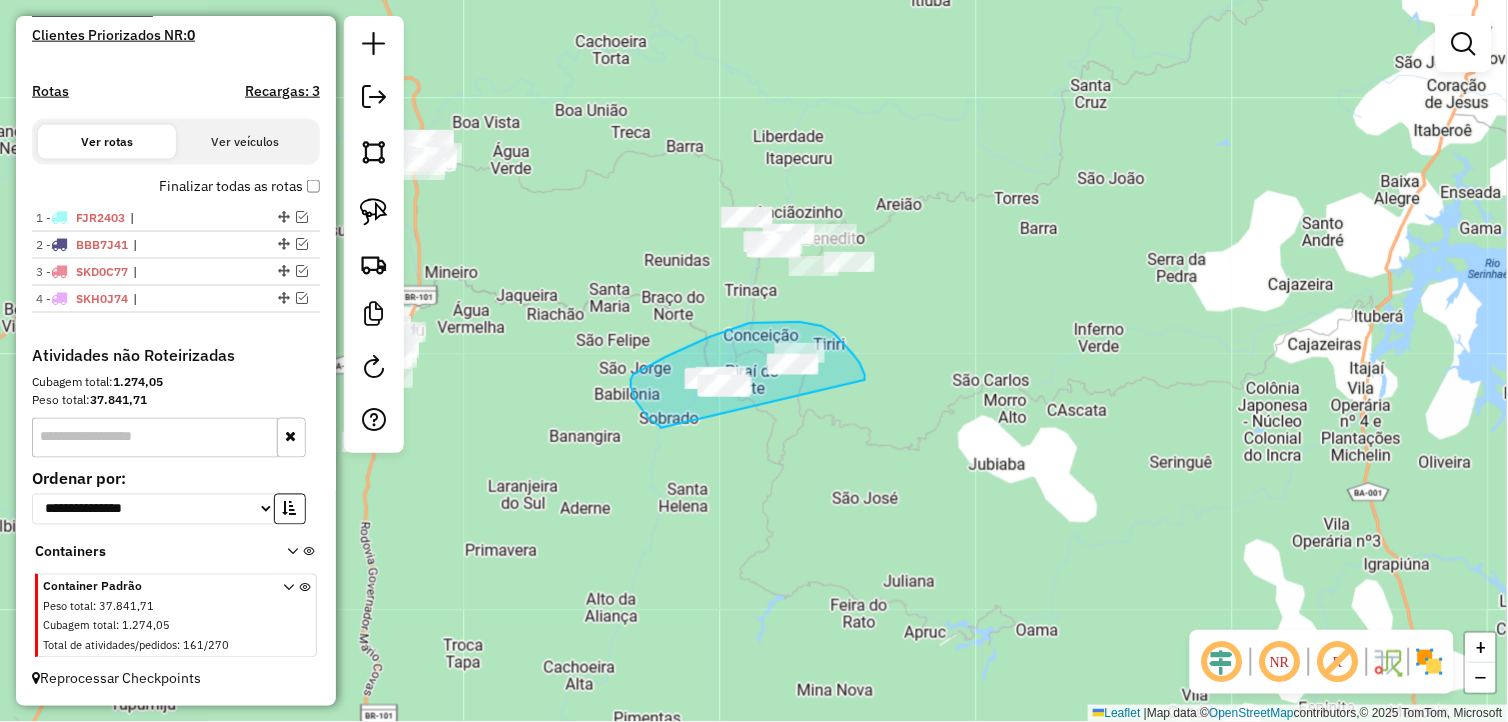 drag, startPoint x: 865, startPoint y: 380, endPoint x: 661, endPoint y: 428, distance: 209.57098 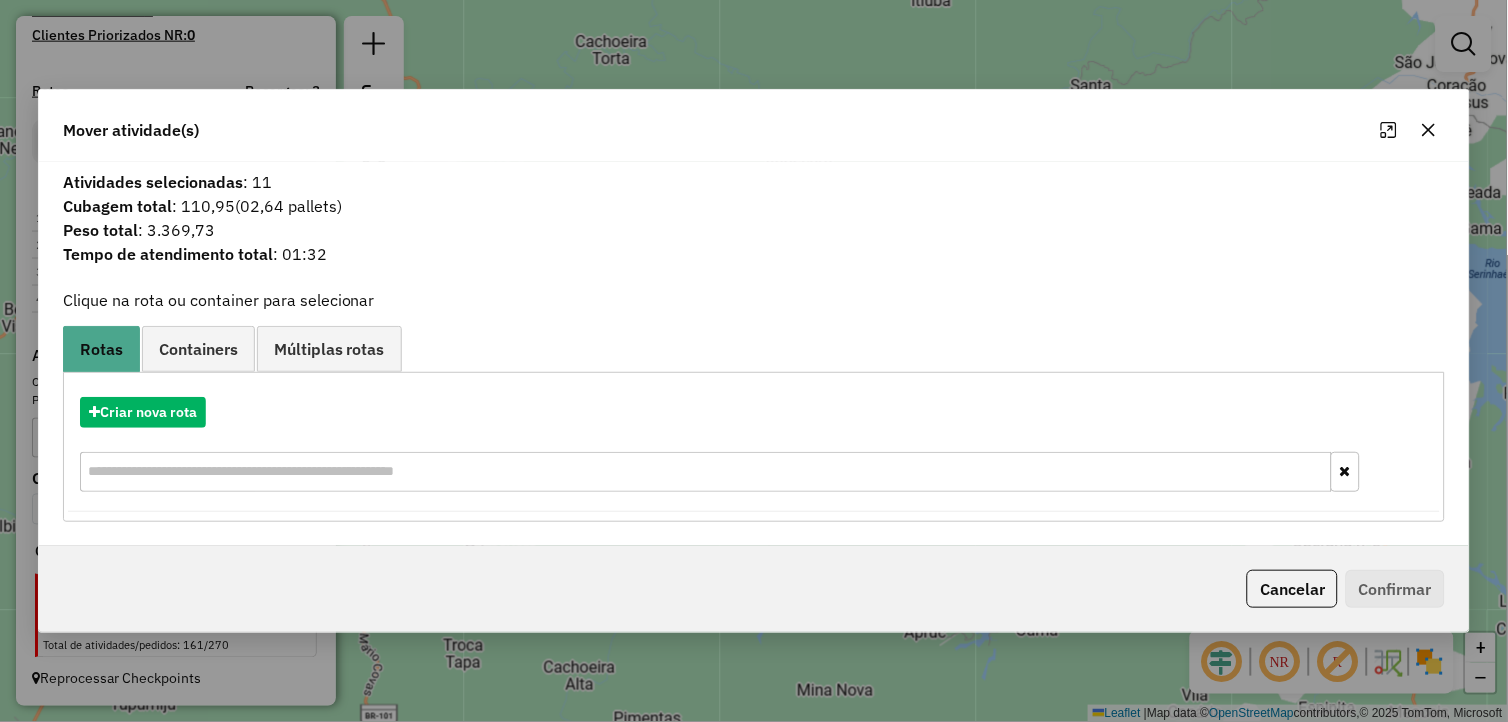 click 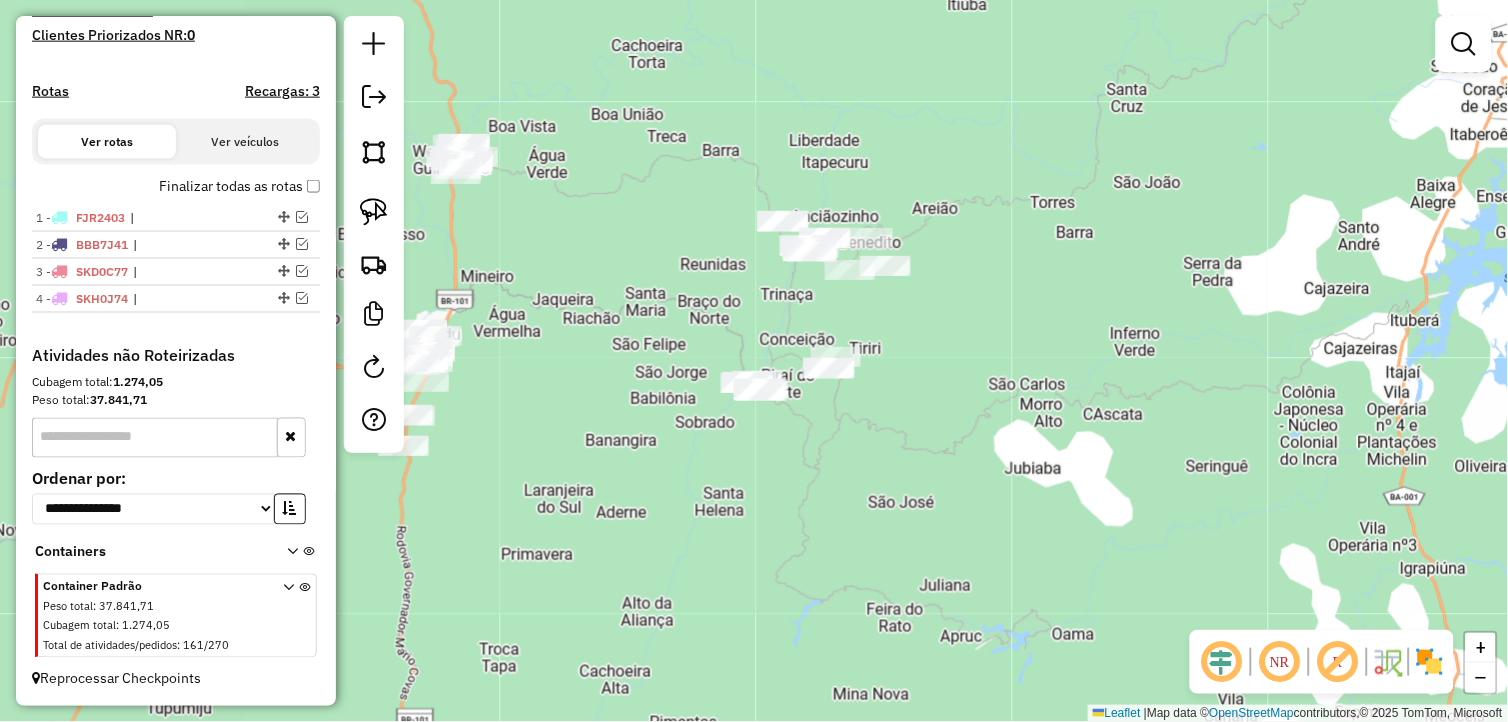 click on "Janela de atendimento Grade de atendimento Capacidade Transportadoras Veículos Cliente Pedidos  Rotas Selecione os dias de semana para filtrar as janelas de atendimento  Seg   Ter   Qua   Qui   Sex   Sáb   Dom  Informe o período da janela de atendimento: De: Até:  Filtrar exatamente a janela do cliente  Considerar janela de atendimento padrão  Selecione os dias de semana para filtrar as grades de atendimento  Seg   Ter   Qua   Qui   Sex   Sáb   Dom   Considerar clientes sem dia de atendimento cadastrado  Clientes fora do dia de atendimento selecionado Filtrar as atividades entre os valores definidos abaixo:  Peso mínimo:   Peso máximo:   Cubagem mínima:   Cubagem máxima:   De:   Até:  Filtrar as atividades entre o tempo de atendimento definido abaixo:  De:   Até:   Considerar capacidade total dos clientes não roteirizados Transportadora: Selecione um ou mais itens Tipo de veículo: Selecione um ou mais itens Veículo: Selecione um ou mais itens Motorista: Selecione um ou mais itens Nome: Rótulo:" 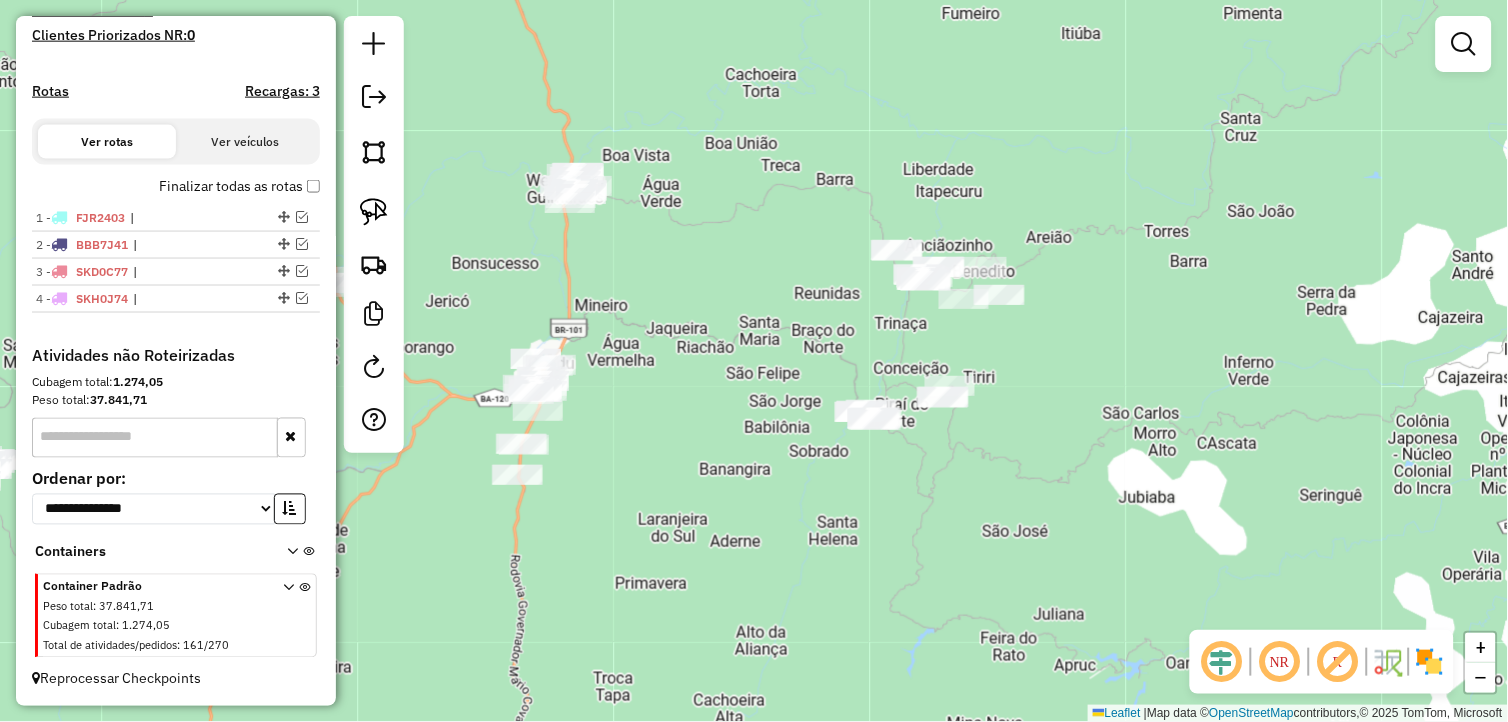drag, startPoint x: 852, startPoint y: 458, endPoint x: 965, endPoint y: 487, distance: 116.6619 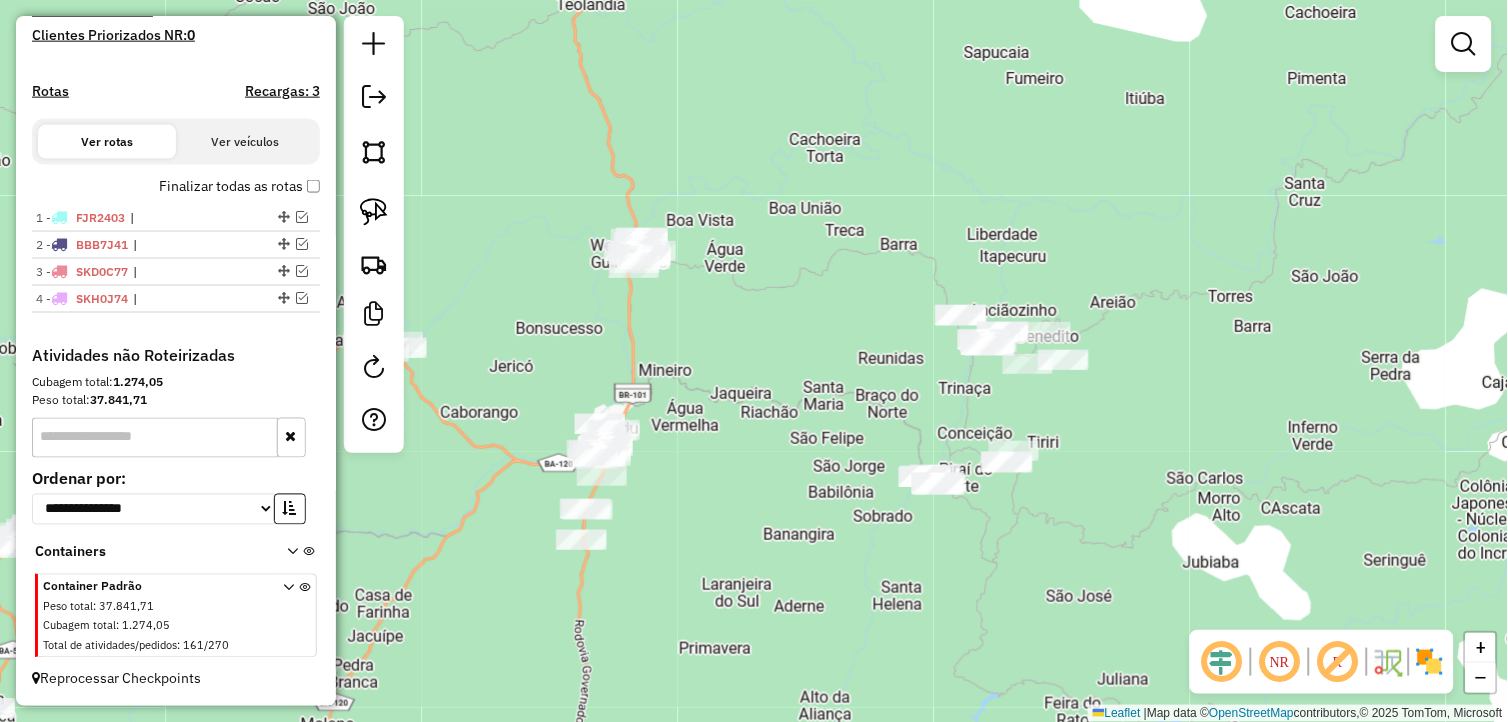 drag, startPoint x: 678, startPoint y: 407, endPoint x: 736, endPoint y: 466, distance: 82.73451 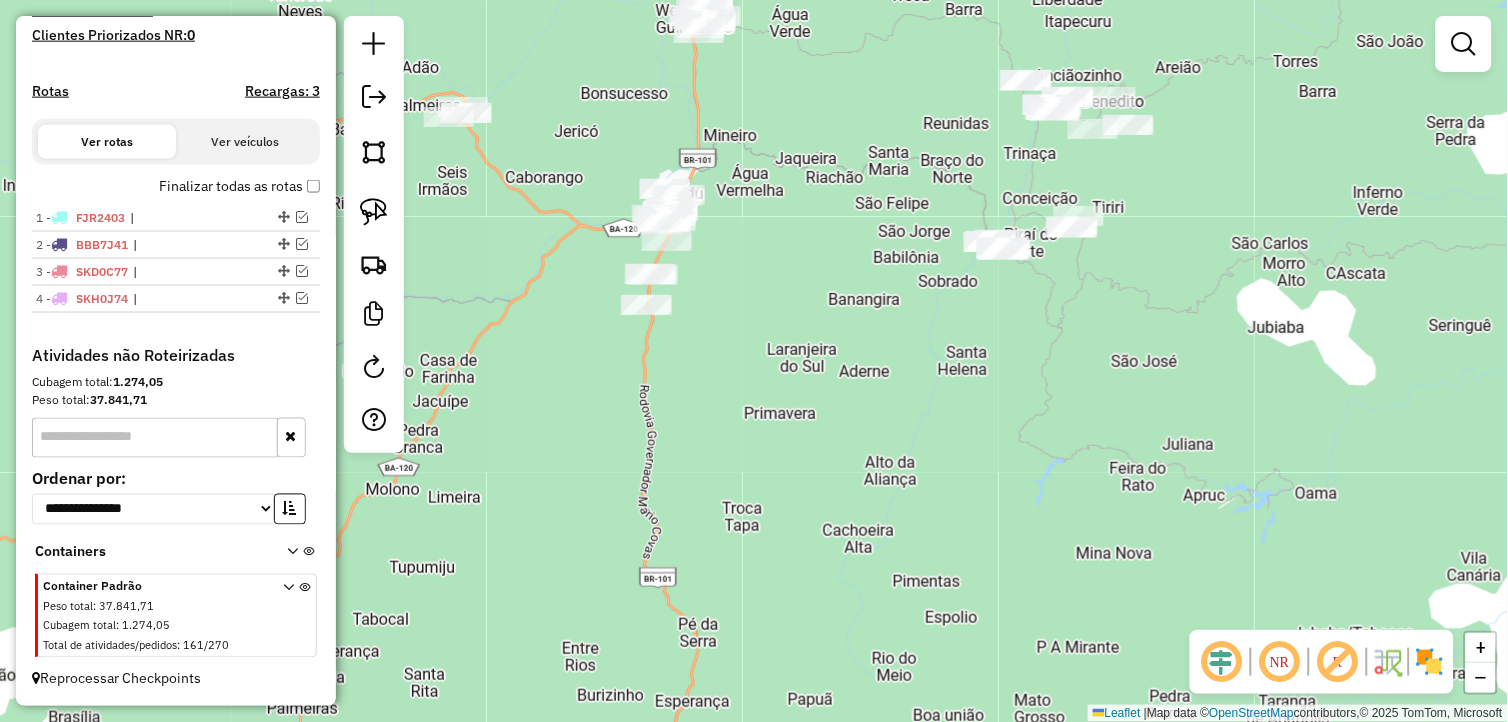 drag, startPoint x: 875, startPoint y: 457, endPoint x: 860, endPoint y: 506, distance: 51.24451 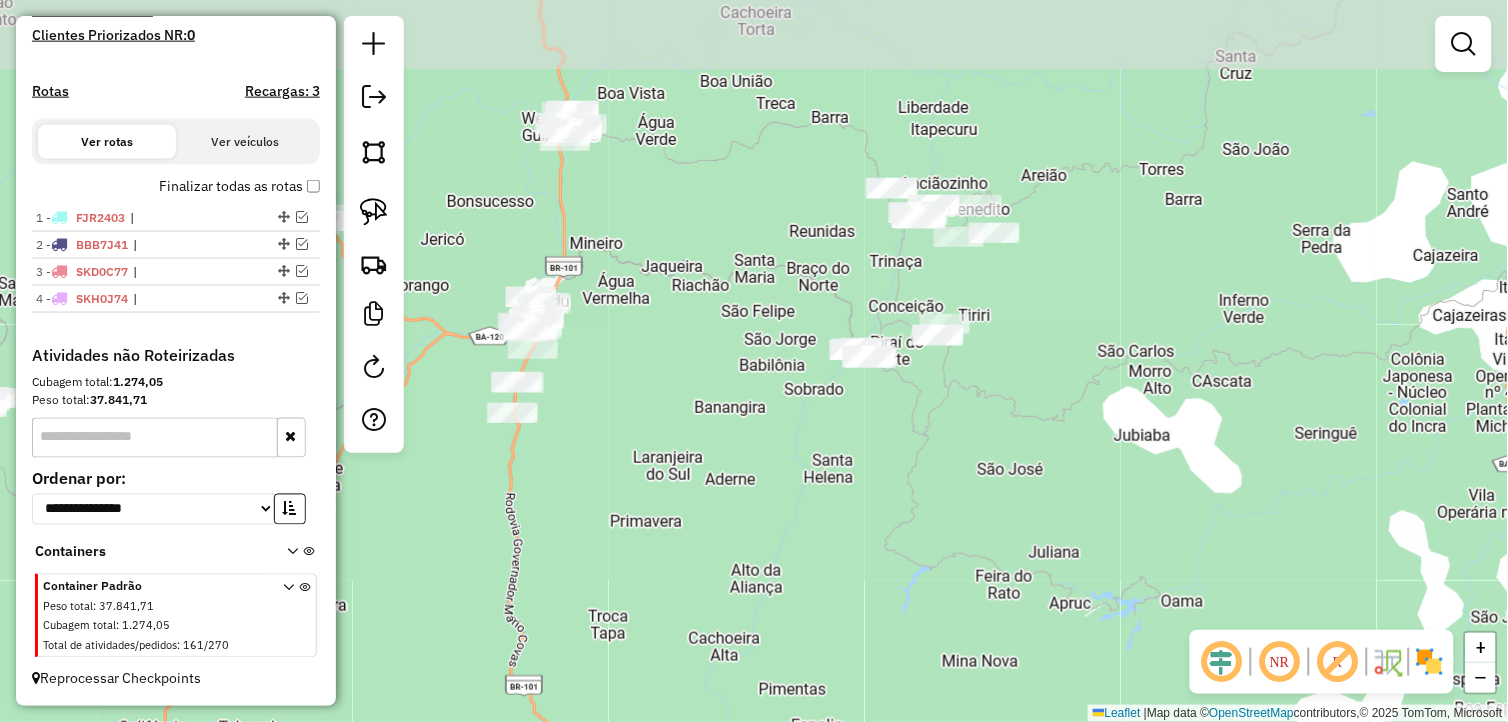 drag, startPoint x: 920, startPoint y: 471, endPoint x: 774, endPoint y: 560, distance: 170.9883 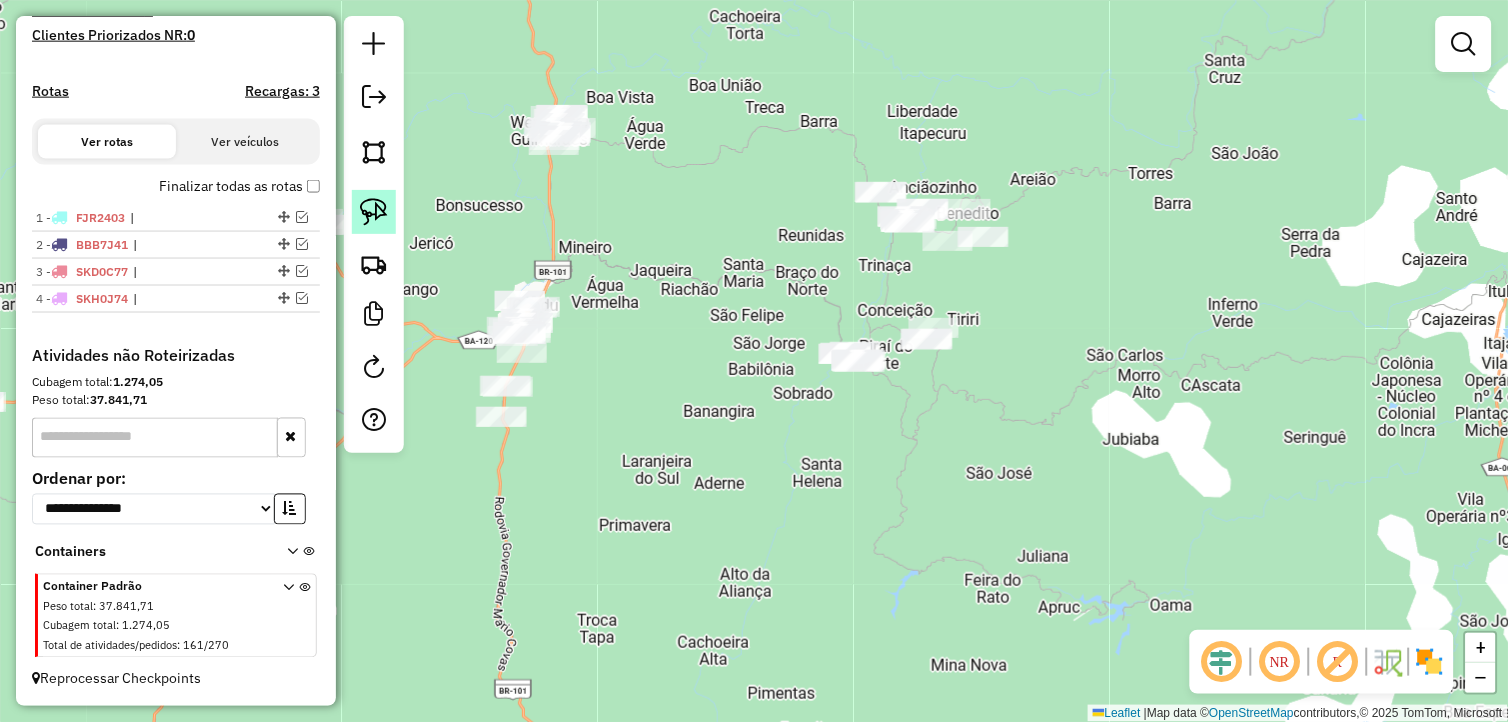 click 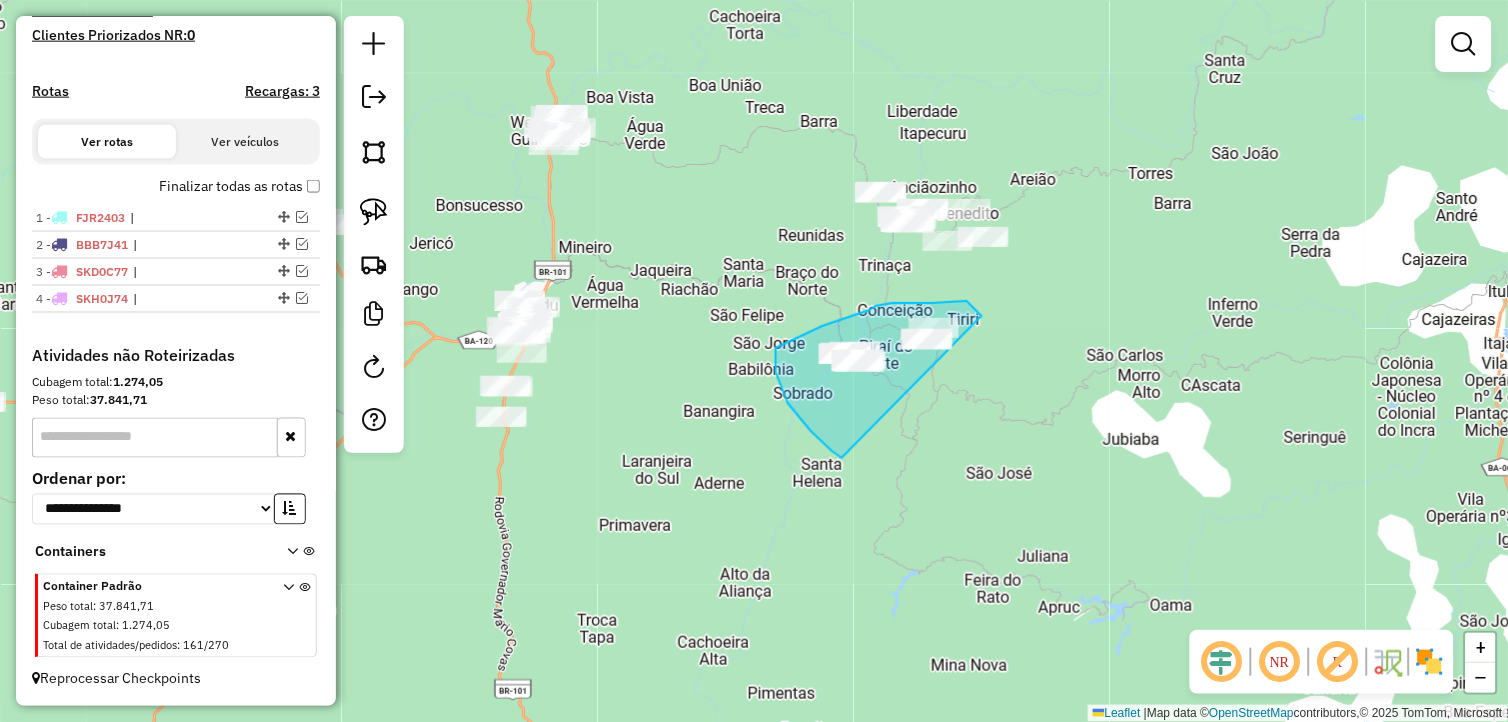 drag, startPoint x: 832, startPoint y: 451, endPoint x: 1000, endPoint y: 354, distance: 193.99226 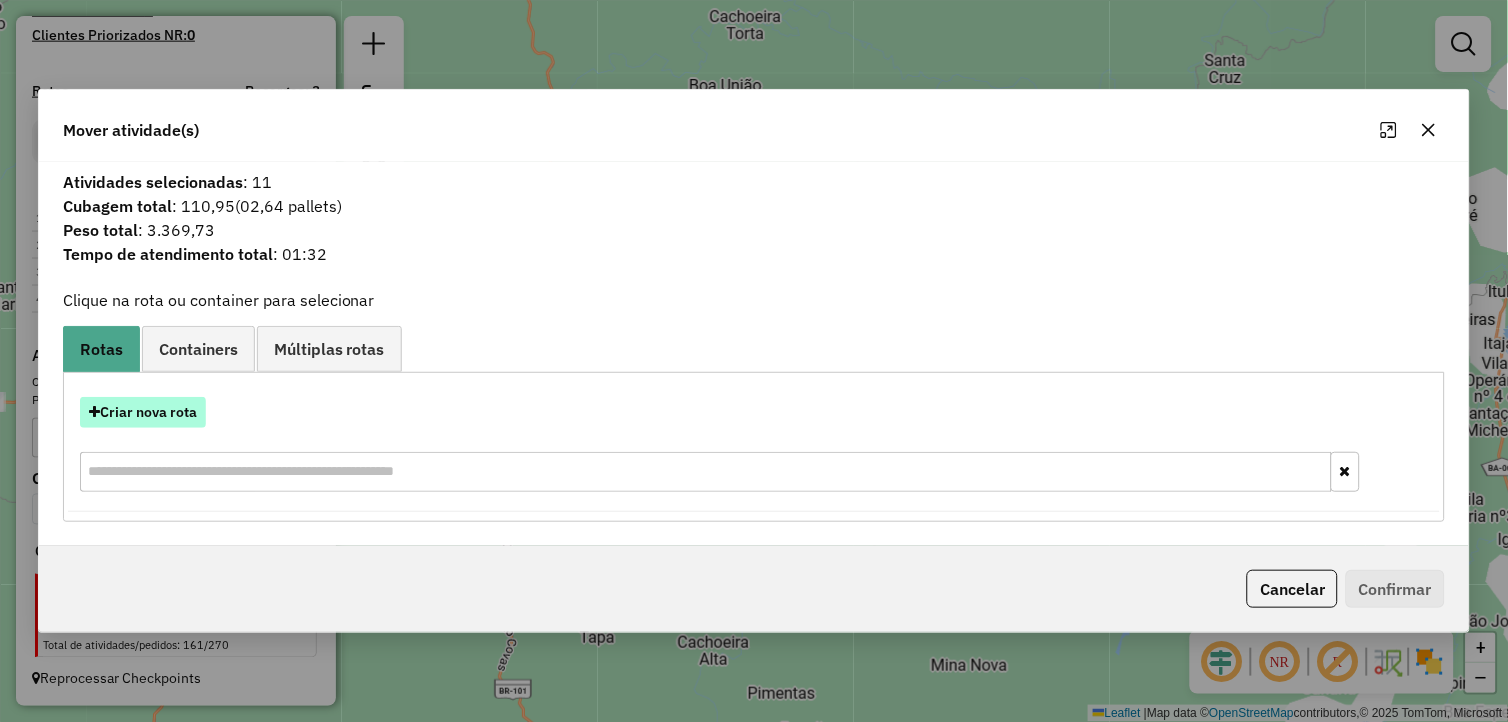 click on "Criar nova rota" at bounding box center [143, 412] 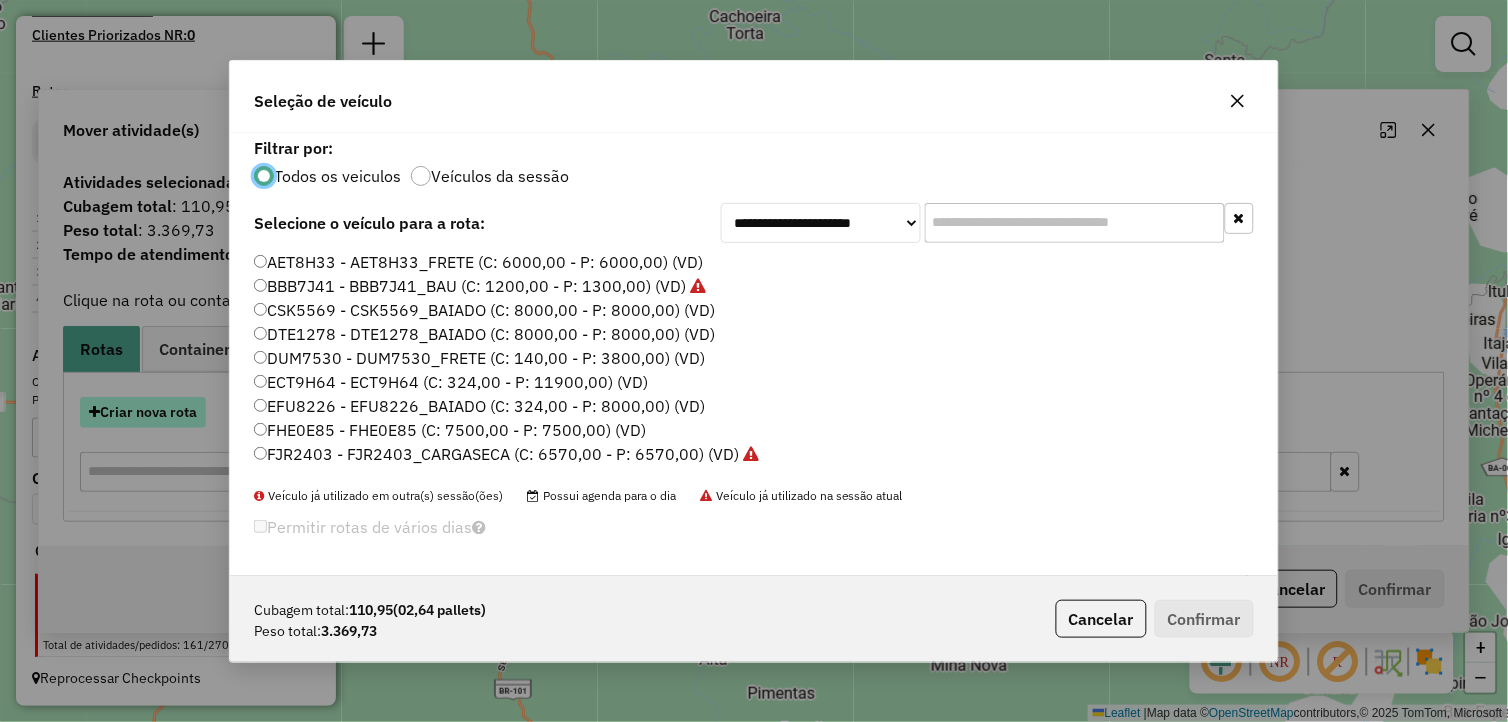 scroll, scrollTop: 11, scrollLeft: 5, axis: both 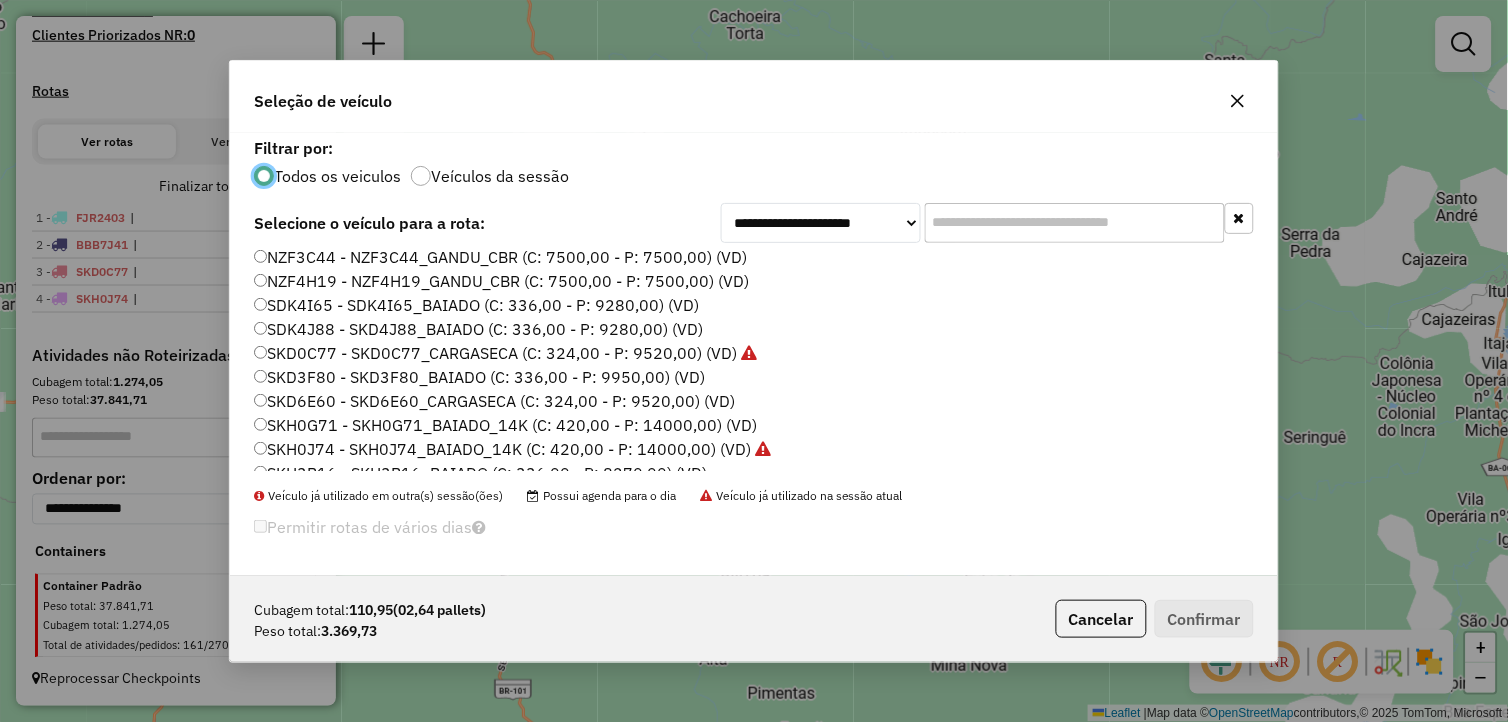 click on "SDK4J88 - SKD4J88_BAIADO (C: 336,00 - P: 9280,00) (VD)" 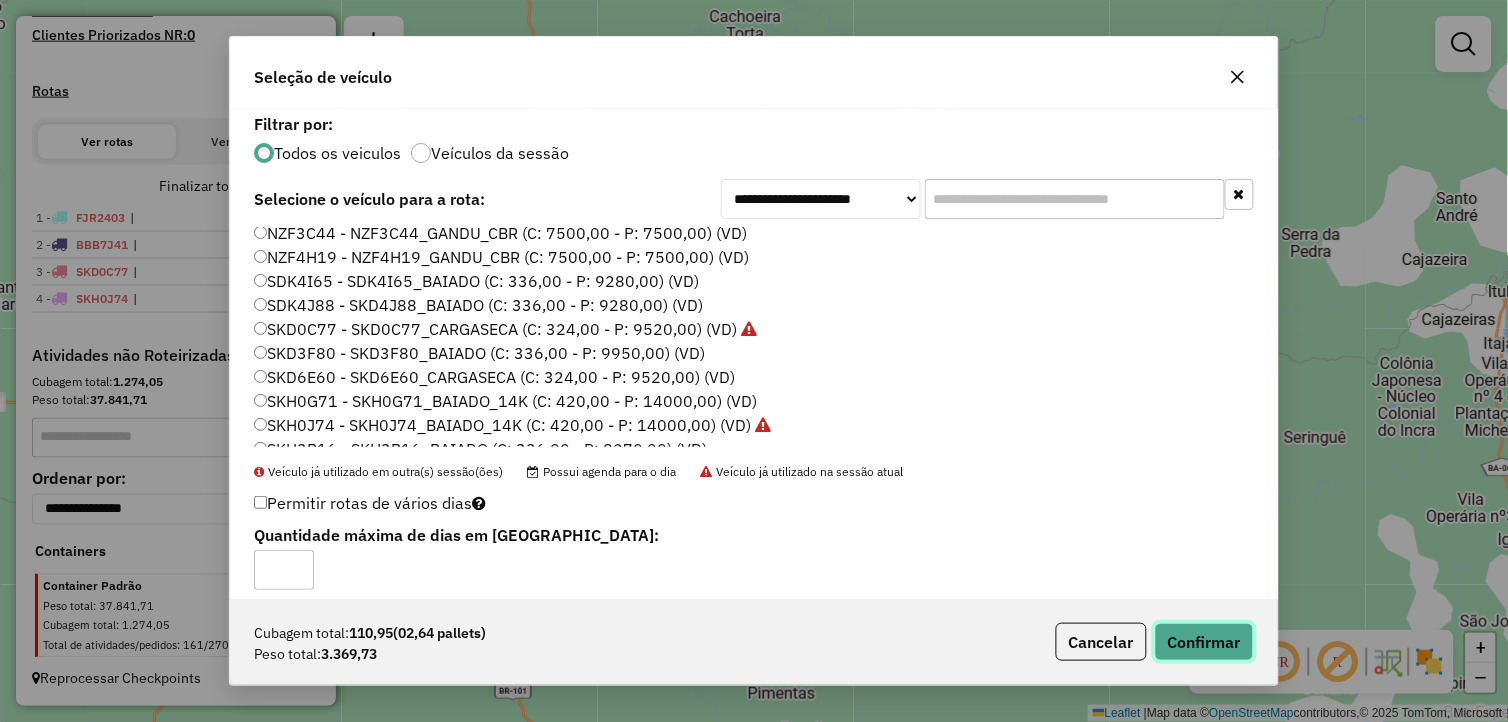 click on "Confirmar" 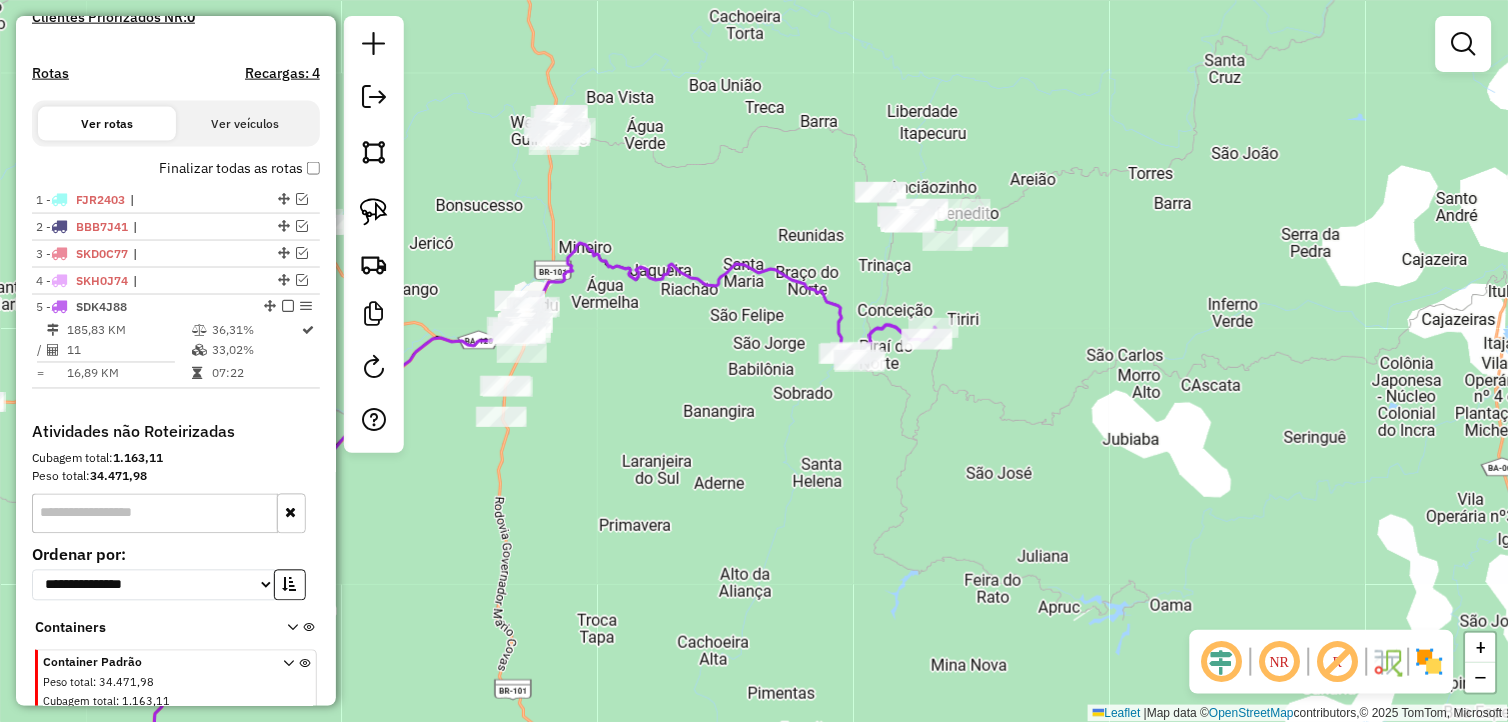 scroll, scrollTop: 627, scrollLeft: 0, axis: vertical 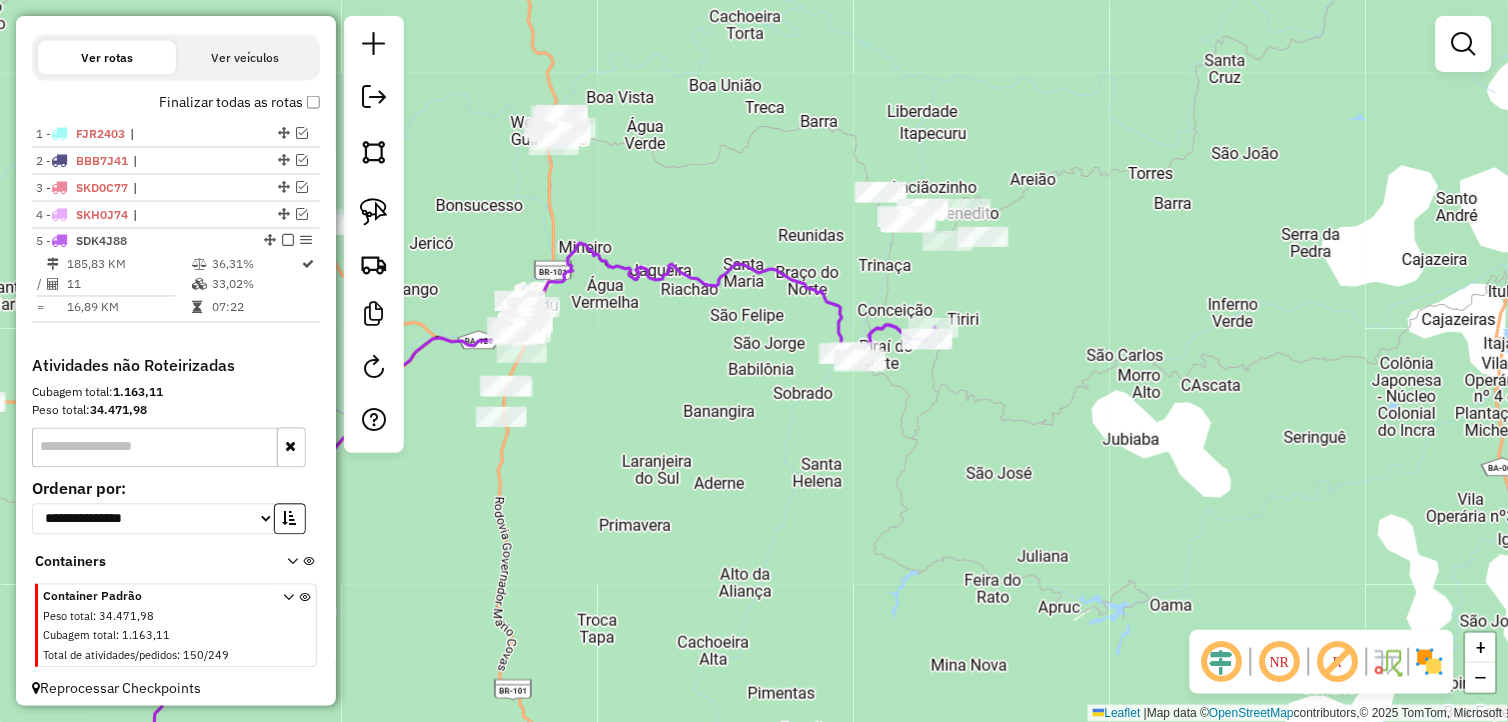 drag, startPoint x: 375, startPoint y: 208, endPoint x: 477, endPoint y: 204, distance: 102.0784 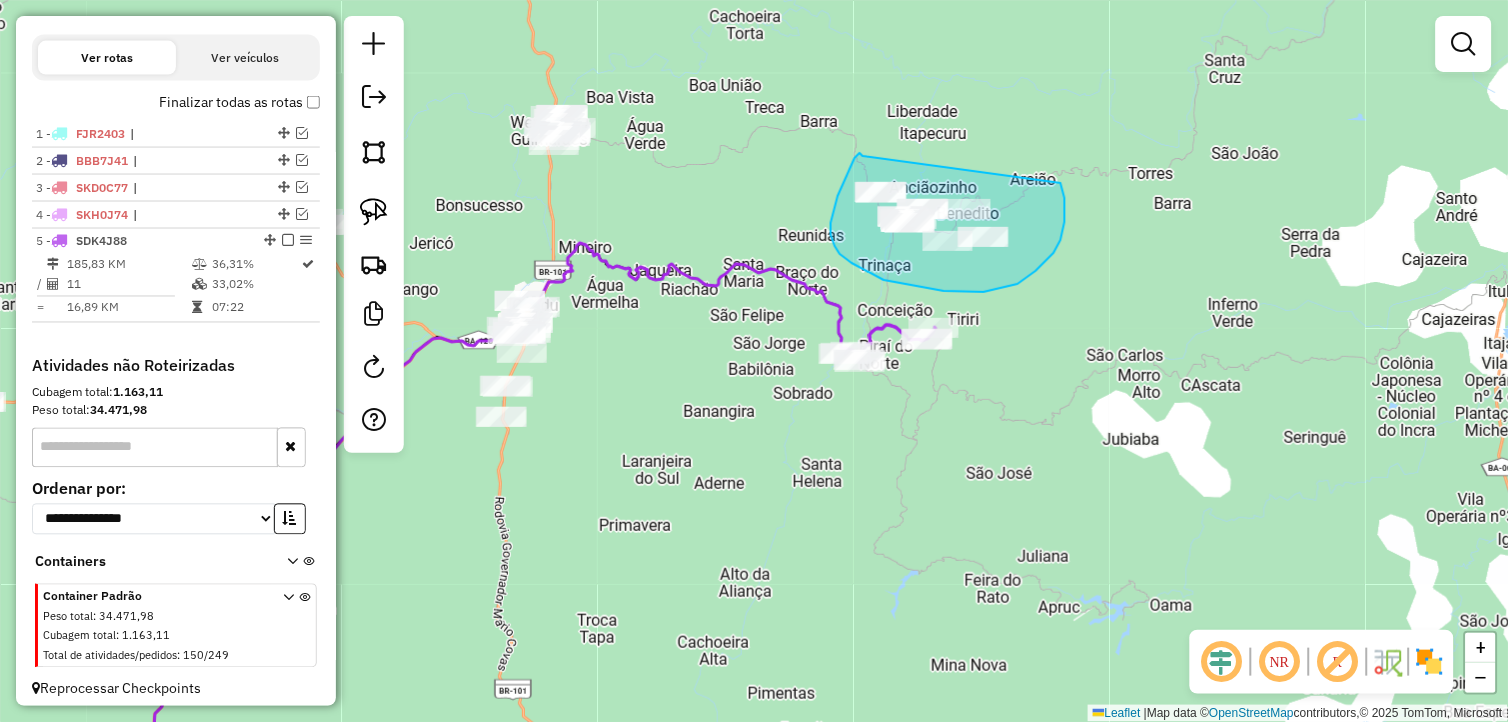 drag, startPoint x: 858, startPoint y: 154, endPoint x: 1057, endPoint y: 178, distance: 200.44202 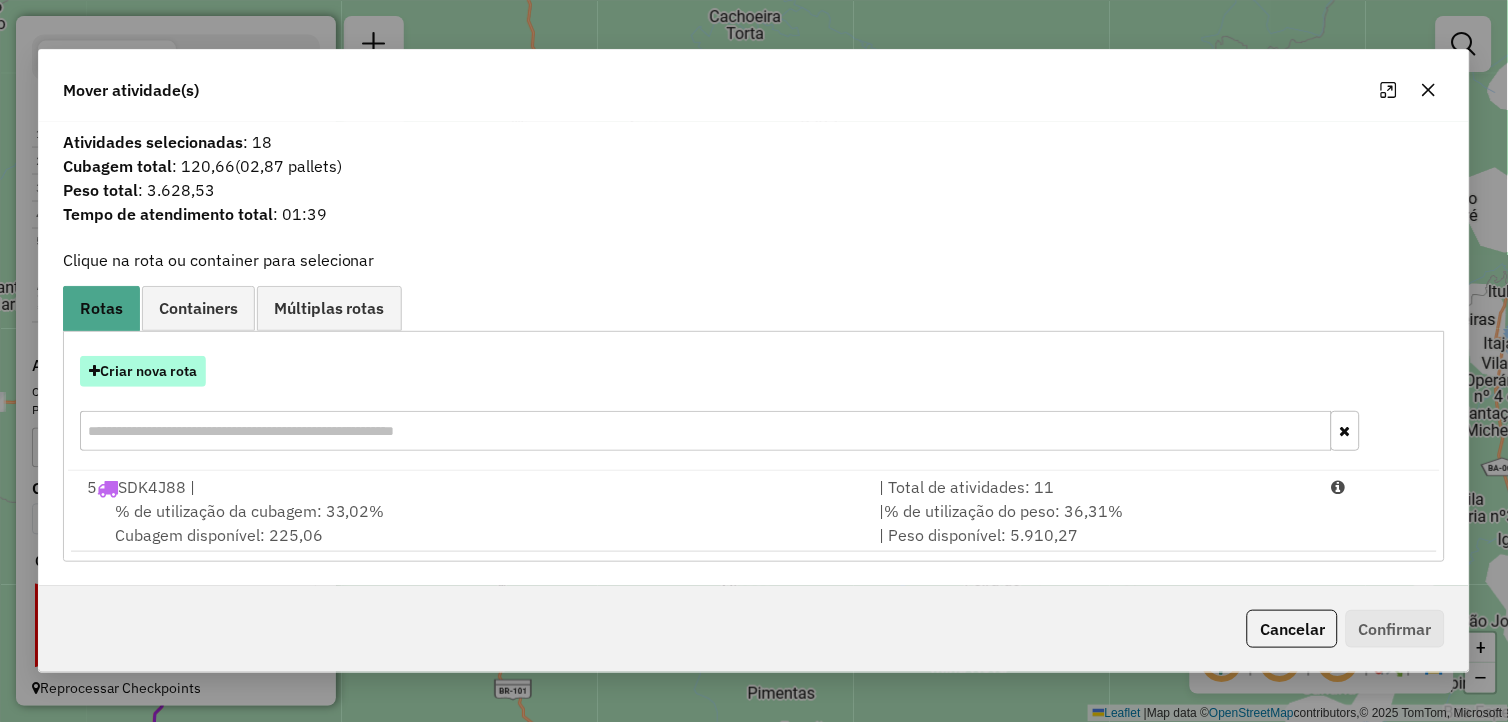 click on "Criar nova rota" at bounding box center [143, 371] 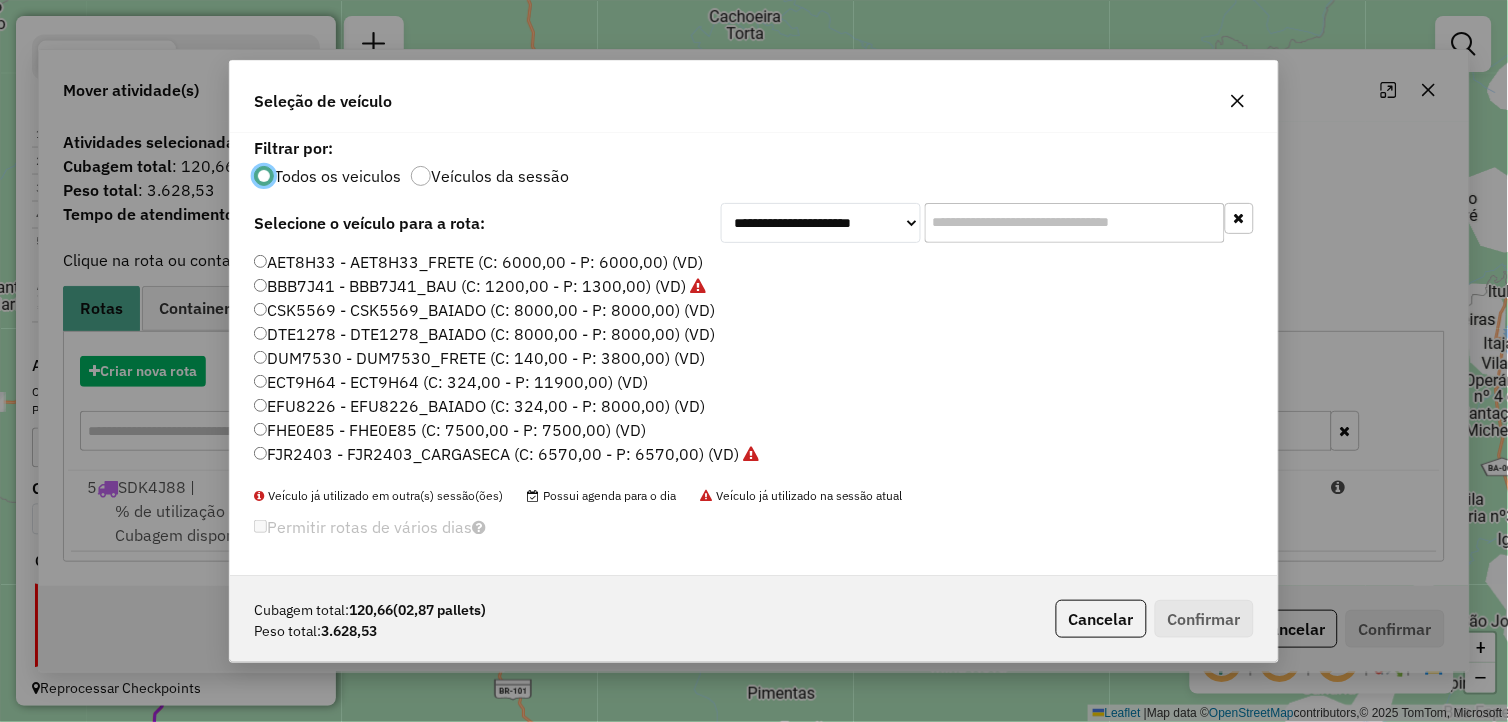 scroll, scrollTop: 11, scrollLeft: 5, axis: both 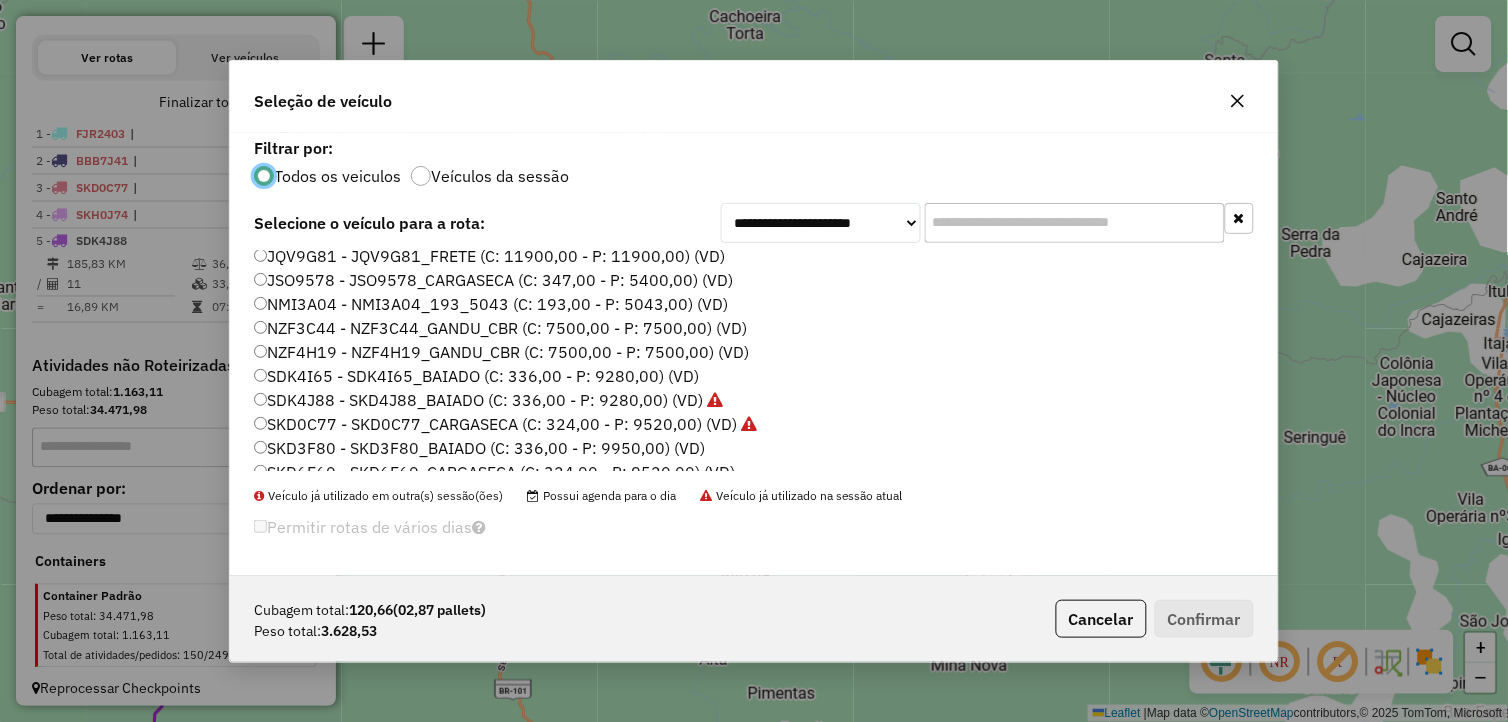click on "SKD3F80 - SKD3F80_BAIADO (C: 336,00 - P: 9950,00) (VD)" 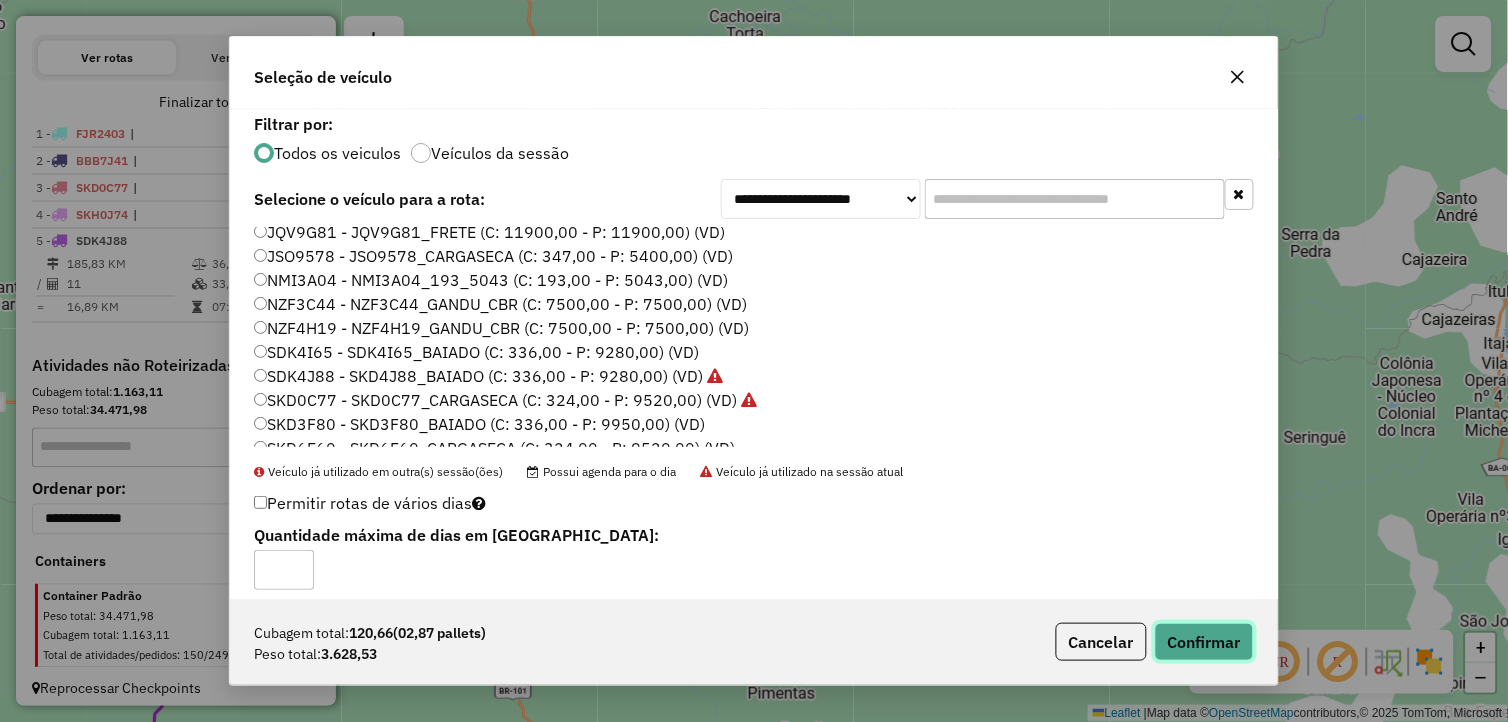 click on "Confirmar" 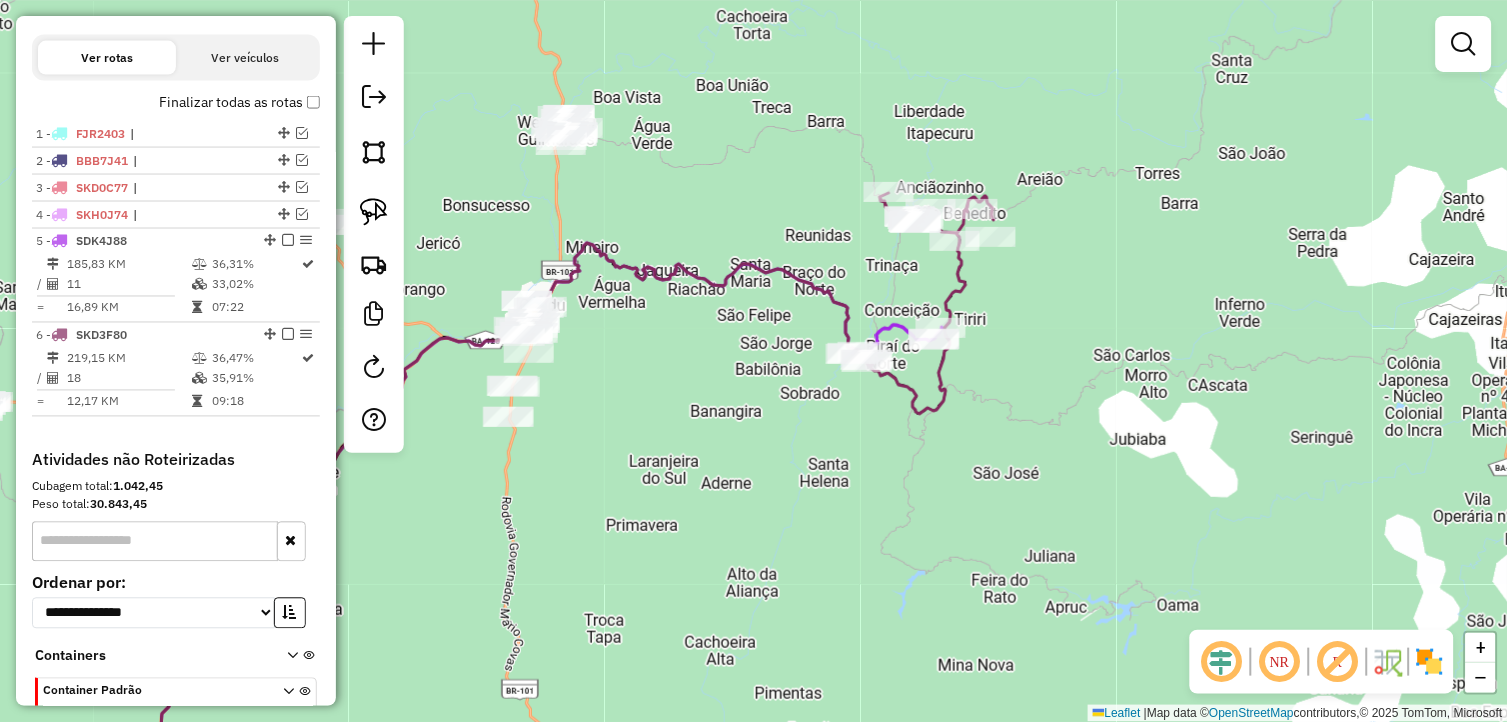 click on "Janela de atendimento Grade de atendimento Capacidade Transportadoras Veículos Cliente Pedidos  Rotas Selecione os dias de semana para filtrar as janelas de atendimento  Seg   Ter   Qua   Qui   Sex   Sáb   Dom  Informe o período da janela de atendimento: De: Até:  Filtrar exatamente a janela do cliente  Considerar janela de atendimento padrão  Selecione os dias de semana para filtrar as grades de atendimento  Seg   Ter   Qua   Qui   Sex   Sáb   Dom   Considerar clientes sem dia de atendimento cadastrado  Clientes fora do dia de atendimento selecionado Filtrar as atividades entre os valores definidos abaixo:  Peso mínimo:   Peso máximo:   Cubagem mínima:   Cubagem máxima:   De:   Até:  Filtrar as atividades entre o tempo de atendimento definido abaixo:  De:   Até:   Considerar capacidade total dos clientes não roteirizados Transportadora: Selecione um ou mais itens Tipo de veículo: Selecione um ou mais itens Veículo: Selecione um ou mais itens Motorista: Selecione um ou mais itens Nome: Rótulo:" 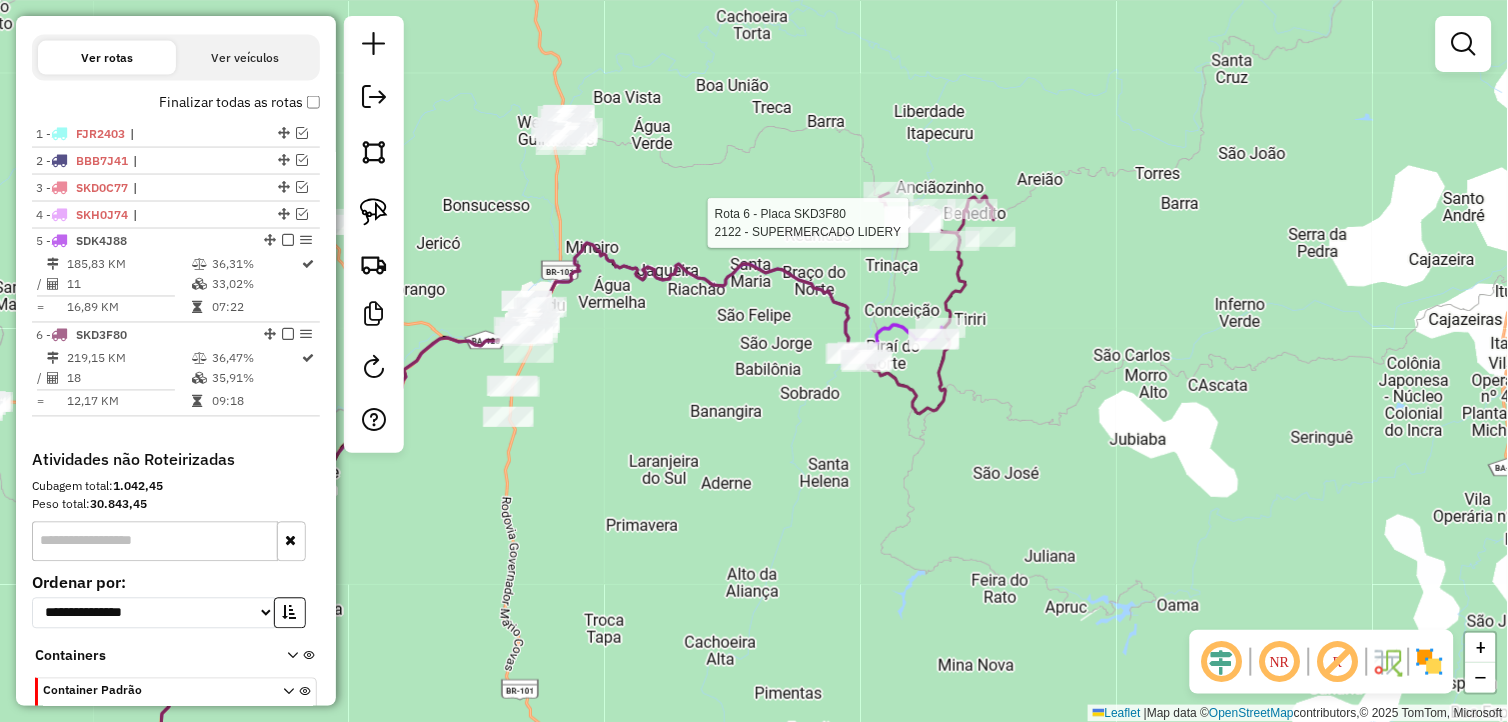 select on "**********" 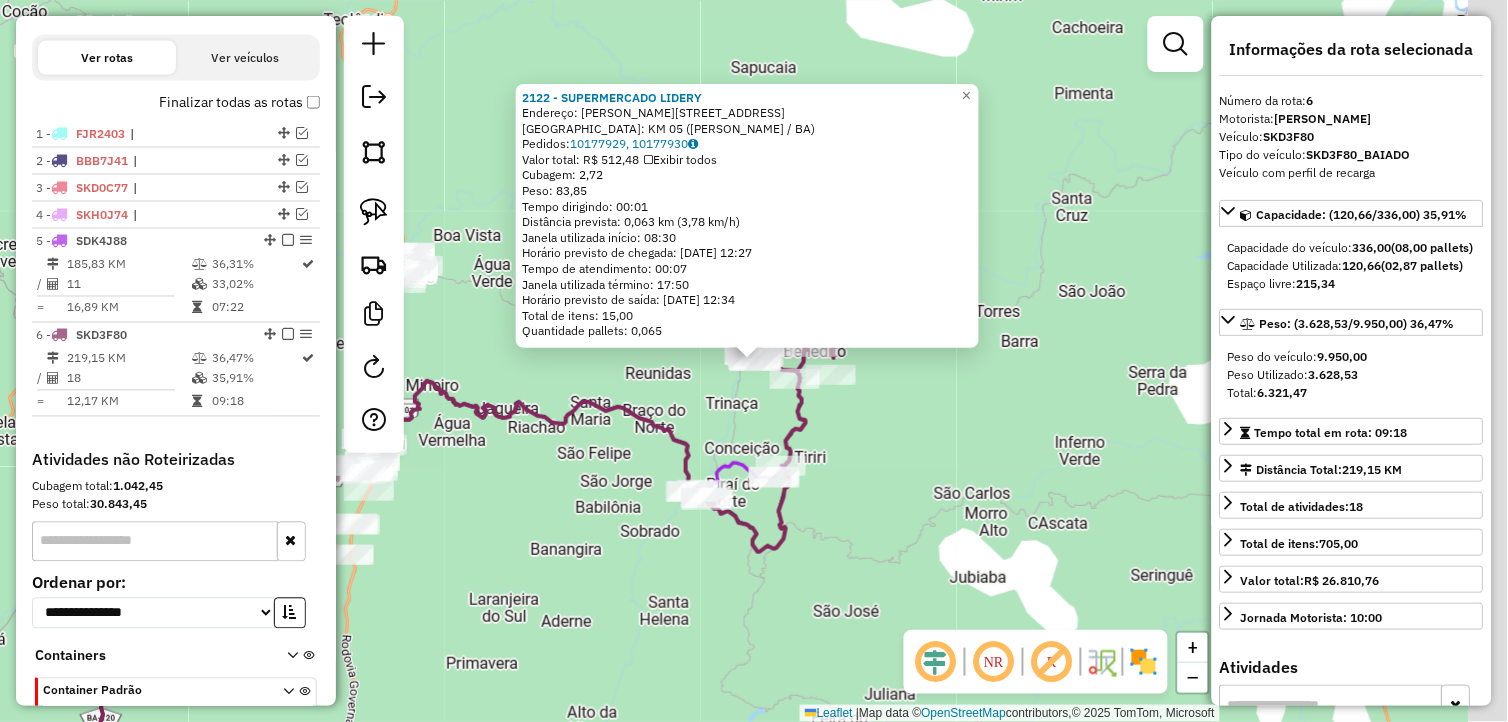 scroll, scrollTop: 748, scrollLeft: 0, axis: vertical 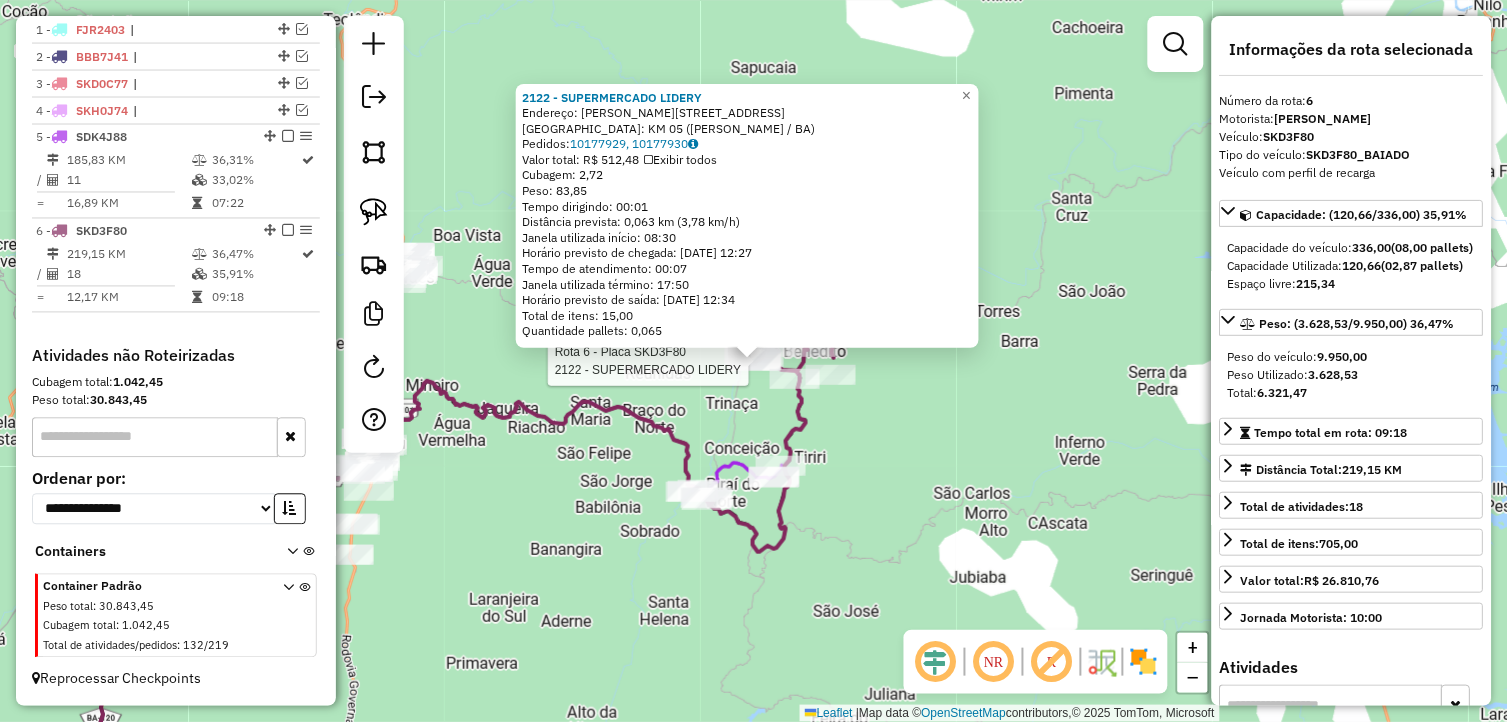 click on "Rota 6 - Placa SKD3F80  2122 - SUPERMERCADO LIDERY 2122 - SUPERMERCADO LIDERY  Endereço: RUA ROSALINO, 1   Bairro: KM 05 (NILO PECANHA / BA)   Pedidos:  10177929, 10177930   Valor total: R$ 512,48   Exibir todos   Cubagem: 2,72  Peso: 83,85  Tempo dirigindo: 00:01   Distância prevista: 0,063 km (3,78 km/h)   Janela utilizada início: 08:30   Horário previsto de chegada: 11/07/2025 12:27   Tempo de atendimento: 00:07   Janela utilizada término: 17:50   Horário previsto de saída: 11/07/2025 12:34   Total de itens: 15,00   Quantidade pallets: 0,065  × Janela de atendimento Grade de atendimento Capacidade Transportadoras Veículos Cliente Pedidos  Rotas Selecione os dias de semana para filtrar as janelas de atendimento  Seg   Ter   Qua   Qui   Sex   Sáb   Dom  Informe o período da janela de atendimento: De: Até:  Filtrar exatamente a janela do cliente  Considerar janela de atendimento padrão  Selecione os dias de semana para filtrar as grades de atendimento  Seg   Ter   Qua   Qui   Sex   Sáb   Dom  +" 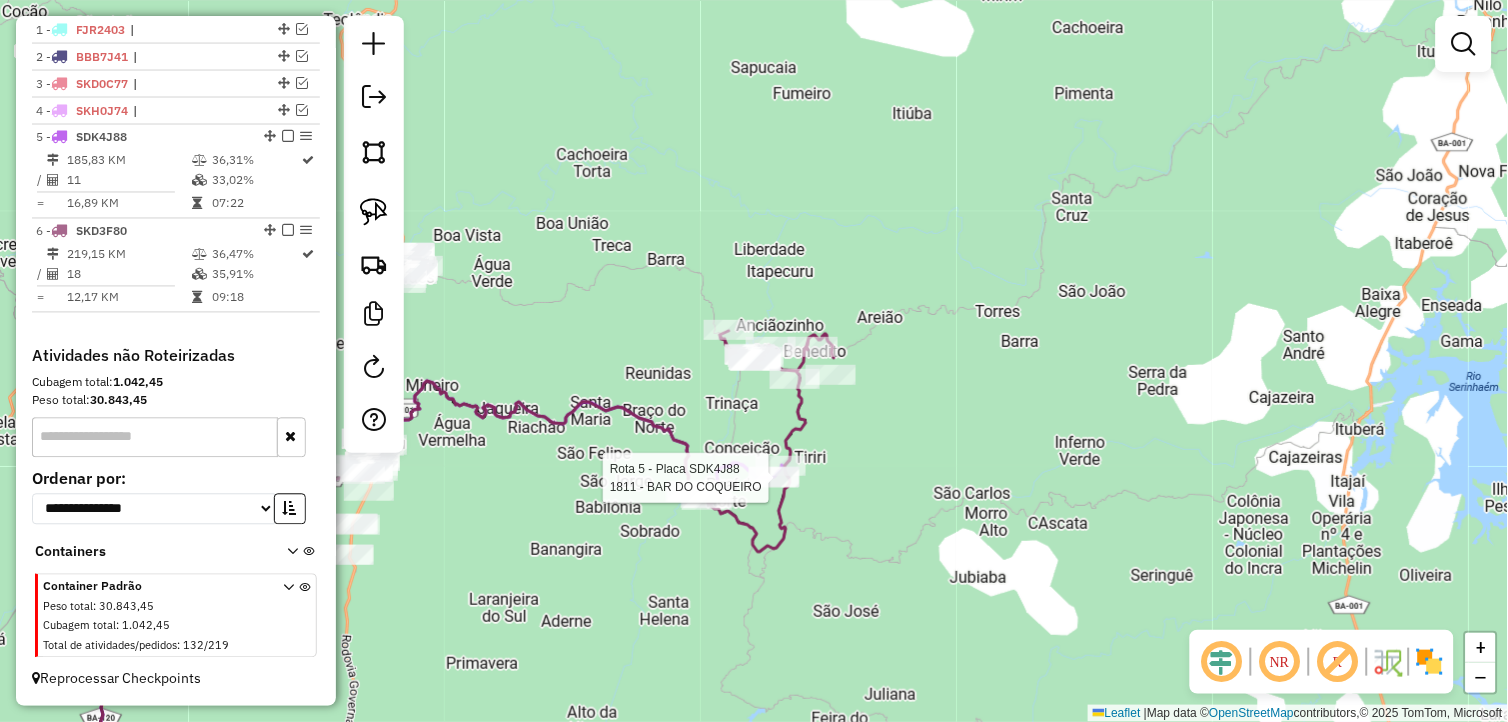 select on "**********" 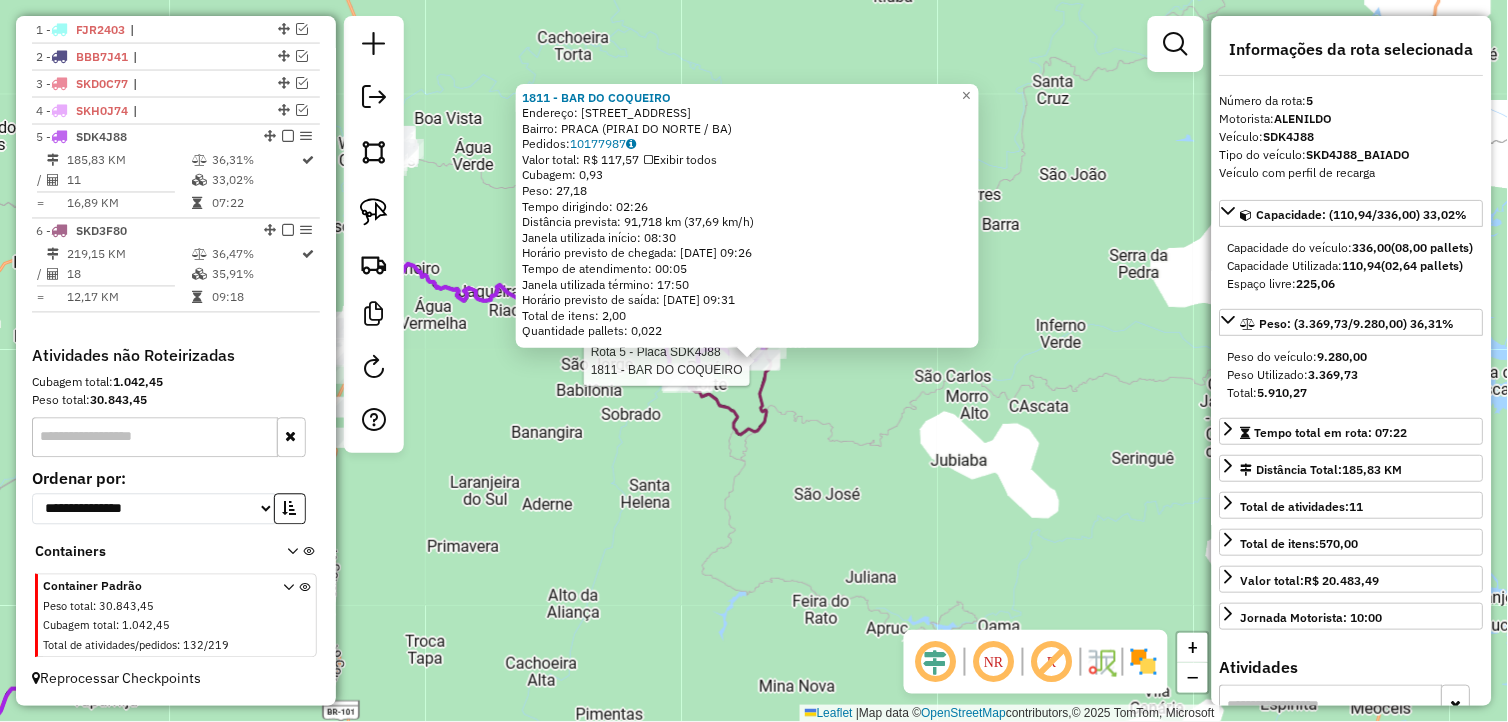 click on "Rota 5 - Placa SDK4J88  1811 - BAR DO COQUEIRO 1811 - BAR DO COQUEIRO  Endereço: RUA POVOADO DO MINEIRO, 1   Bairro: PRACA (PIRAI DO NORTE / BA)   Pedidos:  10177987   Valor total: R$ 117,57   Exibir todos   Cubagem: 0,93  Peso: 27,18  Tempo dirigindo: 02:26   Distância prevista: 91,718 km (37,69 km/h)   Janela utilizada início: 08:30   Horário previsto de chegada: 11/07/2025 09:26   Tempo de atendimento: 00:05   Janela utilizada término: 17:50   Horário previsto de saída: 11/07/2025 09:31   Total de itens: 2,00   Quantidade pallets: 0,022  × Janela de atendimento Grade de atendimento Capacidade Transportadoras Veículos Cliente Pedidos  Rotas Selecione os dias de semana para filtrar as janelas de atendimento  Seg   Ter   Qua   Qui   Sex   Sáb   Dom  Informe o período da janela de atendimento: De: Até:  Filtrar exatamente a janela do cliente  Considerar janela de atendimento padrão  Selecione os dias de semana para filtrar as grades de atendimento  Seg   Ter   Qua   Qui   Sex   Sáb   Dom   De:  +" 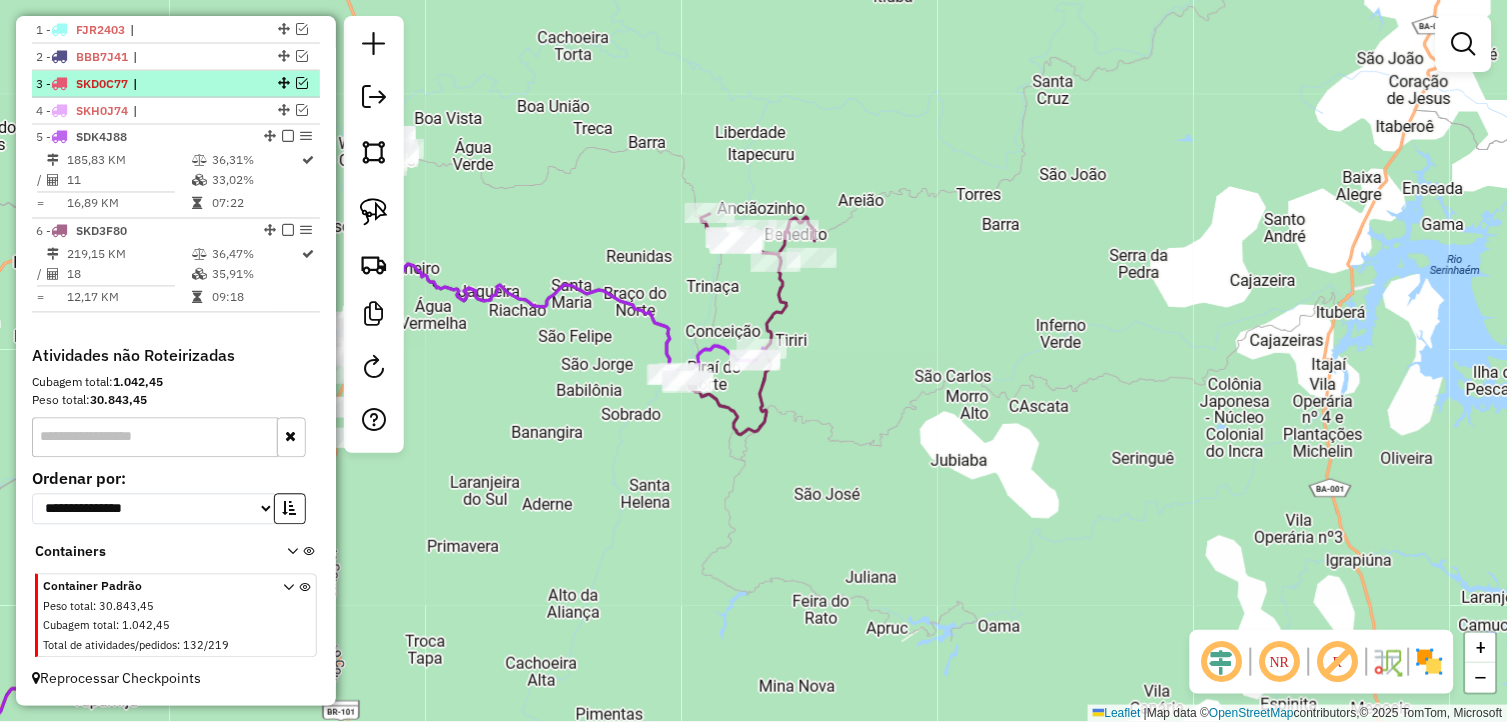 click at bounding box center (288, 137) 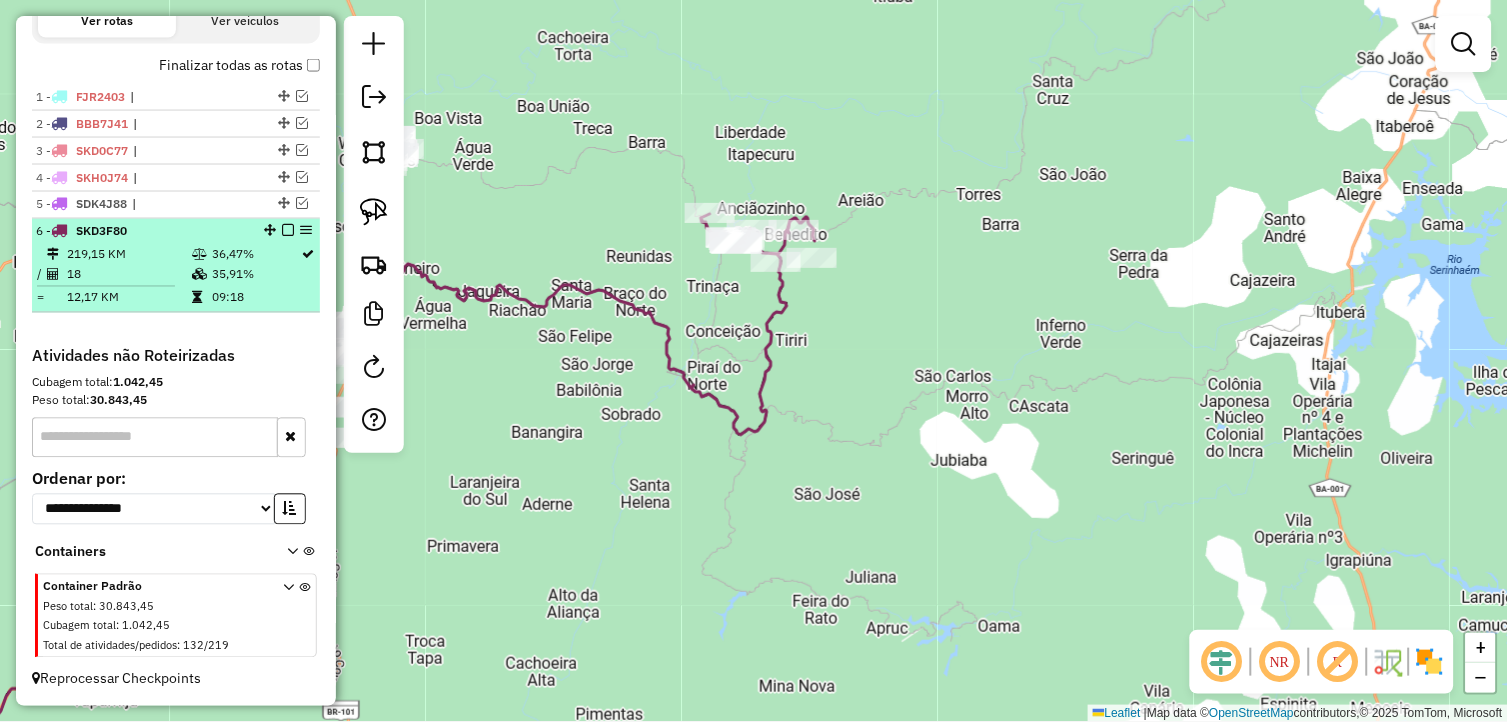 click at bounding box center [288, 231] 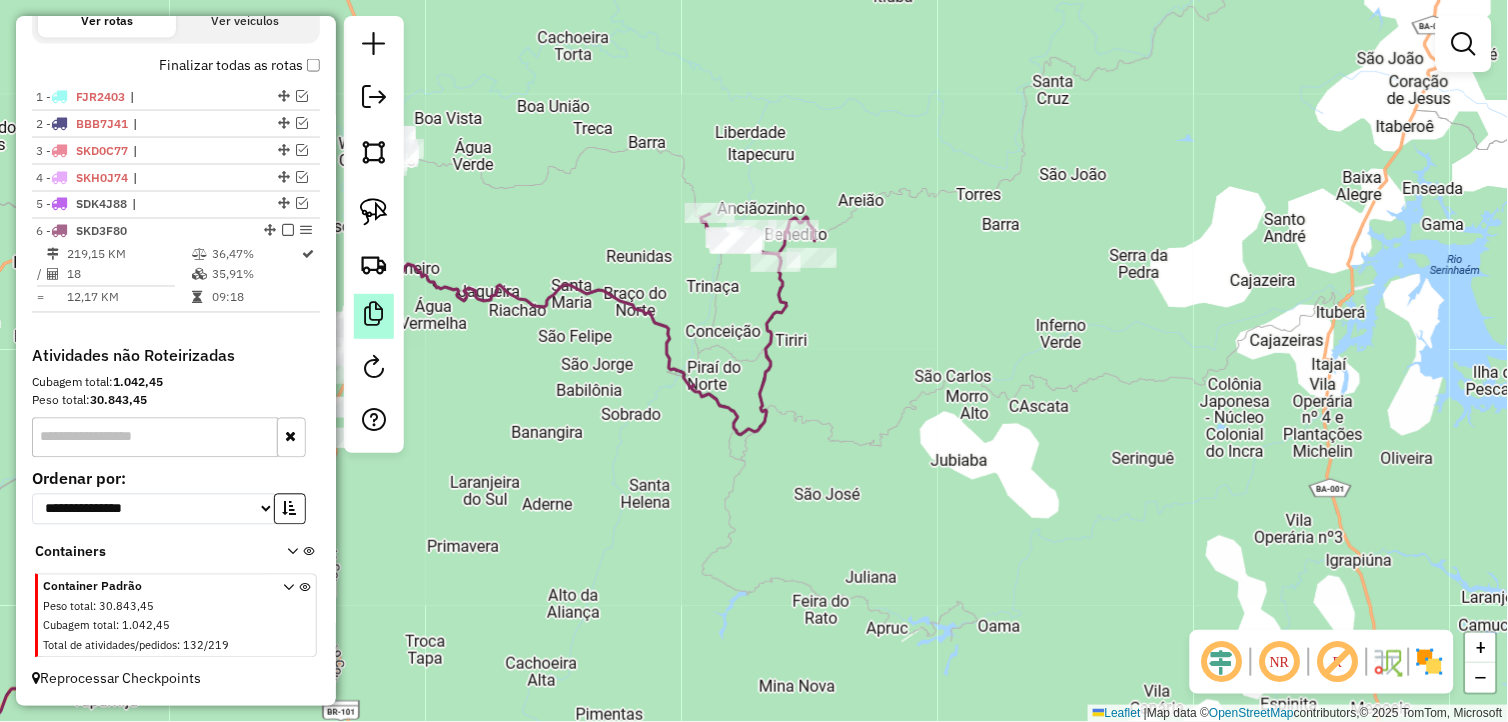 scroll, scrollTop: 614, scrollLeft: 0, axis: vertical 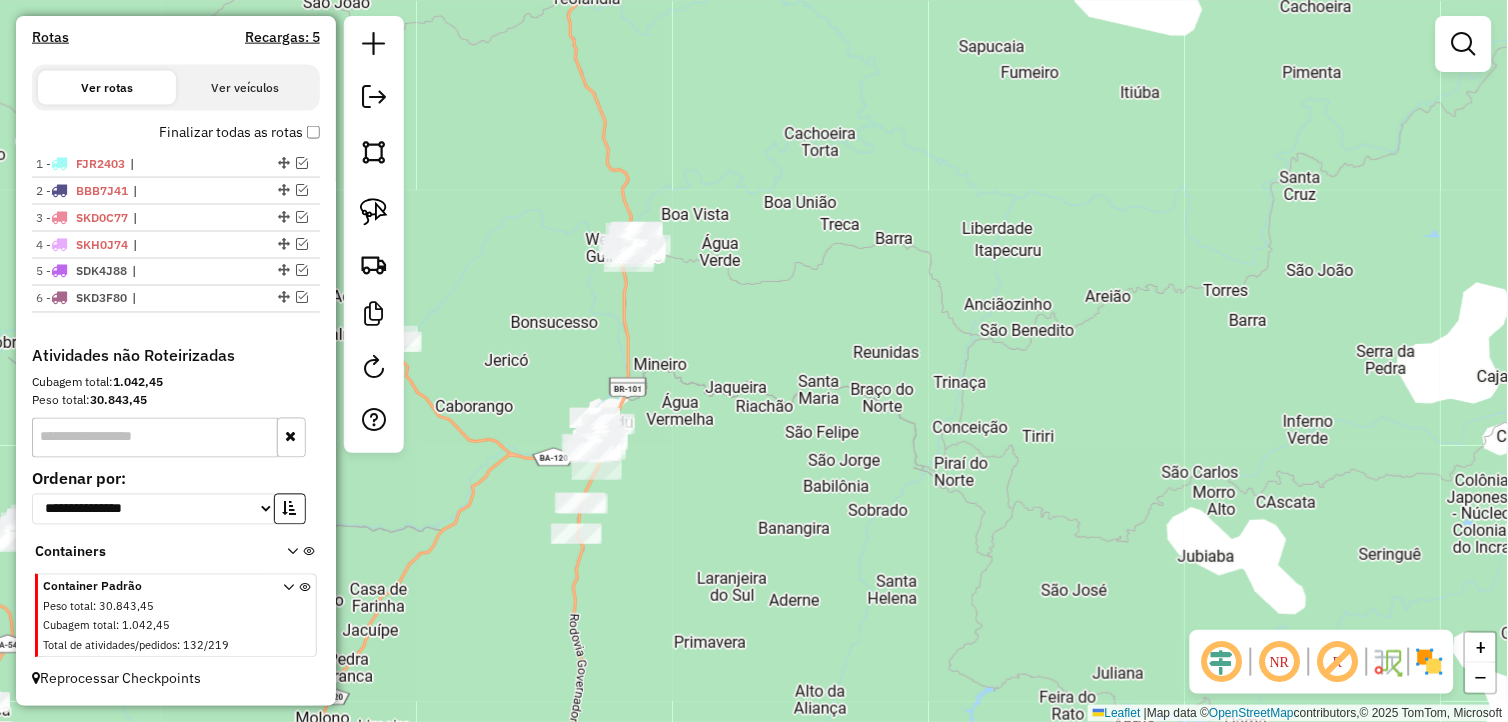 drag, startPoint x: 545, startPoint y: 422, endPoint x: 775, endPoint y: 511, distance: 246.61914 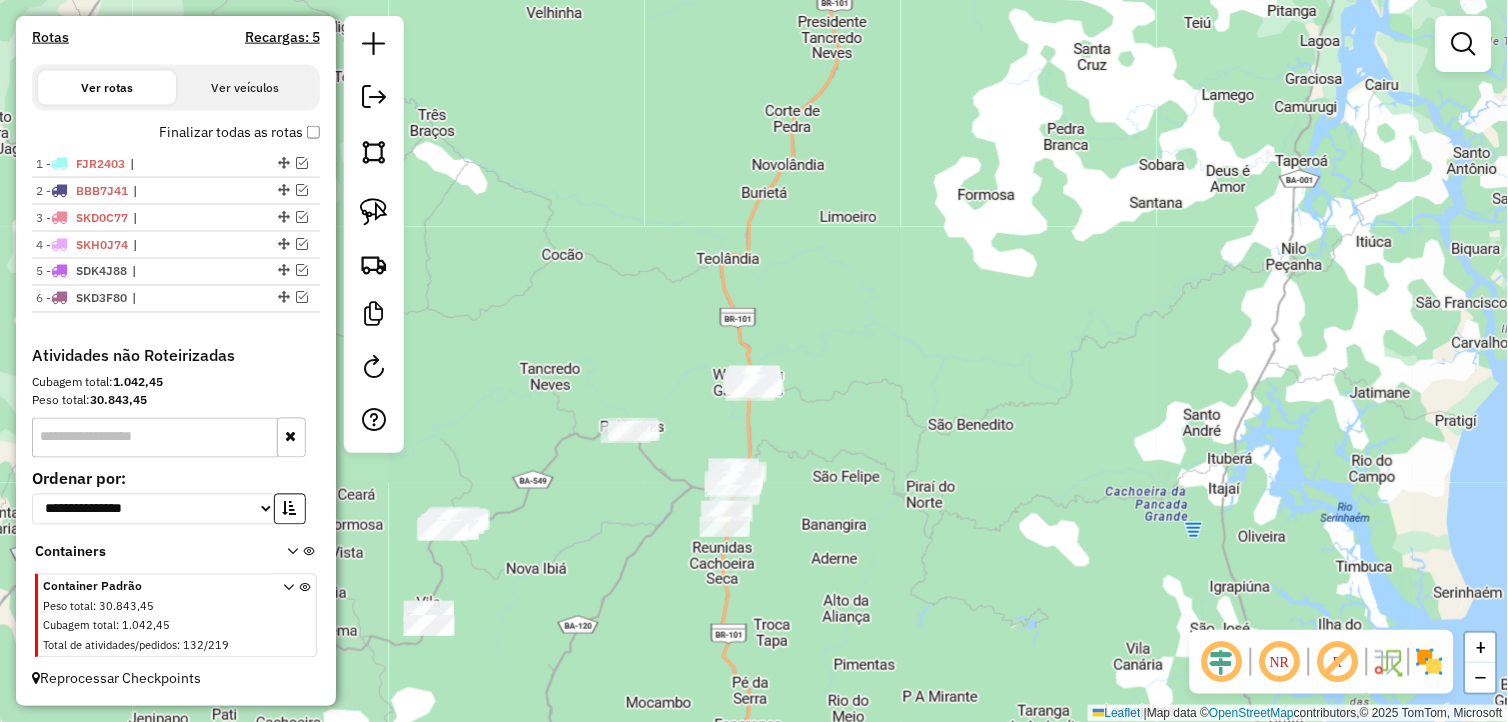 drag, startPoint x: 737, startPoint y: 528, endPoint x: 821, endPoint y: 536, distance: 84.38009 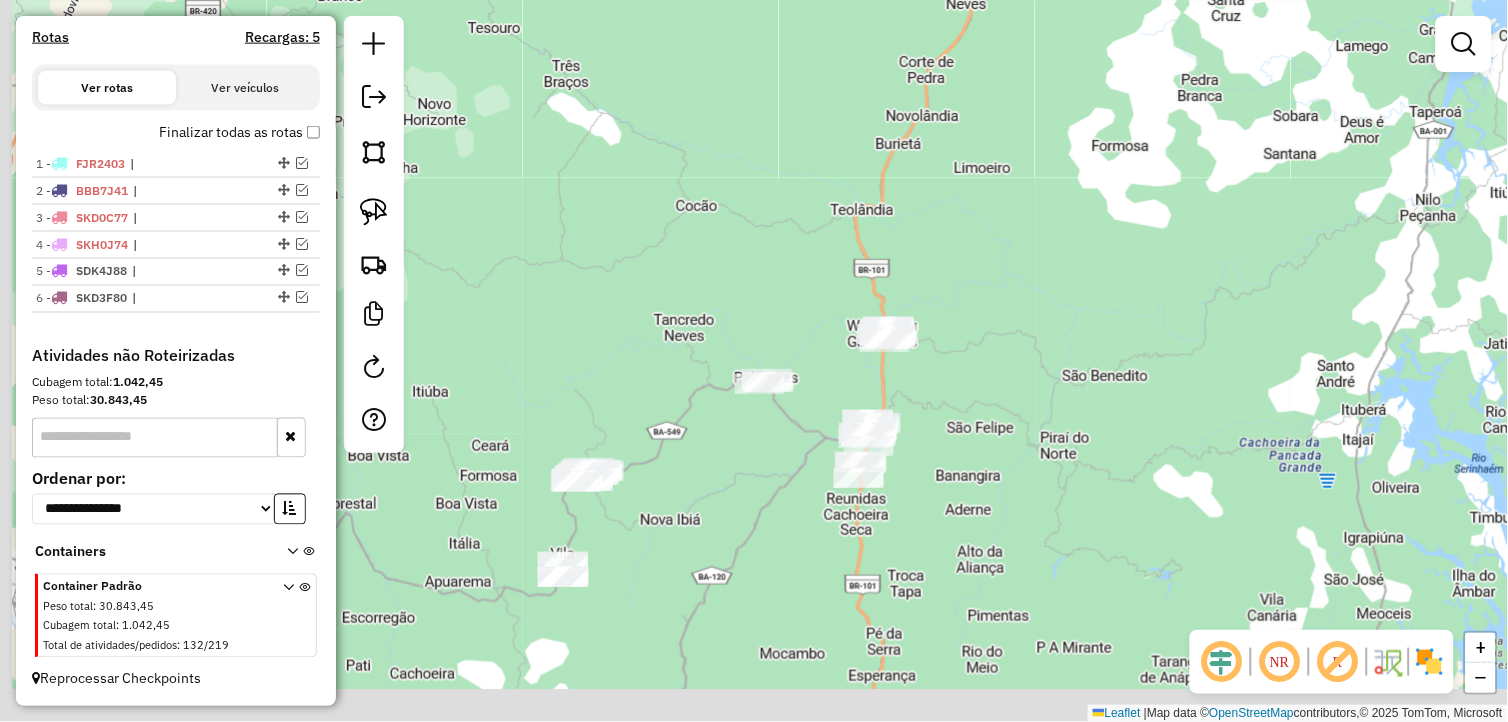 drag, startPoint x: 908, startPoint y: 603, endPoint x: 1036, endPoint y: 530, distance: 147.35332 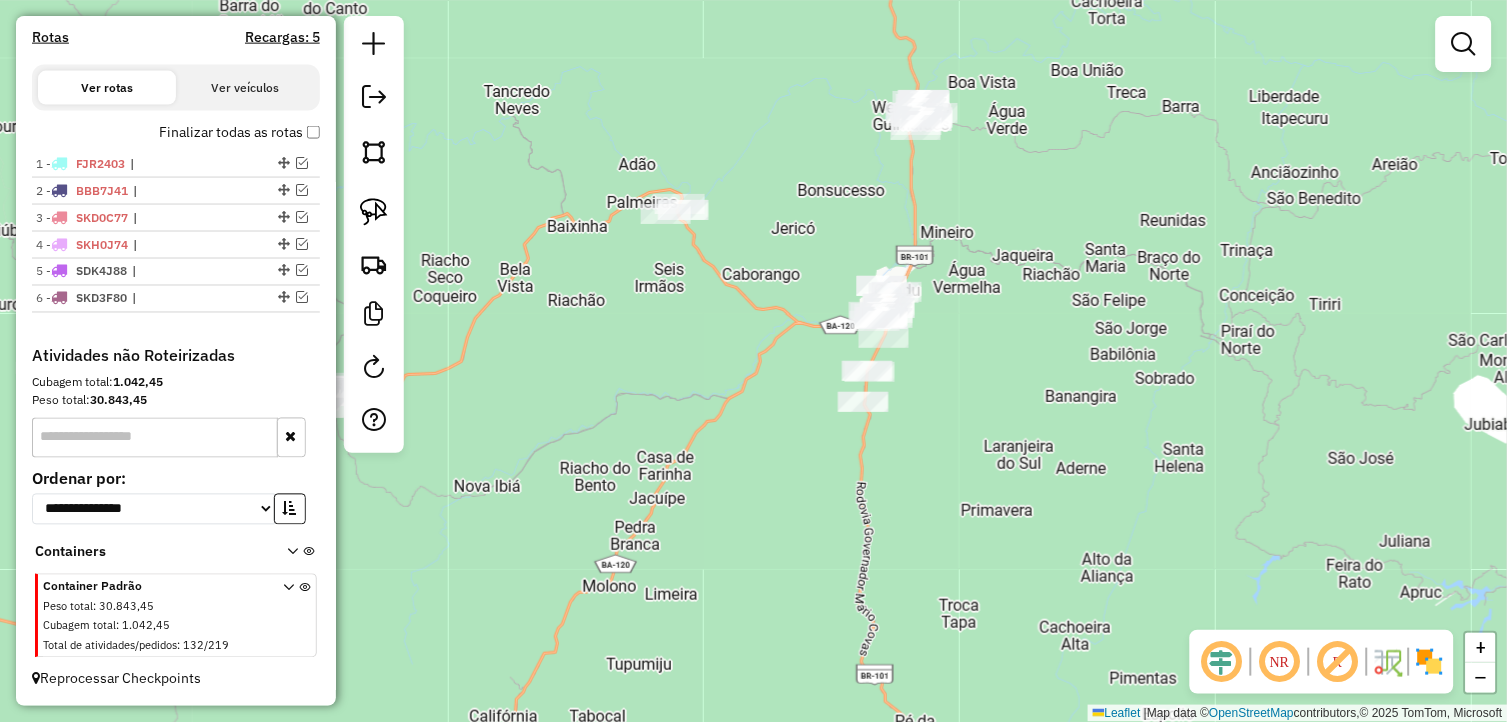 drag, startPoint x: 882, startPoint y: 495, endPoint x: 950, endPoint y: 514, distance: 70.60453 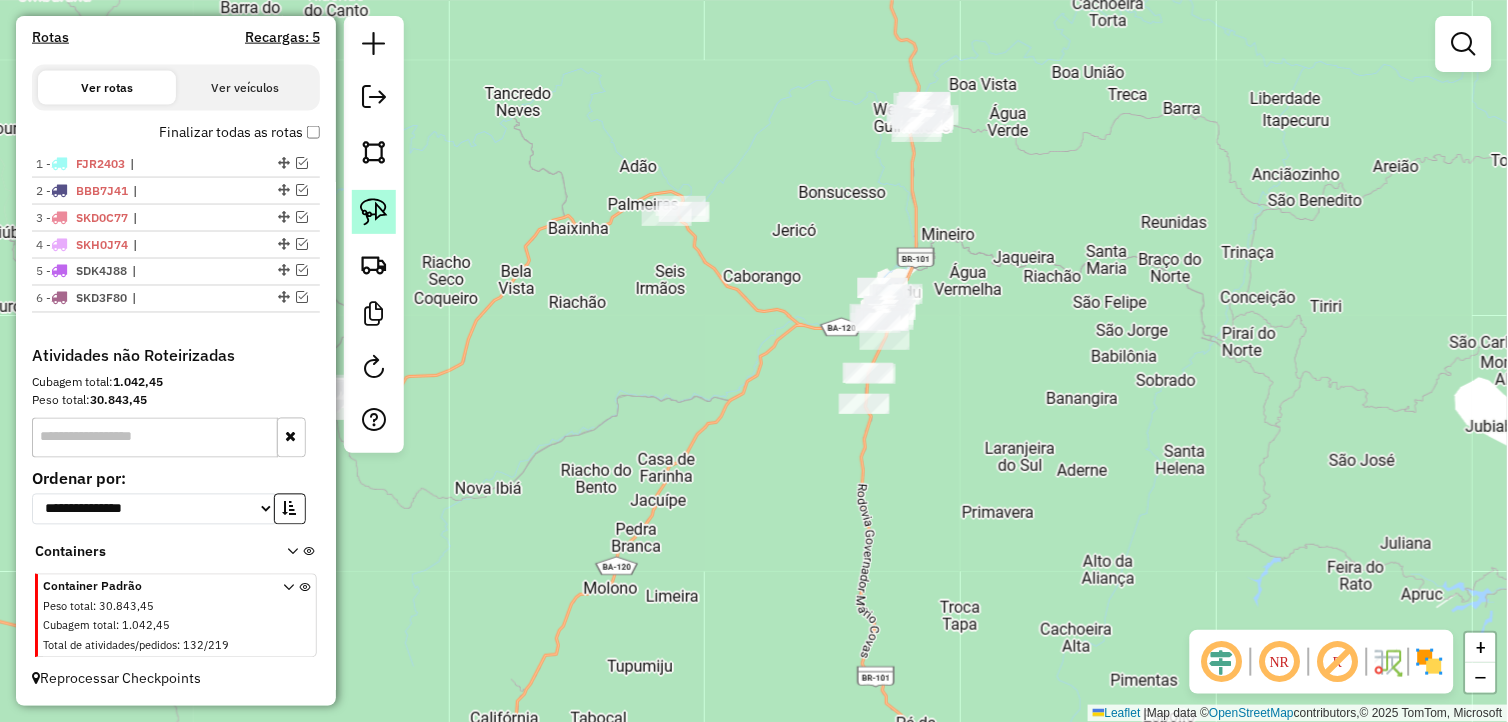 click 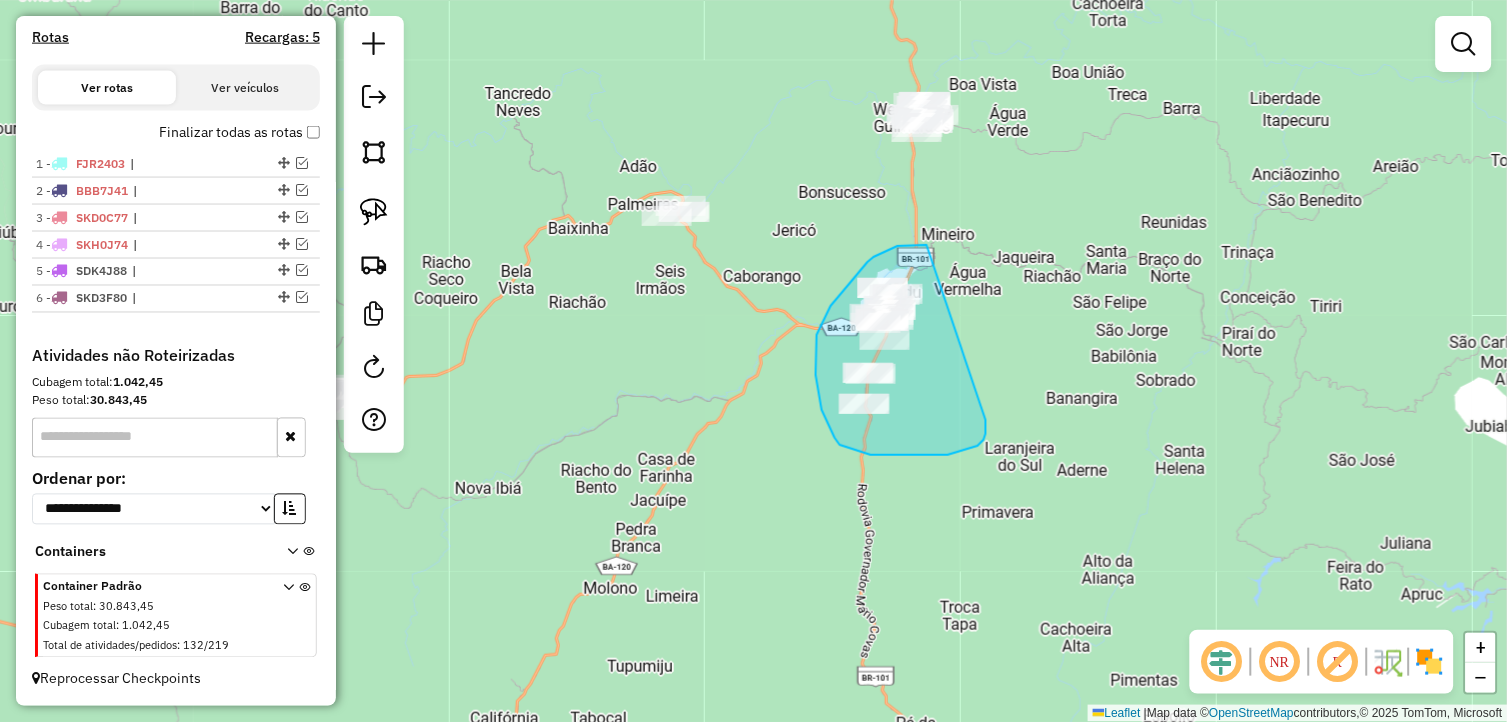 drag, startPoint x: 986, startPoint y: 424, endPoint x: 927, endPoint y: 245, distance: 188.47281 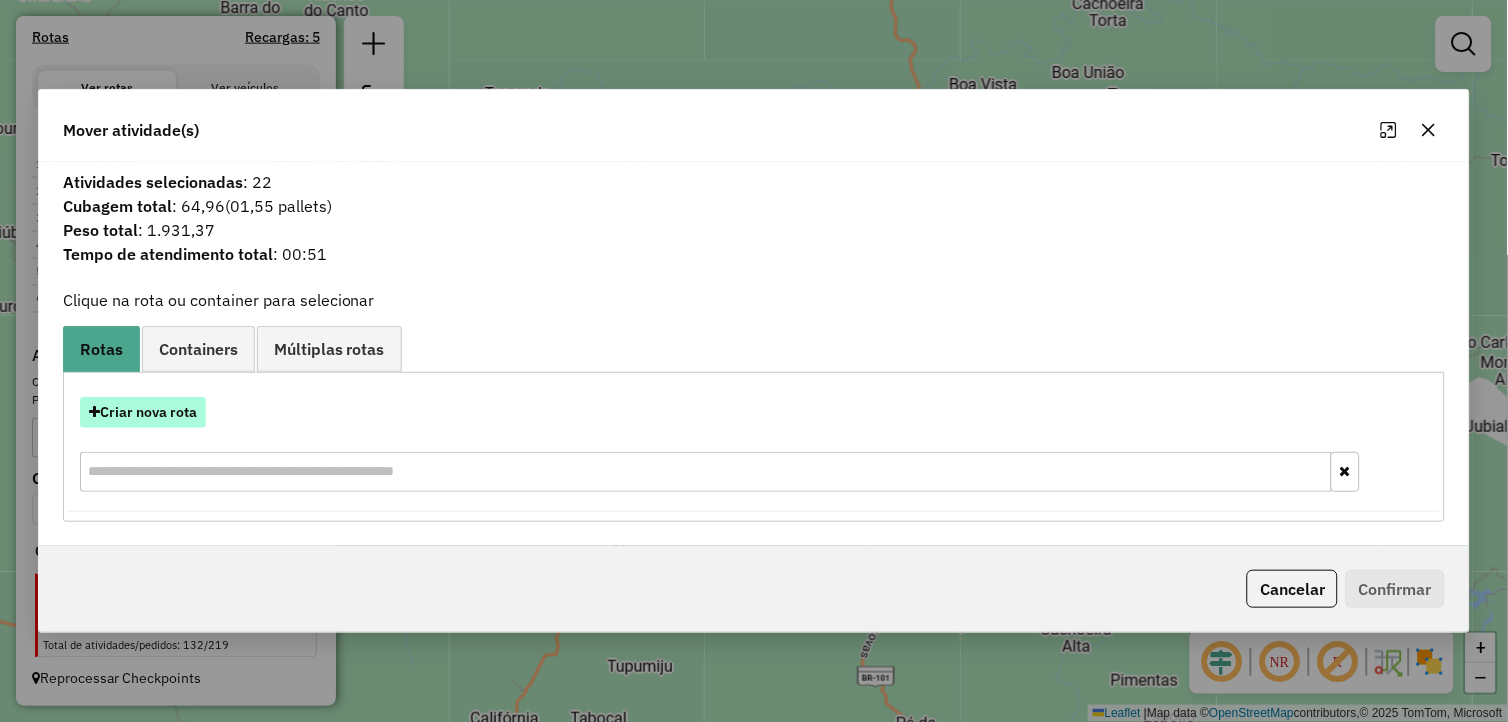 click on "Criar nova rota" at bounding box center [143, 412] 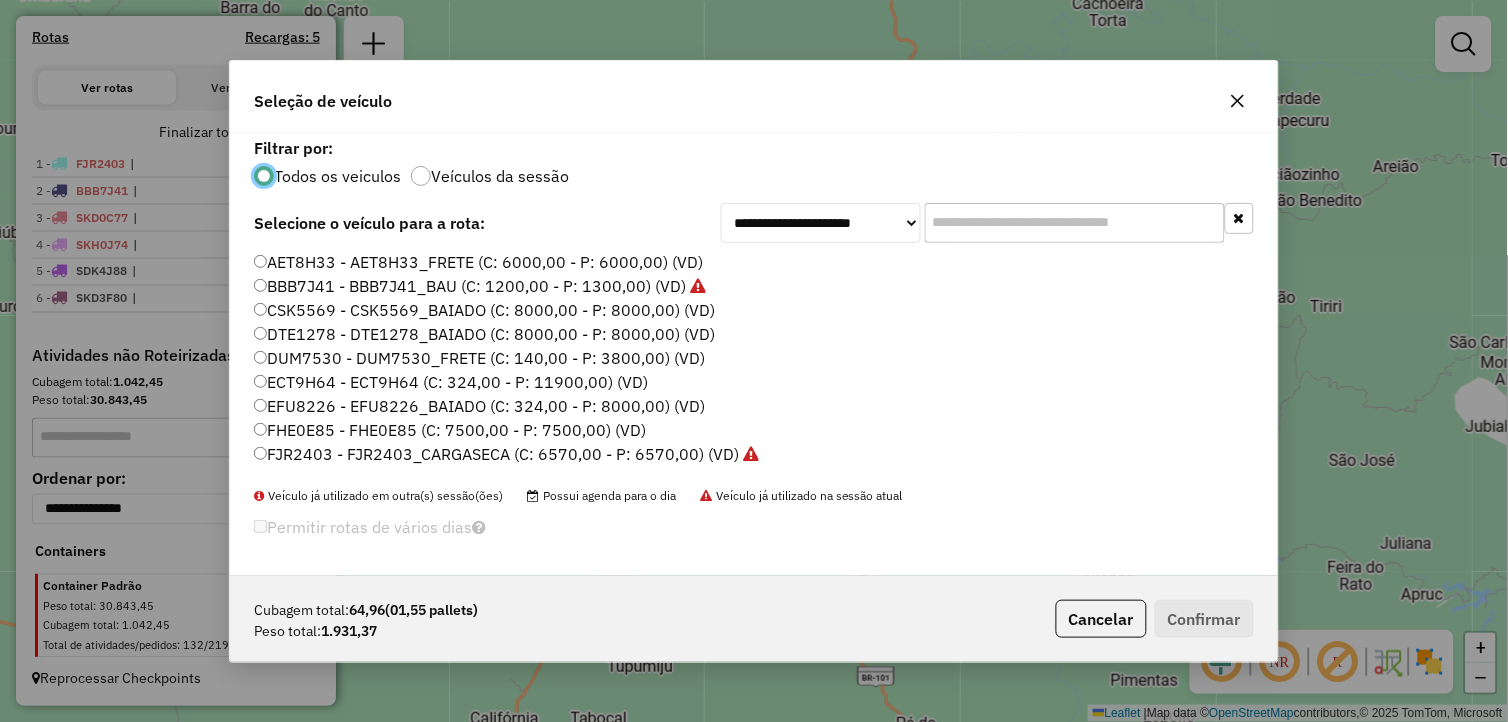 scroll, scrollTop: 11, scrollLeft: 5, axis: both 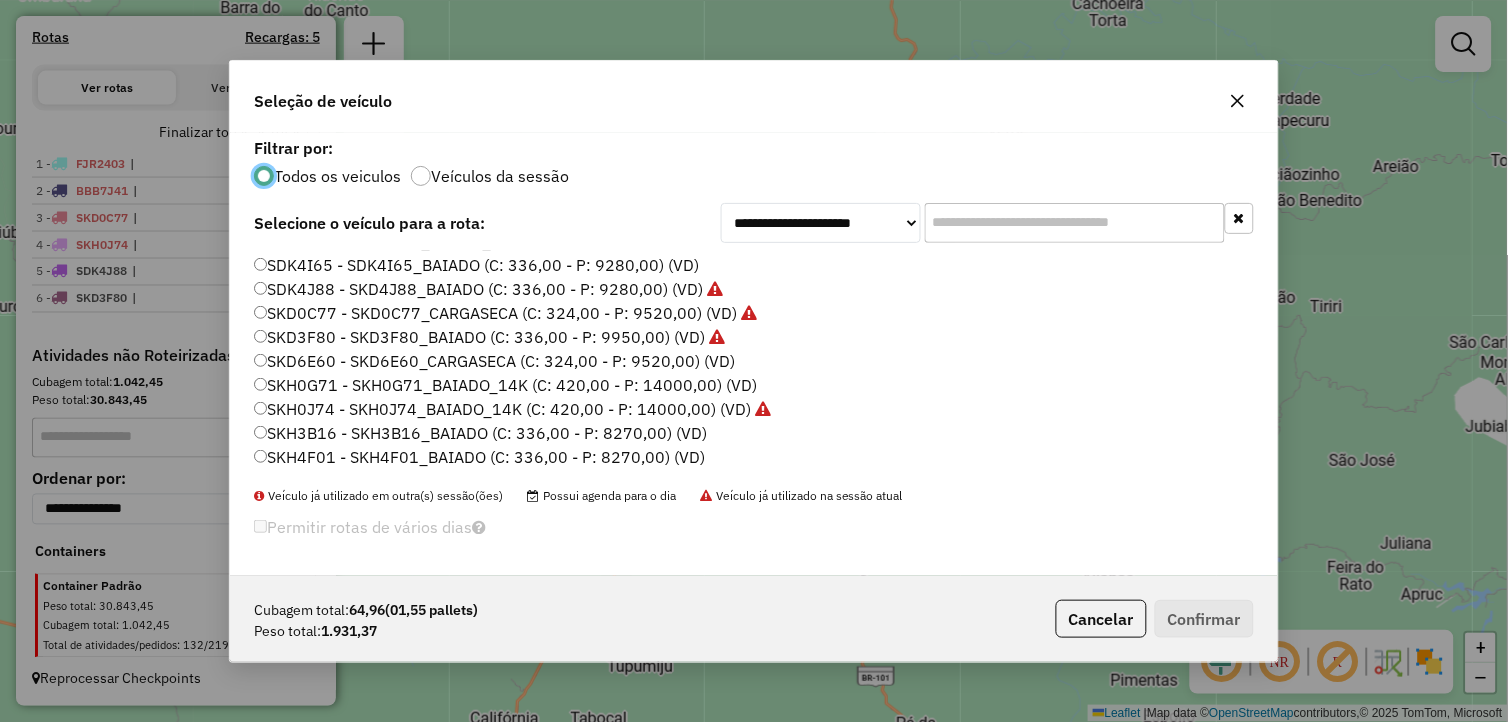 click on "SKD6E60 - SKD6E60_CARGASECA (C: 324,00 - P: 9520,00) (VD)" 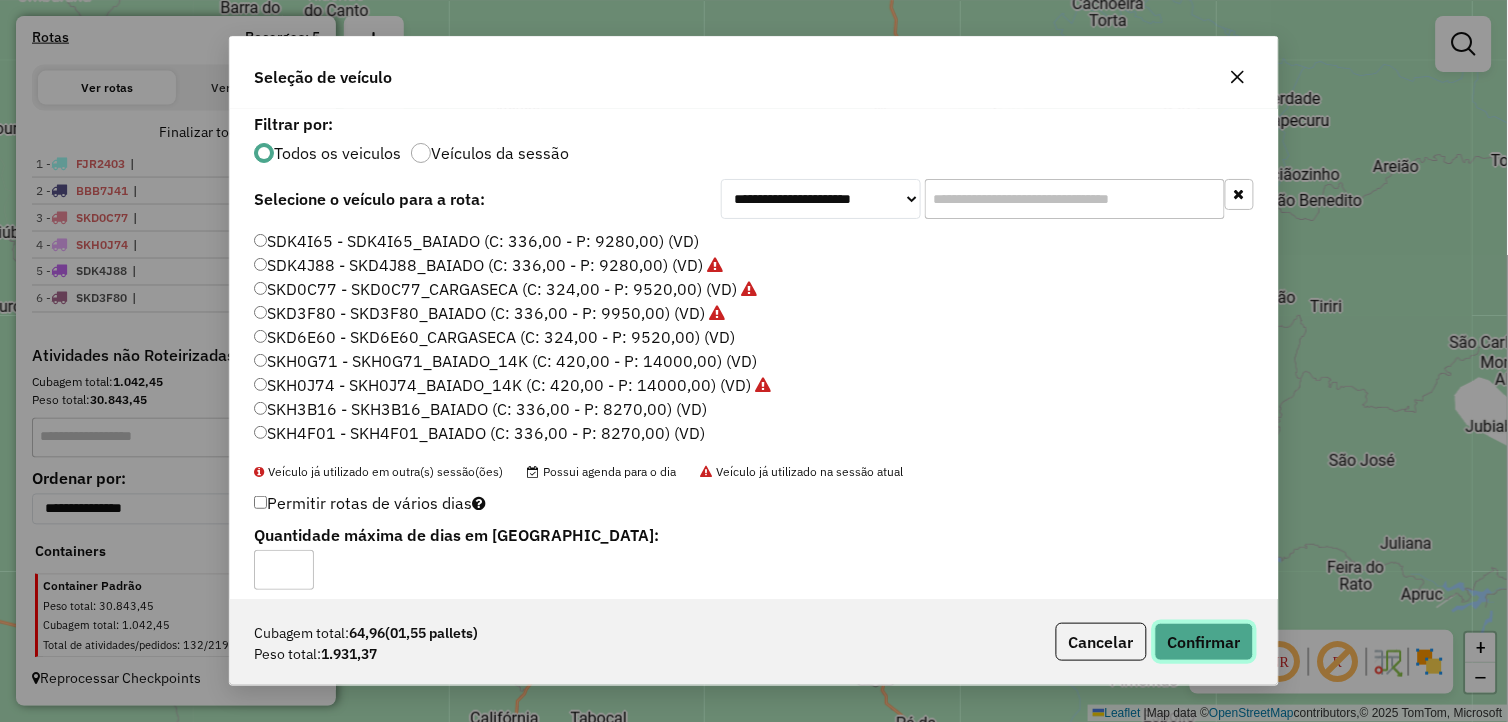click on "Confirmar" 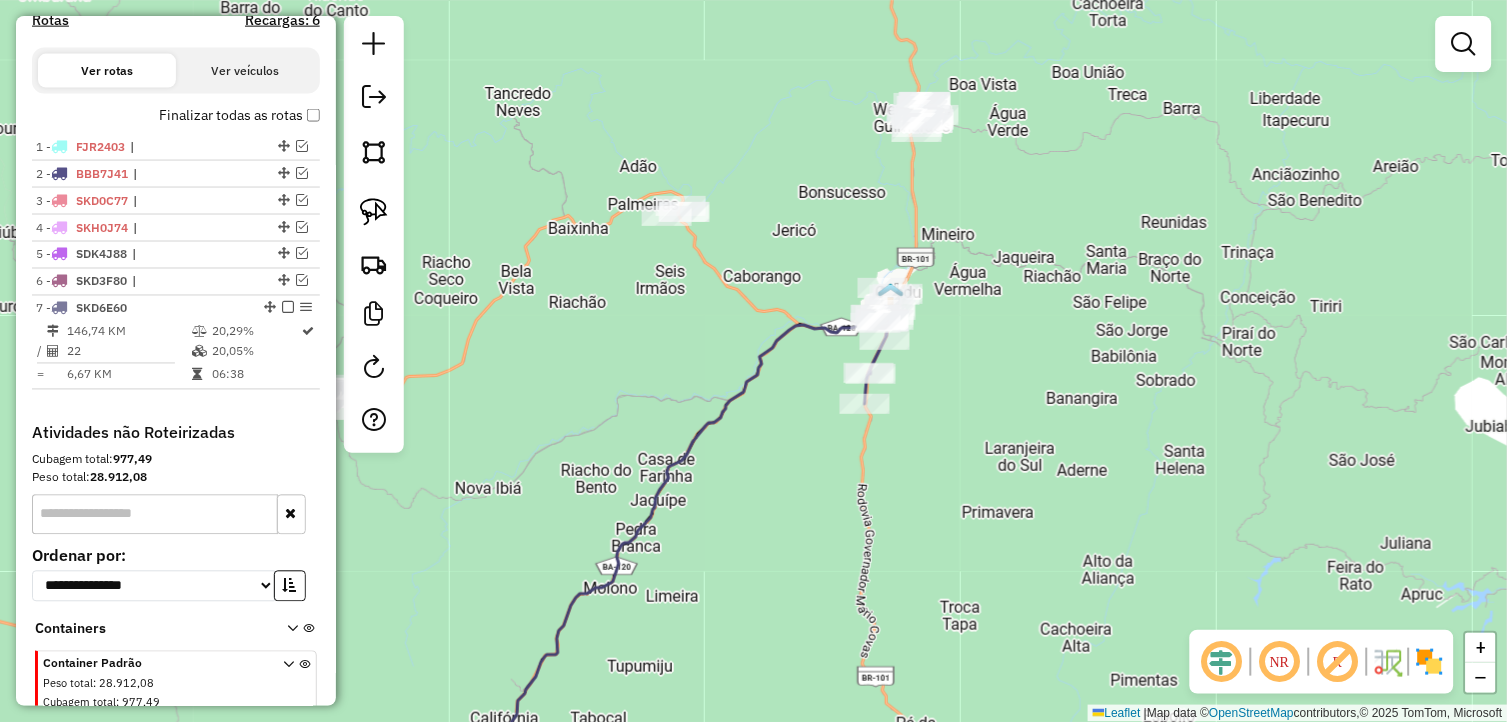 scroll, scrollTop: 708, scrollLeft: 0, axis: vertical 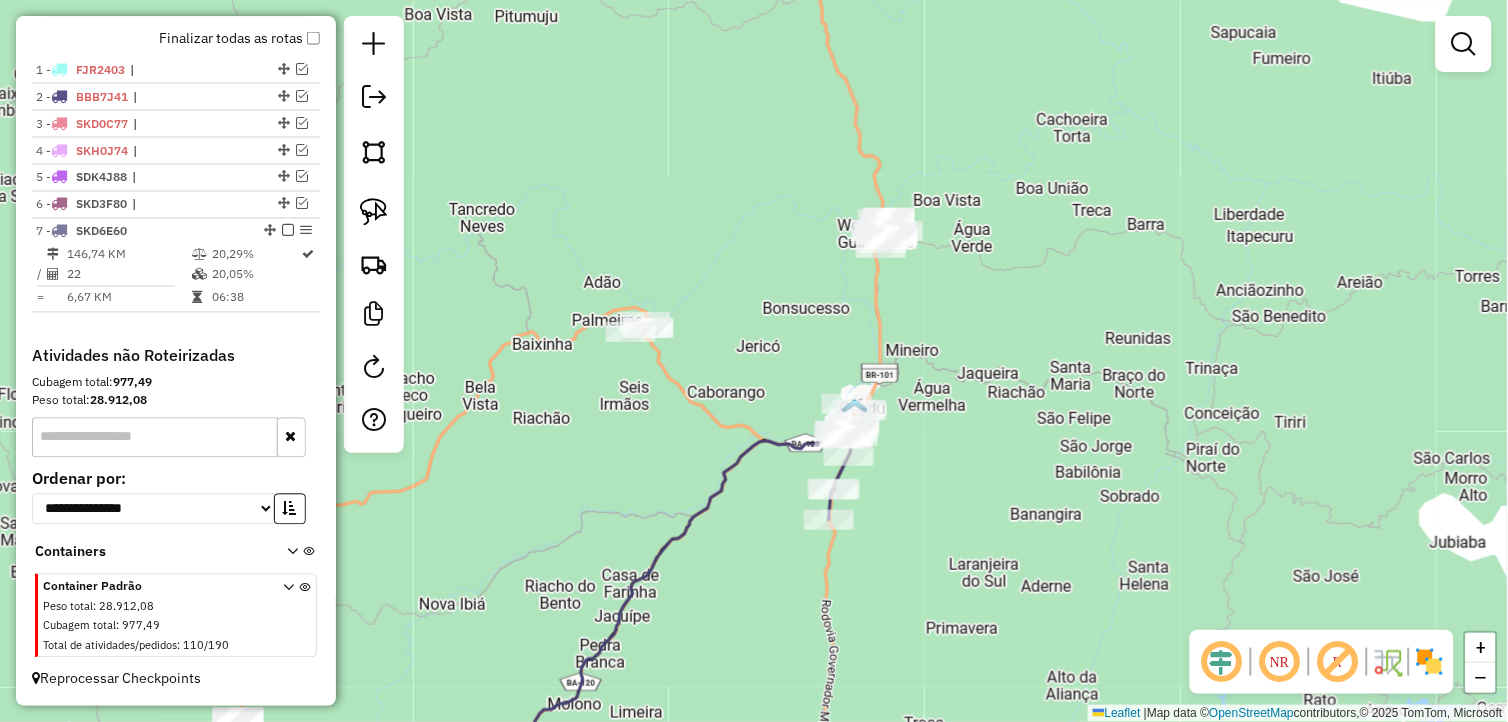 drag, startPoint x: 1000, startPoint y: 277, endPoint x: 935, endPoint y: 443, distance: 178.27226 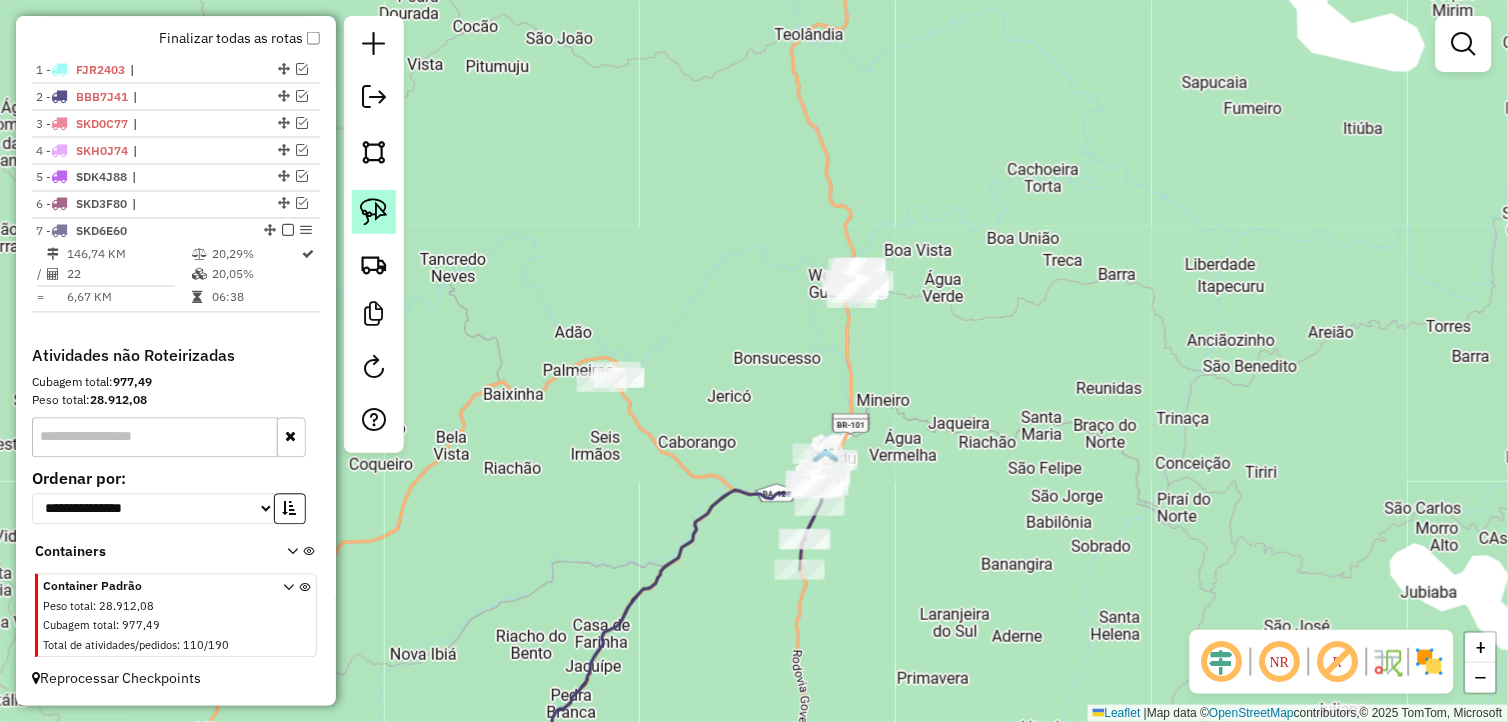 click 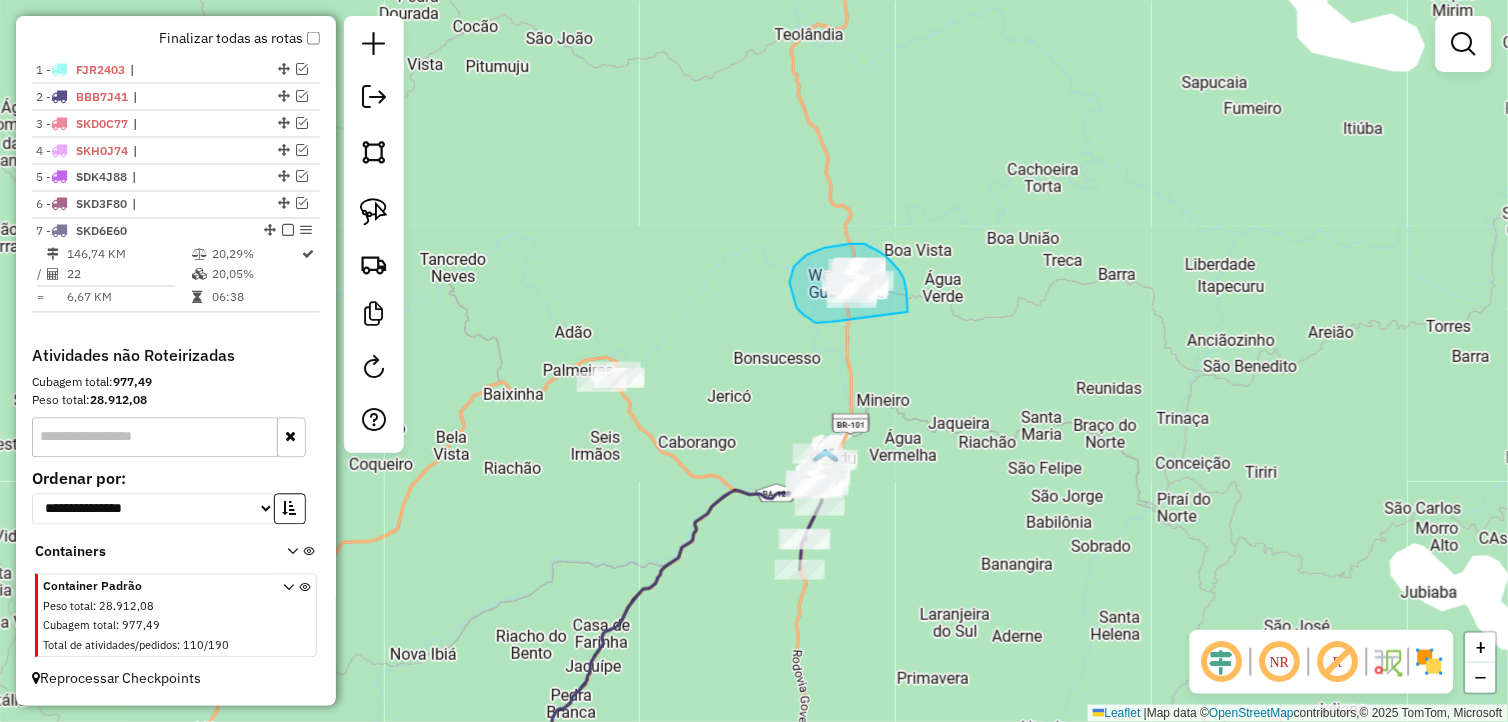 drag, startPoint x: 832, startPoint y: 322, endPoint x: 907, endPoint y: 315, distance: 75.32596 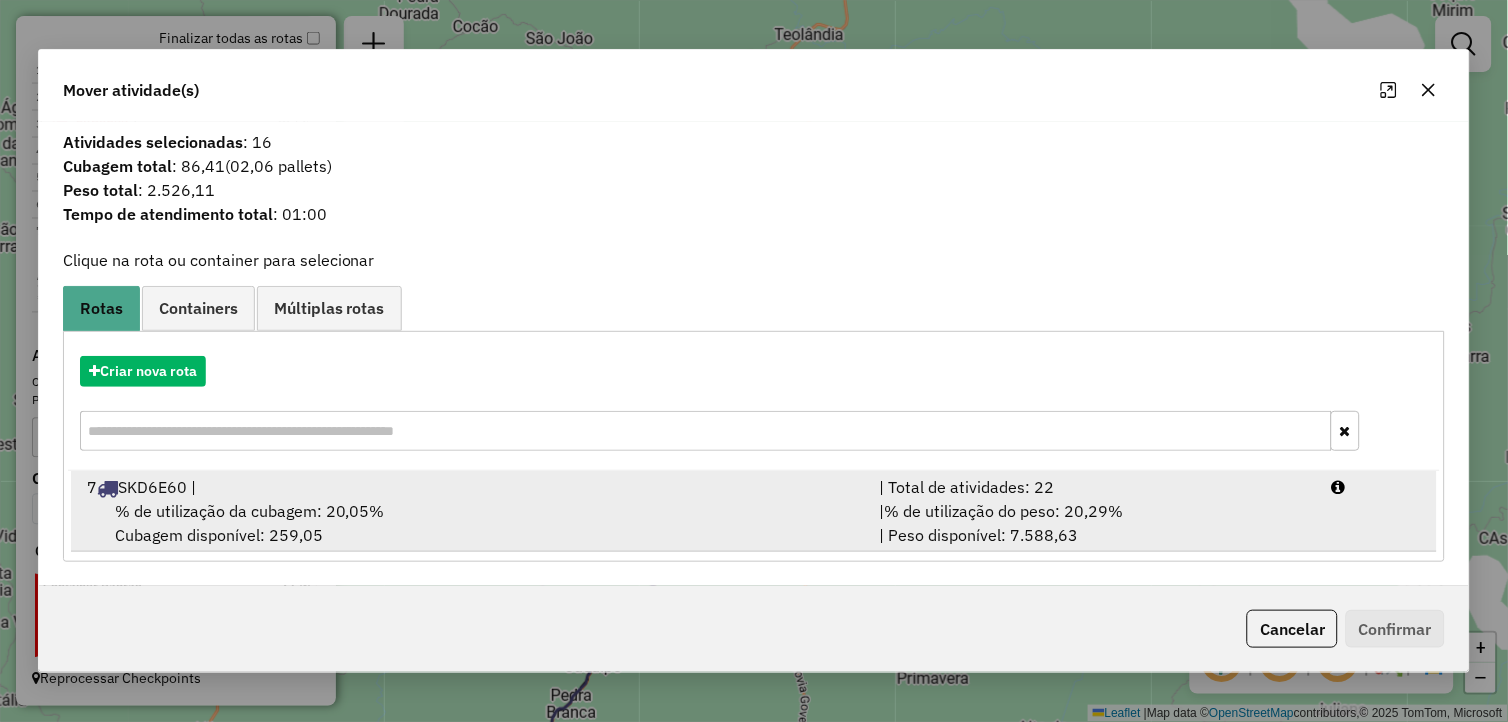 click on "% de utilização da cubagem: 20,05%" at bounding box center [250, 511] 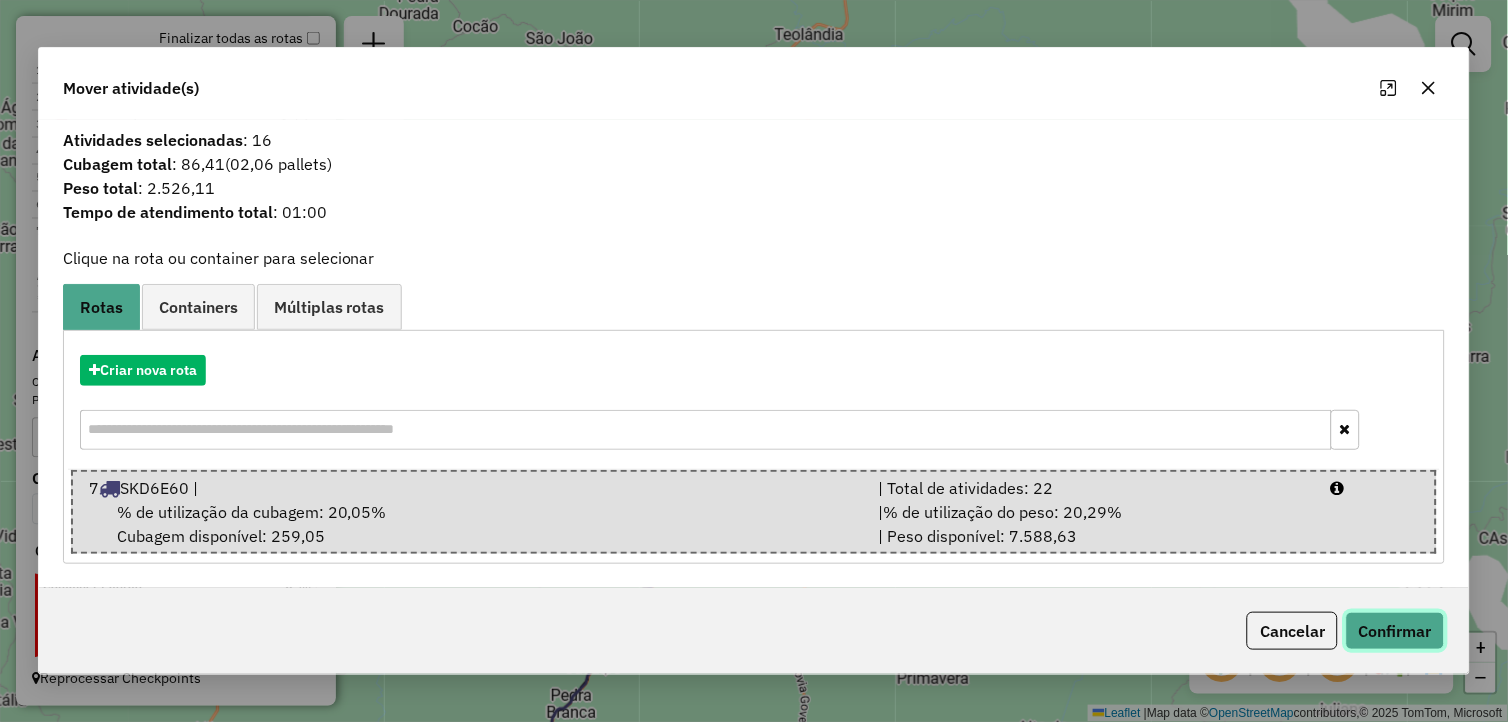 click on "Confirmar" 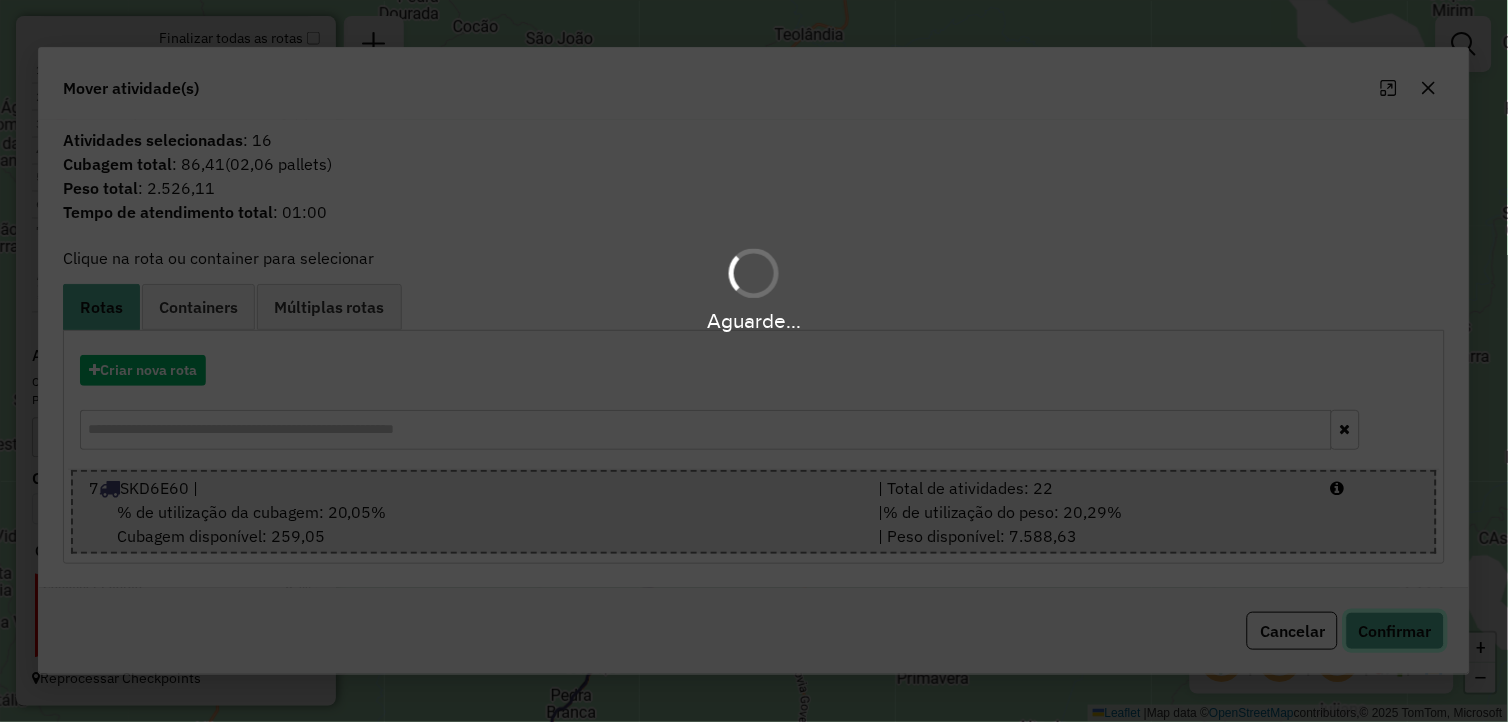 type 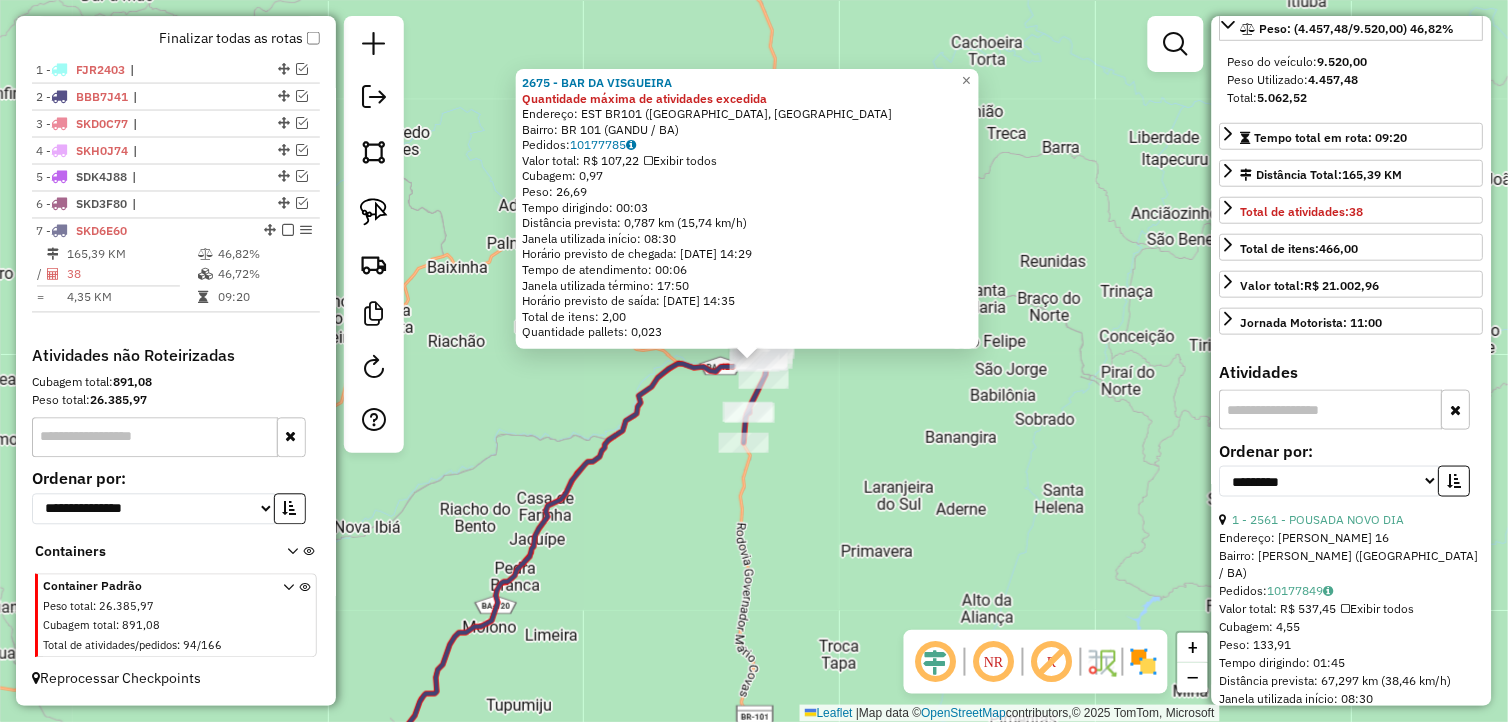 scroll, scrollTop: 333, scrollLeft: 0, axis: vertical 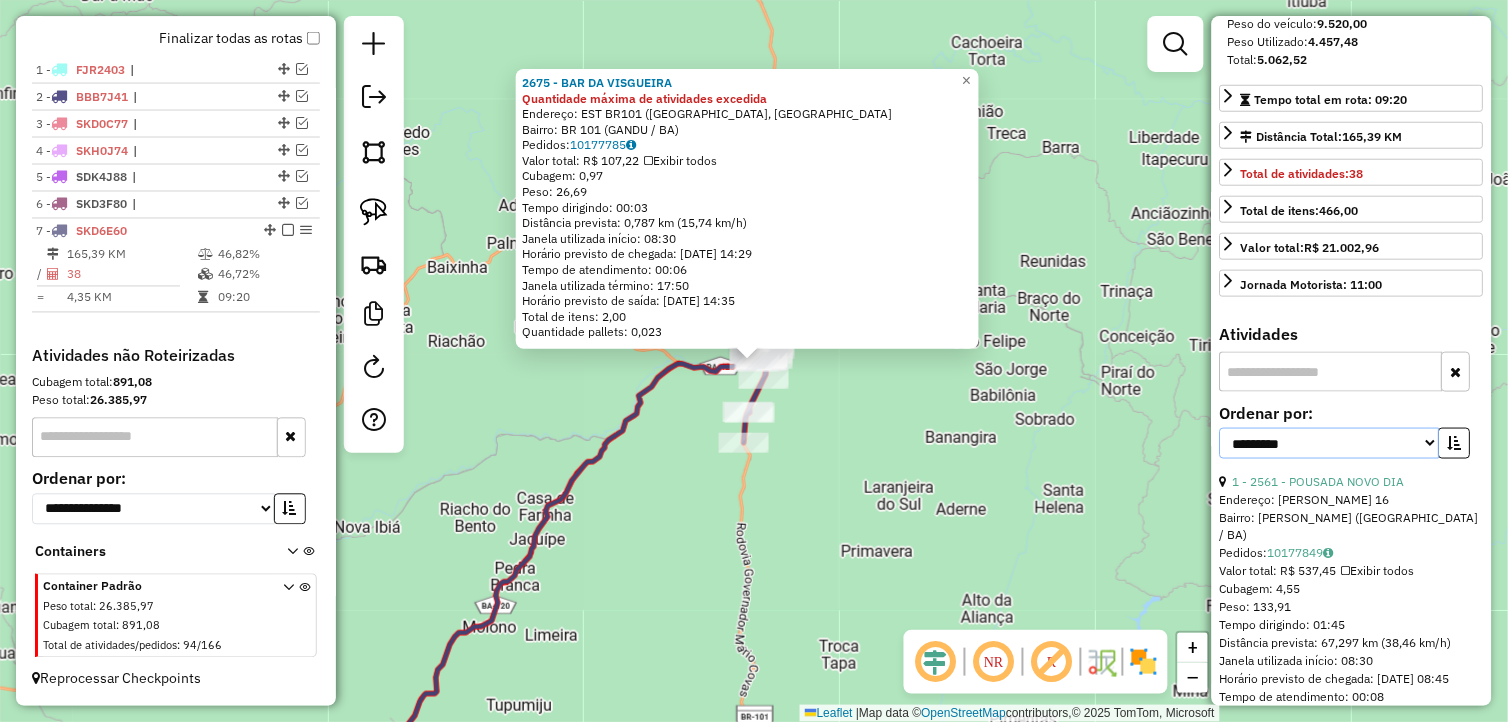 click on "**********" at bounding box center [1330, 443] 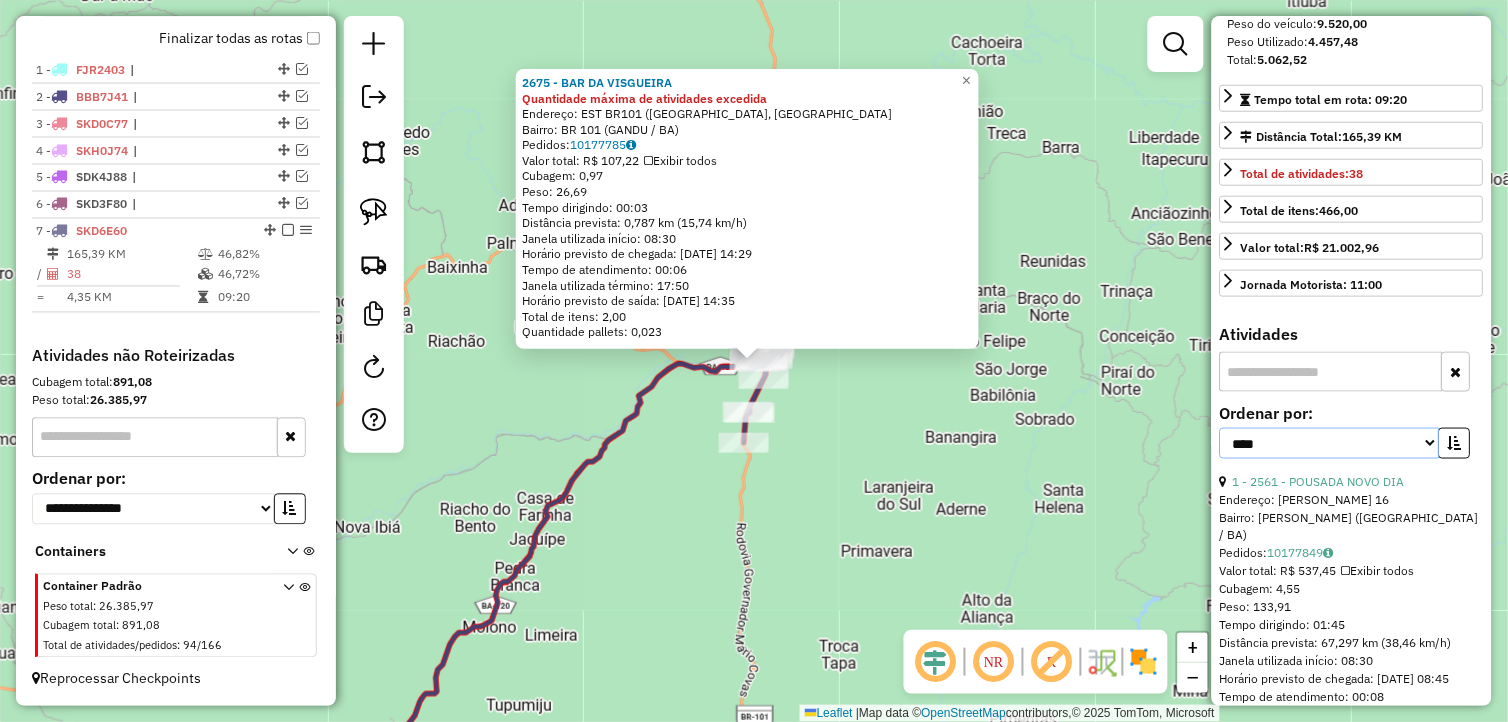 click on "**********" at bounding box center [1330, 443] 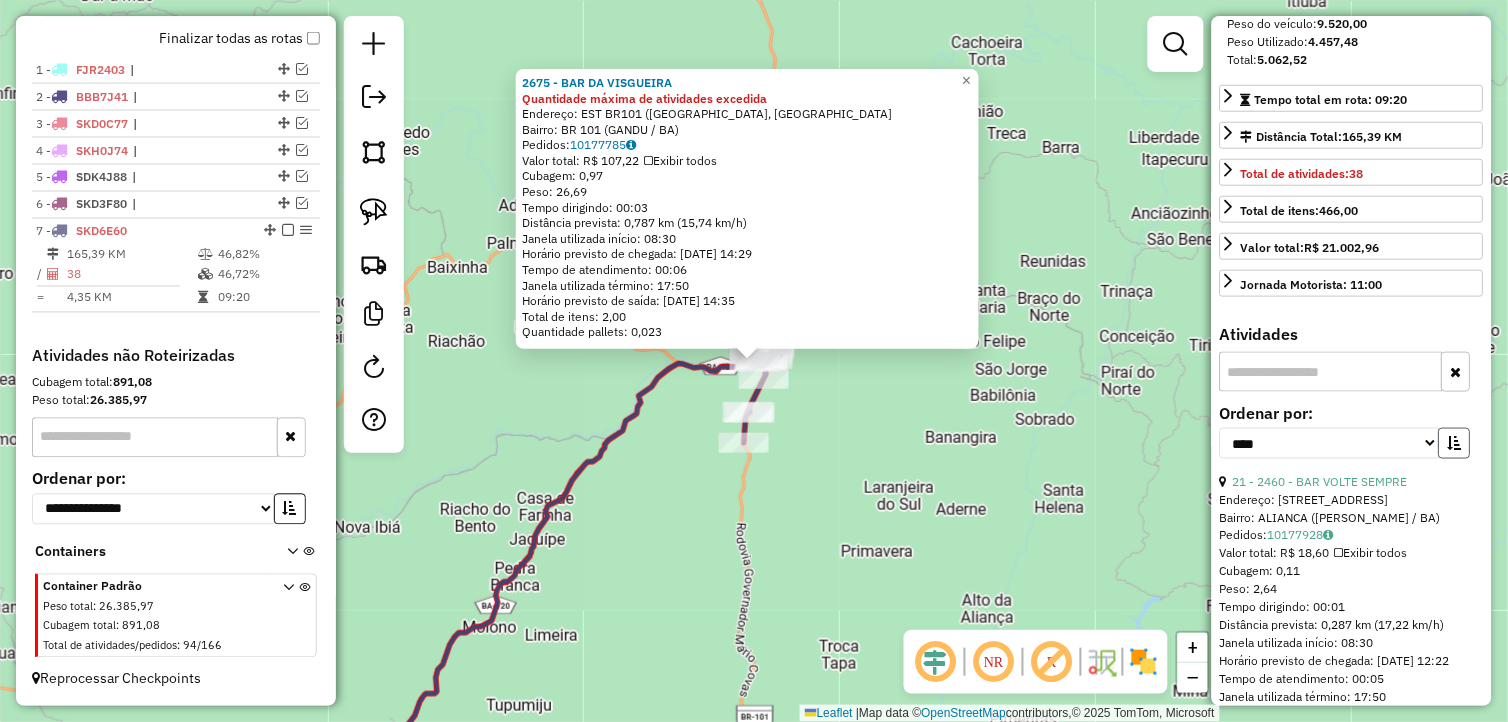 click at bounding box center [1455, 443] 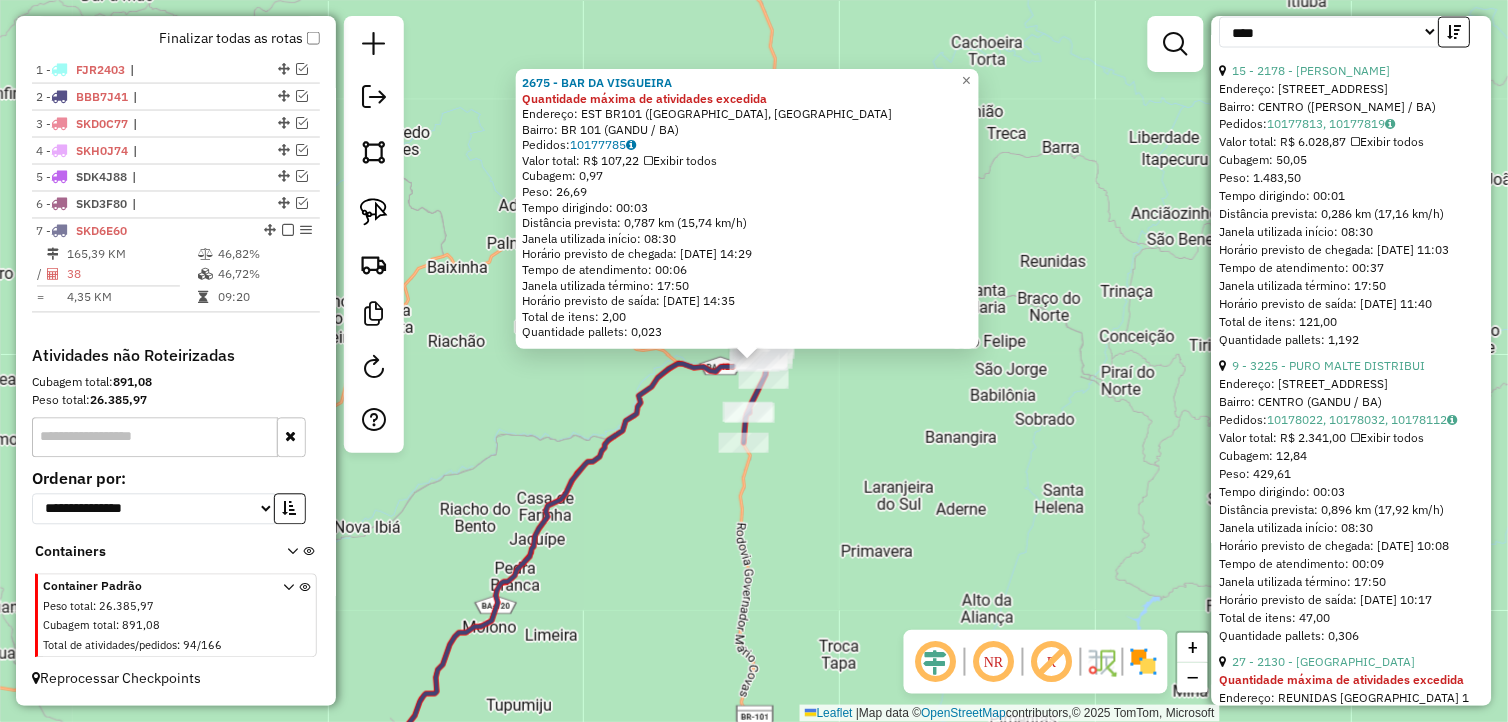 scroll, scrollTop: 777, scrollLeft: 0, axis: vertical 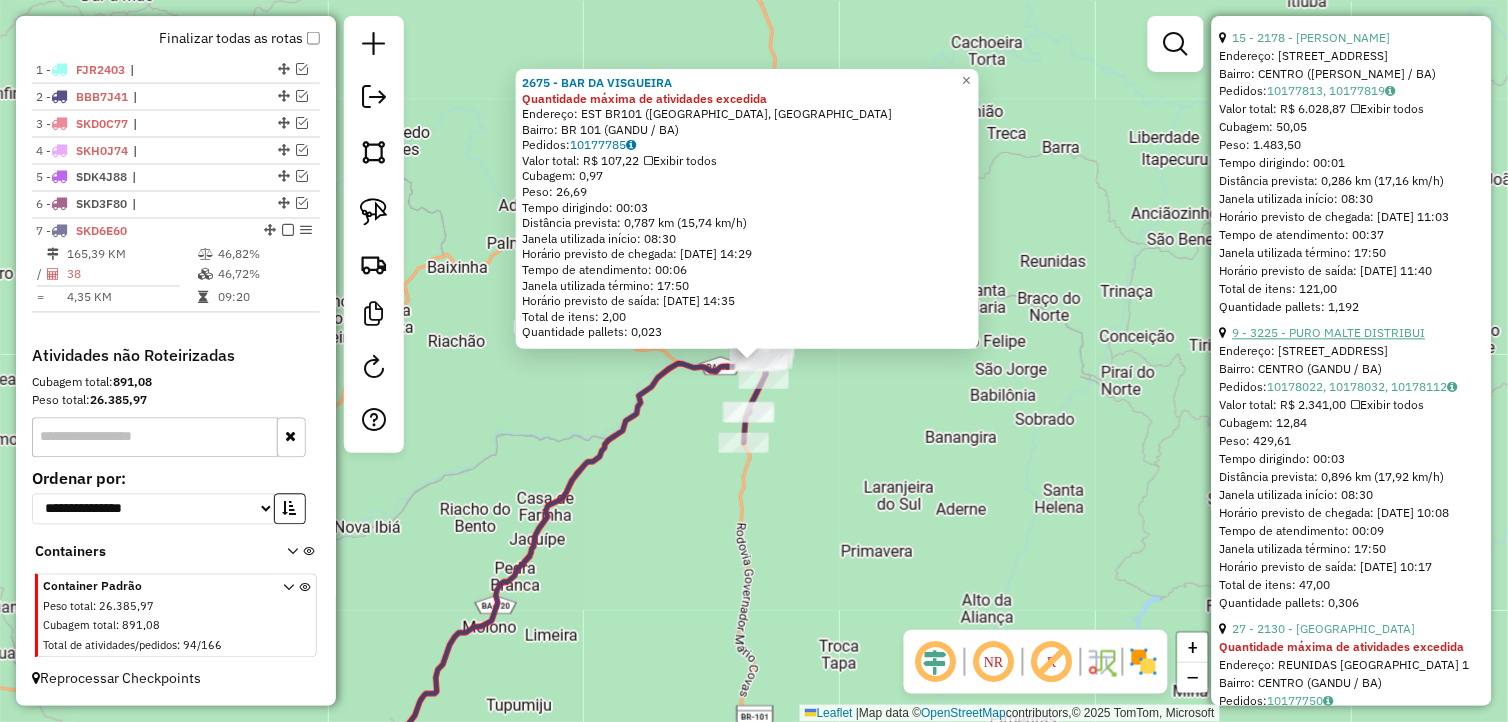 click on "9 - 3225 - PURO MALTE DISTRIBUI" at bounding box center [1329, 333] 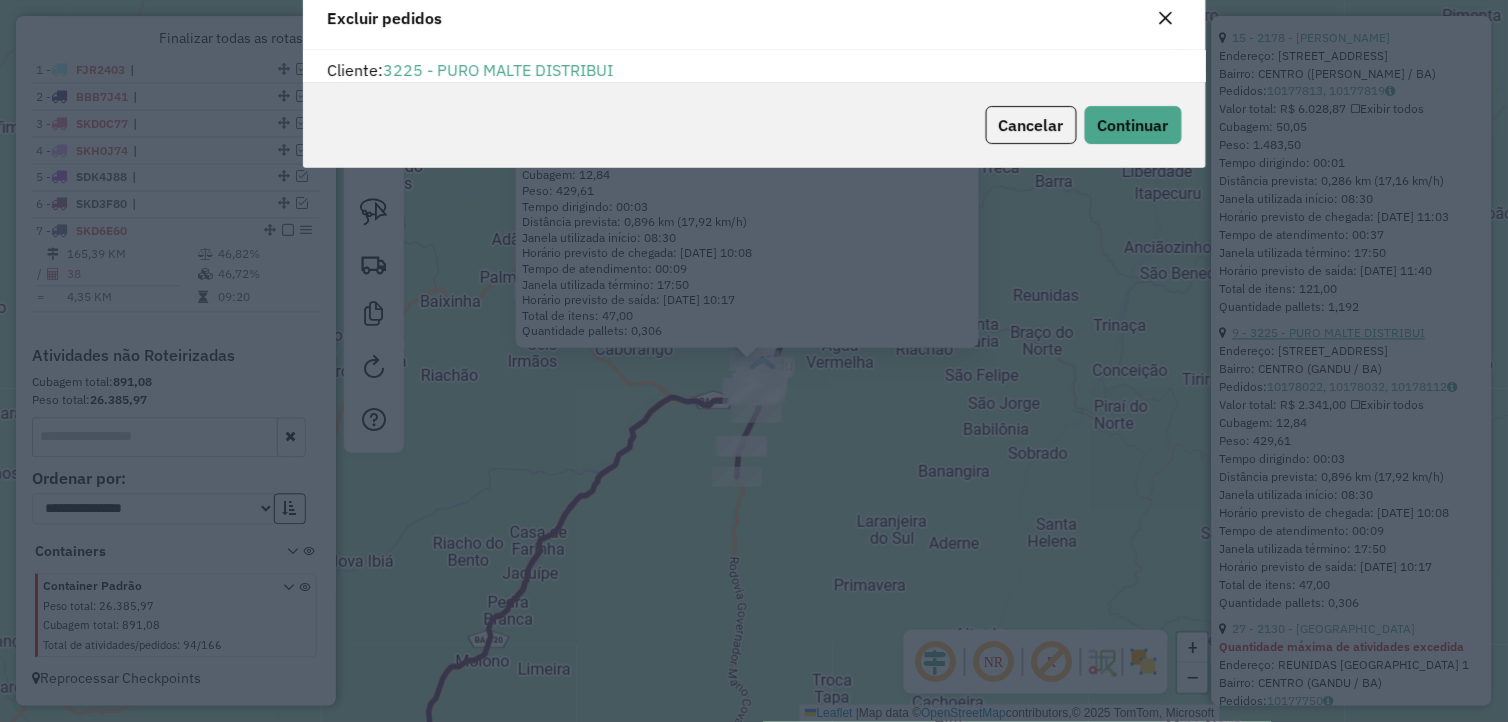 scroll, scrollTop: 11, scrollLeft: 5, axis: both 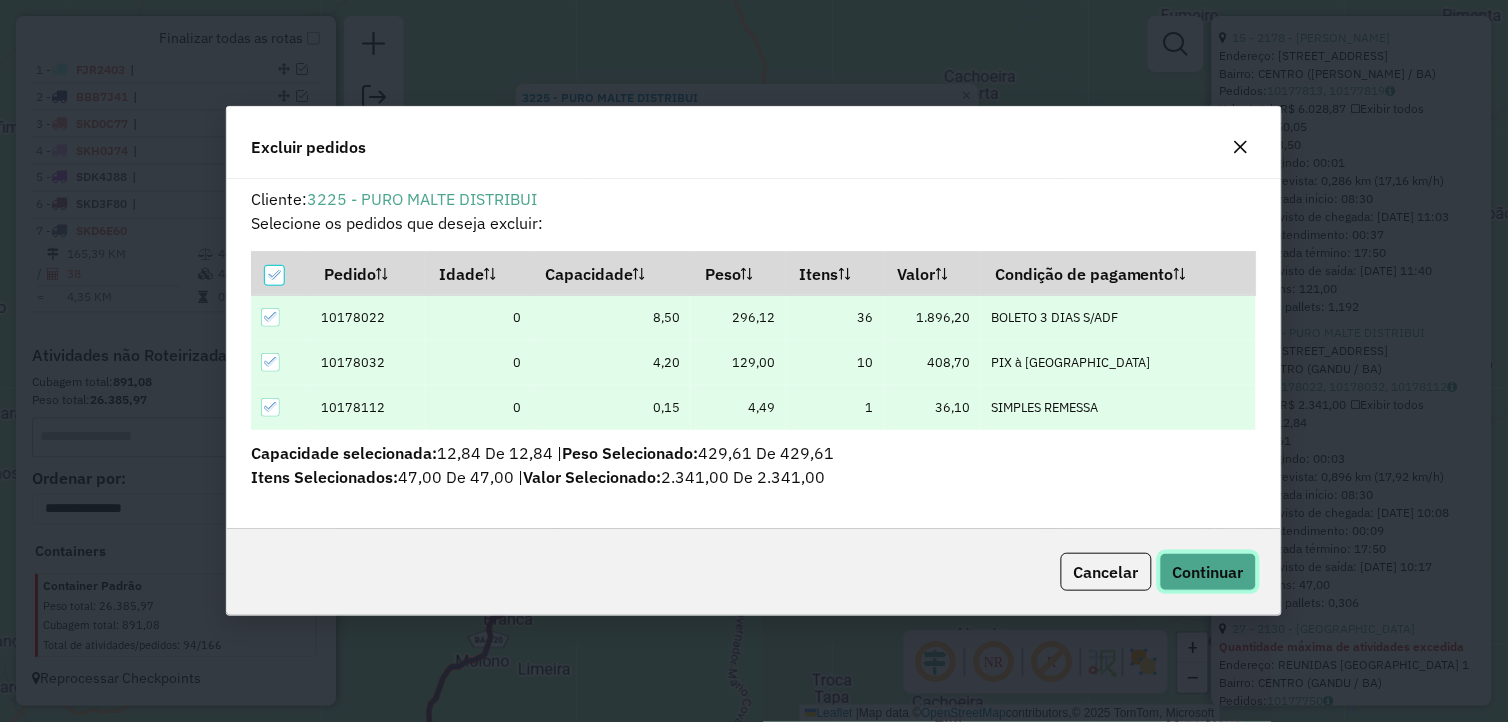 click on "Continuar" 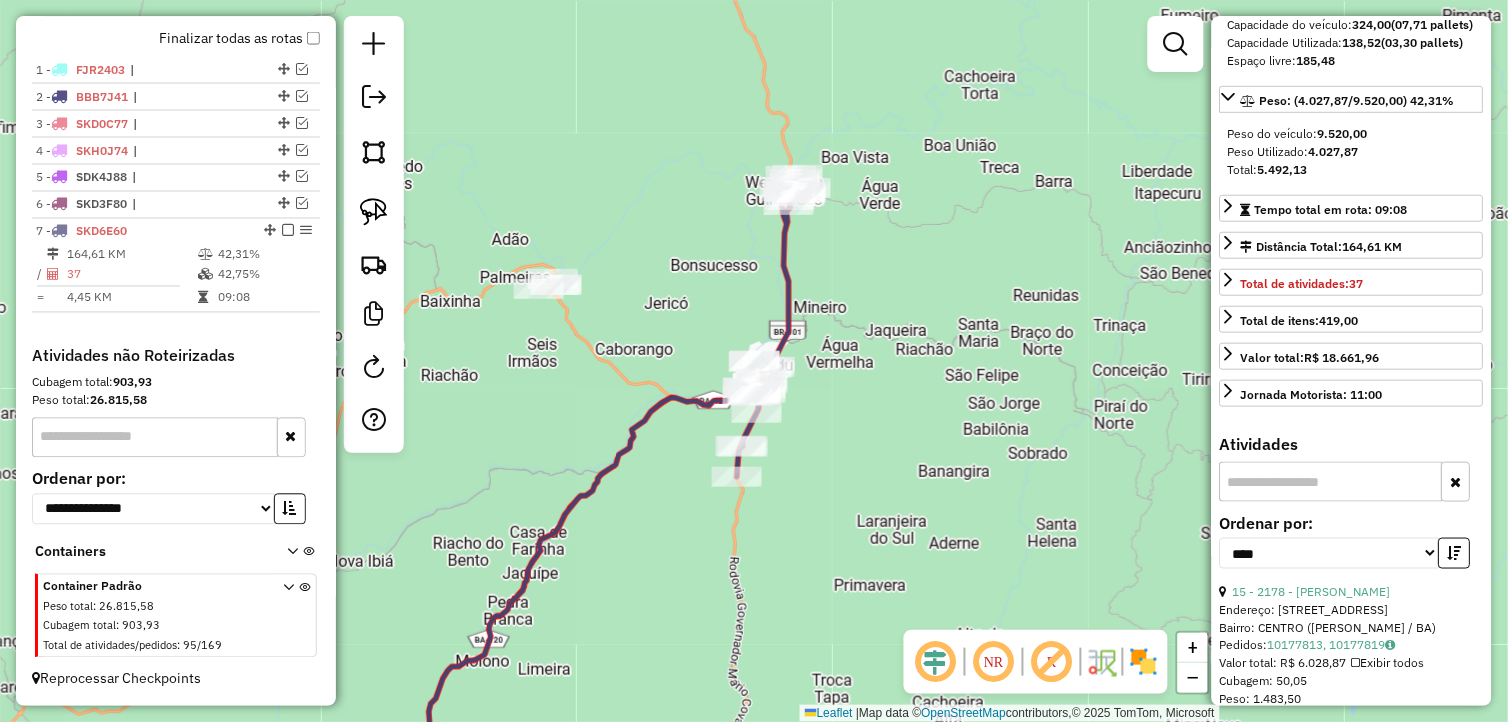 scroll, scrollTop: 222, scrollLeft: 0, axis: vertical 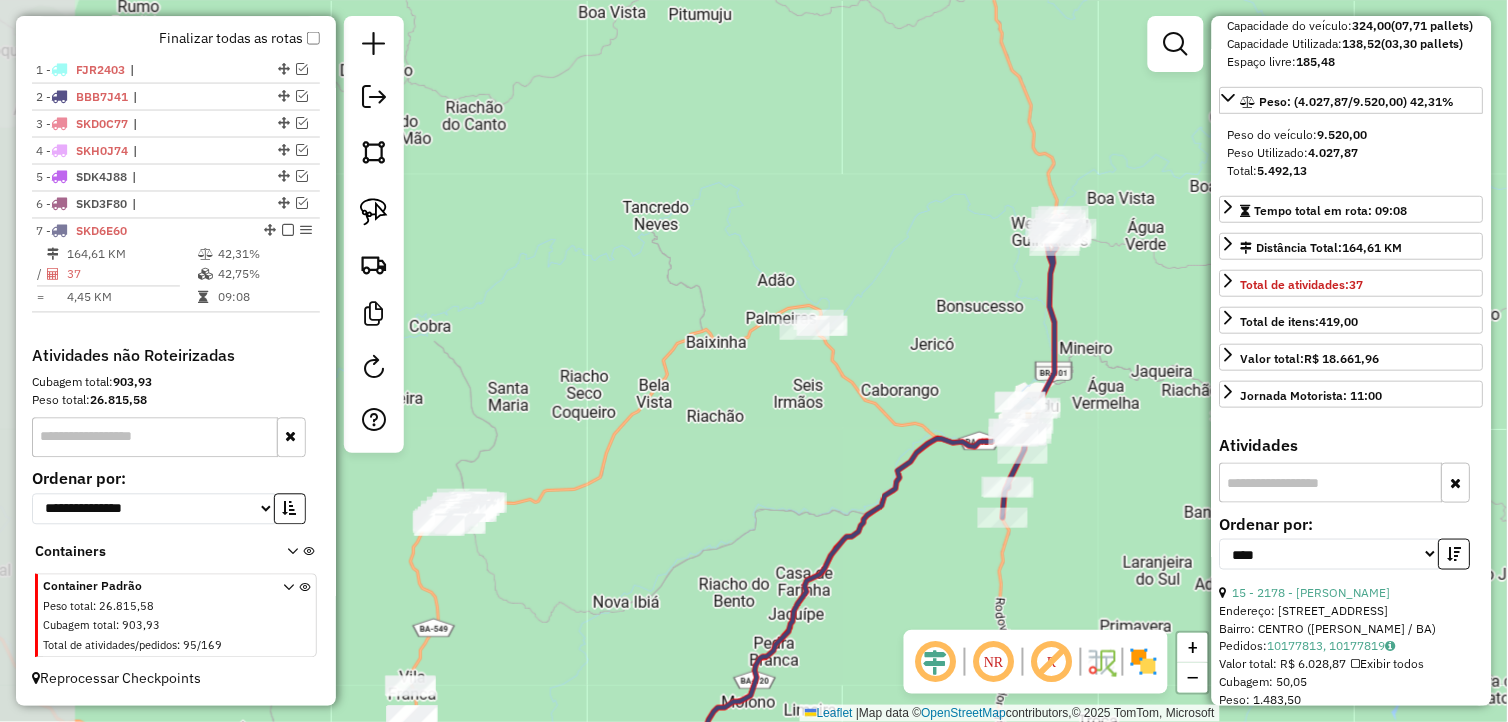 drag, startPoint x: 654, startPoint y: 302, endPoint x: 898, endPoint y: 342, distance: 247.25696 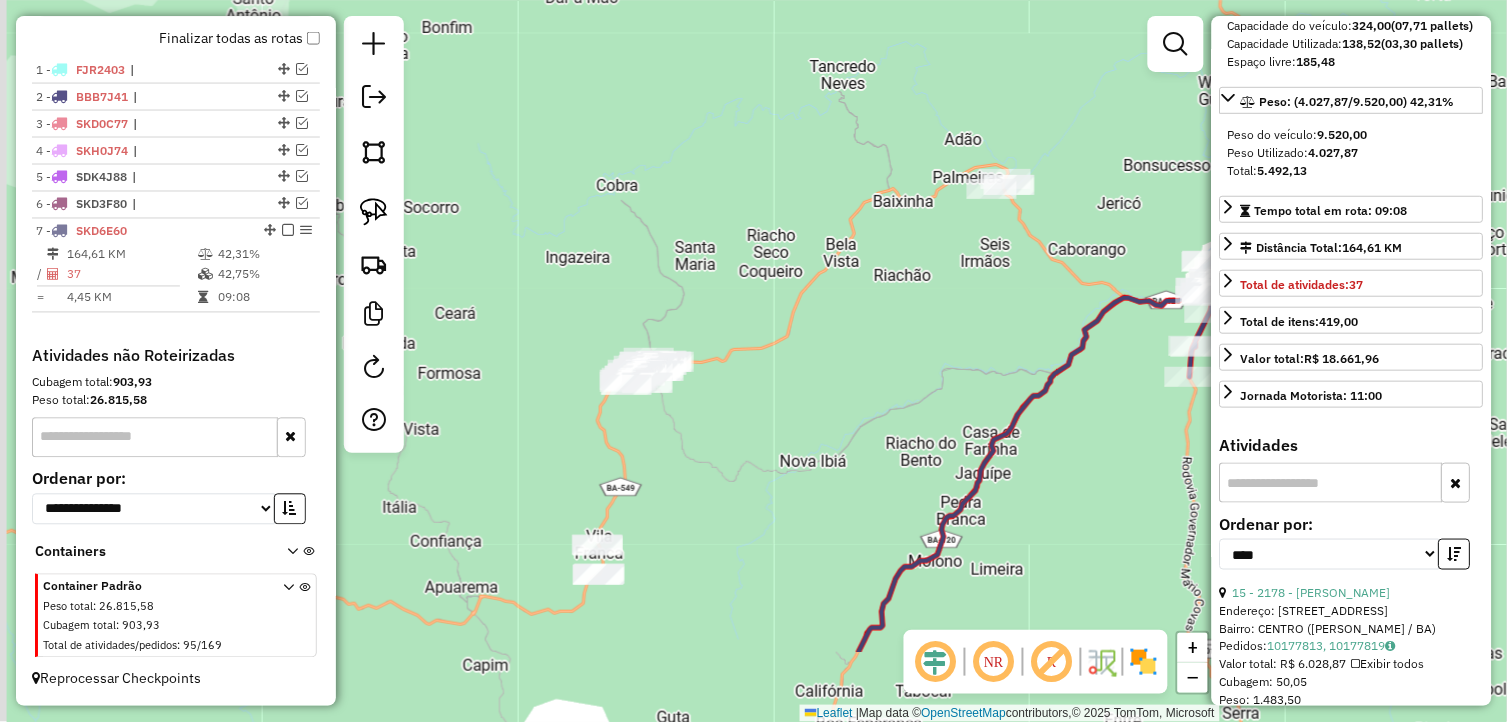 drag, startPoint x: 720, startPoint y: 513, endPoint x: 912, endPoint y: 356, distance: 248.01814 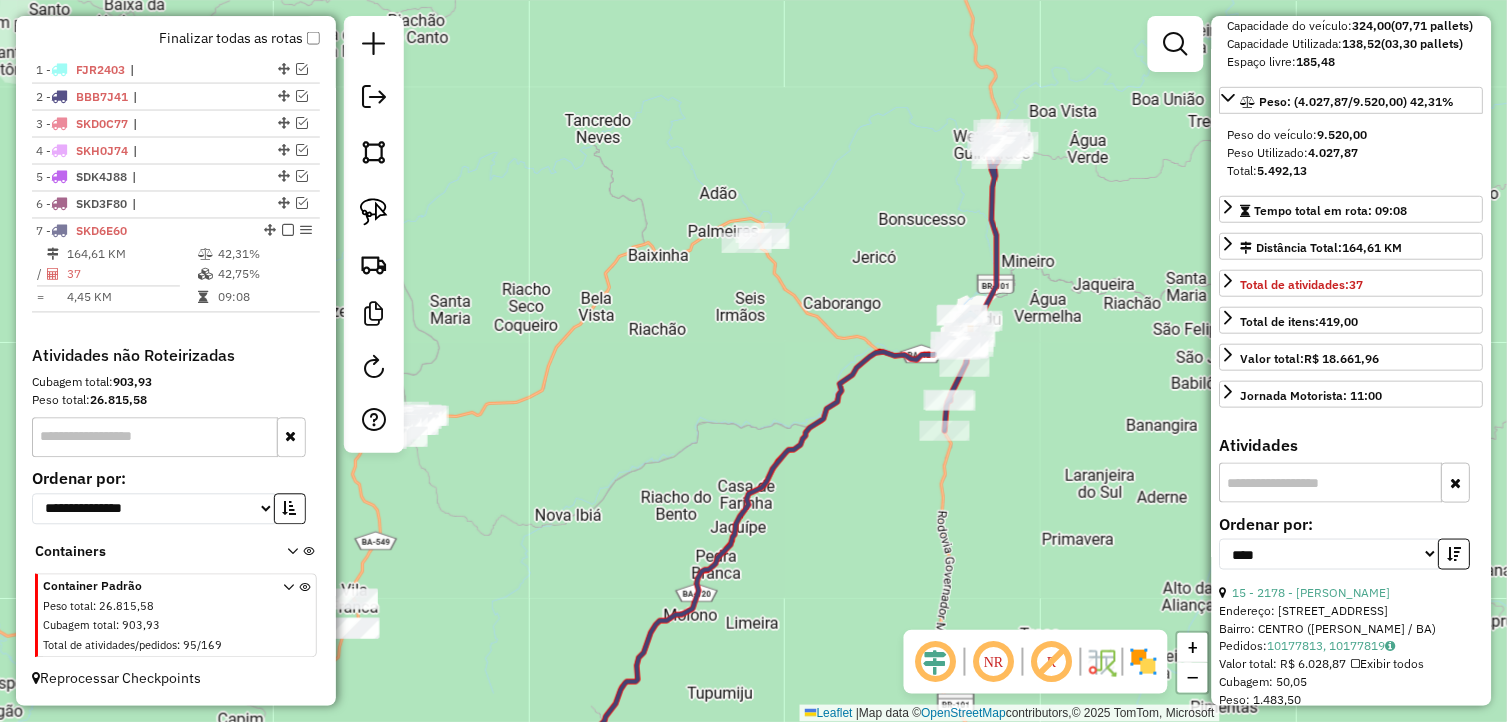 drag, startPoint x: 968, startPoint y: 358, endPoint x: 618, endPoint y: 438, distance: 359.02646 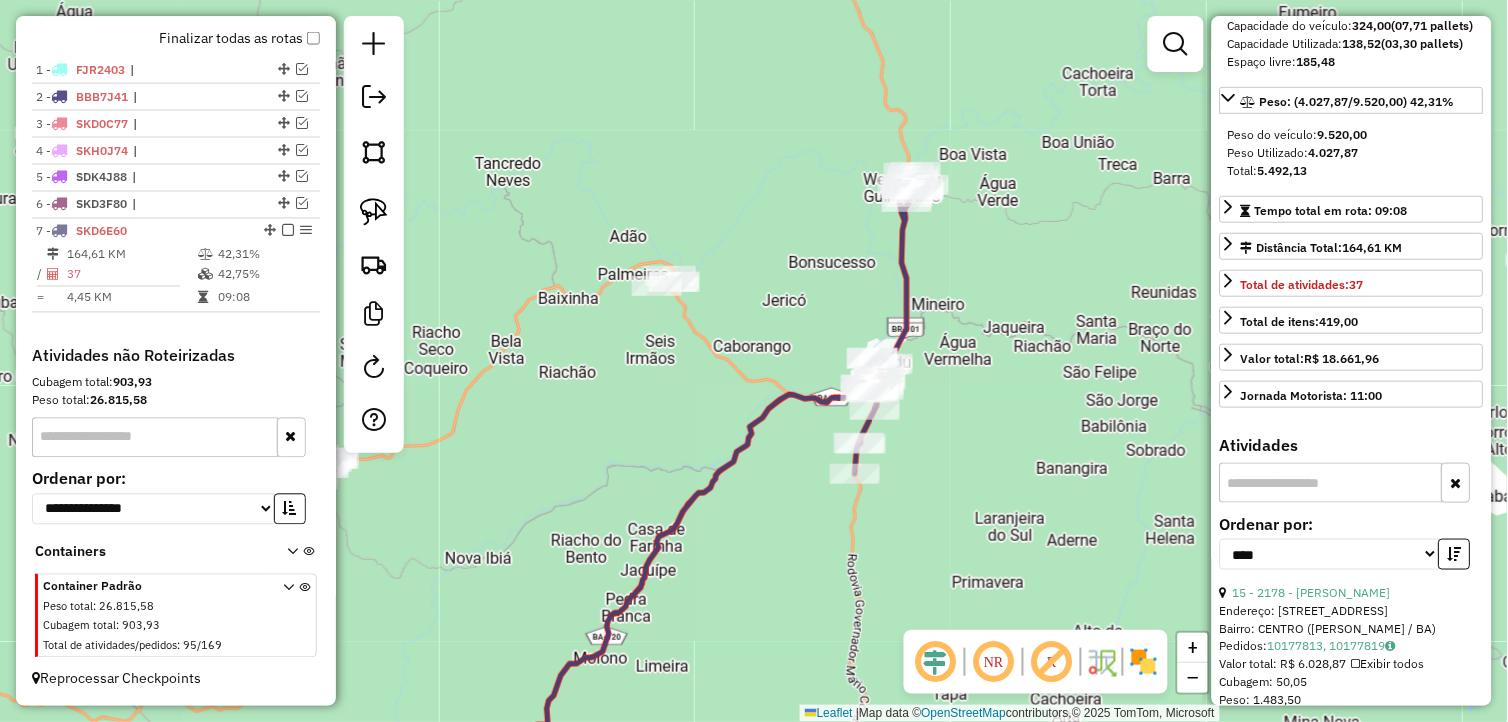 drag, startPoint x: 832, startPoint y: 510, endPoint x: 835, endPoint y: 584, distance: 74.06078 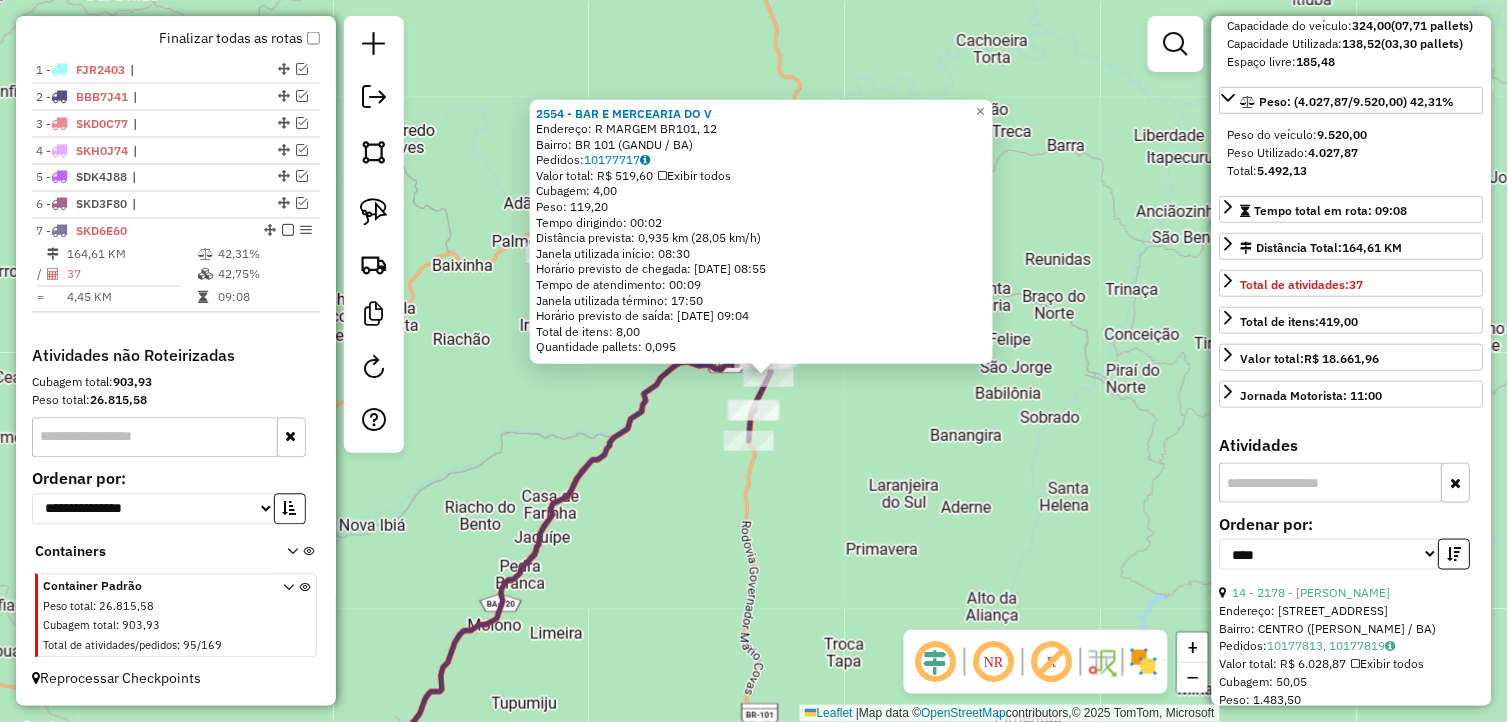 drag, startPoint x: 858, startPoint y: 510, endPoint x: 872, endPoint y: 525, distance: 20.518284 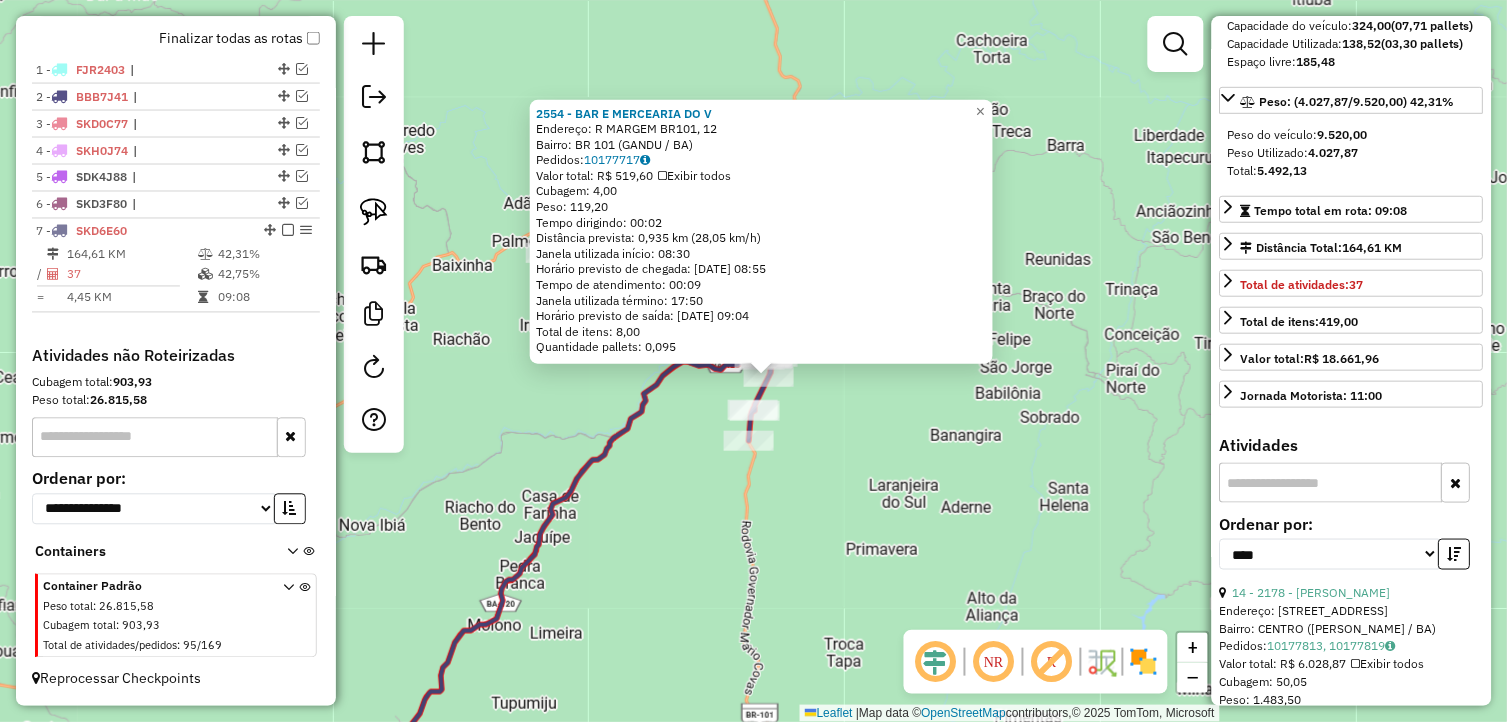 click on "2554 - BAR E MERCEARIA DO V  Endereço: R   MARGEM BR101, 12   Bairro: BR 101 (GANDU / BA)   Pedidos:  10177717   Valor total: R$ 519,60   Exibir todos   Cubagem: 4,00  Peso: 119,20  Tempo dirigindo: 00:02   Distância prevista: 0,935 km (28,05 km/h)   Janela utilizada início: 08:30   Horário previsto de chegada: 11/07/2025 08:55   Tempo de atendimento: 00:09   Janela utilizada término: 17:50   Horário previsto de saída: 11/07/2025 09:04   Total de itens: 8,00   Quantidade pallets: 0,095  × Janela de atendimento Grade de atendimento Capacidade Transportadoras Veículos Cliente Pedidos  Rotas Selecione os dias de semana para filtrar as janelas de atendimento  Seg   Ter   Qua   Qui   Sex   Sáb   Dom  Informe o período da janela de atendimento: De: Até:  Filtrar exatamente a janela do cliente  Considerar janela de atendimento padrão  Selecione os dias de semana para filtrar as grades de atendimento  Seg   Ter   Qua   Qui   Sex   Sáb   Dom   Considerar clientes sem dia de atendimento cadastrado  De:  +" 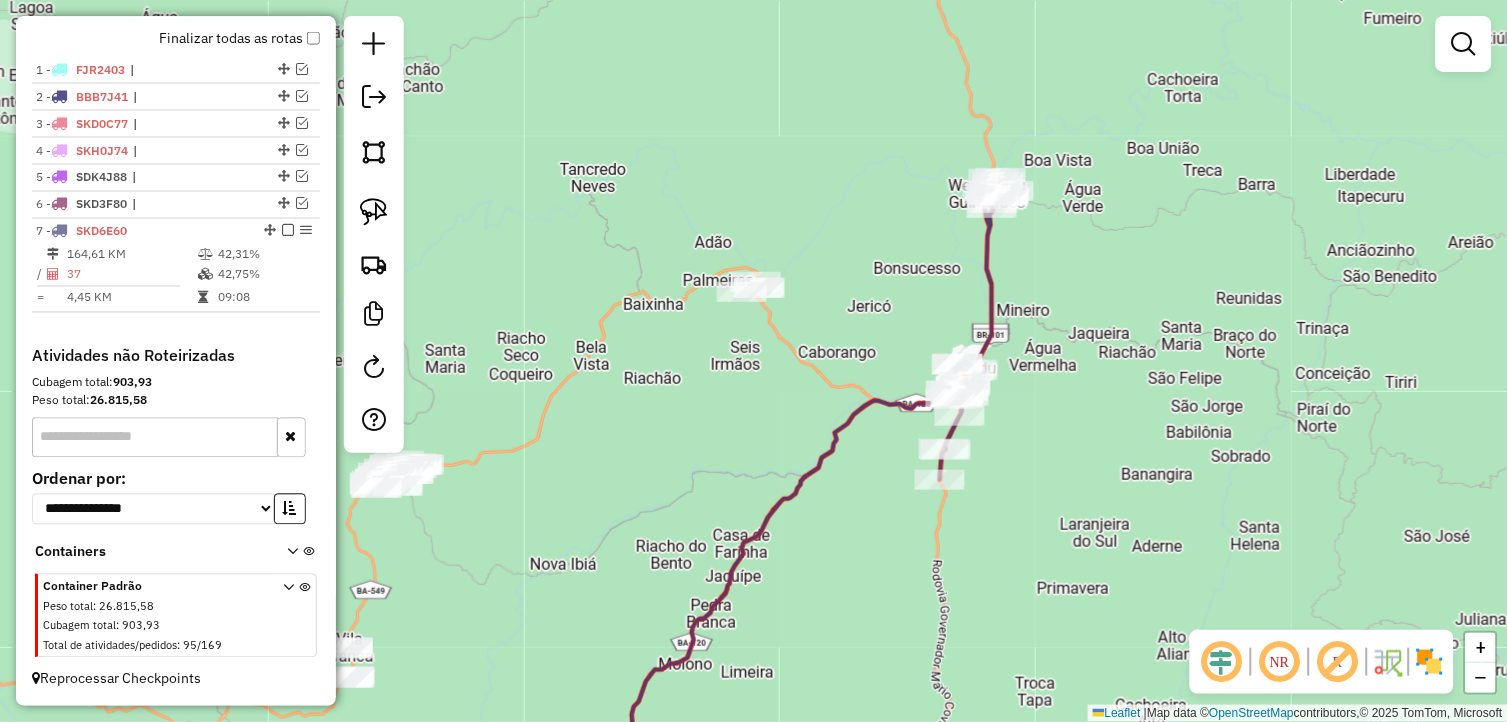 drag, startPoint x: 826, startPoint y: 497, endPoint x: 958, endPoint y: 525, distance: 134.93703 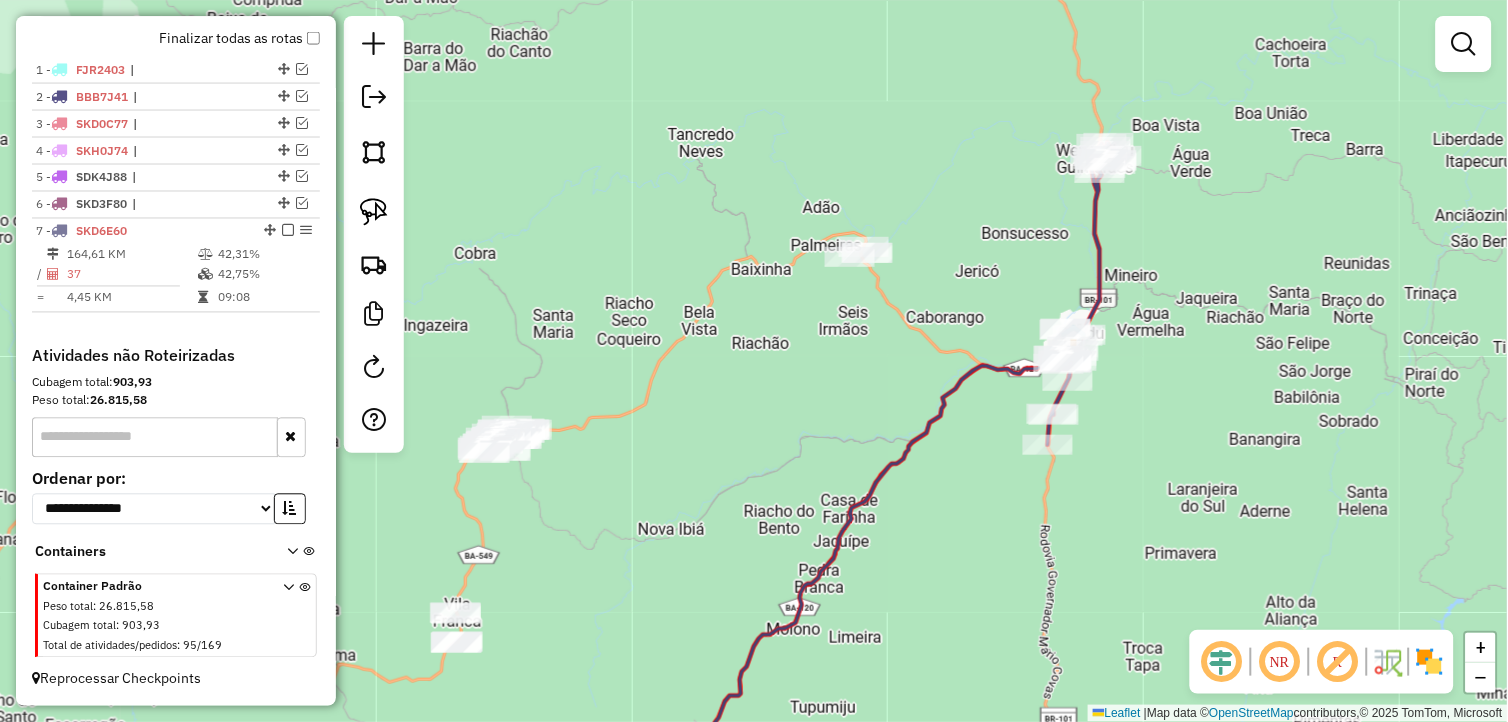 drag, startPoint x: 743, startPoint y: 455, endPoint x: 847, endPoint y: 416, distance: 111.07205 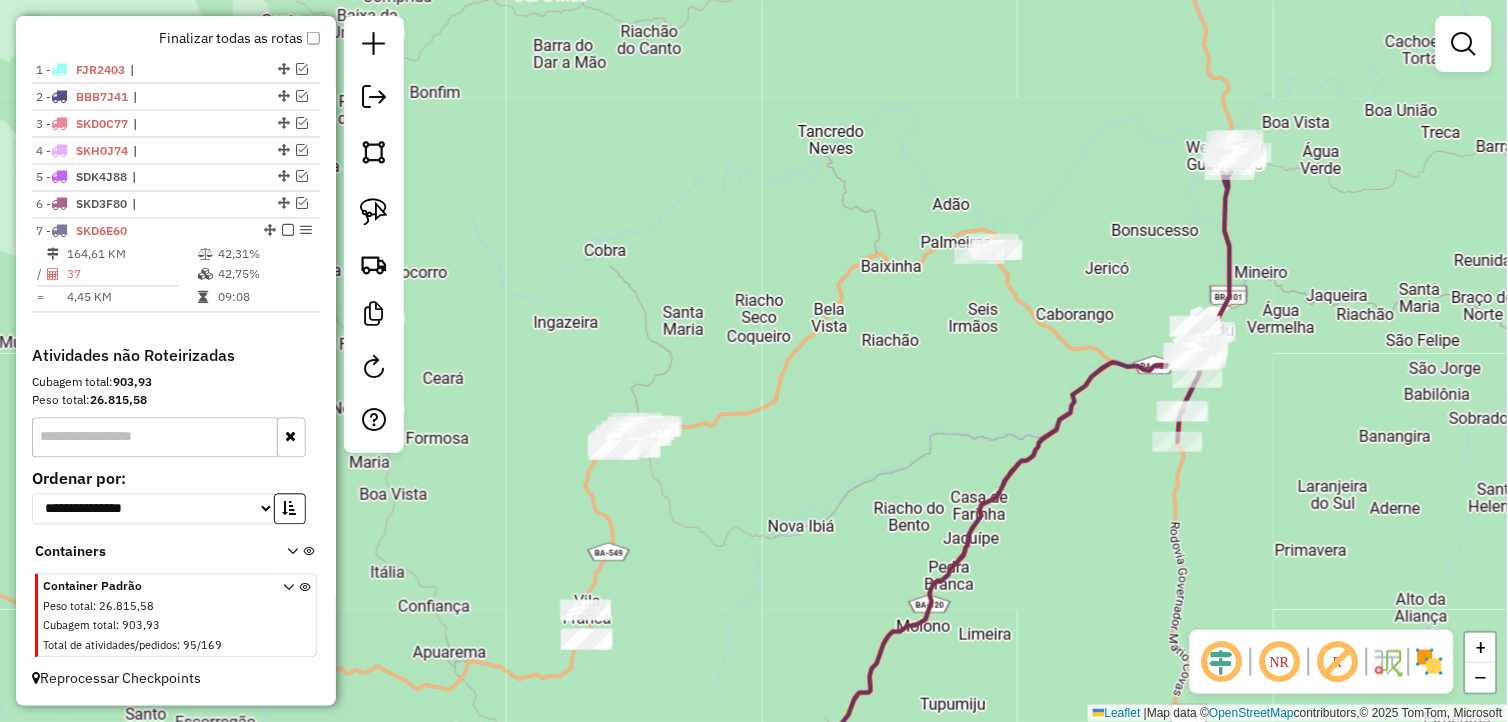 drag, startPoint x: 767, startPoint y: 380, endPoint x: 912, endPoint y: 363, distance: 145.99315 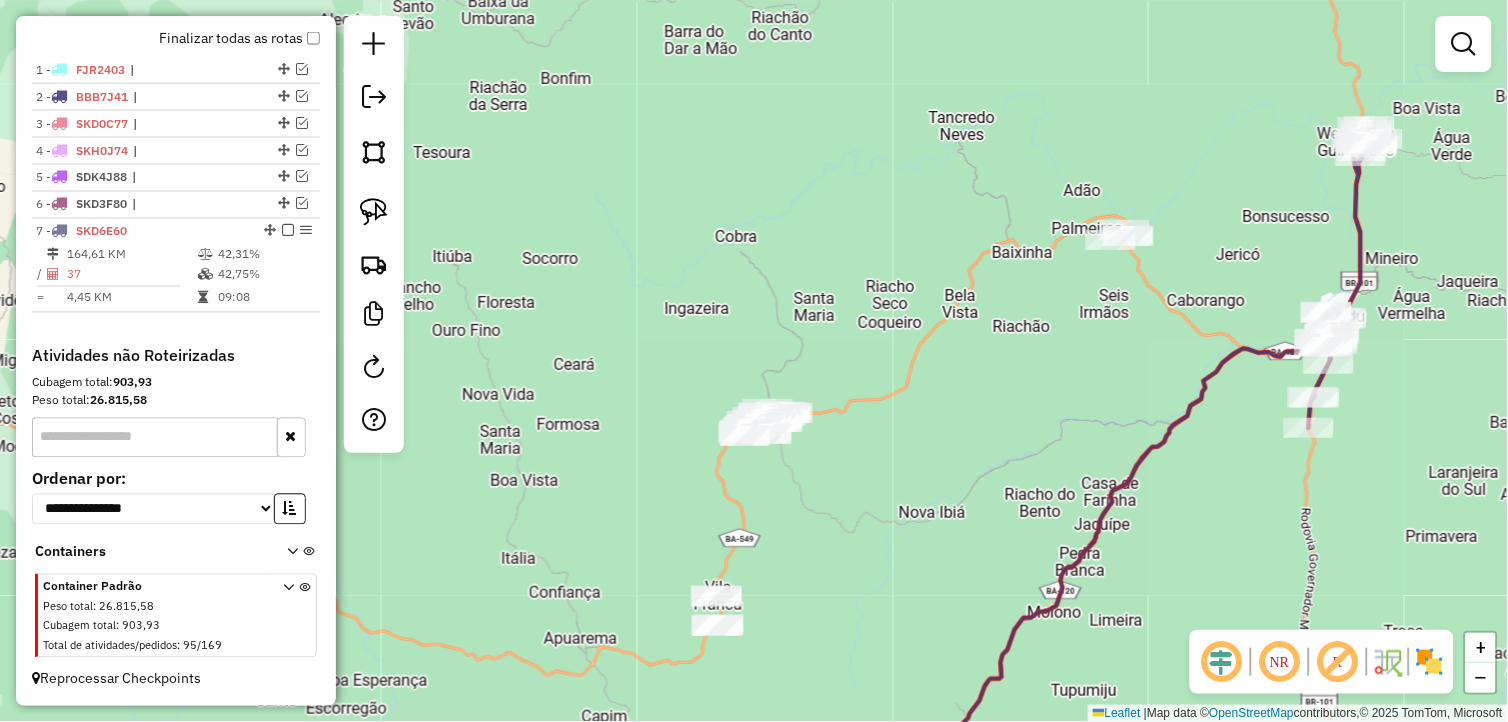 drag, startPoint x: 1000, startPoint y: 311, endPoint x: 1121, endPoint y: 302, distance: 121.33425 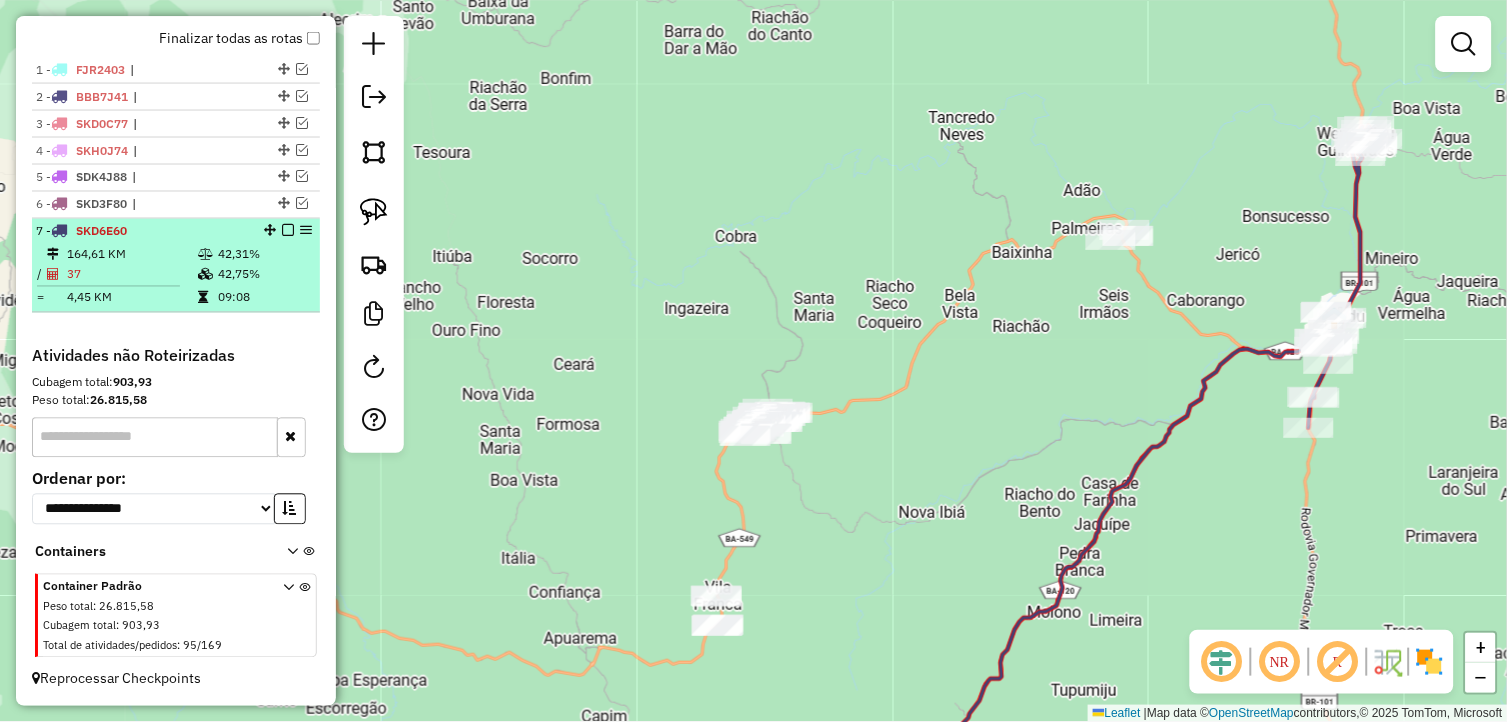 click at bounding box center [288, 231] 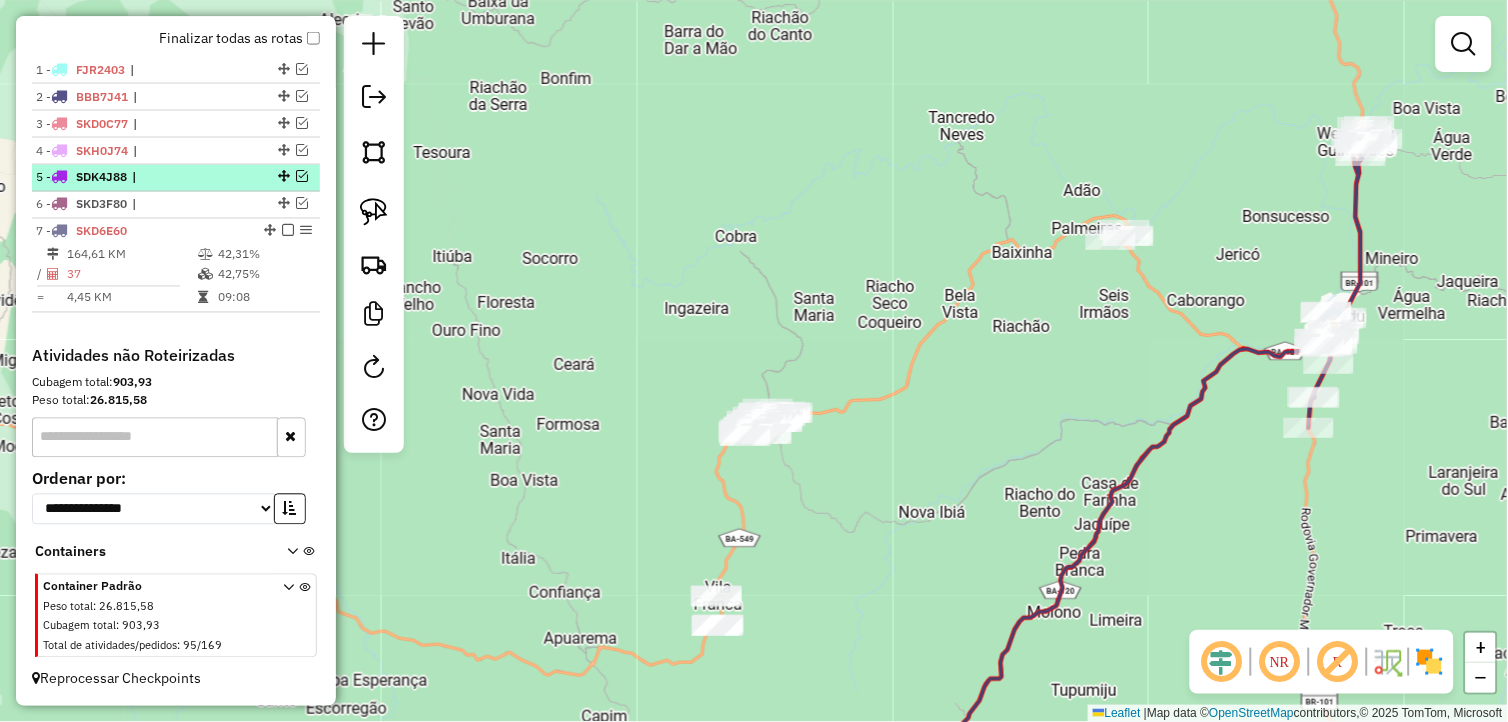 scroll, scrollTop: 642, scrollLeft: 0, axis: vertical 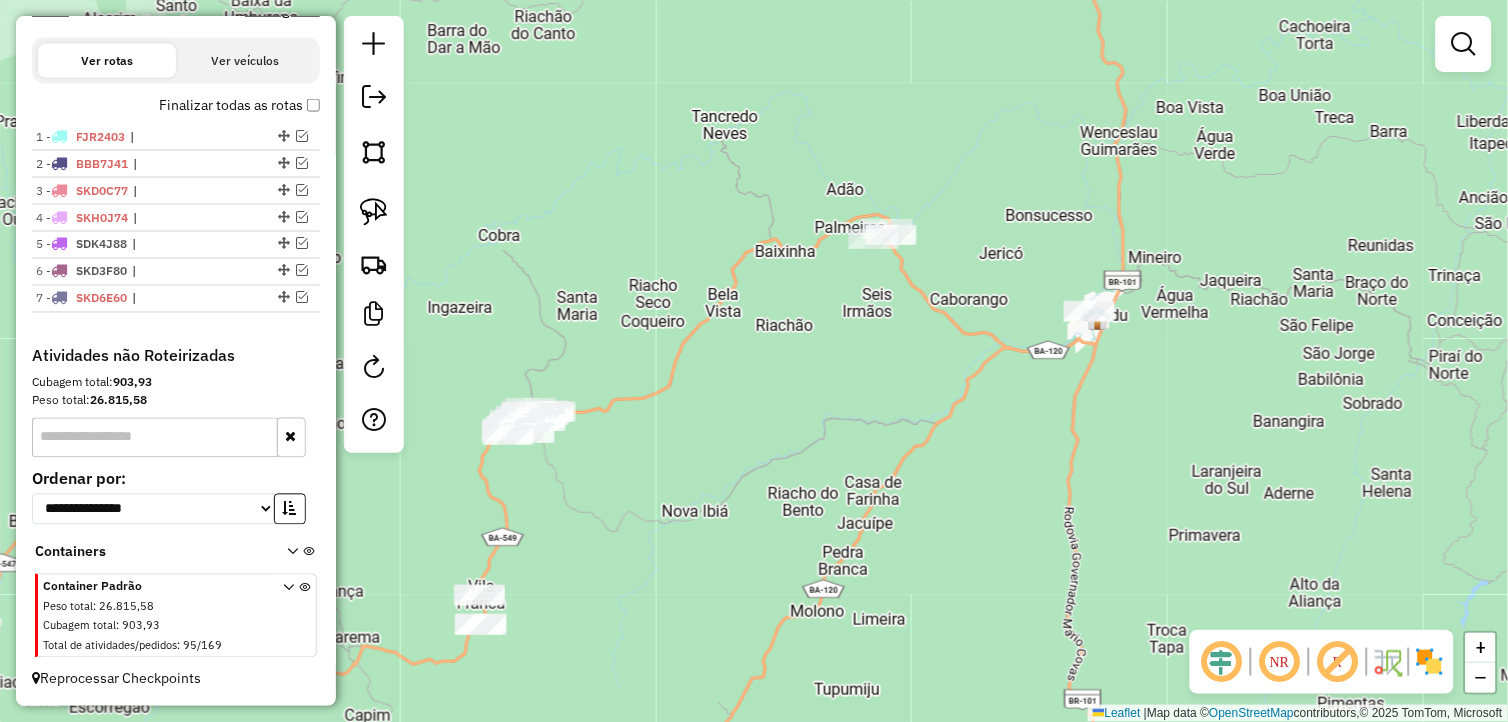 drag, startPoint x: 934, startPoint y: 546, endPoint x: 635, endPoint y: 552, distance: 299.06018 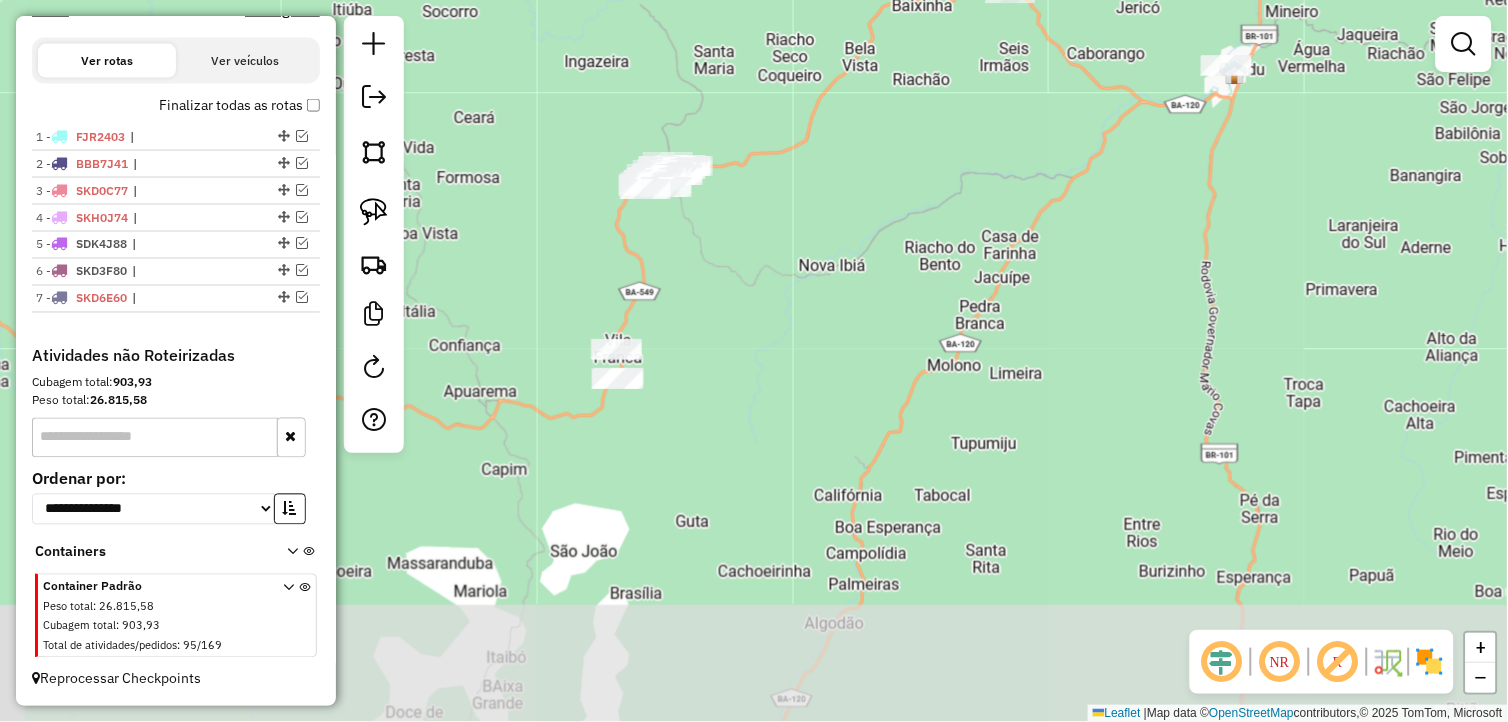 drag, startPoint x: 703, startPoint y: 563, endPoint x: 860, endPoint y: 294, distance: 311.4643 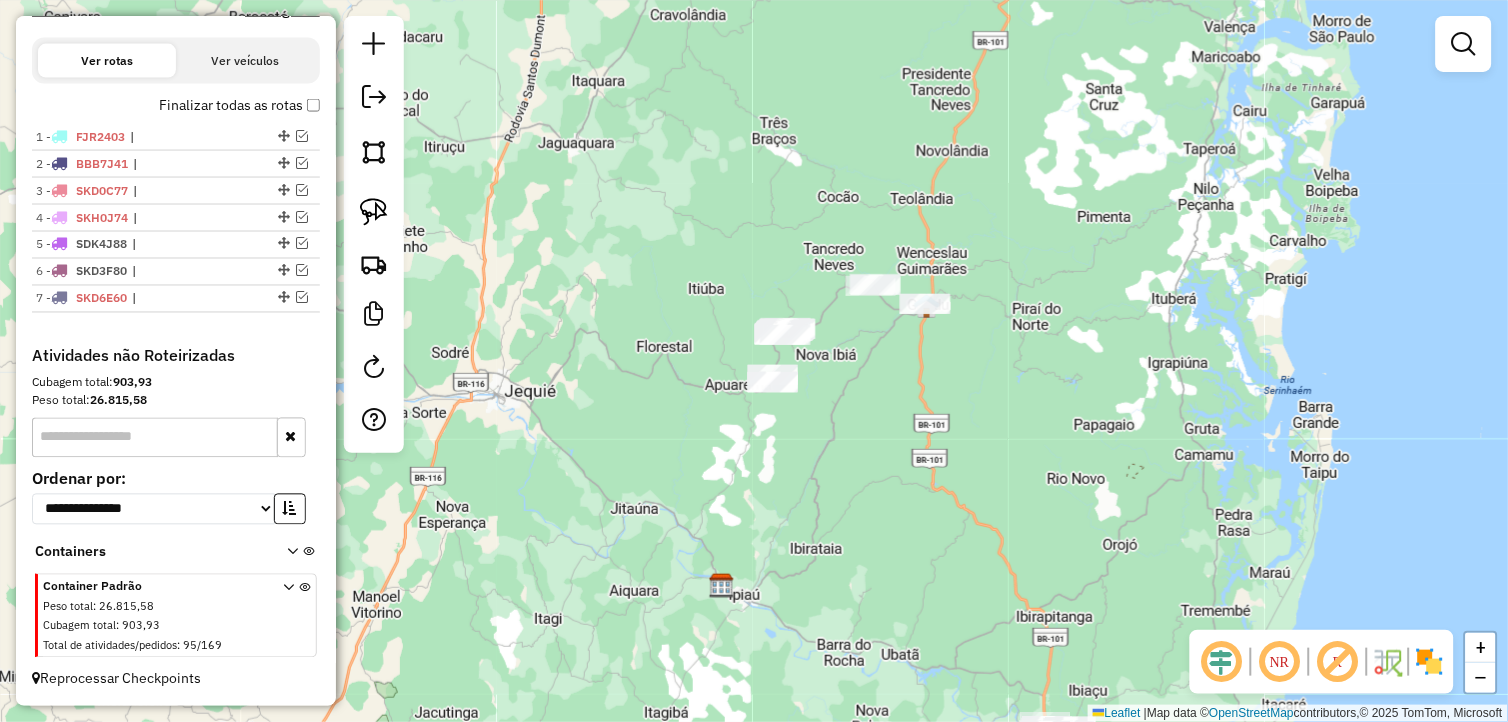 drag, startPoint x: 882, startPoint y: 365, endPoint x: 854, endPoint y: 440, distance: 80.05623 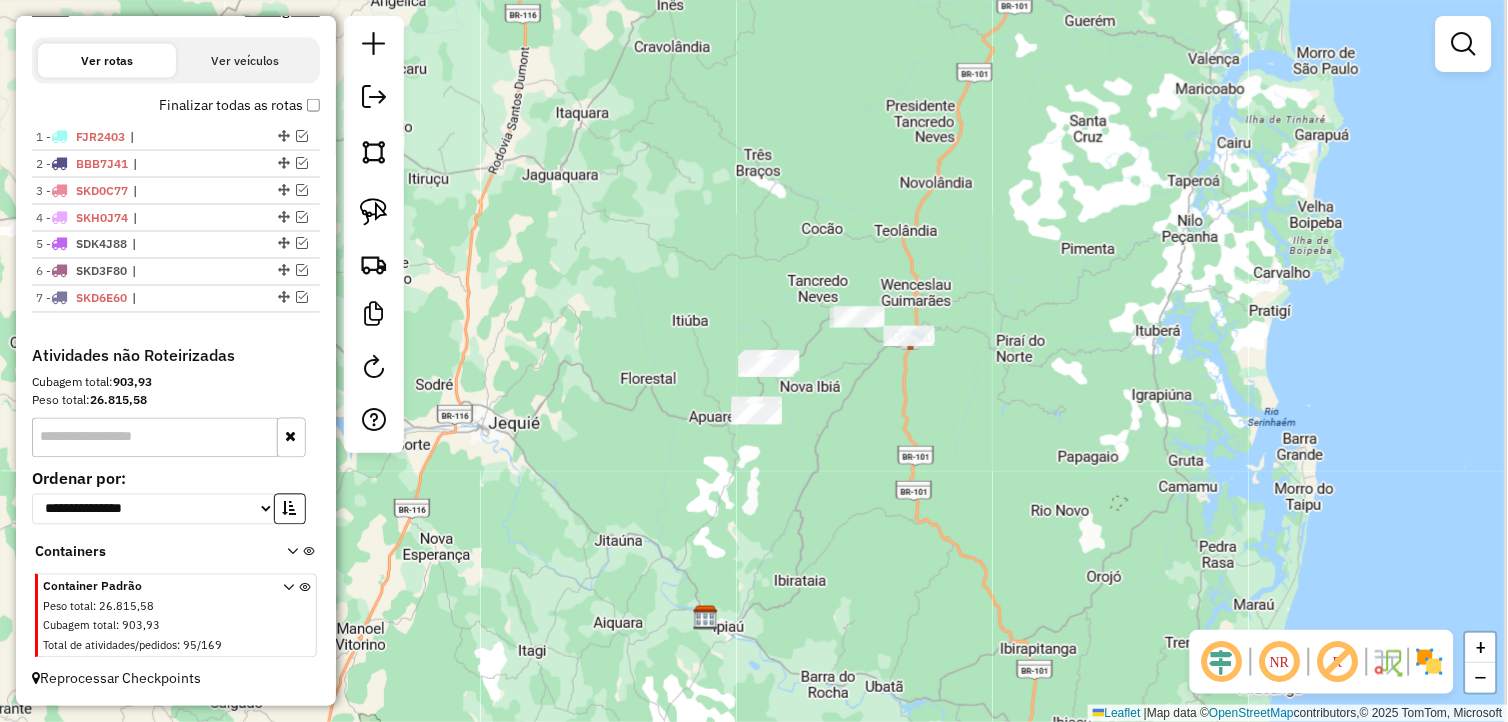 drag, startPoint x: 858, startPoint y: 395, endPoint x: 827, endPoint y: 466, distance: 77.47257 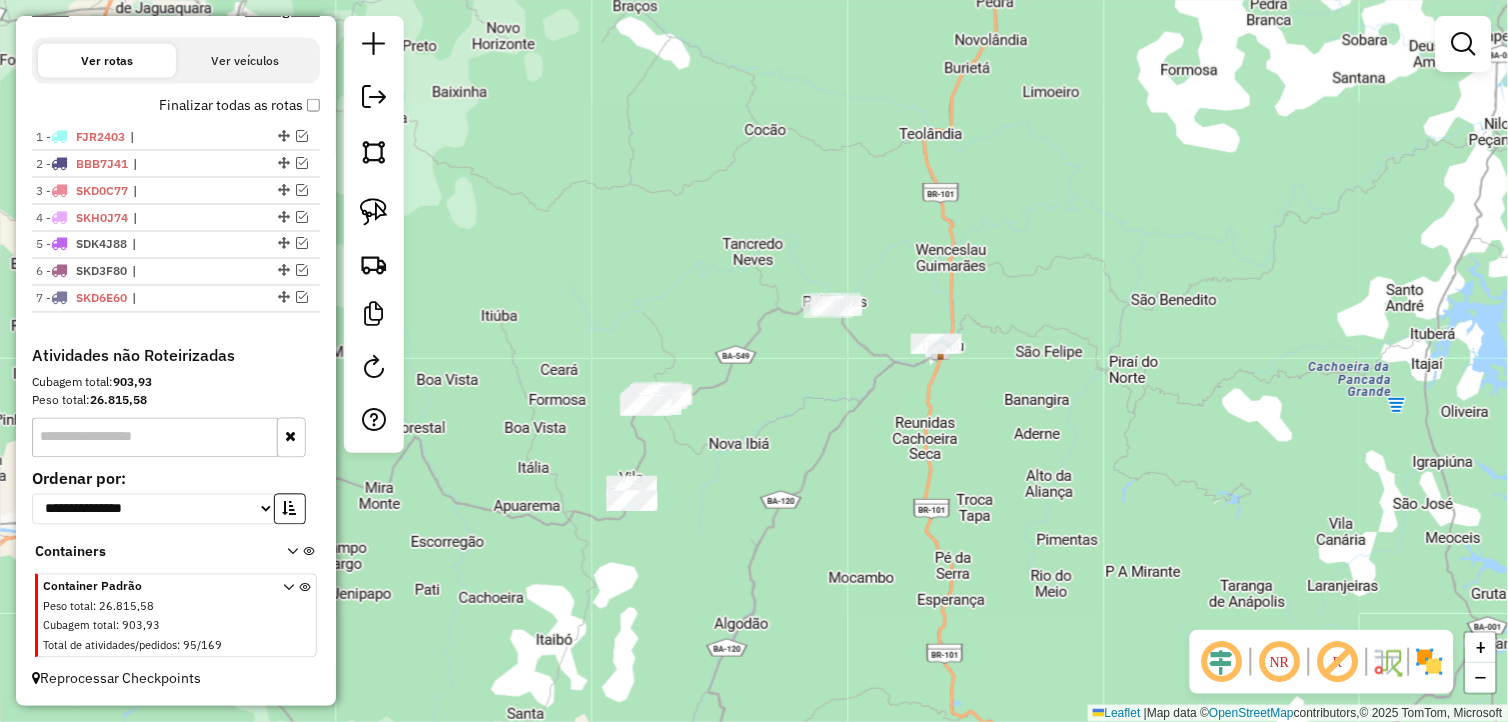 drag, startPoint x: 877, startPoint y: 361, endPoint x: 857, endPoint y: 392, distance: 36.891735 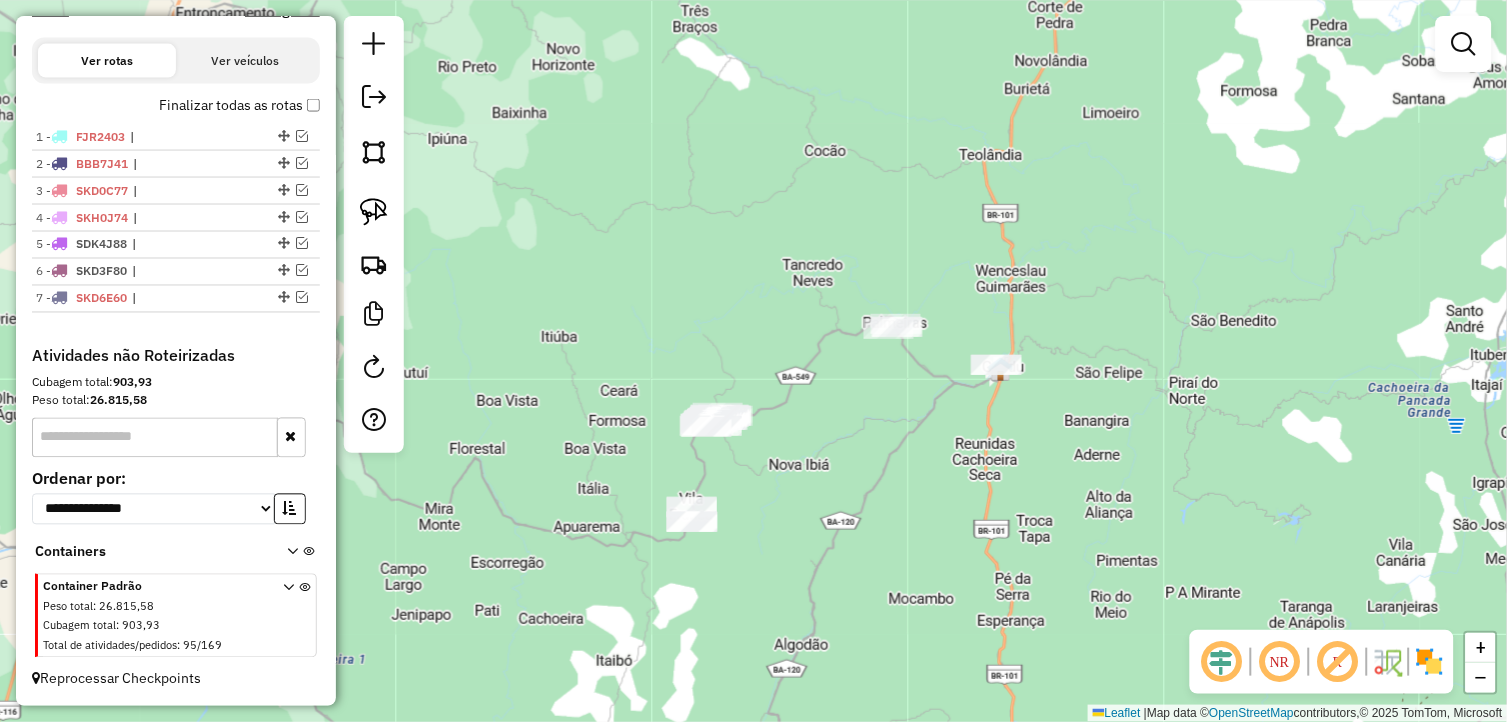 drag, startPoint x: 903, startPoint y: 461, endPoint x: 953, endPoint y: 468, distance: 50.48762 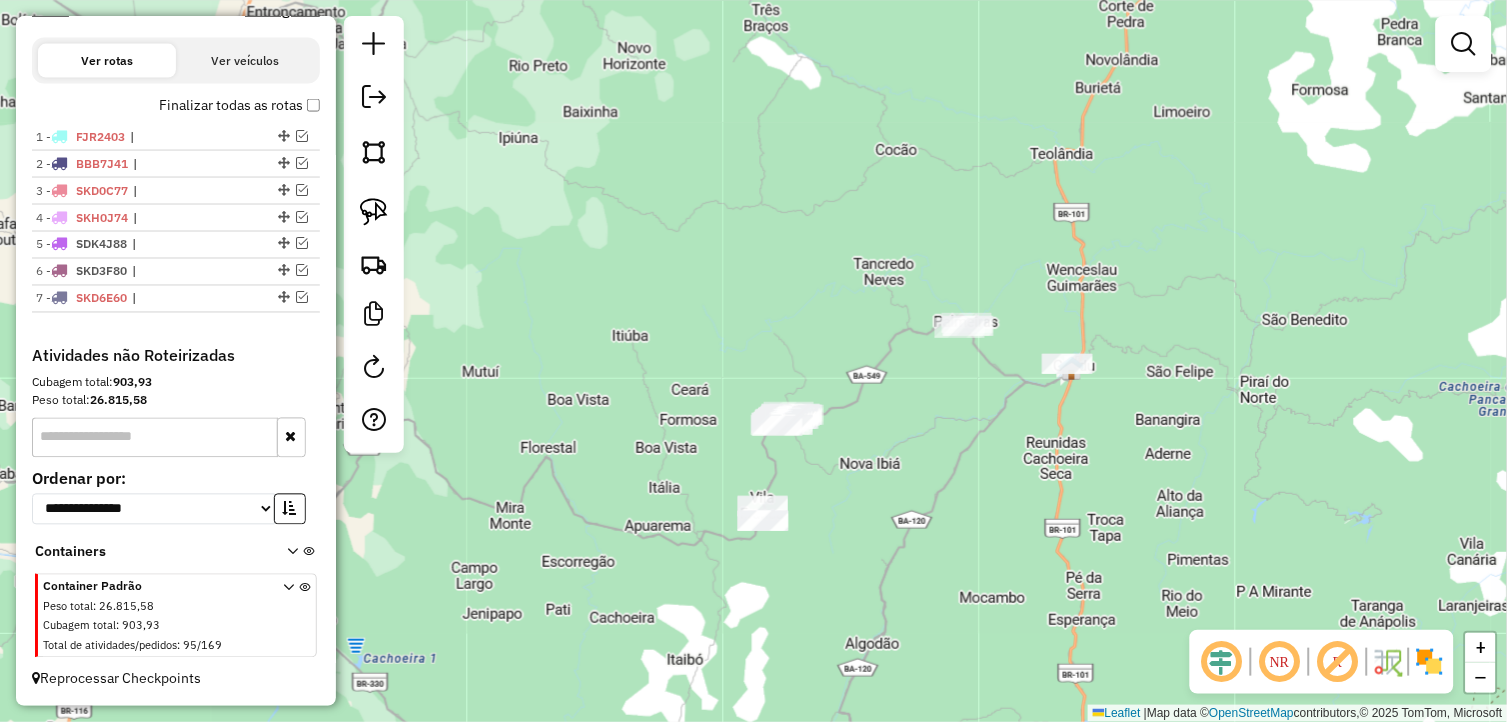 drag, startPoint x: 758, startPoint y: 467, endPoint x: 828, endPoint y: 474, distance: 70.34913 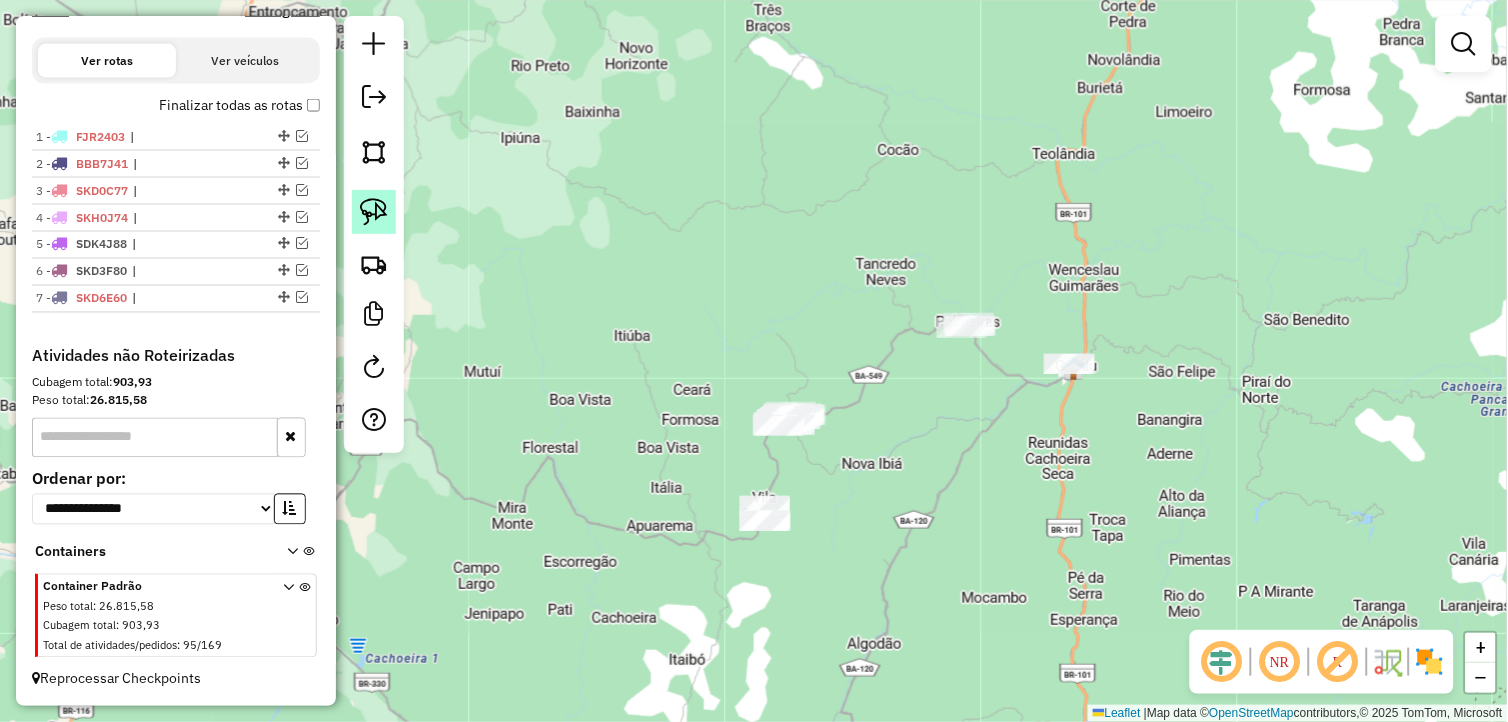 click 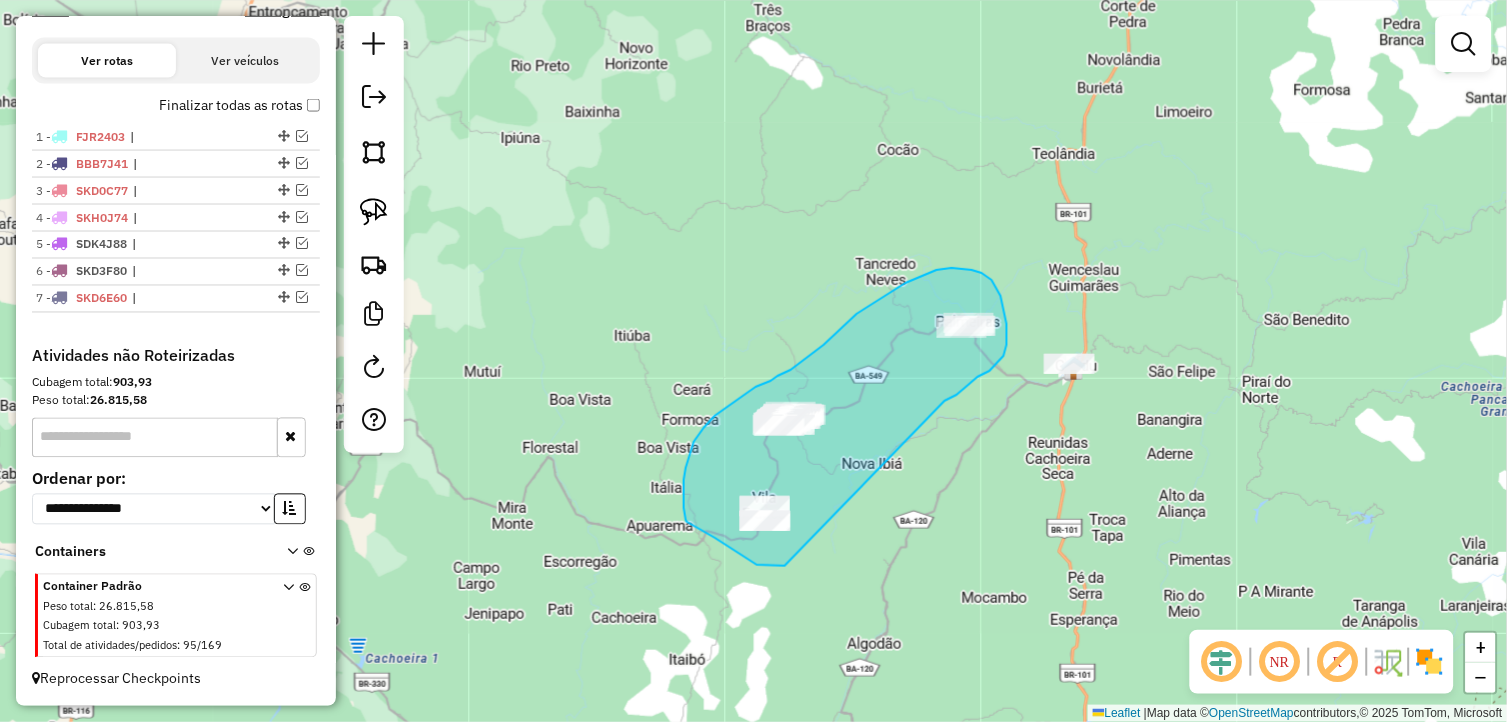 drag, startPoint x: 990, startPoint y: 371, endPoint x: 785, endPoint y: 566, distance: 282.9311 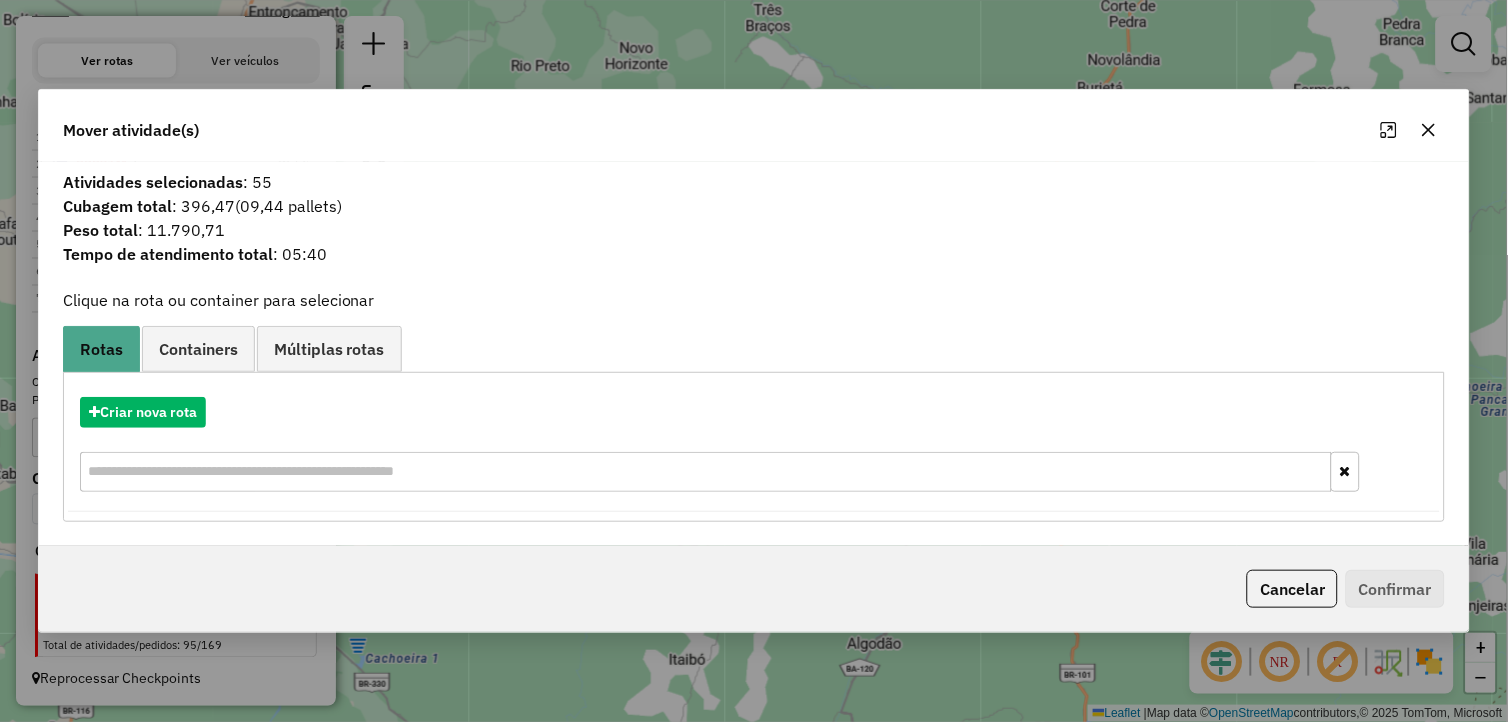click 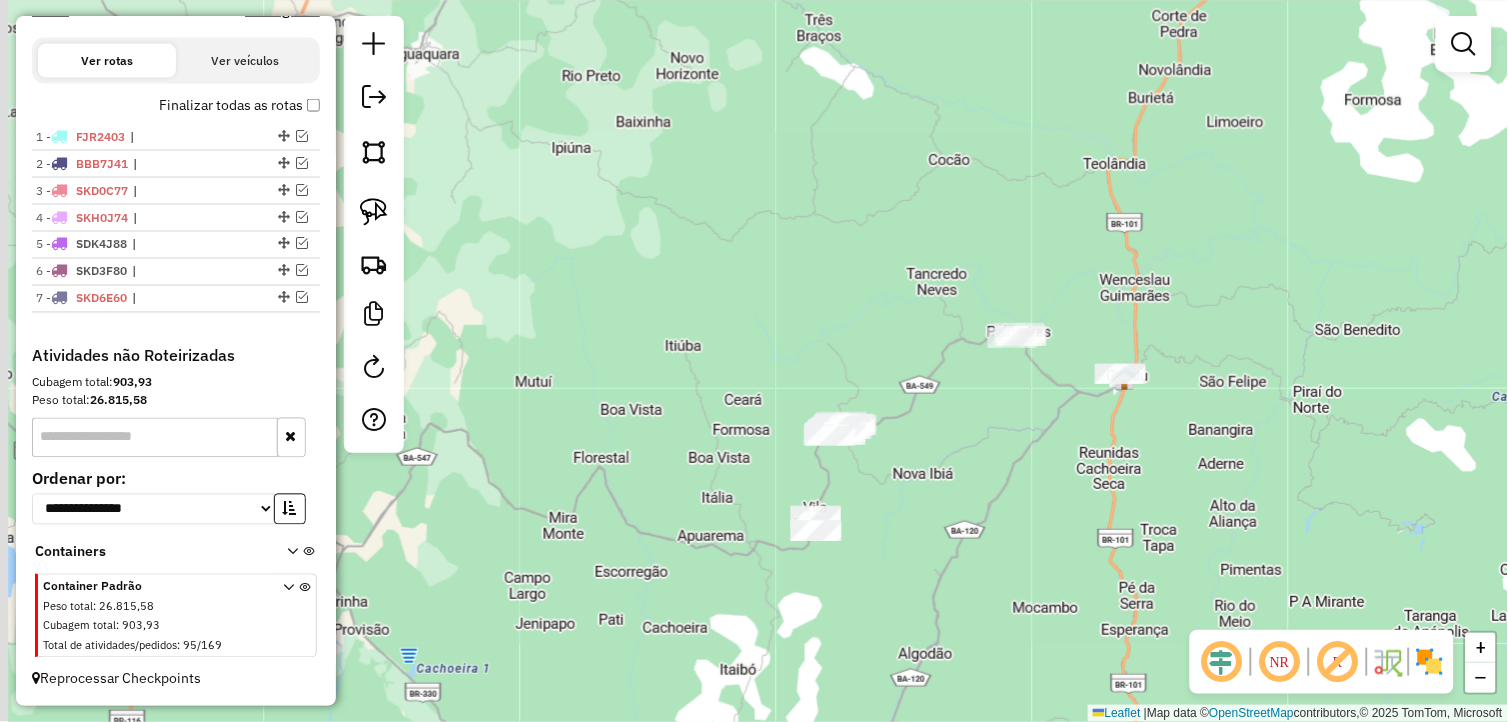 drag, startPoint x: 984, startPoint y: 438, endPoint x: 1006, endPoint y: 442, distance: 22.36068 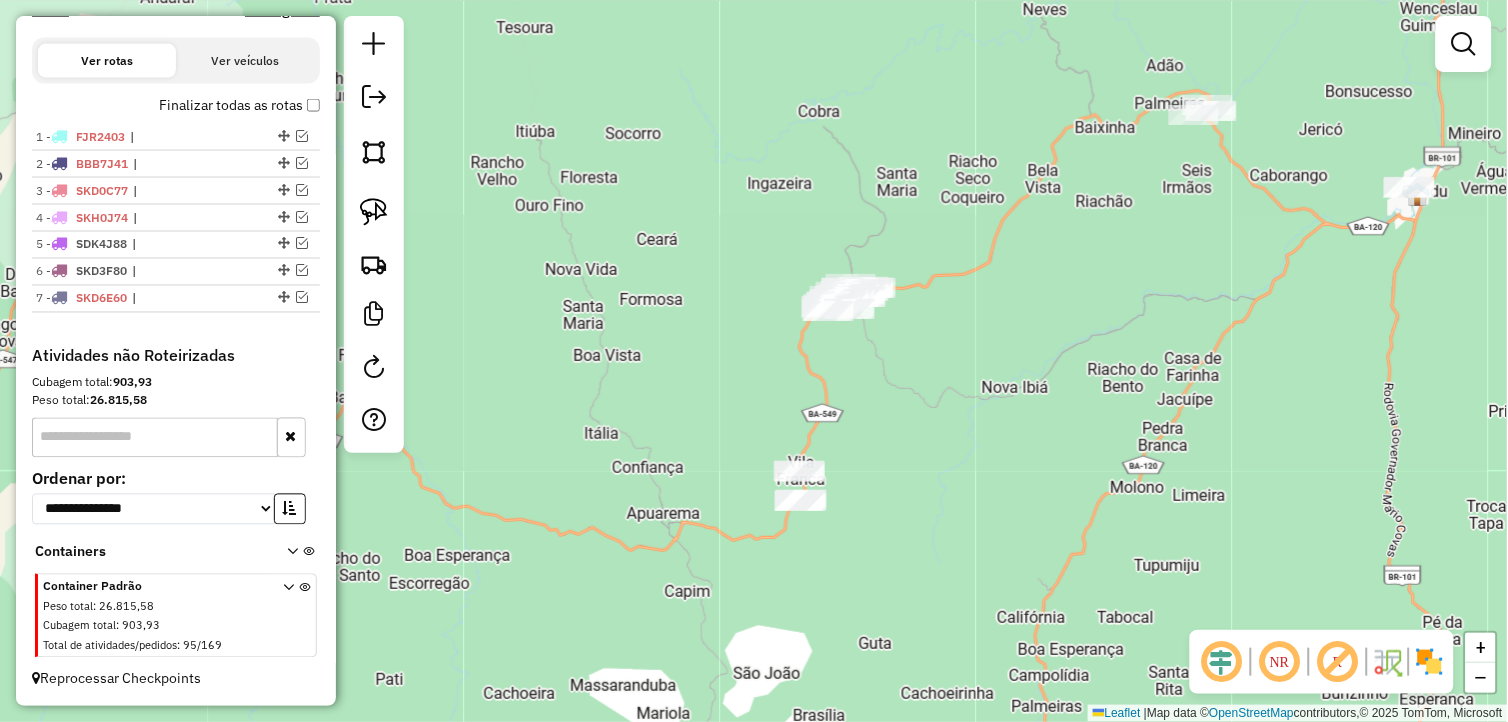 drag, startPoint x: 1012, startPoint y: 443, endPoint x: 1108, endPoint y: 403, distance: 104 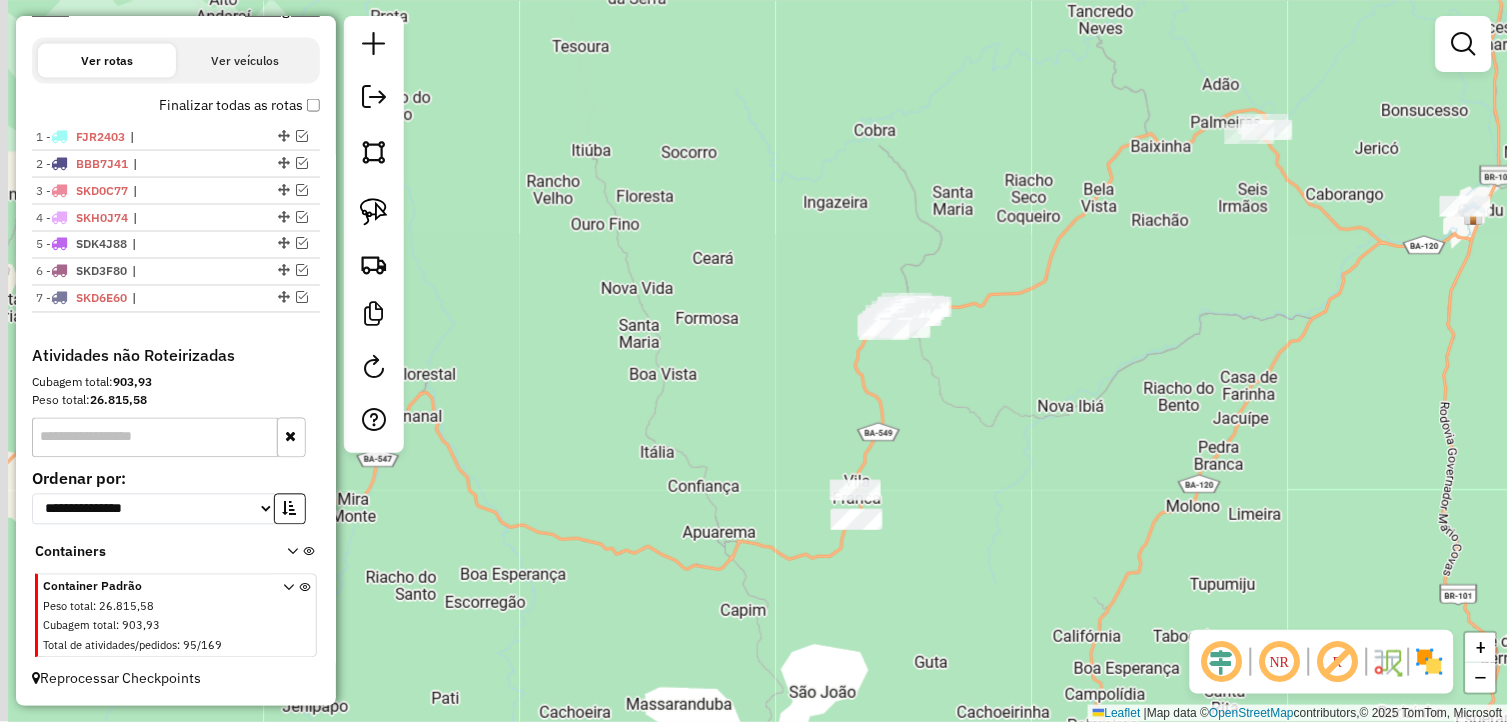 drag, startPoint x: 956, startPoint y: 454, endPoint x: 1018, endPoint y: 473, distance: 64.84597 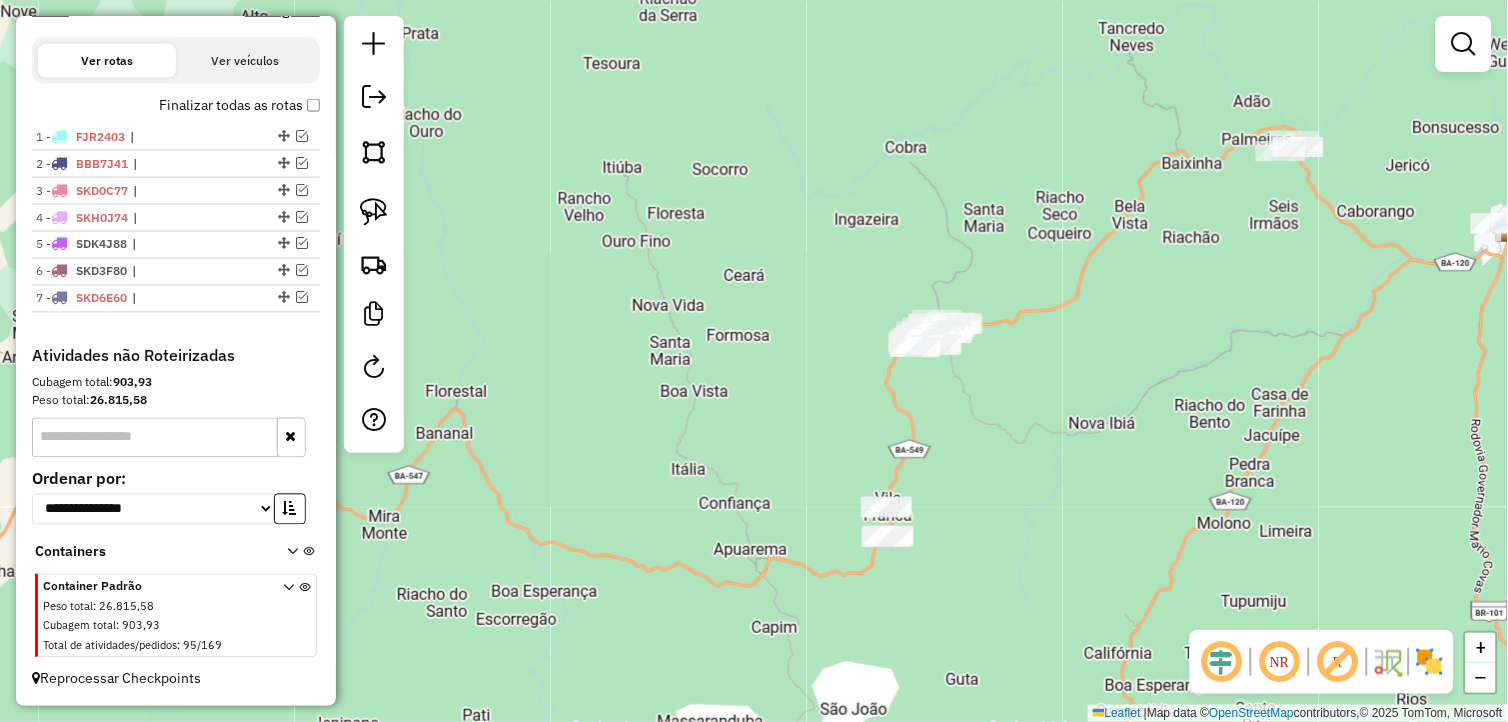 drag, startPoint x: 1093, startPoint y: 360, endPoint x: 1111, endPoint y: 376, distance: 24.083189 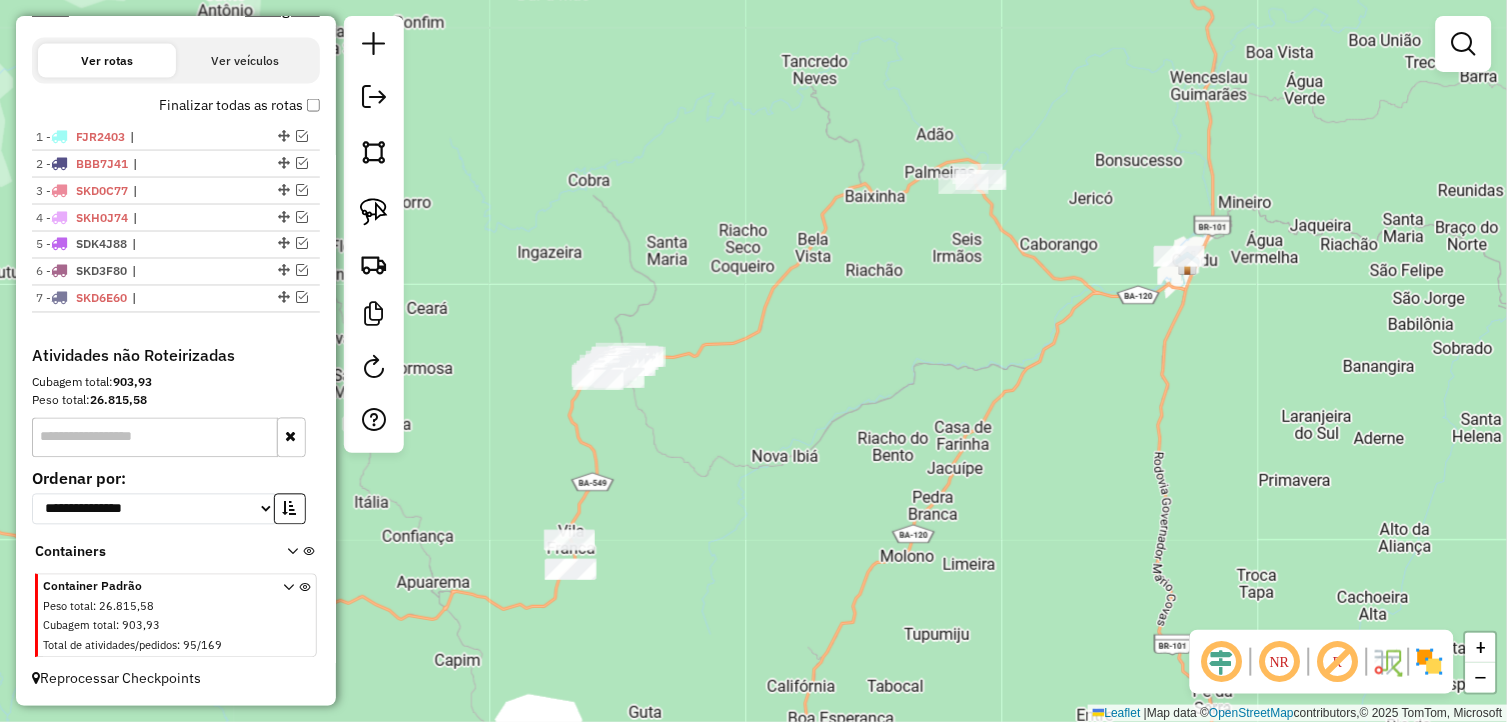 drag, startPoint x: 1017, startPoint y: 474, endPoint x: 718, endPoint y: 504, distance: 300.50125 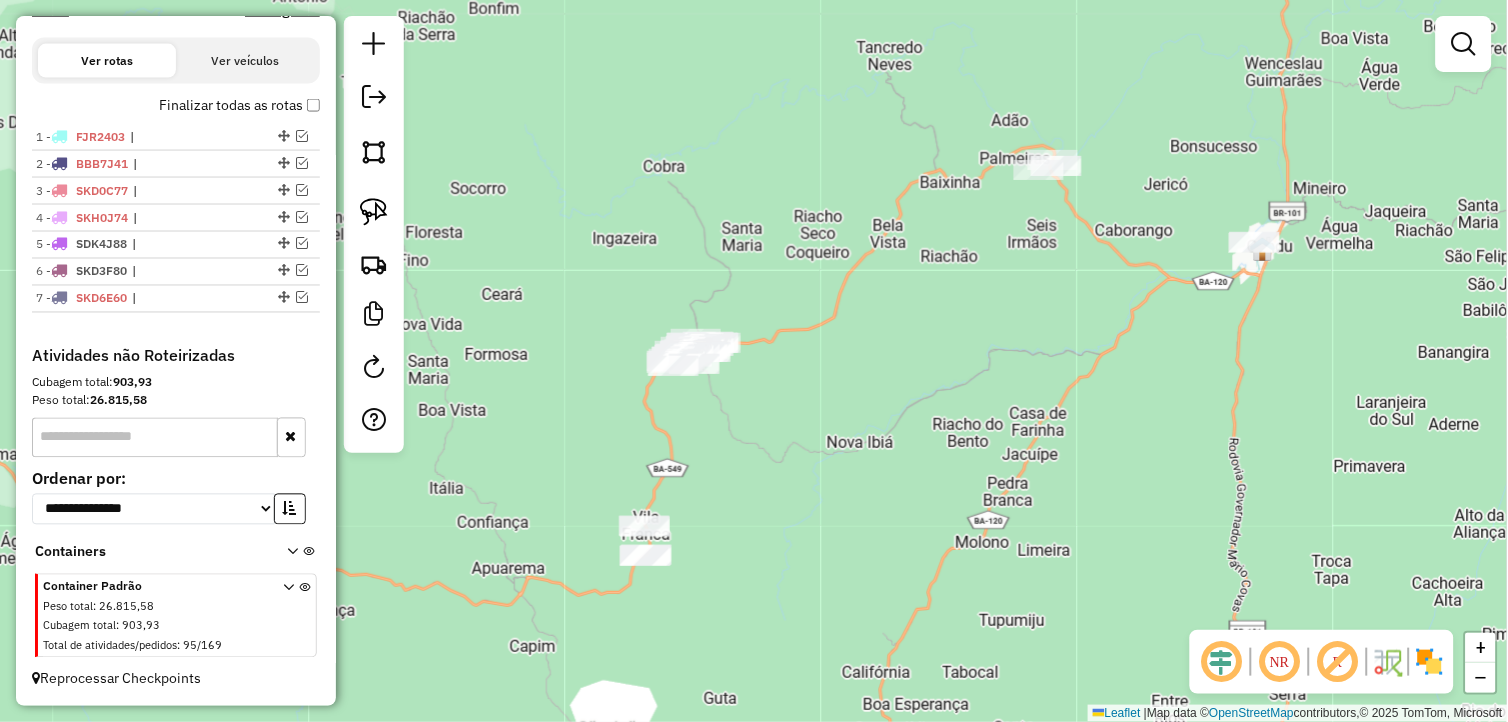 drag, startPoint x: 645, startPoint y: 481, endPoint x: 715, endPoint y: 468, distance: 71.19691 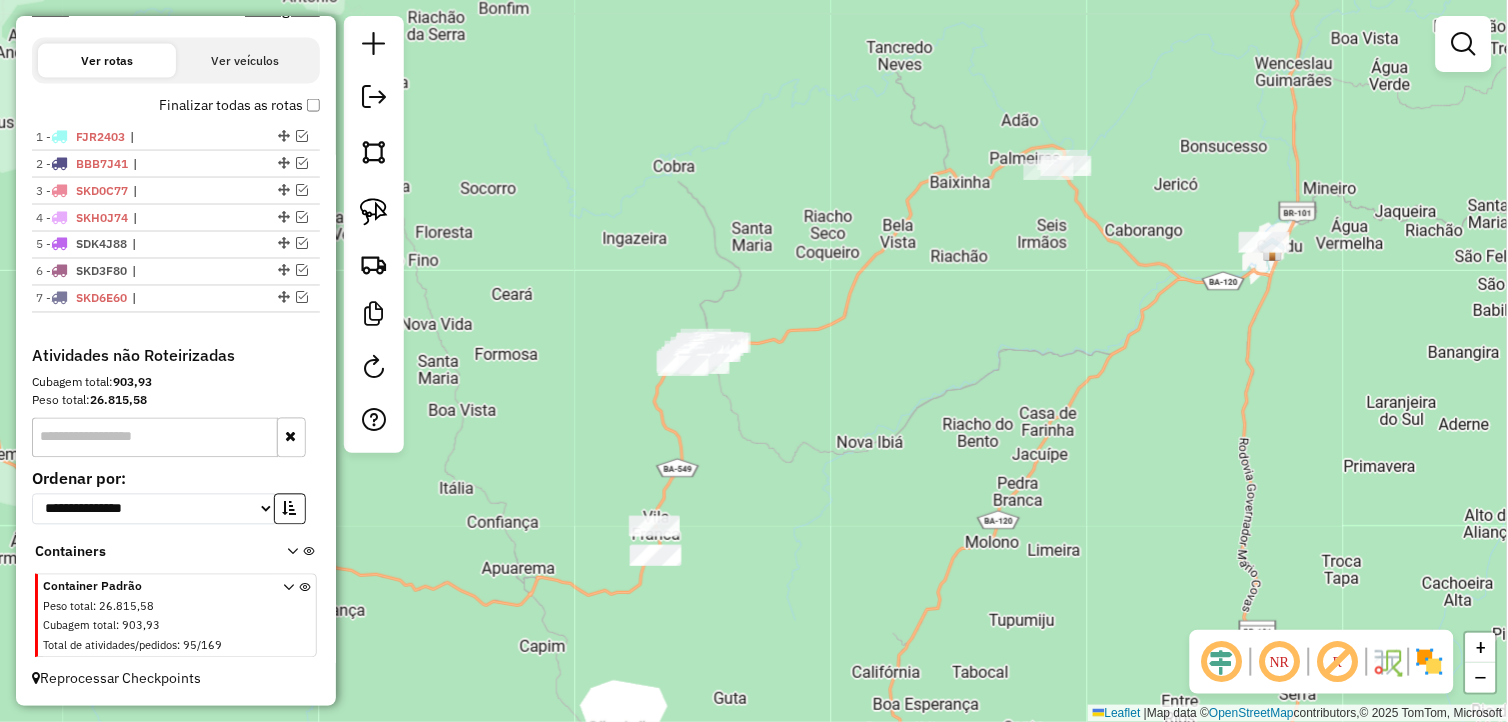 drag, startPoint x: 378, startPoint y: 214, endPoint x: 943, endPoint y: 262, distance: 567.0353 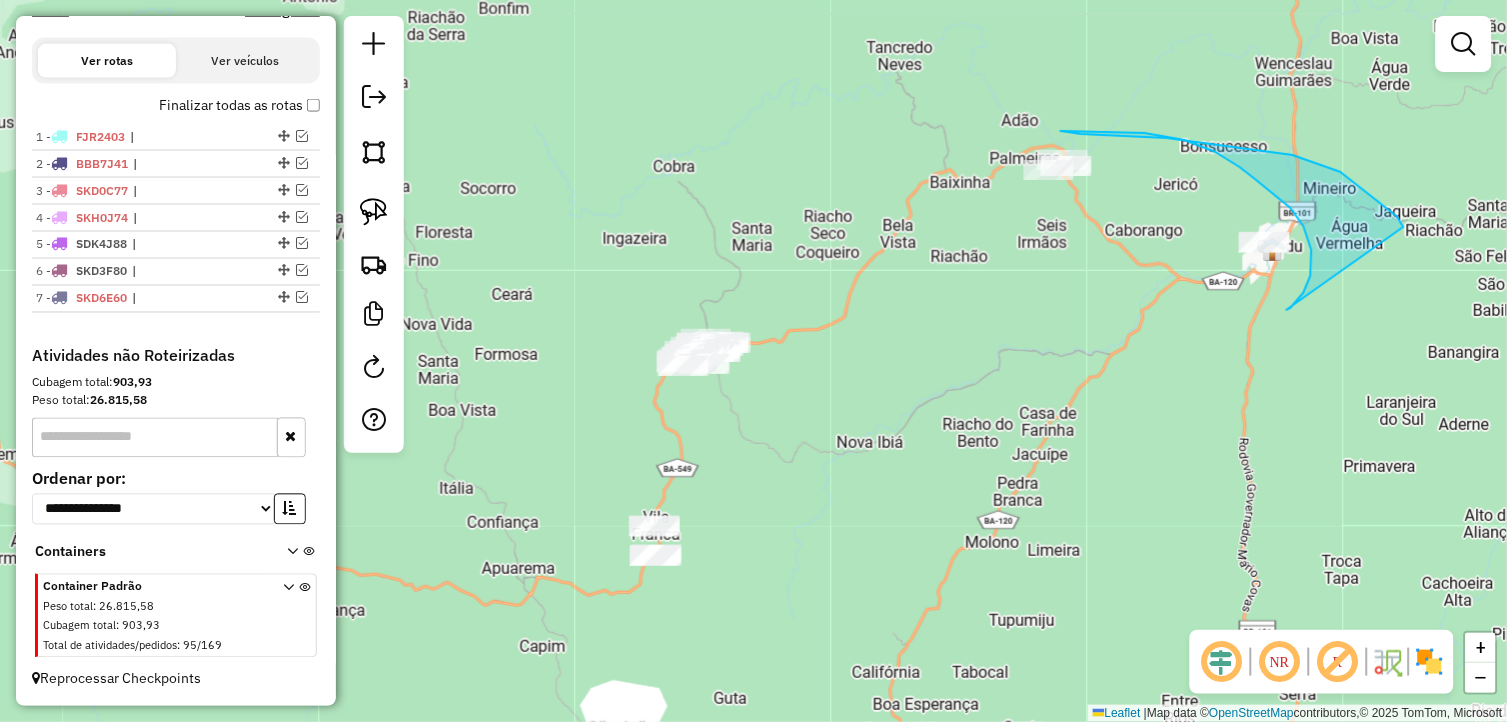 drag, startPoint x: 1287, startPoint y: 310, endPoint x: 1404, endPoint y: 227, distance: 143.45033 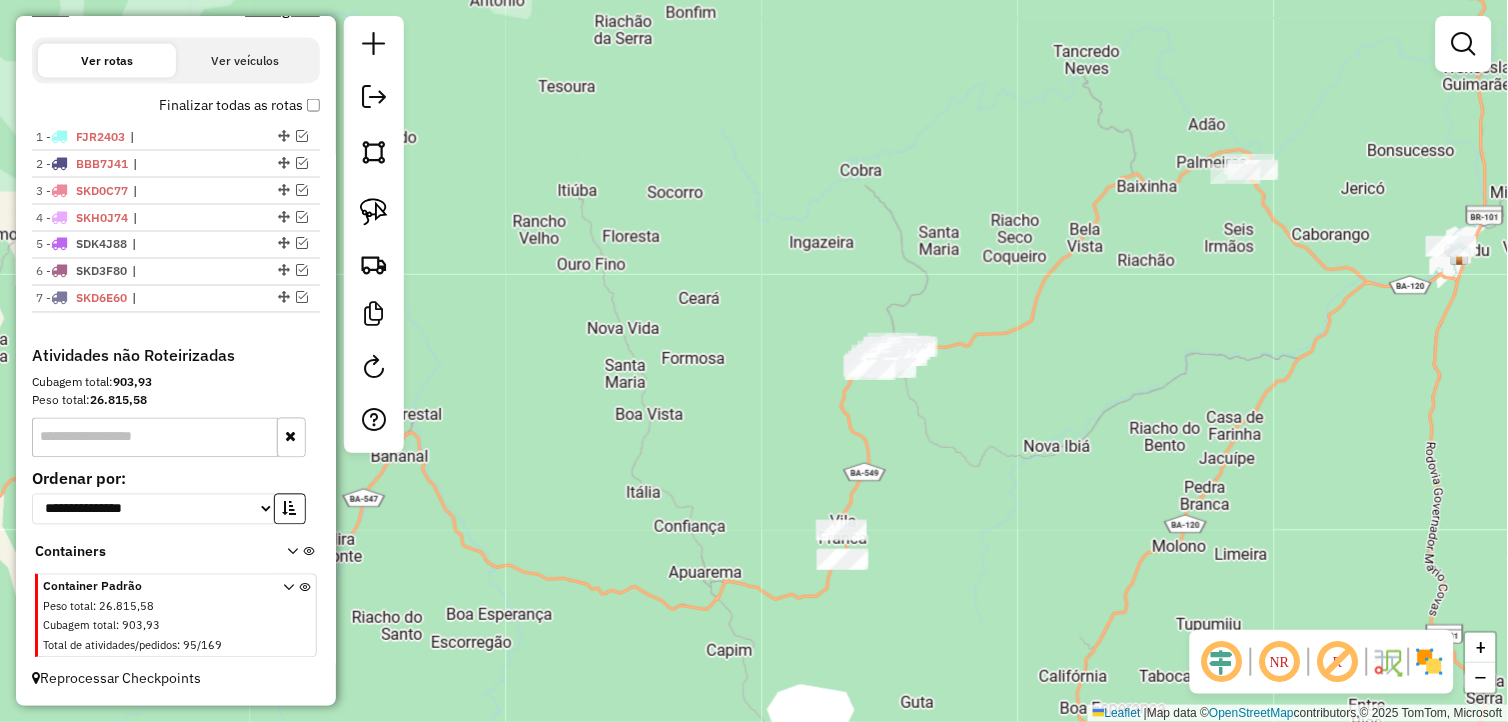 drag, startPoint x: 877, startPoint y: 442, endPoint x: 995, endPoint y: 454, distance: 118.6086 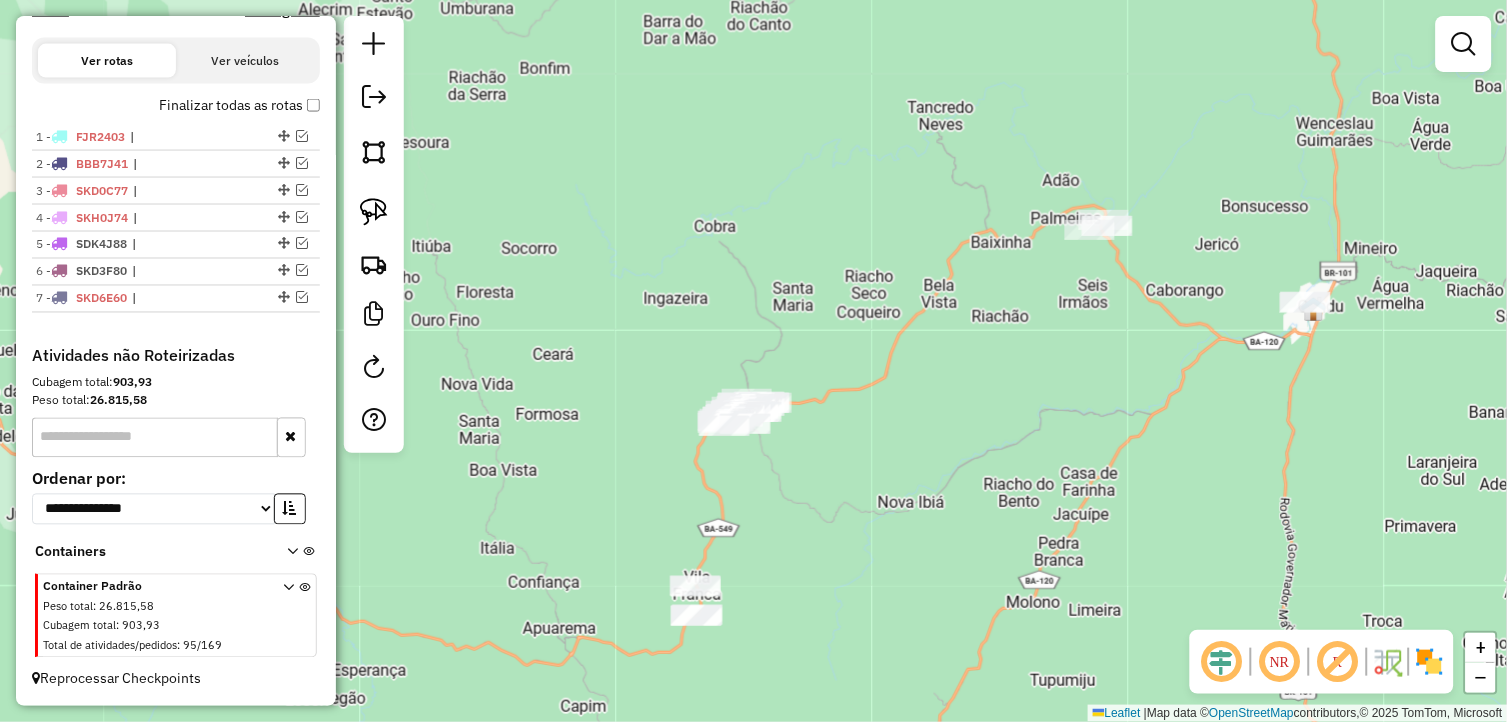drag, startPoint x: 1324, startPoint y: 208, endPoint x: 1081, endPoint y: 272, distance: 251.28668 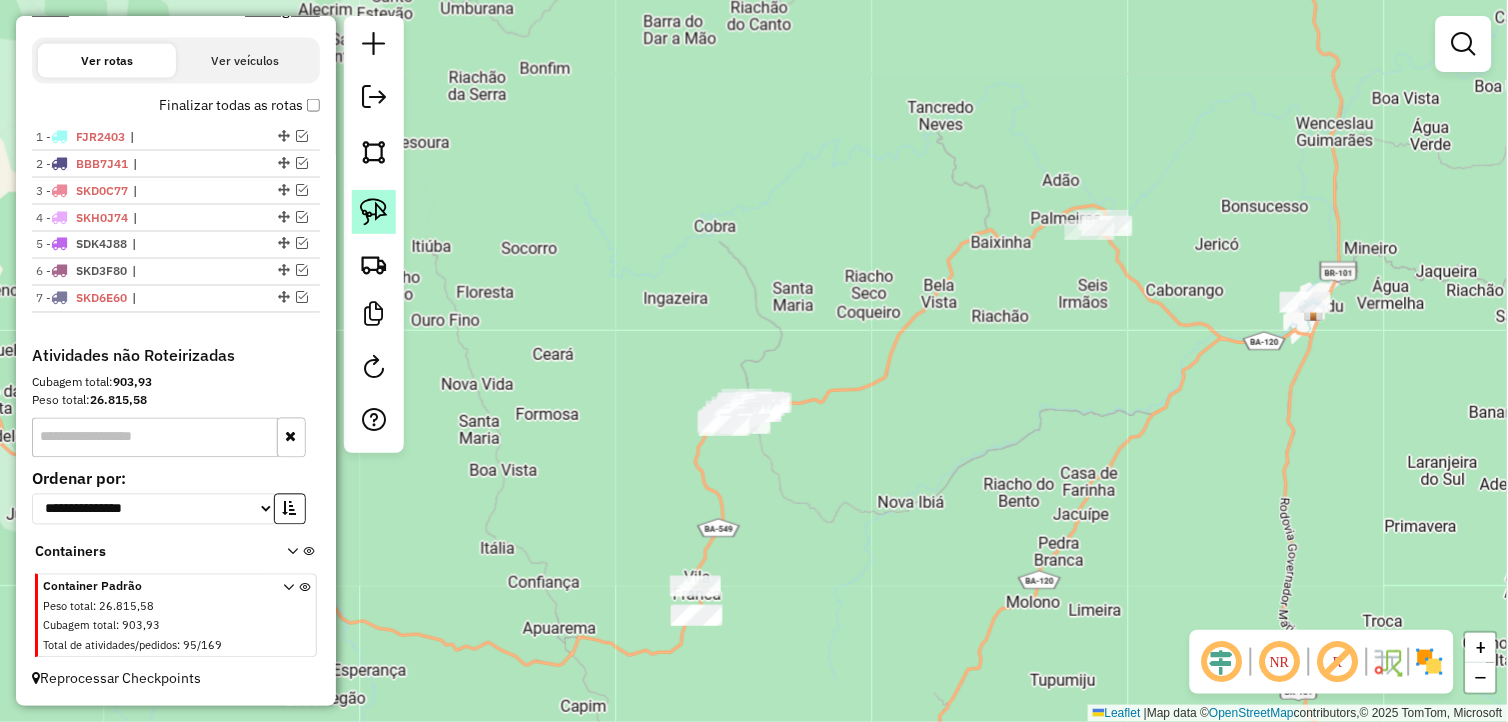 click 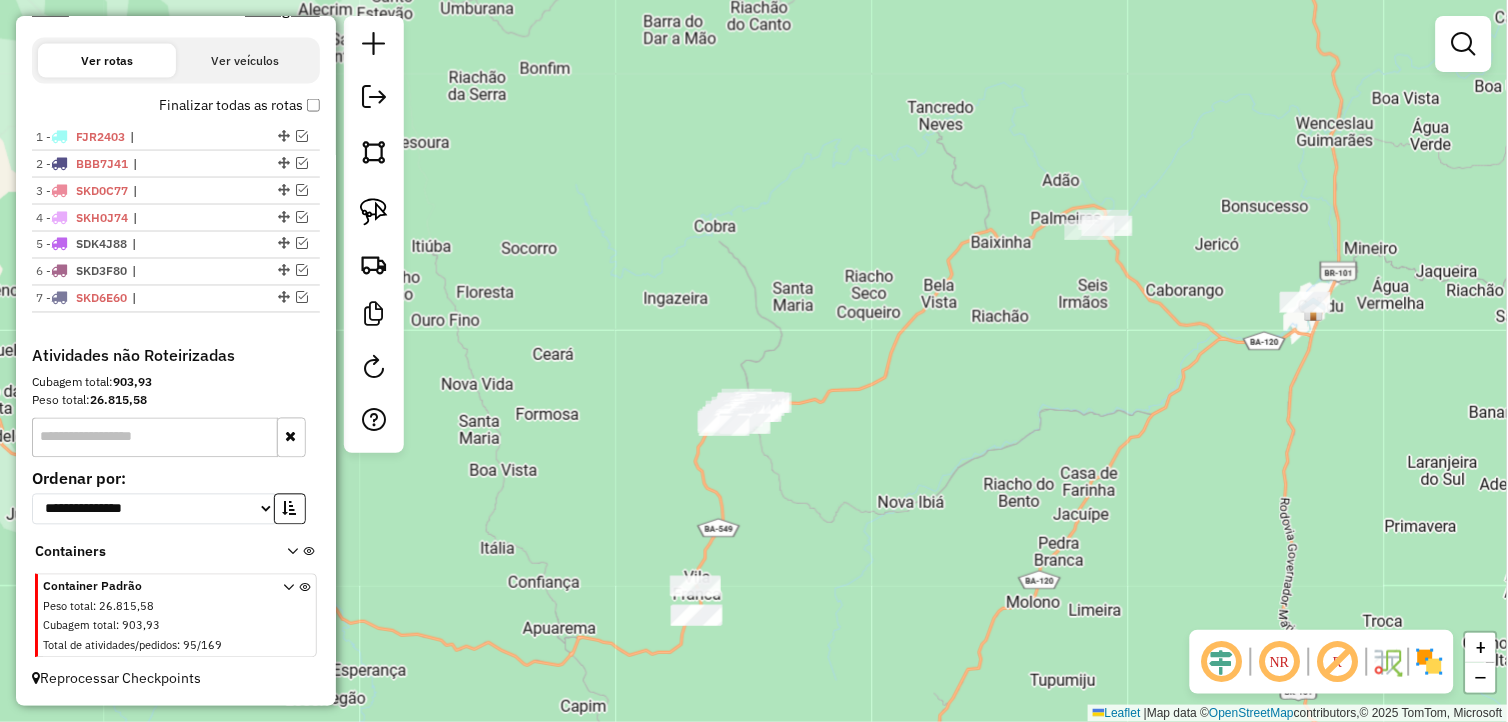 drag, startPoint x: 367, startPoint y: 203, endPoint x: 783, endPoint y: 278, distance: 422.70676 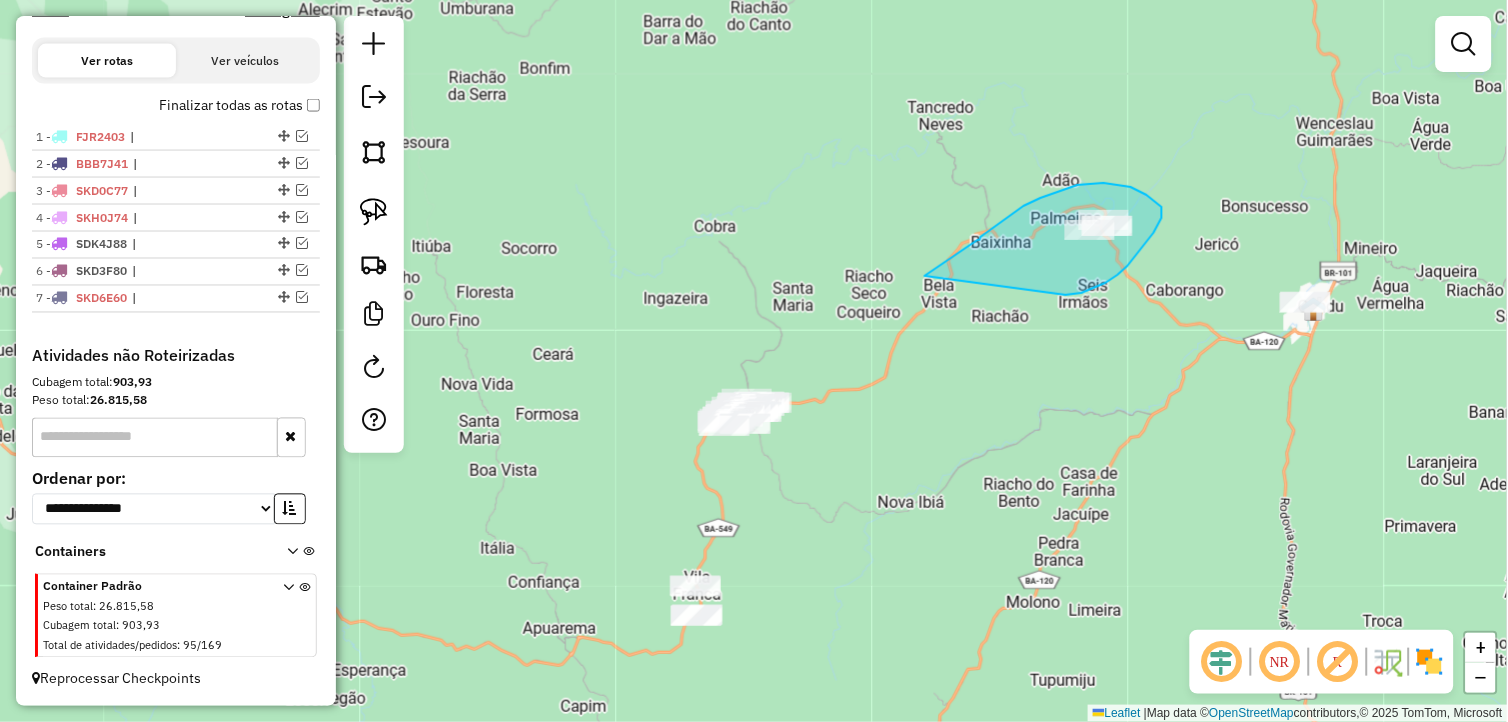 drag, startPoint x: 1066, startPoint y: 295, endPoint x: 925, endPoint y: 276, distance: 142.27438 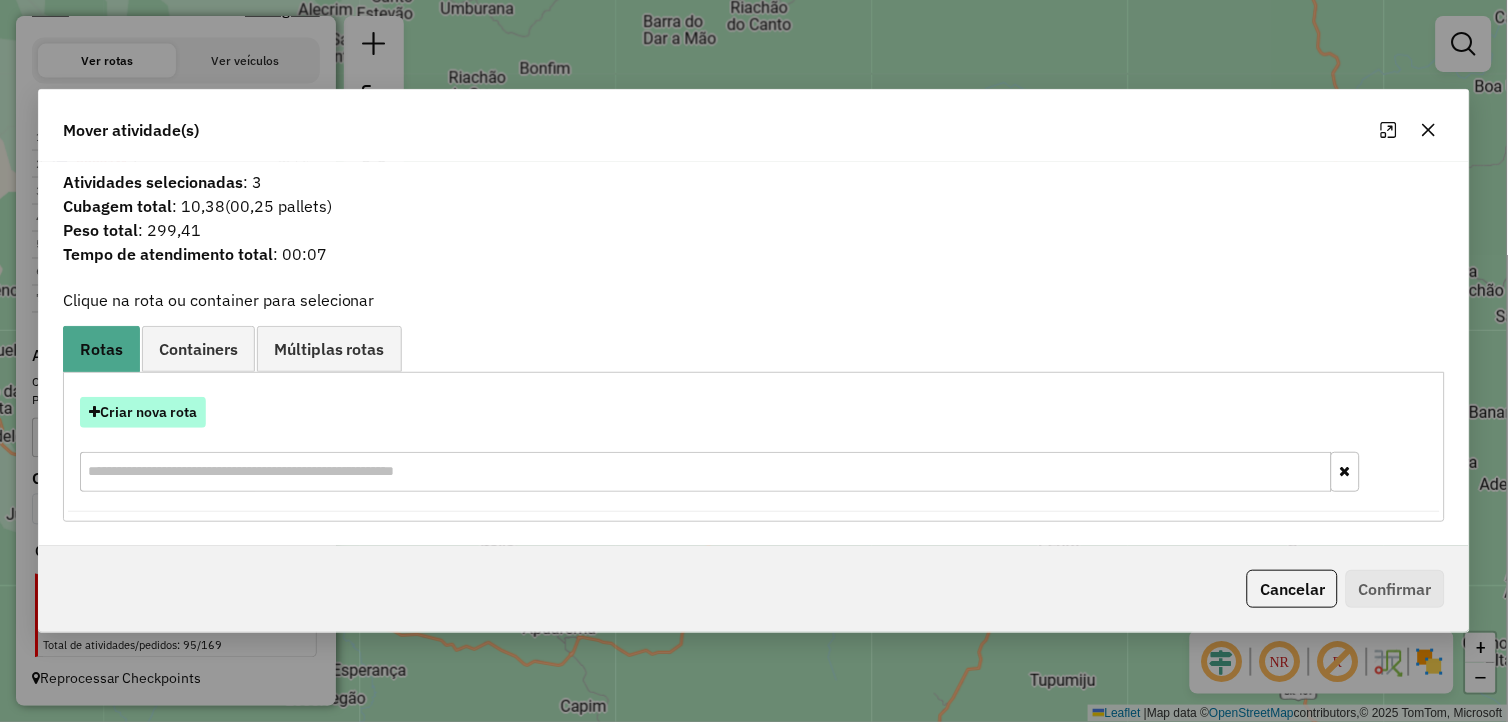 click on "Criar nova rota" at bounding box center [143, 412] 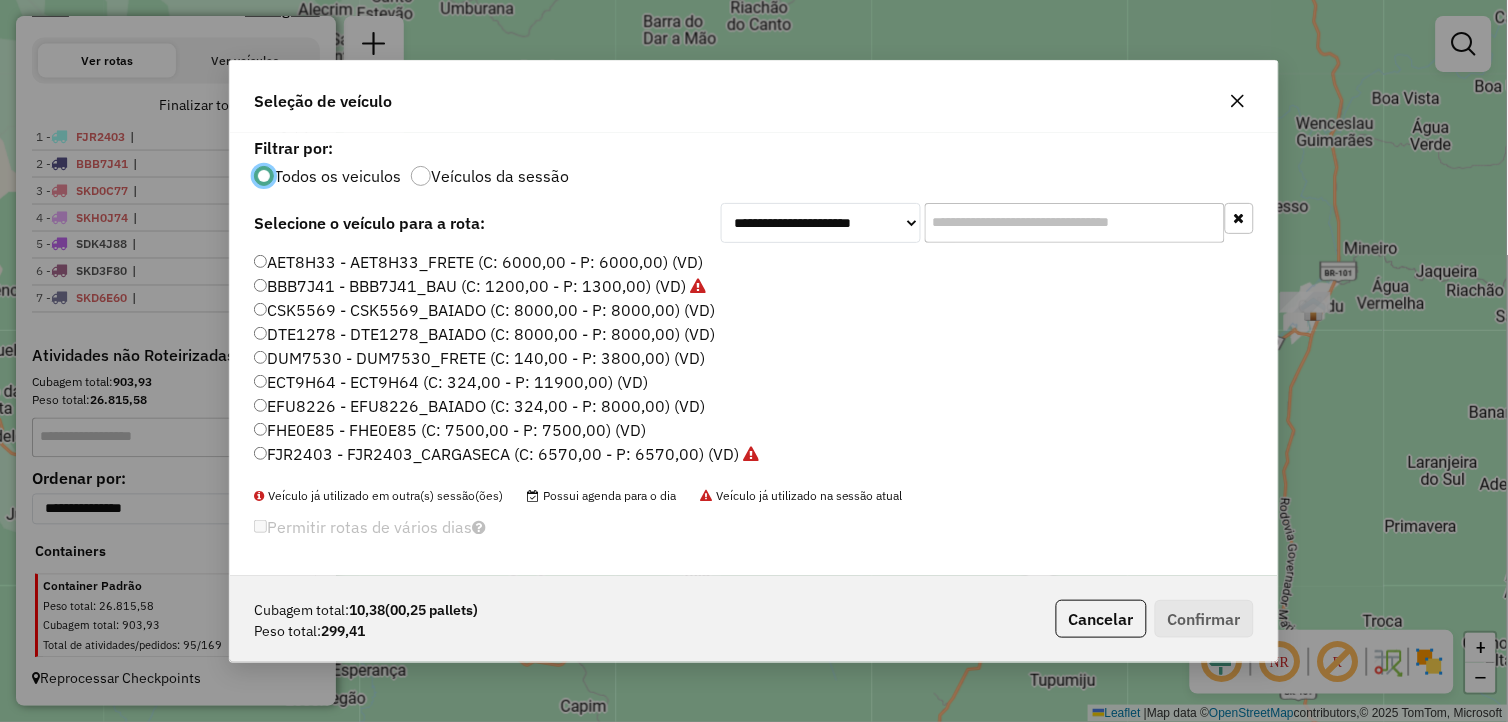 scroll, scrollTop: 11, scrollLeft: 5, axis: both 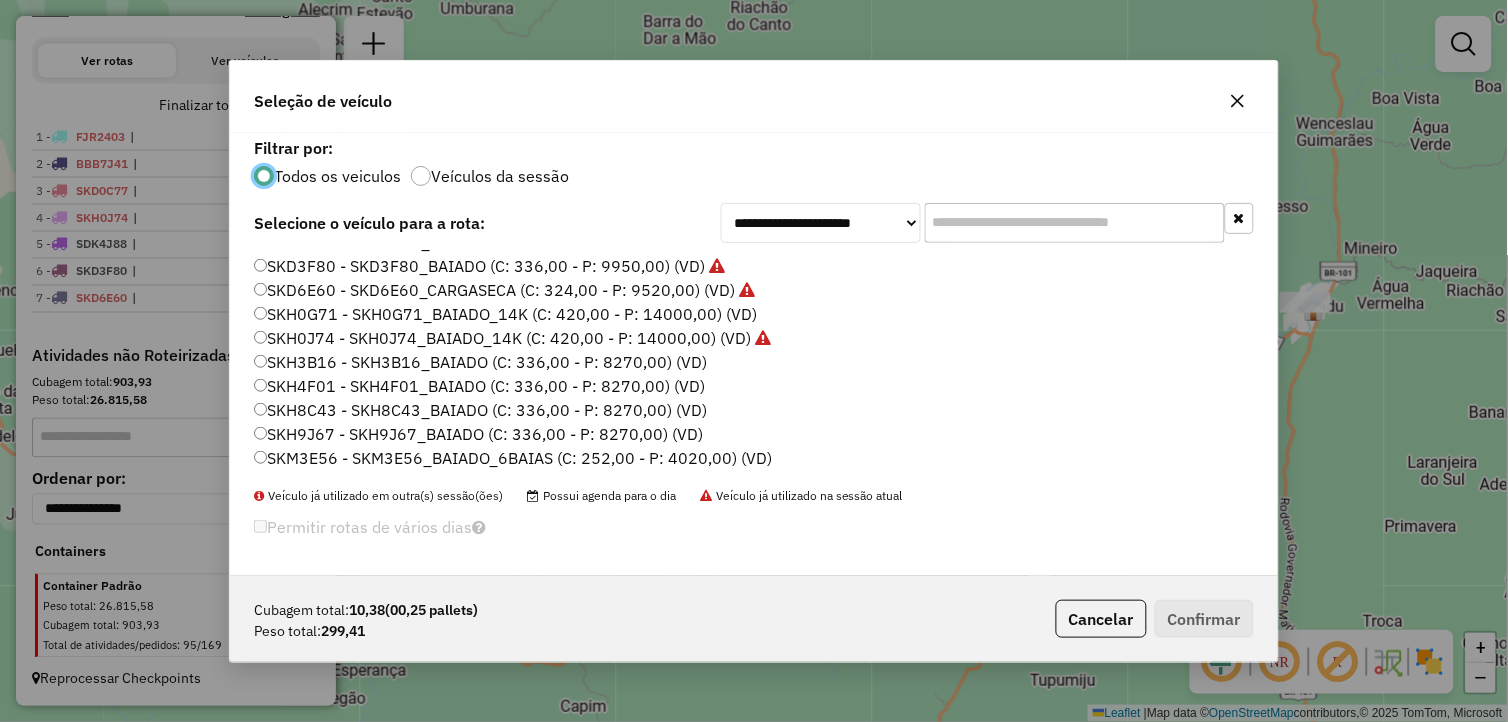 click on "SKH8C43 - SKH8C43_BAIADO (C: 336,00 - P: 8270,00) (VD)" 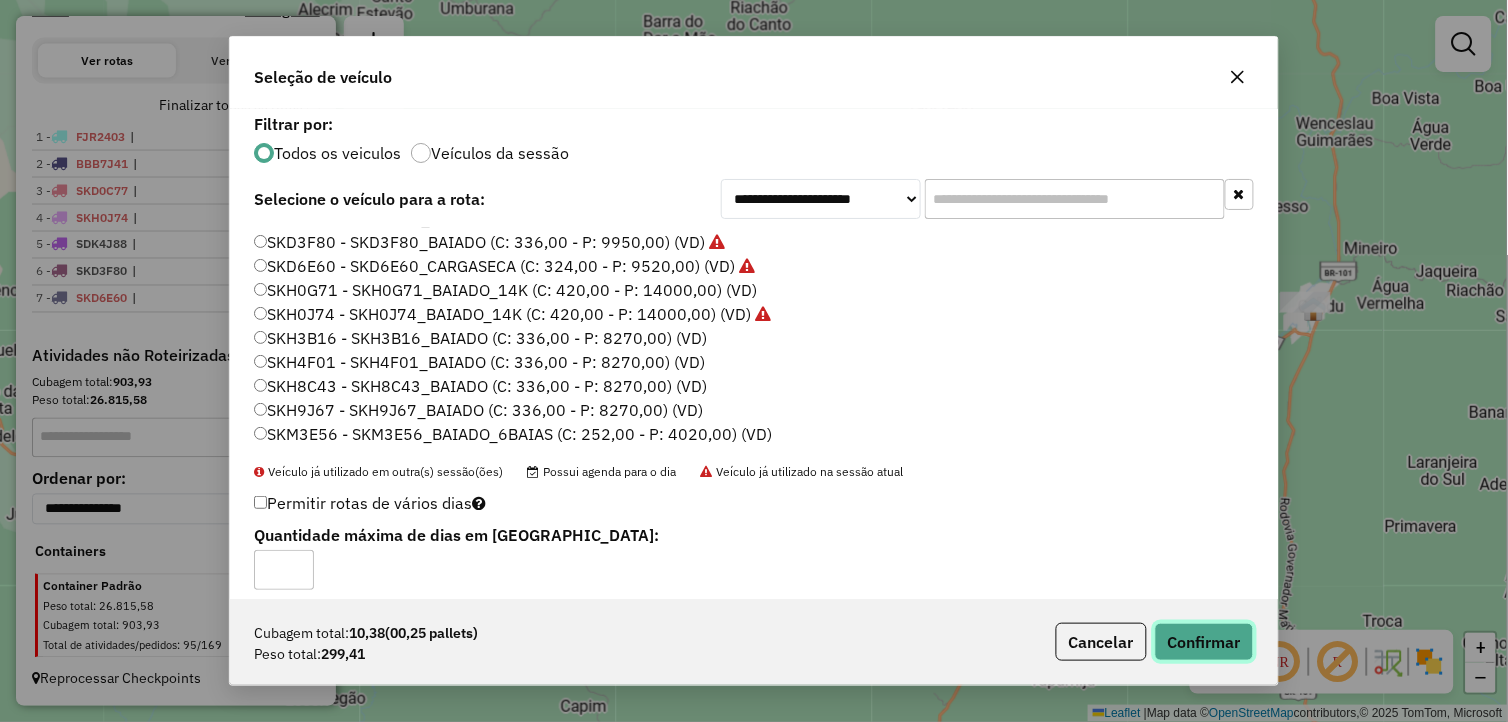 click on "Confirmar" 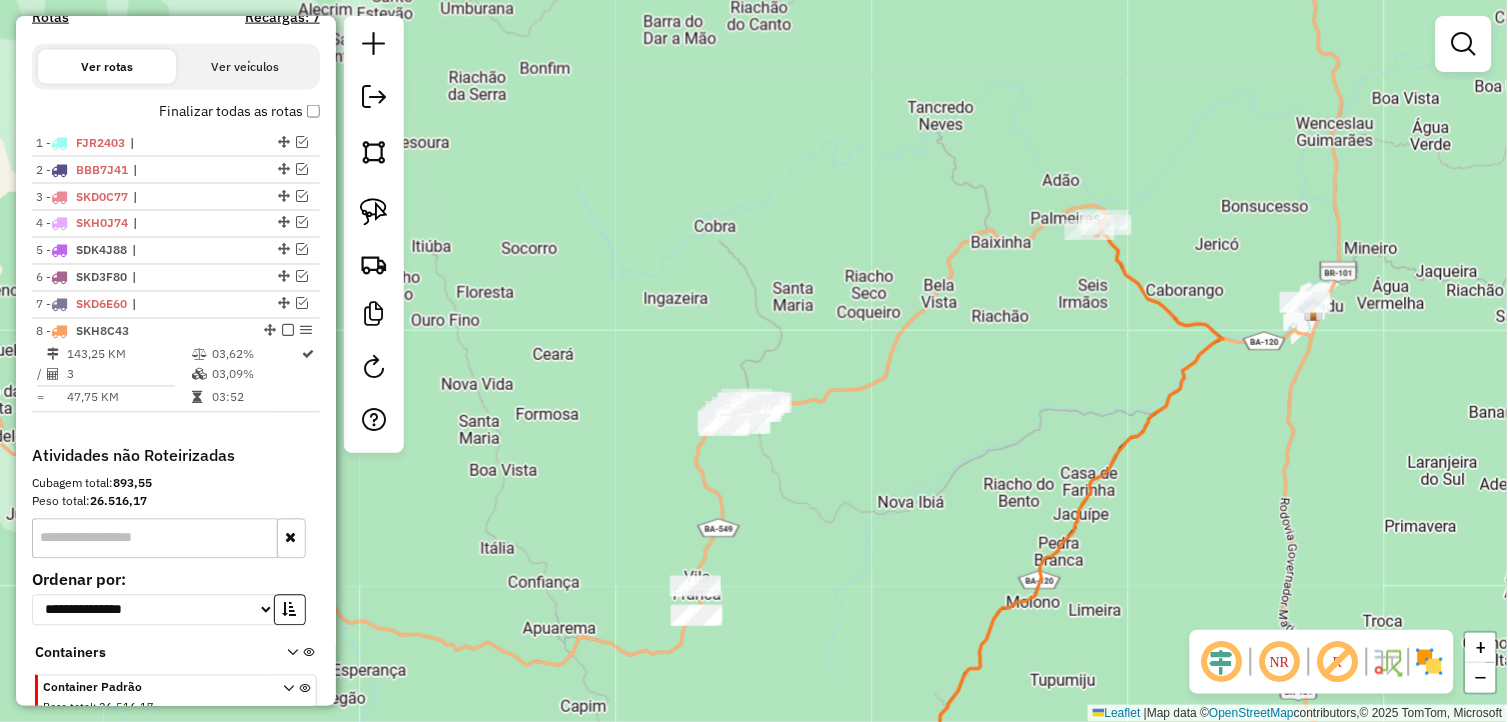 scroll, scrollTop: 761, scrollLeft: 0, axis: vertical 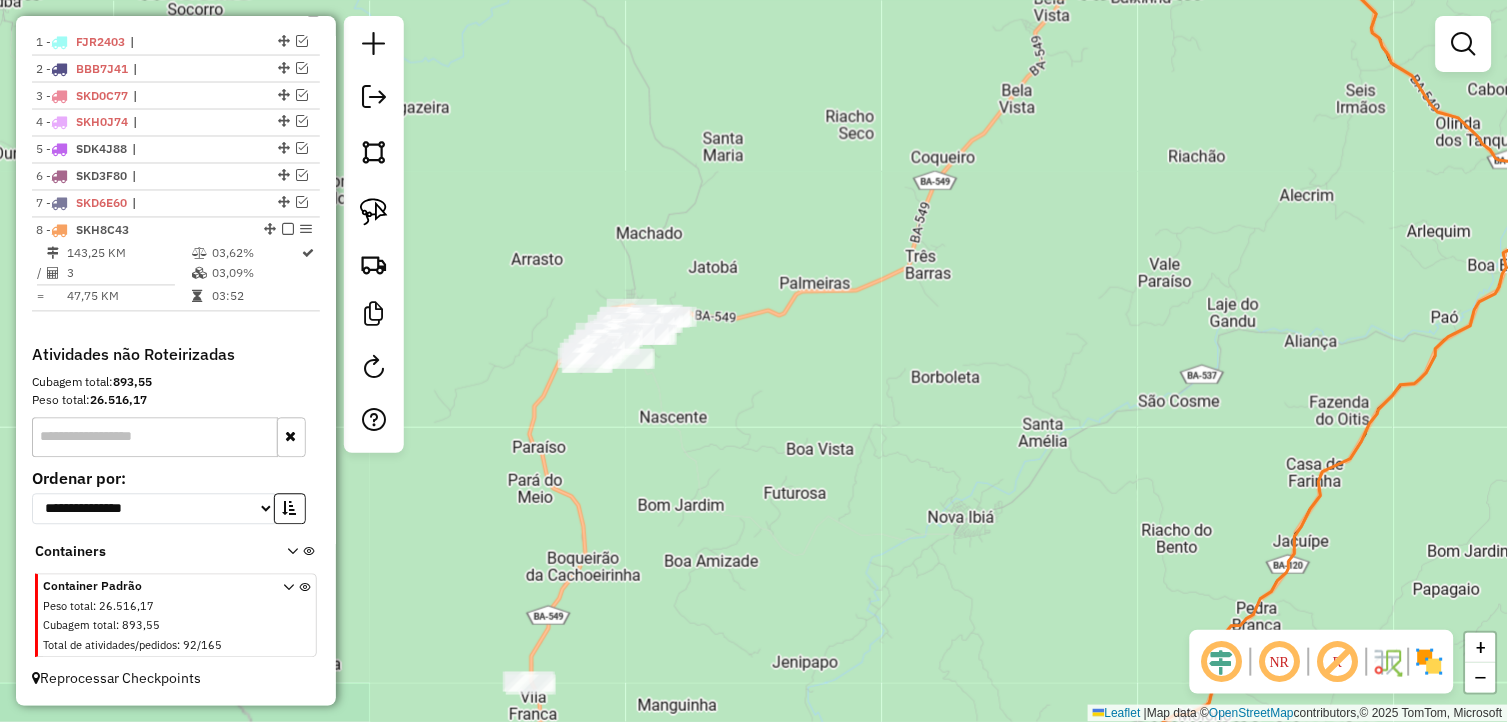 drag, startPoint x: 825, startPoint y: 450, endPoint x: 970, endPoint y: 460, distance: 145.34442 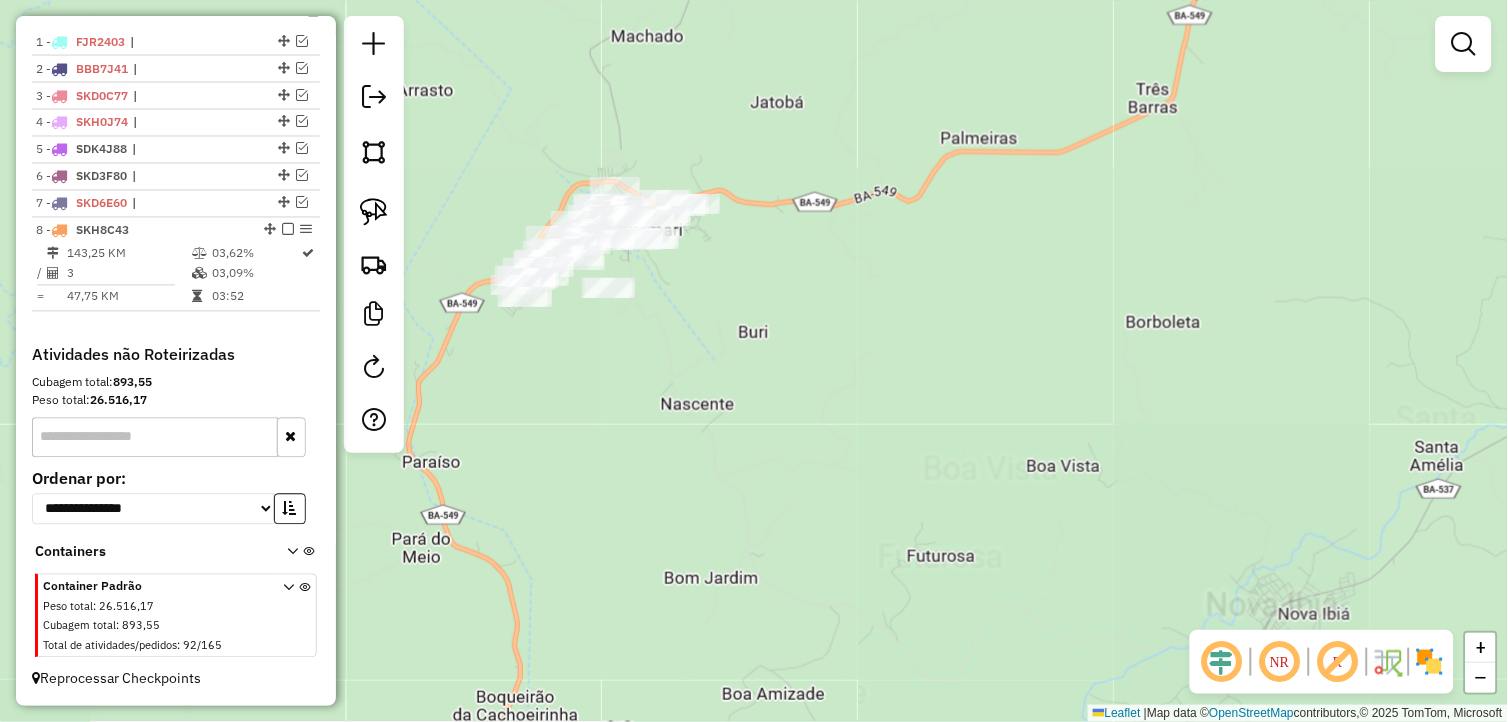 drag, startPoint x: 767, startPoint y: 382, endPoint x: 861, endPoint y: 527, distance: 172.80336 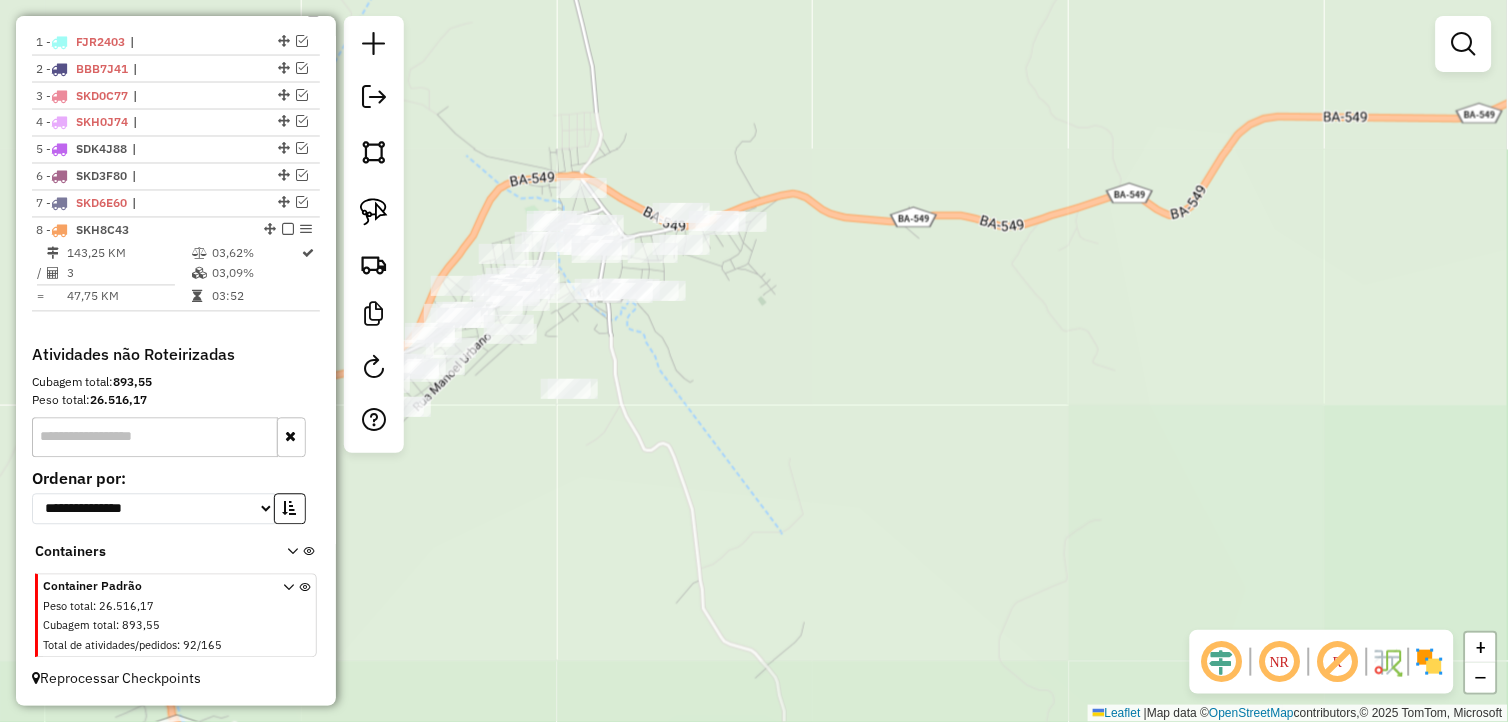 drag, startPoint x: 746, startPoint y: 404, endPoint x: 857, endPoint y: 478, distance: 133.4054 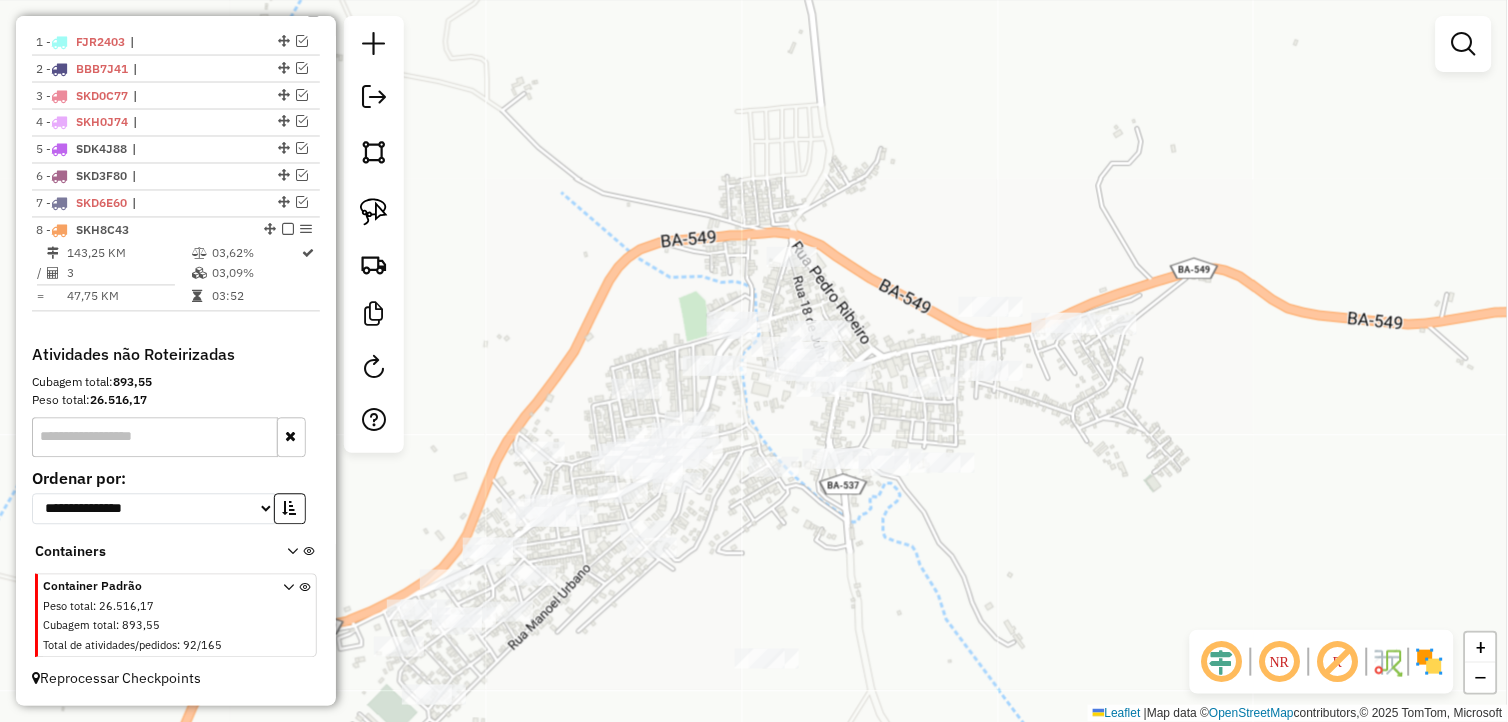 drag, startPoint x: 782, startPoint y: 427, endPoint x: 1025, endPoint y: 626, distance: 314.08597 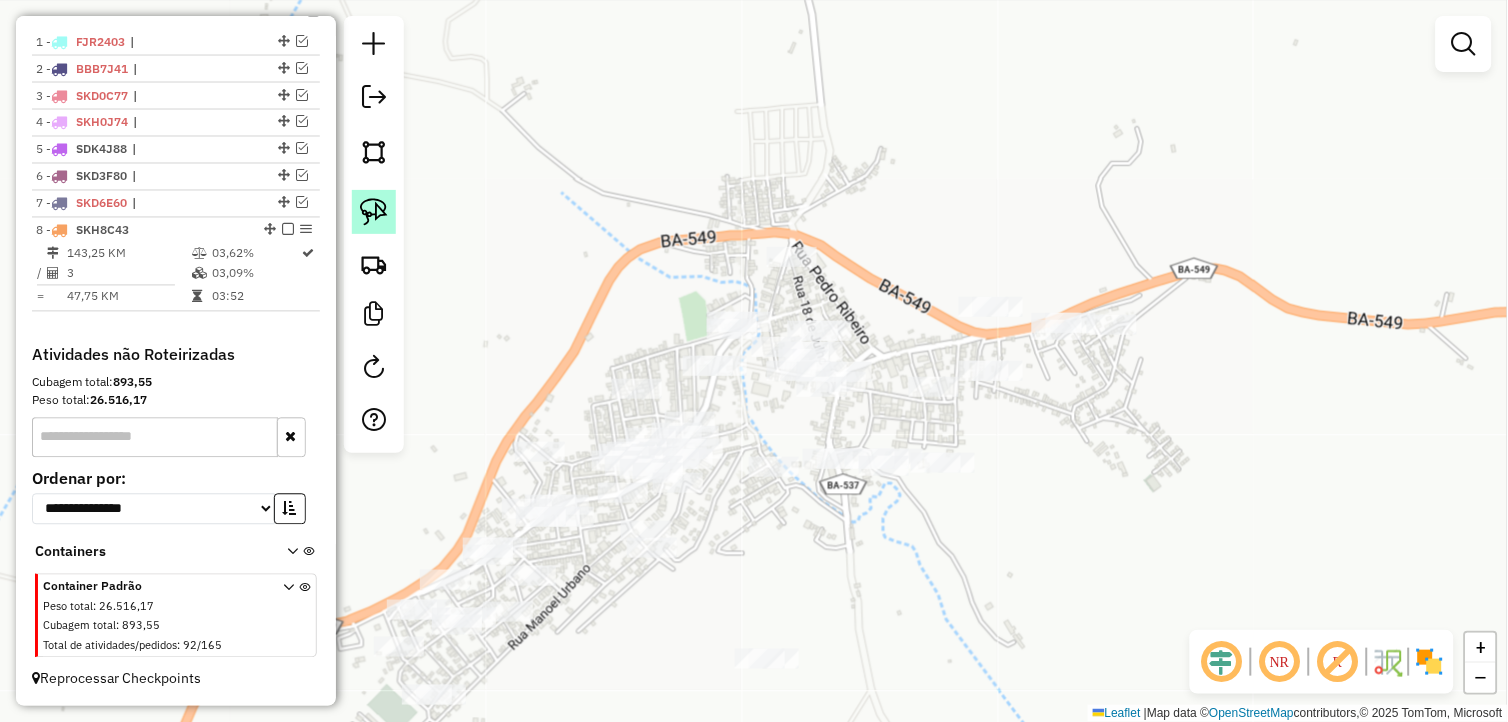 click 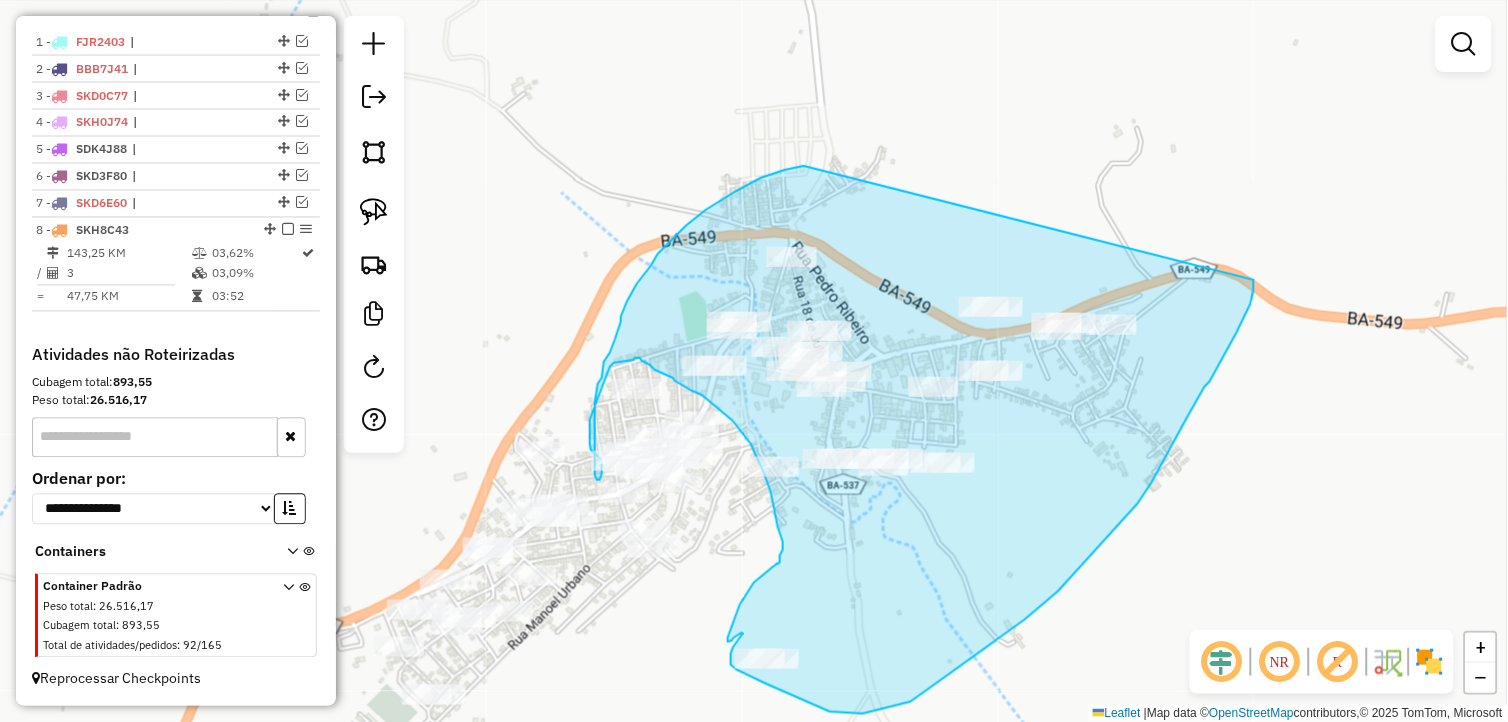 drag, startPoint x: 804, startPoint y: 166, endPoint x: 1254, endPoint y: 278, distance: 463.72836 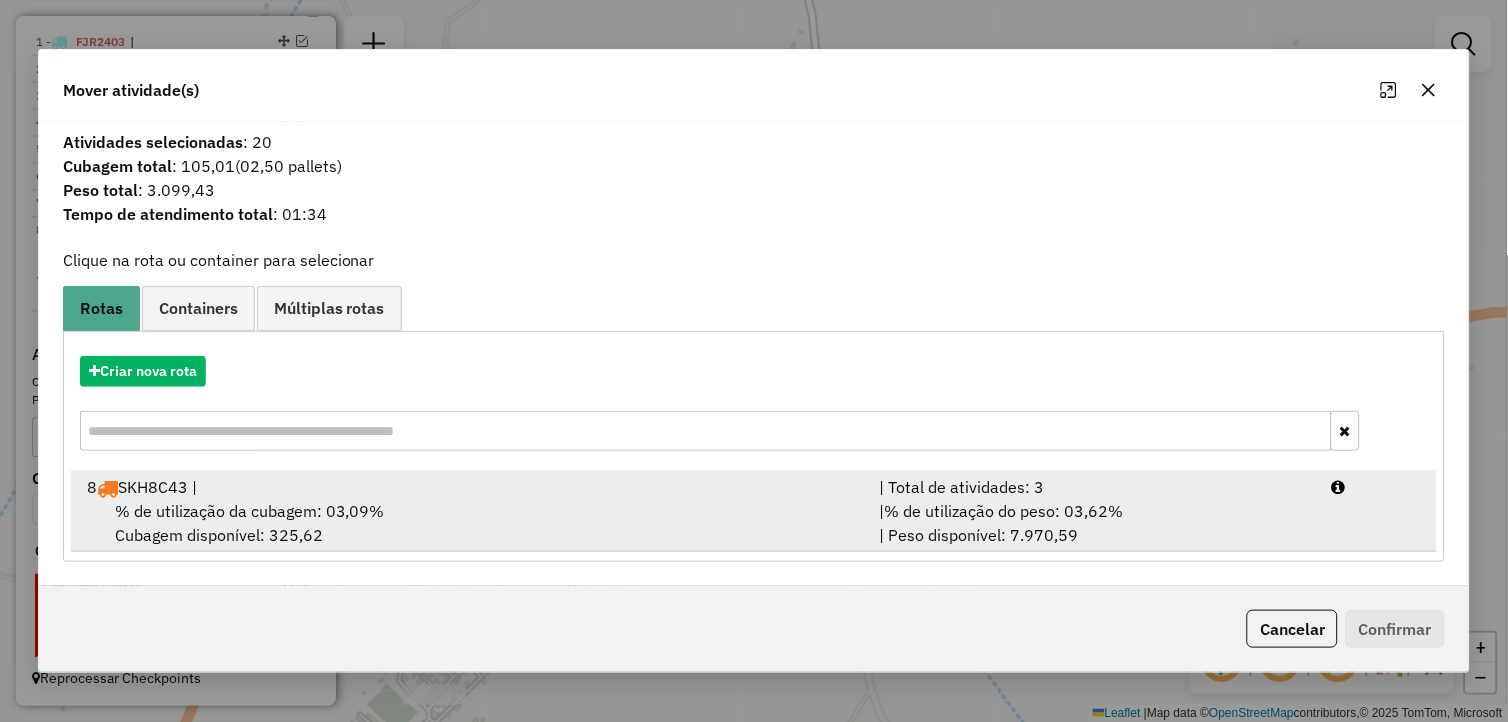 click on "% de utilização da cubagem: 03,09%  Cubagem disponível: 325,62" at bounding box center [471, 523] 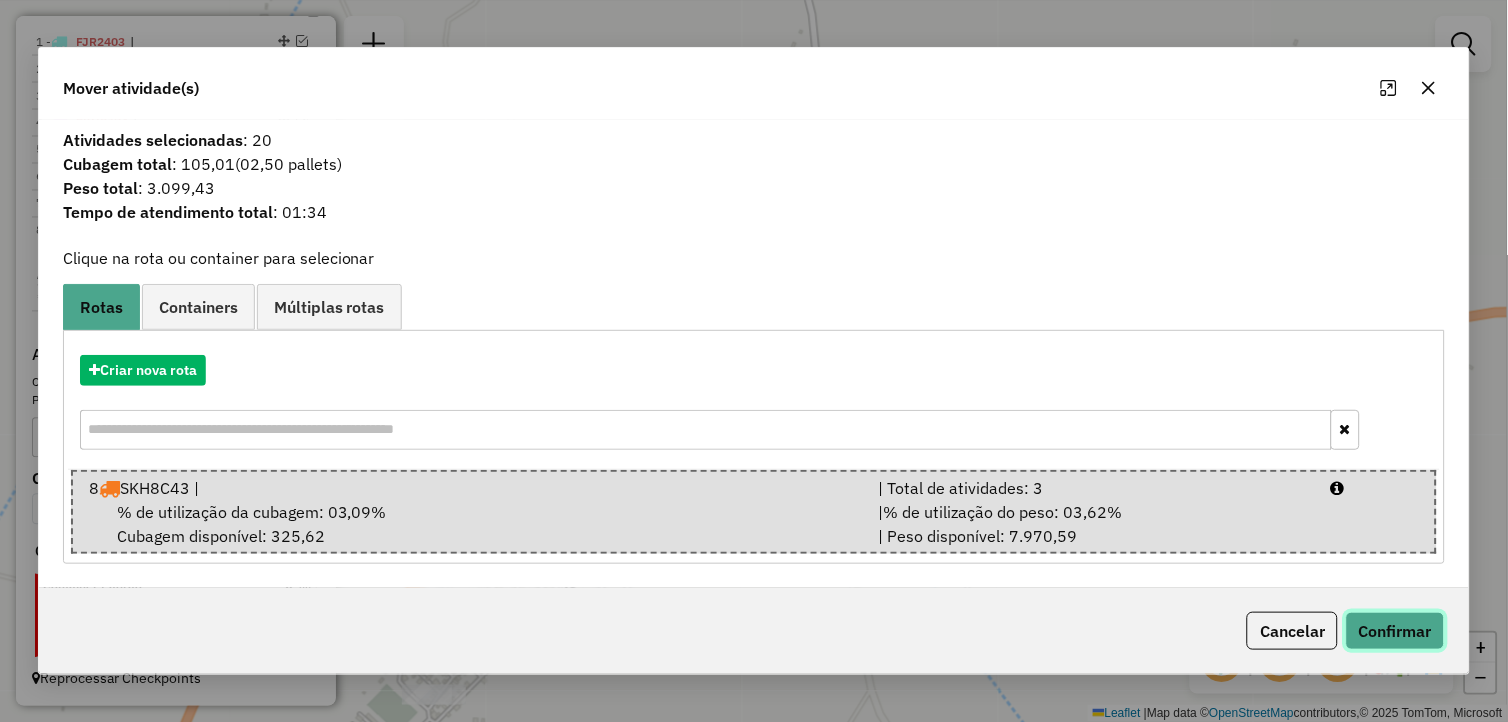 click on "Confirmar" 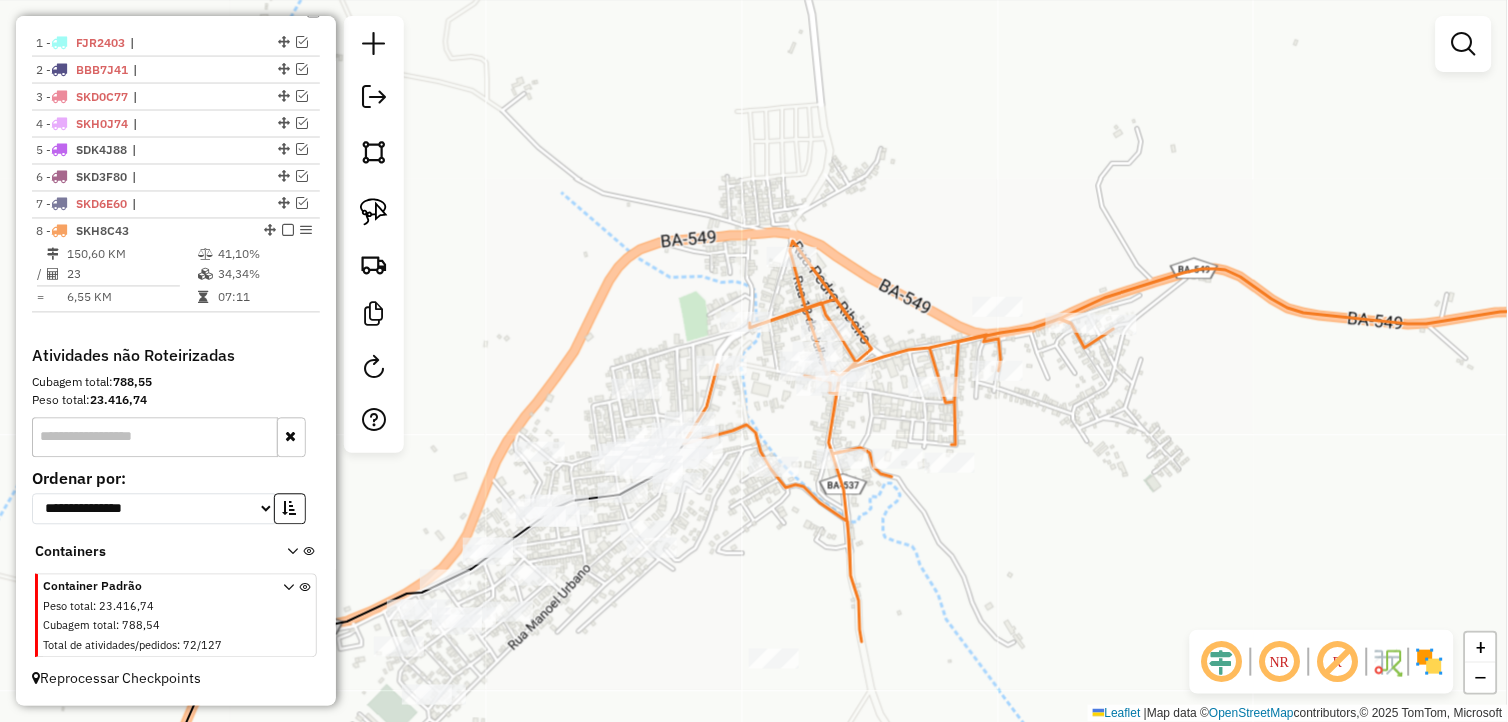 scroll, scrollTop: 735, scrollLeft: 0, axis: vertical 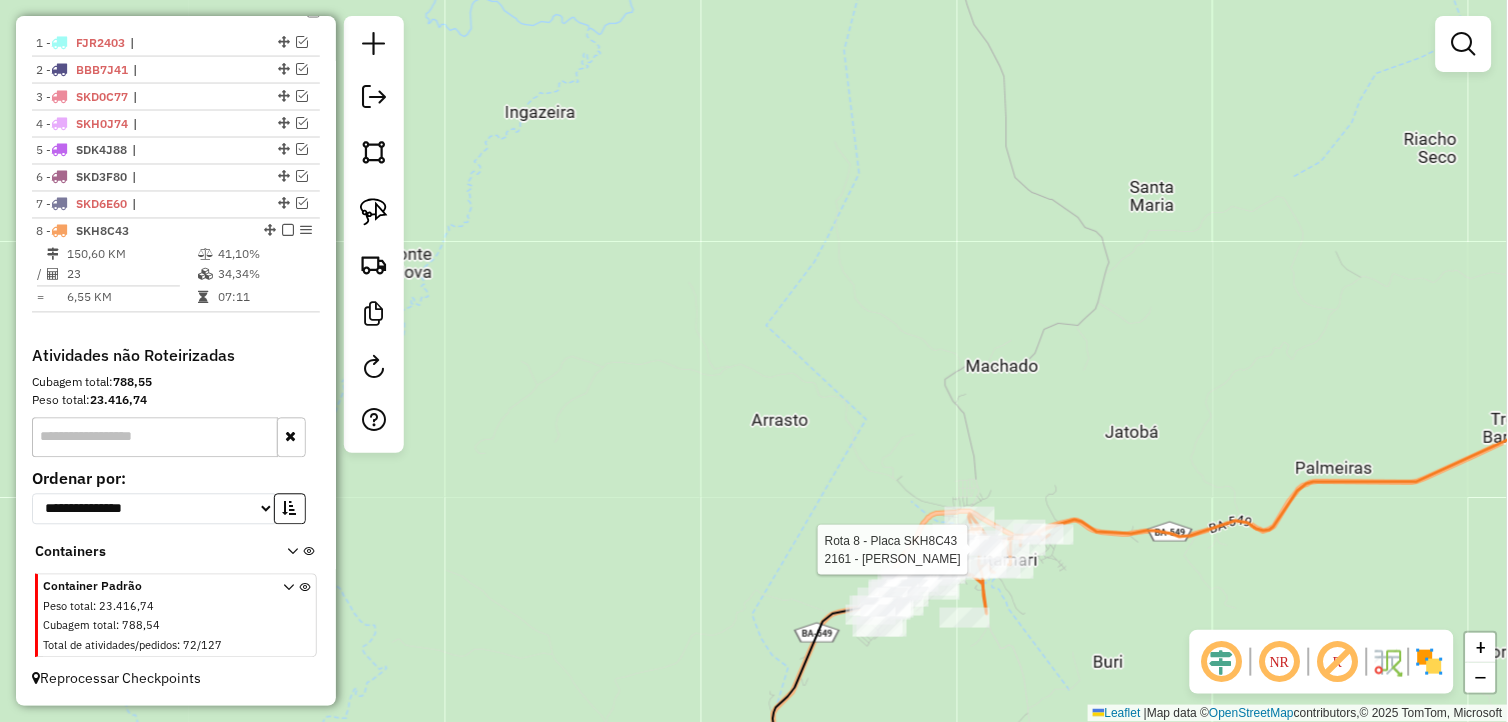 select on "*********" 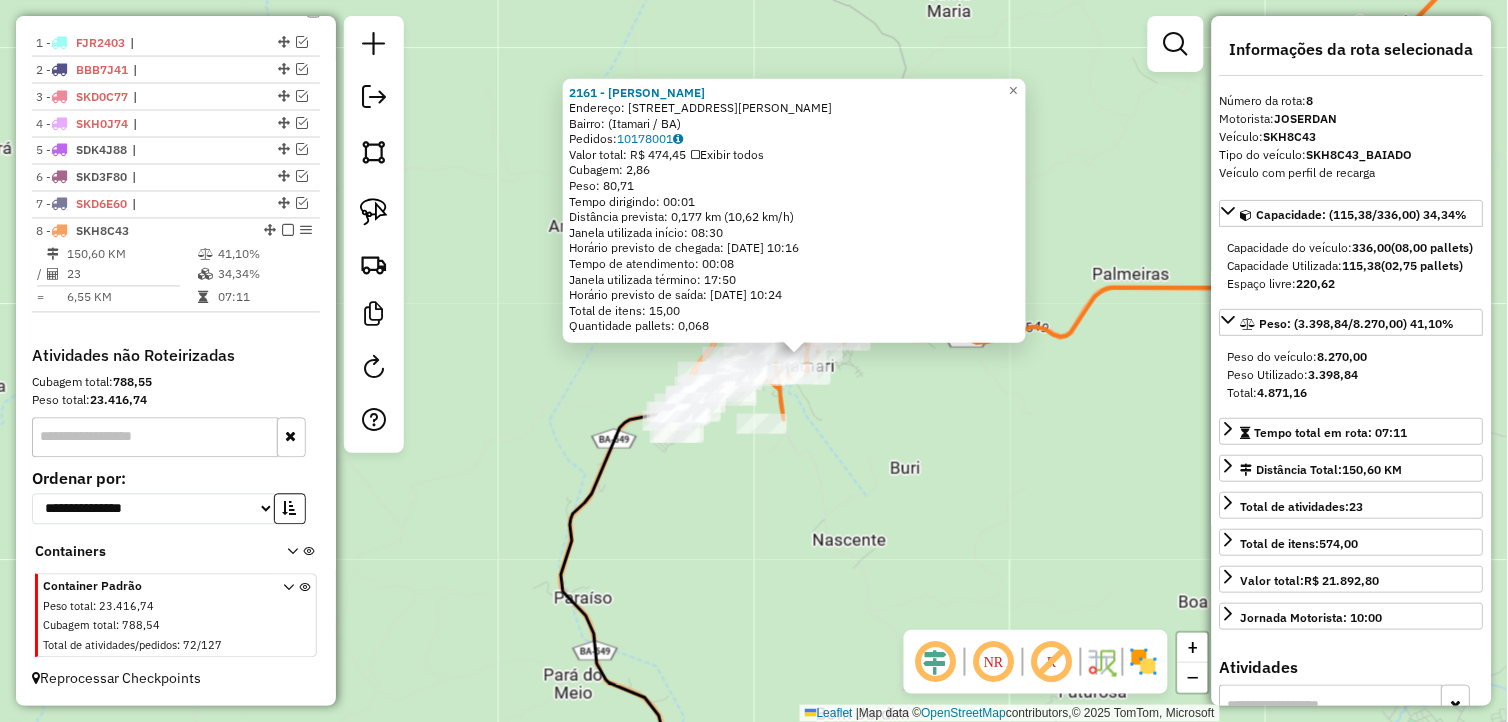 drag, startPoint x: 986, startPoint y: 574, endPoint x: 1045, endPoint y: 567, distance: 59.413803 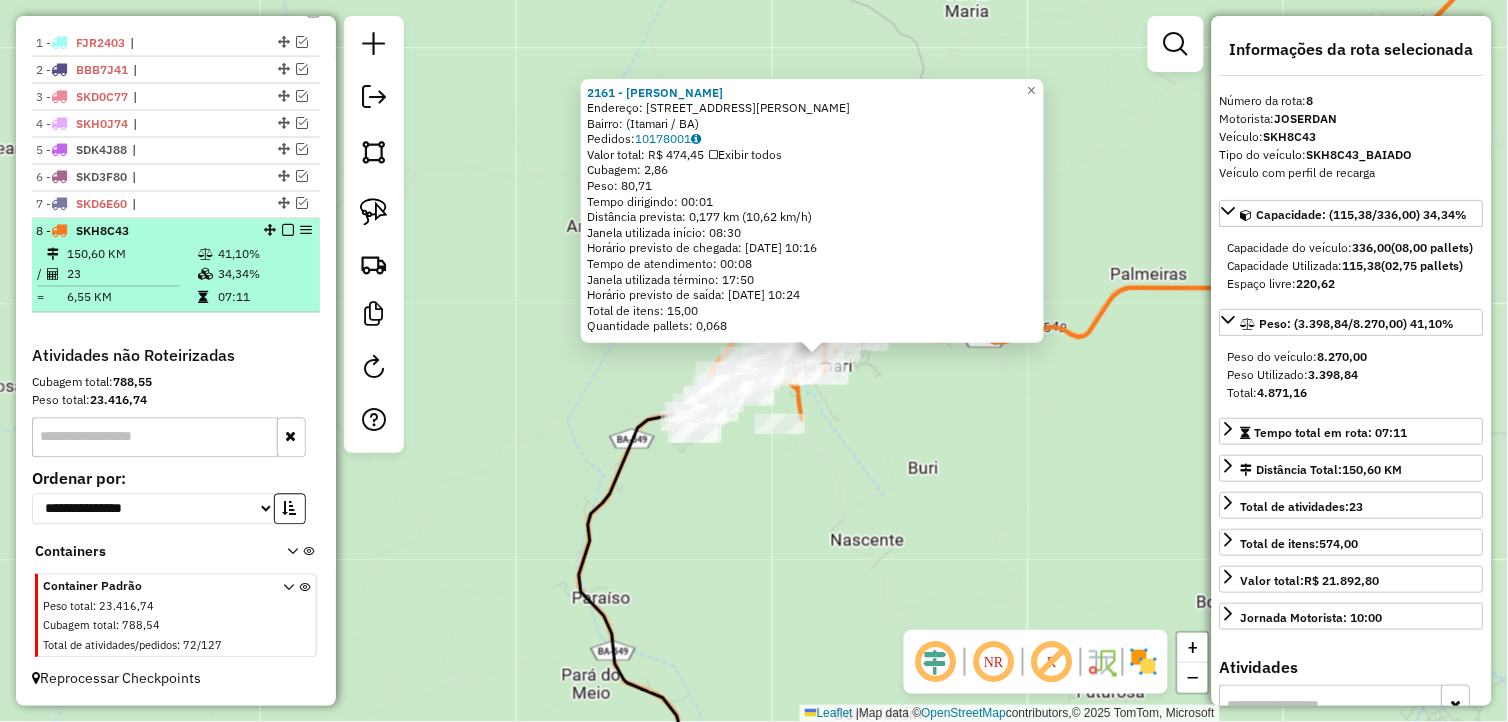 click at bounding box center (282, 231) 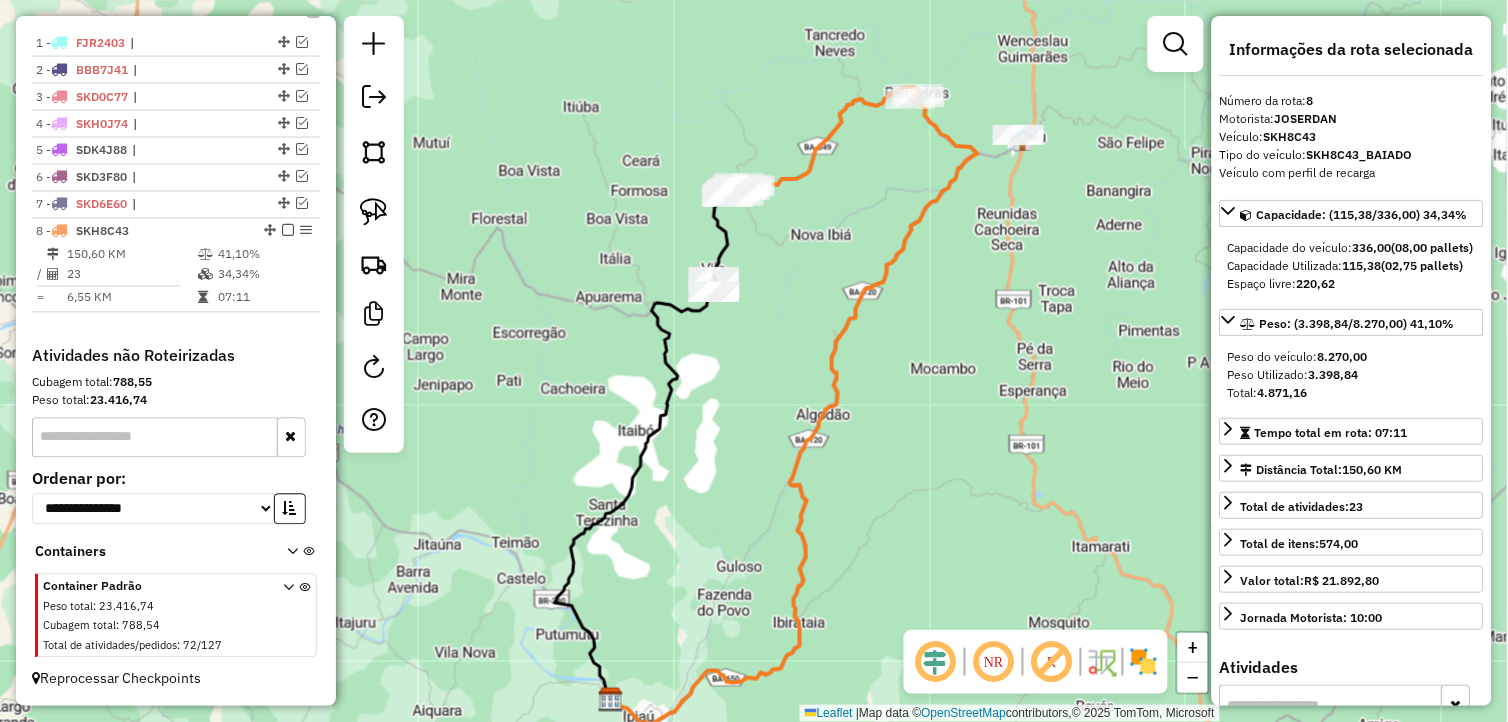 drag, startPoint x: 760, startPoint y: 290, endPoint x: 765, endPoint y: 438, distance: 148.08444 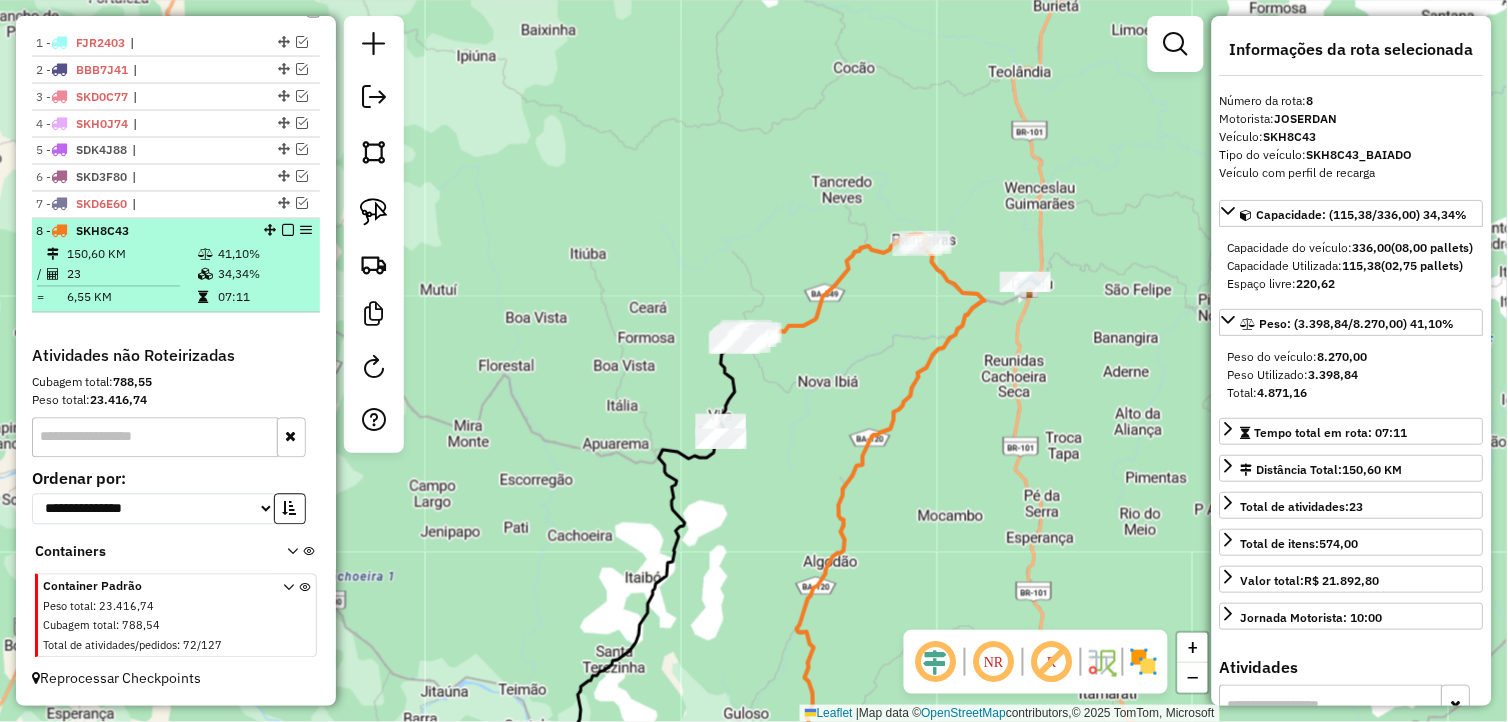 click at bounding box center (282, 231) 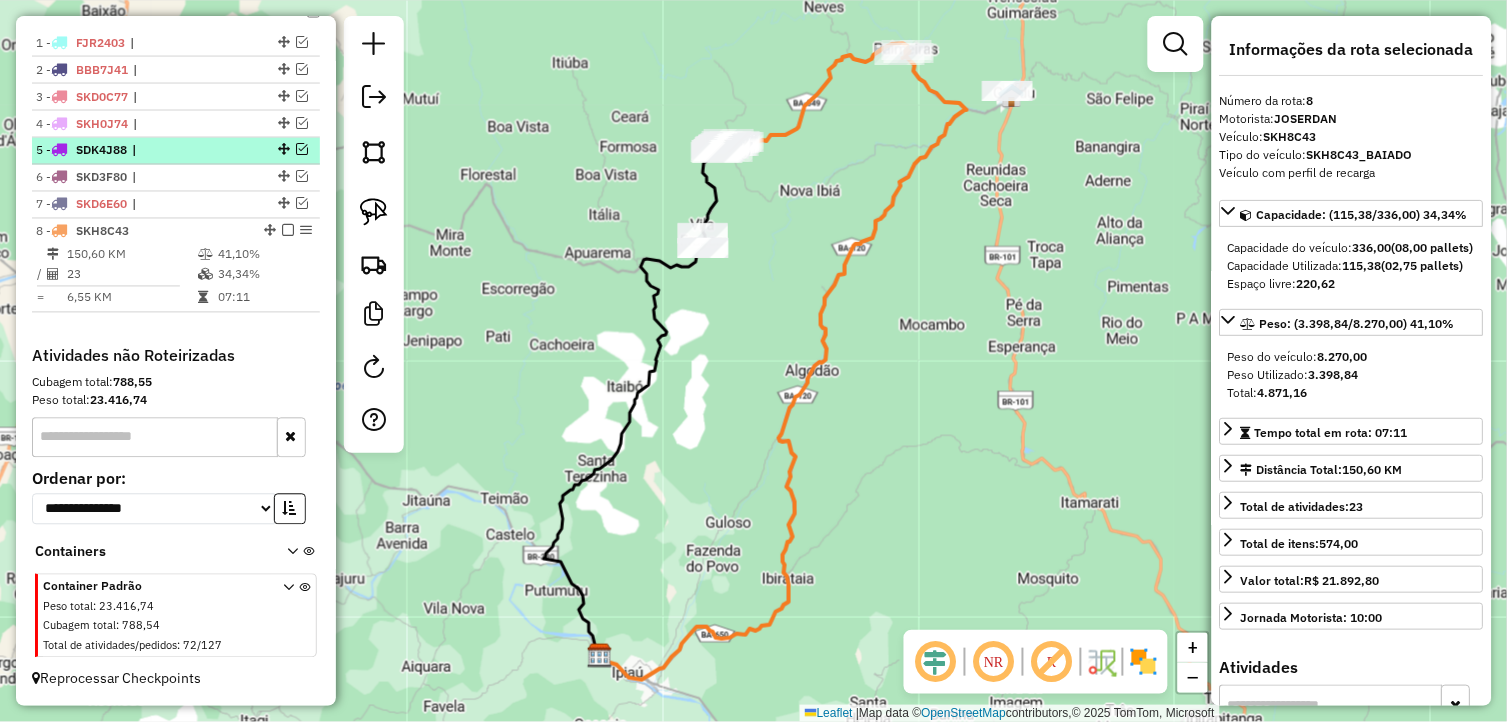 click at bounding box center [288, 231] 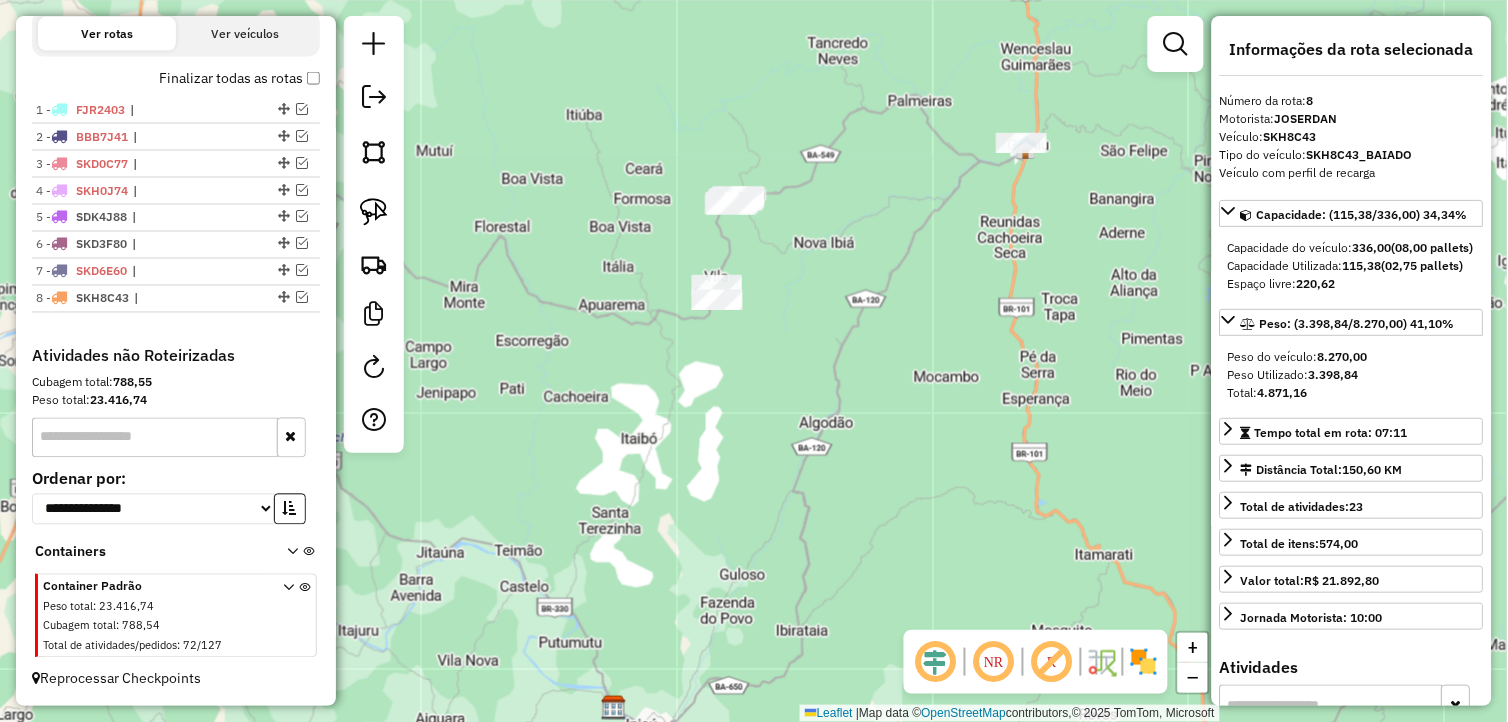 drag, startPoint x: 833, startPoint y: 240, endPoint x: 842, endPoint y: 405, distance: 165.24527 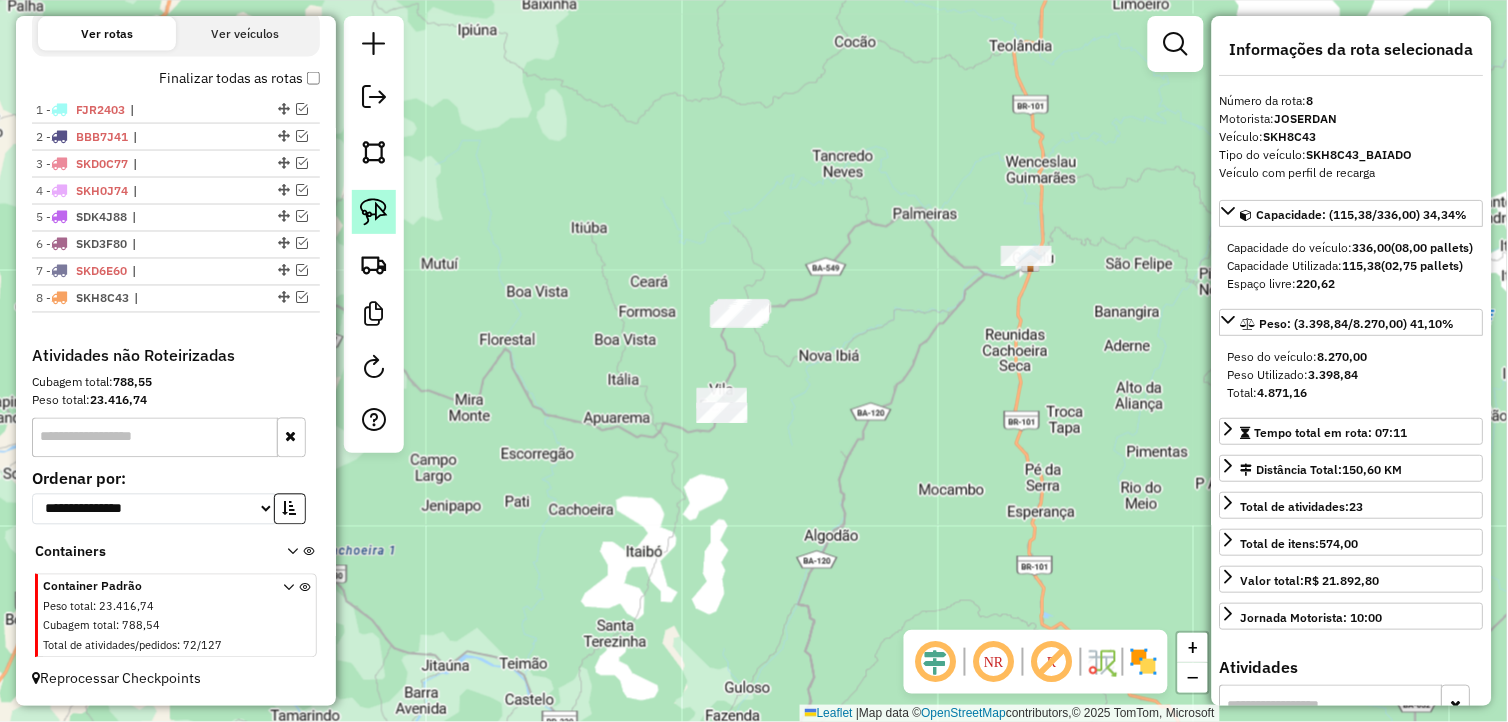 click 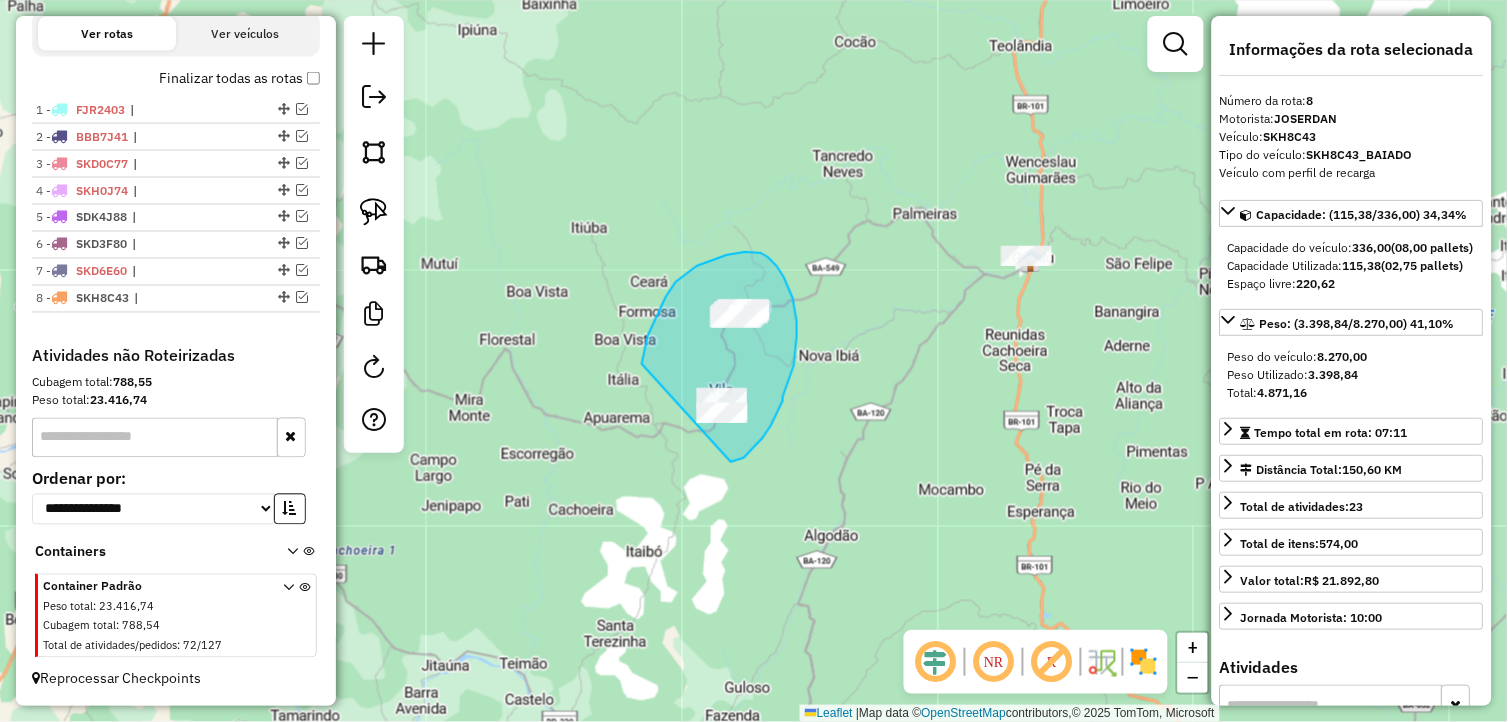 drag, startPoint x: 733, startPoint y: 462, endPoint x: 635, endPoint y: 396, distance: 118.15244 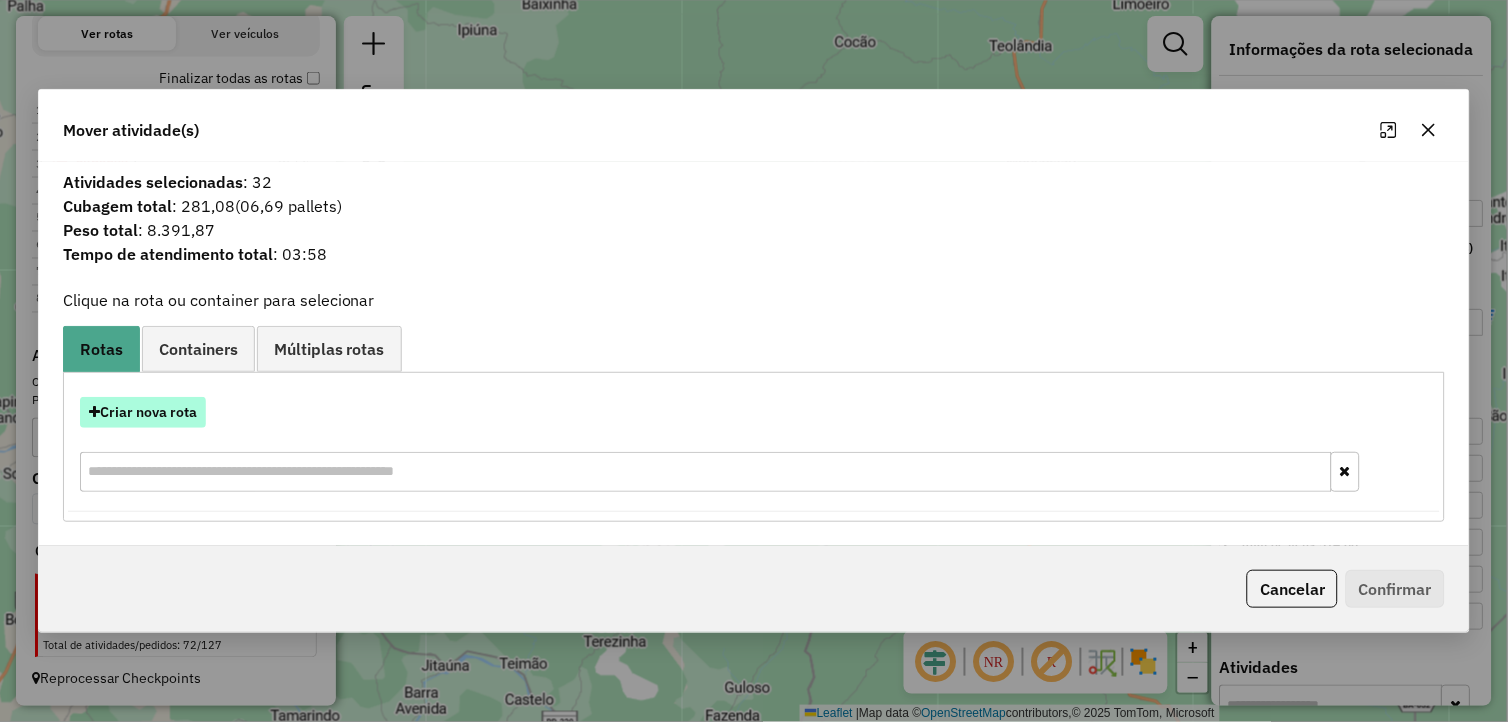 click on "Criar nova rota" at bounding box center (143, 412) 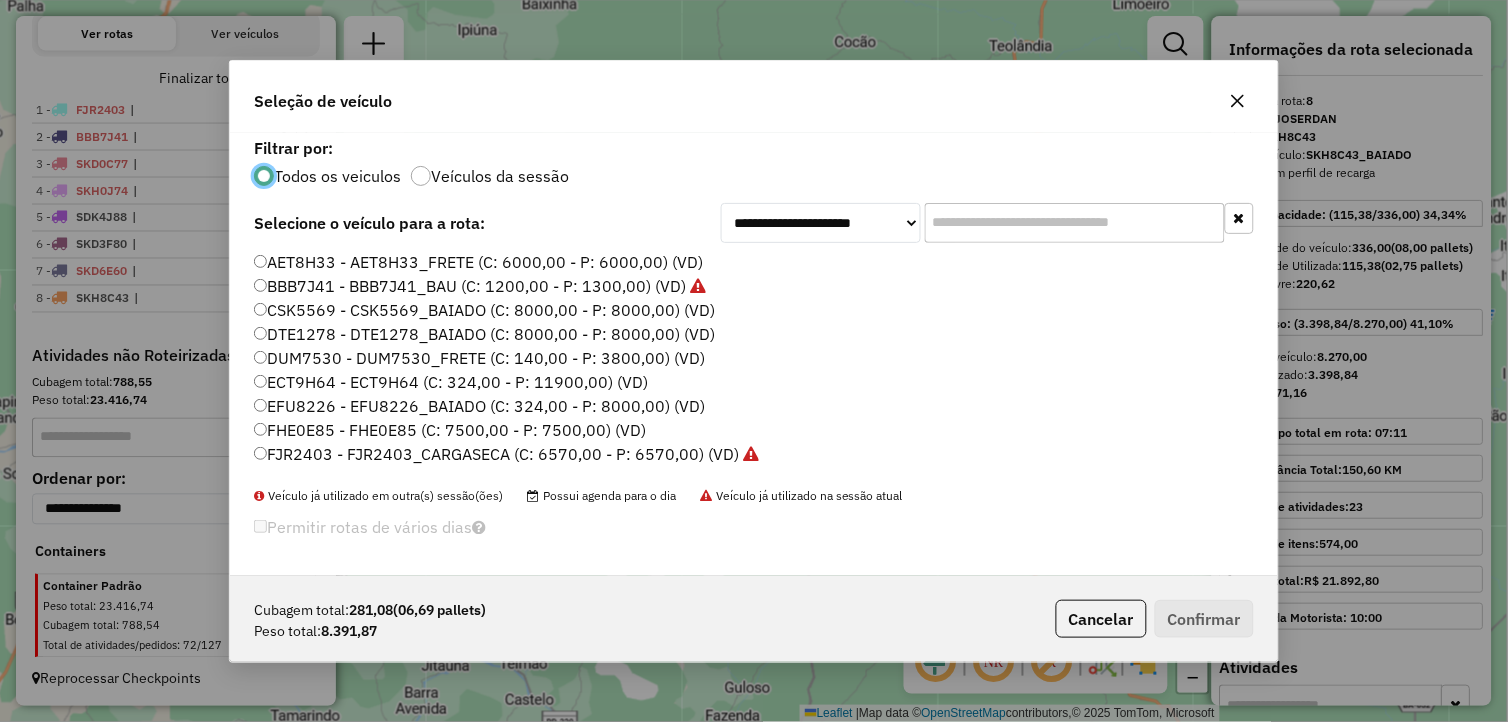 scroll, scrollTop: 11, scrollLeft: 5, axis: both 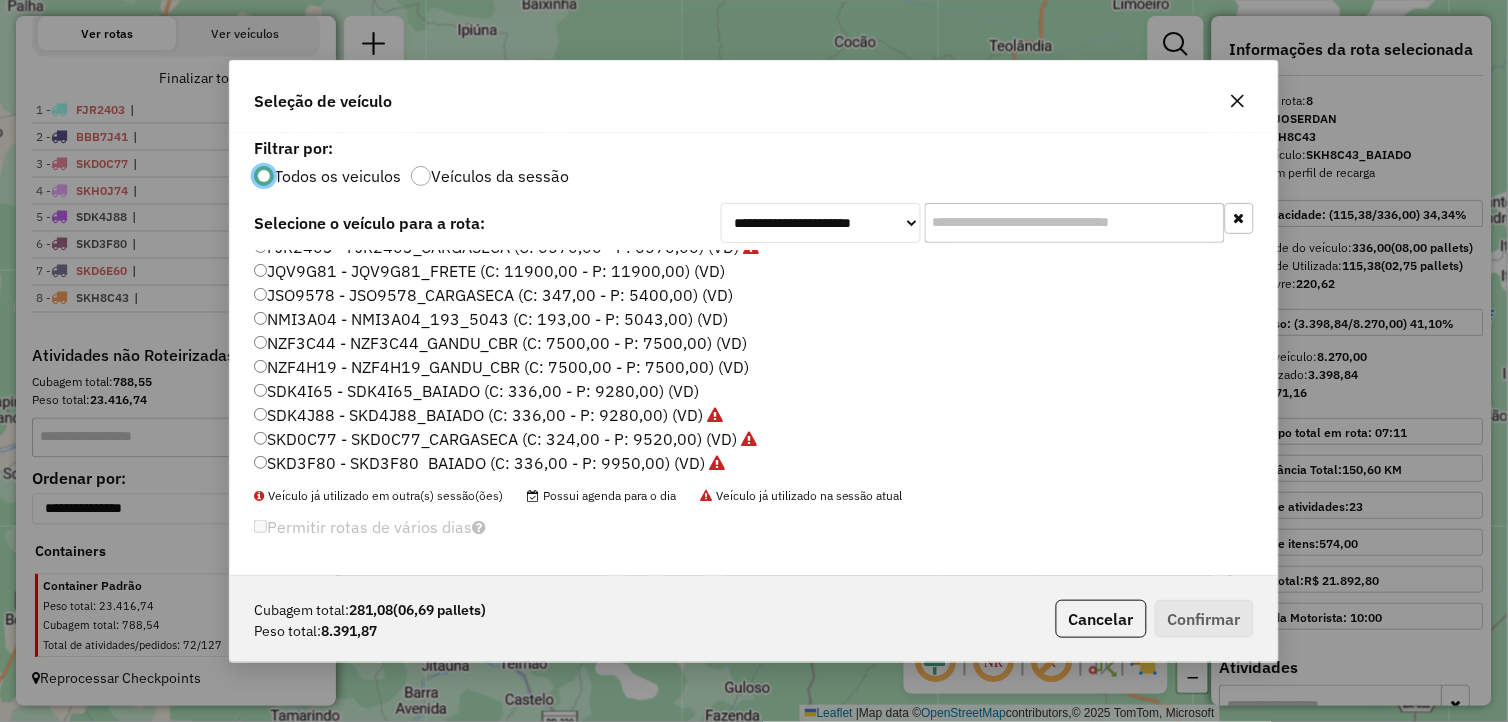 click on "SDK4I65 - SDK4I65_BAIADO (C: 336,00 - P: 9280,00) (VD)" 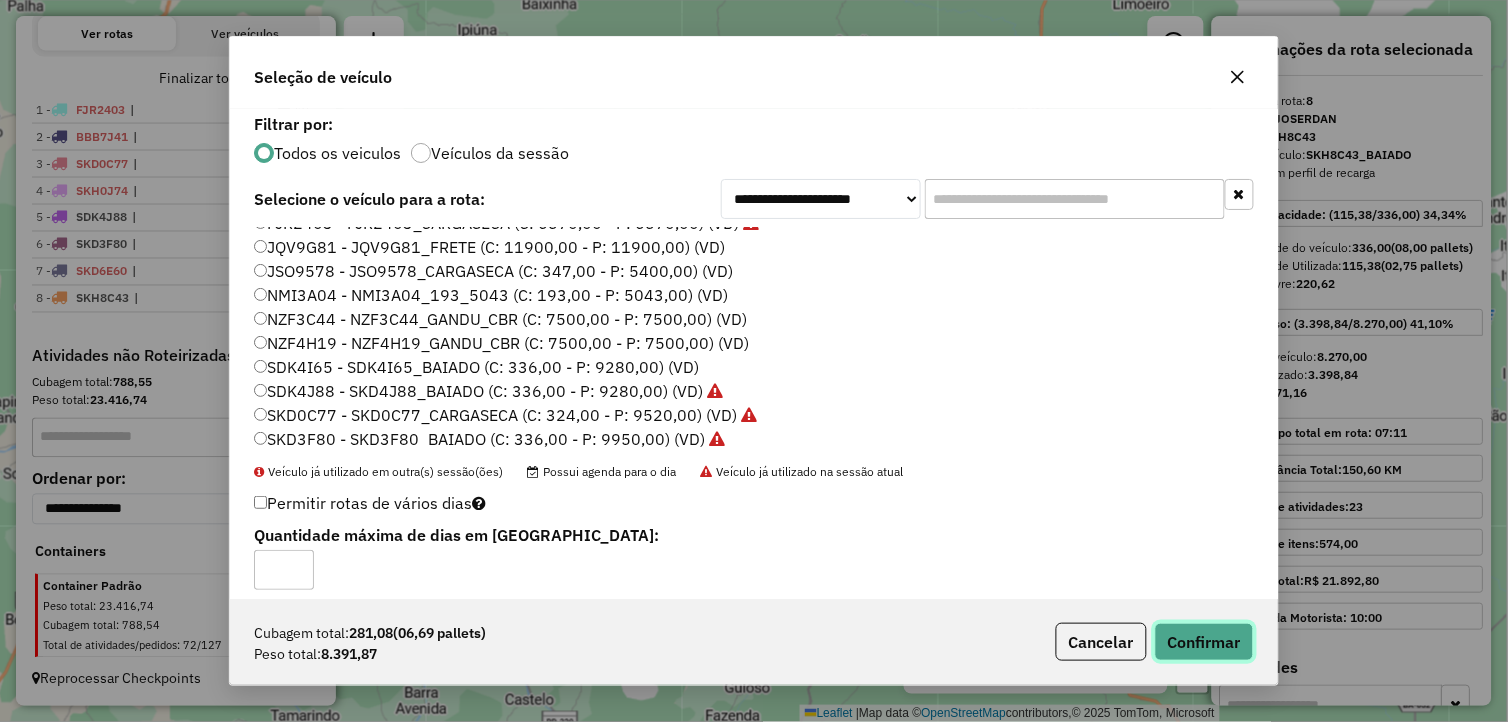 click on "Confirmar" 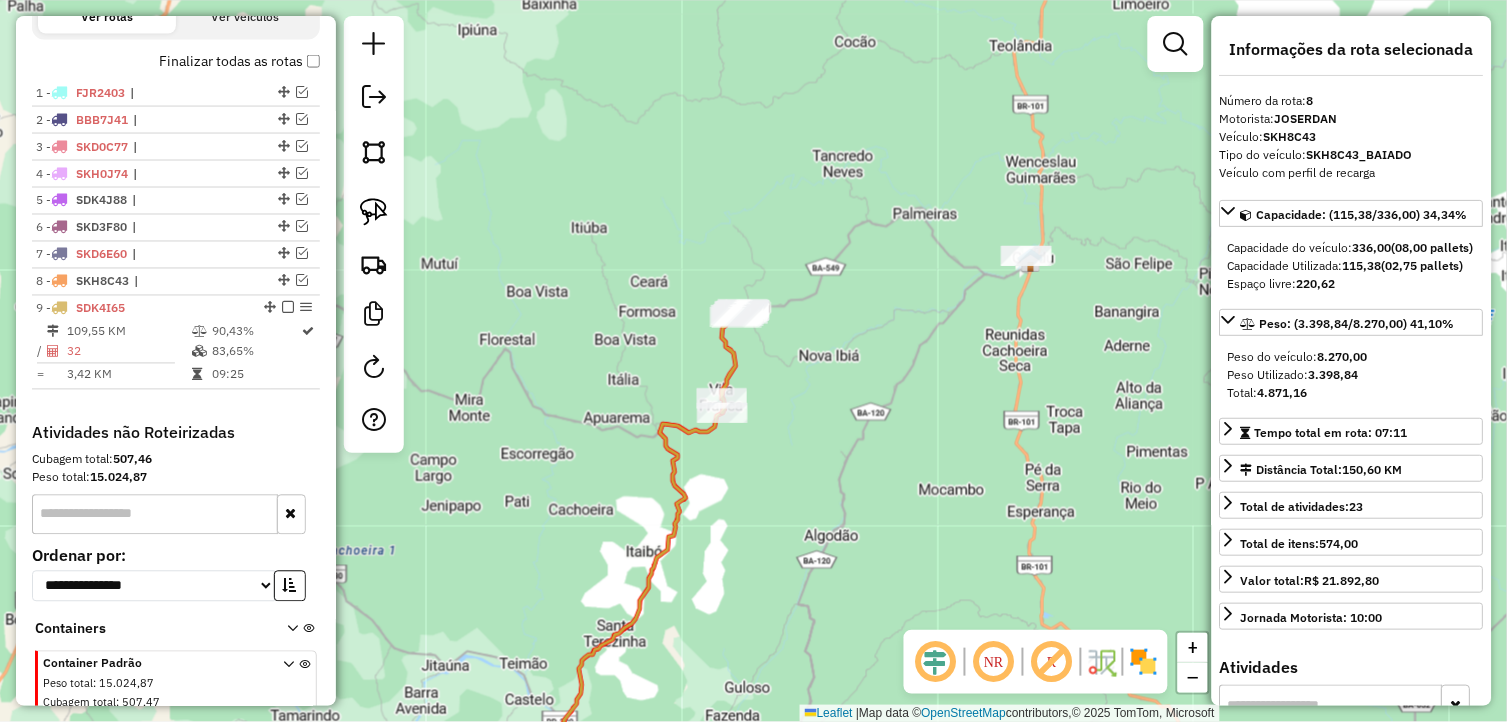 scroll, scrollTop: 763, scrollLeft: 0, axis: vertical 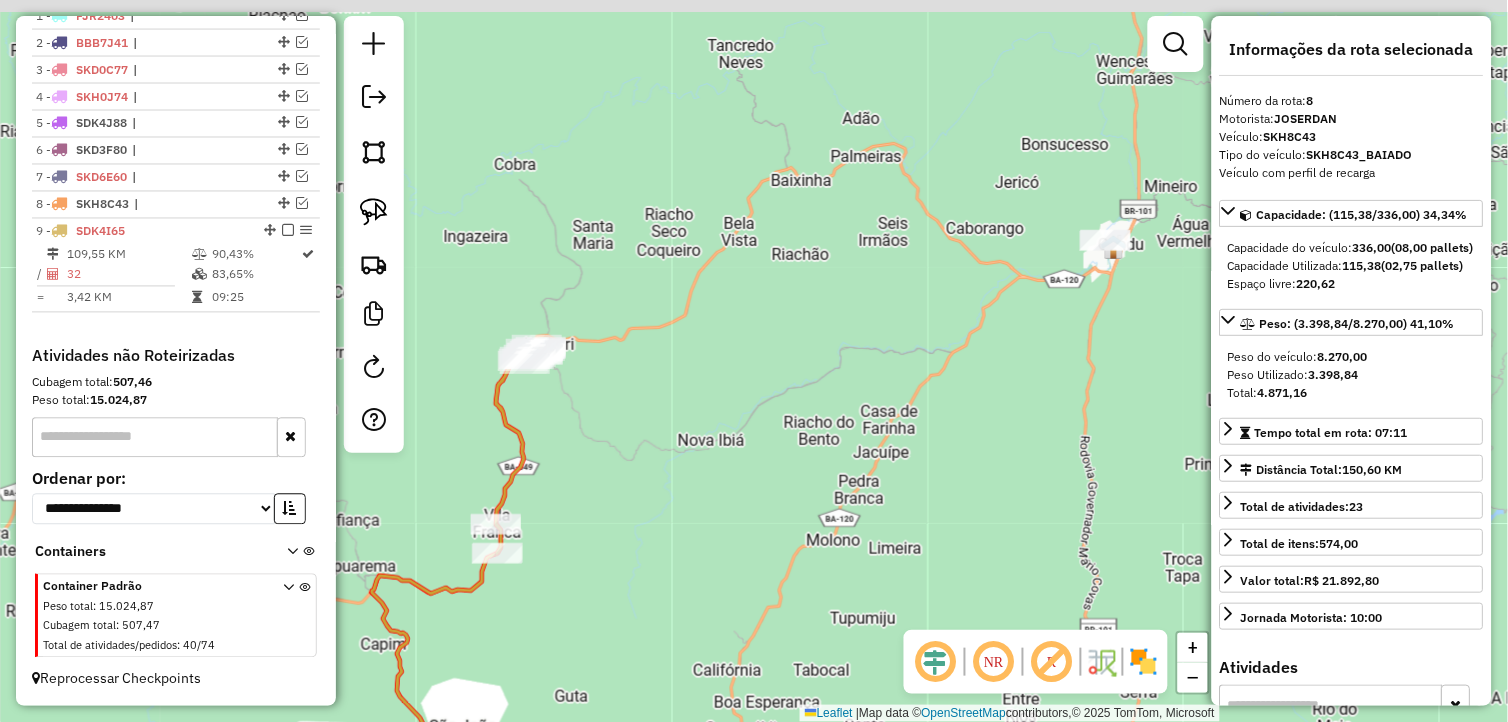 drag, startPoint x: 808, startPoint y: 327, endPoint x: 776, endPoint y: 462, distance: 138.74077 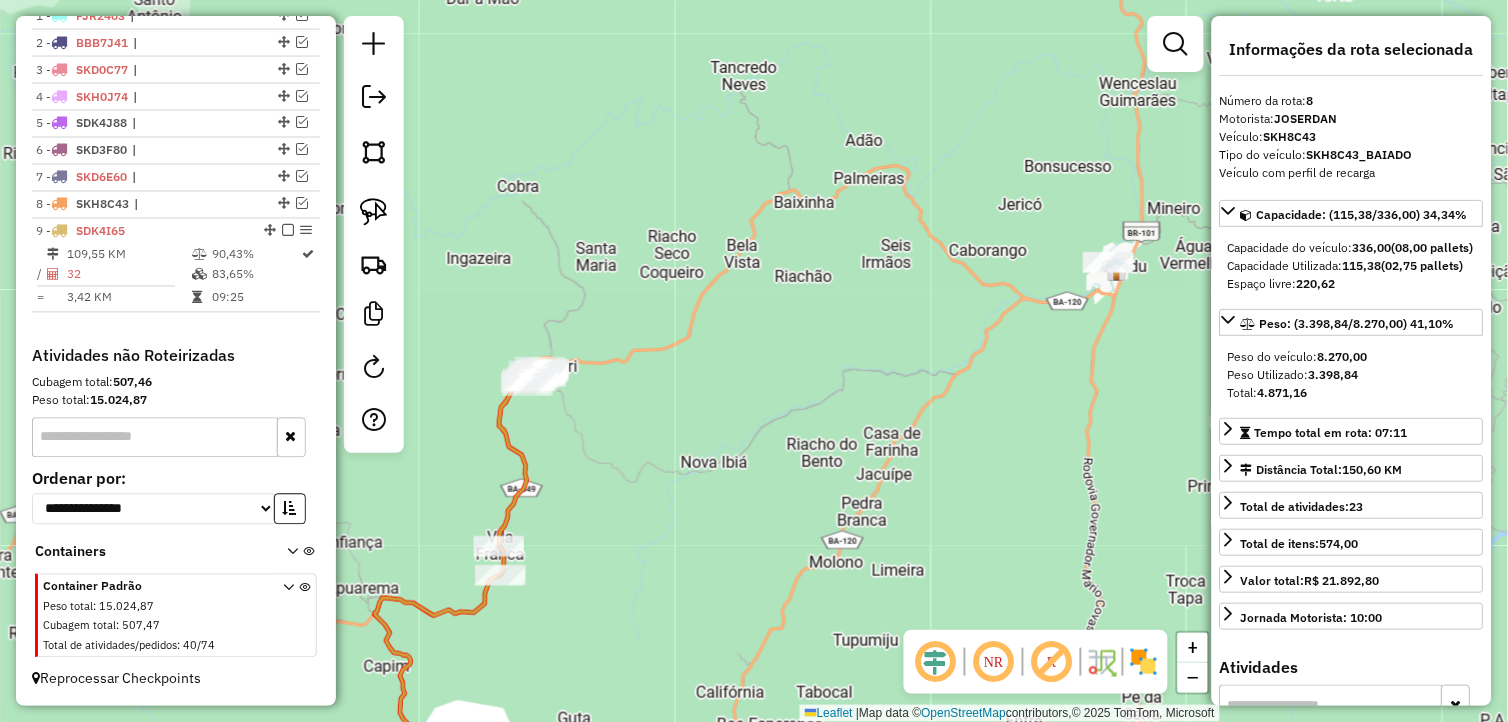 drag, startPoint x: 628, startPoint y: 285, endPoint x: 591, endPoint y: 294, distance: 38.078865 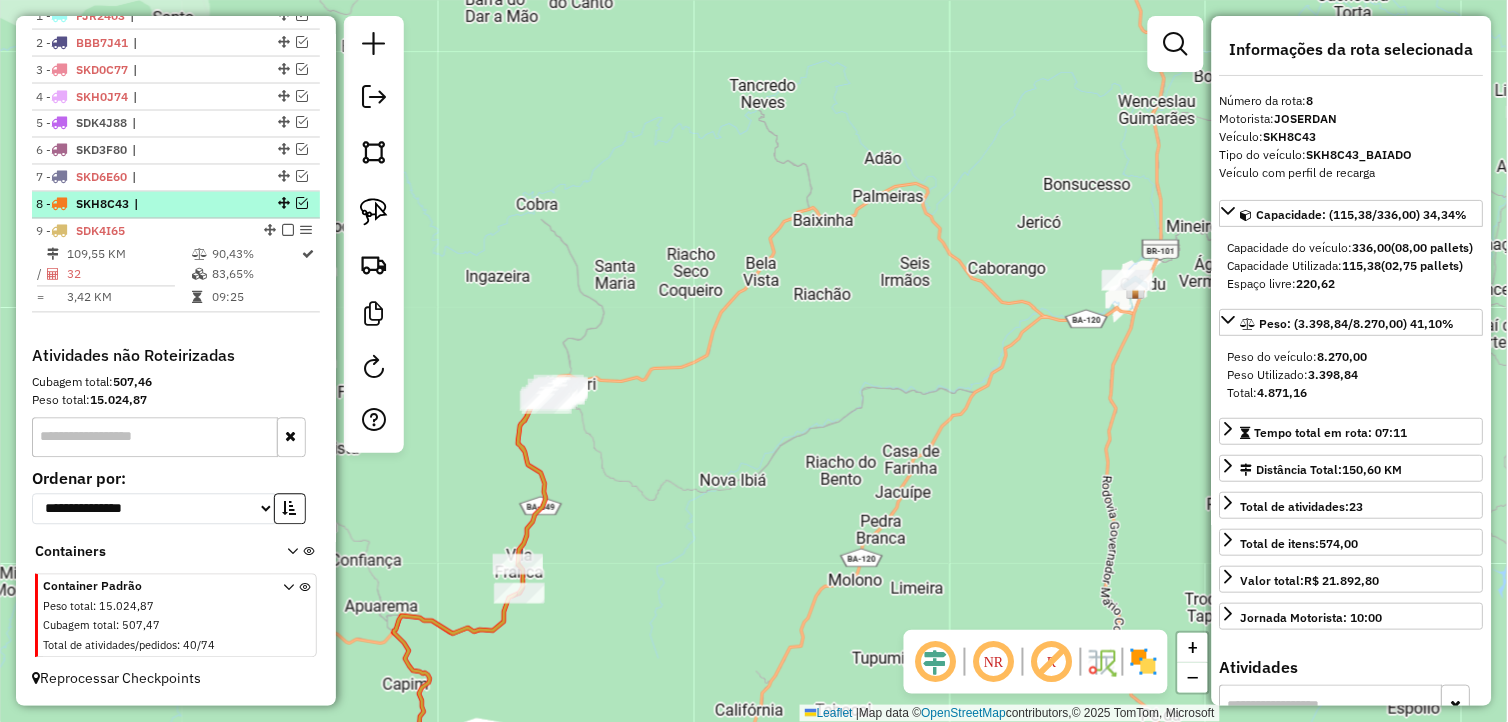 click at bounding box center [302, 204] 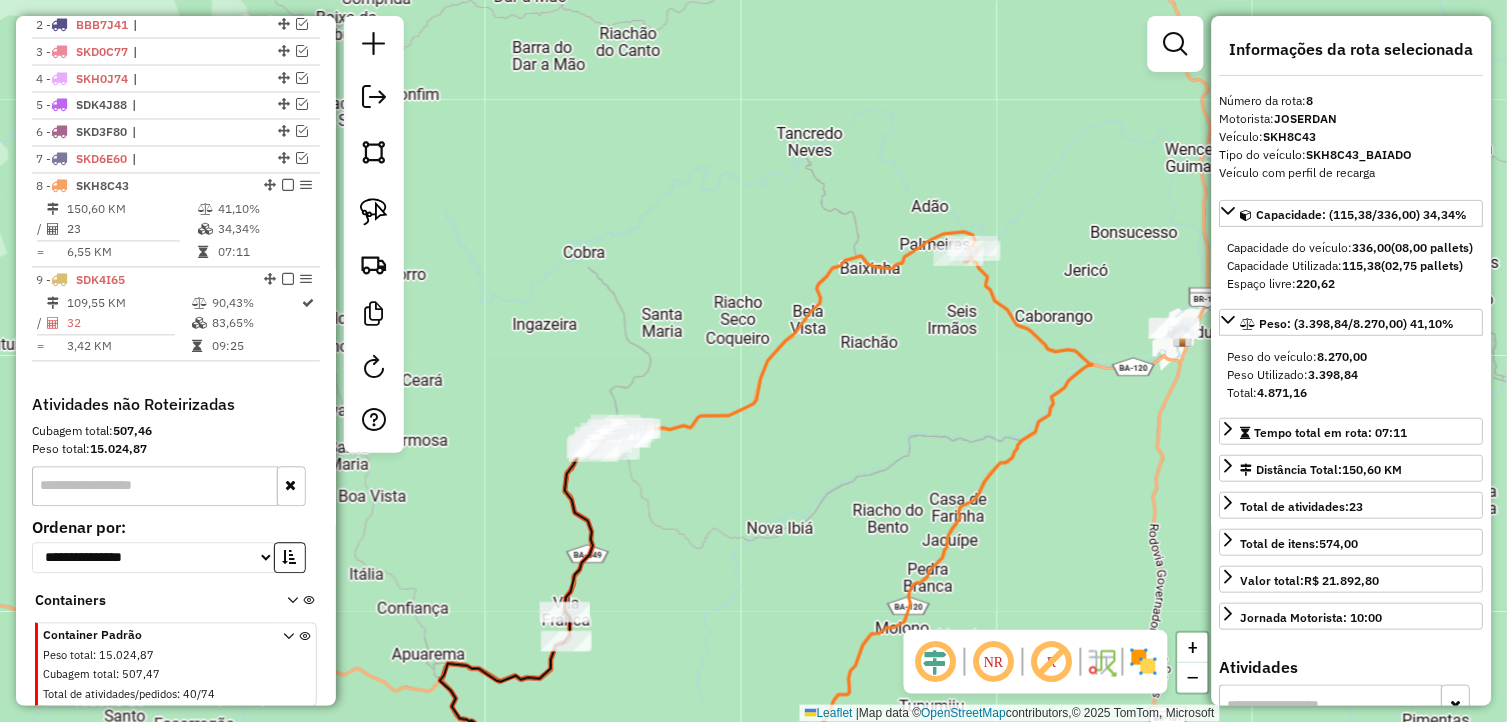 drag, startPoint x: 708, startPoint y: 396, endPoint x: 754, endPoint y: 444, distance: 66.48308 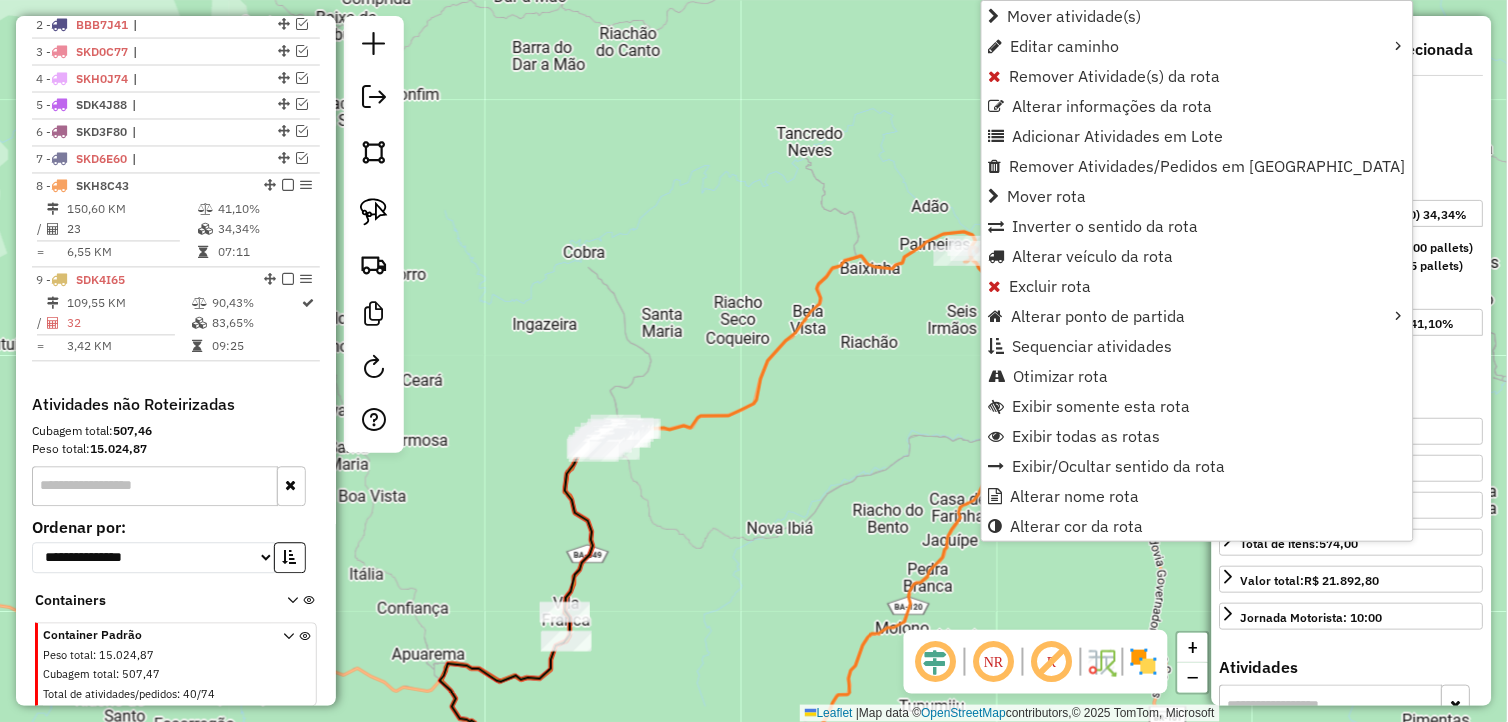 scroll, scrollTop: 830, scrollLeft: 0, axis: vertical 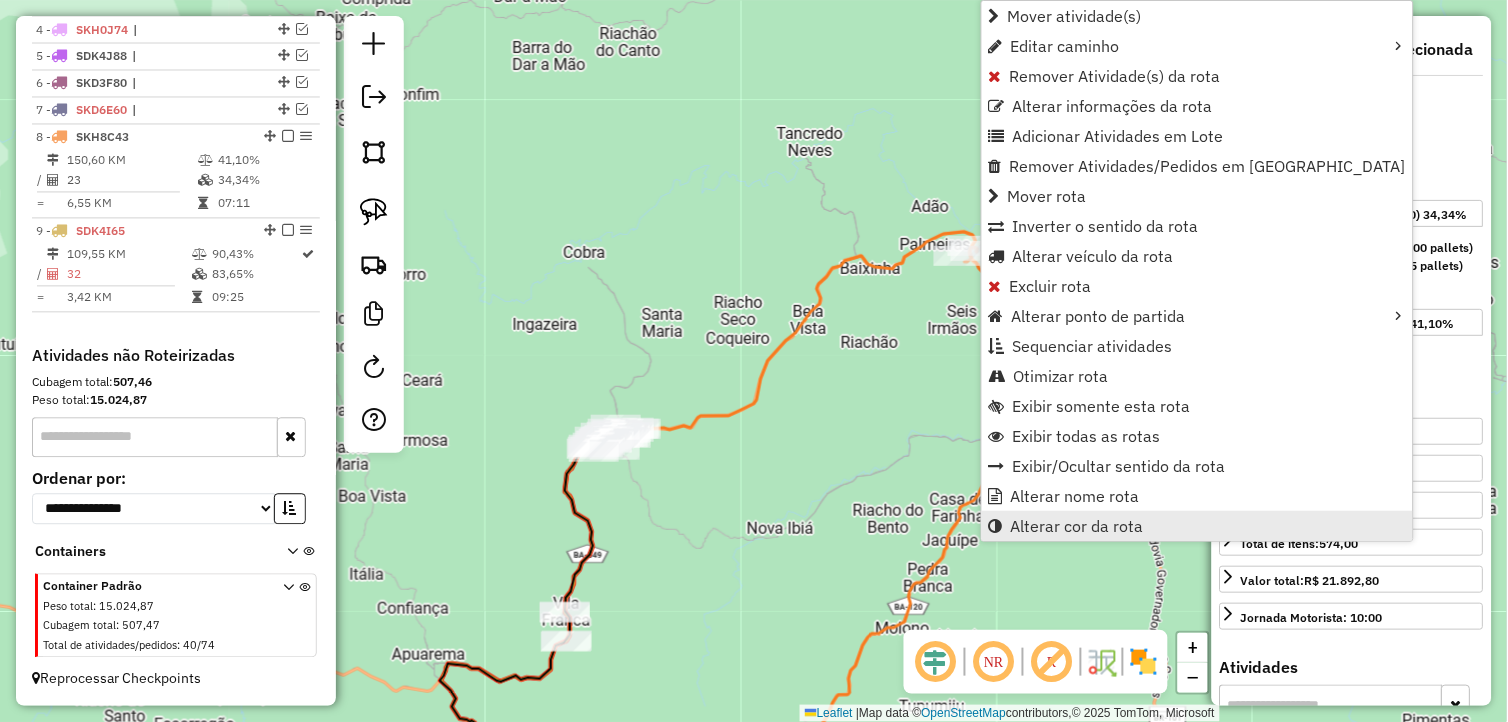 click on "Alterar cor da rota" at bounding box center [1077, 526] 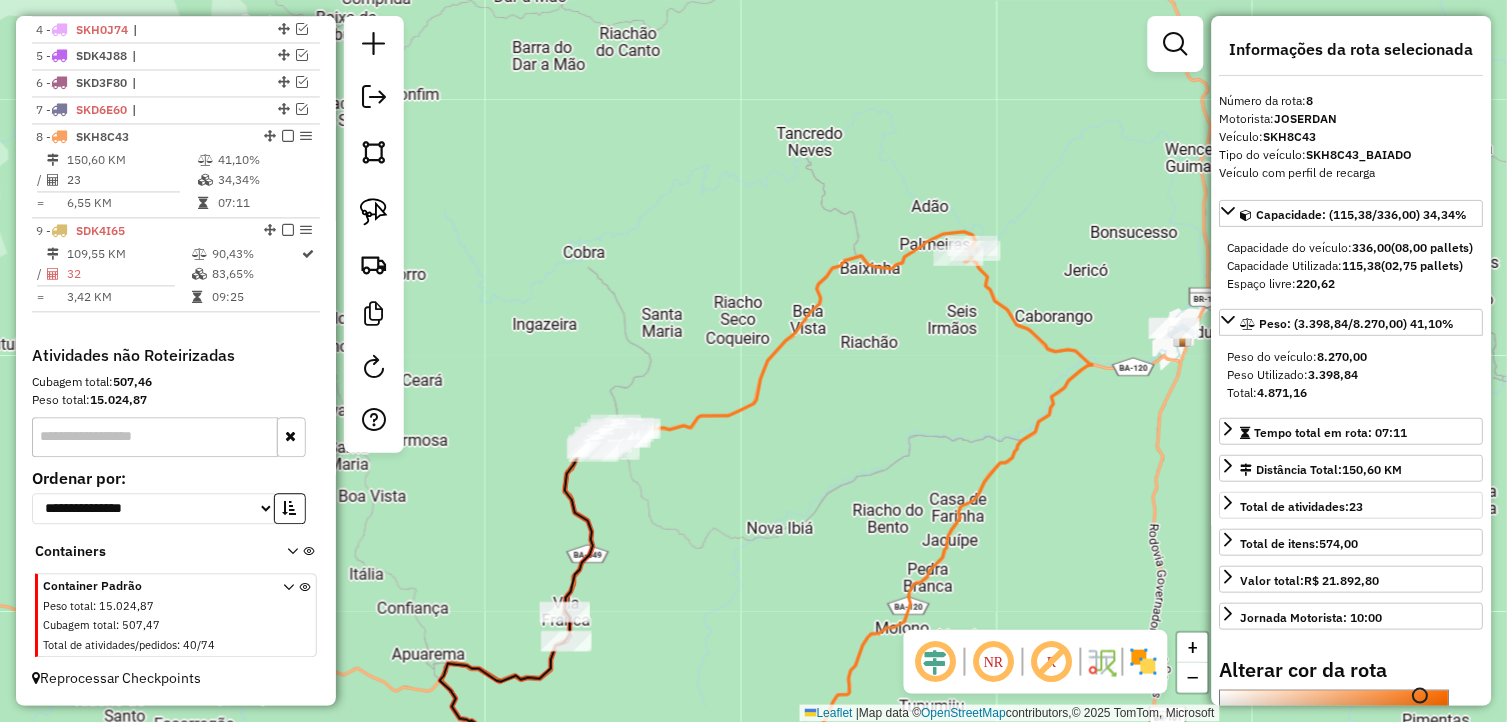 scroll, scrollTop: 394, scrollLeft: 0, axis: vertical 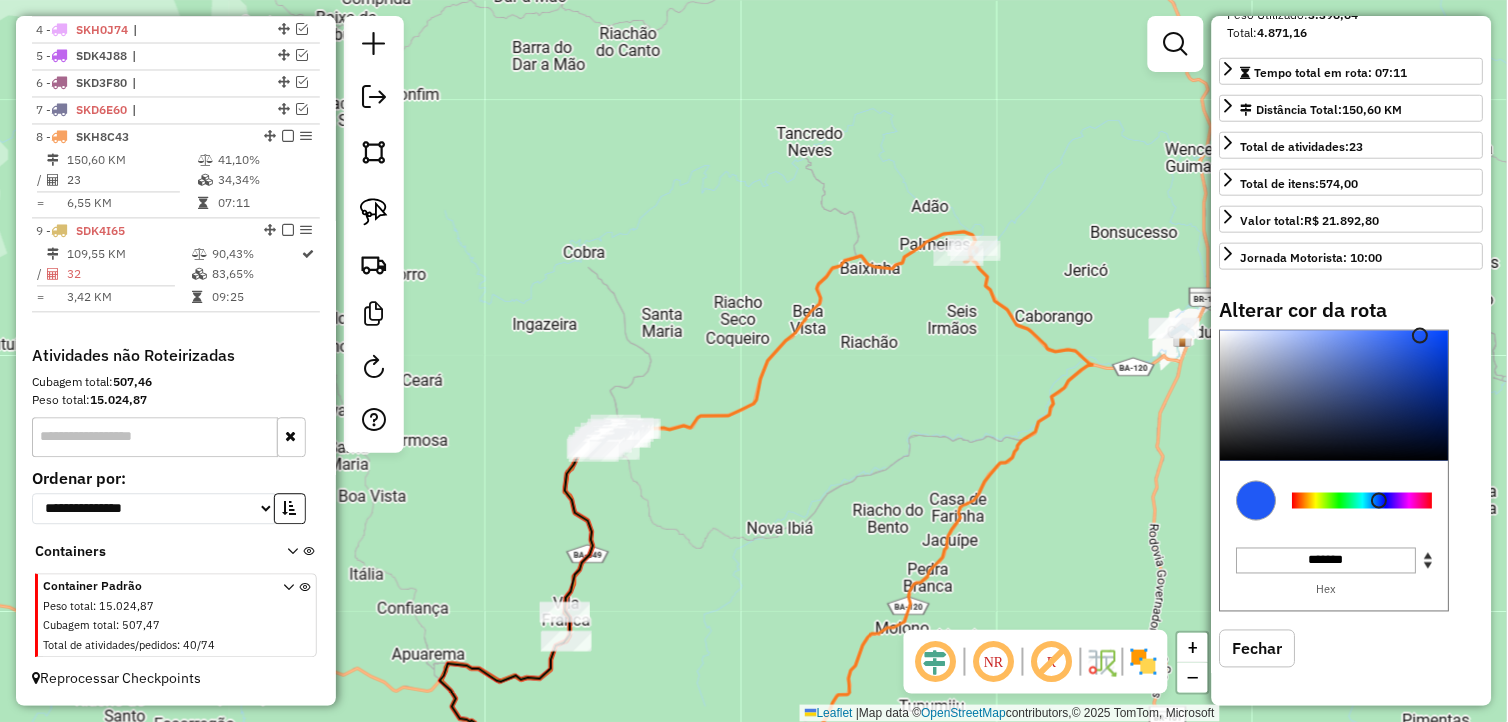 drag, startPoint x: 1340, startPoint y: 500, endPoint x: 1387, endPoint y: 504, distance: 47.169907 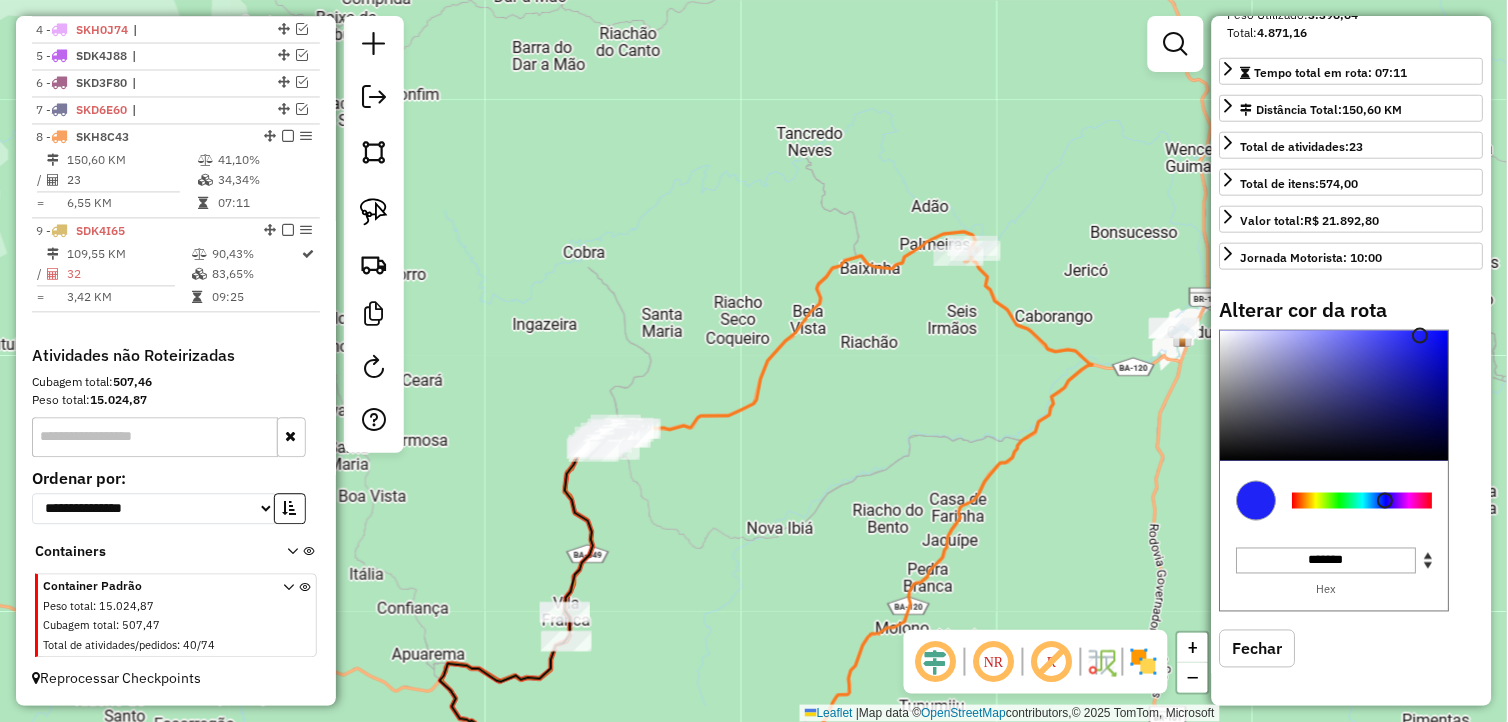 type on "*******" 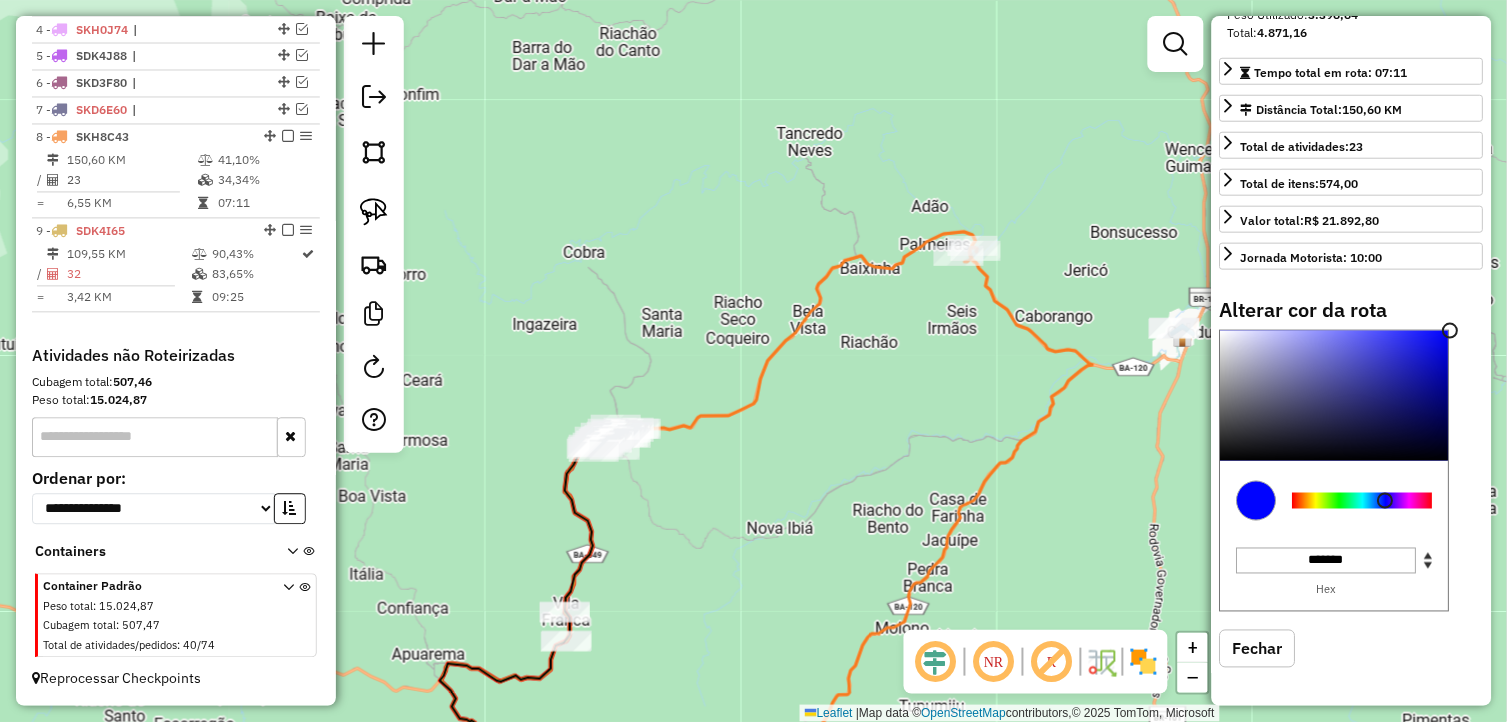 drag, startPoint x: 1437, startPoint y: 346, endPoint x: 1465, endPoint y: 317, distance: 40.311287 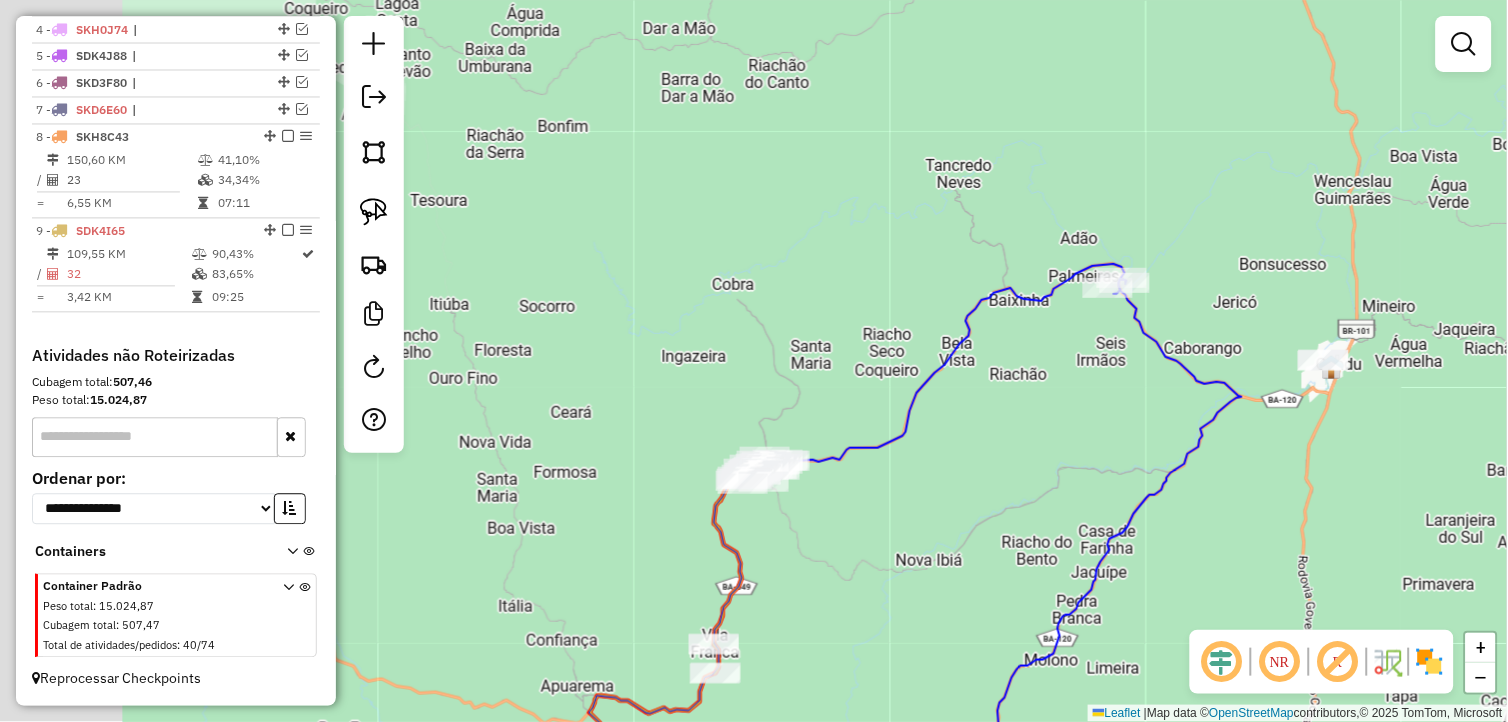drag, startPoint x: 772, startPoint y: 443, endPoint x: 917, endPoint y: 474, distance: 148.27676 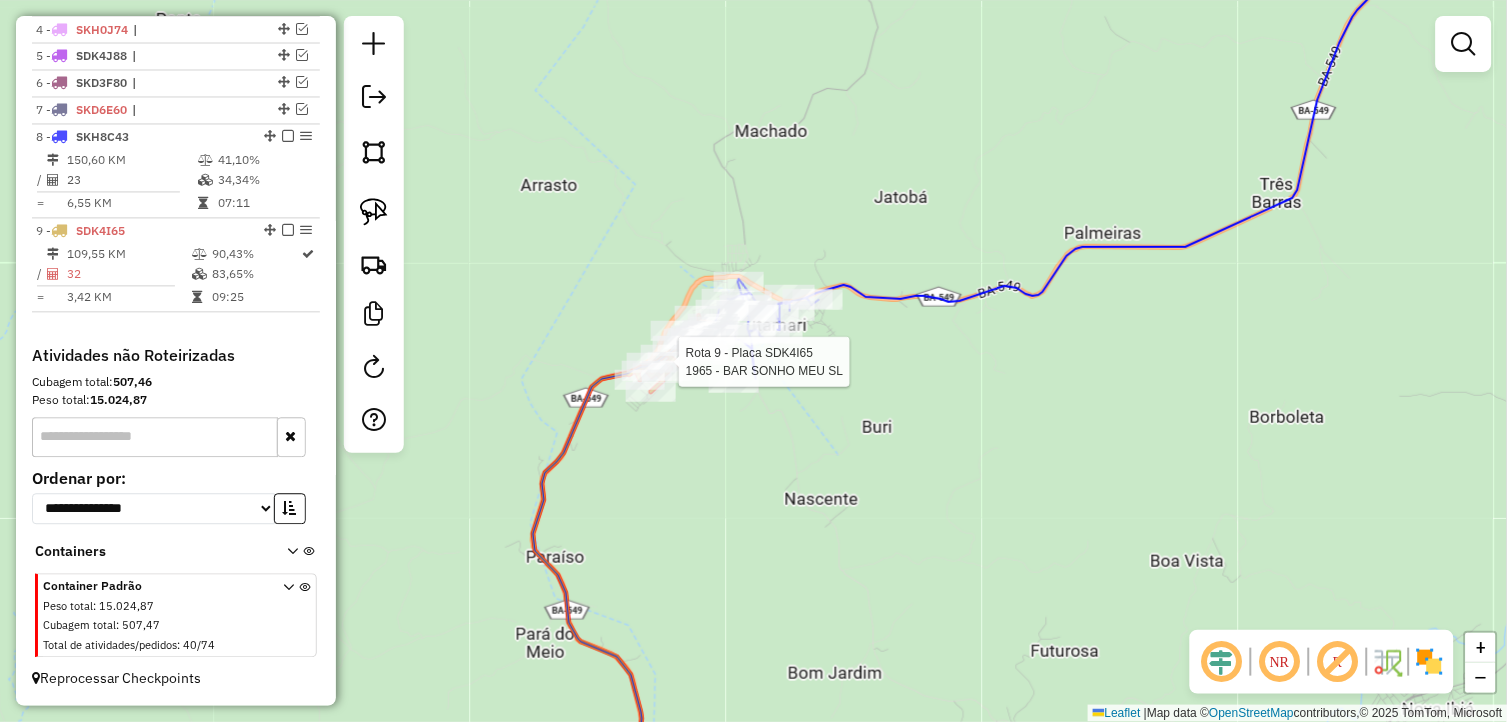 select on "*********" 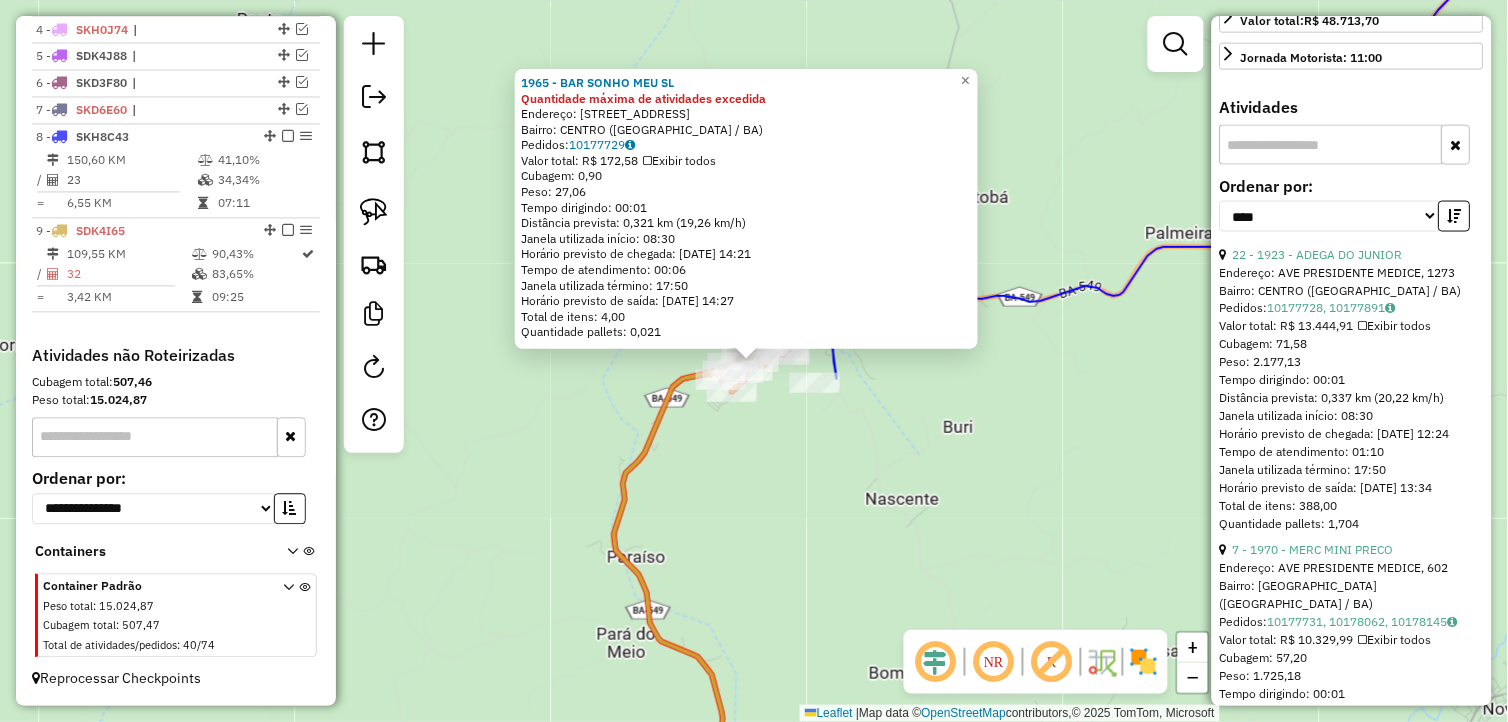 scroll, scrollTop: 777, scrollLeft: 0, axis: vertical 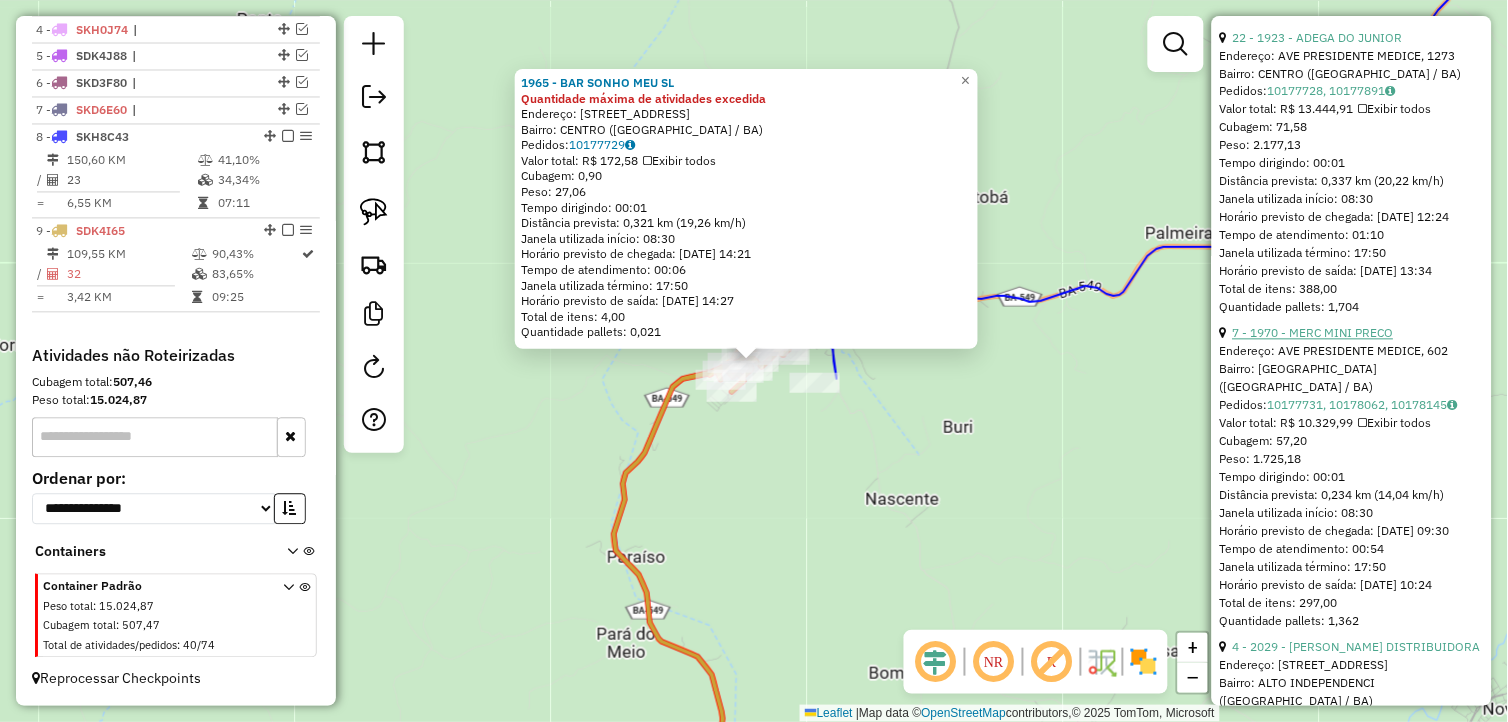 click on "7 - 1970 - MERC MINI PRECO" at bounding box center (1313, 333) 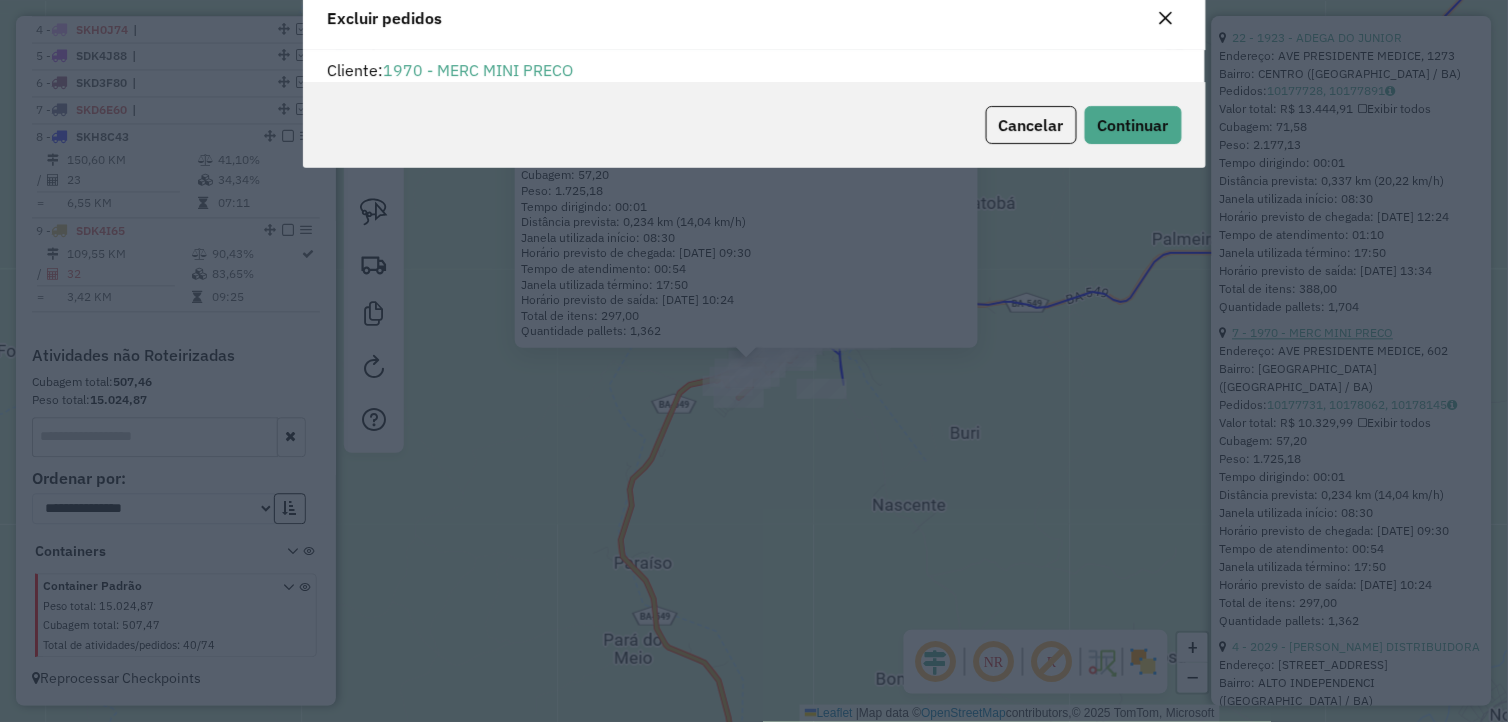scroll, scrollTop: 11, scrollLeft: 5, axis: both 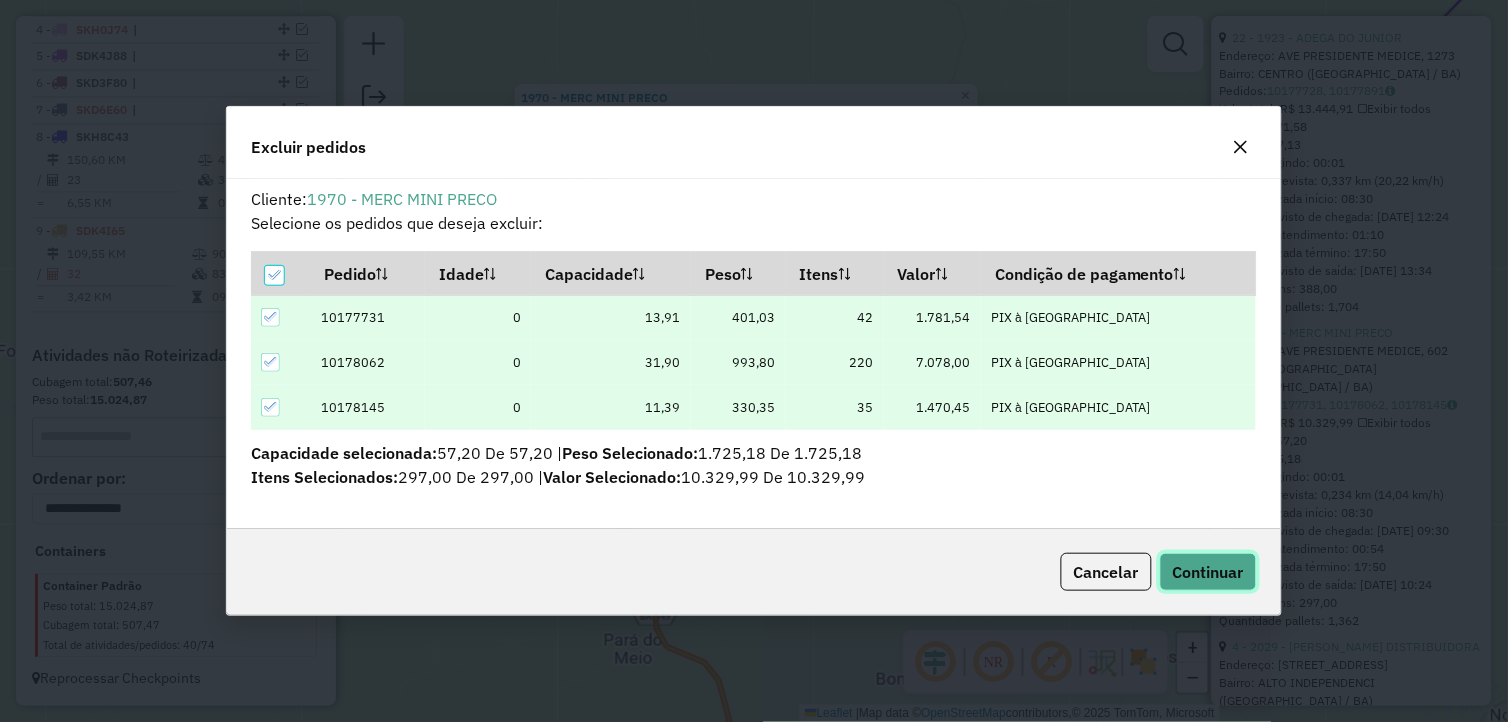 click on "Continuar" 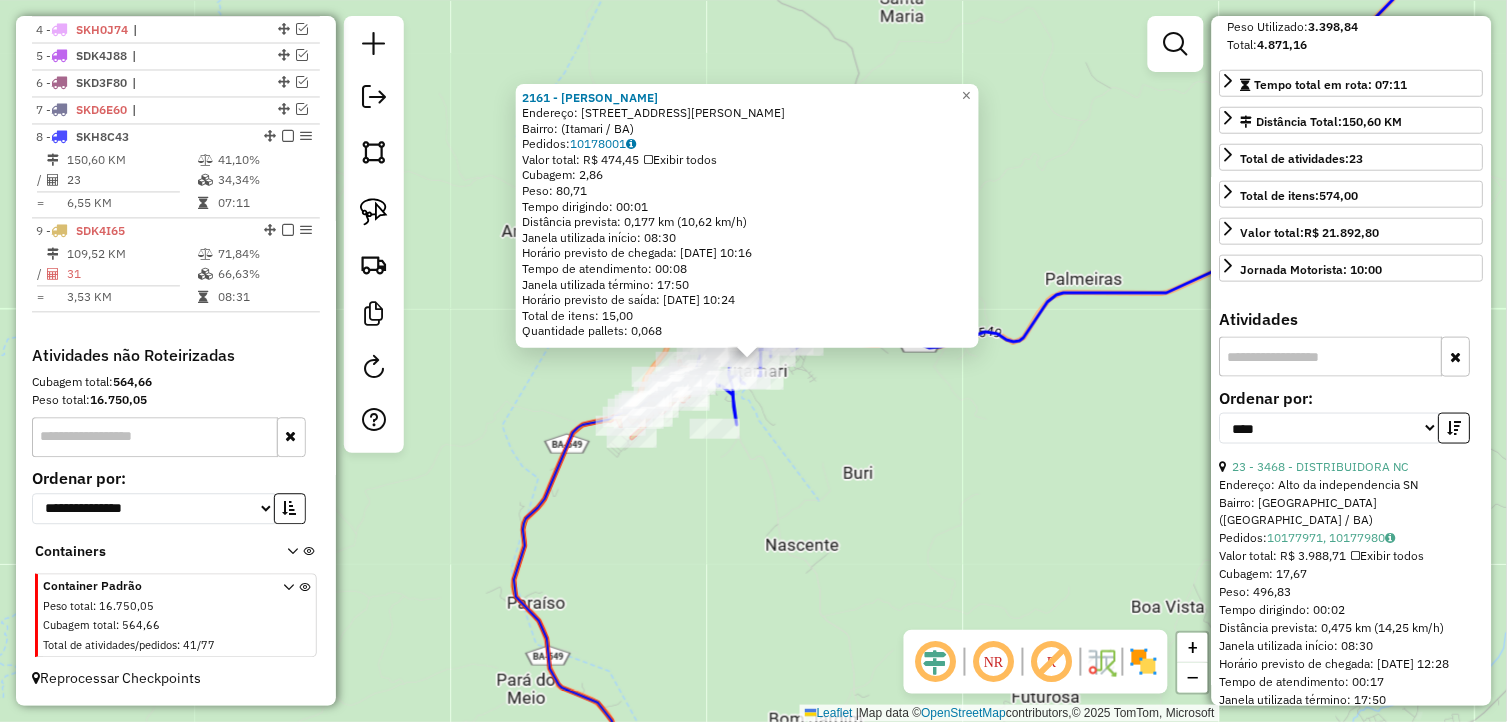 scroll, scrollTop: 333, scrollLeft: 0, axis: vertical 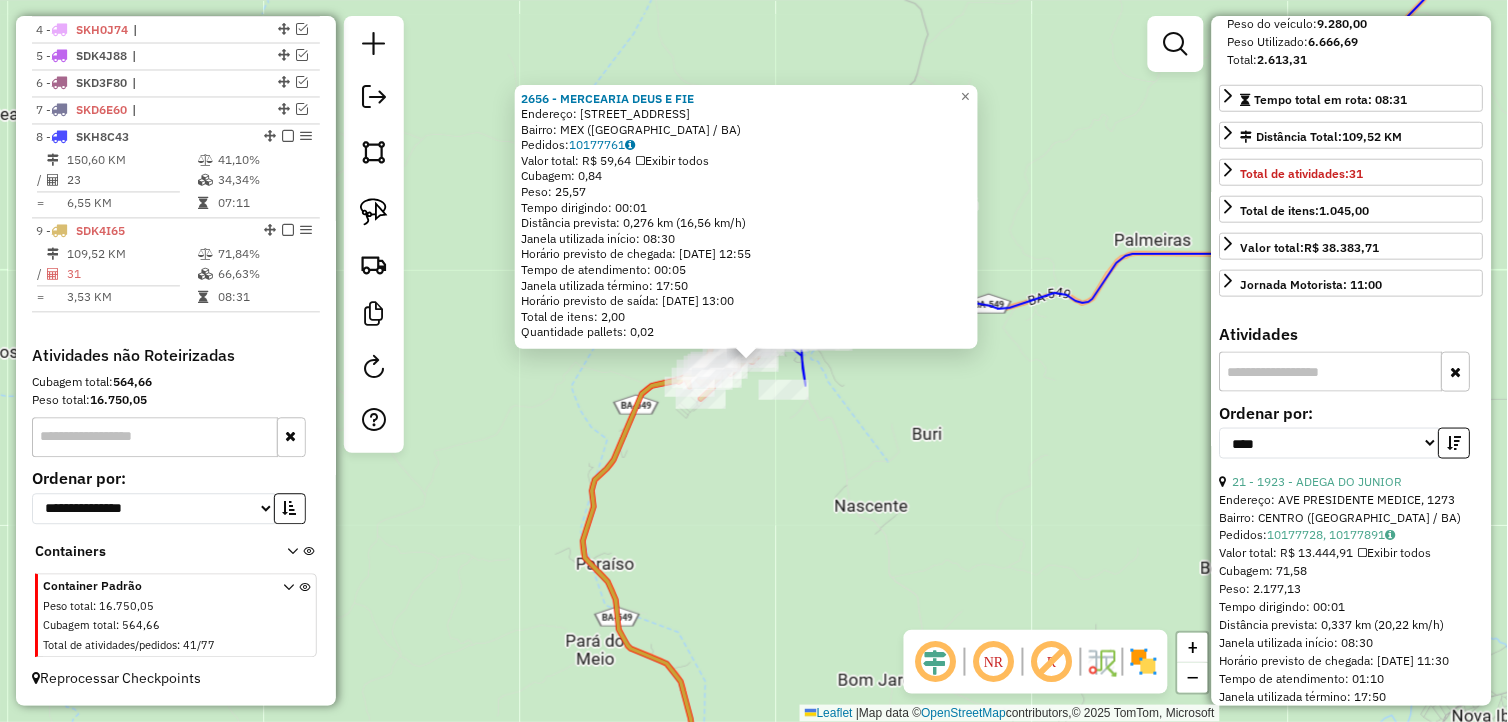 drag, startPoint x: 768, startPoint y: 492, endPoint x: 812, endPoint y: 597, distance: 113.84639 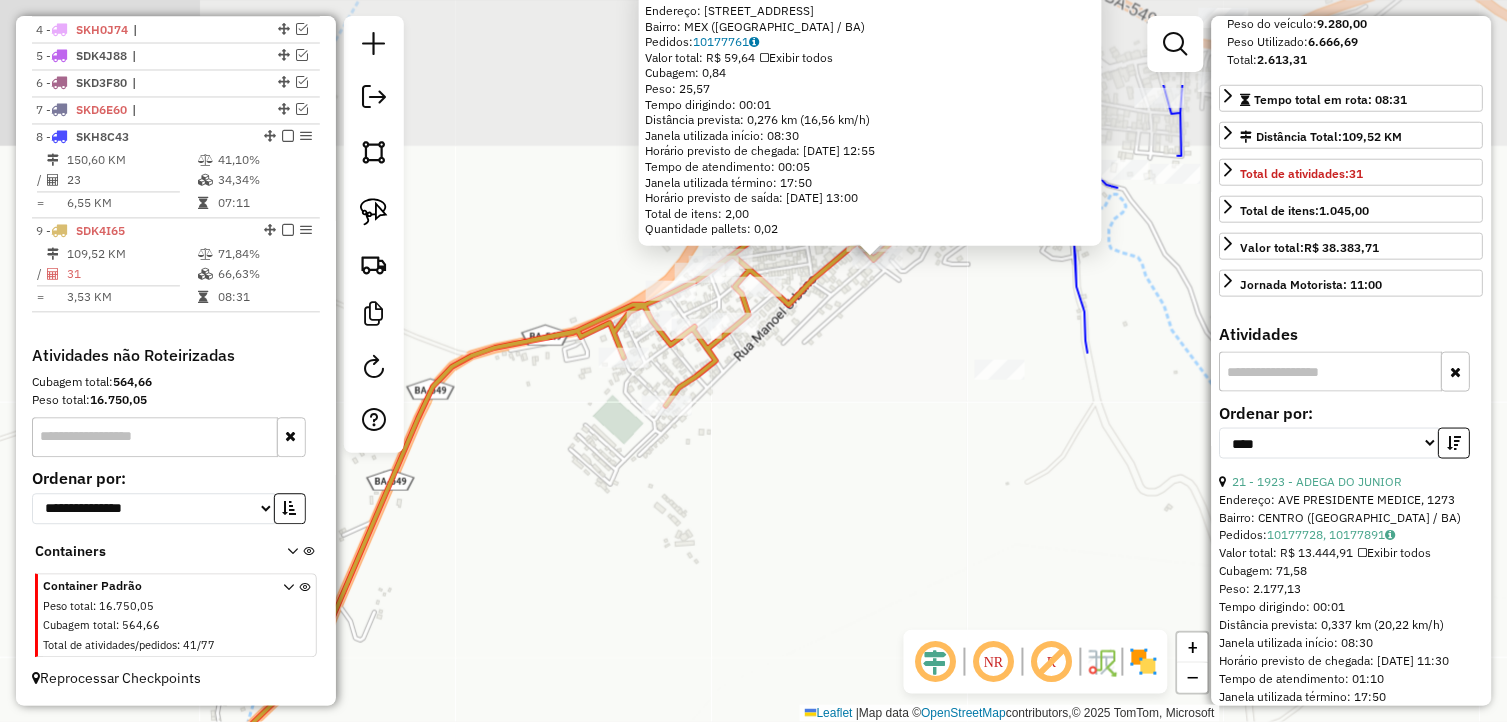 drag, startPoint x: 801, startPoint y: 442, endPoint x: 837, endPoint y: 505, distance: 72.56032 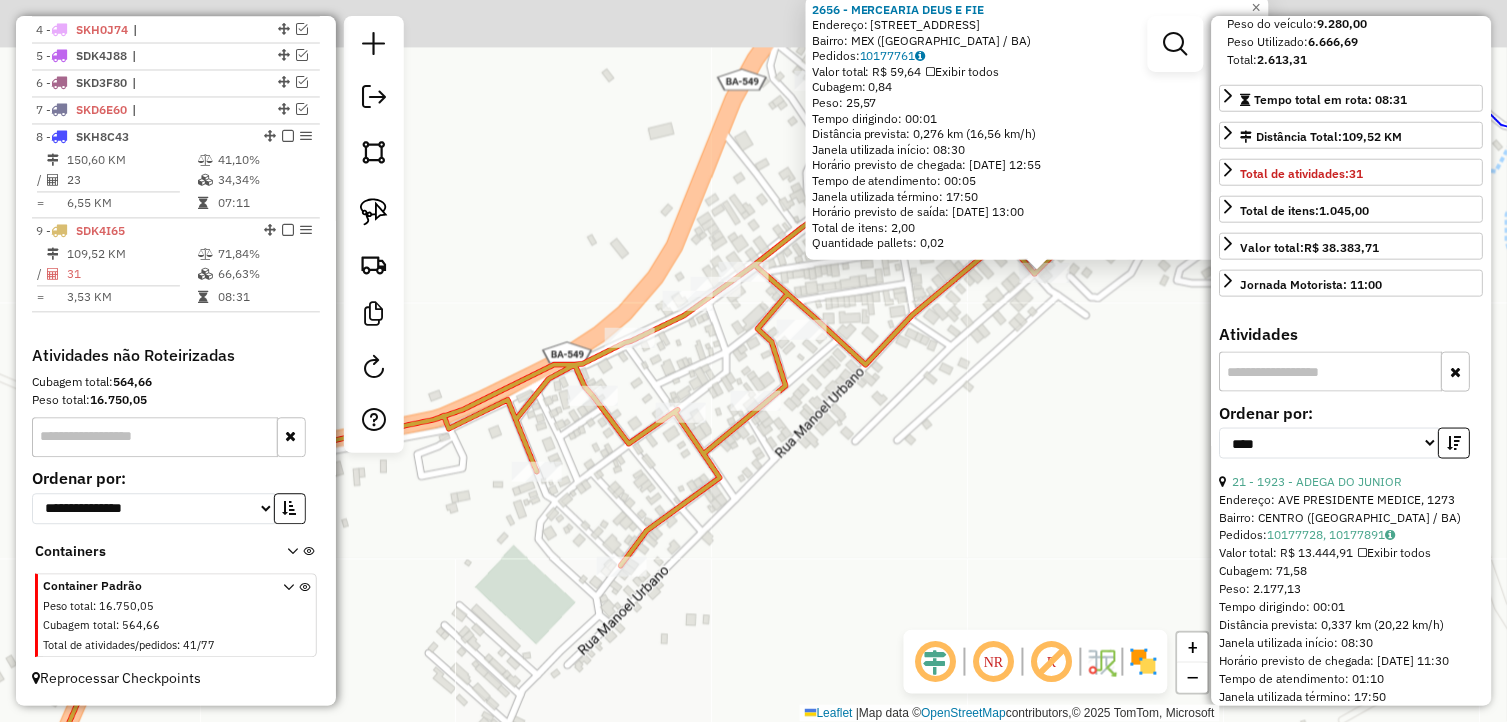drag, startPoint x: 818, startPoint y: 352, endPoint x: 673, endPoint y: 361, distance: 145.27904 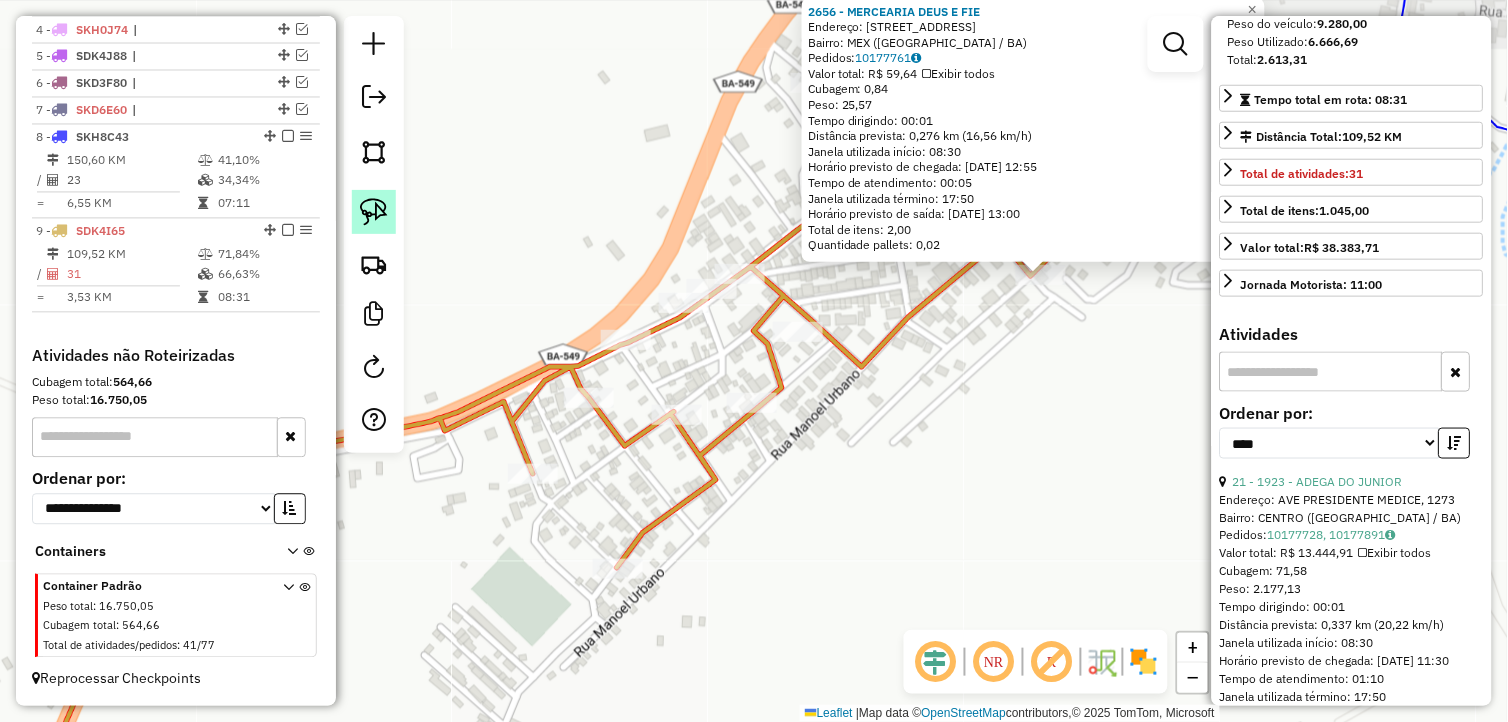click 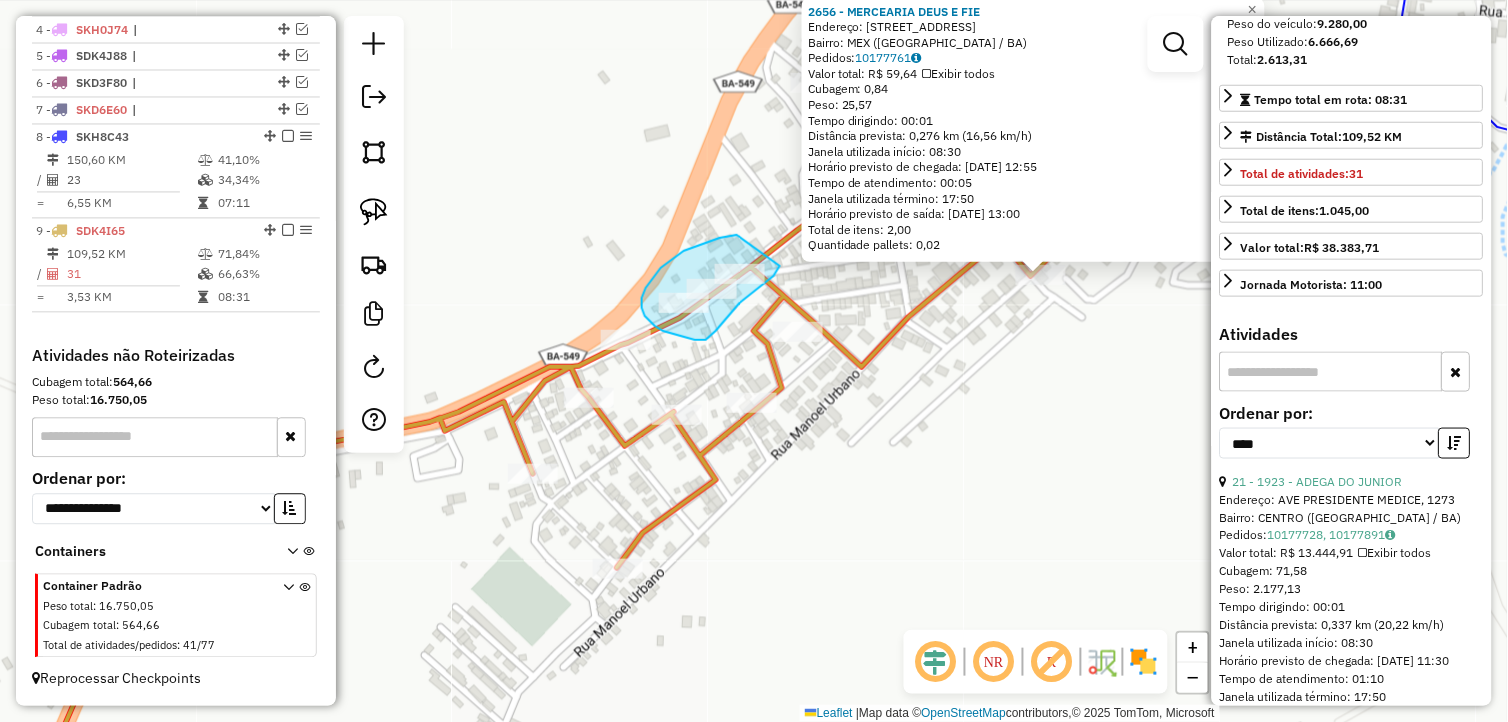 drag, startPoint x: 737, startPoint y: 235, endPoint x: 780, endPoint y: 266, distance: 53.009434 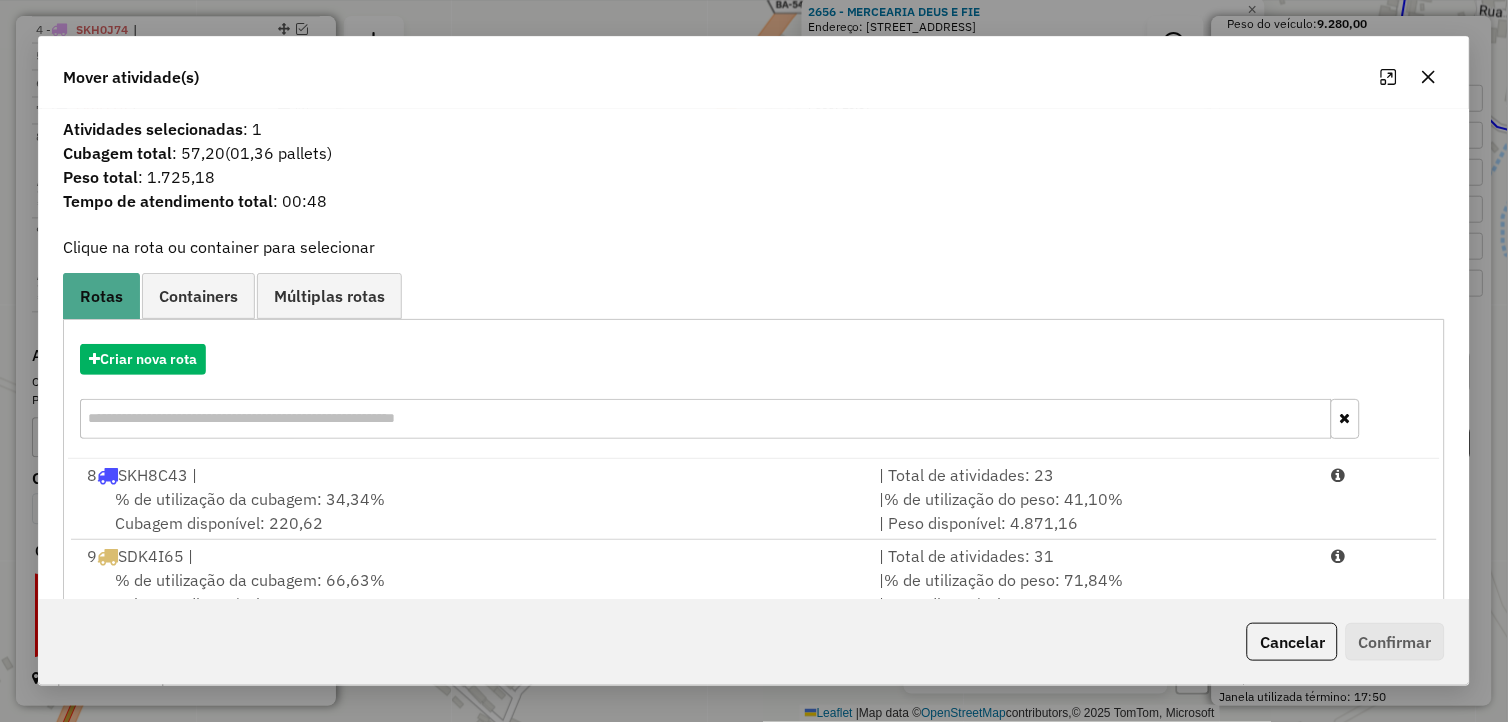 scroll, scrollTop: 55, scrollLeft: 0, axis: vertical 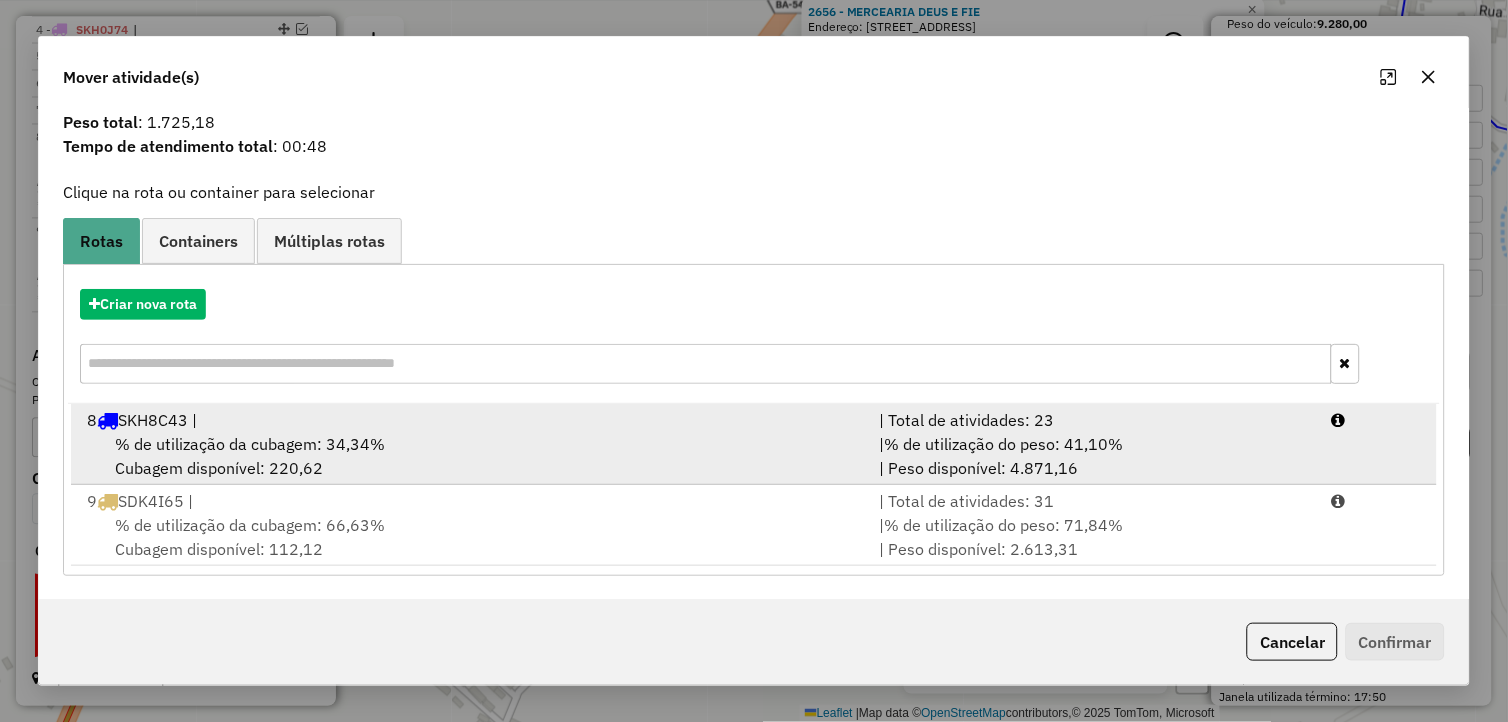 click on "% de utilização da cubagem: 34,34%  Cubagem disponível: 220,62" at bounding box center (471, 456) 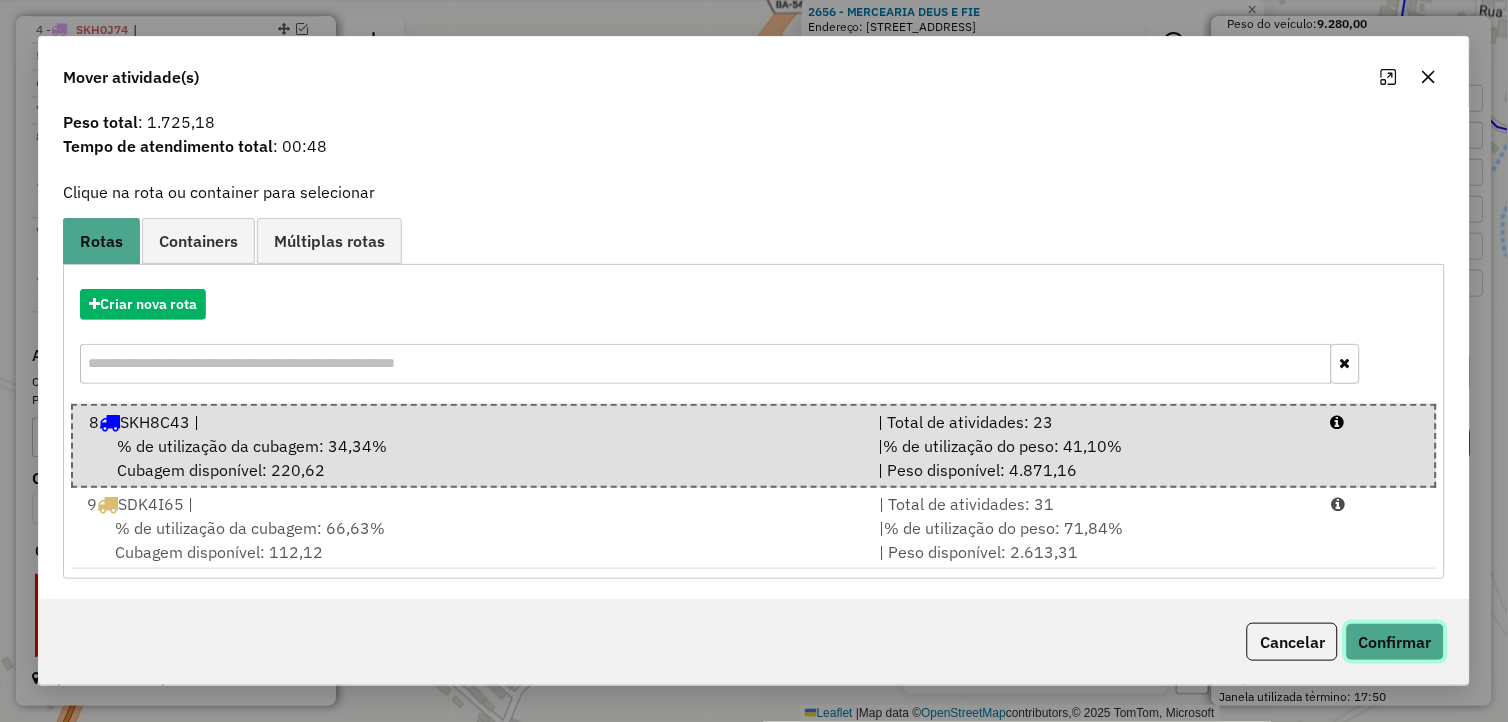 click on "Confirmar" 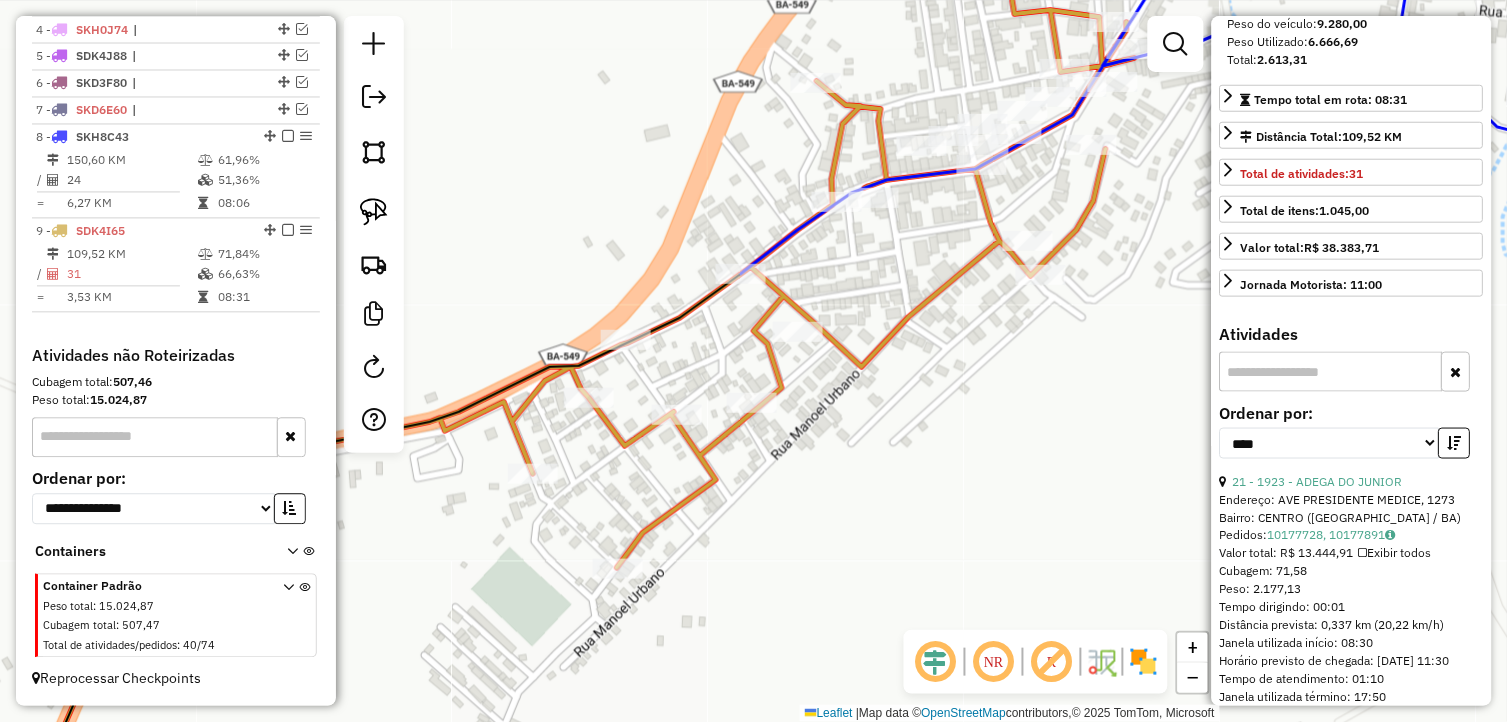 scroll, scrollTop: 0, scrollLeft: 0, axis: both 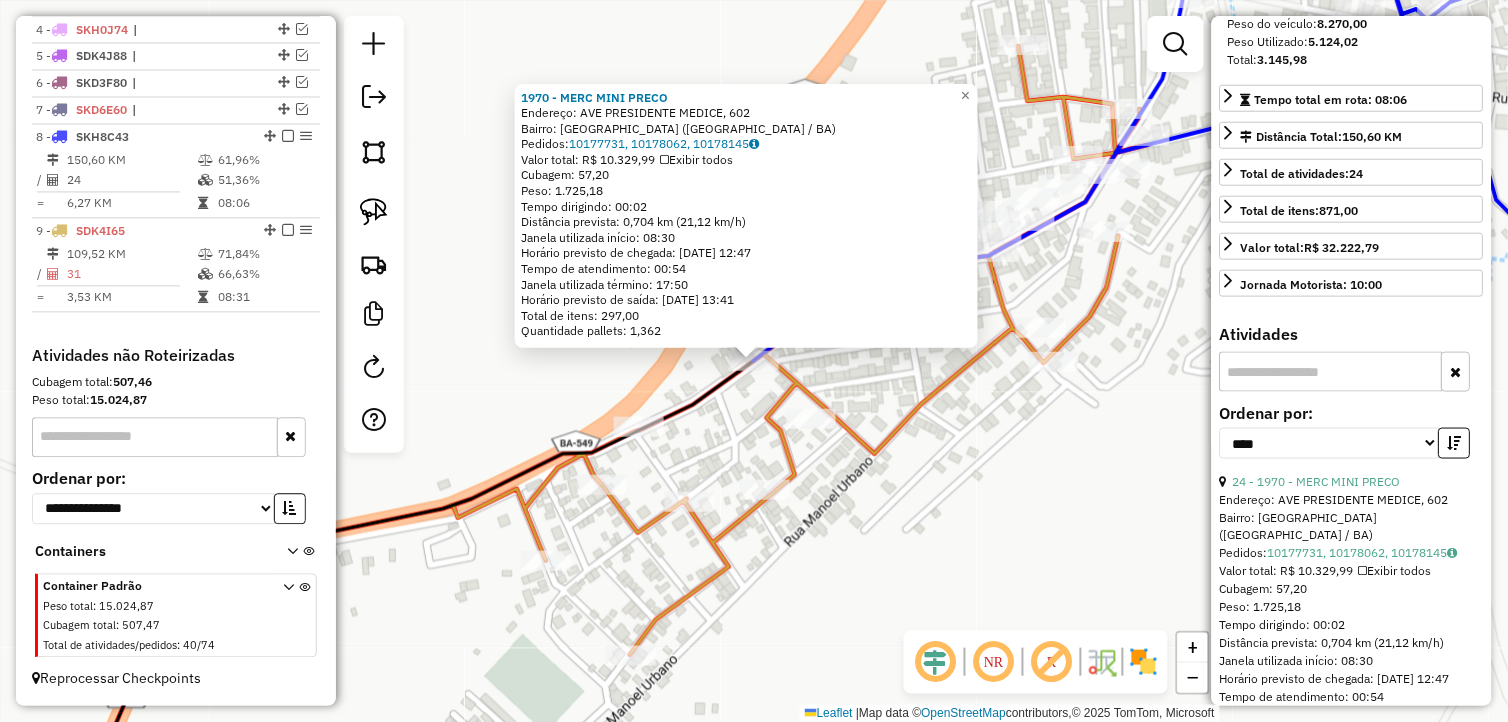 click on "1970 - MERC MINI PRECO  Endereço: AVE PRESIDENTE MEDICE, 602   Bairro: ALTO INDEPENDENCIA (ITAMIRA / BA)   Pedidos:  10177731, 10178062, 10178145   Valor total: R$ 10.329,99   Exibir todos   Cubagem: 57,20  Peso: 1.725,18  Tempo dirigindo: 00:02   Distância prevista: 0,704 km (21,12 km/h)   Janela utilizada início: 08:30   Horário previsto de chegada: 11/07/2025 12:47   Tempo de atendimento: 00:54   Janela utilizada término: 17:50   Horário previsto de saída: 11/07/2025 13:41   Total de itens: 297,00   Quantidade pallets: 1,362  × Janela de atendimento Grade de atendimento Capacidade Transportadoras Veículos Cliente Pedidos  Rotas Selecione os dias de semana para filtrar as janelas de atendimento  Seg   Ter   Qua   Qui   Sex   Sáb   Dom  Informe o período da janela de atendimento: De: Até:  Filtrar exatamente a janela do cliente  Considerar janela de atendimento padrão  Selecione os dias de semana para filtrar as grades de atendimento  Seg   Ter   Qua   Qui   Sex   Sáb   Dom   Peso mínimo:  De:" 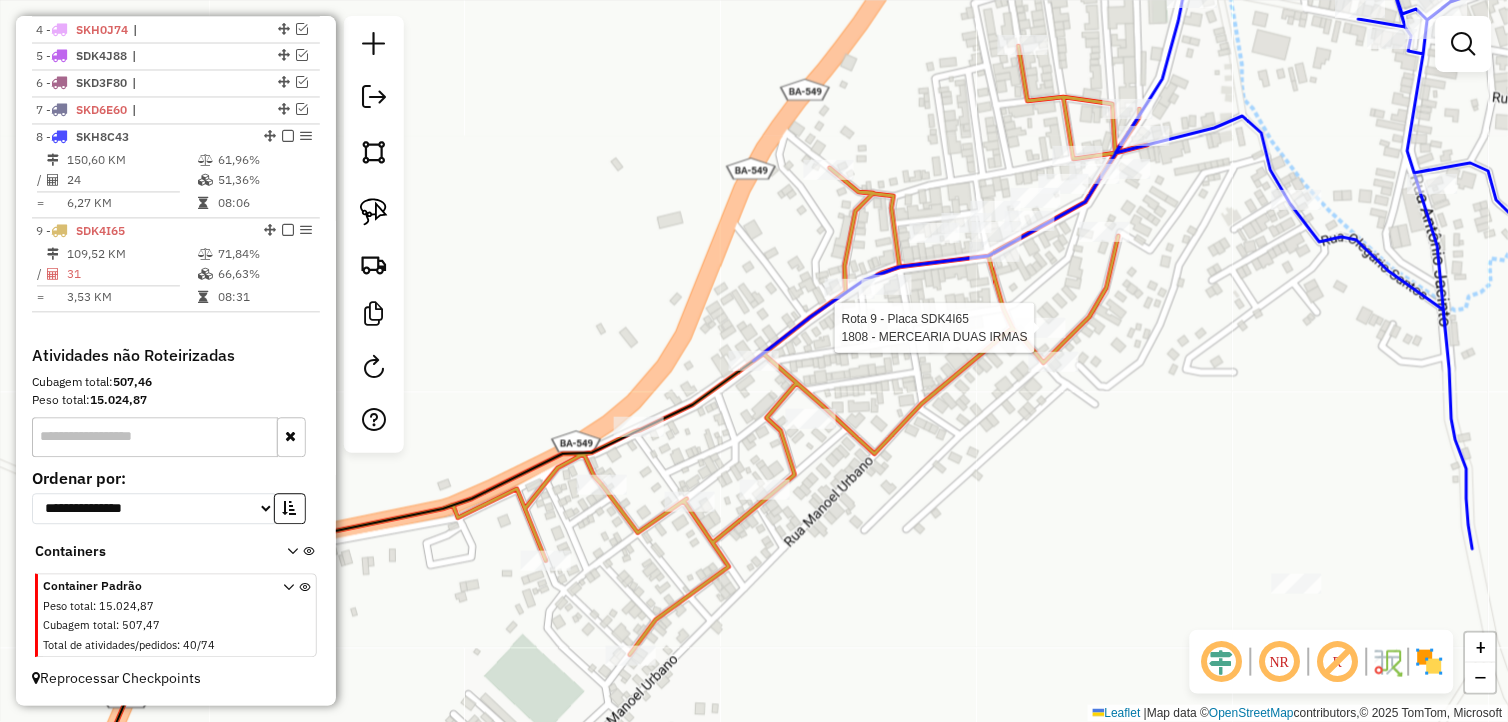 select on "*********" 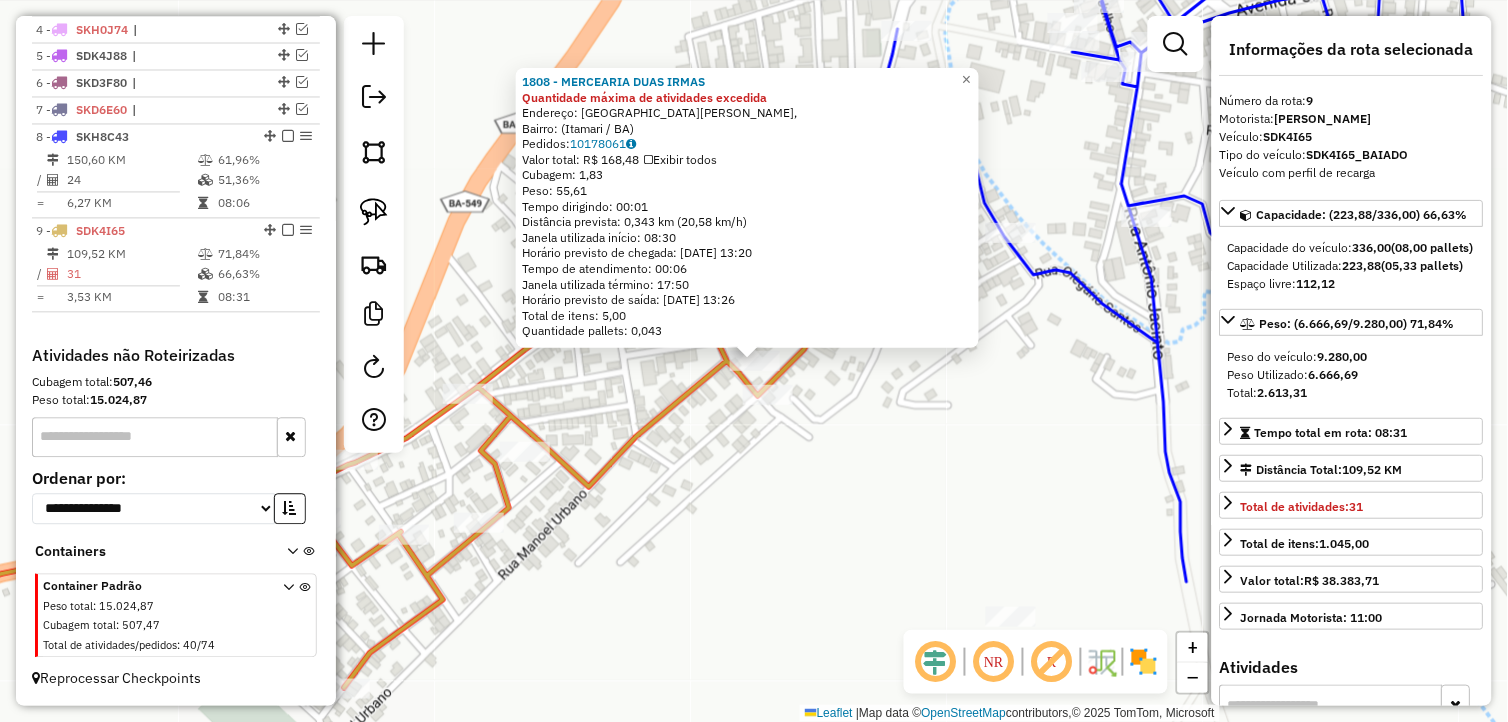 click on "1808 - MERCEARIA DUAS IRMAS Quantidade máxima de atividades excedida  Endereço: Praça Pau Brasil,    Bairro:  (Itamari / BA)   Pedidos:  10178061   Valor total: R$ 168,48   Exibir todos   Cubagem: 1,83  Peso: 55,61  Tempo dirigindo: 00:01   Distância prevista: 0,343 km (20,58 km/h)   Janela utilizada início: 08:30   Horário previsto de chegada: 11/07/2025 13:20   Tempo de atendimento: 00:06   Janela utilizada término: 17:50   Horário previsto de saída: 11/07/2025 13:26   Total de itens: 5,00   Quantidade pallets: 0,043  × Janela de atendimento Grade de atendimento Capacidade Transportadoras Veículos Cliente Pedidos  Rotas Selecione os dias de semana para filtrar as janelas de atendimento  Seg   Ter   Qua   Qui   Sex   Sáb   Dom  Informe o período da janela de atendimento: De: Até:  Filtrar exatamente a janela do cliente  Considerar janela de atendimento padrão  Selecione os dias de semana para filtrar as grades de atendimento  Seg   Ter   Qua   Qui   Sex   Sáb   Dom   Peso mínimo:   De:  De:" 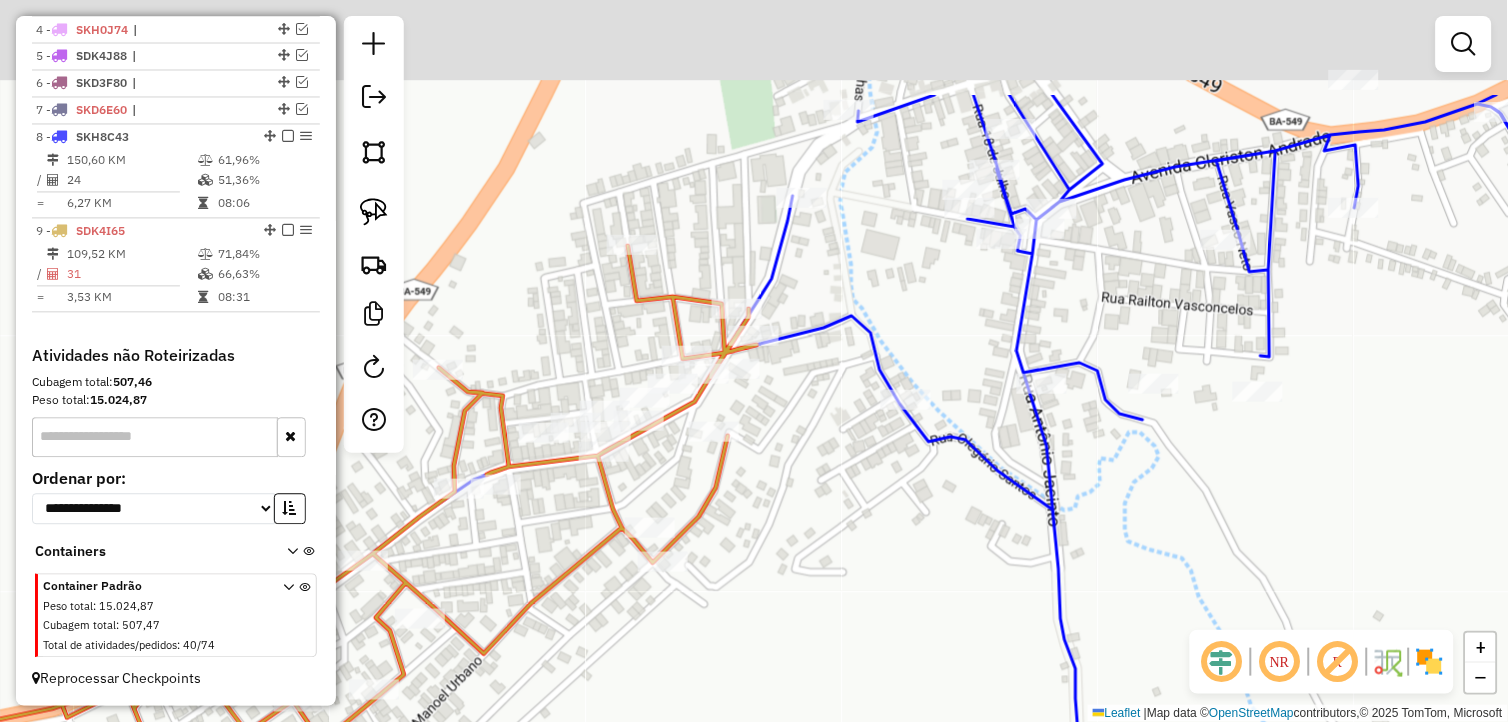 drag, startPoint x: 753, startPoint y: 461, endPoint x: 646, endPoint y: 627, distance: 197.49684 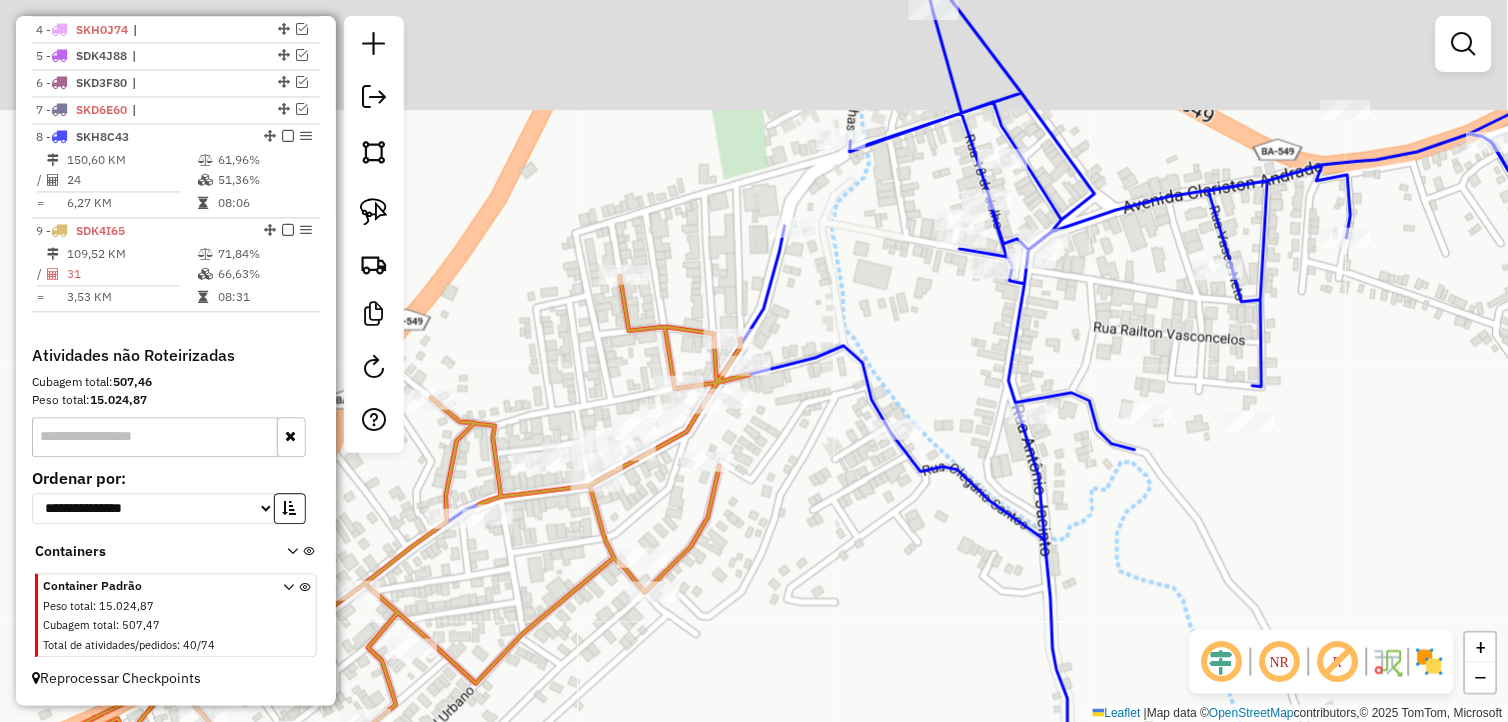 drag, startPoint x: 835, startPoint y: 437, endPoint x: 833, endPoint y: 450, distance: 13.152946 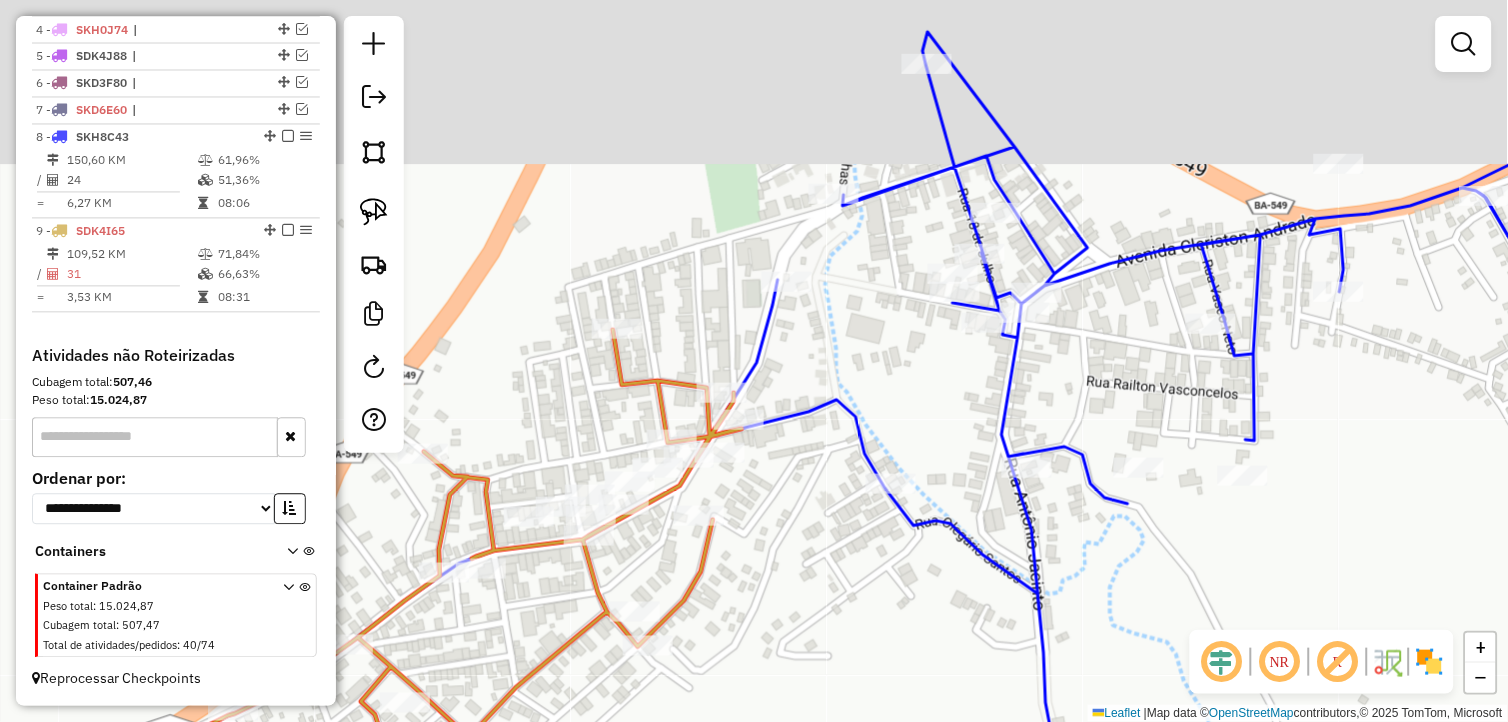 drag, startPoint x: 795, startPoint y: 470, endPoint x: 788, endPoint y: 524, distance: 54.451813 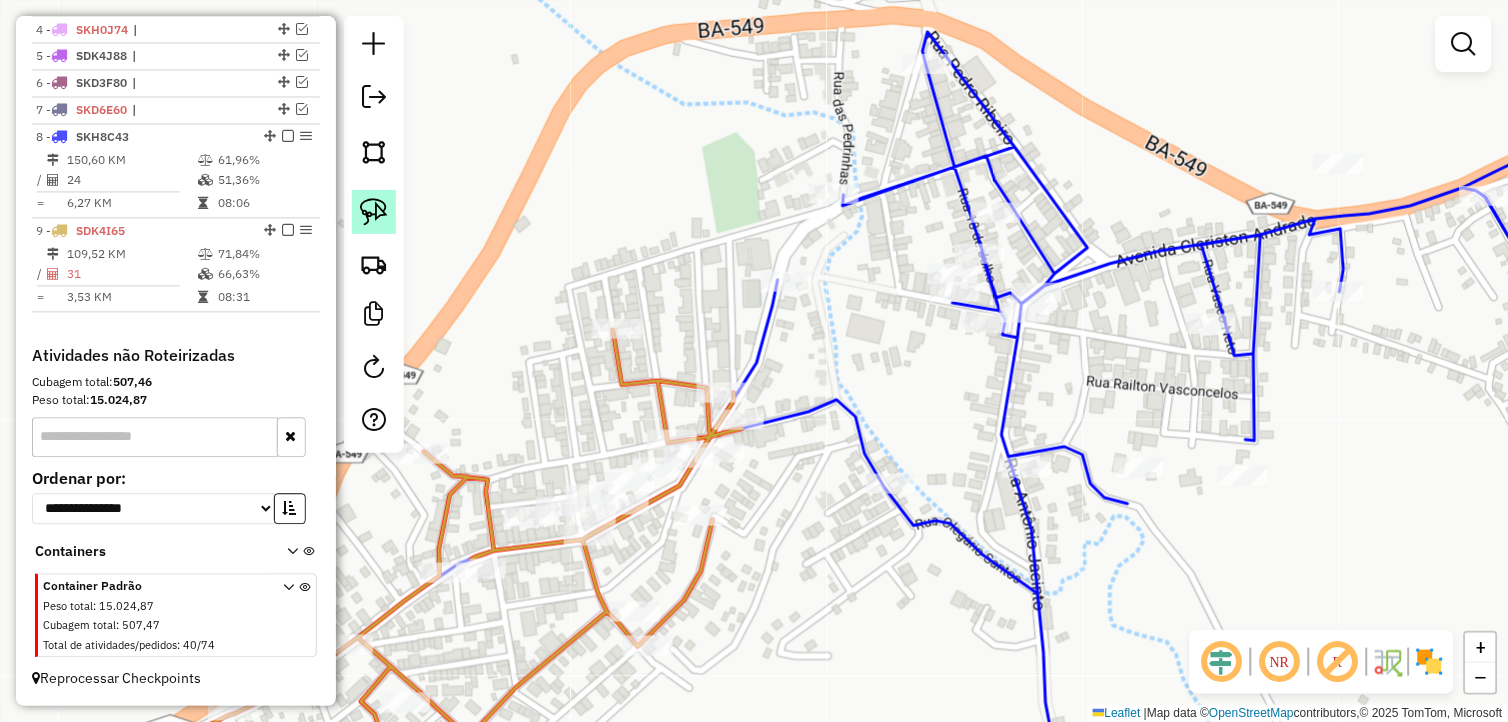 click 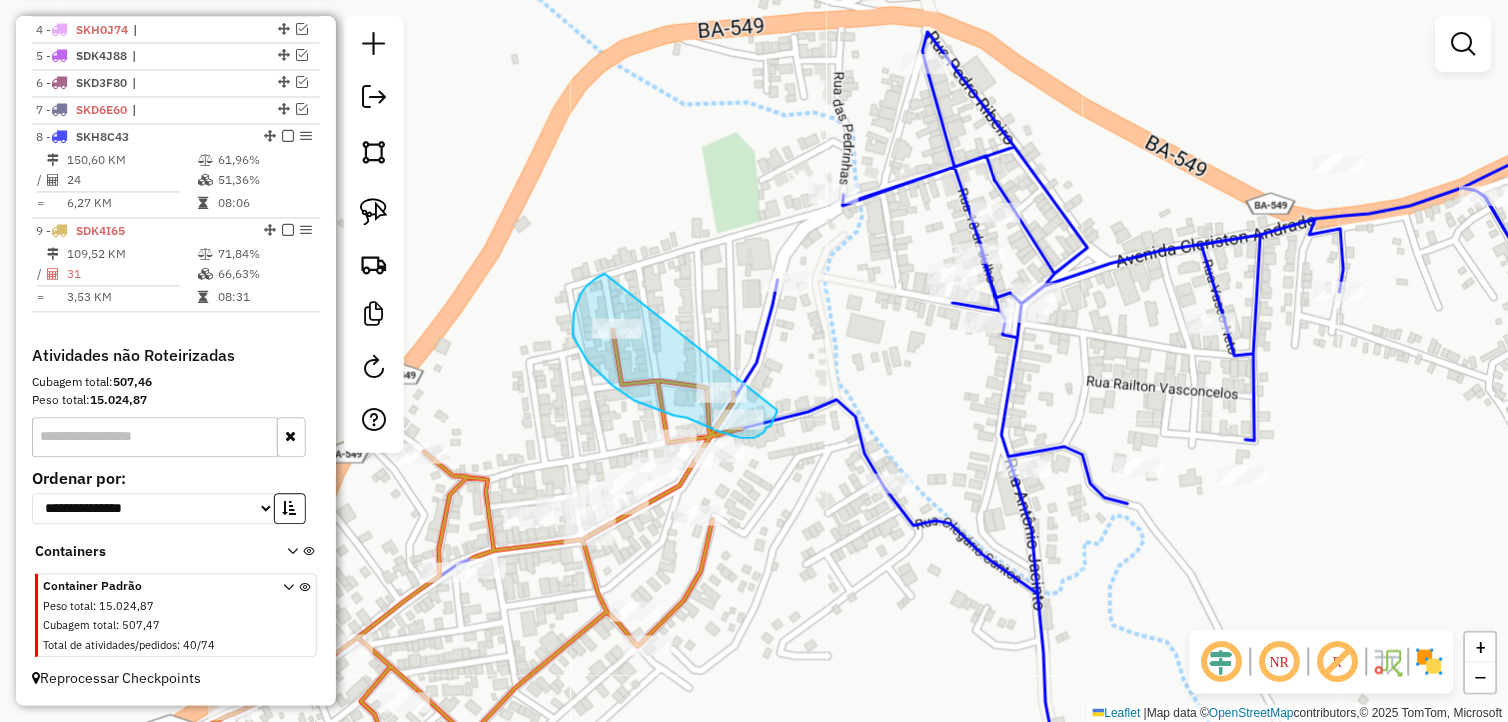 drag, startPoint x: 605, startPoint y: 274, endPoint x: 786, endPoint y: 384, distance: 211.80415 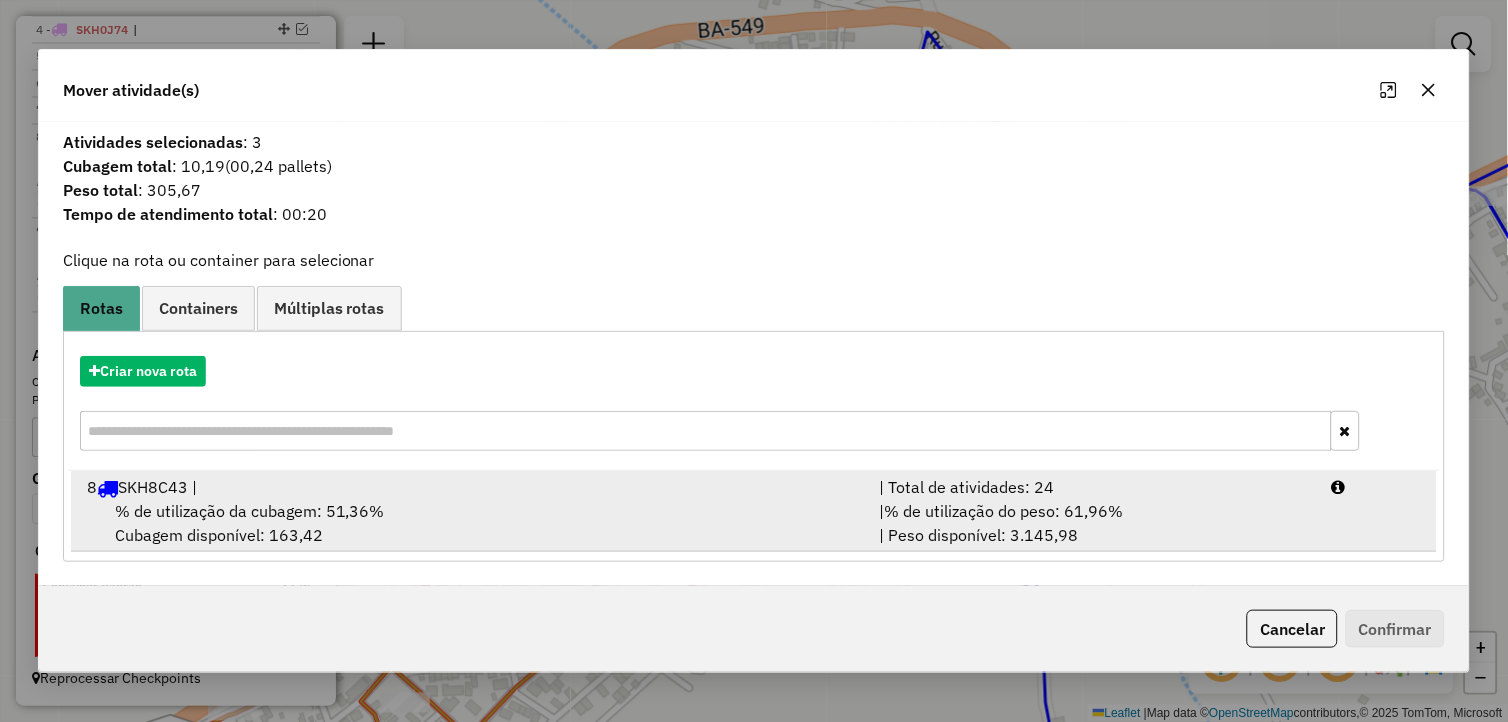 click on "8  SKH8C43 |" at bounding box center (471, 487) 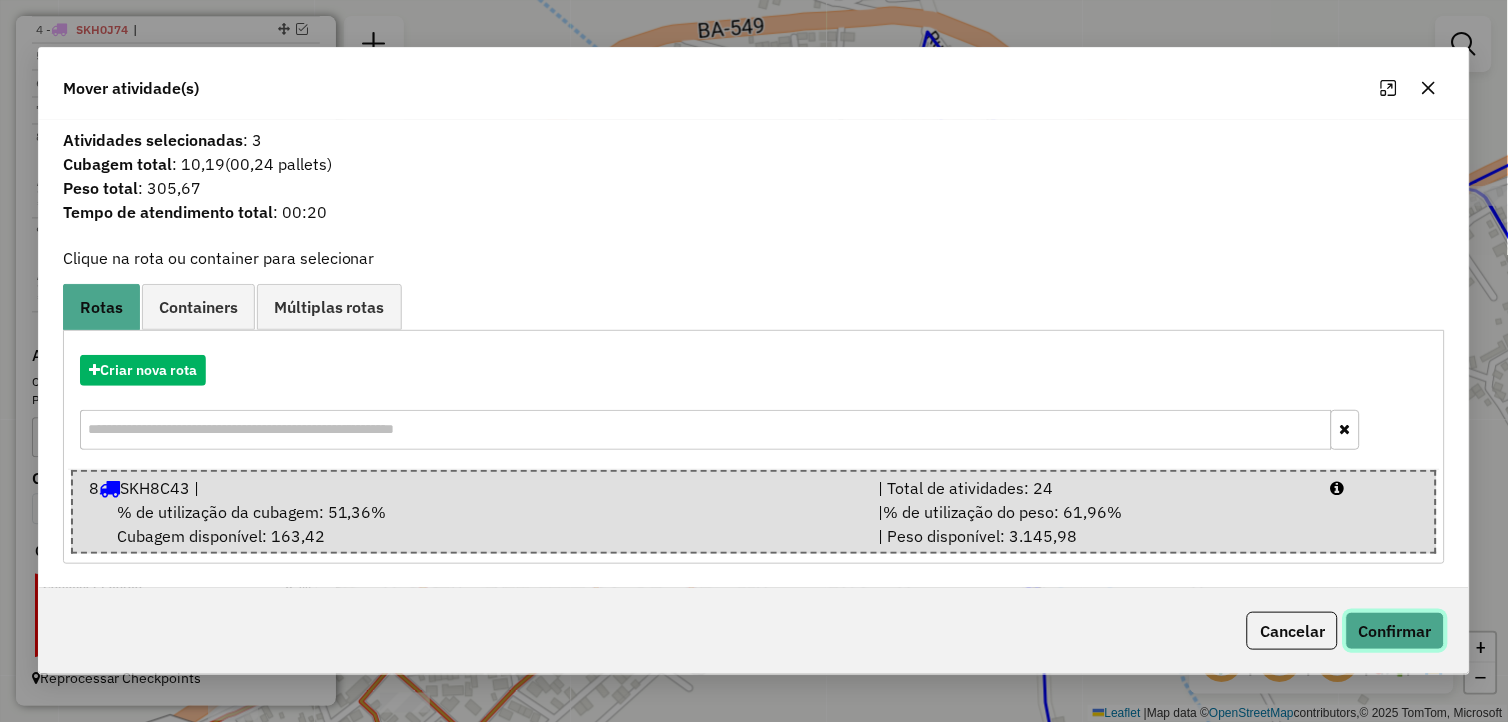 click on "Confirmar" 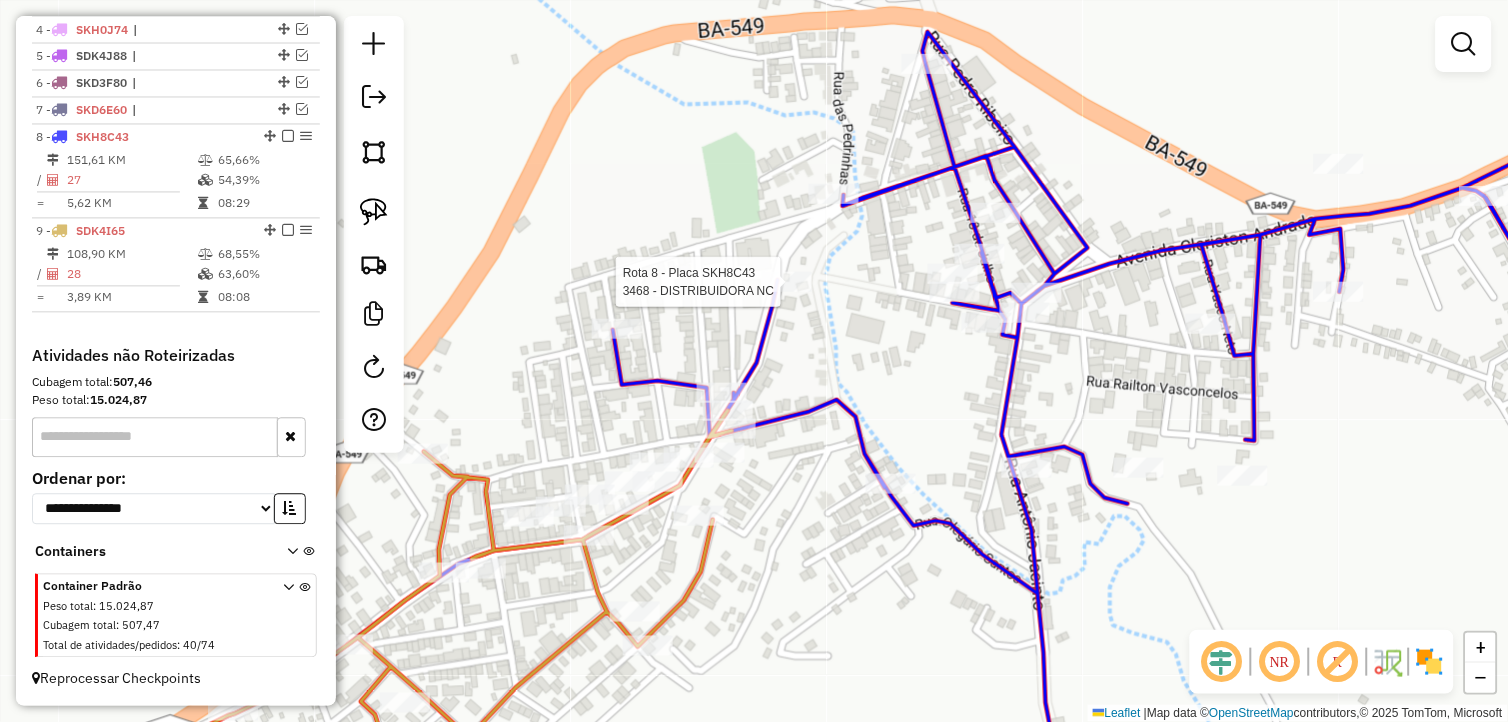 select on "*********" 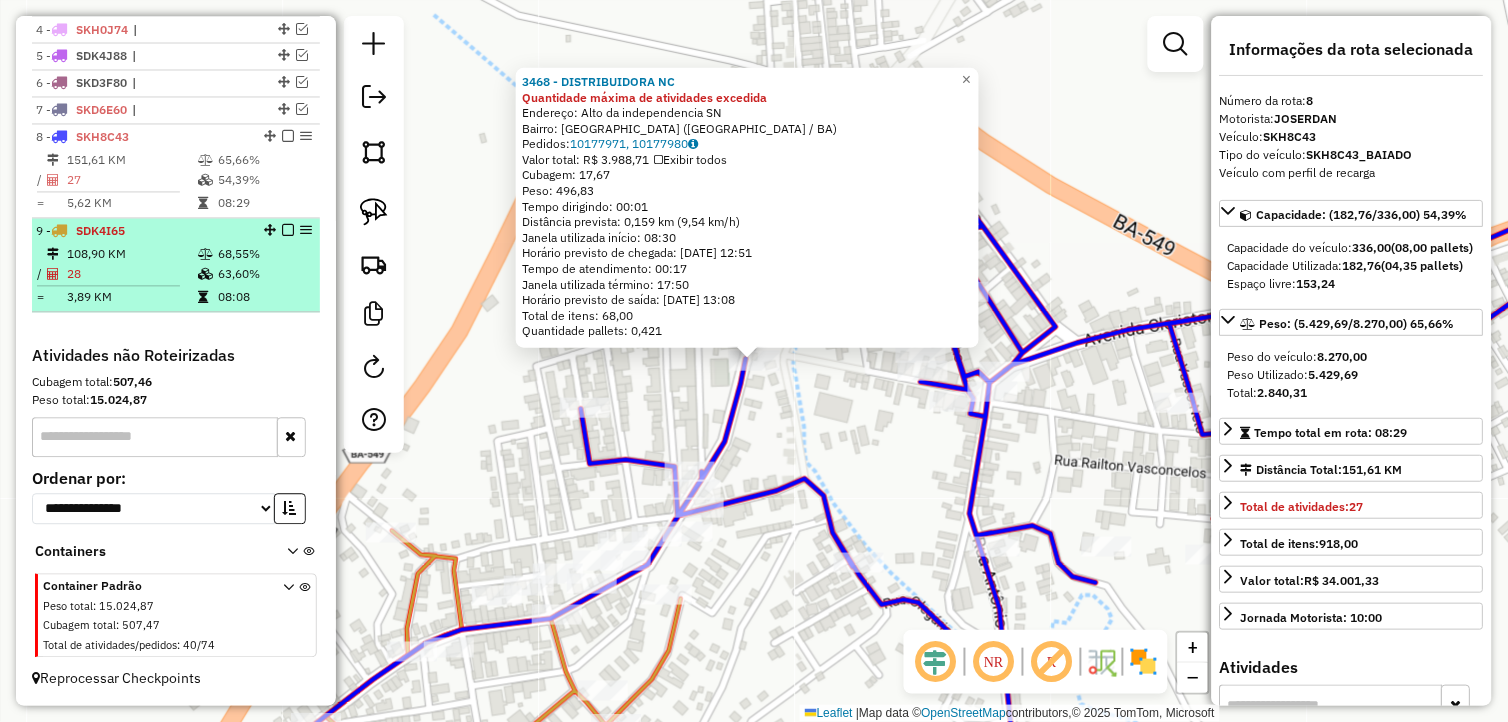 click on "63,60%" at bounding box center [264, 275] 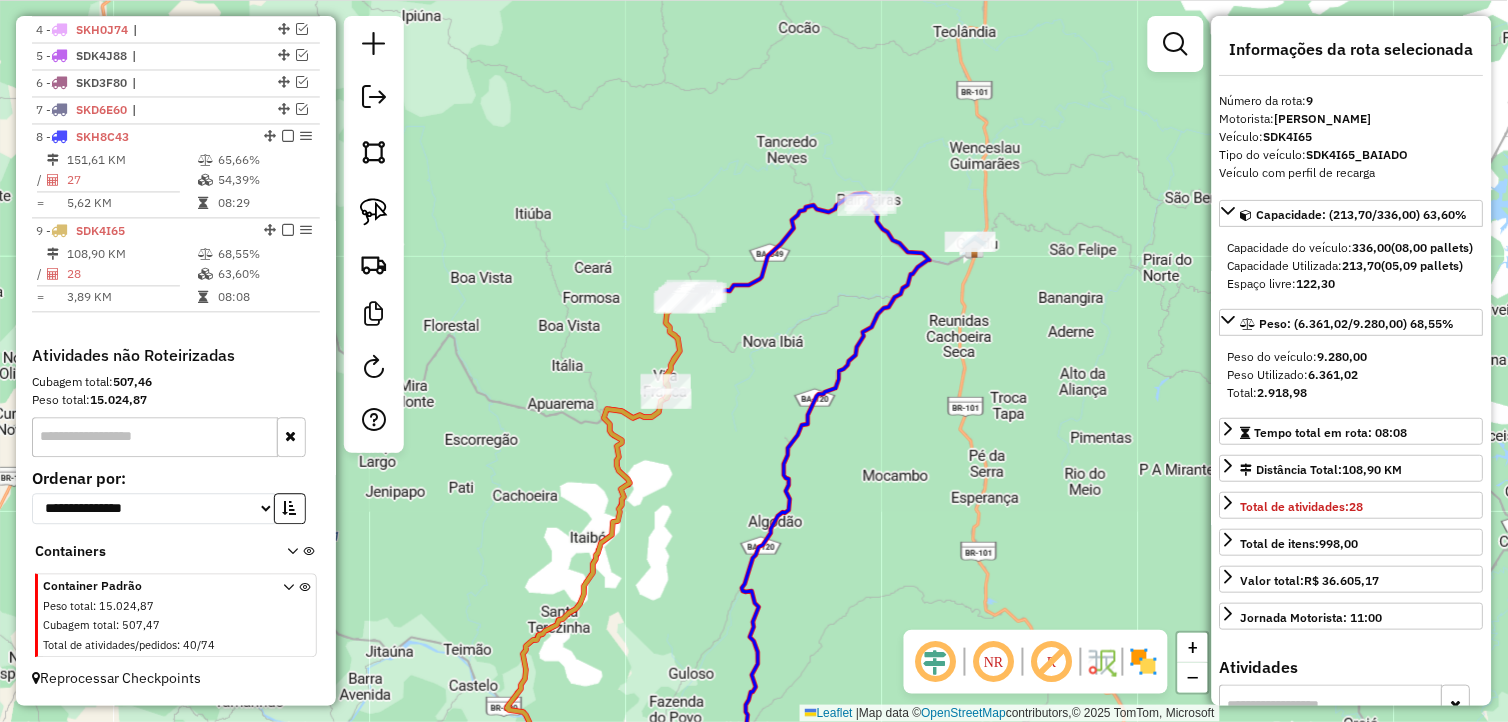 drag, startPoint x: 892, startPoint y: 261, endPoint x: 731, endPoint y: 456, distance: 252.87546 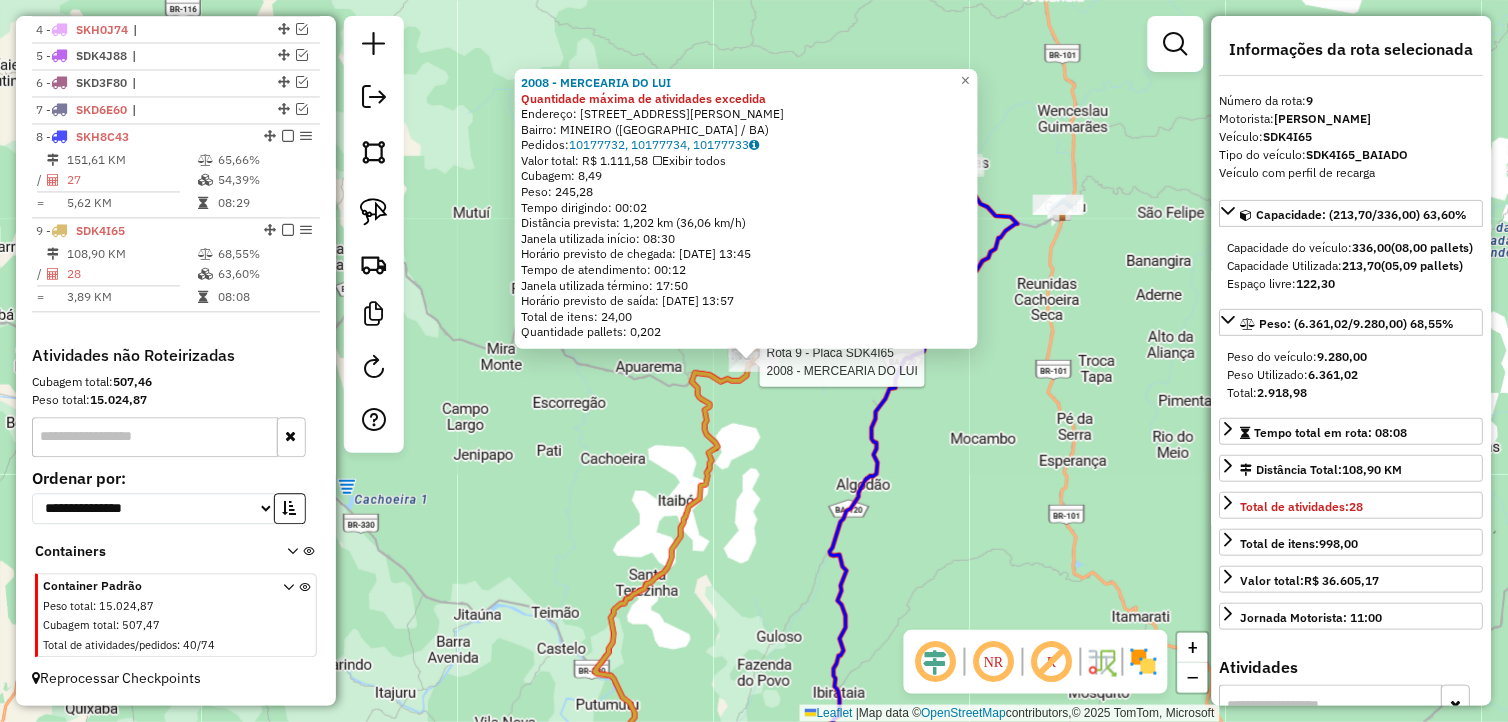 click on "Rota 9 - Placa SDK4I65  2008 - MERCEARIA DO LUI 2008 - MERCEARIA DO LUI Quantidade máxima de atividades excedida  Endereço: RUA R ISAIAS FERNANDES, 28   Bairro: MINEIRO (ITAMIRA / BA)   Pedidos:  10177732, 10177734, 10177733   Valor total: R$ 1.111,58   Exibir todos   Cubagem: 8,49  Peso: 245,28  Tempo dirigindo: 00:02   Distância prevista: 1,202 km (36,06 km/h)   Janela utilizada início: 08:30   Horário previsto de chegada: 11/07/2025 13:45   Tempo de atendimento: 00:12   Janela utilizada término: 17:50   Horário previsto de saída: 11/07/2025 13:57   Total de itens: 24,00   Quantidade pallets: 0,202  × Janela de atendimento Grade de atendimento Capacidade Transportadoras Veículos Cliente Pedidos  Rotas Selecione os dias de semana para filtrar as janelas de atendimento  Seg   Ter   Qua   Qui   Sex   Sáb   Dom  Informe o período da janela de atendimento: De: Até:  Filtrar exatamente a janela do cliente  Considerar janela de atendimento padrão   Seg   Ter   Qua   Qui   Sex   Sáb   Dom   De:  De:" 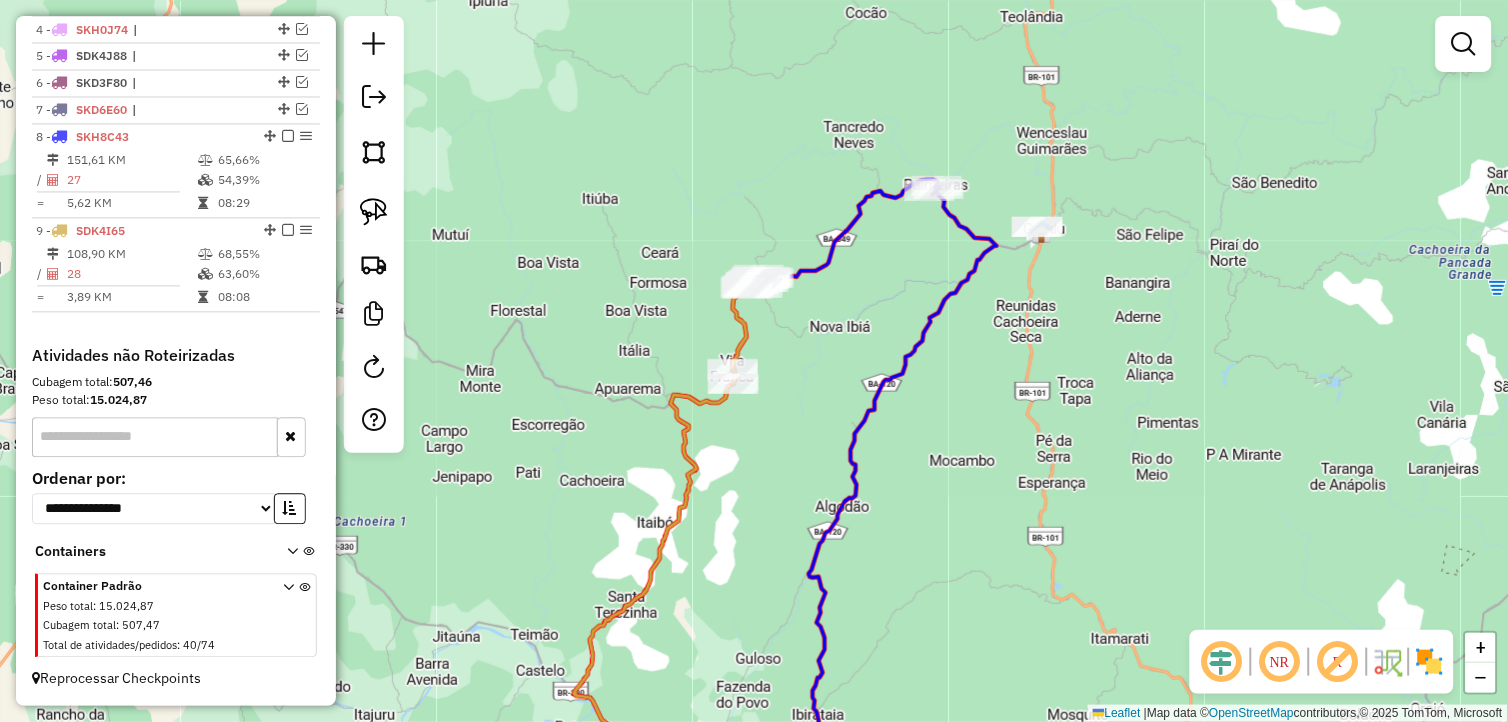 drag, startPoint x: 871, startPoint y: 401, endPoint x: 806, endPoint y: 325, distance: 100.005 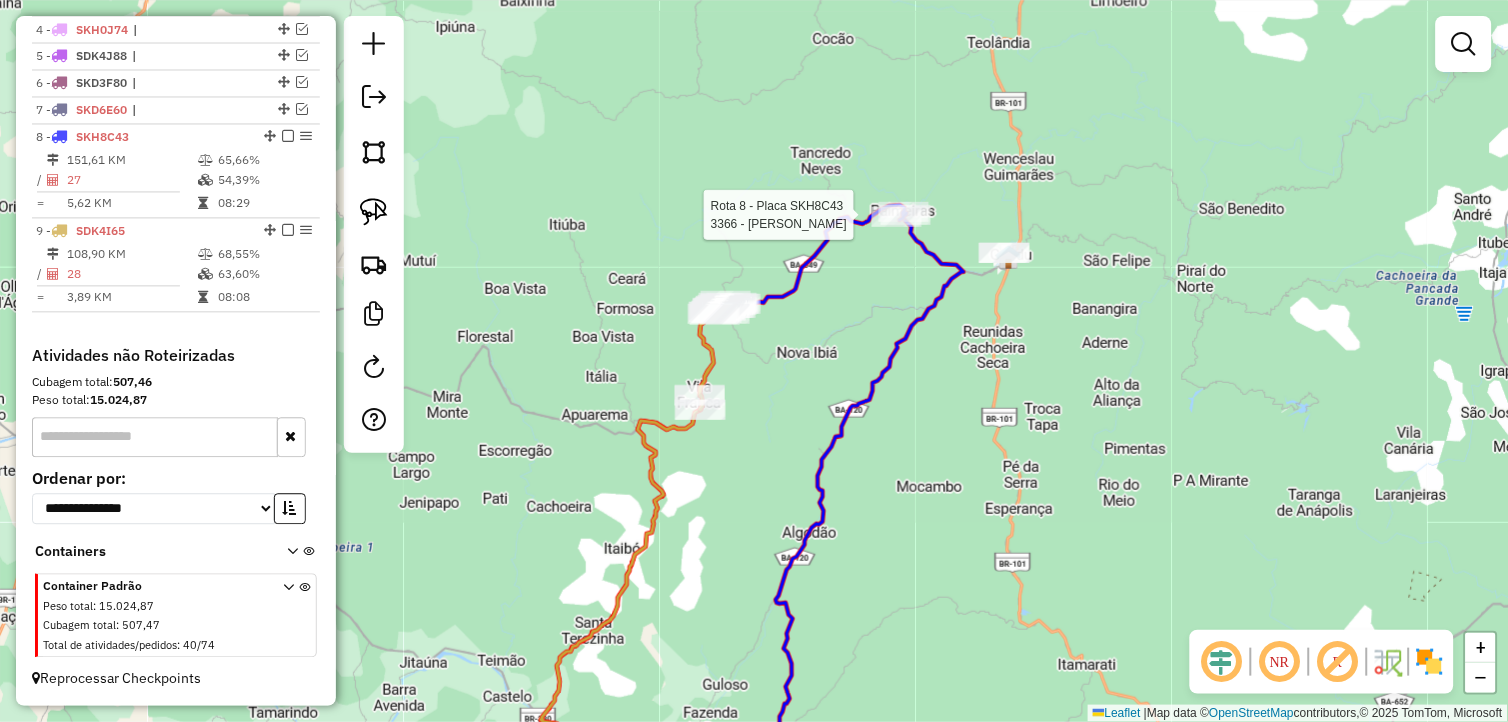 select on "*********" 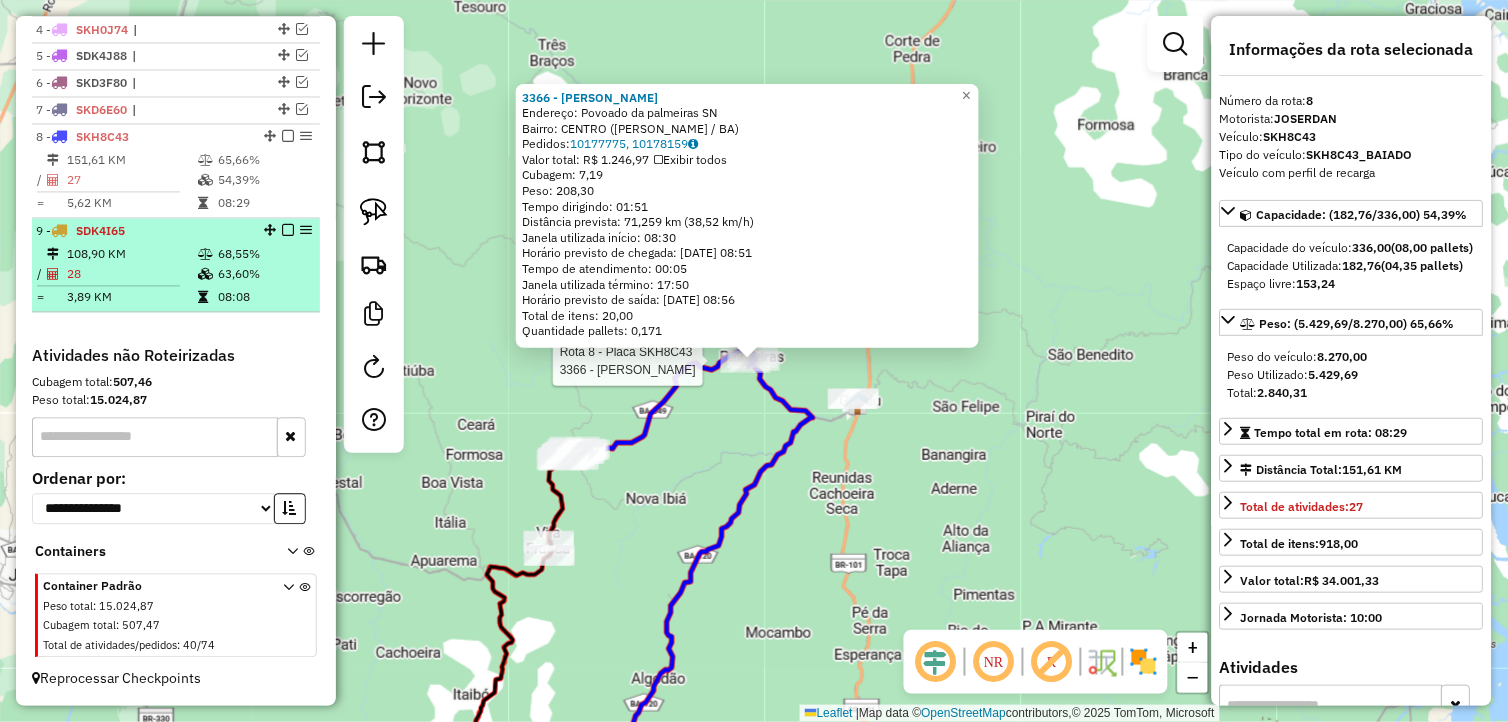 click at bounding box center [288, 231] 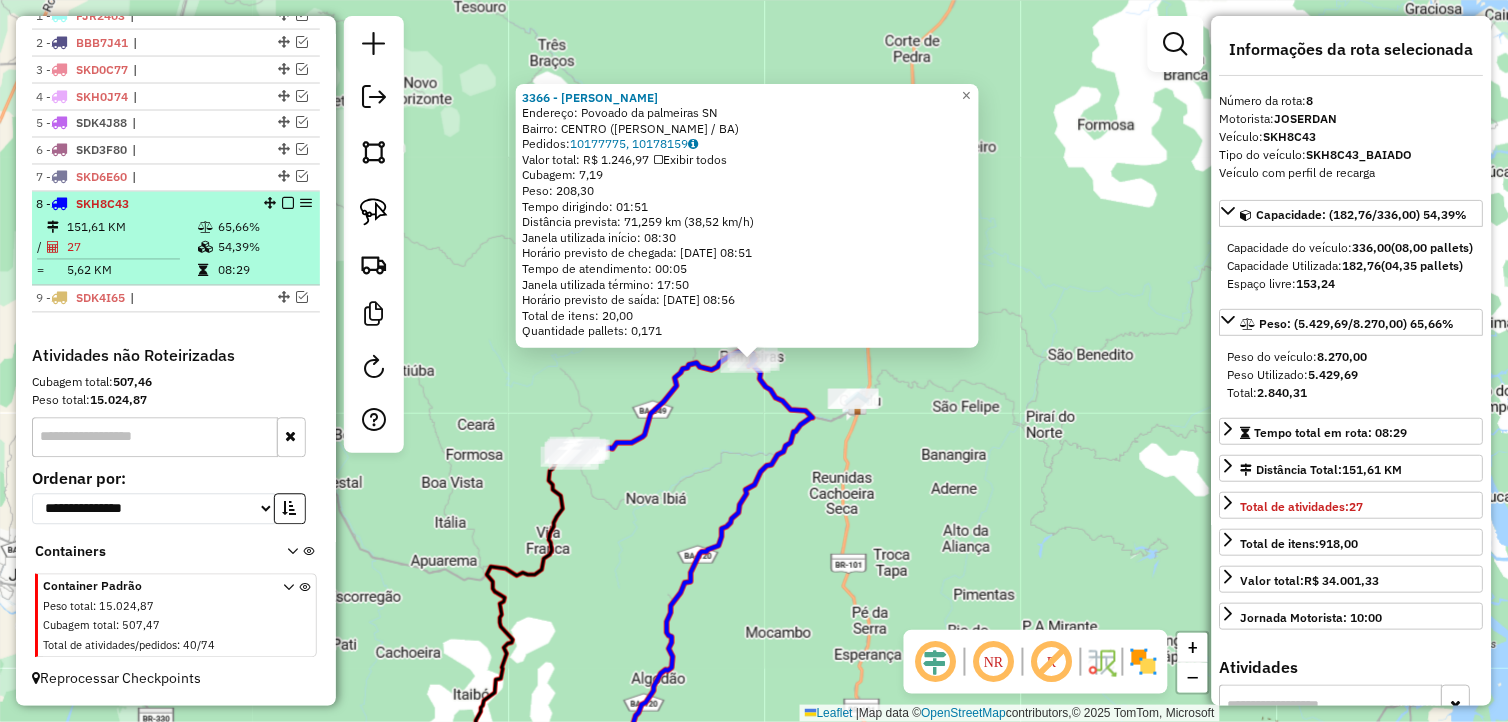 click at bounding box center (288, 204) 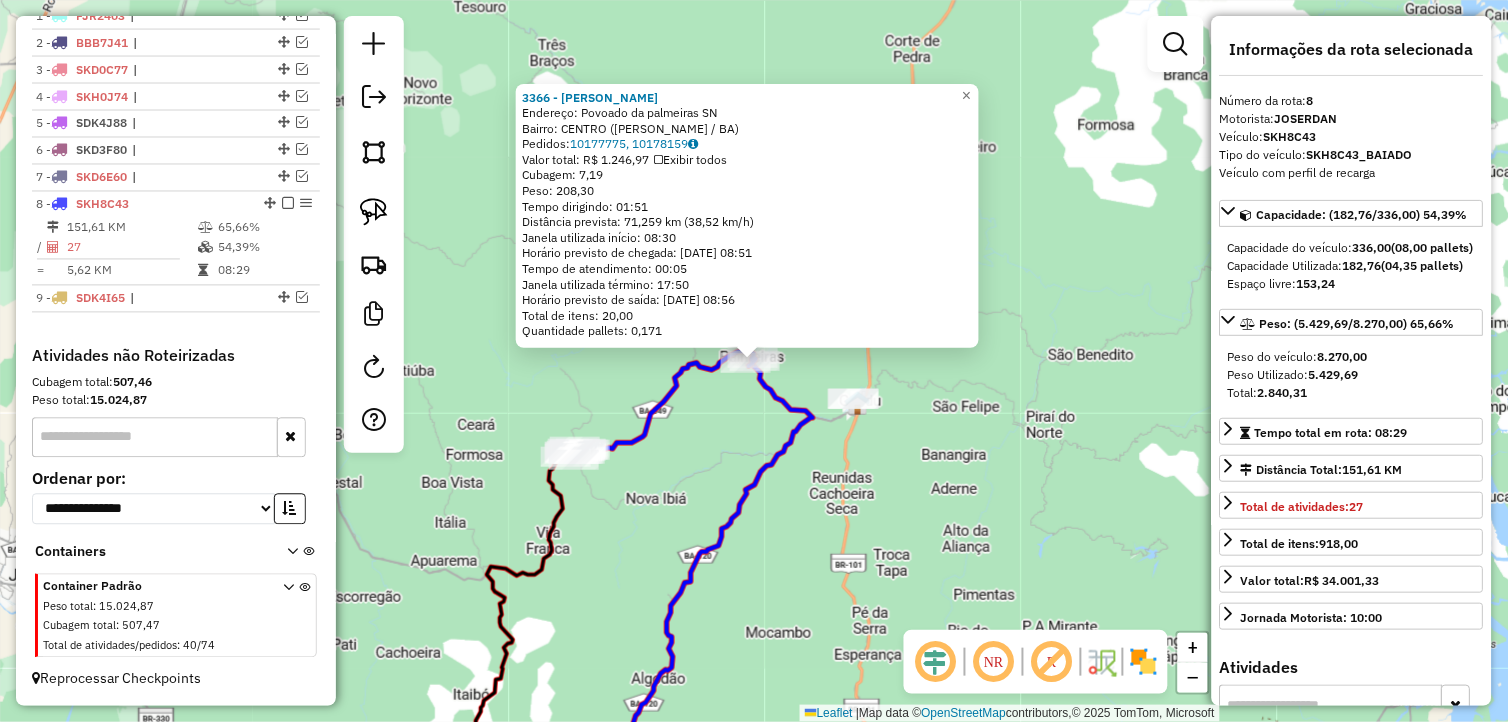scroll, scrollTop: 696, scrollLeft: 0, axis: vertical 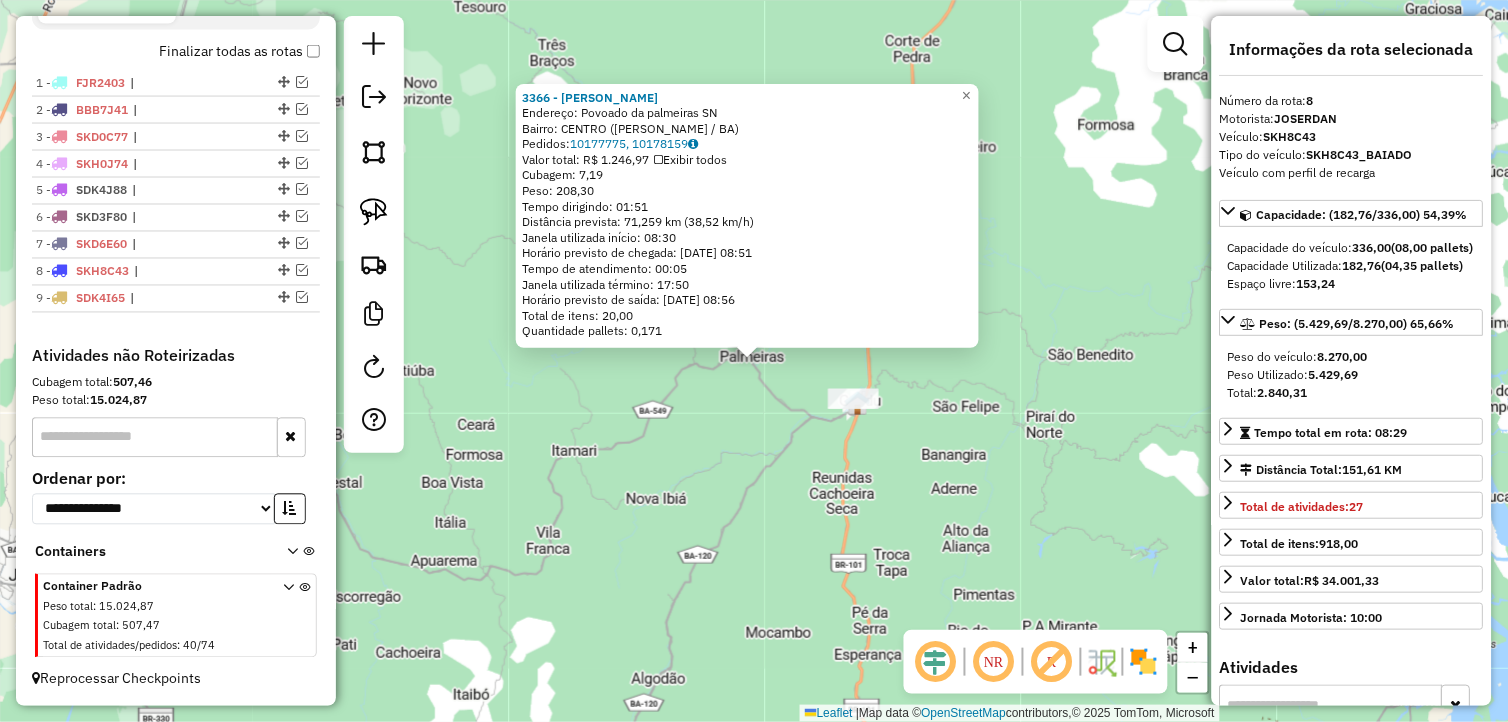 click on "3366 - PEDRO HENRIQUE  SANT  Endereço:  Povoado da palmeiras SN   Bairro: CENTRO (WENCESLAU GUIMARAES / BA)   Pedidos:  10177775, 10178159   Valor total: R$ 1.246,97   Exibir todos   Cubagem: 7,19  Peso: 208,30  Tempo dirigindo: 01:51   Distância prevista: 71,259 km (38,52 km/h)   Janela utilizada início: 08:30   Horário previsto de chegada: 11/07/2025 08:51   Tempo de atendimento: 00:05   Janela utilizada término: 17:50   Horário previsto de saída: 11/07/2025 08:56   Total de itens: 20,00   Quantidade pallets: 0,171  × Janela de atendimento Grade de atendimento Capacidade Transportadoras Veículos Cliente Pedidos  Rotas Selecione os dias de semana para filtrar as janelas de atendimento  Seg   Ter   Qua   Qui   Sex   Sáb   Dom  Informe o período da janela de atendimento: De: Até:  Filtrar exatamente a janela do cliente  Considerar janela de atendimento padrão  Selecione os dias de semana para filtrar as grades de atendimento  Seg   Ter   Qua   Qui   Sex   Sáb   Dom   Peso mínimo:   De:   Até:" 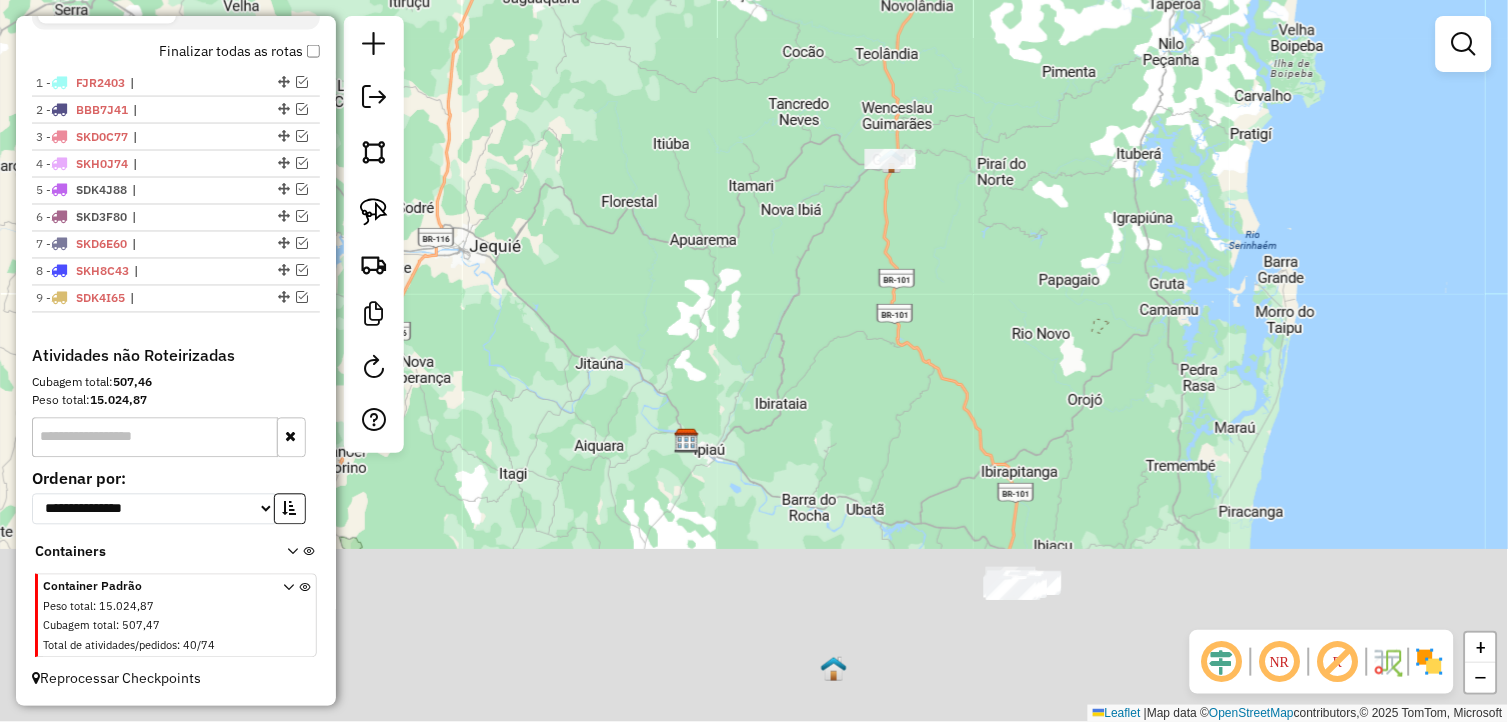 drag, startPoint x: 821, startPoint y: 571, endPoint x: 861, endPoint y: 147, distance: 425.8826 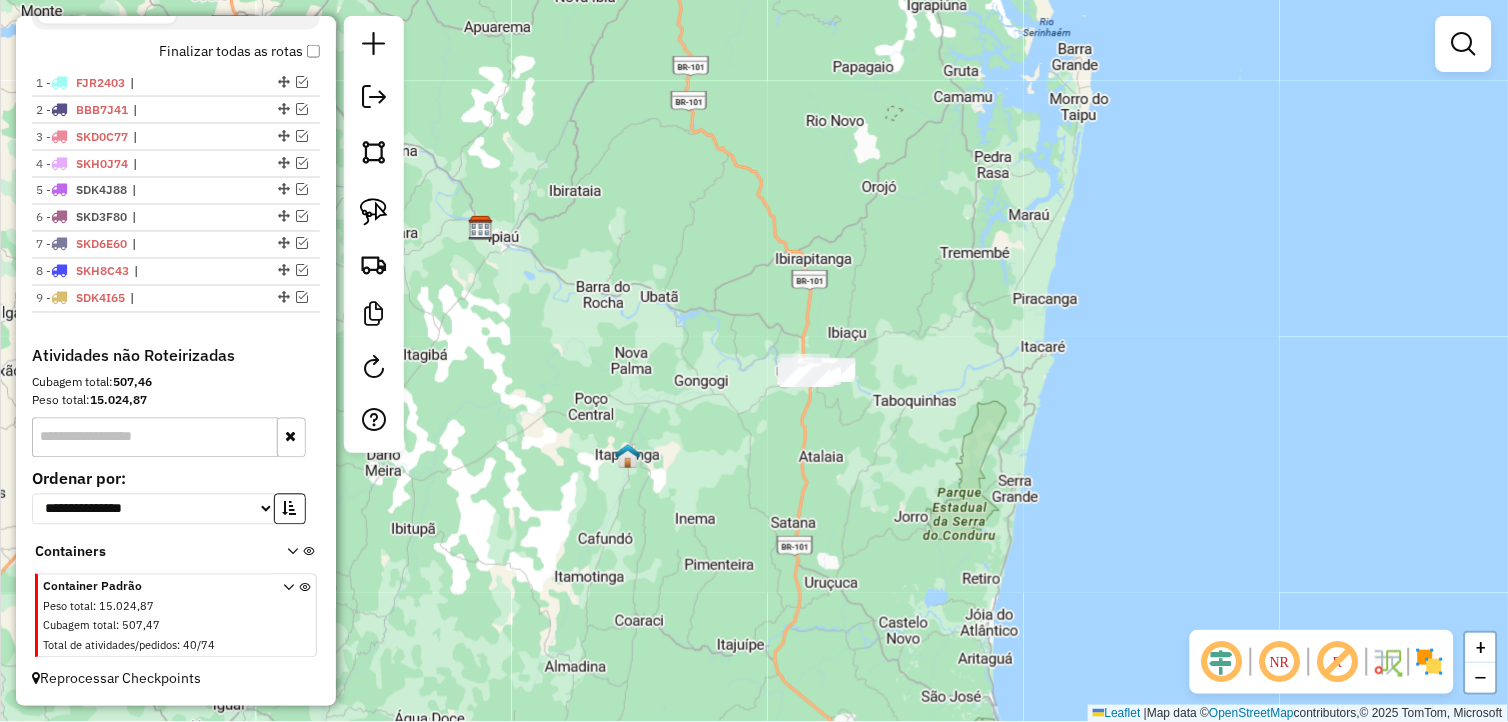 drag, startPoint x: 806, startPoint y: 486, endPoint x: 613, endPoint y: 424, distance: 202.71408 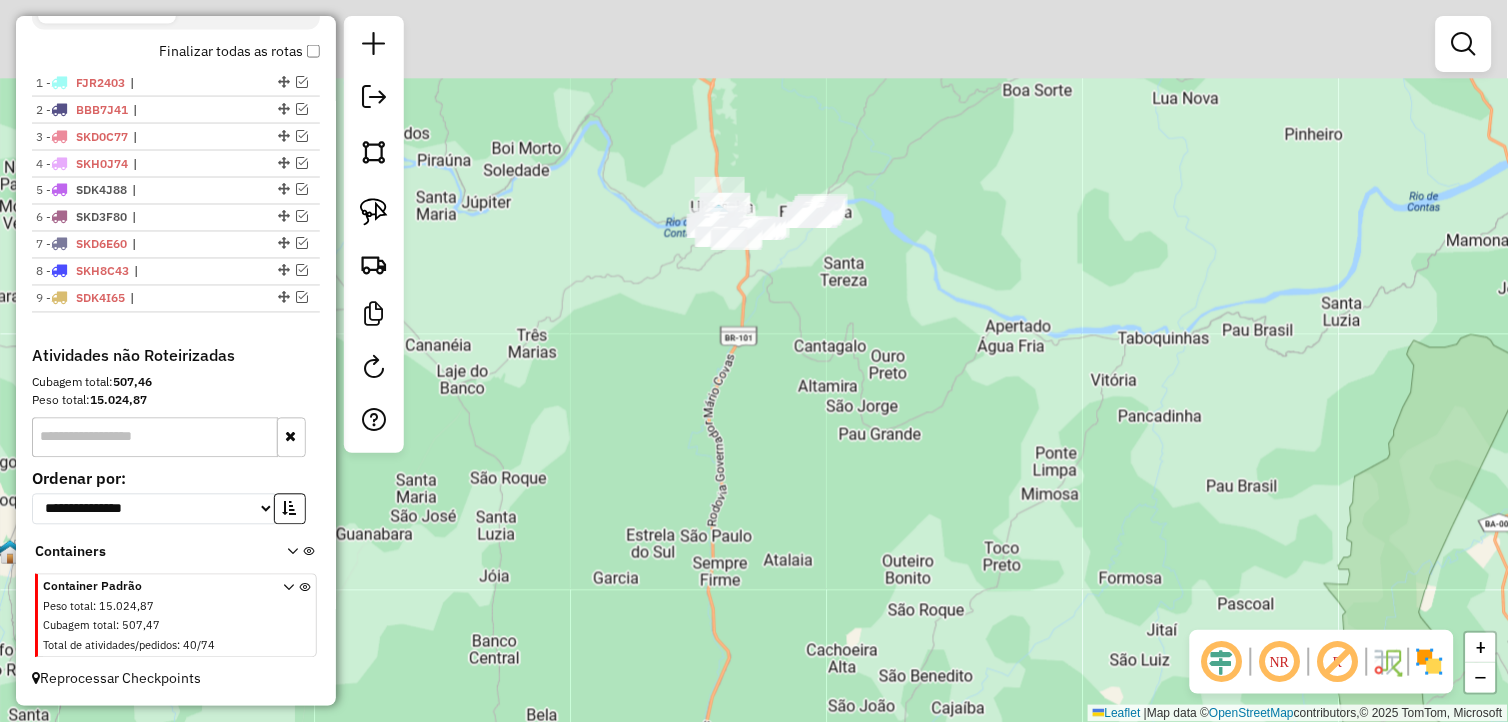 drag, startPoint x: 695, startPoint y: 347, endPoint x: 586, endPoint y: 517, distance: 201.94305 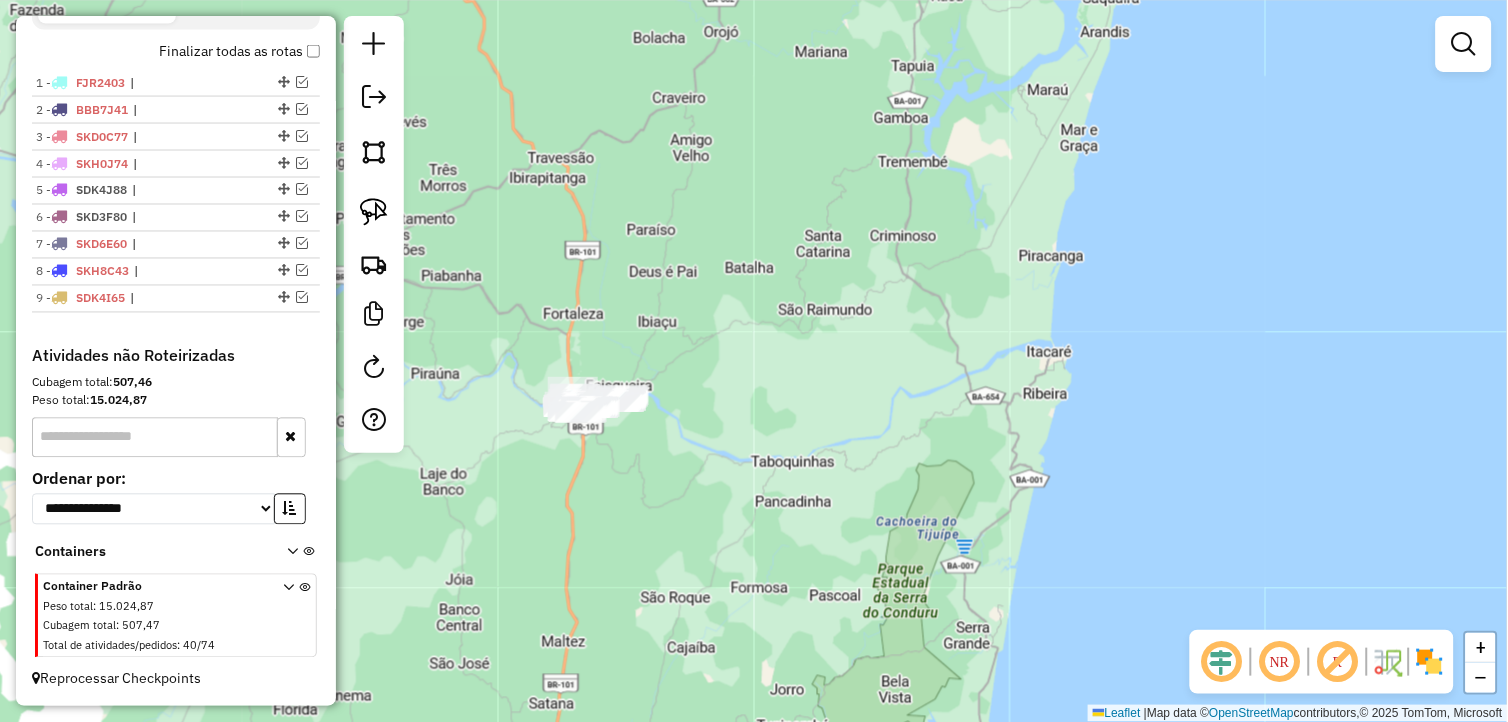 drag, startPoint x: 501, startPoint y: 468, endPoint x: 685, endPoint y: 525, distance: 192.62659 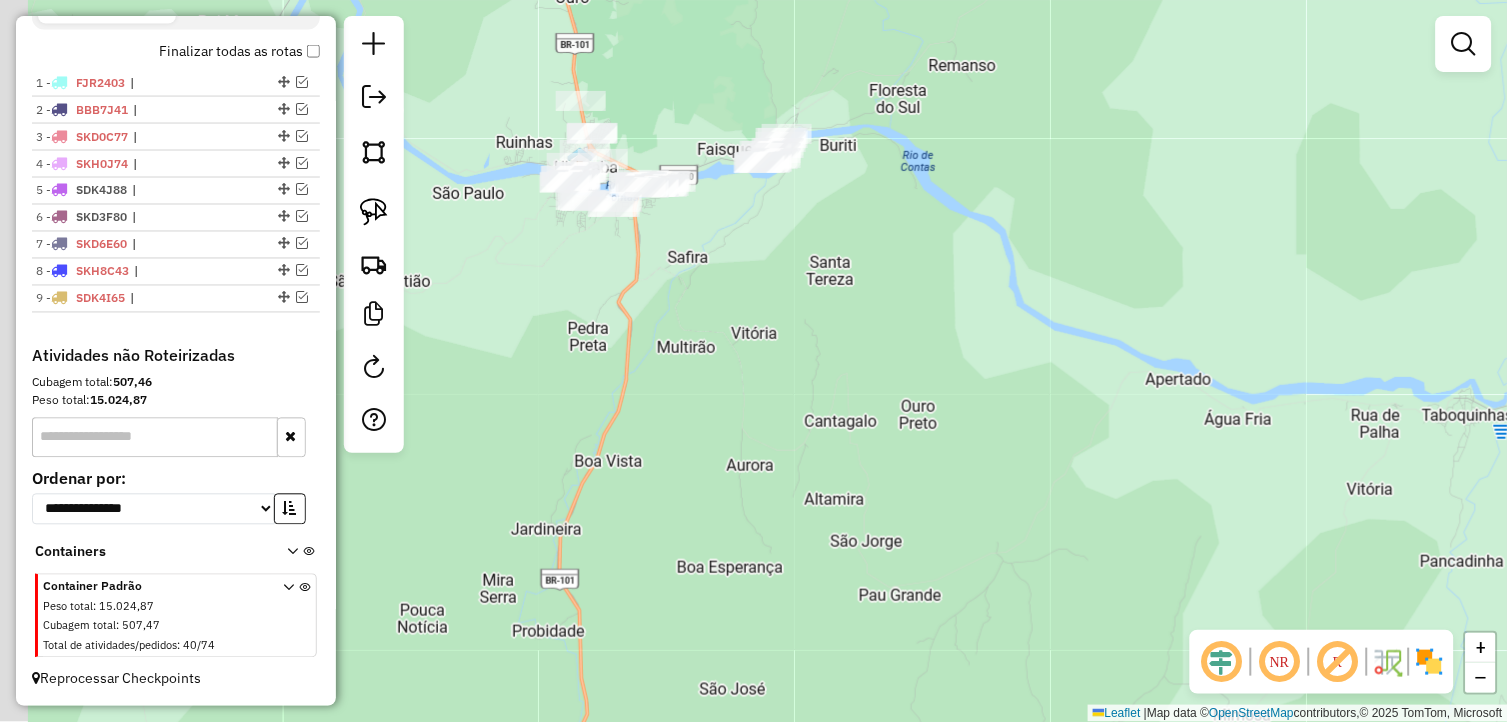 drag, startPoint x: 696, startPoint y: 455, endPoint x: 896, endPoint y: 692, distance: 310.11127 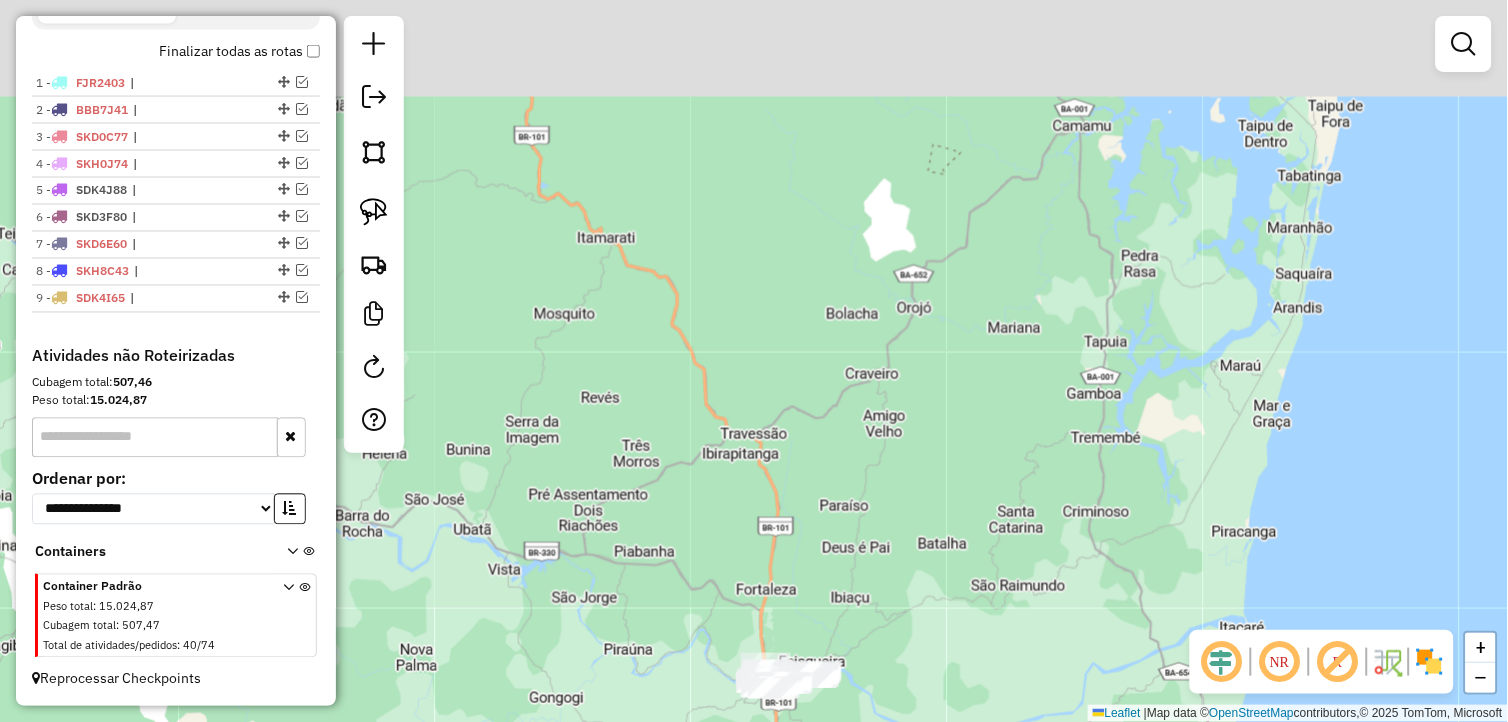 drag, startPoint x: 722, startPoint y: 406, endPoint x: 713, endPoint y: 504, distance: 98.4124 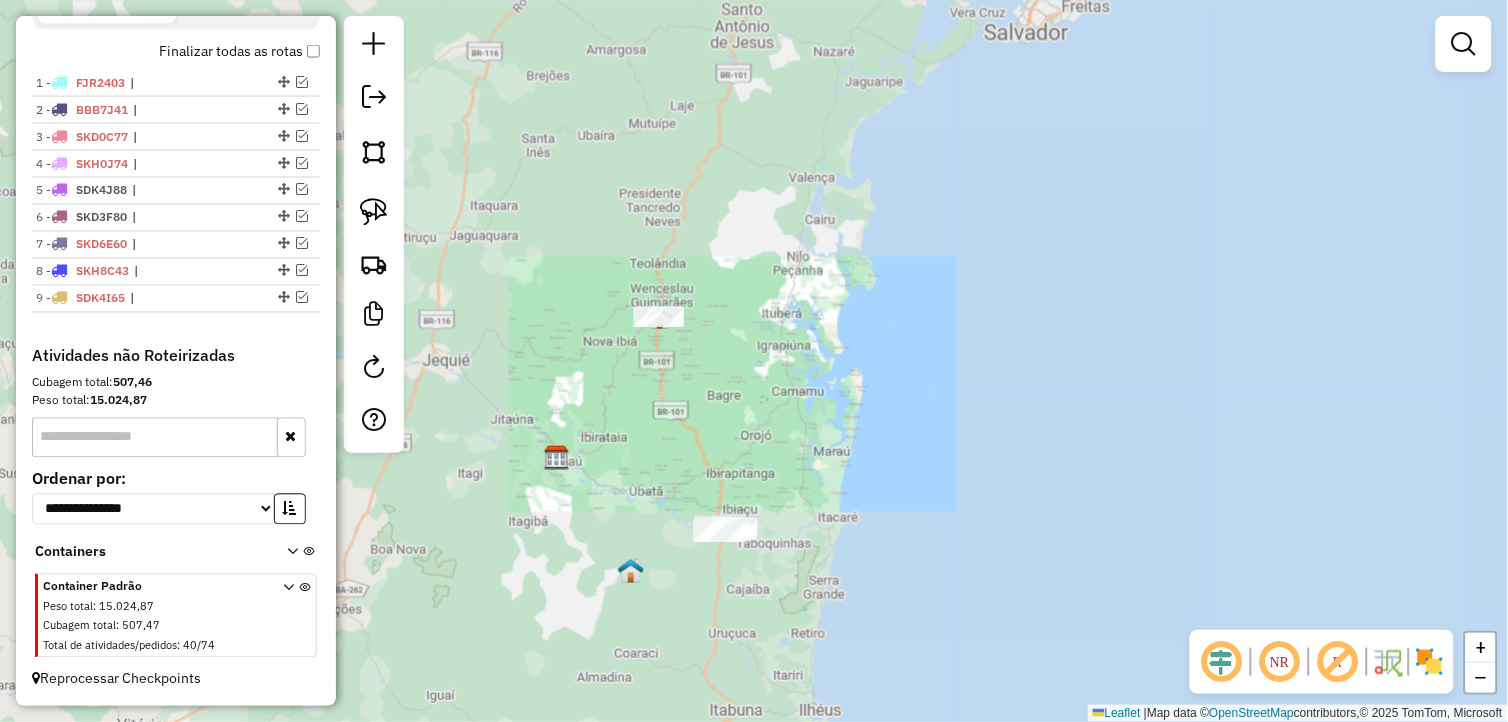 drag, startPoint x: 674, startPoint y: 357, endPoint x: 680, endPoint y: 413, distance: 56.32051 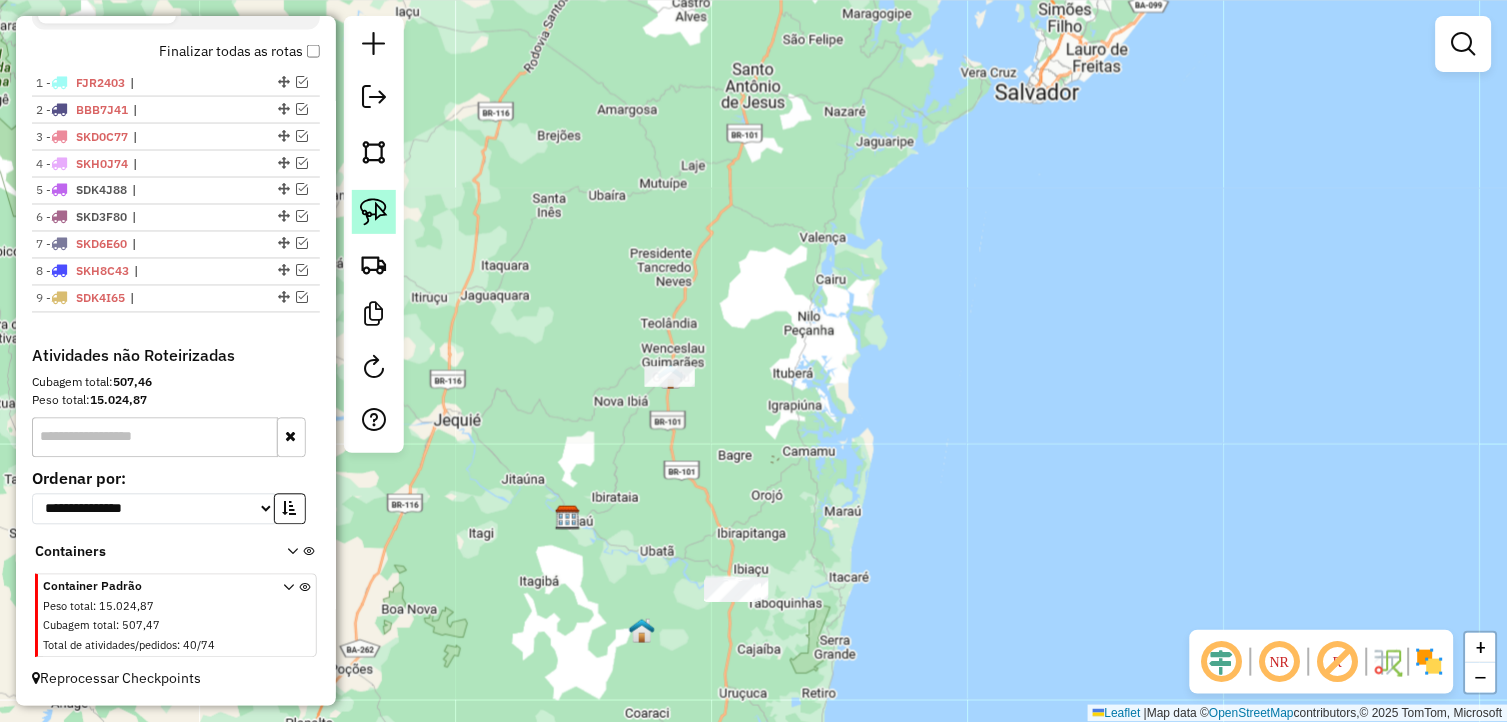 click 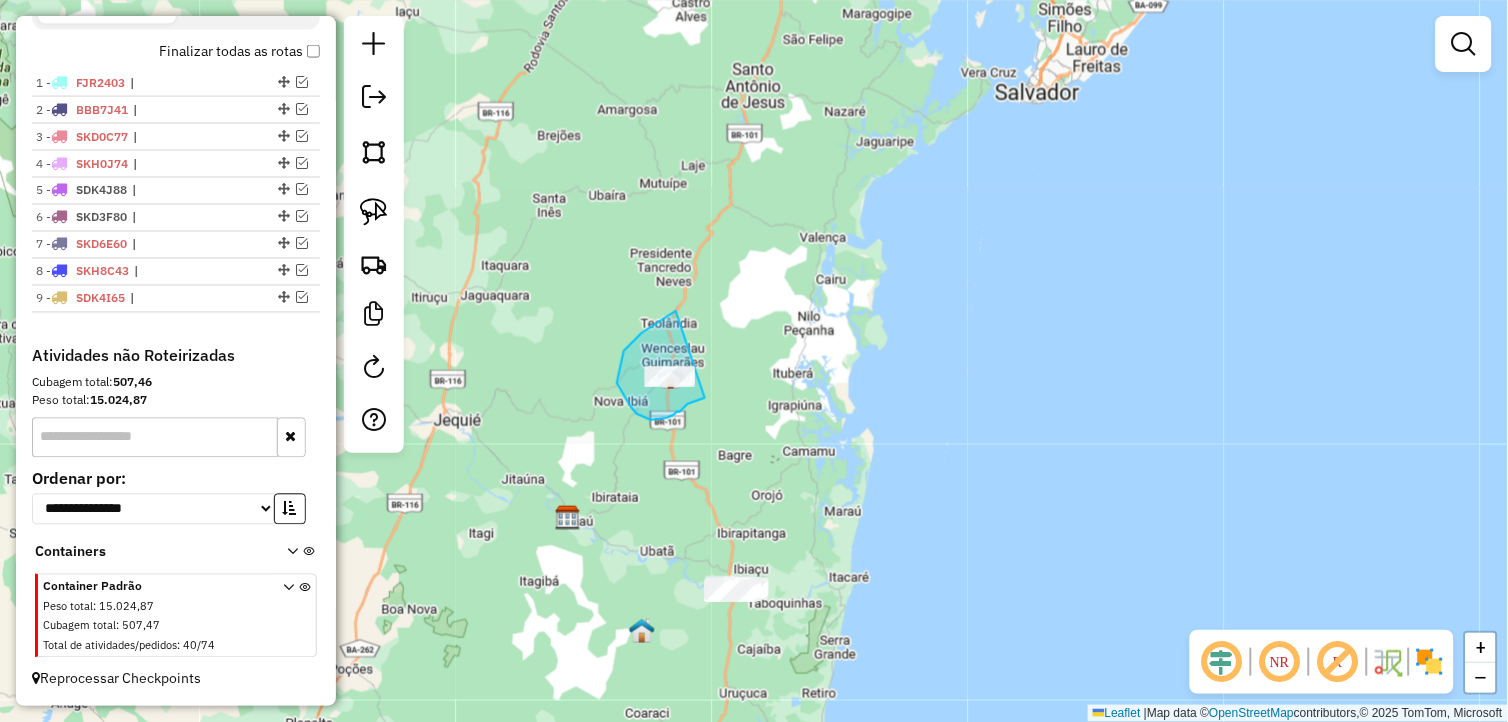 drag, startPoint x: 642, startPoint y: 333, endPoint x: 714, endPoint y: 391, distance: 92.45539 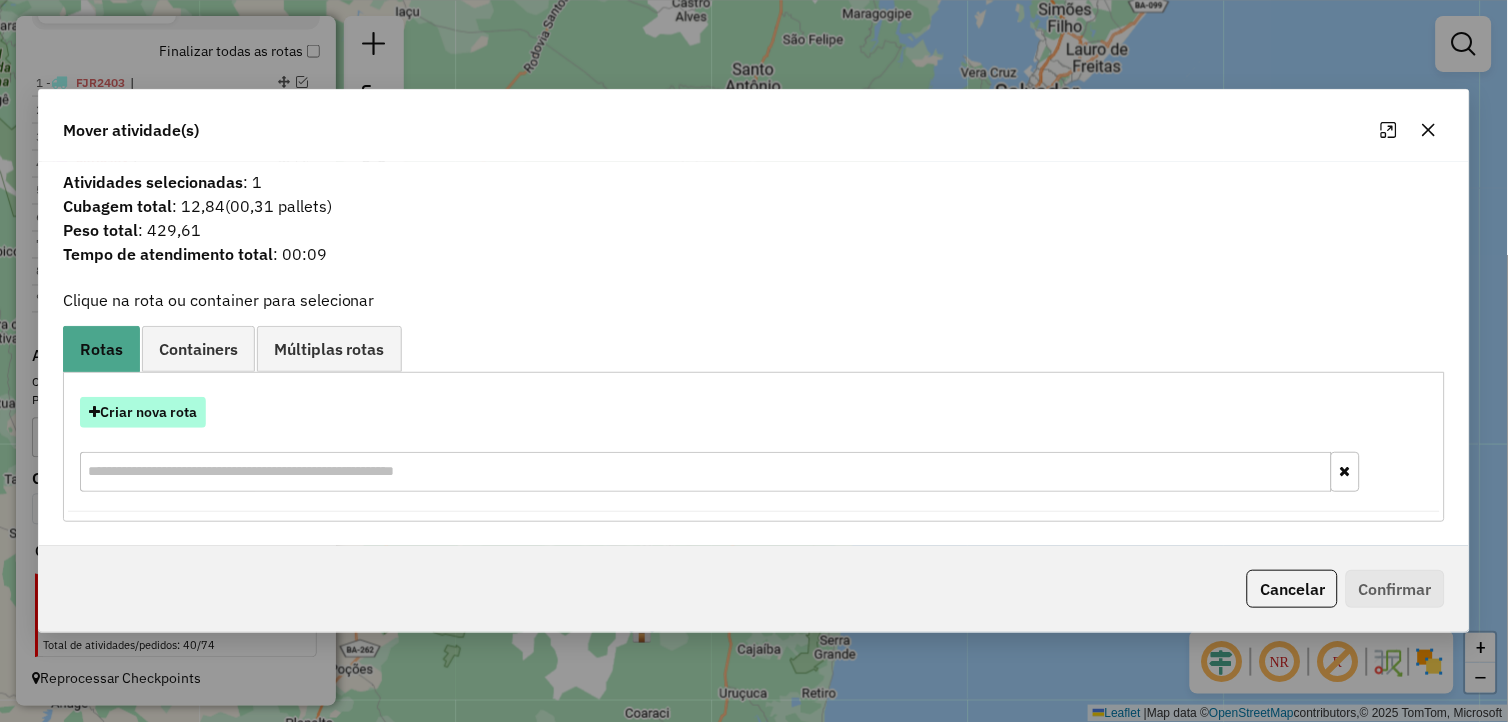 click on "Criar nova rota" at bounding box center (143, 412) 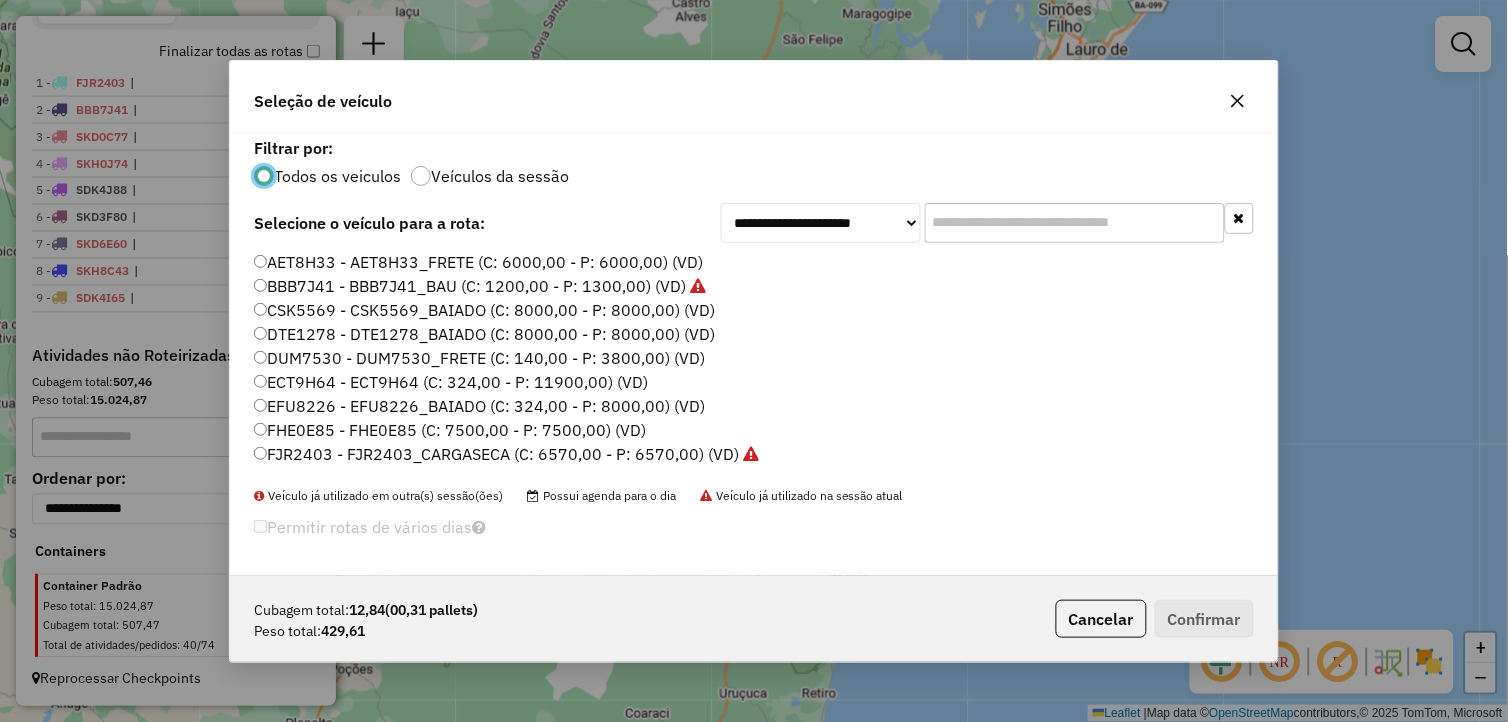 scroll, scrollTop: 11, scrollLeft: 5, axis: both 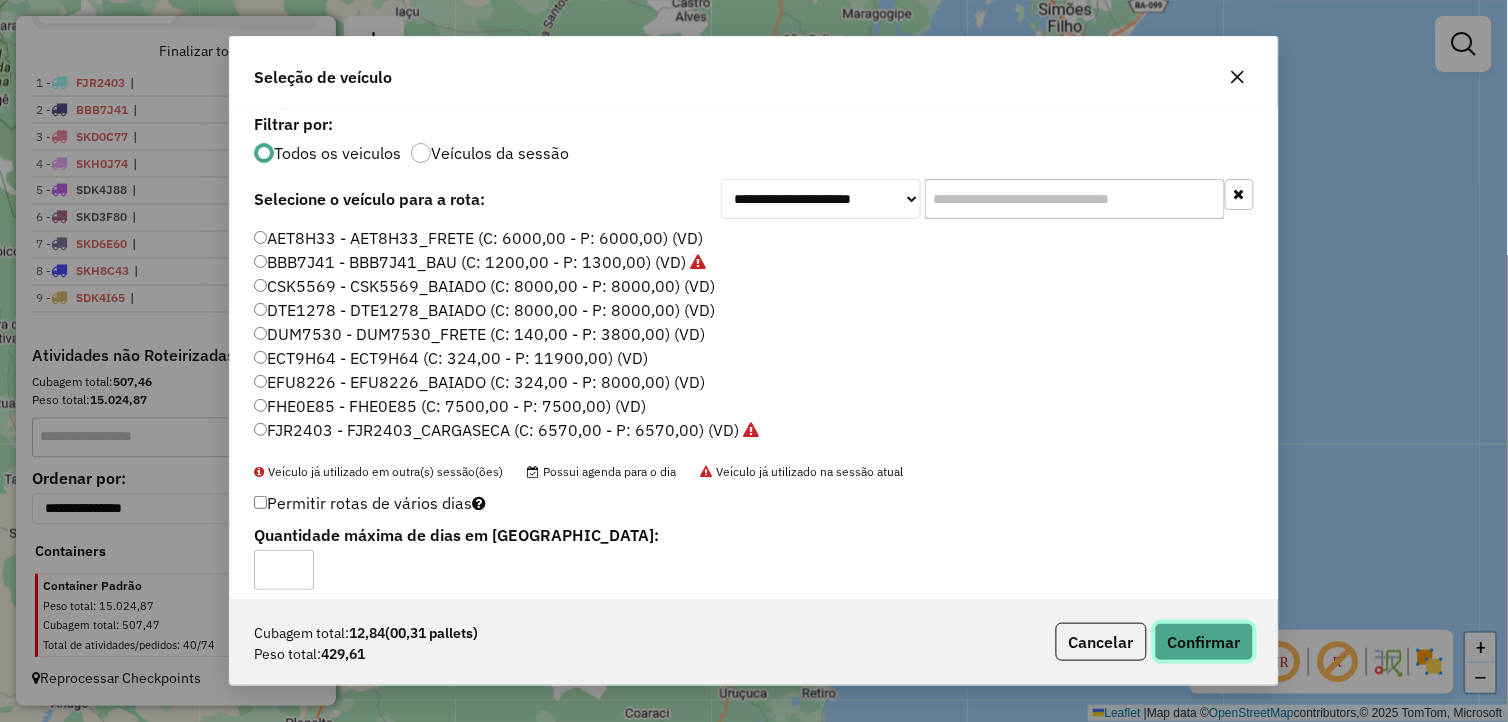 click on "Confirmar" 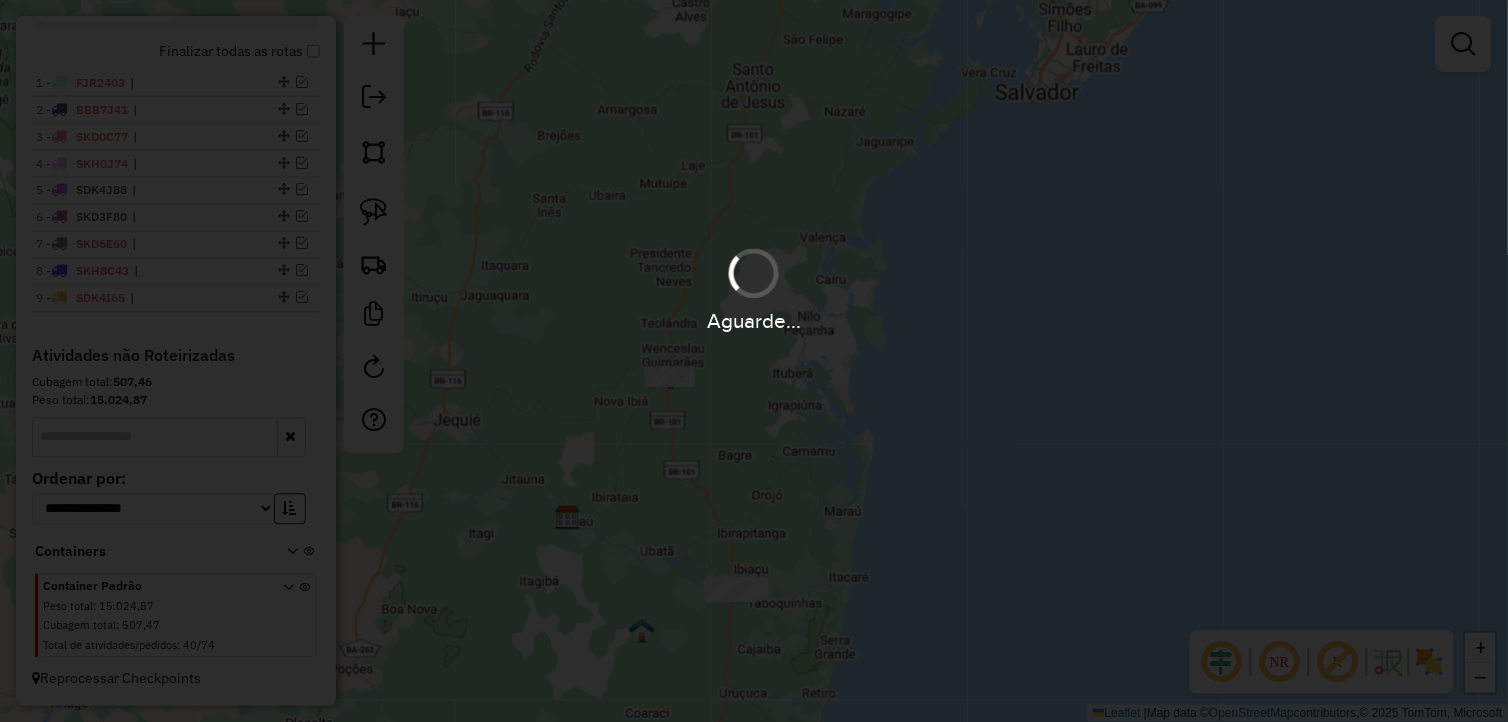 scroll, scrollTop: 814, scrollLeft: 0, axis: vertical 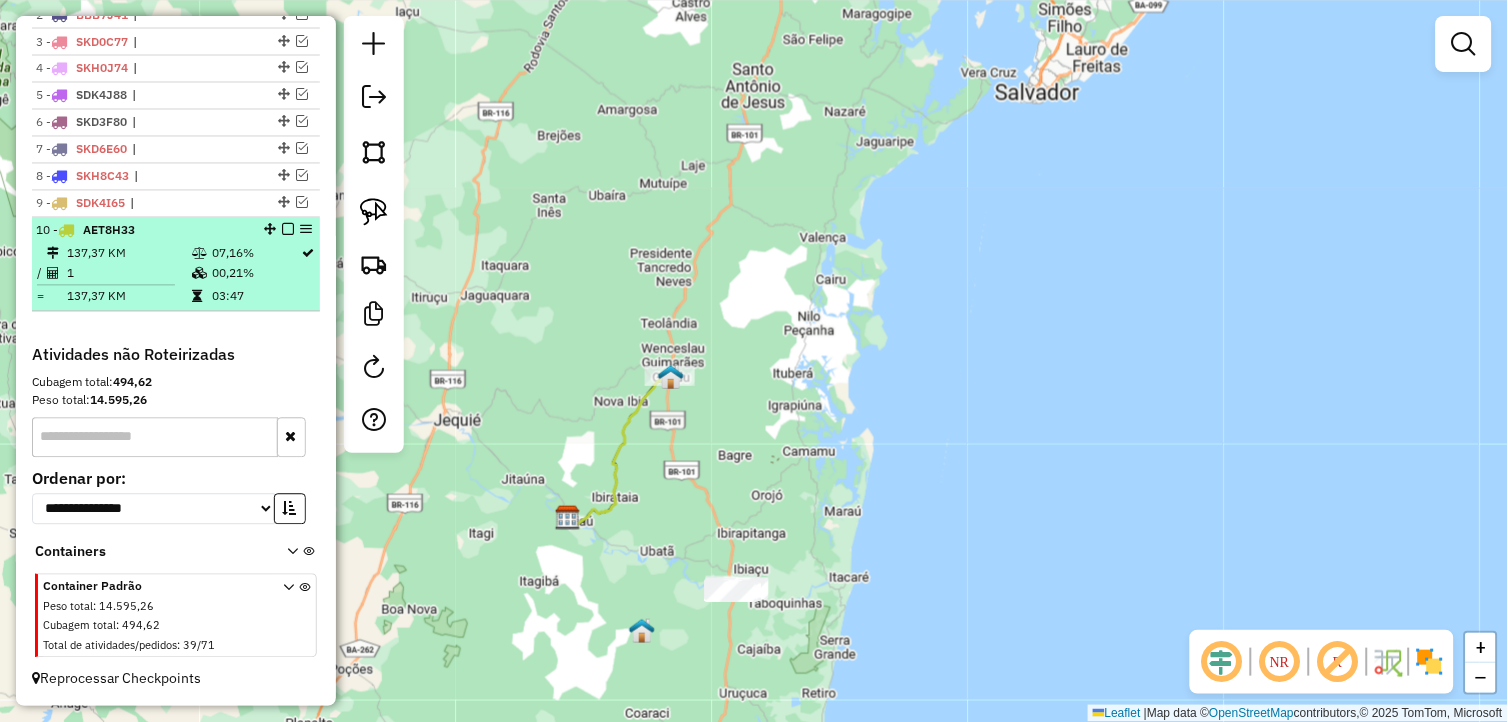 click at bounding box center (288, 230) 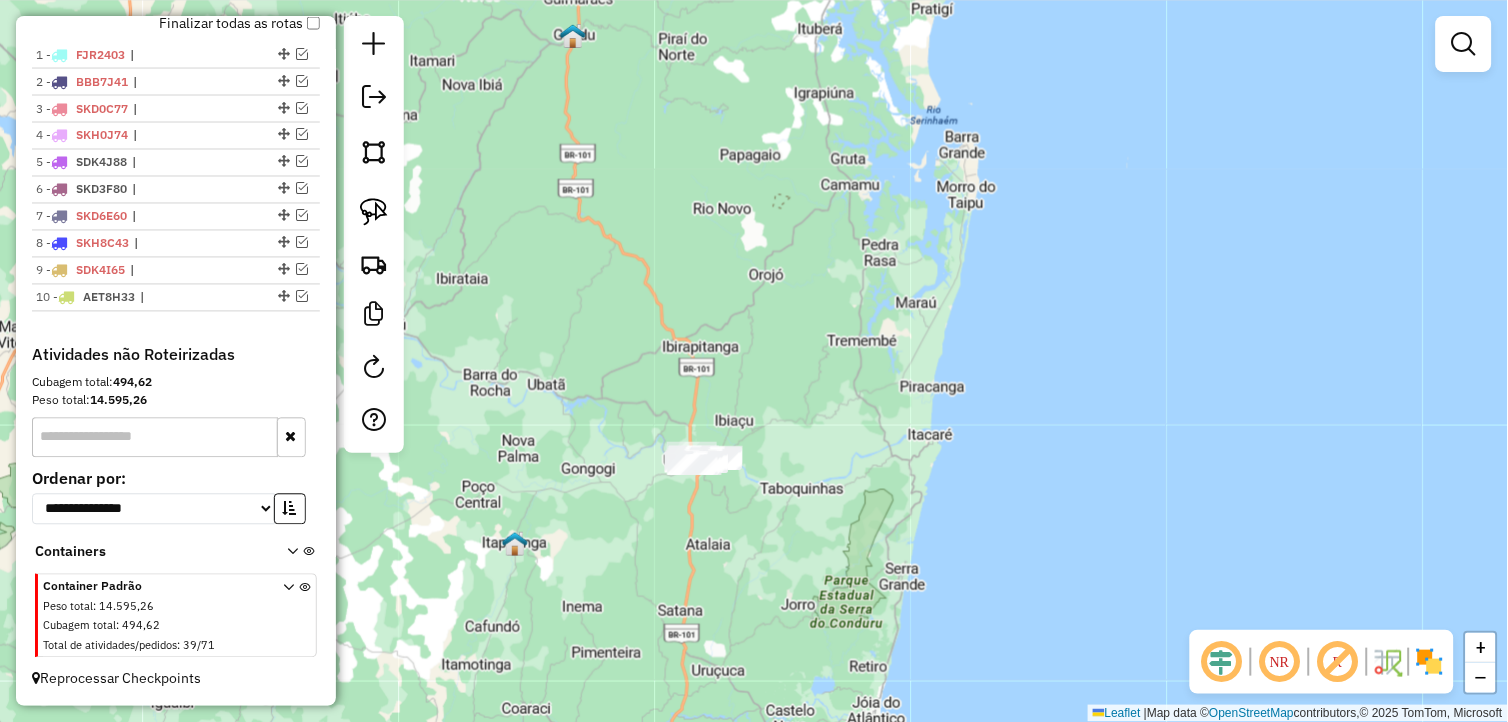 drag, startPoint x: 684, startPoint y: 497, endPoint x: 736, endPoint y: 571, distance: 90.44335 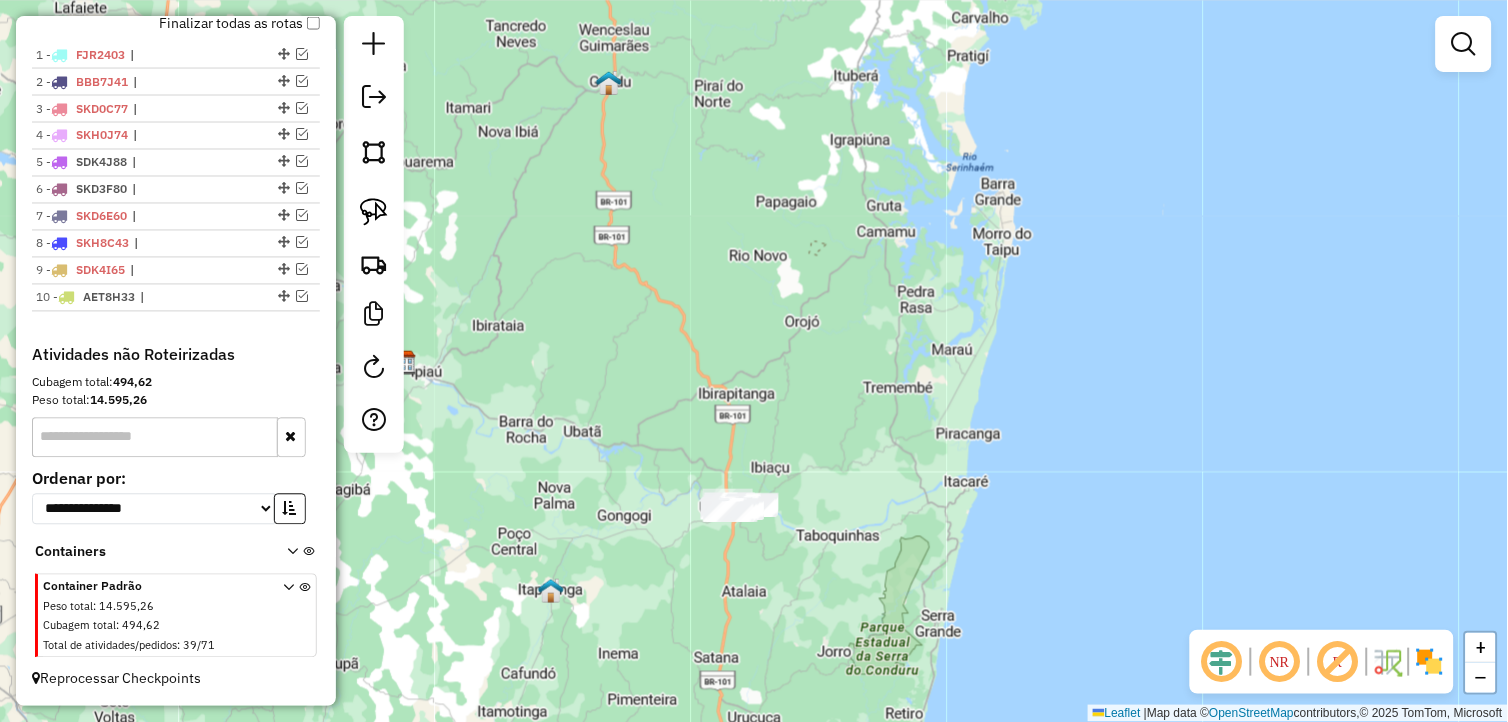 drag, startPoint x: 733, startPoint y: 574, endPoint x: 700, endPoint y: 526, distance: 58.249462 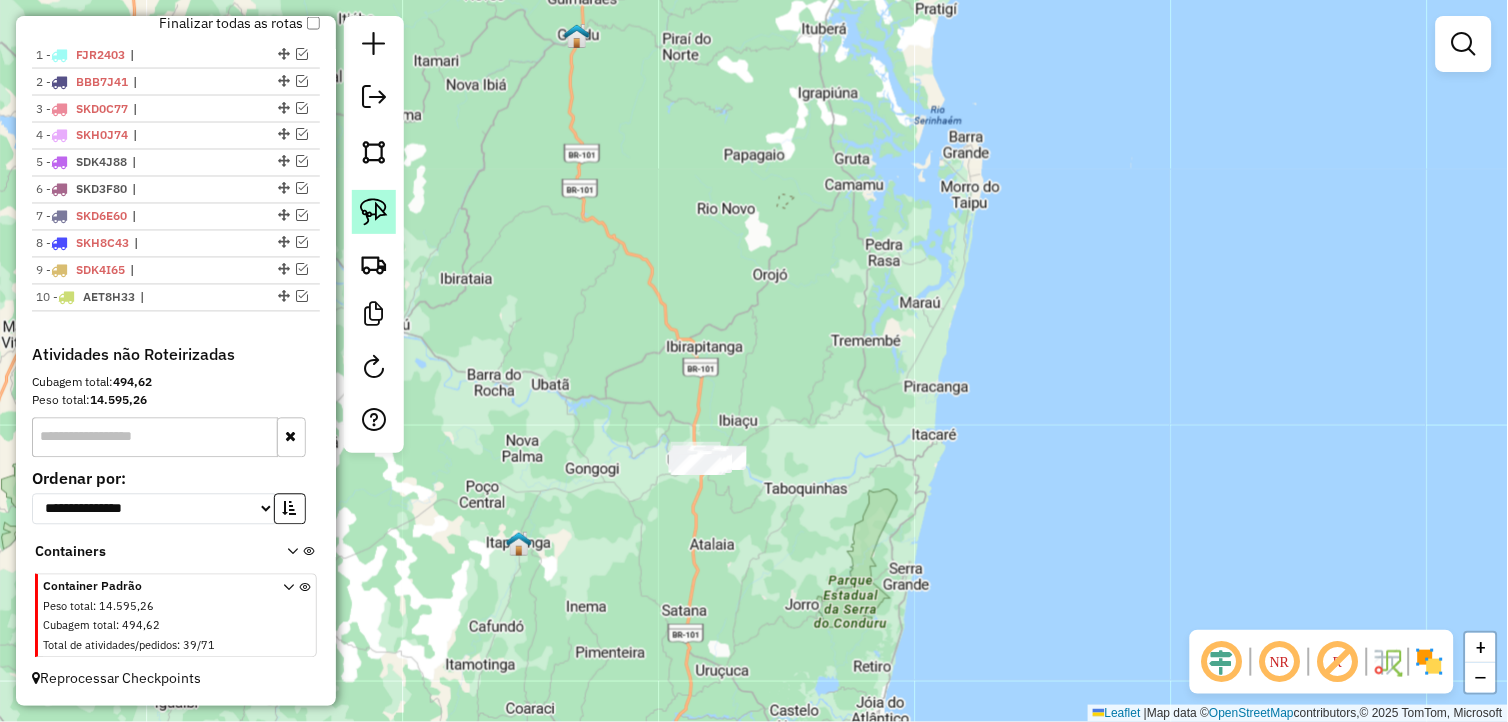 click 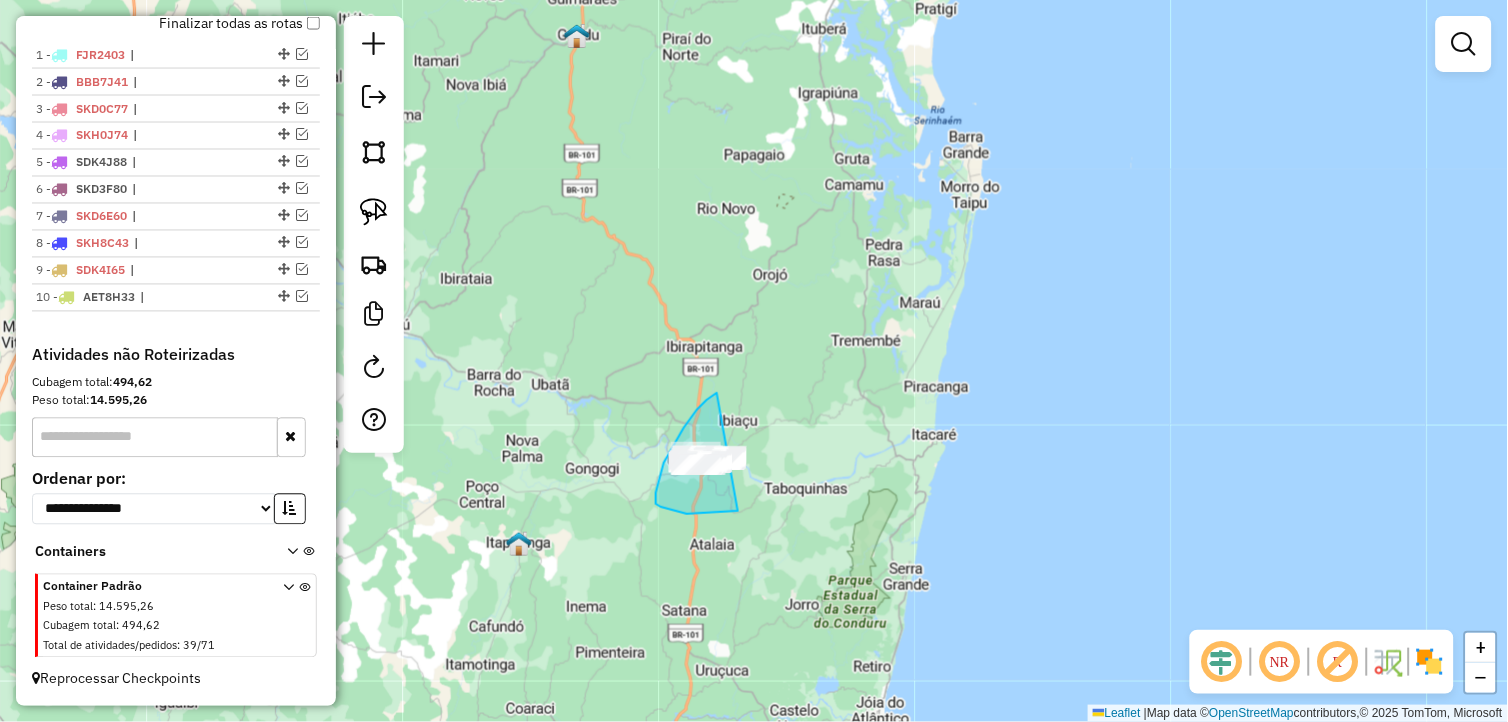 drag, startPoint x: 717, startPoint y: 393, endPoint x: 787, endPoint y: 482, distance: 113.22986 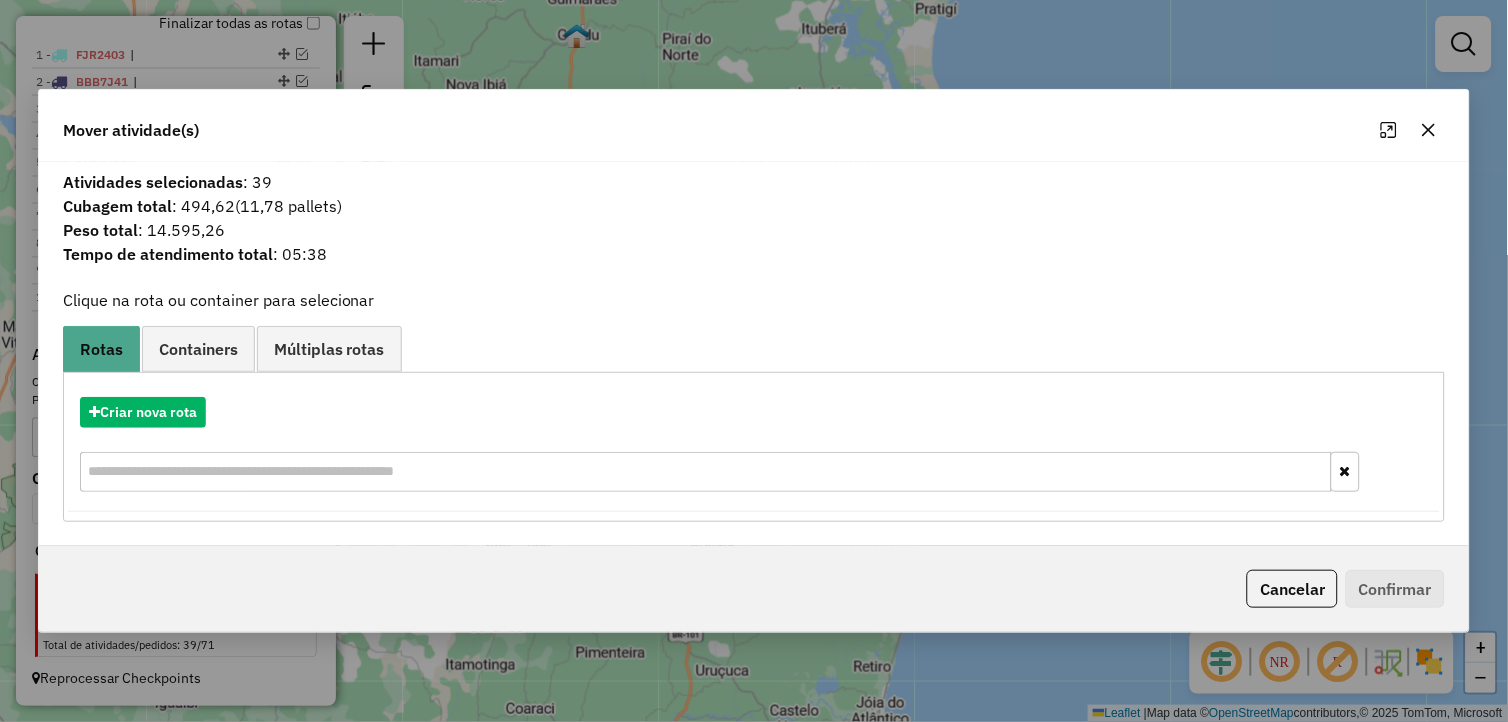 click 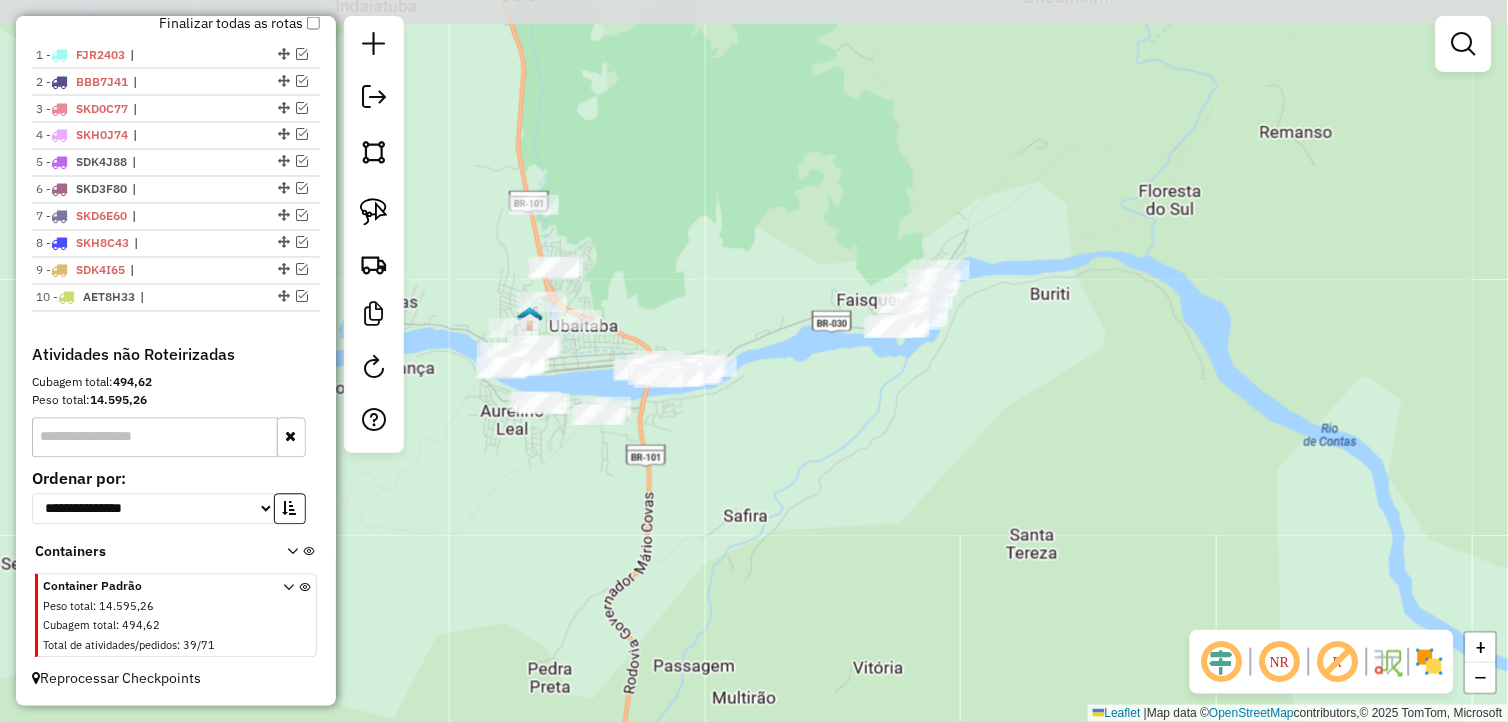 drag, startPoint x: 666, startPoint y: 332, endPoint x: 650, endPoint y: 567, distance: 235.54405 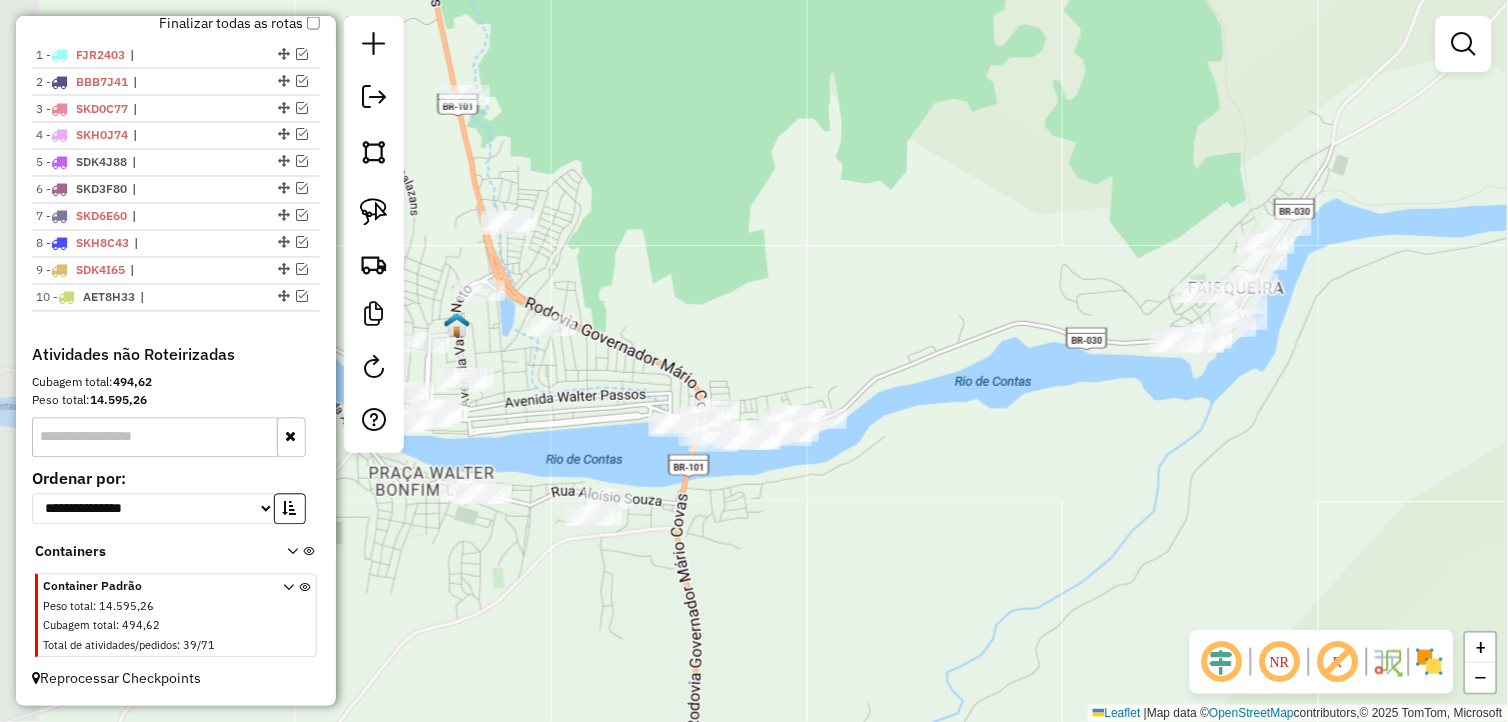 drag, startPoint x: 758, startPoint y: 408, endPoint x: 827, endPoint y: 562, distance: 168.7513 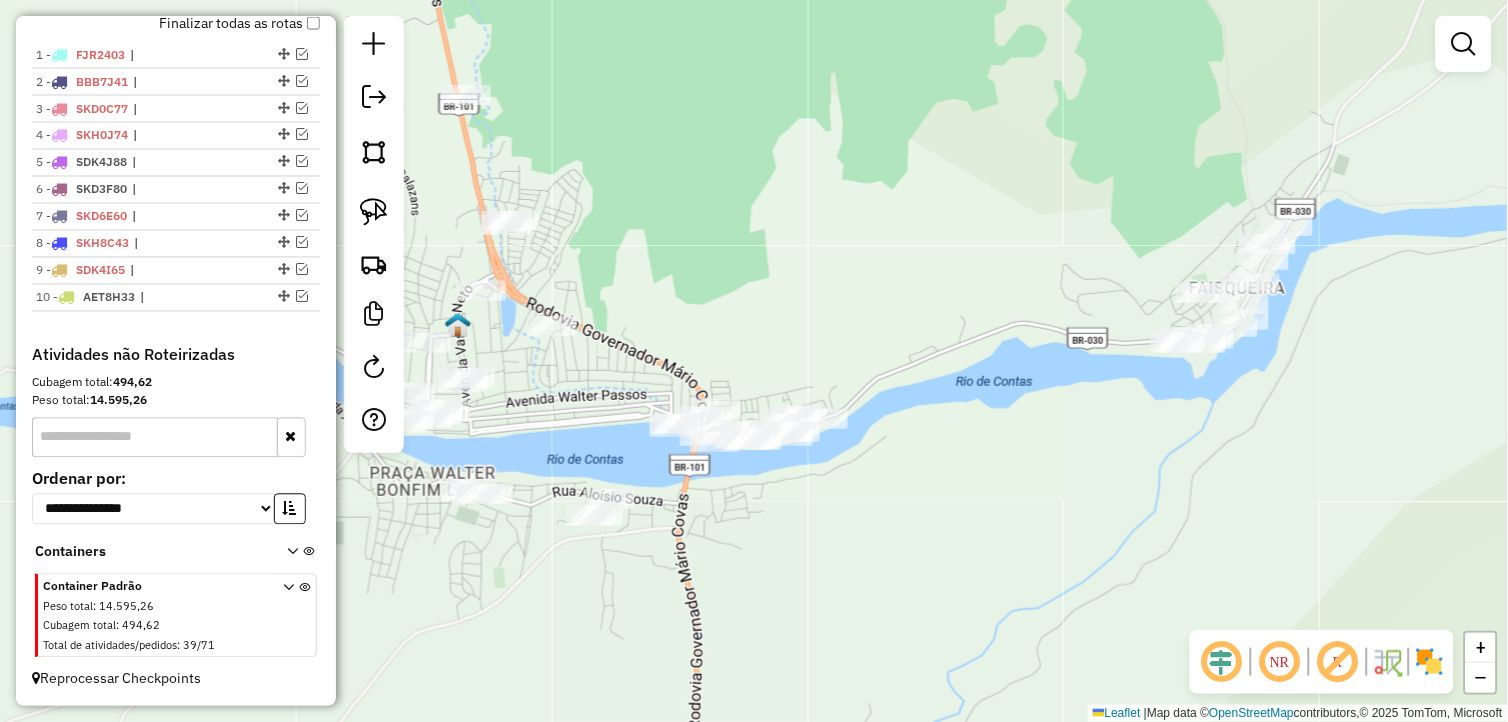 drag, startPoint x: 377, startPoint y: 218, endPoint x: 462, endPoint y: 234, distance: 86.492775 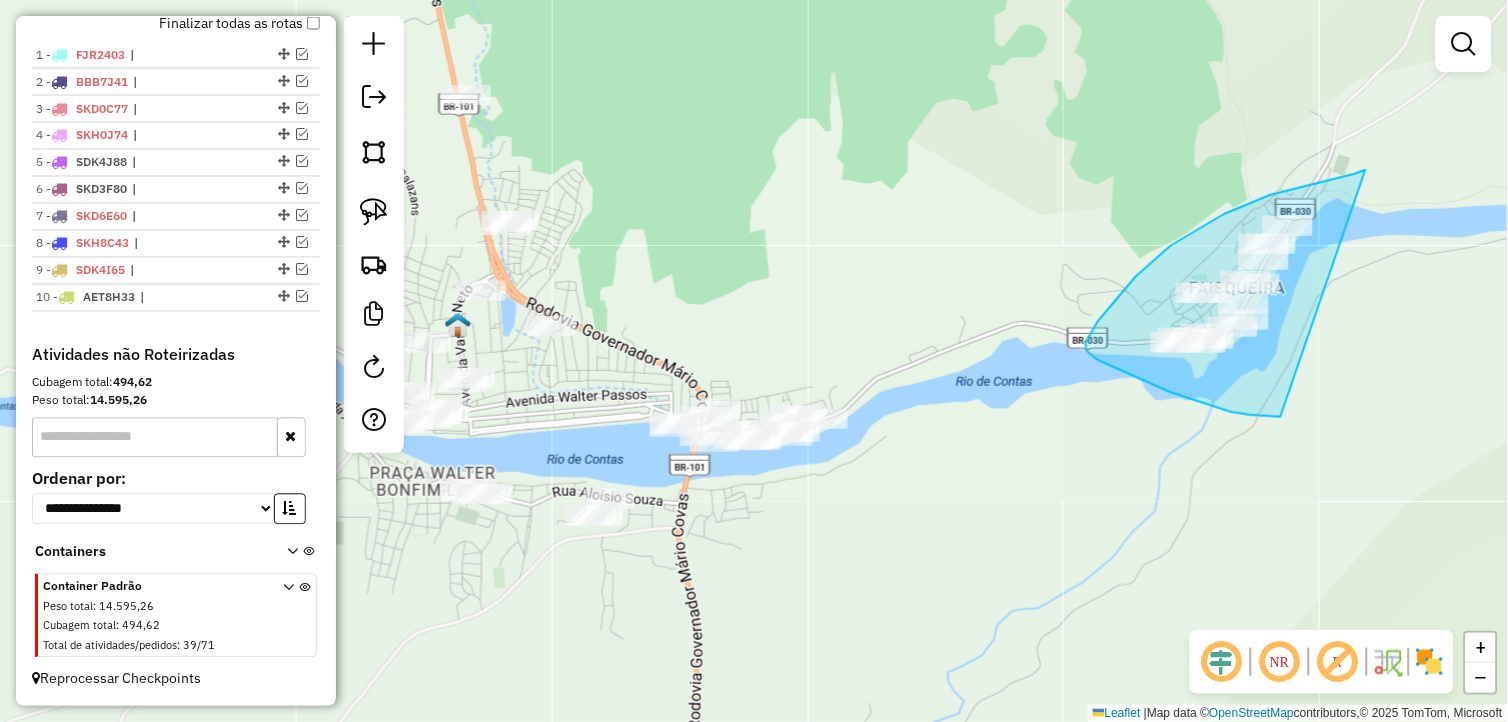 drag, startPoint x: 1281, startPoint y: 417, endPoint x: 1366, endPoint y: 170, distance: 261.2164 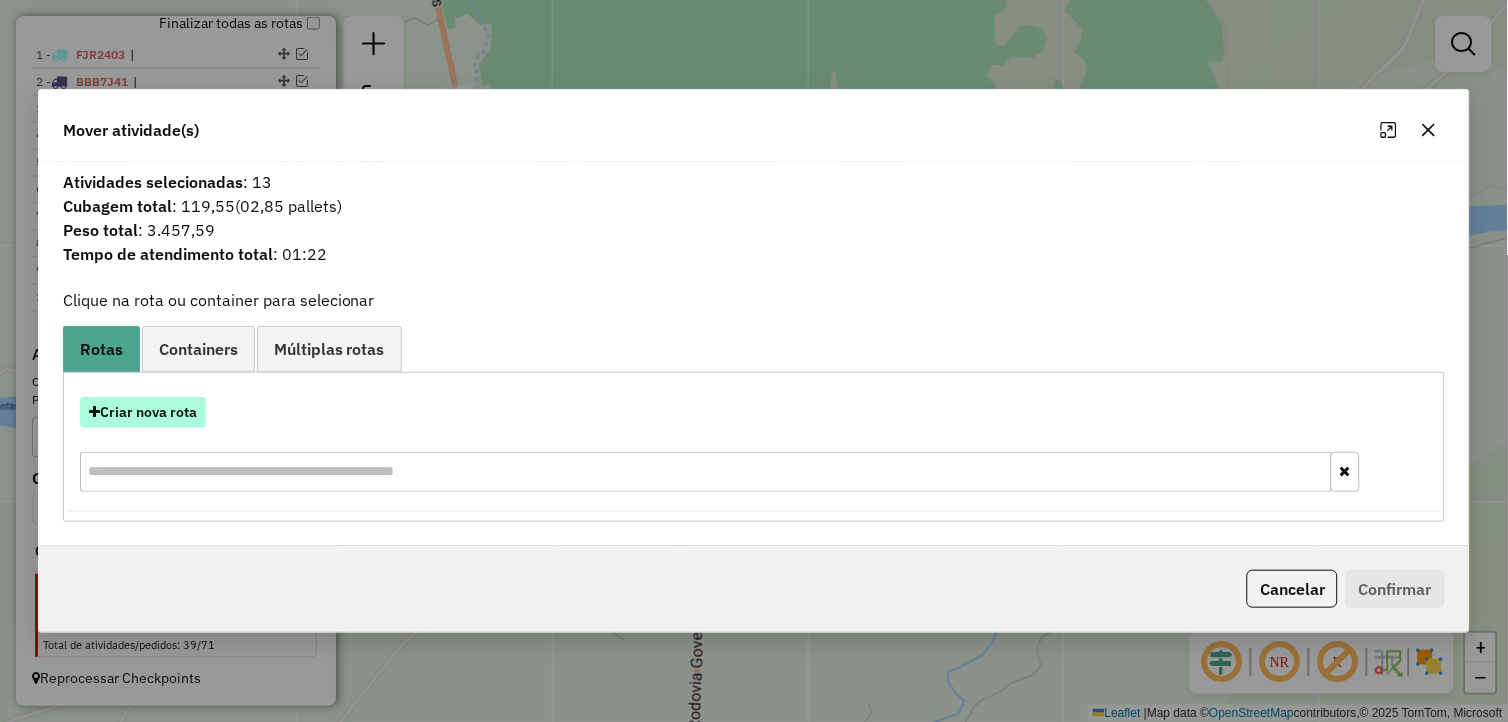 click on "Criar nova rota" at bounding box center (143, 412) 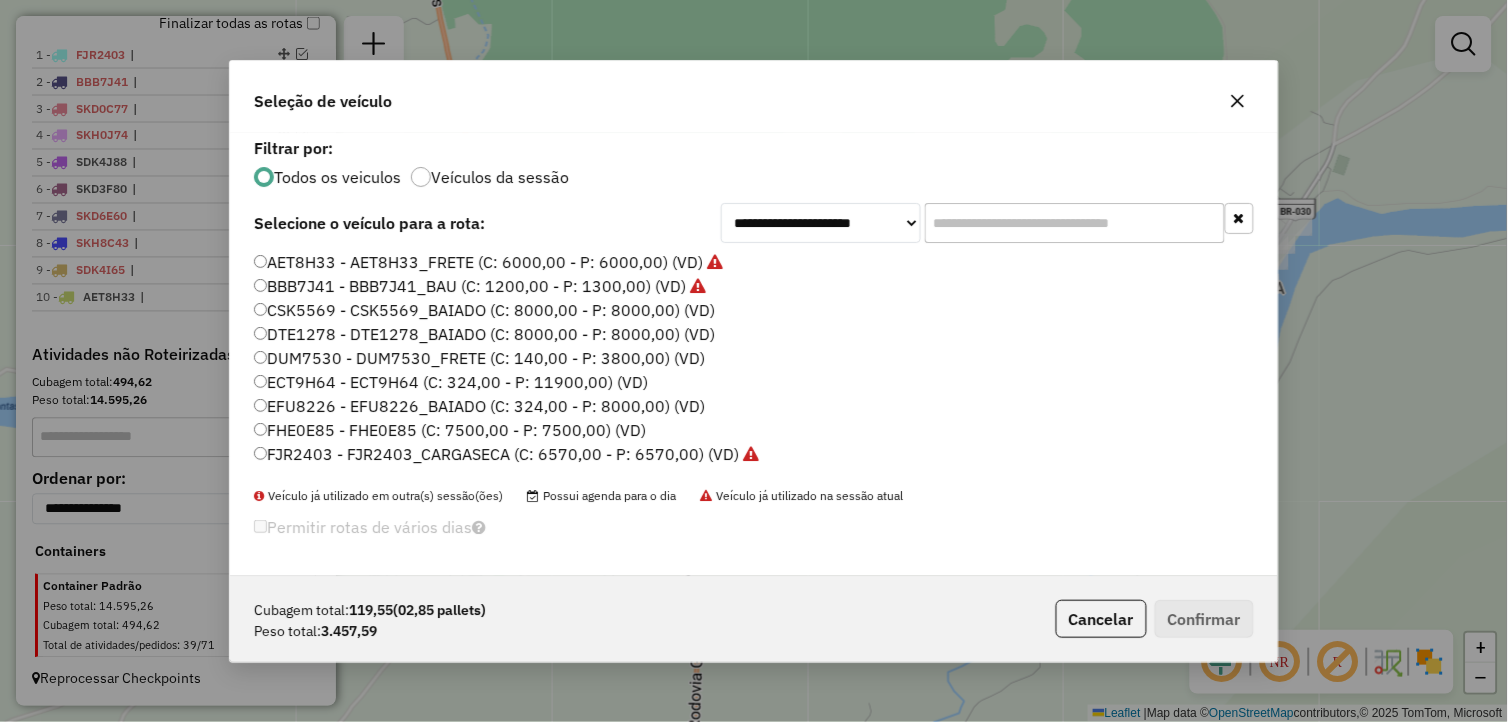 scroll, scrollTop: 11, scrollLeft: 5, axis: both 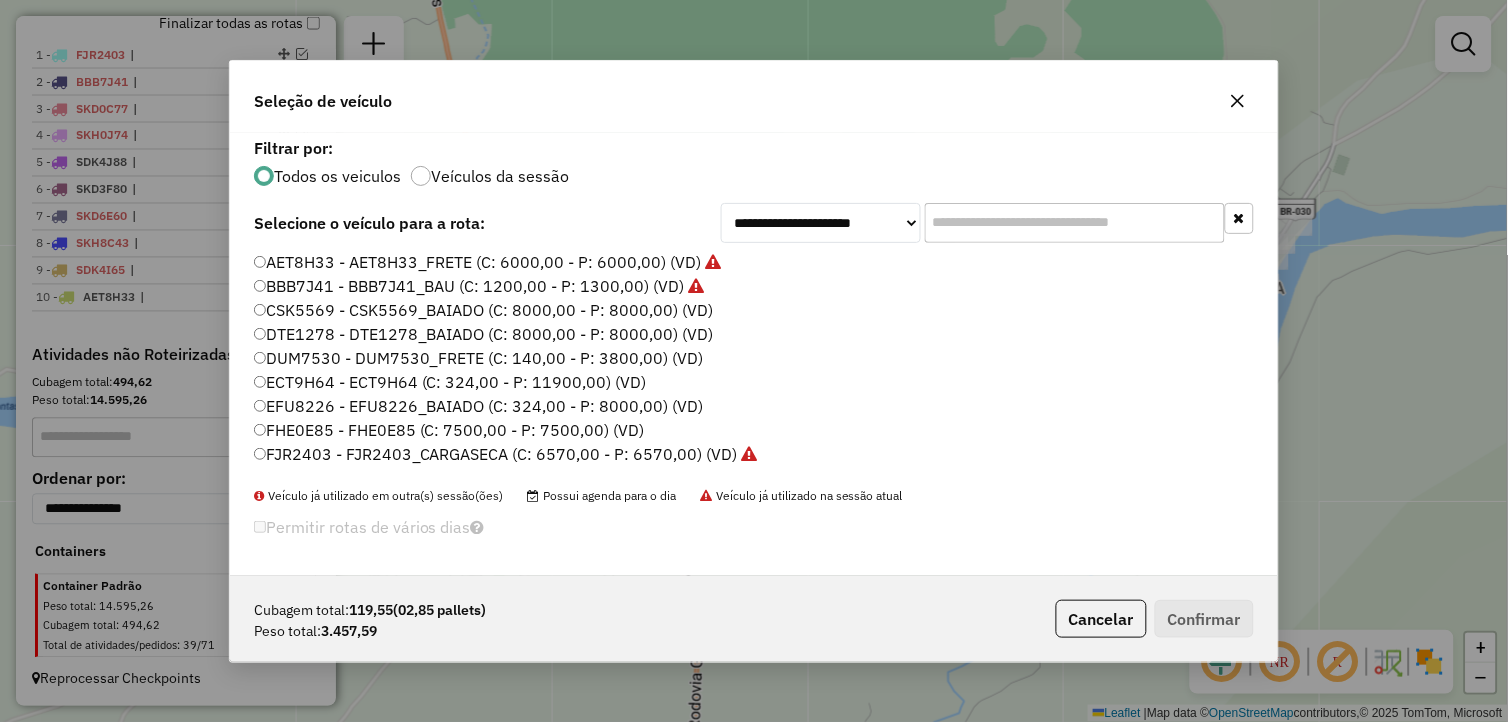 click on "FHE0E85 - FHE0E85 (C: 7500,00 - P: 7500,00) (VD)" 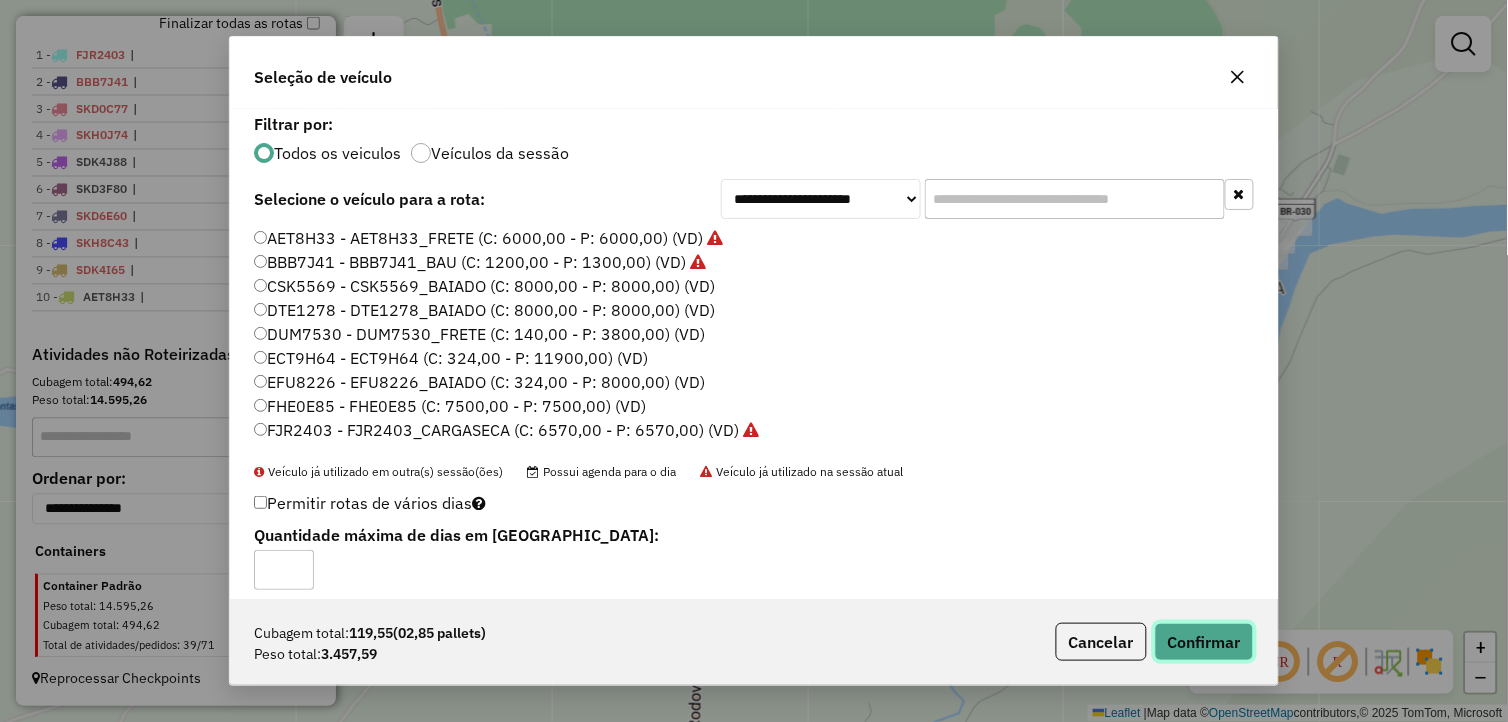 click on "Confirmar" 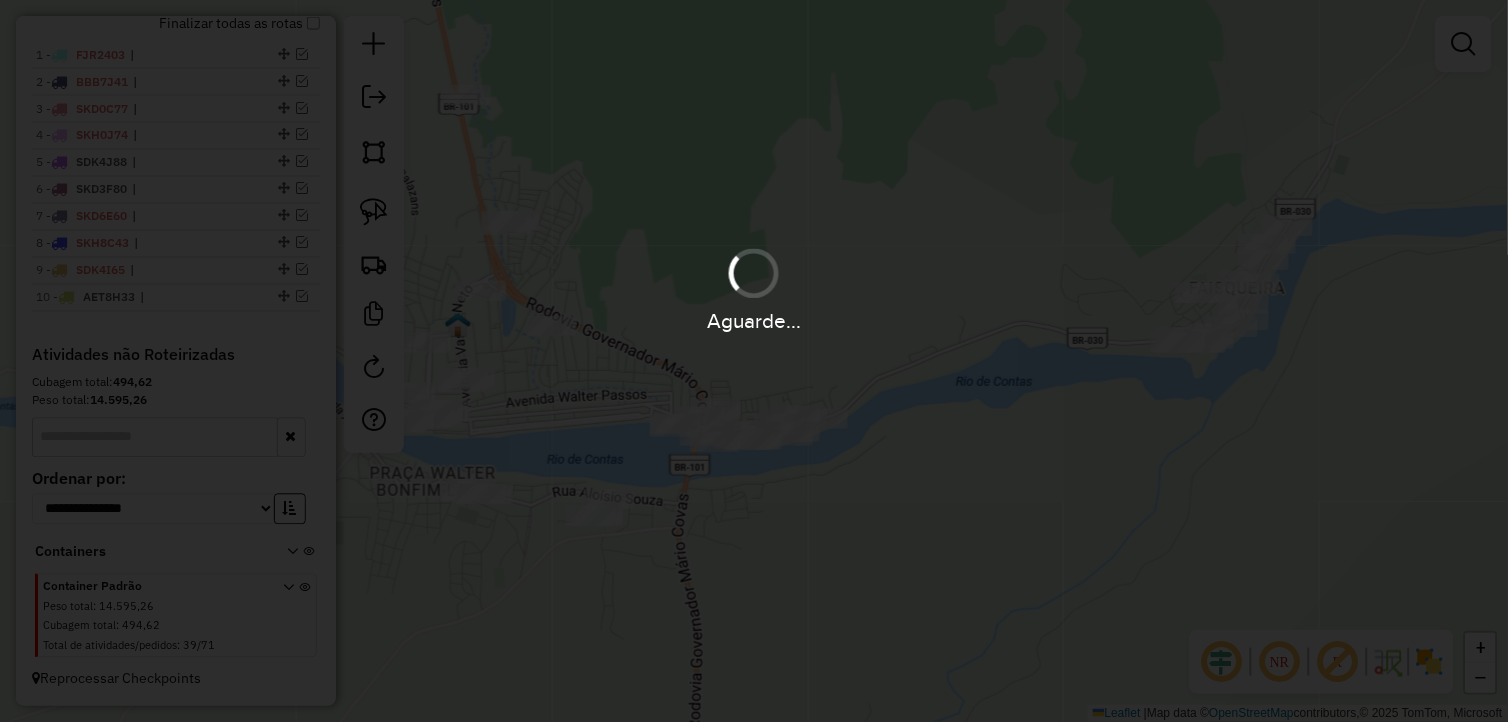 scroll, scrollTop: 842, scrollLeft: 0, axis: vertical 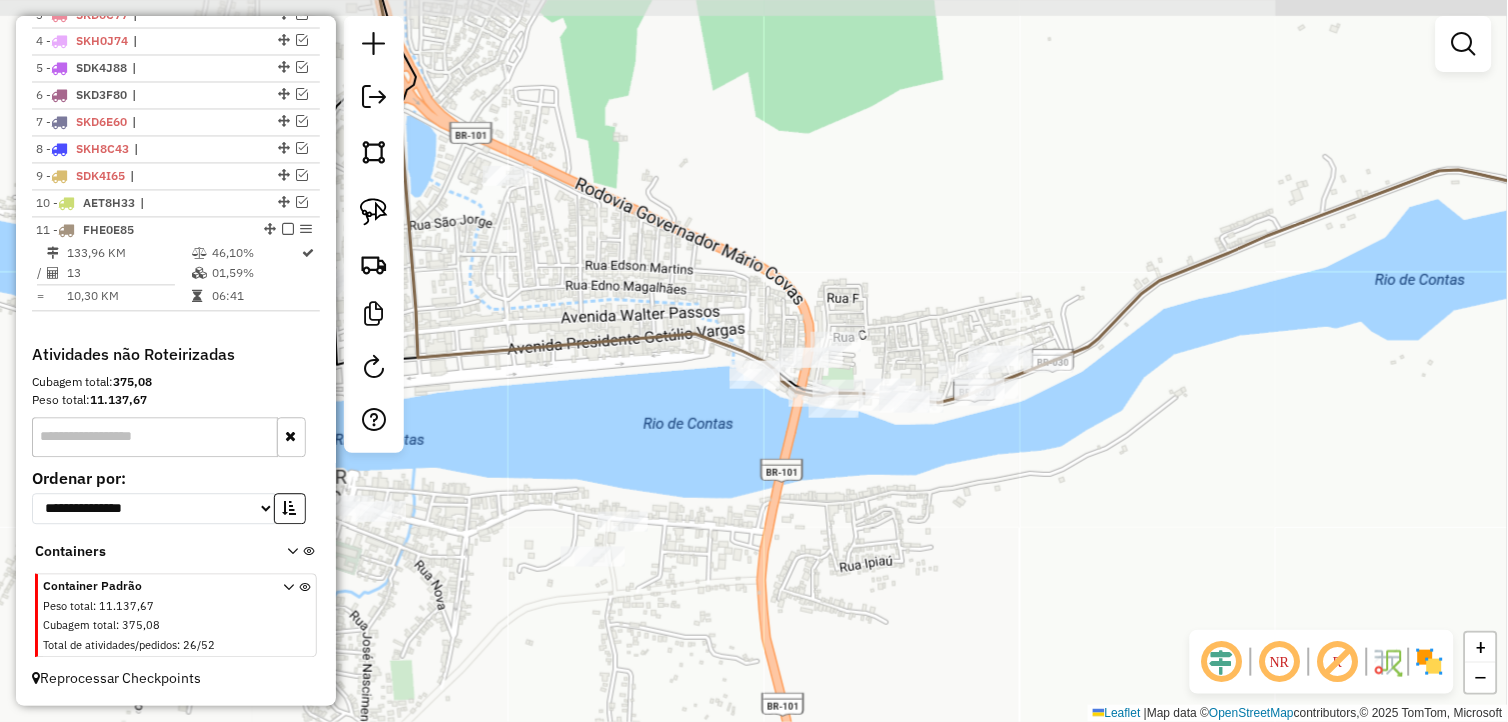 drag, startPoint x: 638, startPoint y: 518, endPoint x: 784, endPoint y: 534, distance: 146.8741 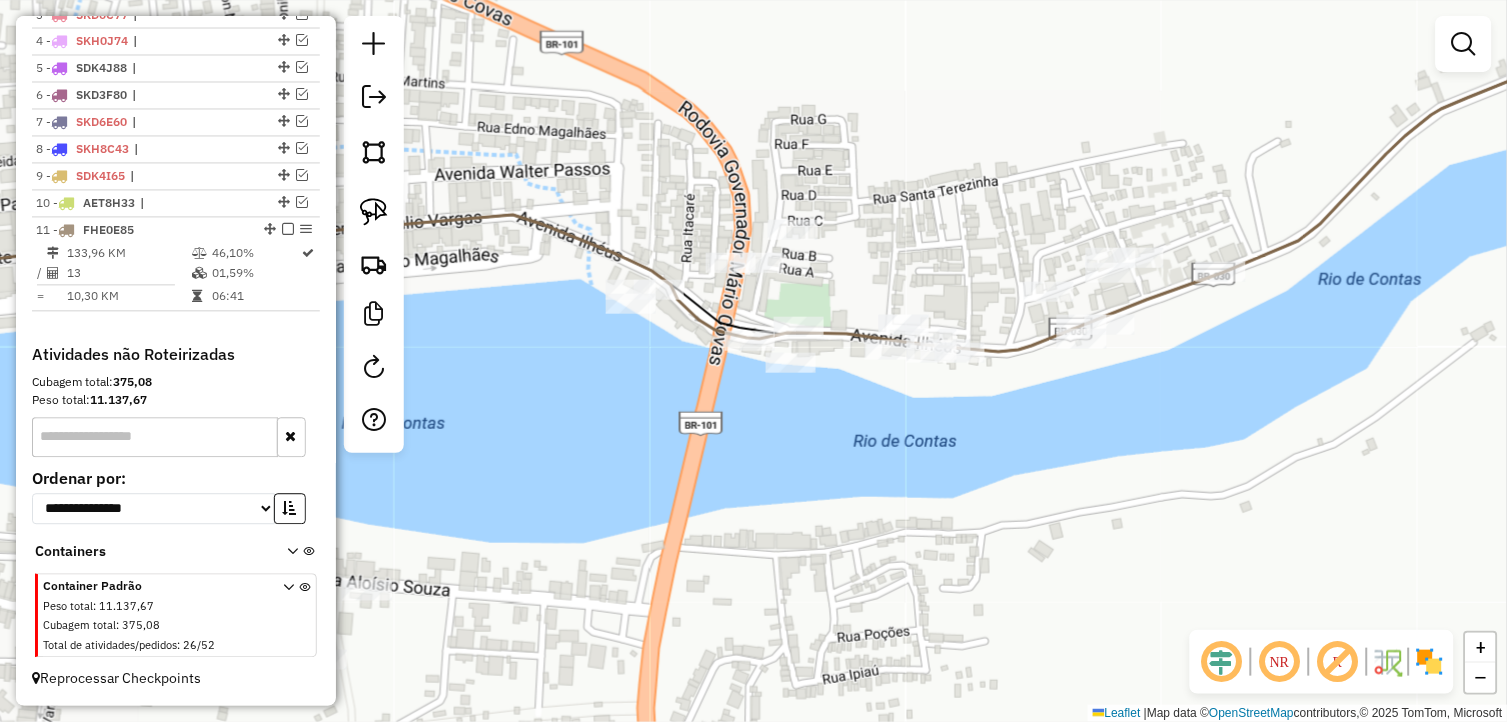 drag, startPoint x: 846, startPoint y: 480, endPoint x: 776, endPoint y: 554, distance: 101.862656 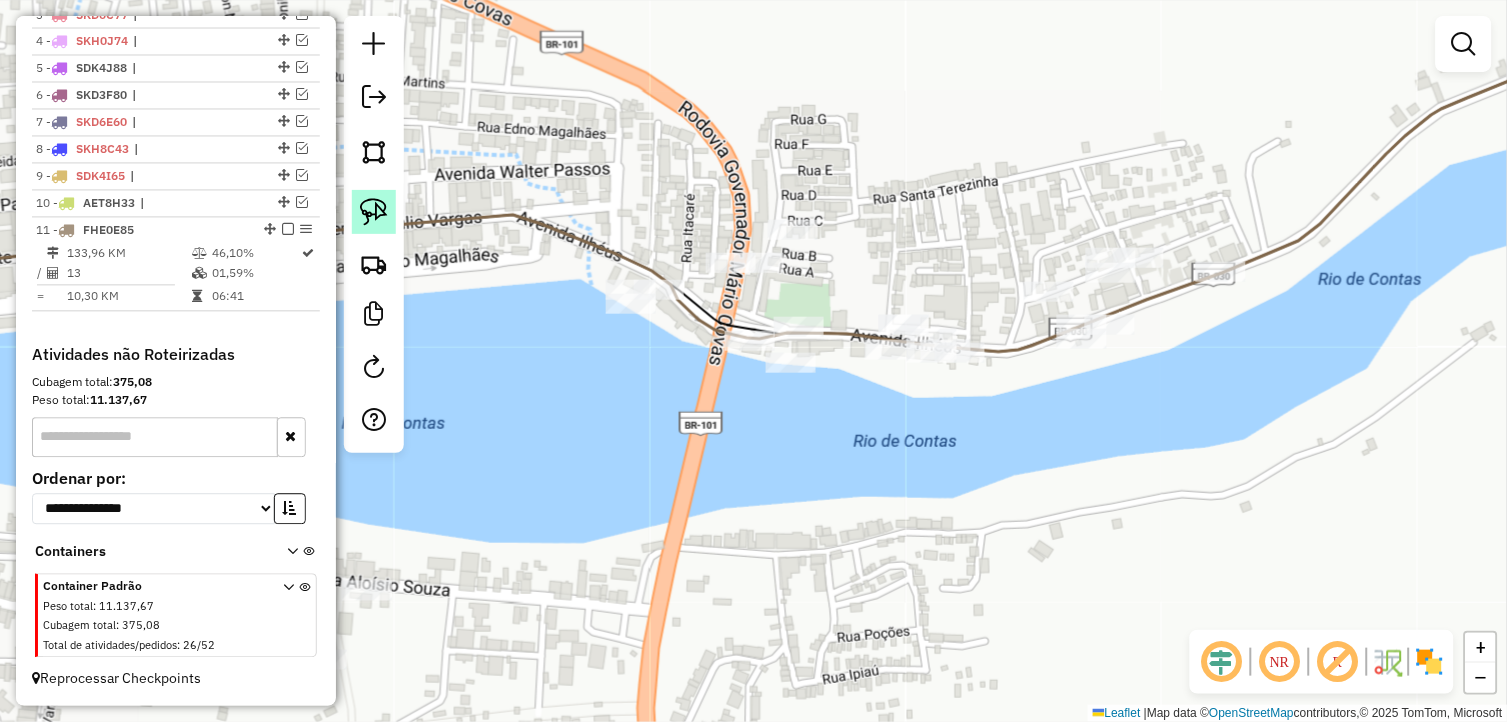 click 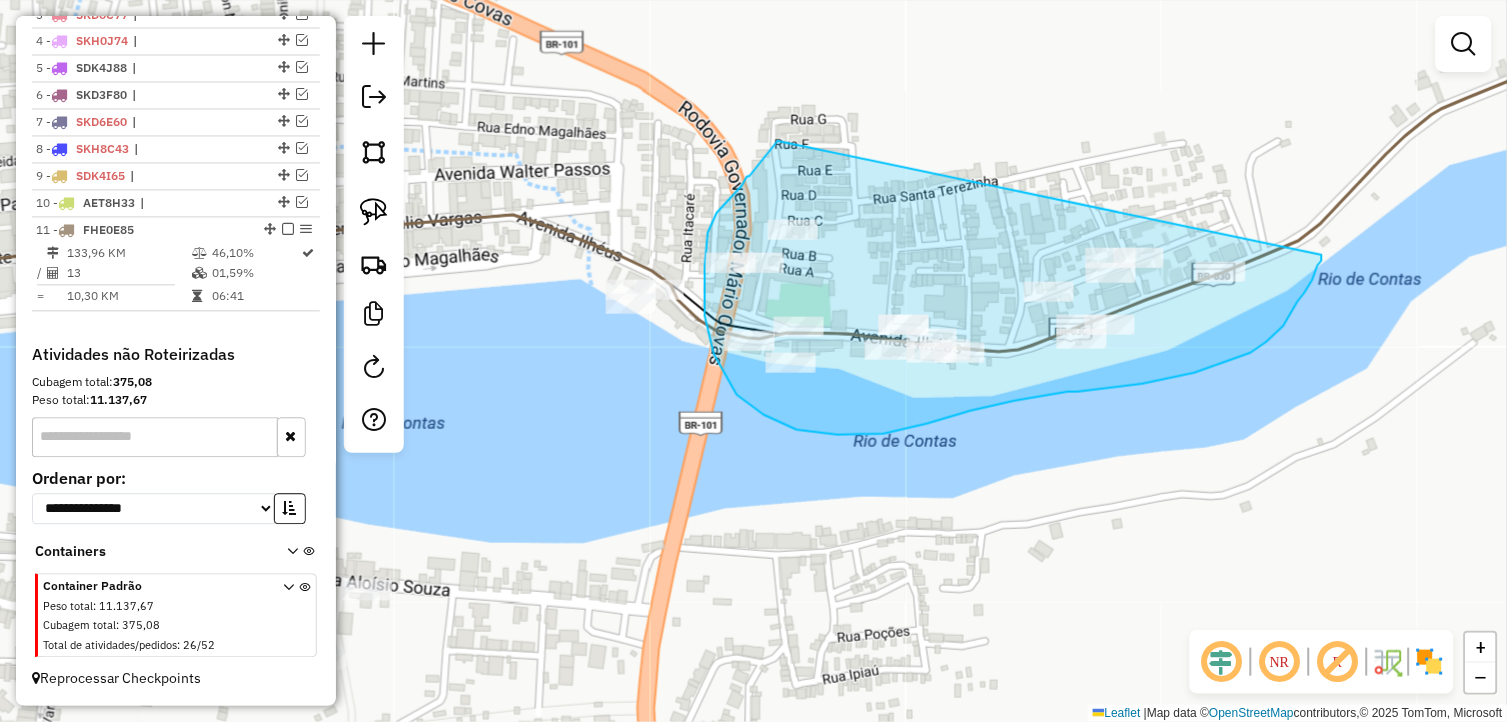drag, startPoint x: 778, startPoint y: 141, endPoint x: 1323, endPoint y: 246, distance: 555.0225 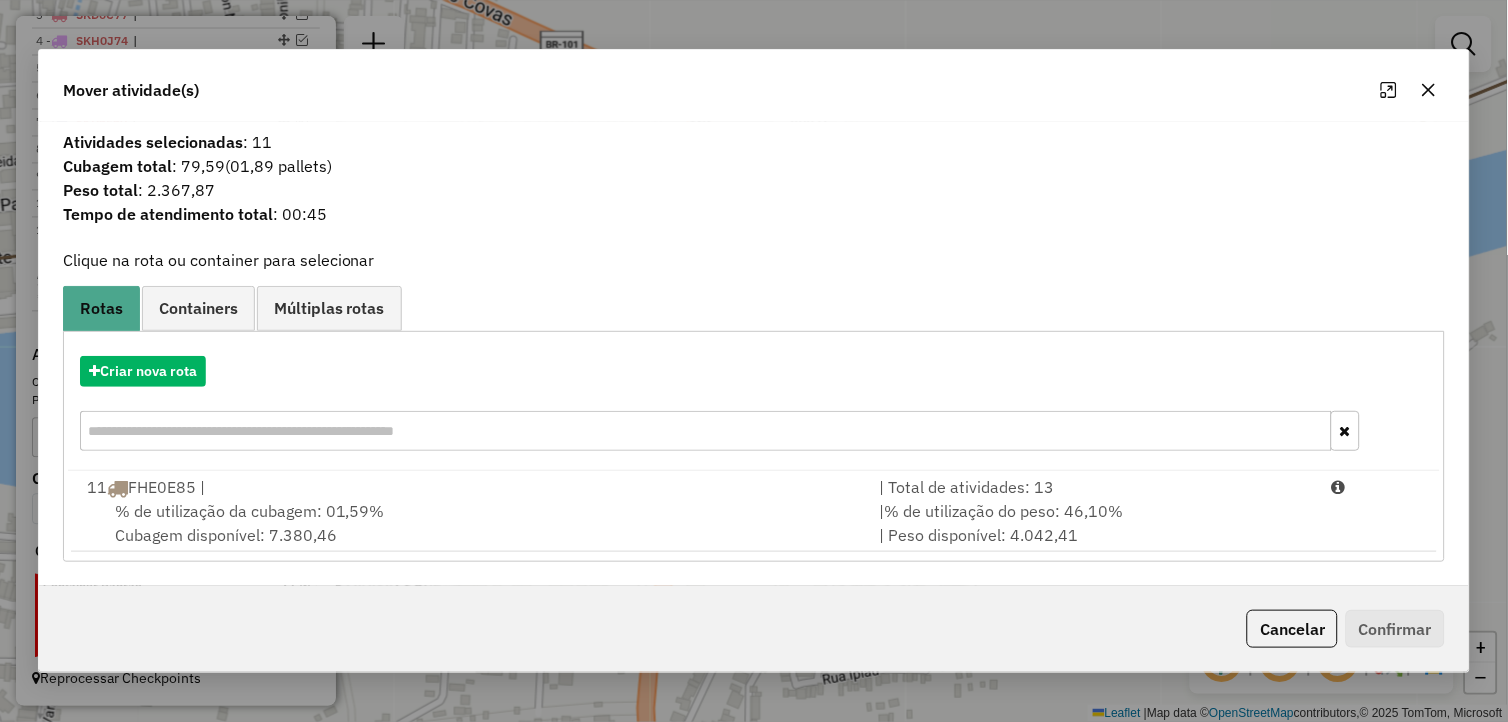 click on "% de utilização da cubagem: 01,59%  Cubagem disponível: 7.380,46" at bounding box center (471, 523) 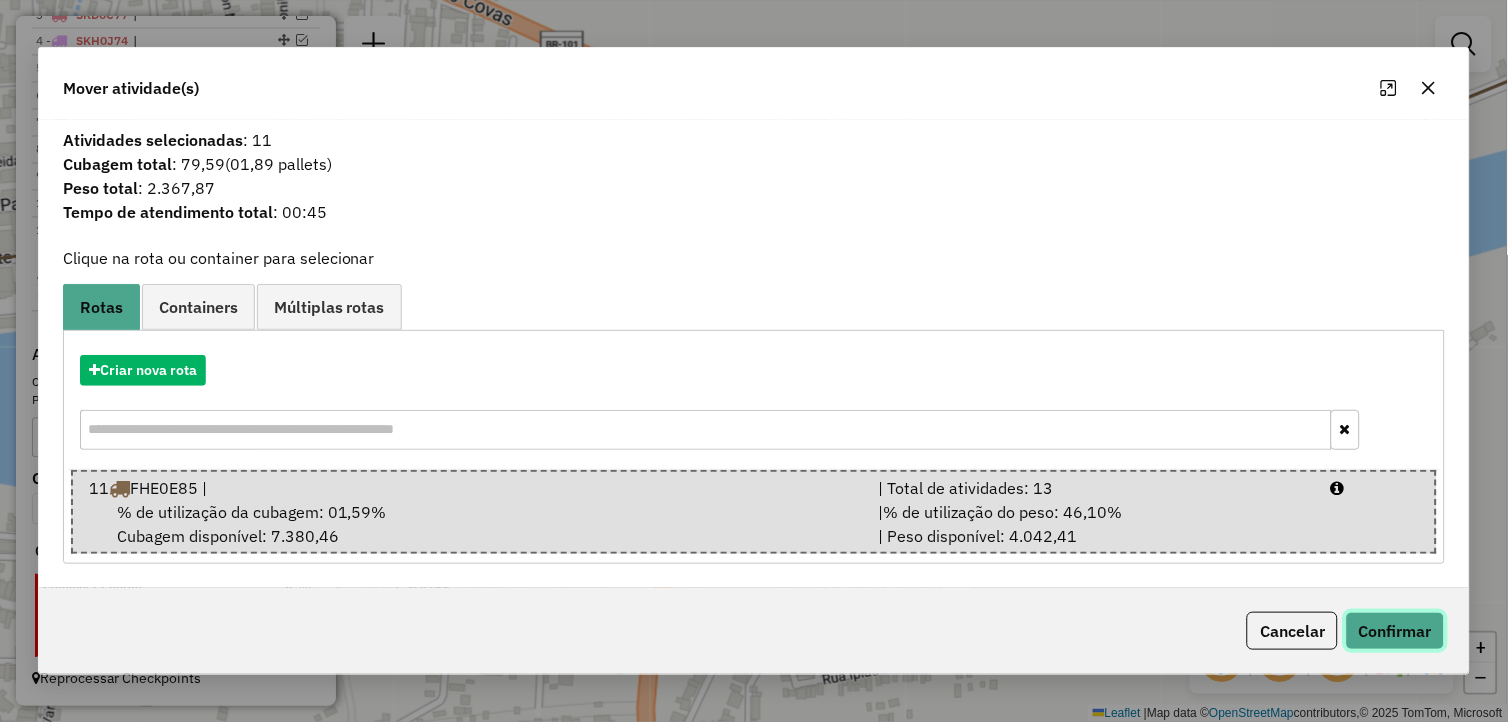 click on "Confirmar" 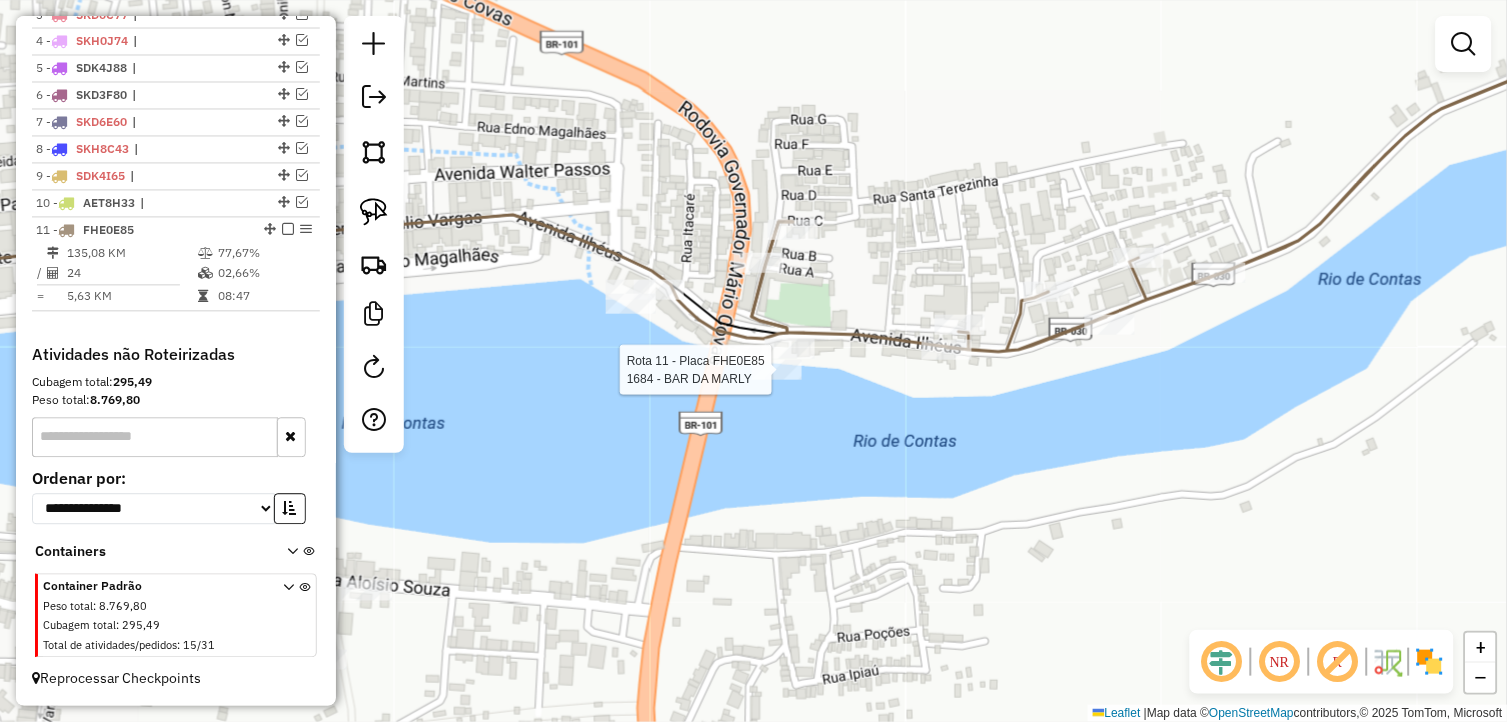 select on "*********" 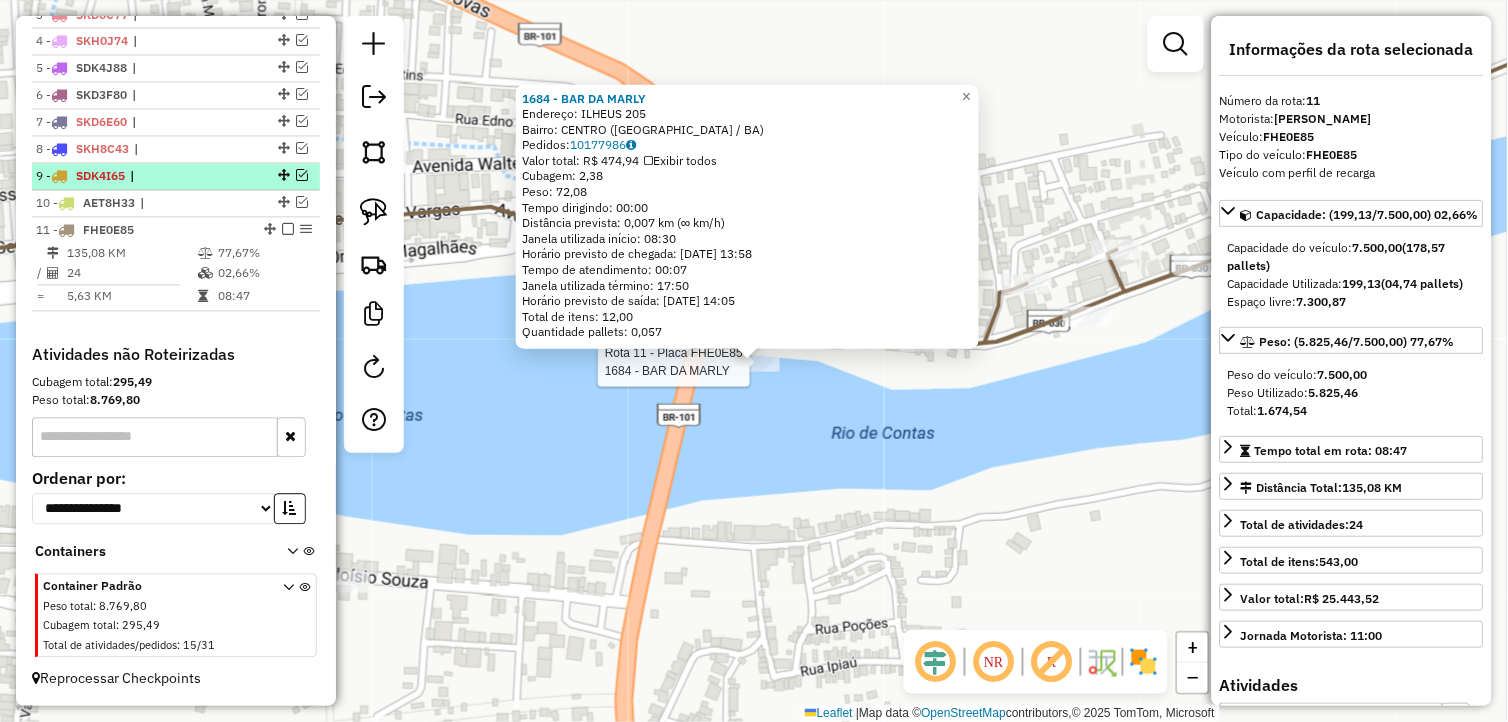 drag, startPoint x: 285, startPoint y: 226, endPoint x: 305, endPoint y: 247, distance: 29 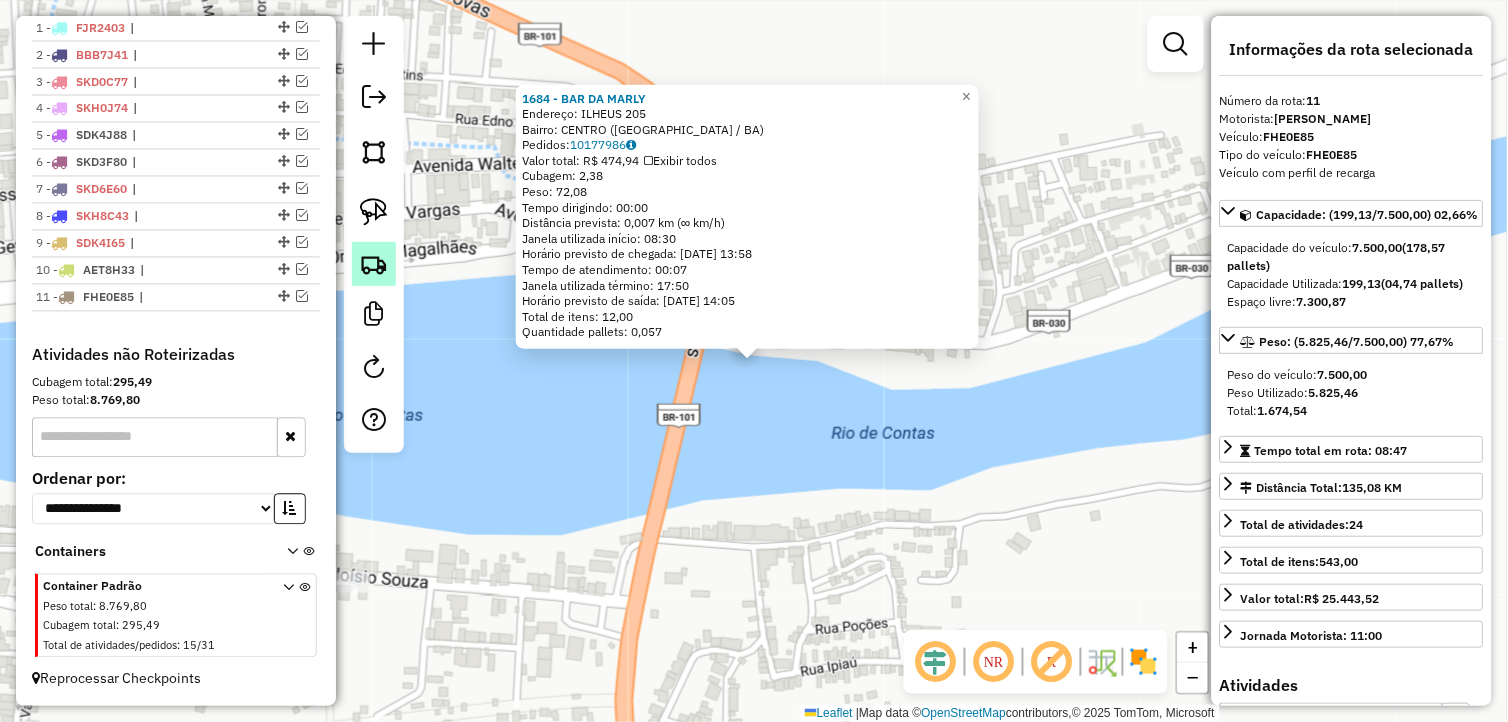 scroll, scrollTop: 775, scrollLeft: 0, axis: vertical 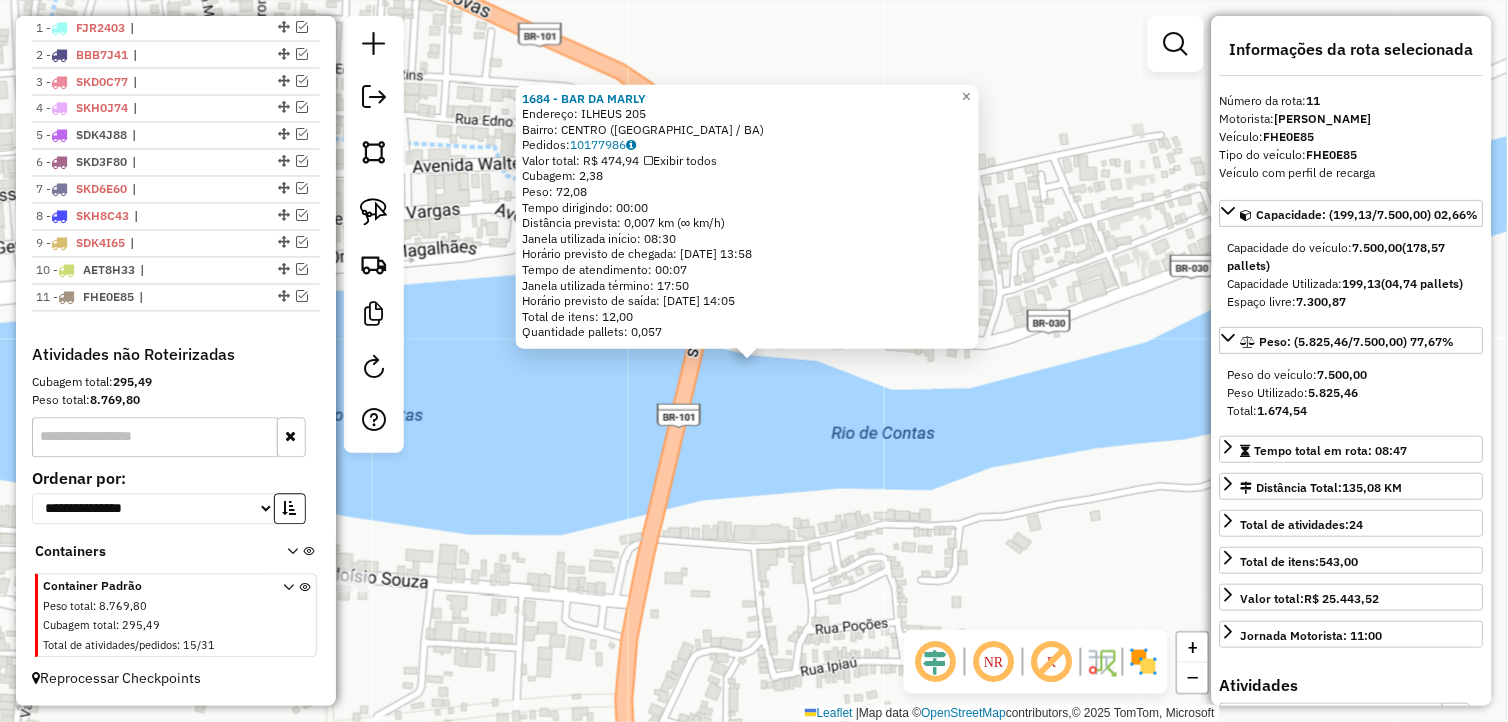 click on "1684 - BAR DA MARLY  Endereço:  ILHEUS 205   Bairro: CENTRO (UBAITABA / BA)   Pedidos:  10177986   Valor total: R$ 474,94   Exibir todos   Cubagem: 2,38  Peso: 72,08  Tempo dirigindo: 00:00   Distância prevista: 0,007 km (∞ km/h)   Janela utilizada início: 08:30   Horário previsto de chegada: 11/07/2025 13:58   Tempo de atendimento: 00:07   Janela utilizada término: 17:50   Horário previsto de saída: 11/07/2025 14:05   Total de itens: 12,00   Quantidade pallets: 0,057  × Janela de atendimento Grade de atendimento Capacidade Transportadoras Veículos Cliente Pedidos  Rotas Selecione os dias de semana para filtrar as janelas de atendimento  Seg   Ter   Qua   Qui   Sex   Sáb   Dom  Informe o período da janela de atendimento: De: Até:  Filtrar exatamente a janela do cliente  Considerar janela de atendimento padrão  Selecione os dias de semana para filtrar as grades de atendimento  Seg   Ter   Qua   Qui   Sex   Sáb   Dom   Considerar clientes sem dia de atendimento cadastrado  Peso mínimo:   De:  +" 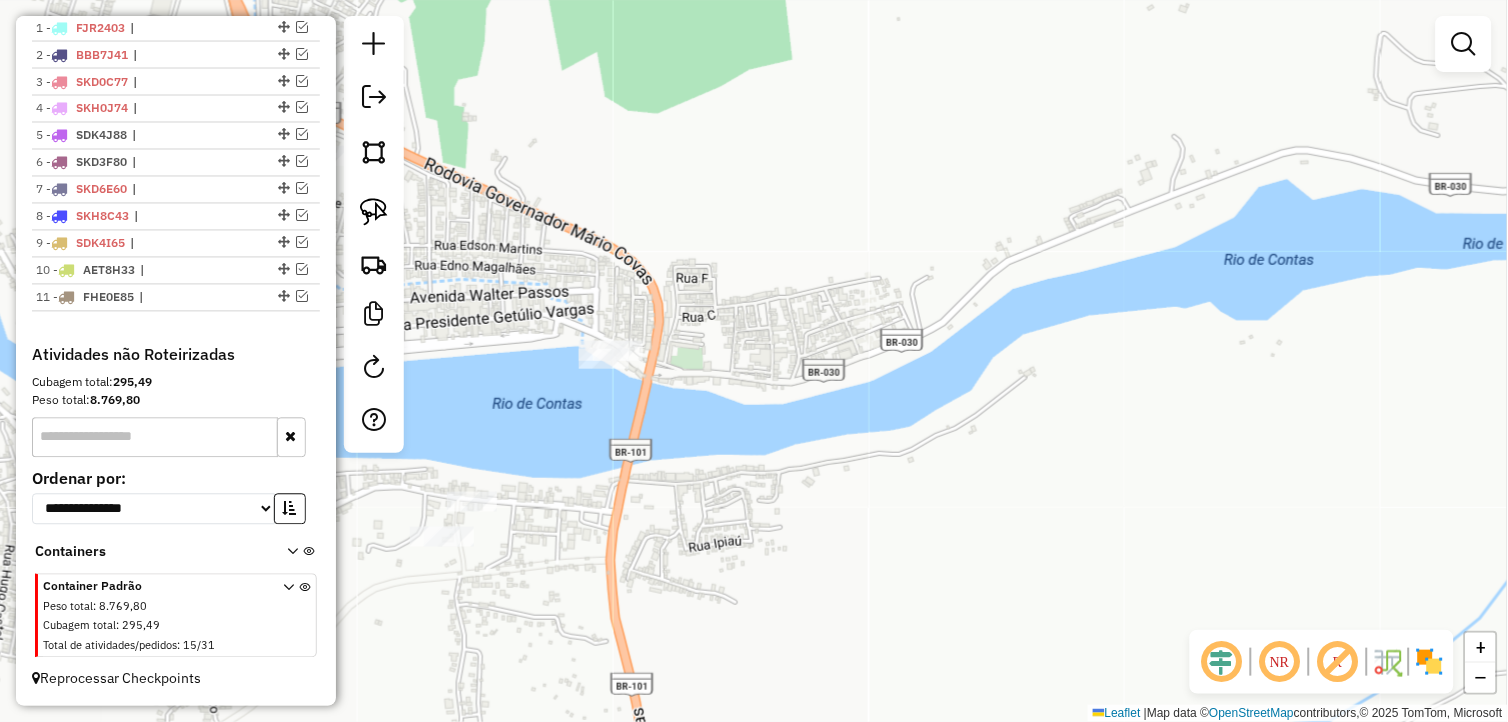 drag, startPoint x: 578, startPoint y: 461, endPoint x: 841, endPoint y: 545, distance: 276.08875 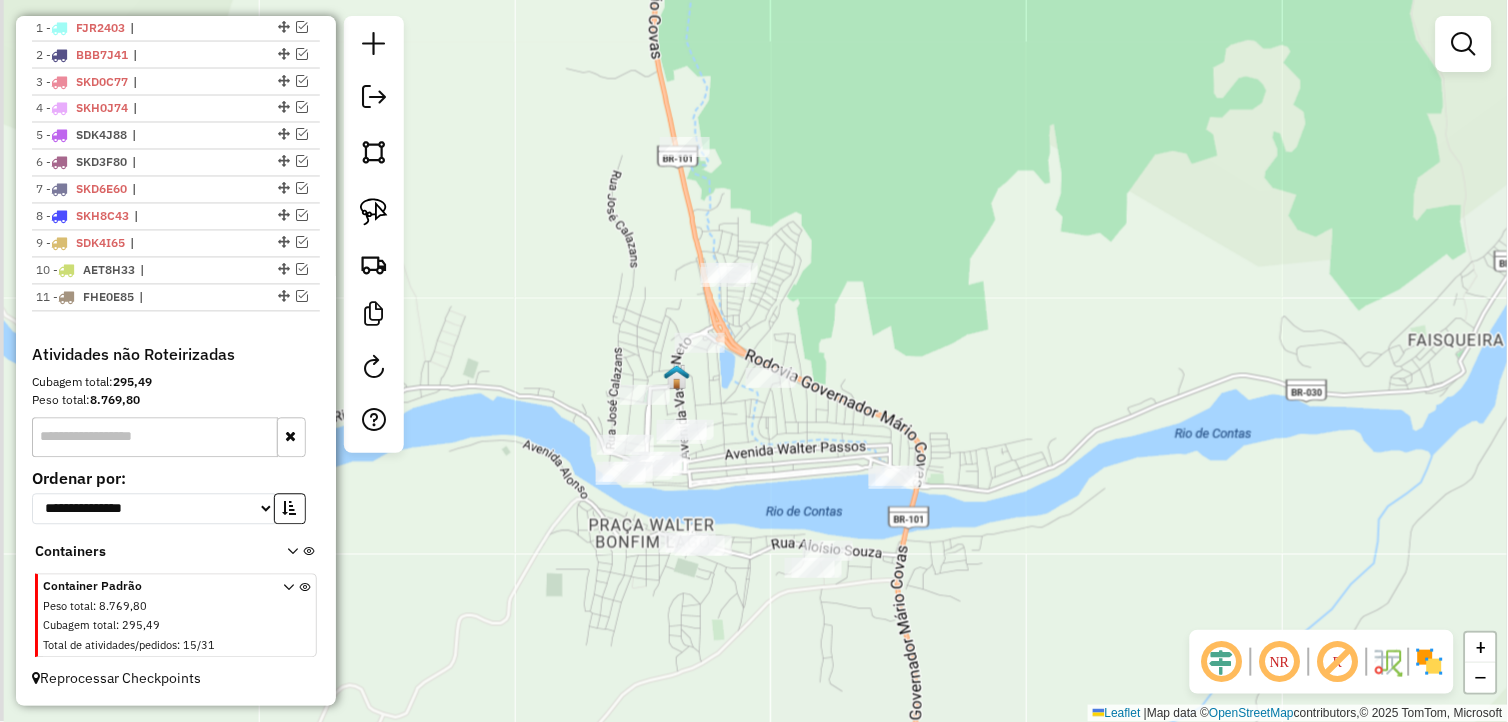 drag, startPoint x: 702, startPoint y: 516, endPoint x: 738, endPoint y: 488, distance: 45.607018 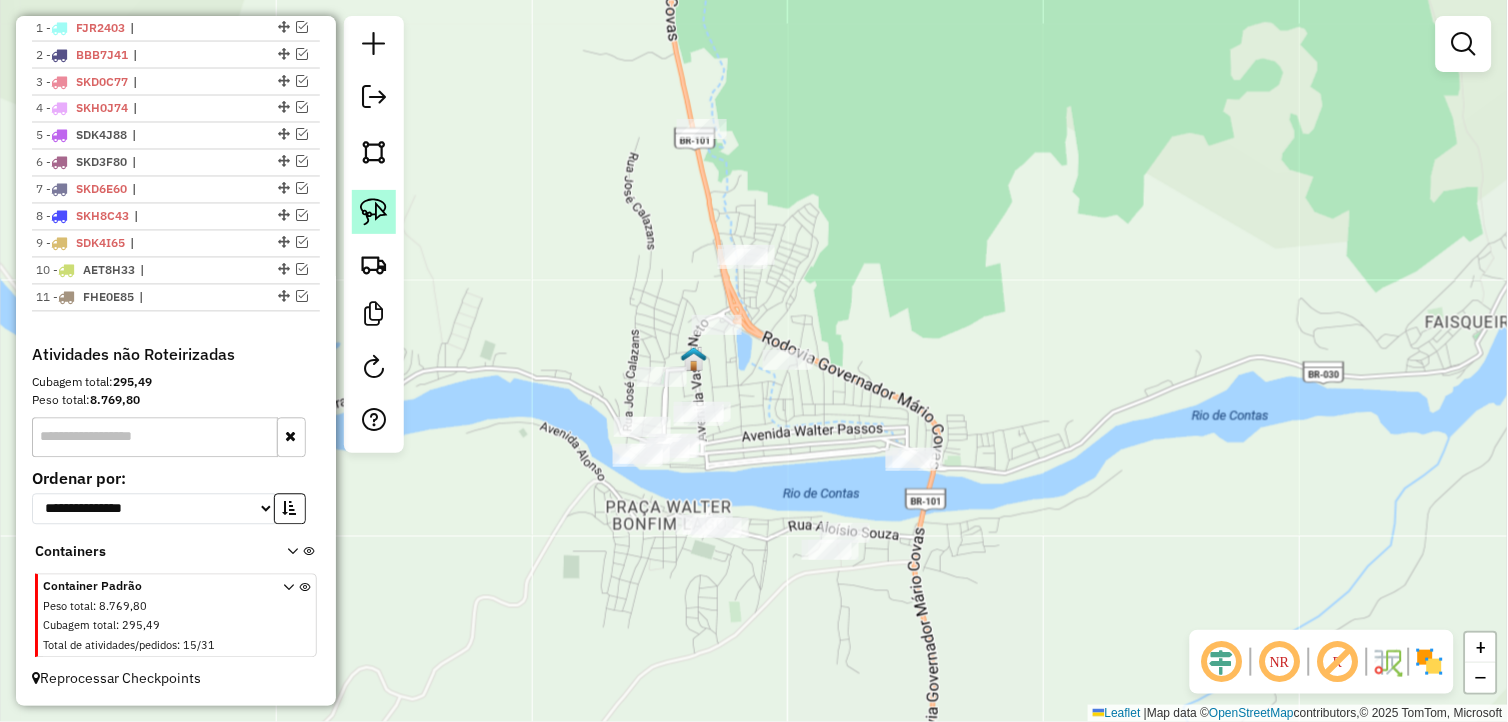 click 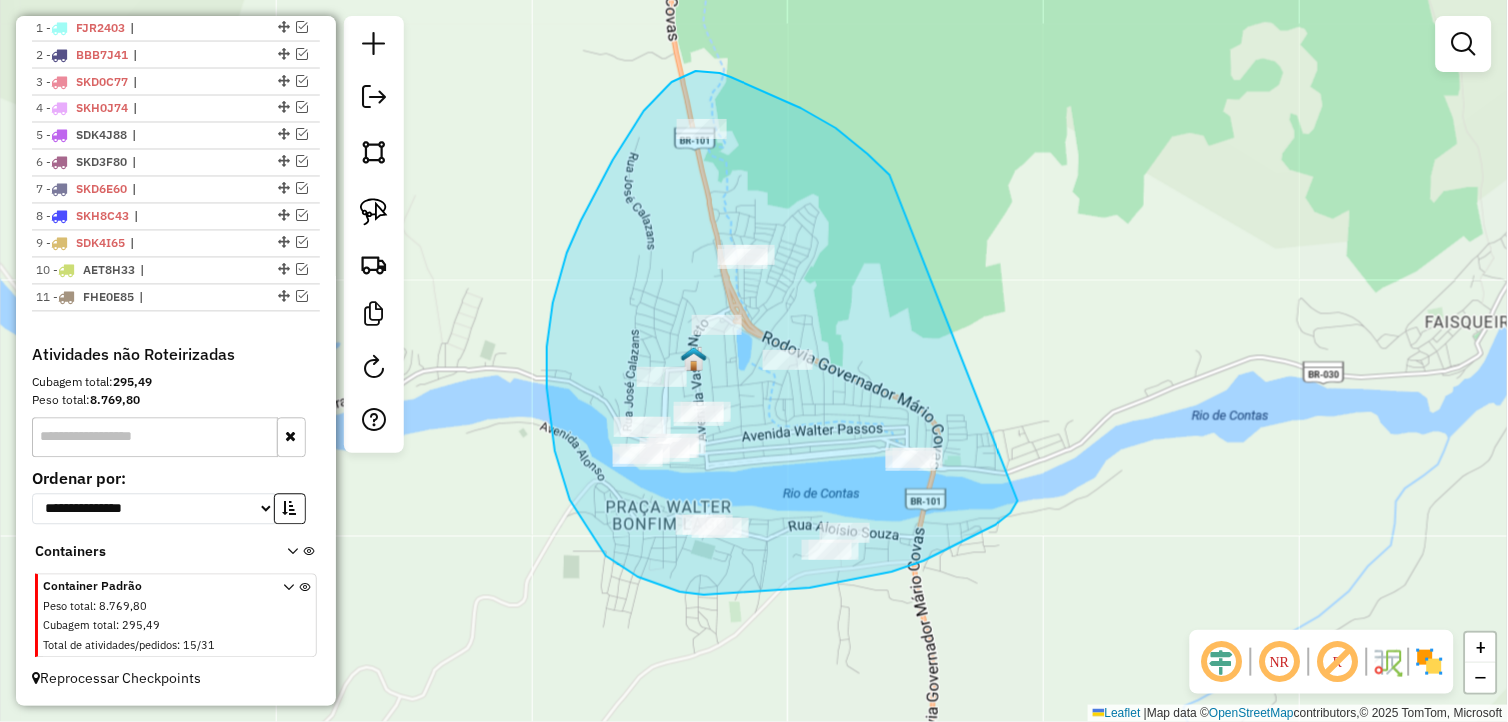 drag, startPoint x: 886, startPoint y: 172, endPoint x: 1020, endPoint y: 500, distance: 354.31625 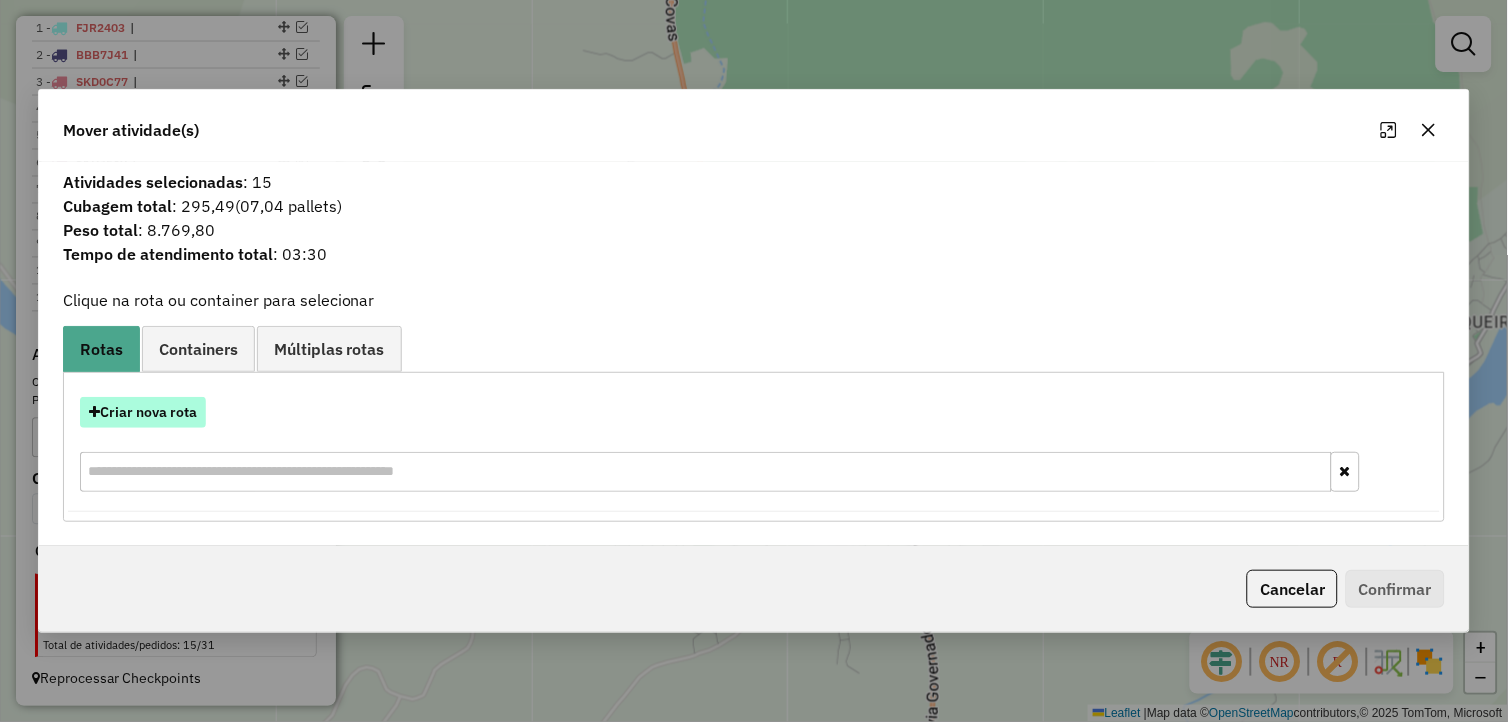 click on "Criar nova rota" at bounding box center (143, 412) 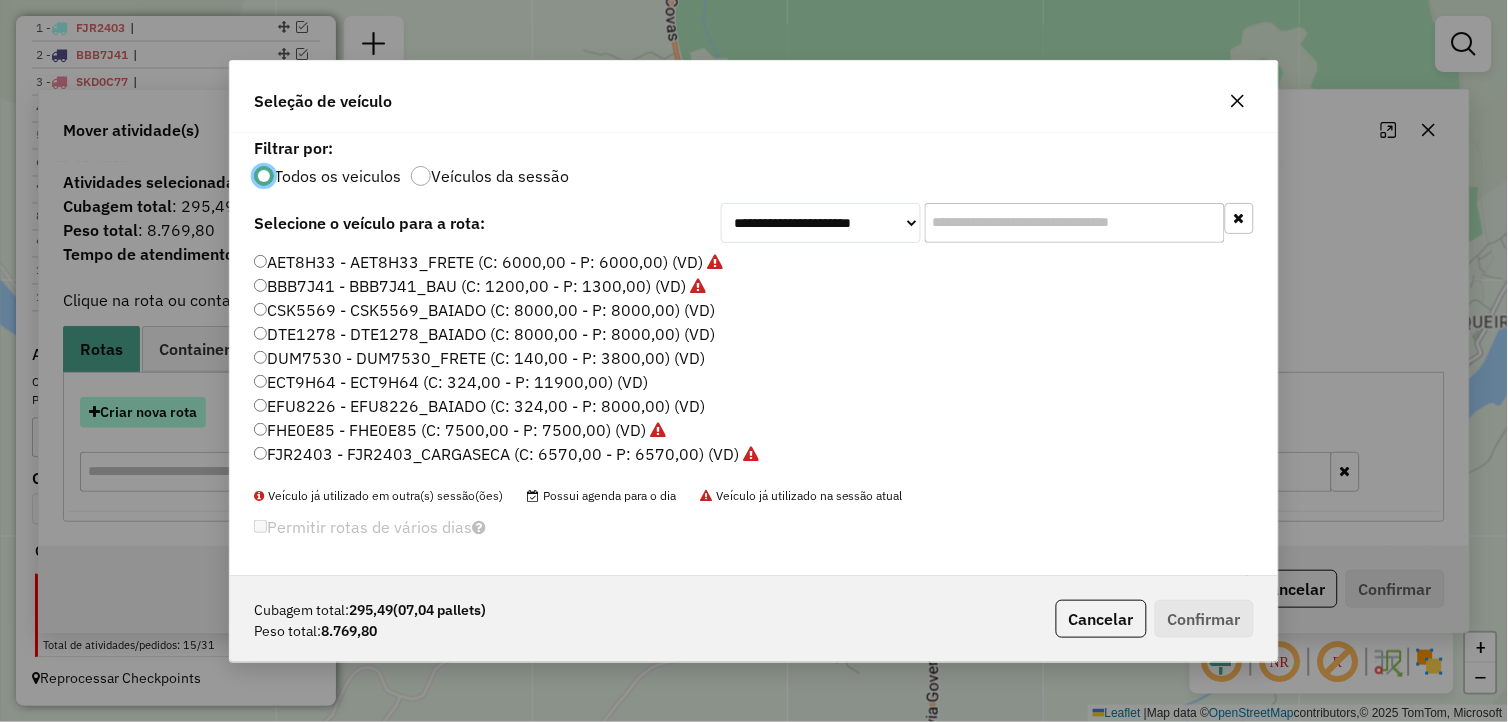 scroll, scrollTop: 11, scrollLeft: 5, axis: both 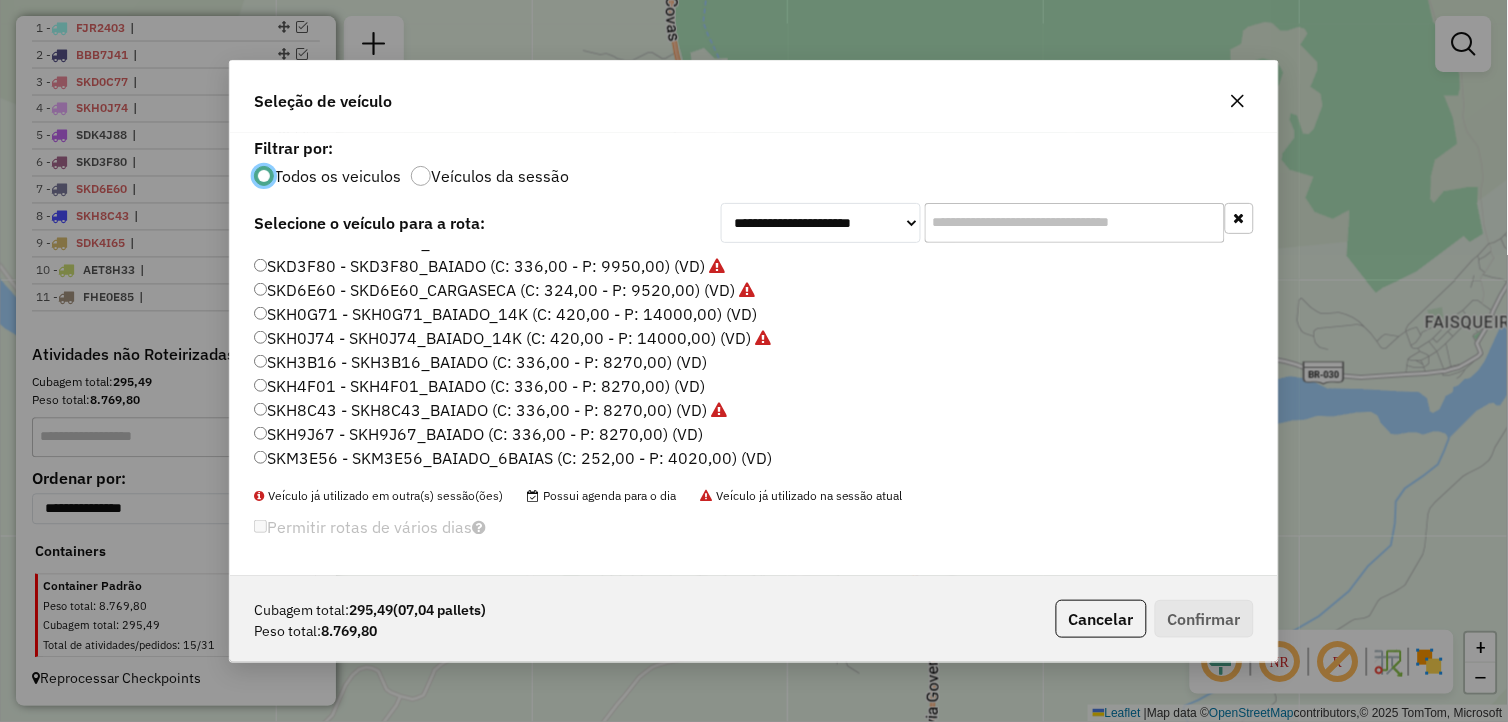 click on "SKH9J67 - SKH9J67_BAIADO (C: 336,00 - P: 8270,00) (VD)" 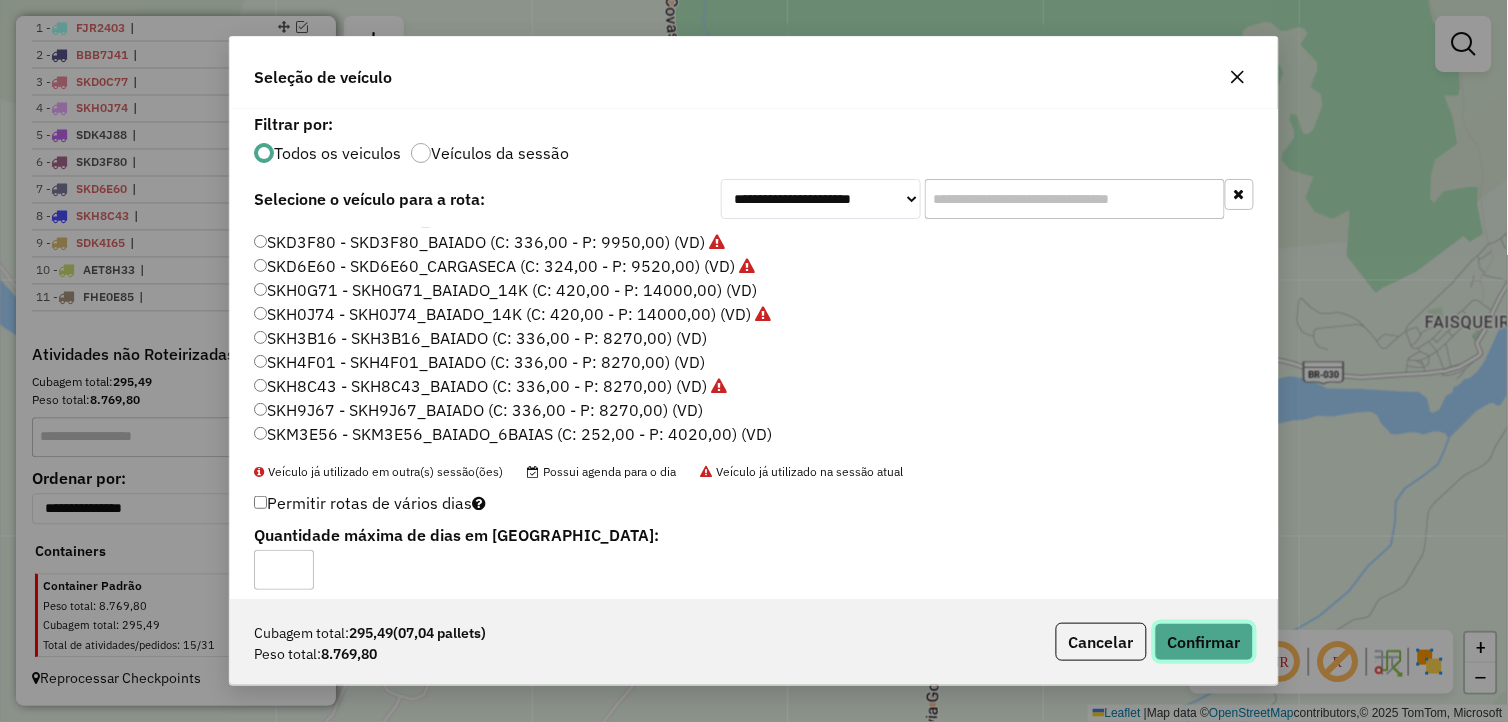 click on "Confirmar" 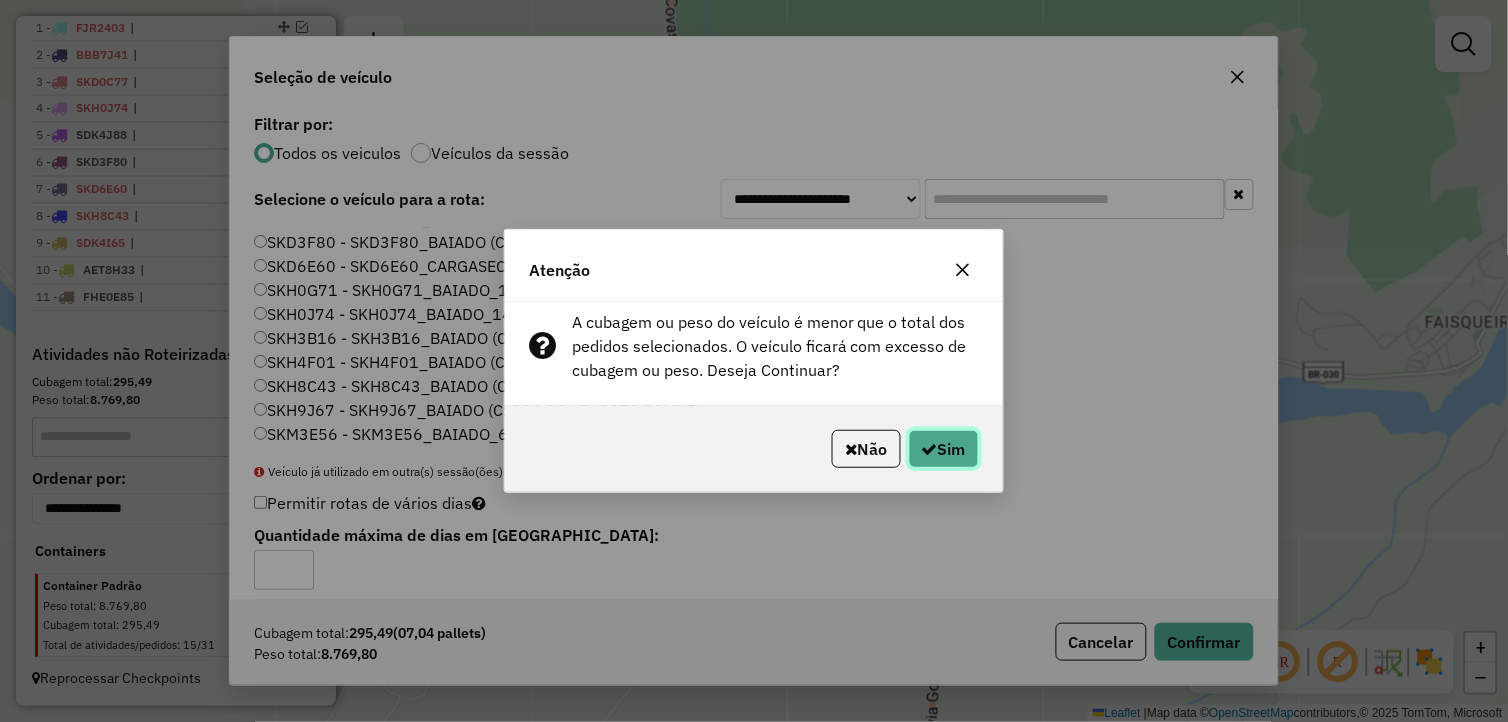 click on "Sim" 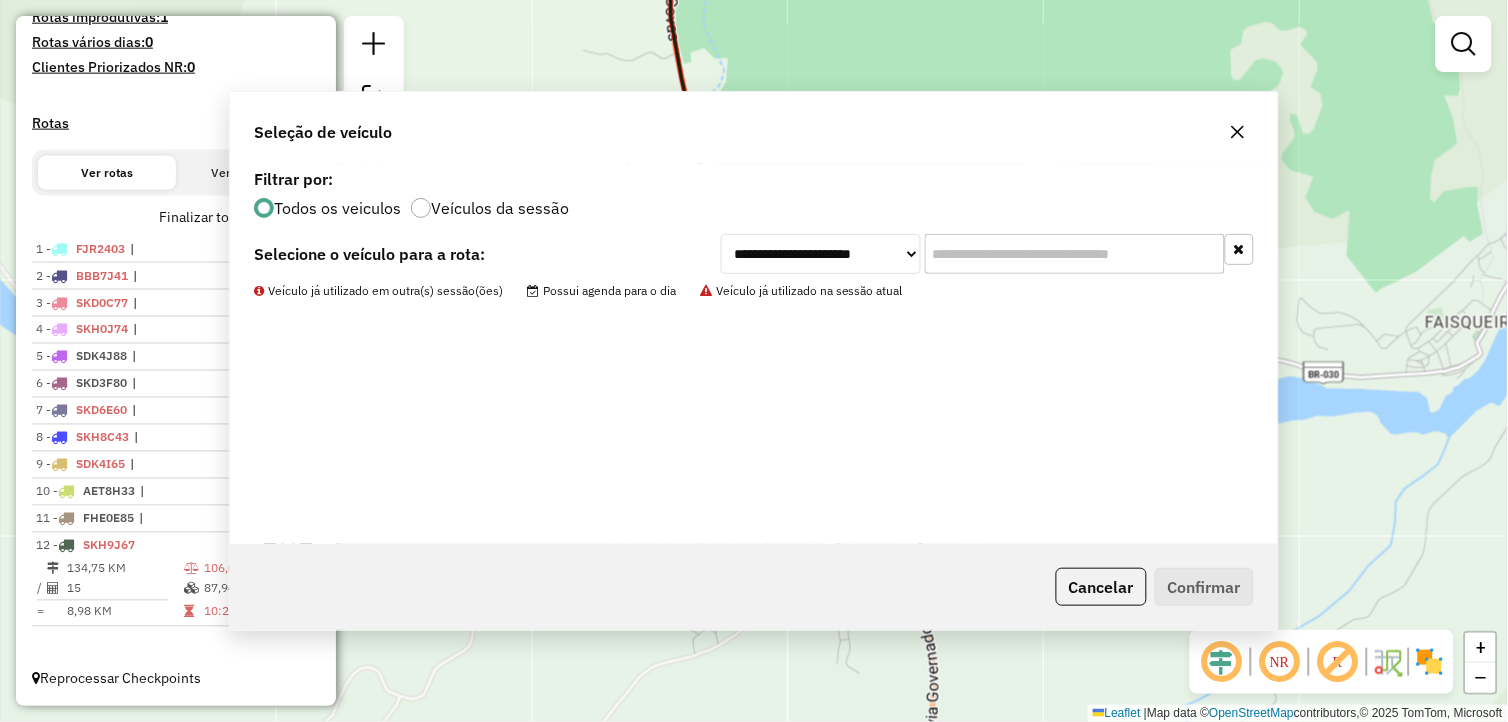 scroll, scrollTop: 554, scrollLeft: 0, axis: vertical 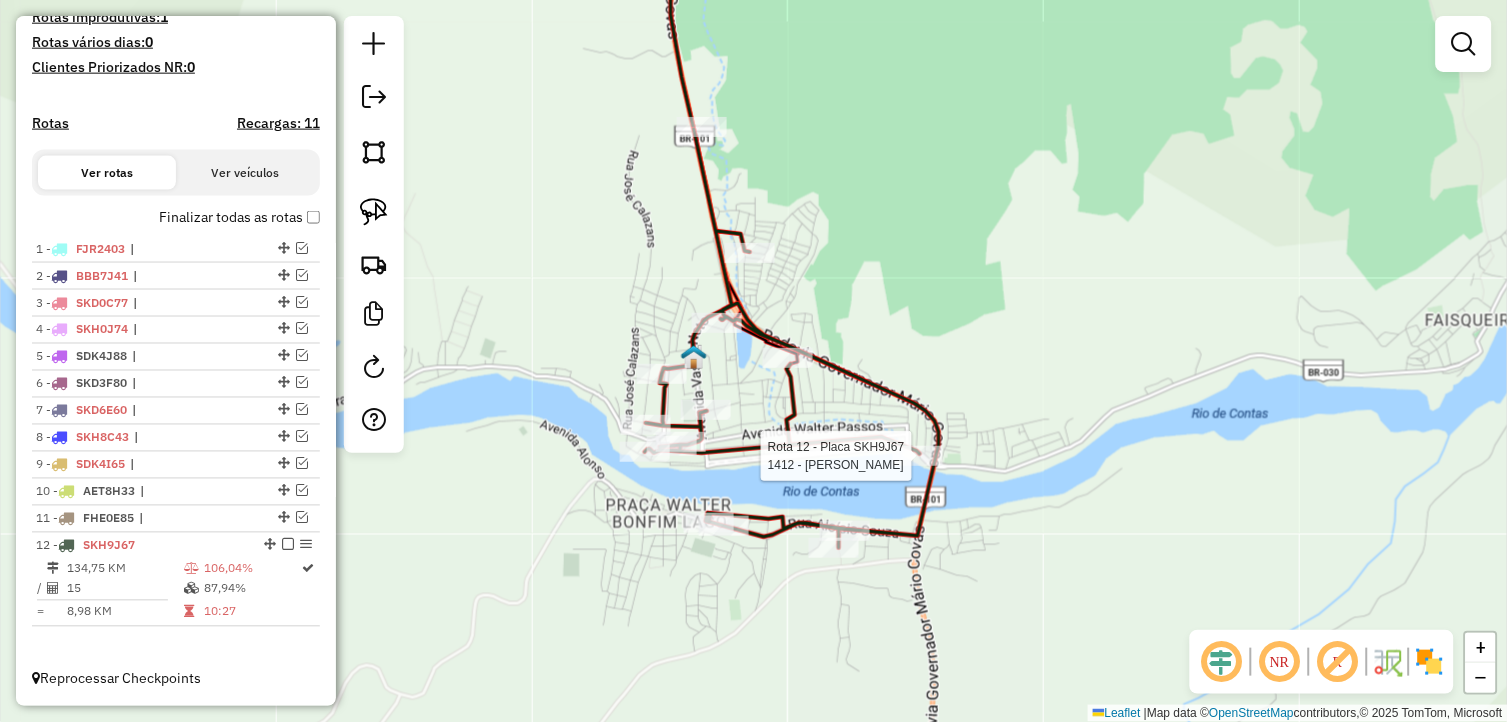 select on "*********" 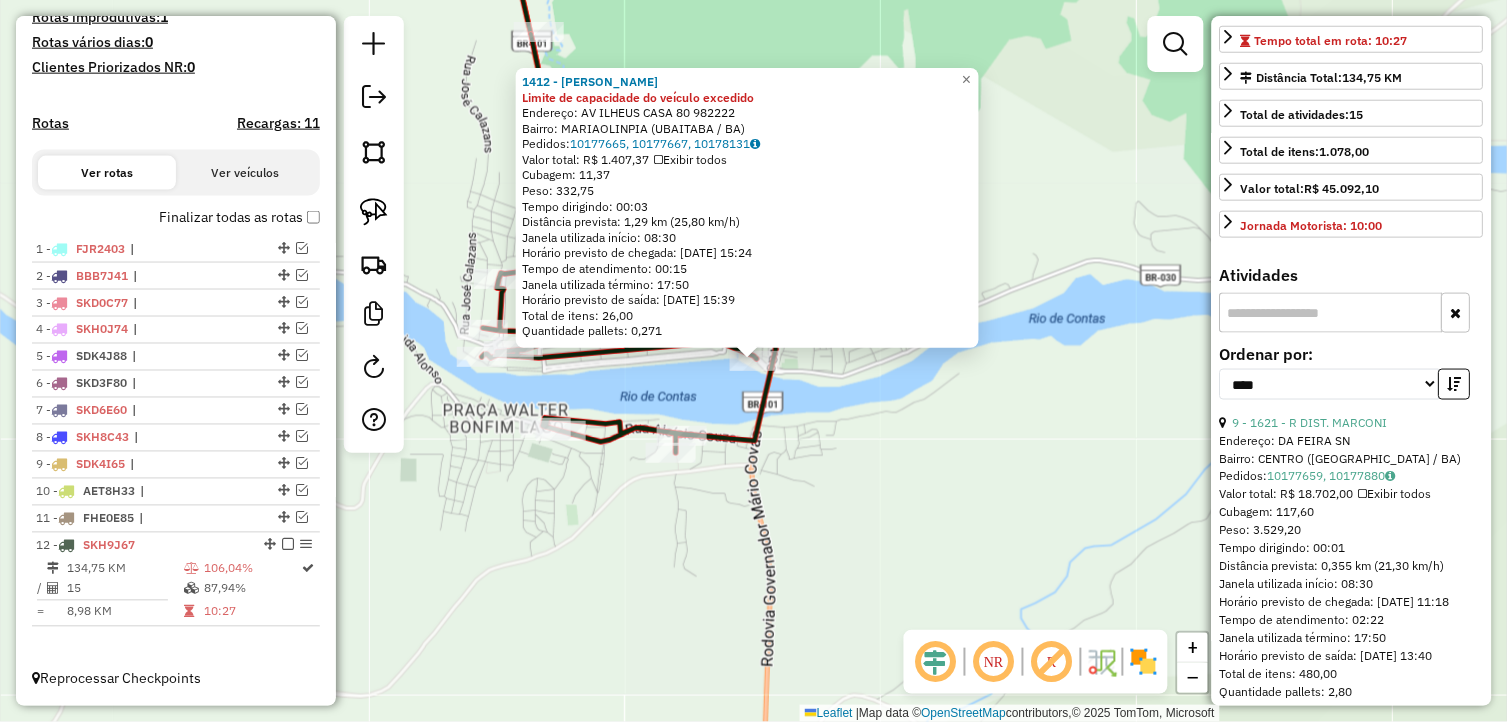 scroll, scrollTop: 444, scrollLeft: 0, axis: vertical 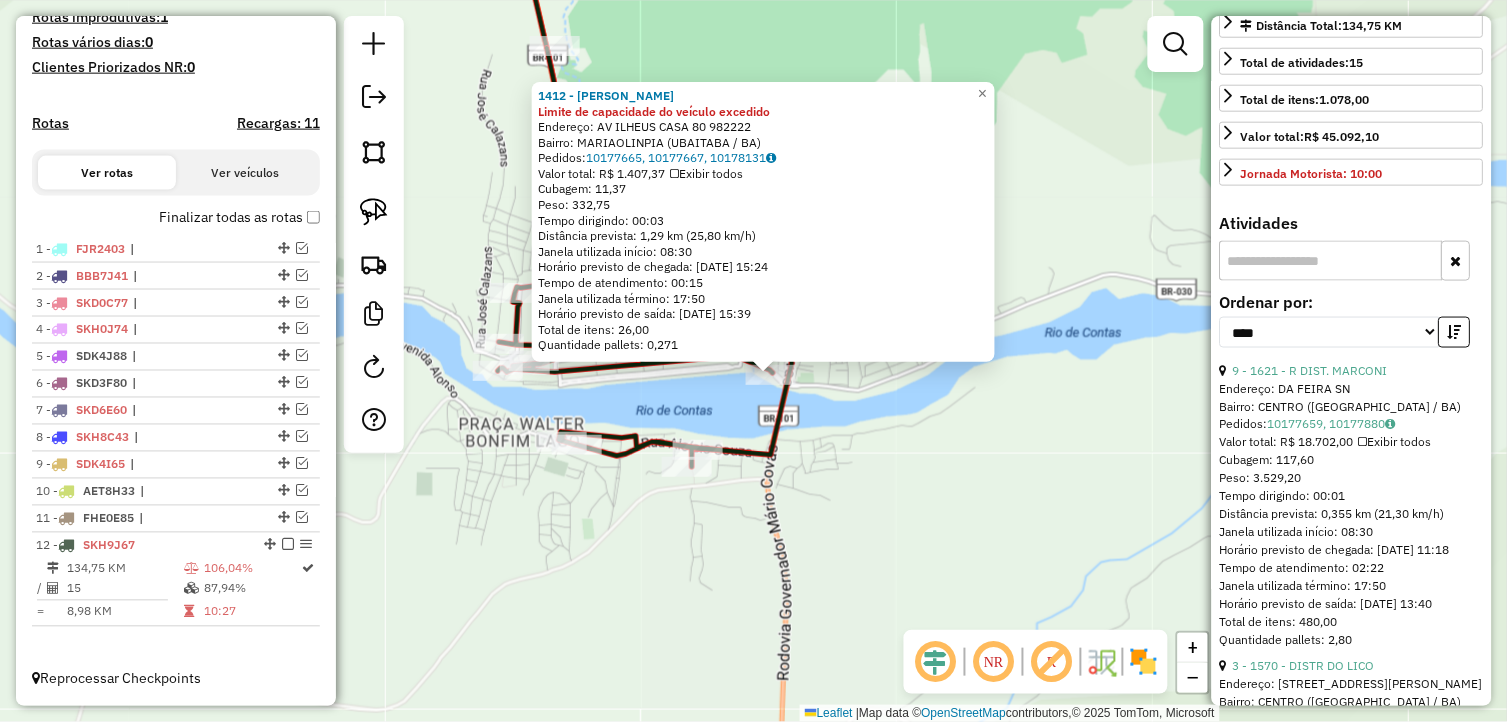 drag, startPoint x: 870, startPoint y: 458, endPoint x: 895, endPoint y: 477, distance: 31.400637 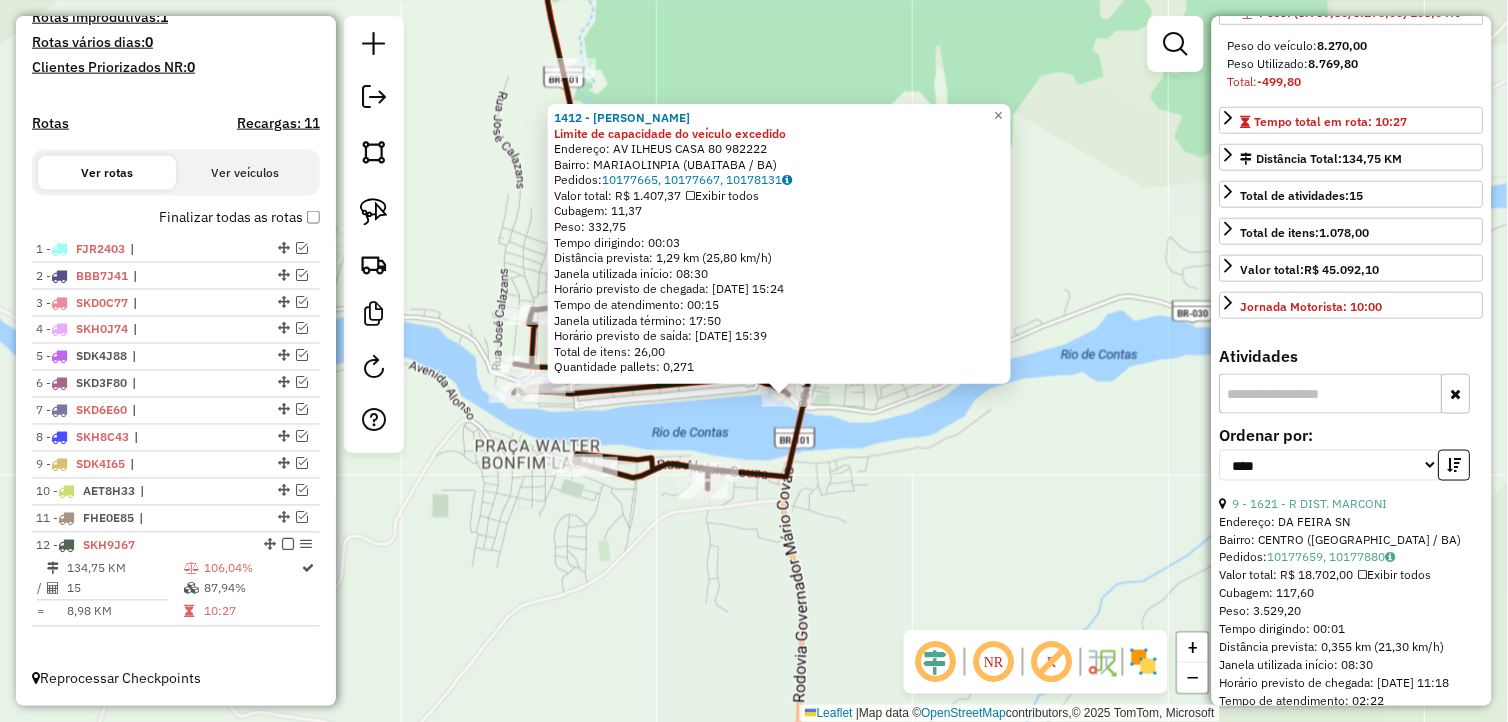 scroll, scrollTop: 444, scrollLeft: 0, axis: vertical 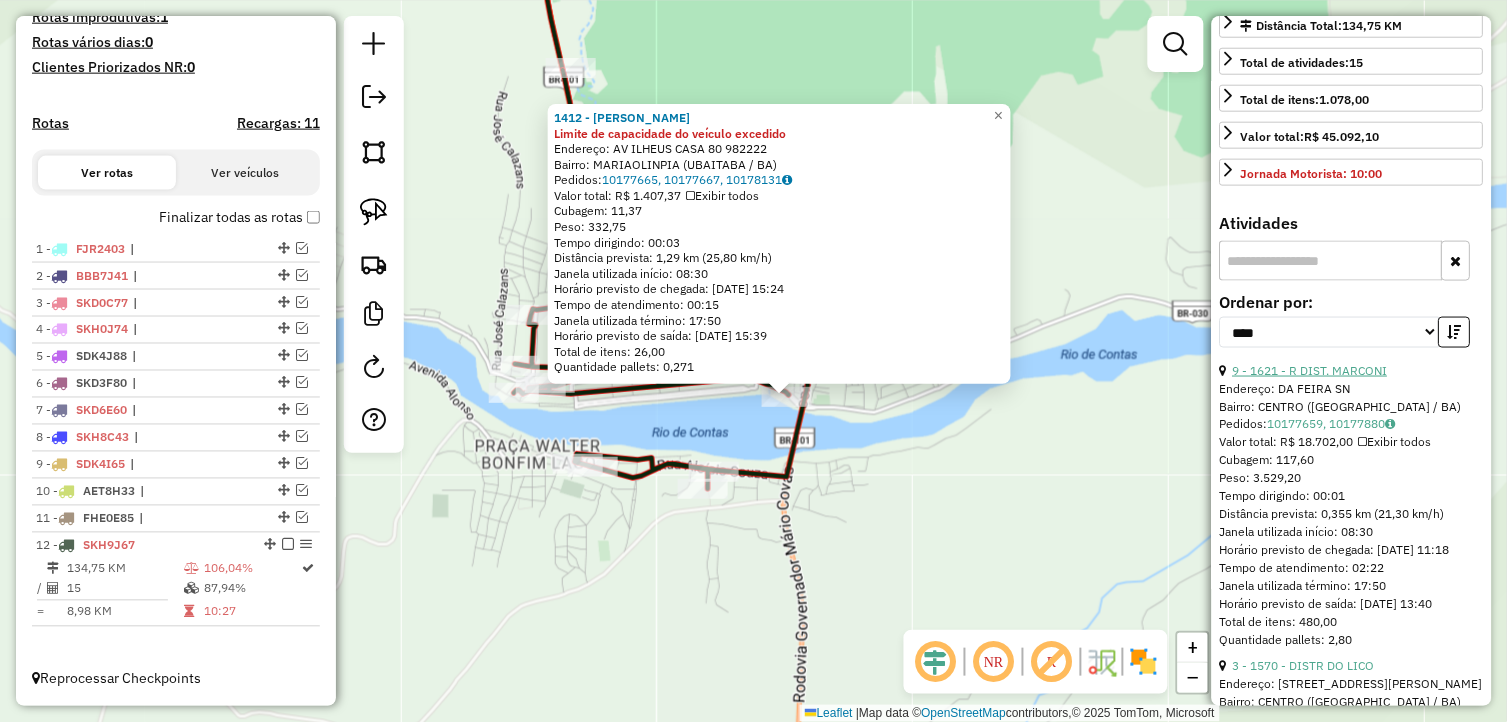 click on "9 - 1621 - R DIST. MARCONI" at bounding box center [1310, 370] 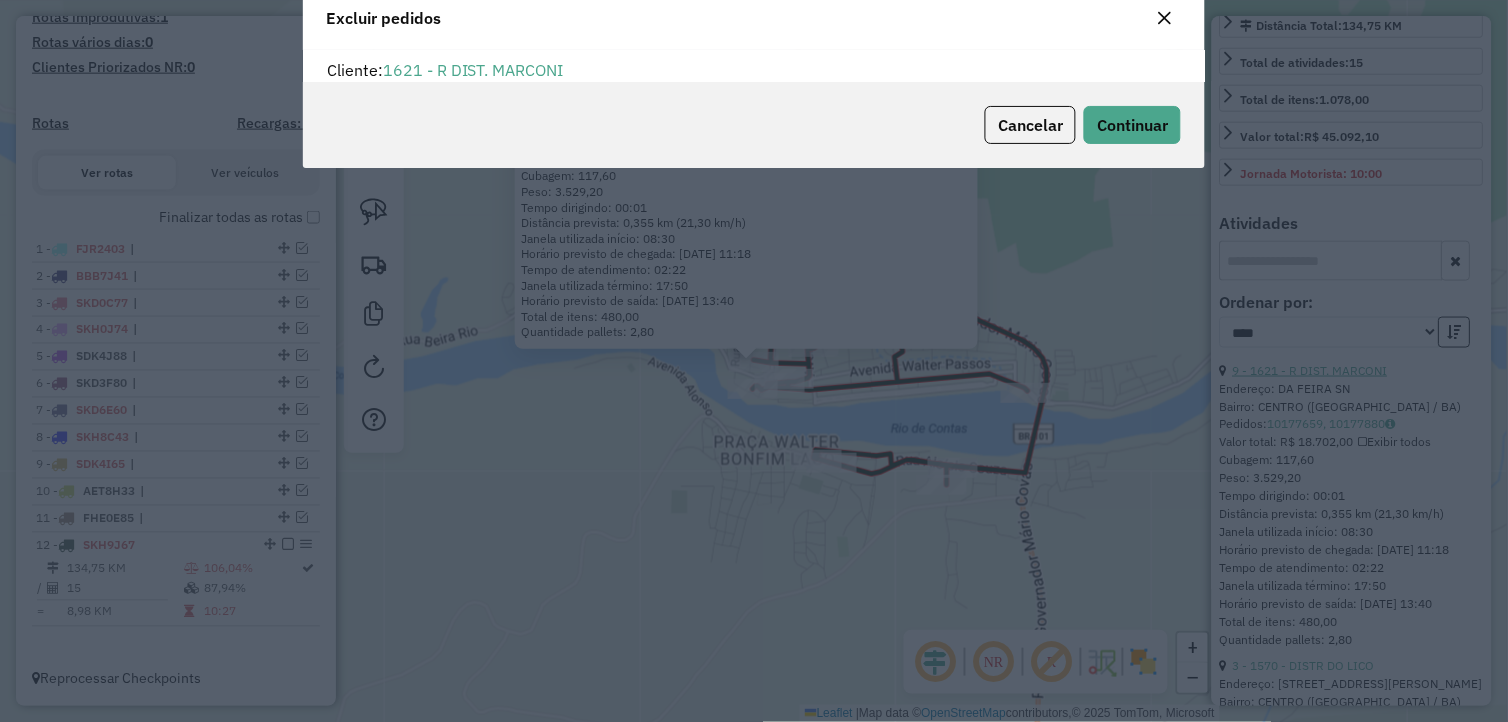 scroll, scrollTop: 11, scrollLeft: 5, axis: both 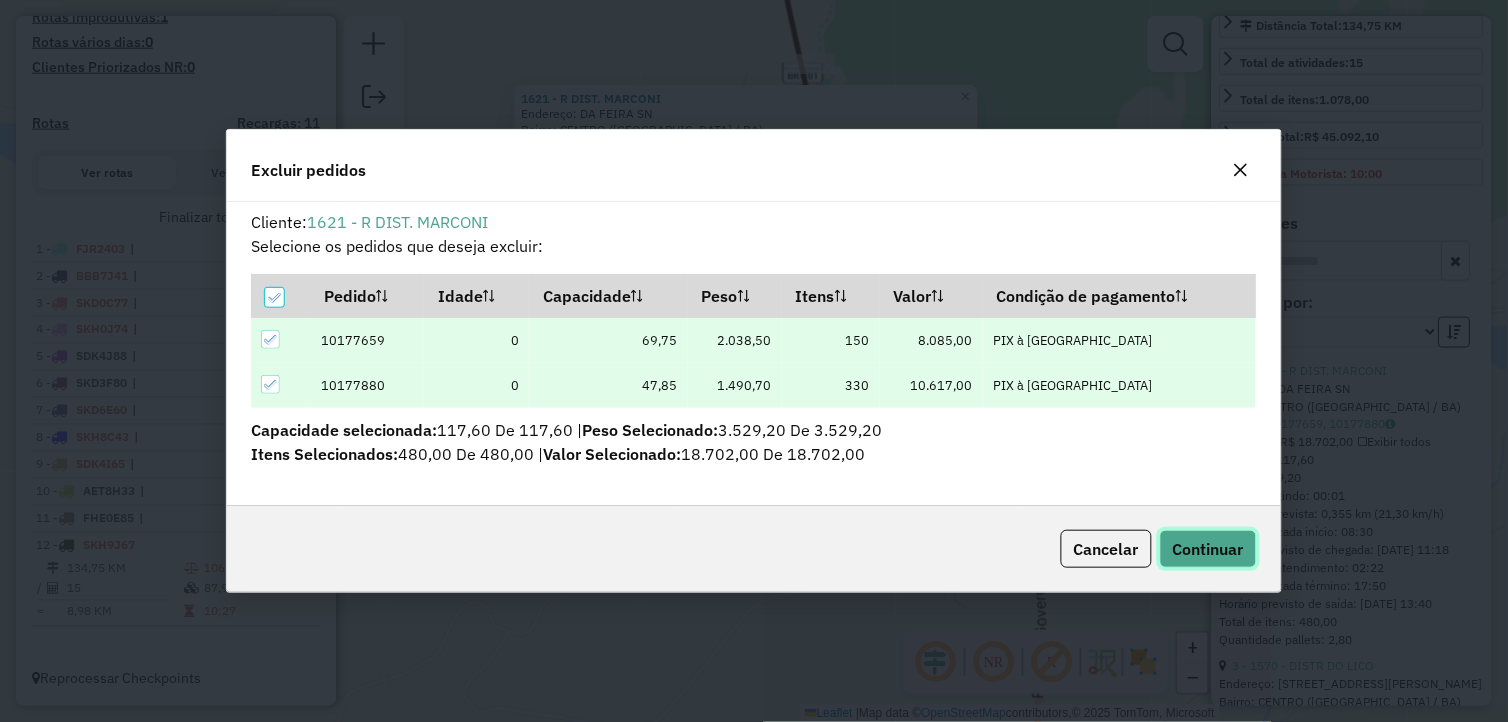 click on "Continuar" 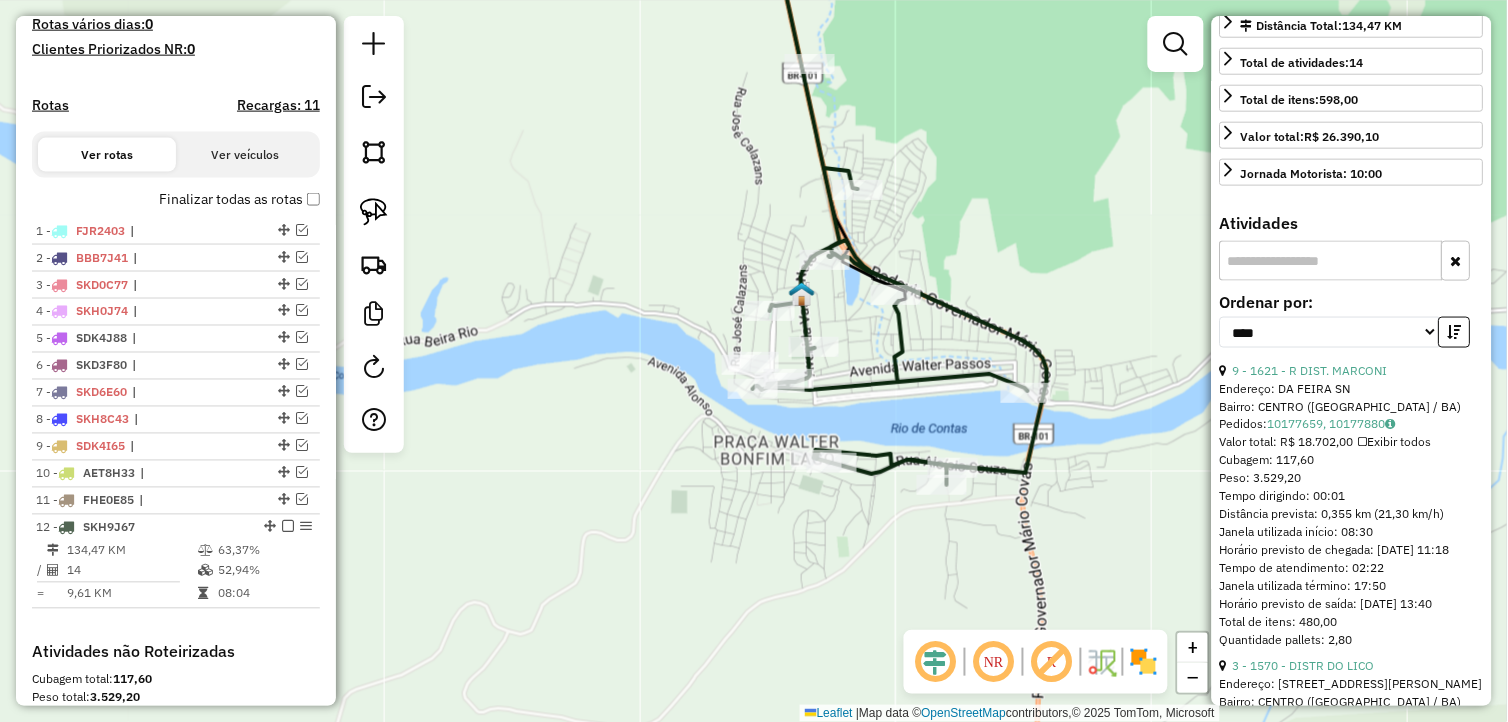 scroll, scrollTop: 868, scrollLeft: 0, axis: vertical 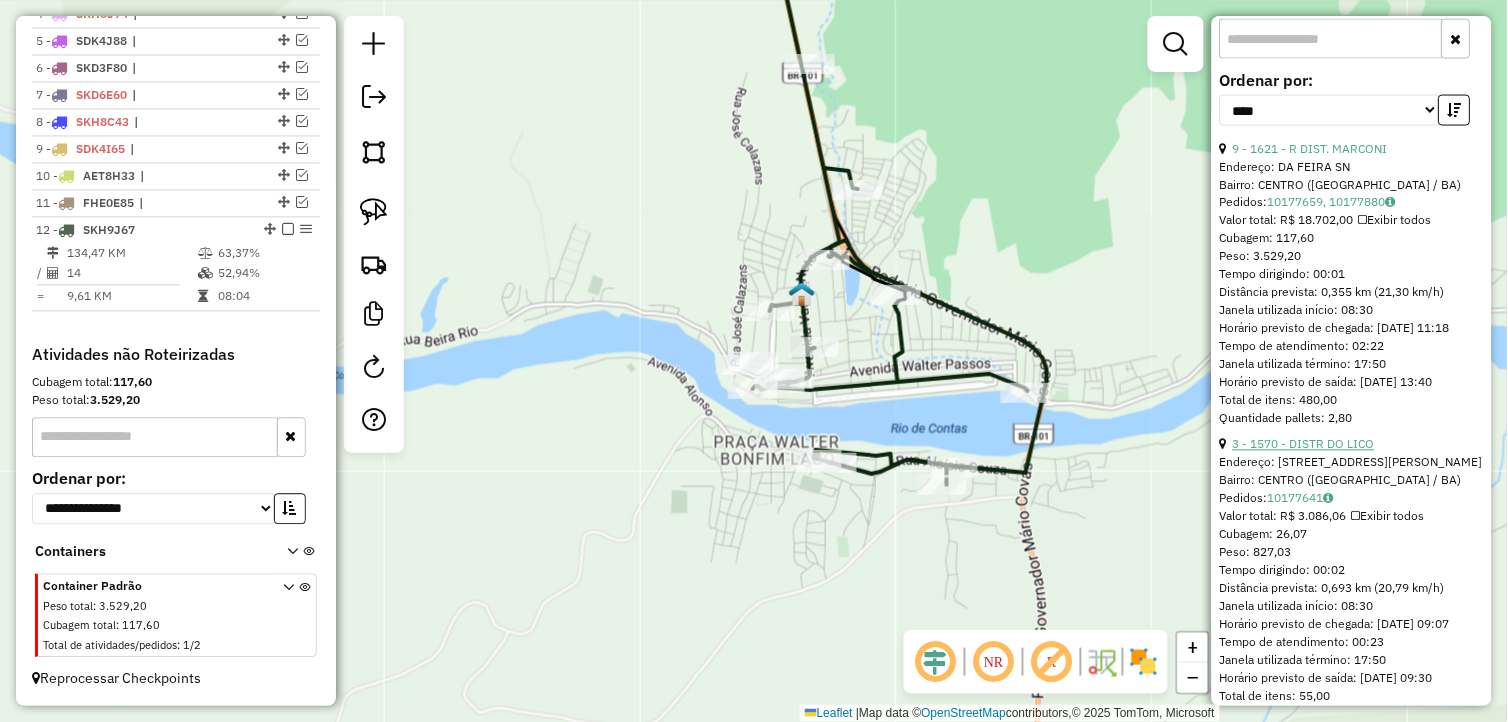 click on "3 - 1570 - DISTR DO LICO" at bounding box center [1304, 444] 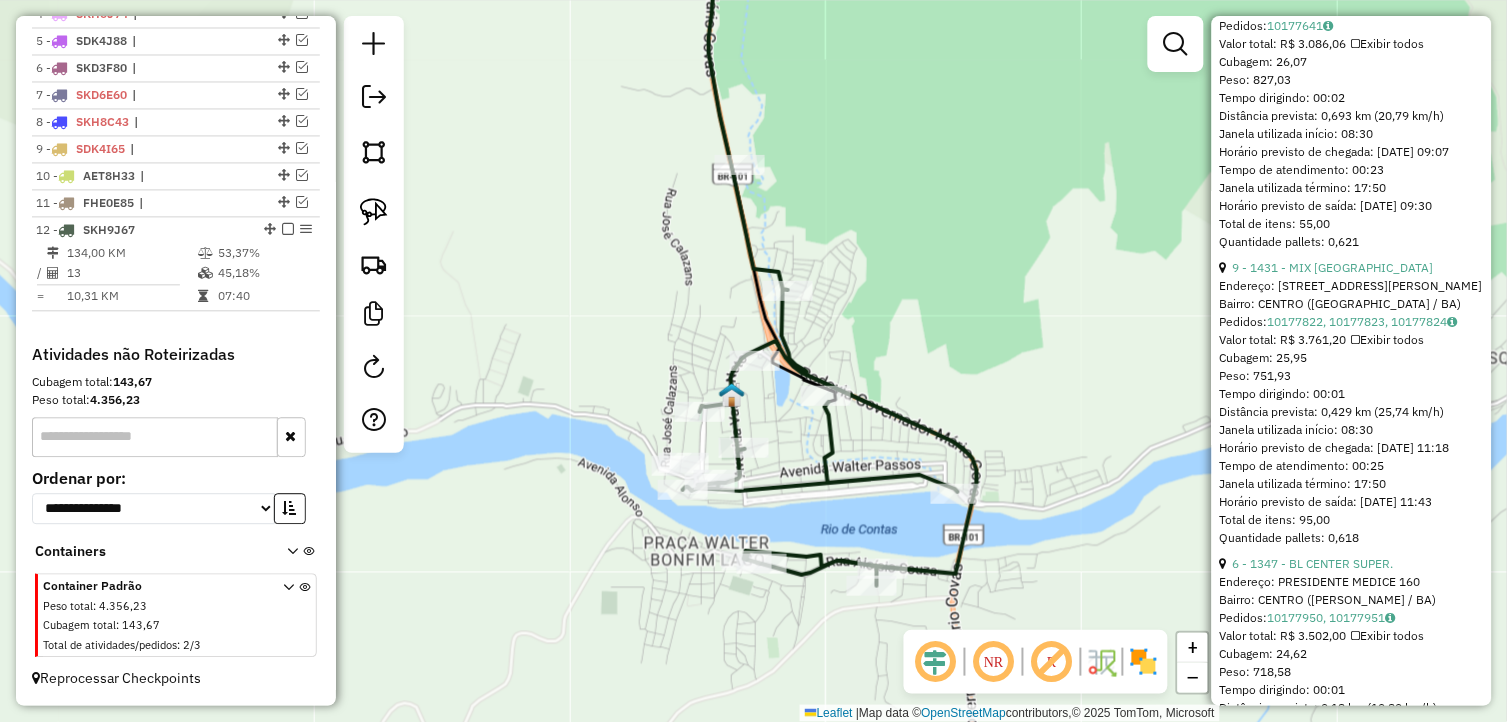 scroll, scrollTop: 888, scrollLeft: 0, axis: vertical 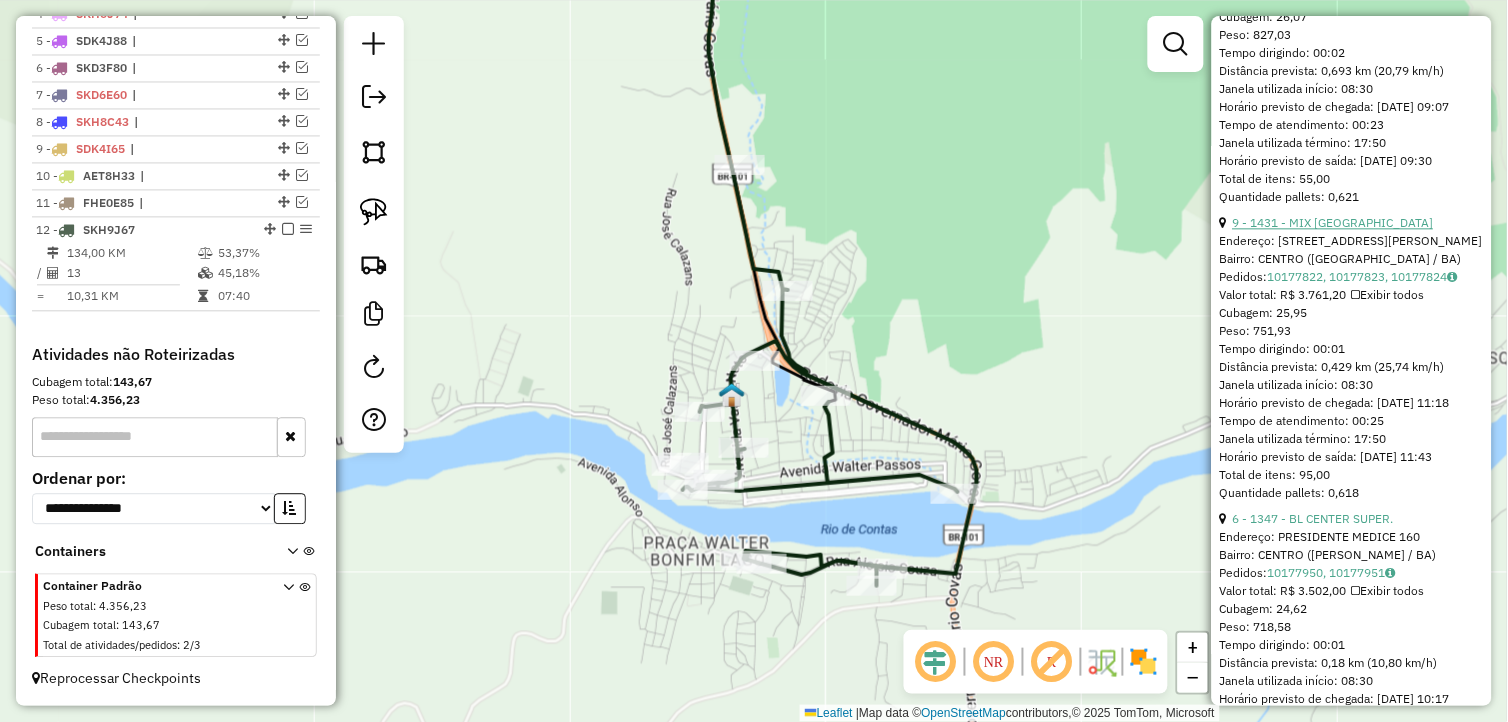 click on "9 - 1431 - MIX BAHIA" at bounding box center [1333, 222] 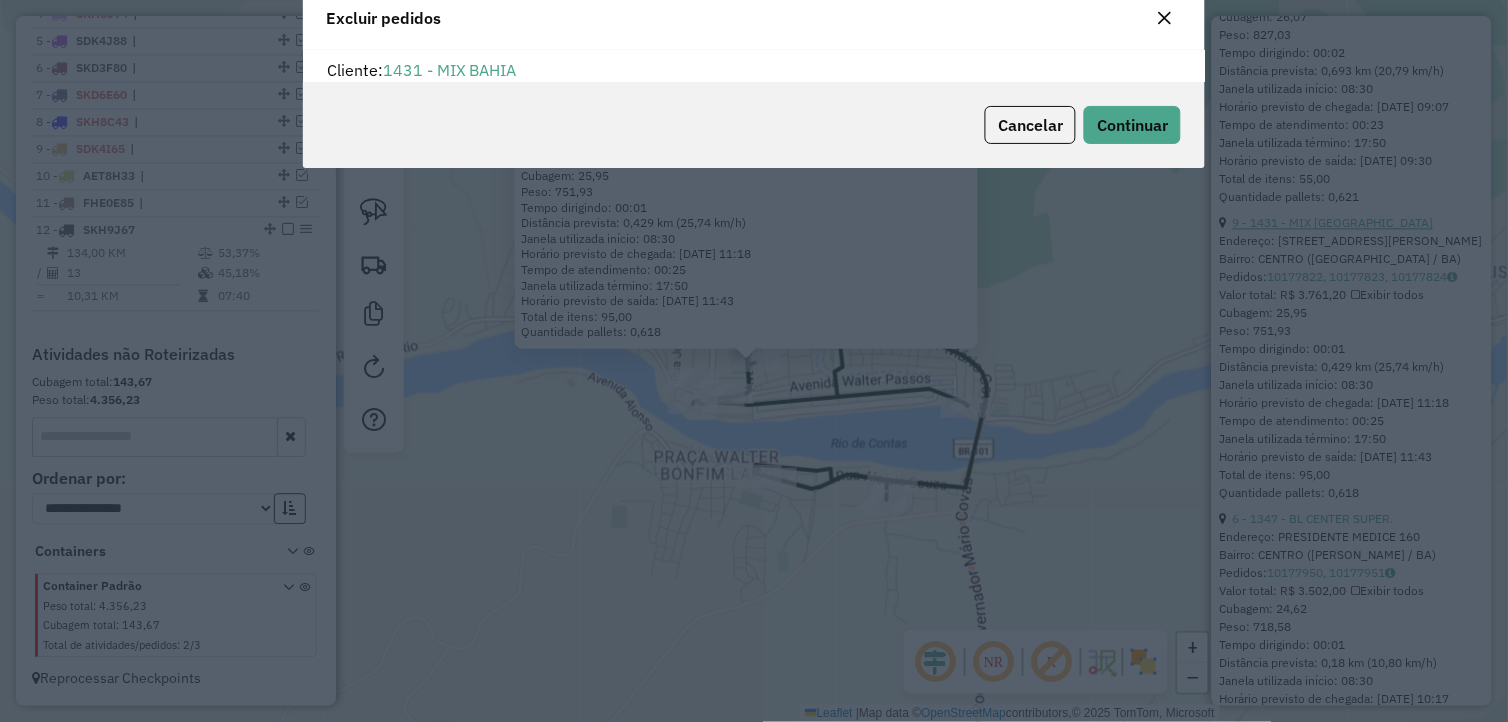 scroll, scrollTop: 68, scrollLeft: 0, axis: vertical 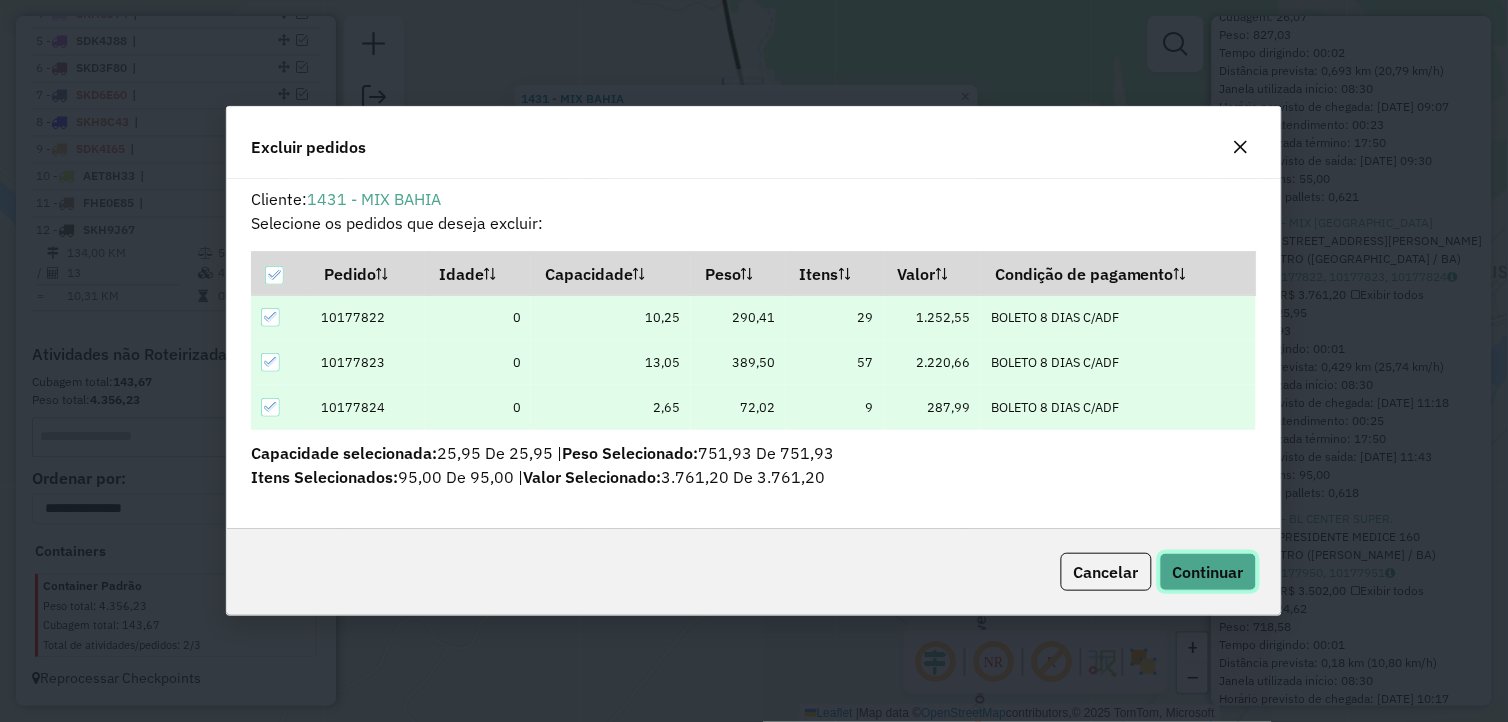 click on "Continuar" 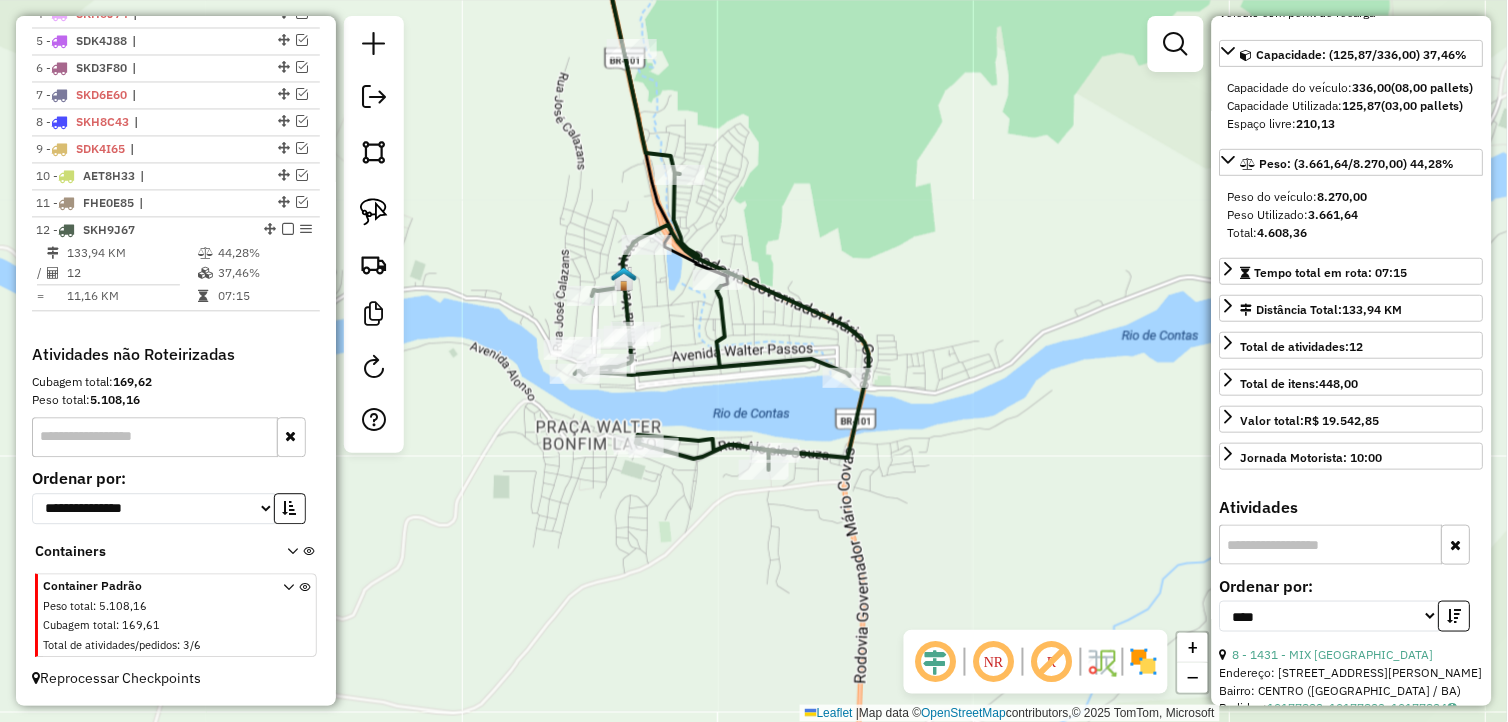 scroll, scrollTop: 131, scrollLeft: 0, axis: vertical 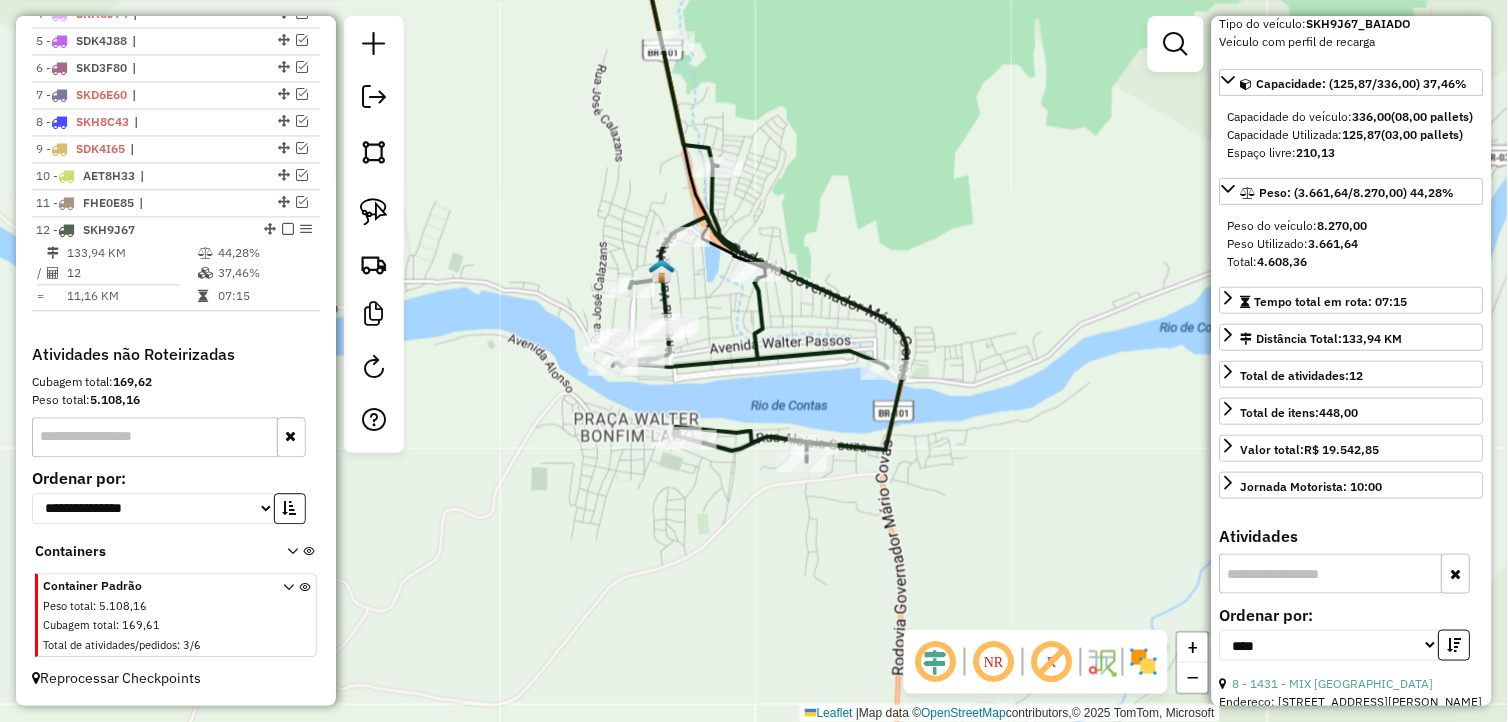 drag, startPoint x: 937, startPoint y: 413, endPoint x: 972, endPoint y: 405, distance: 35.902645 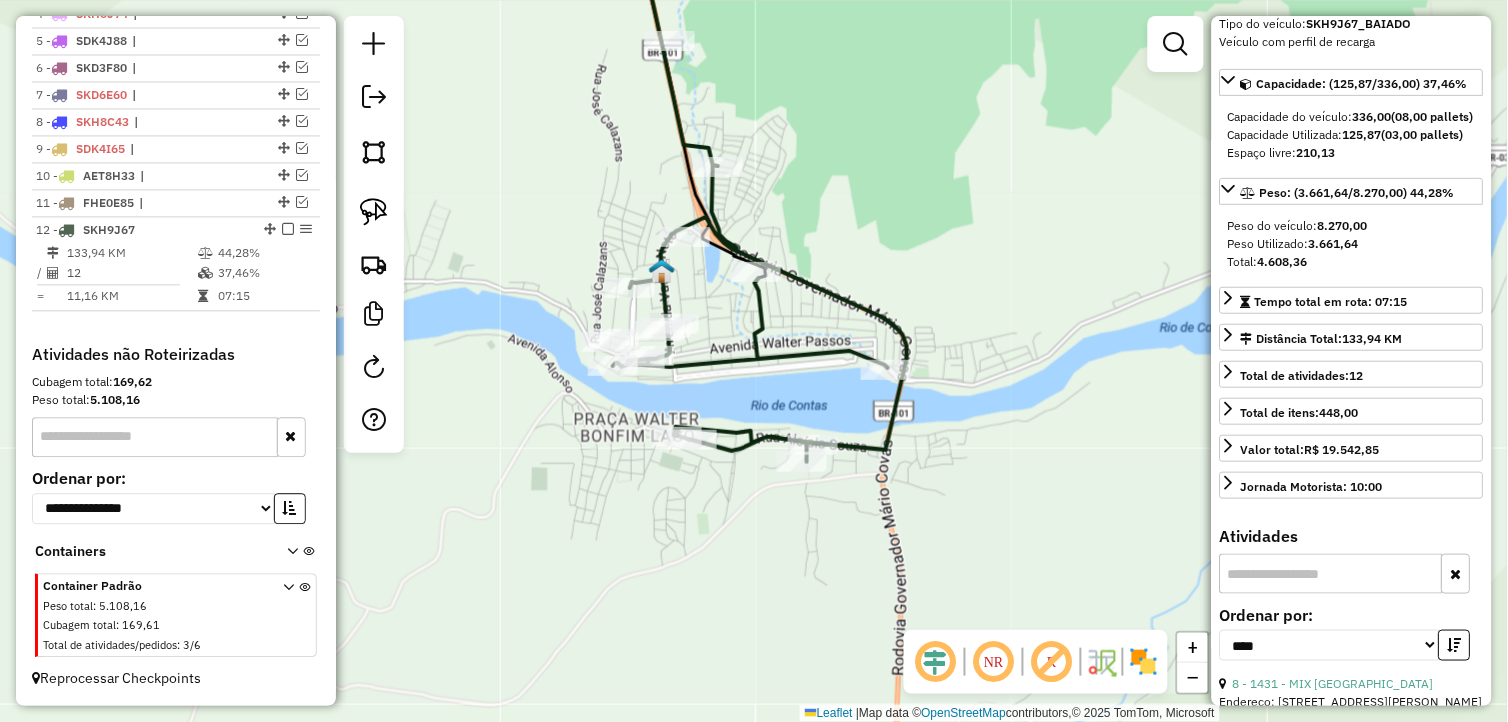 click on "Janela de atendimento Grade de atendimento Capacidade Transportadoras Veículos Cliente Pedidos  Rotas Selecione os dias de semana para filtrar as janelas de atendimento  Seg   Ter   Qua   Qui   Sex   Sáb   Dom  Informe o período da janela de atendimento: De: Até:  Filtrar exatamente a janela do cliente  Considerar janela de atendimento padrão  Selecione os dias de semana para filtrar as grades de atendimento  Seg   Ter   Qua   Qui   Sex   Sáb   Dom   Considerar clientes sem dia de atendimento cadastrado  Clientes fora do dia de atendimento selecionado Filtrar as atividades entre os valores definidos abaixo:  Peso mínimo:   Peso máximo:   Cubagem mínima:   Cubagem máxima:   De:   Até:  Filtrar as atividades entre o tempo de atendimento definido abaixo:  De:   Até:   Considerar capacidade total dos clientes não roteirizados Transportadora: Selecione um ou mais itens Tipo de veículo: Selecione um ou mais itens Veículo: Selecione um ou mais itens Motorista: Selecione um ou mais itens Nome: Rótulo:" 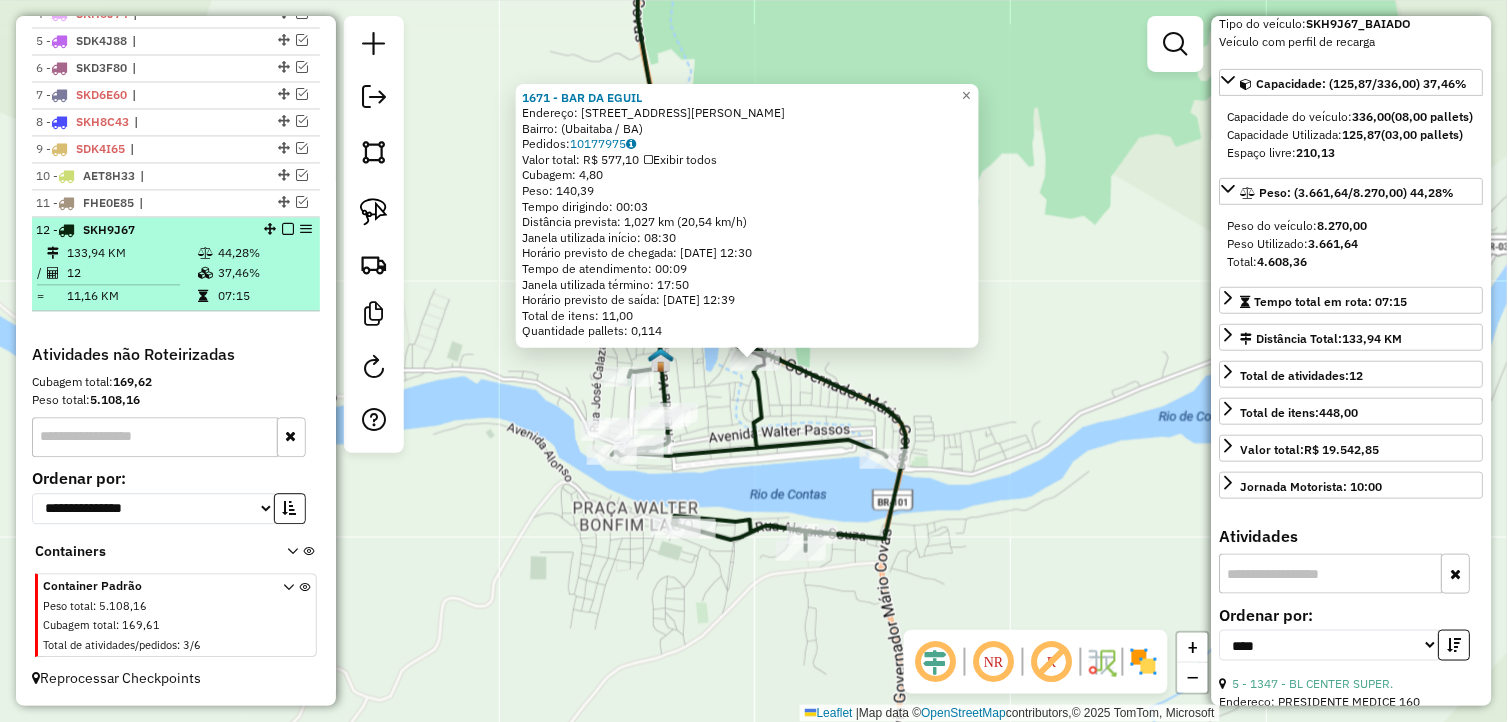 click at bounding box center [288, 230] 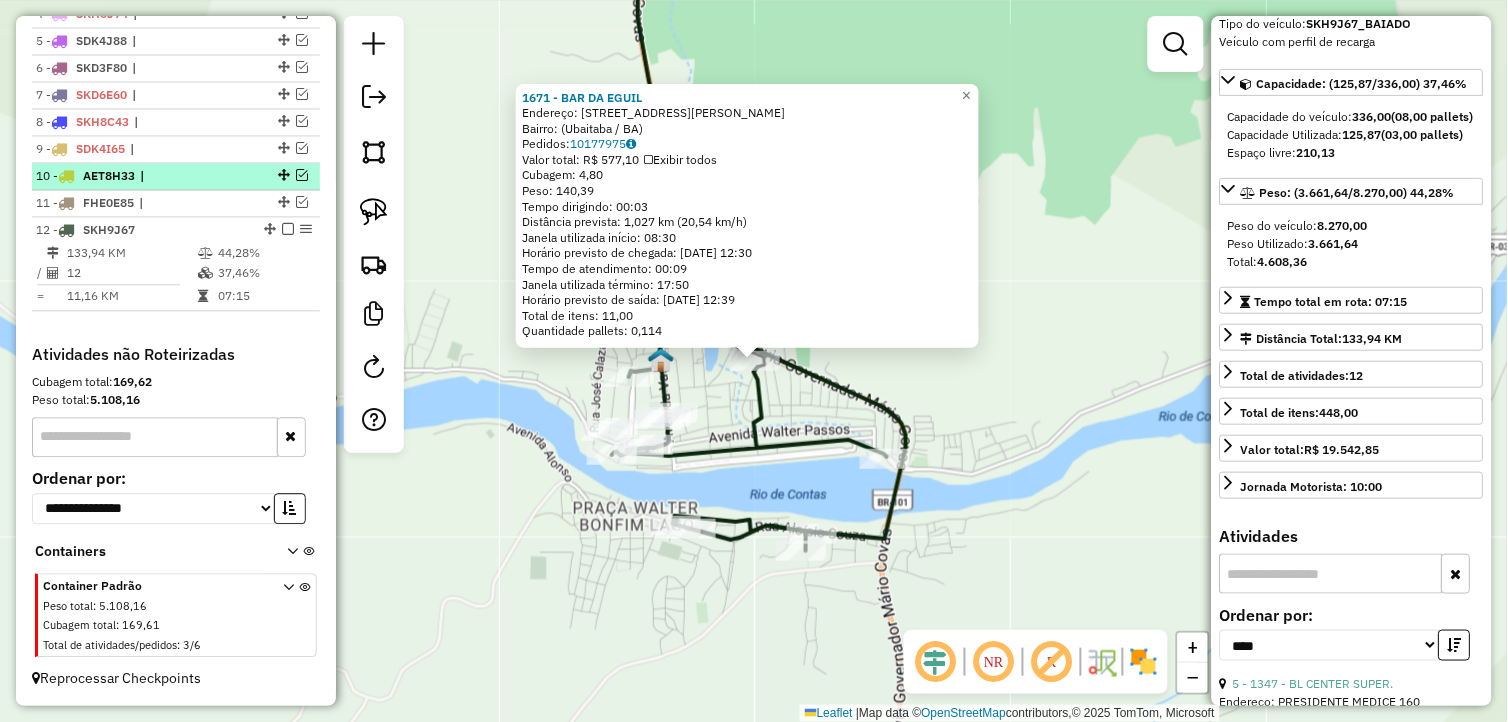 scroll, scrollTop: 802, scrollLeft: 0, axis: vertical 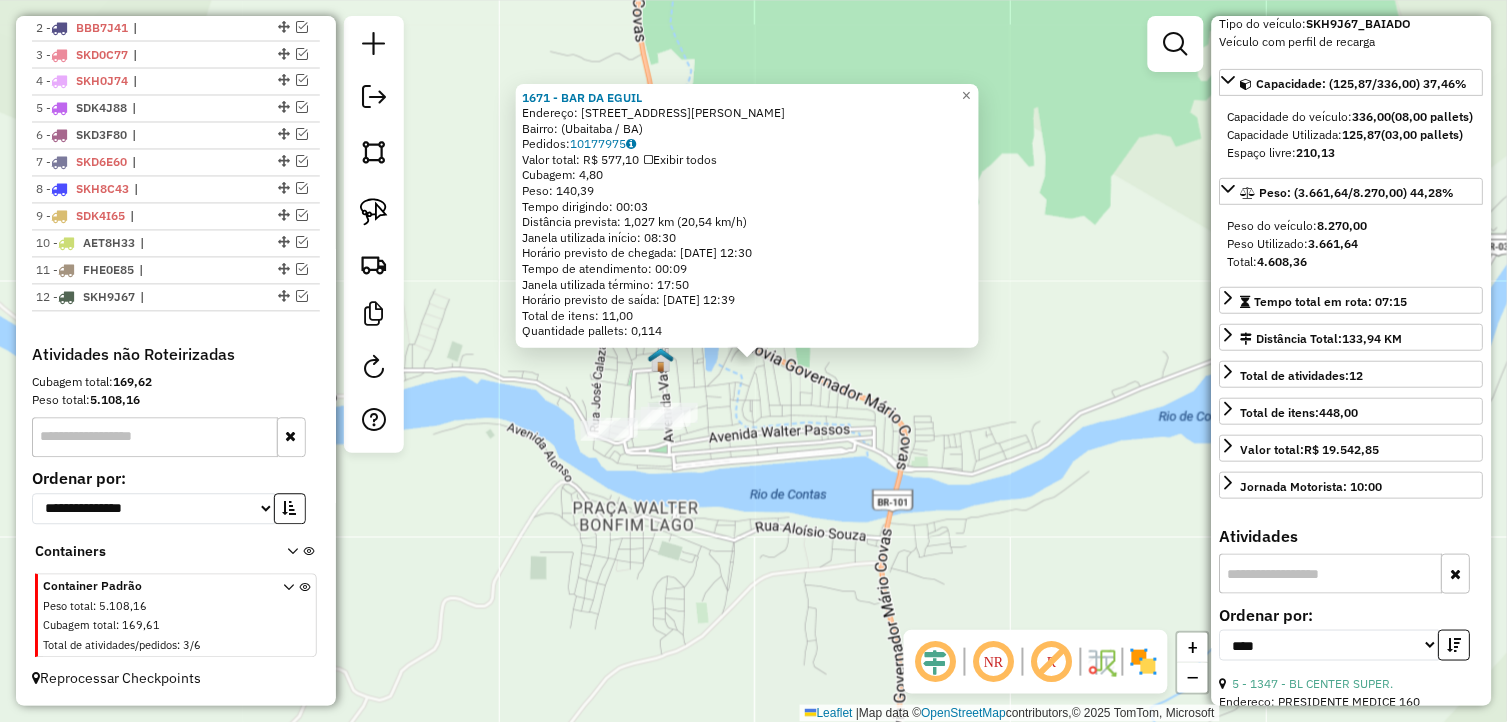 click on "1671 - BAR DA EGUIL  Endereço: Rua Gutemberg Araújo, 1   Bairro:  (Ubaitaba / BA)   Pedidos:  10177975   Valor total: R$ 577,10   Exibir todos   Cubagem: 4,80  Peso: 140,39  Tempo dirigindo: 00:03   Distância prevista: 1,027 km (20,54 km/h)   Janela utilizada início: 08:30   Horário previsto de chegada: 11/07/2025 12:30   Tempo de atendimento: 00:09   Janela utilizada término: 17:50   Horário previsto de saída: 11/07/2025 12:39   Total de itens: 11,00   Quantidade pallets: 0,114  × Janela de atendimento Grade de atendimento Capacidade Transportadoras Veículos Cliente Pedidos  Rotas Selecione os dias de semana para filtrar as janelas de atendimento  Seg   Ter   Qua   Qui   Sex   Sáb   Dom  Informe o período da janela de atendimento: De: Até:  Filtrar exatamente a janela do cliente  Considerar janela de atendimento padrão  Selecione os dias de semana para filtrar as grades de atendimento  Seg   Ter   Qua   Qui   Sex   Sáb   Dom   Considerar clientes sem dia de atendimento cadastrado  De:   Até:" 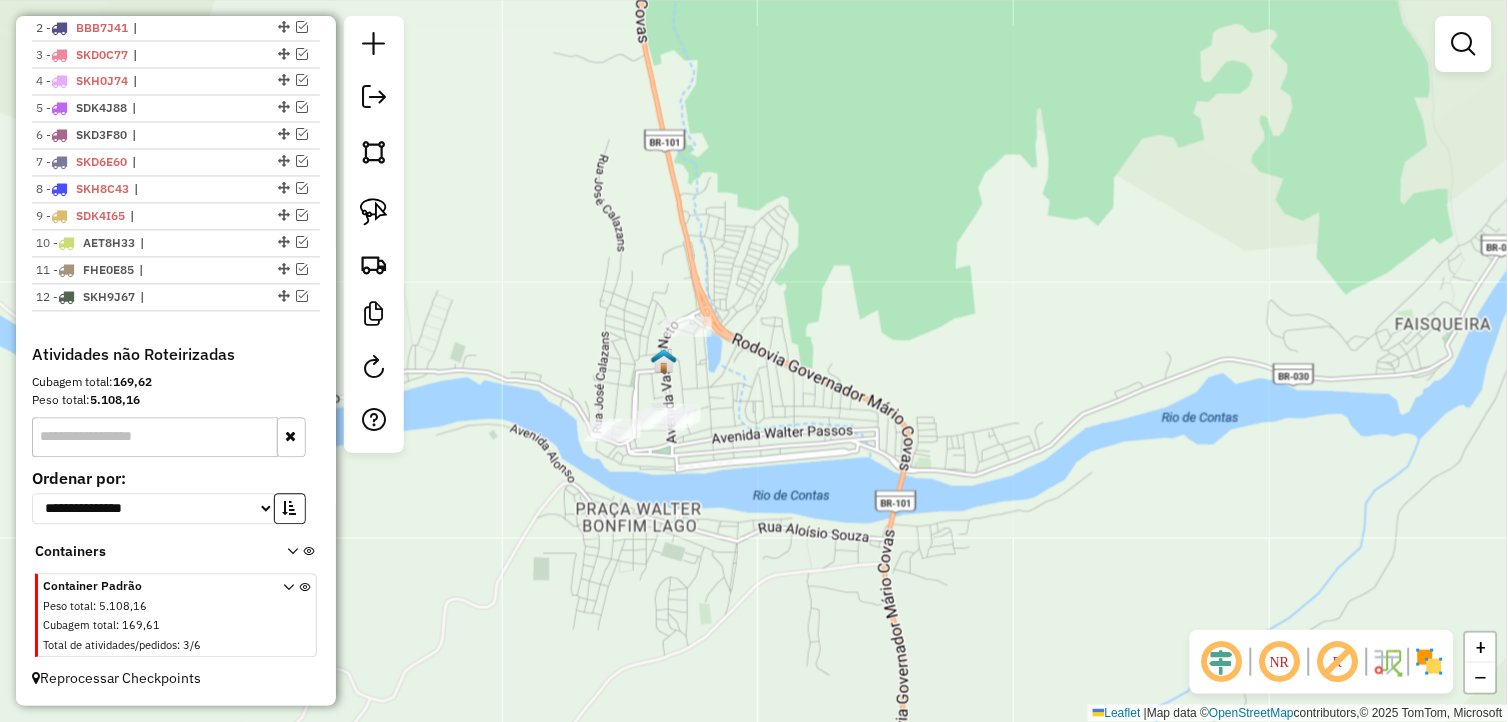 drag, startPoint x: 558, startPoint y: 415, endPoint x: 662, endPoint y: 443, distance: 107.70329 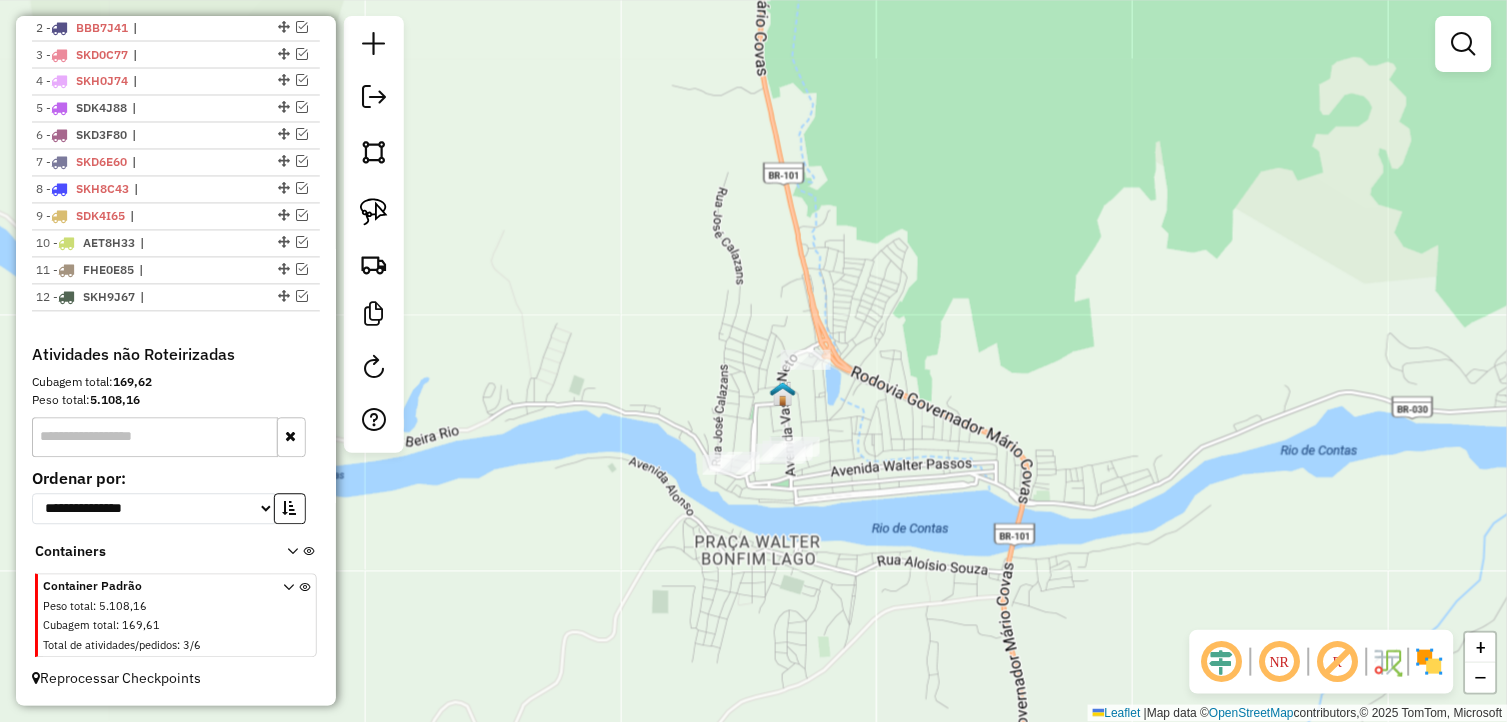 drag, startPoint x: 361, startPoint y: 198, endPoint x: 591, endPoint y: 263, distance: 239.00836 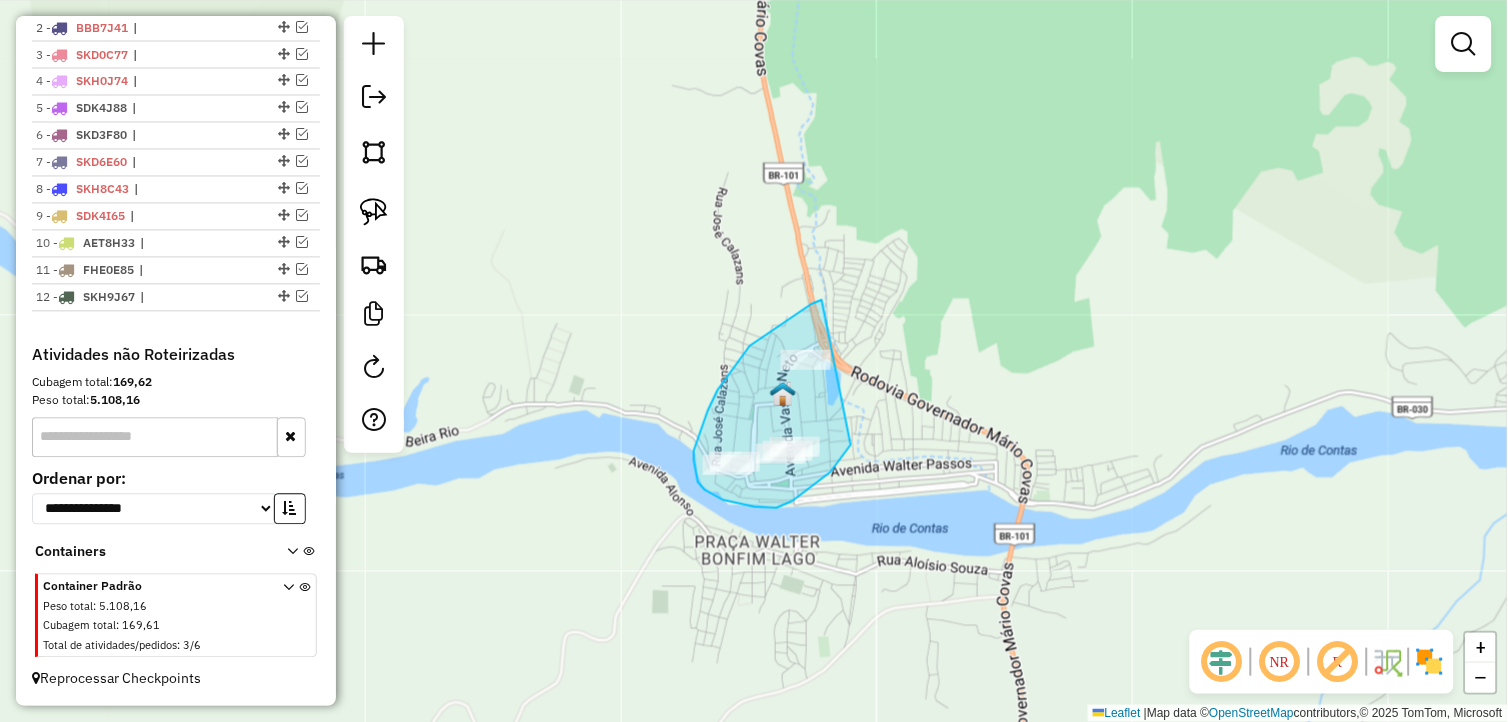 drag, startPoint x: 822, startPoint y: 300, endPoint x: 853, endPoint y: 441, distance: 144.36758 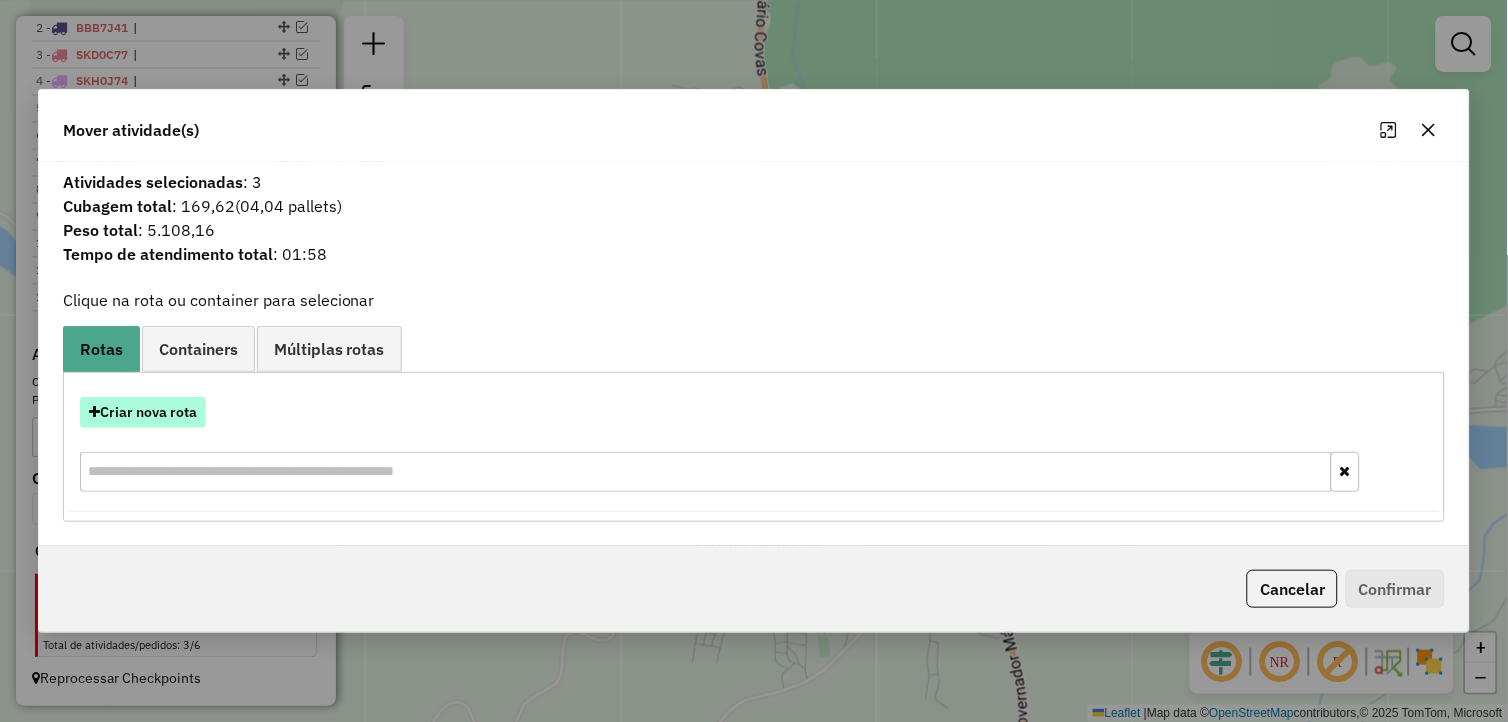click on "Criar nova rota" at bounding box center [143, 412] 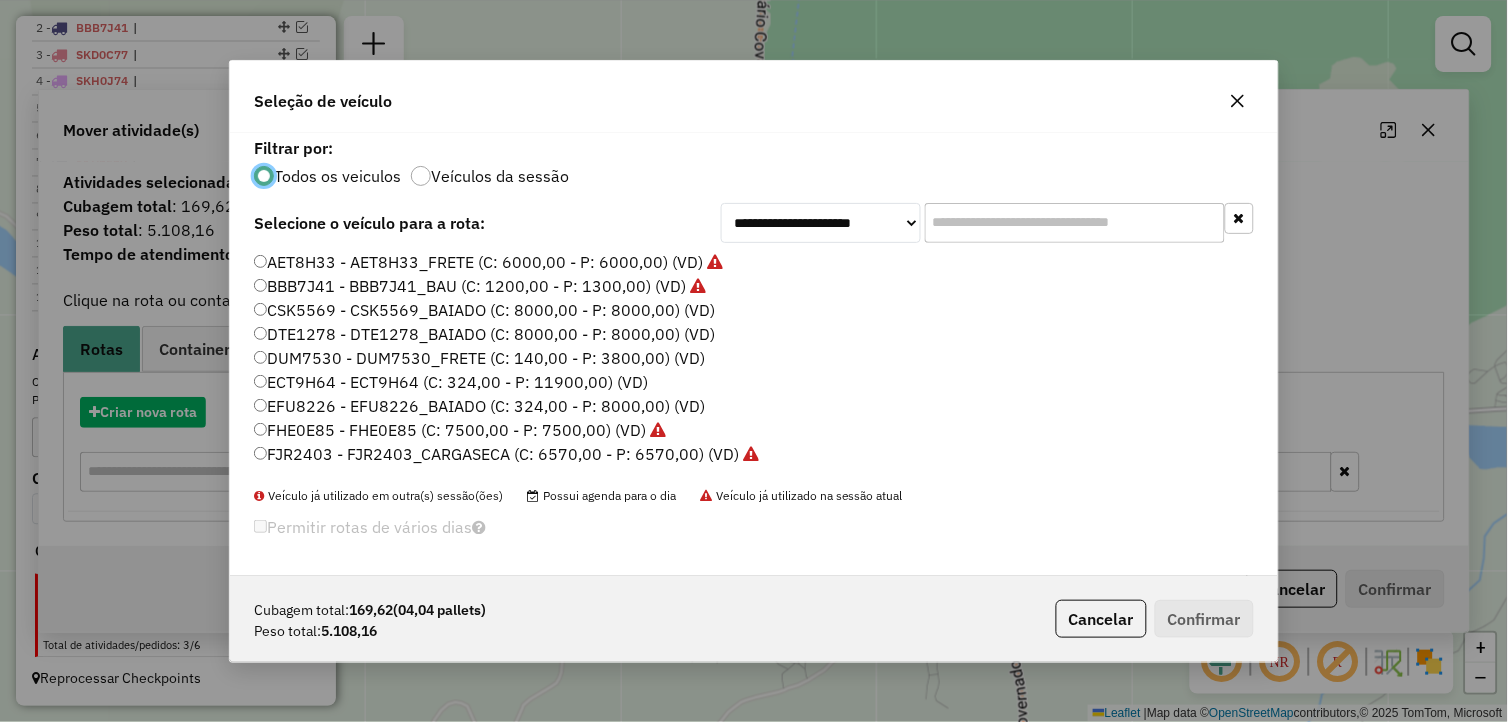 scroll, scrollTop: 11, scrollLeft: 5, axis: both 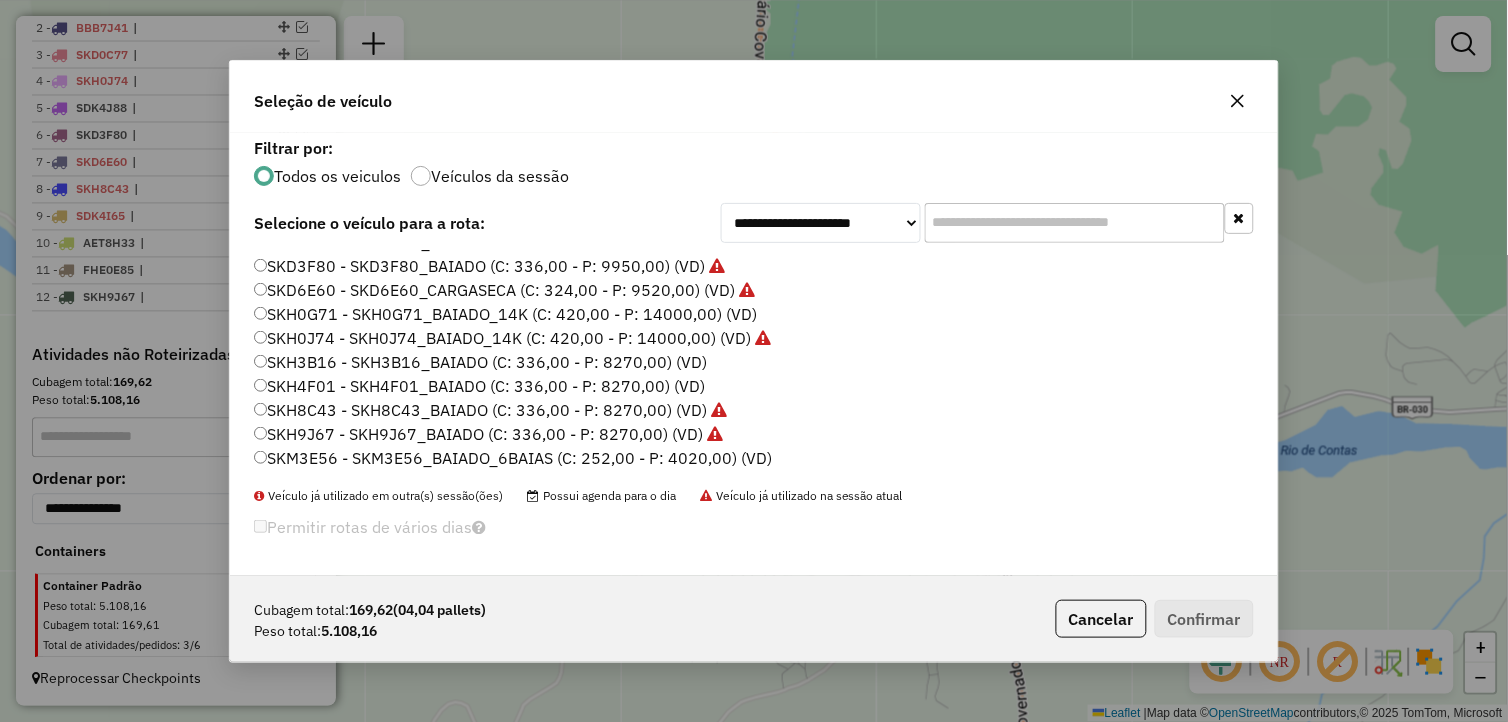 click on "SKH3B16 - SKH3B16_BAIADO (C: 336,00 - P: 8270,00) (VD)" 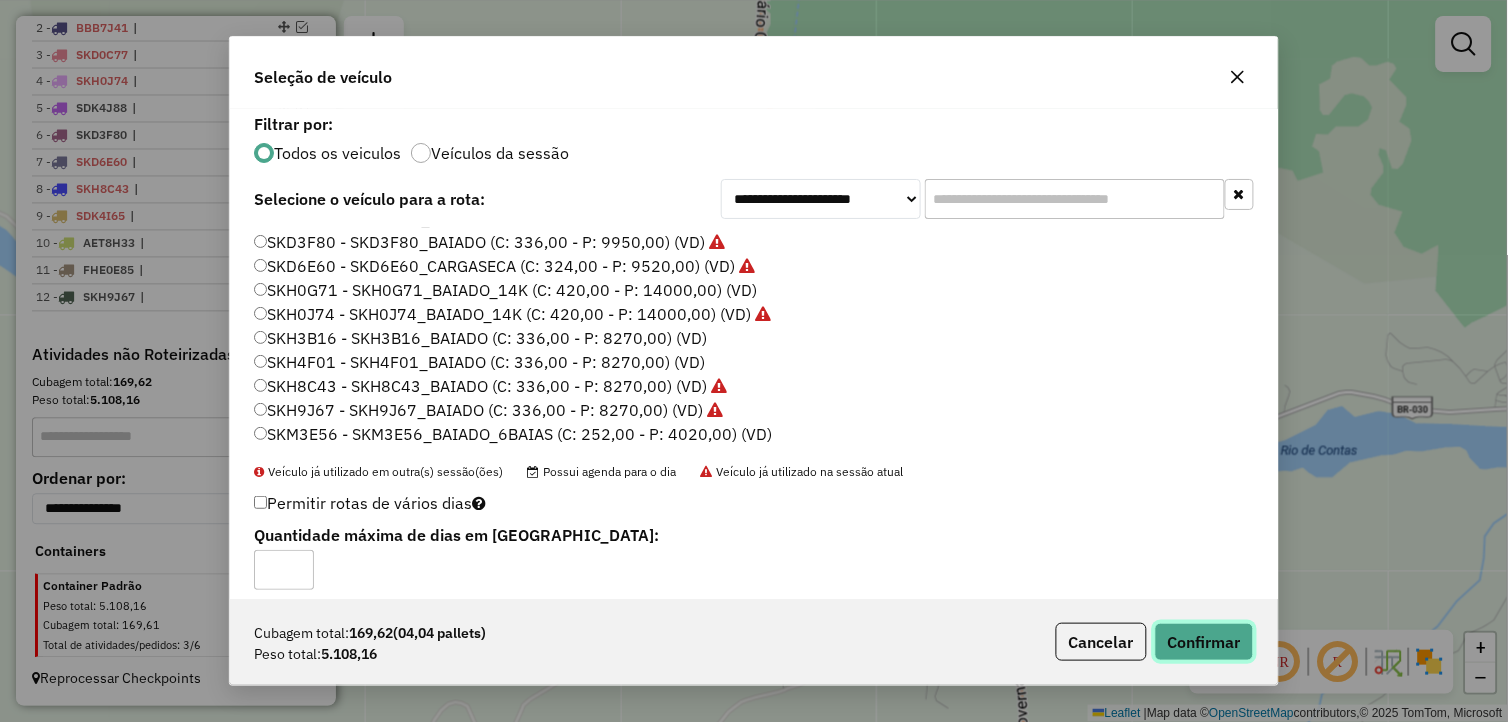 click on "Confirmar" 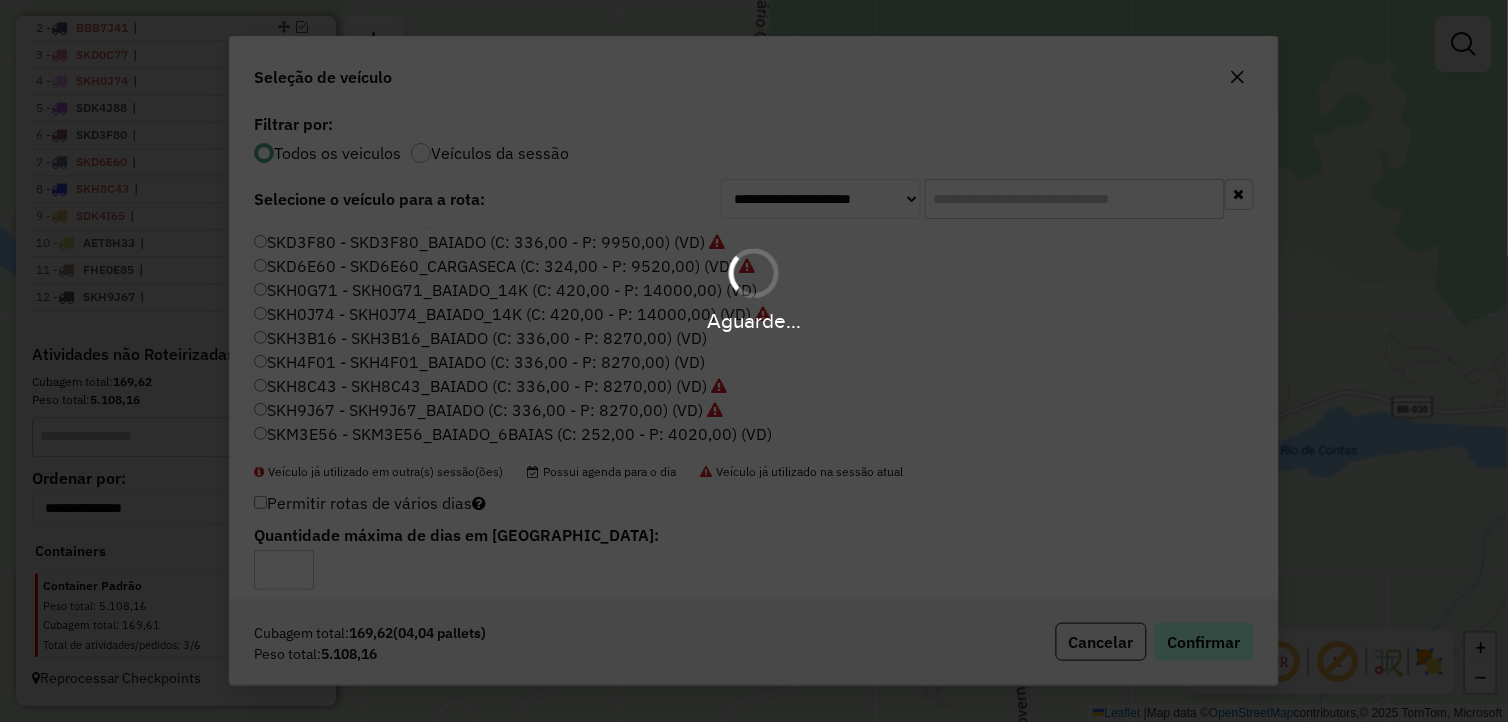 scroll, scrollTop: 581, scrollLeft: 0, axis: vertical 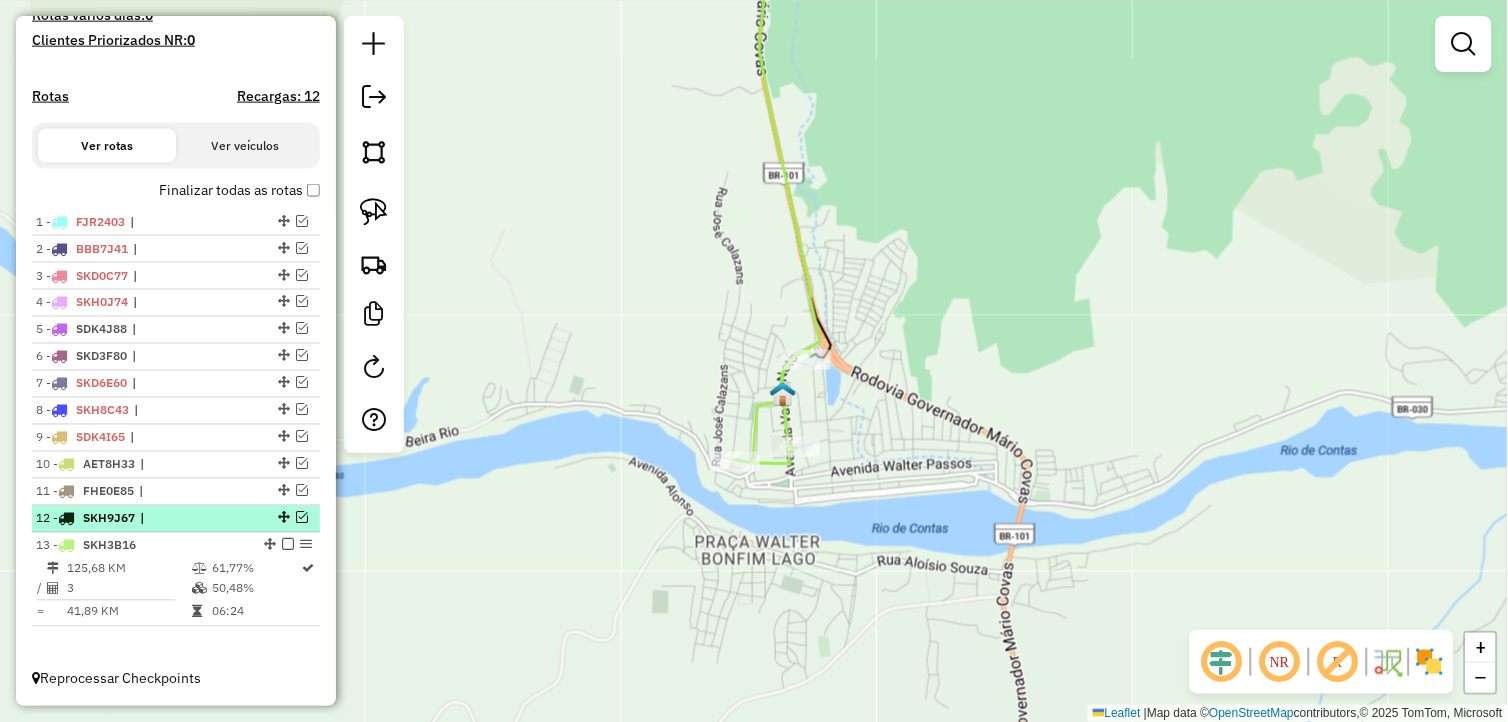 click at bounding box center (302, 518) 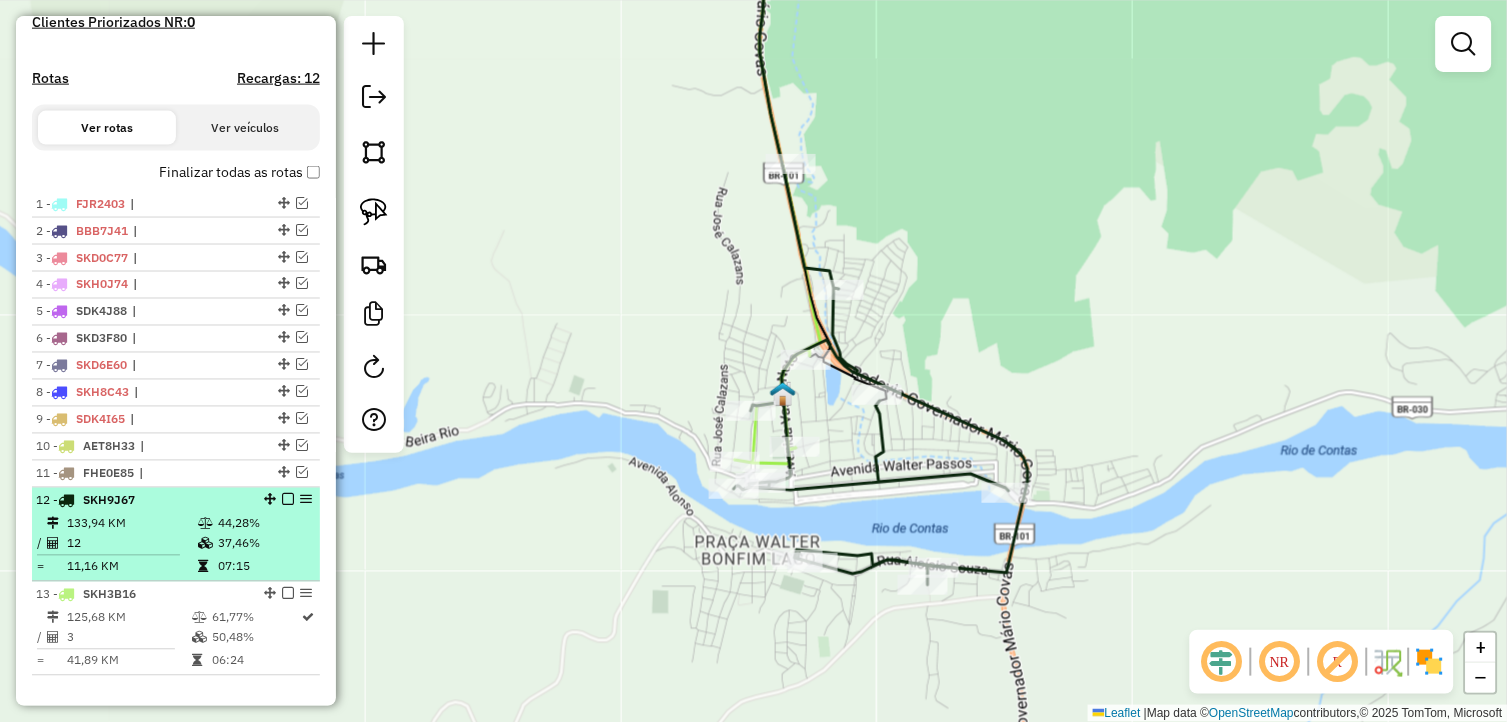 scroll, scrollTop: 647, scrollLeft: 0, axis: vertical 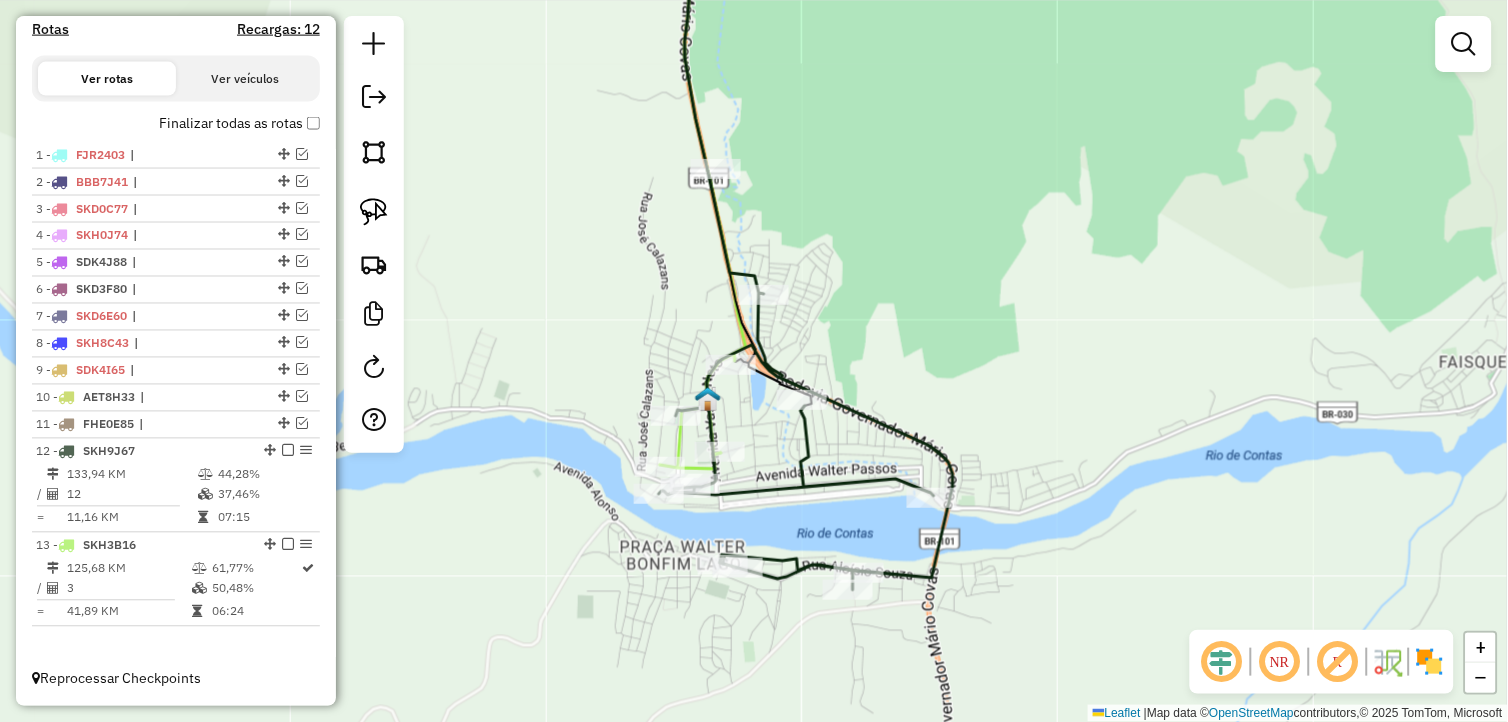 drag, startPoint x: 673, startPoint y: 577, endPoint x: 682, endPoint y: 504, distance: 73.552704 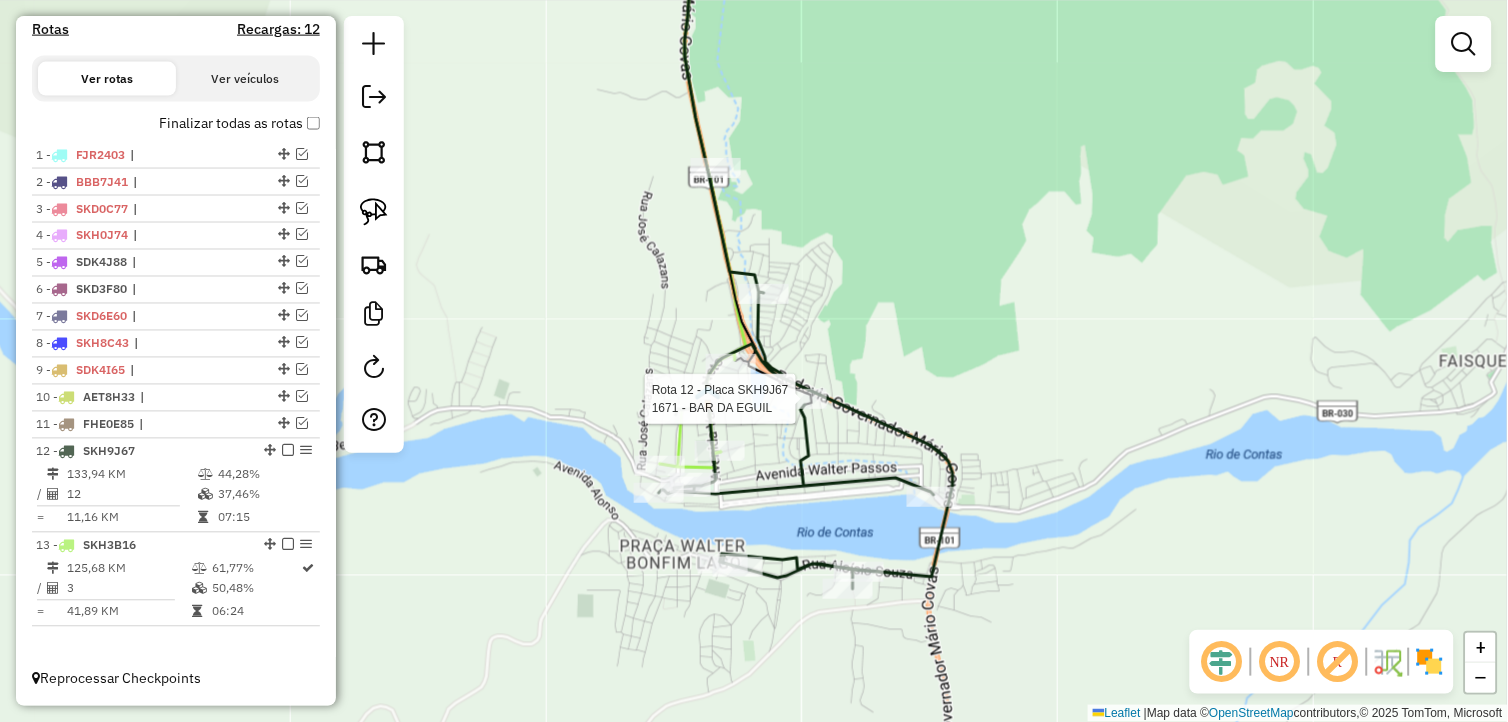 select on "*********" 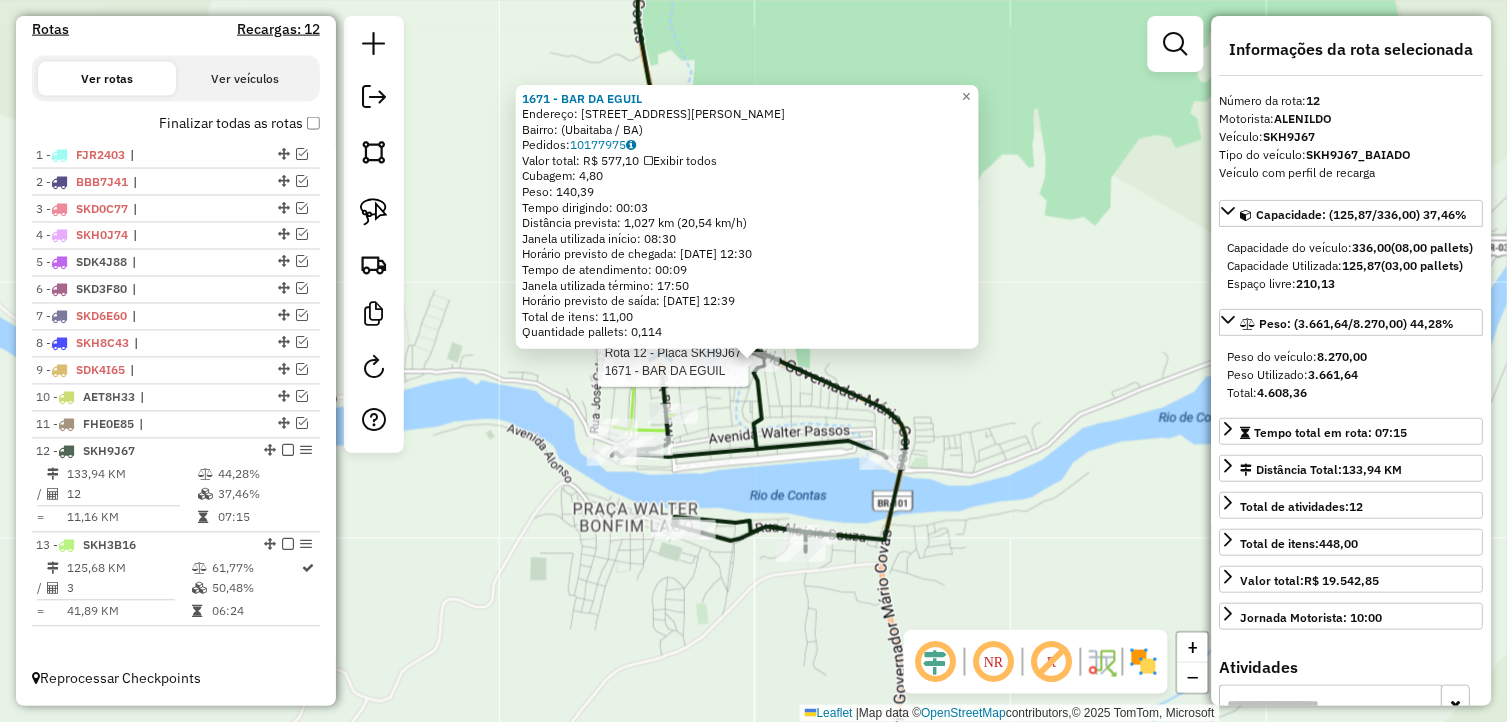 click on "Rota 12 - Placa SKH9J67  1671 - BAR DA EGUIL 1671 - BAR DA EGUIL  Endereço: Rua Gutemberg Araújo, 1   Bairro:  (Ubaitaba / BA)   Pedidos:  10177975   Valor total: R$ 577,10   Exibir todos   Cubagem: 4,80  Peso: 140,39  Tempo dirigindo: 00:03   Distância prevista: 1,027 km (20,54 km/h)   Janela utilizada início: 08:30   Horário previsto de chegada: 11/07/2025 12:30   Tempo de atendimento: 00:09   Janela utilizada término: 17:50   Horário previsto de saída: 11/07/2025 12:39   Total de itens: 11,00   Quantidade pallets: 0,114  × Janela de atendimento Grade de atendimento Capacidade Transportadoras Veículos Cliente Pedidos  Rotas Selecione os dias de semana para filtrar as janelas de atendimento  Seg   Ter   Qua   Qui   Sex   Sáb   Dom  Informe o período da janela de atendimento: De: Até:  Filtrar exatamente a janela do cliente  Considerar janela de atendimento padrão  Selecione os dias de semana para filtrar as grades de atendimento  Seg   Ter   Qua   Qui   Sex   Sáb   Dom   Peso mínimo:   De:  +" 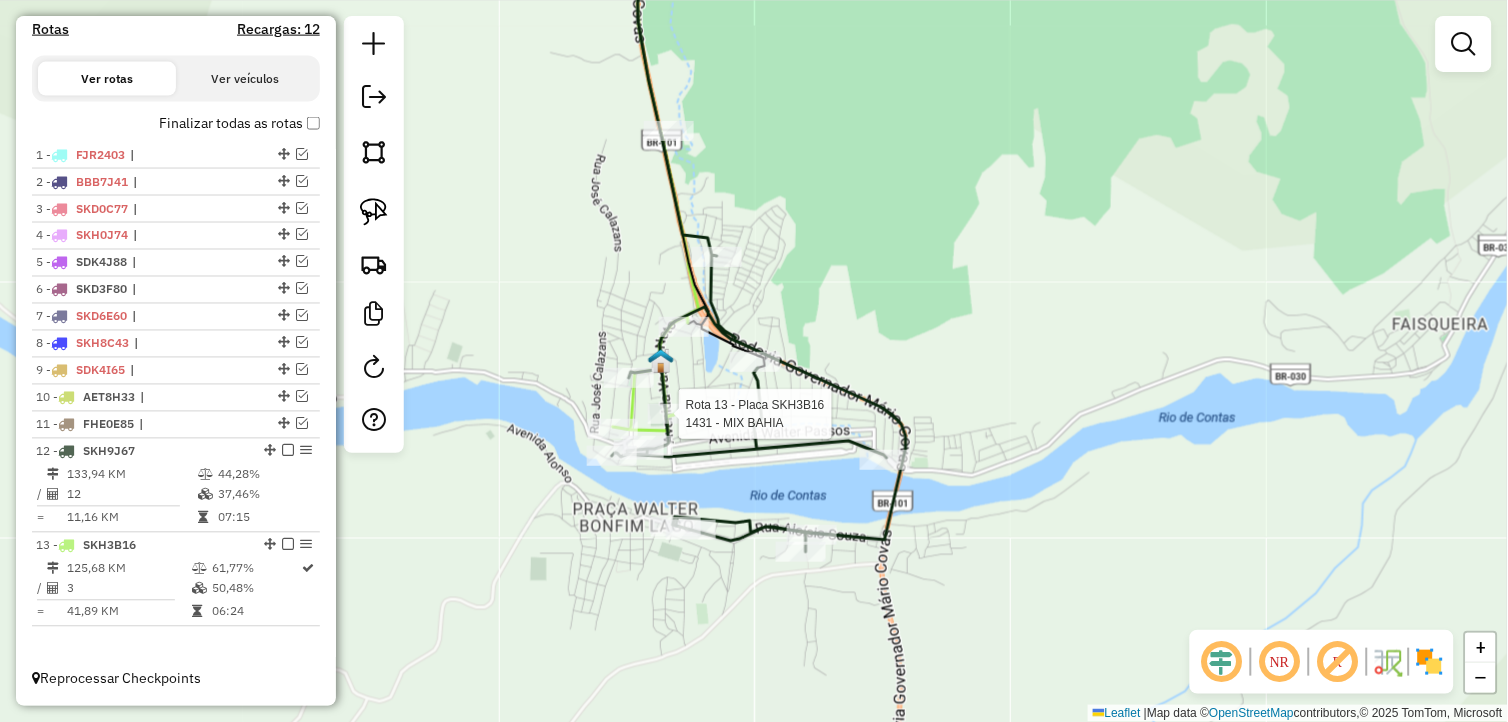 select on "*********" 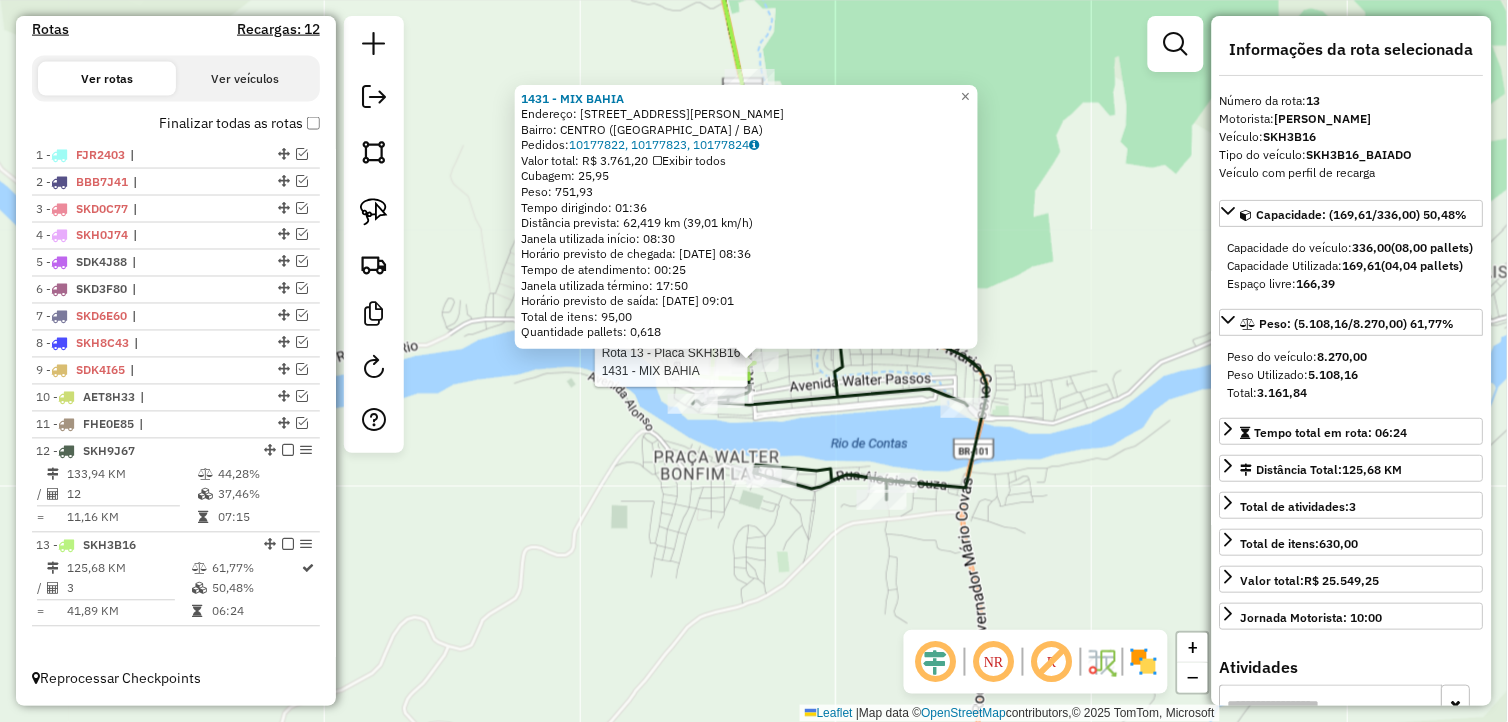 click on "Rota 13 - Placa SKH3B16  1431 - MIX BAHIA Rota 12 - Placa SKH9J67  1347 - BL CENTER SUPER. 1431 - MIX BAHIA  Endereço:  AVENIDA VASCO NETO 142   Bairro: CENTRO (UBAITABA / BA)   Pedidos:  10177822, 10177823, 10177824   Valor total: R$ 3.761,20   Exibir todos   Cubagem: 25,95  Peso: 751,93  Tempo dirigindo: 01:36   Distância prevista: 62,419 km (39,01 km/h)   Janela utilizada início: 08:30   Horário previsto de chegada: 11/07/2025 08:36   Tempo de atendimento: 00:25   Janela utilizada término: 17:50   Horário previsto de saída: 11/07/2025 09:01   Total de itens: 95,00   Quantidade pallets: 0,618  × Janela de atendimento Grade de atendimento Capacidade Transportadoras Veículos Cliente Pedidos  Rotas Selecione os dias de semana para filtrar as janelas de atendimento  Seg   Ter   Qua   Qui   Sex   Sáb   Dom  Informe o período da janela de atendimento: De: Até:  Filtrar exatamente a janela do cliente  Considerar janela de atendimento padrão   Seg   Ter   Qua   Qui   Sex   Sáb   Dom   Peso mínimo:  +" 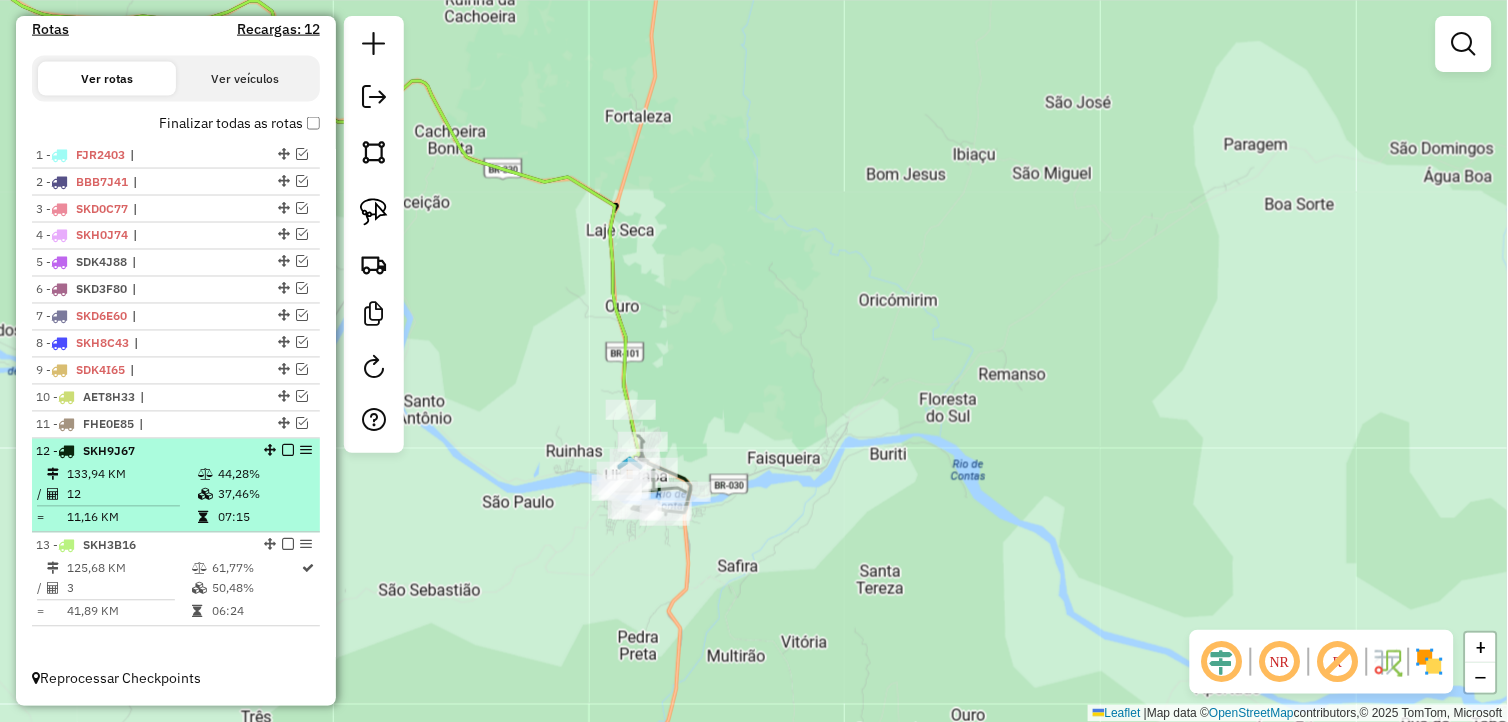 click at bounding box center (288, 451) 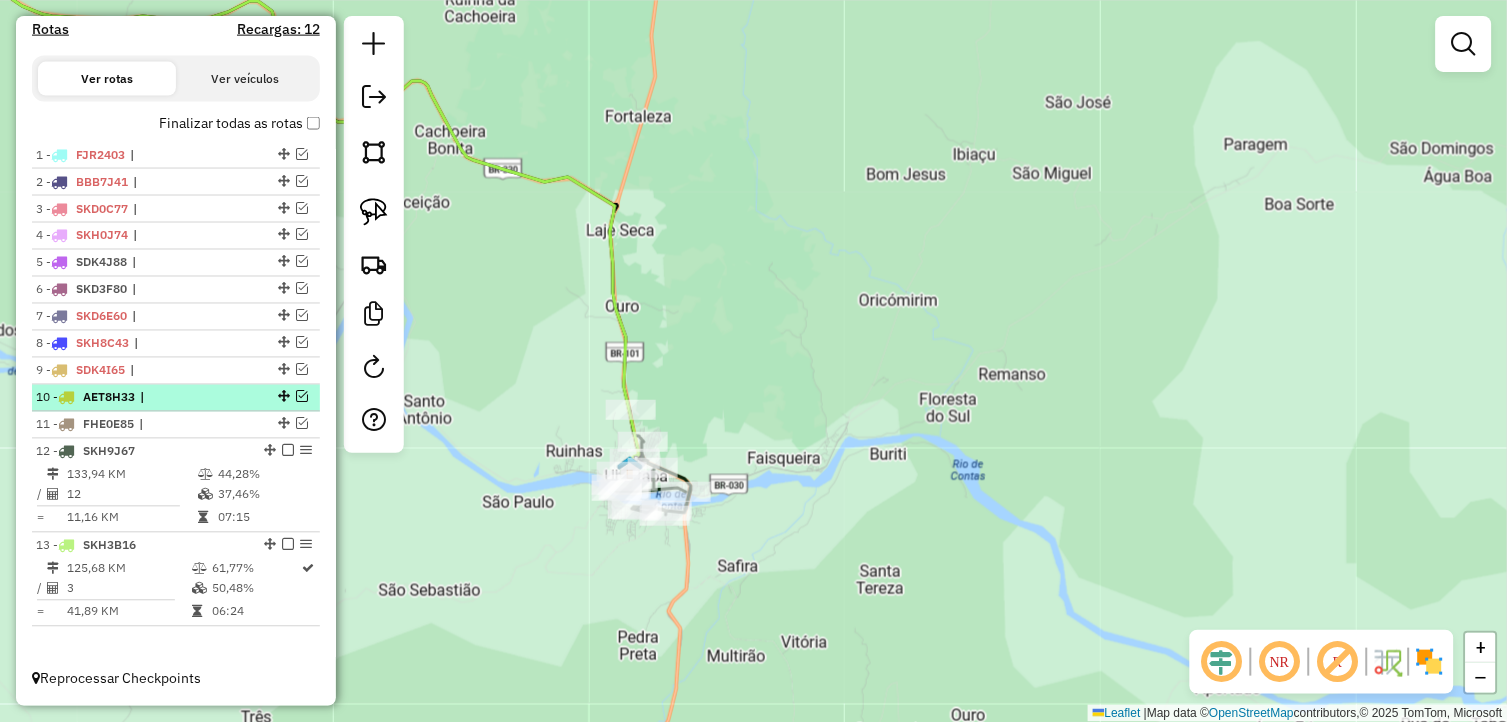 scroll, scrollTop: 581, scrollLeft: 0, axis: vertical 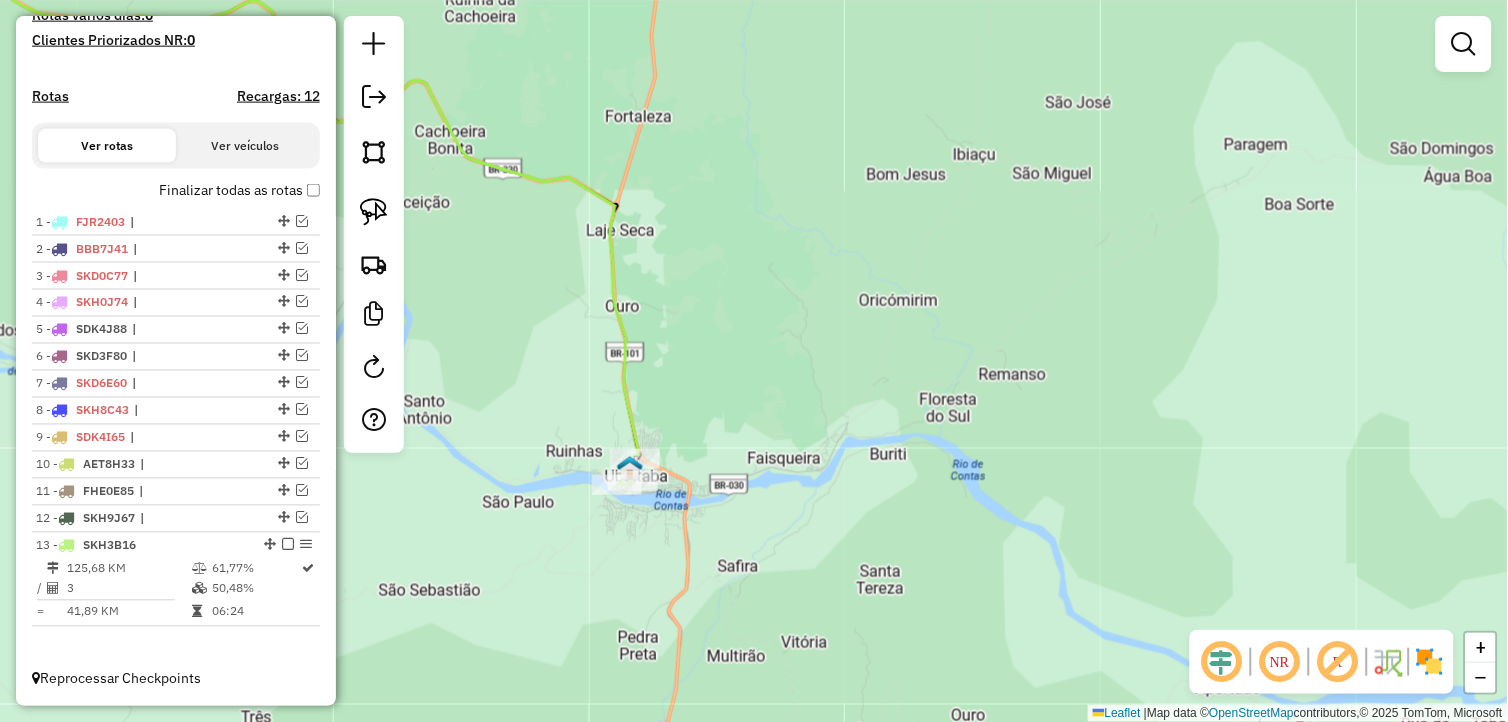 click at bounding box center [288, 545] 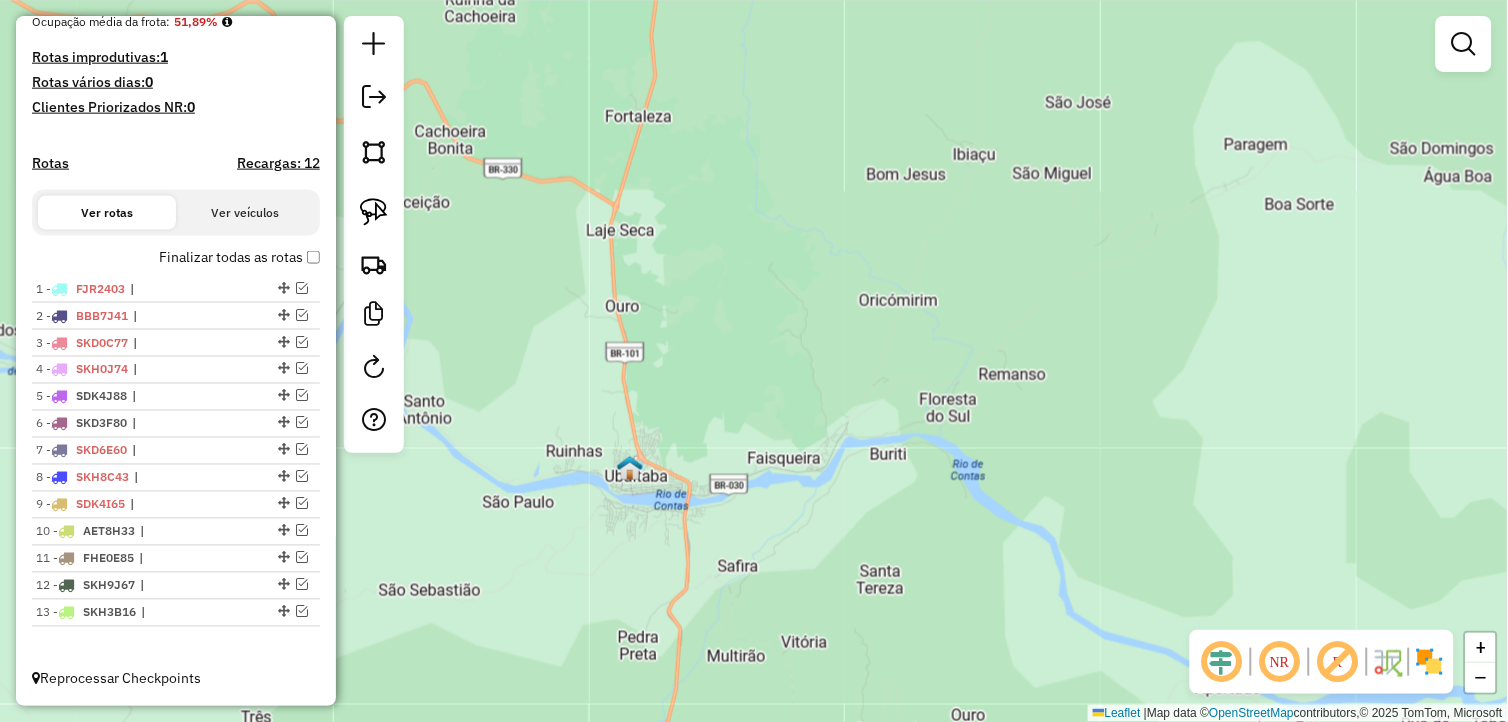 scroll, scrollTop: 514, scrollLeft: 0, axis: vertical 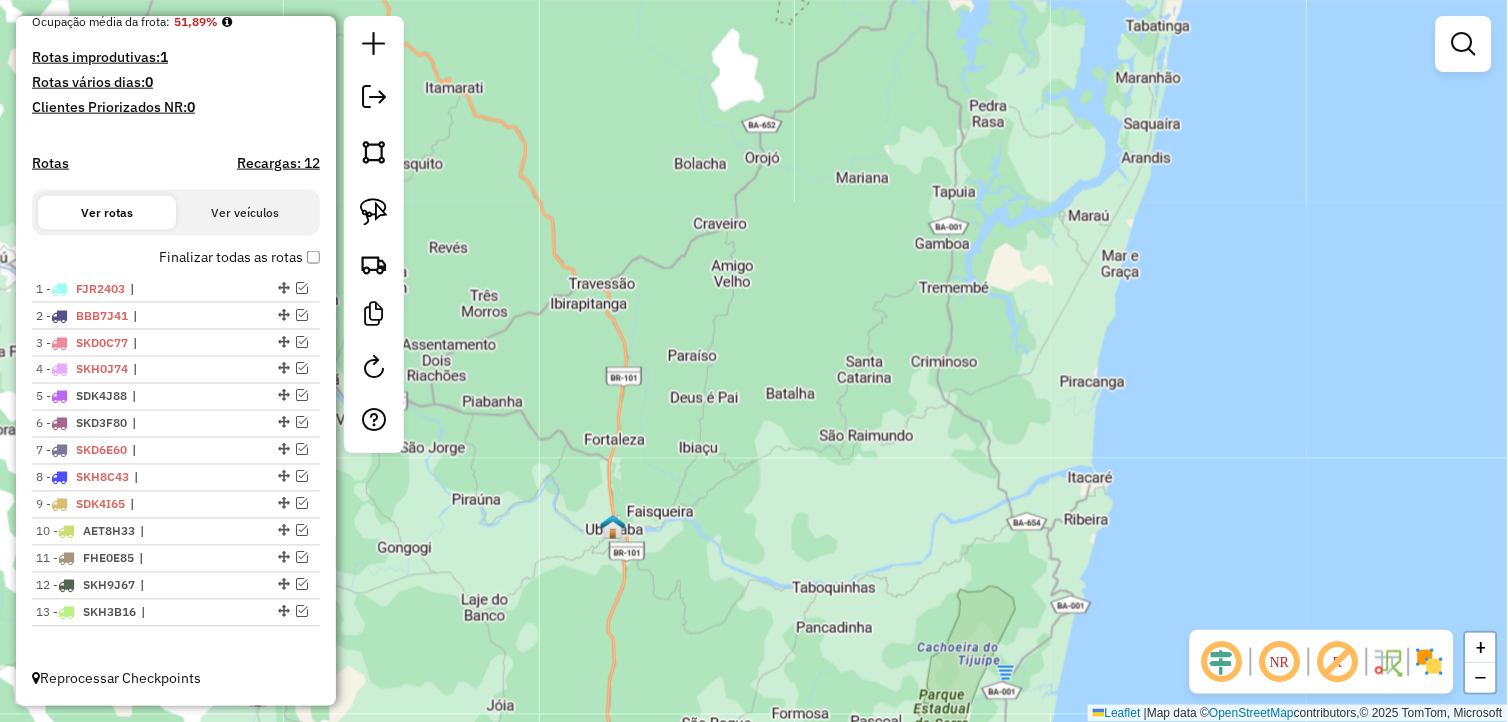 drag, startPoint x: 513, startPoint y: 447, endPoint x: 605, endPoint y: 441, distance: 92.19544 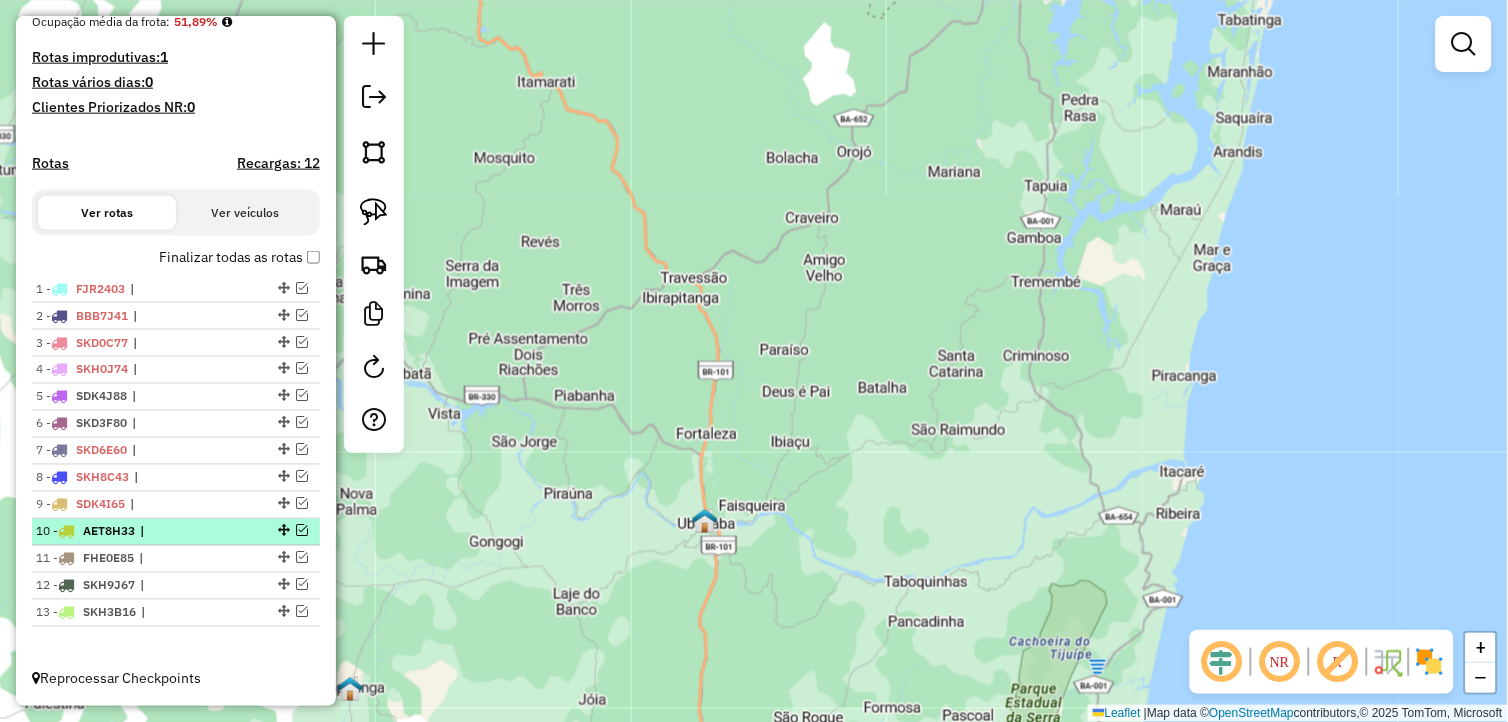 scroll, scrollTop: 513, scrollLeft: 0, axis: vertical 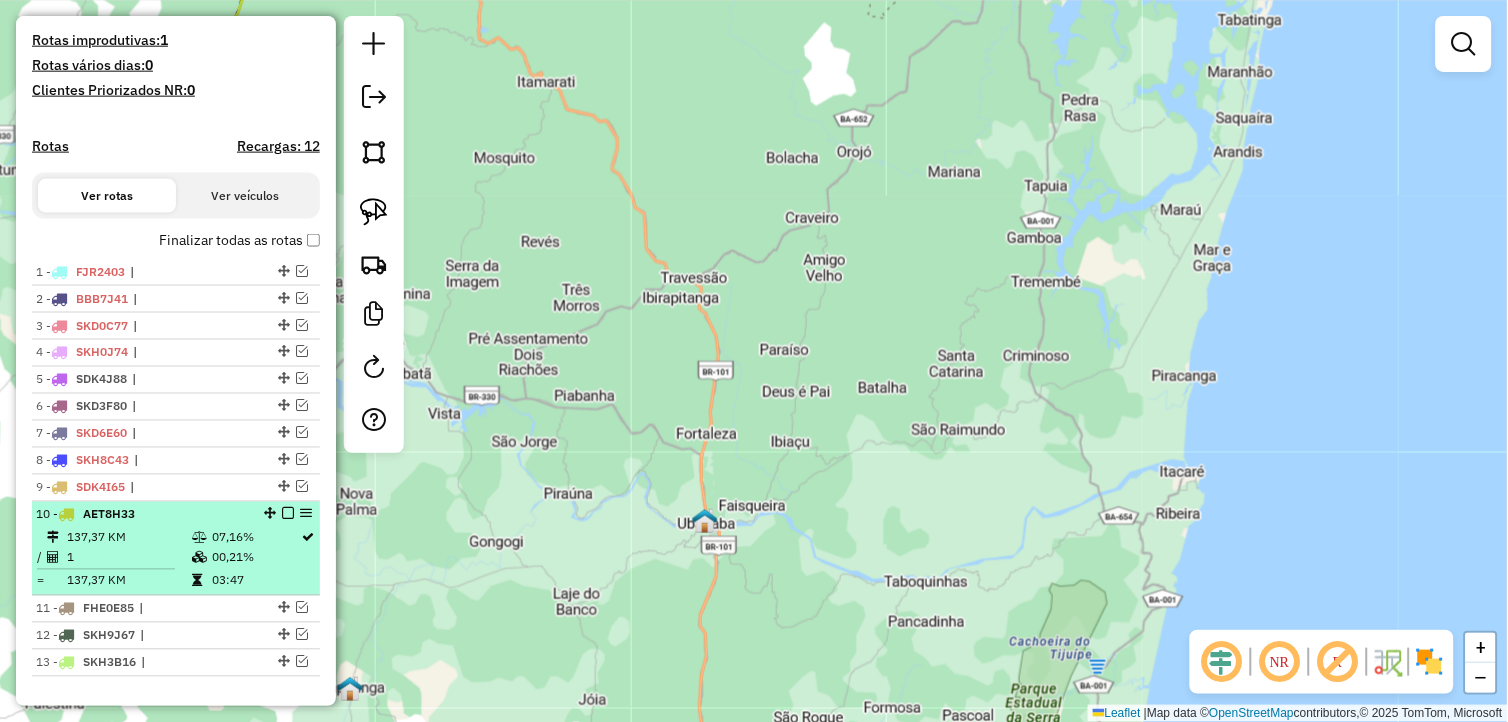 click on "1" at bounding box center (128, 558) 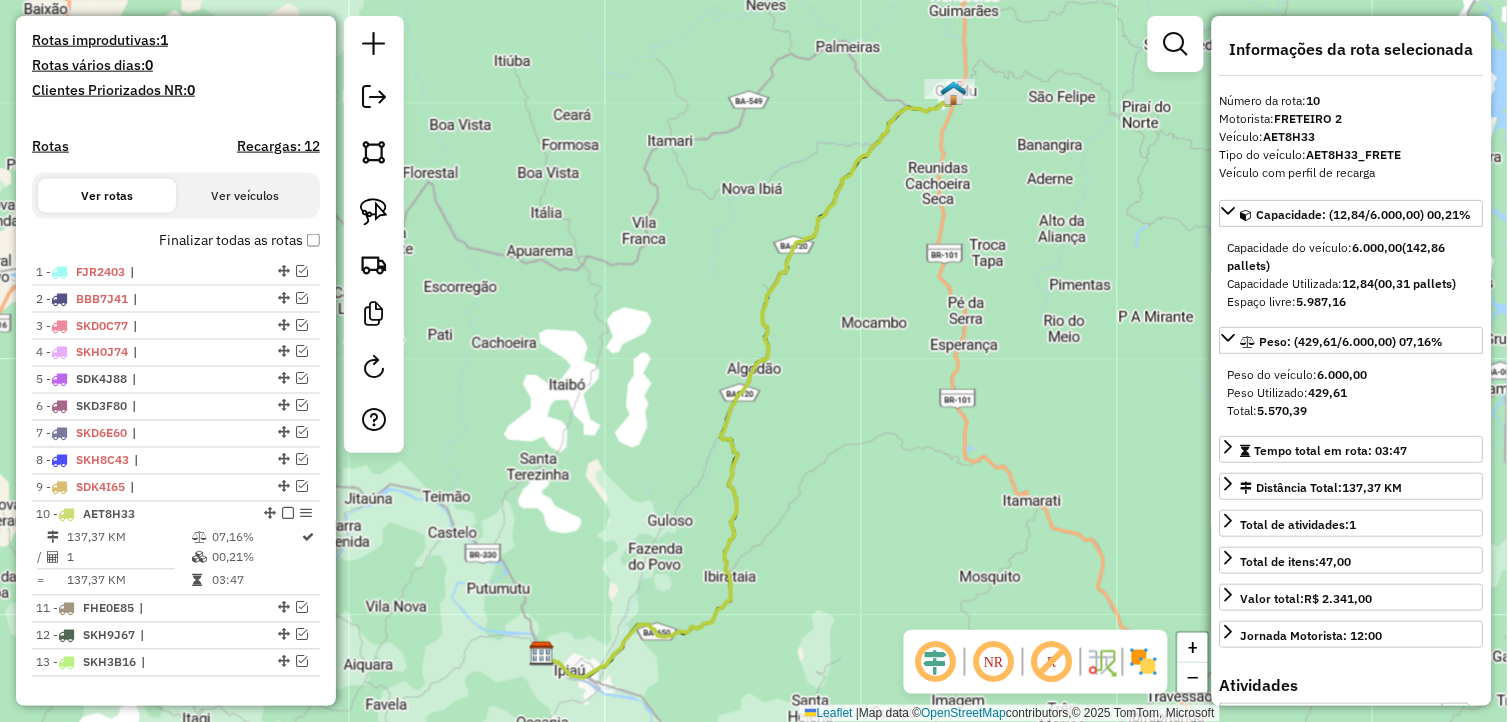 drag, startPoint x: 967, startPoint y: 297, endPoint x: 876, endPoint y: 544, distance: 263.22995 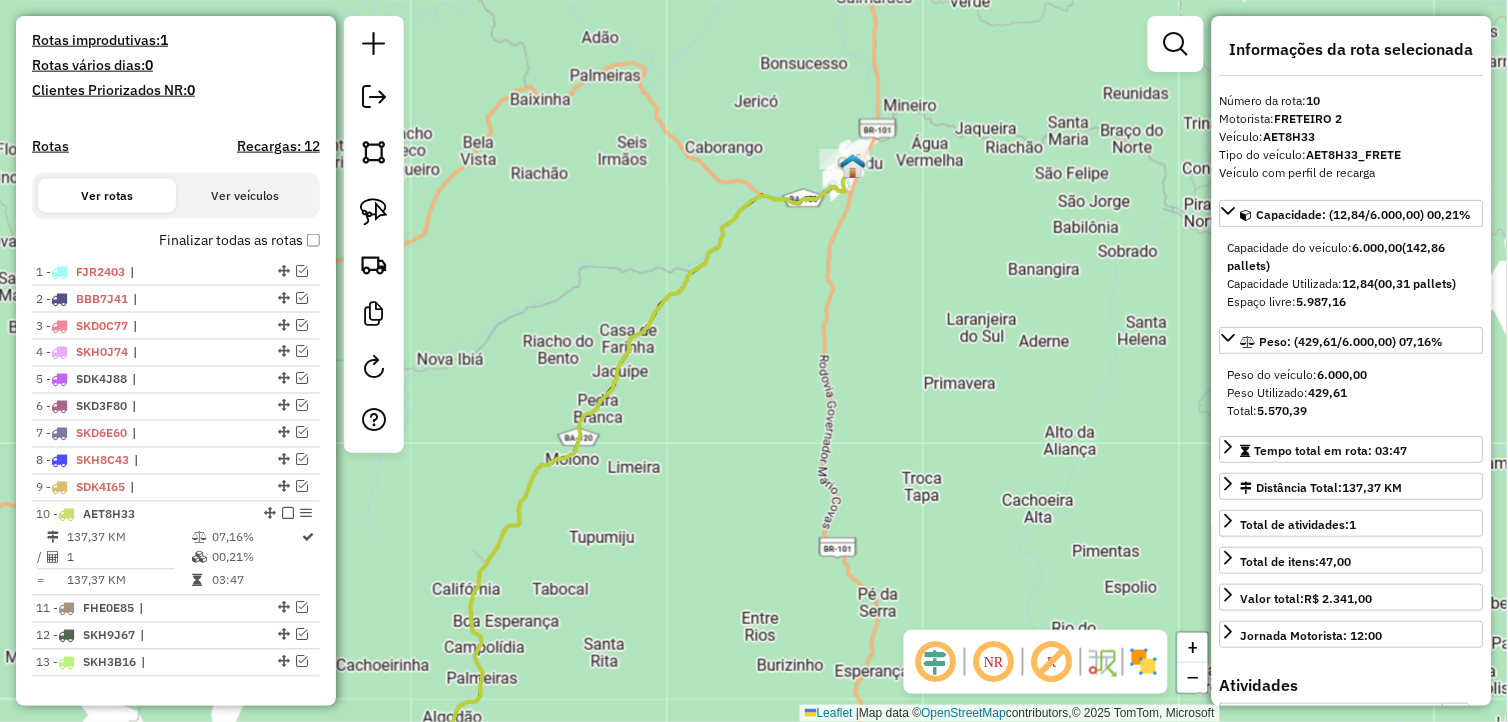 drag, startPoint x: 850, startPoint y: 383, endPoint x: 854, endPoint y: 425, distance: 42.190044 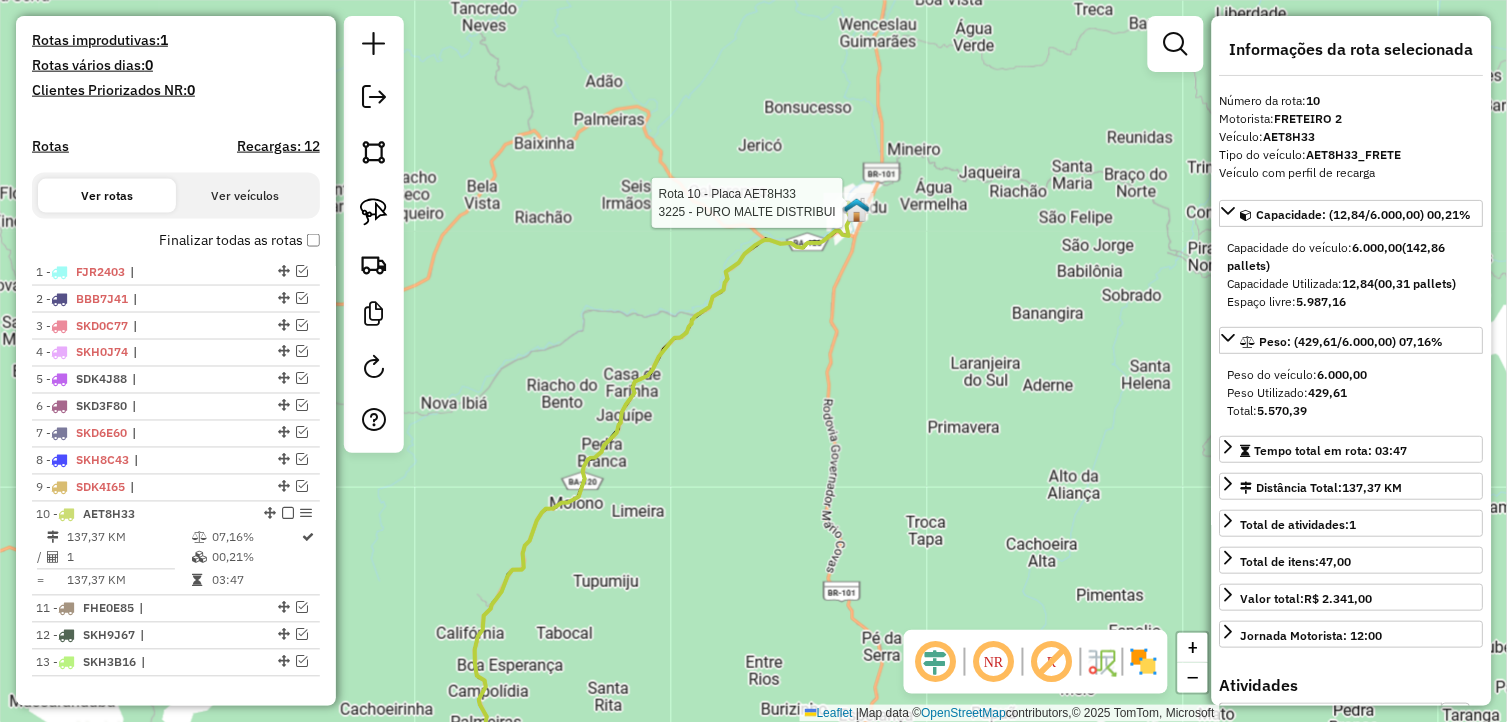 scroll, scrollTop: 581, scrollLeft: 0, axis: vertical 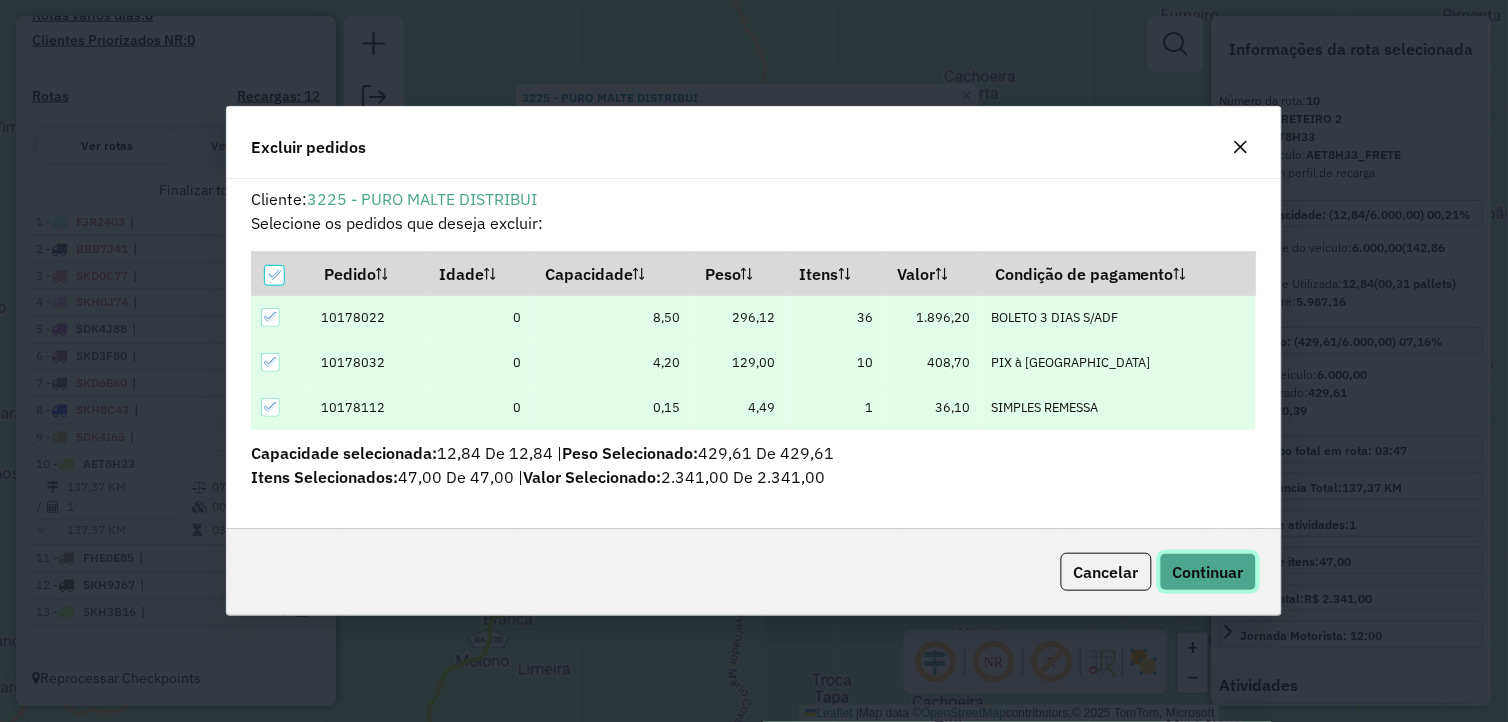 click on "Continuar" 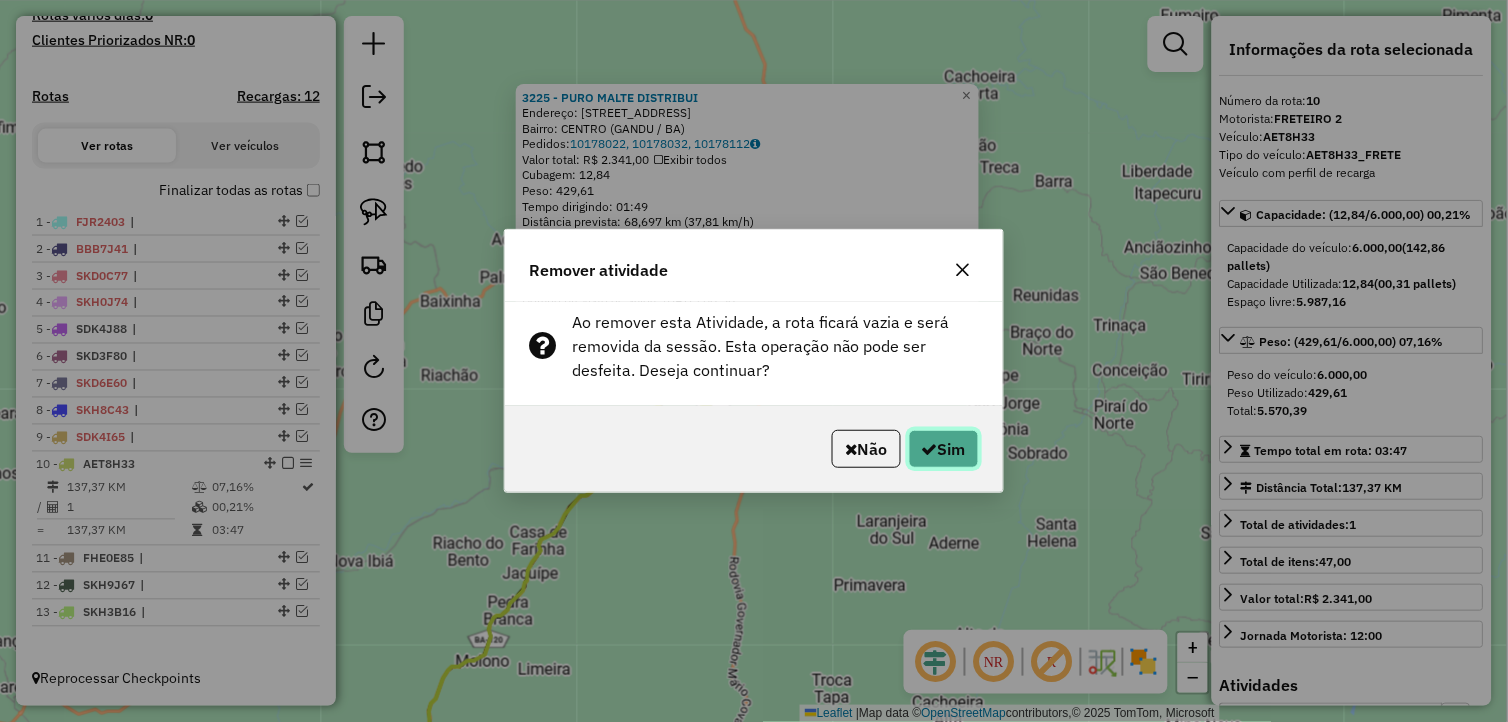 click on "Sim" 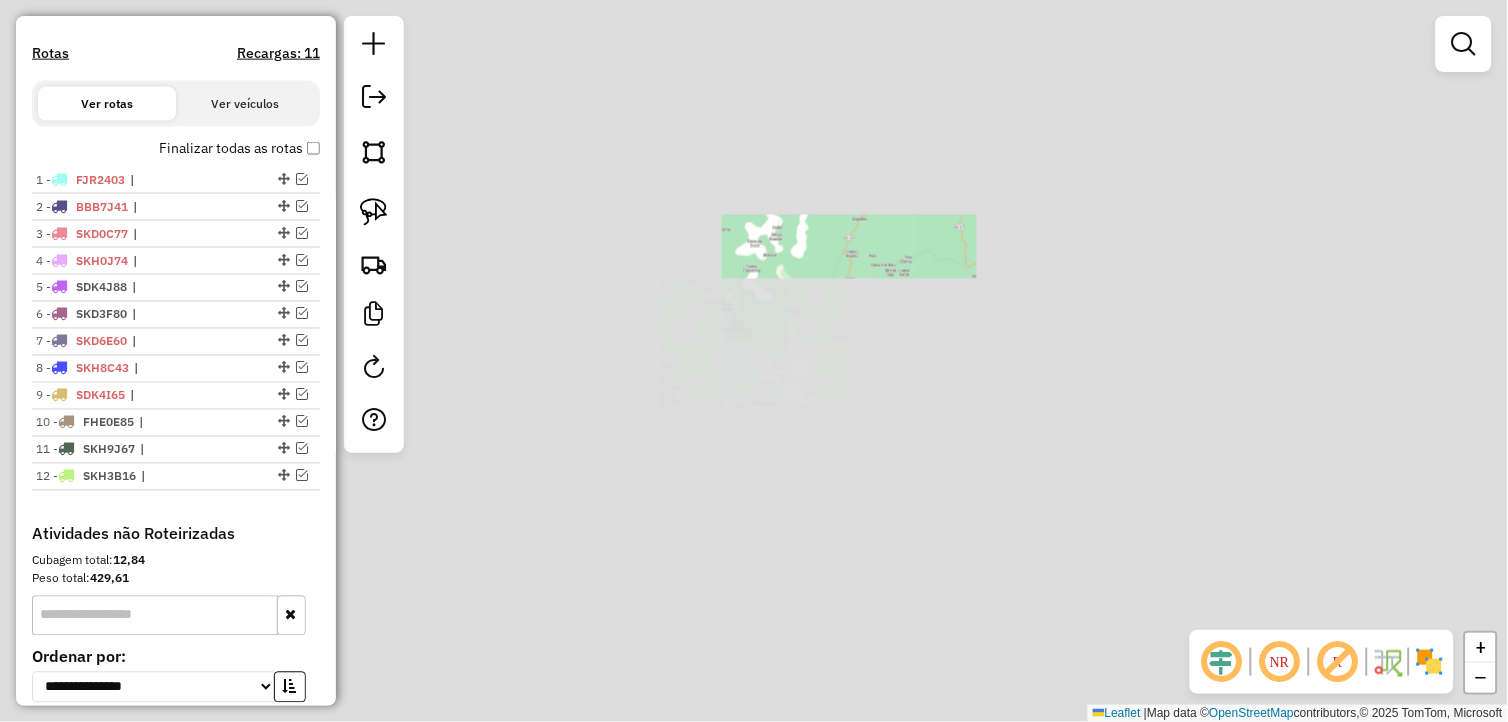 scroll, scrollTop: 556, scrollLeft: 0, axis: vertical 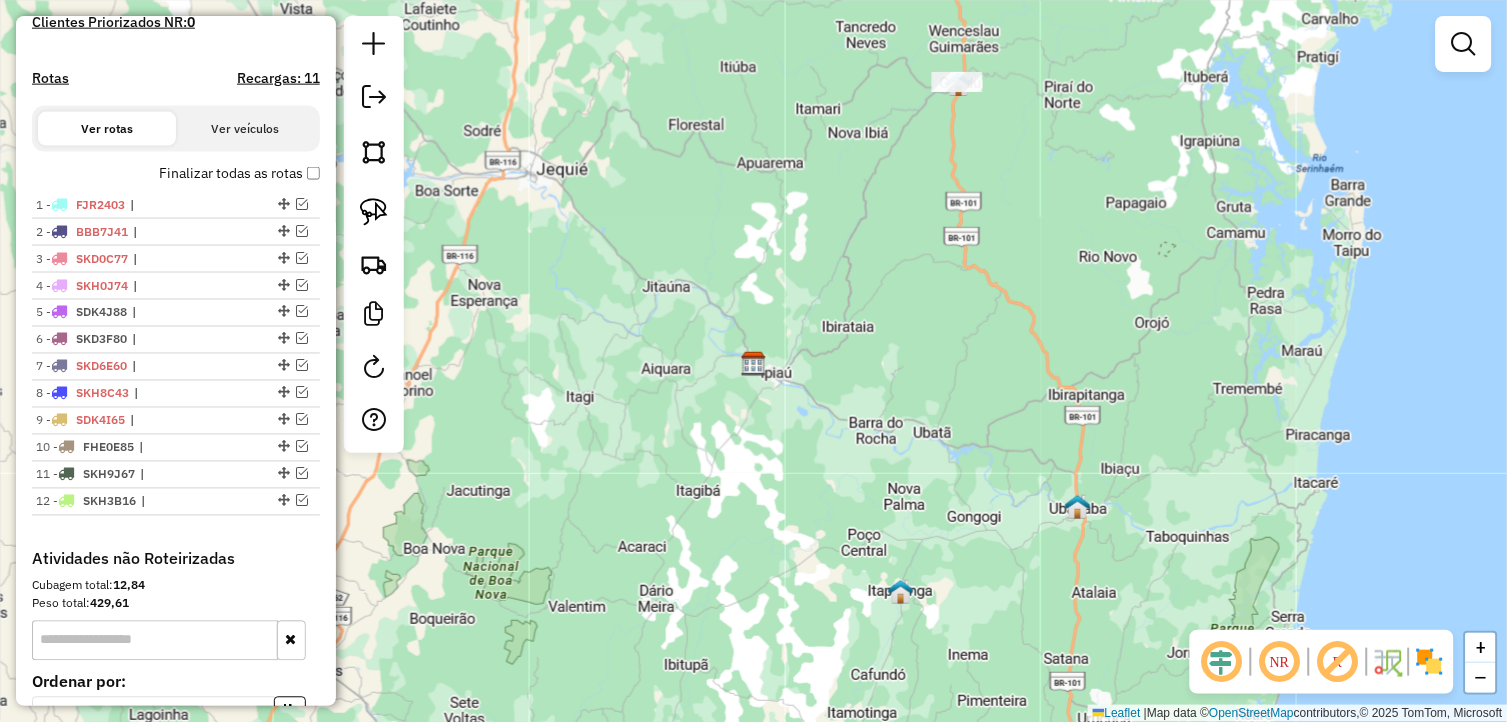 drag, startPoint x: 873, startPoint y: 245, endPoint x: 823, endPoint y: 350, distance: 116.297035 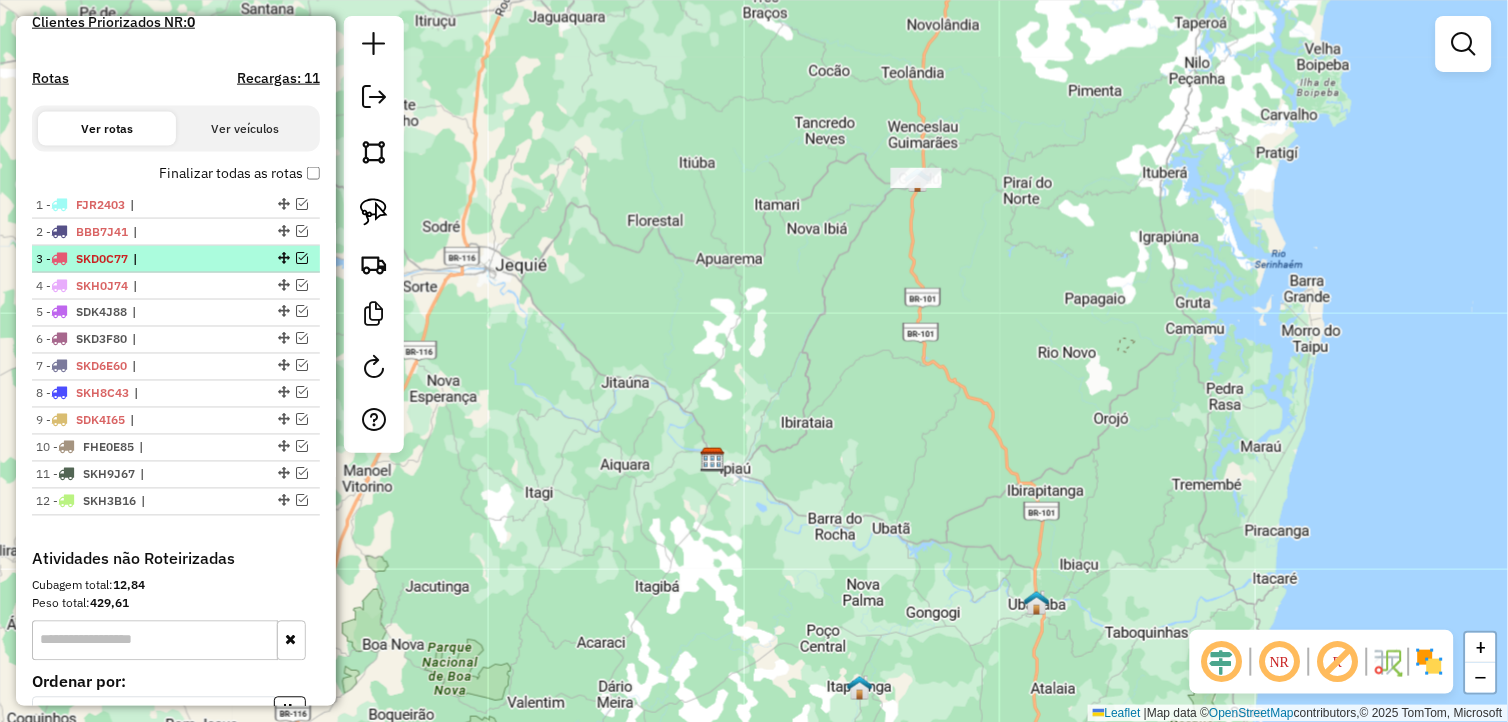 click at bounding box center [302, 258] 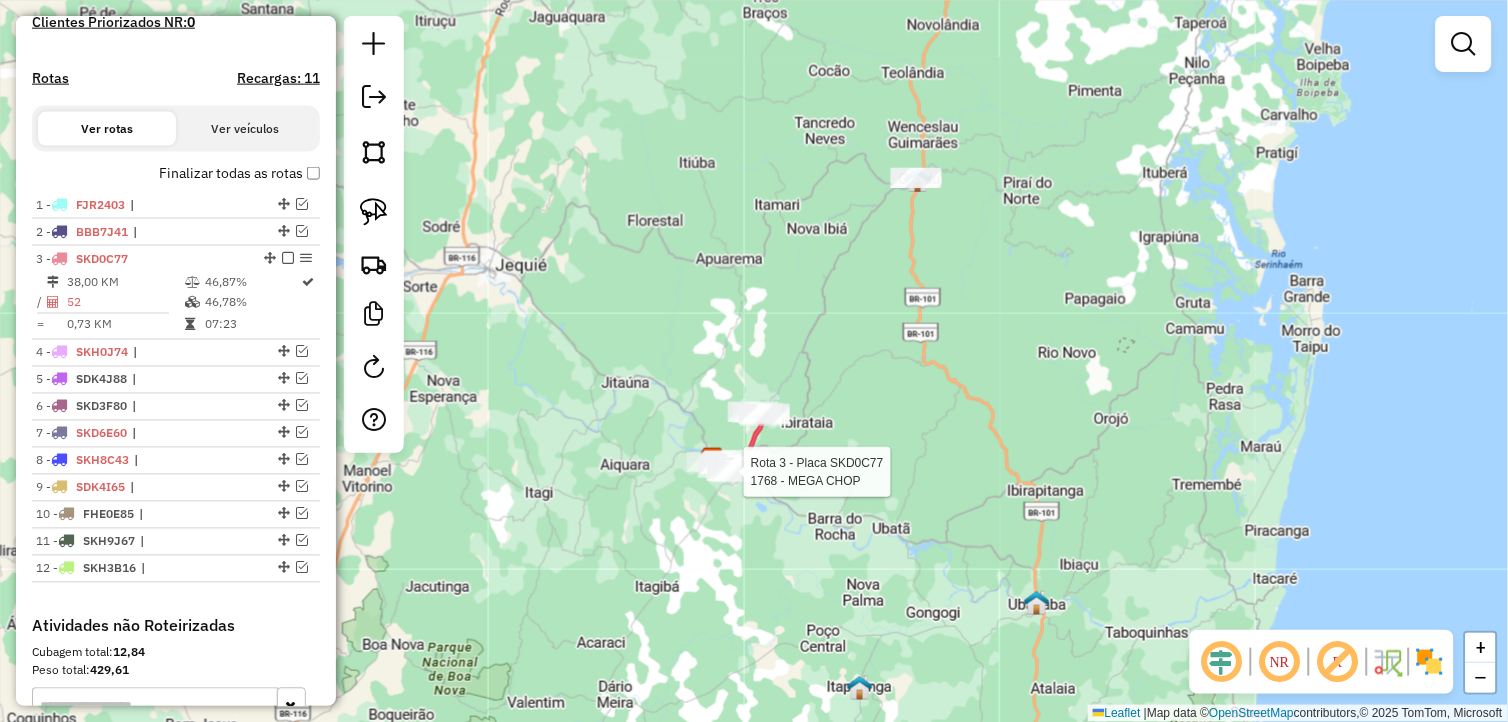 select on "*********" 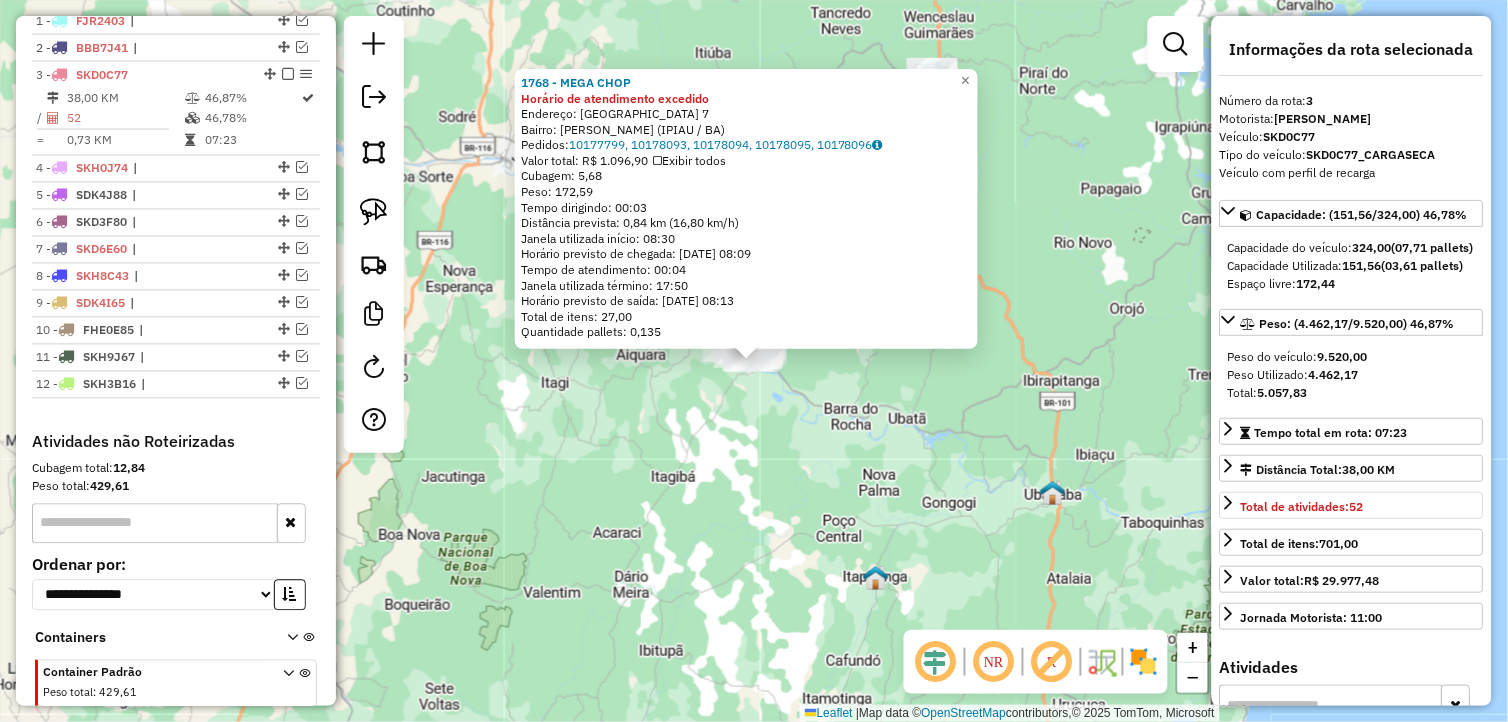 scroll, scrollTop: 803, scrollLeft: 0, axis: vertical 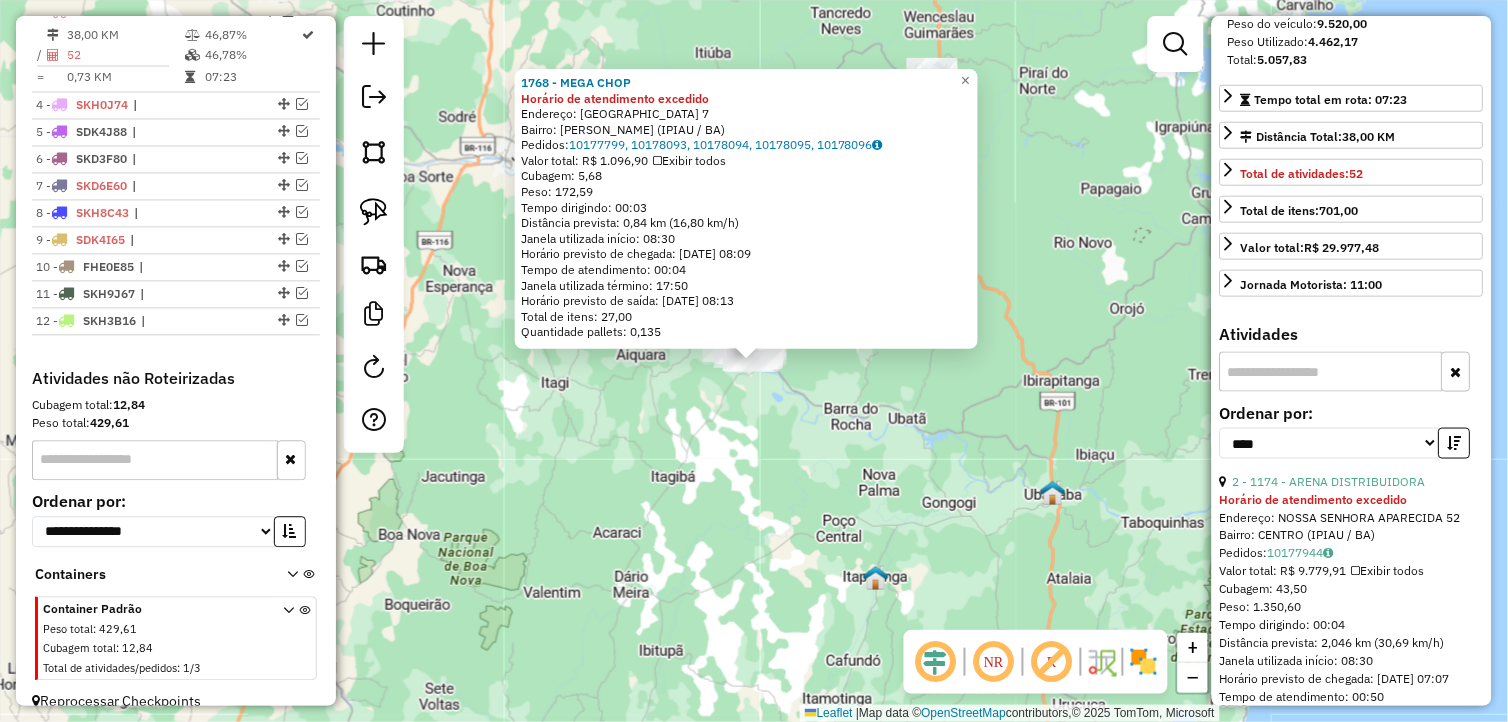 click at bounding box center (1331, 372) 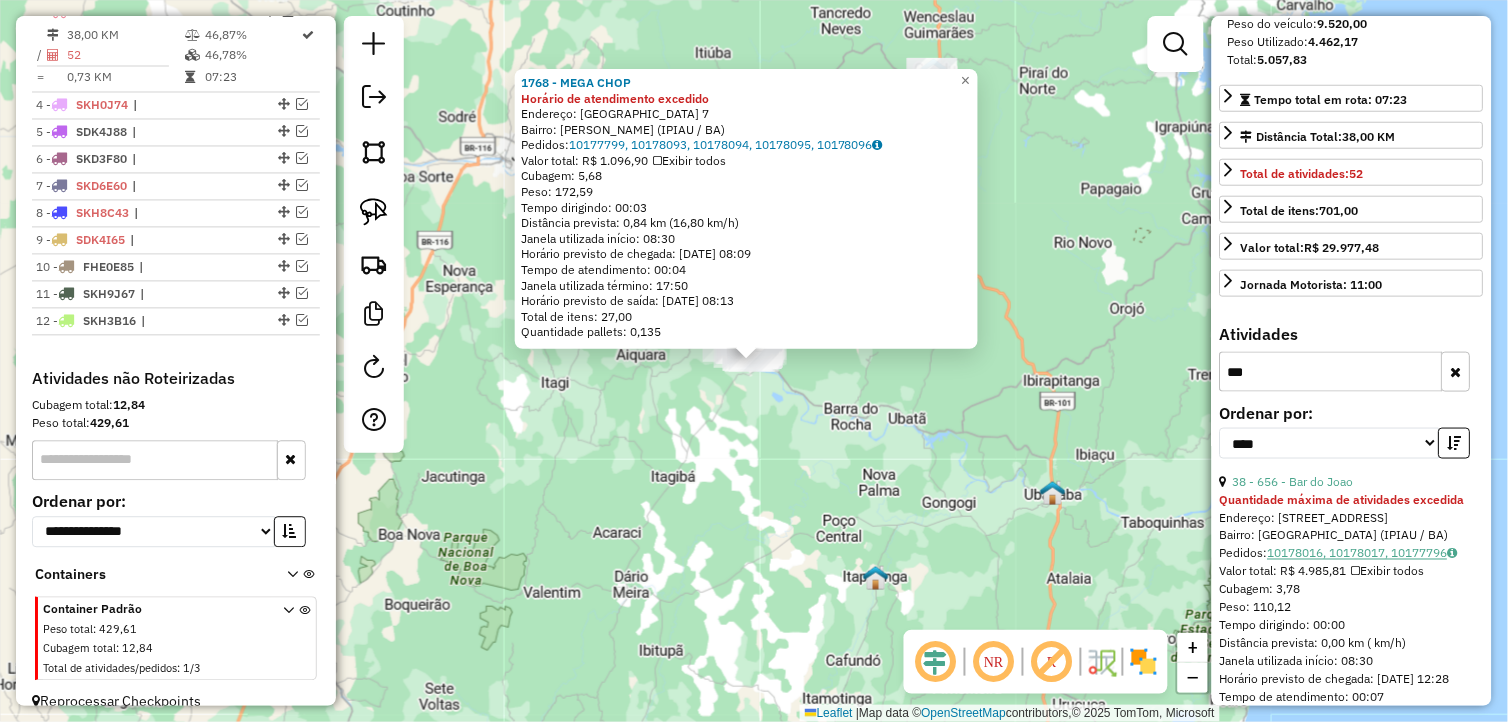 type on "***" 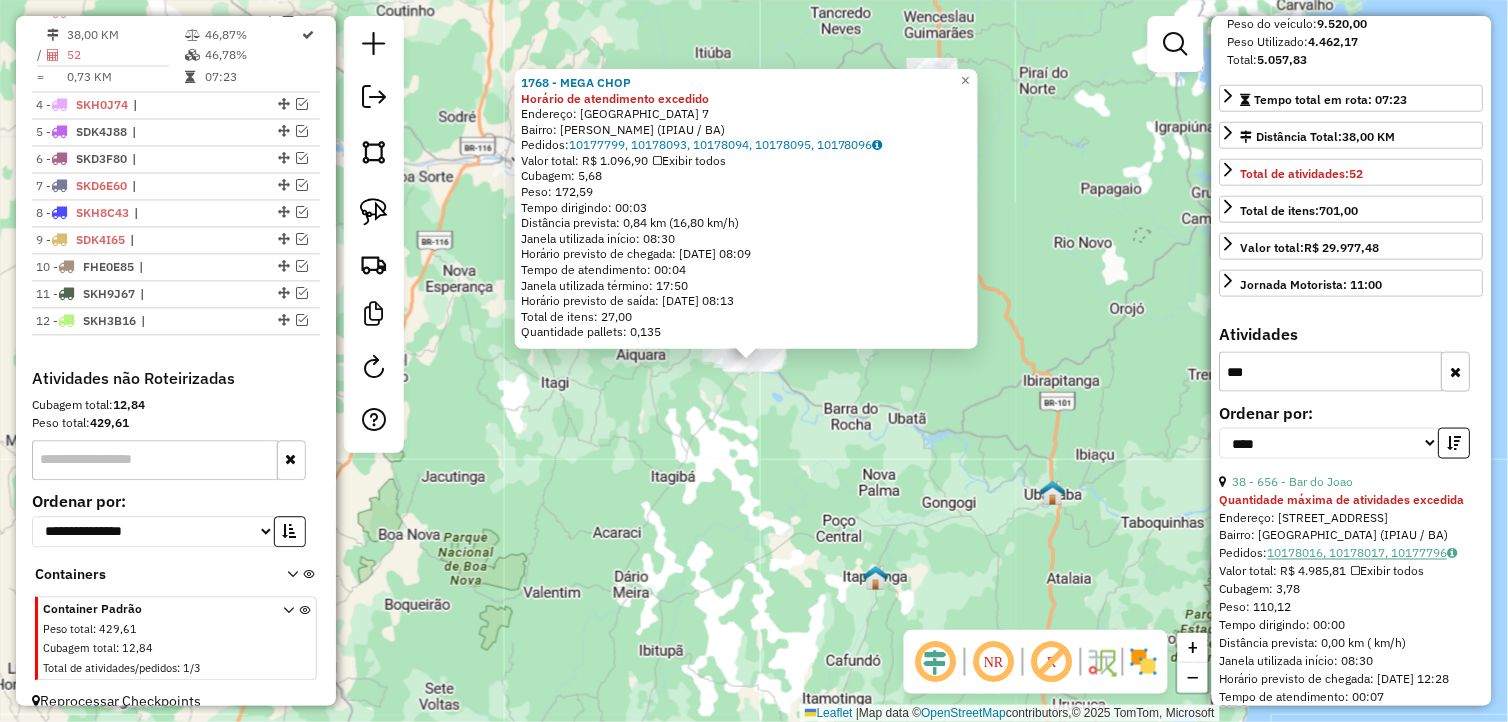 click on "10178016, 10178017, 10177796" at bounding box center (1363, 553) 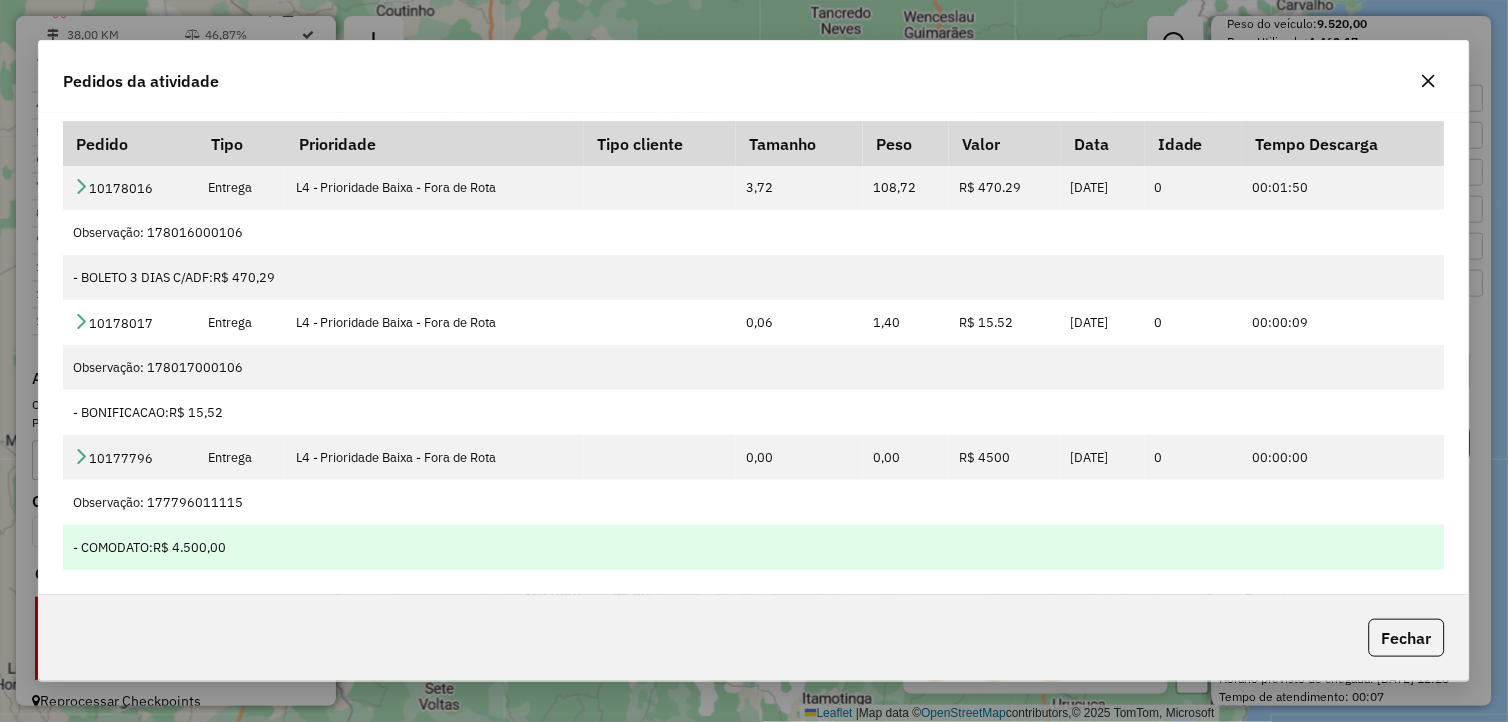 click on "R$ 4.500,00" at bounding box center [189, 547] 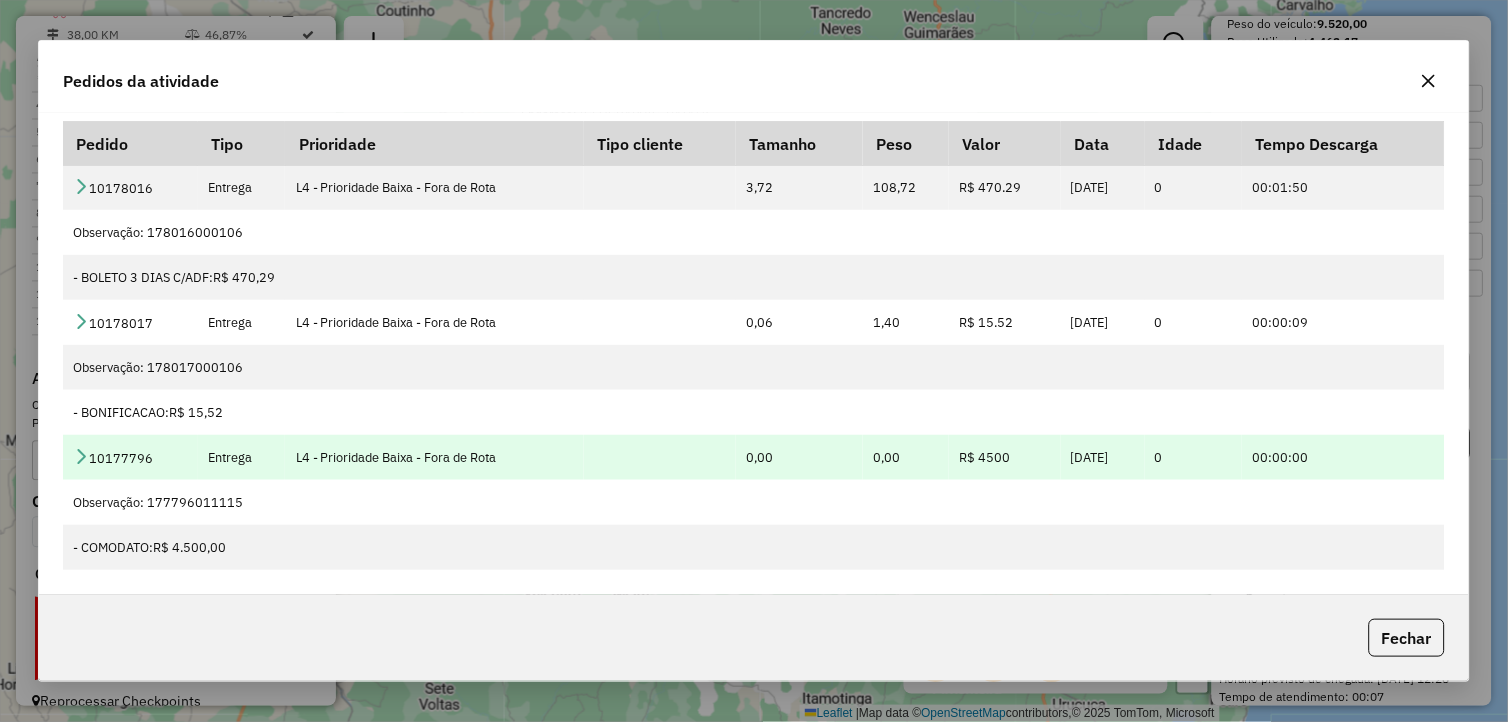 click at bounding box center (81, 456) 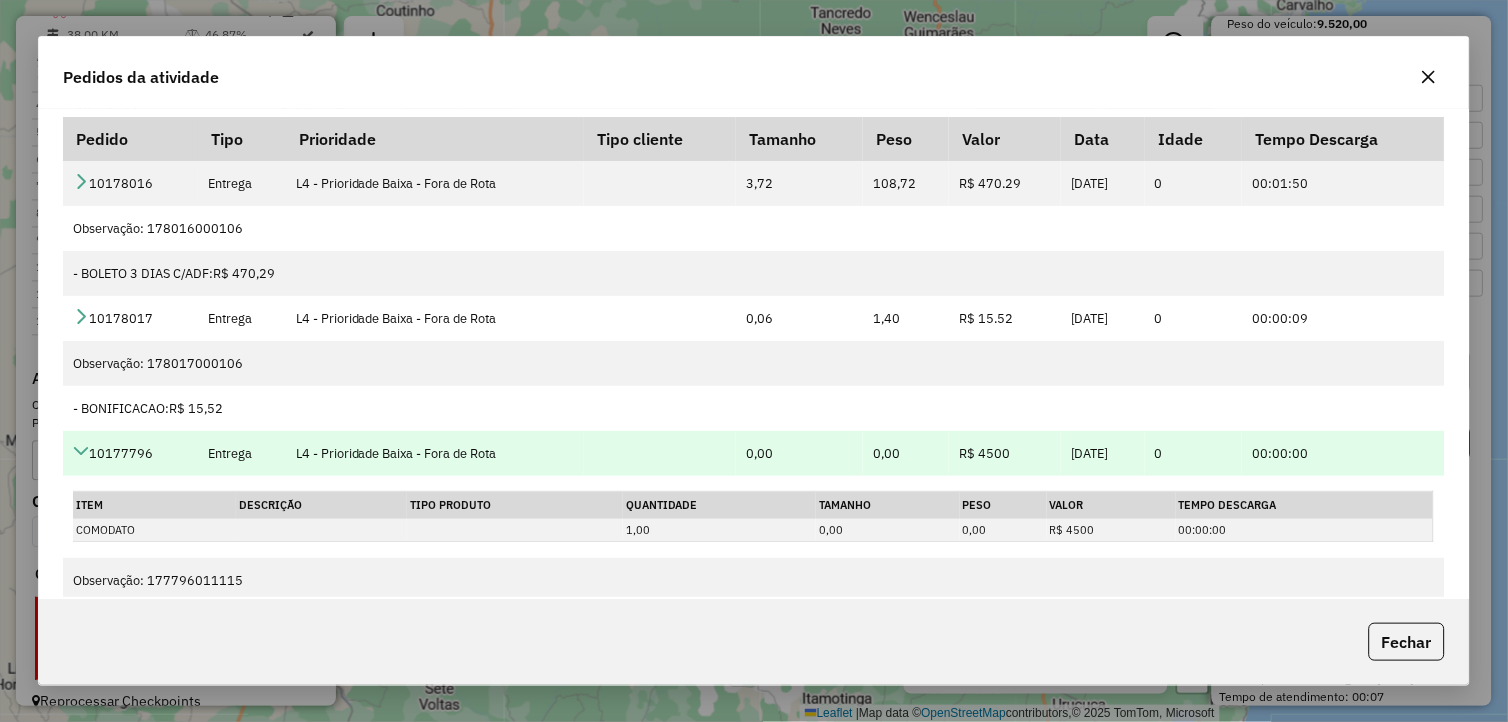 scroll, scrollTop: 52, scrollLeft: 0, axis: vertical 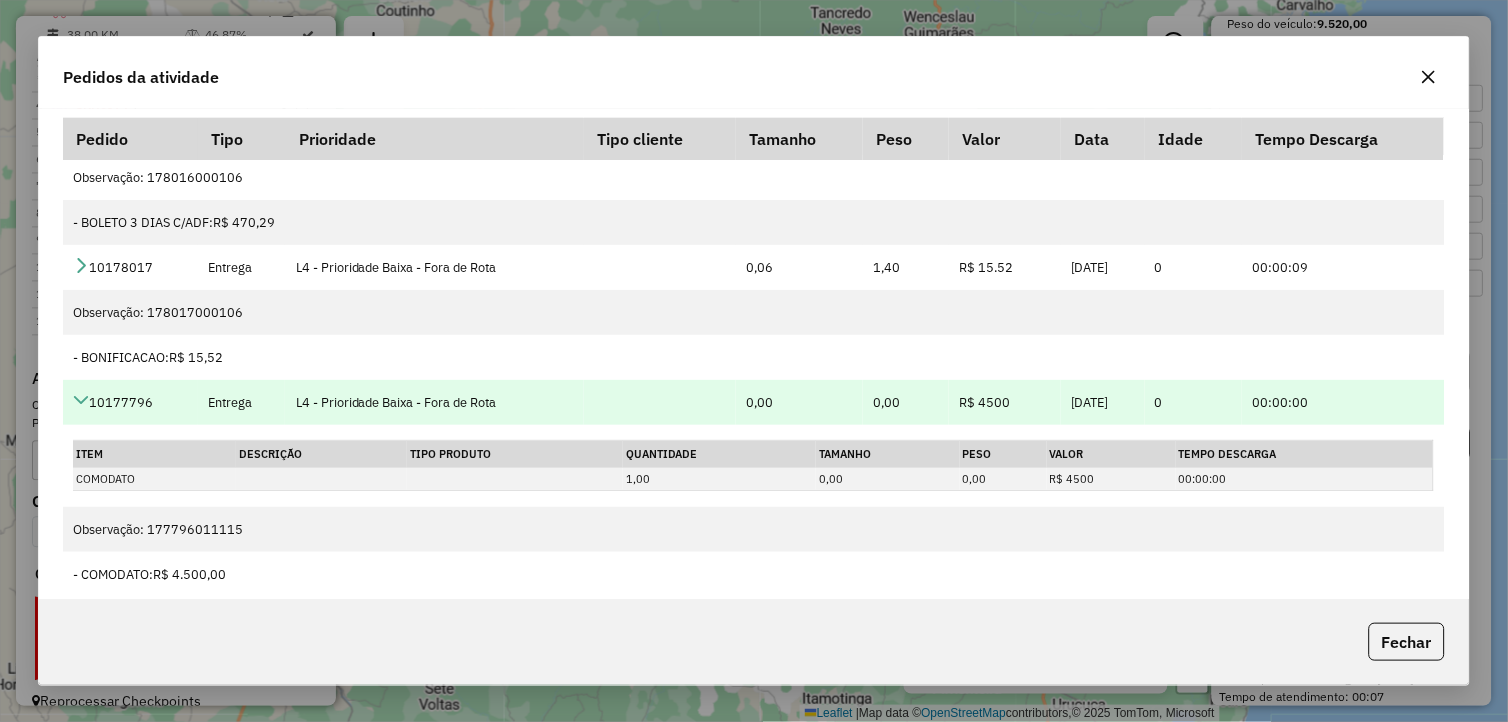 click on "10177796" at bounding box center (130, 402) 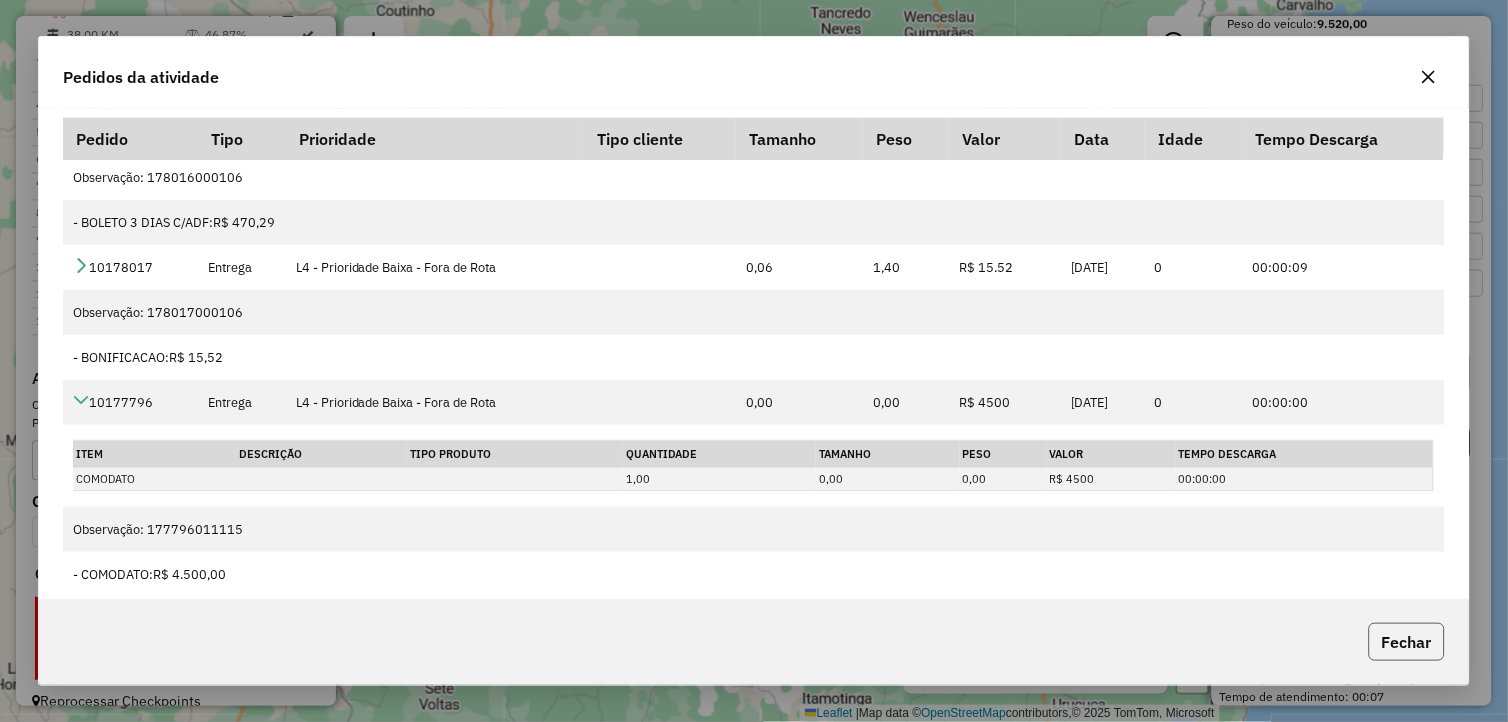 click on "Fechar" 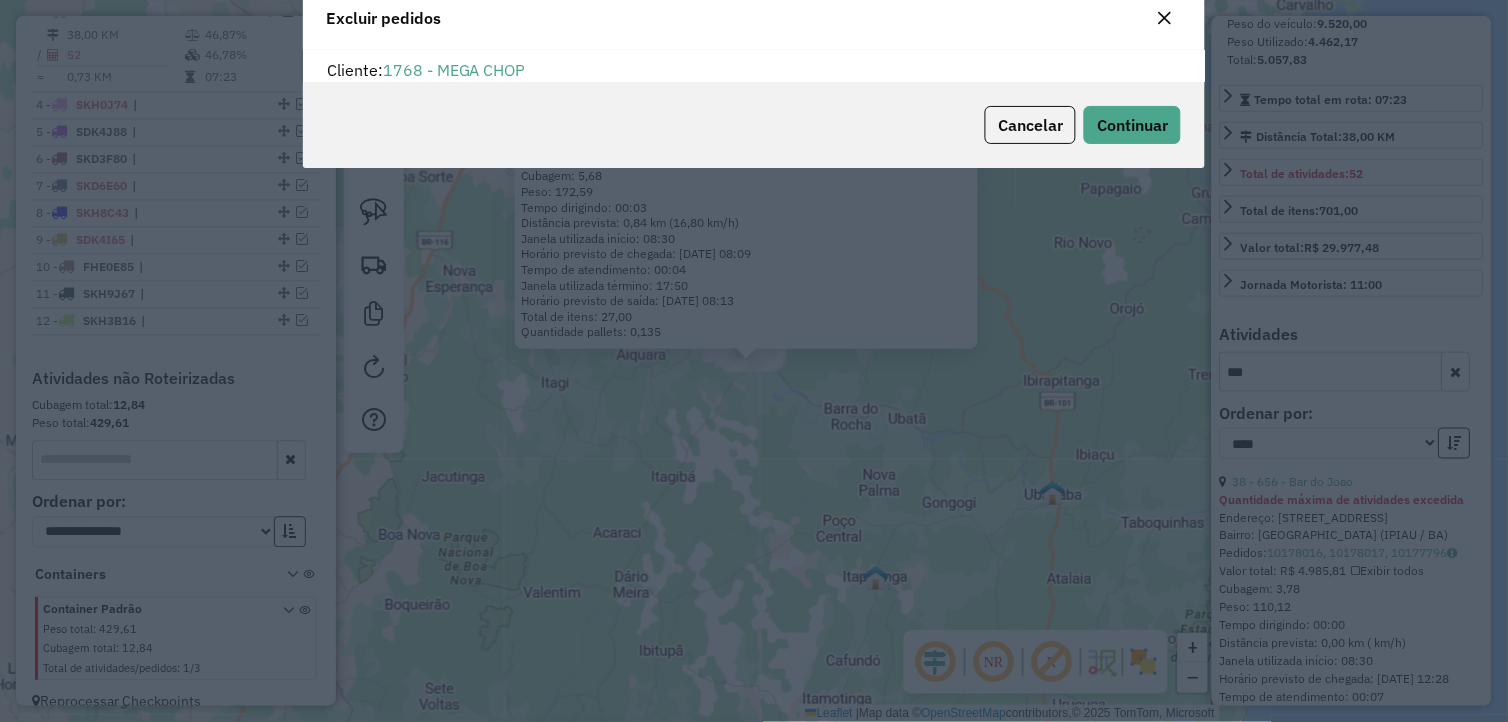 scroll, scrollTop: 68, scrollLeft: 0, axis: vertical 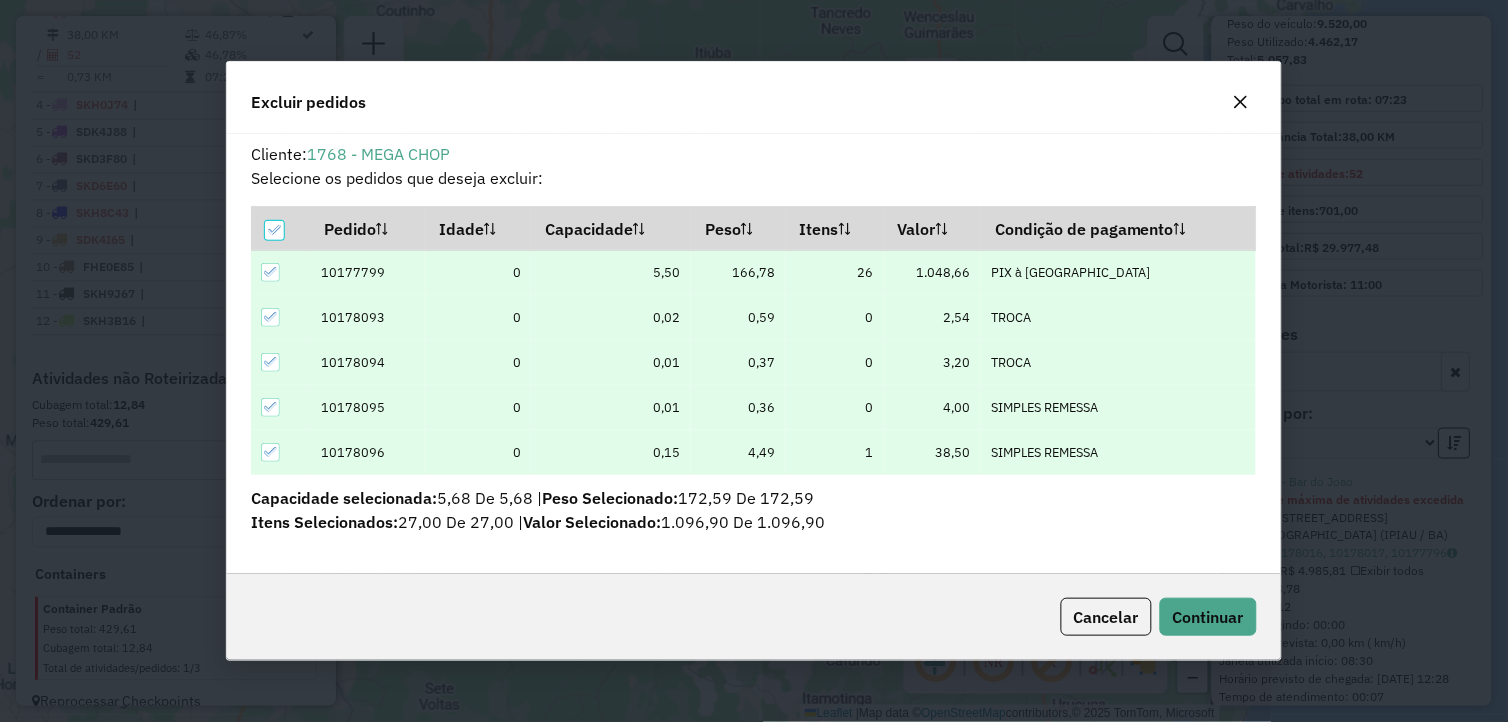 click 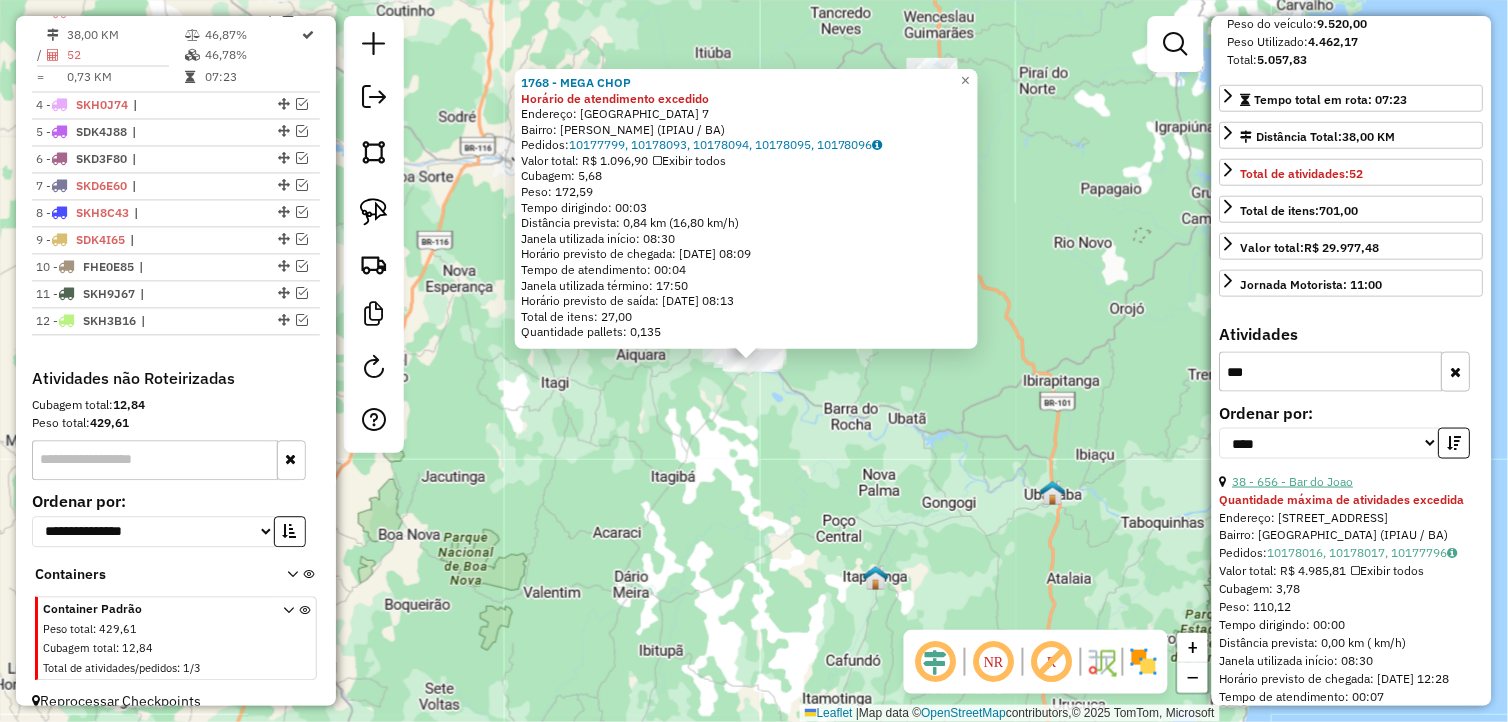 click on "38 - 656 - Bar do Joao" at bounding box center (1293, 481) 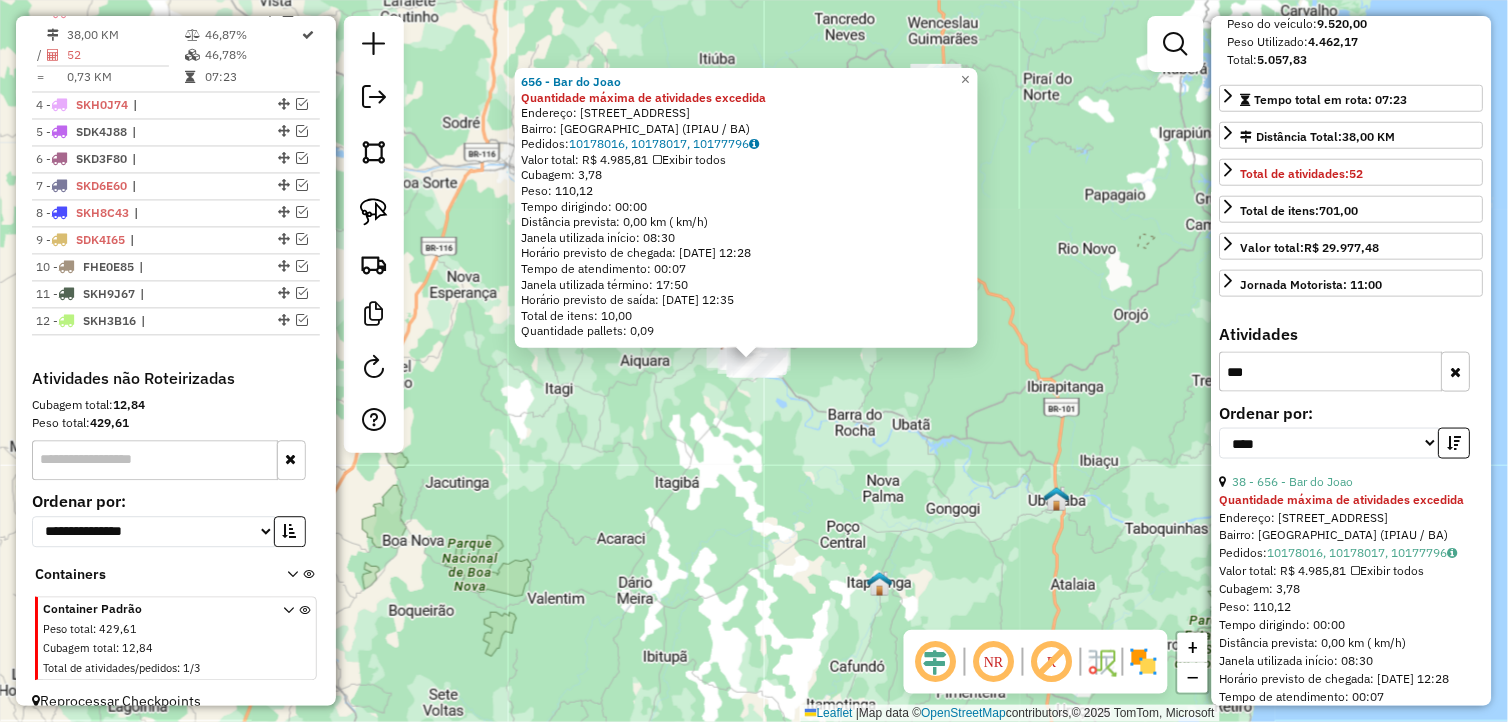 click on "***" at bounding box center (1331, 372) 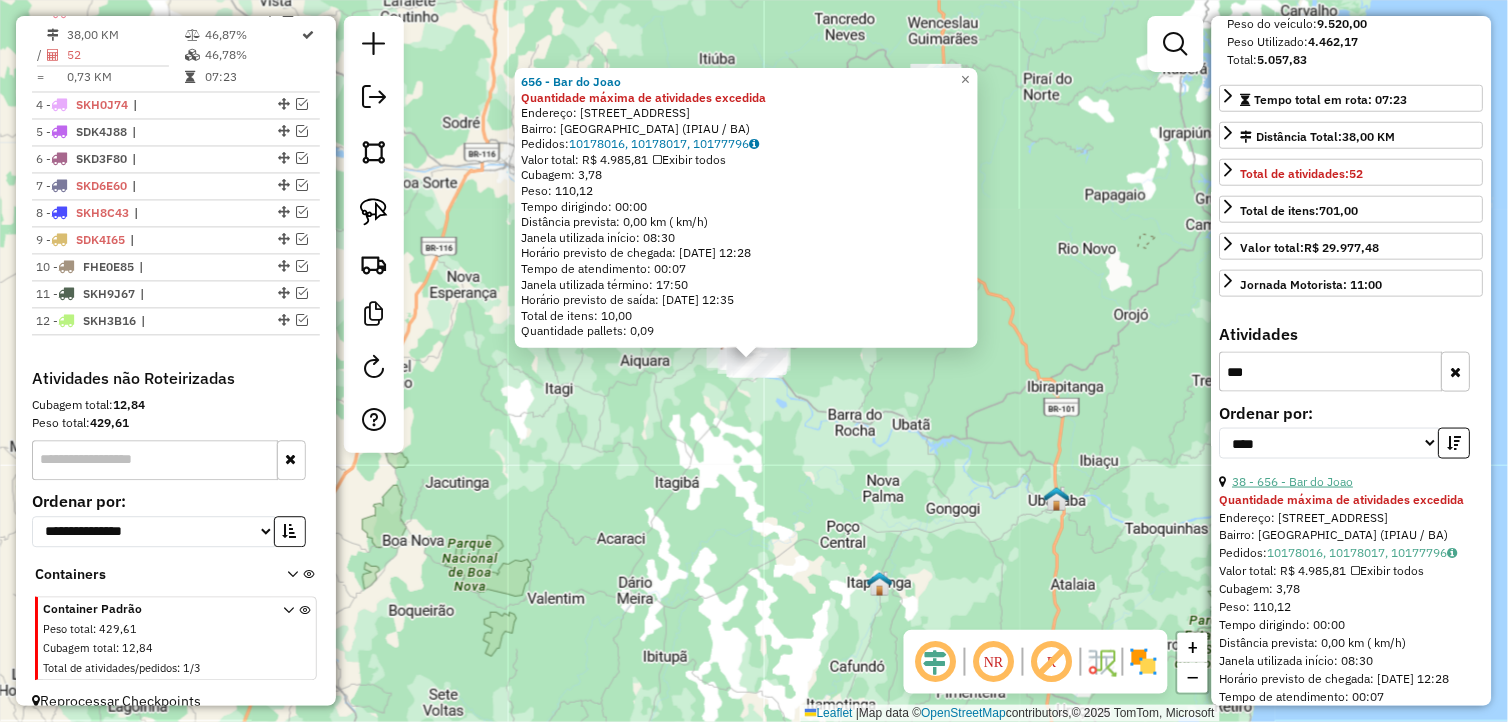 click on "38 - 656 - Bar do Joao" at bounding box center (1293, 481) 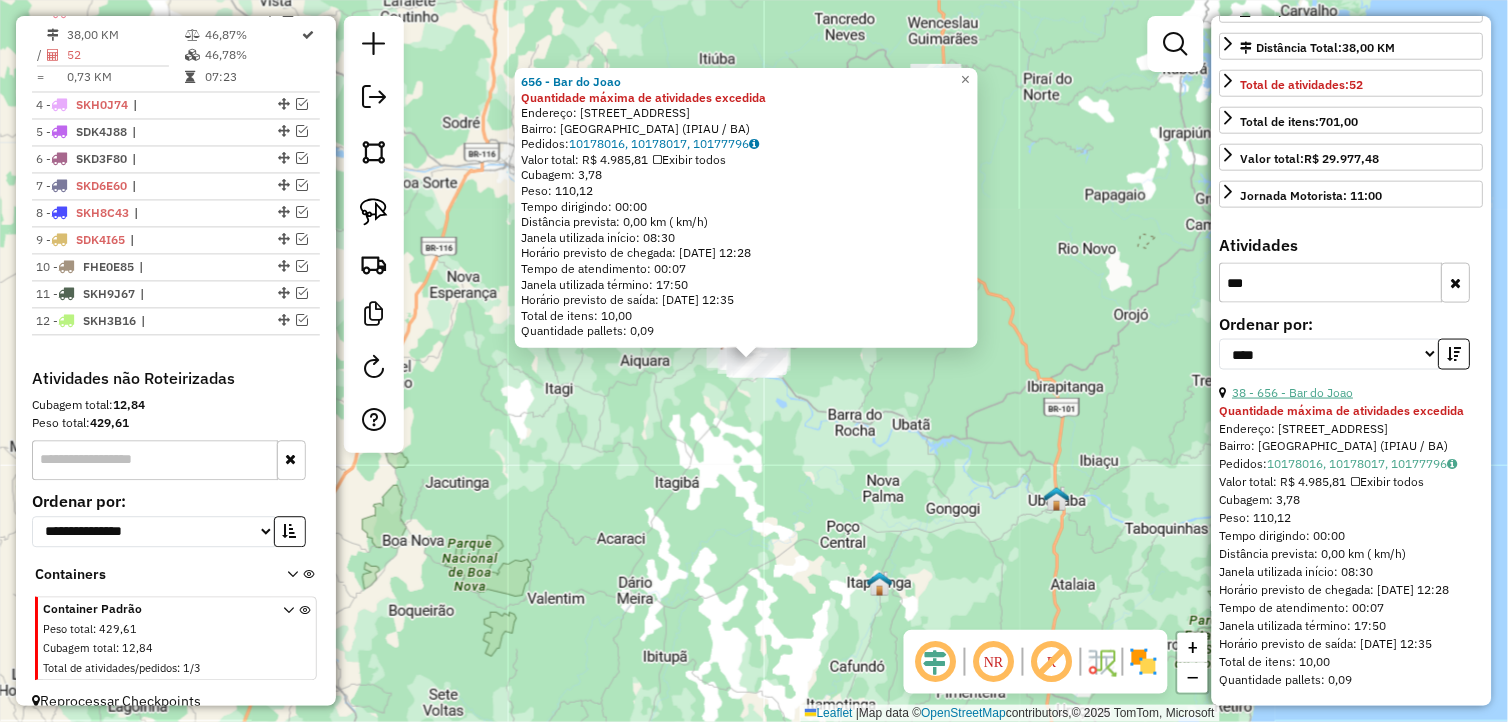 scroll, scrollTop: 474, scrollLeft: 0, axis: vertical 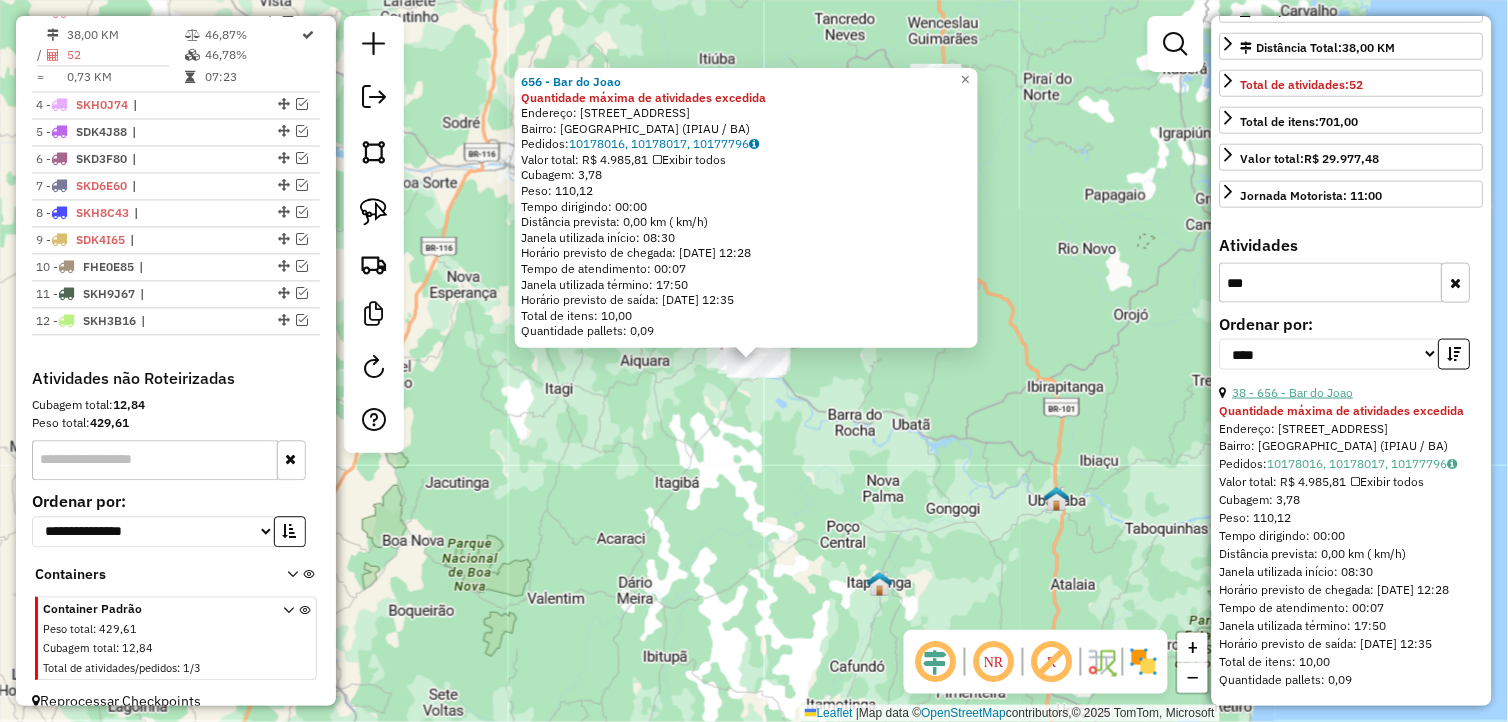 click on "38 - 656 - Bar do Joao" at bounding box center (1293, 392) 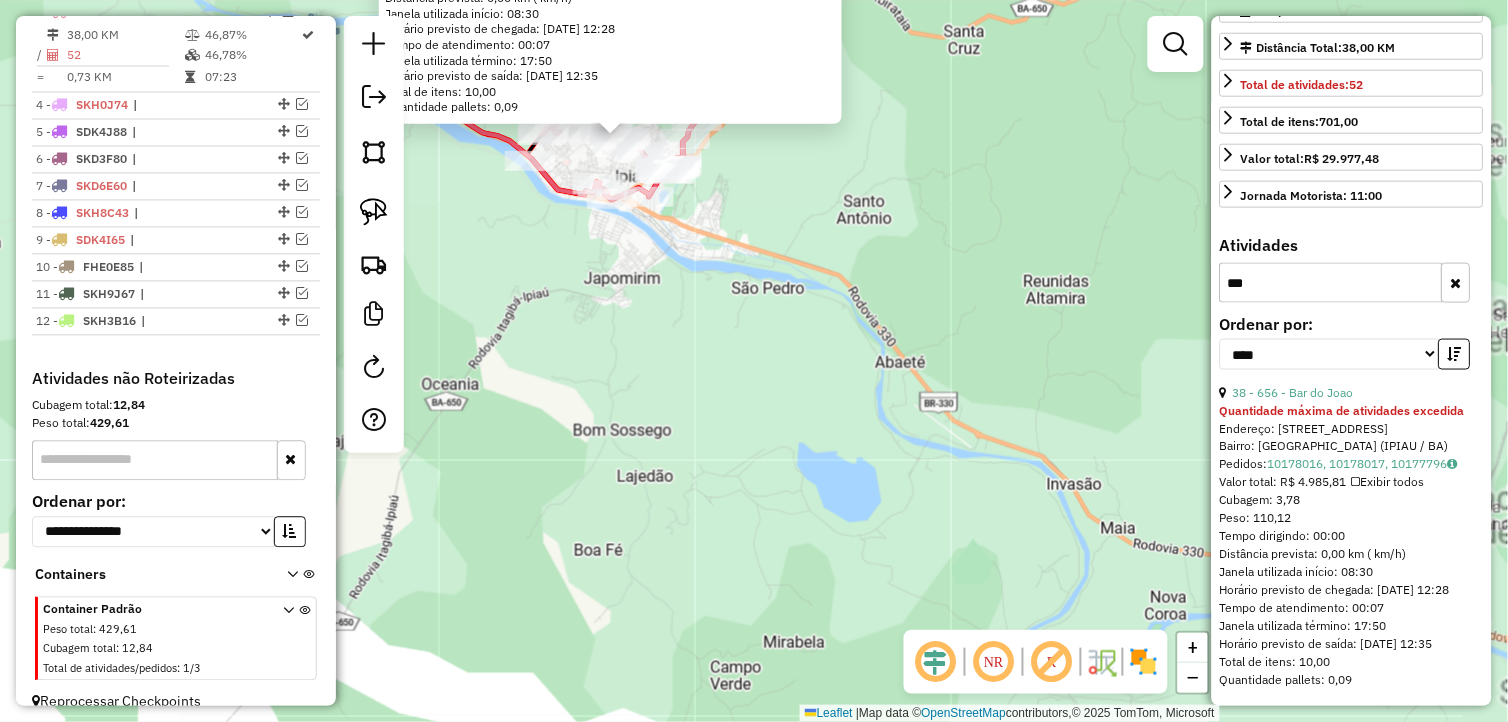 drag, startPoint x: 697, startPoint y: 346, endPoint x: 776, endPoint y: 562, distance: 229.99348 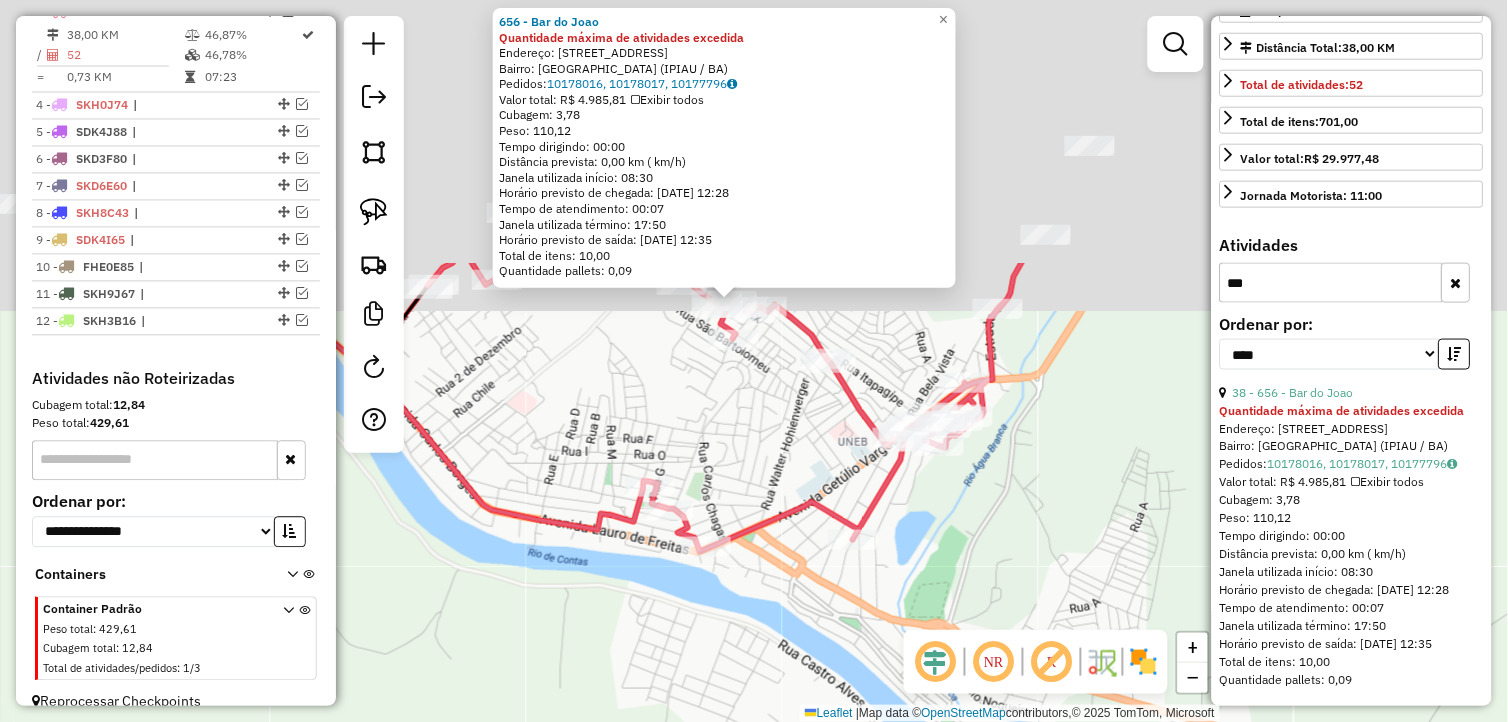 drag, startPoint x: 724, startPoint y: 82, endPoint x: 533, endPoint y: 614, distance: 565.24774 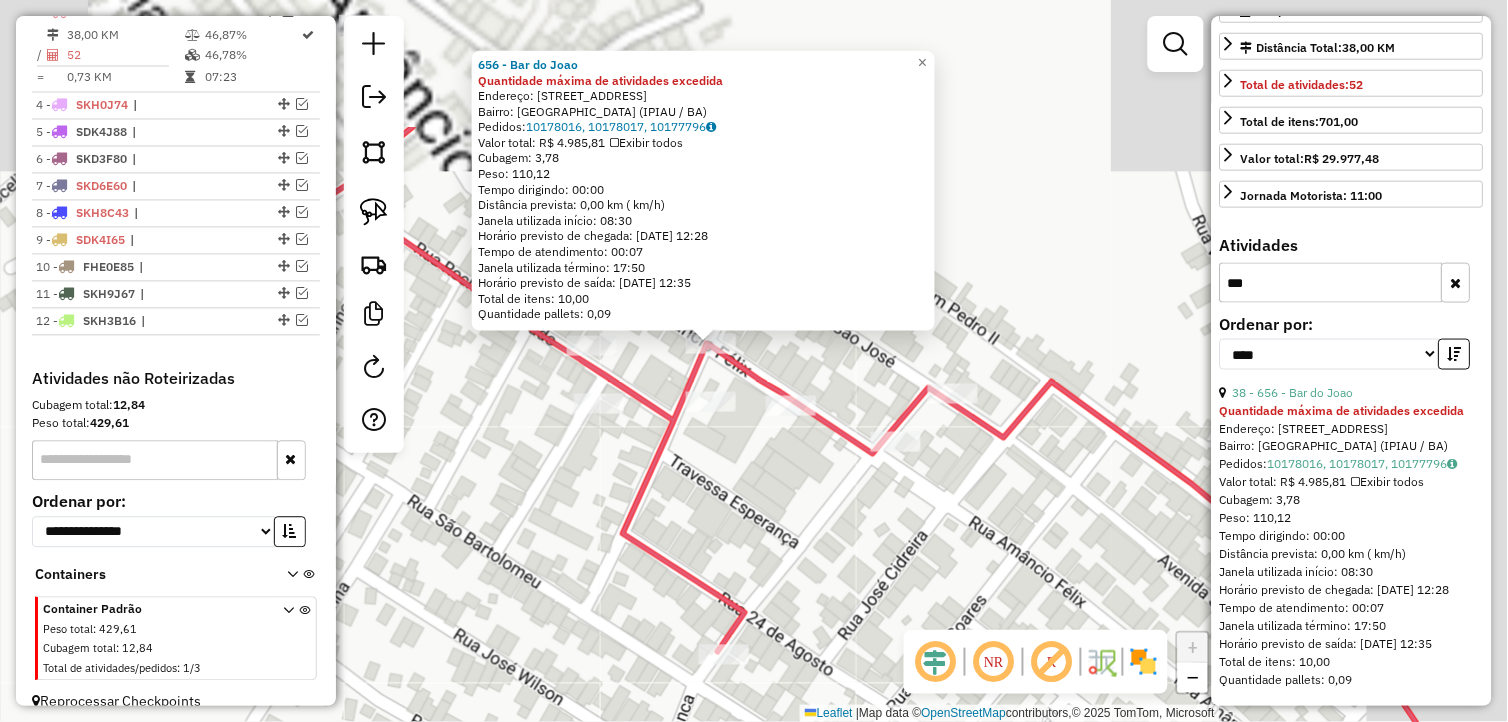 drag, startPoint x: 671, startPoint y: 412, endPoint x: 833, endPoint y: 544, distance: 208.9689 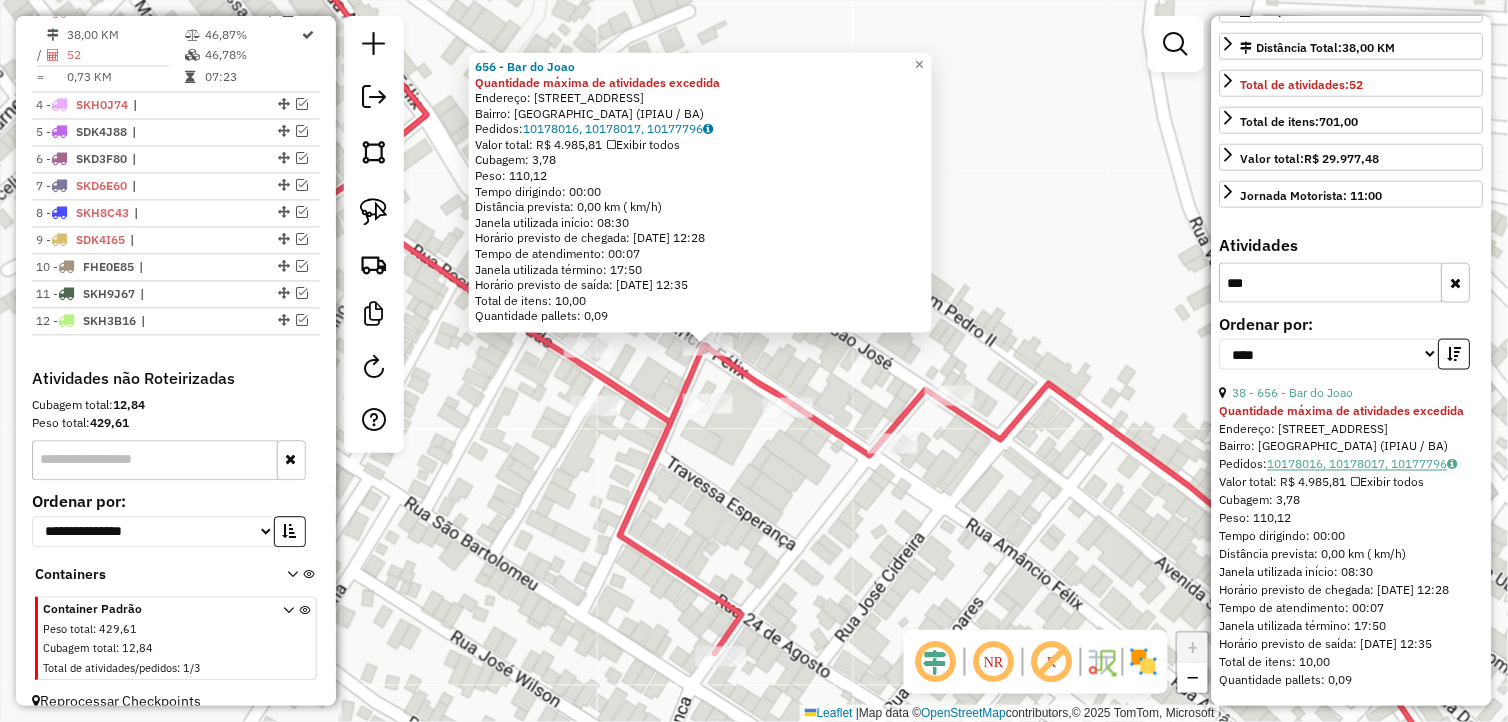 click on "10178016, 10178017, 10177796" at bounding box center (1363, 464) 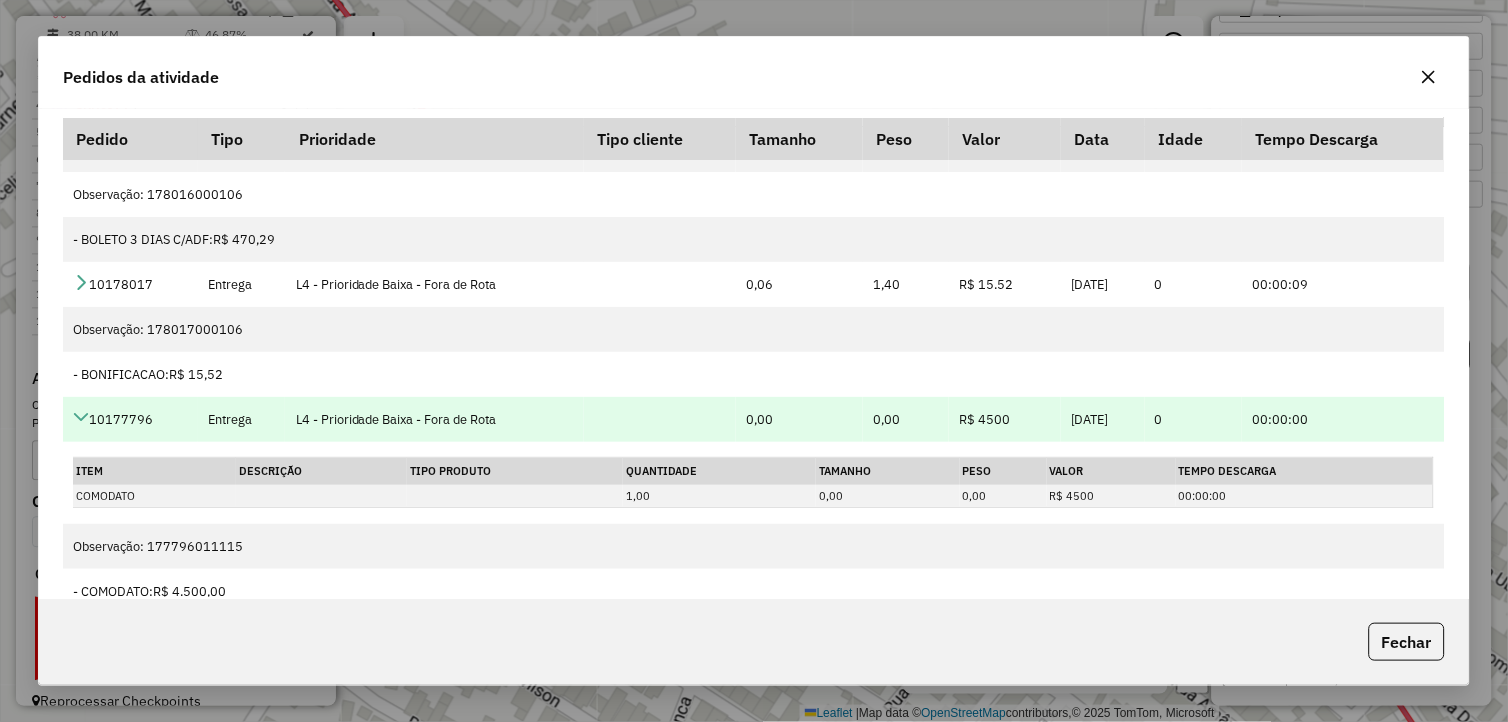 scroll, scrollTop: 52, scrollLeft: 0, axis: vertical 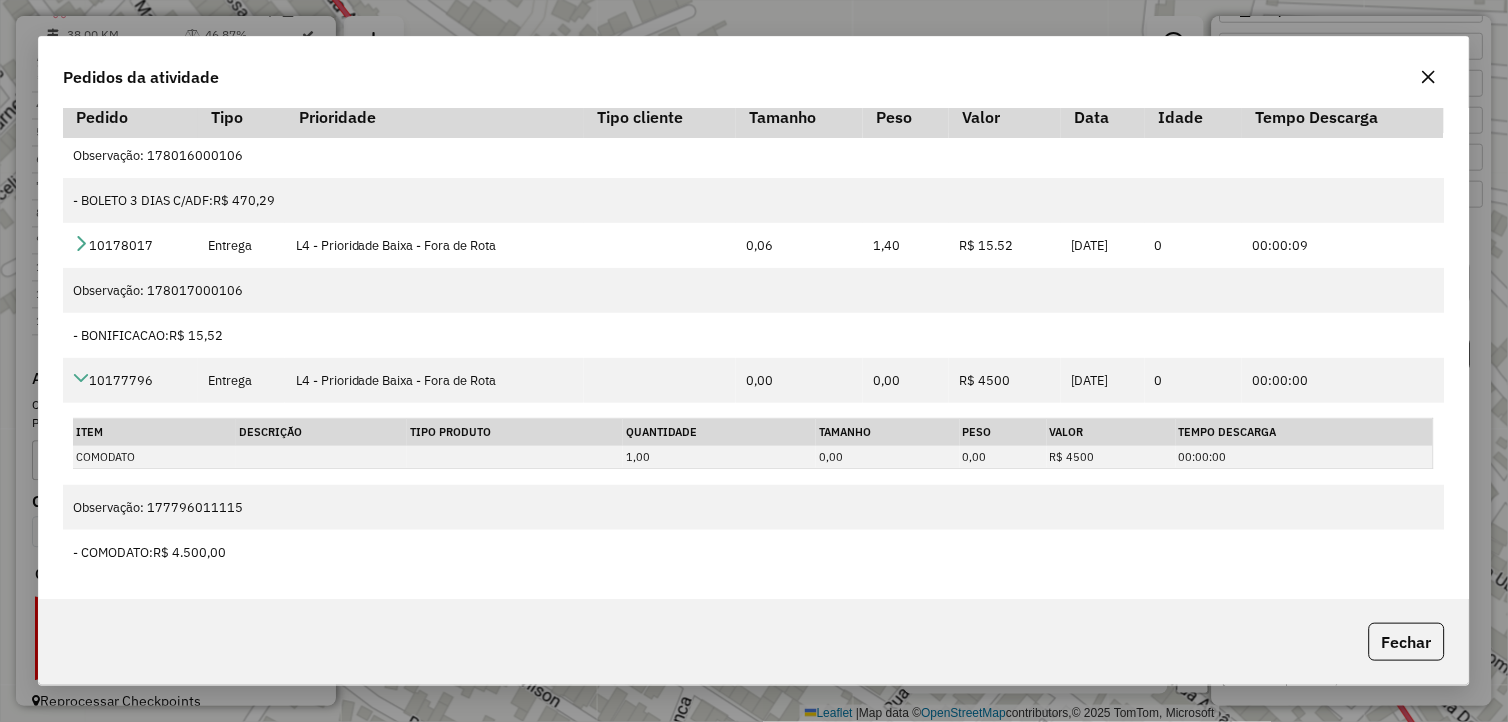 click 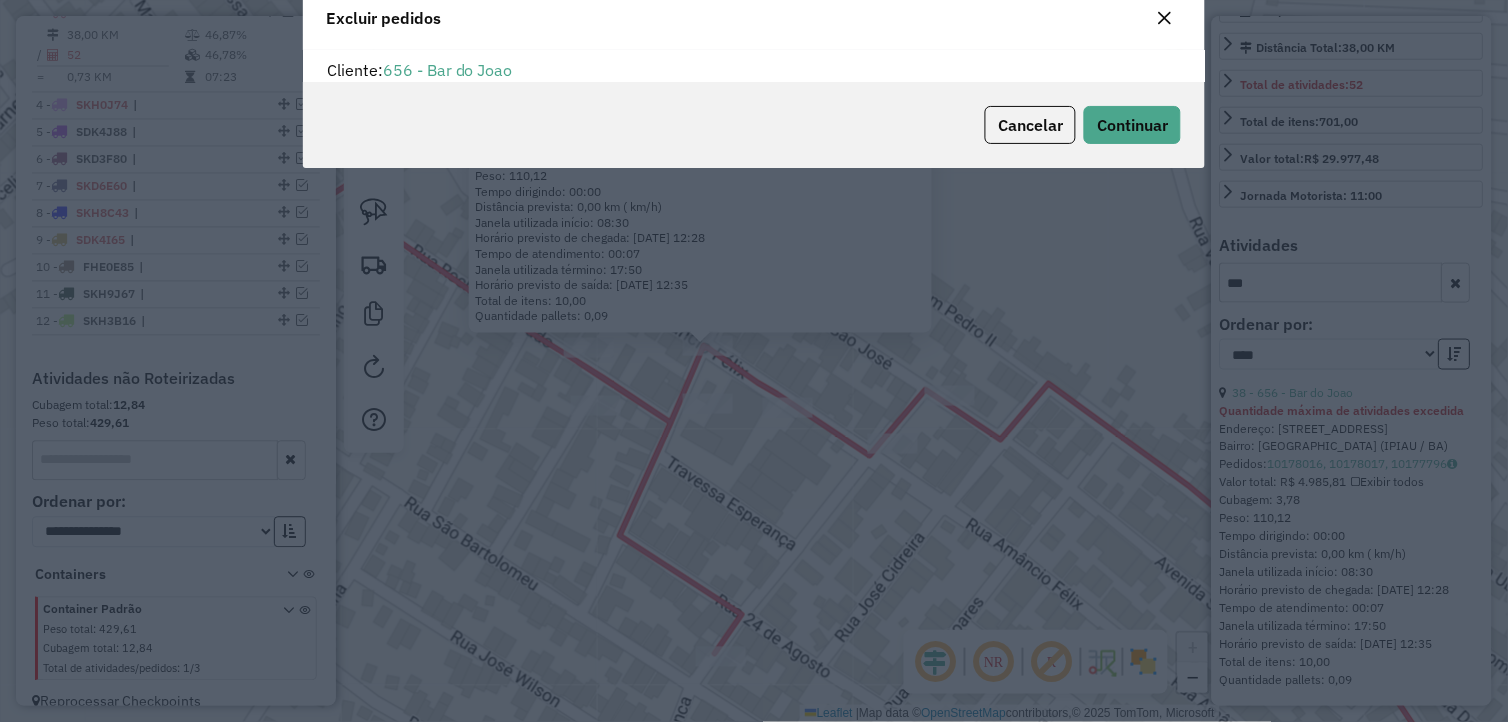 scroll, scrollTop: 68, scrollLeft: 0, axis: vertical 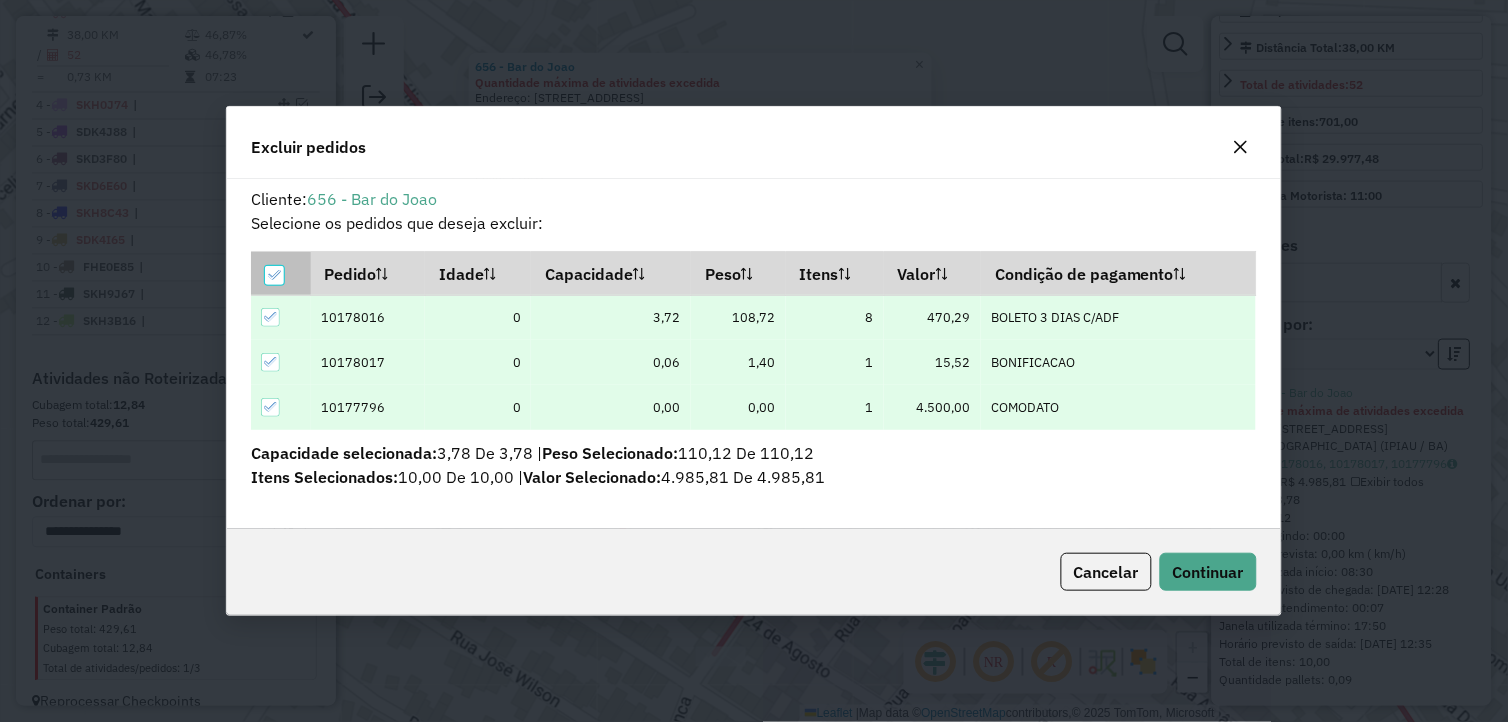 click 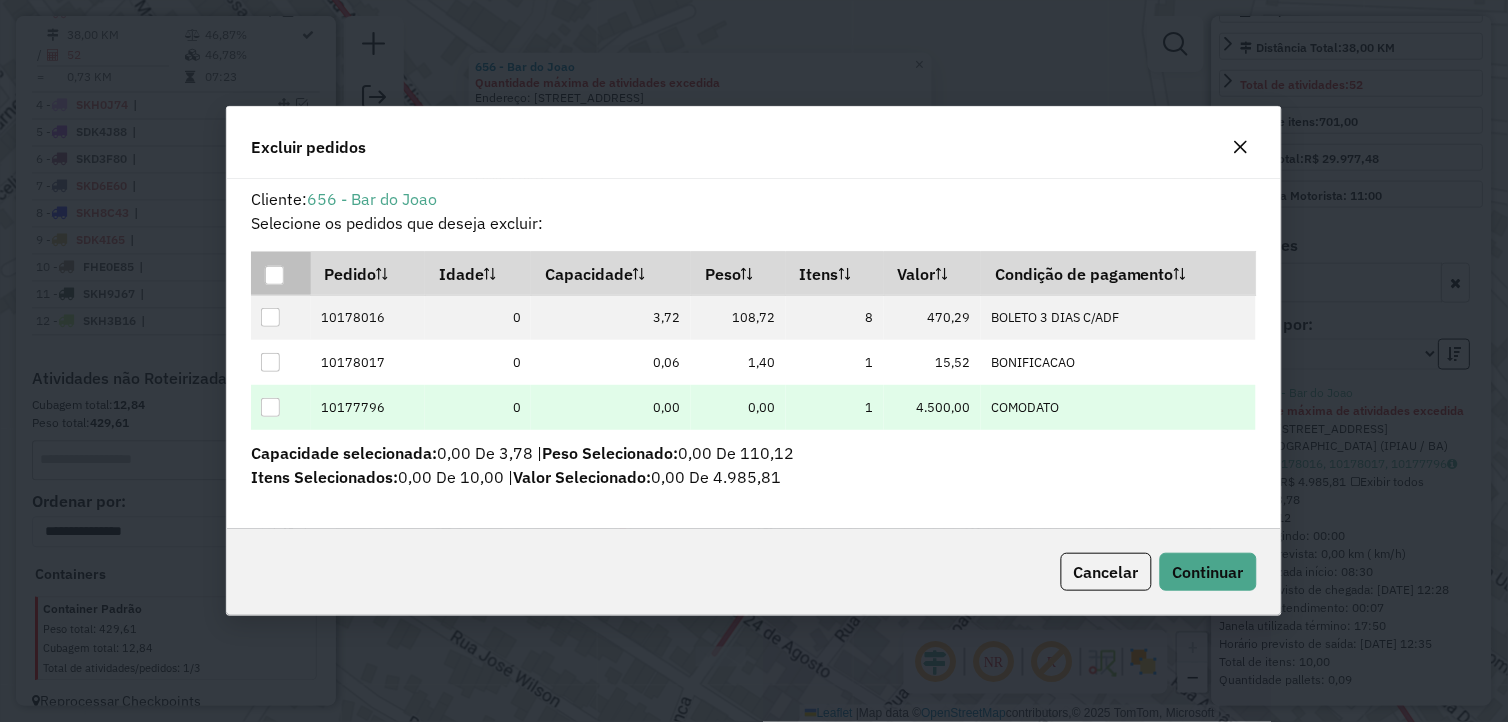 click at bounding box center (270, 407) 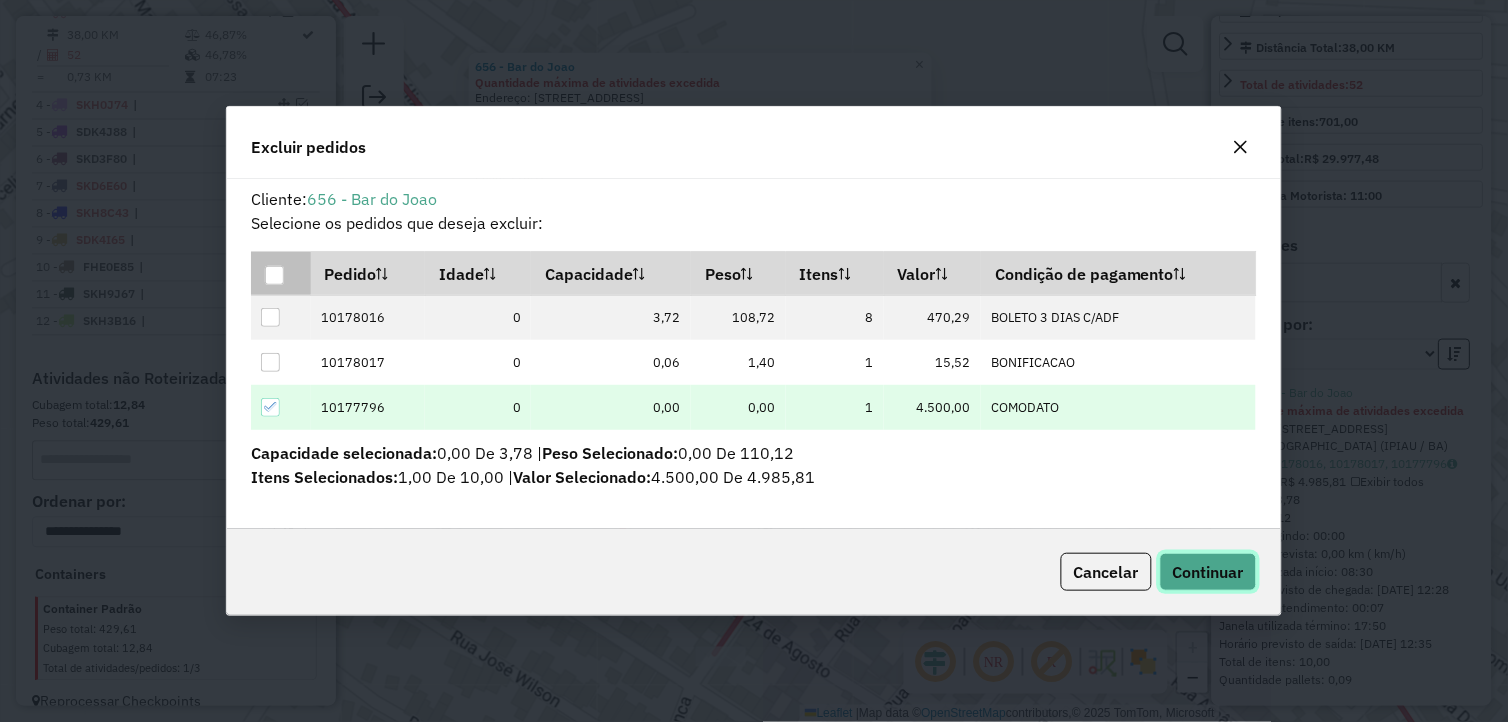 click on "Continuar" 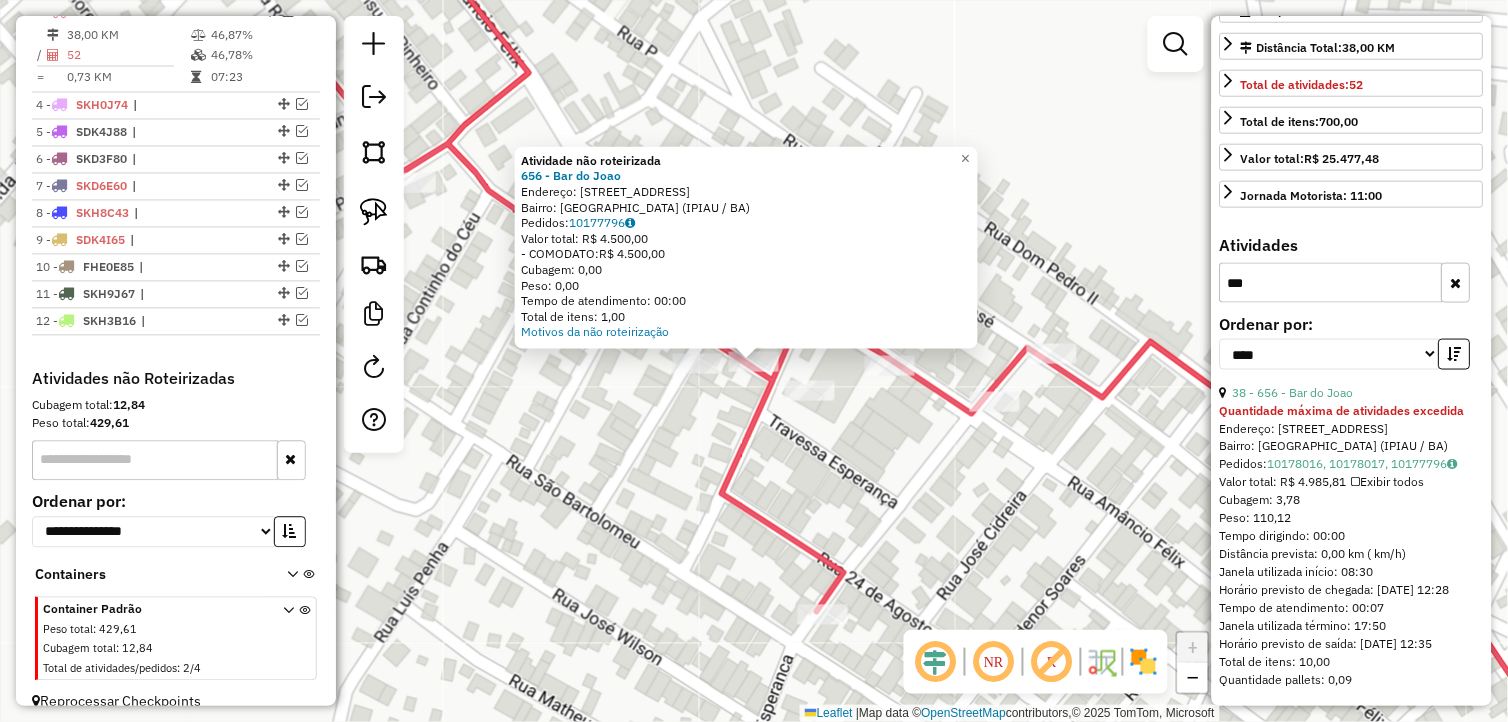 click on "Atividade não roteirizada 656 - Bar do [PERSON_NAME]:  [STREET_ADDRESS]   Pedidos:  10177796   Valor total: R$ 4.500,00   - COMODATO:  R$ 4.500,00   Cubagem: 0,00   Peso: 0,00   Tempo de atendimento: 00:00   Total de itens: 1,00  Motivos da não roteirização × Janela de atendimento Grade de atendimento Capacidade Transportadoras Veículos Cliente Pedidos  Rotas Selecione os dias de semana para filtrar as janelas de atendimento  Seg   Ter   Qua   Qui   Sex   Sáb   Dom  Informe o período da janela de atendimento: De: Até:  Filtrar exatamente a janela do cliente  Considerar janela de atendimento padrão  Selecione os dias de semana para filtrar as grades de atendimento  Seg   Ter   Qua   Qui   Sex   Sáb   Dom   Considerar clientes sem dia de atendimento cadastrado  Clientes fora do dia de atendimento selecionado Filtrar as atividades entre os valores definidos abaixo:  Peso mínimo:   Peso máximo:   Cubagem mínima:   Cubagem máxima:   De:   Até:   De:   Até:" 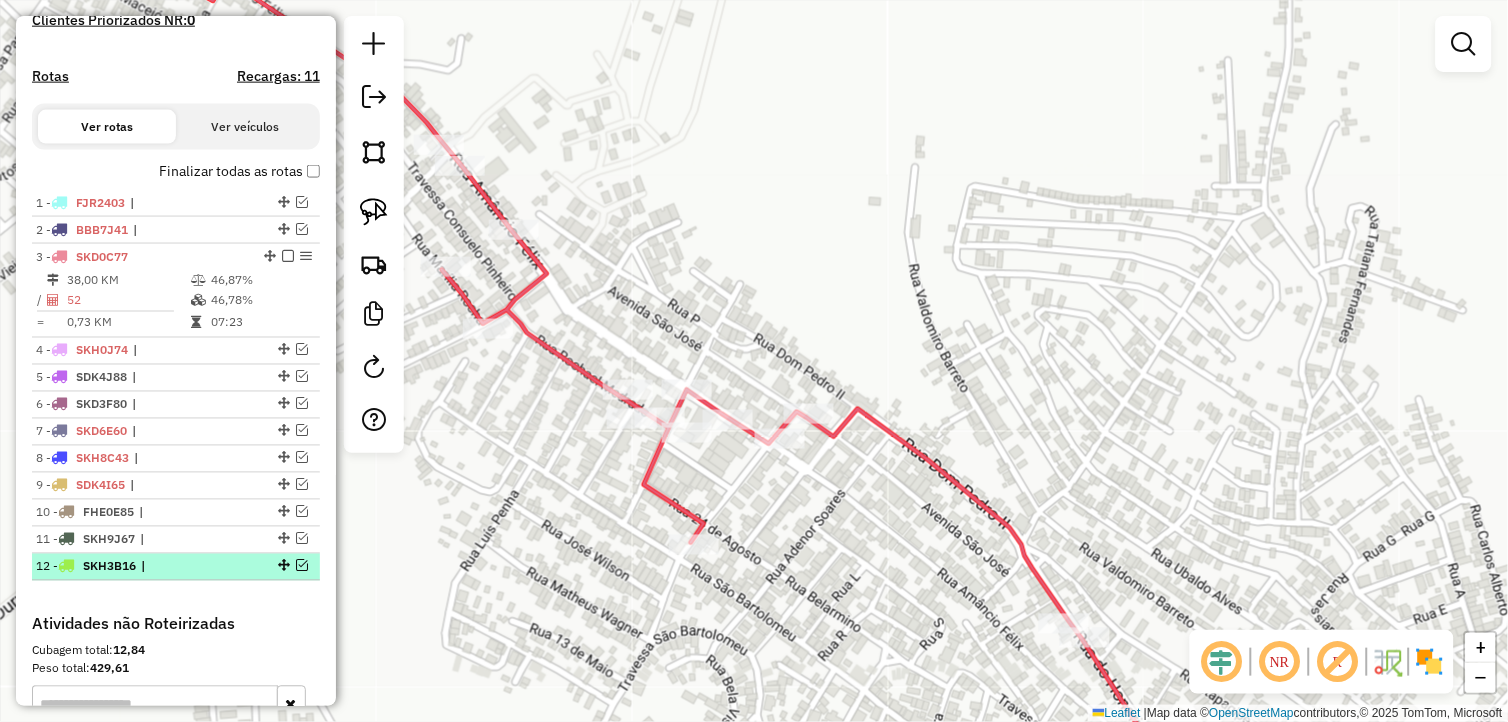 scroll, scrollTop: 470, scrollLeft: 0, axis: vertical 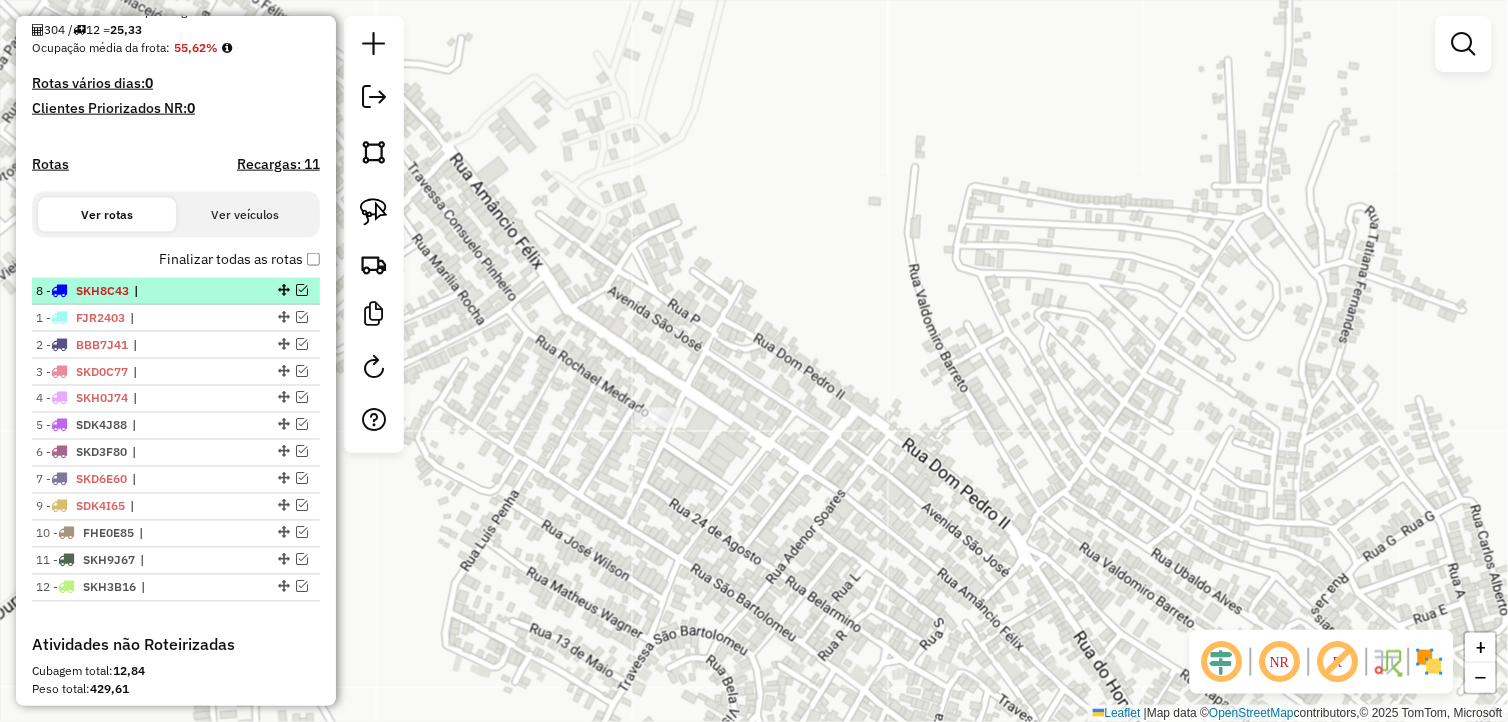 drag, startPoint x: 275, startPoint y: 490, endPoint x: 181, endPoint y: 297, distance: 214.67418 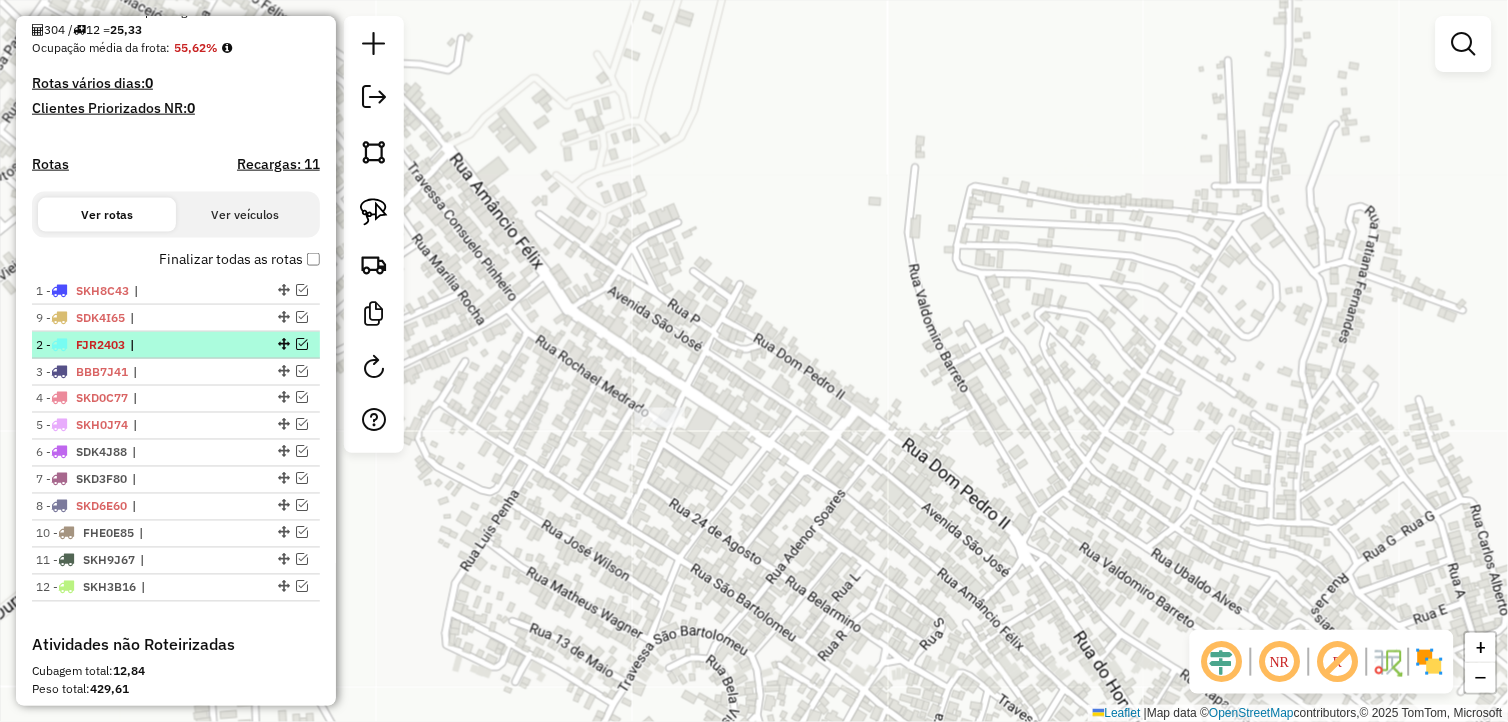 drag, startPoint x: 277, startPoint y: 517, endPoint x: 214, endPoint y: 335, distance: 192.59543 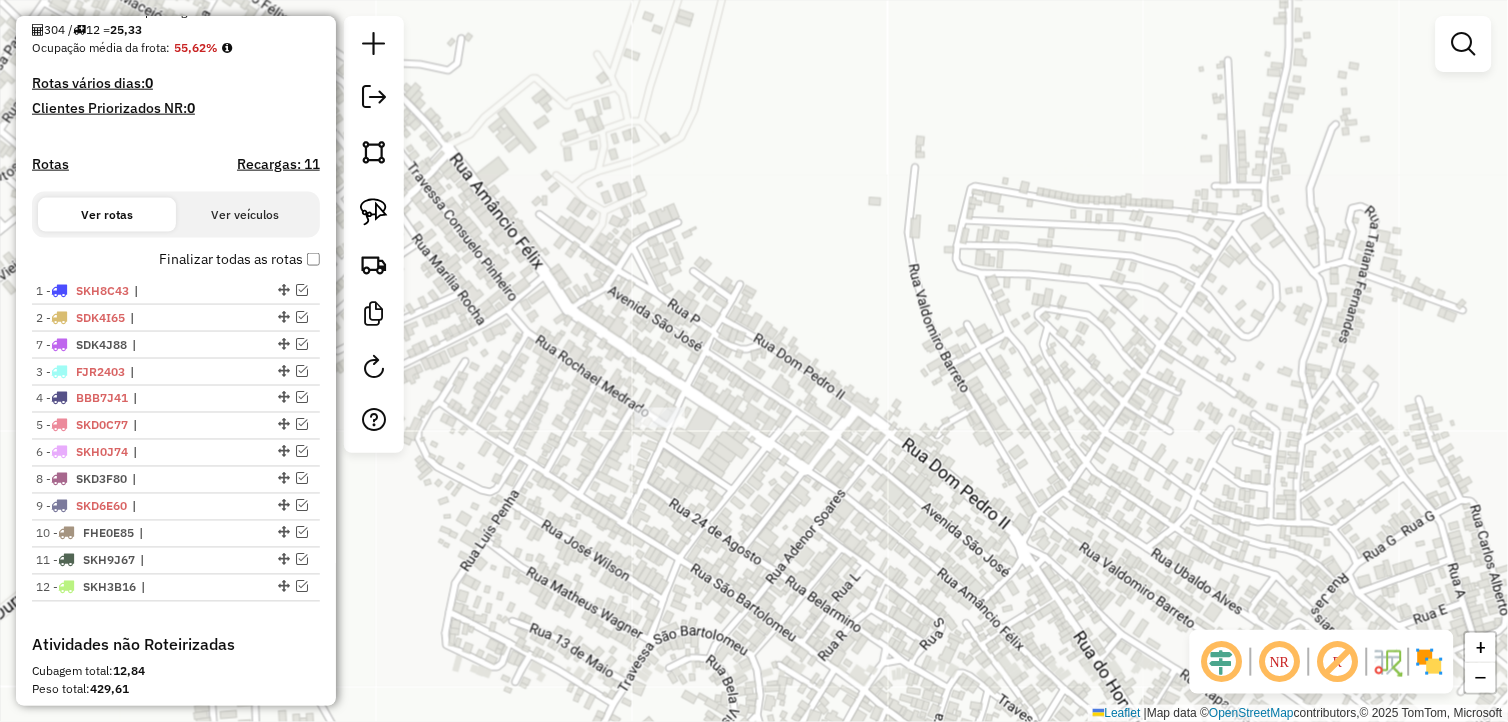 drag, startPoint x: 274, startPoint y: 466, endPoint x: 227, endPoint y: 361, distance: 115.03912 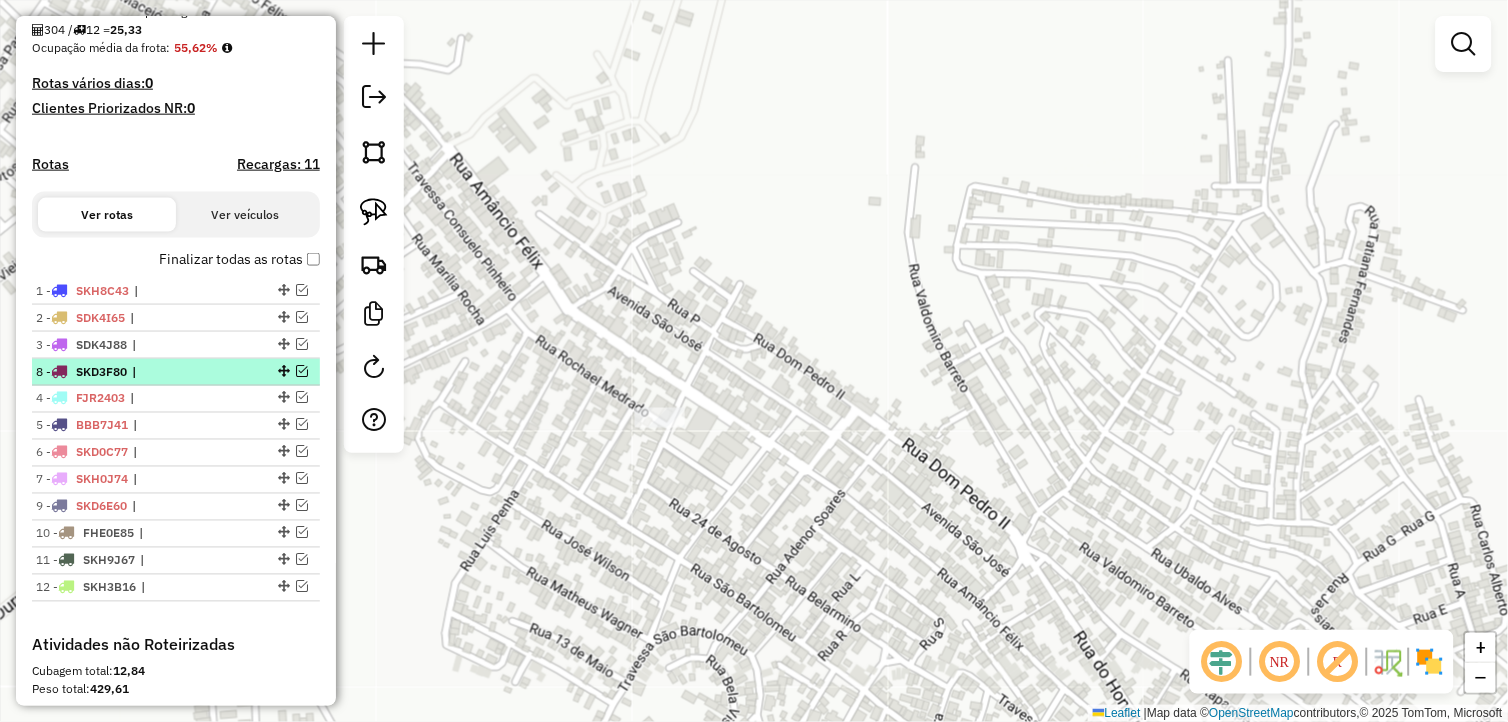 drag, startPoint x: 276, startPoint y: 490, endPoint x: 258, endPoint y: 384, distance: 107.51744 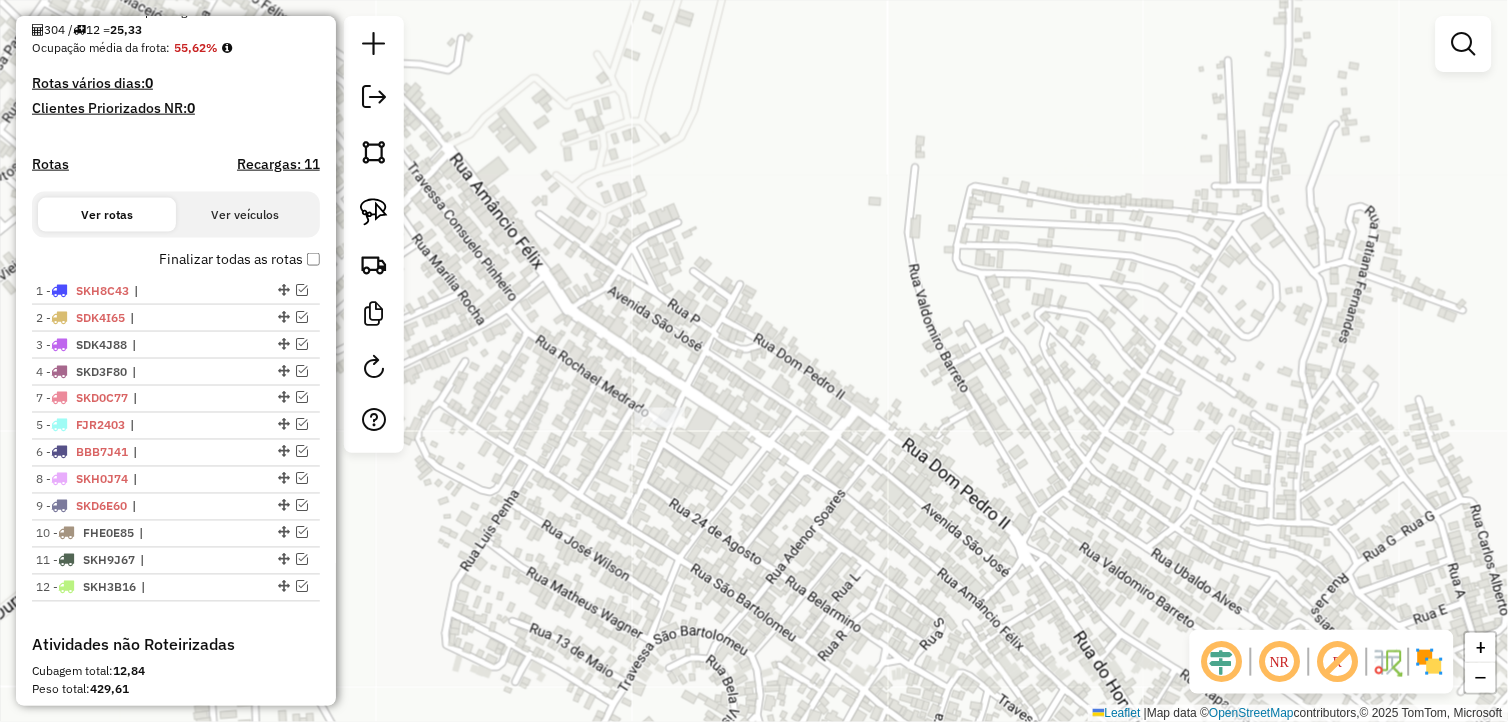 drag, startPoint x: 276, startPoint y: 465, endPoint x: 268, endPoint y: 415, distance: 50.635956 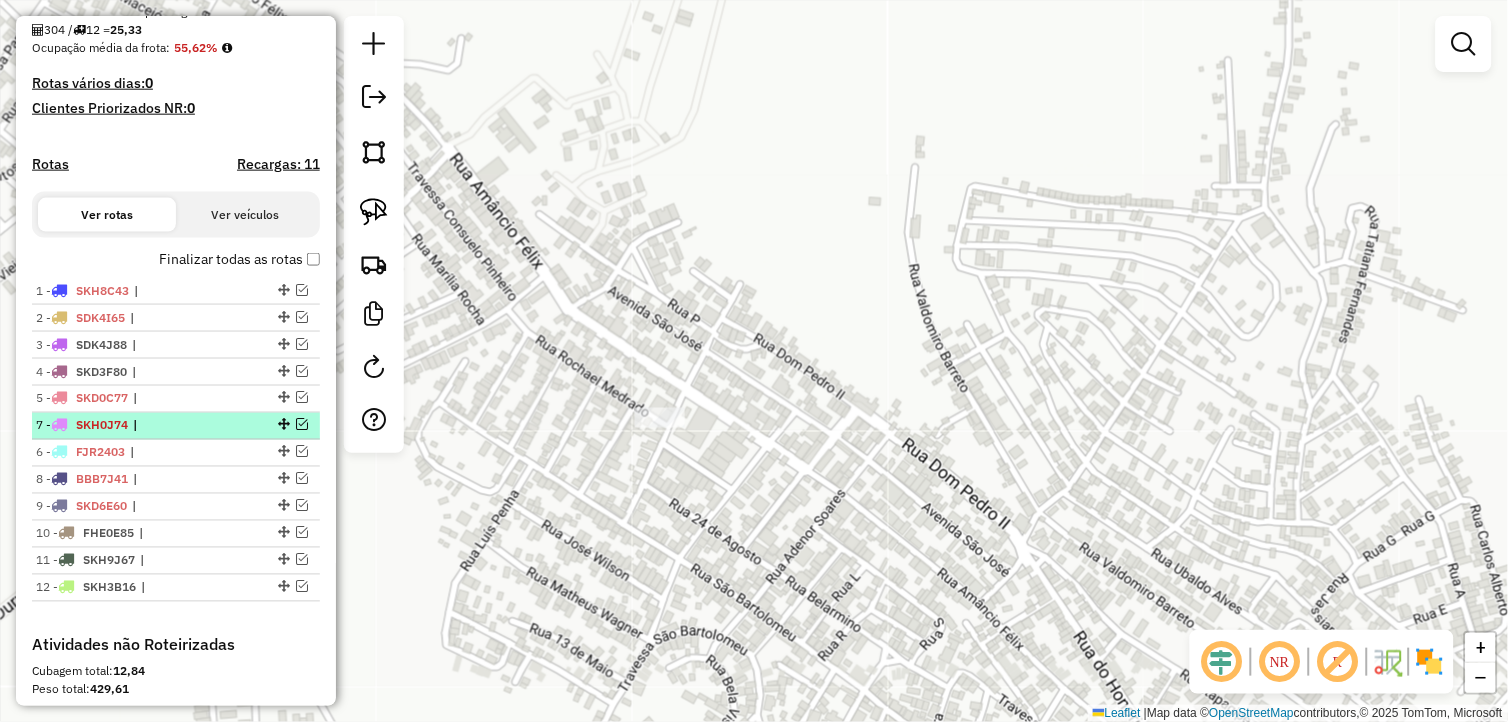 drag, startPoint x: 273, startPoint y: 471, endPoint x: 273, endPoint y: 437, distance: 34 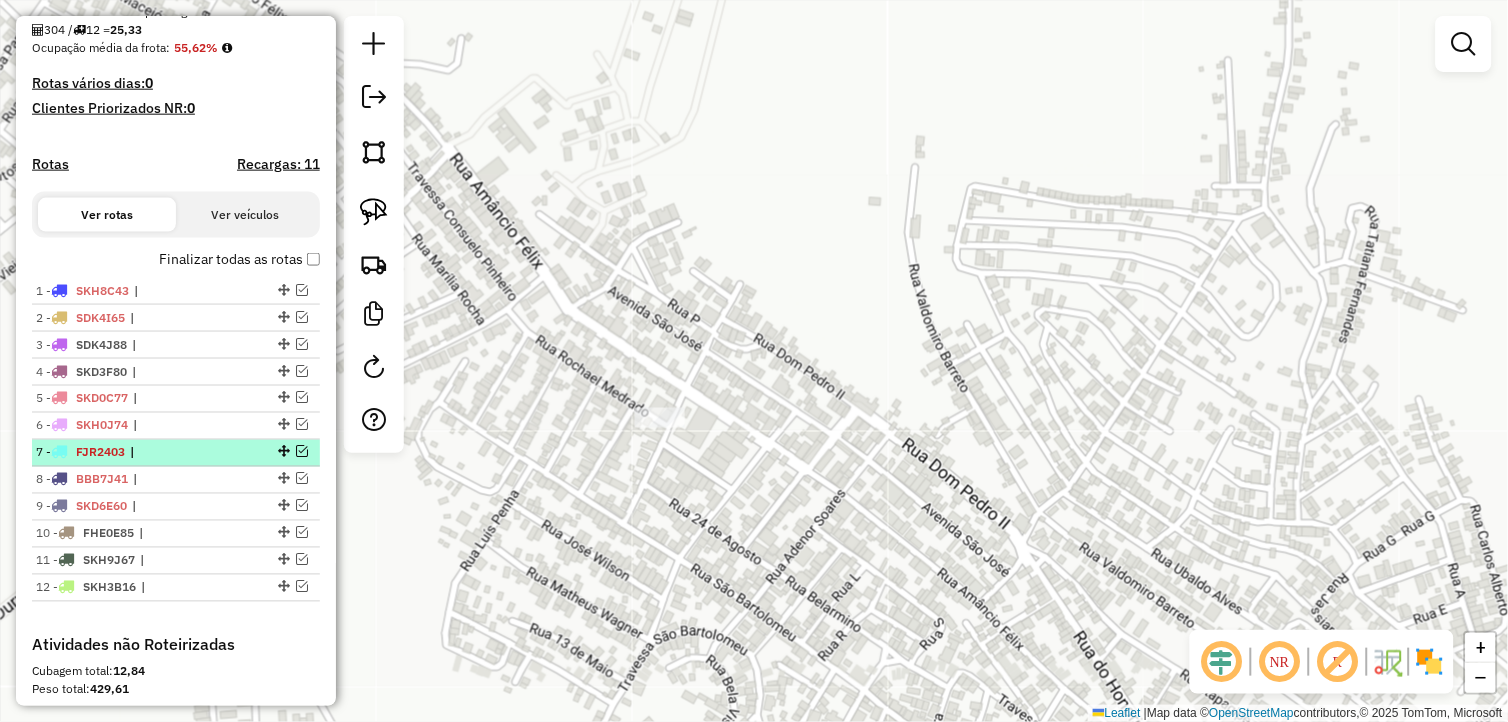 click at bounding box center [284, 452] 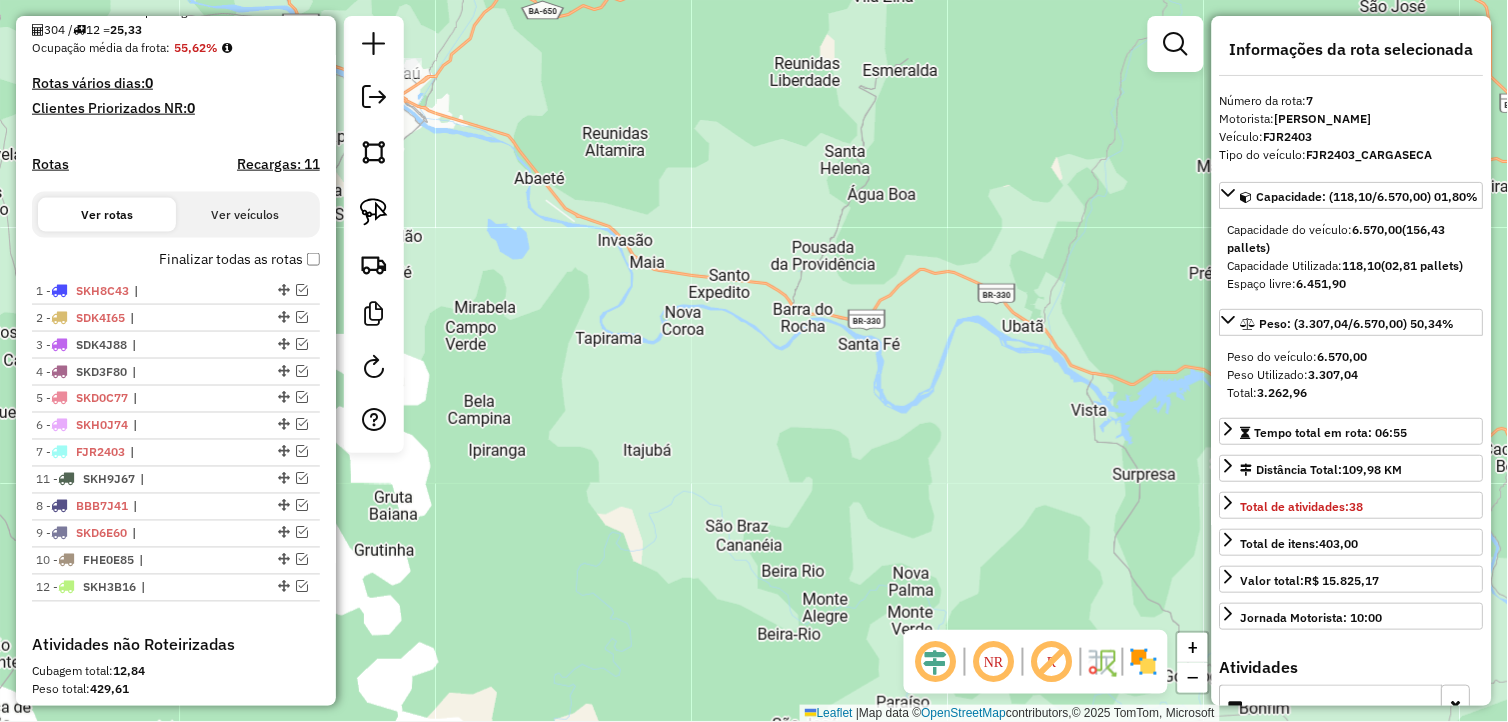 drag, startPoint x: 277, startPoint y: 575, endPoint x: 268, endPoint y: 496, distance: 79.51101 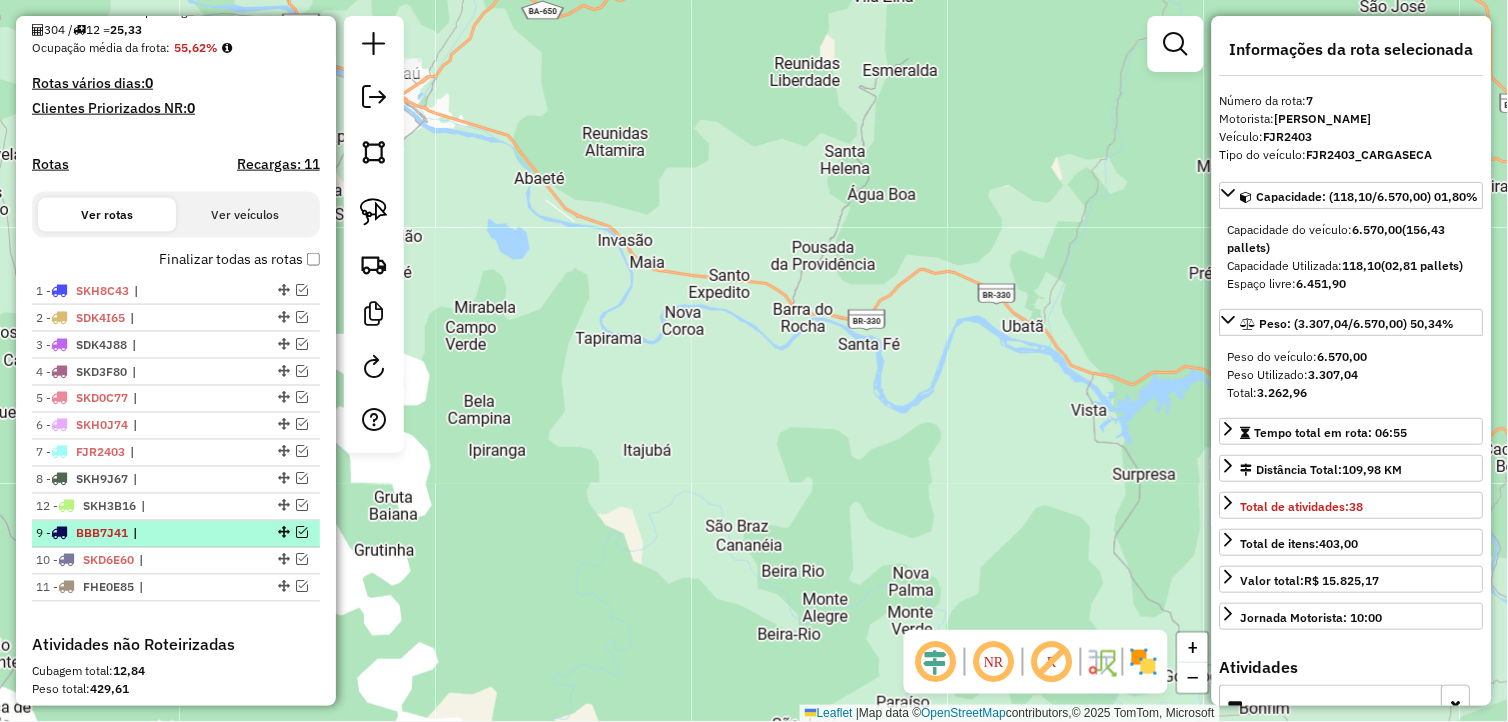 drag, startPoint x: 276, startPoint y: 600, endPoint x: 265, endPoint y: 524, distance: 76.79192 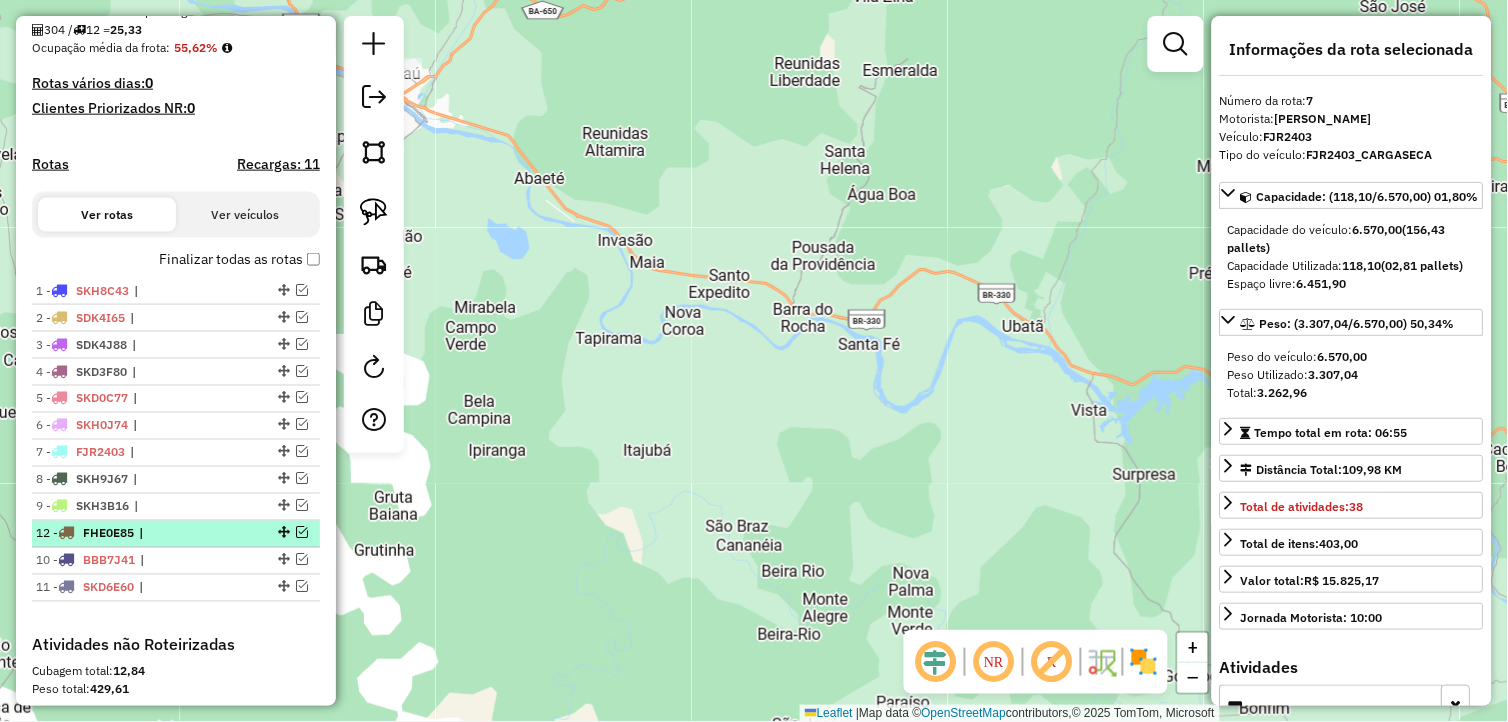 drag, startPoint x: 278, startPoint y: 604, endPoint x: 252, endPoint y: 545, distance: 64.4748 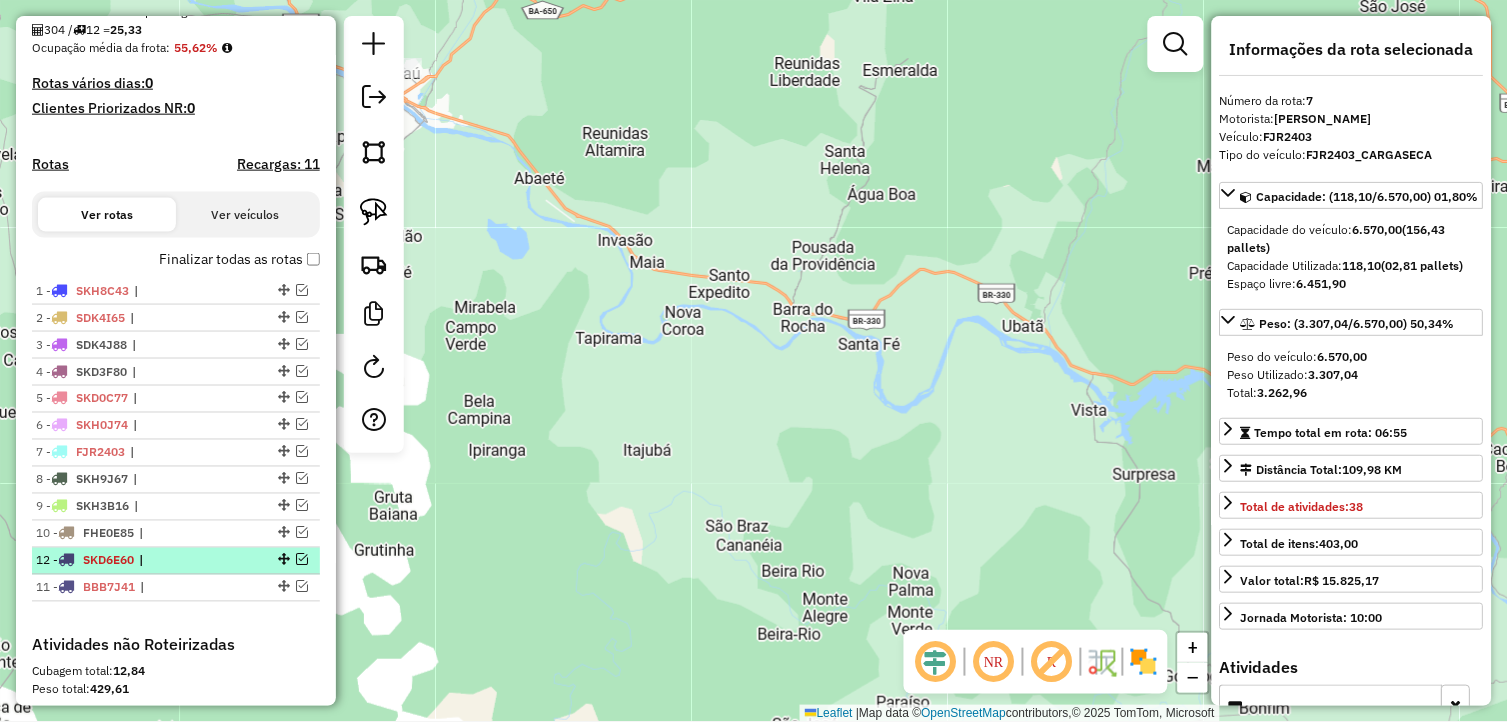 drag, startPoint x: 273, startPoint y: 602, endPoint x: 268, endPoint y: 573, distance: 29.427877 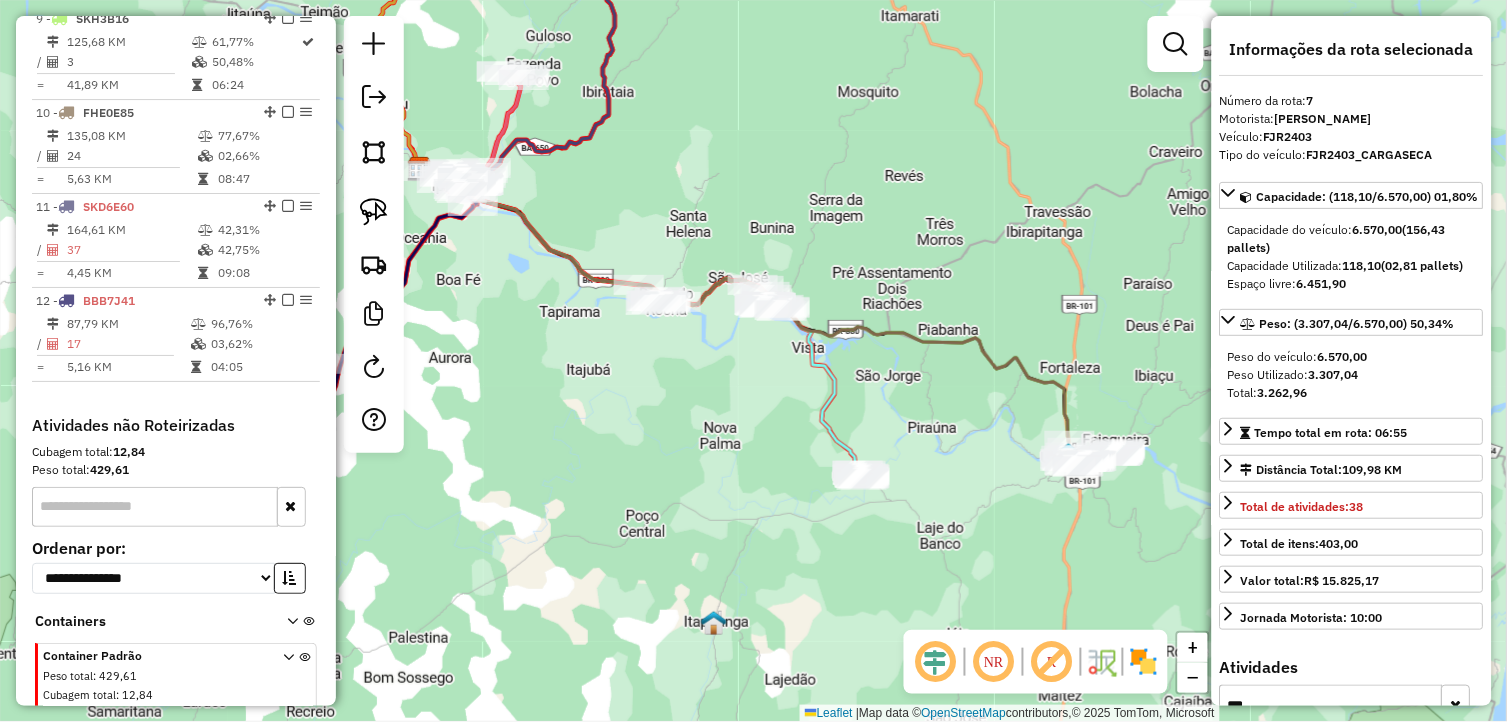 scroll, scrollTop: 1578, scrollLeft: 0, axis: vertical 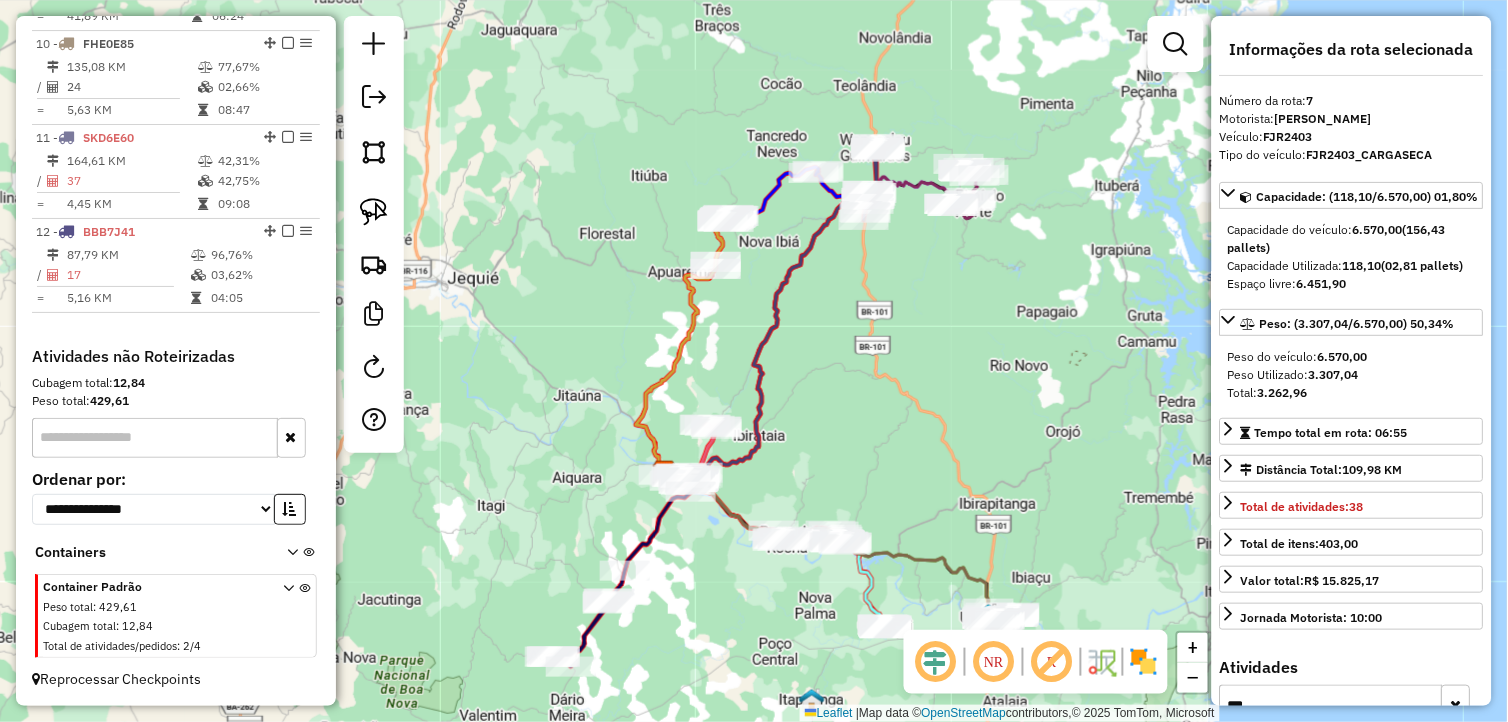 drag, startPoint x: 558, startPoint y: 483, endPoint x: 727, endPoint y: 632, distance: 225.30424 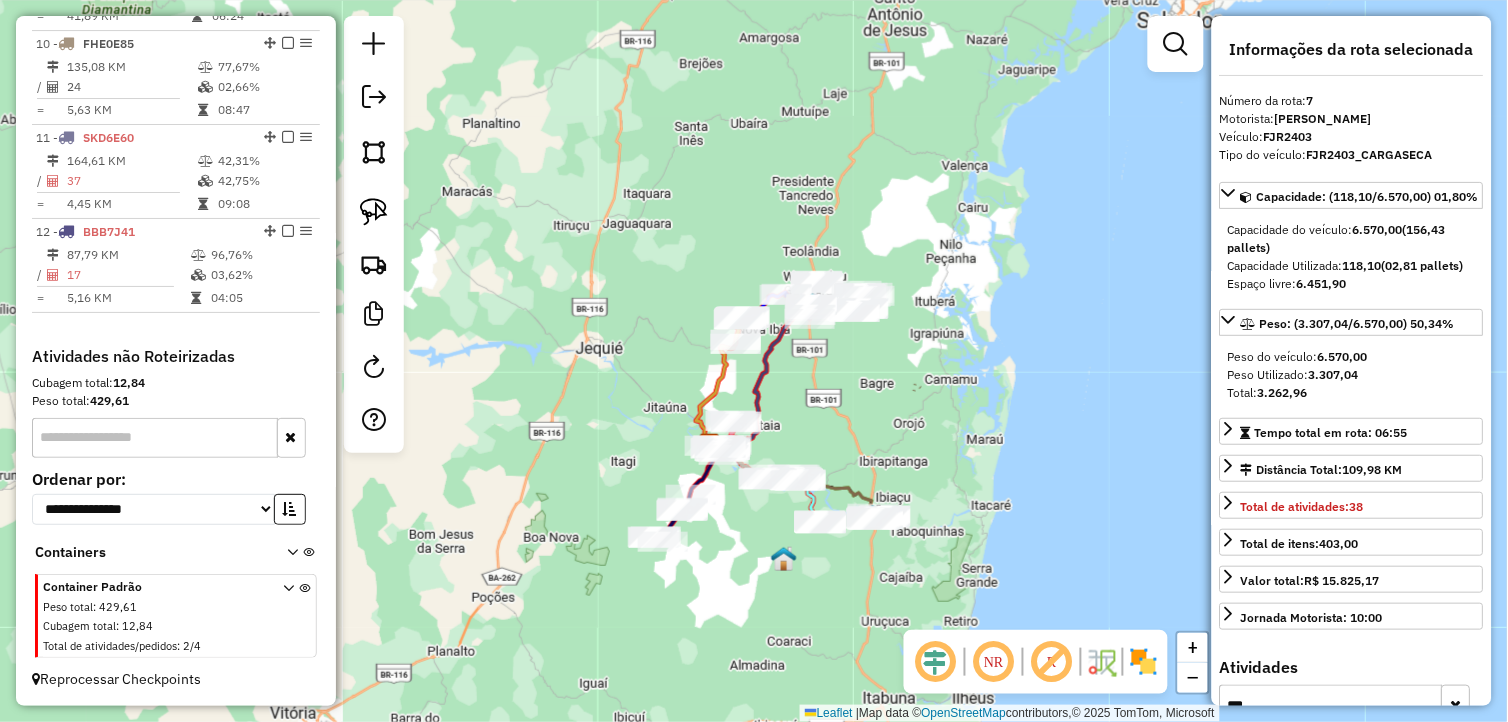drag, startPoint x: 934, startPoint y: 438, endPoint x: 878, endPoint y: 426, distance: 57.271286 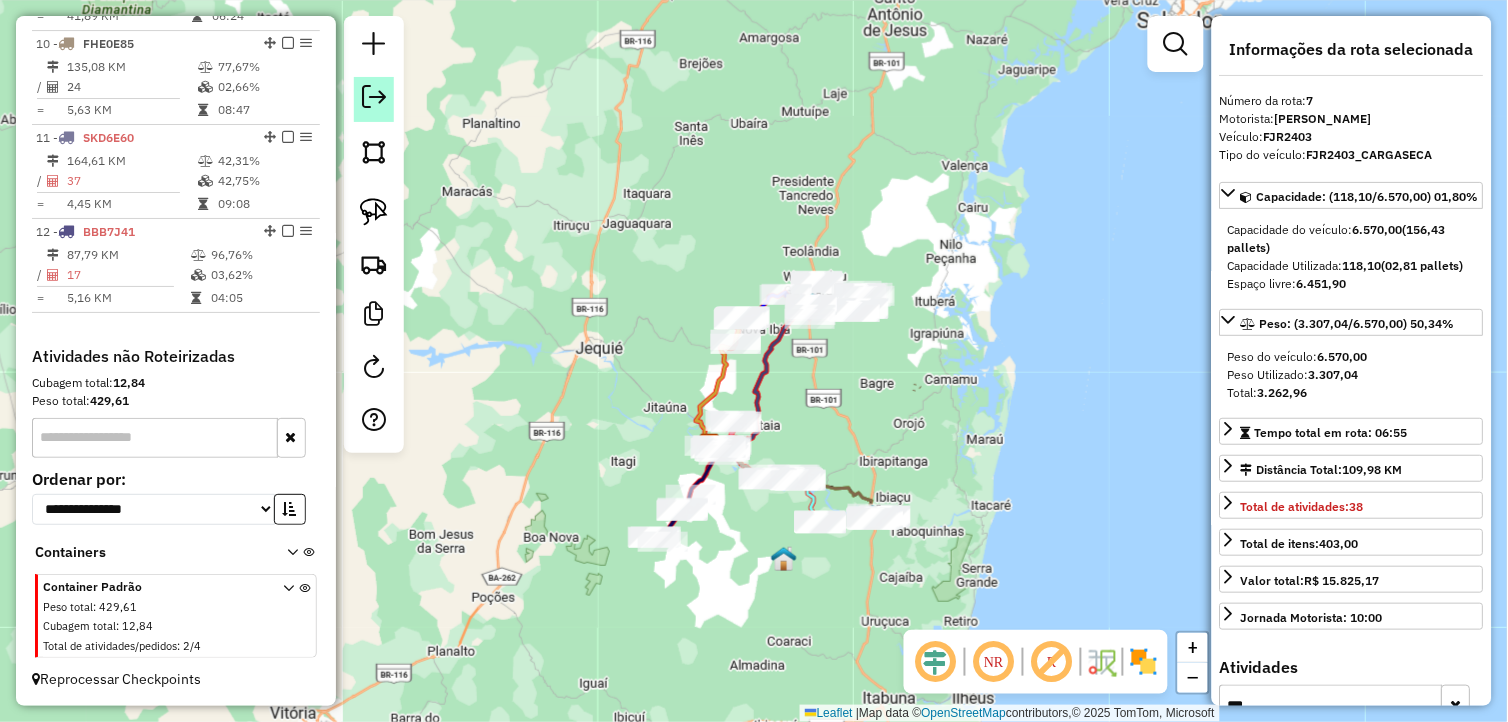 click 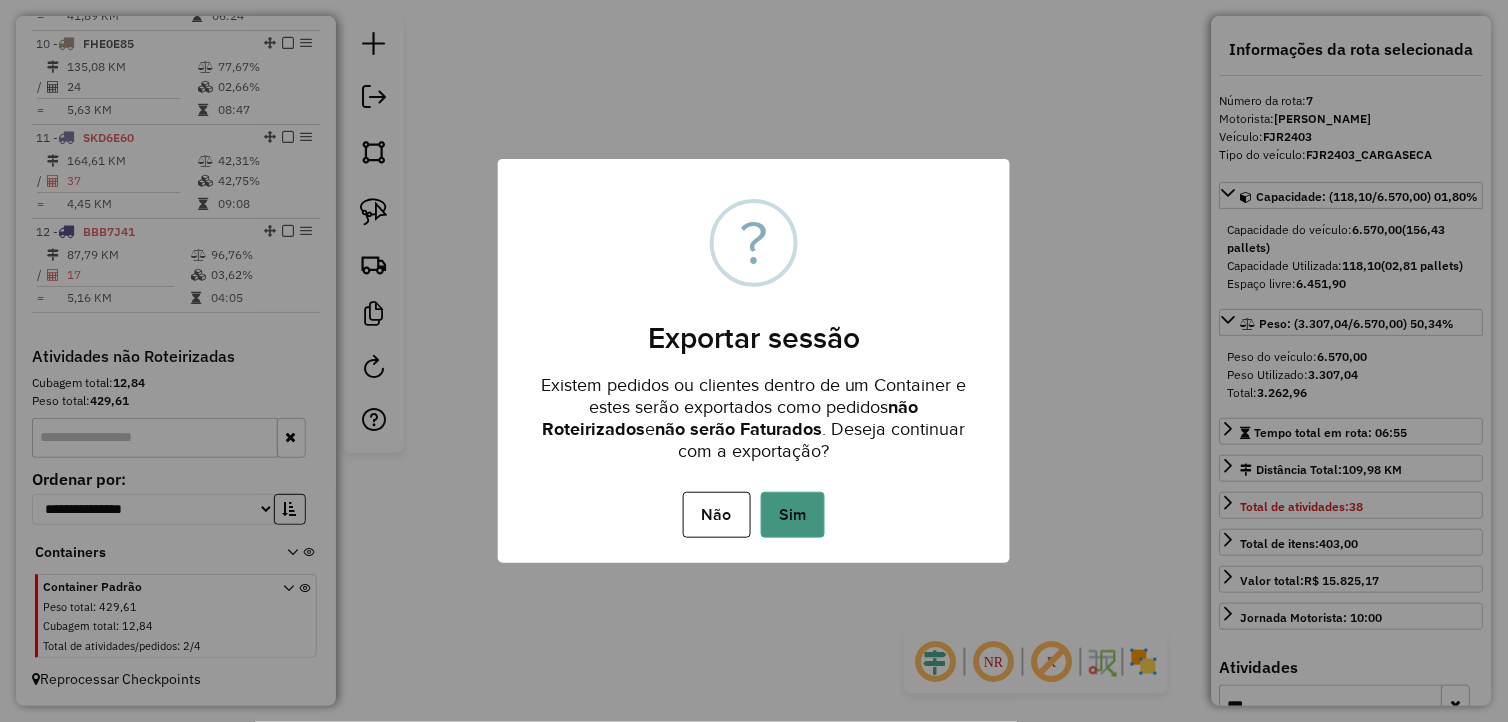 click on "Sim" at bounding box center (793, 515) 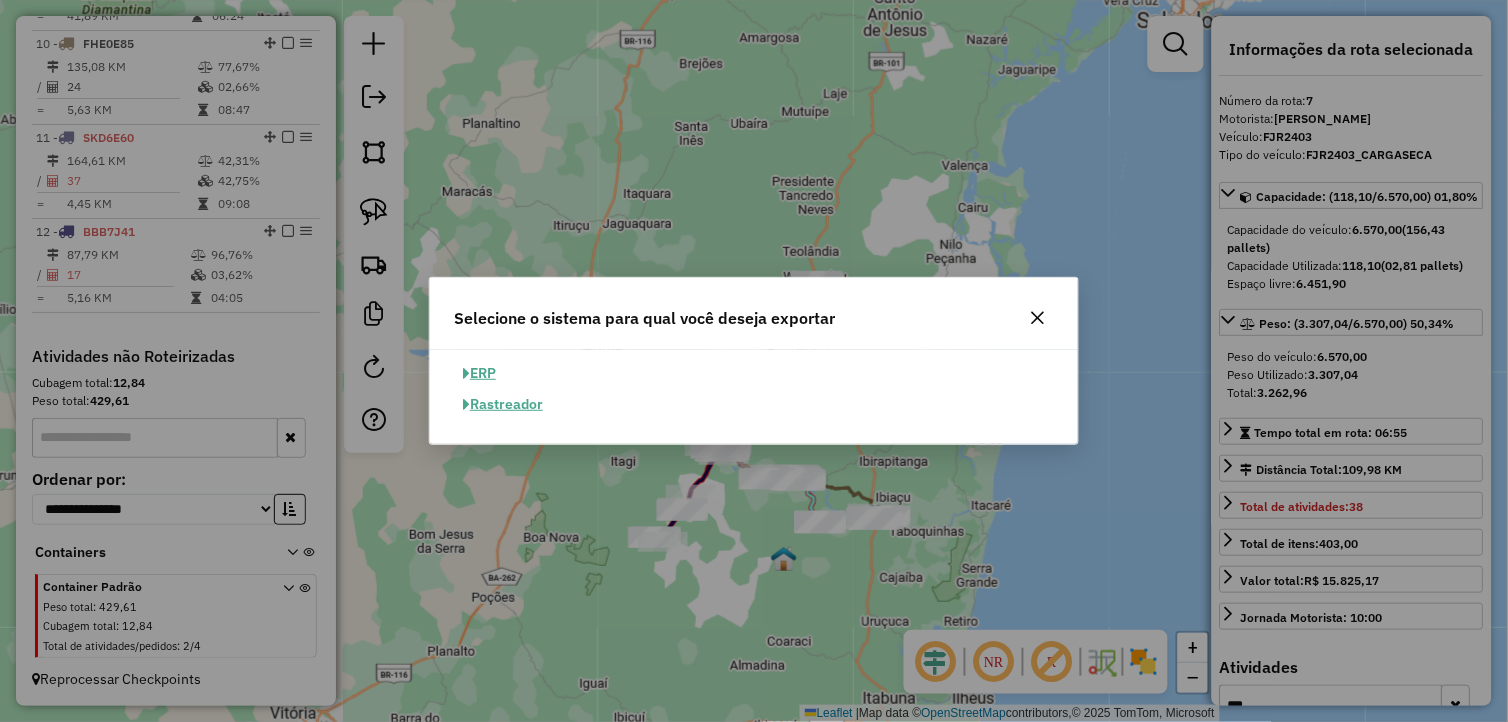 click 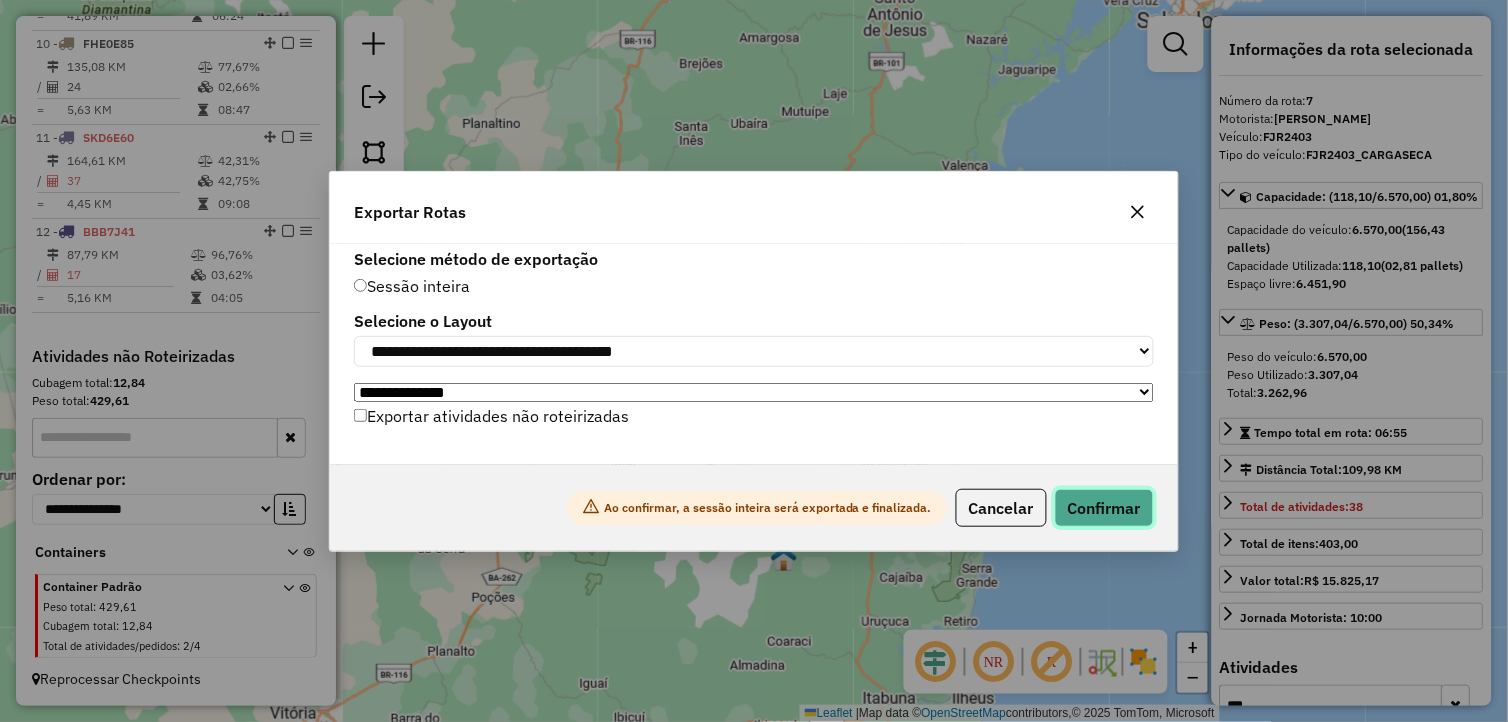 click on "Confirmar" 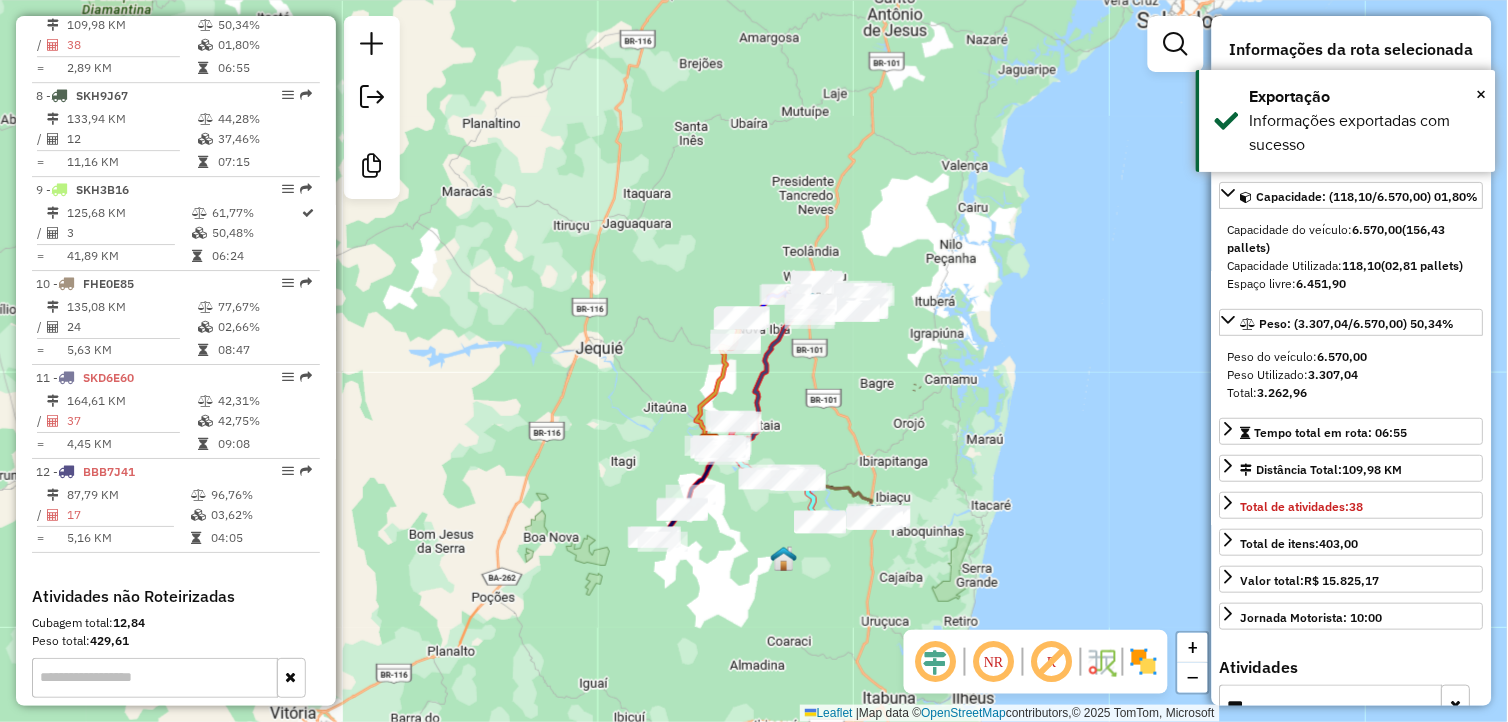 scroll, scrollTop: 1325, scrollLeft: 0, axis: vertical 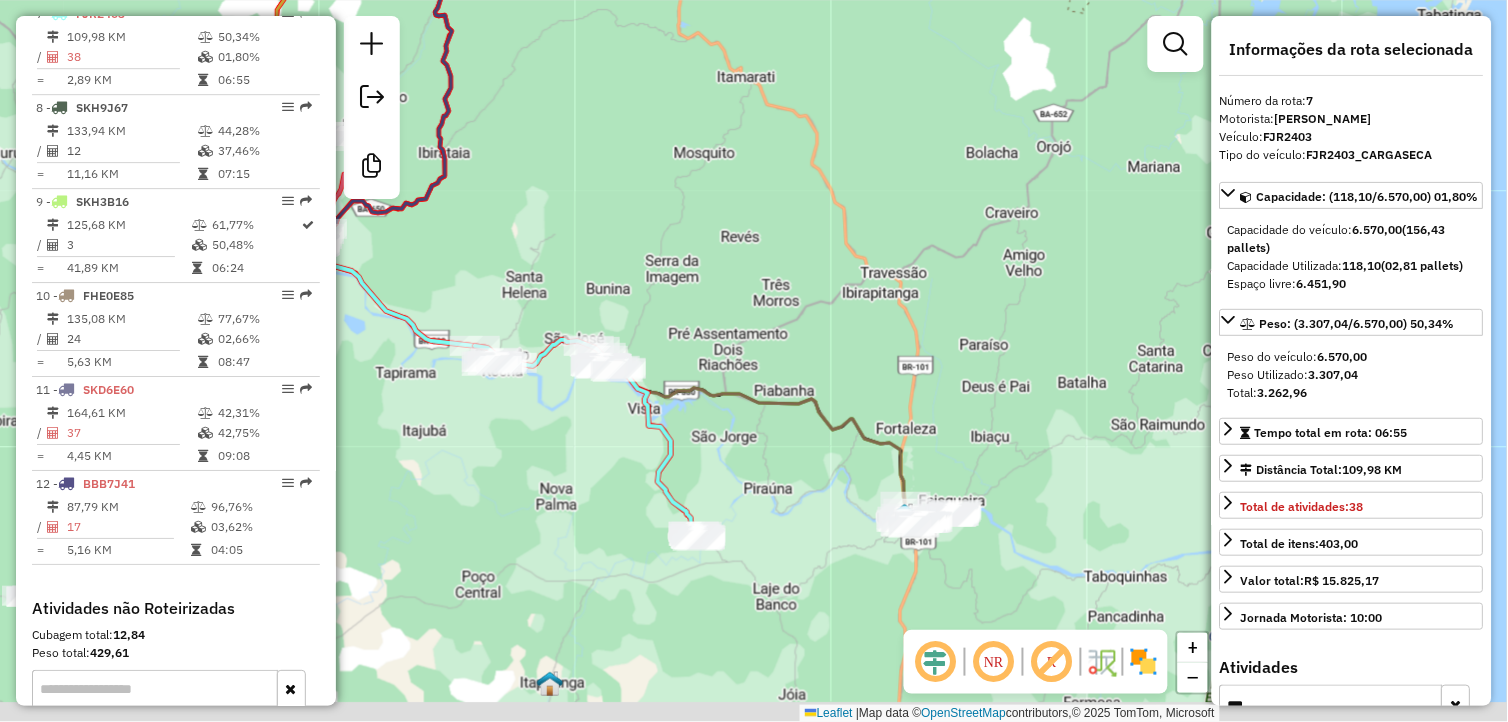 drag, startPoint x: 947, startPoint y: 540, endPoint x: 838, endPoint y: 330, distance: 236.60304 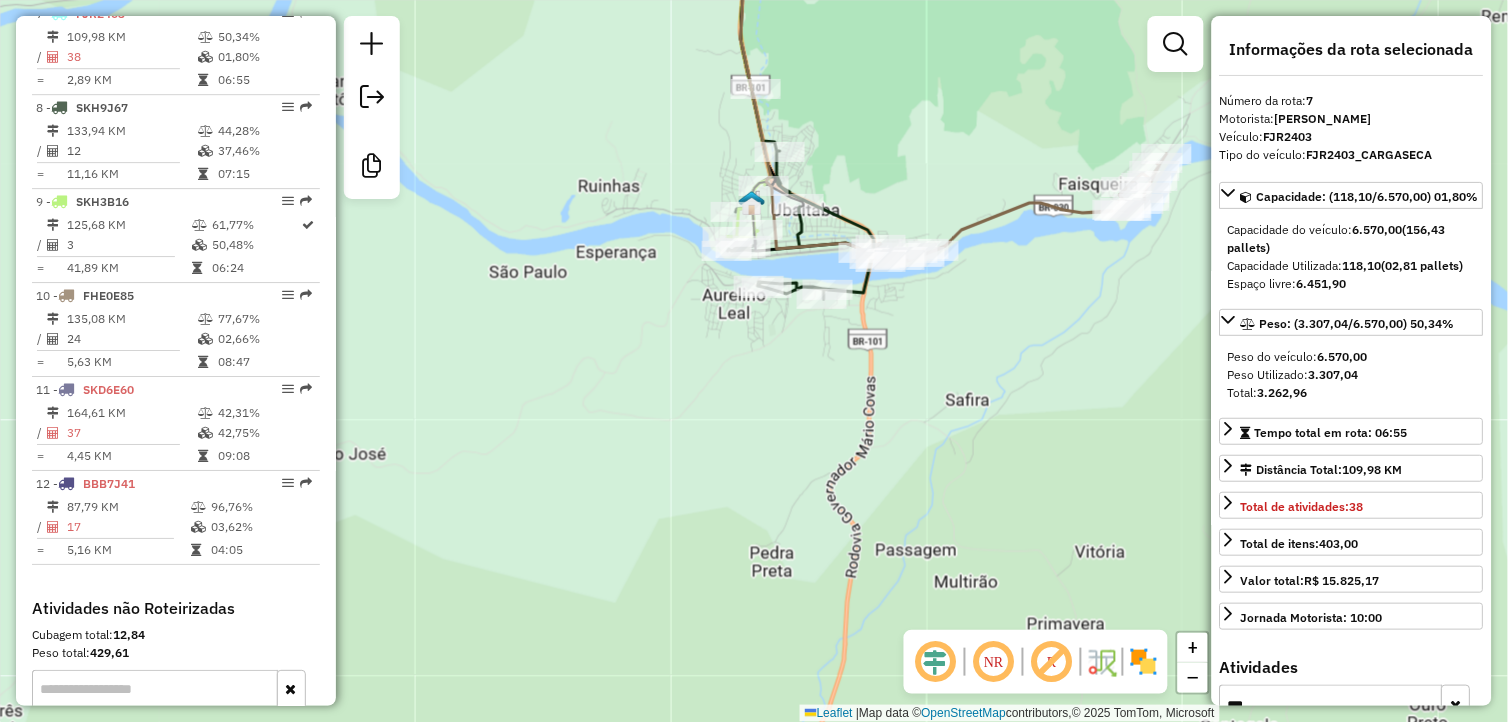 drag, startPoint x: 843, startPoint y: 316, endPoint x: 734, endPoint y: 486, distance: 201.94305 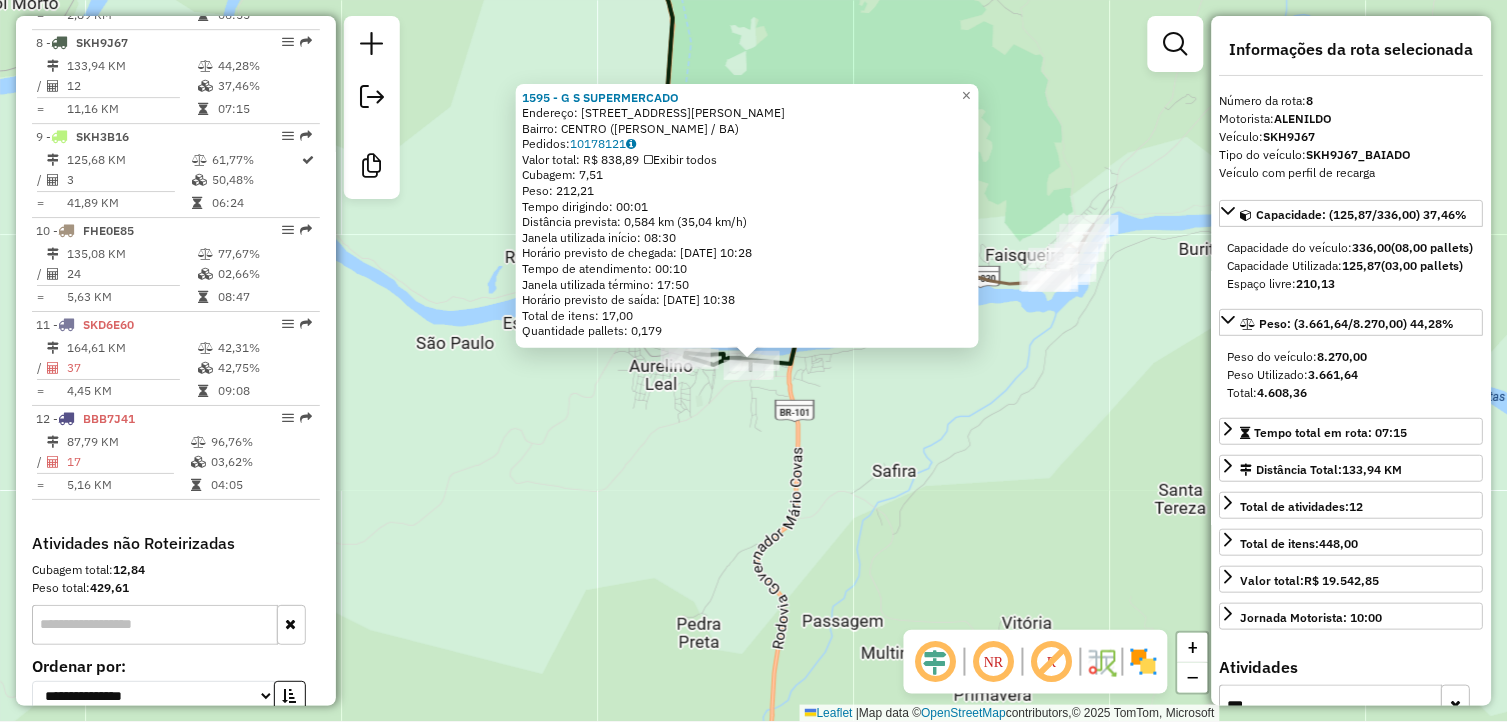 scroll, scrollTop: 1420, scrollLeft: 0, axis: vertical 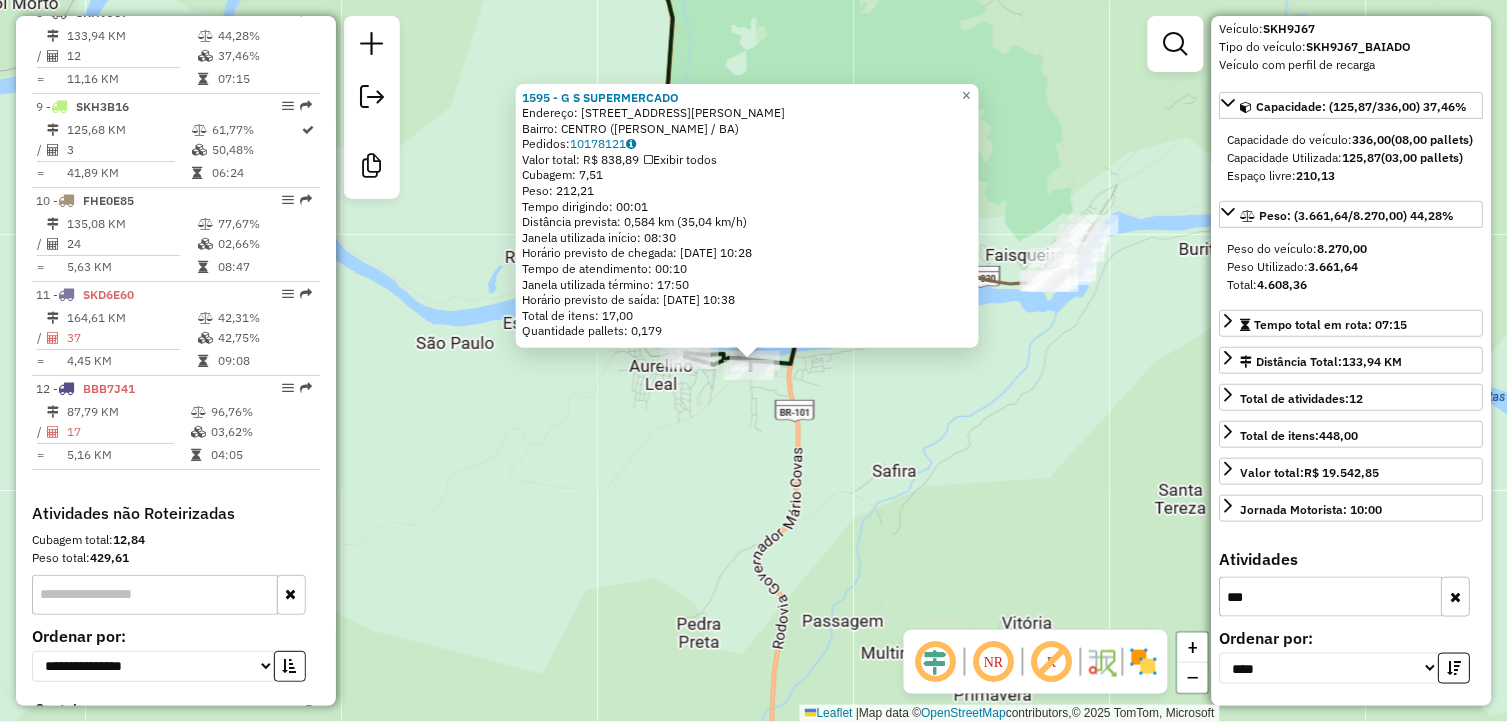click on "***" at bounding box center [1331, 597] 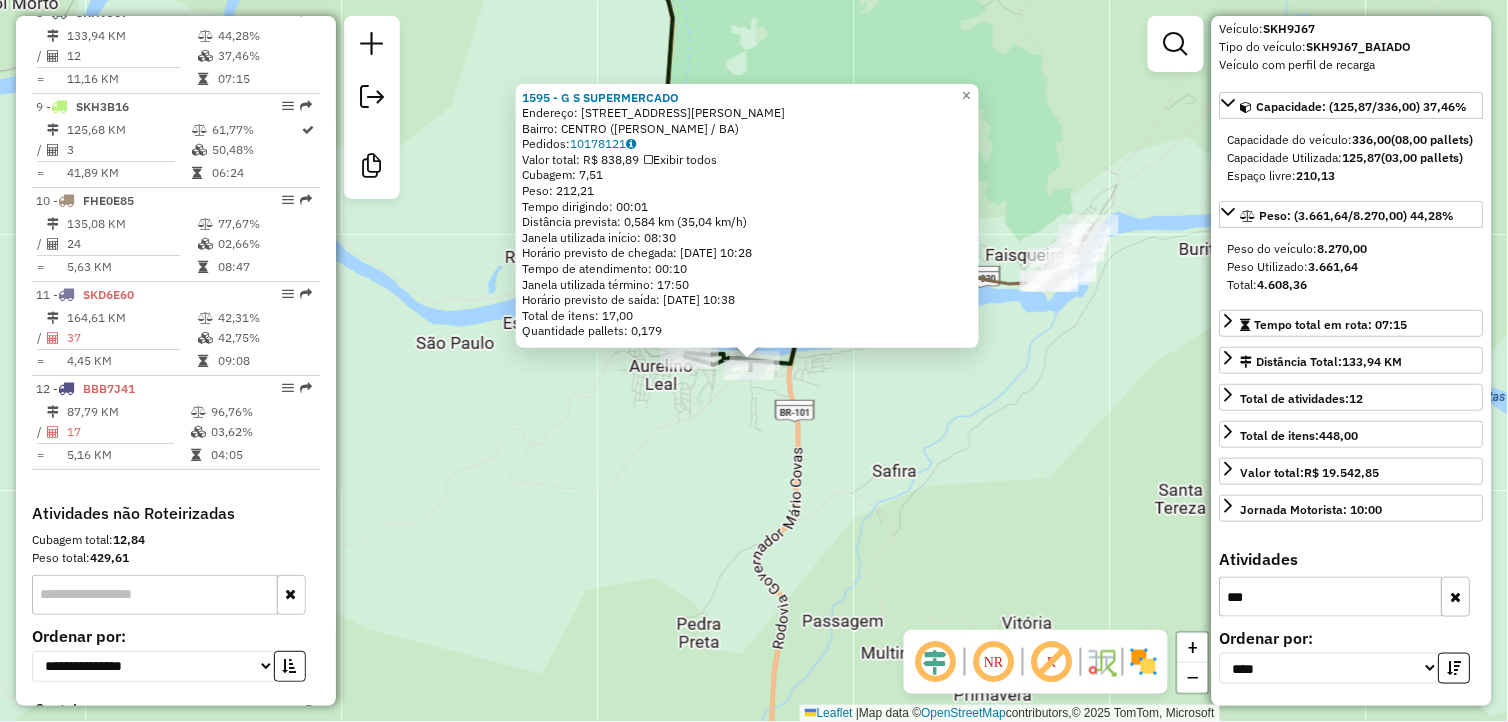 click at bounding box center (1456, 597) 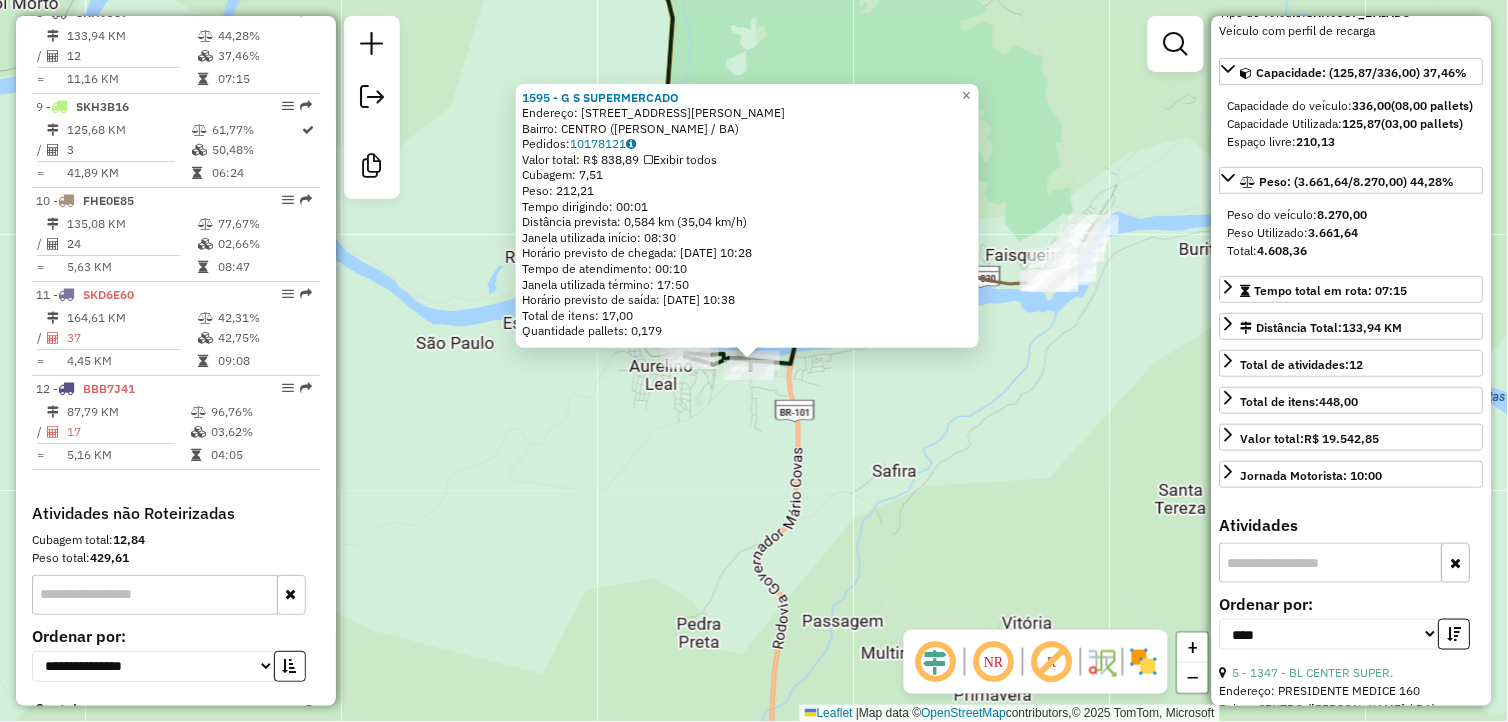 type 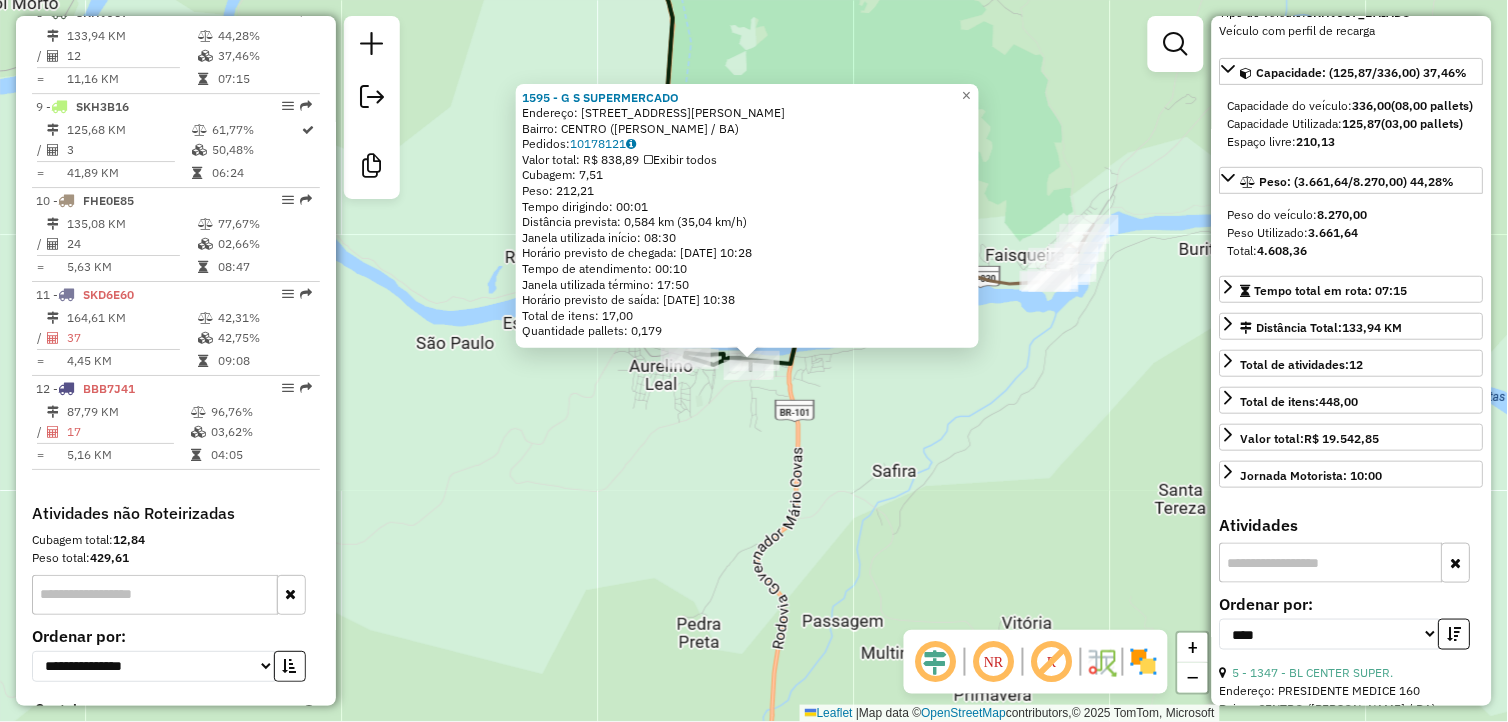 click at bounding box center [1331, 563] 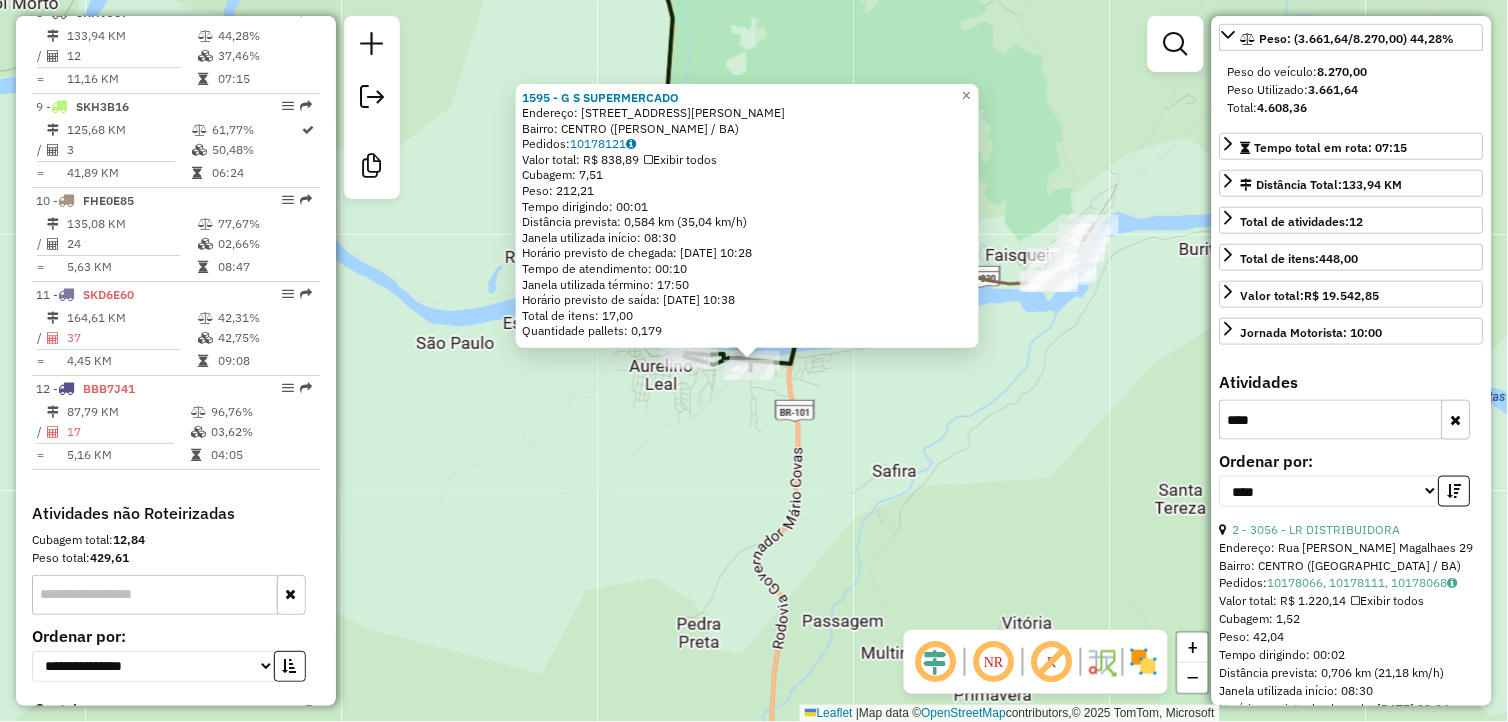 scroll, scrollTop: 0, scrollLeft: 0, axis: both 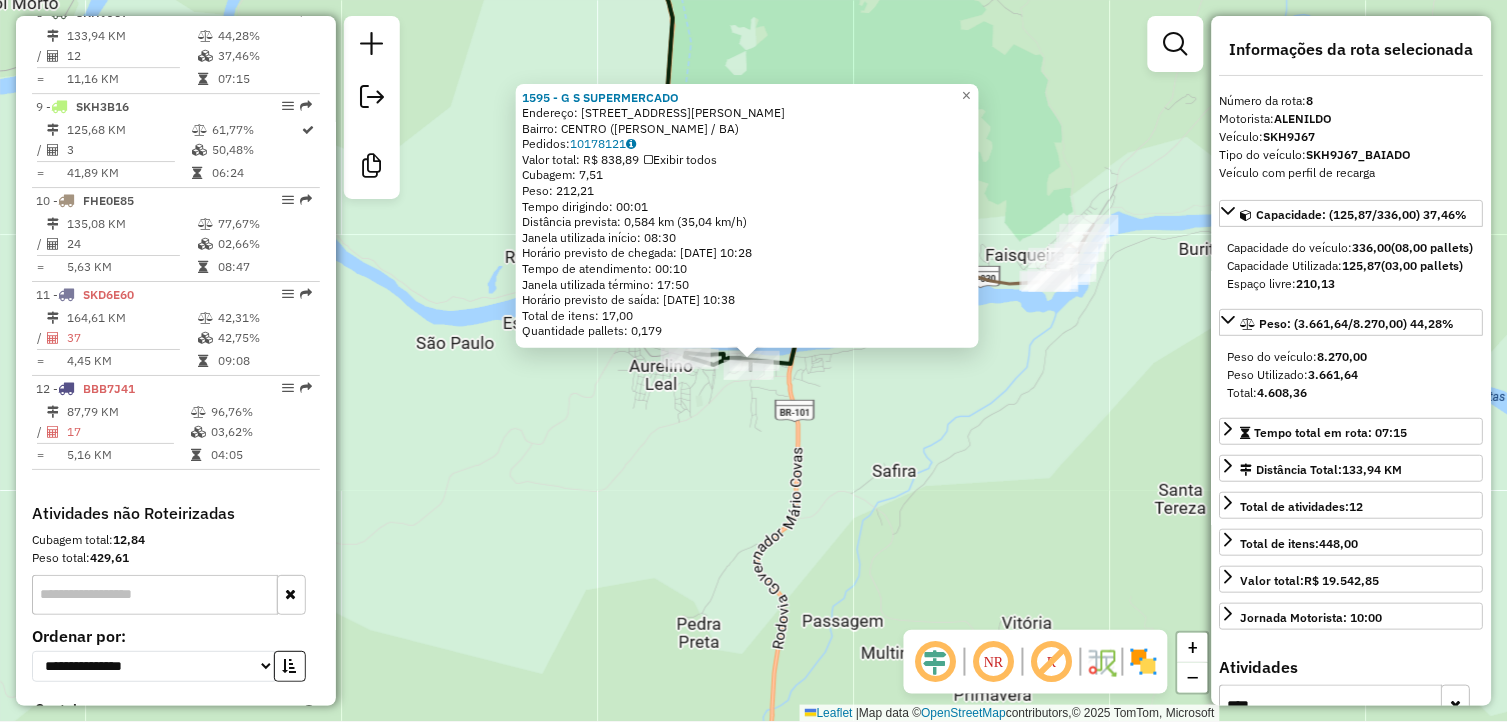 type on "****" 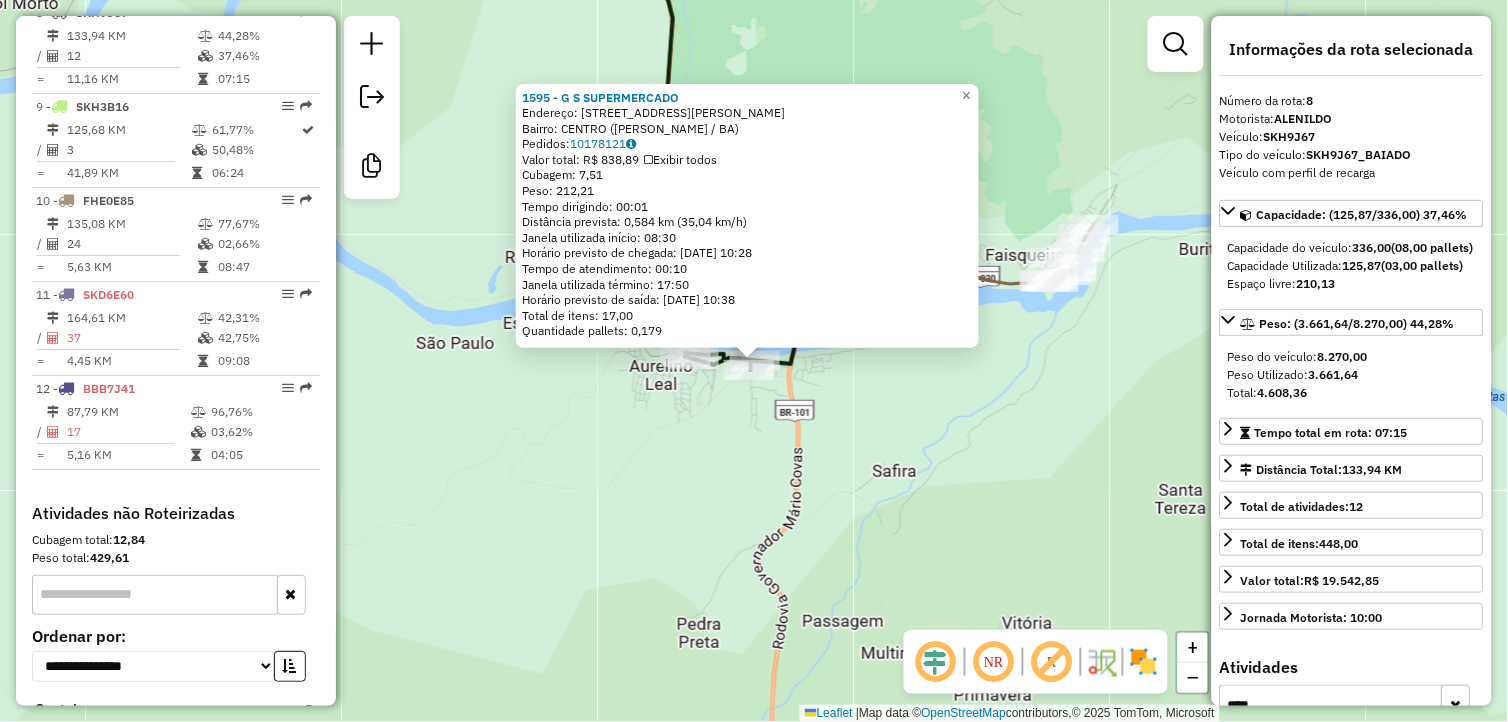 click on "1595 - G S SUPERMERCADO  Endereço:  RUA ALOISIO SOUZA 230   Bairro: CENTRO (AURELINO LEAL / BA)   Pedidos:  10178121   Valor total: R$ 838,89   Exibir todos   Cubagem: 7,51  Peso: 212,21  Tempo dirigindo: 00:01   Distância prevista: 0,584 km (35,04 km/h)   Janela utilizada início: 08:30   Horário previsto de chegada: 11/07/2025 10:28   Tempo de atendimento: 00:10   Janela utilizada término: 17:50   Horário previsto de saída: 11/07/2025 10:38   Total de itens: 17,00   Quantidade pallets: 0,179  × Janela de atendimento Grade de atendimento Capacidade Transportadoras Veículos Cliente Pedidos  Rotas Selecione os dias de semana para filtrar as janelas de atendimento  Seg   Ter   Qua   Qui   Sex   Sáb   Dom  Informe o período da janela de atendimento: De: Até:  Filtrar exatamente a janela do cliente  Considerar janela de atendimento padrão  Selecione os dias de semana para filtrar as grades de atendimento  Seg   Ter   Qua   Qui   Sex   Sáb   Dom   Considerar clientes sem dia de atendimento cadastrado" 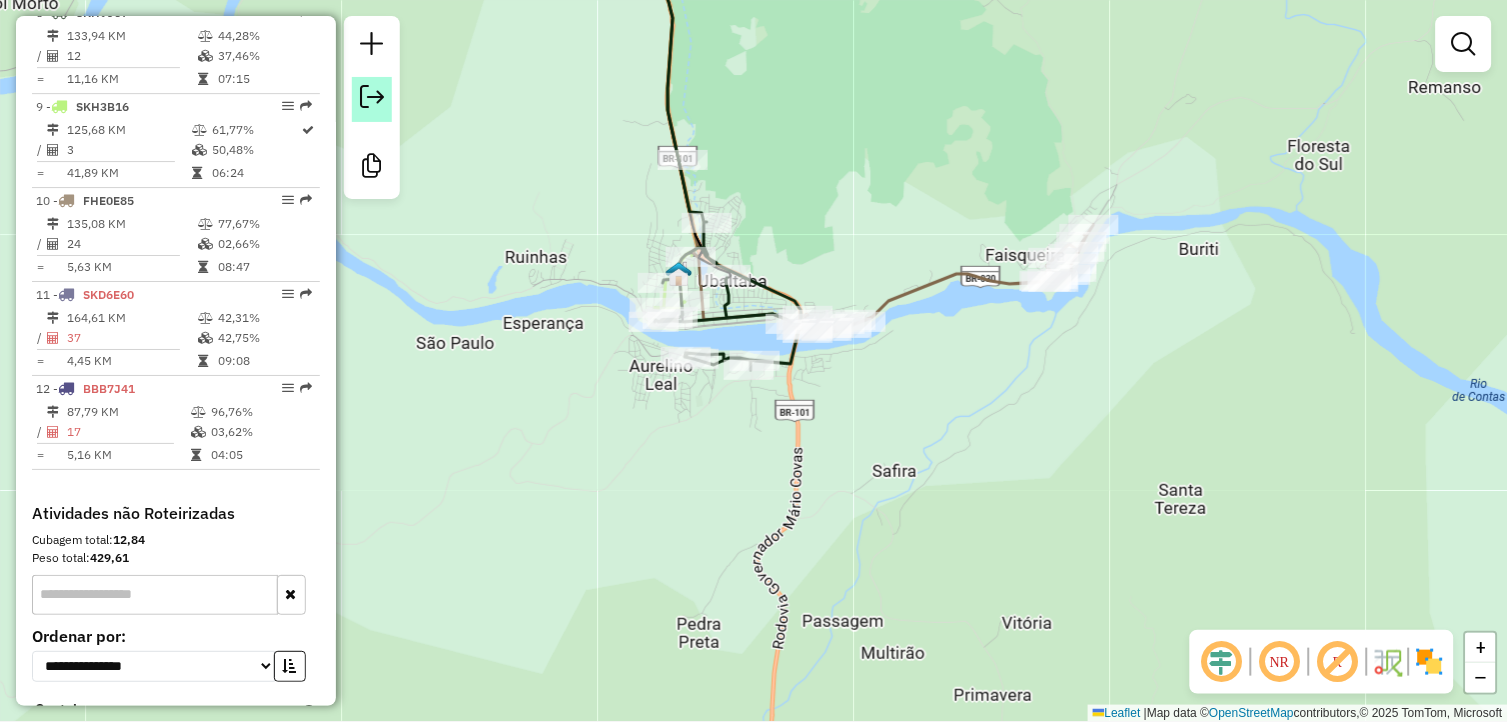 click 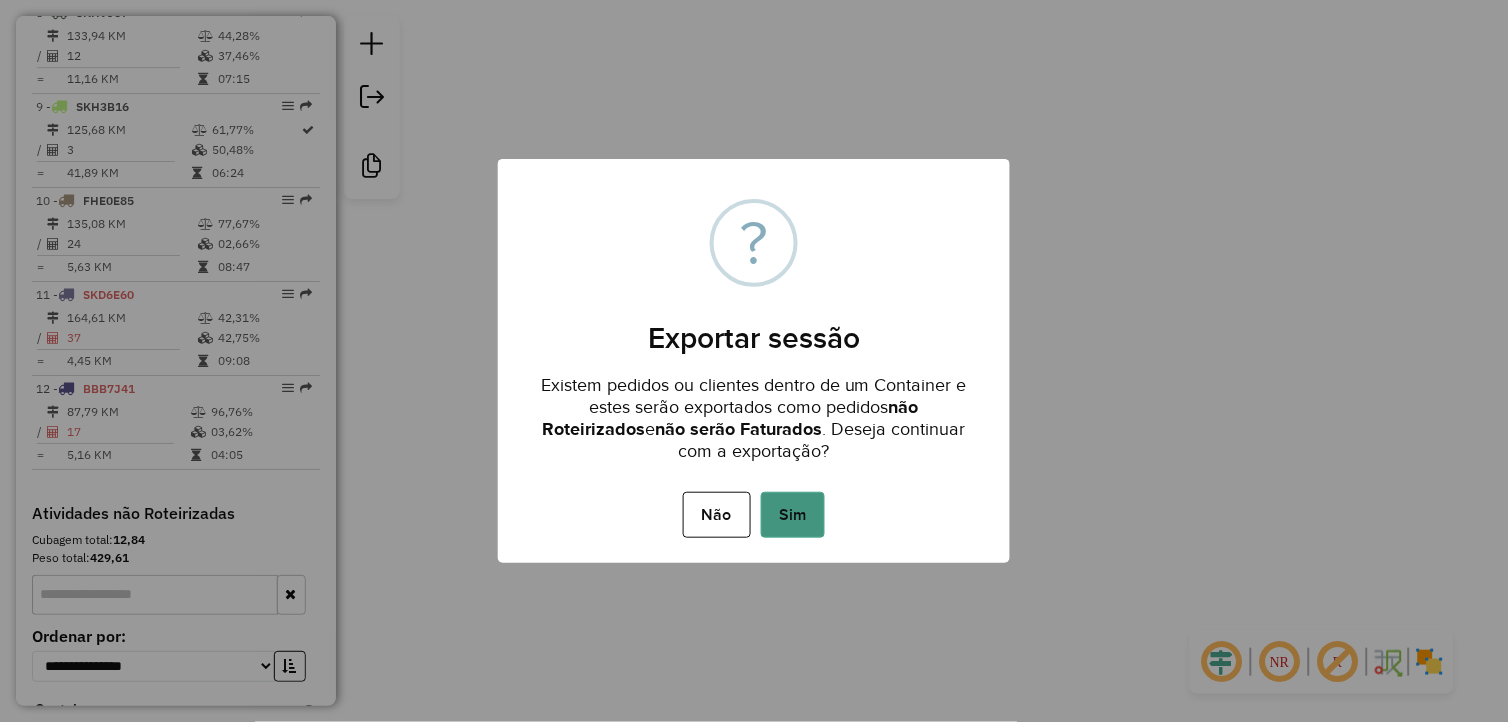 click on "Sim" at bounding box center [793, 515] 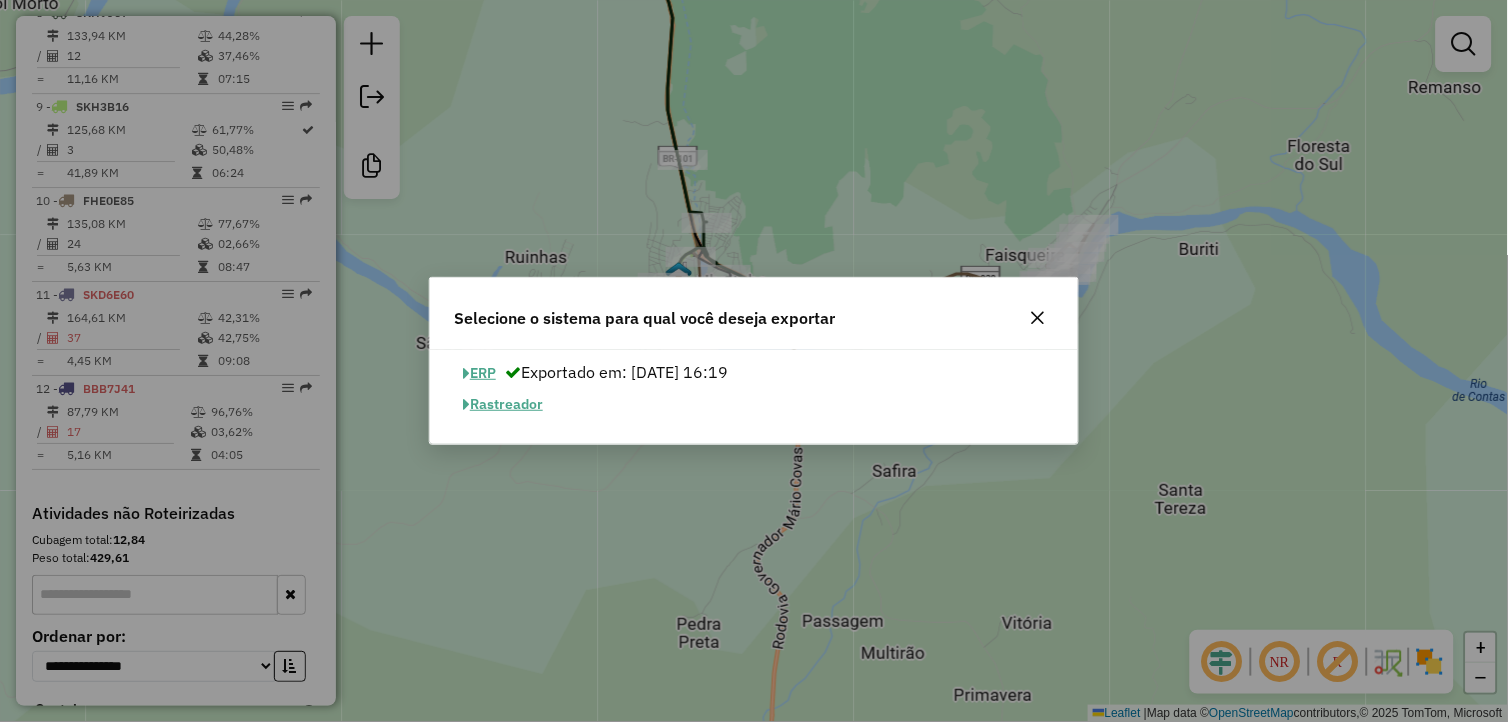 click on "ERP" 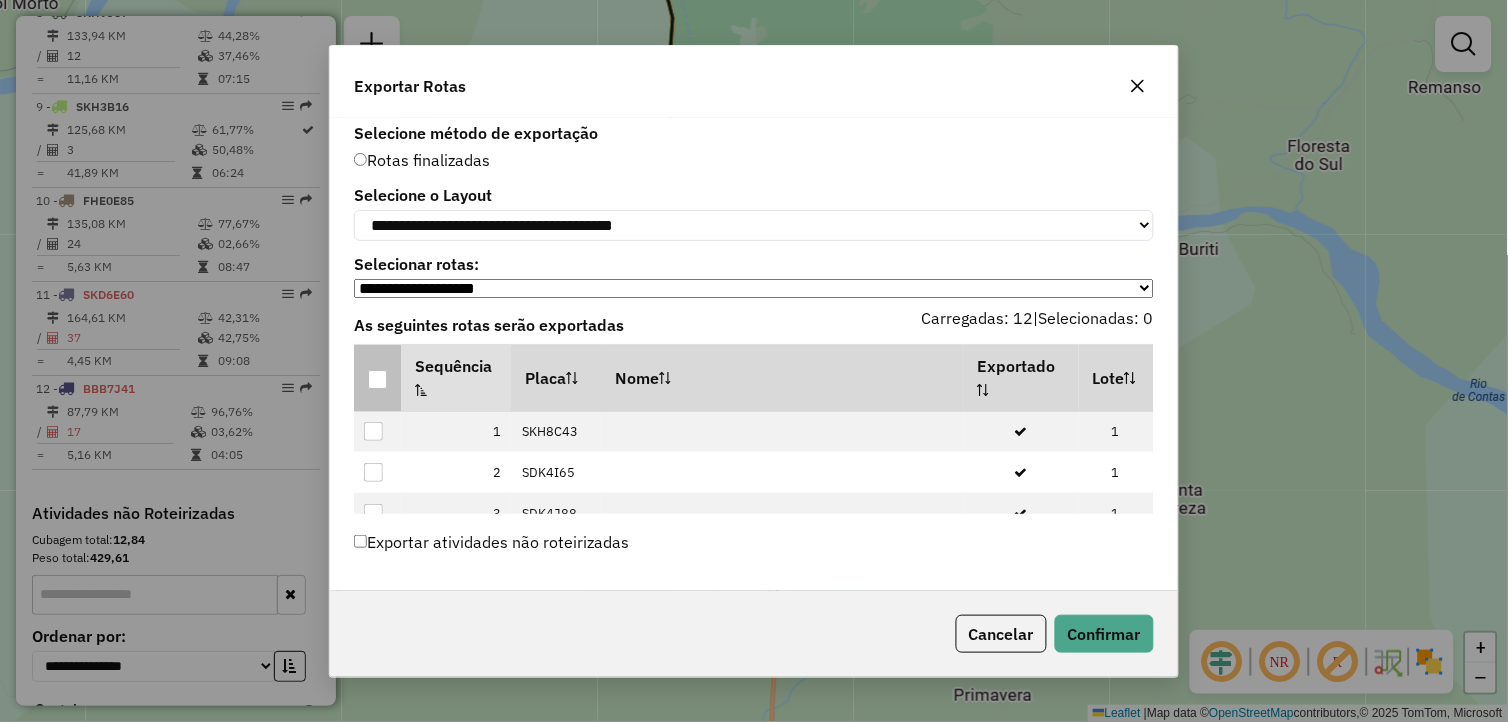 click at bounding box center (377, 379) 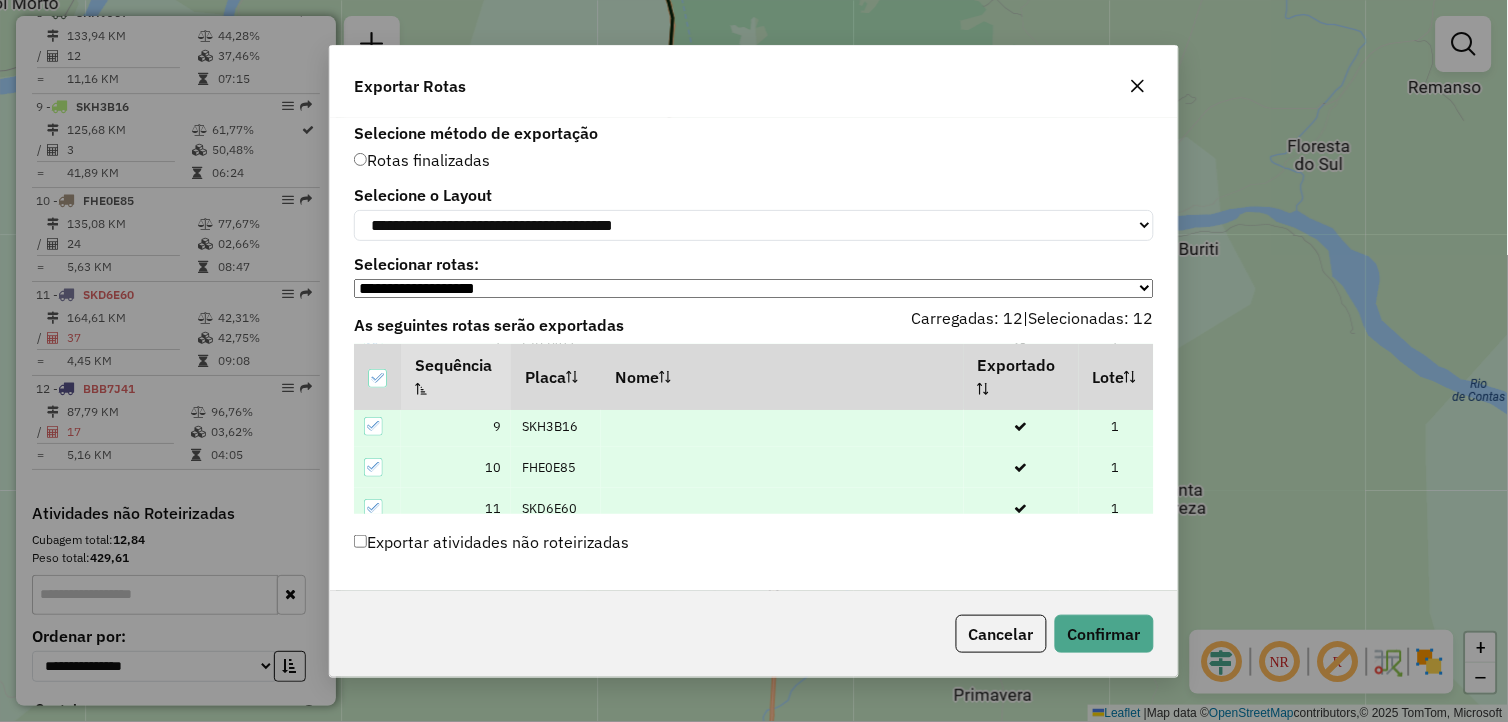 scroll, scrollTop: 392, scrollLeft: 0, axis: vertical 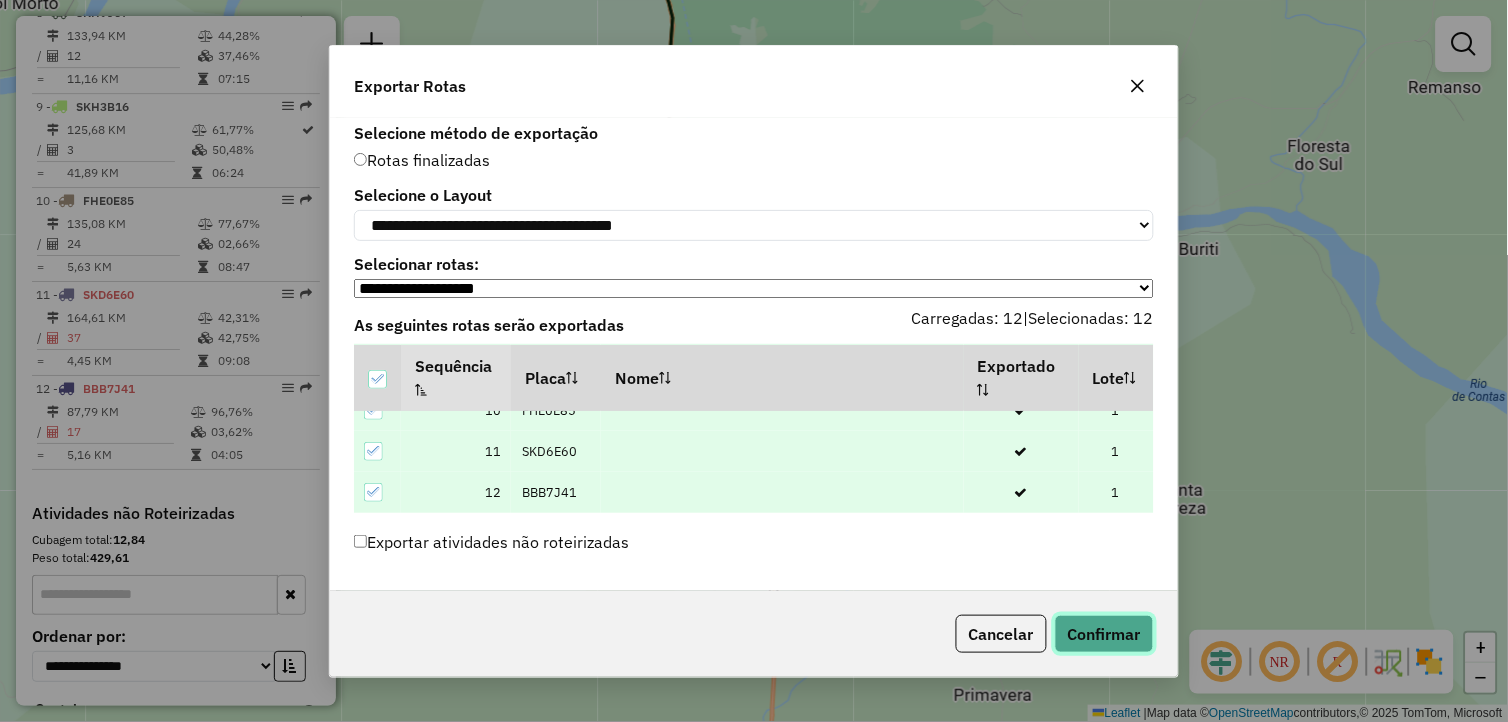 click on "Confirmar" 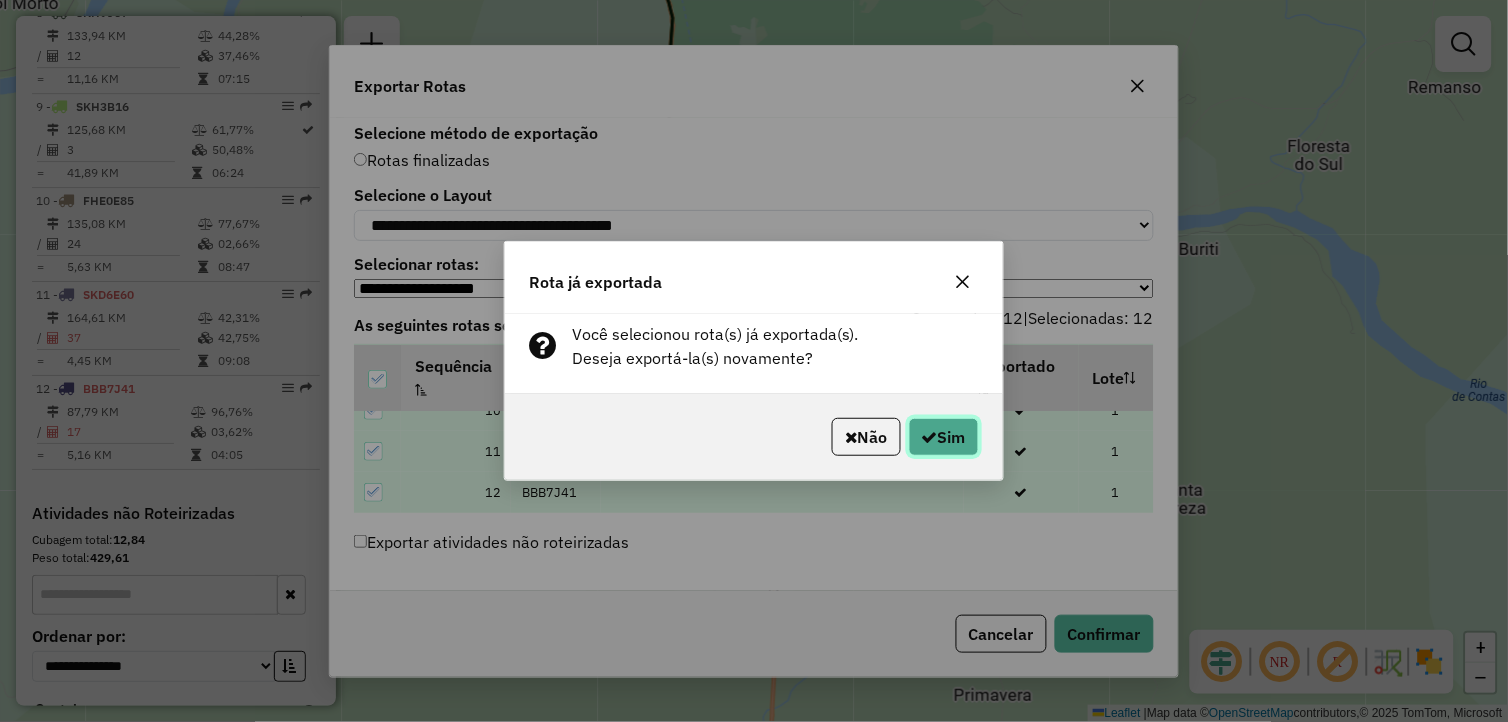 click on "Sim" 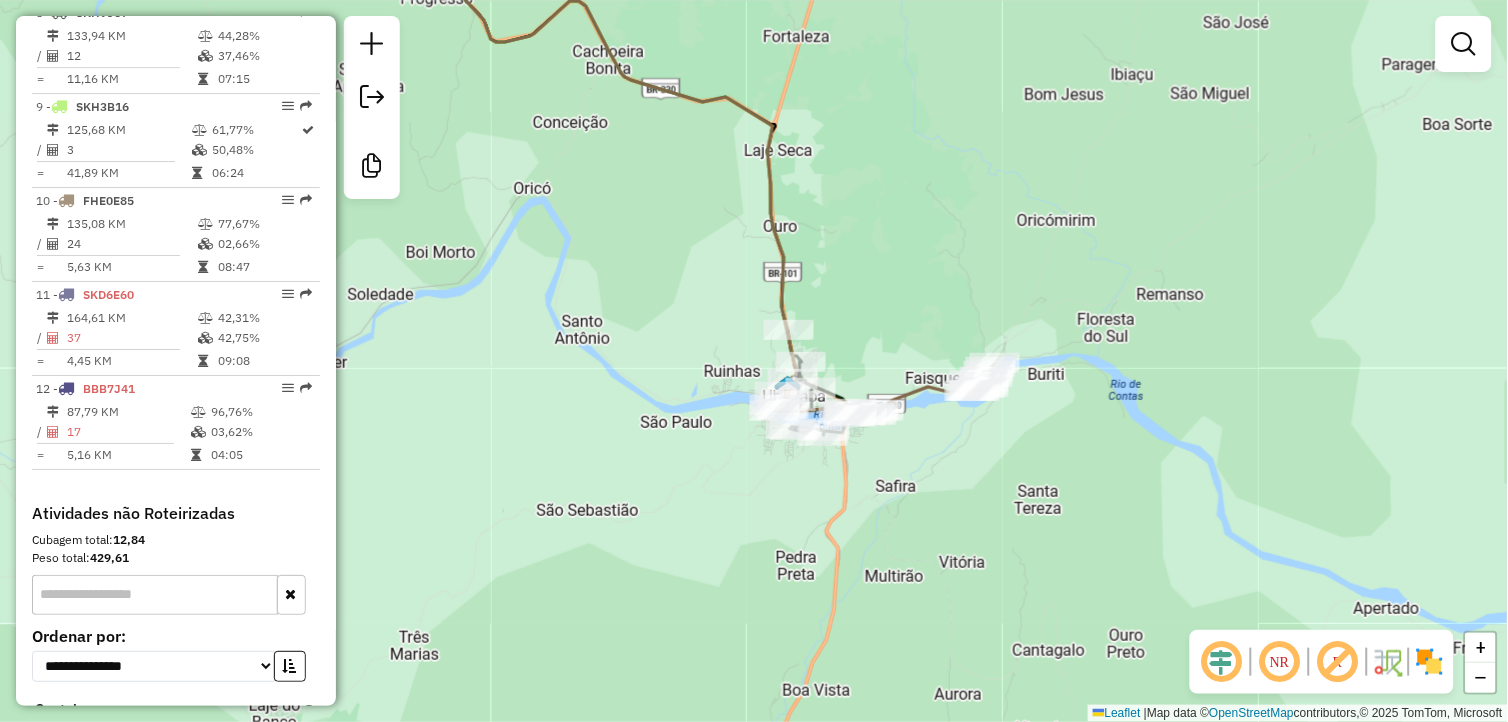 drag, startPoint x: 873, startPoint y: 253, endPoint x: 905, endPoint y: 340, distance: 92.69843 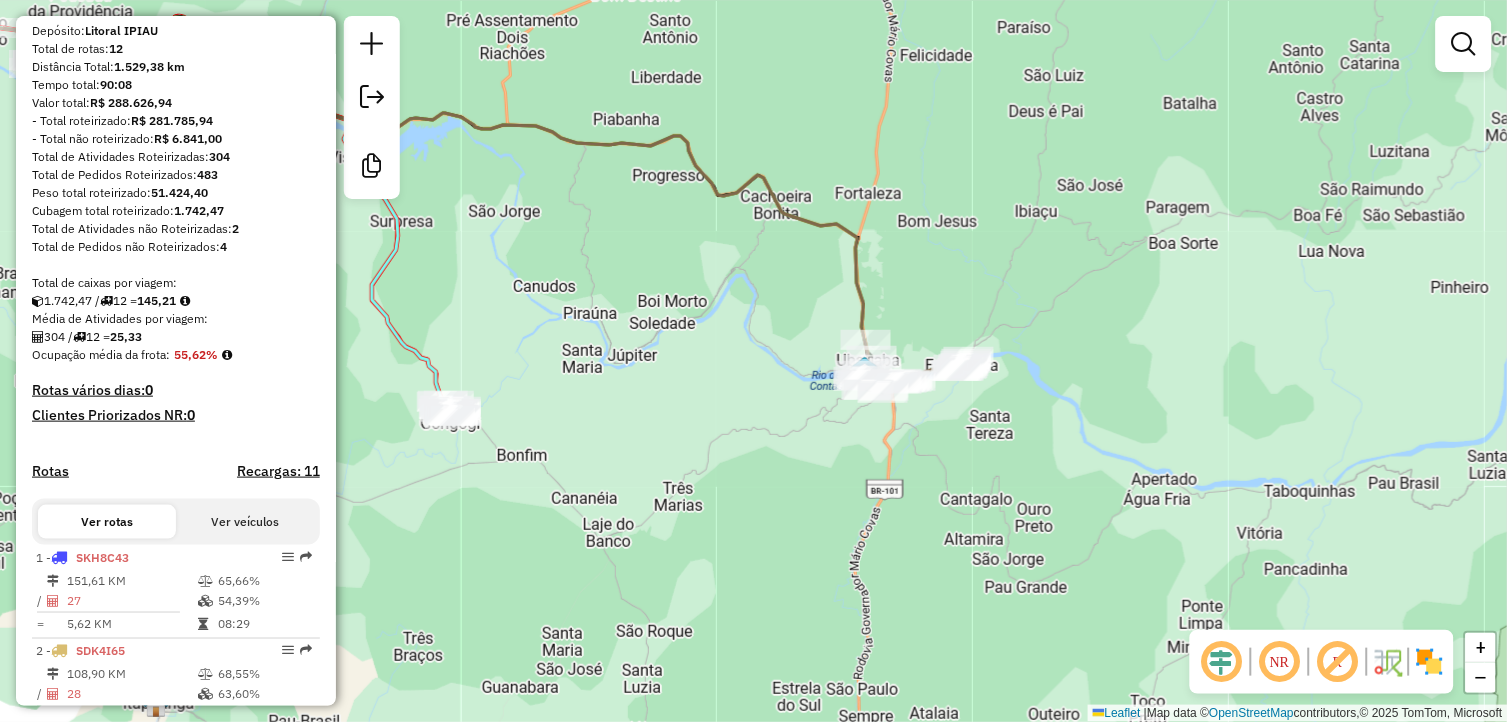scroll, scrollTop: 214, scrollLeft: 0, axis: vertical 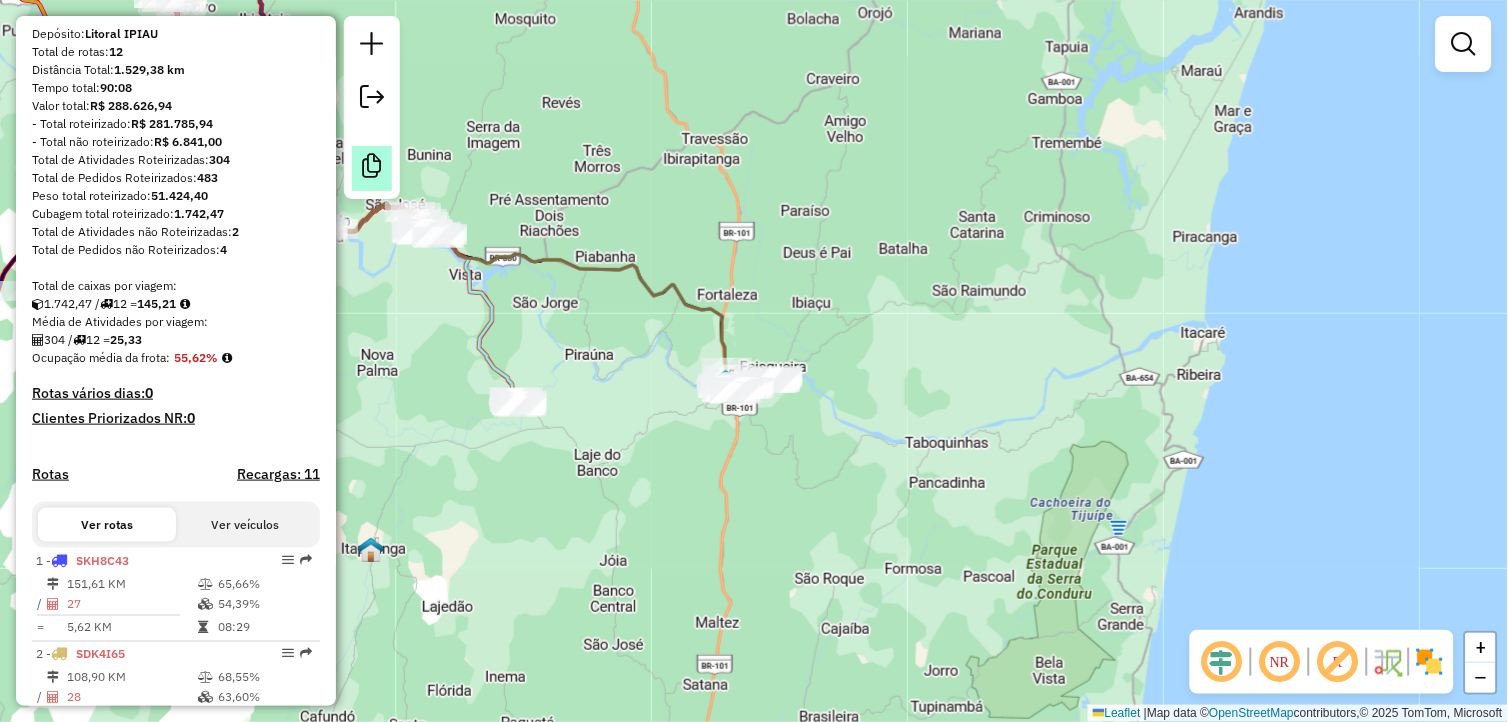 click 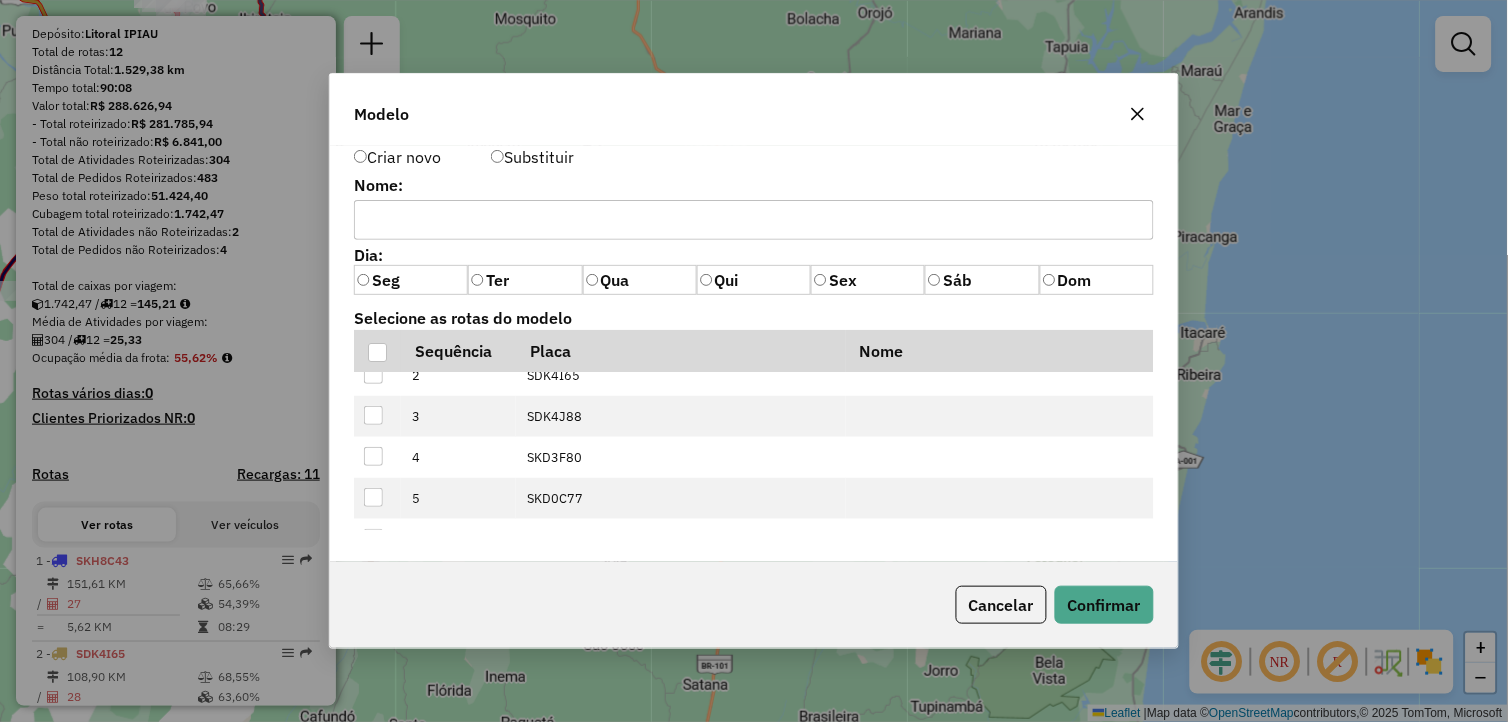 scroll, scrollTop: 0, scrollLeft: 0, axis: both 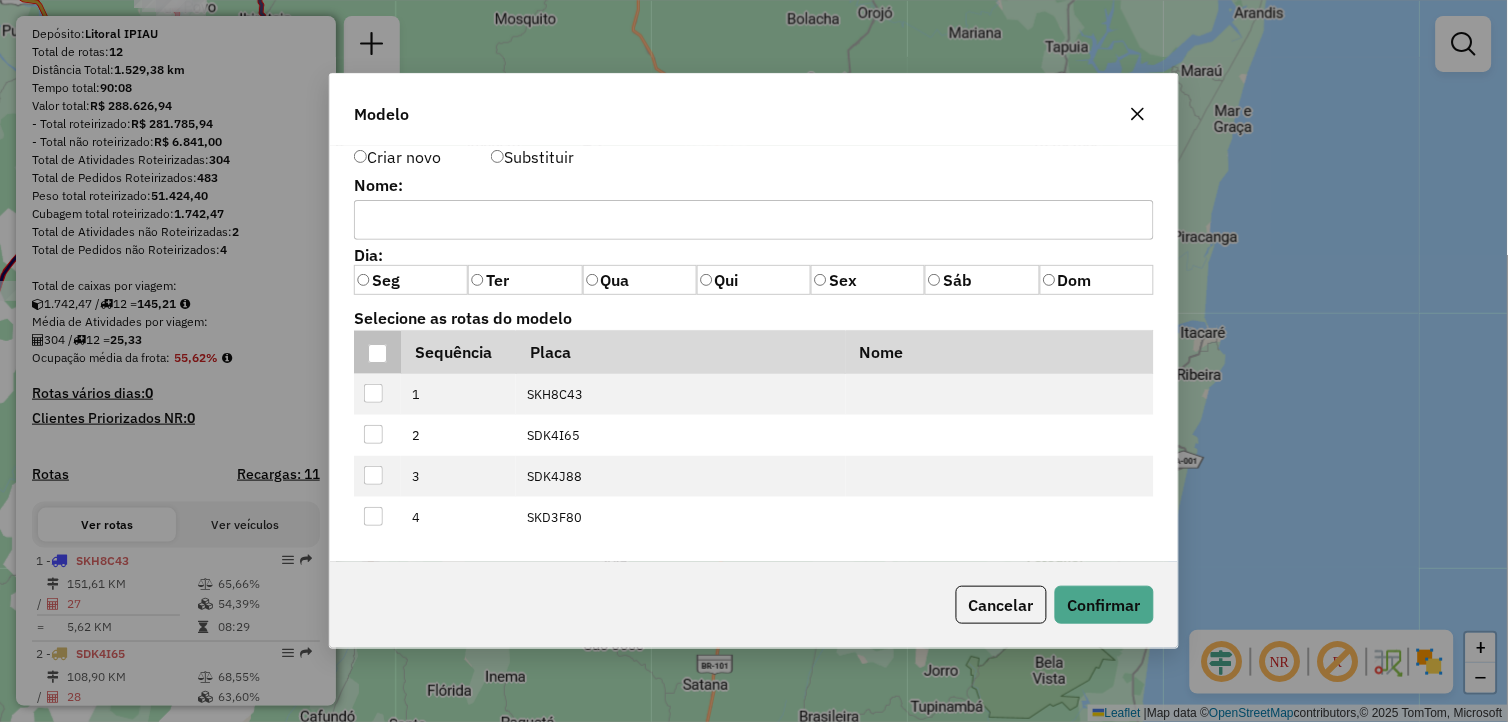 click at bounding box center [377, 353] 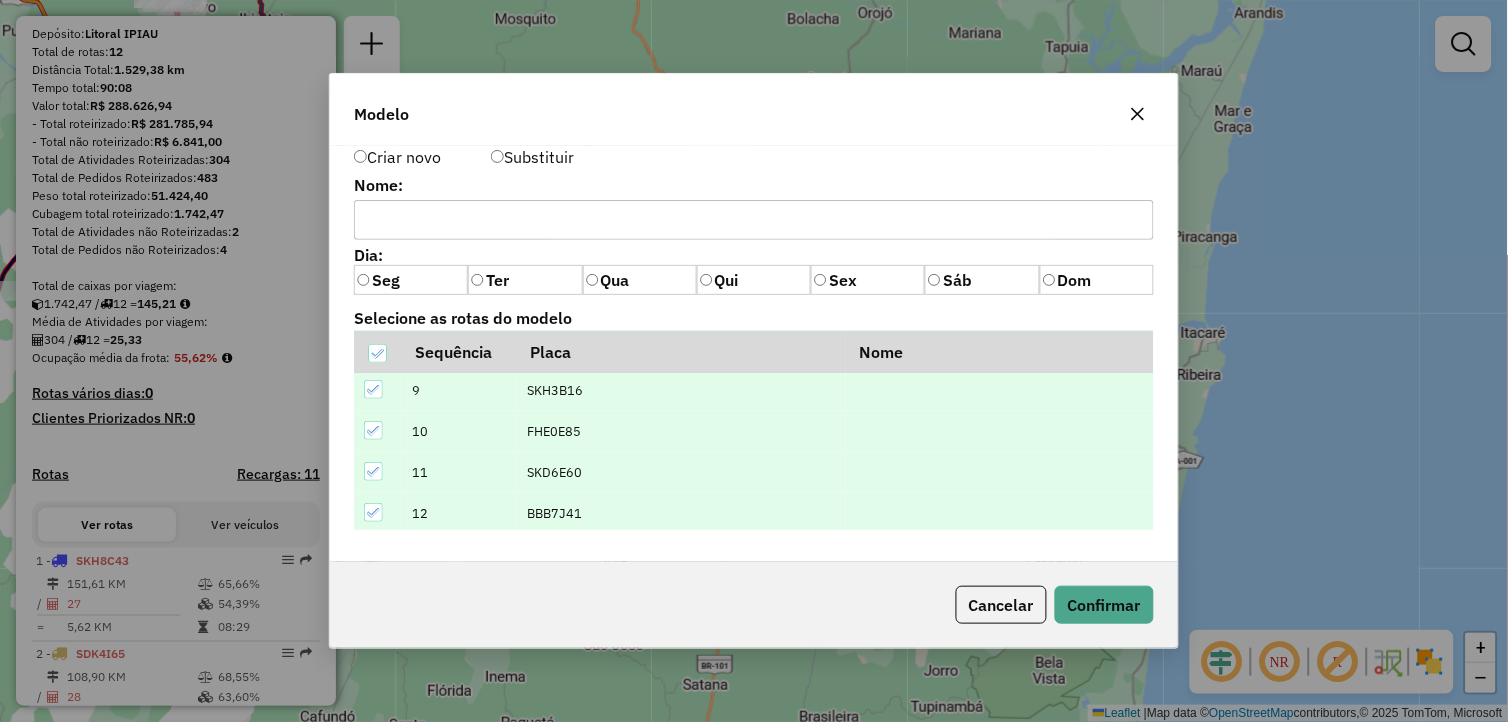 scroll, scrollTop: 333, scrollLeft: 0, axis: vertical 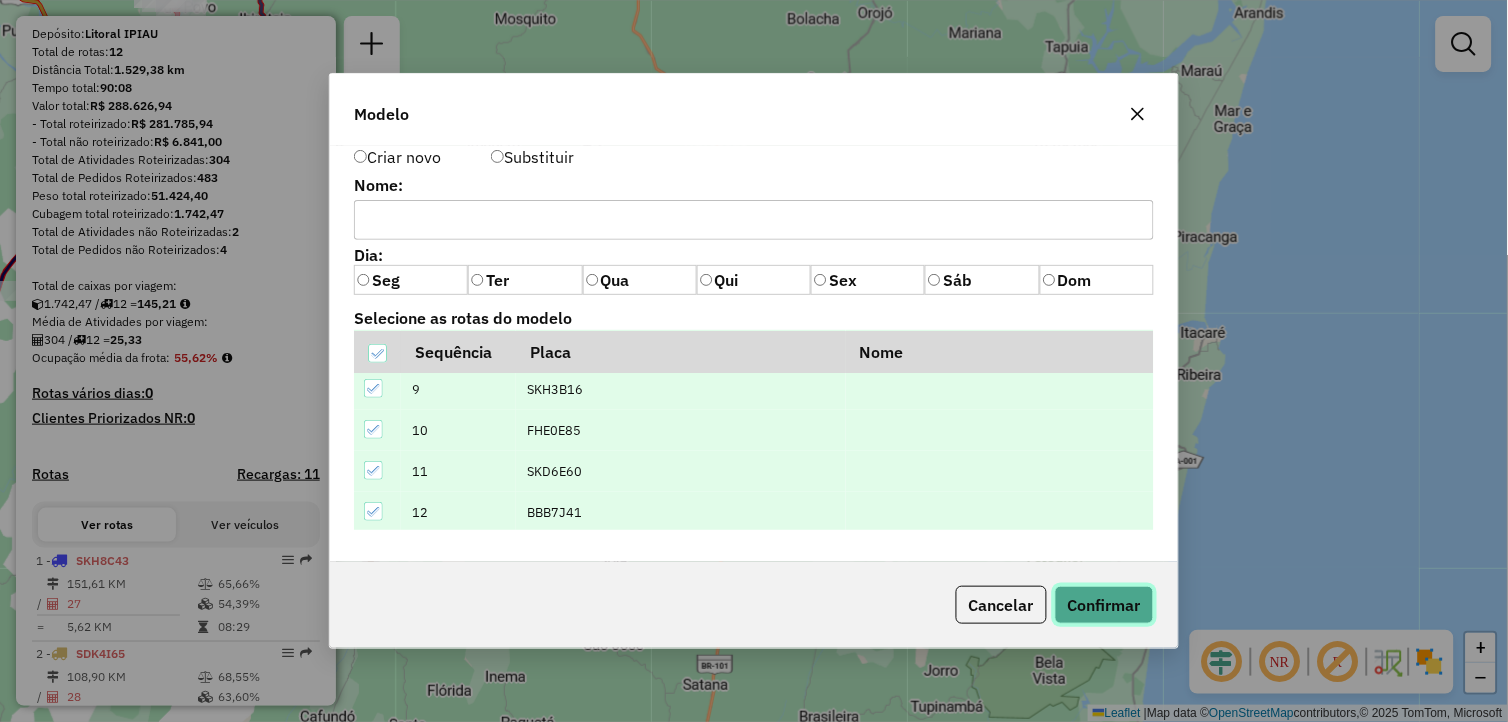 click on "Confirmar" 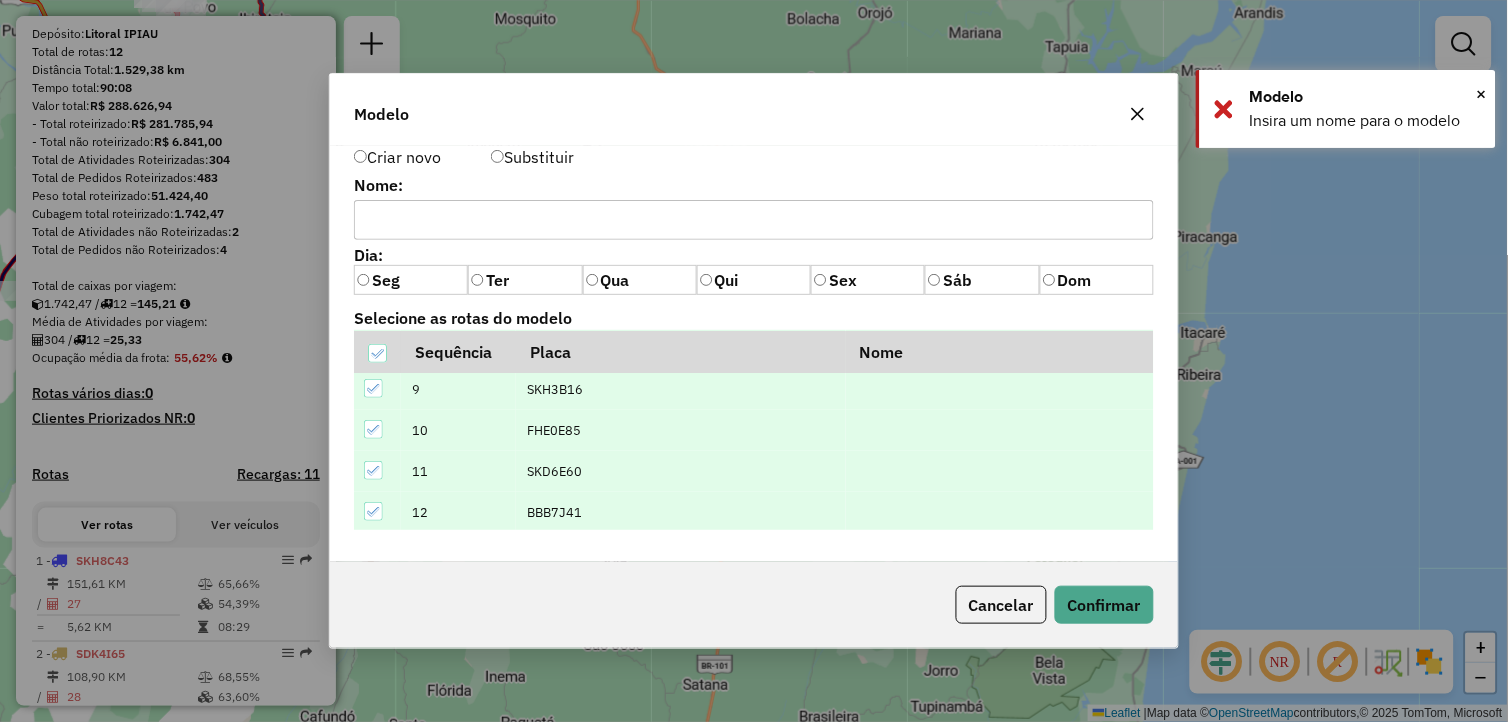 click at bounding box center [754, 220] 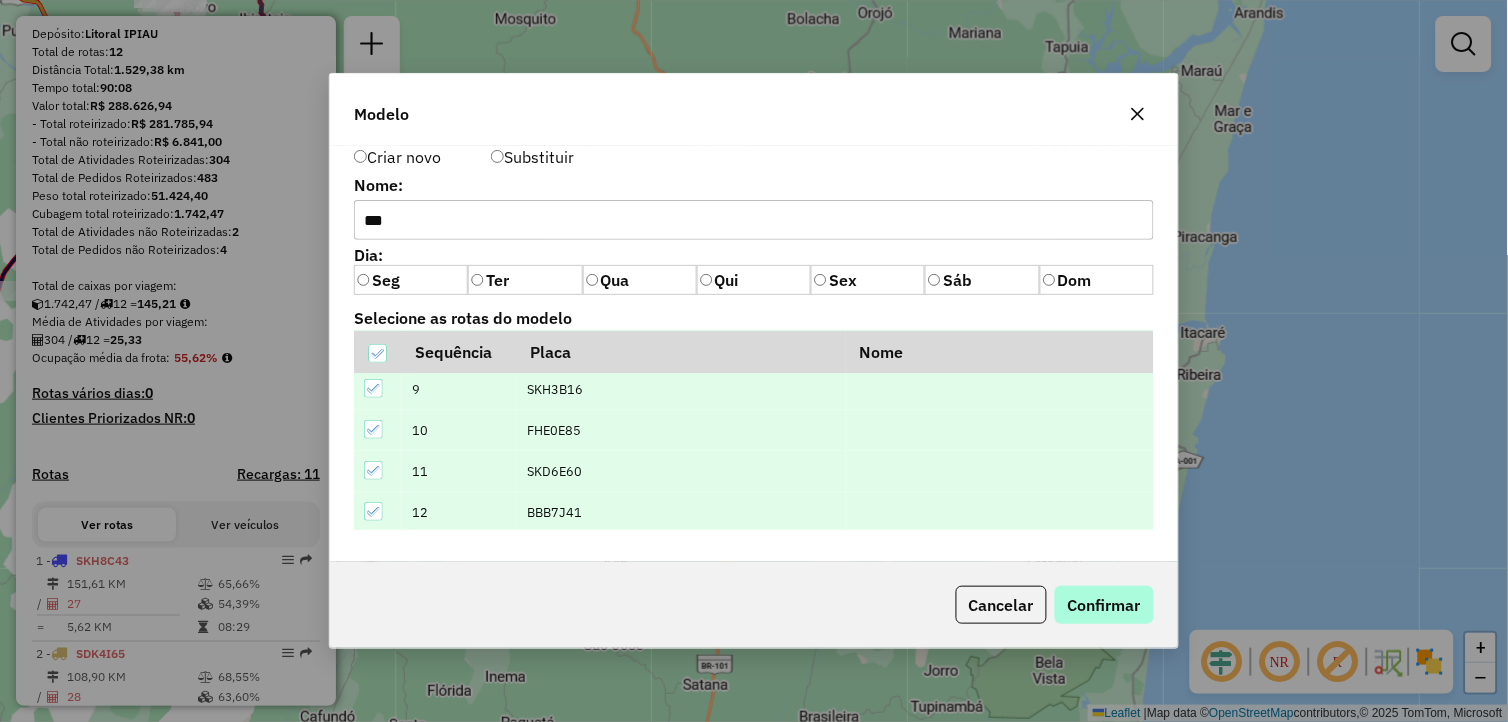 type on "***" 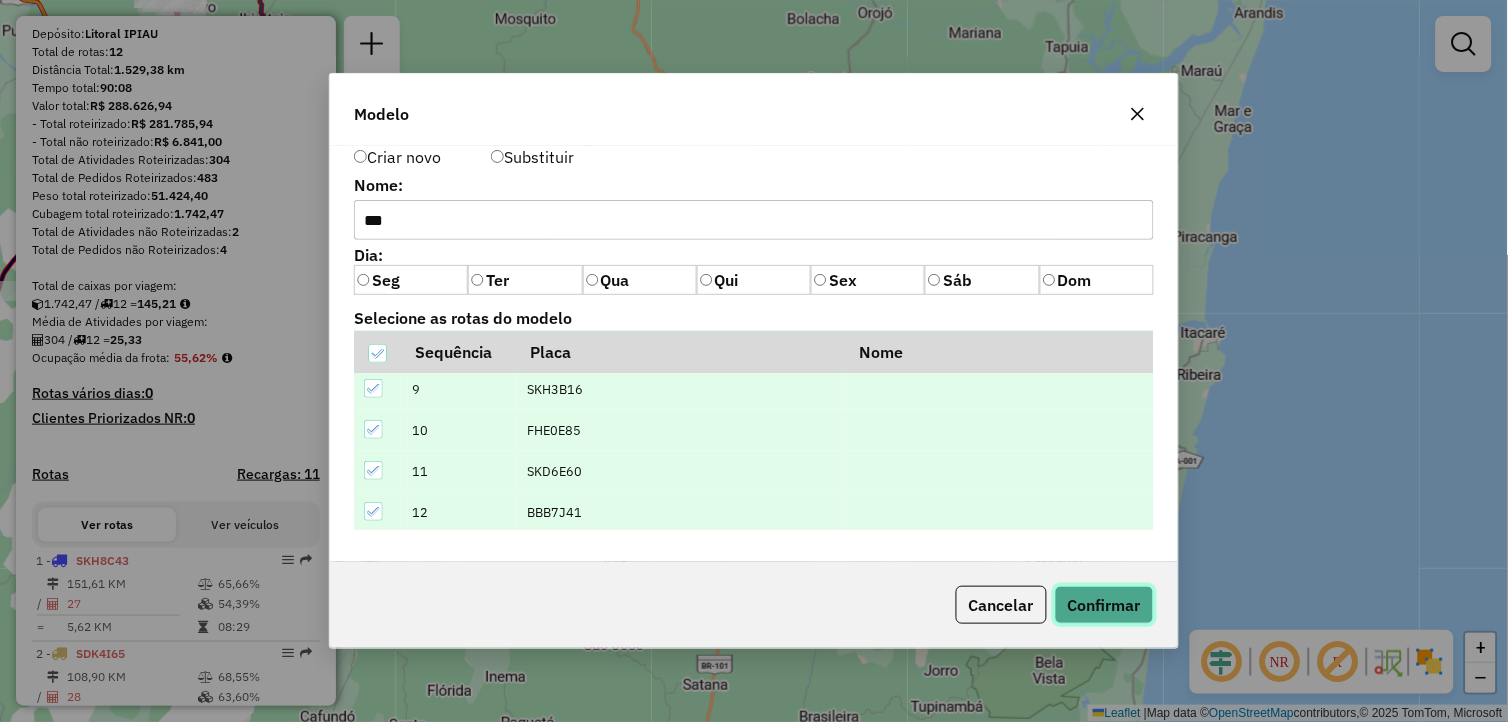 click on "Confirmar" 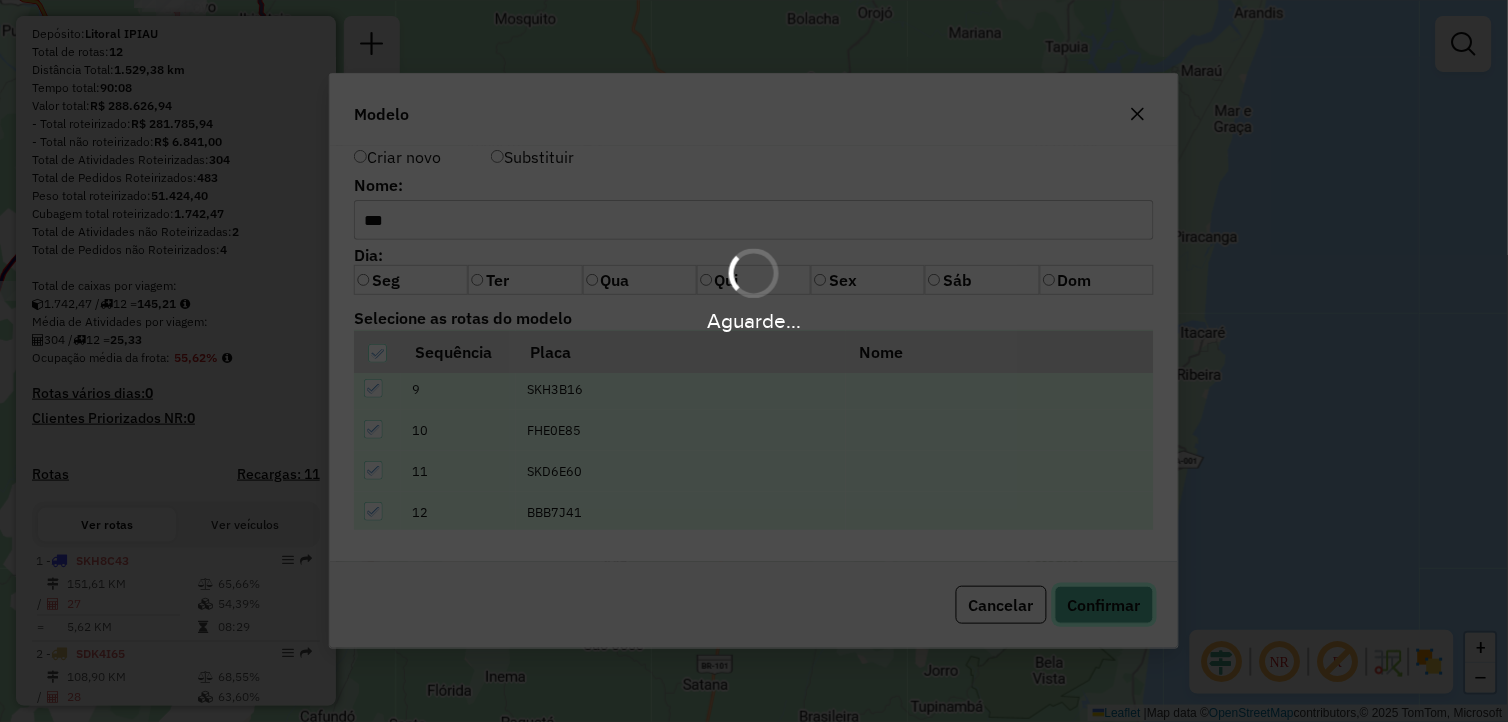 type 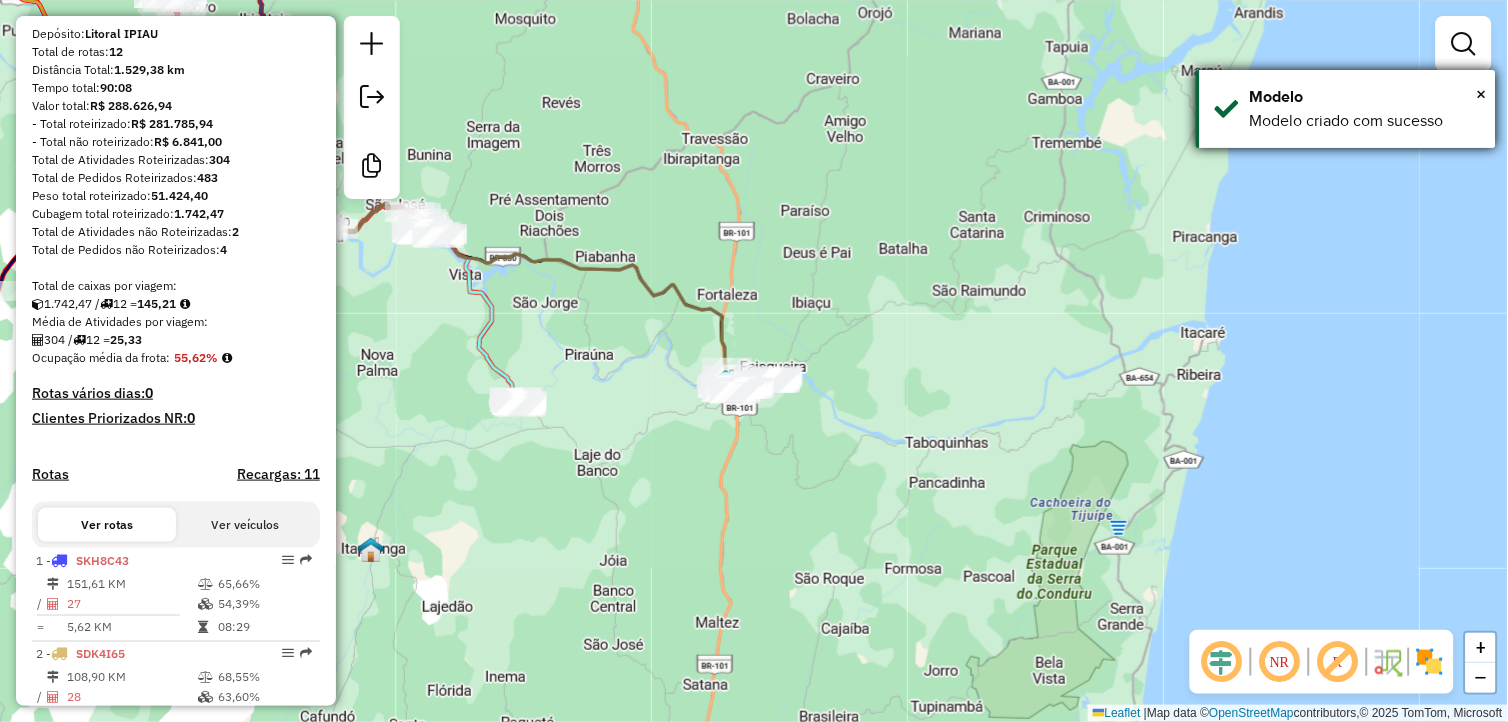 click on "Modelo criado com sucesso" at bounding box center (1365, 121) 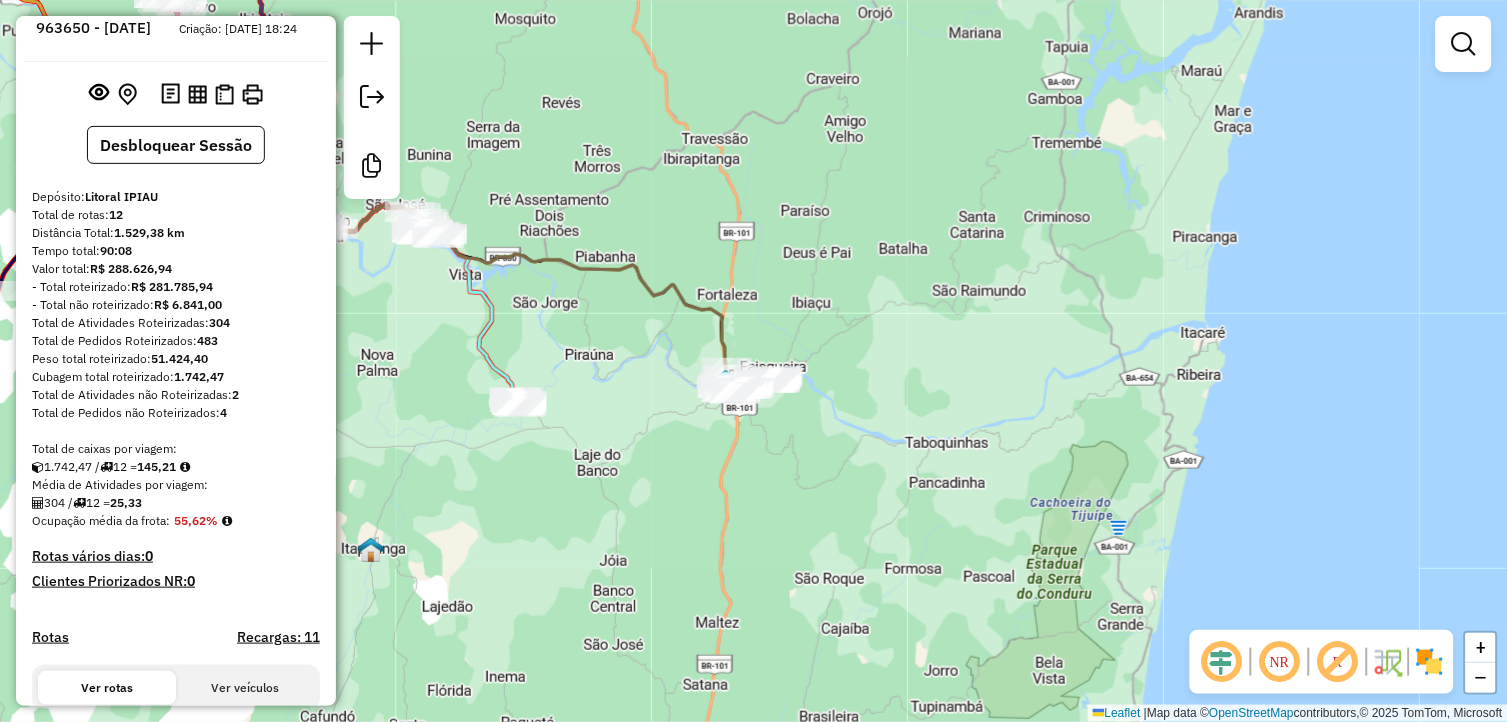 scroll, scrollTop: 0, scrollLeft: 0, axis: both 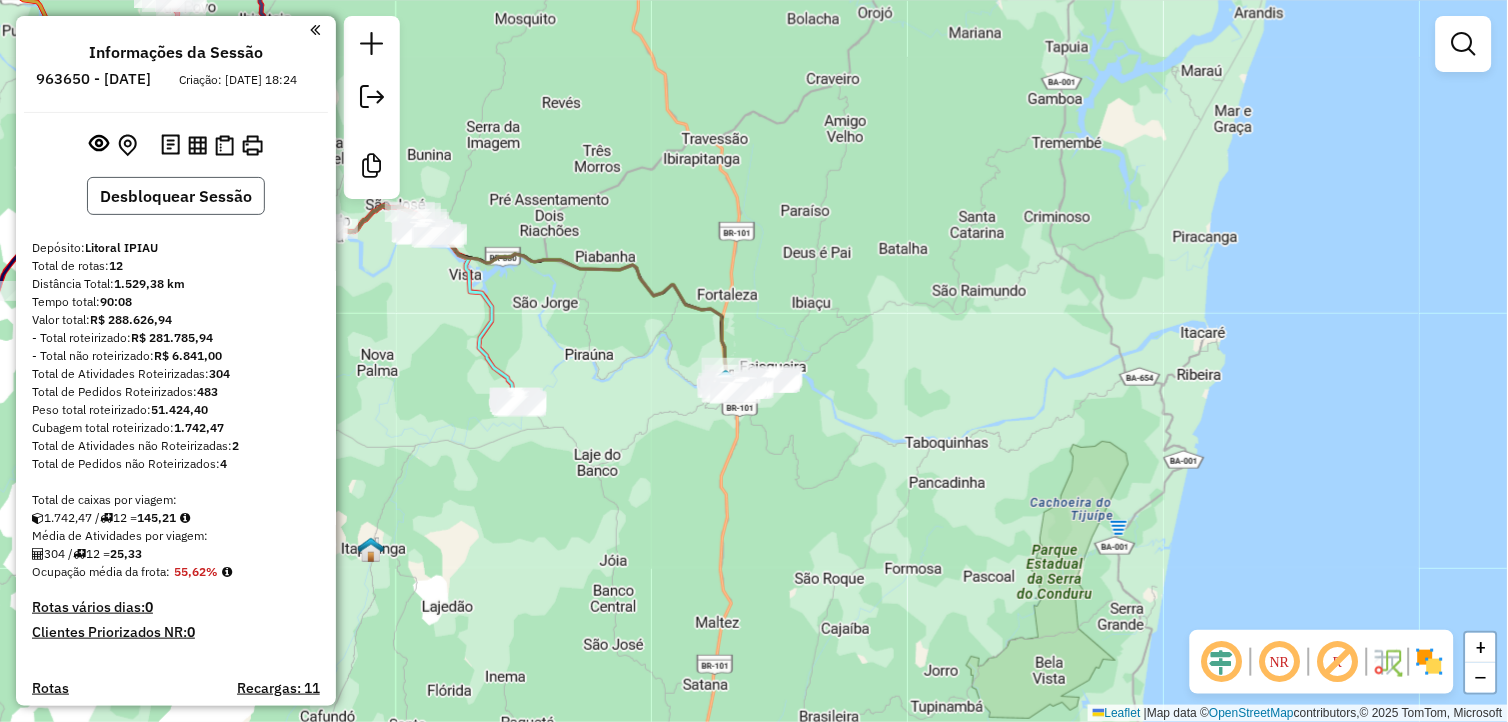 click on "Desbloquear Sessão" at bounding box center [176, 196] 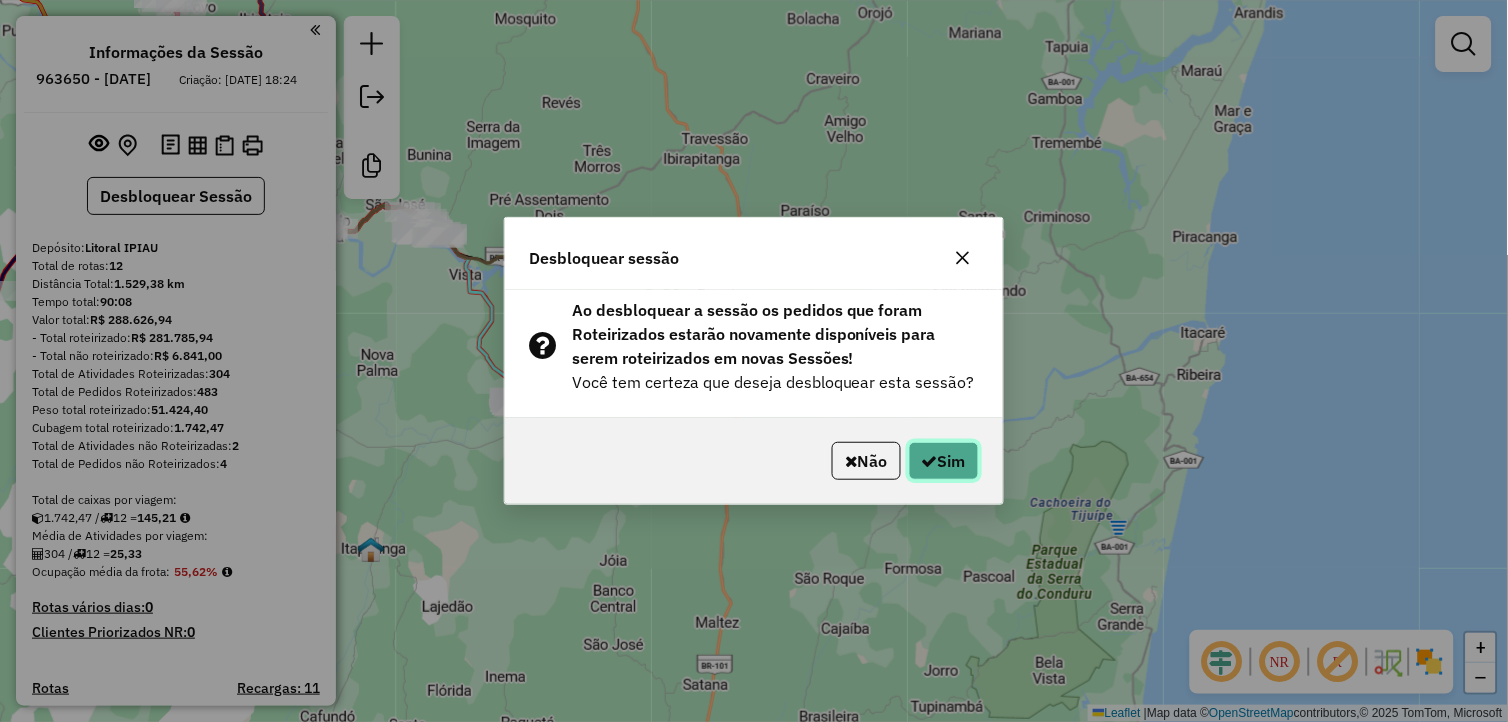 click on "Sim" 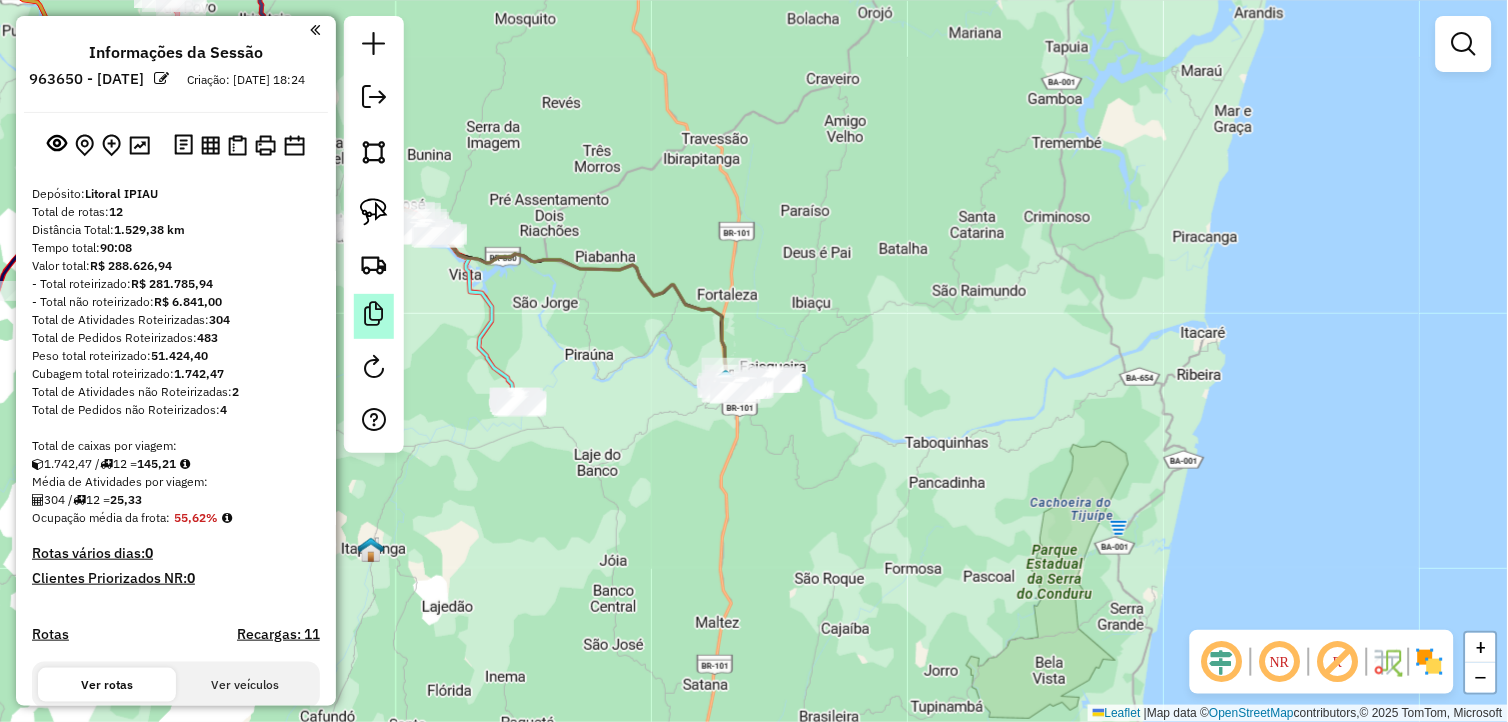 click 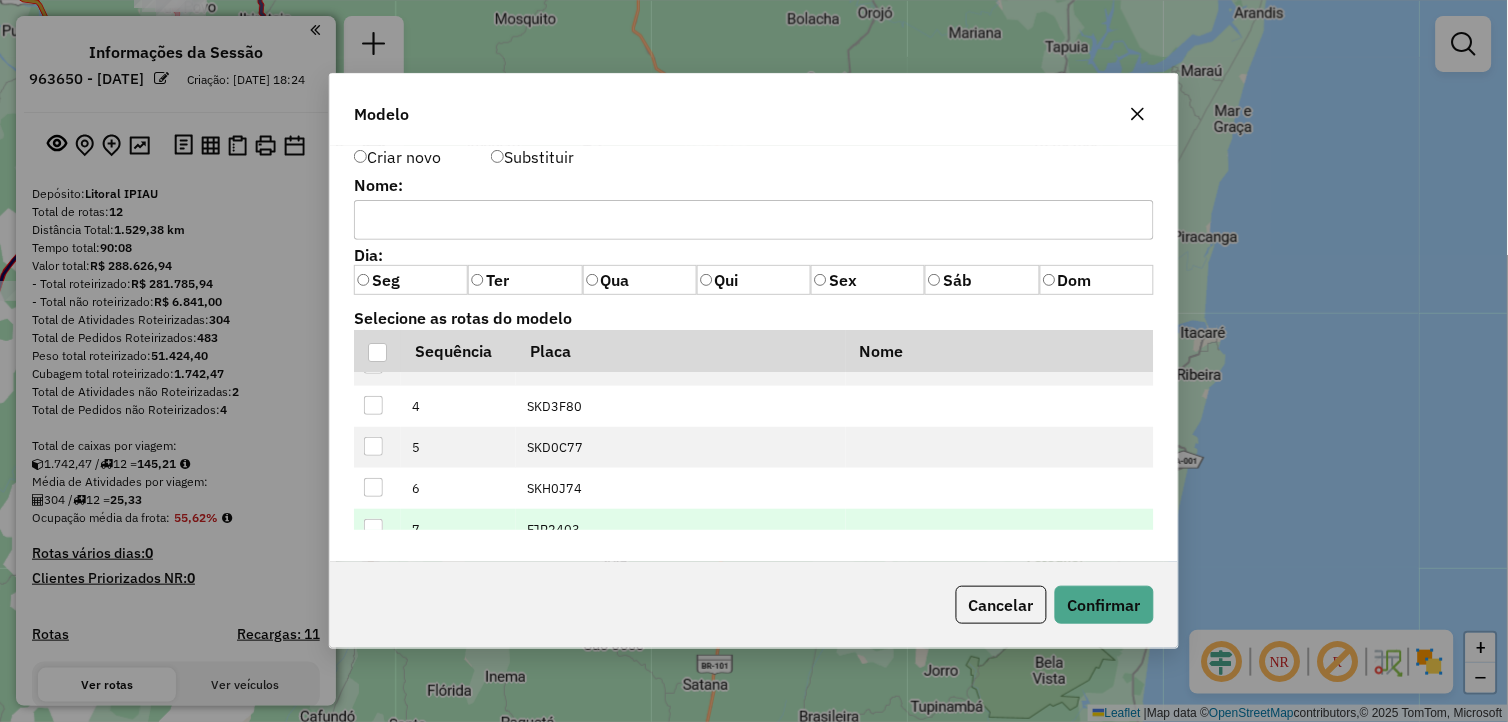 scroll, scrollTop: 0, scrollLeft: 0, axis: both 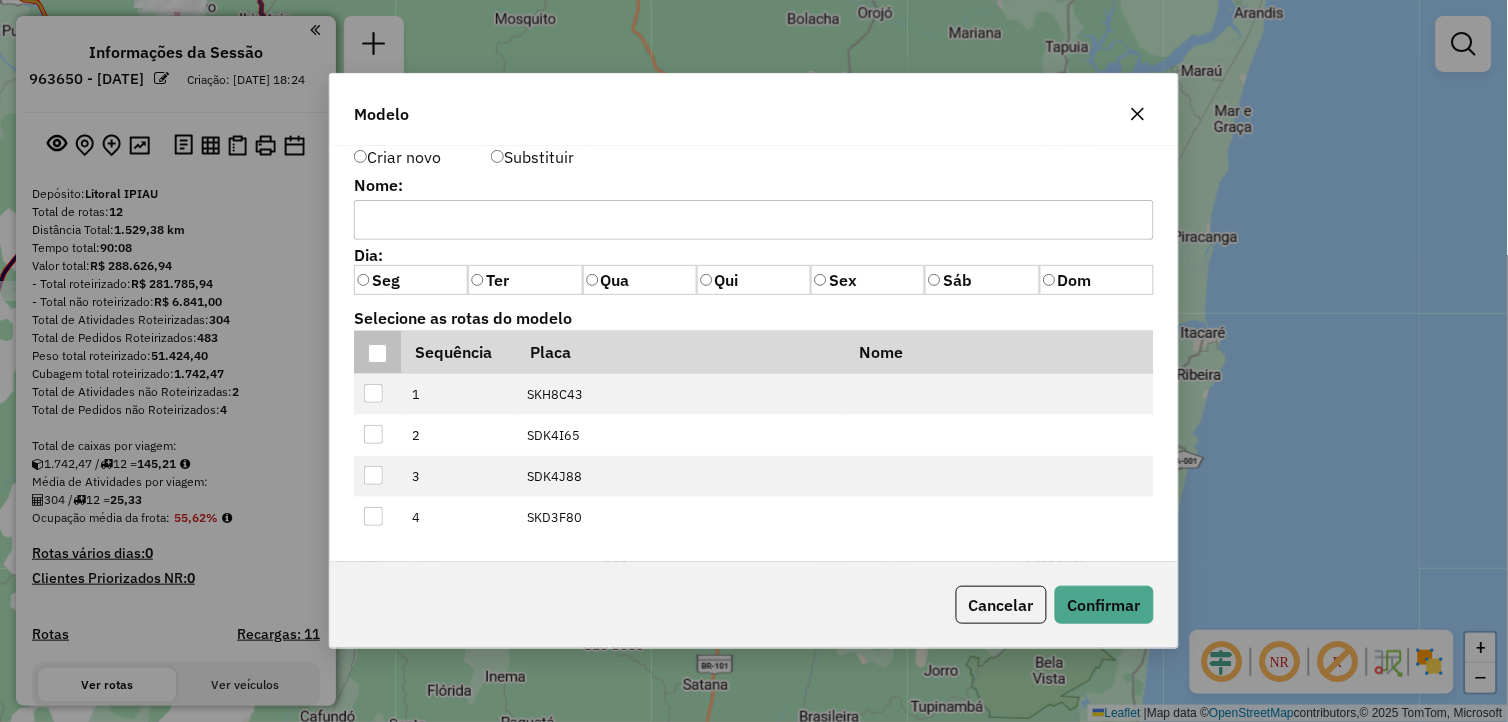 click at bounding box center (377, 353) 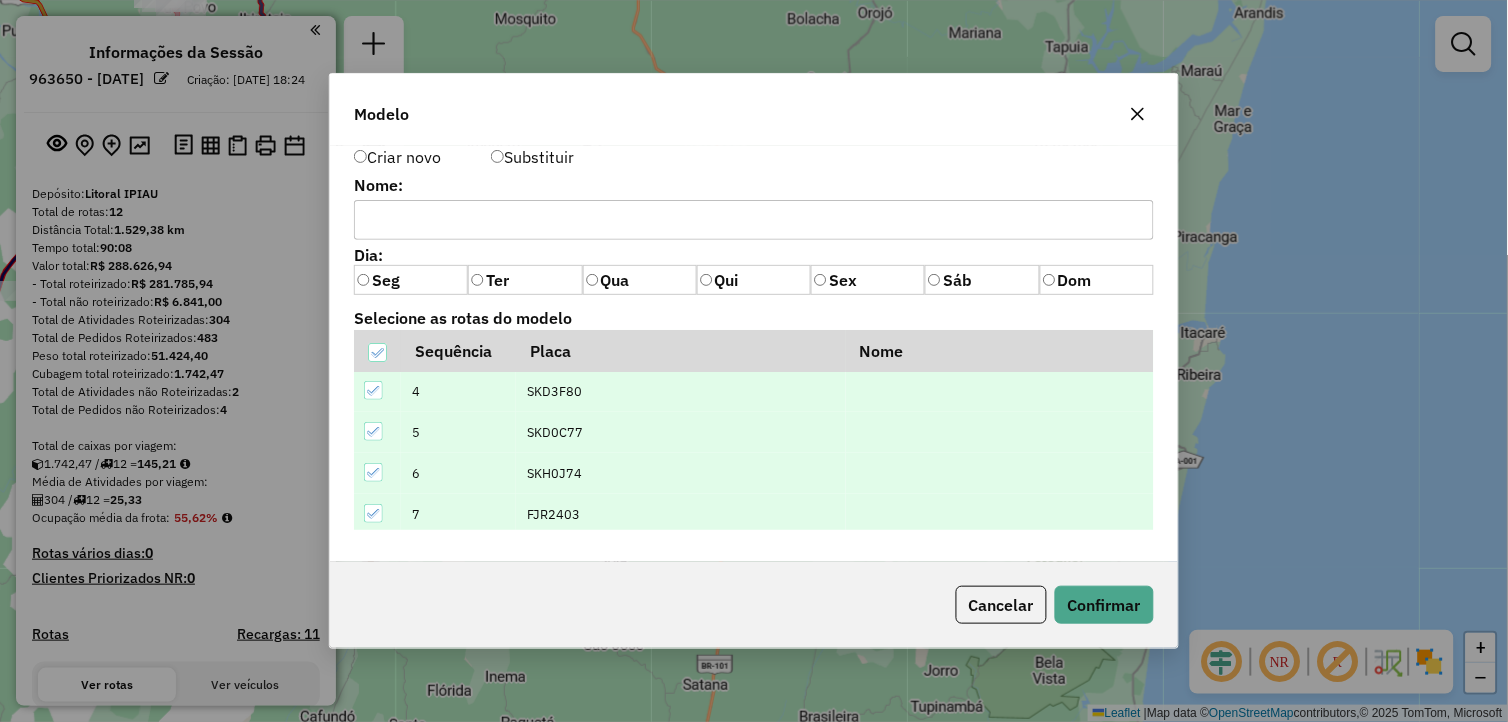 scroll, scrollTop: 0, scrollLeft: 0, axis: both 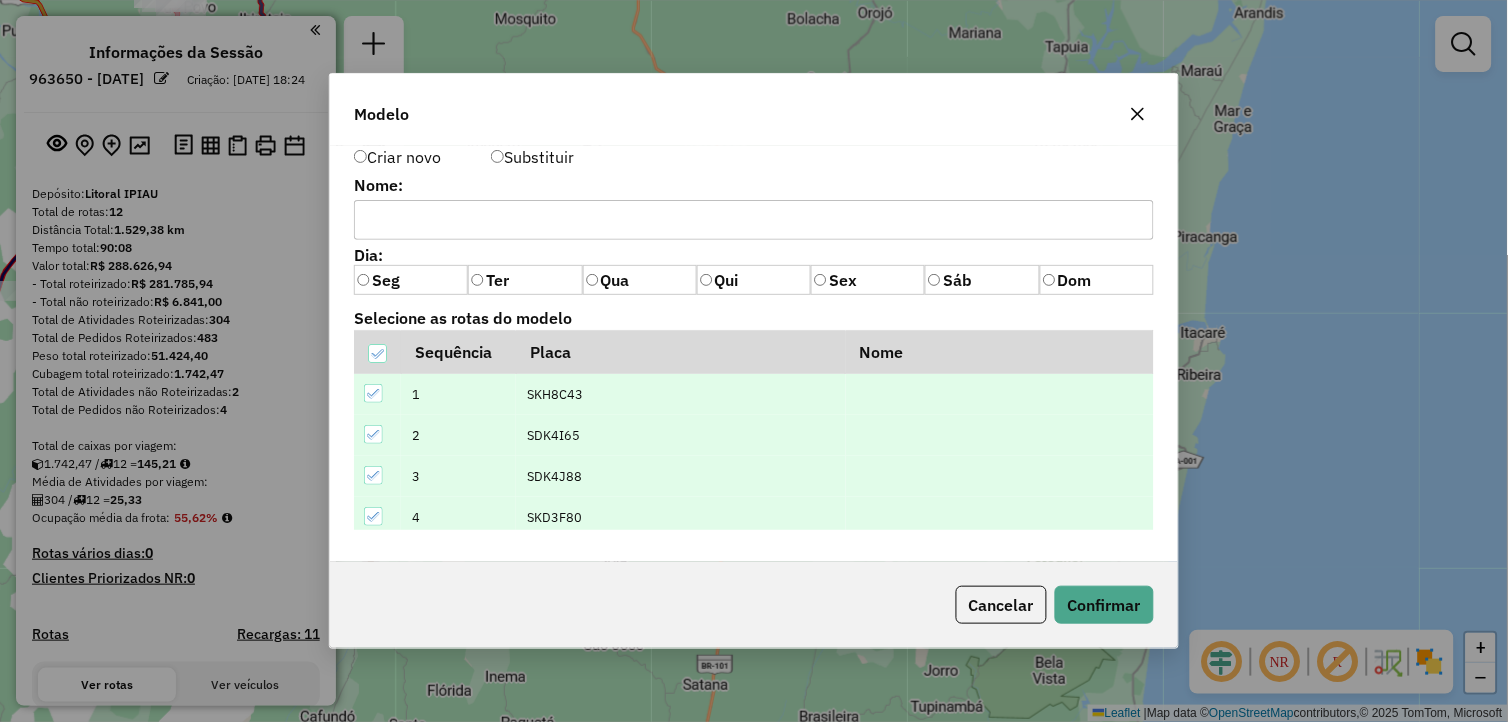 click at bounding box center [754, 220] 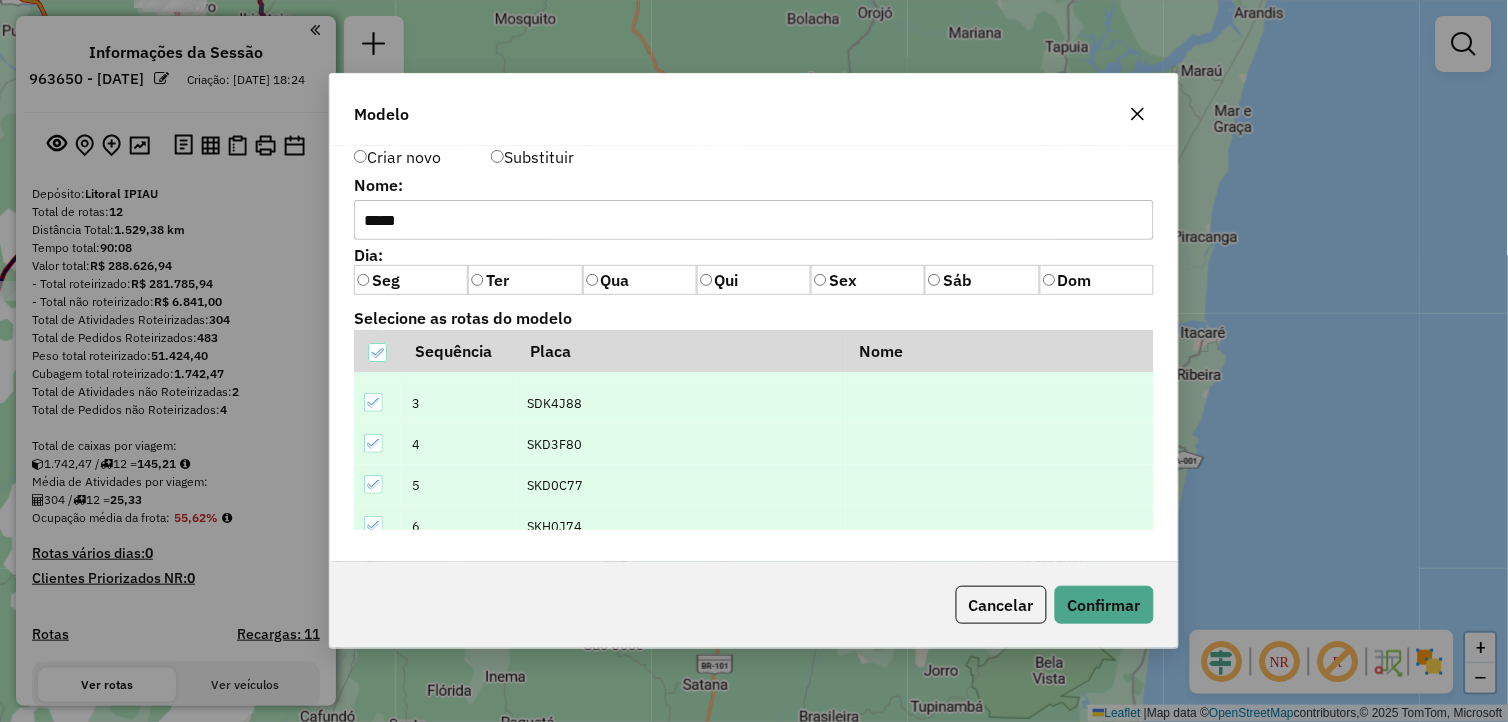 scroll, scrollTop: 111, scrollLeft: 0, axis: vertical 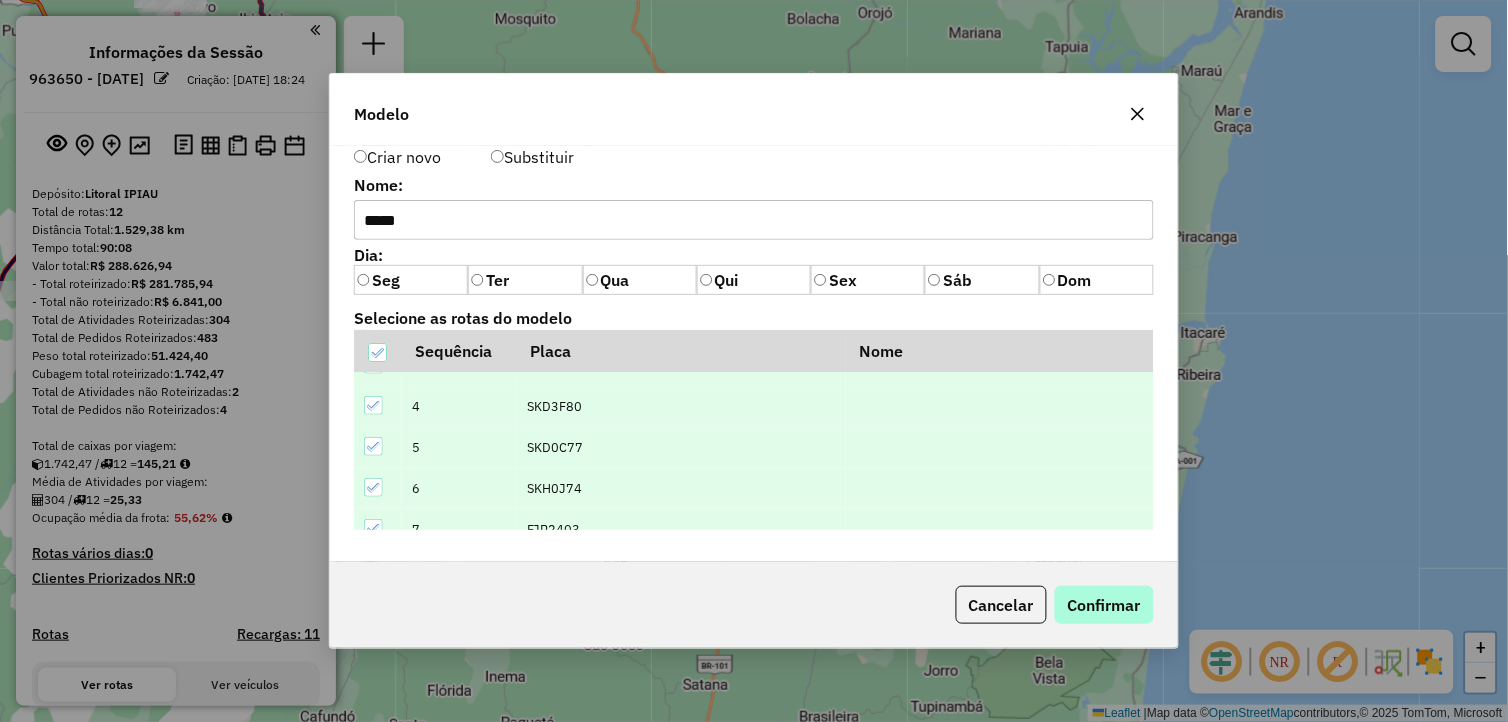 type on "*****" 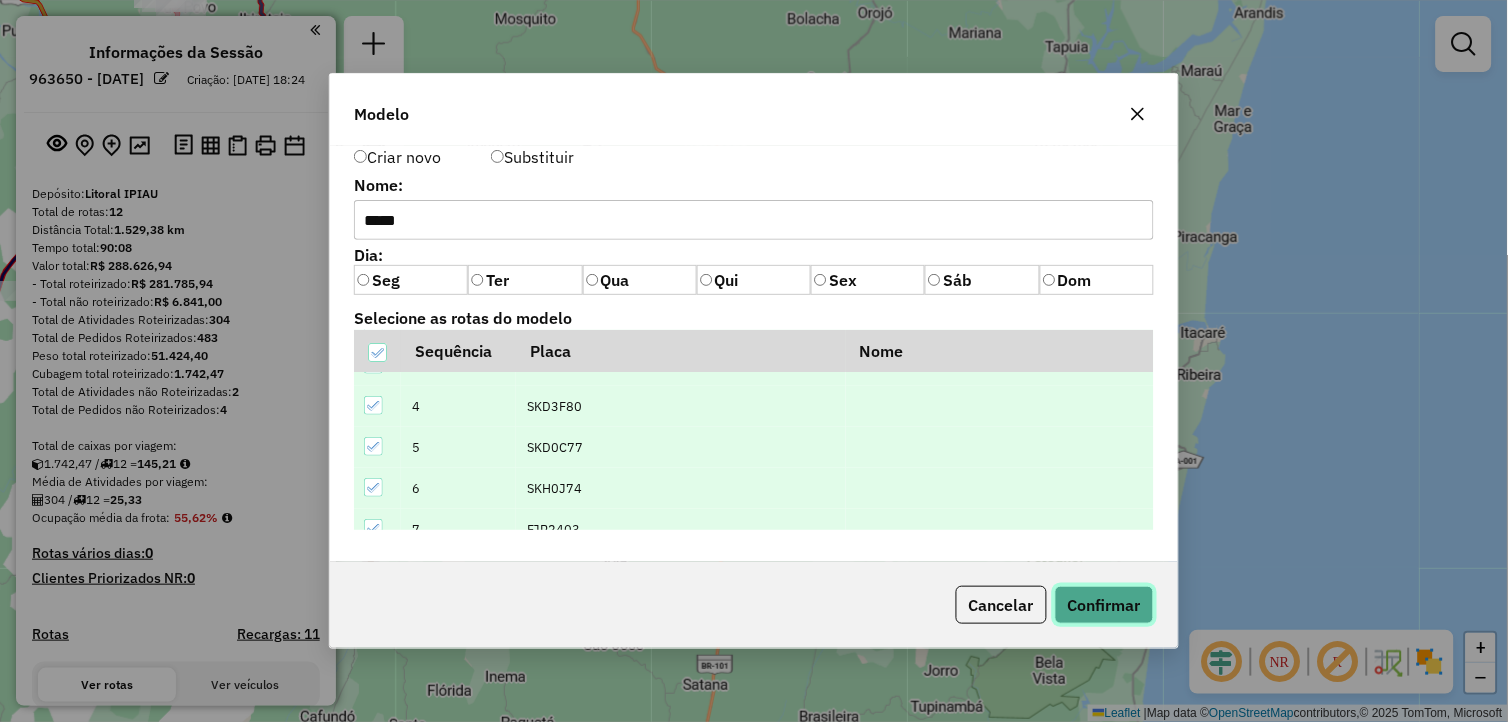 click on "Confirmar" 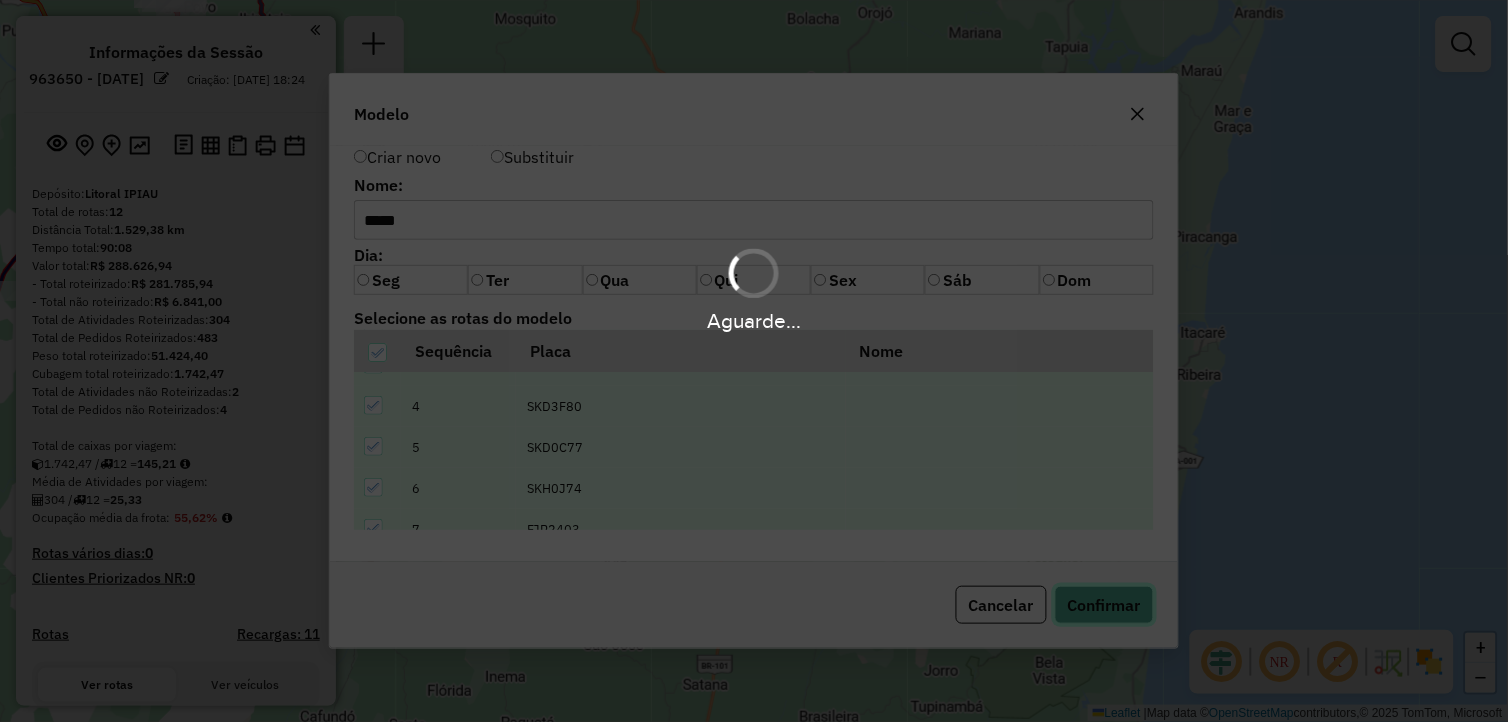 type 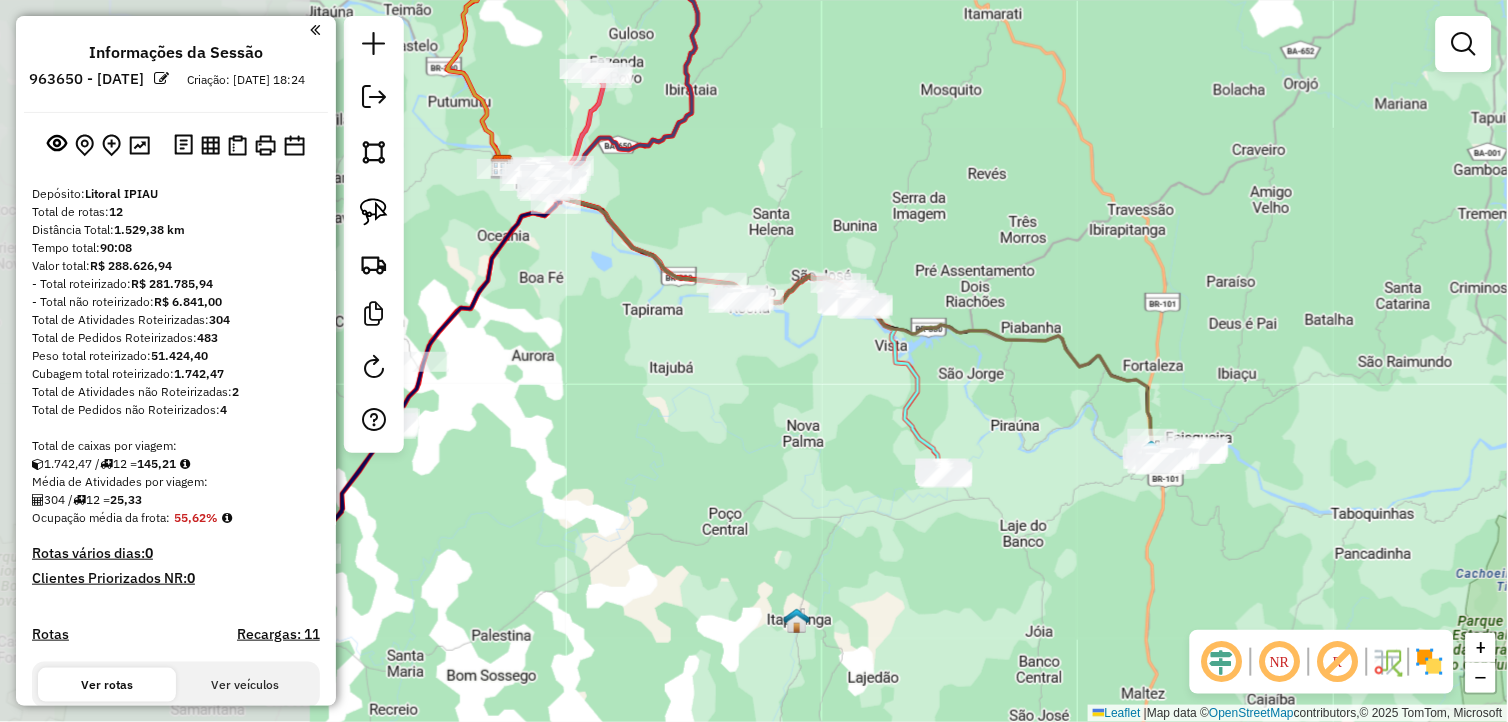 drag, startPoint x: 842, startPoint y: 283, endPoint x: 1191, endPoint y: 370, distance: 359.68042 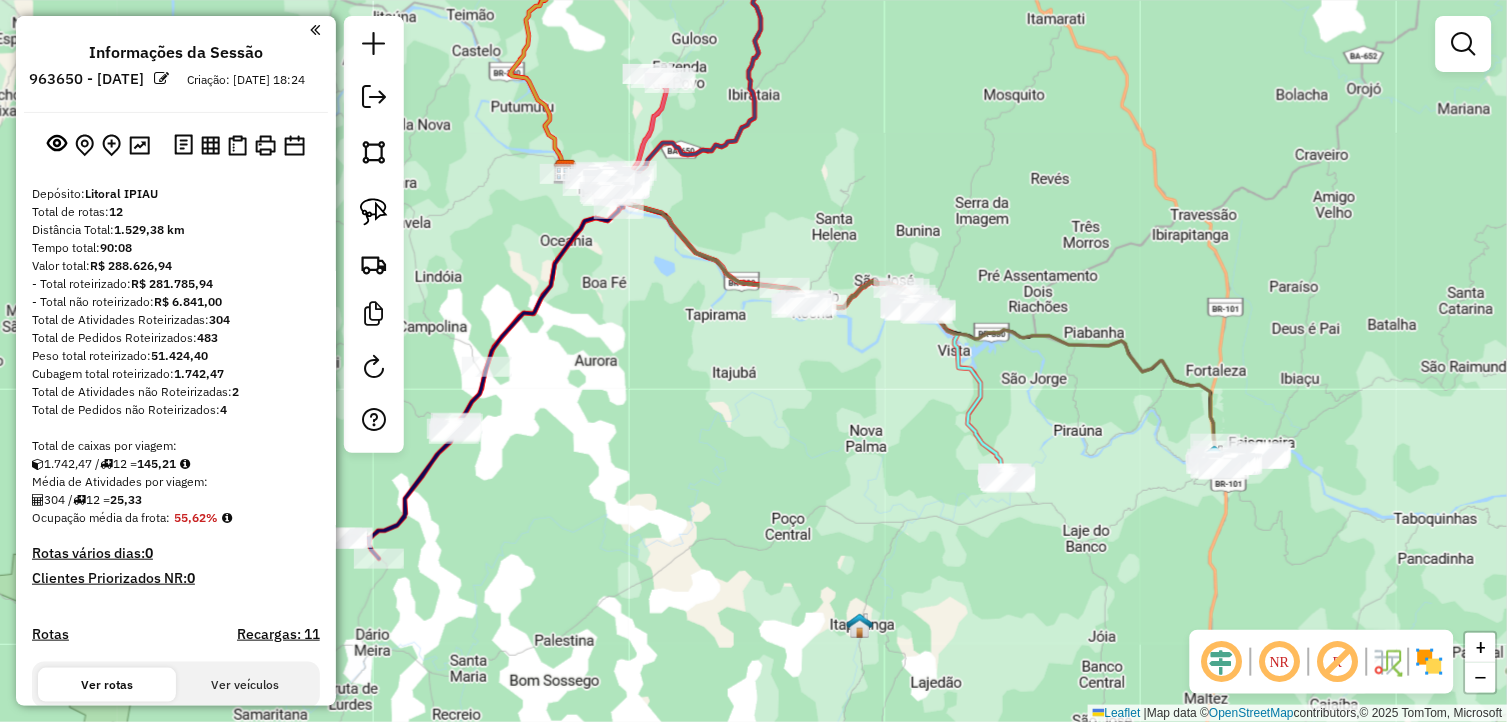 drag, startPoint x: 724, startPoint y: 456, endPoint x: 1105, endPoint y: 464, distance: 381.08398 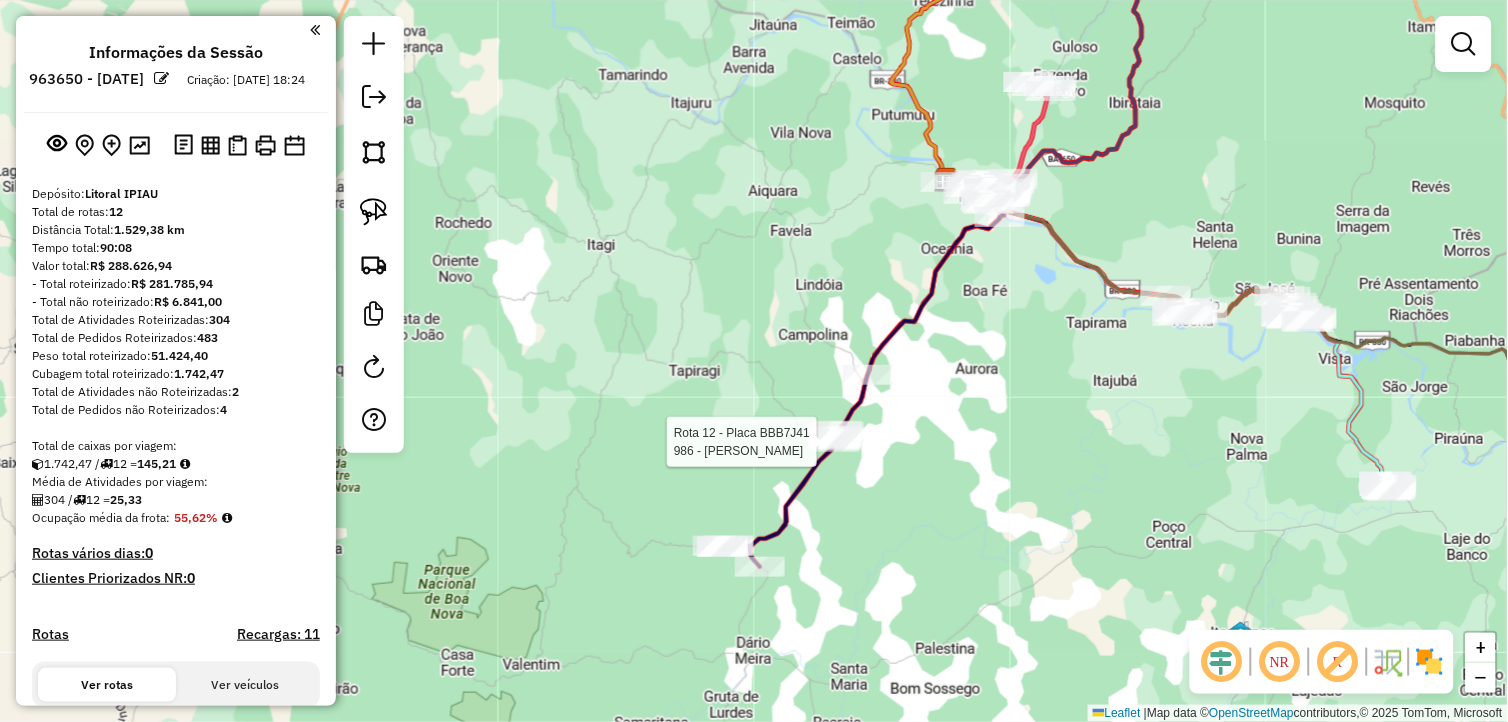 select on "*********" 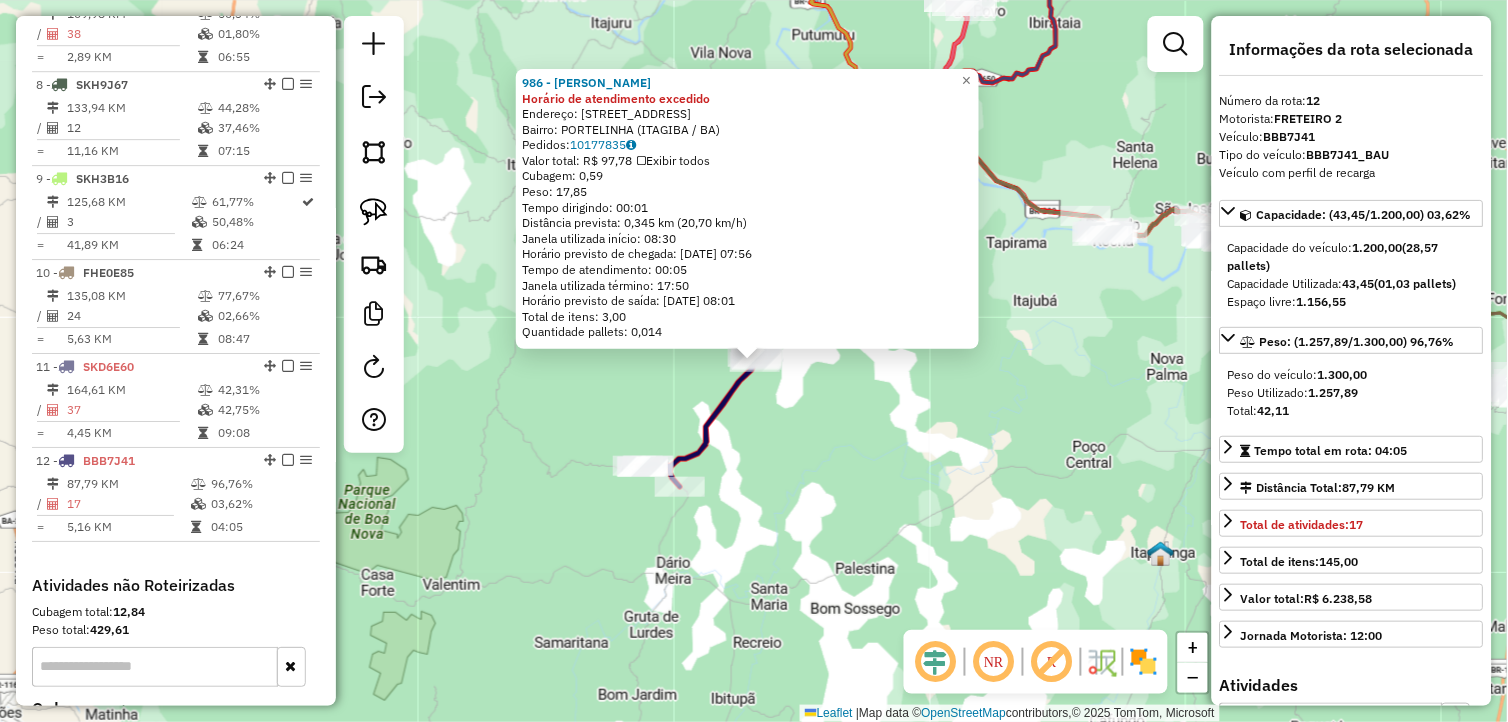 scroll, scrollTop: 1580, scrollLeft: 0, axis: vertical 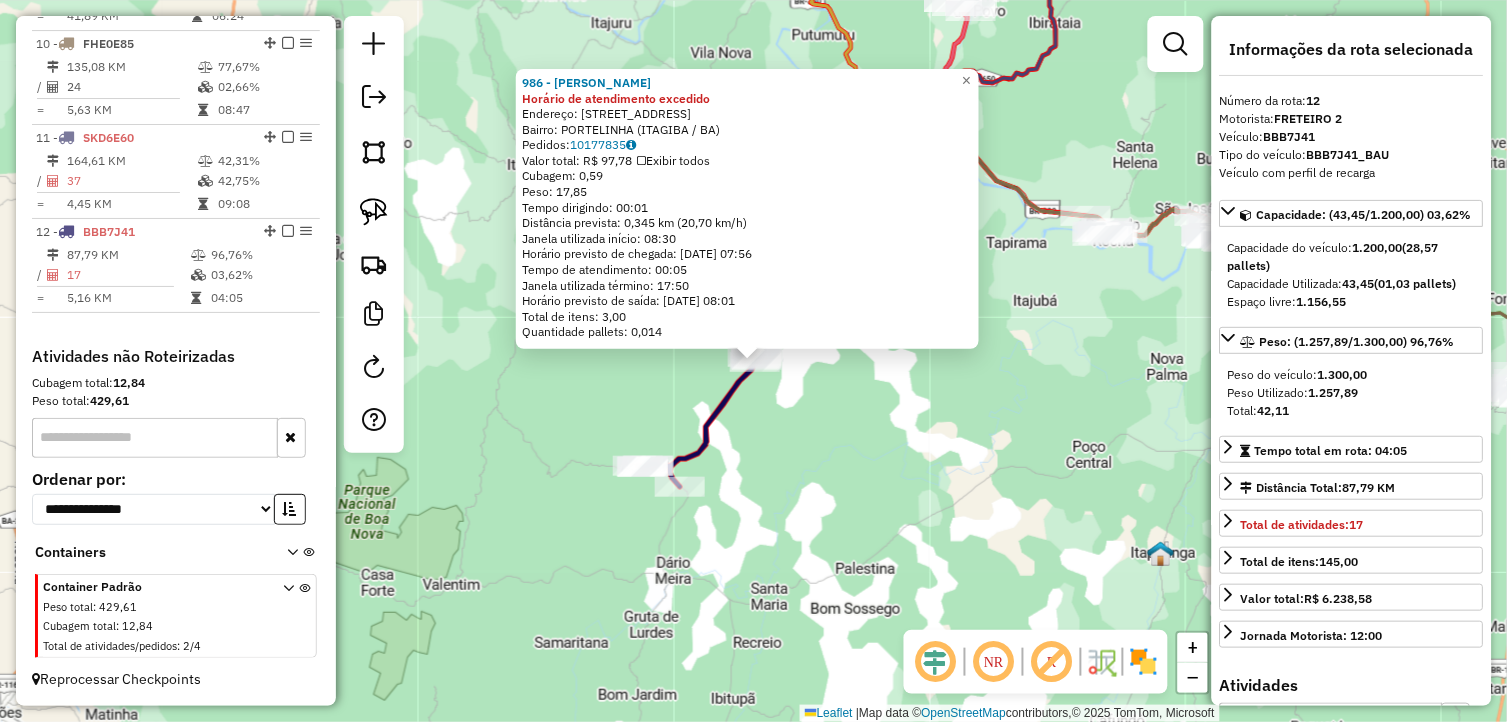 click on "986 - MERCADO PEREIRA Horário de atendimento excedido  Endereço:  RUA DA PISTA 69   Bairro: PORTELINHA (ITAGIBA / BA)   Pedidos:  10177835   Valor total: R$ 97,78   Exibir todos   Cubagem: 0,59  Peso: 17,85  Tempo dirigindo: 00:01   Distância prevista: 0,345 km (20,70 km/h)   Janela utilizada início: 08:30   Horário previsto de chegada: 11/07/2025 07:56   Tempo de atendimento: 00:05   Janela utilizada término: 17:50   Horário previsto de saída: 11/07/2025 08:01   Total de itens: 3,00   Quantidade pallets: 0,014  × Janela de atendimento Grade de atendimento Capacidade Transportadoras Veículos Cliente Pedidos  Rotas Selecione os dias de semana para filtrar as janelas de atendimento  Seg   Ter   Qua   Qui   Sex   Sáb   Dom  Informe o período da janela de atendimento: De: Até:  Filtrar exatamente a janela do cliente  Considerar janela de atendimento padrão  Selecione os dias de semana para filtrar as grades de atendimento  Seg   Ter   Qua   Qui   Sex   Sáb   Dom   Peso mínimo:   Peso máximo:  De:" 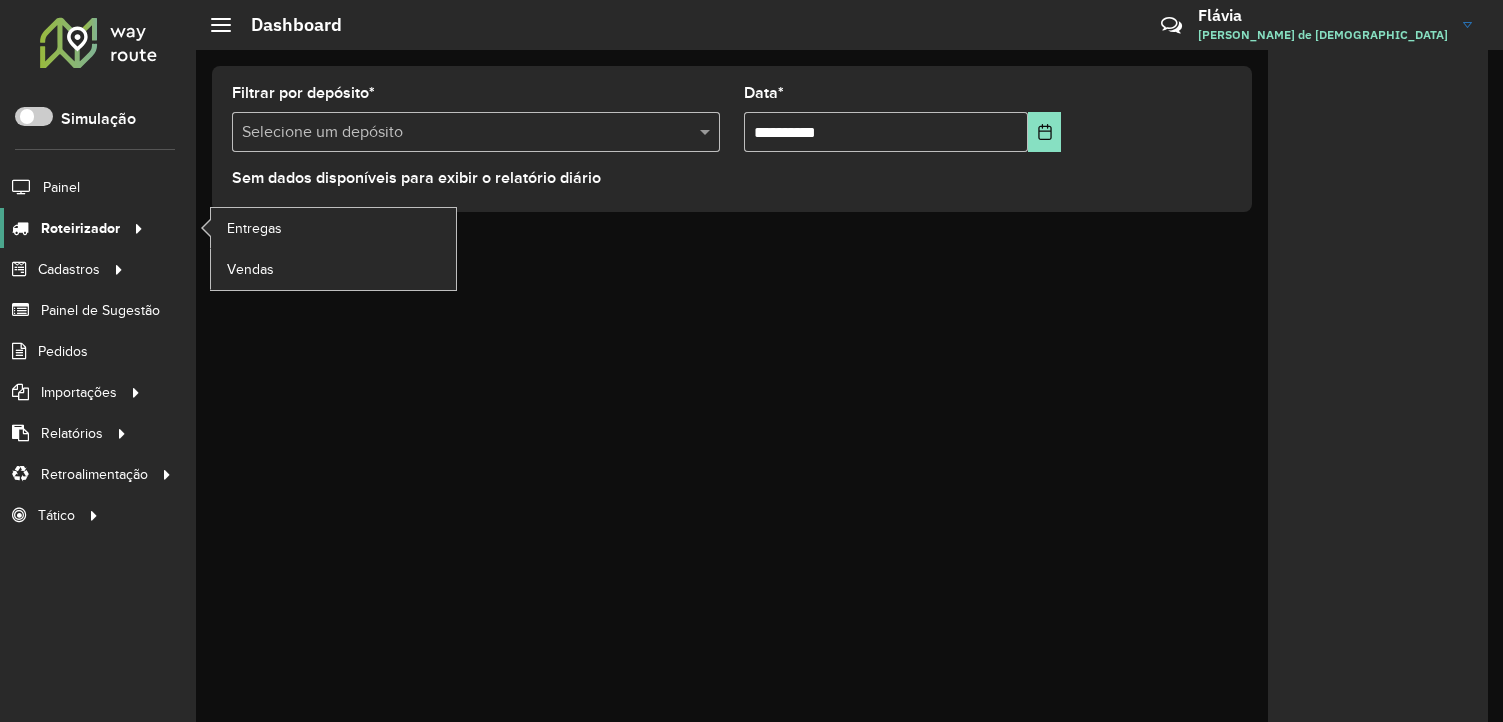 scroll, scrollTop: 0, scrollLeft: 0, axis: both 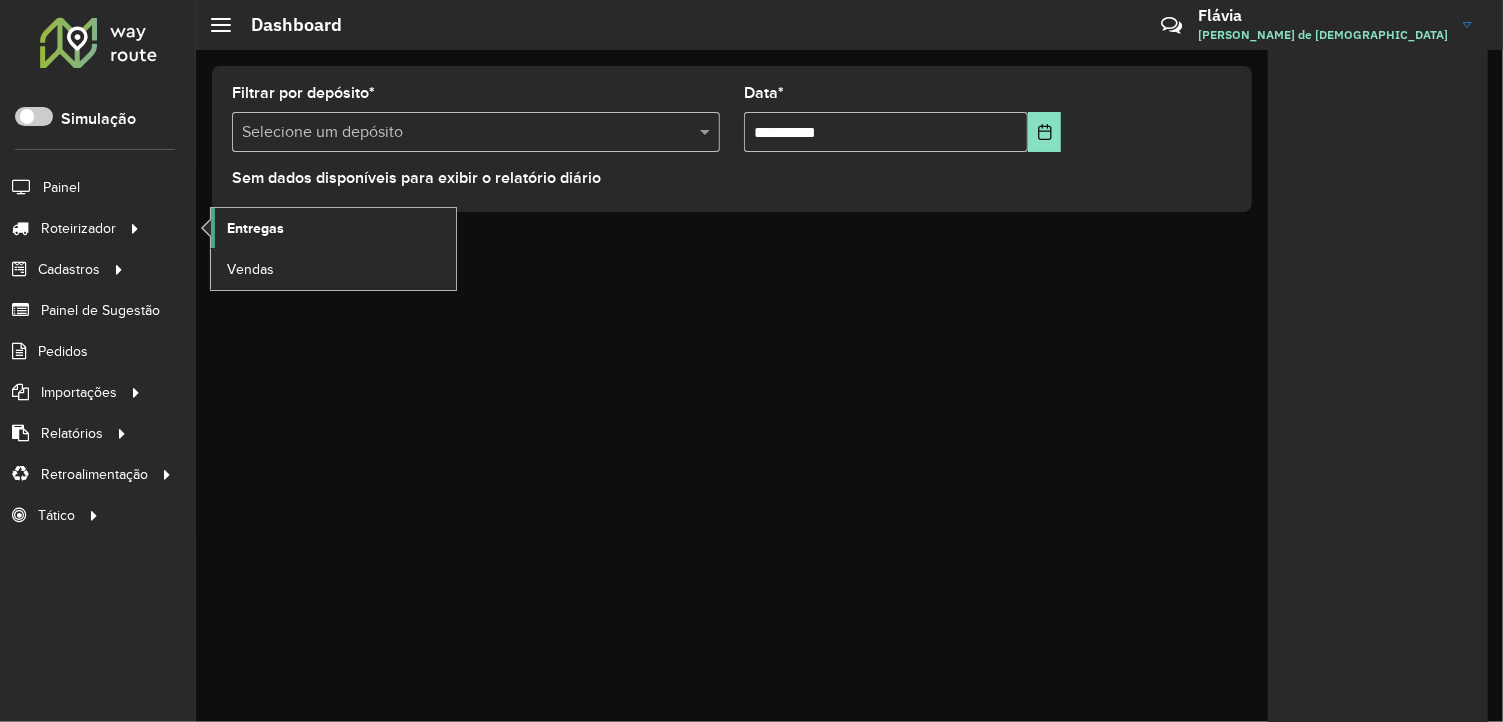 click on "Entregas" 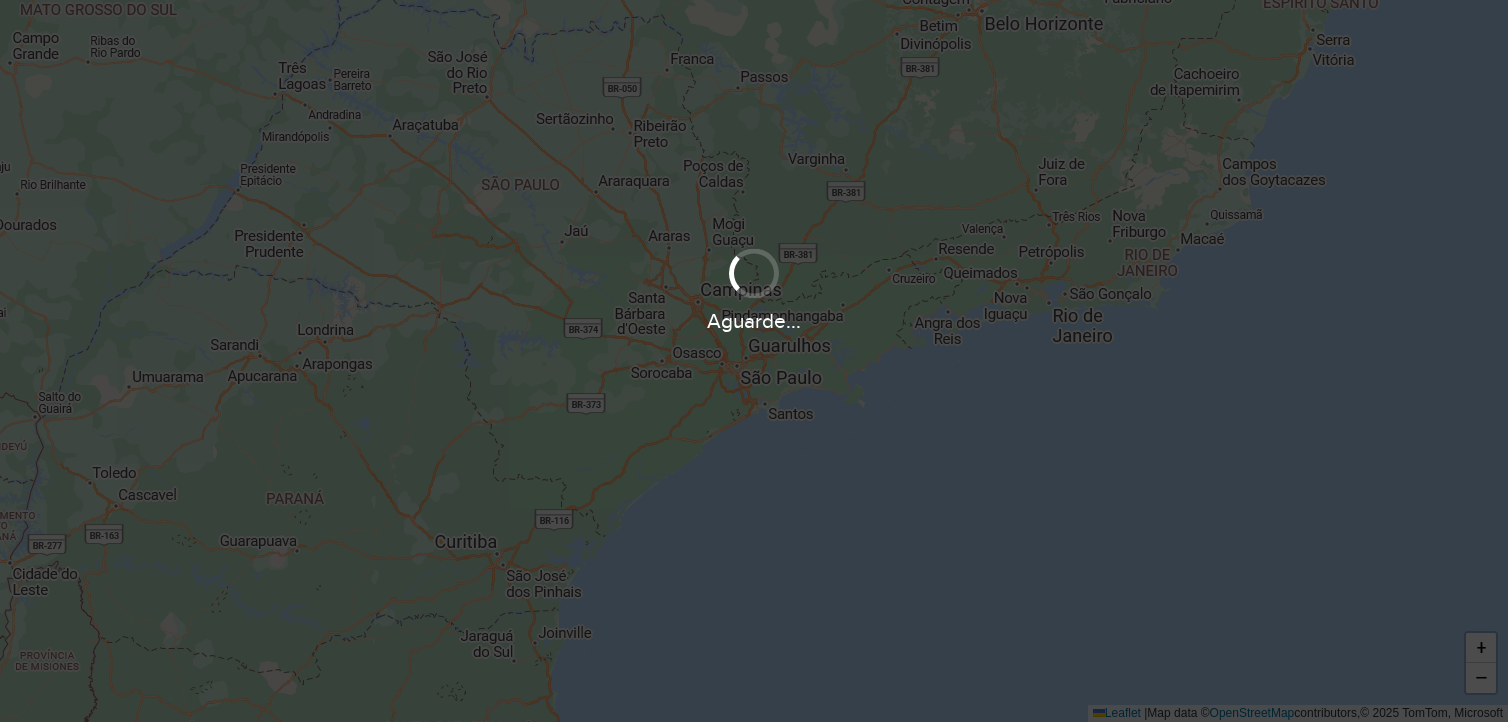 scroll, scrollTop: 0, scrollLeft: 0, axis: both 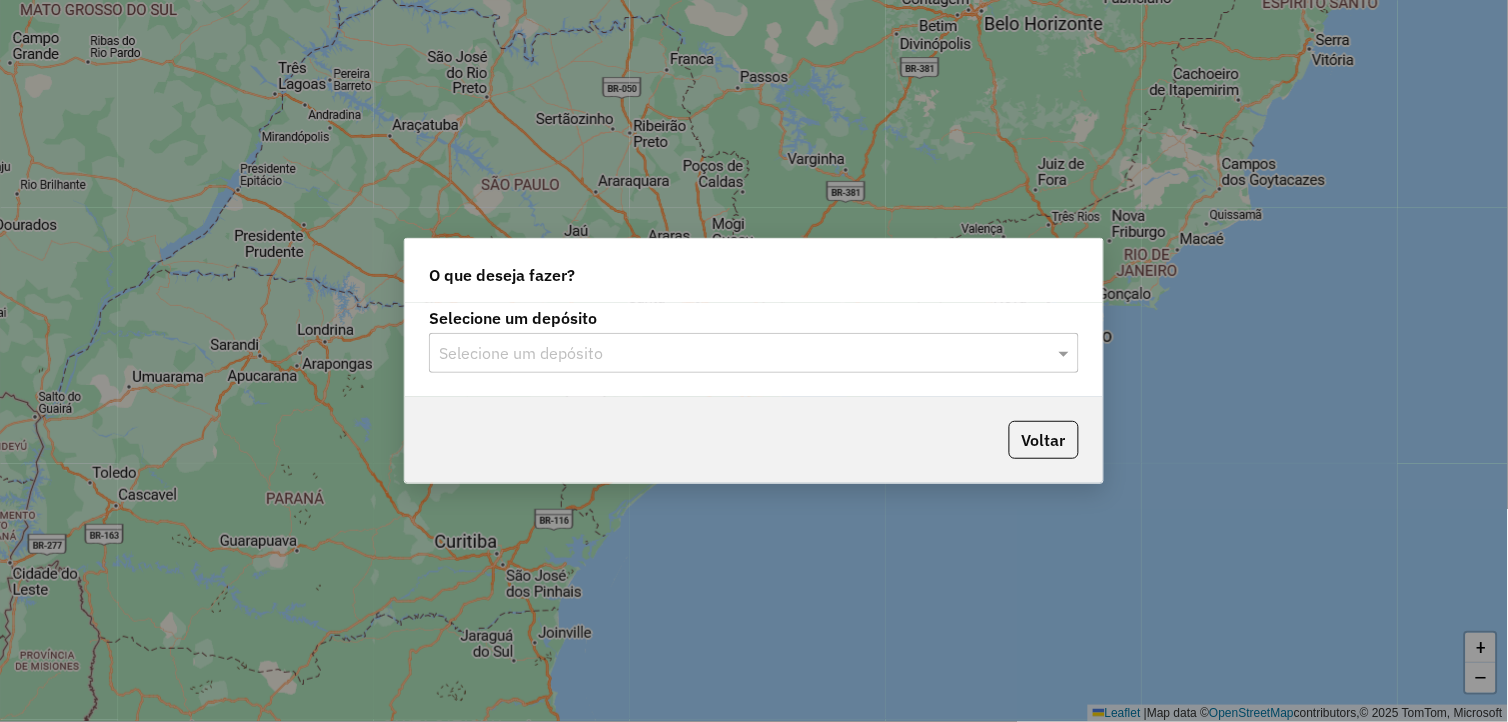 click 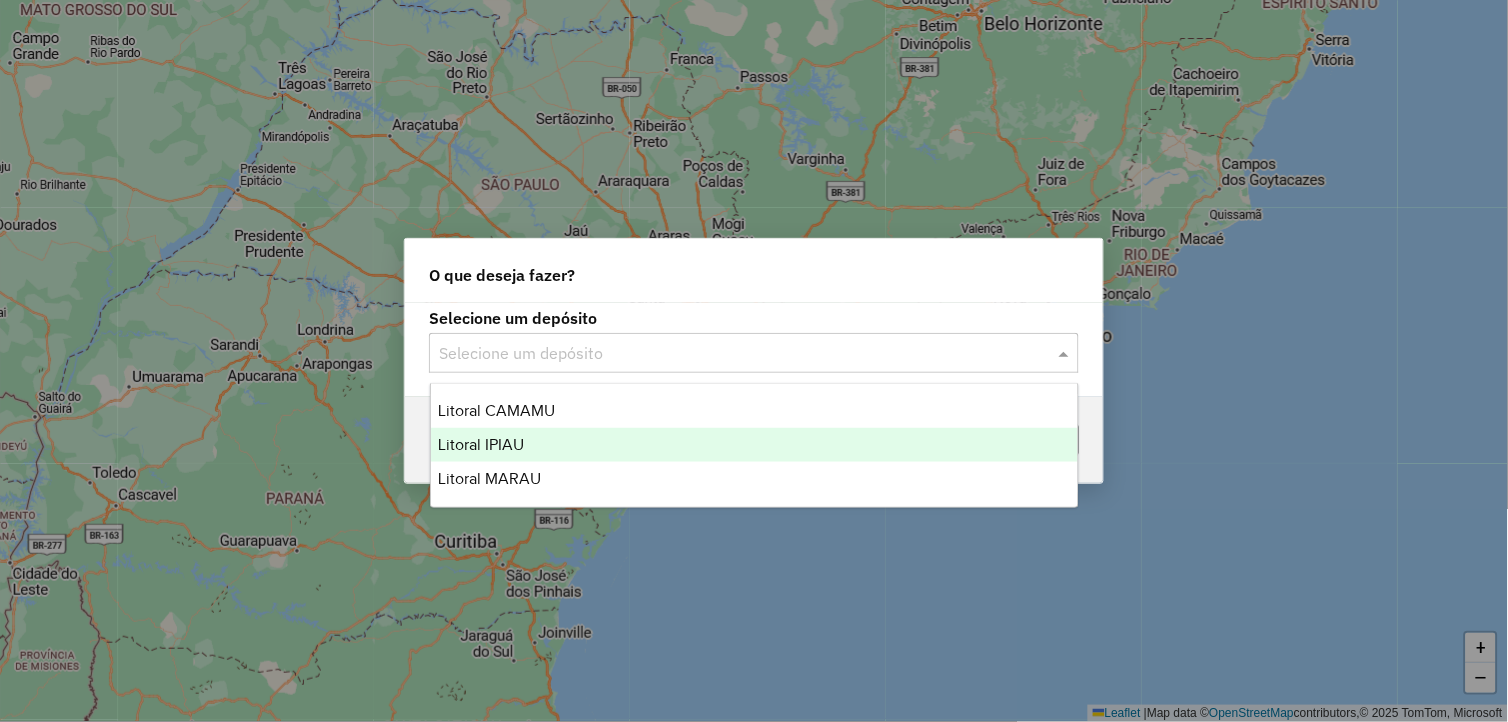click on "Litoral IPIAU" at bounding box center [755, 445] 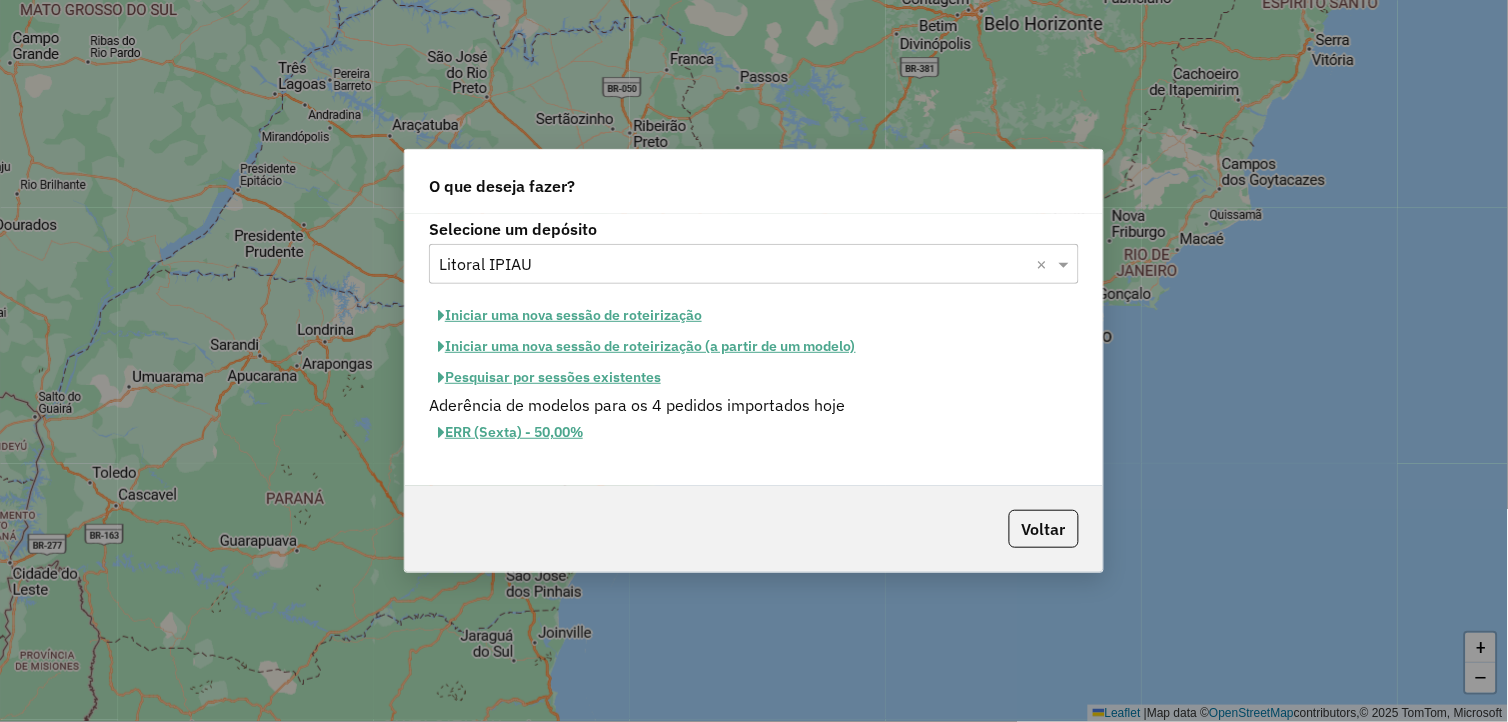 click on "ERR (Sexta) - 50,00%" 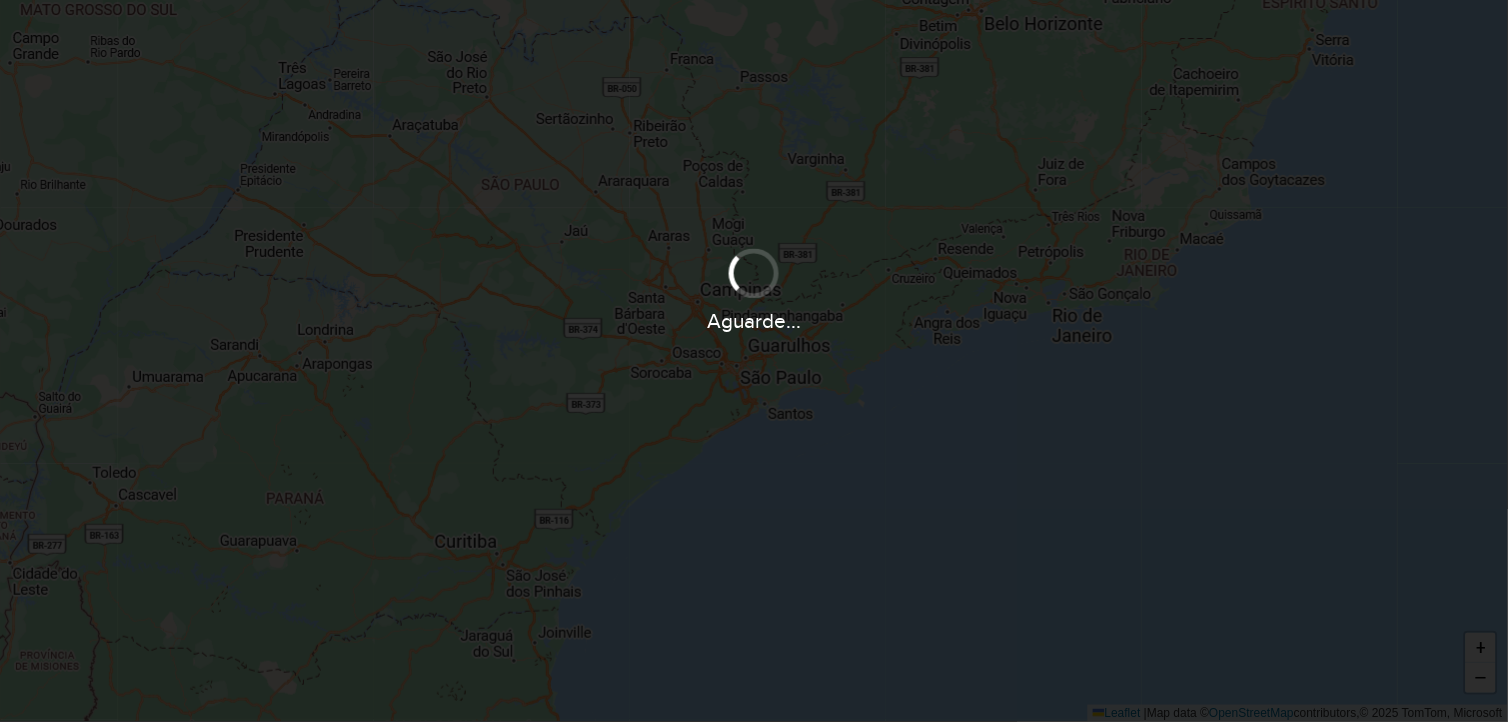 select 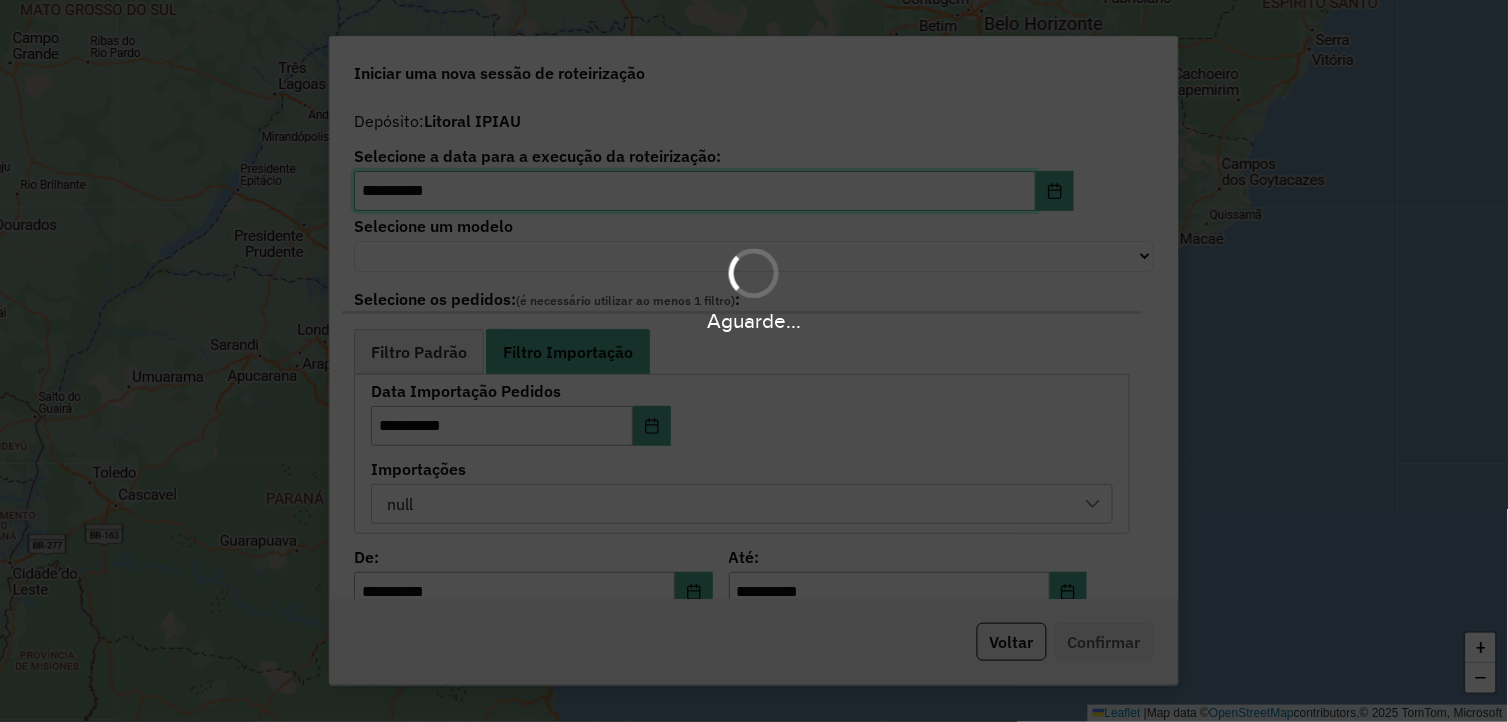 select on "*******" 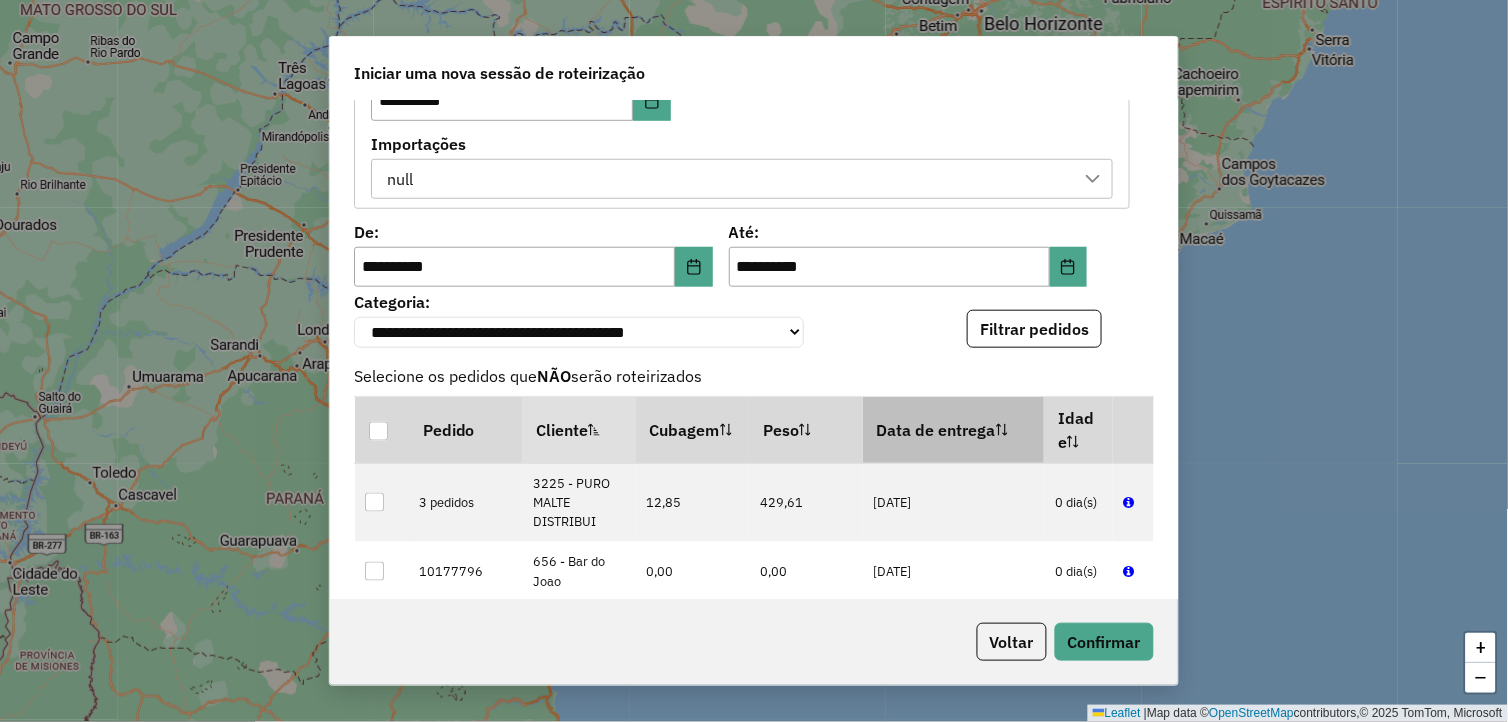 scroll, scrollTop: 292, scrollLeft: 0, axis: vertical 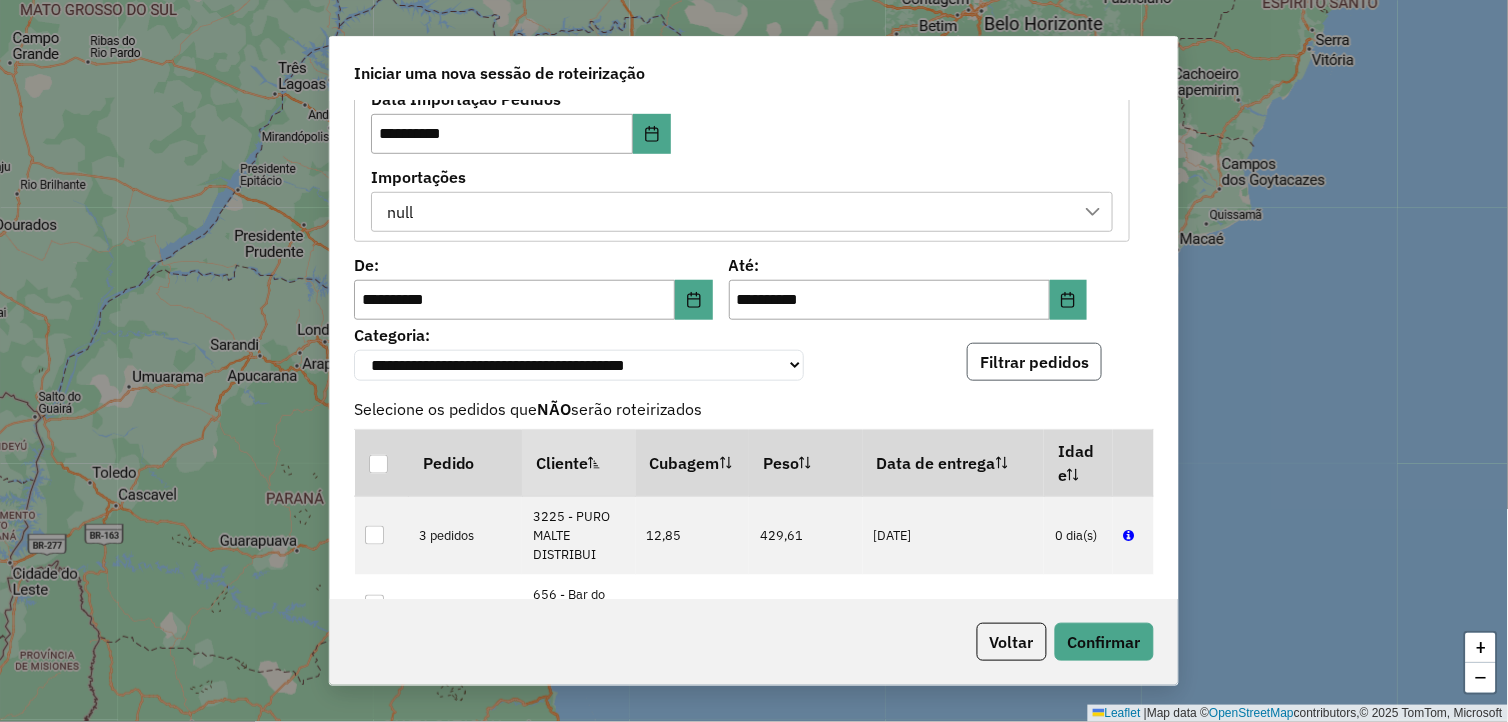 click on "Filtrar pedidos" 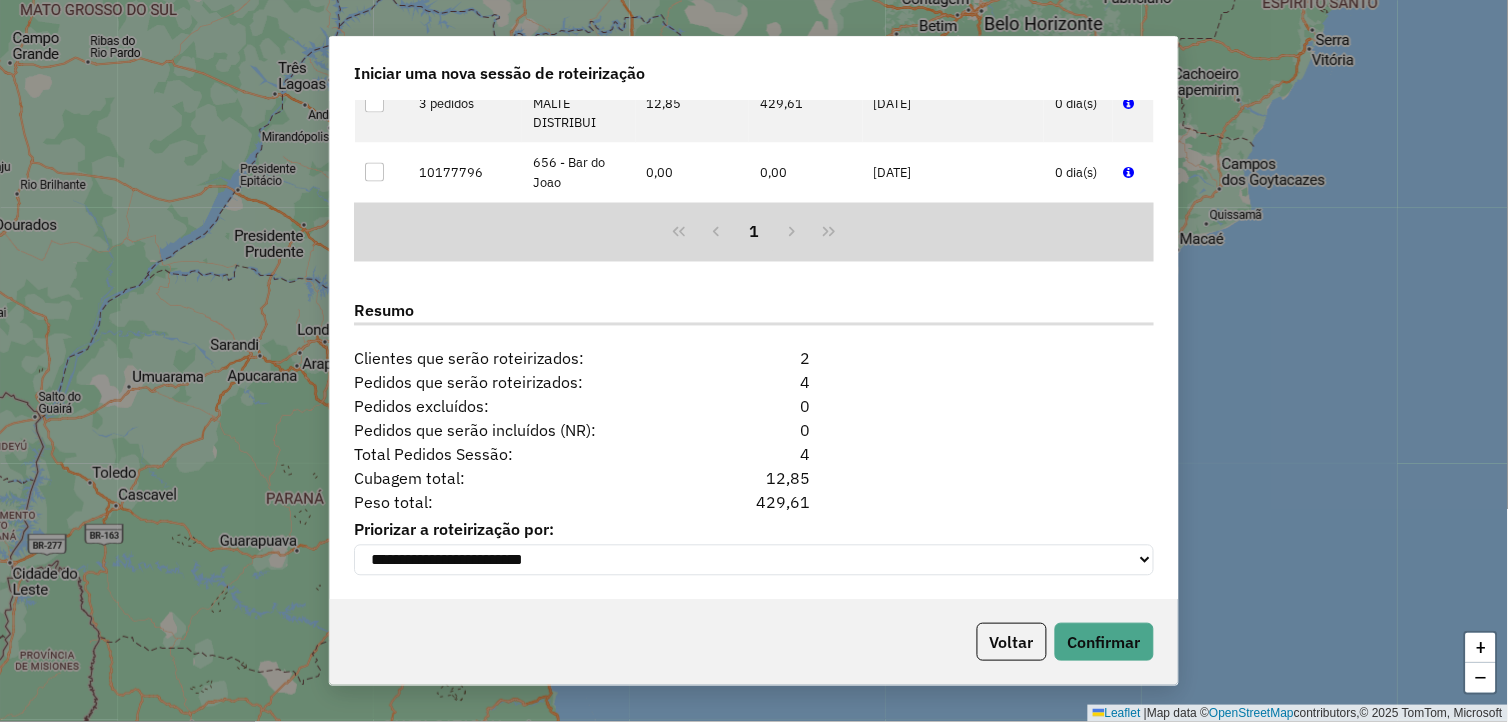 scroll, scrollTop: 736, scrollLeft: 0, axis: vertical 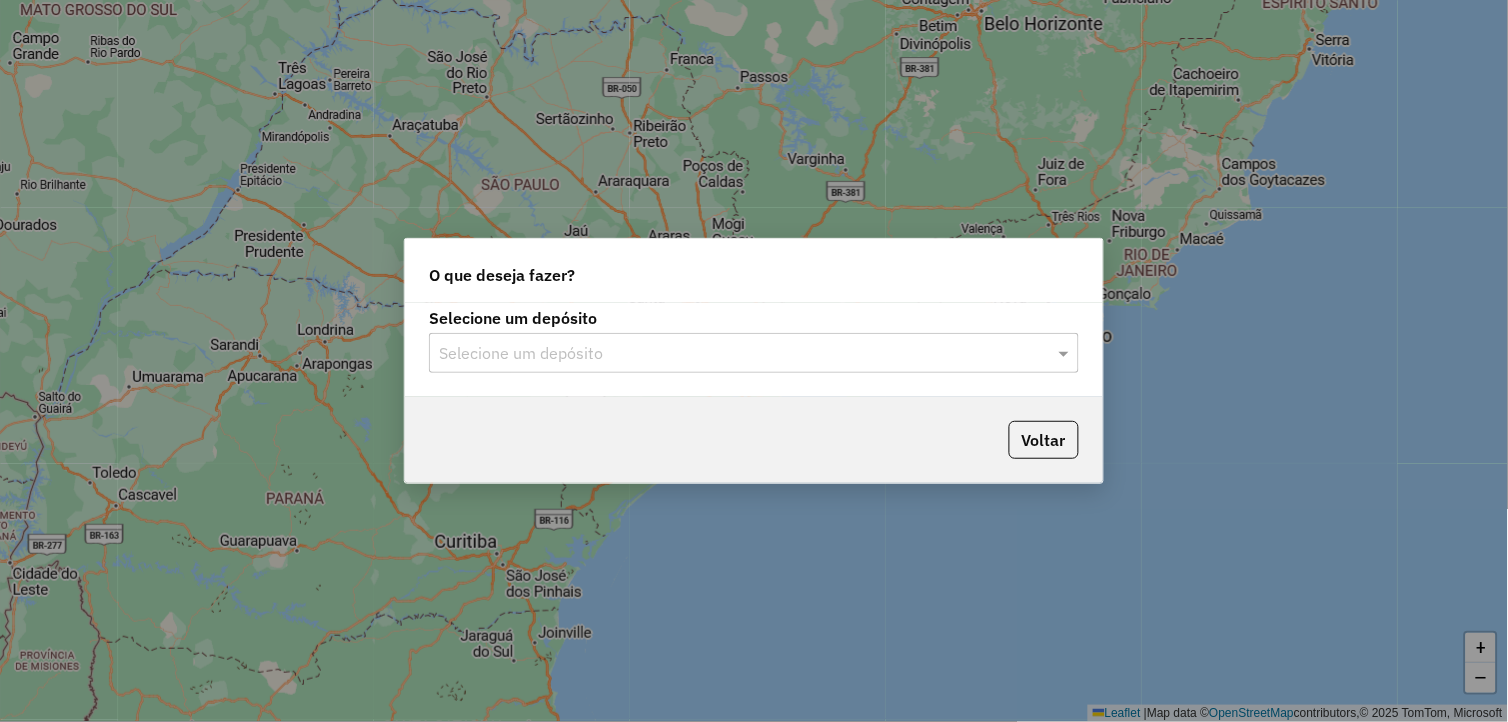 click 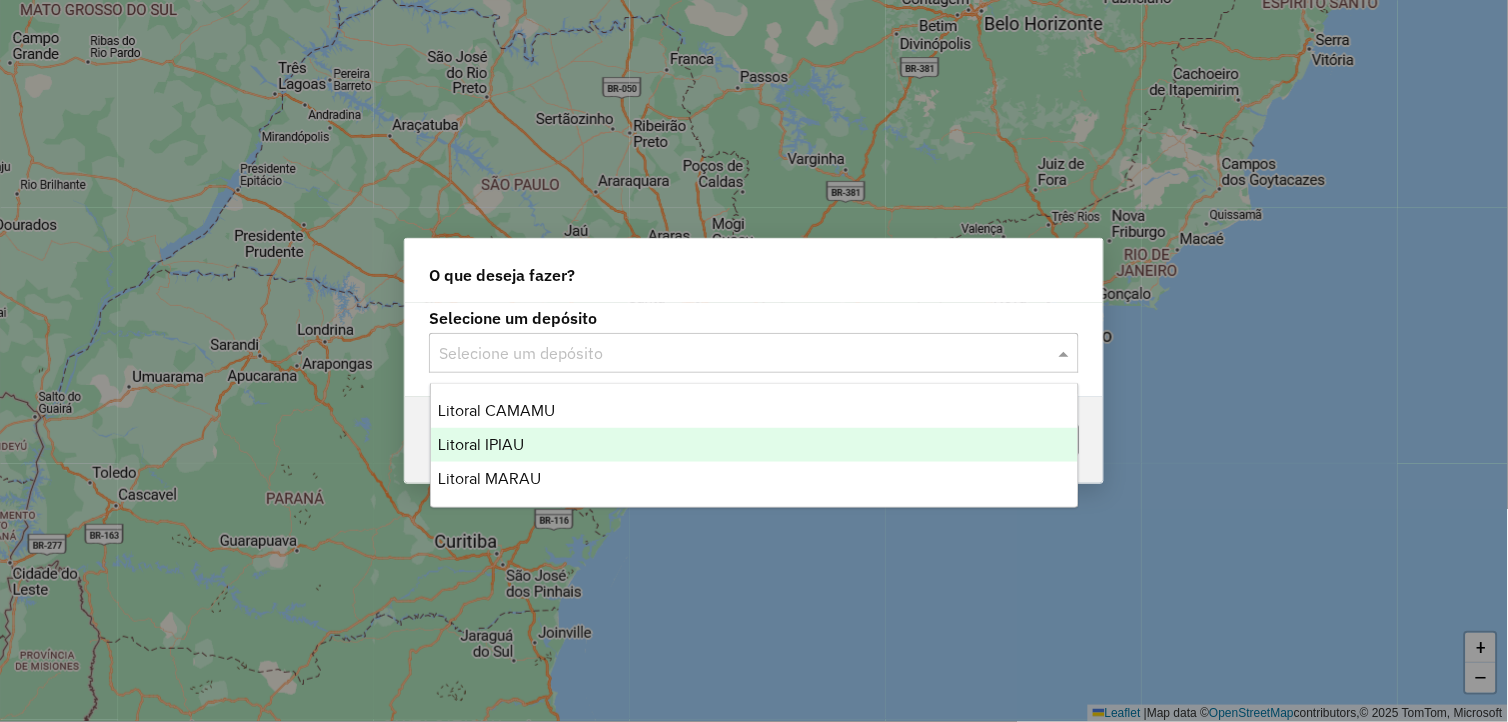 click on "Litoral IPIAU" at bounding box center [755, 445] 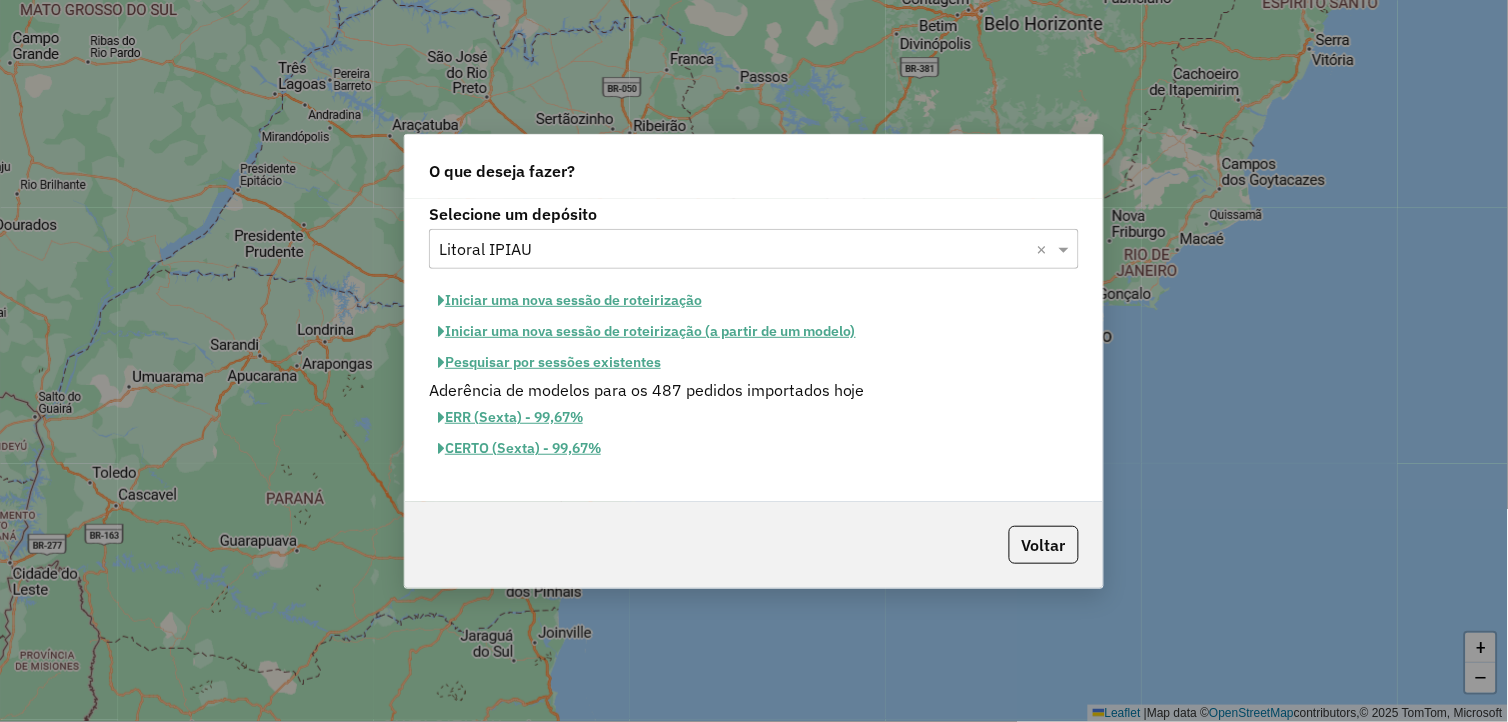 click on "Iniciar uma nova sessão de roteirização (a partir de um modelo)" 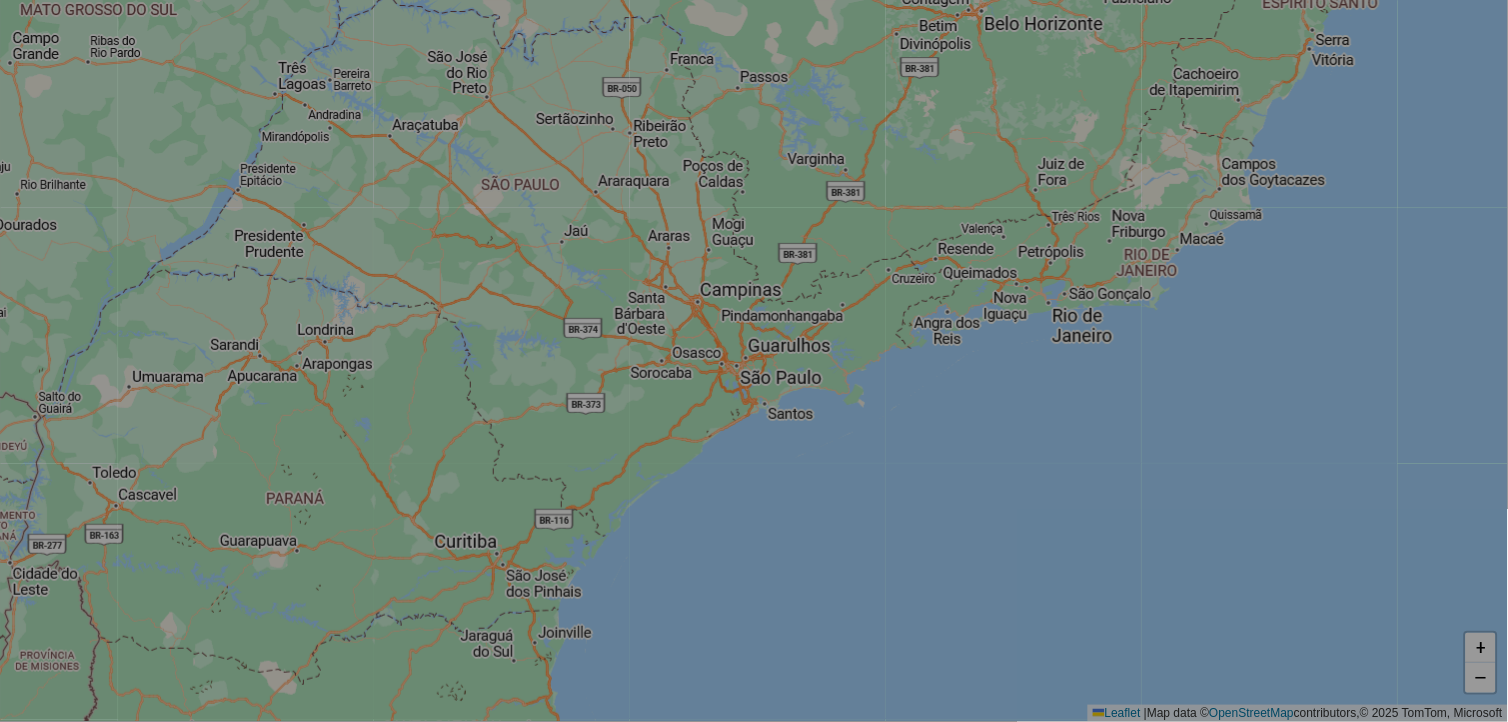 select on "*" 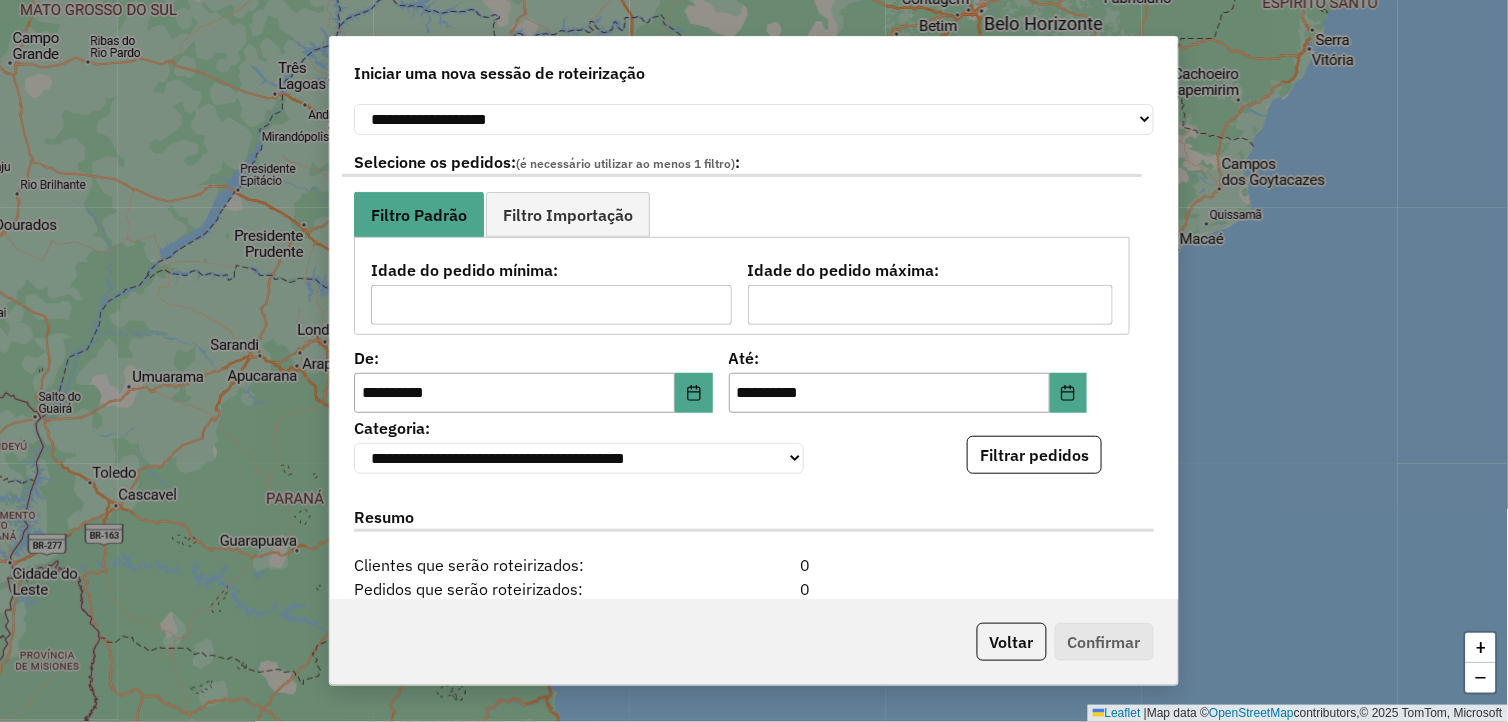 scroll, scrollTop: 133, scrollLeft: 0, axis: vertical 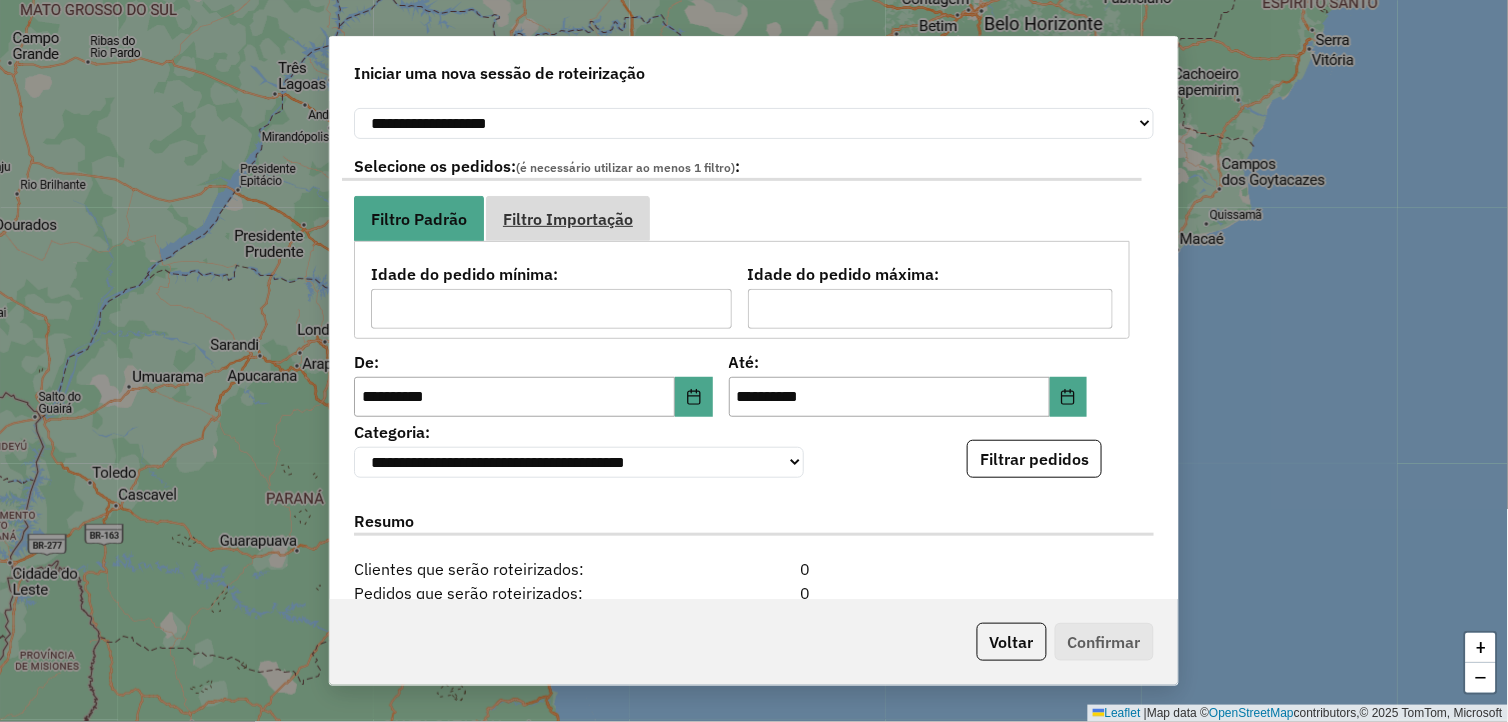 click on "Filtro Importação" at bounding box center [568, 219] 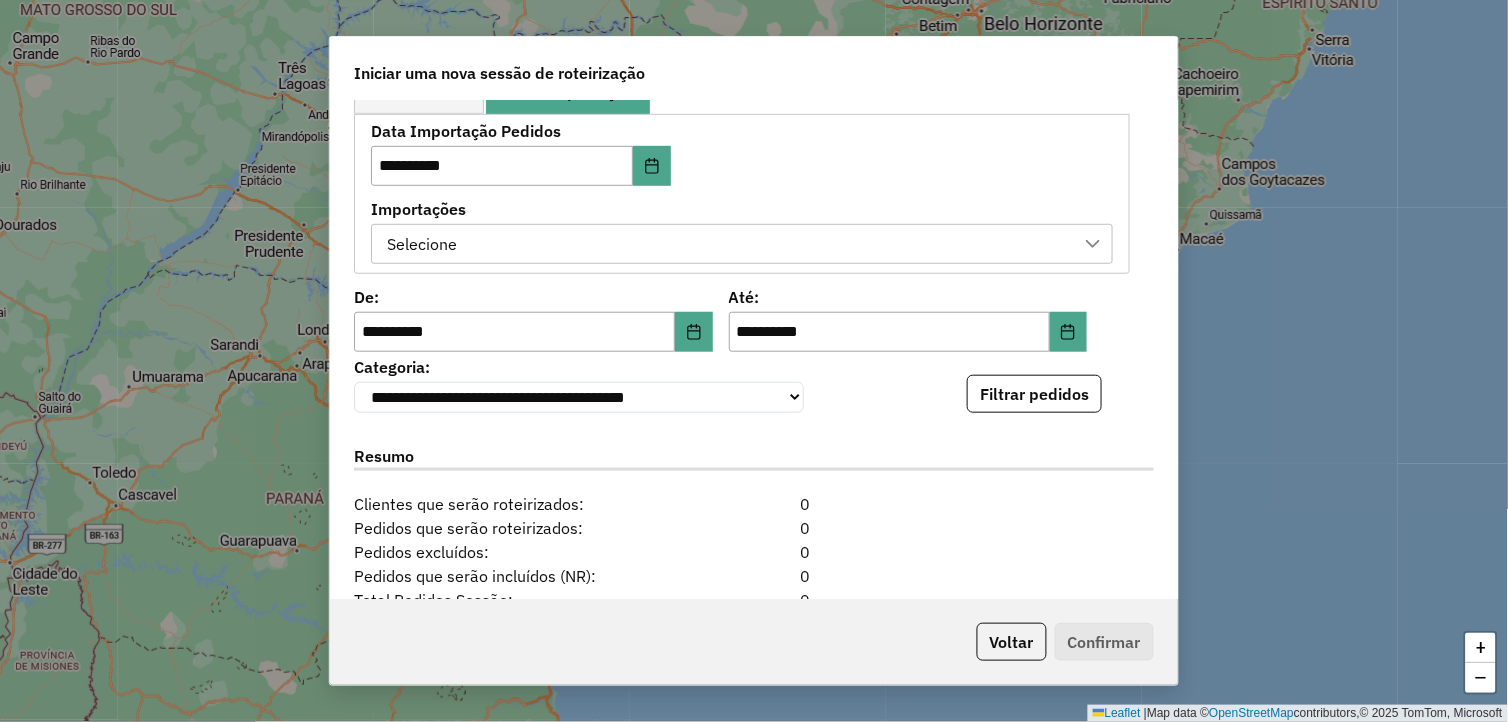 scroll, scrollTop: 133, scrollLeft: 0, axis: vertical 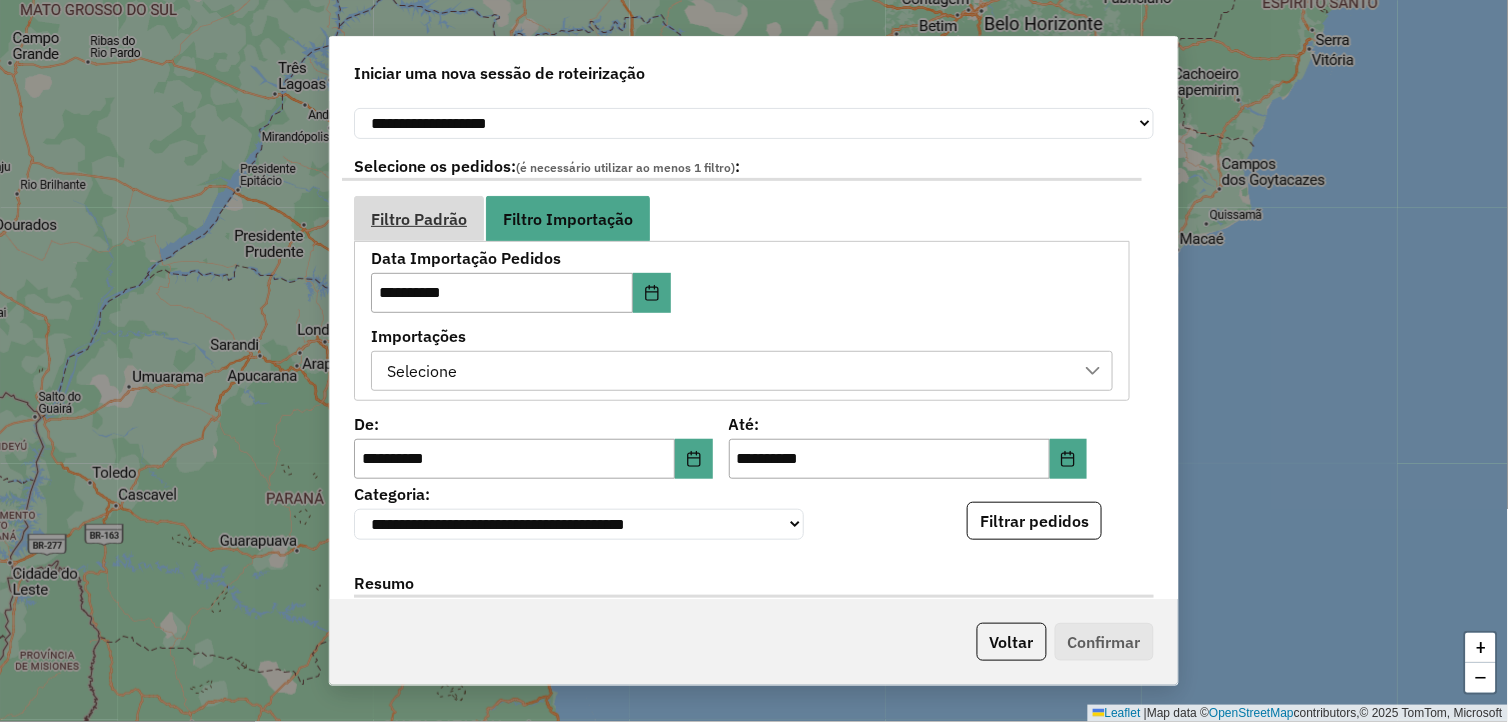 click on "Filtro Padrão" at bounding box center (419, 219) 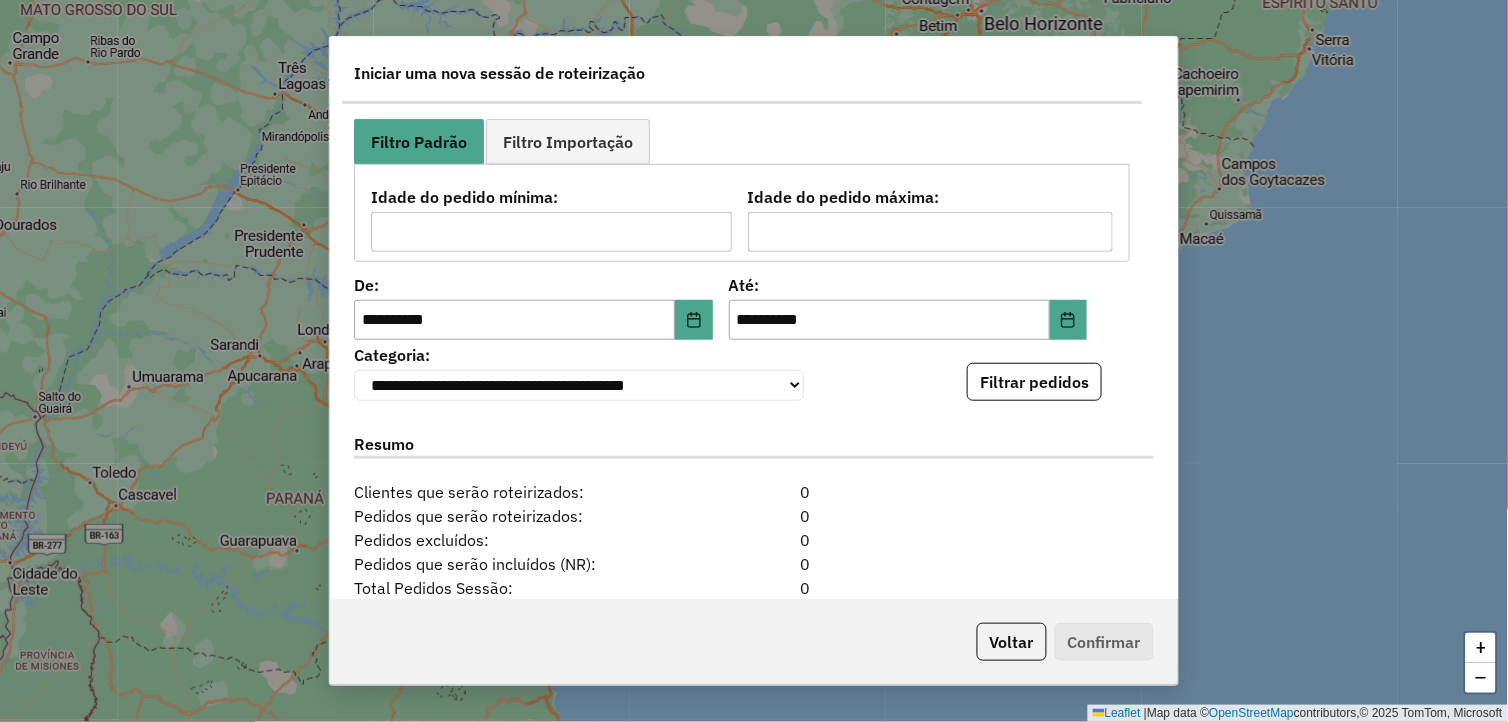 scroll, scrollTop: 244, scrollLeft: 0, axis: vertical 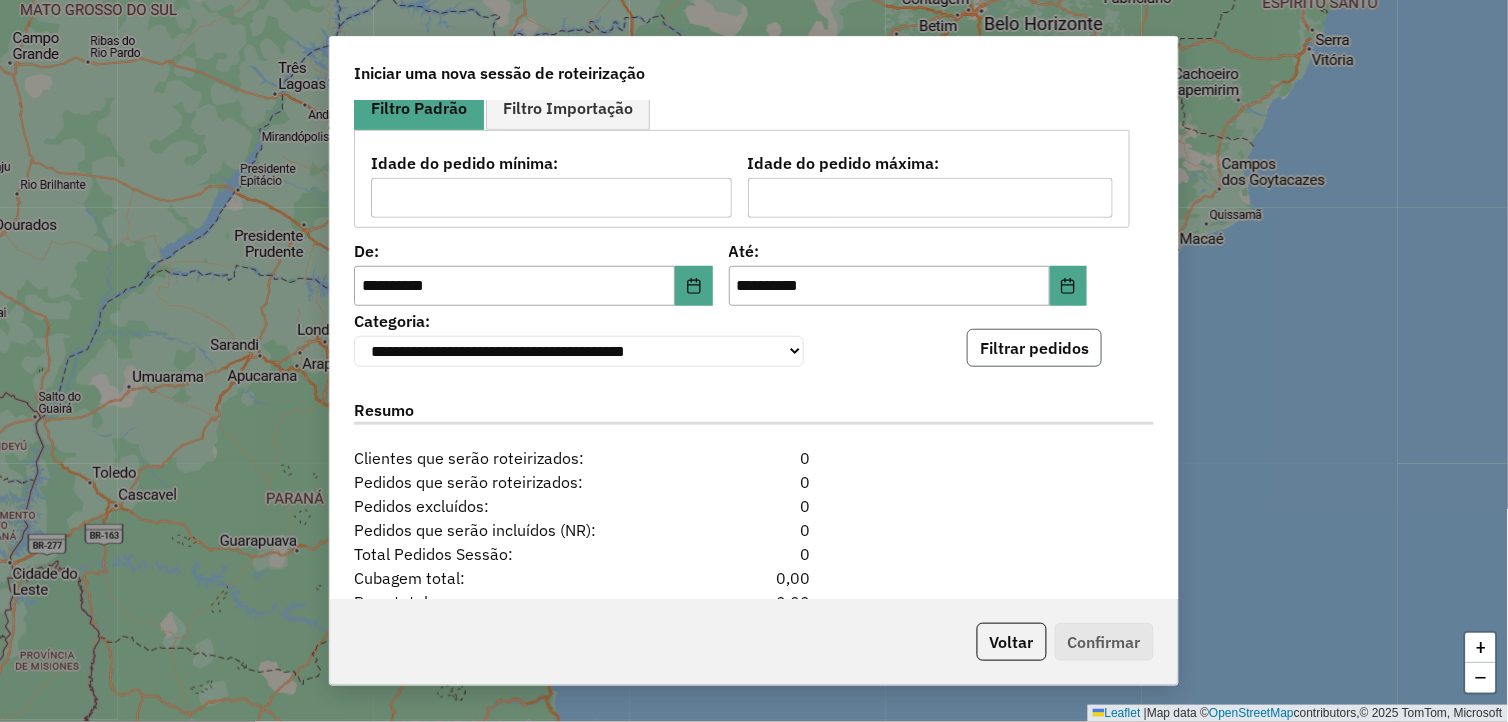 click on "Filtrar pedidos" 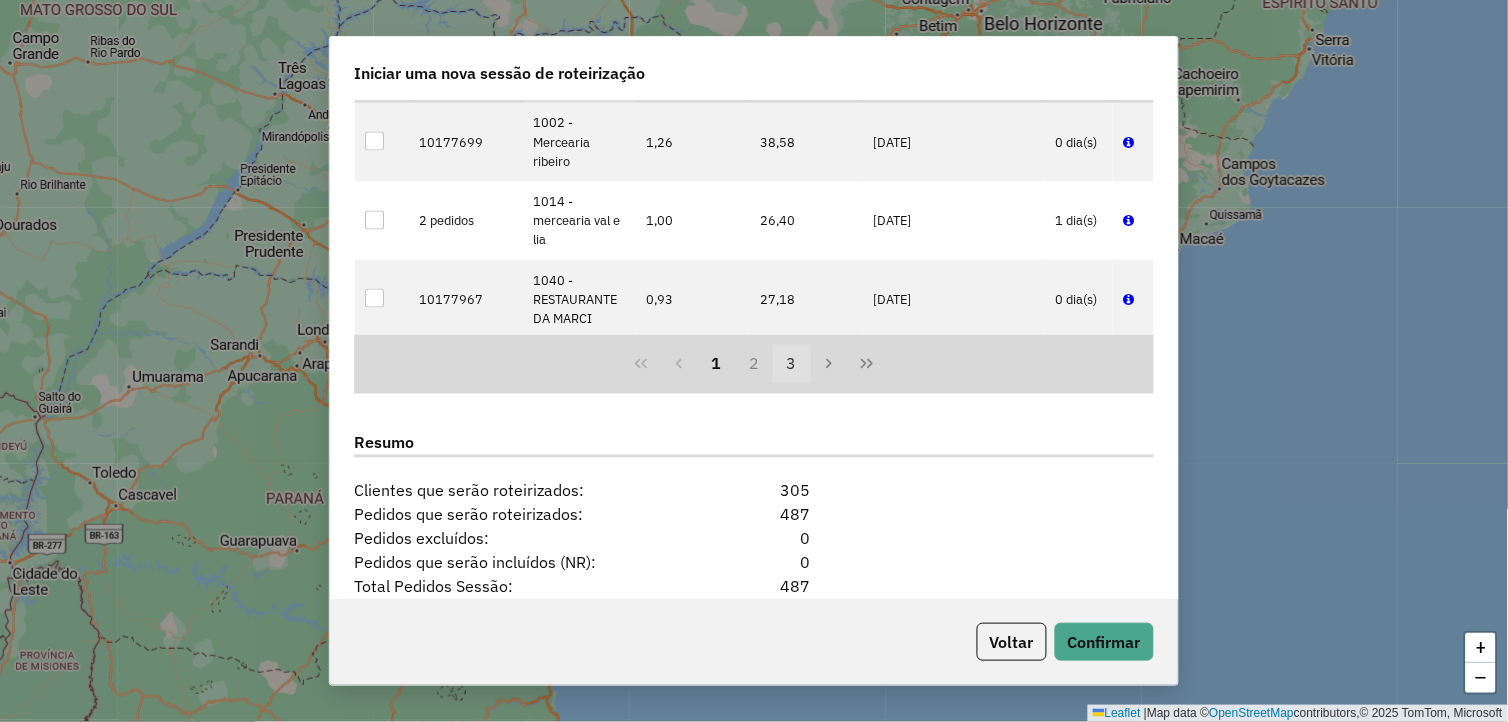 scroll, scrollTop: 546, scrollLeft: 0, axis: vertical 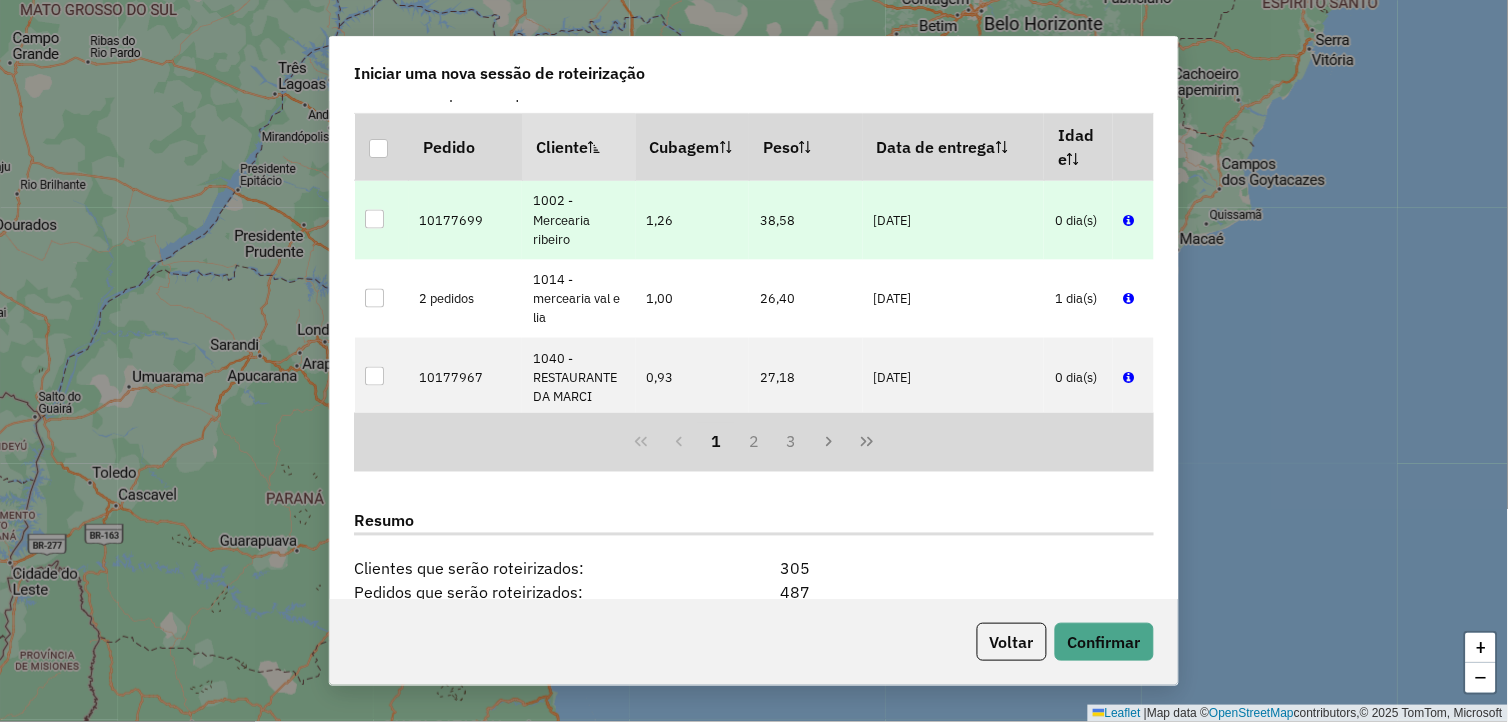 click at bounding box center (378, 148) 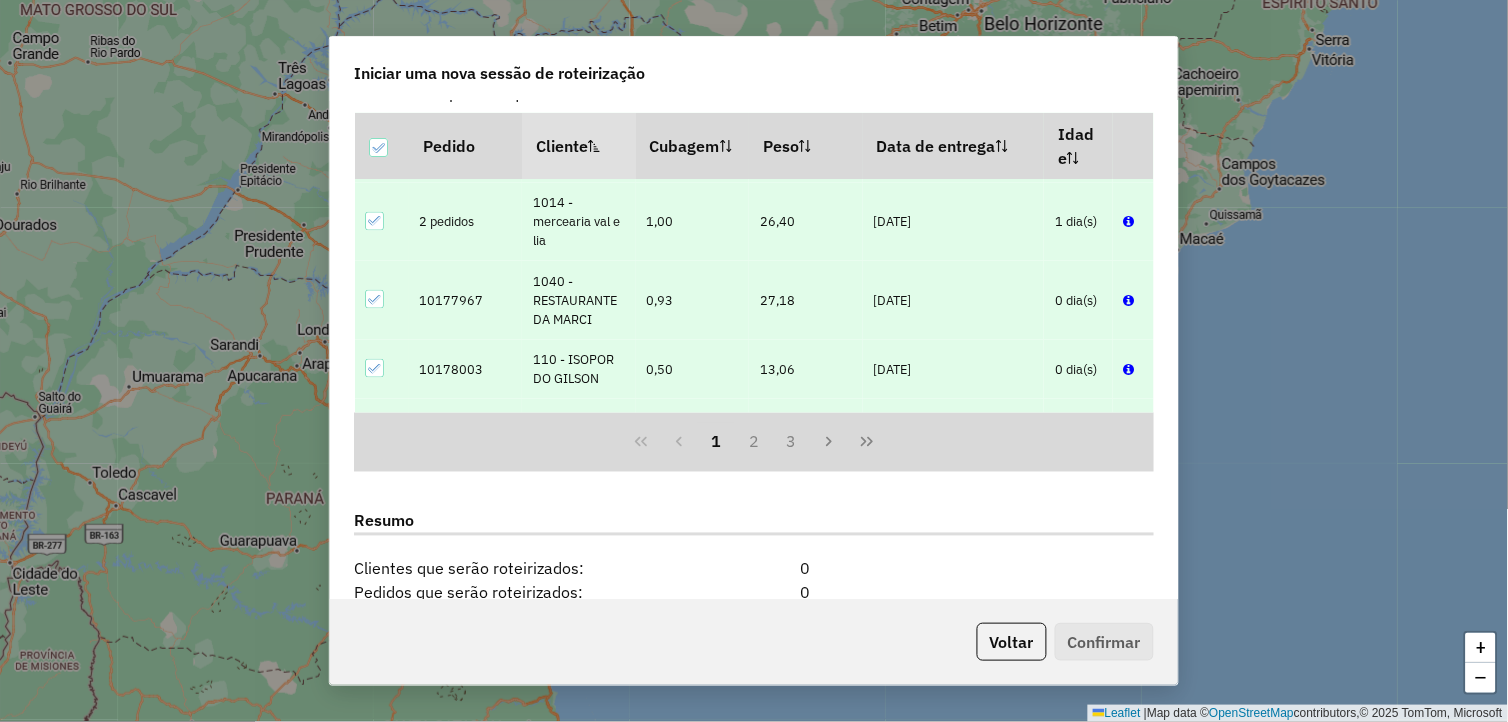 scroll, scrollTop: 111, scrollLeft: 0, axis: vertical 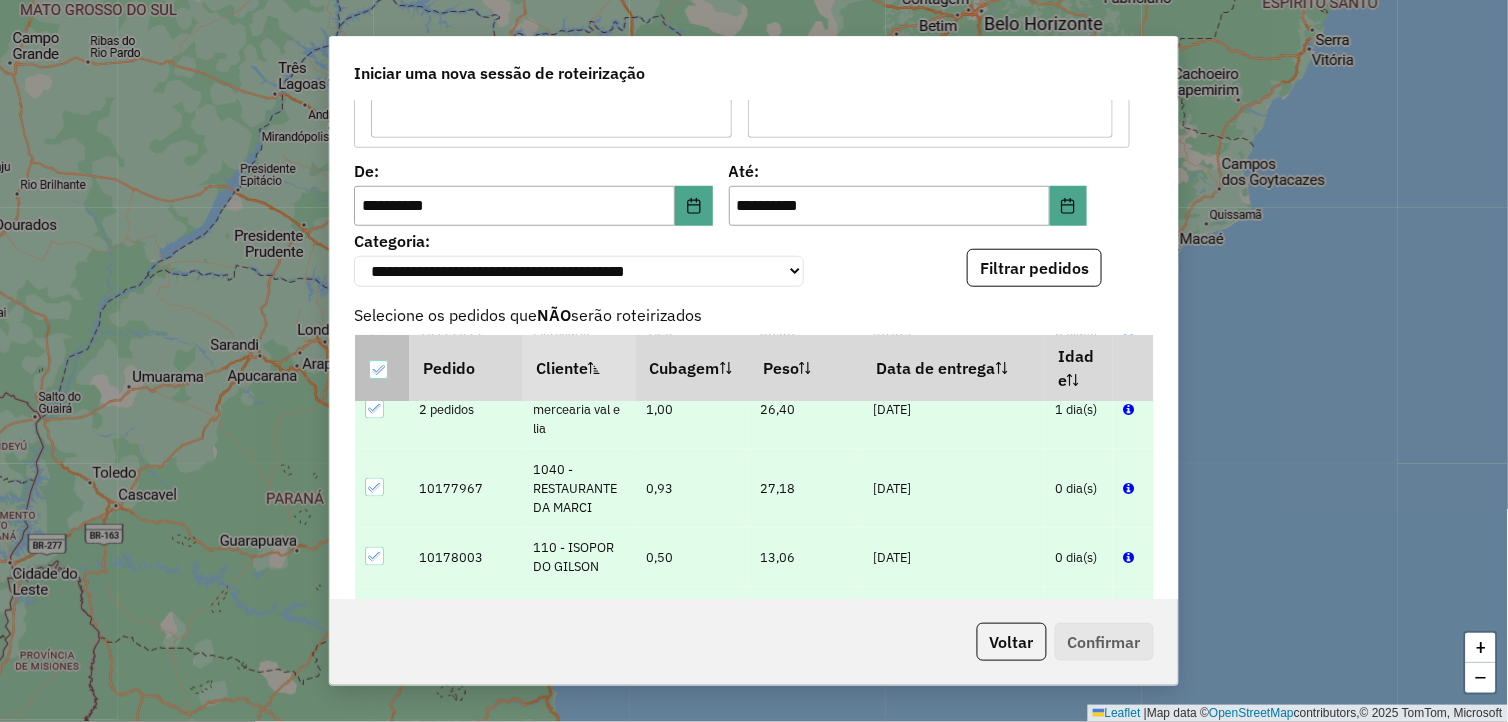 click 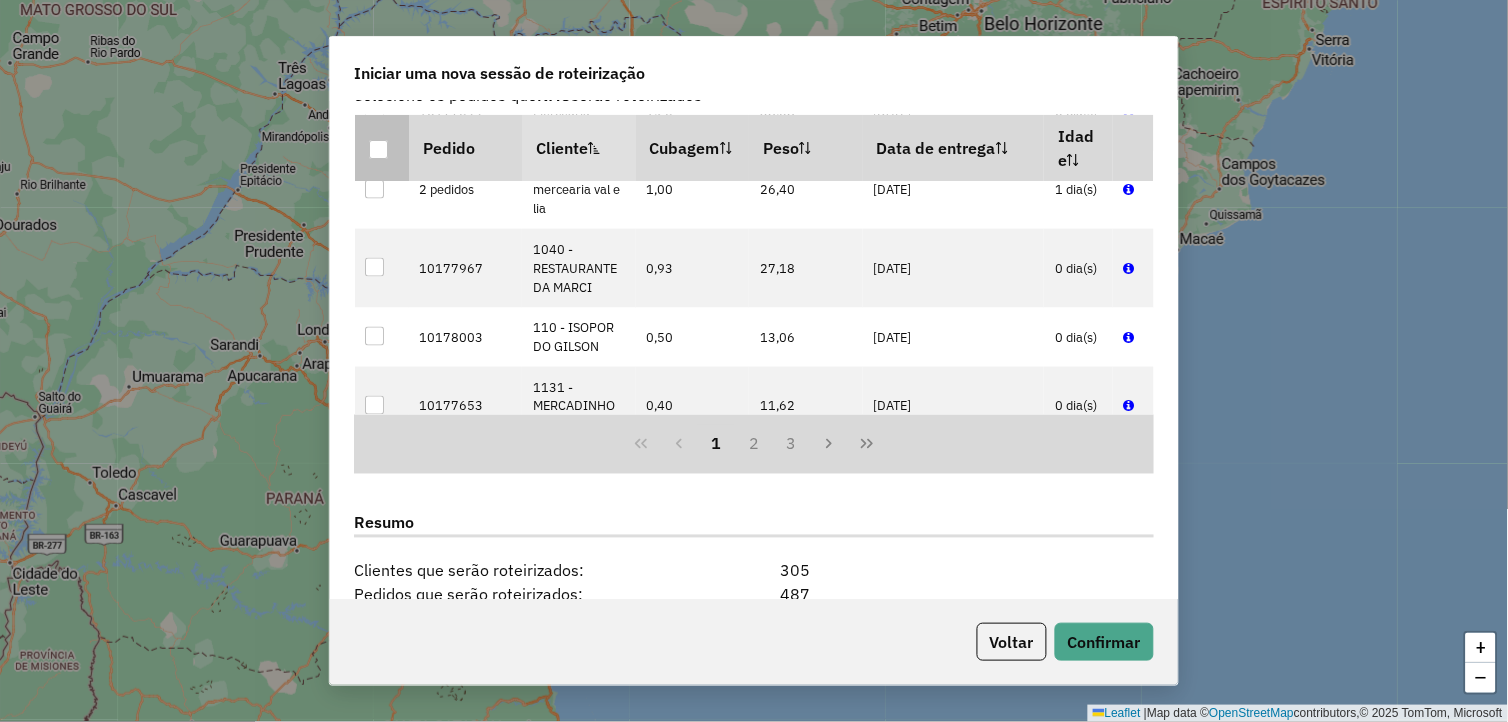 scroll, scrollTop: 546, scrollLeft: 0, axis: vertical 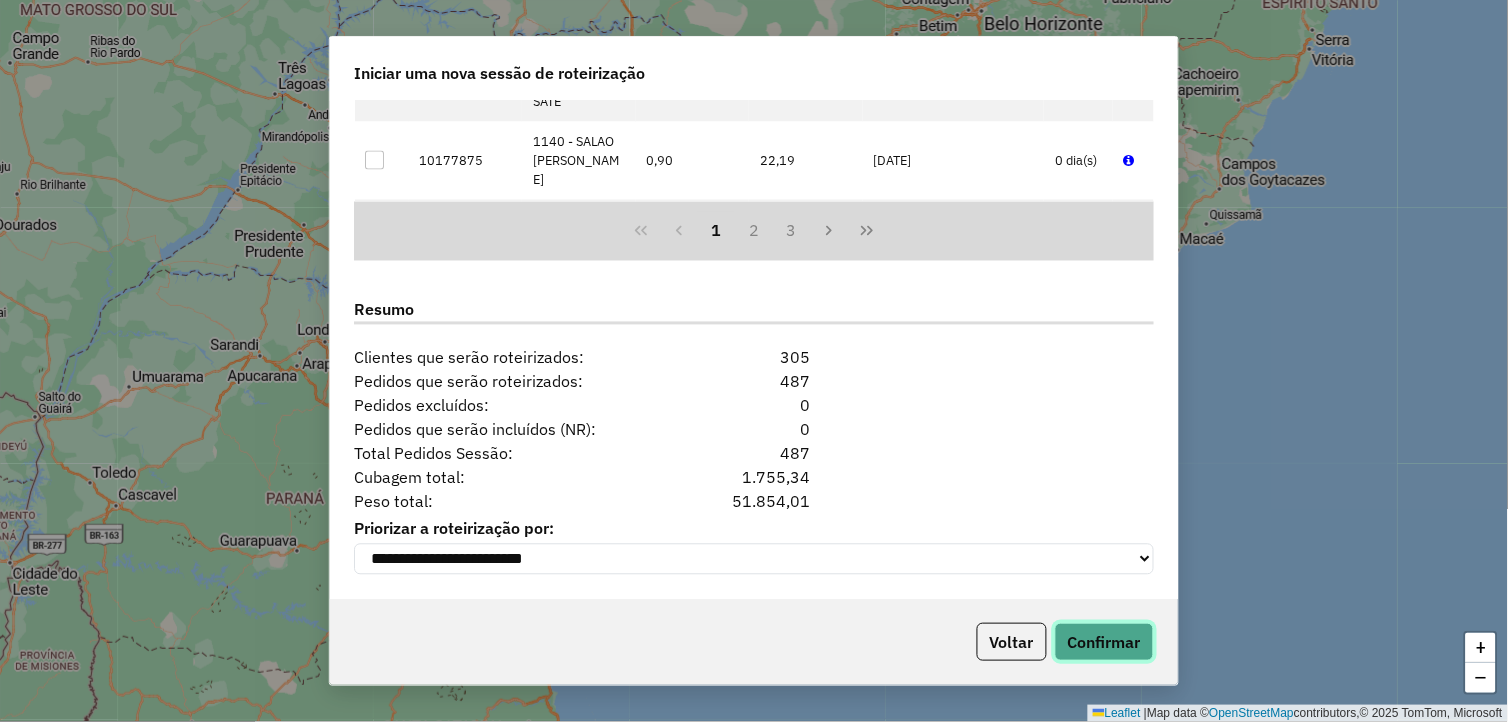 click on "Confirmar" 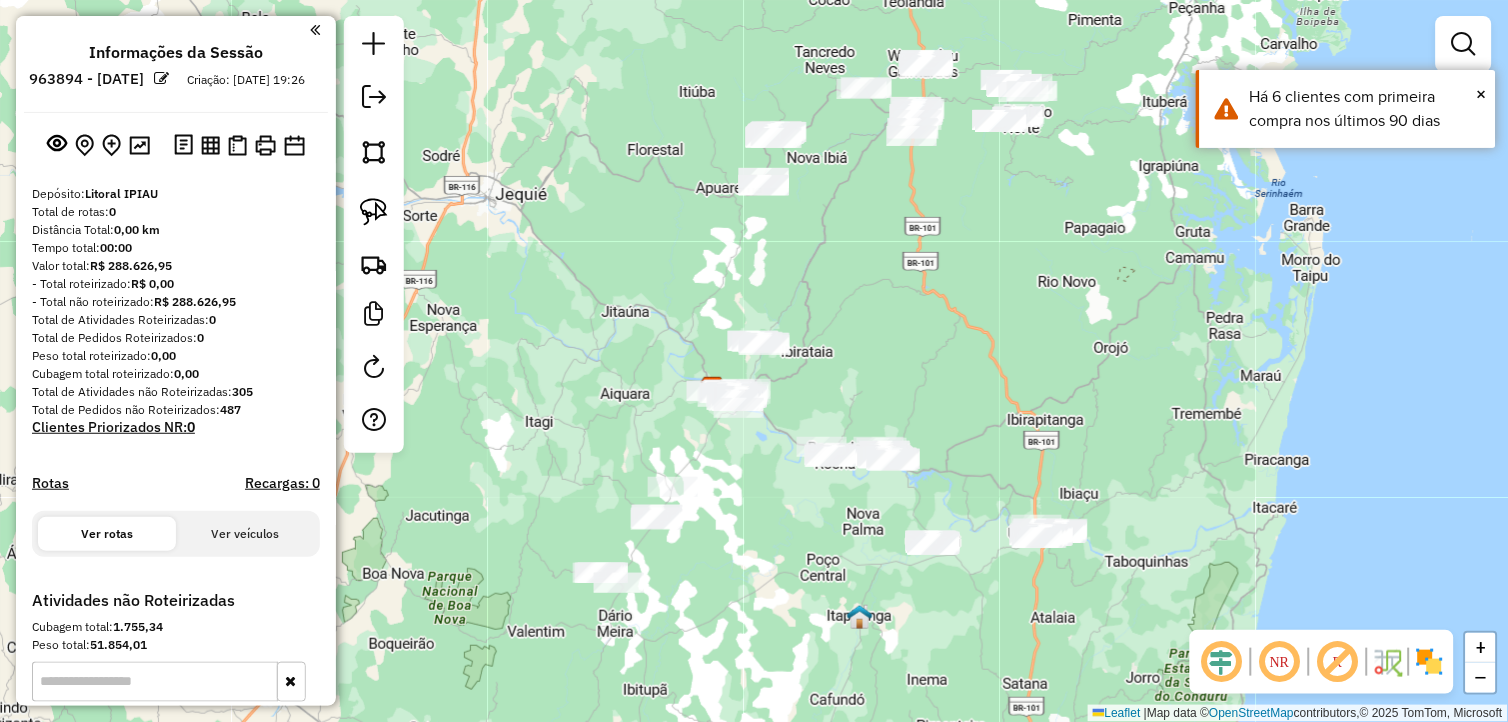drag, startPoint x: 903, startPoint y: 274, endPoint x: 861, endPoint y: 302, distance: 50.47772 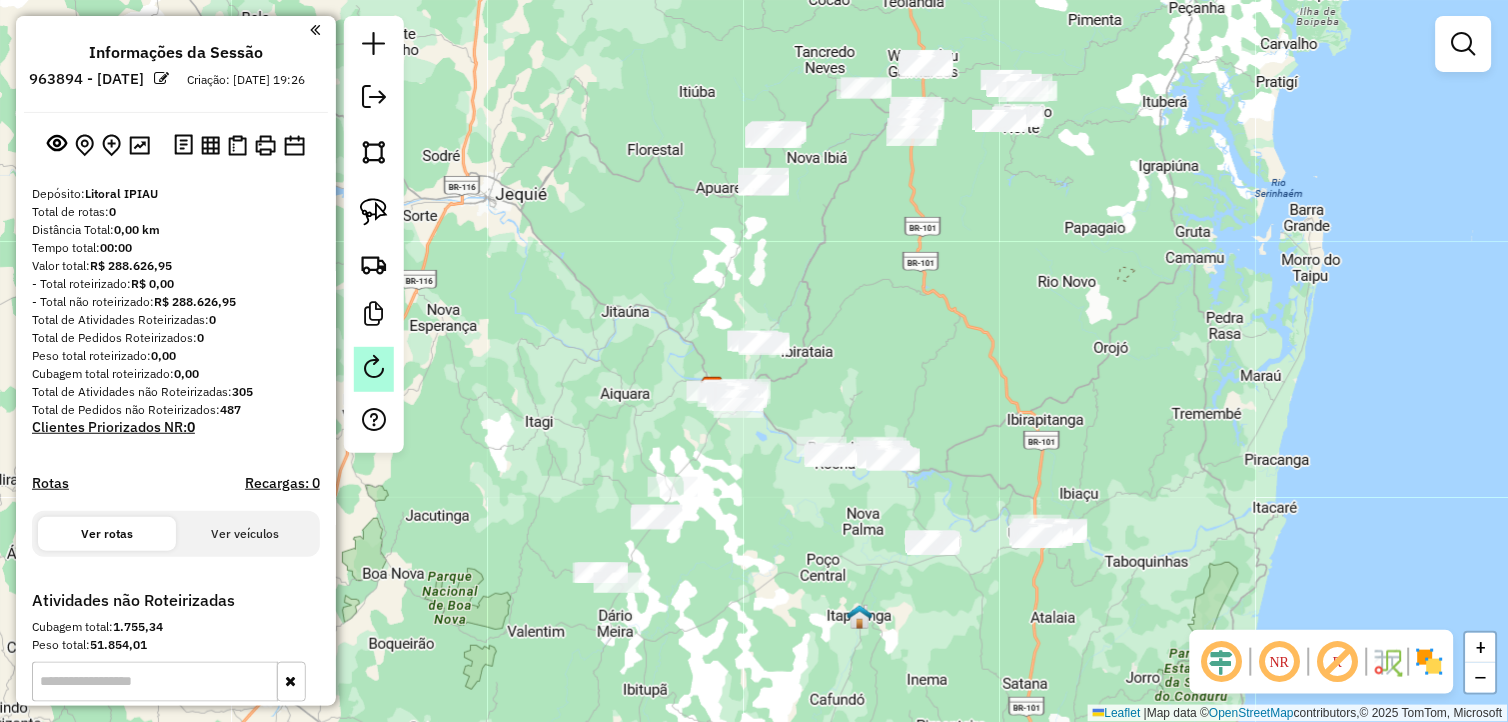 click 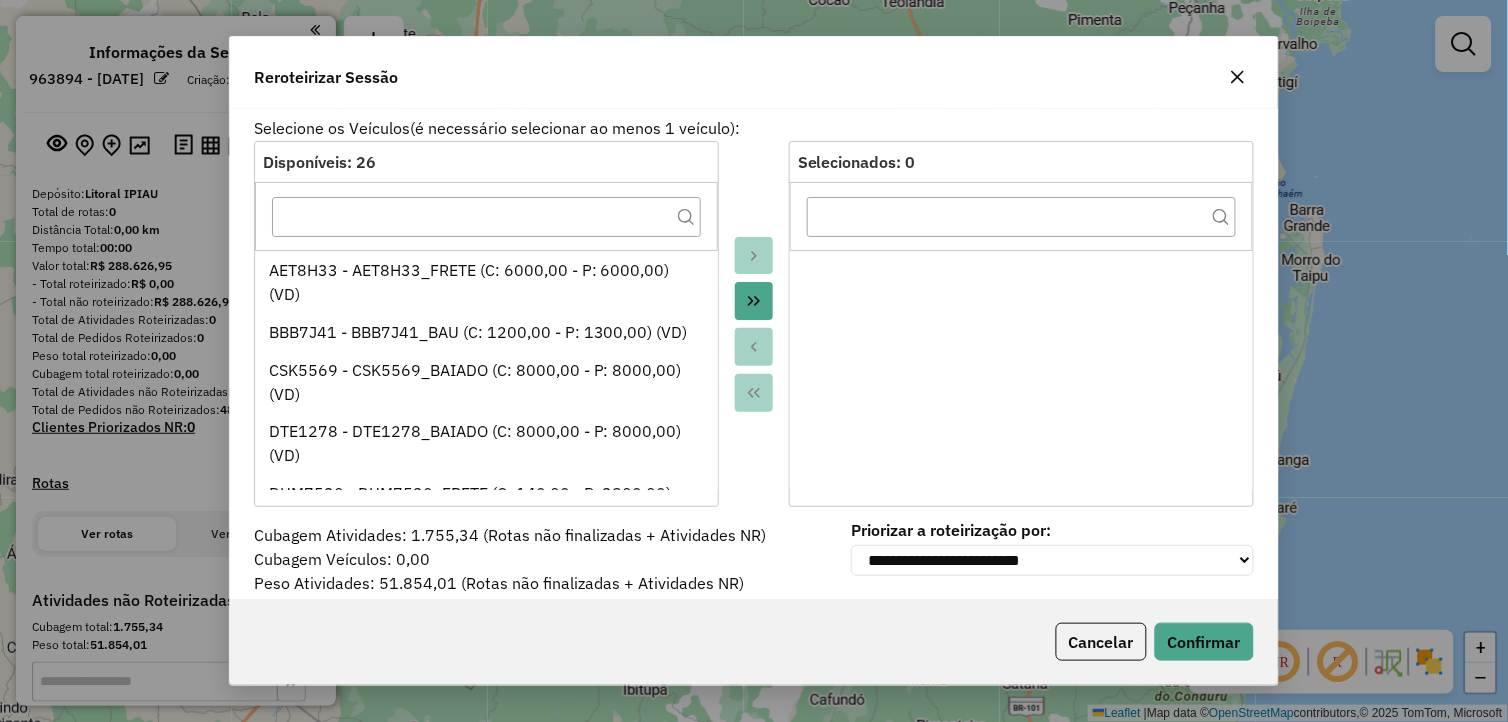 scroll, scrollTop: 44, scrollLeft: 0, axis: vertical 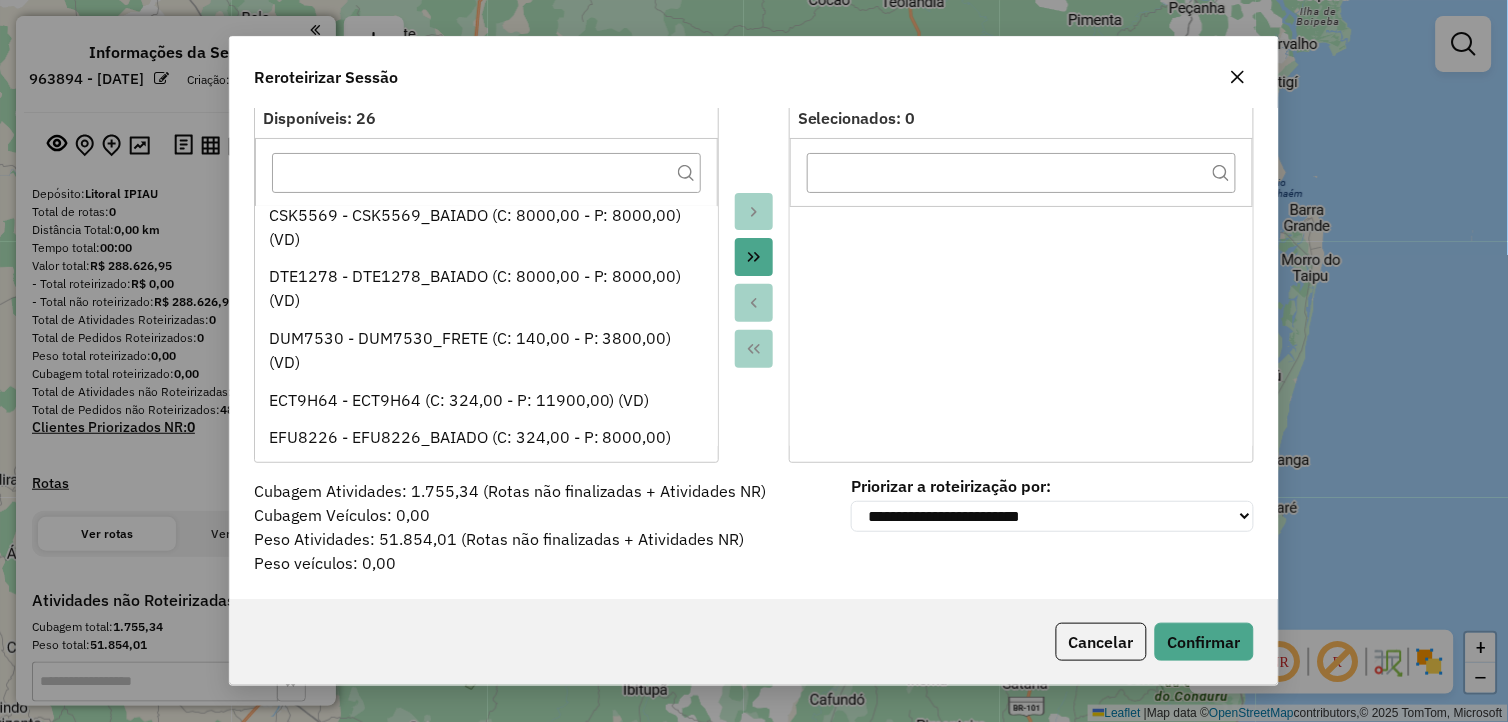 click 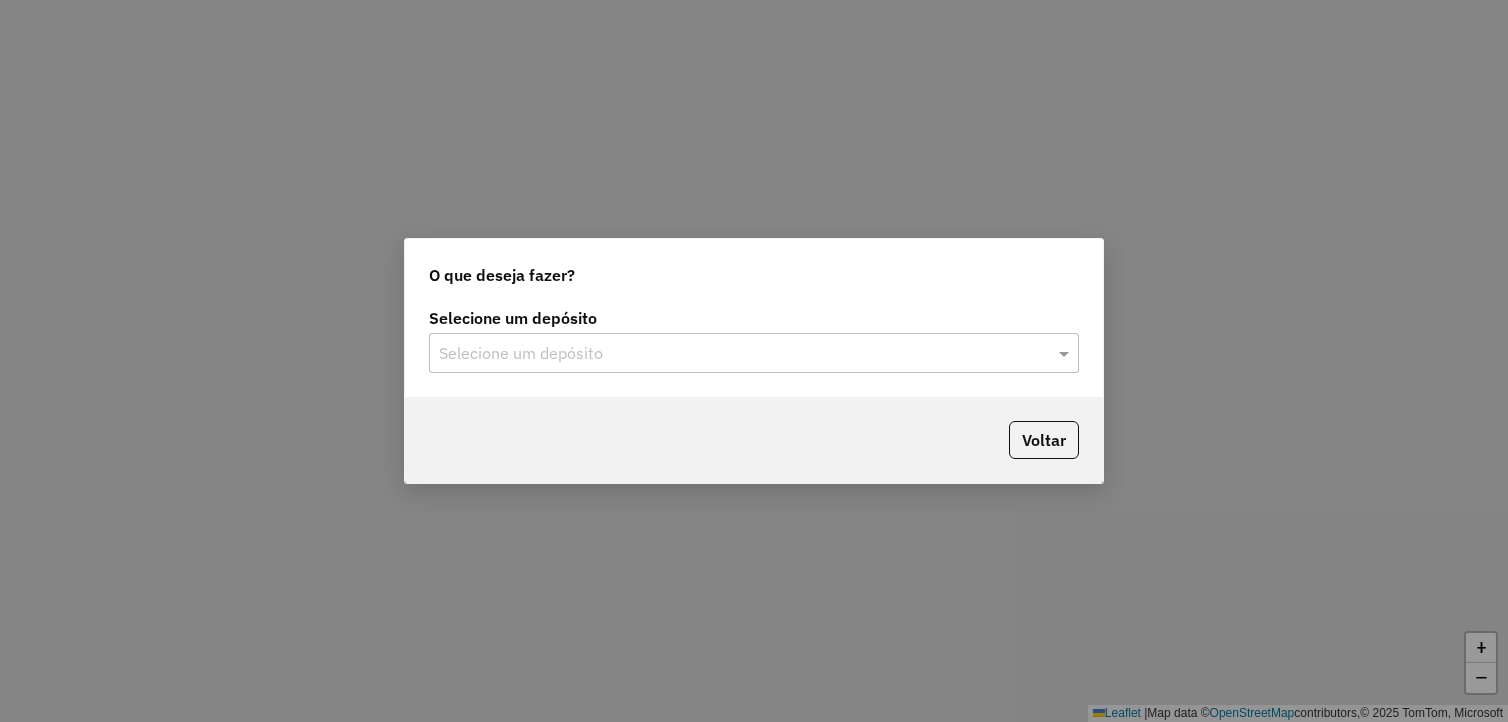 scroll, scrollTop: 0, scrollLeft: 0, axis: both 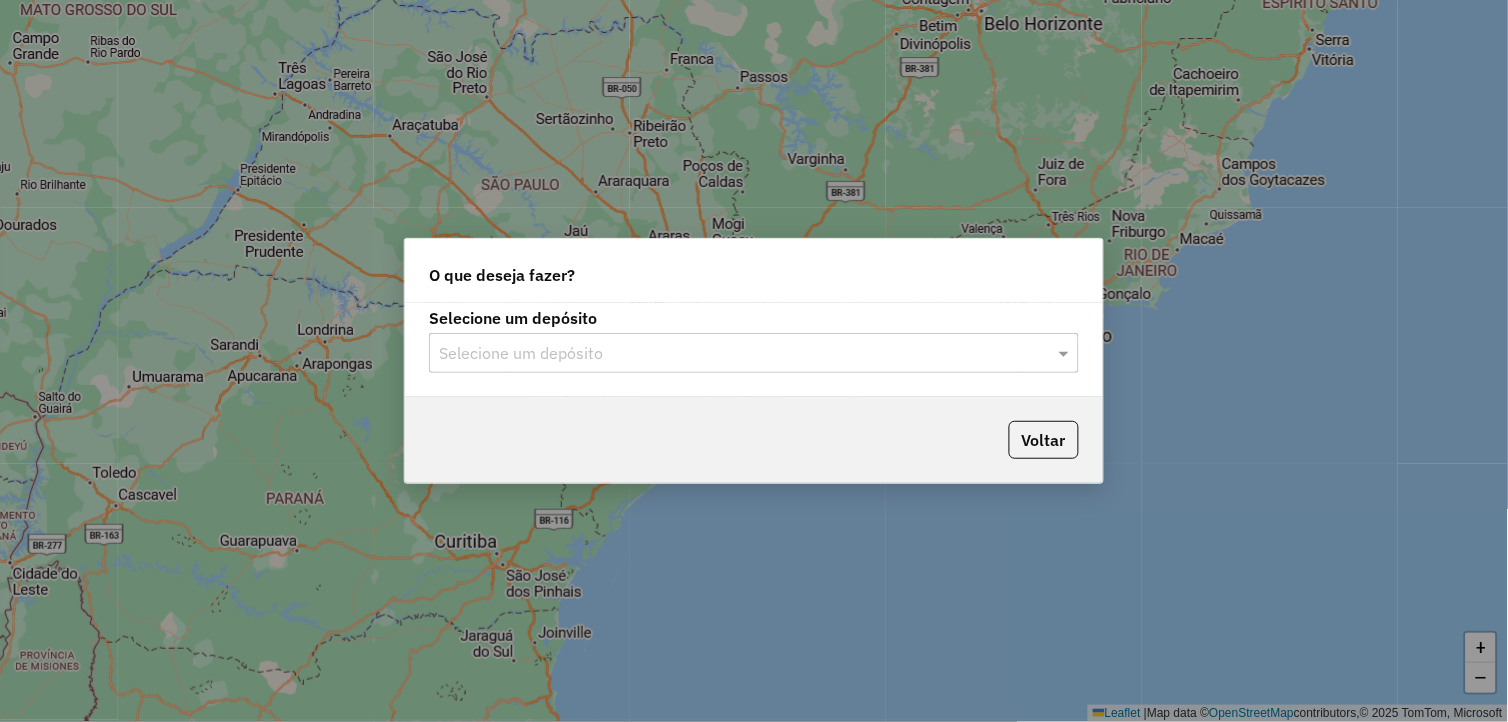 click 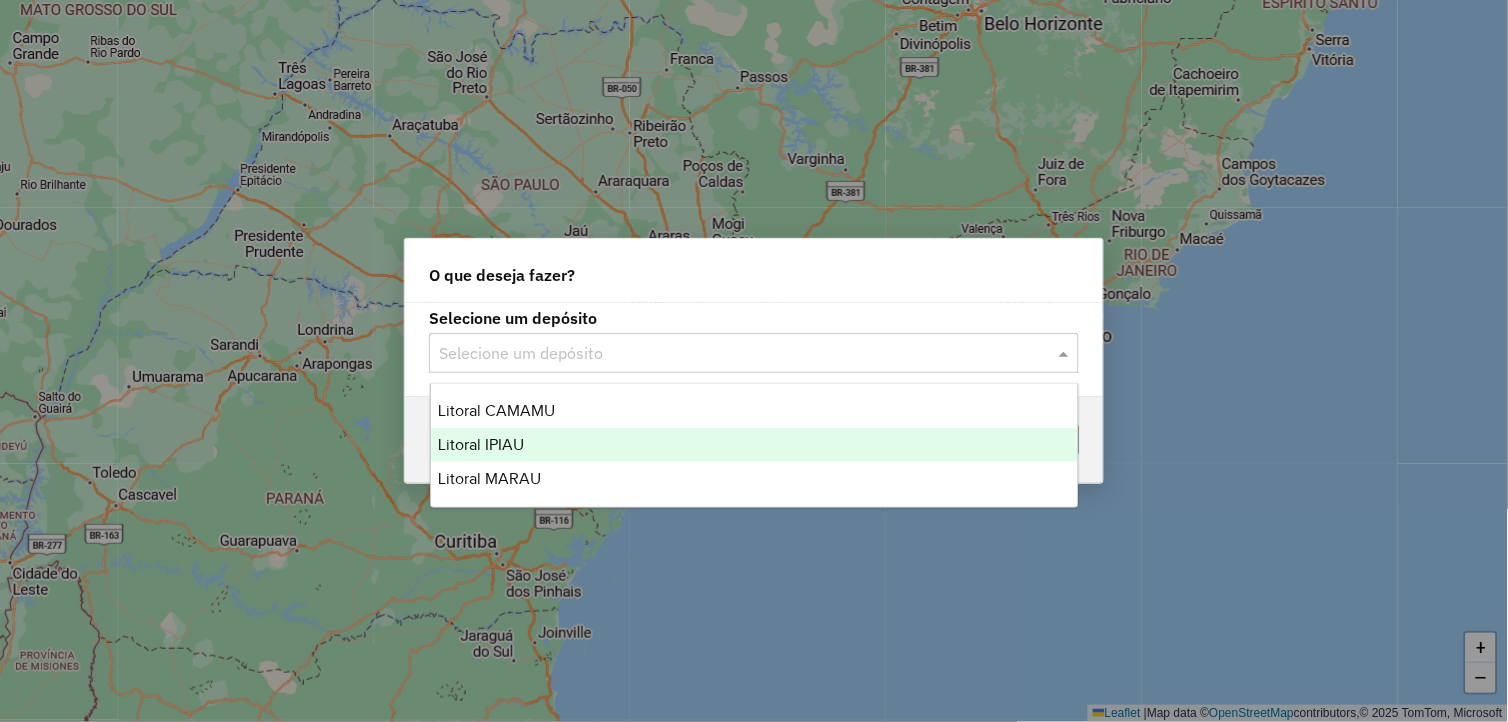 click on "Litoral IPIAU" at bounding box center (755, 445) 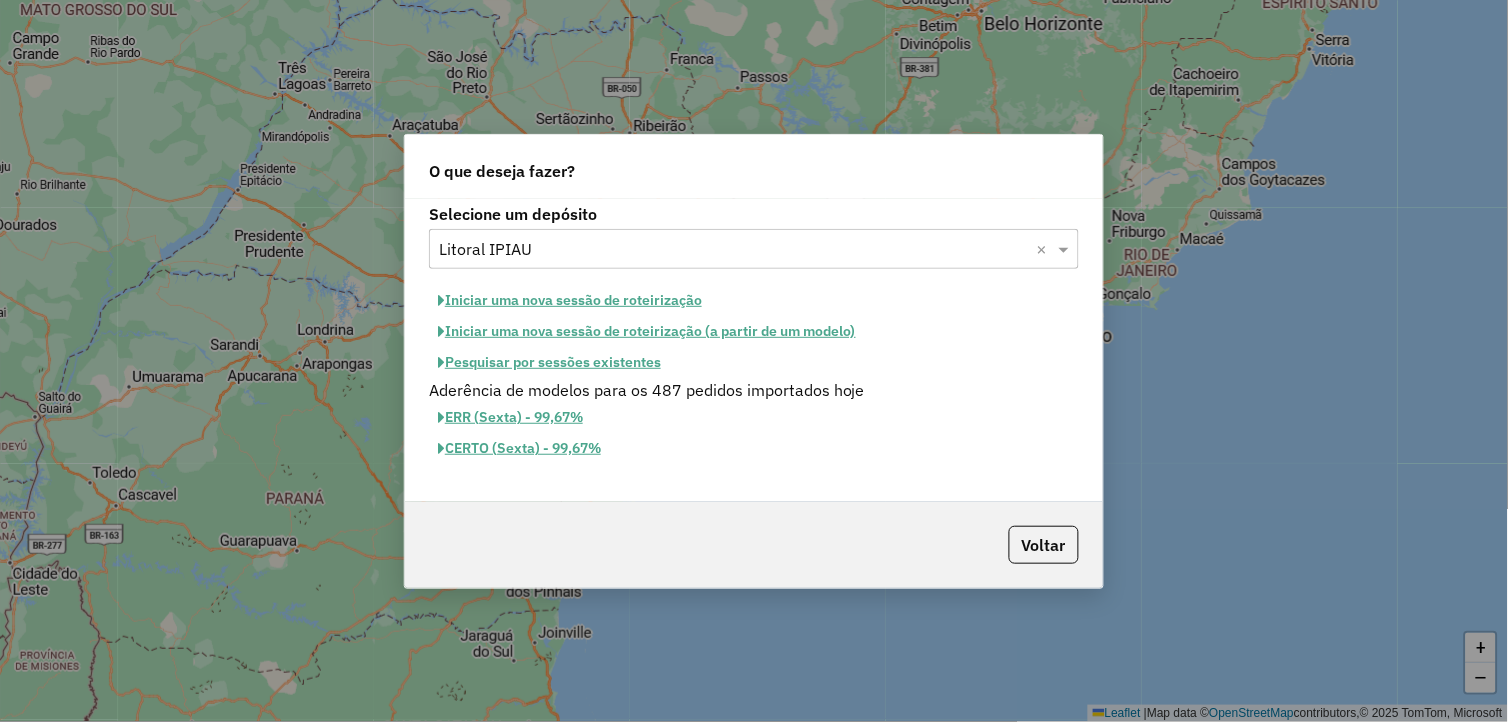 click on "CERTO (Sexta) - 99,67%" 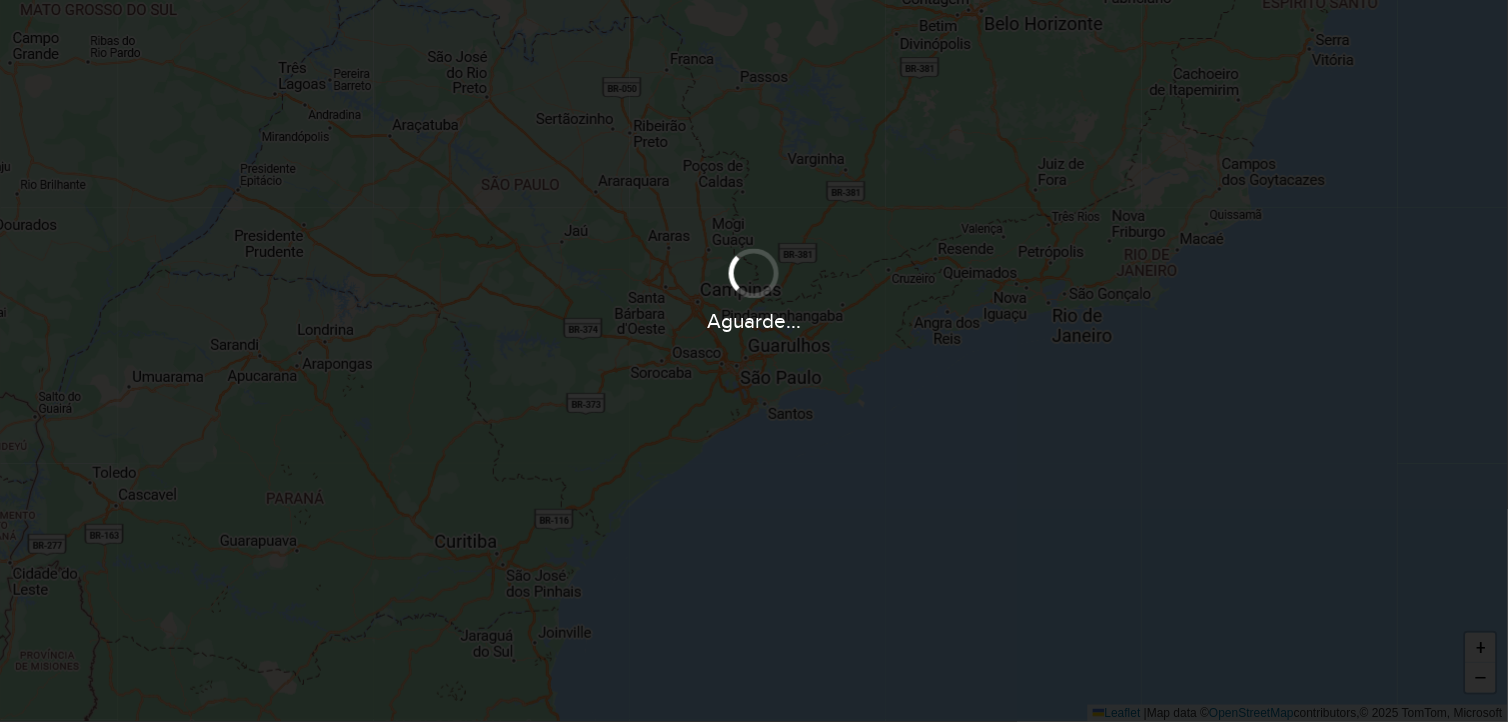 select 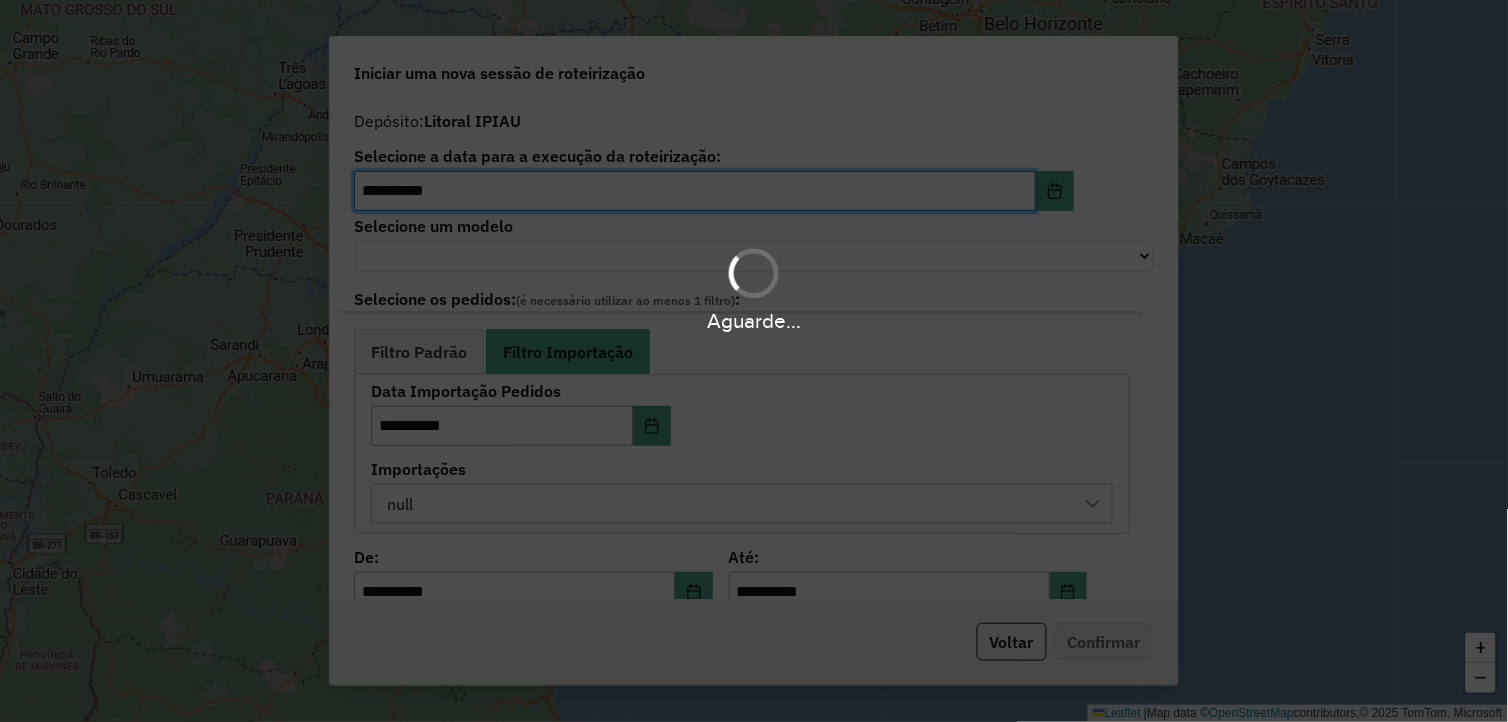 select on "*******" 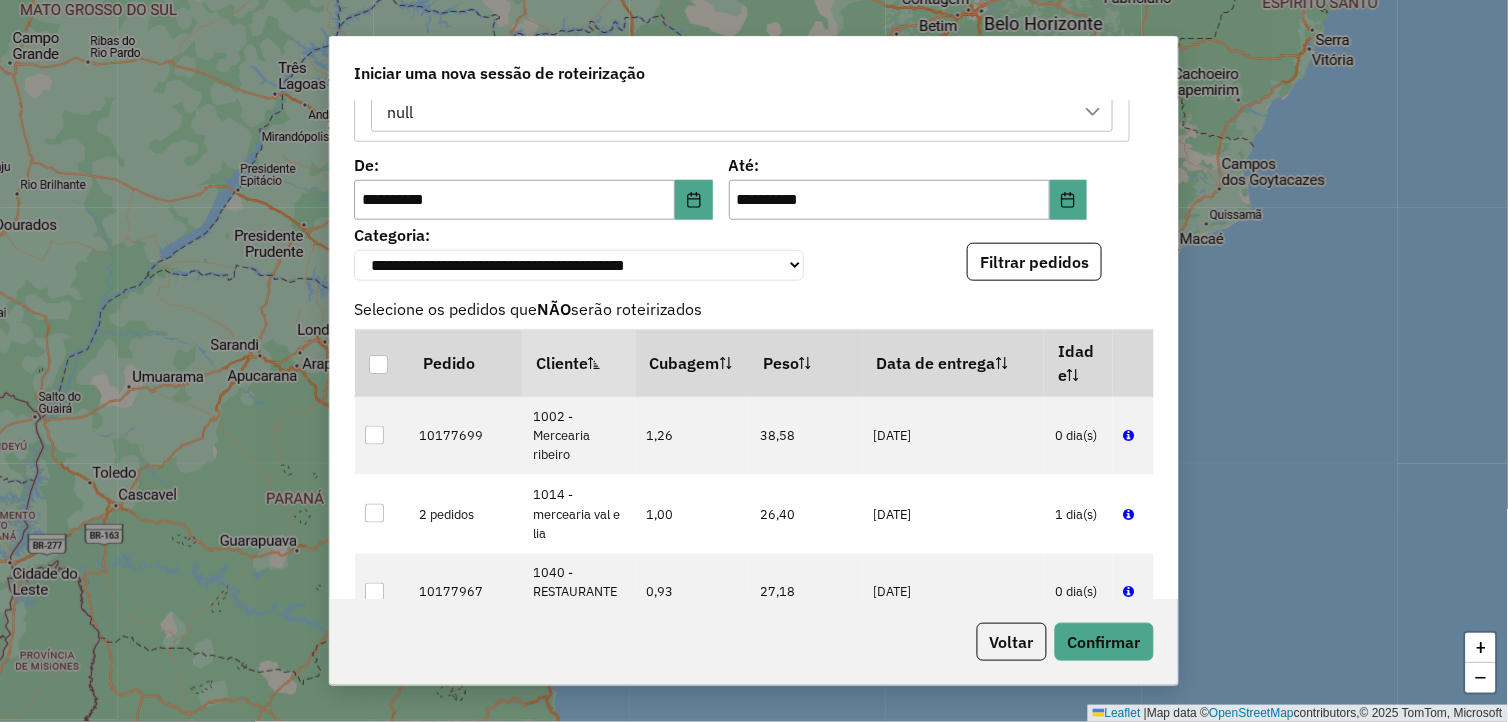 scroll, scrollTop: 444, scrollLeft: 0, axis: vertical 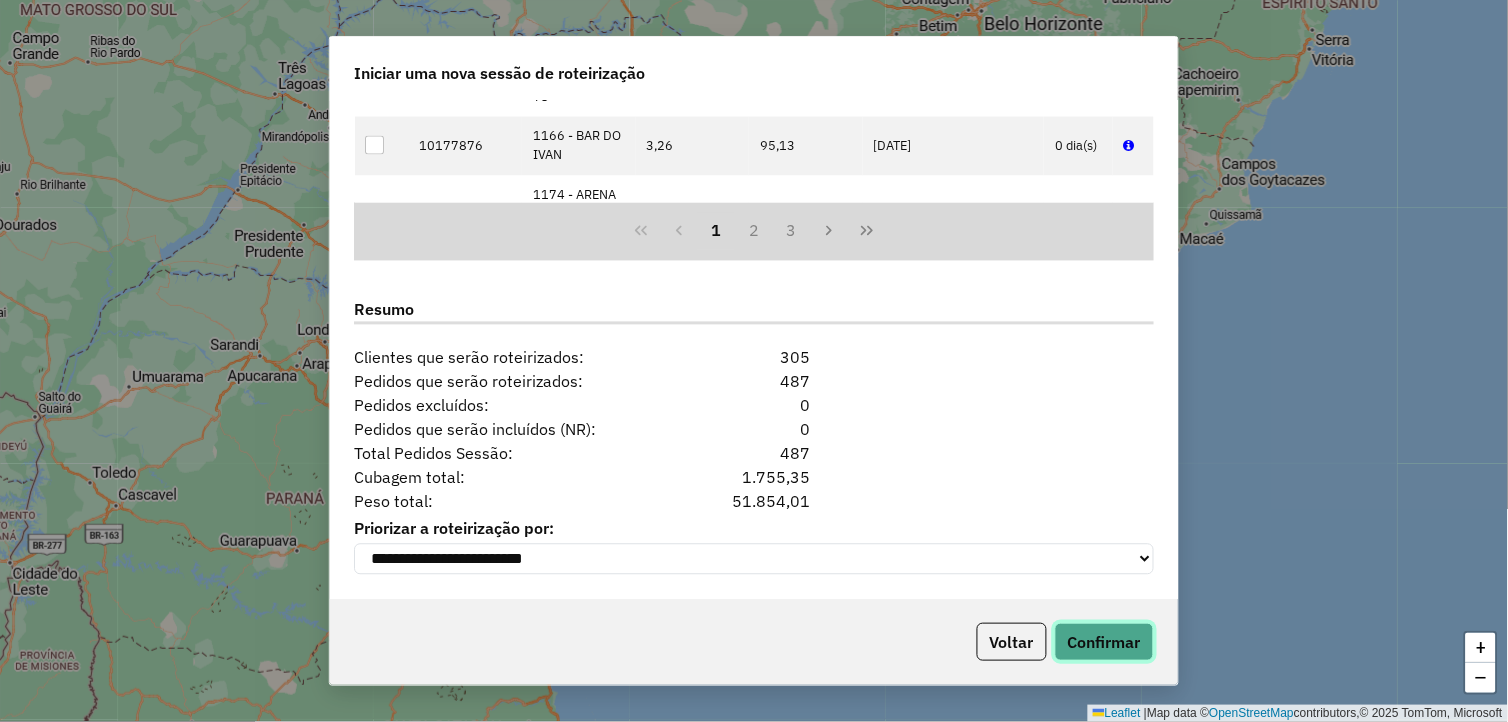 click on "Confirmar" 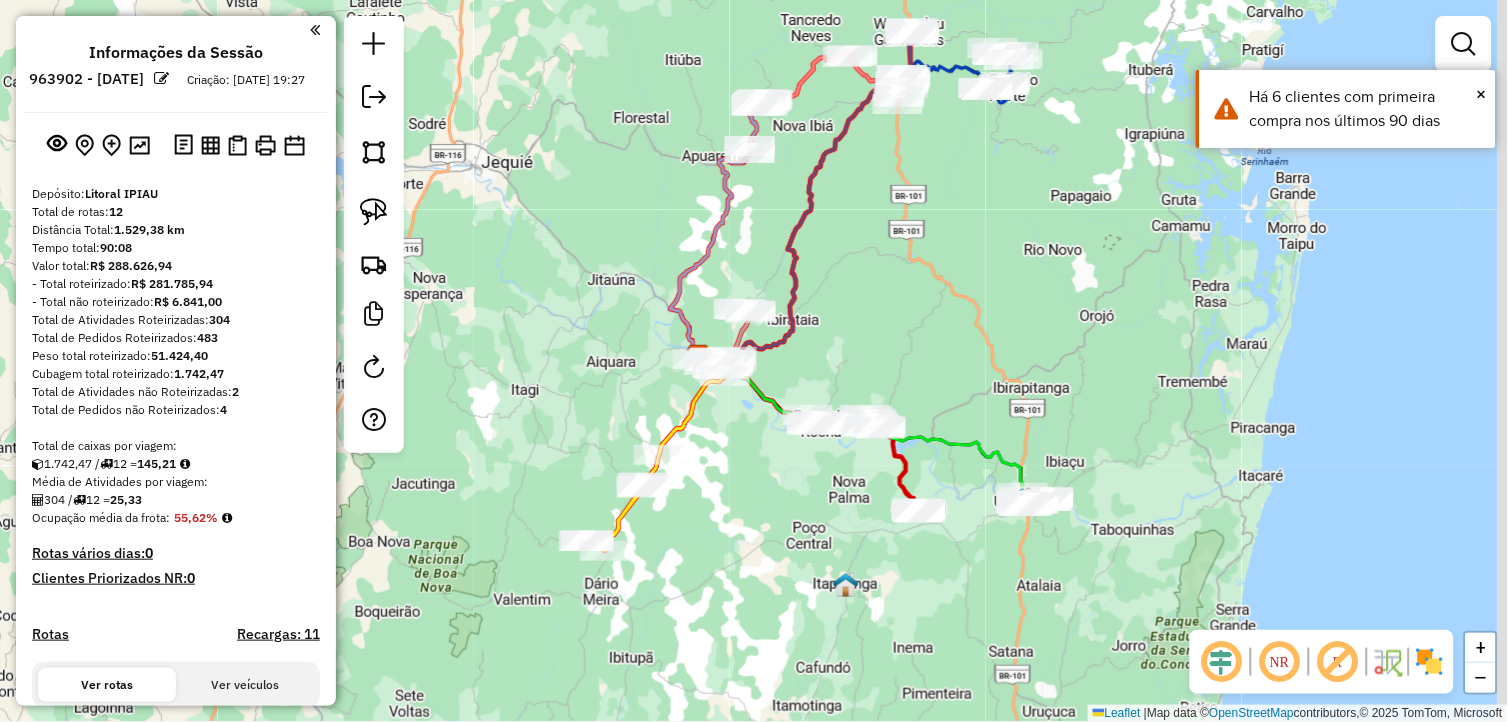 drag, startPoint x: 895, startPoint y: 577, endPoint x: 833, endPoint y: 570, distance: 62.39391 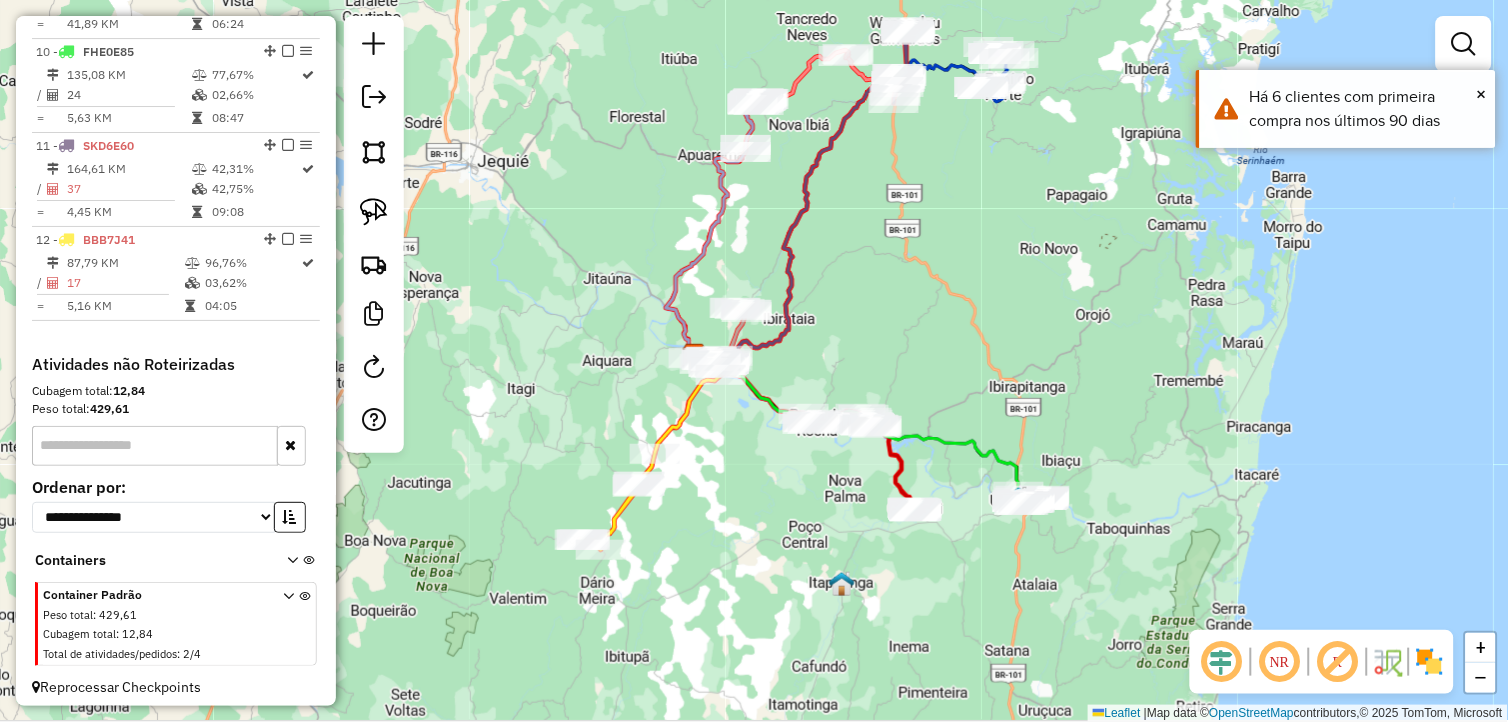 scroll, scrollTop: 1578, scrollLeft: 0, axis: vertical 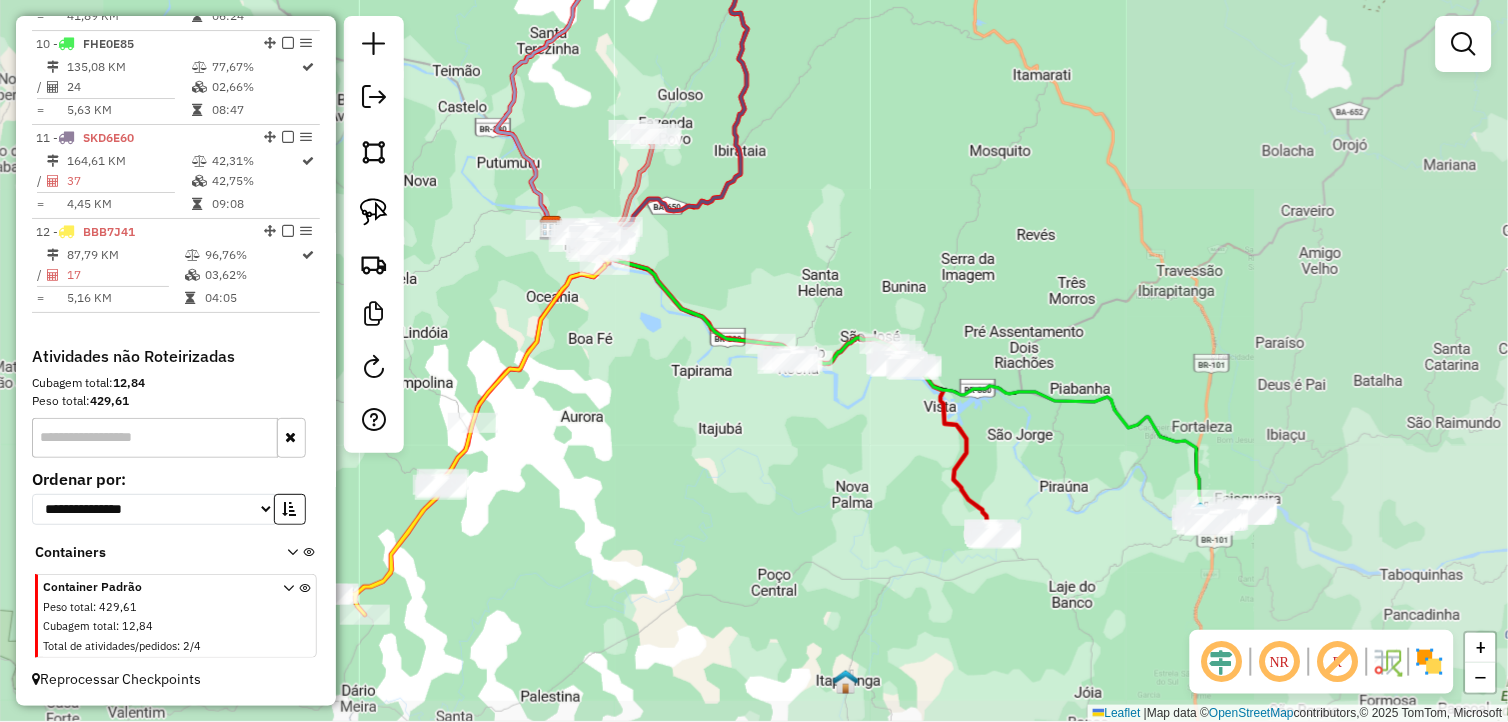 drag, startPoint x: 937, startPoint y: 515, endPoint x: 881, endPoint y: 504, distance: 57.070133 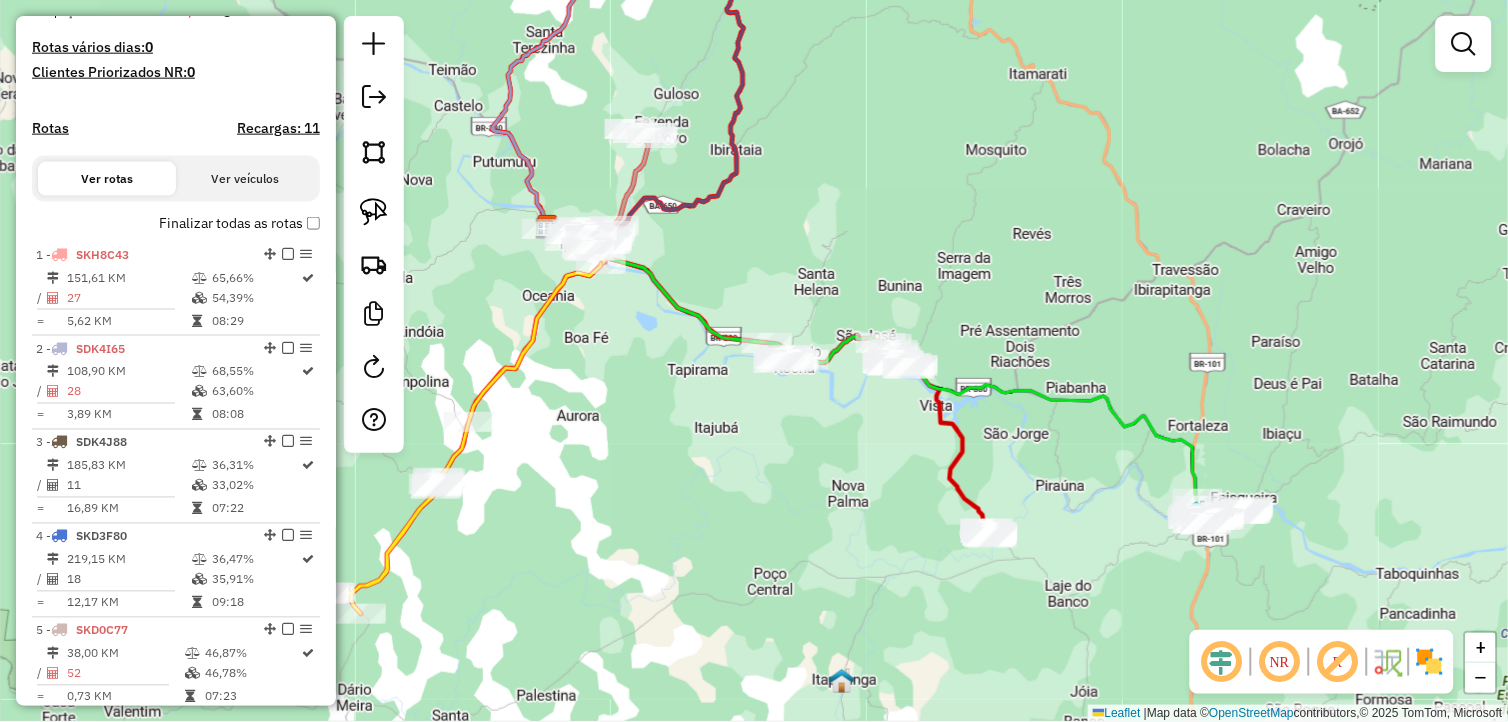 scroll, scrollTop: 467, scrollLeft: 0, axis: vertical 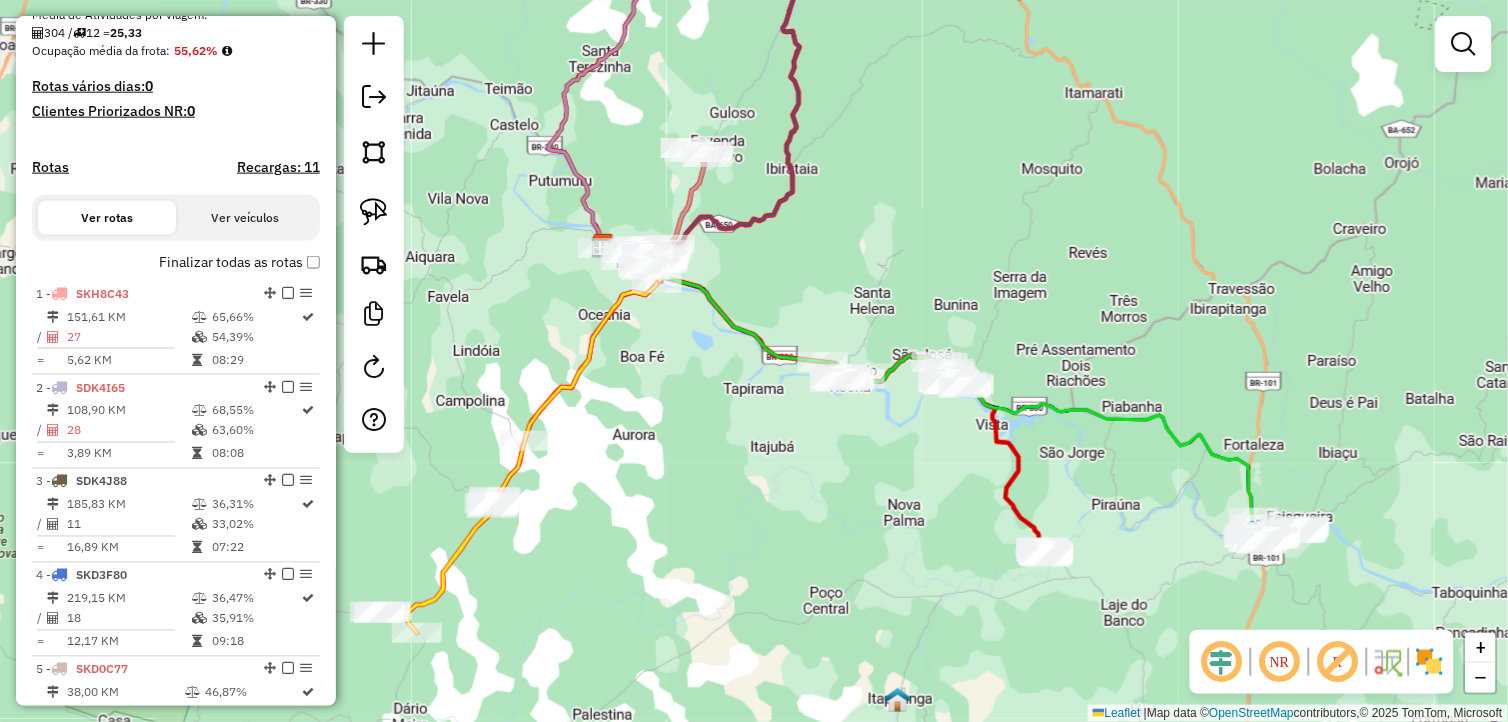 drag, startPoint x: 632, startPoint y: 448, endPoint x: 795, endPoint y: 503, distance: 172.02907 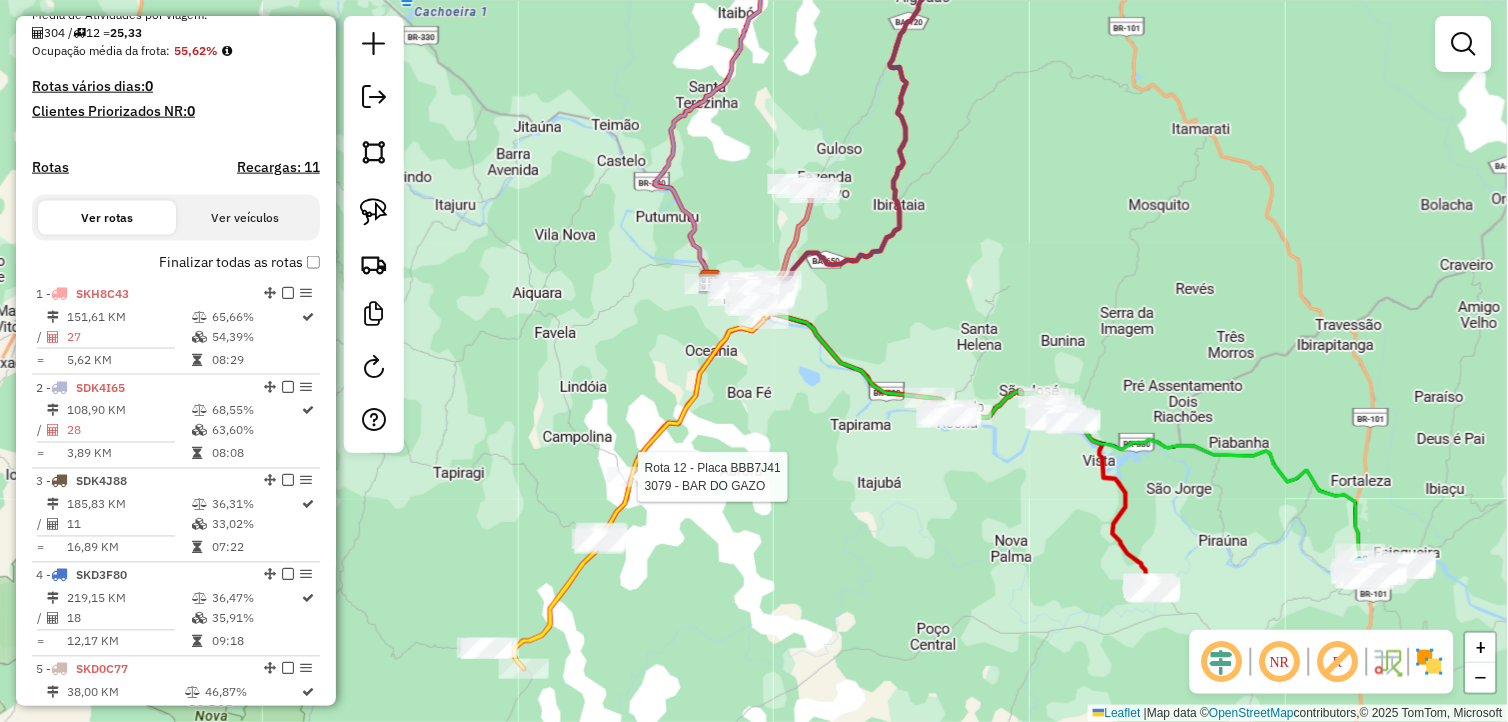 select on "**********" 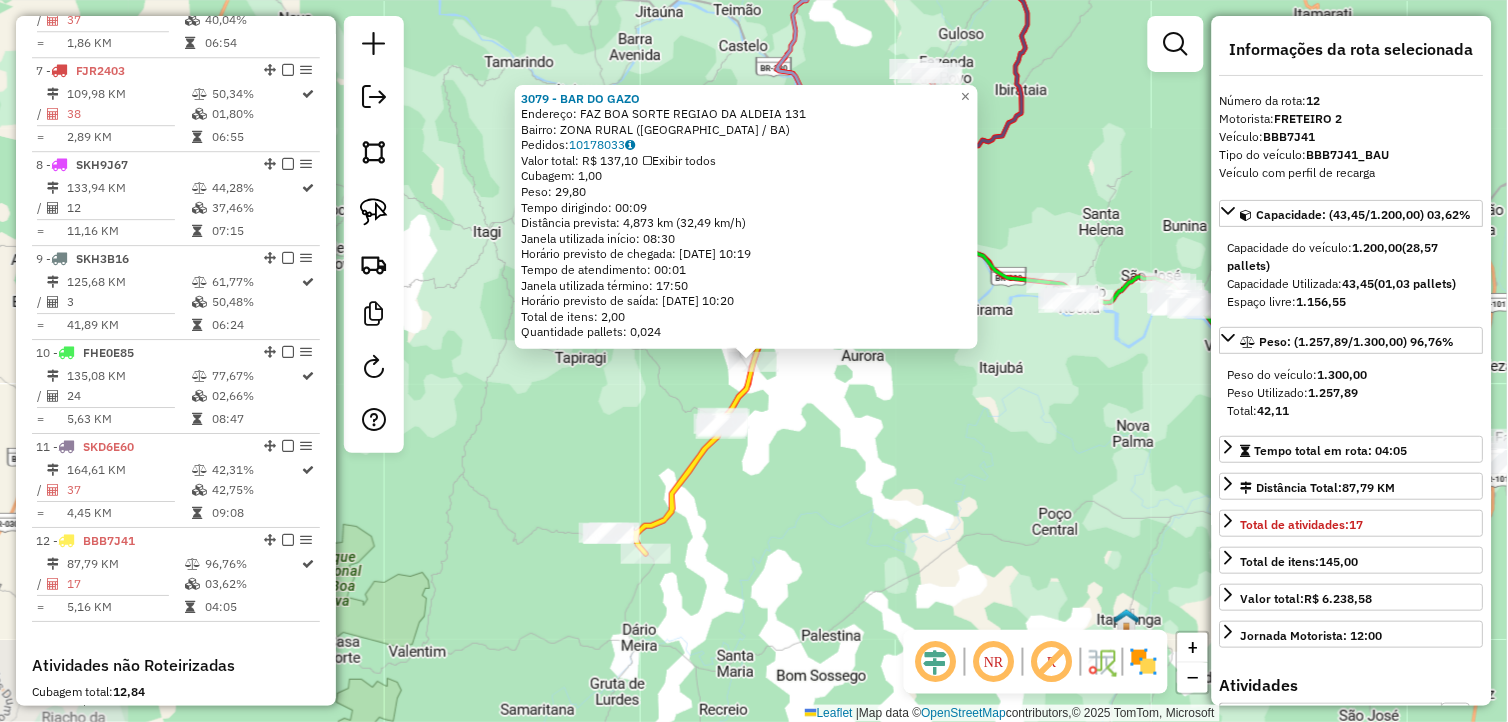scroll, scrollTop: 1580, scrollLeft: 0, axis: vertical 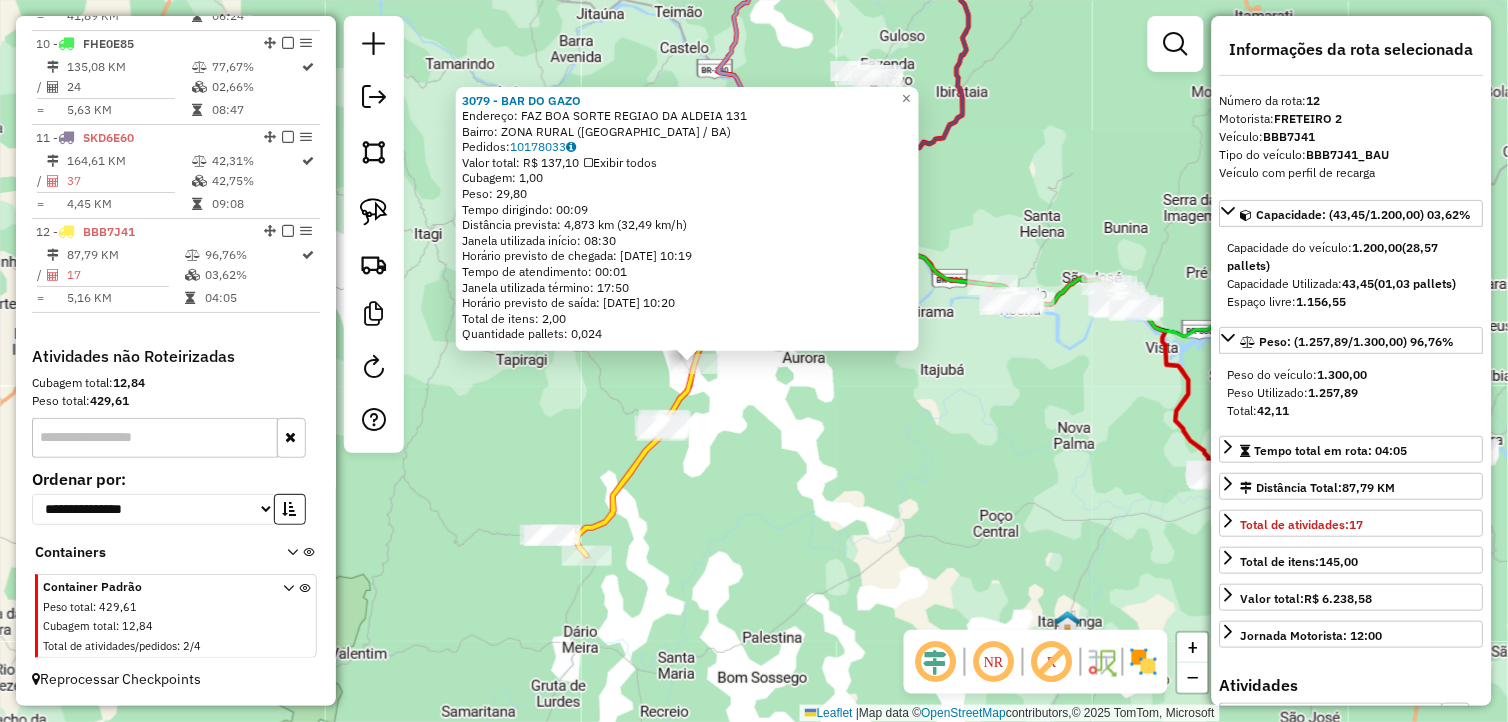 drag, startPoint x: 885, startPoint y: 478, endPoint x: 836, endPoint y: 480, distance: 49.0408 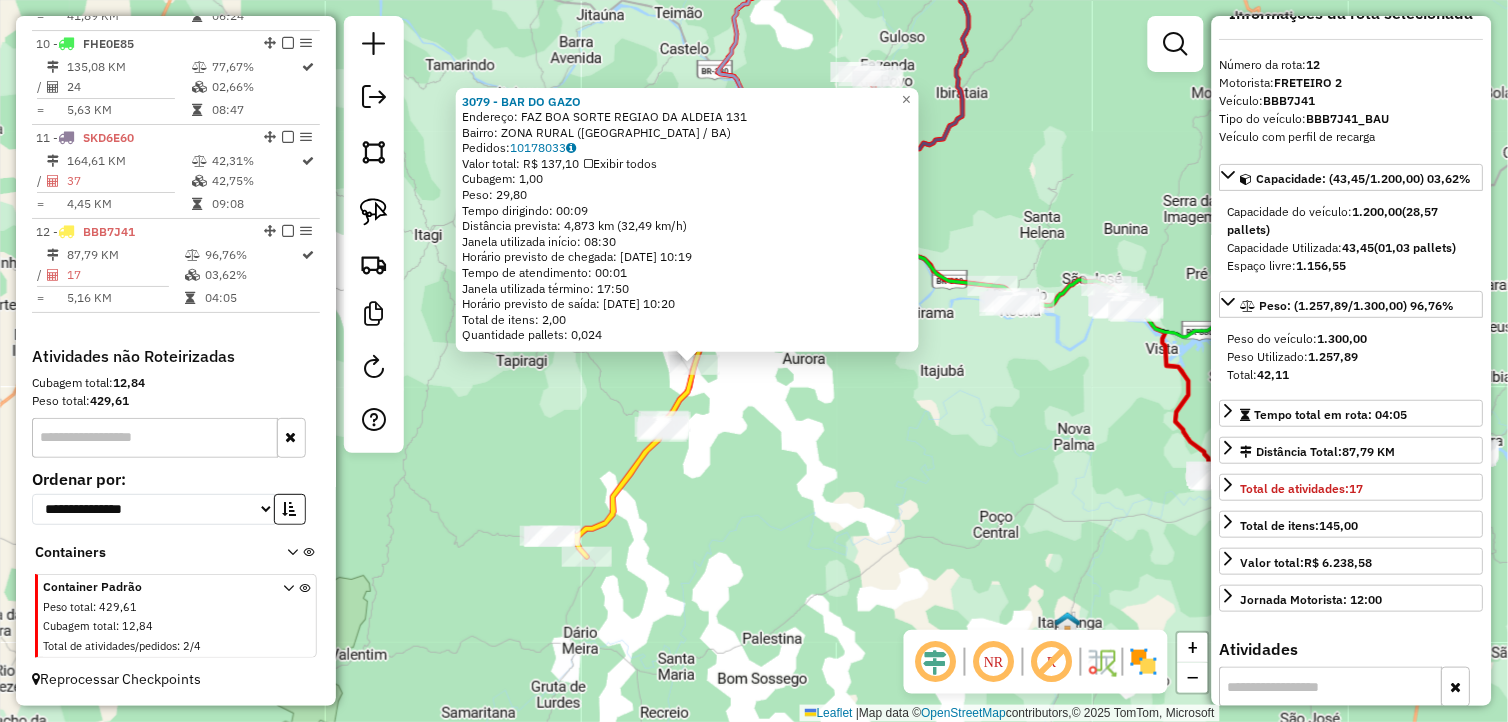 scroll, scrollTop: 0, scrollLeft: 0, axis: both 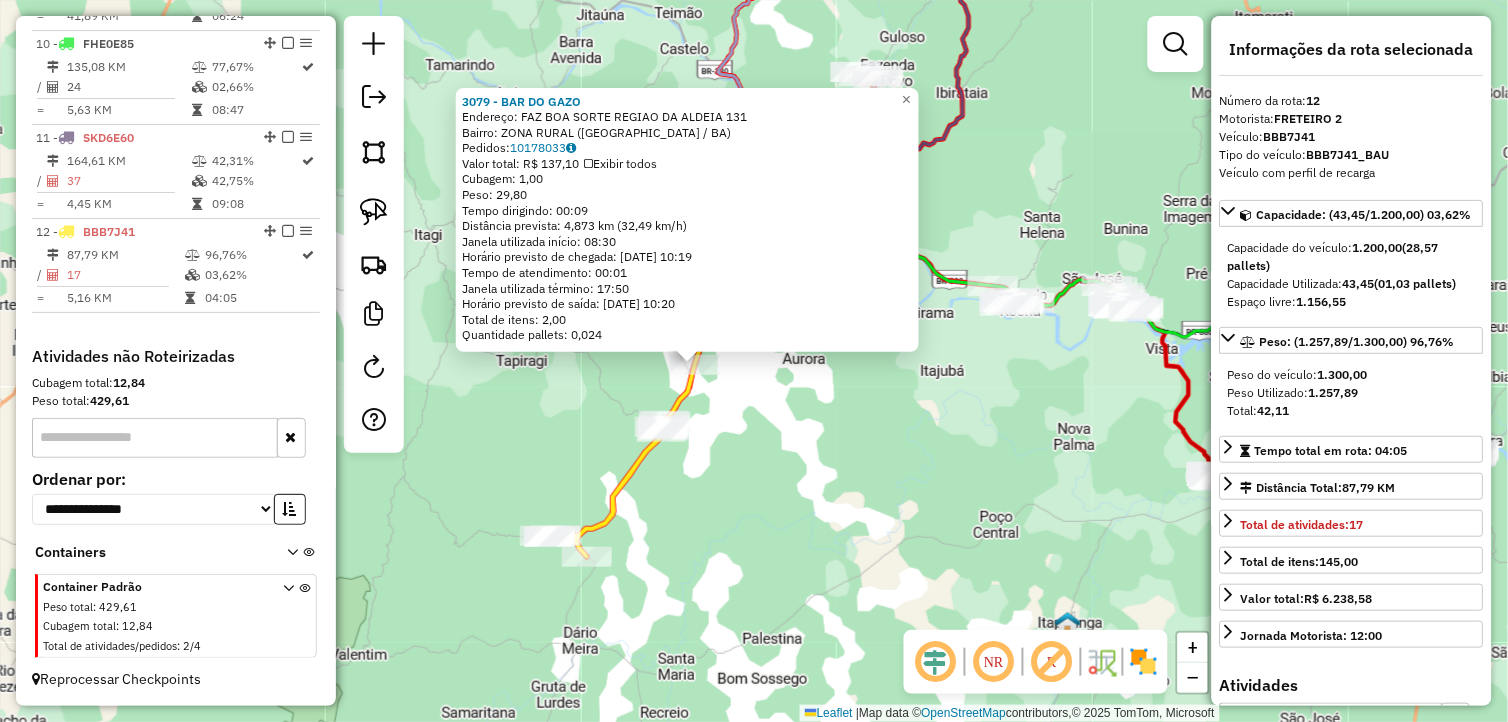 click on "3079 - BAR DO GAZO  Endereço:  FAZ BOA SORTE REGIAO DA ALDEIA 131   Bairro: ZONA RURAL ([GEOGRAPHIC_DATA] / BA)   Pedidos:  10178033   Valor total: R$ 137,10   Exibir todos   Cubagem: 1,00  Peso: 29,80  Tempo dirigindo: 00:09   Distância prevista: 4,873 km (32,49 km/h)   [GEOGRAPHIC_DATA] utilizada início: 08:30   Horário previsto de chegada: [DATE] 10:19   Tempo de atendimento: 00:01   Janela utilizada término: 17:50   Horário previsto de saída: [DATE] 10:20   Total de itens: 2,00   Quantidade pallets: 0,024  × Janela de atendimento Grade de atendimento Capacidade Transportadoras Veículos Cliente Pedidos  Rotas Selecione os dias de semana para filtrar as janelas de atendimento  Seg   Ter   Qua   Qui   Sex   Sáb   Dom  Informe o período da janela de atendimento: De: Até:  Filtrar exatamente a janela do cliente  Considerar janela de atendimento padrão  Selecione os dias de semana para filtrar as grades de atendimento  Seg   Ter   Qua   Qui   Sex   Sáb   Dom   Clientes fora do dia de atendimento selecionado +" 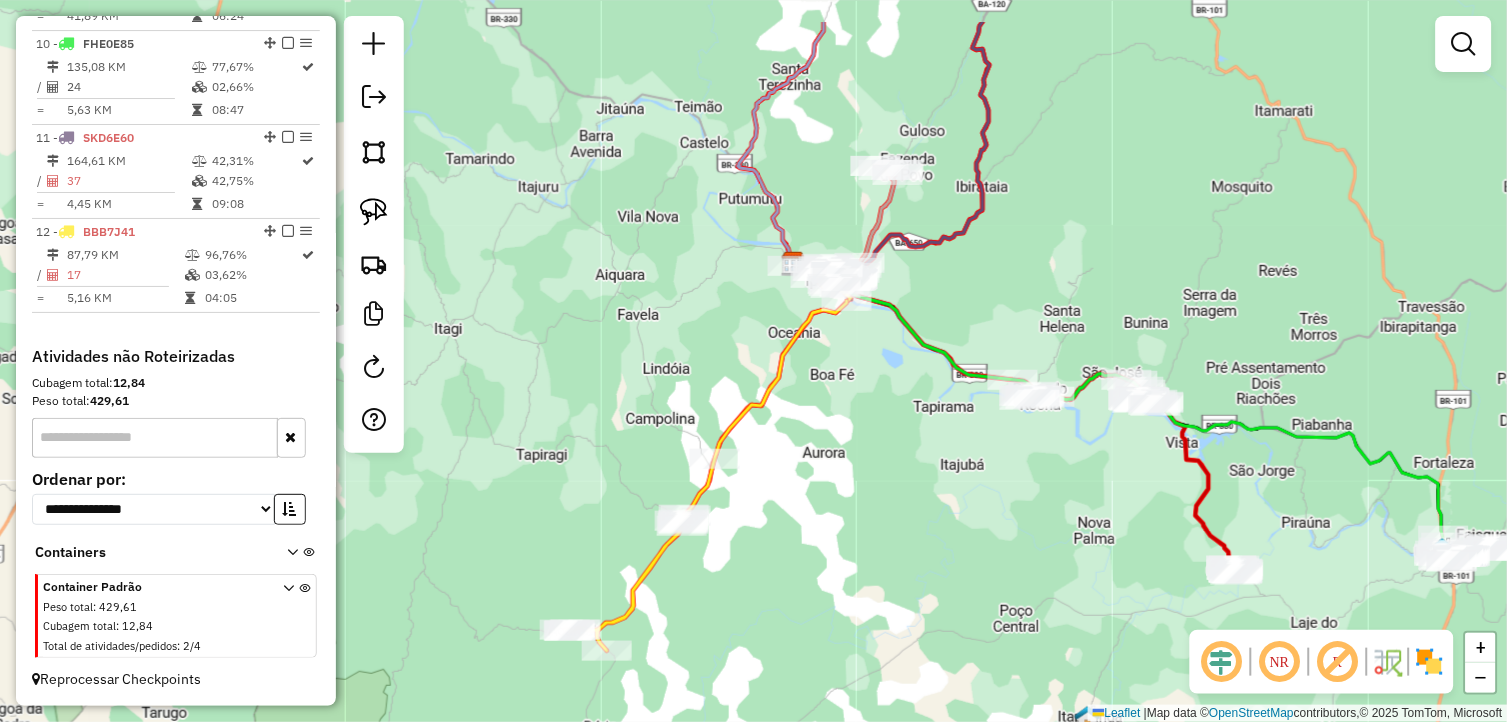 drag, startPoint x: 784, startPoint y: 380, endPoint x: 823, endPoint y: 477, distance: 104.54664 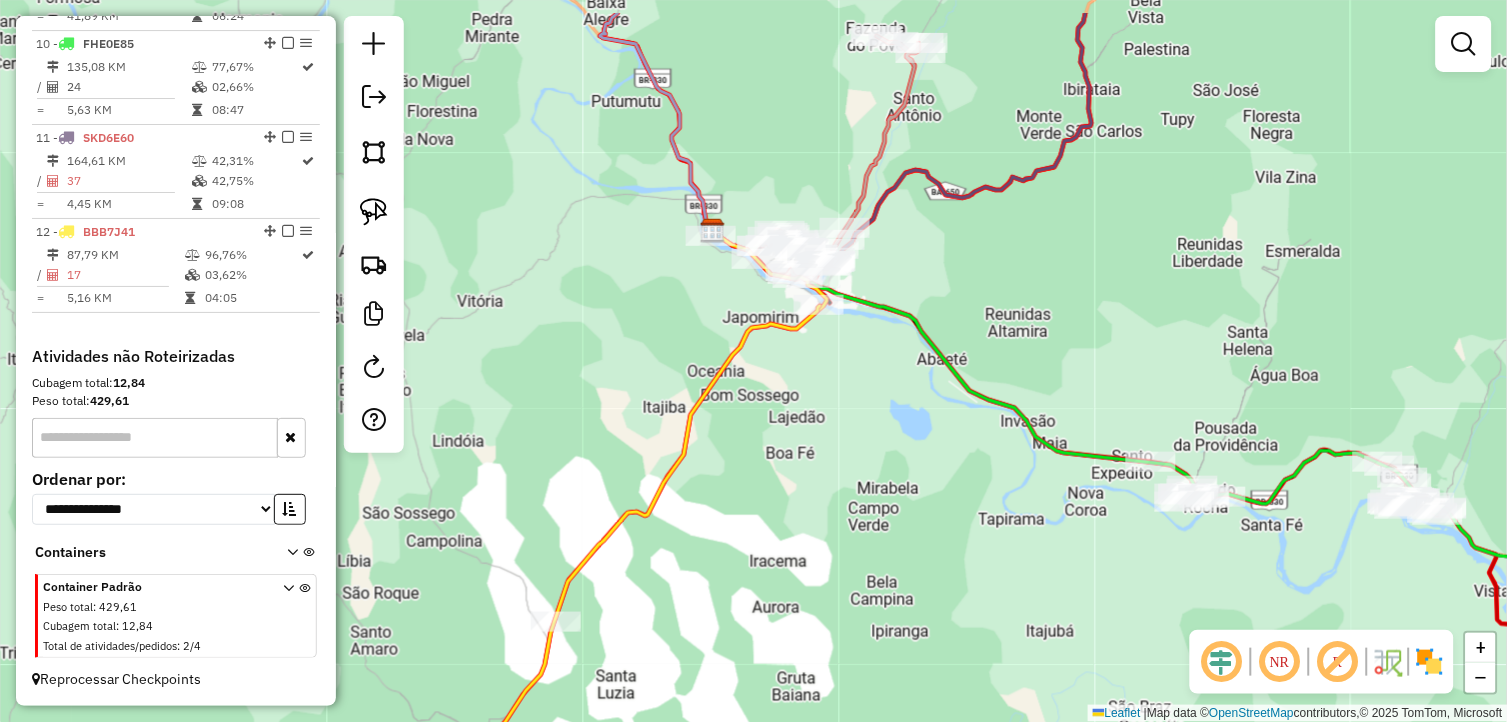 drag, startPoint x: 826, startPoint y: 317, endPoint x: 806, endPoint y: 454, distance: 138.45216 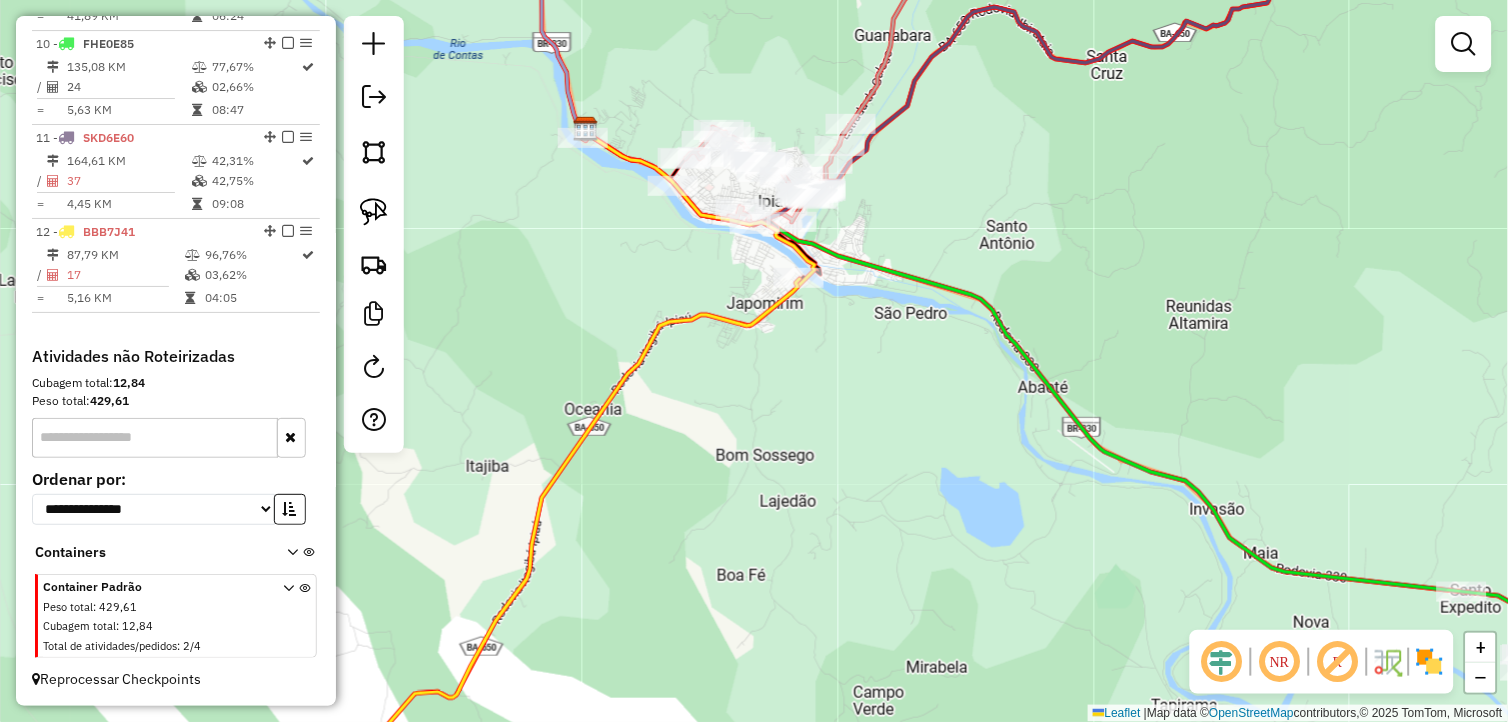 drag, startPoint x: 816, startPoint y: 408, endPoint x: 850, endPoint y: 511, distance: 108.46658 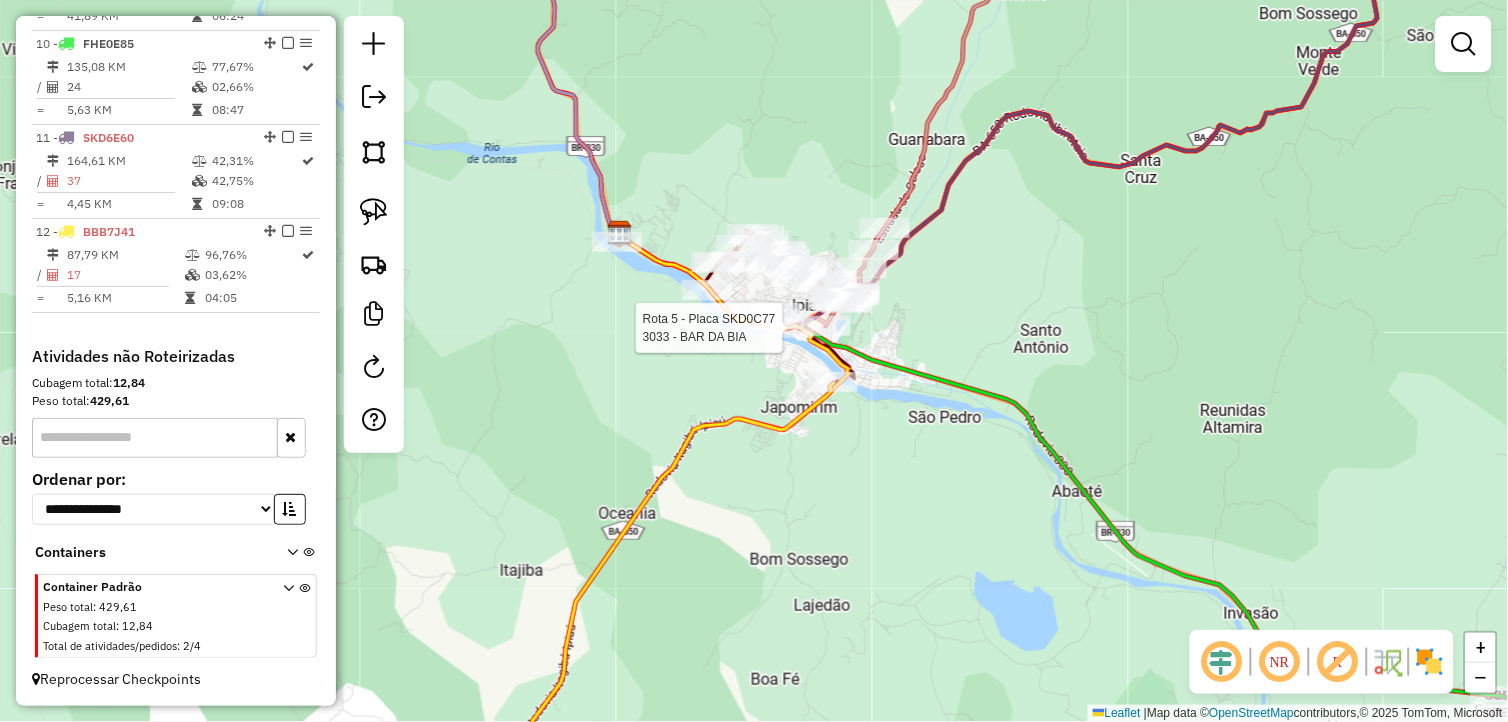 select on "**********" 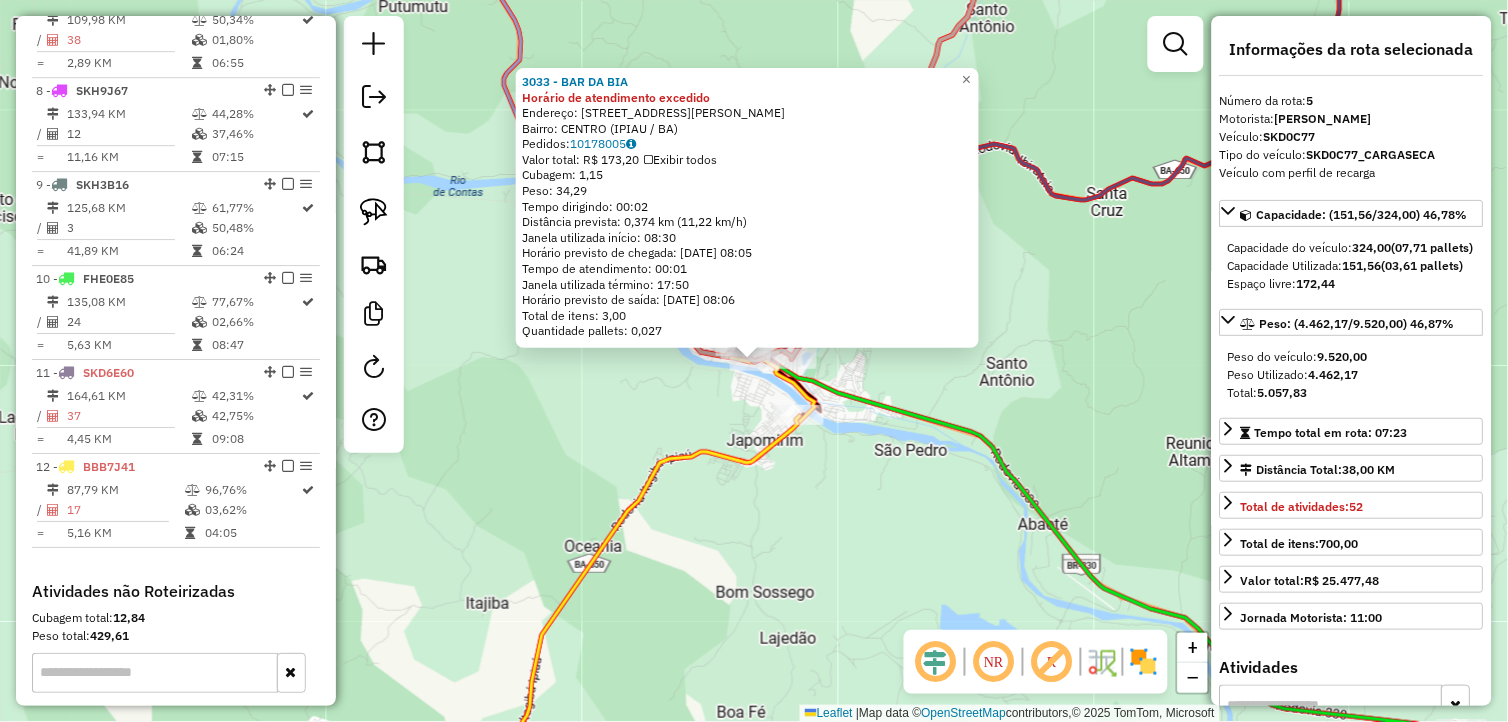 scroll, scrollTop: 1124, scrollLeft: 0, axis: vertical 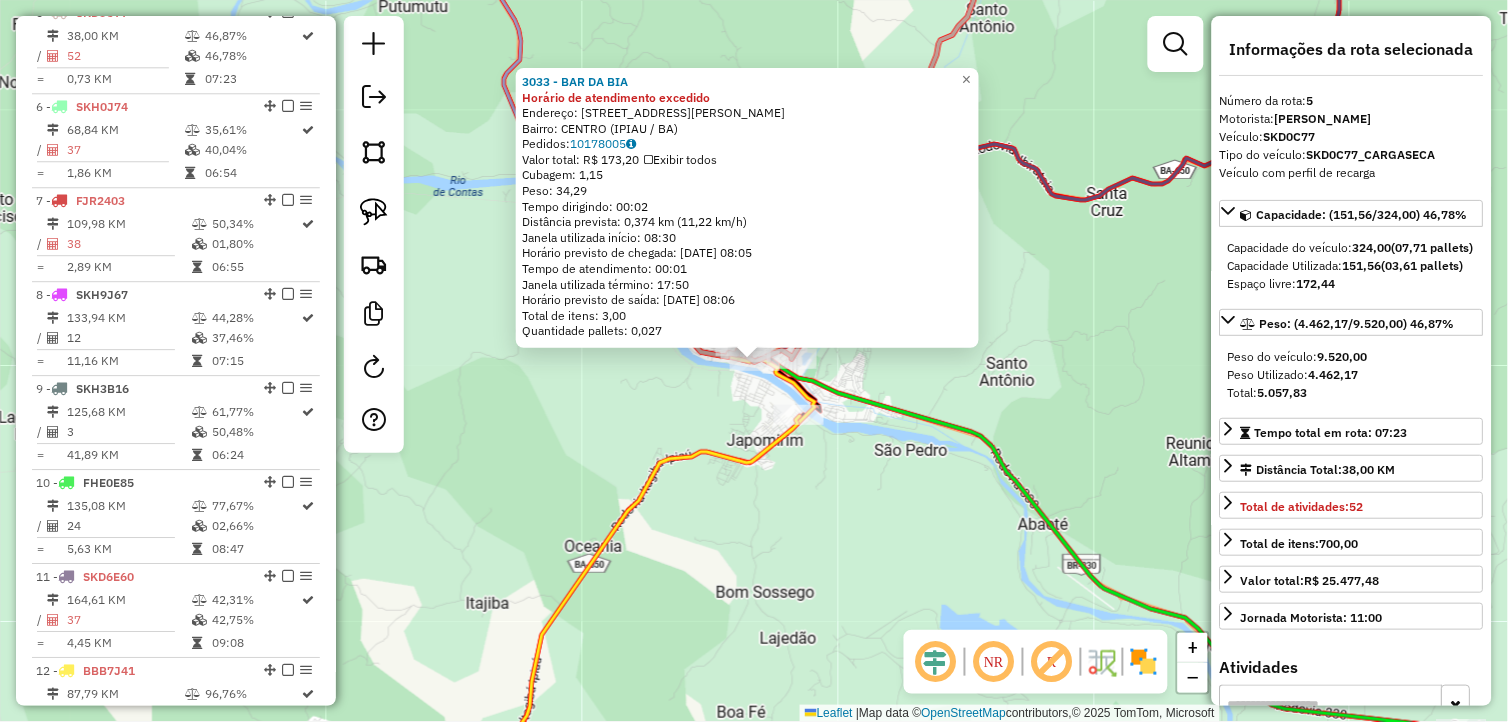 click on "3033 - BAR DA BIA Horário de atendimento excedido  Endereço:  [STREET_ADDRESS]   Pedidos:  10178005   Valor total: R$ 173,20   Exibir todos   Cubagem: 1,15  Peso: 34,29  Tempo dirigindo: 00:02   Distância prevista: 0,374 km (11,22 km/h)   Janela utilizada início: 08:30   Horário previsto de chegada: [DATE] 08:05   Tempo de atendimento: 00:01   Janela utilizada término: 17:50   Horário previsto de saída: [DATE] 08:06   Total de itens: 3,00   Quantidade pallets: 0,027  × Janela de atendimento Grade de atendimento Capacidade Transportadoras Veículos Cliente Pedidos  Rotas Selecione os dias de semana para filtrar as janelas de atendimento  Seg   Ter   Qua   Qui   Sex   Sáb   Dom  Informe o período da janela de atendimento: De: Até:  Filtrar exatamente a janela do cliente  Considerar janela de atendimento padrão  Selecione os dias de semana para filtrar as grades de atendimento  Seg   Ter   Qua   Qui   Sex   Sáb   Dom   Peso mínimo:   Peso máximo:" 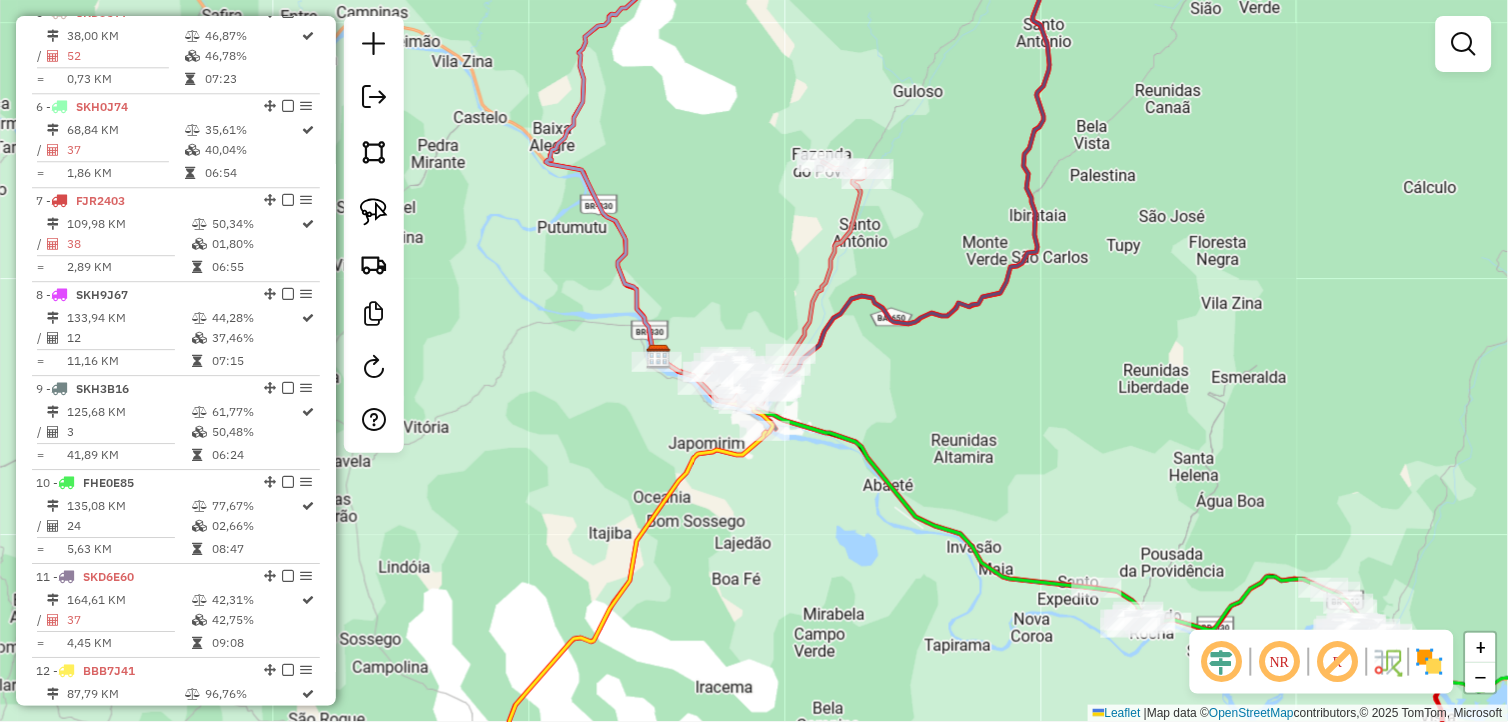 drag, startPoint x: 782, startPoint y: 577, endPoint x: 708, endPoint y: 480, distance: 122.0041 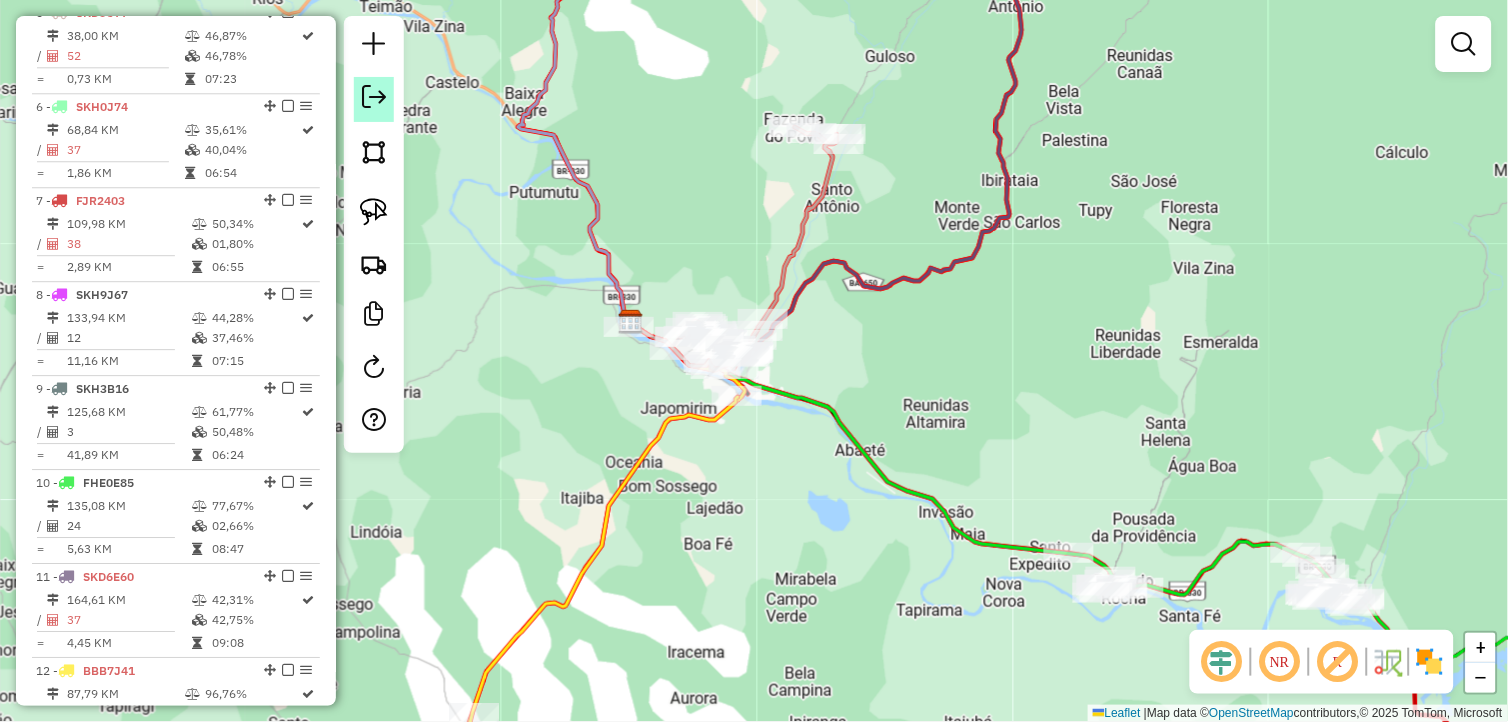 click 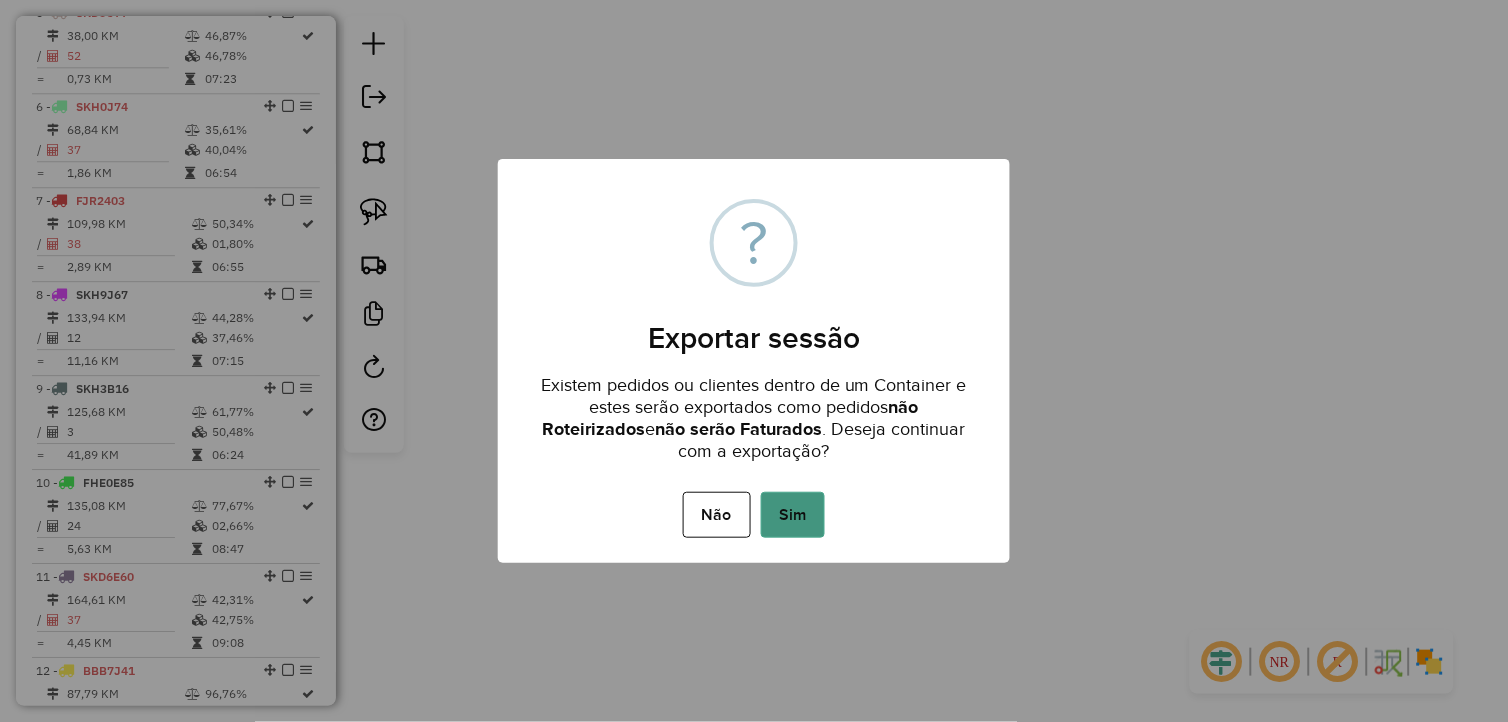 click on "Sim" at bounding box center (793, 515) 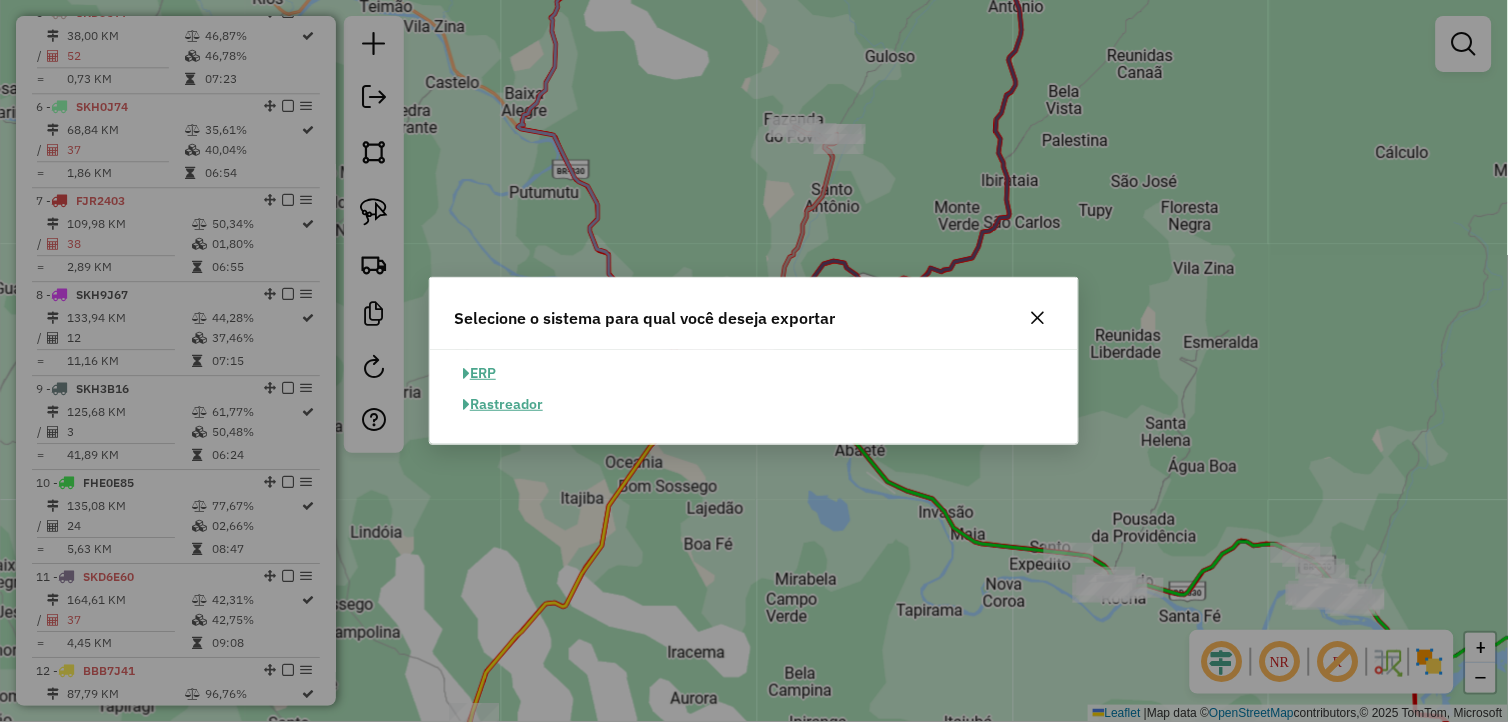 click on "ERP" 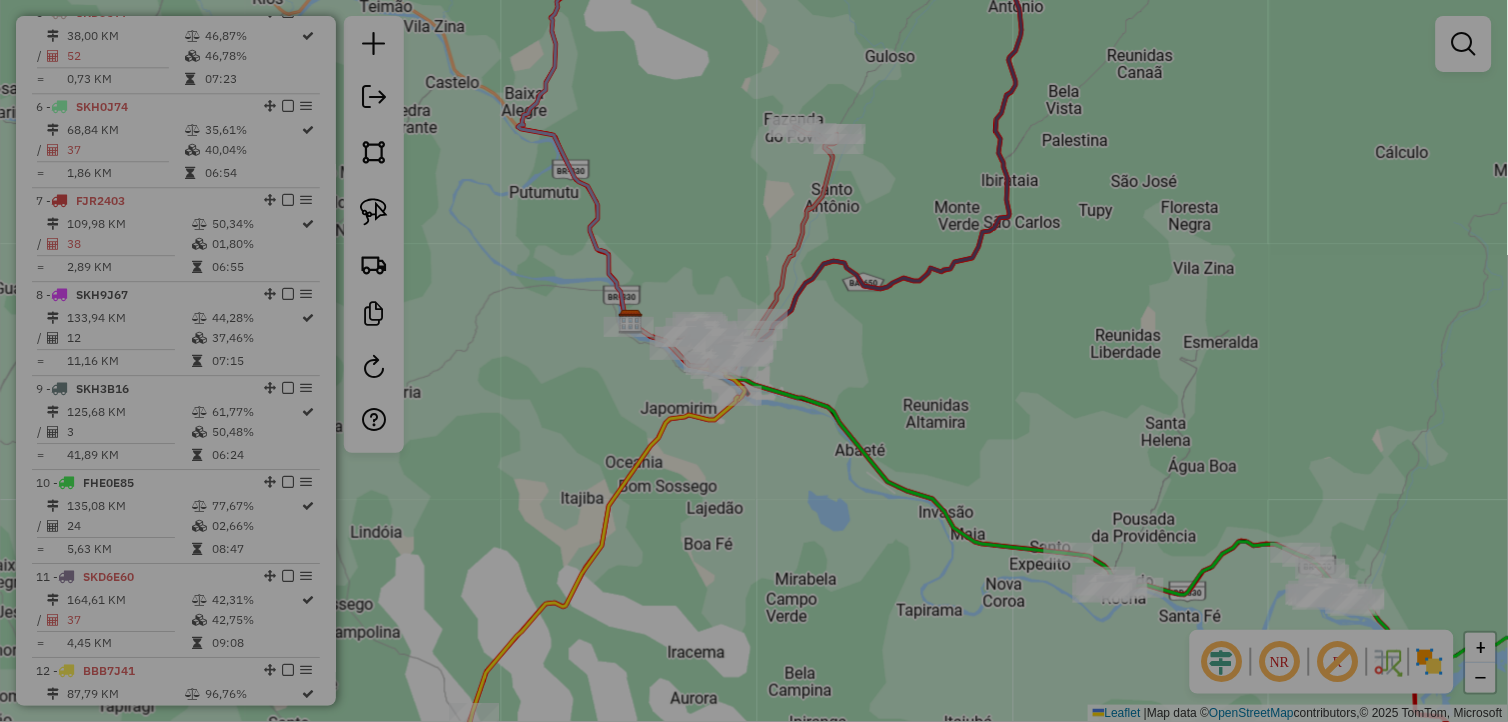 select on "**" 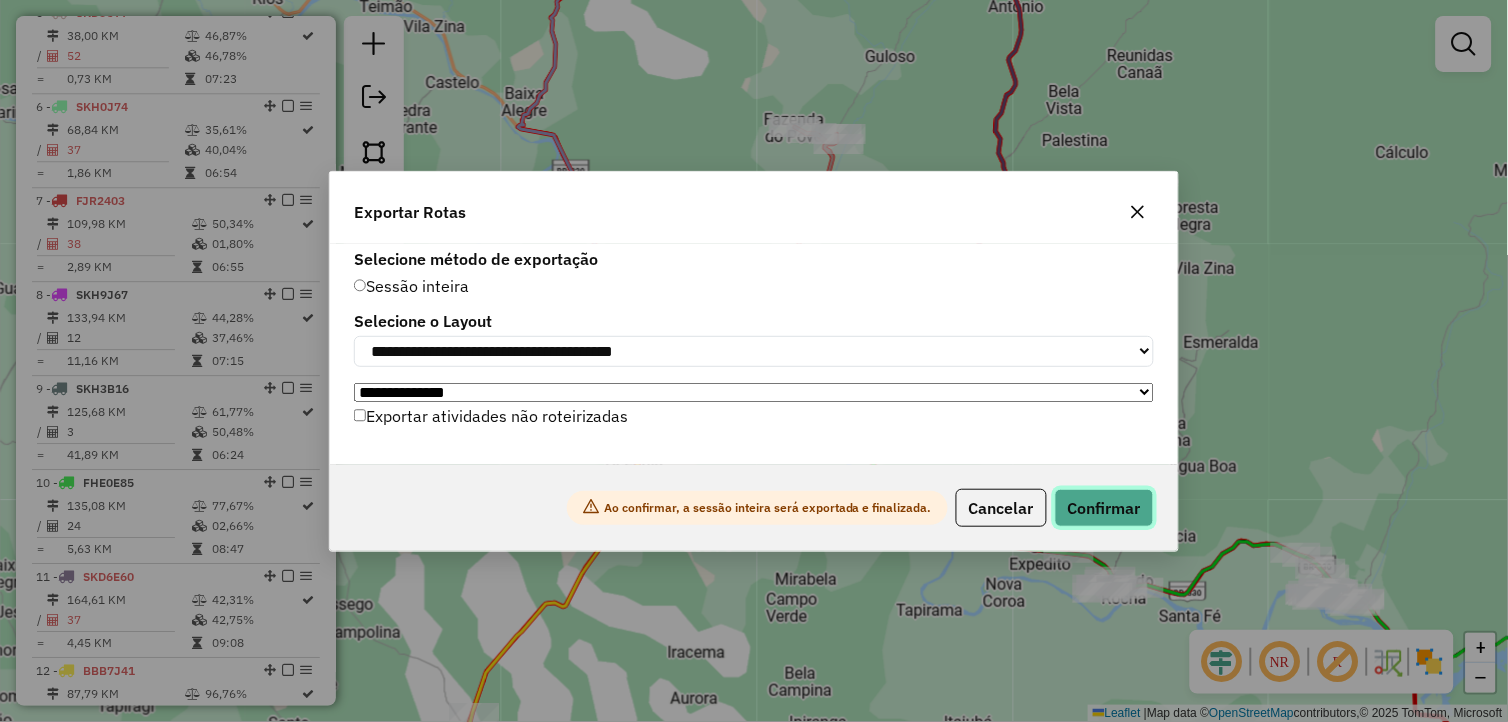 click on "Confirmar" 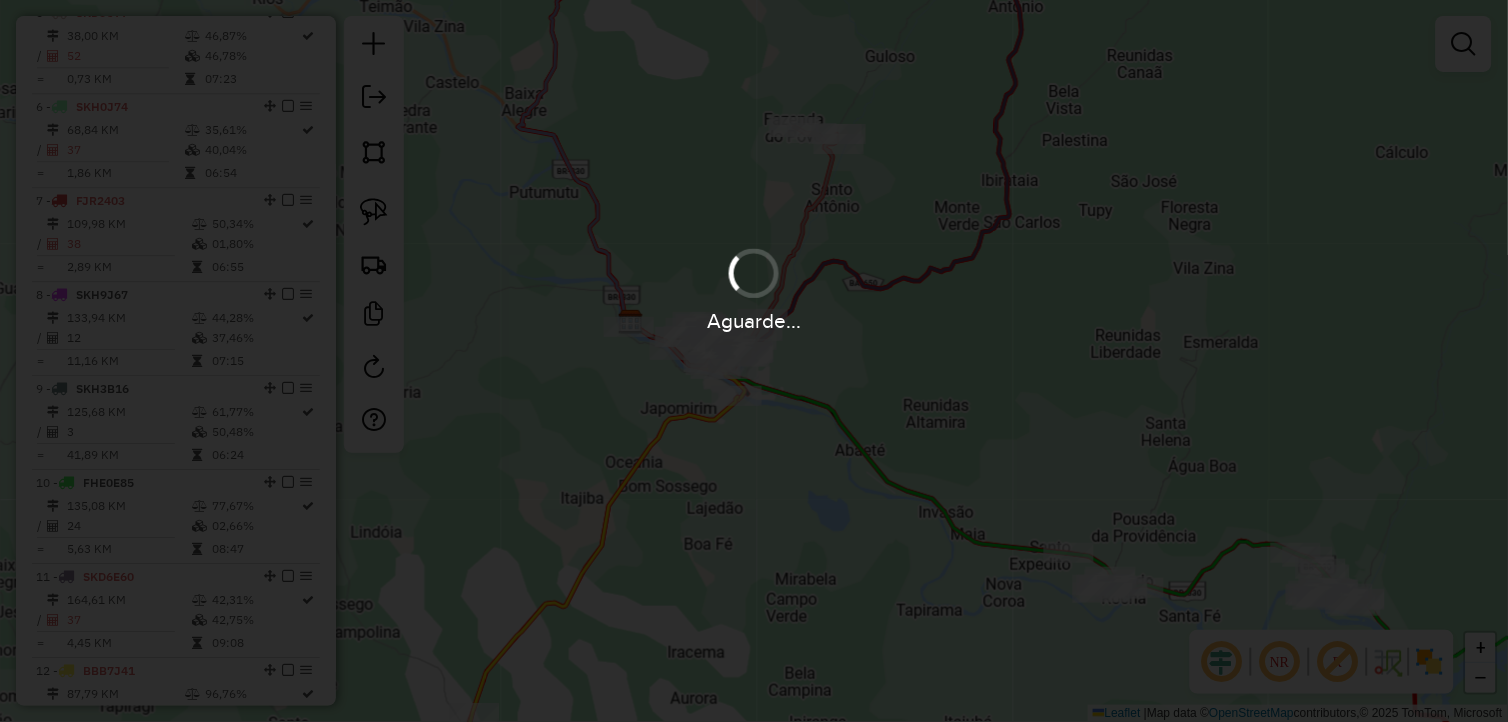 scroll, scrollTop: 1138, scrollLeft: 0, axis: vertical 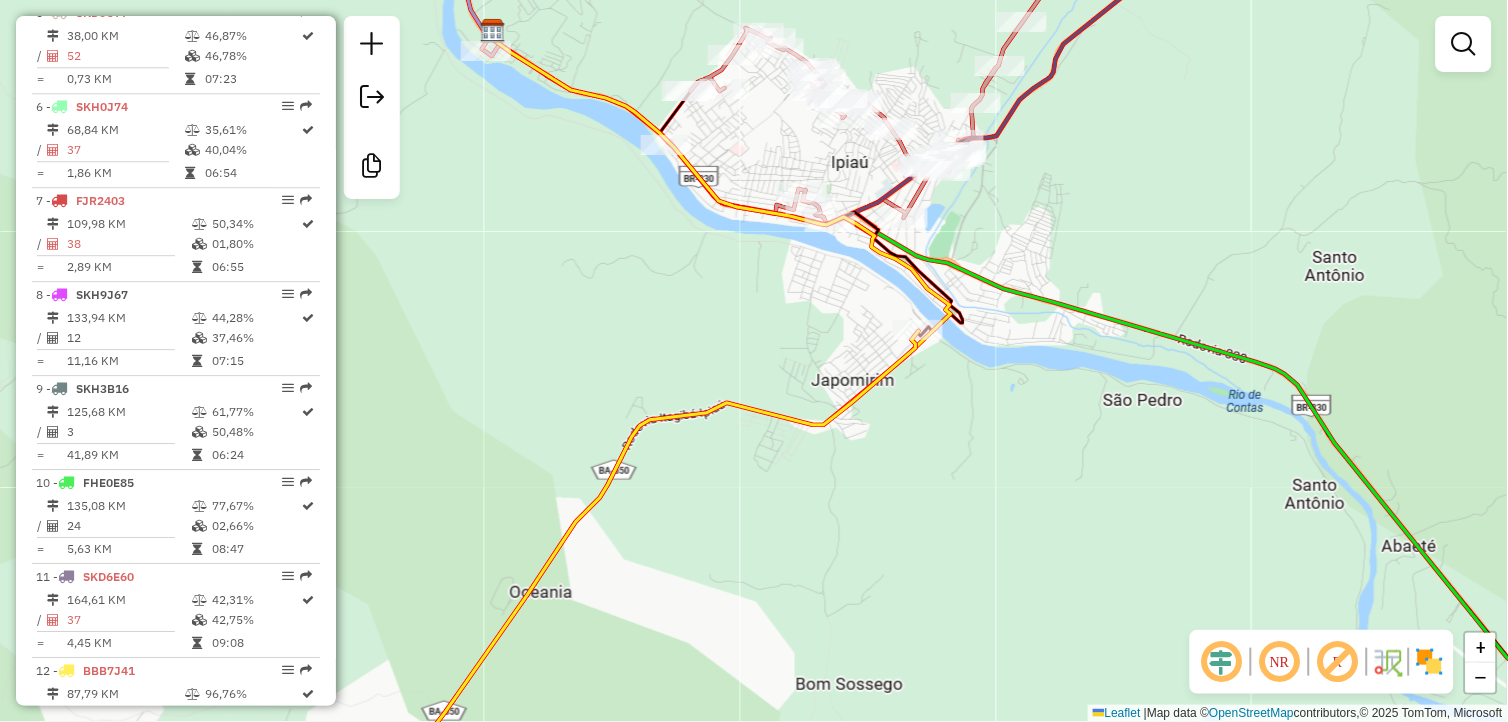 drag, startPoint x: 704, startPoint y: 342, endPoint x: 685, endPoint y: 358, distance: 24.839485 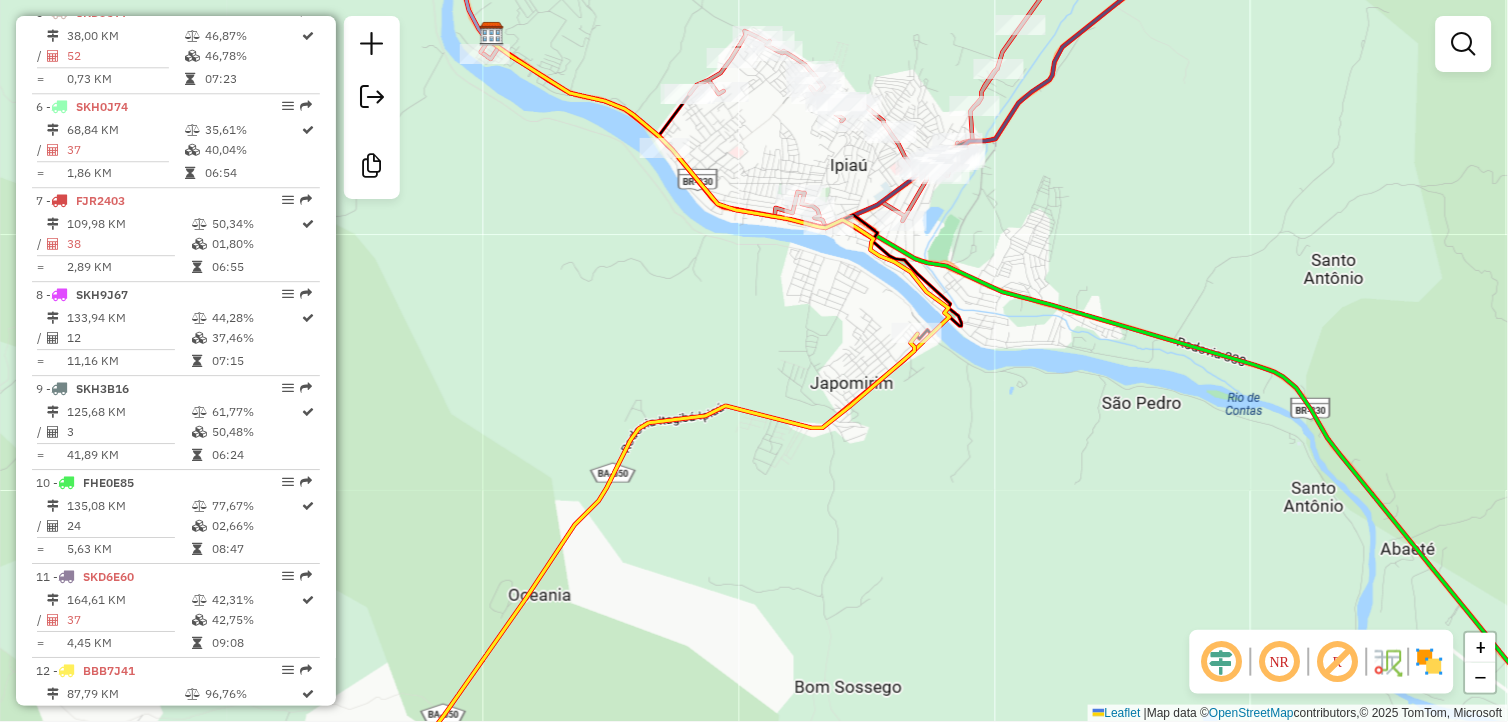 click on "Janela de atendimento Grade de atendimento Capacidade Transportadoras Veículos Cliente Pedidos  Rotas Selecione os dias de semana para filtrar as janelas de atendimento  Seg   Ter   Qua   Qui   Sex   Sáb   Dom  Informe o período da janela de atendimento: De: Até:  Filtrar exatamente a janela do cliente  Considerar janela de atendimento padrão  Selecione os dias de semana para filtrar as grades de atendimento  Seg   Ter   Qua   Qui   Sex   Sáb   Dom   Considerar clientes sem dia de atendimento cadastrado  Clientes fora do dia de atendimento selecionado Filtrar as atividades entre os valores definidos abaixo:  Peso mínimo:   Peso máximo:   Cubagem mínima:   Cubagem máxima:   De:   Até:  Filtrar as atividades entre o tempo de atendimento definido abaixo:  De:   Até:   Considerar capacidade total dos clientes não roteirizados Transportadora: Selecione um ou mais itens Tipo de veículo: Selecione um ou mais itens Veículo: Selecione um ou mais itens Motorista: Selecione um ou mais itens Nome: Rótulo:" 